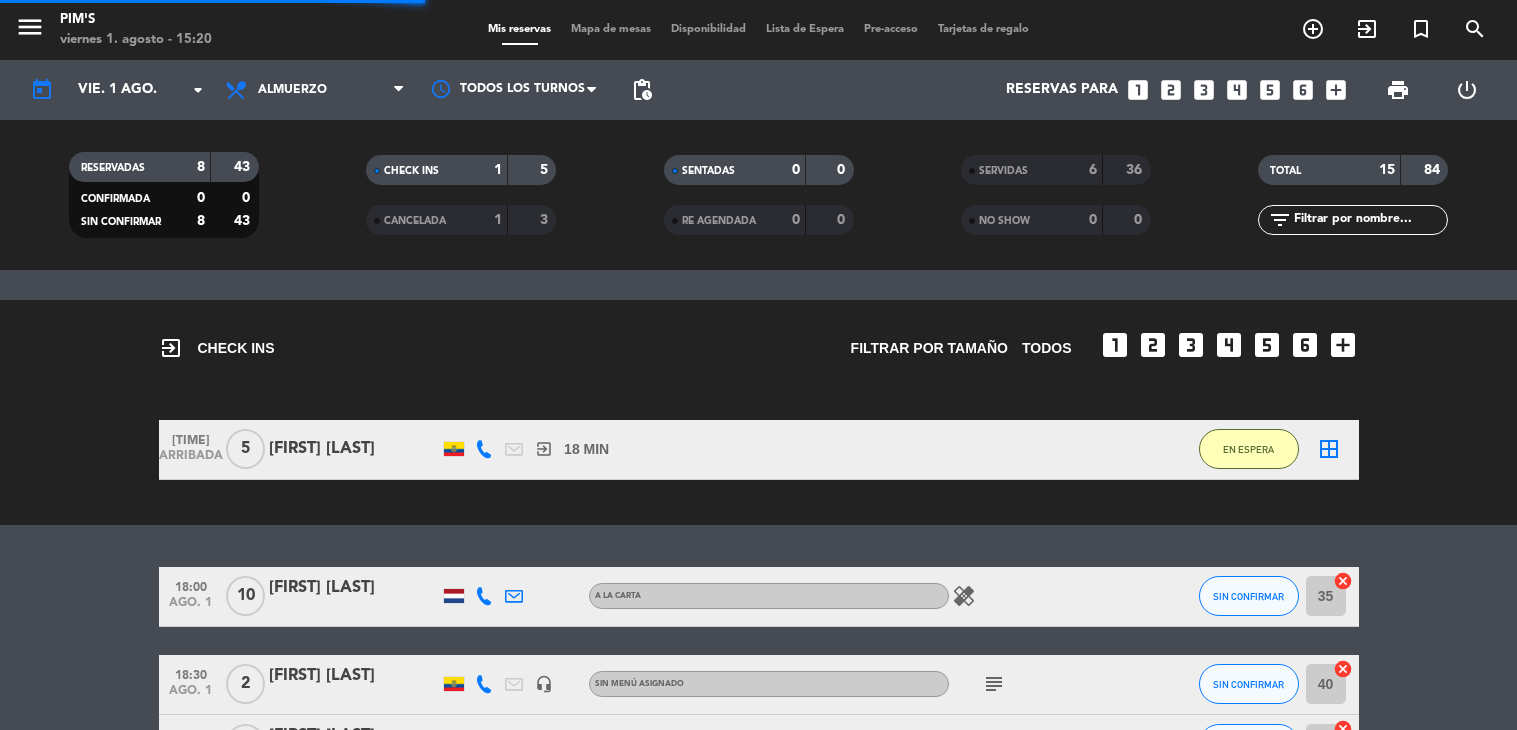 scroll, scrollTop: 0, scrollLeft: 0, axis: both 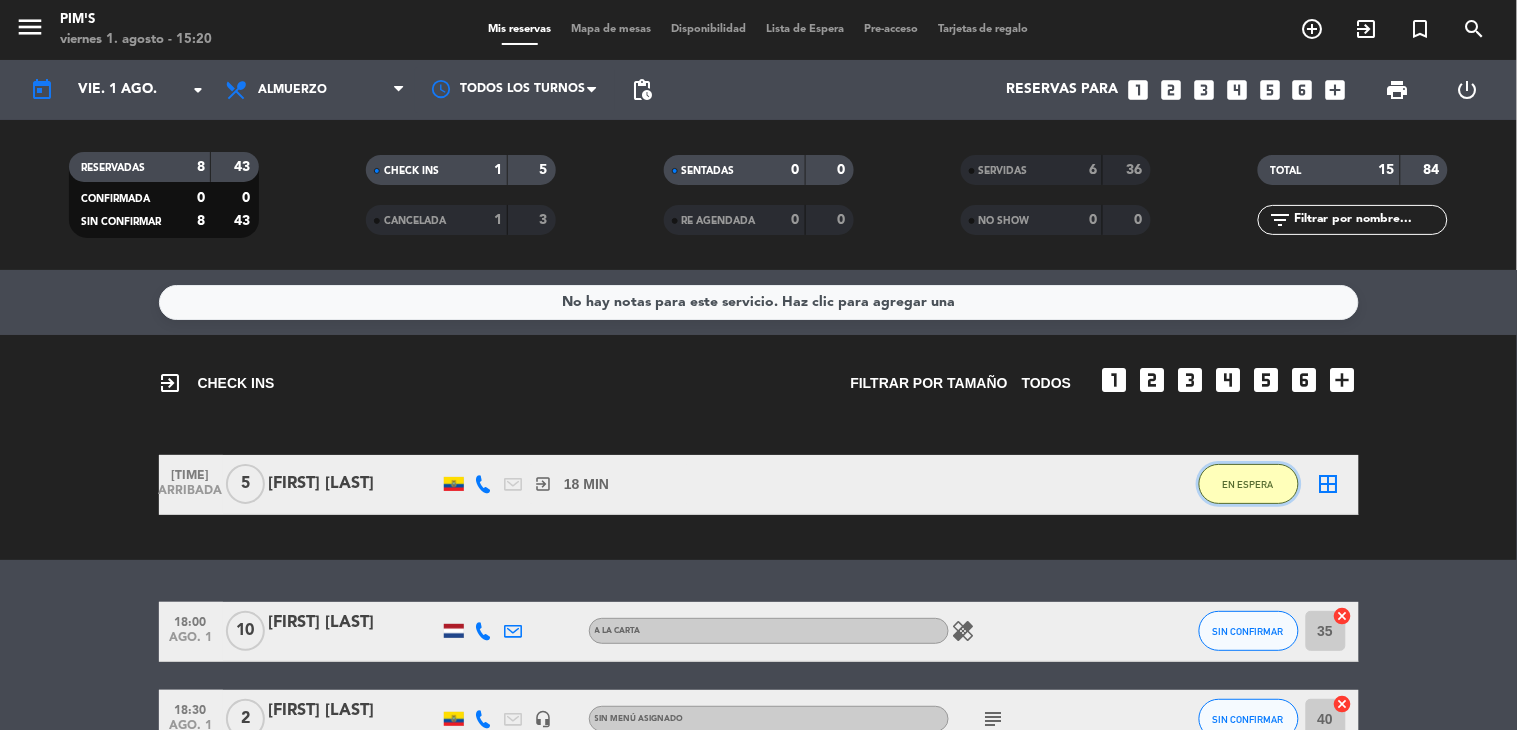 click on "EN ESPERA" 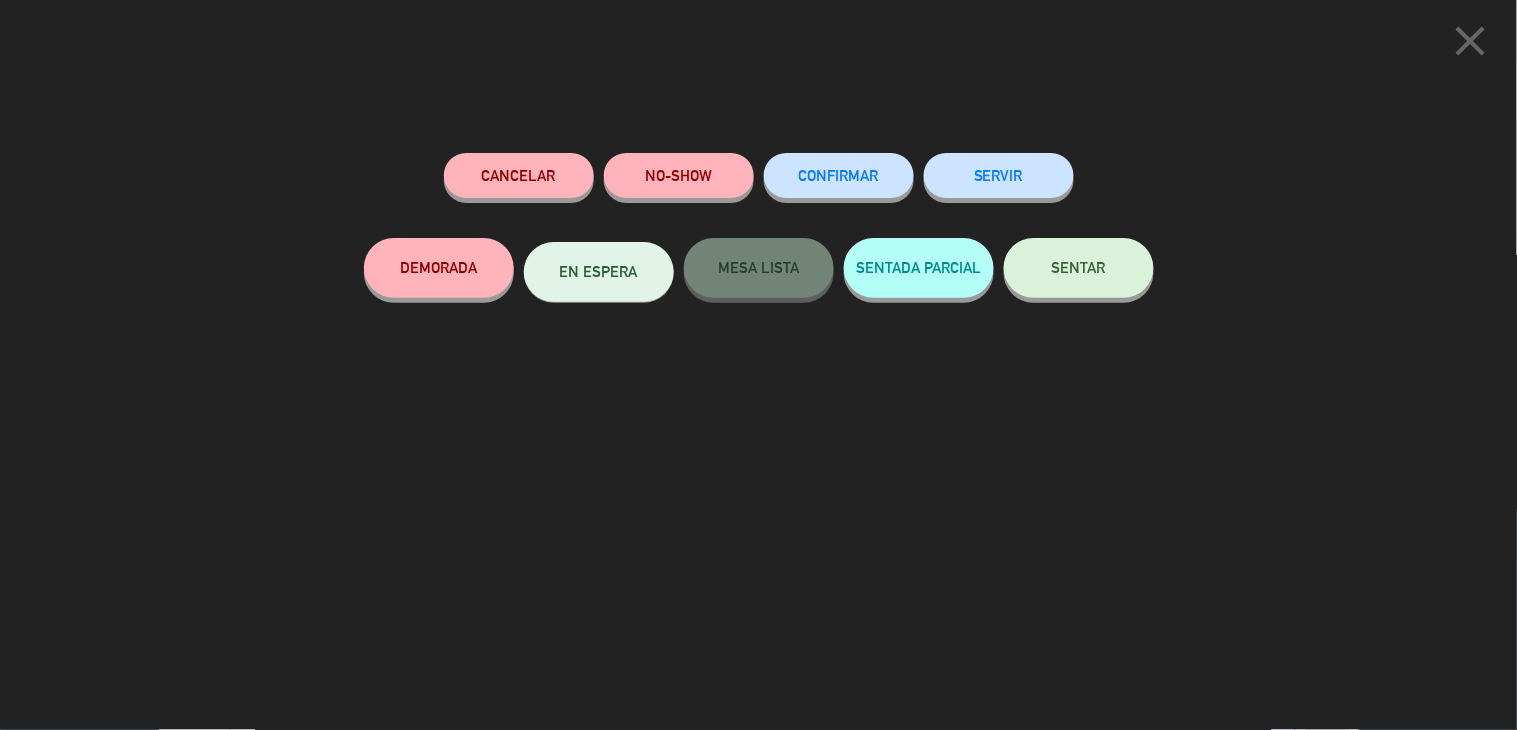 click on "SENTAR" 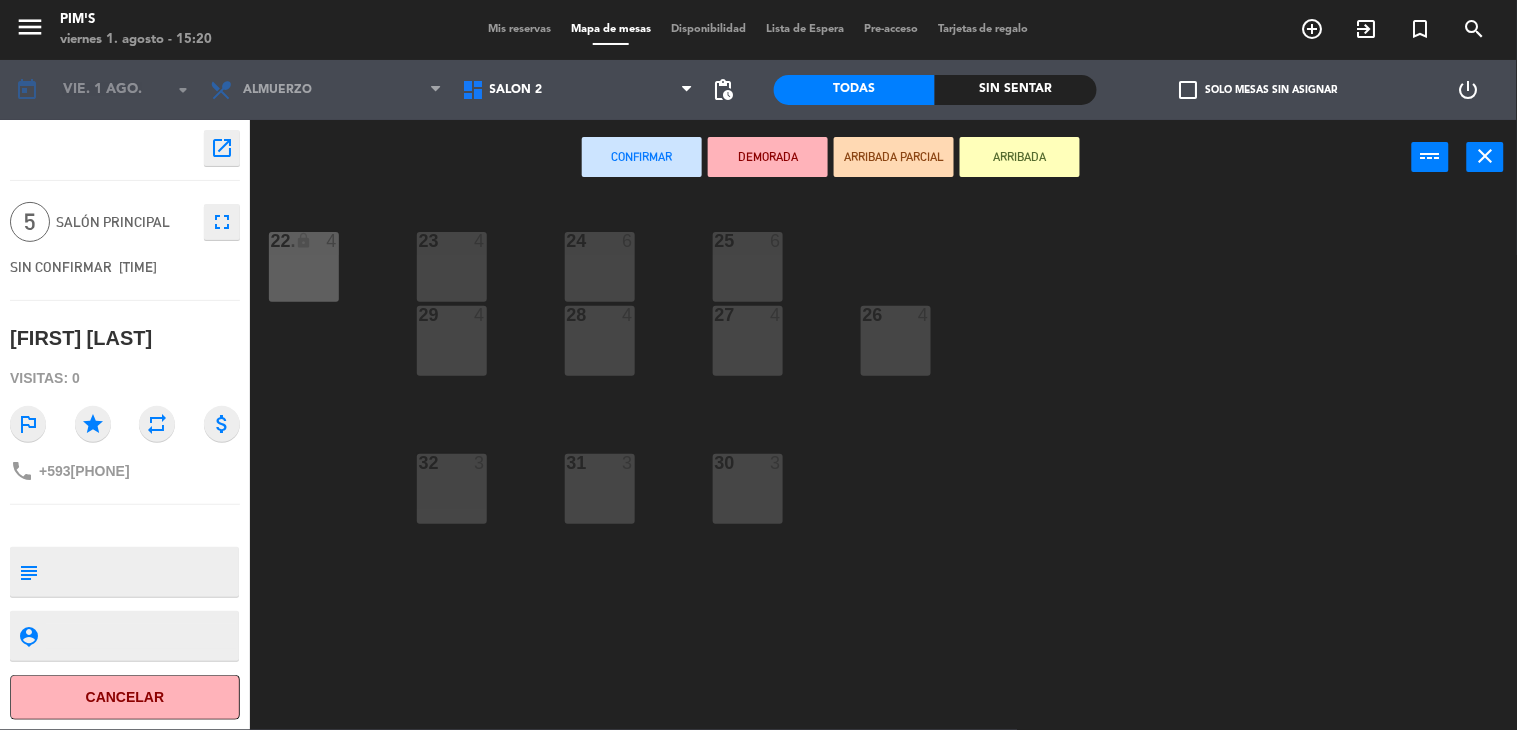 click on "25 6" at bounding box center (748, 267) 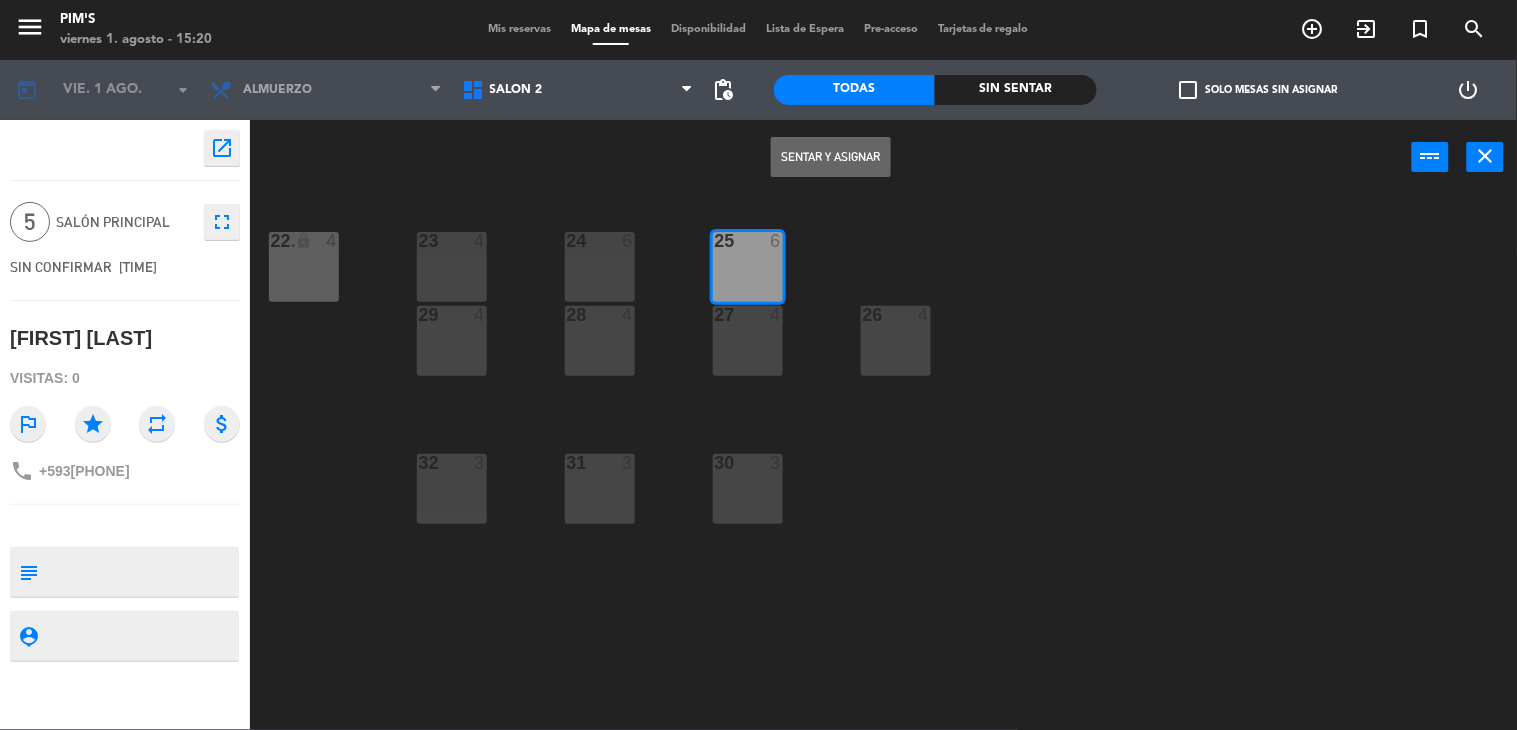 click on "Sentar y Asignar" at bounding box center [831, 157] 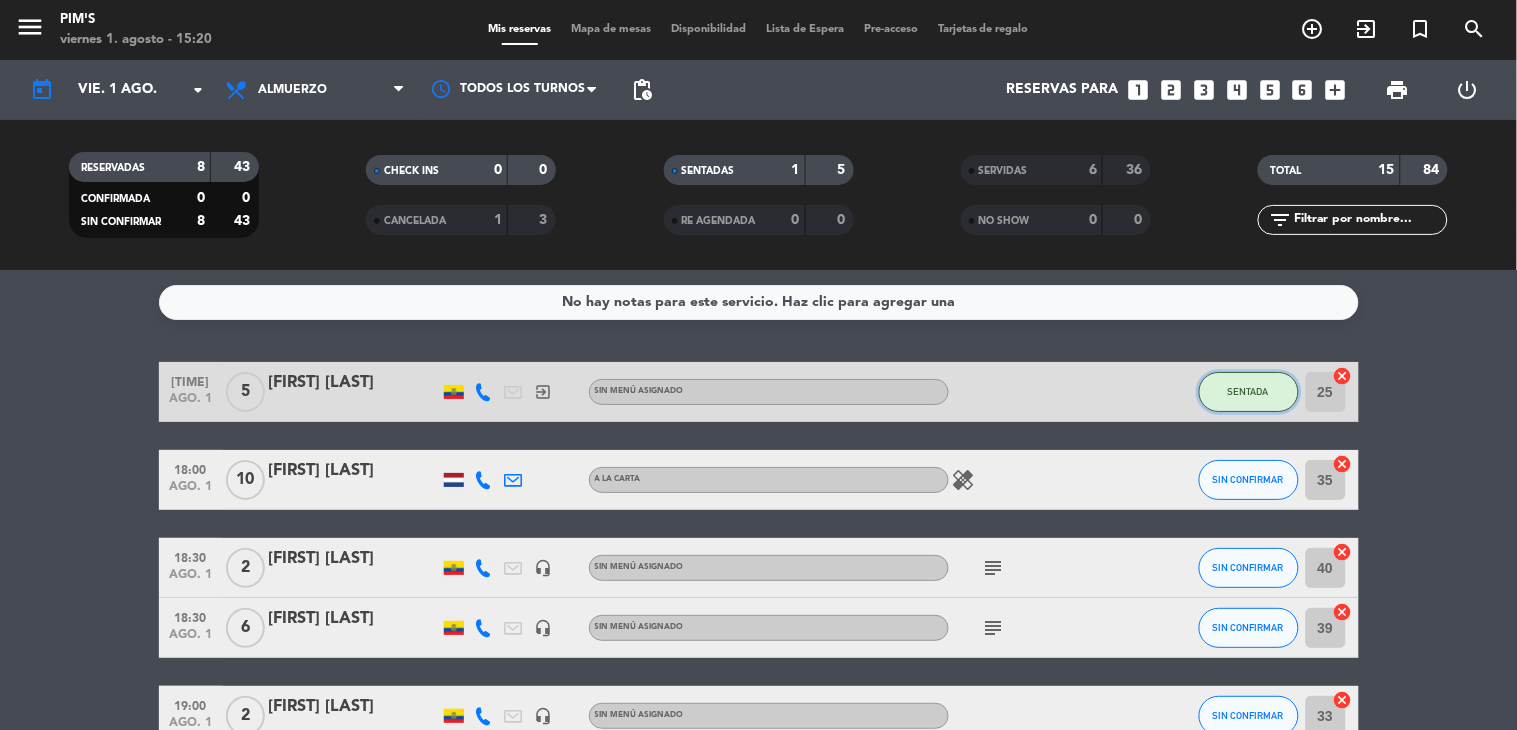 click on "SENTADA" 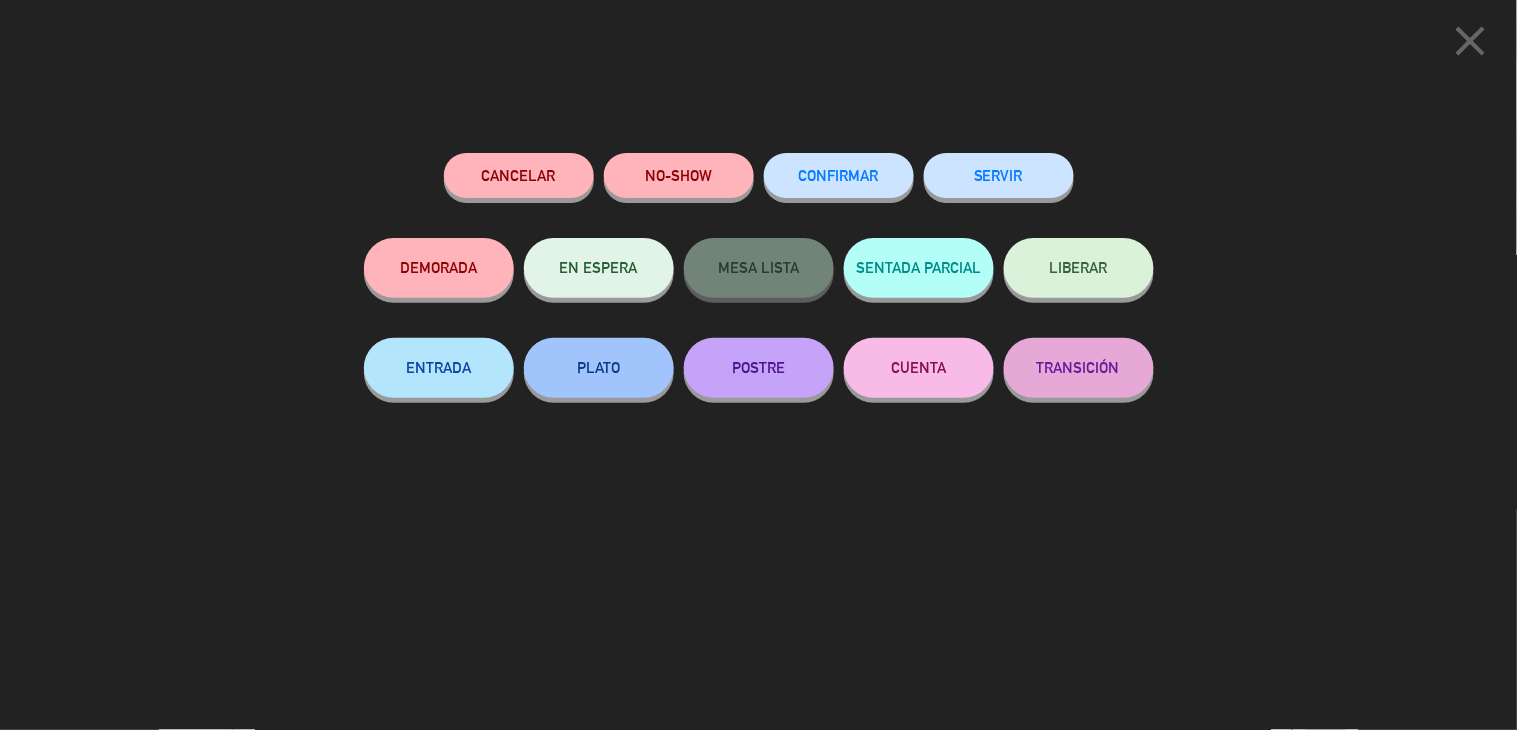 click on "SERVIR" 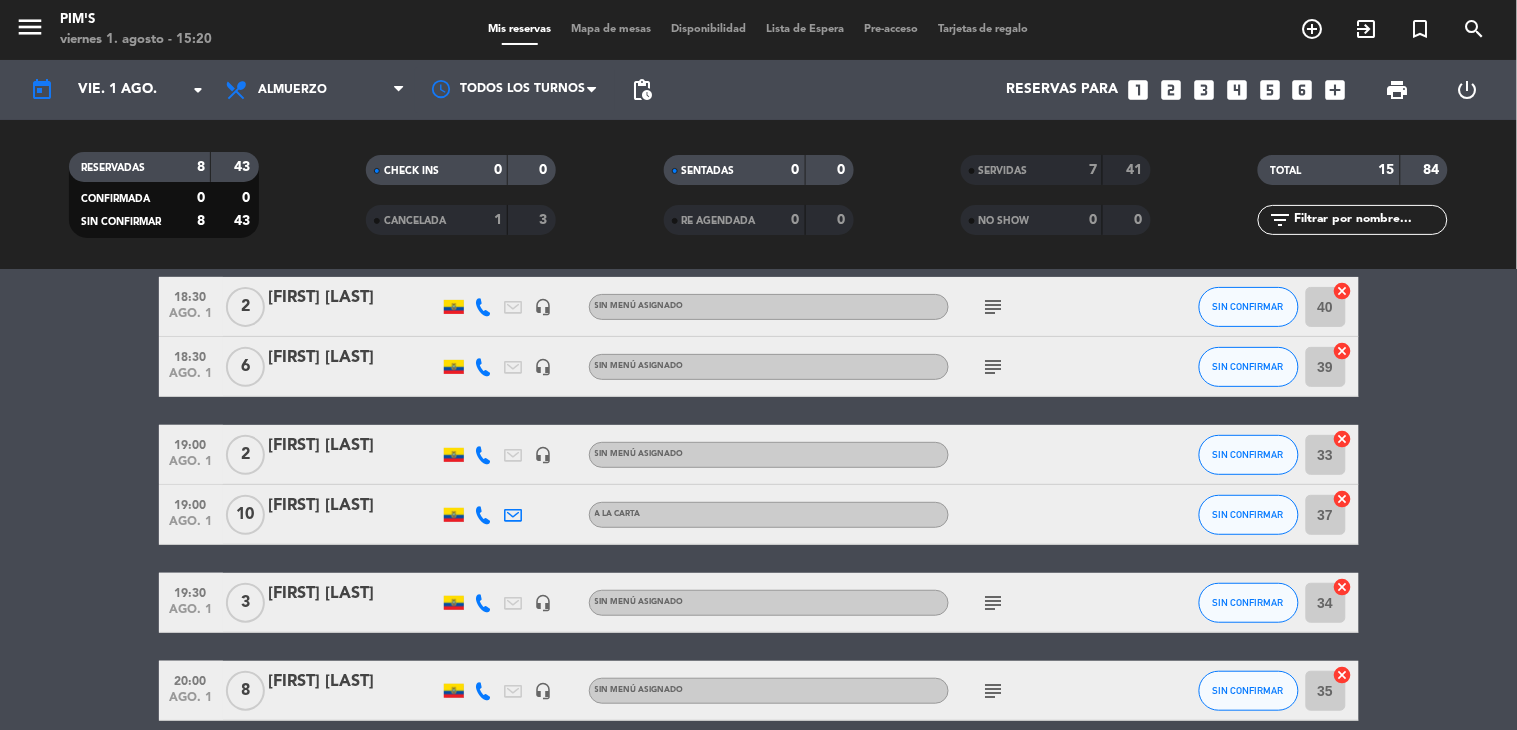 scroll, scrollTop: 0, scrollLeft: 0, axis: both 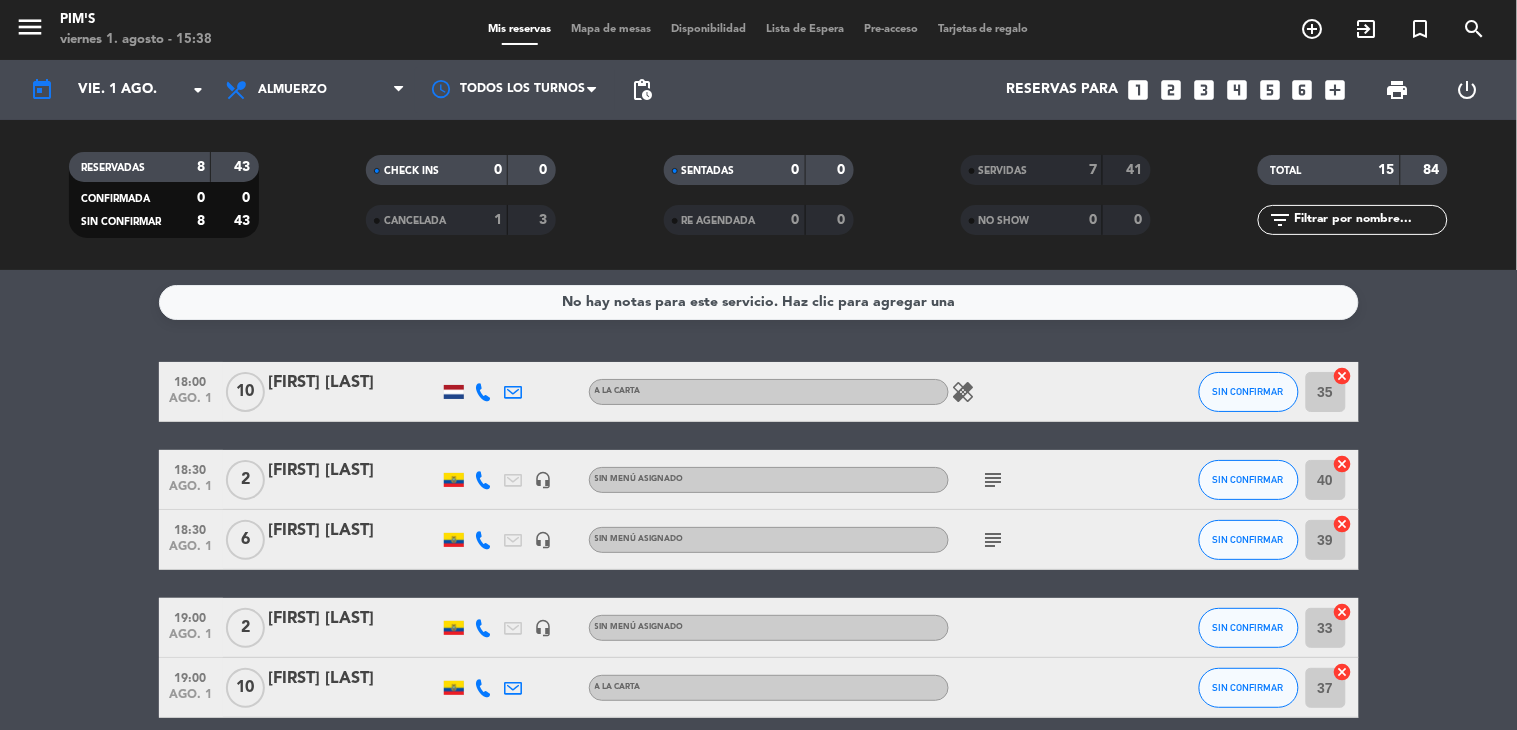 click on "18:00   ago. 1   10   [FIRST] [LAST]   A la Carta  healing  SIN CONFIRMAR 35  cancel   18:30   ago. 1   2   [FIRST] [LAST]   headset_mic  Sin menú asignado  subject  SIN CONFIRMAR 40  cancel   18:30   ago. 1   6   [FIRST] [LAST]    headset_mic  Sin menú asignado  subject  SIN CONFIRMAR 39  cancel   19:00   ago. 1   2   [FIRST] [LAST]   headset_mic  Sin menú asignado SIN CONFIRMAR 33  cancel   19:00   ago. 1   10   [FIRST] [LAST]   A la Carta SIN CONFIRMAR 37  cancel   19:30   ago. 1   3   [FIRST] [LAST]   headset_mic  Sin menú asignado  subject  SIN CONFIRMAR 34  cancel   20:00   ago. 1   8   [FIRST] [LAST]    headset_mic  Sin menú asignado  subject  SIN CONFIRMAR 35  cancel   20:30   ago. 1   2   [FIRST] [LAST]   A la Carta  subject   favorite_border  SIN CONFIRMAR 36  cancel" 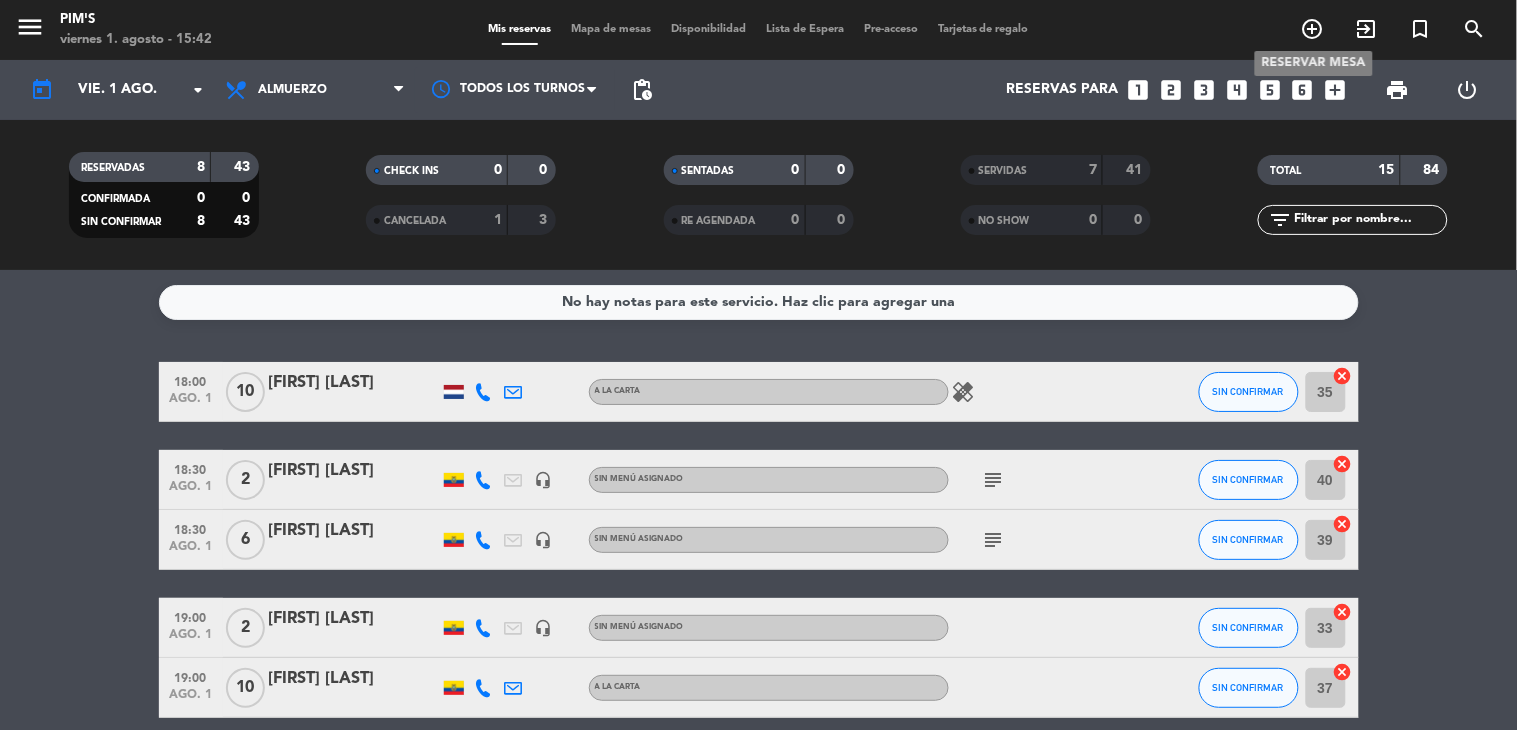 click on "add_circle_outline" at bounding box center [1313, 29] 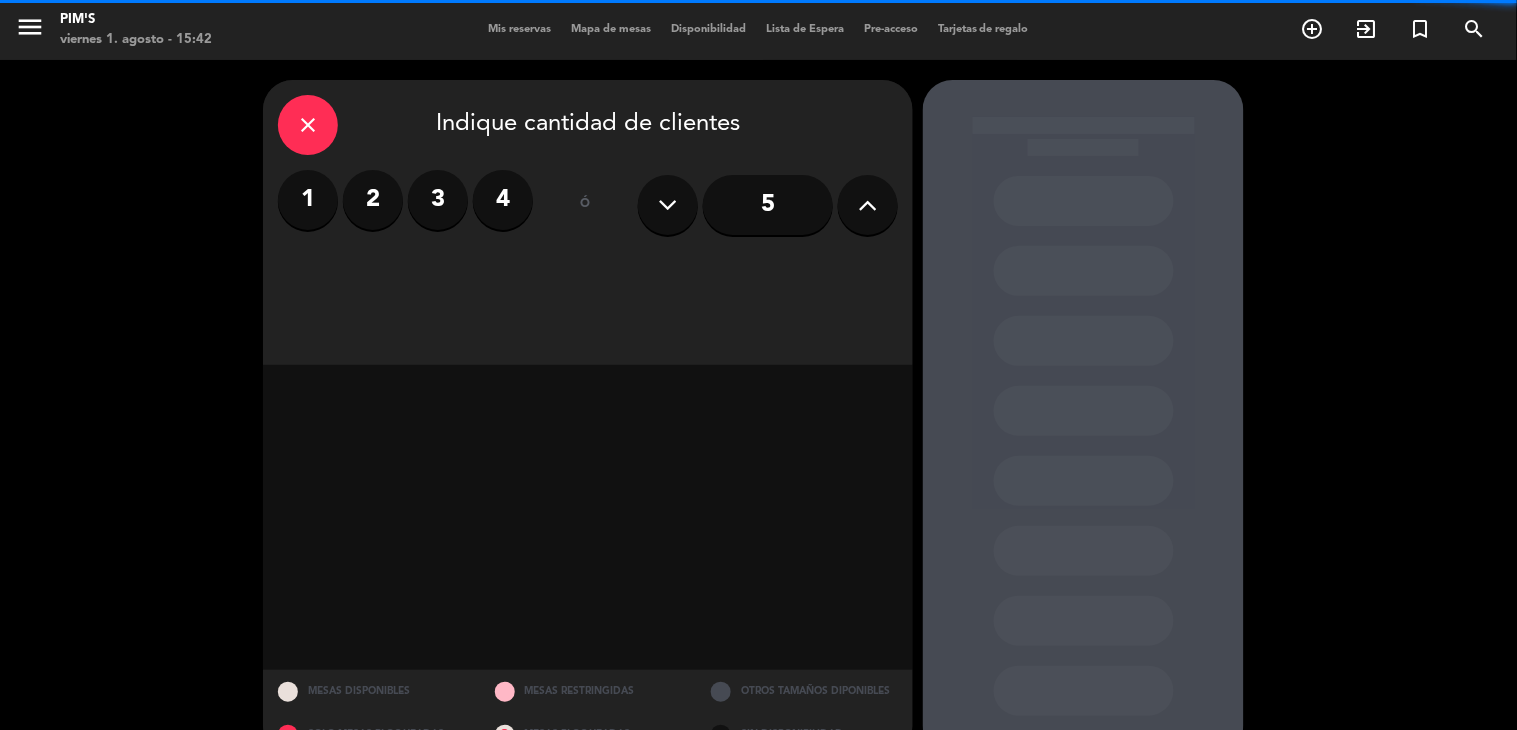 click on "2" at bounding box center [373, 200] 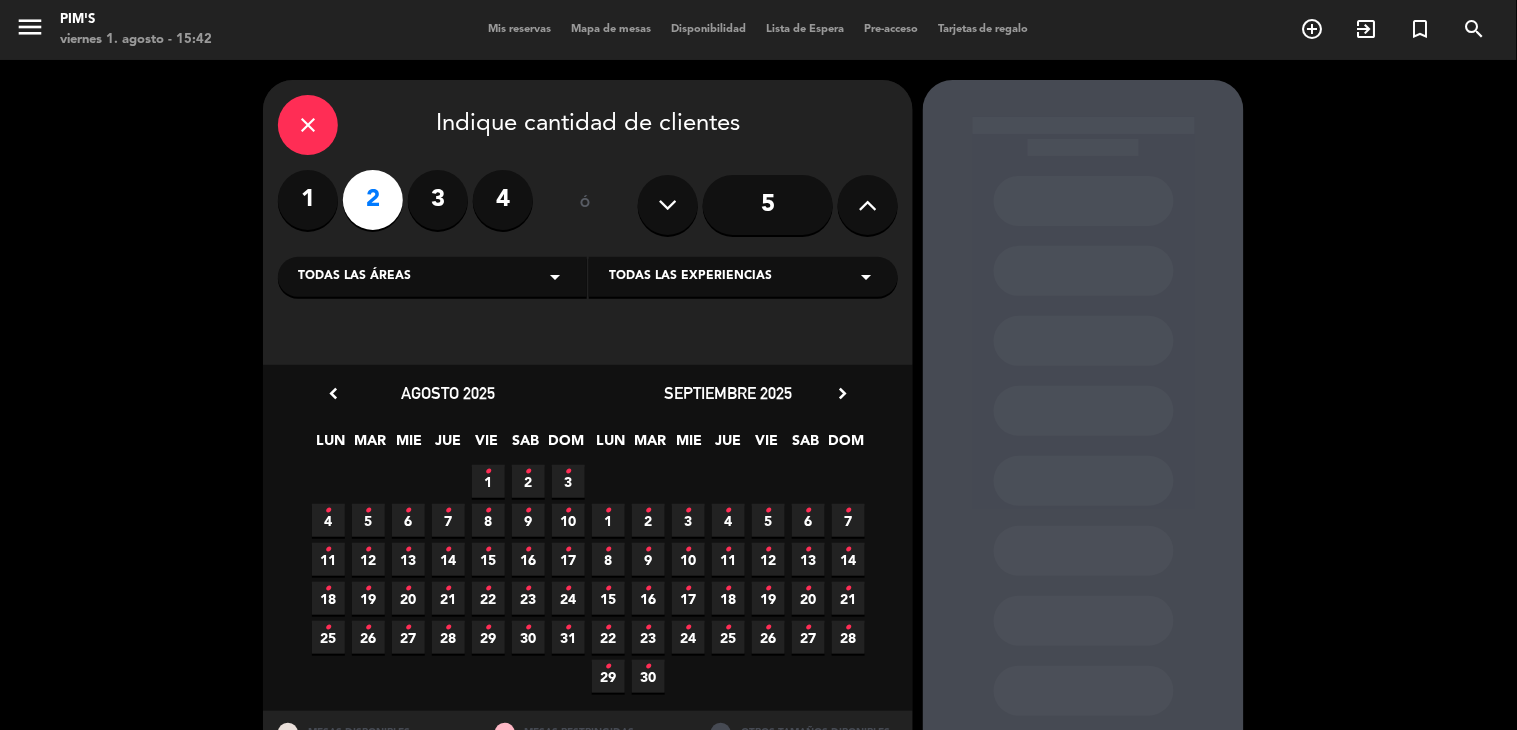 click on "1  •" at bounding box center (488, 481) 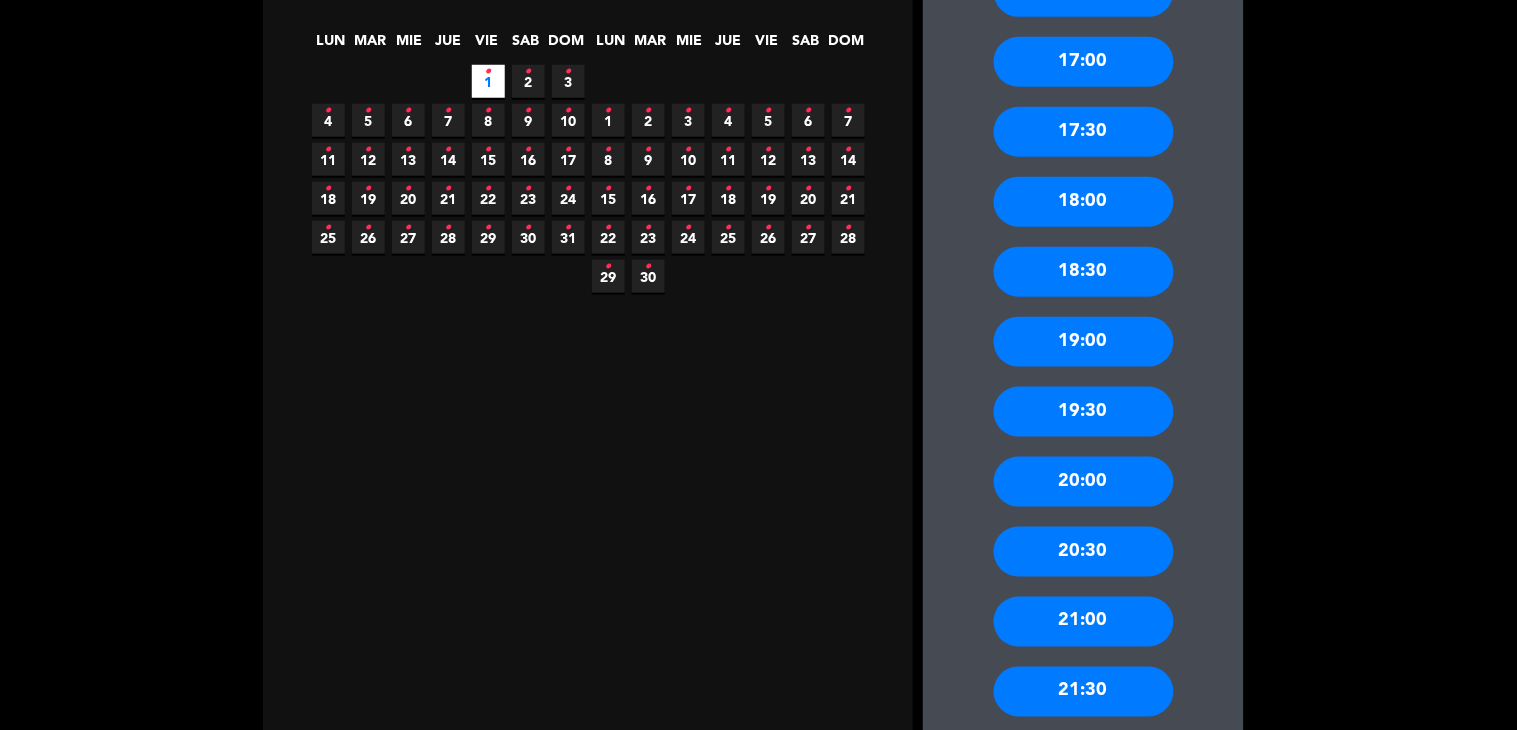 scroll, scrollTop: 413, scrollLeft: 0, axis: vertical 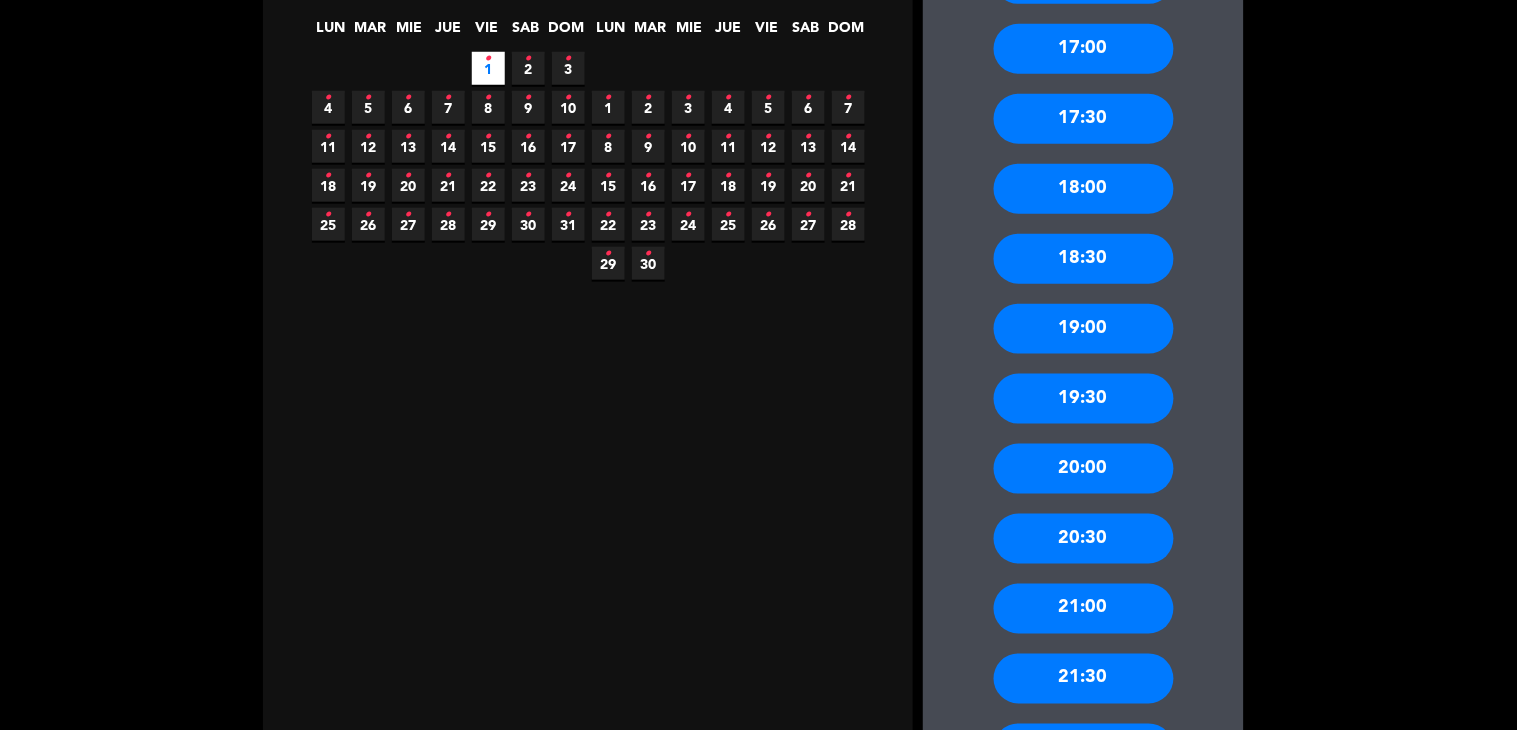click on "20:00" at bounding box center [1084, 469] 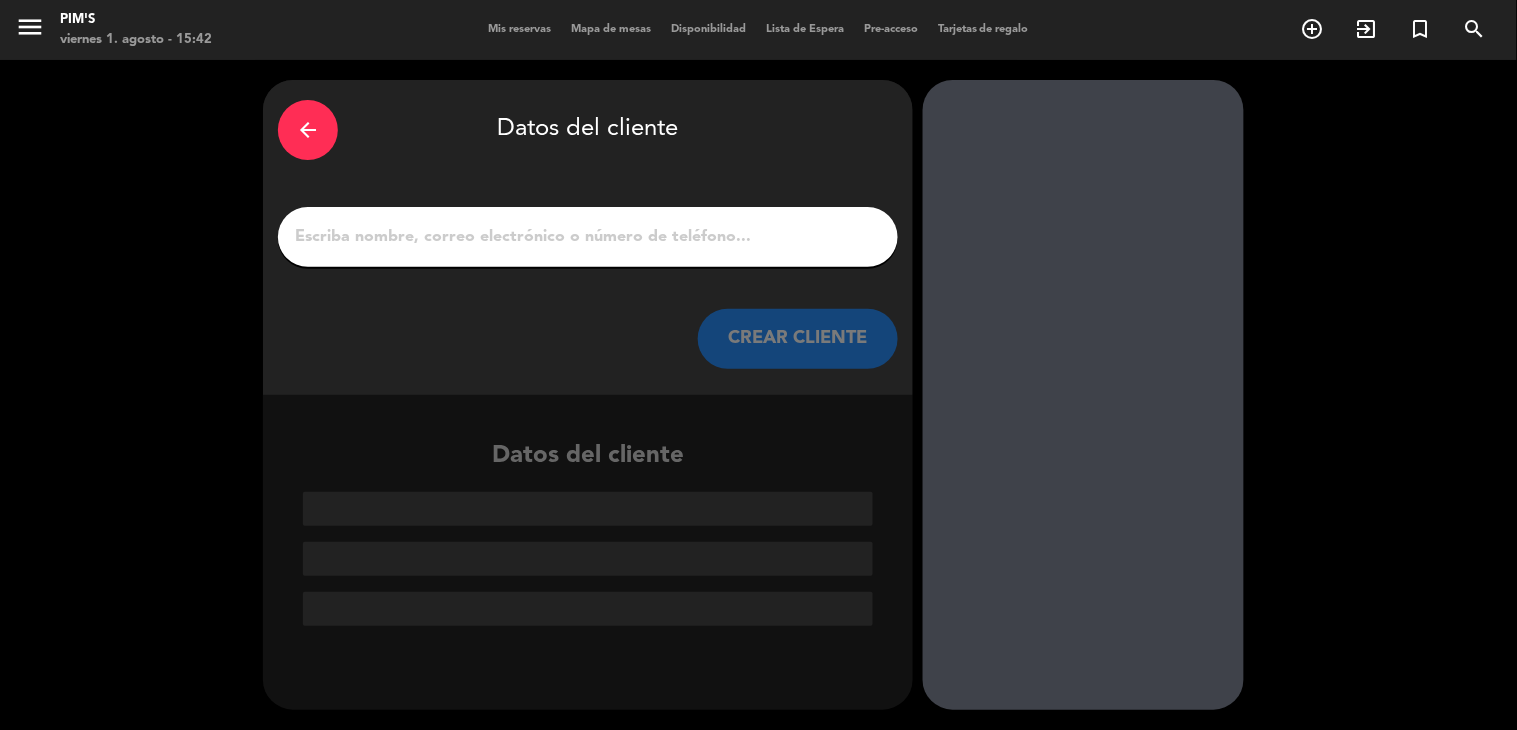 scroll, scrollTop: 0, scrollLeft: 0, axis: both 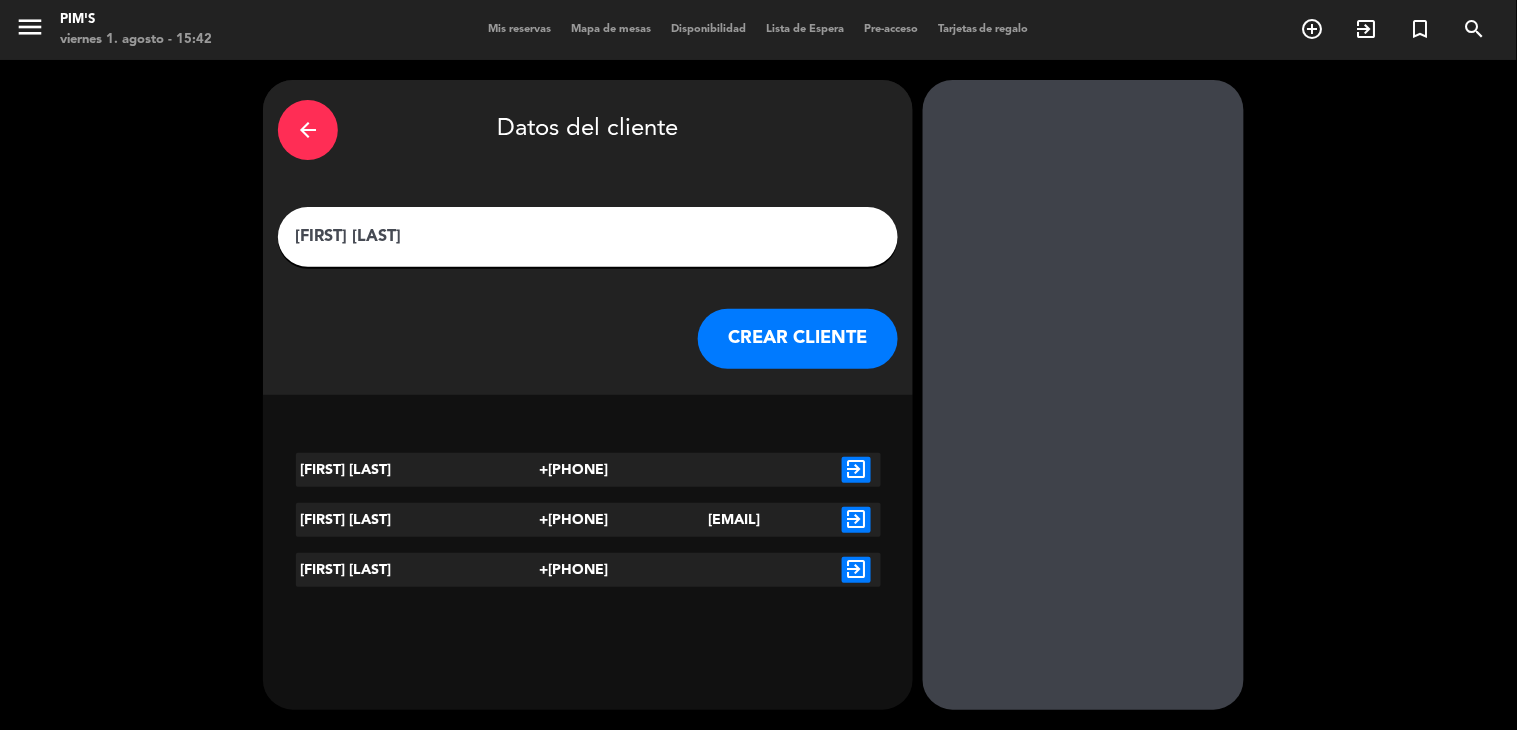 type on "[FIRST] [LAST]" 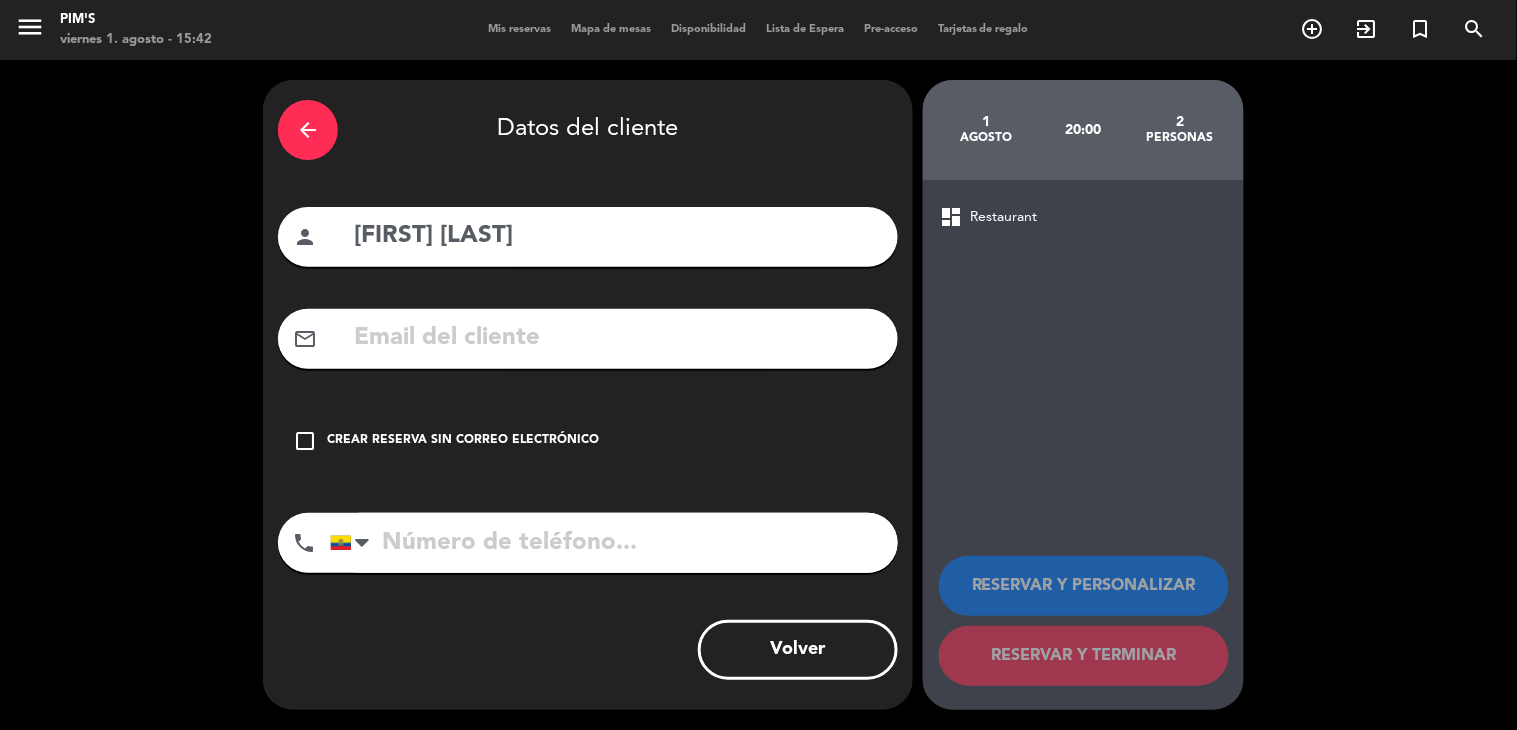 click on "check_box_outline_blank" at bounding box center [305, 441] 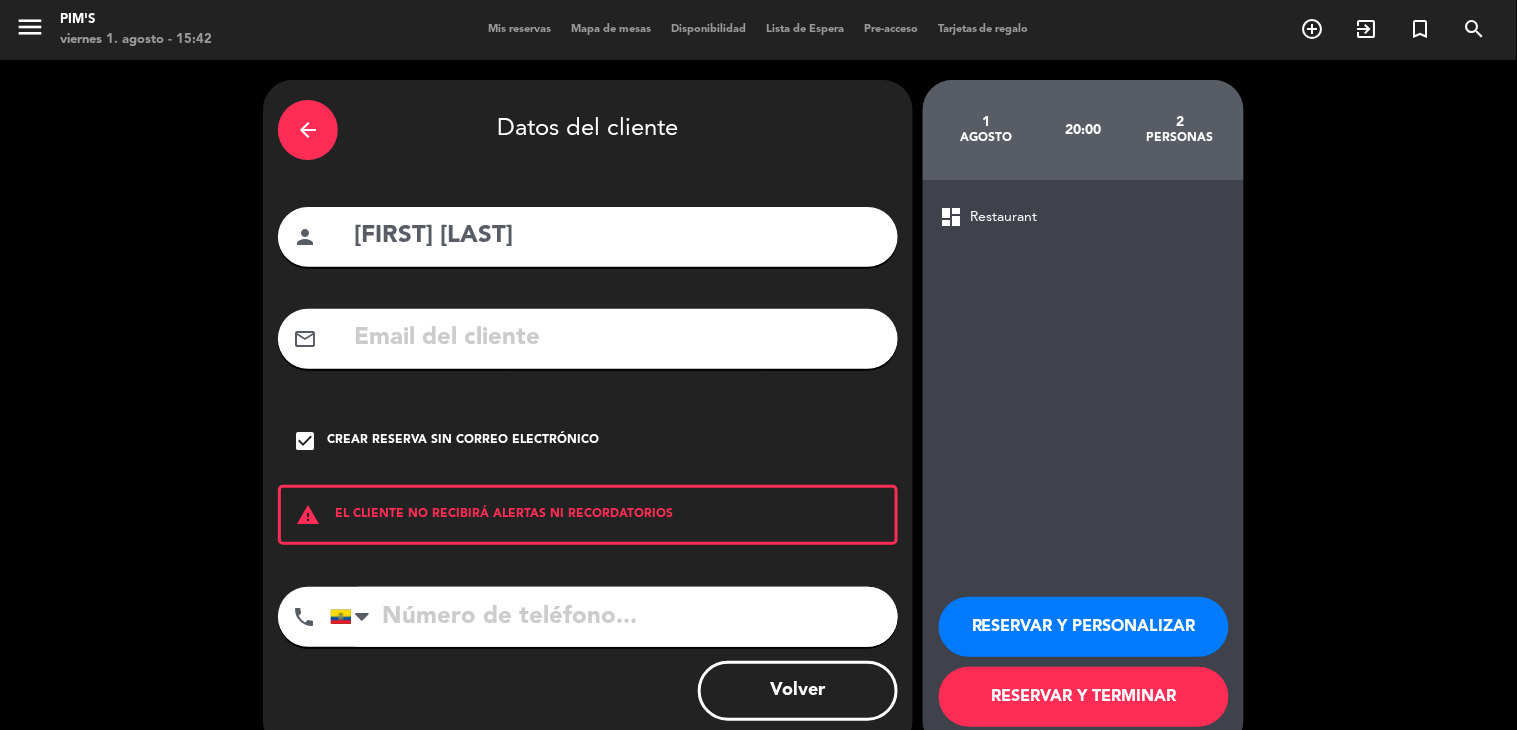 click at bounding box center (614, 617) 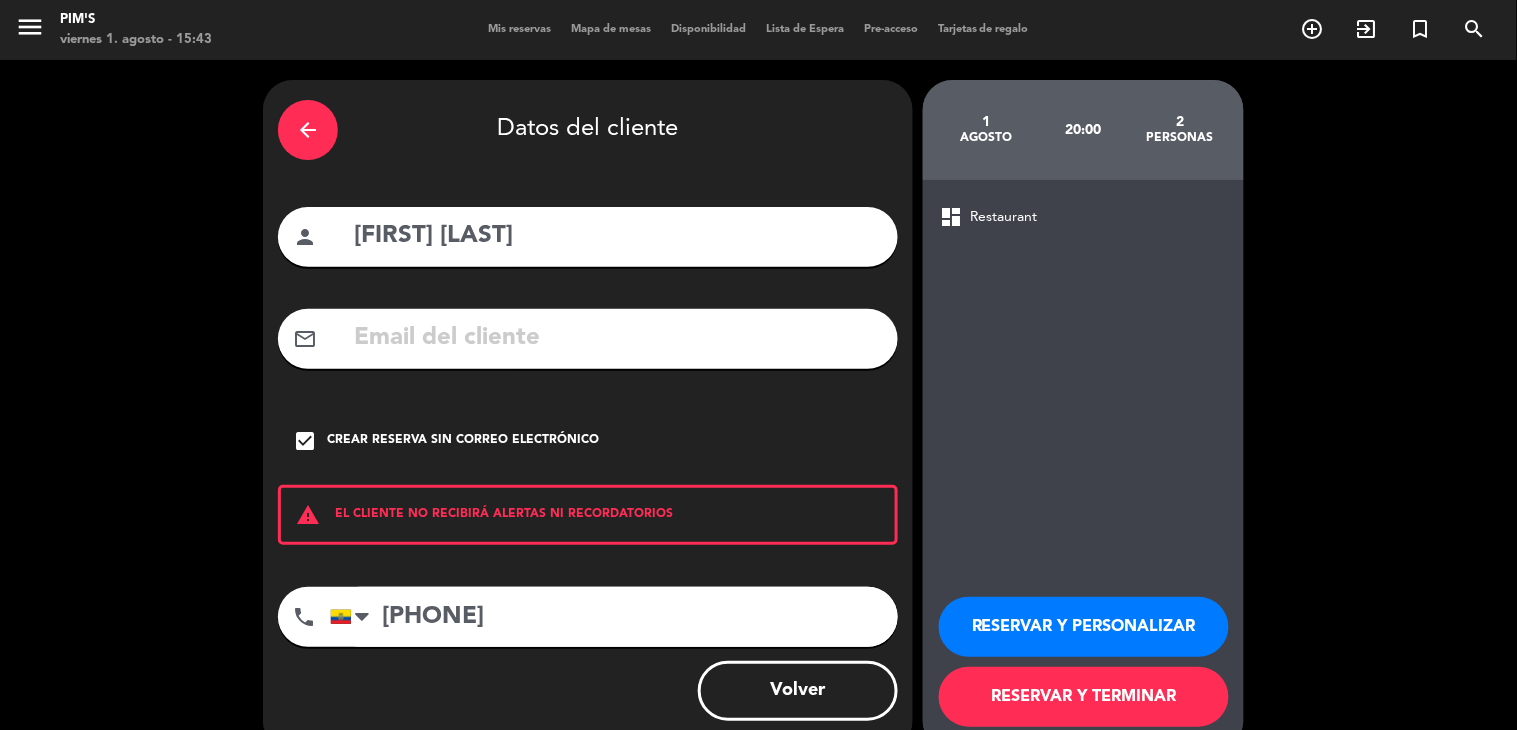 type on "[PHONE]" 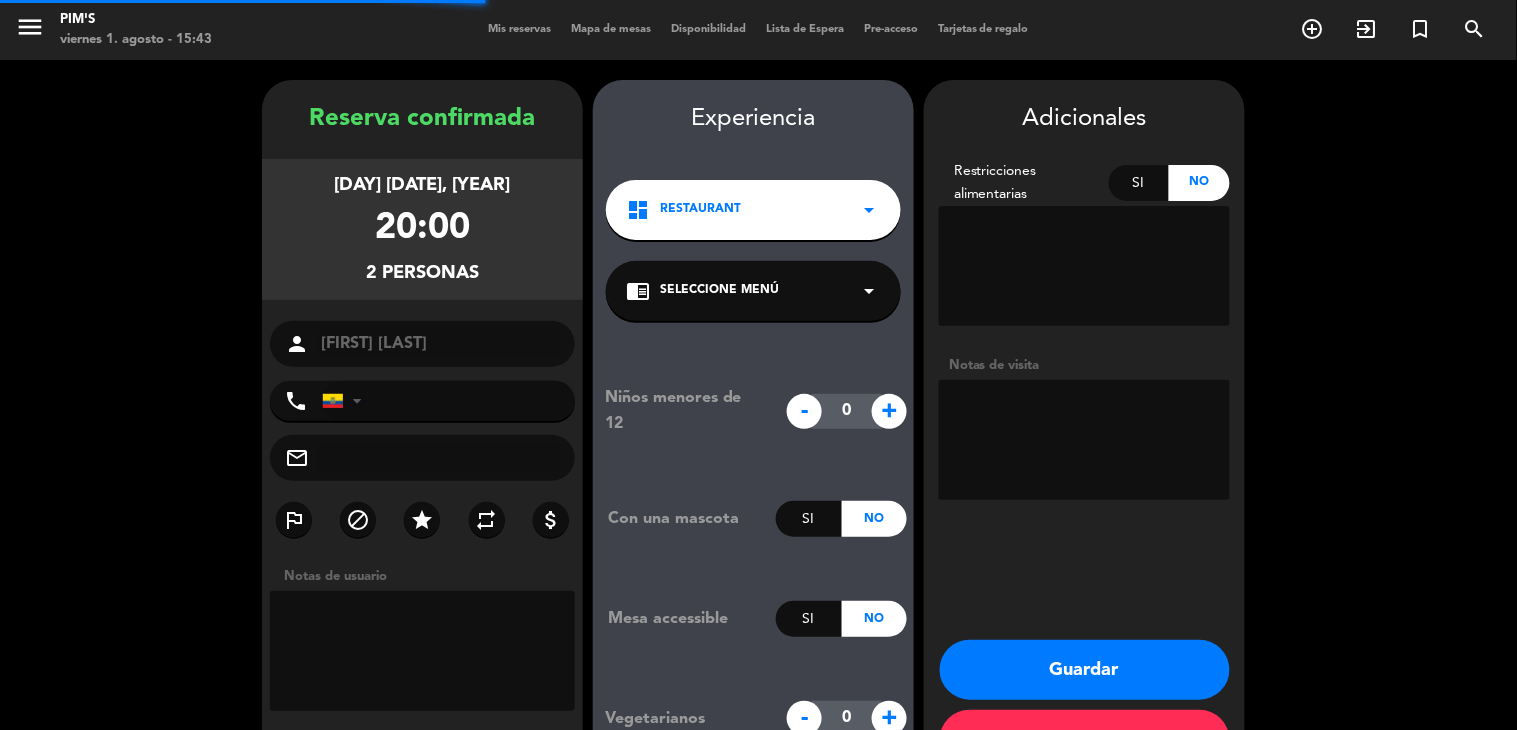 type on "[PHONE]" 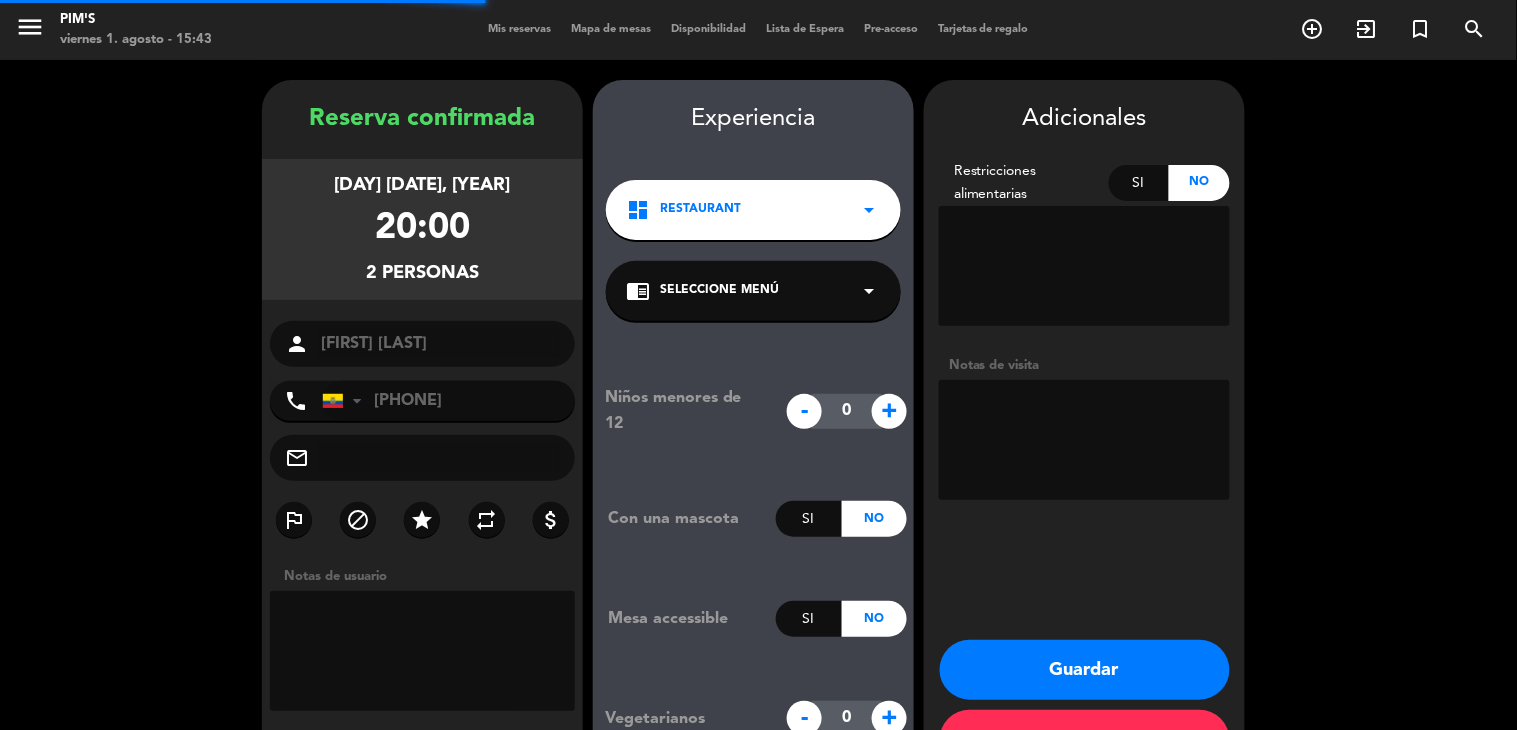 scroll, scrollTop: 70, scrollLeft: 0, axis: vertical 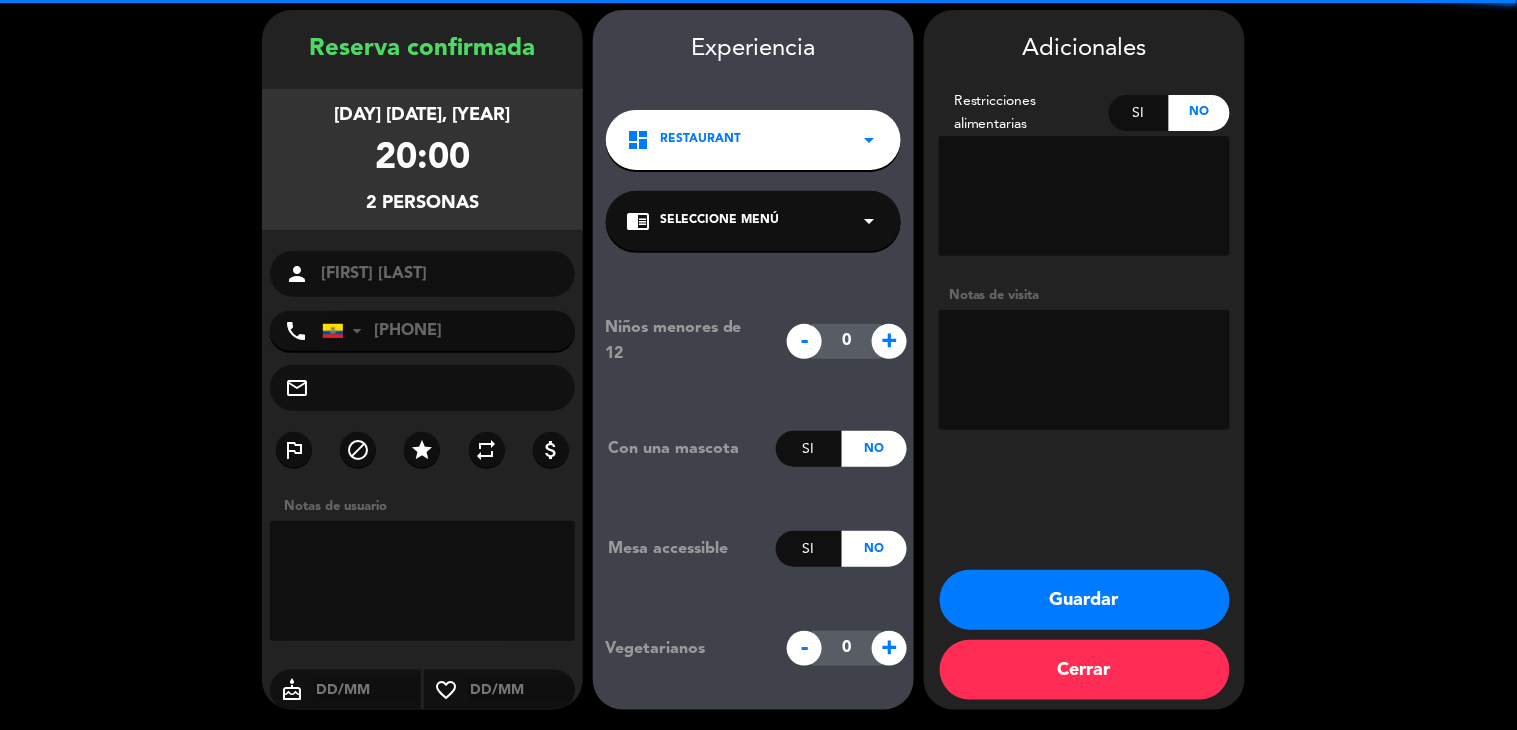 click at bounding box center (1084, 370) 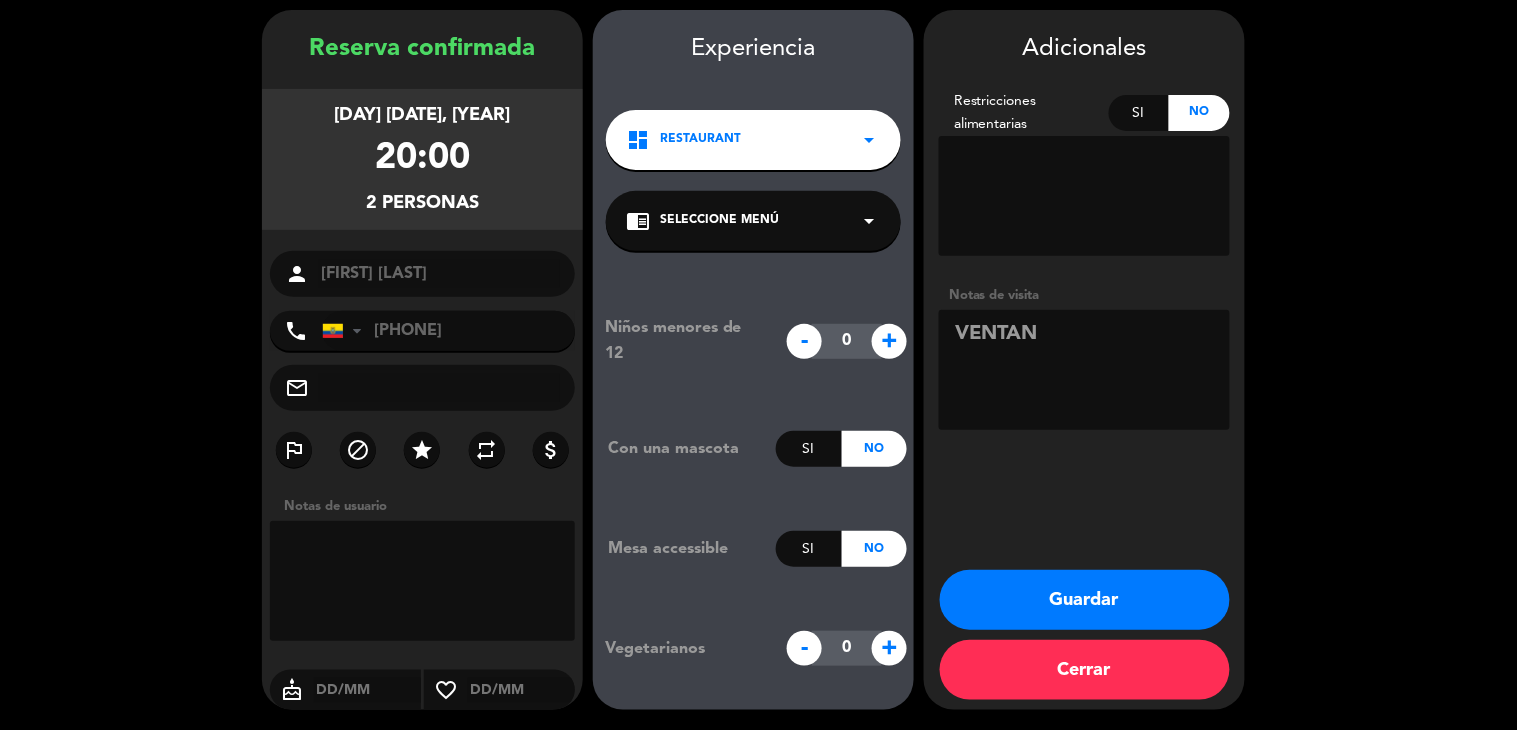type on "VENTANA" 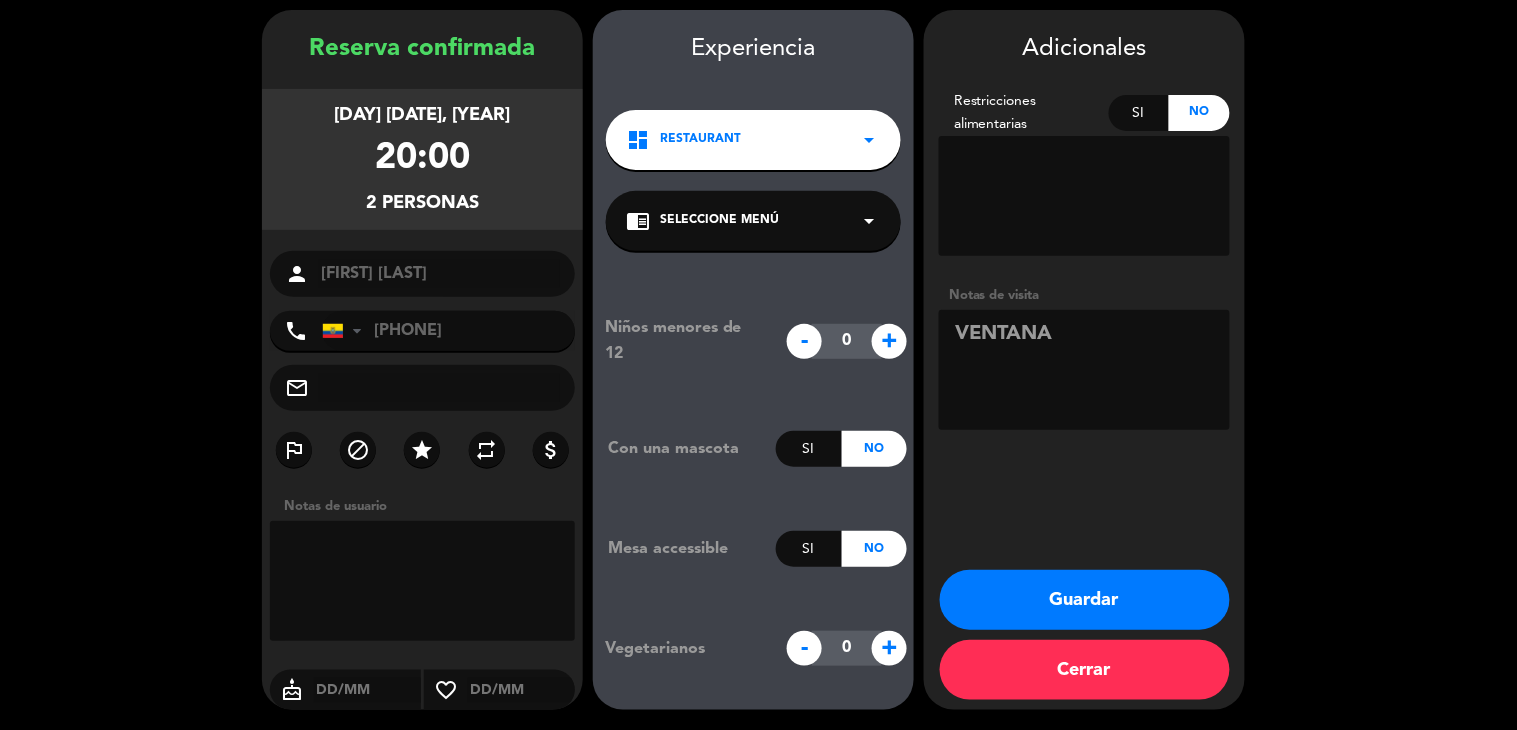 drag, startPoint x: 1082, startPoint y: 338, endPoint x: 876, endPoint y: 332, distance: 206.08736 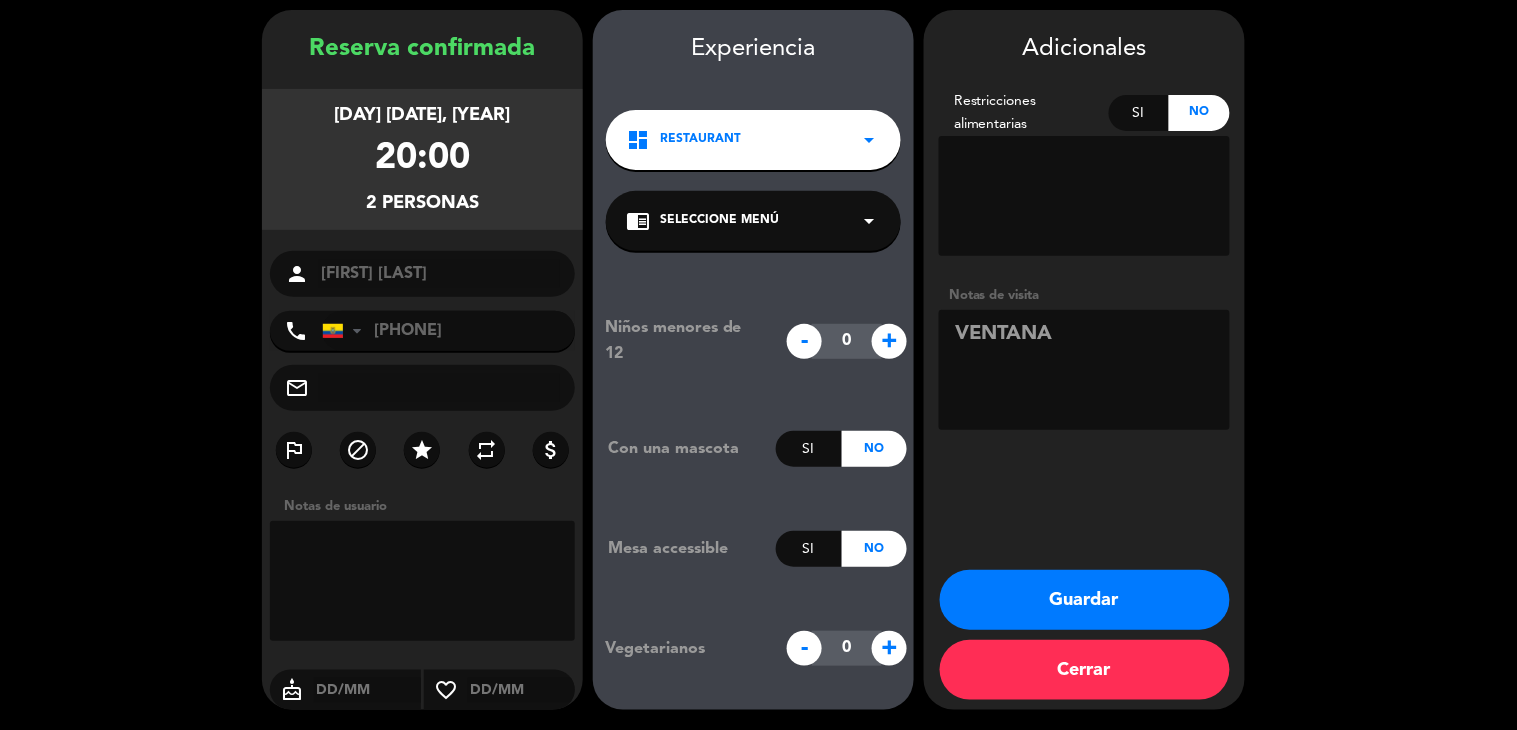 type 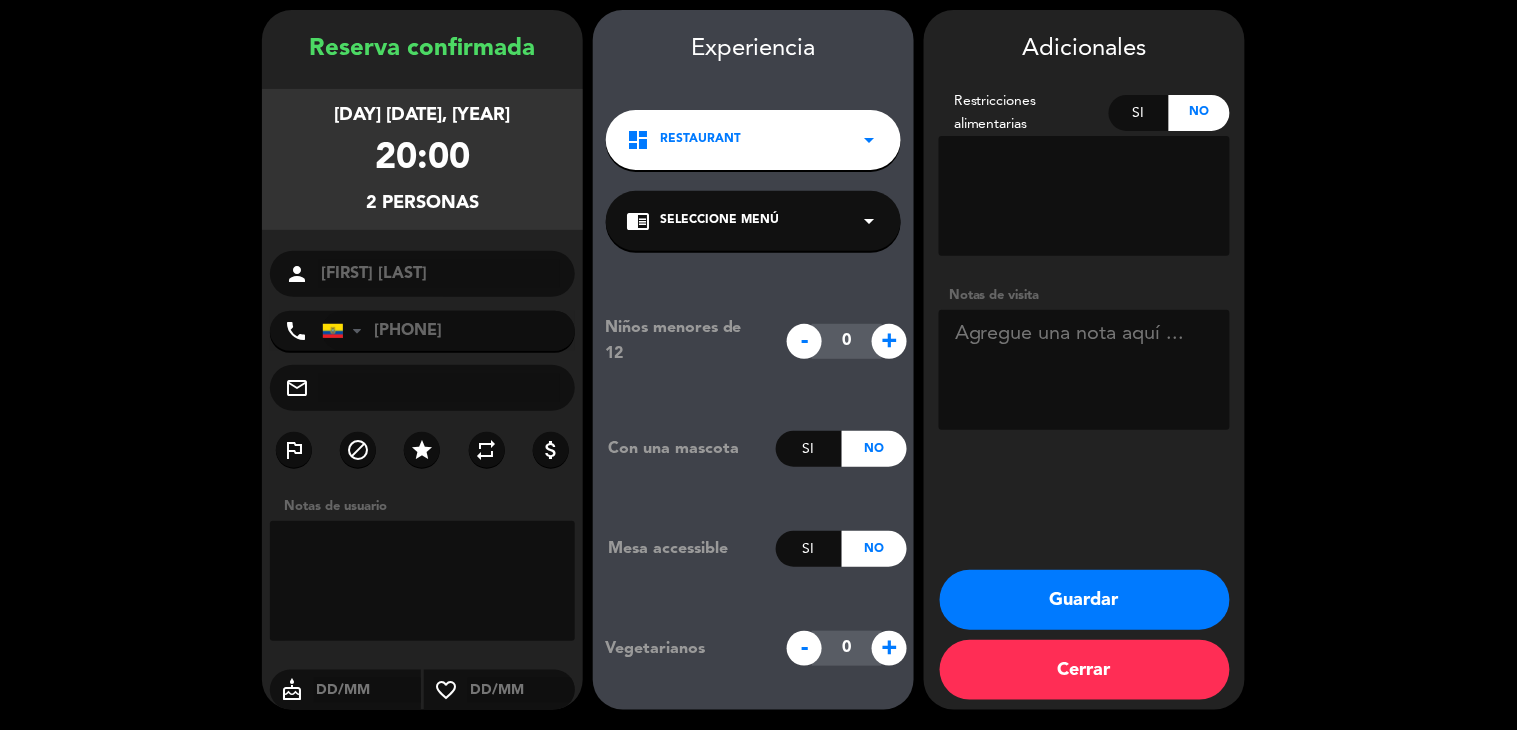 click on "Guardar" at bounding box center [1085, 600] 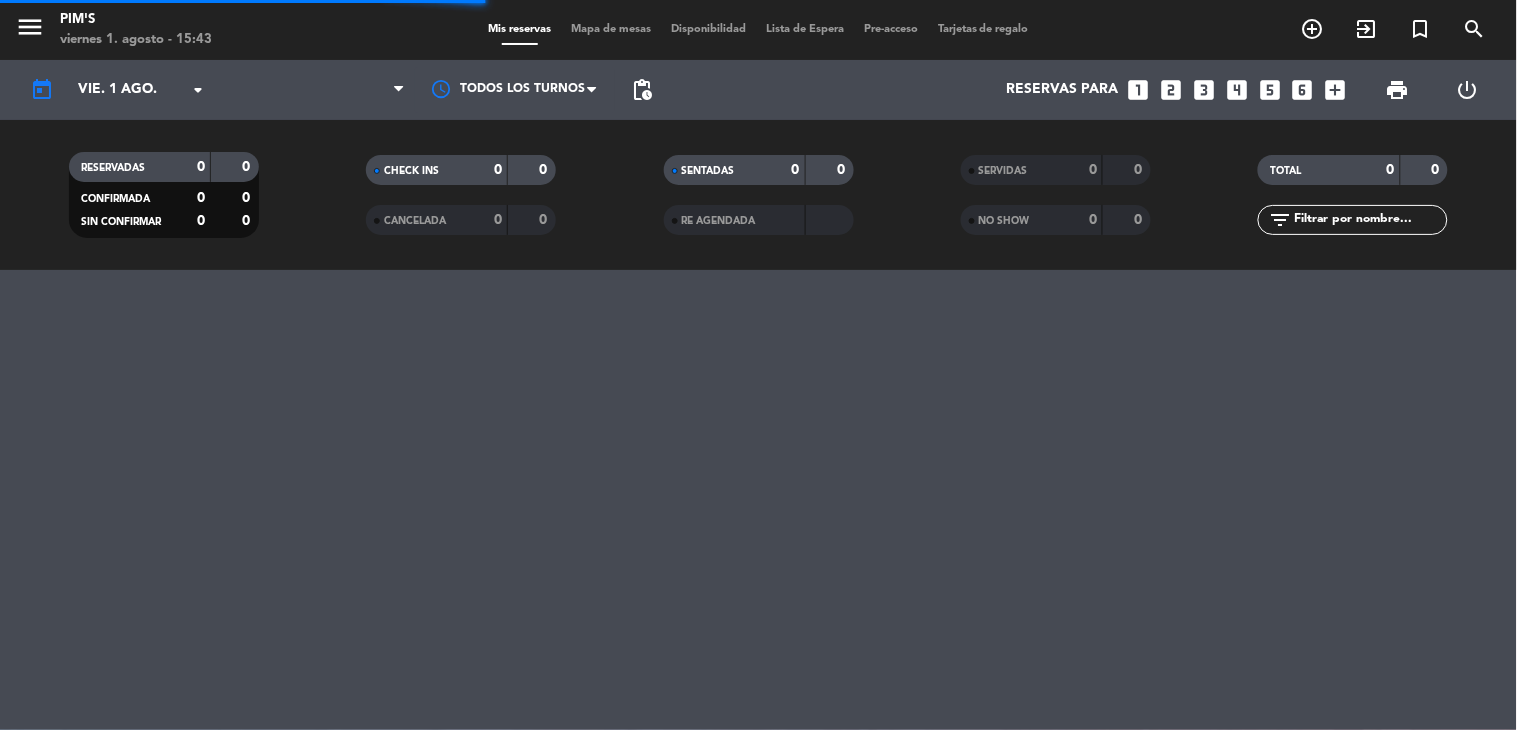 scroll, scrollTop: 0, scrollLeft: 0, axis: both 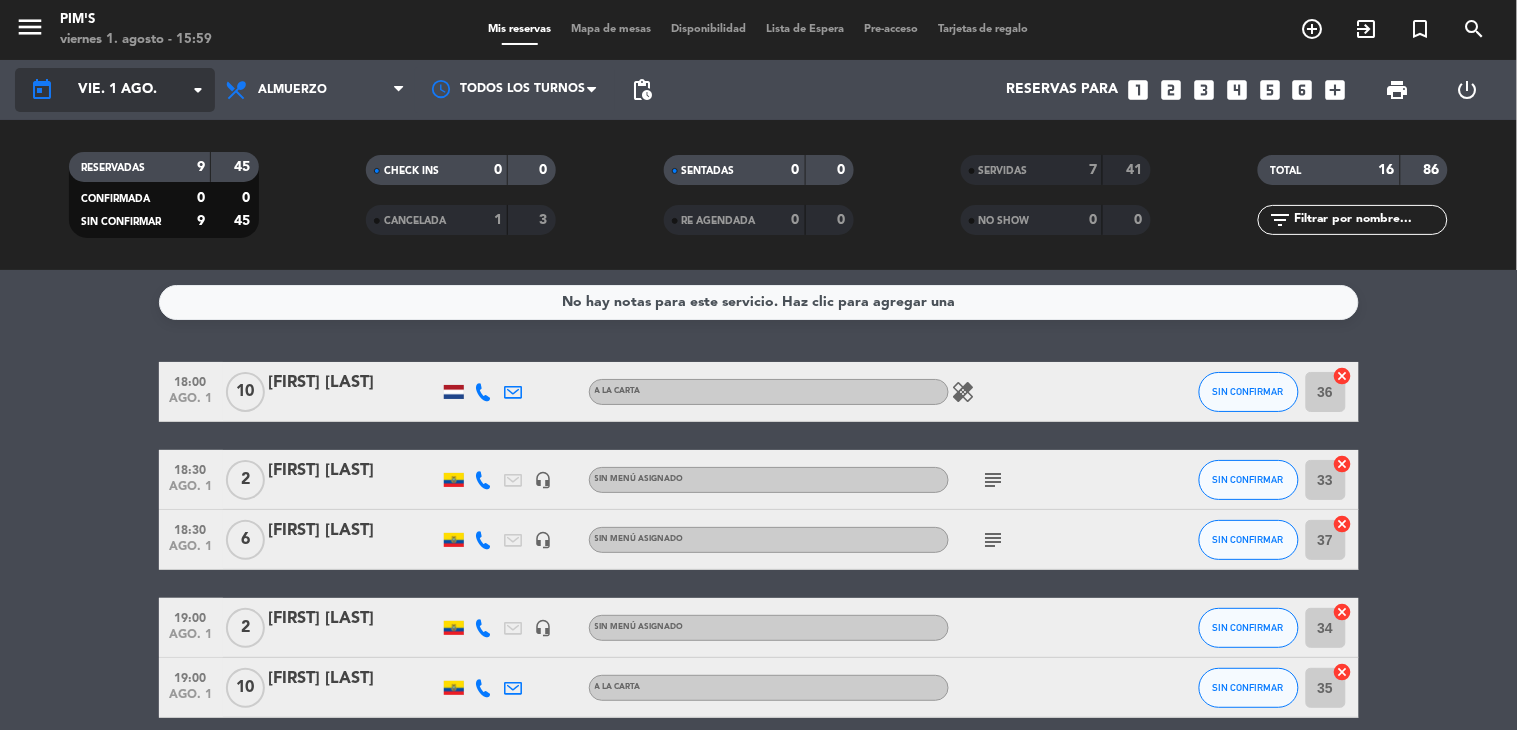 click on "vie. 1 ago." 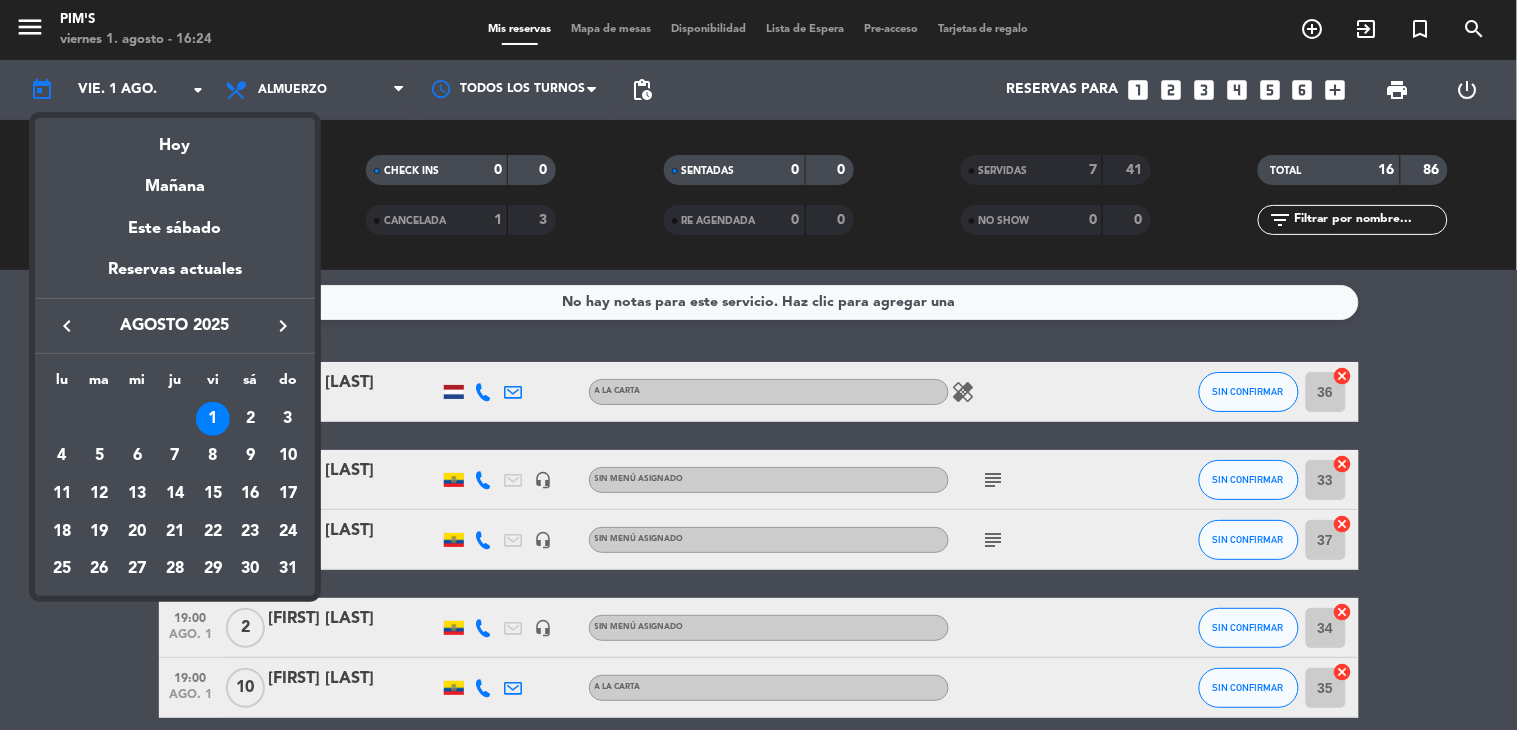 click at bounding box center [758, 365] 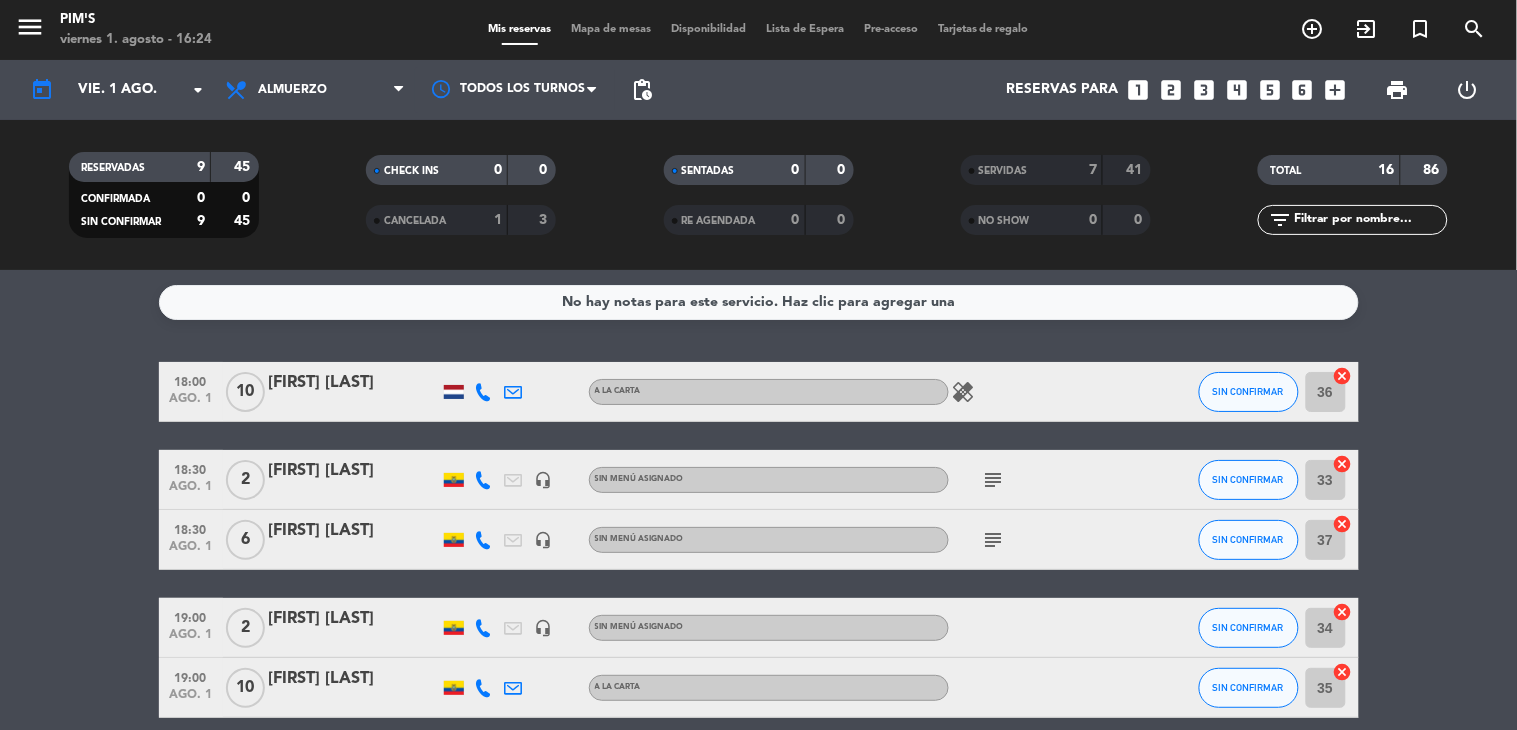 click on "vie. 1 ago." 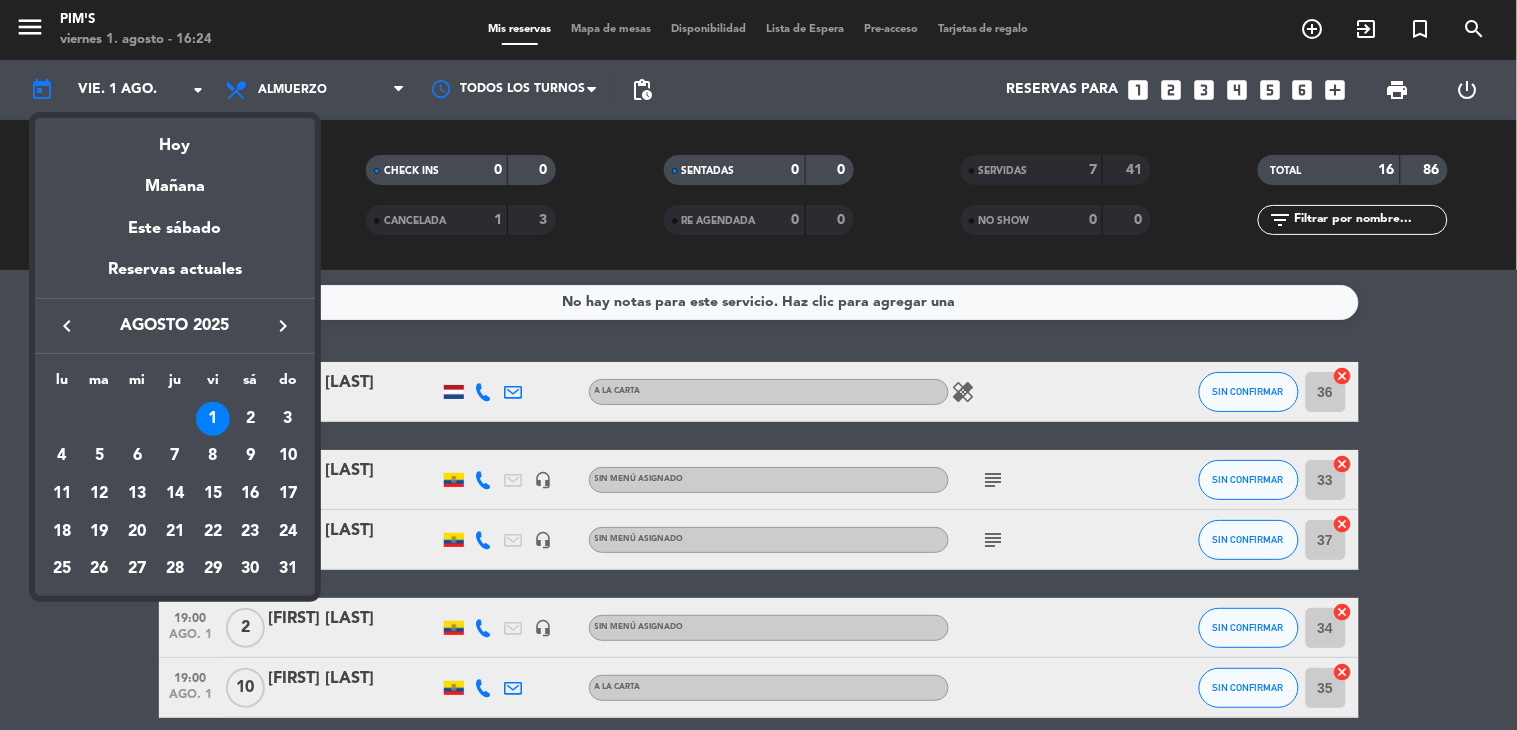 click at bounding box center [758, 365] 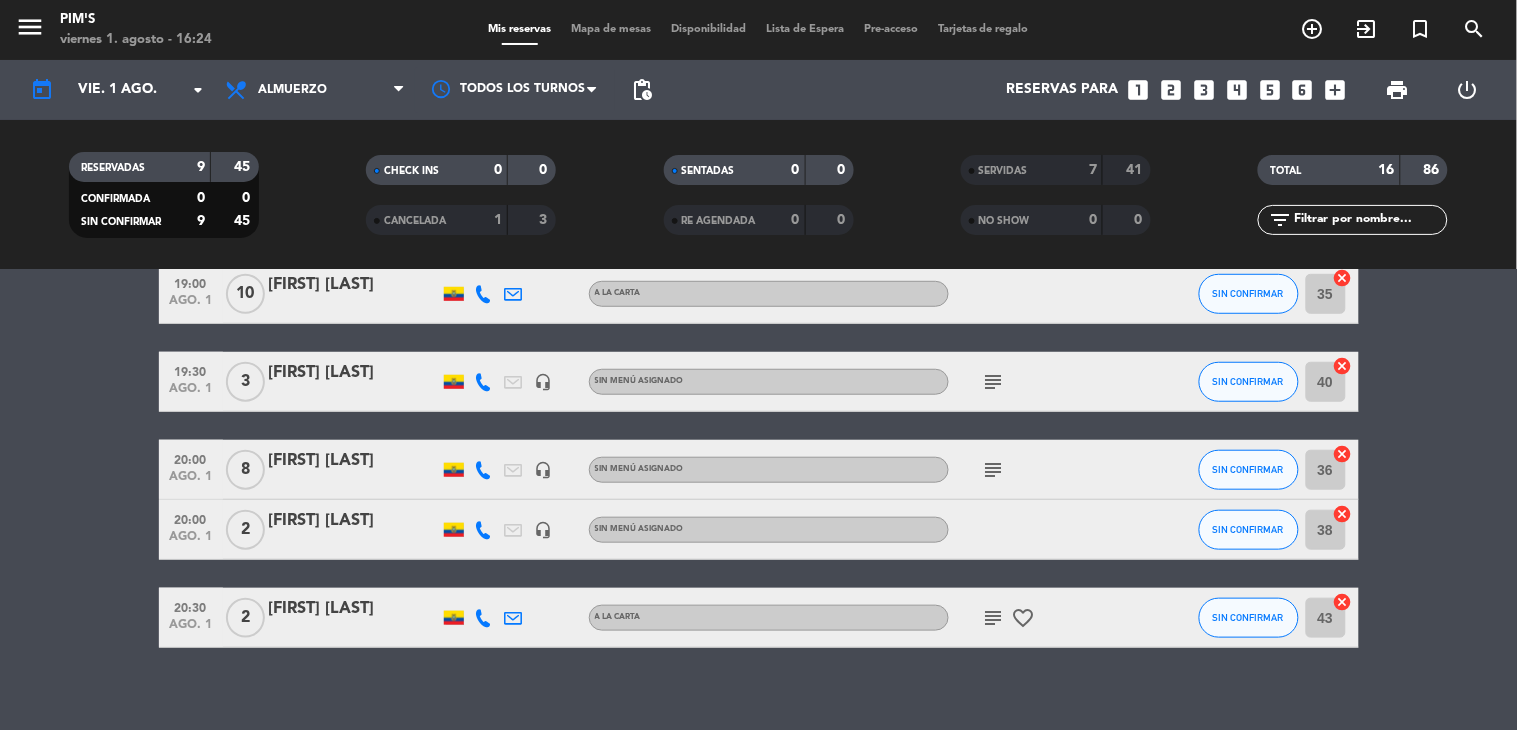 scroll, scrollTop: 412, scrollLeft: 0, axis: vertical 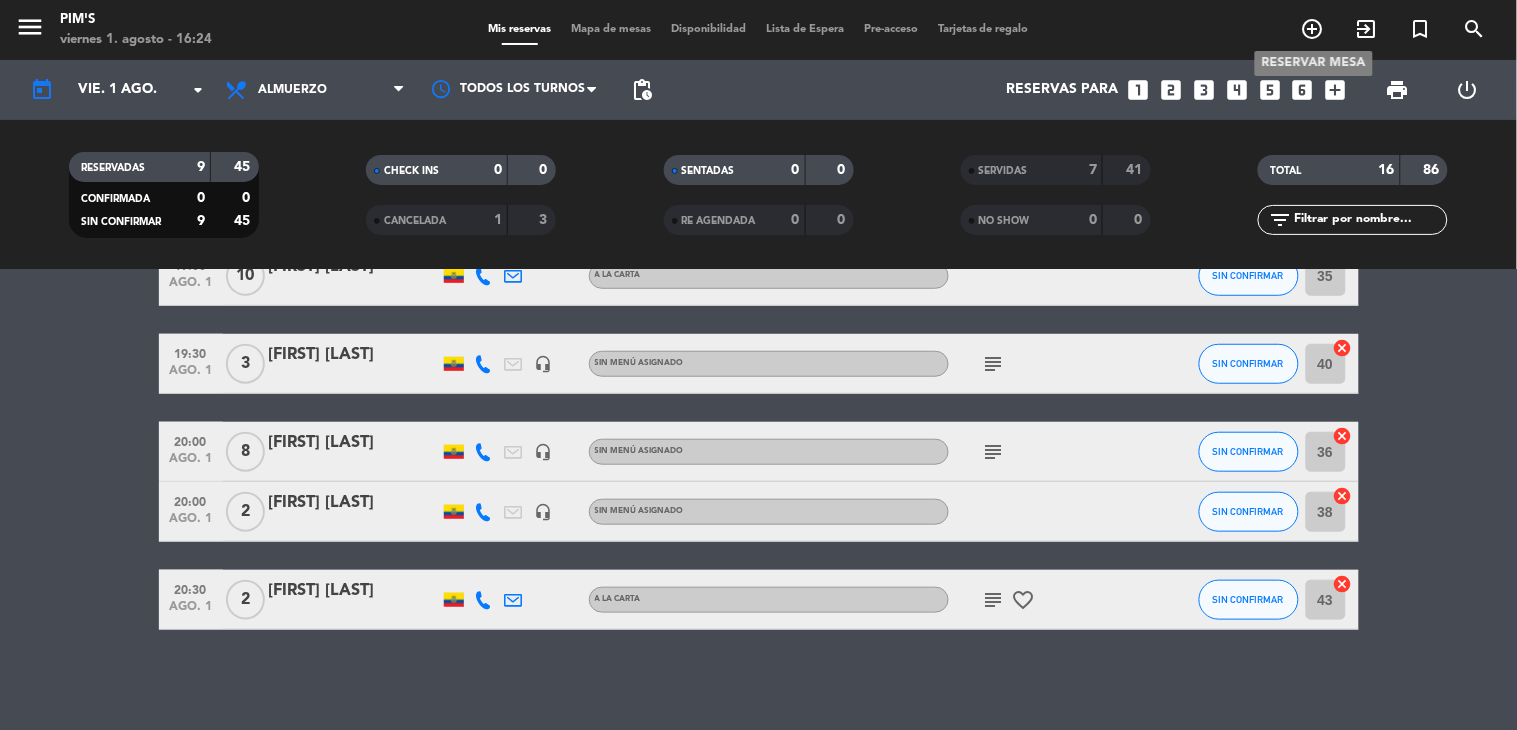click on "add_circle_outline" at bounding box center [1313, 29] 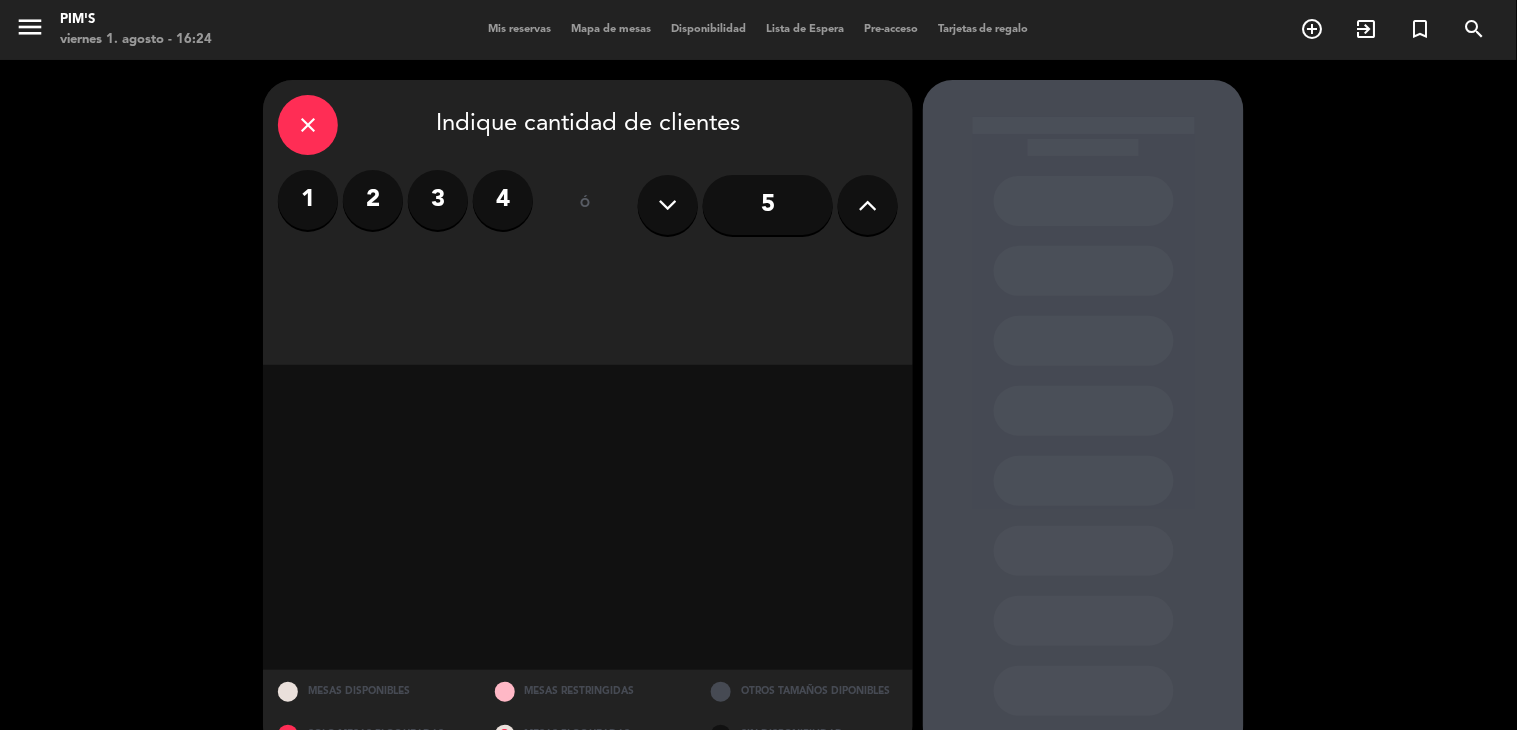 click on "5" at bounding box center (768, 205) 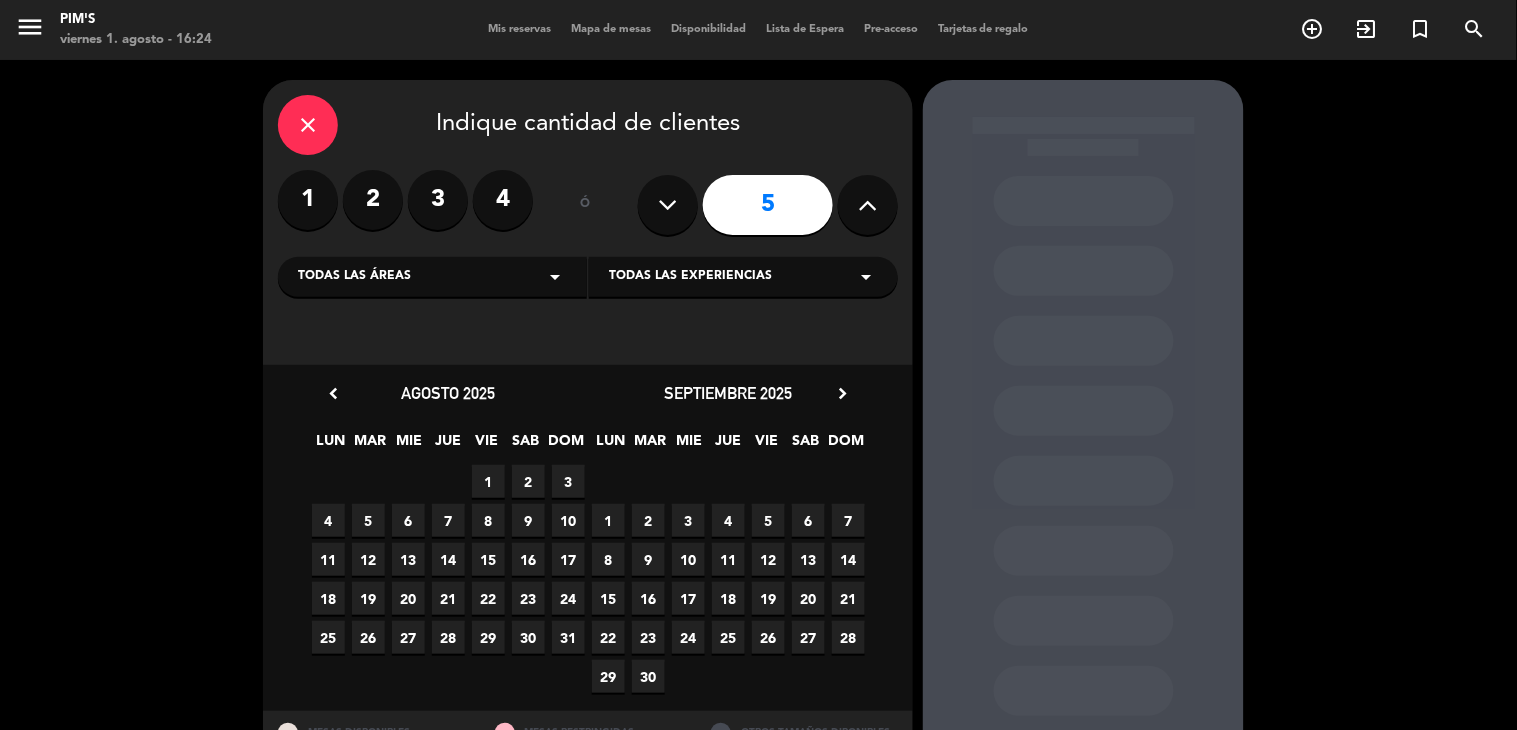 click on "1" at bounding box center (488, 481) 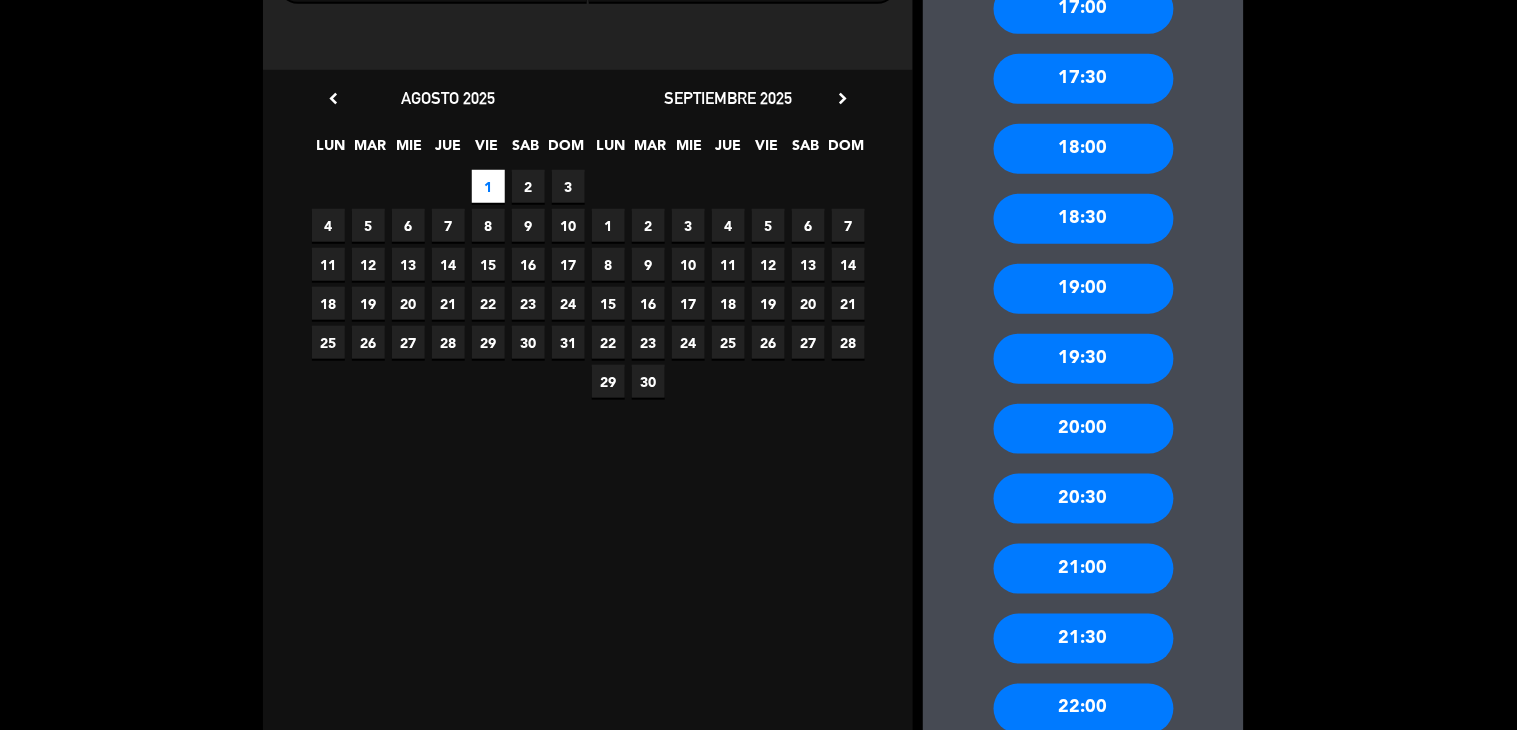 scroll, scrollTop: 302, scrollLeft: 0, axis: vertical 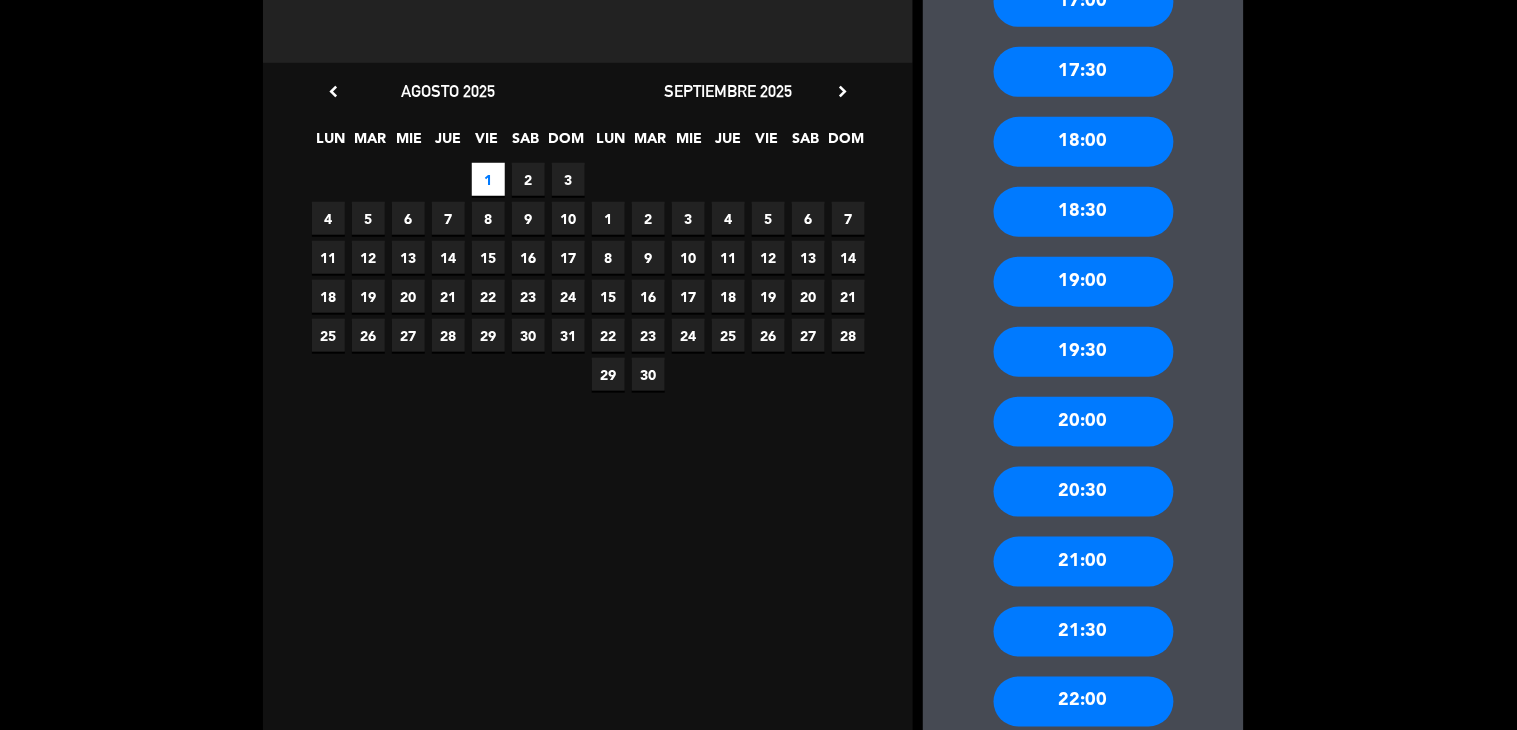 click on "20:00" at bounding box center [1084, 422] 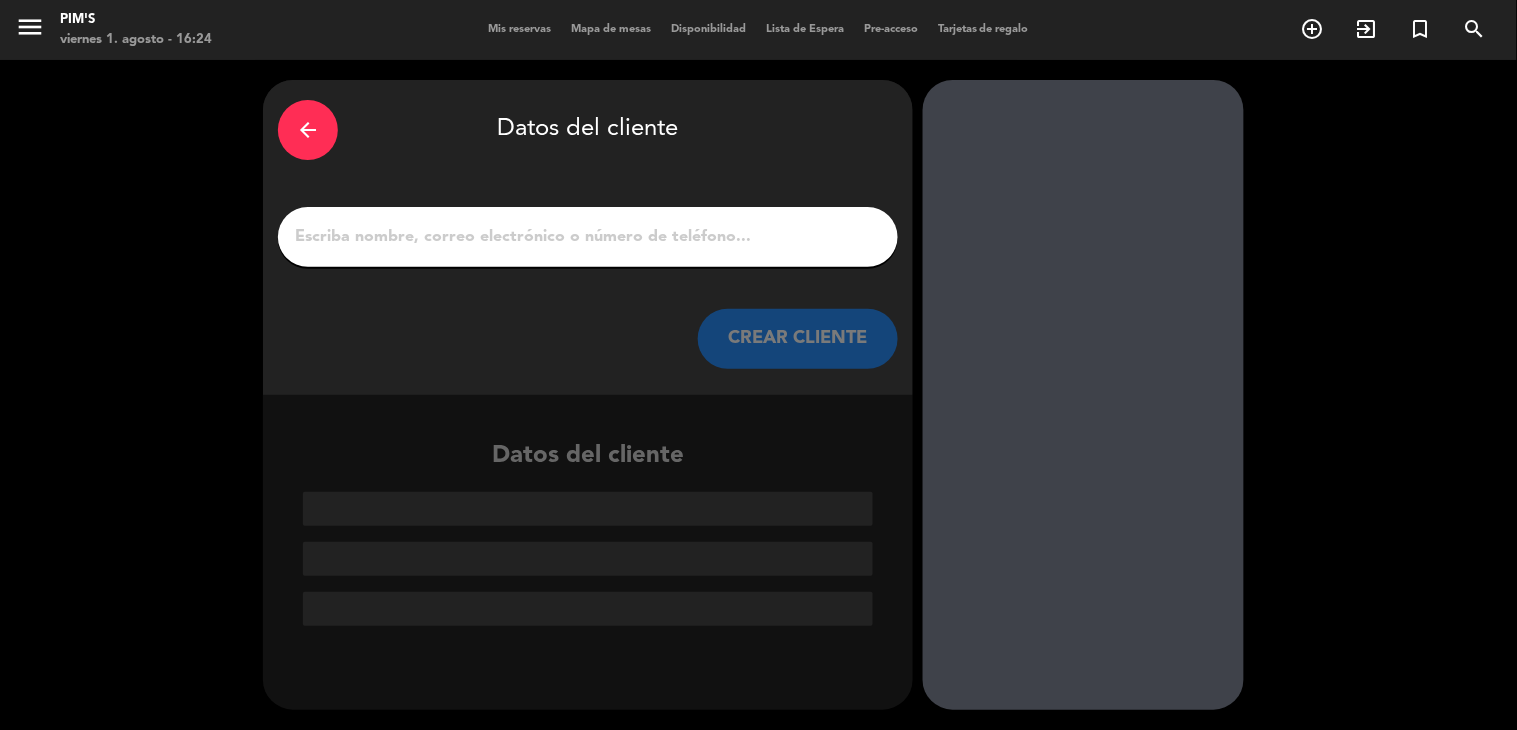 scroll, scrollTop: 0, scrollLeft: 0, axis: both 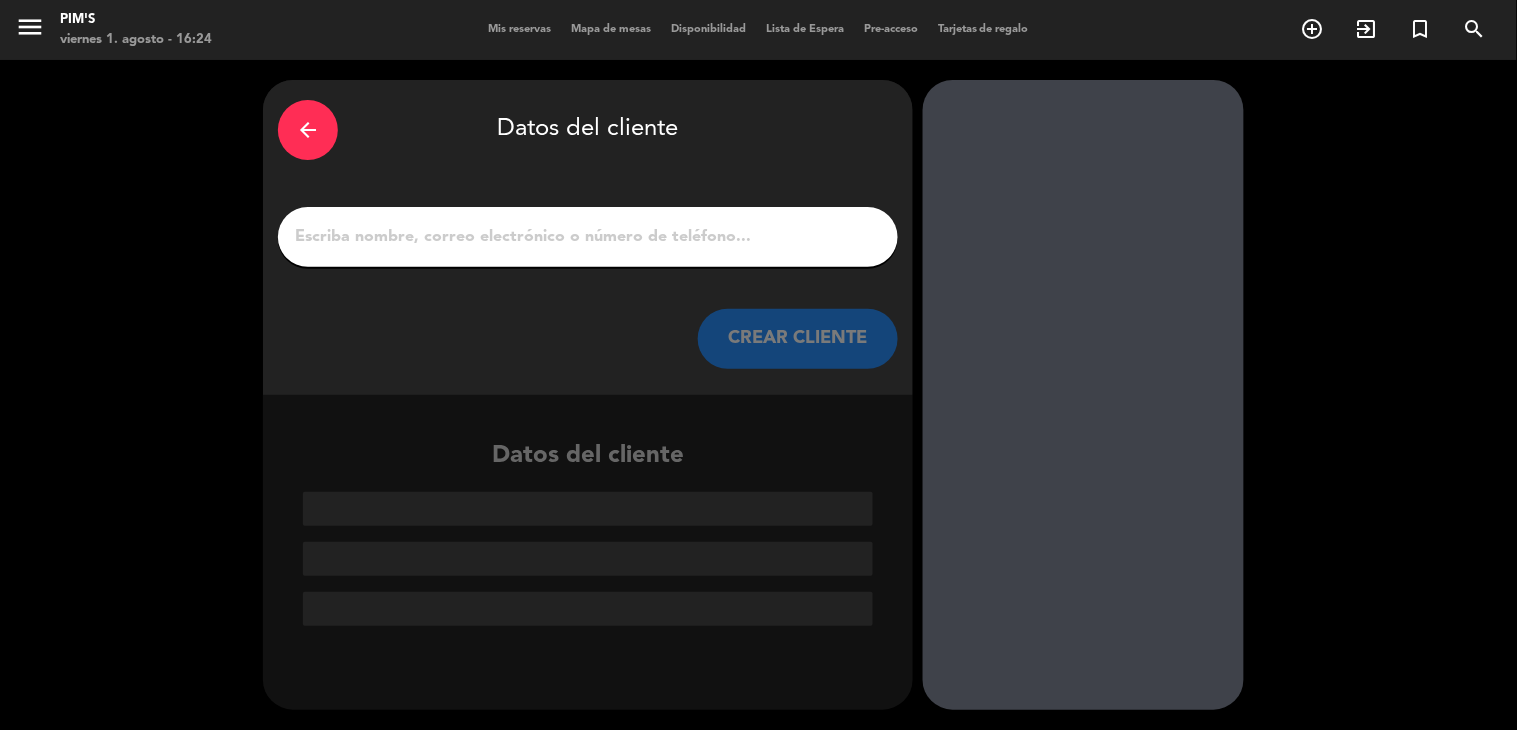 click on "arrow_back" at bounding box center (308, 130) 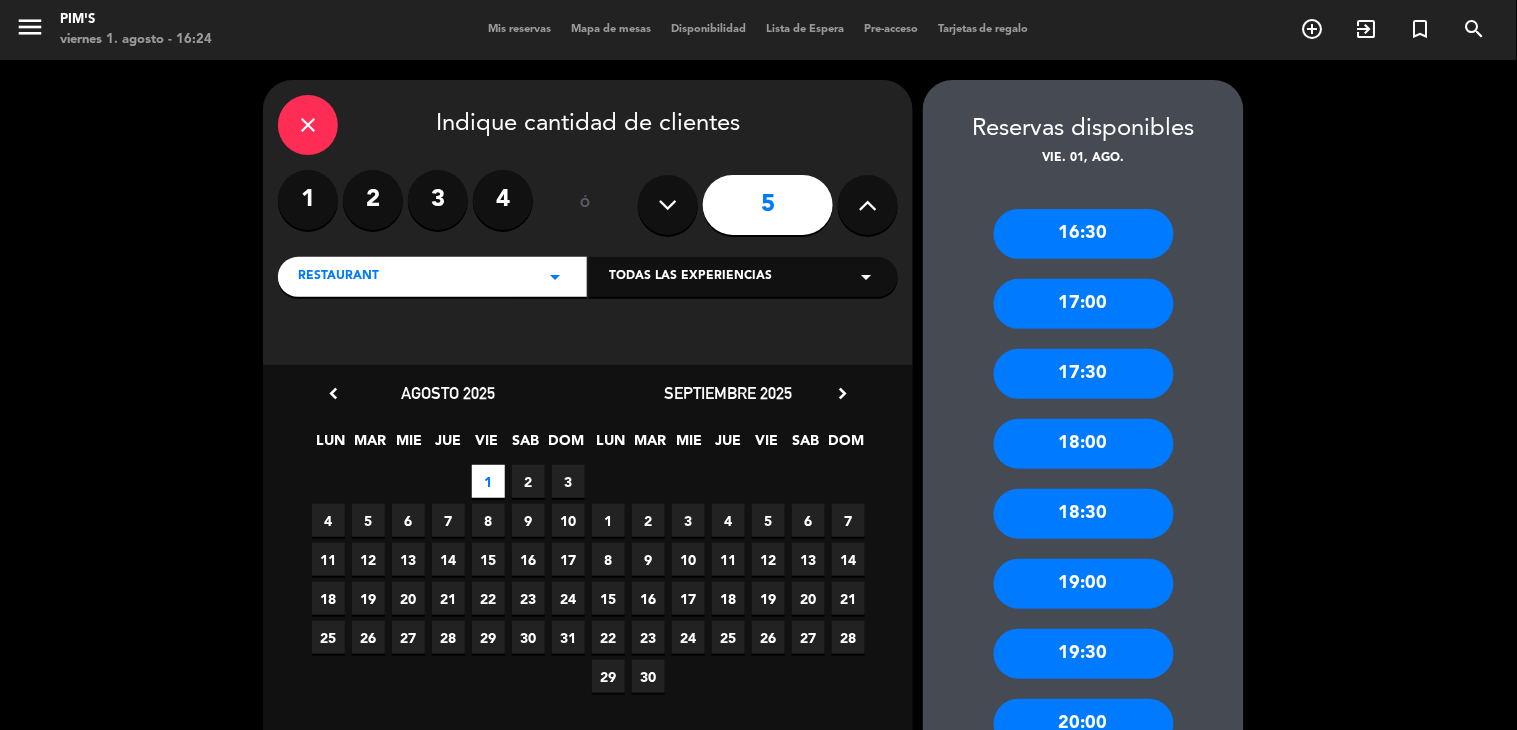 click on "close" at bounding box center [308, 125] 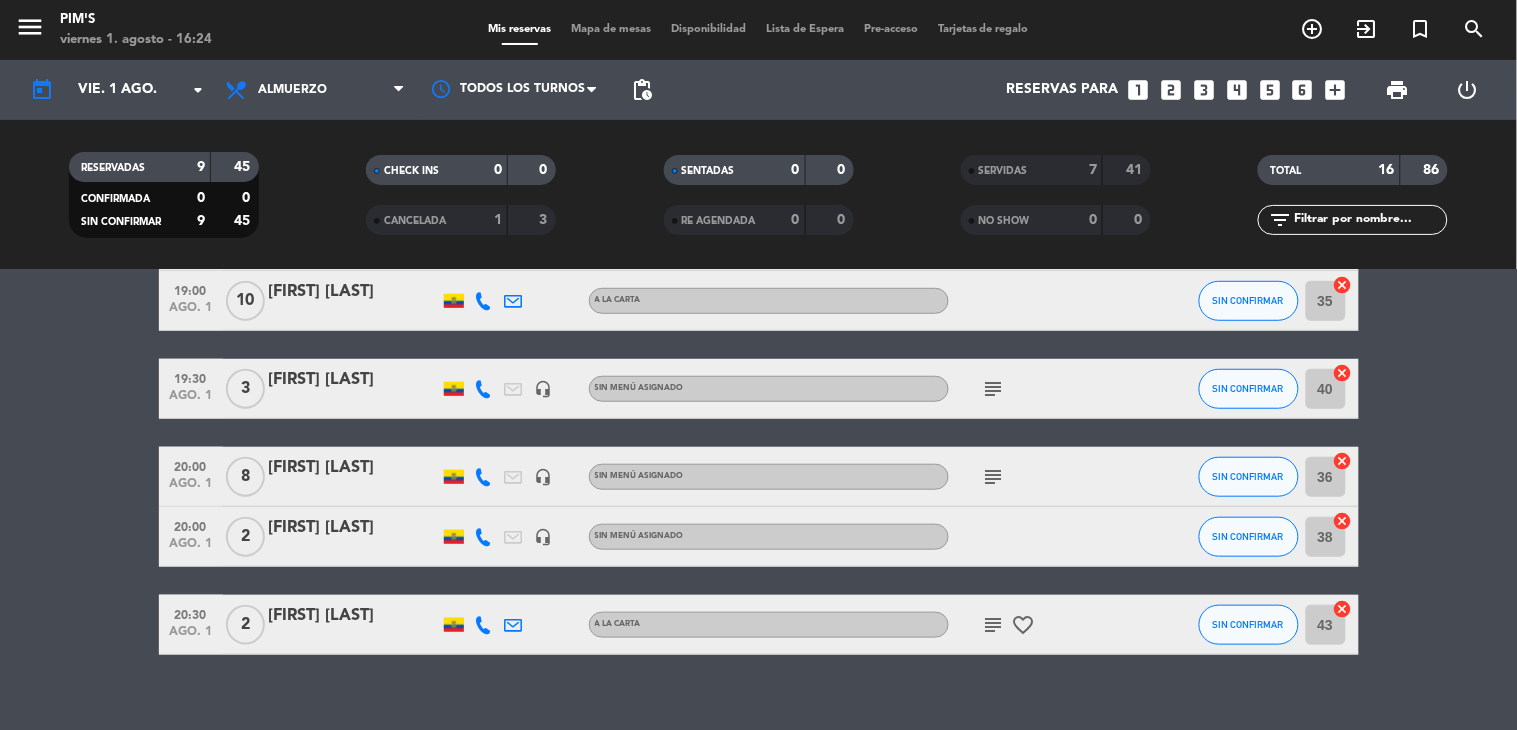 scroll, scrollTop: 412, scrollLeft: 0, axis: vertical 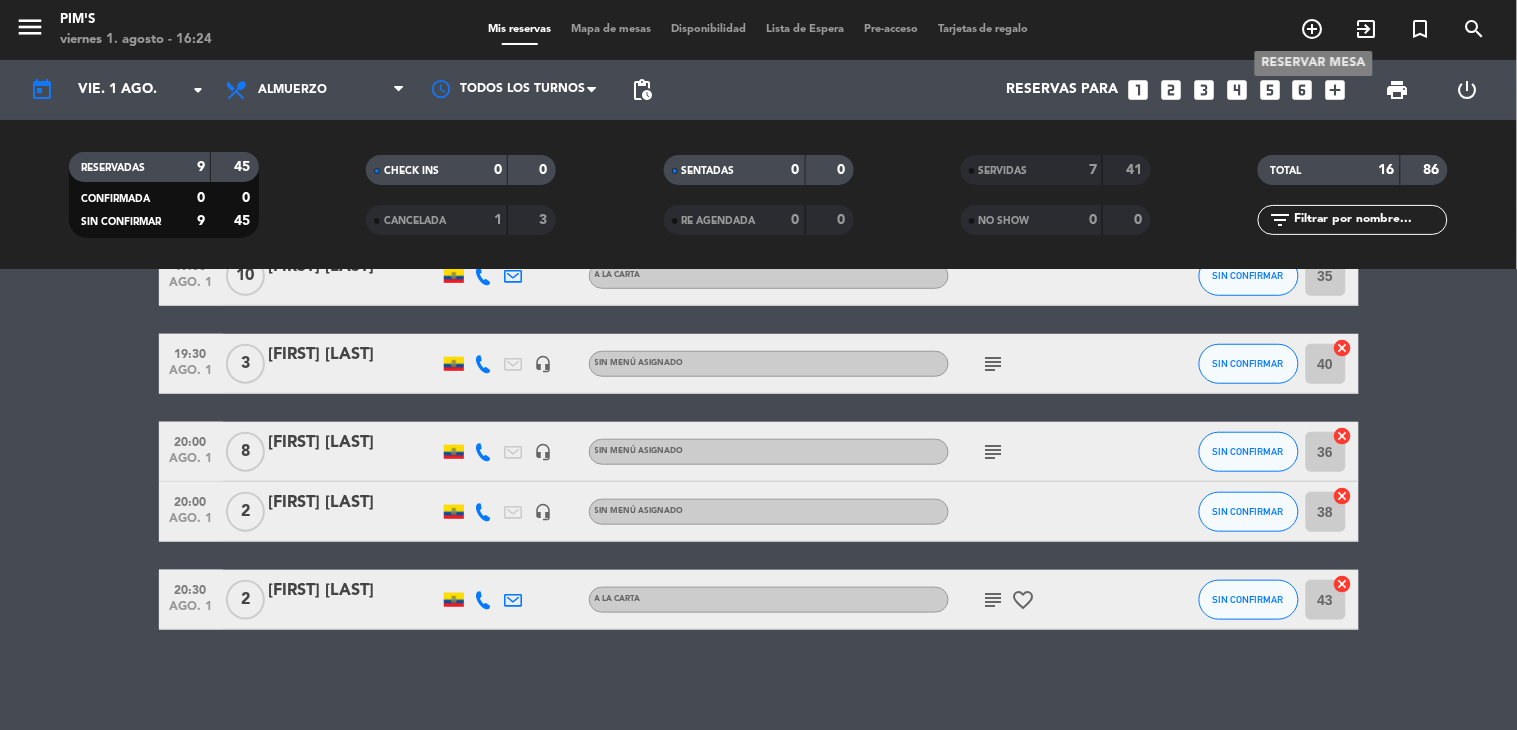 click on "add_circle_outline" at bounding box center [1313, 29] 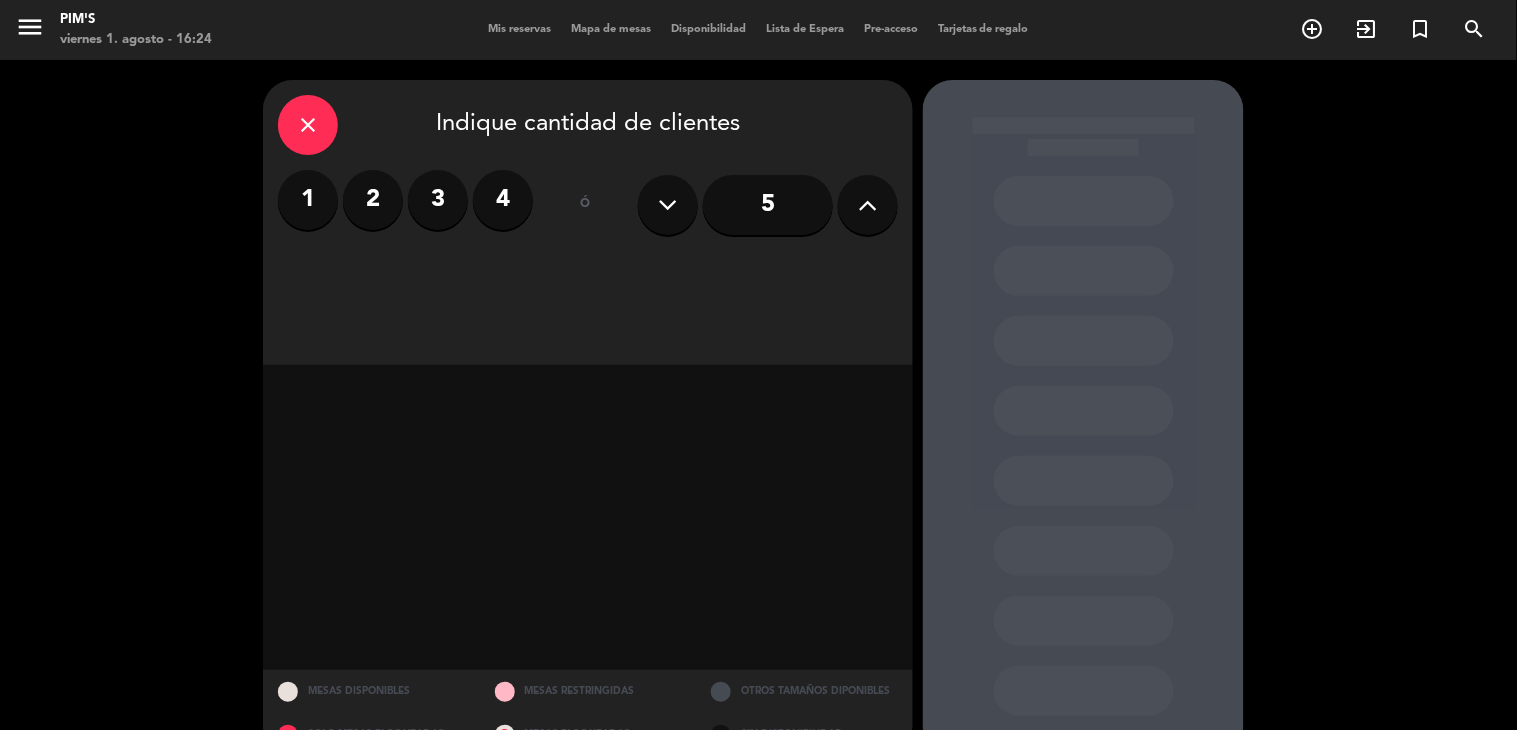 click on "5" at bounding box center [768, 205] 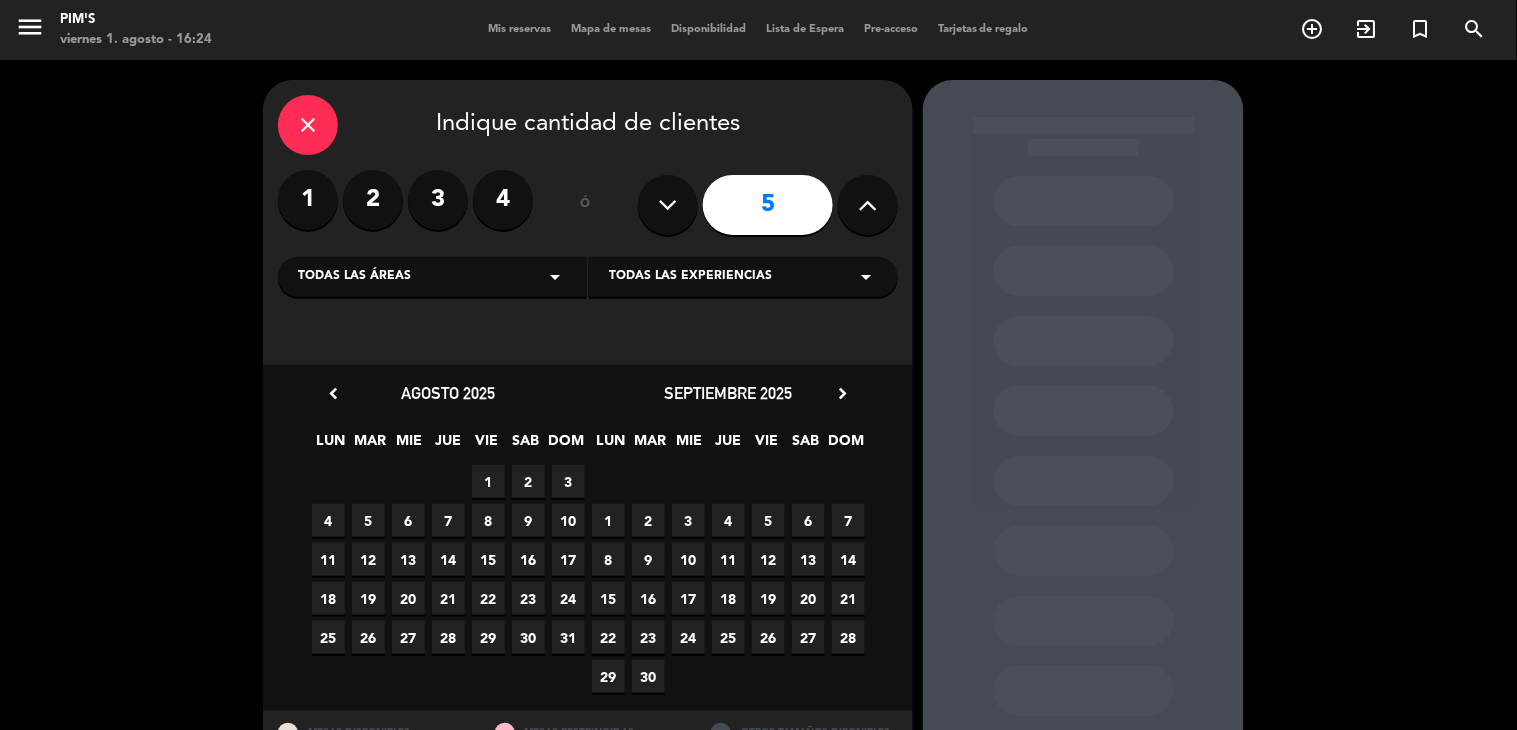 click on "1" at bounding box center [488, 481] 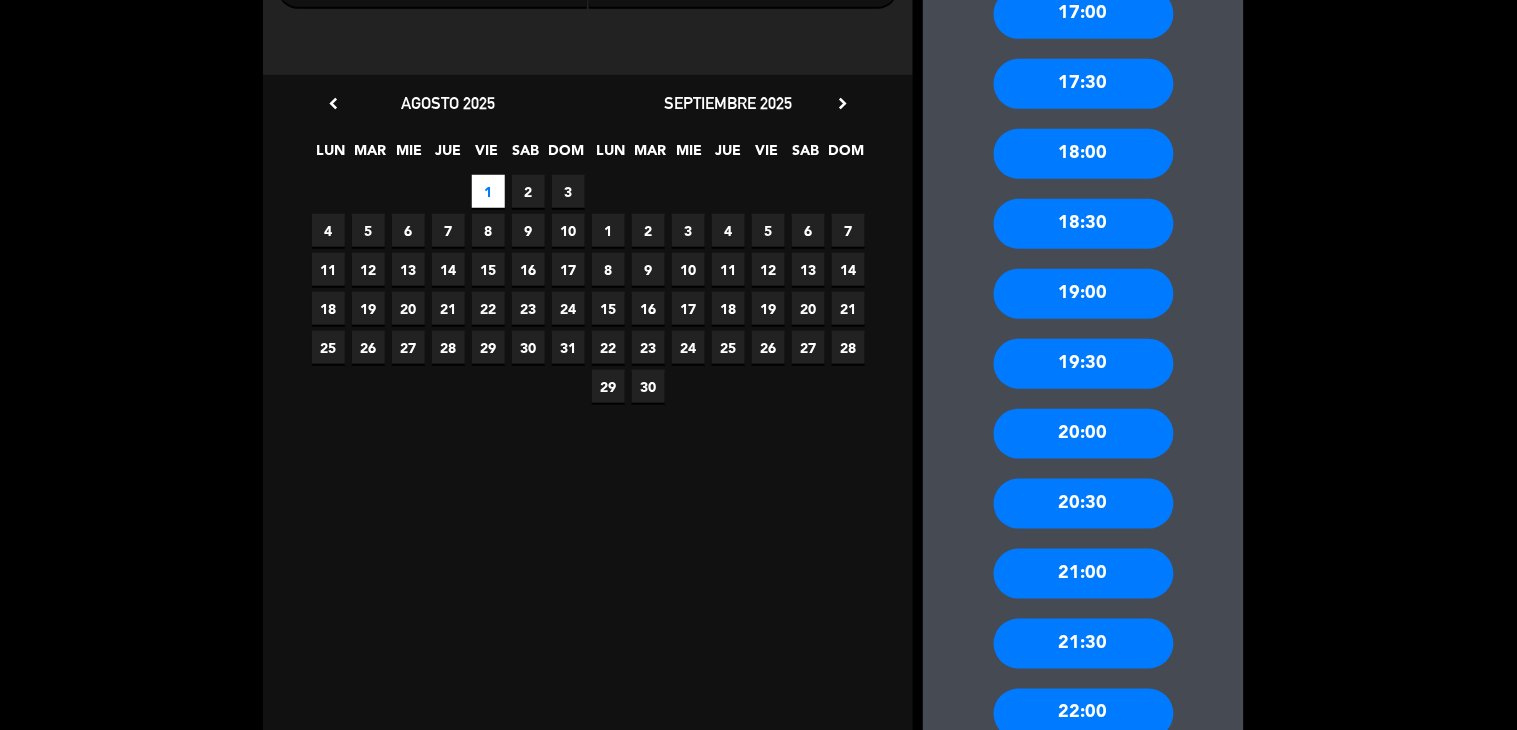 scroll, scrollTop: 302, scrollLeft: 0, axis: vertical 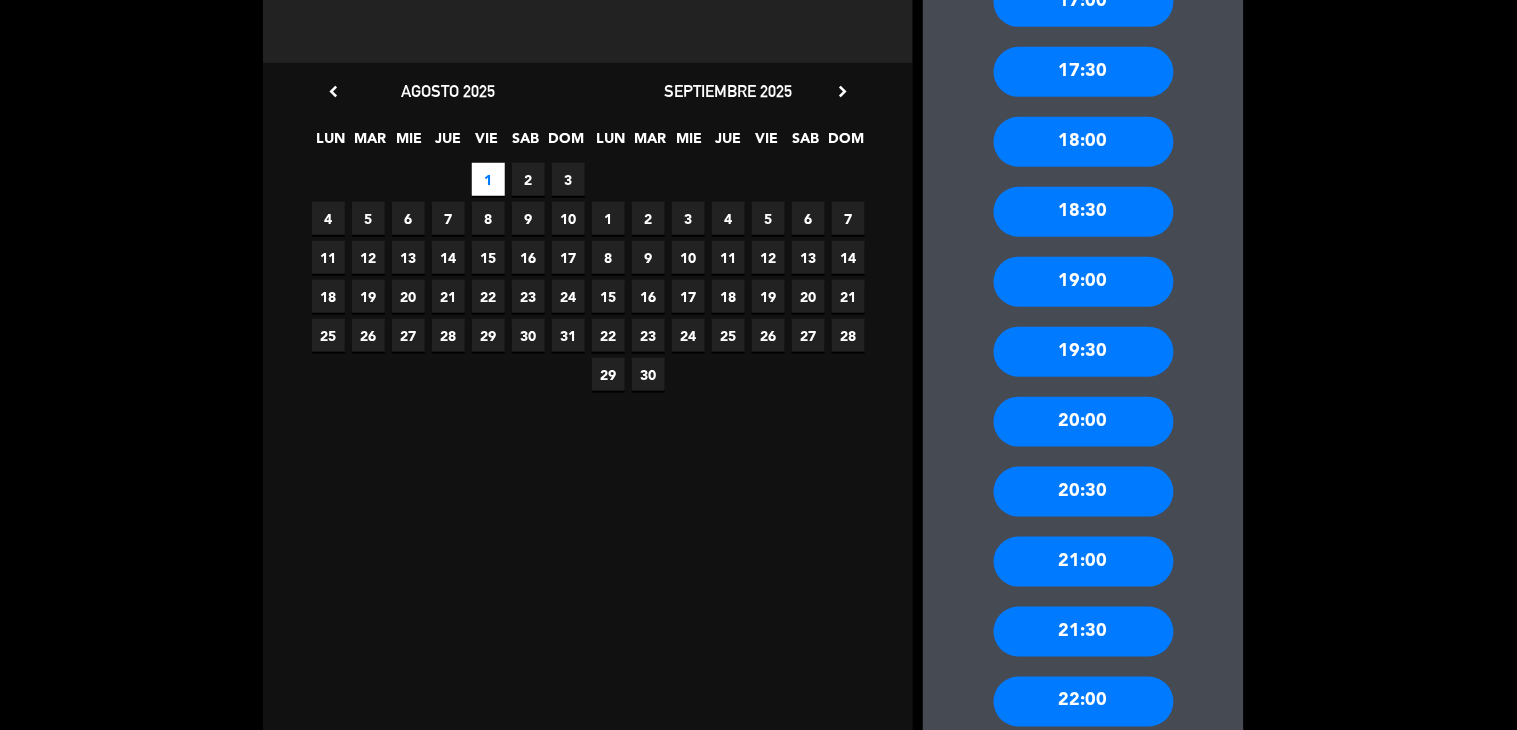 click on "20:00" at bounding box center (1084, 422) 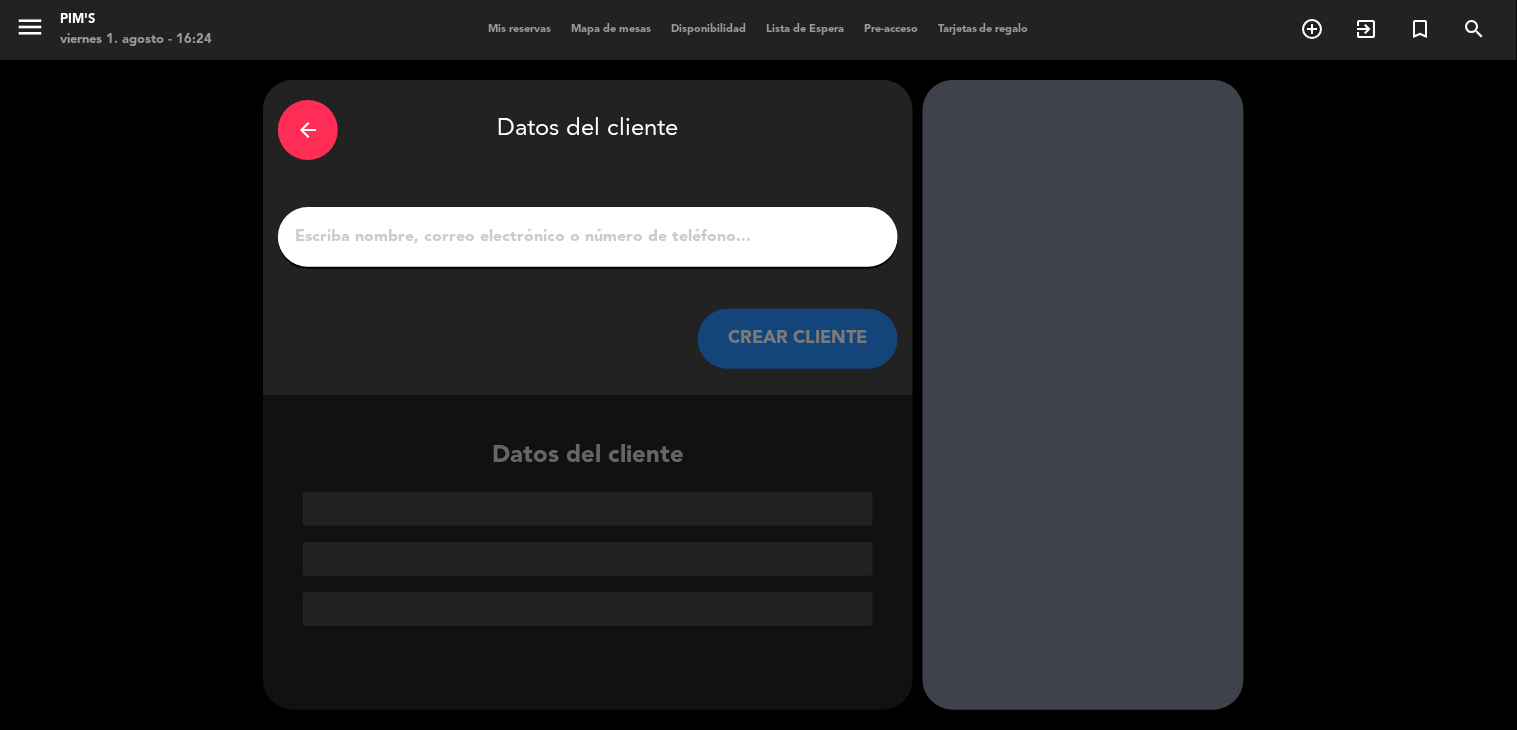 click on "1" at bounding box center [588, 237] 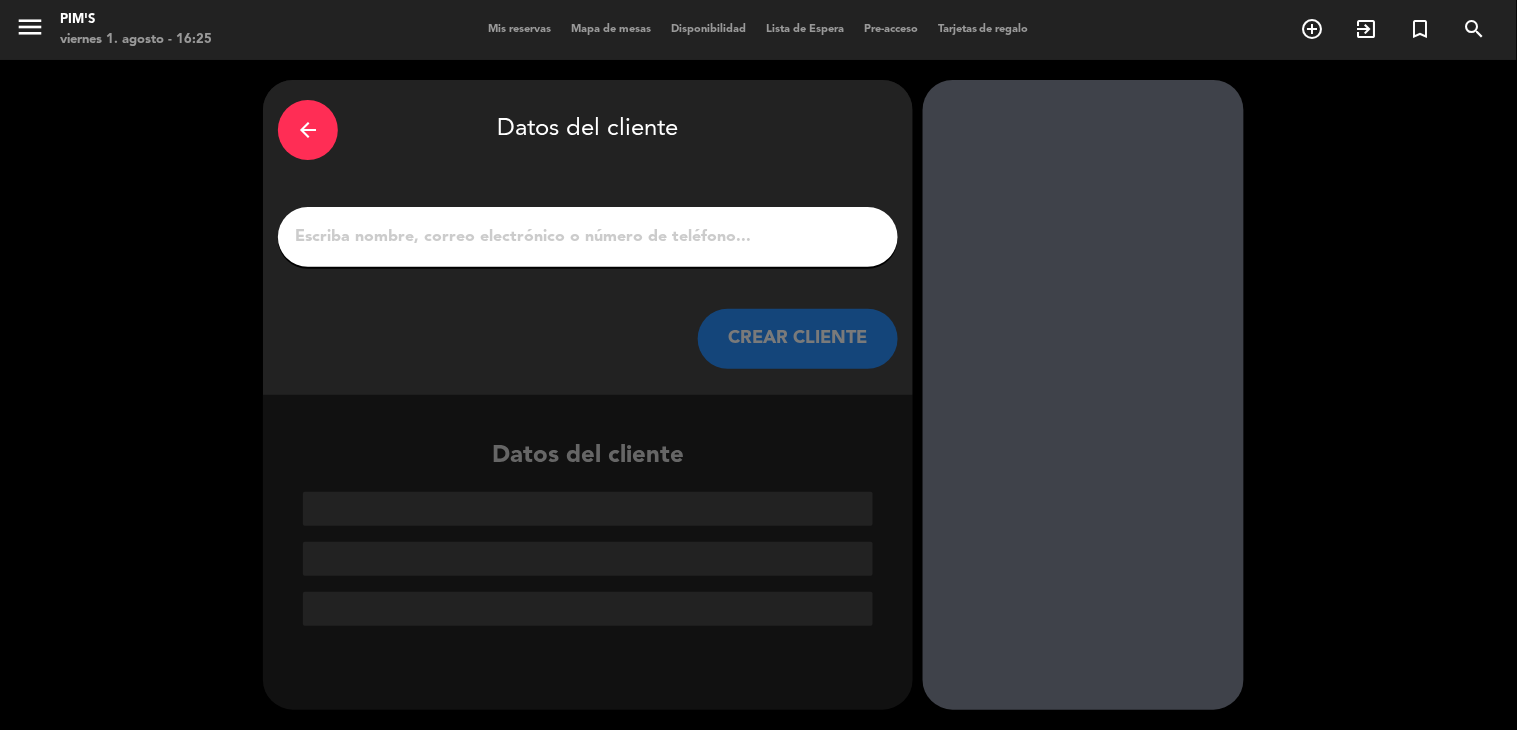 click on "arrow_back" at bounding box center [308, 130] 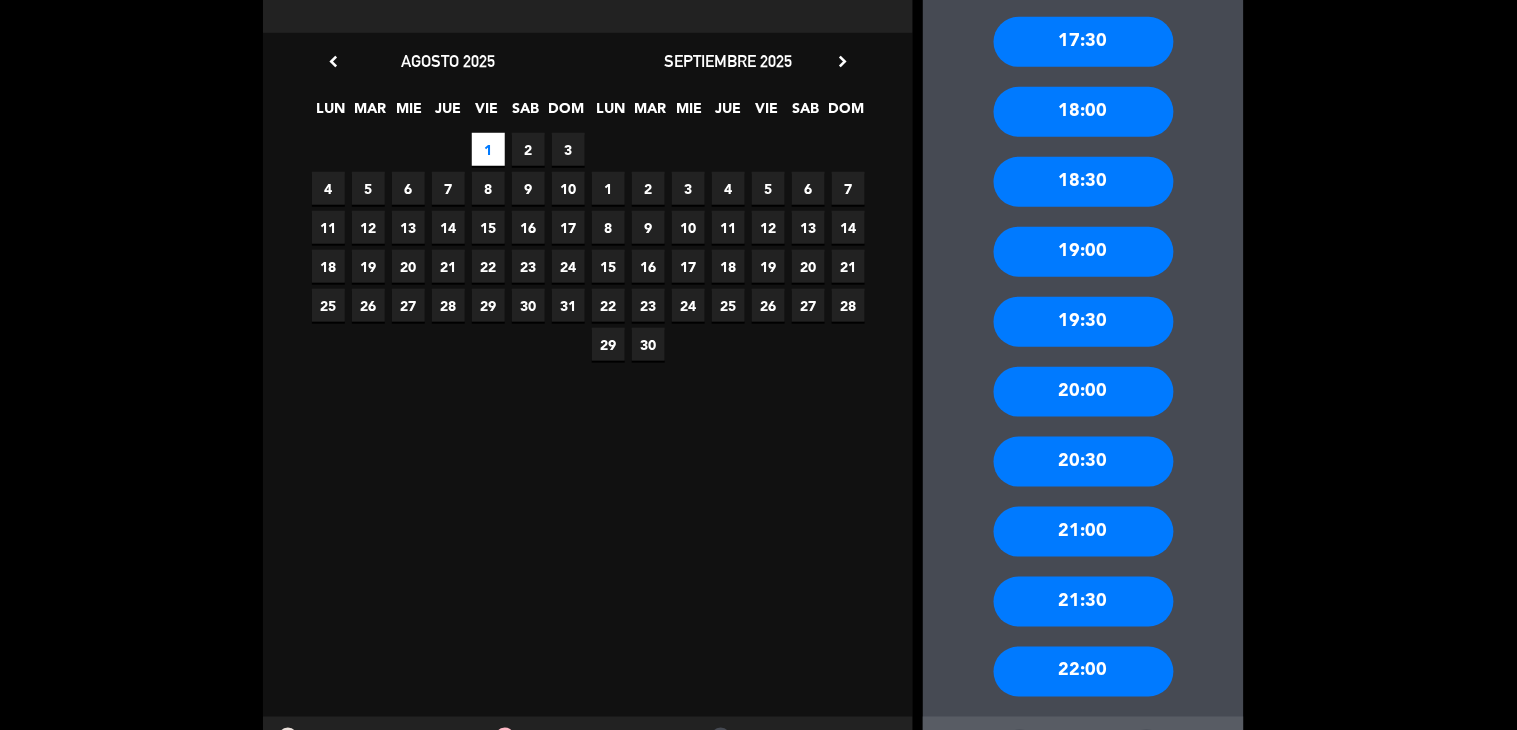 scroll, scrollTop: 333, scrollLeft: 0, axis: vertical 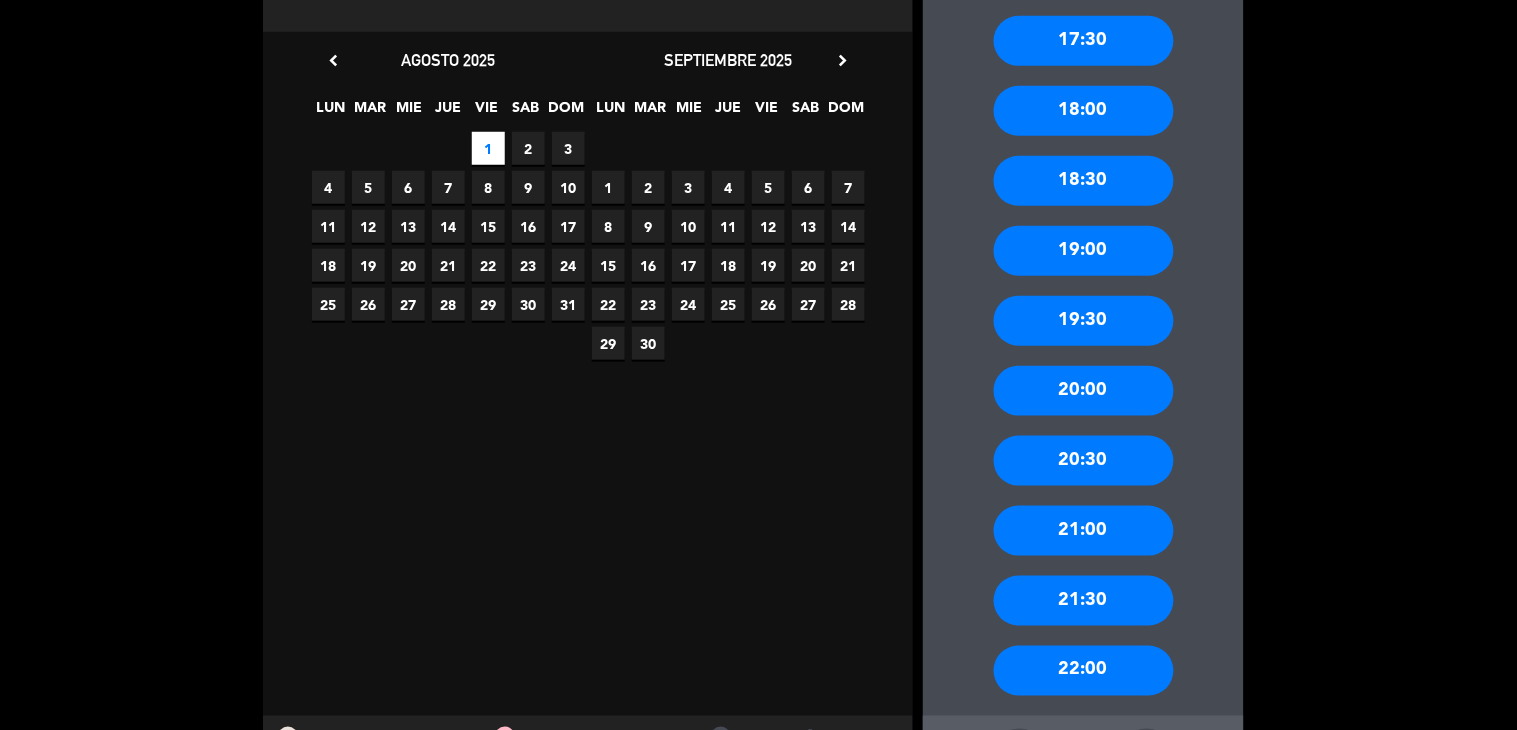 click on "20:30" at bounding box center (1084, 461) 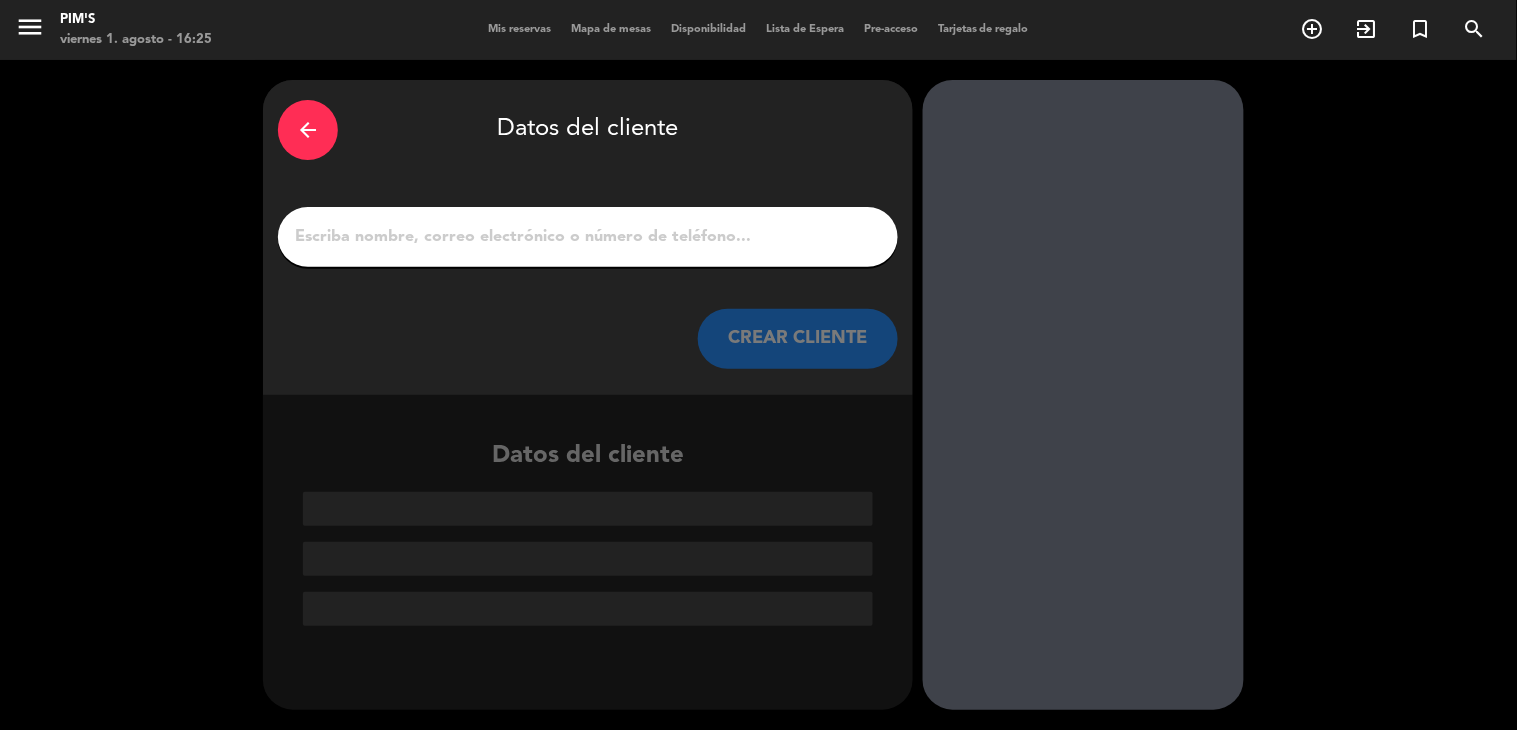 click on "1" at bounding box center (588, 237) 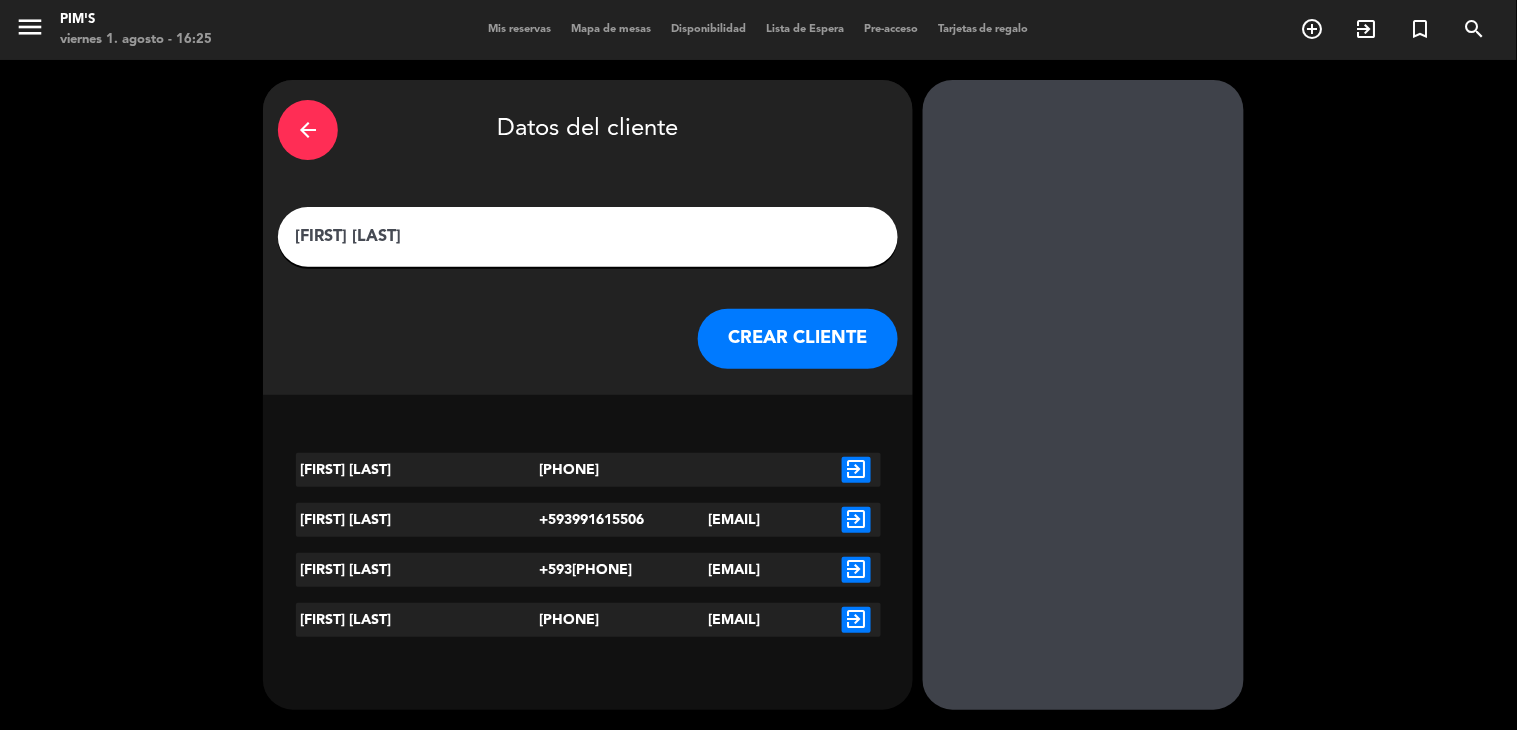 type on "[FIRST] [LAST]" 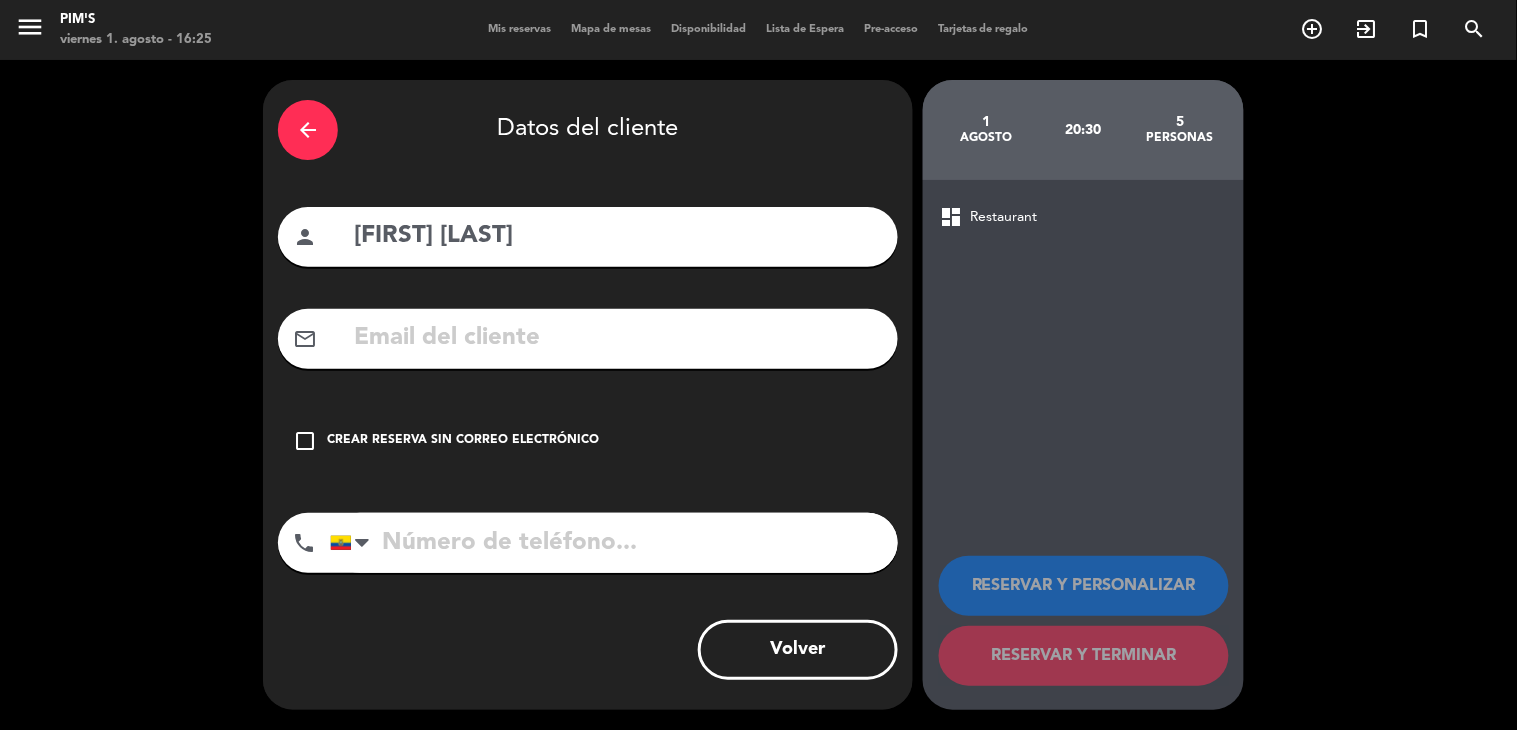 click on "Crear reserva sin correo electrónico" at bounding box center (463, 441) 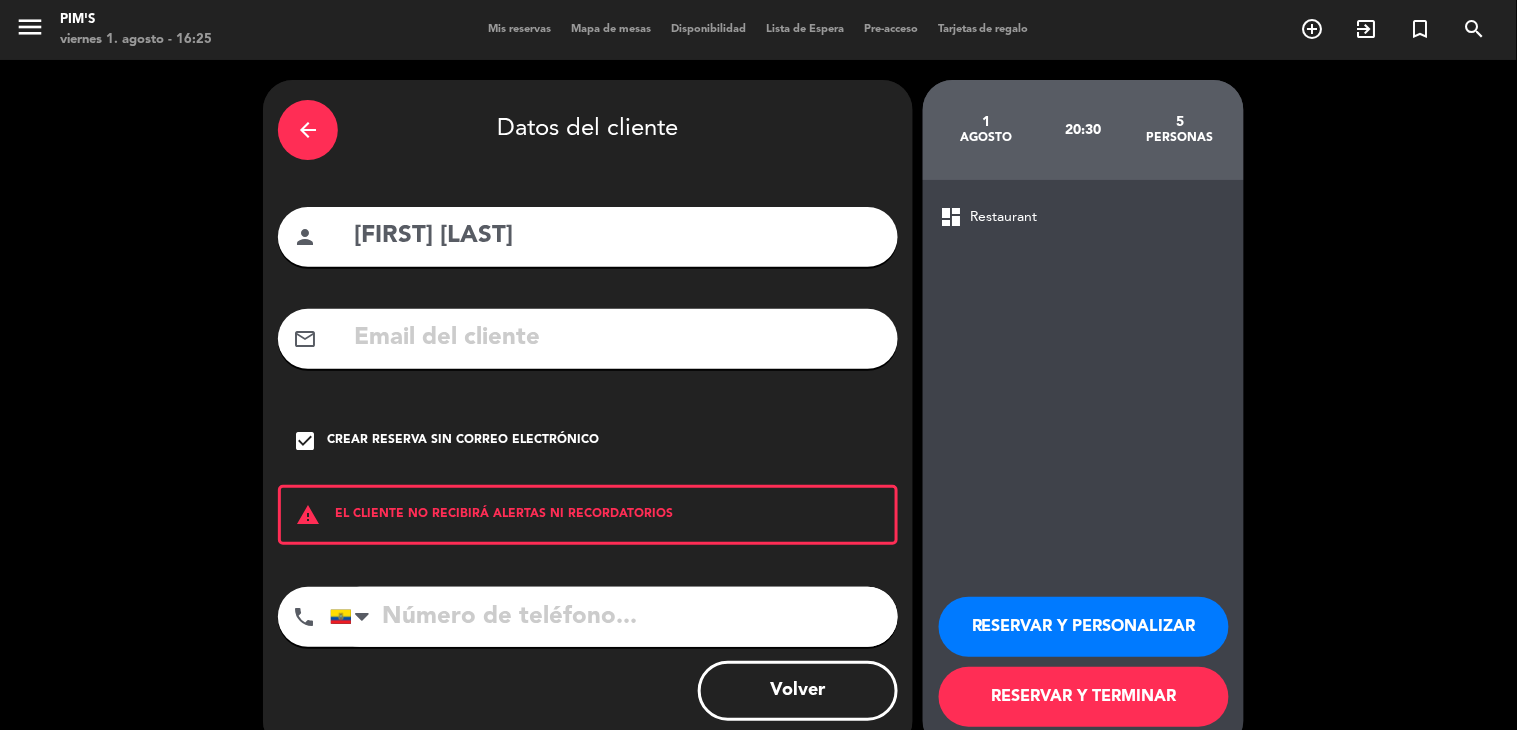 click at bounding box center (614, 617) 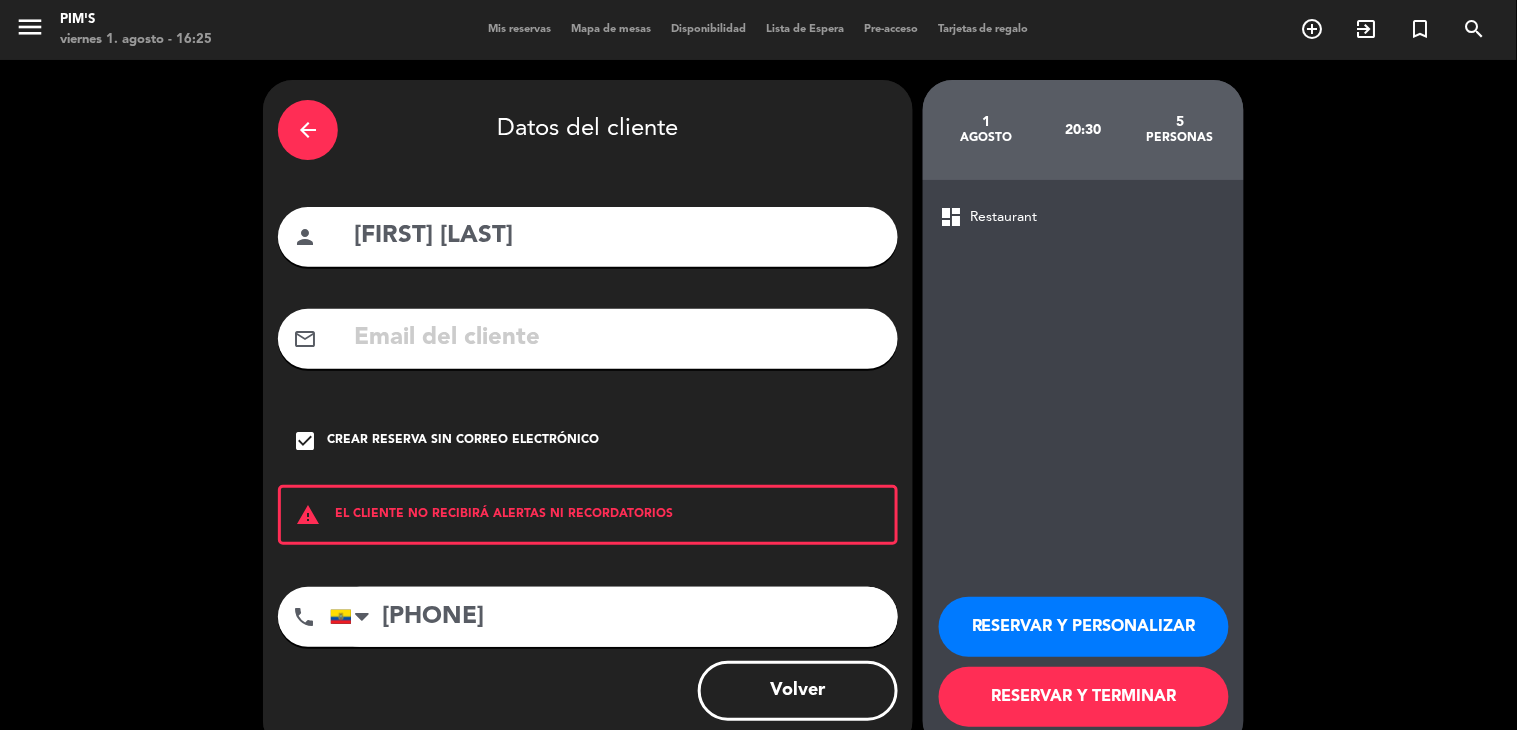 type on "[PHONE]" 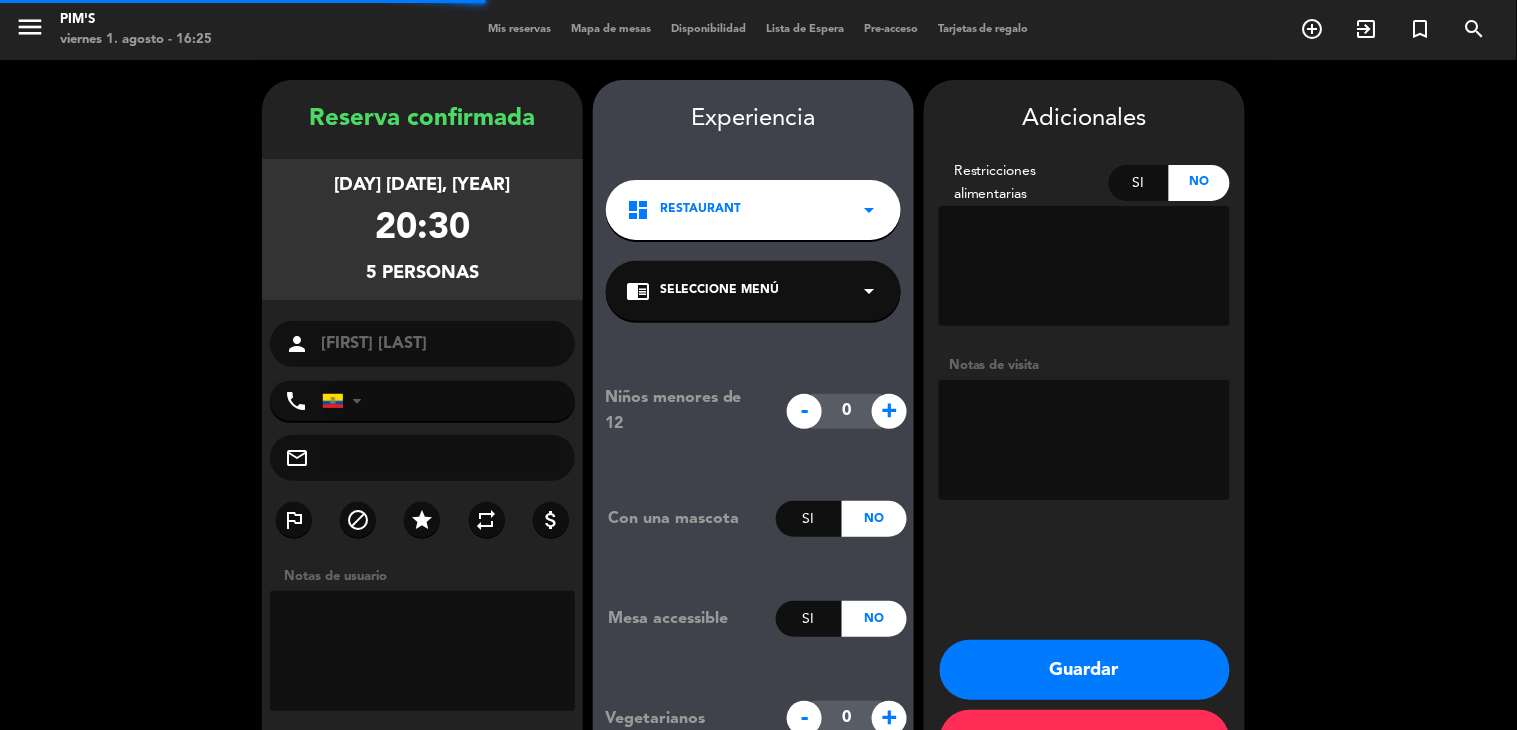 type on "+[PHONE]" 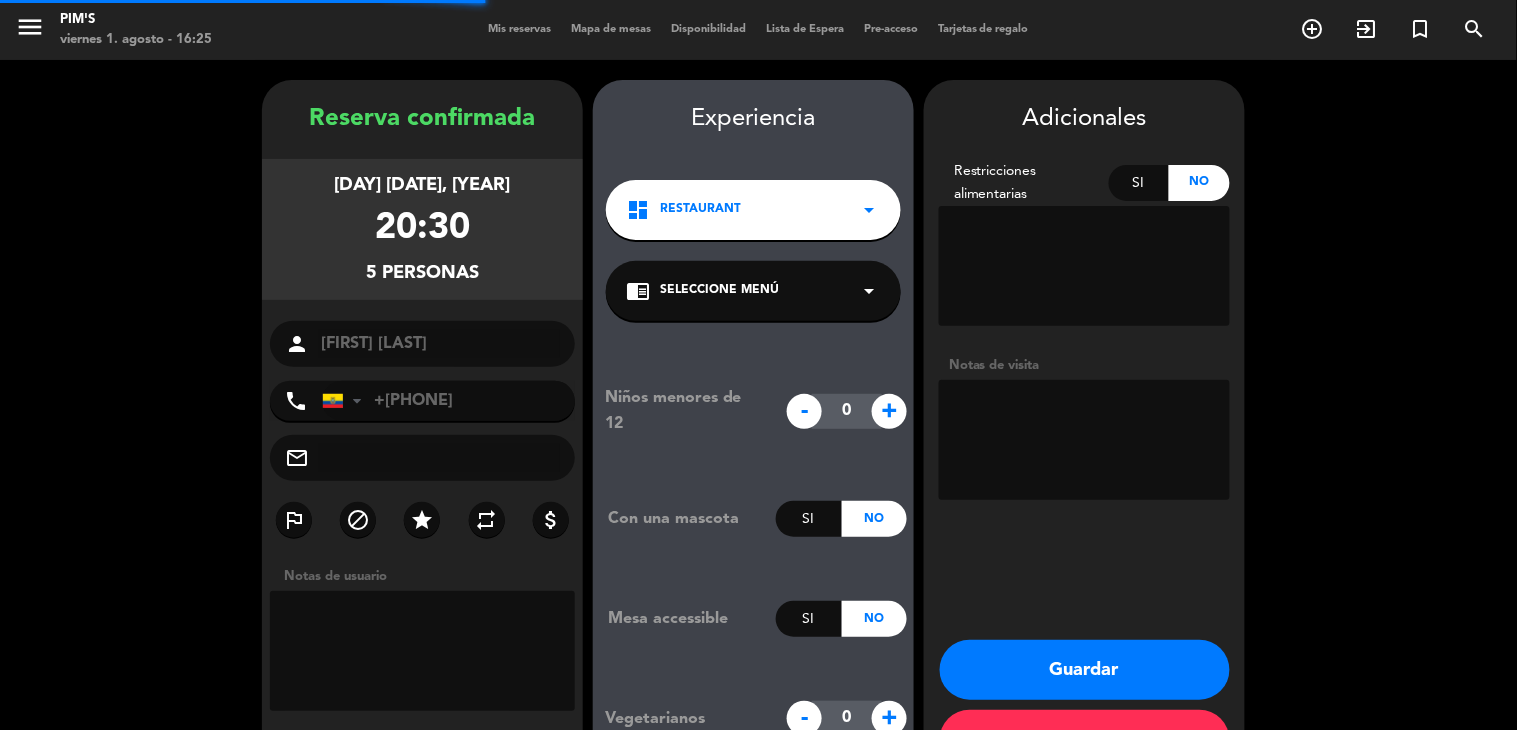 scroll, scrollTop: 70, scrollLeft: 0, axis: vertical 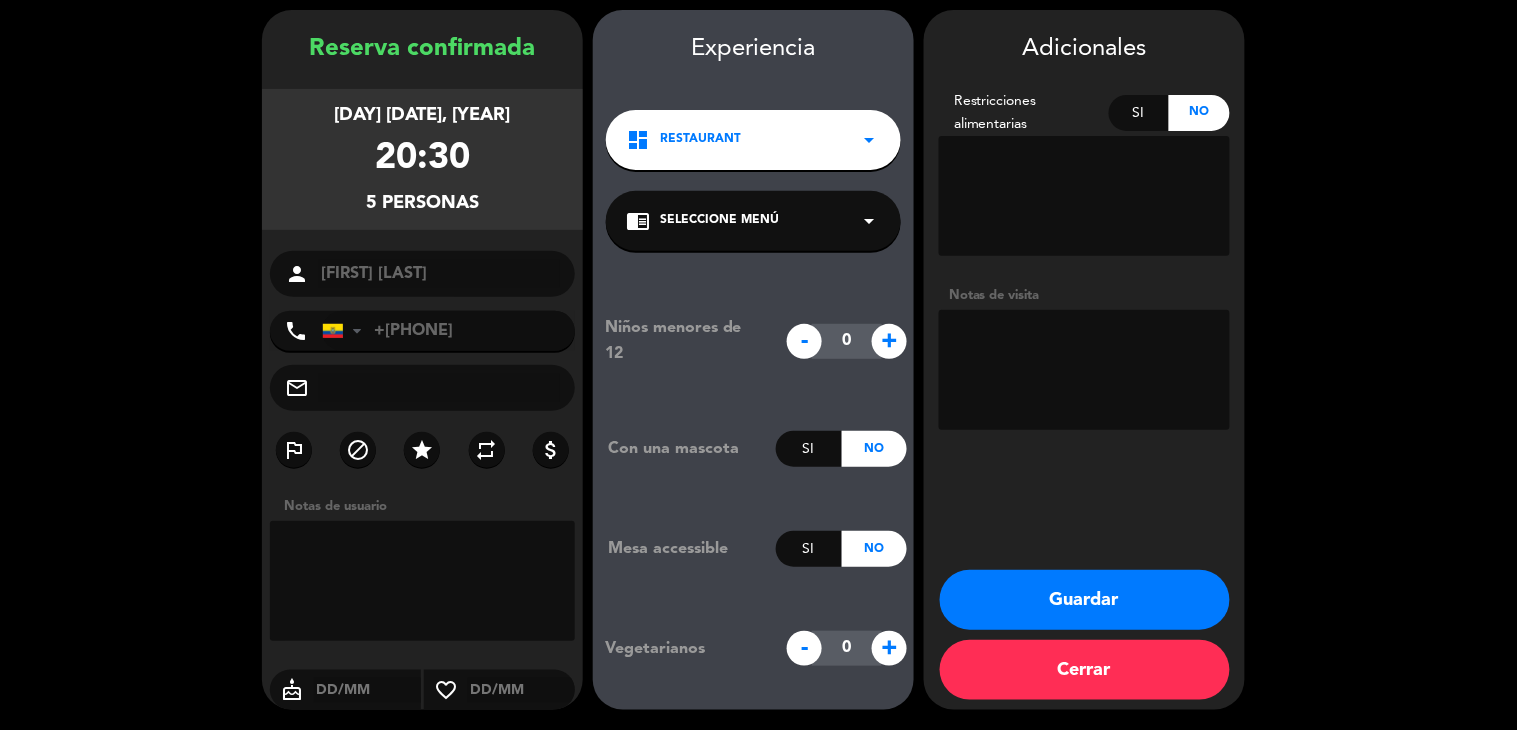 click at bounding box center (1084, 370) 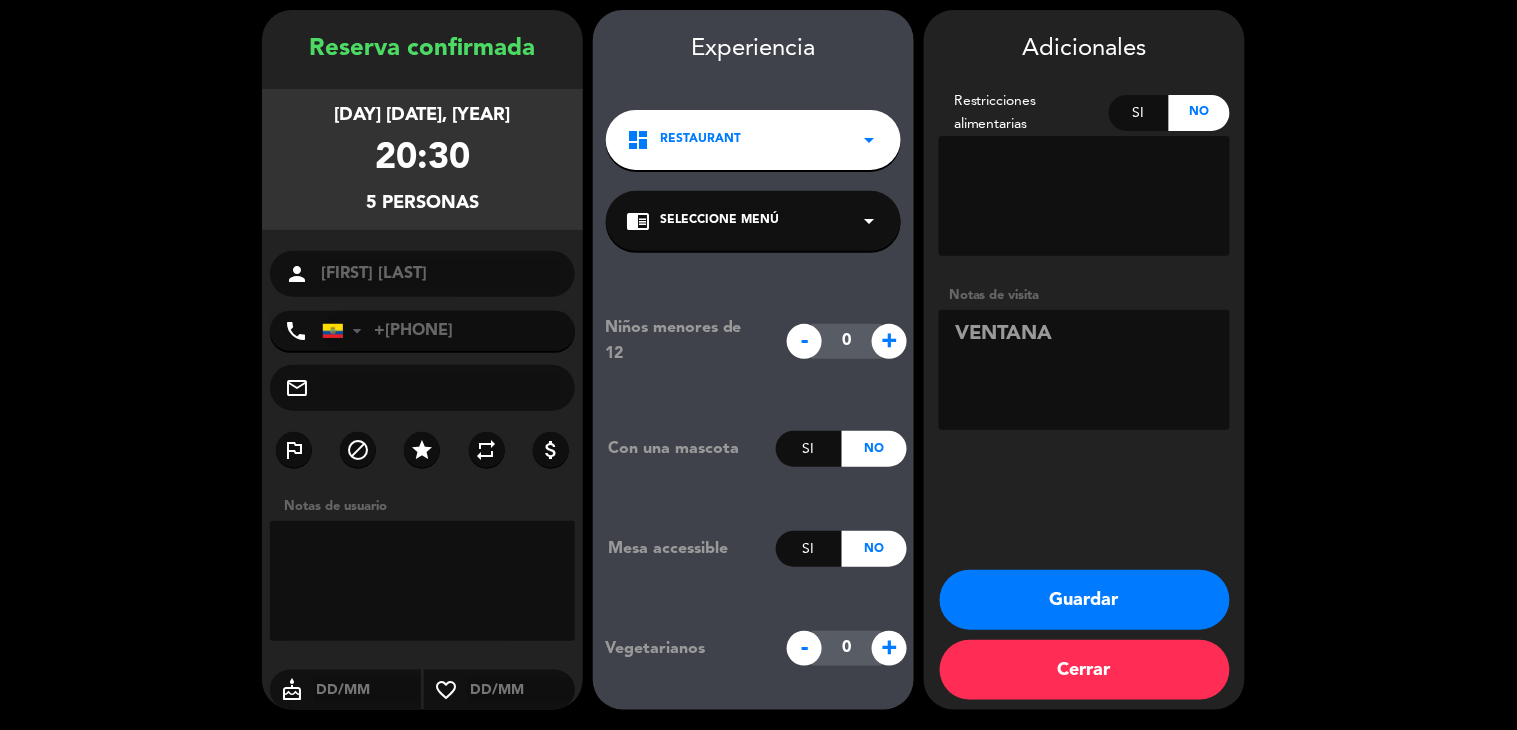 type on "VENTANA" 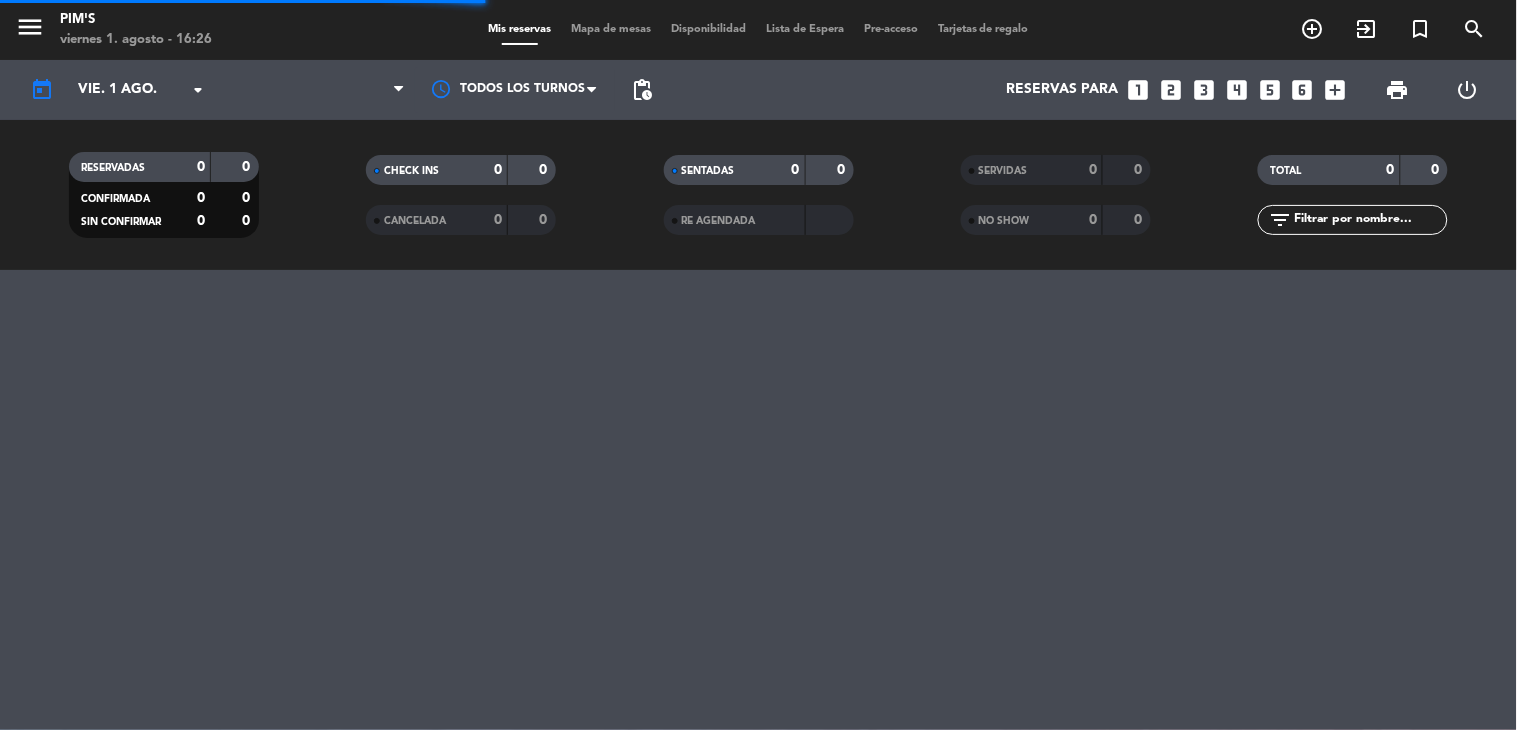 scroll, scrollTop: 0, scrollLeft: 0, axis: both 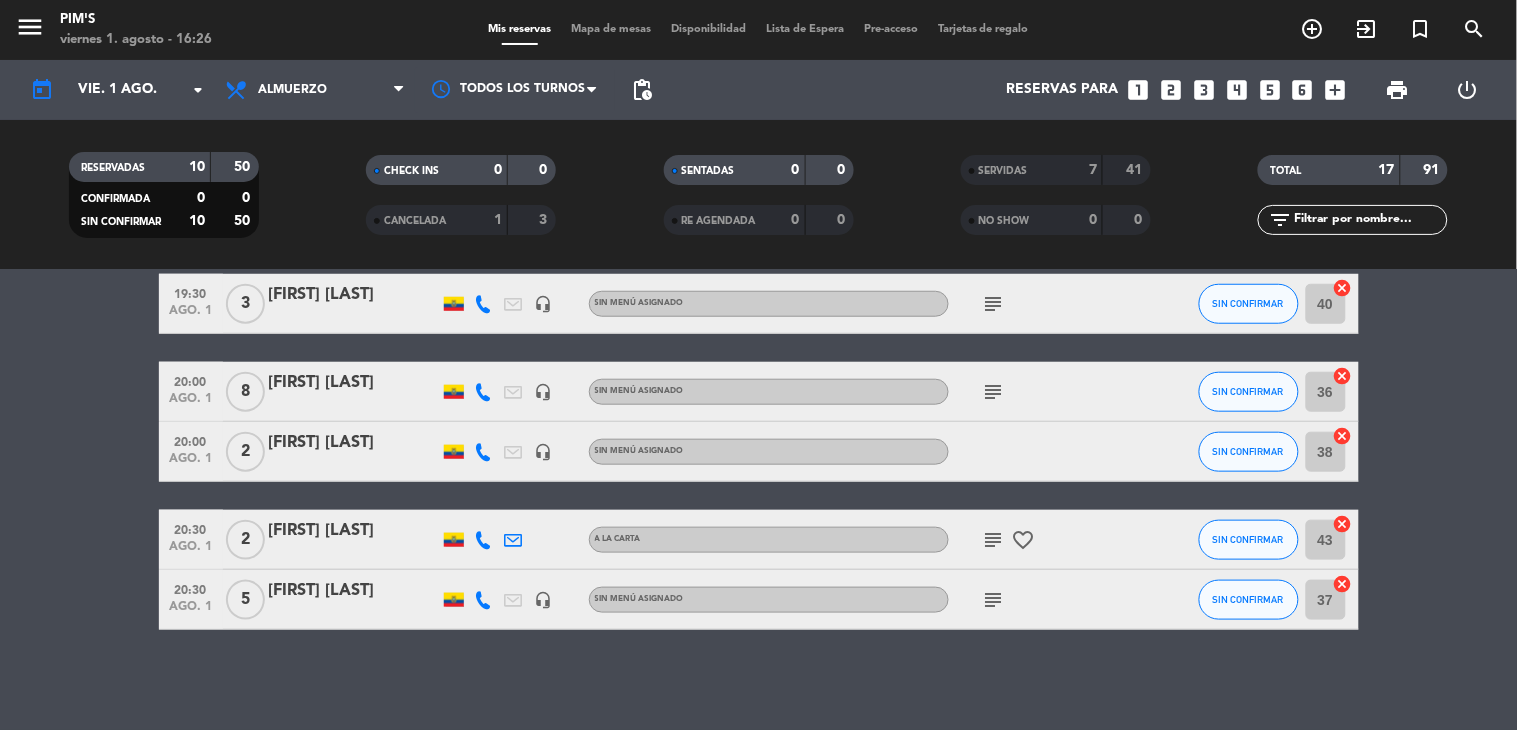 click on "headset_mic" 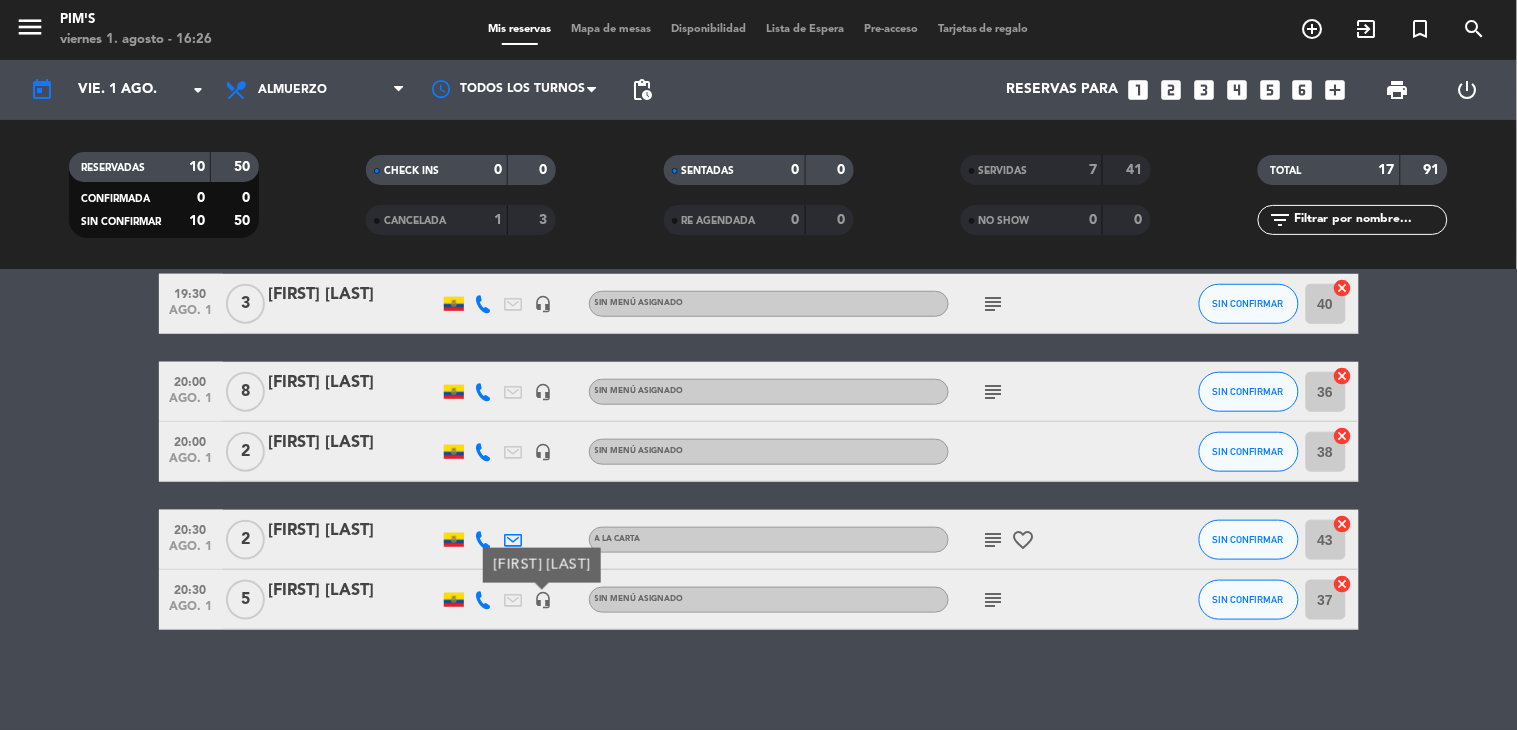 click on "subject" 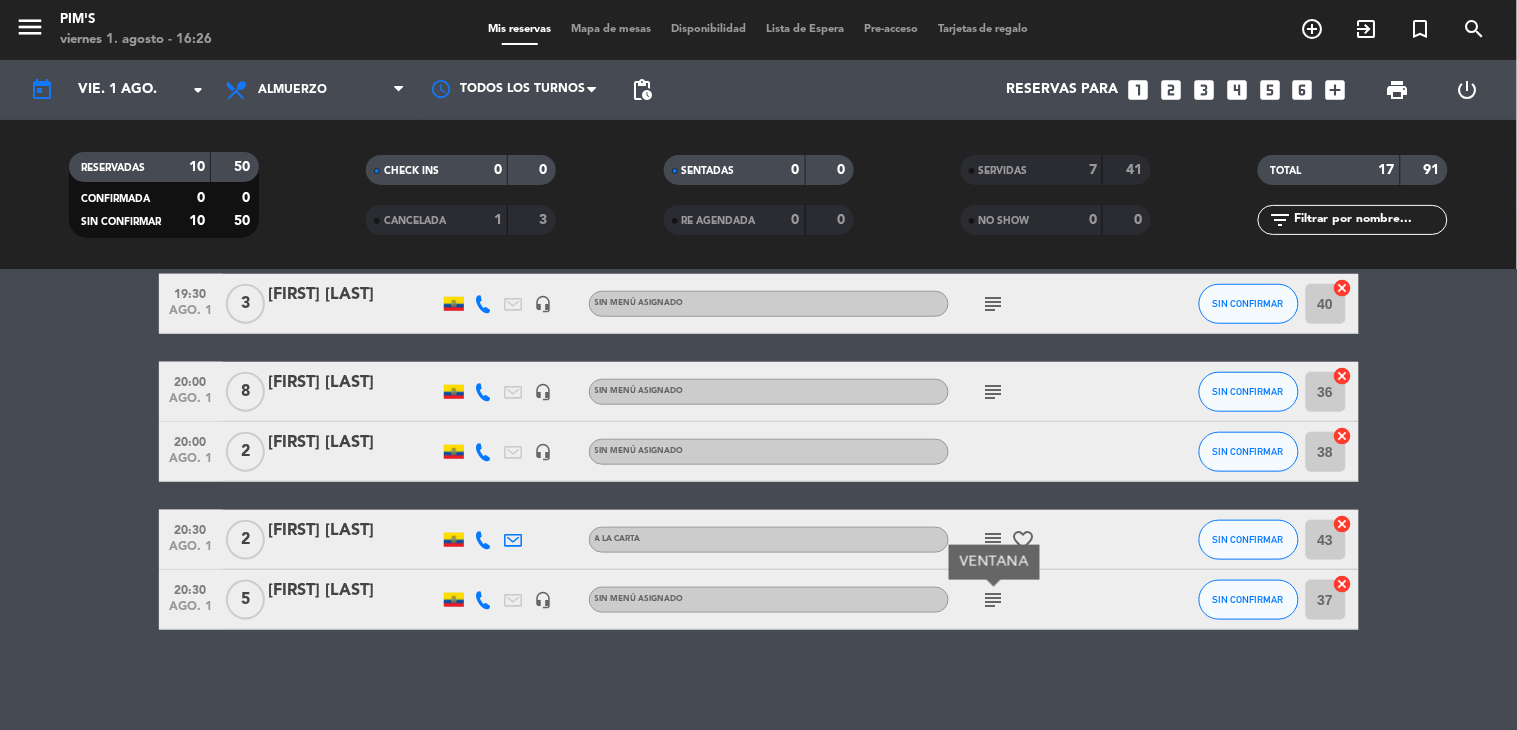 click on "subject" 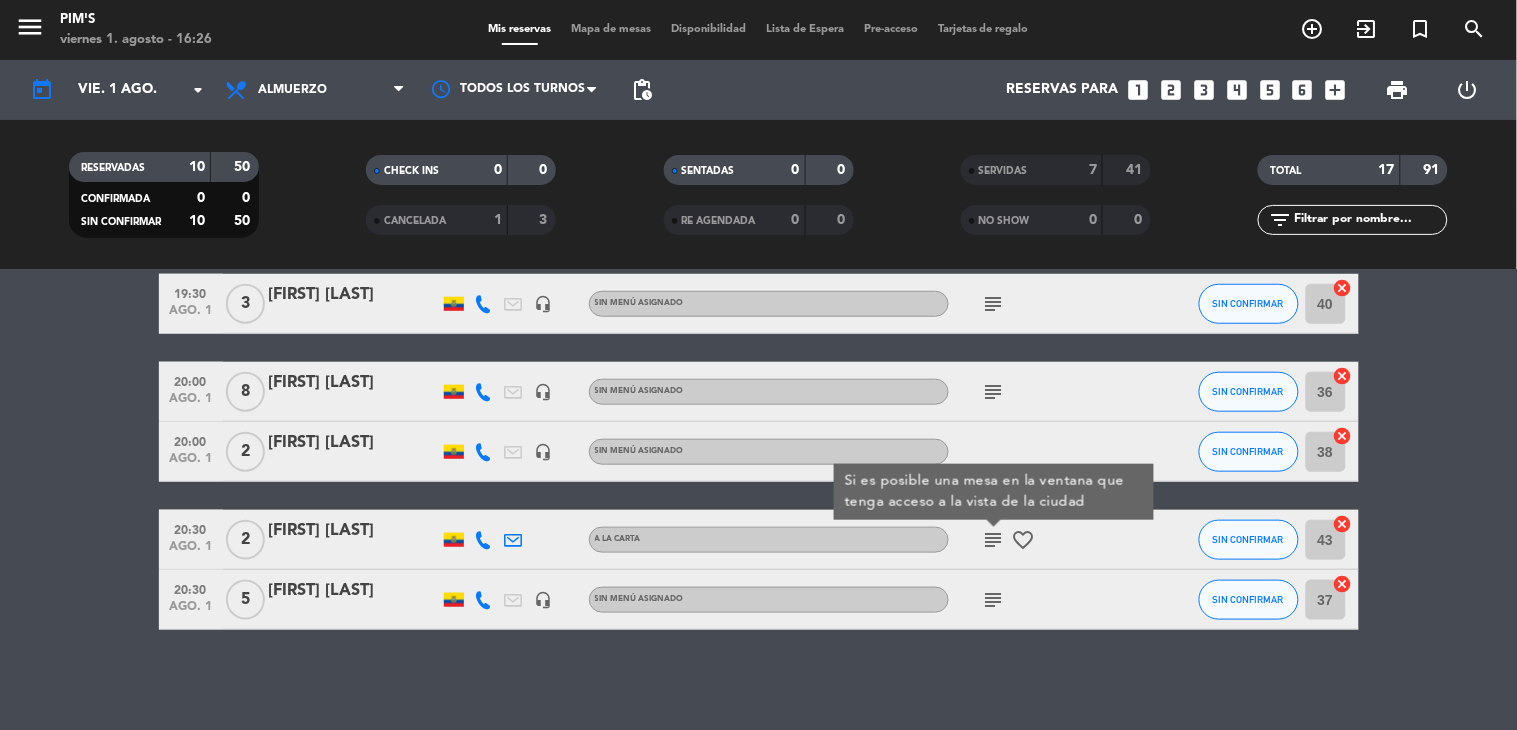click on "subject" 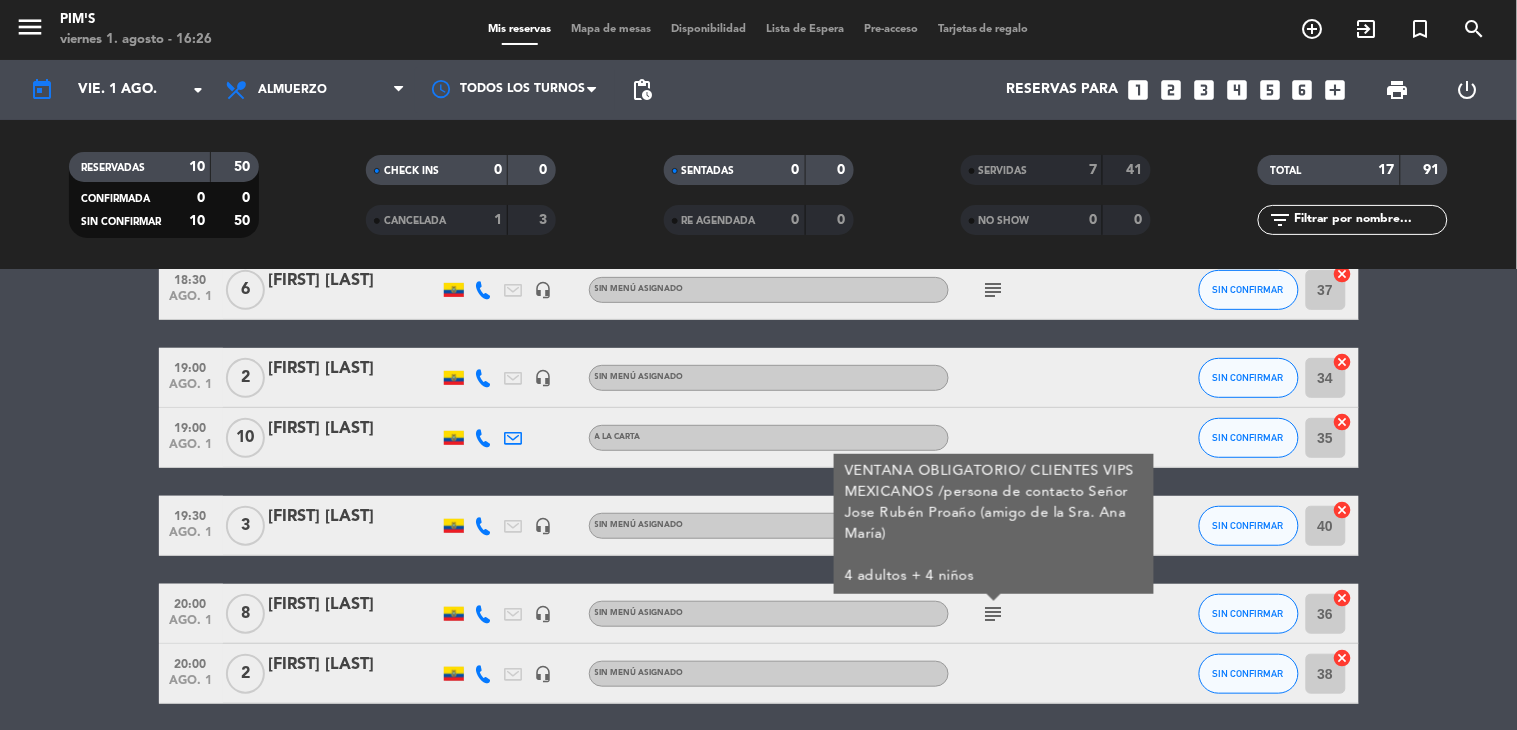scroll, scrollTop: 138, scrollLeft: 0, axis: vertical 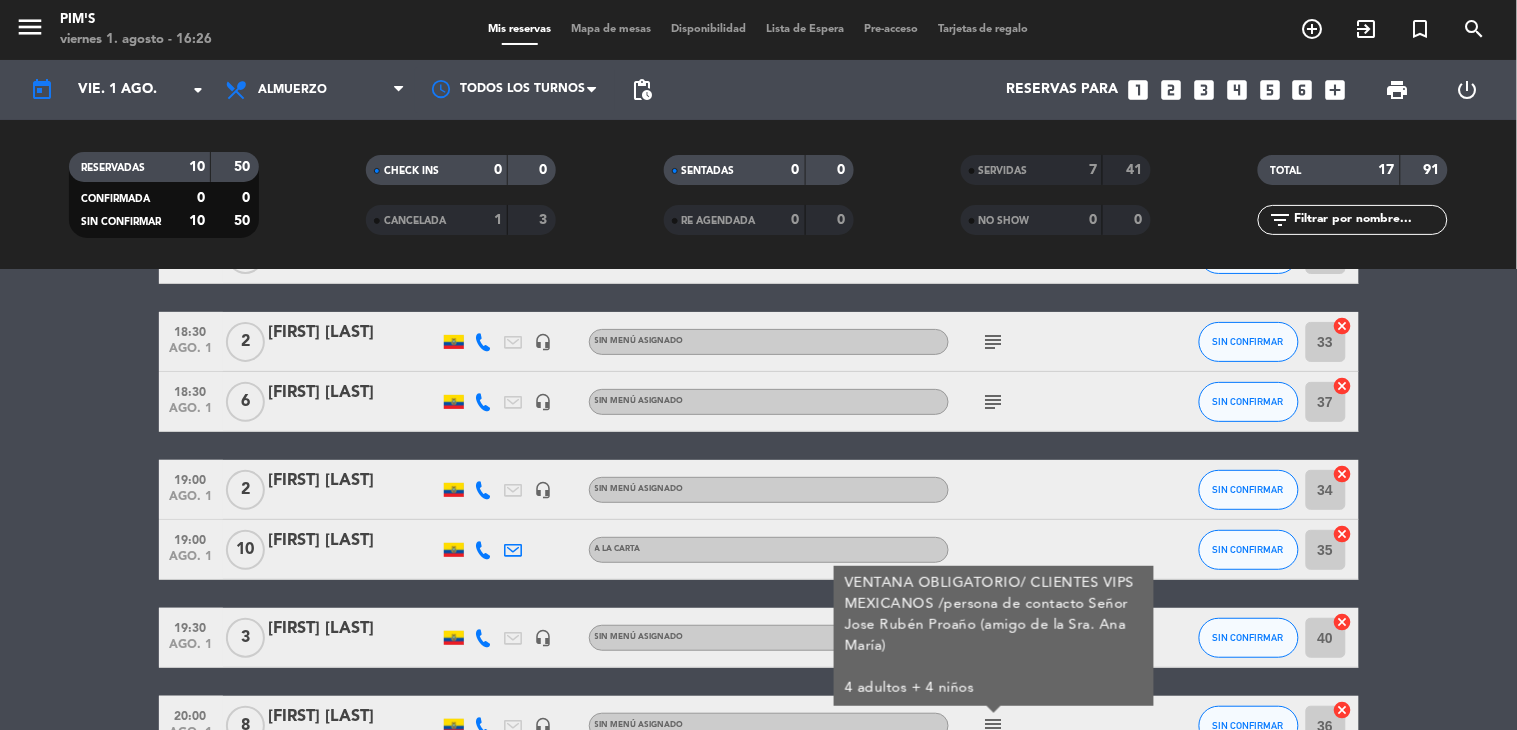 click on "subject" 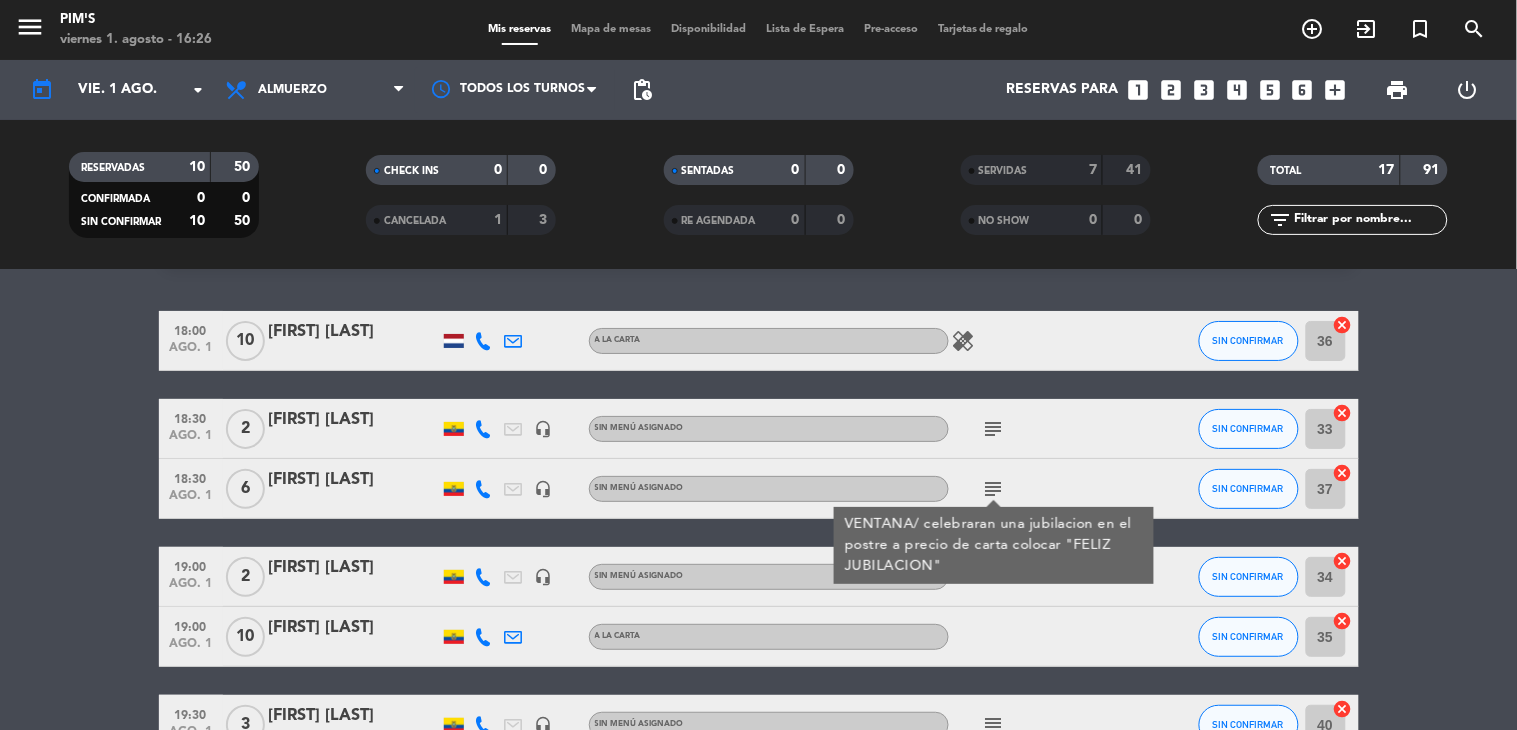 scroll, scrollTop: 27, scrollLeft: 0, axis: vertical 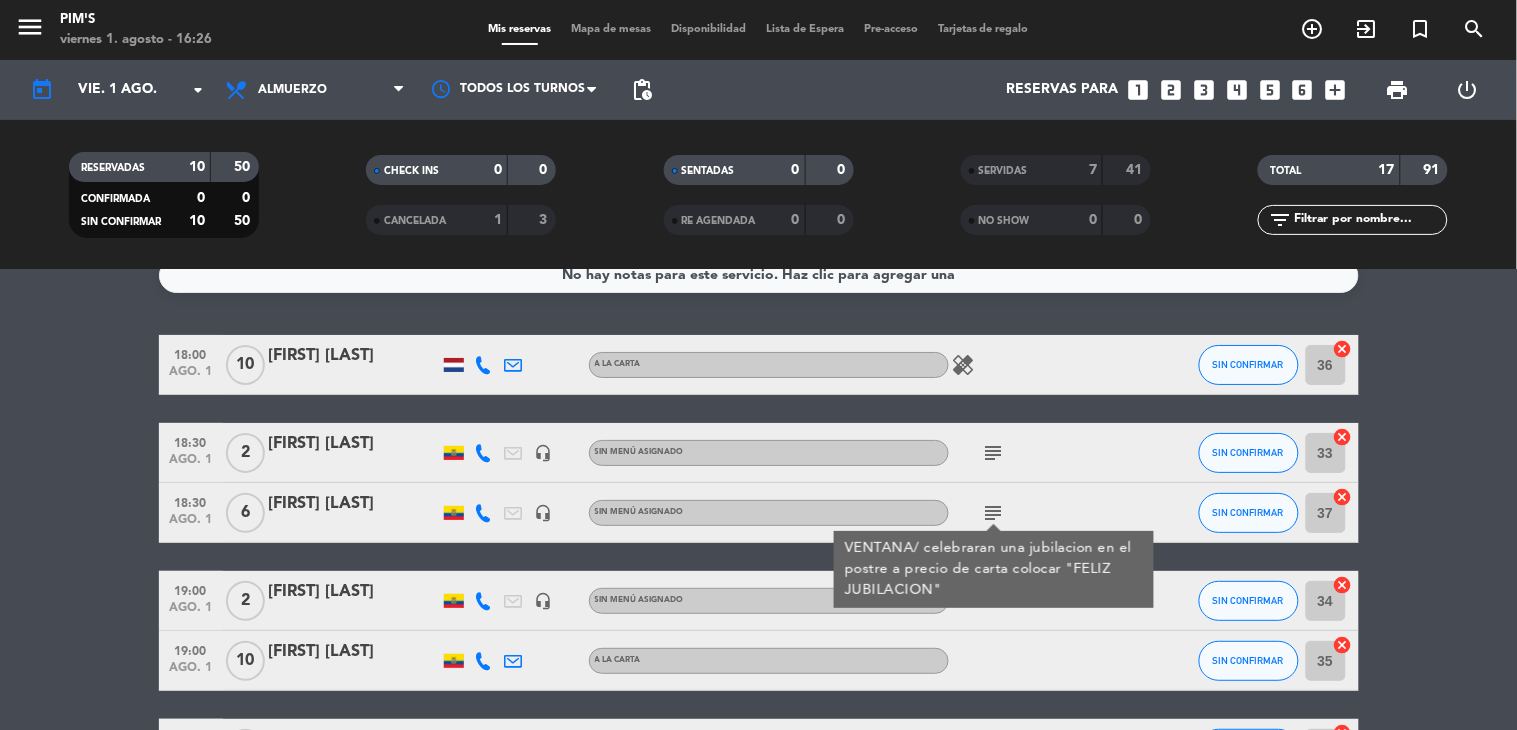click on "subject" 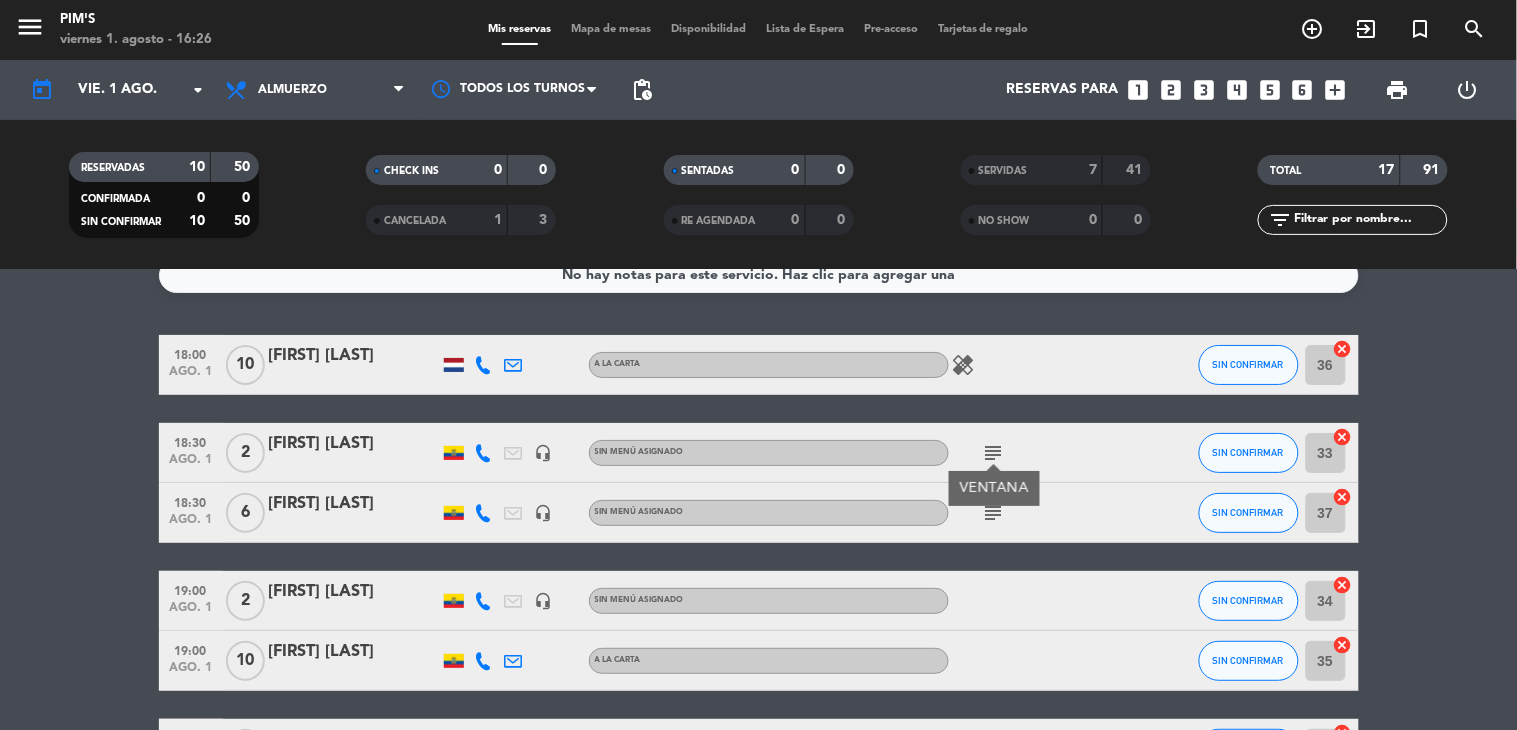 scroll, scrollTop: 0, scrollLeft: 0, axis: both 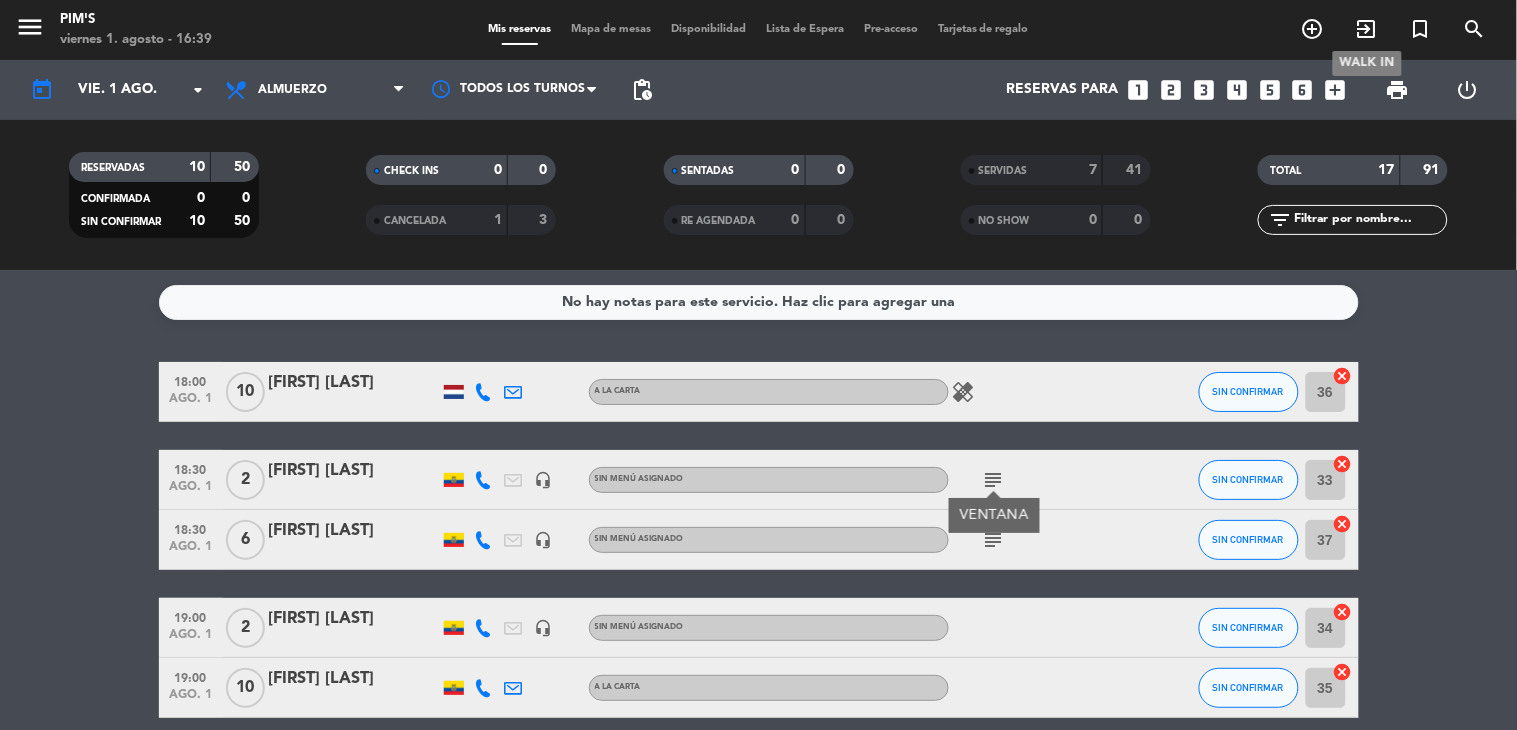 click on "exit_to_app" at bounding box center (1367, 29) 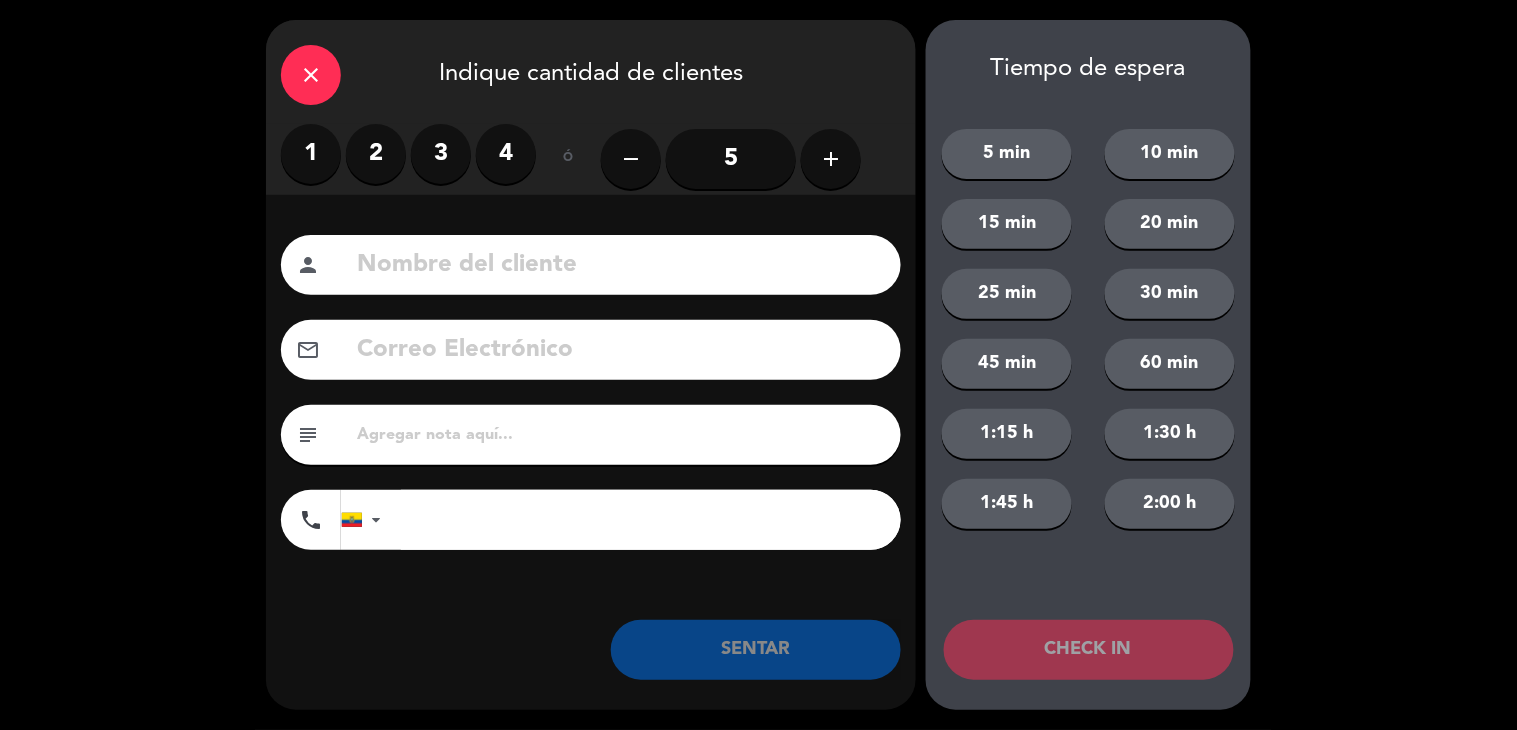 click on "2" at bounding box center (376, 154) 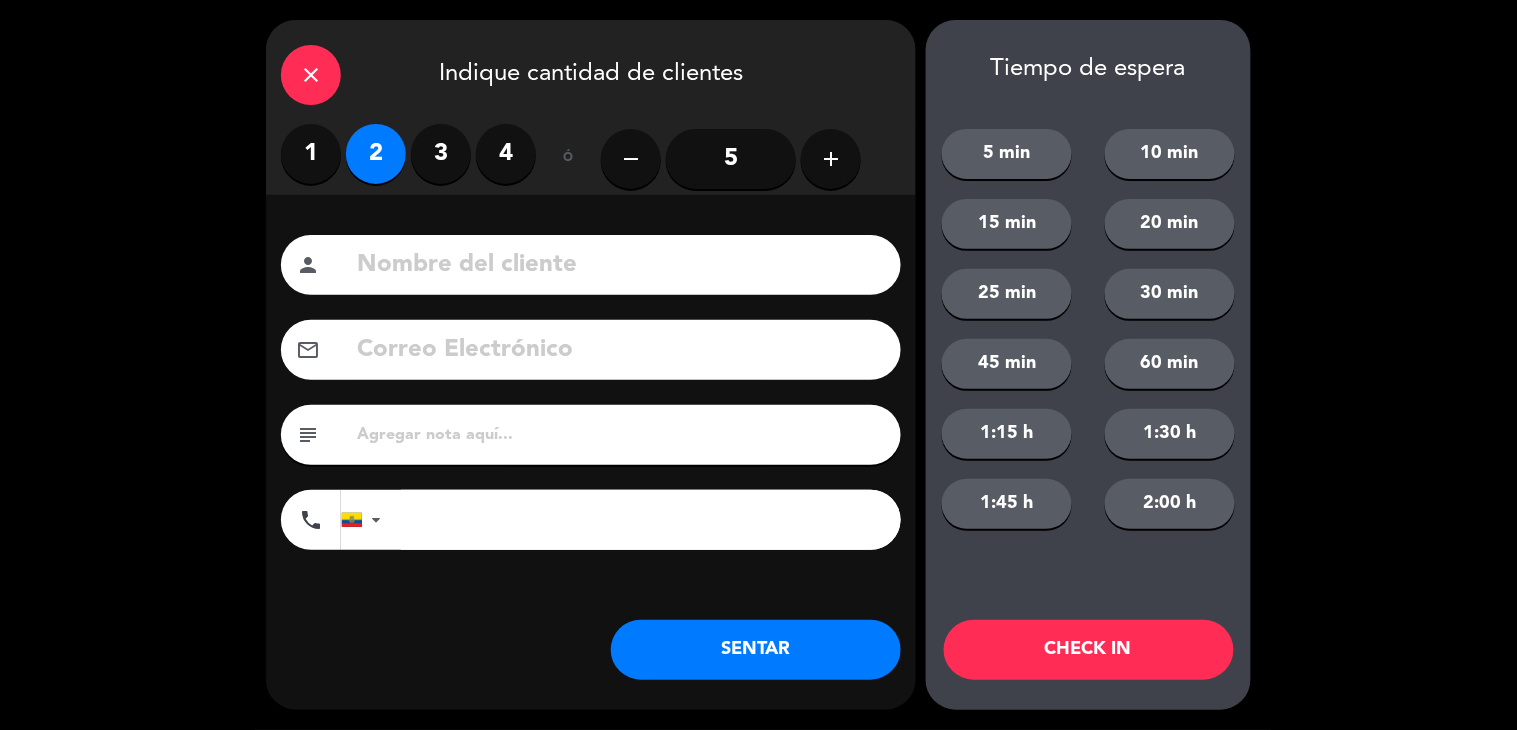 click 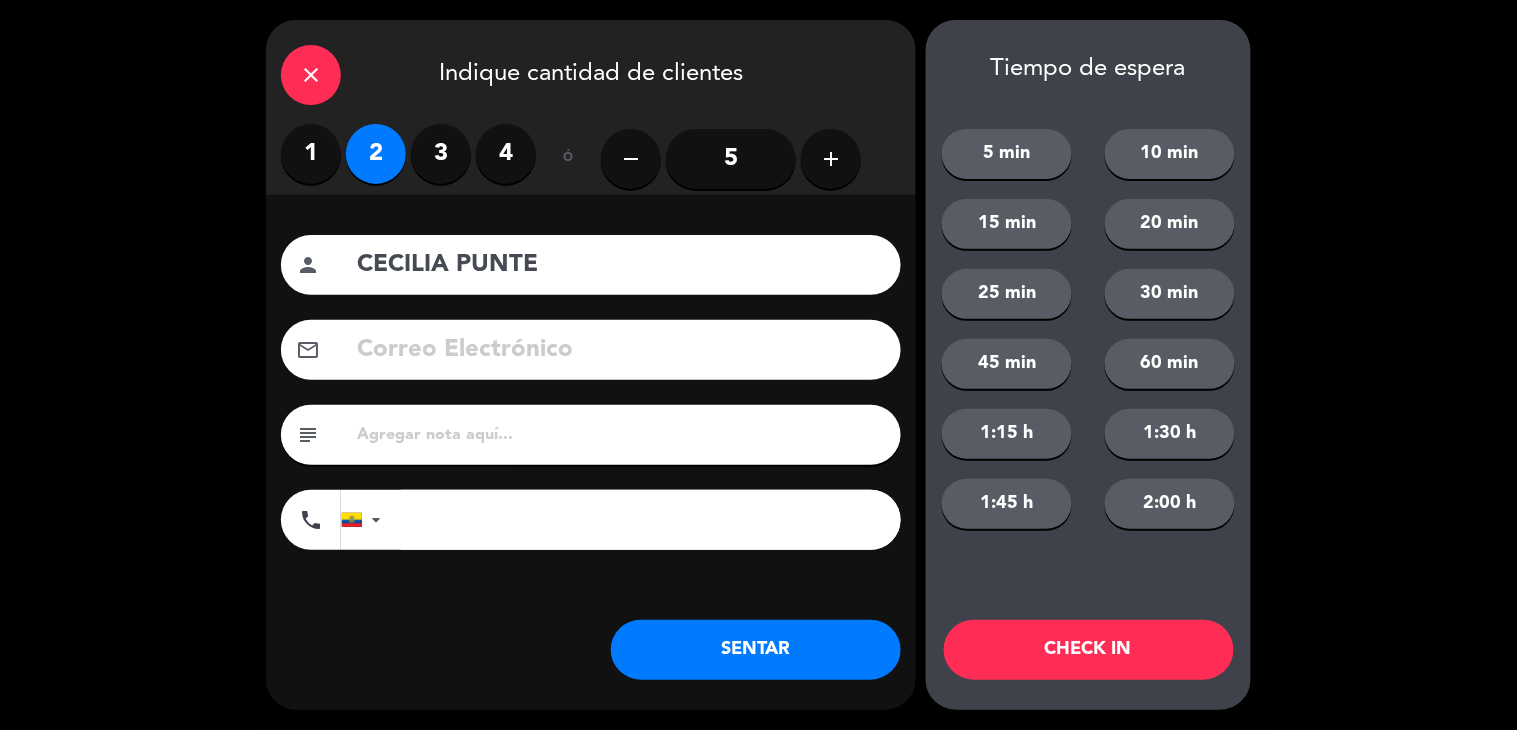 type on "CECILIA PUNTE" 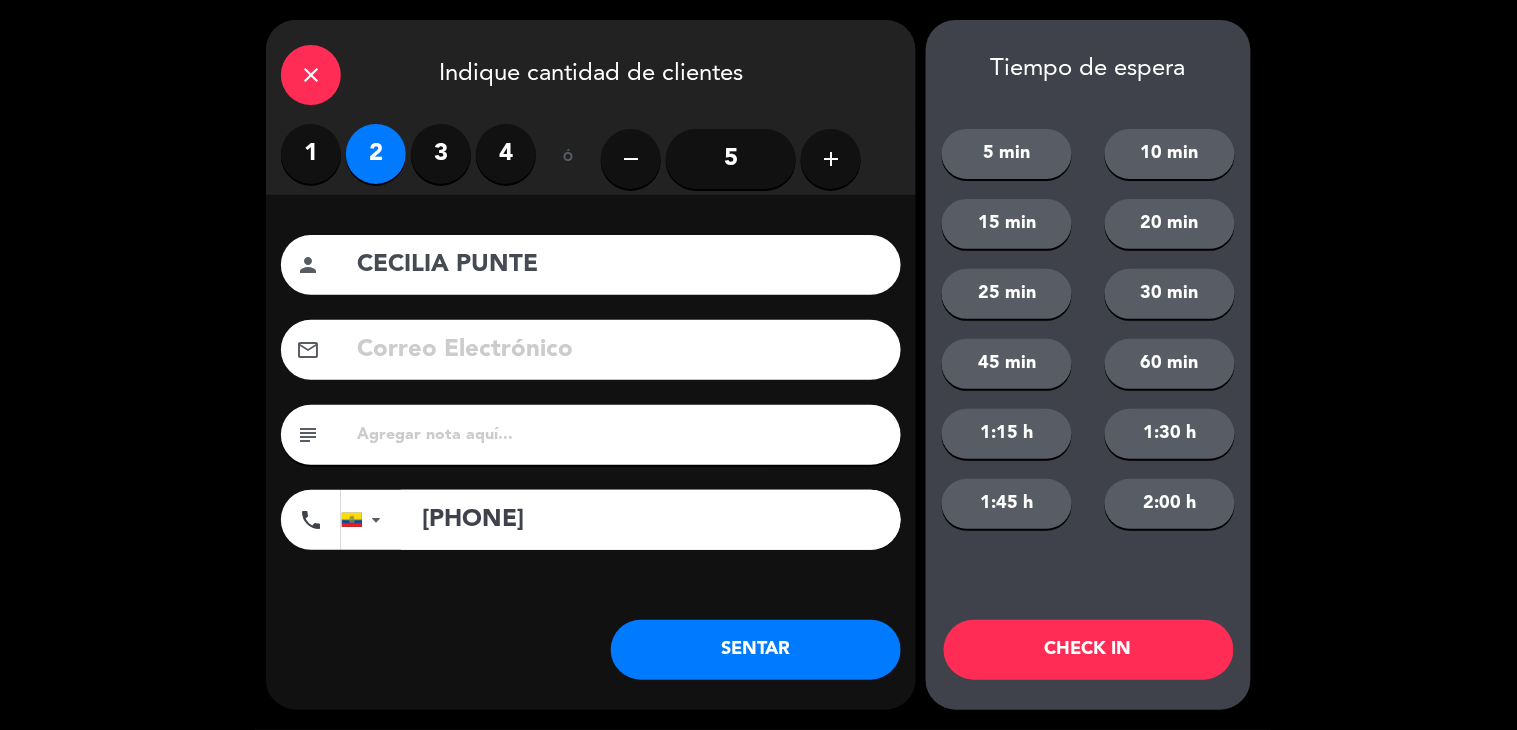 type on "[PHONE]" 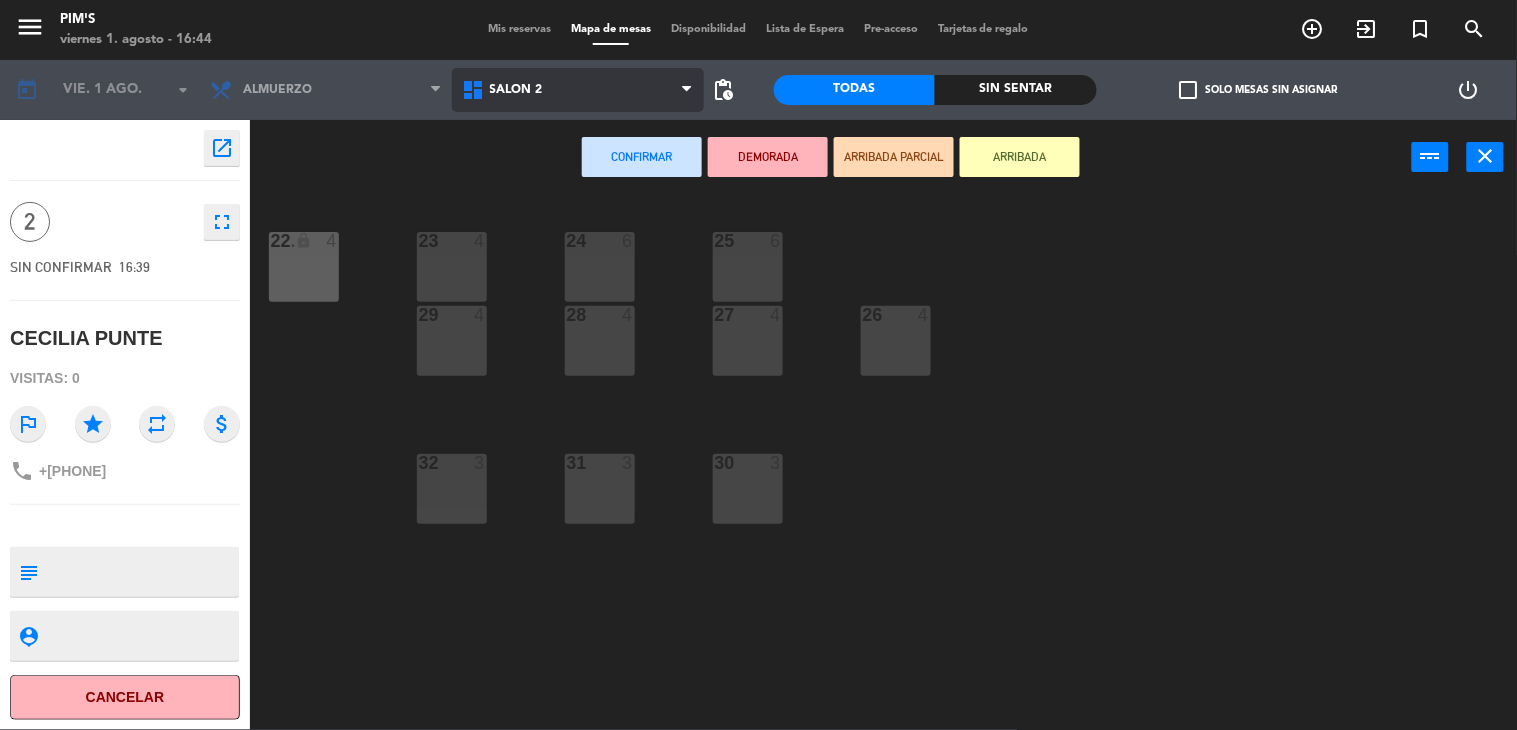 click on "Salón 2" at bounding box center (578, 90) 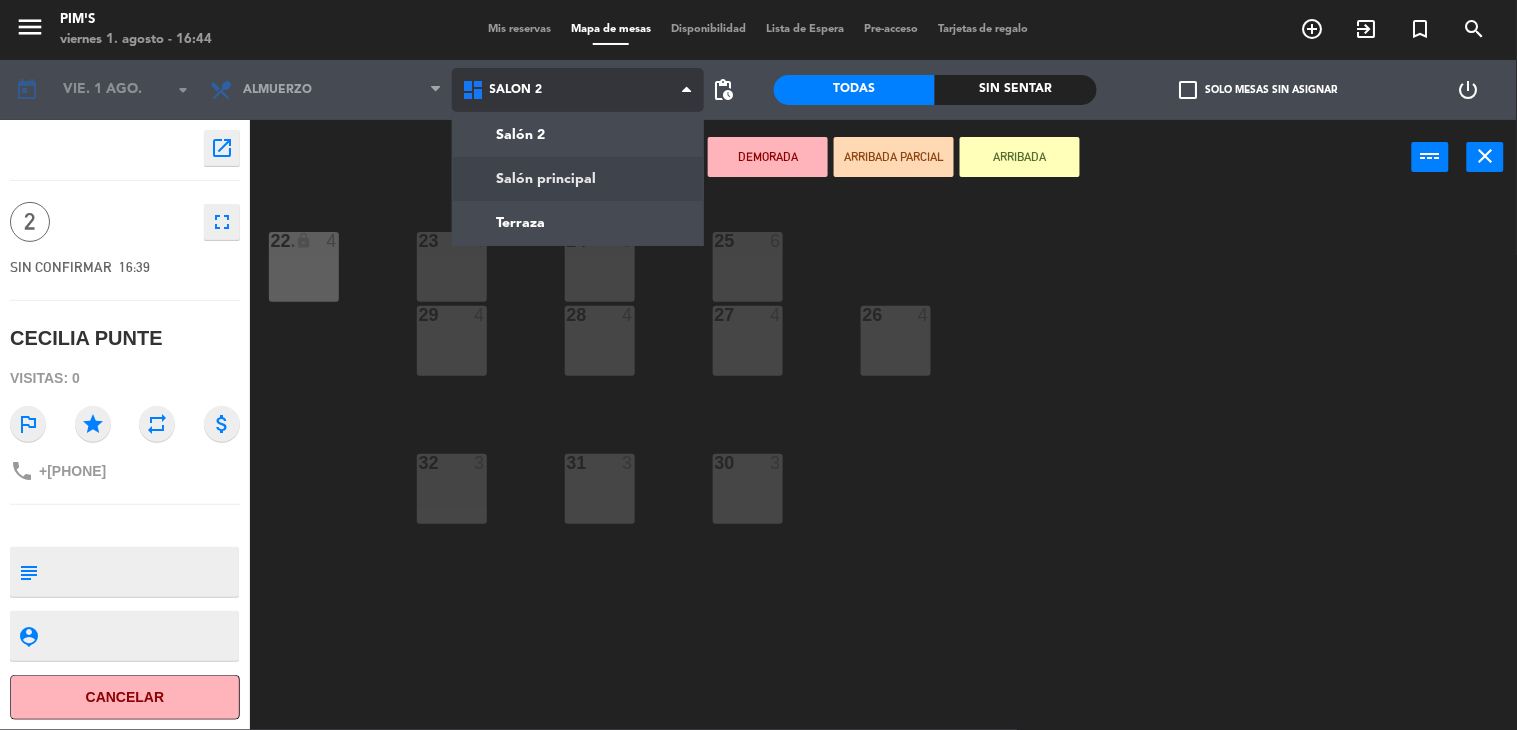 click on "menu Pim's viernes 1. [DATE] - [TIME] Mis reservas Mapa de mesas Disponibilidad Lista de Espera Pre-acceso Tarjetas de regalo add_circle_outline exit_to_app turned_in_not search today vie. 1 ago. arrow_drop_down Almuerzo Almuerzo Almuerzo Salón 2 Salón principal Terraza Salón 2 Salón 2 Salón principal Terraza pending_actions Todas Sin sentar check_box_outline_blank Solo mesas sin asignar power_settings_new open_in_new 2 fullscreen SIN CONFIRMAR [TIME] [FIRST] [LAST] Visitas: 0 outlined_flag star repeat attach_money phone [PHONE] subject person_pin Cancelar Confirmar DEMORADA ARRIVADA PARCIAL ARRIVADA power_input close 23 4 24 6 25 6 22 lock 4 22. 4 26 4 27 4 28 4 29 4 30 3 31 3 32 3" 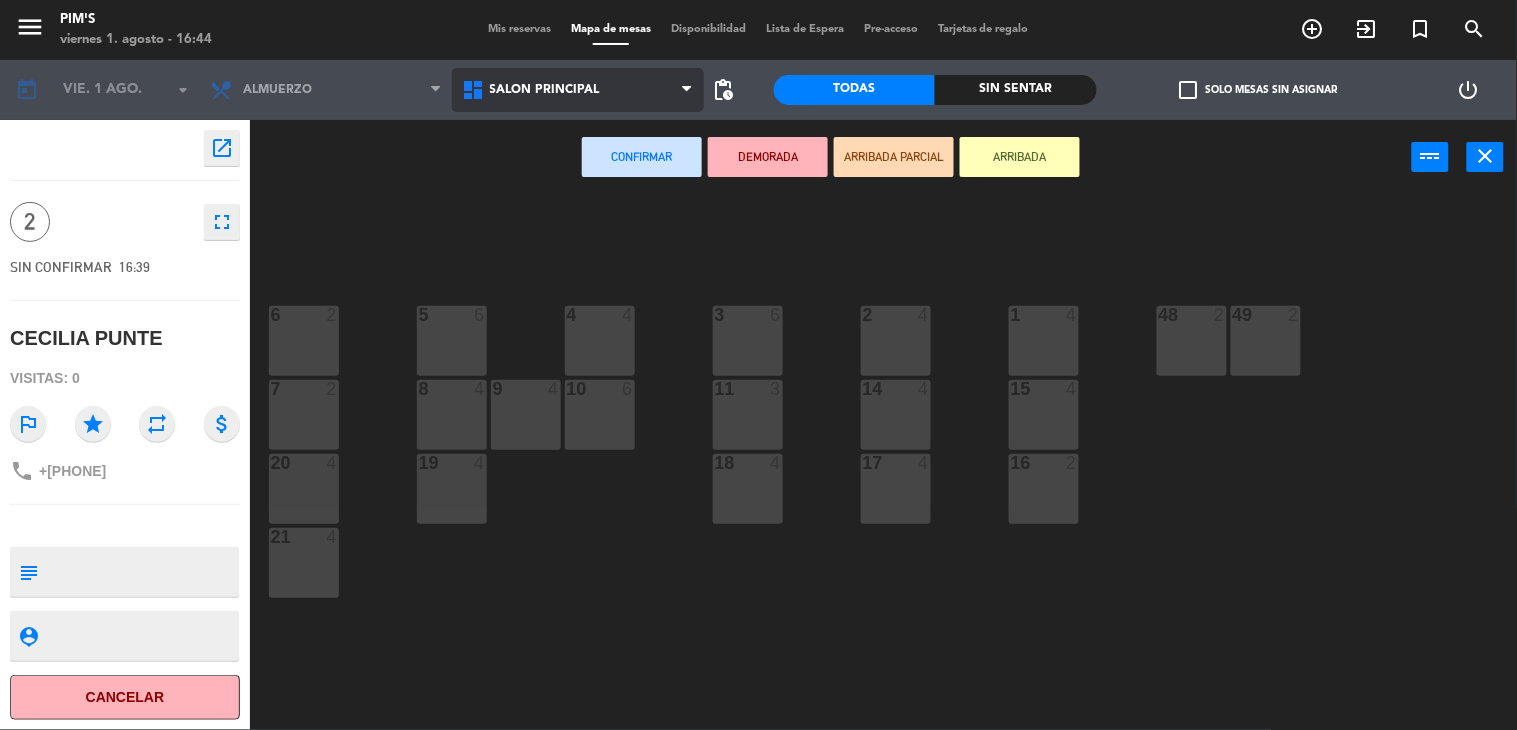 click on "Salón principal" at bounding box center [578, 90] 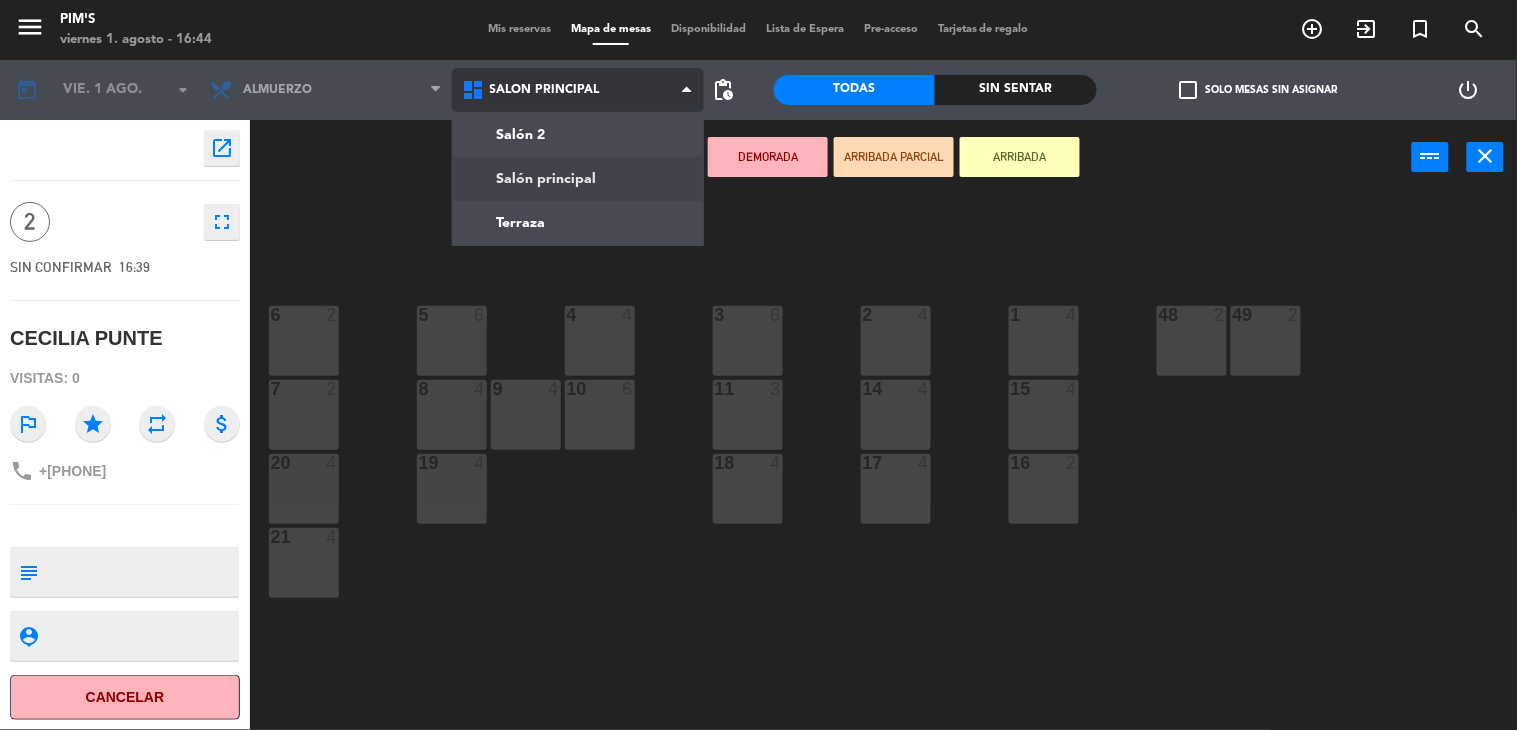 click on "menu Pim's [DATE] - 16:44 Mis reservas Mapa de mesas Disponibilidad Lista de Espera Pre-acceso Tarjetas de regalo add_circle_outline exit_to_app turned_in_not search today vie. 1 ago. arrow_drop_down Almuerzo Almuerzo Almuerzo Salón 2 Salón principal Terraza Salón principal Salón 2 Salón principal Terraza pending_actions Todas Sin sentar check_box_outline_blank Solo mesas sin asignar power_settings_new open_in_new 2 fullscreen SIN CONFIRMAR 16:39 [FIRST] [LAST] Visitas: 0 outlined_flag star repeat attach_money phone +593[PHONE] subject person_pin Cancelar Confirmar DEMORADA ARRIBADA PARCIAL ARRIBADA power_input close 6 2 5 6 4 4 3 6 48 2 2 4 1 4 49 2 7 2 8 4 10 6 14 4 15 4 9 4 11 3 20 4 18 4 17 4 19 4 16 2 21 4" 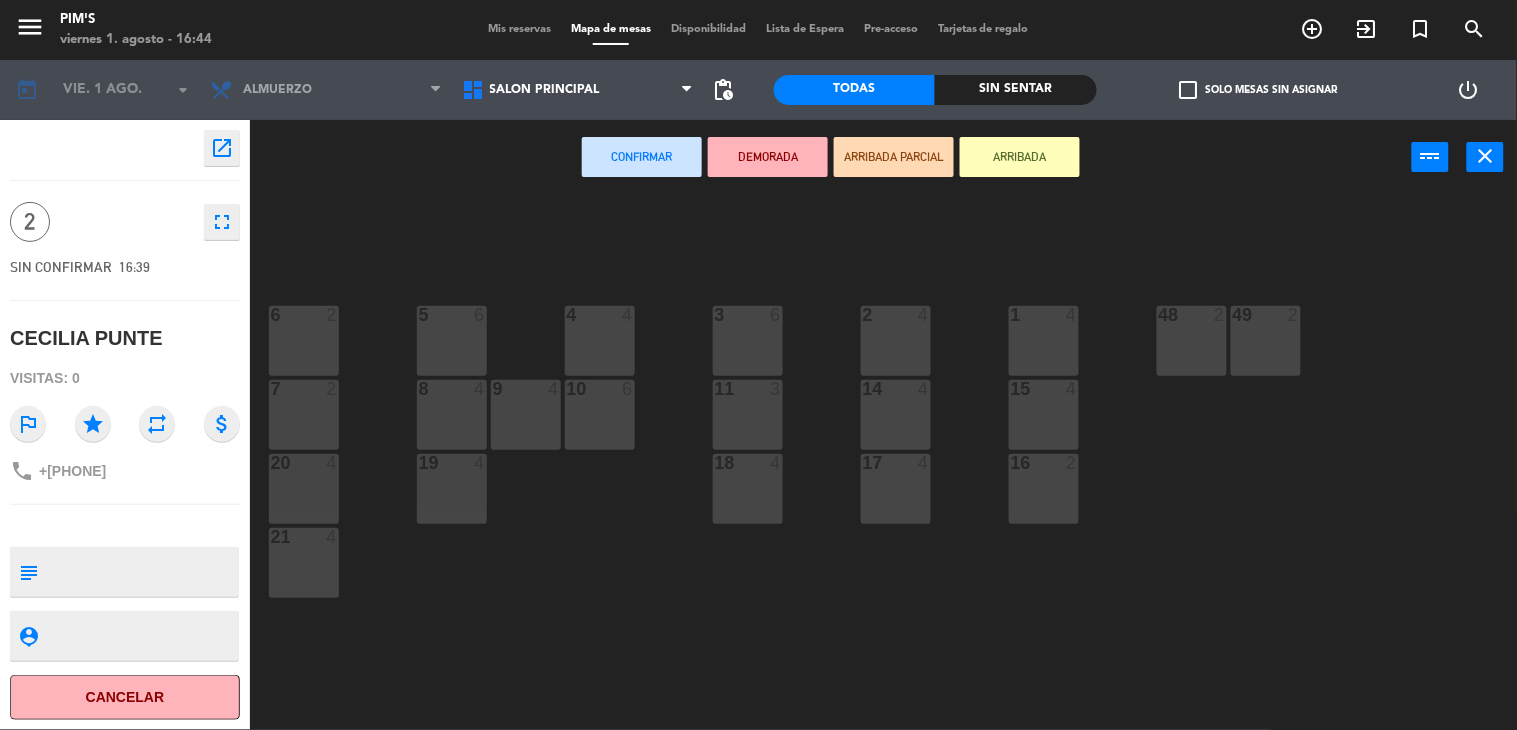 click on "6 2 5 6 4 4 3 6 48 2 2 4 1 4 49 2 7 2 8 4 10 6 14 4 15 4 9 4 11 3 20 4 18 4 17 4 19 4 16 2 21 4" 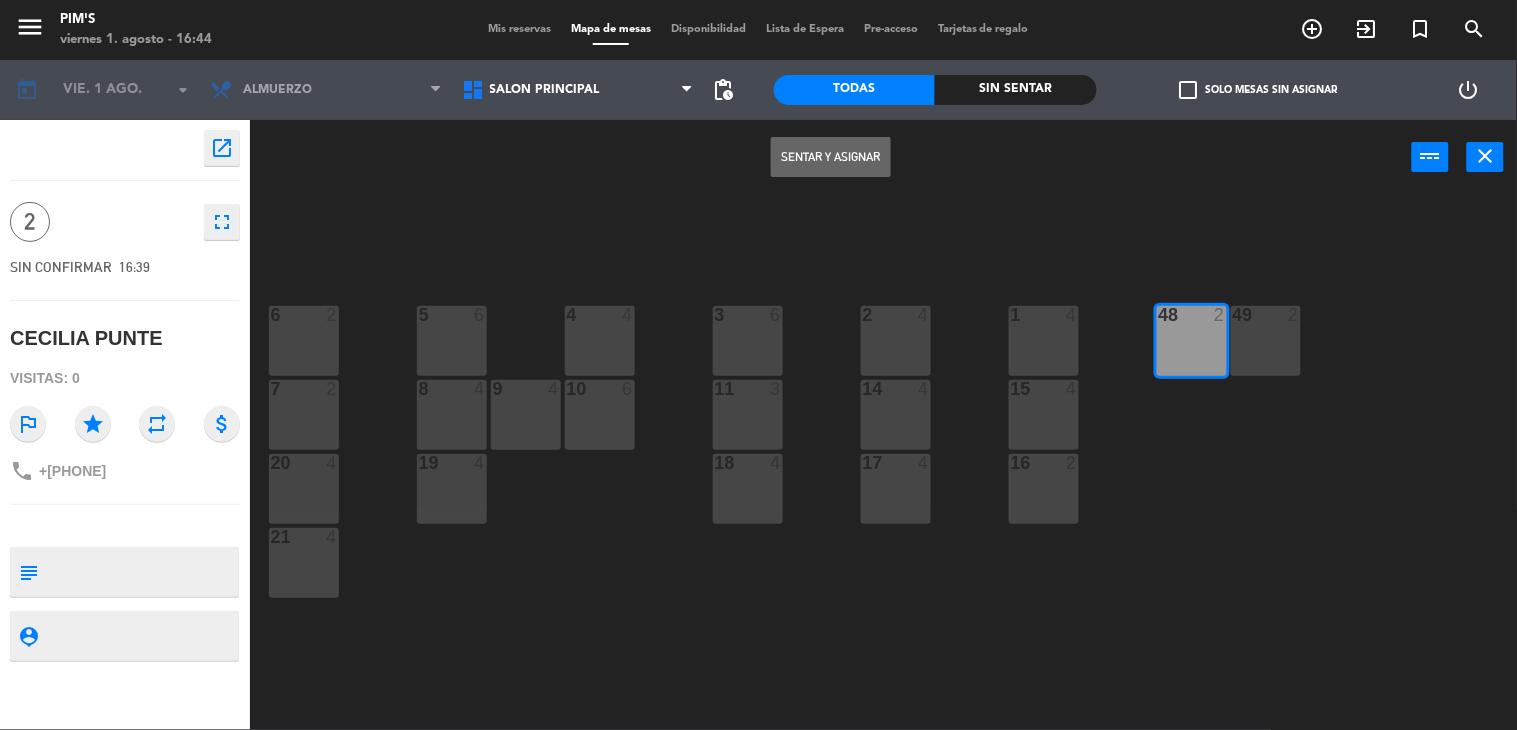 click on "Sentar y Asignar" at bounding box center (831, 157) 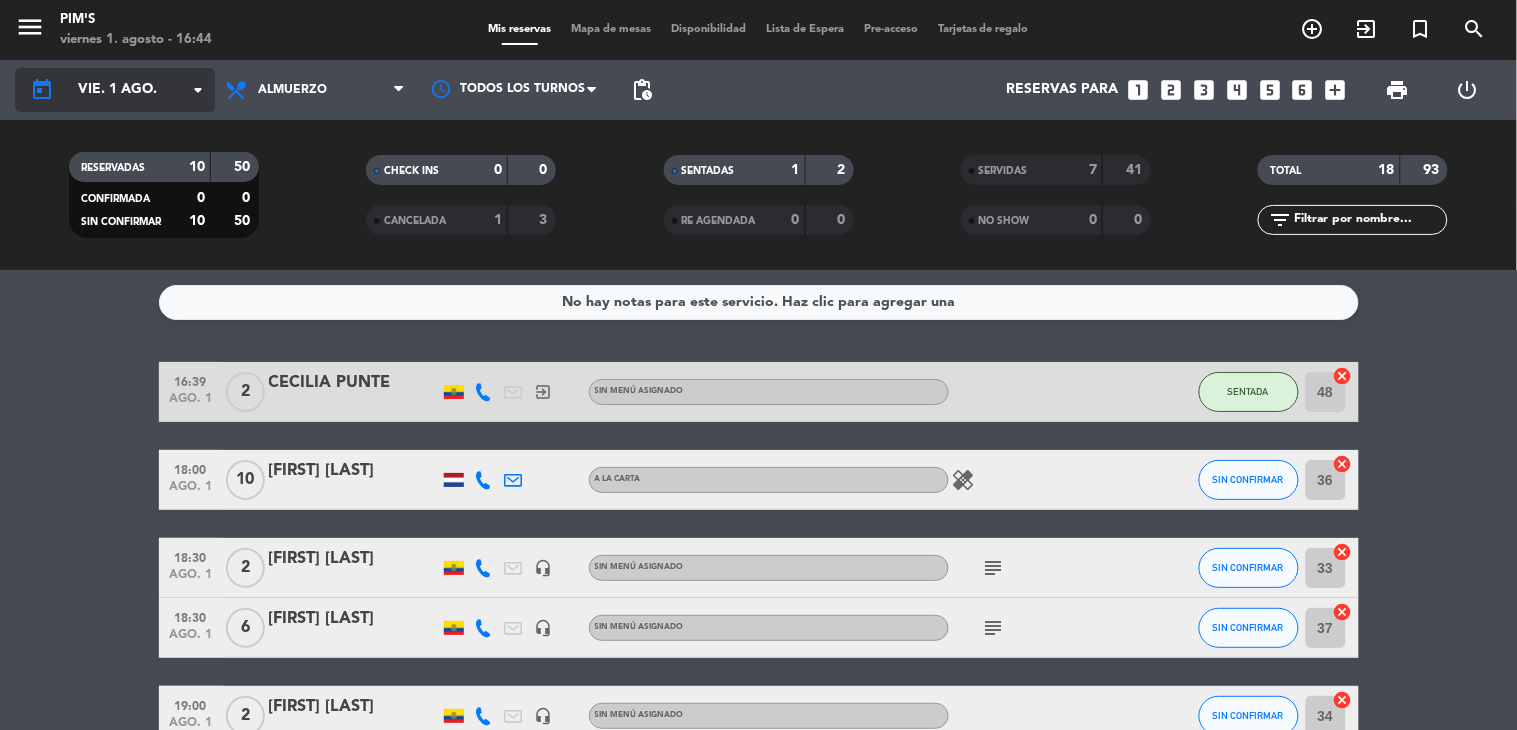 click on "vie. 1 ago." 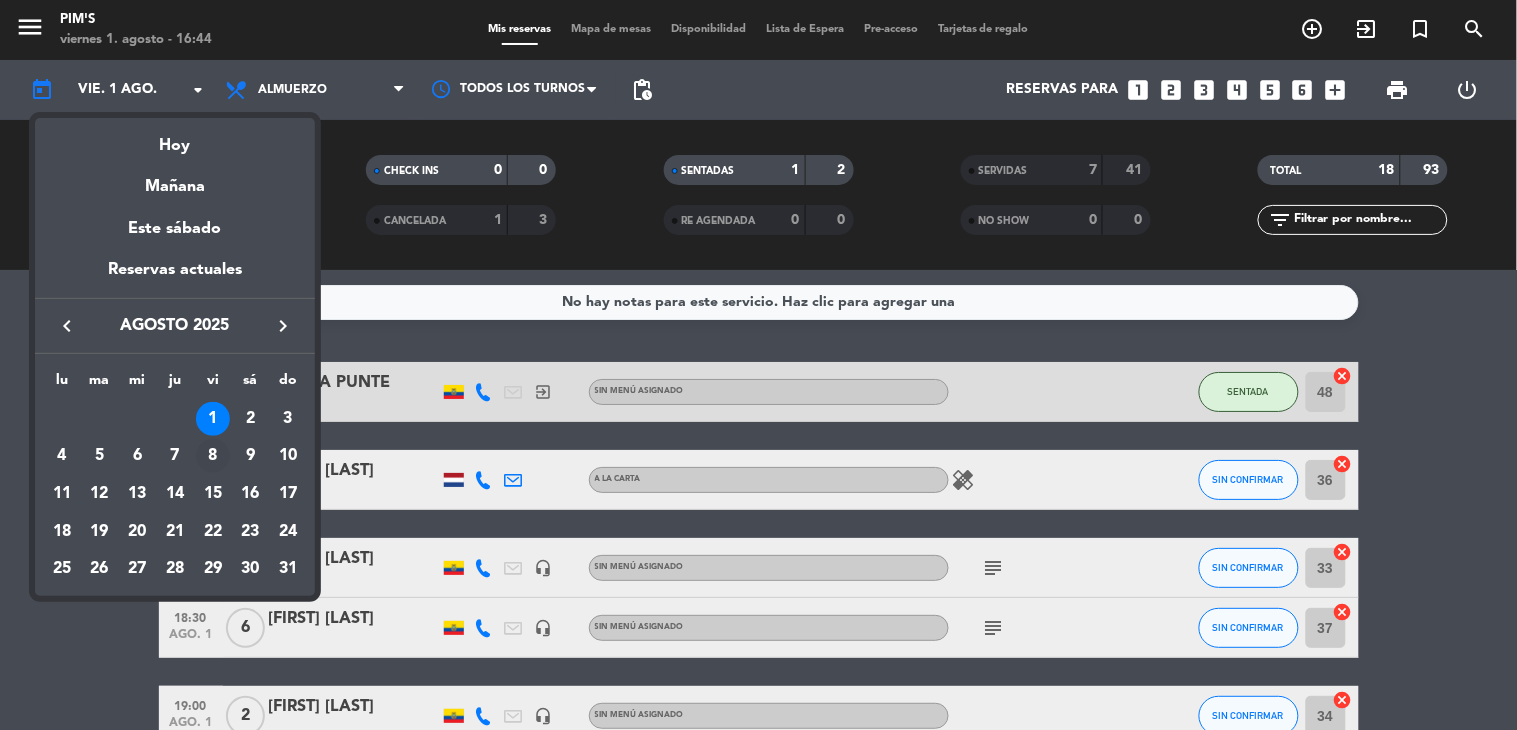 click on "8" at bounding box center [213, 456] 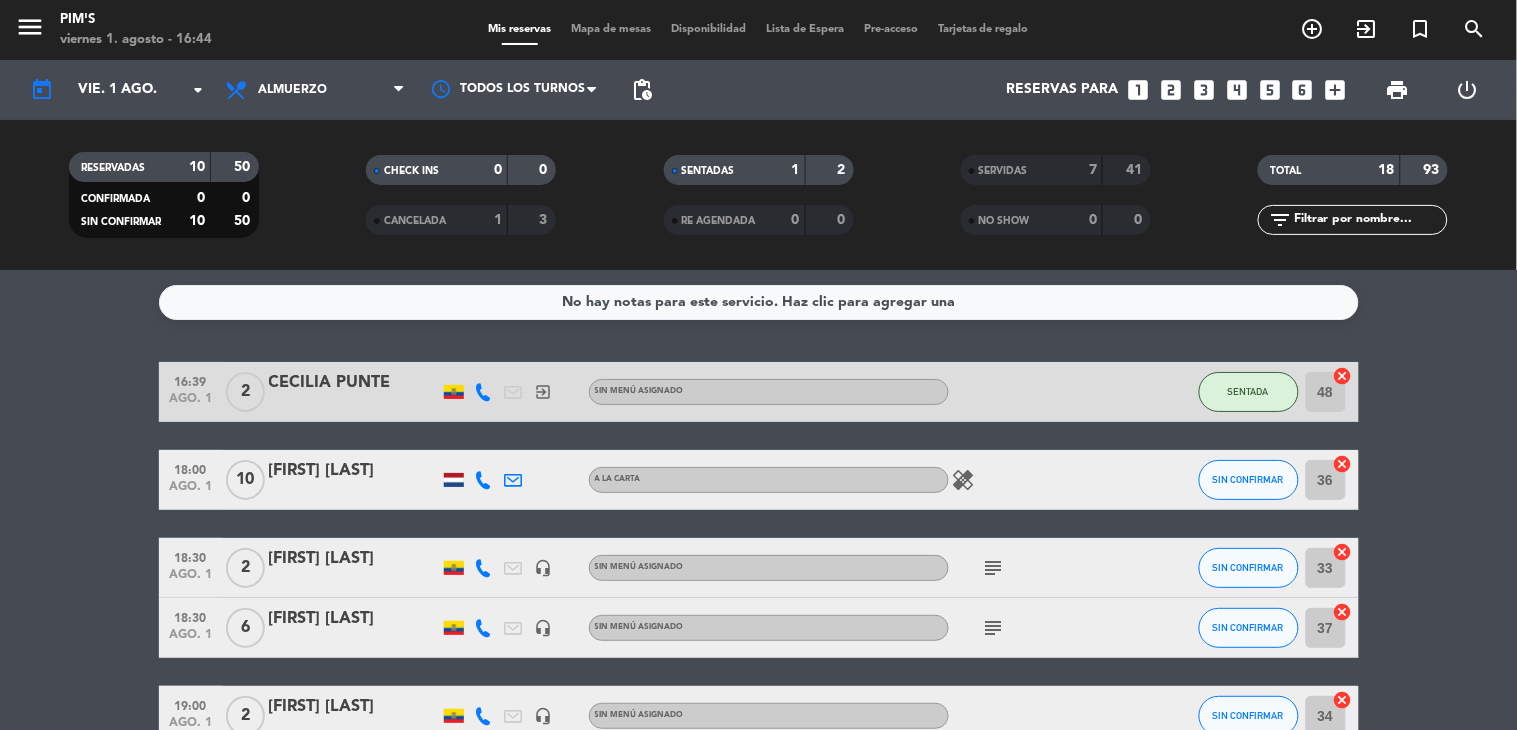 type on "vie. 8 ago." 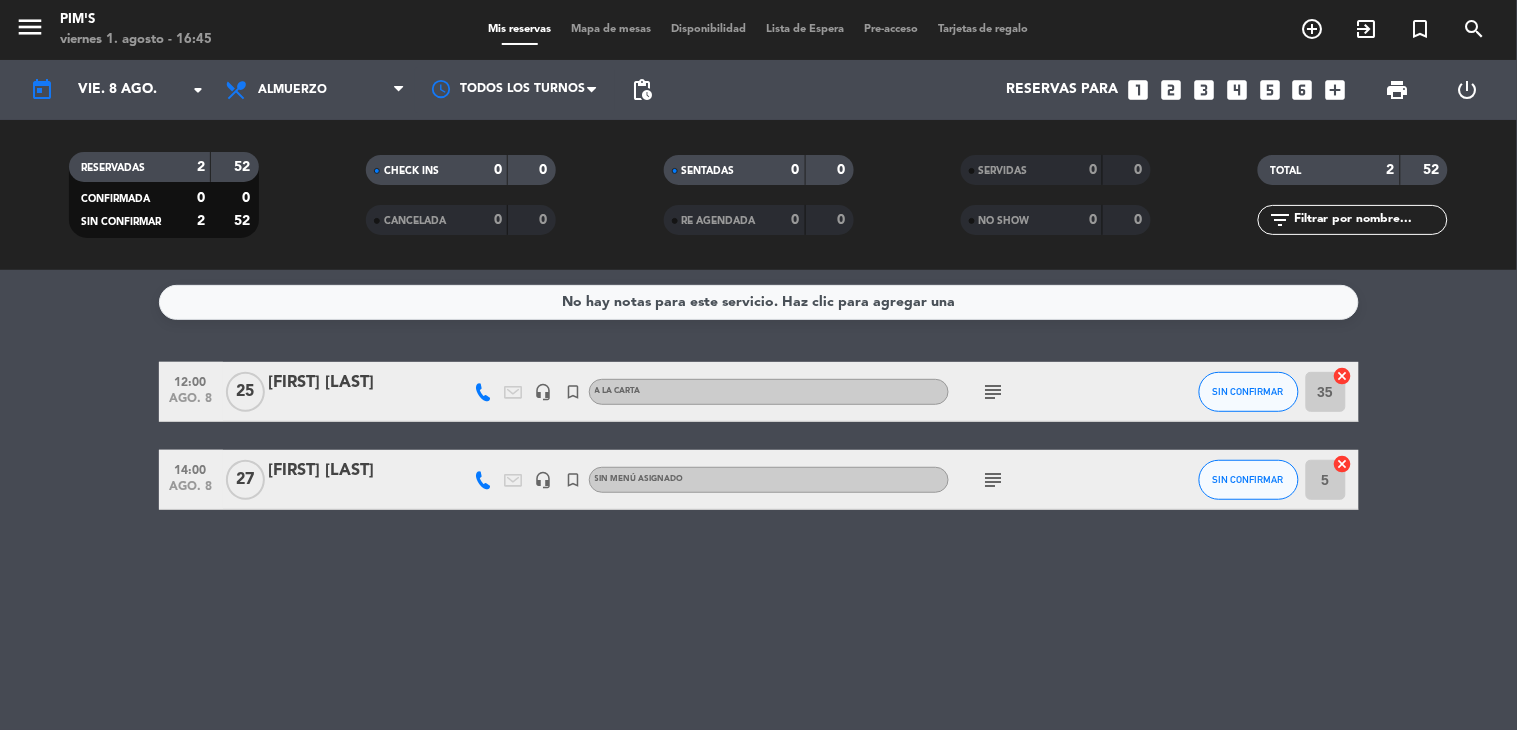 click on "subject" 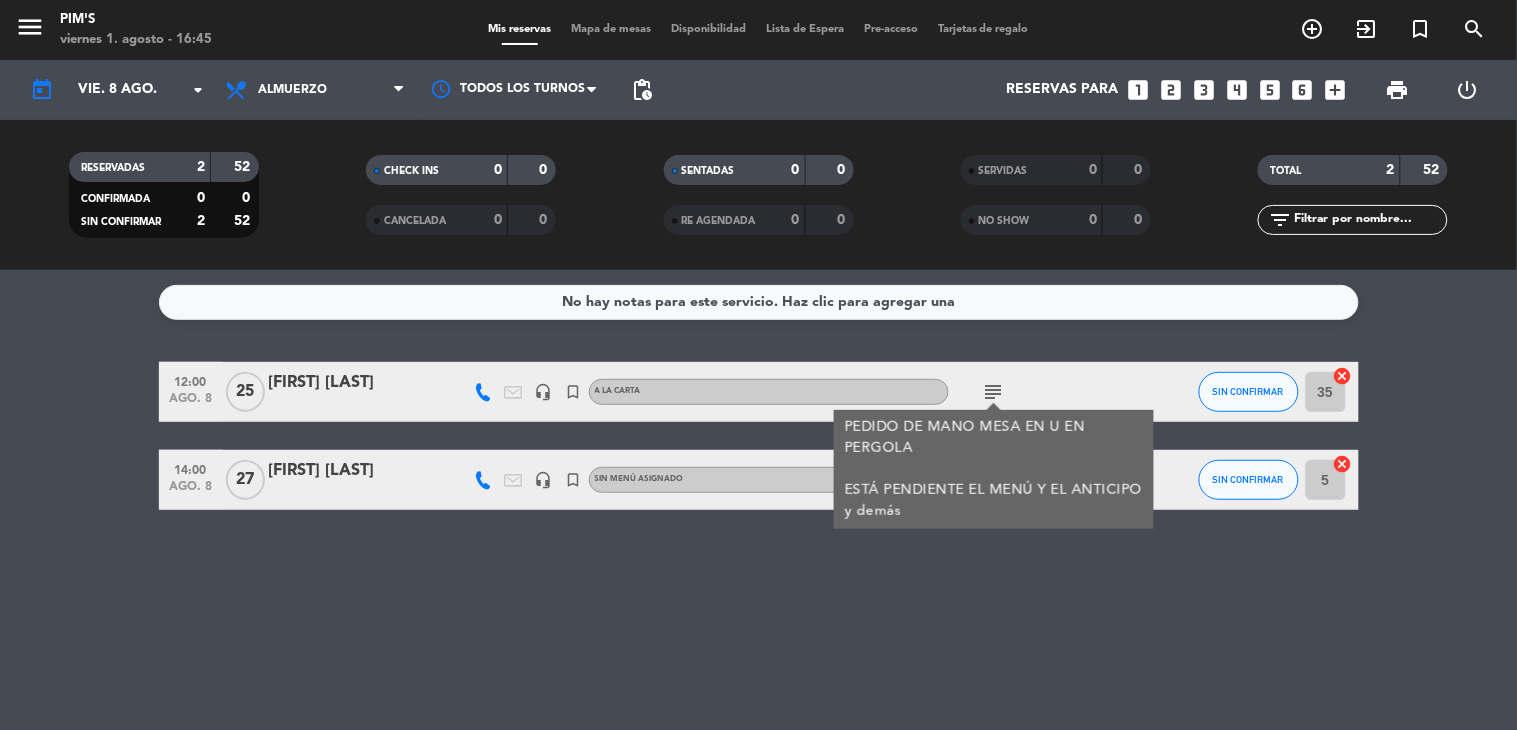 click on "[FIRST] [LAST]" 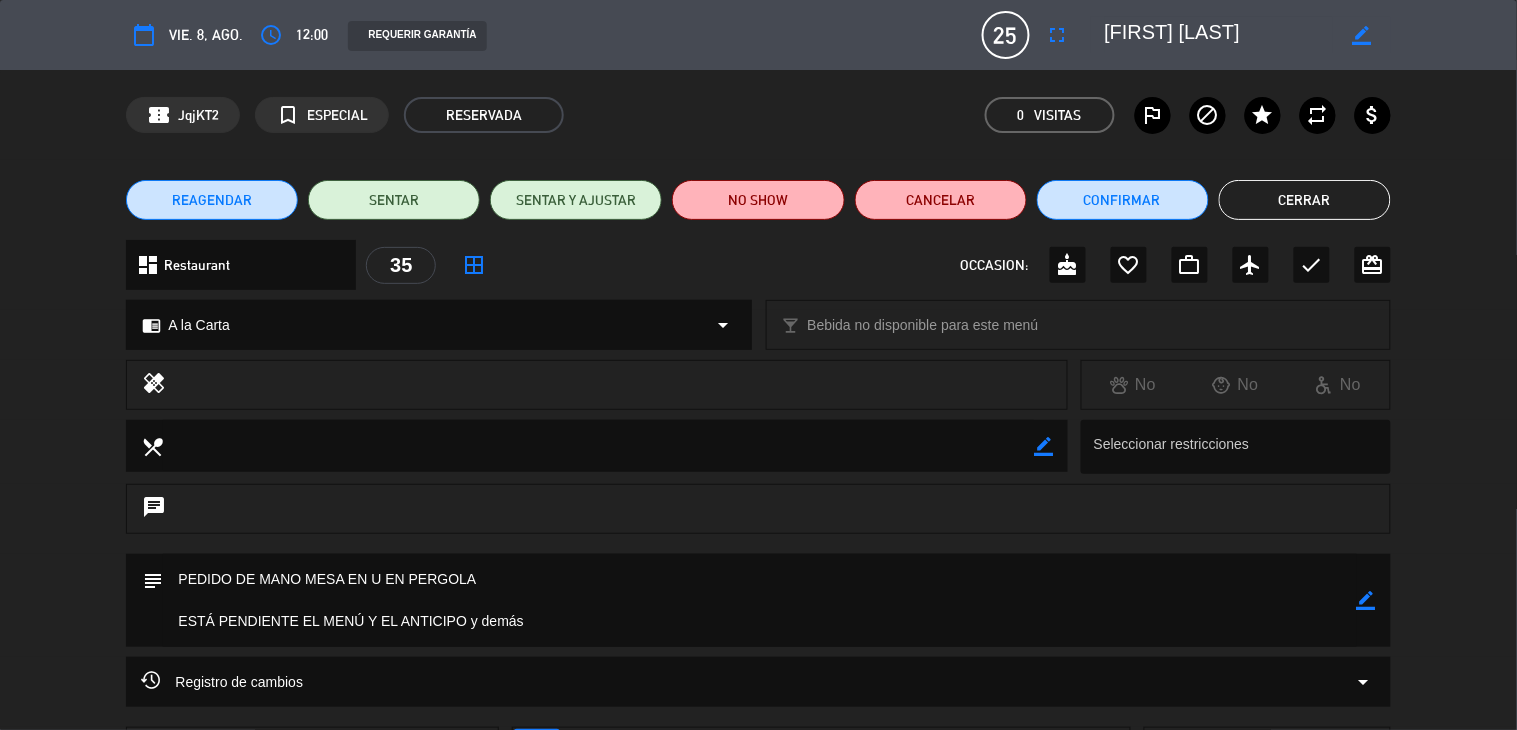 click on "border_color" 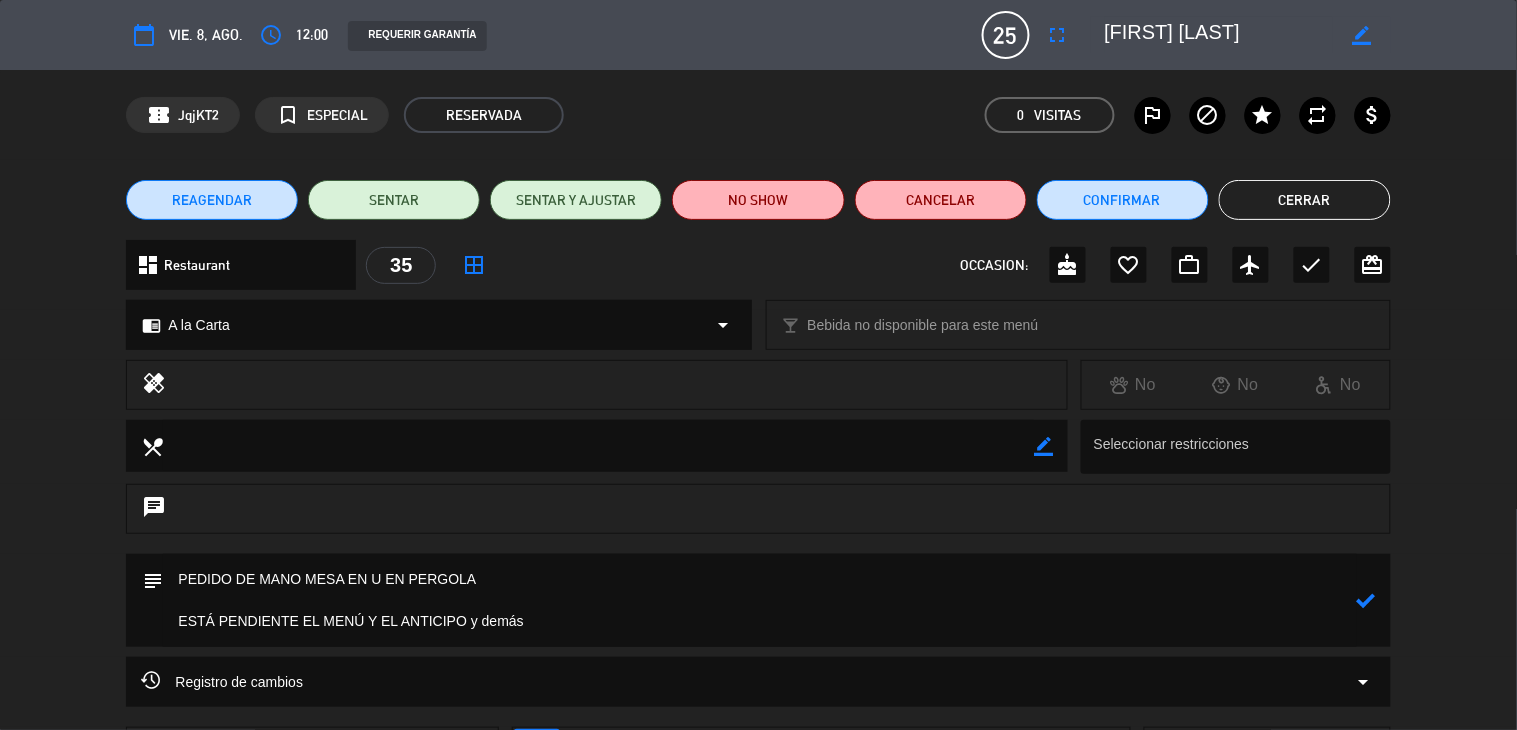 drag, startPoint x: 572, startPoint y: 621, endPoint x: 160, endPoint y: 628, distance: 412.05945 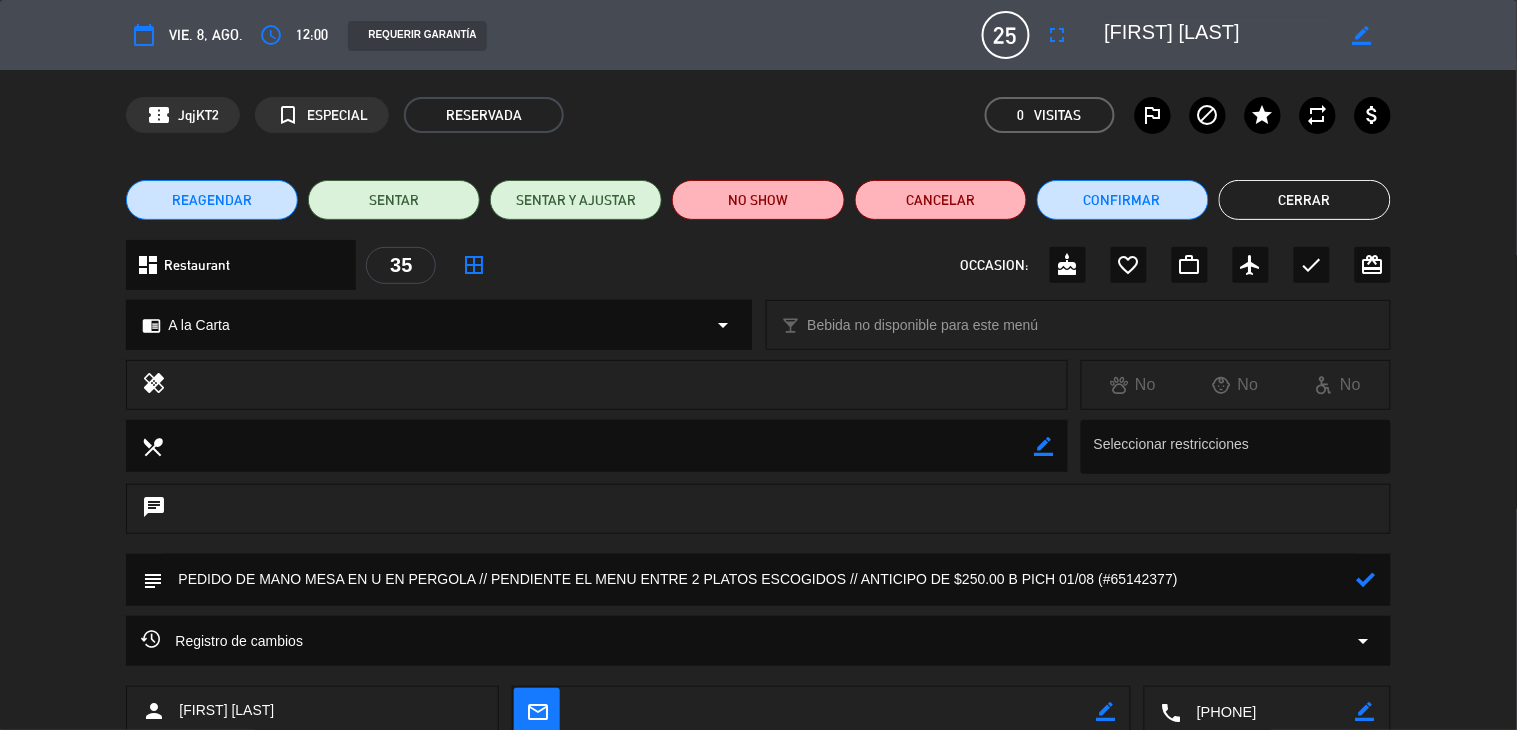 type on "PEDIDO DE MANO MESA EN U EN PERGOLA // PENDIENTE EL MENU ENTRE 2 PLATOS ESCOGIDOS // ANTICIPO DE $250.00 B PICH 01/08 (#65142377)" 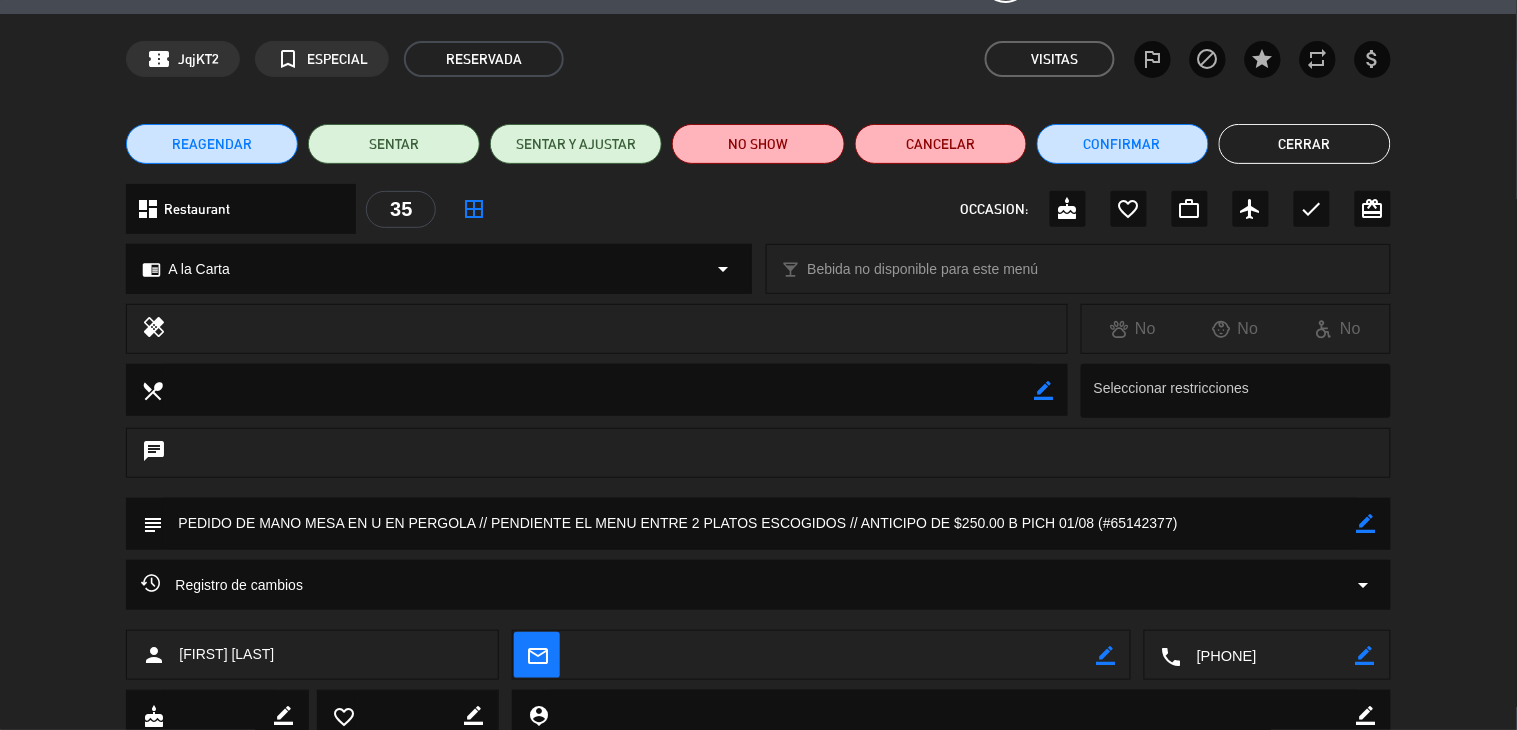 scroll, scrollTop: 16, scrollLeft: 0, axis: vertical 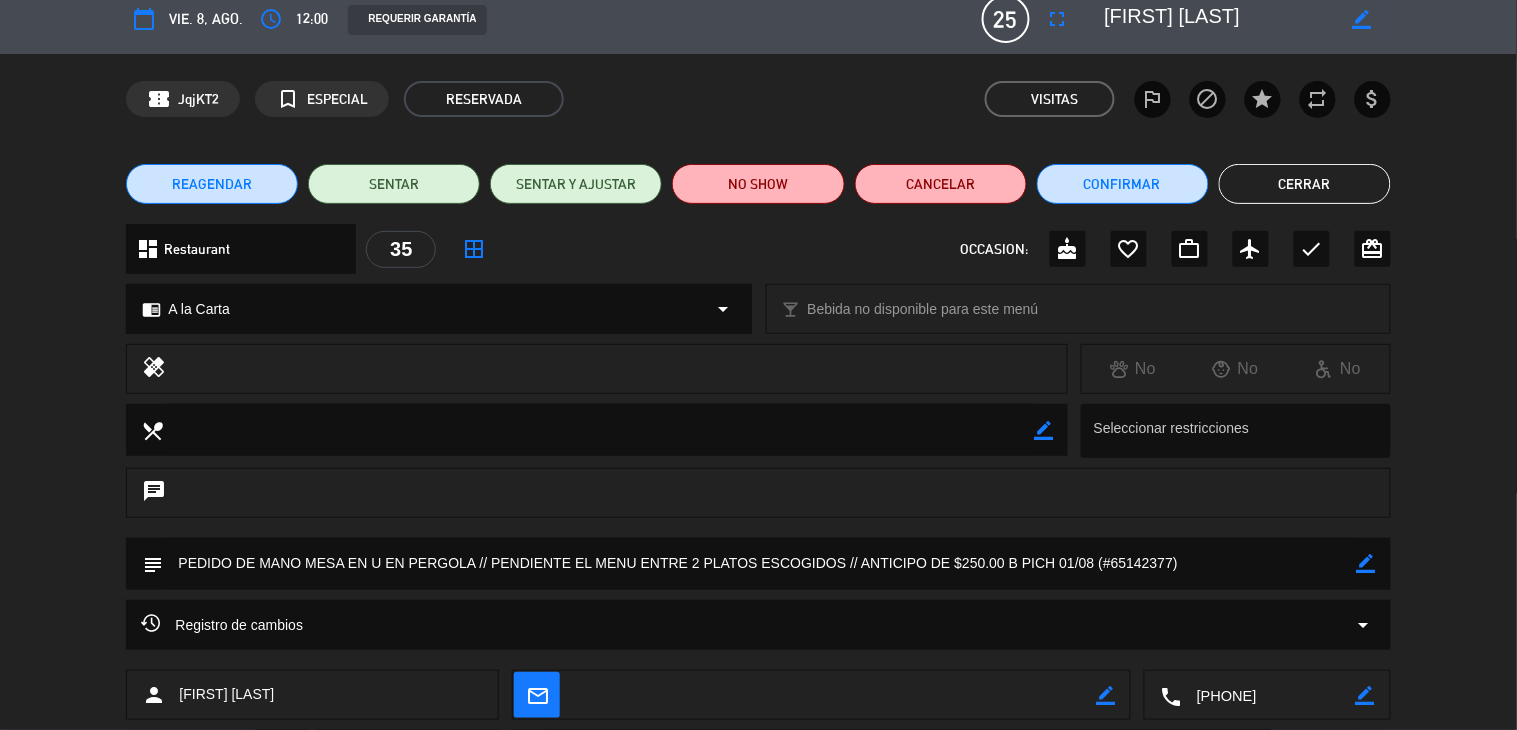 click on "Cerrar" 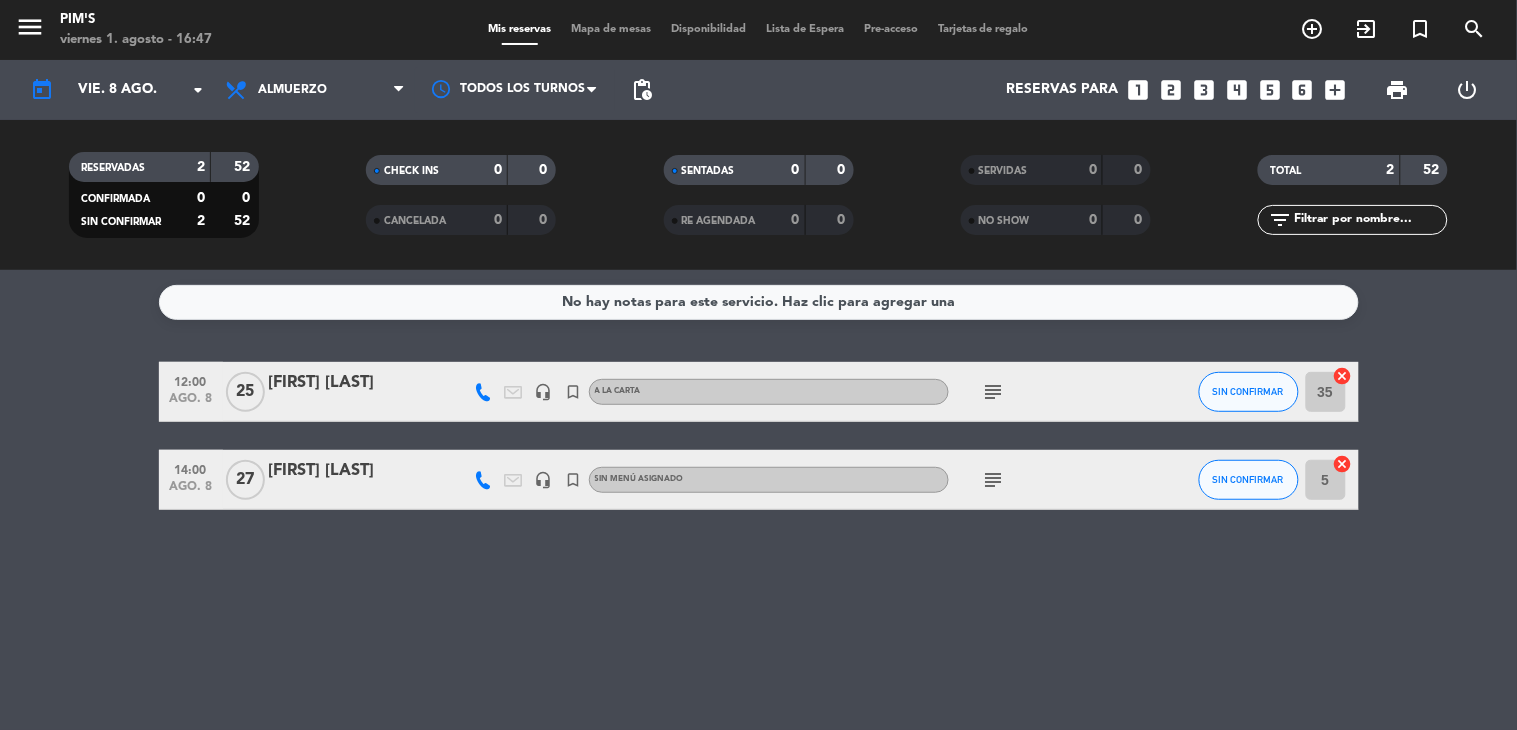 click on "subject" 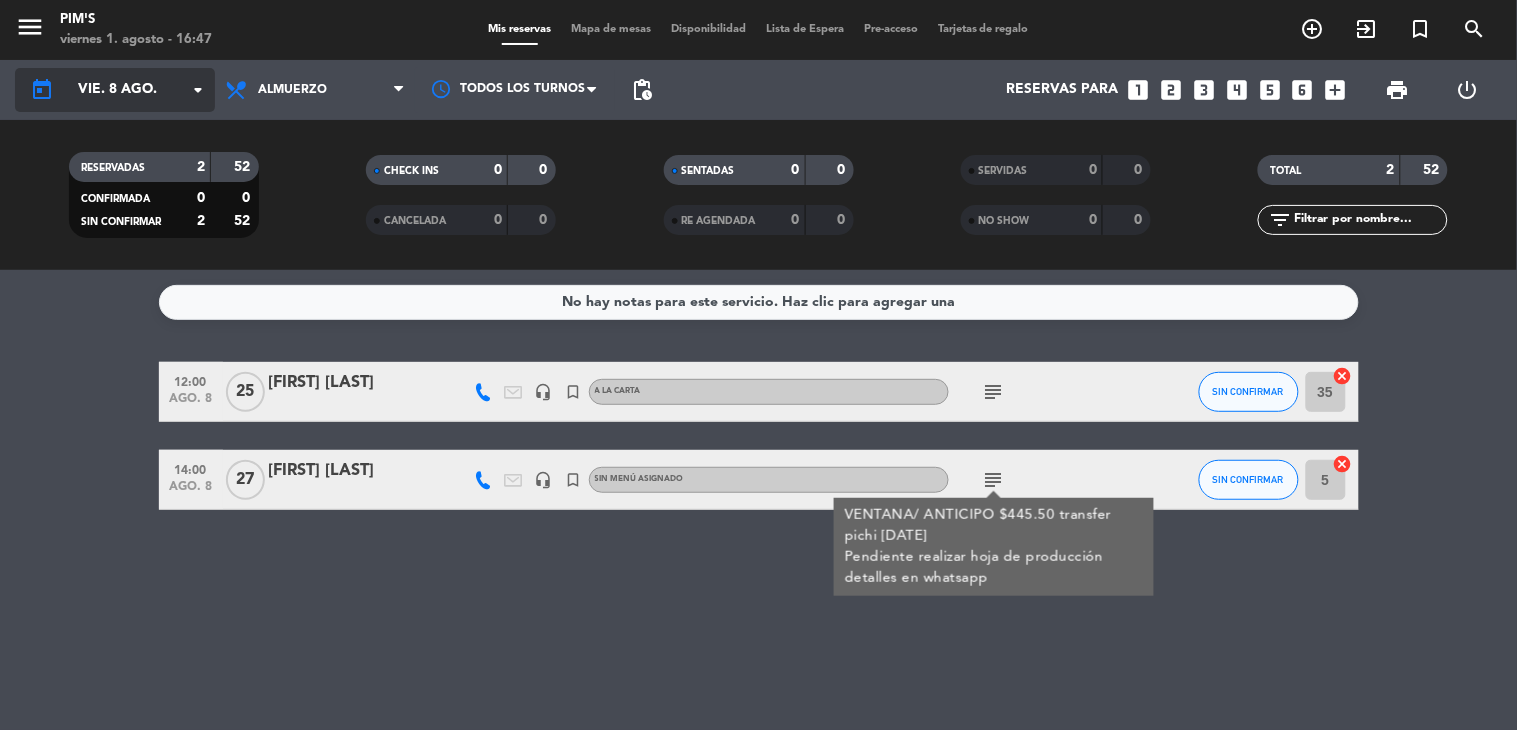 click on "arrow_drop_down" 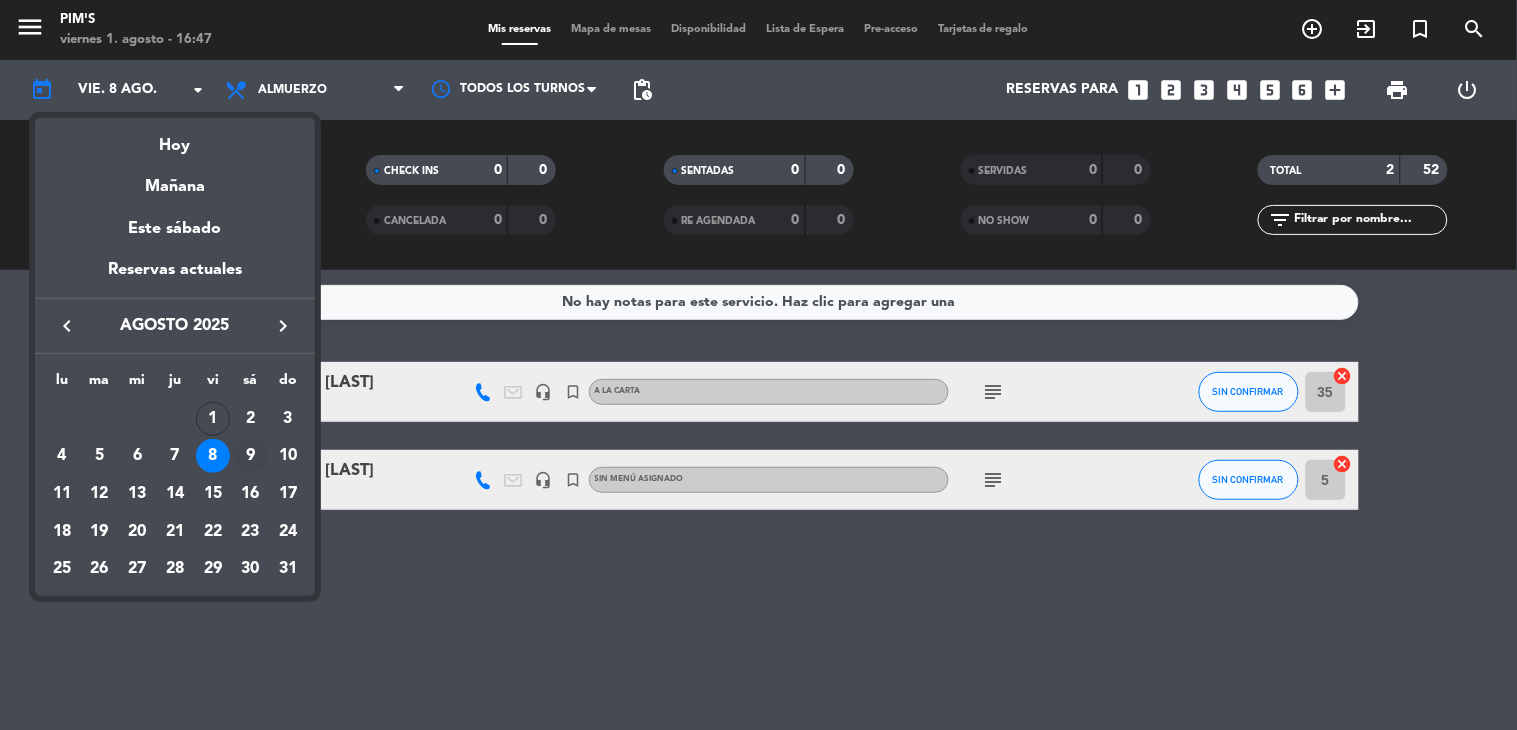 click on "9" at bounding box center (250, 456) 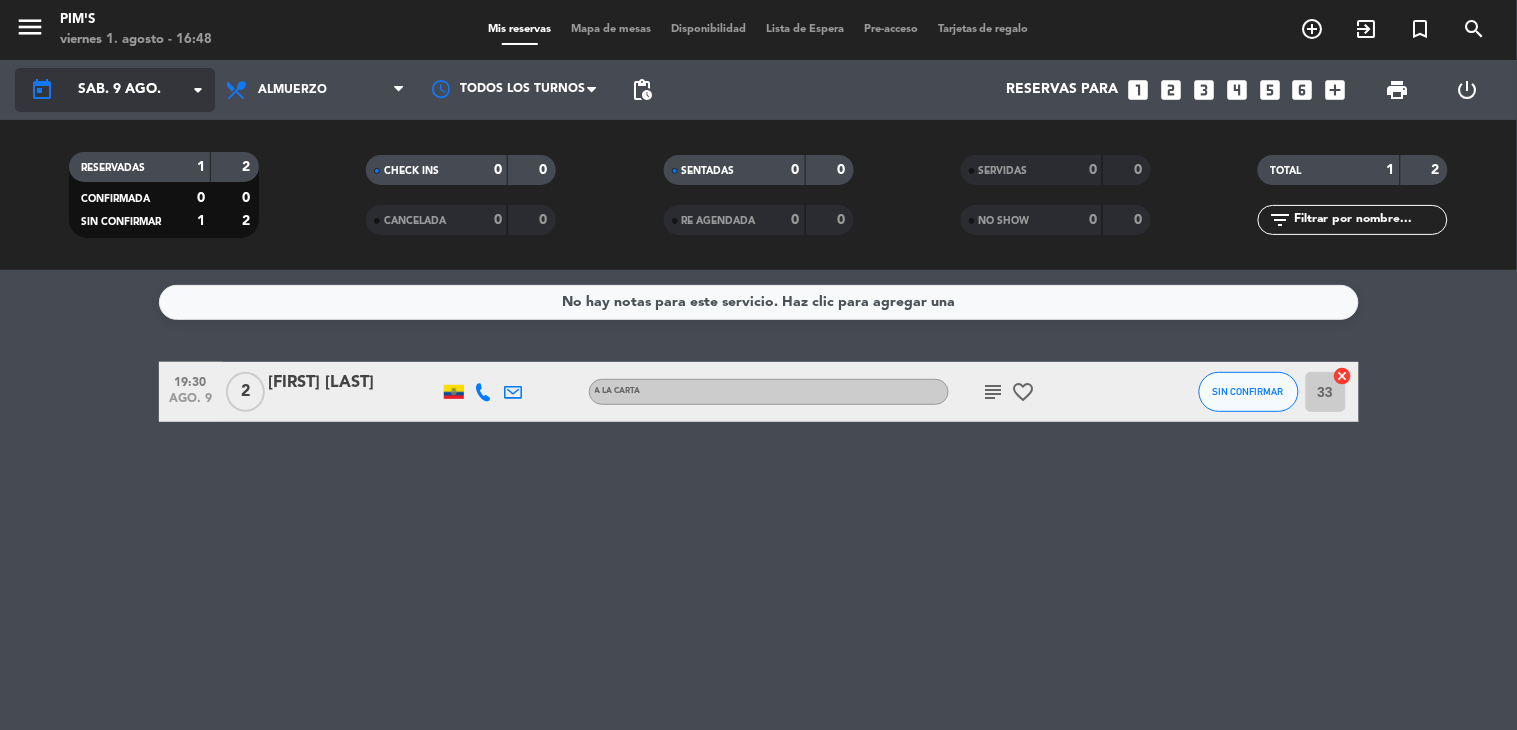 click on "sáb. 9 ago." 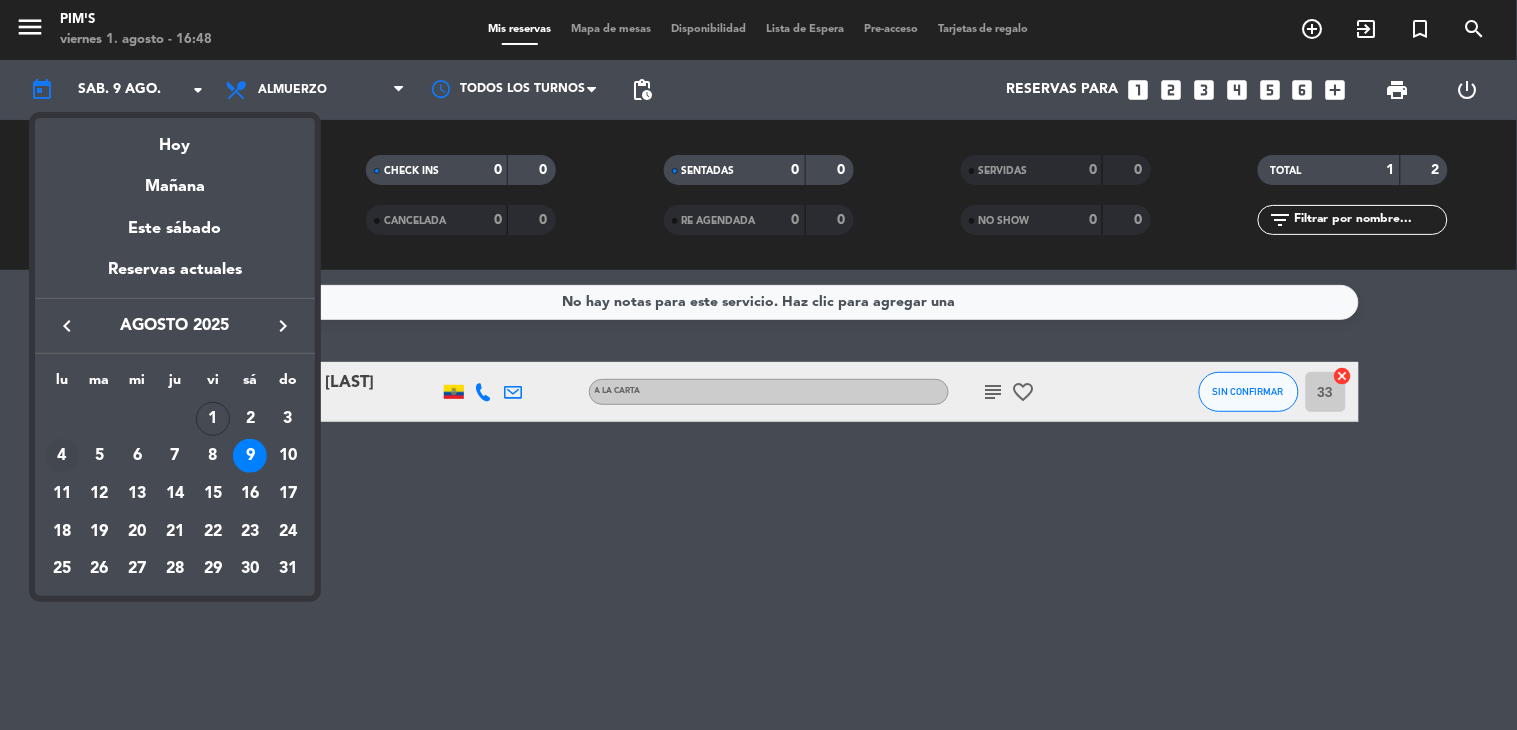 click on "4" at bounding box center (62, 456) 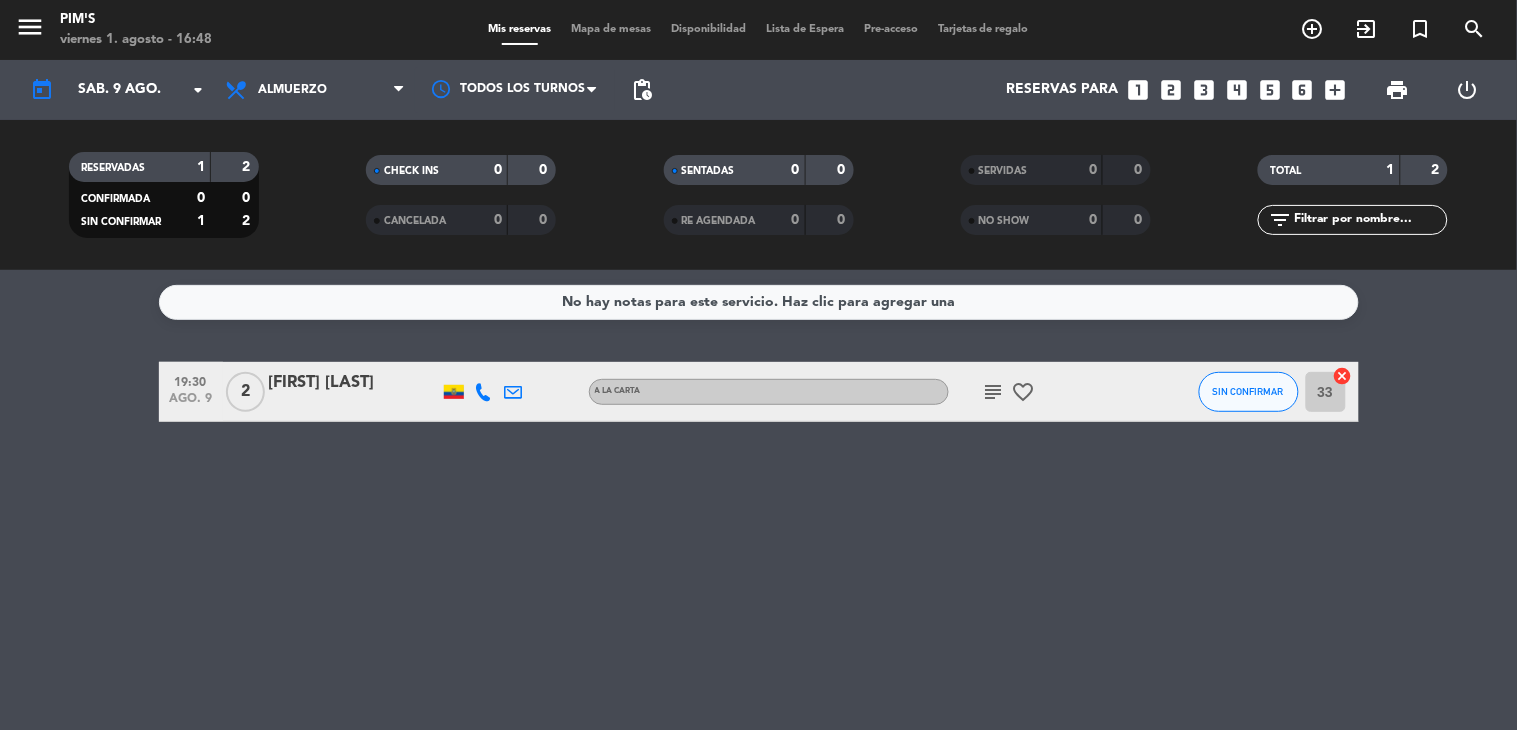 type on "lun. 4 ago." 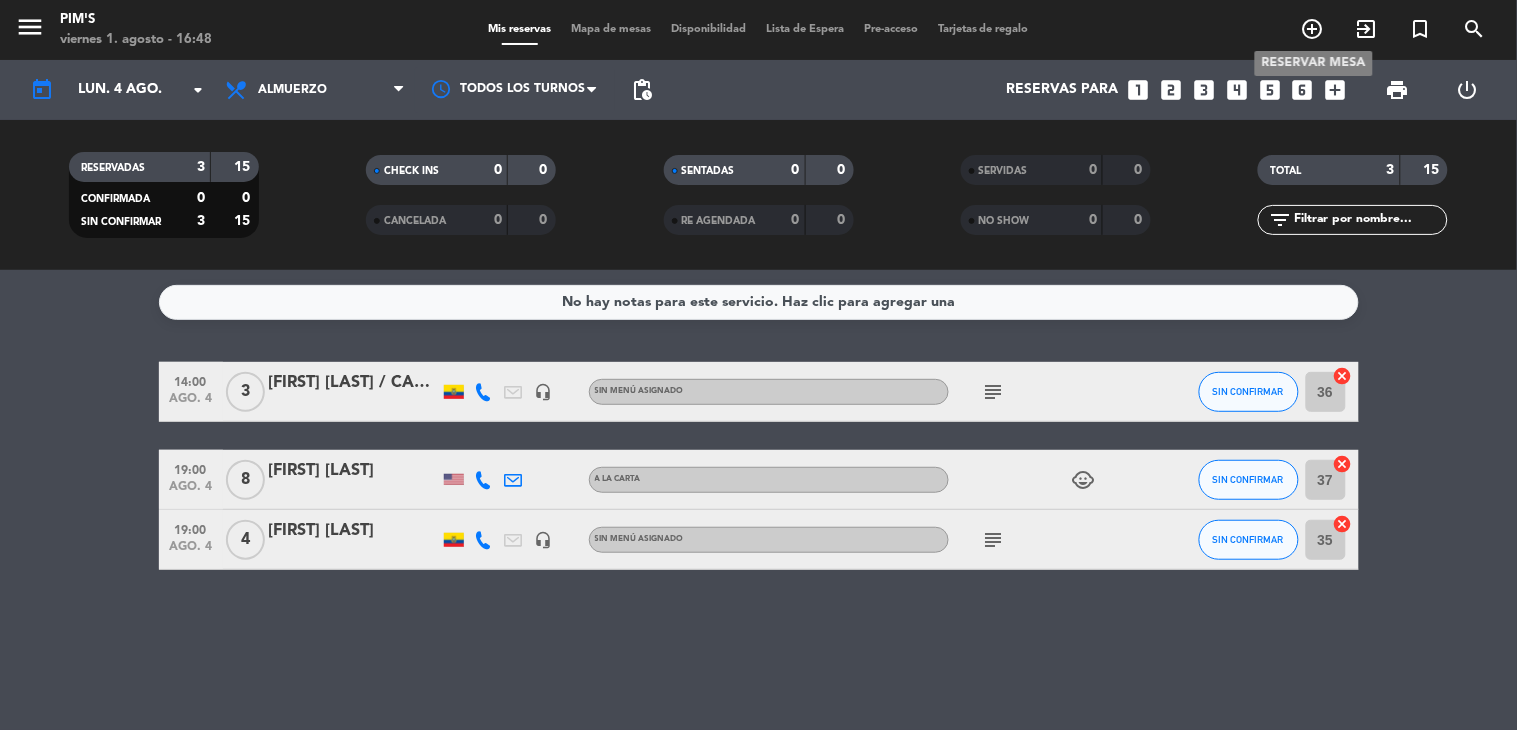 click on "add_circle_outline" at bounding box center [1313, 29] 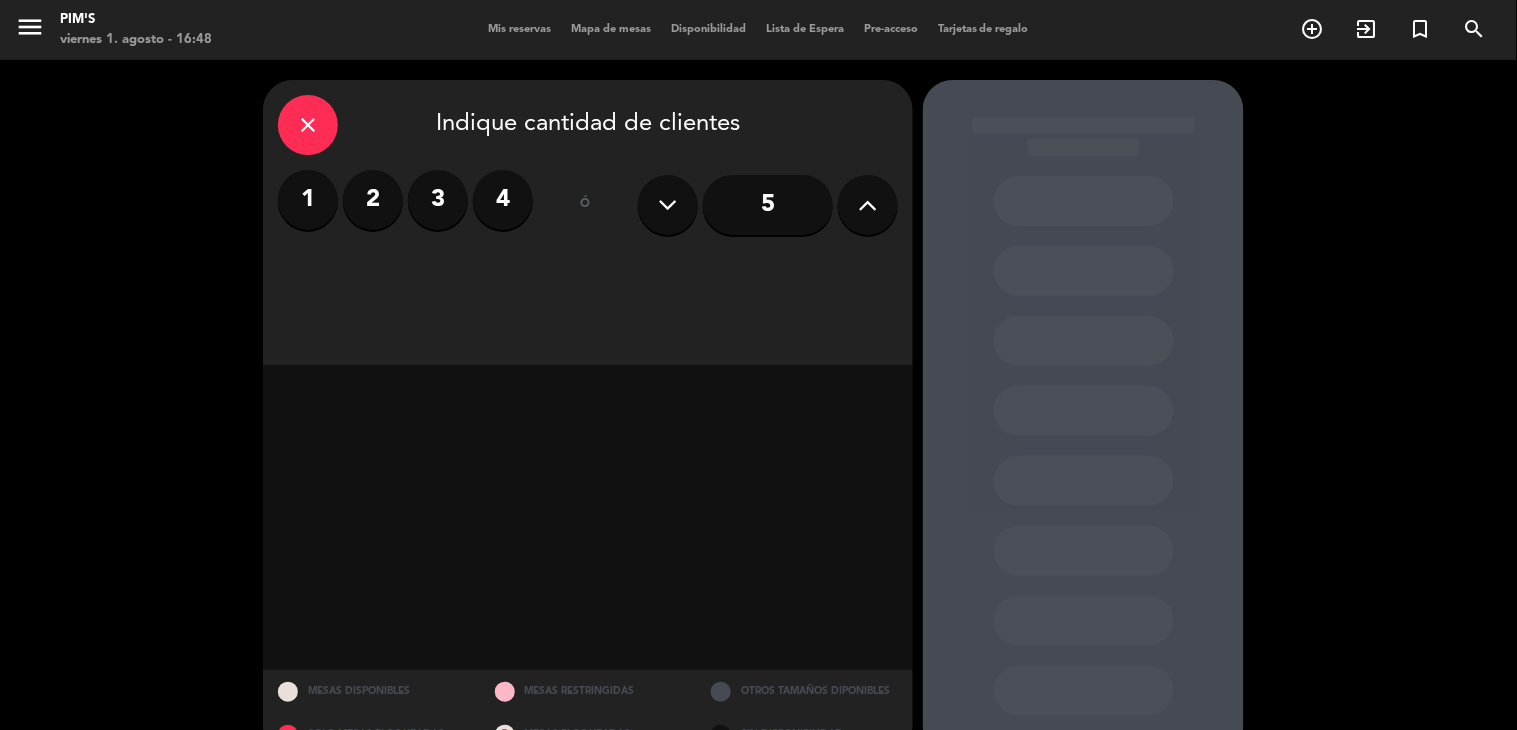 click on "3" at bounding box center [438, 200] 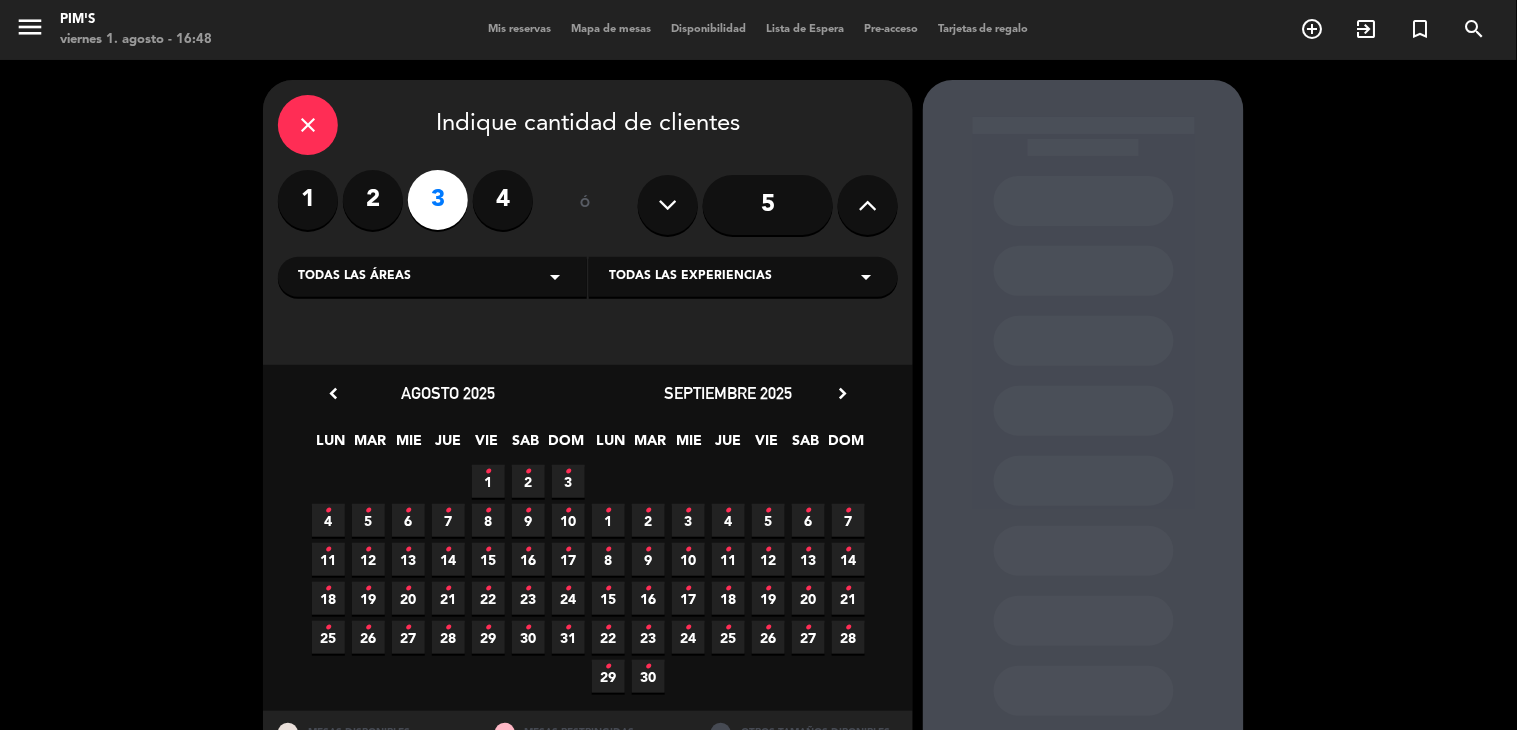 click on "4  •" at bounding box center (328, 520) 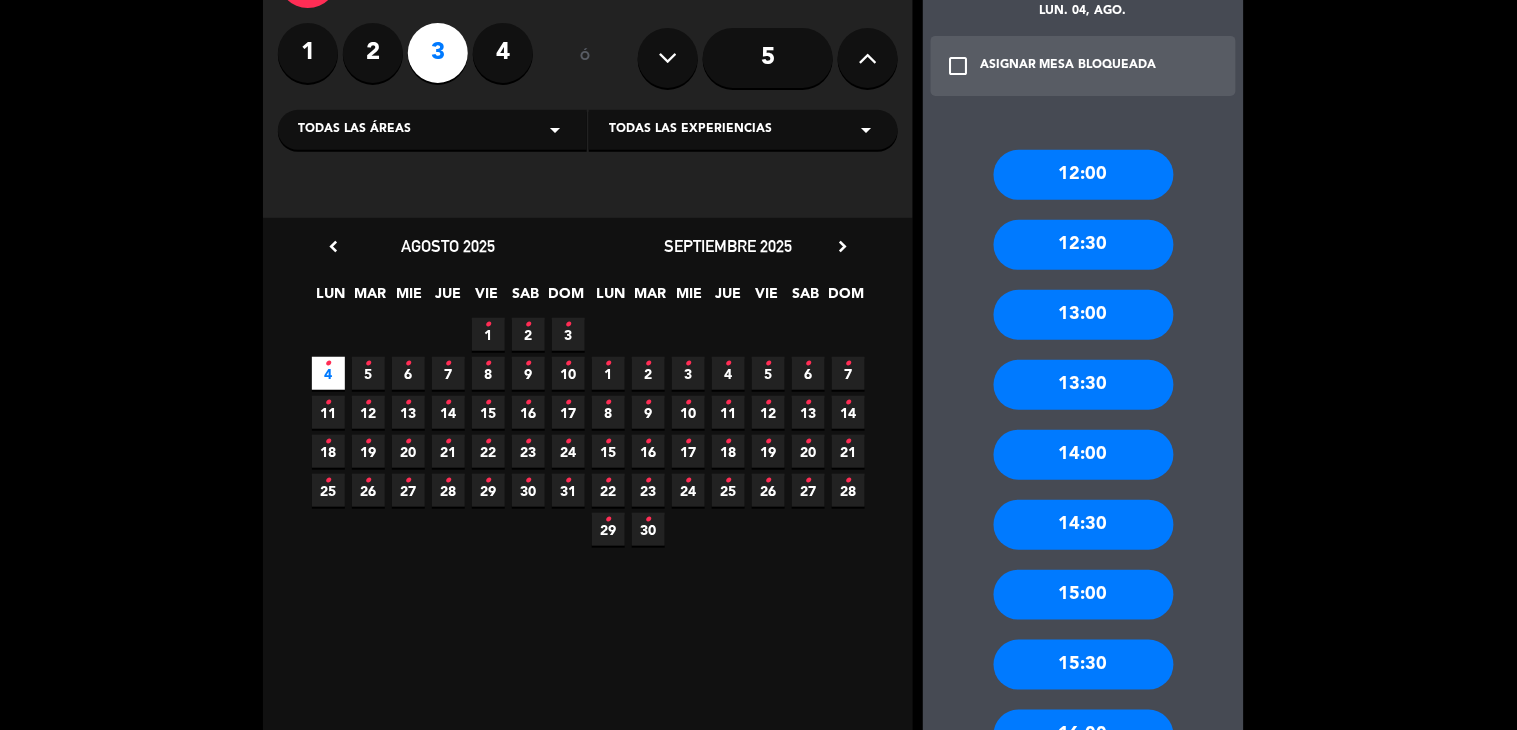 scroll, scrollTop: 302, scrollLeft: 0, axis: vertical 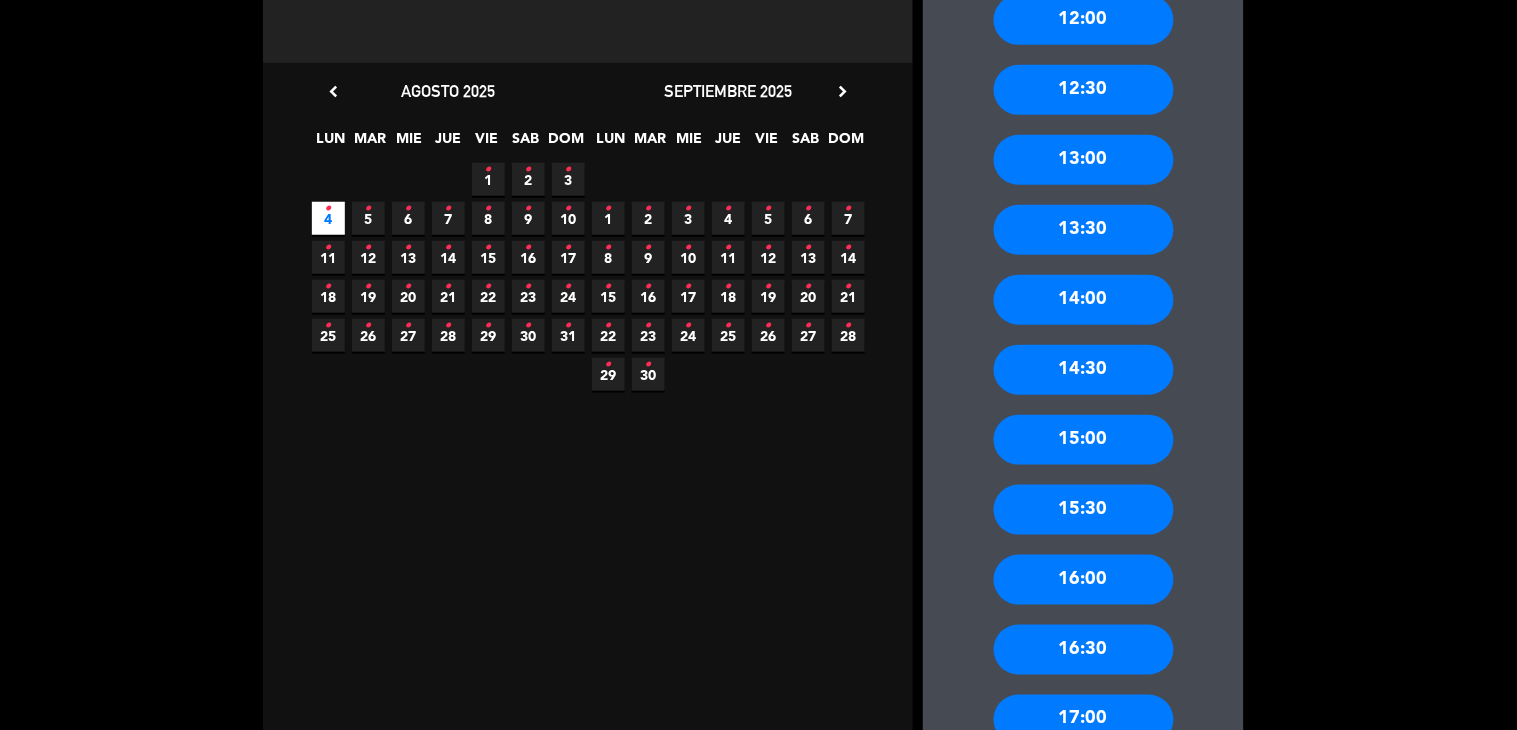 click on "16:00" at bounding box center (1084, 580) 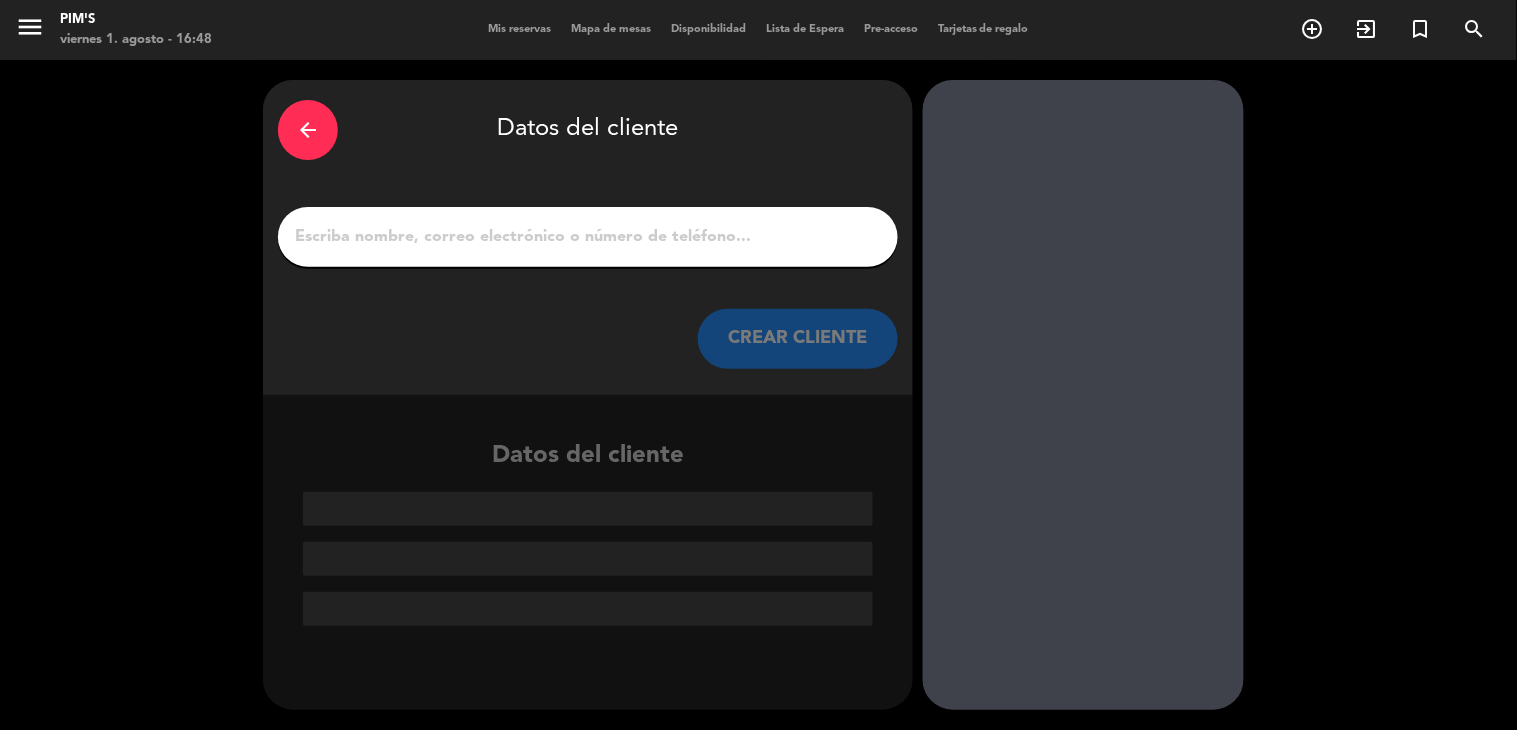 scroll, scrollTop: 0, scrollLeft: 0, axis: both 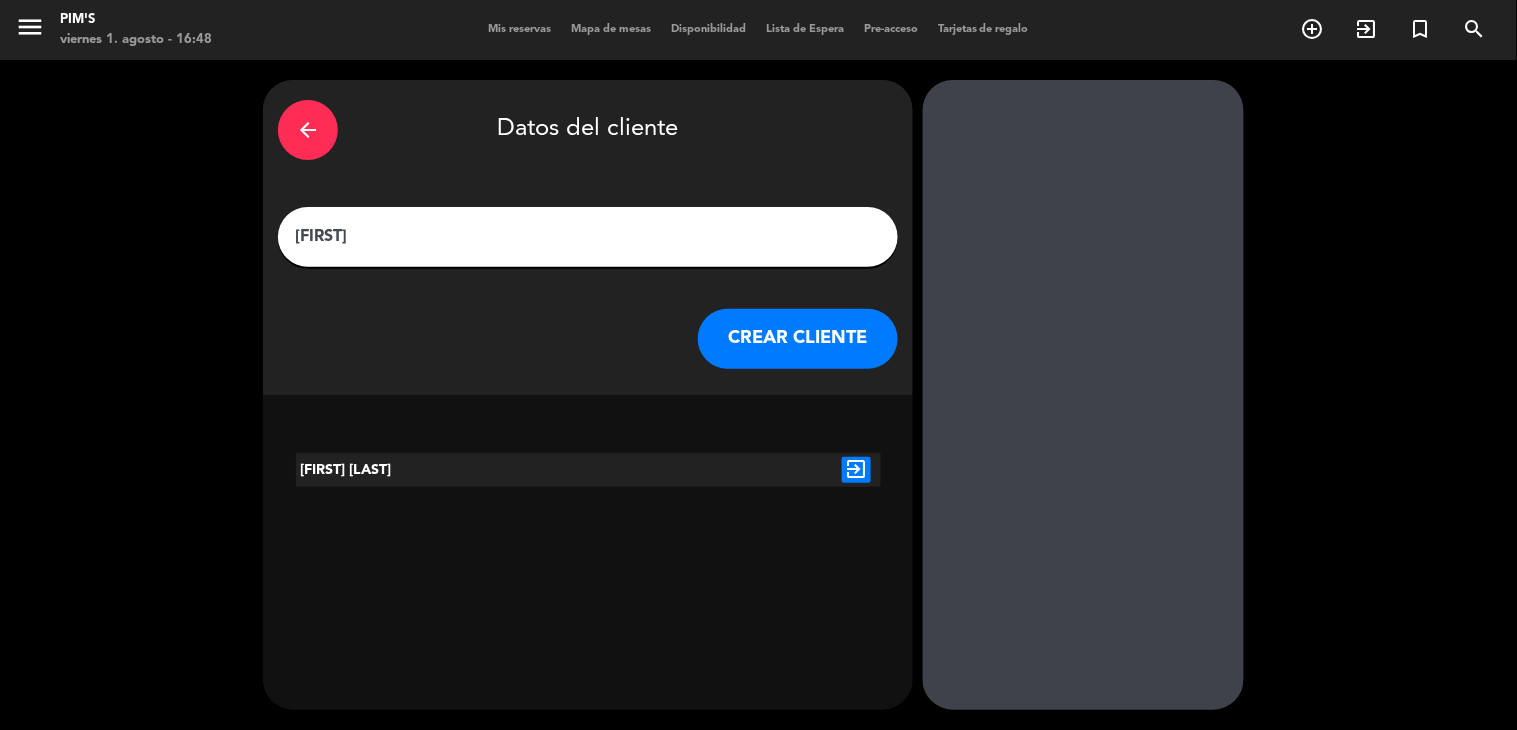 click on "[FIRST]" at bounding box center (588, 237) 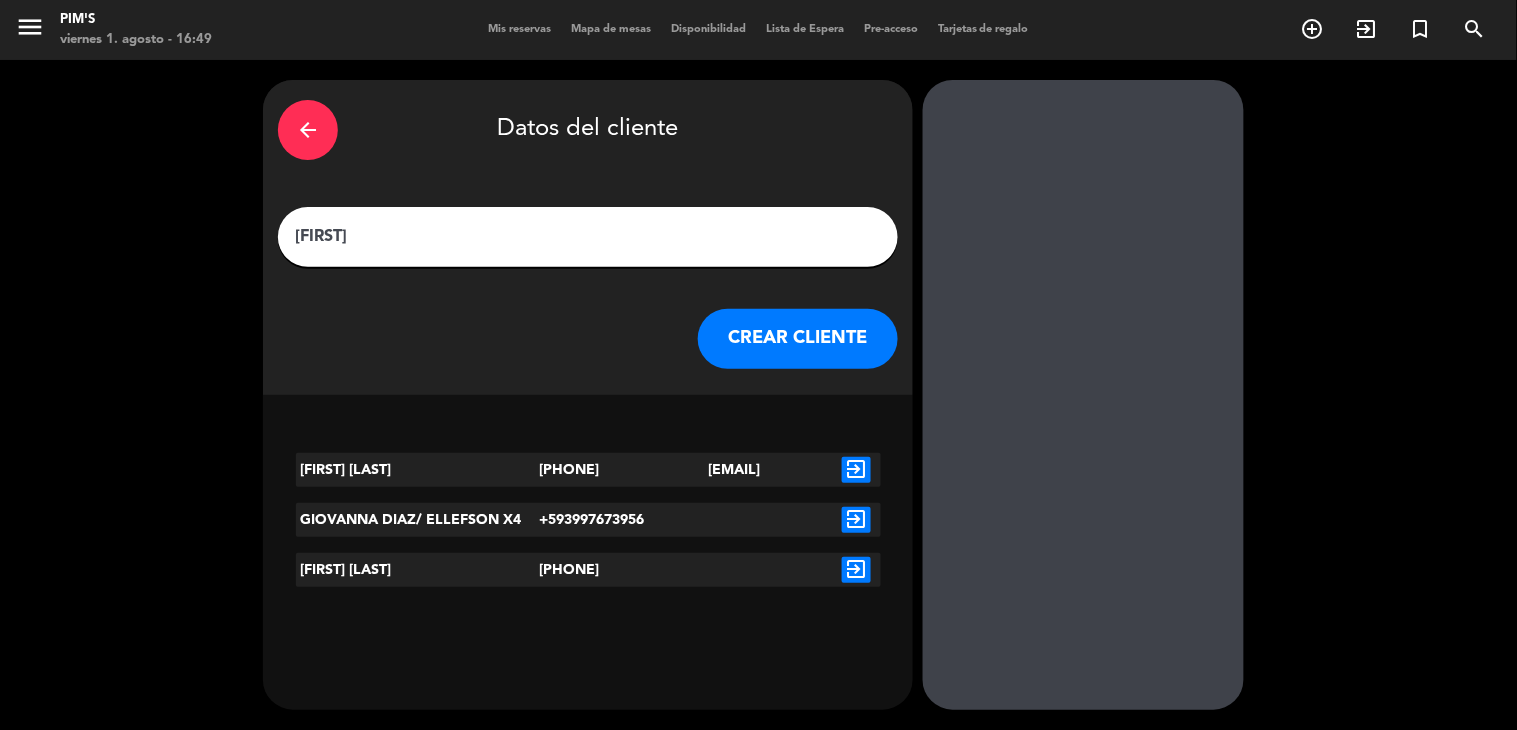 click on "[FIRST]" at bounding box center [588, 237] 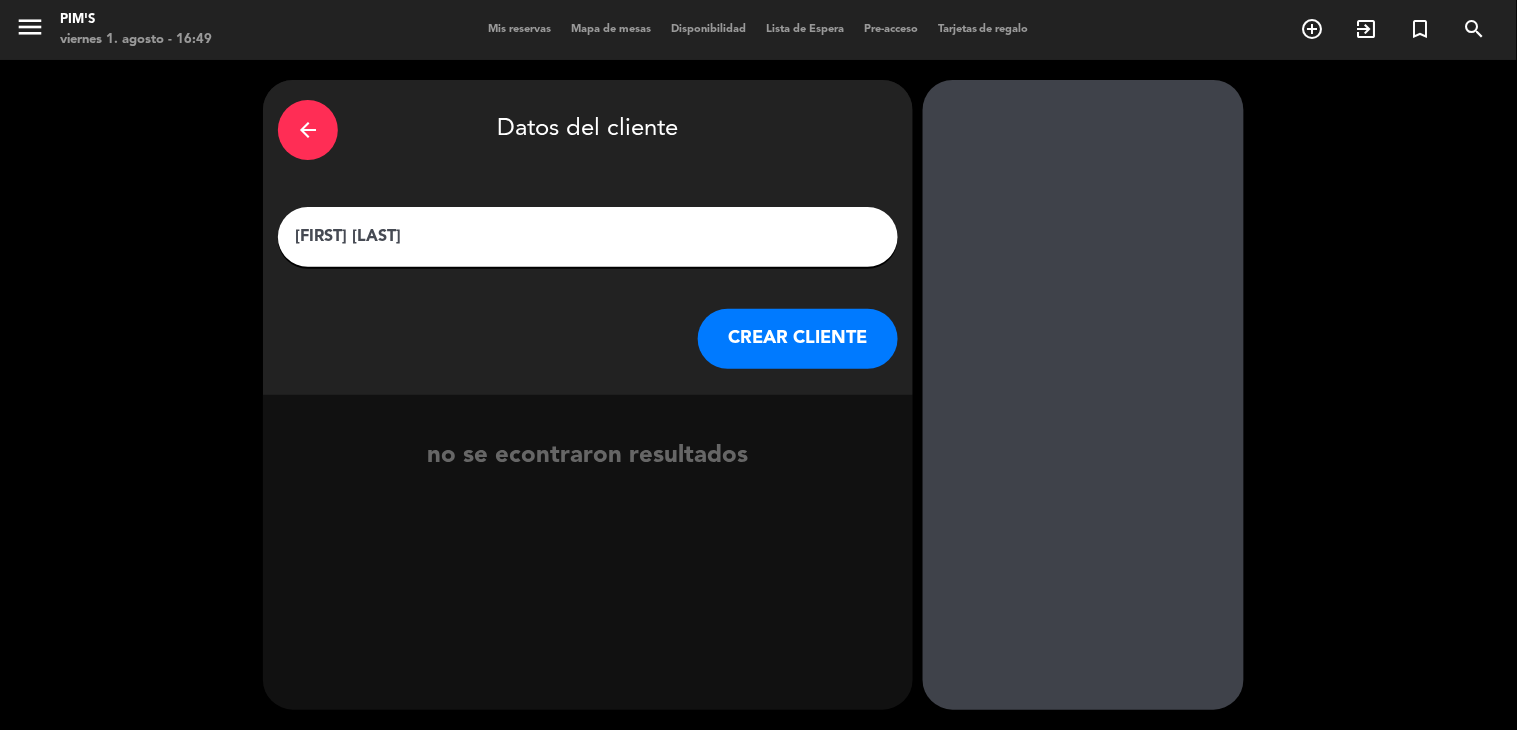 type on "[FIRST] [LAST]" 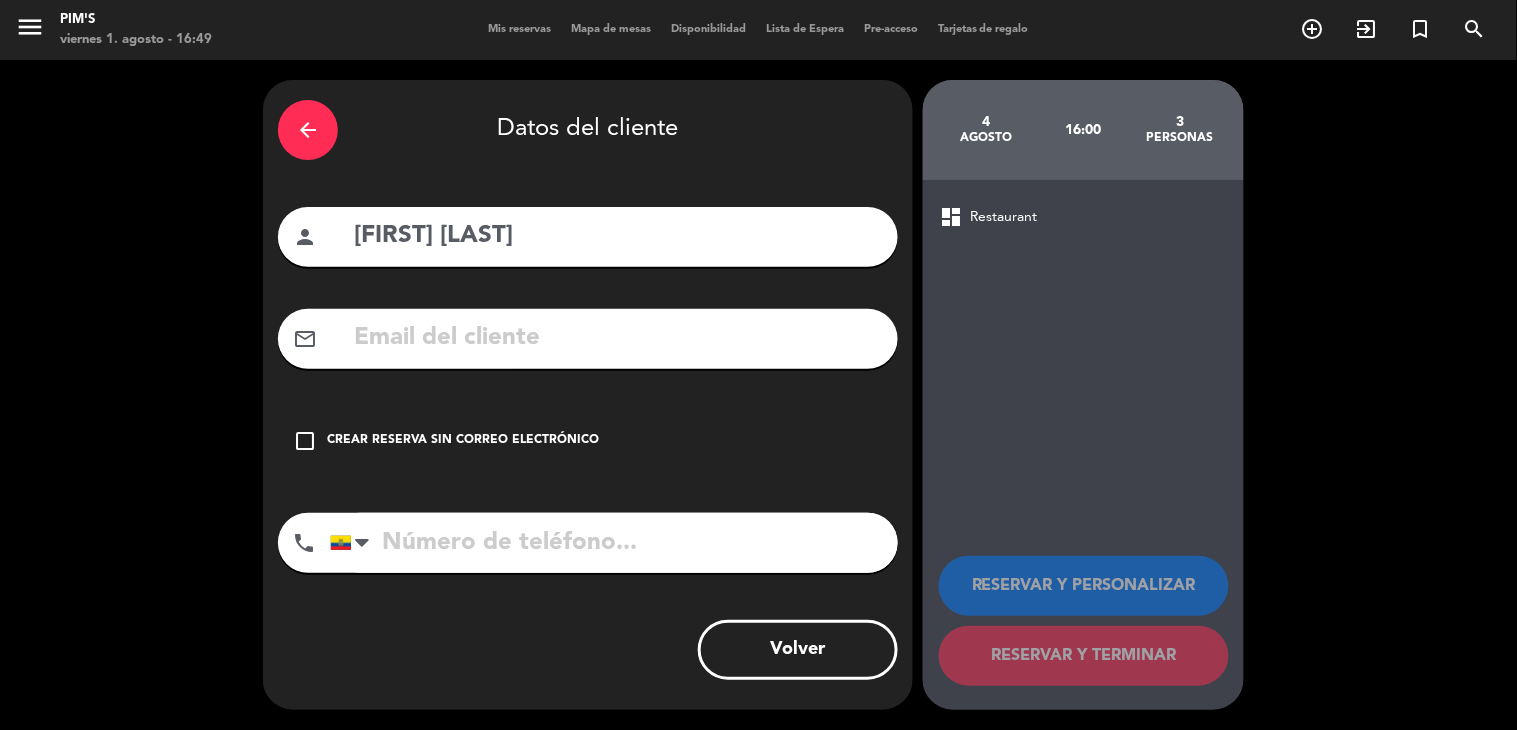 click on "Crear reserva sin correo electrónico" at bounding box center (463, 441) 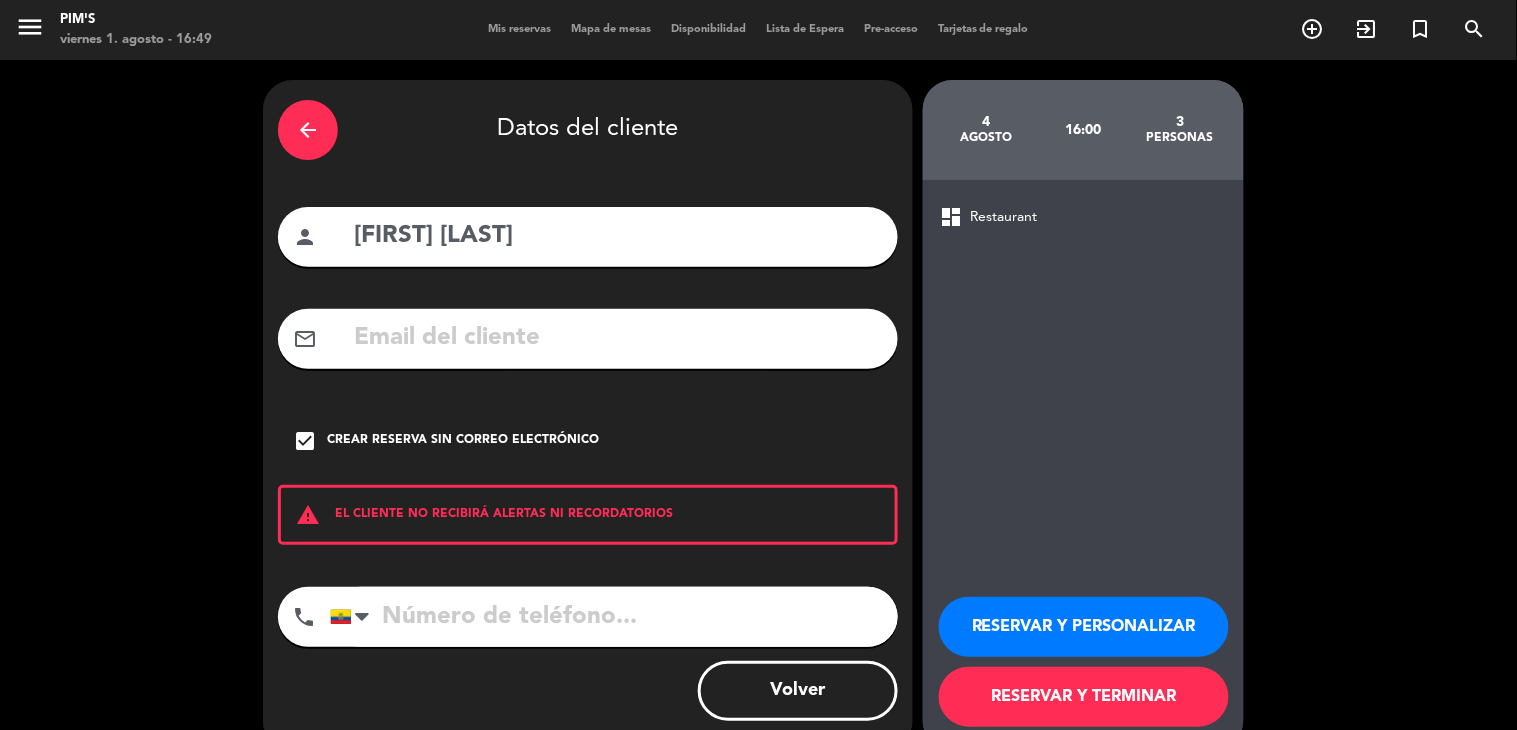 click on "Volver" at bounding box center (588, 691) 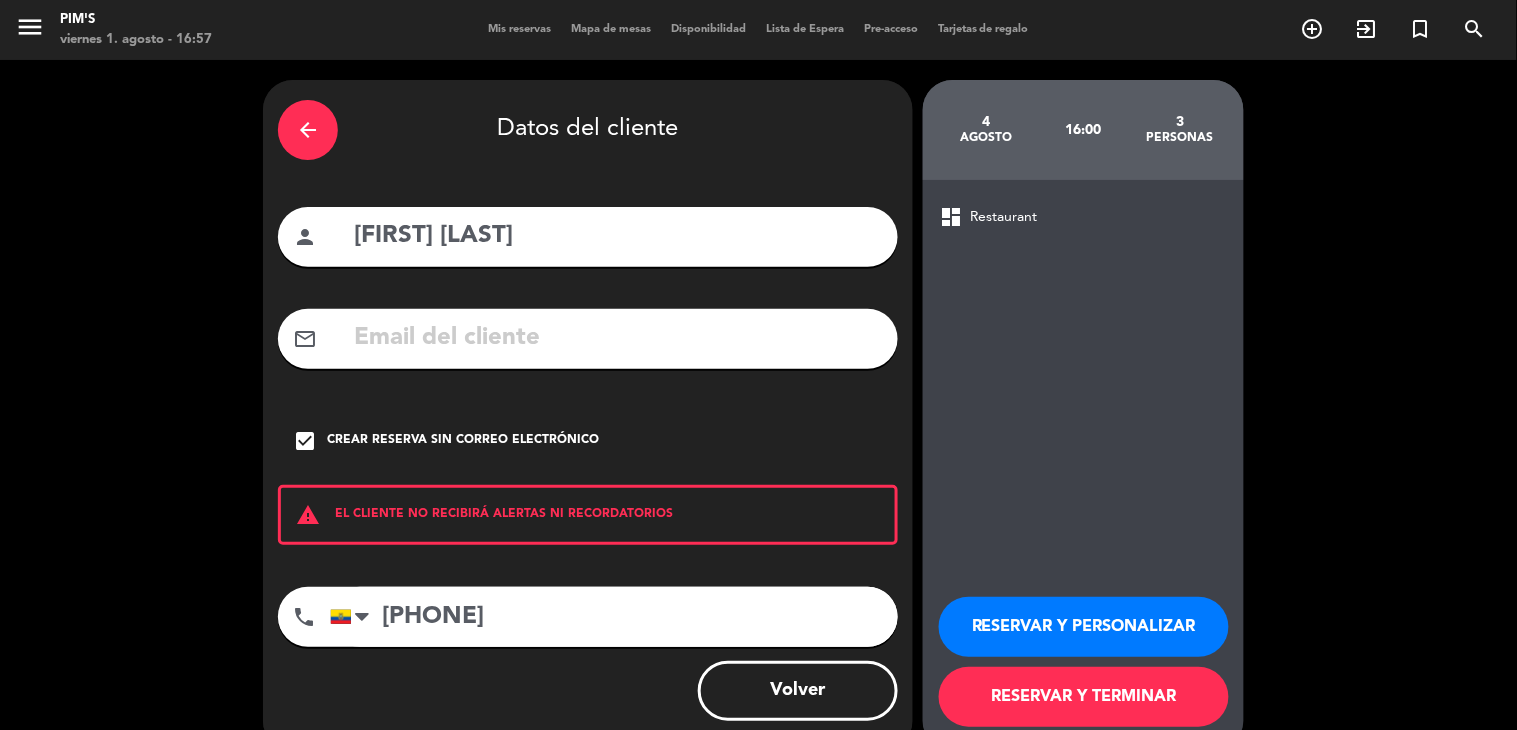 type on "[PHONE]" 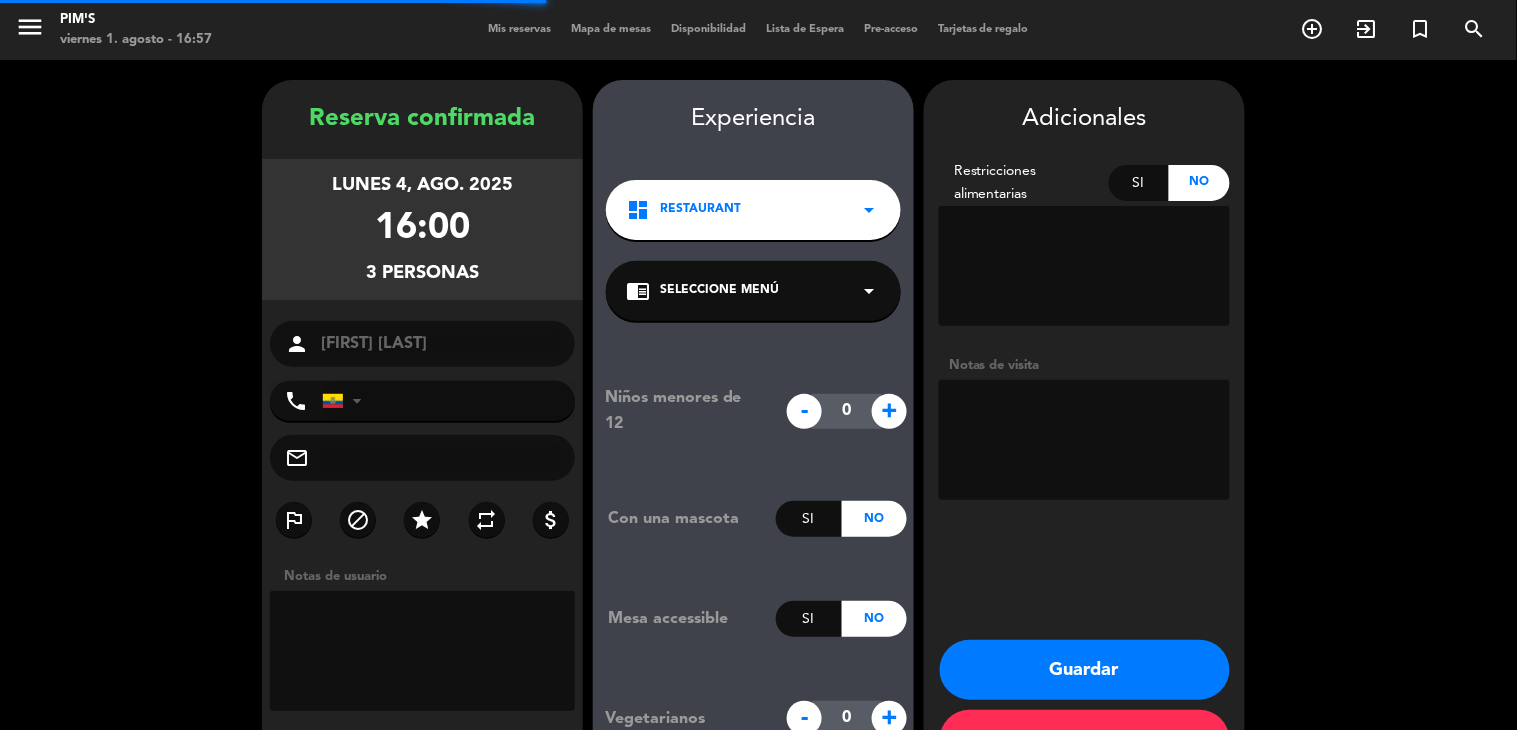 type on "[PHONE]" 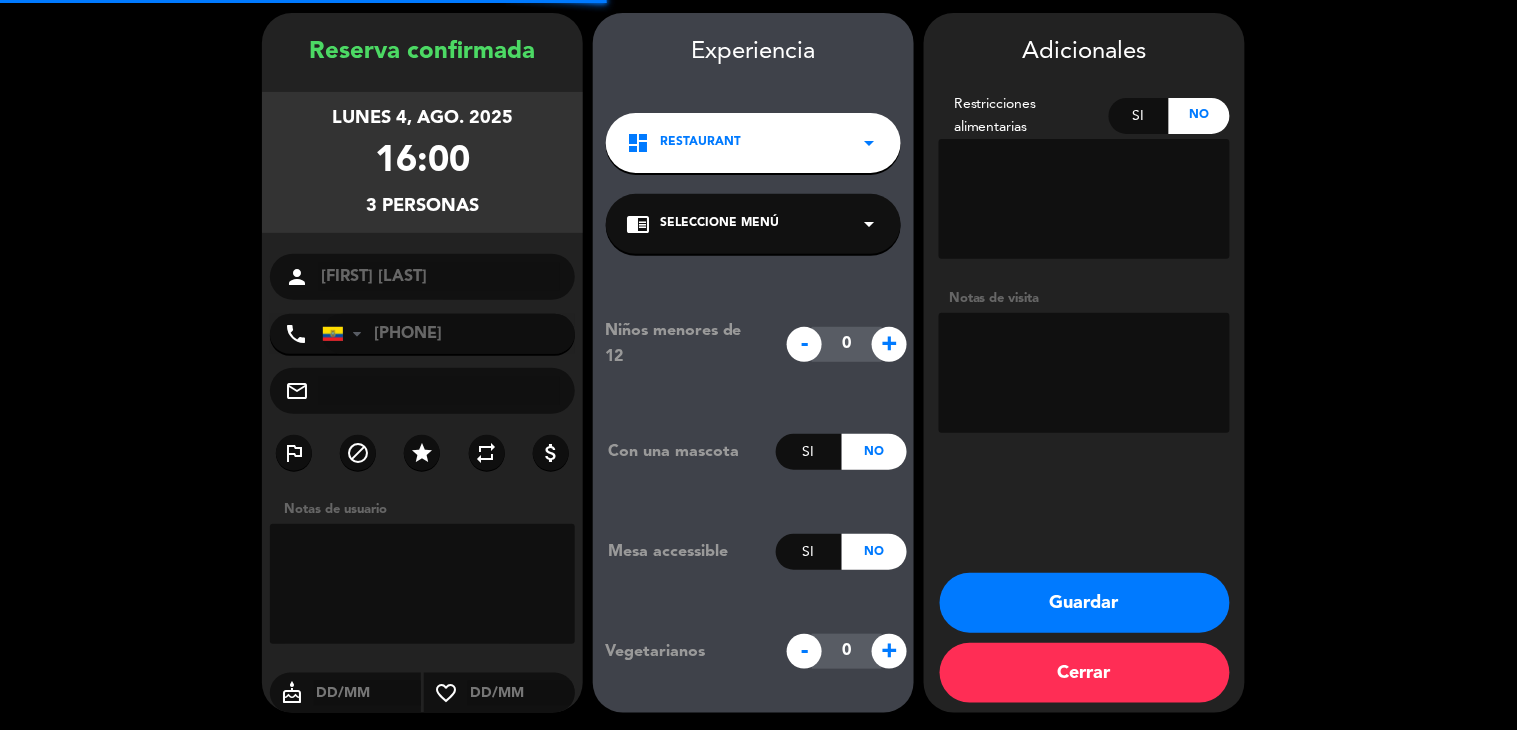 scroll, scrollTop: 70, scrollLeft: 0, axis: vertical 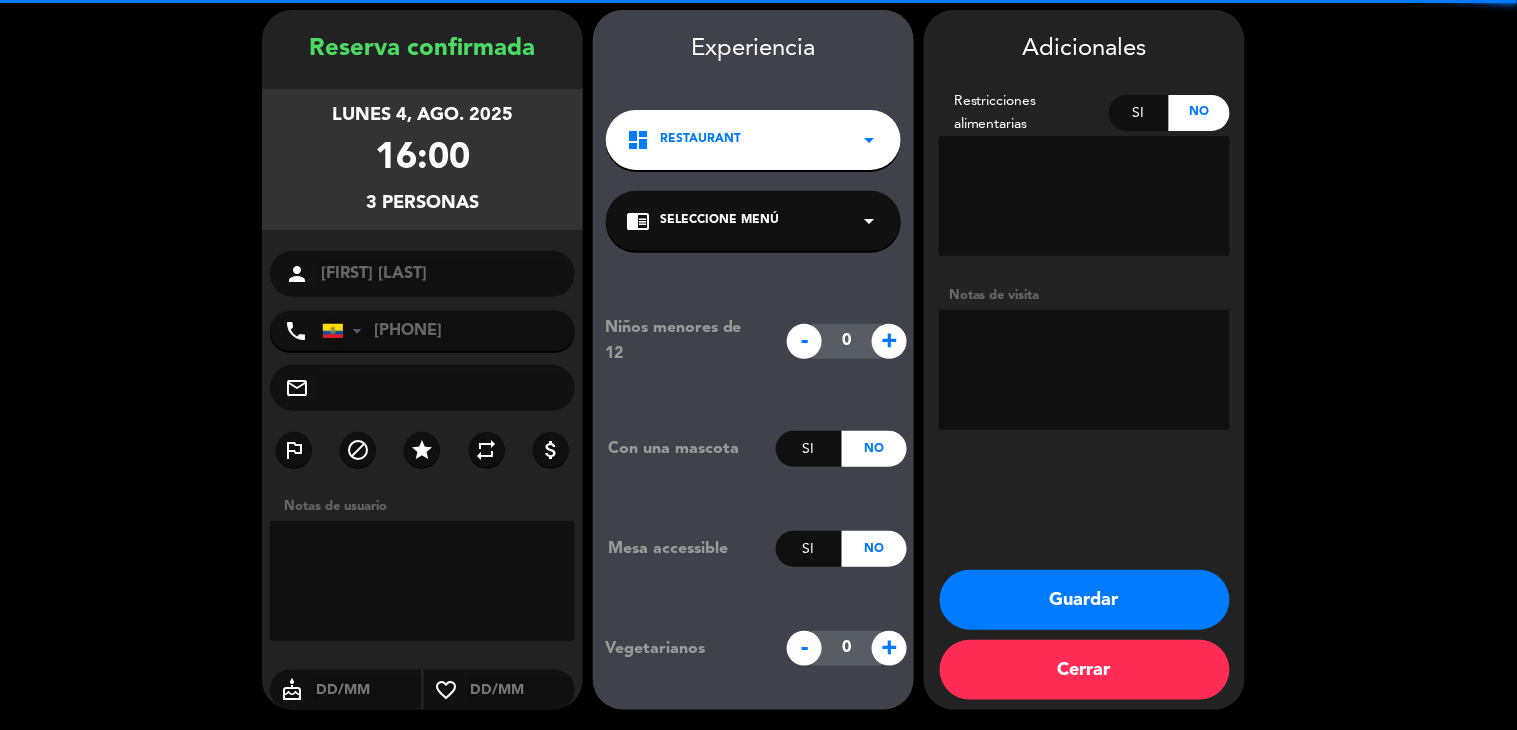 click at bounding box center (1084, 370) 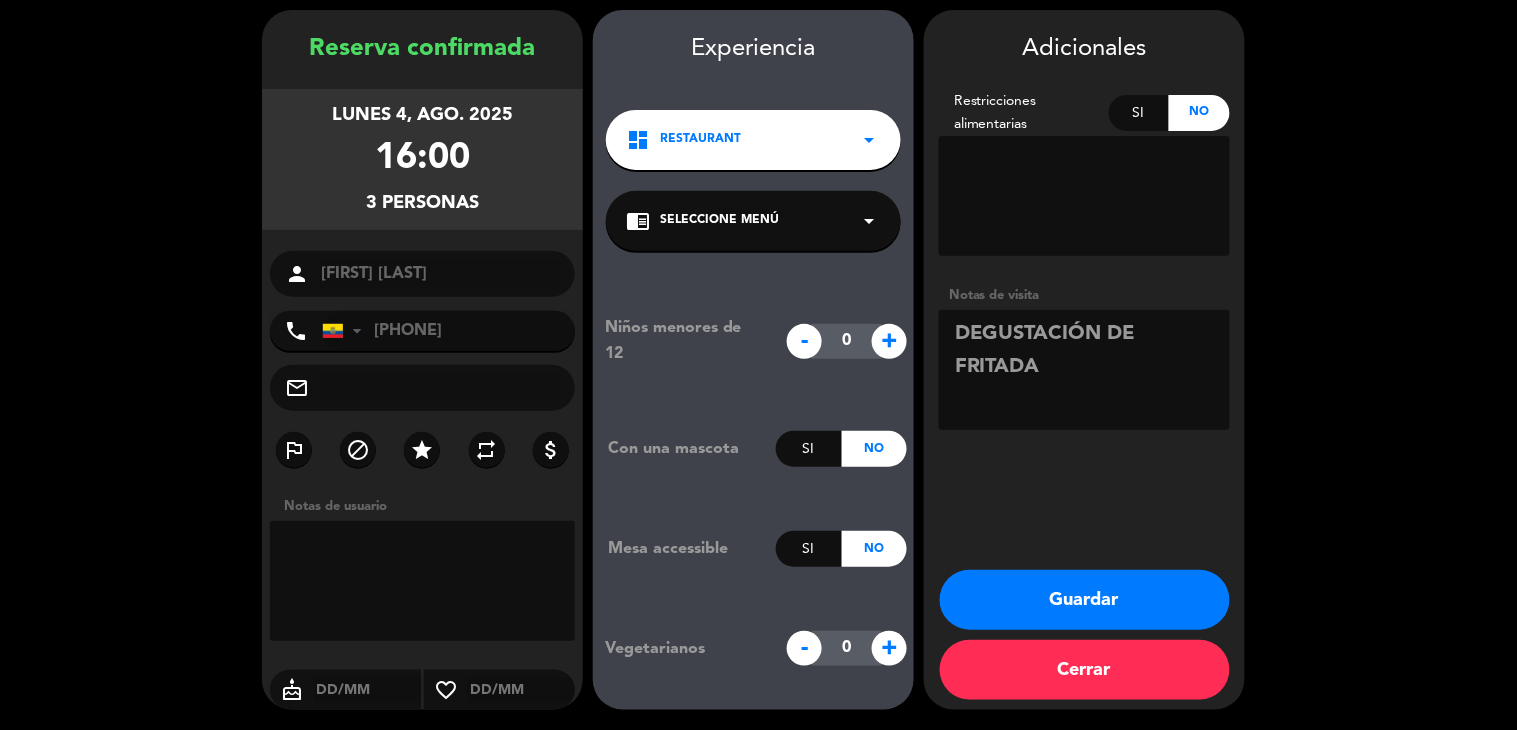 drag, startPoint x: 1124, startPoint y: 384, endPoint x: 1110, endPoint y: 338, distance: 48.08326 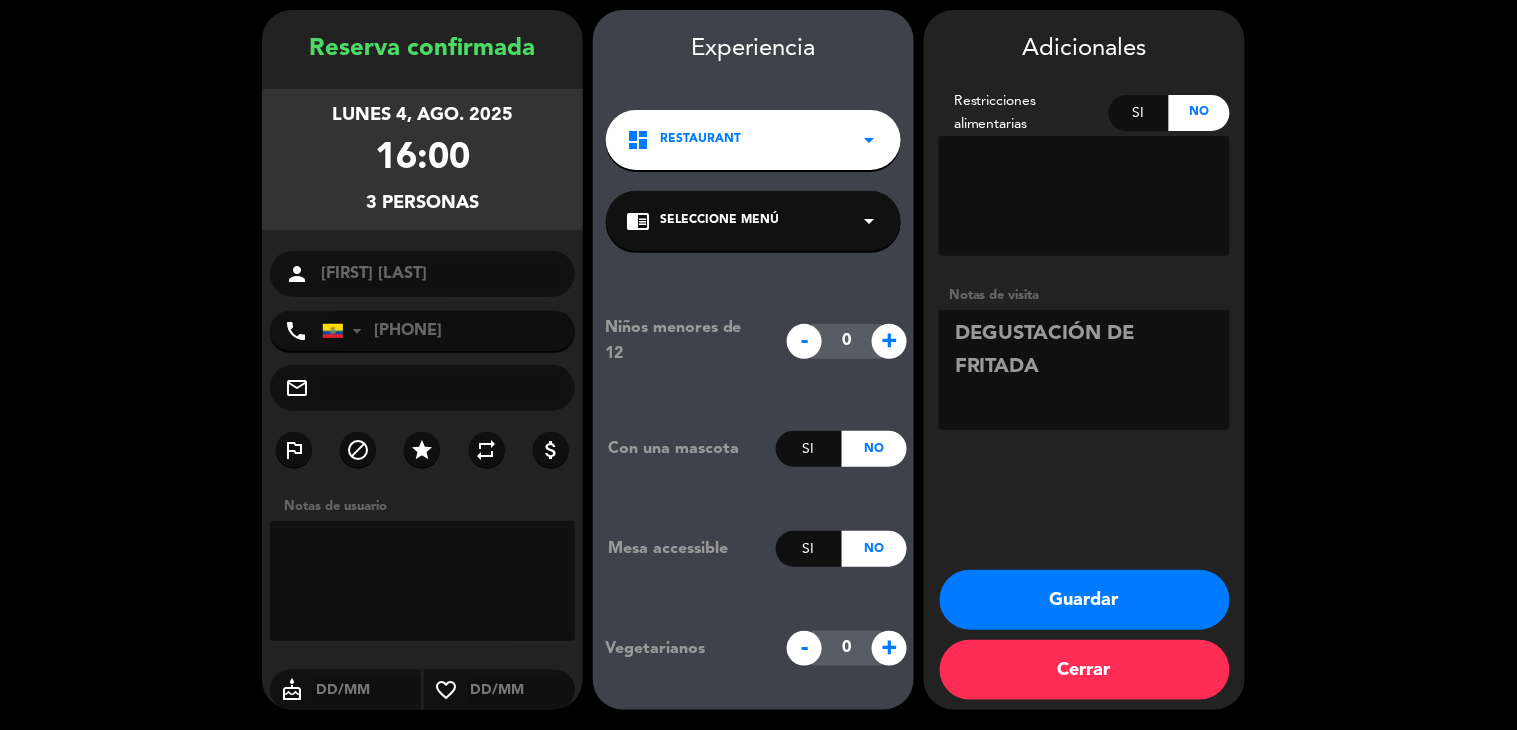 click at bounding box center [1084, 370] 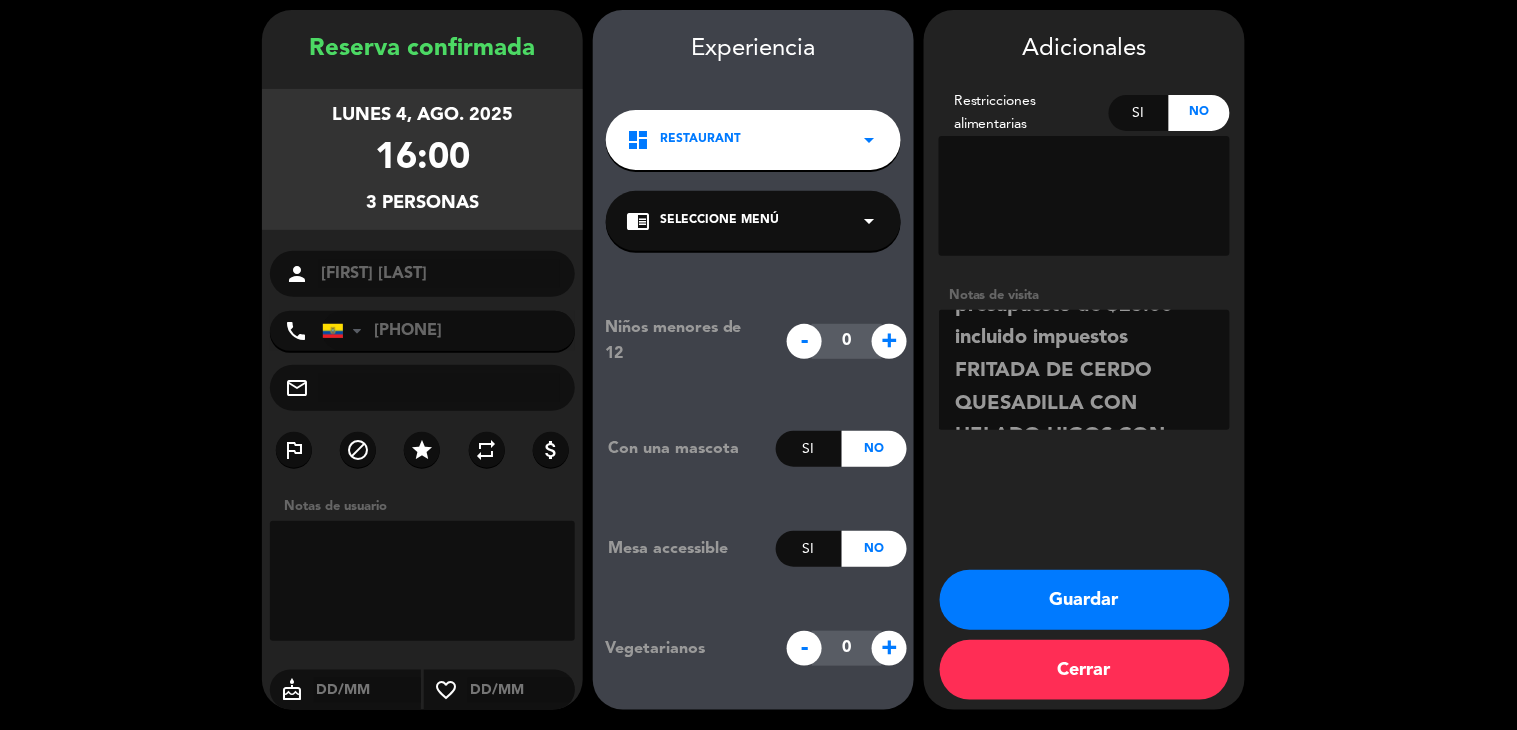 scroll, scrollTop: 0, scrollLeft: 0, axis: both 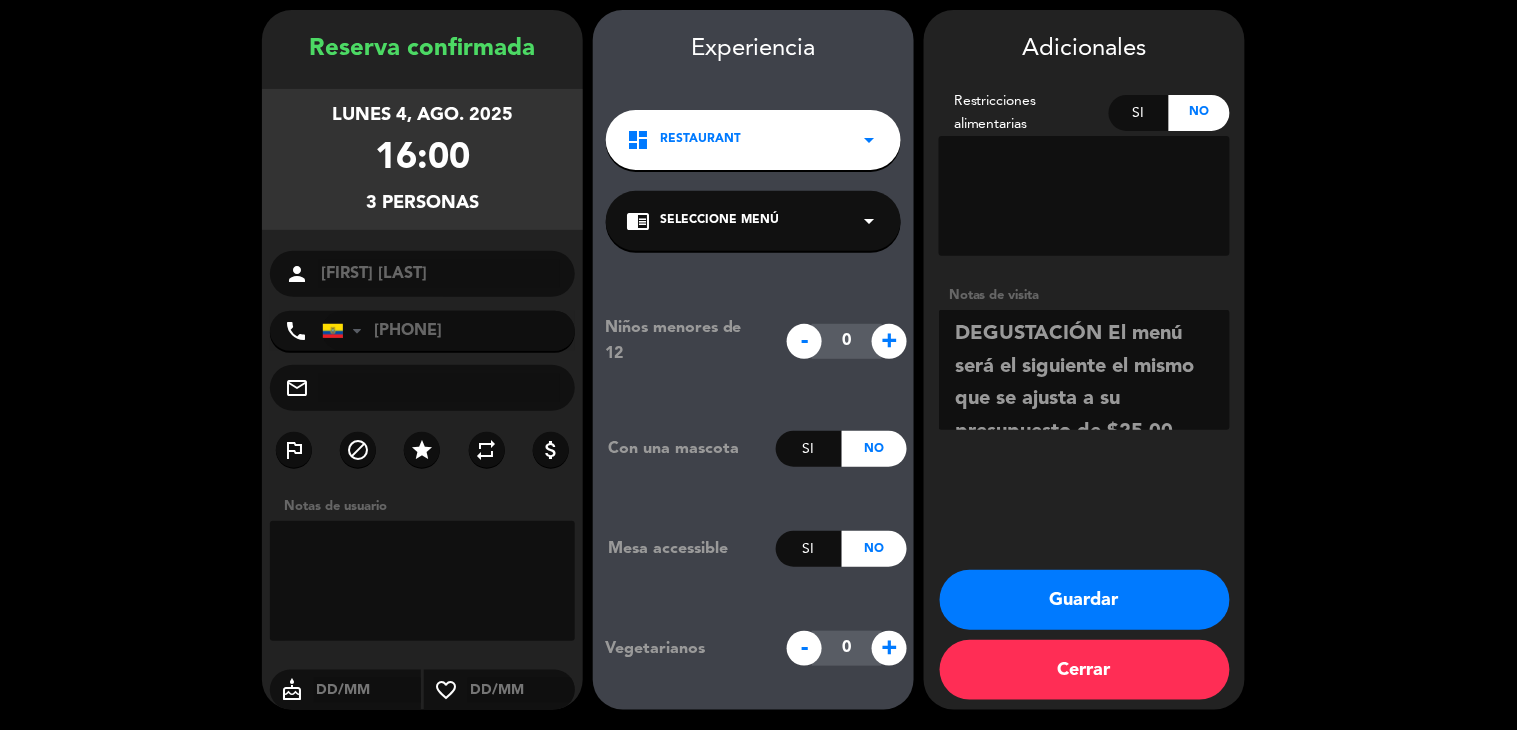 click at bounding box center (1084, 370) 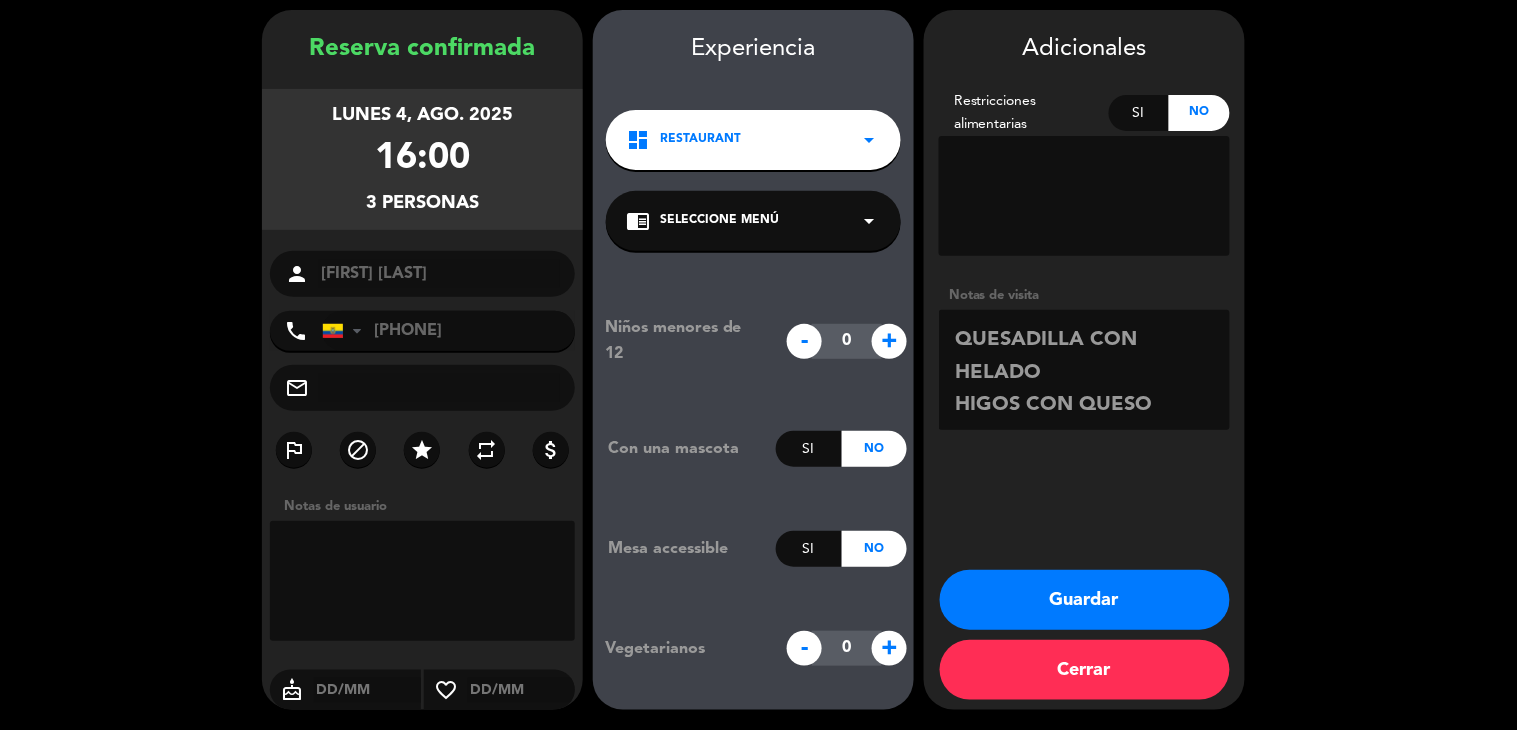 scroll, scrollTop: 78, scrollLeft: 0, axis: vertical 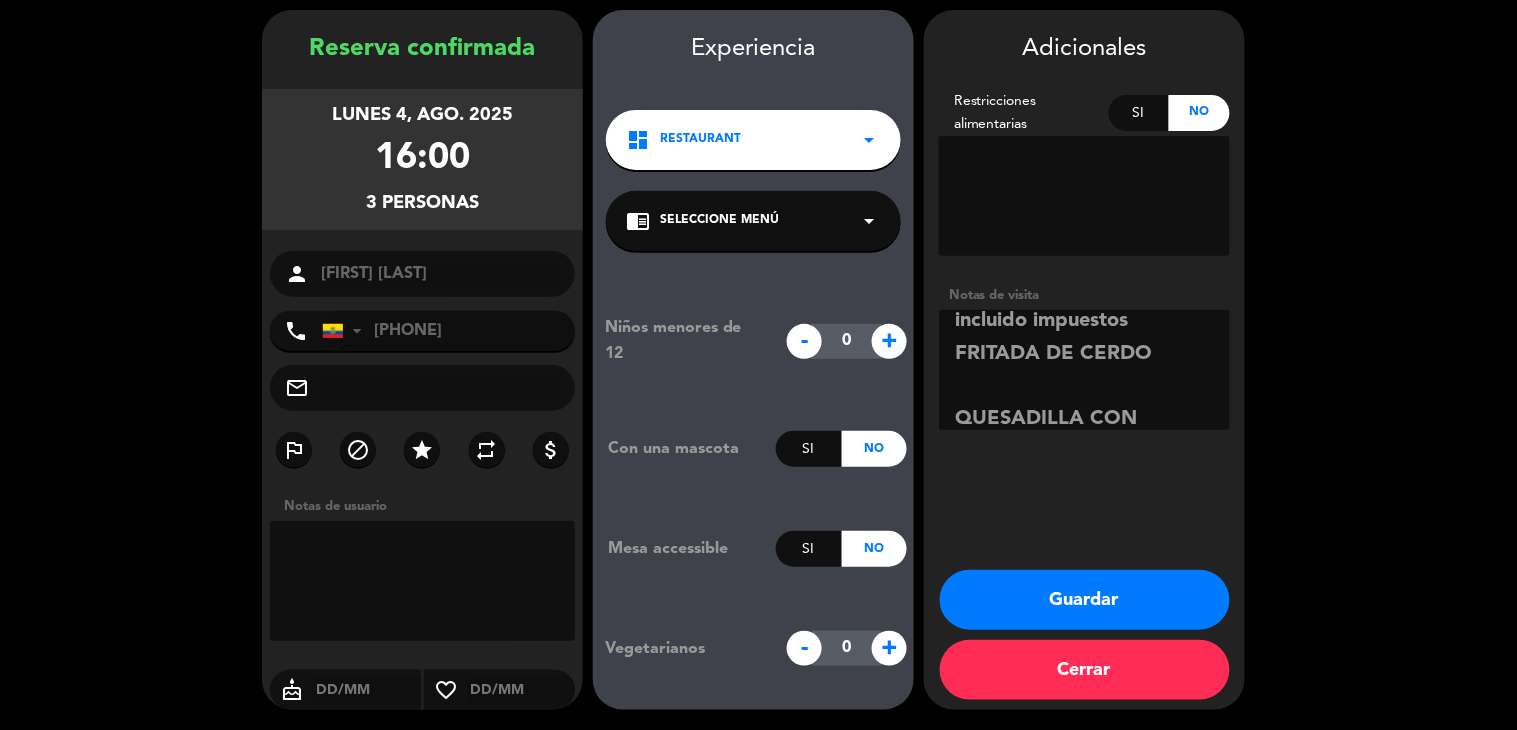 click at bounding box center [1084, 370] 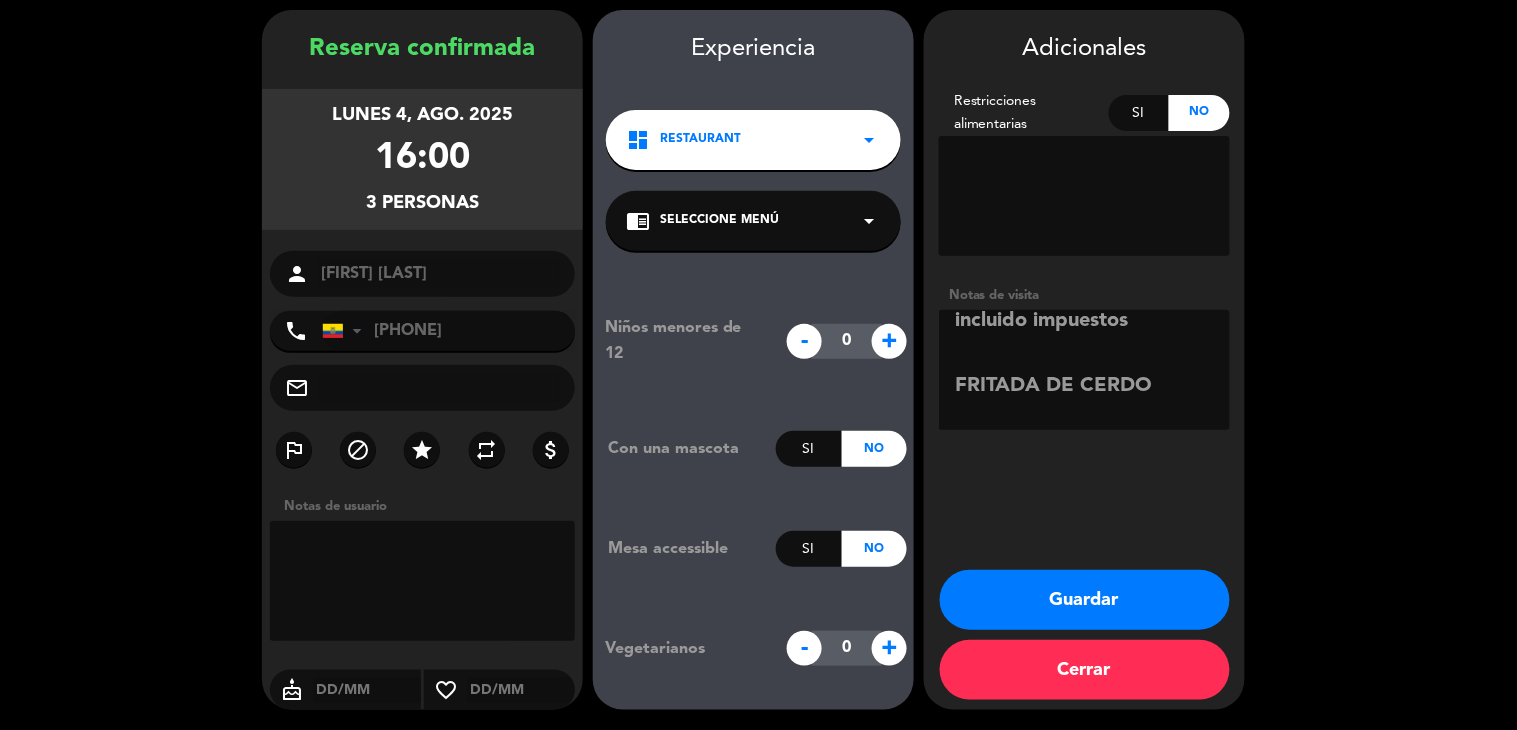 scroll, scrollTop: 174, scrollLeft: 0, axis: vertical 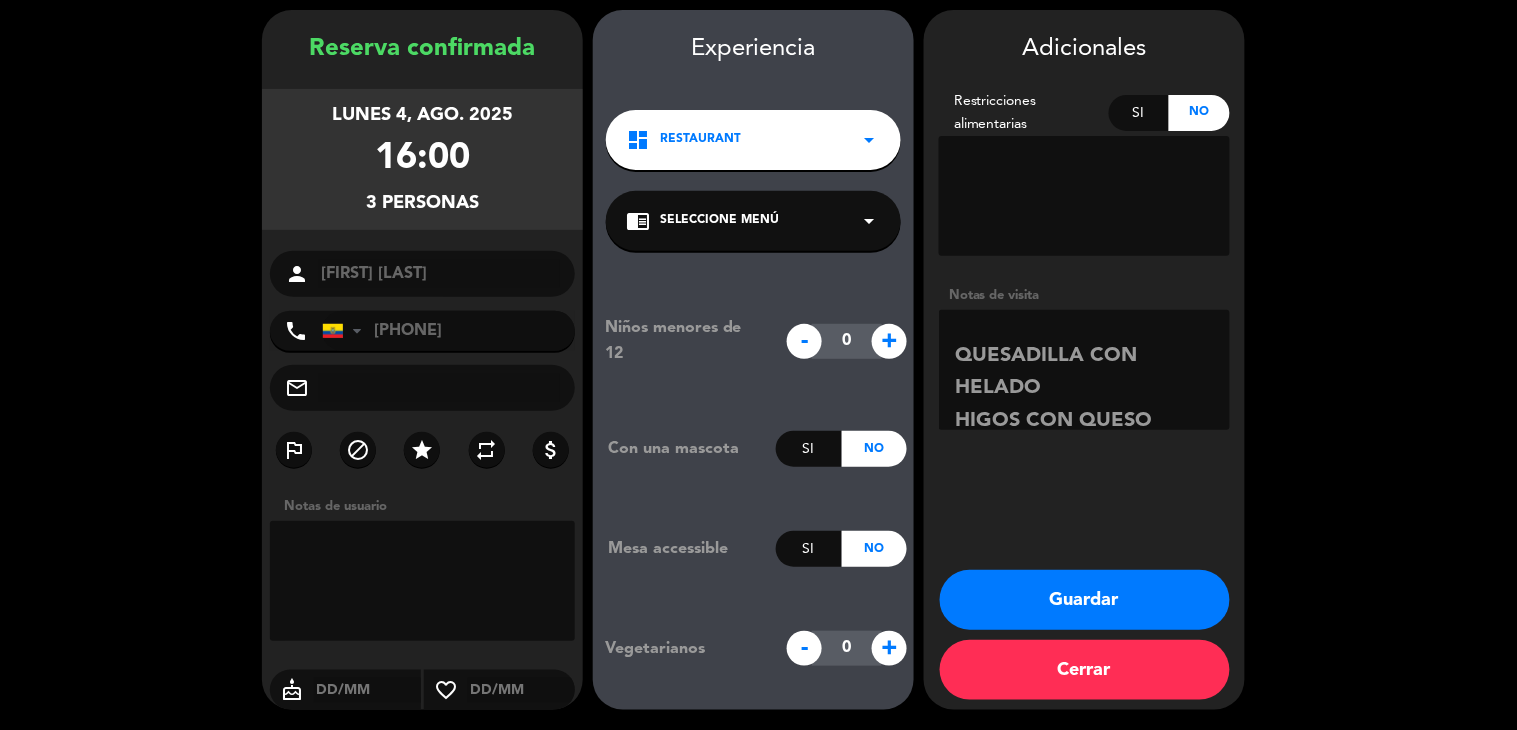 type on "DEGUSTACIÓN DE MENÚ presupuesto de $25.00 incluido impuestos
FRITADA DE CERDO
QUESADILLA CON HELADO
HIGOS CON QUESO" 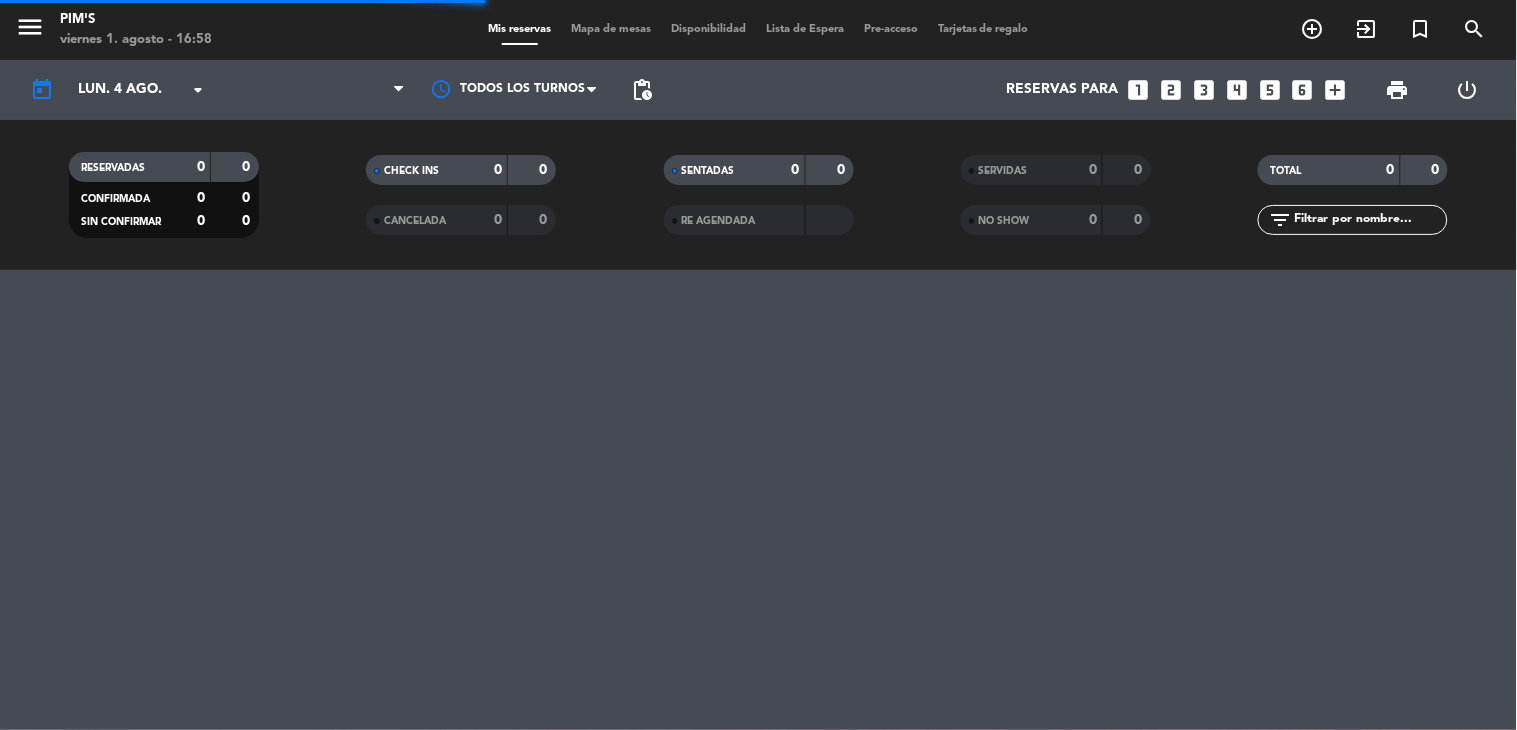 scroll, scrollTop: 0, scrollLeft: 0, axis: both 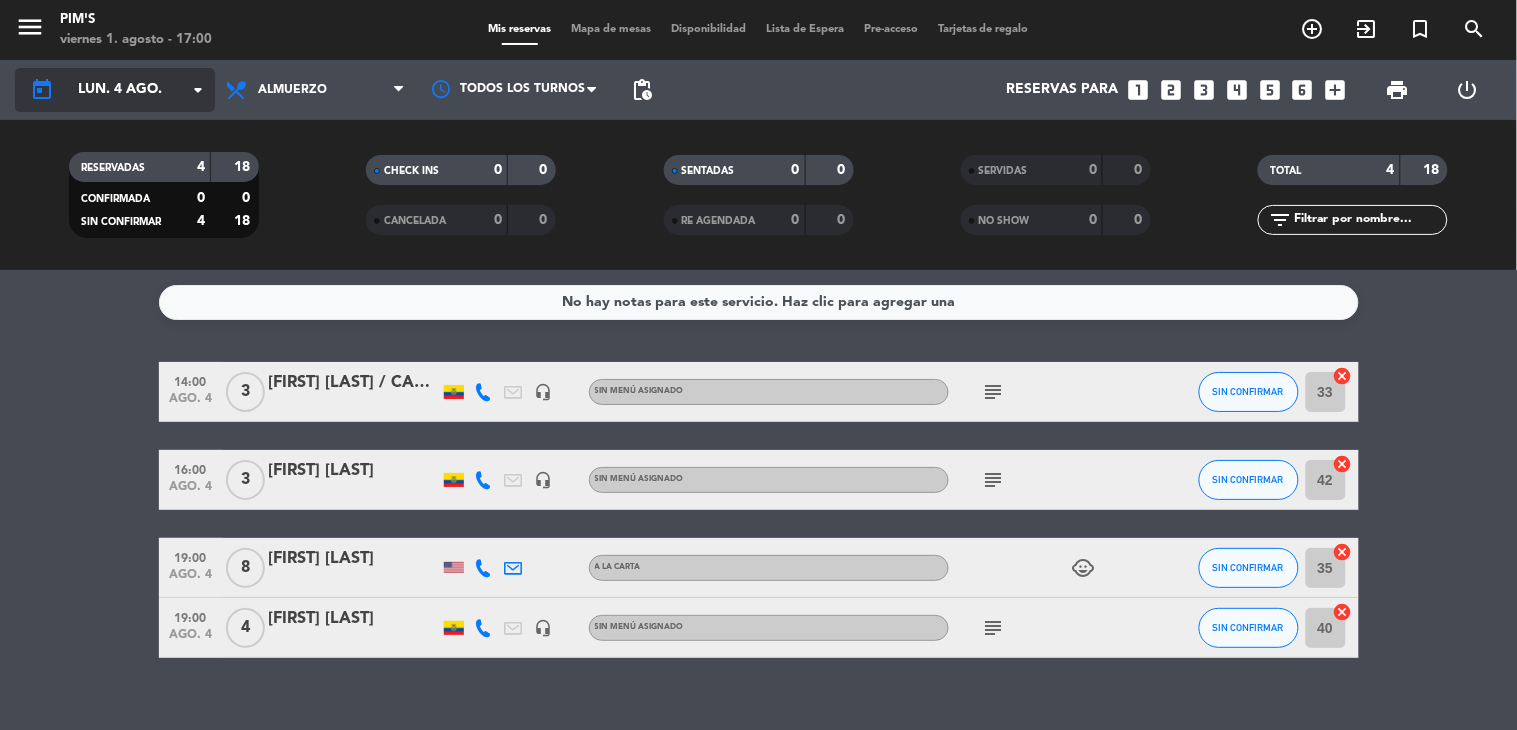 click on "lun. 4 ago." 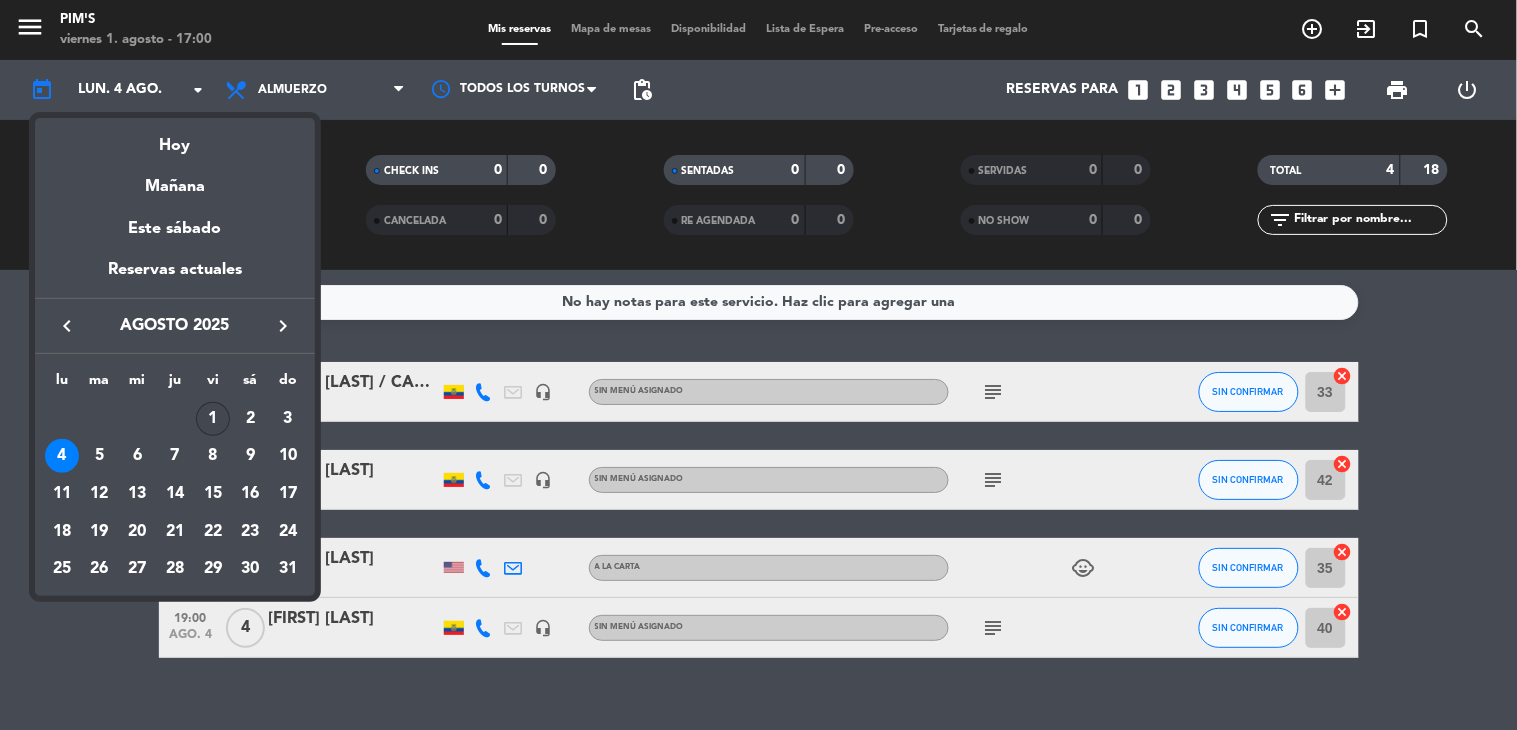 click on "1" at bounding box center [213, 419] 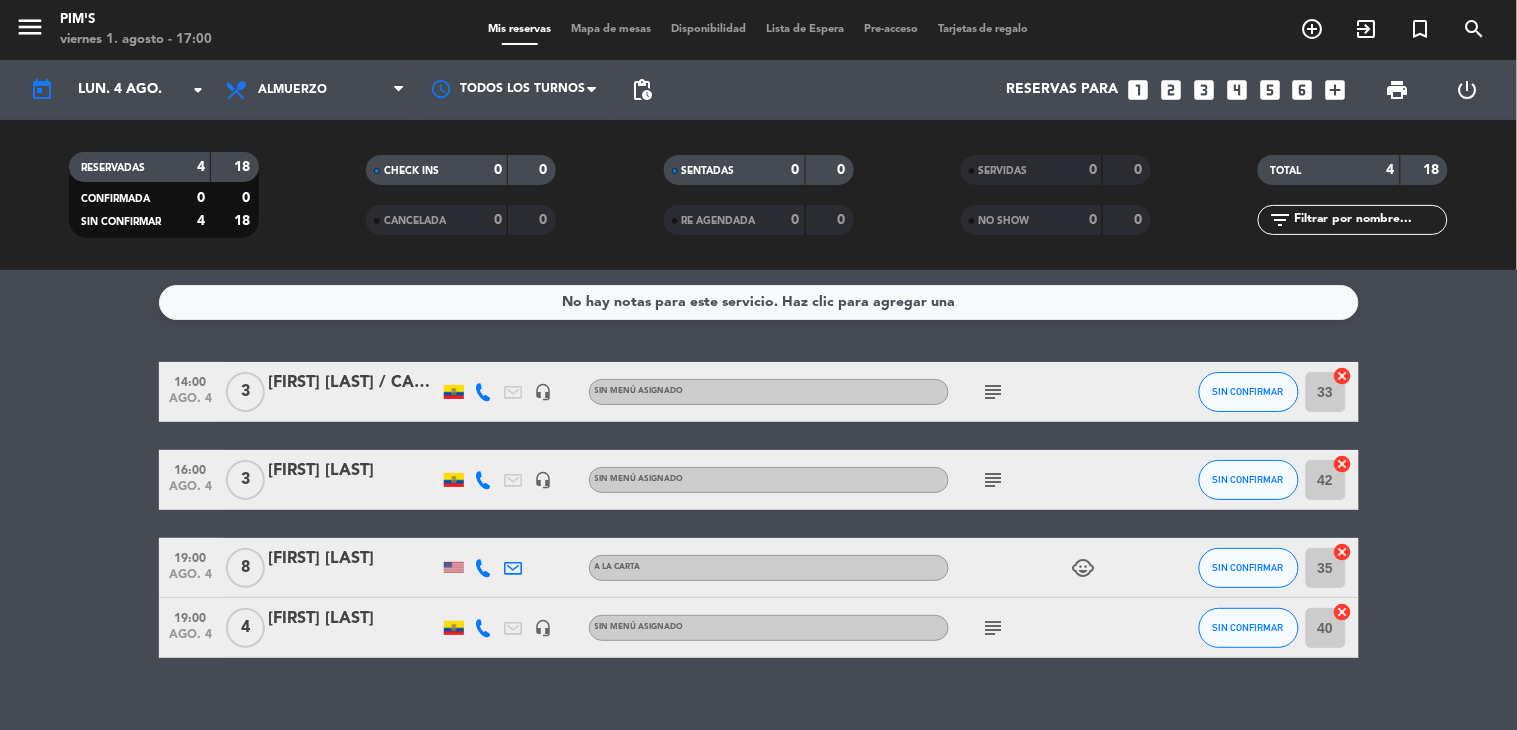 type on "vie. 1 ago." 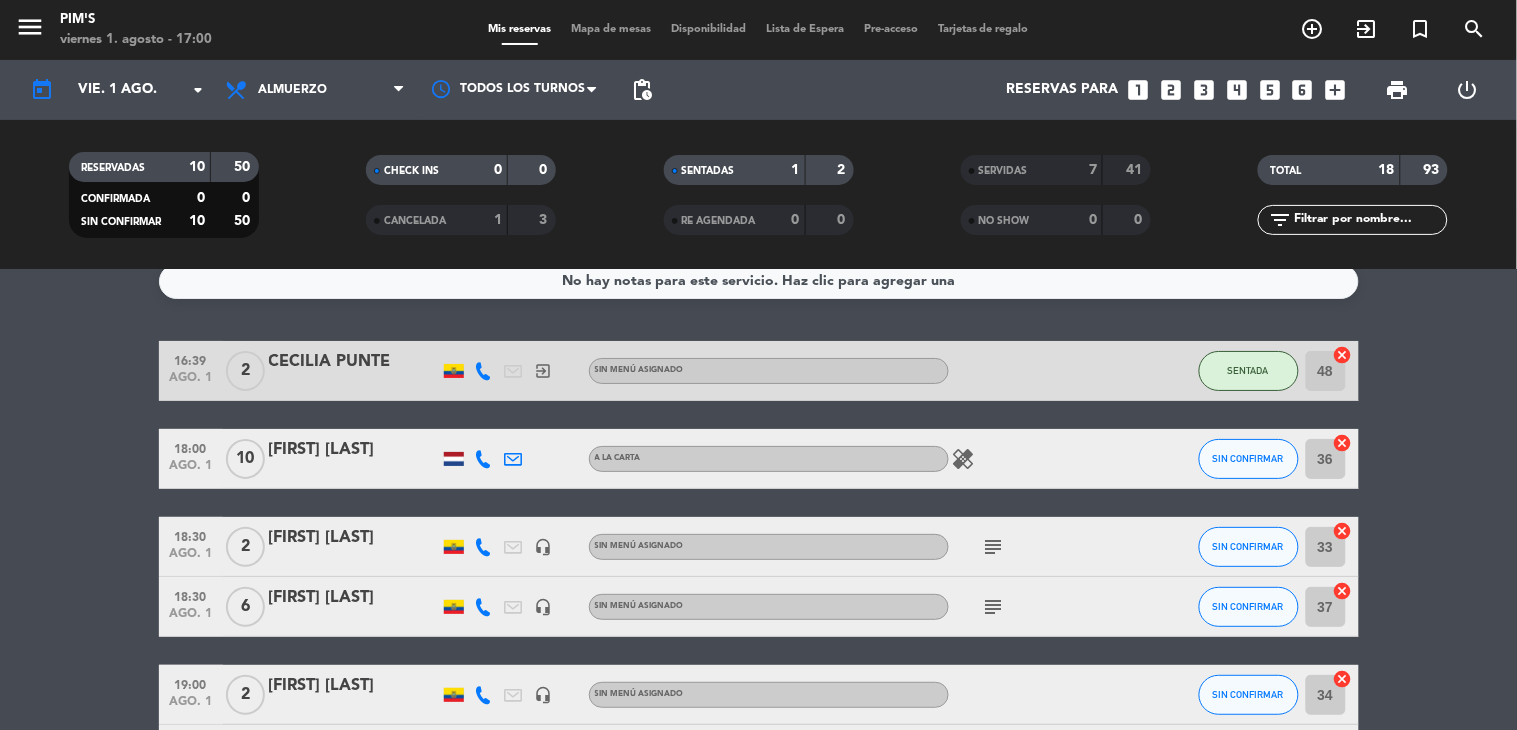 scroll, scrollTop: 0, scrollLeft: 0, axis: both 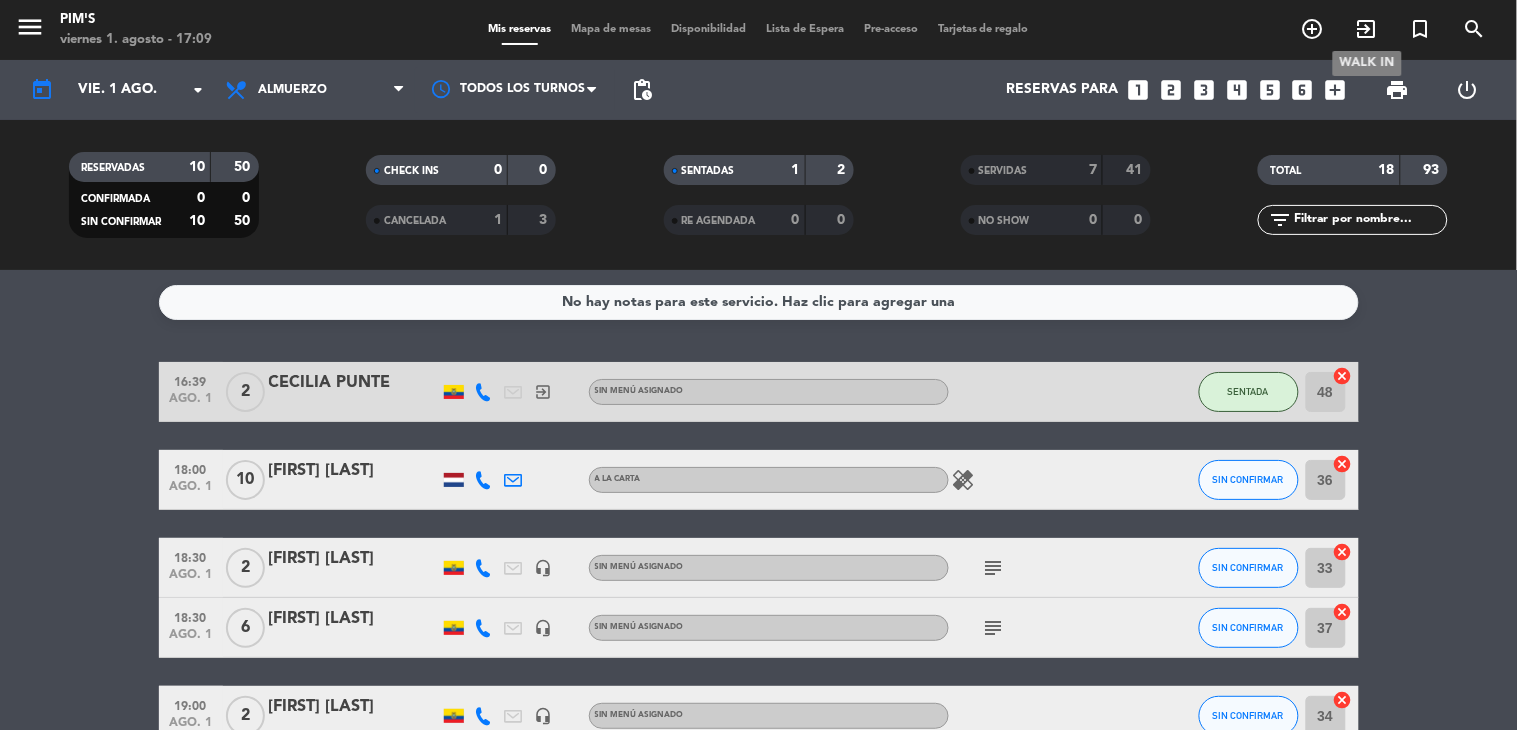 click on "exit_to_app" at bounding box center [1367, 29] 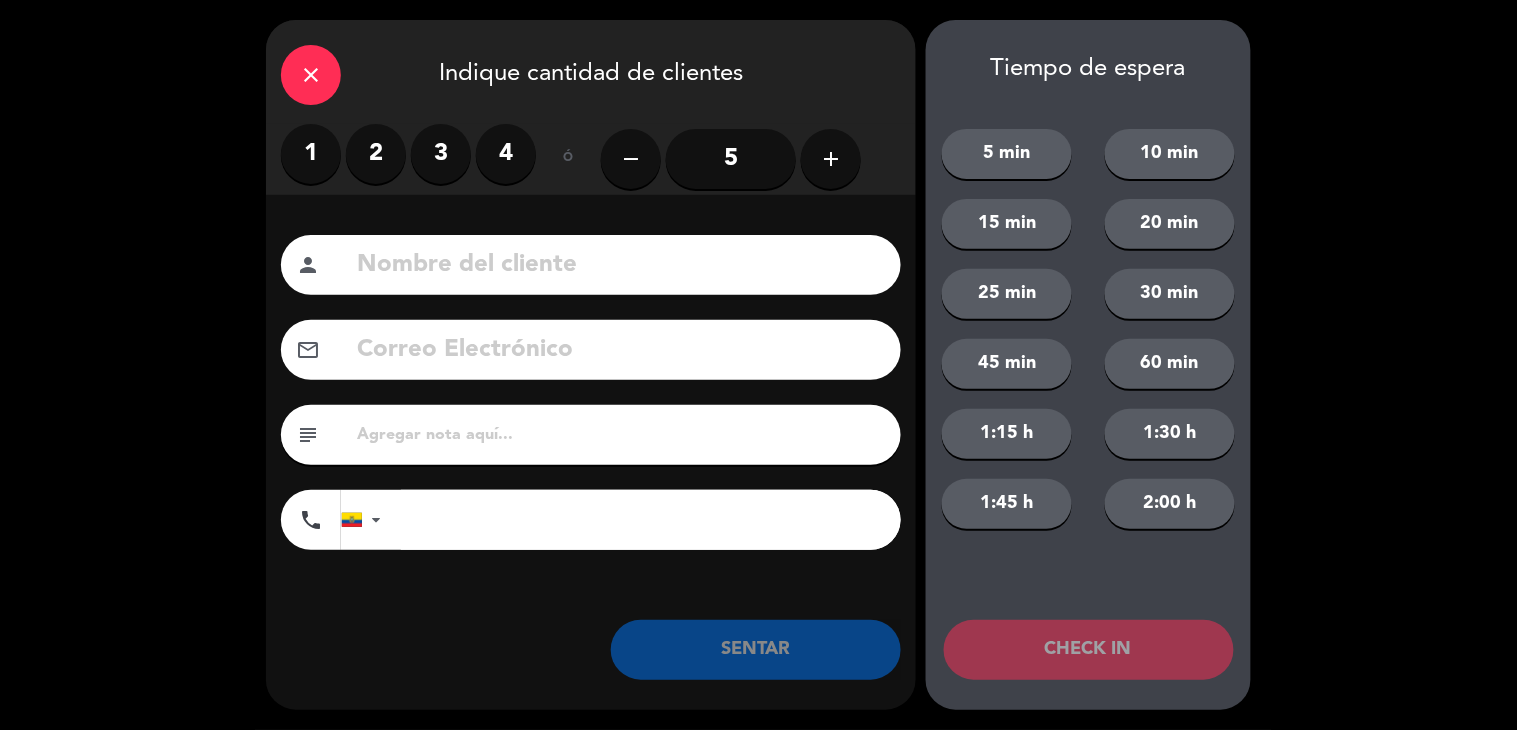 click on "2" at bounding box center (376, 154) 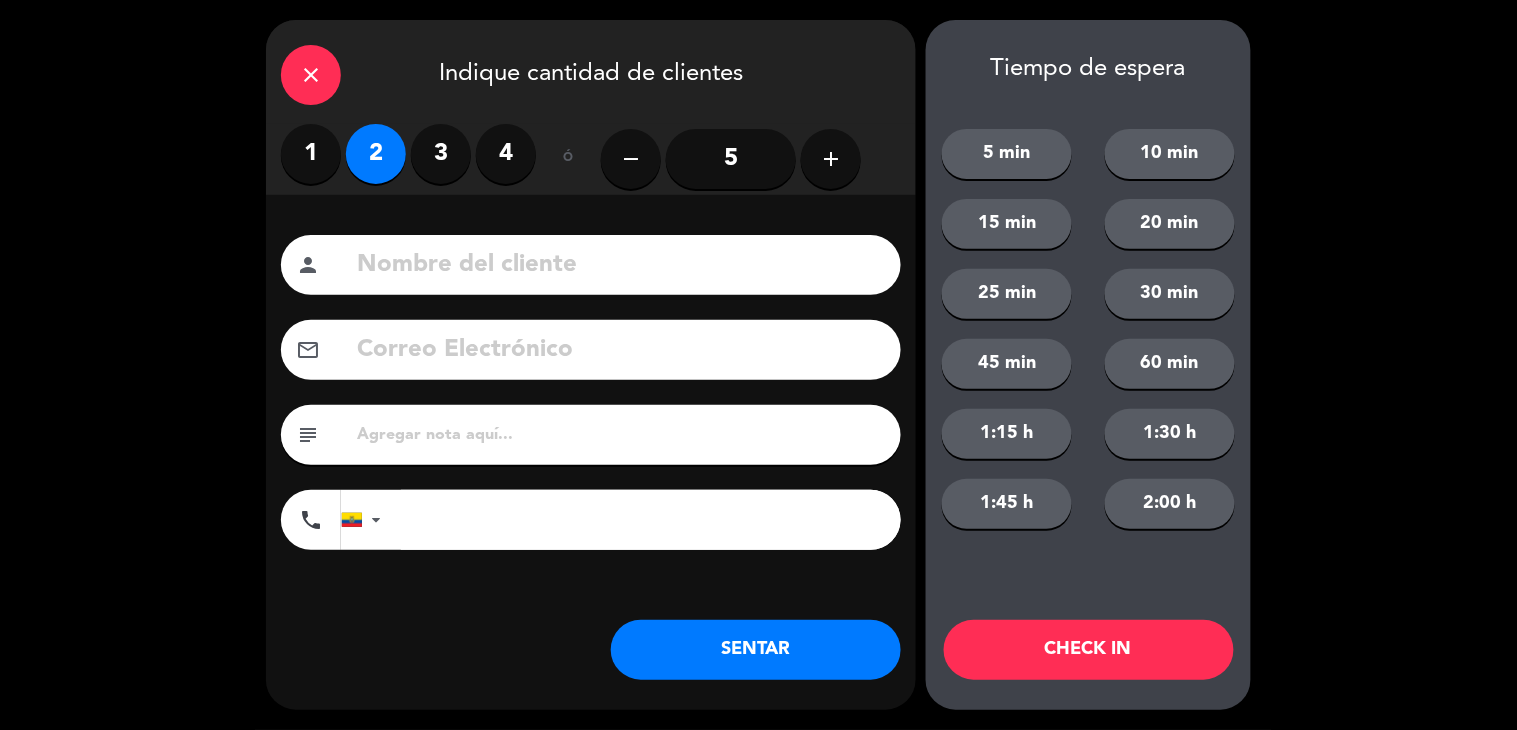 click 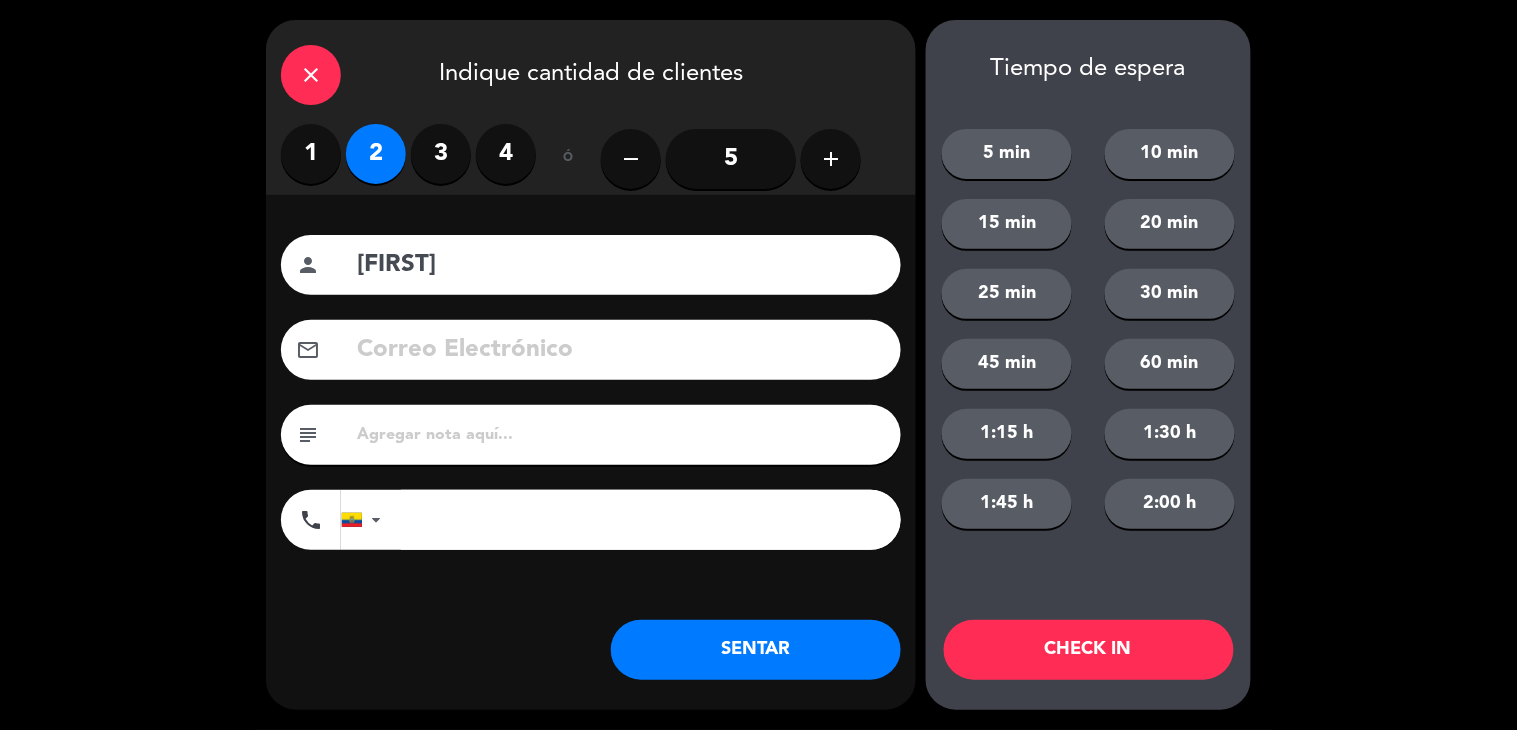 type on "f" 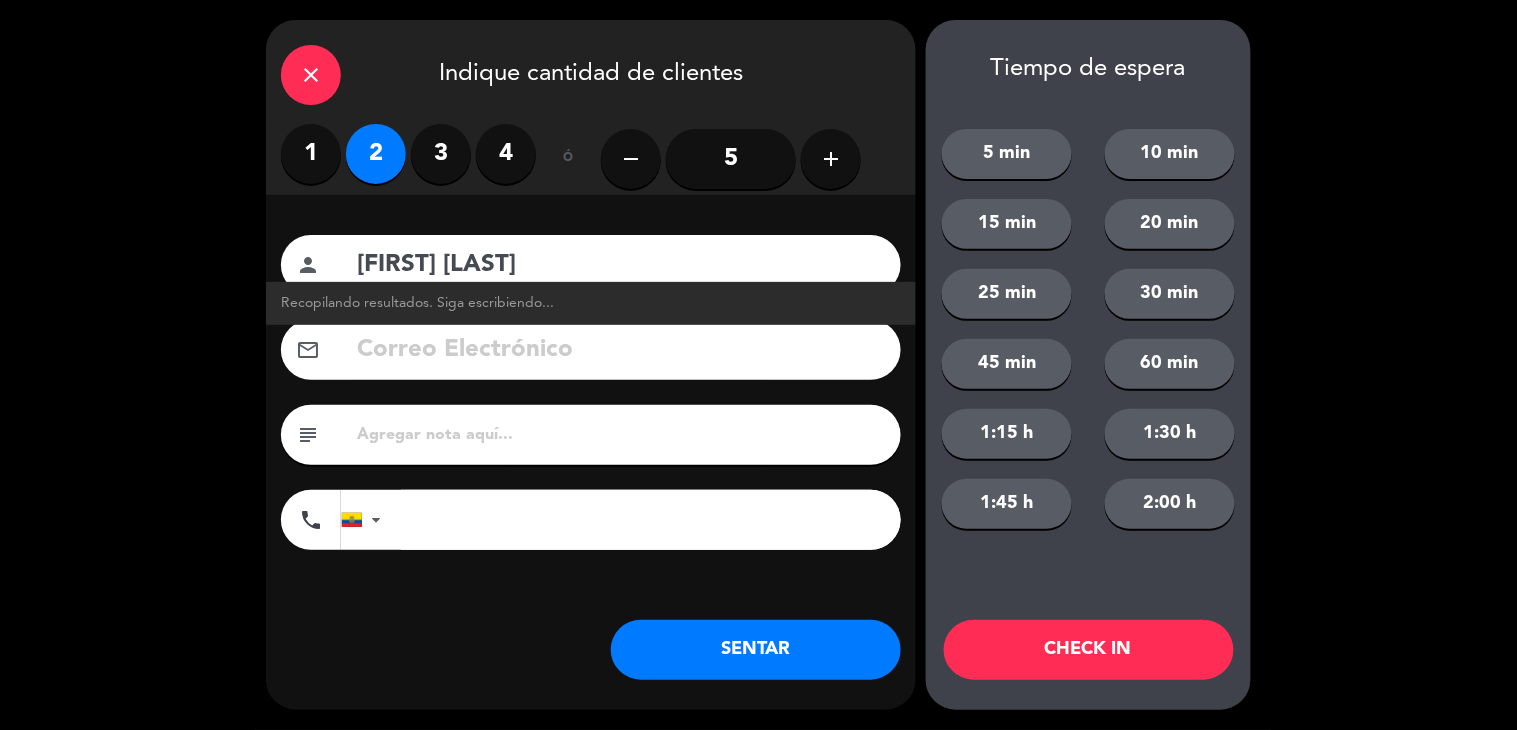 type on "[FIRST] [LAST]" 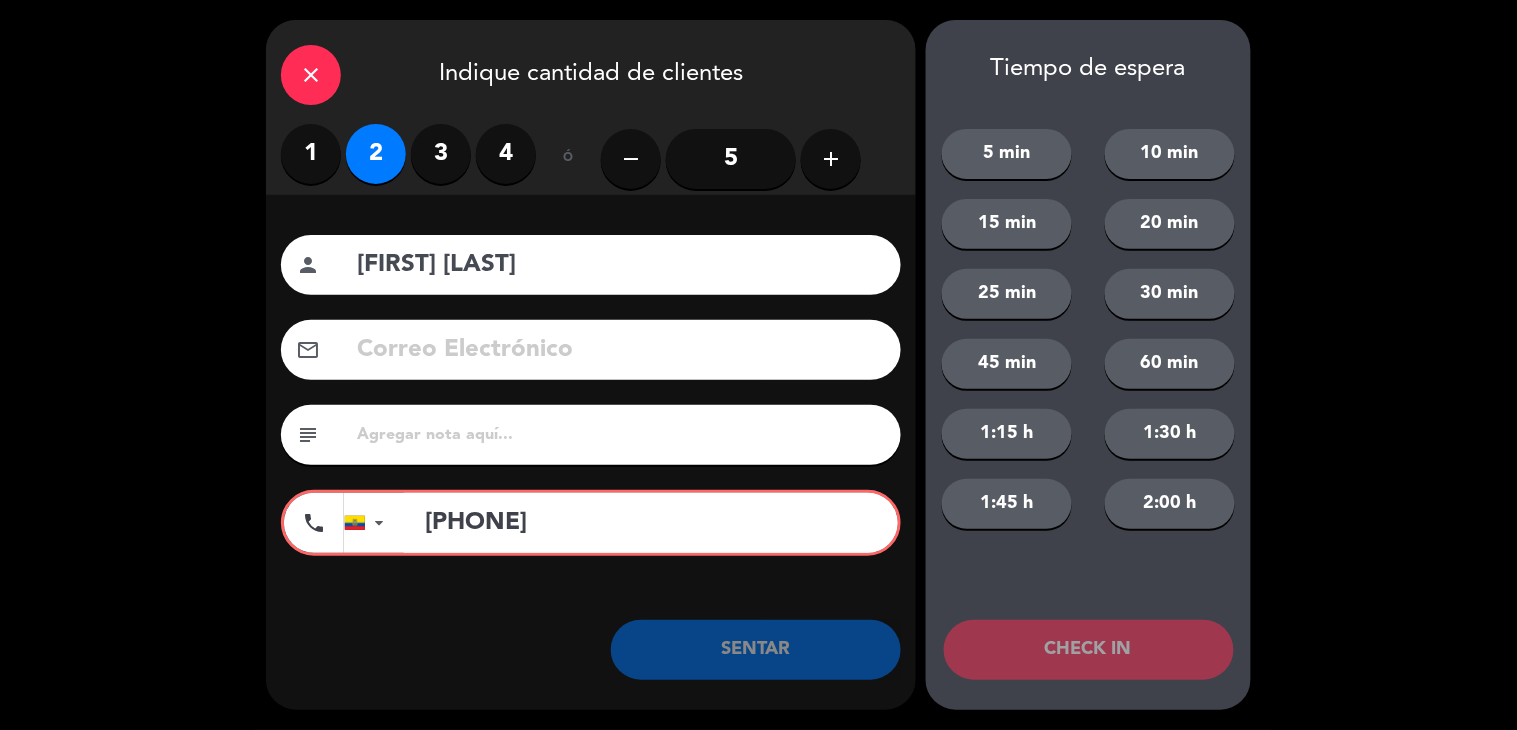 click on "[PHONE]" at bounding box center [651, 523] 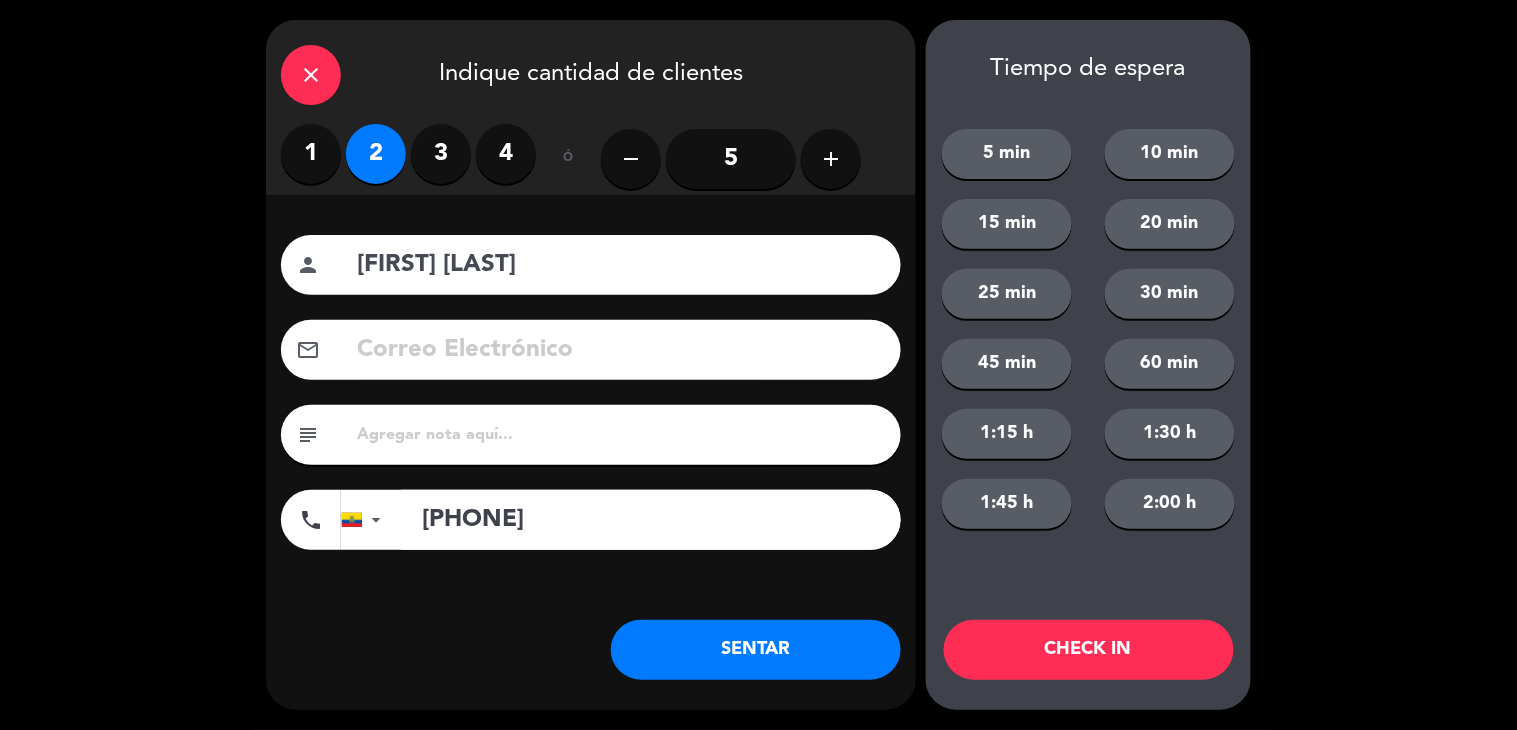 type on "[PHONE]" 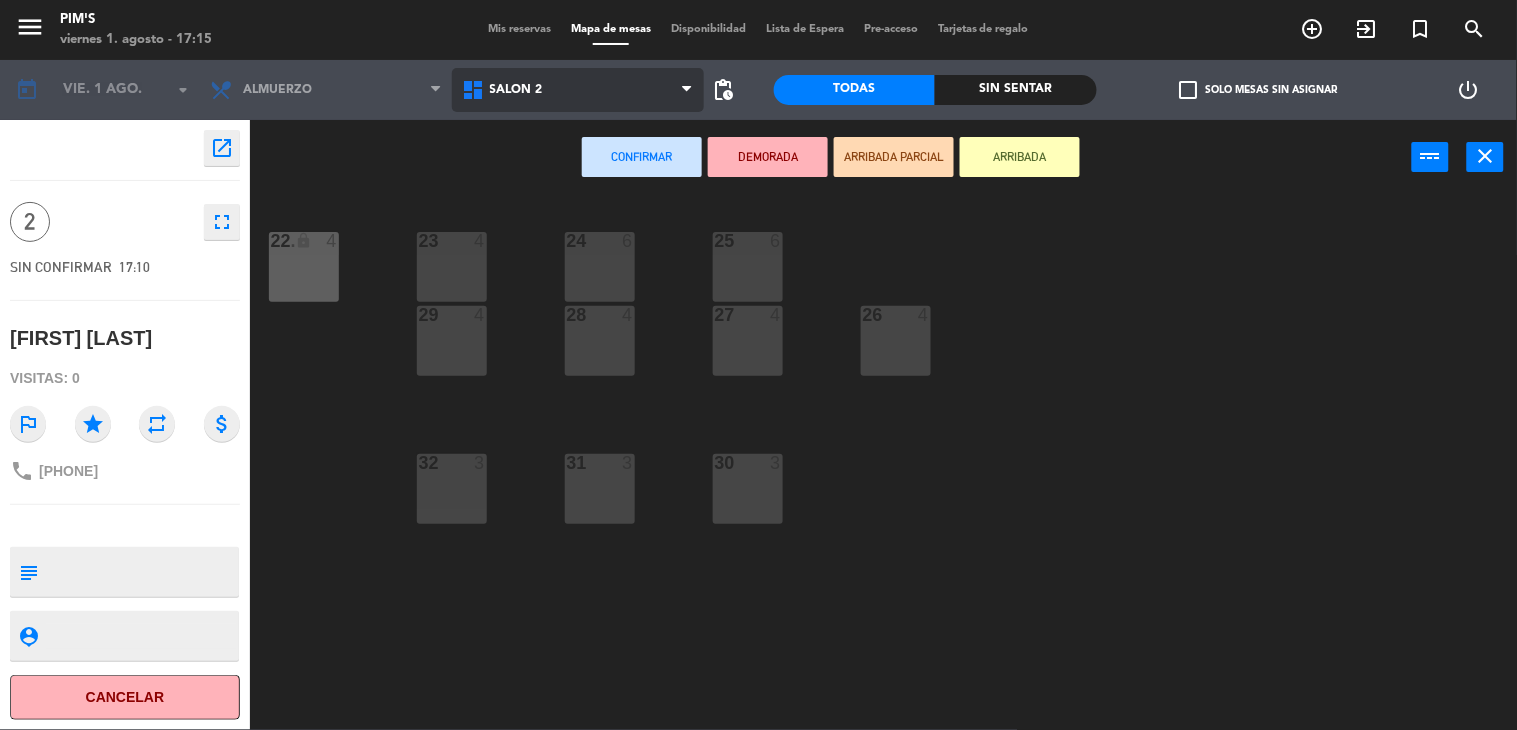 click on "Salón 2" at bounding box center (578, 90) 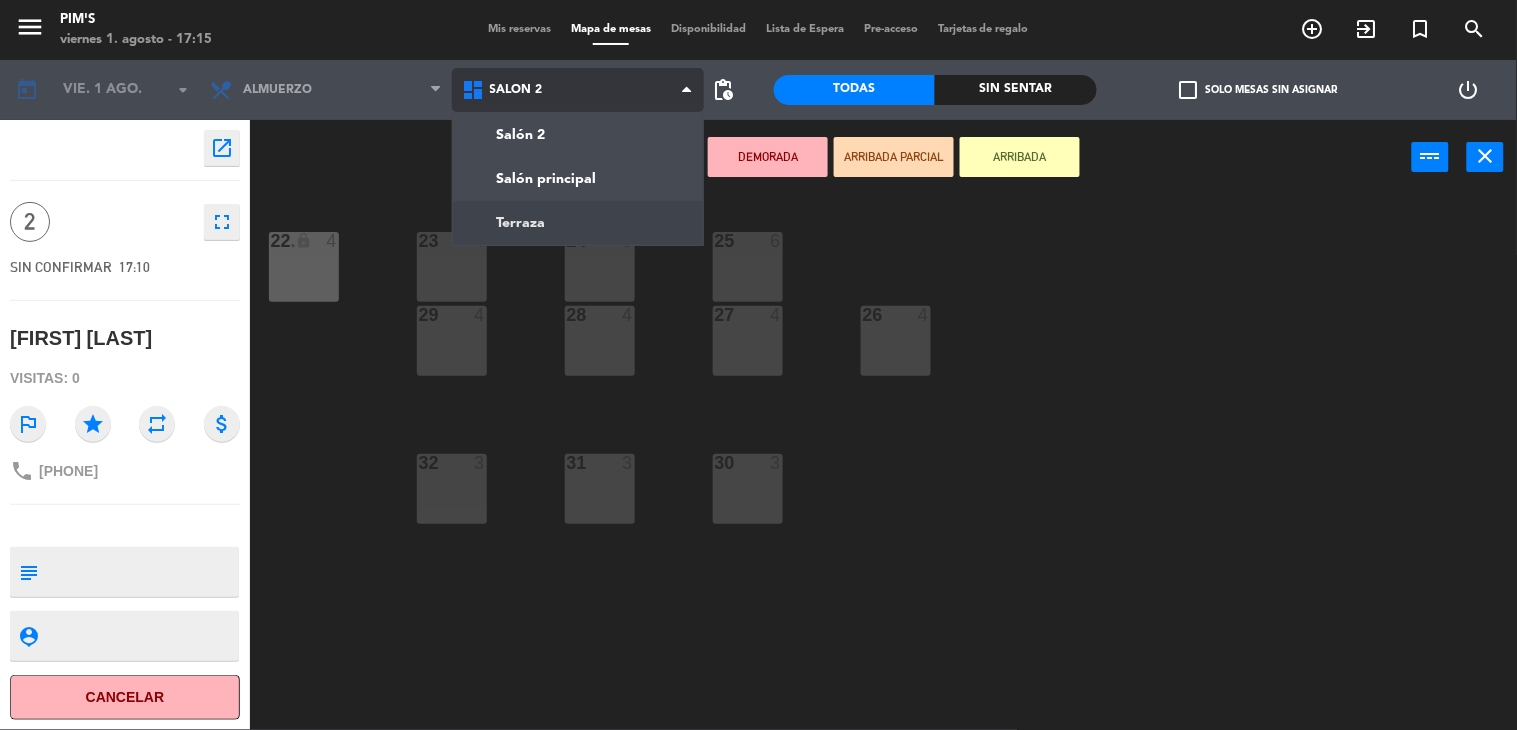 click on "menu Pim's [DATE] - 17:15 Mis reservas Mapa de mesas Disponibilidad Lista de Espera Pre-acceso Tarjetas de regalo add_circle_outline exit_to_app turned_in_not search today vie. 1 ago. arrow_drop_down Almuerzo Almuerzo Almuerzo Salón 2 Salón principal Terraza Salón 2 Salón 2 Salón principal Terraza pending_actions Todas Sin sentar check_box_outline_blank Solo mesas sin asignar power_settings_new open_in_new 2 fullscreen SIN CONFIRMAR 17:10 [FIRST] [LAST] Visitas: 0 outlined_flag star repeat attach_money phone +593[PHONE] subject person_pin Cancelar Confirmar DEMORADA ARRIBADA PARCIAL ARRIBADA power_input close 23 4 24 6 25 6 22 lock 4 22. 4 26 4 27 4 28 4 29 4 30 3 31 3 32 3" 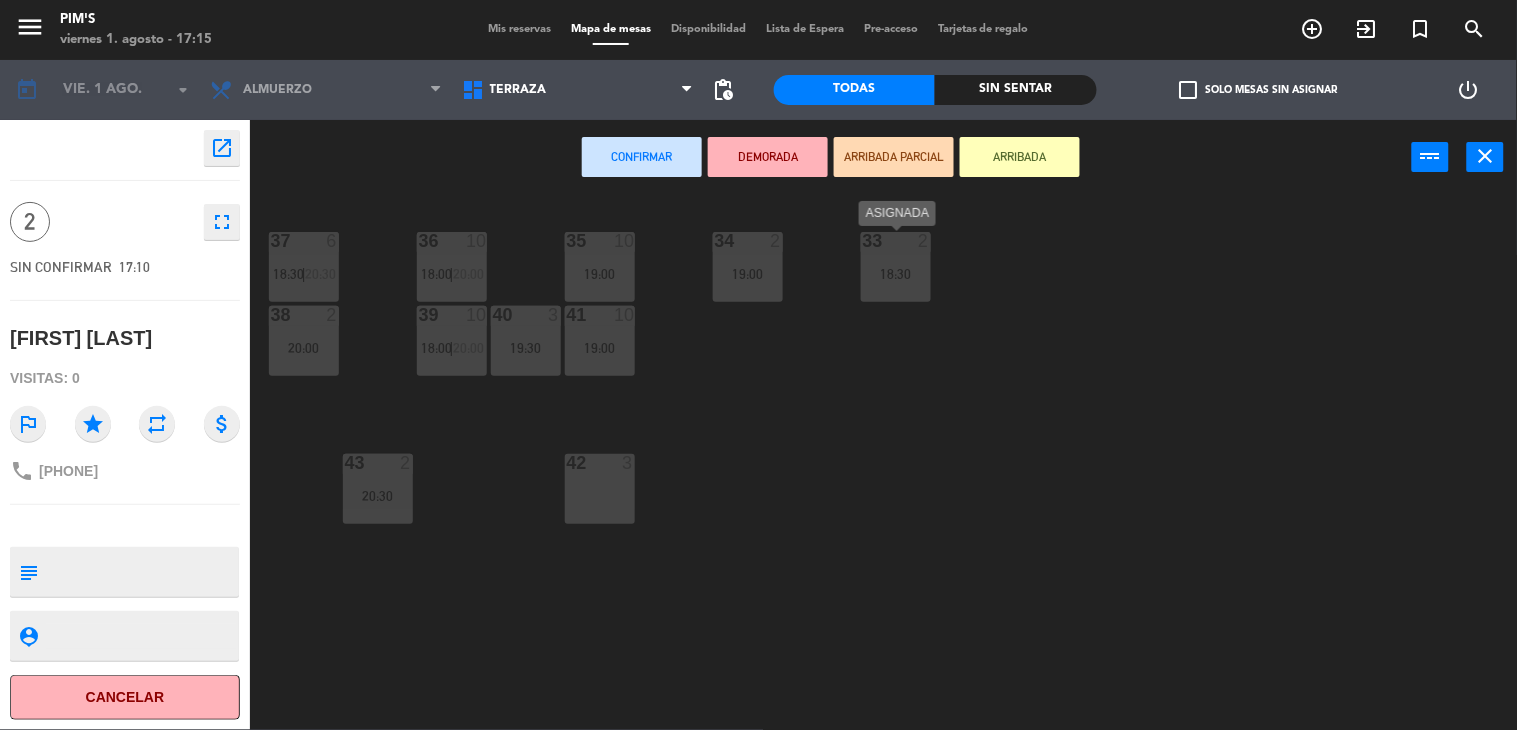 click on "33  2   18:30" at bounding box center (896, 267) 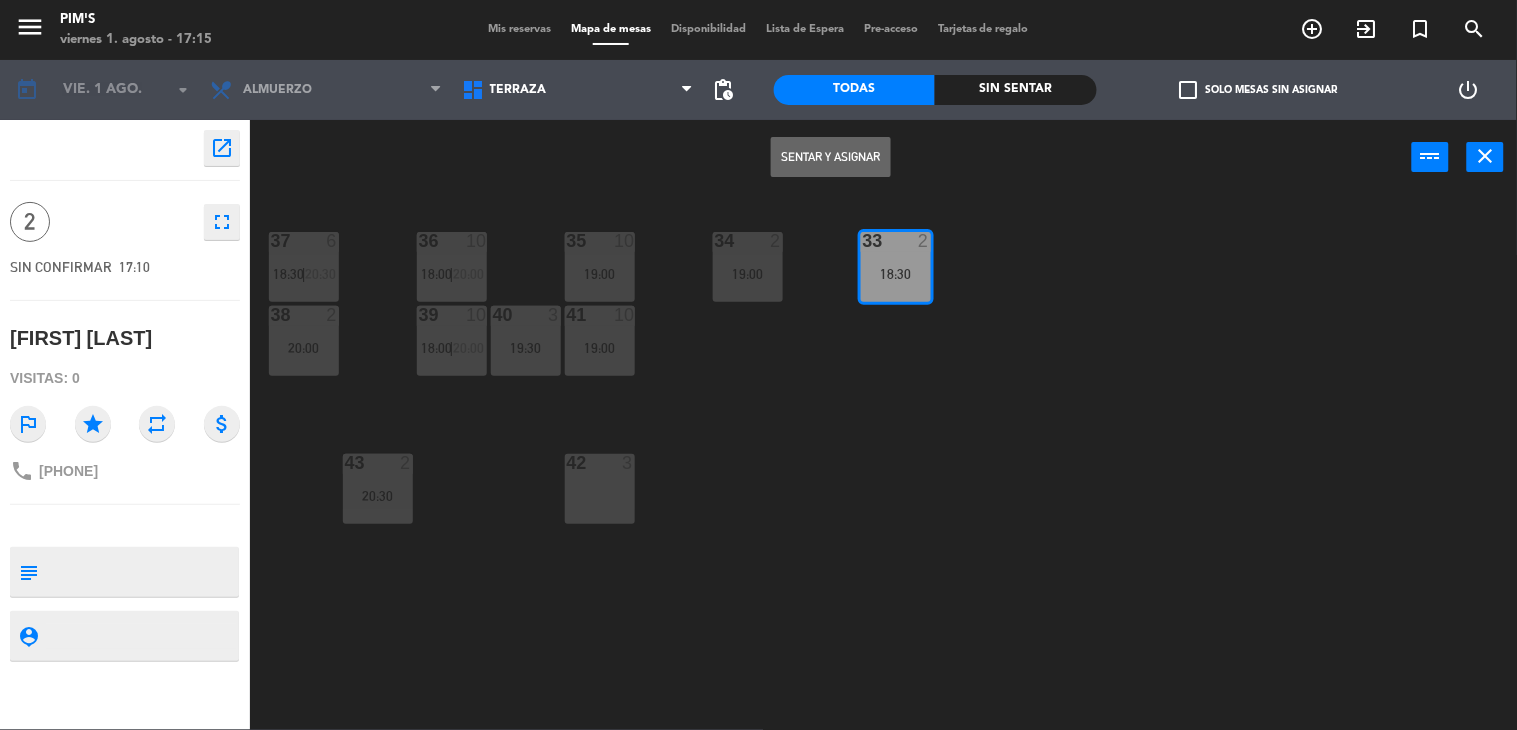 click on "Sentar y Asignar" at bounding box center (831, 157) 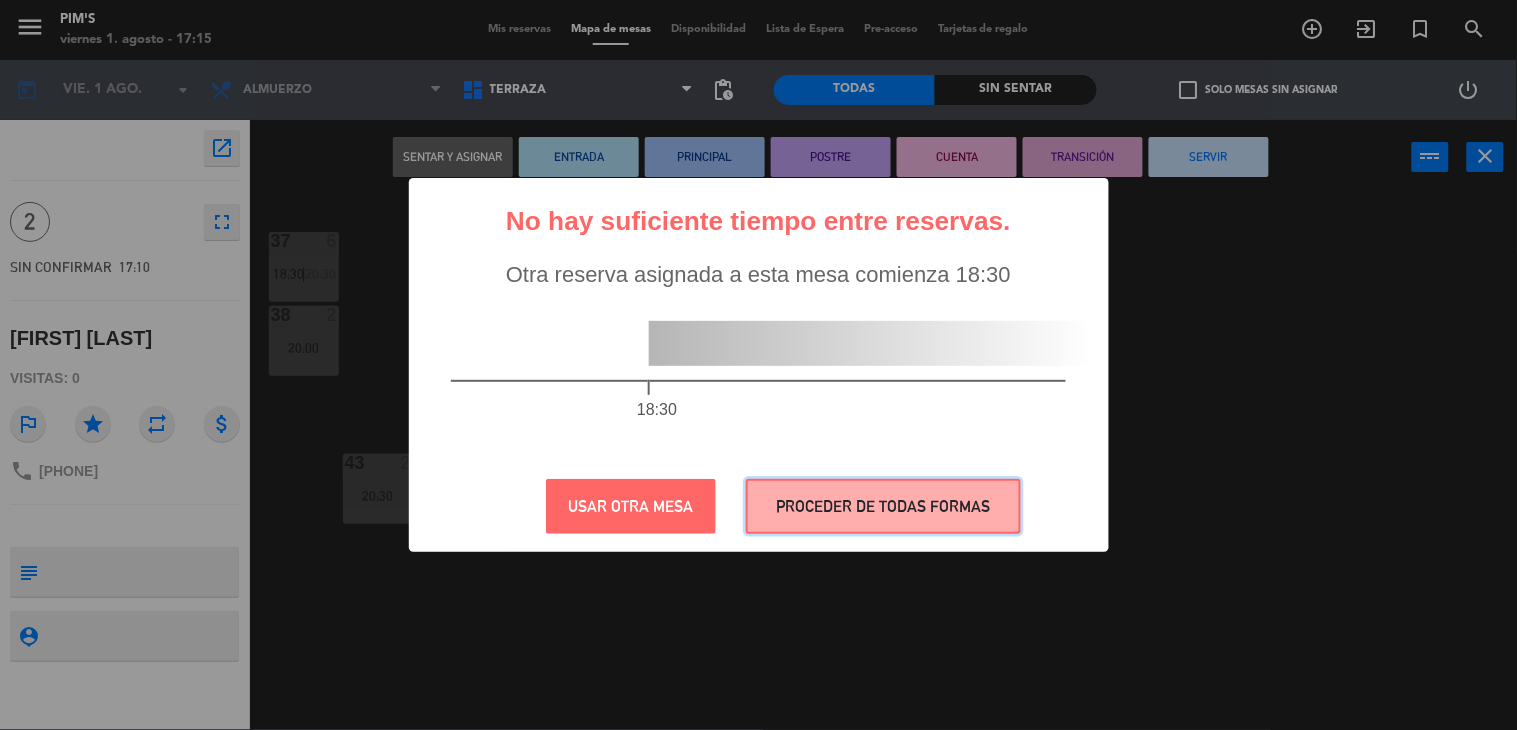 click on "PROCEDER DE TODAS FORMAS" at bounding box center (883, 506) 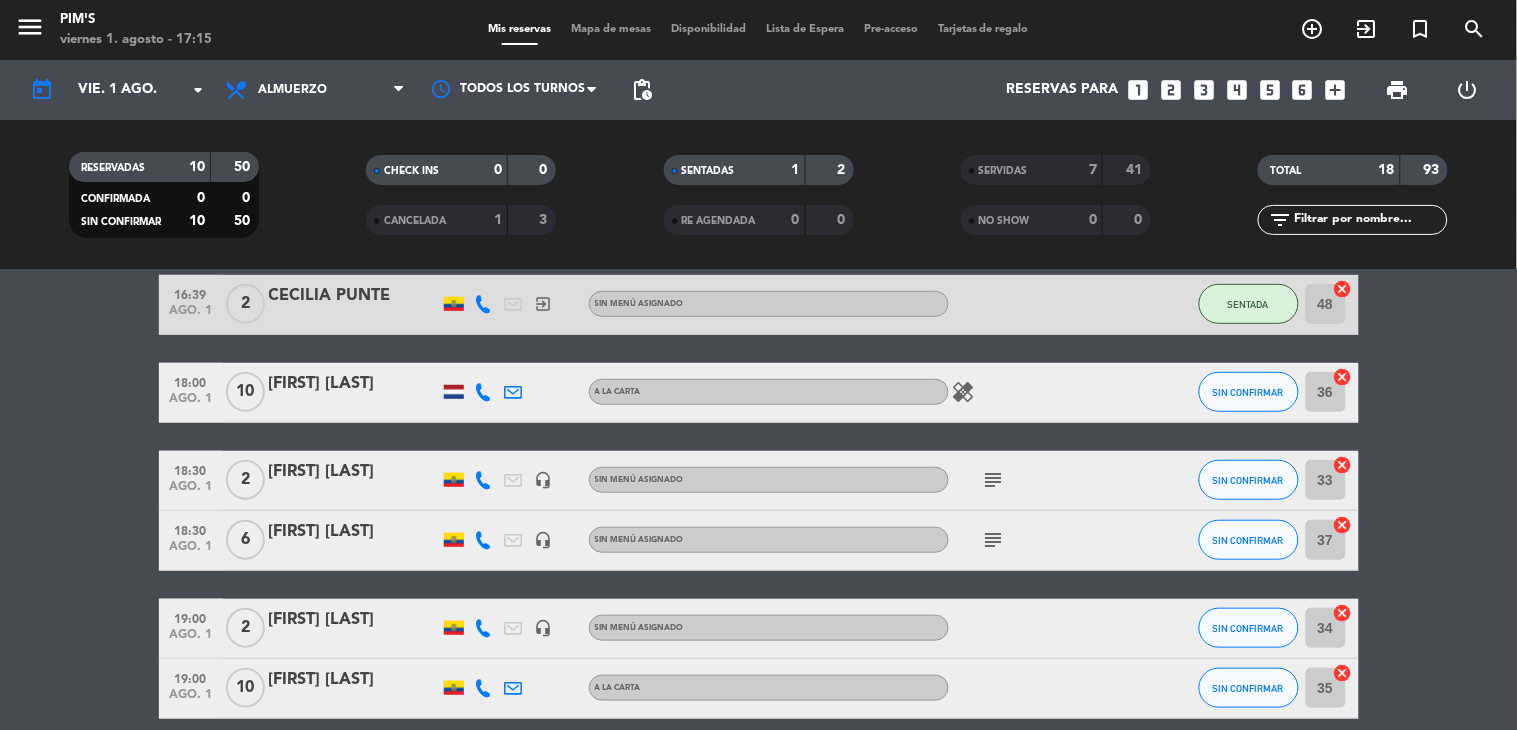 scroll, scrollTop: 222, scrollLeft: 0, axis: vertical 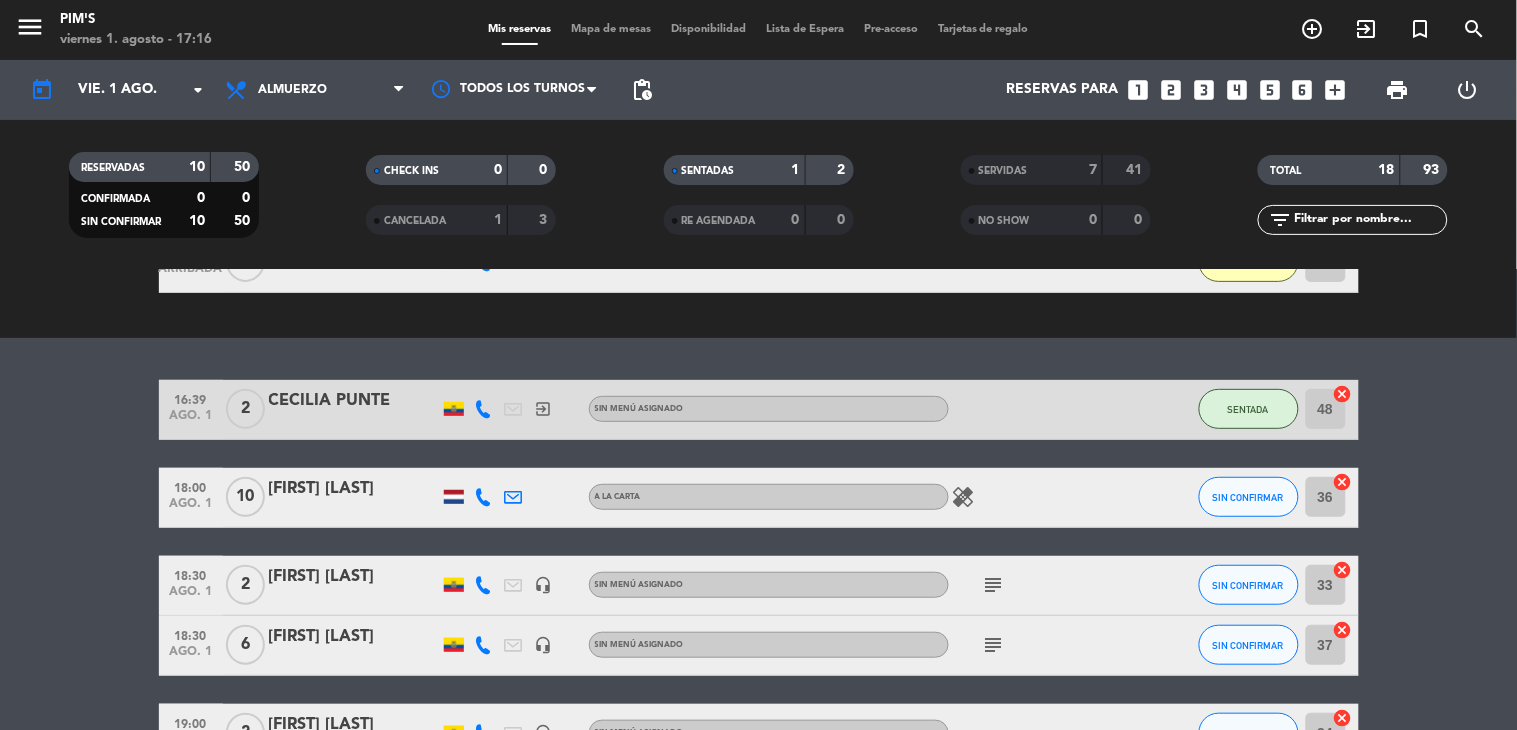 drag, startPoint x: 1335, startPoint y: 481, endPoint x: 1336, endPoint y: 494, distance: 13.038404 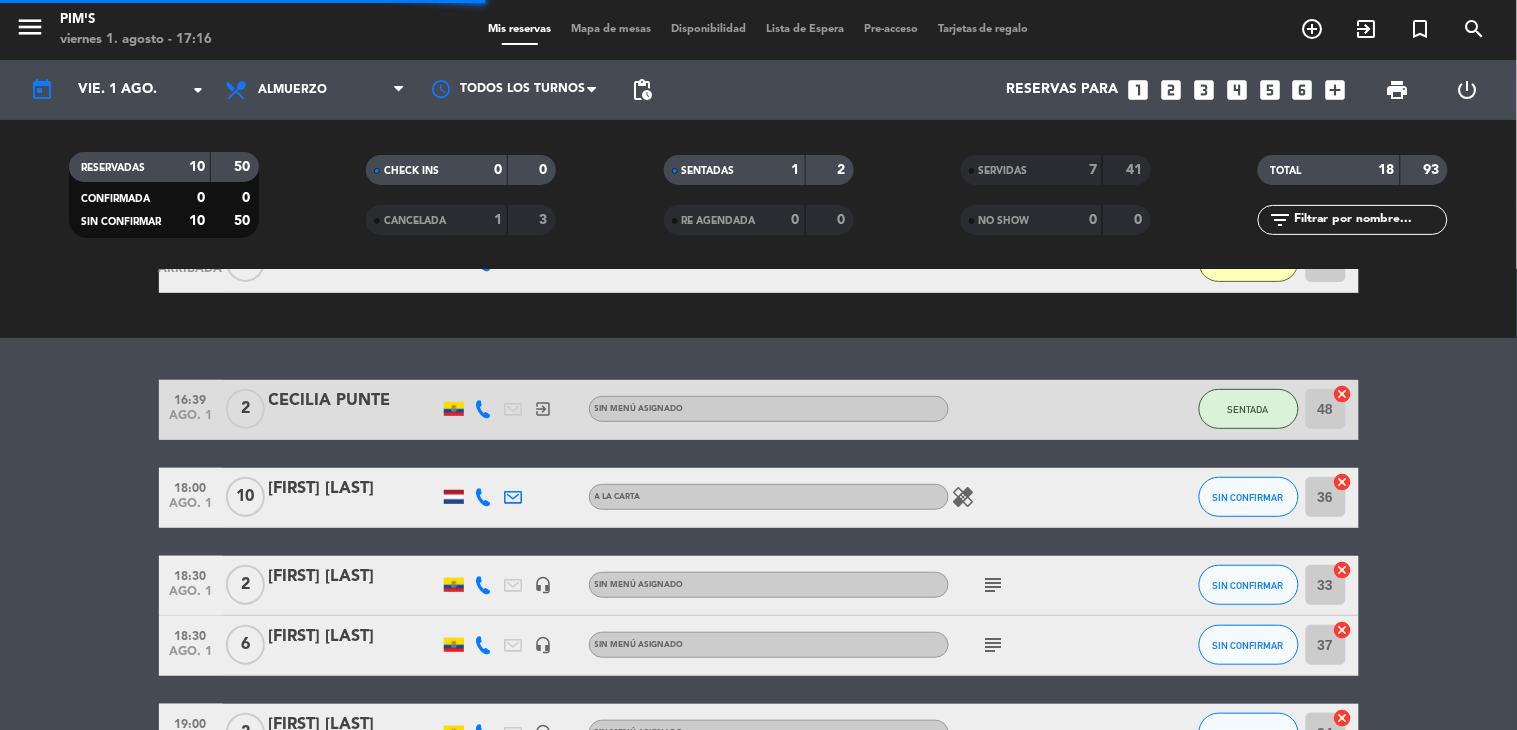 click on "cancel" 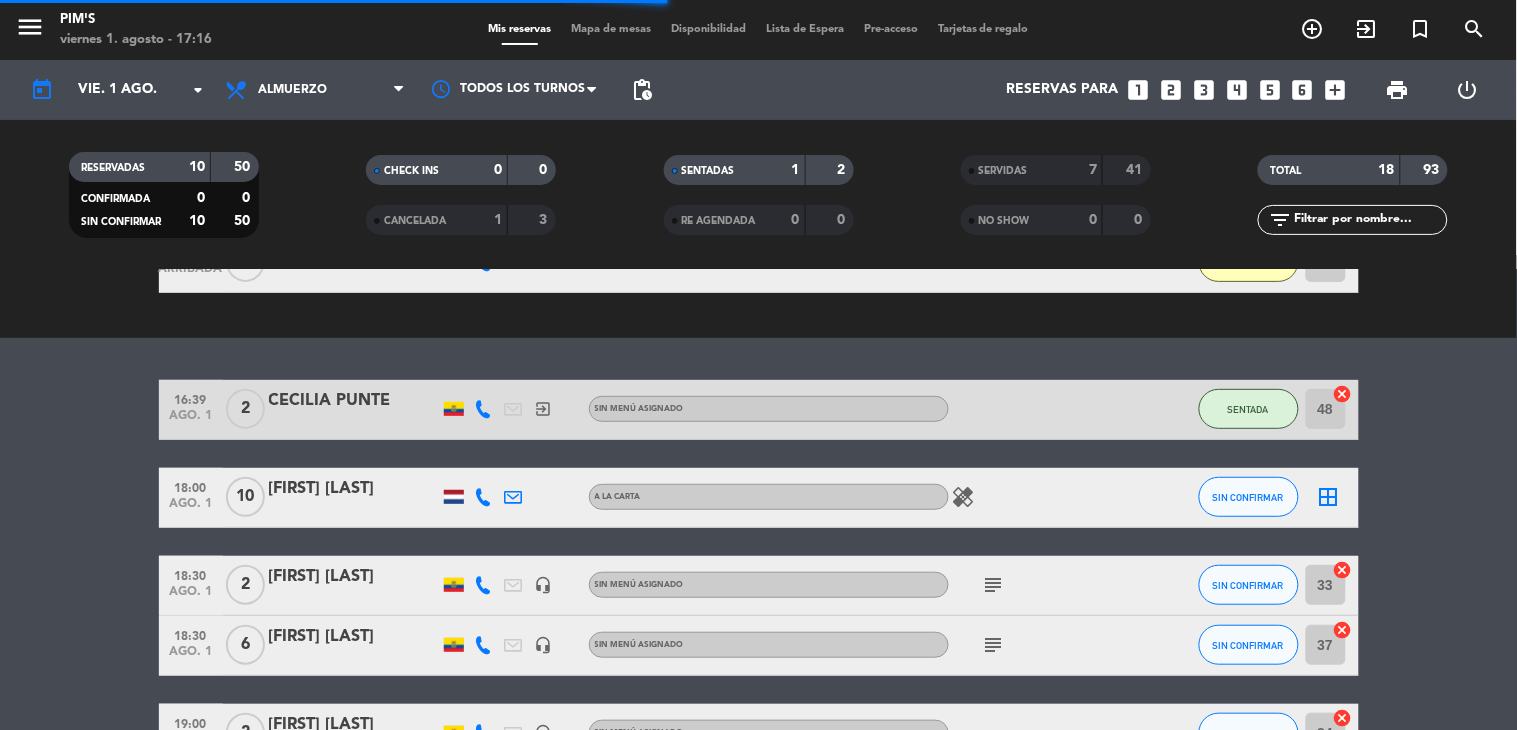 click on "cancel" 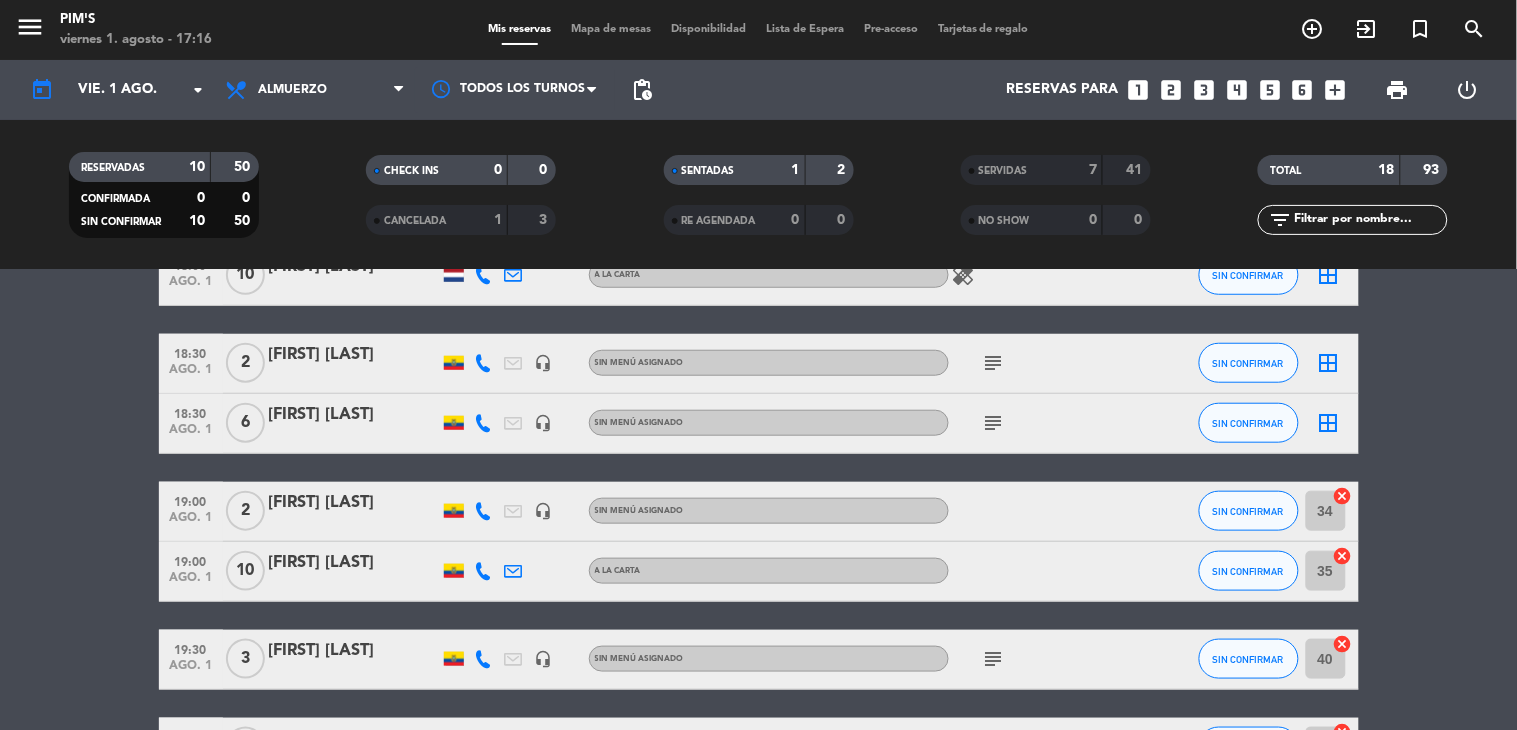 scroll, scrollTop: 465, scrollLeft: 0, axis: vertical 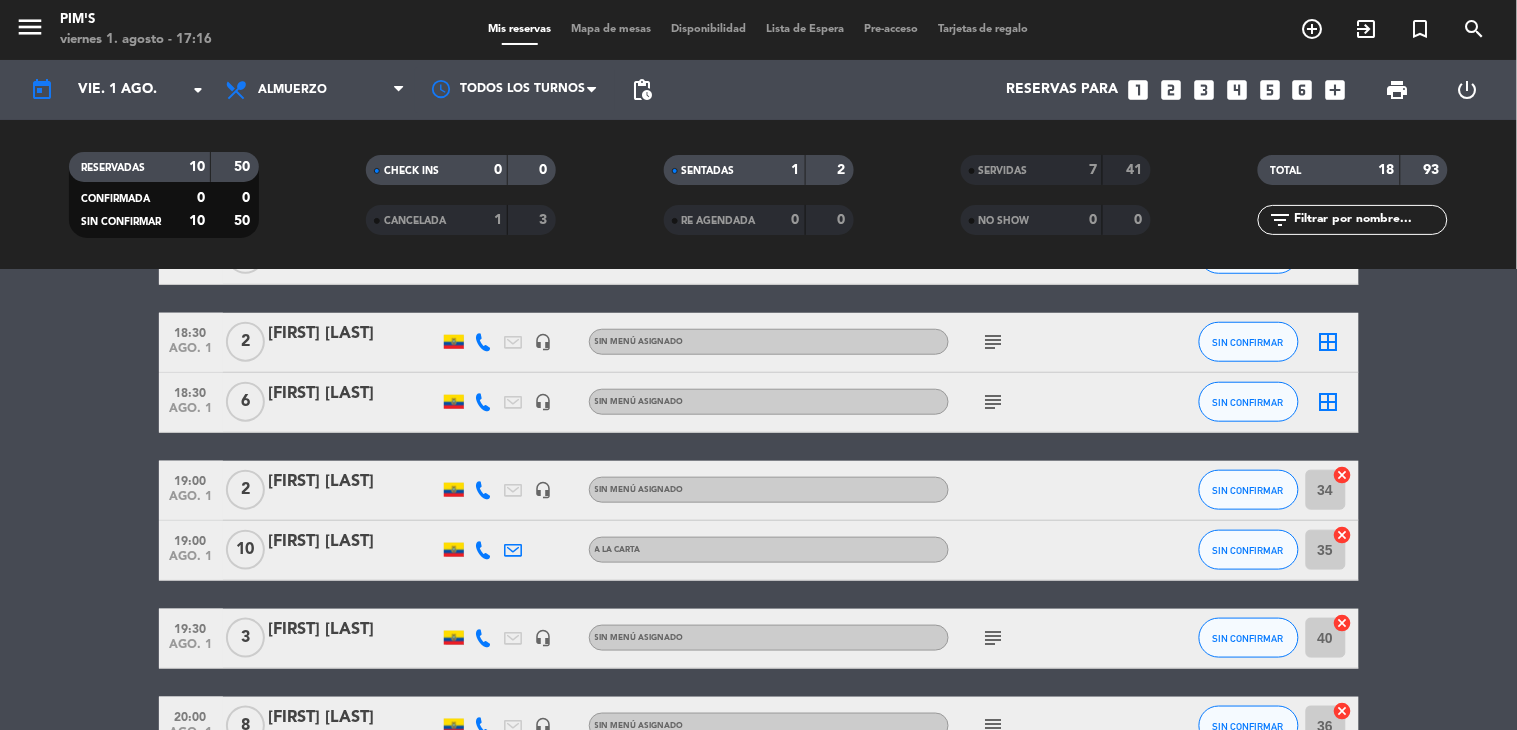 click on "cancel" 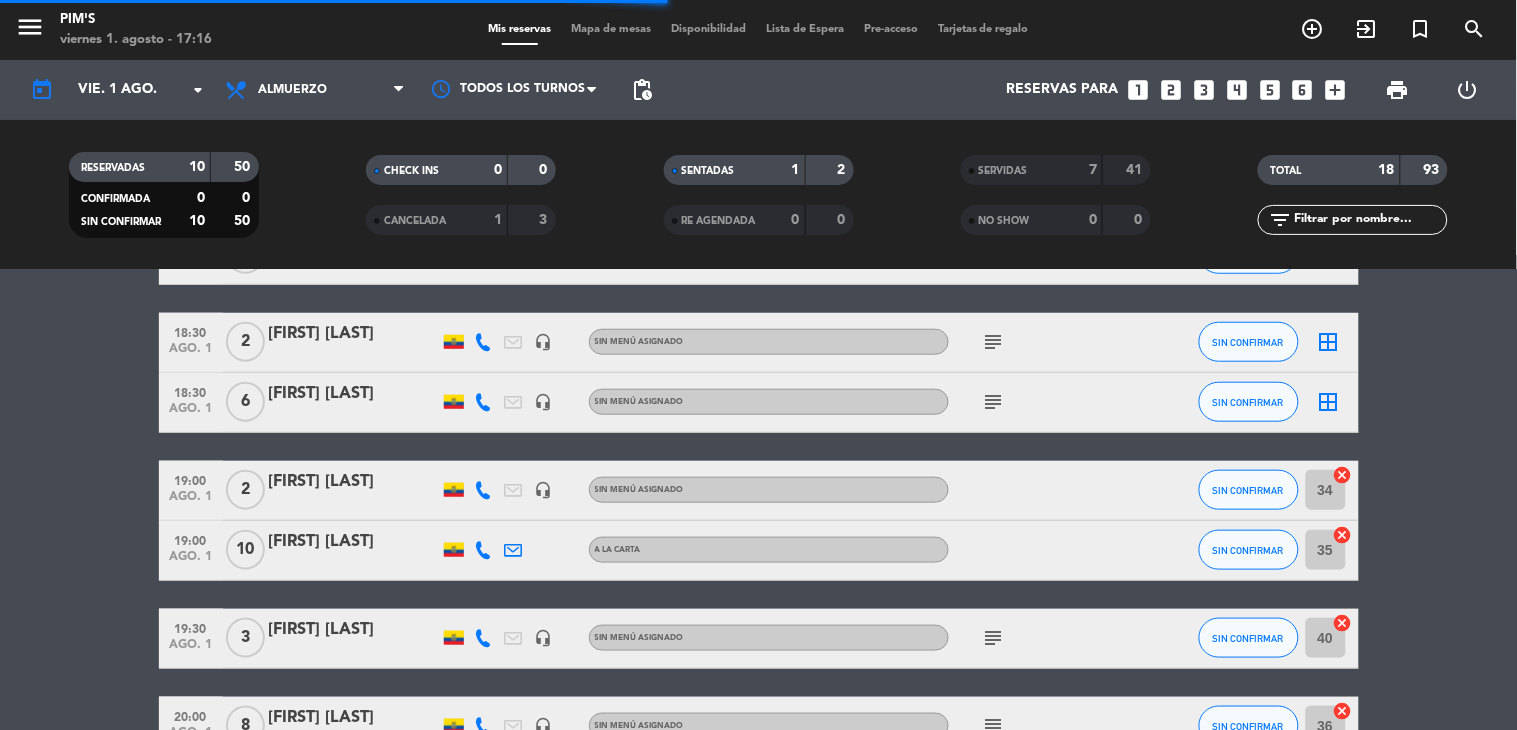 click on "cancel" 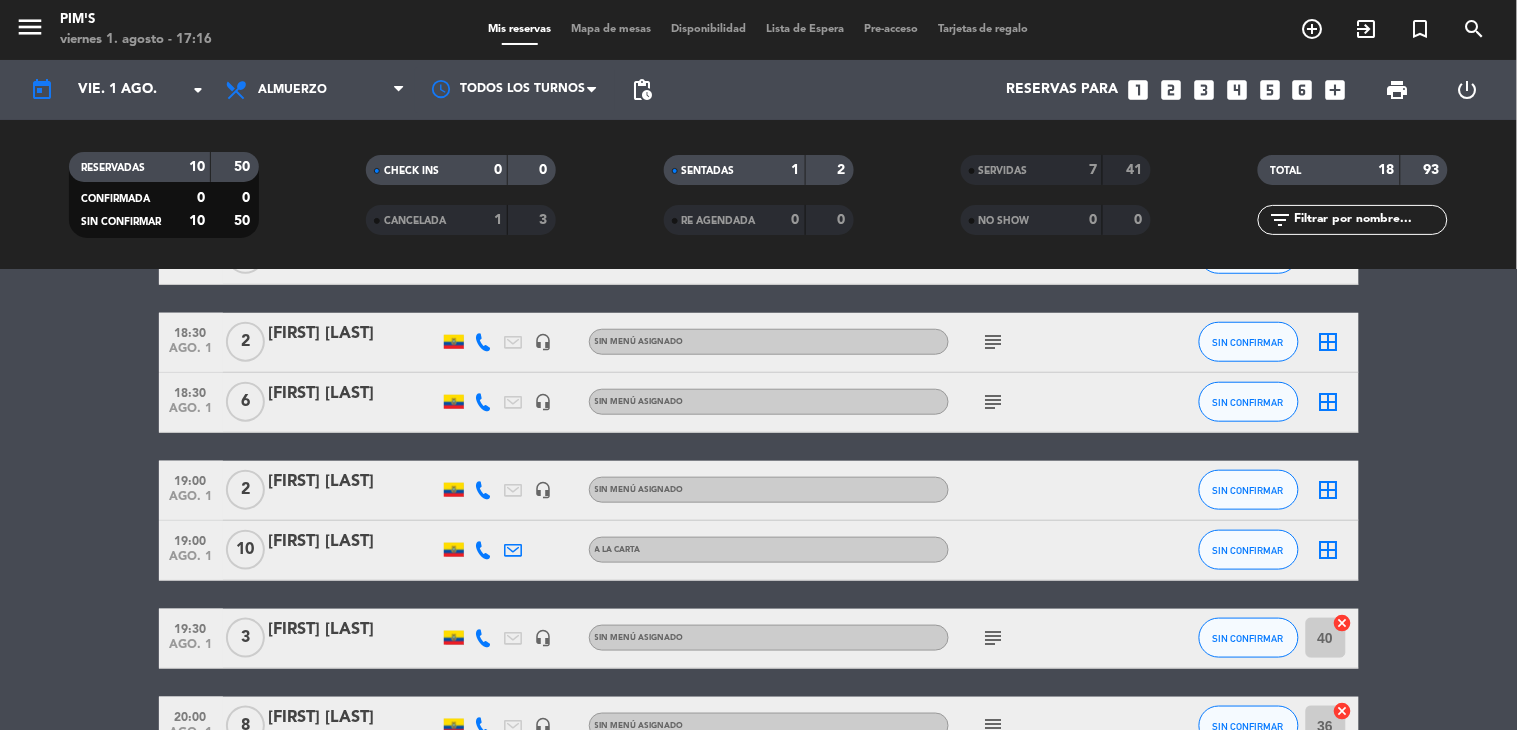 click on "cancel" 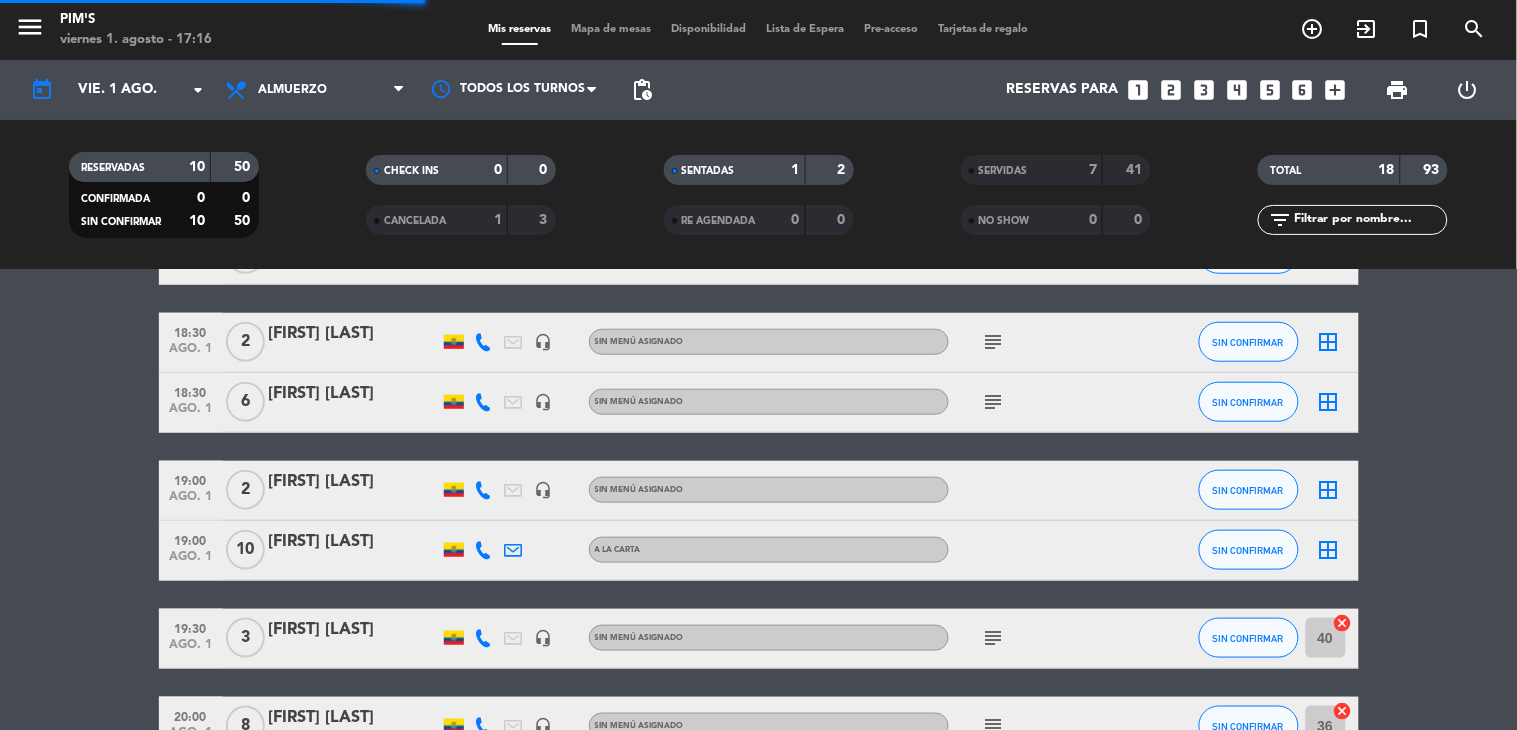 scroll, scrollTop: 576, scrollLeft: 0, axis: vertical 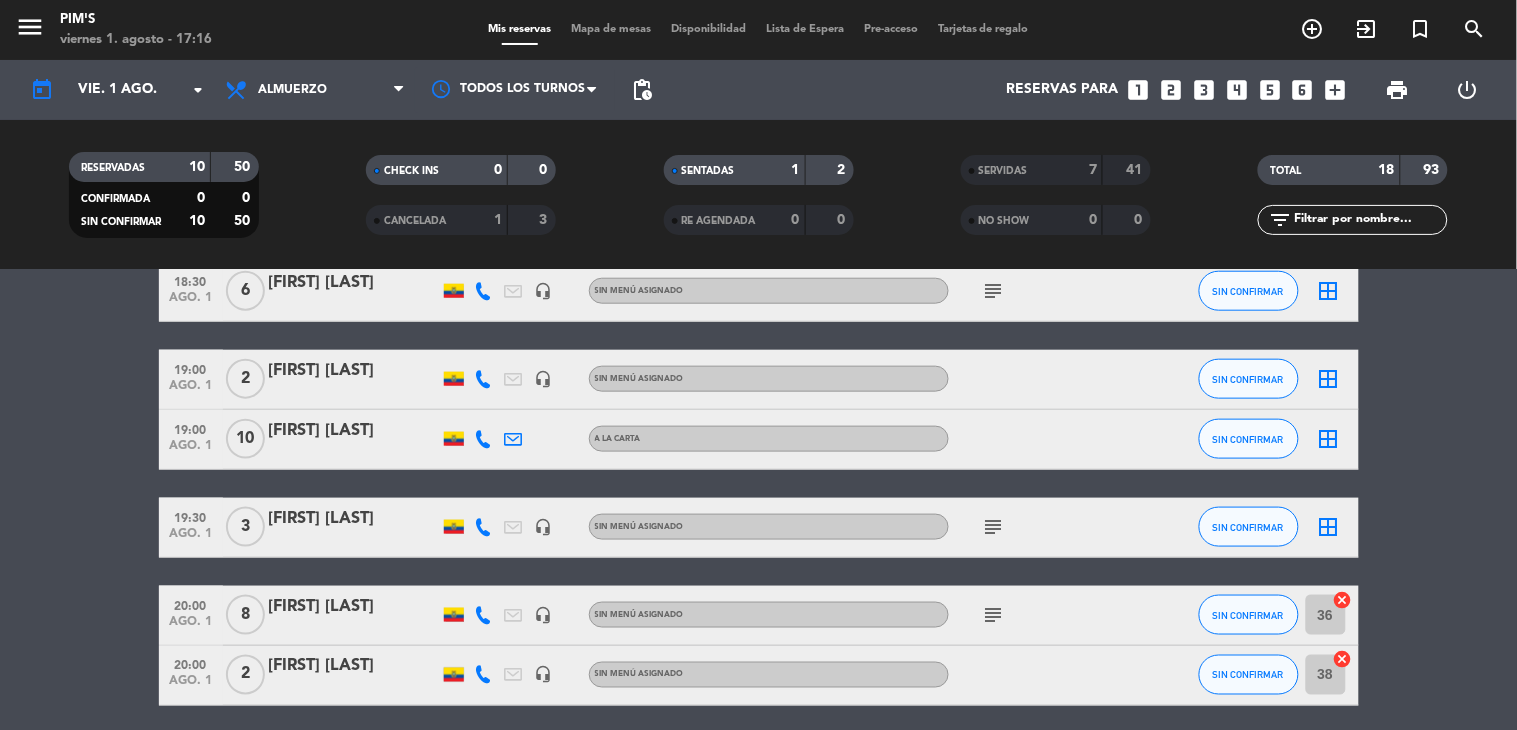 click on "cancel" 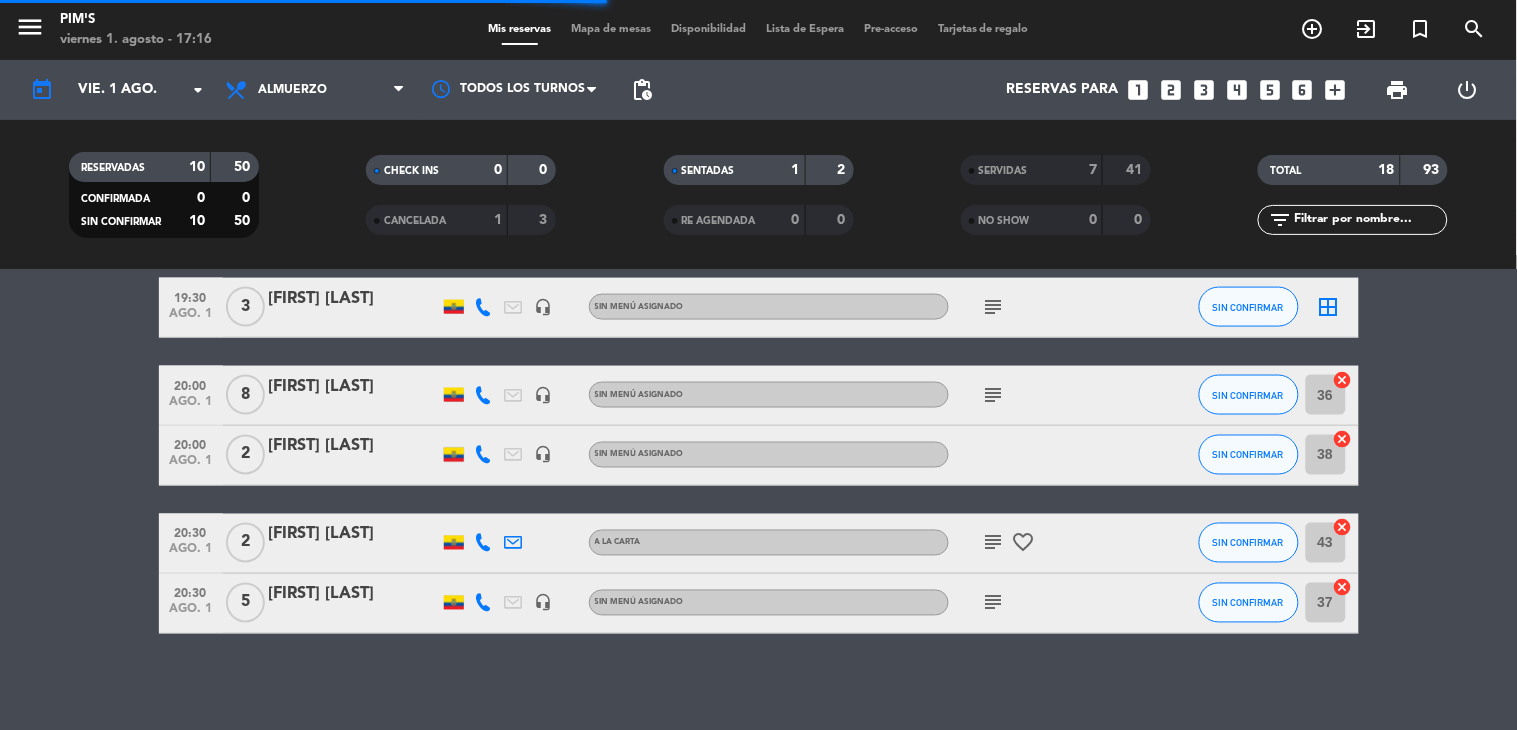 scroll, scrollTop: 798, scrollLeft: 0, axis: vertical 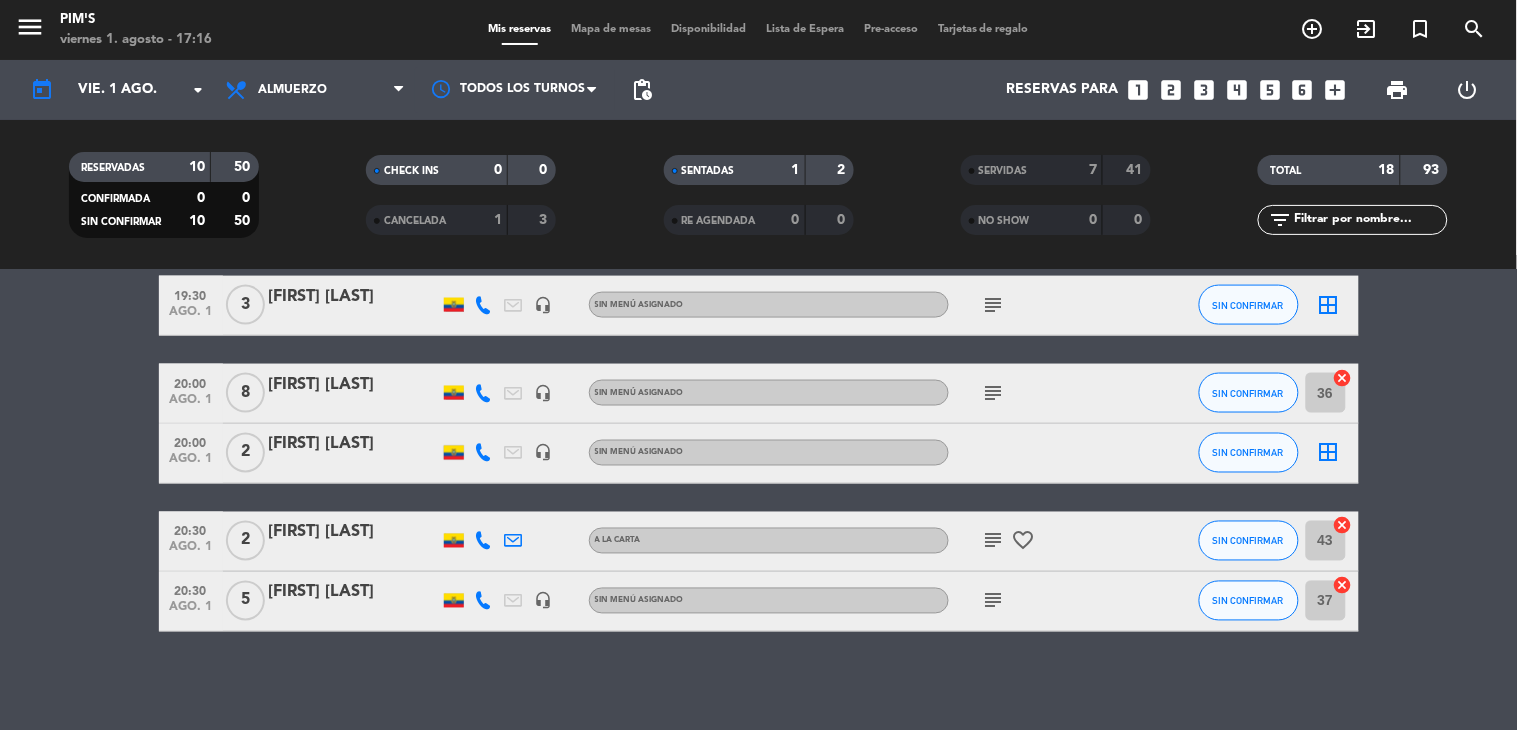 click on "cancel" 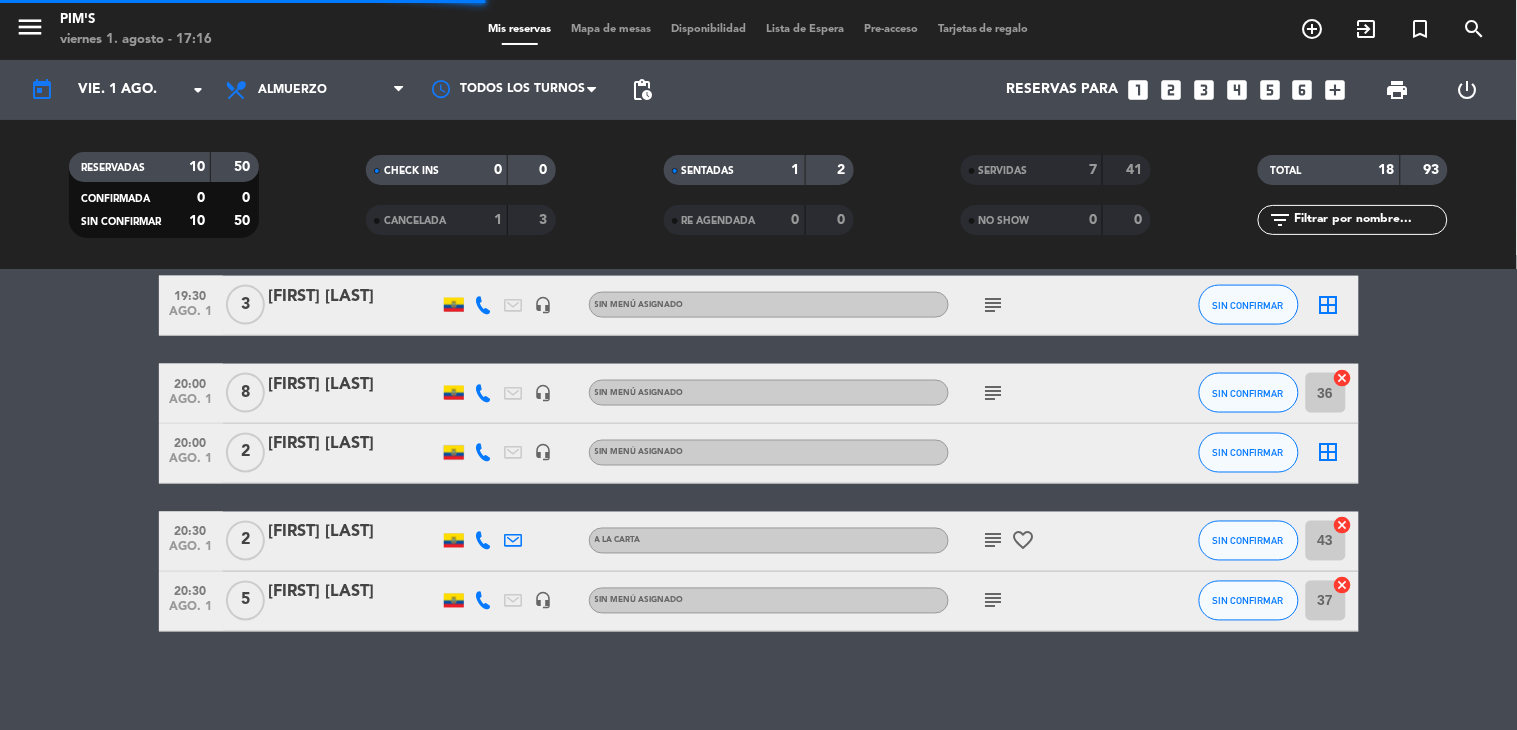 click on "cancel" 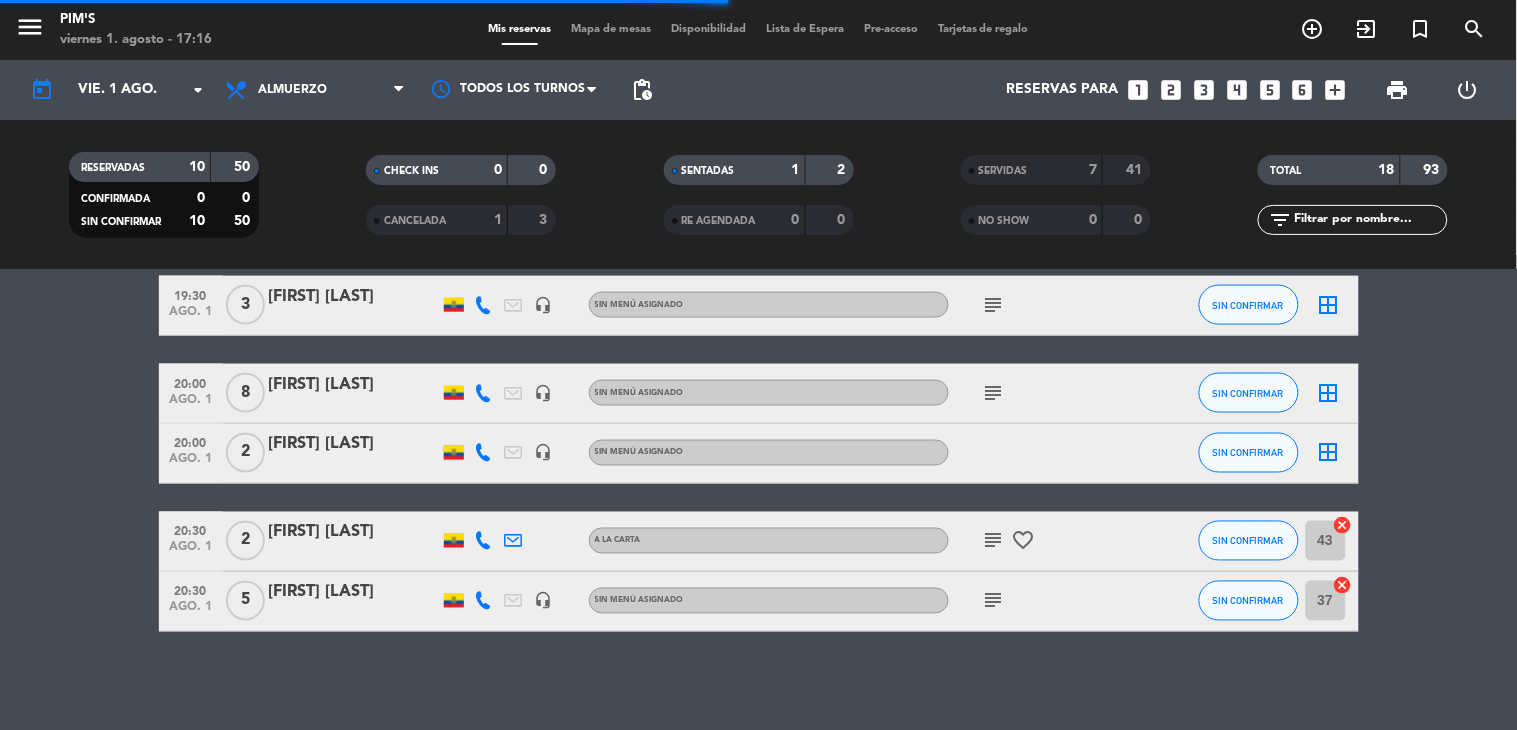 click on "cancel" 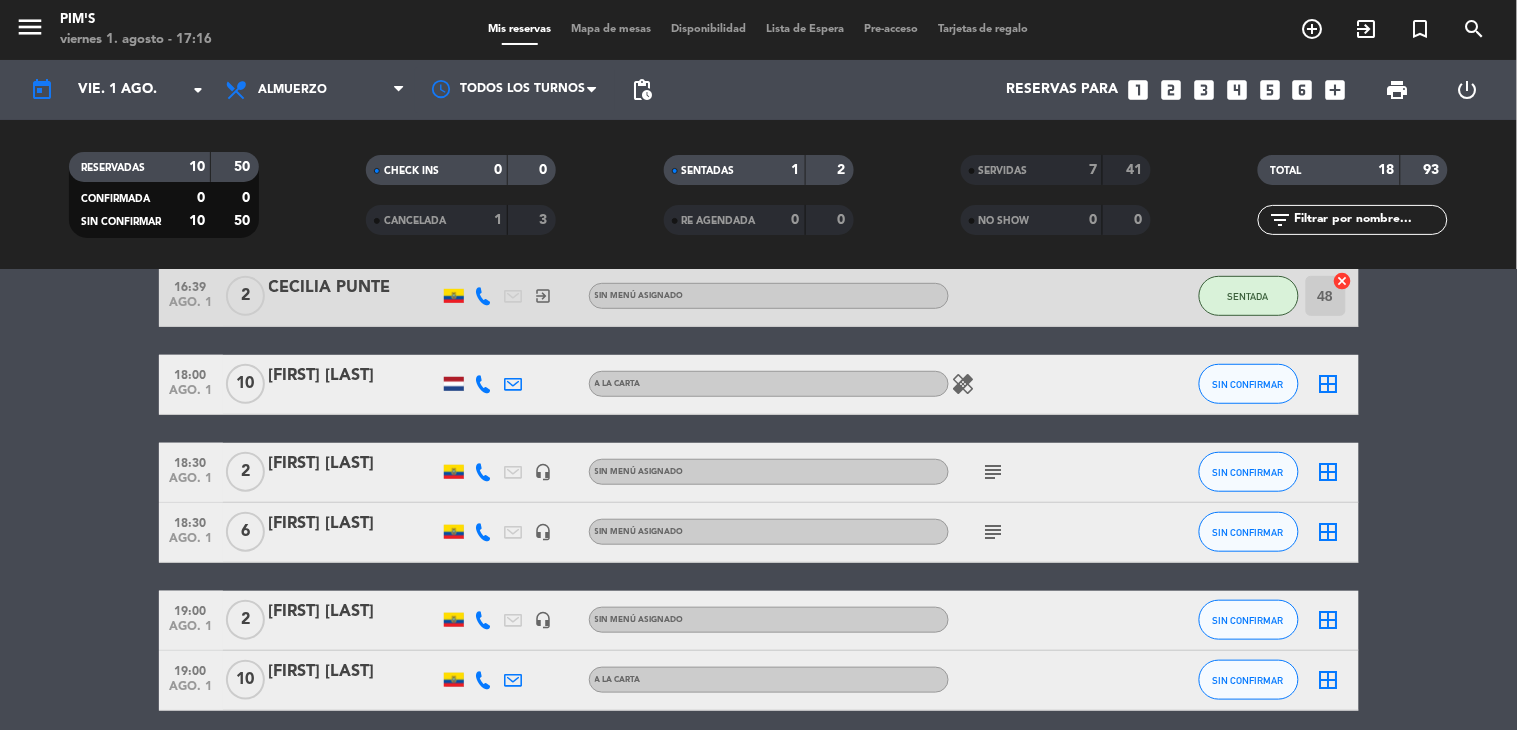 scroll, scrollTop: 132, scrollLeft: 0, axis: vertical 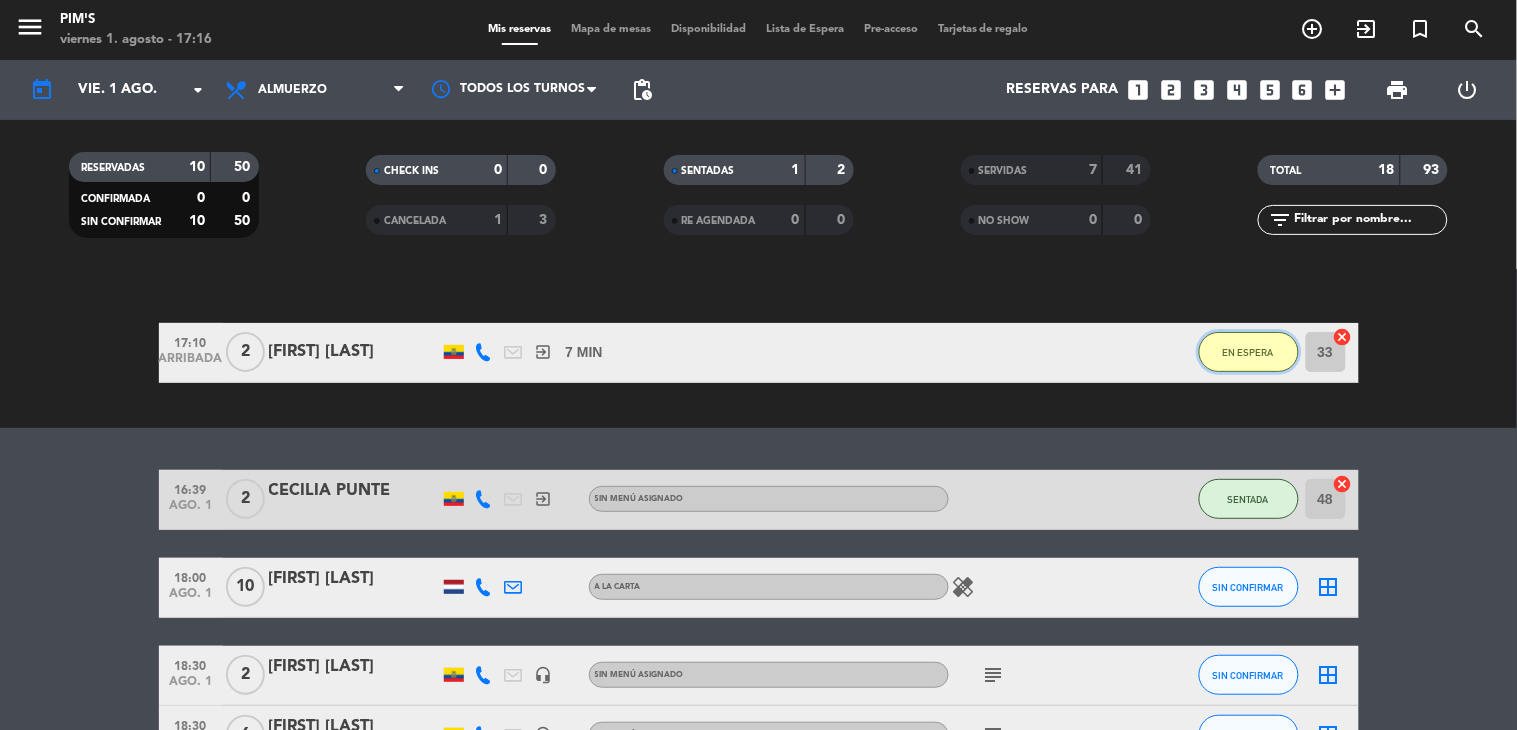 click on "EN ESPERA" 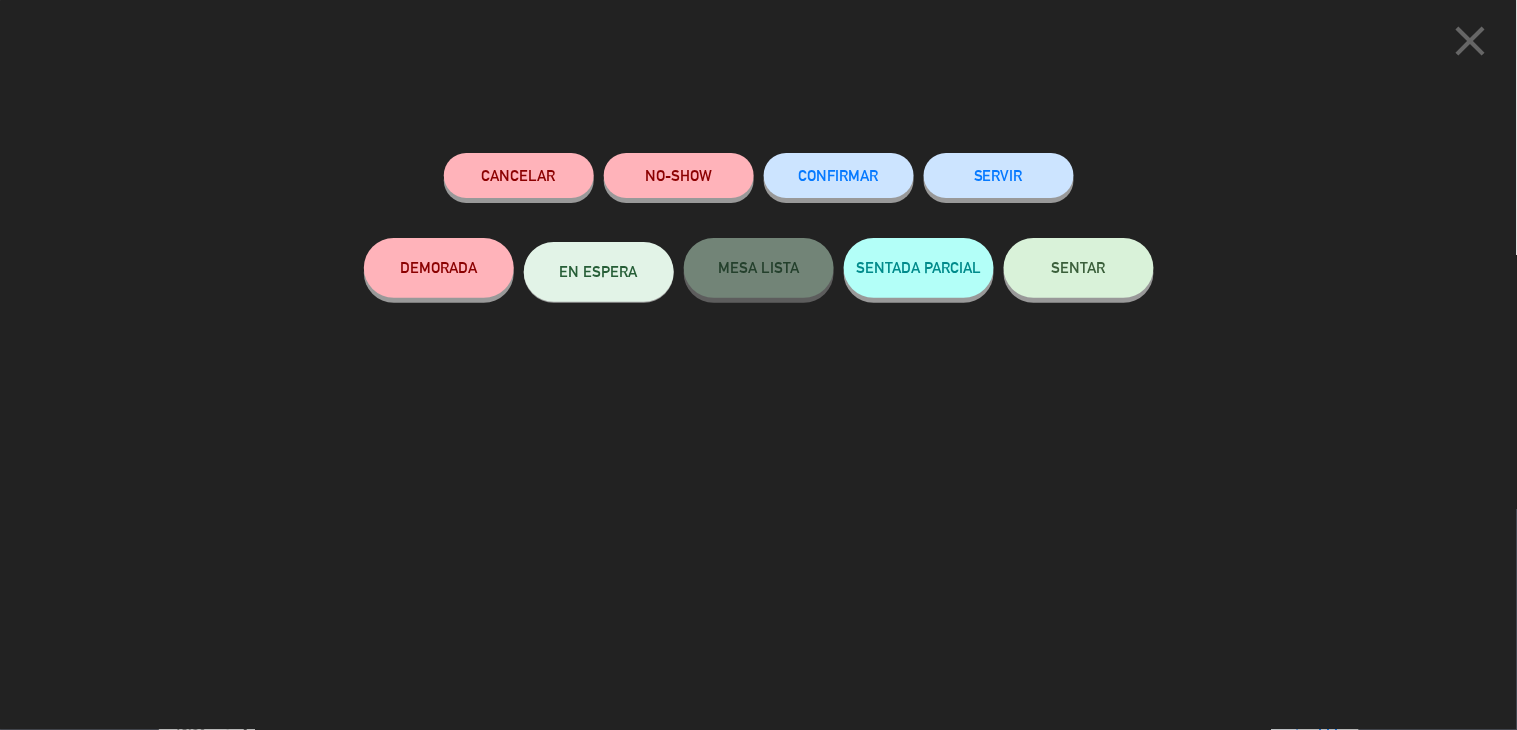 click on "SENTAR" 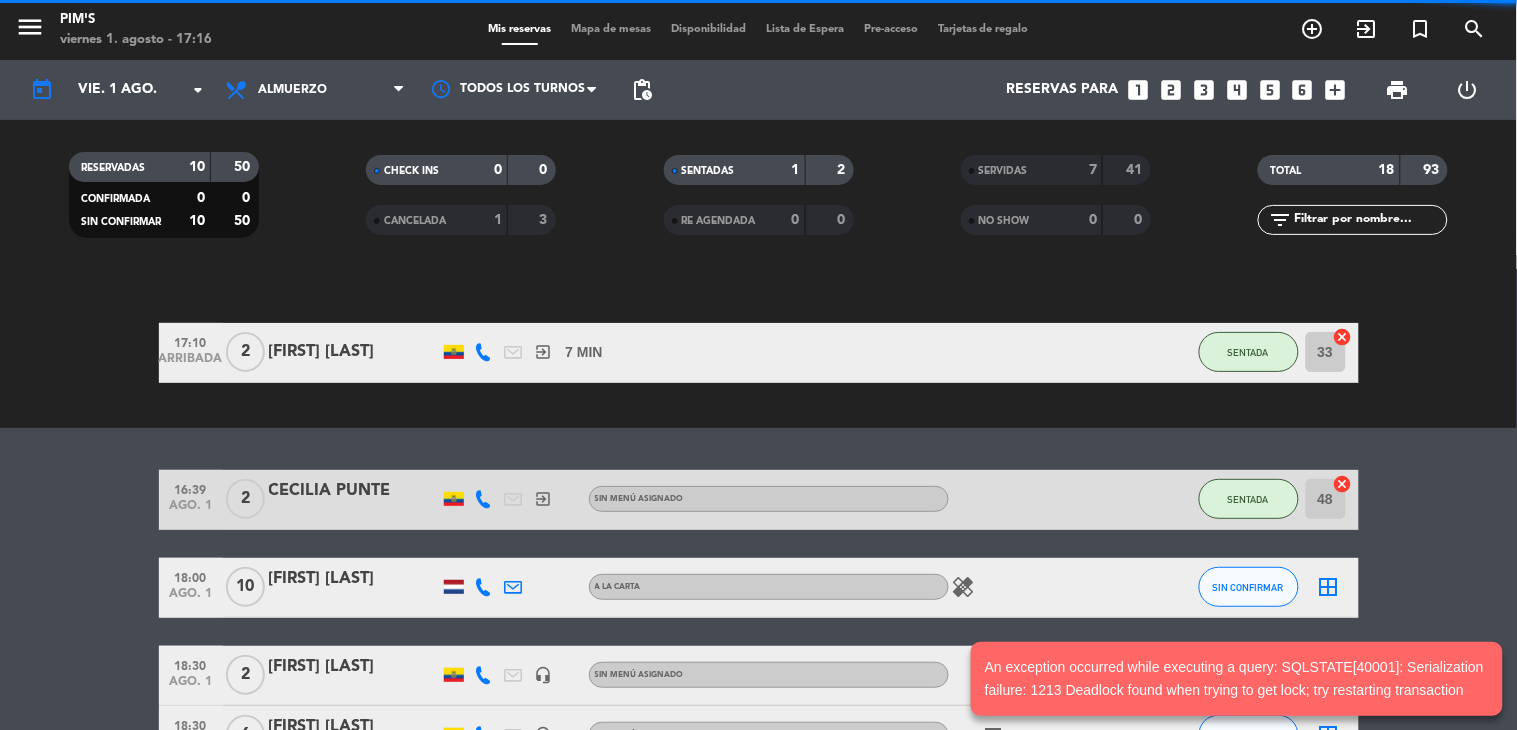 scroll, scrollTop: 243, scrollLeft: 0, axis: vertical 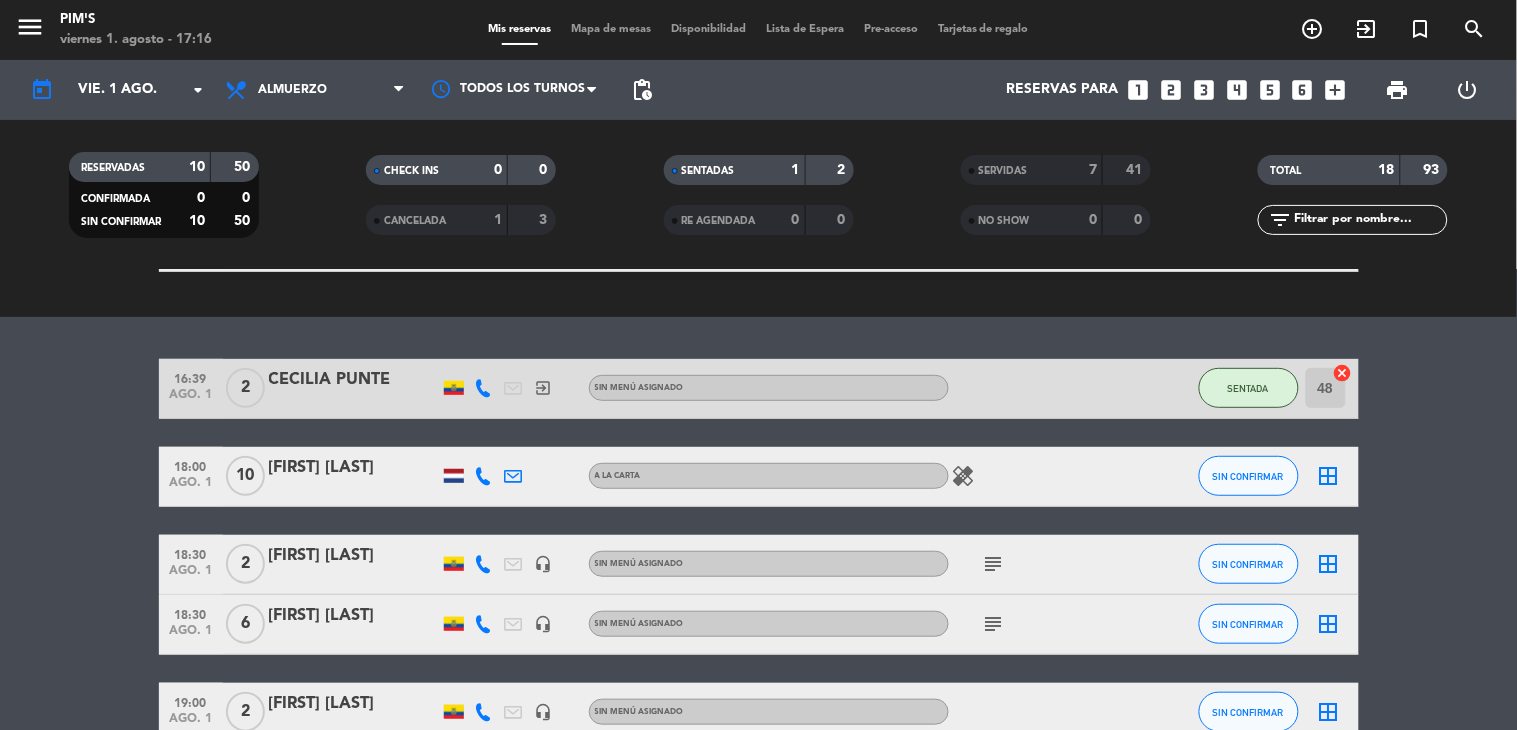 click on "border_all" 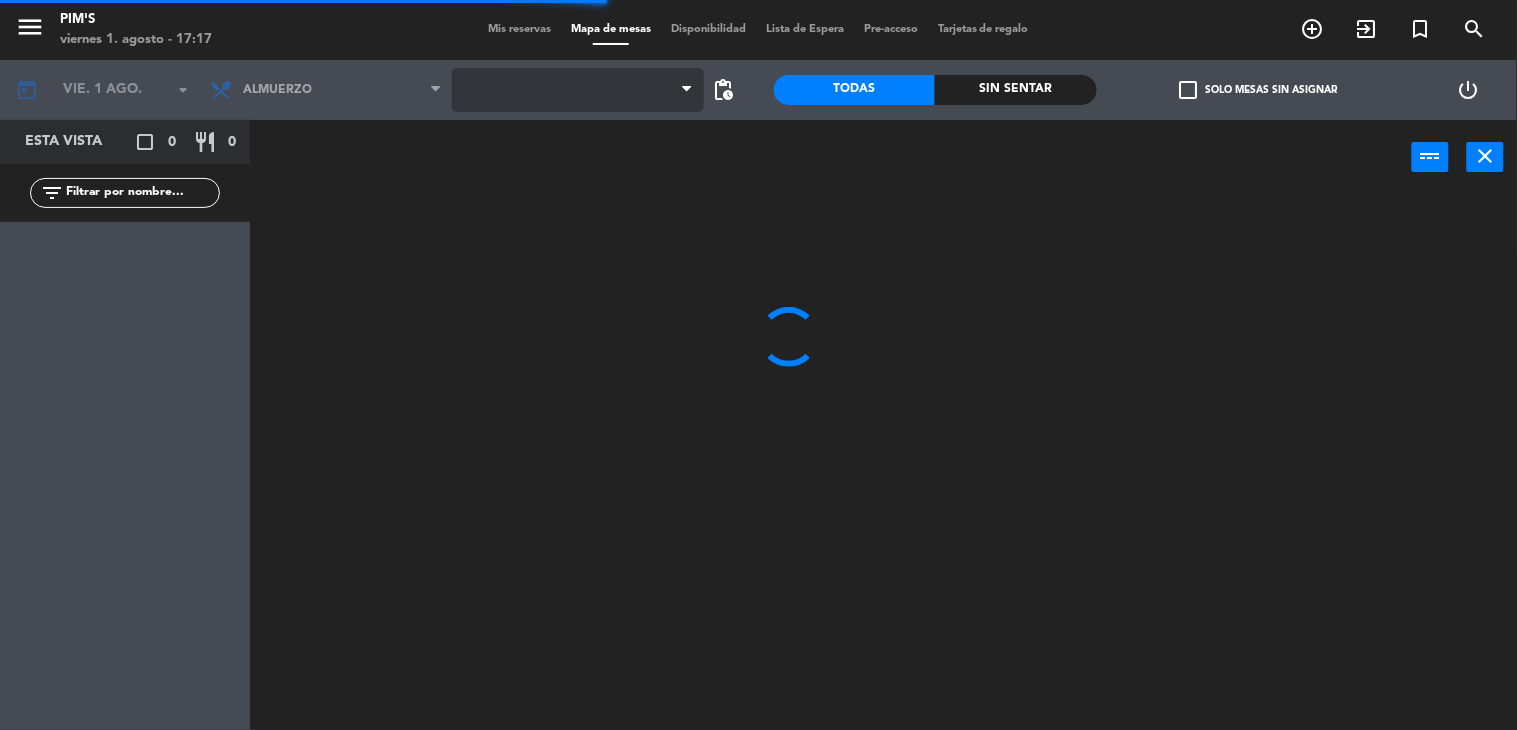 click at bounding box center [578, 90] 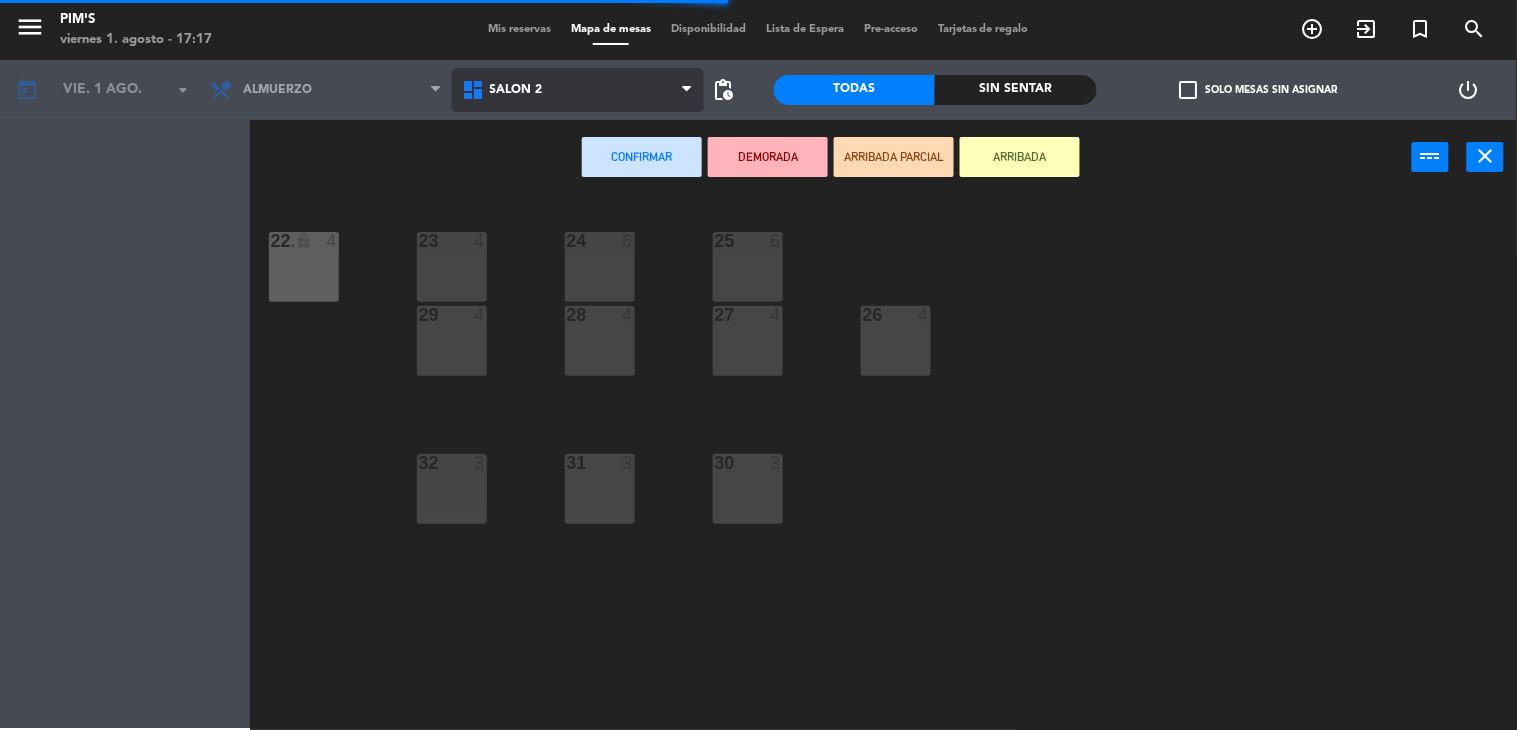 click on "Salón 2" at bounding box center (578, 90) 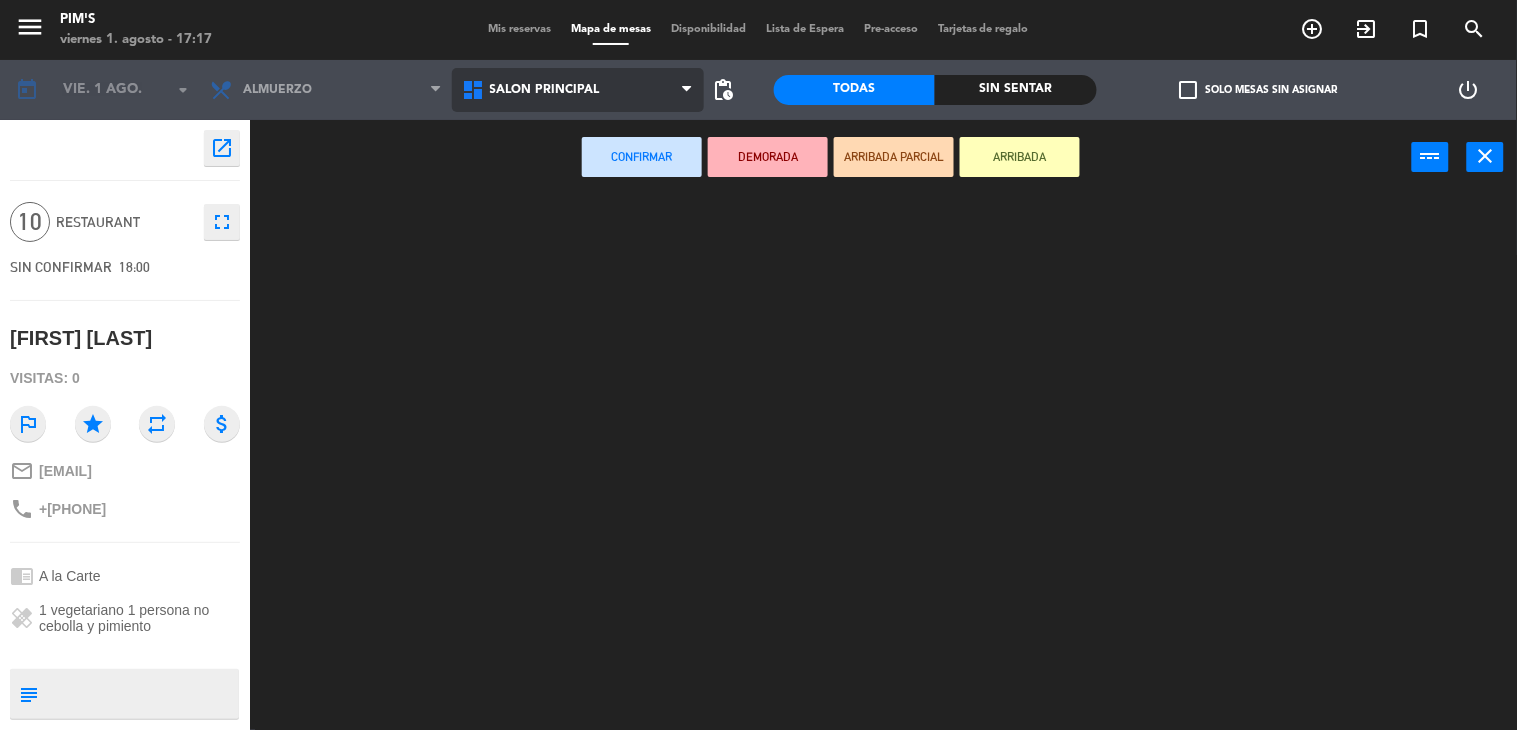 click on "menu  Pim's   viernes 1. agosto - 17:17   Mis reservas   Mapa de mesas   Disponibilidad   Lista de Espera   Pre-acceso   Tarjetas de regalo  add_circle_outline exit_to_app turned_in_not search today    vie. 1 ago. arrow_drop_down  Almuerzo  Almuerzo  Almuerzo  Salón 2   Salón principal   Terraza   Salón principal   Salón 2   Salón principal   Terraza  pending_actions  Todas  Sin sentar  check_box_outline_blank   Solo mesas sin asignar   power_settings_new    open_in_new 10  Restaurant  fullscreen  SIN CONFIRMAR   18:00   [FIRST] [LAST]  Visitas: 0 outlined_flag star repeat attach_money mail_outline [EMAIL] phone [PHONE] chrome_reader_mode A la Carte healing 1 vegetariano
1 persona no cebolla y pimiento subject                              person_pin                              Cancelar   Confirmar   DEMORADA   ARRIBADA PARCIAL   ARRIBADA  power_input close" 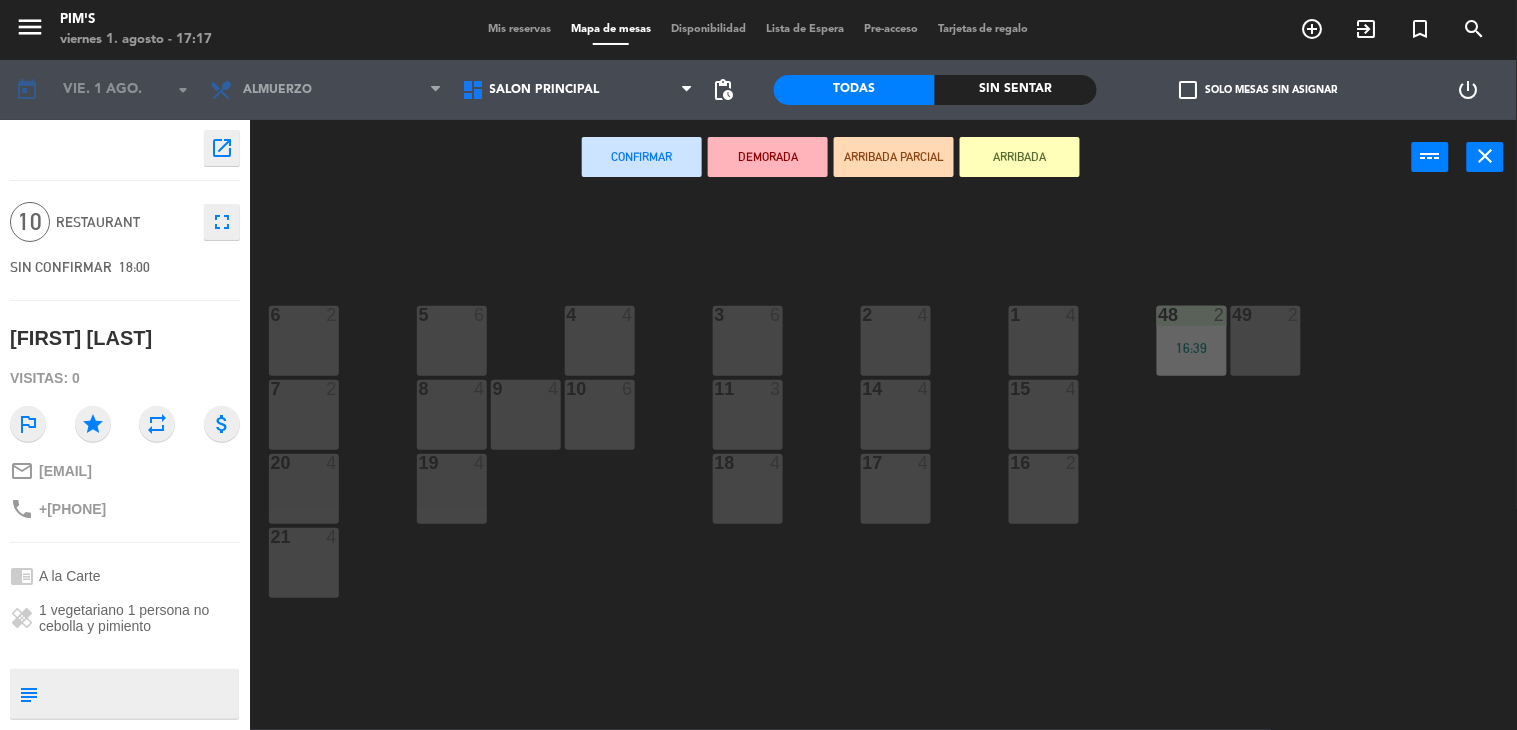 click on "3  6" at bounding box center [748, 341] 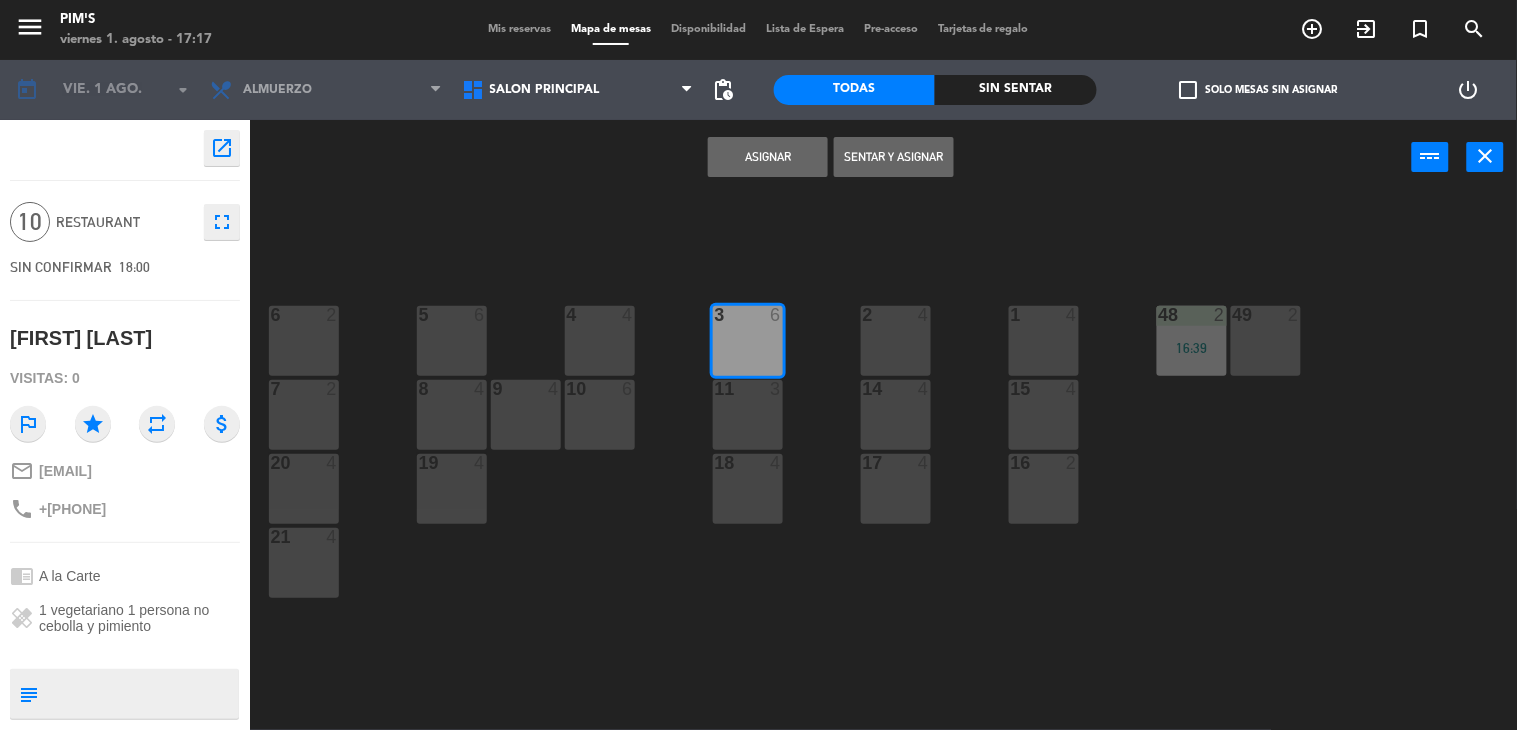 click on "11  3" at bounding box center [748, 415] 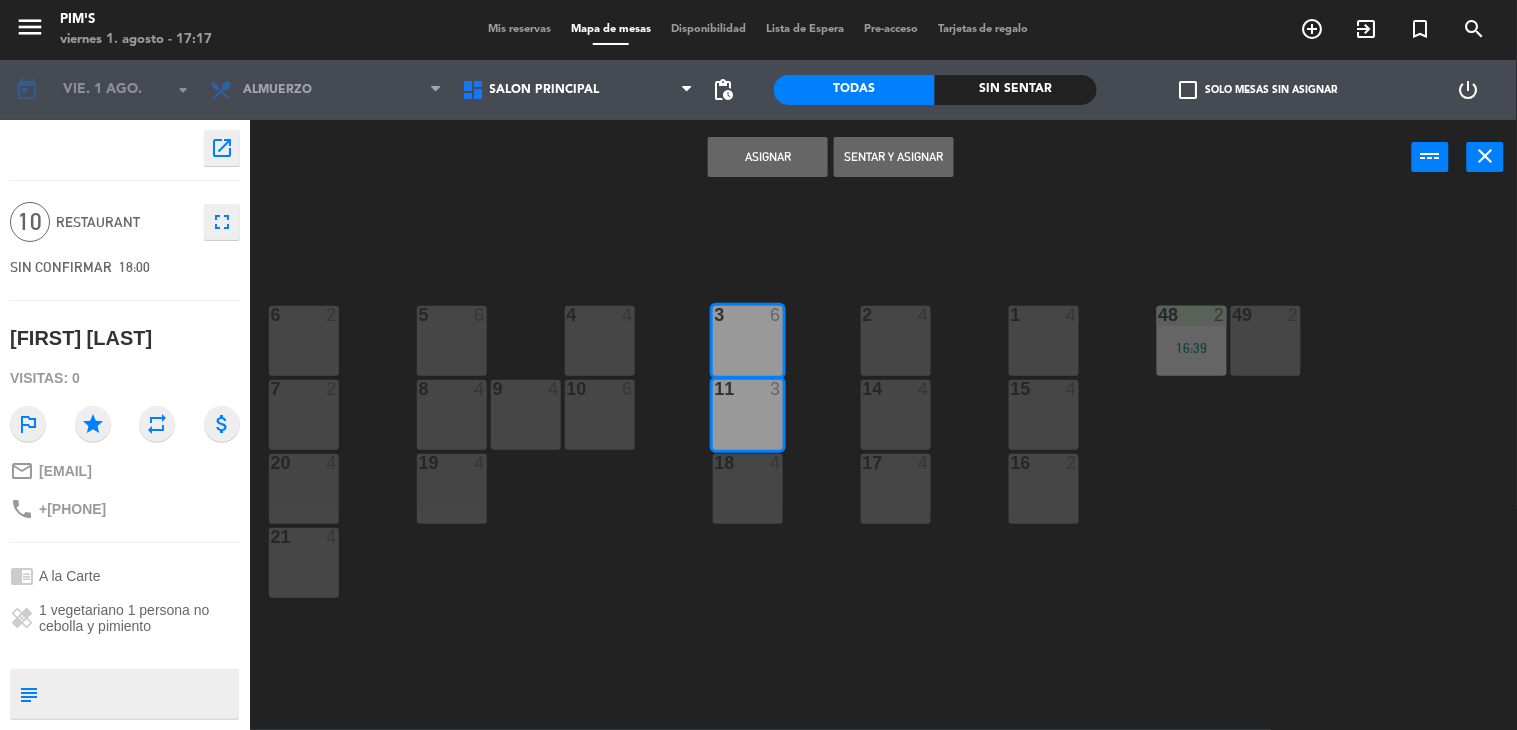 click on "Asignar" at bounding box center (768, 157) 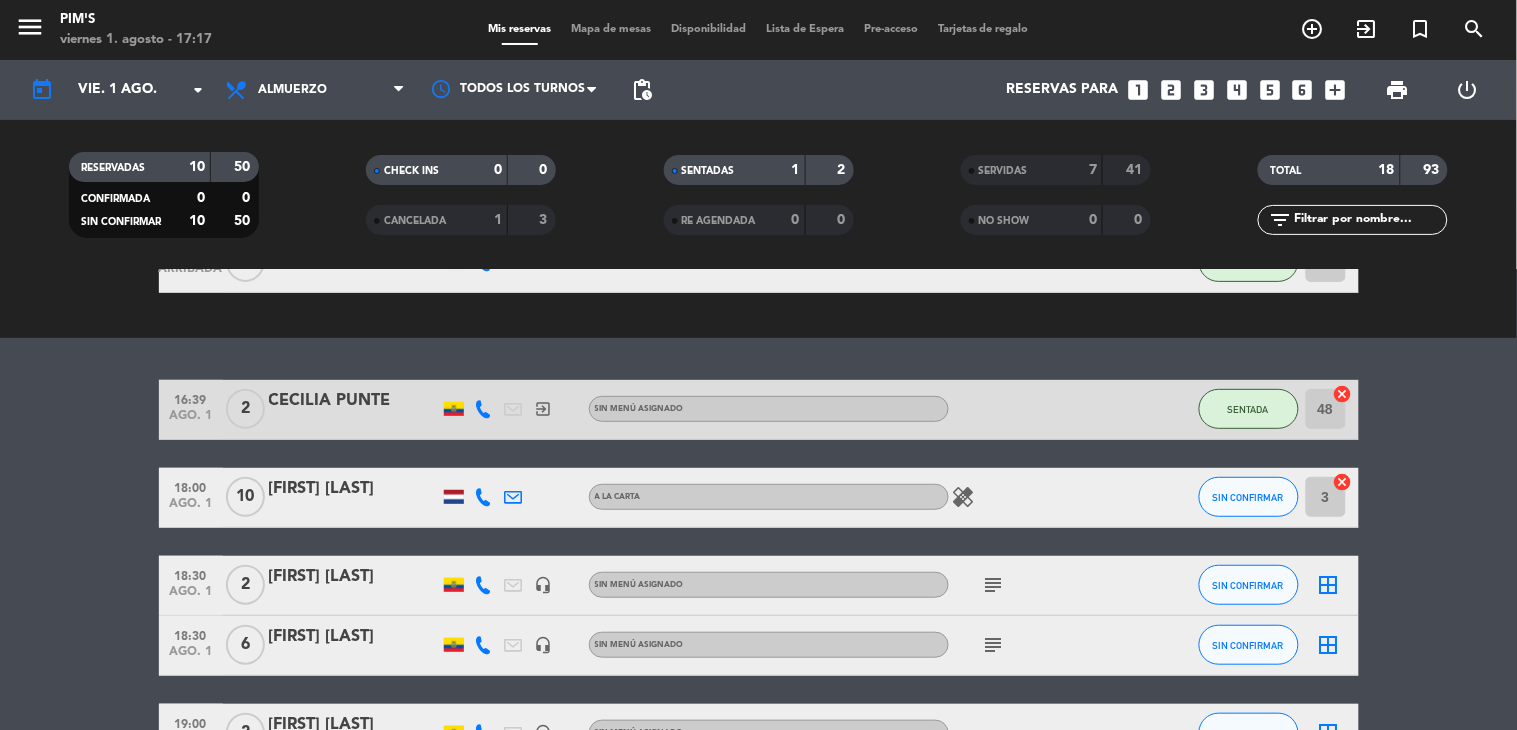 scroll, scrollTop: 333, scrollLeft: 0, axis: vertical 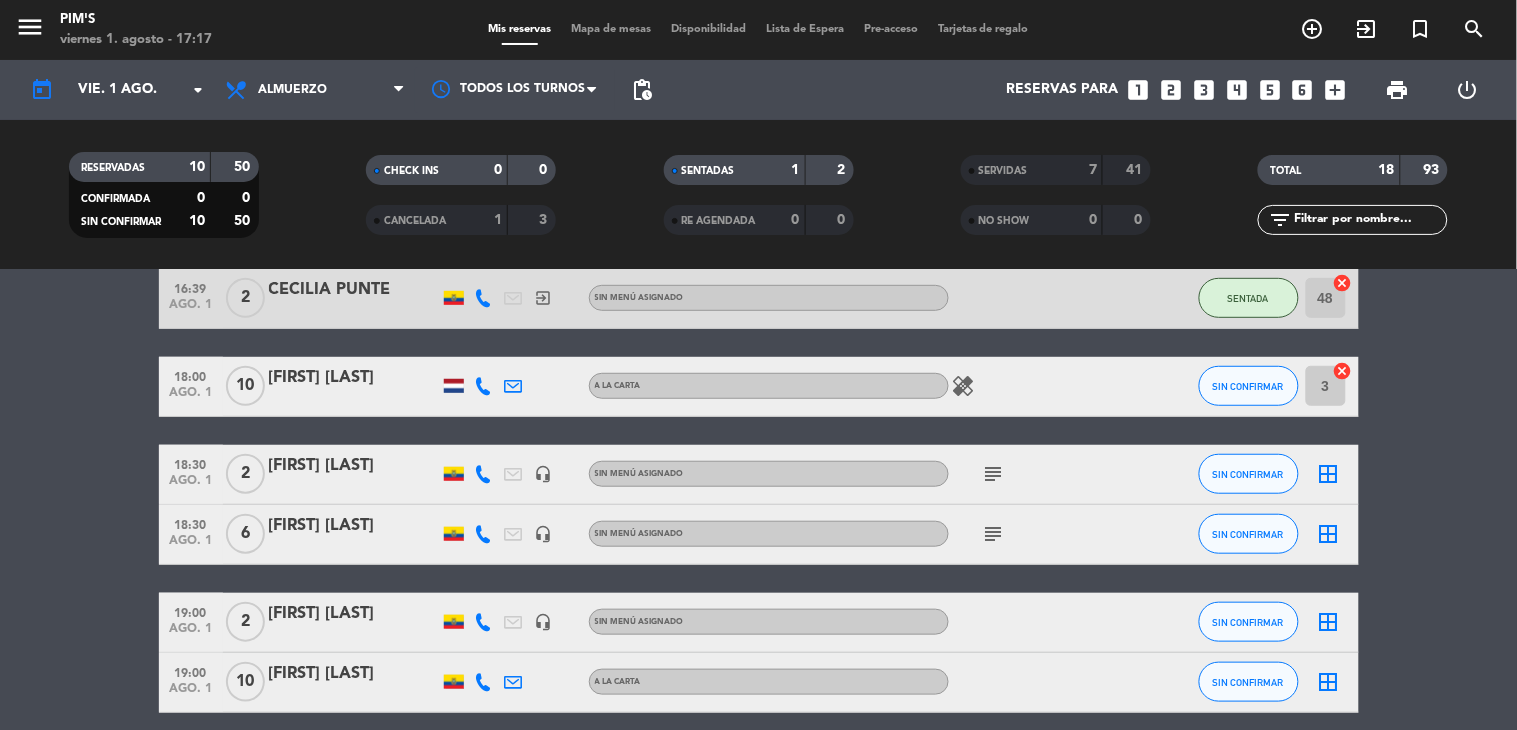 click on "subject" 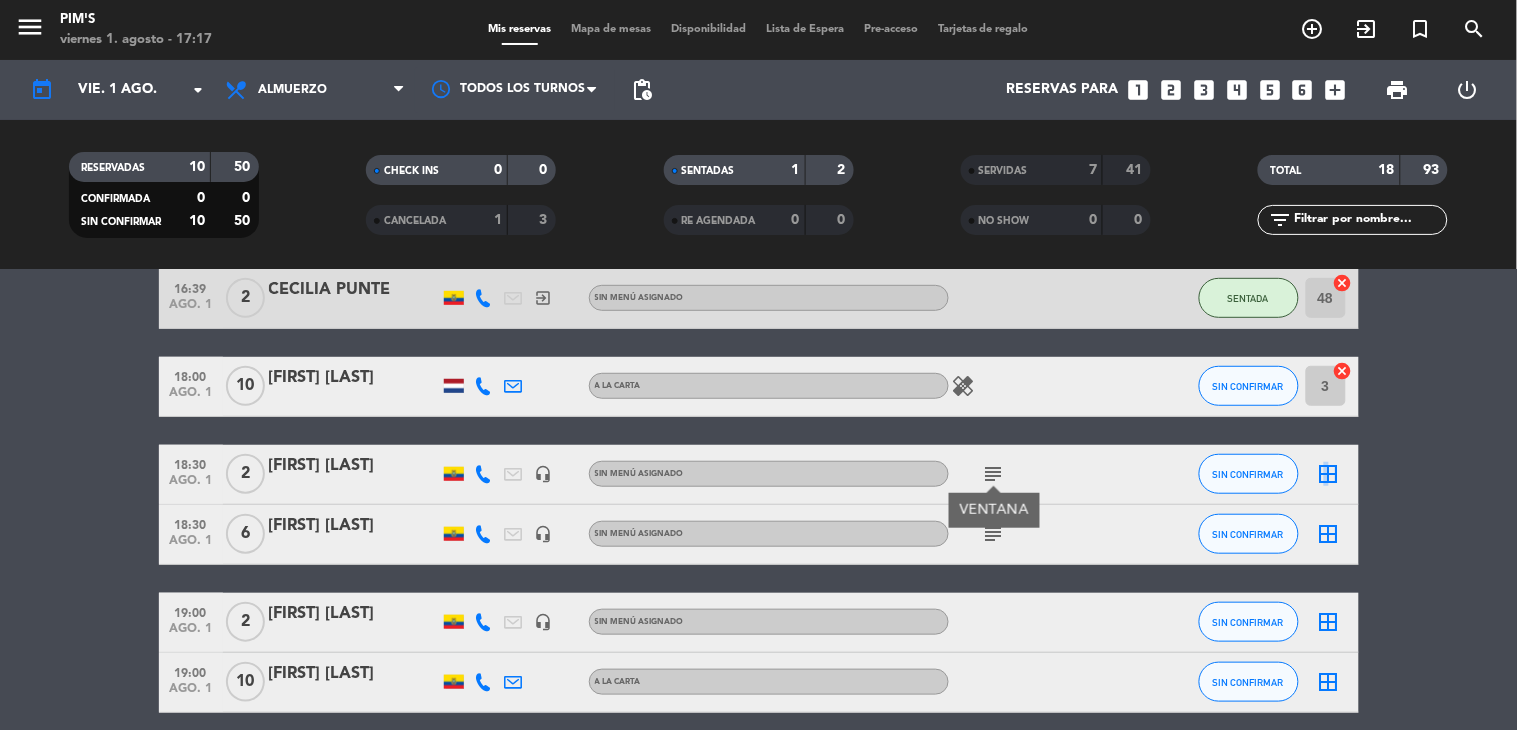 click on "border_all" 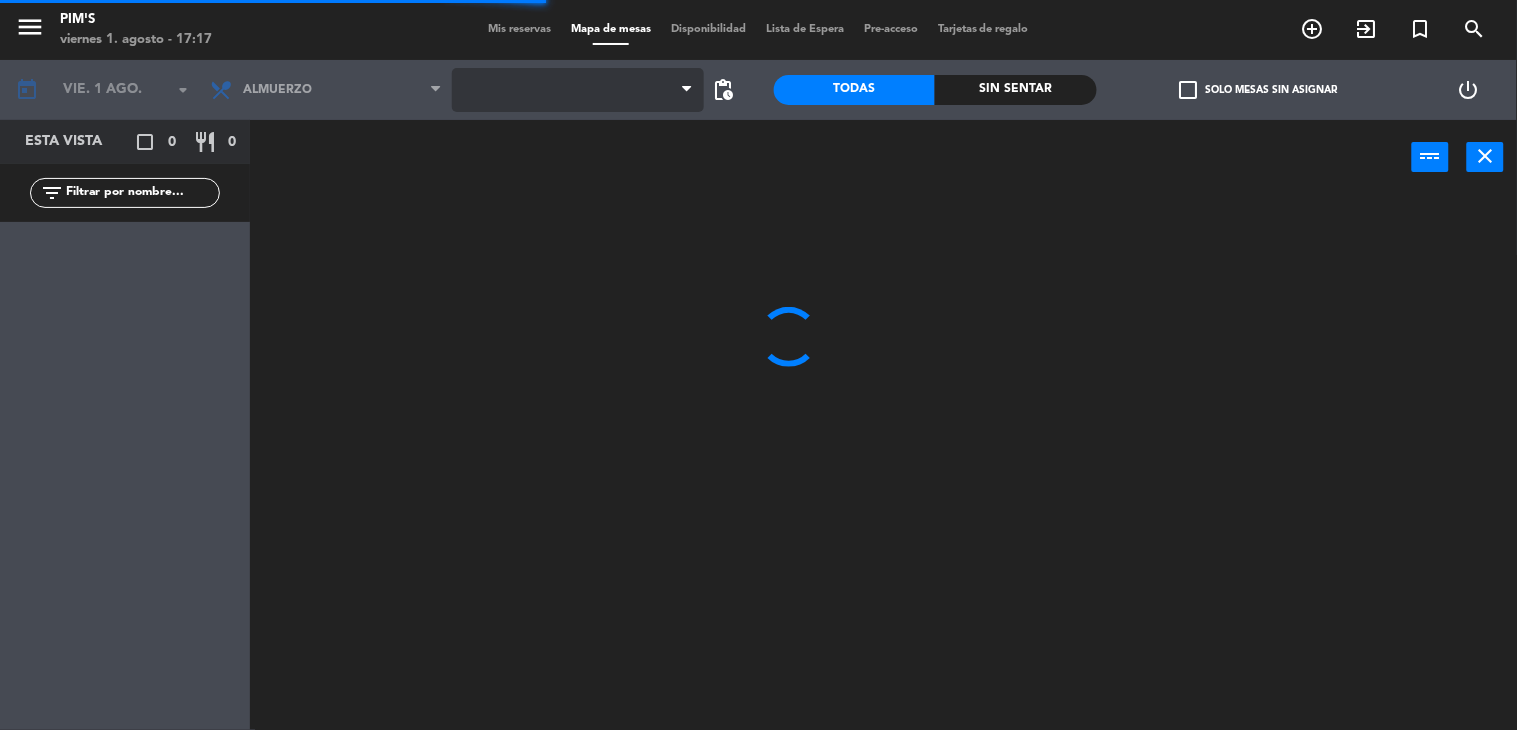 click at bounding box center [578, 90] 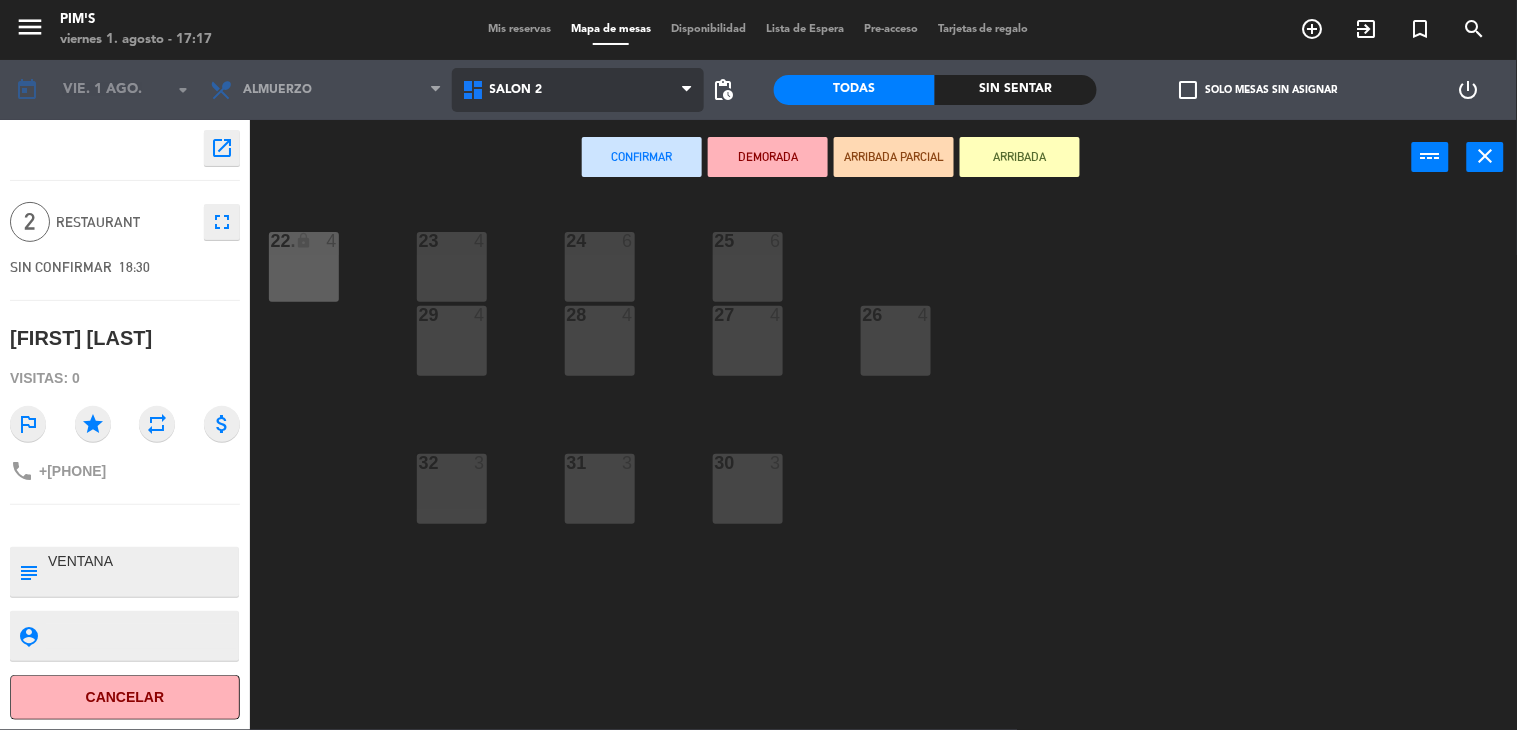 click on "Salón 2" at bounding box center (578, 90) 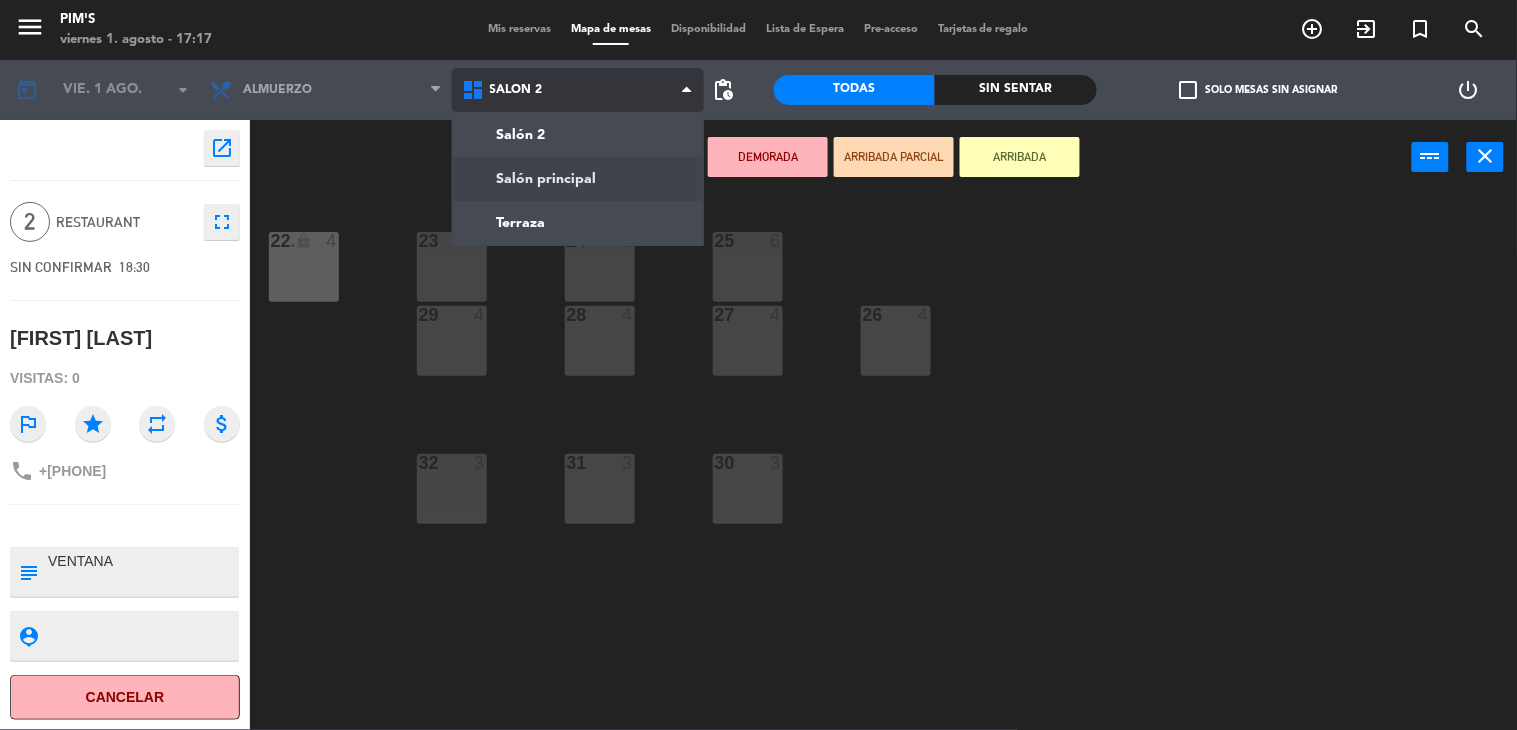 click on "menu Pim's viernes 1. agosto - 17:17 Mis reservas Mapa de mesas Disponibilidad Lista de Espera Pre-acceso Tarjetas de regalo add_circle_outline exit_to_app turned_in_not search today vie. 1 ago. arrow_drop_down Almuerzo Almuerzo Almuerzo Salón 2 Salón principal Terraza Salón 2 Salón 2 Salón principal Terraza pending_actions Todas Sin sentar check_box_outline_blank Solo mesas sin asignar power_settings_new open_in_new 2 Restaurant fullscreen SIN CONFIRMAR 18:30 [FIRST] [LAST] Visitas: 0 outlined_flag star repeat attach_money phone +593[PHONE] subject person_pin Cancelar Confirmar DEMORADA ARRIBADA PARCIAL ARRIBADA power_input close 23 4 24 6 25 6 22 lock 4 22. 4 26 4 27 4 28 4 29 4 30 3 31 3 32 3" 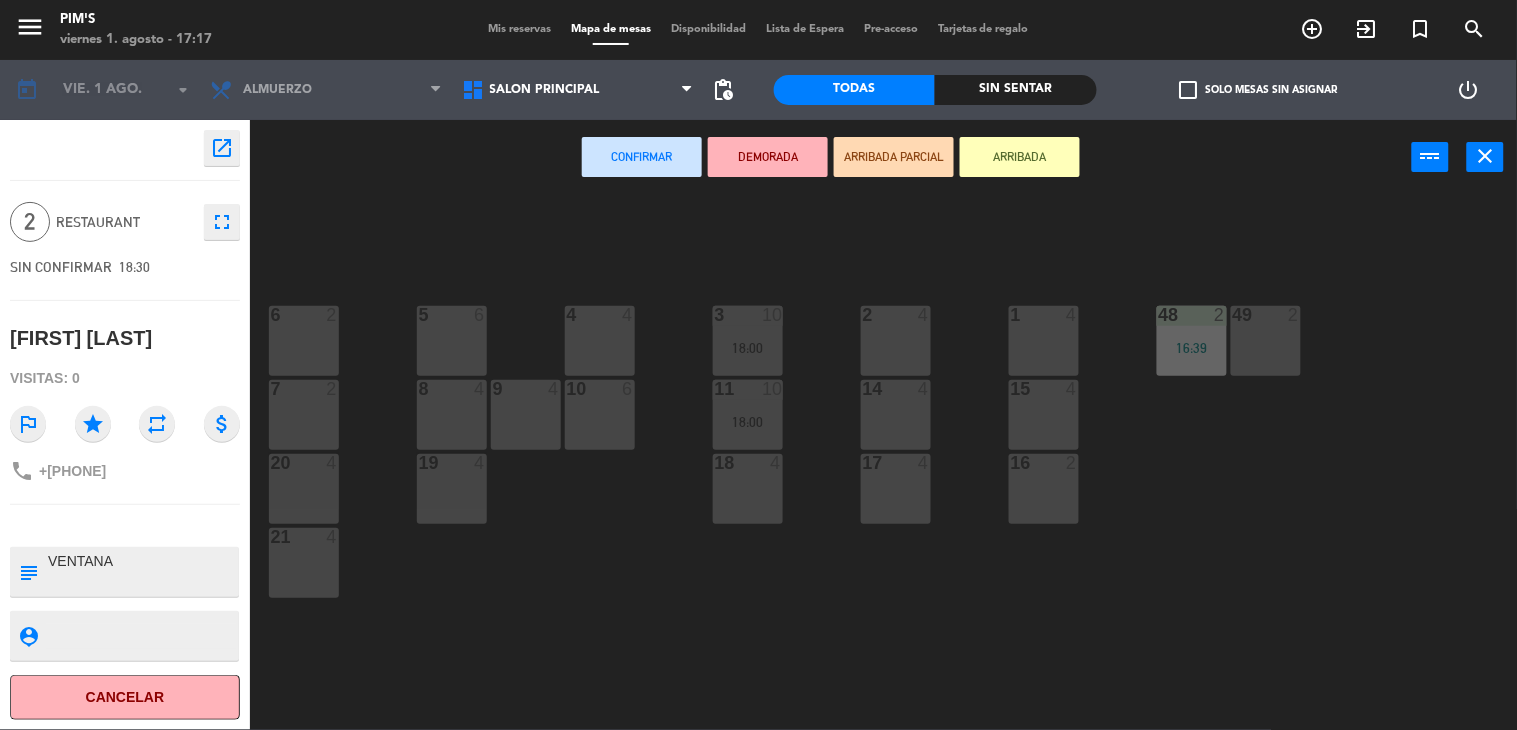 click on "1  4" at bounding box center [1044, 341] 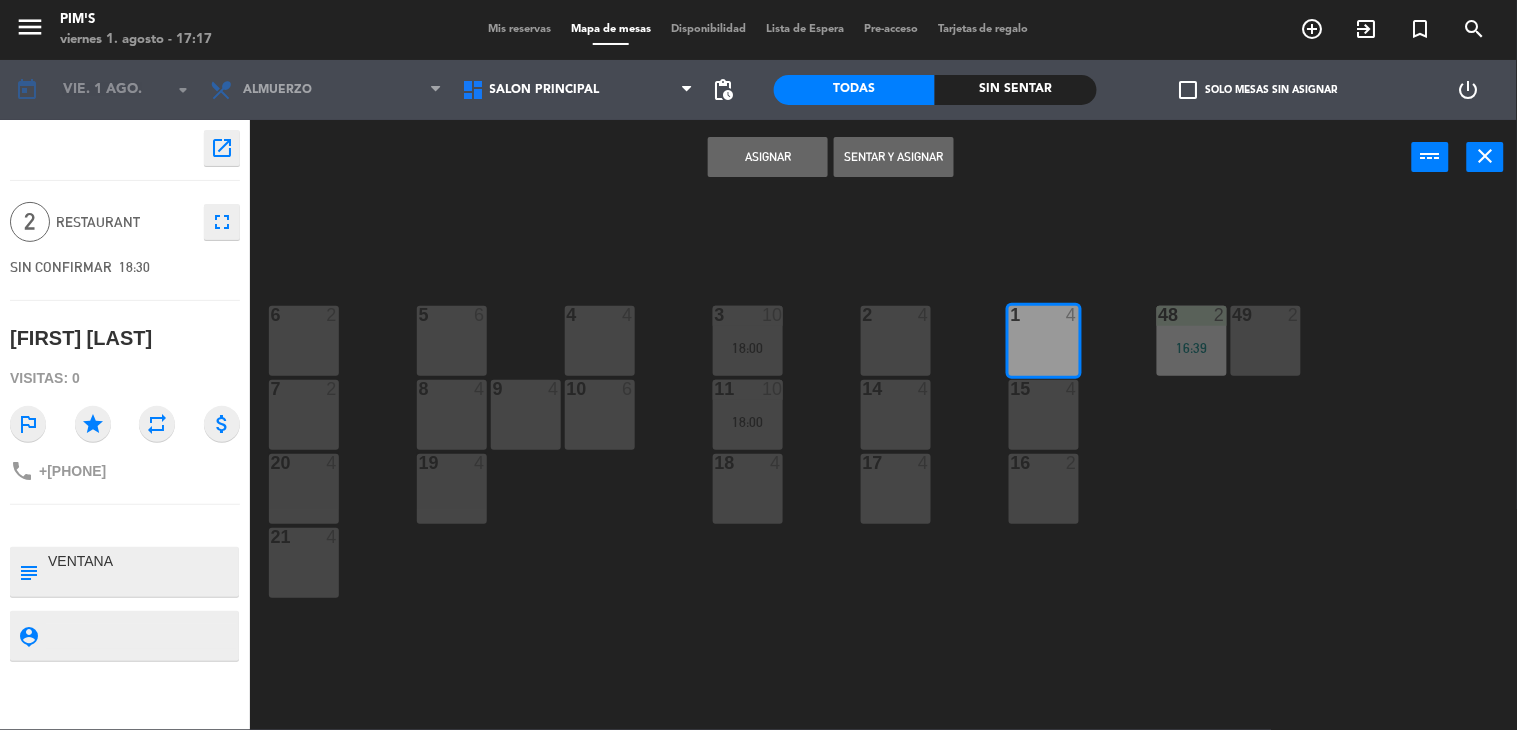 click on "Asignar" at bounding box center [768, 157] 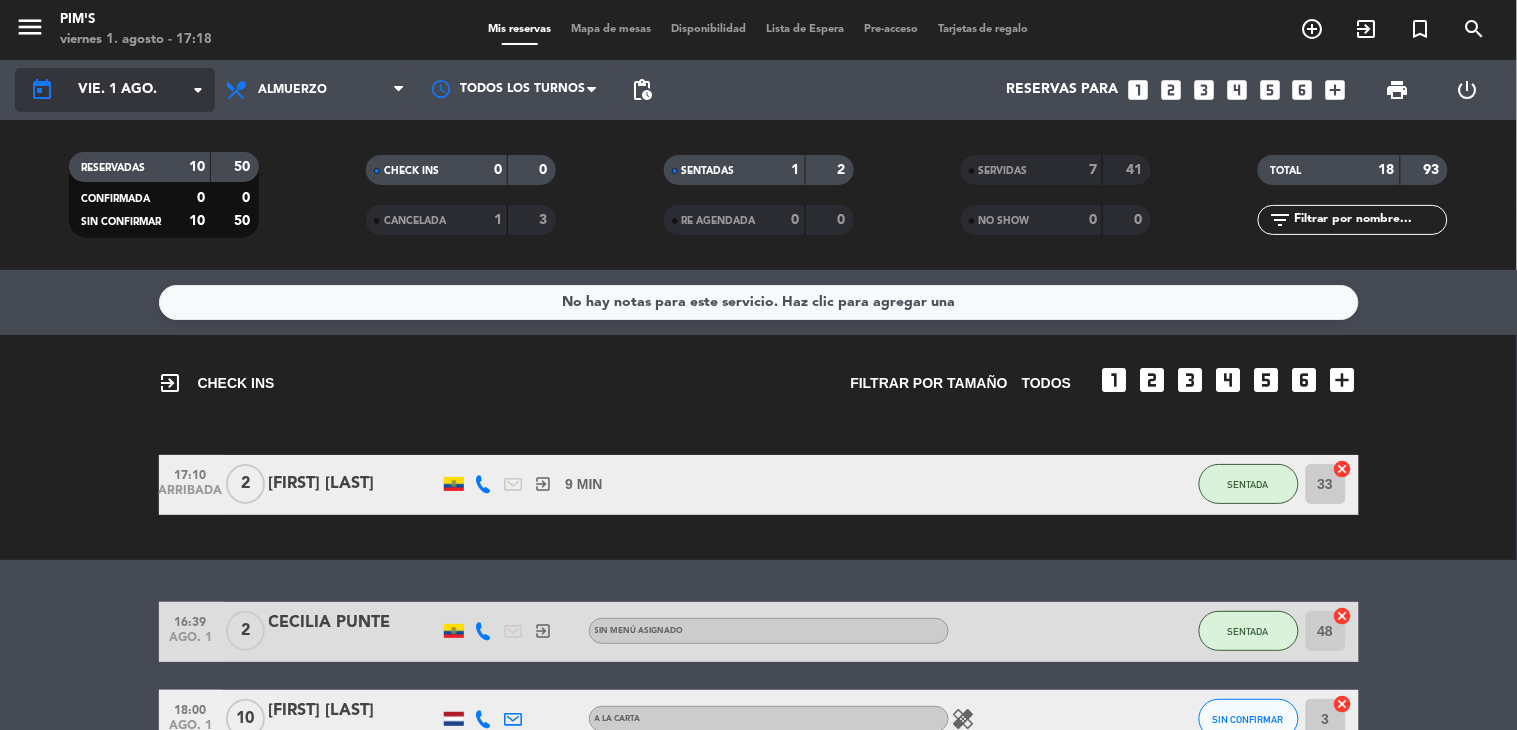 click on "vie. 1 ago." 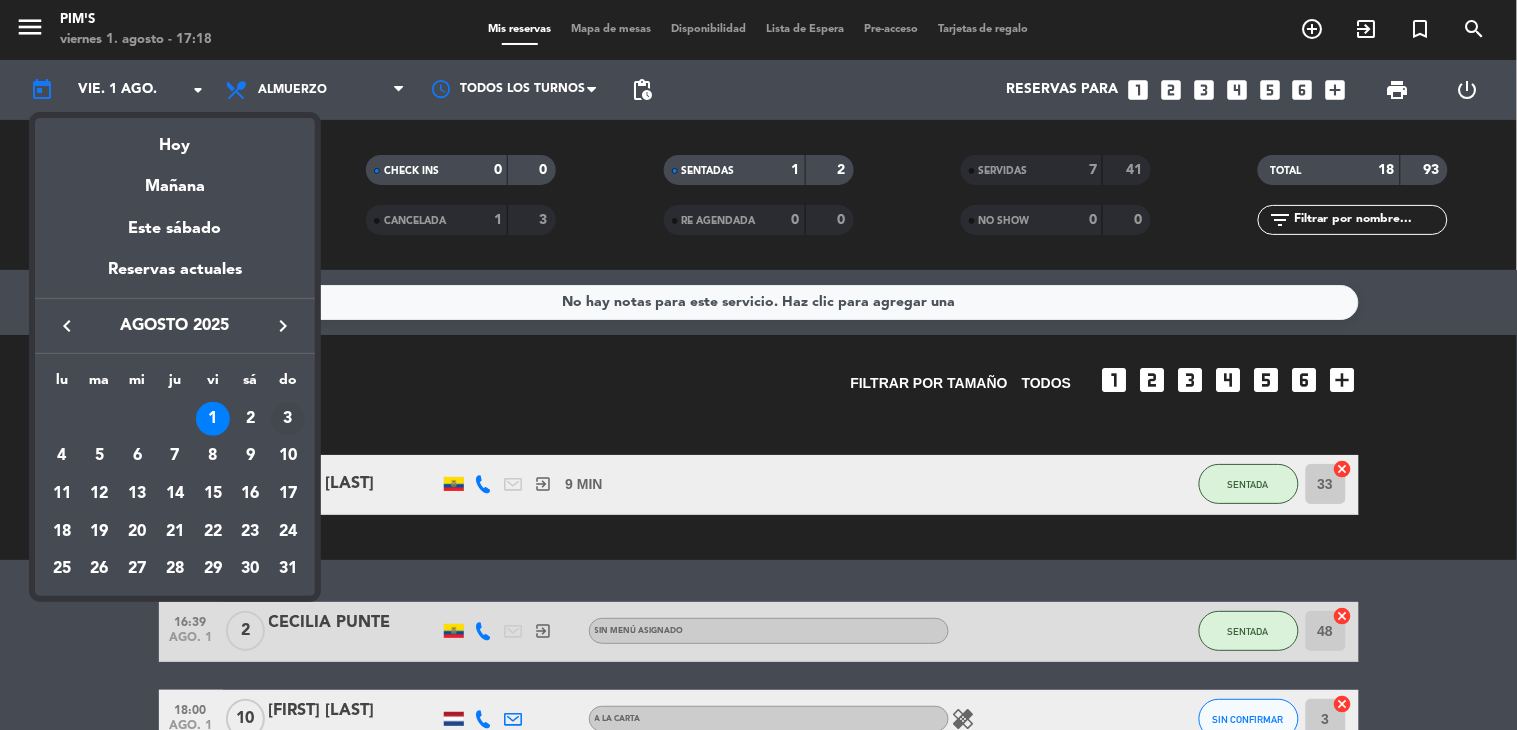 click on "3" at bounding box center (288, 419) 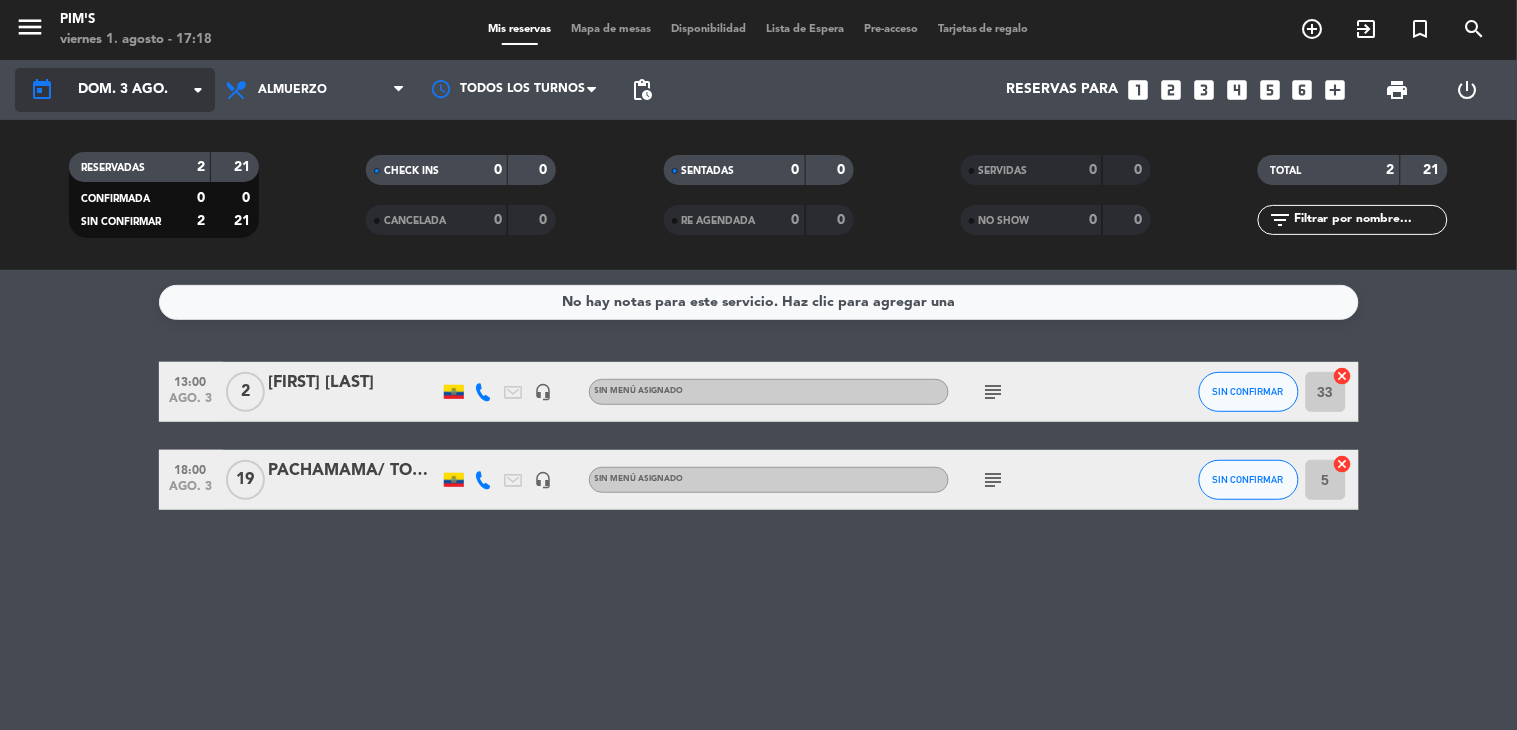 click on "dom. 3 ago." 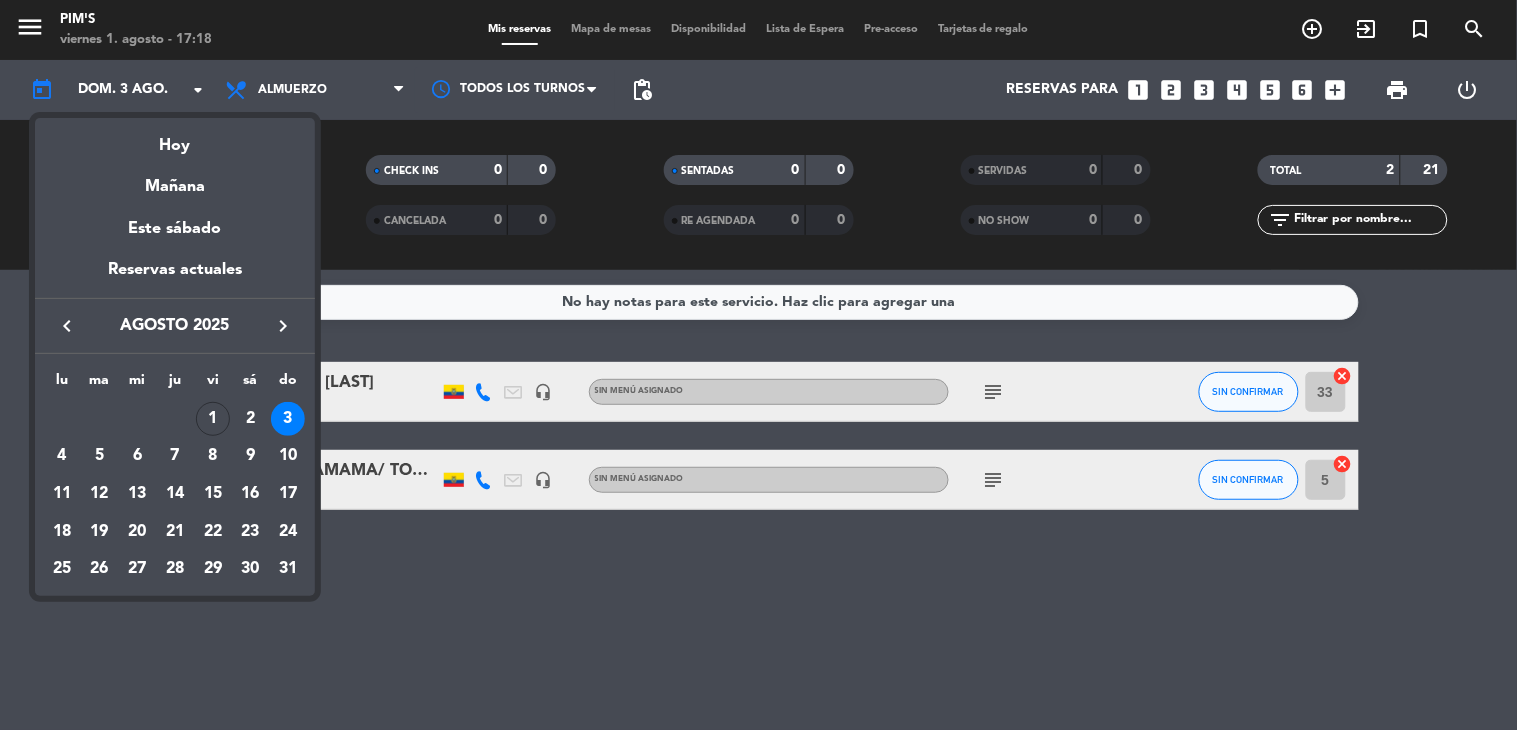 click on "1" at bounding box center (213, 419) 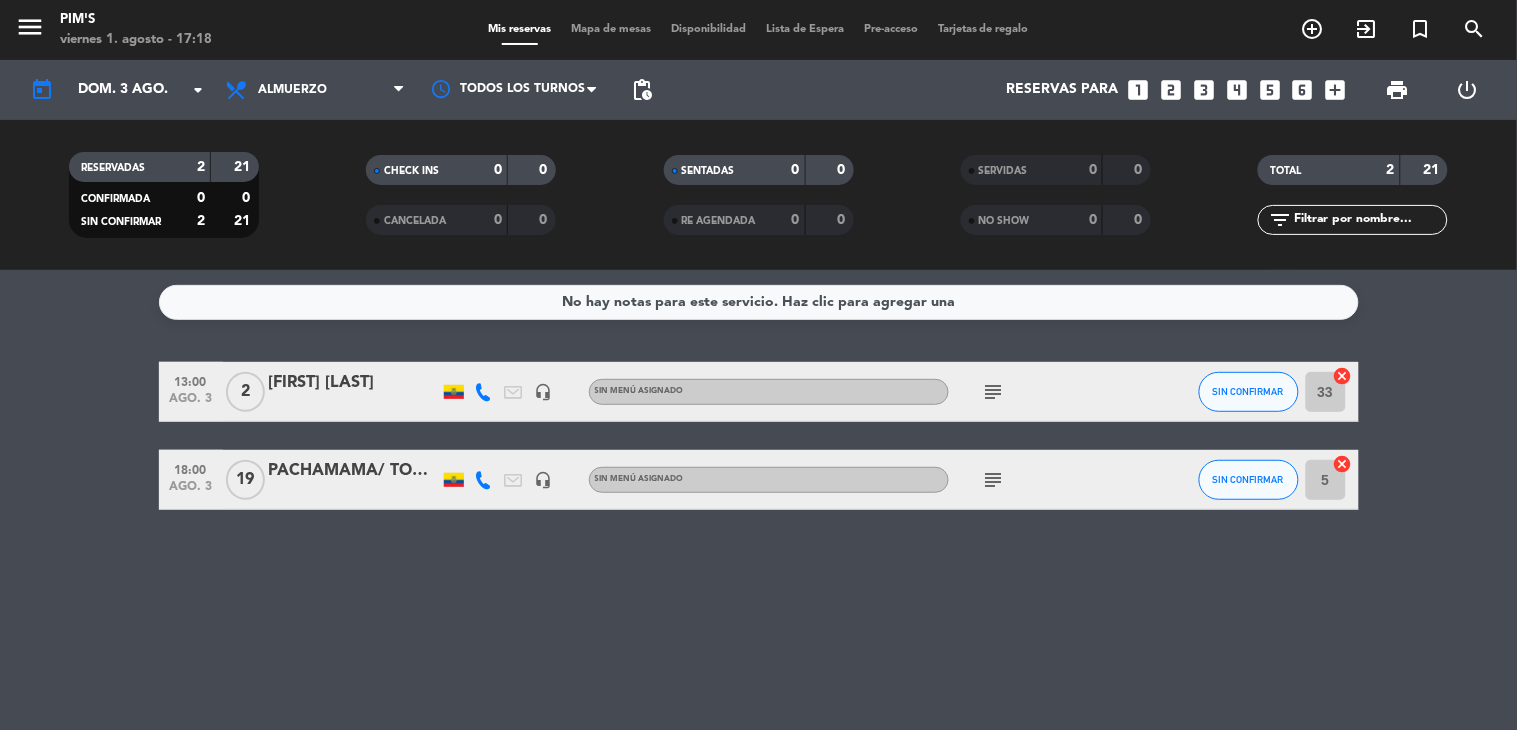 type on "vie. 1 ago." 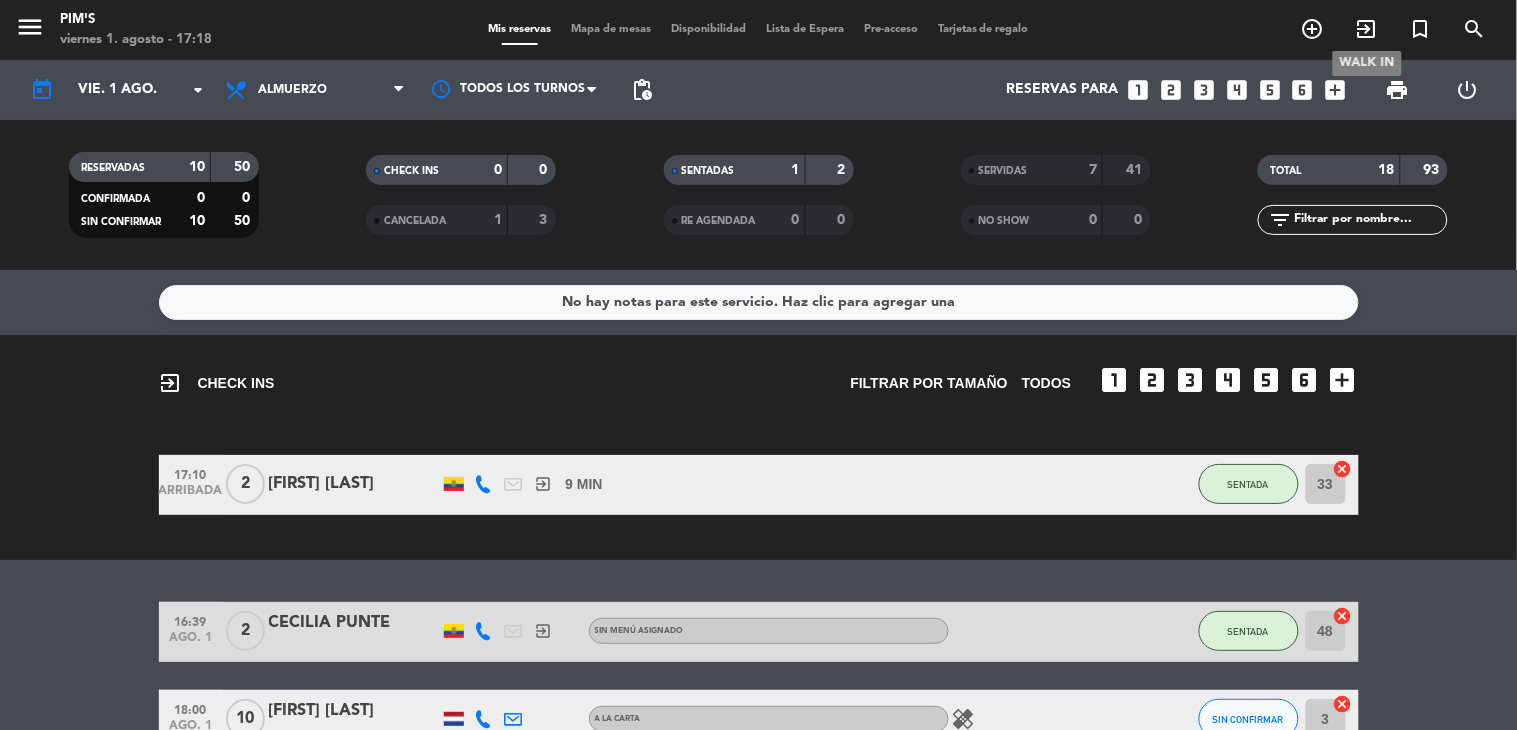 click on "exit_to_app" at bounding box center [1367, 29] 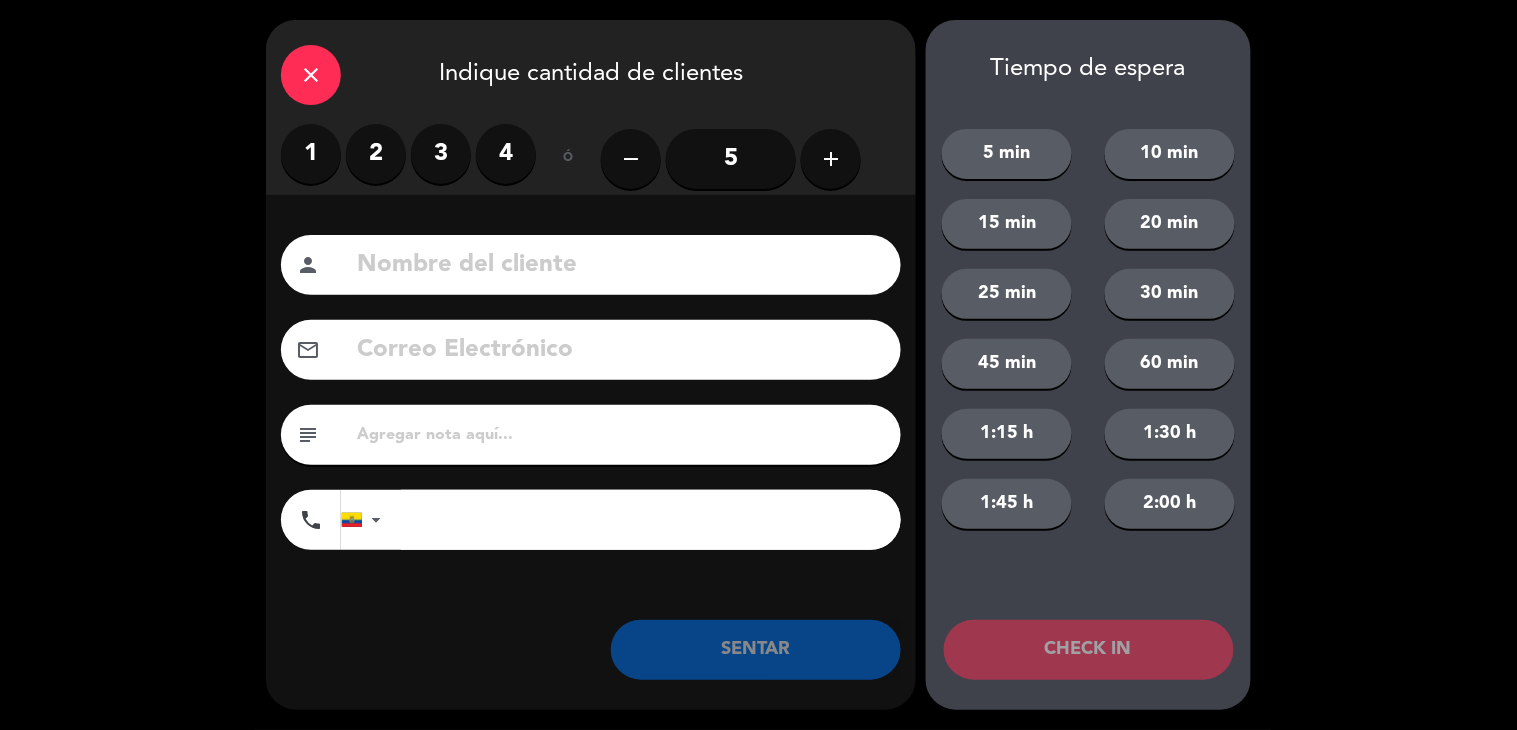 click on "2" at bounding box center (376, 154) 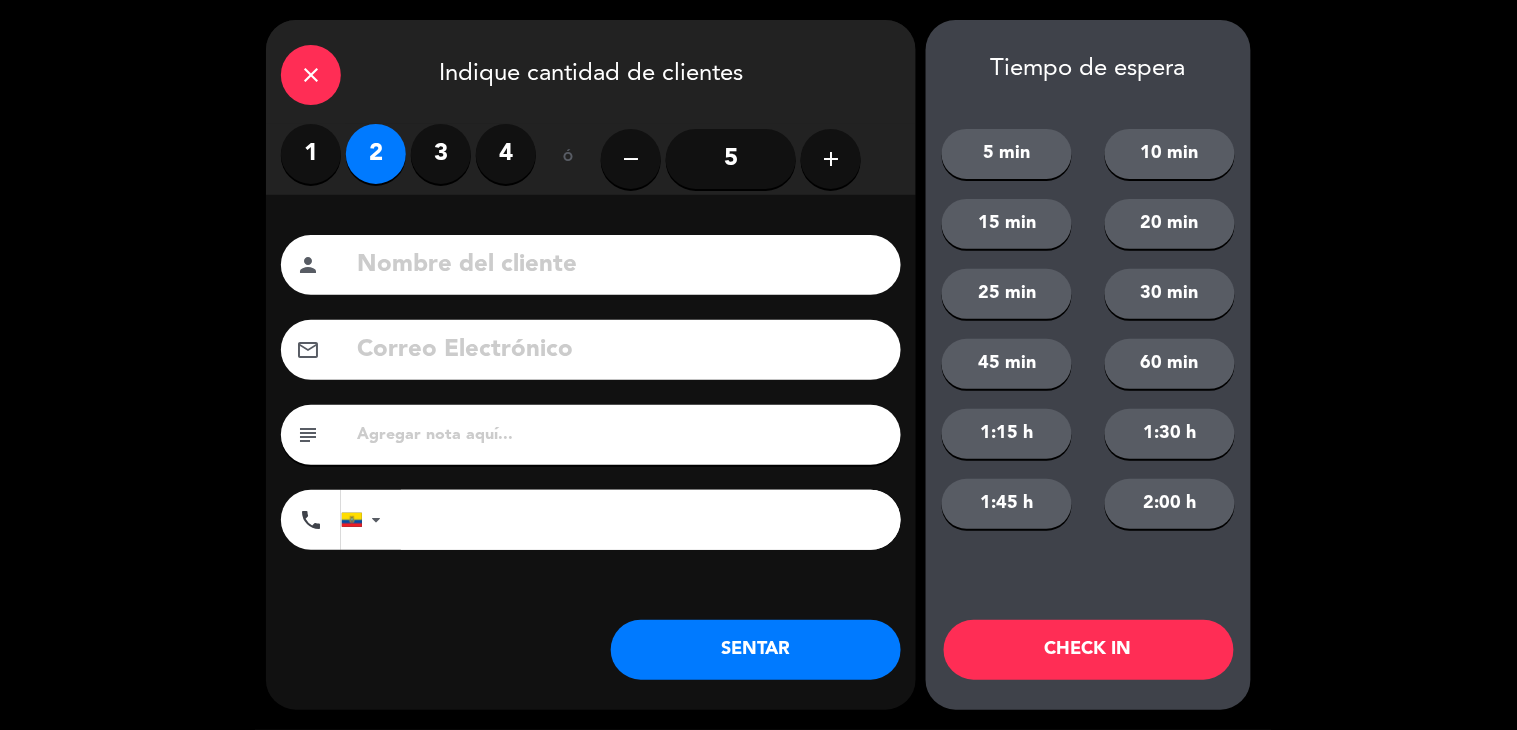 click 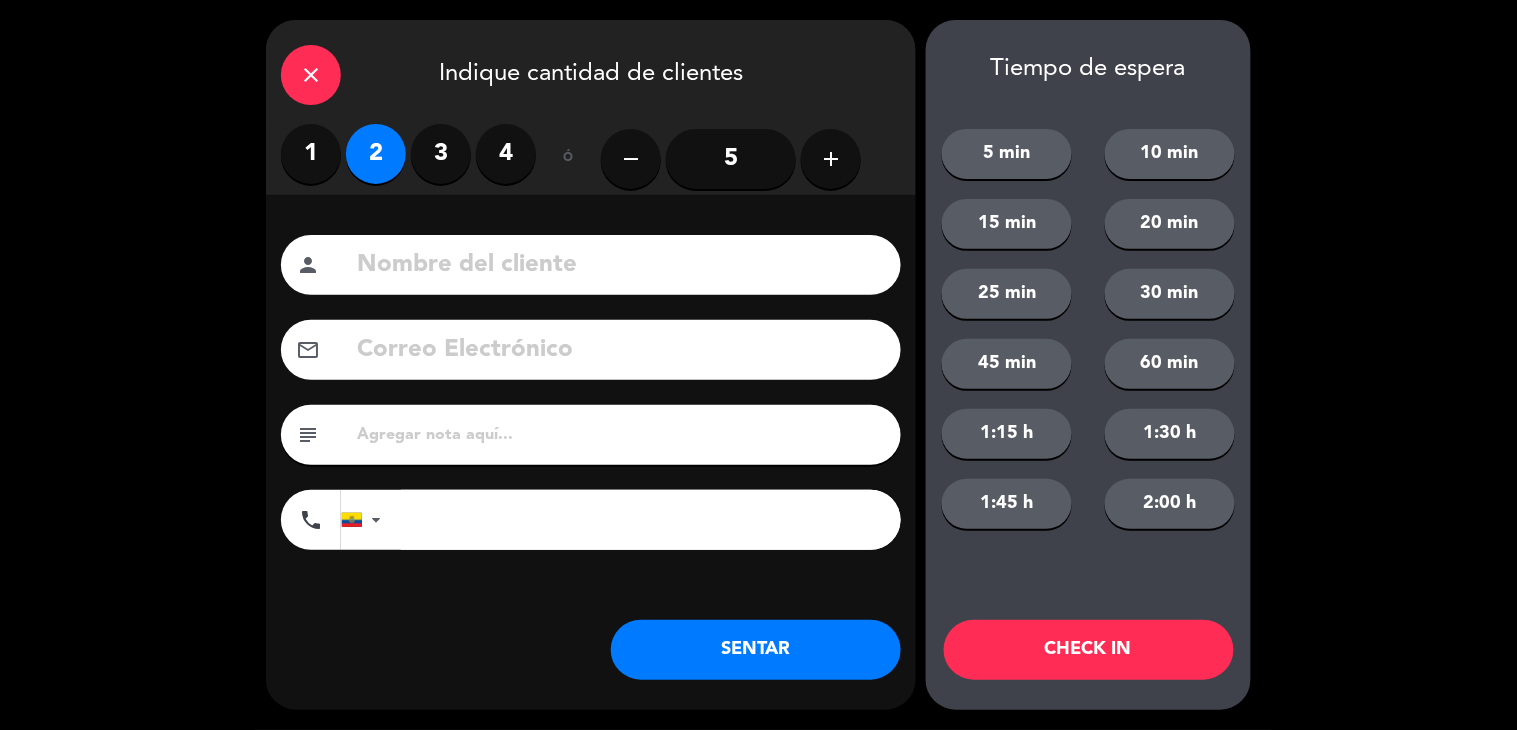 click at bounding box center (651, 520) 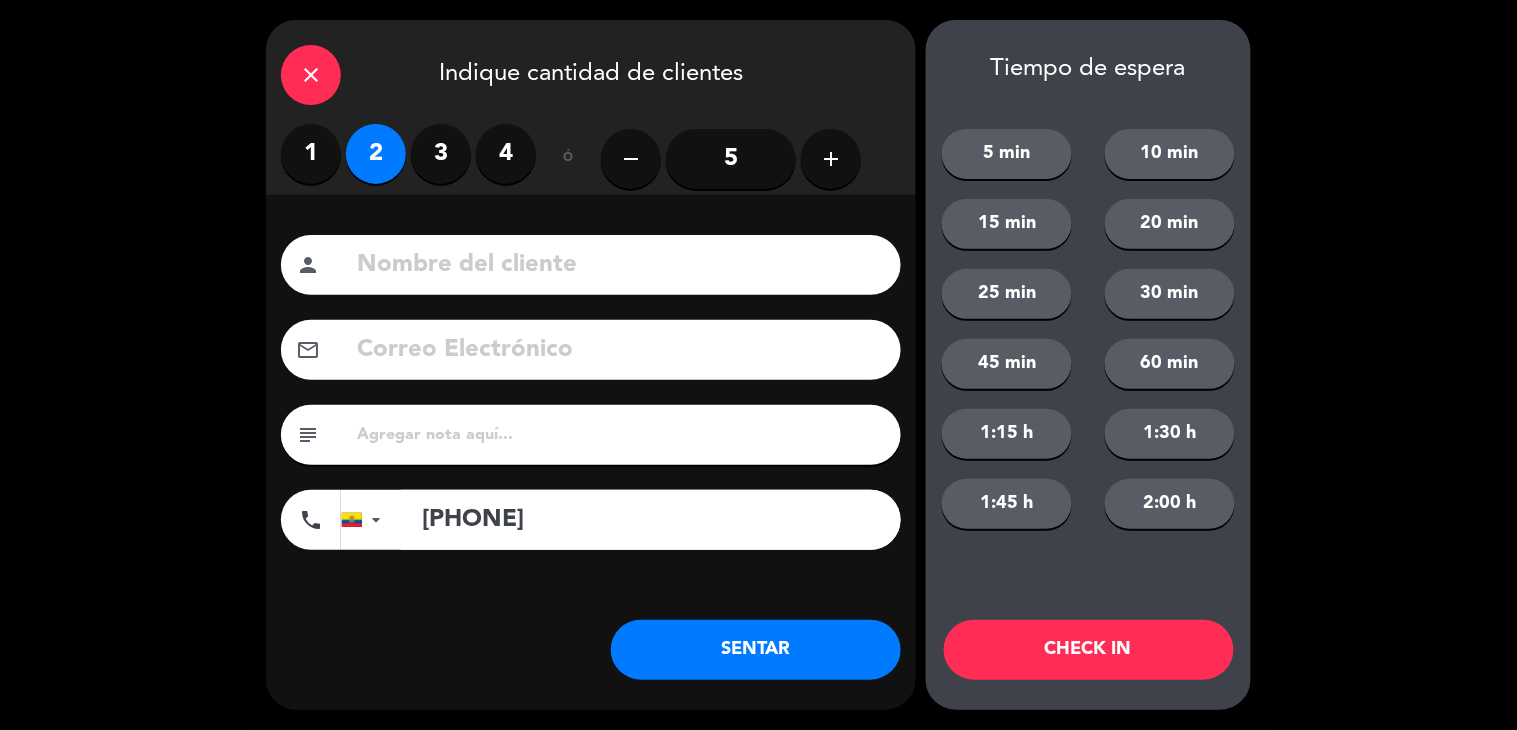 type on "[PHONE]" 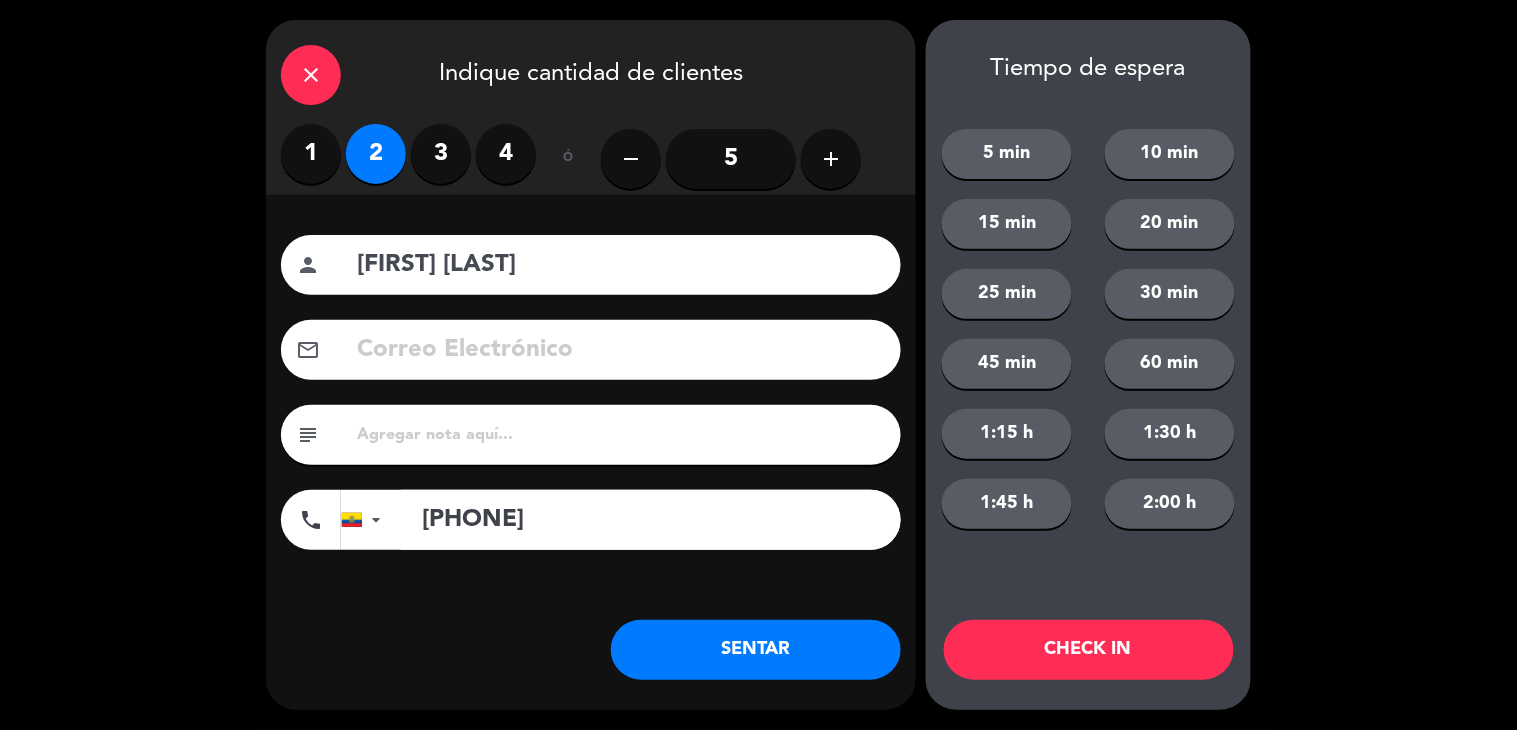 type on "[FIRST] [LAST]" 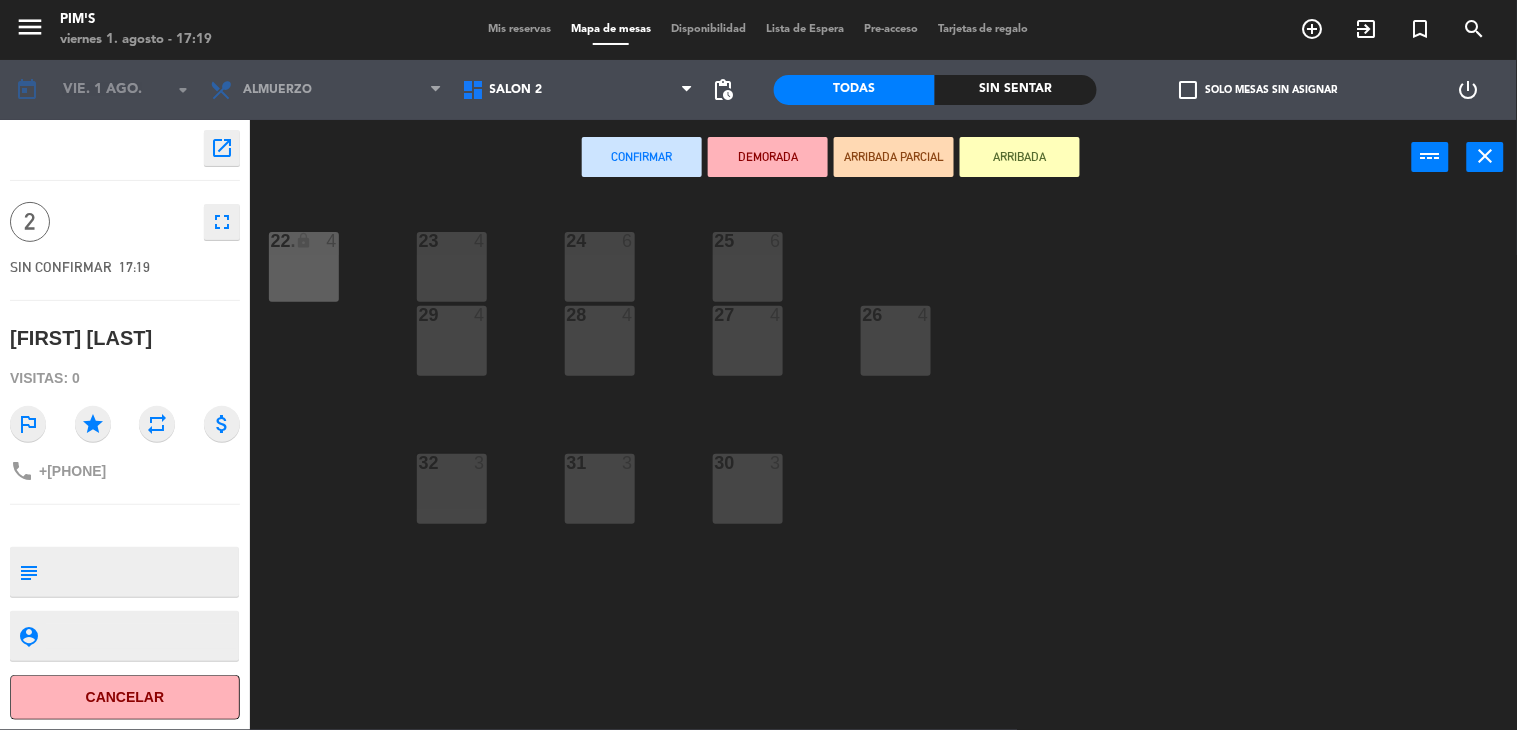 click on "24 6" at bounding box center (600, 267) 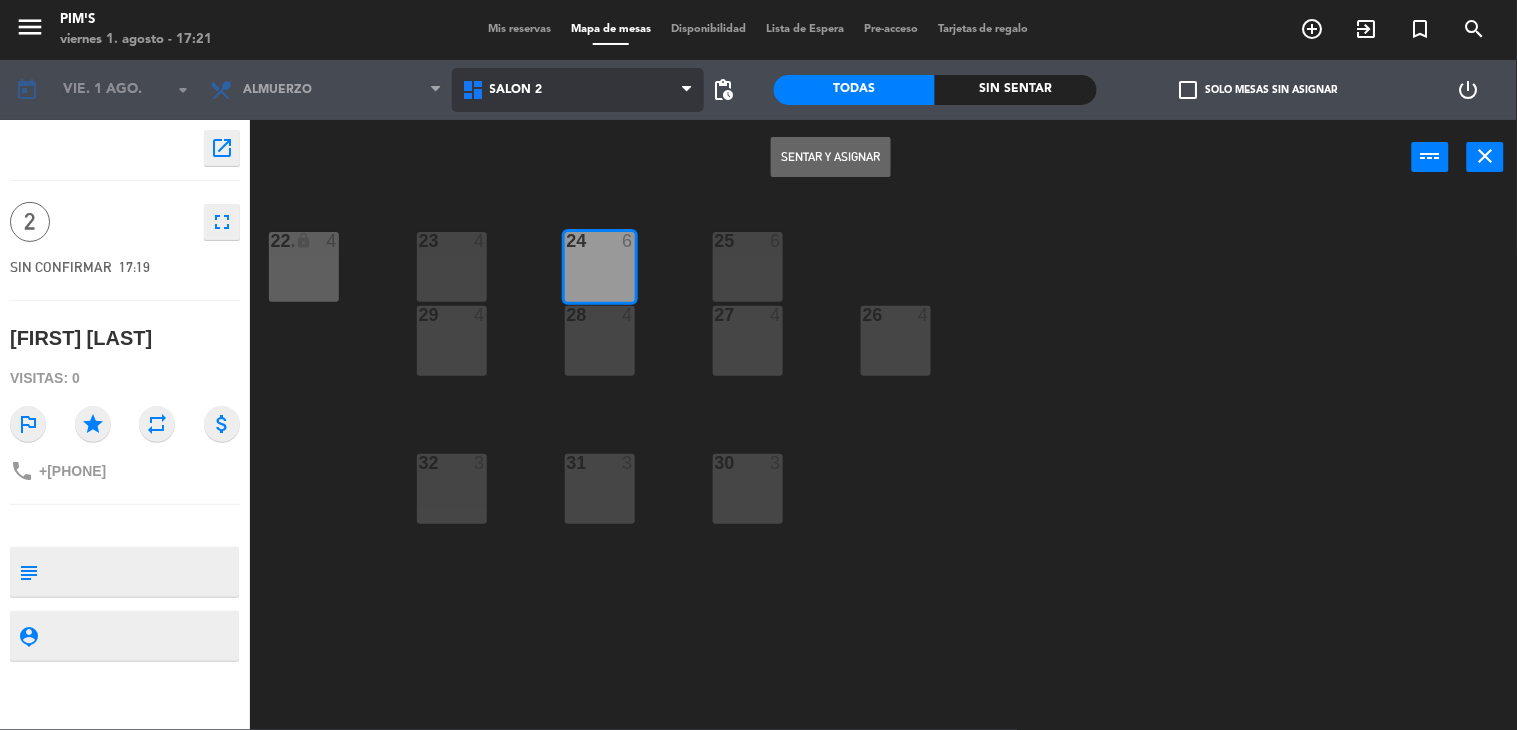 click on "Salón 2" at bounding box center [578, 90] 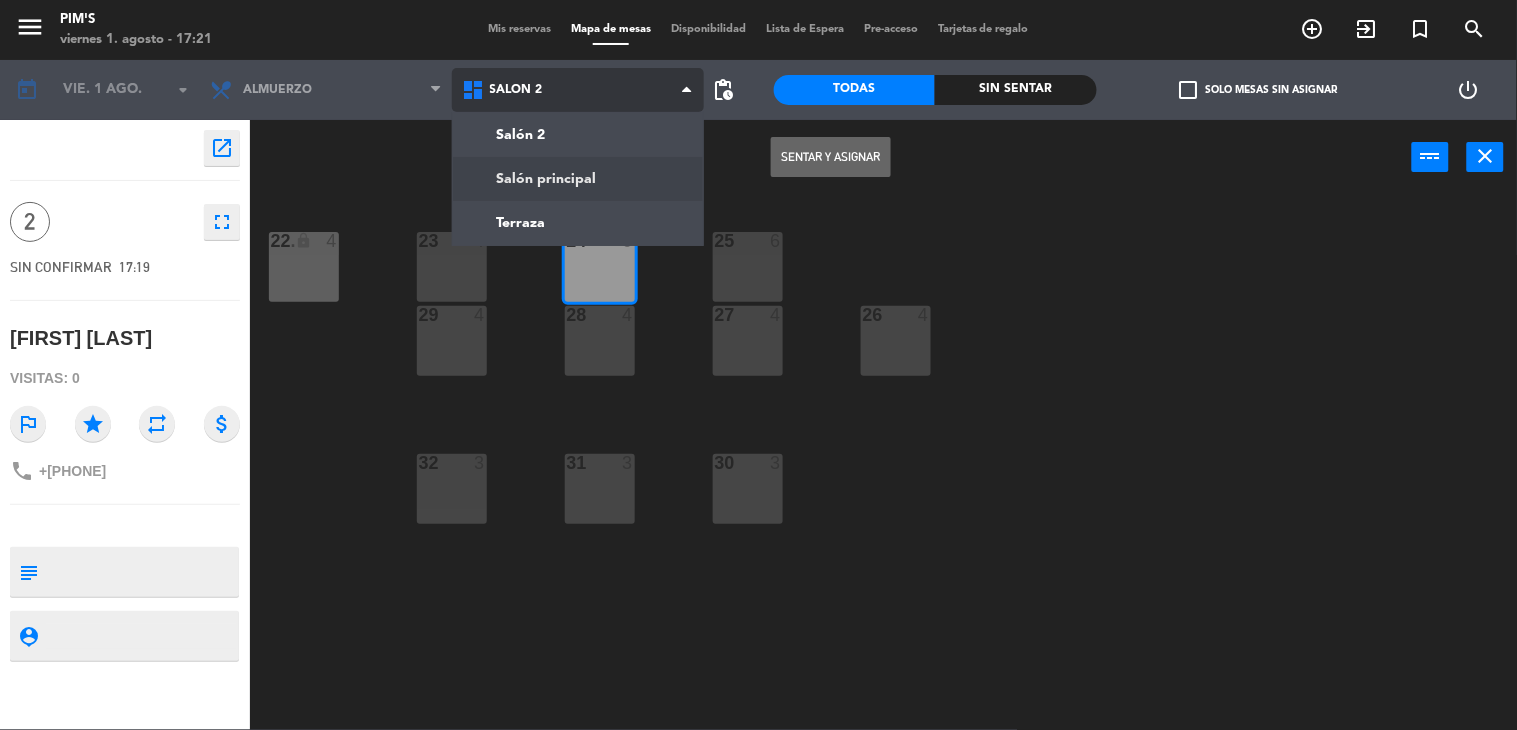 click on "menu  Pim's   viernes 1. agosto - 17:21   Mis reservas   Mapa de mesas   Disponibilidad   Lista de Espera   Pre-acceso   Tarjetas de regalo  add_circle_outline exit_to_app turned_in_not search today    vie. 1 ago. arrow_drop_down  Almuerzo  Almuerzo  Almuerzo  Salón 2   Salón principal   Terraza   Salón 2   Salón 2   Salón principal   Terraza  pending_actions  Todas  Sin sentar  check_box_outline_blank   Solo mesas sin asignar   power_settings_new    open_in_new 2    fullscreen  SIN CONFIRMAR   17:19   [FIRST] [LAST]  Visitas: 0 outlined_flag star repeat attach_money phone +593991488679 subject                              person_pin                               Sentar y Asignar  power_input close 23  4  24  6  25  6  22 lock  4  22.  4  26  4  27  4  28  4  29  4  30  3  31  3  32  3" 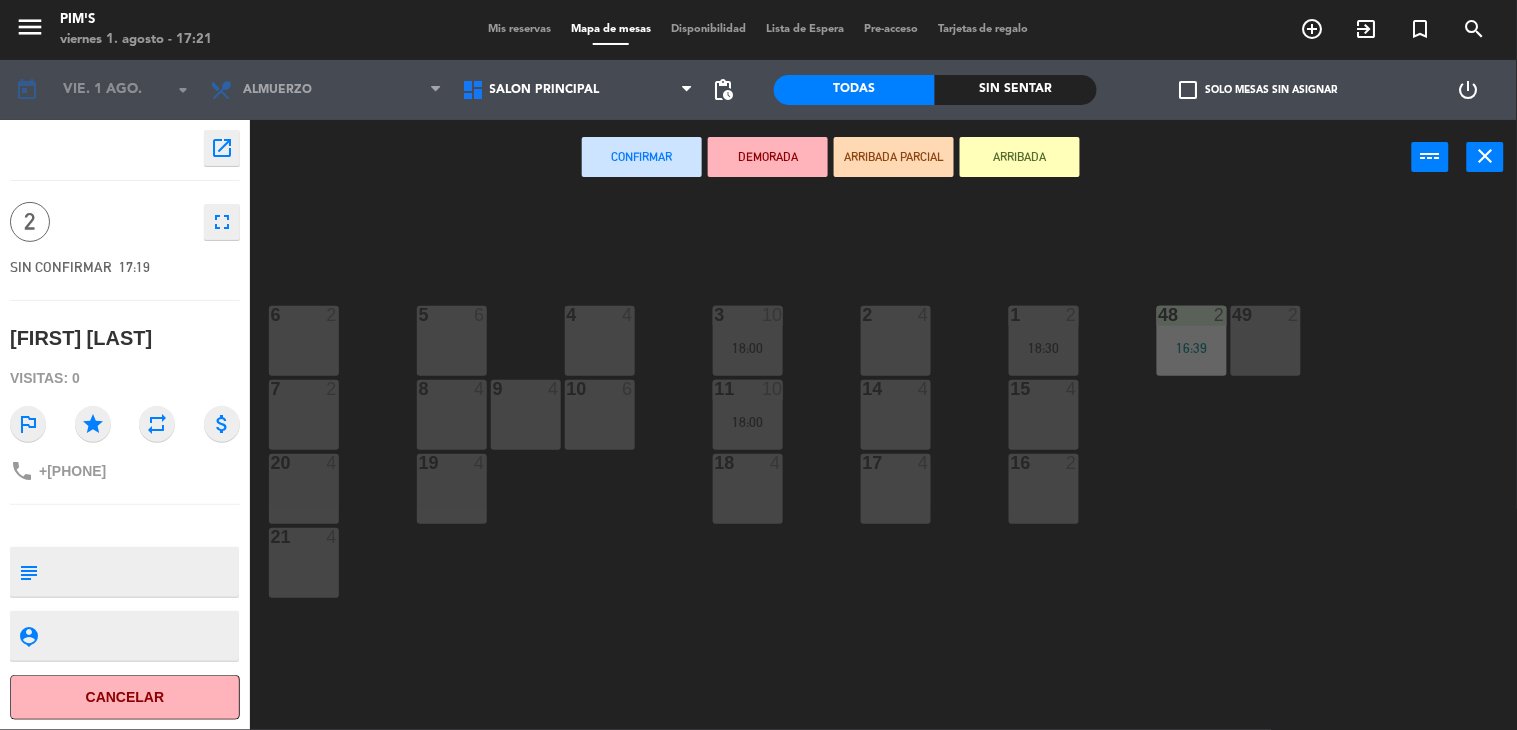 click at bounding box center [599, 315] 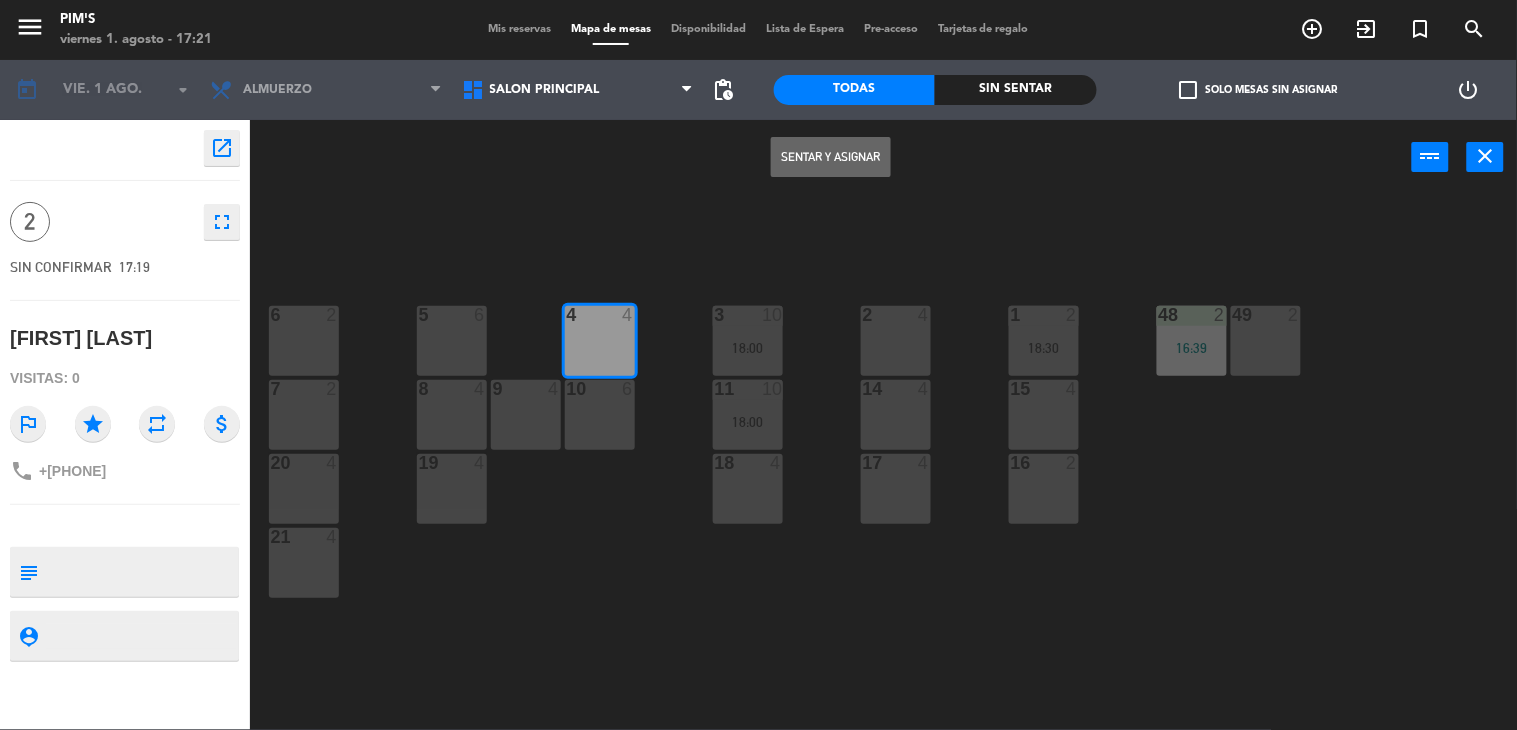 click on "Sentar y Asignar" at bounding box center (831, 157) 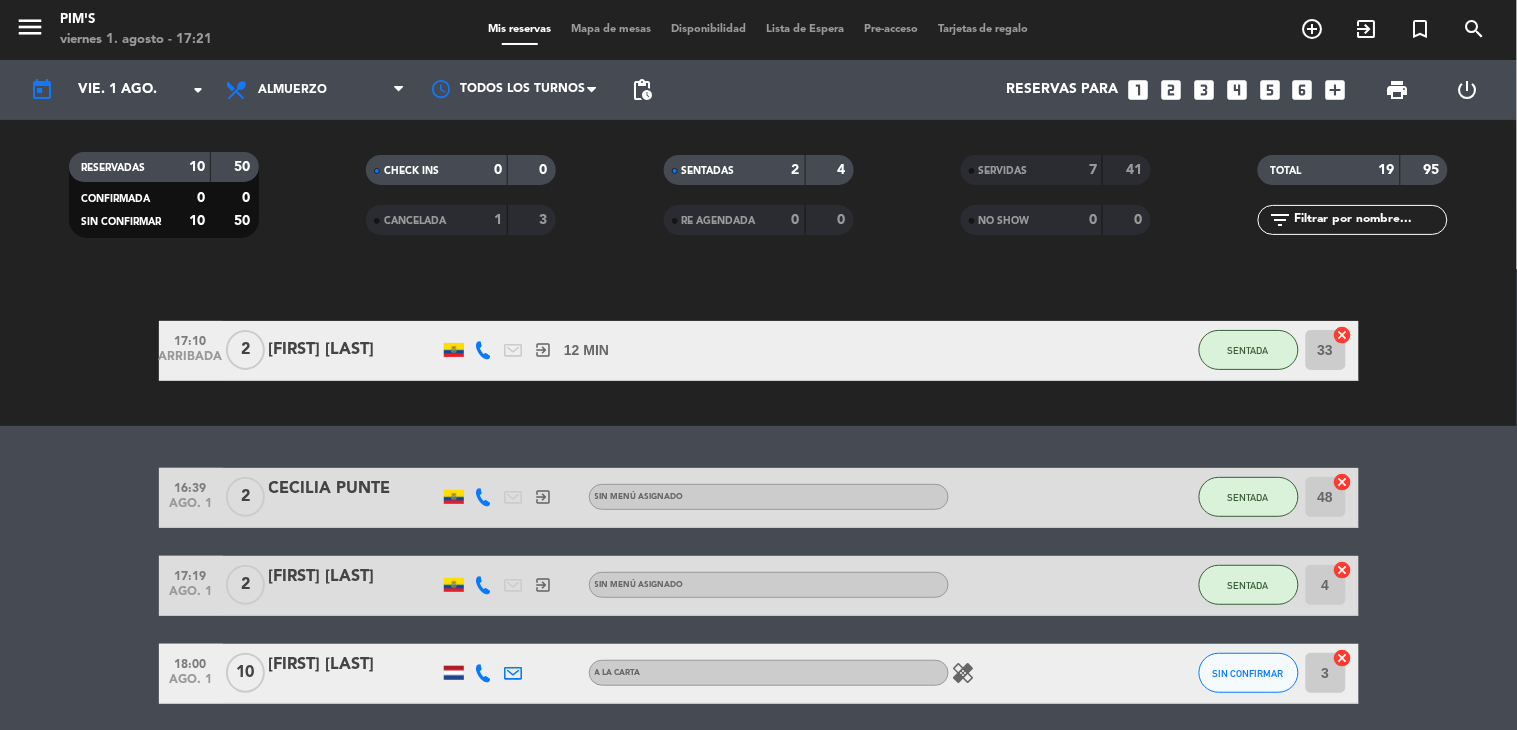 scroll, scrollTop: 111, scrollLeft: 0, axis: vertical 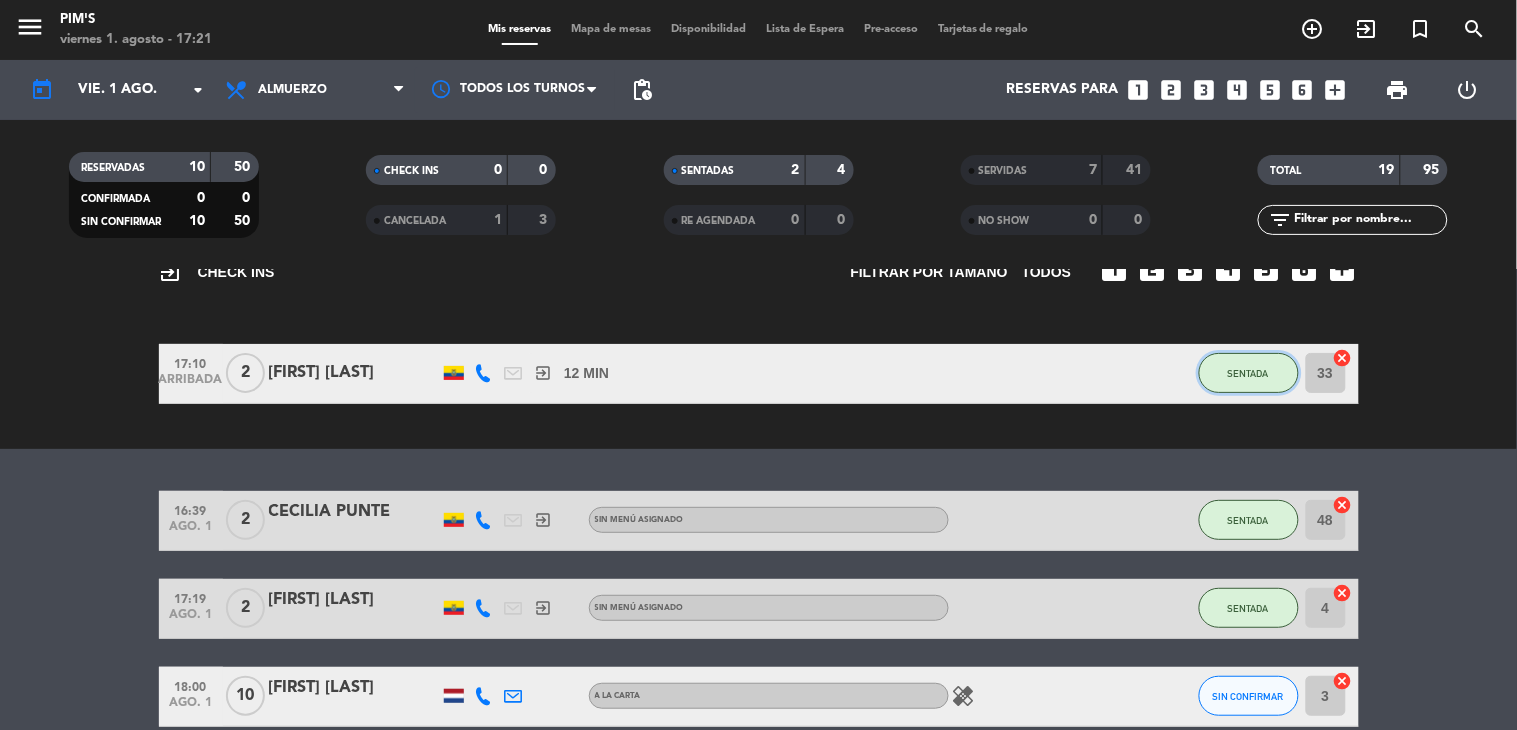 click on "SENTADA" 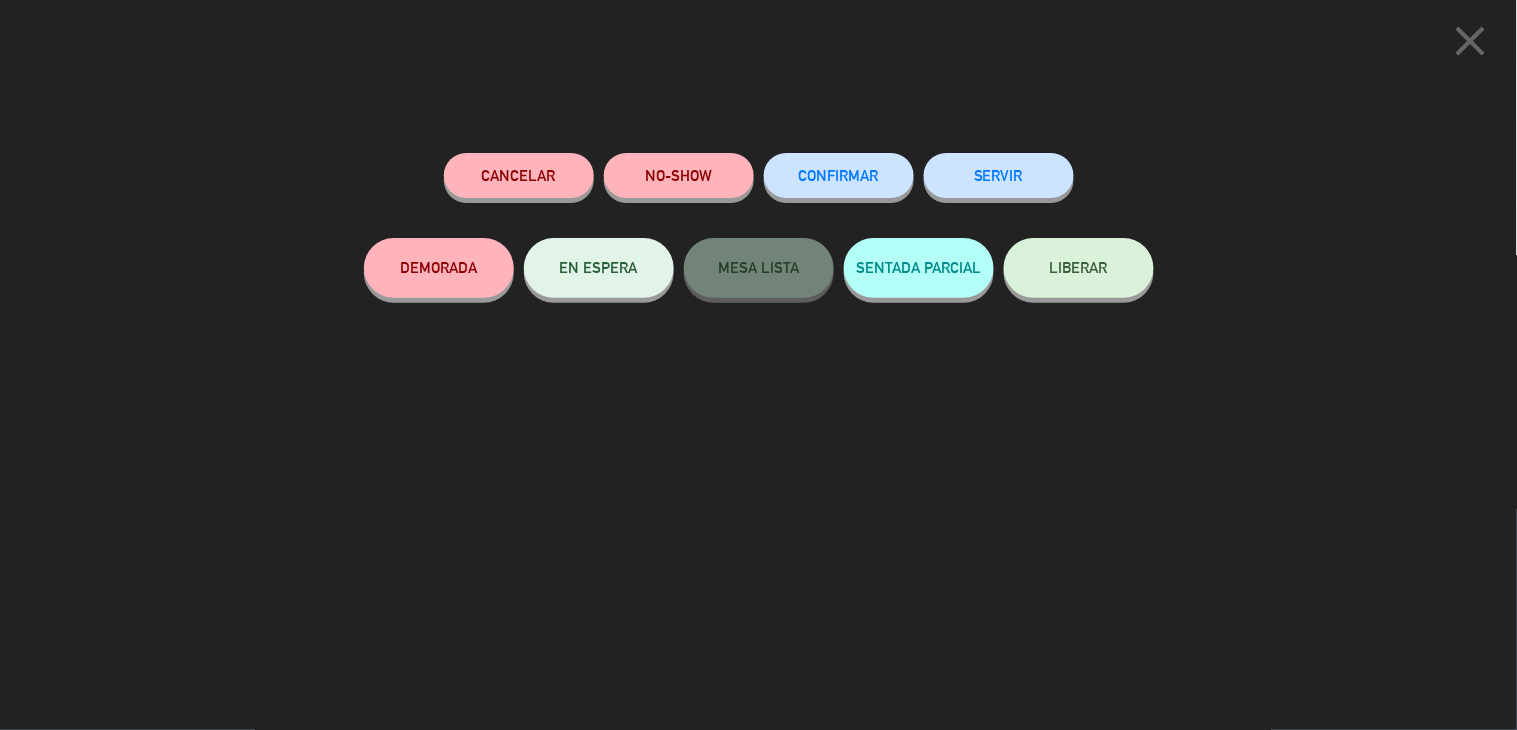 click on "LIBERAR" 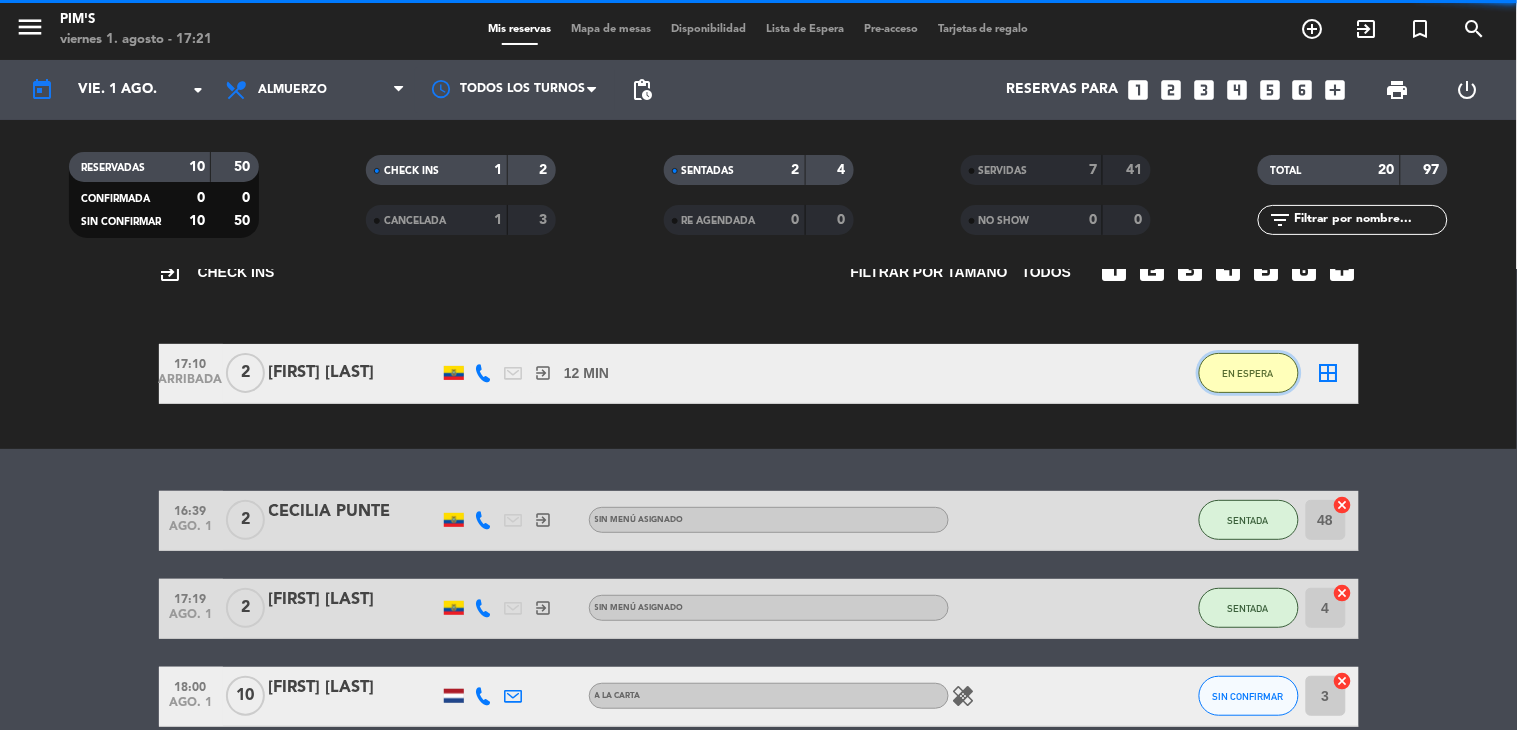 click on "EN ESPERA" 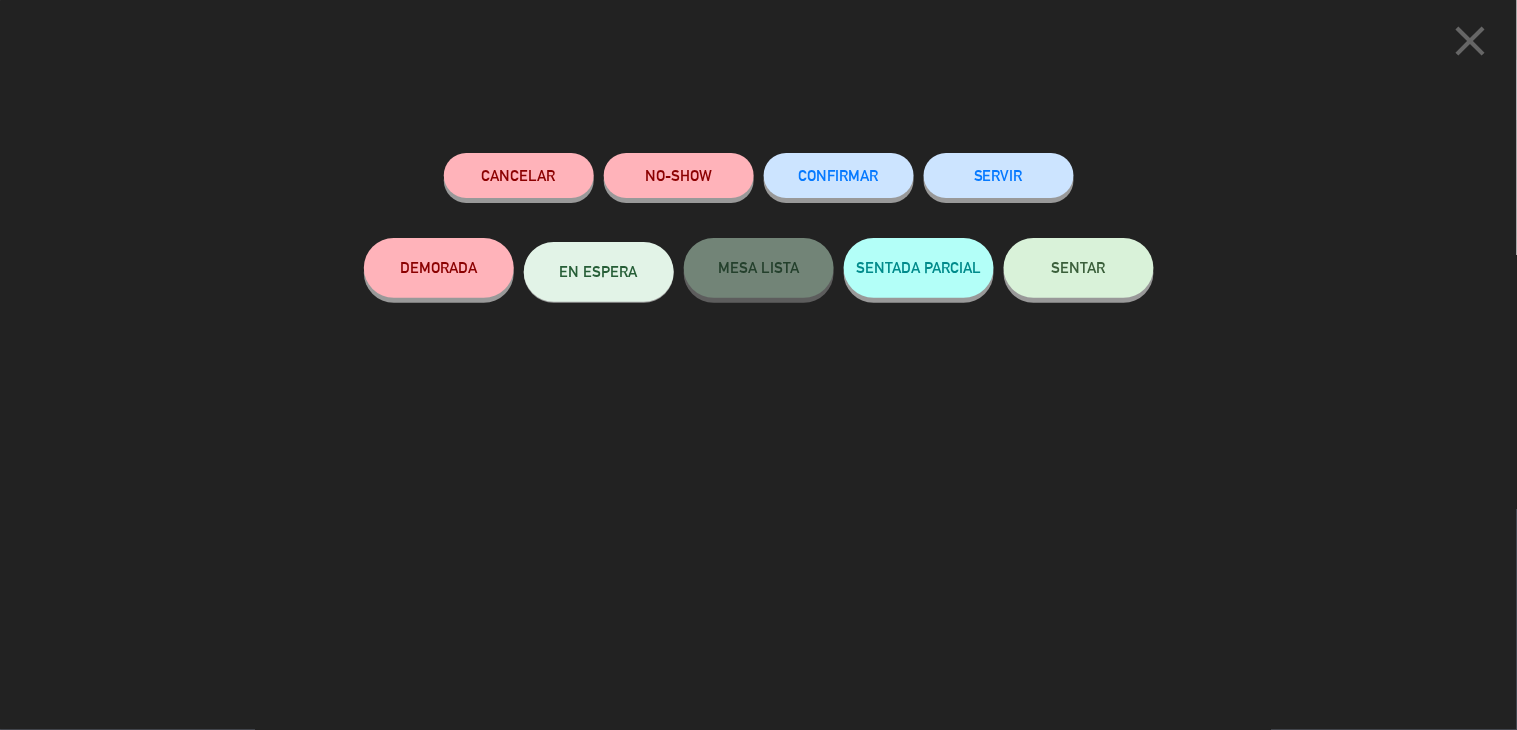 click on "SENTAR" 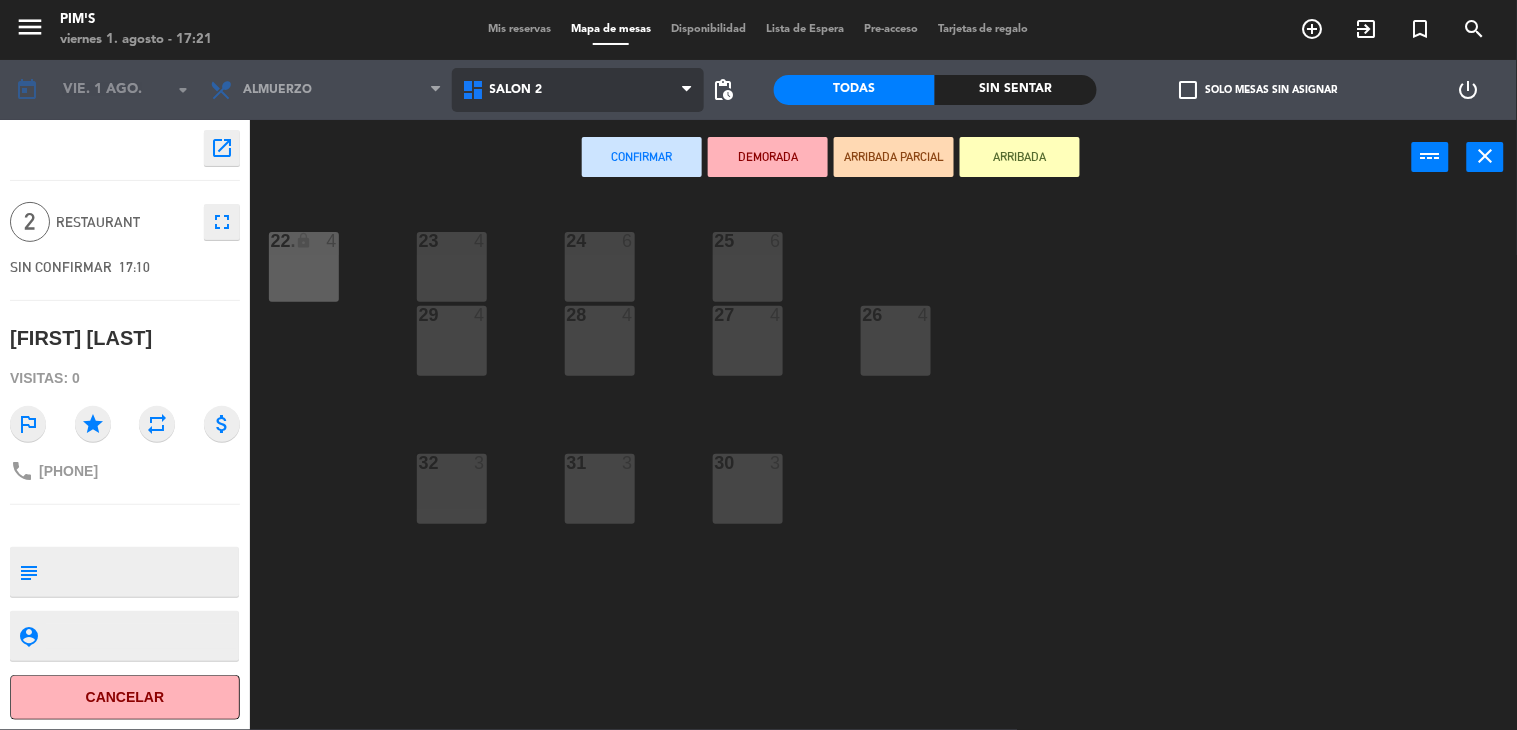 click on "Salón 2" at bounding box center (578, 90) 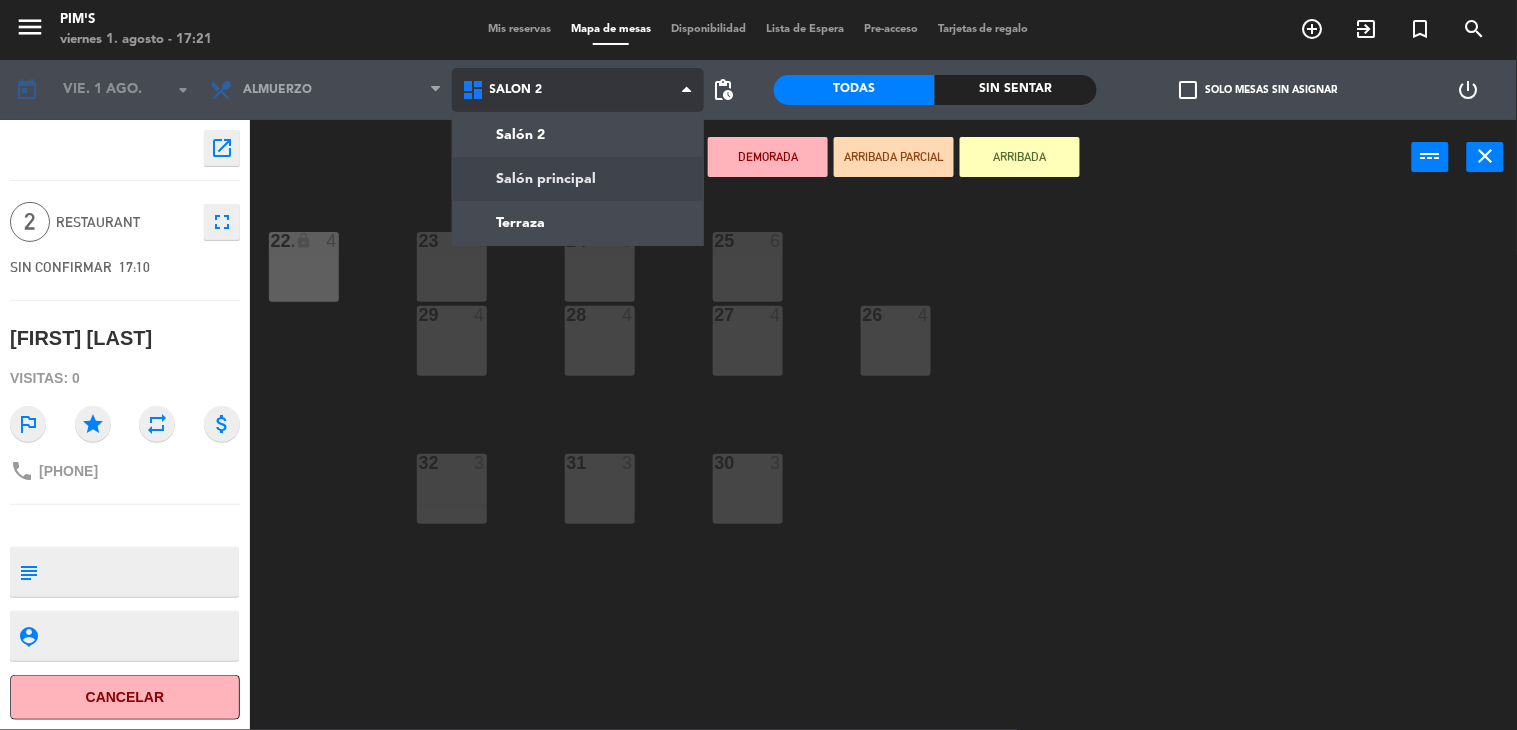 click on "menu  Pim's   viernes 1. agosto - 17:21   Mis reservas   Mapa de mesas   Disponibilidad   Lista de Espera   Pre-acceso   Tarjetas de regalo  add_circle_outline exit_to_app turned_in_not search today    vie. 1 ago. arrow_drop_down  Almuerzo  Almuerzo  Almuerzo  Salón 2   Salón principal   Terraza   Salón principal   Salón 2   Salón principal   Terraza  pending_actions  Todas  Sin sentar  check_box_outline_blank   Solo mesas sin asignar   power_settings_new    open_in_new 2  Restaurant  fullscreen  SIN CONFIRMAR   17:10   [FIRST] [LAST]  Visitas: 0 outlined_flag star repeat attach_money phone [PHONE] subject                              person_pin                              Cancelar   Confirmar   DEMORADA   ARRIBADA PARCIAL   ARRIBADA  power_input close 23  4  24  6  25  6  22 lock  4  22.  4  26  4  27  4  28  4  29  4  30  3  31  3  32  3" 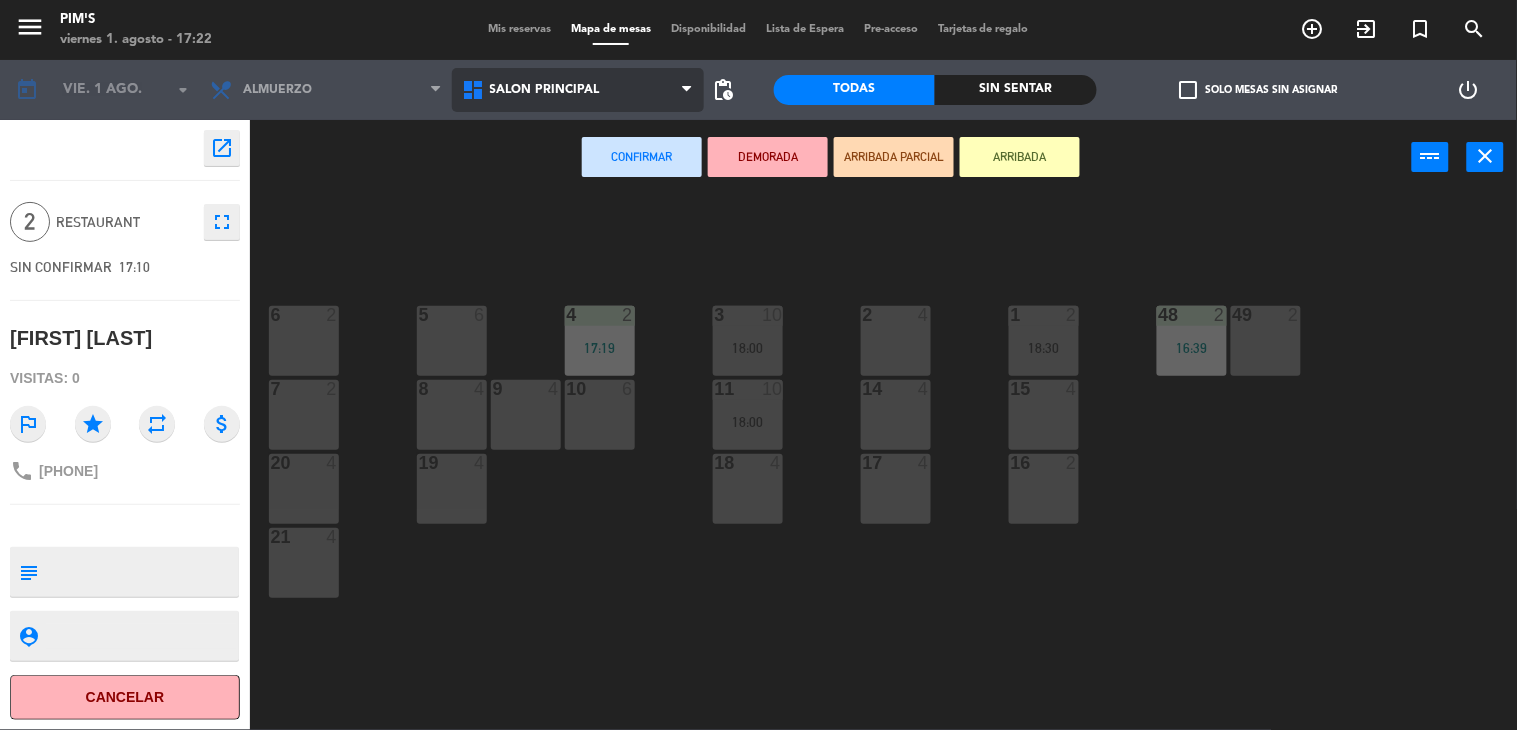 click on "Salón principal" at bounding box center (545, 90) 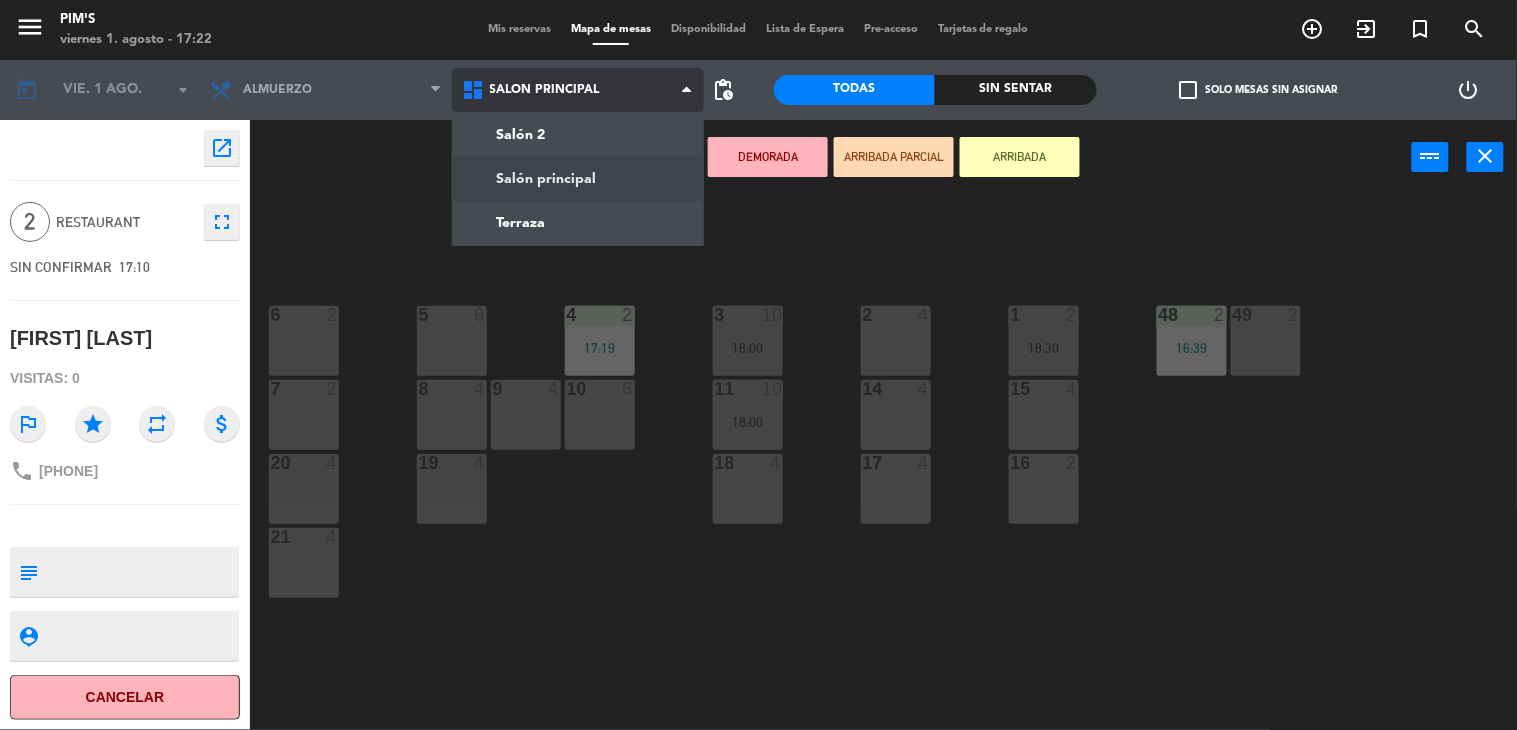 click on "menu  Pim's   viernes 1. agosto - 17:22   Mis reservas   Mapa de mesas   Disponibilidad   Lista de Espera   Pre-acceso   Tarjetas de regalo  add_circle_outline exit_to_app turned_in_not search today    vie. 1 ago. arrow_drop_down  Almuerzo  Almuerzo  Almuerzo  Salón 2   Salón principal   Terraza   Salón principal   Salón 2   Salón principal   Terraza  pending_actions  Todas  Sin sentar  check_box_outline_blank   Solo mesas sin asignar   power_settings_new    open_in_new 2  Restaurant  fullscreen  SIN CONFIRMAR   17:10   [FIRST] [LAST]  Visitas: 0 outlined_flag star repeat attach_money phone +593960185649 subject                              person_pin                              Cancelar   Confirmar   DEMORADA   ARRIBADA PARCIAL   ARRIBADA  power_input close 6  2  5  6  4  2   17:19  3  10   18:00  48  2   16:39  2  4  1  2   18:30  49  2  7  2  8  4  10  6  14  4  15  4  9  4  11  10   18:00  20  4  18  4  17  4  19  4  16  2  21  4" 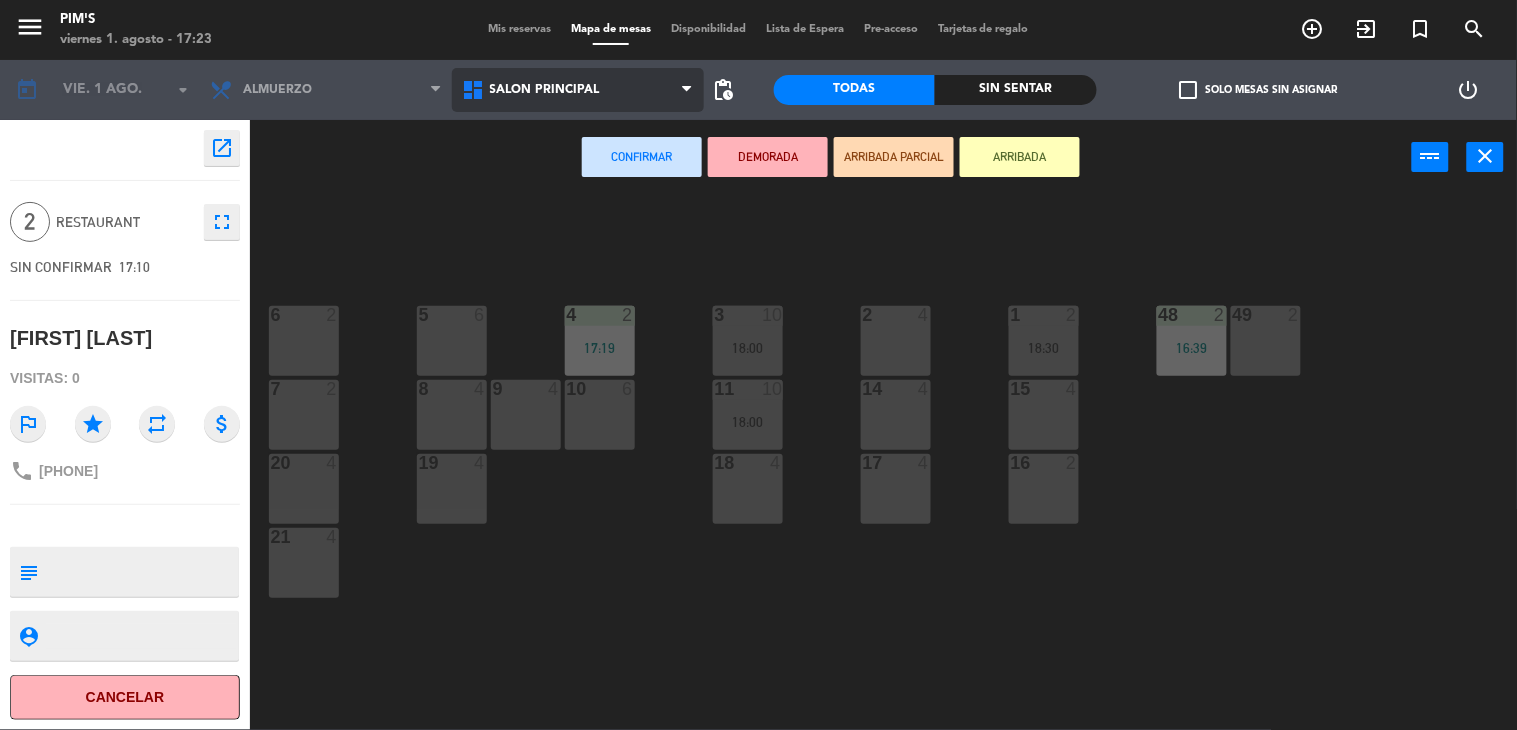 click on "Salón principal" at bounding box center [545, 90] 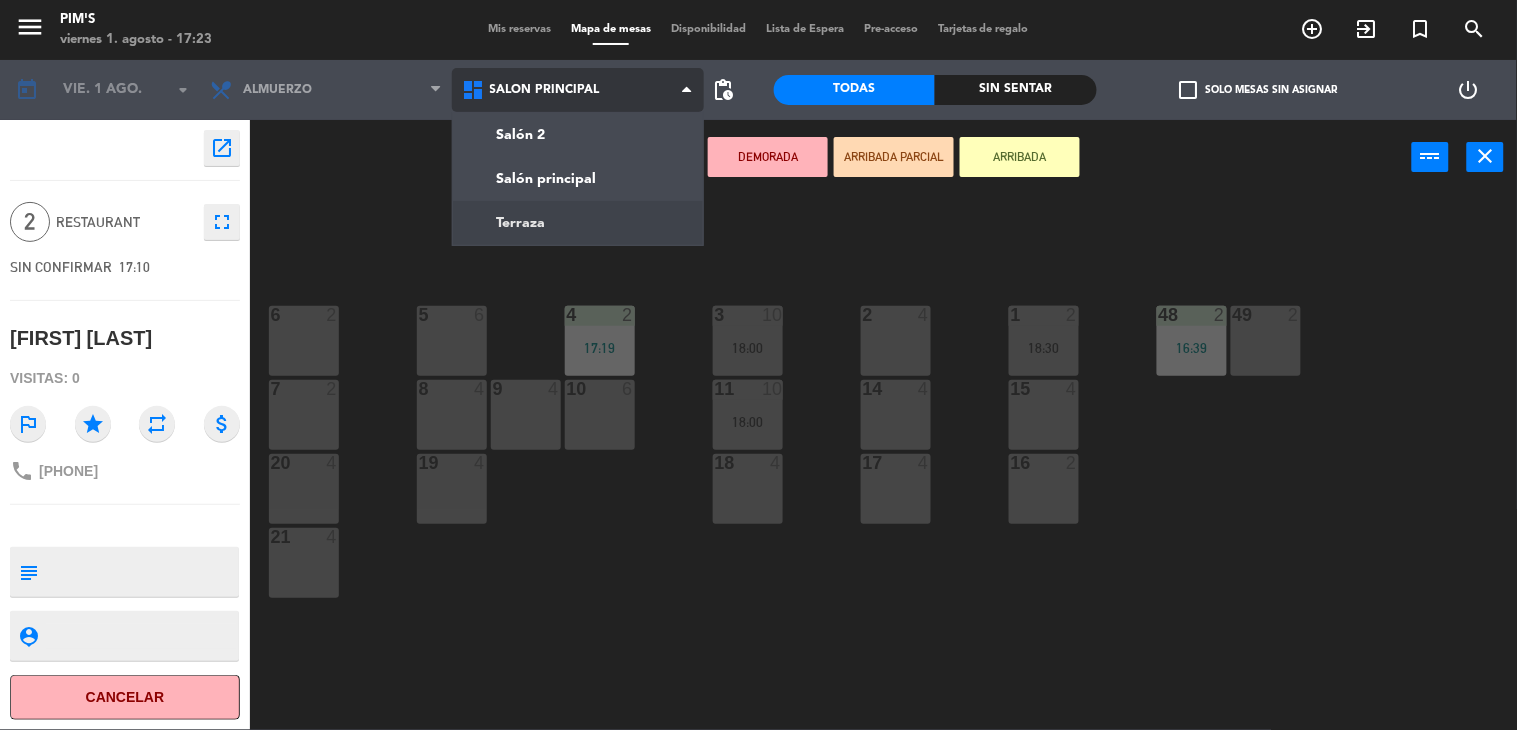 click on "menu  Pim's   viernes 1. agosto - 17:23   Mis reservas   Mapa de mesas   Disponibilidad   Lista de Espera   Pre-acceso   Tarjetas de regalo  add_circle_outline exit_to_app turned_in_not search today    vie. 1 ago. arrow_drop_down  Almuerzo  Almuerzo  Almuerzo  Salón 2   Salón principal   Terraza   Salón principal   Salón 2   Salón principal   Terraza  pending_actions  Todas  Sin sentar  check_box_outline_blank   Solo mesas sin asignar   power_settings_new    open_in_new 2  Restaurant  fullscreen  SIN CONFIRMAR   17:10   [FIRST] [LAST]  Visitas: 0 outlined_flag star repeat attach_money phone [PHONE] subject                              person_pin                              Cancelar   Confirmar   DEMORADA   ARRIBADA PARCIAL   ARRIBADA  power_input close 6  2  5  6  4  2   17:19  3  10   18:00  48  2   16:39  2  4  1  2   18:30  49  2  7  2  8  4  10  6  14  4  15  4  9  4  11  10   18:00  20  4  18  4  17  4  19  4  16  2  21  4" 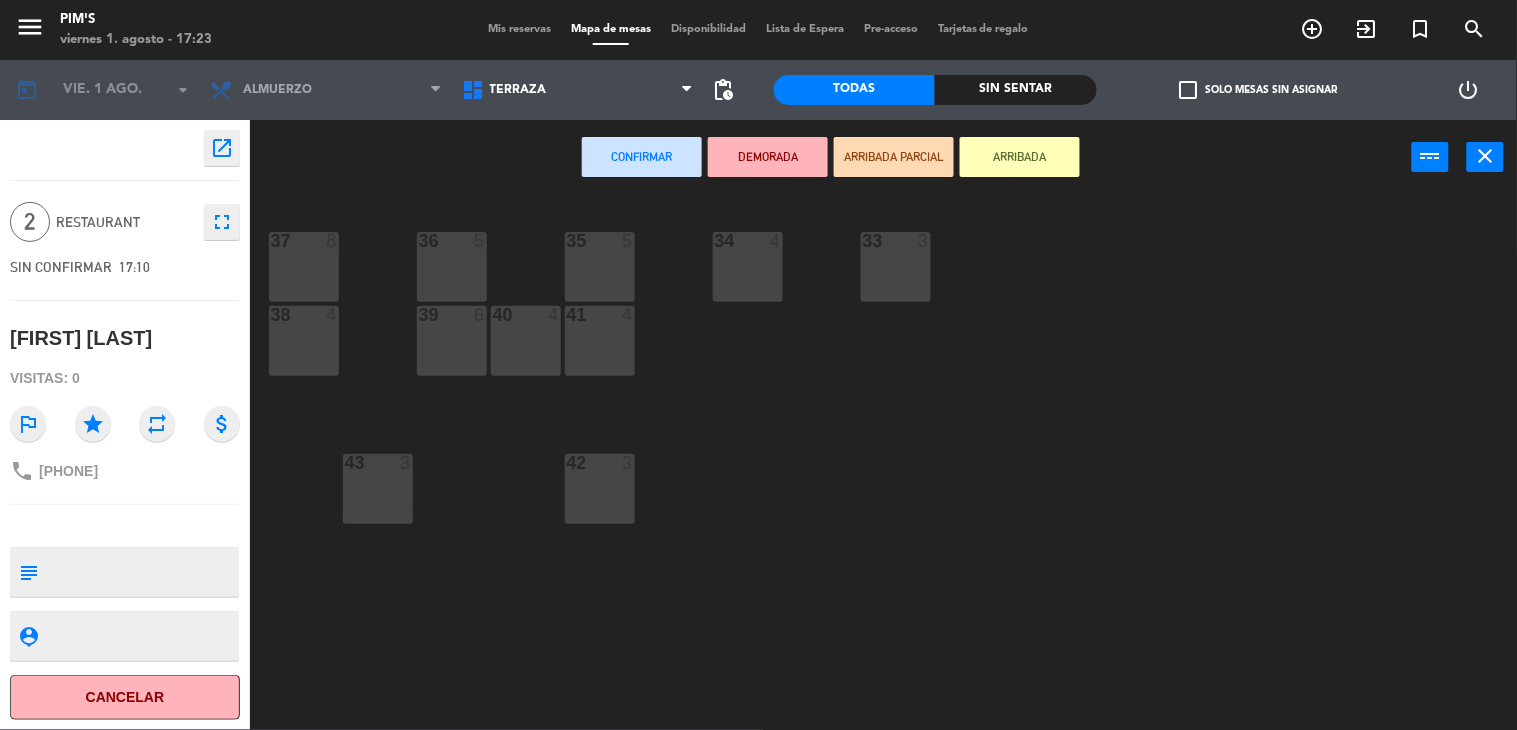 click at bounding box center [895, 241] 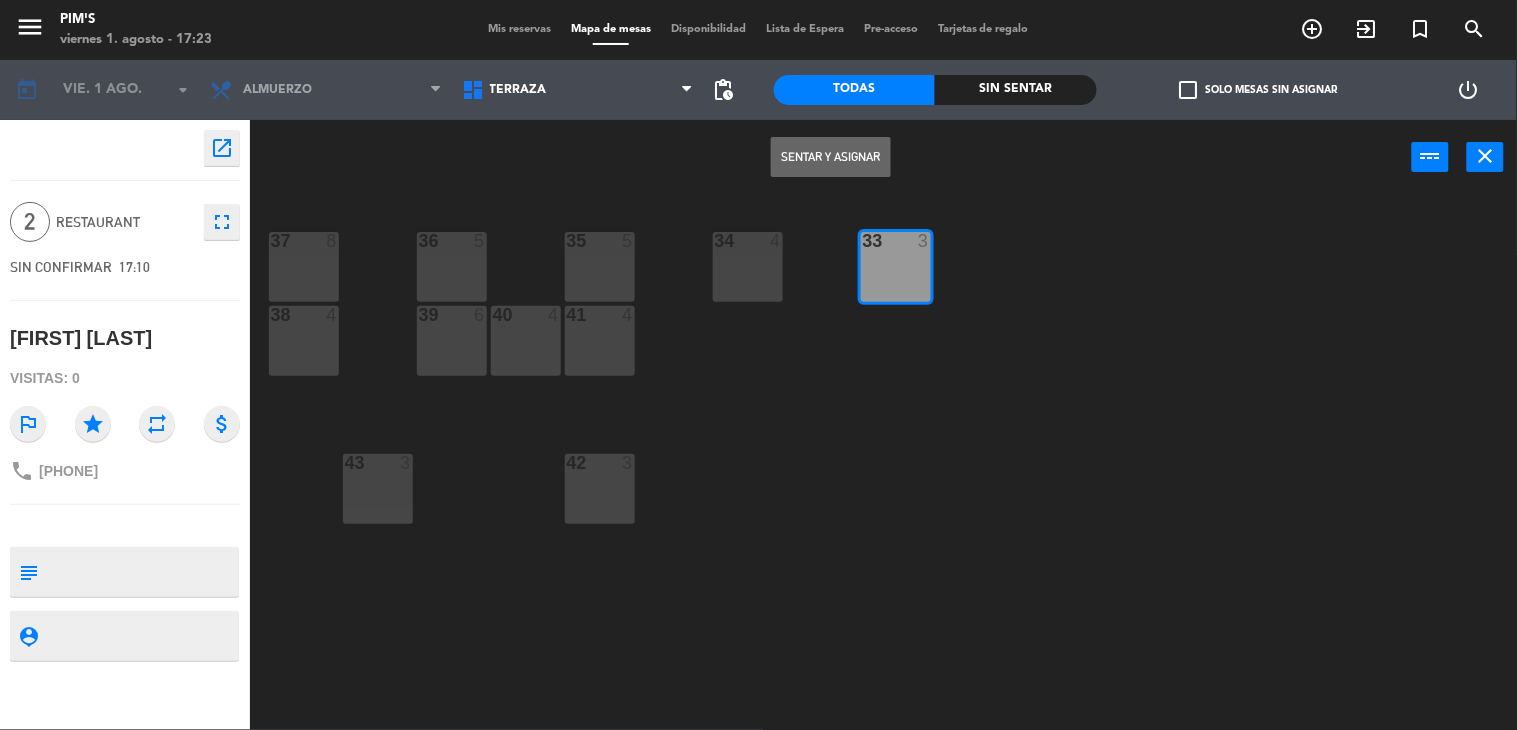 click on "Sentar y Asignar" at bounding box center (831, 157) 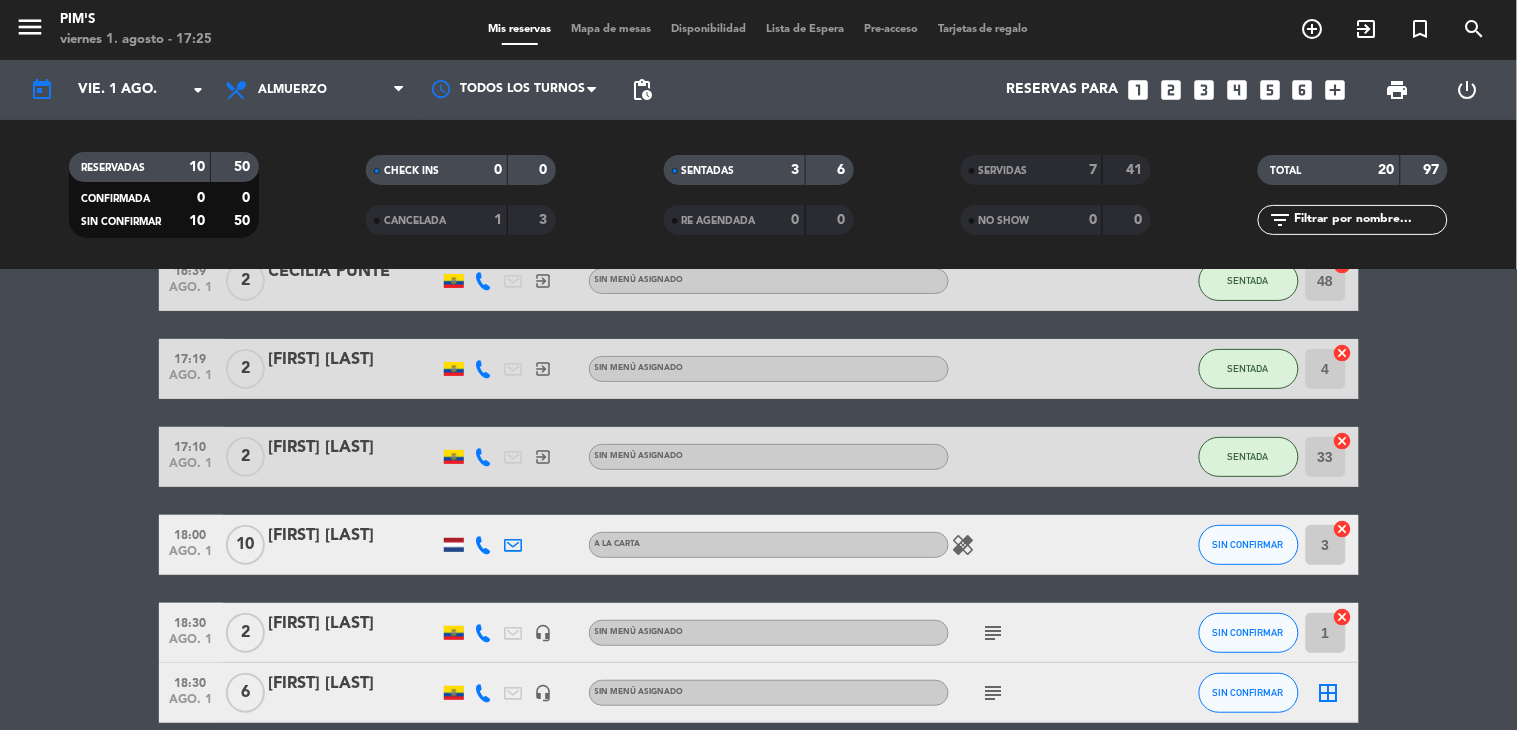 scroll, scrollTop: 222, scrollLeft: 0, axis: vertical 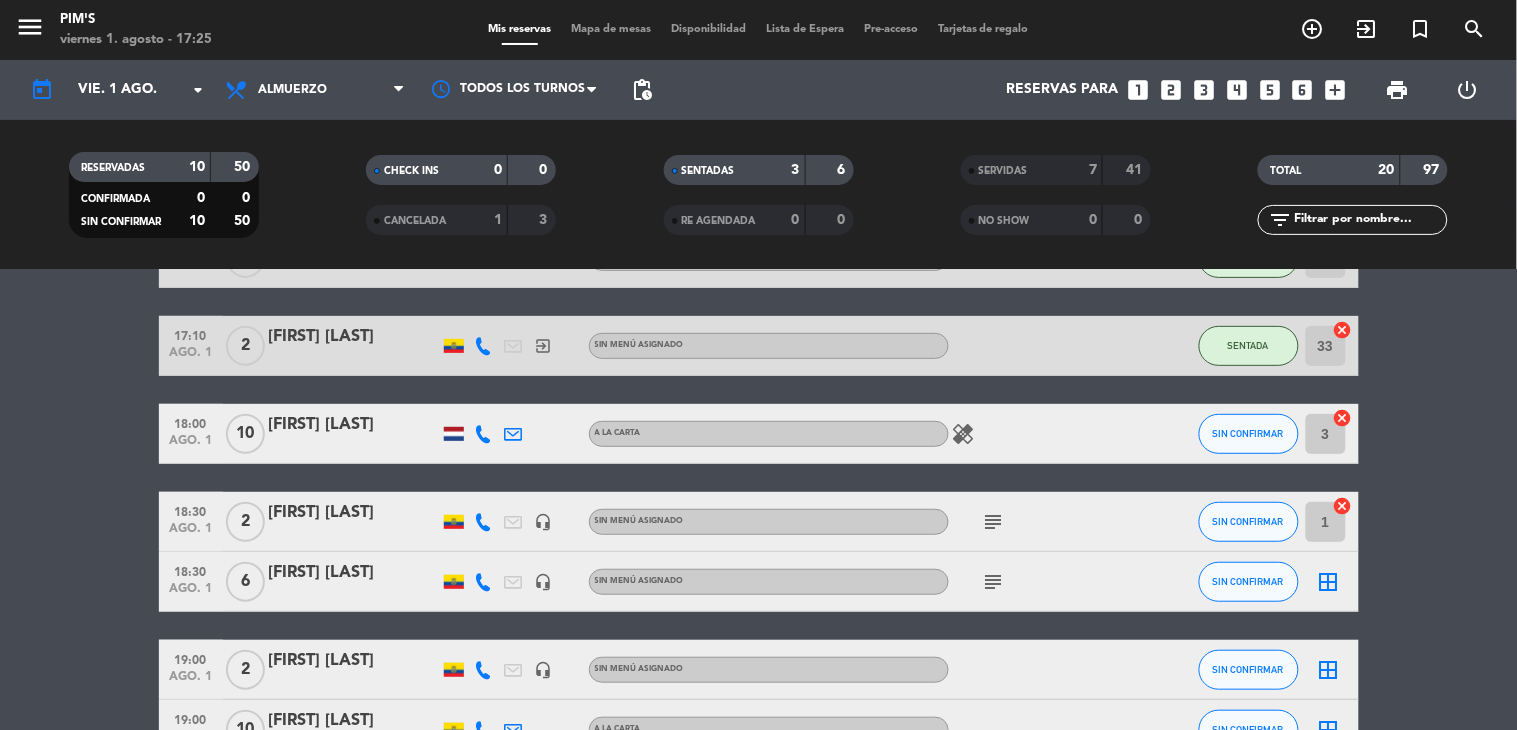 click on "subject" 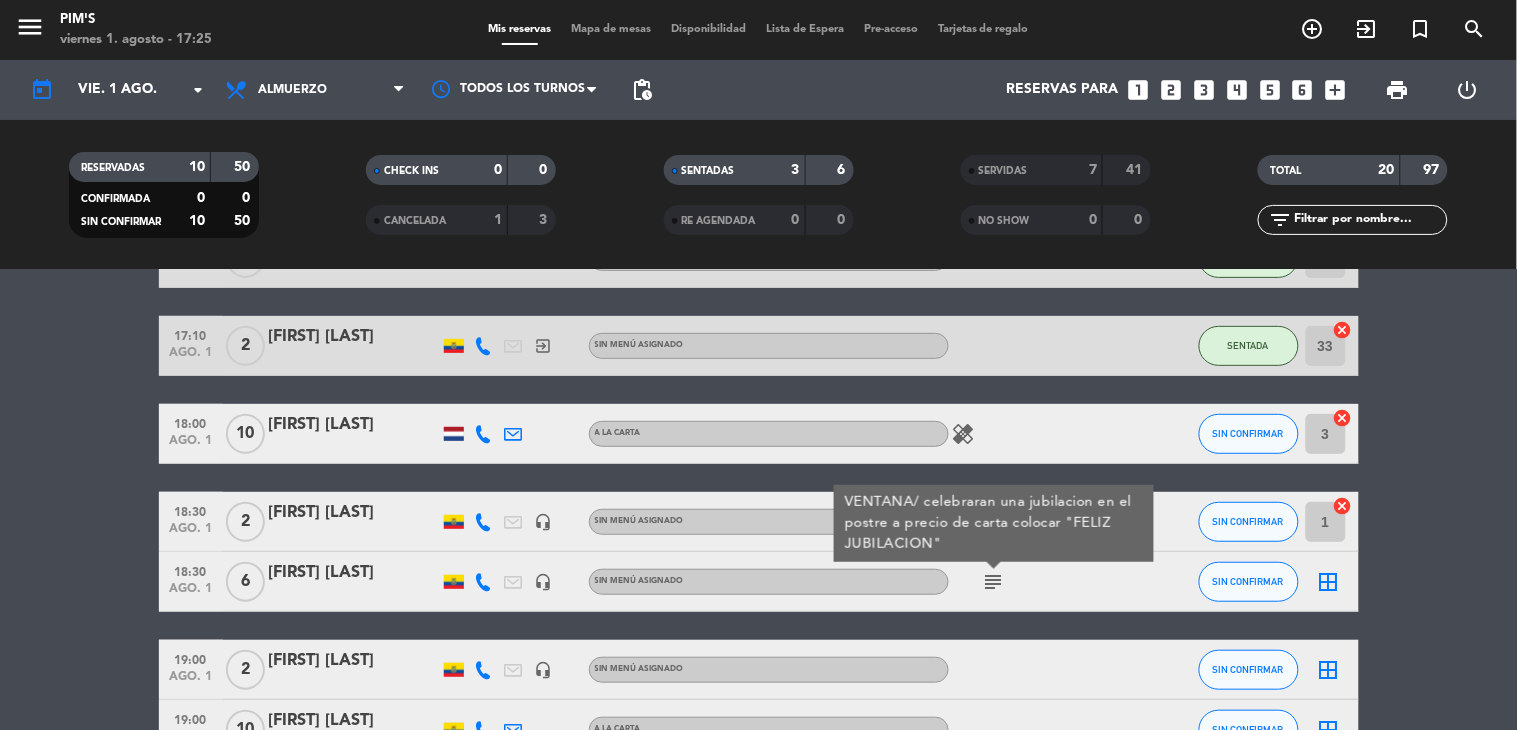 click on "border_all" 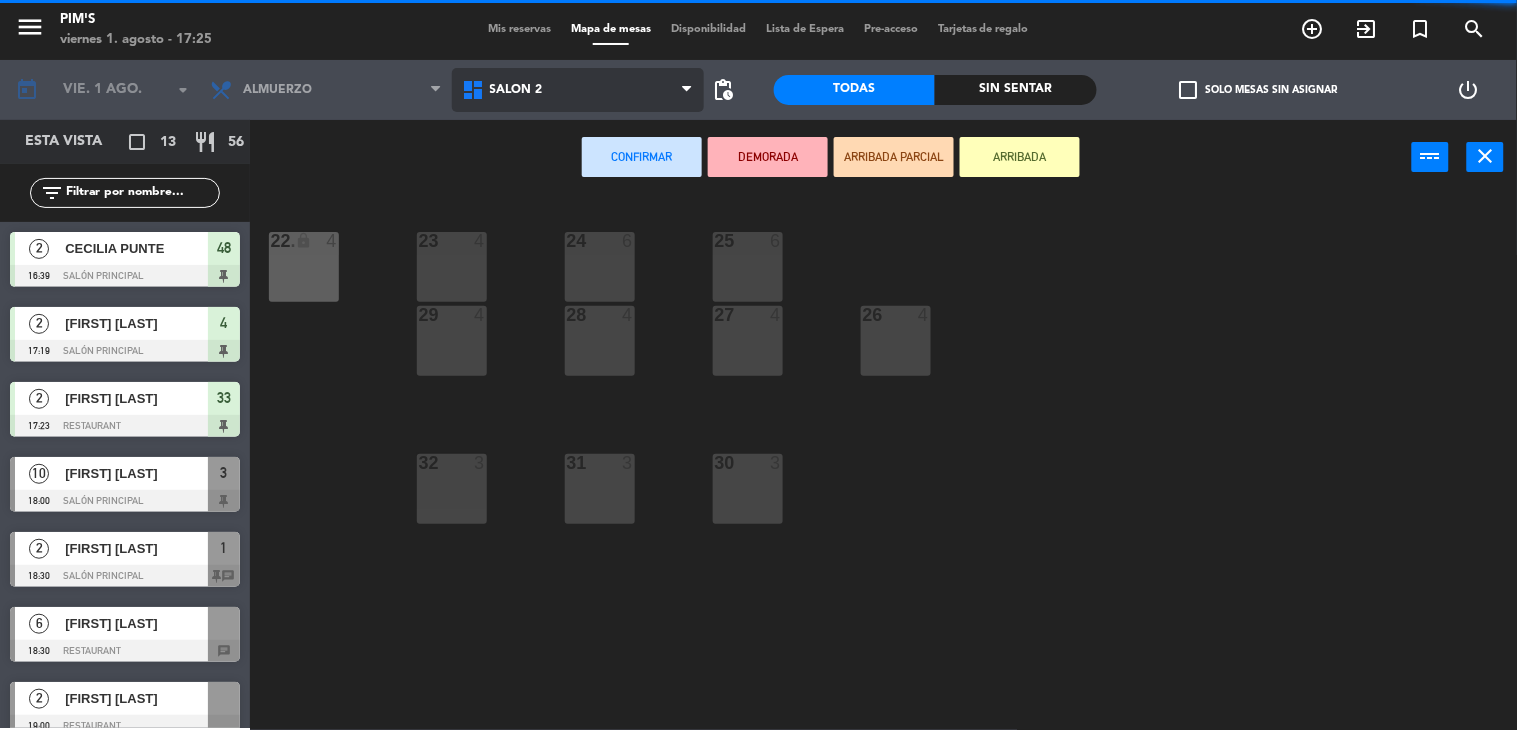 click on "Salón 2" at bounding box center (578, 90) 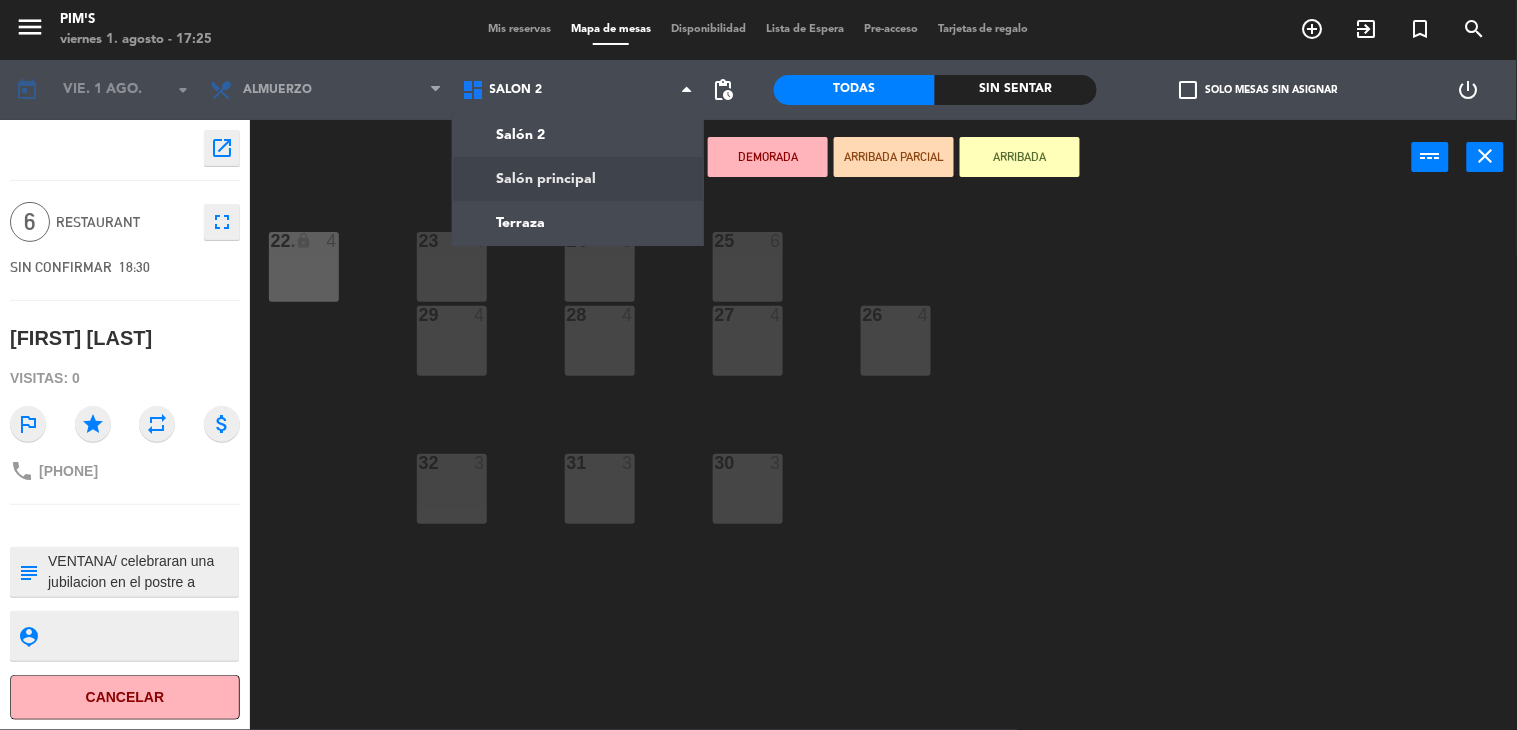 click on "menu Pim's viernes 1. [DATE] - [TIME] Mis reservas Mapa de mesas Disponibilidad Lista de Espera Pre-acceso Tarjetas de regalo add_circle_outline exit_to_app turned_in_not search today vie. 1 ago. arrow_drop_down Almuerzo Almuerzo Almuerzo Salón 2 Salón principal Terraza Salón 2 Salón 2 Salón principal Terraza pending_actions Todas Sin sentar check_box_outline_blank Solo mesas sin asignar power_settings_new open_in_new 6 Restaurant fullscreen SIN CONFIRMAR [TIME] [FIRST] [LAST] Visitas: 0 outlined_flag star repeat attach_money phone [PHONE] subject person_pin Cancelar Confirmar DEMORADA ARRIVADA PARCIAL ARRIVADA power_input close 23 4 24 6 25 6 22 lock 4 22. 4 26 4 27 4 28 4 29 4 30 3 31 3 32 3" 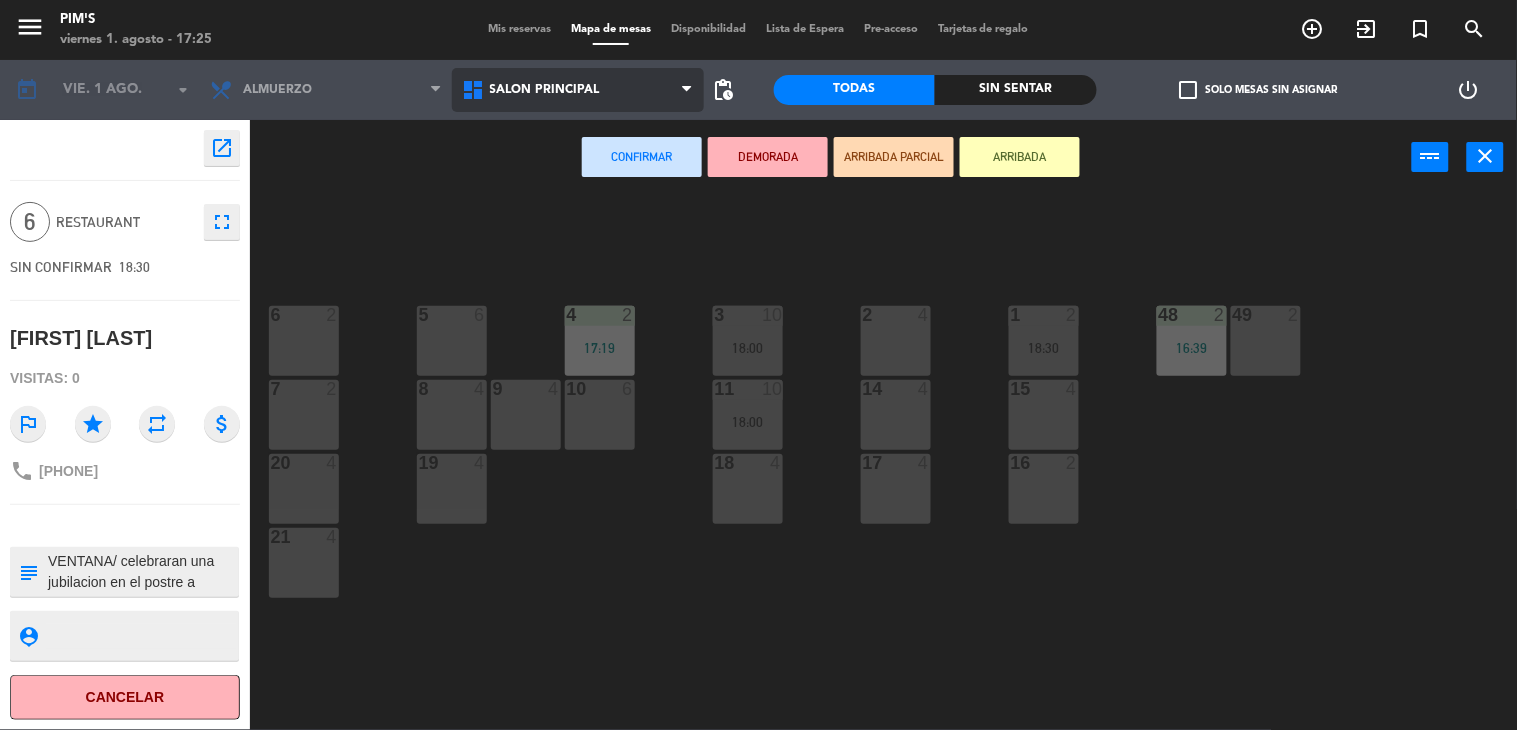 click on "Salón principal" at bounding box center (545, 90) 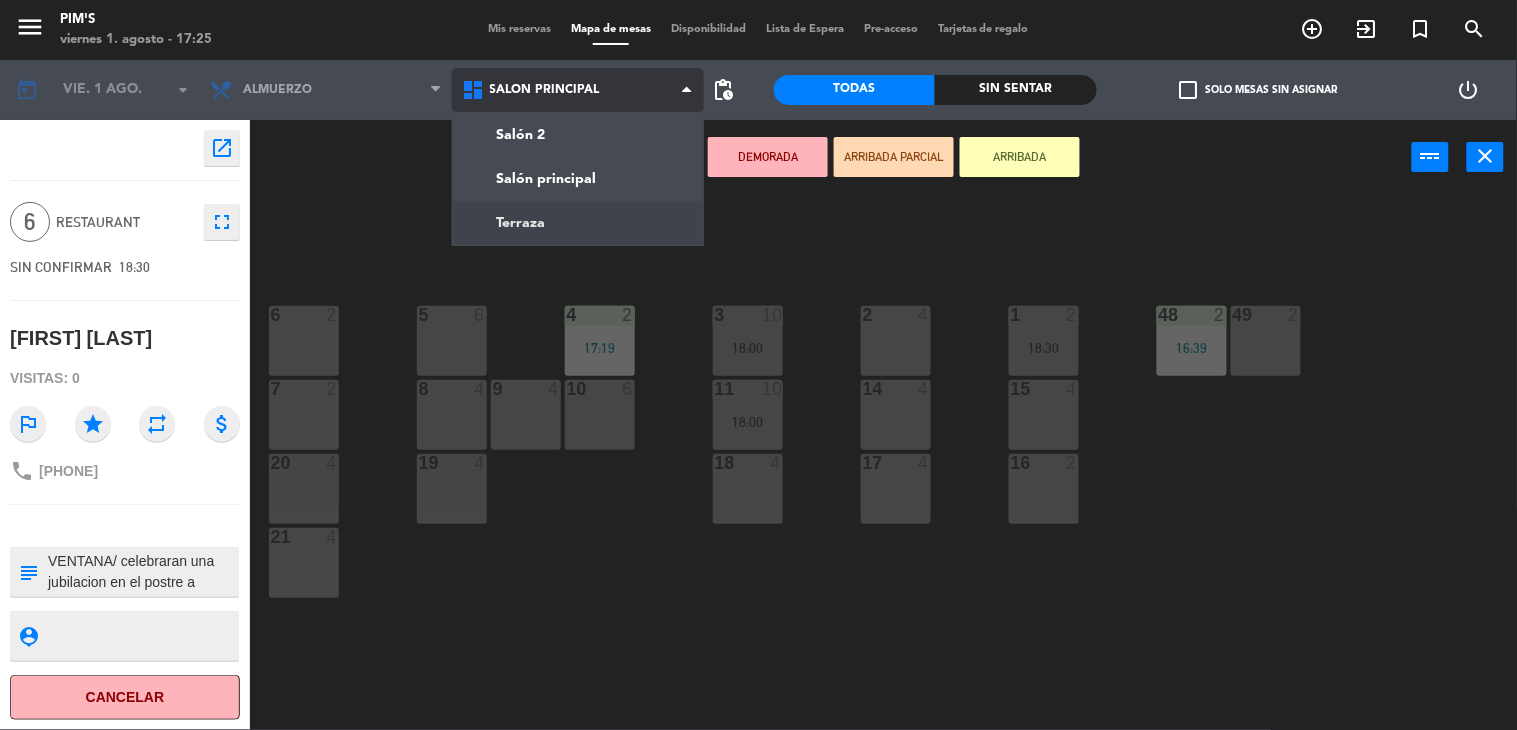 click on "menu  Pim's   viernes 1. agosto - 17:25   Mis reservas   Mapa de mesas   Disponibilidad   Lista de Espera   Pre-acceso   Tarjetas de regalo  add_circle_outline exit_to_app turned_in_not search today    vie. 1 ago. arrow_drop_down  Almuerzo  Almuerzo  Almuerzo  Salón 2   Salón principal   Terraza   Salón principal   Salón 2   Salón principal   Terraza  pending_actions  Todas  Sin sentar  check_box_outline_blank   Solo mesas sin asignar   power_settings_new    open_in_new 6  Restaurant  fullscreen  SIN CONFIRMAR   18:30   [FIRST] [LAST]   Visitas: 0 outlined_flag star repeat attach_money phone +593959026914 subject                              person_pin                              Cancelar   Confirmar   DEMORADA   ARRIBADA PARCIAL   ARRIBADA  power_input close 6  2  5  6  4  2   17:19  3  10   18:00  48  2   16:39  2  4  1  2   18:30  49  2  7  2  8  4  10  6  14  4  15  4  9  4  11  10   18:00  20  4  18  4  17  4  19  4  16  2  21  4" 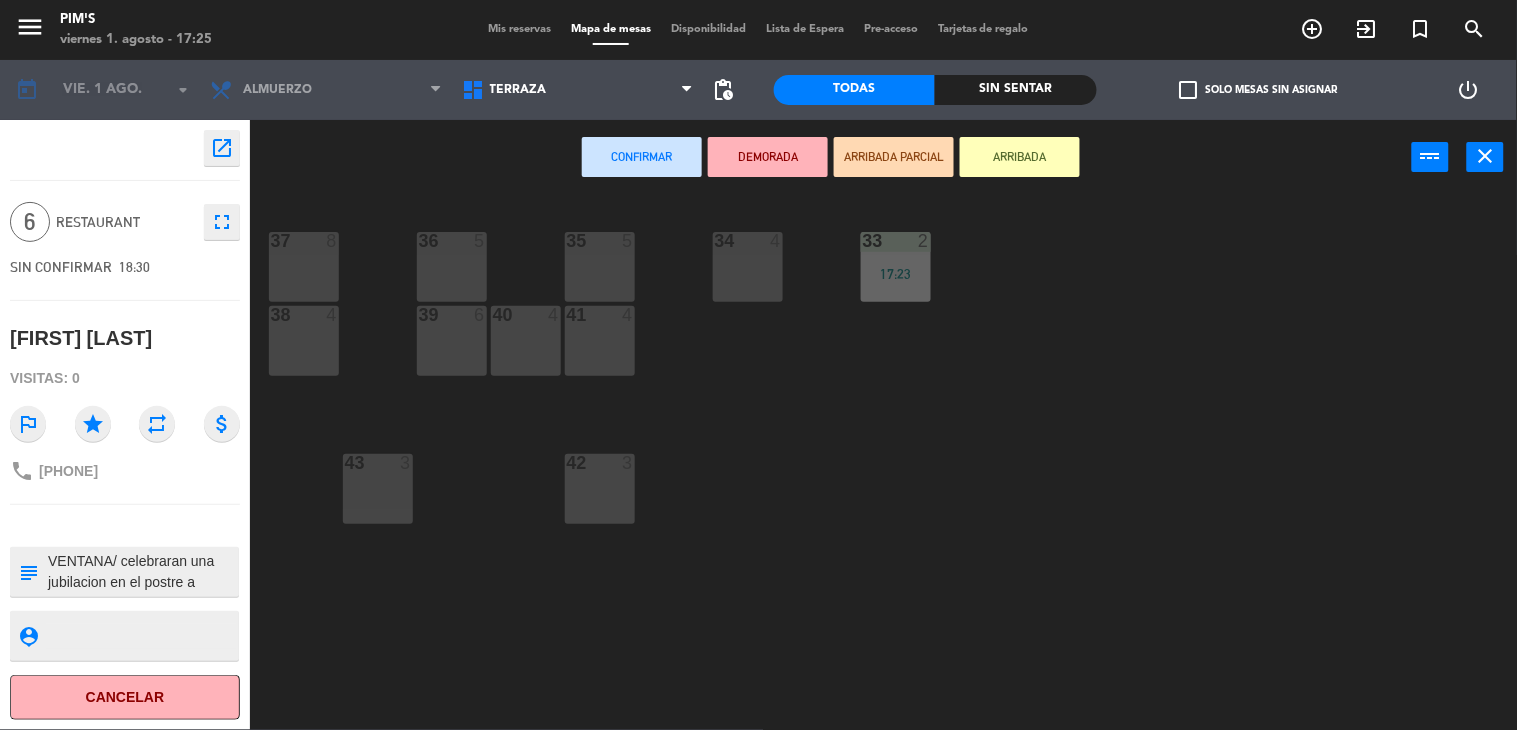 click on "35  5" at bounding box center (600, 267) 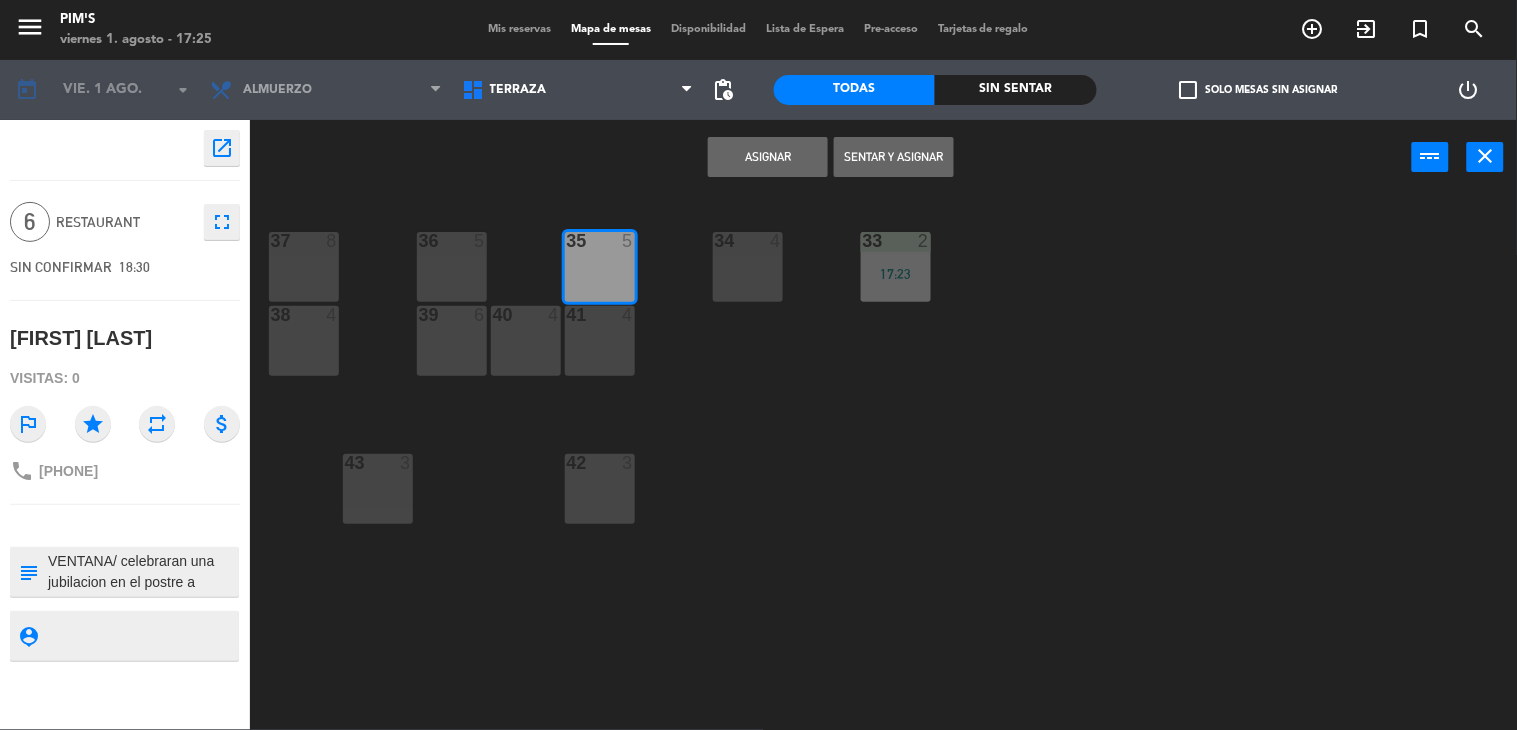 click on "Asignar" at bounding box center (768, 157) 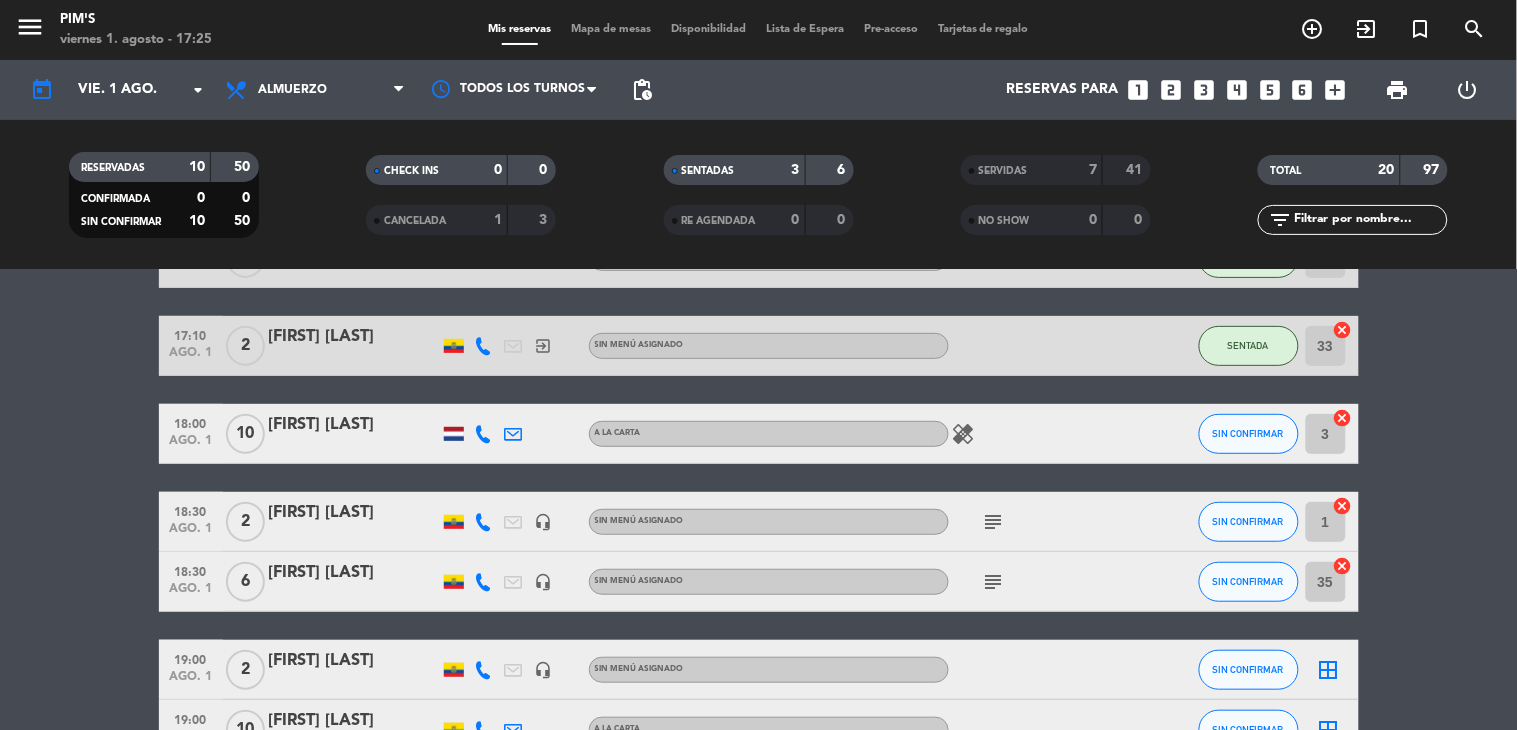 scroll, scrollTop: 333, scrollLeft: 0, axis: vertical 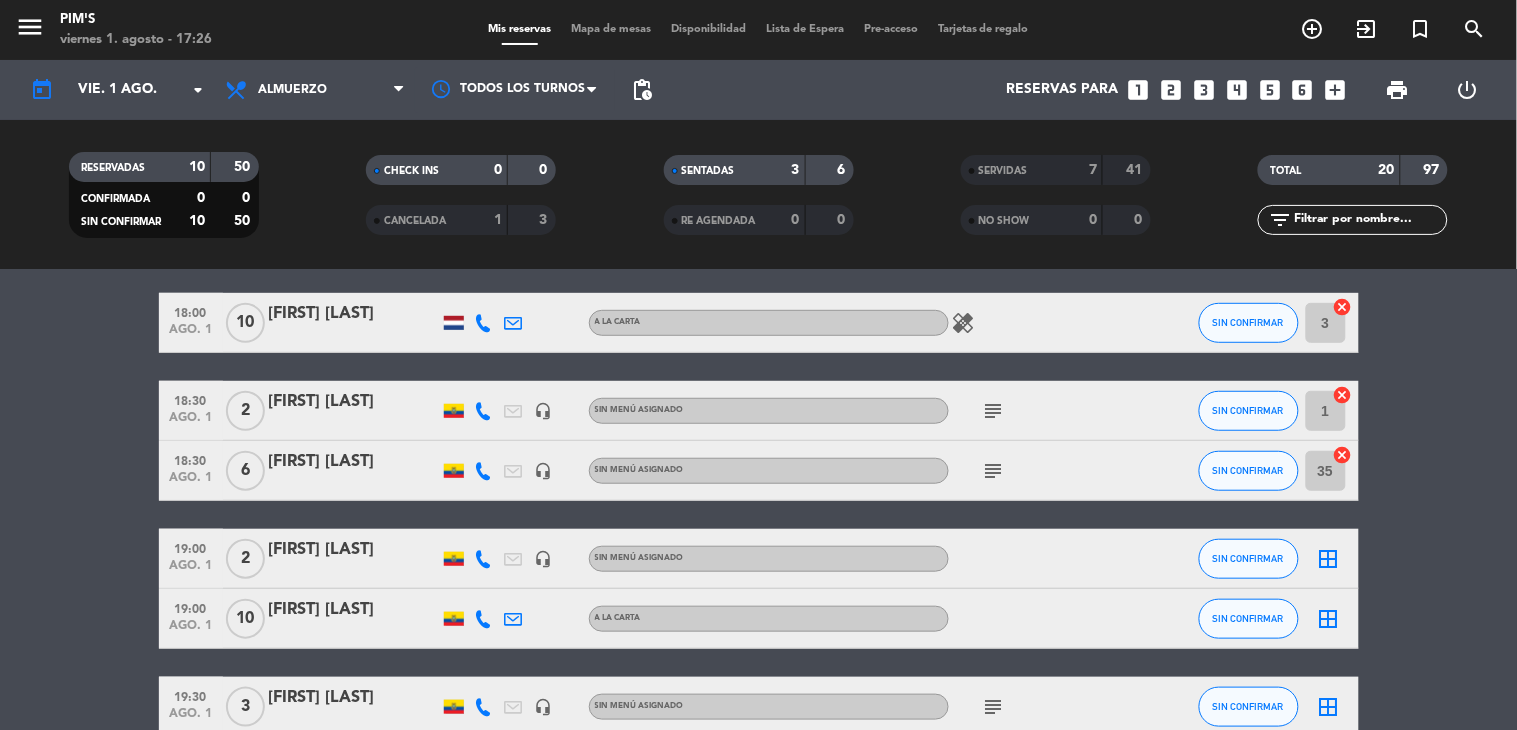 click on "border_all" 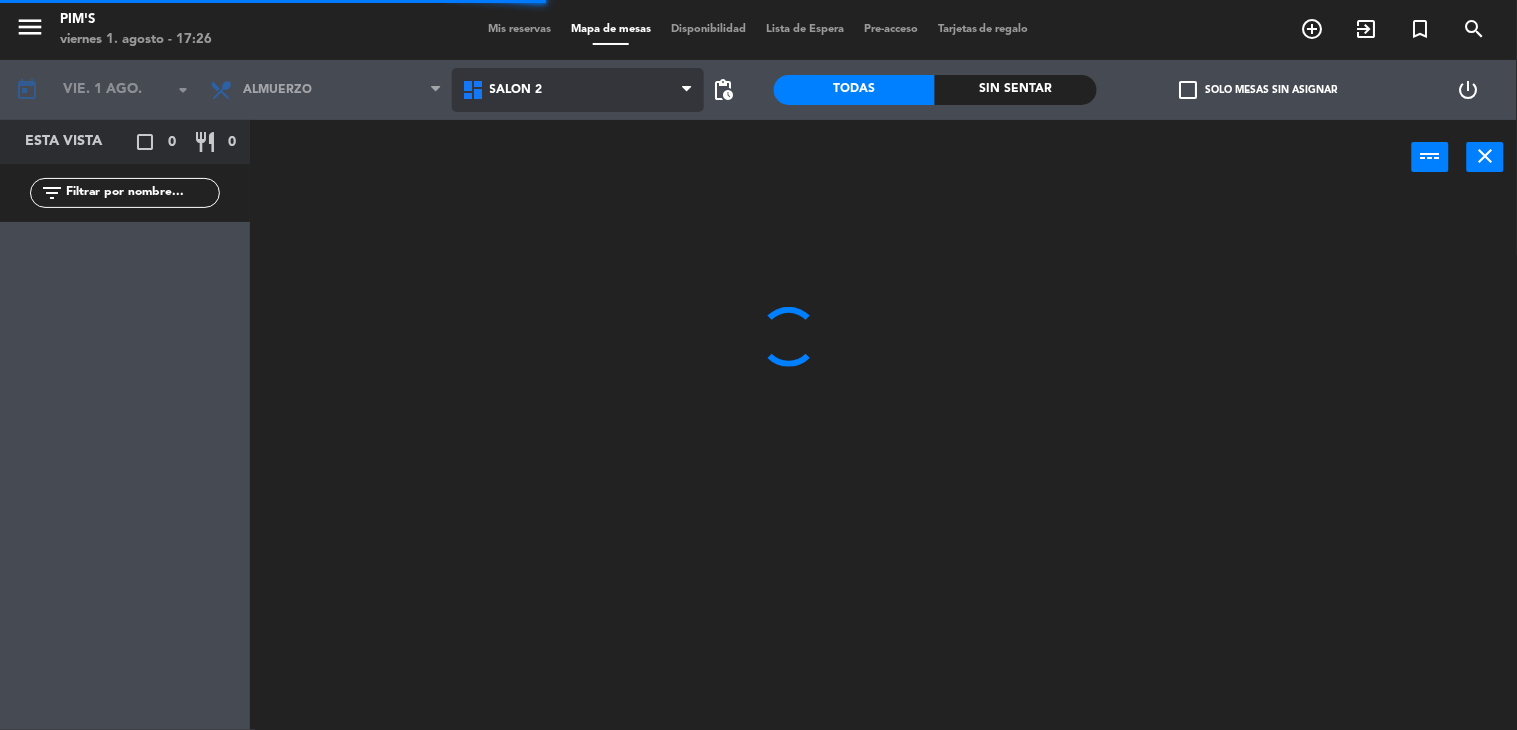 click on "Salón 2" at bounding box center (578, 90) 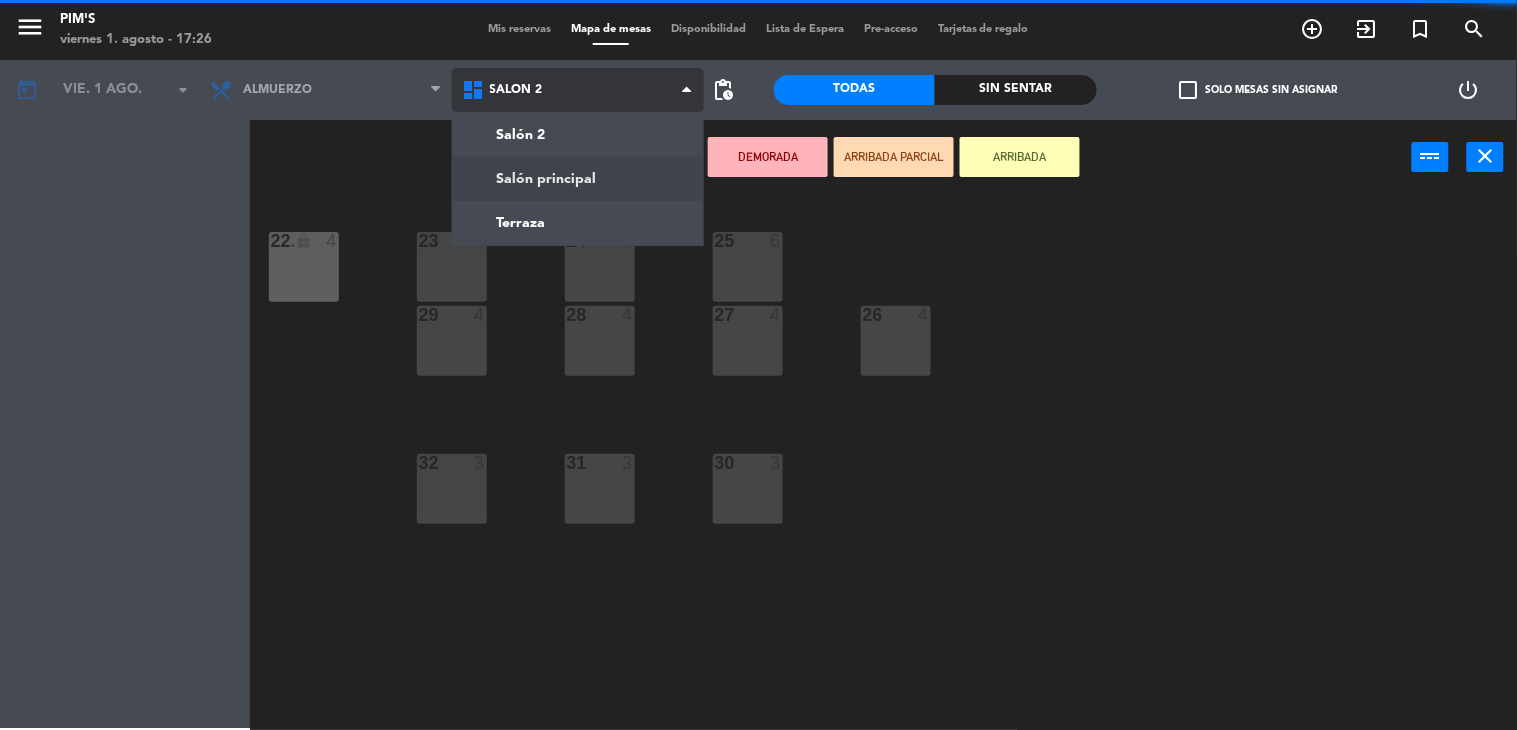 click on "menu  Pim's   [DAY] [DATE] - [TIME]   Mis reservas   Mapa de mesas   Disponibilidad   Lista de Espera   Pre-acceso   Tarjetas de regalo  add_circle_outline exit_to_app turned_in_not search today    vie. [DATE]  arrow_drop_down  Almuerzo  Almuerzo  Almuerzo  Salón 2   Salón principal   Terraza   Salón 2   Salón 2   Salón principal   Terraza  pending_actions  Todas  Sin sentar  check_box_outline_blank   Solo mesas sin asignar   power_settings_new   Esta vista   crop_square  13  restaurant  56 filter_list  2   [FIRST] [LAST]   [TIME]   Salón principal  48  2   [FIRST] [LAST]   [TIME]   Salón principal  4  2   [FIRST] [LAST]   [TIME]   Restaurant  33  10   [FIRST] [LAST]   [TIME]   Salón principal  3  2   [FIRST] [LAST]   [TIME]   Salón principal  1 chat  6   [FIRST] [LAST]    [TIME]   Restaurant  35 chat  2   [FIRST] [LAST]   [TIME]   Restaurant   10   [FIRST] [LAST]   [TIME]   Restaurant   3   [FIRST] [LAST]   [TIME]   Restaurant  chat  8   [FIRST] [LAST]    [TIME]   Restaurant  chat  2   [FIRST] [LAST]" 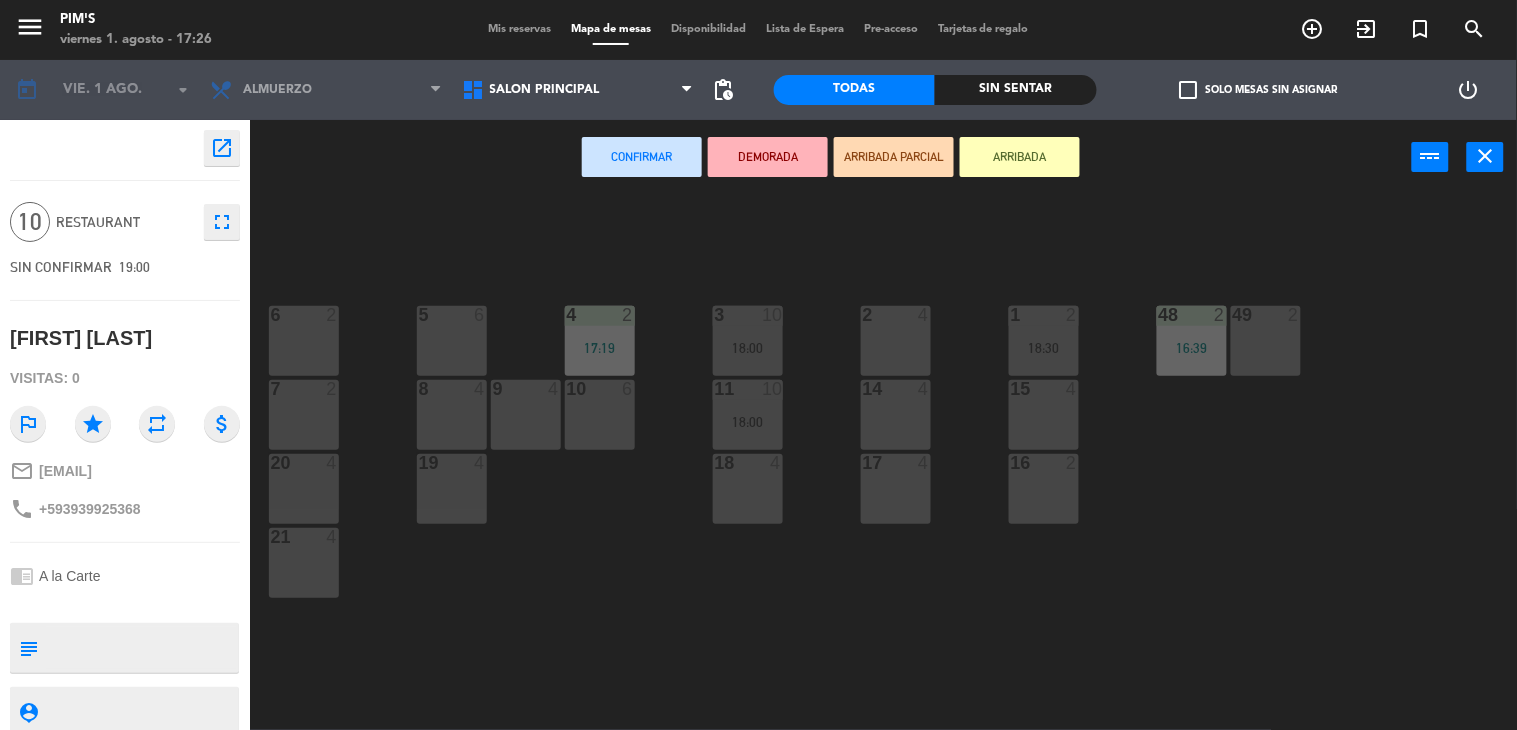 click on "5 6" at bounding box center (452, 341) 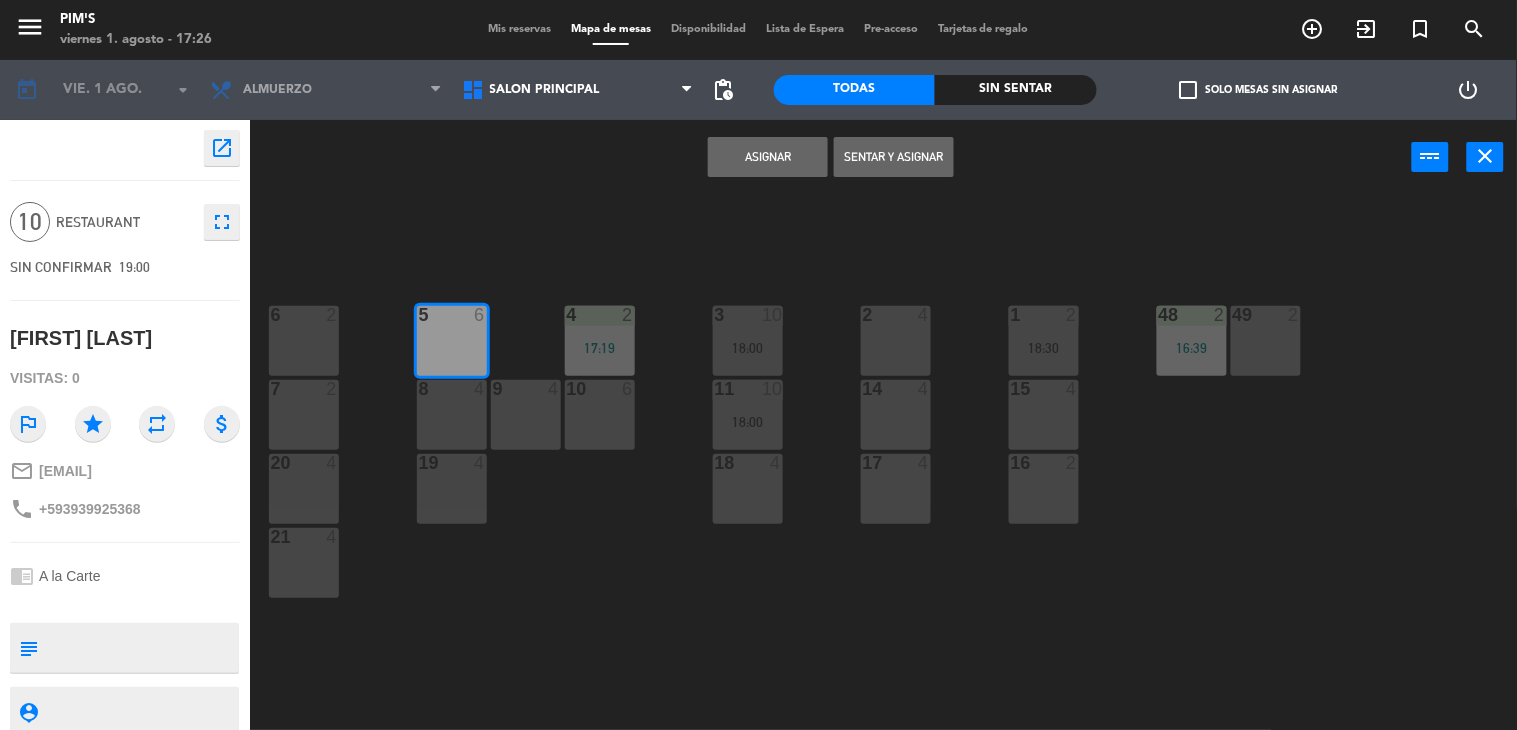 click on "8  4" at bounding box center (452, 415) 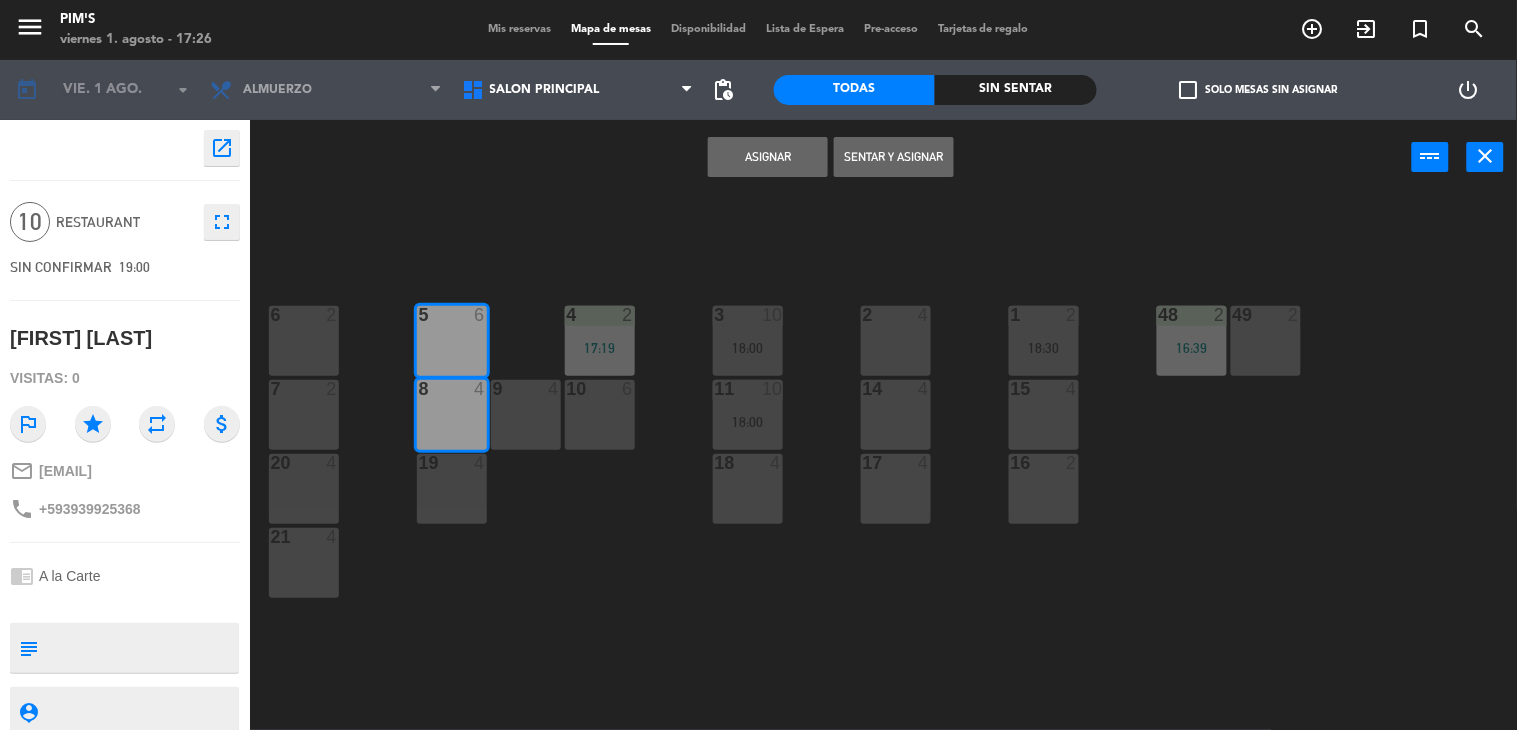 click on "Asignar" at bounding box center (768, 157) 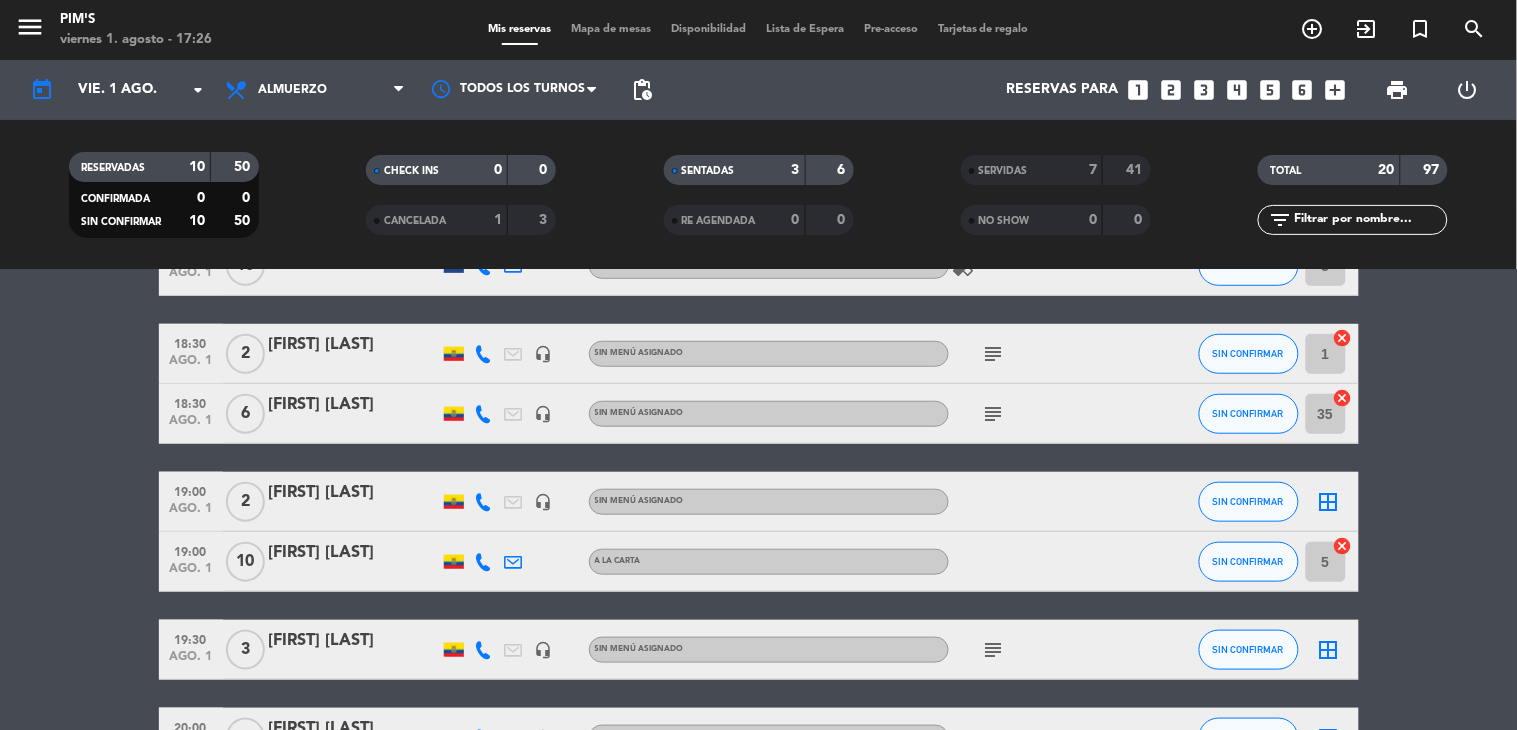 scroll, scrollTop: 444, scrollLeft: 0, axis: vertical 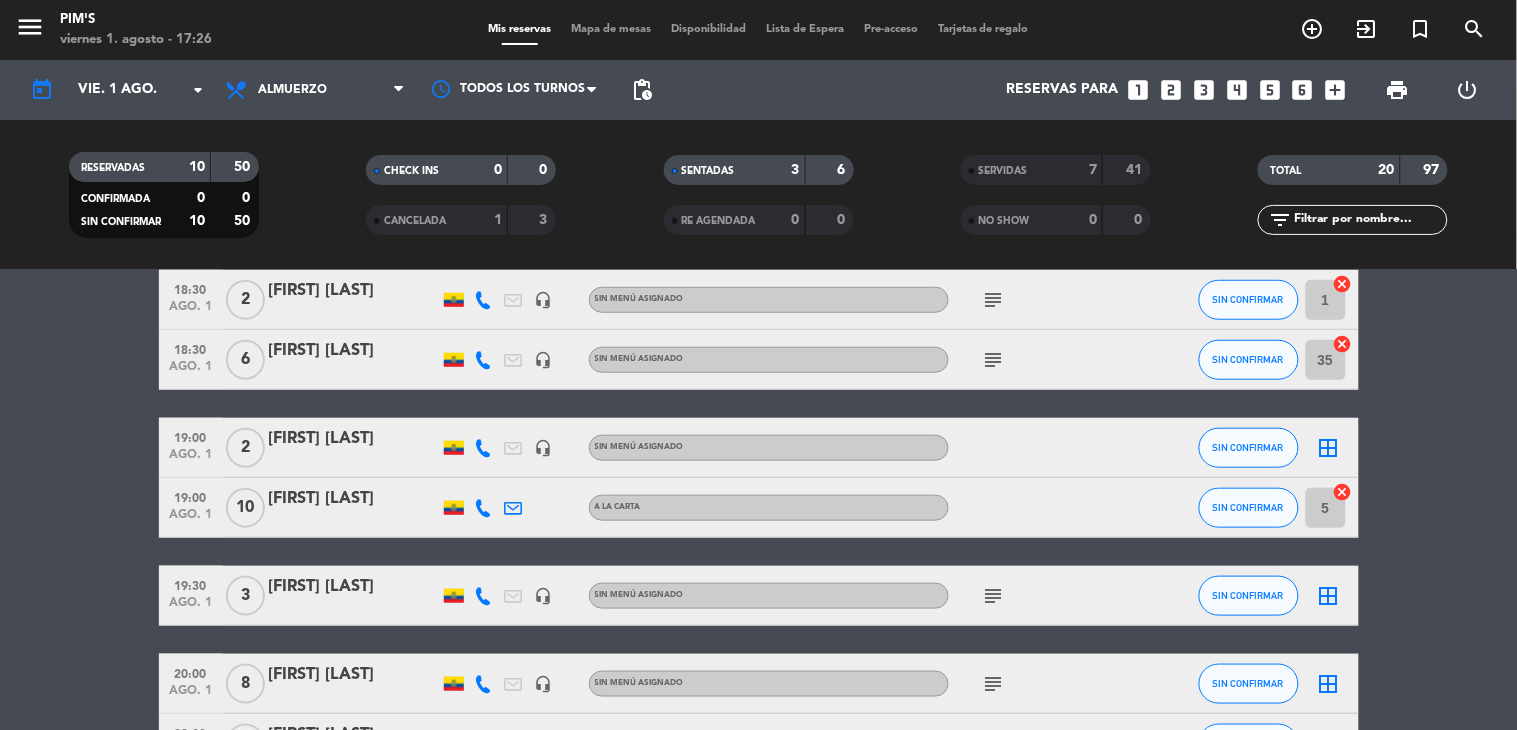 click on "border_all" 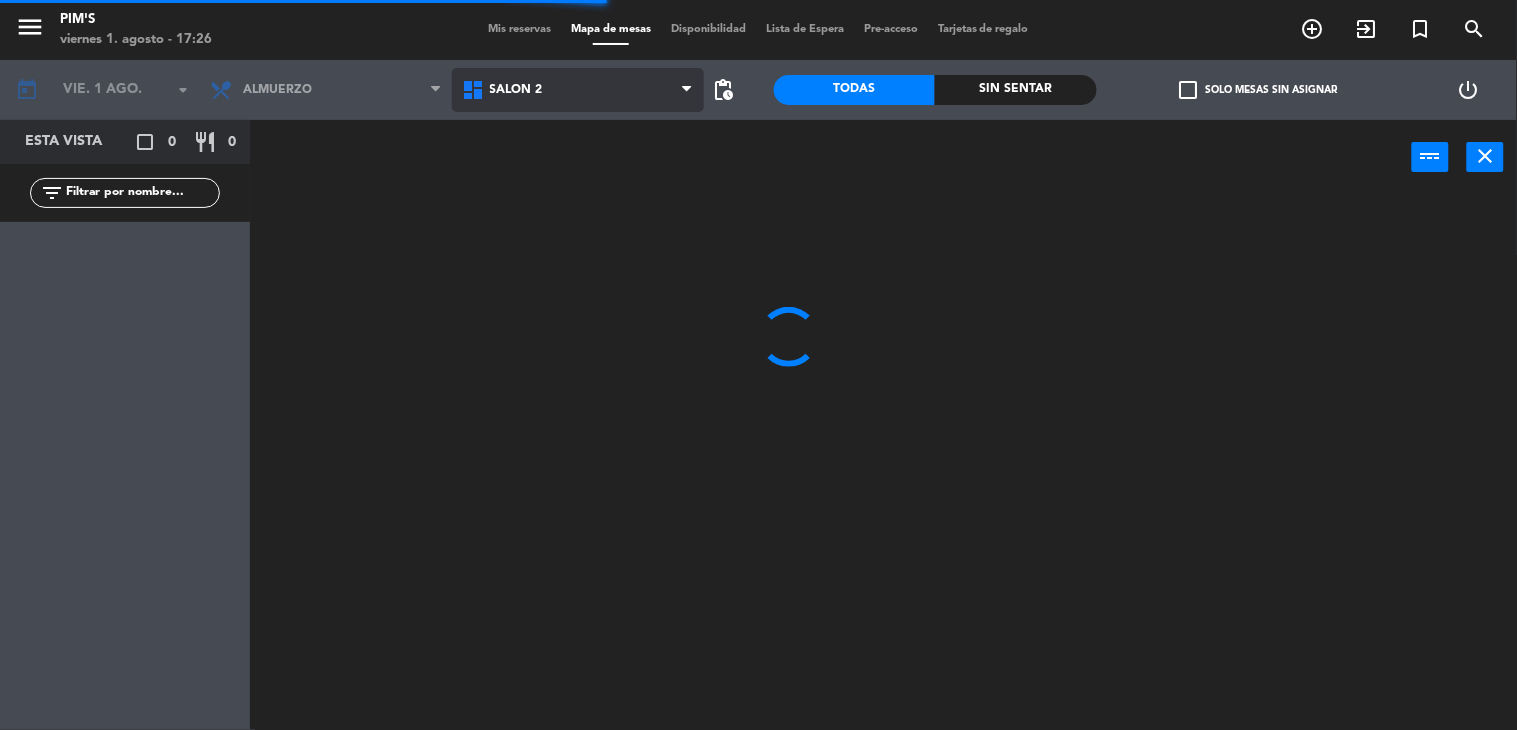 click on "Salón 2" at bounding box center [578, 90] 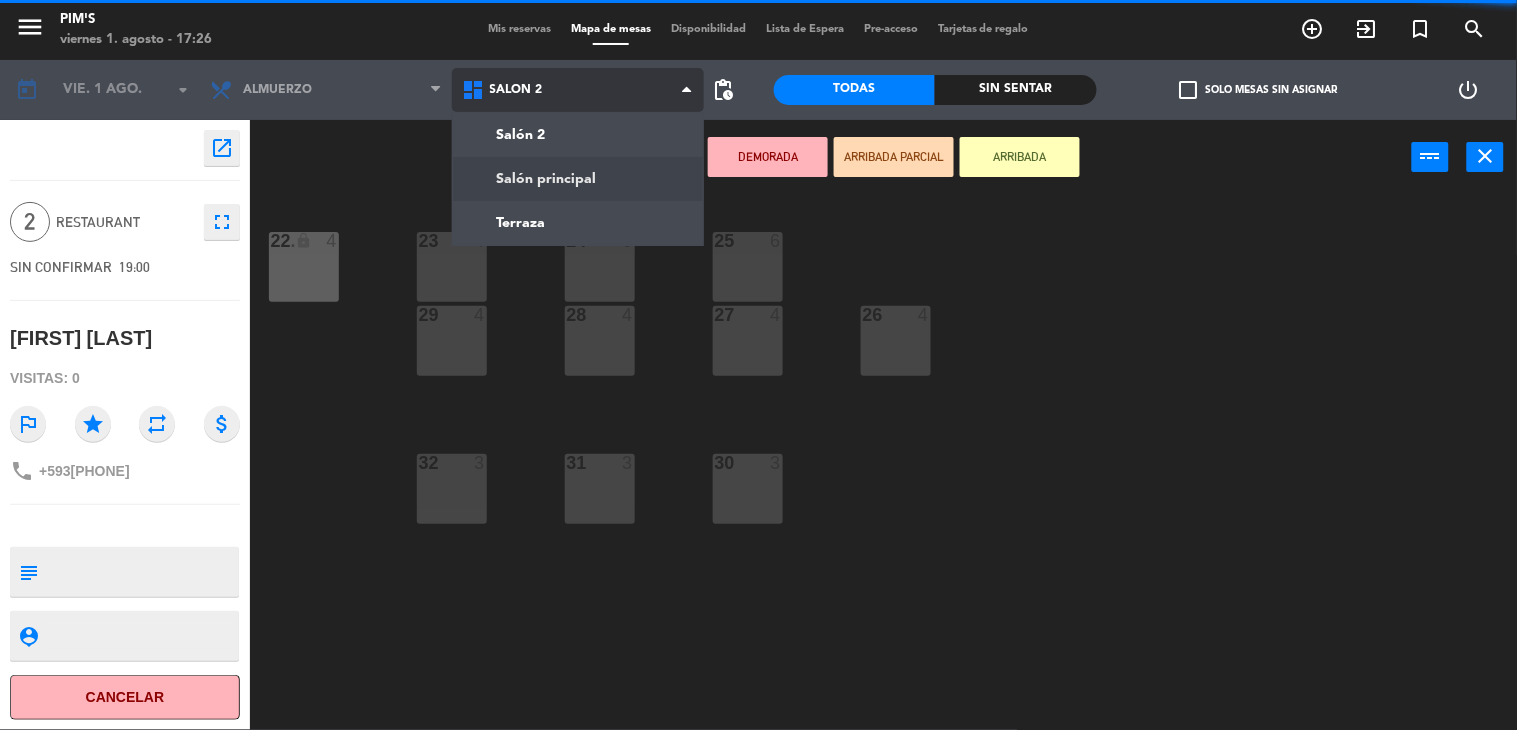 click on "menu Pim's viernes 1. agosto - 17:26 Mis reservas Mapa de mesas Disponibilidad Lista de Espera Pre-acceso Tarjetas de regalo add_circle_outline exit_to_app turned_in_not search today vie. 1 ago. arrow_drop_down Almuerzo Almuerzo Almuerzo Salón 2 Salón principal Terraza Salón 2 Salón 2 Salón principal Terraza pending_actions Todas Sin sentar check_box_outline_blank Solo mesas sin asignar power_settings_new open_in_new 2 Restaurant fullscreen SIN CONFIRMAR 19:00 [FIRST] [LAST] Visitas: 0 outlined_flag star repeat attach_money phone +[PHONE] subject person_pin Cancelar Confirmar DEMORADA ARRIBADA PARCIAL ARRIBADA power_input close 23 4 24 6 25 6 22 lock 4 22. 4 26 4 27 4 28 4 29 4 30 3 31 3 32 3" 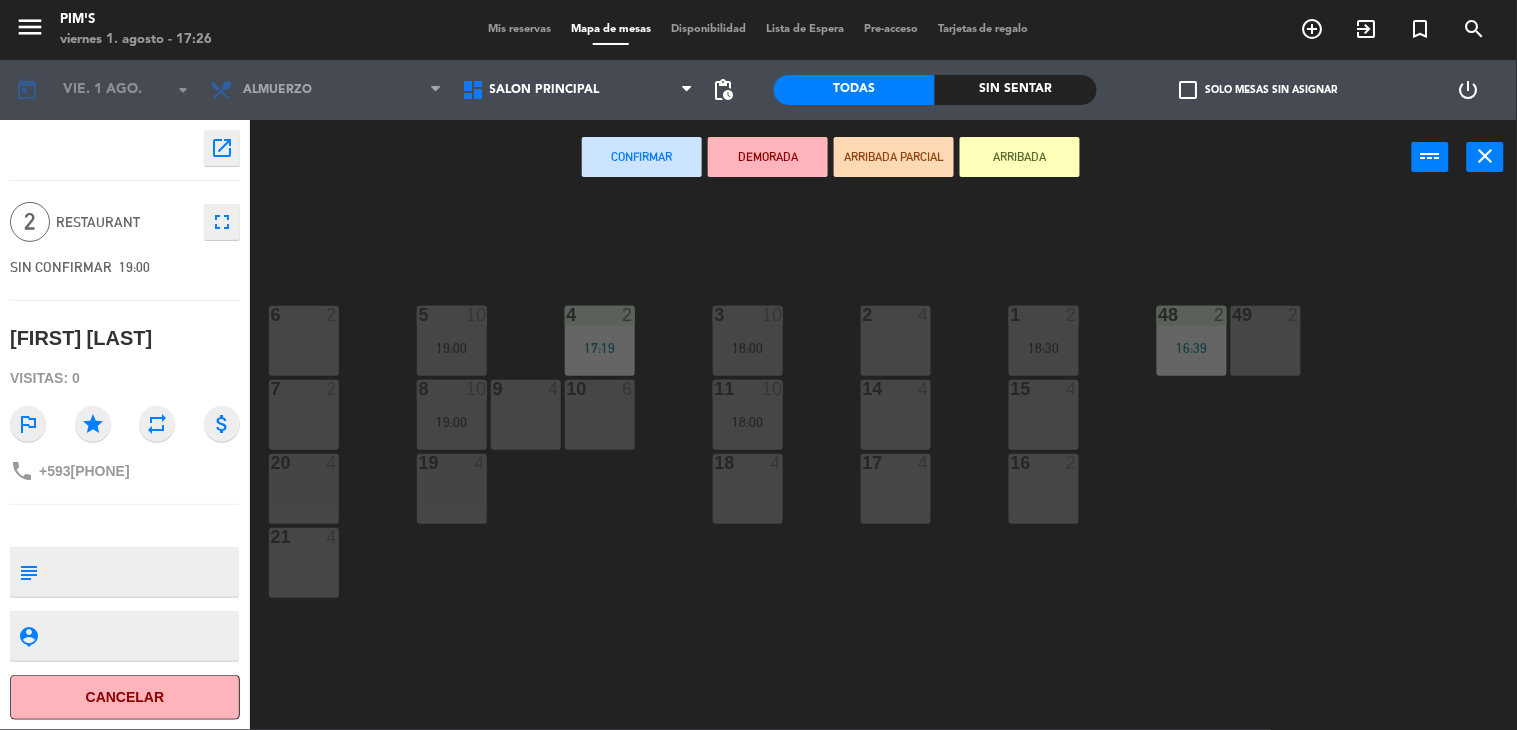 click at bounding box center (1265, 315) 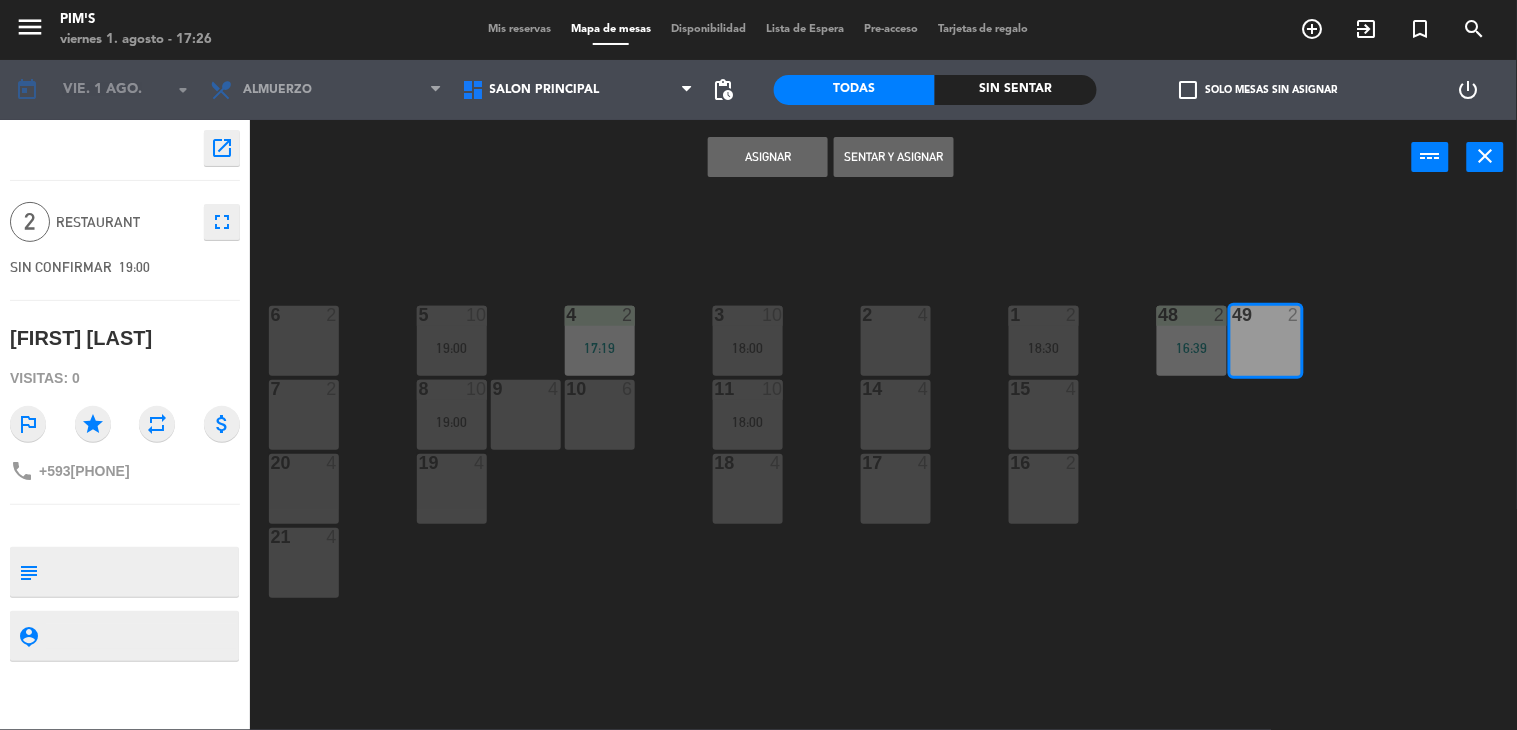 click on "Asignar" at bounding box center (768, 157) 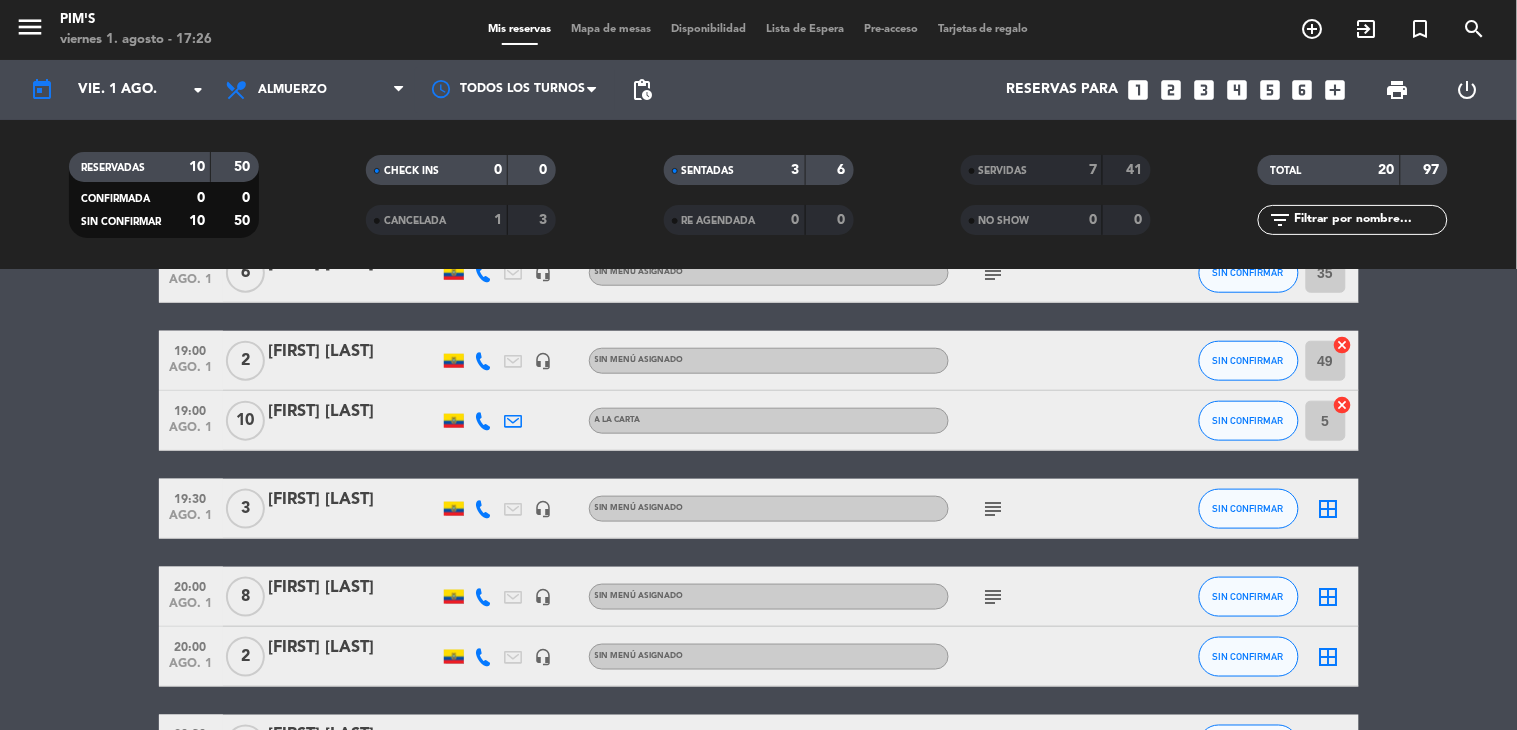 scroll, scrollTop: 555, scrollLeft: 0, axis: vertical 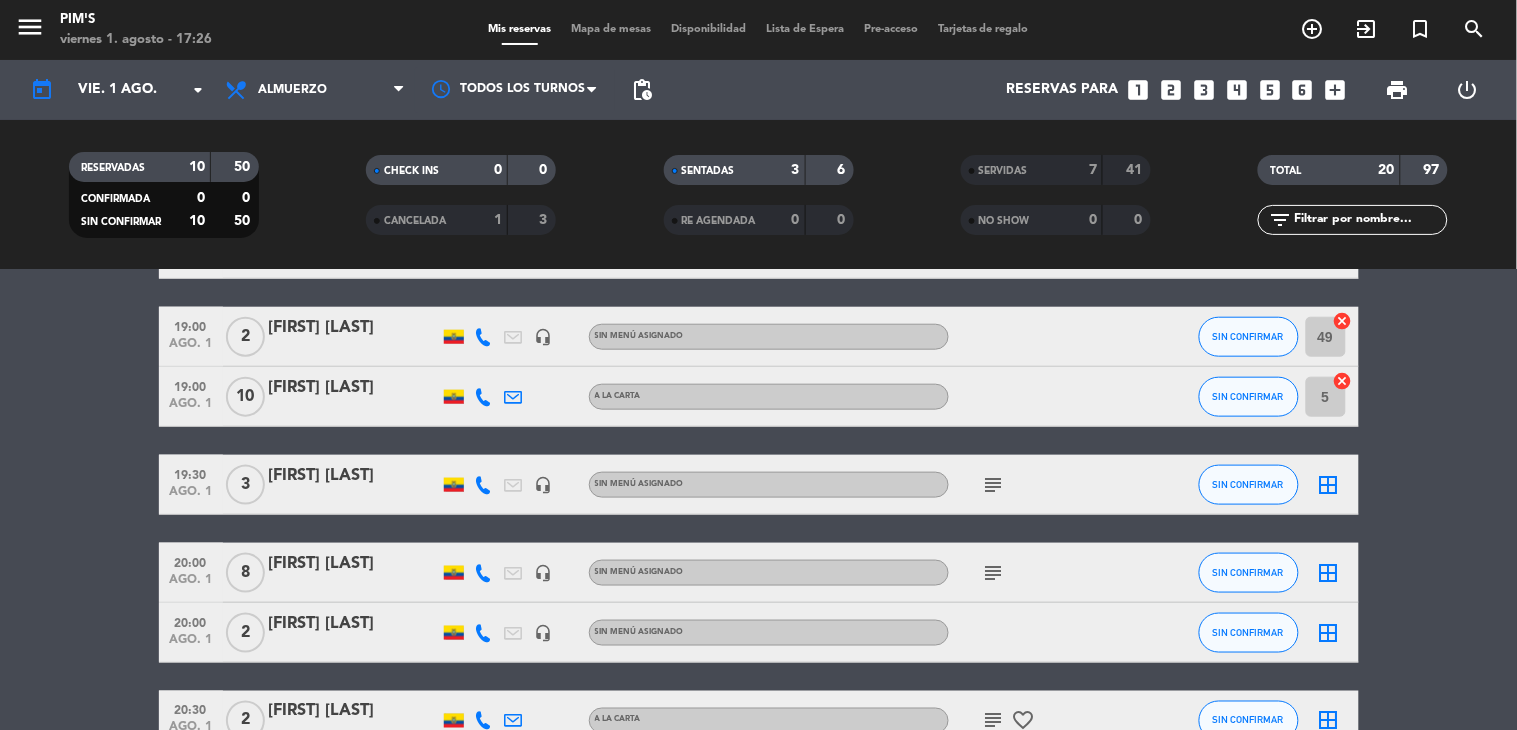 click on "subject" 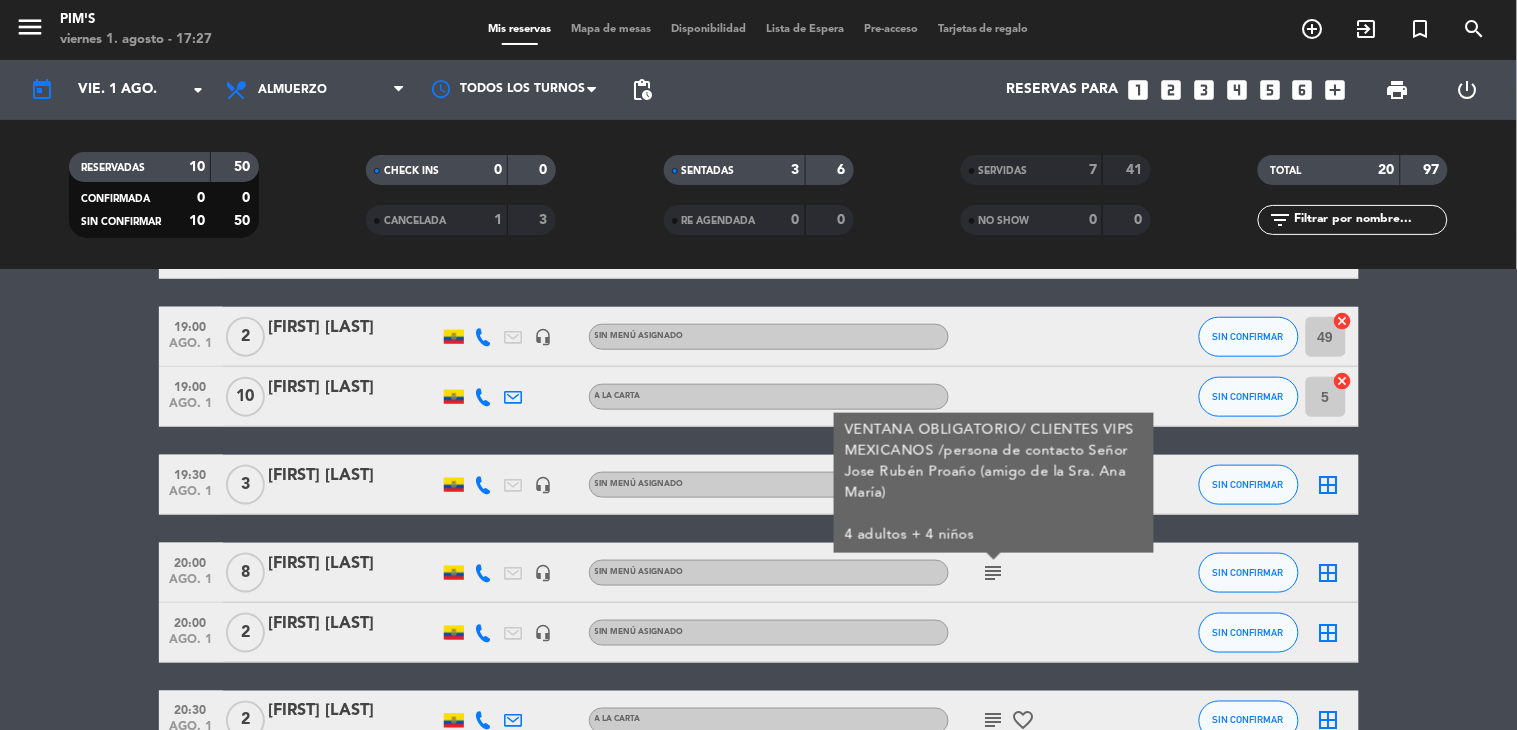 click on "border_all" 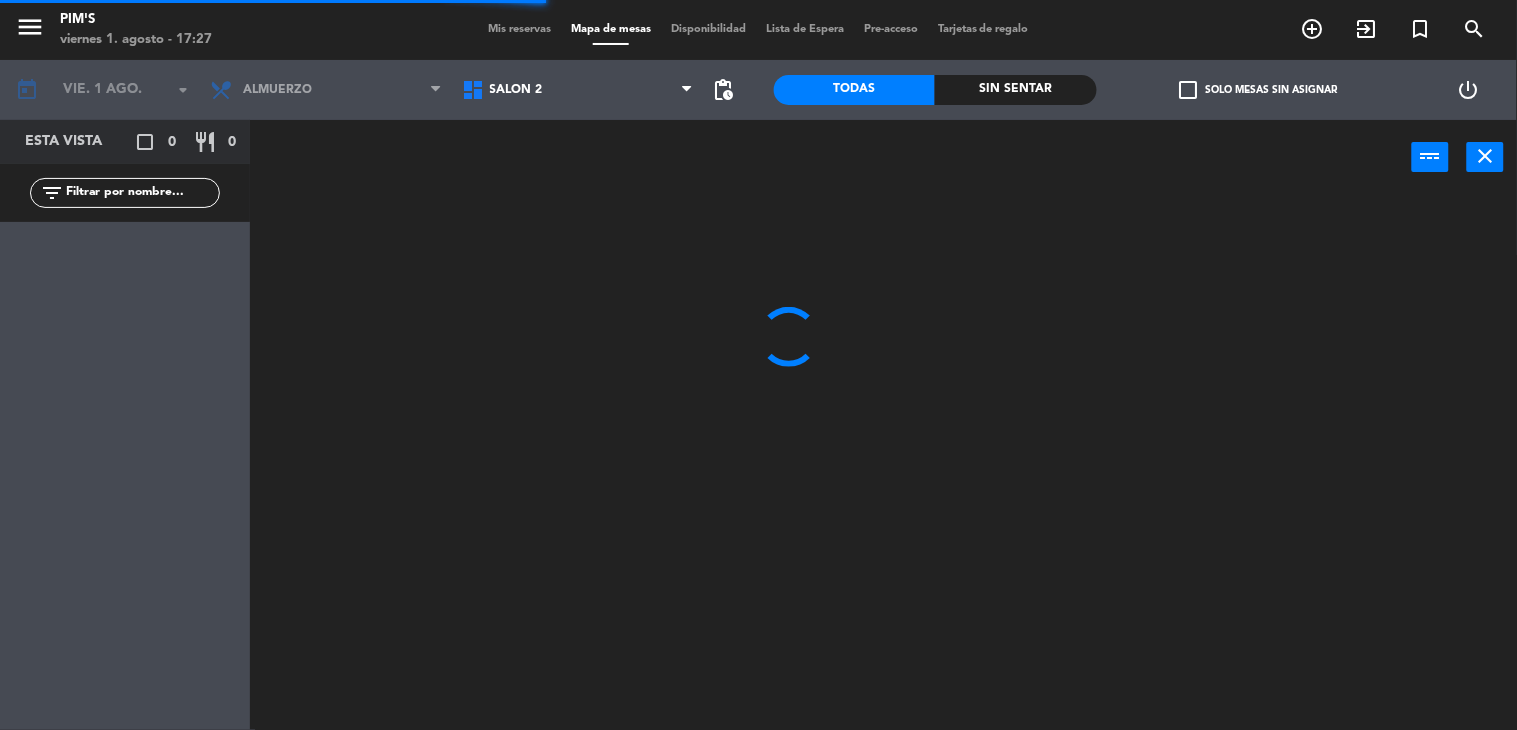 click on "Salón 2" at bounding box center [578, 90] 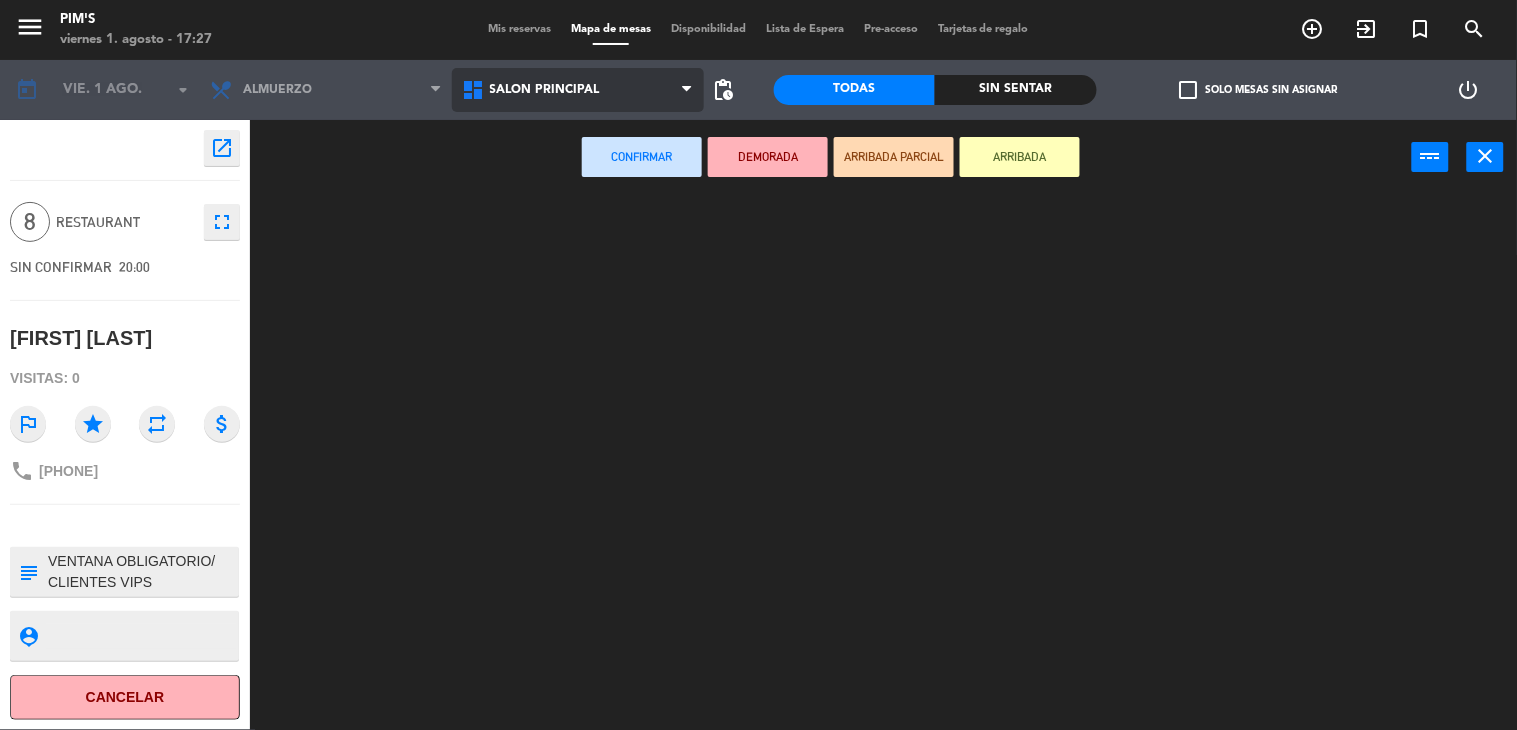 click on "menu Pim's viernes 1. agosto - 17:27 Mis reservas Mapa de mesas Disponibilidad Lista de Espera Pre-acceso Tarjetas de regalo add_circle_outline exit_to_app turned_in_not search today vie. 1 ago. arrow_drop_down Almuerzo Almuerzo Almuerzo Salón 2 Salón principal Terraza Salón principal Salón 2 Salón principal Terraza pending_actions Todas Sin sentar check_box_outline_blank Solo mesas sin asignar power_settings_new open_in_new 8 Restaurant fullscreen SIN CONFIRMAR 20:00 [FIRST] [LAST] Visitas: 0 outlined_flag star repeat attach_money phone +[PHONE] subject person_pin Cancelar Confirmar DEMORADA ARRIBADA PARCIAL ARRIBADA power_input close" 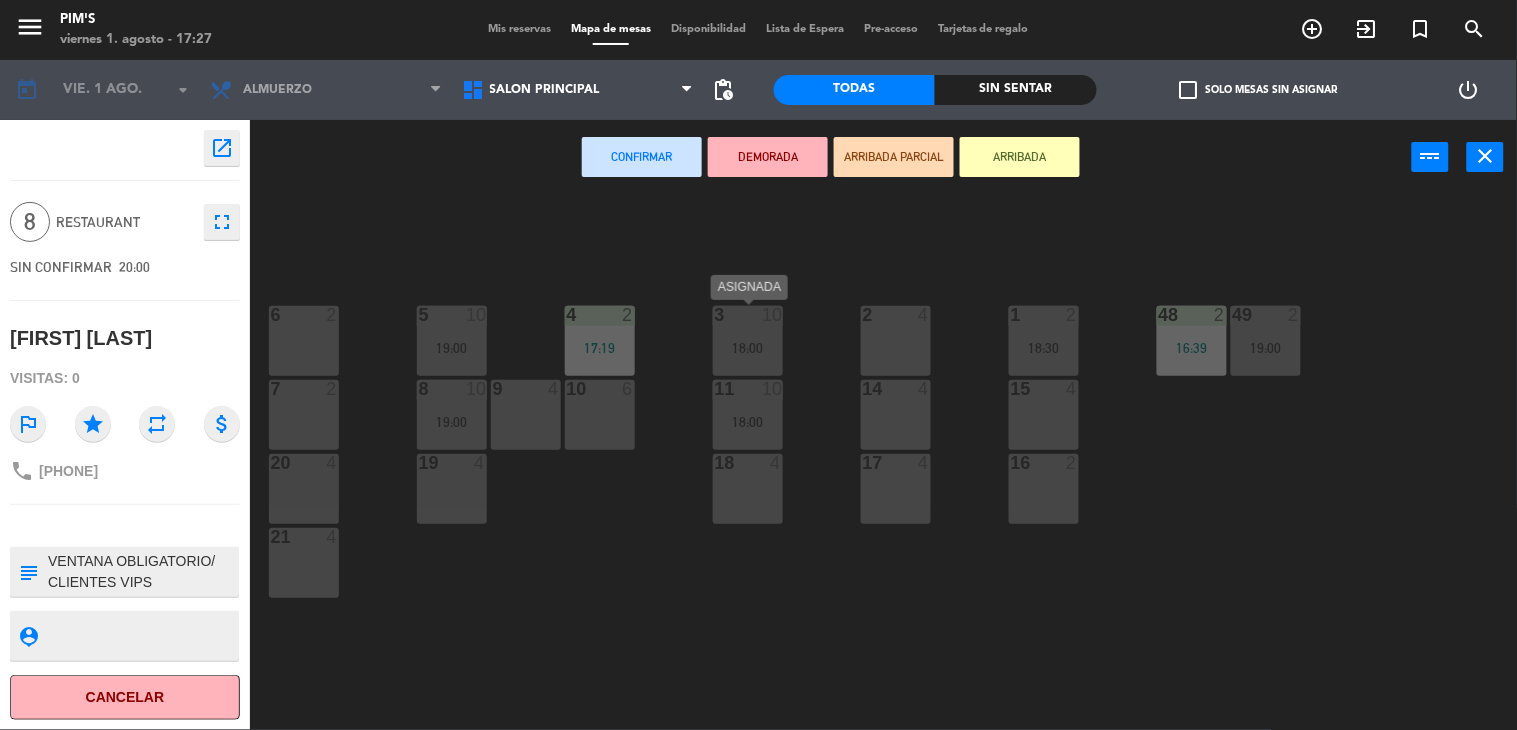 click on "18:00" at bounding box center [748, 348] 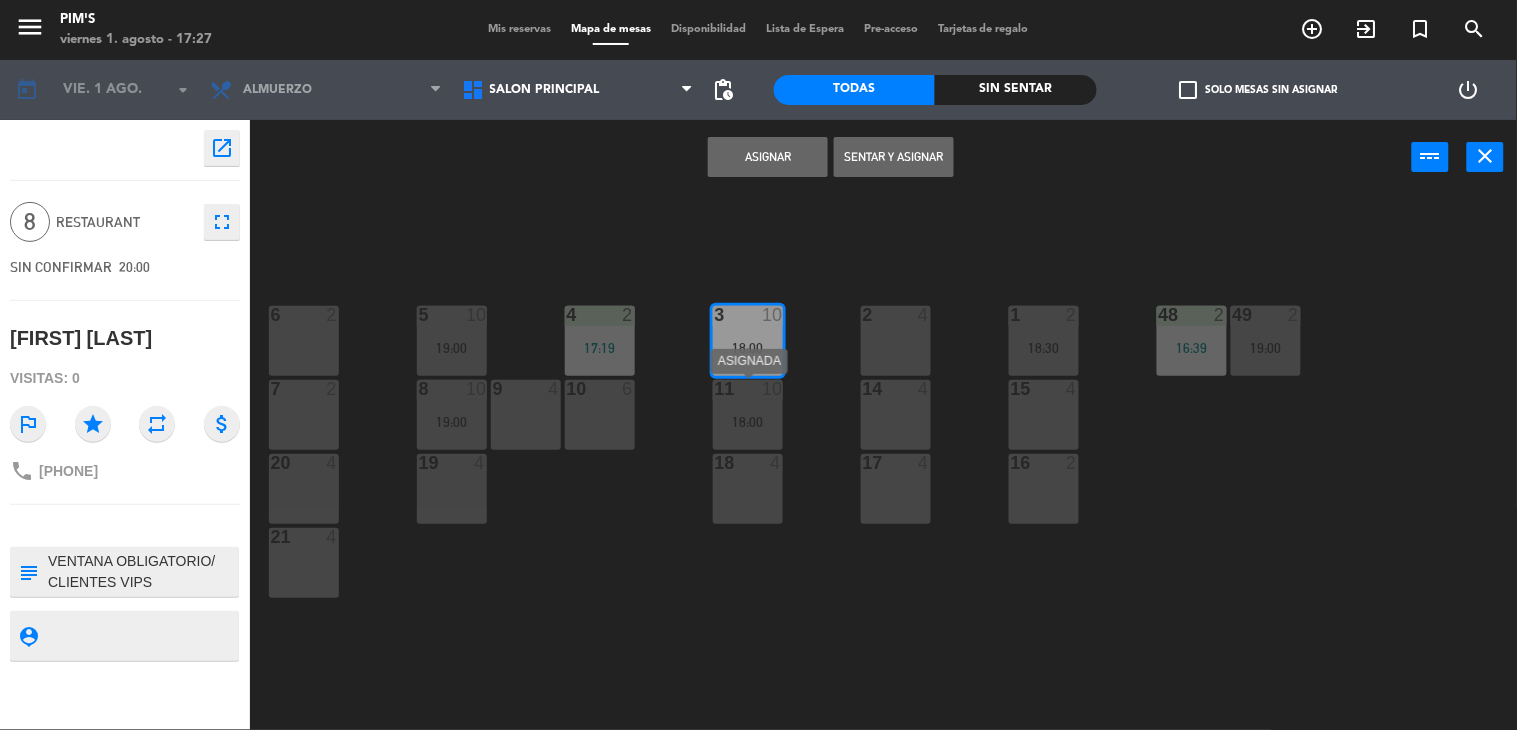 click on "18:00" at bounding box center [748, 422] 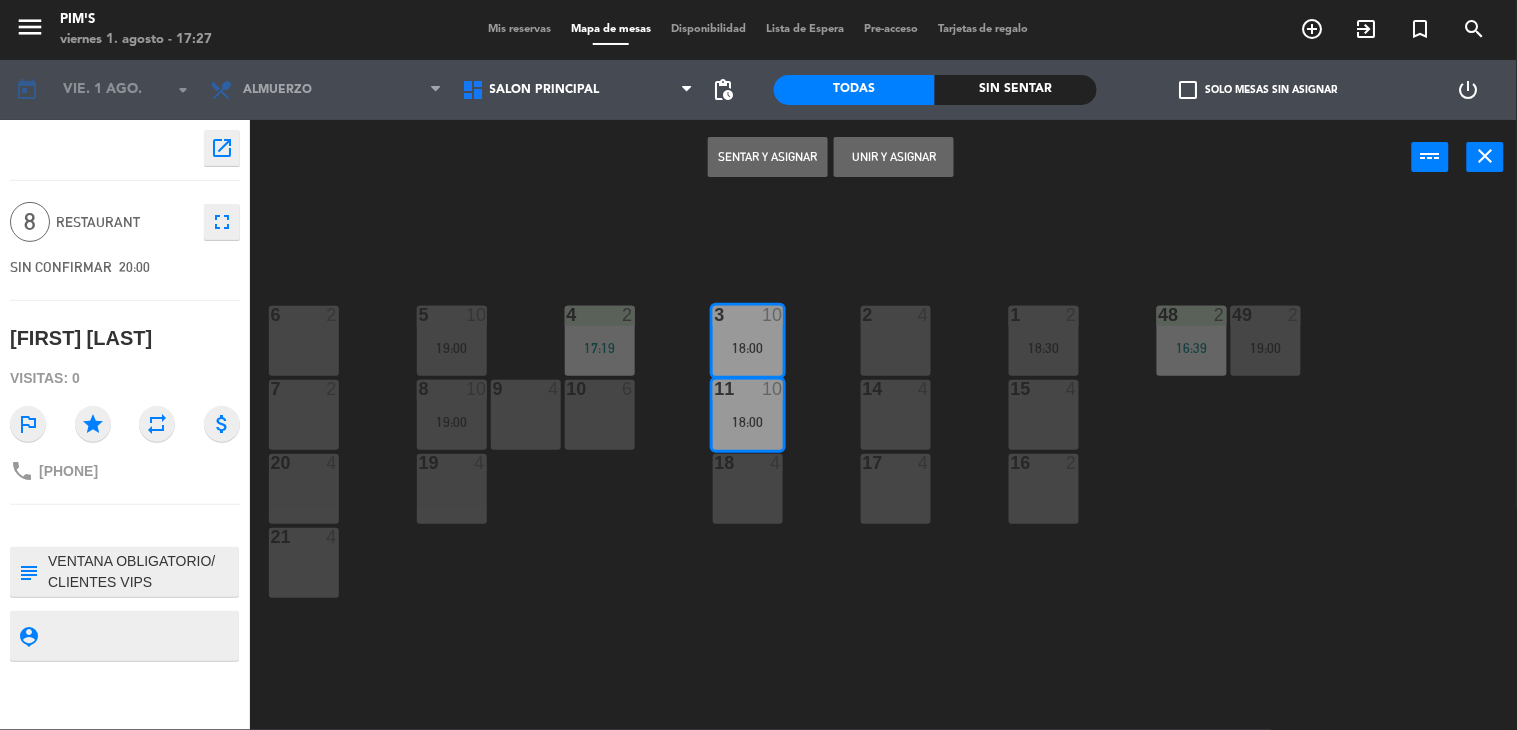 click on "Sentar y Asignar Unir y asignar power_input close" at bounding box center (831, 158) 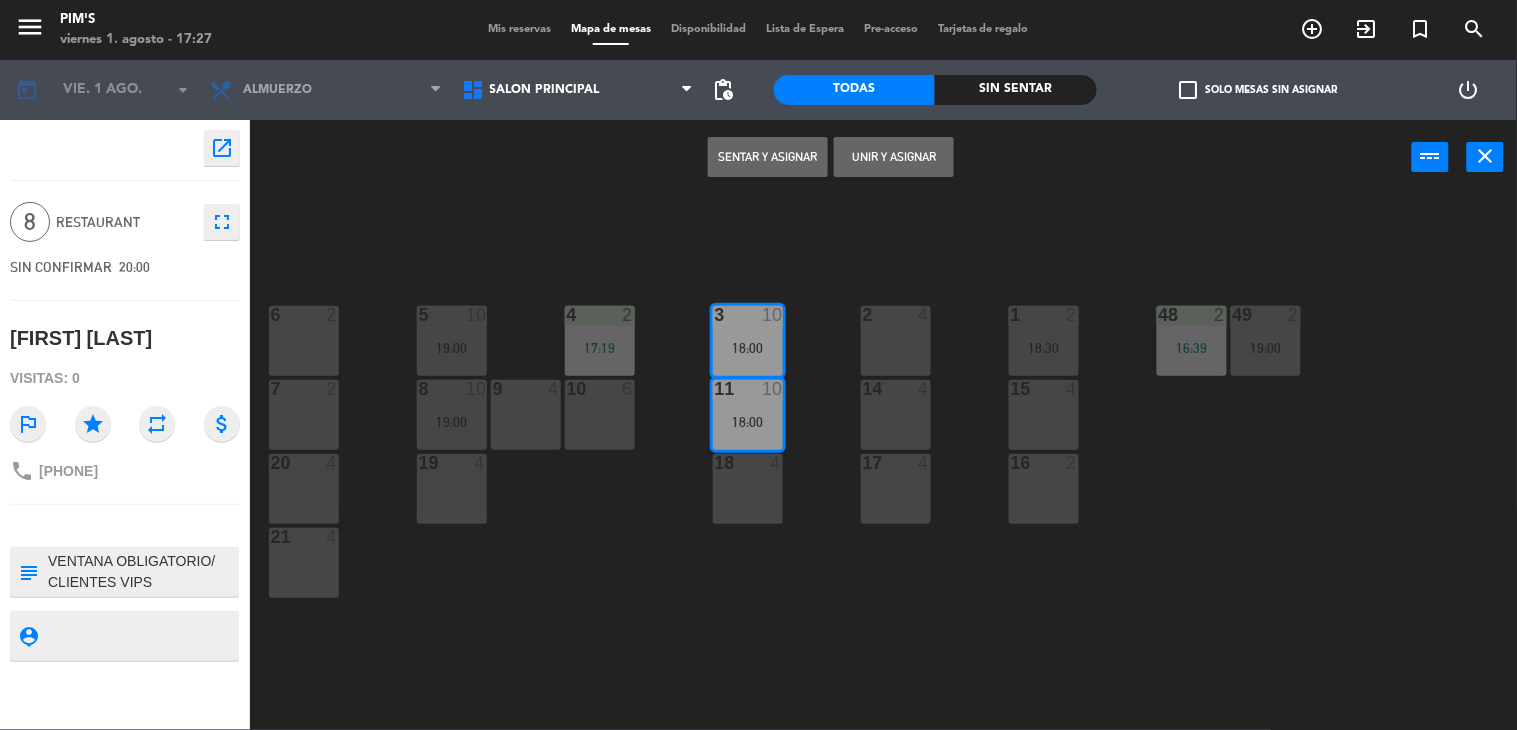 click on "Unir y asignar" at bounding box center [894, 157] 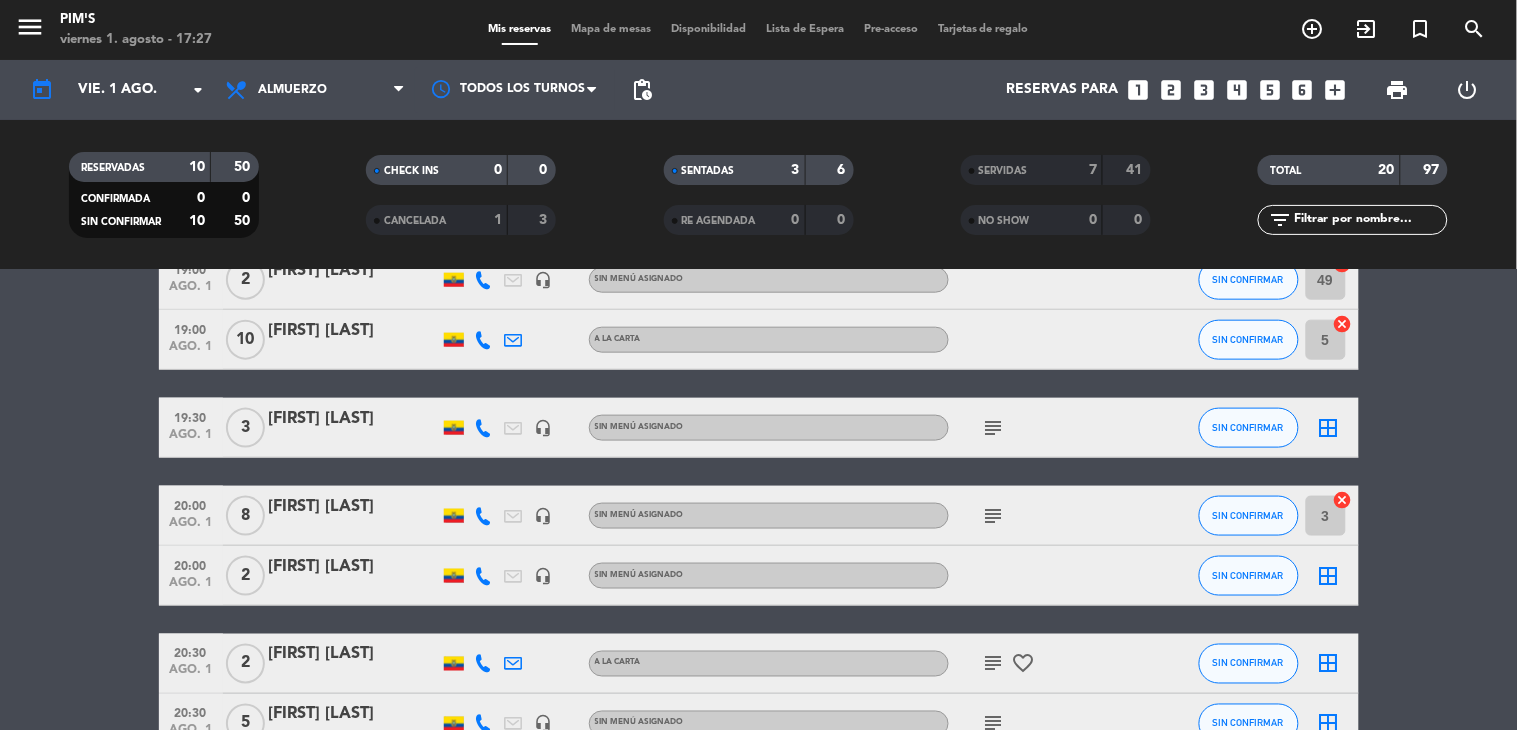 scroll, scrollTop: 666, scrollLeft: 0, axis: vertical 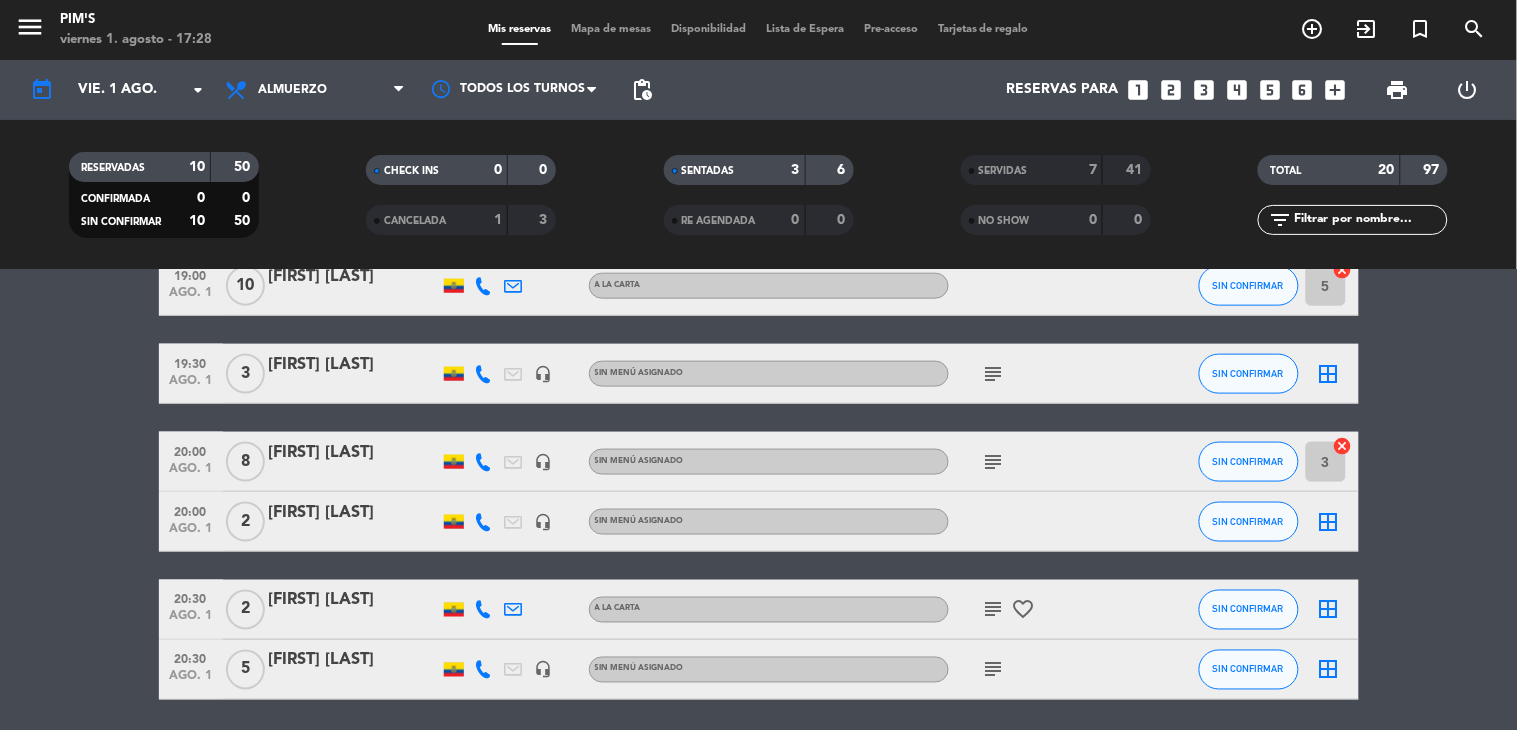 click on "subject" 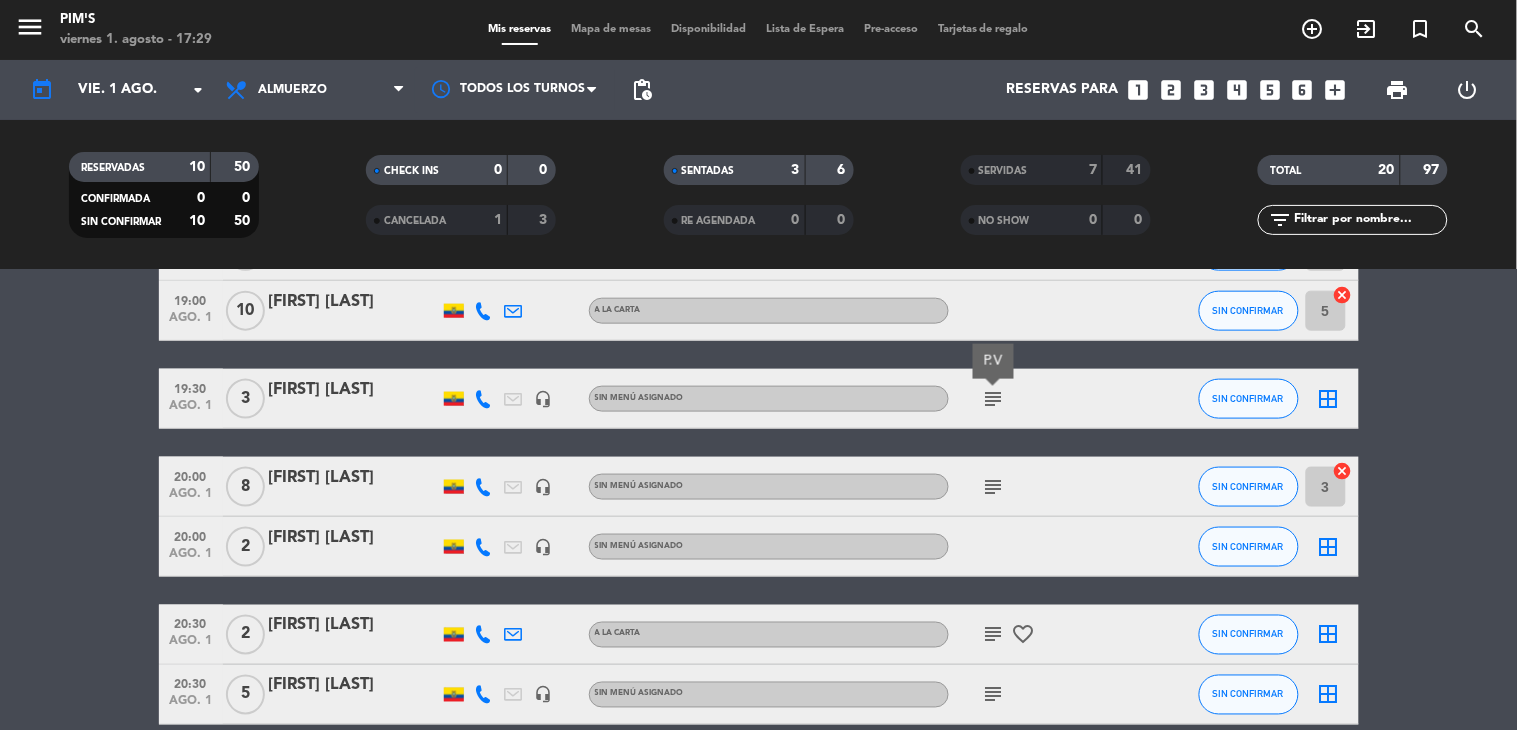 scroll, scrollTop: 735, scrollLeft: 0, axis: vertical 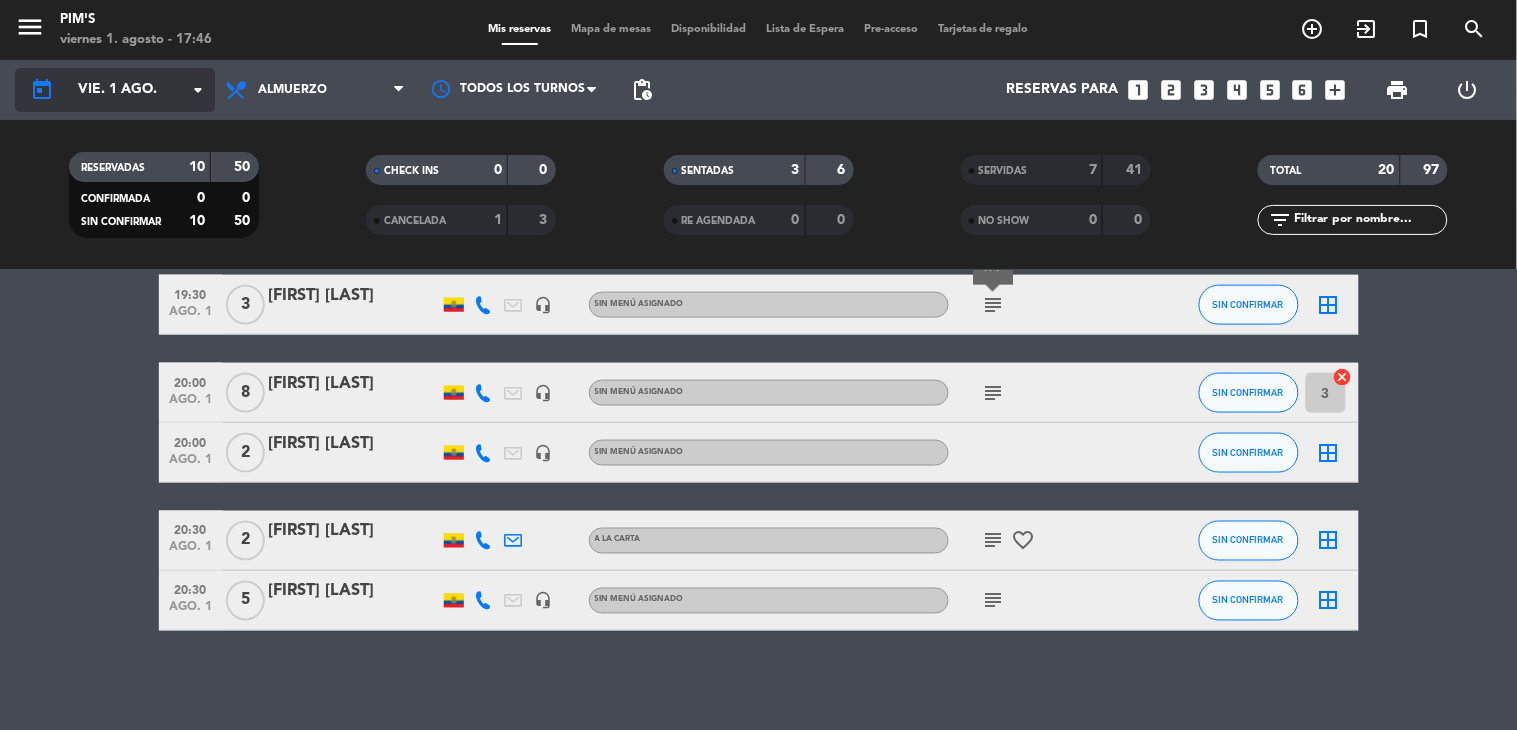 click on "vie. 1 ago." 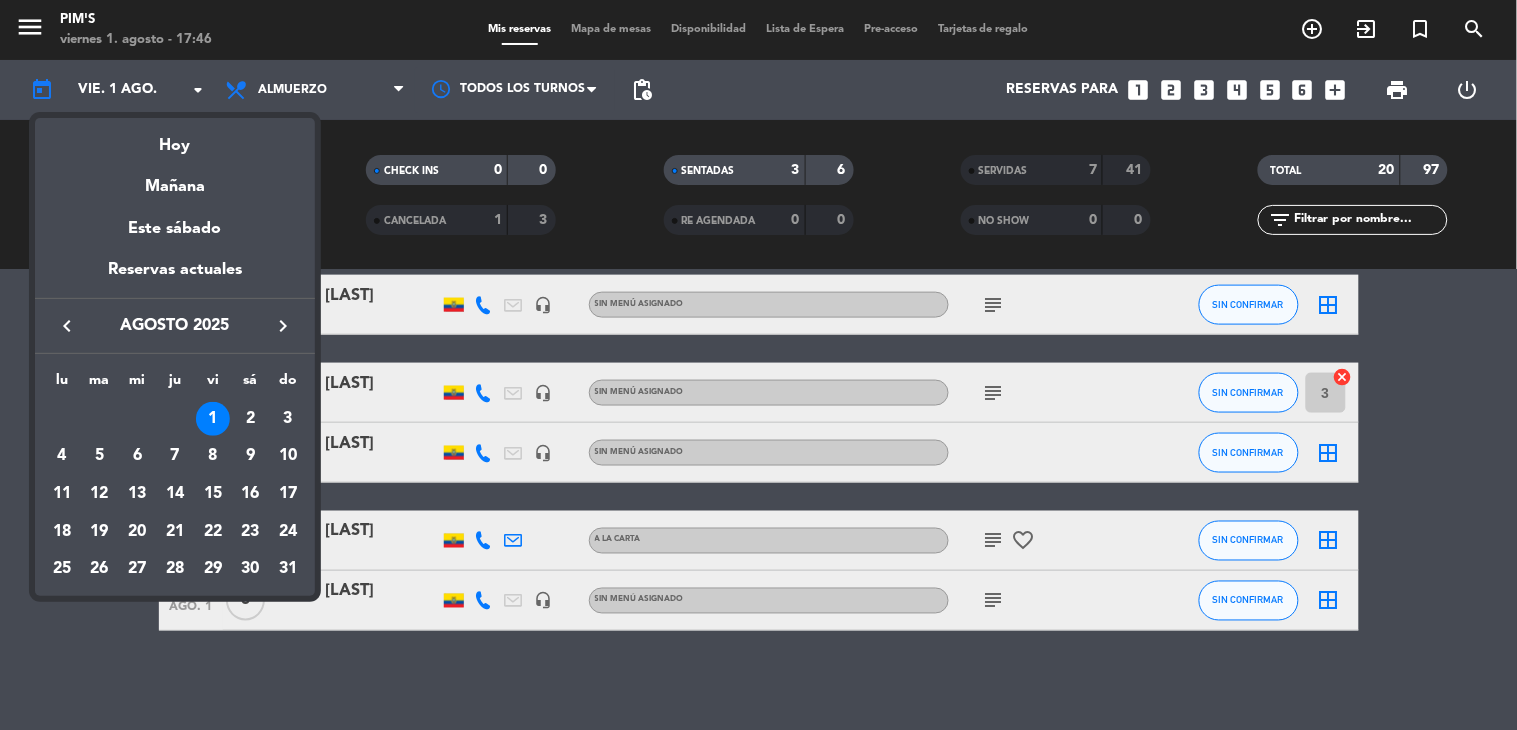 click on "1" at bounding box center (213, 419) 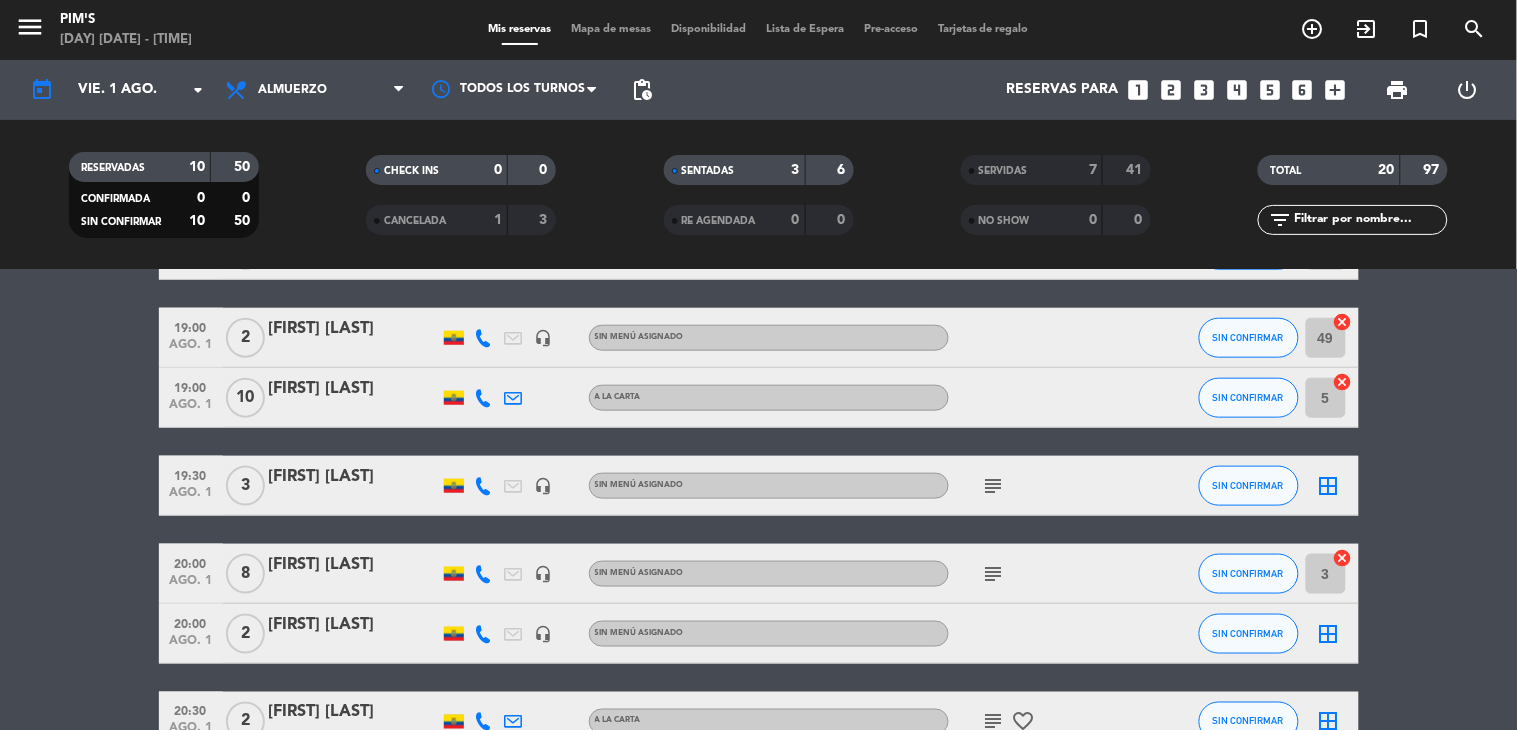 scroll, scrollTop: 555, scrollLeft: 0, axis: vertical 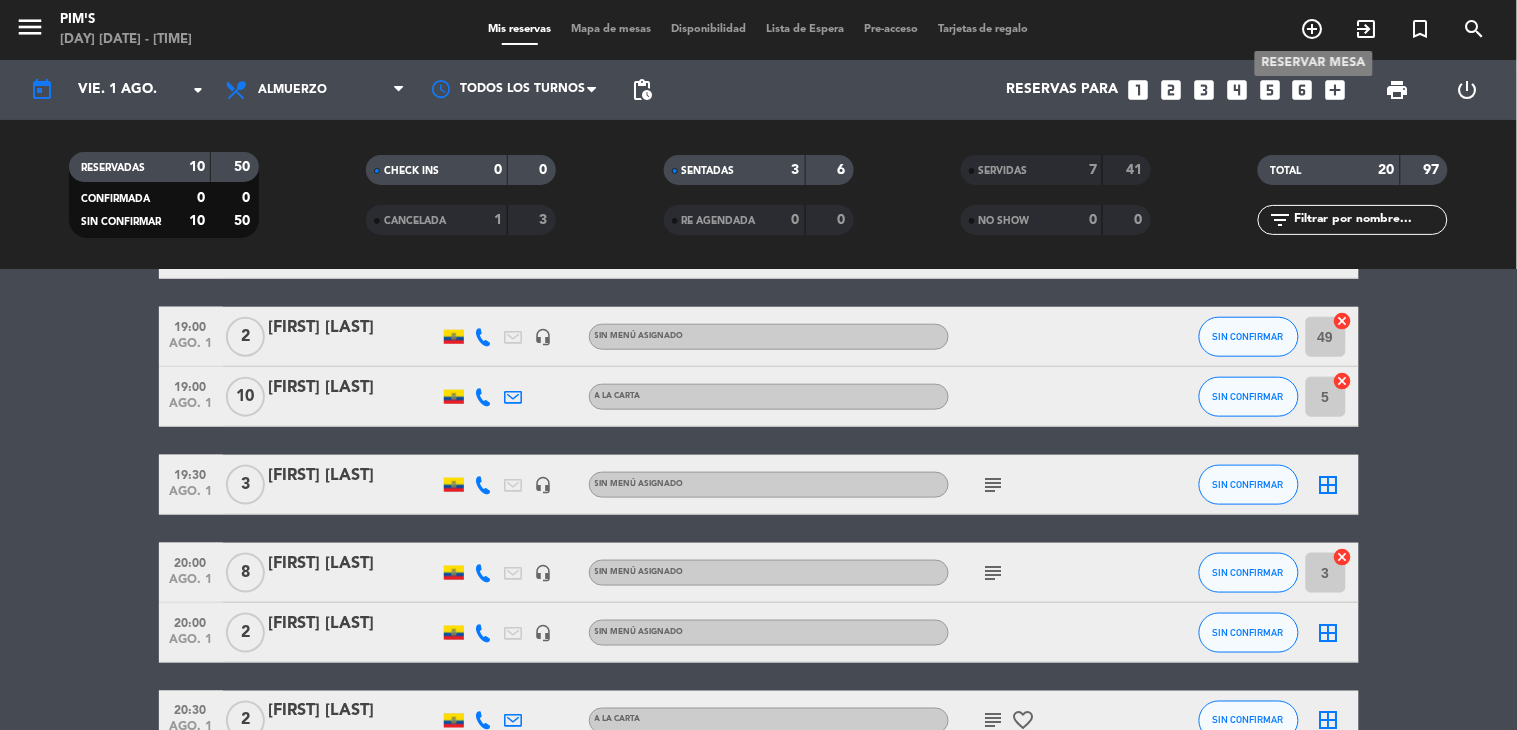 click on "add_circle_outline" at bounding box center [1313, 29] 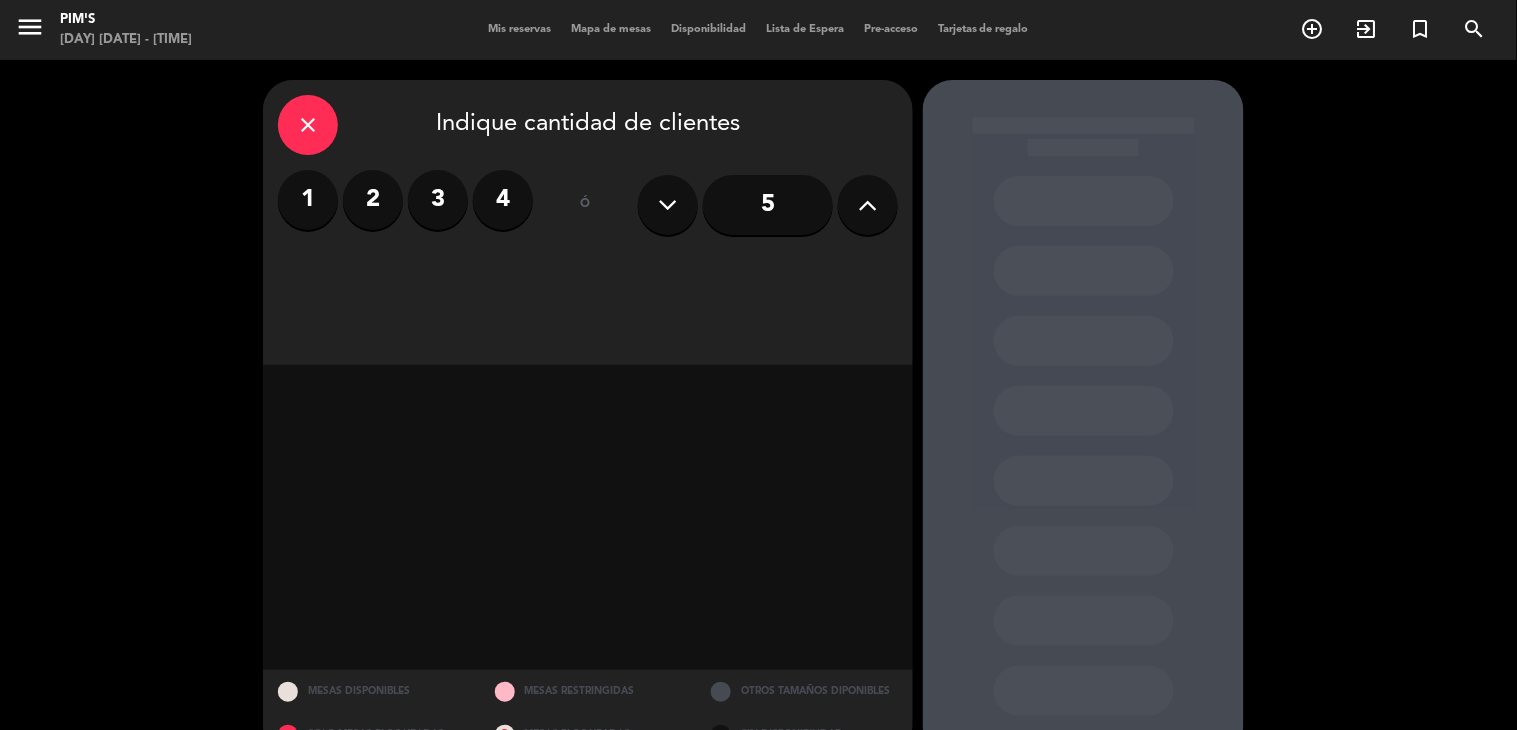 click on "2" at bounding box center [373, 200] 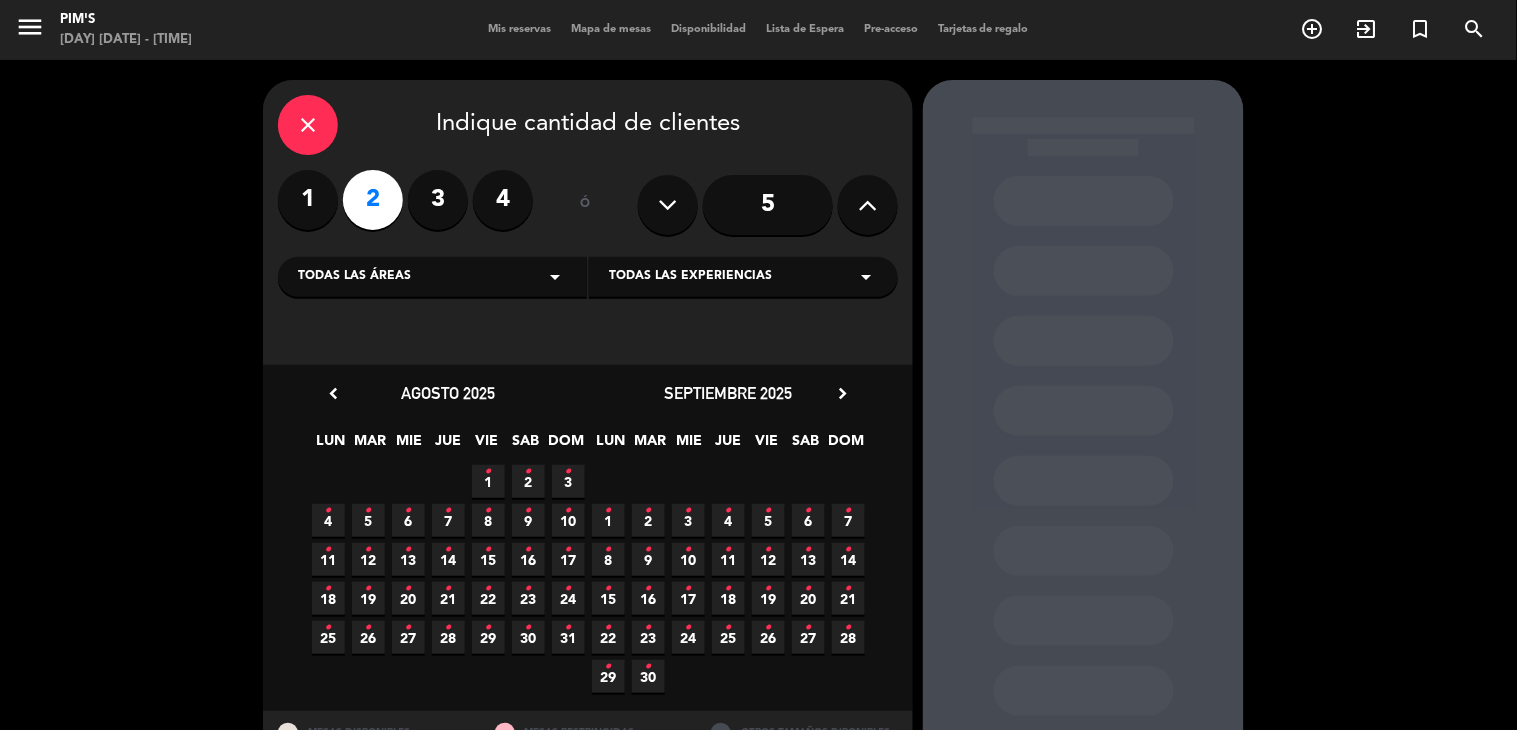 drag, startPoint x: 494, startPoint y: 476, endPoint x: 715, endPoint y: 374, distance: 243.40295 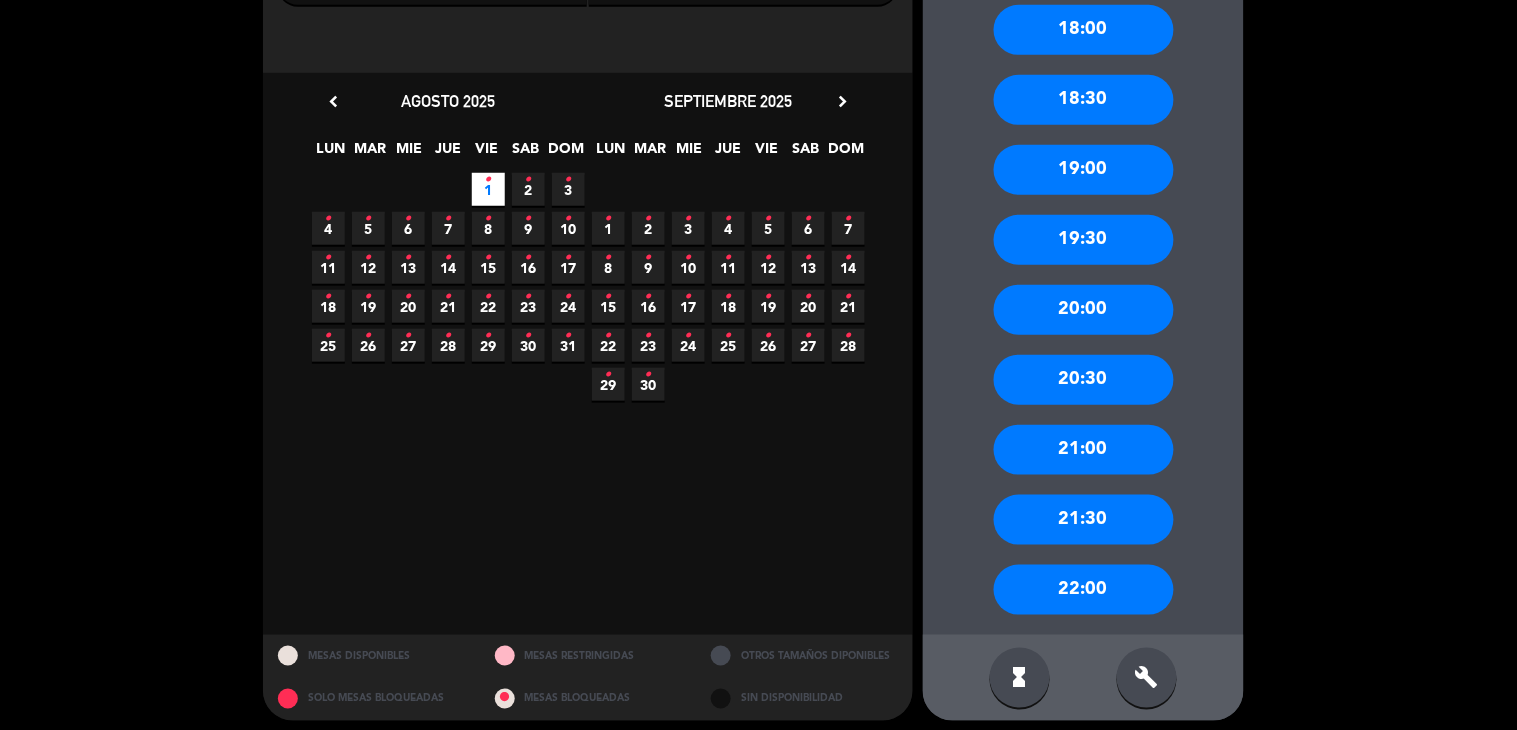 scroll, scrollTop: 302, scrollLeft: 0, axis: vertical 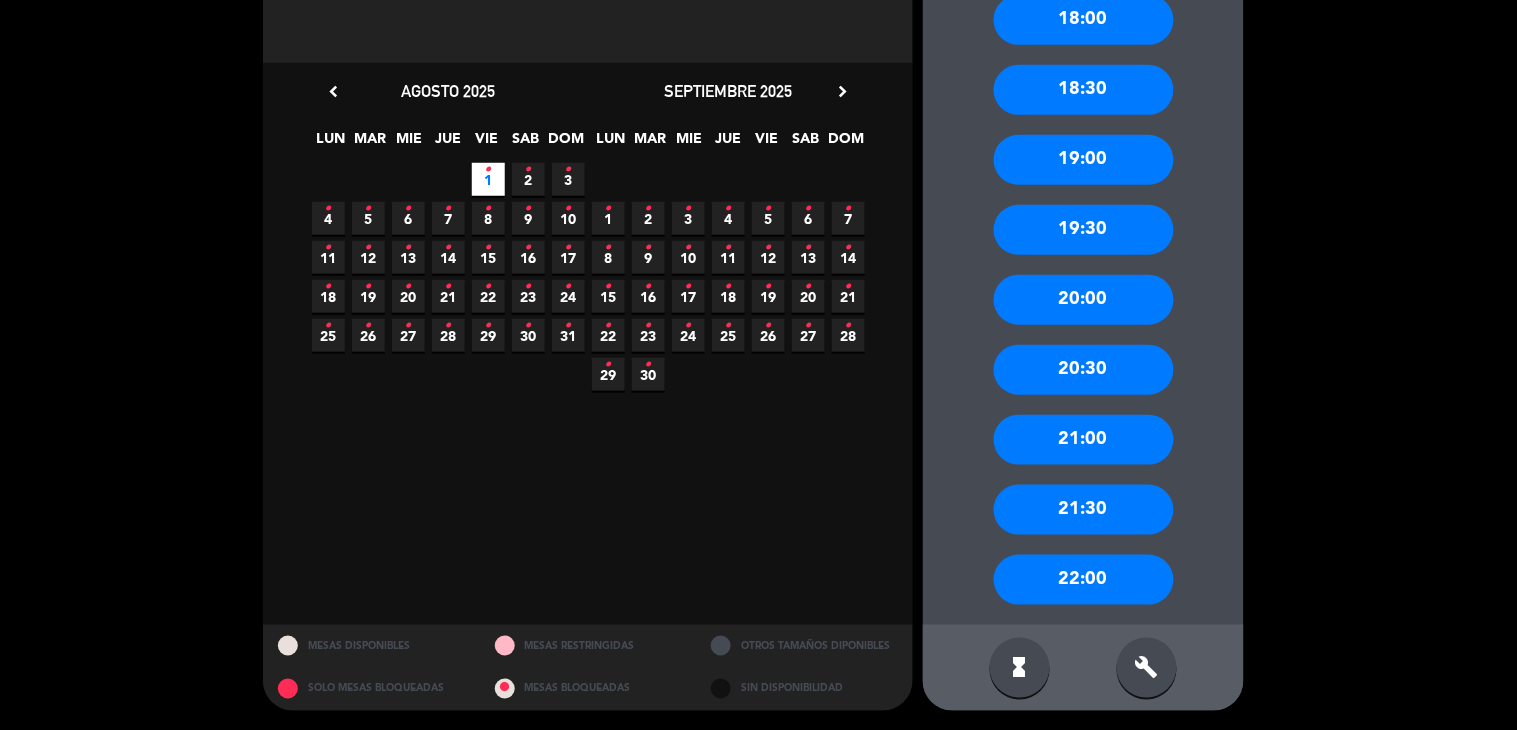 click on "19:30" at bounding box center (1084, 230) 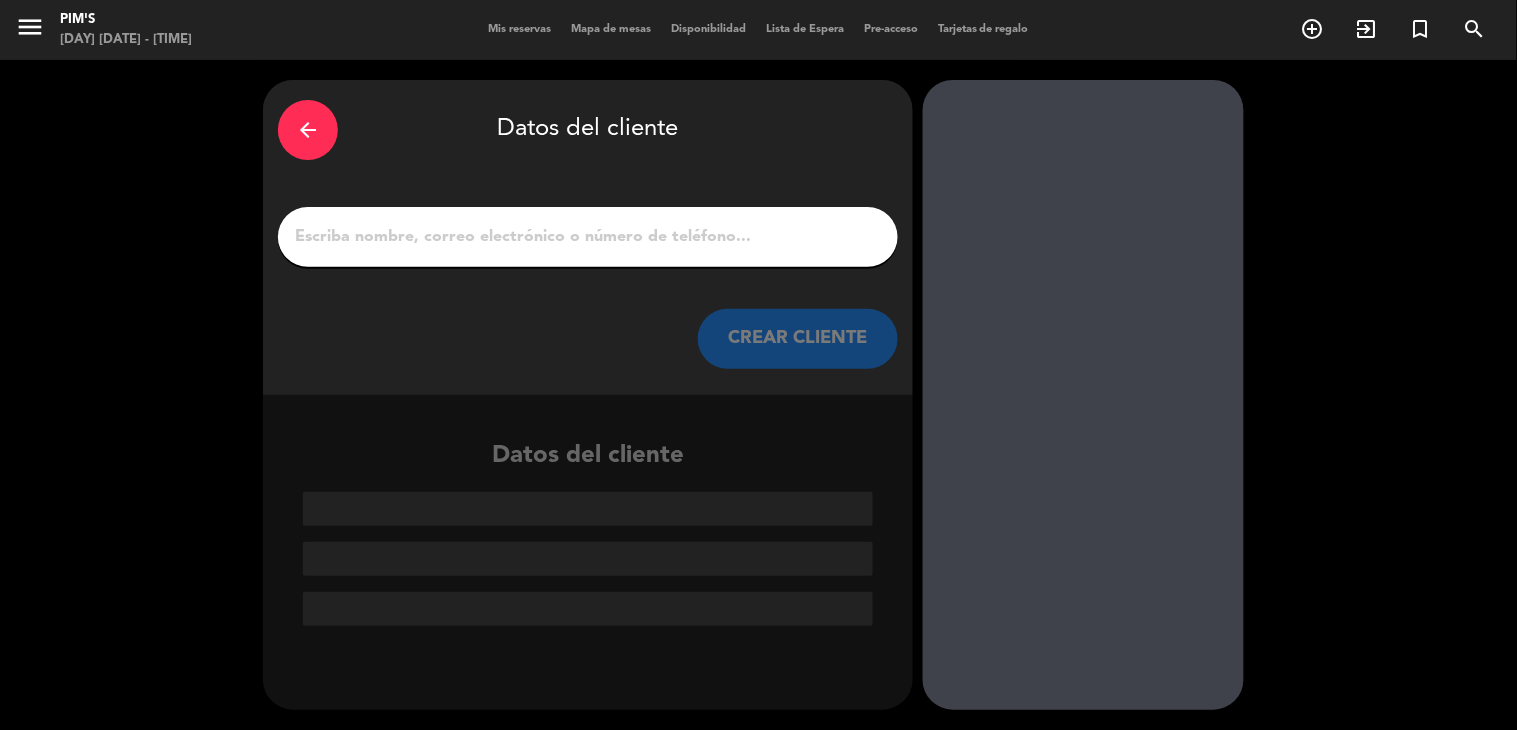 scroll, scrollTop: 0, scrollLeft: 0, axis: both 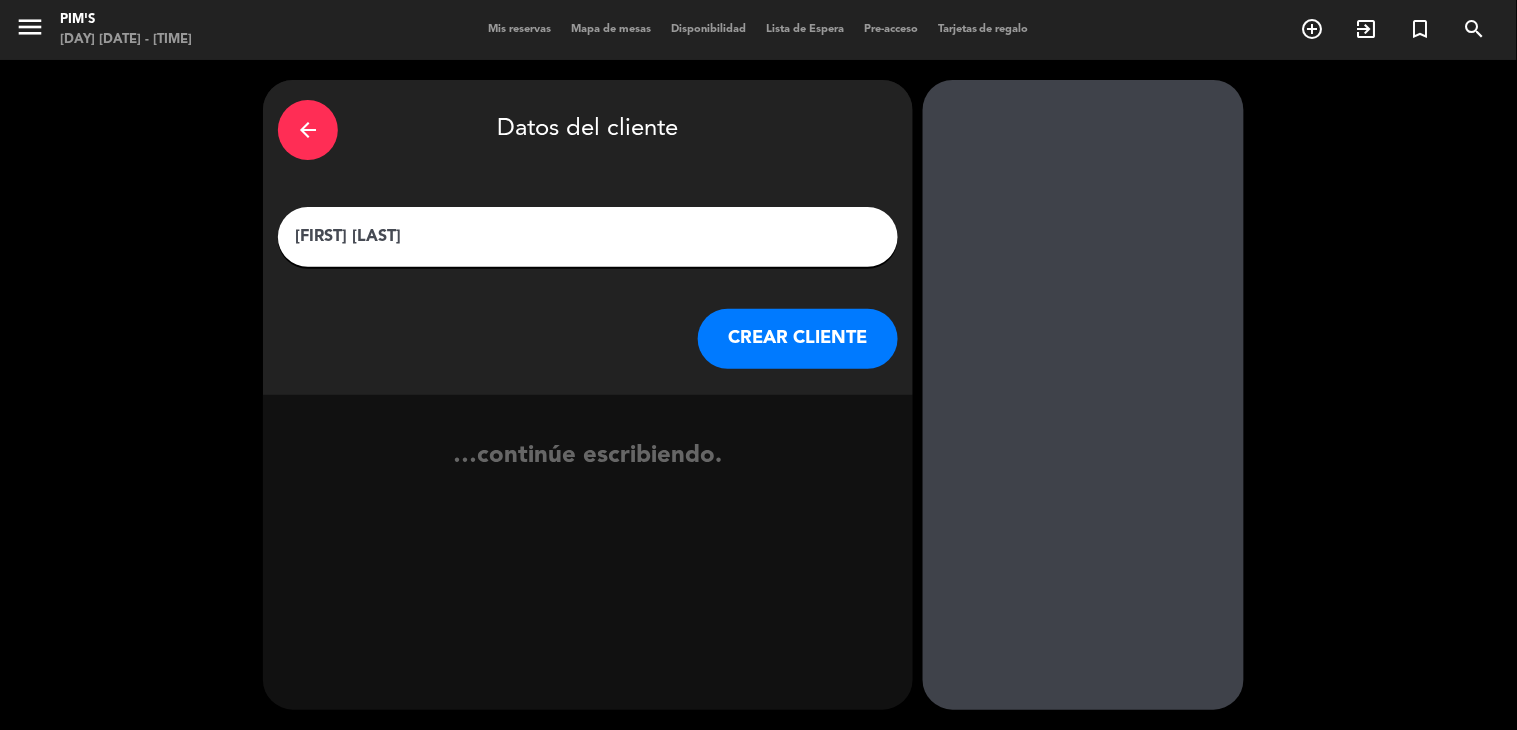 type on "[FIRST] [LAST]" 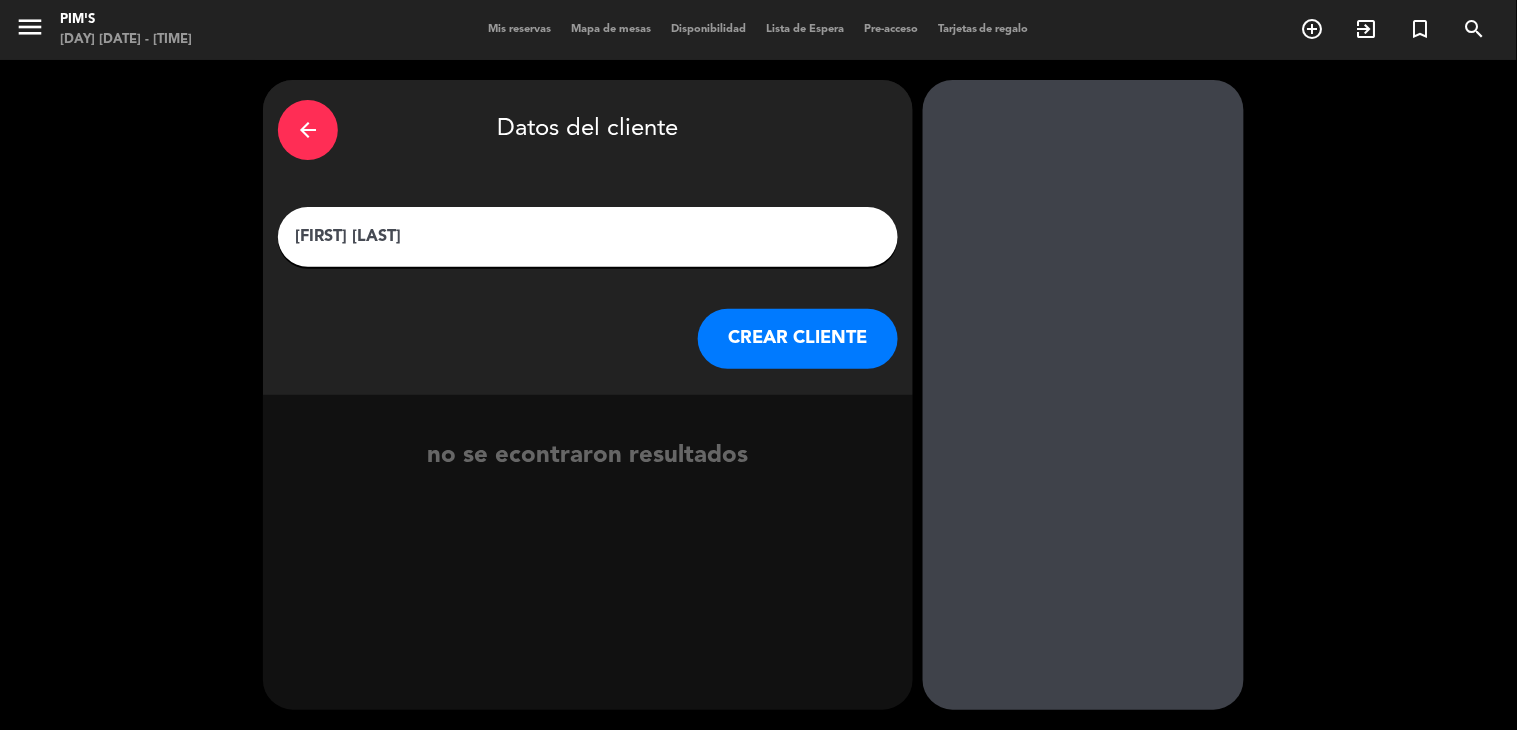 click on "CREAR CLIENTE" at bounding box center [798, 339] 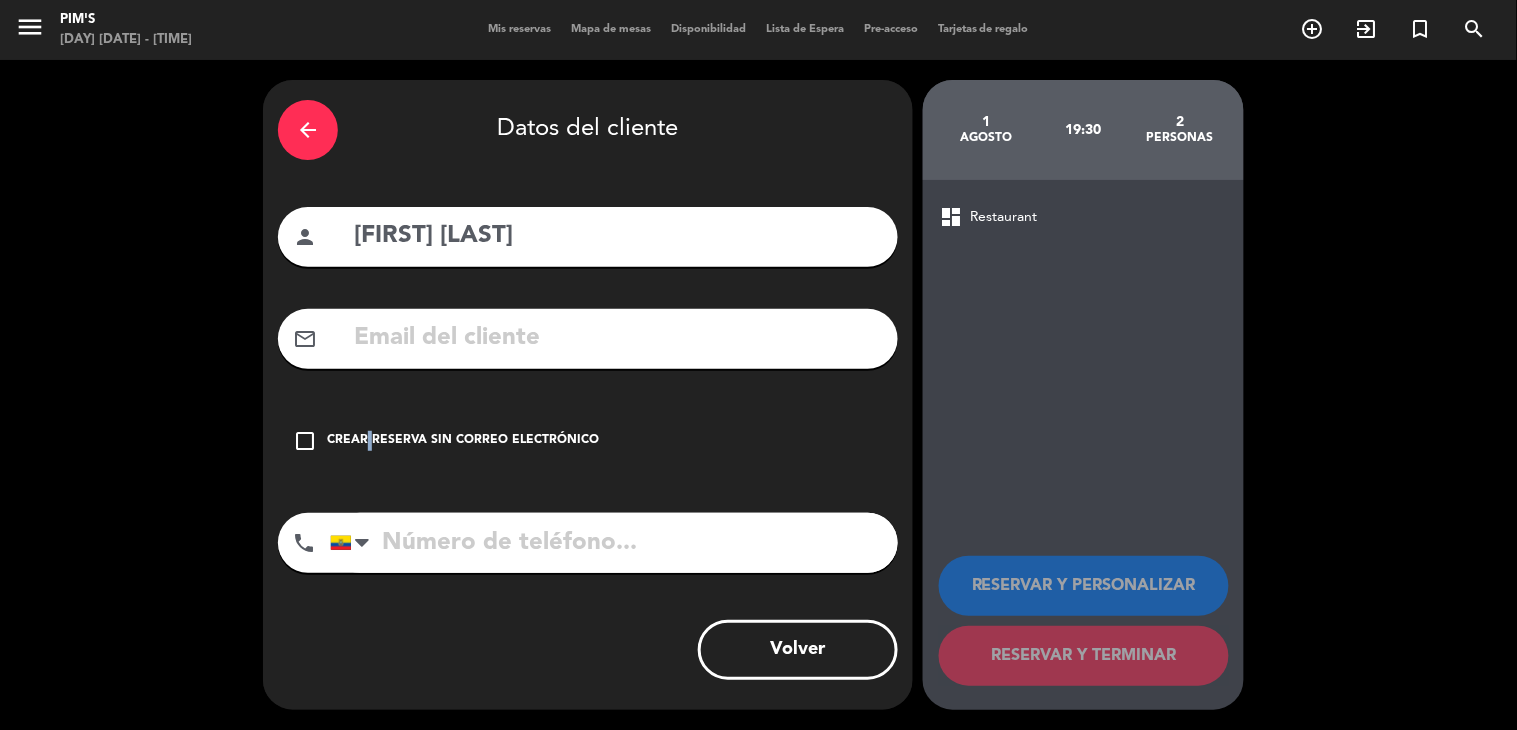drag, startPoint x: 362, startPoint y: 431, endPoint x: 362, endPoint y: 472, distance: 41 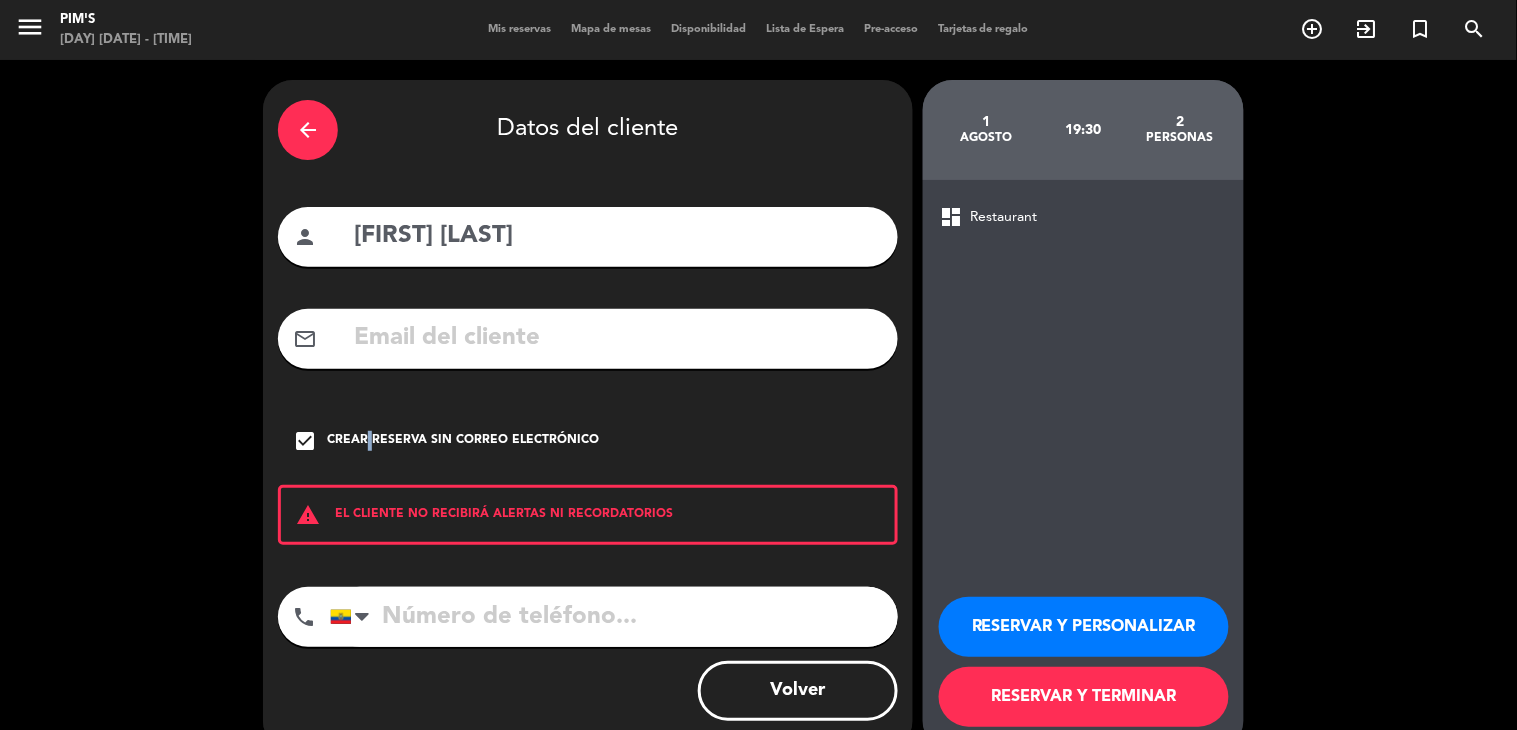 click at bounding box center [614, 617] 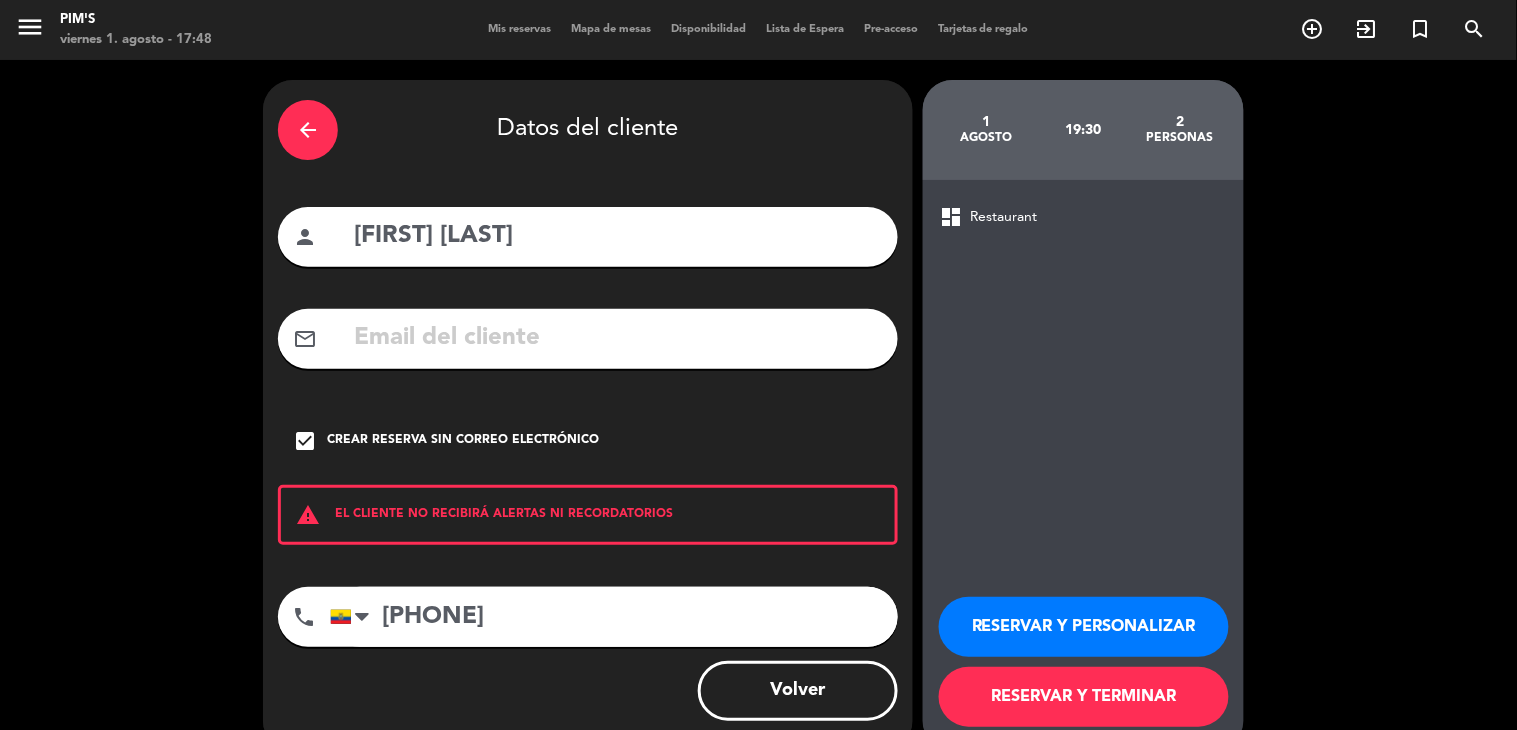 type on "[PHONE]" 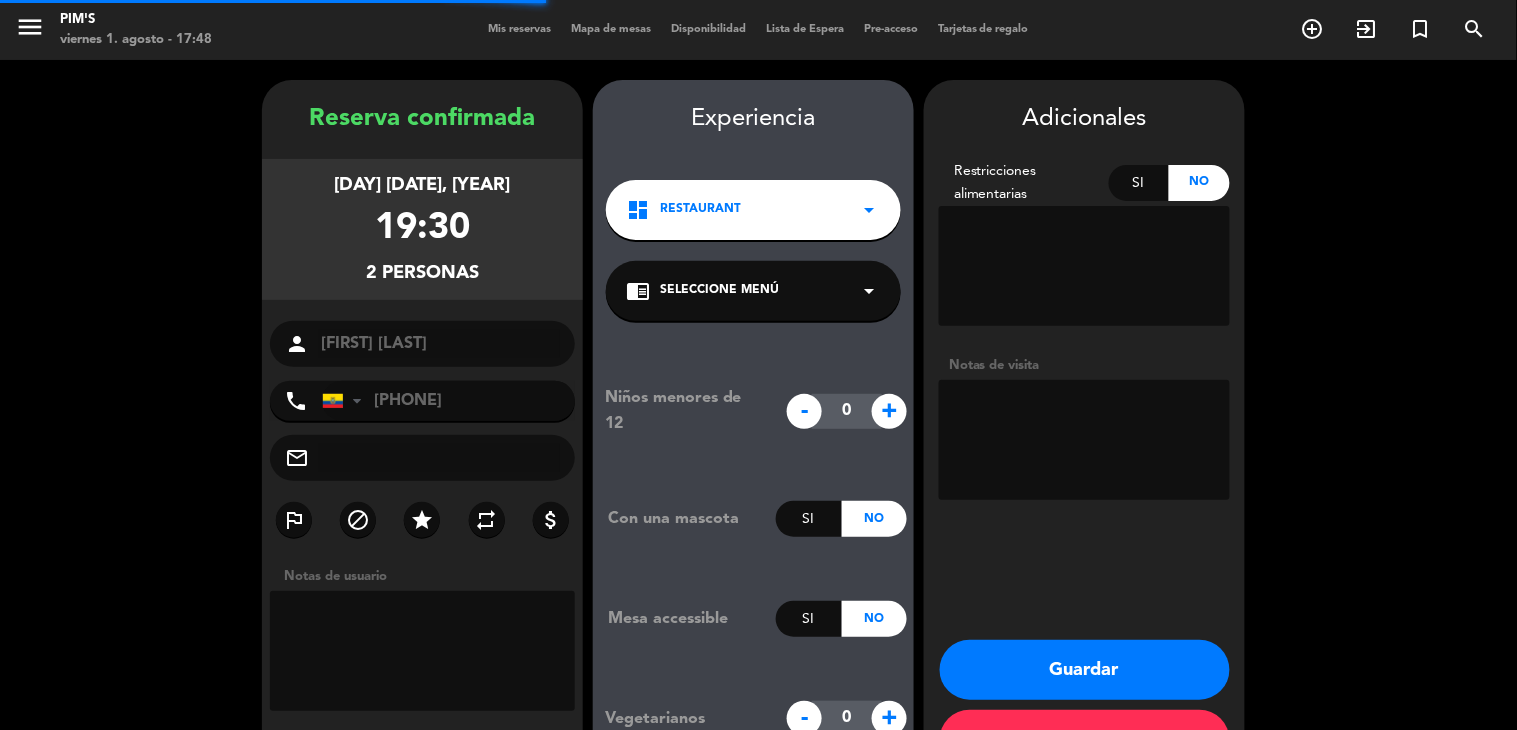 scroll, scrollTop: 70, scrollLeft: 0, axis: vertical 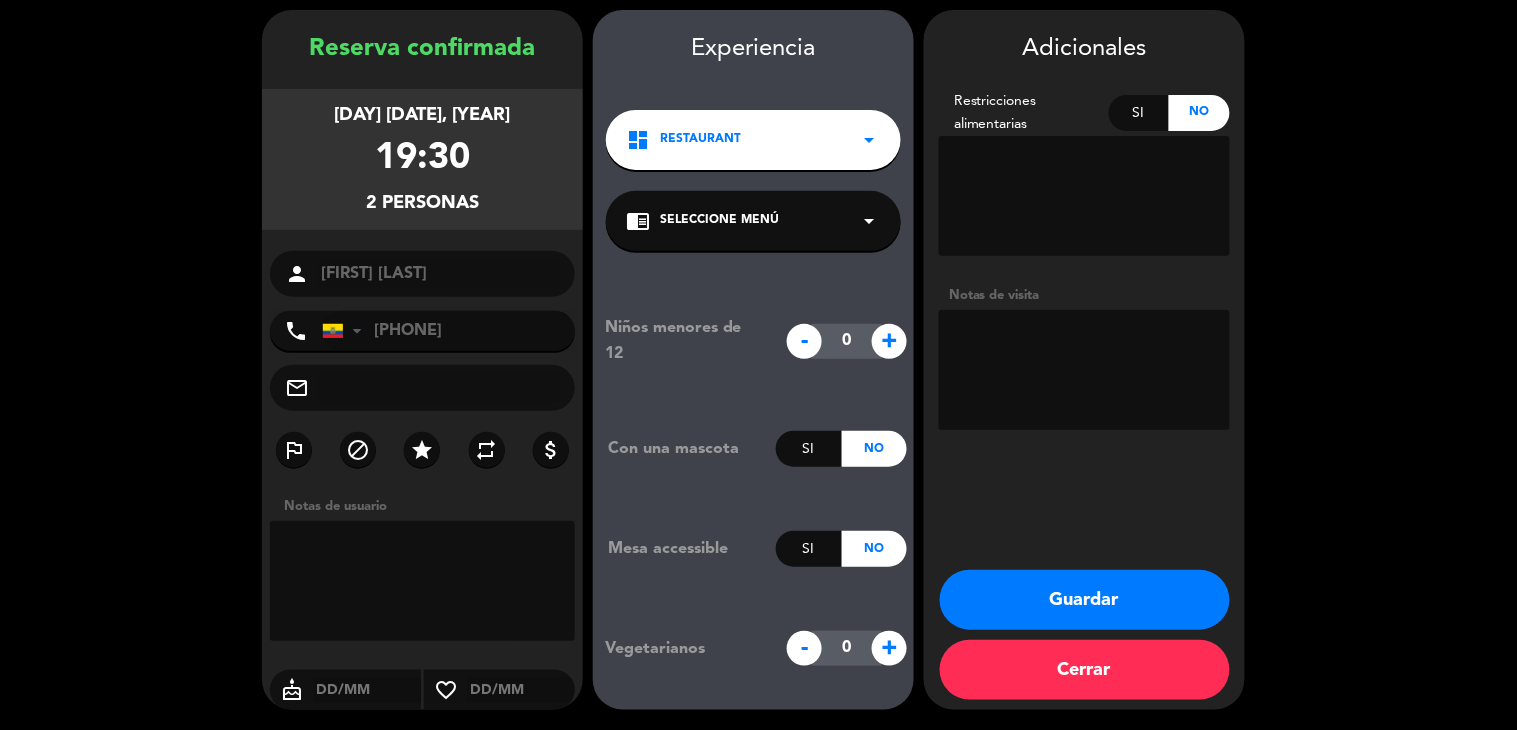 click at bounding box center (1084, 370) 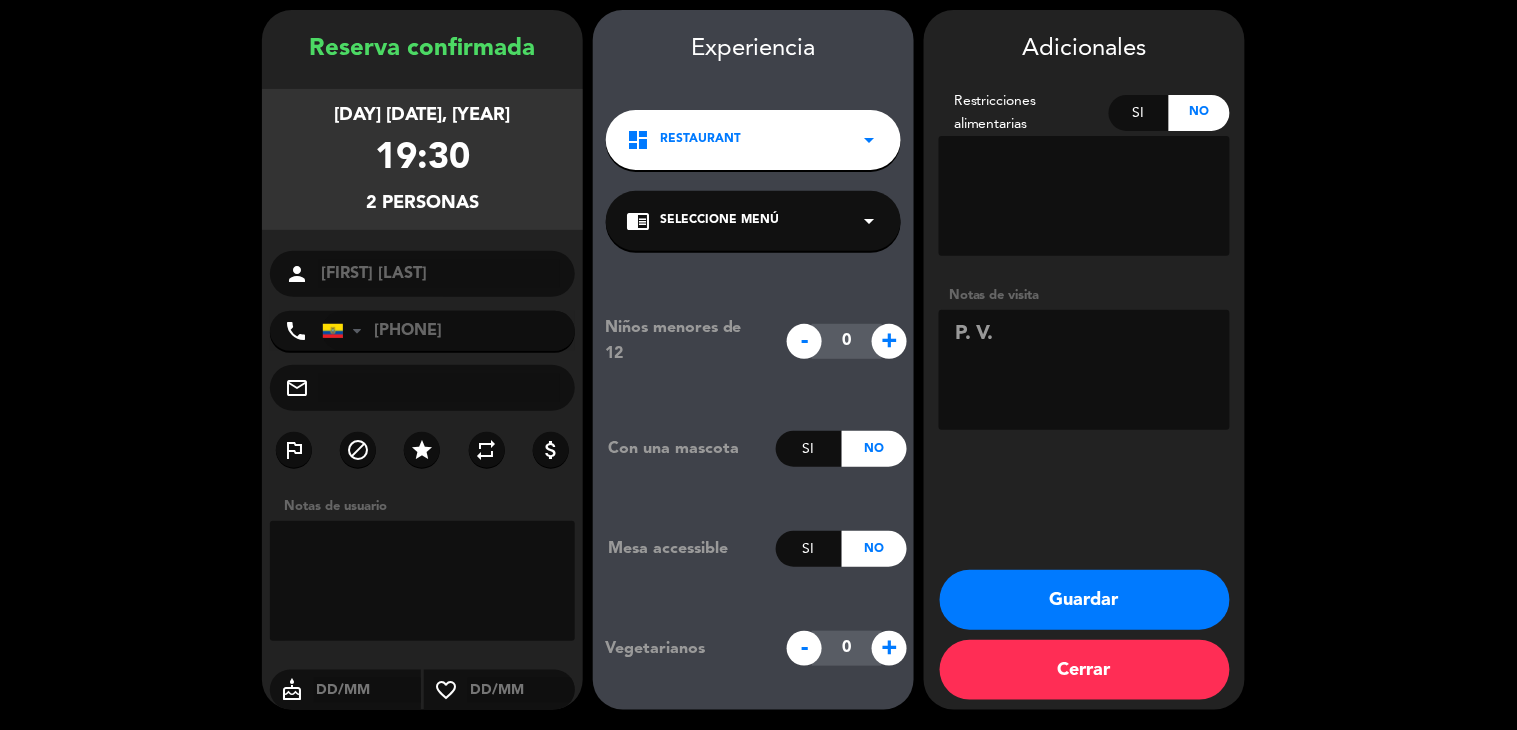 click at bounding box center (1084, 370) 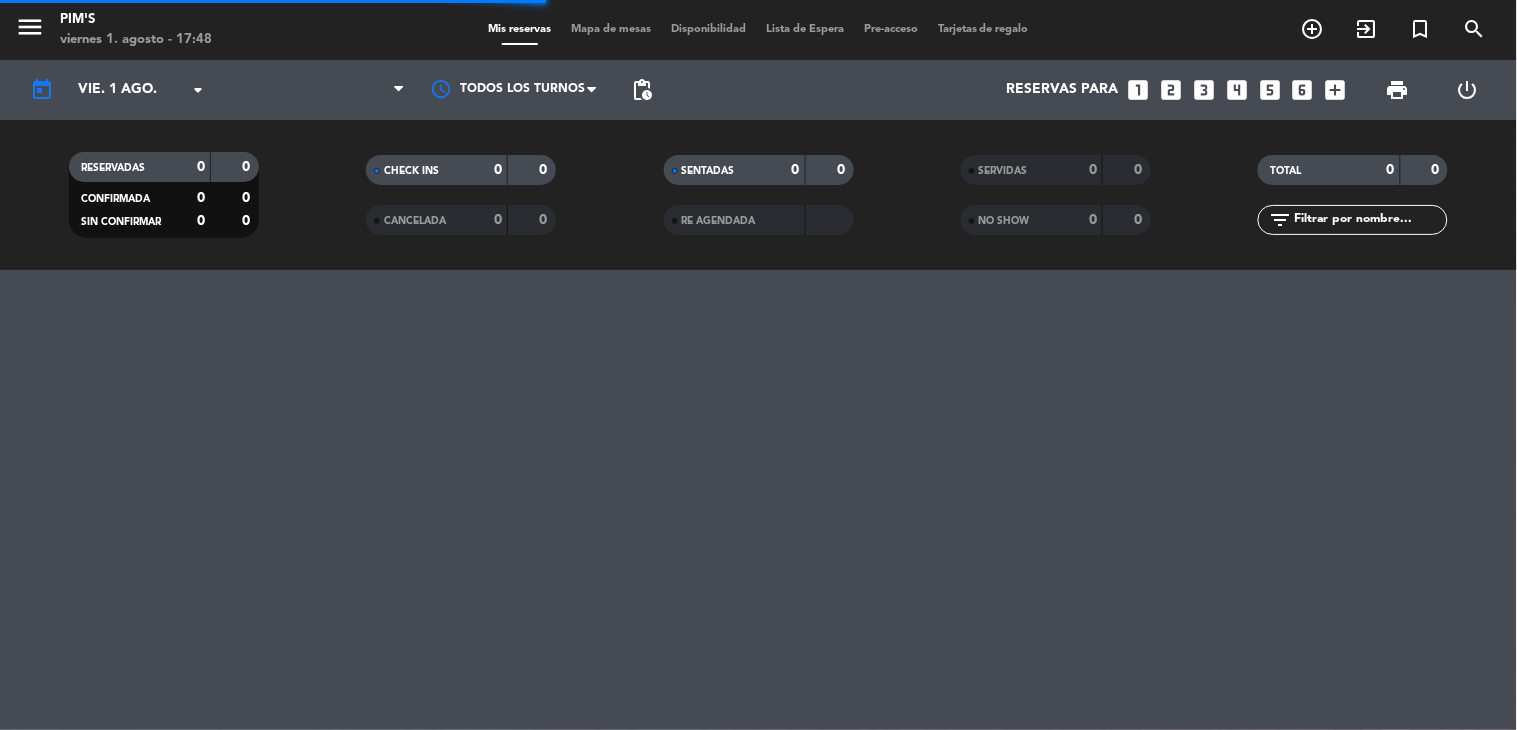 scroll, scrollTop: 0, scrollLeft: 0, axis: both 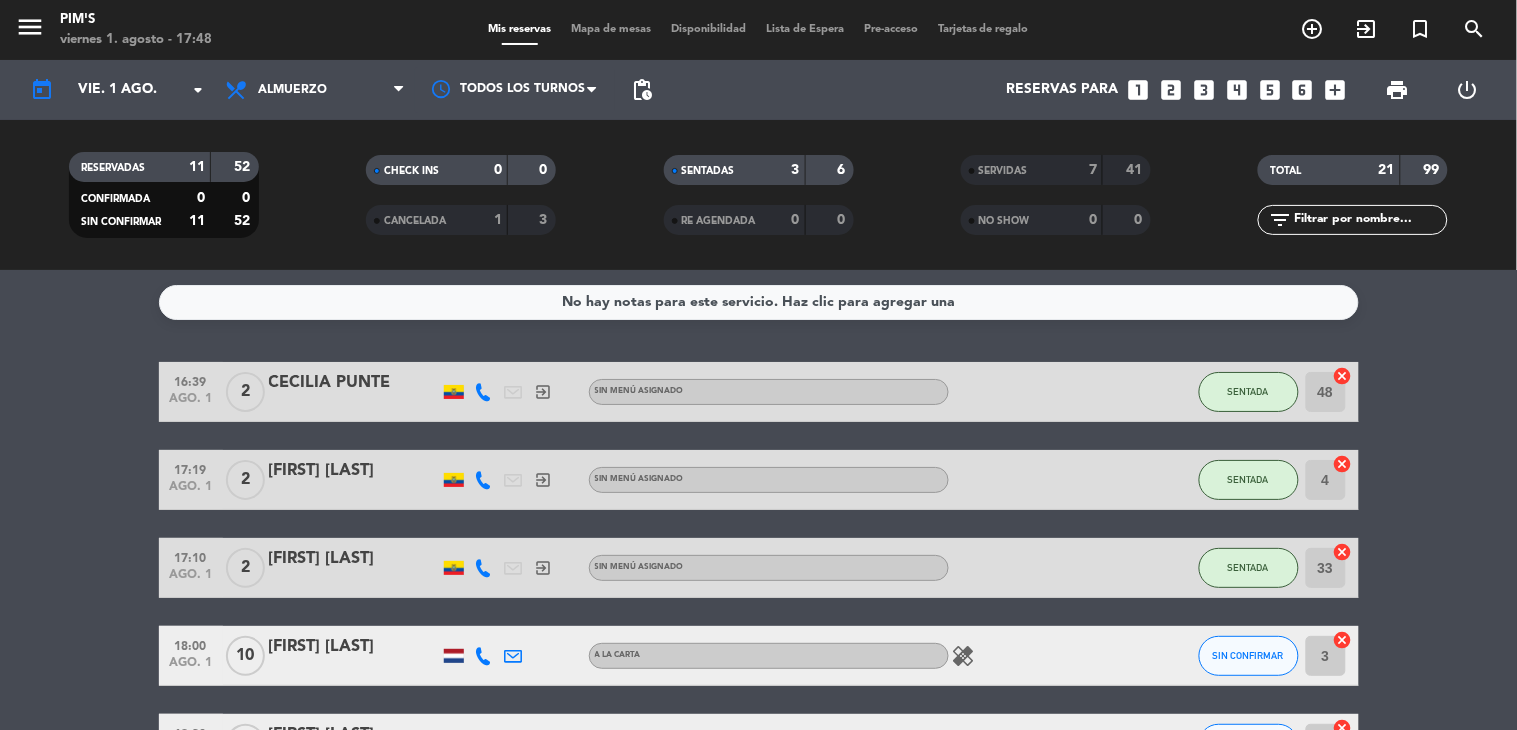 click on "power_settings_new" at bounding box center (1467, 90) 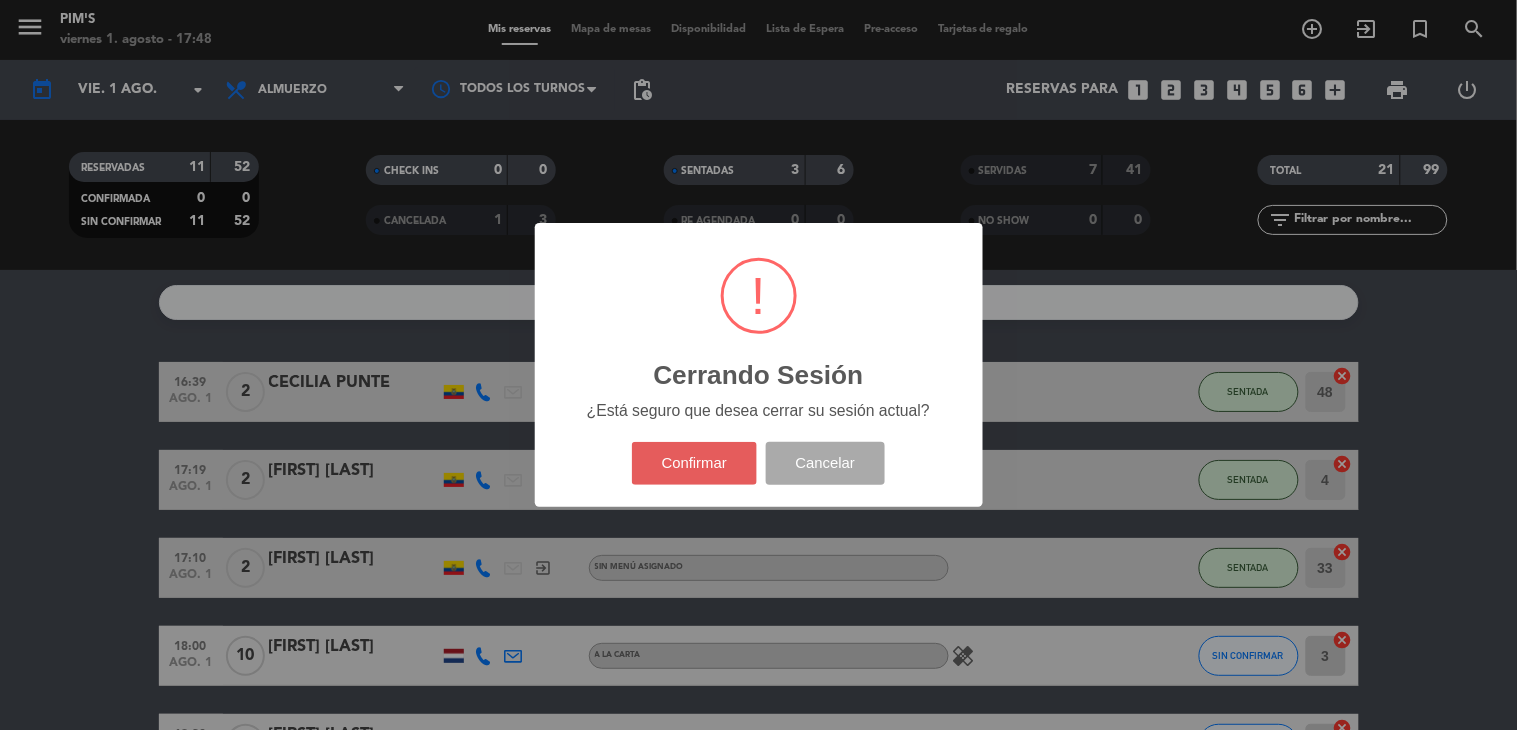click on "Confirmar" at bounding box center (694, 463) 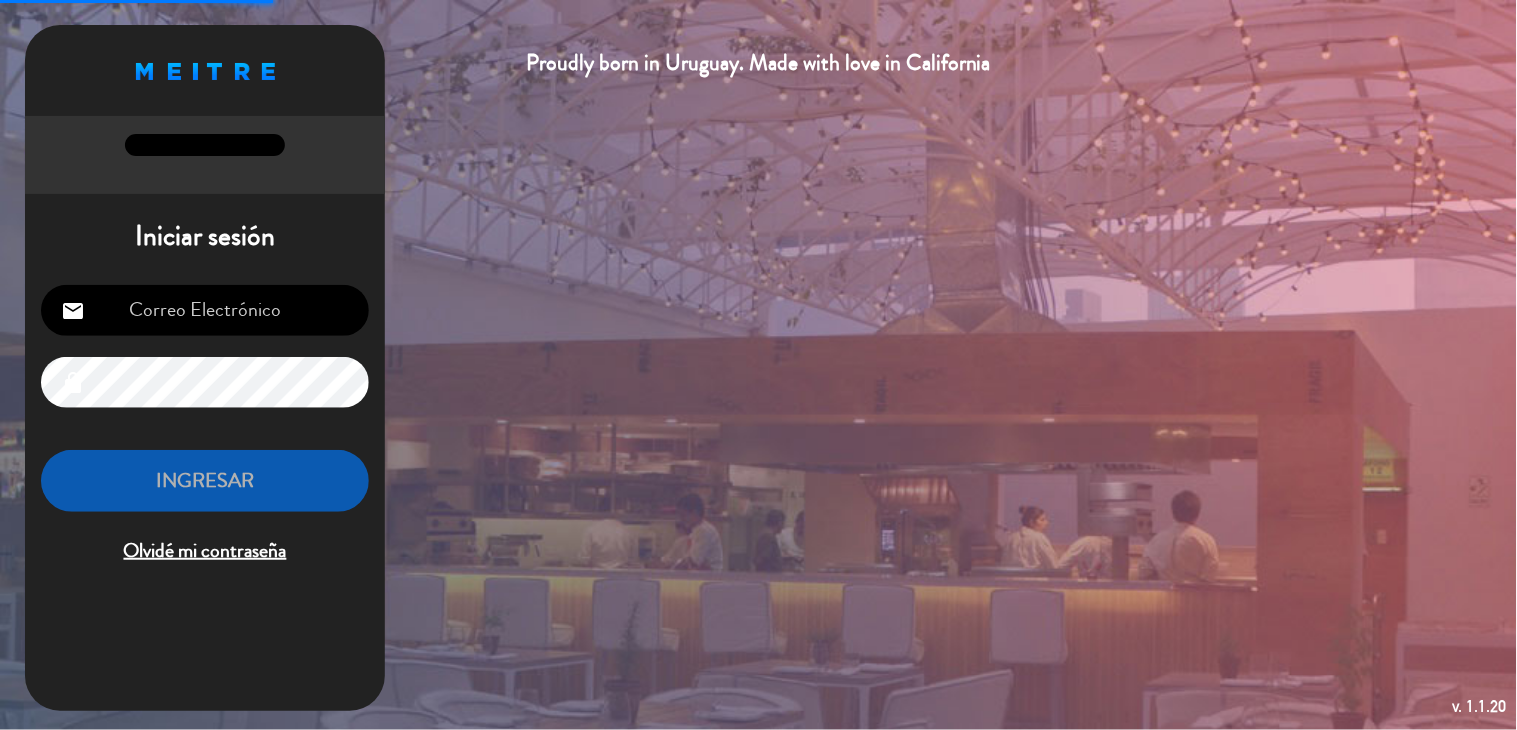 drag, startPoint x: 216, startPoint y: 285, endPoint x: 223, endPoint y: 305, distance: 21.189621 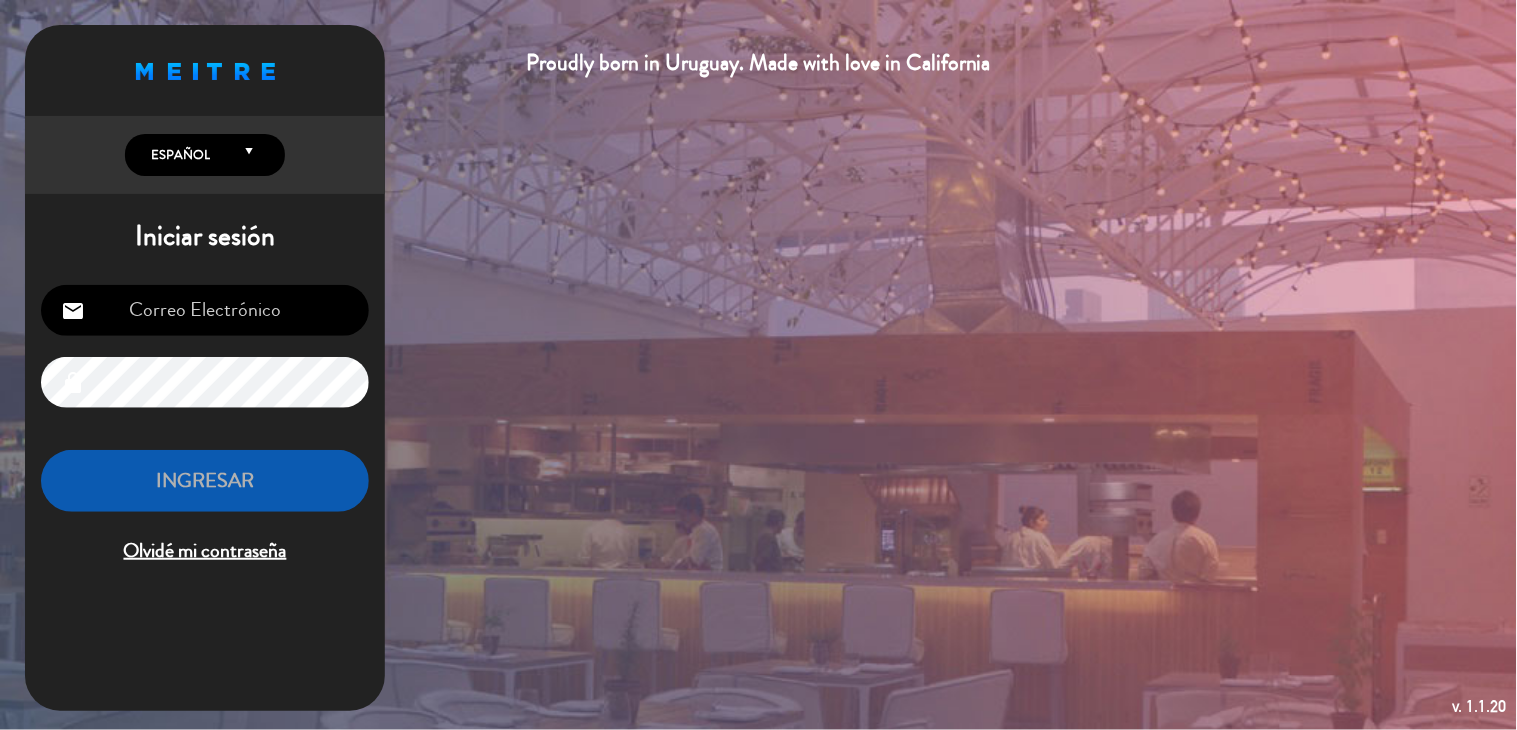 type on "[EMAIL]" 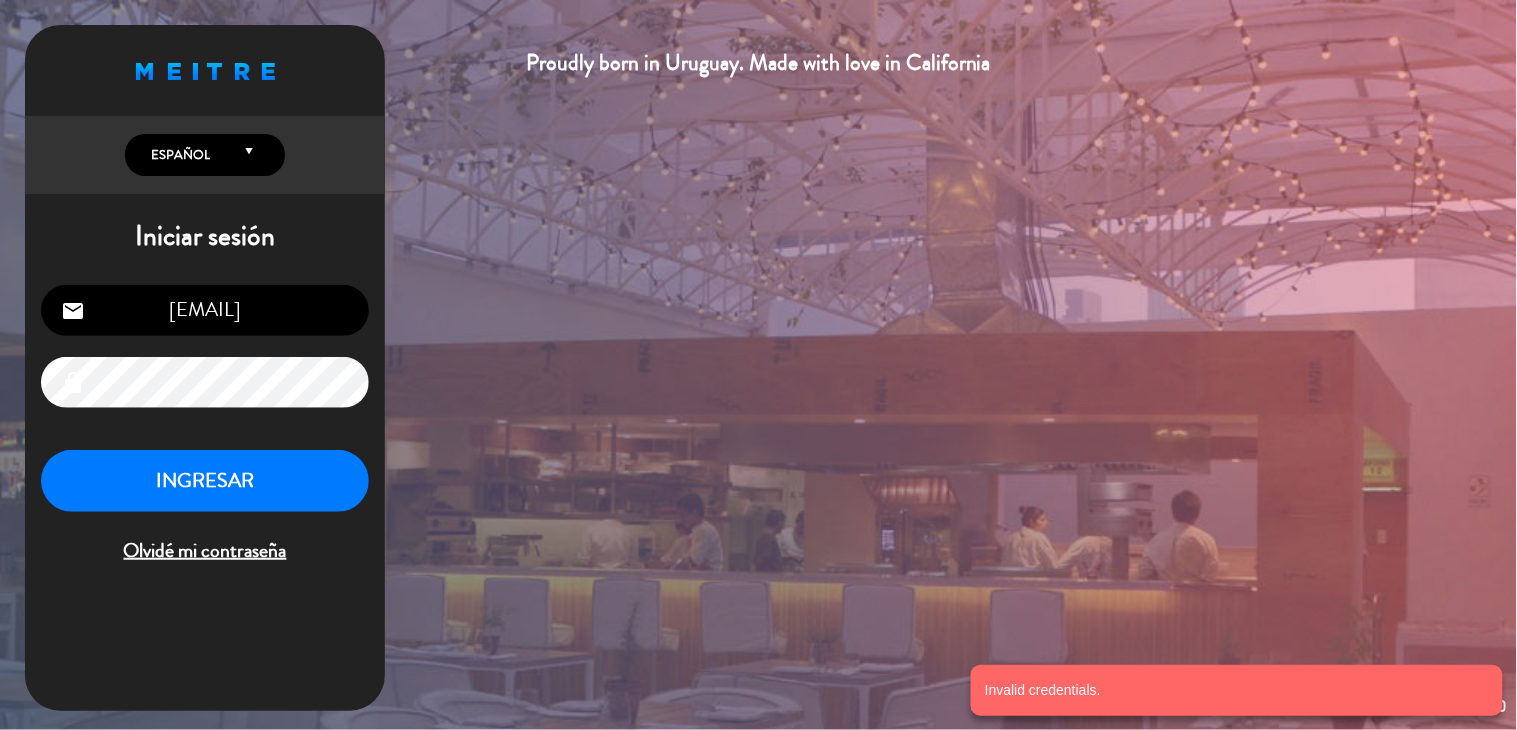 click on "Proudly born in Uruguay. Made with love in California  English Español Português Español English Español Português  Iniciar sesión  [EMAIL] email lock INGRESAR Olvidé mi contraseña  Recuperar contraseña   Ingrese la dirección de correo con la que inicia sesión y le enviaremos las instrucciones  email Recuperar contraseña  Cancelar   Restablezca su contraseña   Por favor, ingrese la nueva contraseña para el ingreso al sistema  lock lock RESTAURAR  v. 1.1.20" 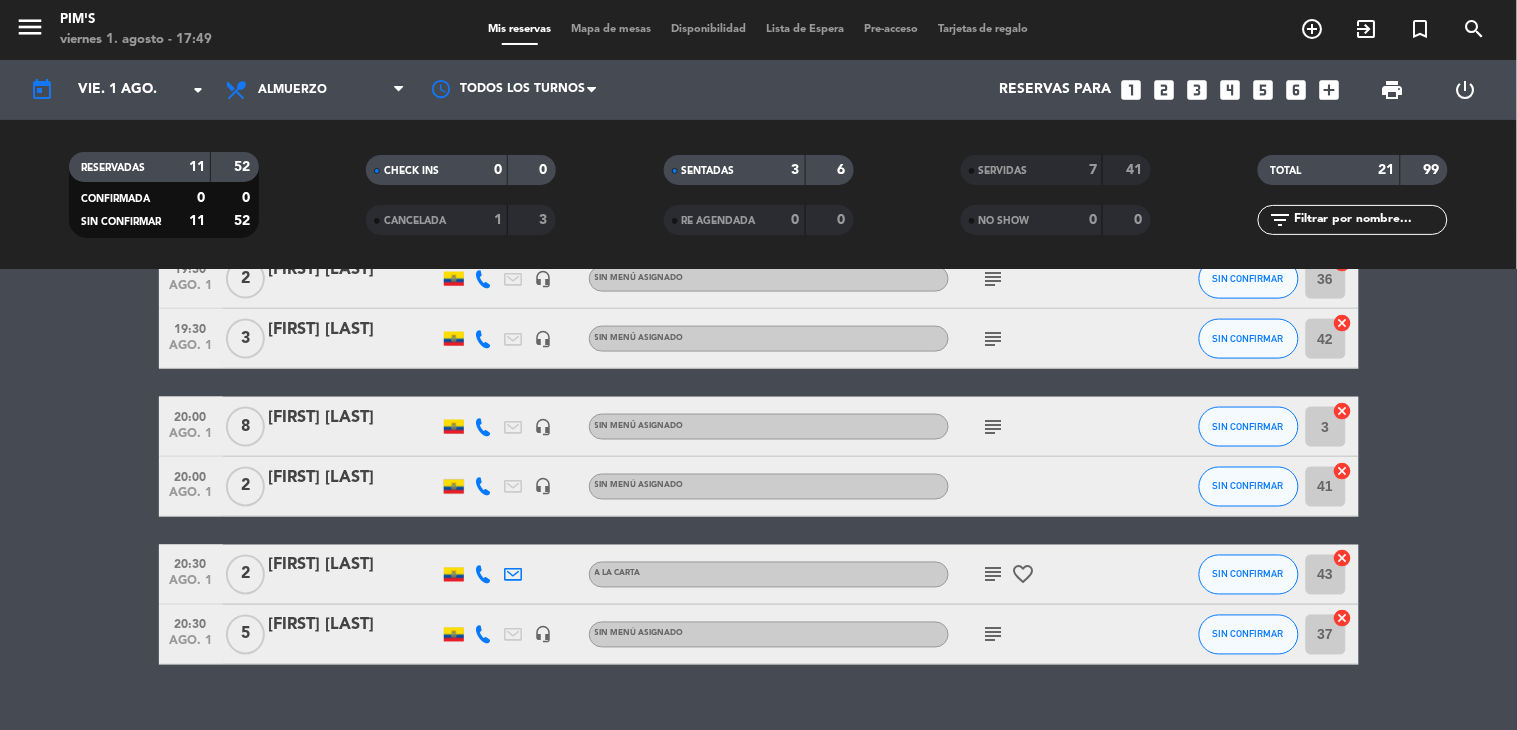 scroll, scrollTop: 795, scrollLeft: 0, axis: vertical 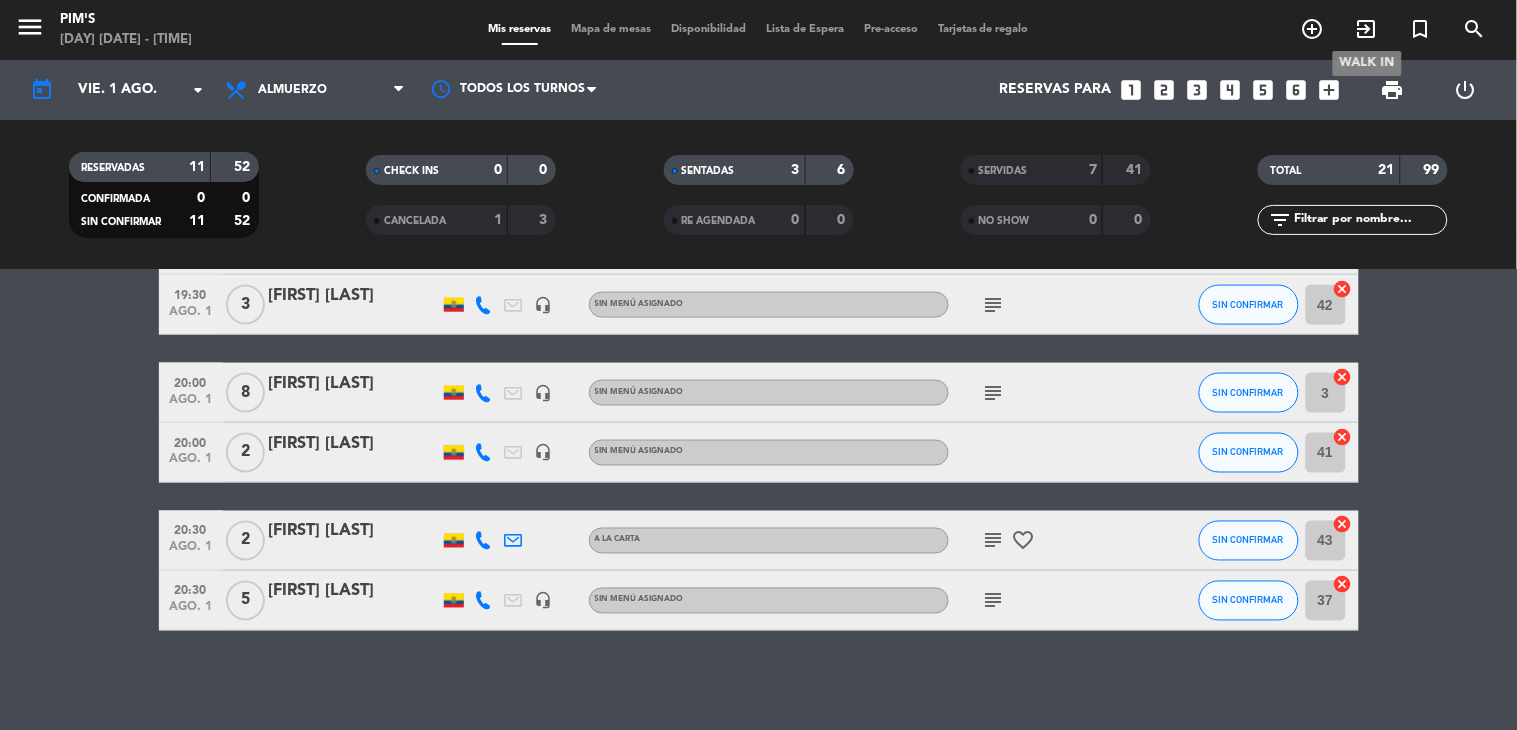 click on "exit_to_app" at bounding box center (1367, 29) 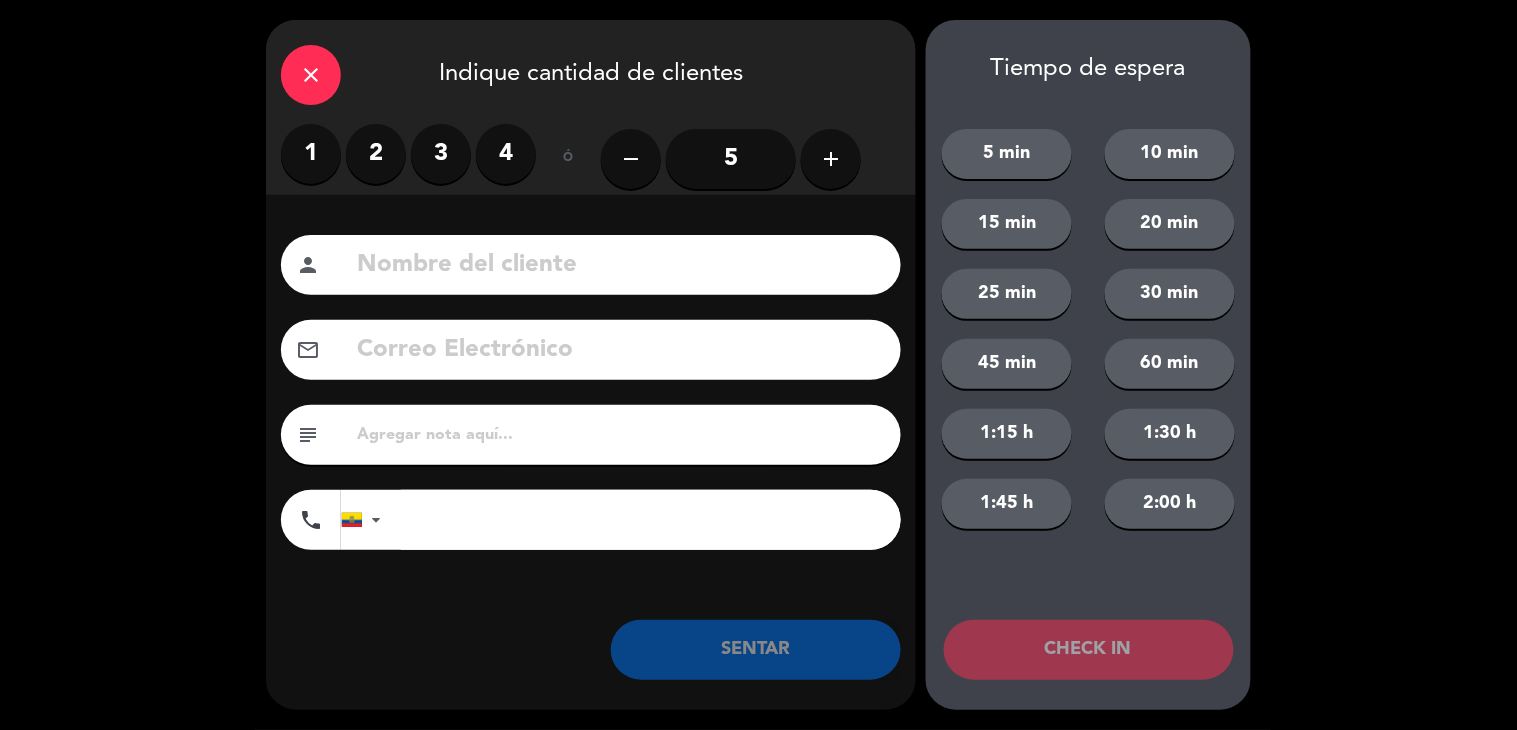 click on "close   Indique cantidad de clientes   1   2   3   4   ó  remove 5 add Nombre del cliente person Correo Electrónico email subject phone United States [PHONE] United Kingdom [PHONE] Peru (Perú) [PHONE] Argentina [PHONE] Brazil (Brasil) [PHONE] Afghanistan (‫افغانستان‬‎) [PHONE] Albania (‫الجزائري‬‎) [PHONE] Algeria (‫الجزائر‬‎) [PHONE] American Samoa [PHONE] Andorra [PHONE] Angola [PHONE] Anguilla [PHONE] Antigua and Barbuda [PHONE] Argentina [PHONE] Armenia (Հայաստան) [PHONE] Aruba [PHONE] Australia [PHONE] Austria (Österreich) [PHONE] Azerbaijan (‫آذربایجان‬‎) [PHONE] Bahamas [PHONE] Bahrain (‫البحرين‬‎) [PHONE] Bangladesh (বাংলাদেশ) [PHONE] Barbados [PHONE] Belarus (Беларусь) [PHONE] Belgium (België) [PHONE] Belize [PHONE] Benin (Bénin) [PHONE] Bermuda [PHONE] Bhutan (འབྲུག) [PHONE] Bolivia [PHONE] Bosnia and Herzegovina (Босна и Херцеговина) [PHONE] Botswana [PHONE] Brazil (Brasil) [PHONE] British Indian Ocean Territory [PHONE] British Virgin Islands [PHONE] Brunei [PHONE] Bulgaria (България) [PHONE] [PHONE] [PHONE] [PHONE]" 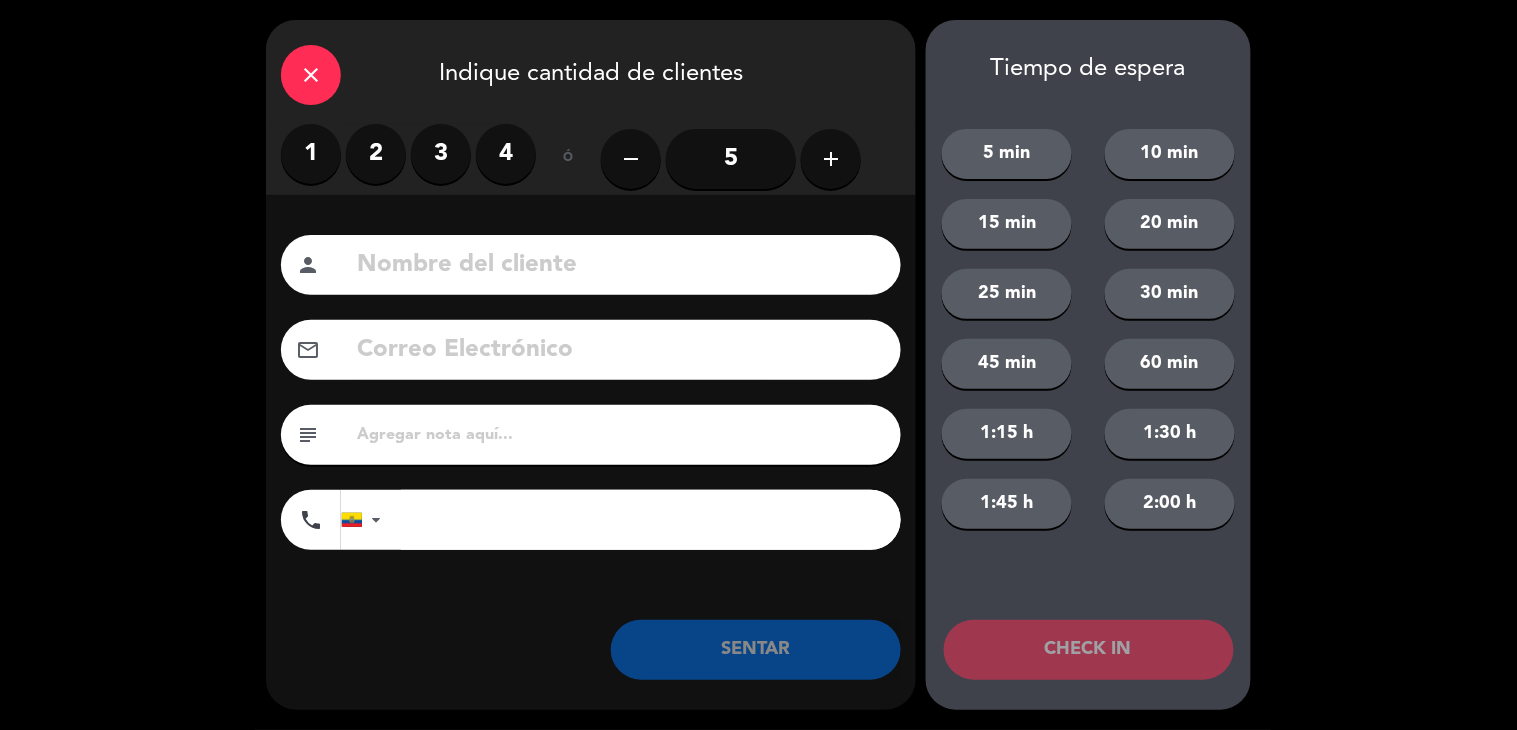 click on "2" at bounding box center [376, 154] 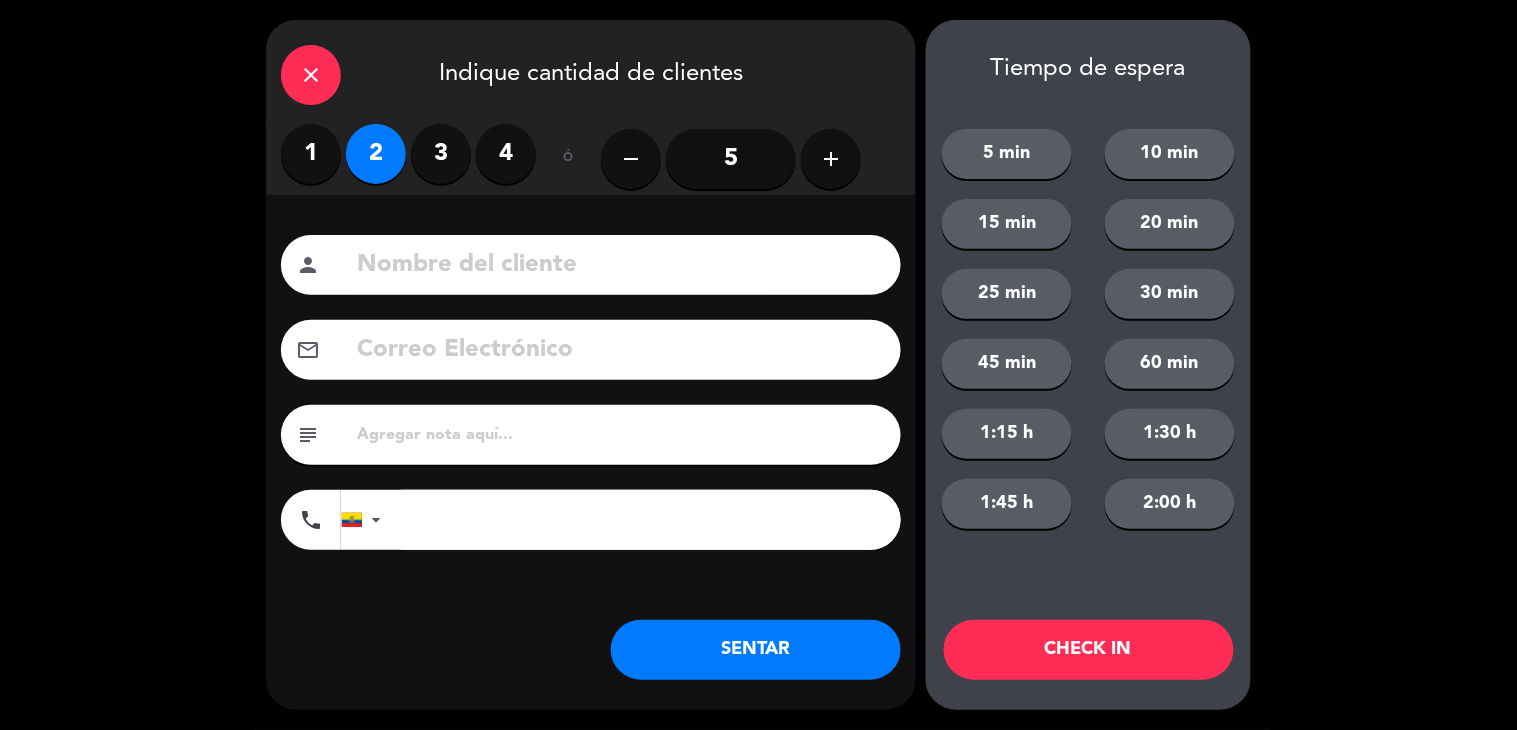 click 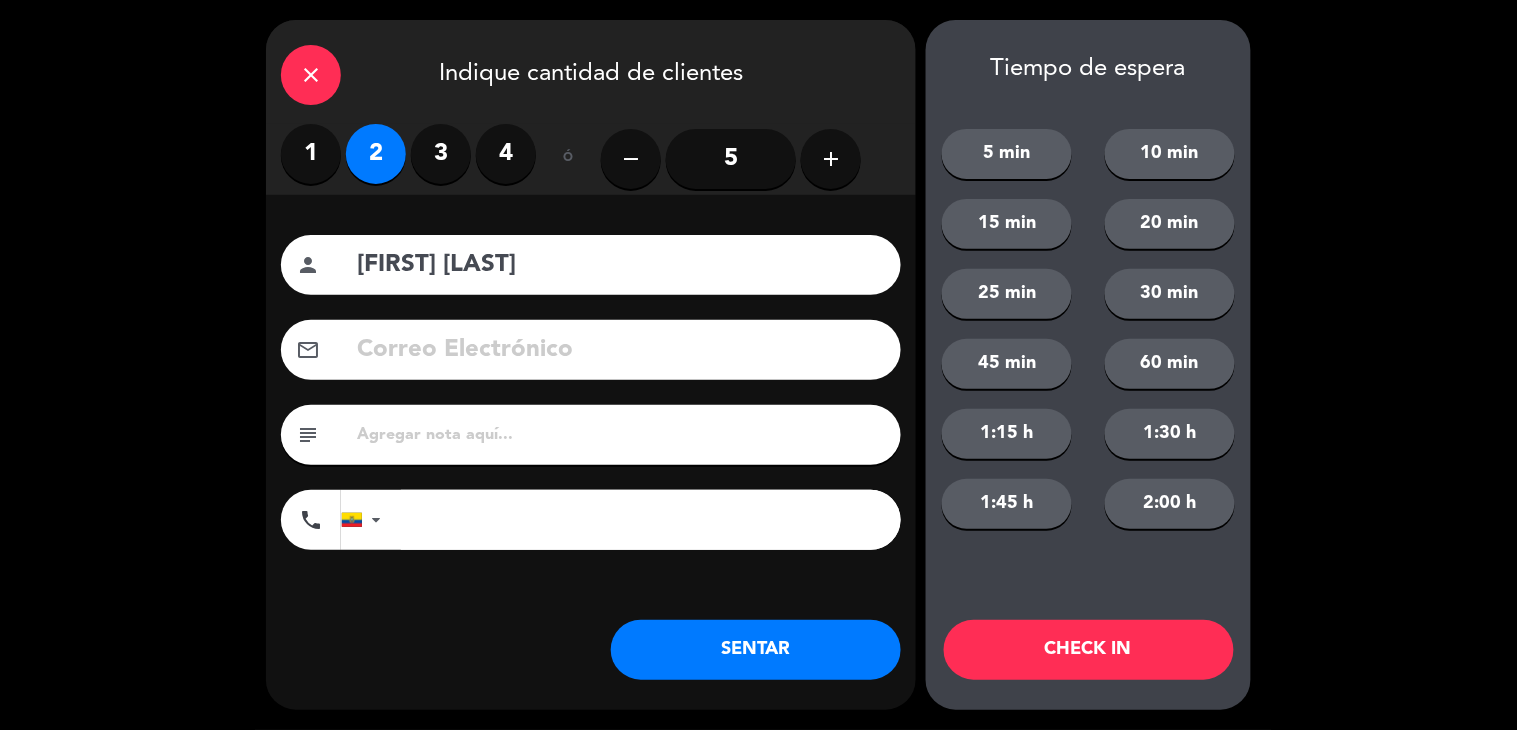 type on "[FIRST] [LAST]" 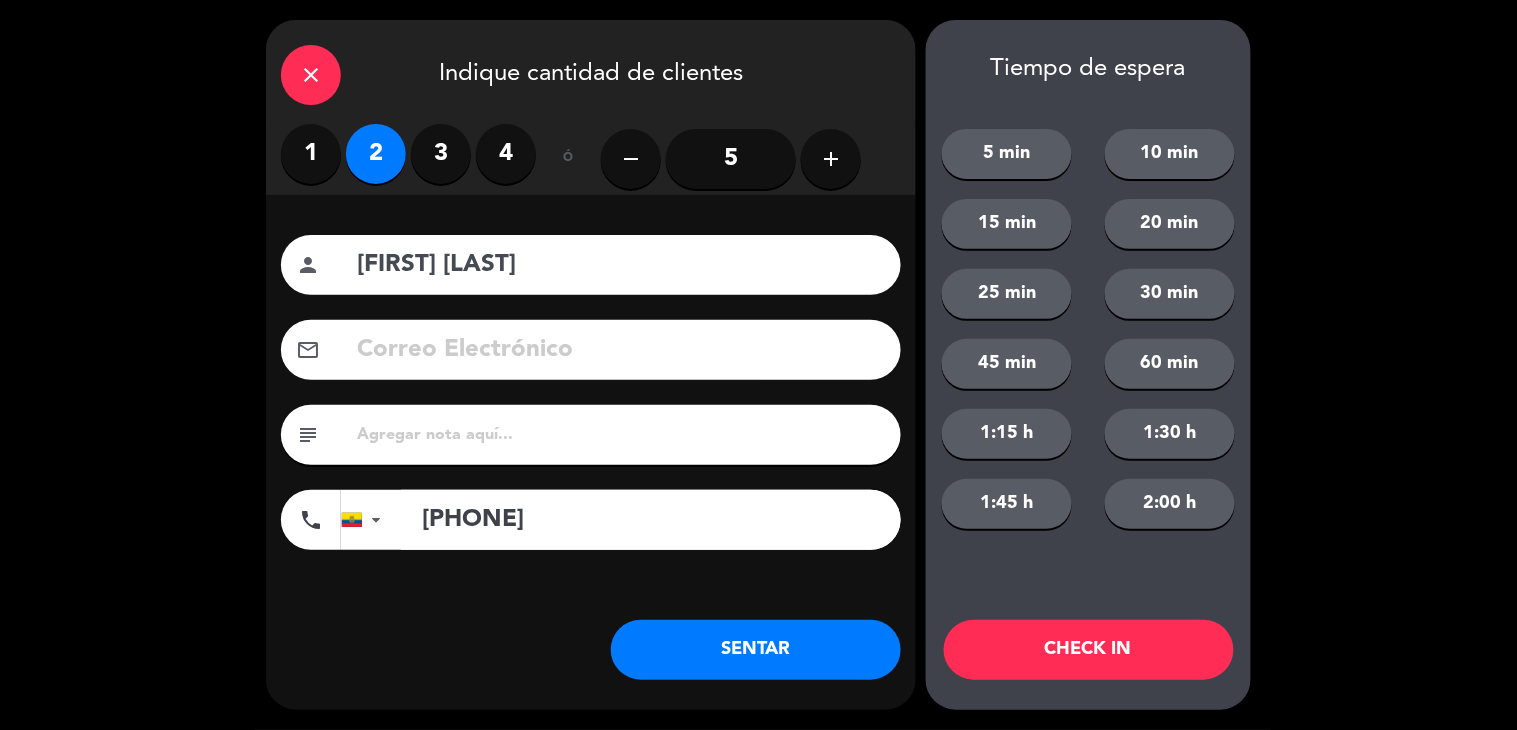 type on "[PHONE]" 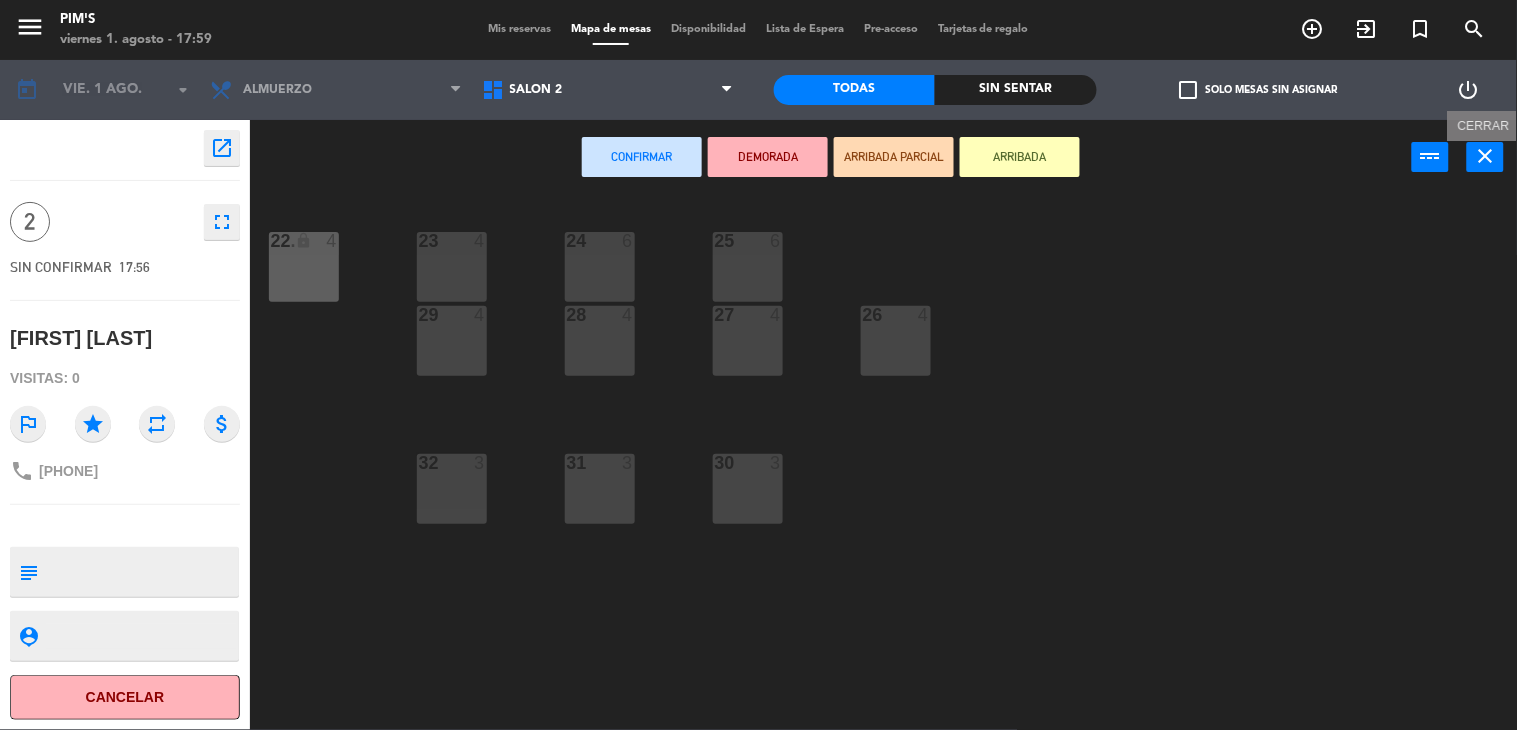 click on "close" at bounding box center [1485, 157] 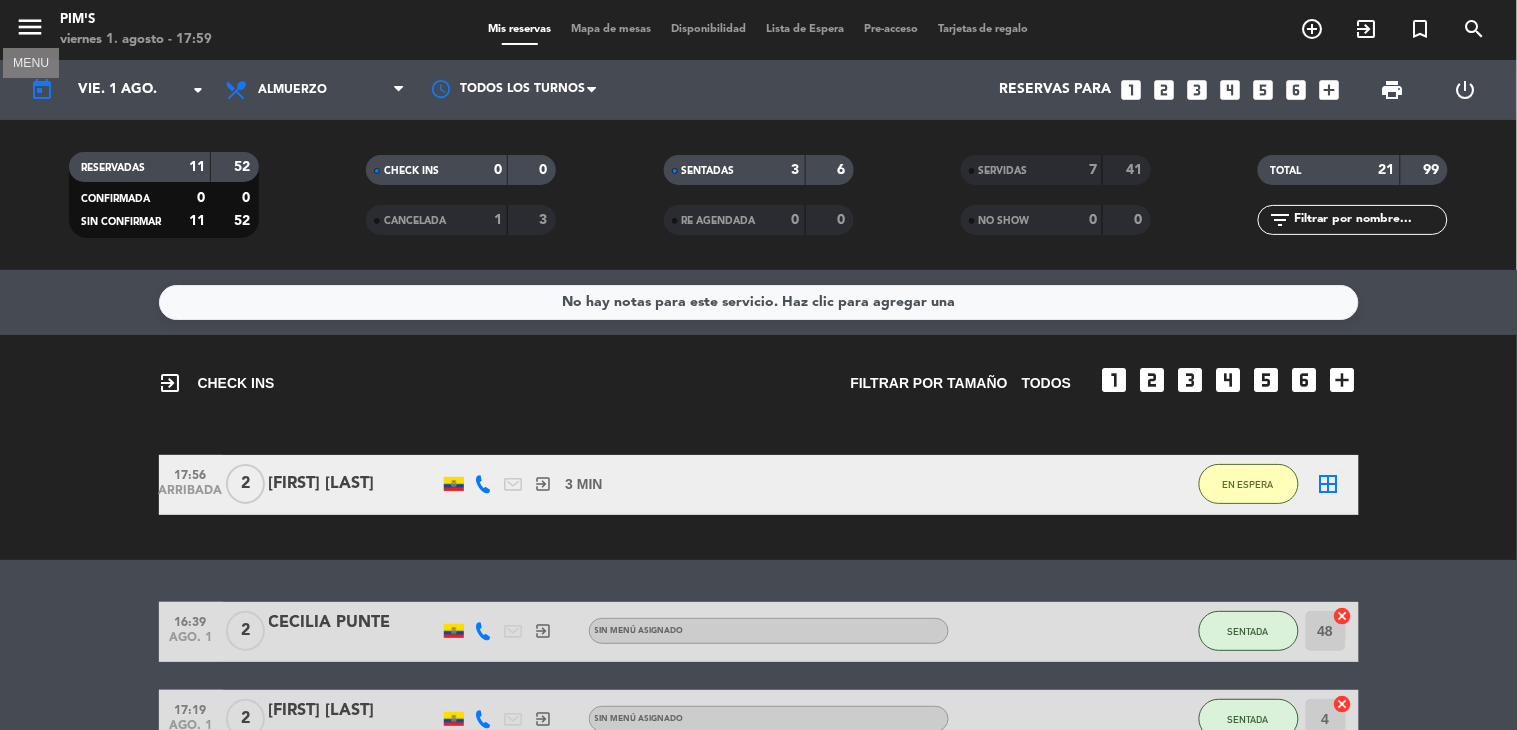 click on "menu" at bounding box center [30, 27] 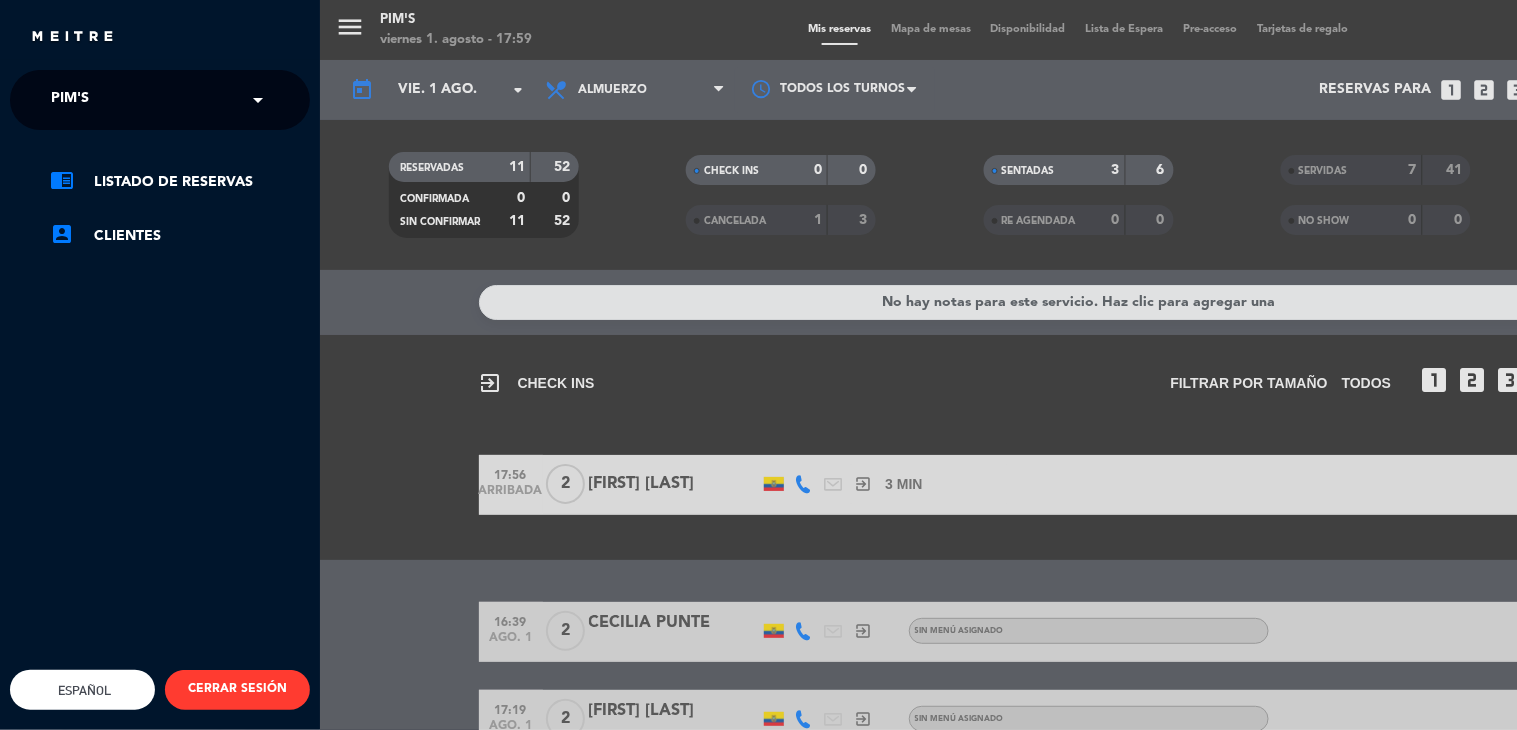 click 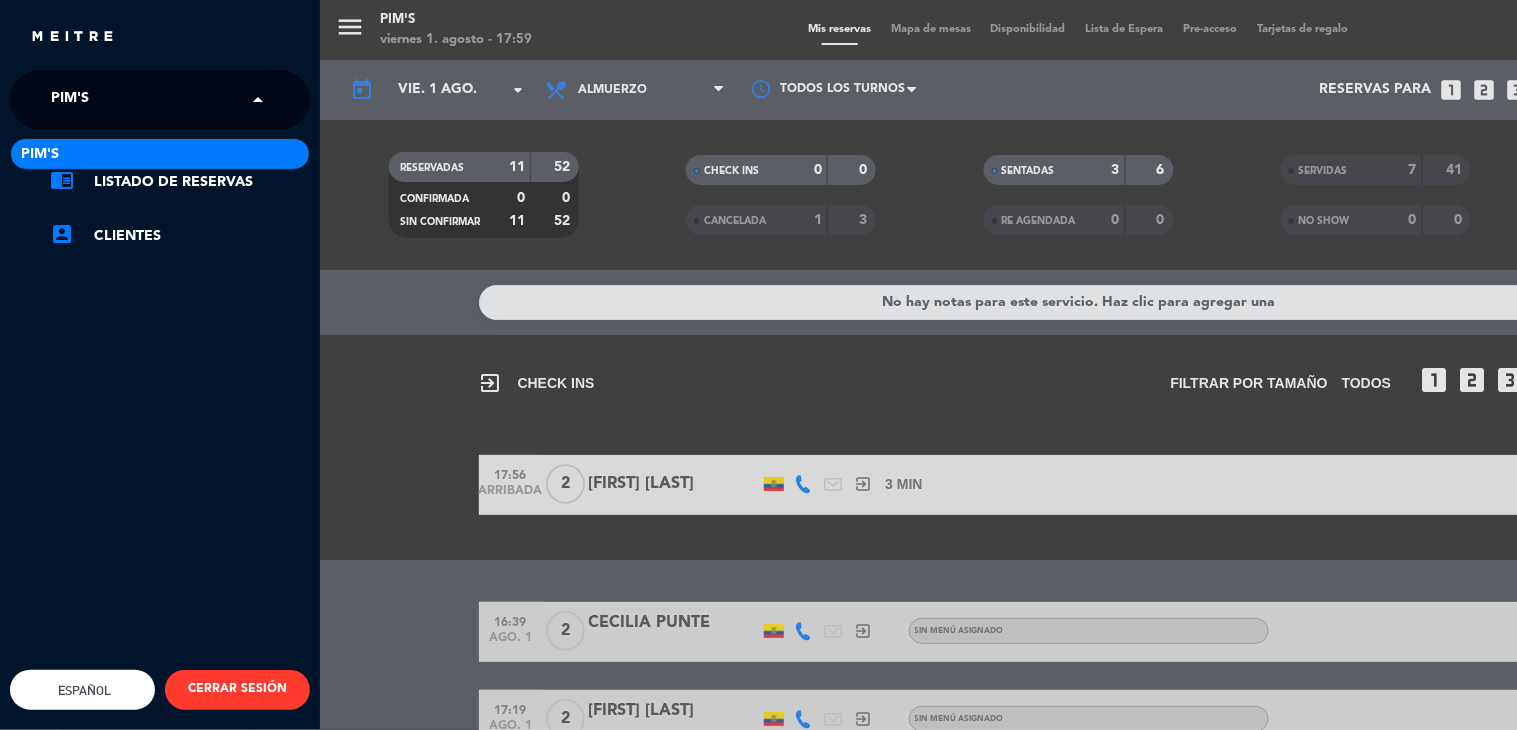 click on "close" 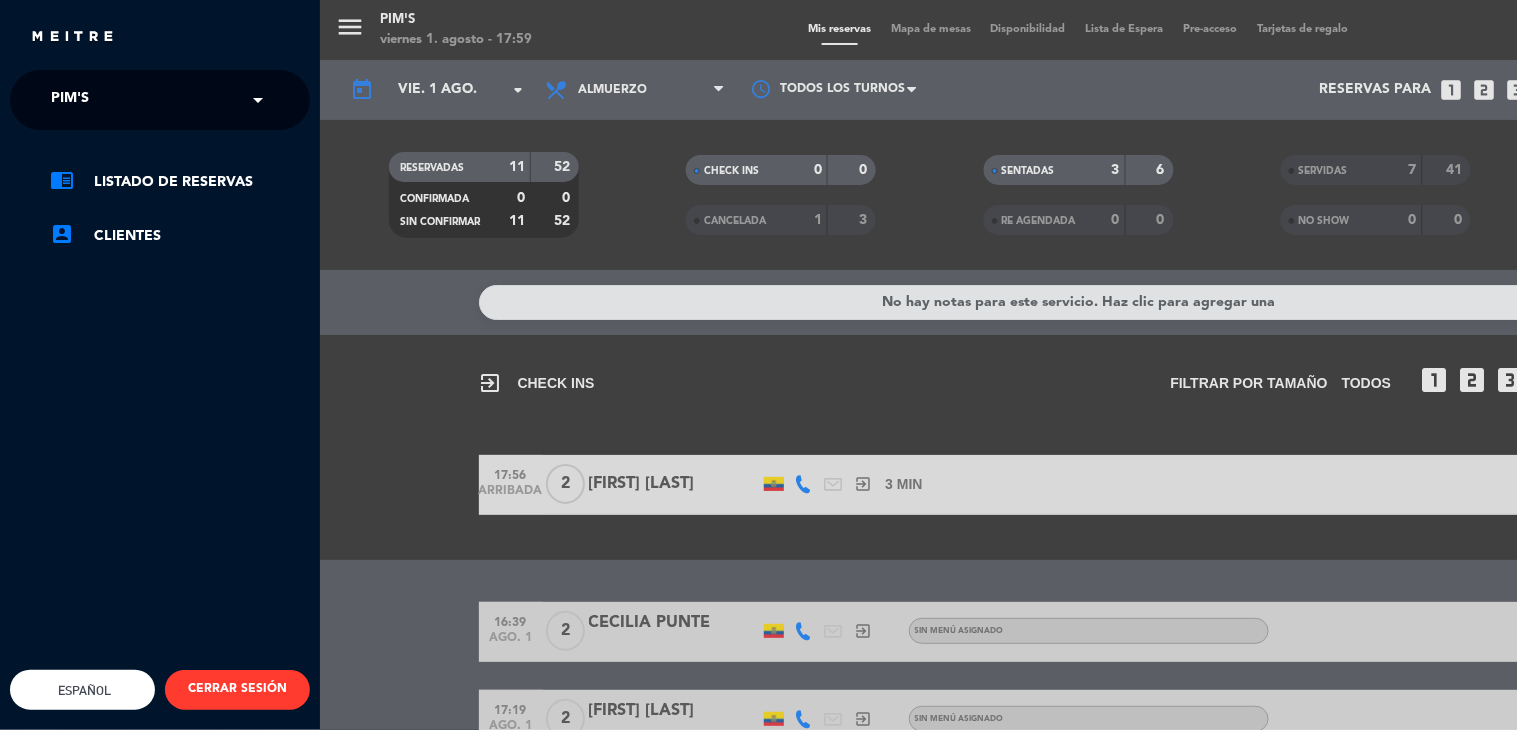 click on "× Pim's × chrome_reader_mode Listado de Reservas account_box Clientes English Español Português Español English Español Português CERRAR SESIÓN" 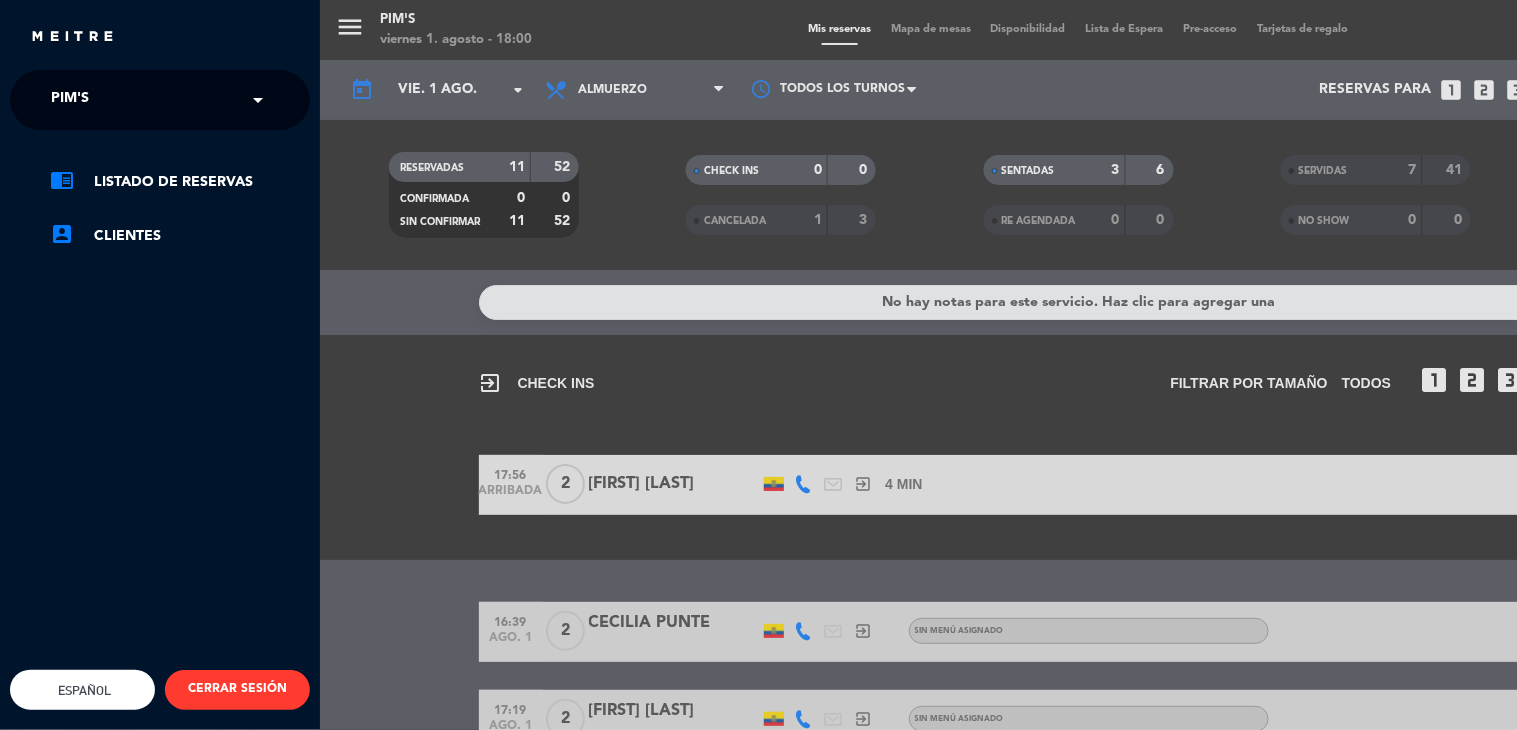 click 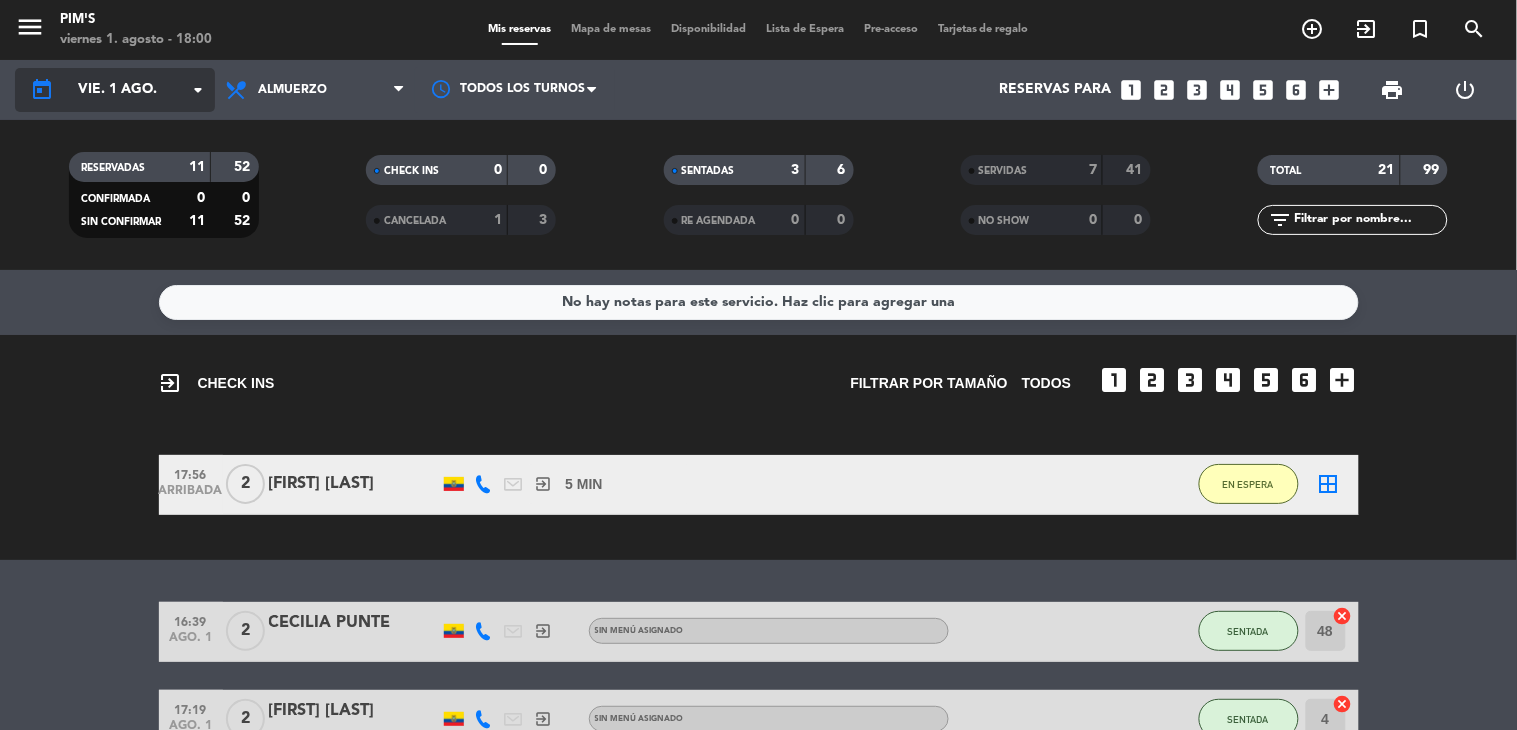 click on "vie. 1 ago." 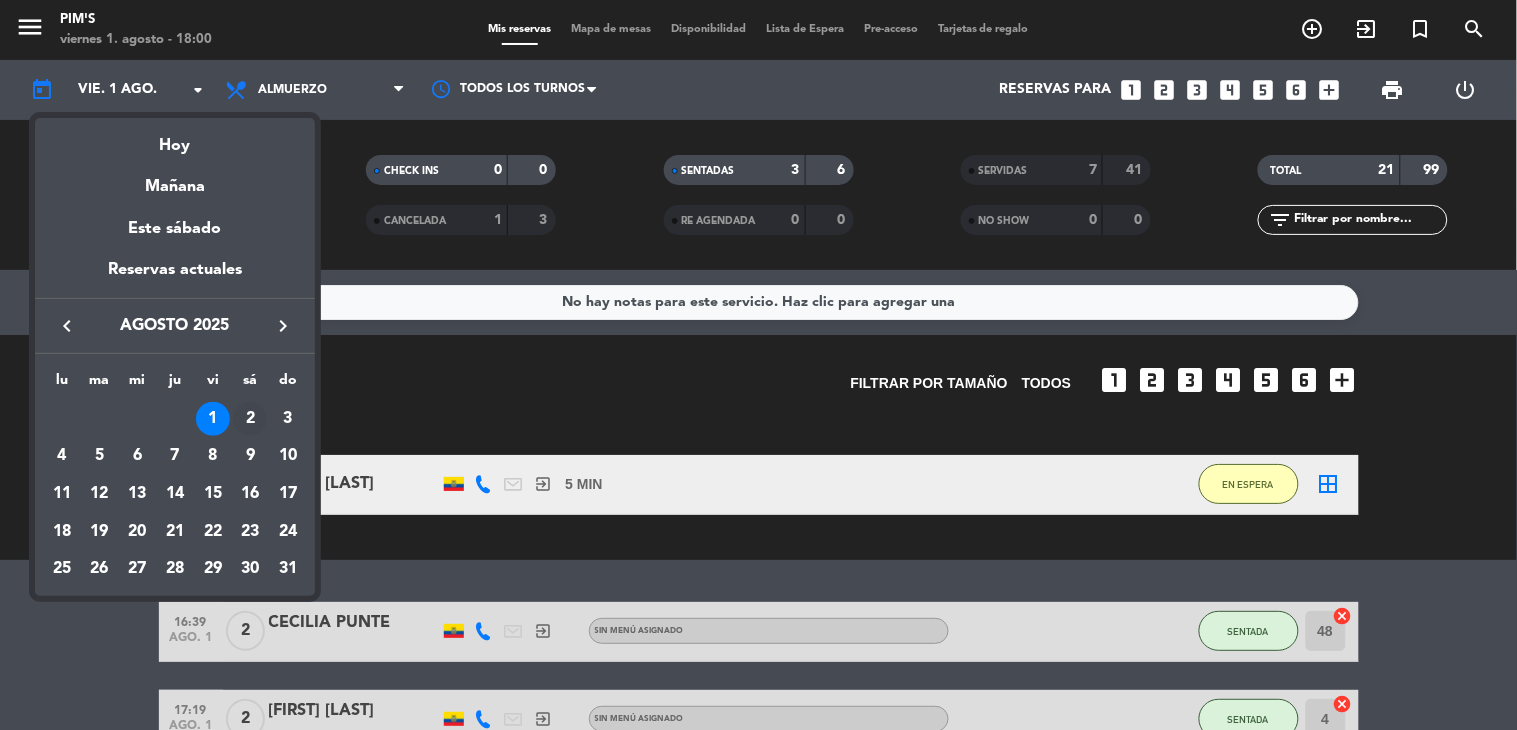click on "2" at bounding box center [250, 419] 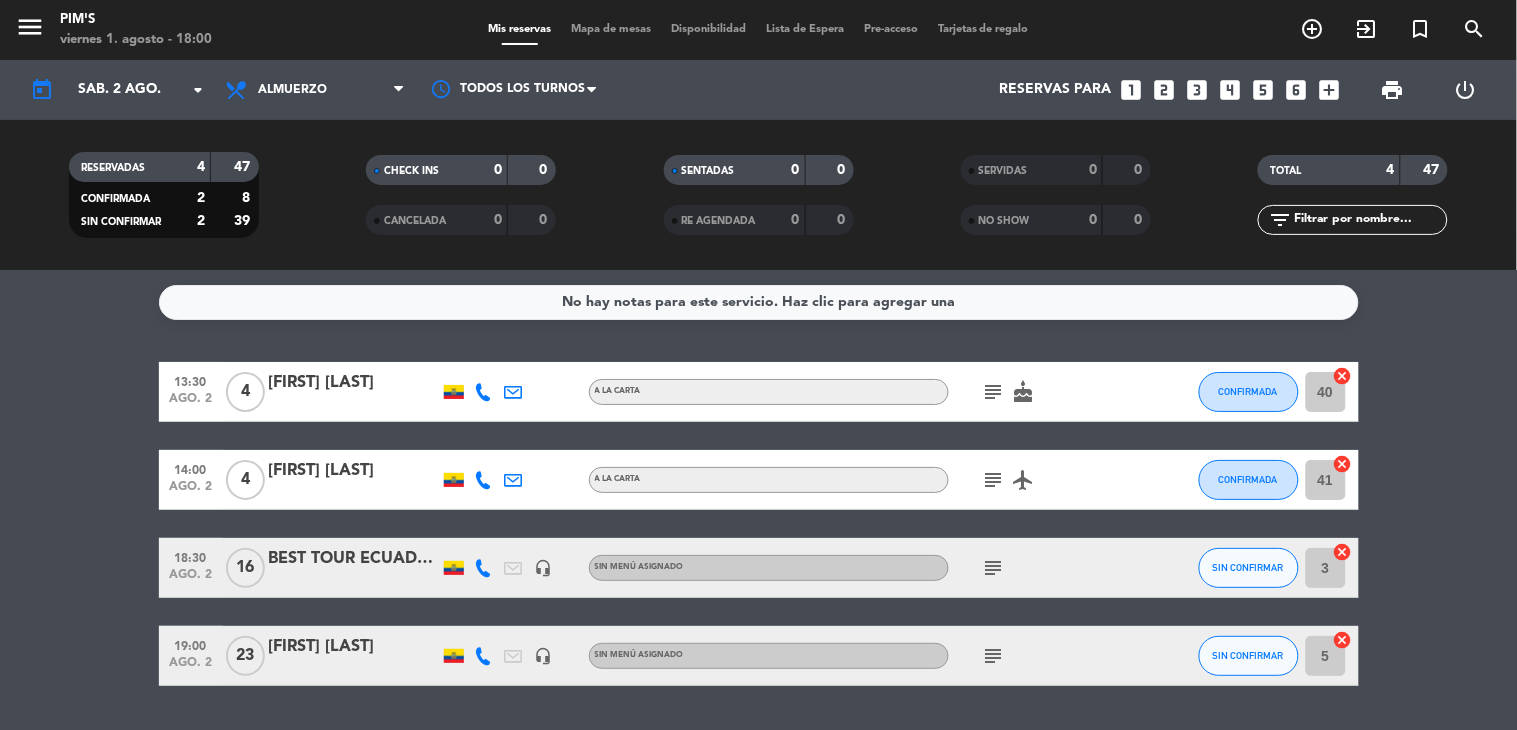 scroll, scrollTop: 55, scrollLeft: 0, axis: vertical 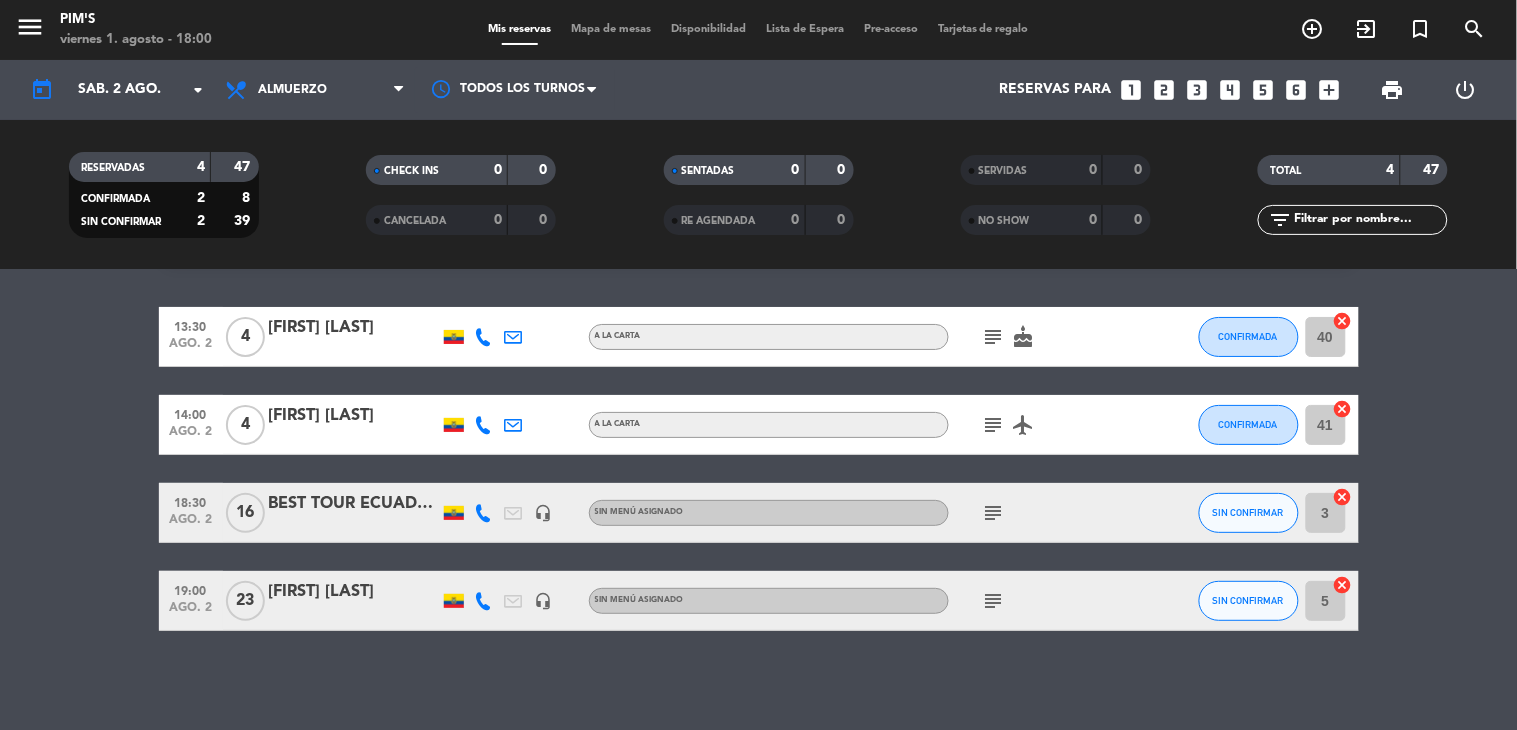 click on "subject" 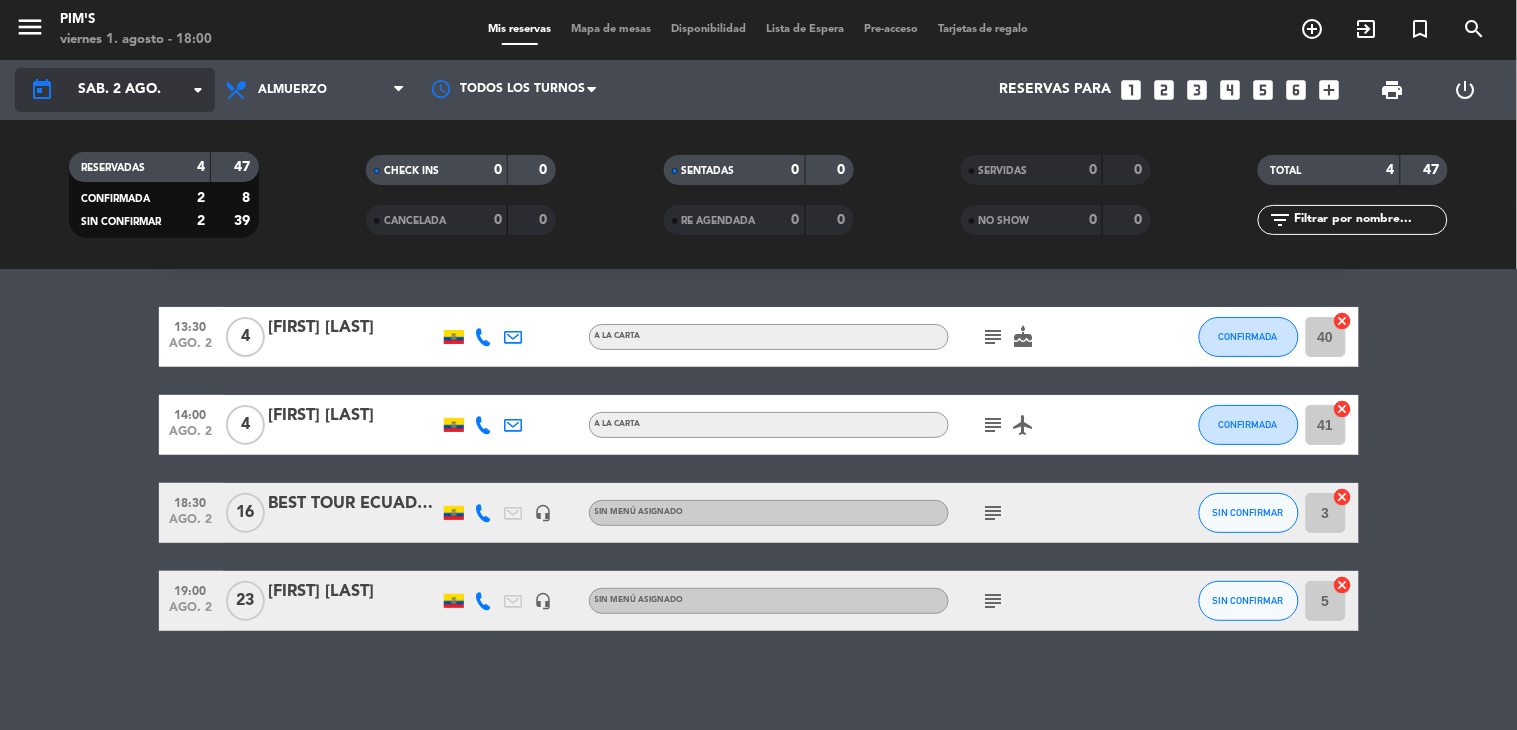 click on "sáb. 2 ago." 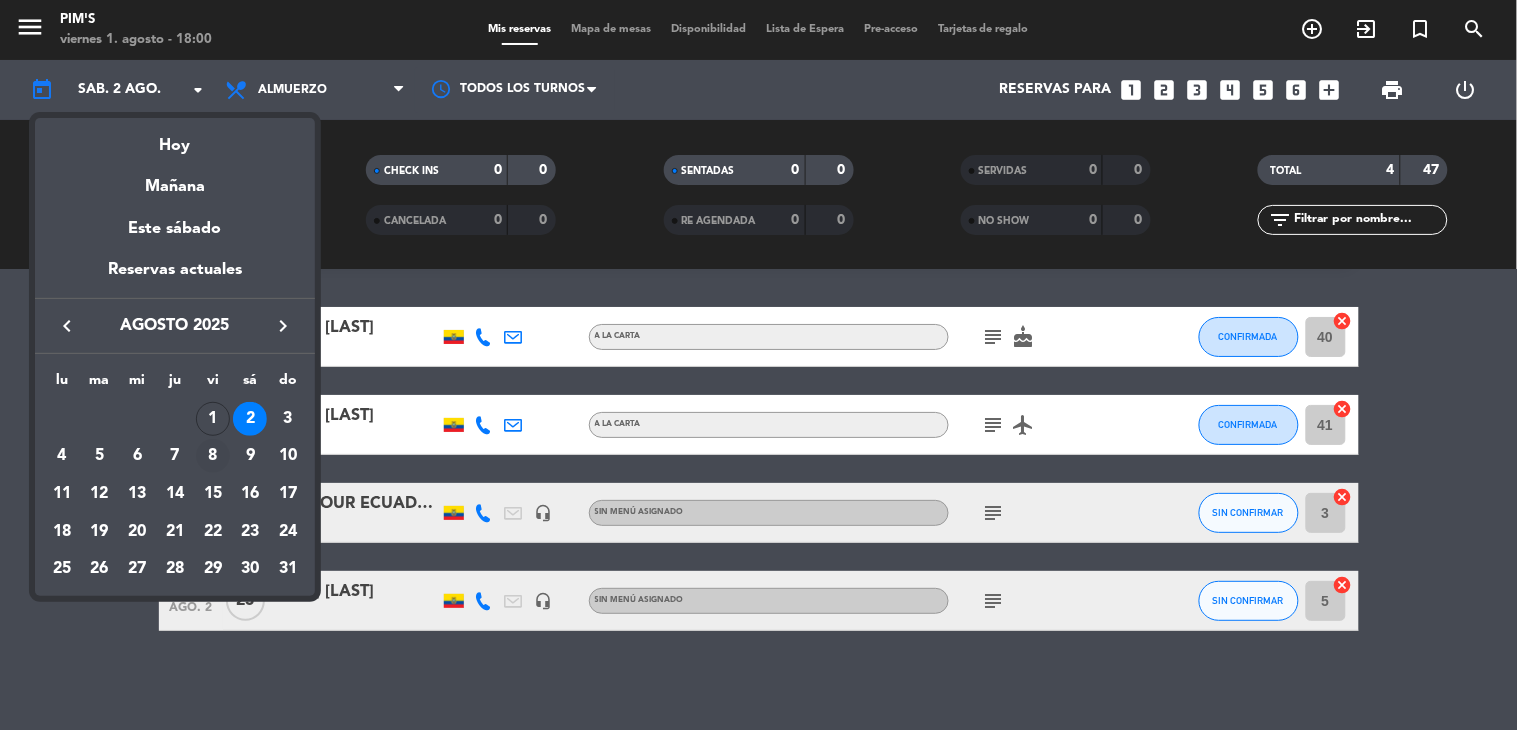 click on "8" at bounding box center (213, 456) 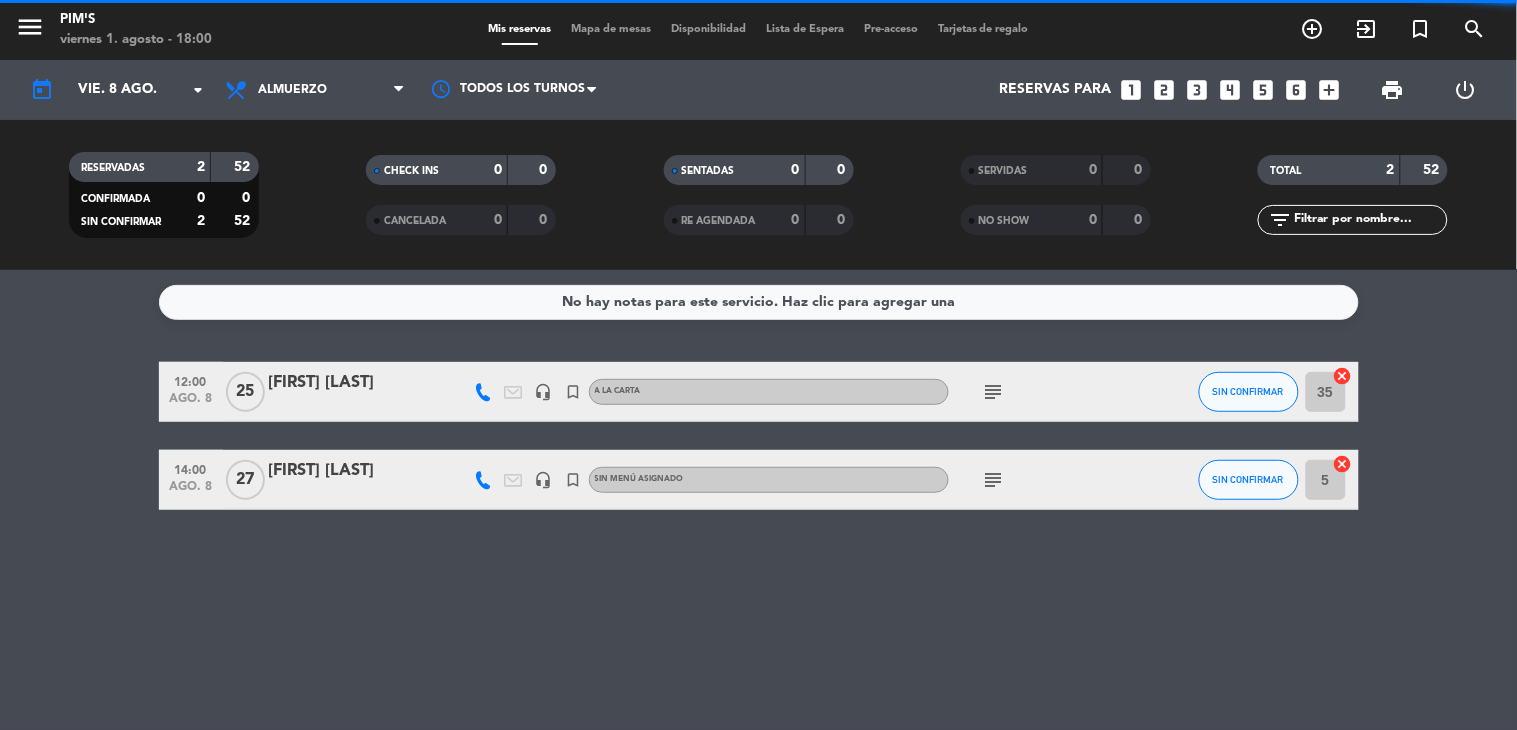 scroll, scrollTop: 0, scrollLeft: 0, axis: both 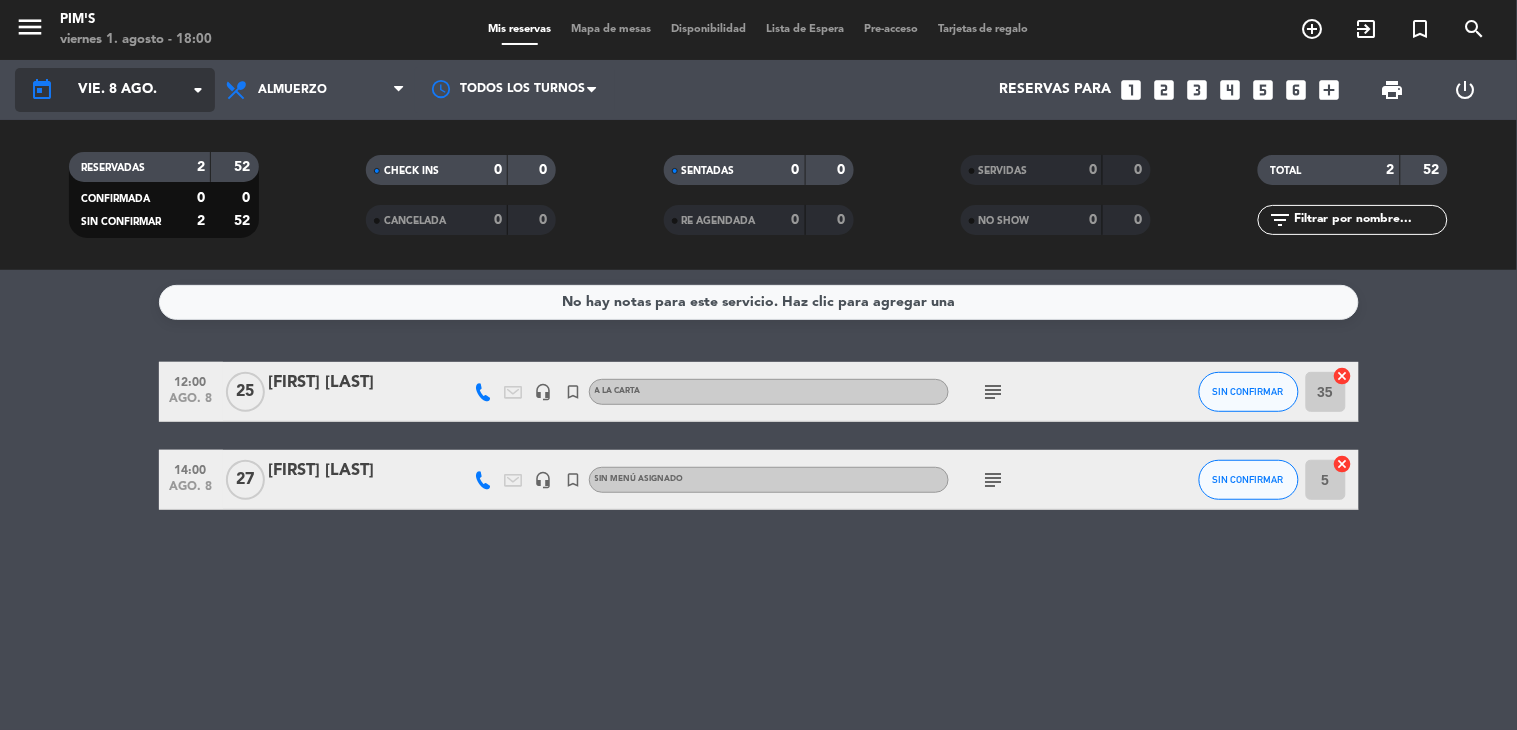 click on "vie. 8 ago." 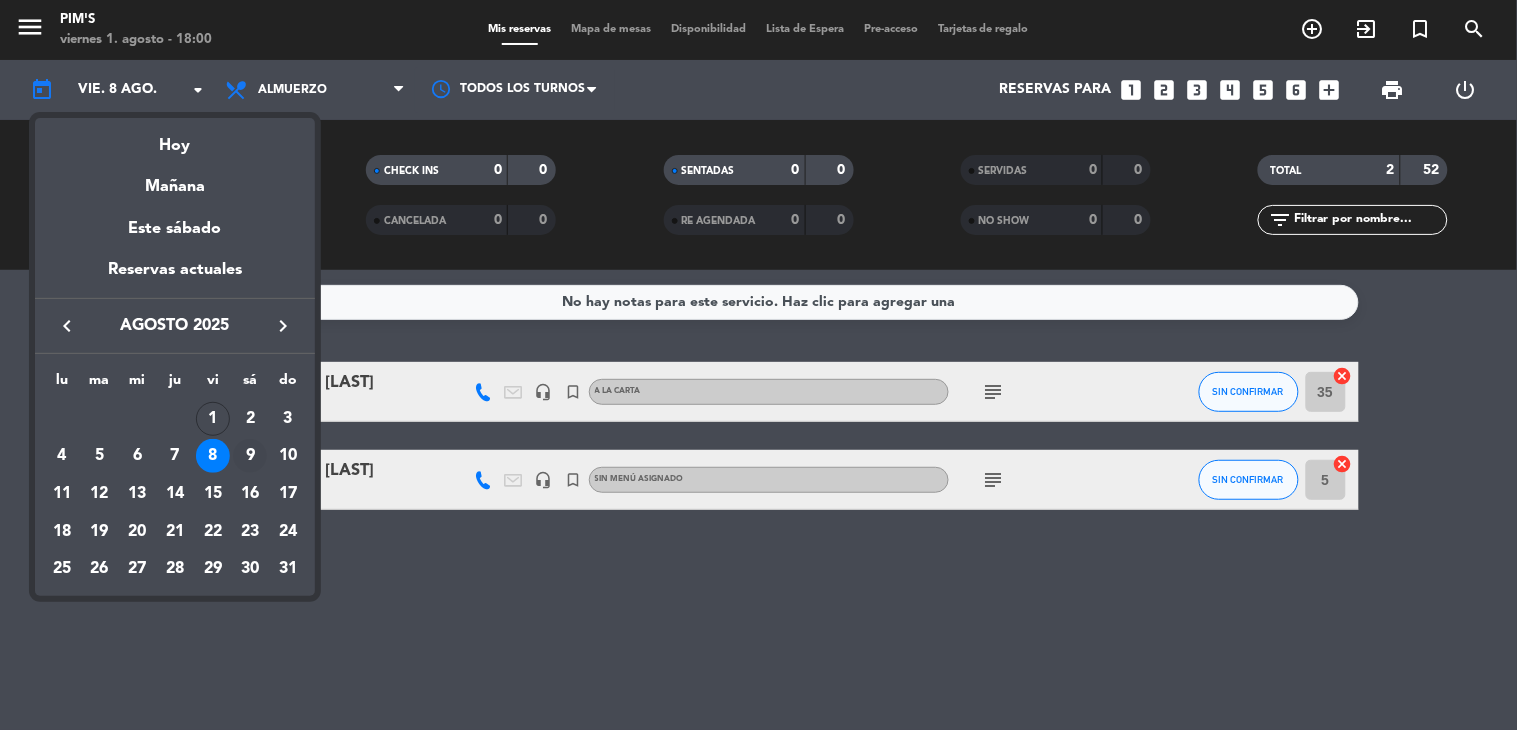 click on "9" at bounding box center [250, 456] 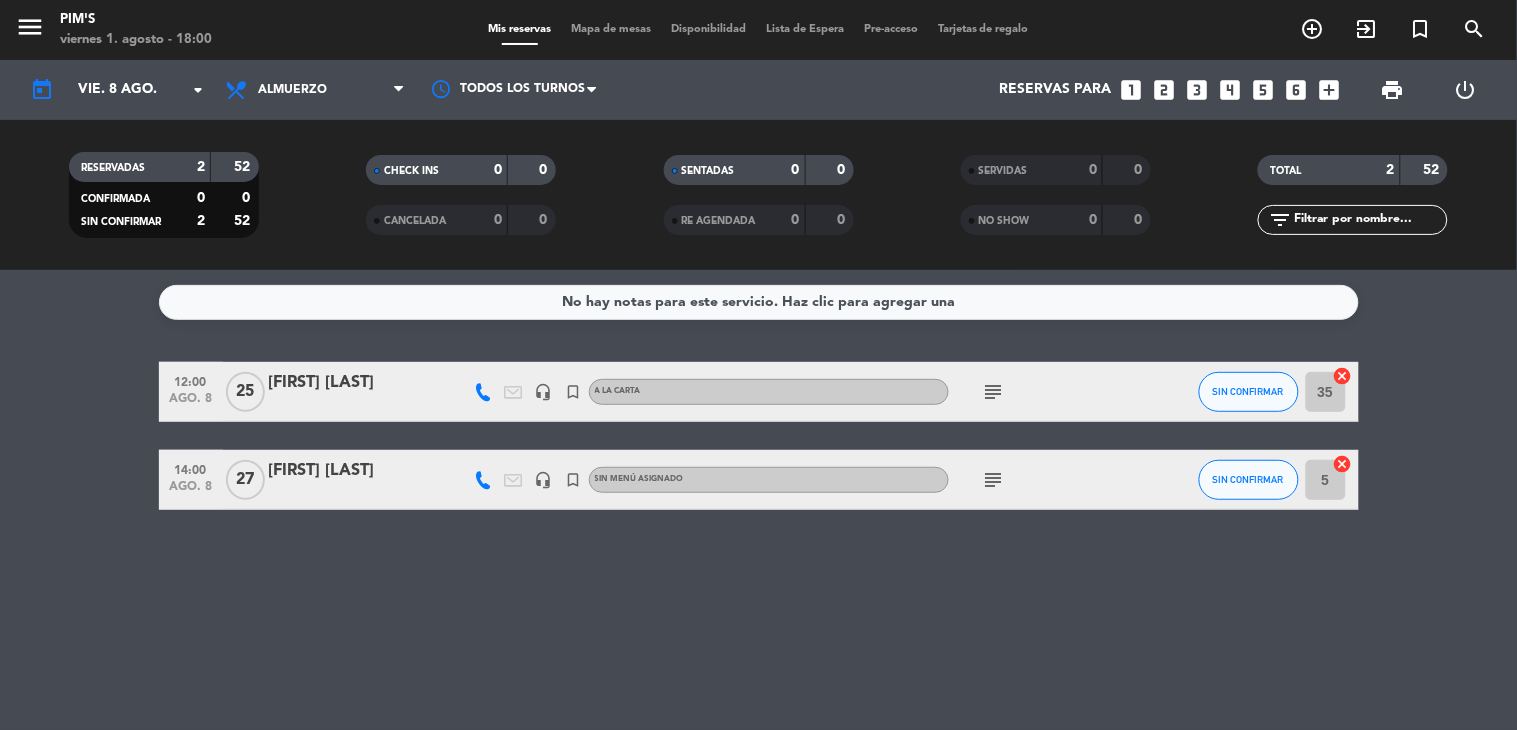 type on "sáb. 9 ago." 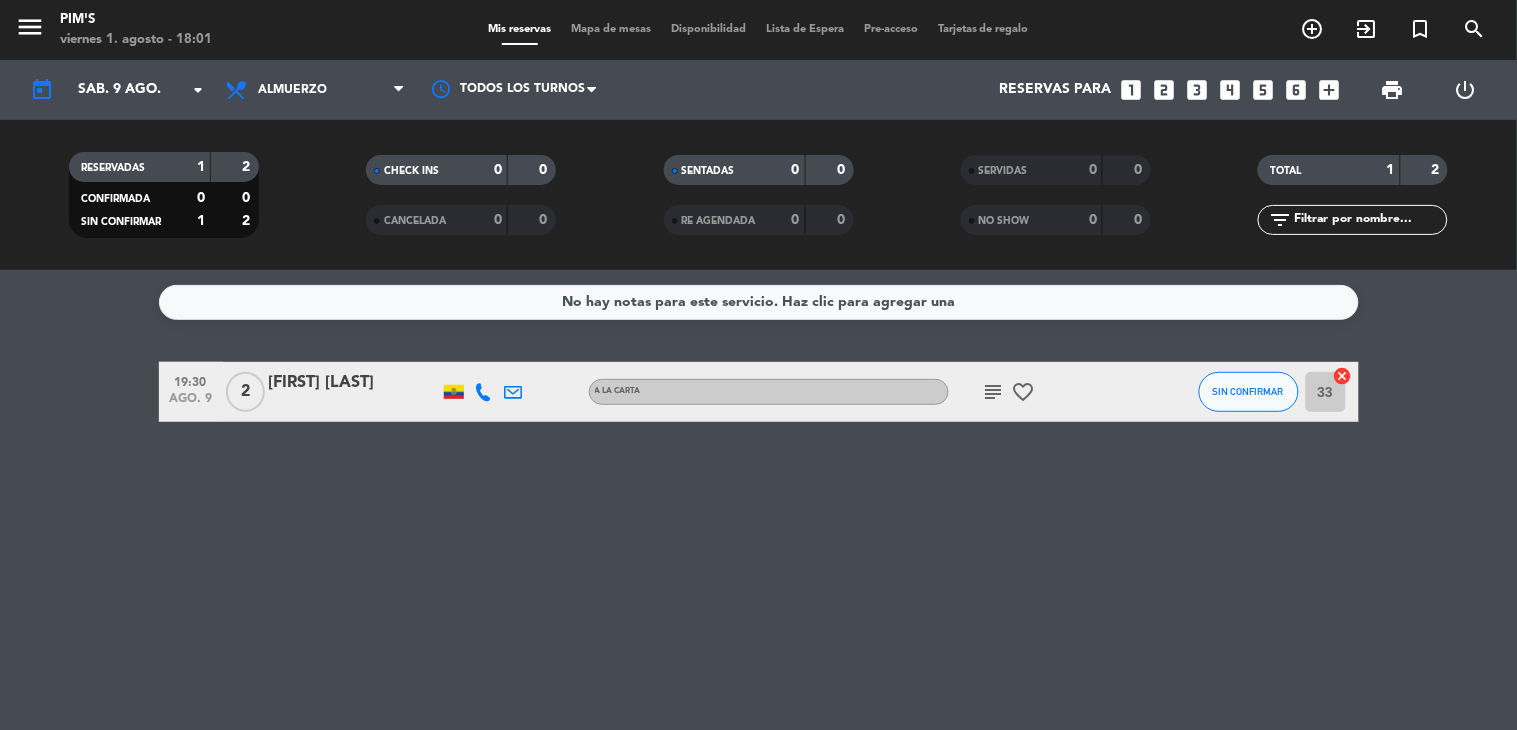 click on "No hay notas para este servicio. Haz clic para agregar una" 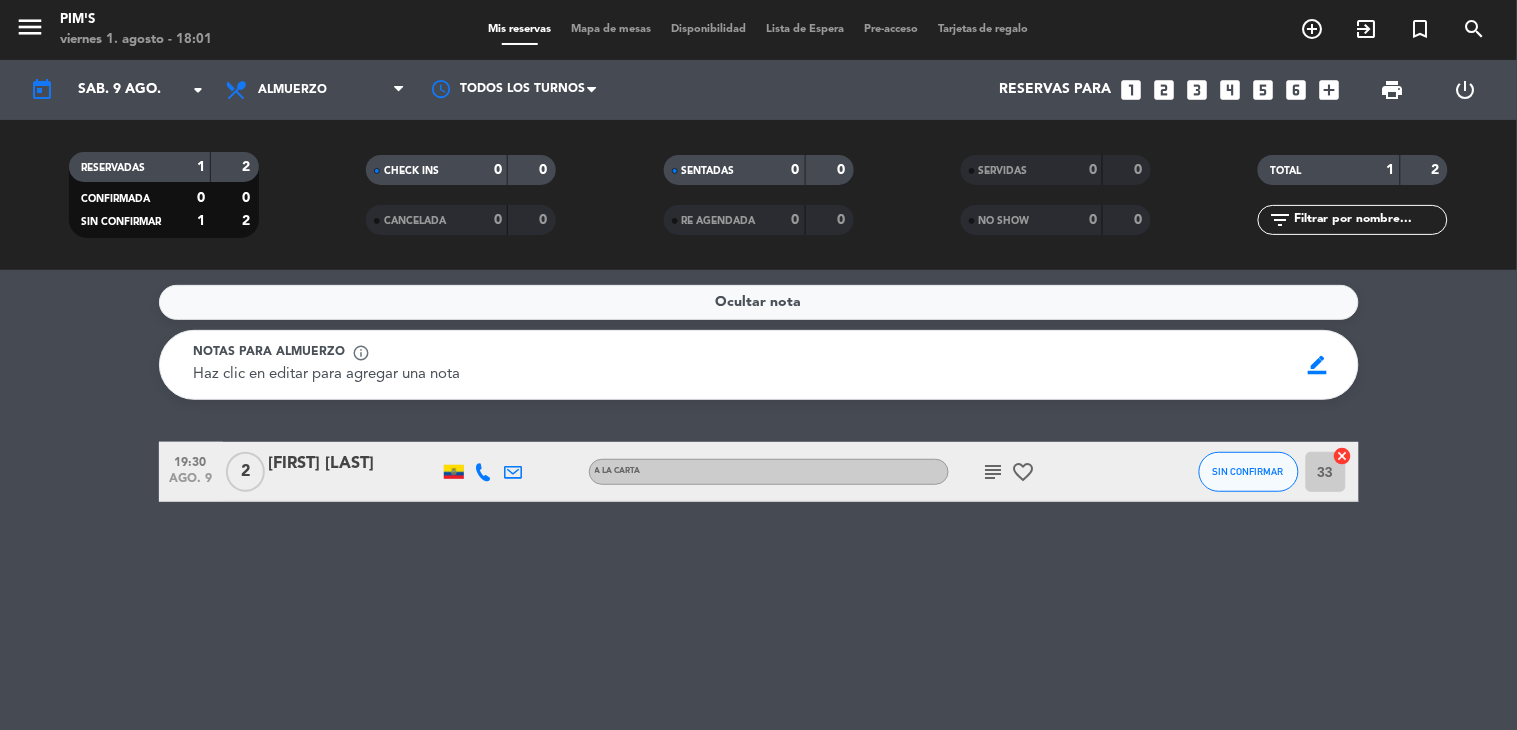 click on "Notas para almuerzo  info_outline   Haz clic en editar para agregar una nota   border_color" 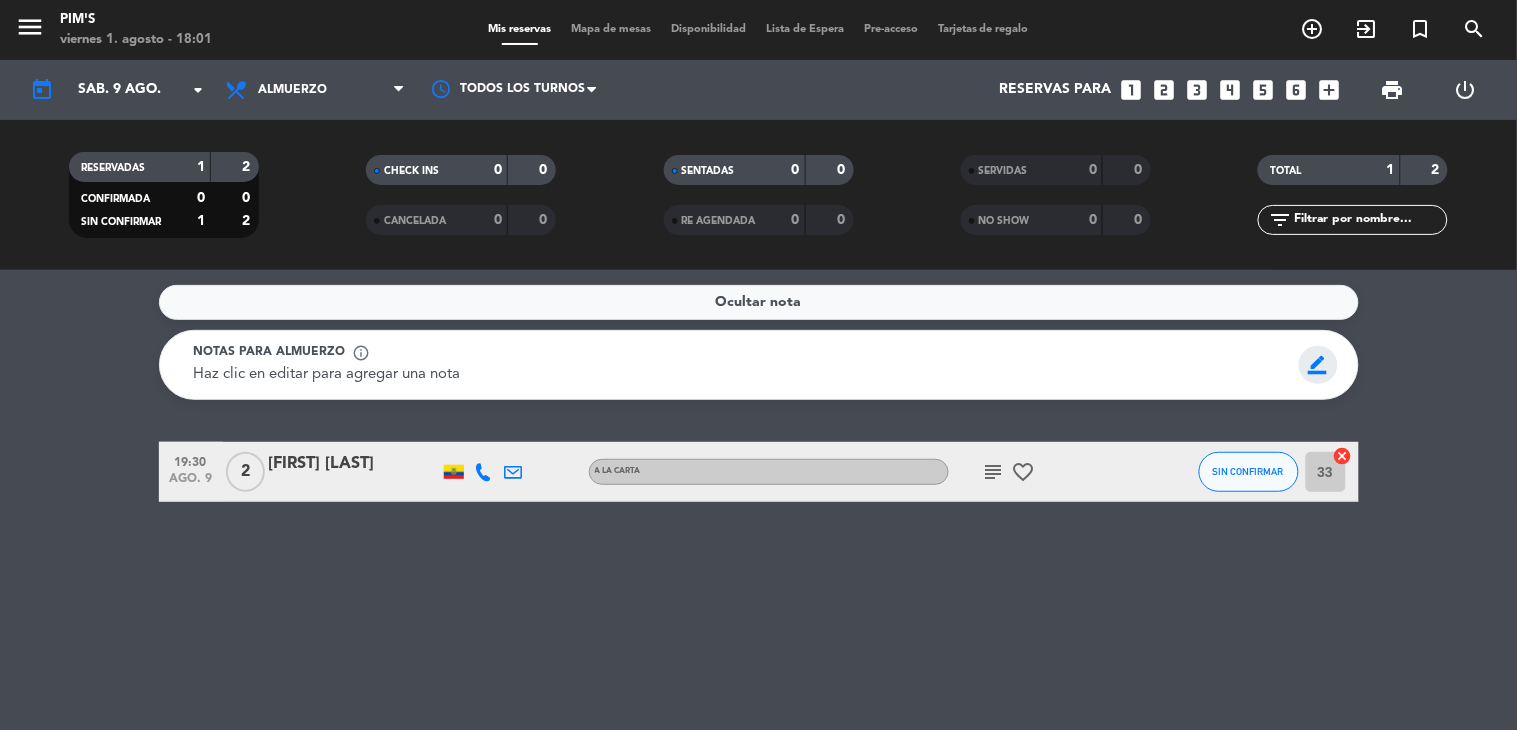 click on "border_color" 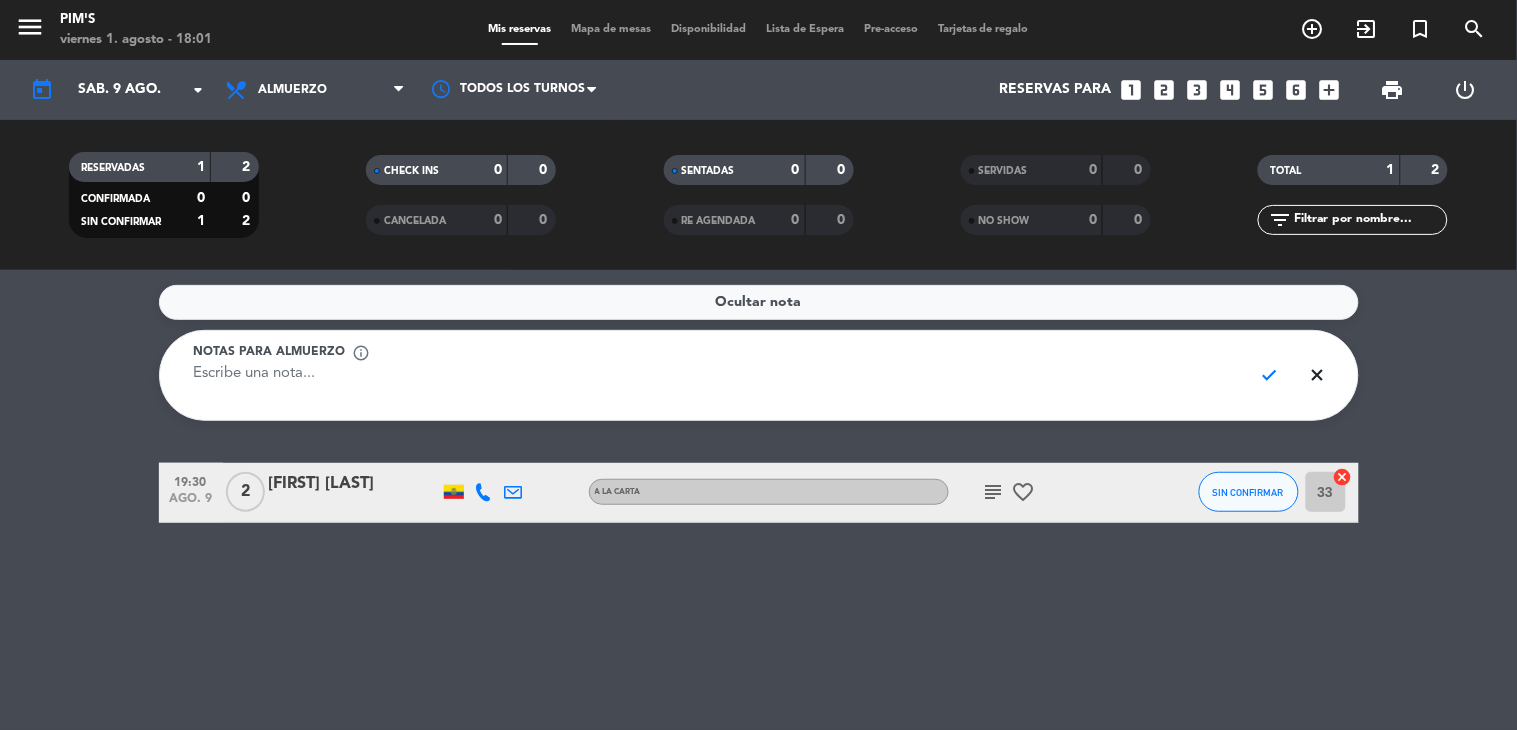 click 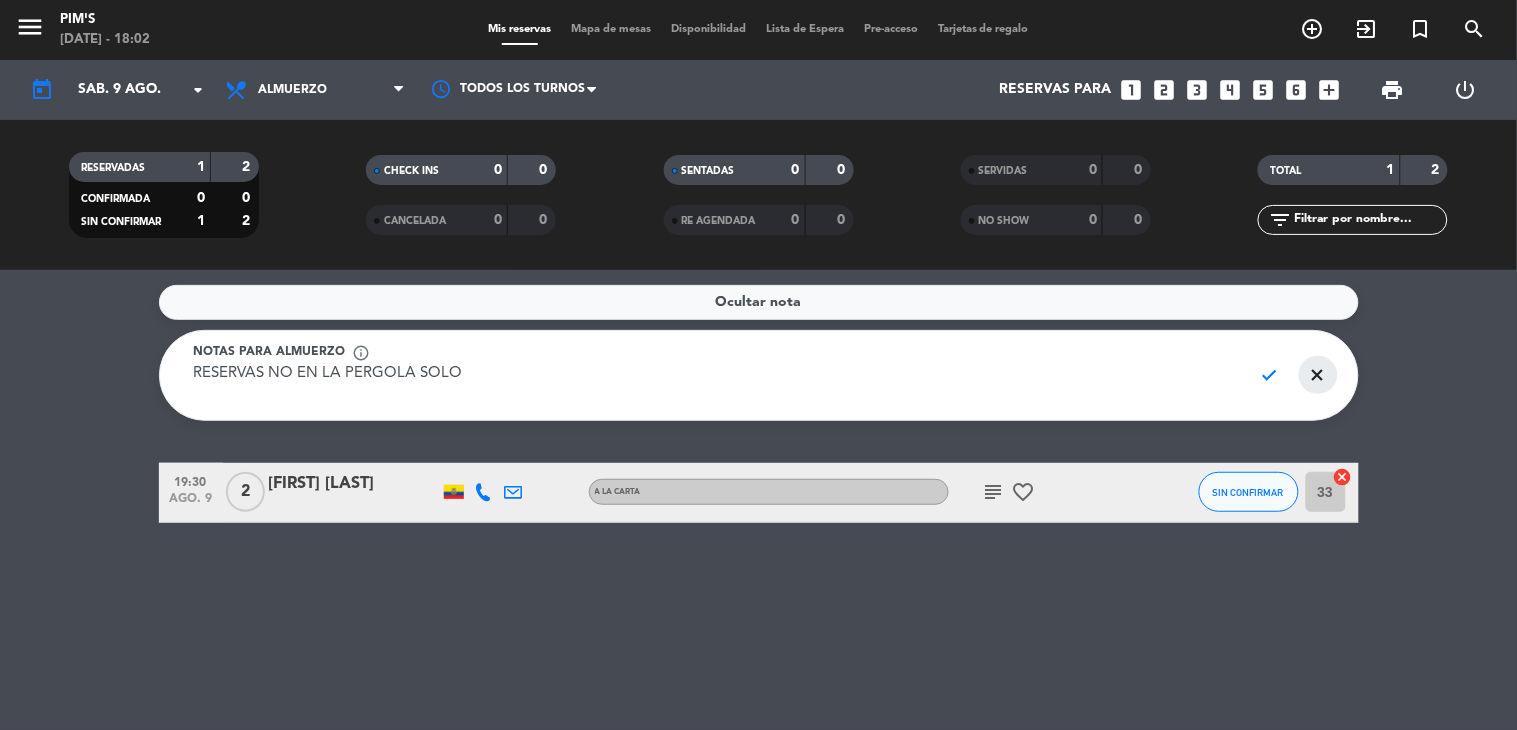 type on "RESERVAS NO EN LA PERGOLA SOLO" 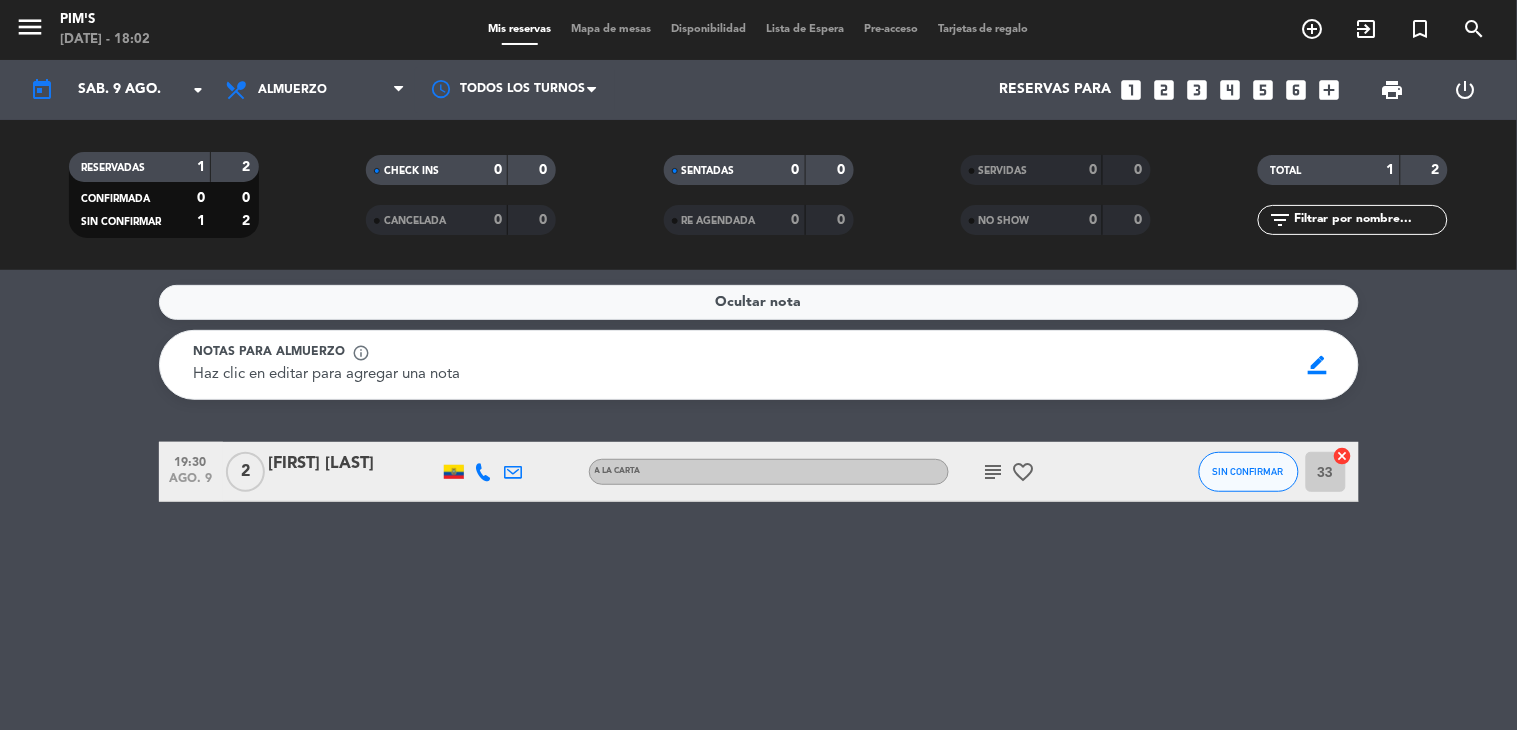 click on "Ocultar nota Notas para almuerzo info_outline Haz clic en editar para agregar una nota border_color" 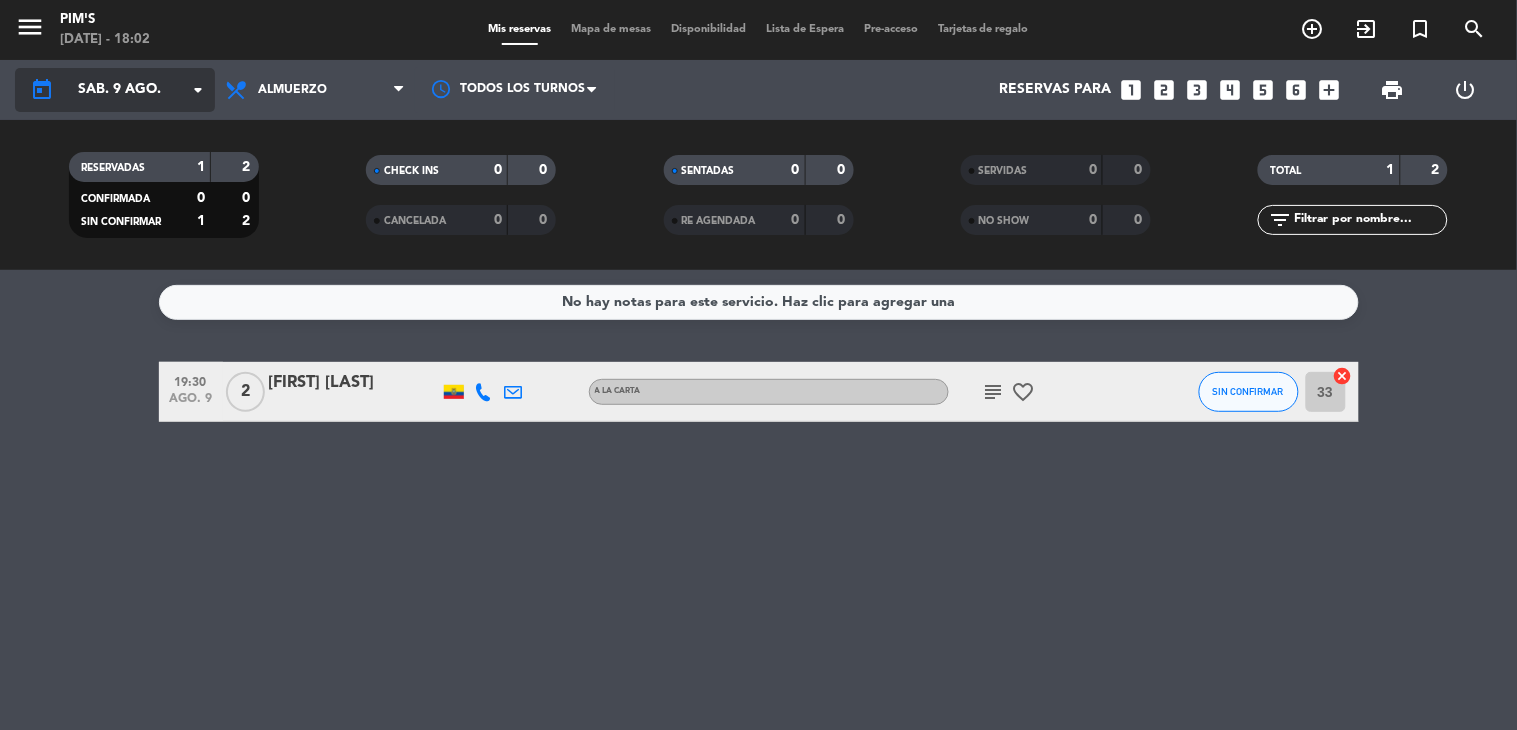 click on "sáb. 9 ago." 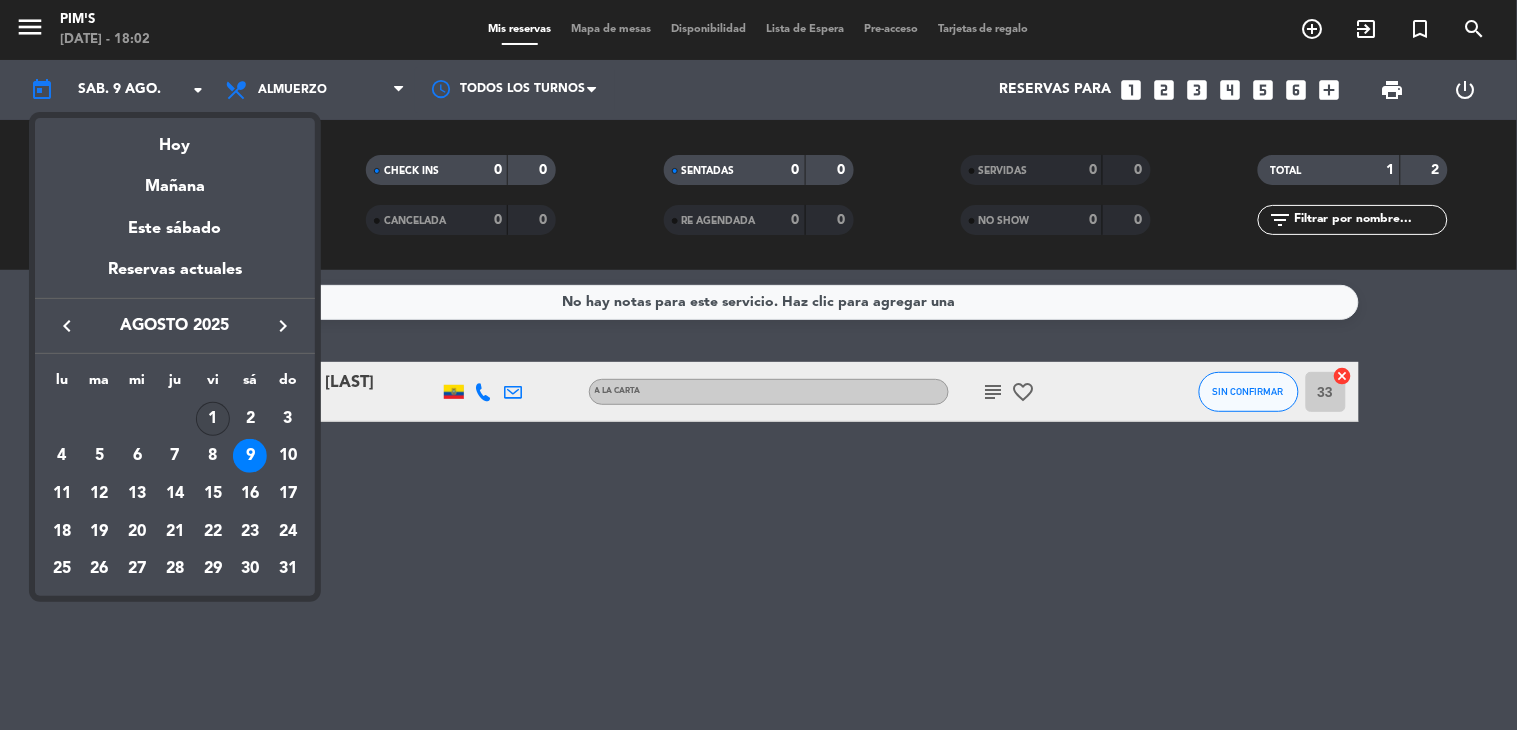 click on "1" at bounding box center [213, 419] 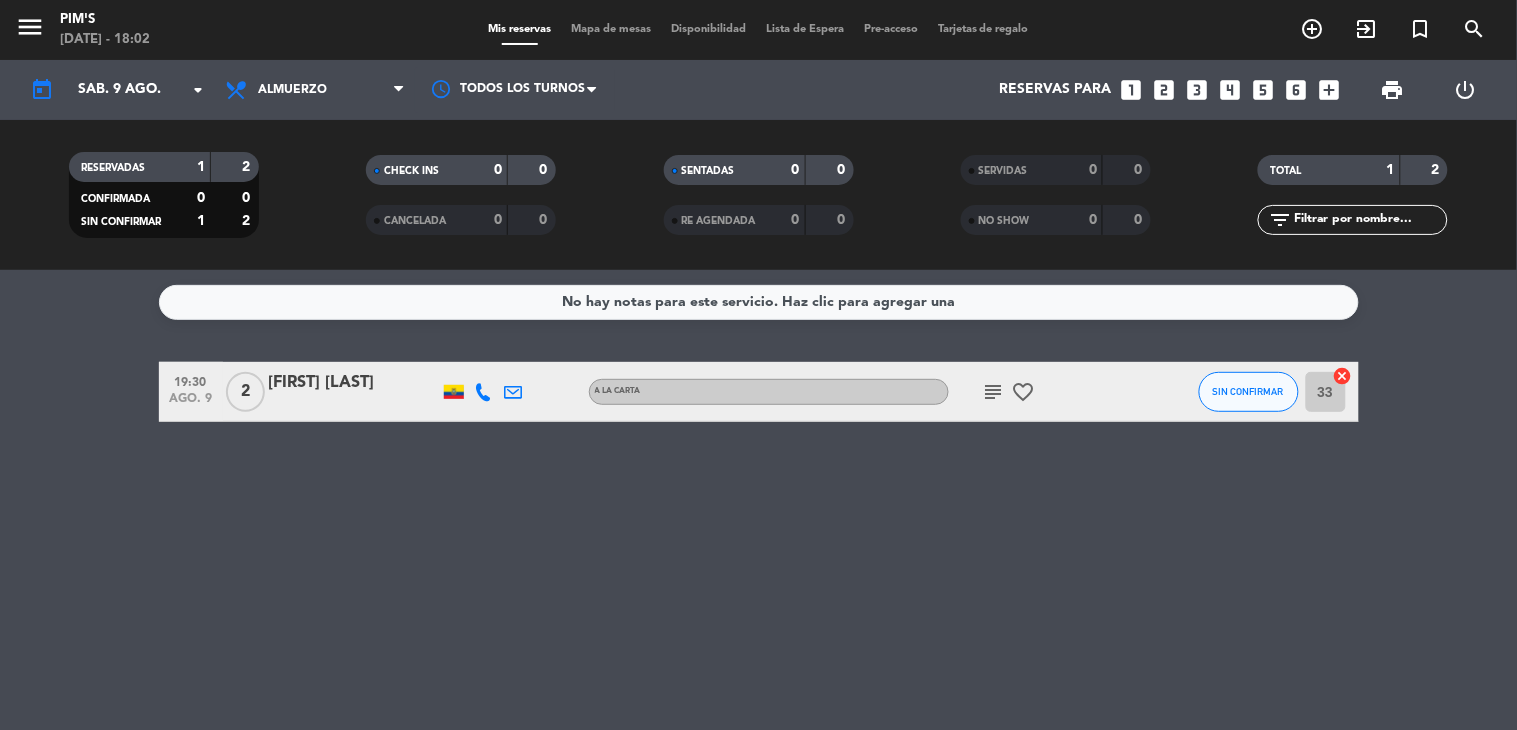 type on "vie. 1 ago." 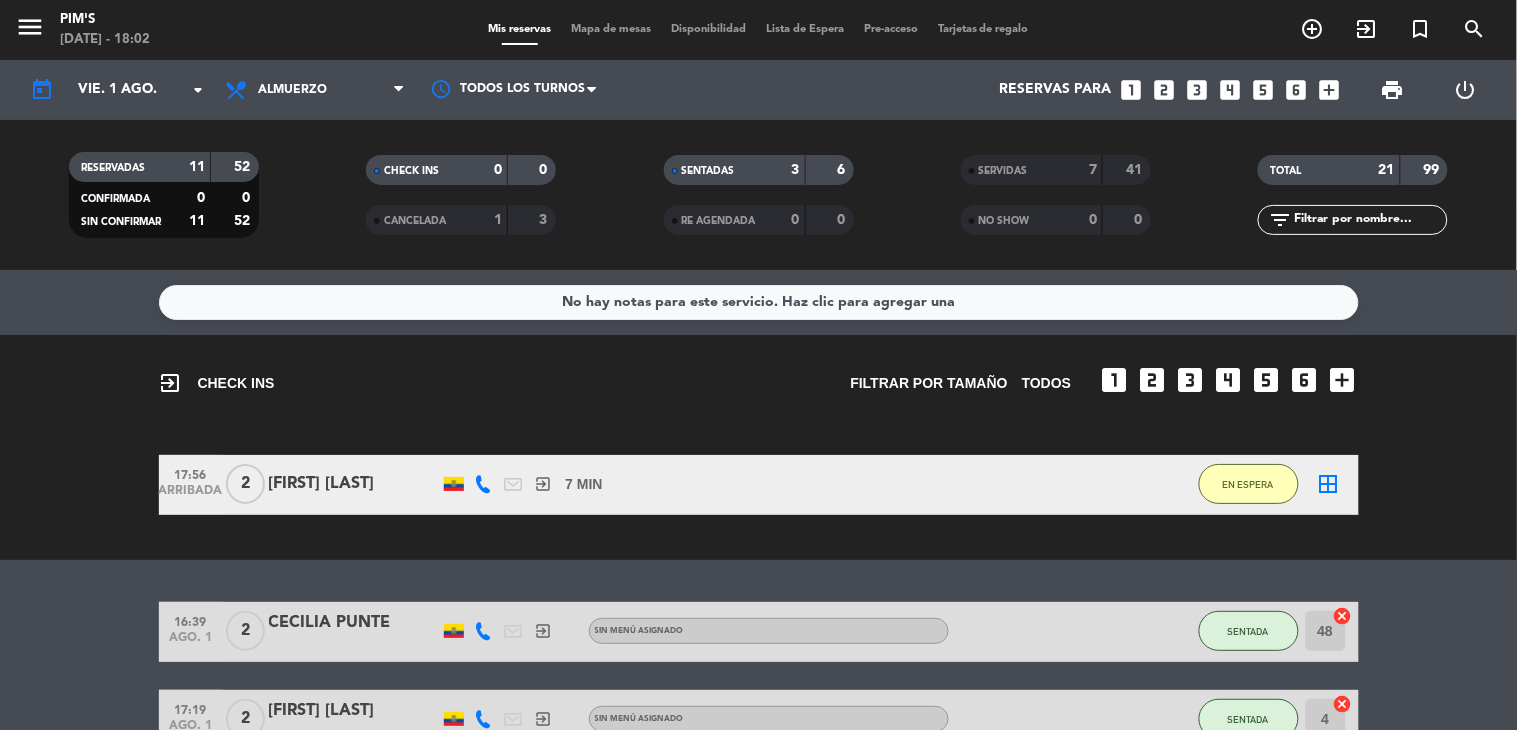 click on "EN ESPERA" 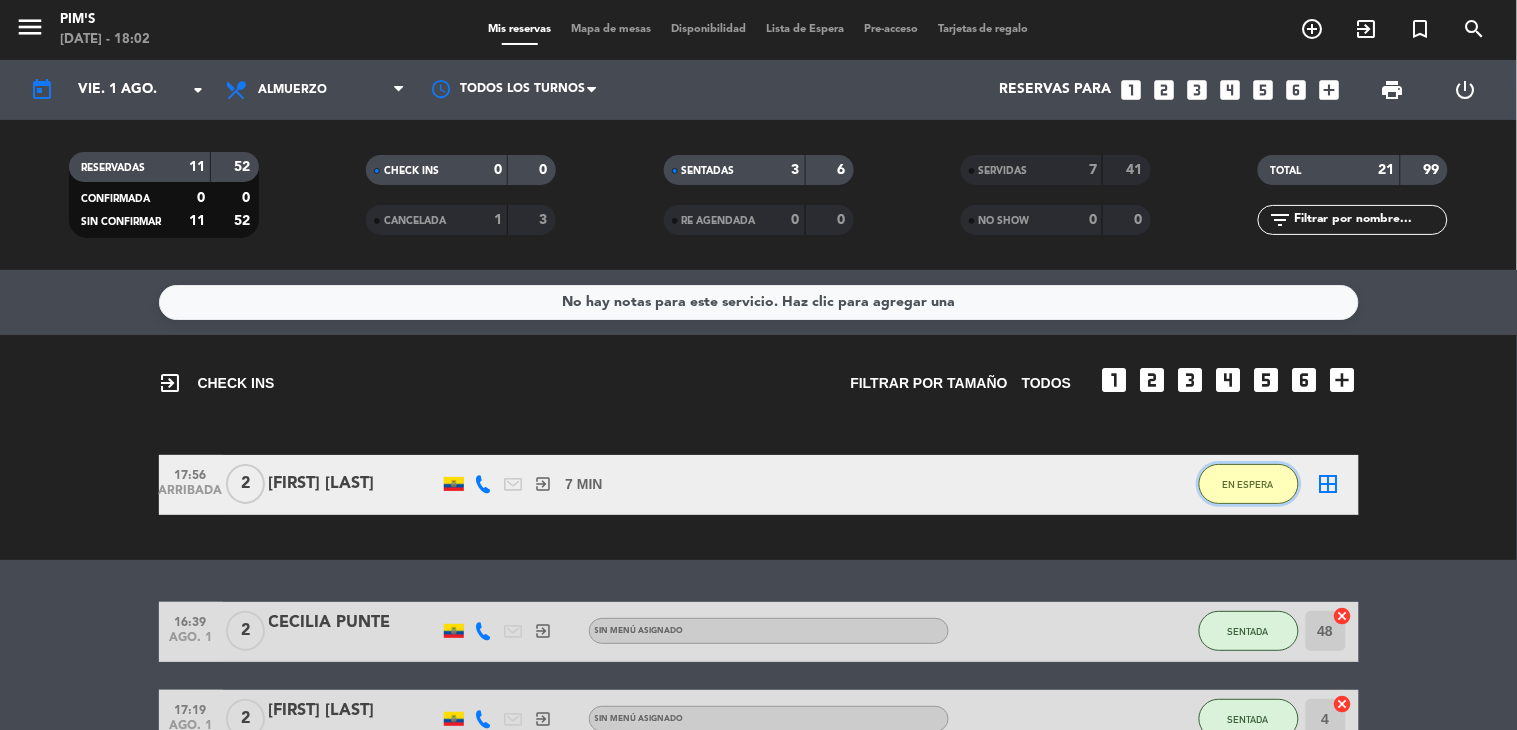 click on "EN ESPERA" 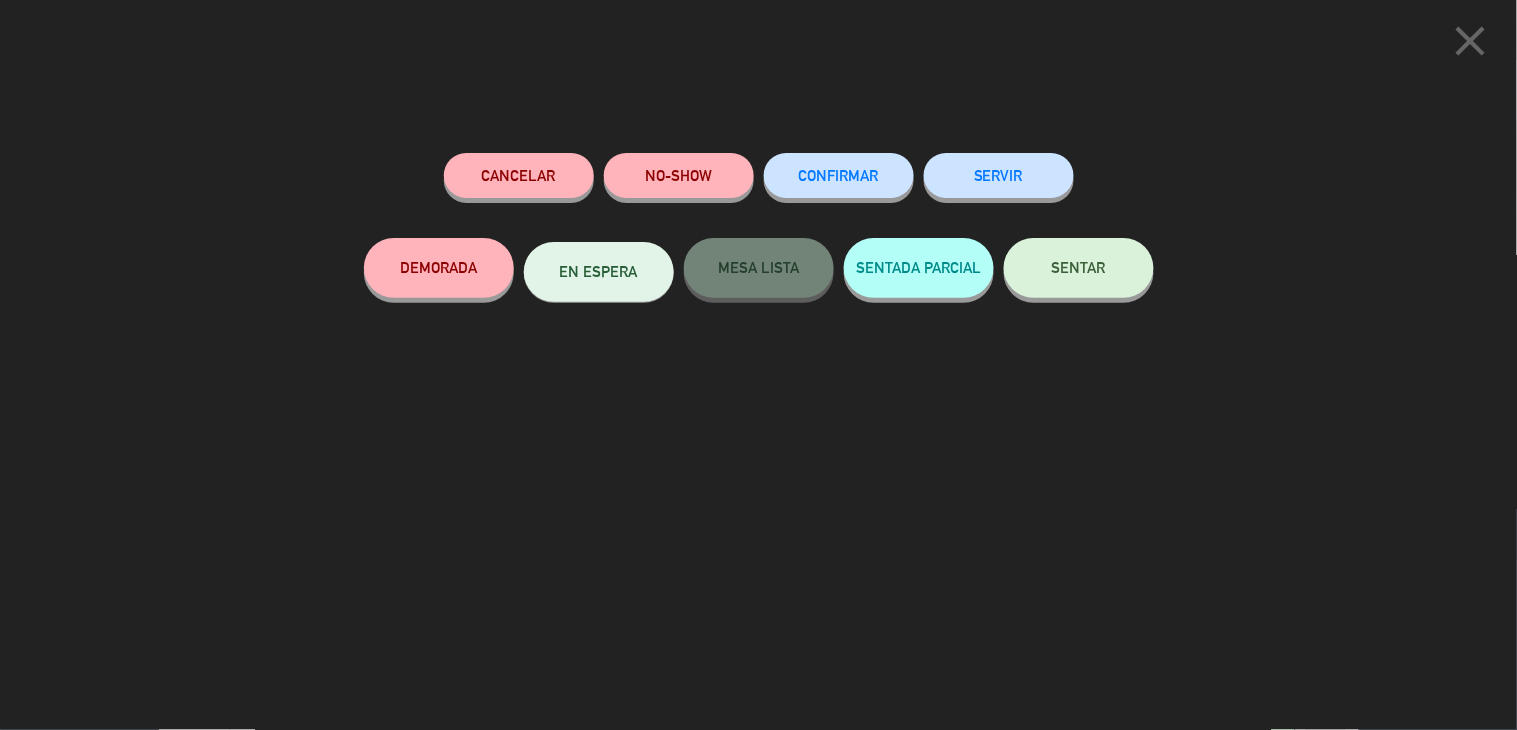 drag, startPoint x: 1062, startPoint y: 265, endPoint x: 641, endPoint y: 97, distance: 453.28247 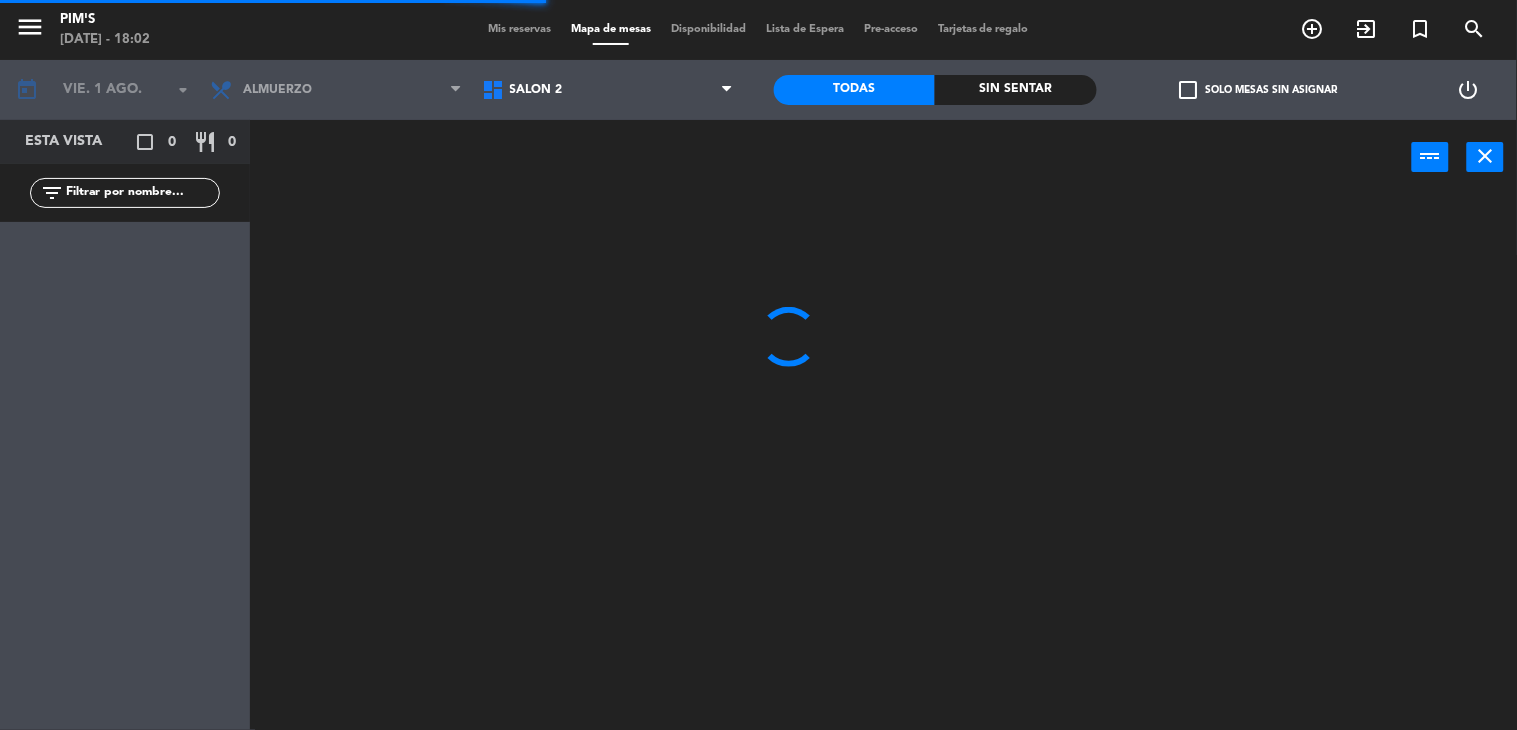 click on "Almuerzo" at bounding box center [336, 90] 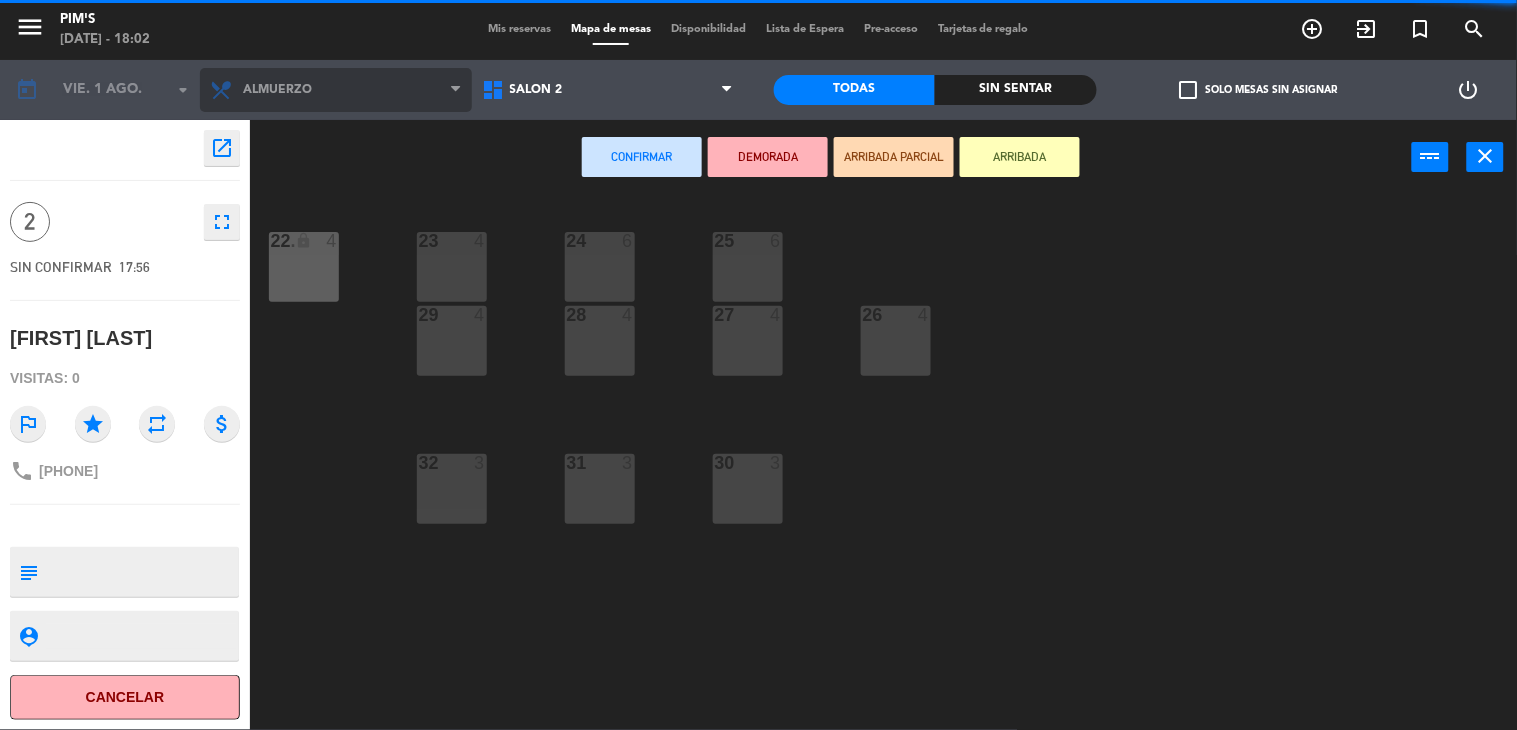 click on "Almuerzo" at bounding box center (336, 90) 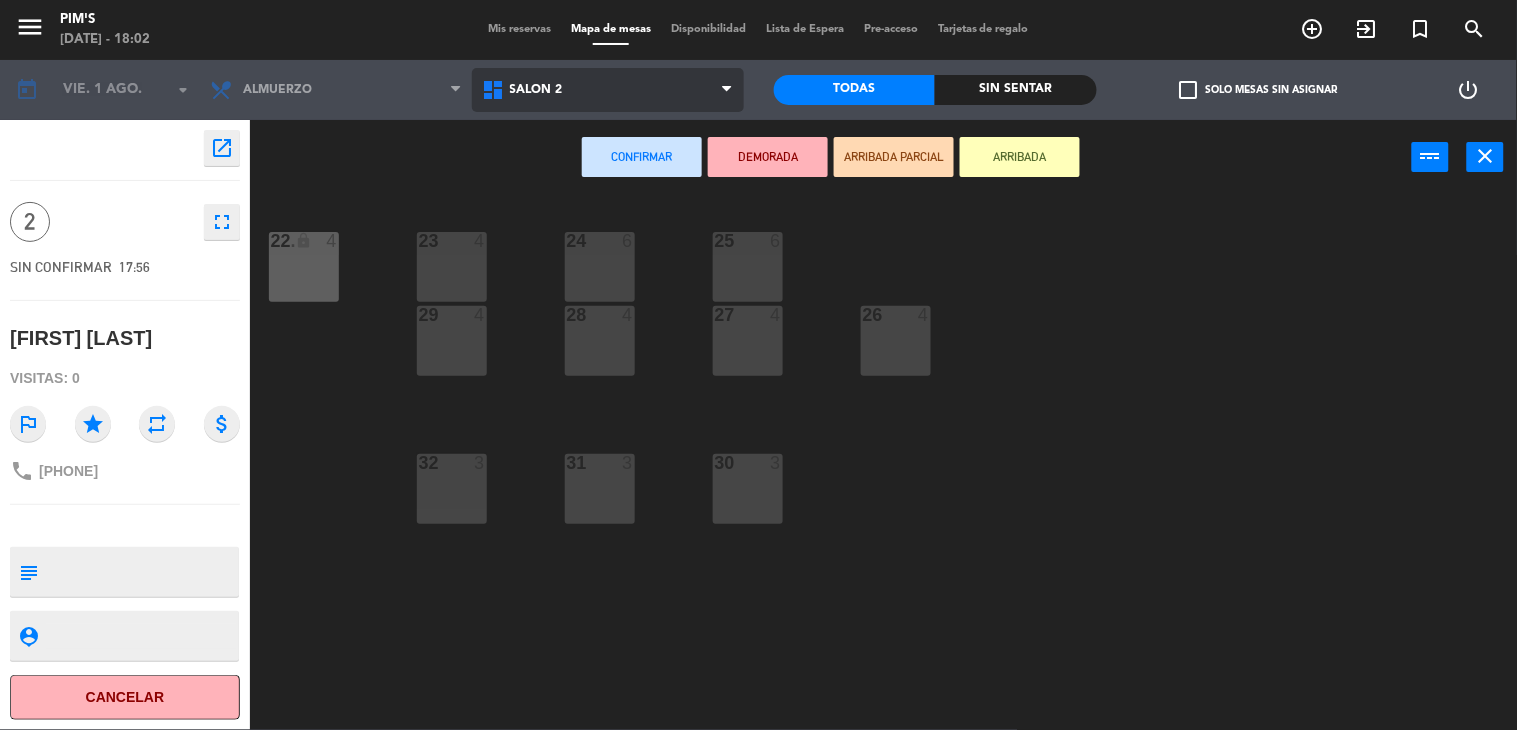 click on "Salón 2" at bounding box center [536, 90] 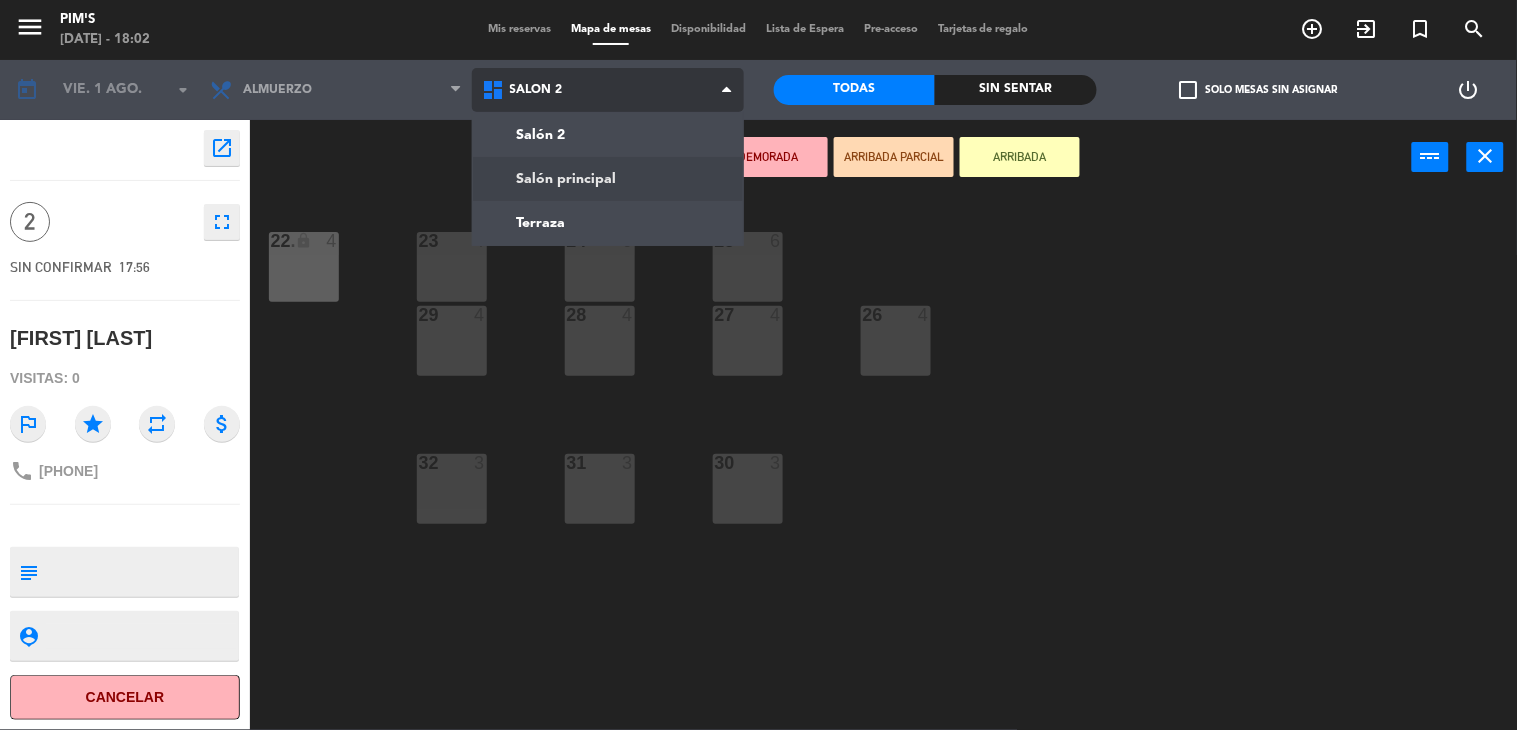 click on "menu Pim's viernes 1. agosto - 18:02 Mis reservas Mapa de mesas Disponibilidad Lista de Espera Pre-acceso Tarjetas de regalo add_circle_outline exit_to_app turned_in_not search today vie. 1 ago. arrow_drop_down Almuerzo Almuerzo Almuerzo Salón 2 Salón principal Terraza Salón 2 Salón 2 Salón principal Terraza Todas Sin sentar check_box_outline_blank Solo mesas sin asignar power_settings_new open_in_new 2 fullscreen SIN CONFIRMAR 17:56 [FIRST] [LAST] Visitas: 0 outlined_flag star repeat attach_money phone +593[PHONE] subject person_pin Cancelar Confirmar DEMORADA ARRIBADA PARCIAL ARRIBADA power_input close 23 4 24 6 25 6 22 lock 4 22. 4 26 4 27 4 28 4 29 4 30 3 31 3 32 3" 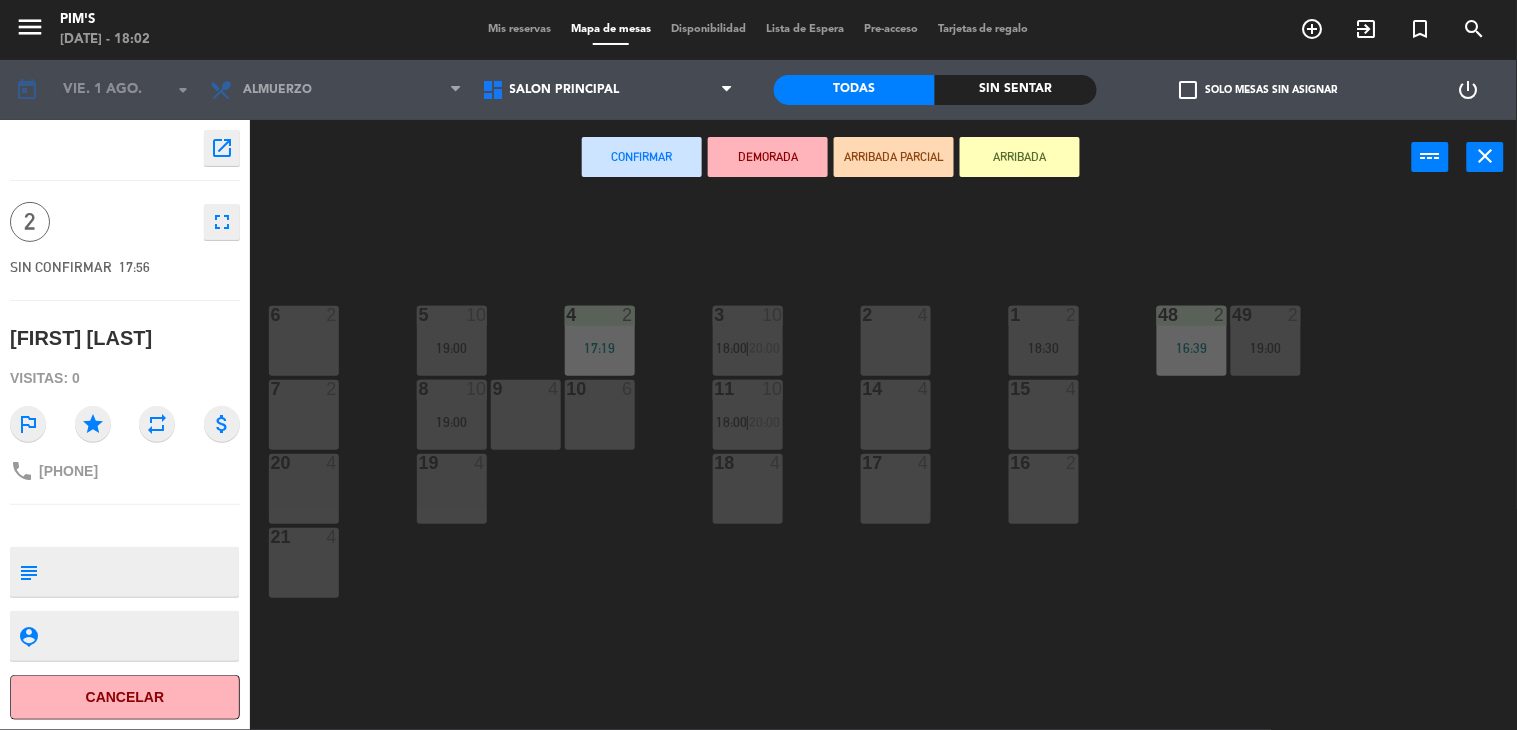 click on "6  2" at bounding box center [304, 341] 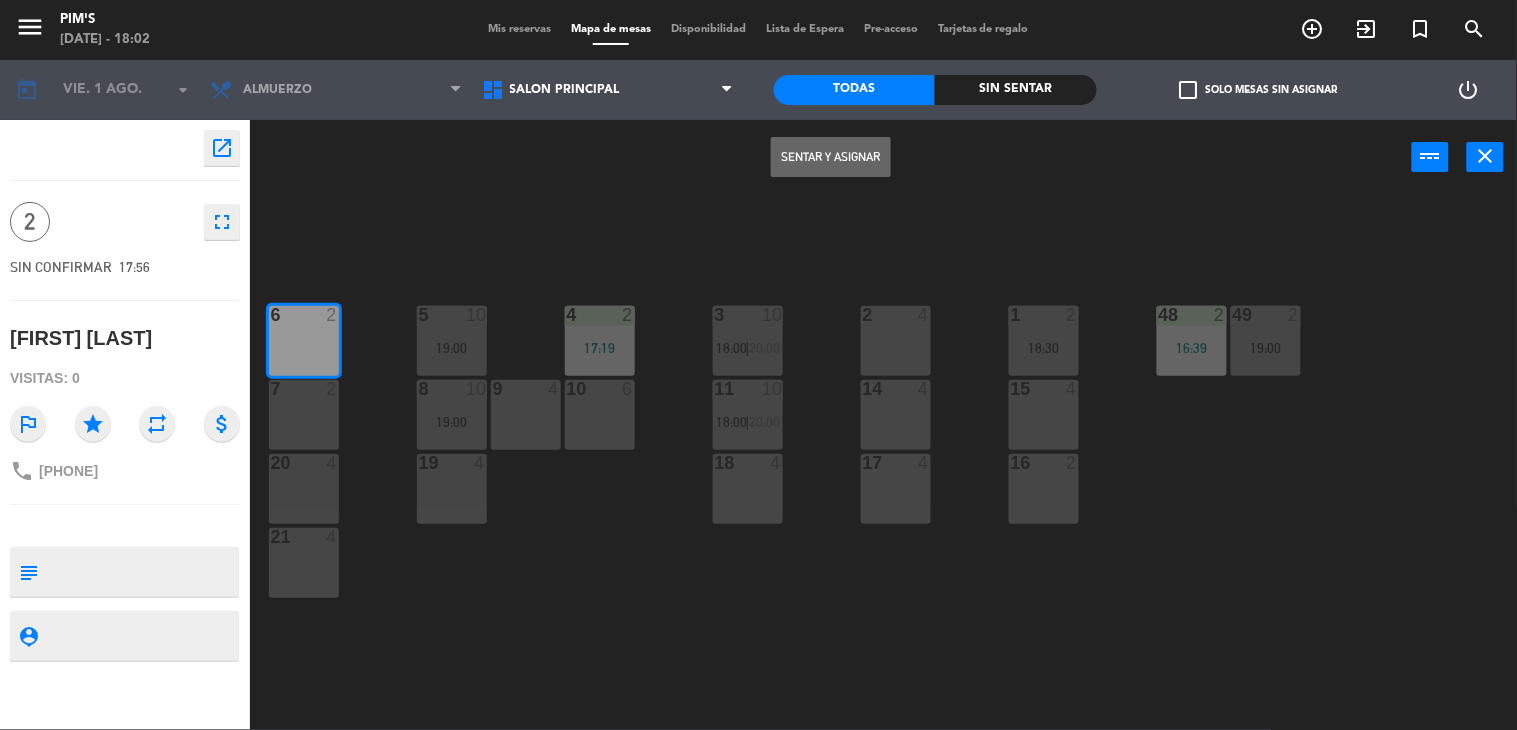 click on "Sentar y Asignar" at bounding box center (831, 157) 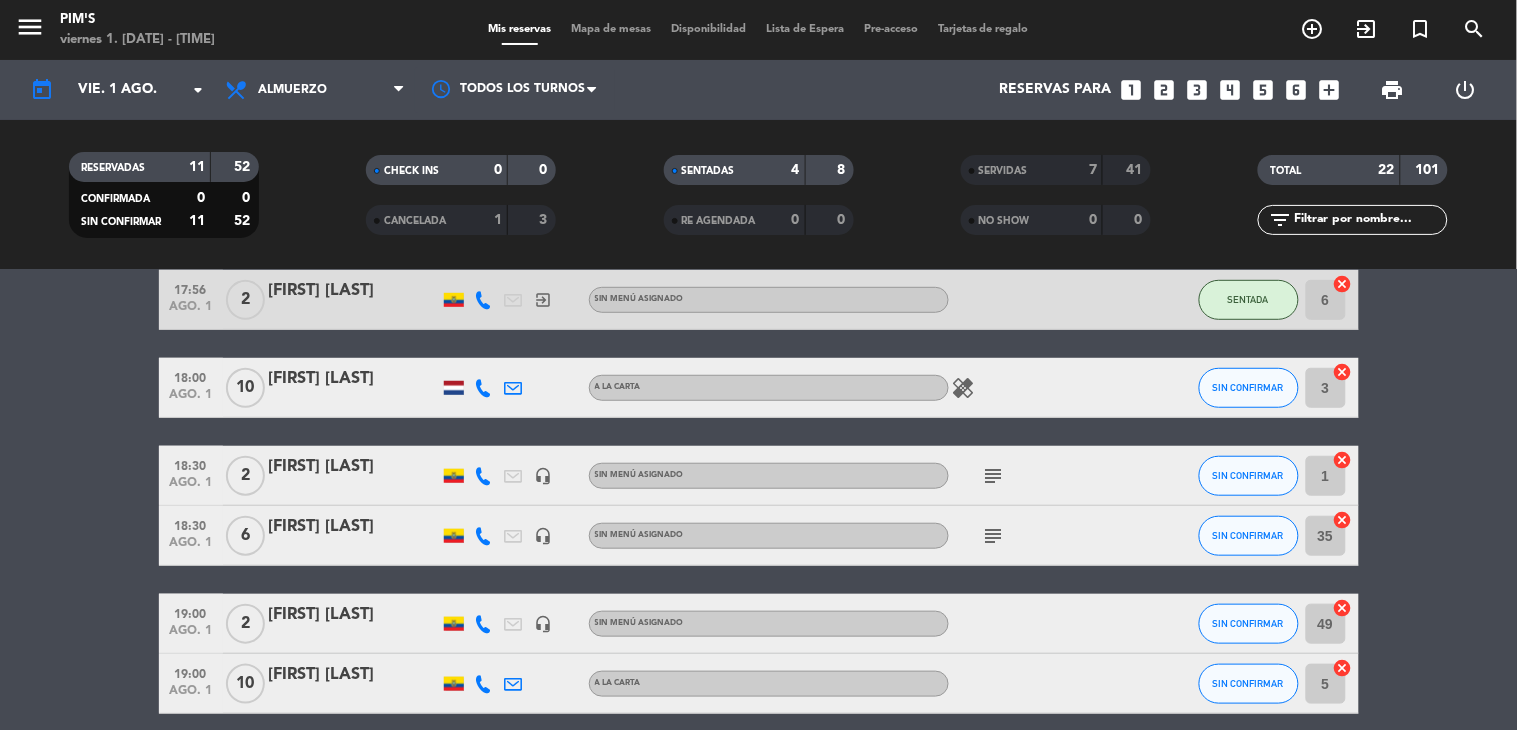 scroll, scrollTop: 333, scrollLeft: 0, axis: vertical 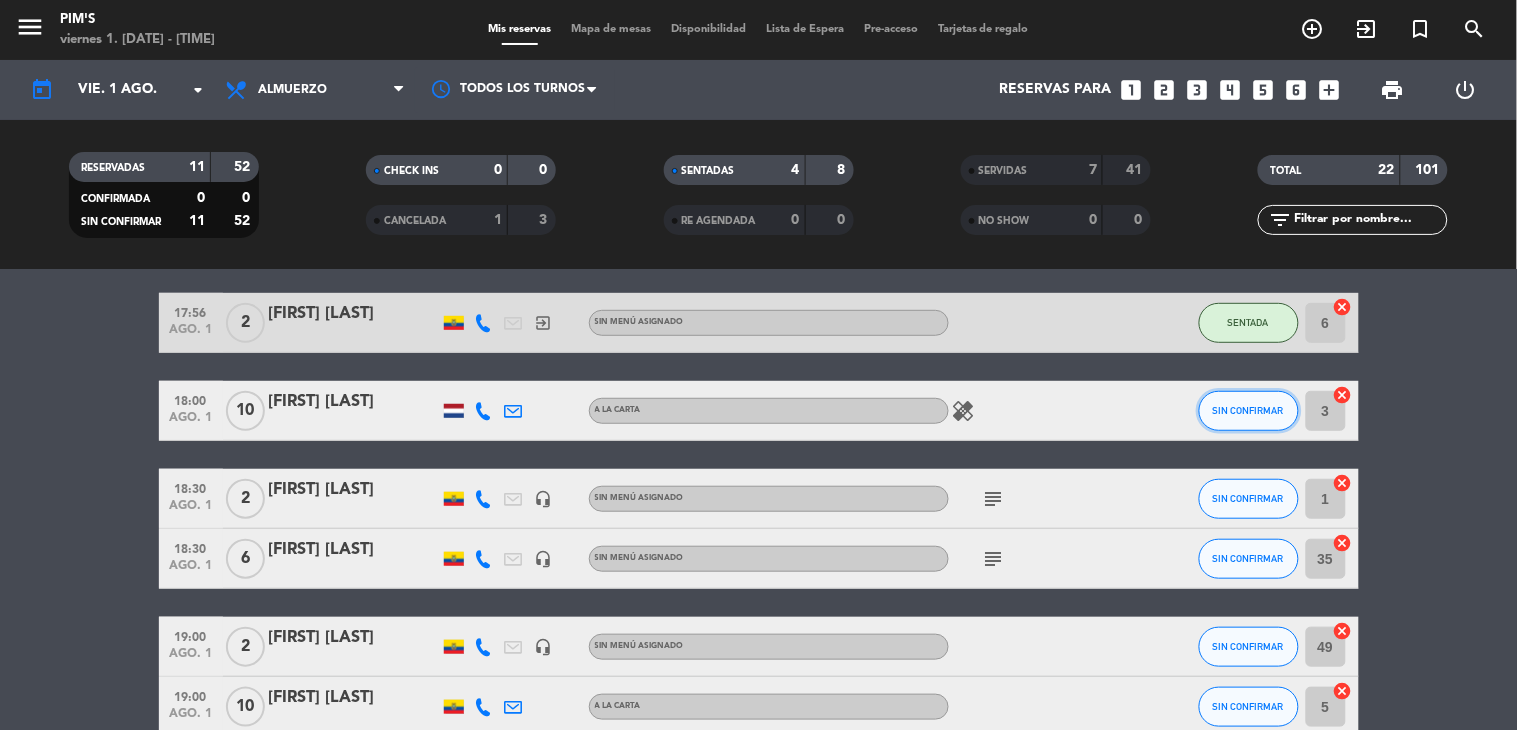 click on "SIN CONFIRMAR" 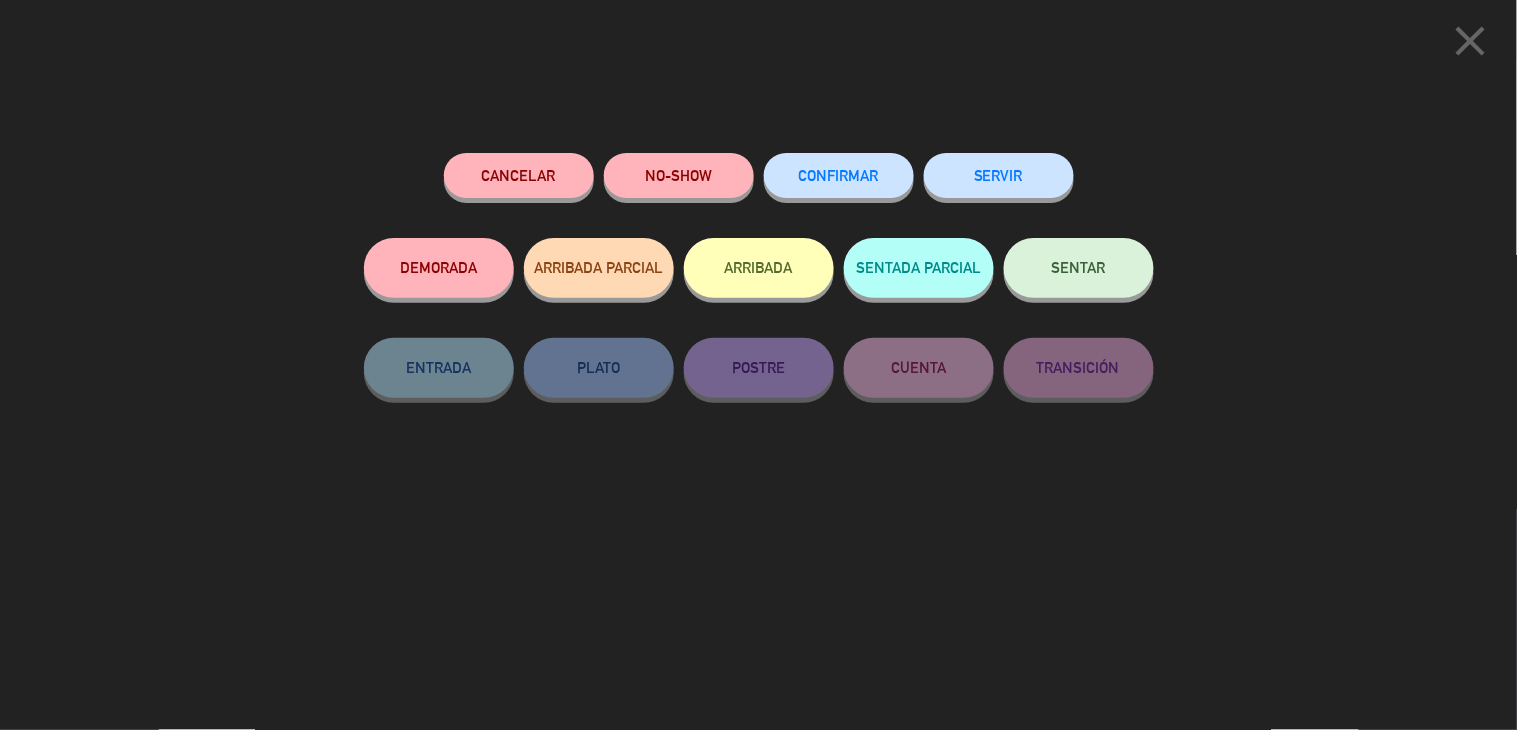 click on "SENTAR" 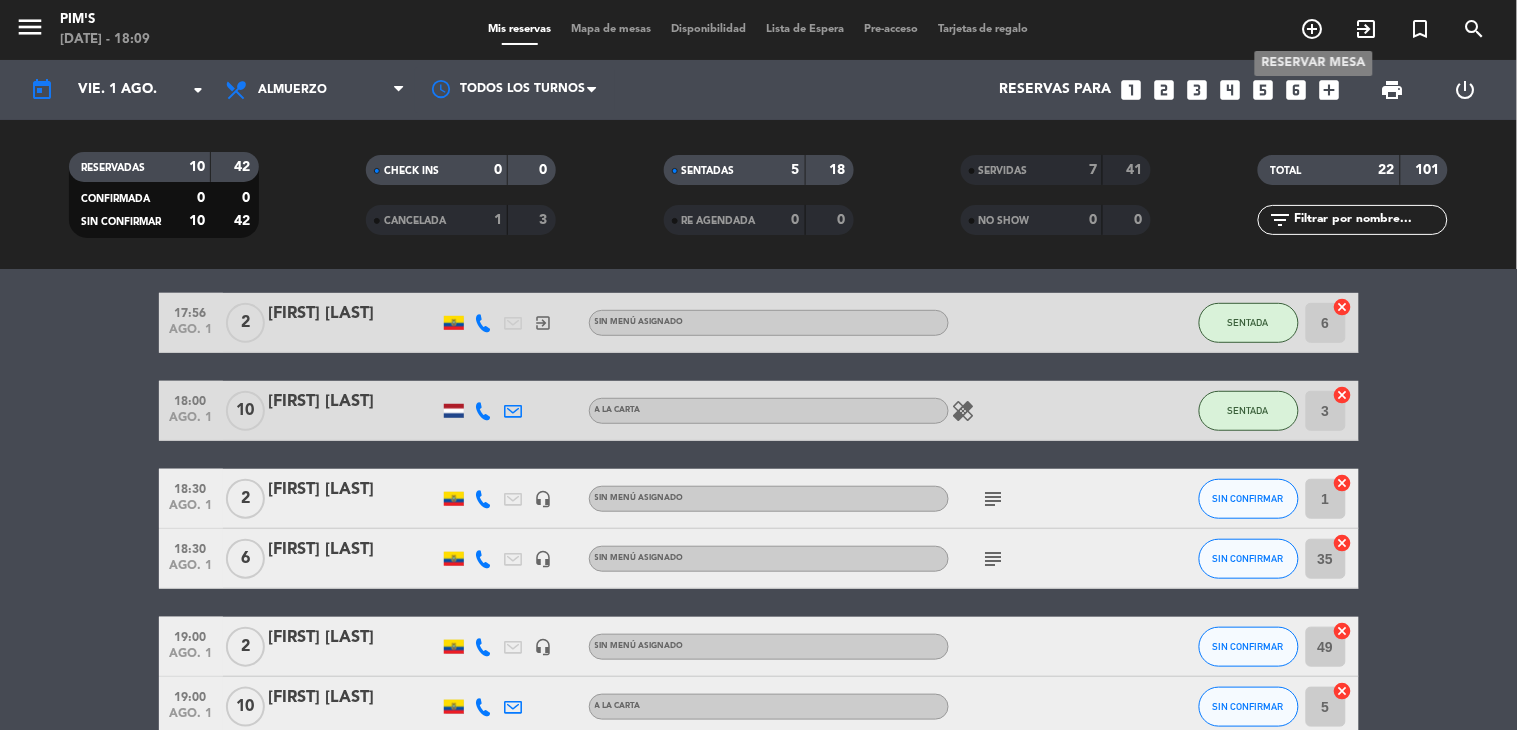 click on "add_circle_outline" at bounding box center (1313, 29) 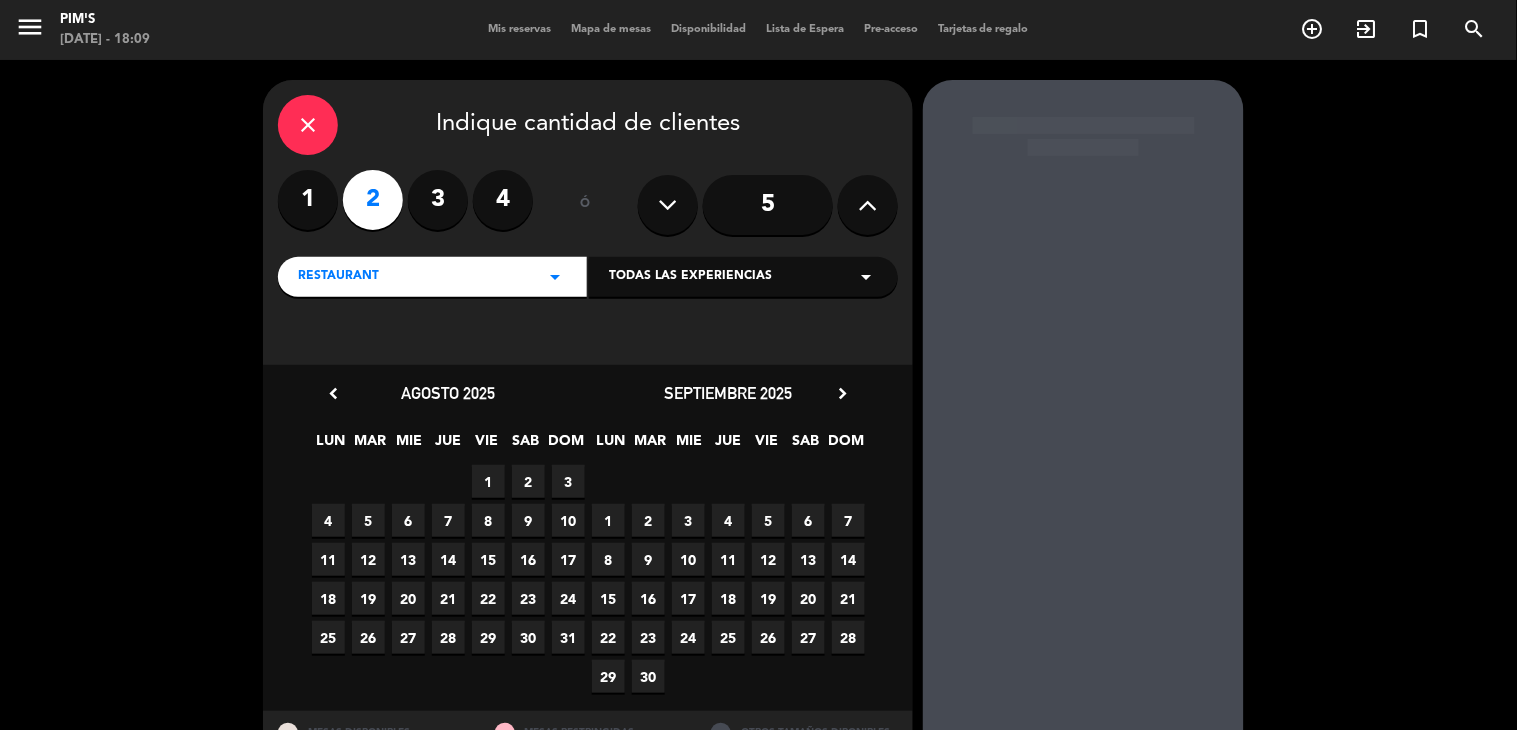 click on "1" at bounding box center (488, 481) 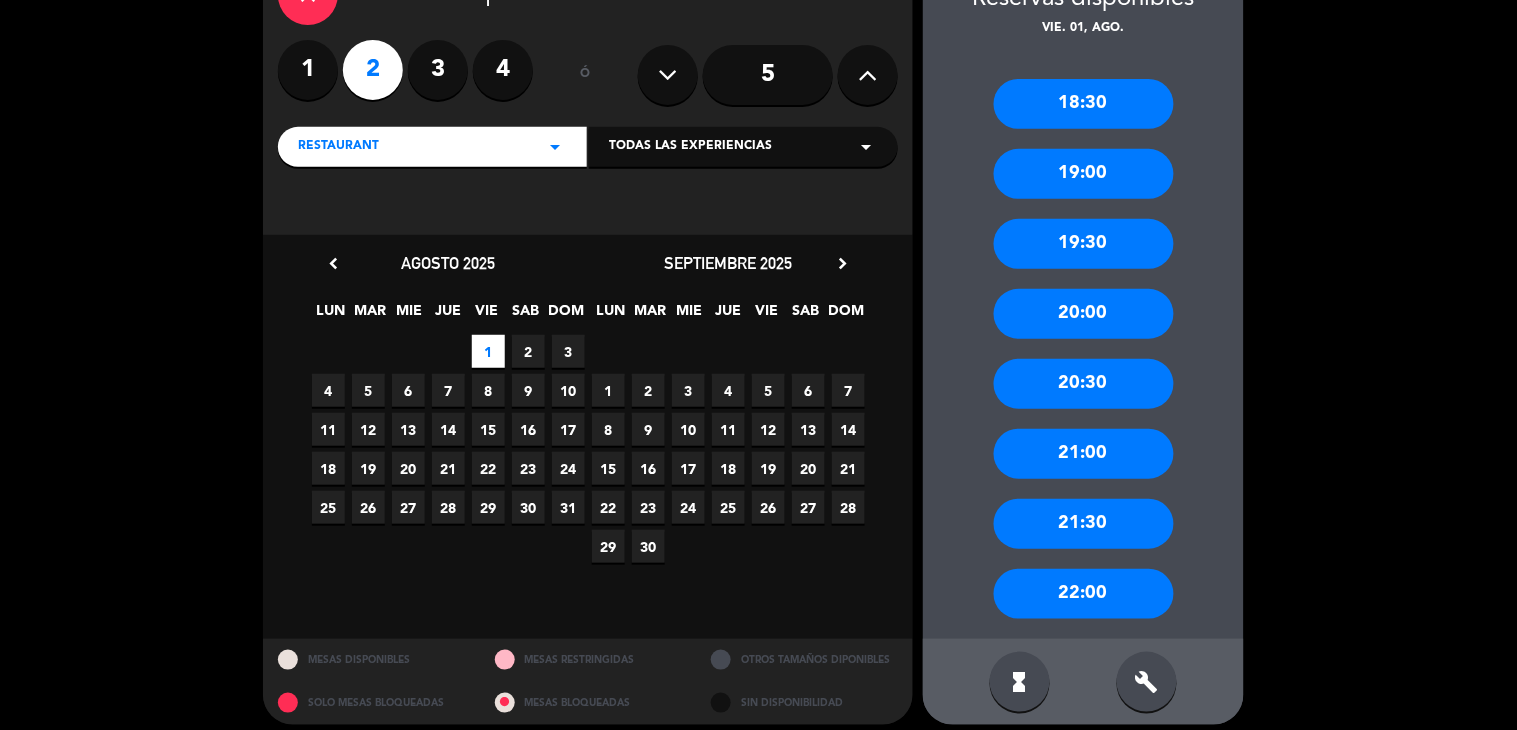 scroll, scrollTop: 144, scrollLeft: 0, axis: vertical 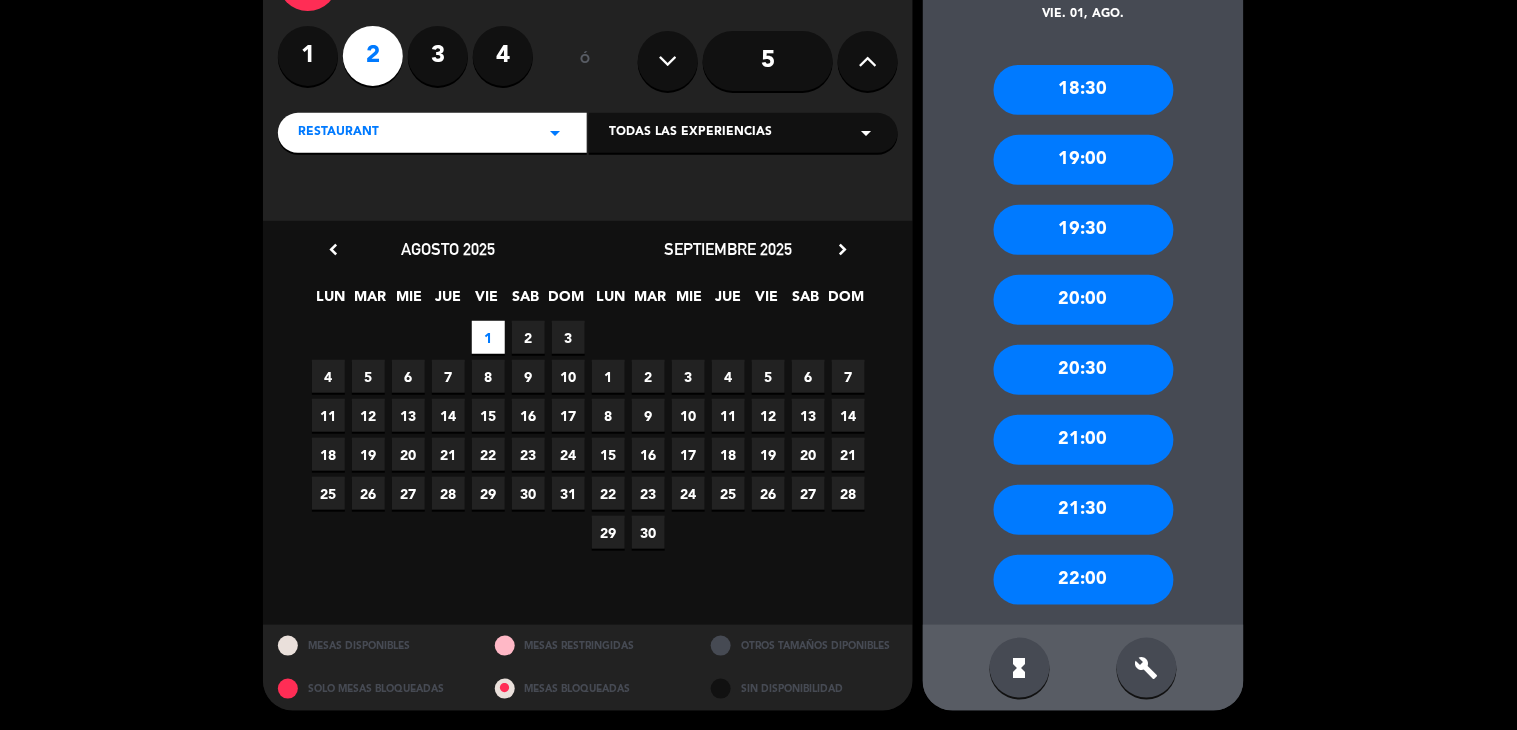 click on "19:00" at bounding box center [1084, 160] 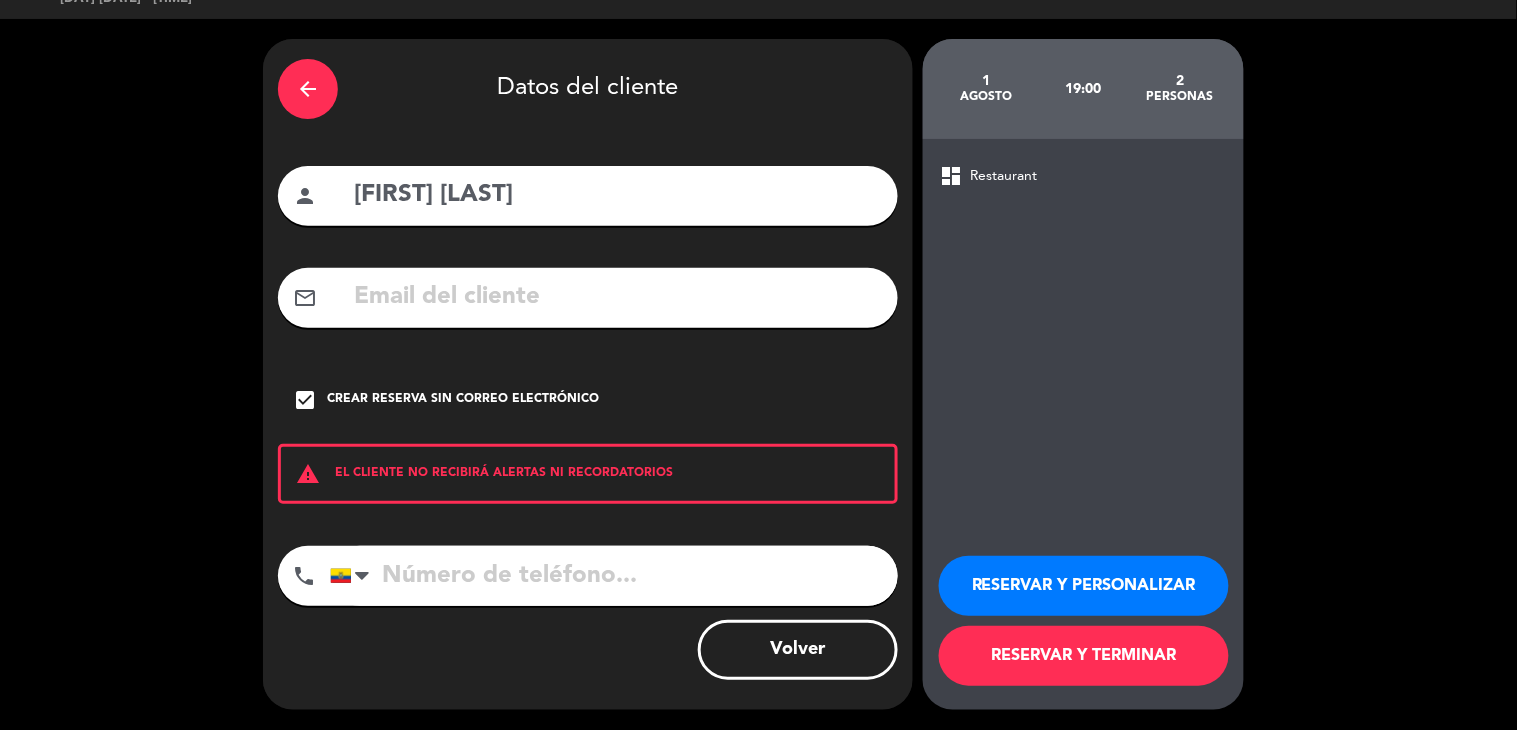click at bounding box center (614, 576) 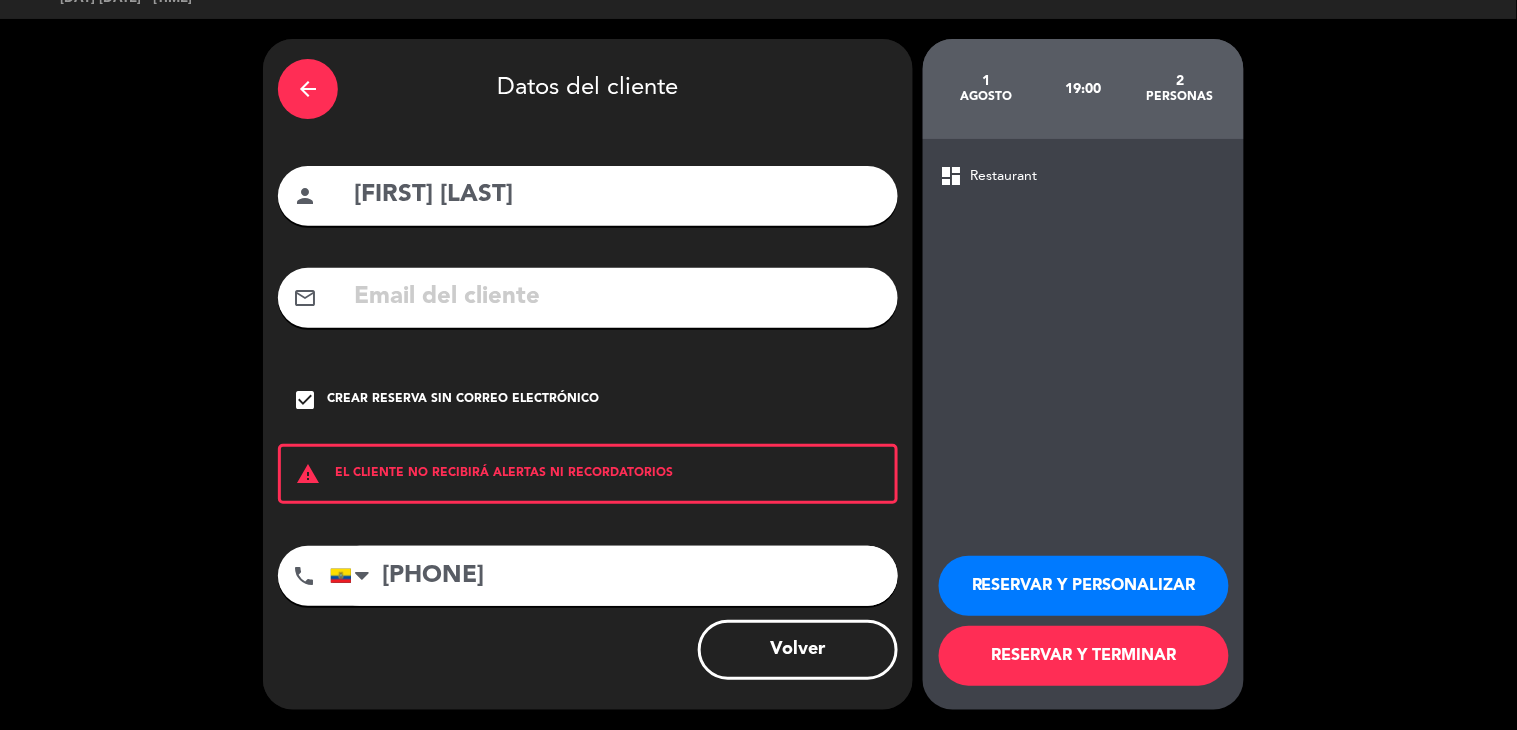 type on "[PHONE]" 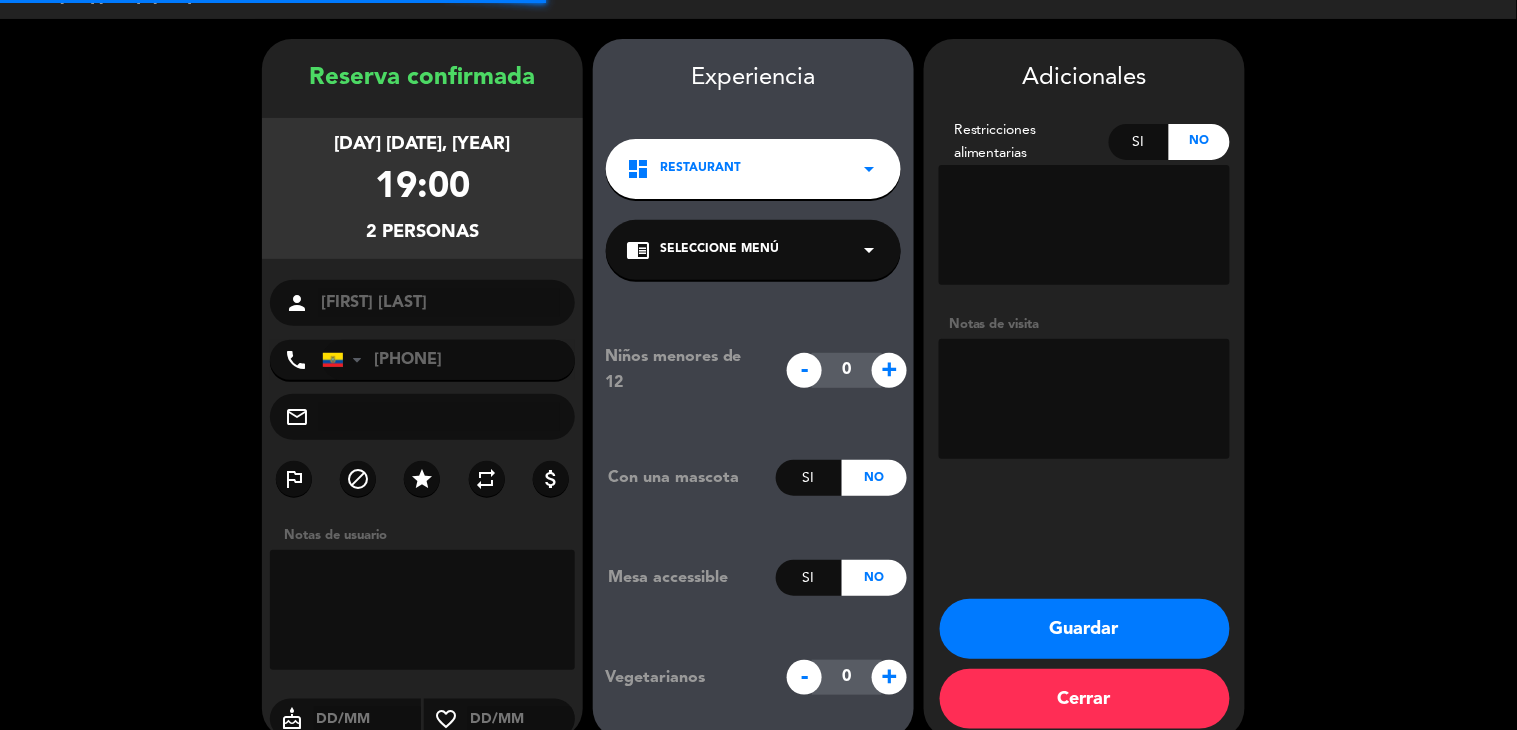 scroll, scrollTop: 70, scrollLeft: 0, axis: vertical 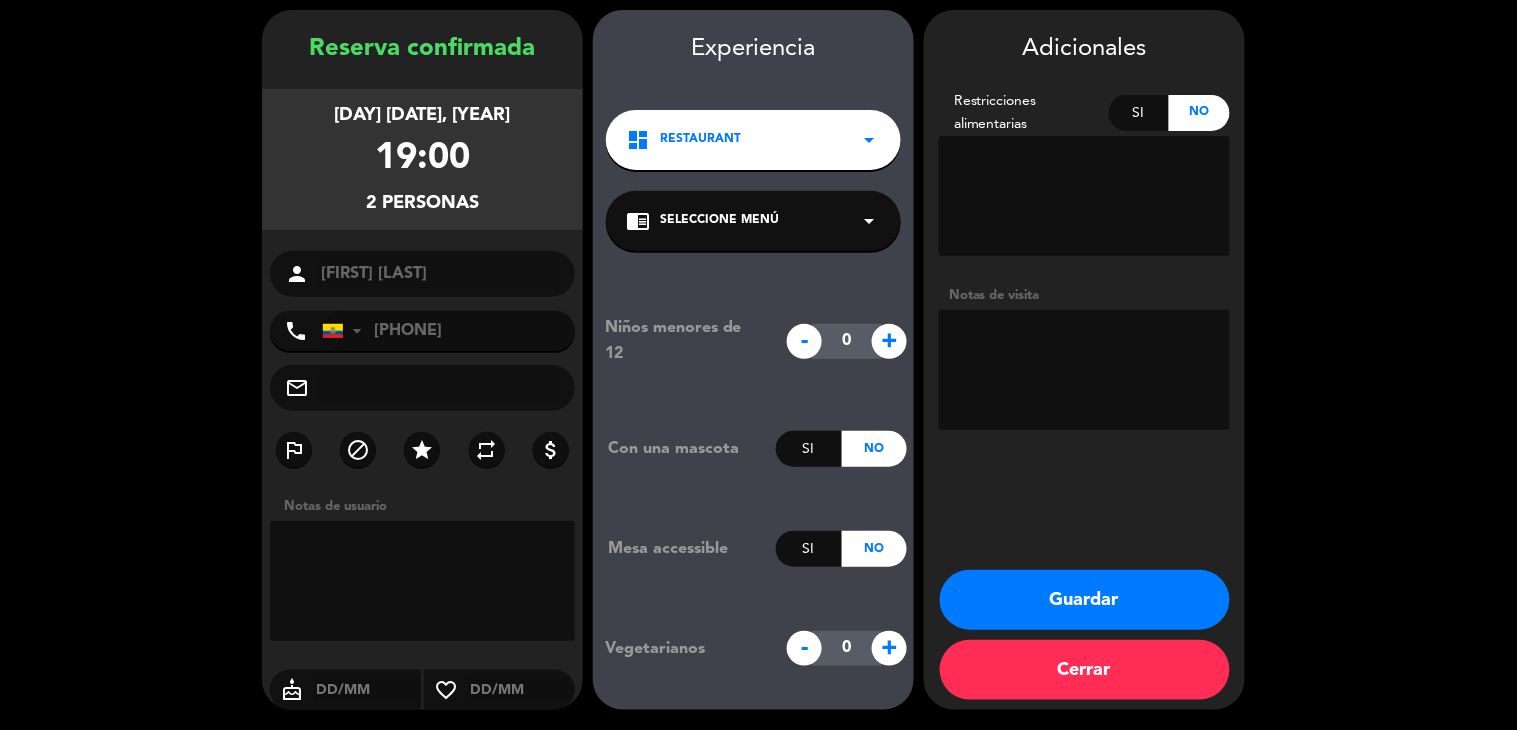 click at bounding box center (1084, 370) 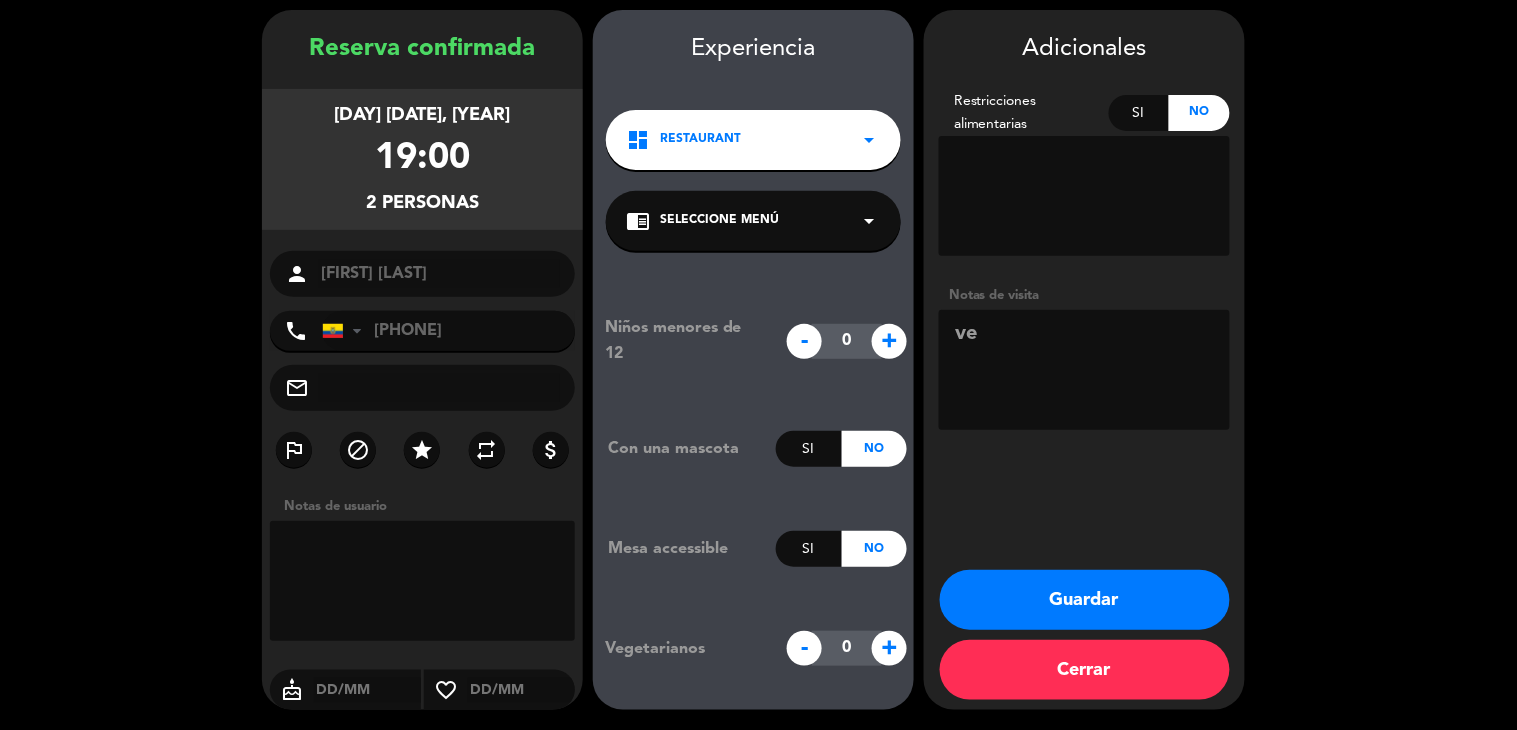 type on "v" 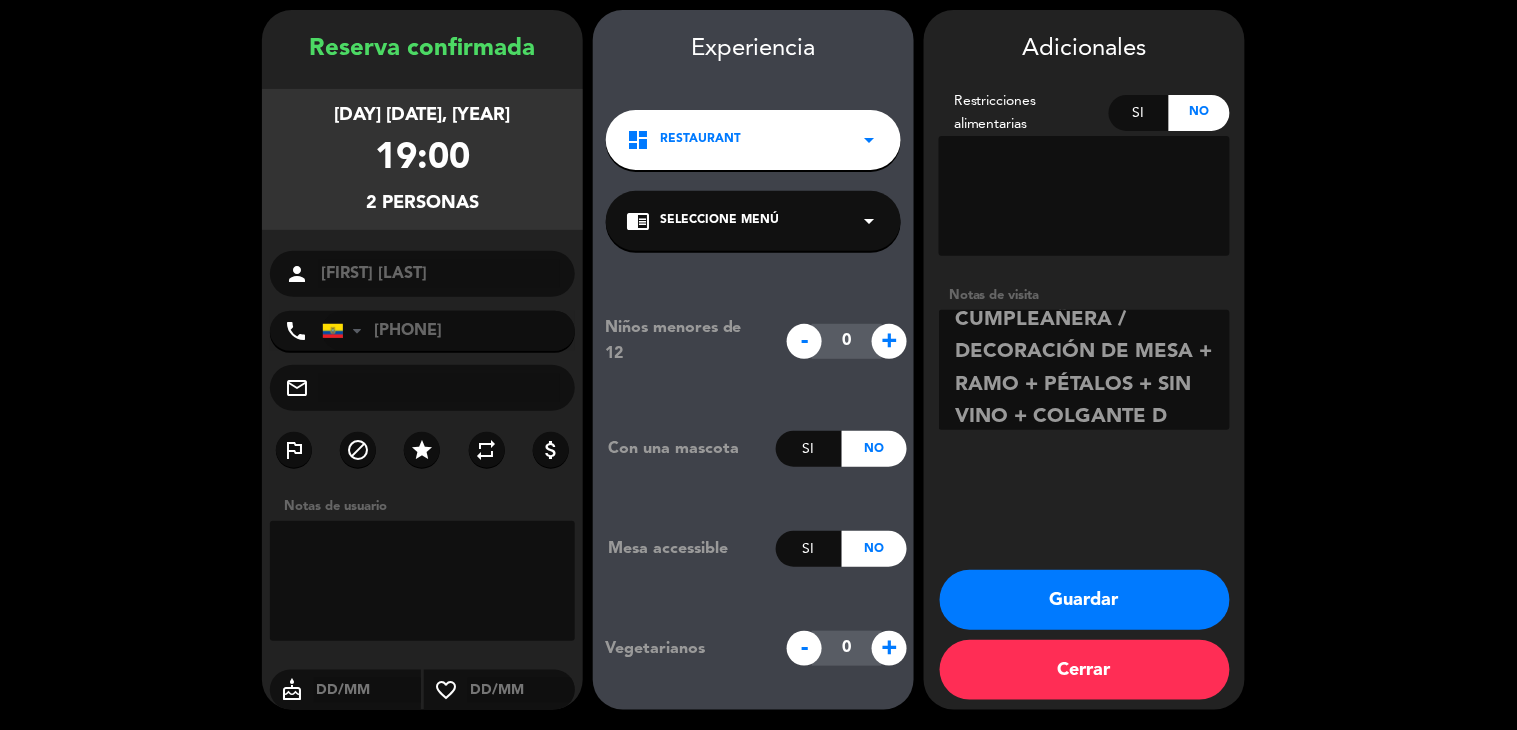 scroll, scrollTop: 80, scrollLeft: 0, axis: vertical 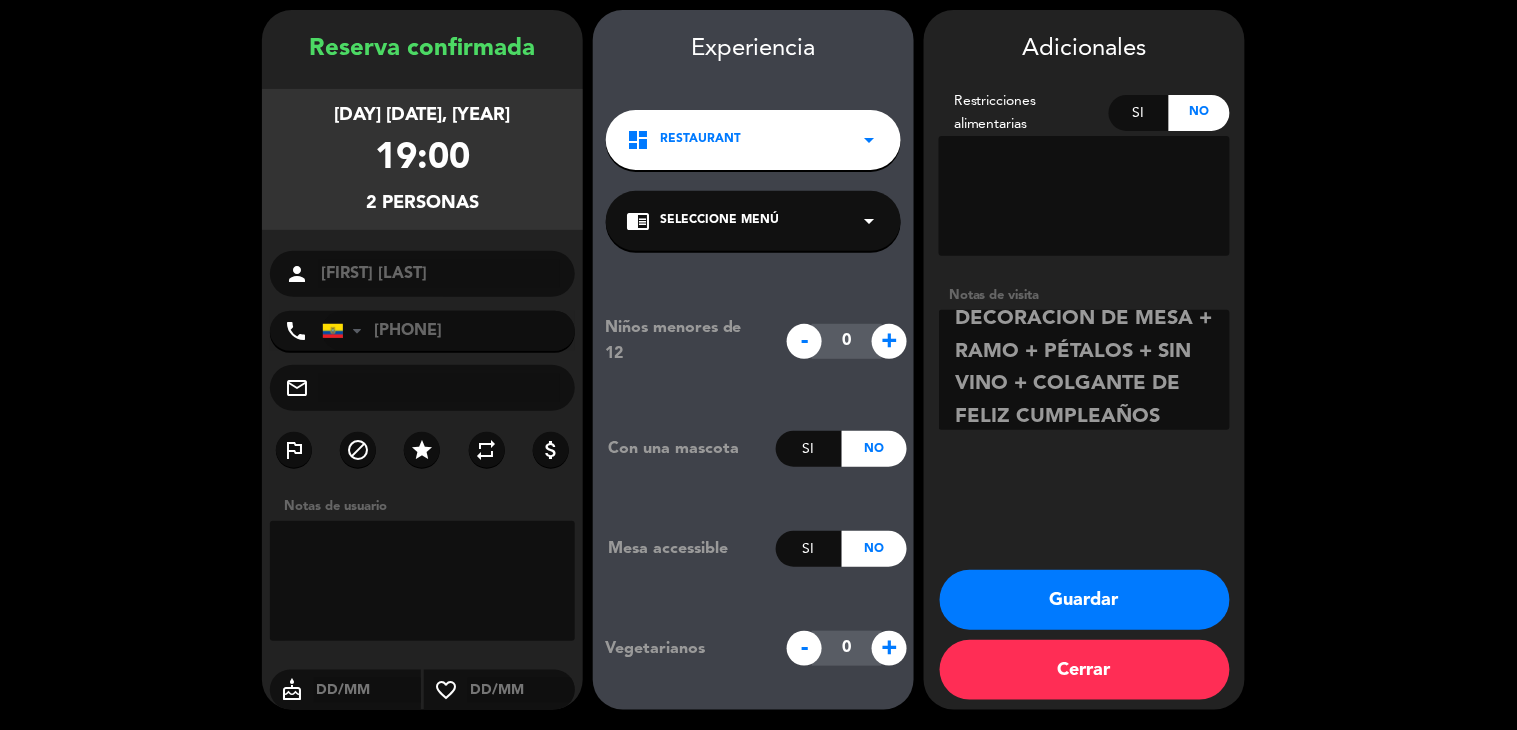type on "VENTANA // CUMPLEAÑERA / DECORACIÓN DE MESA + RAMO + PÉTALOS + SIN VINO + COLGANTE DE FELIZ CUMPLEAÑOS" 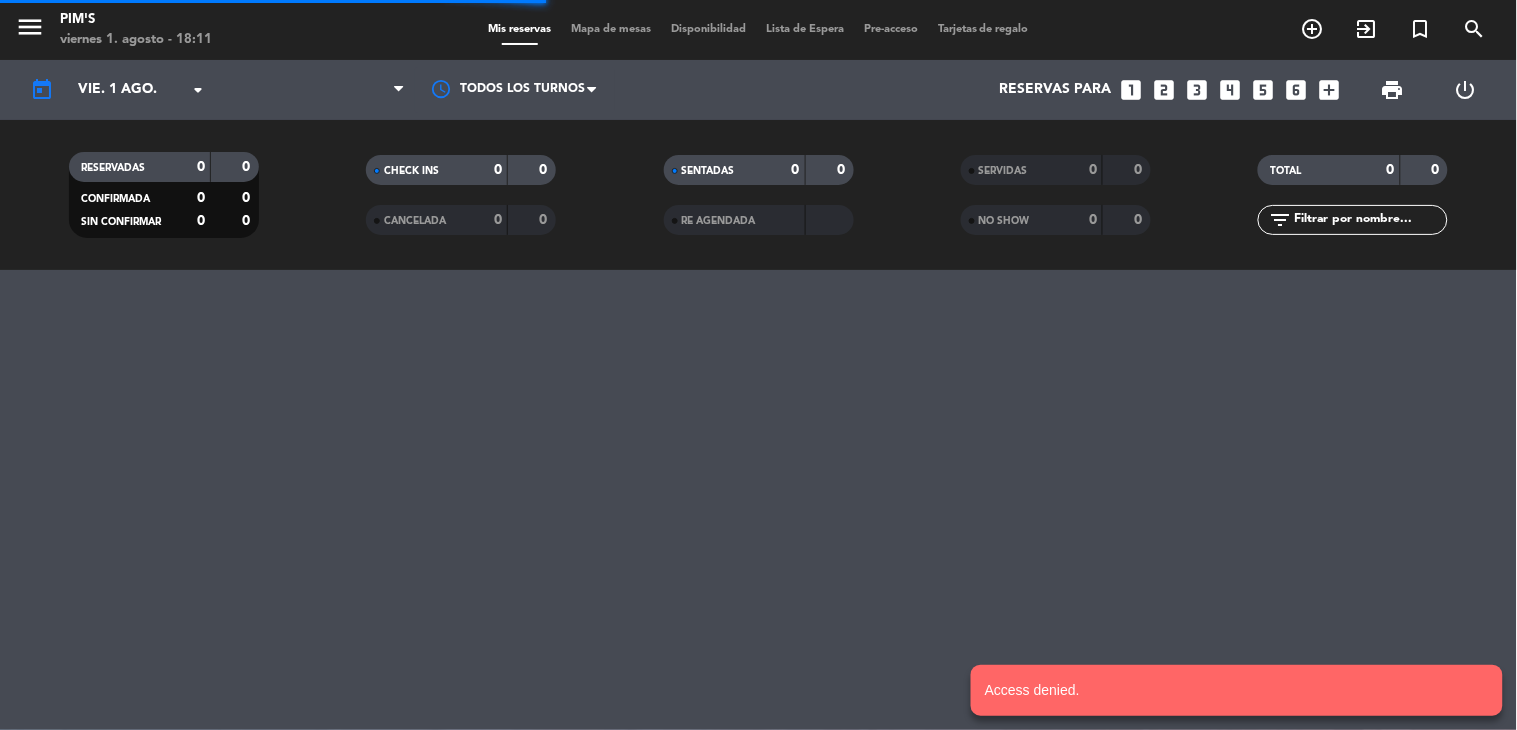 scroll, scrollTop: 0, scrollLeft: 0, axis: both 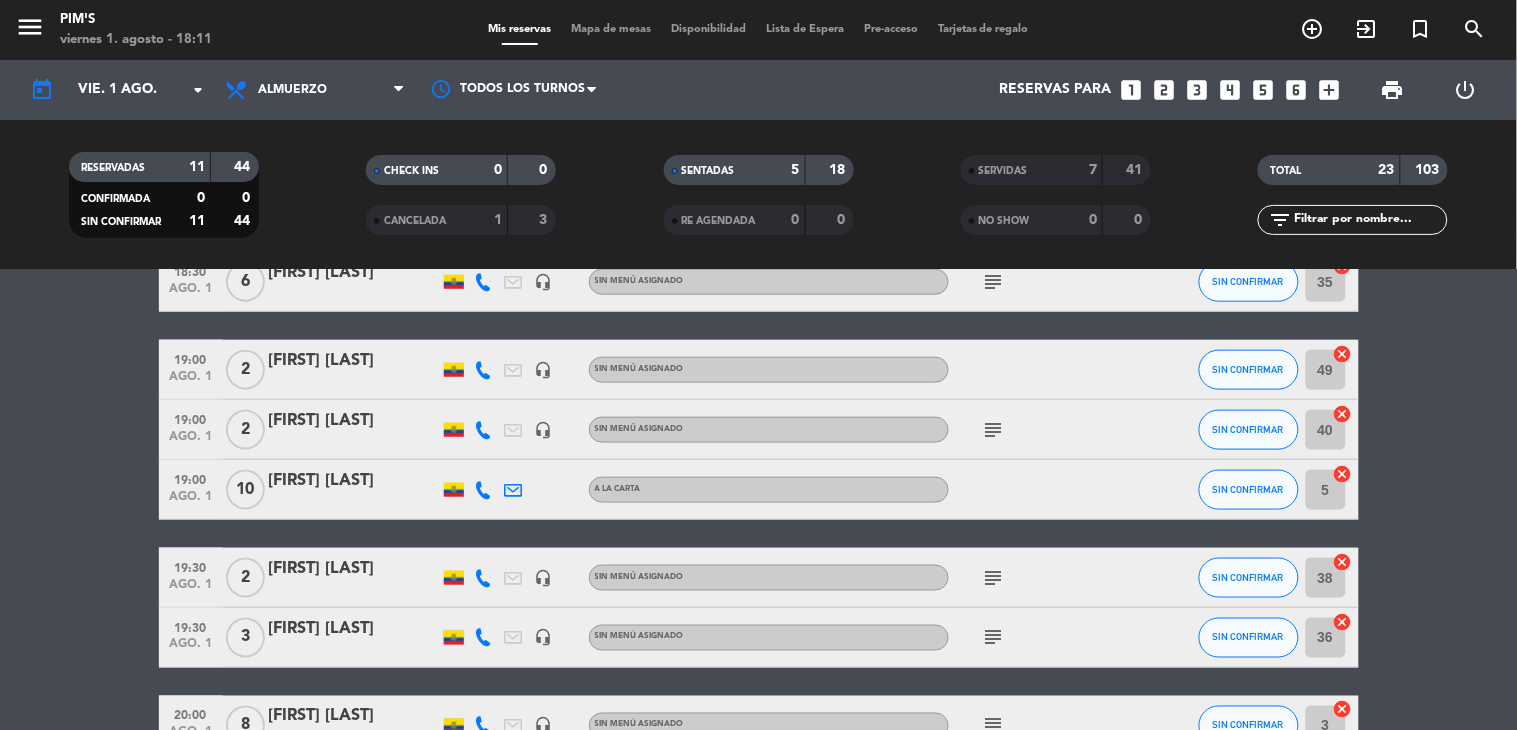 click on "subject" 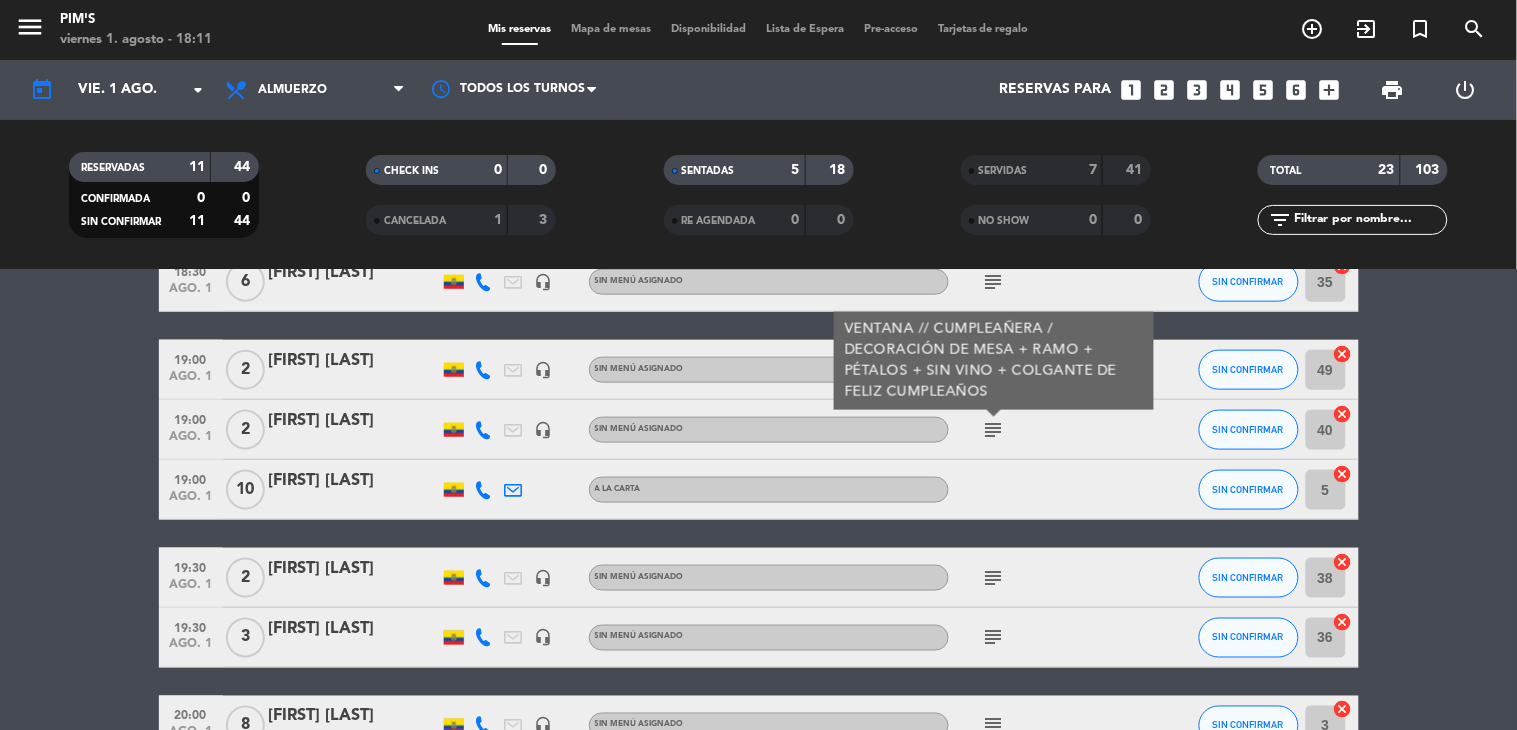 click on "[FIRST] [LAST]" 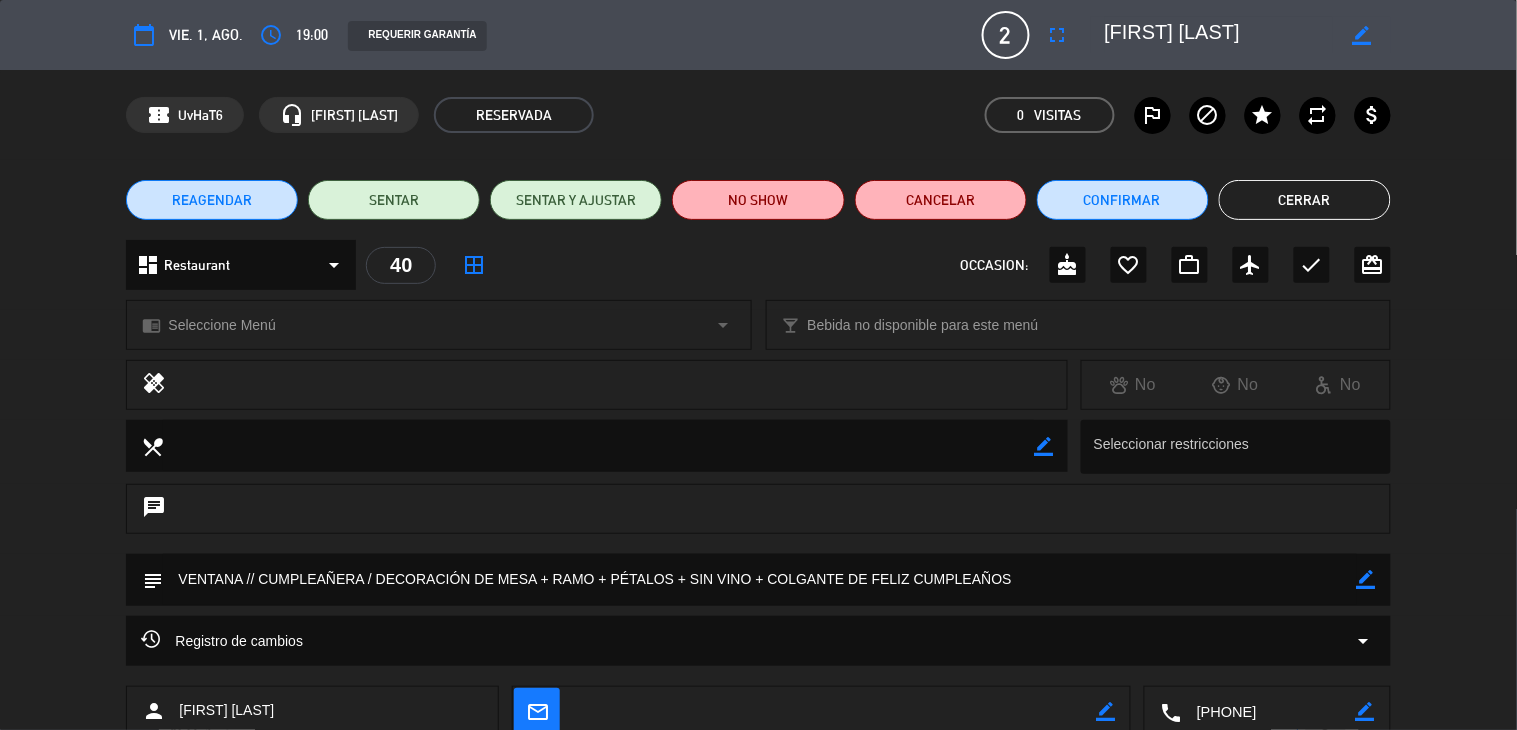 click on "border_color" 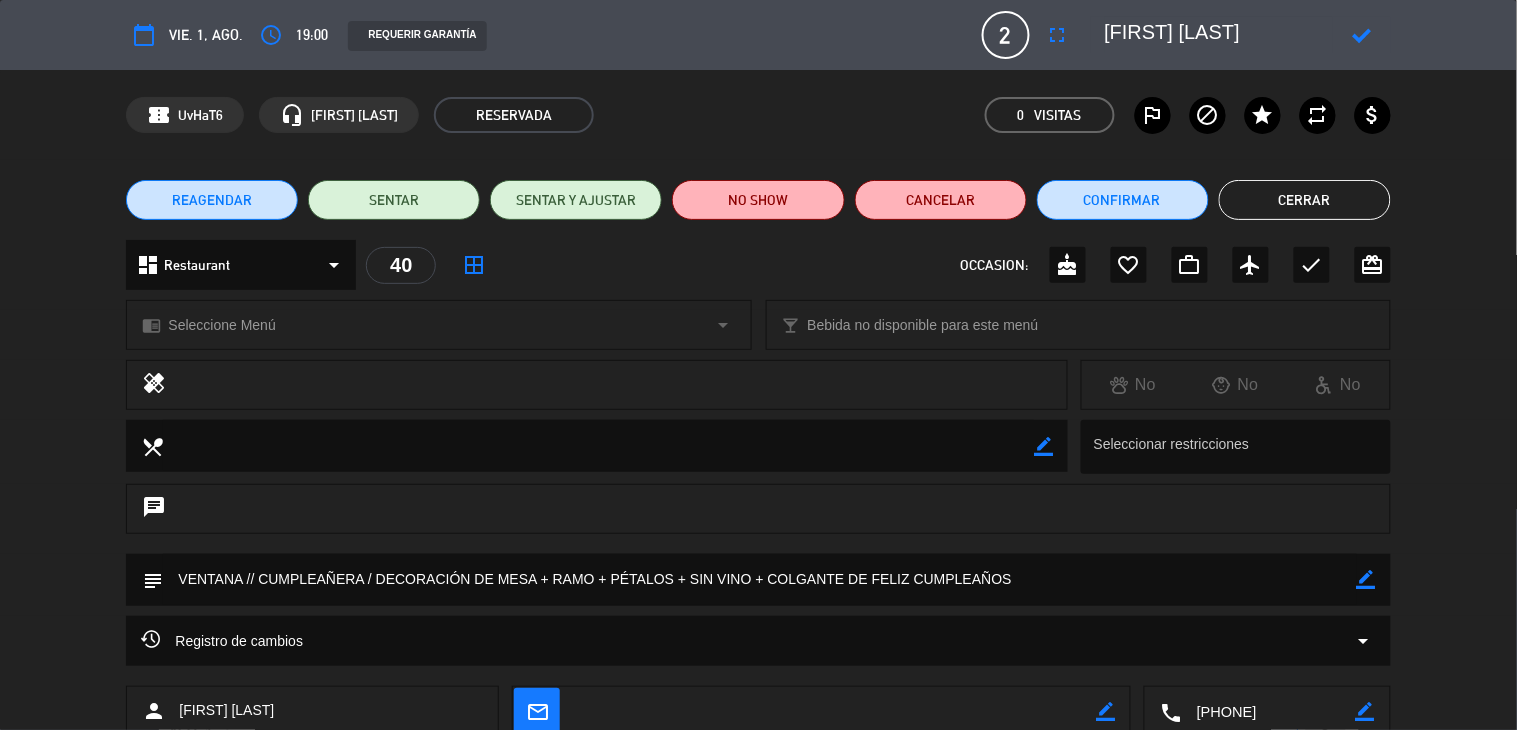 drag, startPoint x: 1276, startPoint y: 23, endPoint x: 903, endPoint y: 26, distance: 373.01205 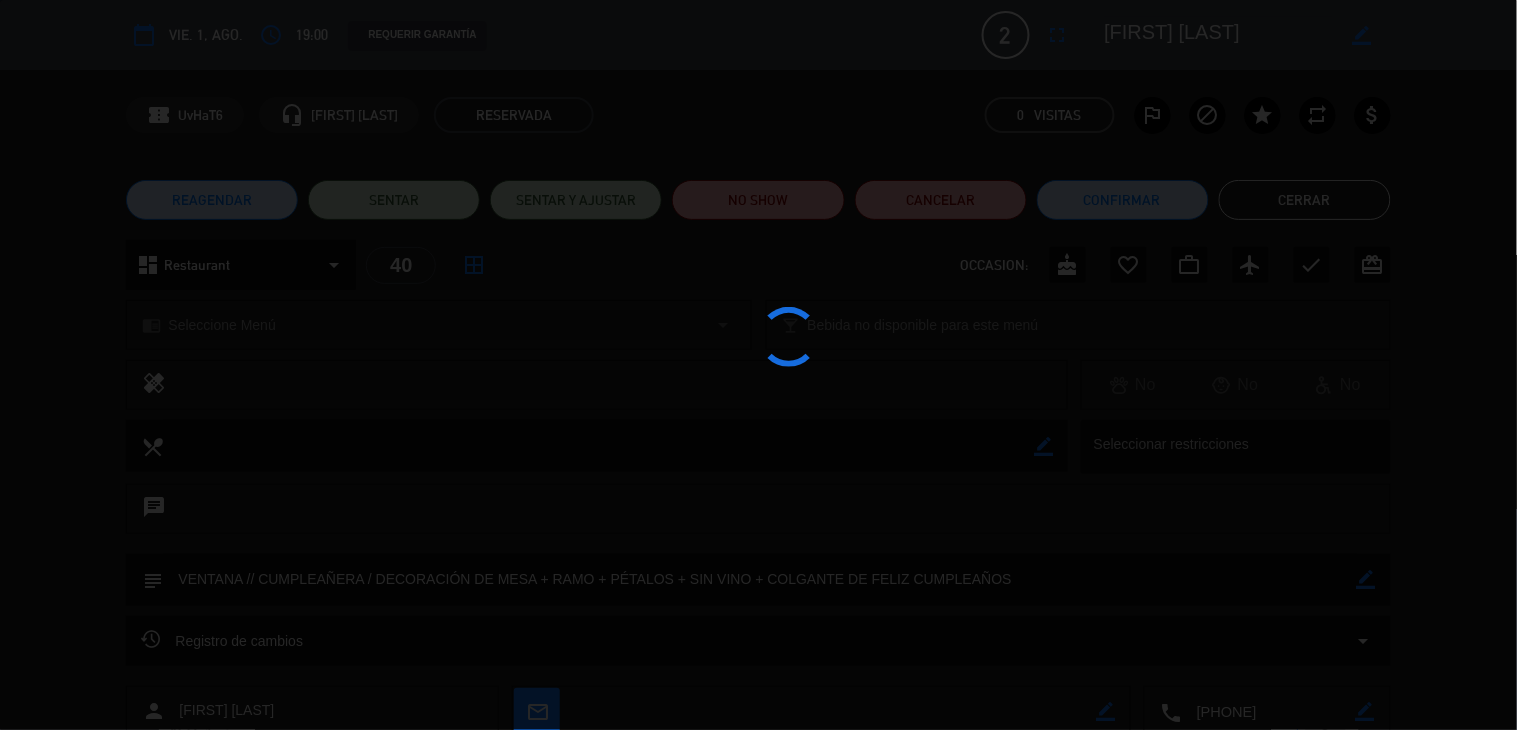 type on "[FIRST] [LAST]" 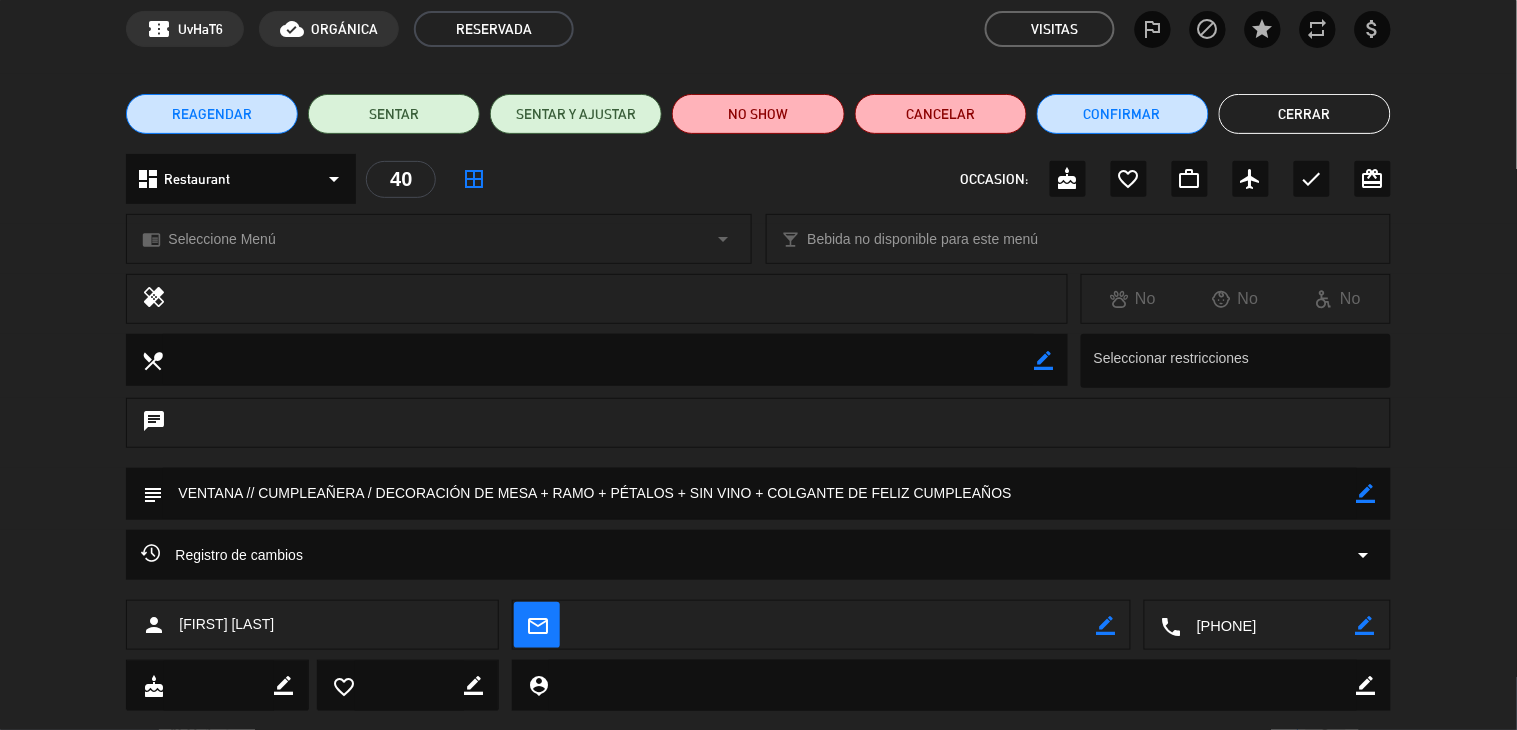 scroll, scrollTop: 127, scrollLeft: 0, axis: vertical 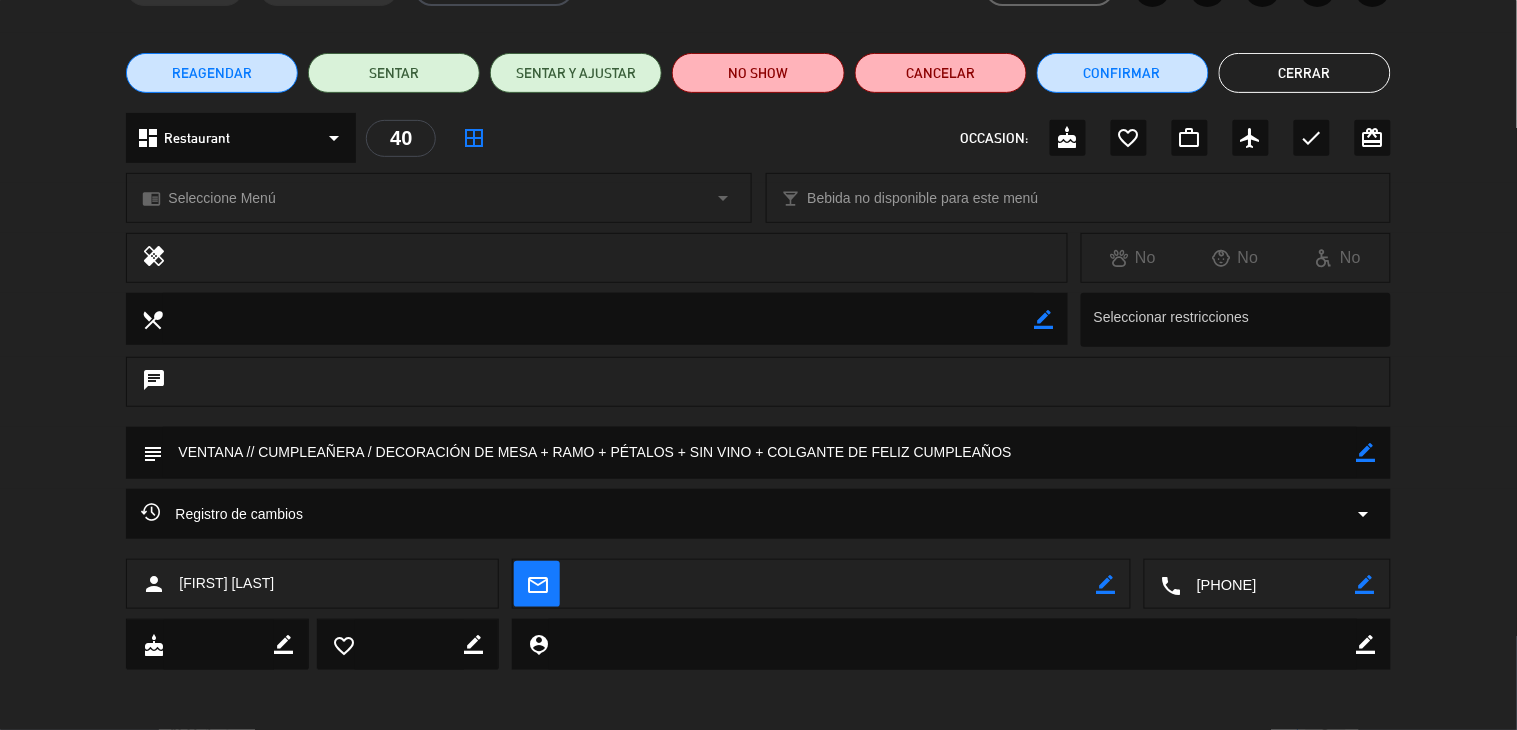 click on "border_color" 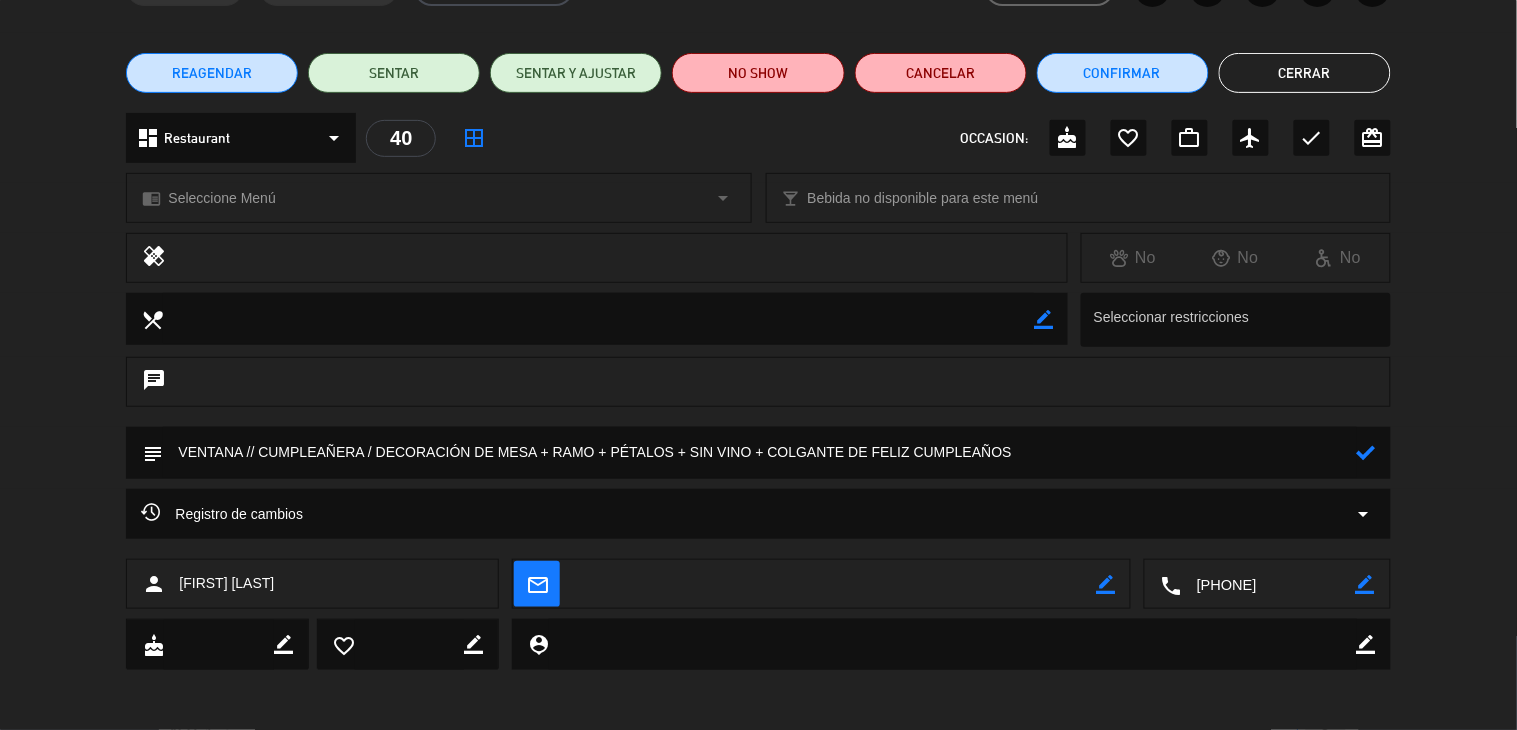 click 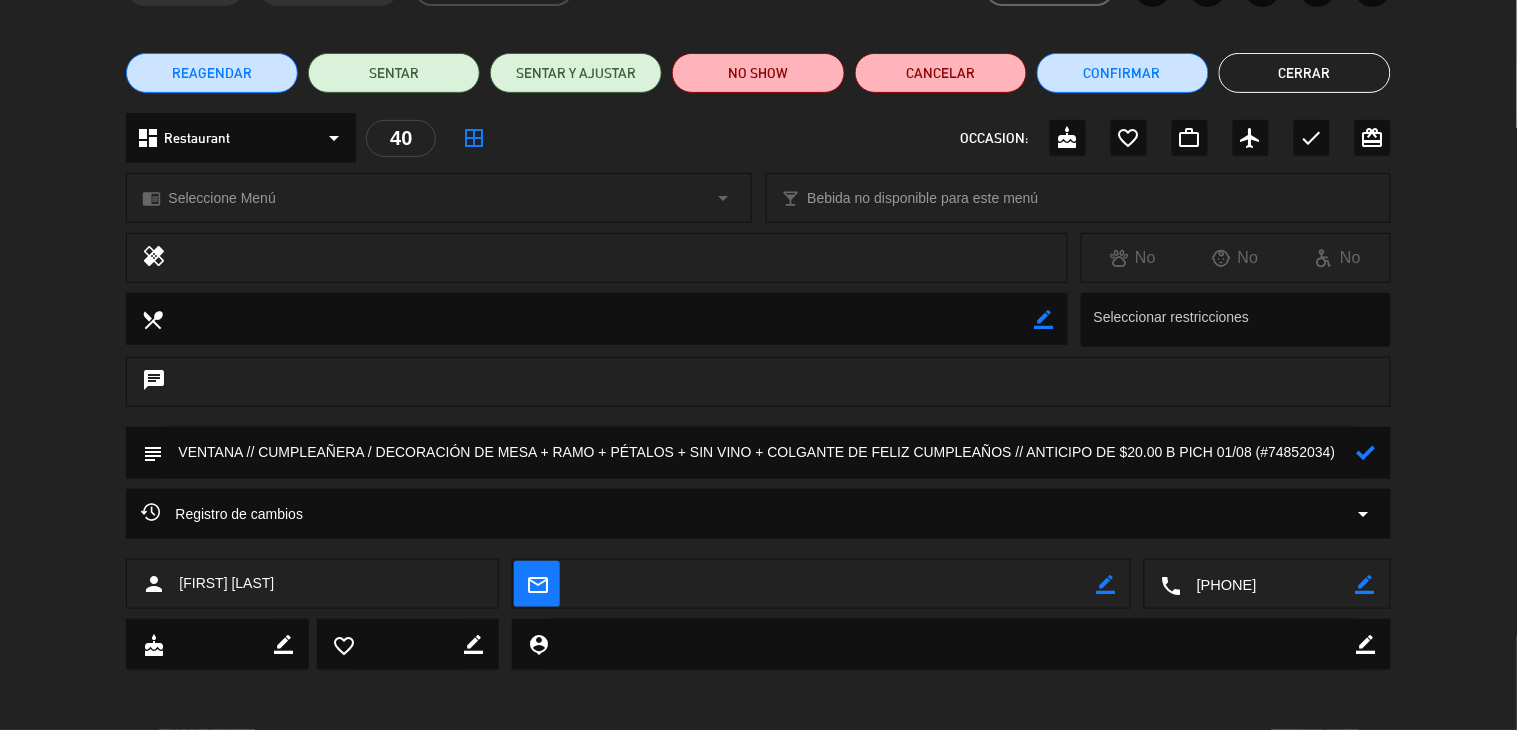 type on "VENTANA // CUMPLEAÑERA / DECORACIÓN DE MESA + RAMO + PÉTALOS + SIN VINO + COLGANTE DE FELIZ CUMPLEAÑOS // ANTICIPO DE $20.00 B PICH 01/08 (#74852034)" 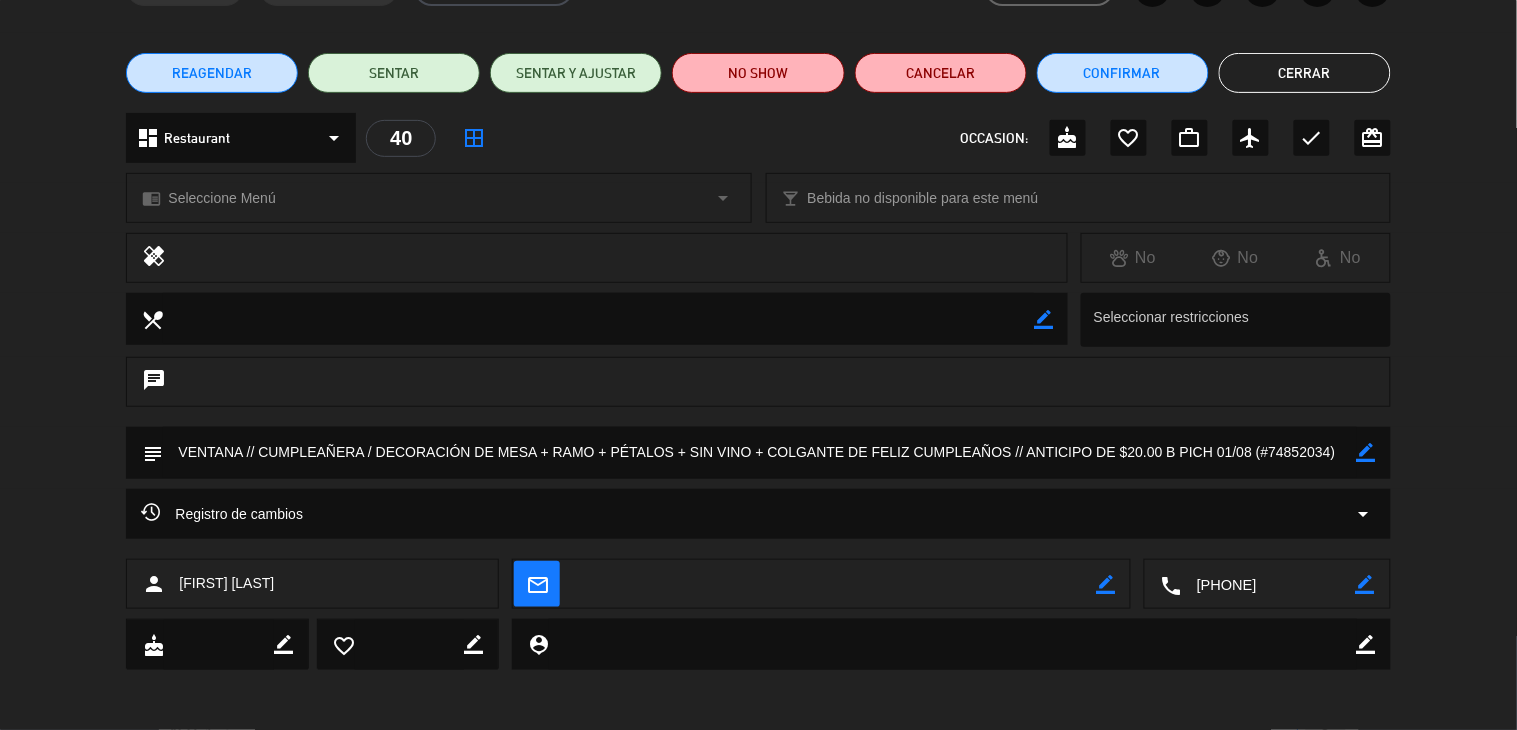 click on "Cerrar" 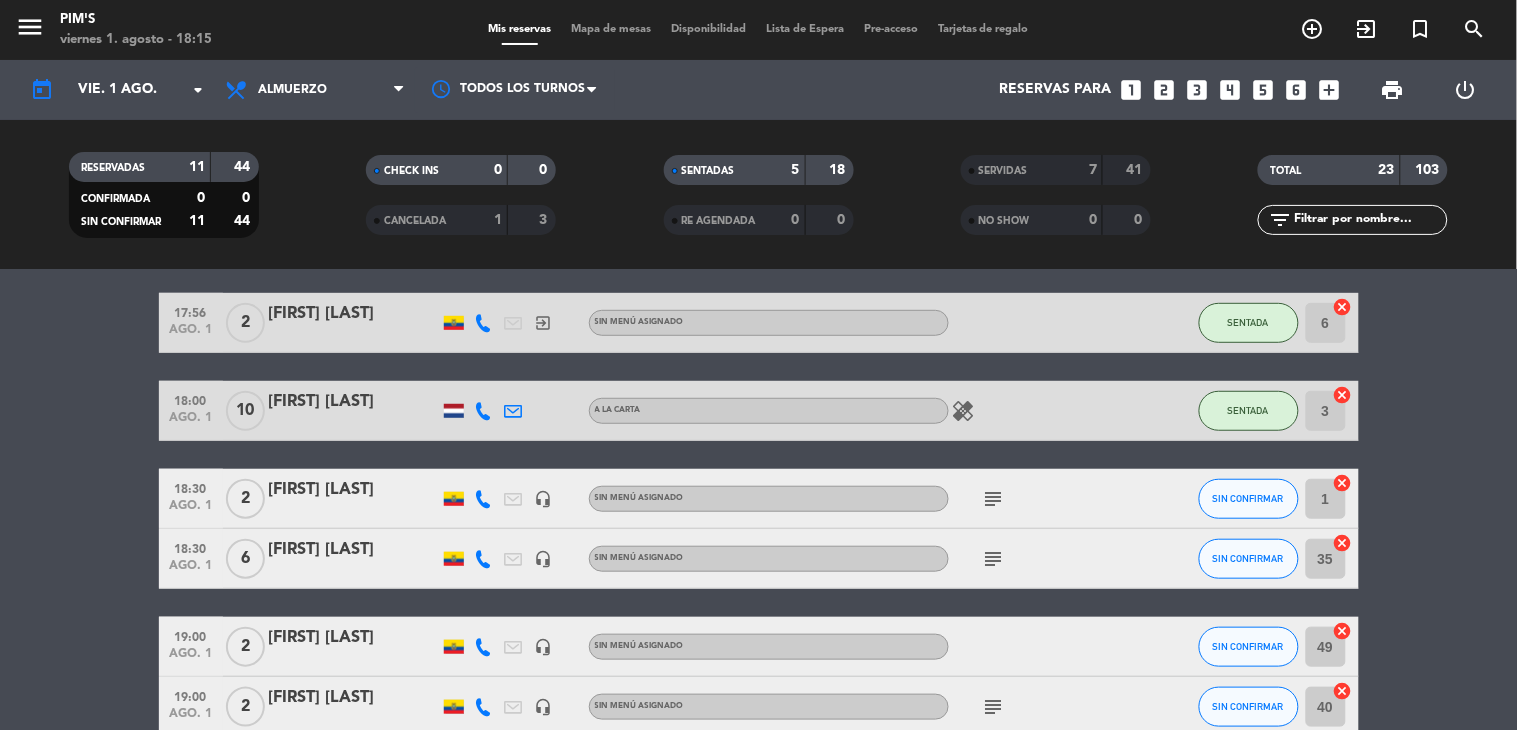 scroll, scrollTop: 444, scrollLeft: 0, axis: vertical 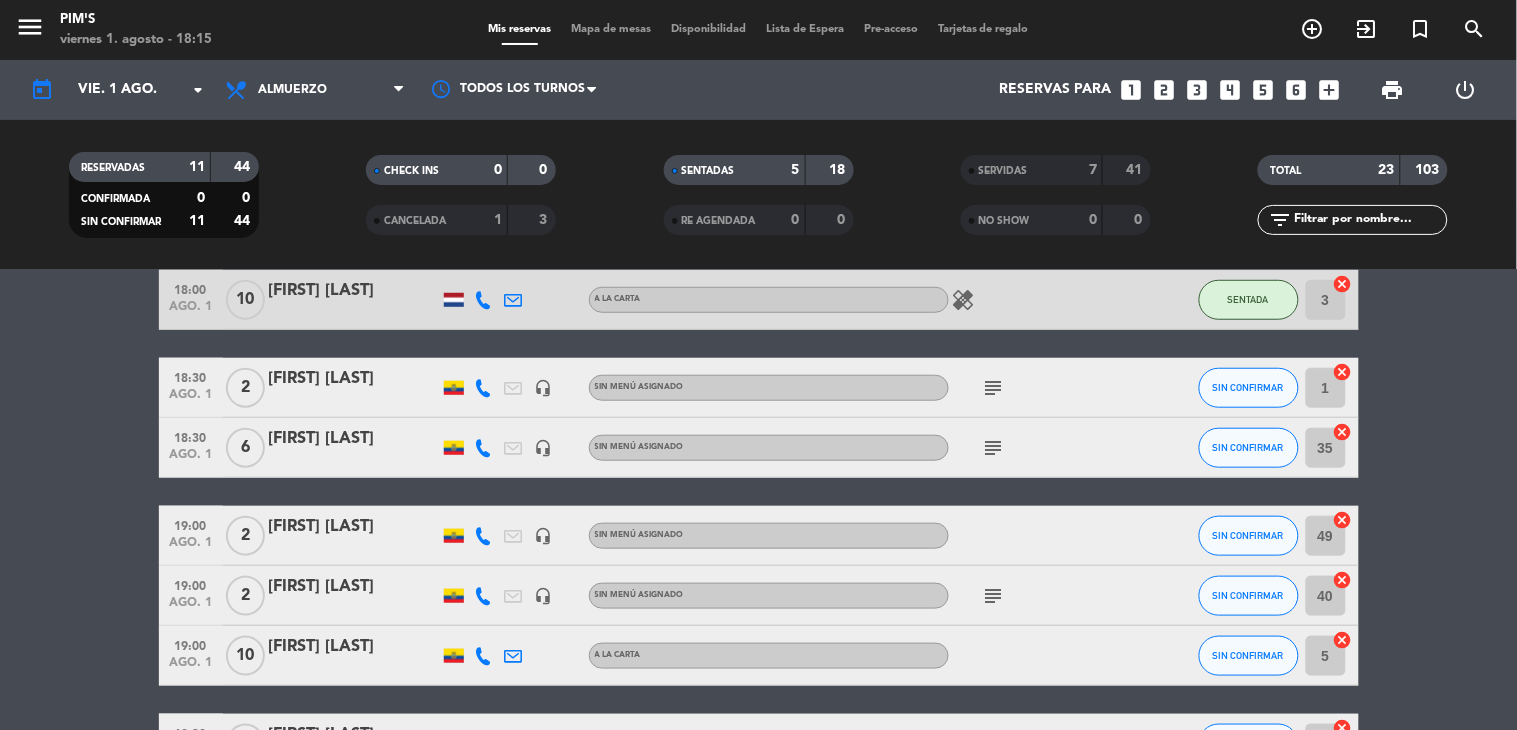 click on "cancel" 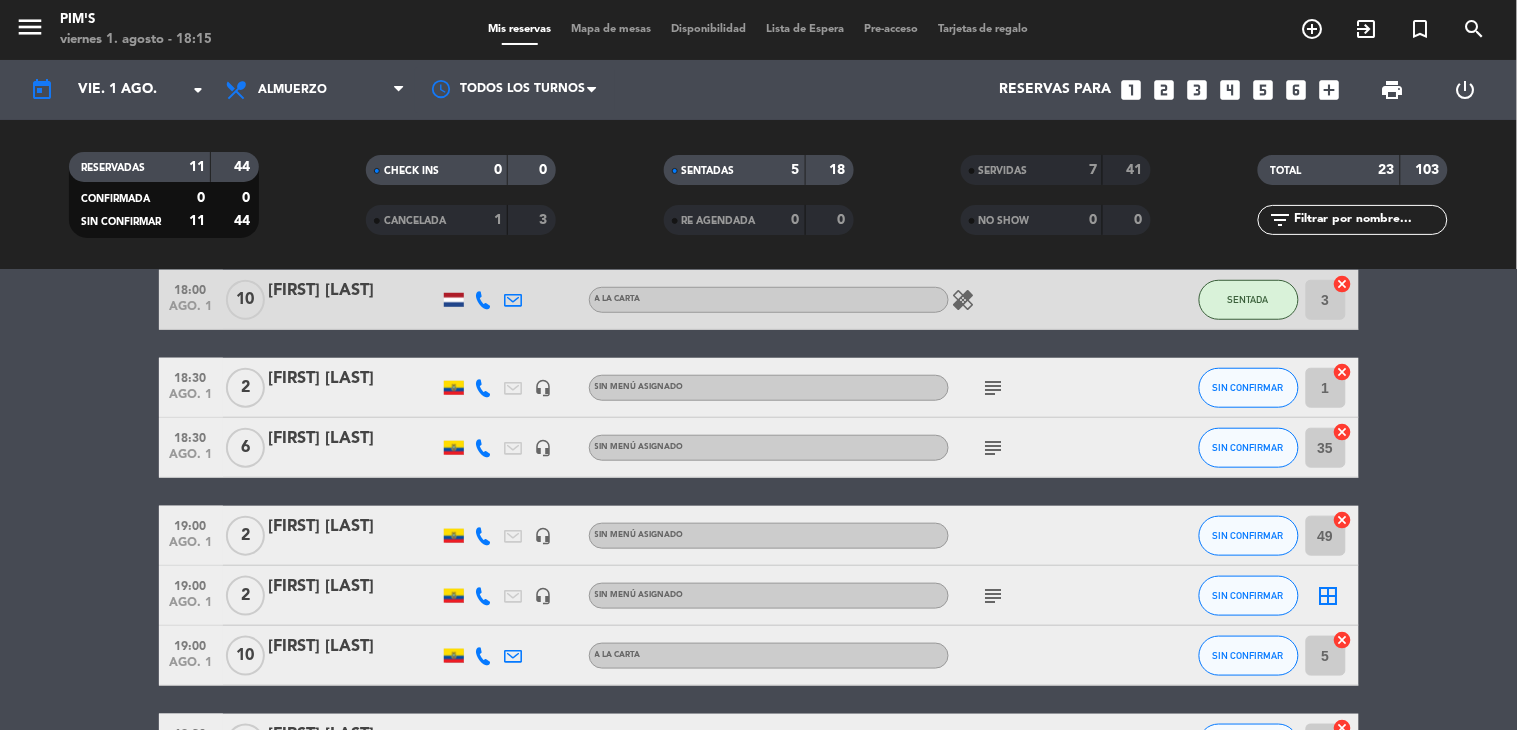 click on "border_all" 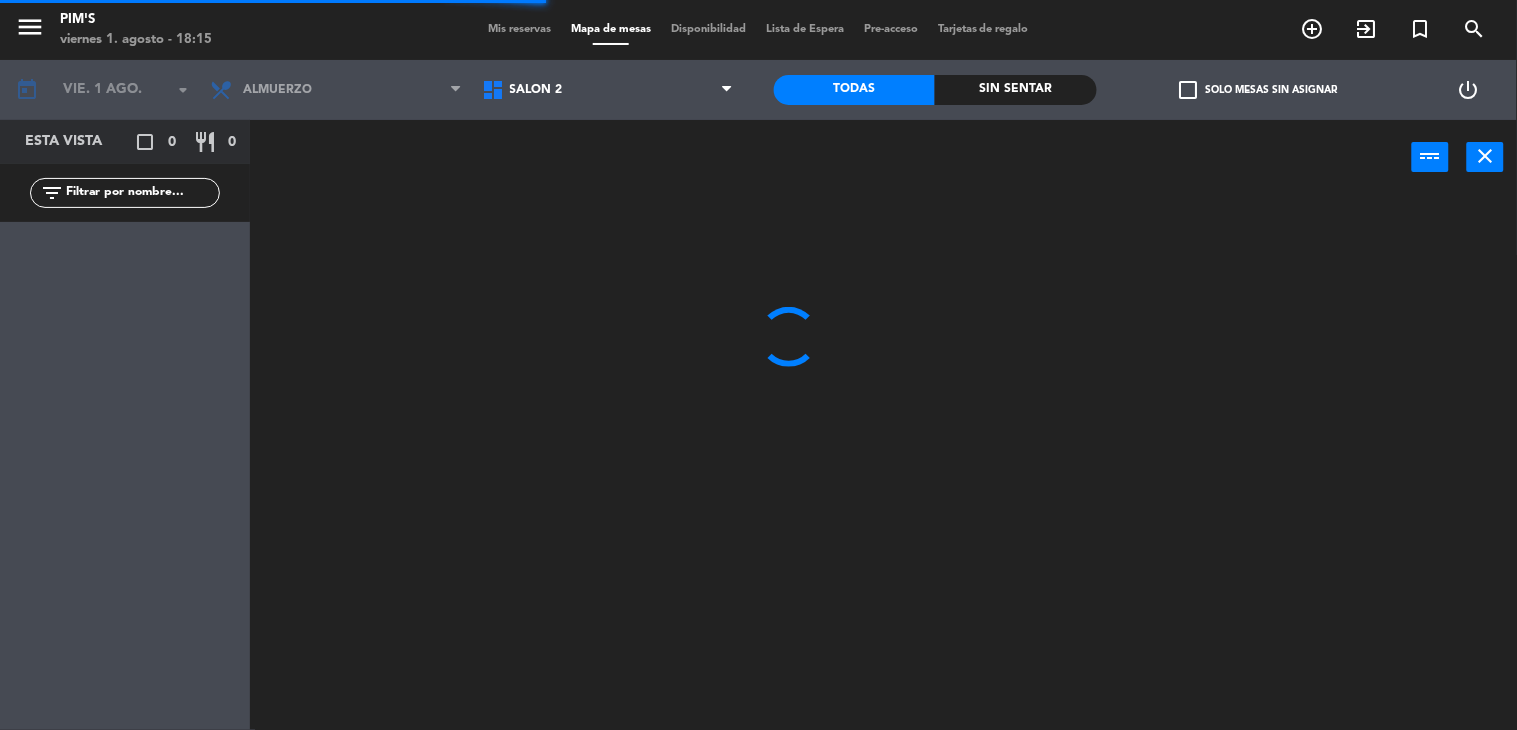 click on "Salón 2" at bounding box center (608, 90) 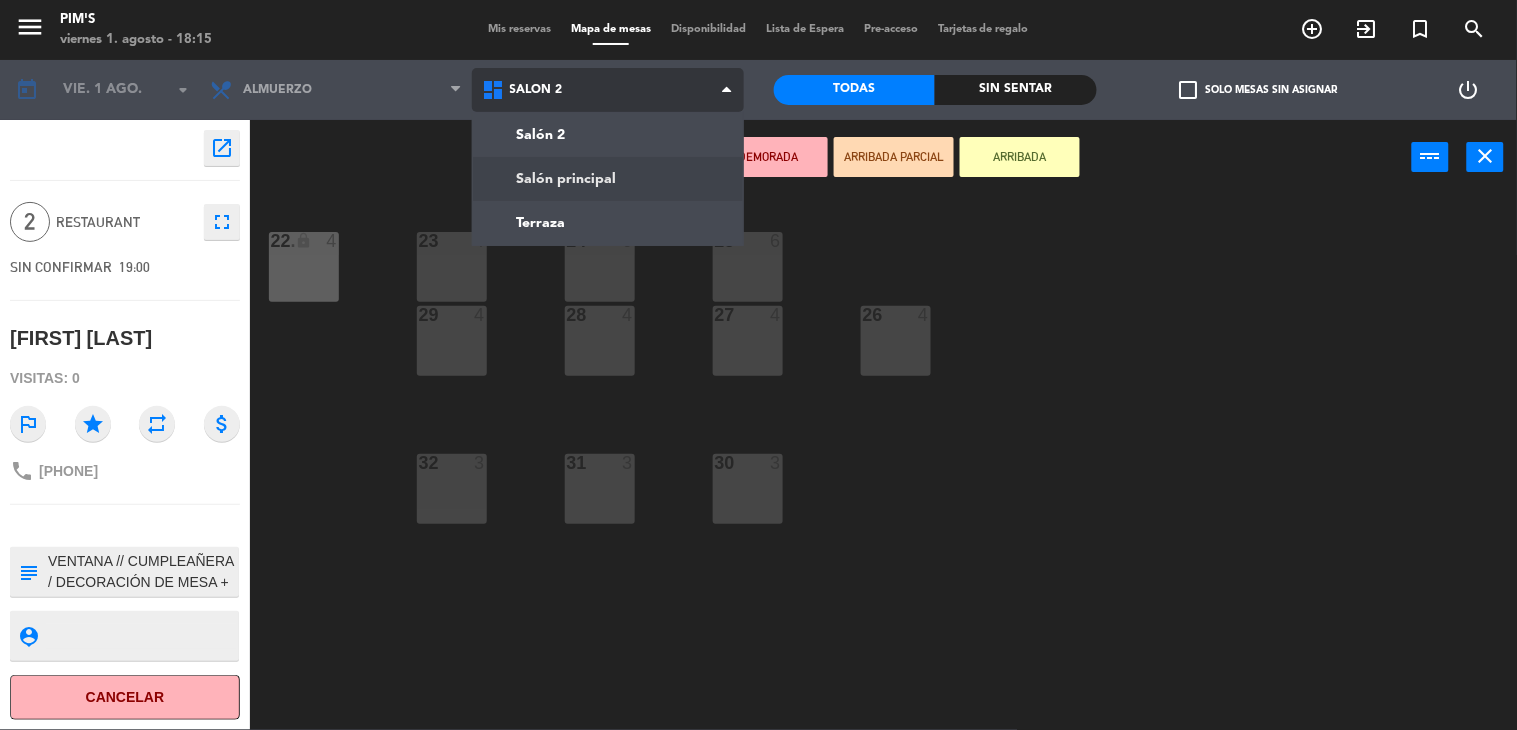 click on "menu  Pim's   viernes 1. agosto - 18:15   Mis reservas   Mapa de mesas   Disponibilidad   Lista de Espera   Pre-acceso   Tarjetas de regalo  add_circle_outline exit_to_app turned_in_not search today    vie. 1 ago. arrow_drop_down  Almuerzo  Almuerzo  Almuerzo  Salón 2   Salón principal   Terraza   Salón 2   Salón 2   Salón principal   Terraza   Todas  Sin sentar  check_box_outline_blank   Solo mesas sin asignar   power_settings_new    open_in_new 2  Restaurant  fullscreen  SIN CONFIRMAR   19:00   [FIRST] [LAST]  Visitas: 0 outlined_flag star repeat attach_money phone [PHONE] subject                              person_pin                              Cancelar   Confirmar   DEMORADA   ARRIBADA PARCIAL   ARRIBADA  power_input close 23  4  24  6  25  6  22 lock  4  22.  4  26  4  27  4  28  4  29  4  30  3  31  3  32  3" 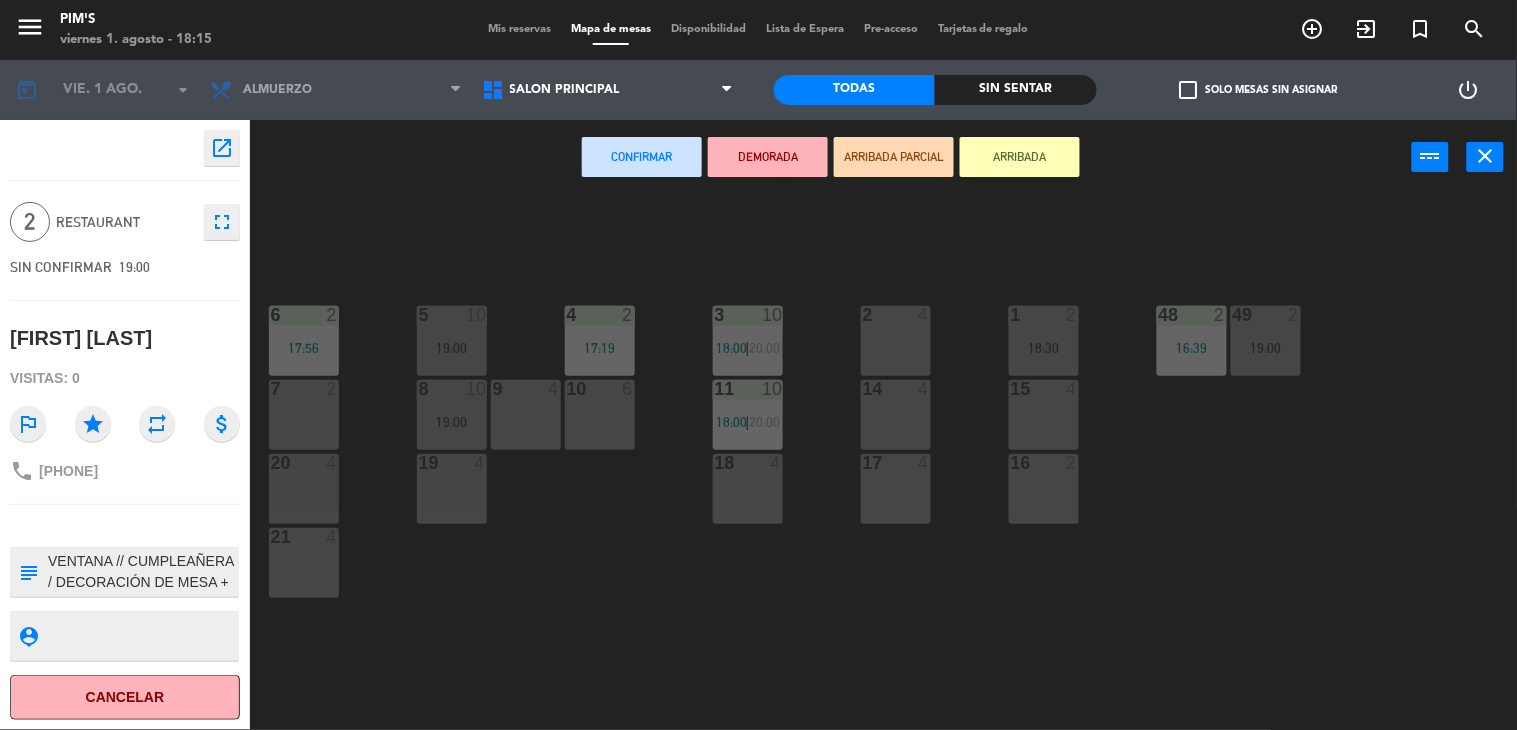 click on "2  4" at bounding box center [896, 341] 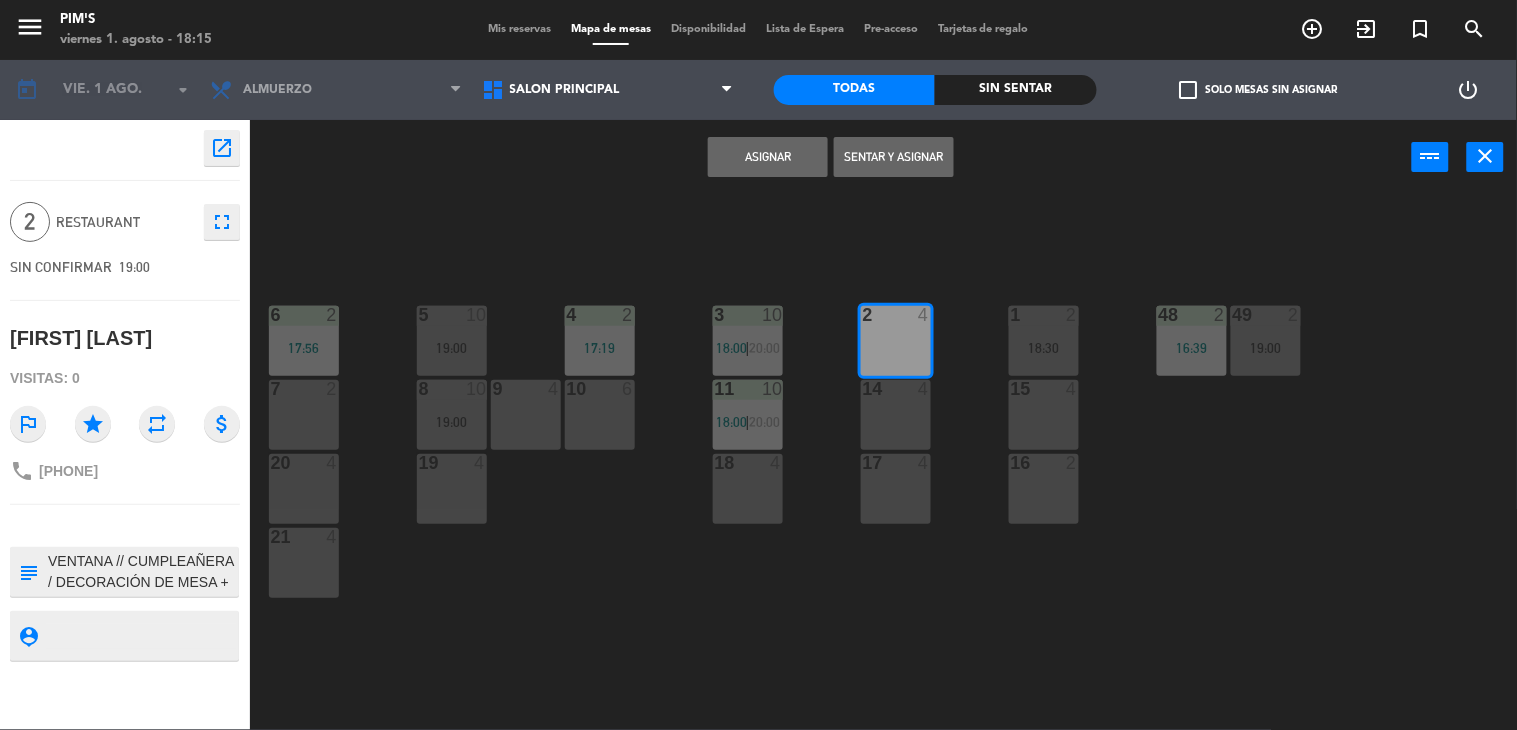 click on "Asignar" at bounding box center [768, 157] 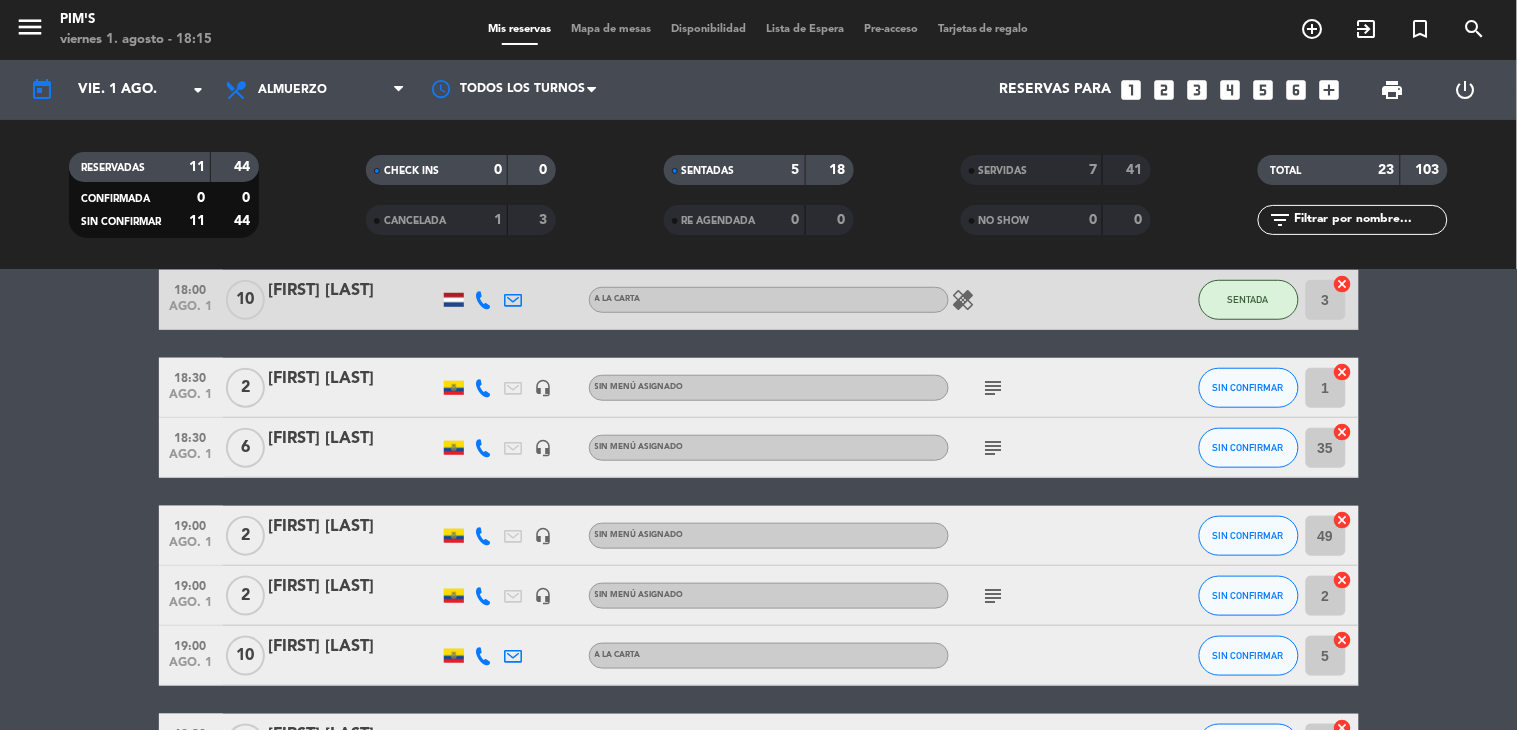scroll, scrollTop: 555, scrollLeft: 0, axis: vertical 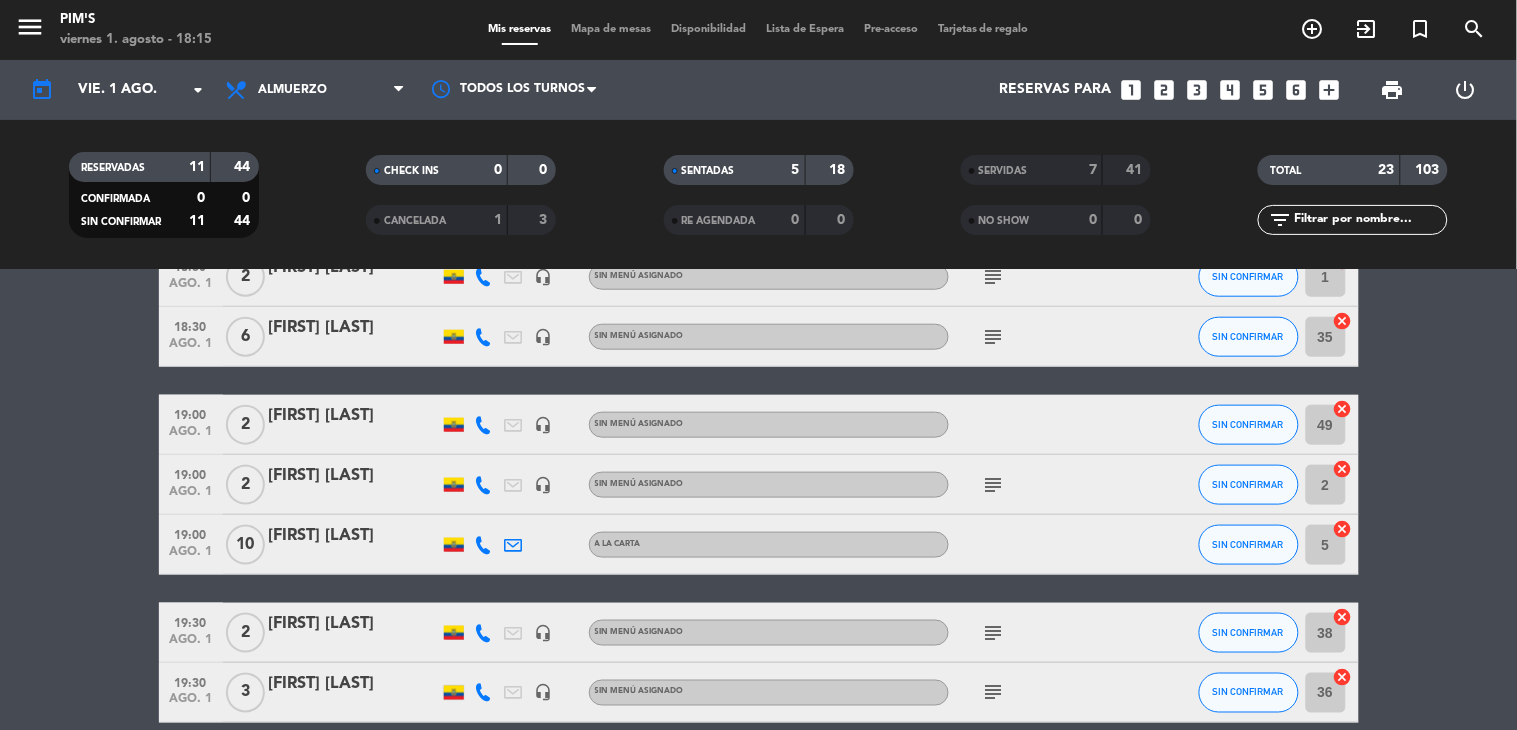 click on "subject" 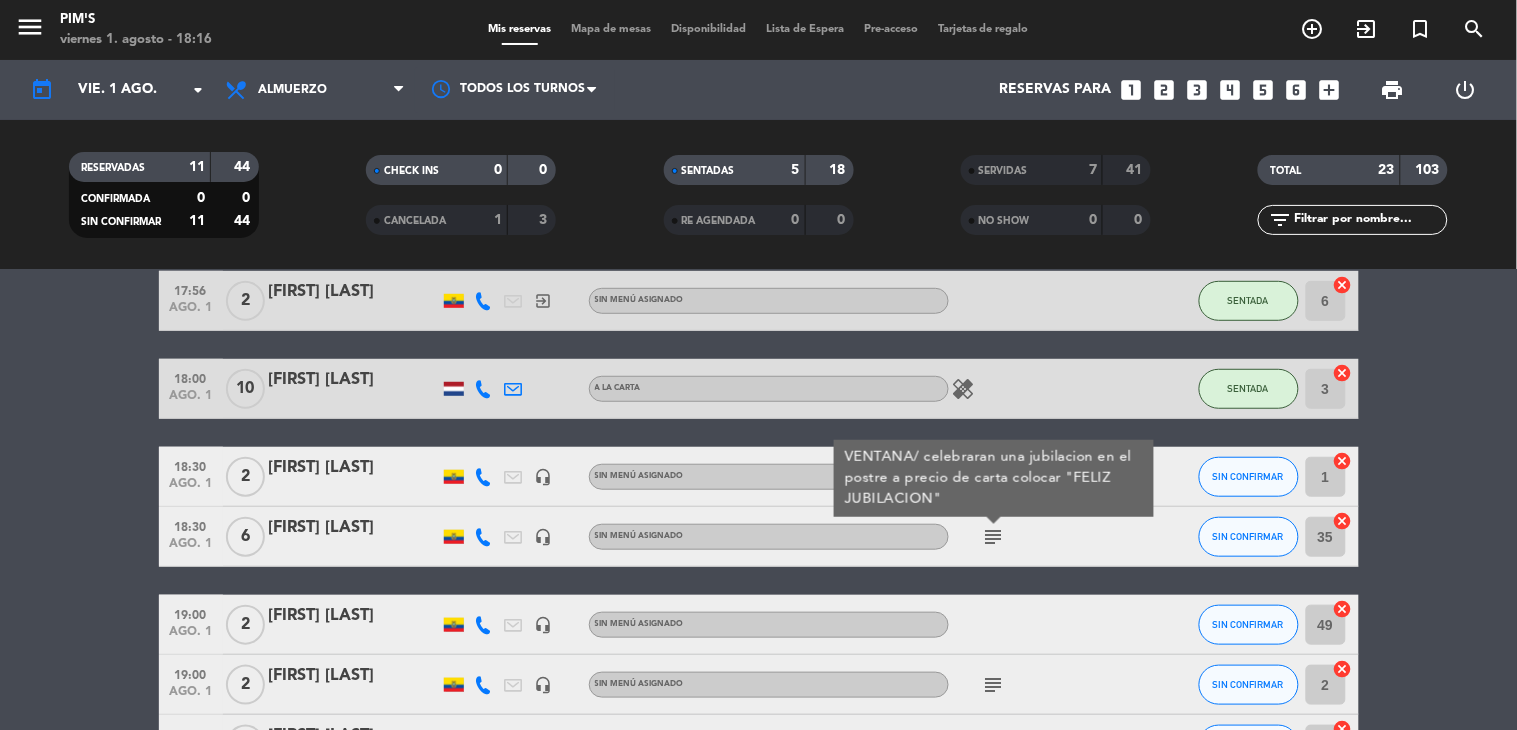 scroll, scrollTop: 333, scrollLeft: 0, axis: vertical 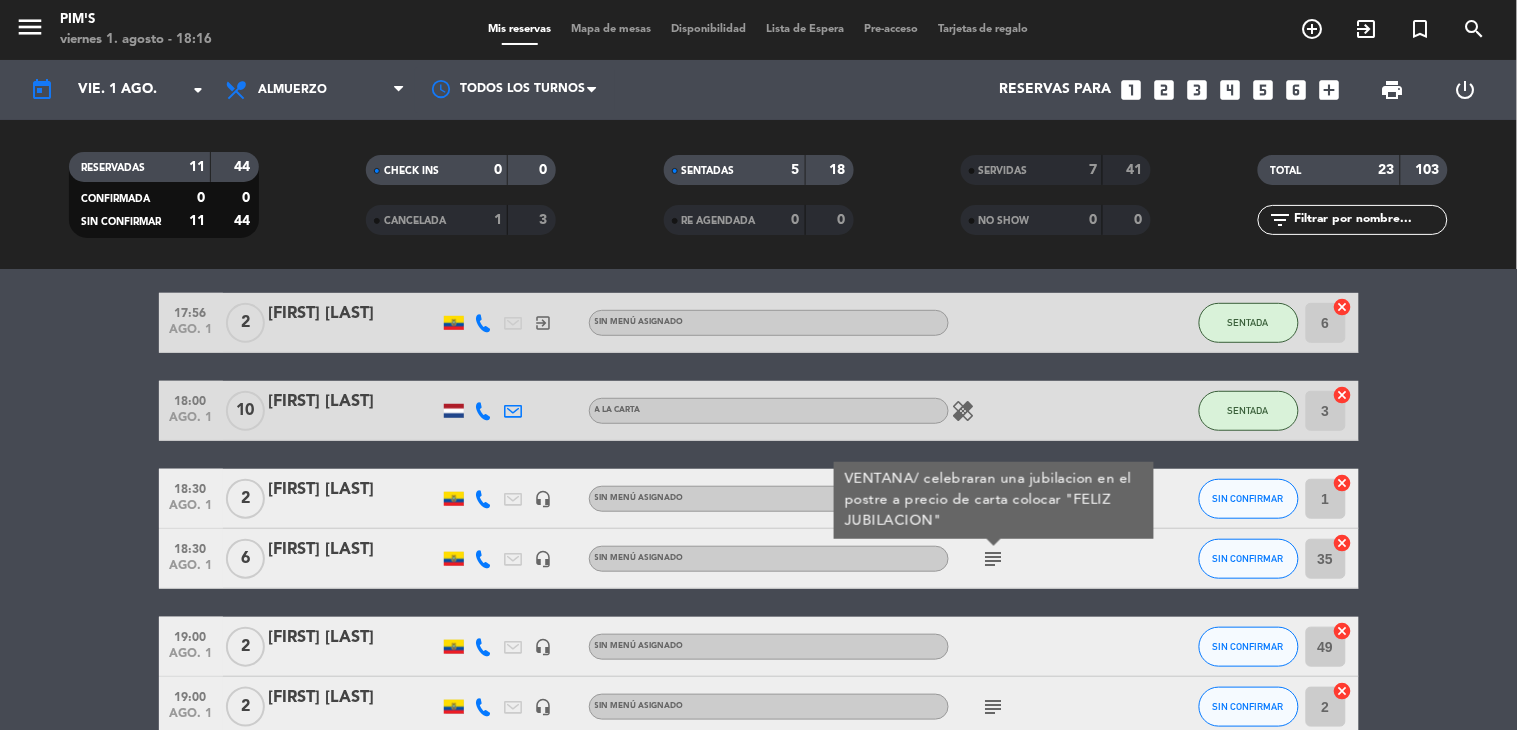 click 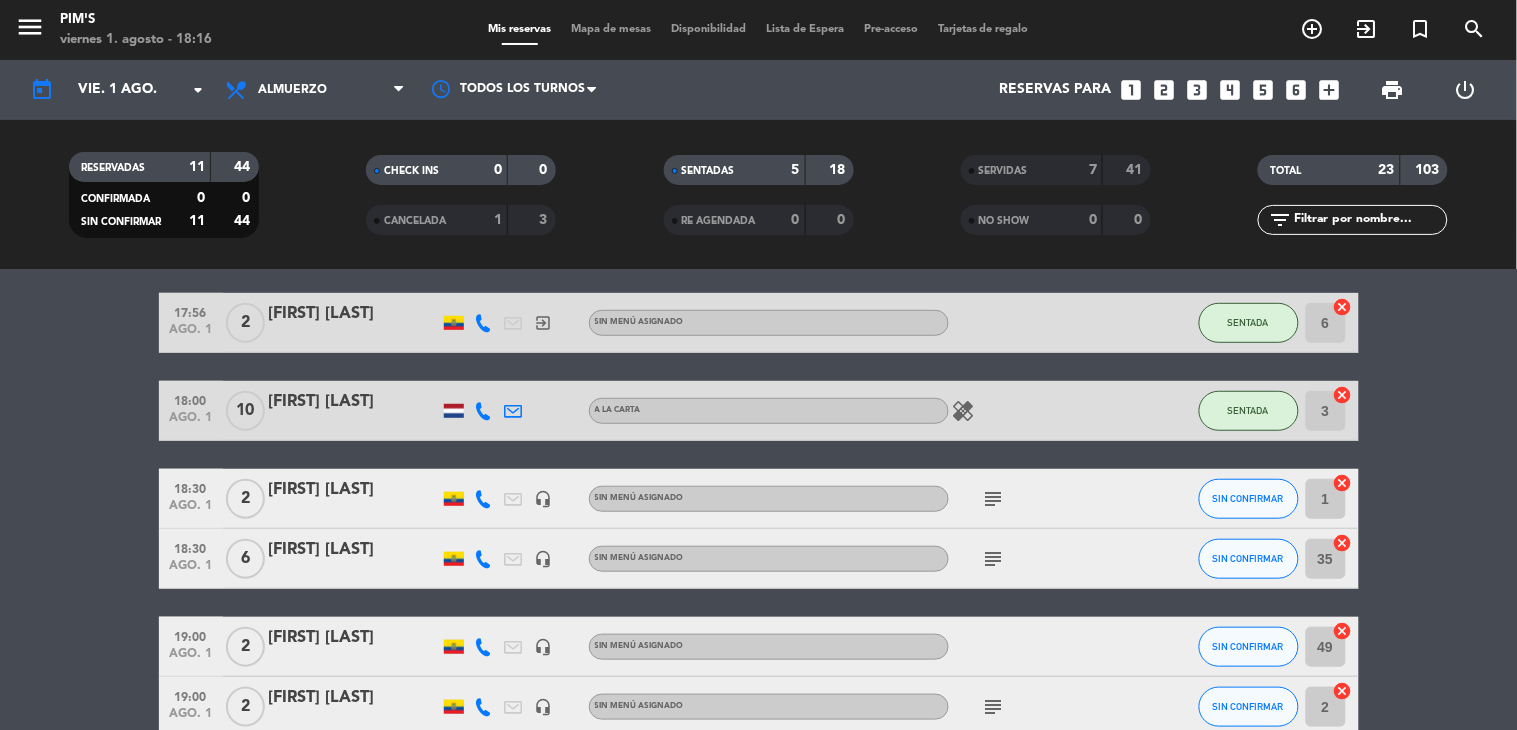 click on "subject" 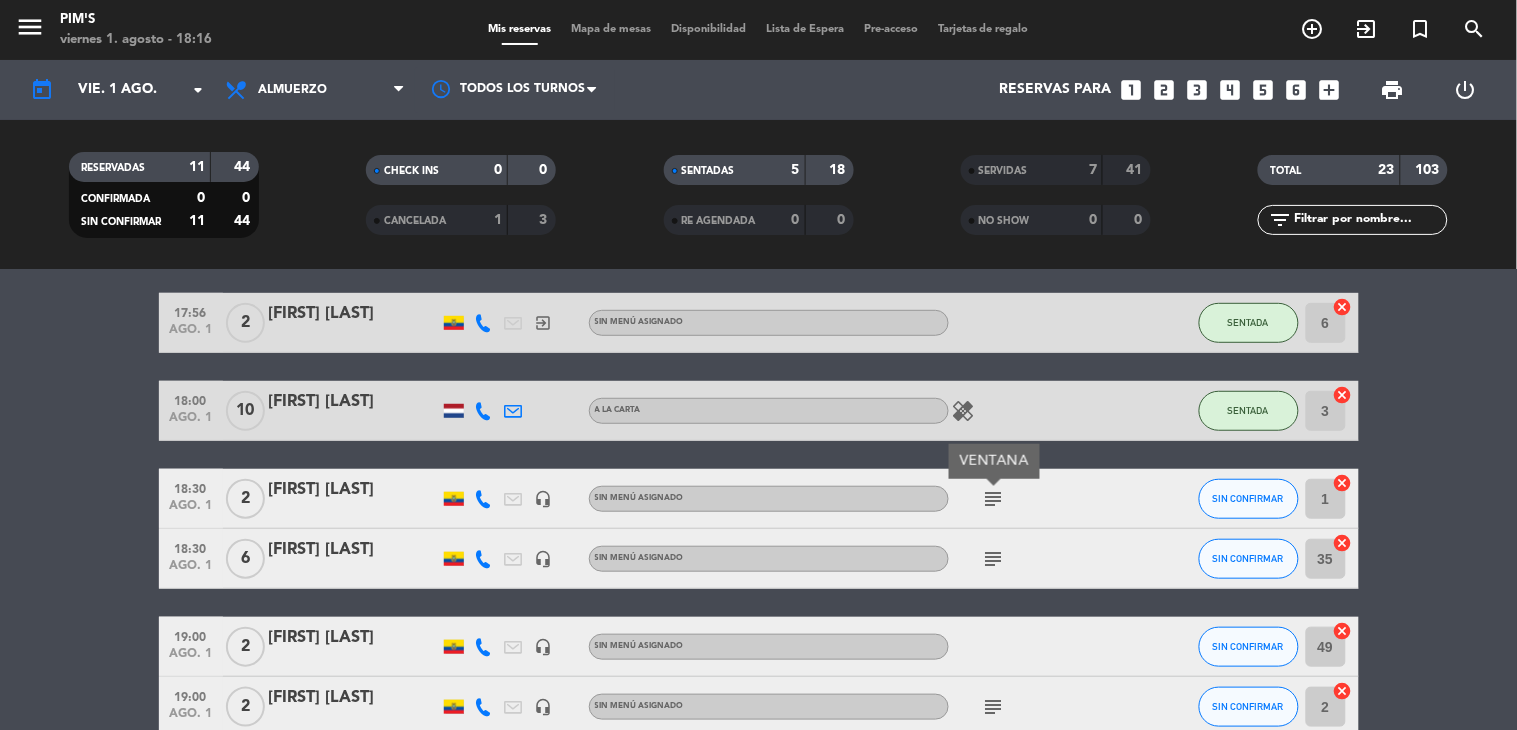 click on "cancel" 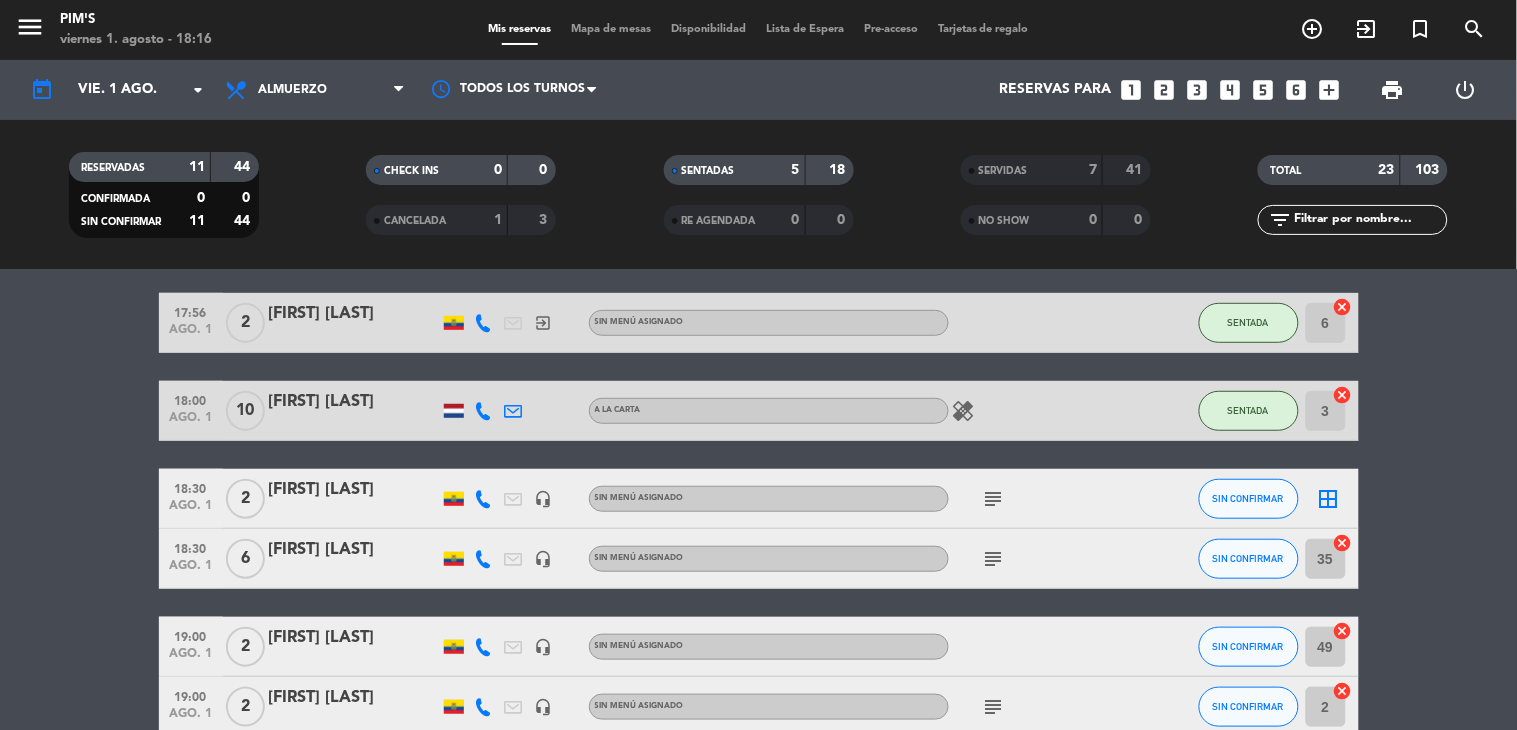 click on "border_all" 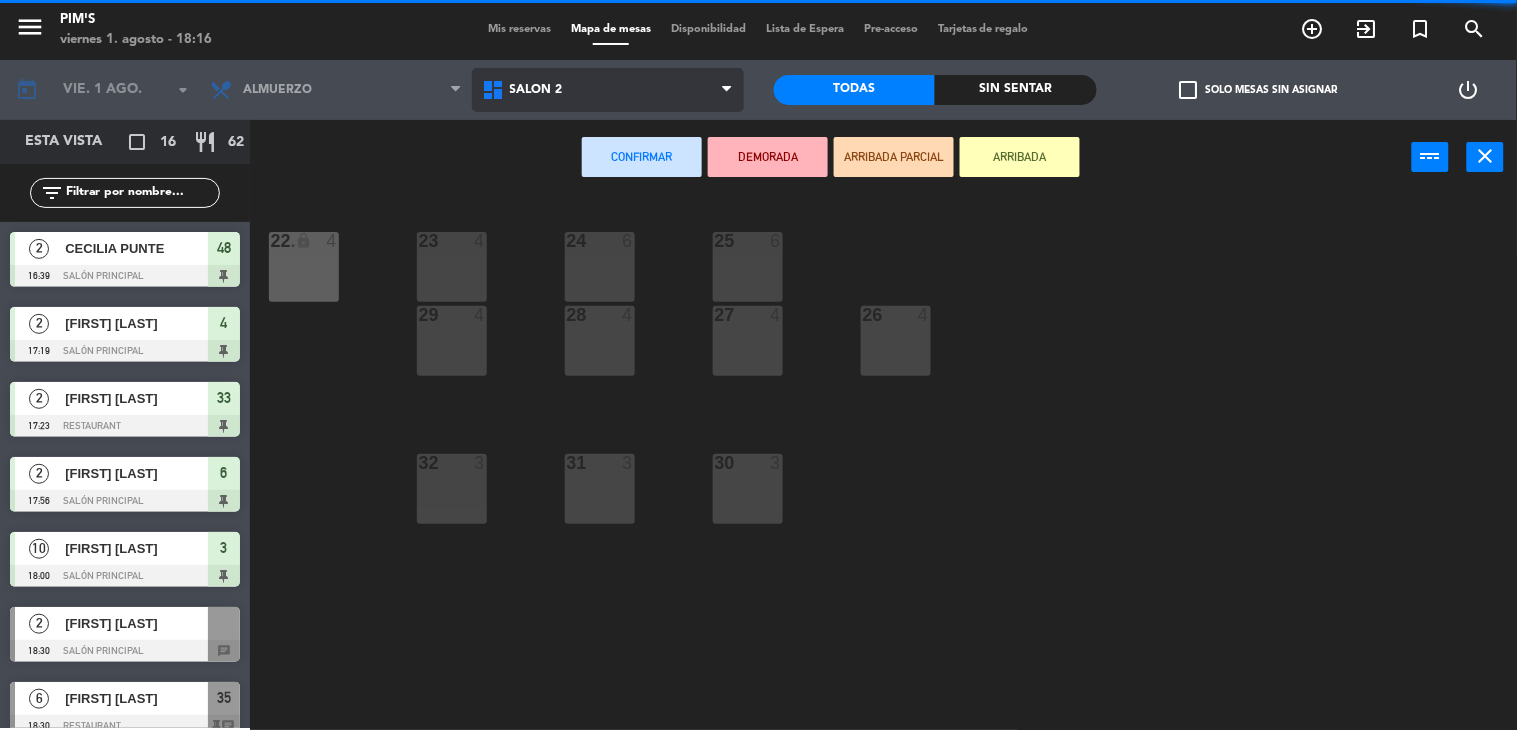 click on "Salón 2" at bounding box center [536, 90] 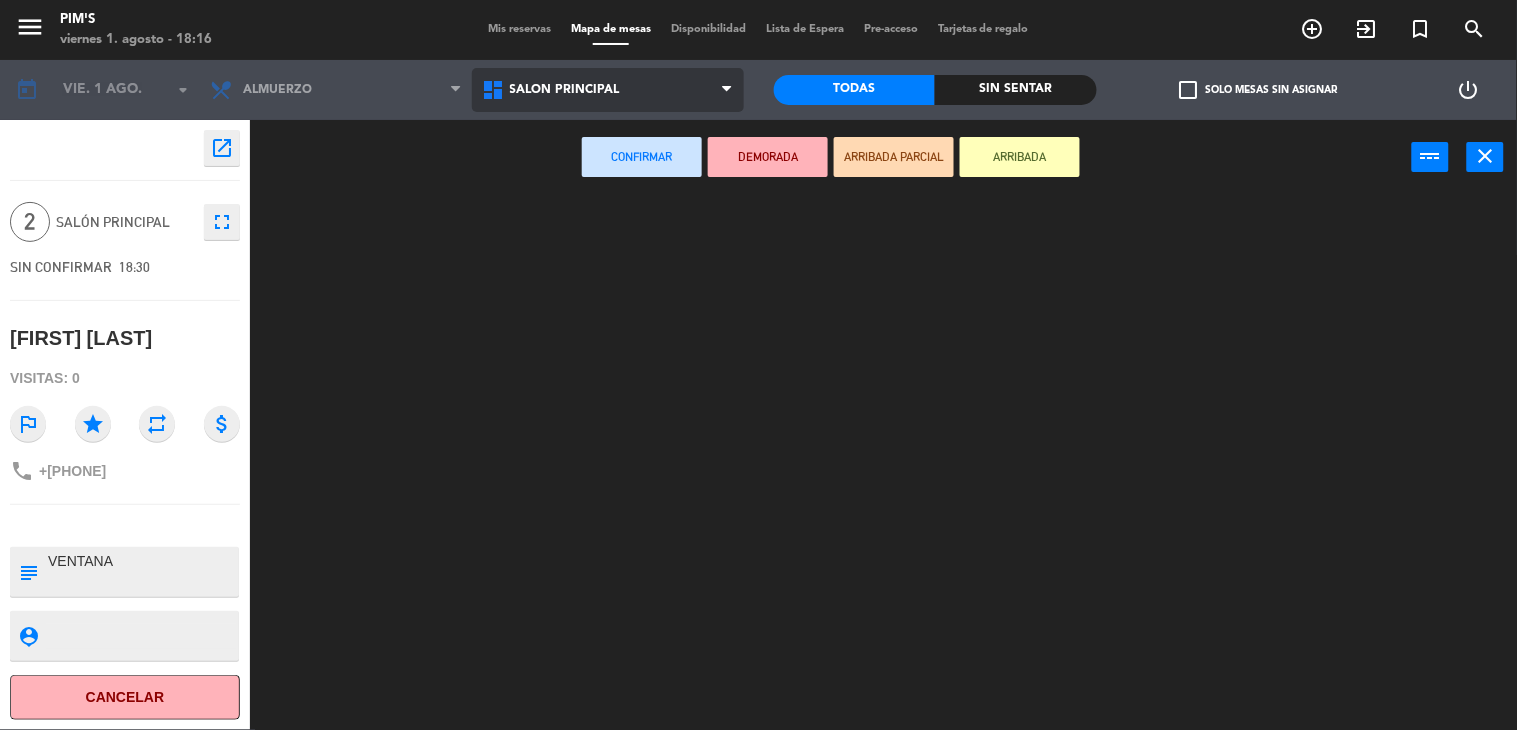 click on "menu Pim's viernes 1. agosto - 18:16 Mis reservas Mapa de mesas Disponibilidad Lista de Espera Pre-acceso Tarjetas de regalo add_circle_outline exit_to_app turned_in_not search today vie. 1 ago. arrow_drop_down Almuerzo Almuerzo Almuerzo Salón 2 Salón principal Terraza Salón principal Salón 2 Salón principal Terraza Todas Sin sentar check_box_outline_blank Solo mesas sin asignar power_settings_new open_in_new 2 Salón principal fullscreen SIN CONFIRMAR 18:30 JESSICA ROSERO Visitas: 0 outlined_flag star repeat attach_money phone [PHONE] subject person_pin Cancelar Confirmar DEMORADA ARRIBADA PARCIAL ARRIBADA power_input close" 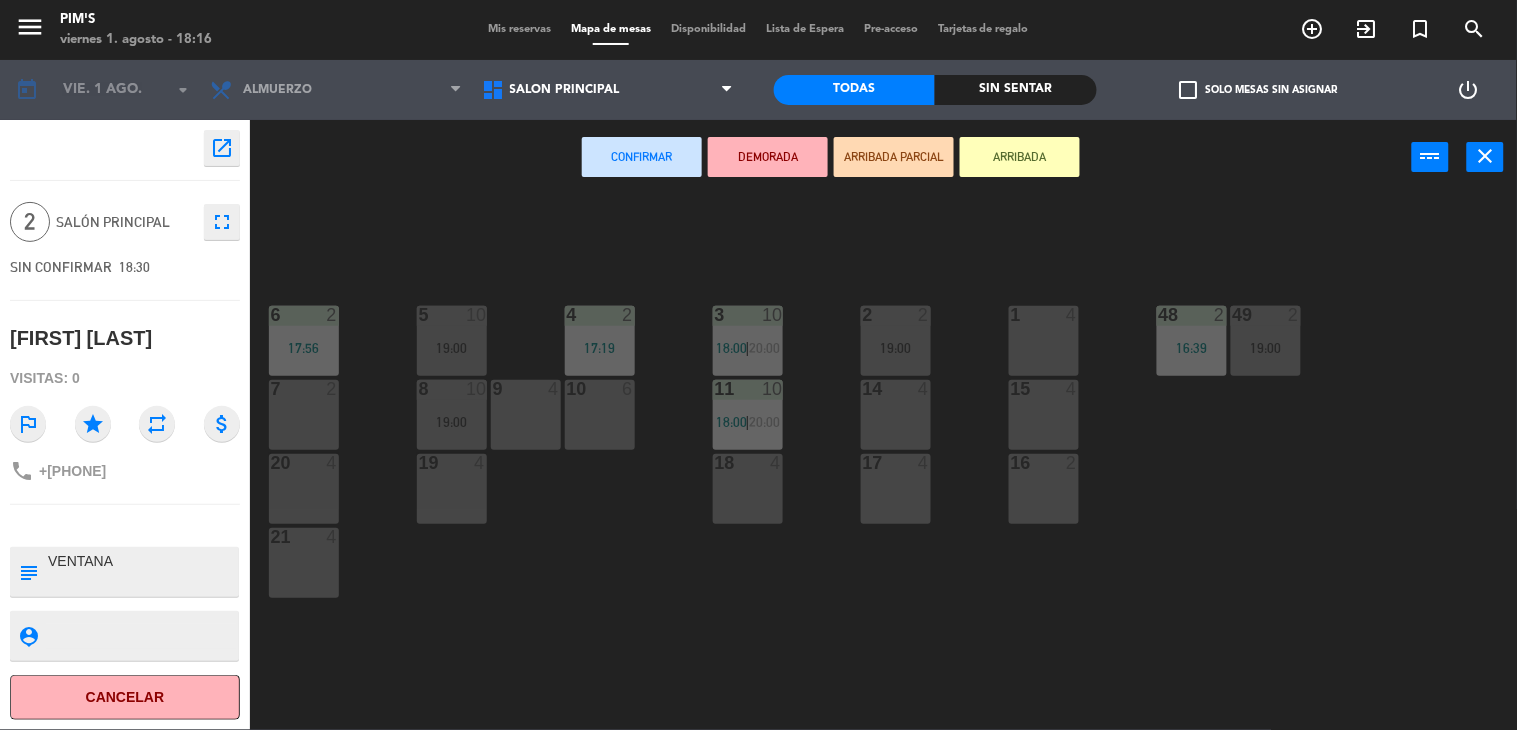 click on "1  4" at bounding box center (1044, 341) 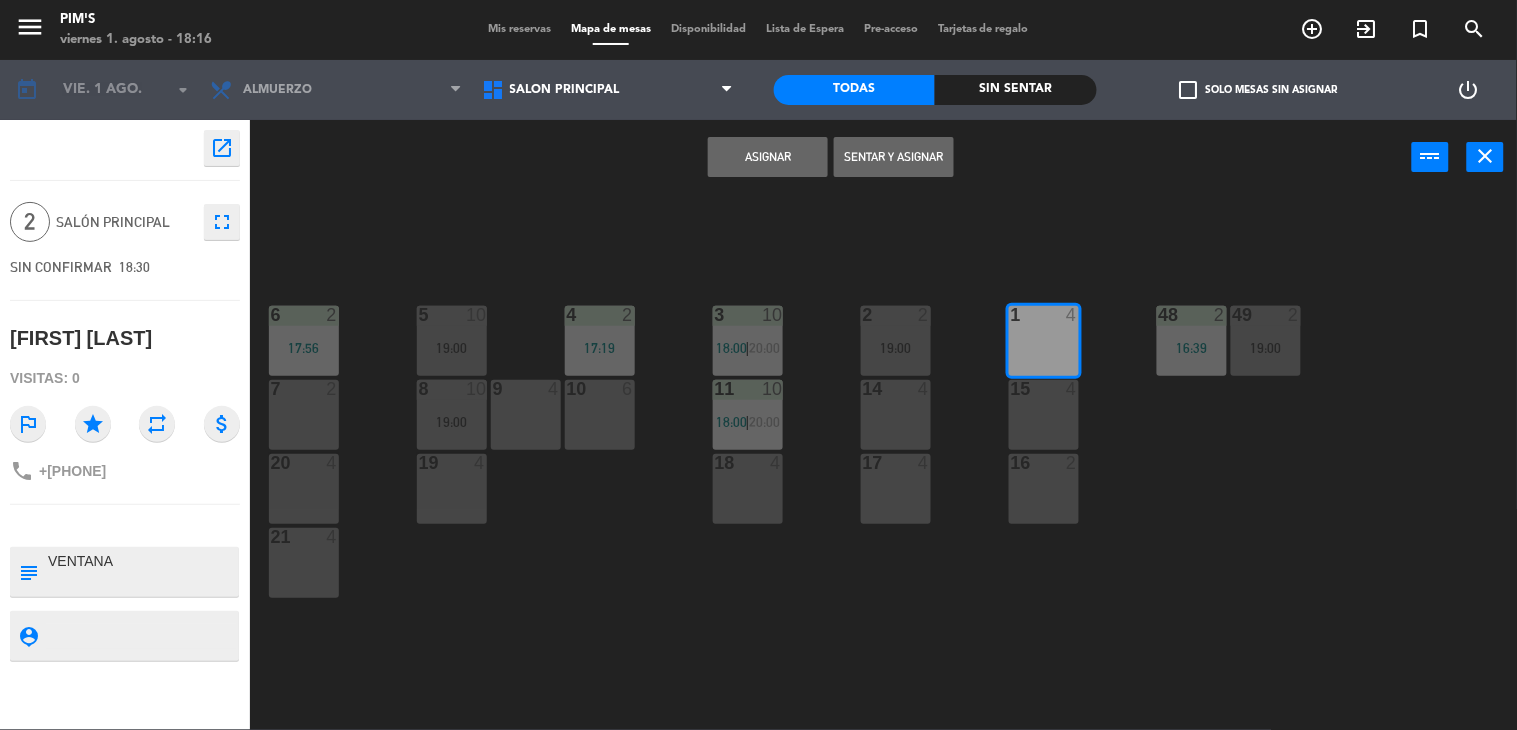 click on "Asignar" at bounding box center (768, 157) 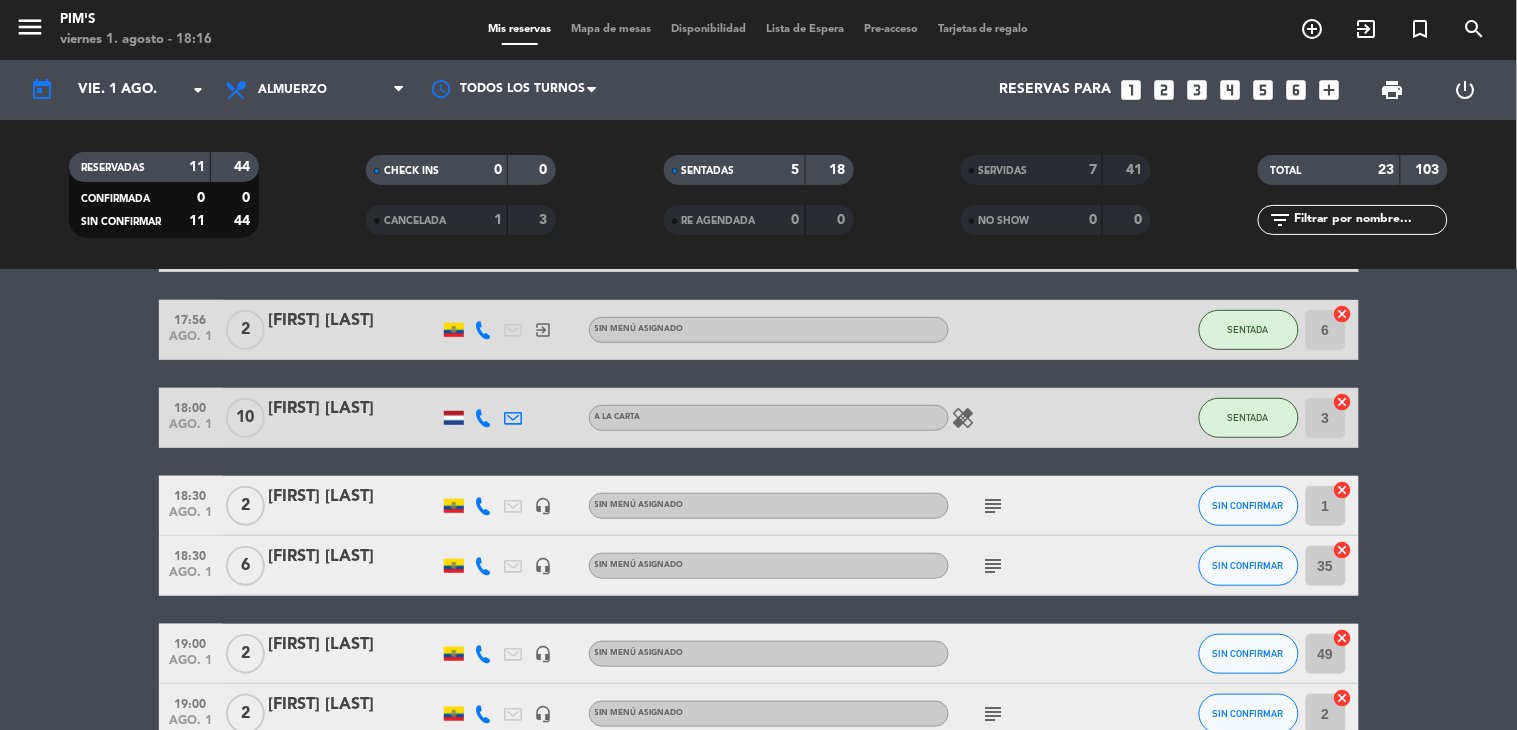 scroll, scrollTop: 333, scrollLeft: 0, axis: vertical 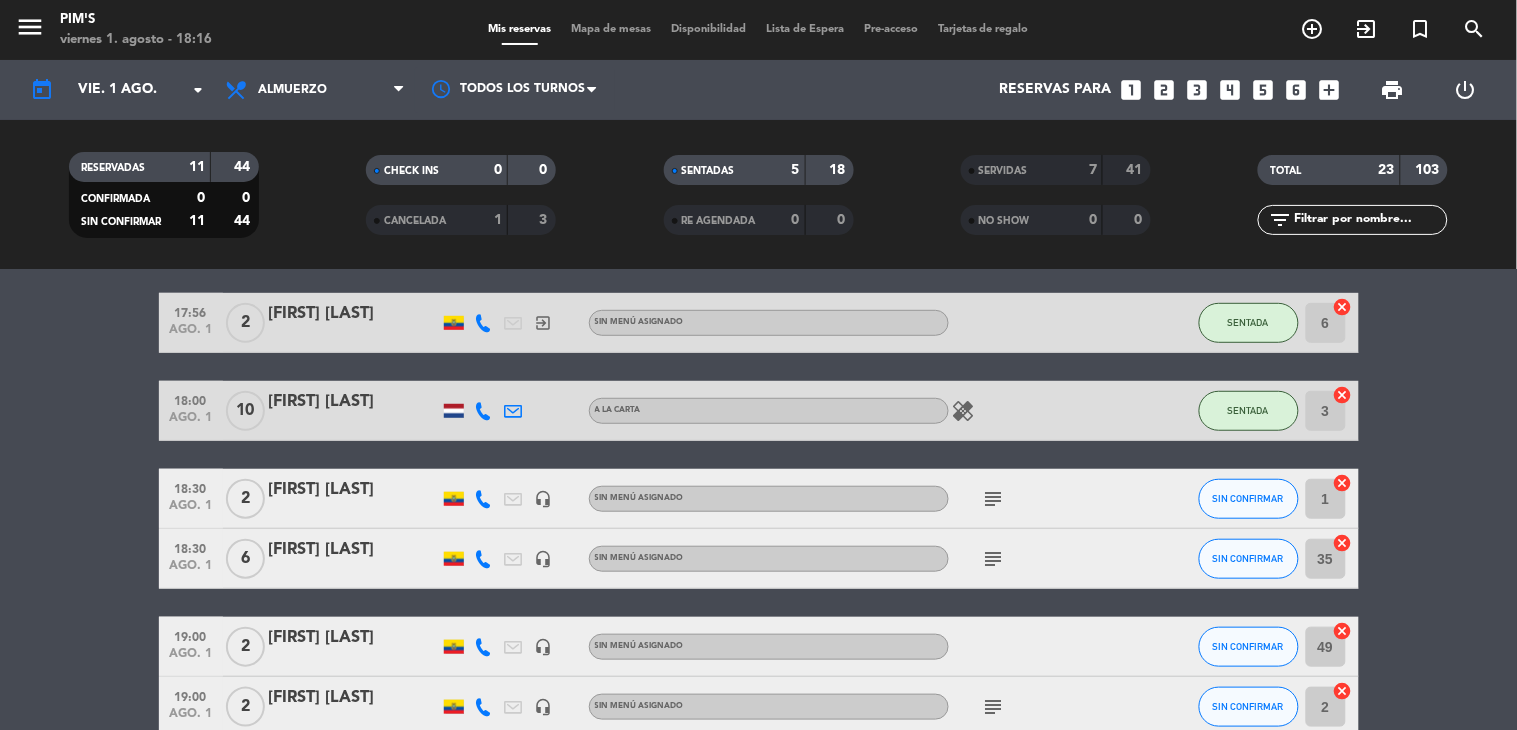 click on "cancel" 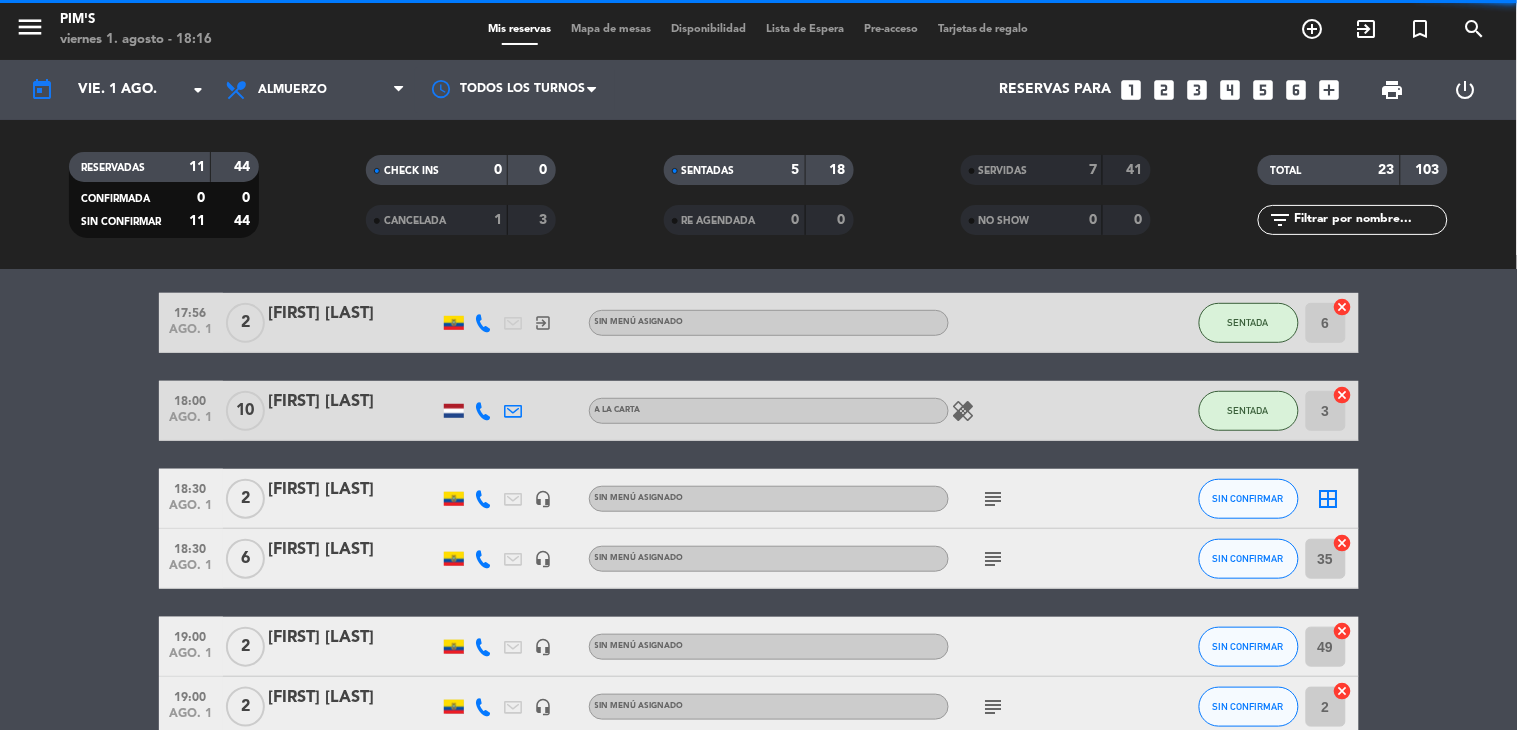 click on "border_all" 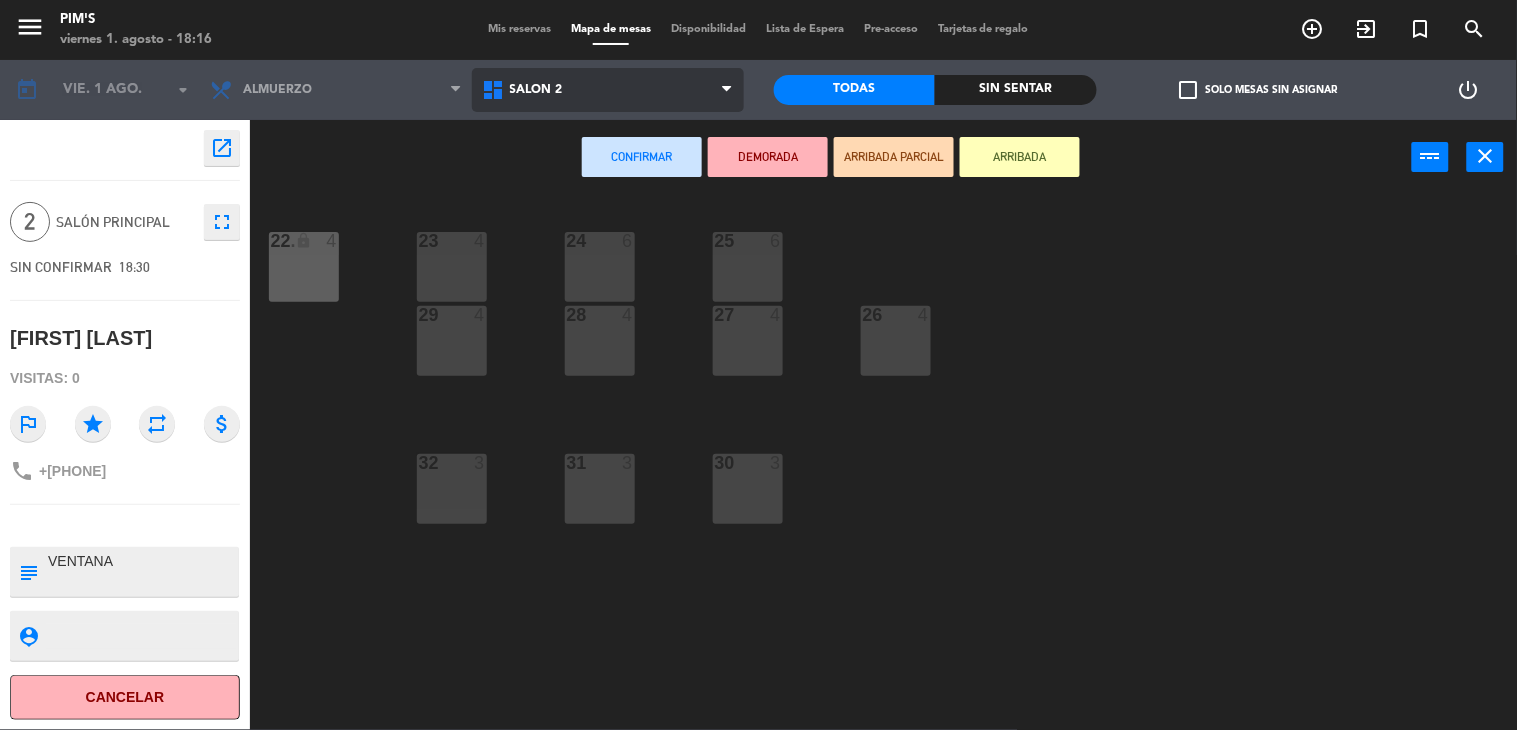 click on "Salón 2" at bounding box center [608, 90] 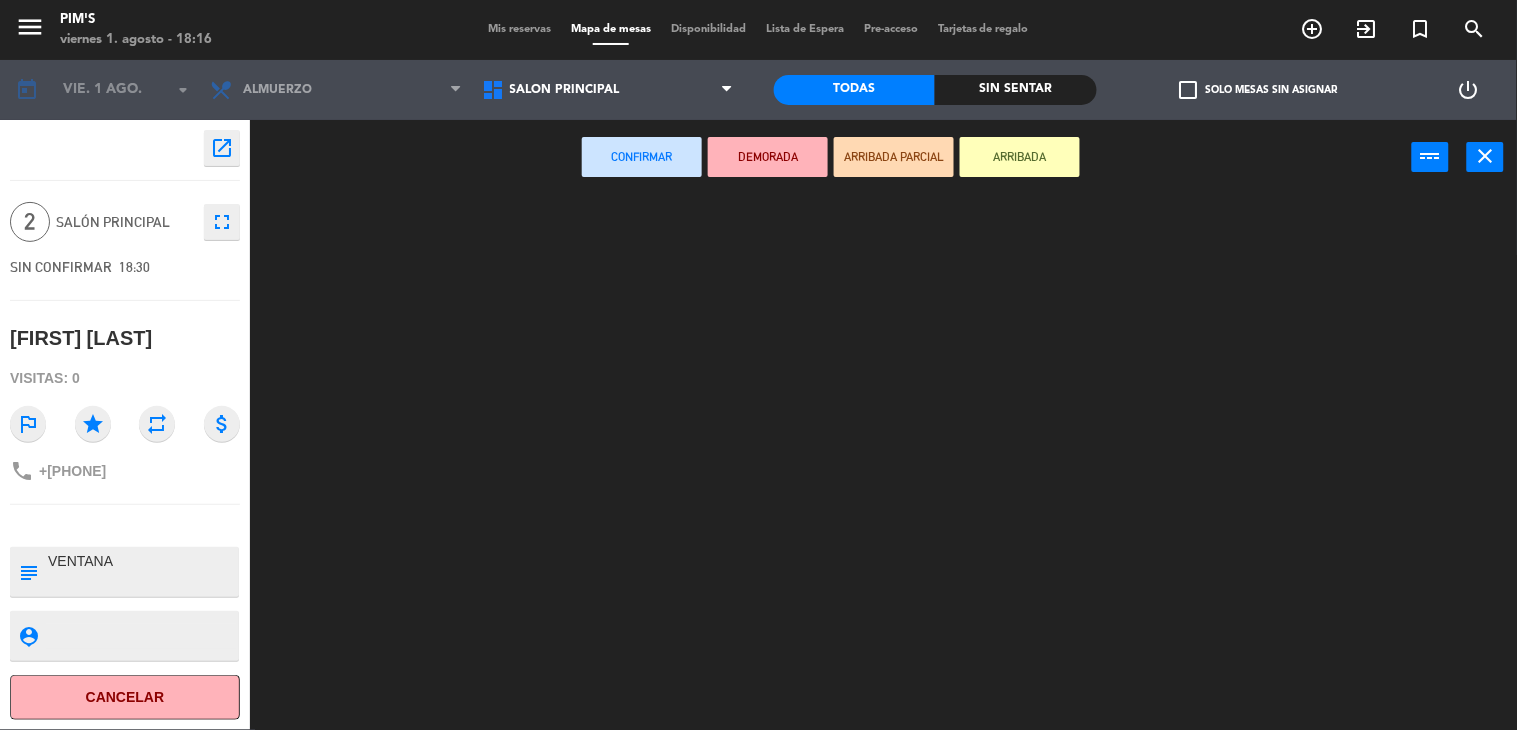 drag, startPoint x: 650, startPoint y: 168, endPoint x: 856, endPoint y: 198, distance: 208.173 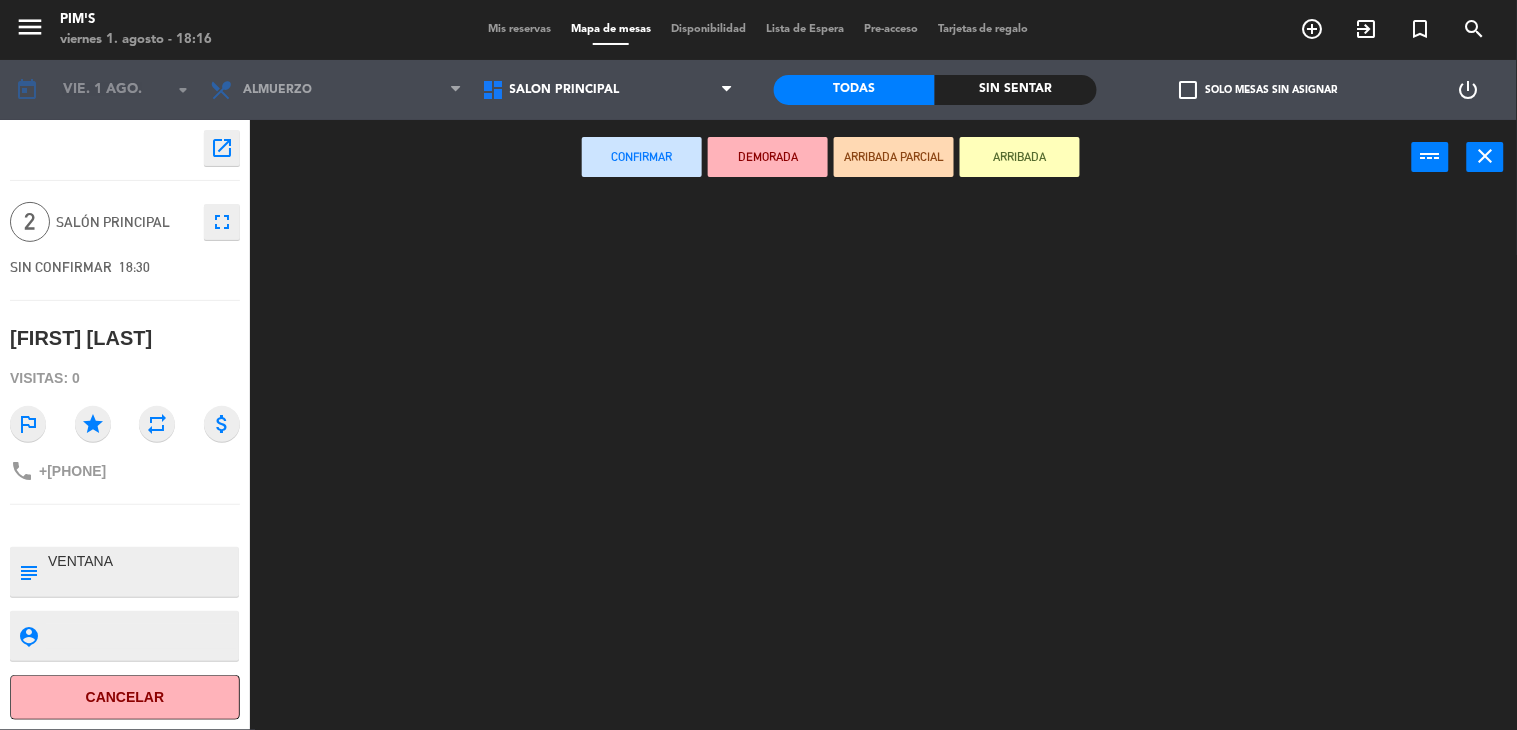 click on "menu Pim's viernes 1. agosto - 18:16 Mis reservas Mapa de mesas Disponibilidad Lista de Espera Pre-acceso Tarjetas de regalo add_circle_outline exit_to_app turned_in_not search today vie. 1 ago. arrow_drop_down Almuerzo Almuerzo Almuerzo Salón 2 Salón principal Terraza Salón principal Salón 2 Salón principal Terraza Todas Sin sentar check_box_outline_blank Solo mesas sin asignar power_settings_new open_in_new 2 Salón principal fullscreen SIN CONFIRMAR 18:30 JESSICA ROSERO Visitas: 0 outlined_flag star repeat attach_money phone [PHONE] subject person_pin Cancelar Confirmar DEMORADA ARRIBADA PARCIAL ARRIBADA power_input close" 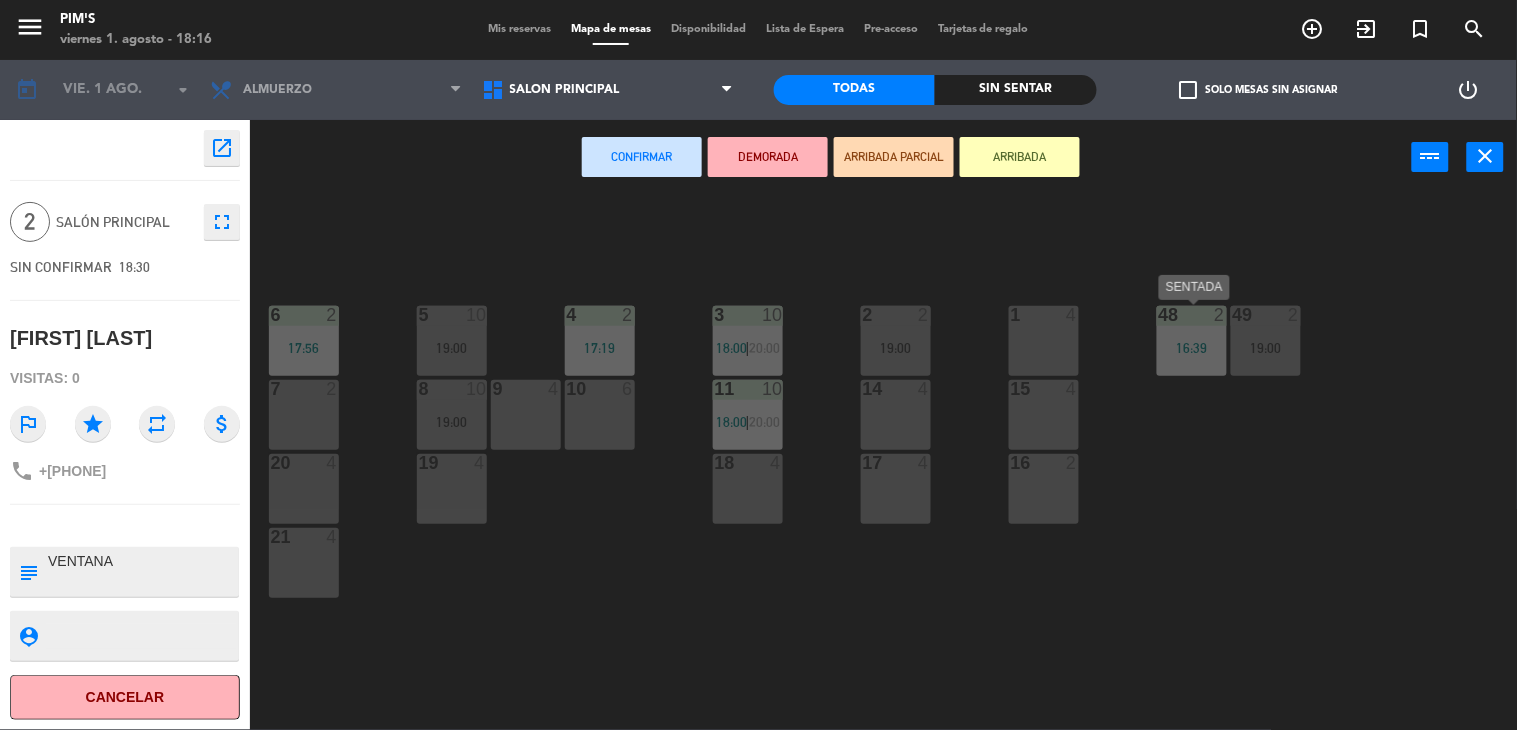click on "48 2 [TIME]" at bounding box center (1192, 341) 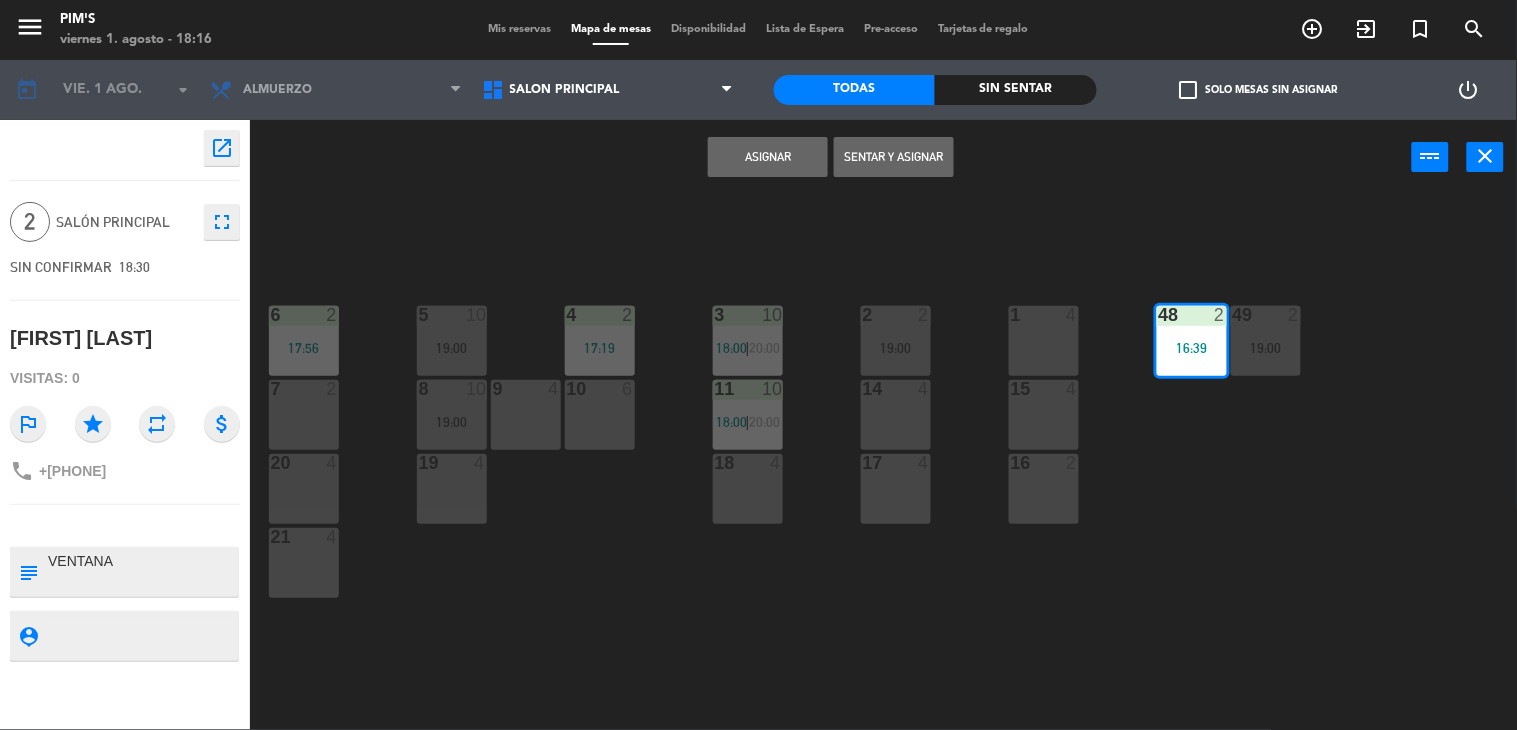 click on "Asignar" at bounding box center (768, 157) 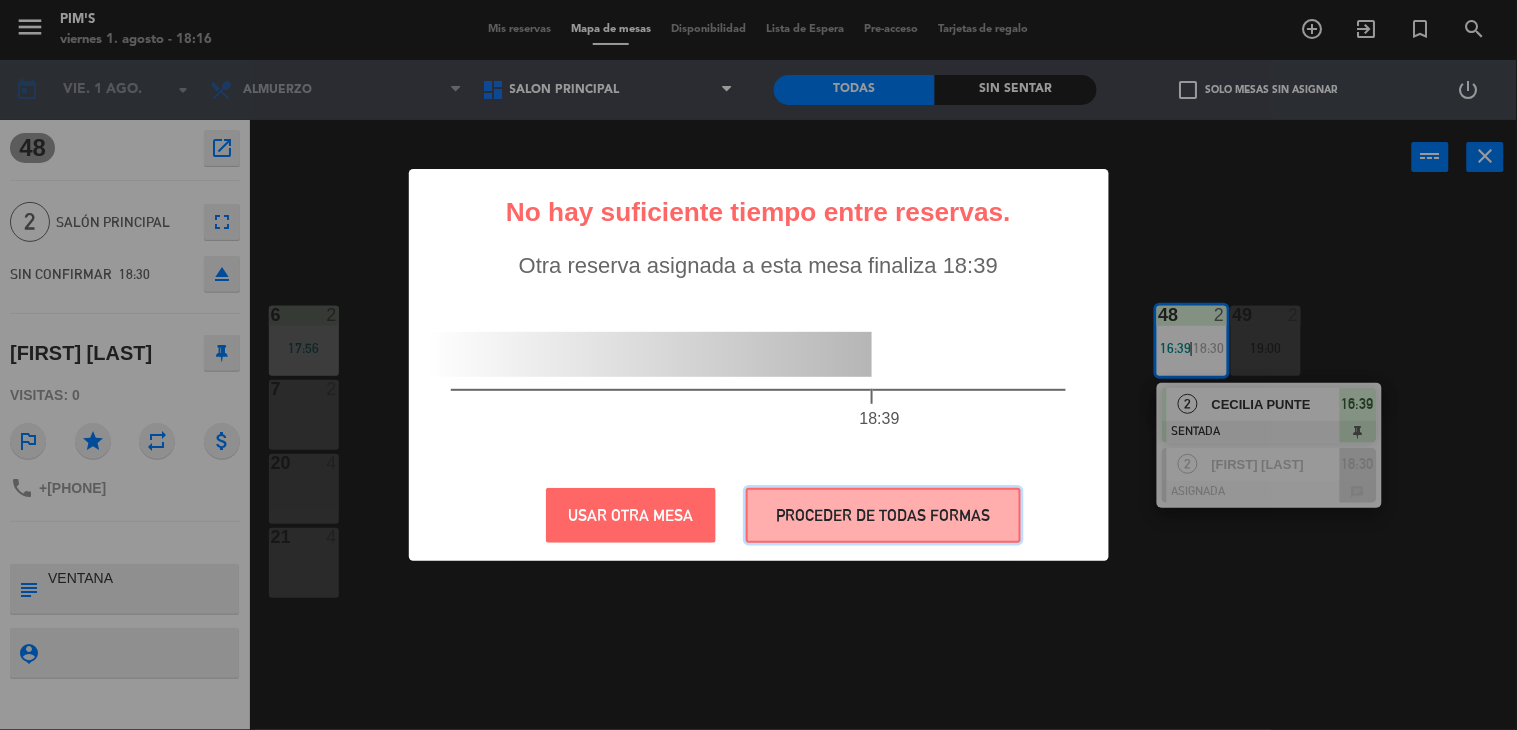 click on "PROCEDER DE TODAS FORMAS" at bounding box center [883, 515] 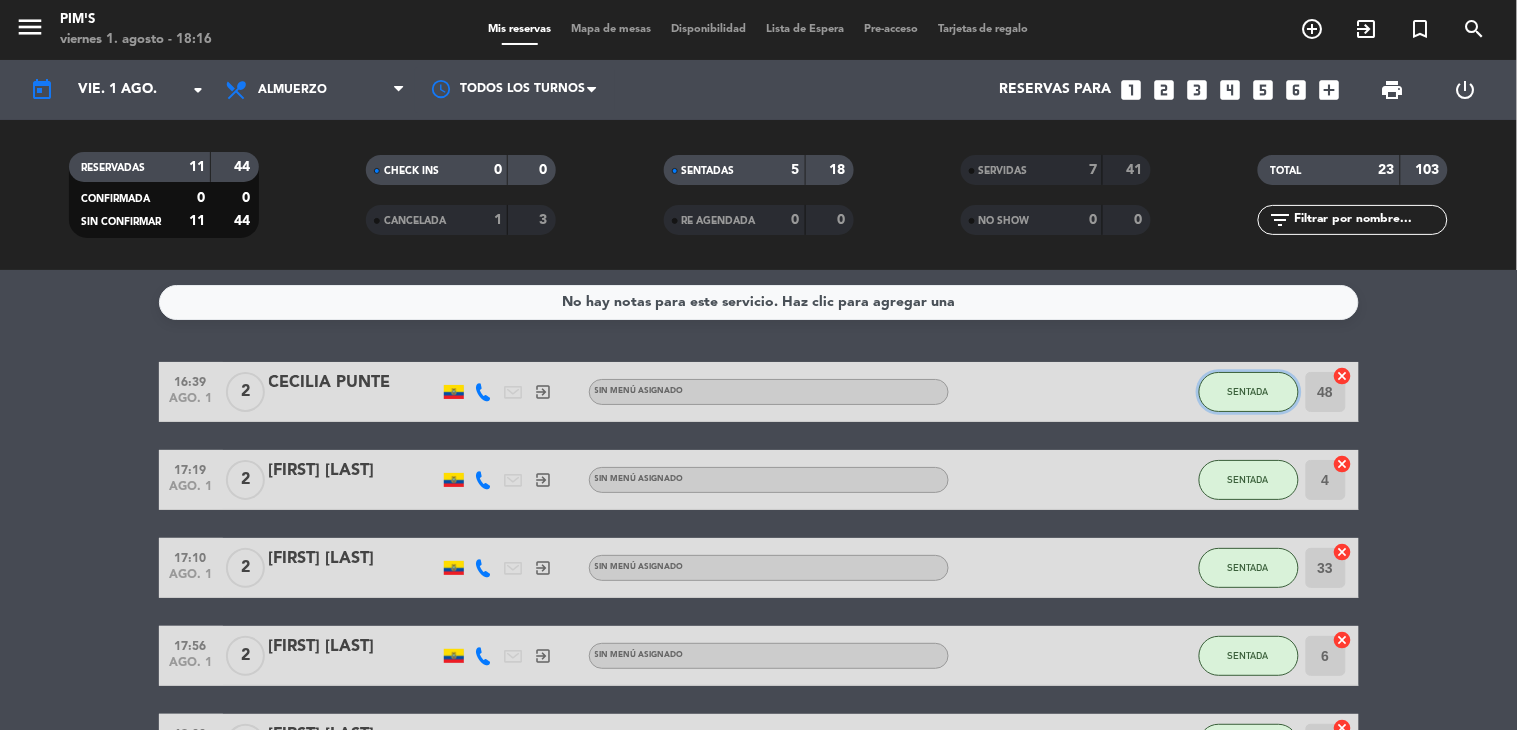 click on "SENTADA" 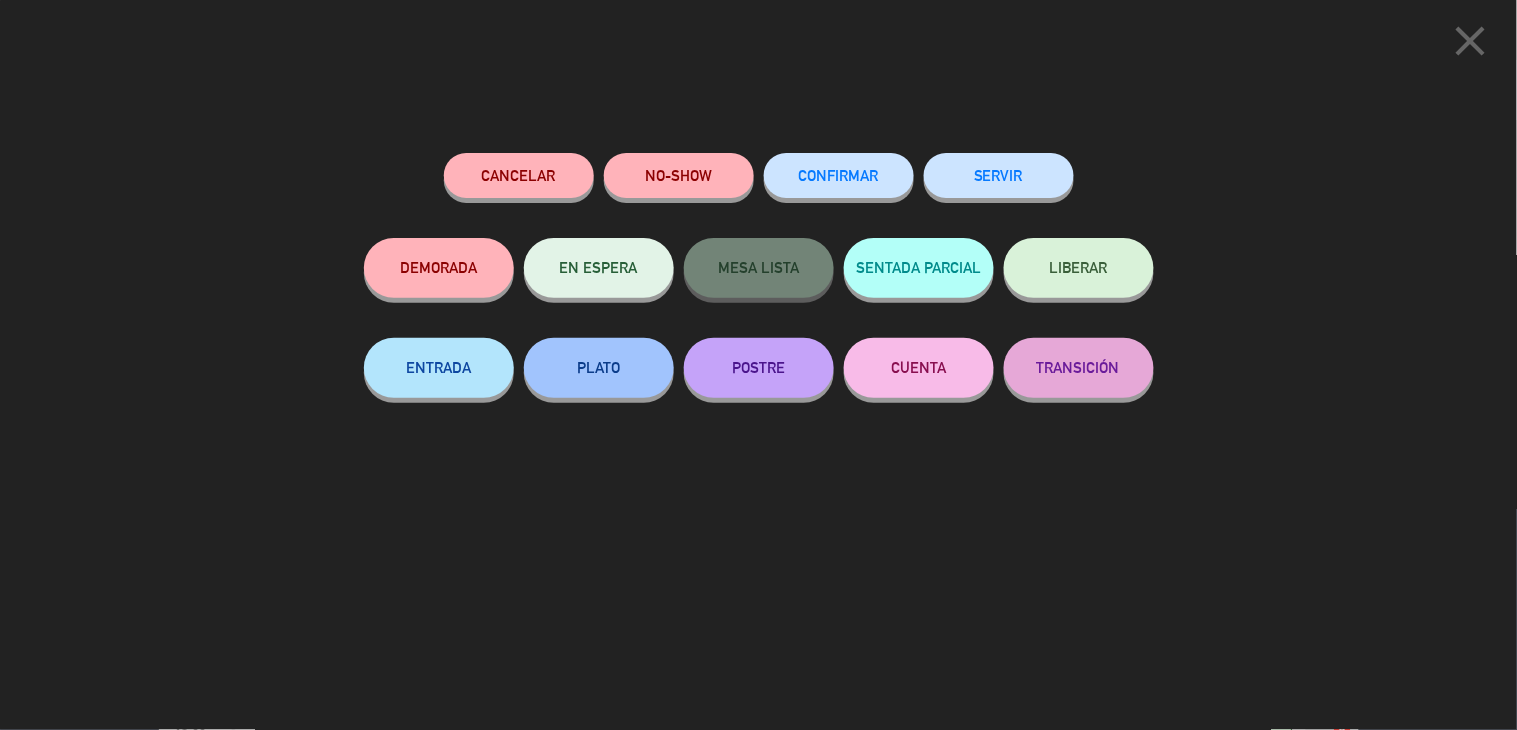 click on "SERVIR" 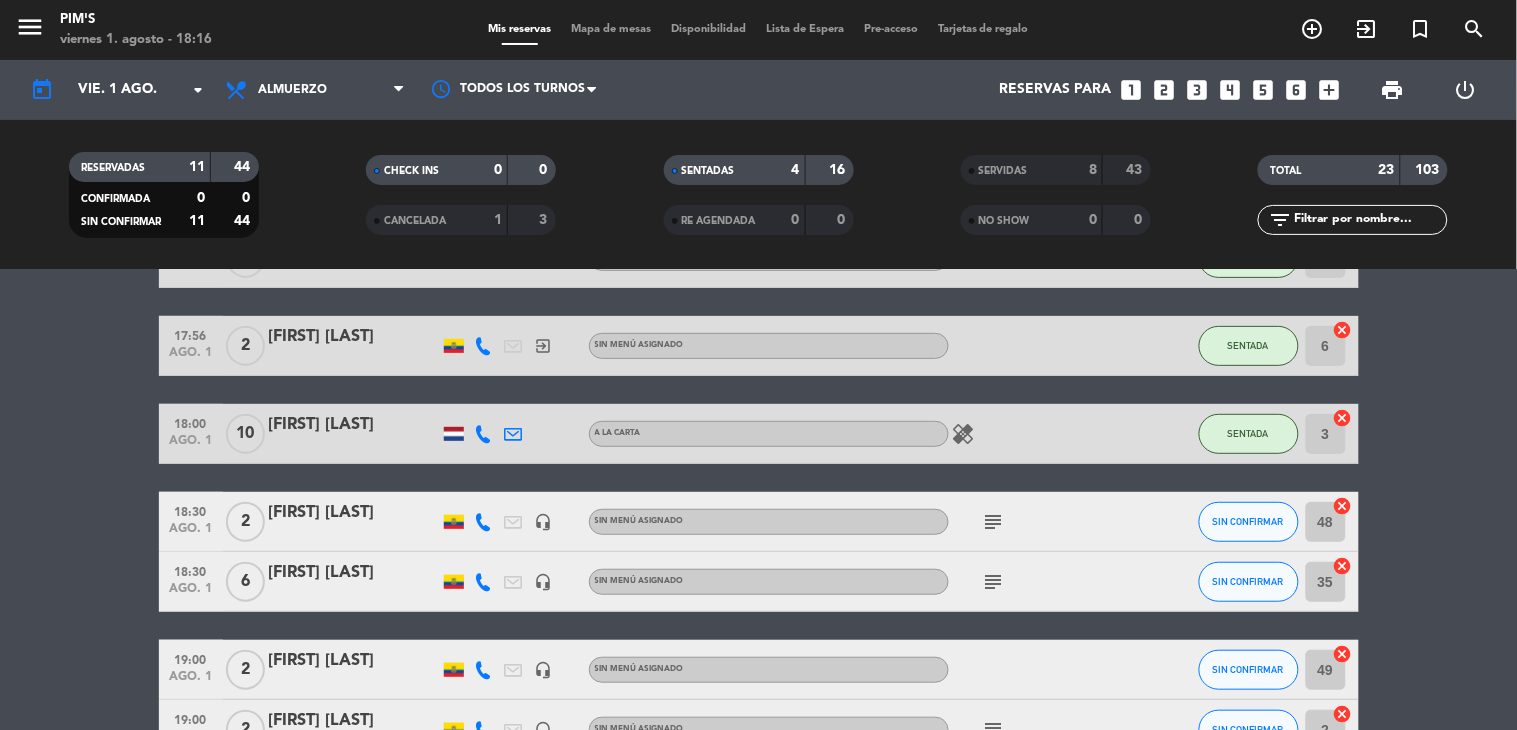 scroll, scrollTop: 333, scrollLeft: 0, axis: vertical 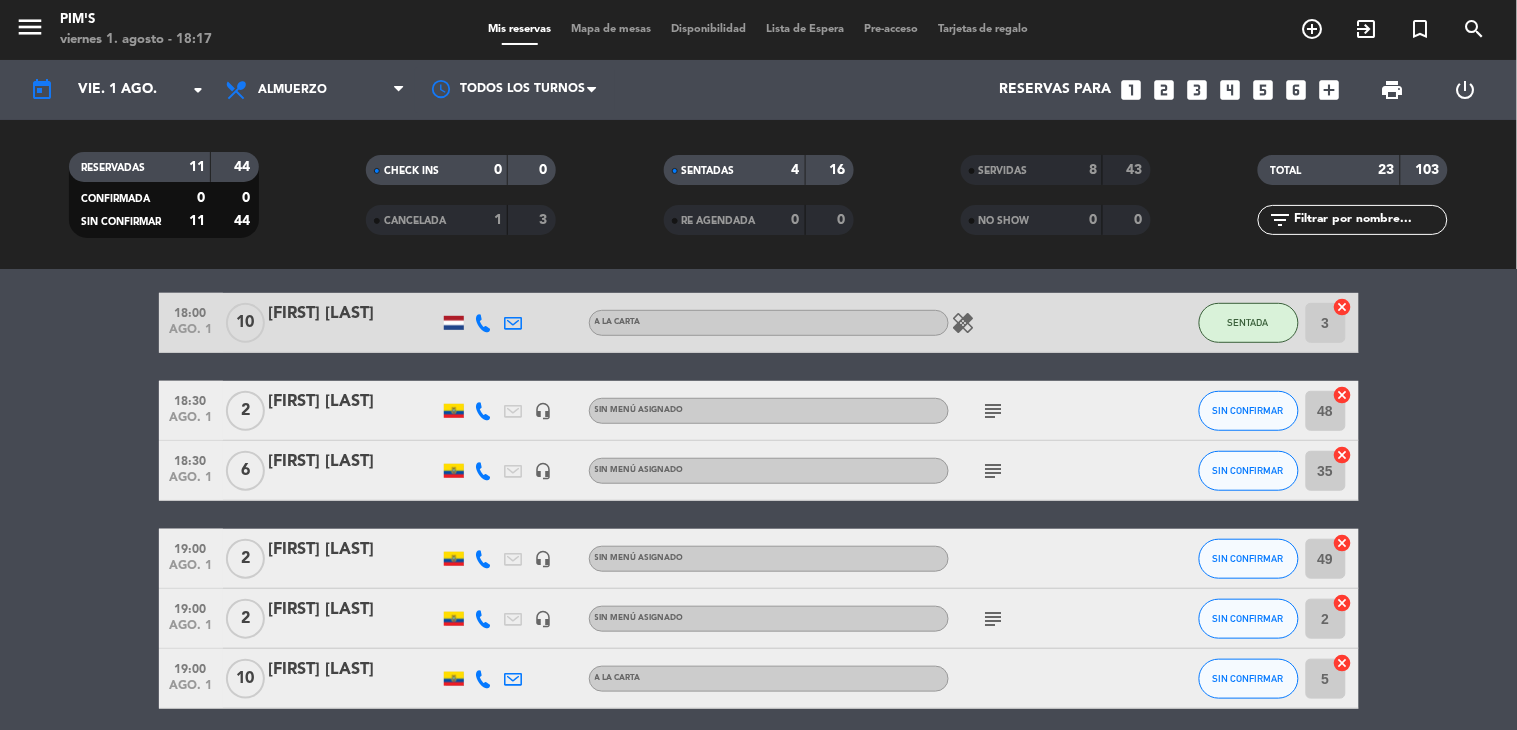 click on "subject" 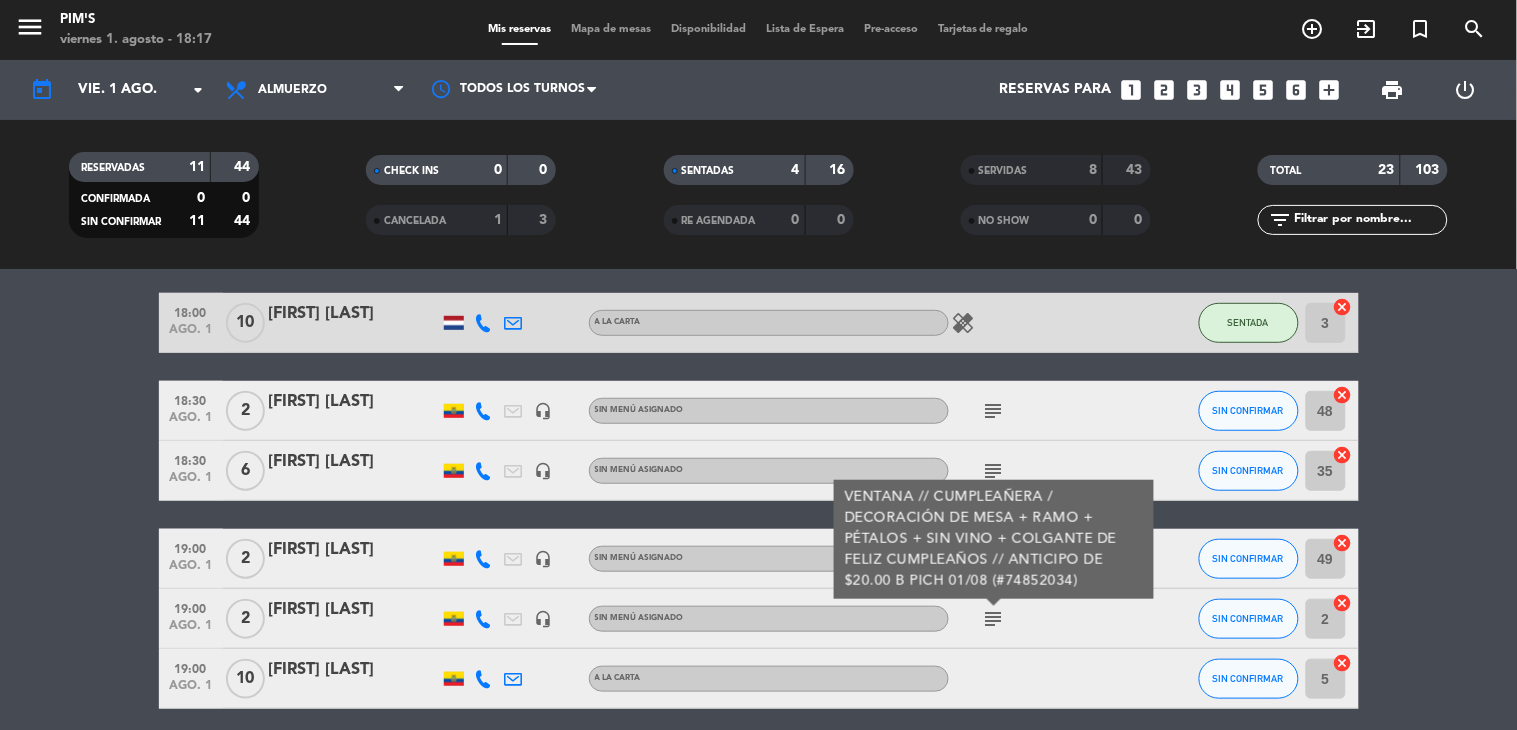 drag, startPoint x: 1445, startPoint y: 481, endPoint x: 1412, endPoint y: 492, distance: 34.785053 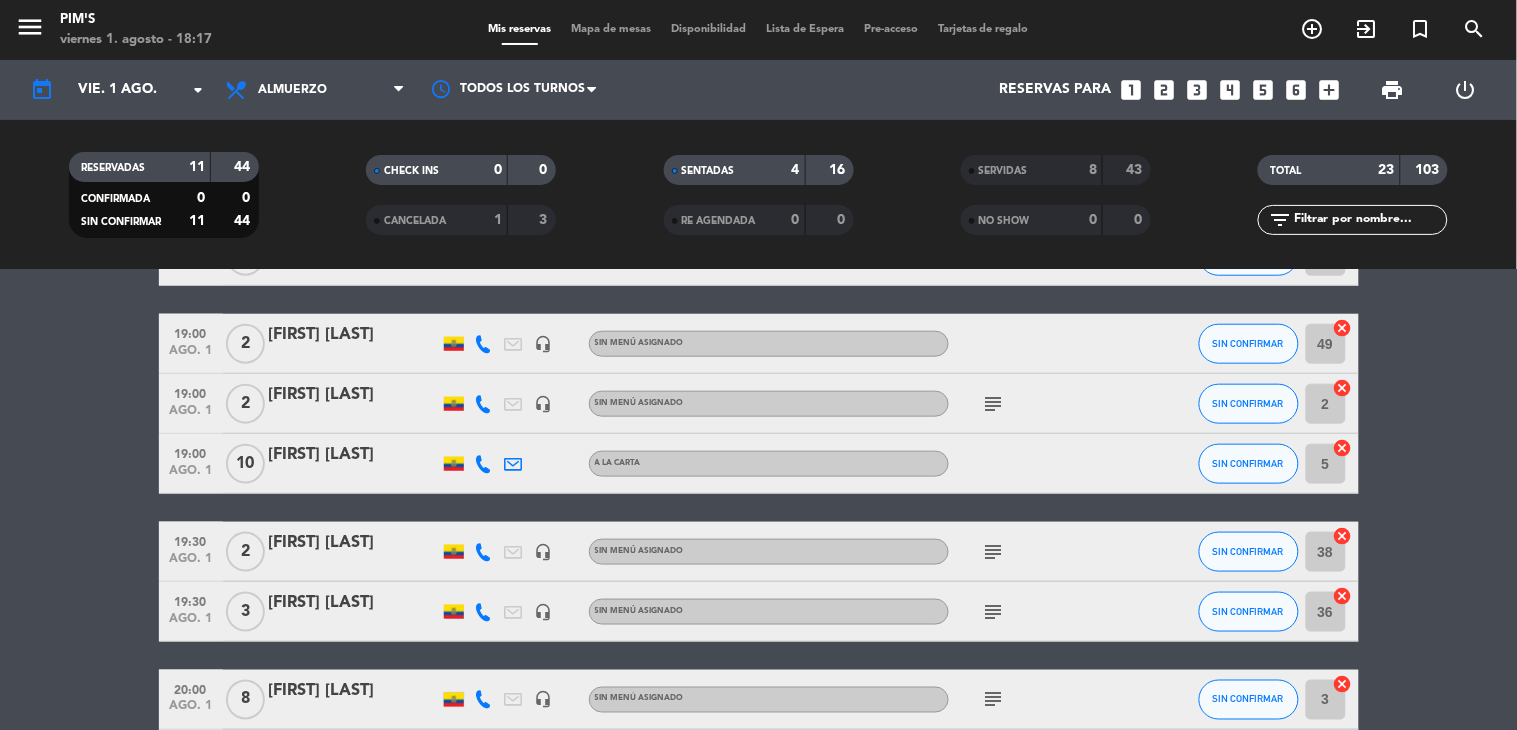 scroll, scrollTop: 555, scrollLeft: 0, axis: vertical 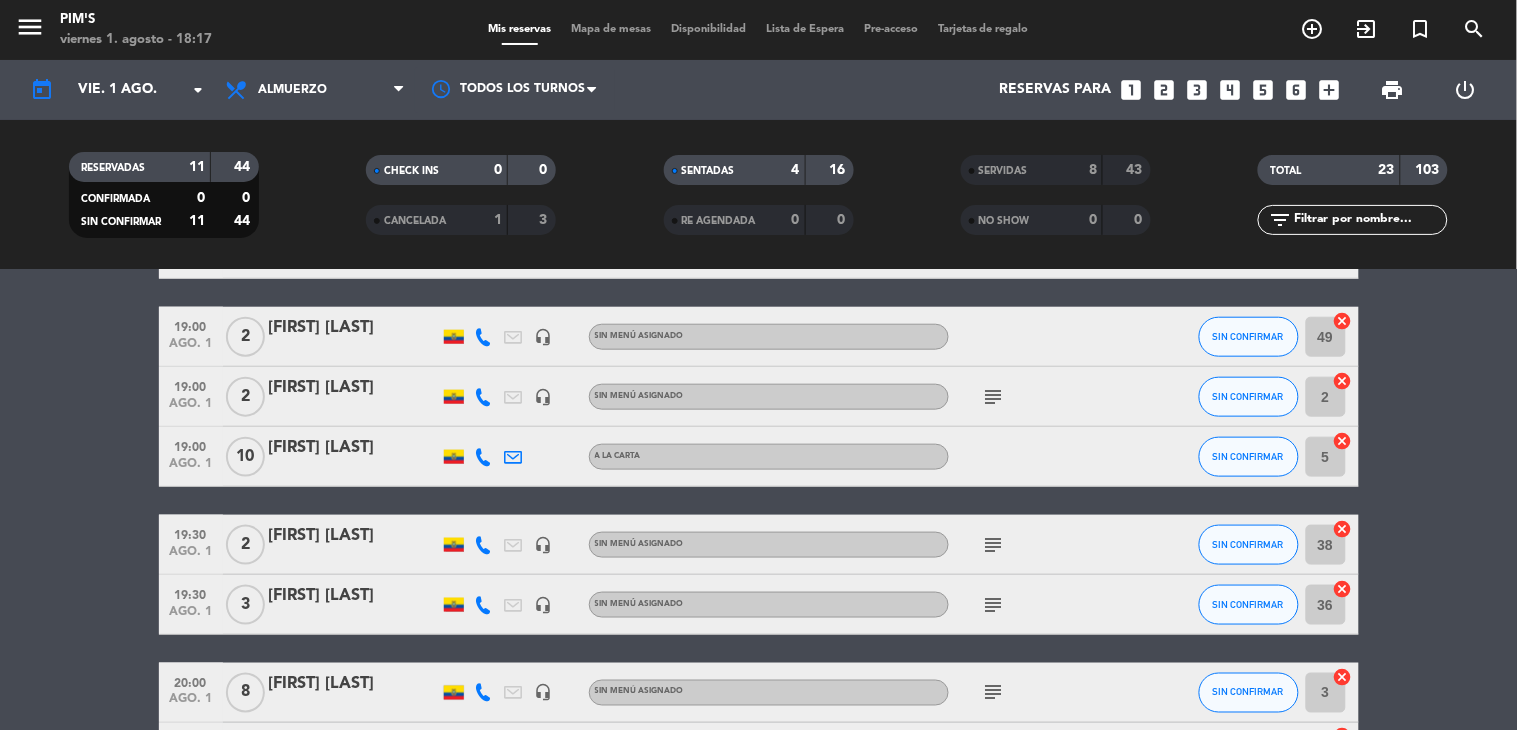 click on "subject" 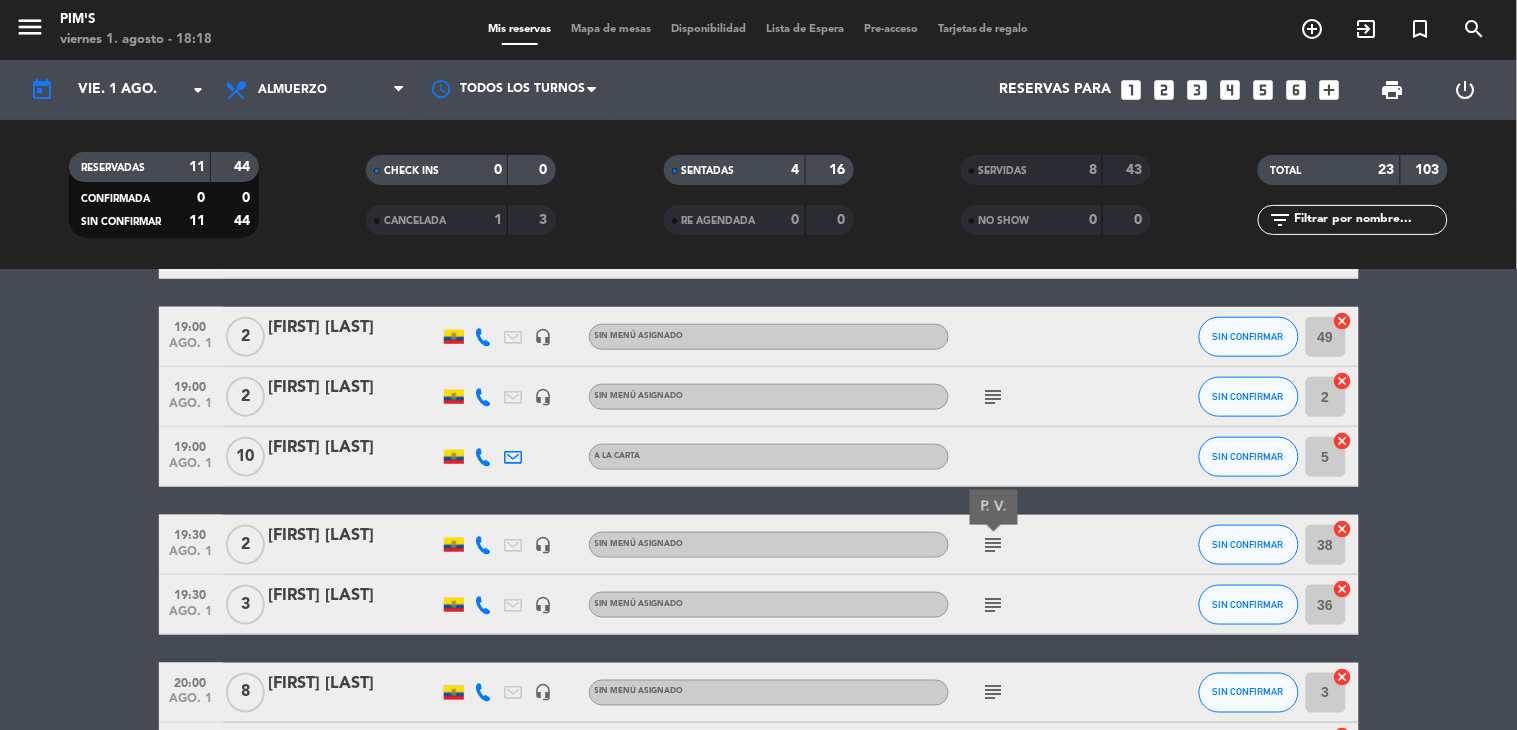 click on "cancel" 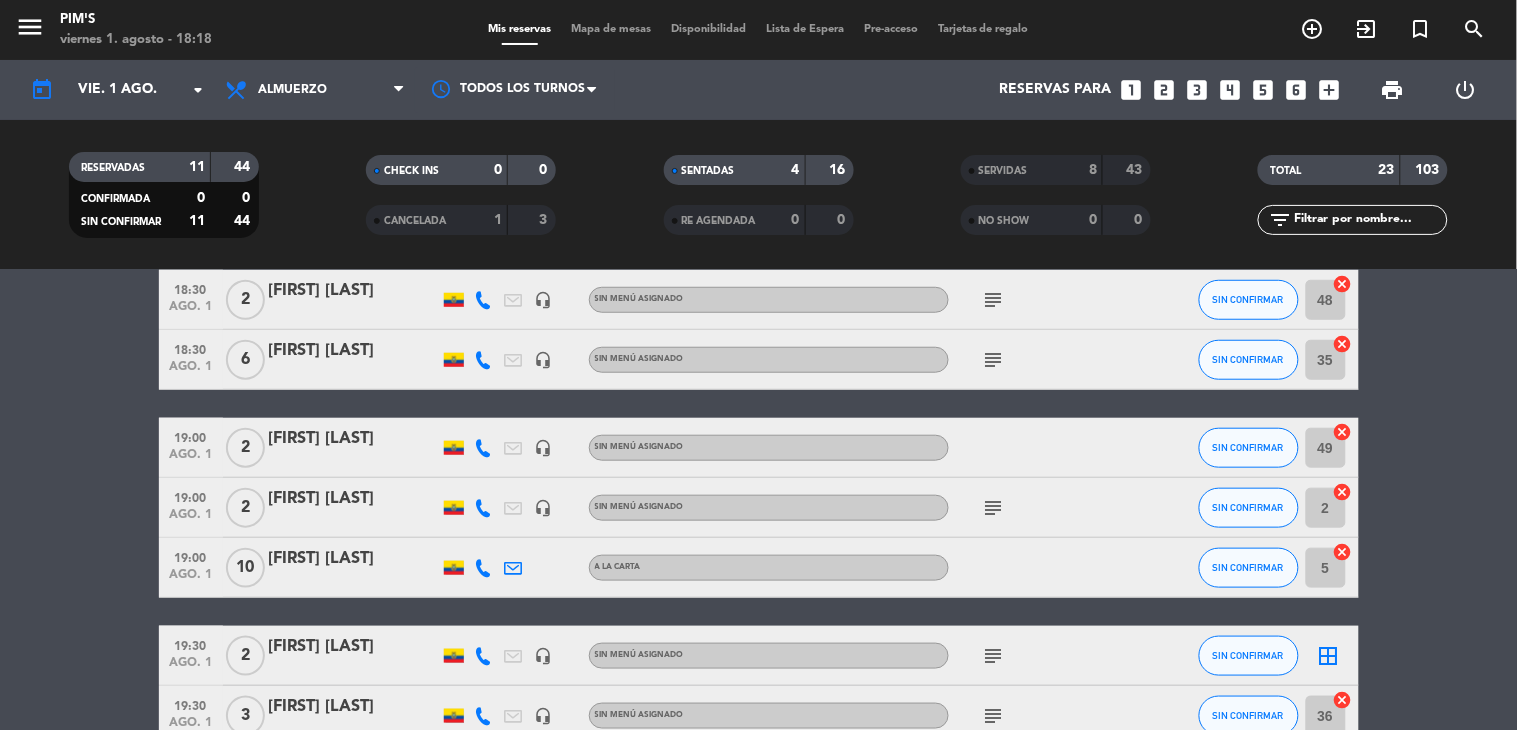 scroll, scrollTop: 555, scrollLeft: 0, axis: vertical 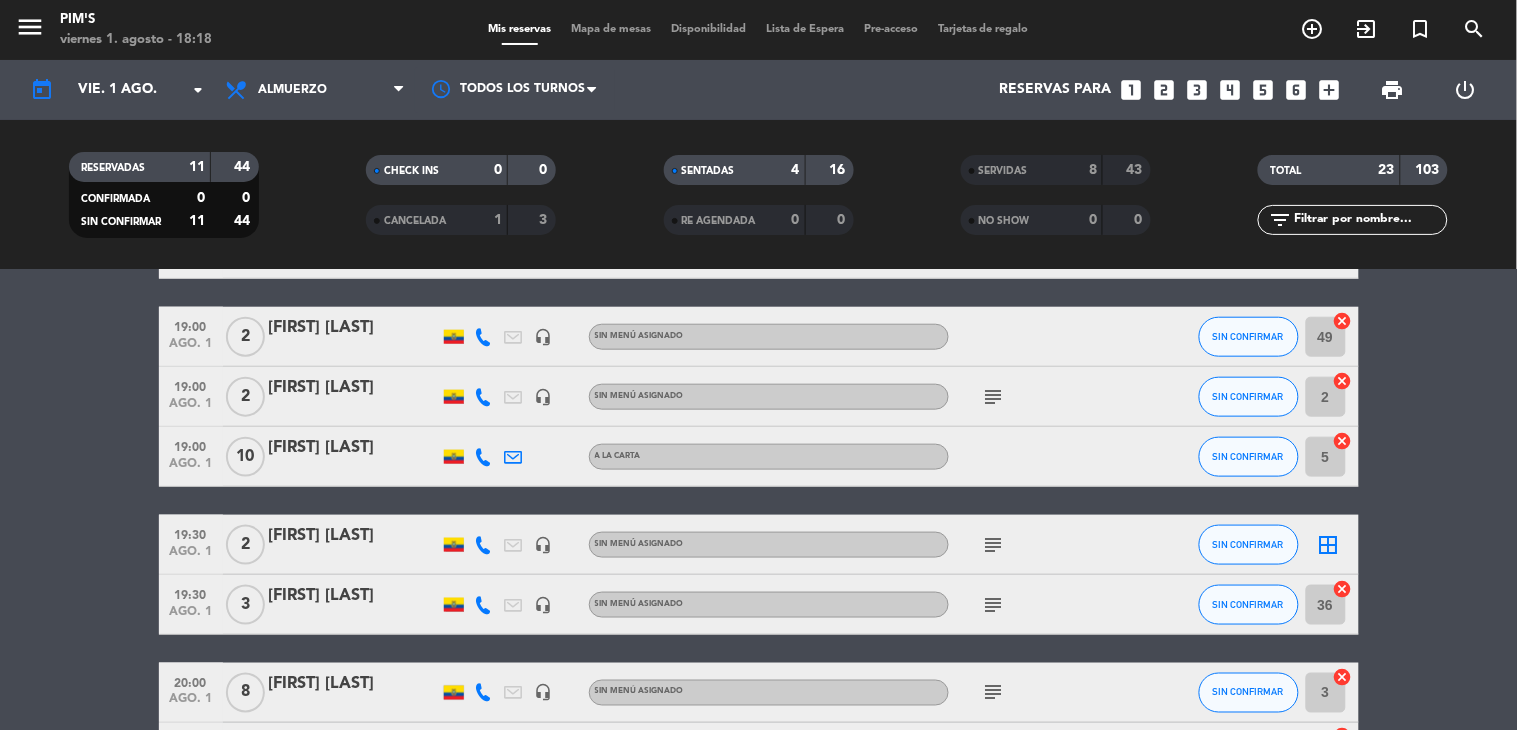 click on "subject" 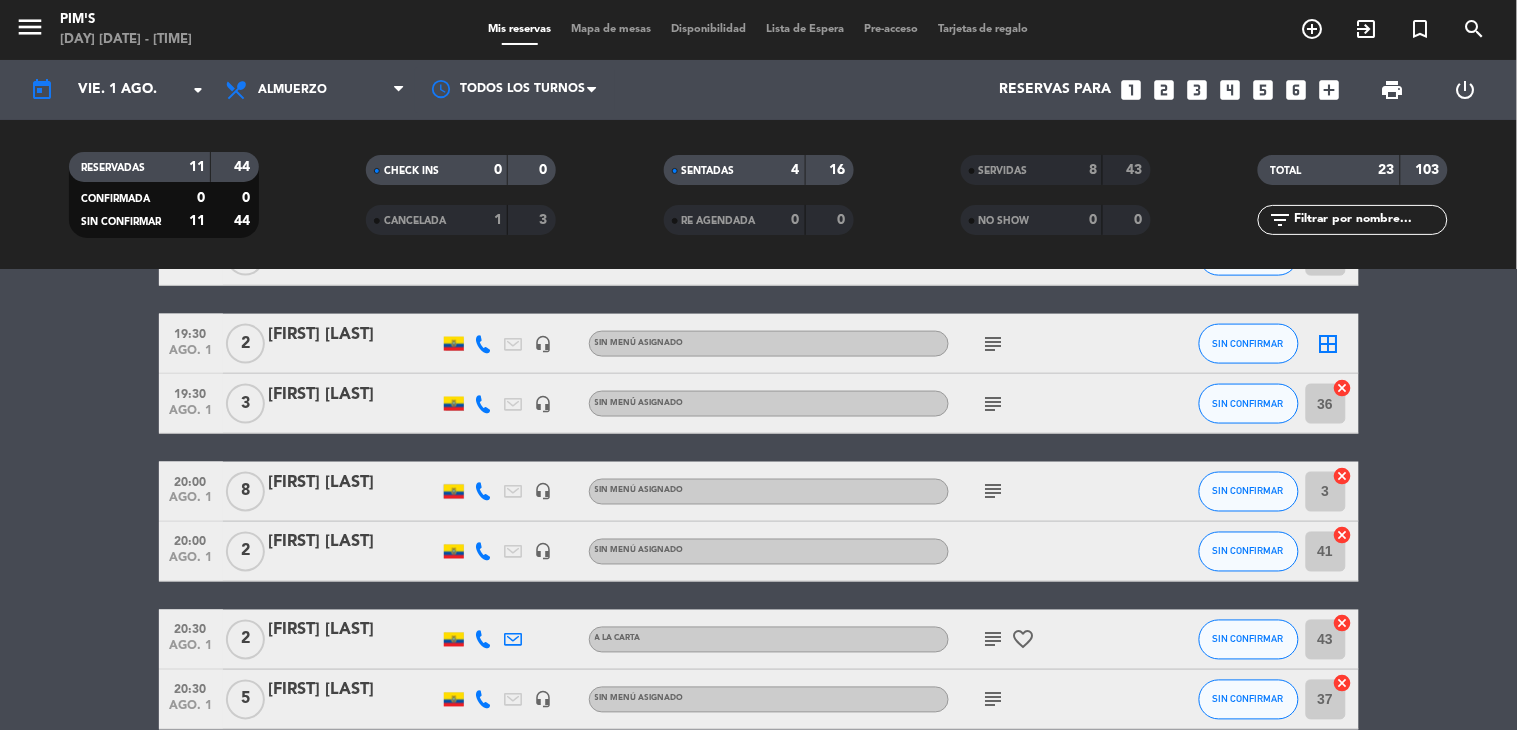 scroll, scrollTop: 855, scrollLeft: 0, axis: vertical 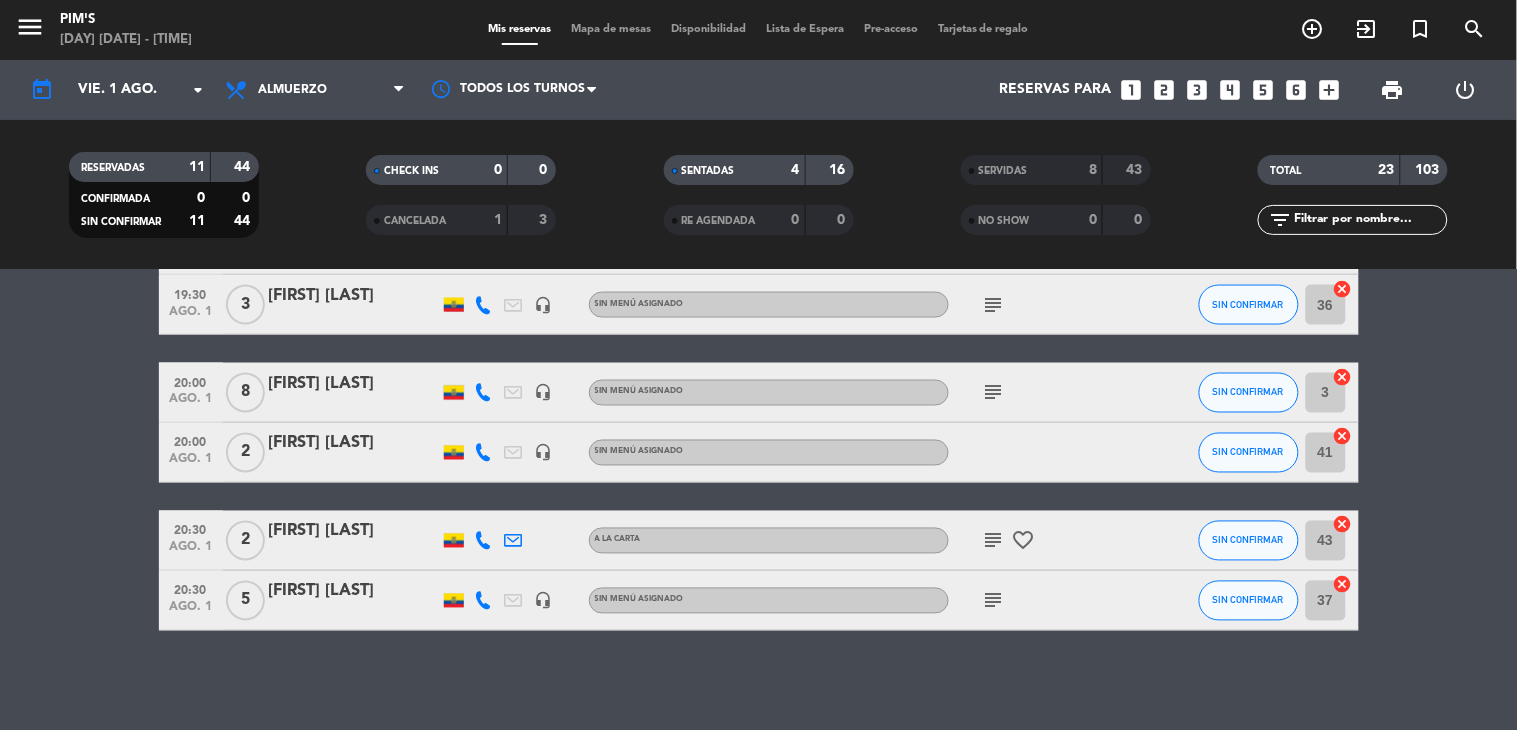 click on "cancel" 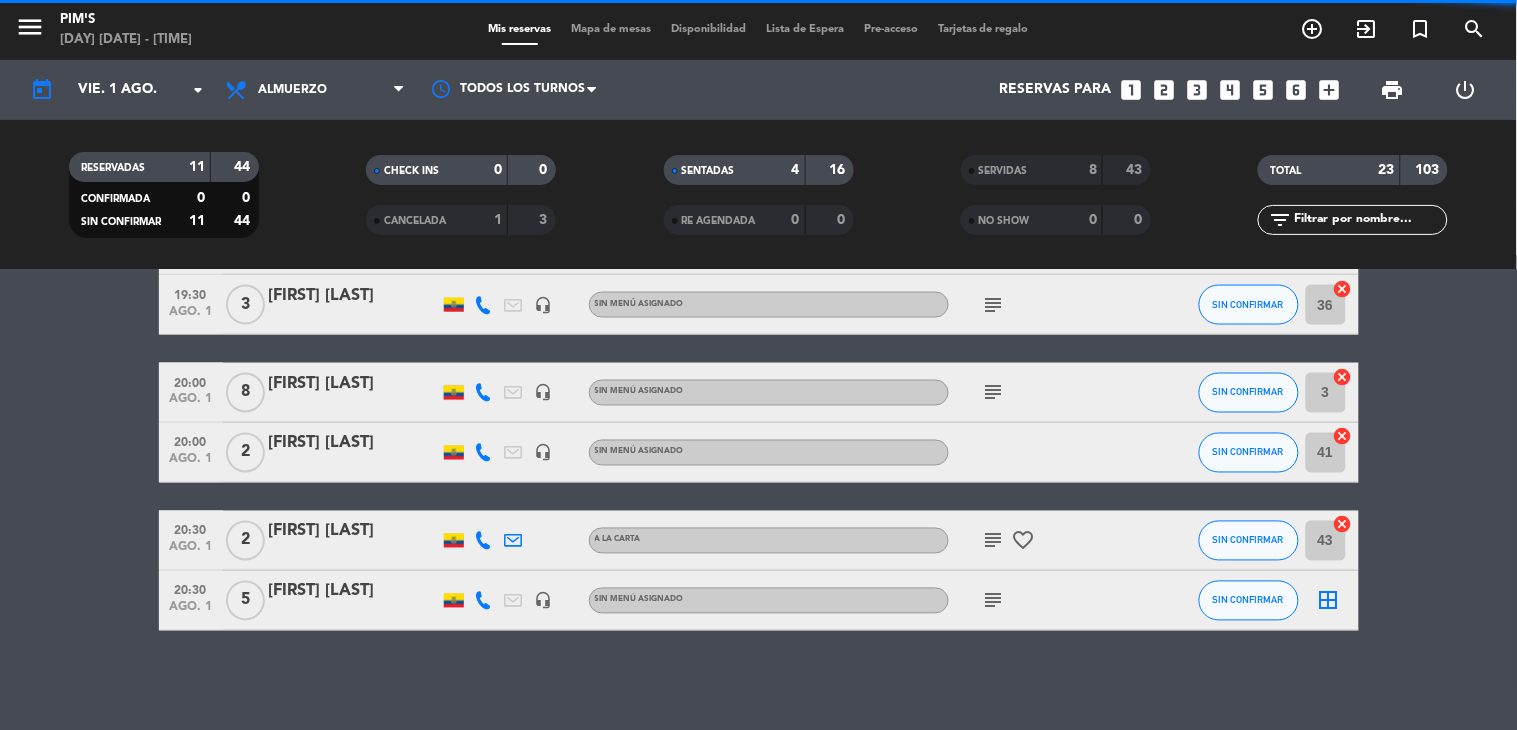 click on "cancel" 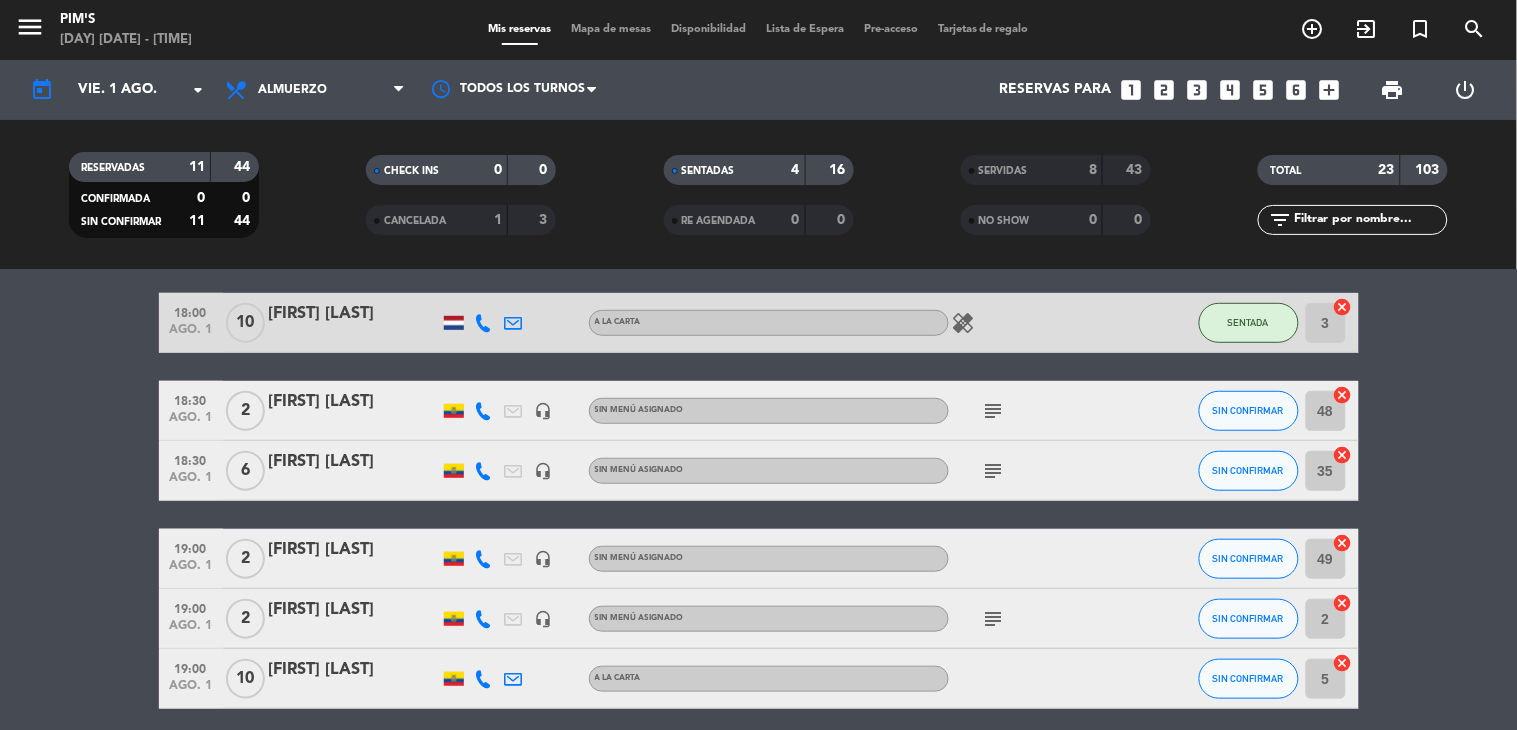 scroll, scrollTop: 555, scrollLeft: 0, axis: vertical 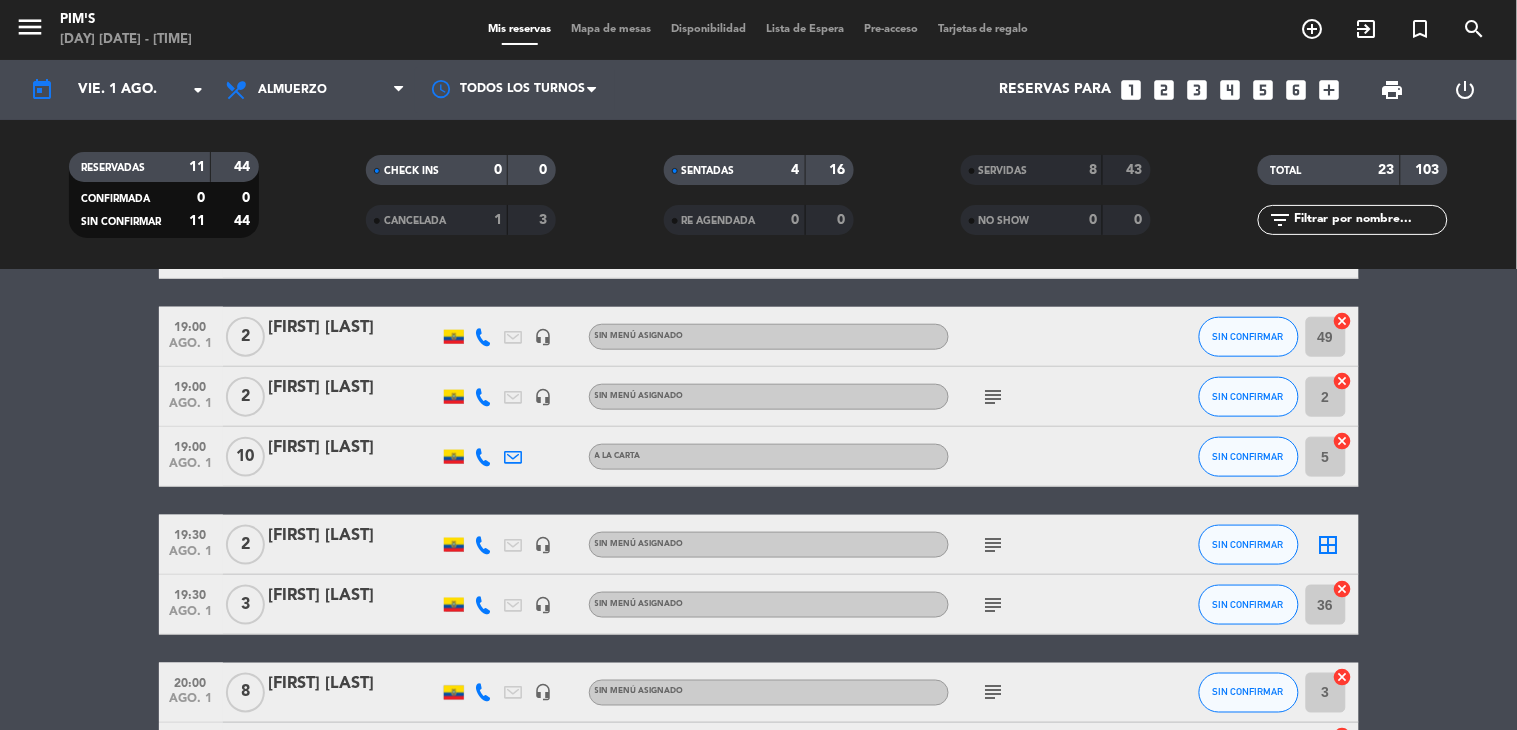 click on "border_all" 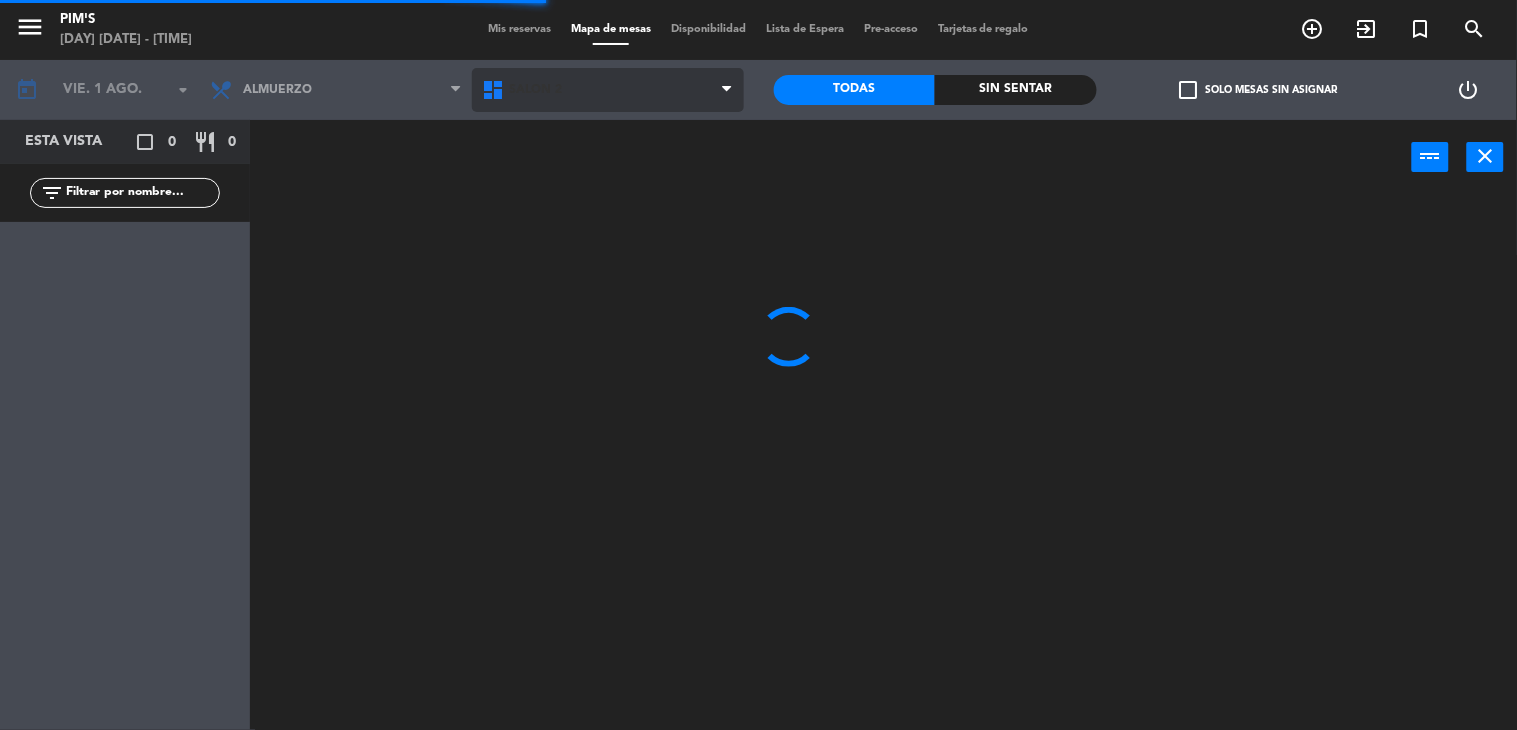 click on "Salón 2" at bounding box center (608, 90) 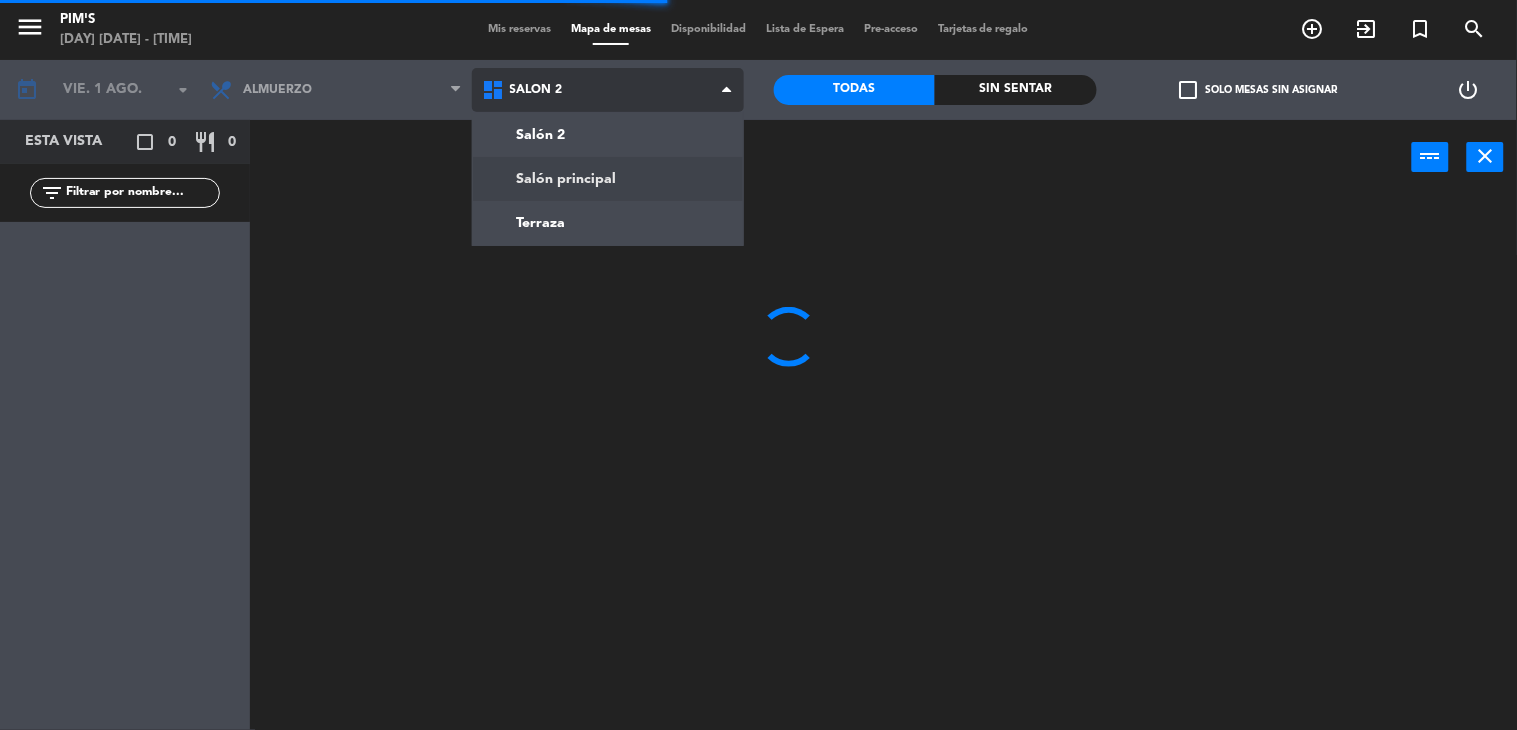 click on "menu  Pim's   viernes 1. agosto - 18:19   Mis reservas   Mapa de mesas   Disponibilidad   Lista de Espera   Pre-acceso   Tarjetas de regalo  add_circle_outline exit_to_app turned_in_not search today    vie. 1 ago. arrow_drop_down  Almuerzo  Almuerzo  Almuerzo  Salón 2   Salón principal   Terraza   Salón 2   Salón 2   Salón principal   Terraza   Todas  Sin sentar  check_box_outline_blank   Solo mesas sin asignar   power_settings_new   Esta vista   crop_square  0  restaurant  0 filter_list power_input close" 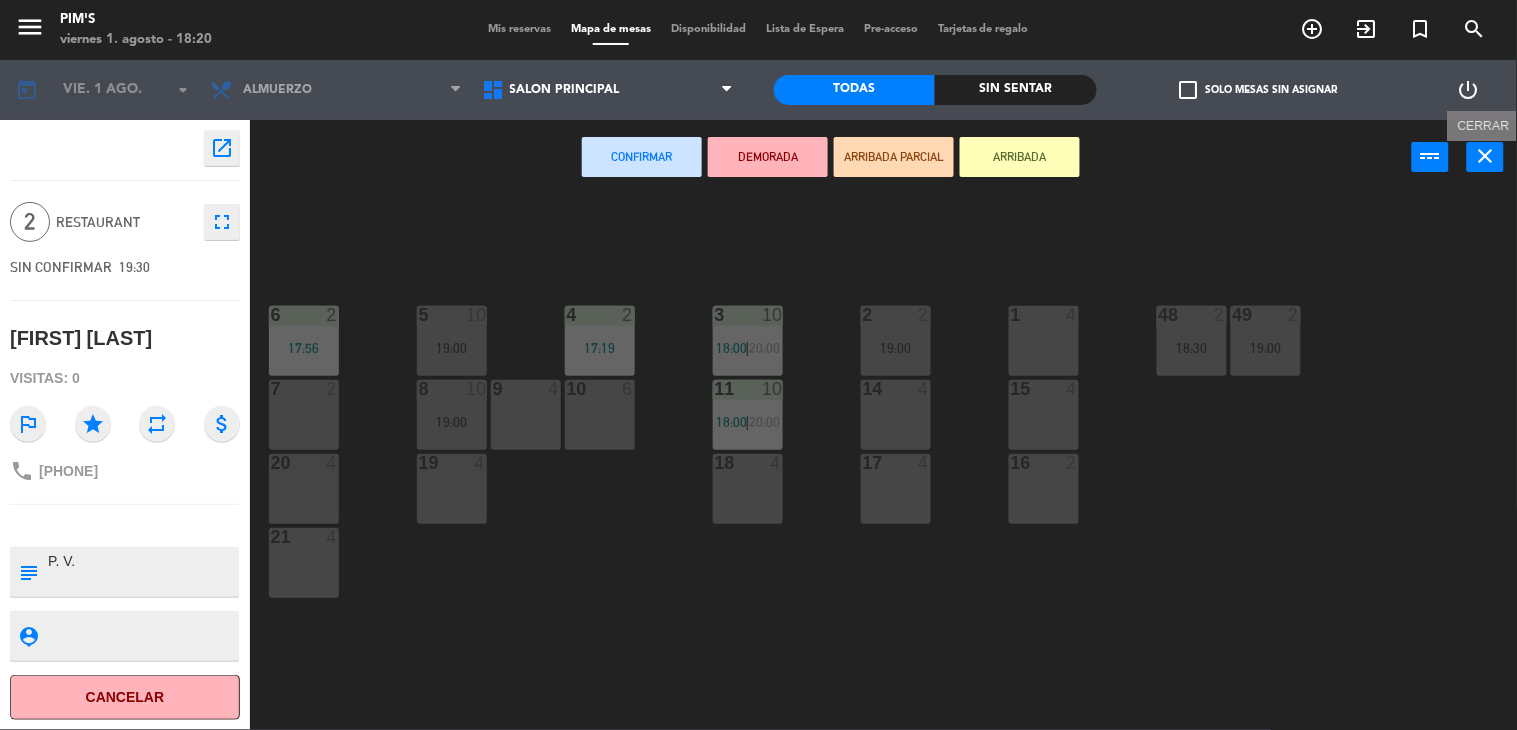 click on "close" at bounding box center [1486, 156] 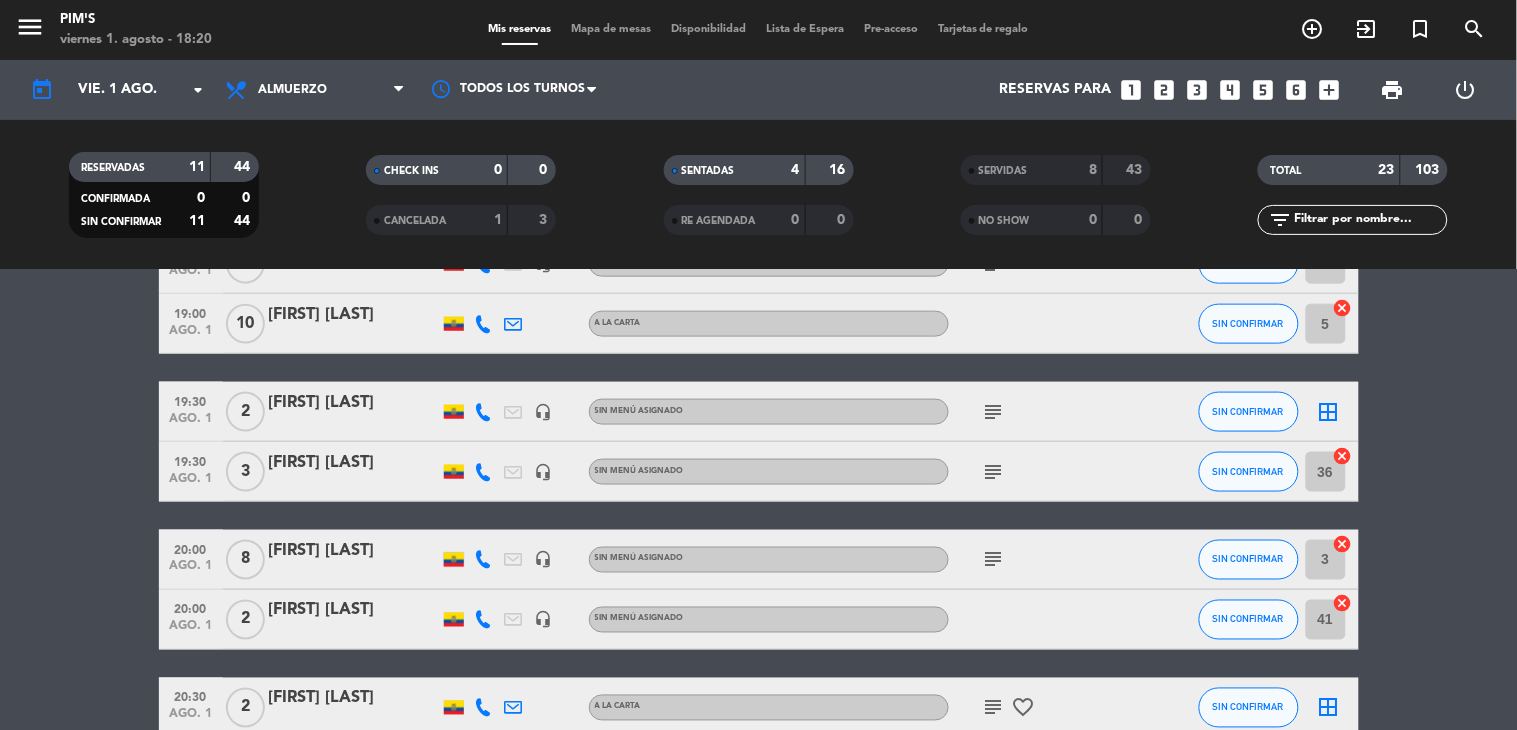 scroll, scrollTop: 702, scrollLeft: 0, axis: vertical 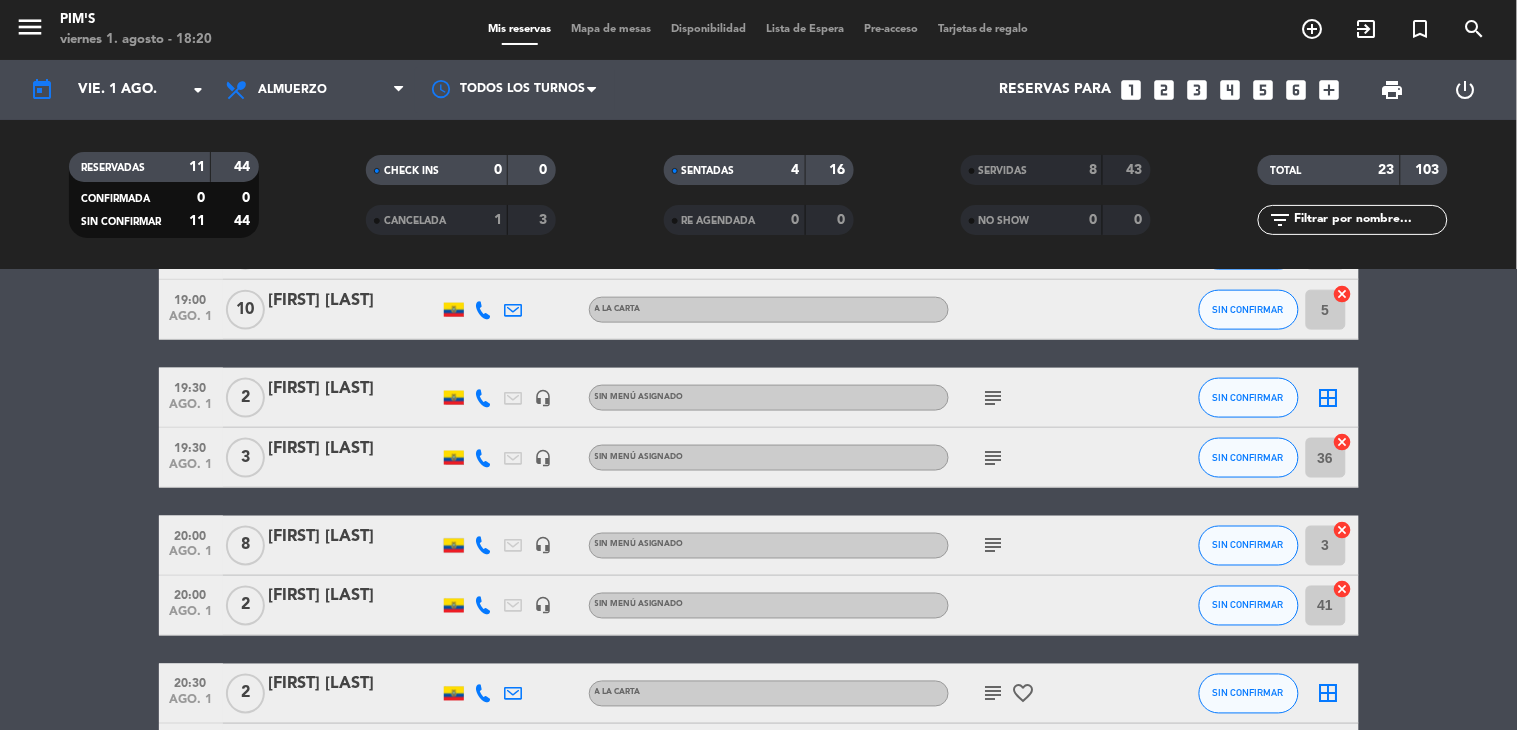 click on "cancel" 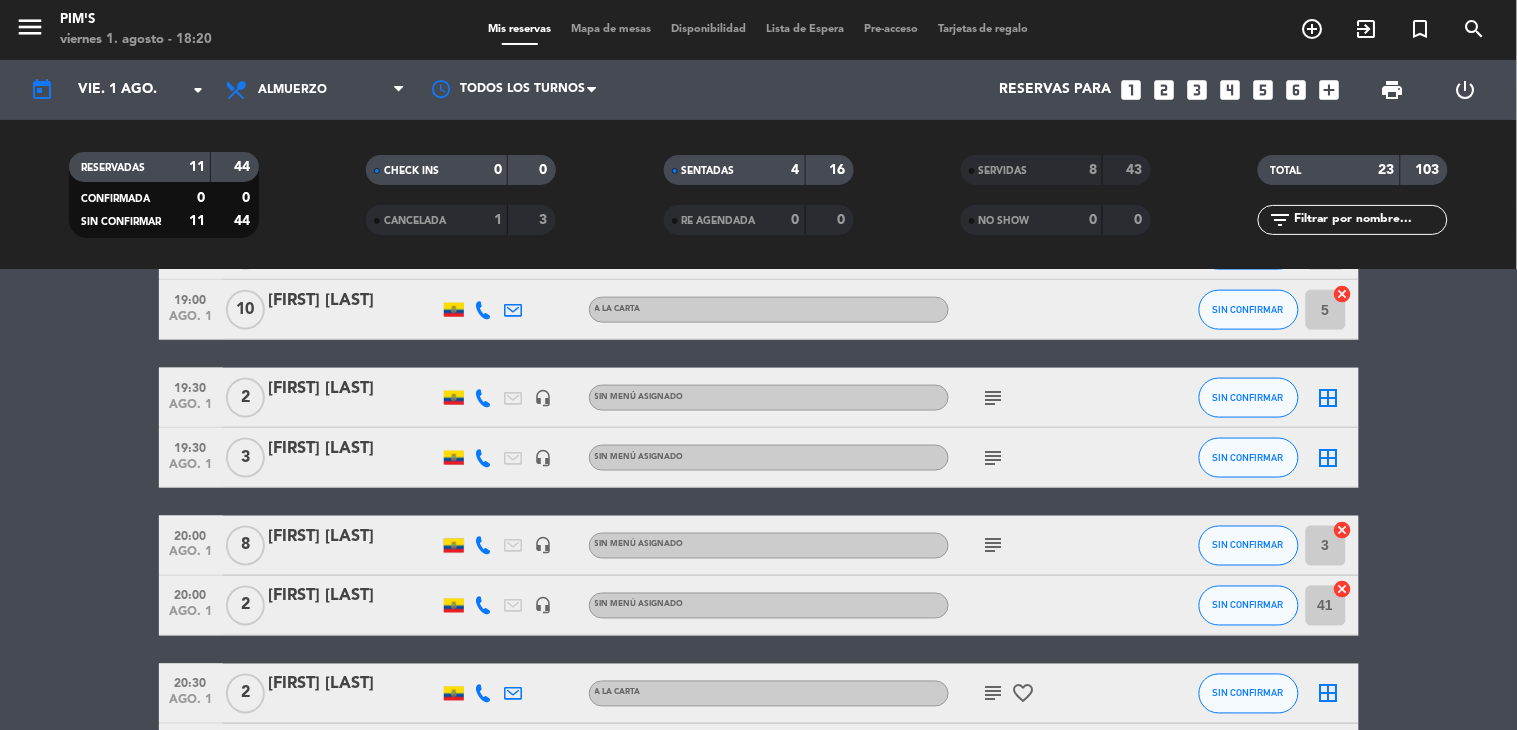 click on "cancel" 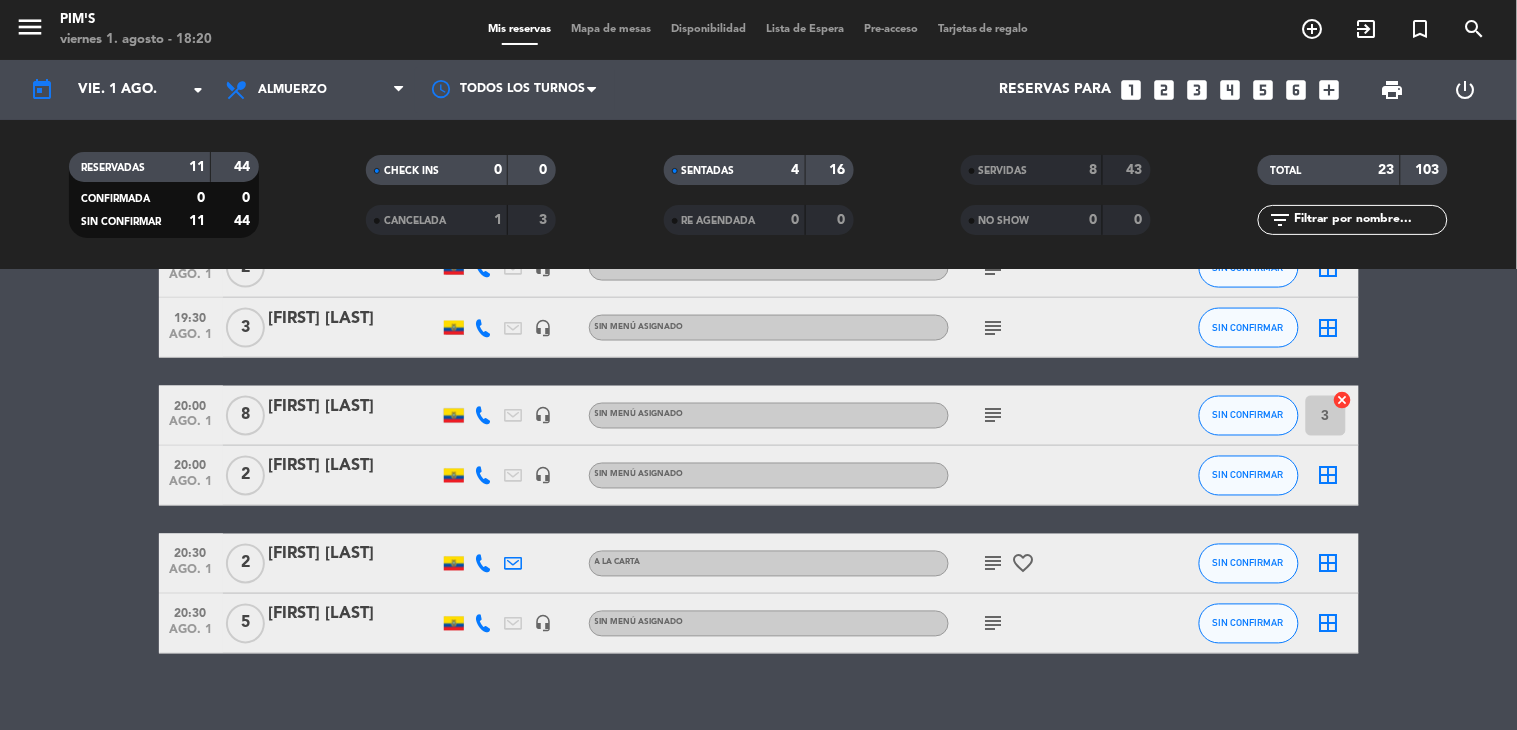 scroll, scrollTop: 855, scrollLeft: 0, axis: vertical 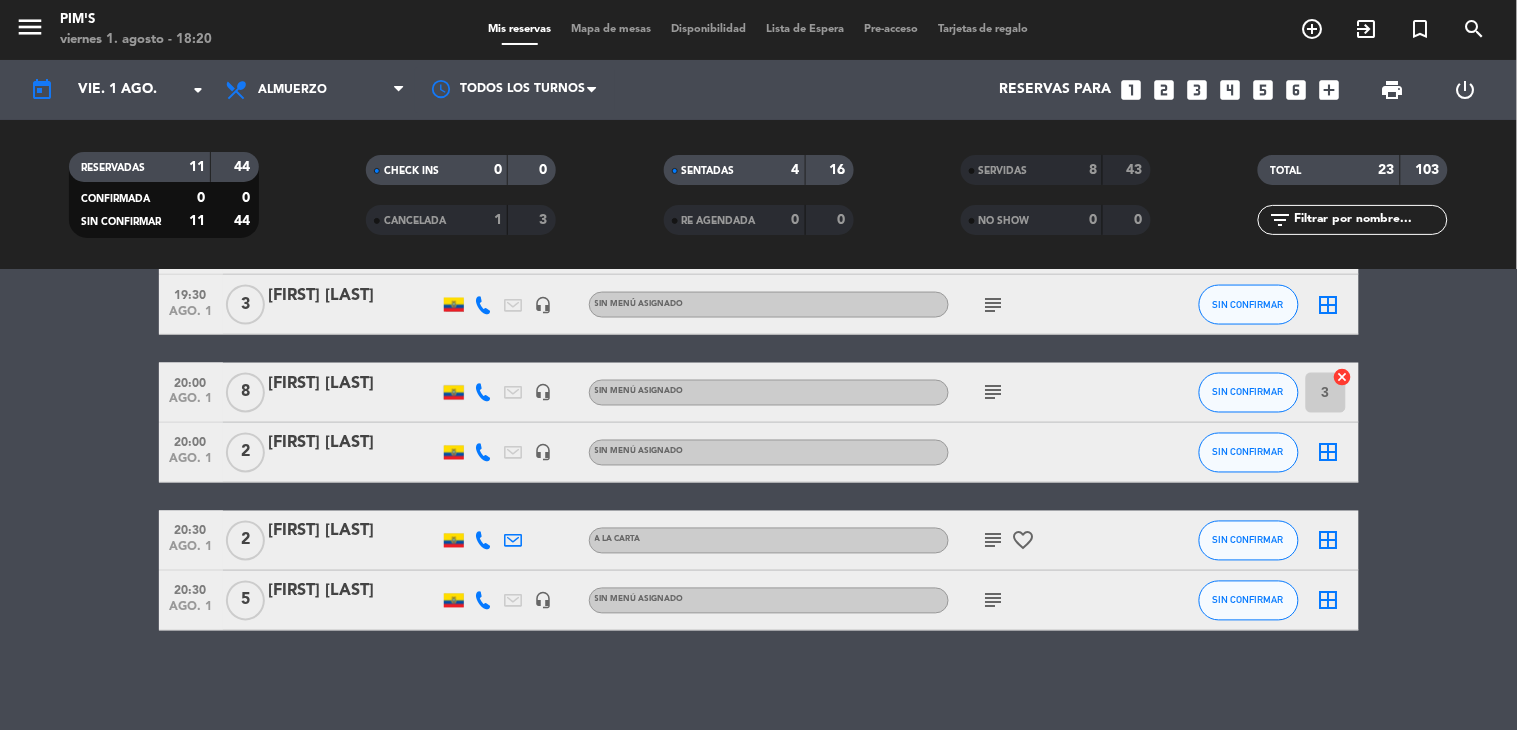 click on "subject" 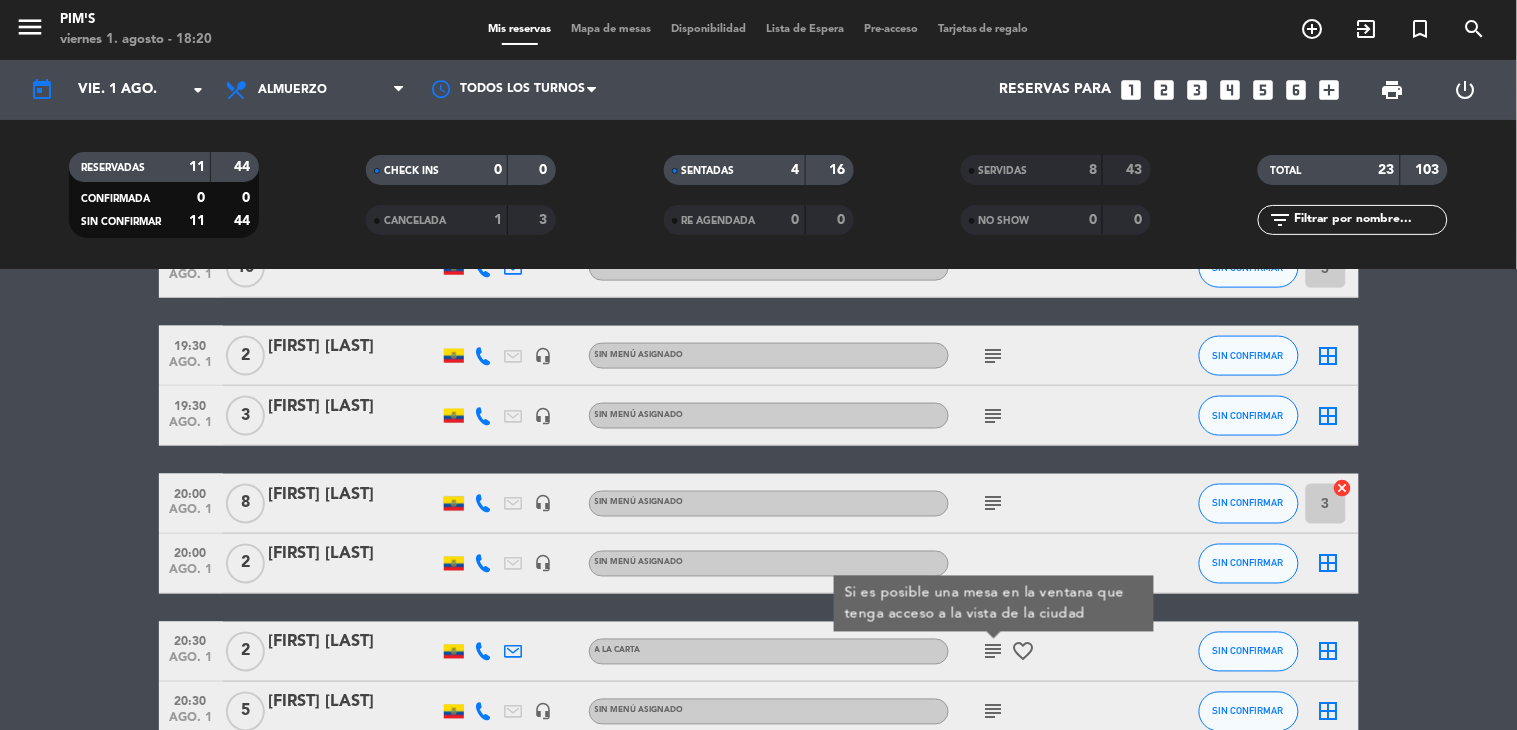 scroll, scrollTop: 522, scrollLeft: 0, axis: vertical 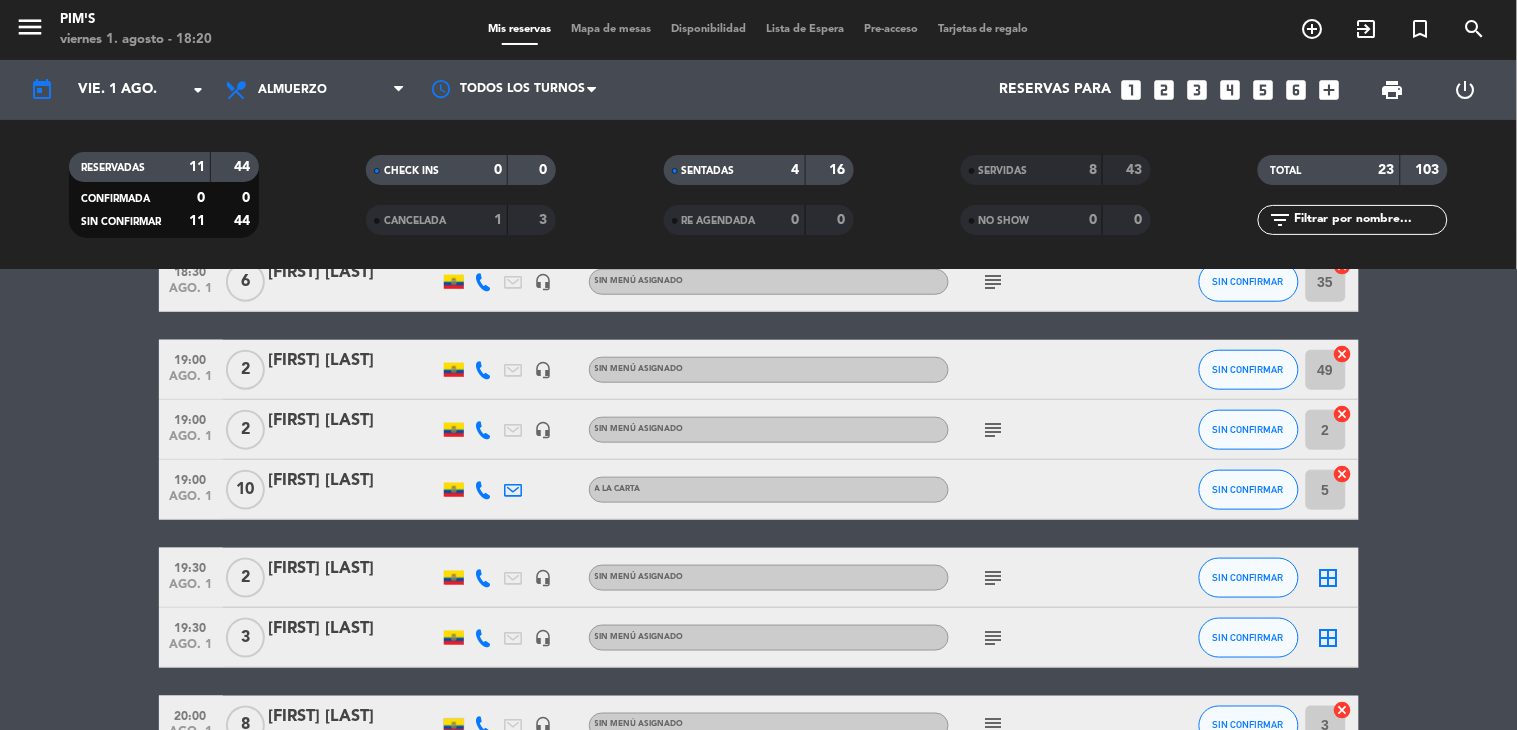 click on "subject" 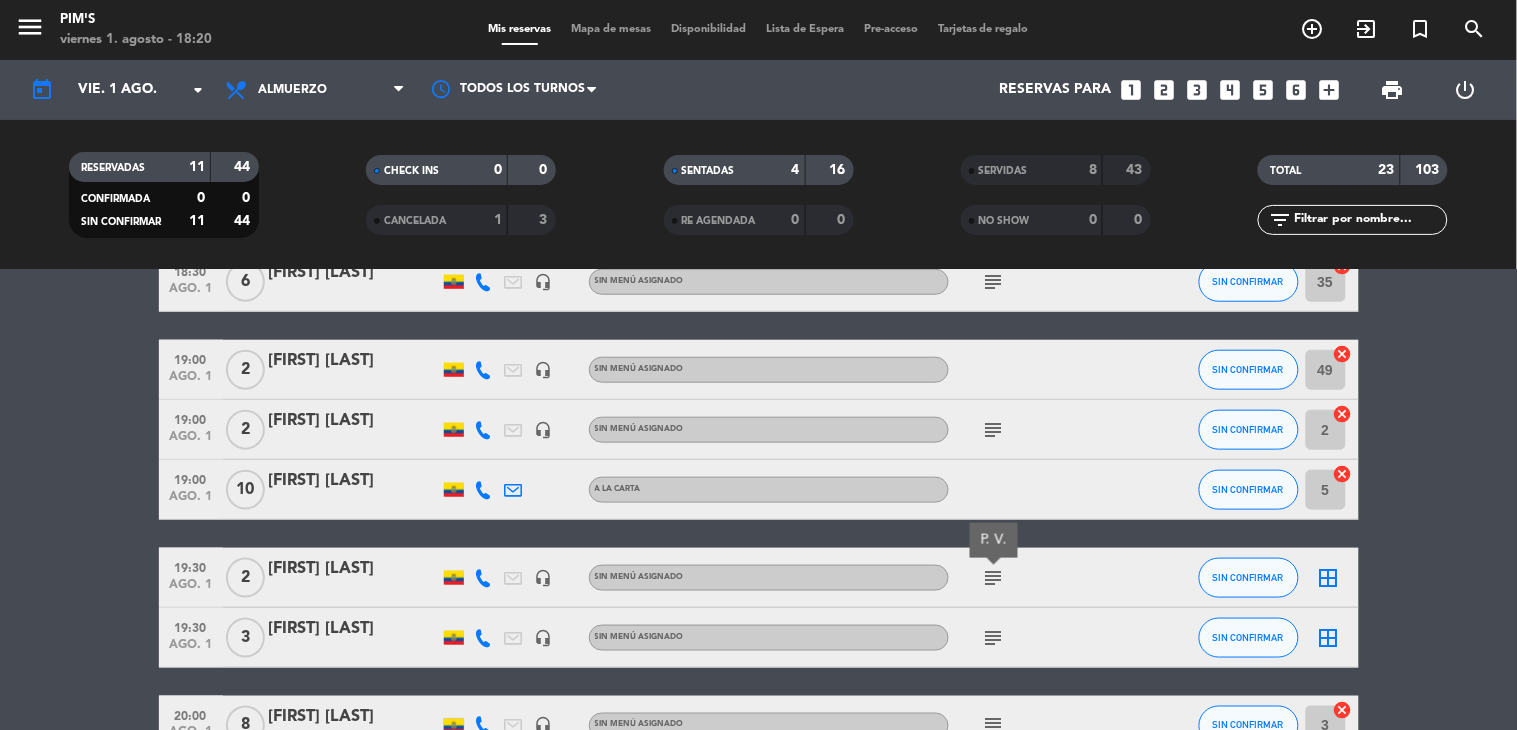 click on "border_all" 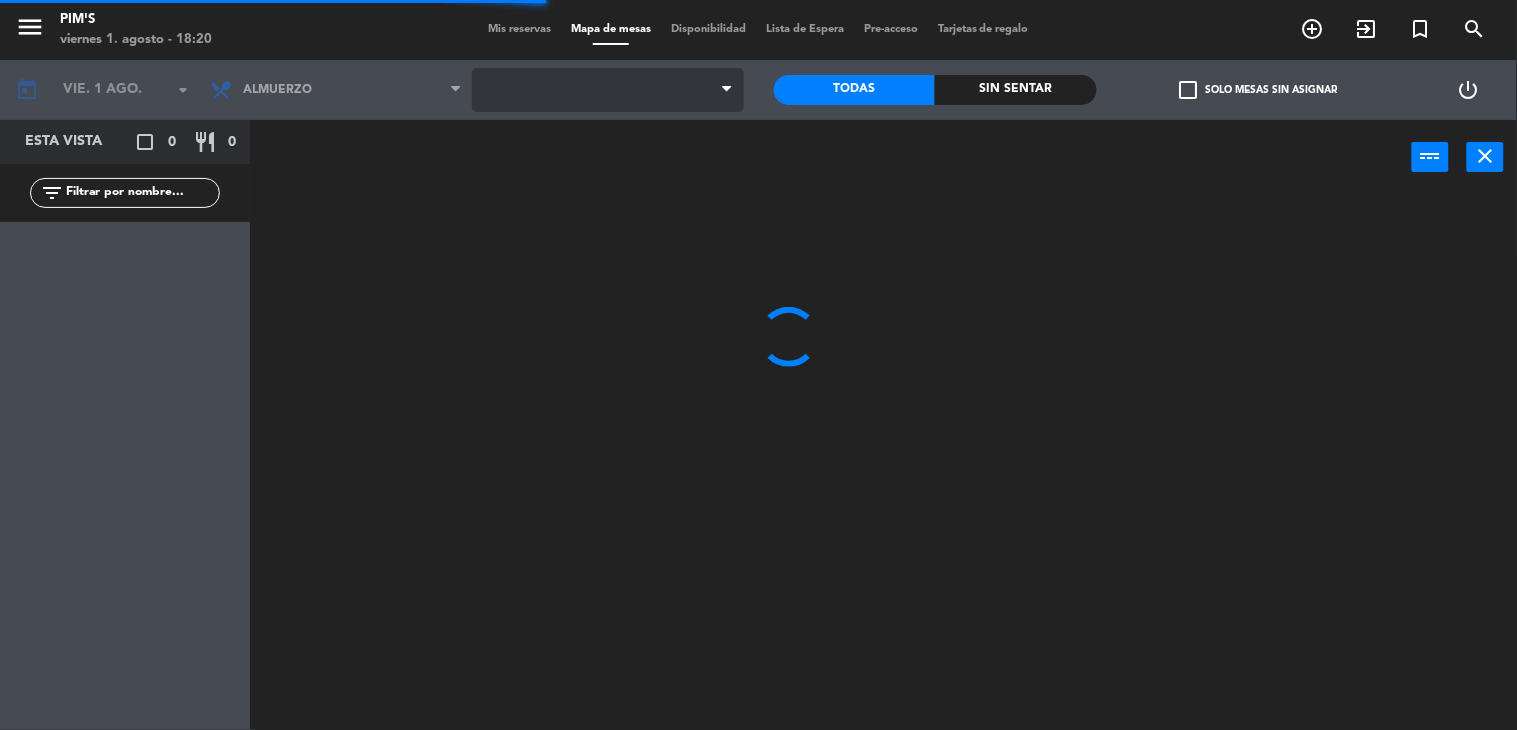 click at bounding box center [608, 90] 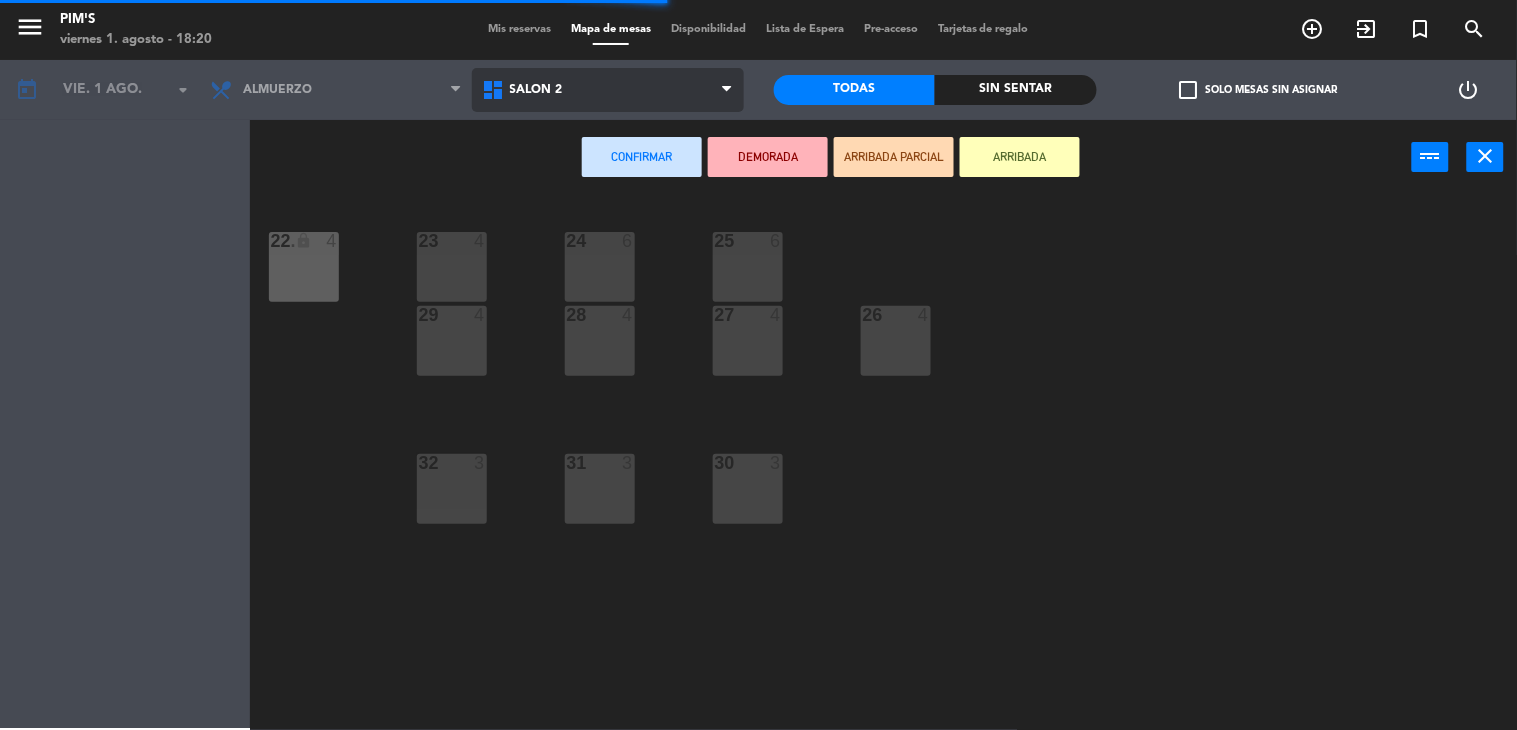 click on "Salón 2" at bounding box center [608, 90] 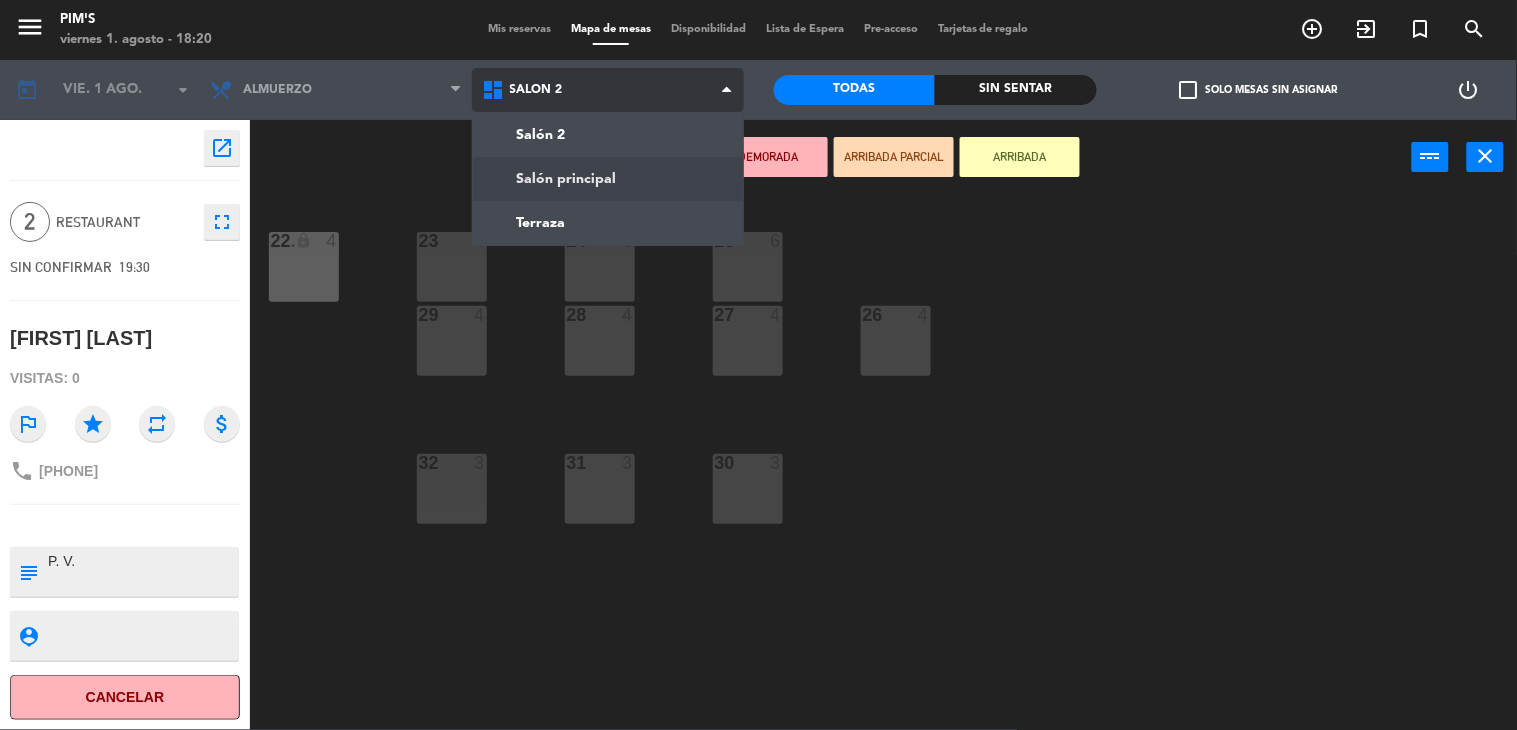 click on "menu Pim's viernes 1. agosto - 18:20 Mis reservas Mapa de mesas Disponibilidad Lista de Espera Pre-acceso Tarjetas de regalo add_circle_outline exit_to_app turned_in_not search today vie. 1 ago. arrow_drop_down Almuerzo Almuerzo Almuerzo Salón 2 Salón principal Terraza Salón 2 Salón 2 Salón principal Terraza Todas Sin sentar check_box_outline_blank Solo mesas sin asignar power_settings_new open_in_new 2 Restaurant fullscreen SIN CONFIRMAR 19:30 [FIRST] [LAST] Visitas: 0 outlined_flag star repeat attach_money phone +[PHONE] subject person_pin Cancelar Confirmar DEMORADA ARRIBADA PARCIAL ARRIBADA power_input close 23 4 24 6 25 6 22 lock 4 22. 4 26 4 27 4 28 4 29 4 30 3 31 3 32 3" 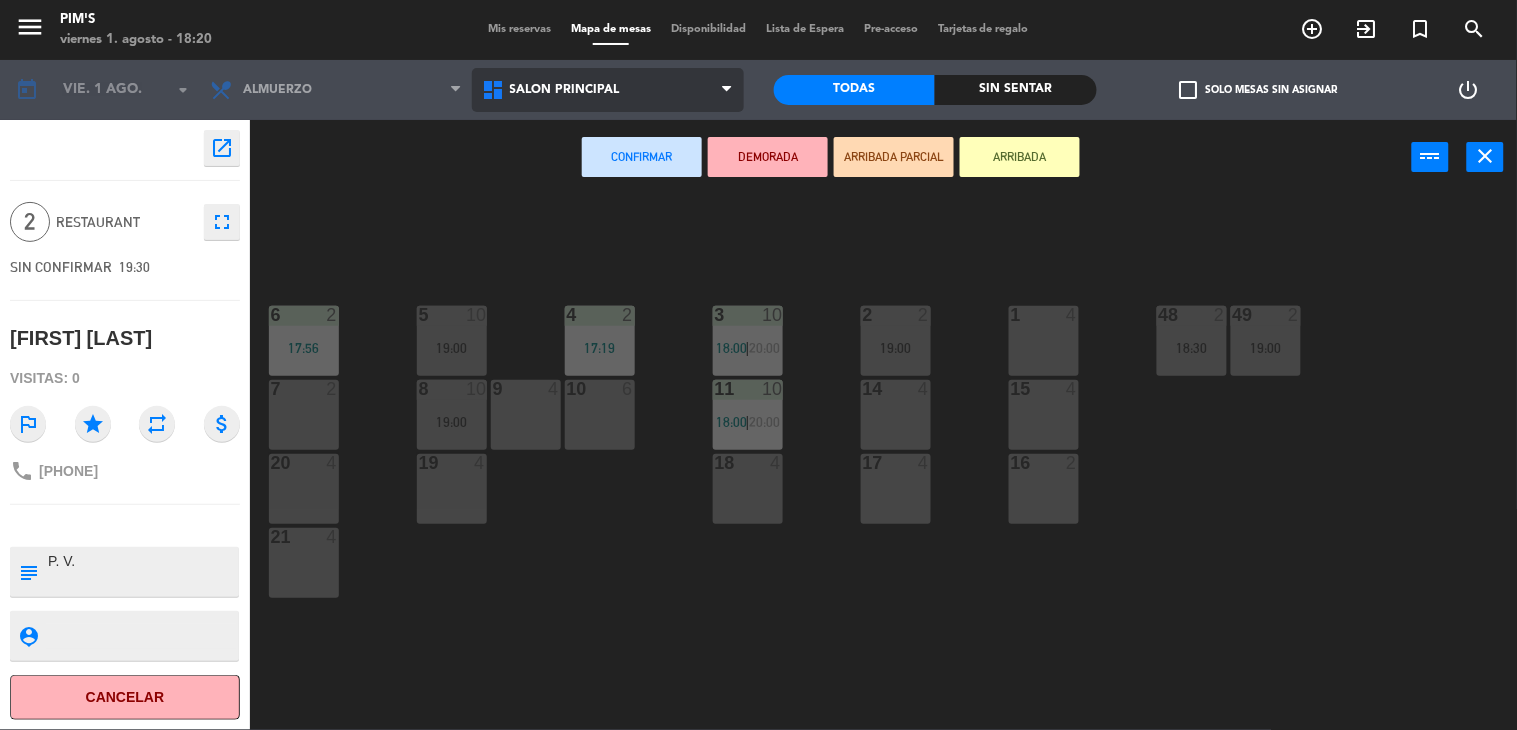 click on "Salón principal" at bounding box center (608, 90) 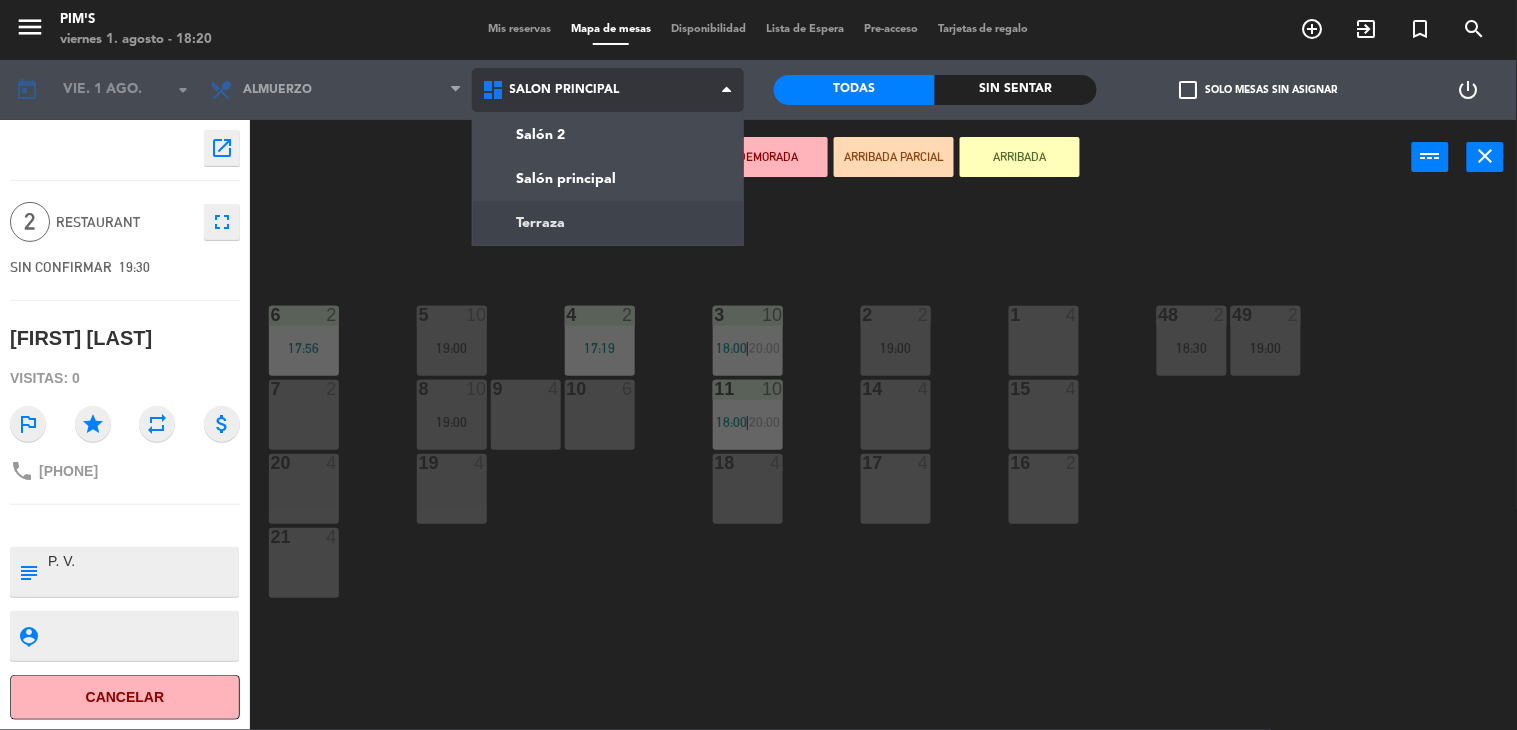 click on "menu Pim's viernes 1. agosto - 18:20 Mis reservas Mapa de mesas Disponibilidad Lista de Espera Pre-acceso Tarjetas de regalo add_circle_outline exit_to_app turned_in_not search today vie. 1 ago. arrow_drop_down Almuerzo Almuerzo Almuerzo Salón 2 Salón principal Terraza Salón principal Salón 2 Salón principal Terraza Todas Sin sentar check_box_outline_blank Solo mesas sin asignar power_settings_new open_in_new 2 Restaurant fullscreen SIN CONFIRMAR 19:30 DARIO MACIAS Visitas: 0 outlined_flag star repeat attach_money phone [PHONE] subject person_pin Cancelar Confirmar DEMORADA ARRIBADA PARCIAL ARRIBADA power_input close 6 2 17:56 5 10 19:00 4 2 17:19 3 10 18:00 | 20:00 48 2 18:30 2 2 19:00 1 4 49 2 19:00 7 2 8 10 19:00 10 6 14 4 15 4 9 4 11 10 18:00 | 20:00 20 4 18 4 17 4 19 4 16 2 21 4" 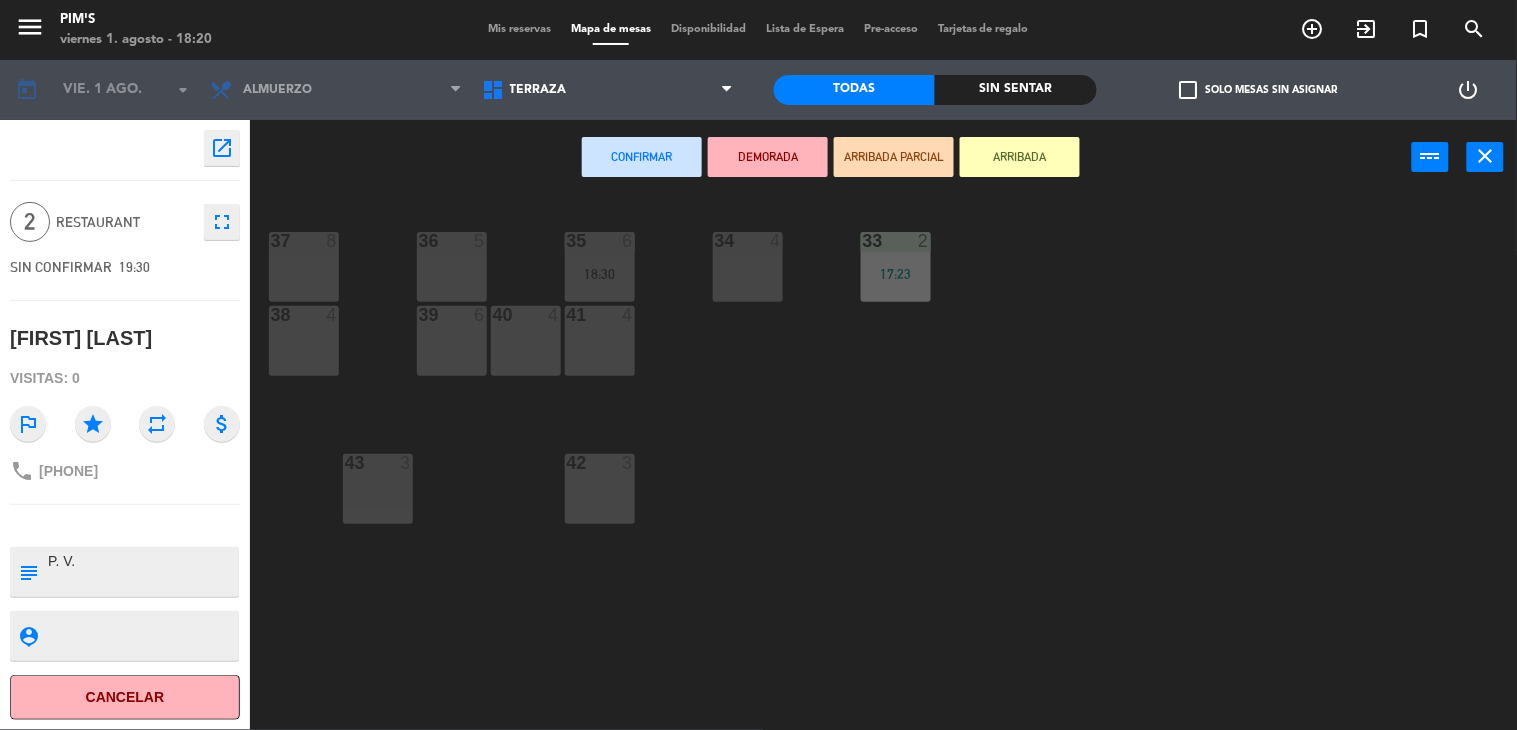 click on "34  4" at bounding box center (748, 267) 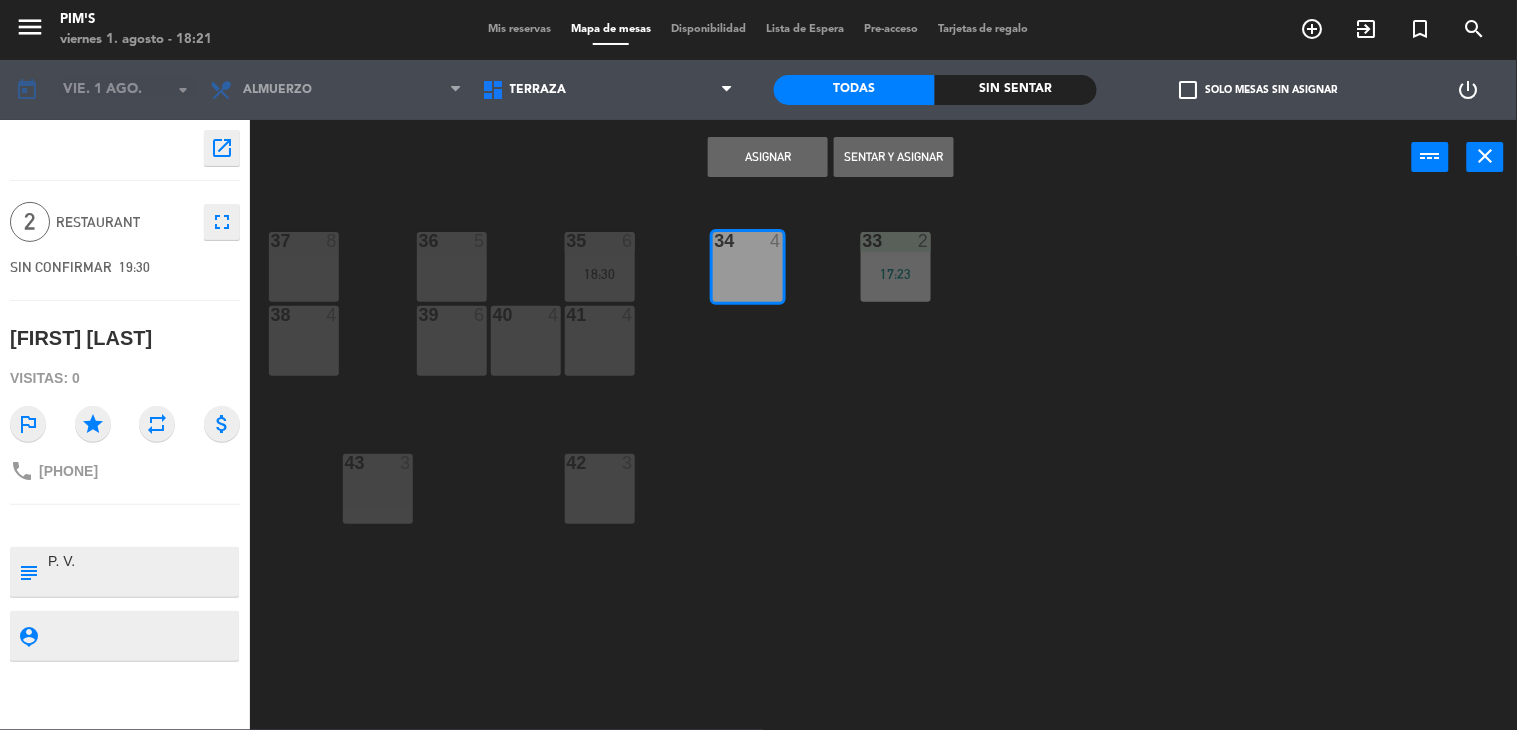 click on "Asignar" at bounding box center (768, 157) 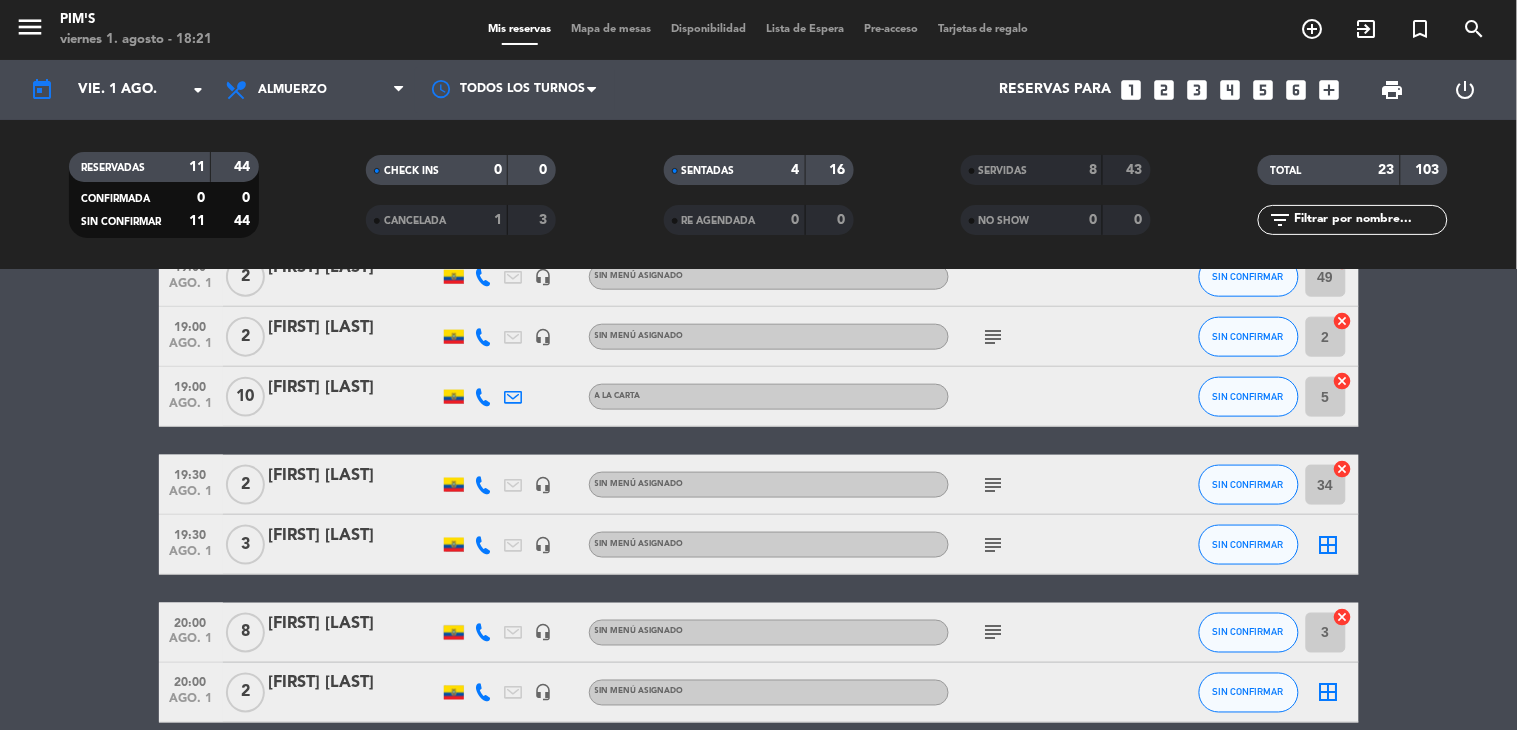 scroll, scrollTop: 666, scrollLeft: 0, axis: vertical 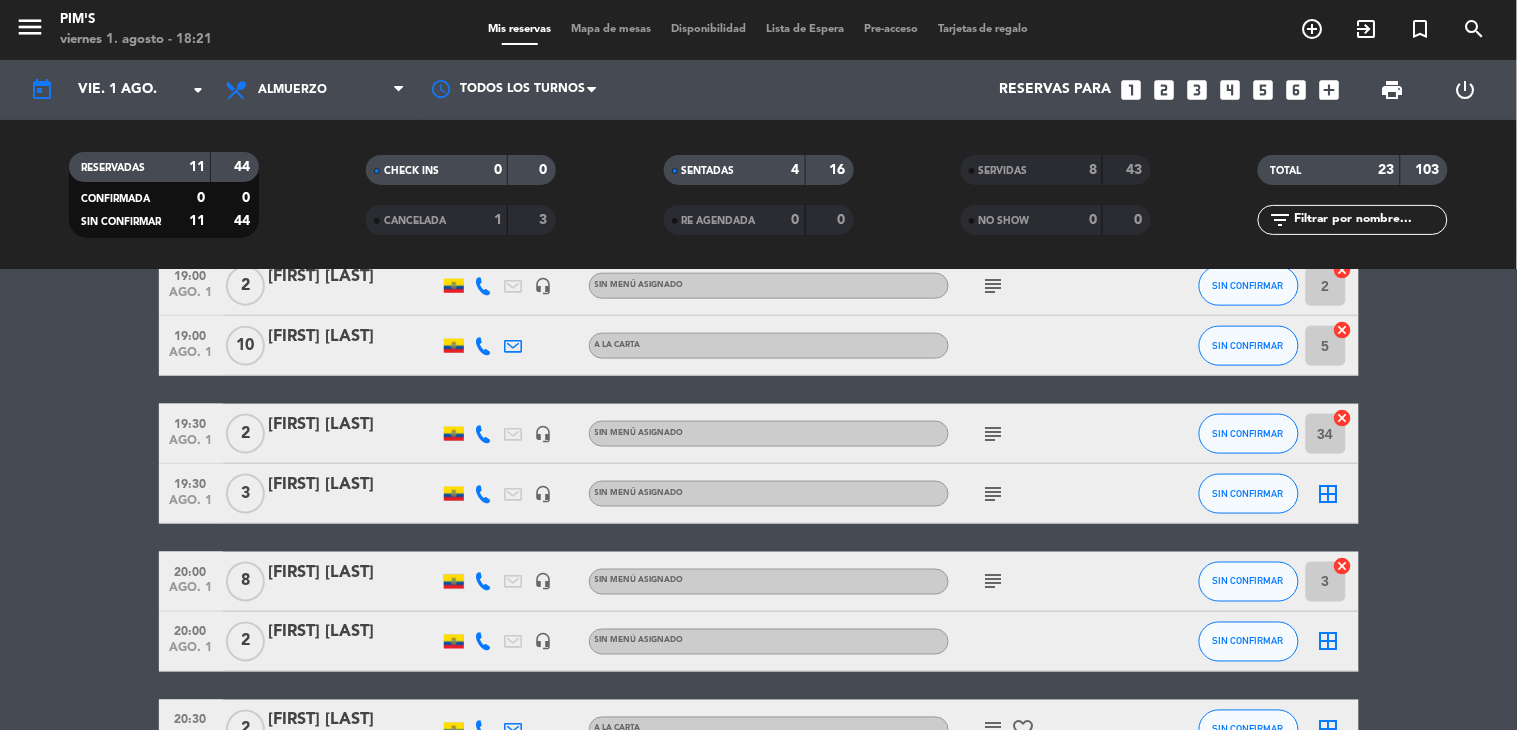 click on "subject" 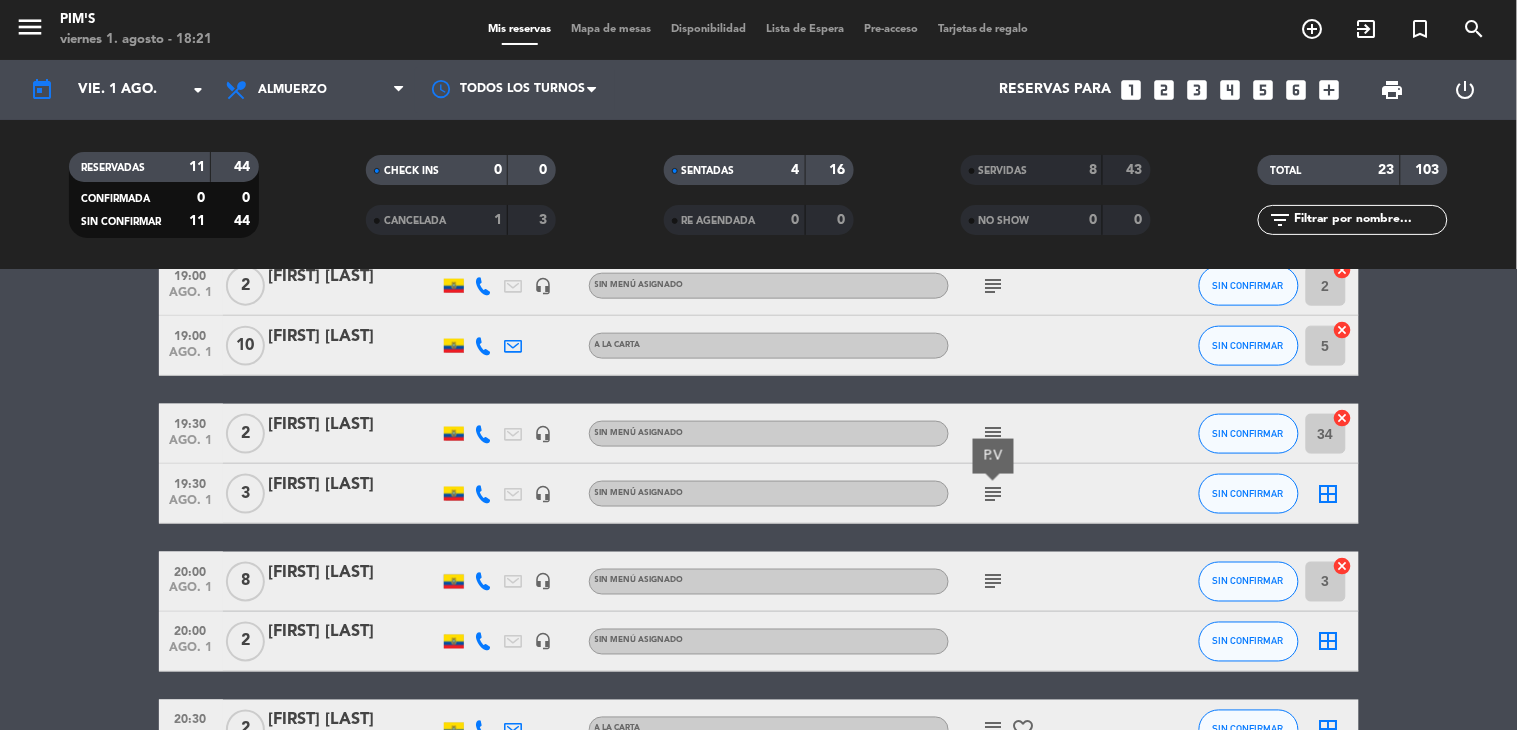 click on "border_all" 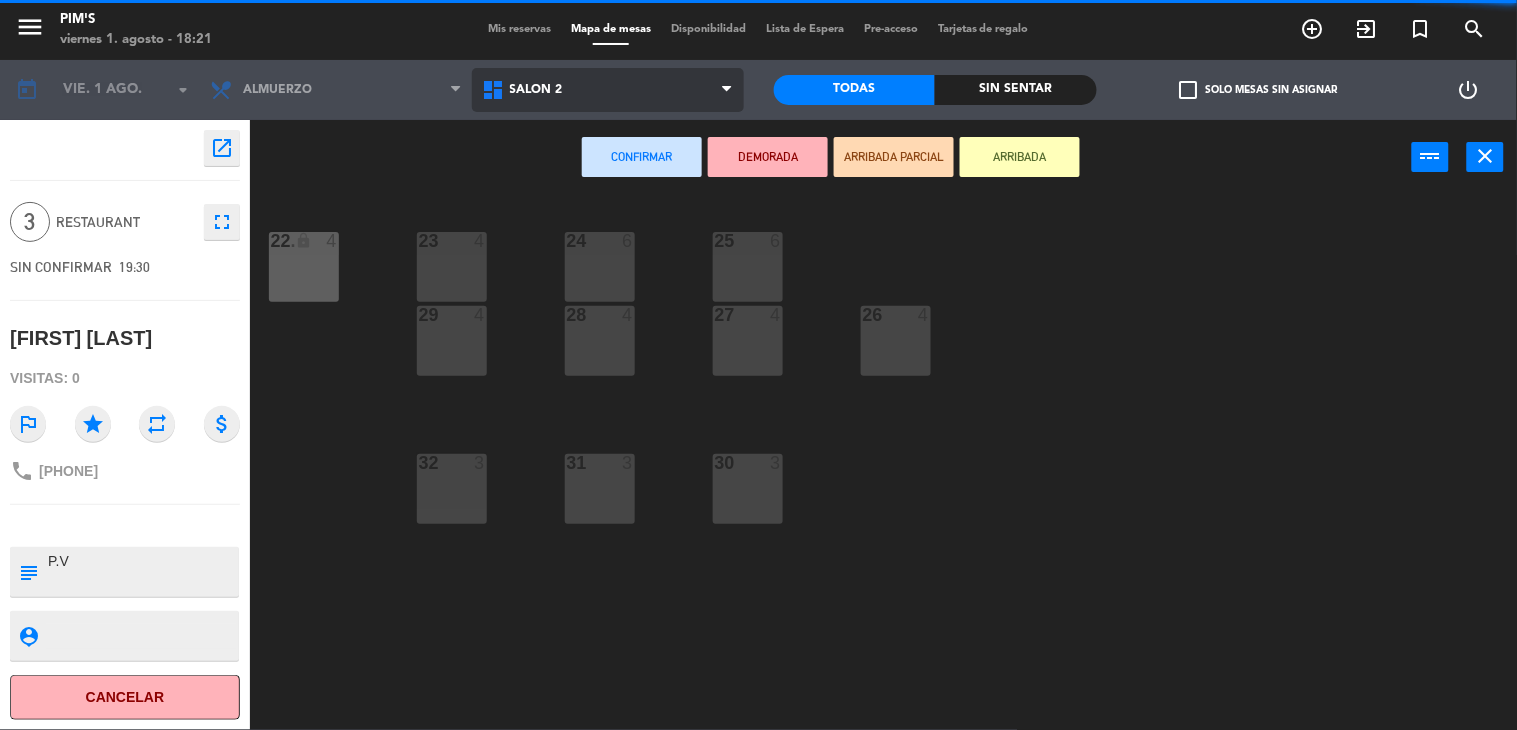 click on "Salón 2" at bounding box center [536, 90] 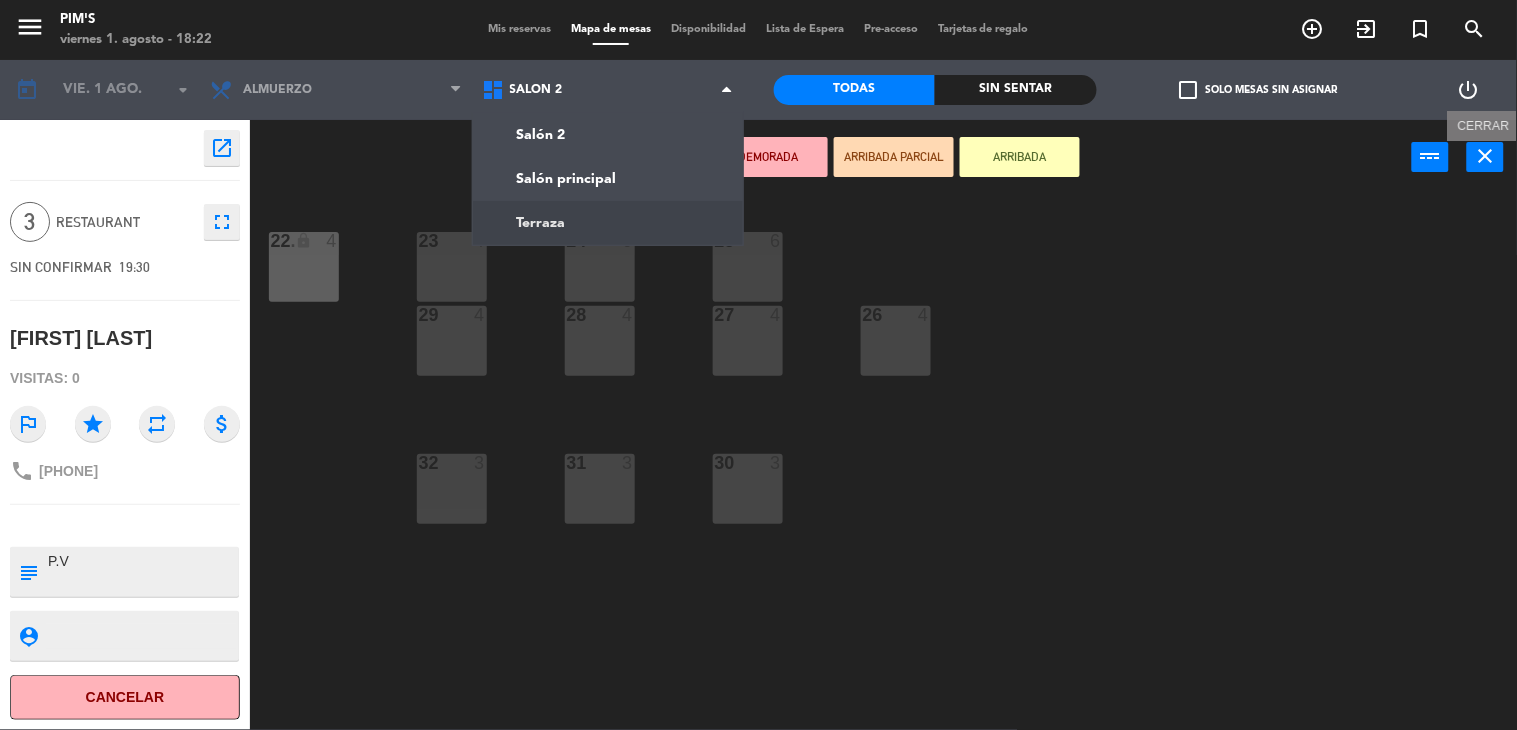 click on "close" at bounding box center [1486, 156] 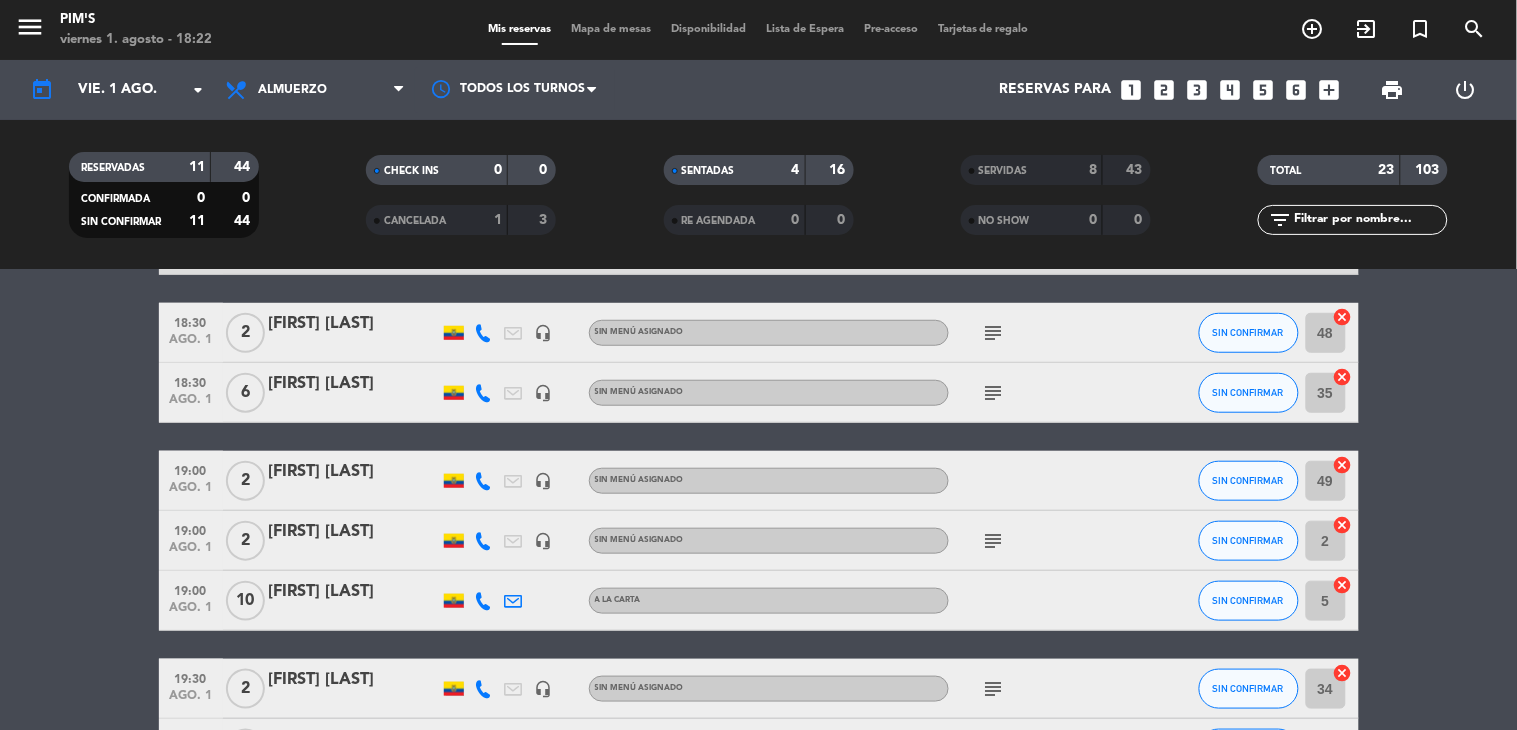 scroll, scrollTop: 0, scrollLeft: 0, axis: both 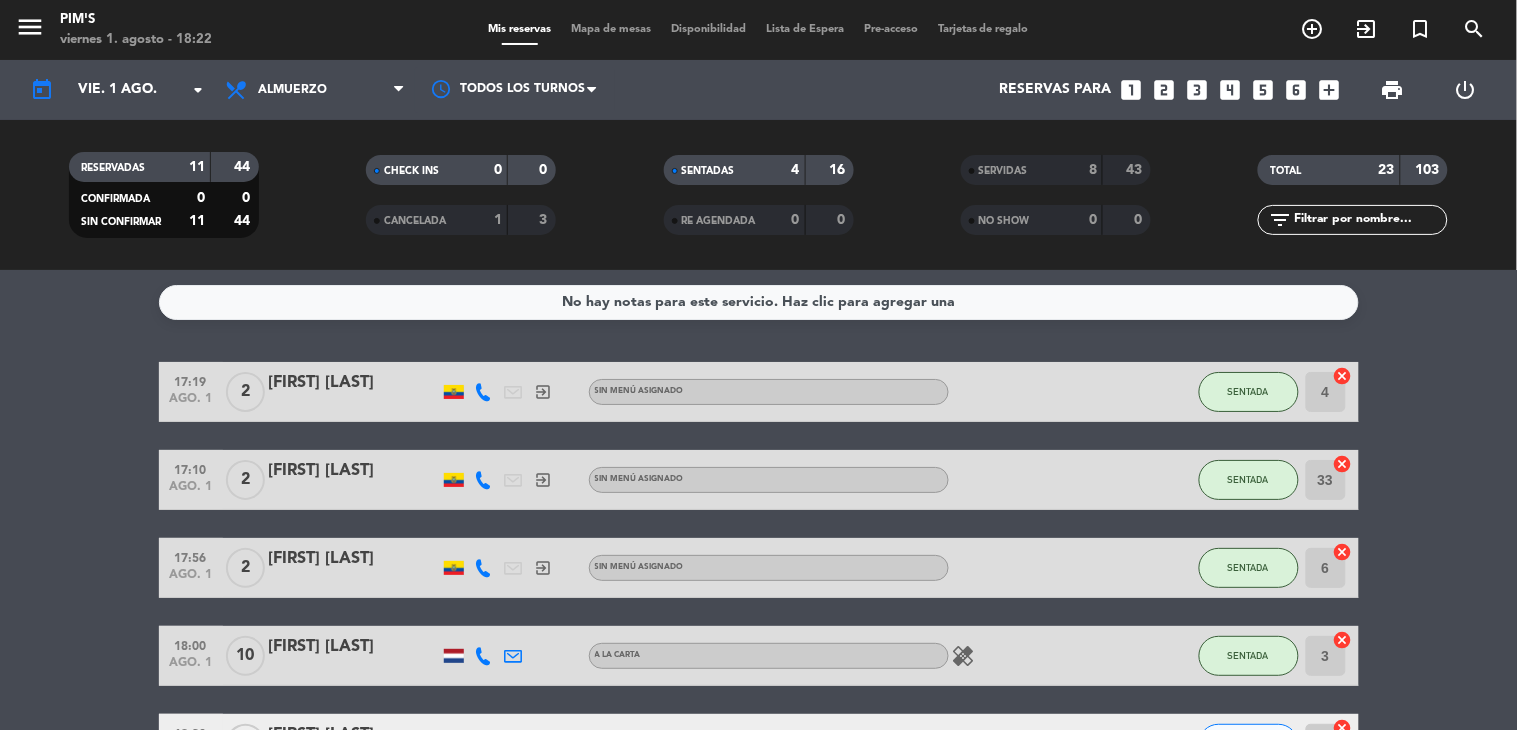 click on "17:19 ago. 1 2 EDGAR SALAS exit_to_app Sin menú asignado SENTADA 4 cancel 17:10 ago. 1 2 FRANCISCO VACA exit_to_app Sin menú asignado SENTADA 33 cancel 17:56 ago. 1 2 RAMIRO RAMON exit_to_app Sin menú asignado SENTADA 6 cancel 18:00 ago. 1 10 Paola Bagua A la Carta healing SENTADA 3 cancel 18:30 ago. 1 2 JESSICA ROSERO headset_mic Sin menú asignado subject SIN CONFIRMAR 48 cancel 18:30 ago. 1 6 PABLO HURTADO headset_mic Sin menú asignado subject SIN CONFIRMAR 35 cancel 19:00 ago. 1 2 CESAR CHAVEZ headset_mic Sin menú asignado SIN CONFIRMAR 49 cancel 19:00 ago. 1 2 JEFFERSON MASAPANTA headset_mic Sin menú asignado subject SIN CONFIRMAR 2 cancel 19:00 ago. 1 10 Mercedes Herrera A la Carta SIN CONFIRMAR 5 cancel 19:30 ago. 1 2 DARIO MACIAS headset_mic Sin menú asignado subject SIN CONFIRMAR 34 cancel 19:30 ago. 1 3 PATRICIA ROJAS headset_mic Sin menú asignado 20:00" 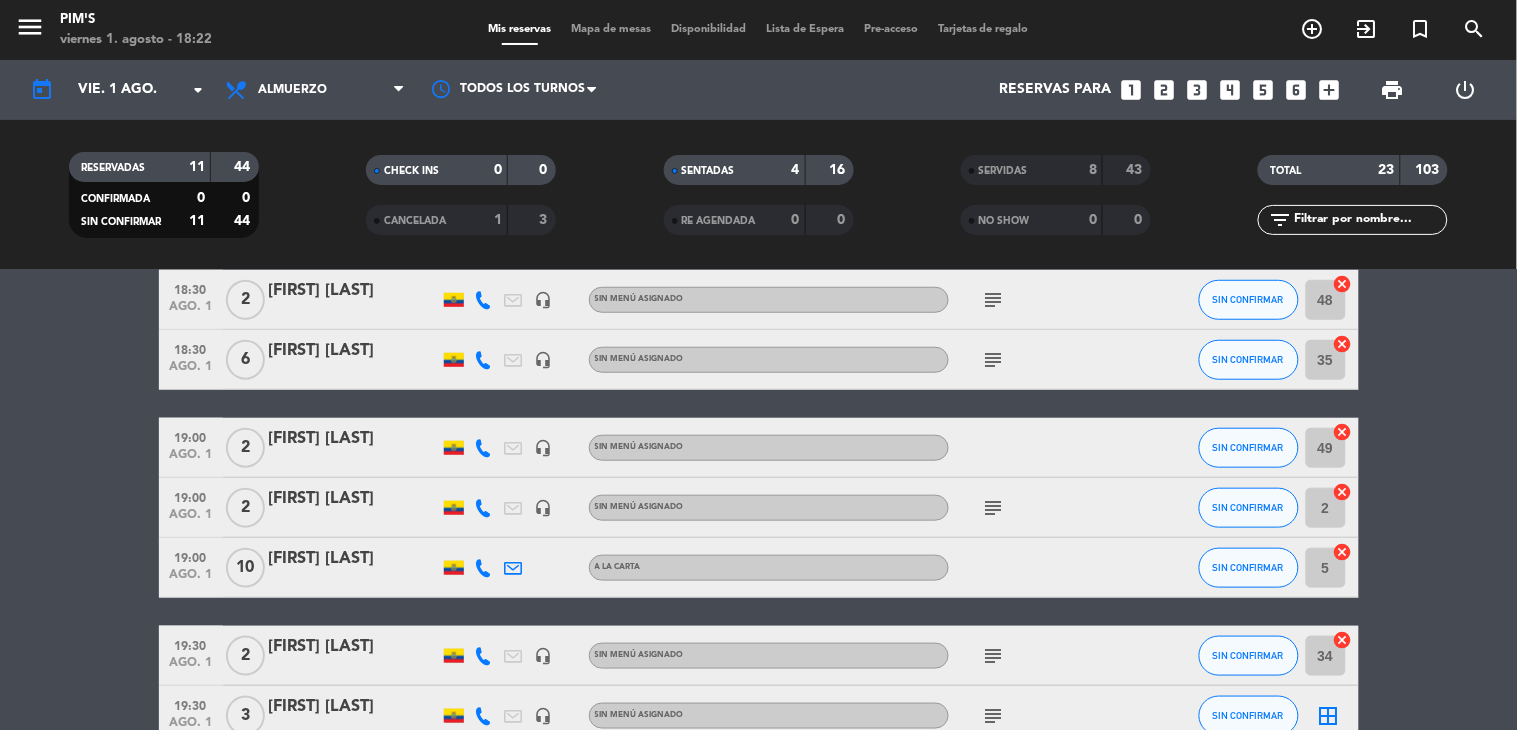 scroll, scrollTop: 333, scrollLeft: 0, axis: vertical 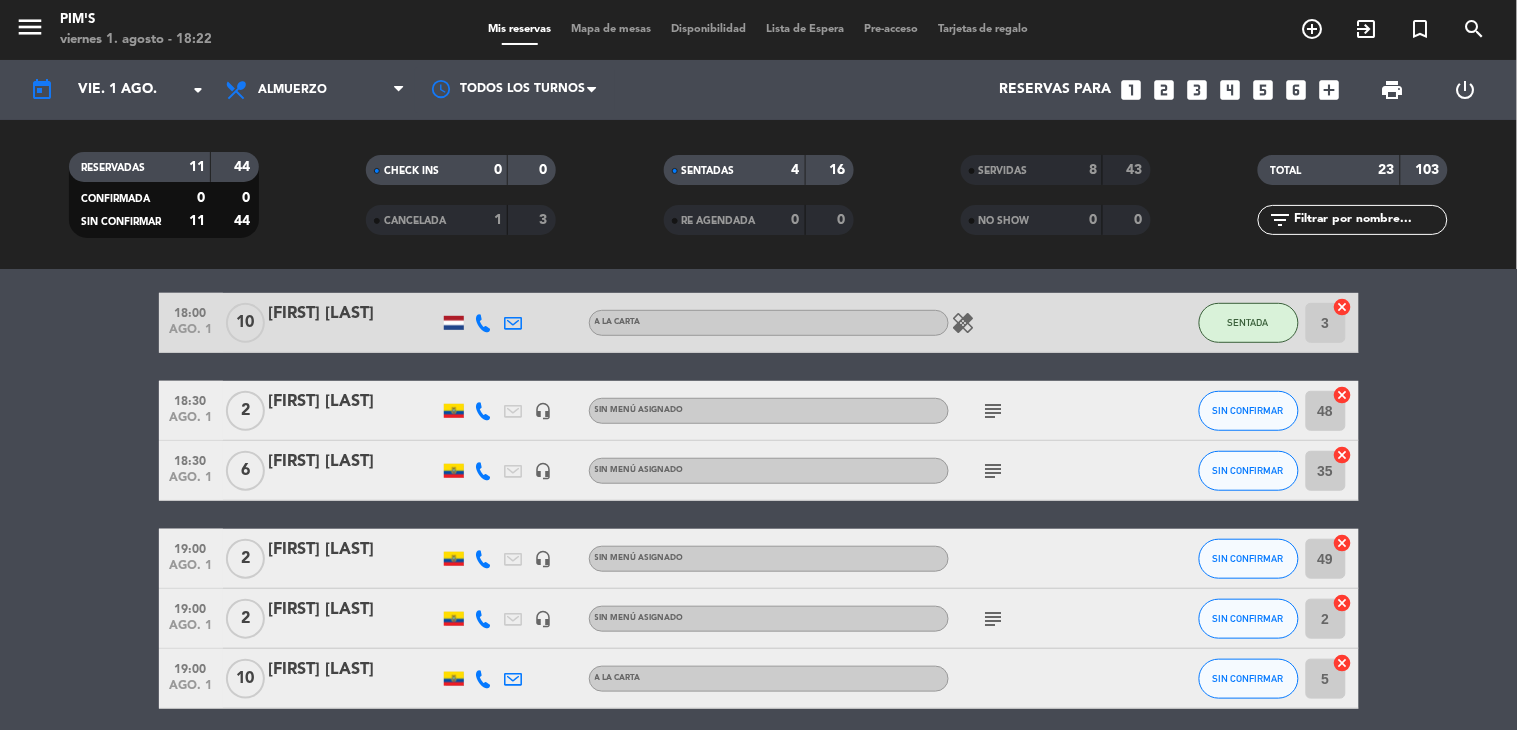 click on "17:19 ago. 1 2 EDGAR SALAS exit_to_app Sin menú asignado SENTADA 4 cancel 17:10 ago. 1 2 FRANCISCO VACA exit_to_app Sin menú asignado SENTADA 33 cancel 17:56 ago. 1 2 RAMIRO RAMON exit_to_app Sin menú asignado SENTADA 6 cancel 18:00 ago. 1 10 Paola Bagua A la Carta healing SENTADA 3 cancel 18:30 ago. 1 2 JESSICA ROSERO headset_mic Sin menú asignado subject SIN CONFIRMAR 48 cancel 18:30 ago. 1 6 PABLO HURTADO headset_mic Sin menú asignado subject SIN CONFIRMAR 35 cancel 19:00 ago. 1 2 CESAR CHAVEZ headset_mic Sin menú asignado SIN CONFIRMAR 49 cancel 19:00 ago. 1 2 JEFFERSON MASAPANTA headset_mic Sin menú asignado subject SIN CONFIRMAR 2 cancel 19:00 ago. 1 10 Mercedes Herrera A la Carta SIN CONFIRMAR 5 cancel 19:30 ago. 1 2 DARIO MACIAS headset_mic Sin menú asignado subject SIN CONFIRMAR 34 cancel 19:30 ago. 1 3 PATRICIA ROJAS headset_mic Sin menú asignado 20:00" 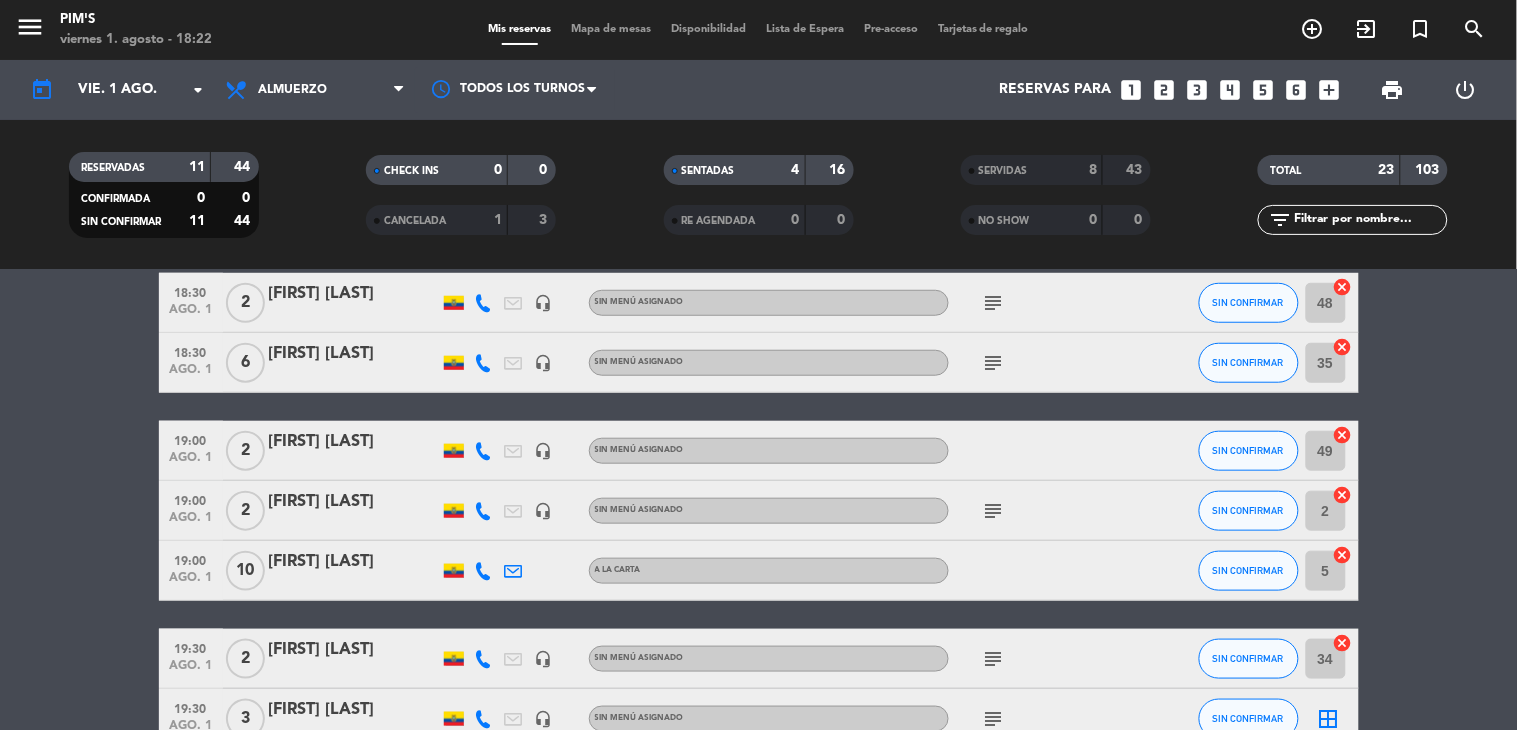 scroll, scrollTop: 444, scrollLeft: 0, axis: vertical 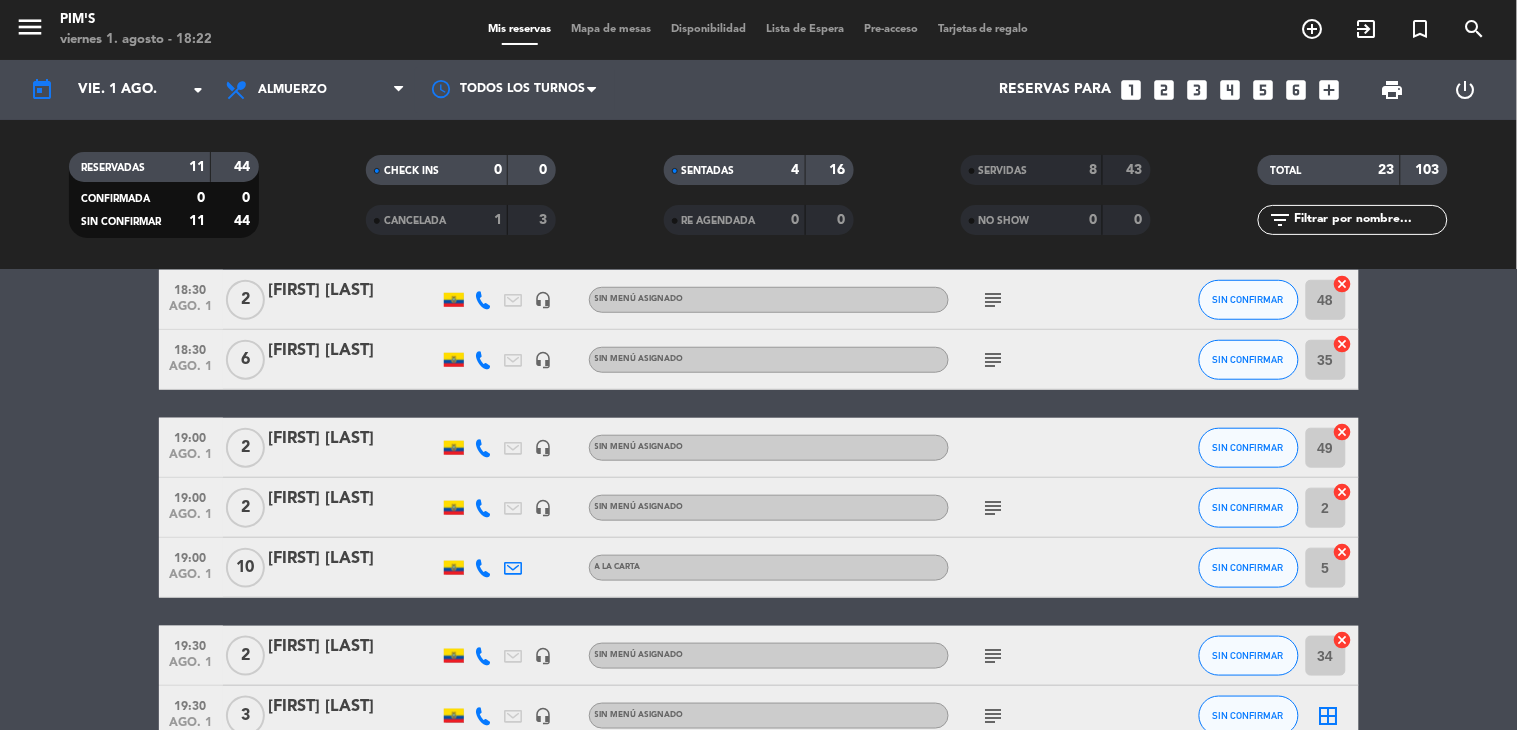 click on "subject" 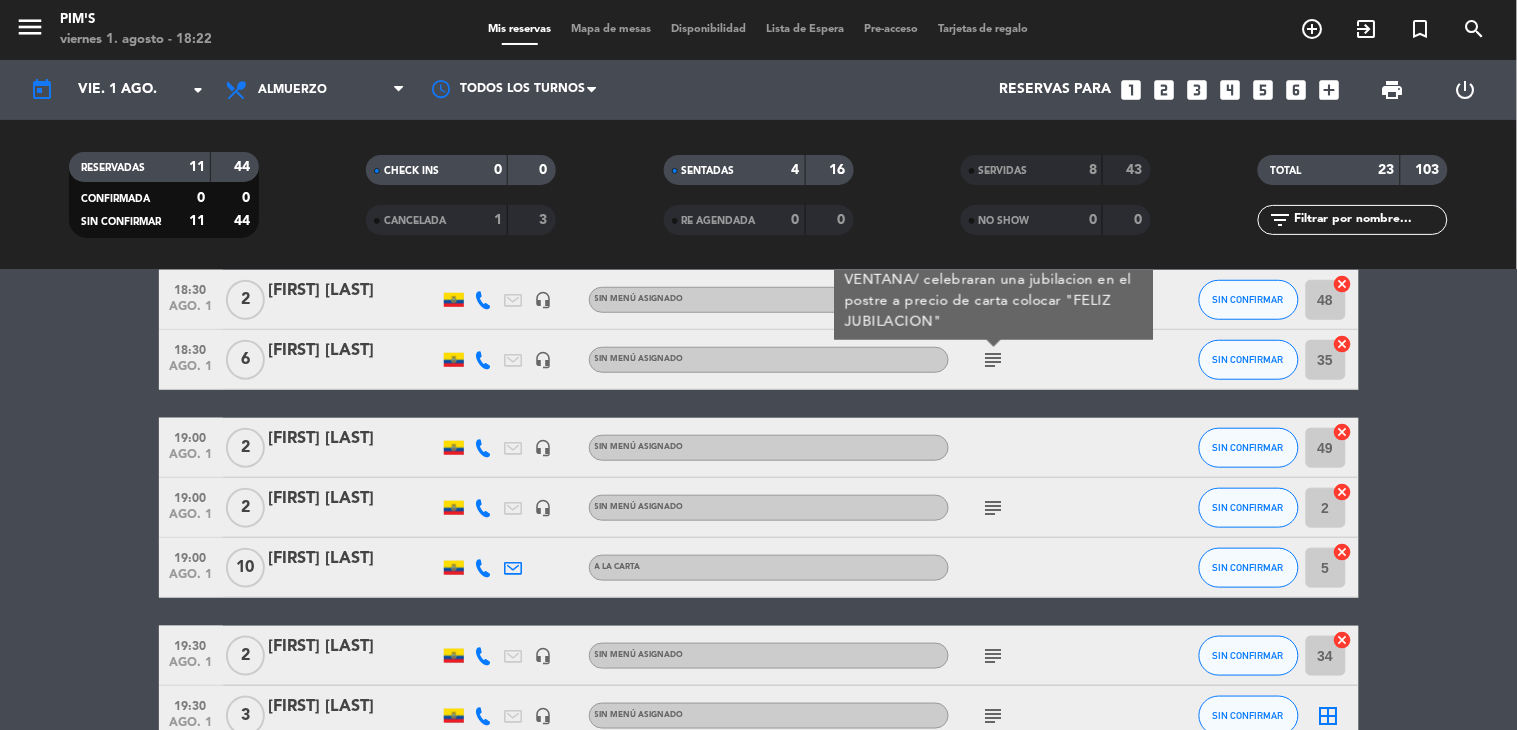 scroll, scrollTop: 333, scrollLeft: 0, axis: vertical 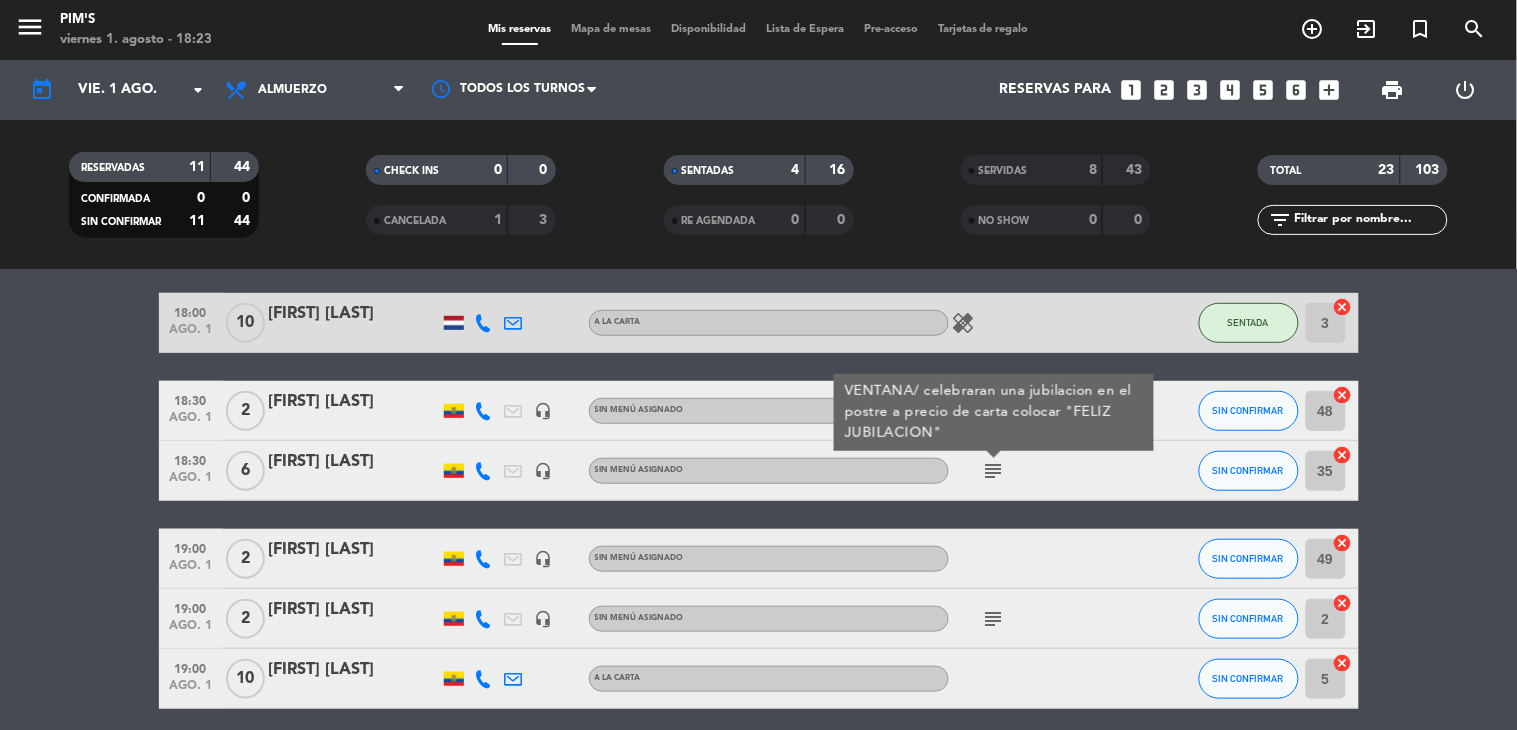 click on "subject VENTANA/ celebraran una jubilacion en el postre a precio de carta colocar "FELIZ JUBILACION"" 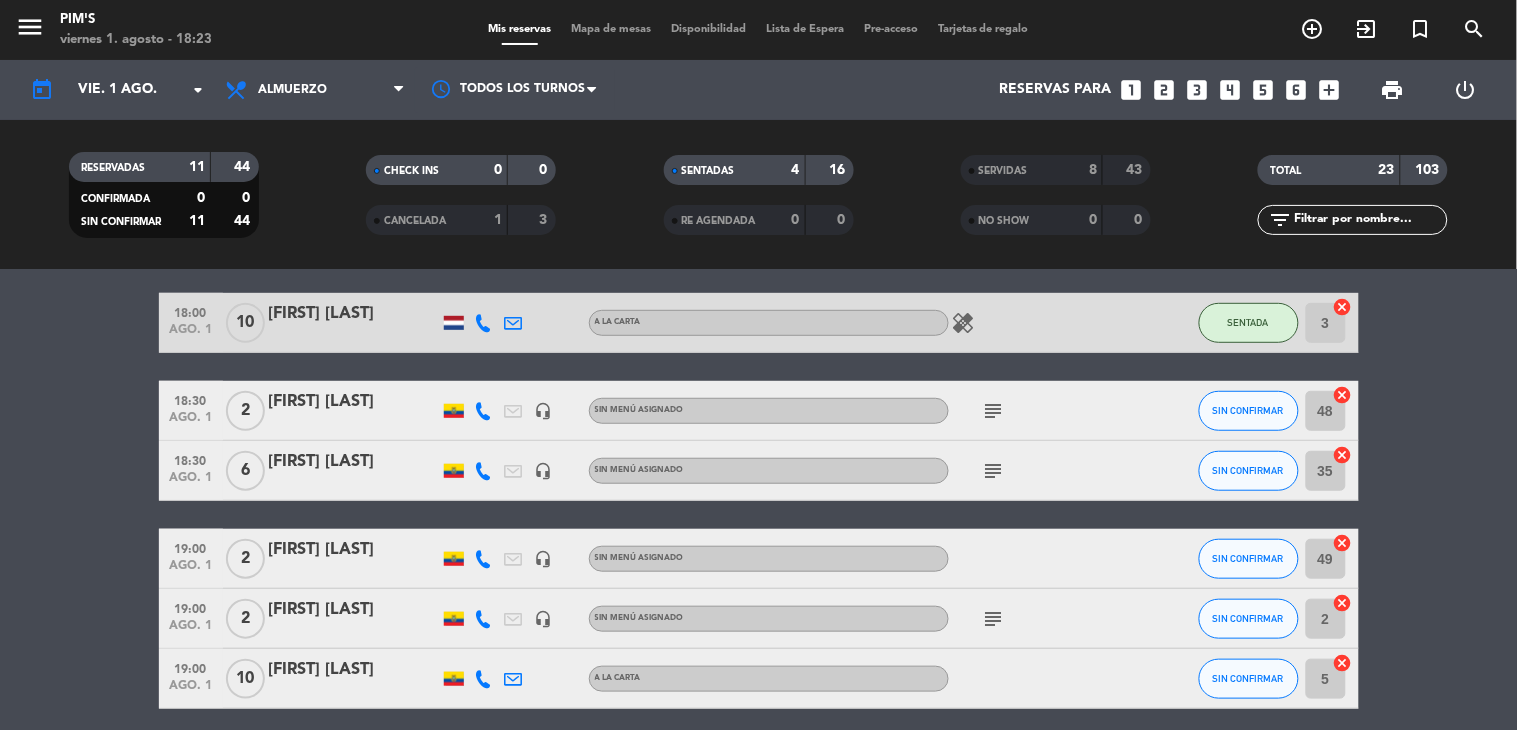 click on "17:19 ago. 1 2 EDGAR SALAS exit_to_app Sin menú asignado SENTADA 4 cancel 17:10 ago. 1 2 FRANCISCO VACA exit_to_app Sin menú asignado SENTADA 33 cancel 17:56 ago. 1 2 RAMIRO RAMON exit_to_app Sin menú asignado SENTADA 6 cancel 18:00 ago. 1 10 Paola Bagua A la Carta healing SENTADA 3 cancel 18:30 ago. 1 2 JESSICA ROSERO headset_mic Sin menú asignado subject SIN CONFIRMAR 48 cancel 18:30 ago. 1 6 PABLO HURTADO headset_mic Sin menú asignado subject SIN CONFIRMAR 35 cancel 19:00 ago. 1 2 CESAR CHAVEZ headset_mic Sin menú asignado SIN CONFIRMAR 49 cancel 19:00 ago. 1 2 JEFFERSON MASAPANTA headset_mic Sin menú asignado subject SIN CONFIRMAR 2 cancel 19:00 ago. 1 10 Mercedes Herrera A la Carta SIN CONFIRMAR 5 cancel 19:30 ago. 1 2 DARIO MACIAS headset_mic Sin menú asignado subject SIN CONFIRMAR 34 cancel 19:30 ago. 1 3 PATRICIA ROJAS headset_mic Sin menú asignado 20:00" 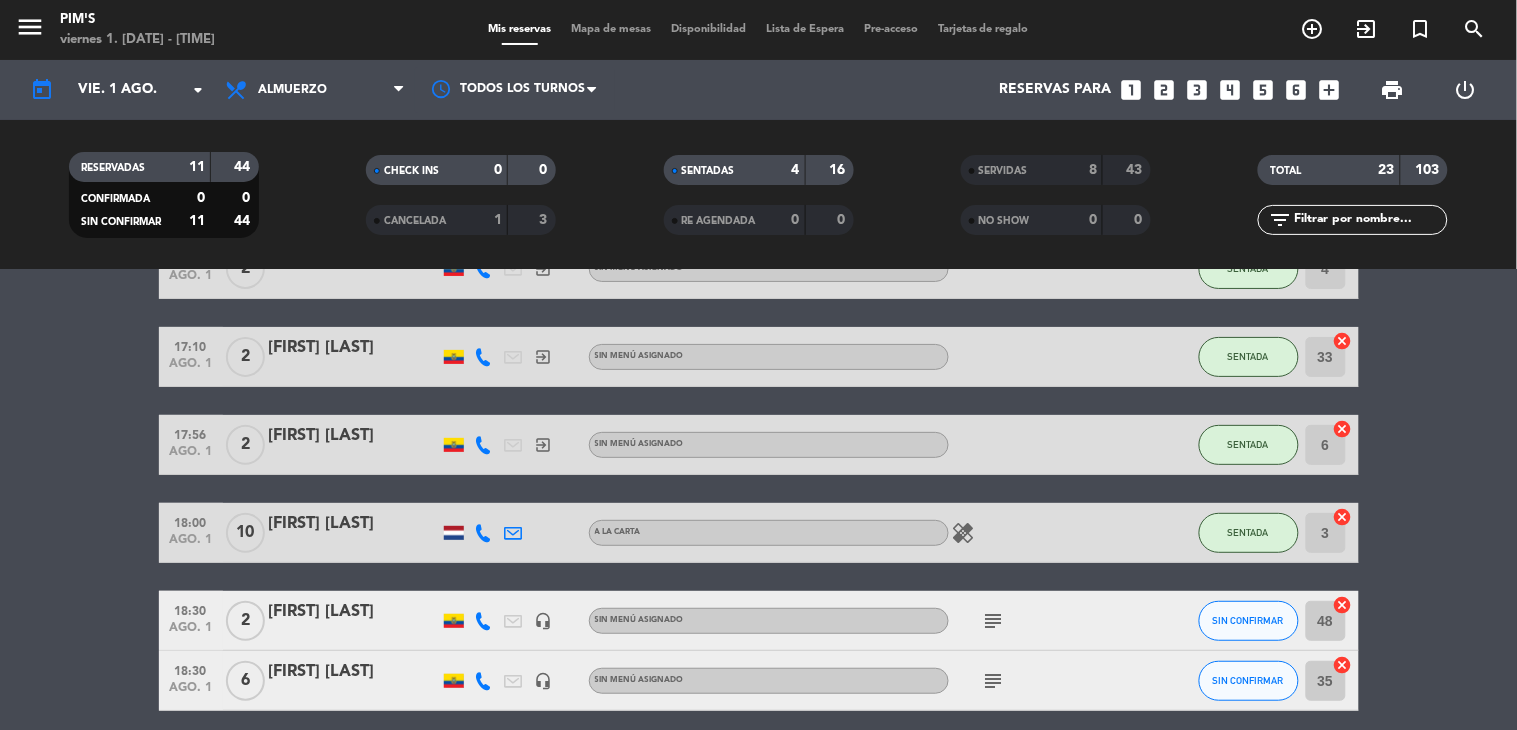 scroll, scrollTop: 222, scrollLeft: 0, axis: vertical 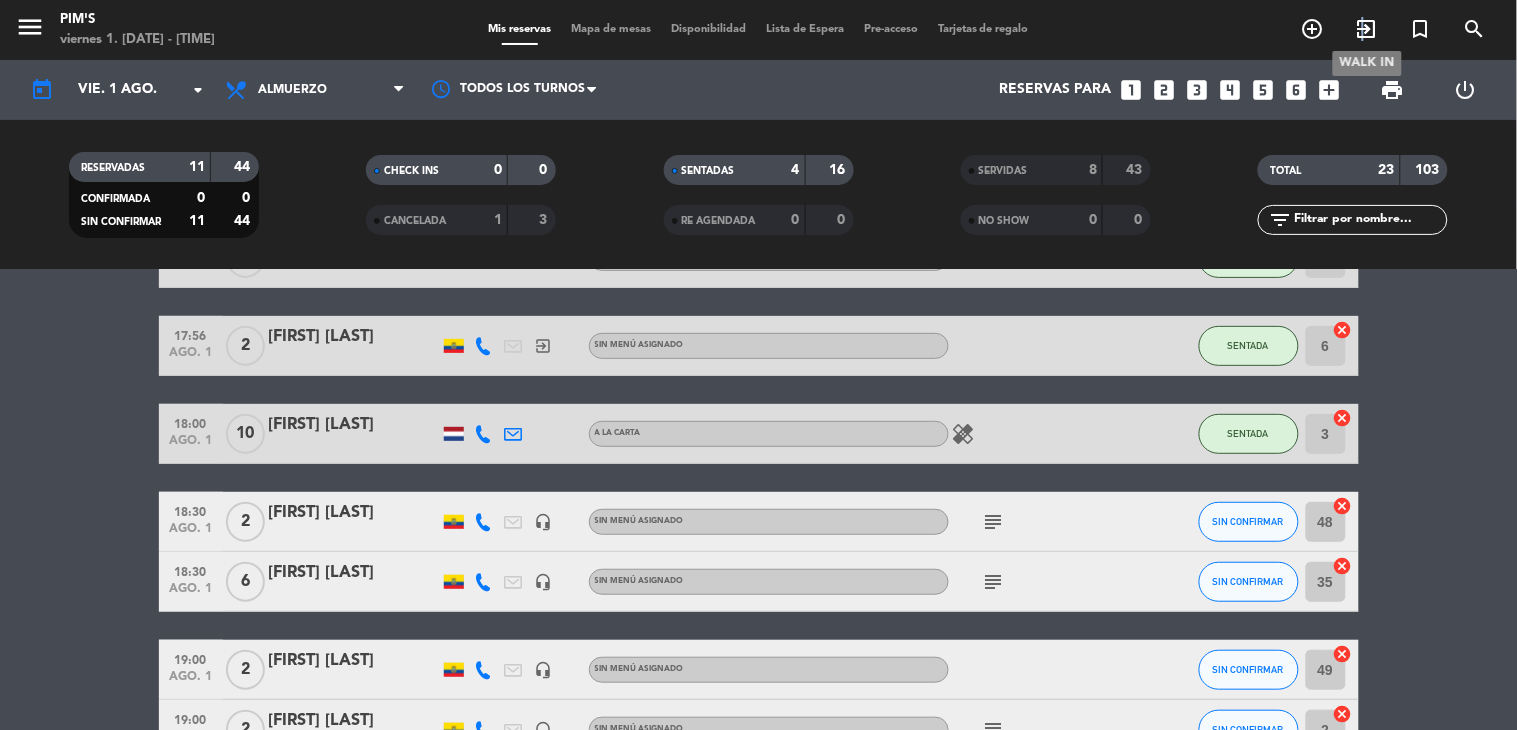 click on "exit_to_app" at bounding box center [1367, 29] 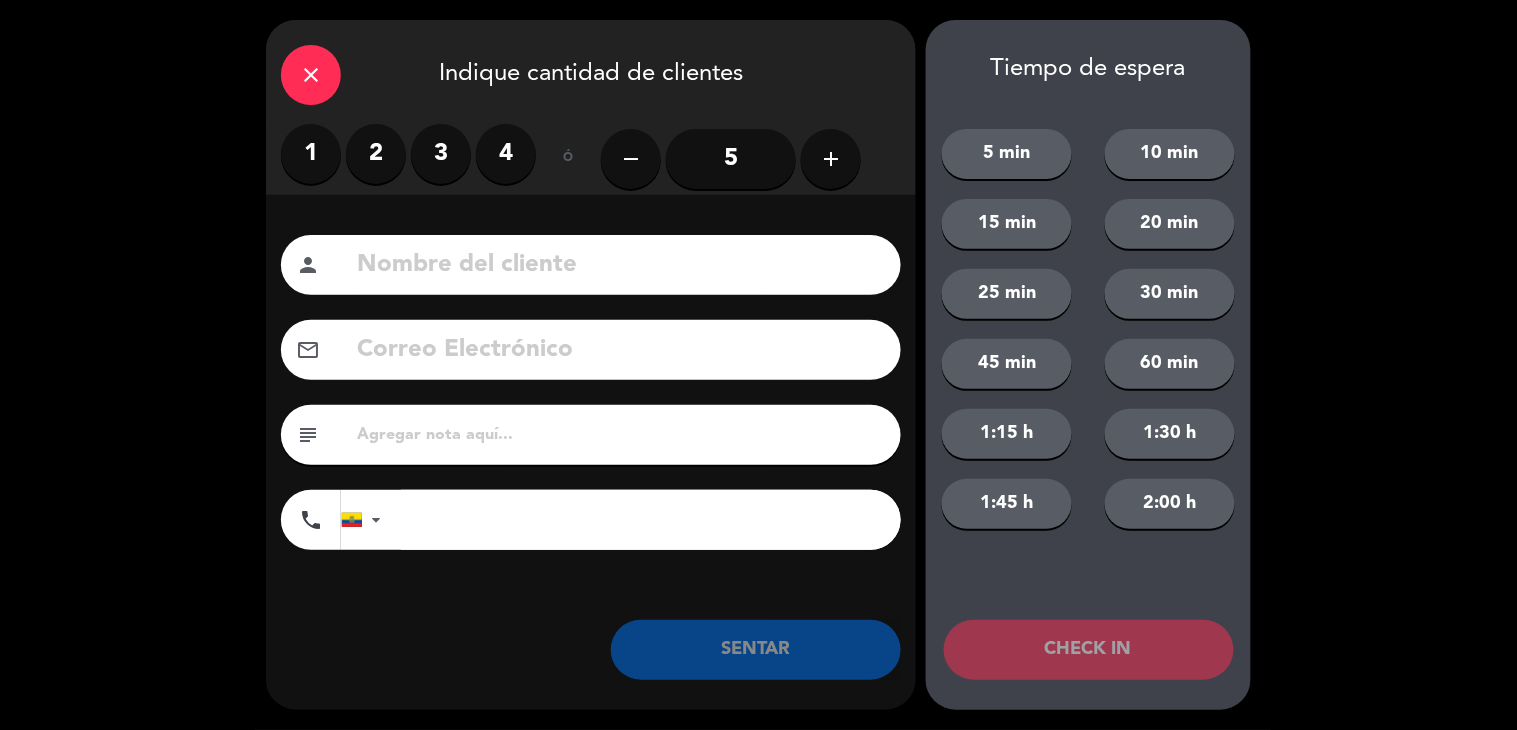 click on "2" at bounding box center [376, 154] 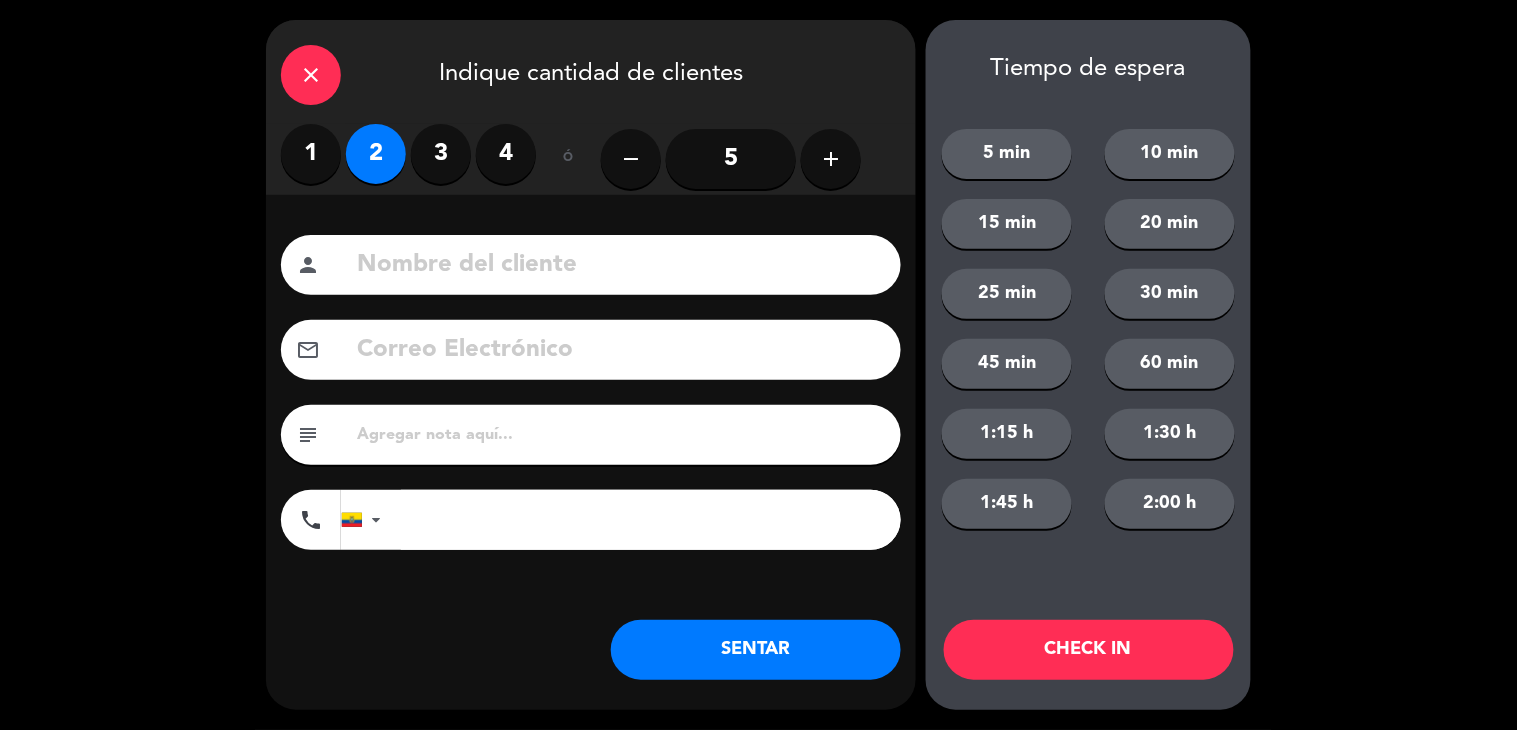 click 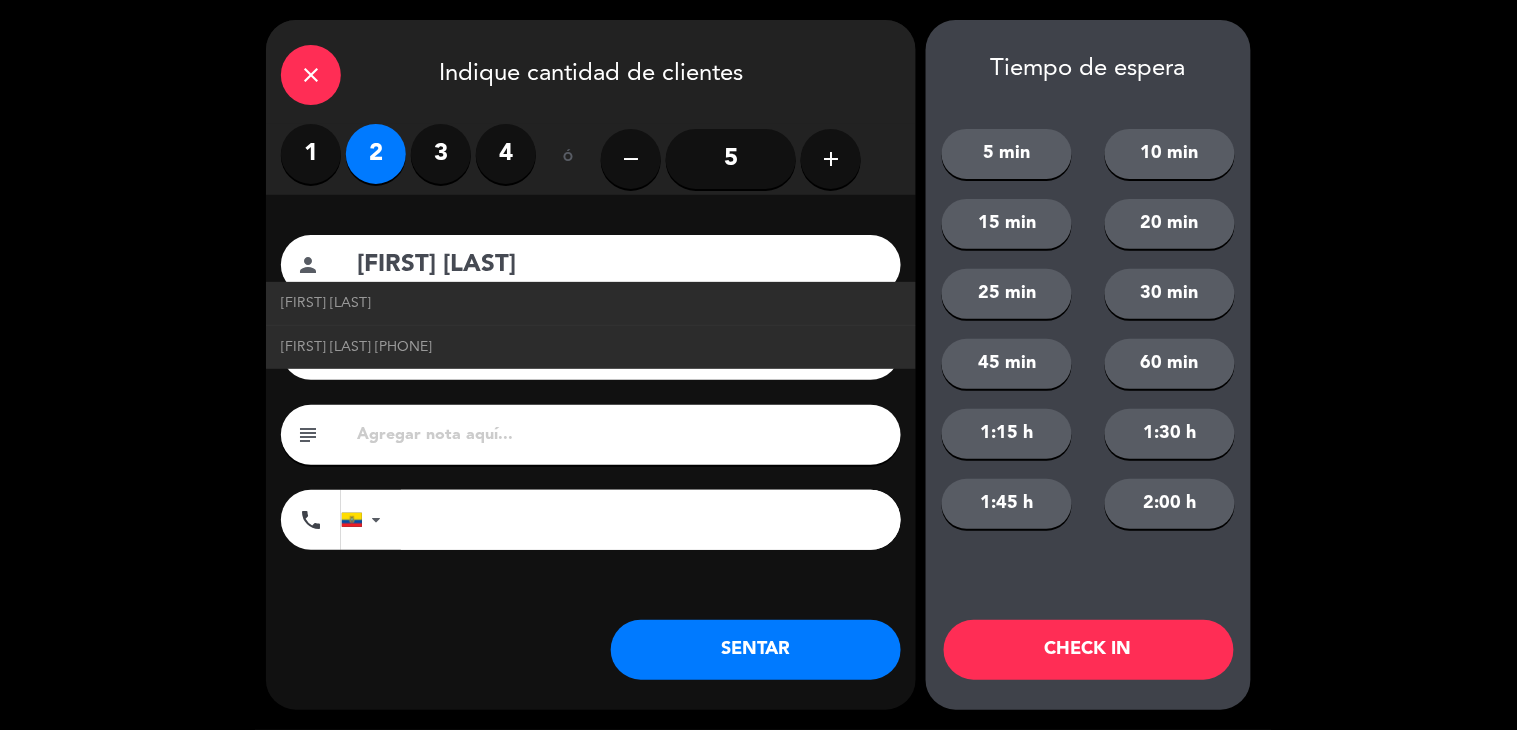 type on "[FIRST] [LAST]" 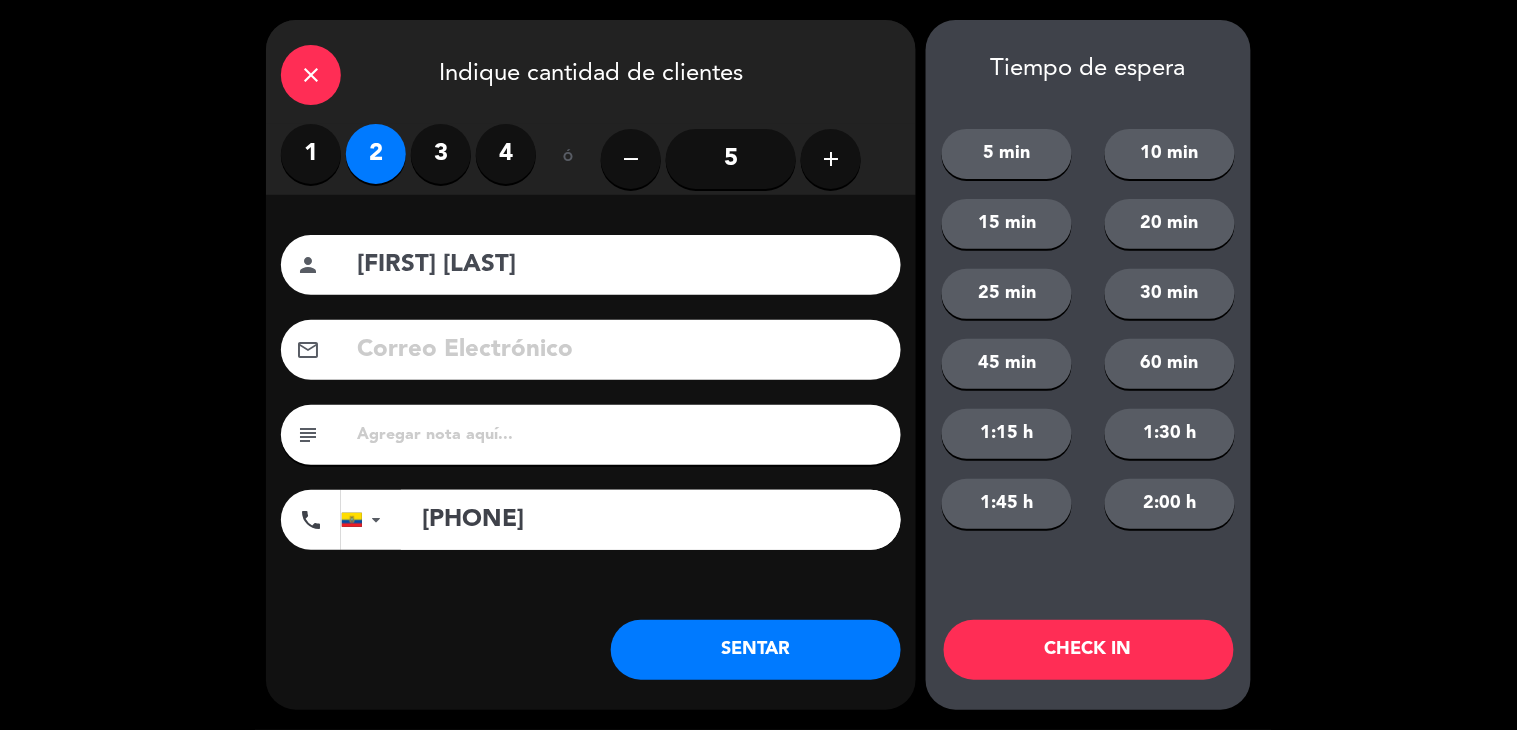 type on "[PHONE]" 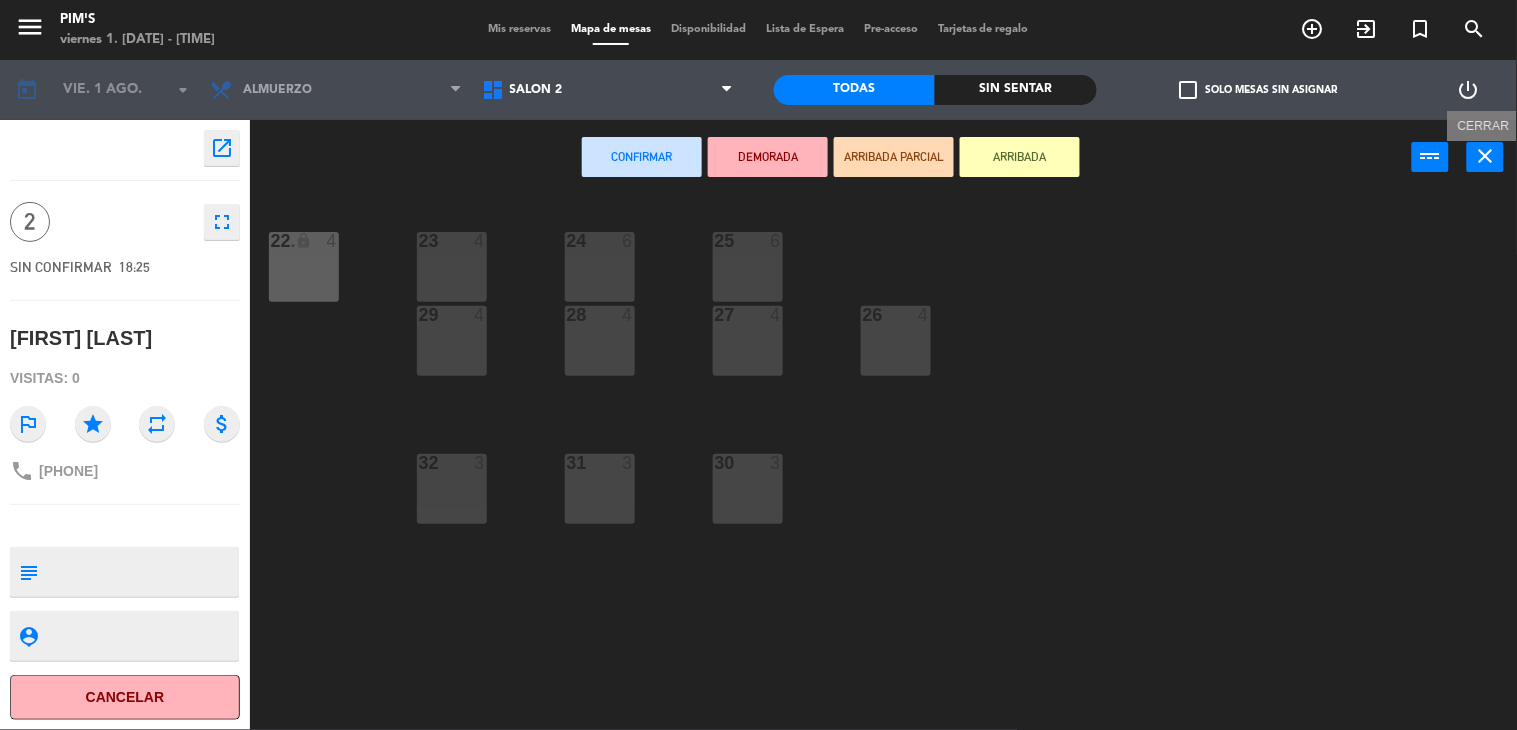 click on "close" at bounding box center (1486, 156) 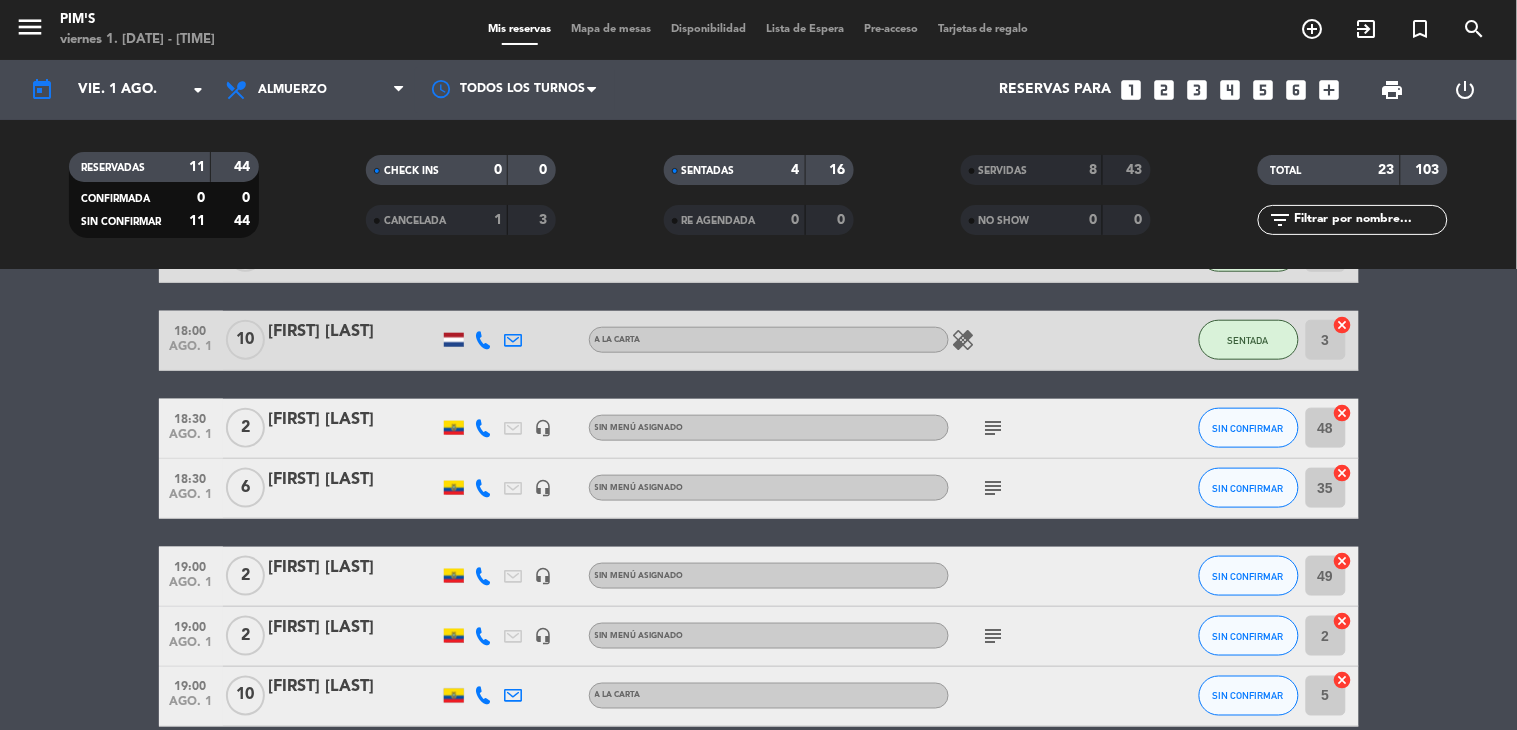 scroll, scrollTop: 666, scrollLeft: 0, axis: vertical 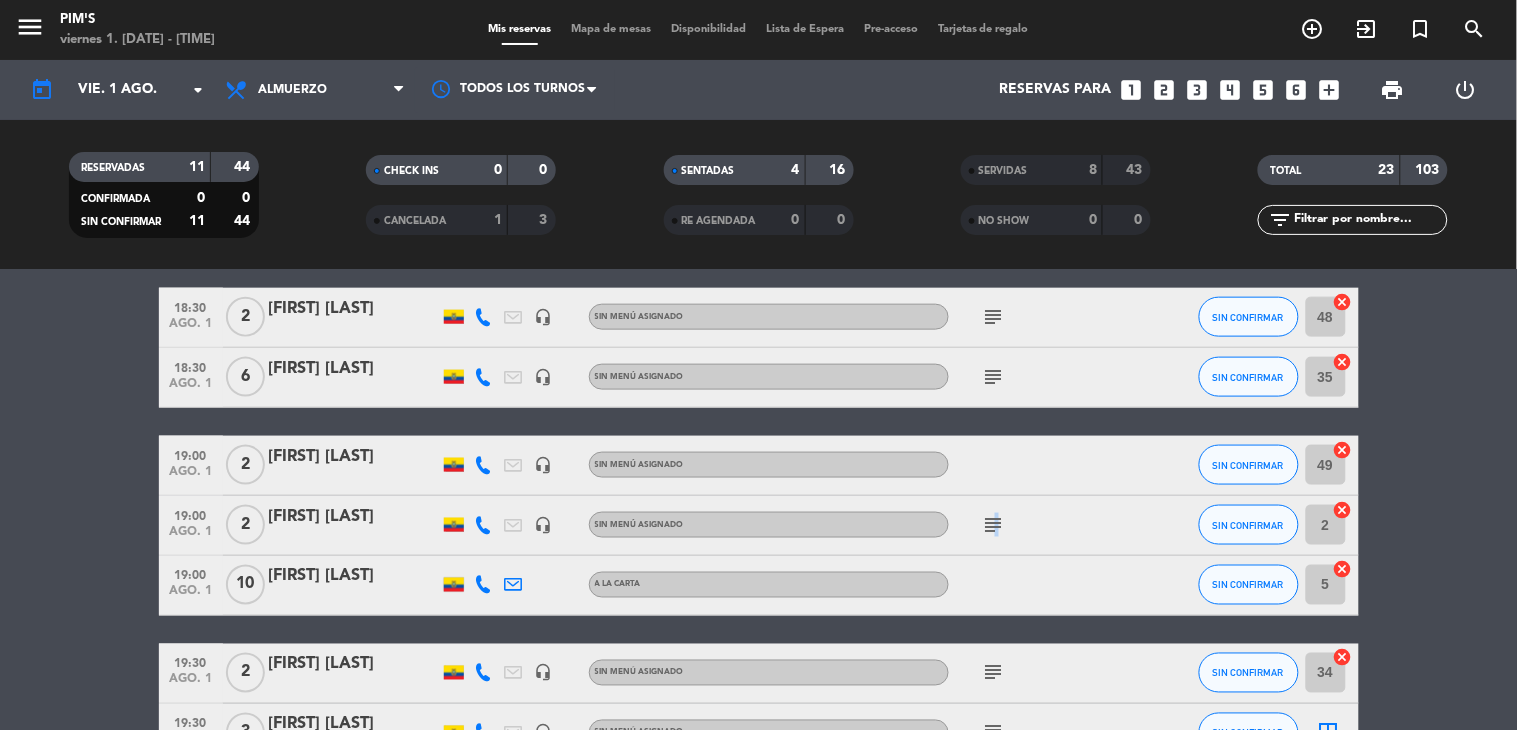 click on "subject" 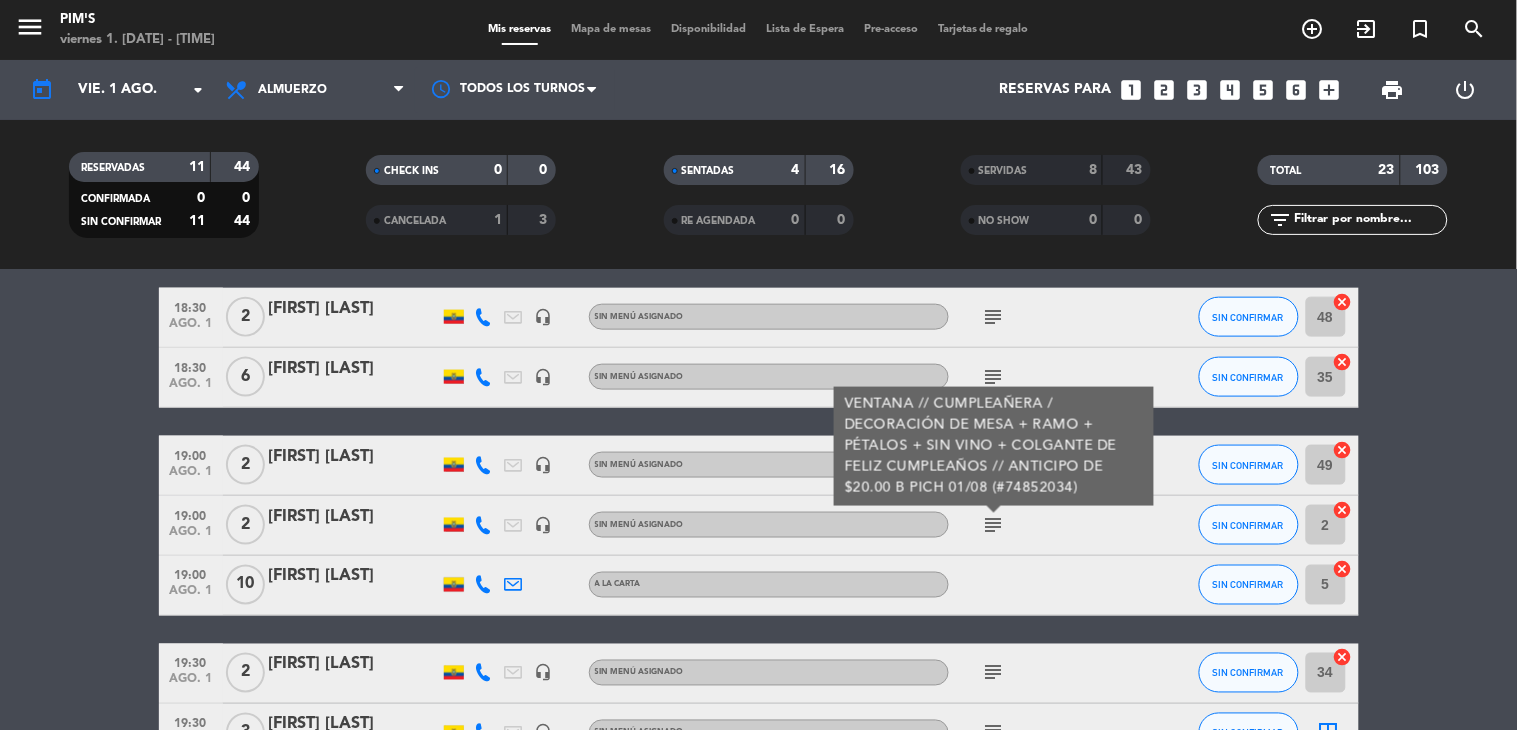 click 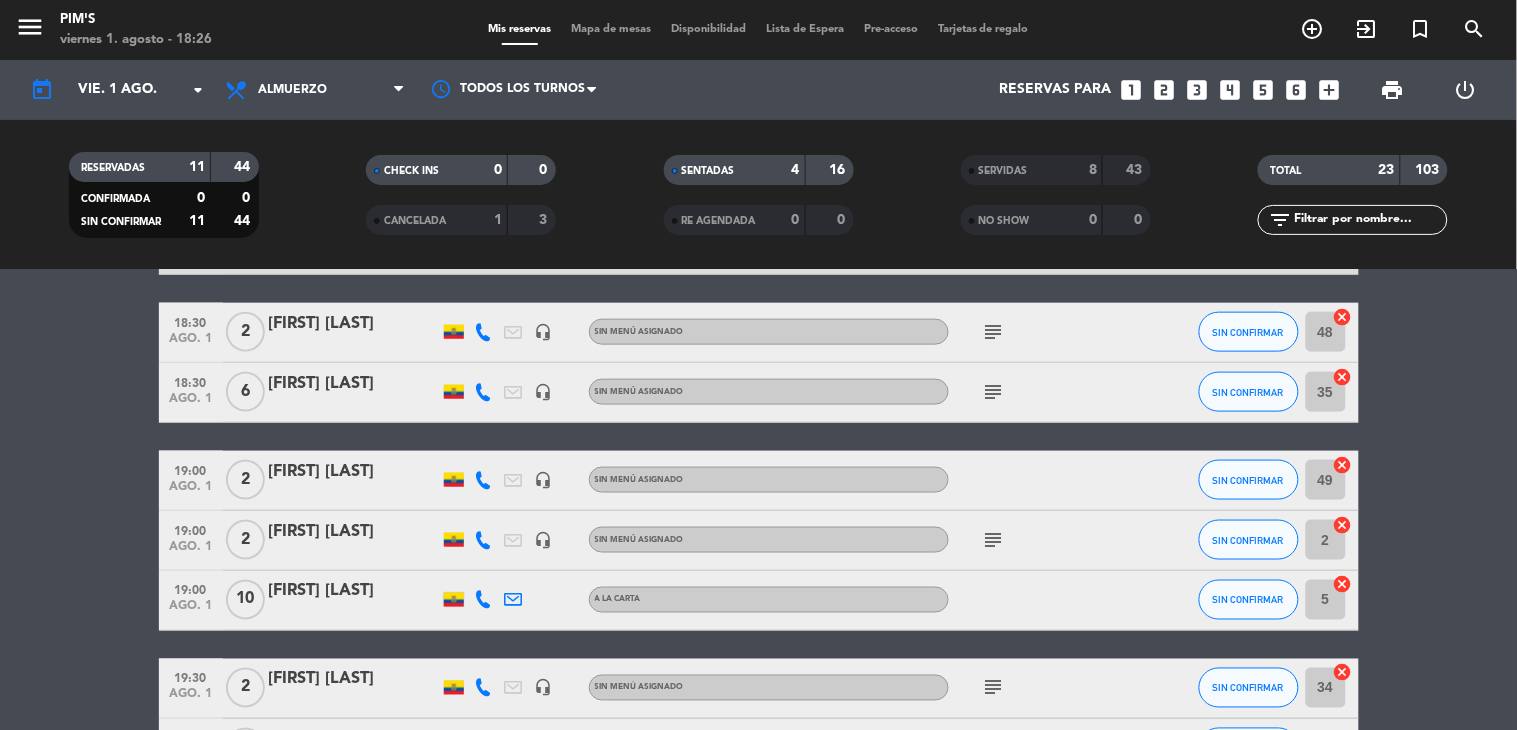 scroll, scrollTop: 540, scrollLeft: 0, axis: vertical 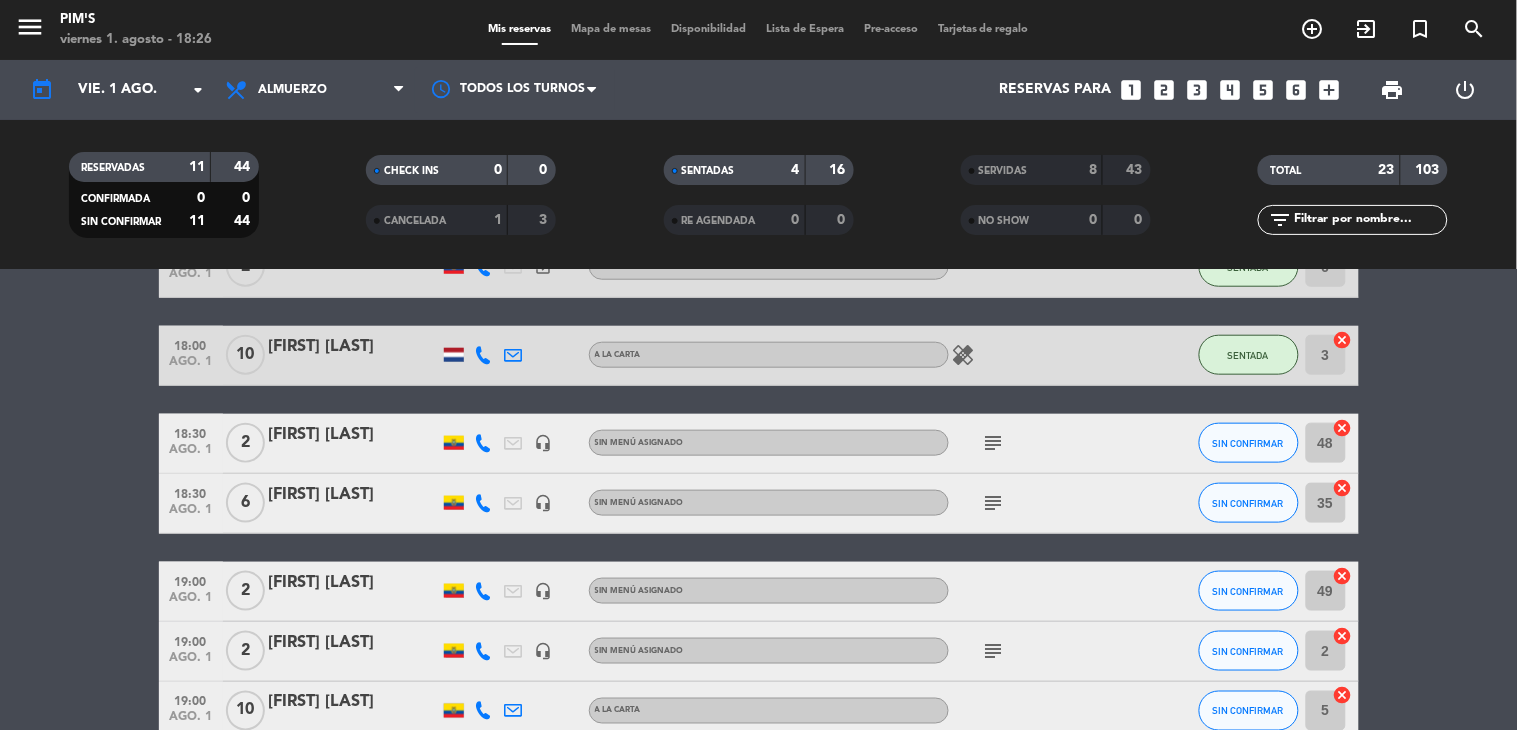 click on "subject" 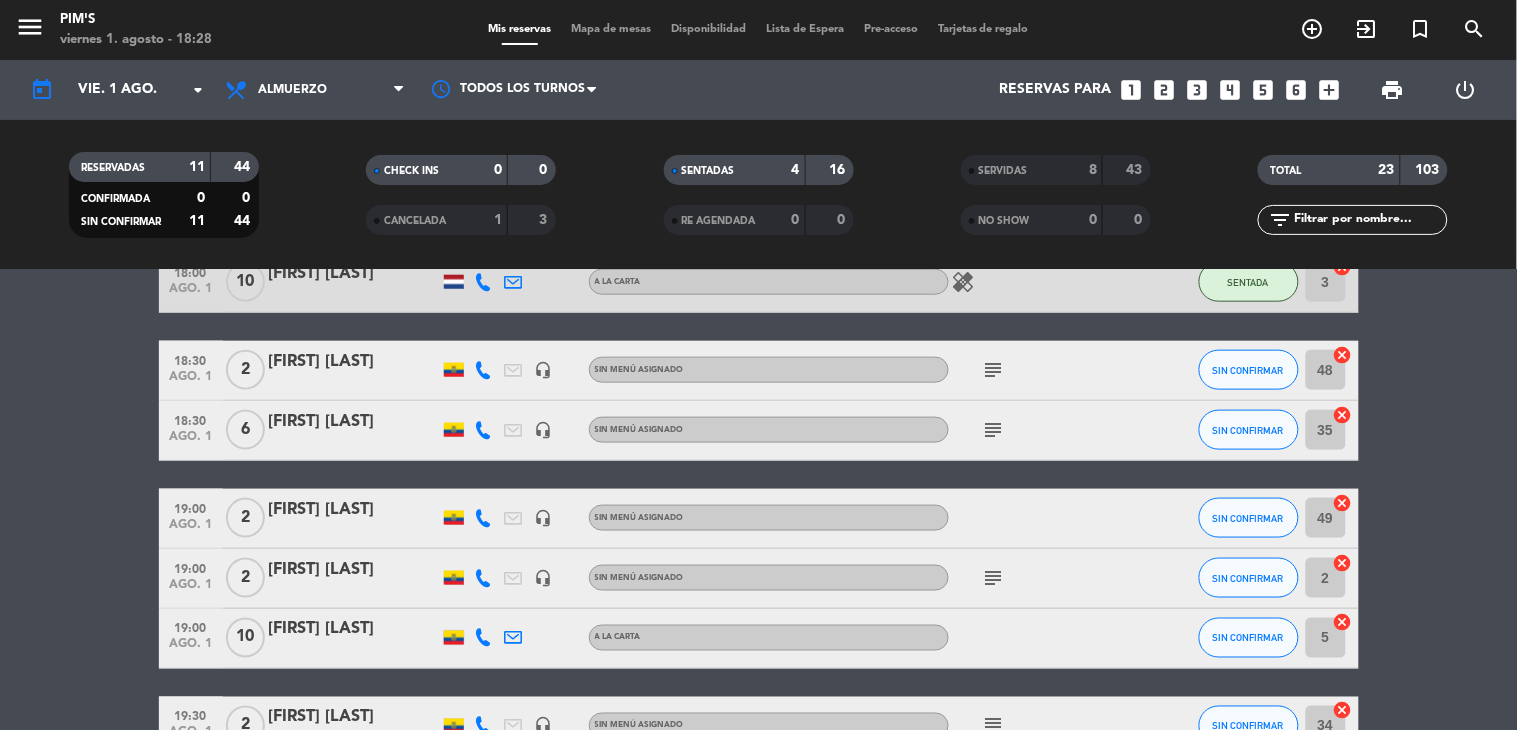 scroll, scrollTop: 651, scrollLeft: 0, axis: vertical 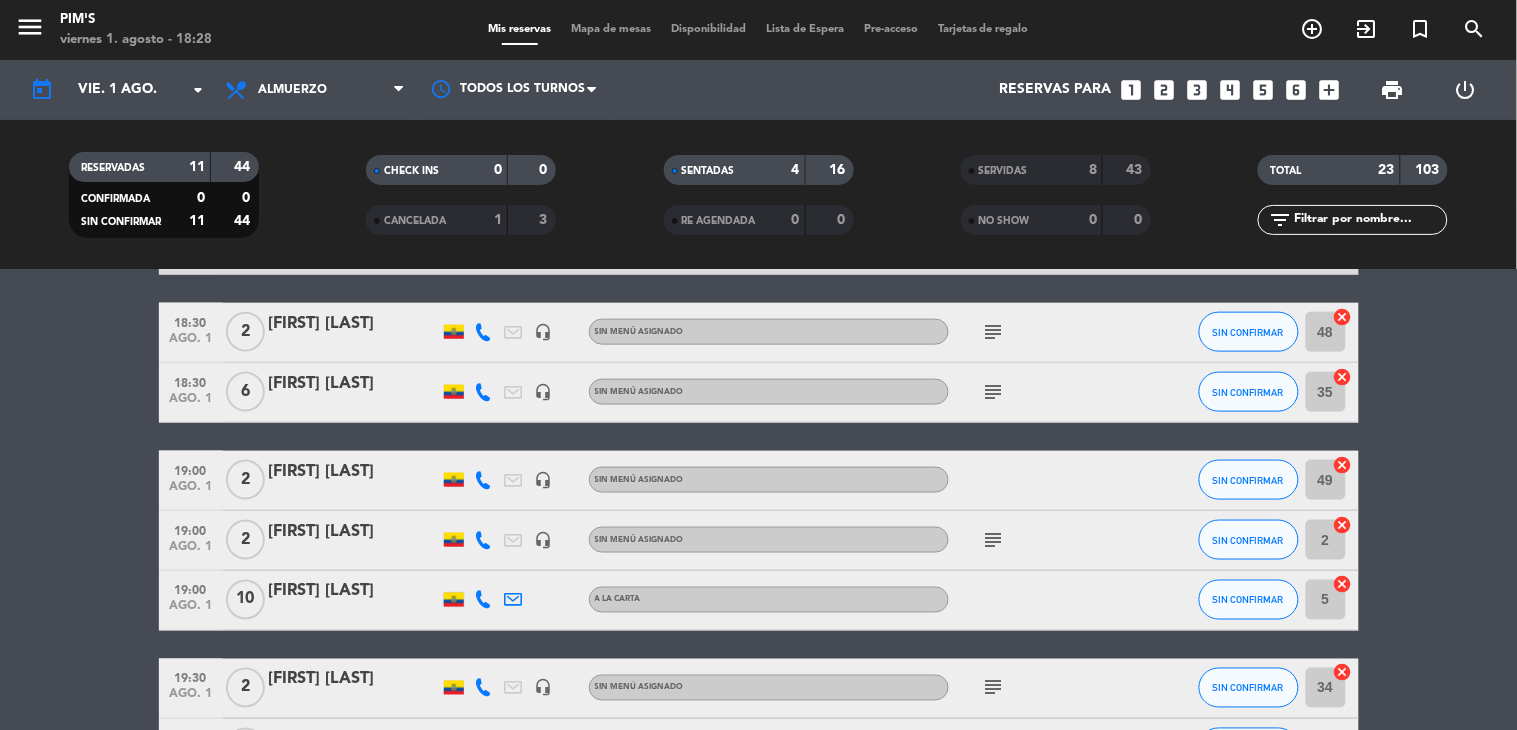 click on "subject" 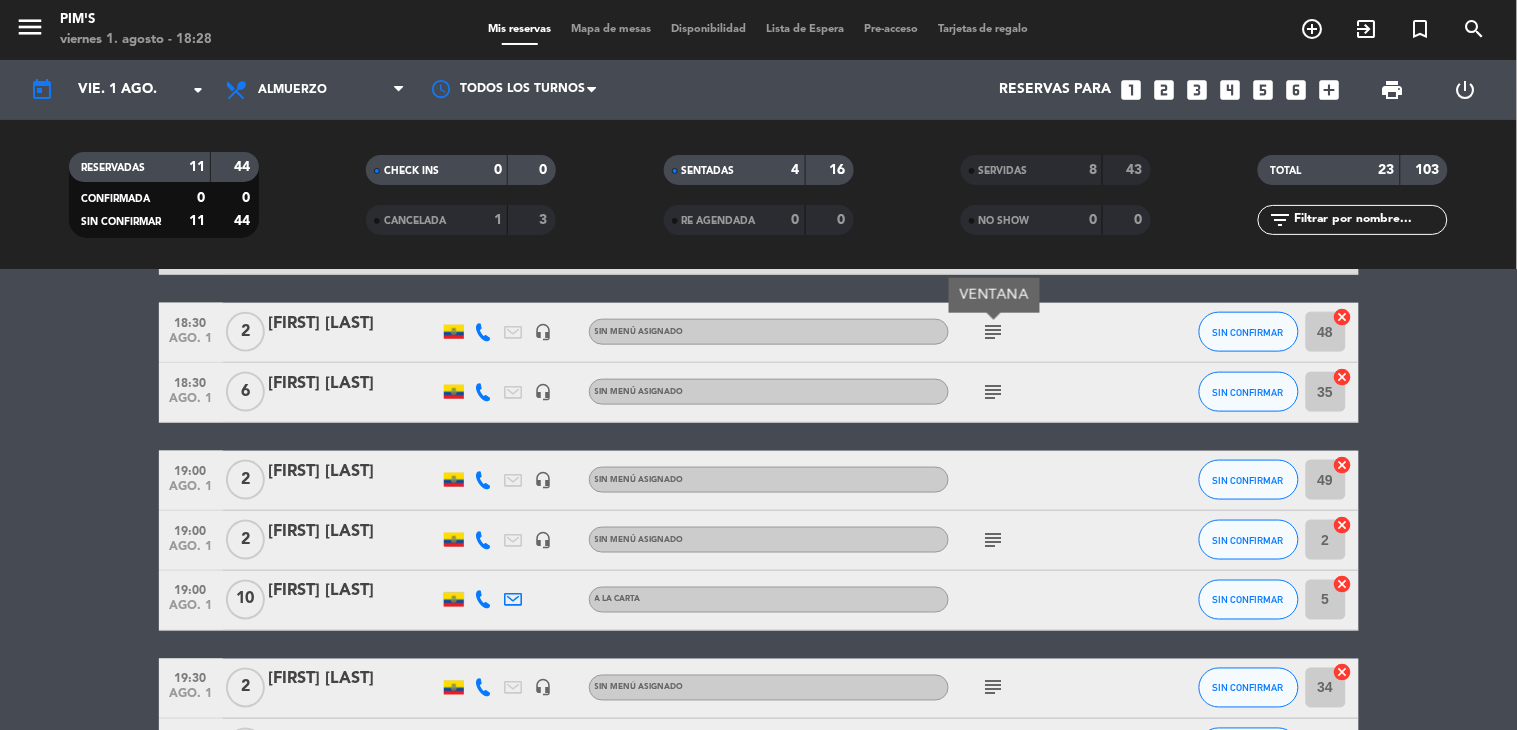 click 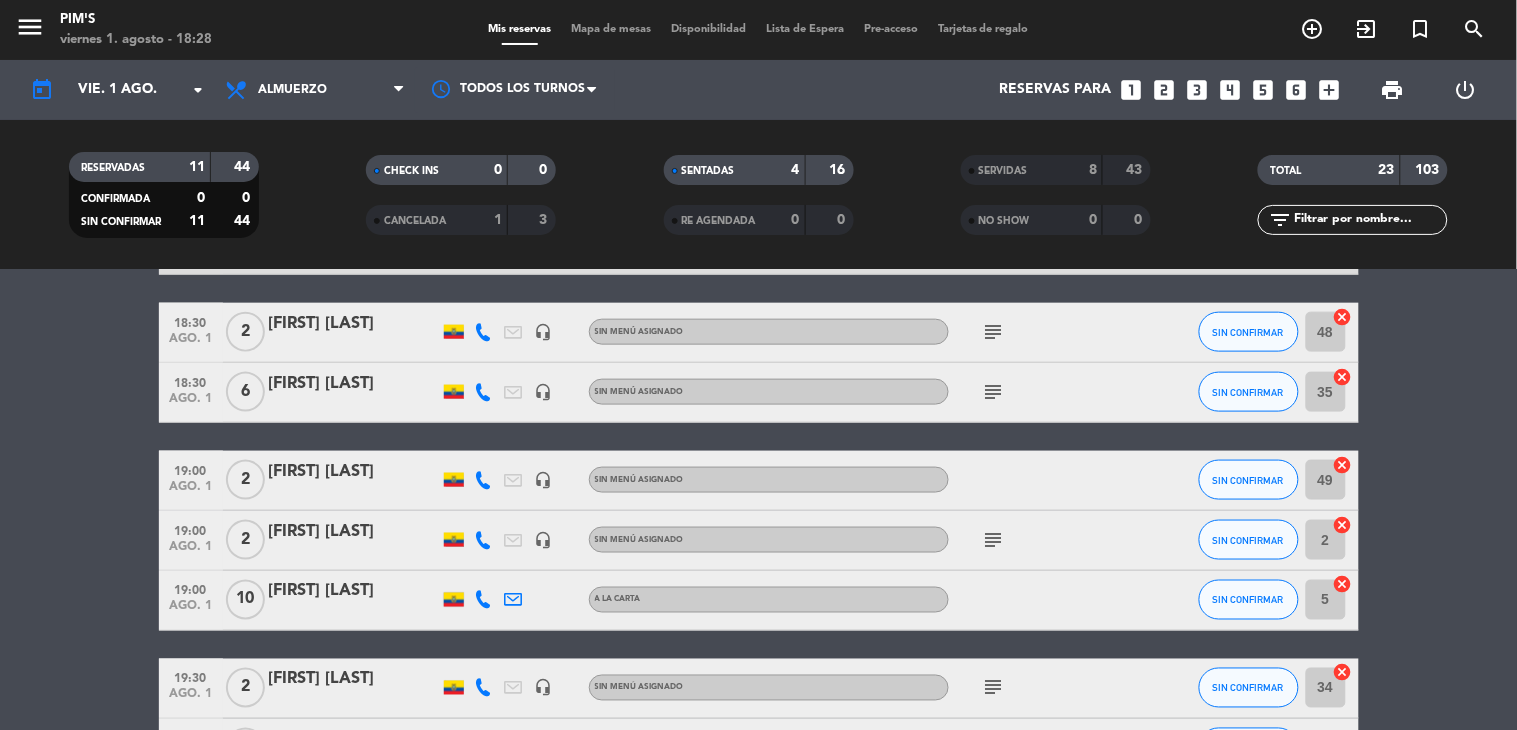 click on "subject" 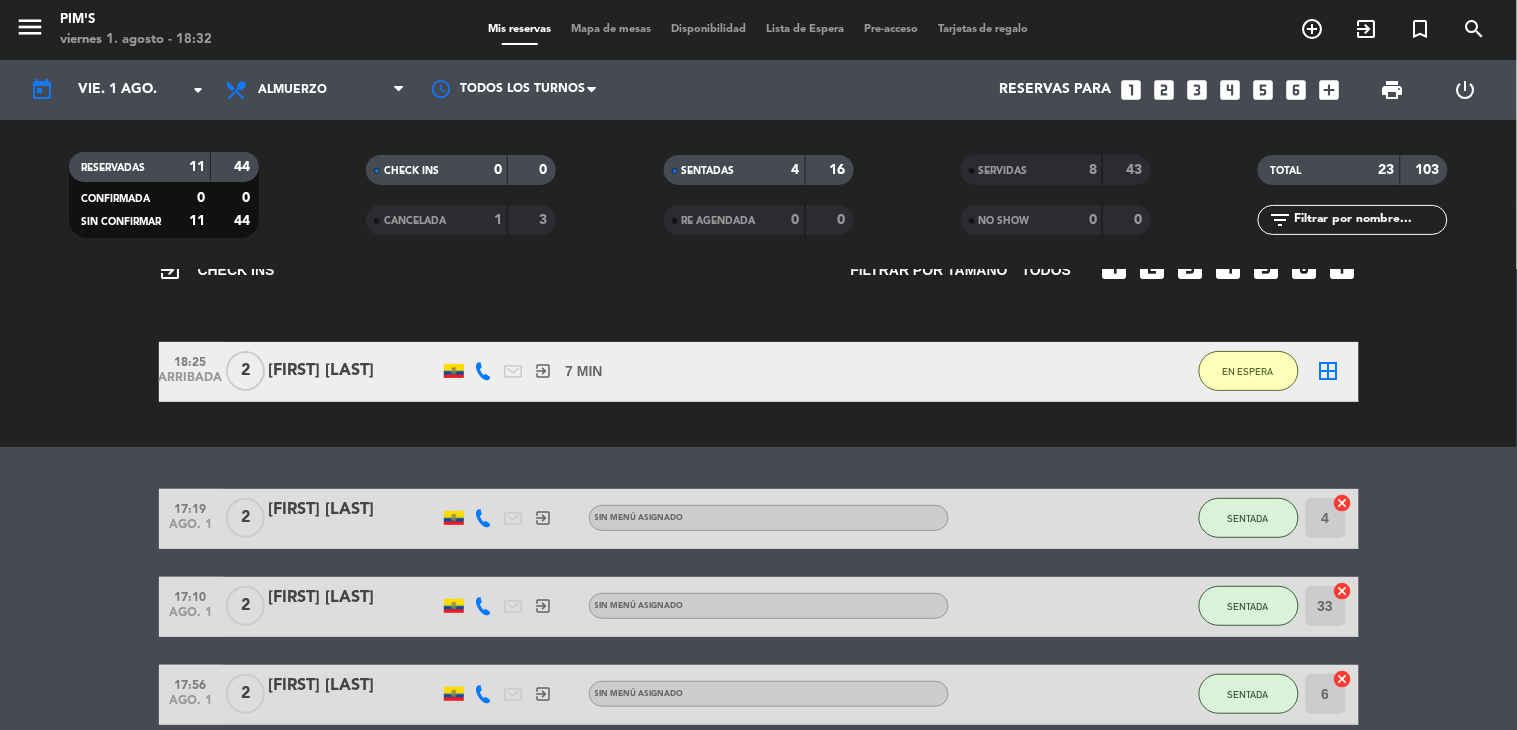scroll, scrollTop: 0, scrollLeft: 0, axis: both 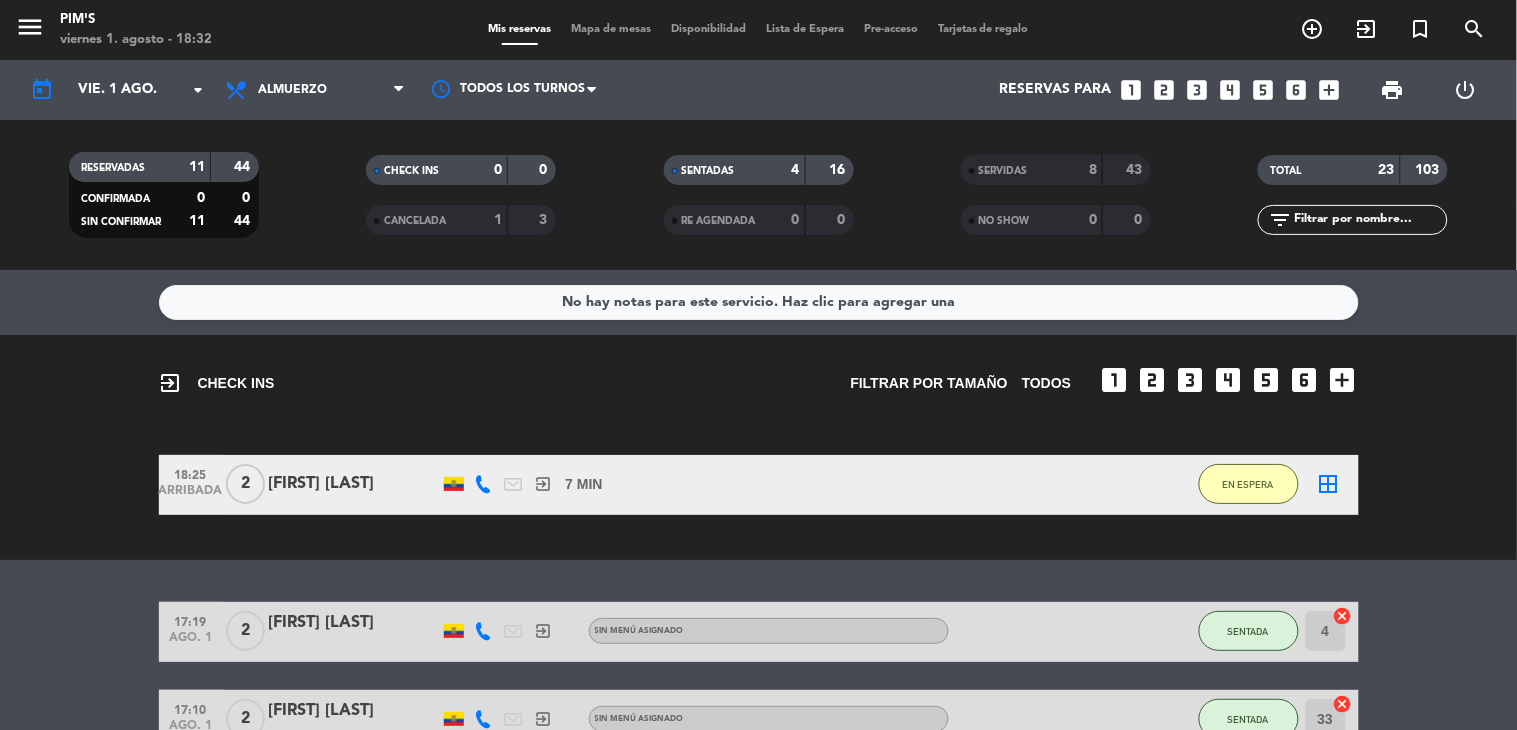 click on "border_all" 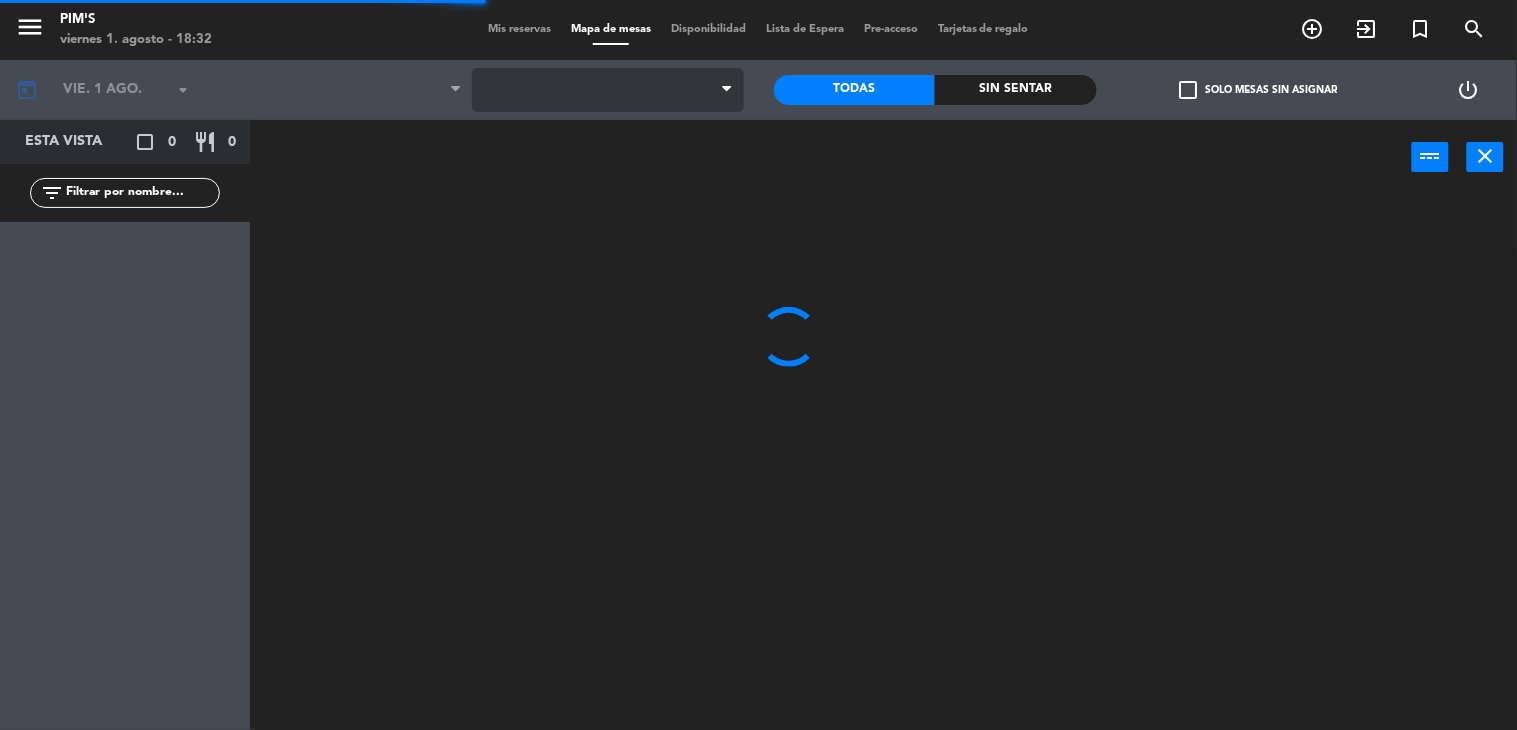 click at bounding box center [608, 90] 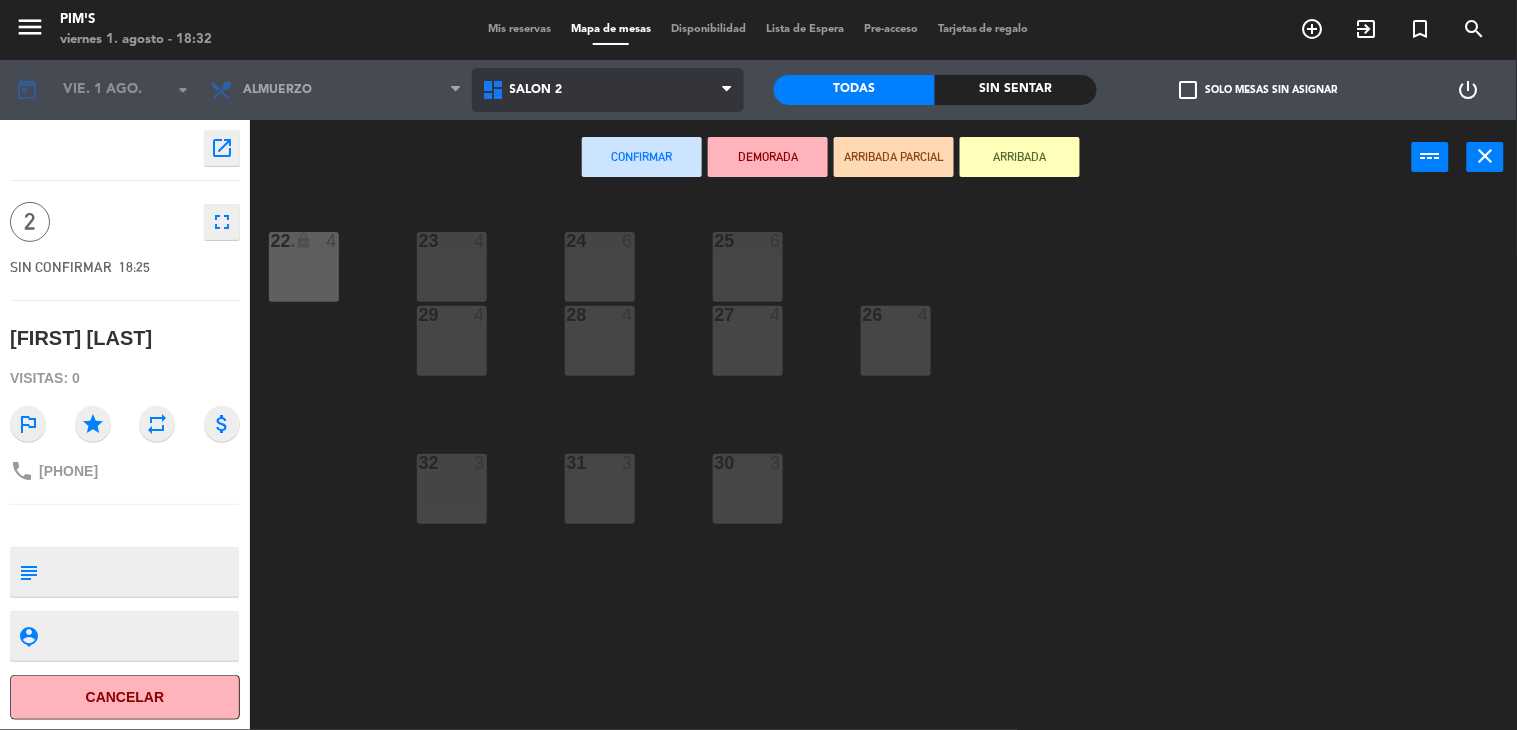 click on "Salón 2" at bounding box center (608, 90) 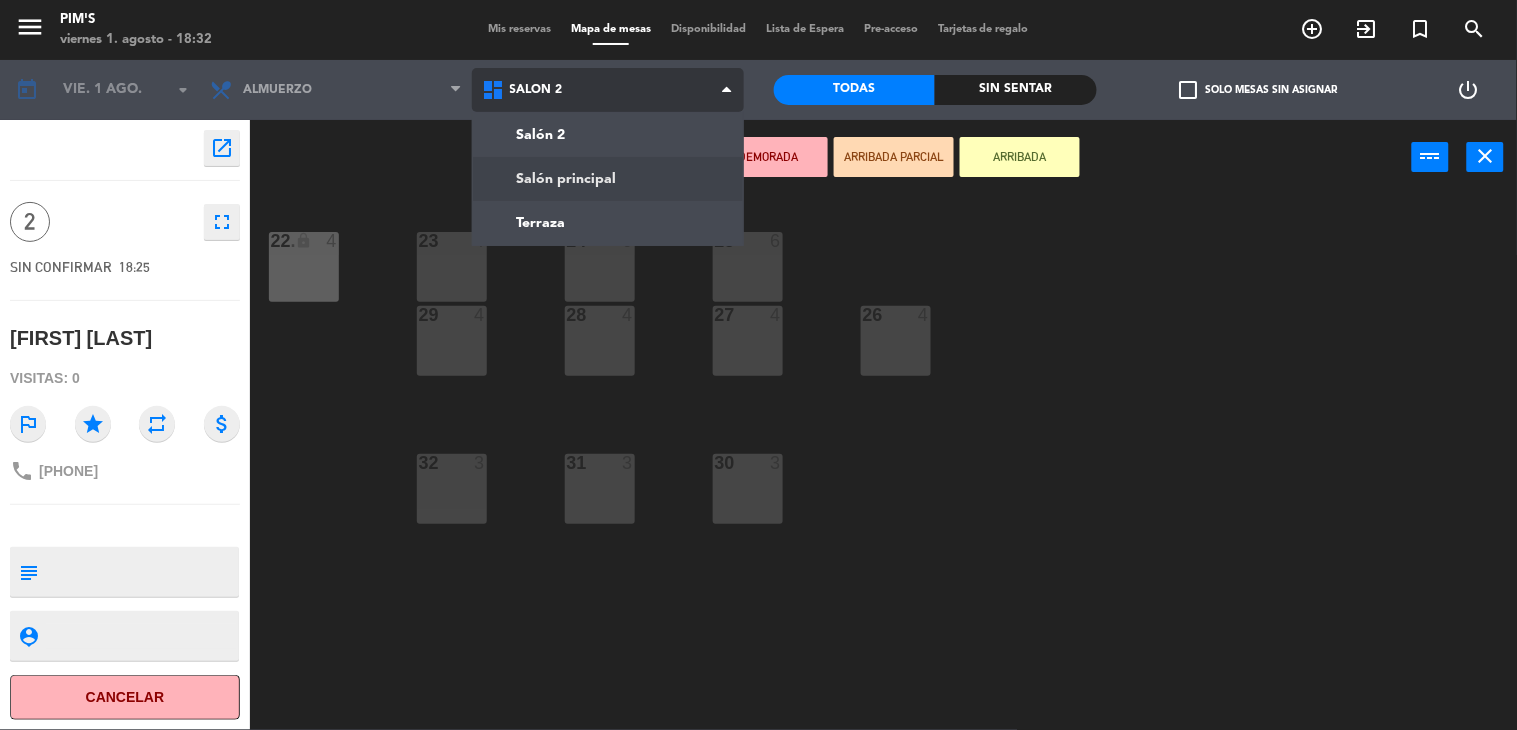 click on "menu Pim's viernes 1. [DATE] - [TIME] Mis reservas Mapa de mesas Disponibilidad Lista de Espera Pre-acceso Tarjetas de regalo add_circle_outline exit_to_app turned_in_not search today vie. 1 ago. arrow_drop_down Almuerzo Almuerzo Almuerzo Salón 2 Salón principal Terraza Salón 2 Salón 2 Salón principal Terraza Todas Sin sentar check_box_outline_blank Solo mesas sin asignar power_settings_new open_in_new 2 fullscreen SIN CONFIRMAR [TIME] [FIRST] [LAST] Visitas: 0 outlined_flag star repeat attach_money phone [PHONE] subject person_pin Cancelar Confirmar DEMORADA ARRIVADA PARCIAL ARRIVADA power_input close 23 4 24 6 25 6 22 lock 4 22. 4 26 4 27 4 28 4 29 4 30 3 31 3 32 3" 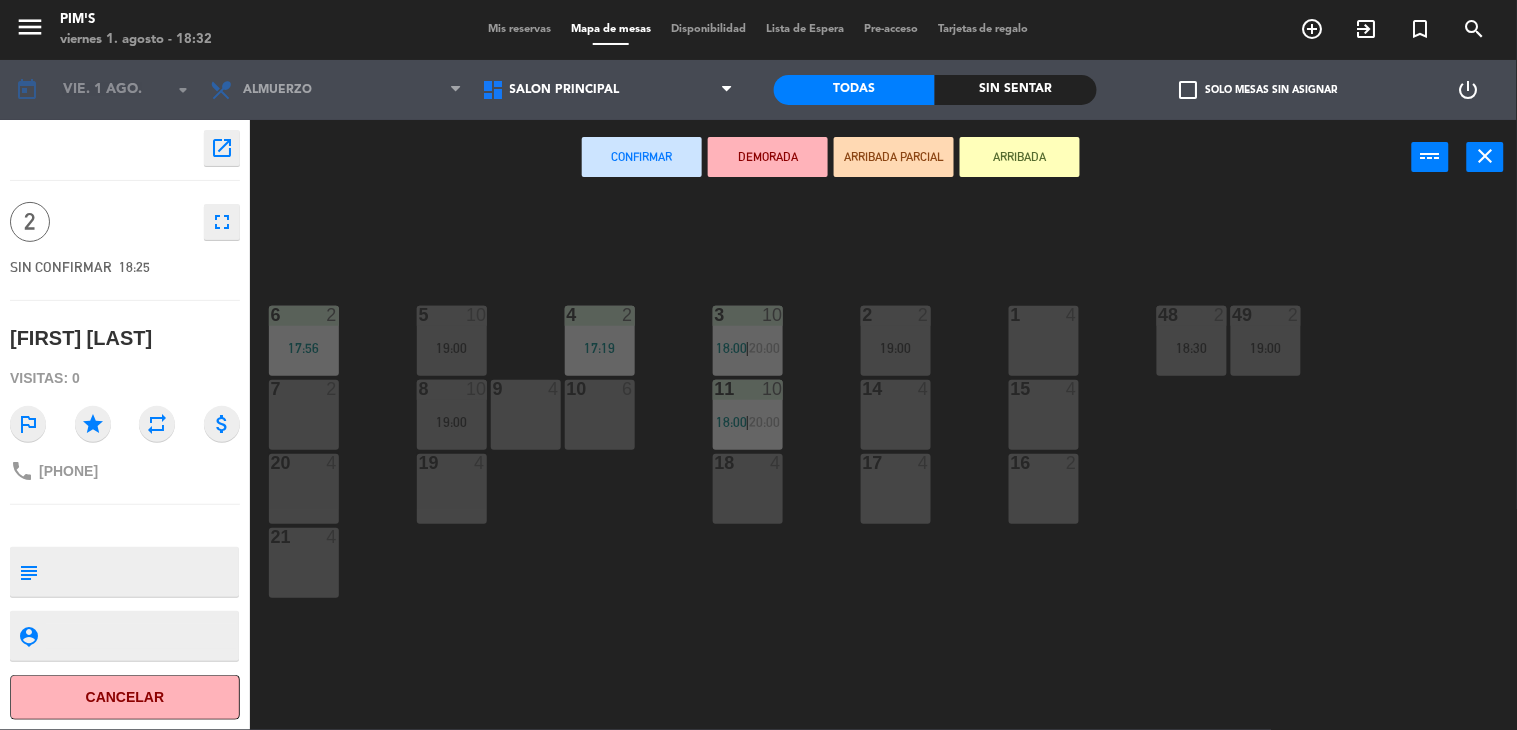 click on "2" at bounding box center [332, 389] 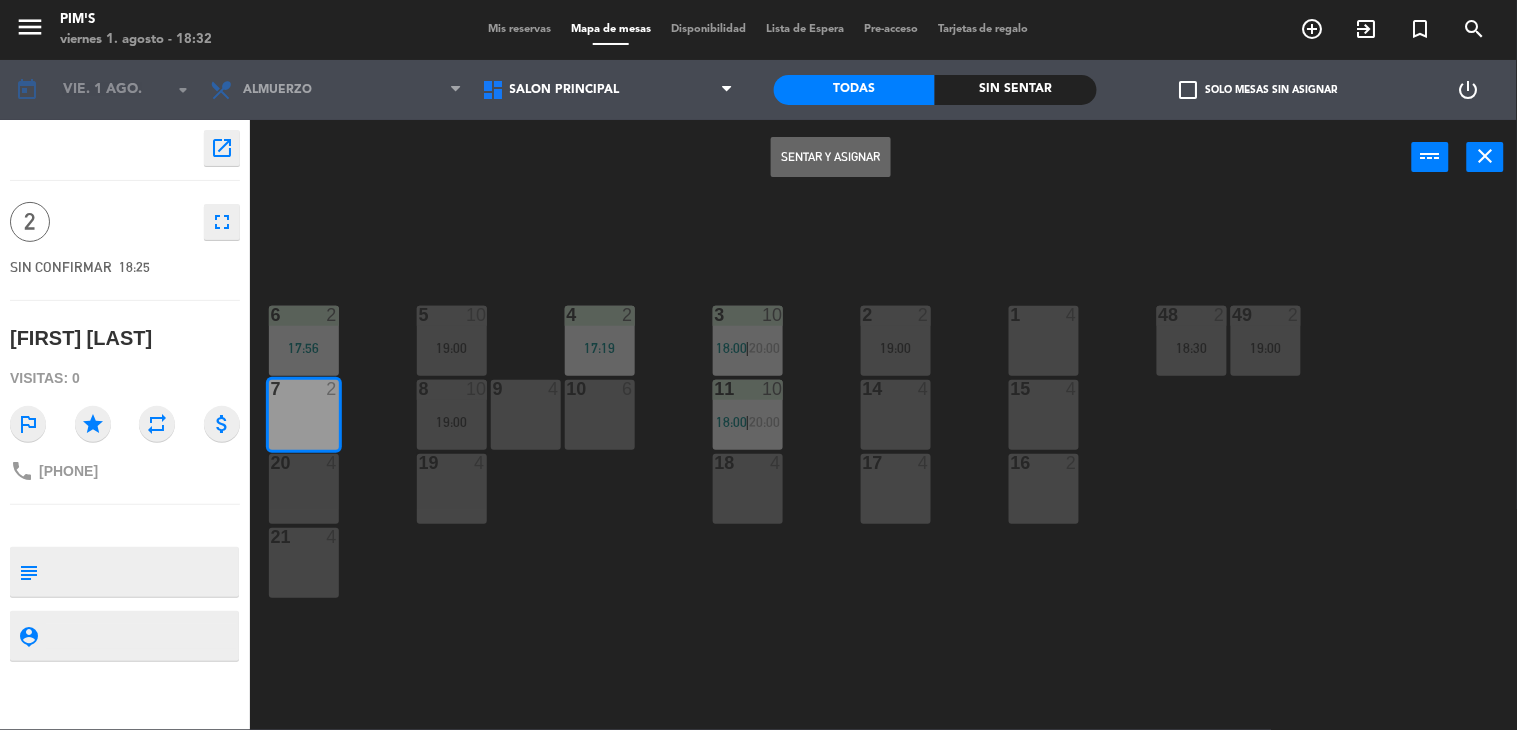 click on "Sentar y Asignar" at bounding box center [831, 157] 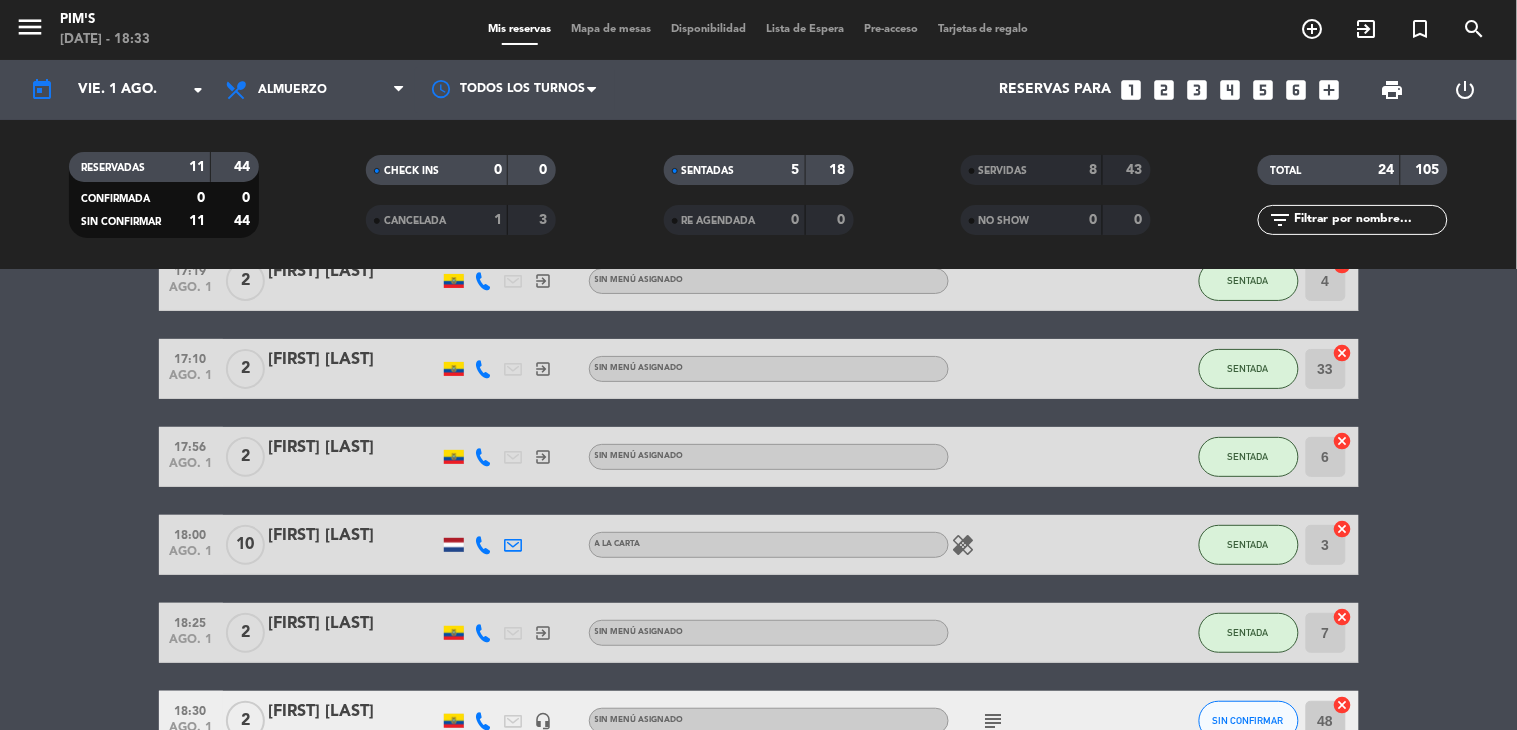 scroll, scrollTop: 0, scrollLeft: 0, axis: both 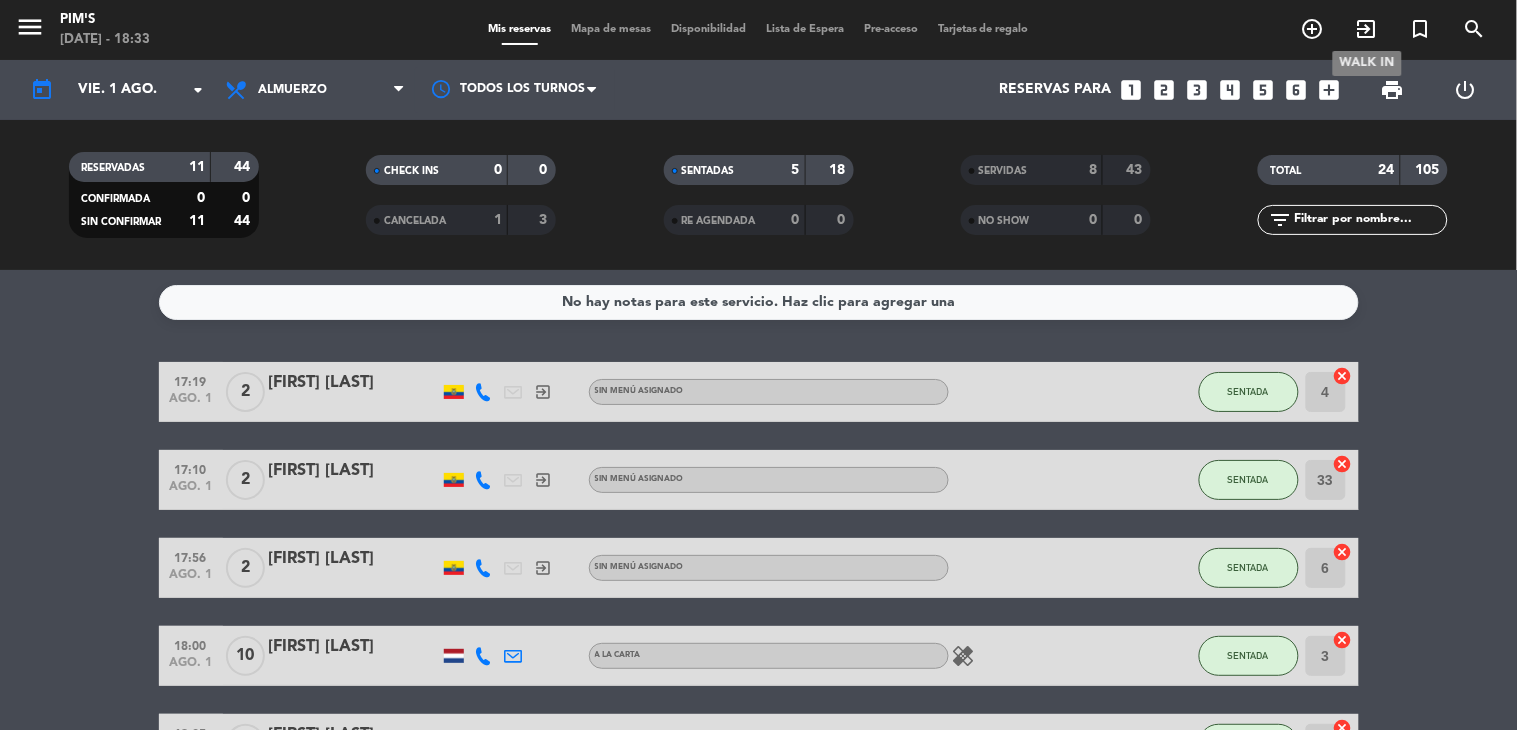 click on "exit_to_app" at bounding box center [1367, 29] 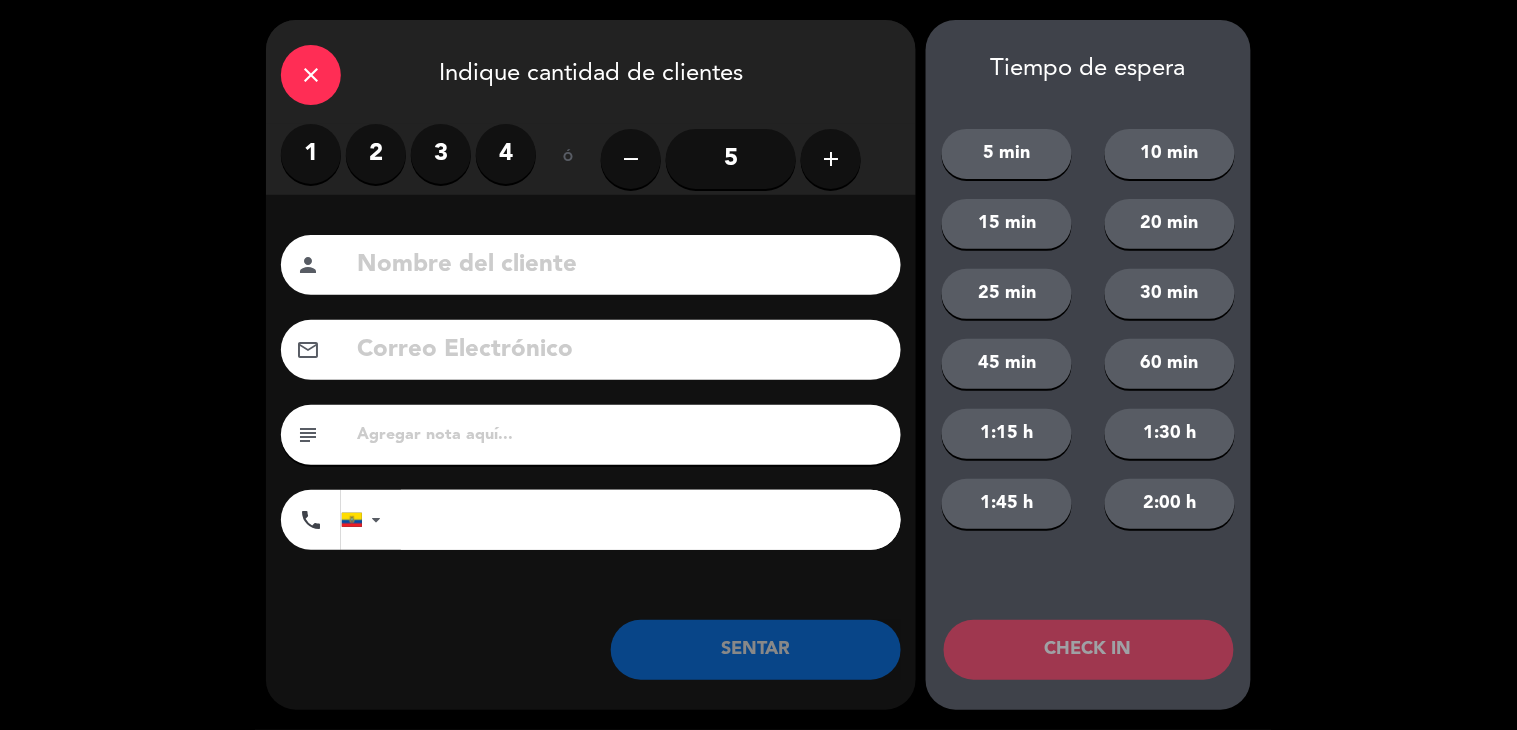 click on "2" at bounding box center (376, 154) 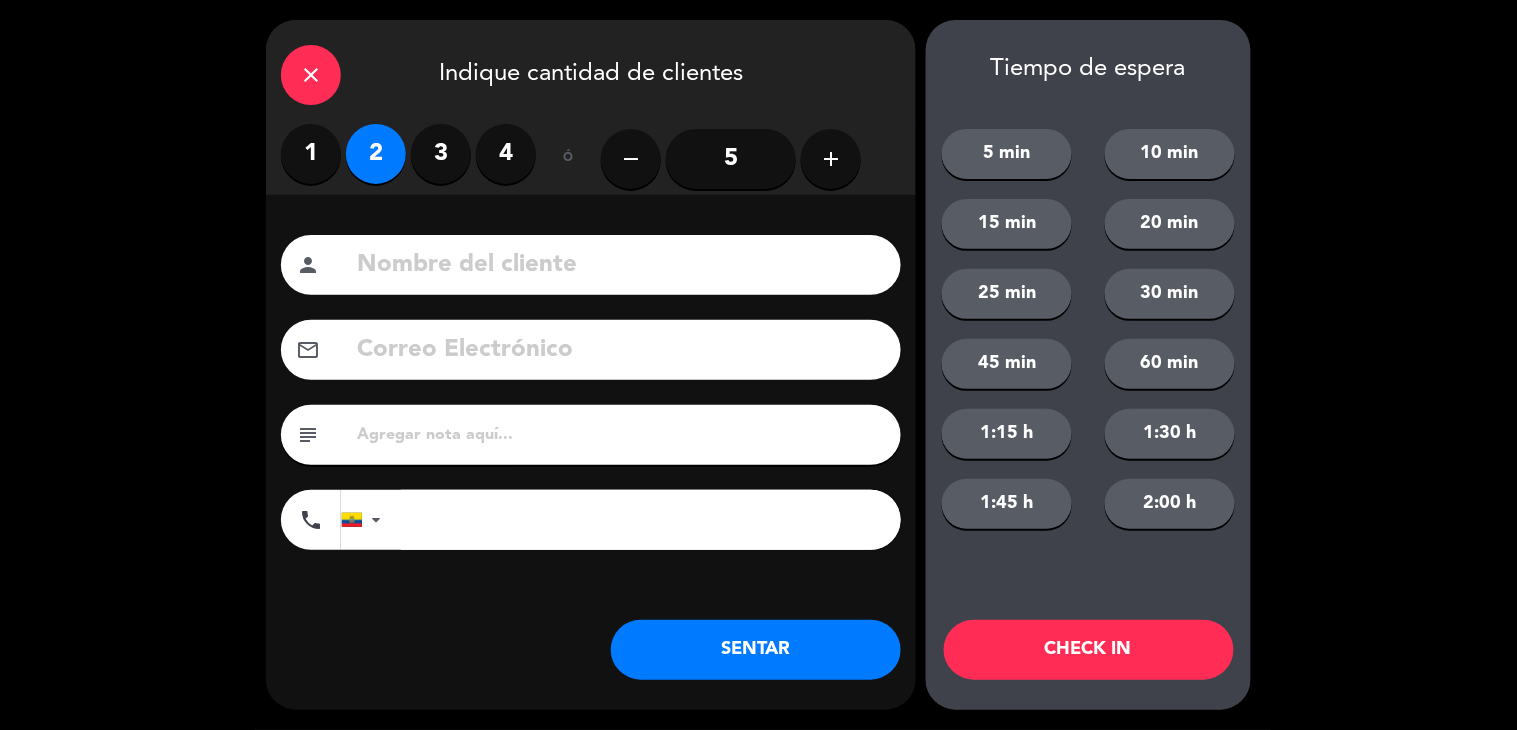 click 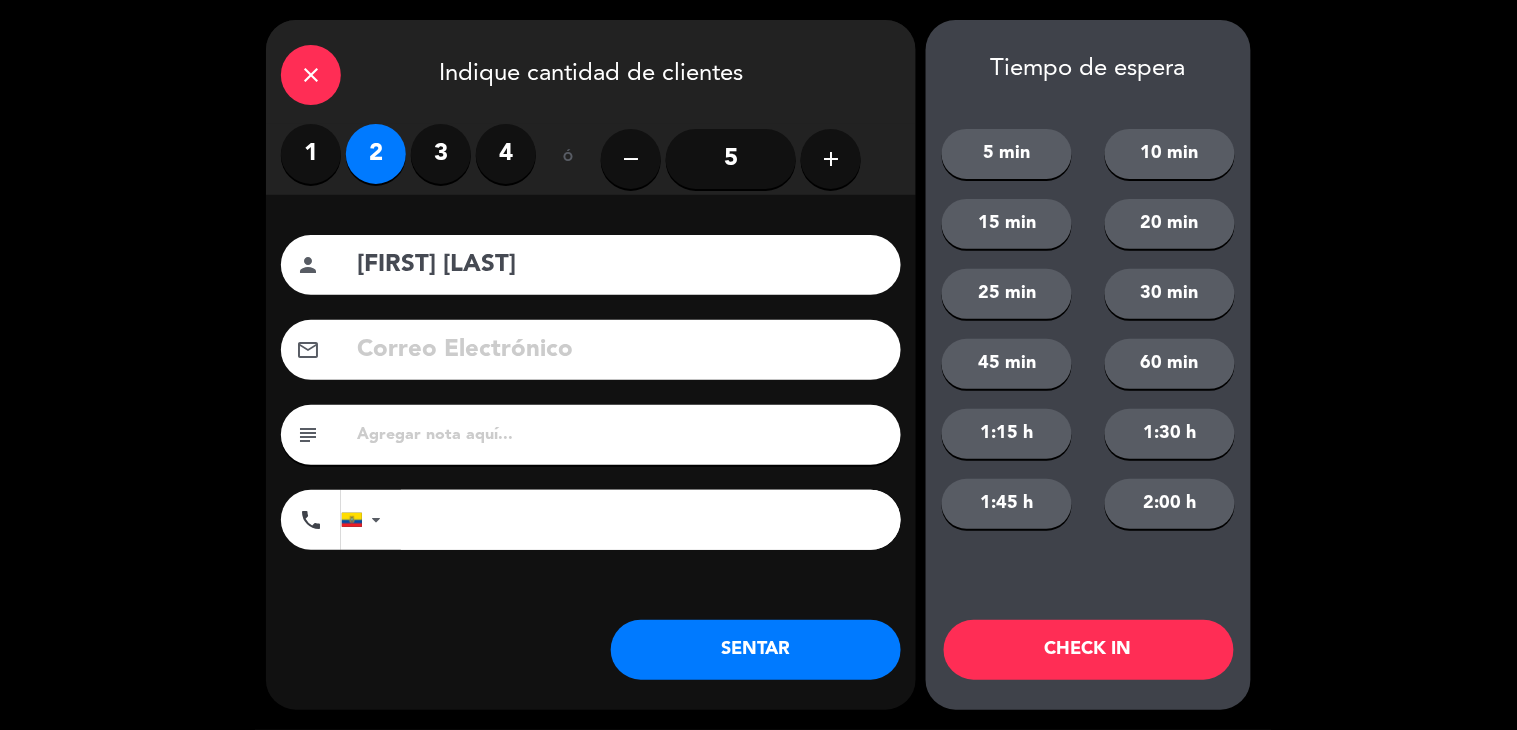 drag, startPoint x: 388, startPoint y: 270, endPoint x: 410, endPoint y: 271, distance: 22.022715 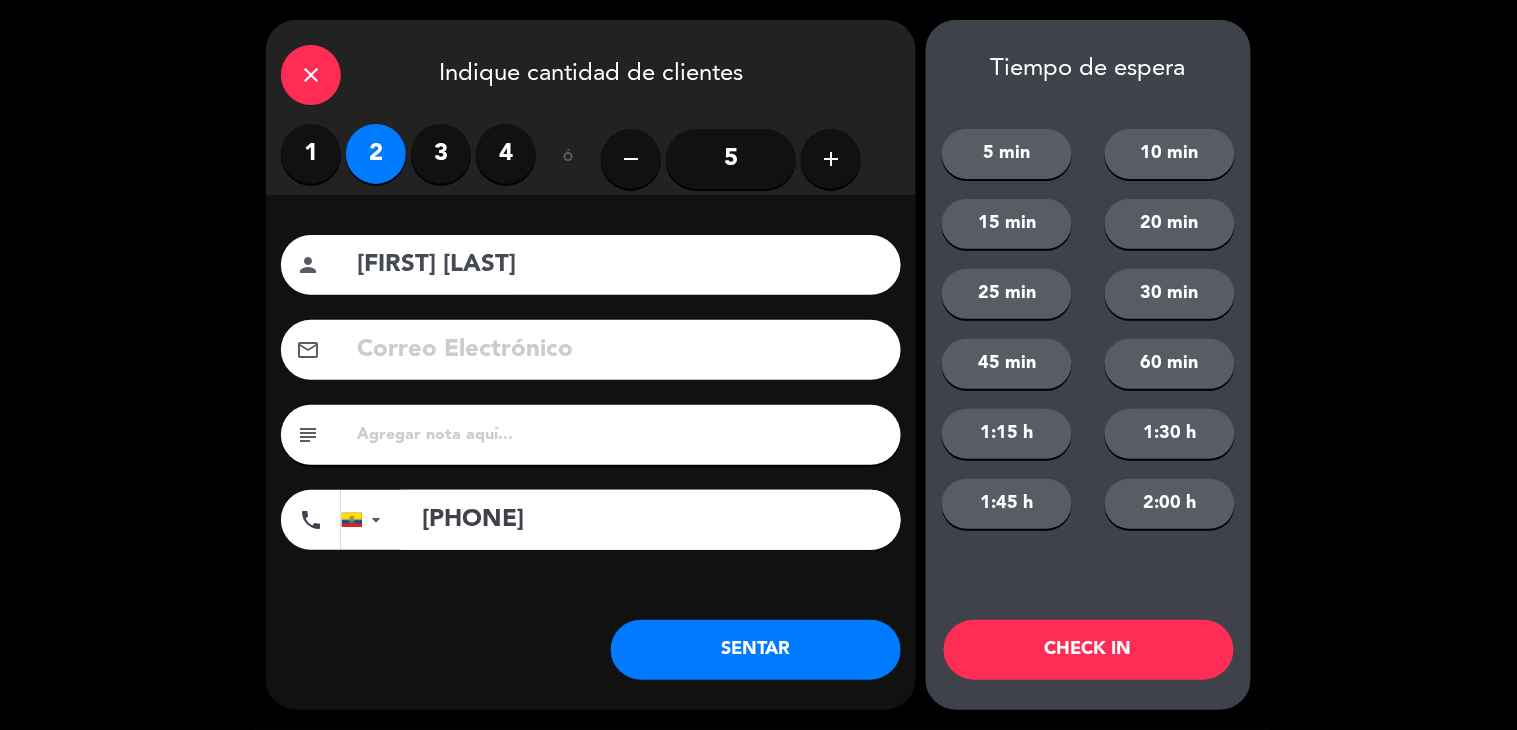 type on "[PHONE]" 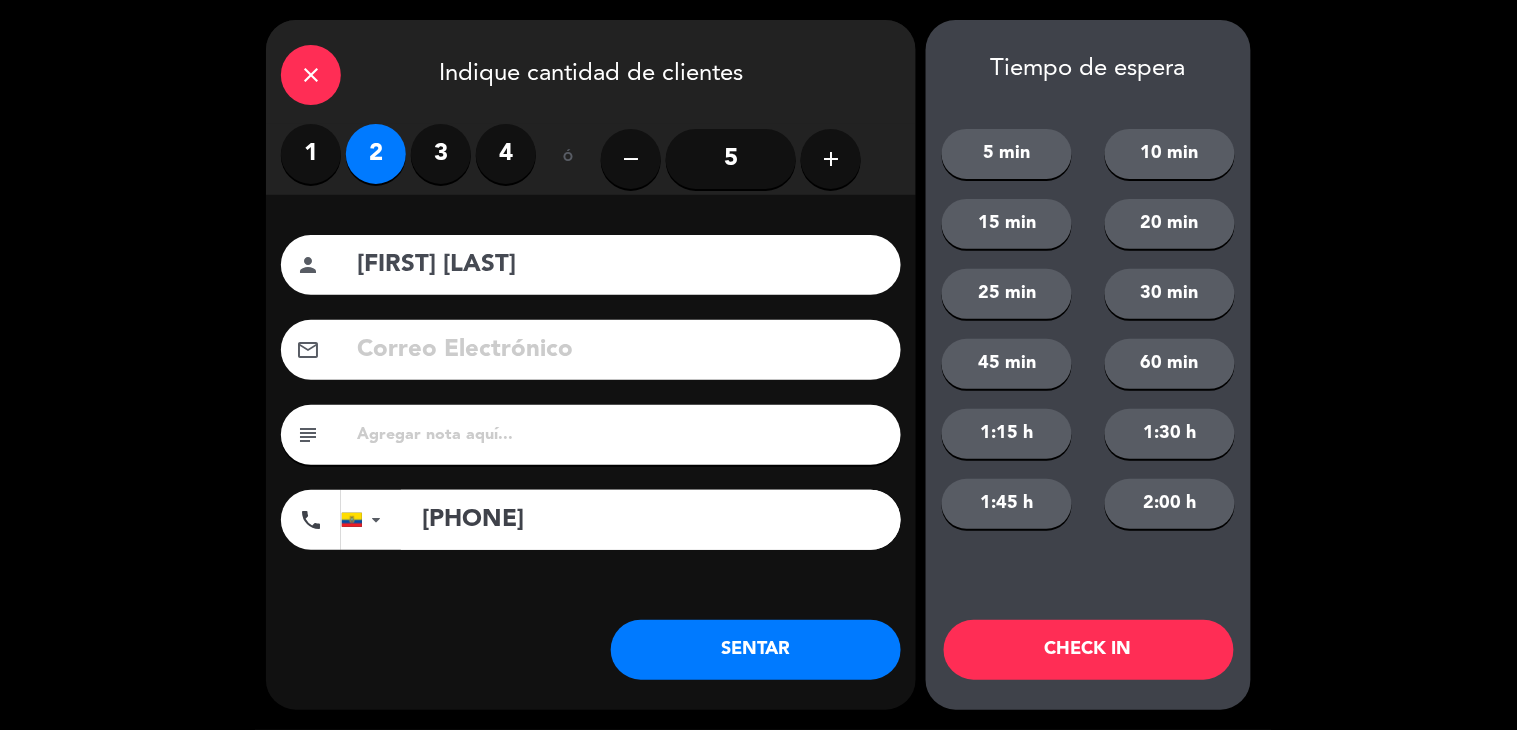 click on "SENTAR" 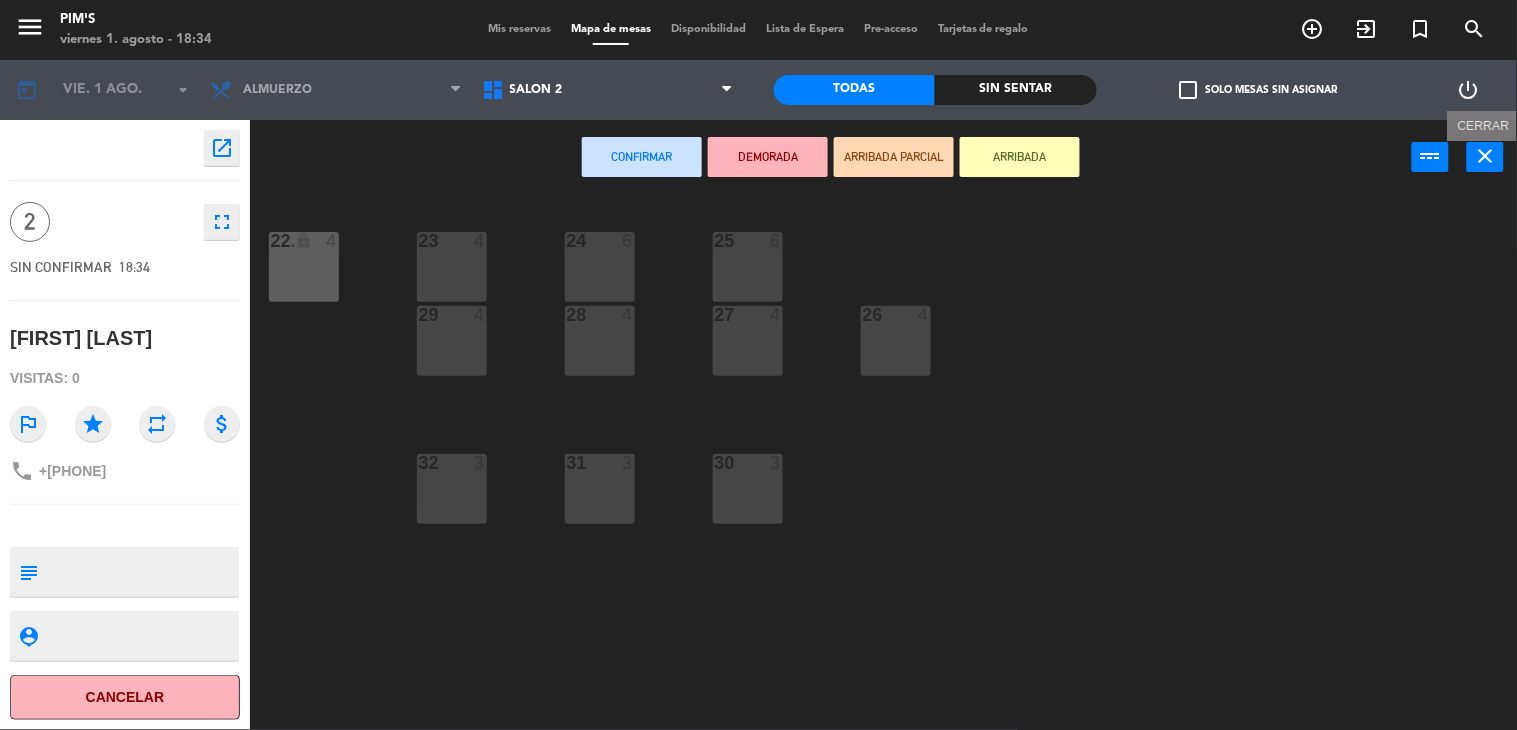 click on "close" at bounding box center (1486, 156) 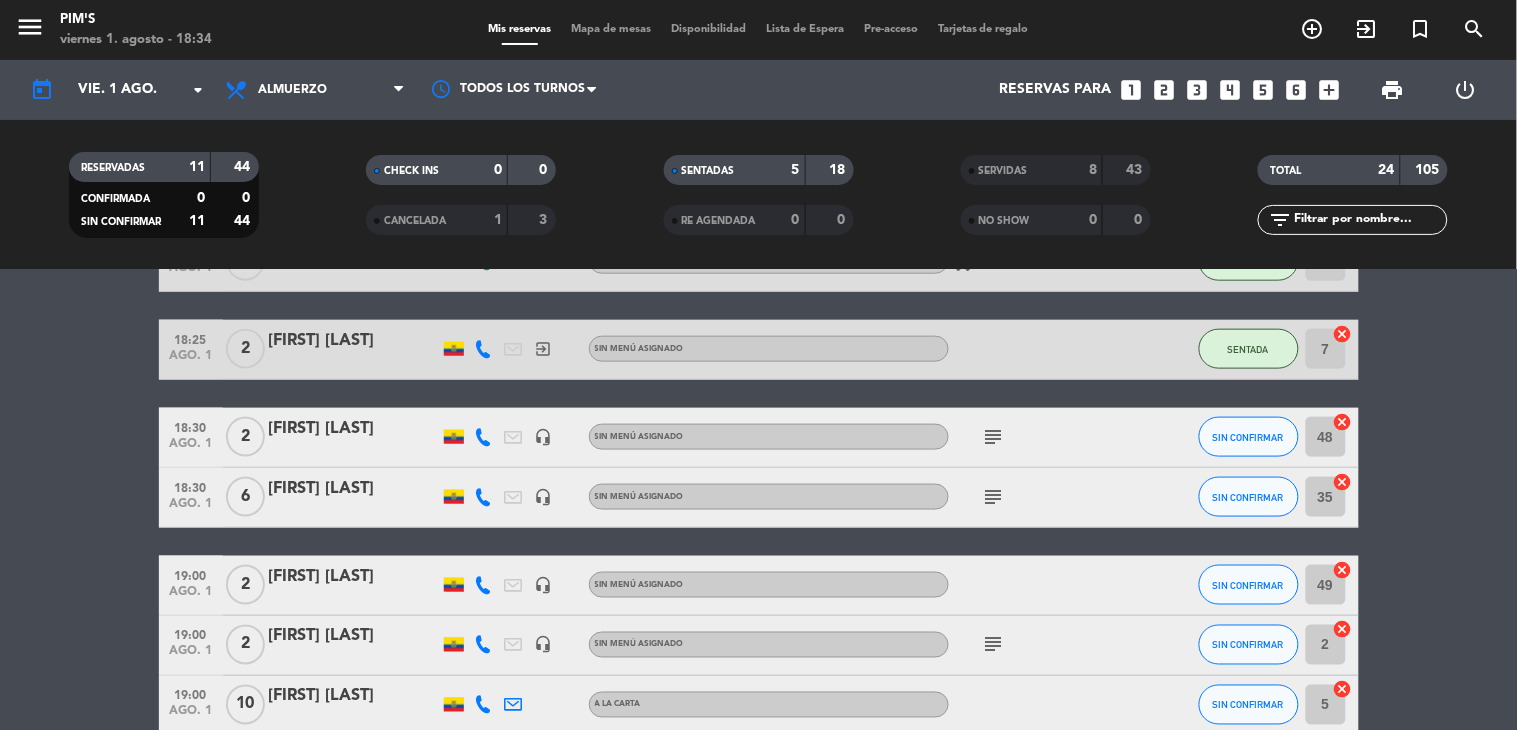 scroll, scrollTop: 666, scrollLeft: 0, axis: vertical 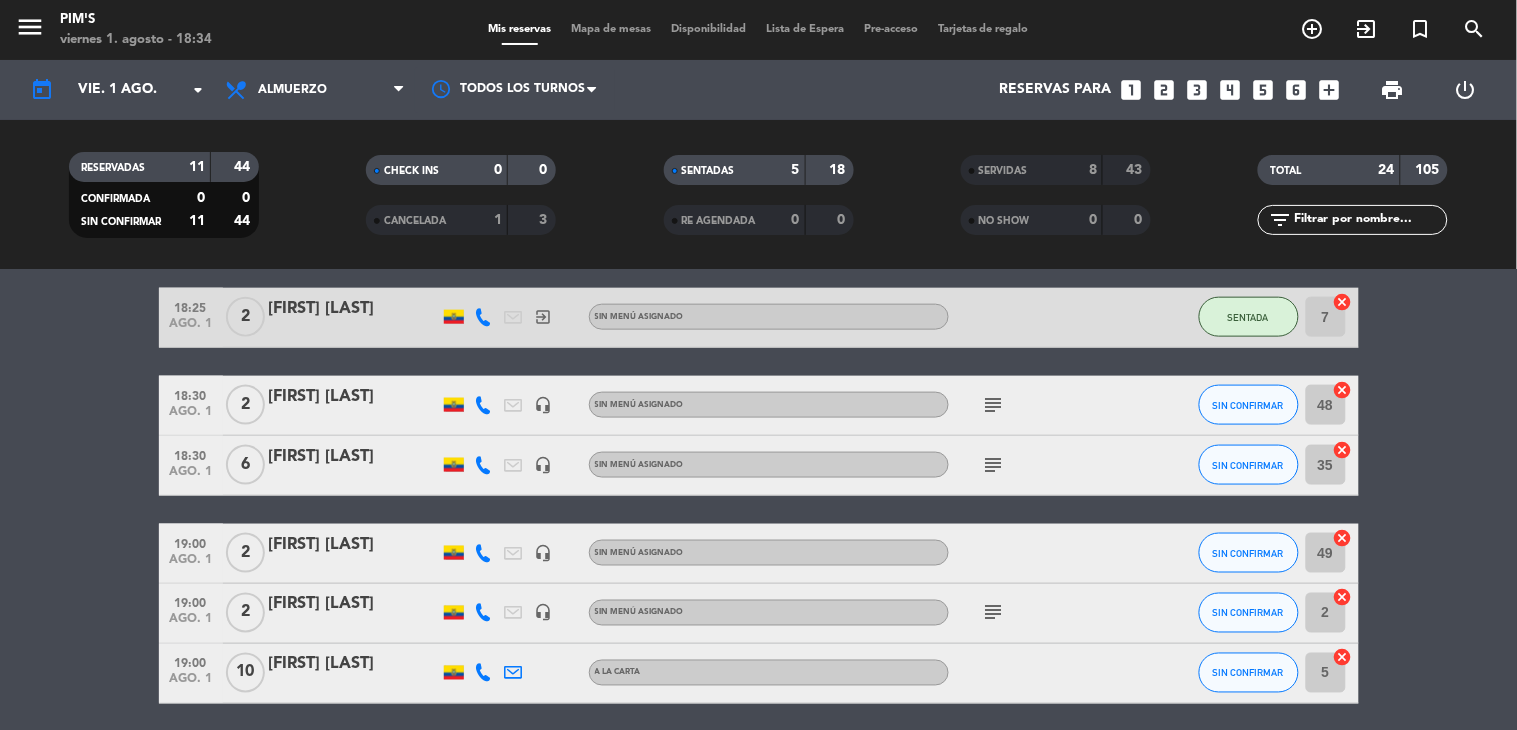 click on "subject" 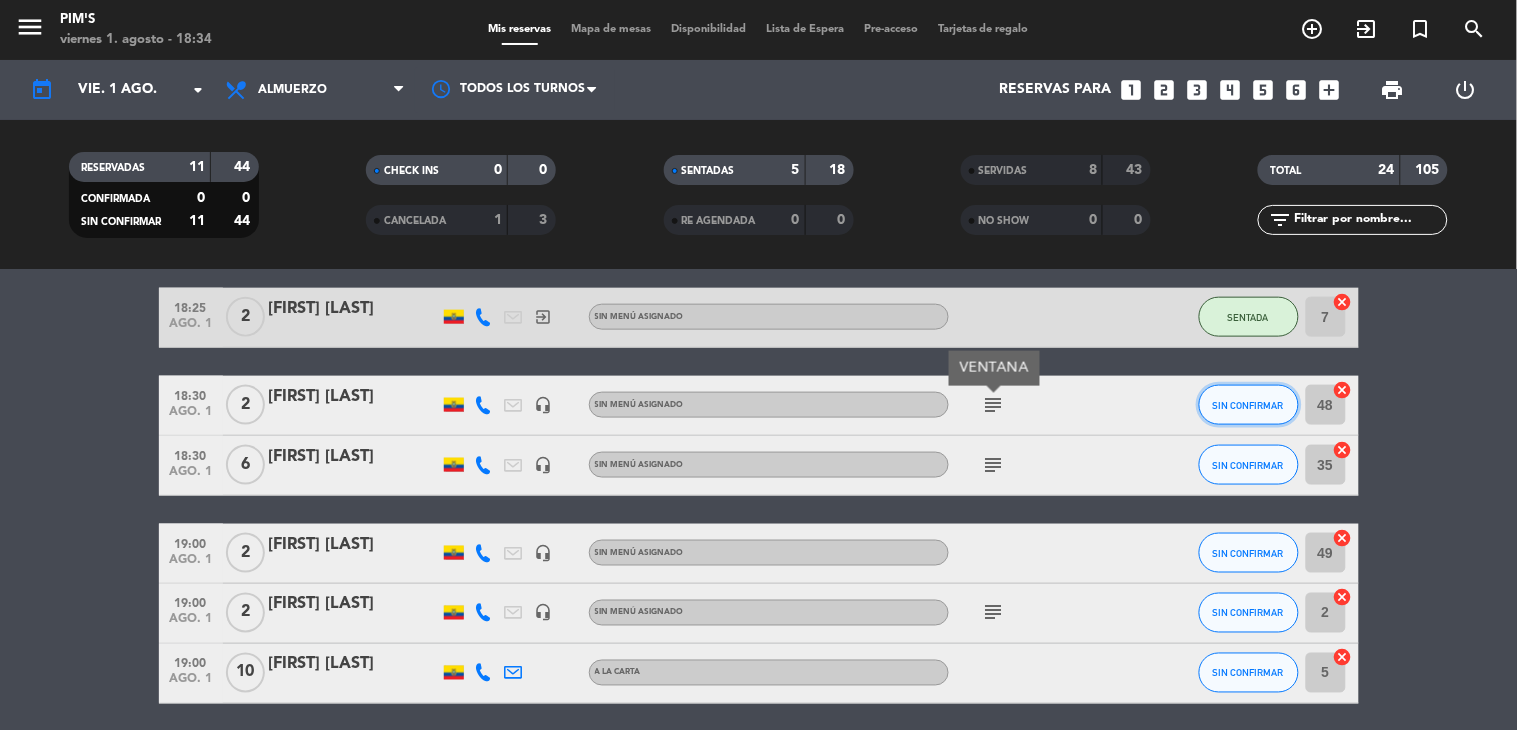 click on "SIN CONFIRMAR" 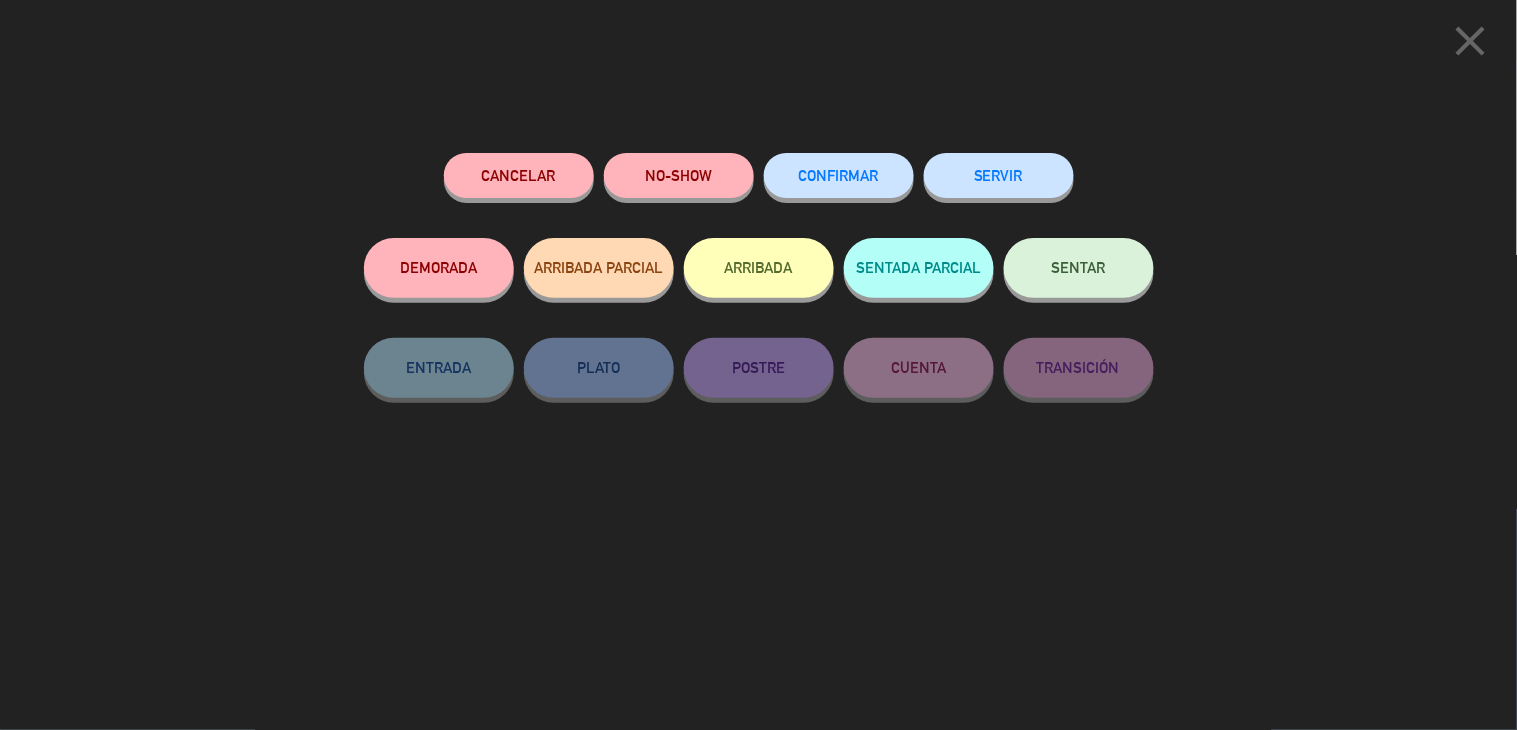 click on "SENTAR" 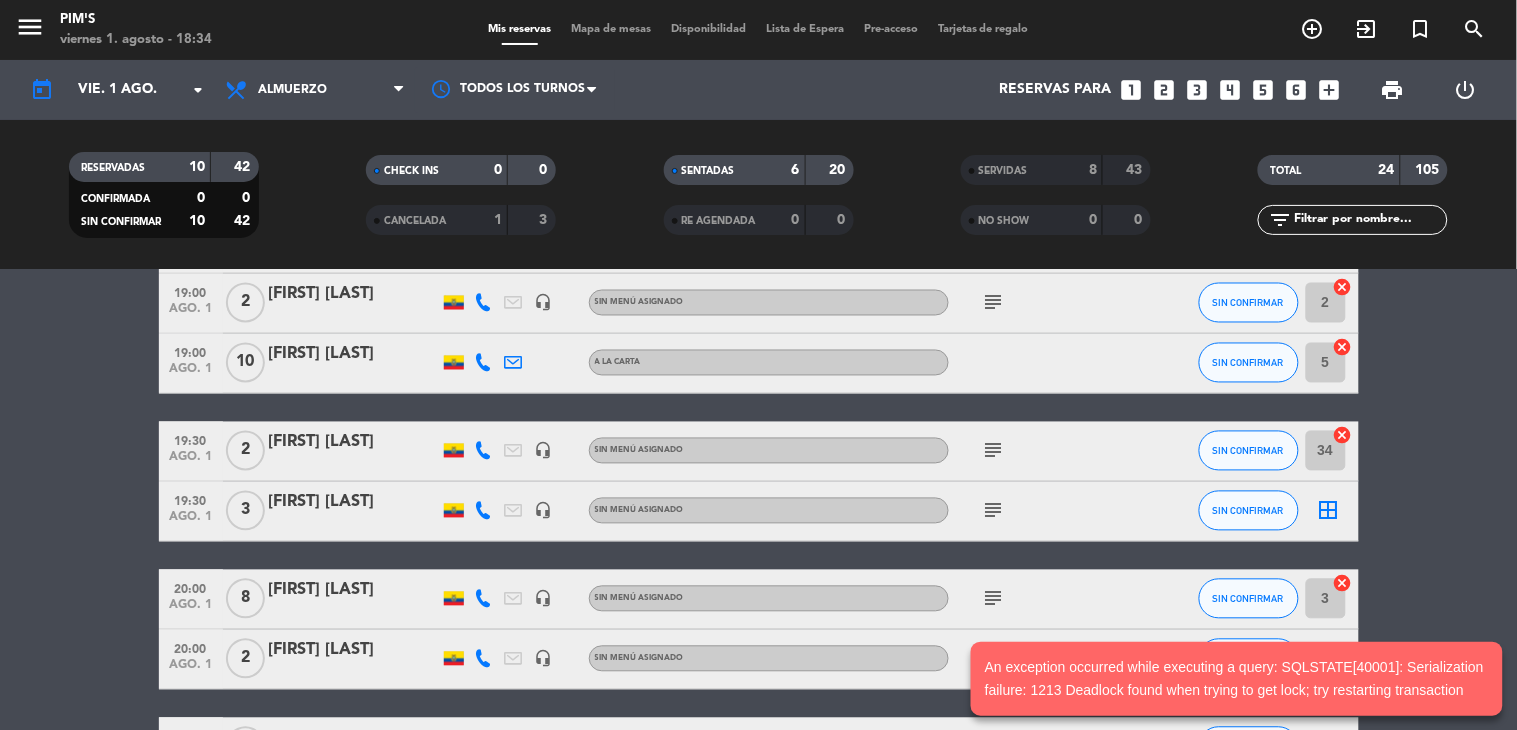 scroll, scrollTop: 1000, scrollLeft: 0, axis: vertical 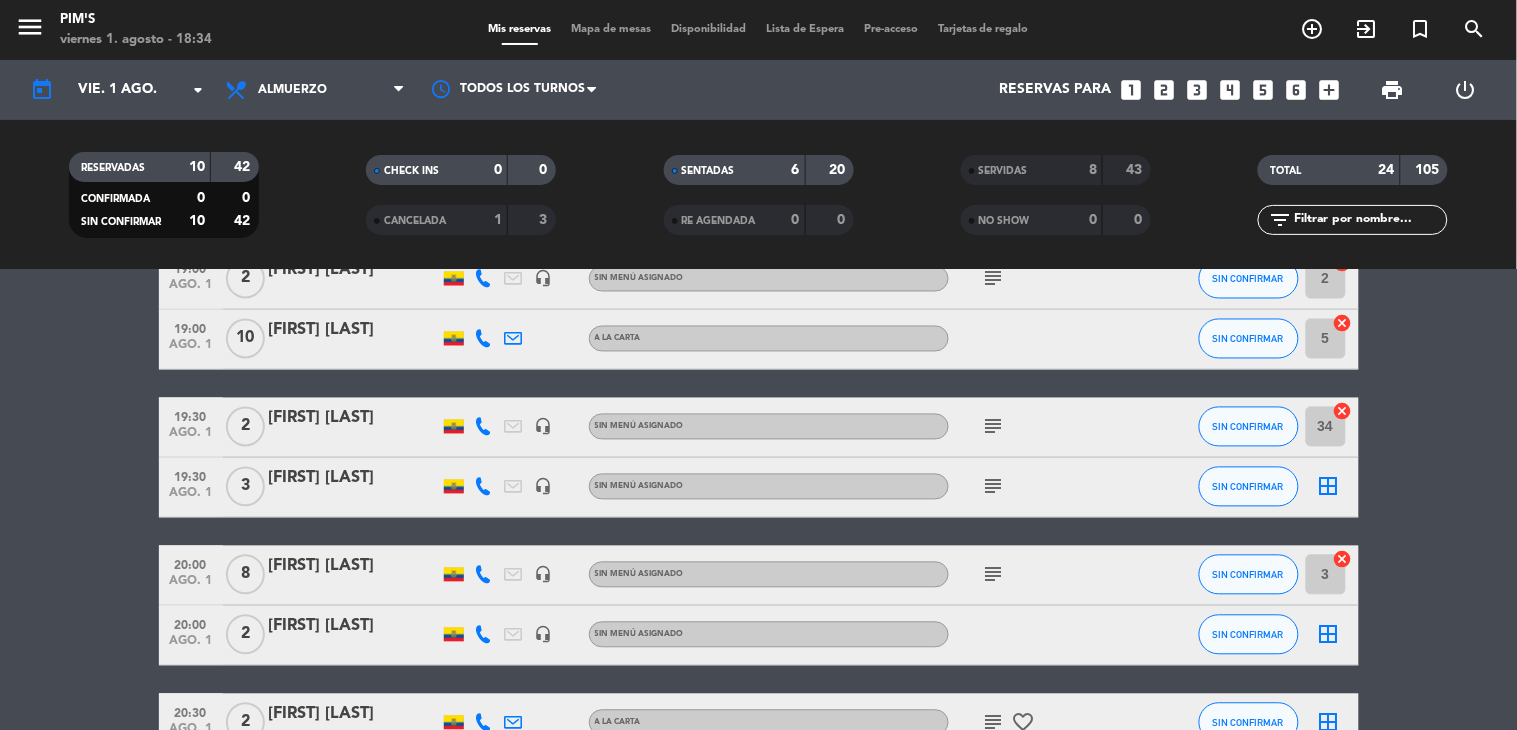 click on "subject" 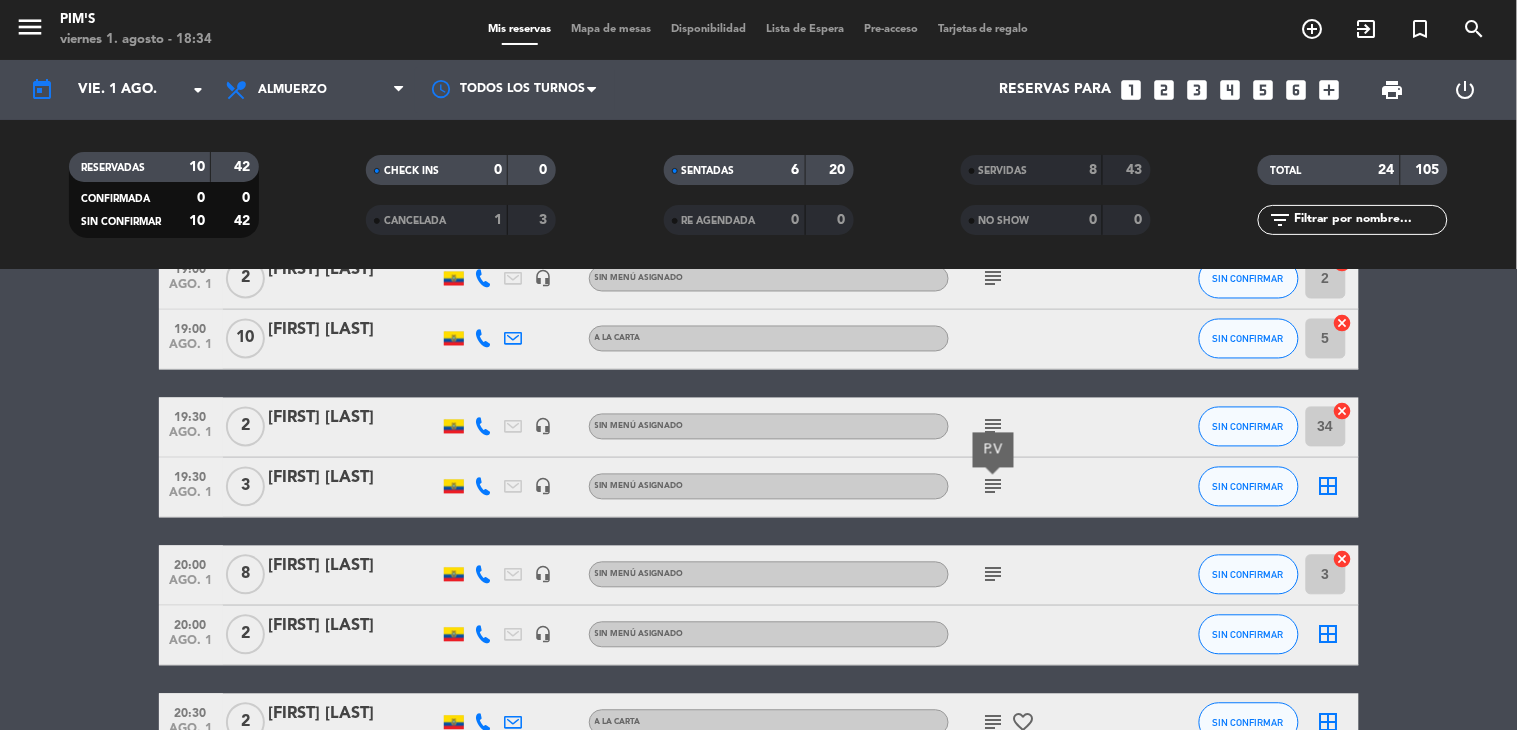 click on "subject" 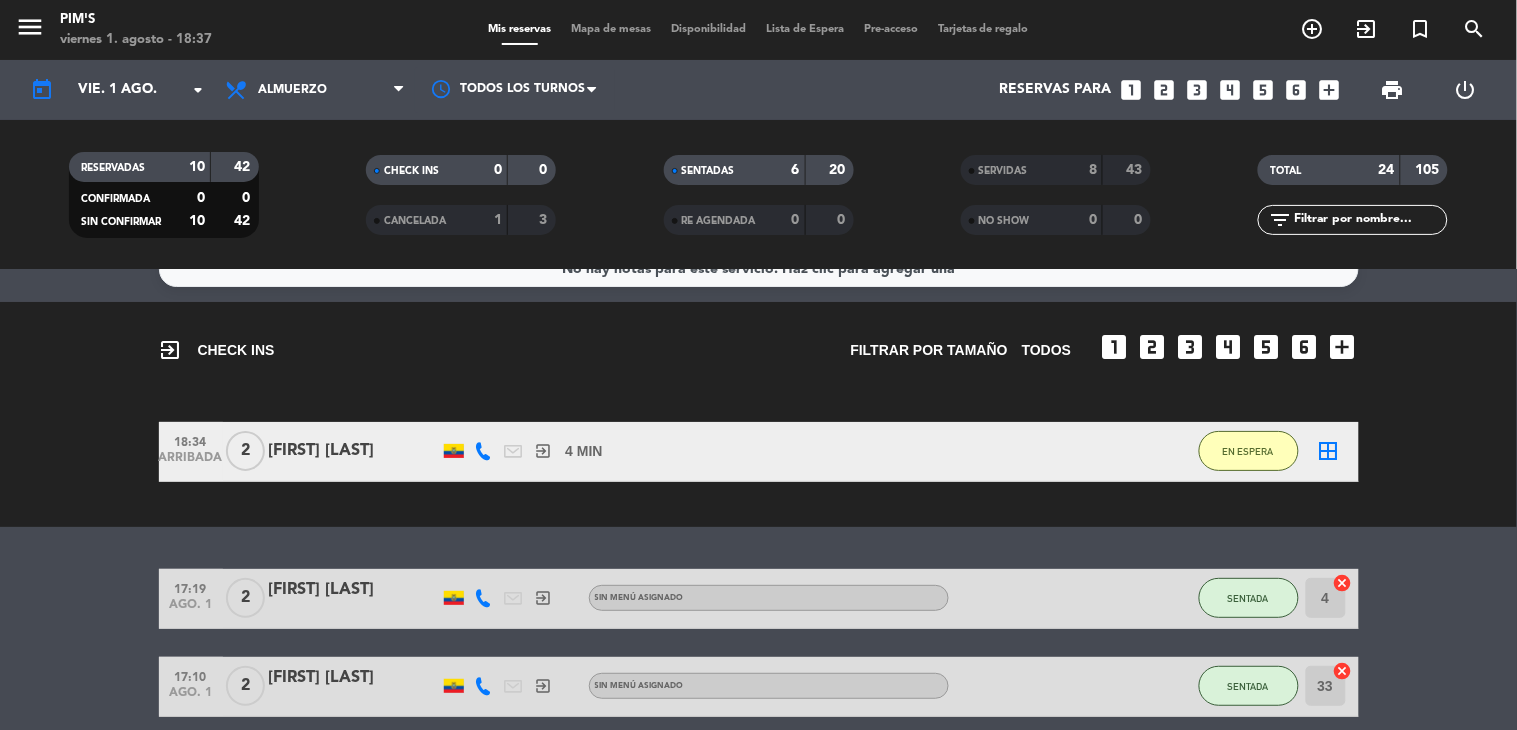 scroll, scrollTop: 0, scrollLeft: 0, axis: both 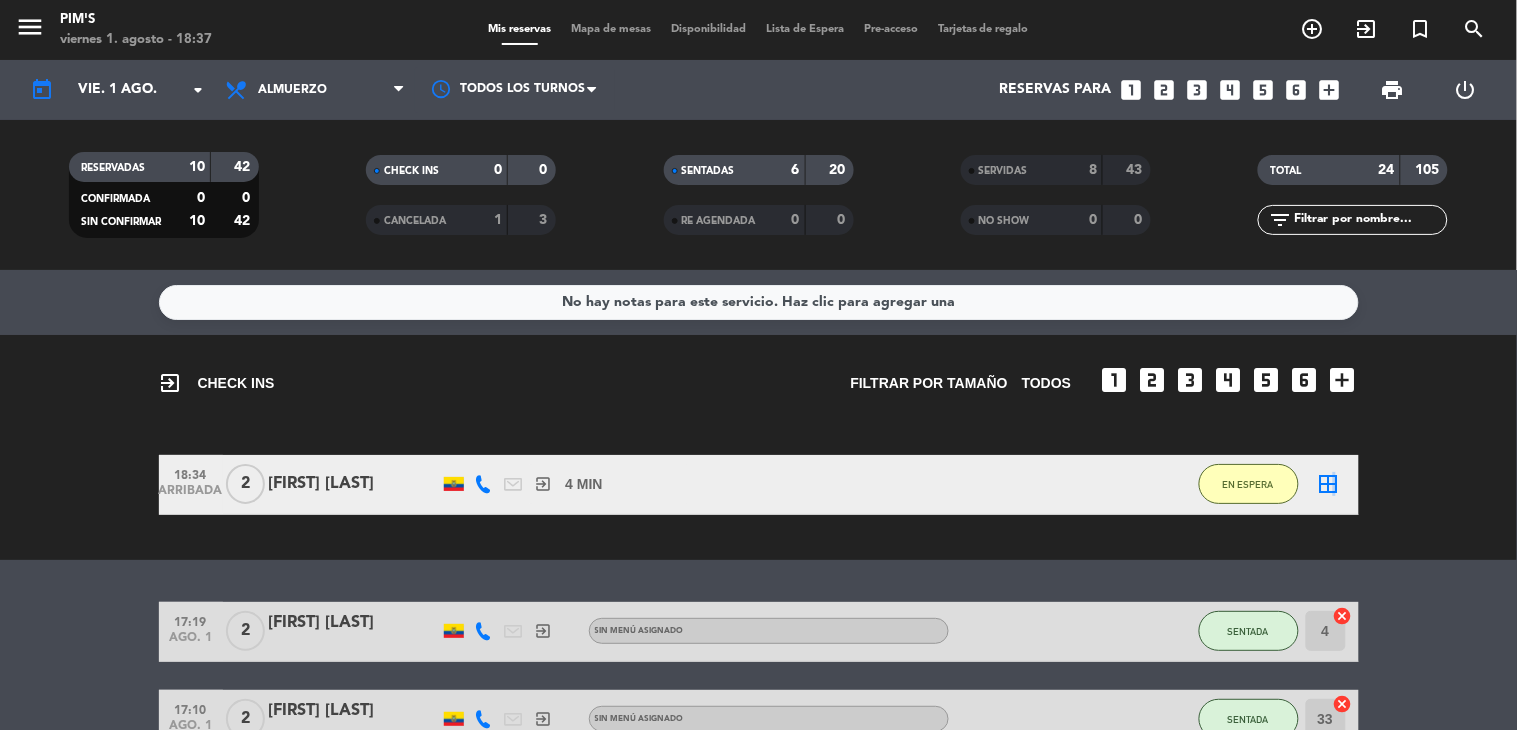 click on "border_all" 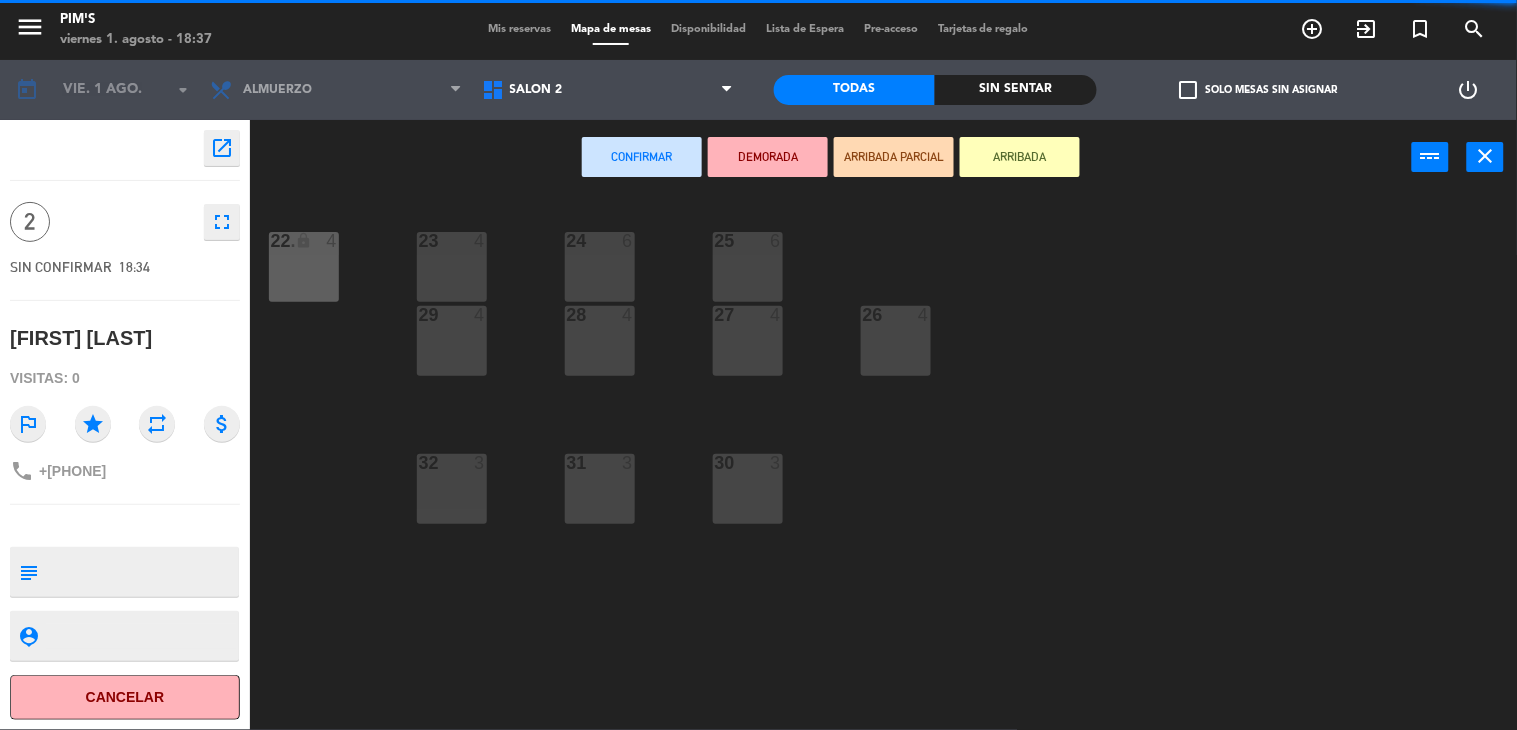 click on "Salón 2" at bounding box center (608, 90) 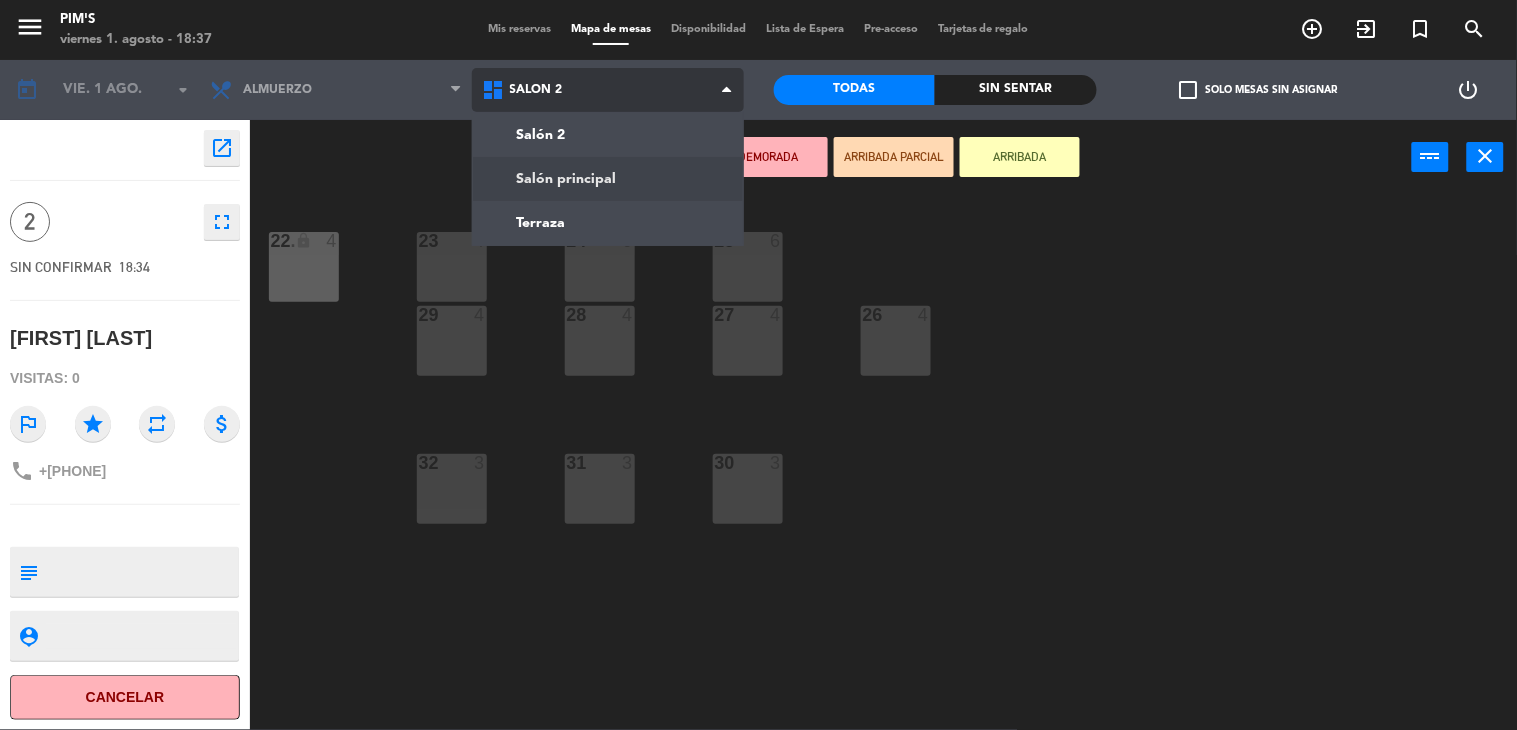 click on "menu  Pim's   viernes 1. agosto - 18:37   Mis reservas   Mapa de mesas   Disponibilidad   Lista de Espera   Pre-acceso   Tarjetas de regalo  add_circle_outline exit_to_app turned_in_not search today    vie. 1 ago. arrow_drop_down  Almuerzo  Almuerzo  Almuerzo  Salón 2   Salón principal   Terraza   Salón 2   Salón 2   Salón principal   Terraza   Todas  Sin sentar  check_box_outline_blank   Solo mesas sin asignar   power_settings_new    open_in_new 2    fullscreen  SIN CONFIRMAR   18:34   [FIRST] [LAST]  Visitas: 0 outlined_flag star repeat attach_money phone +593995653331 subject                              person_pin                              Cancelar   Confirmar   DEMORADA   ARRIBADA PARCIAL   ARRIBADA  power_input close 23  4  24  6  25  6  22 lock  4  22.  4  26  4  27  4  28  4  29  4  30  3  31  3  32  3" 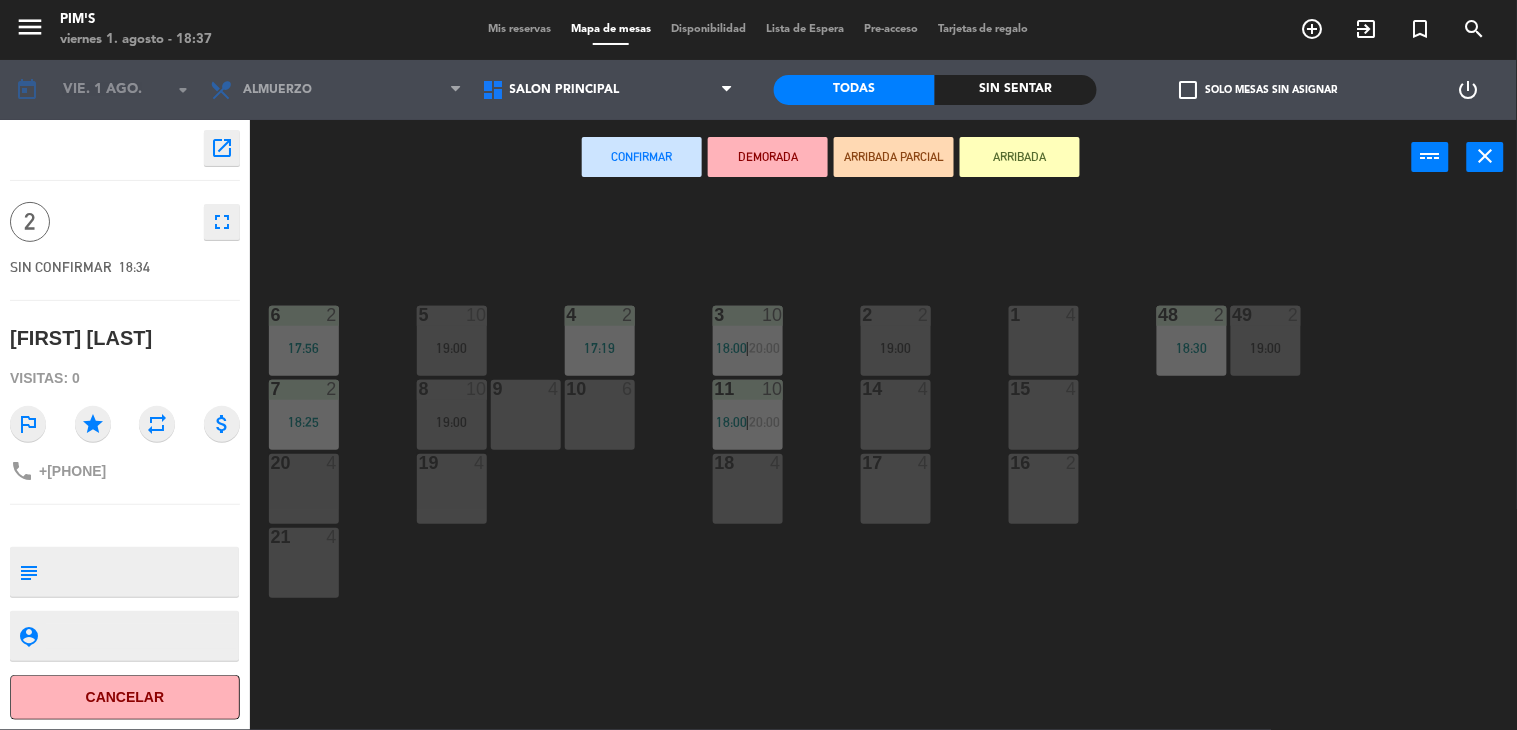 click on "14  4" at bounding box center [896, 415] 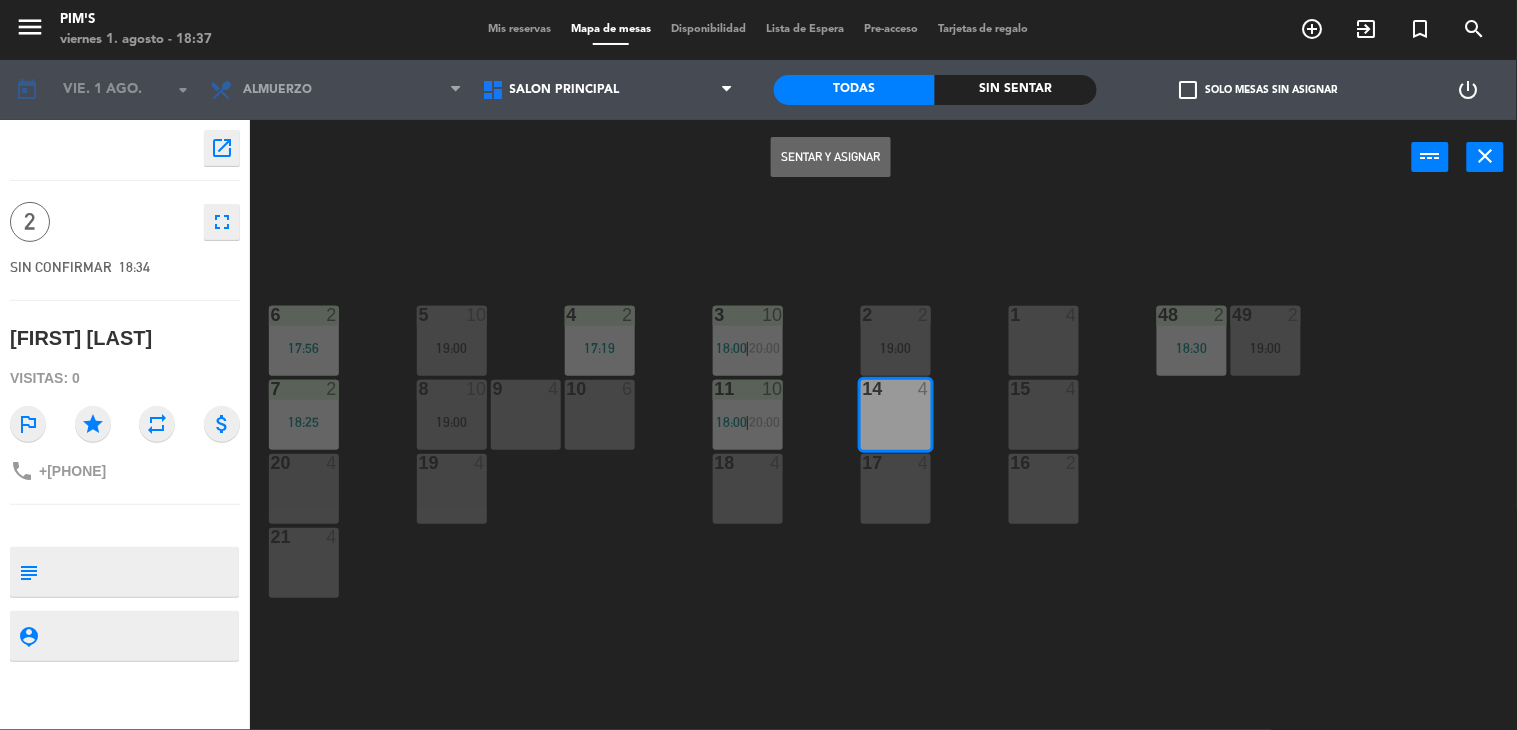 click on "Sentar y Asignar" at bounding box center [831, 157] 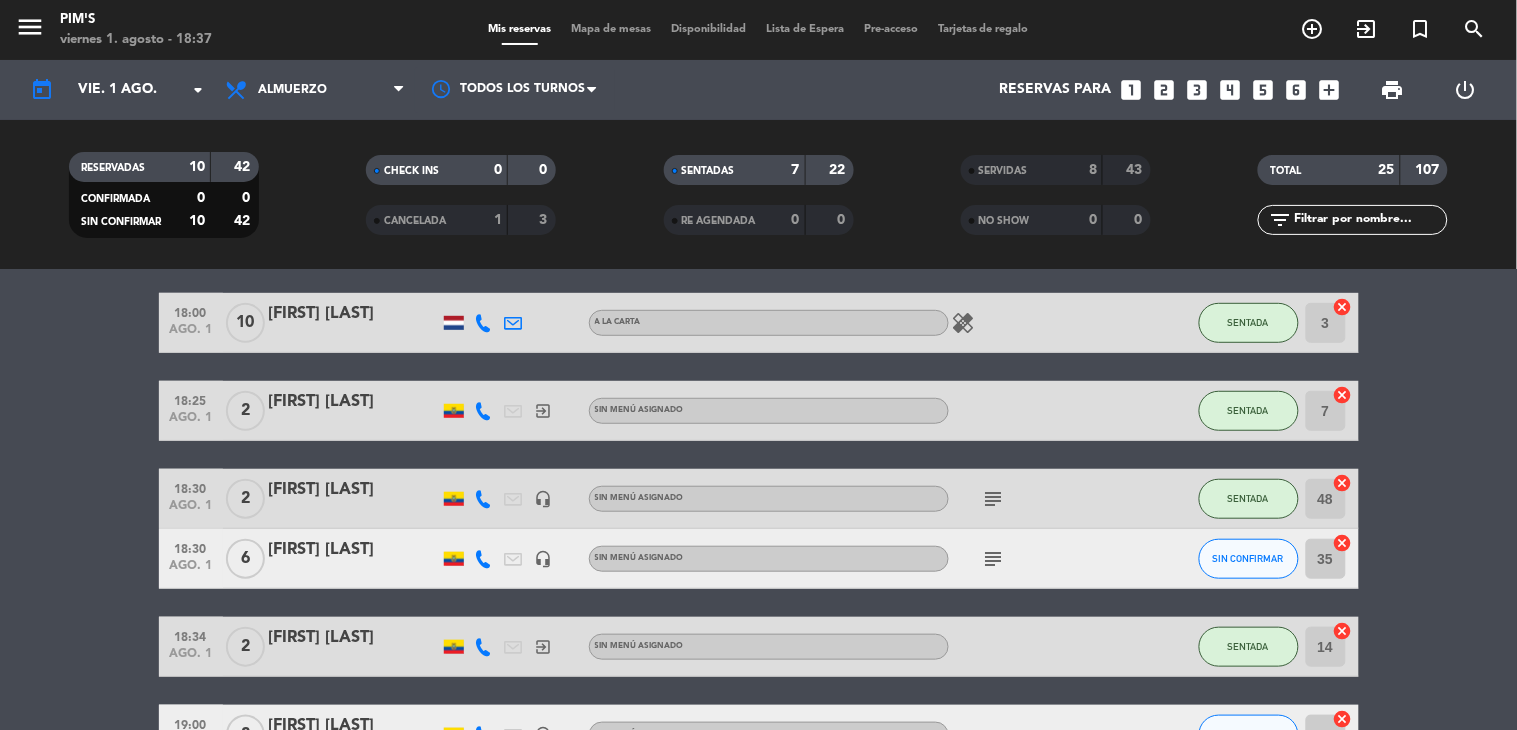 scroll, scrollTop: 444, scrollLeft: 0, axis: vertical 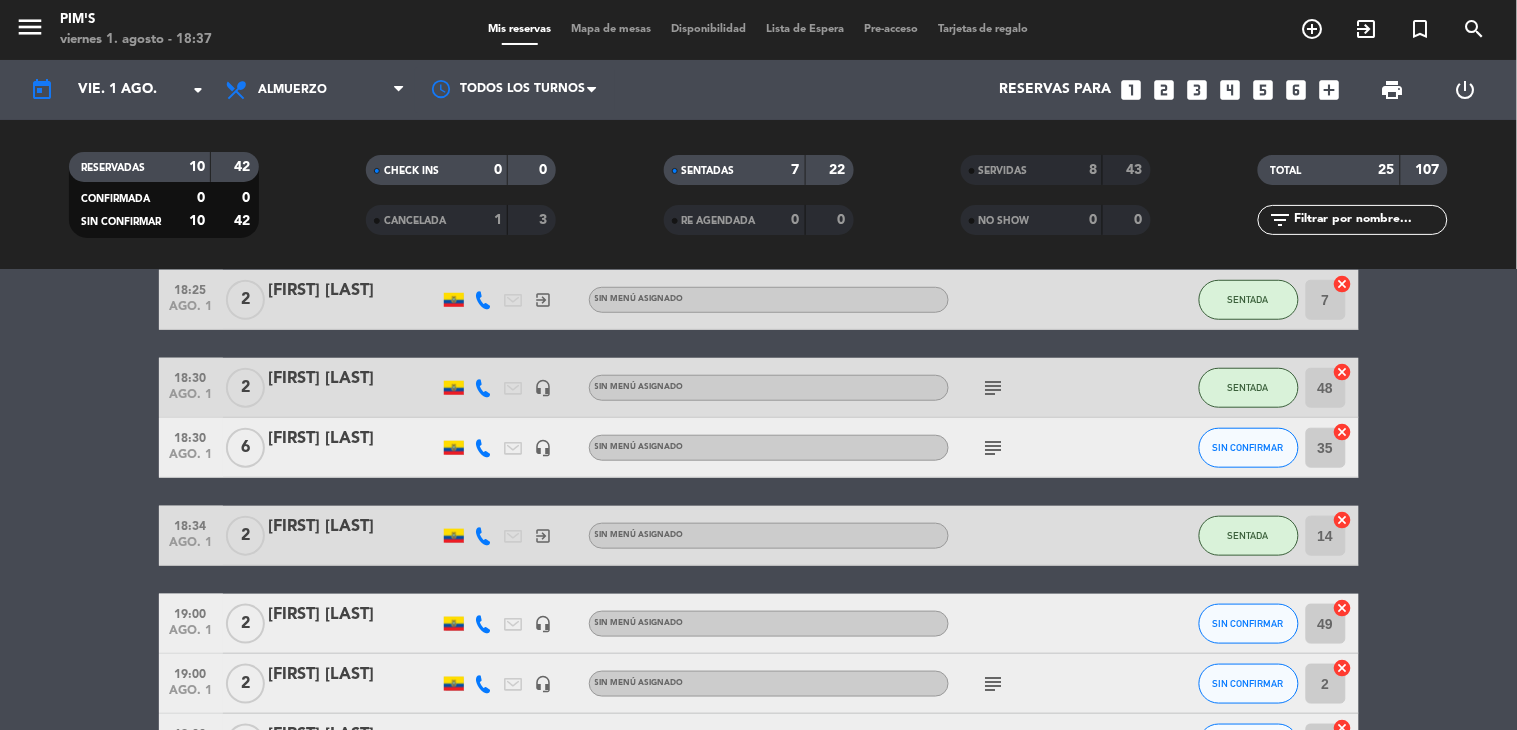 drag, startPoint x: 987, startPoint y: 433, endPoint x: 974, endPoint y: 423, distance: 16.40122 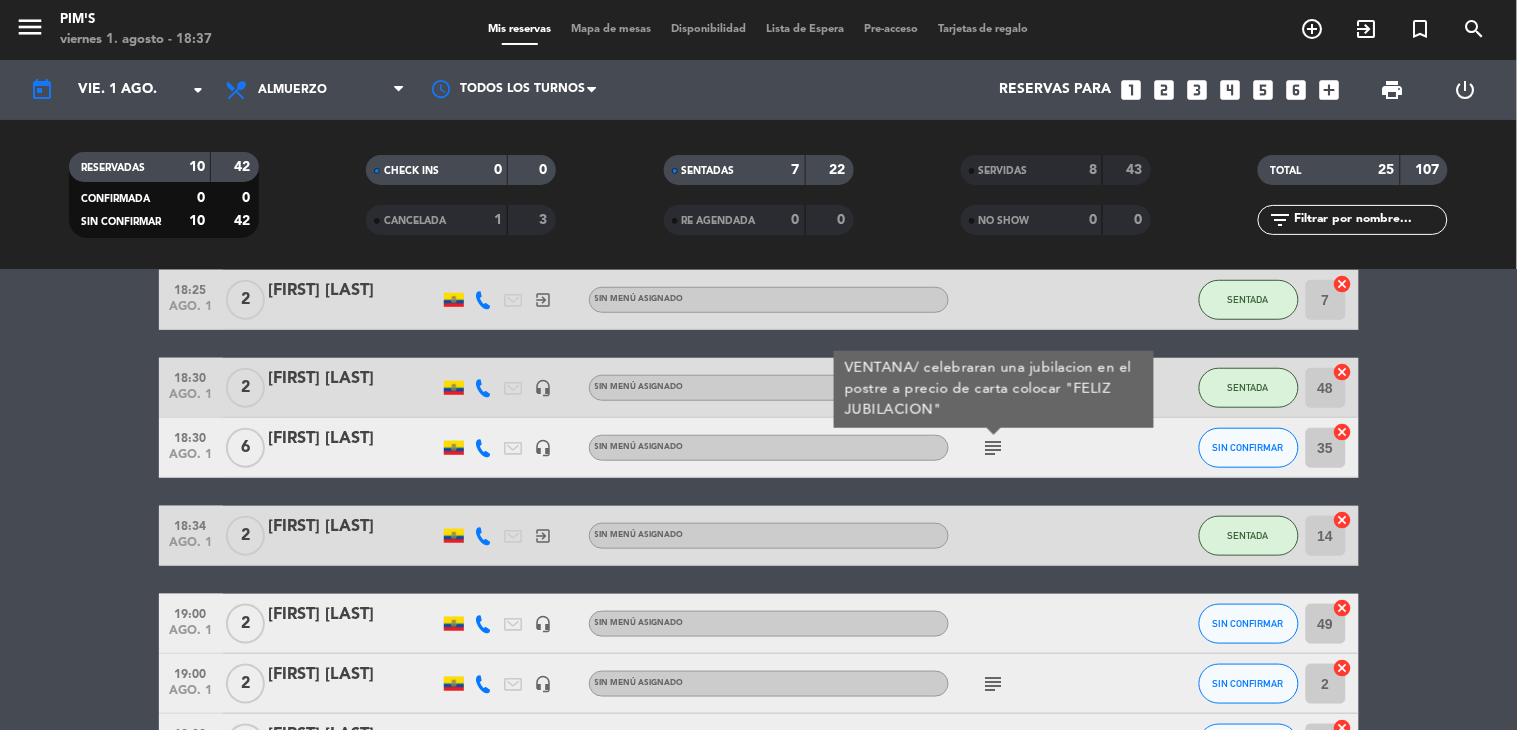 click on "subject VENTANA/ celebraran una jubilacion en el postre a precio de carta colocar "FELIZ JUBILACION"" 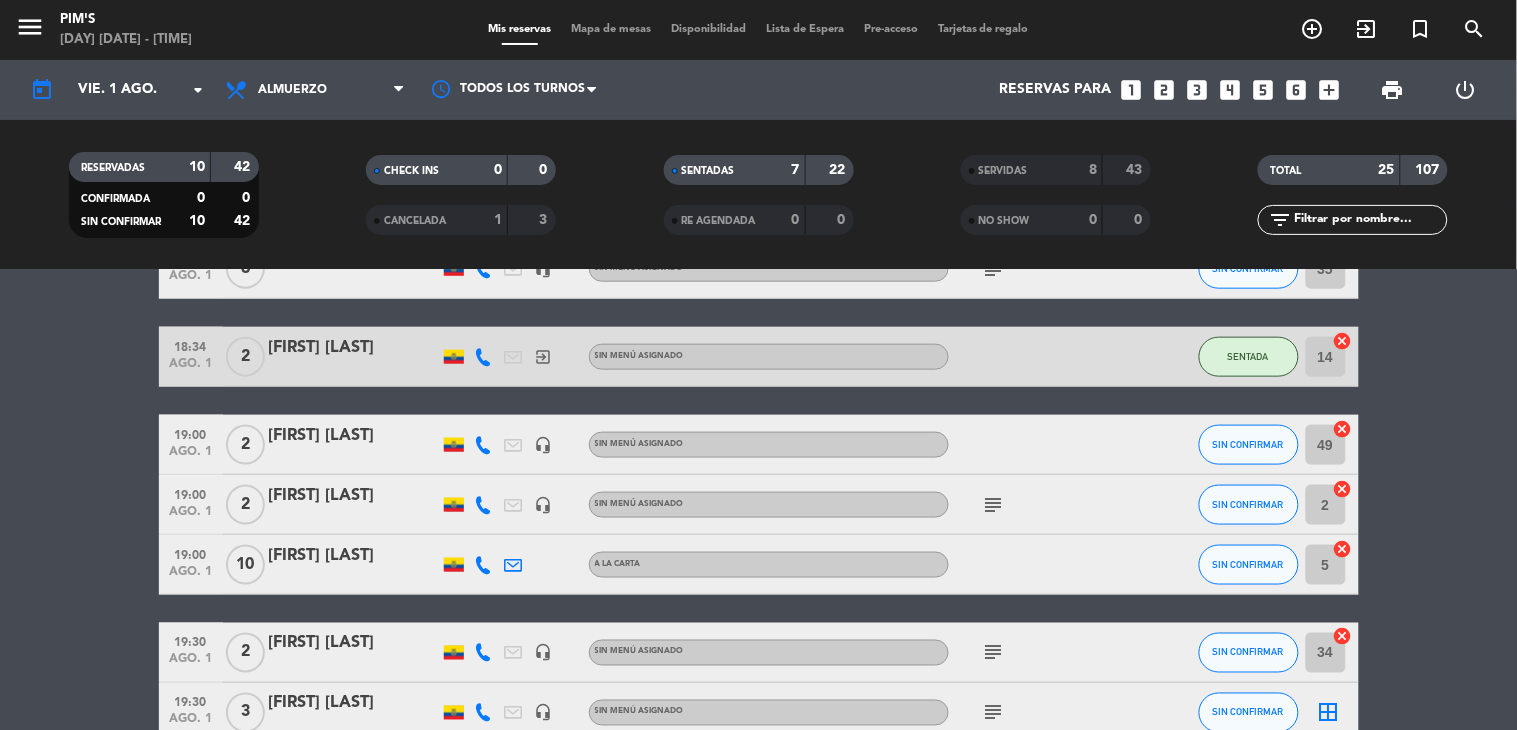 scroll, scrollTop: 666, scrollLeft: 0, axis: vertical 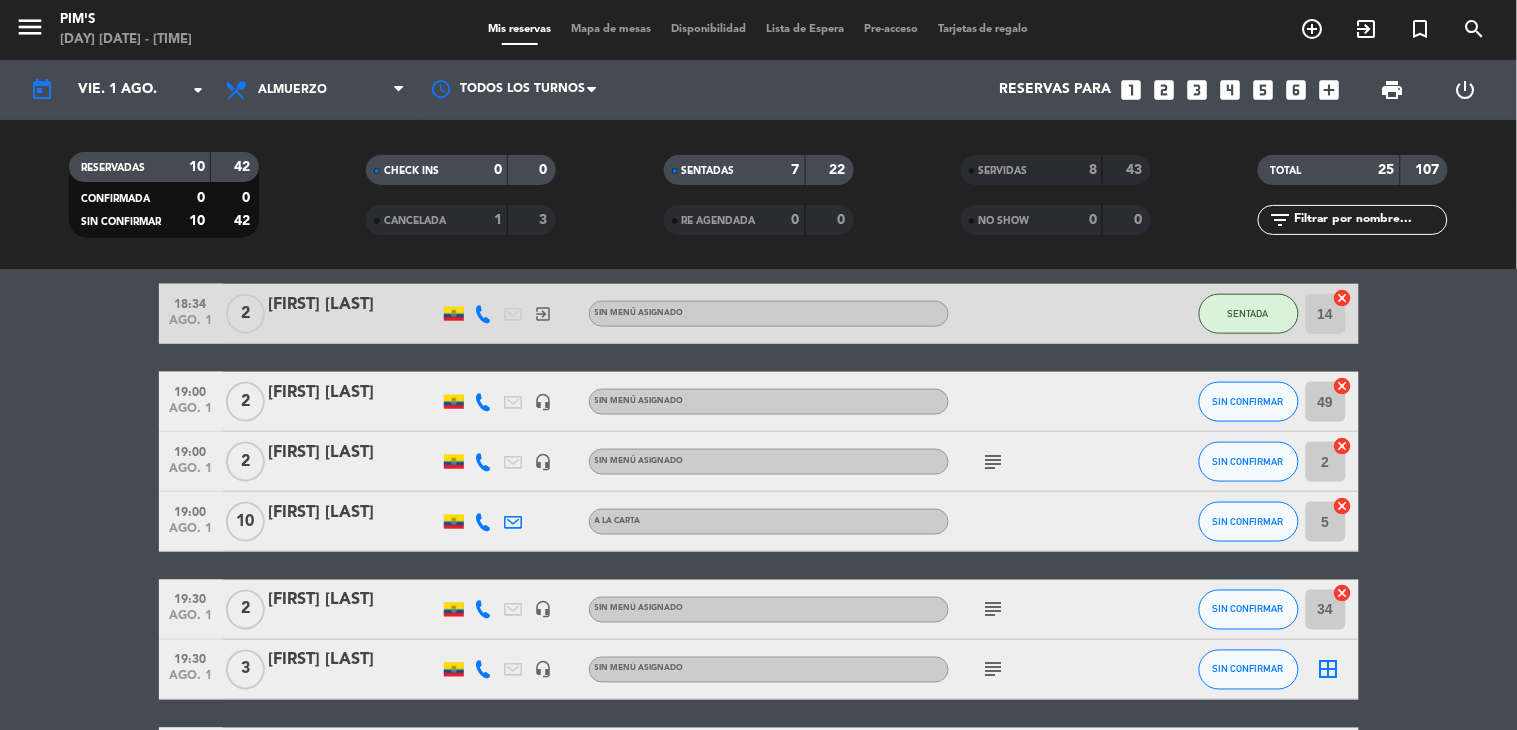 click on "subject" 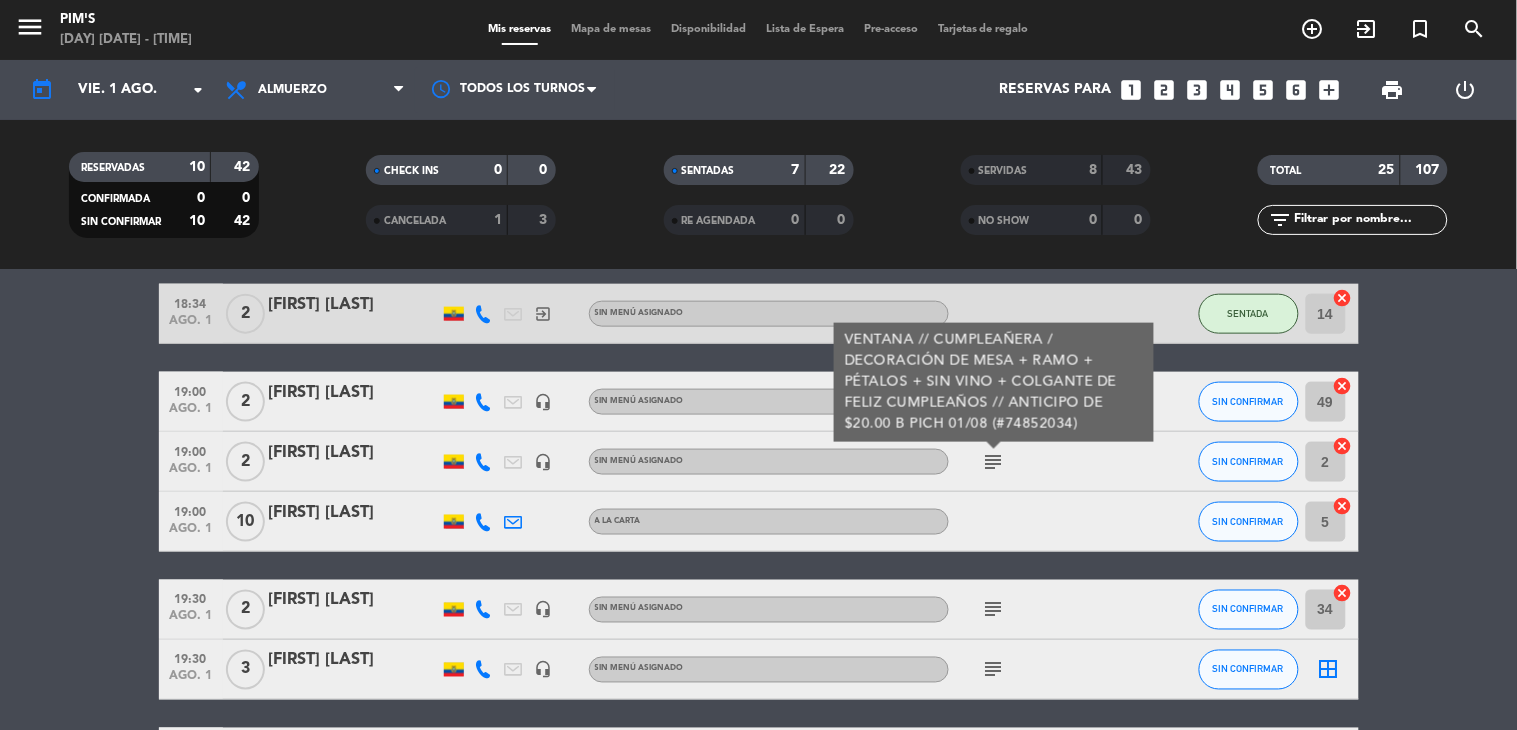 click on "subject" 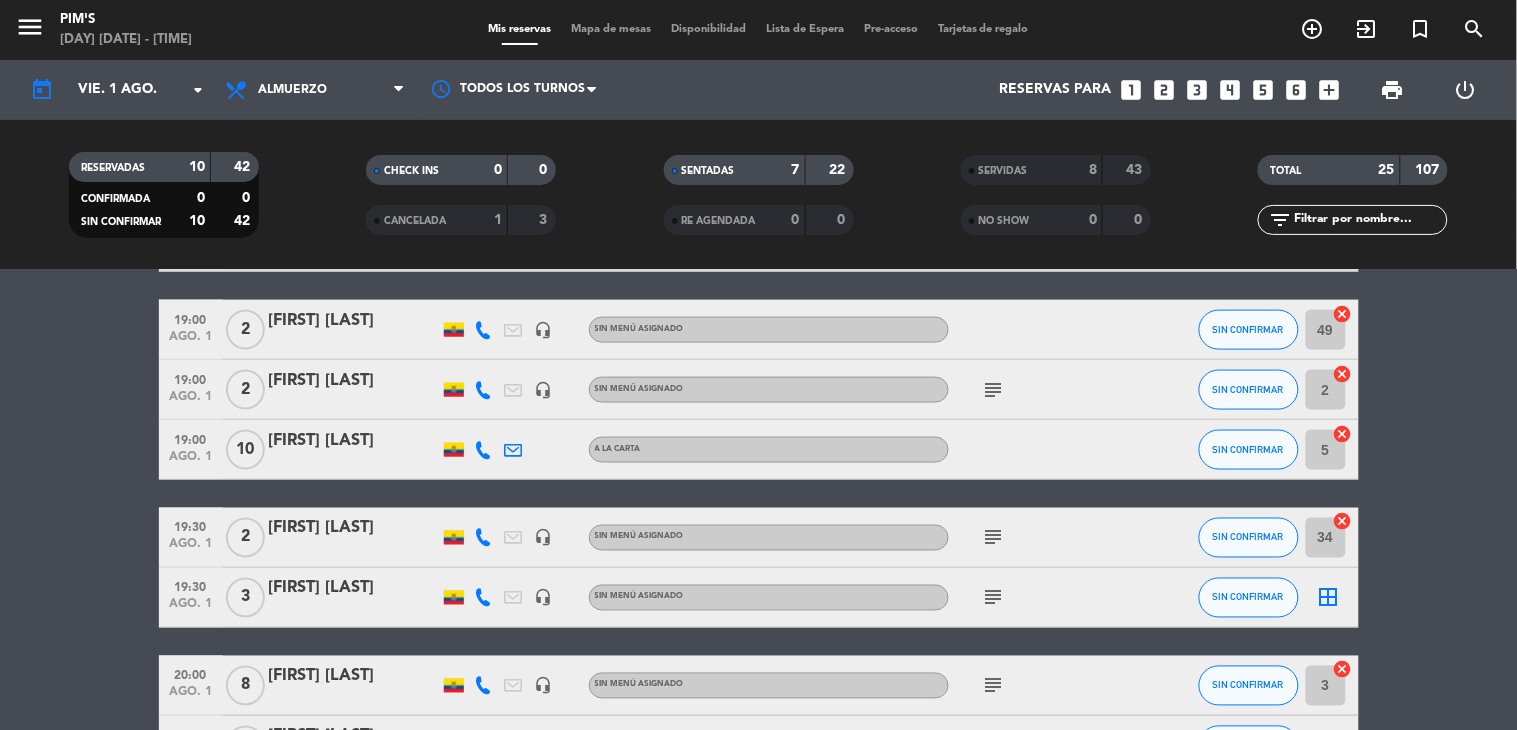 scroll, scrollTop: 777, scrollLeft: 0, axis: vertical 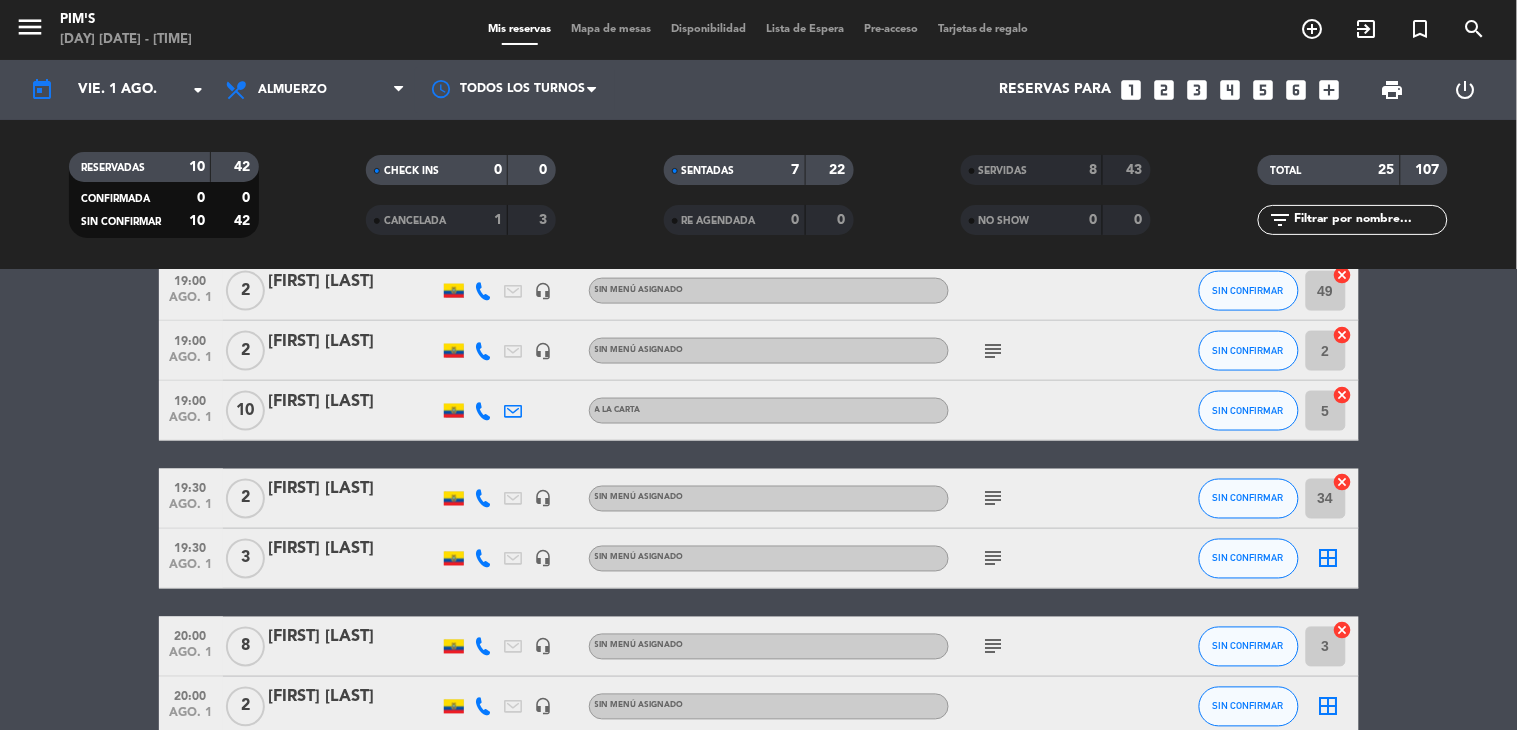 click on "subject" 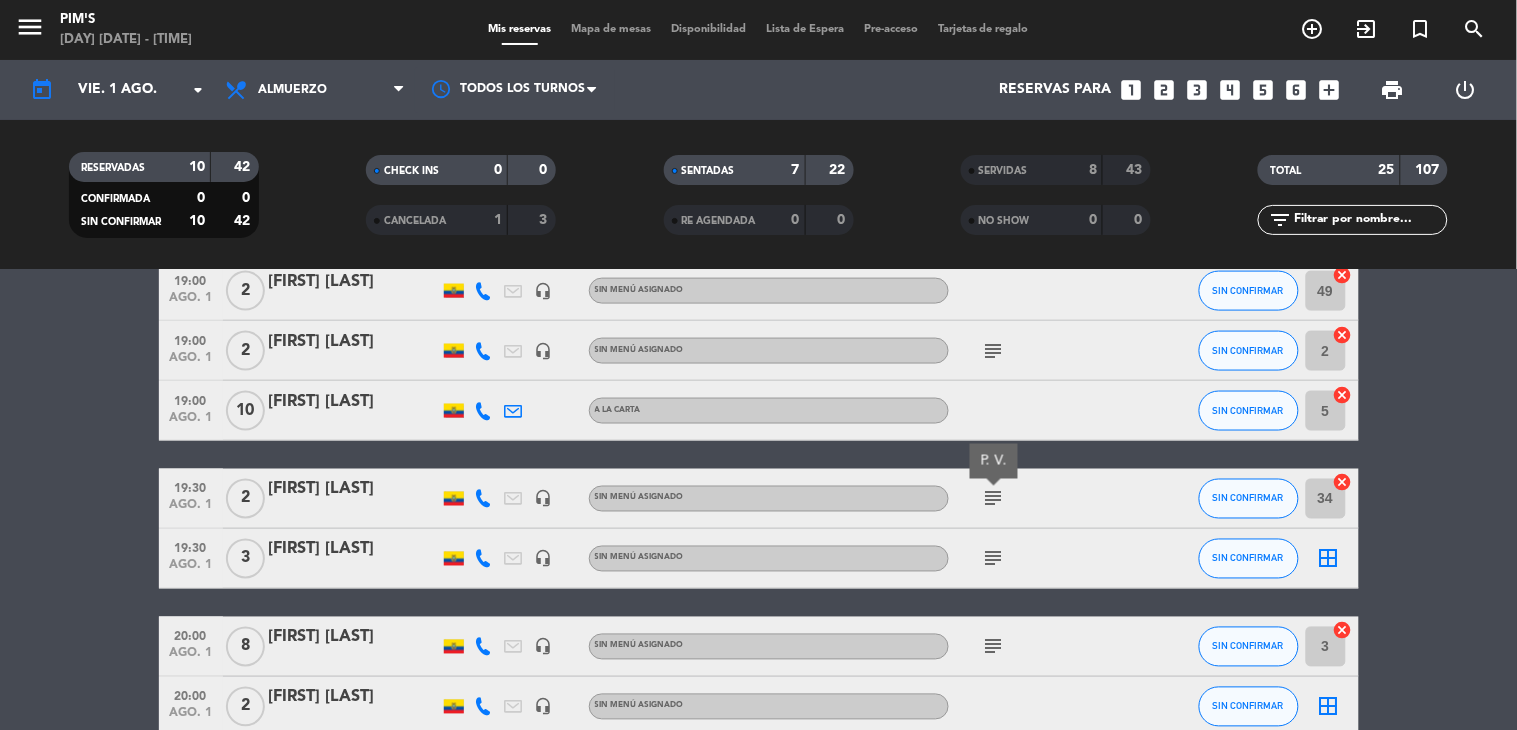 click on "subject" 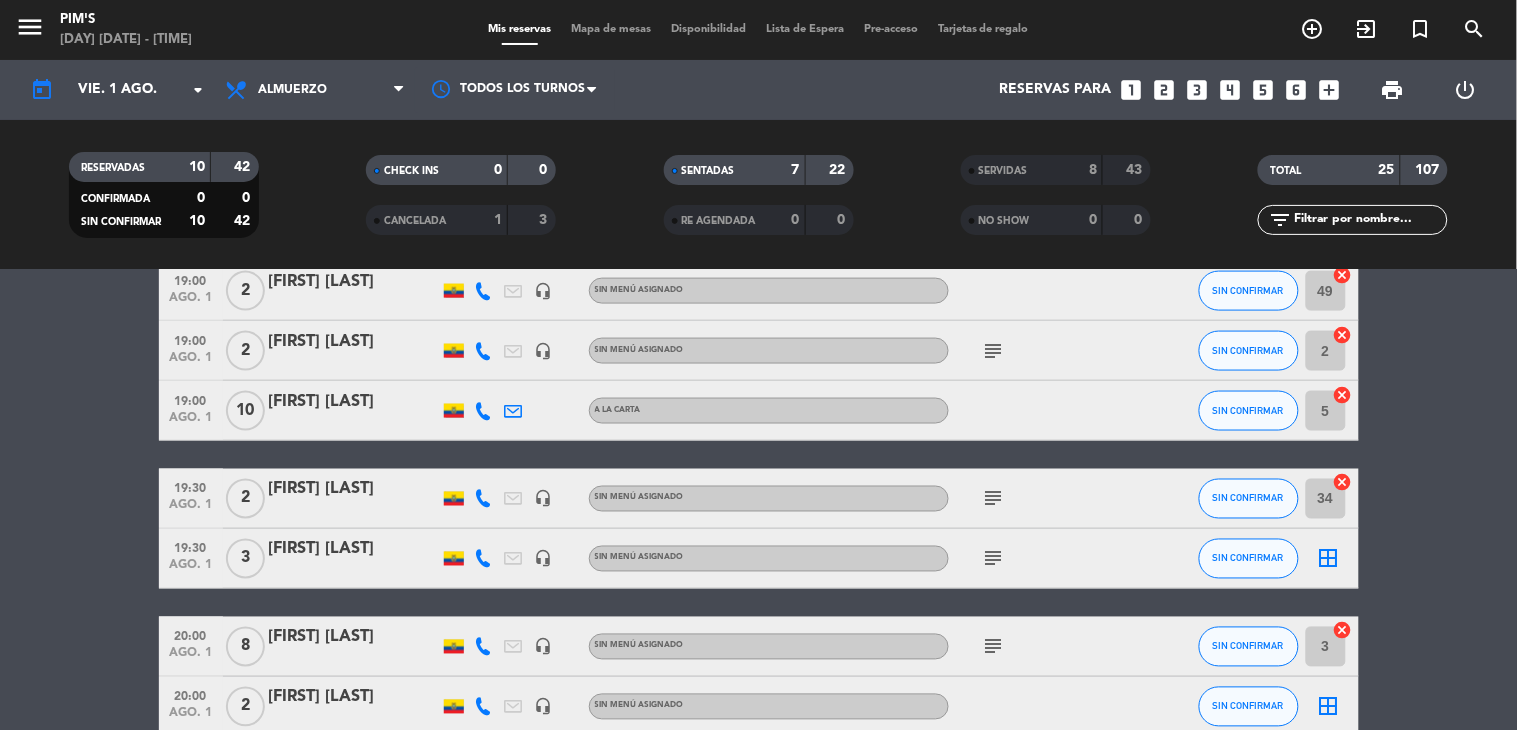 click on "subject" 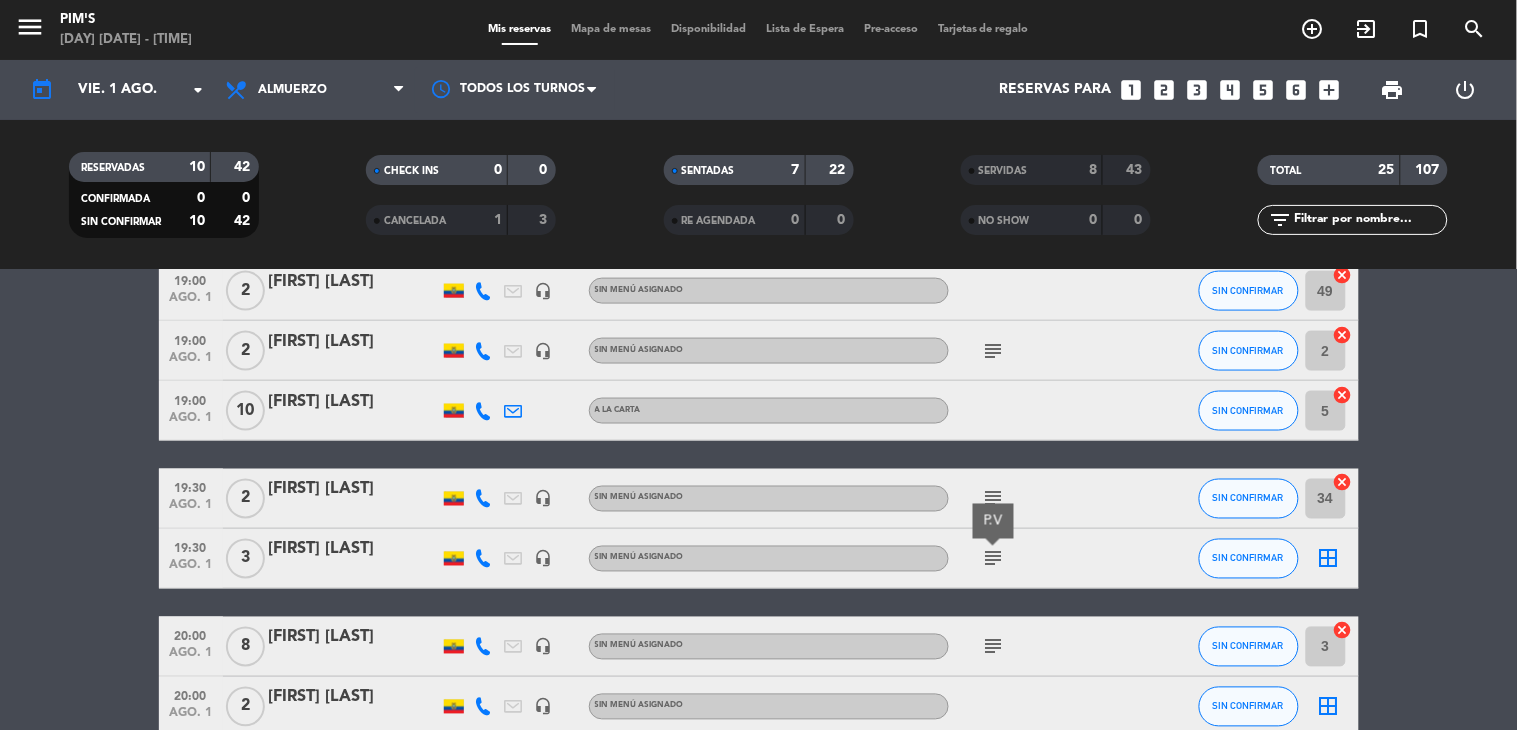 click on "subject" 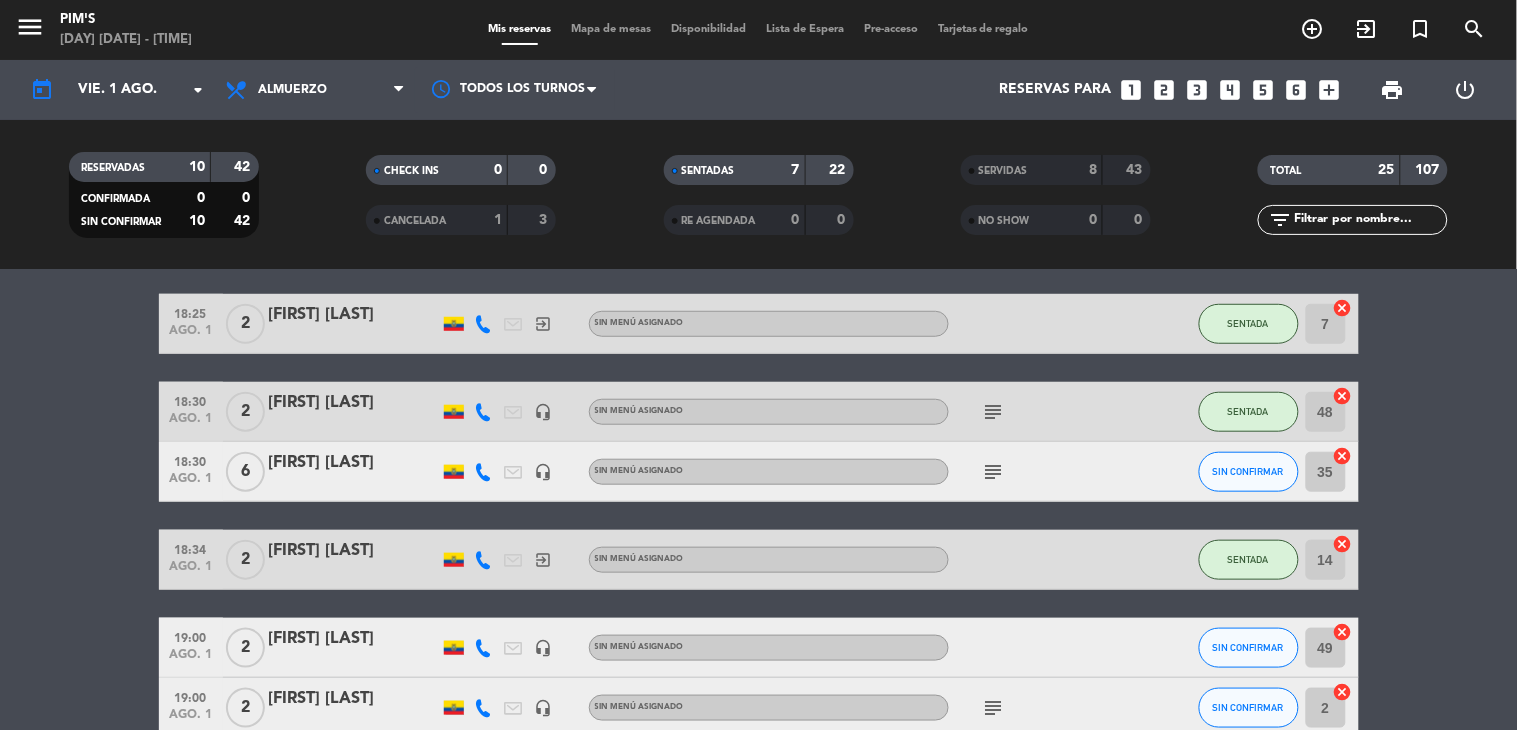 scroll, scrollTop: 444, scrollLeft: 0, axis: vertical 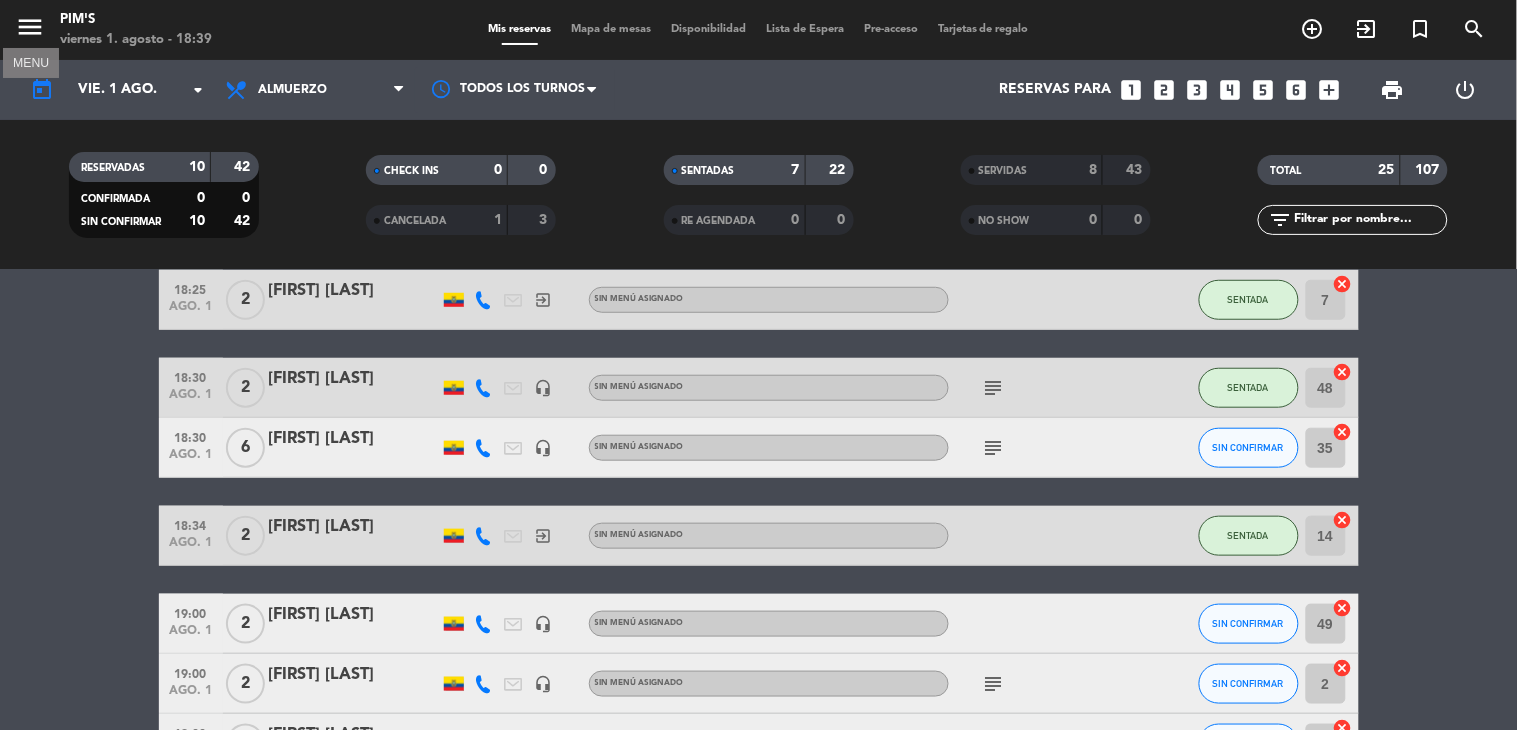 click on "menu" at bounding box center [30, 27] 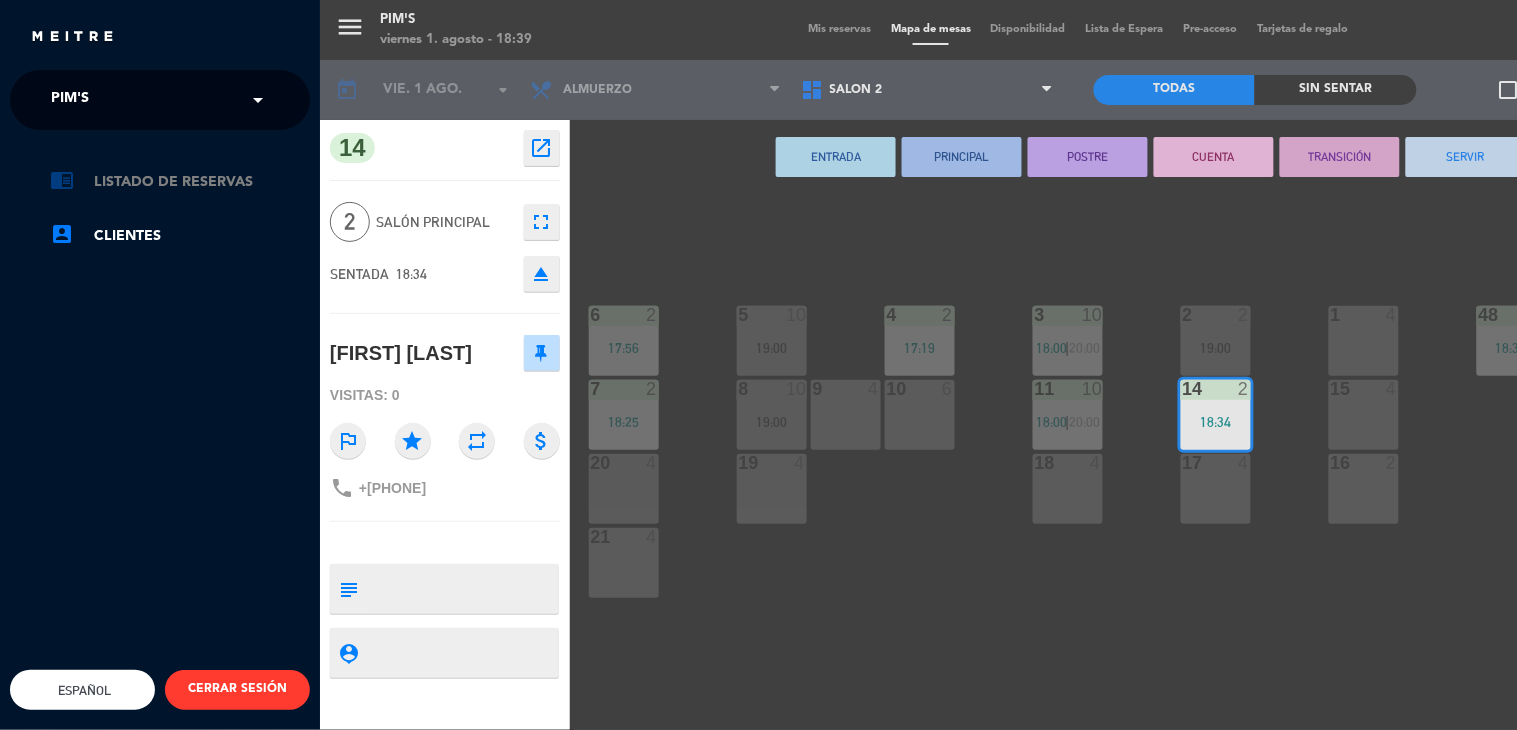 click on "chrome_reader_mode   Listado de Reservas" 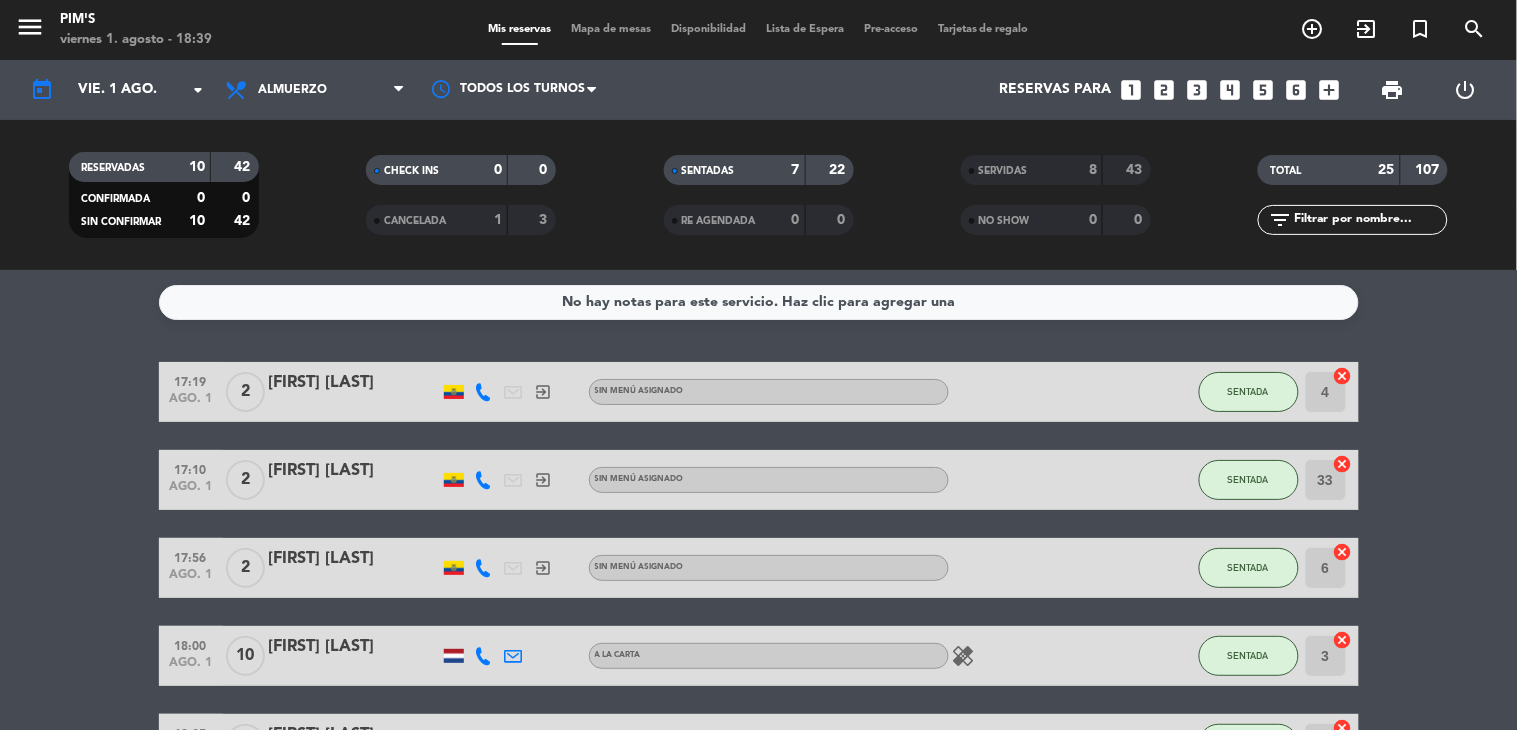 click on "exit_to_app" 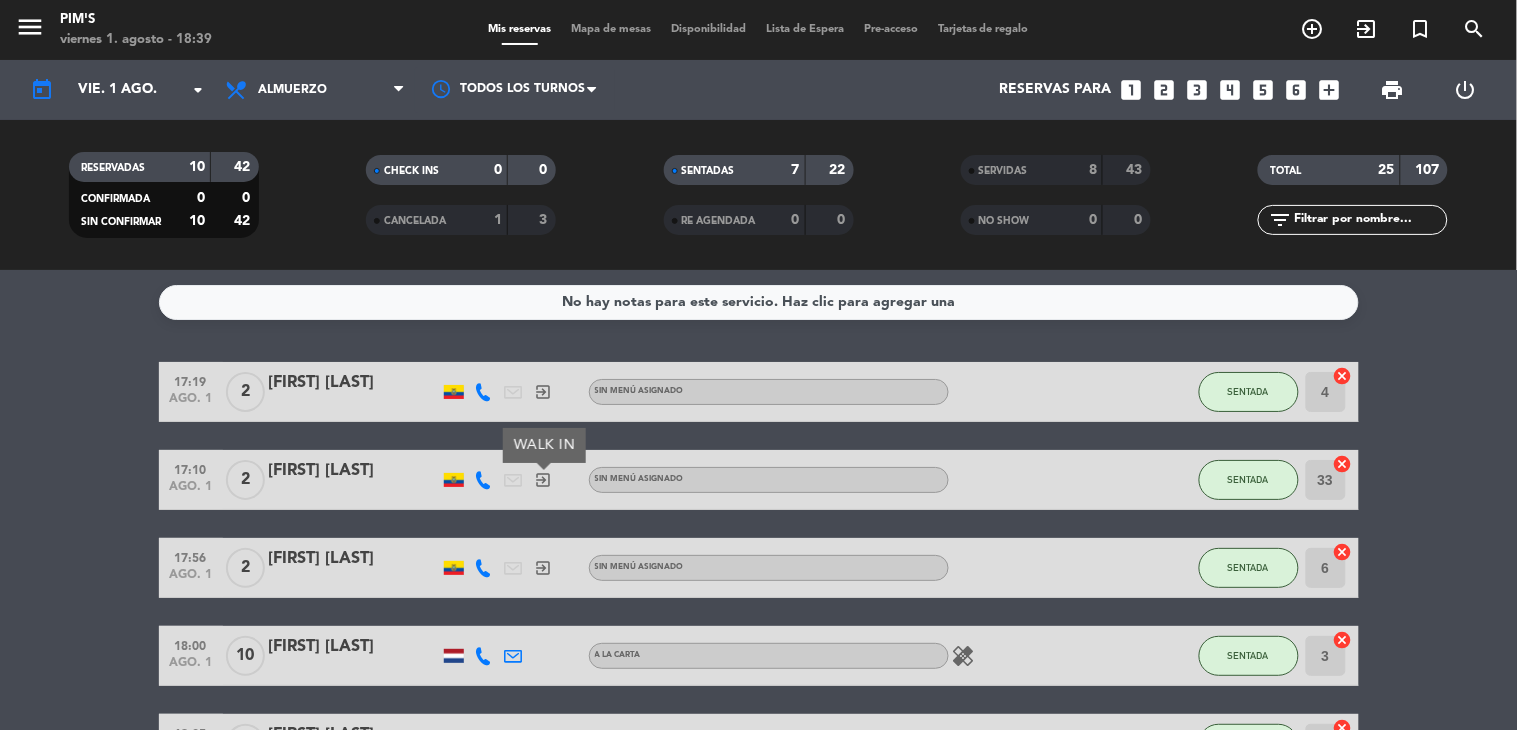 click 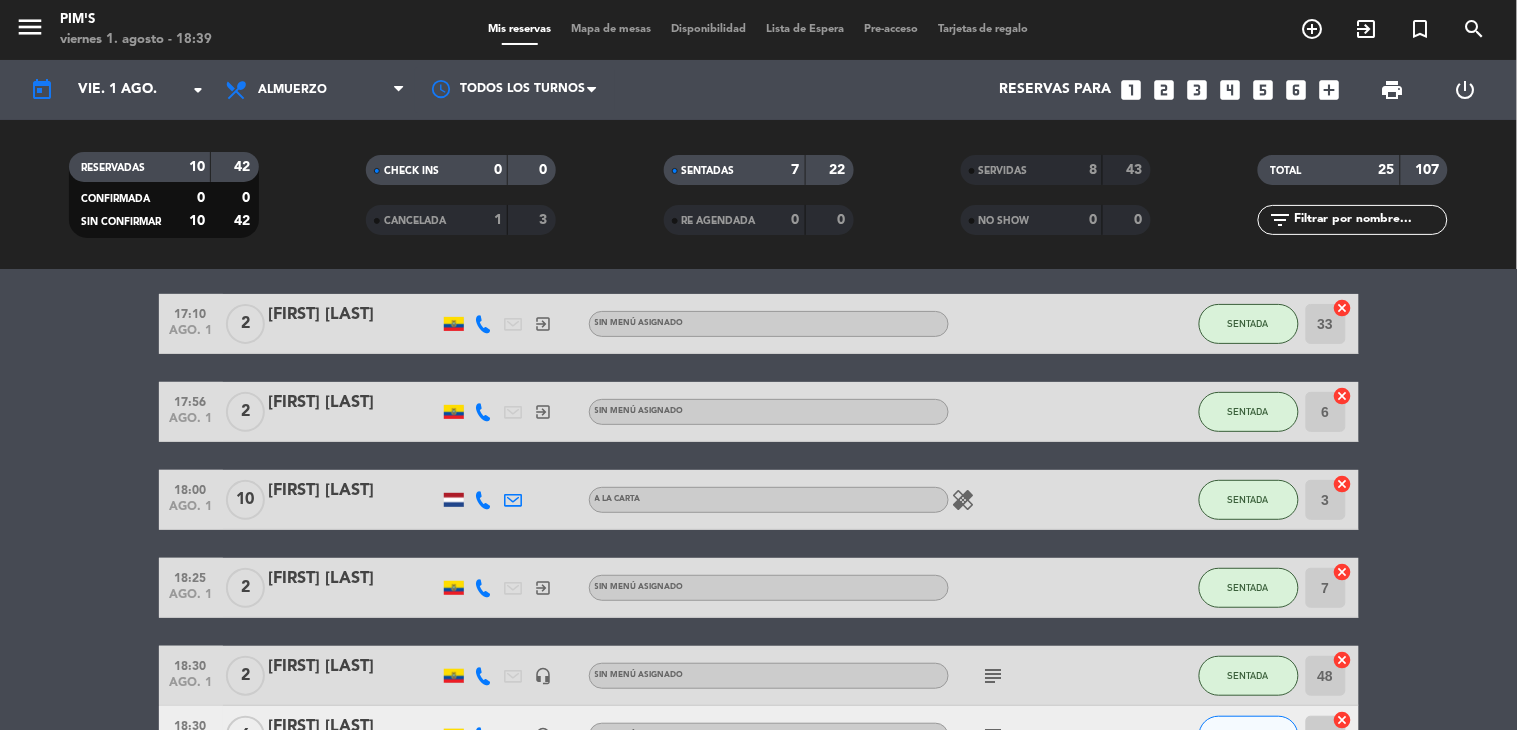scroll, scrollTop: 222, scrollLeft: 0, axis: vertical 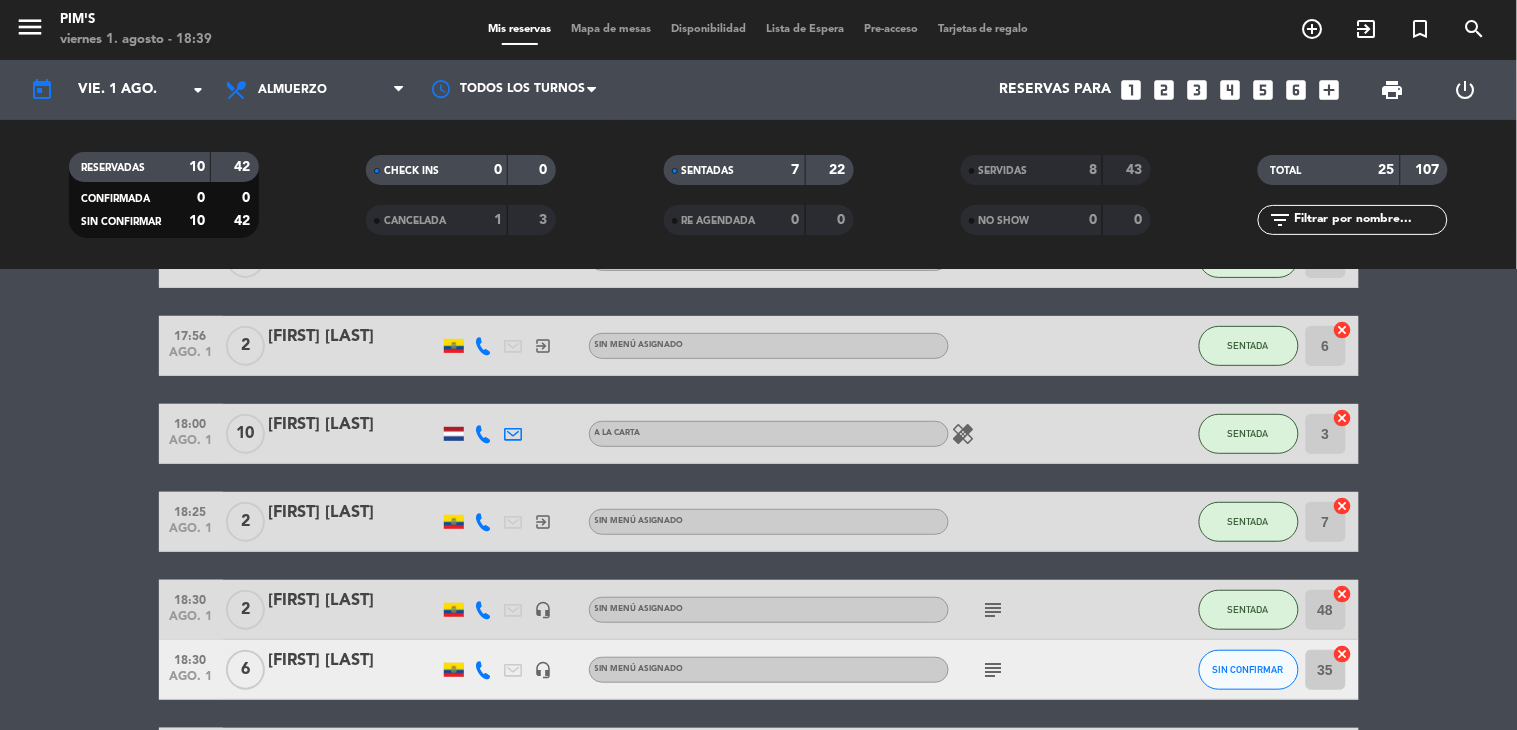 click on "healing" 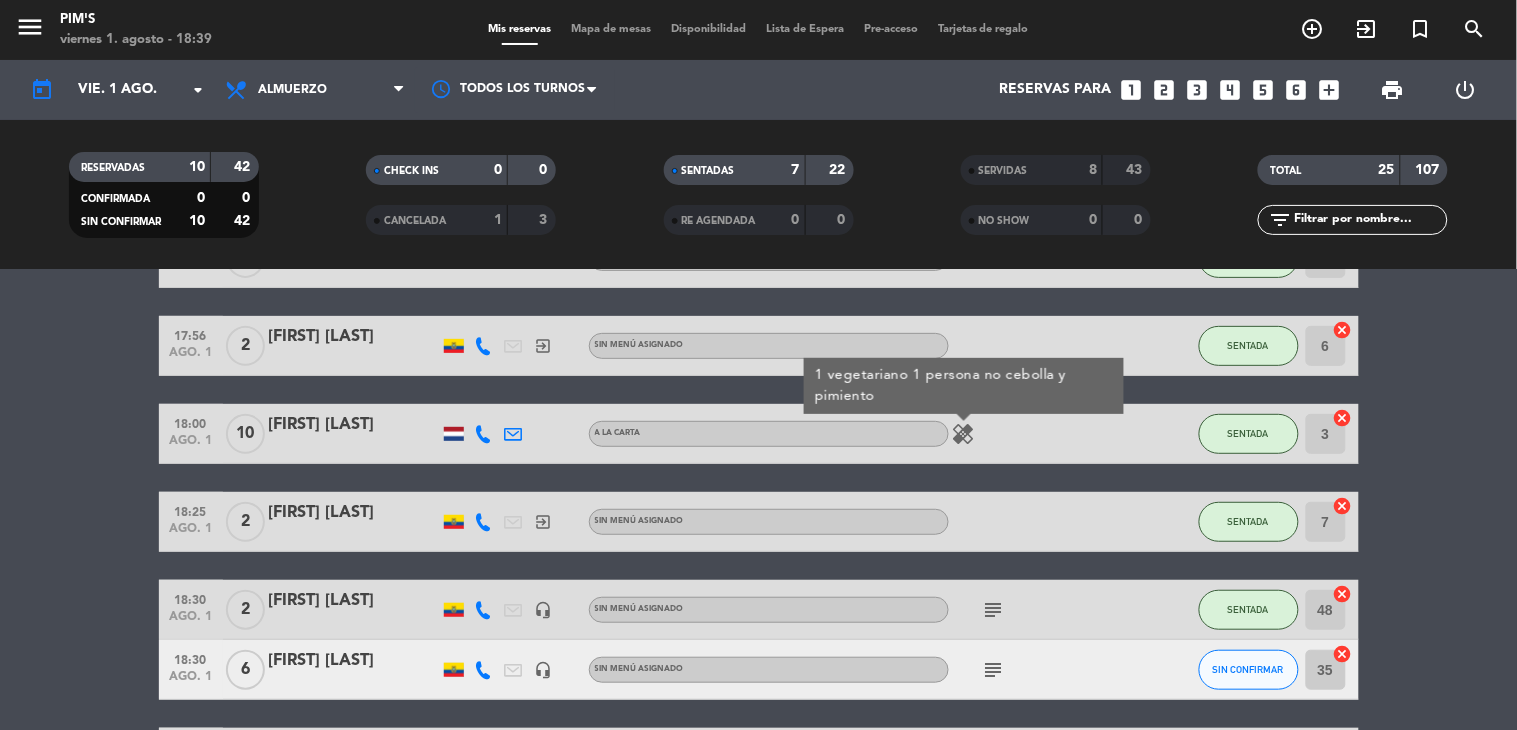 click on "healing  1 vegetariano
1 persona no cebolla y pimiento" 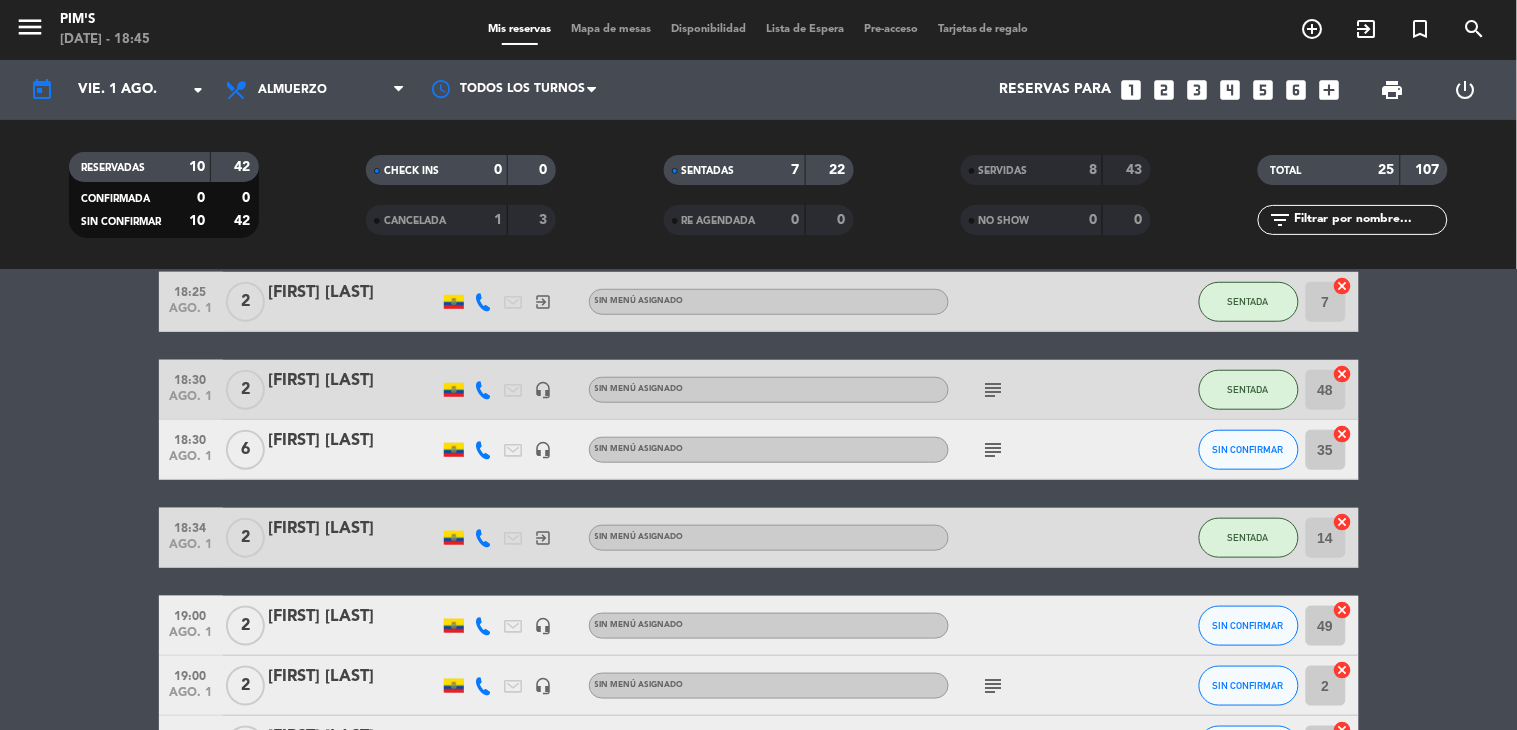 scroll, scrollTop: 444, scrollLeft: 0, axis: vertical 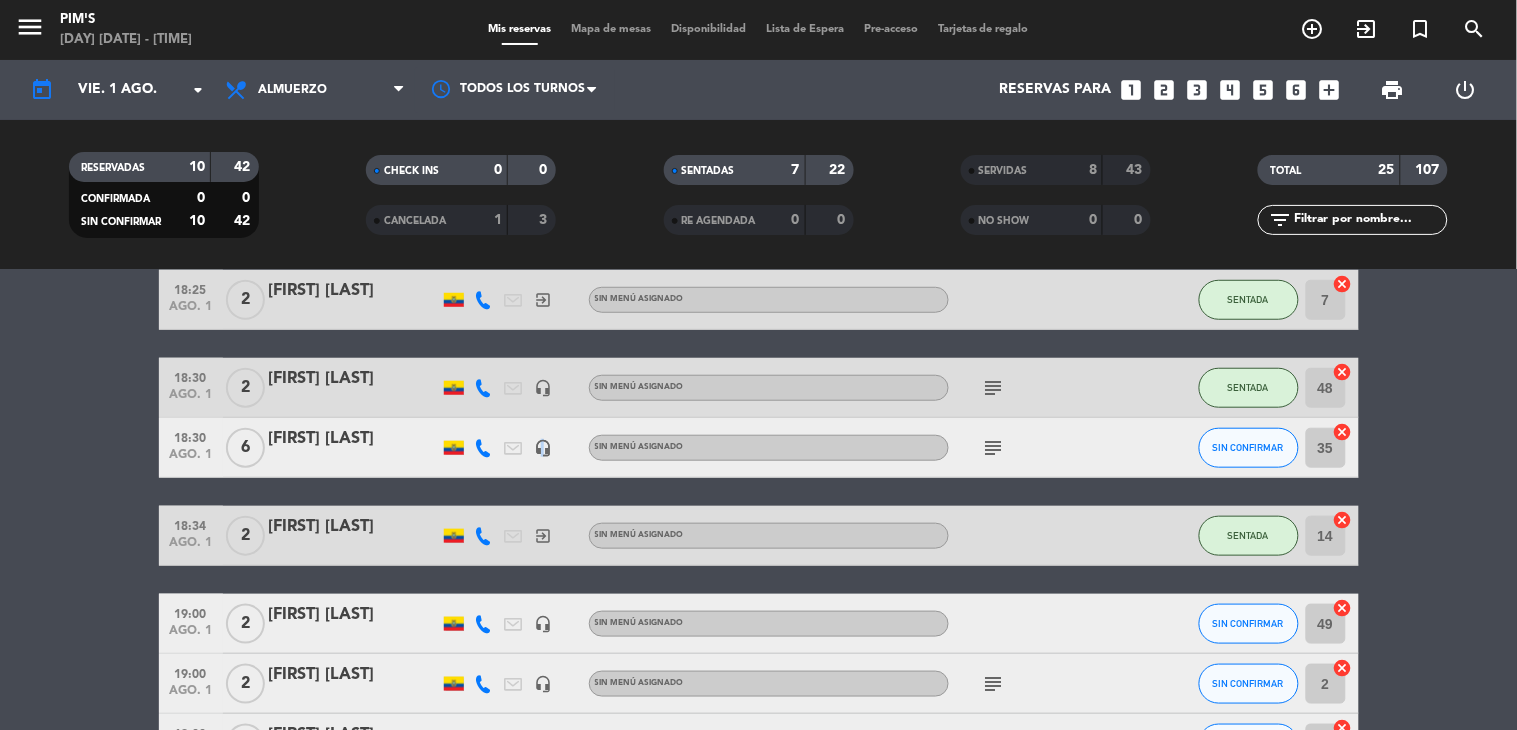click on "headset_mic" 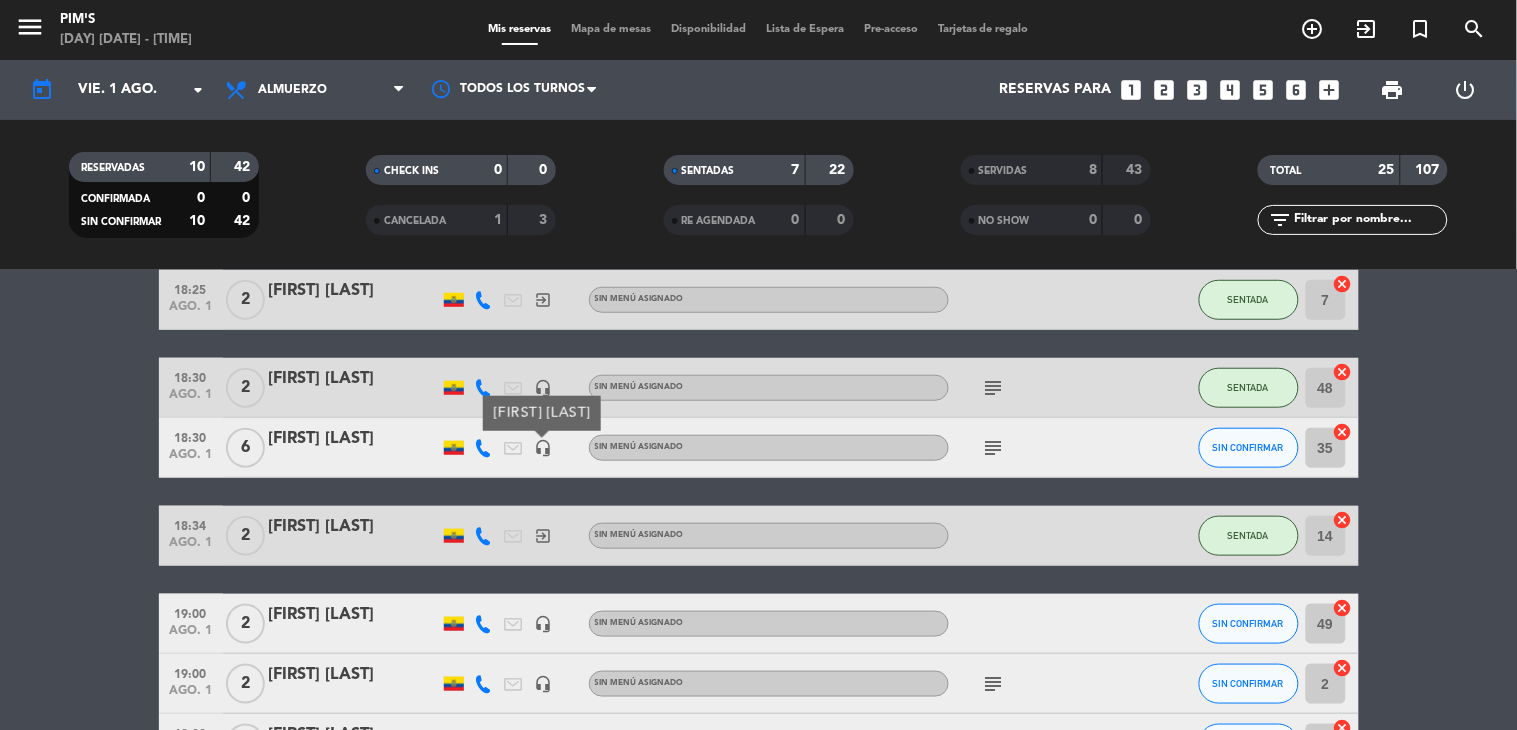 click on "subject" 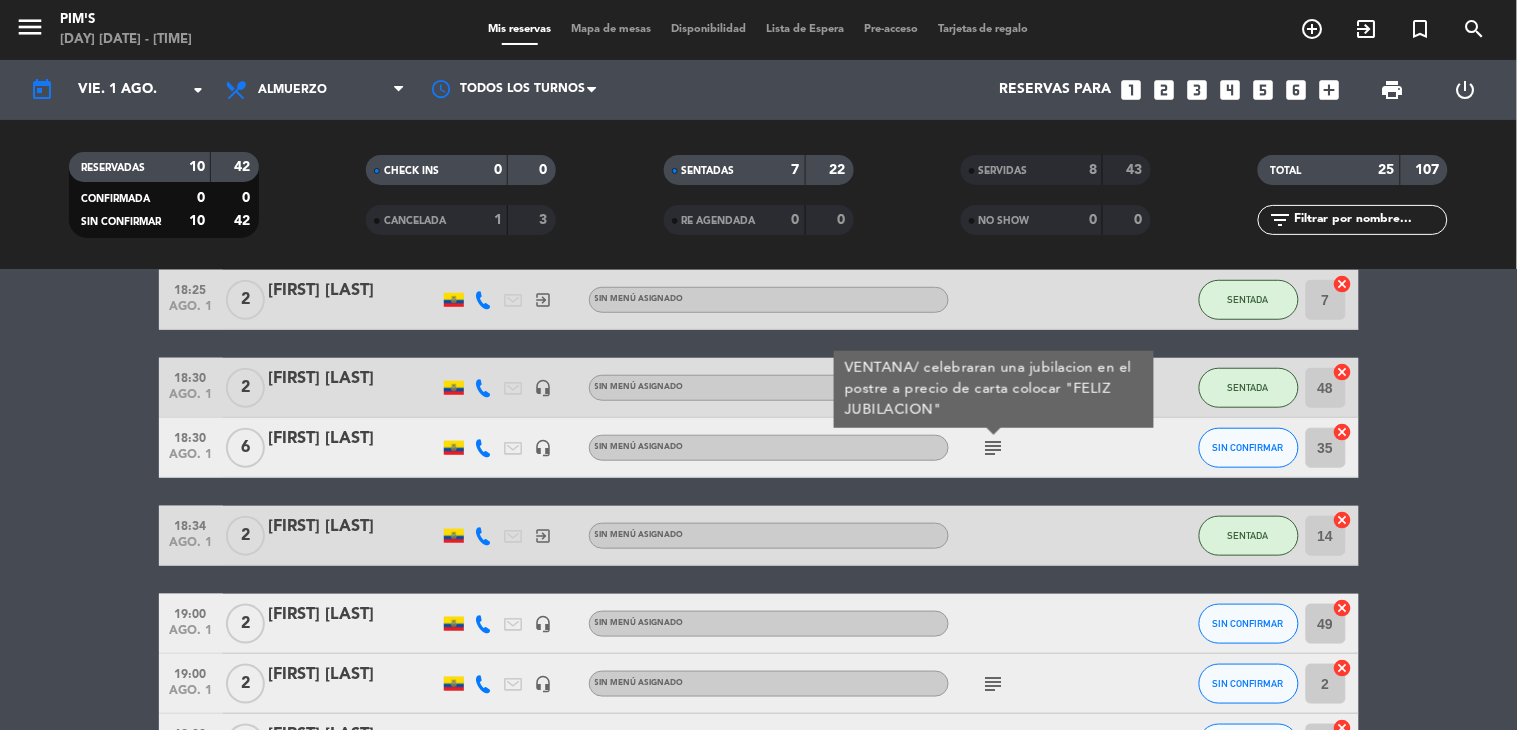 click on "subject VENTANA/ celebraran una jubilacion en el postre a precio de carta colocar "FELIZ JUBILACION"" 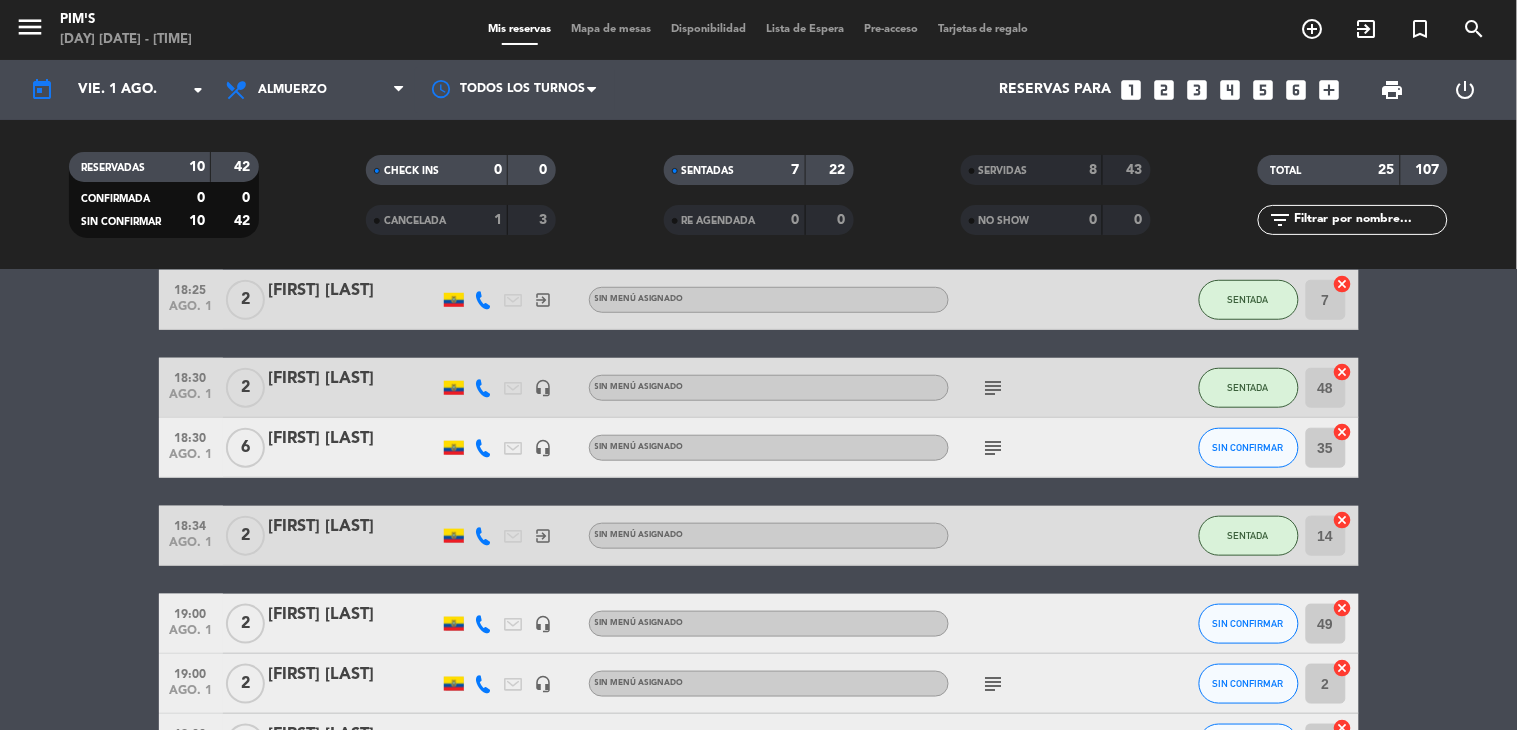 click on "subject" 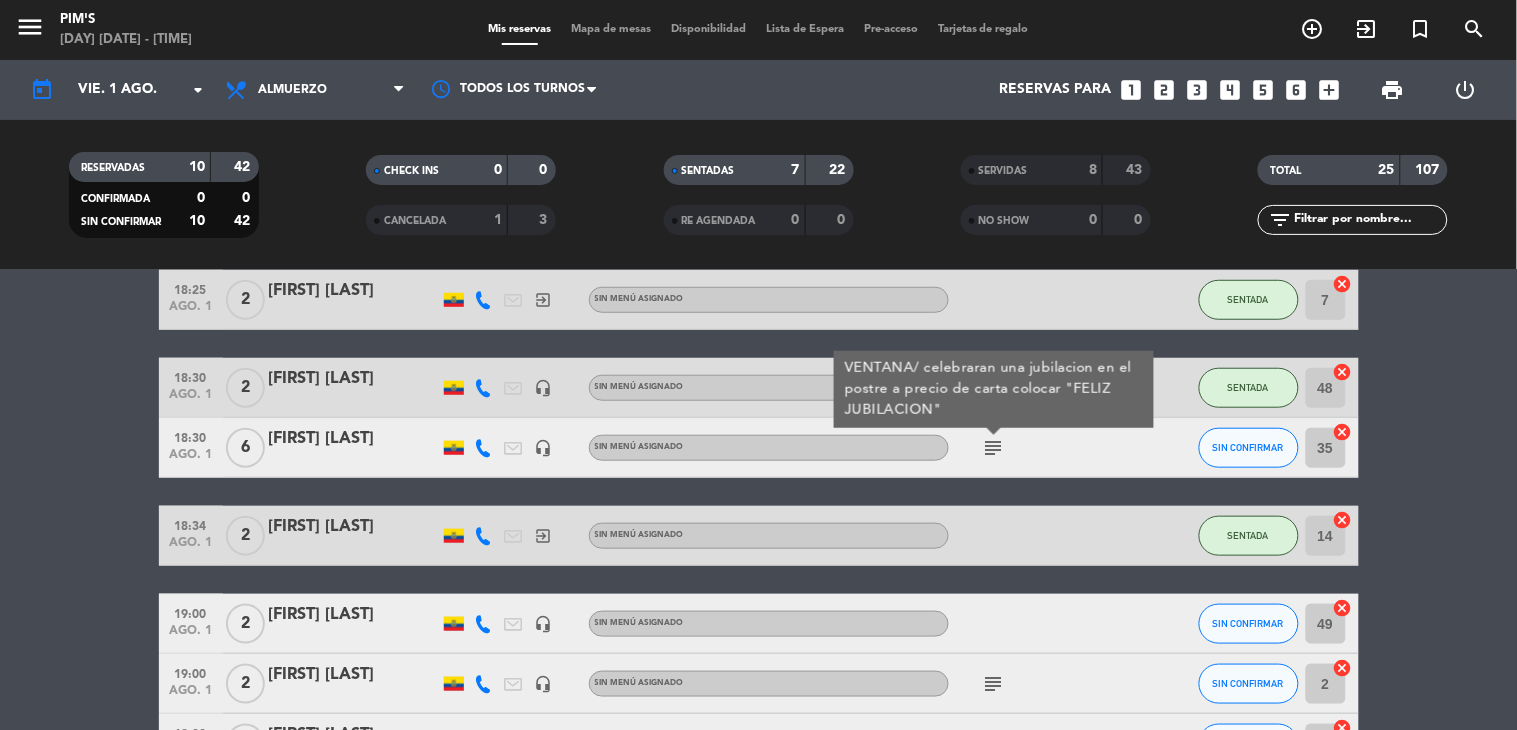 click on "subject" 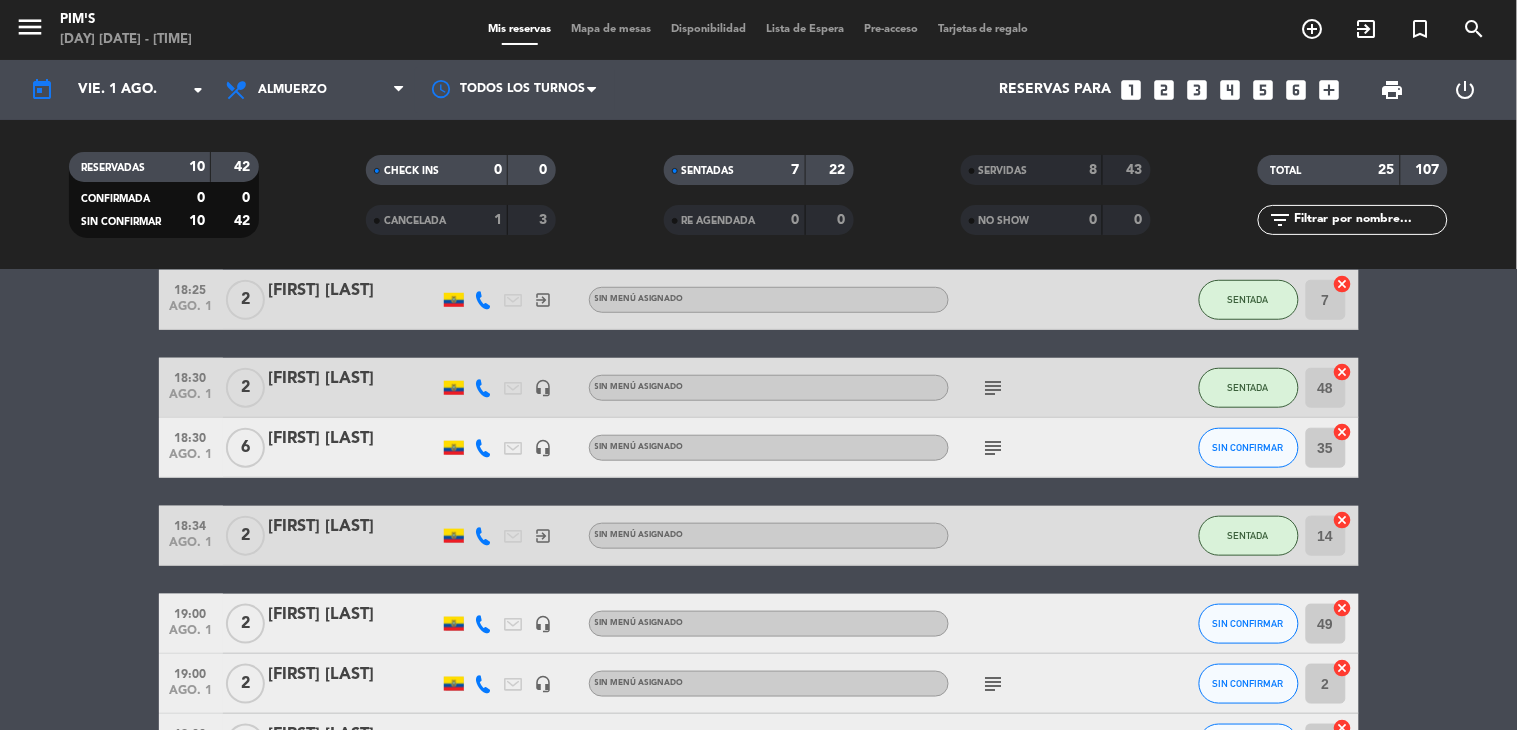 click on "subject" 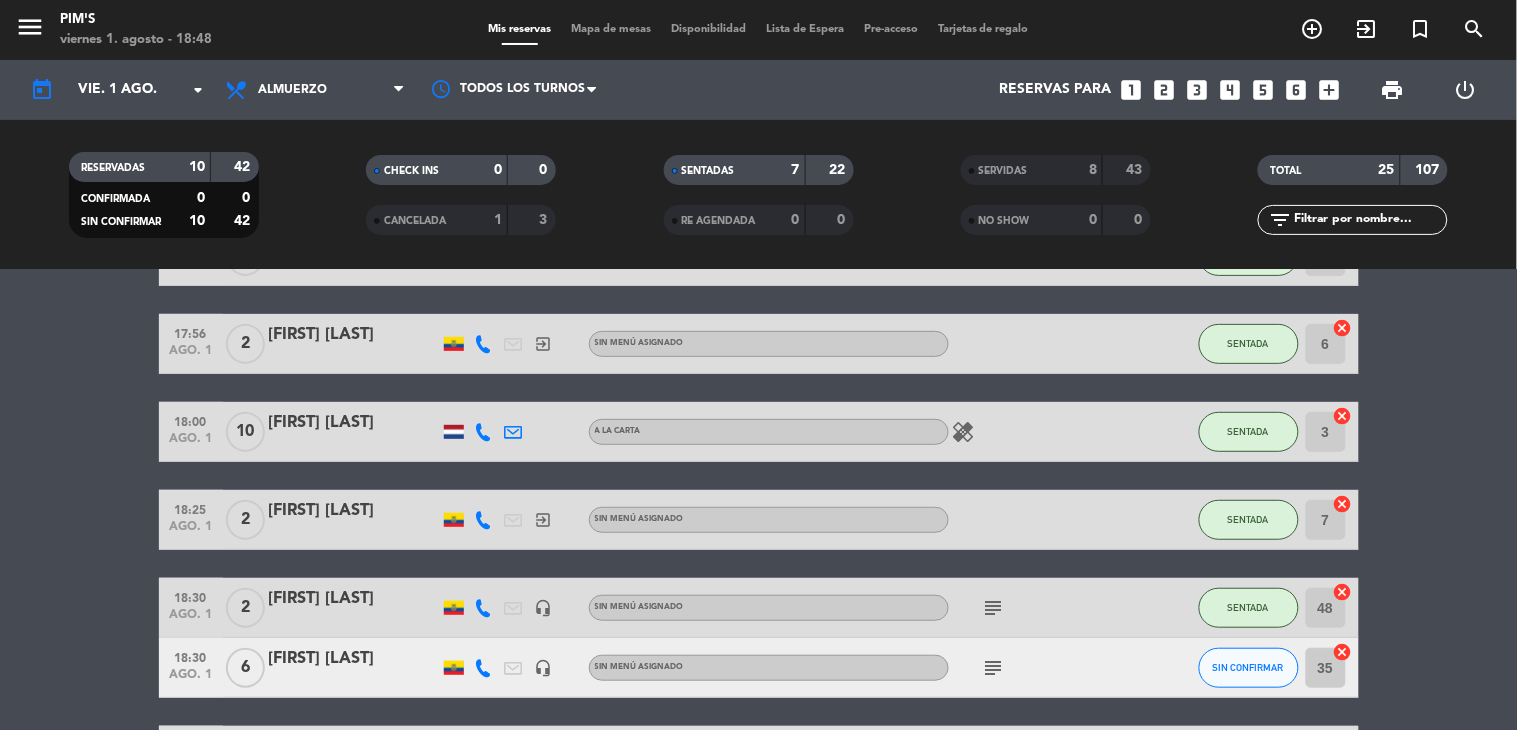 scroll, scrollTop: 222, scrollLeft: 0, axis: vertical 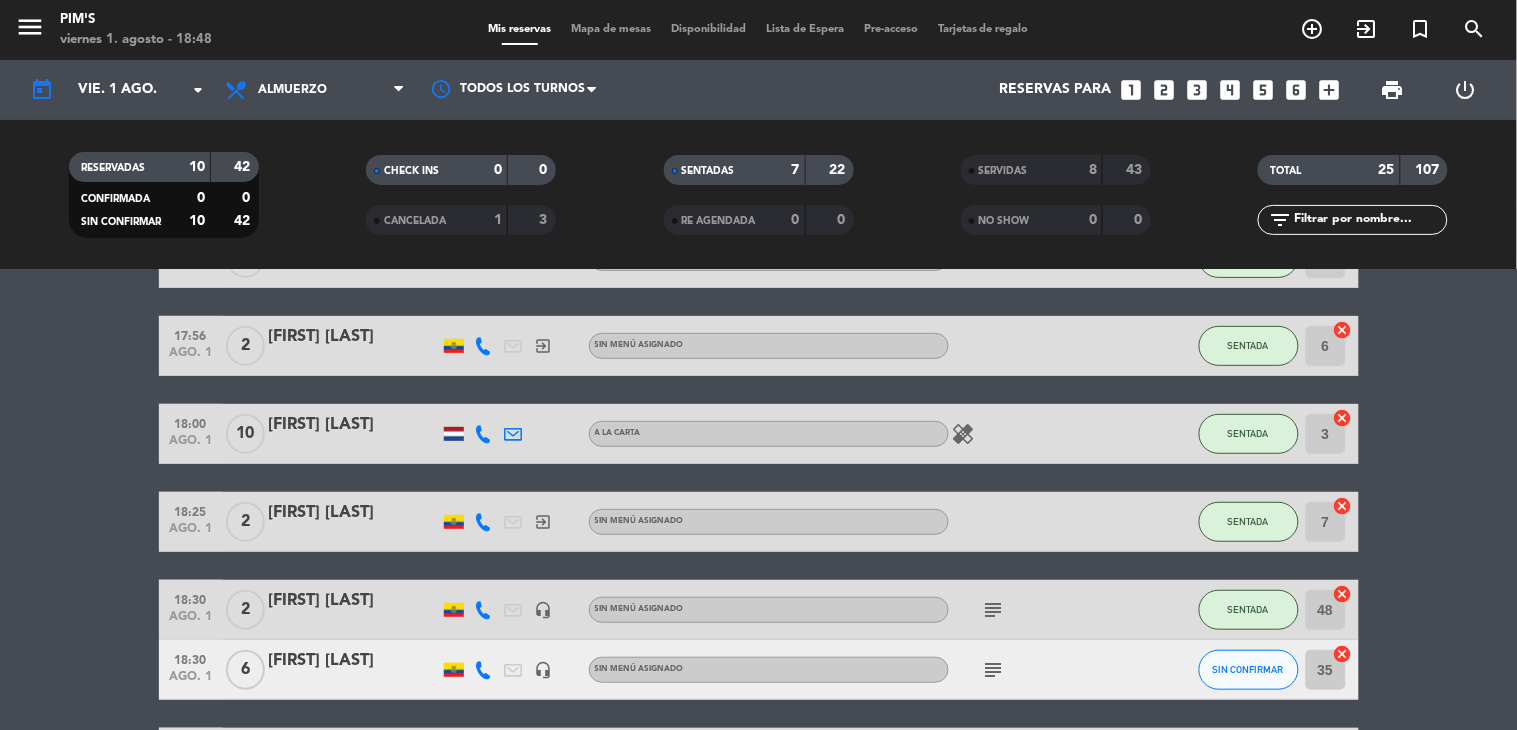 click on "healing" 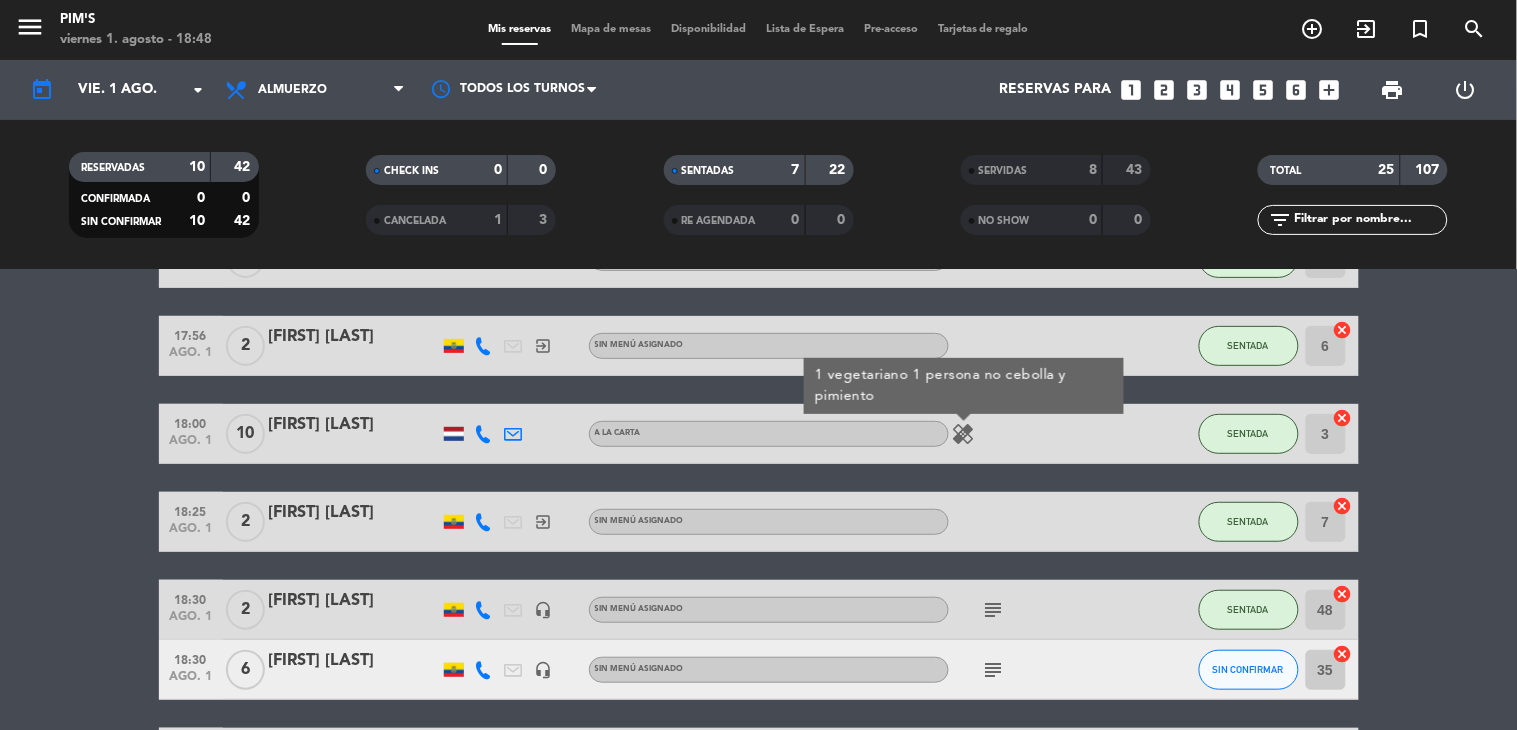 click on "healing" 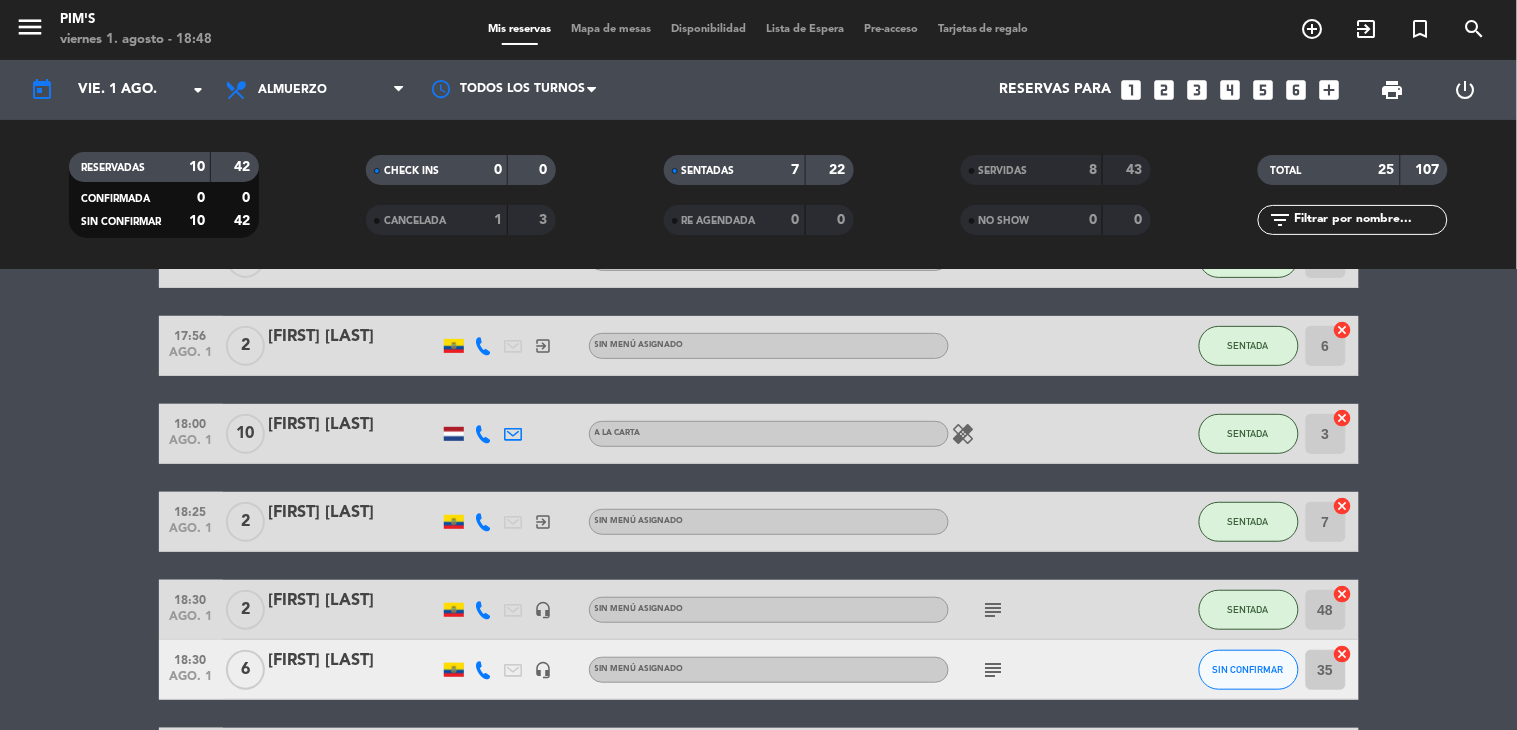 click on "healing" 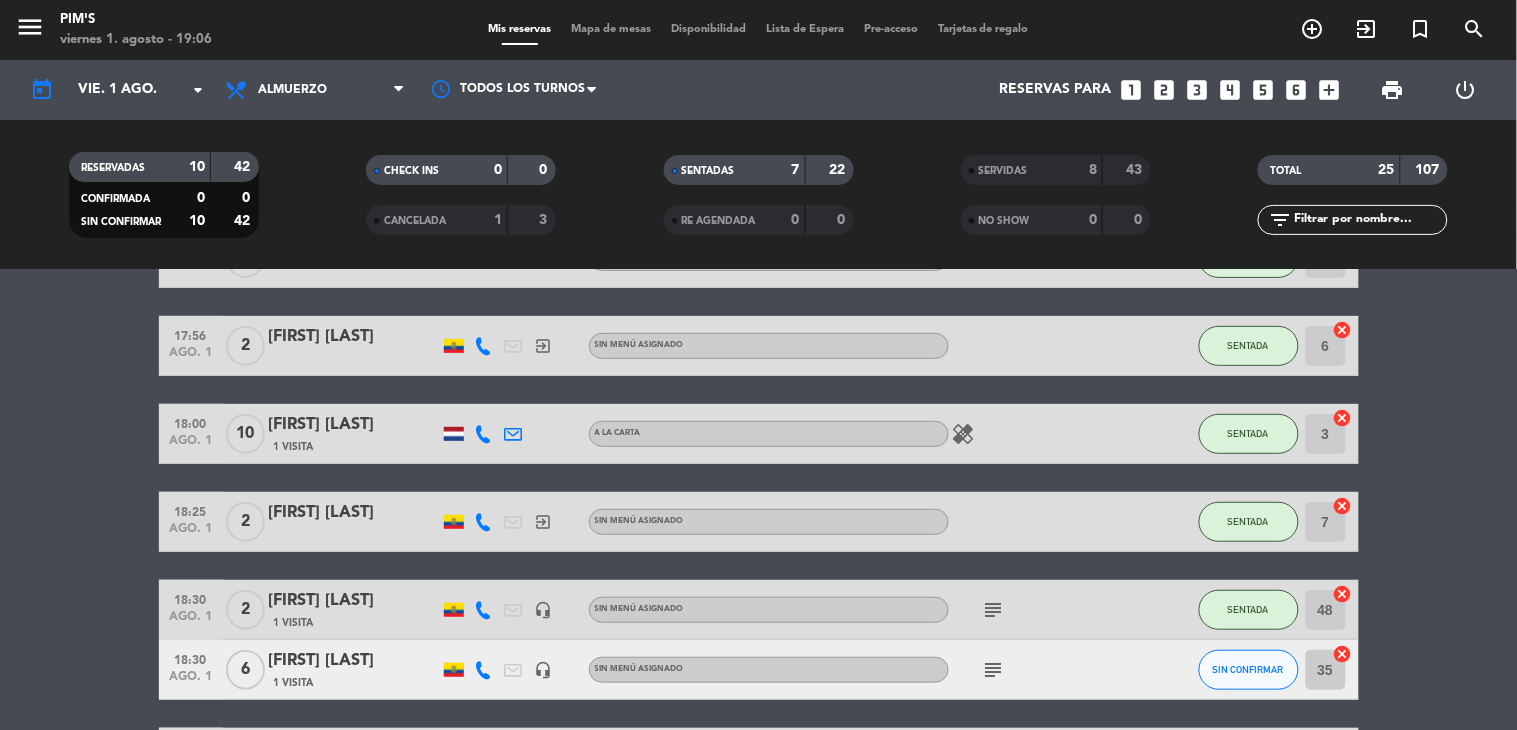scroll, scrollTop: 444, scrollLeft: 0, axis: vertical 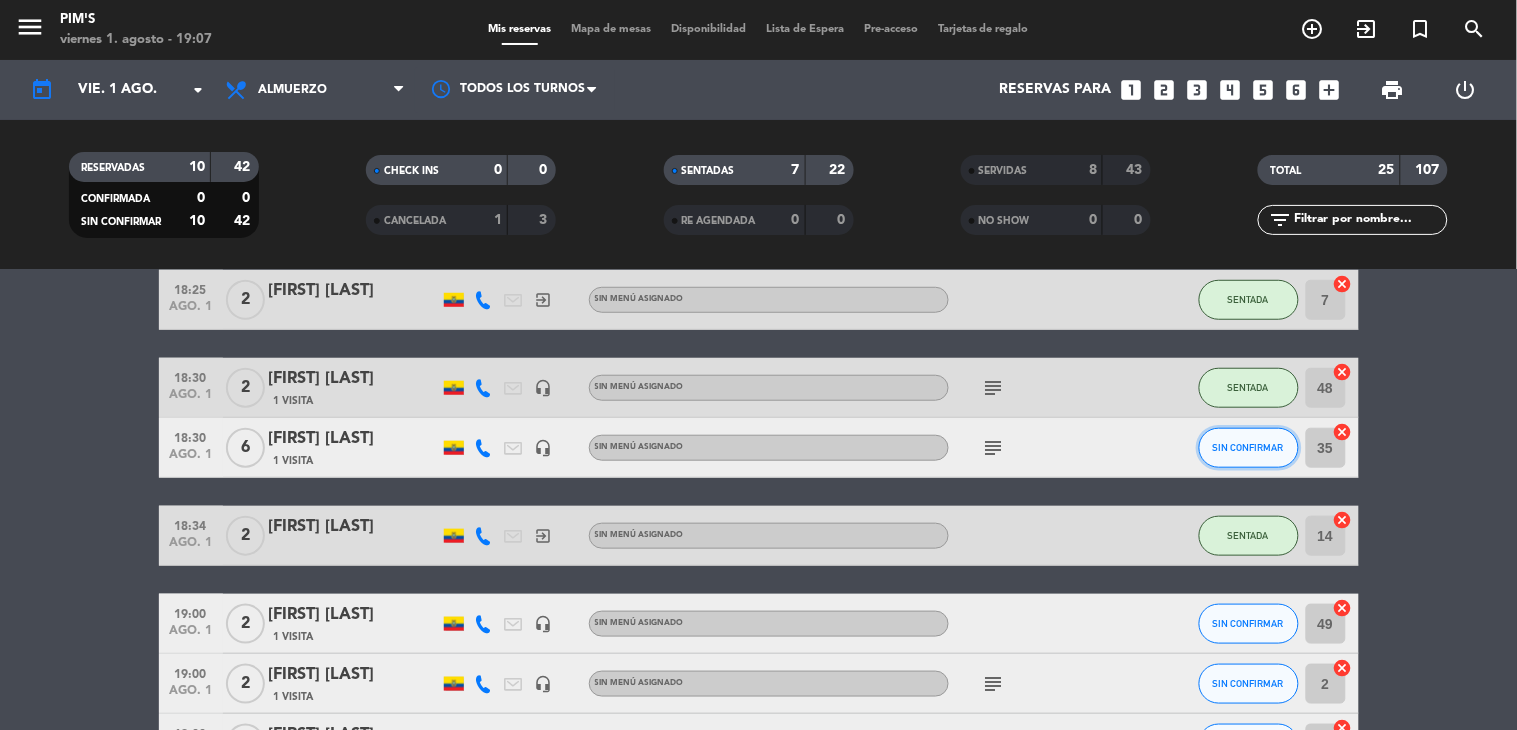 click on "SIN CONFIRMAR" 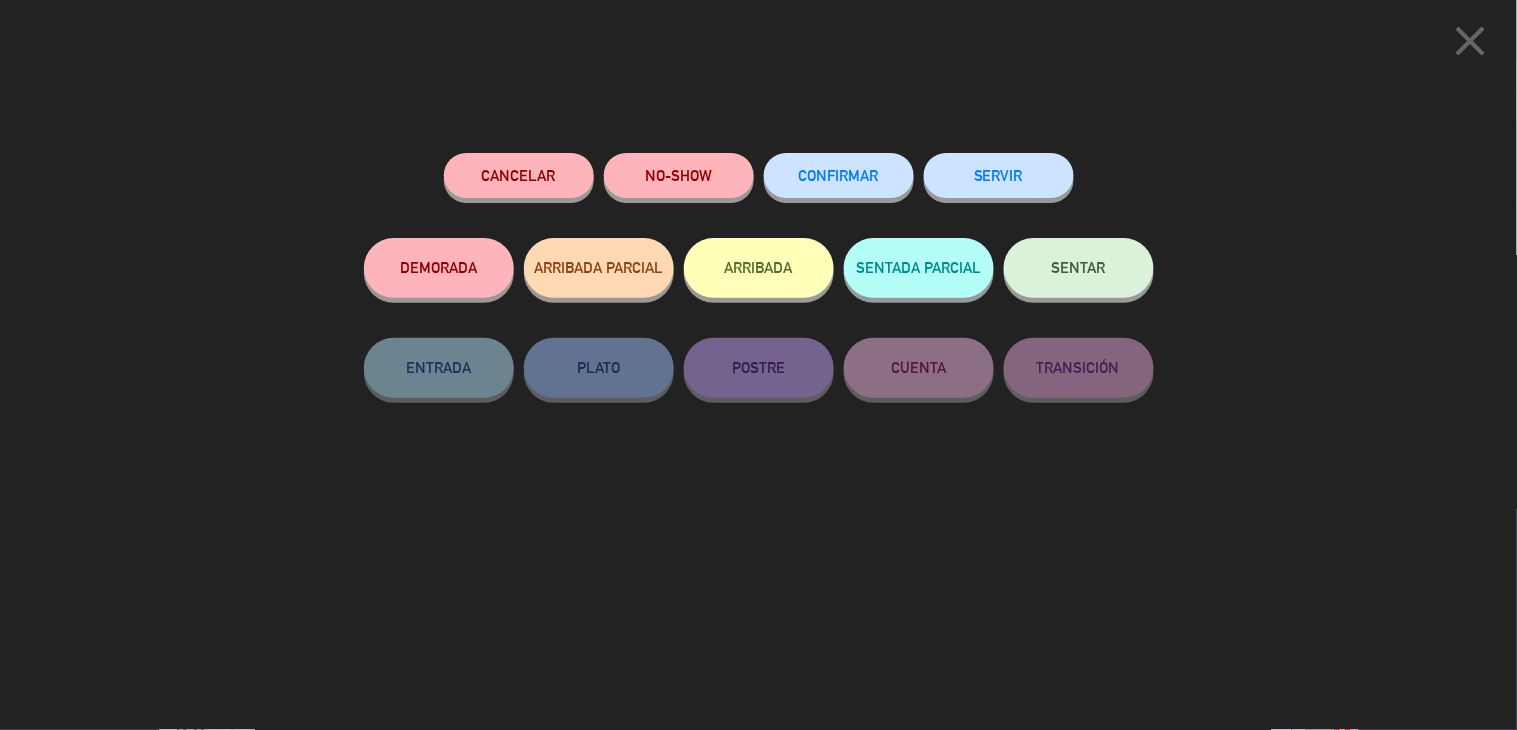 click on "SENTAR" 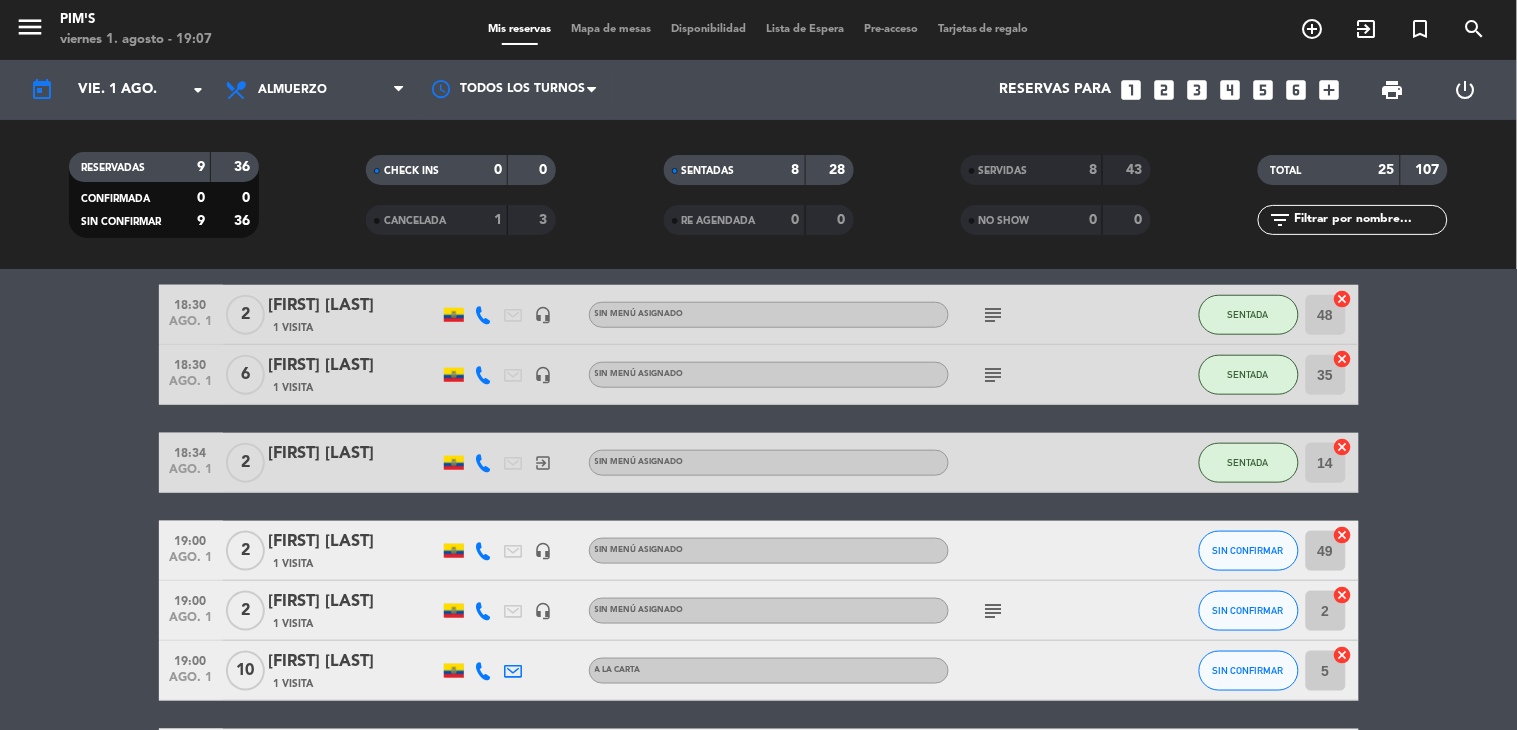 scroll, scrollTop: 666, scrollLeft: 0, axis: vertical 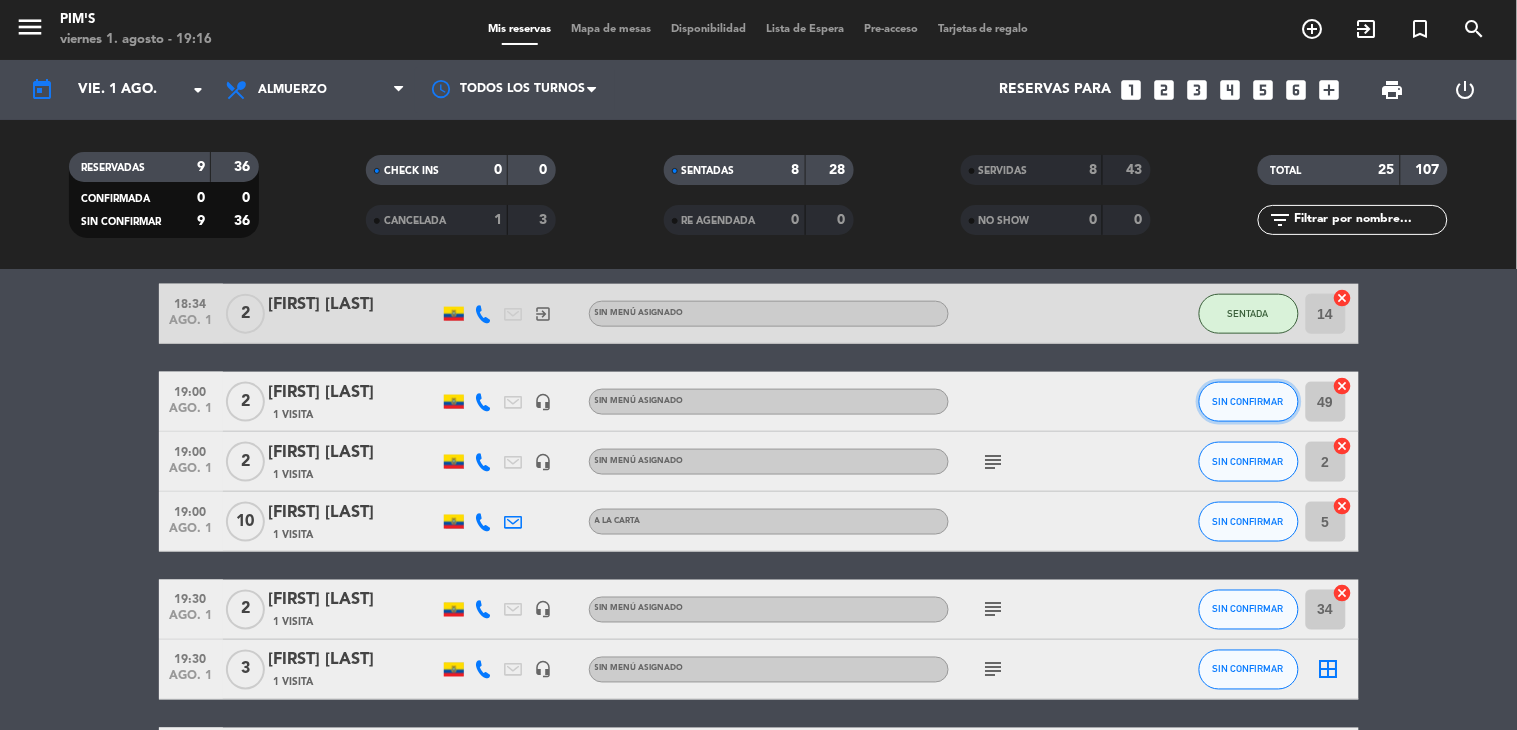 click on "SIN CONFIRMAR" 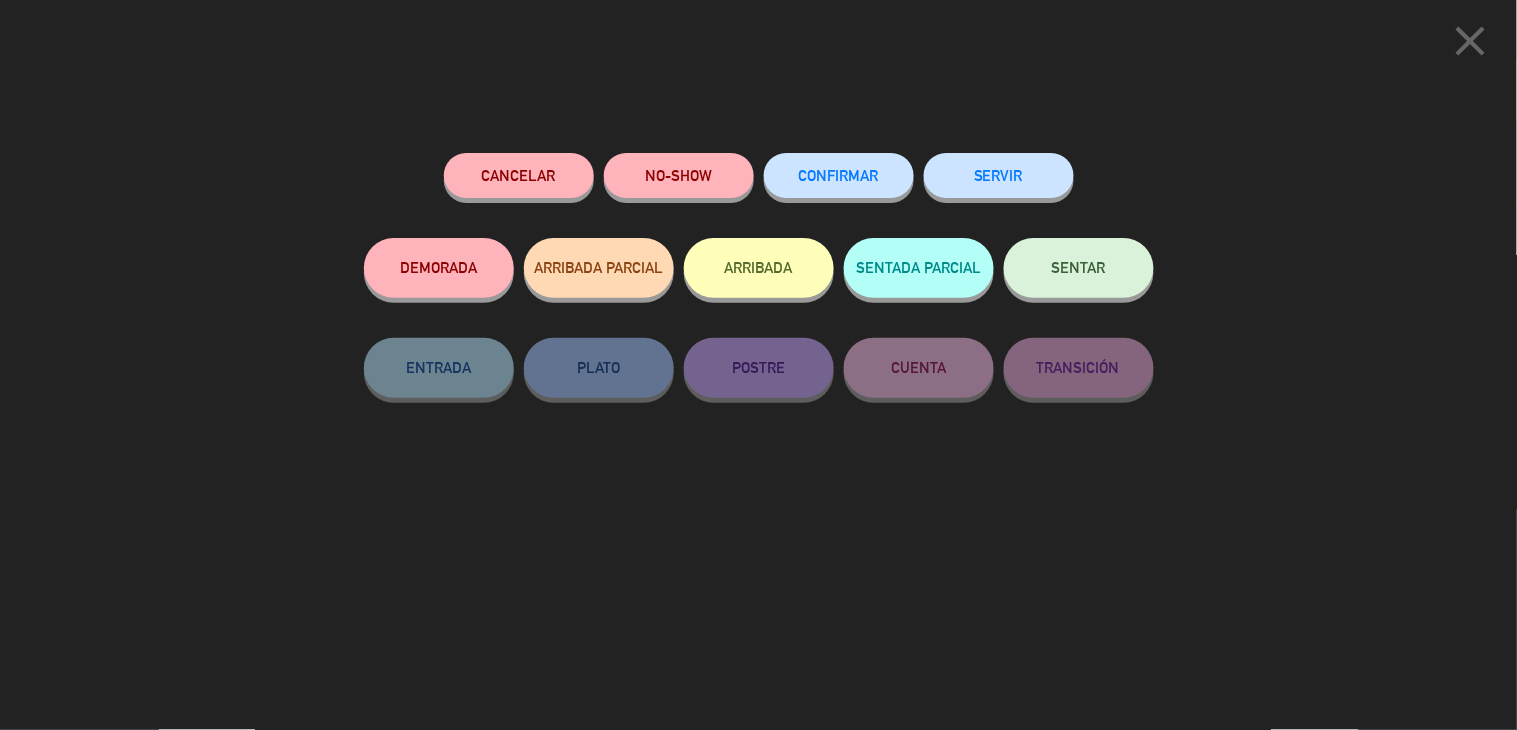 click on "SENTAR" 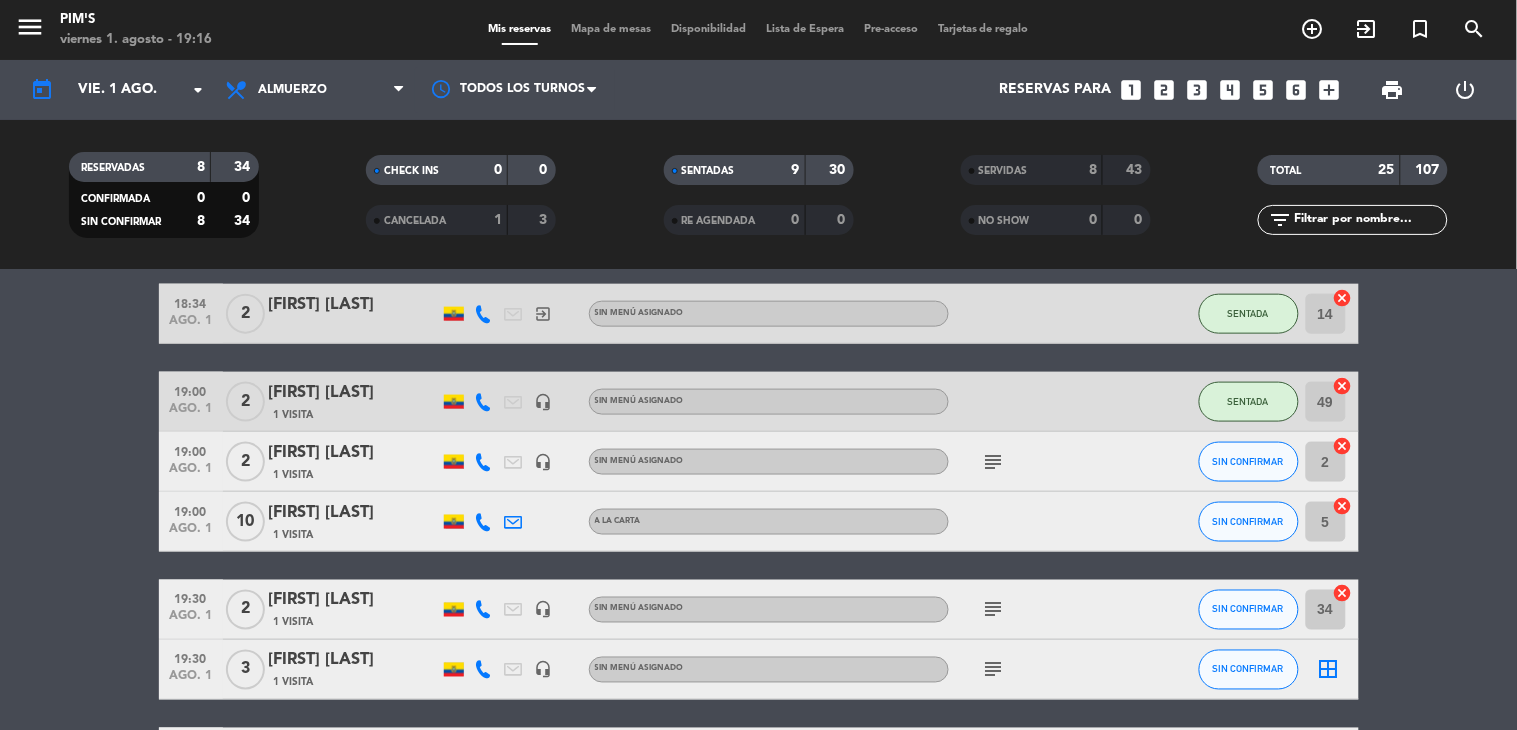 click on "headset_mic" 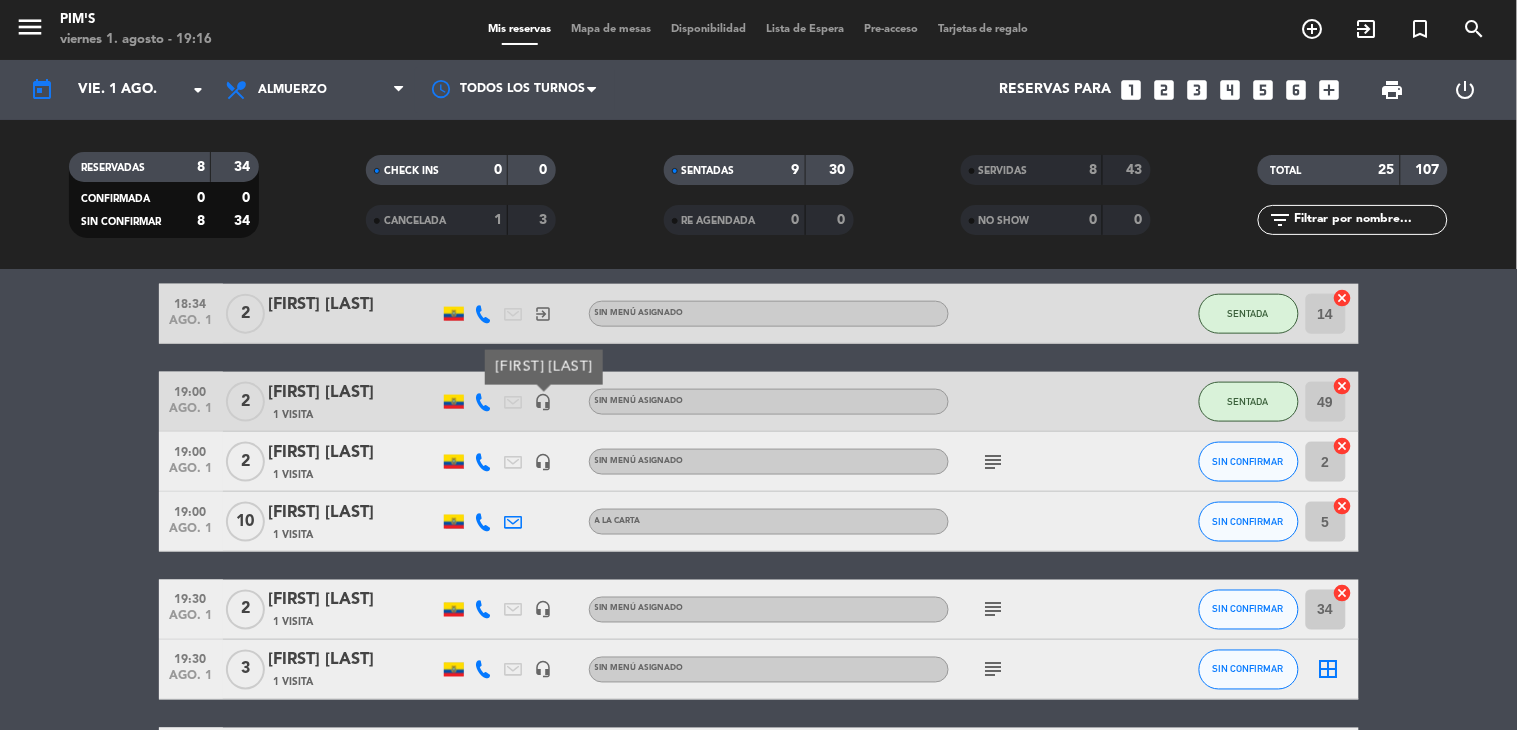 click on "subject" 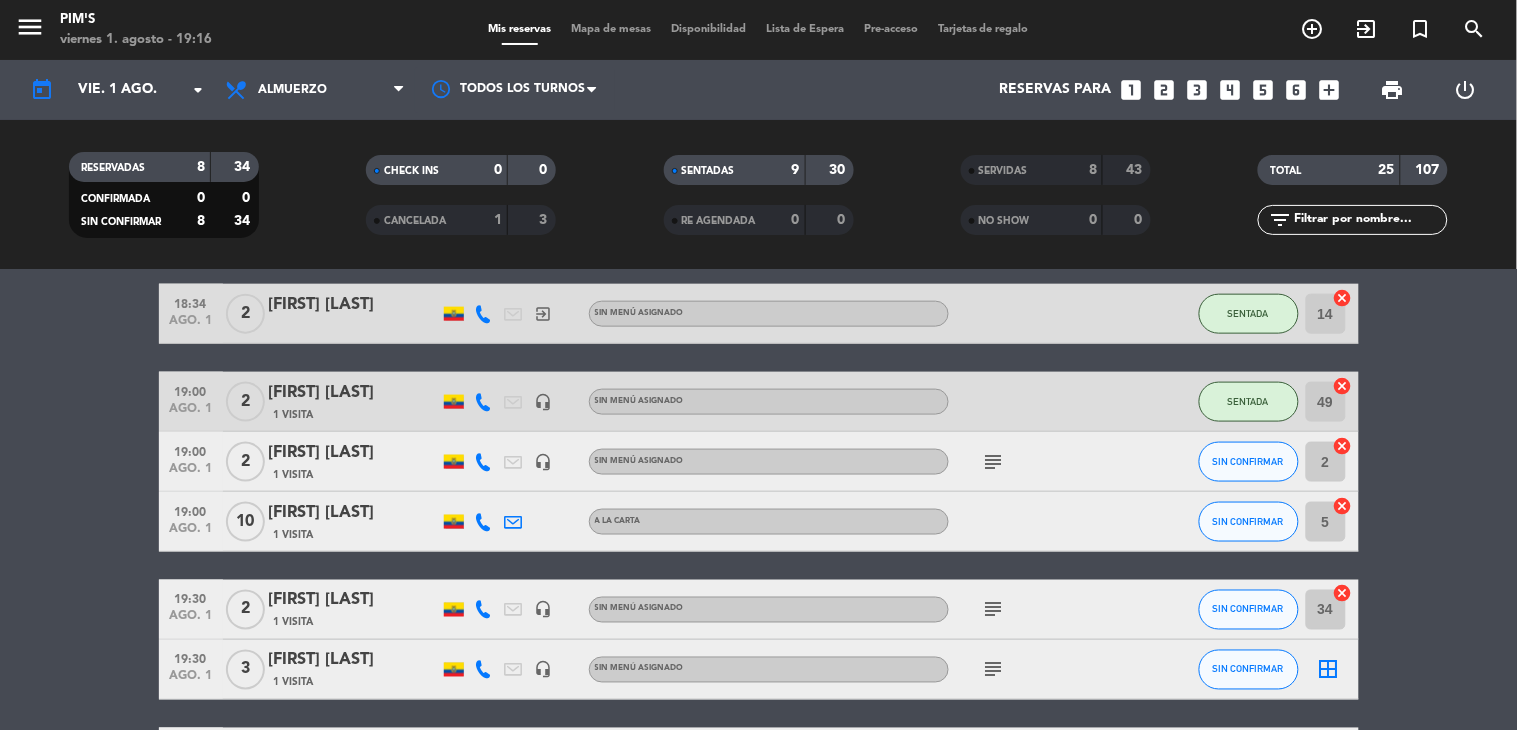 click on "subject" 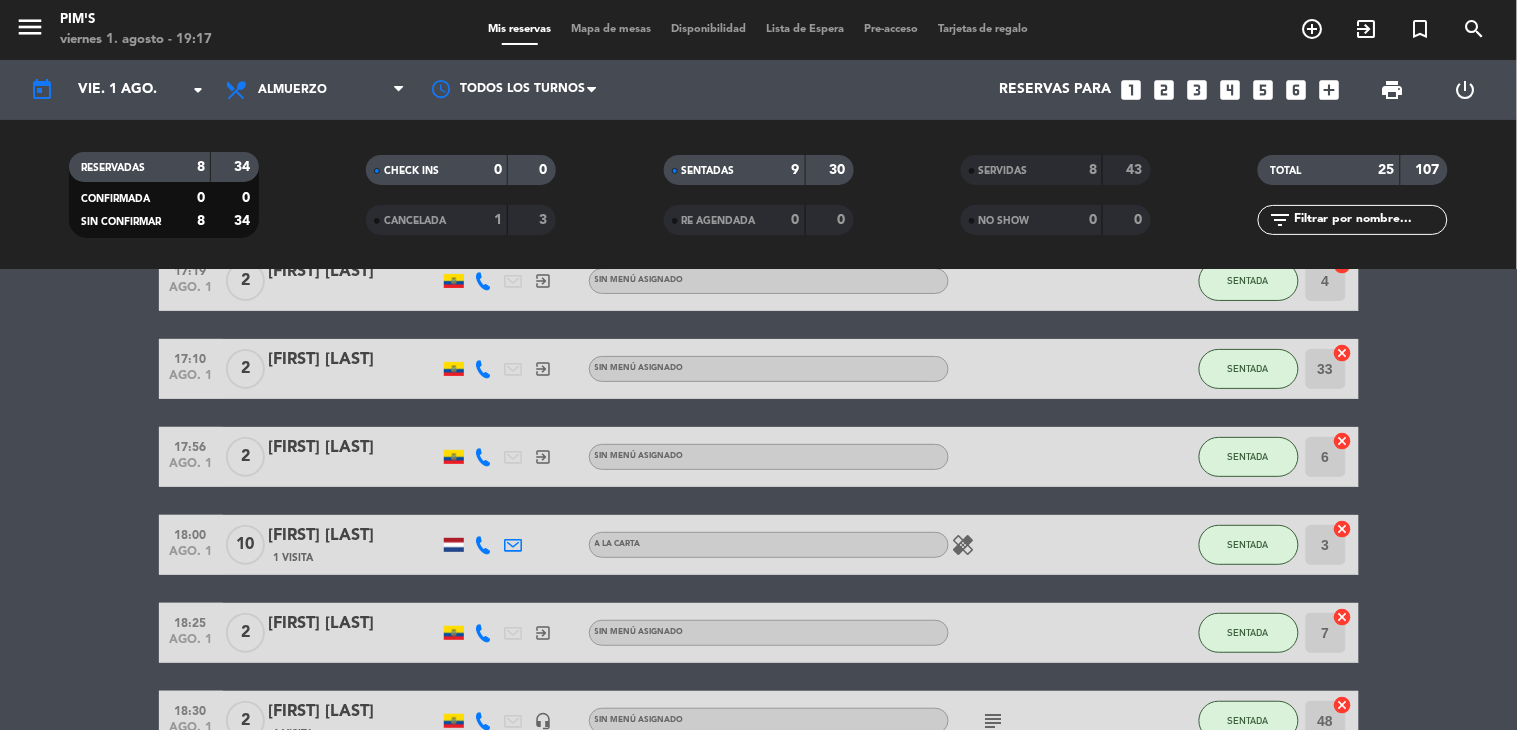 scroll, scrollTop: 0, scrollLeft: 0, axis: both 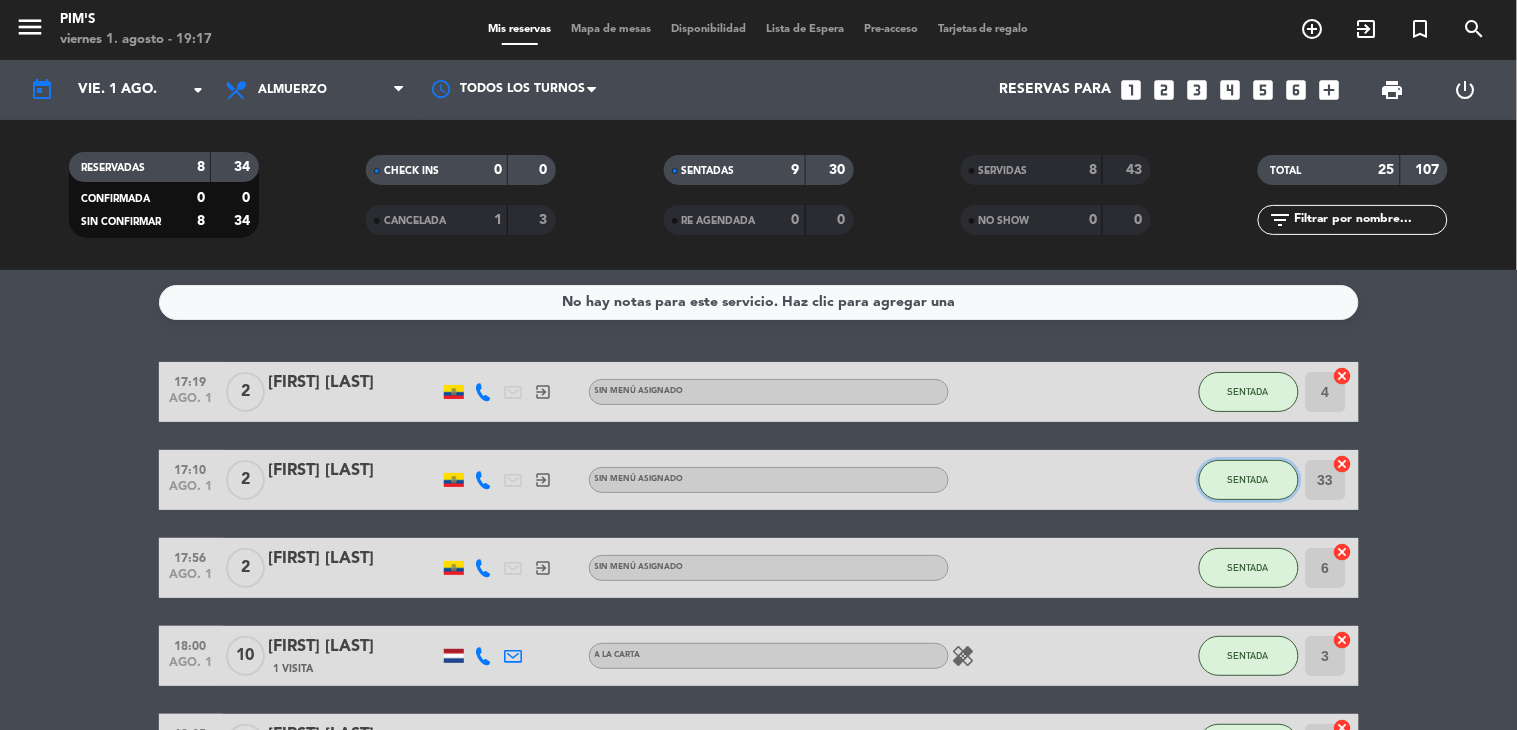 click on "SENTADA" 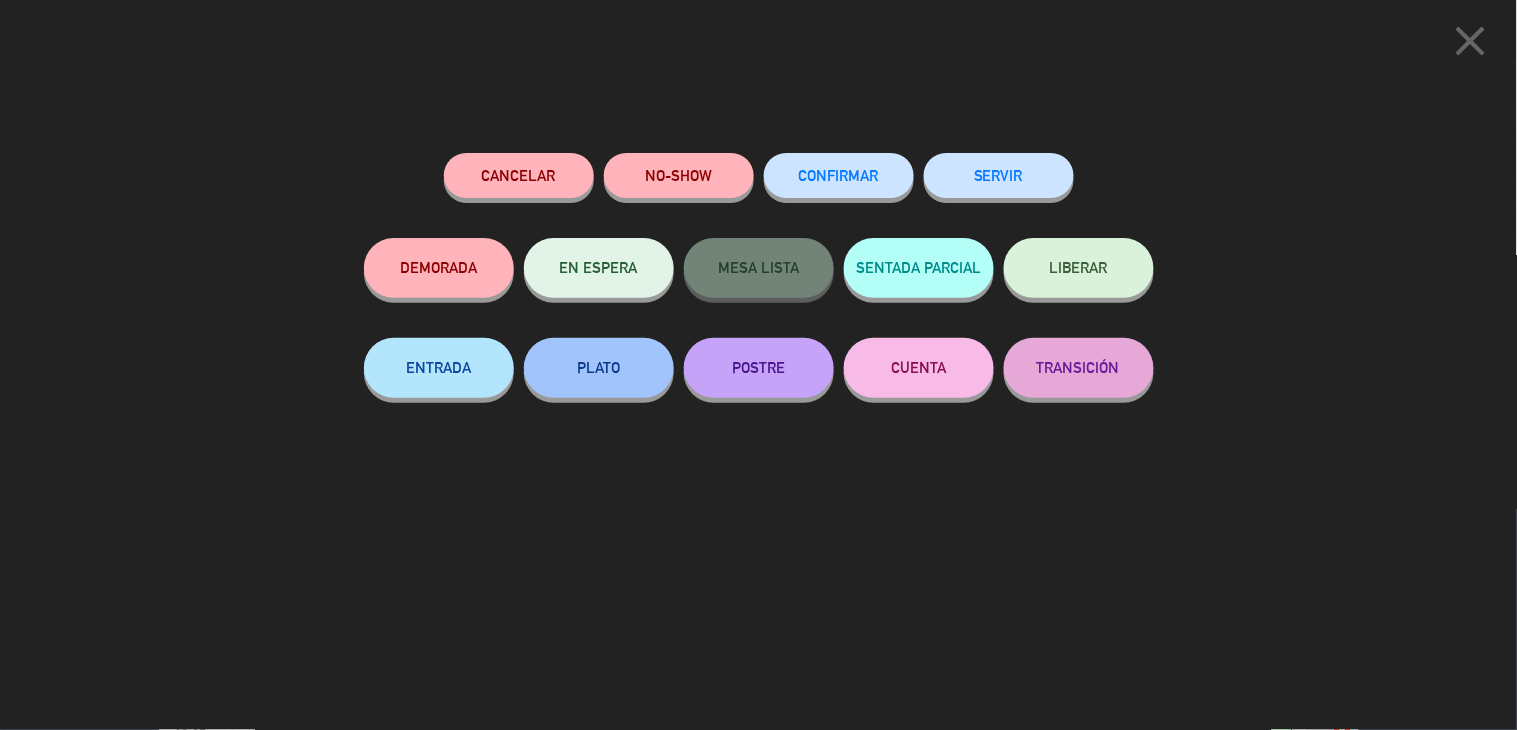 click on "SERVIR" 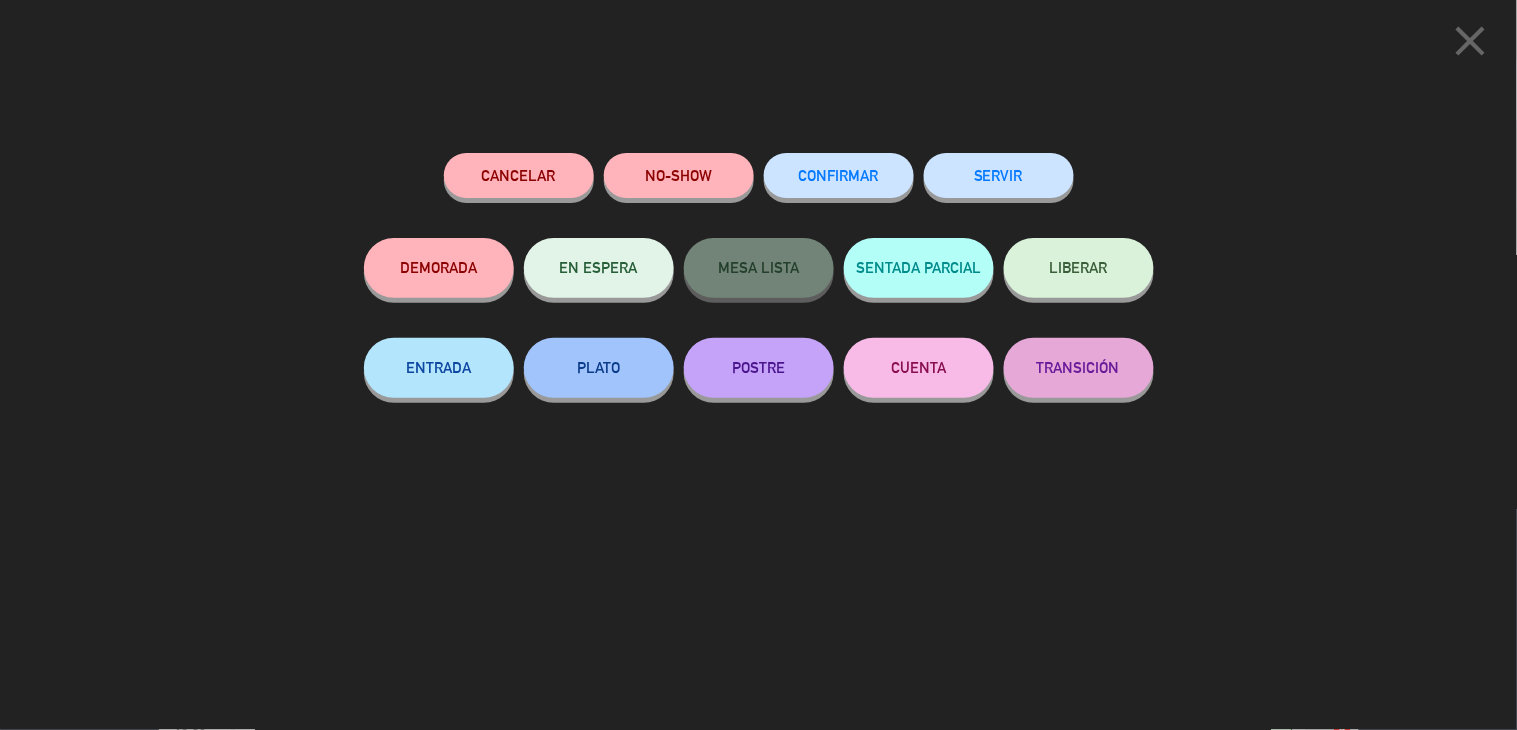 click on "SERVIR" 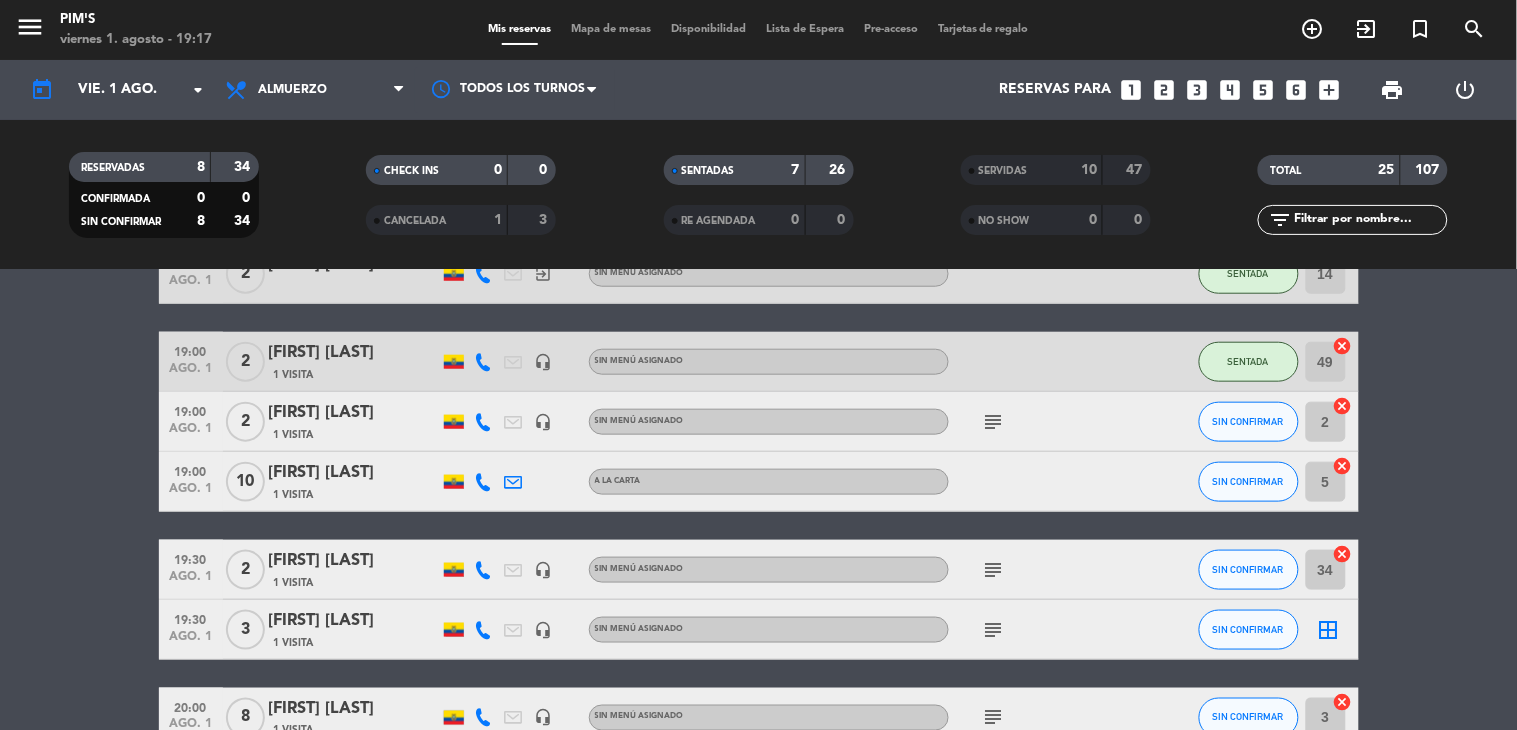 scroll, scrollTop: 555, scrollLeft: 0, axis: vertical 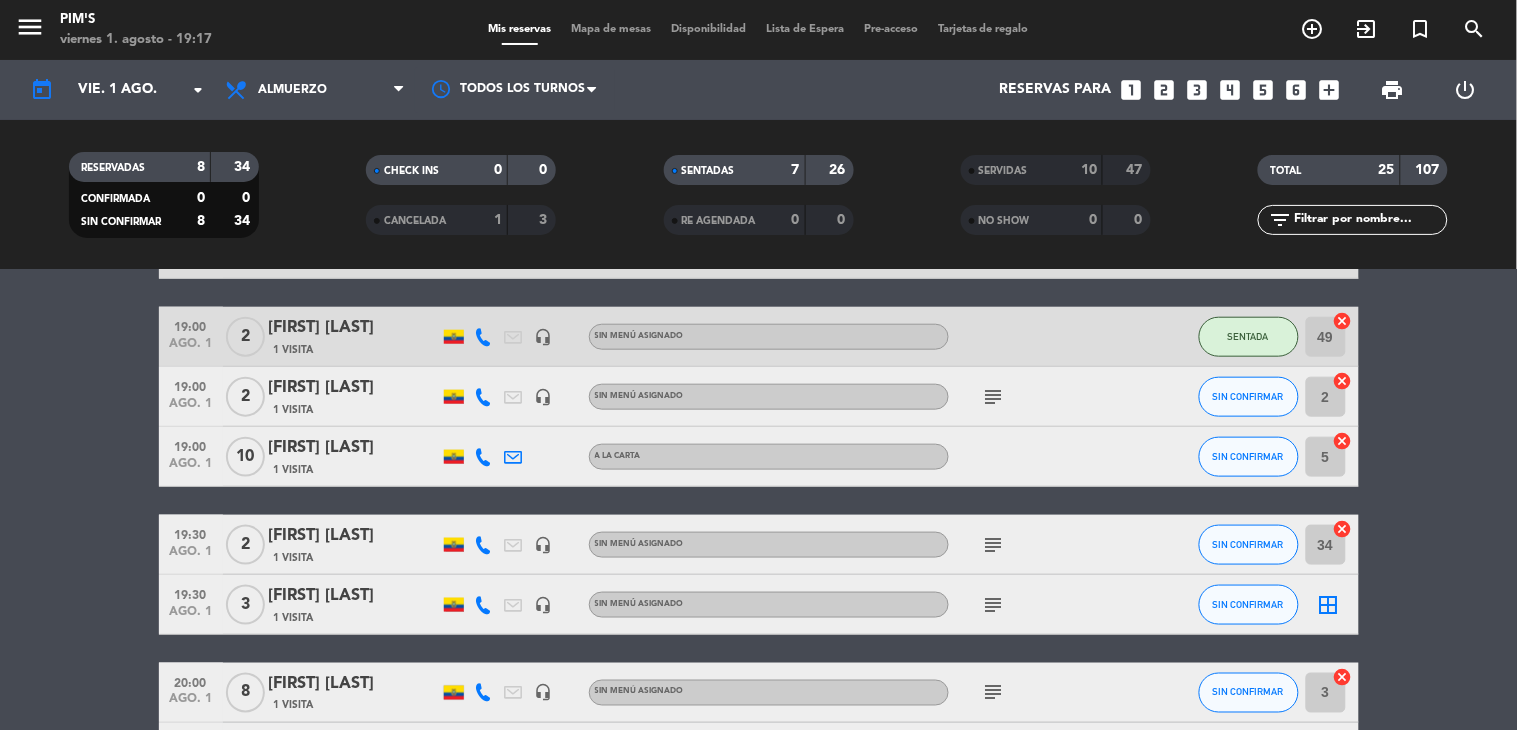 click on "subject" 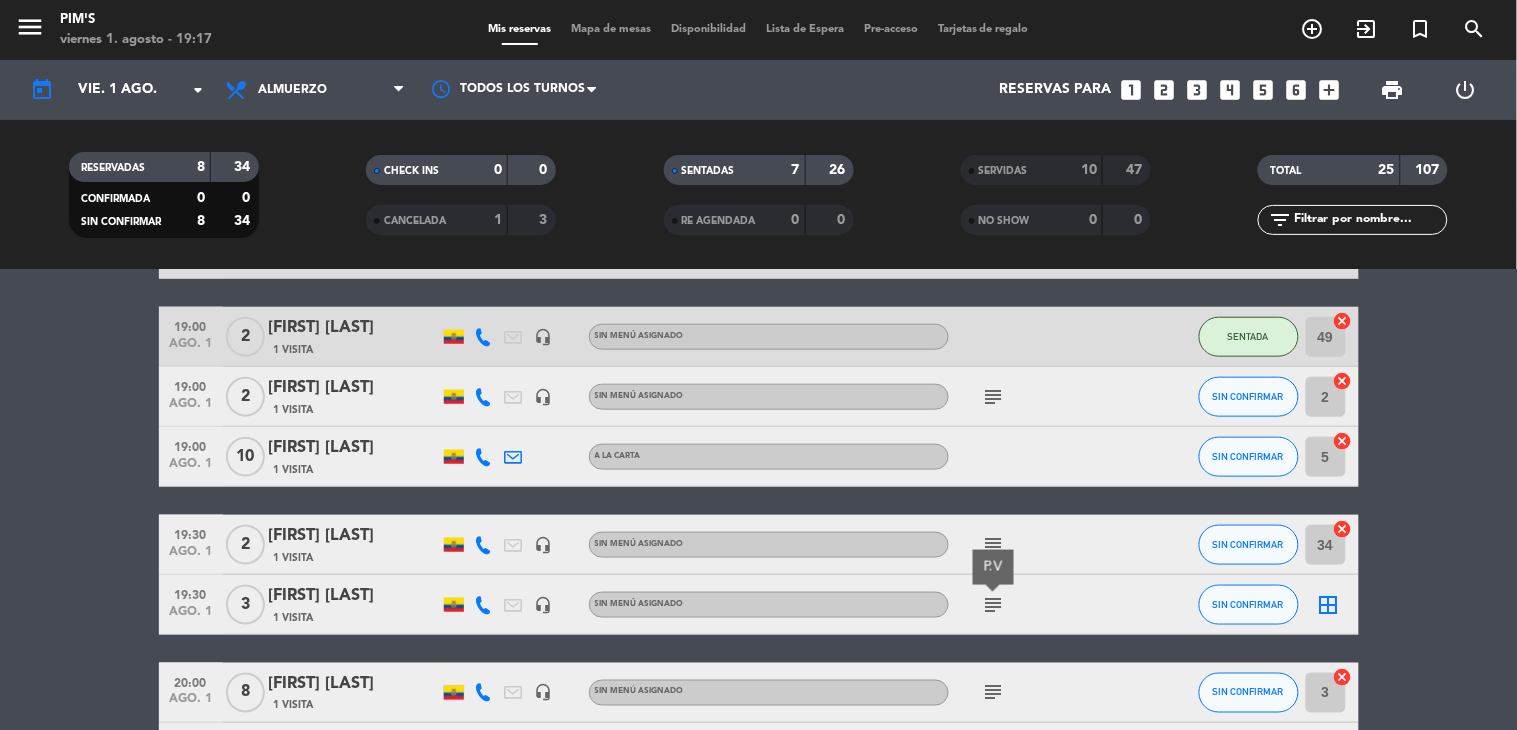 click on "border_all" 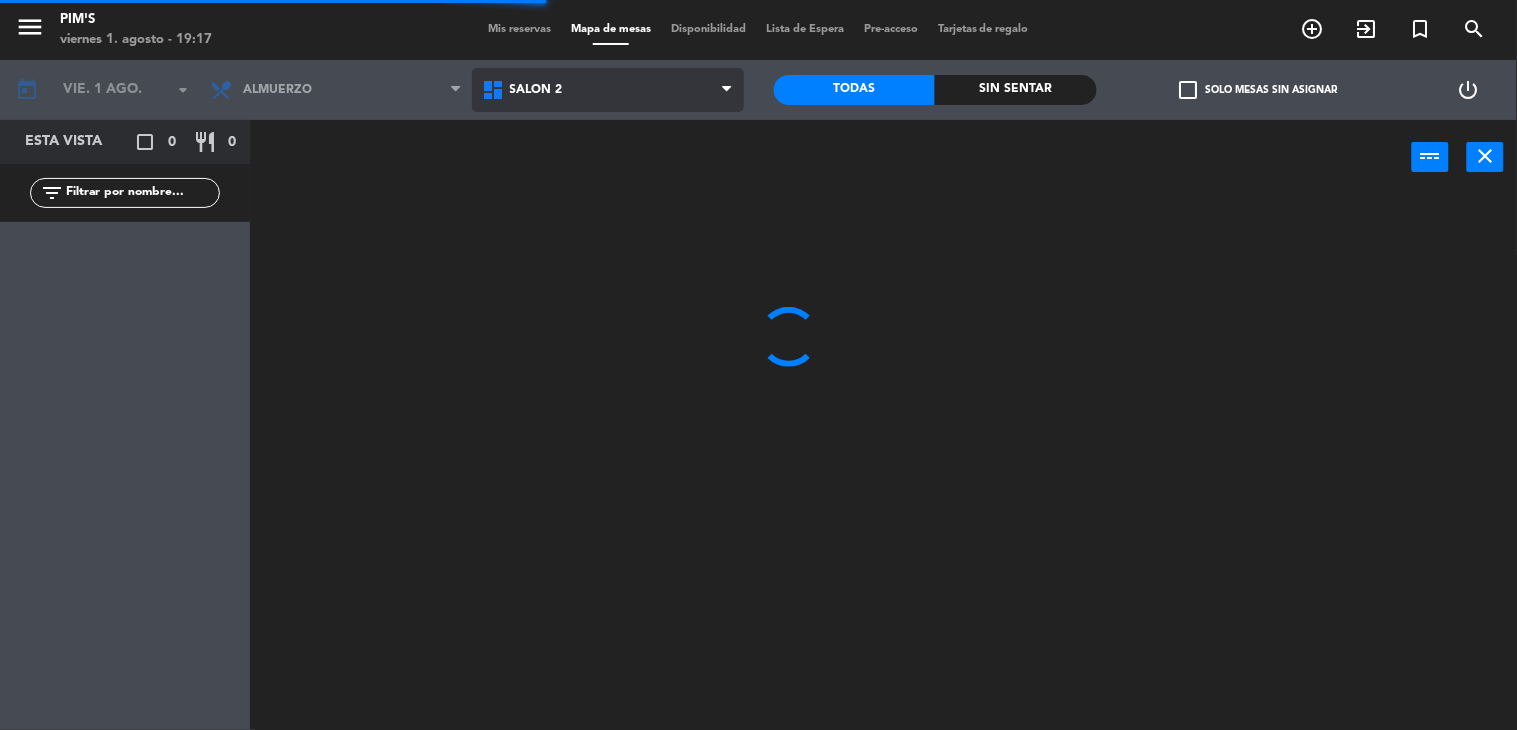 click on "Salón 2" at bounding box center (536, 90) 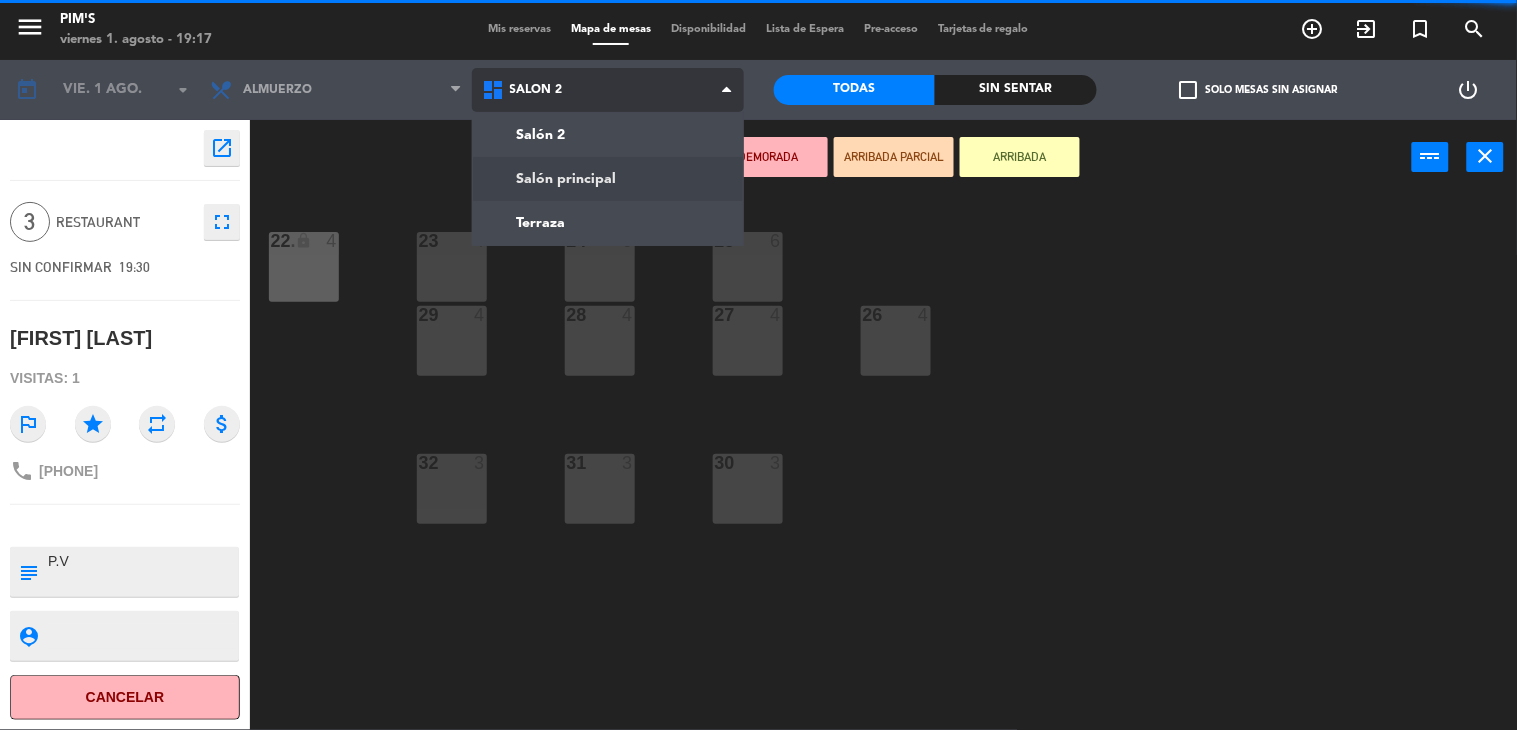 click on "menu  Pim's   viernes 1. agosto - 19:17   Mis reservas   Mapa de mesas   Disponibilidad   Lista de Espera   Pre-acceso   Tarjetas de regalo  add_circle_outline exit_to_app turned_in_not search today    vie. 1 ago. arrow_drop_down  Almuerzo  Almuerzo  Almuerzo  Salón 2   Salón principal   Terraza   Salón 2   Salón 2   Salón principal   Terraza   Todas  Sin sentar  check_box_outline_blank   Solo mesas sin asignar   power_settings_new    open_in_new 3  Restaurant  fullscreen  SIN CONFIRMAR   19:30   [FIRST] [LAST]  Visitas: 1 outlined_flag star repeat attach_money phone [PHONE] subject                              person_pin                              Cancelar   Confirmar   DEMORADA   ARRIBADA PARCIAL   ARRIBADA  power_input close 23  4  24  6  25  6  22 lock  4  22.  4  26  4  27  4  28  4  29  4  30  3  31  3  32  3" 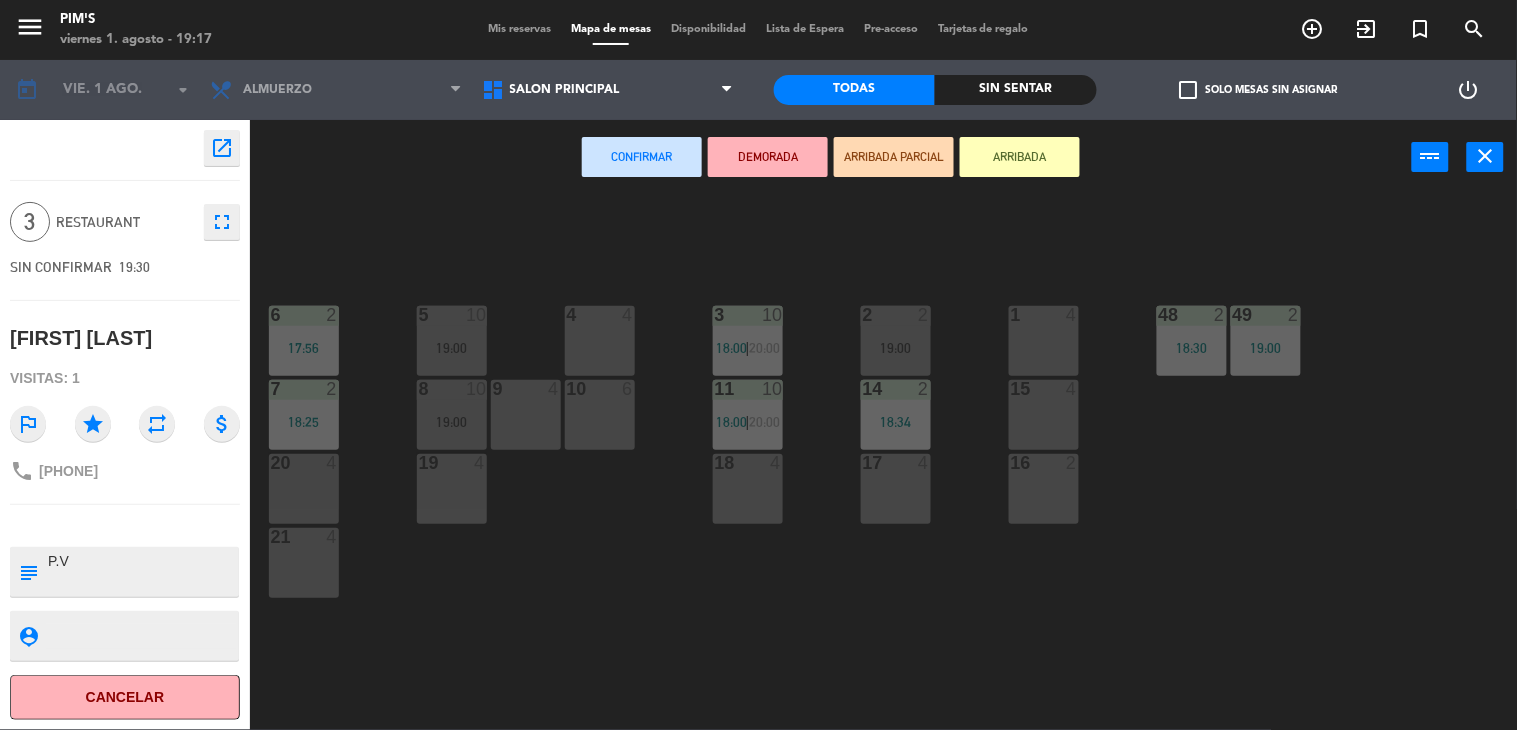 click on "1  4" at bounding box center [1044, 341] 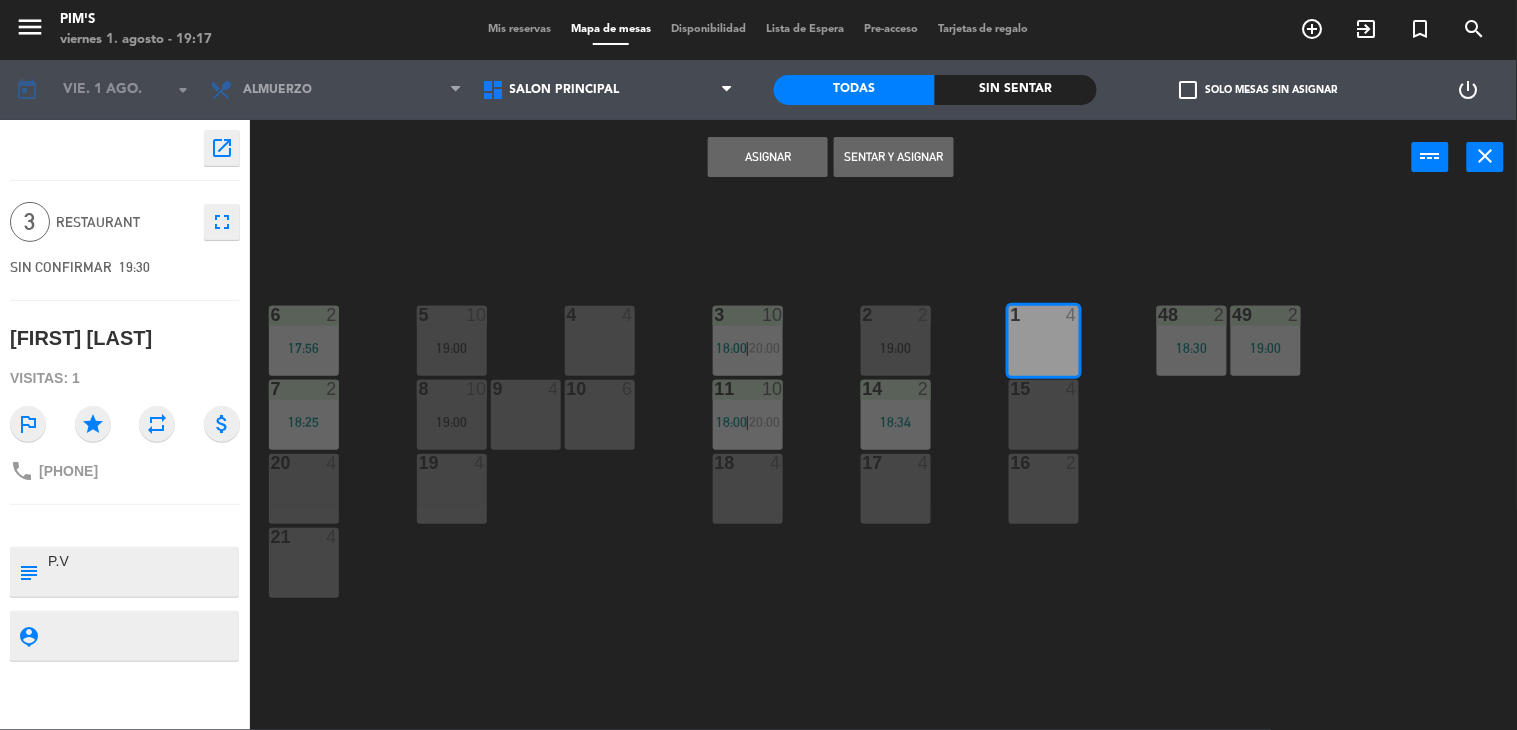 click on "Asignar" at bounding box center (768, 157) 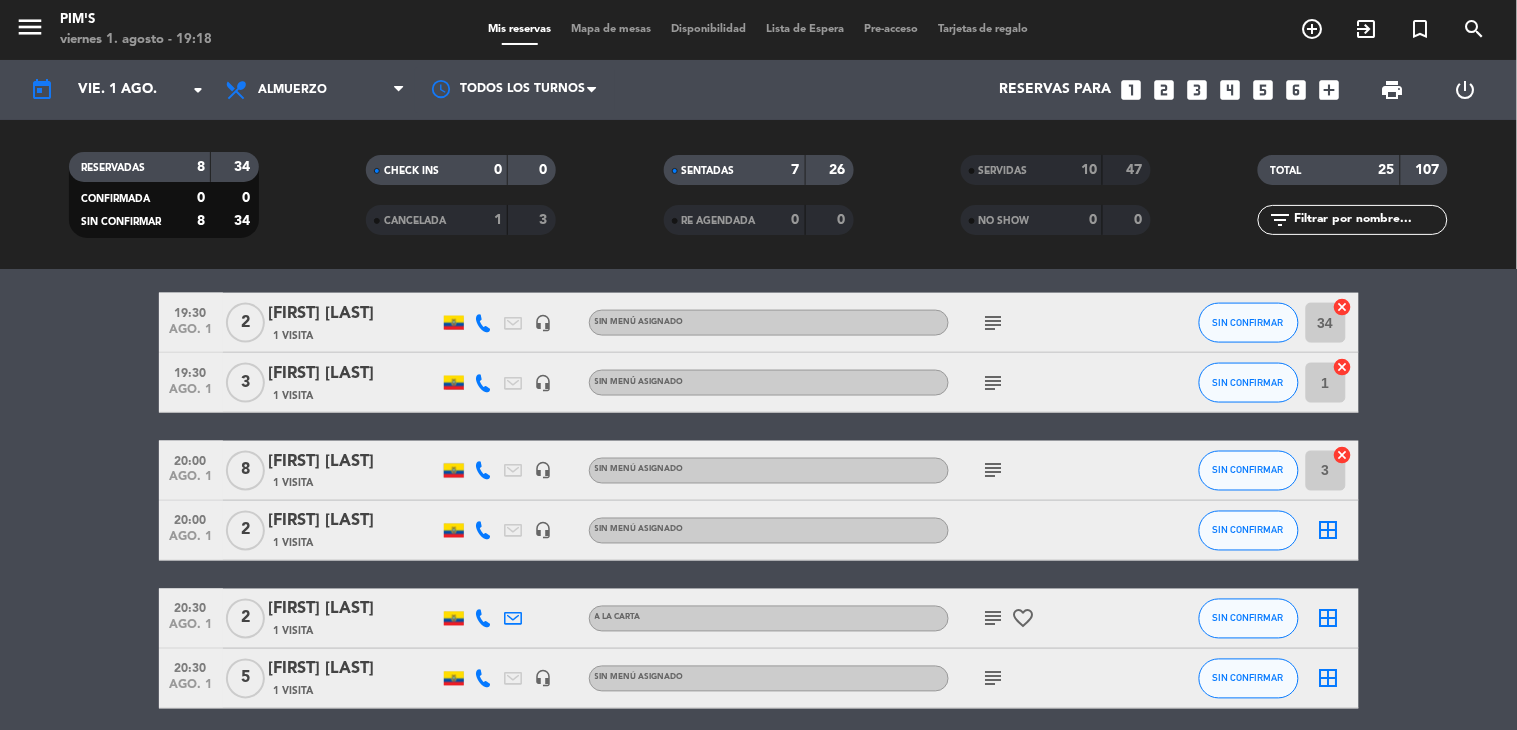scroll, scrollTop: 855, scrollLeft: 0, axis: vertical 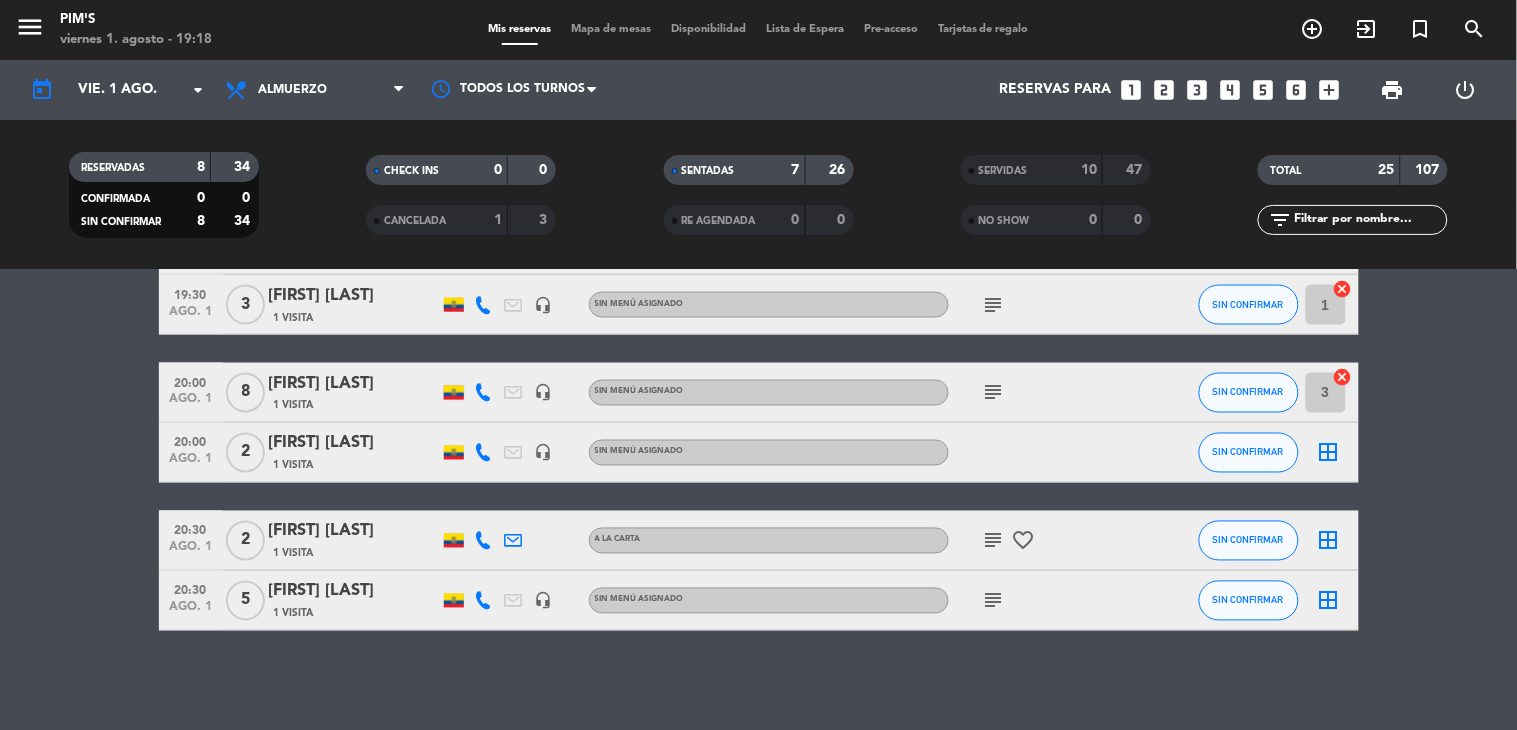 click on "subject" 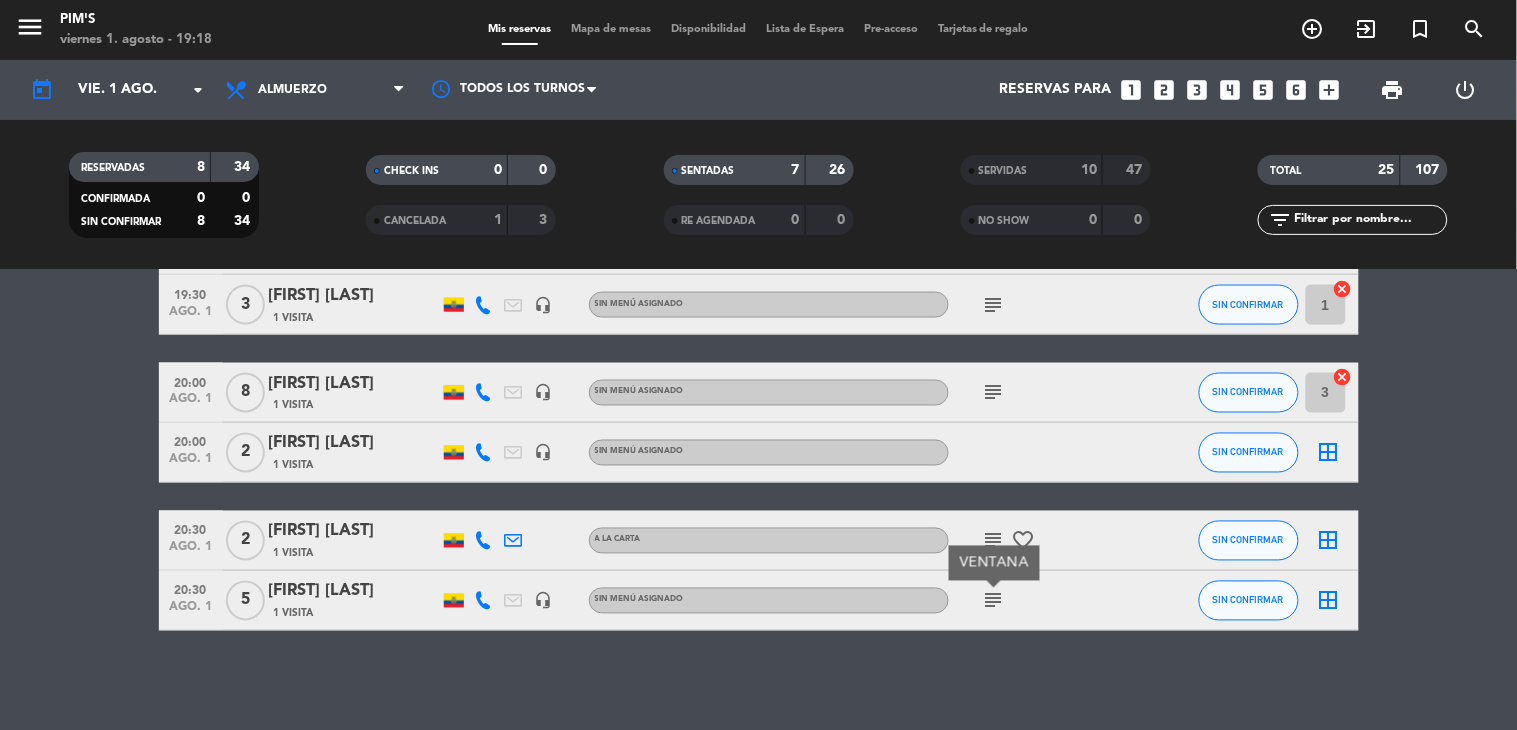 click on "border_all" 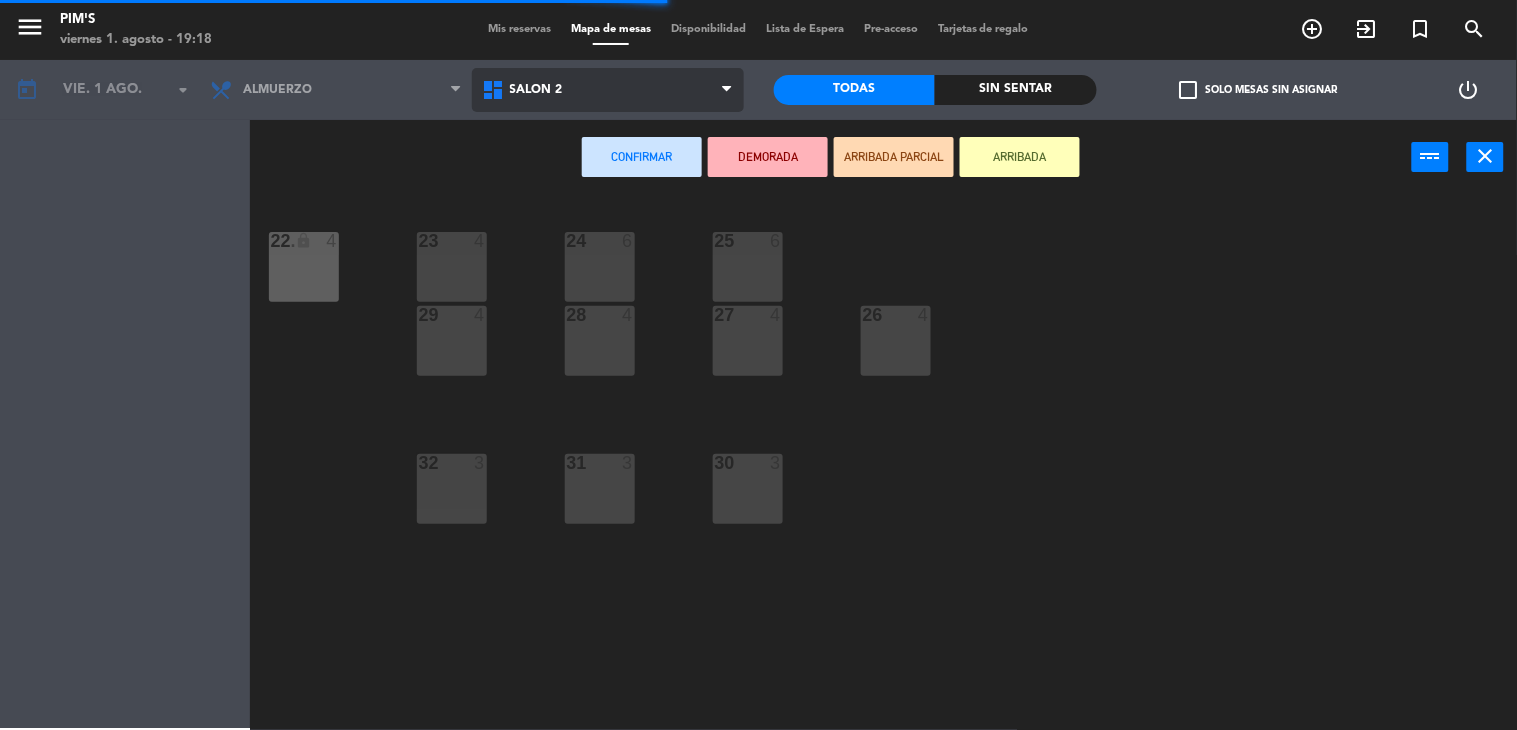click on "Salón 2" at bounding box center [608, 90] 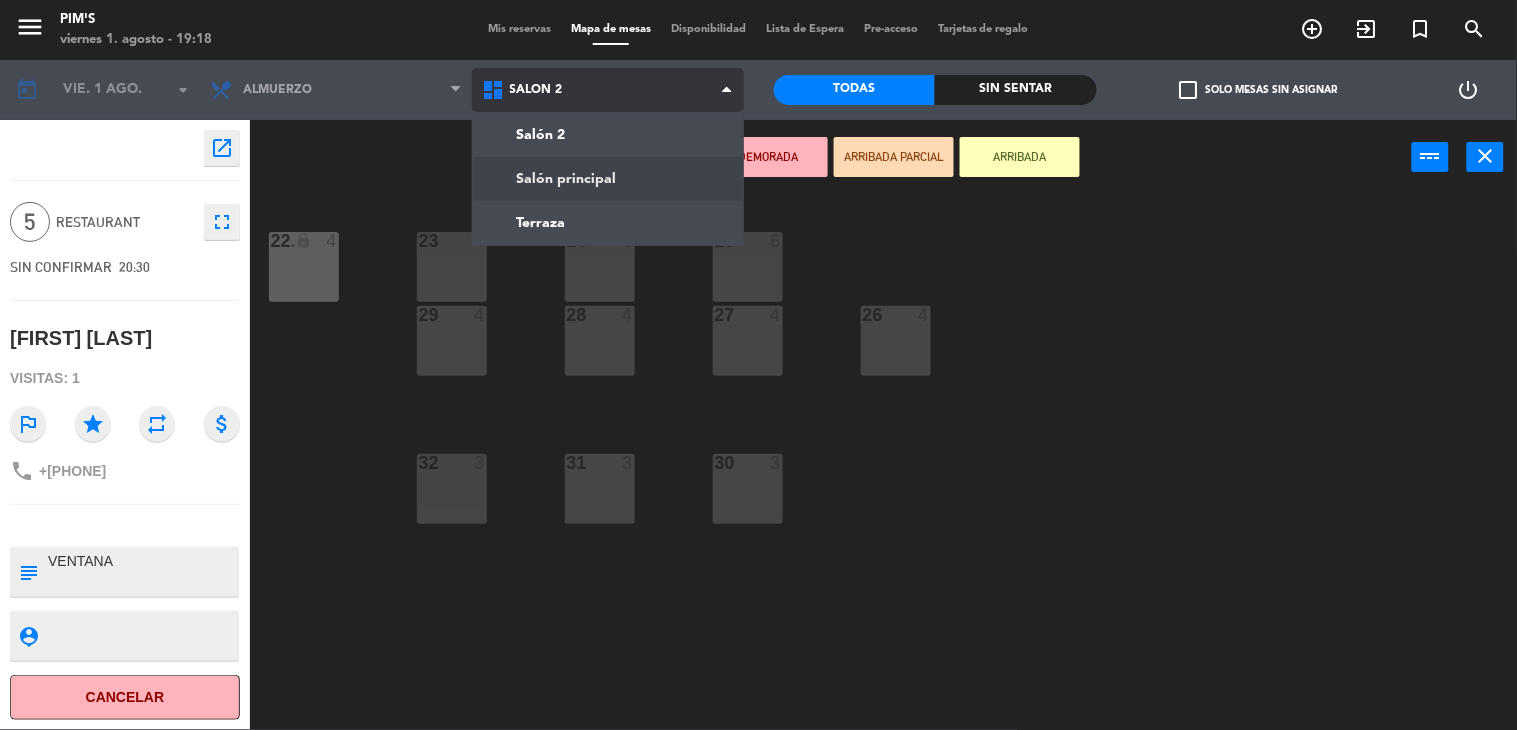 click on "menu  Pim's   viernes 1. agosto - 19:18   Mis reservas   Mapa de mesas   Disponibilidad   Lista de Espera   Pre-acceso   Tarjetas de regalo  add_circle_outline exit_to_app turned_in_not search today    vie. 1 ago. arrow_drop_down  Almuerzo  Almuerzo  Almuerzo  Salón 2   Salón principal   Terraza   Salón 2   Salón 2   Salón principal   Terraza   Todas  Sin sentar  check_box_outline_blank   Solo mesas sin asignar   power_settings_new    open_in_new 5  Restaurant  fullscreen  SIN CONFIRMAR   20:30   [FIRST] [LAST]  Visitas: 1 outlined_flag star repeat attach_money phone [PHONE] subject                              person_pin                              Cancelar   Confirmar   DEMORADA   ARRIBADA PARCIAL   ARRIBADA  power_input close 23  4  24  6  25  6  22 lock  4  22.  4  26  4  27  4  28  4  29  4  30  3  31  3  32  3" 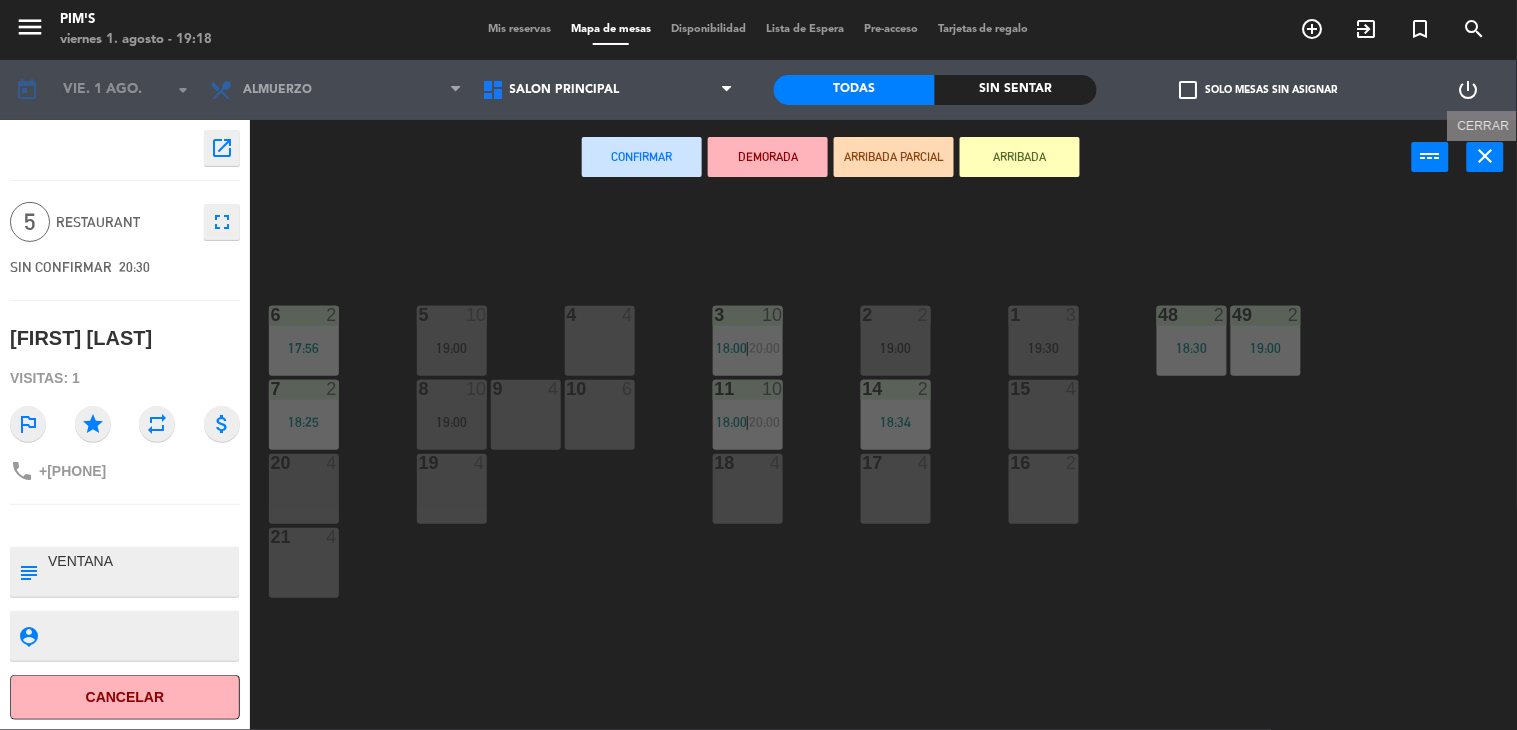 click on "close" at bounding box center [1485, 157] 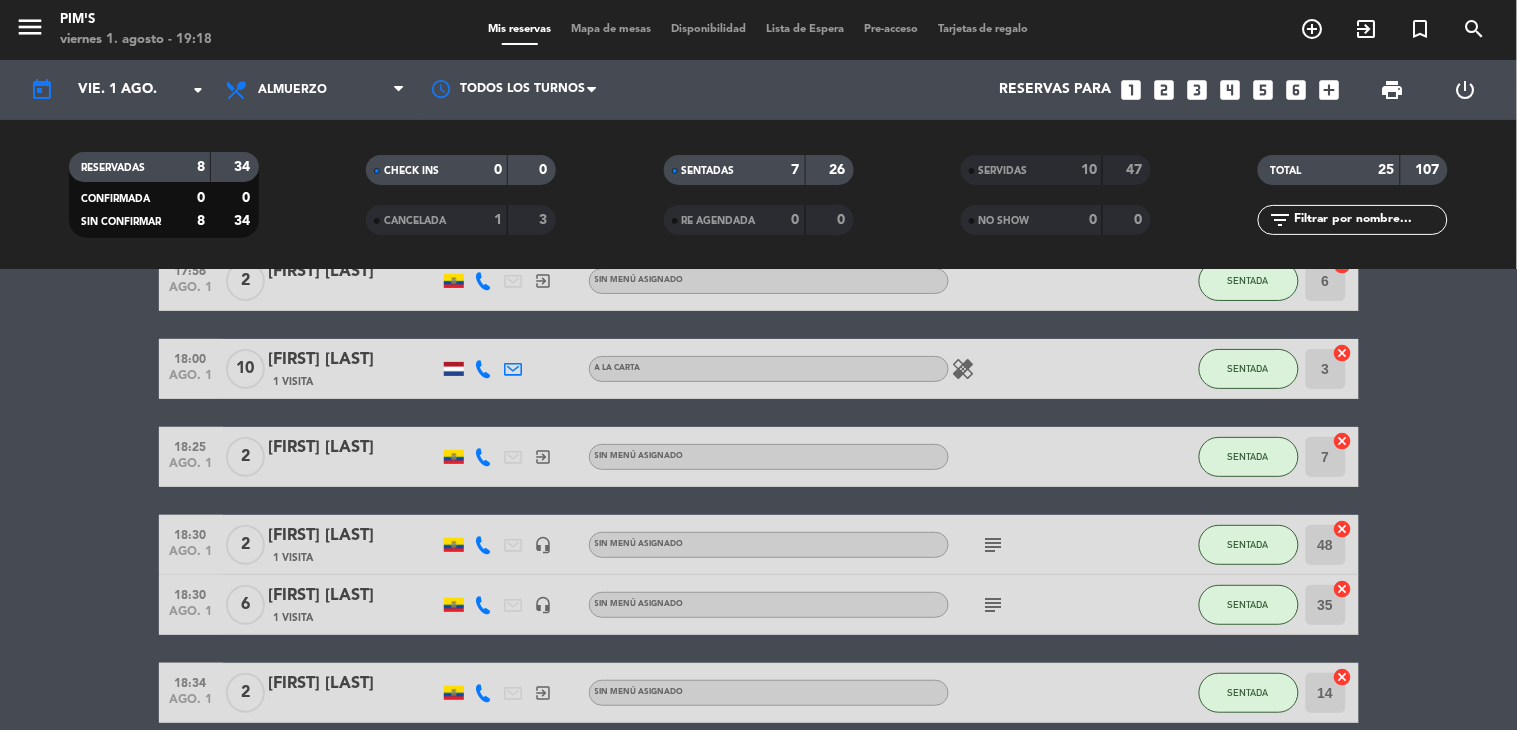 scroll, scrollTop: 222, scrollLeft: 0, axis: vertical 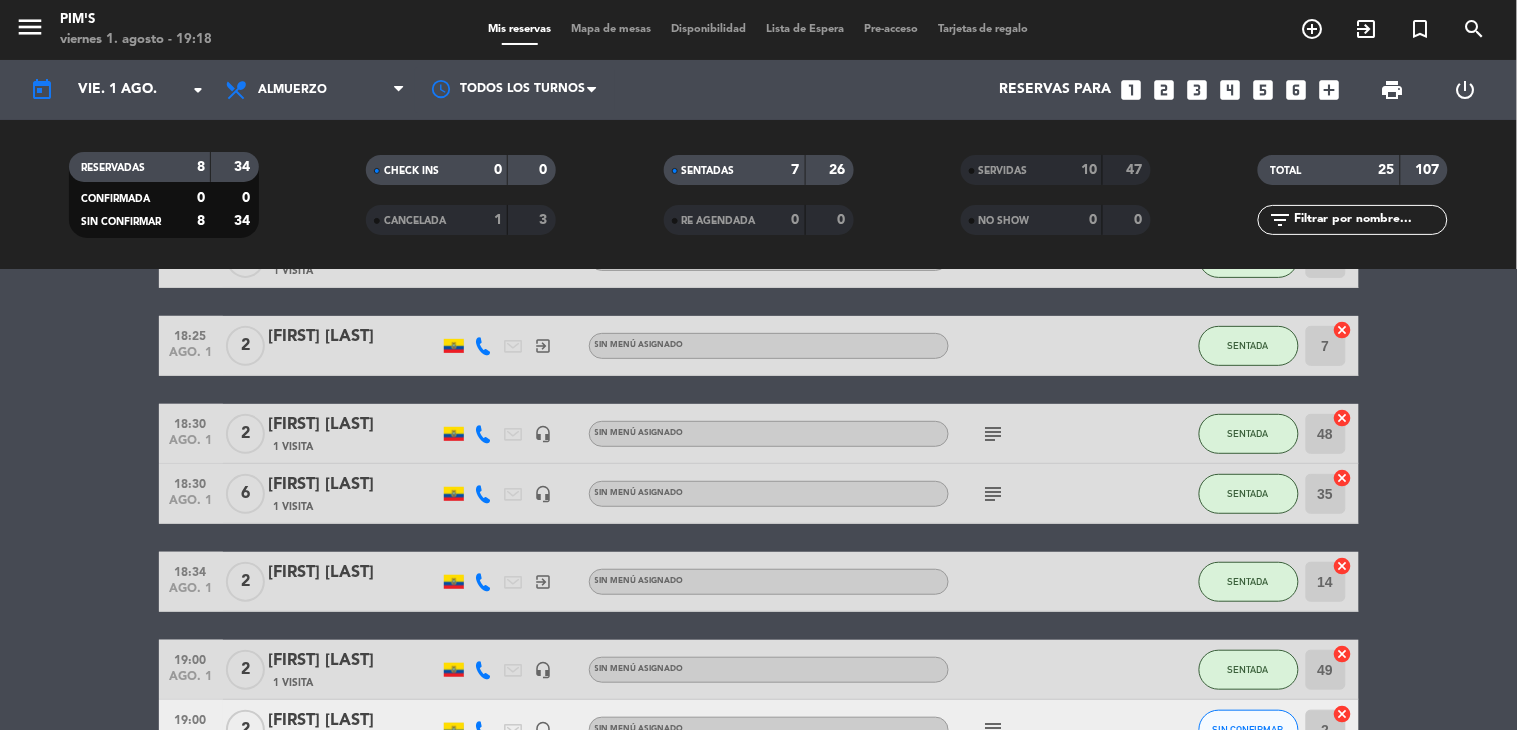 click on "cancel" 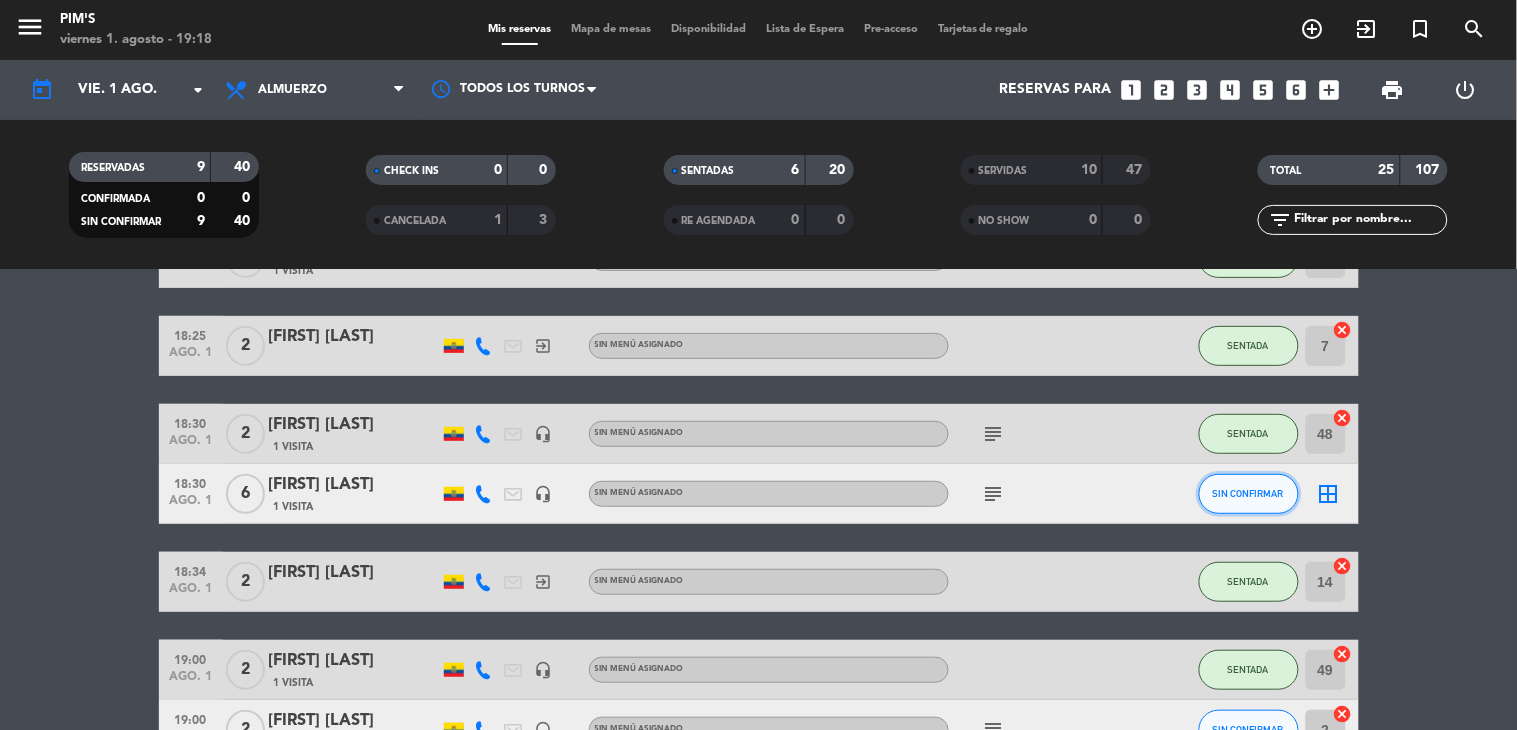 click on "SIN CONFIRMAR" 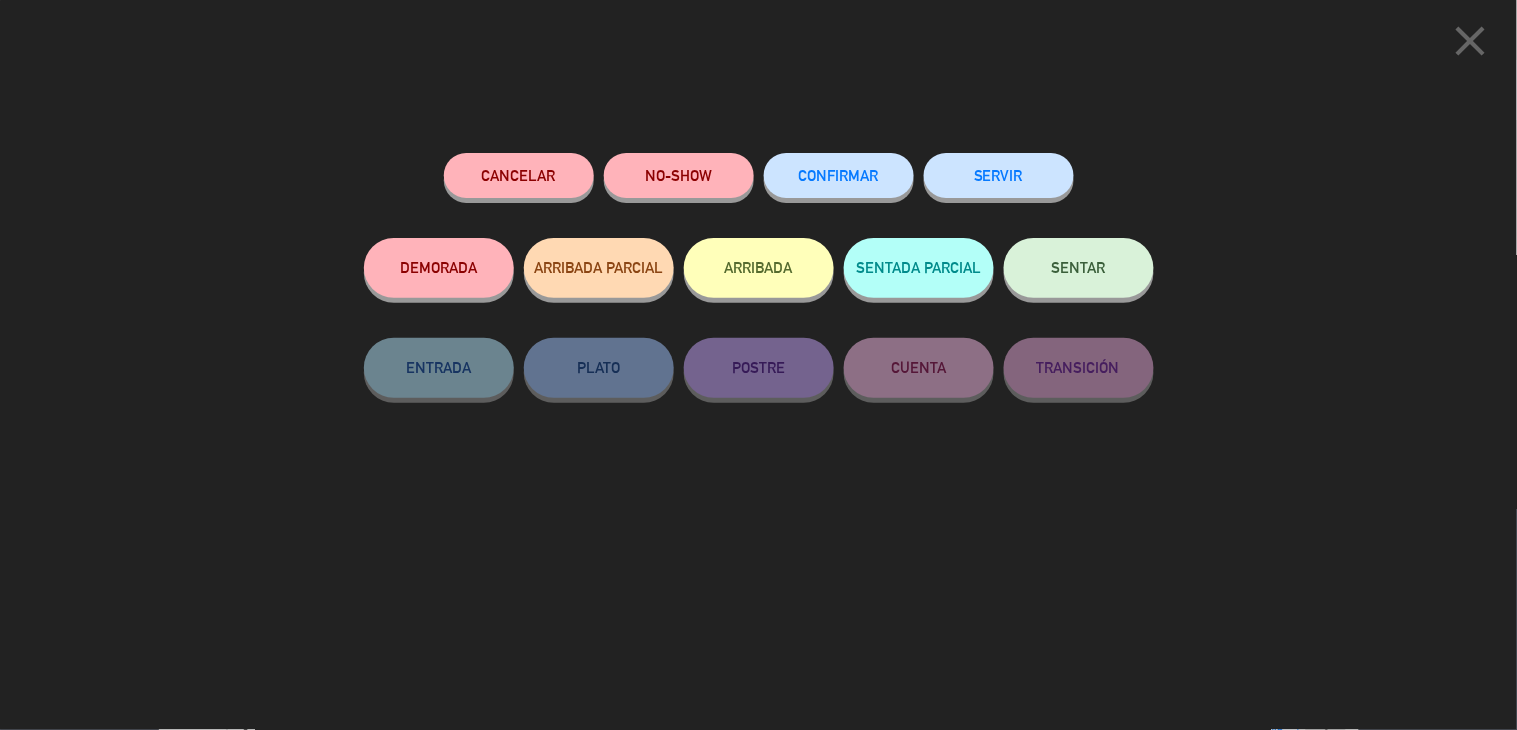 click on "SENTAR" 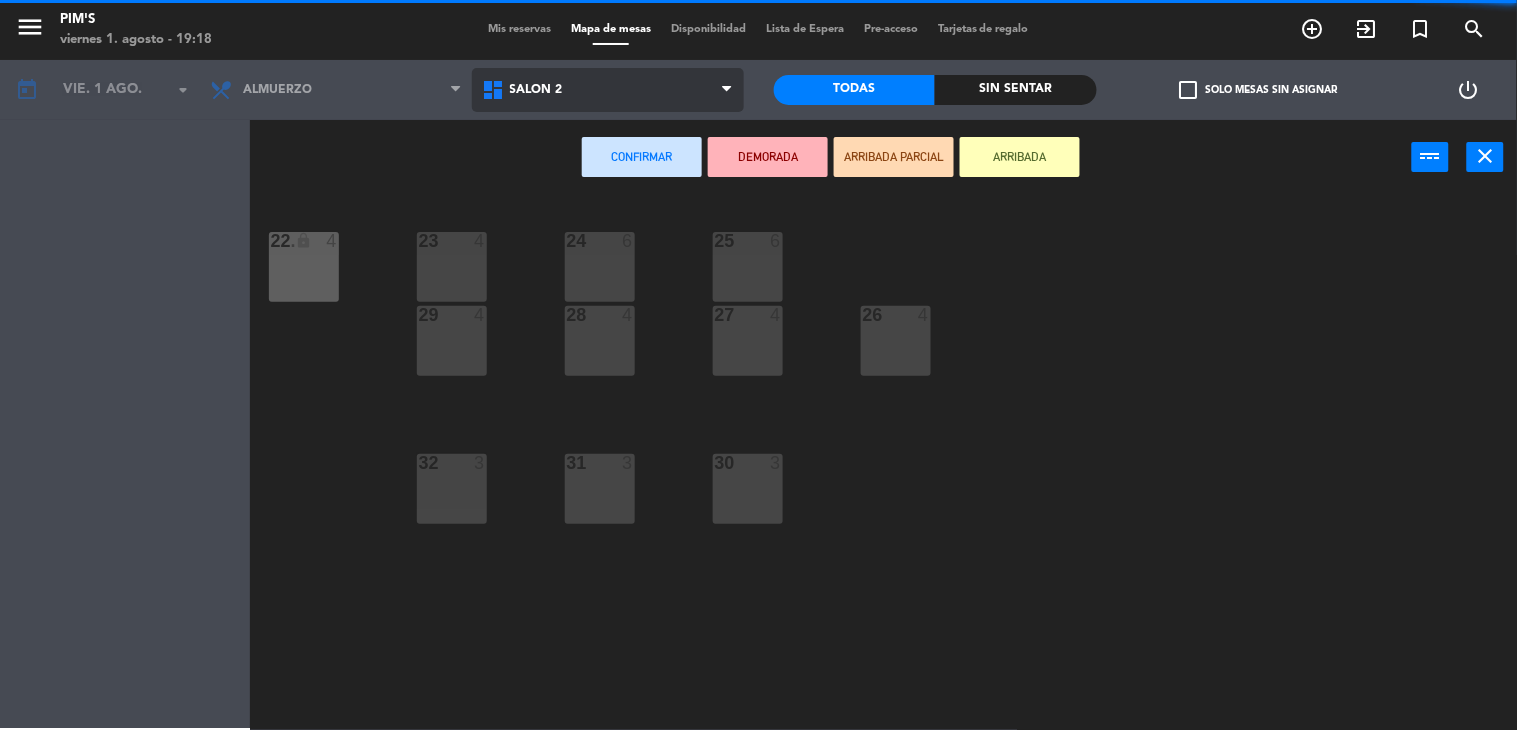 click on "Salón 2" at bounding box center (608, 90) 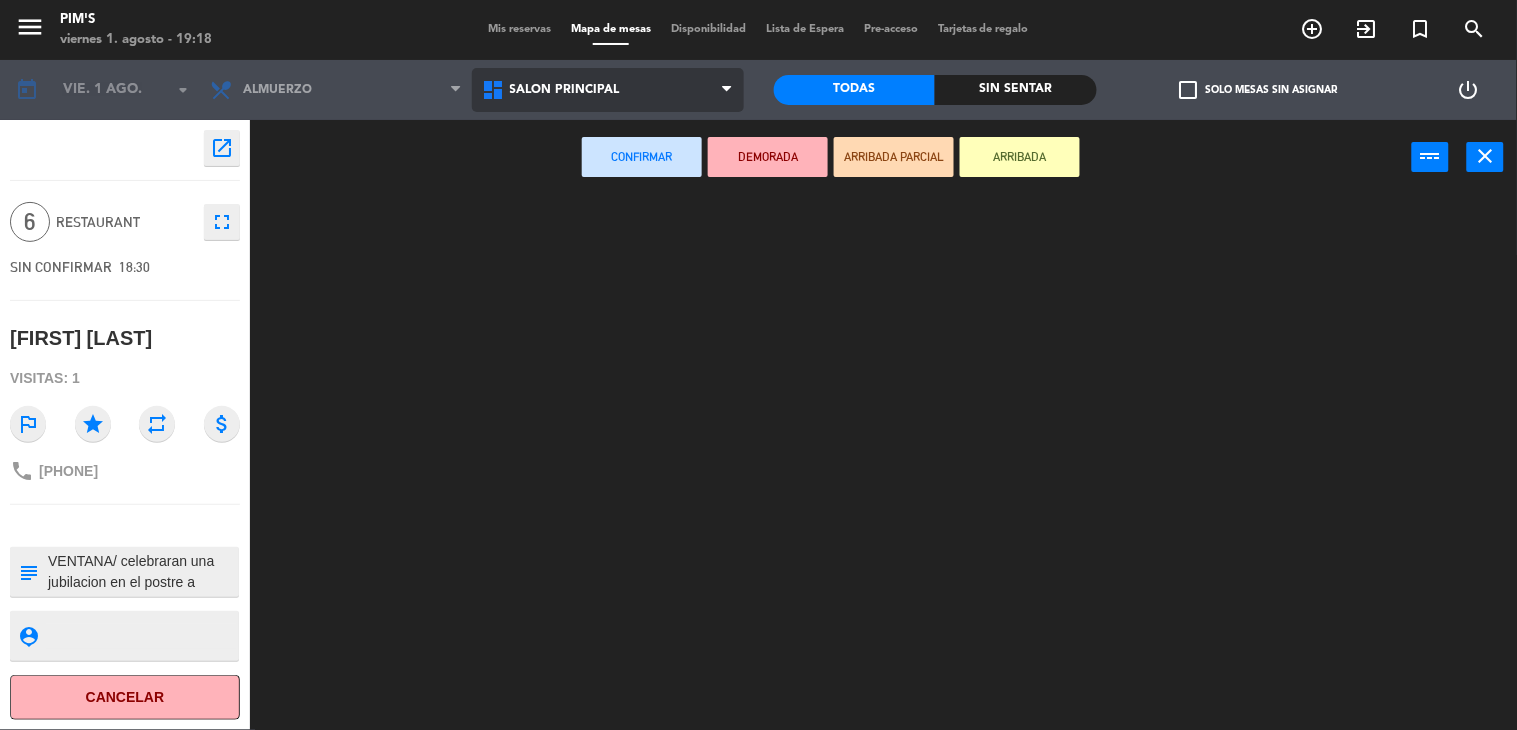 click on "menu Pim's viernes 1. agosto - 19:18 Mis reservas Mapa de mesas Disponibilidad Lista de Espera Pre-acceso Tarjetas de regalo add_circle_outline exit_to_app turned_in_not search today vie. 1 ago. arrow_drop_down Almuerzo Almuerzo Almuerzo Salón 2 Salón principal Terraza Salón principal Salón 2 Salón principal Terraza Todas Sin sentar check_box_outline_blank Solo mesas sin asignar power_settings_new open_in_new 6 Restaurant fullscreen SIN CONFIRMAR 18:30 [FIRST] [LAST] Visitas: 1 outlined_flag star repeat attach_money phone +[PHONE] subject person_pin Cancelar Confirmar DEMORADA ARRIBADA PARCIAL ARRIBADA power_input close" 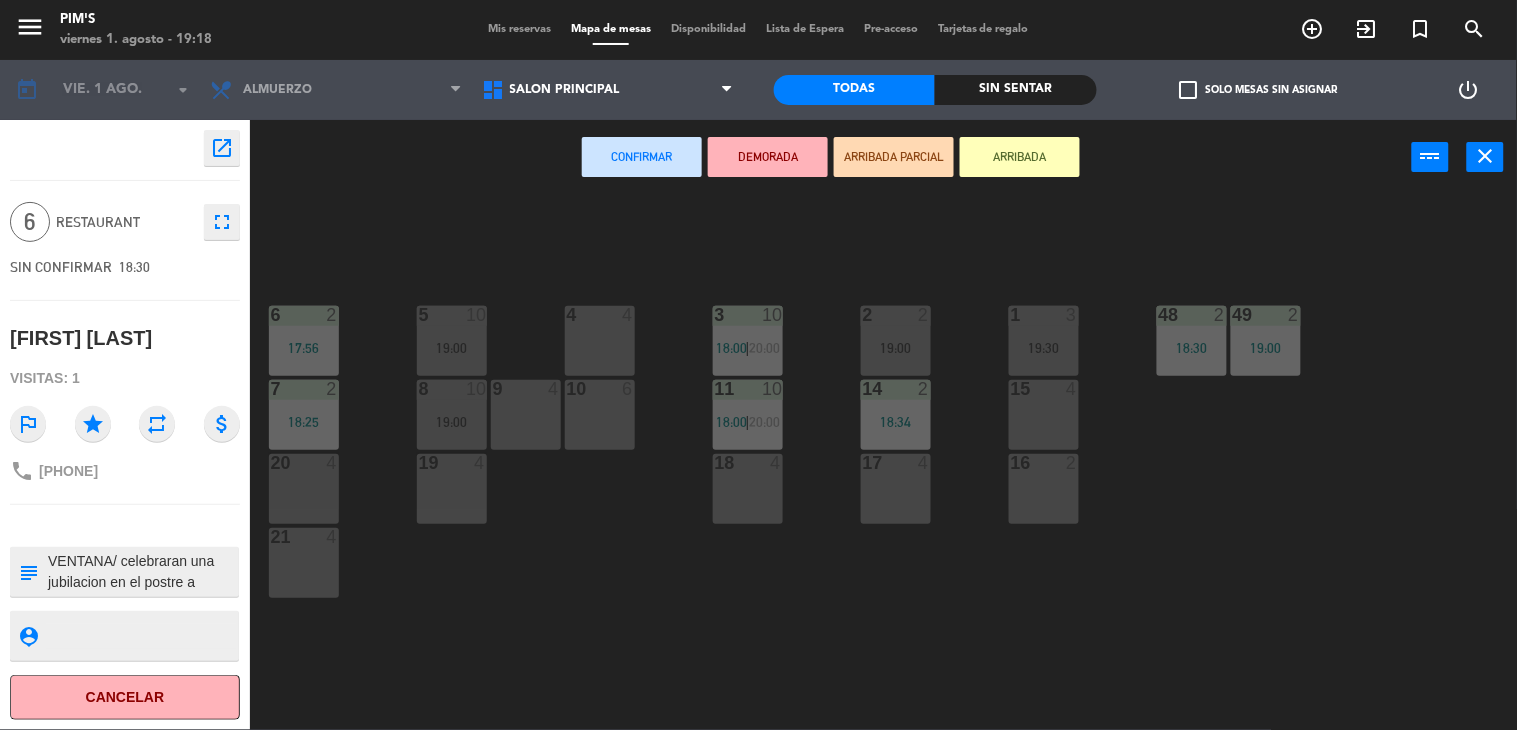 click on "menu  Pim's   viernes 1. agosto - 19:18   Mis reservas   Mapa de mesas   Disponibilidad   Lista de Espera   Pre-acceso   Tarjetas de regalo  add_circle_outline exit_to_app turned_in_not search" 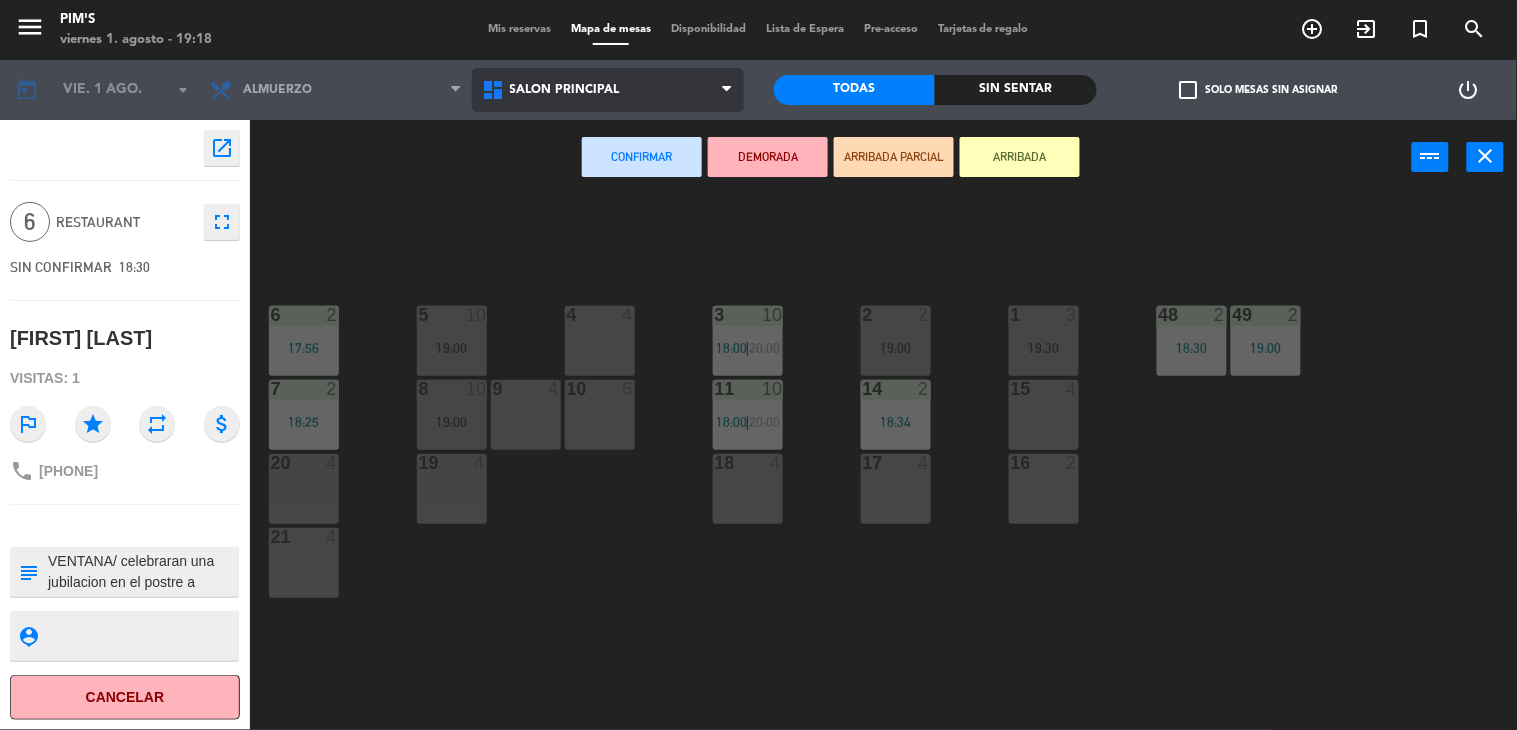 click on "Salón principal" at bounding box center [608, 90] 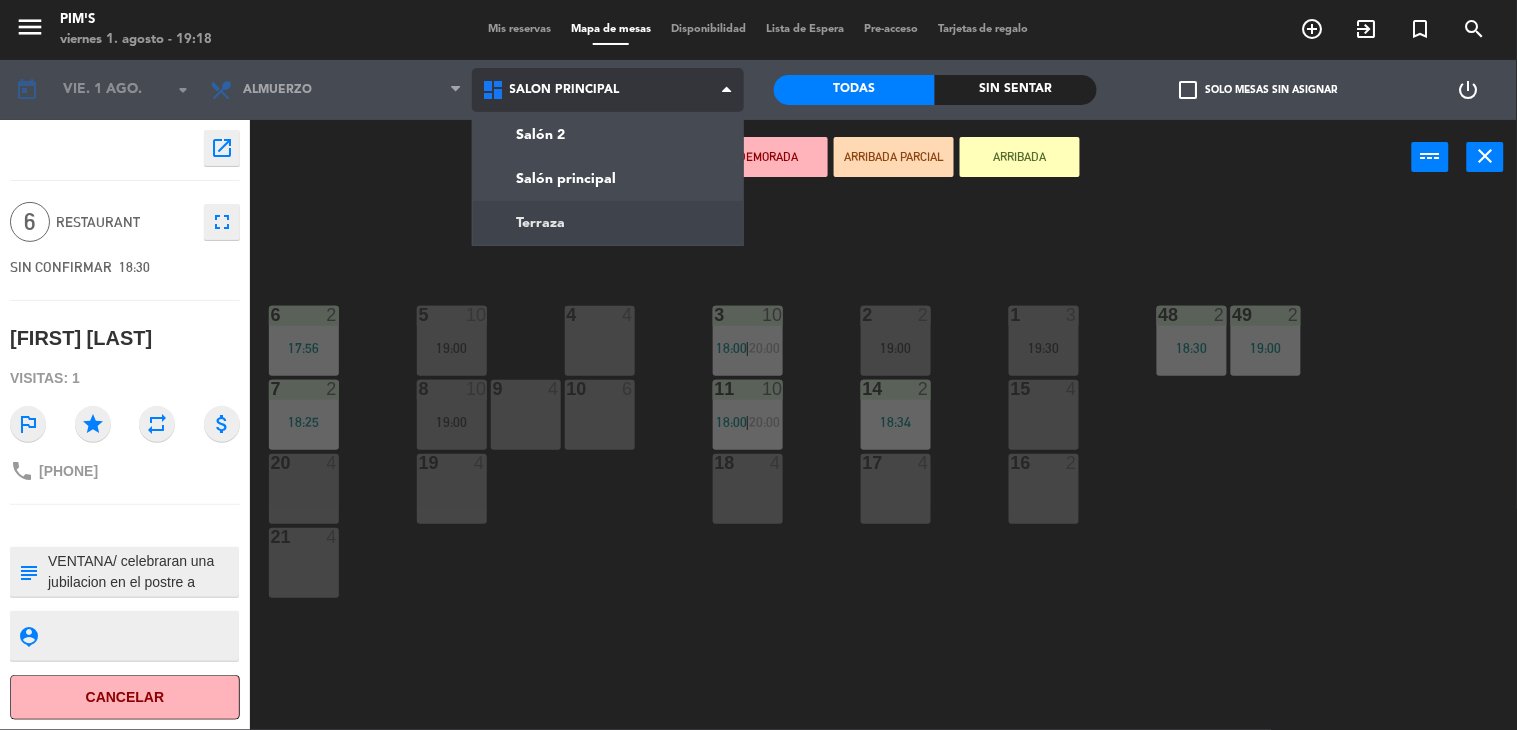 click on "menu Pim's viernes 1. agosto - 19:18 Mis reservas Mapa de mesas Disponibilidad Lista de Espera Pre-acceso Tarjetas de regalo add_circle_outline exit_to_app turned_in_not search today vie. 1 ago. arrow_drop_down Almuerzo Almuerzo Almuerzo Salón 2 Salón principal Terraza Salón principal Salón 2 Salón principal Terraza Todas Sin sentar check_box_outline_blank Solo mesas sin asignar power_settings_new open_in_new 6 Restaurant fullscreen SIN CONFIRMAR 18:30 [FIRST] [LAST] Visitas: 1 outlined_flag star repeat attach_money phone +[PHONE] subject person_pin Cancelar Confirmar DEMORADA ARRIBADA PARCIAL ARRIBADA power_input close 6 2 17:56 5 10 19:00 4 4 3 10 18:00 | 20:00 48 2 18:30 2 2 19:00 1 3 19:30 49 2 19:00 7 2 18:25 8 10 19:00 10 6 14 2 18:34 15 4 9 4 11 10 18:00 | 20:00 20 4 18 4 17 4 19 4 16 2 21 4" 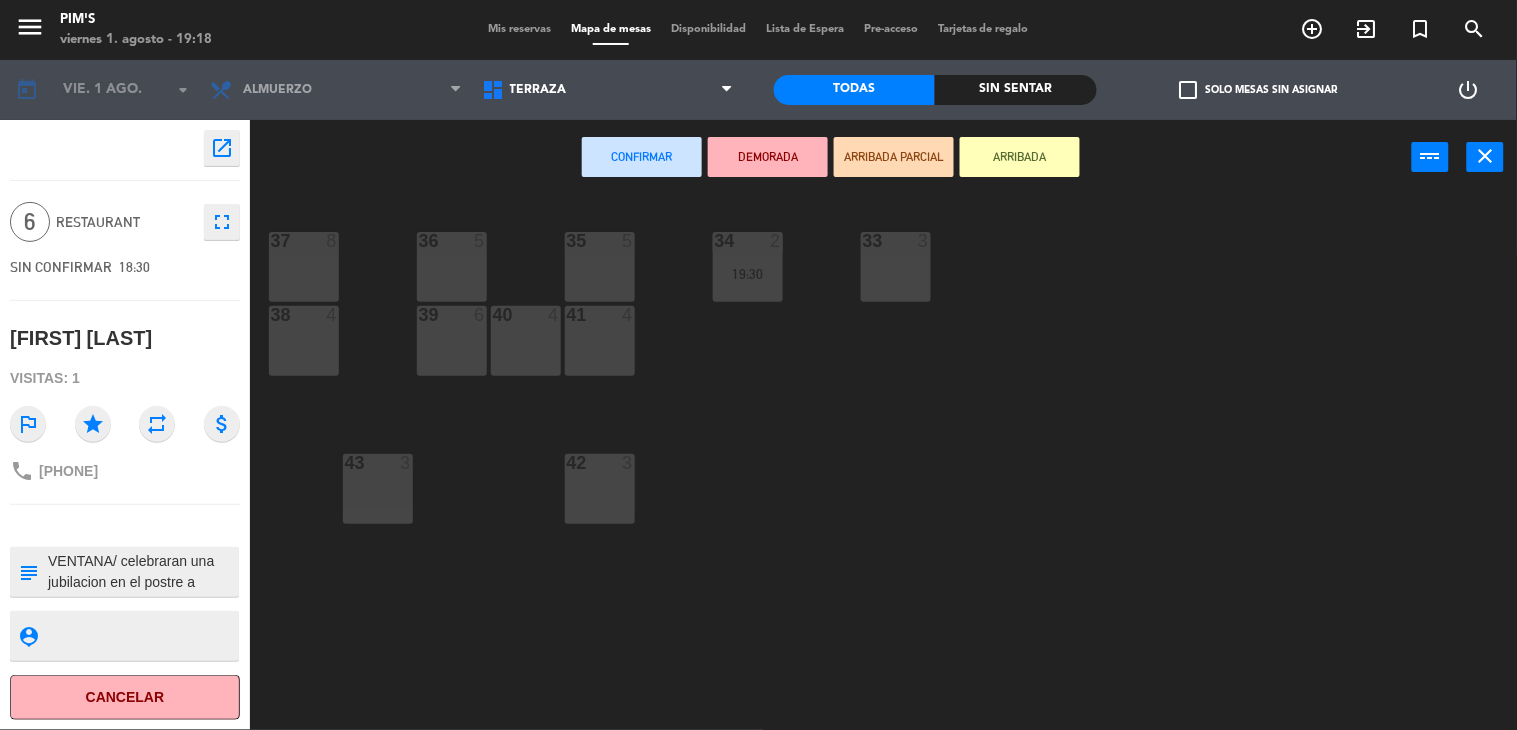 click on "36  5" at bounding box center (452, 267) 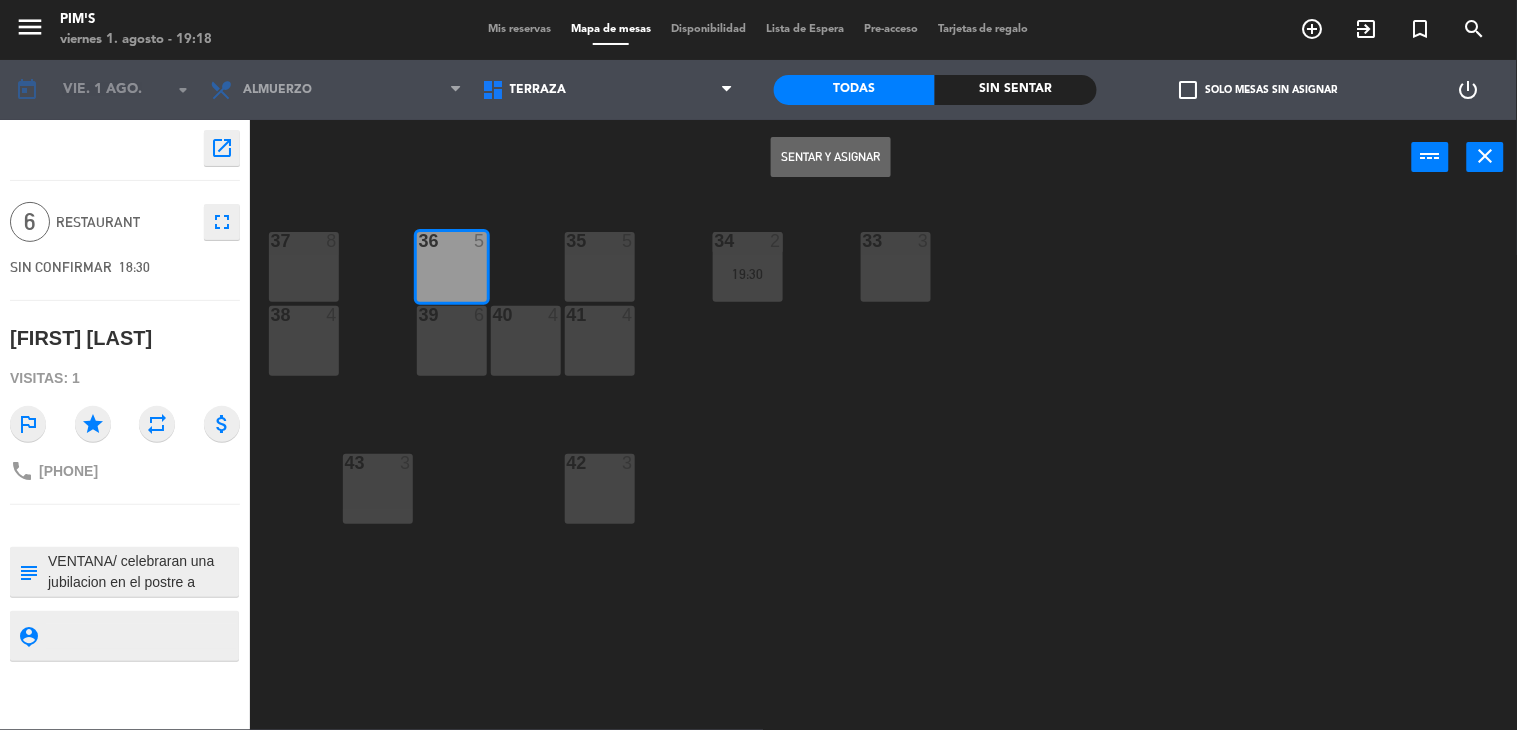 click on "Sentar y Asignar" at bounding box center (831, 157) 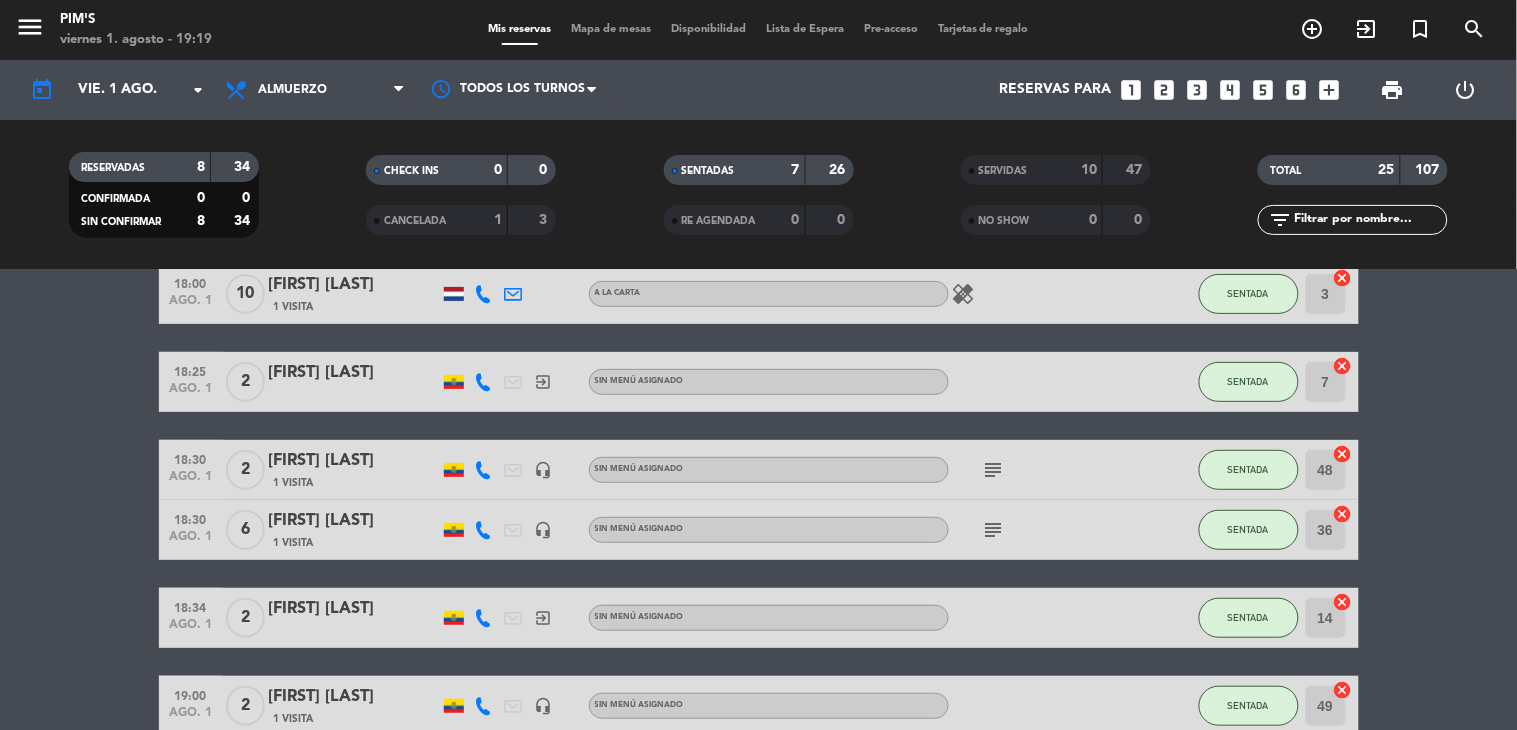 scroll, scrollTop: 444, scrollLeft: 0, axis: vertical 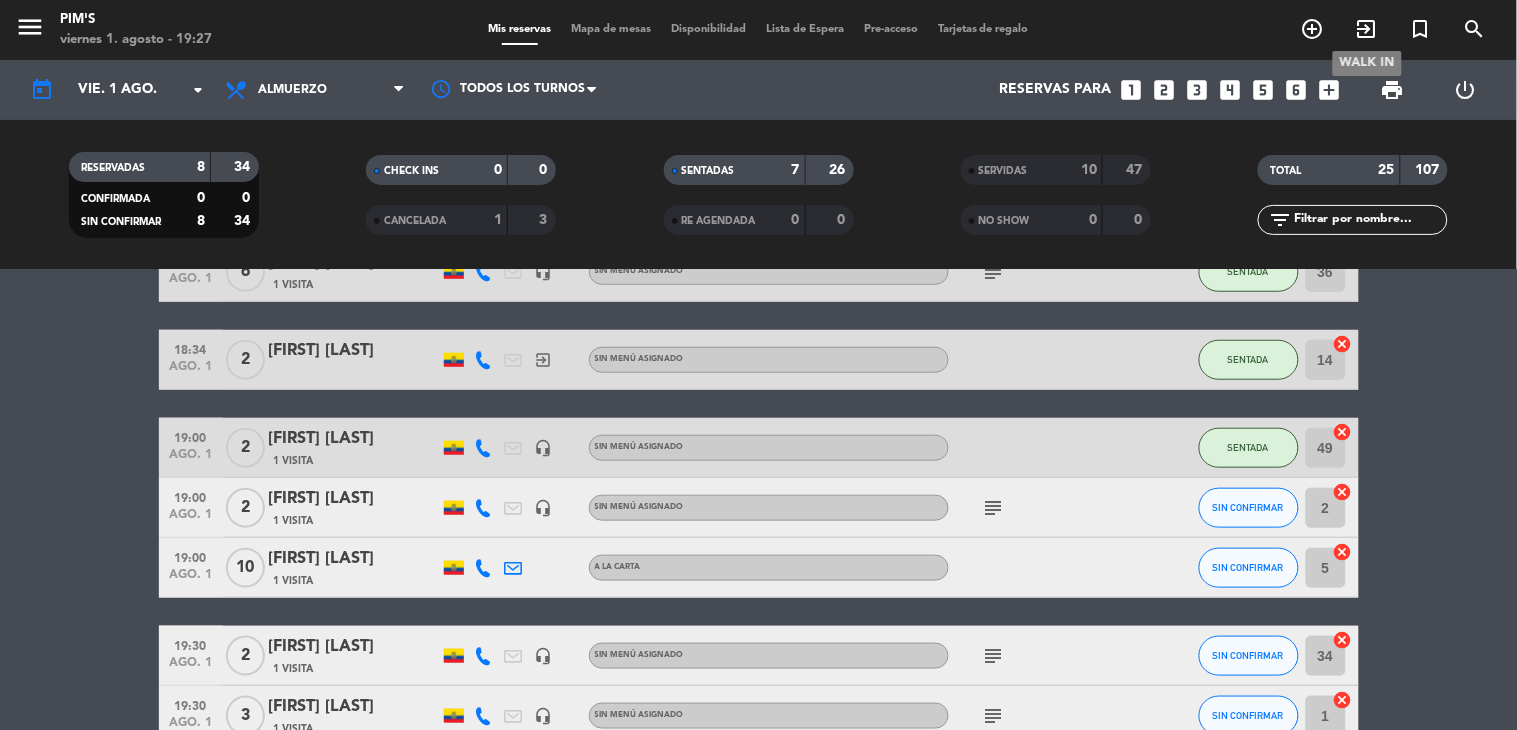 click on "exit_to_app" at bounding box center (1367, 29) 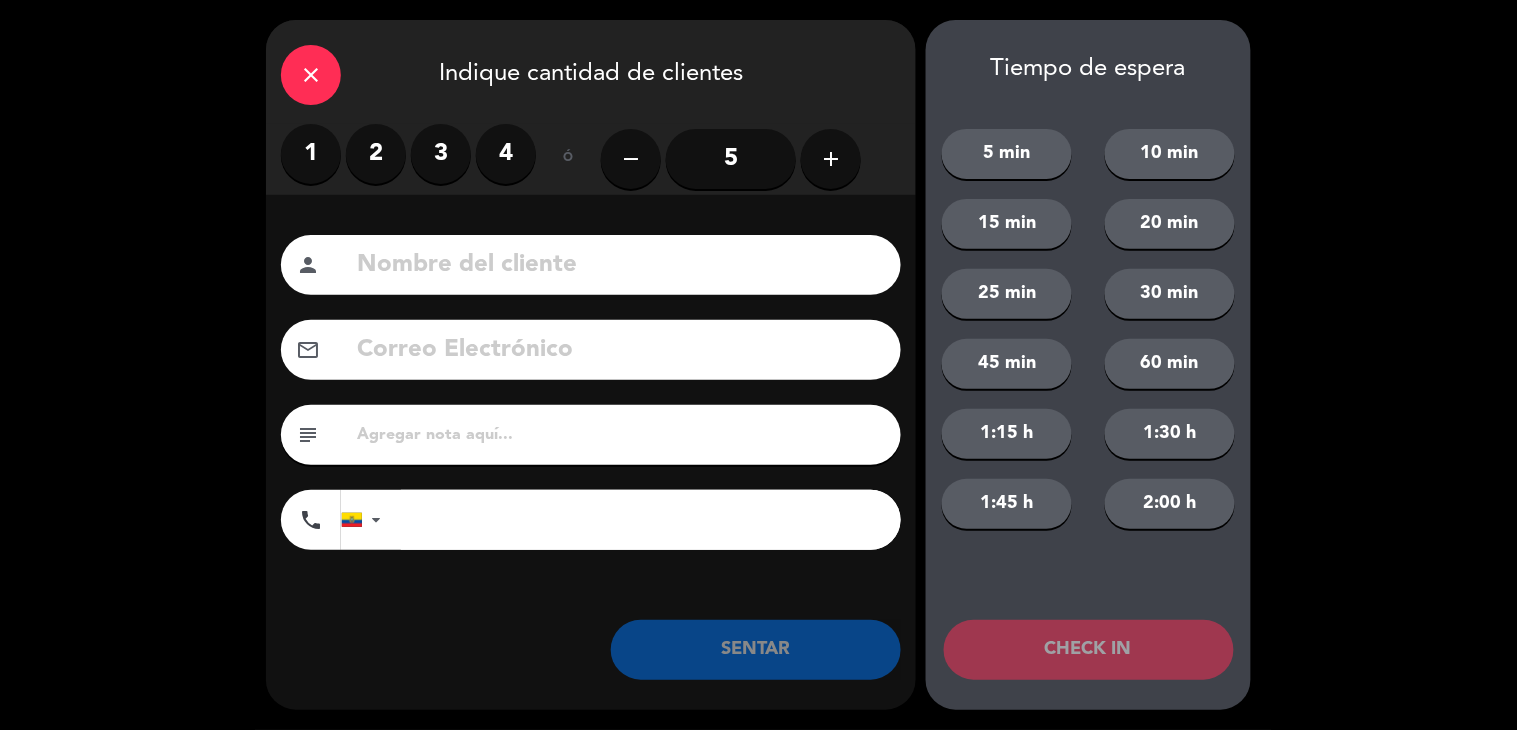 click on "2" at bounding box center [376, 154] 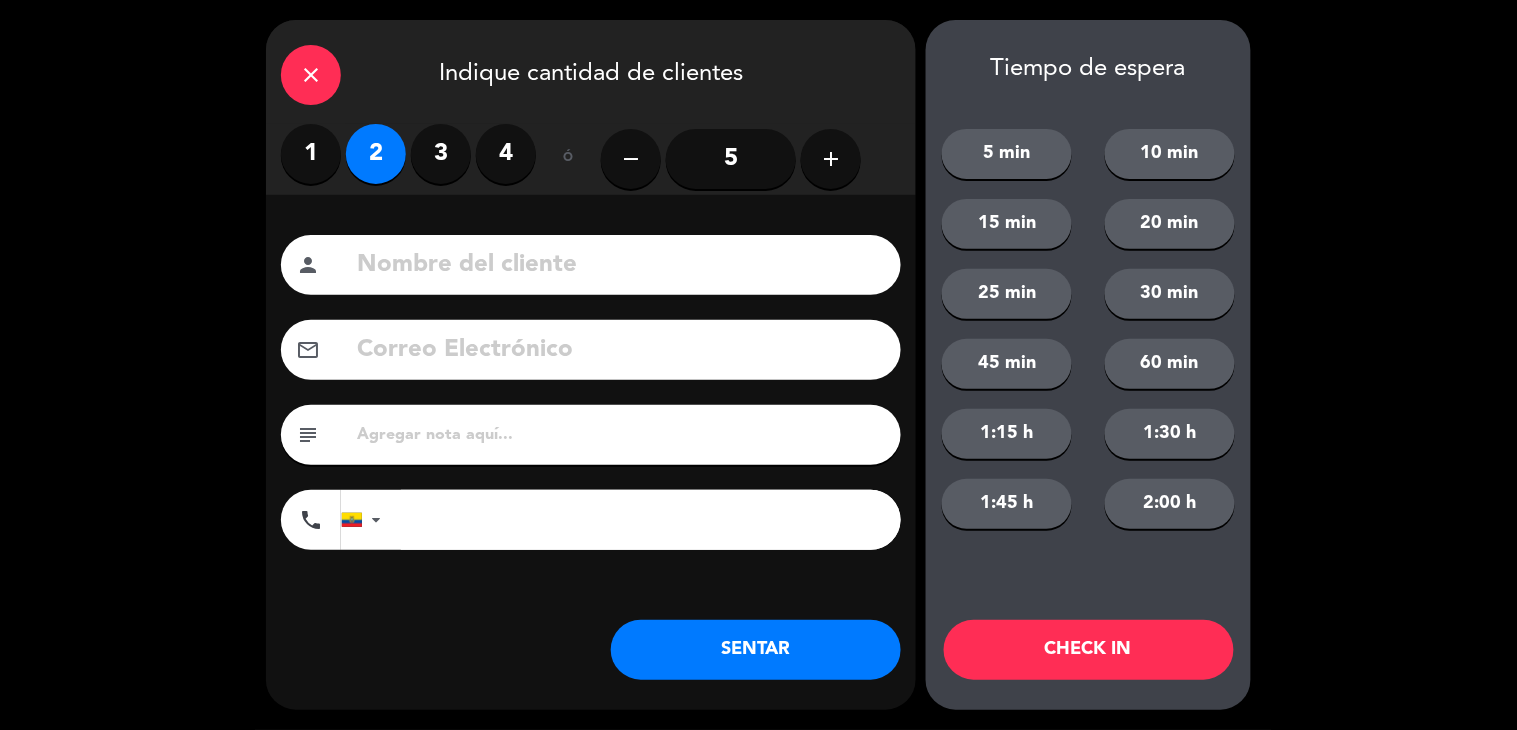 click on "person" 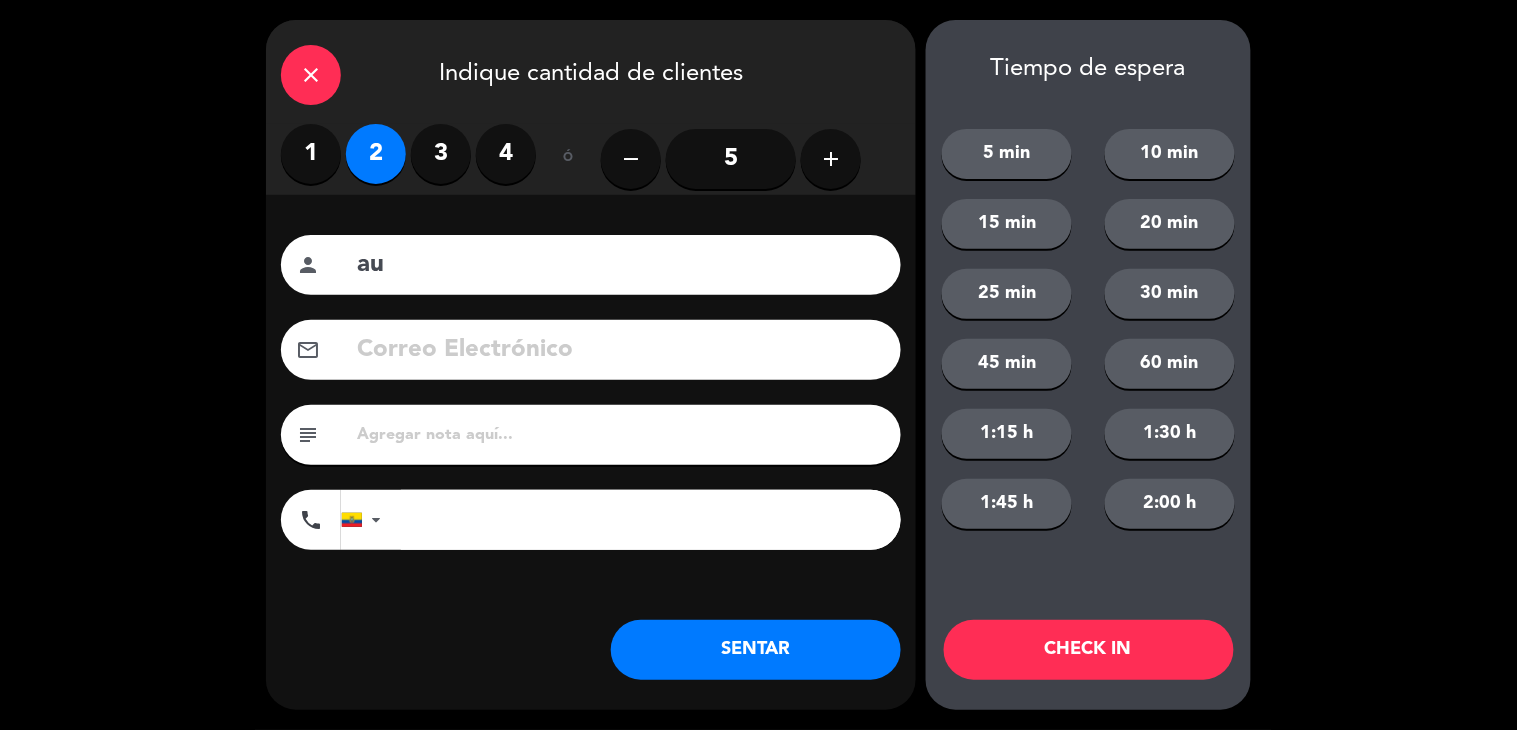 type on "a" 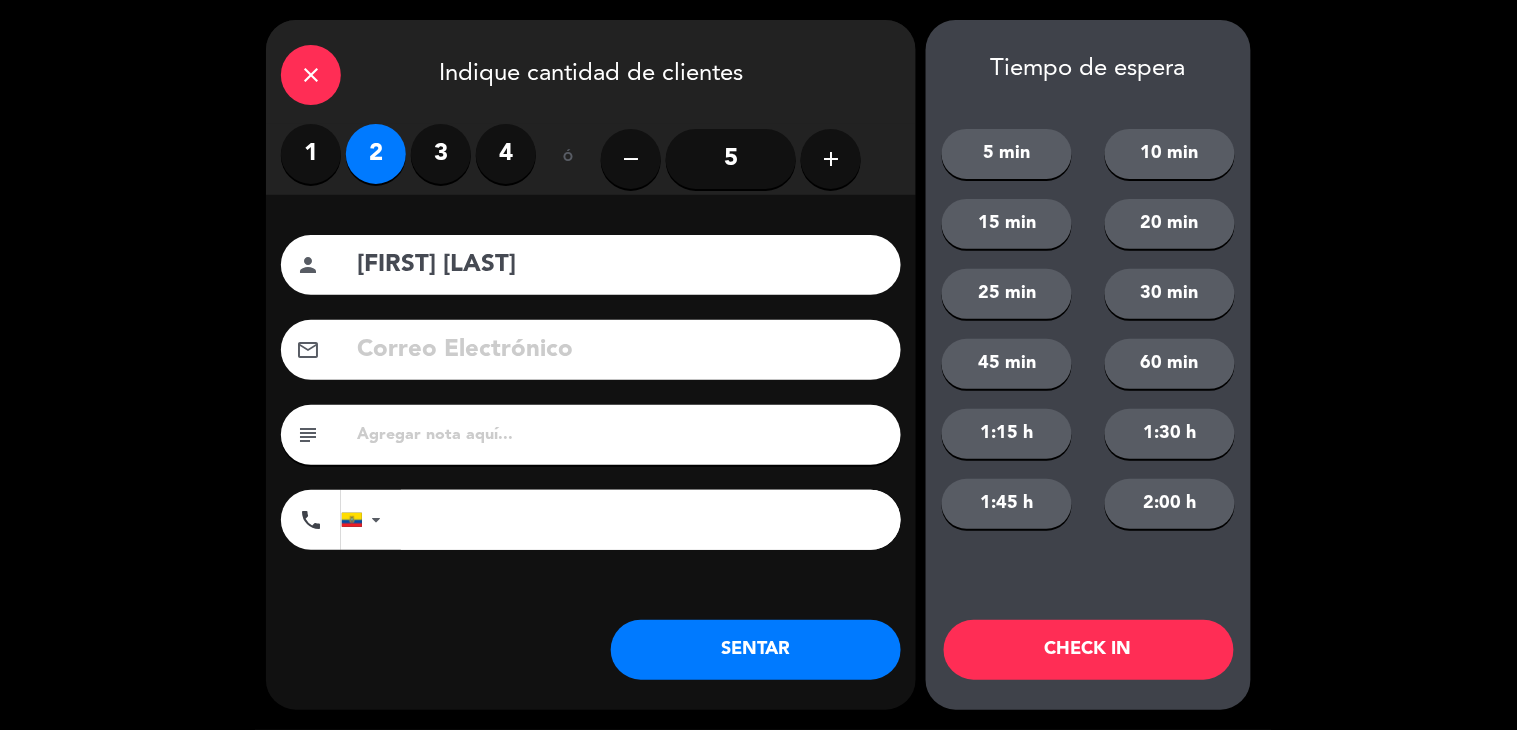 type on "[FIRST] [LAST]" 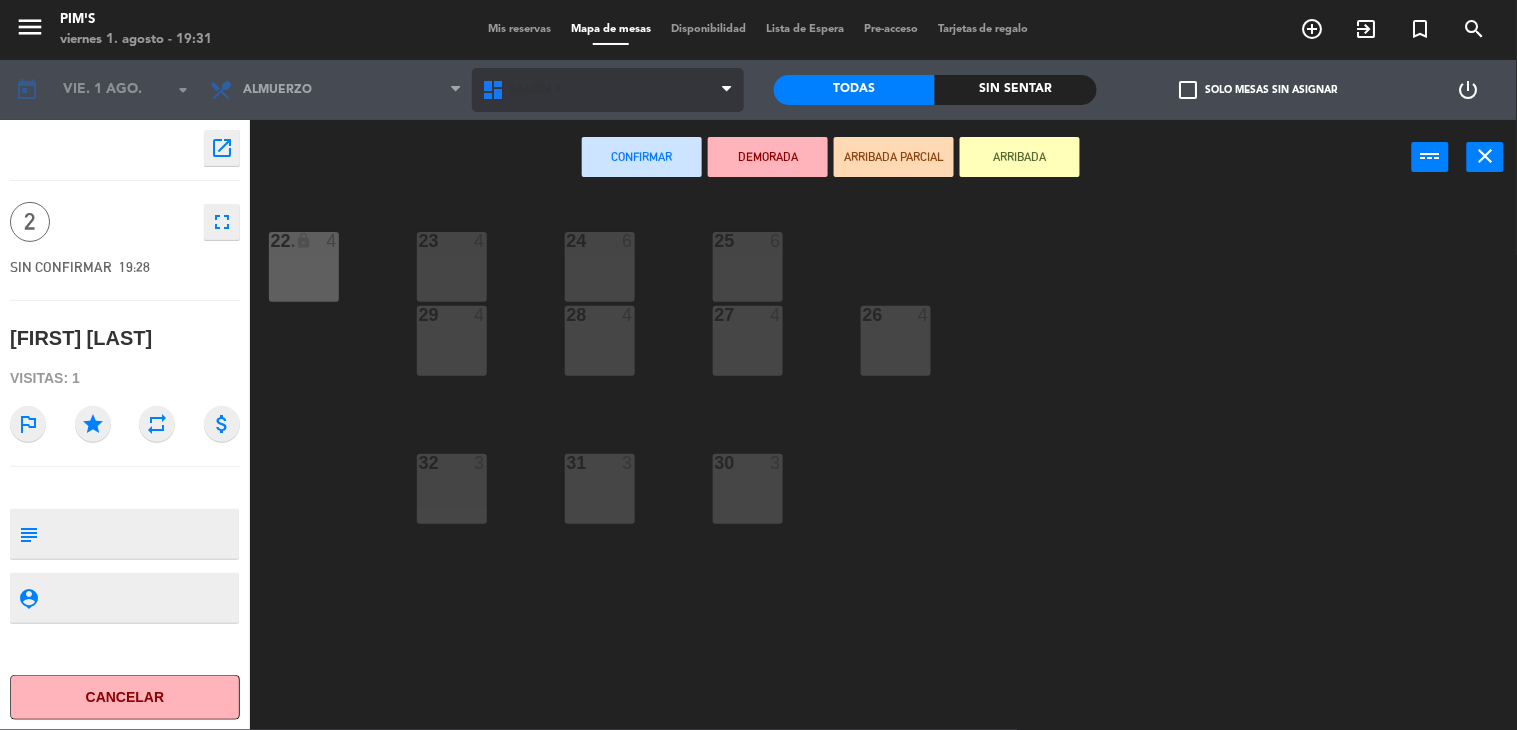 click on "Salón 2" at bounding box center (608, 90) 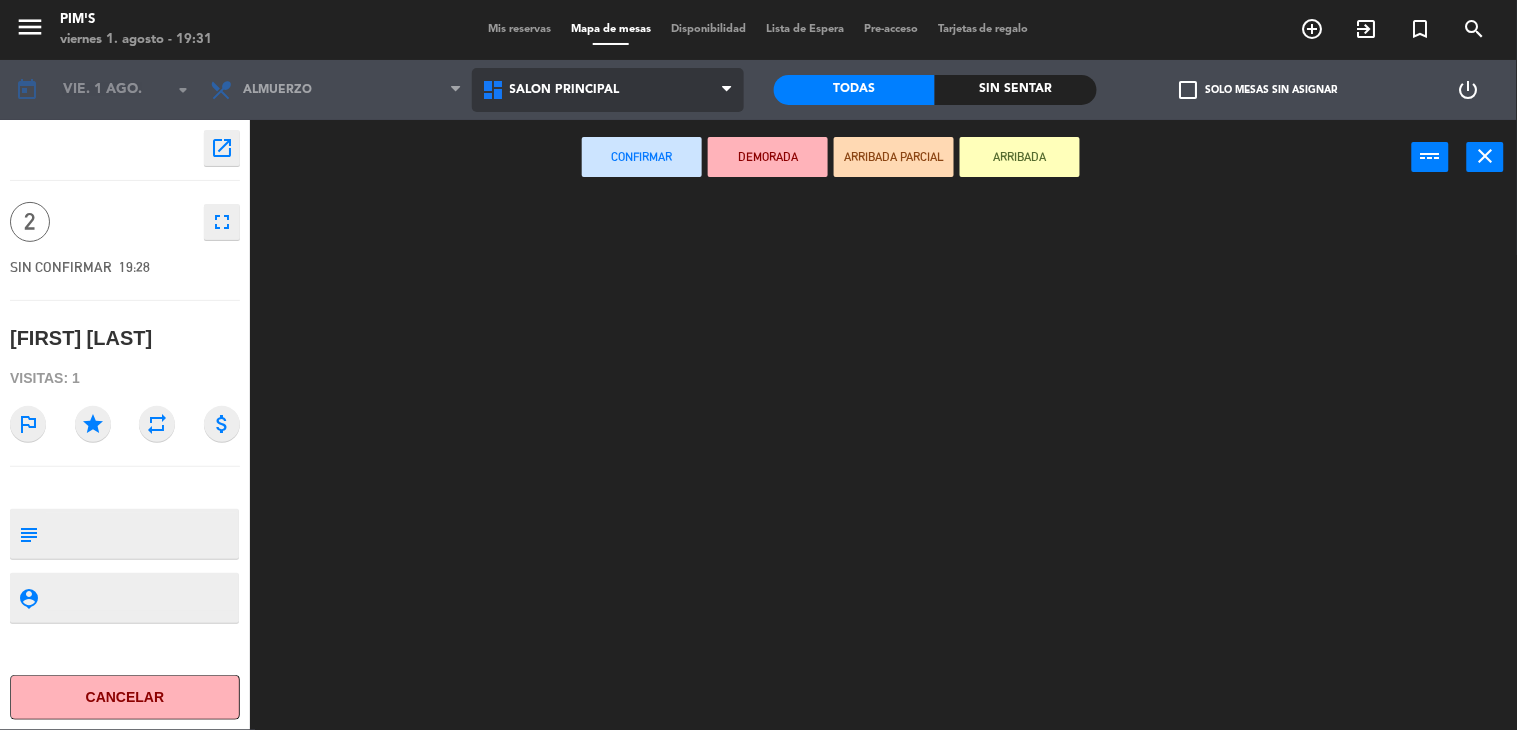 click on "menu  Pim's   viernes 1. agosto - 19:31   Mis reservas   Mapa de mesas   Disponibilidad   Lista de Espera   Pre-acceso   Tarjetas de regalo  add_circle_outline exit_to_app turned_in_not search today    vie. 1 ago. arrow_drop_down  Almuerzo  Almuerzo  Almuerzo  Salón 2   Salón principal   Terraza   Salón principal   Salón 2   Salón principal   Terraza   Todas  Sin sentar  check_box_outline_blank   Solo mesas sin asignar   power_settings_new    open_in_new 2    fullscreen  SIN CONFIRMAR   19:28   [FIRST] [LAST]  Visitas: 1 outlined_flag star repeat attach_money subject                              person_pin                              Cancelar   Confirmar   DEMORADA   ARRIBADA PARCIAL   ARRIBADA  power_input close" 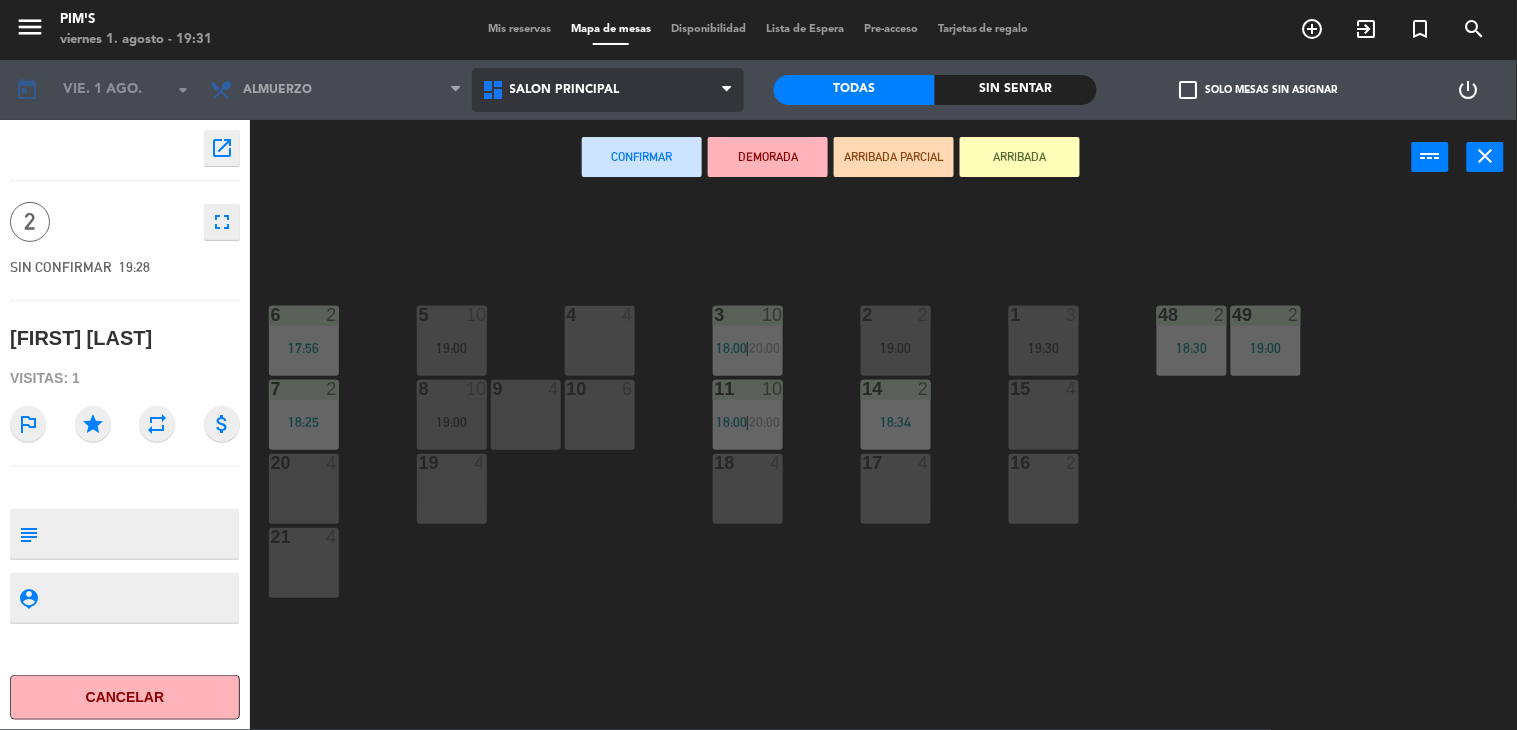 click at bounding box center [495, 90] 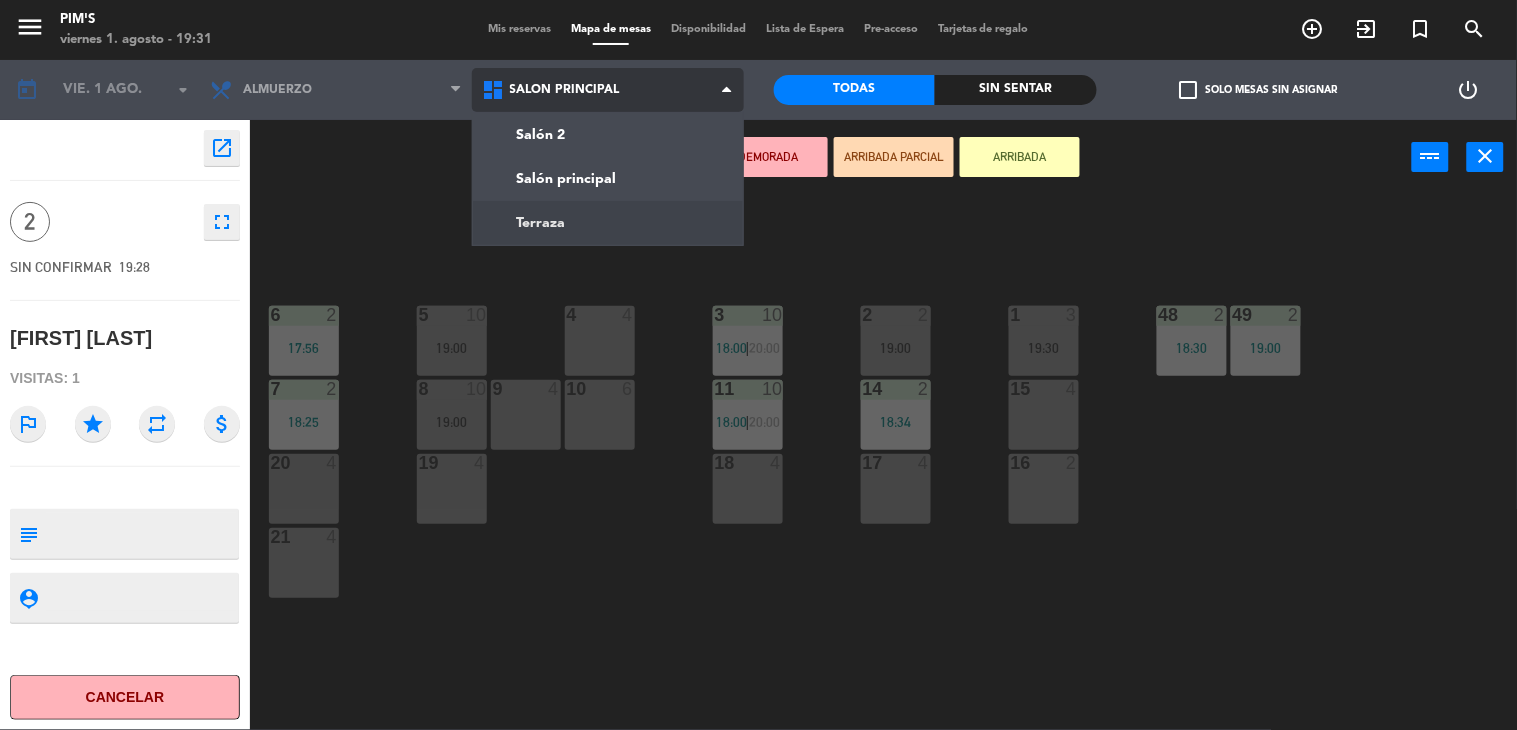 click on "menu  Pim's   [DAY] [DATE] - [TIME]   Mis reservas   Mapa de mesas   Disponibilidad   Lista de Espera   Pre-acceso   Tarjetas de regalo  add_circle_outline exit_to_app turned_in_not search today    vie. [DATE]  arrow_drop_down  Almuerzo  Almuerzo  Almuerzo  Salón 2   Salón principal   Terraza   Salón principal   Salón 2   Salón principal   Terraza   Todas  Sin sentar  check_box_outline_blank   Solo mesas sin asignar   power_settings_new    open_in_new 2    fullscreen  SIN CONFIRMAR   [TIME]   [FIRST] [LAST]  Visitas: 1 outlined_flag star repeat attach_money subject                              person_pin                              Cancelar   Confirmar   DEMORADA   ARRIBADA PARCIAL   ARRIBADA  power_input close 6  2   [TIME]  5  10   [TIME]  4  4  3  10   [TIME]    |    [TIME]     48  2   [TIME]  2  2   [TIME]  1  3   [TIME]  49  2   [TIME]  7  2   [TIME]  8  10   [TIME]  10  6  14  2   [TIME]    |    [TIME]     20  4  18  4  17  4  19  4  16  2  21  4" 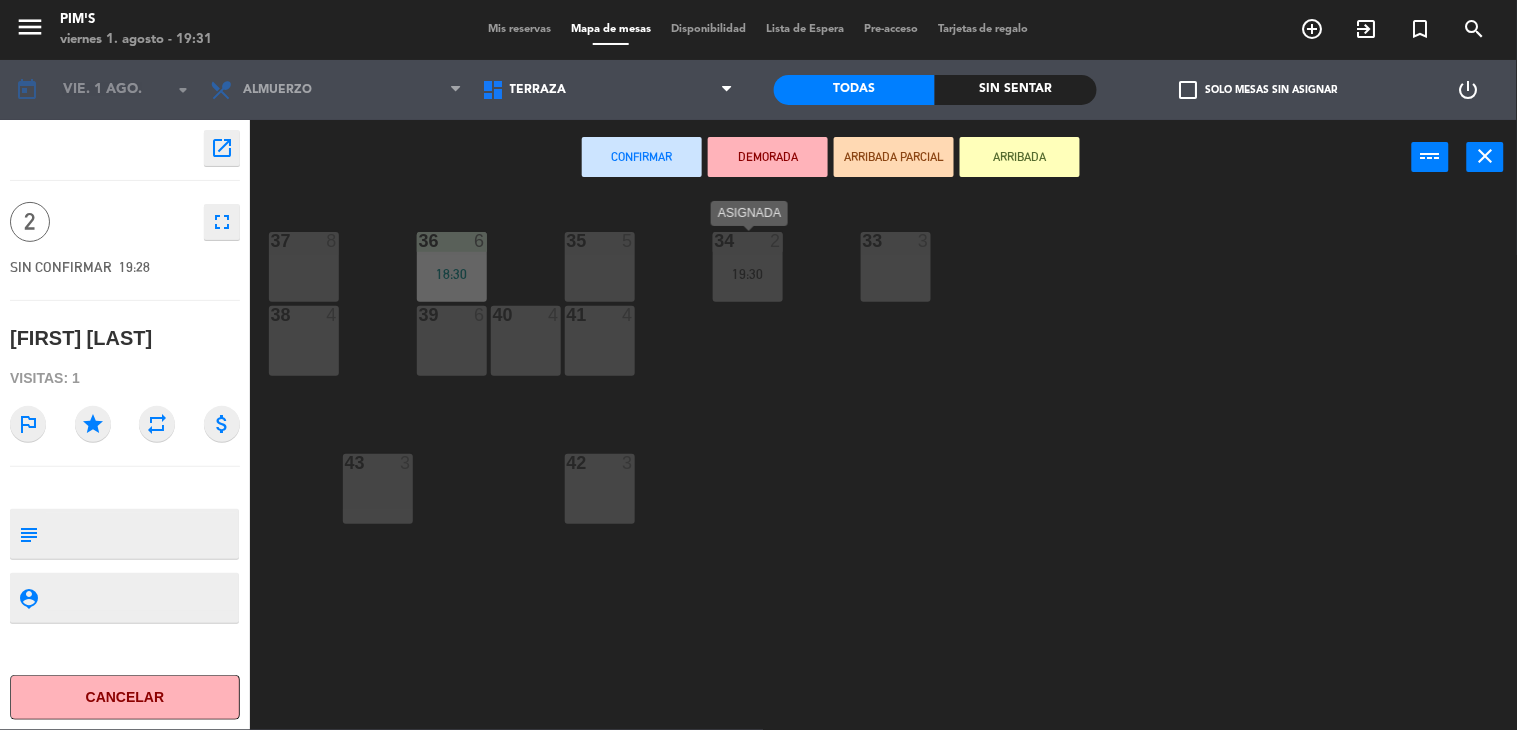 click on "19:30" at bounding box center [748, 274] 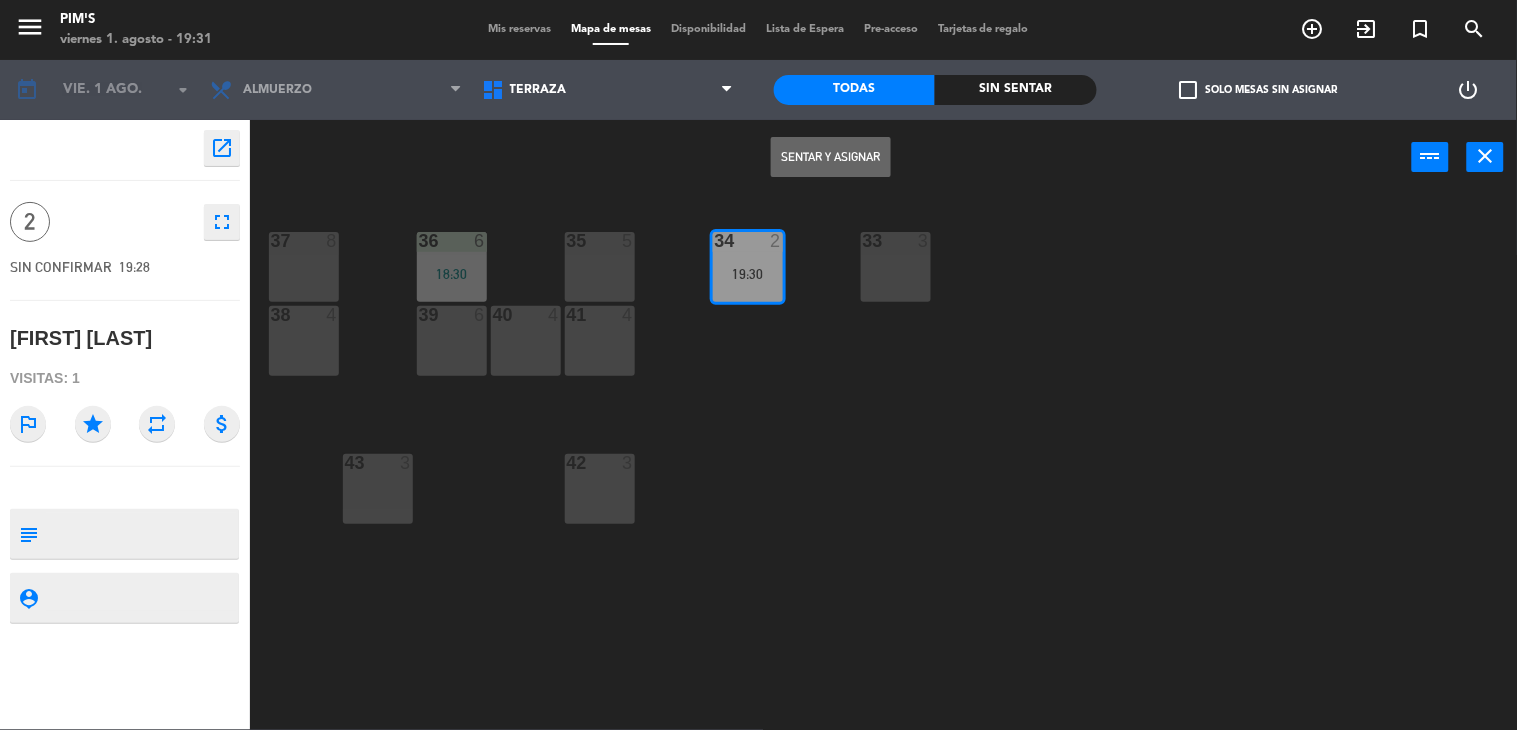 click on "Sentar y Asignar" at bounding box center [831, 157] 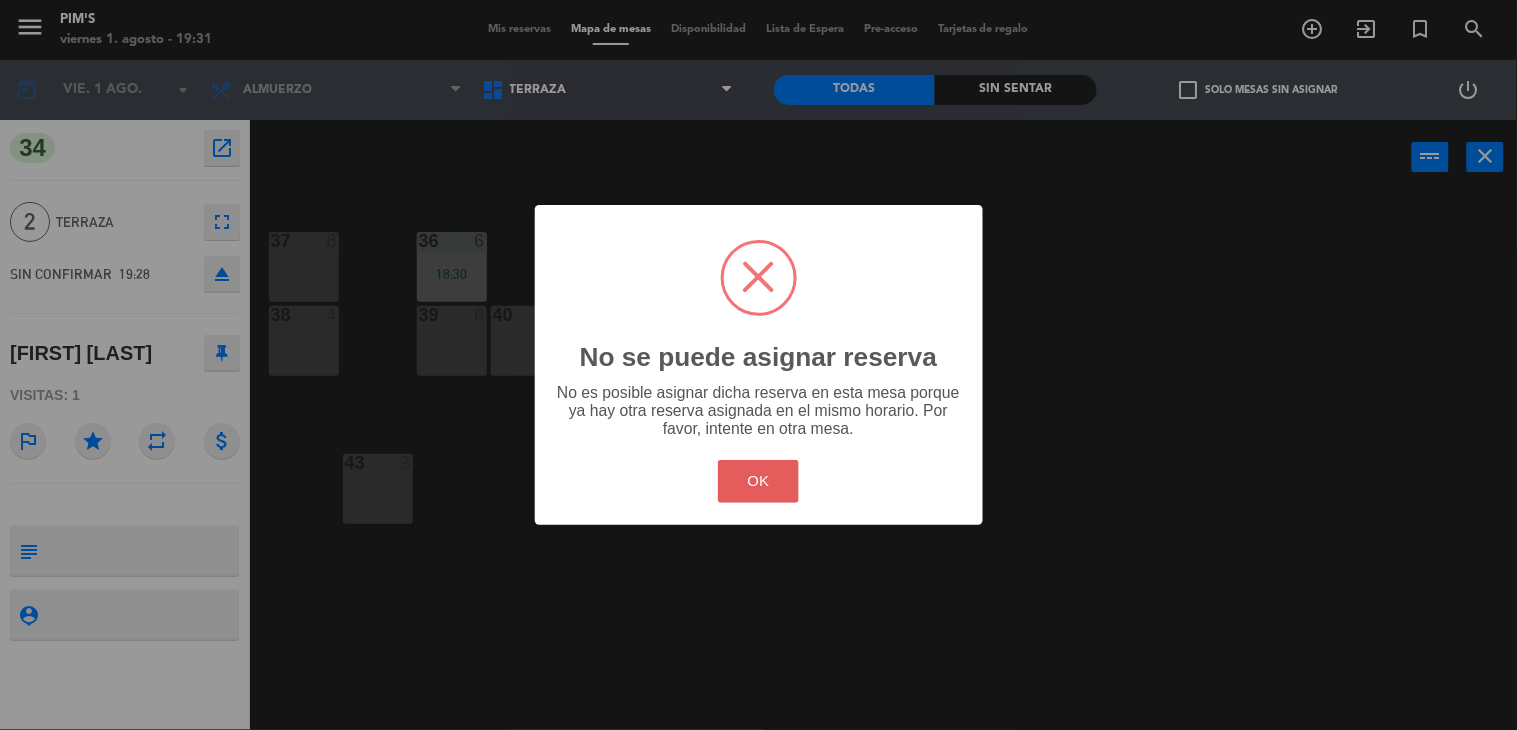 click on "OK" at bounding box center (758, 481) 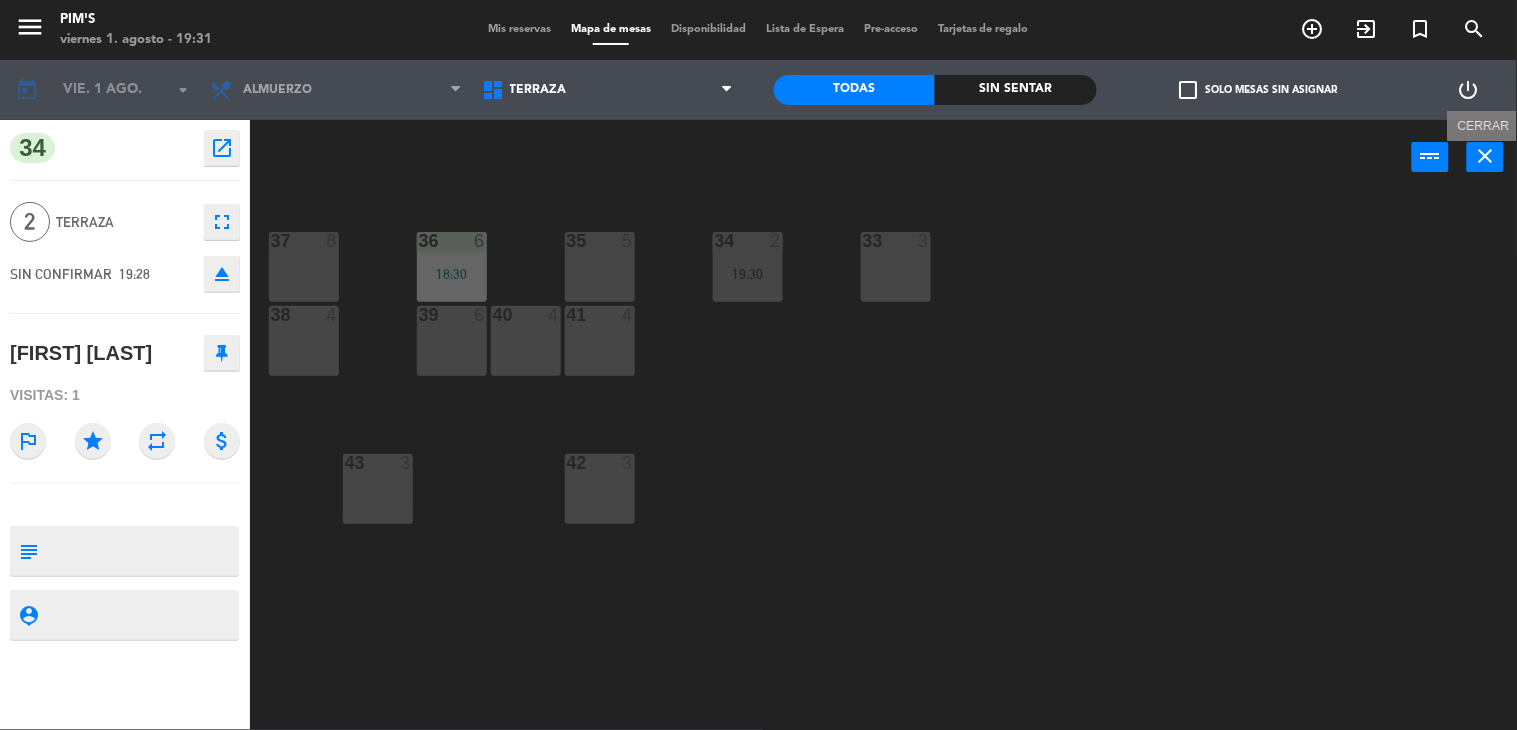 click on "close" at bounding box center (1485, 157) 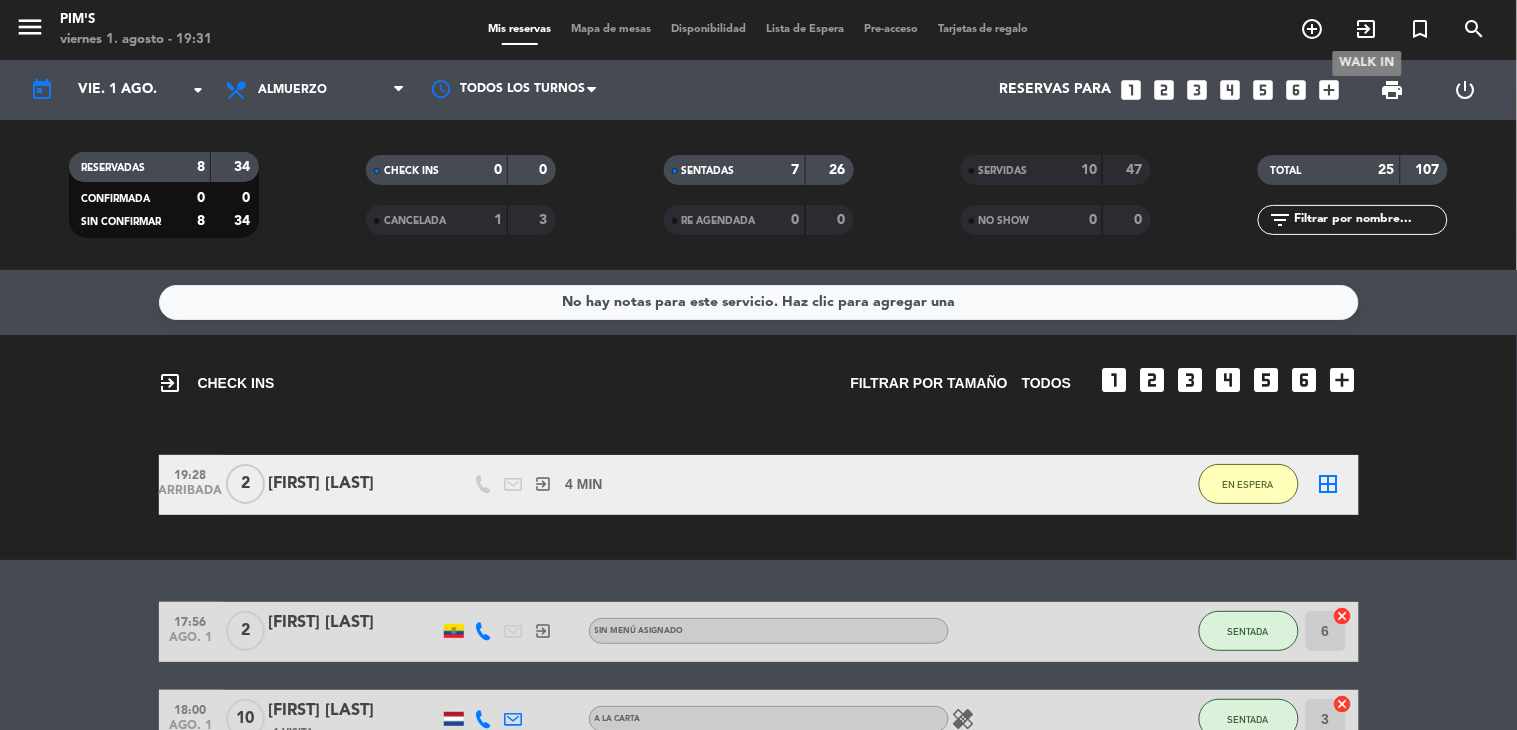 click on "exit_to_app" at bounding box center [1367, 29] 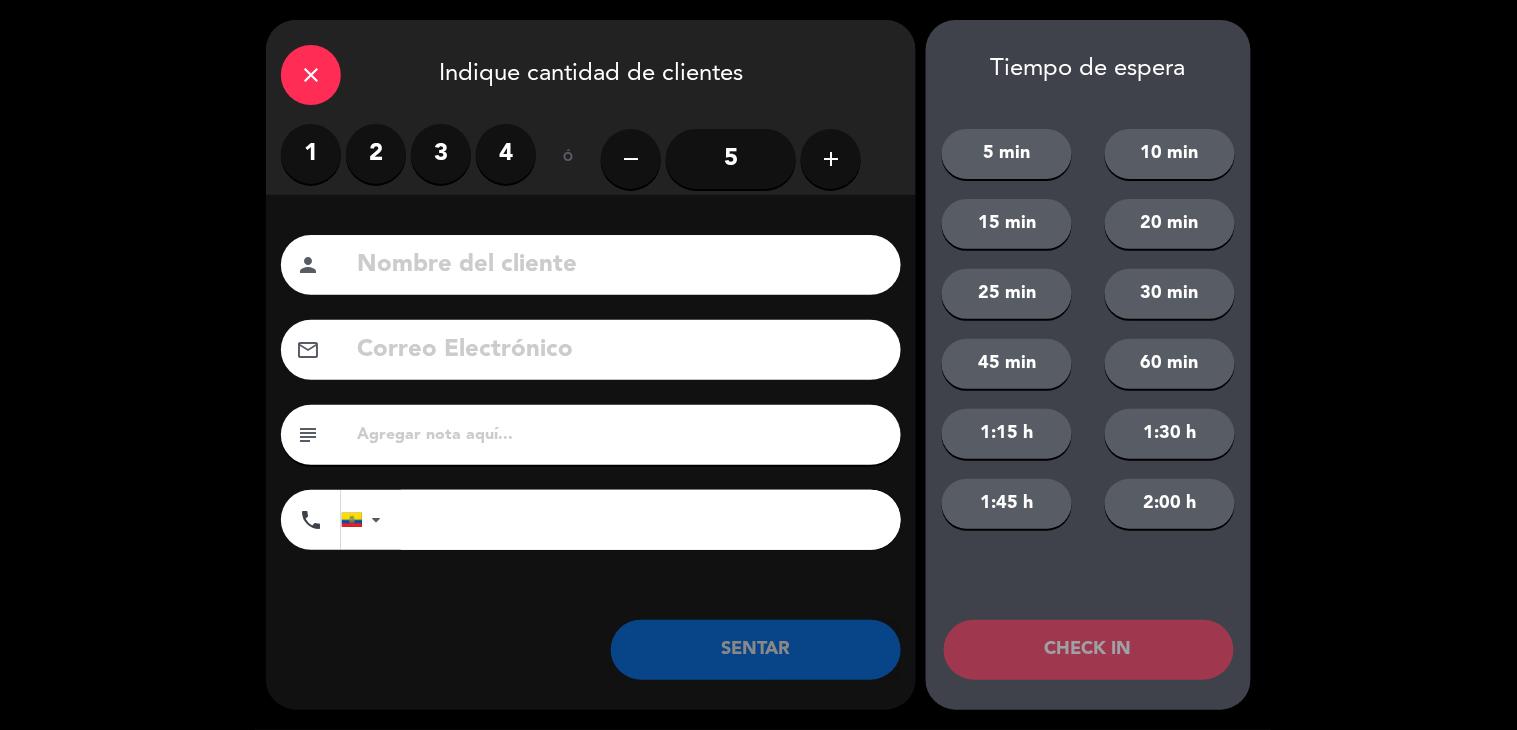 click on "2" at bounding box center [376, 154] 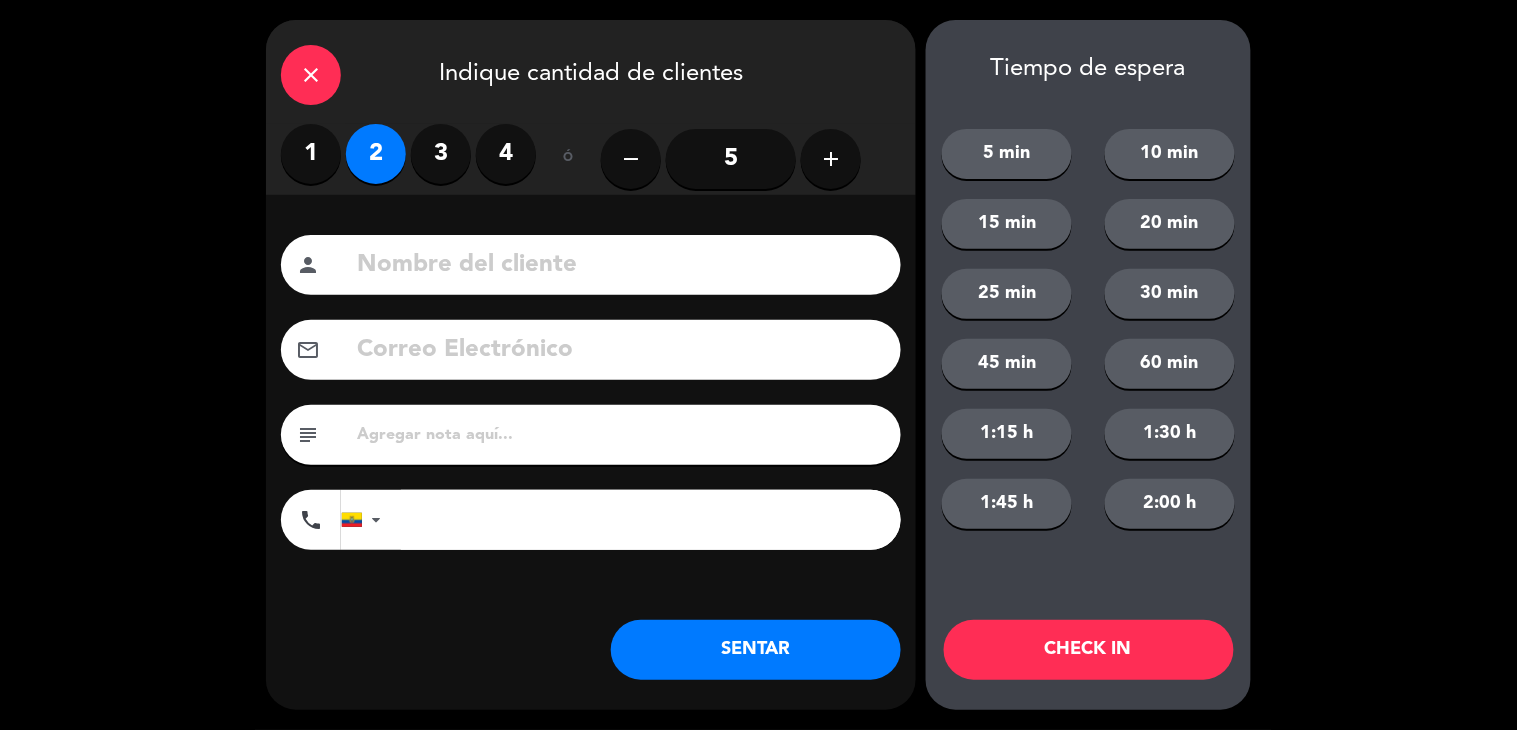 click 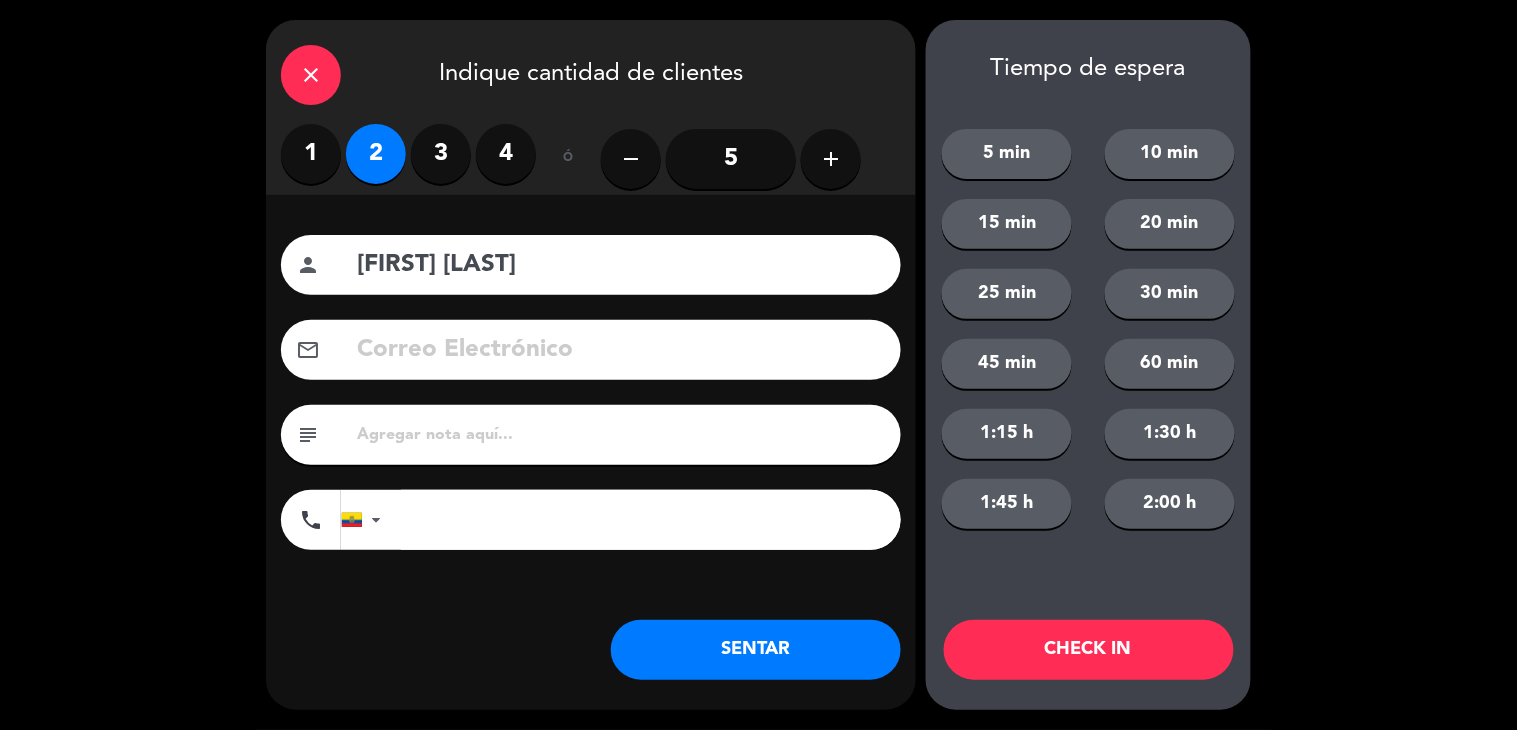 type on "[FIRST] [LAST]" 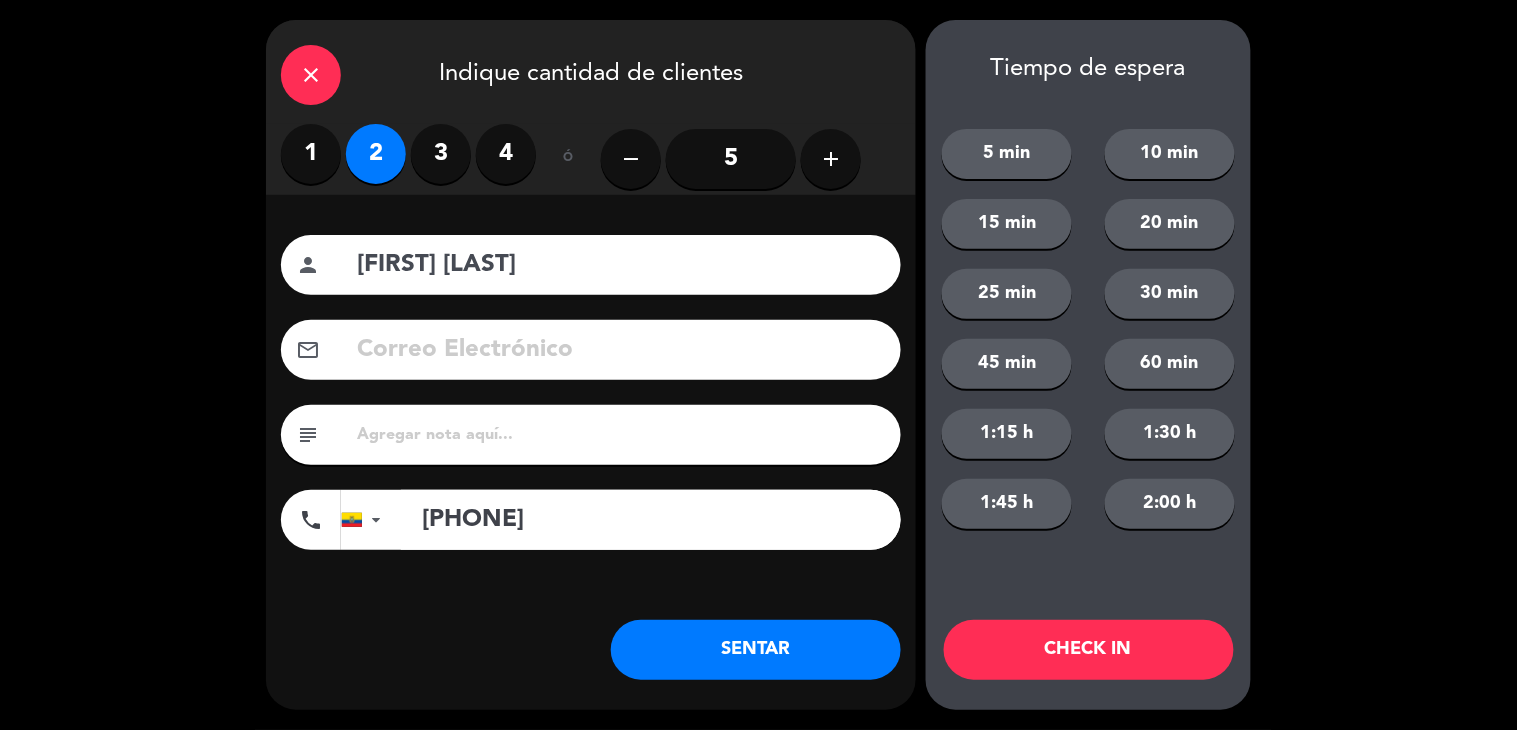 type on "[PHONE]" 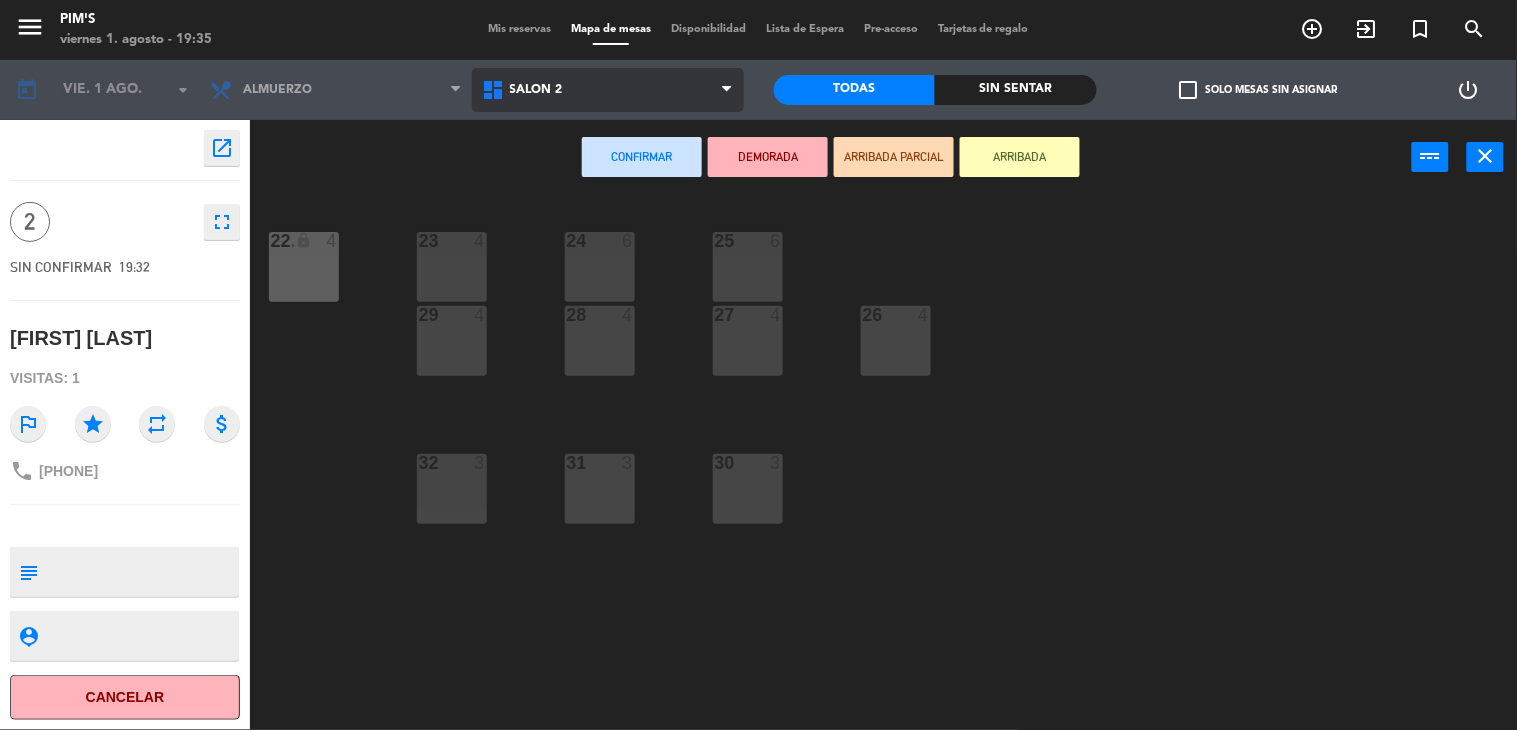 click on "Salón 2" at bounding box center [608, 90] 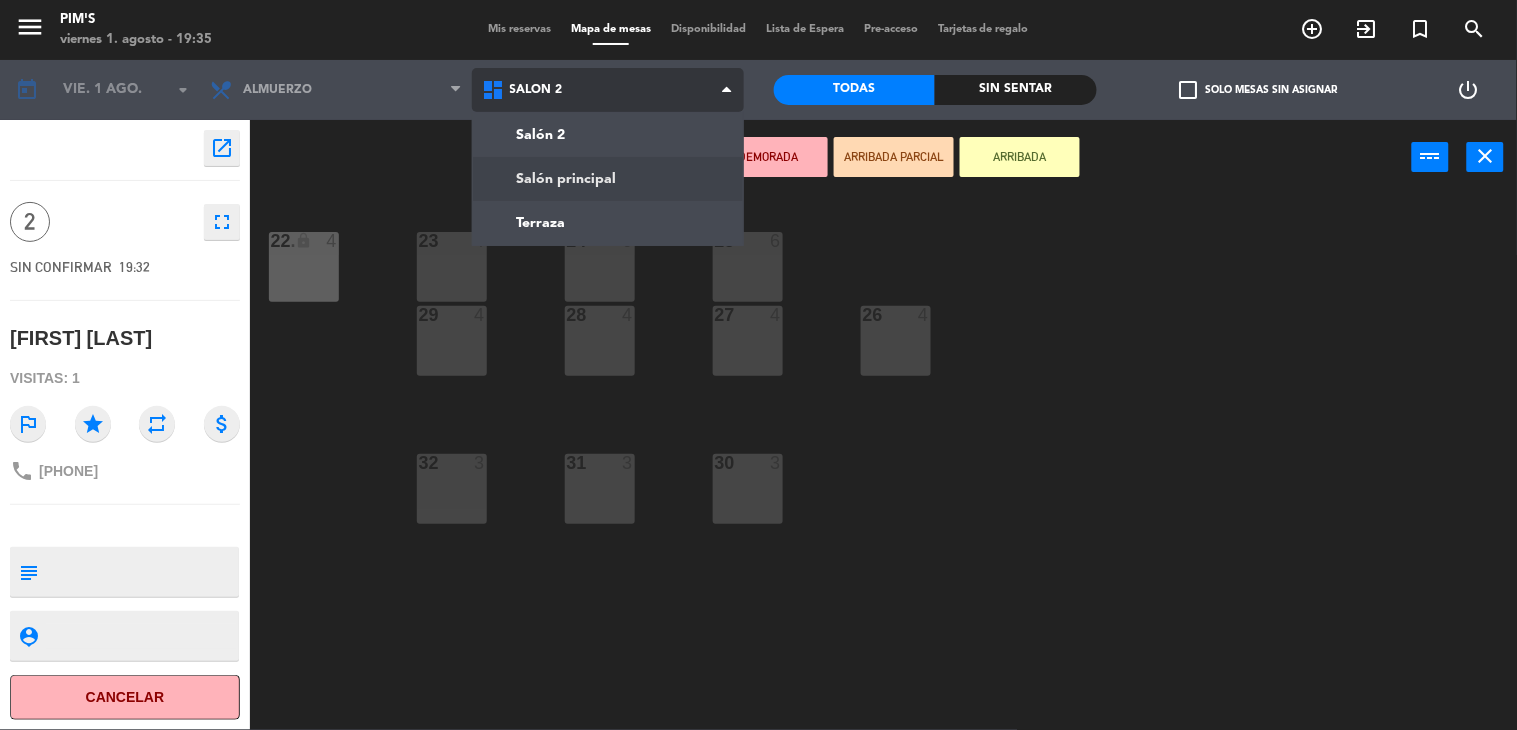 click on "menu Pim's viernes 1. agosto - 19:35 Mis reservas Mapa de mesas Disponibilidad Lista de Espera Pre-acceso Tarjetas de regalo add_circle_outline exit_to_app turned_in_not search today vie. 1 ago. arrow_drop_down Almuerzo Almuerzo Almuerzo Salón 2 Salón principal Terraza Salón 2 Salón 2 Salón principal Terraza Todas Sin sentar check_box_outline_blank Solo mesas sin asignar power_settings_new open_in_new 2 fullscreen SIN CONFIRMAR 19:32 [FIRST] [LAST] Visitas: 1 outlined_flag star repeat attach_money phone +593[PHONE] subject person_pin Cancelar Confirmar DEMORADA ARRIBADA PARCIAL ARRIBADA power_input close 23 4 24 6 25 6 22 lock 4 22. 4 26 4 27 4 28 4 29 4 30 3 31 3 32 3" 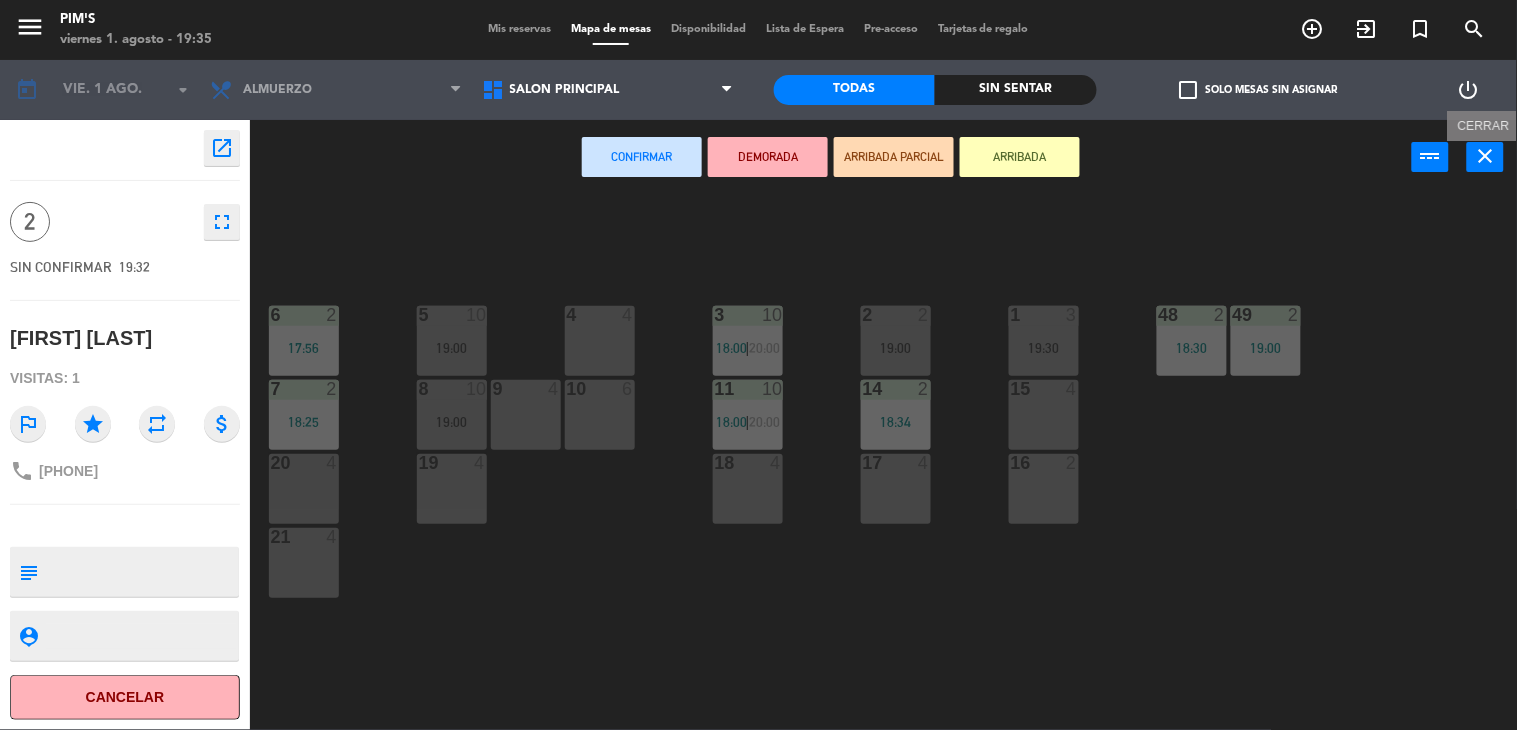 click on "close" at bounding box center (1486, 156) 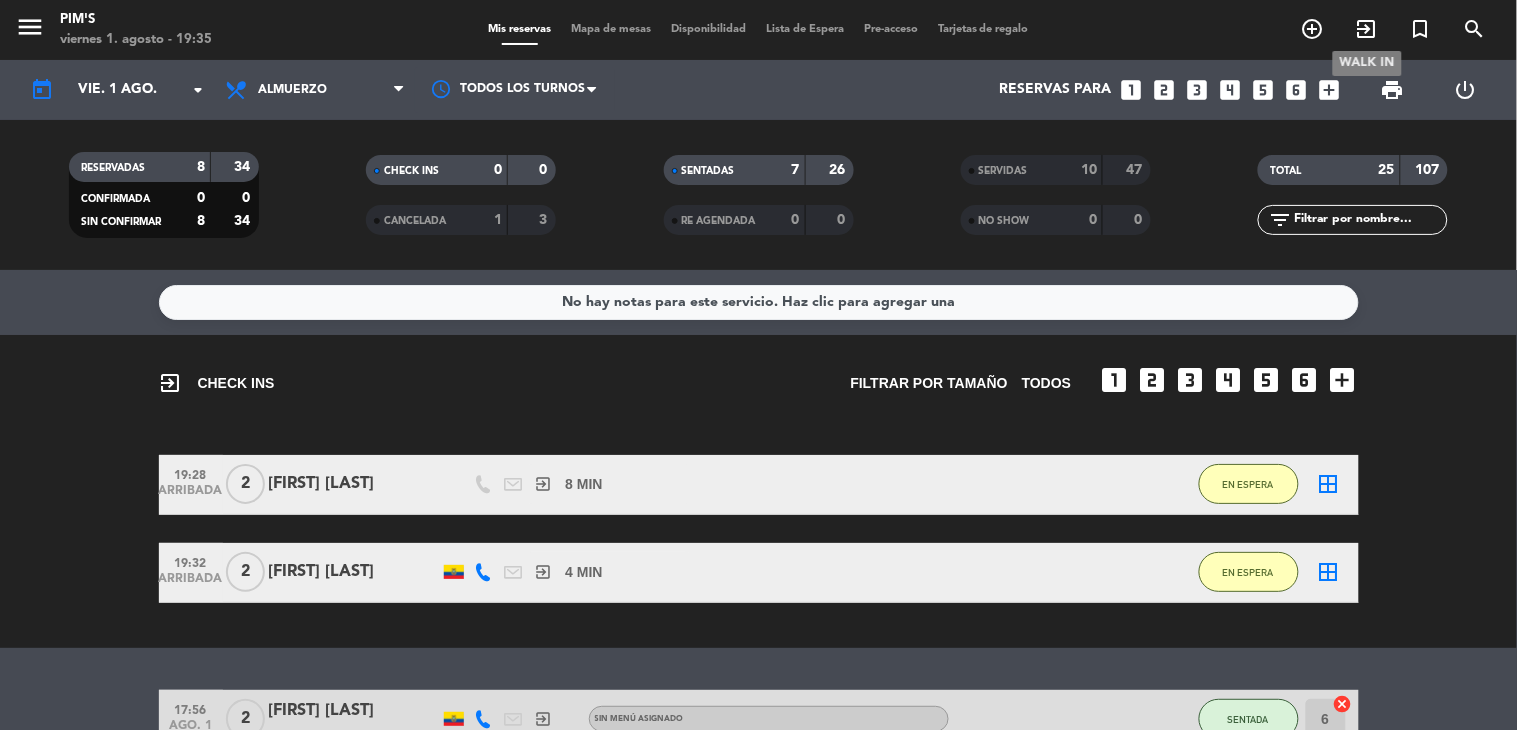 click on "exit_to_app" at bounding box center [1367, 29] 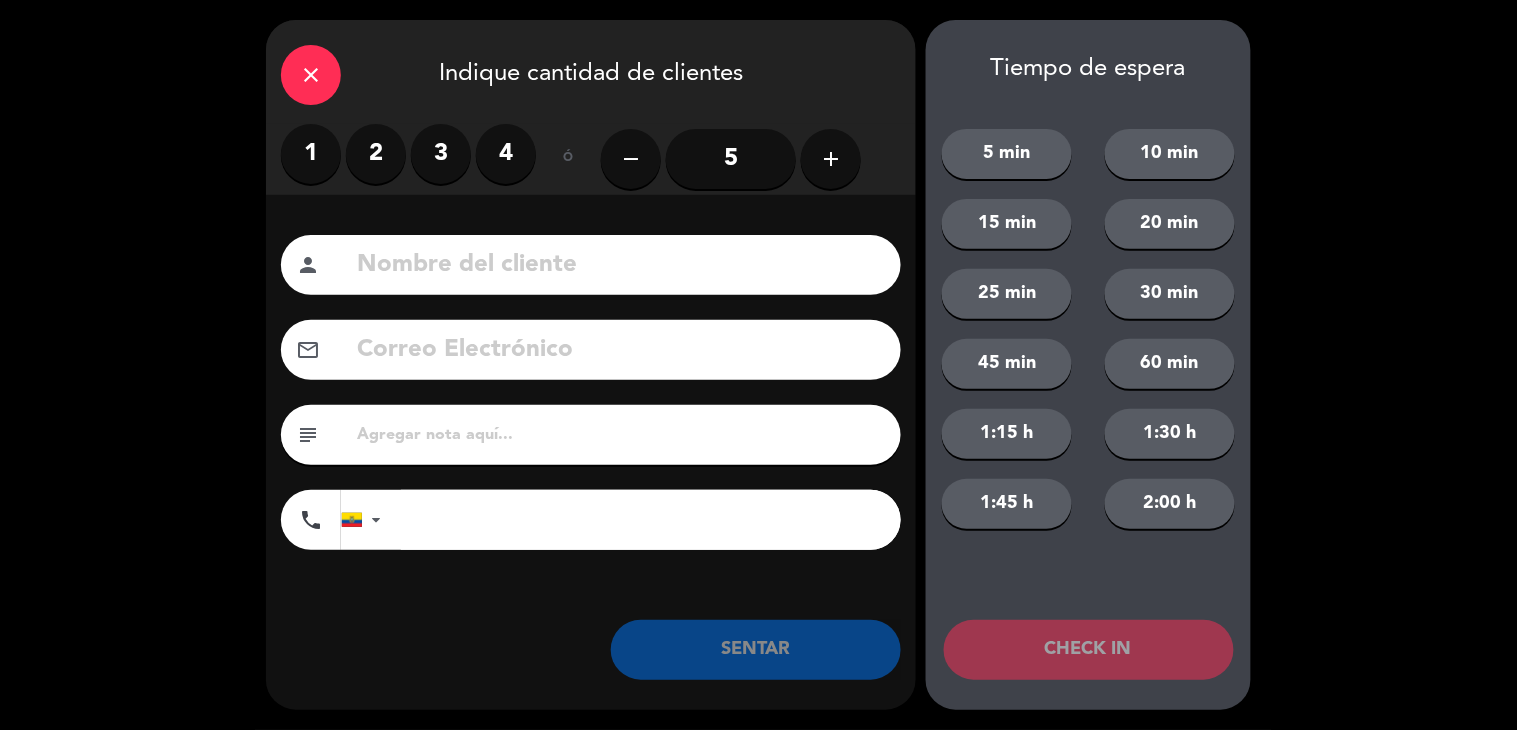 click on "5" 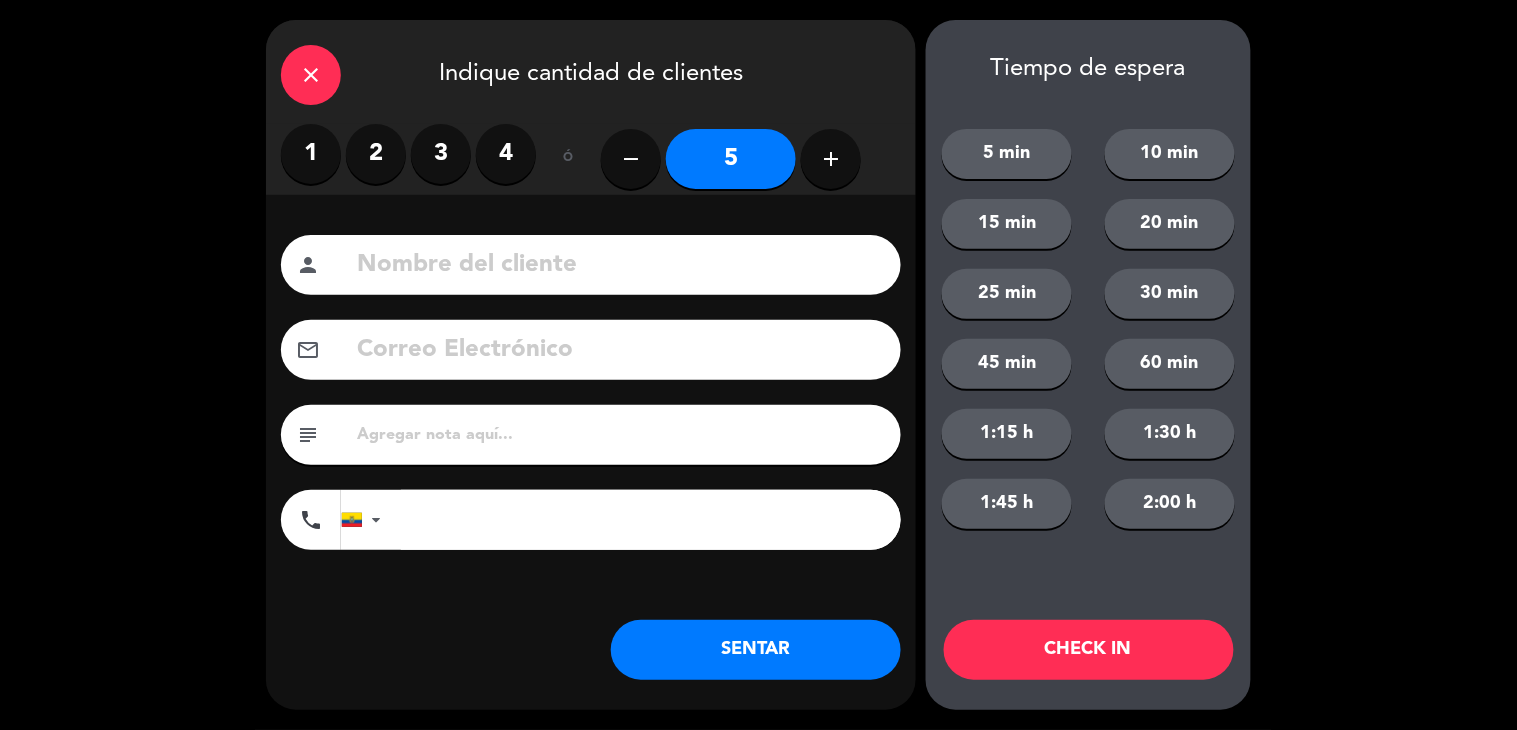 click 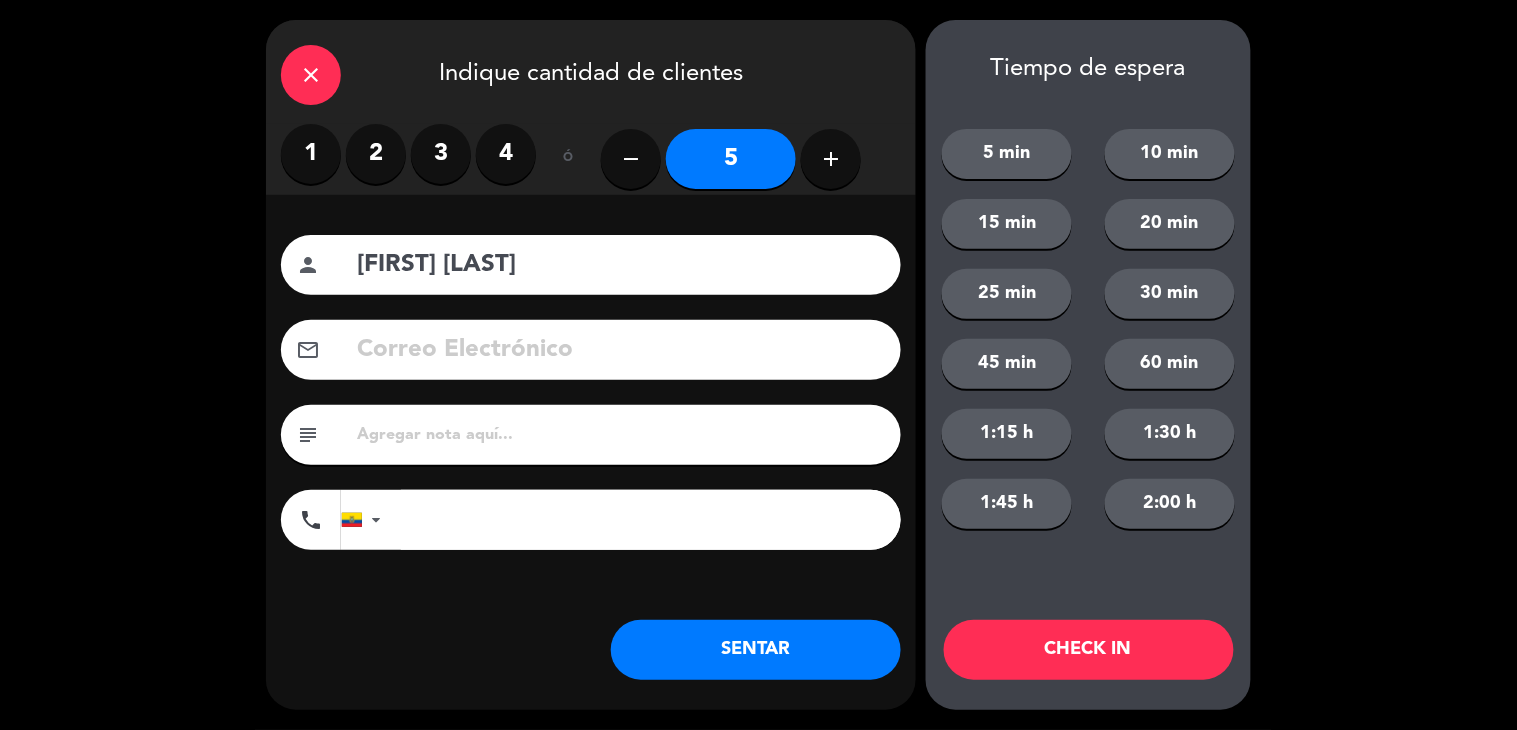 type on "[FIRST] [LAST]" 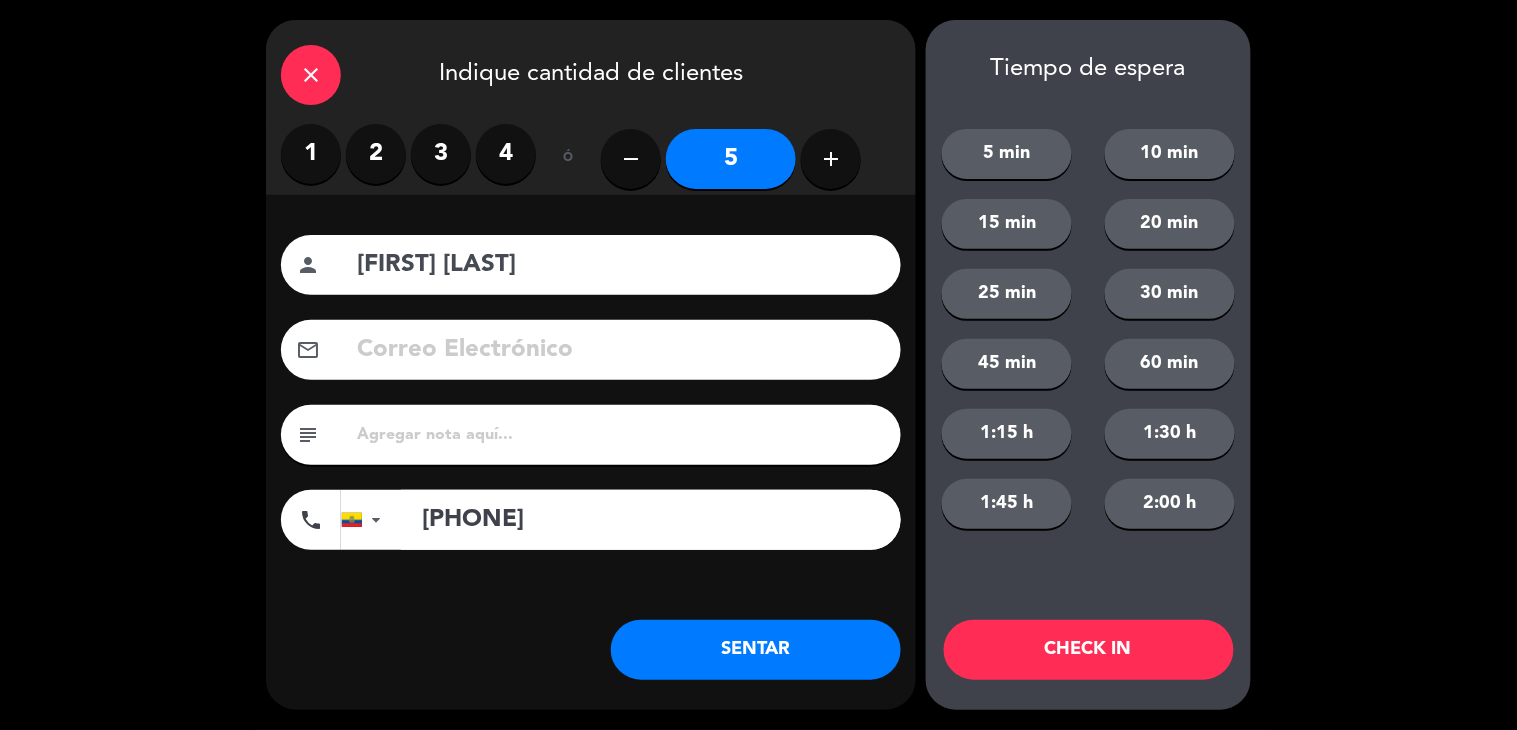 type on "[PHONE]" 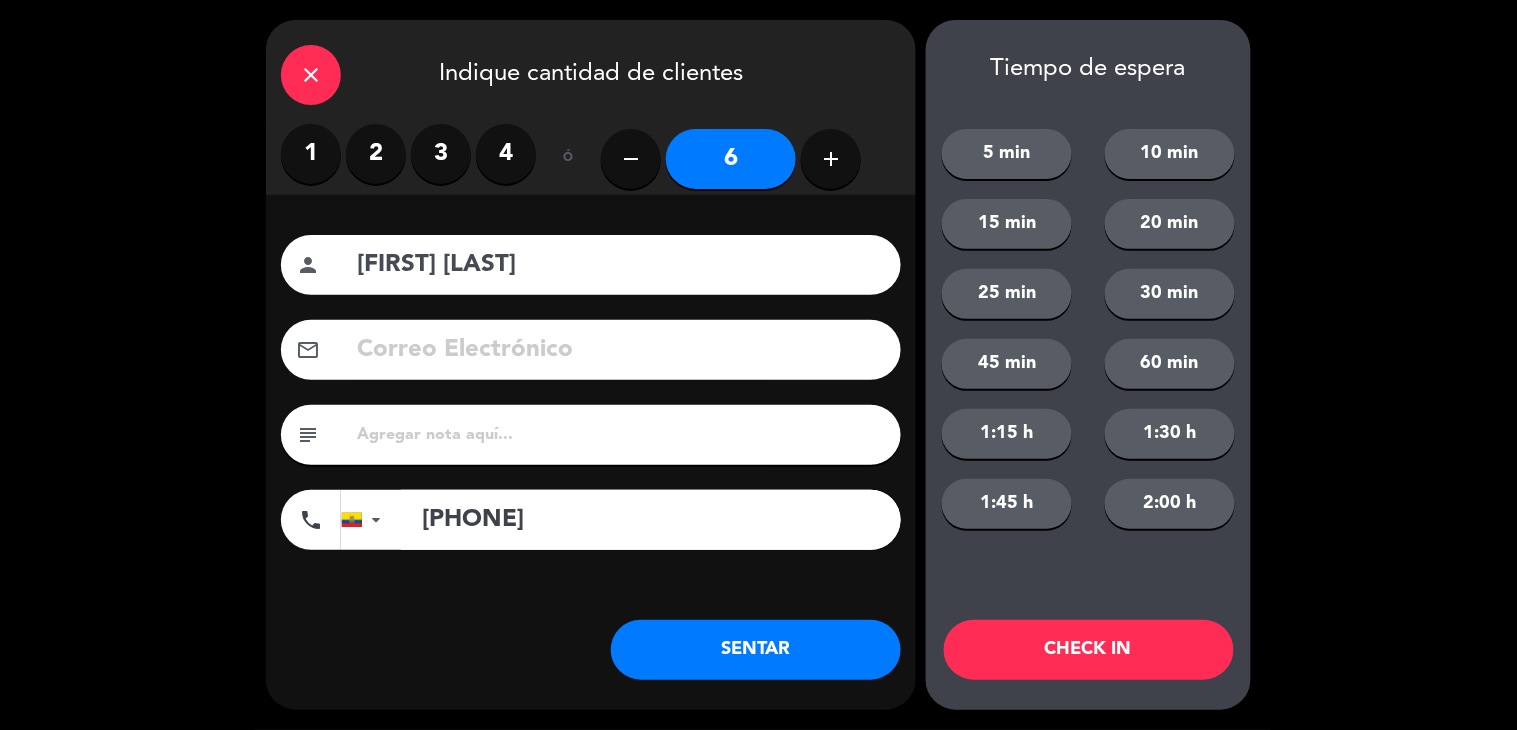 click on "add" 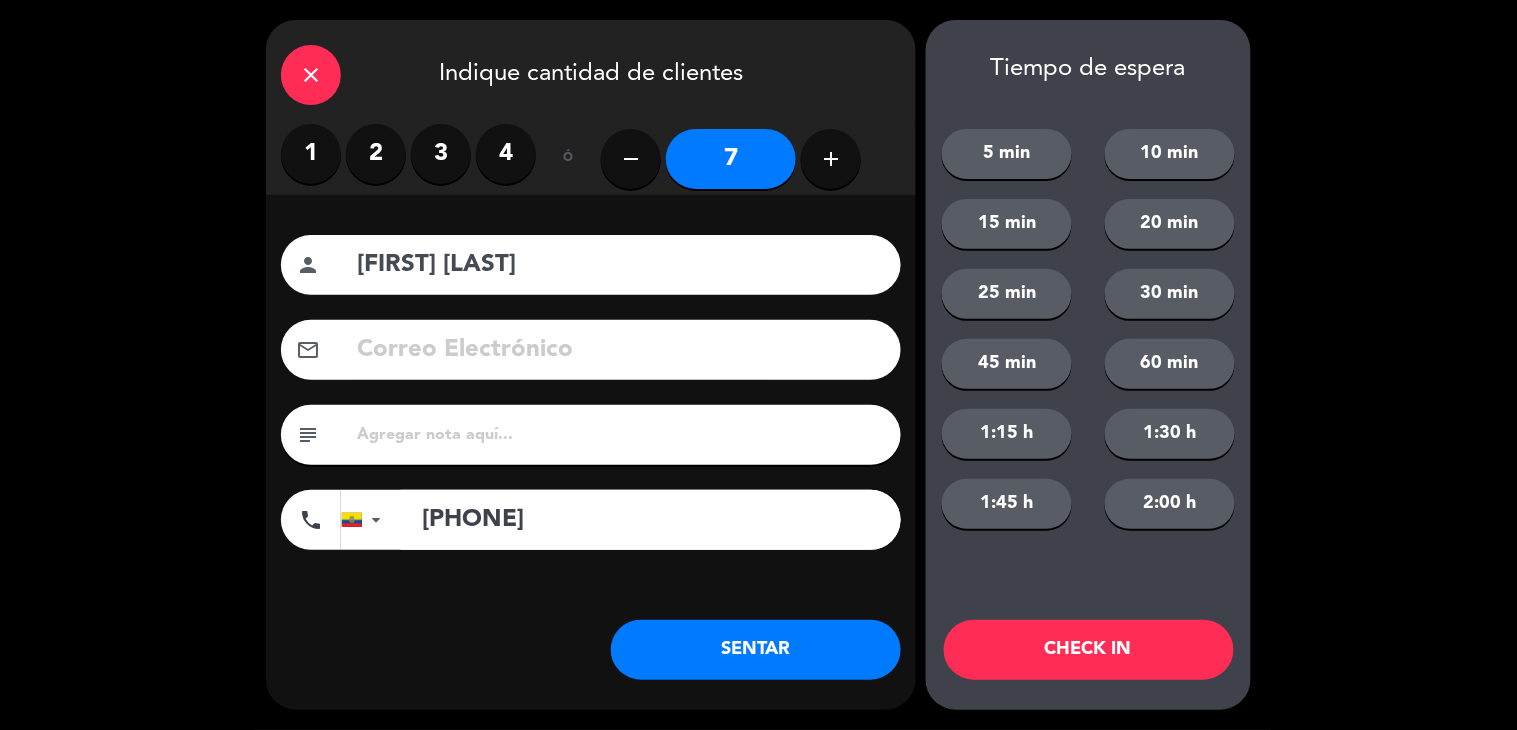 click on "SENTAR" 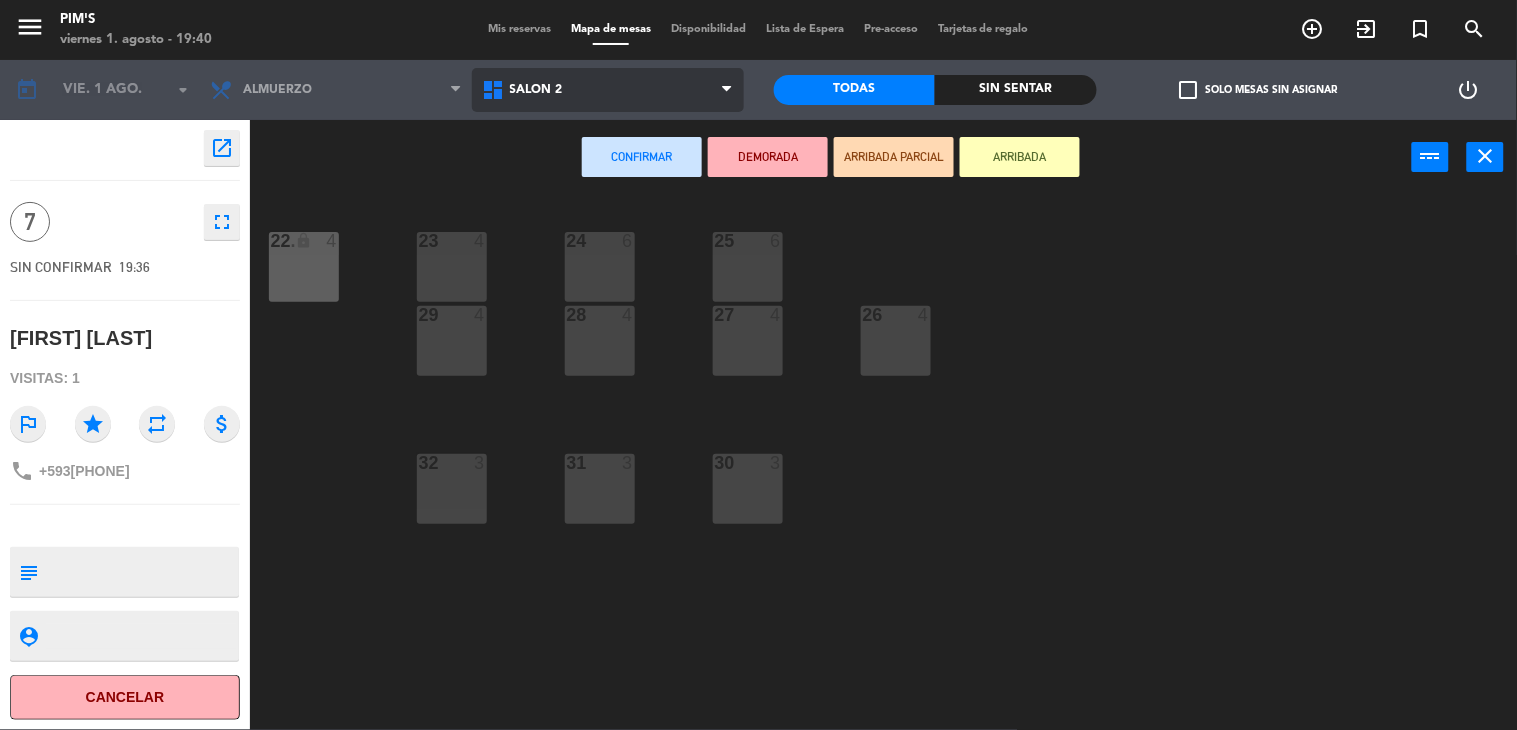 click on "Salón 2" at bounding box center [608, 90] 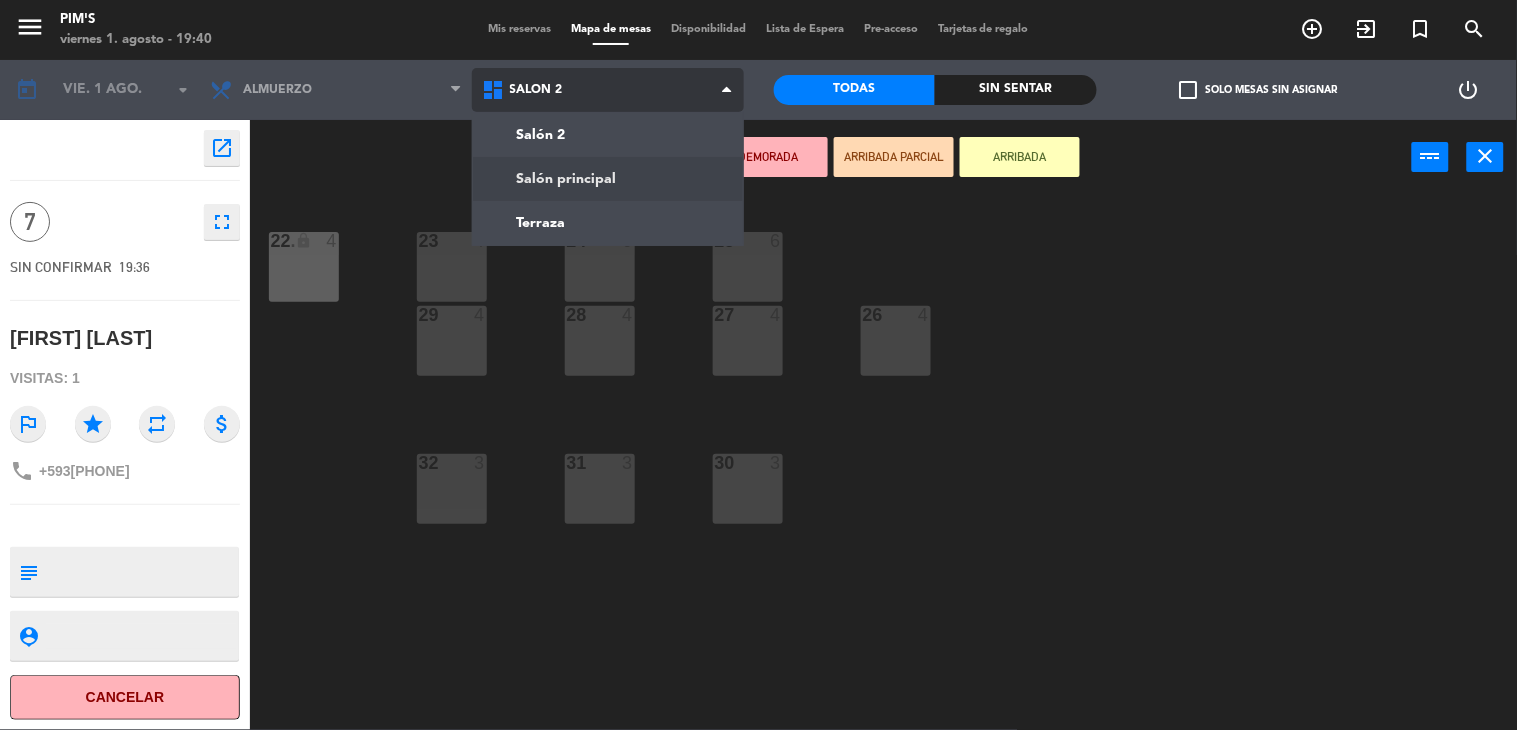 click on "menu  Pim's   viernes 1. agosto - 19:40   Mis reservas   Mapa de mesas   Disponibilidad   Lista de Espera   Pre-acceso   Tarjetas de regalo  add_circle_outline exit_to_app turned_in_not search today    vie. 1 ago. arrow_drop_down  Almuerzo  Almuerzo  Almuerzo  Salón 2   Salón principal   Terraza   Salón 2   Salón 2   Salón principal   Terraza   Todas  Sin sentar  check_box_outline_blank   Solo mesas sin asignar   power_settings_new    open_in_new 7    fullscreen  SIN CONFIRMAR   19:36   [FIRST] [LAST]  Visitas: 1 outlined_flag star repeat attach_money phone +593999930053 subject                              person_pin                              Cancelar   Confirmar   DEMORADA   ARRIBADA PARCIAL   ARRIBADA  power_input close 23  4  24  6  25  6  22 lock  4  22.  4  26  4  27  4  28  4  29  4  30  3  31  3  32  3" 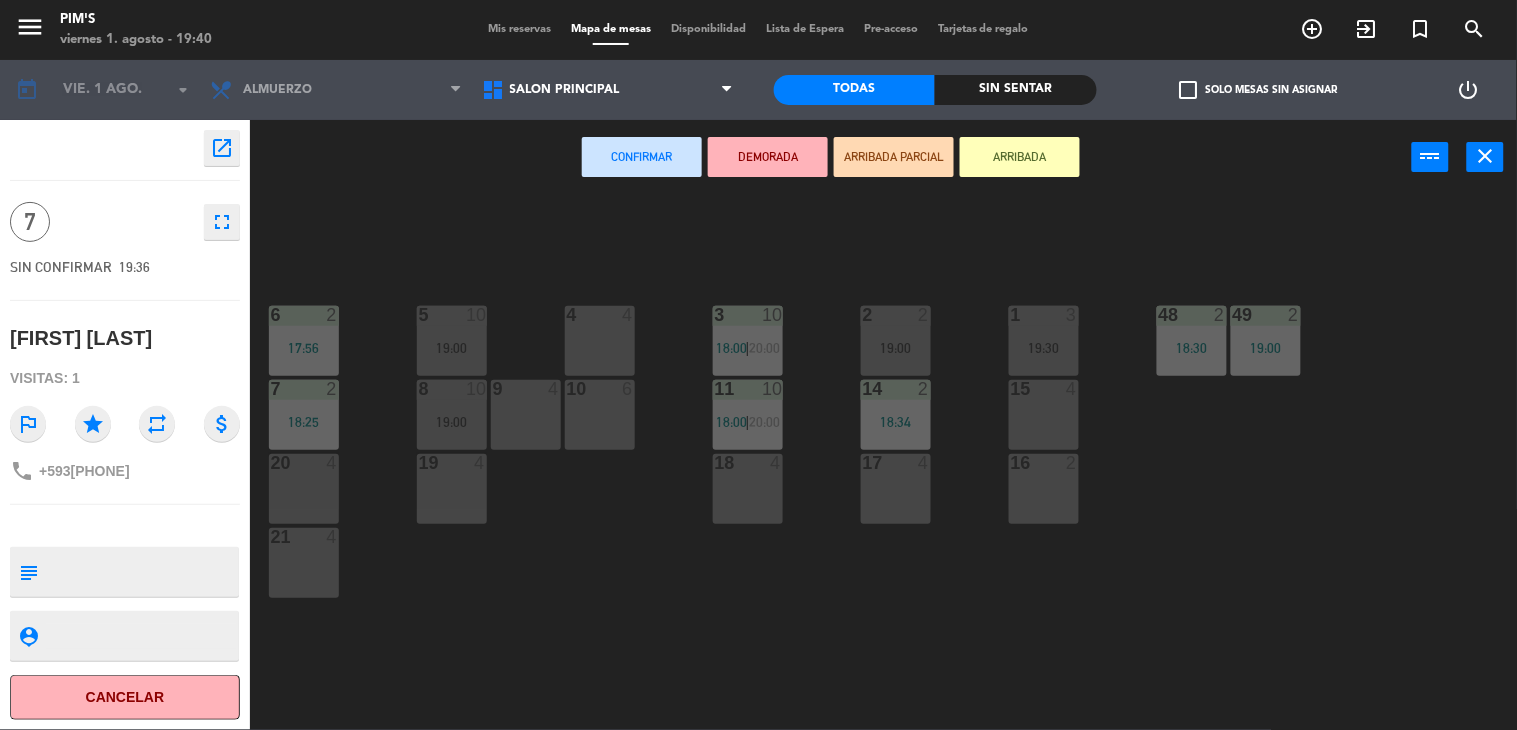 click on "10  6" at bounding box center [600, 415] 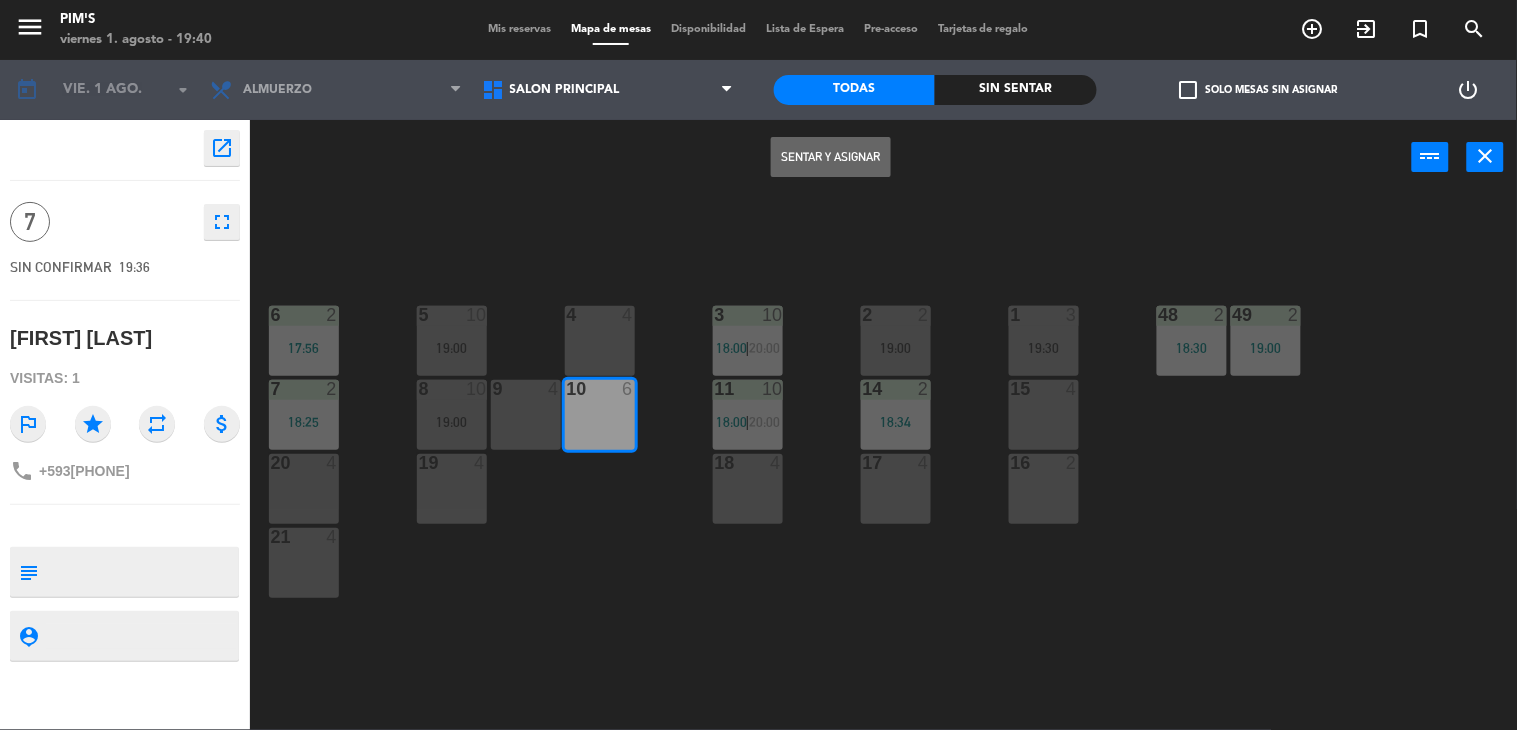 click on "Sentar y Asignar" at bounding box center (831, 157) 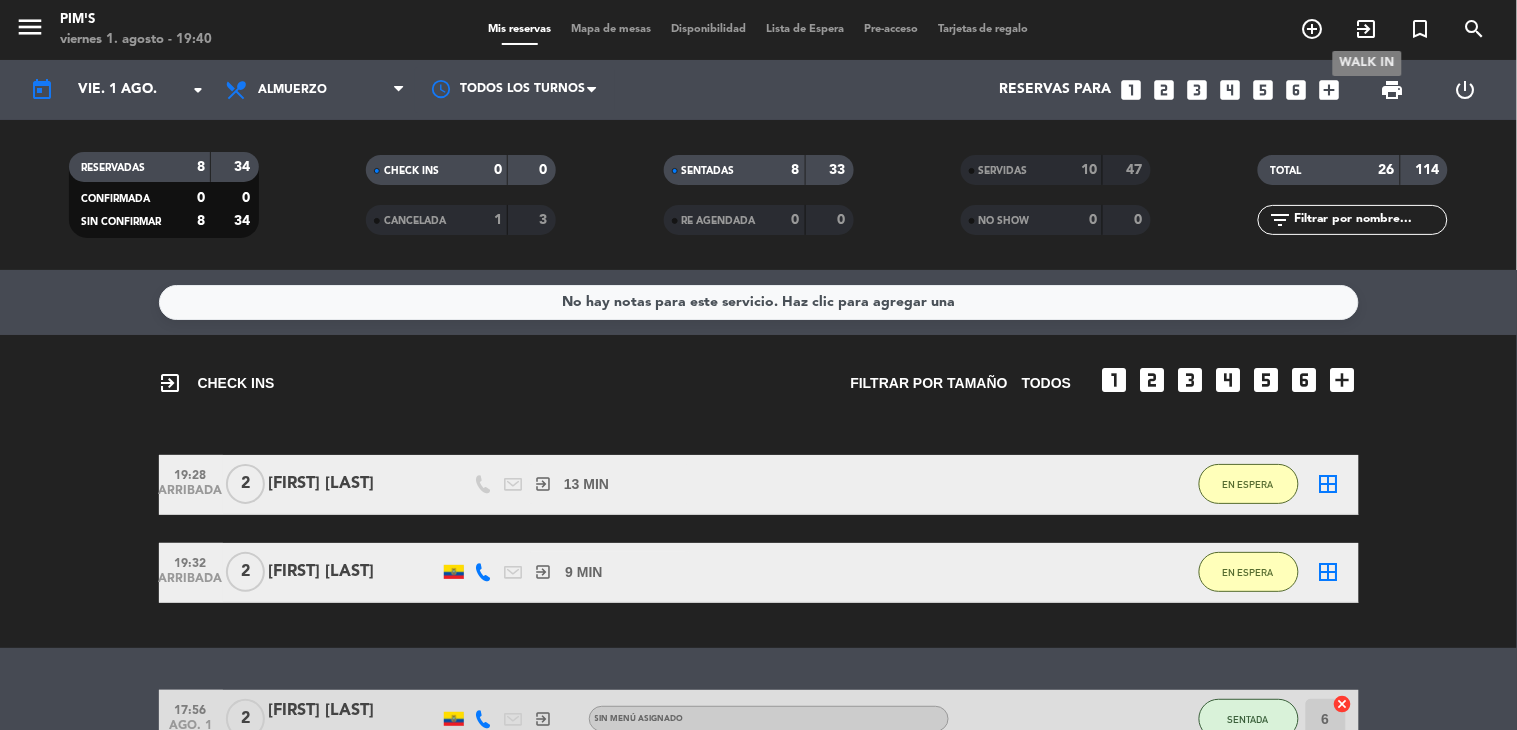 click on "exit_to_app" at bounding box center [1367, 29] 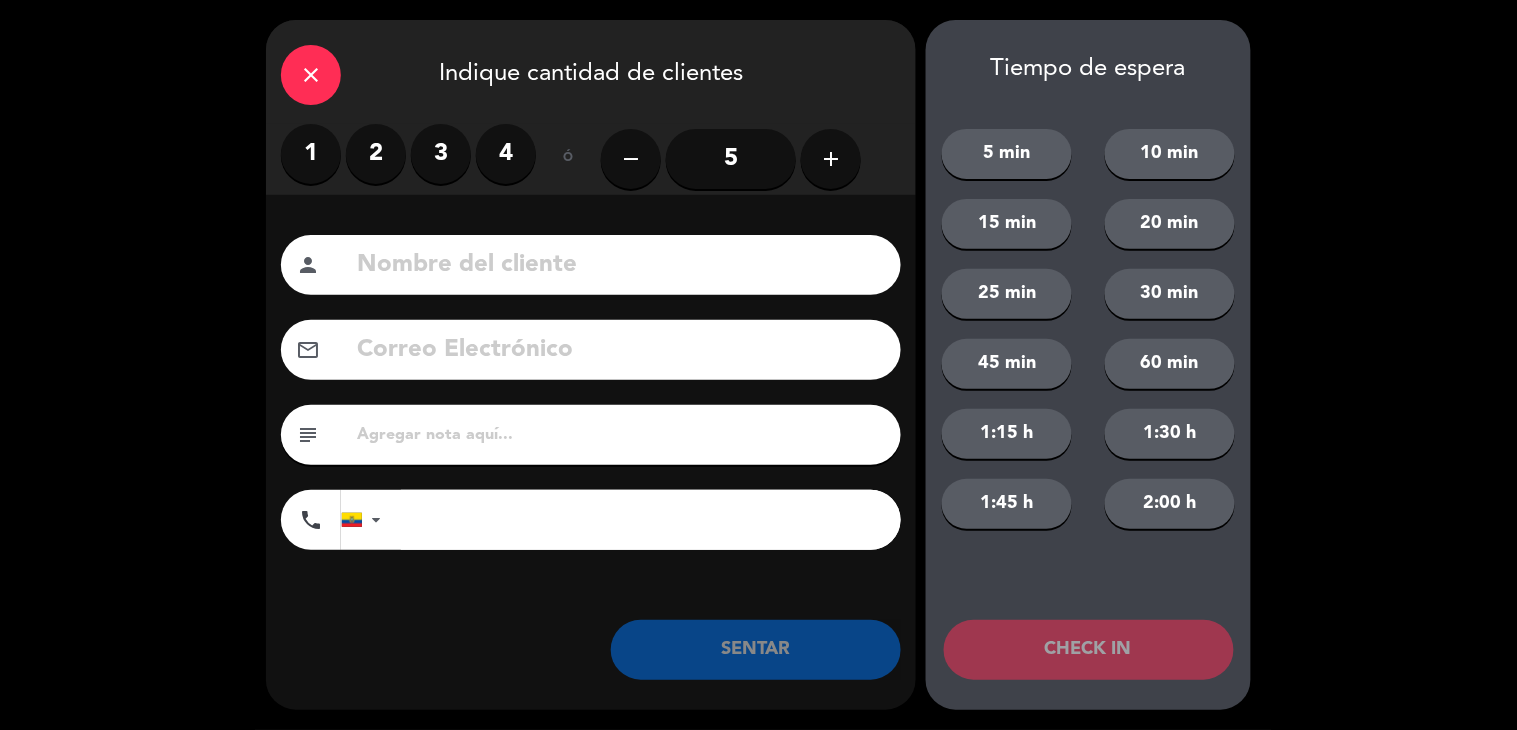 click on "2" at bounding box center (376, 154) 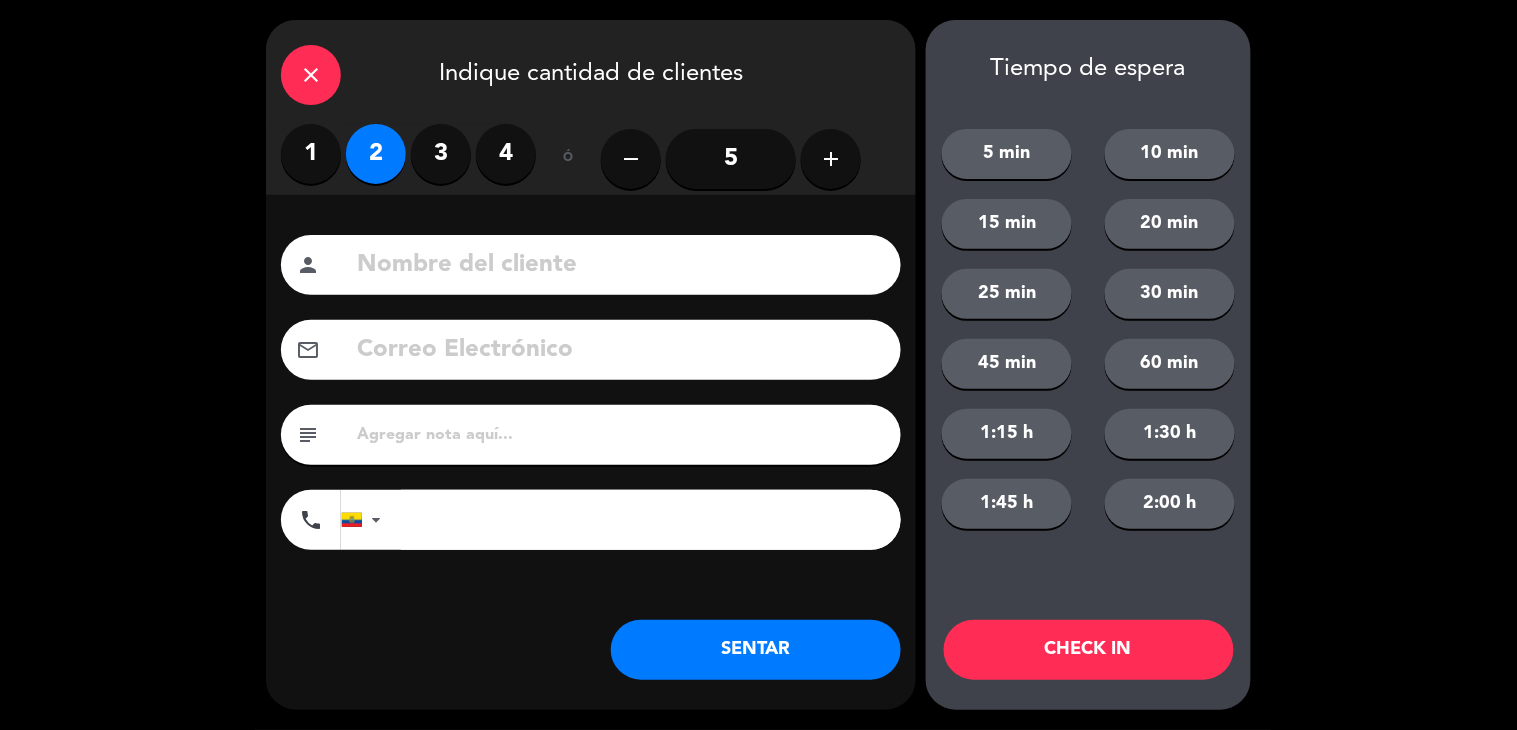 click 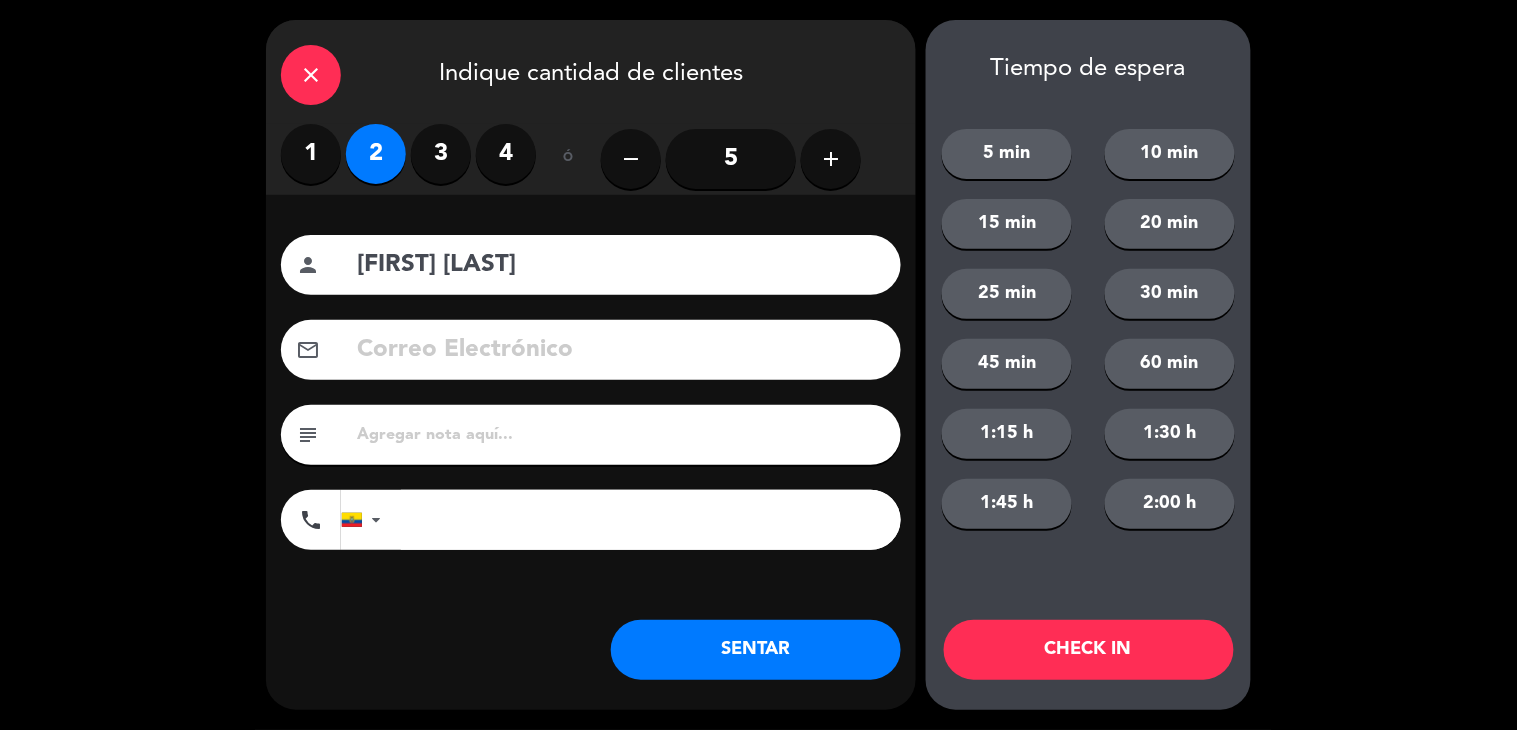 type on "[FIRST] [LAST]" 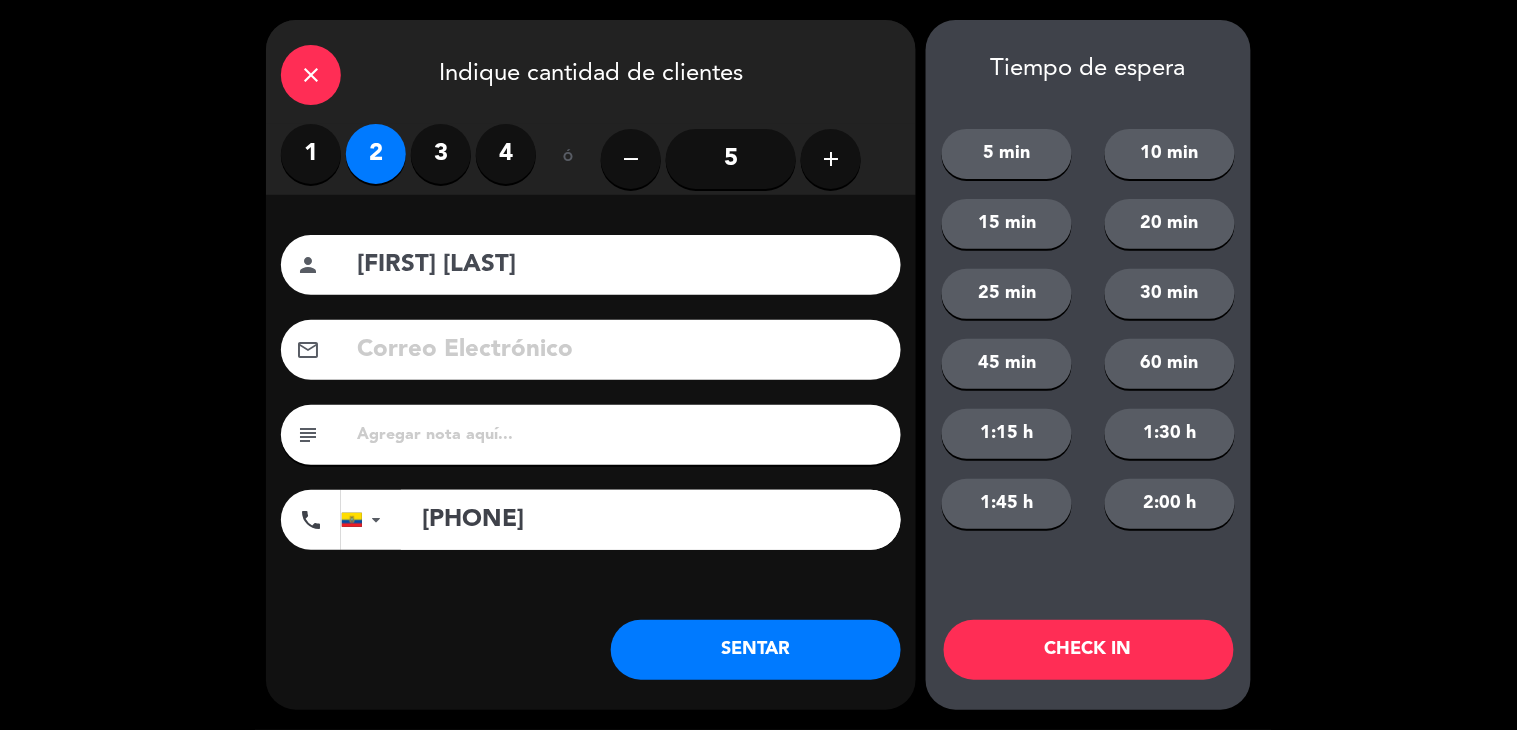 type on "[PHONE]" 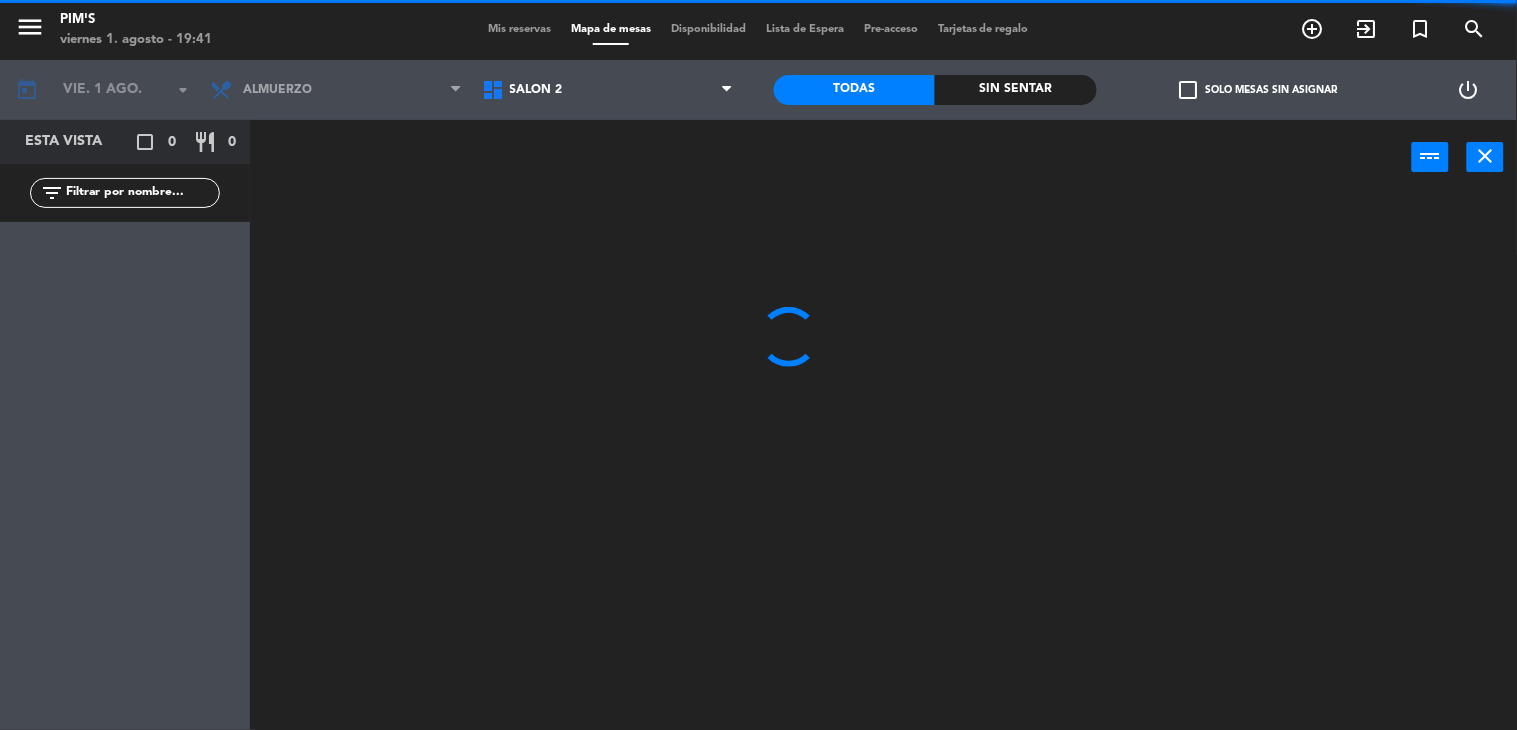 click on "Salón 2" at bounding box center (608, 90) 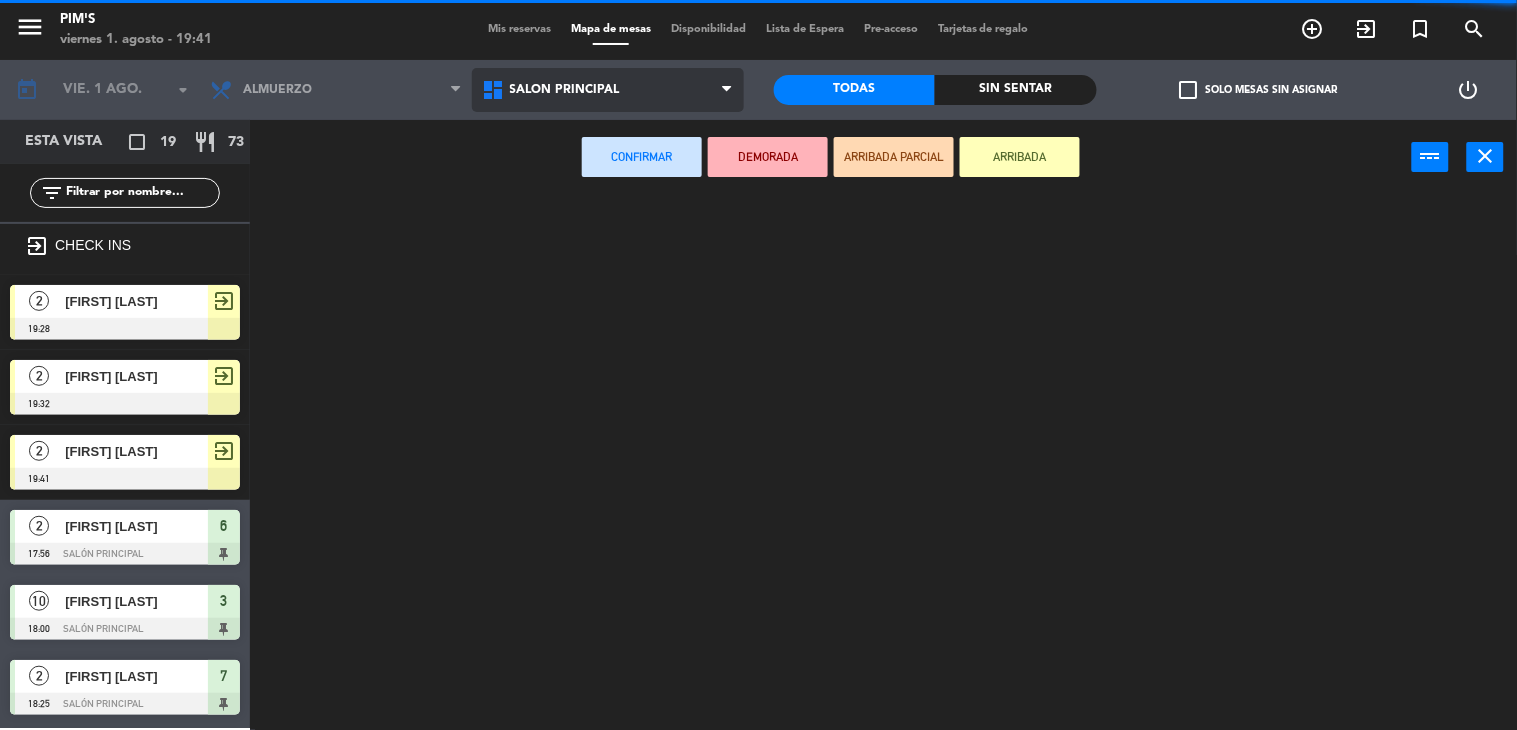 click on "menu  Pim's   viernes 1. agosto - 19:41   Mis reservas   Mapa de mesas   Disponibilidad   Lista de Espera   Pre-acceso   Tarjetas de regalo  add_circle_outline exit_to_app turned_in_not search today    vie. 1 ago. arrow_drop_down  Almuerzo  Almuerzo  Almuerzo  Salón 2   Salón principal   Terraza   Salón principal   Salón 2   Salón principal   Terraza   Todas  Sin sentar  check_box_outline_blank   Solo mesas sin asignar   power_settings_new   Esta vista   crop_square  19  restaurant  73 filter_list exit_to_app CHECK INS  2   [FIRST] [LAST]   19:28     exit_to_app  2   [FIRST] [LAST]   19:32     exit_to_app  2   [FIRST] [LAST]   19:41     exit_to_app  2   [FIRST] [LAST]   17:56   Salón principal  6  10   [FIRST] [LAST]   18:00   Salón principal  3  2   [FIRST] [LAST]   18:25   Salón principal  7  2   [FIRST] [LAST]   18:30   Salón principal  48 chat  6   [FIRST] [LAST]    18:30   Restaurant  36 chat  2   [FIRST] [LAST]   18:34   Salón principal  14  2   [FIRST] [LAST]   19:00   Salón principal  49  2   19:00" 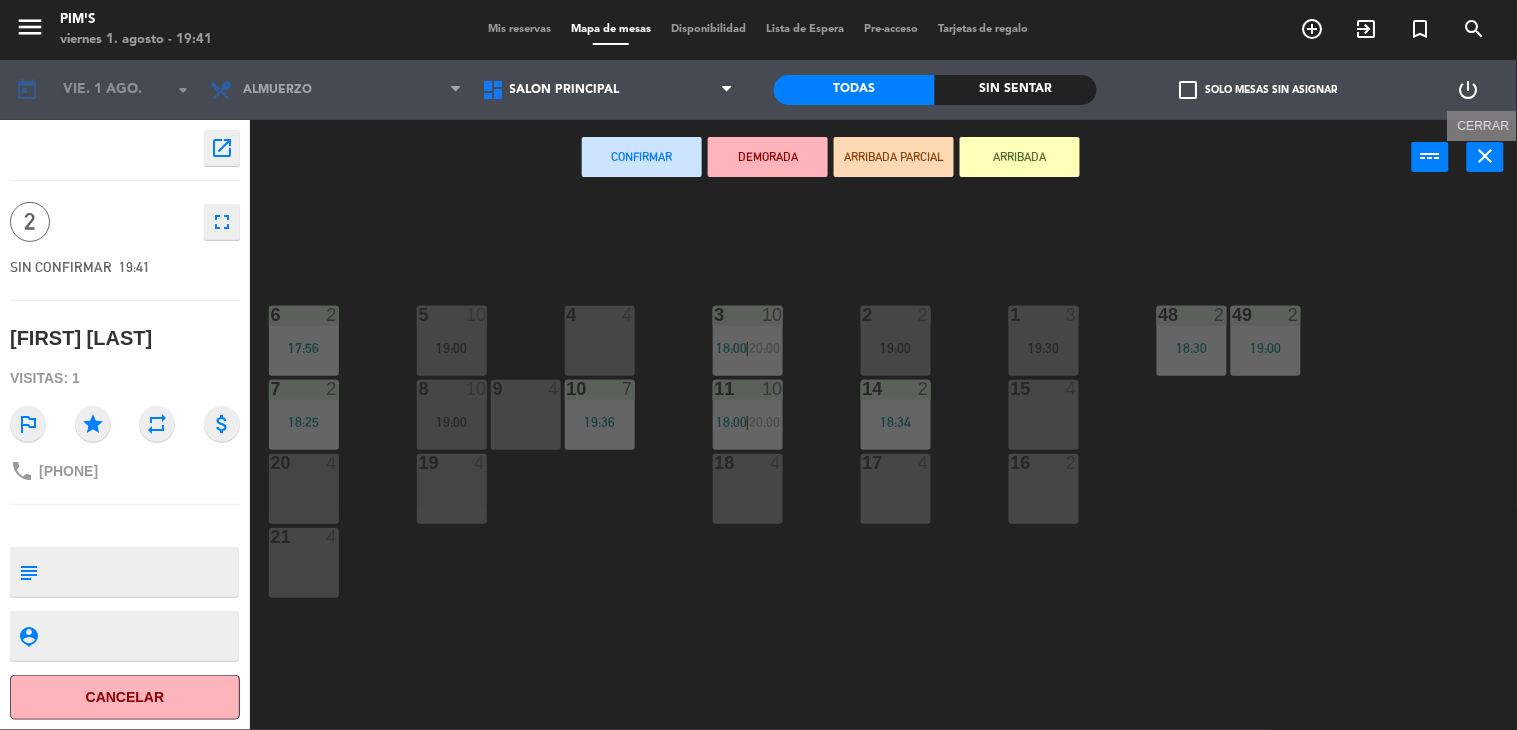 click on "close" at bounding box center [1486, 156] 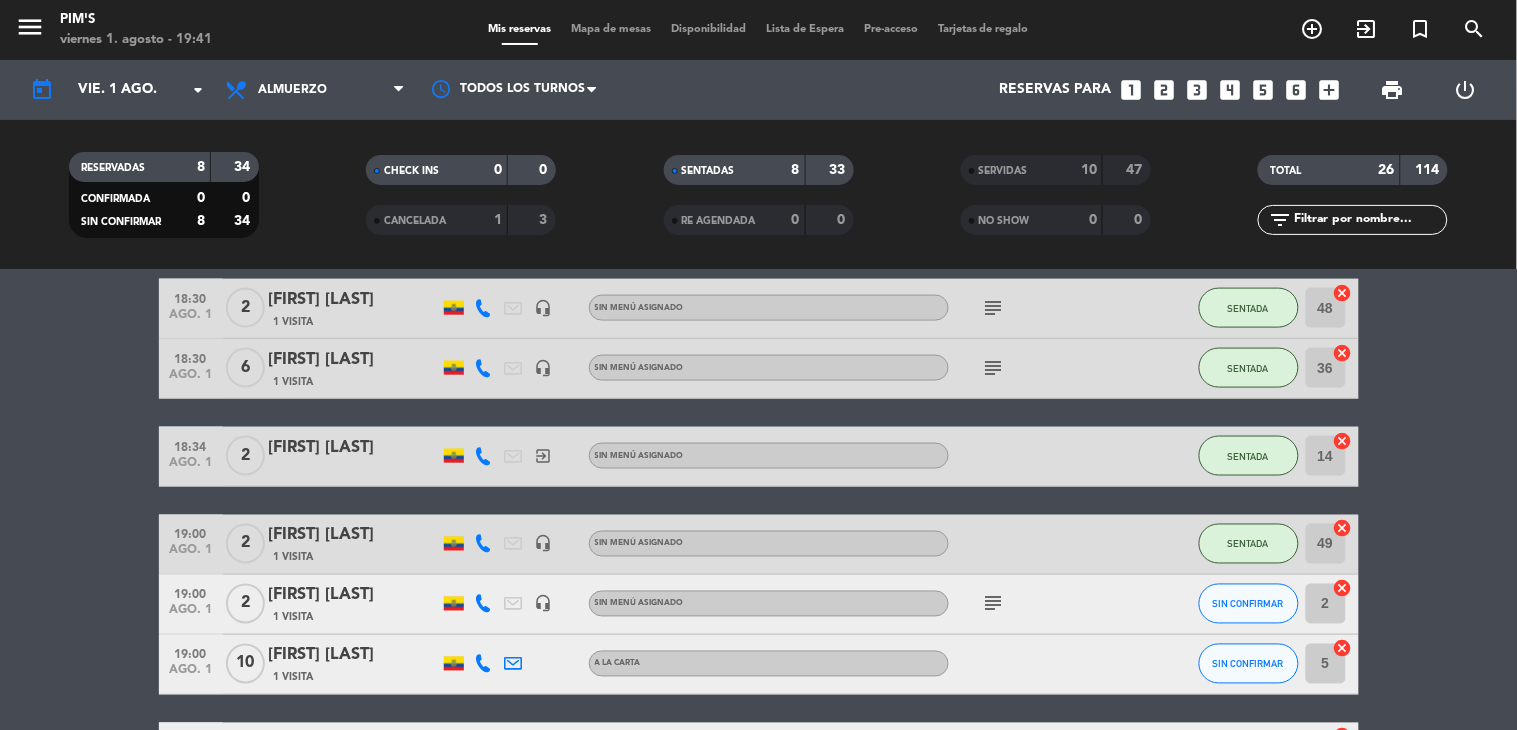 scroll, scrollTop: 777, scrollLeft: 0, axis: vertical 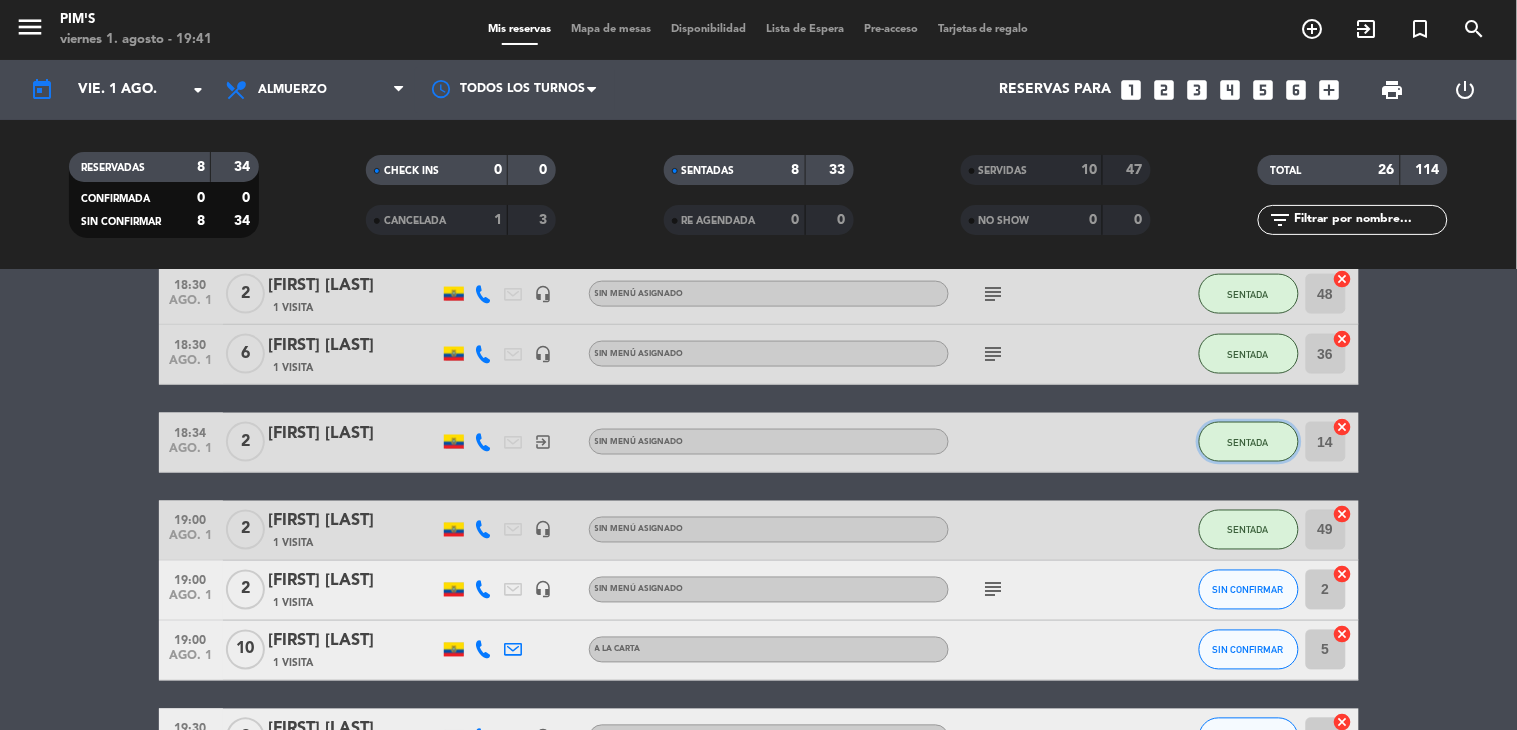 click on "SENTADA" 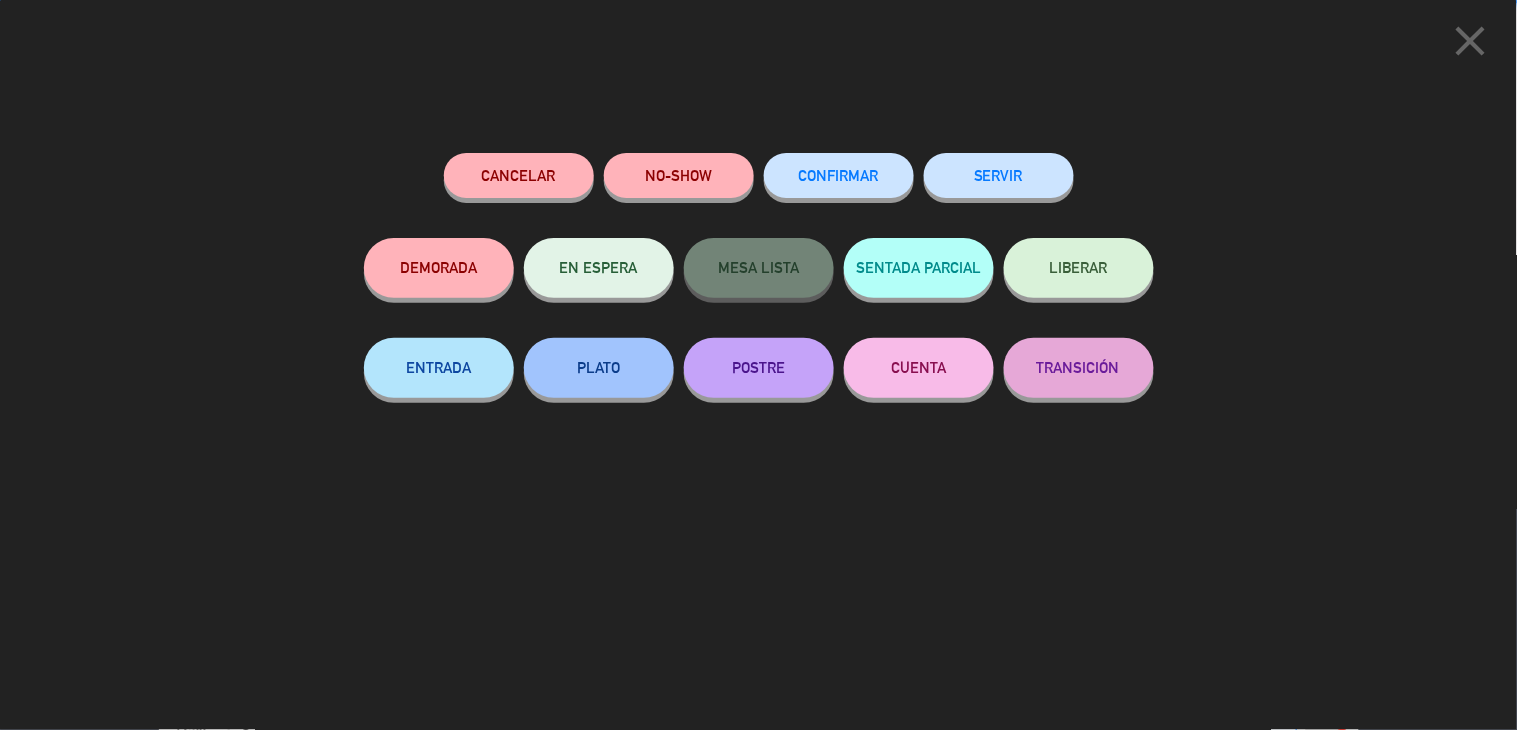 click on "SERVIR" 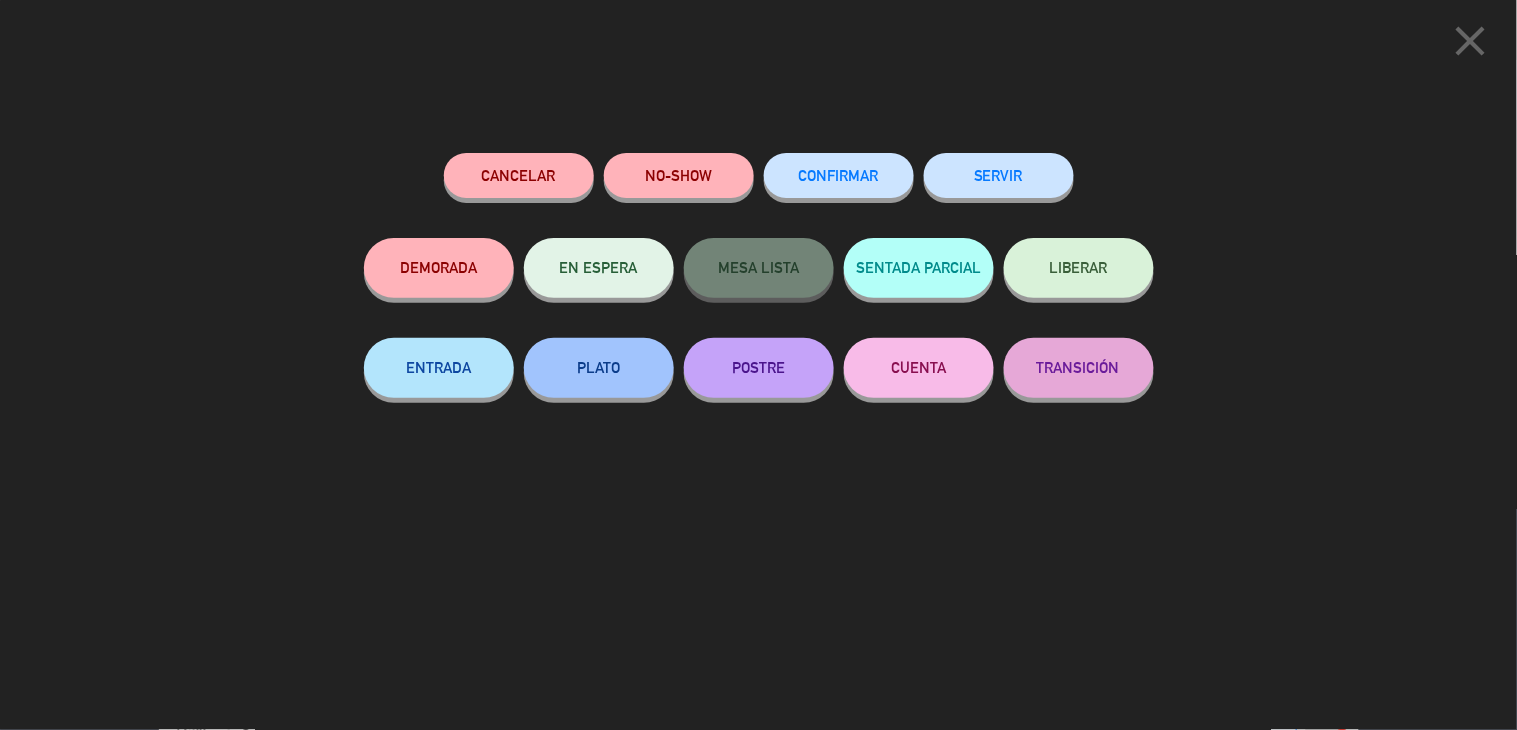 click on "SERVIR" 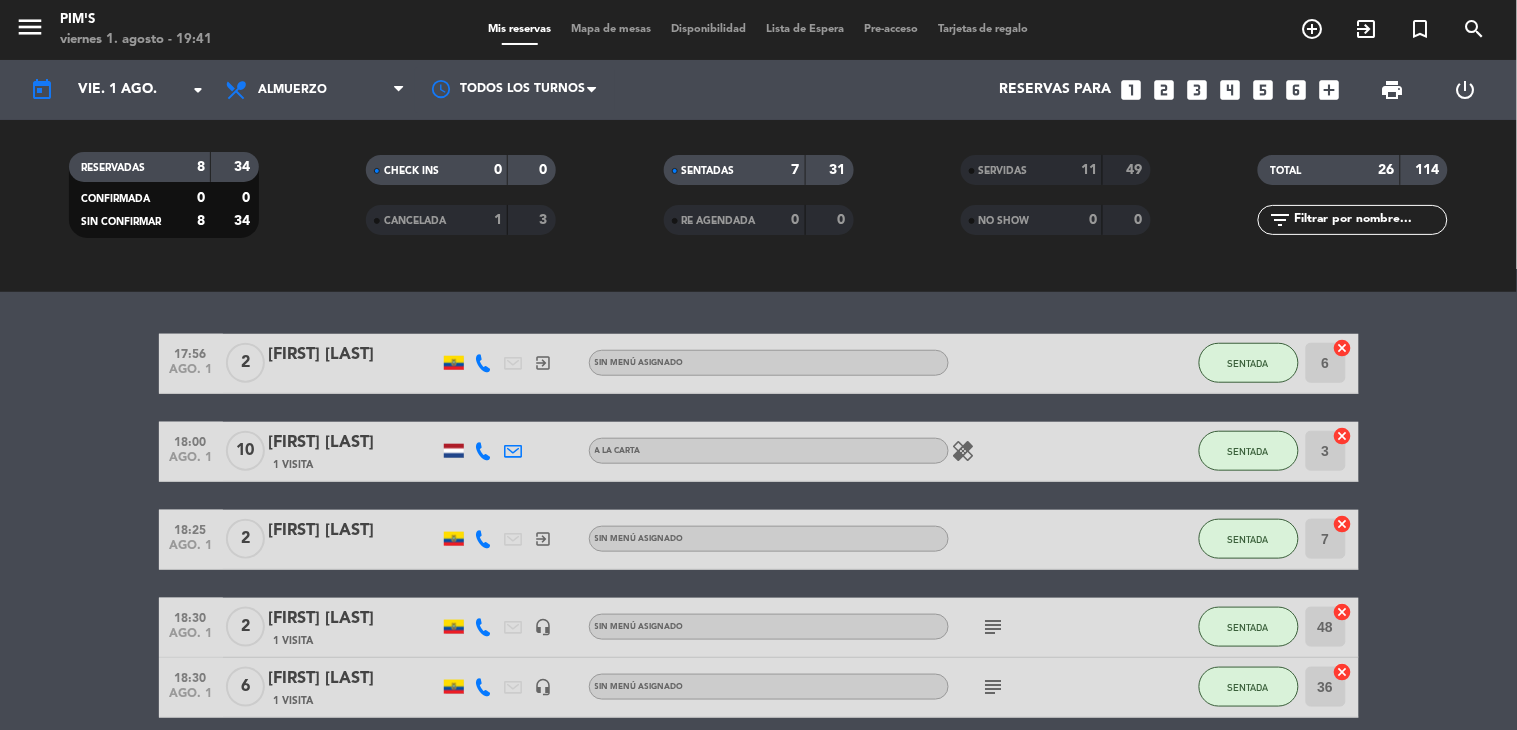 scroll, scrollTop: 0, scrollLeft: 0, axis: both 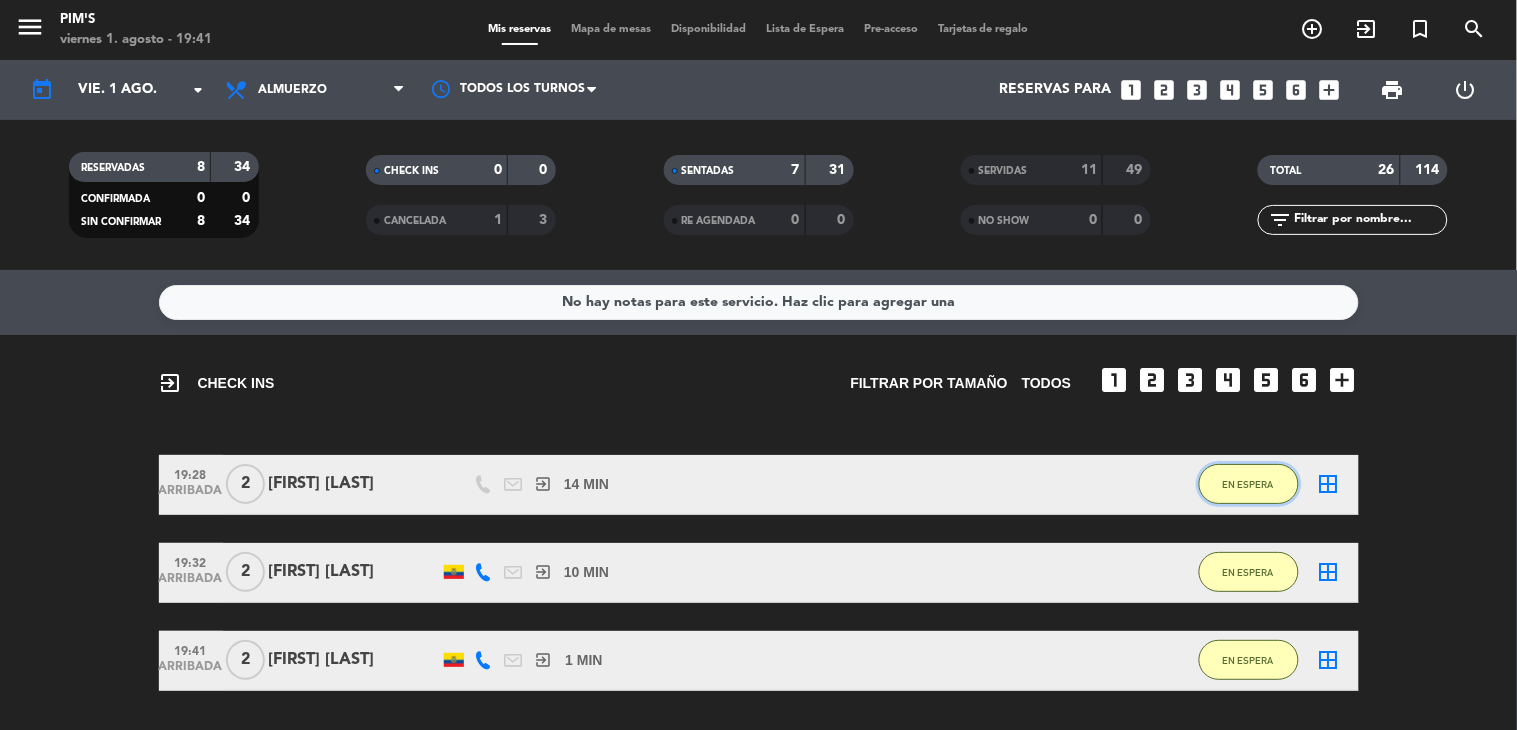 click on "EN ESPERA" 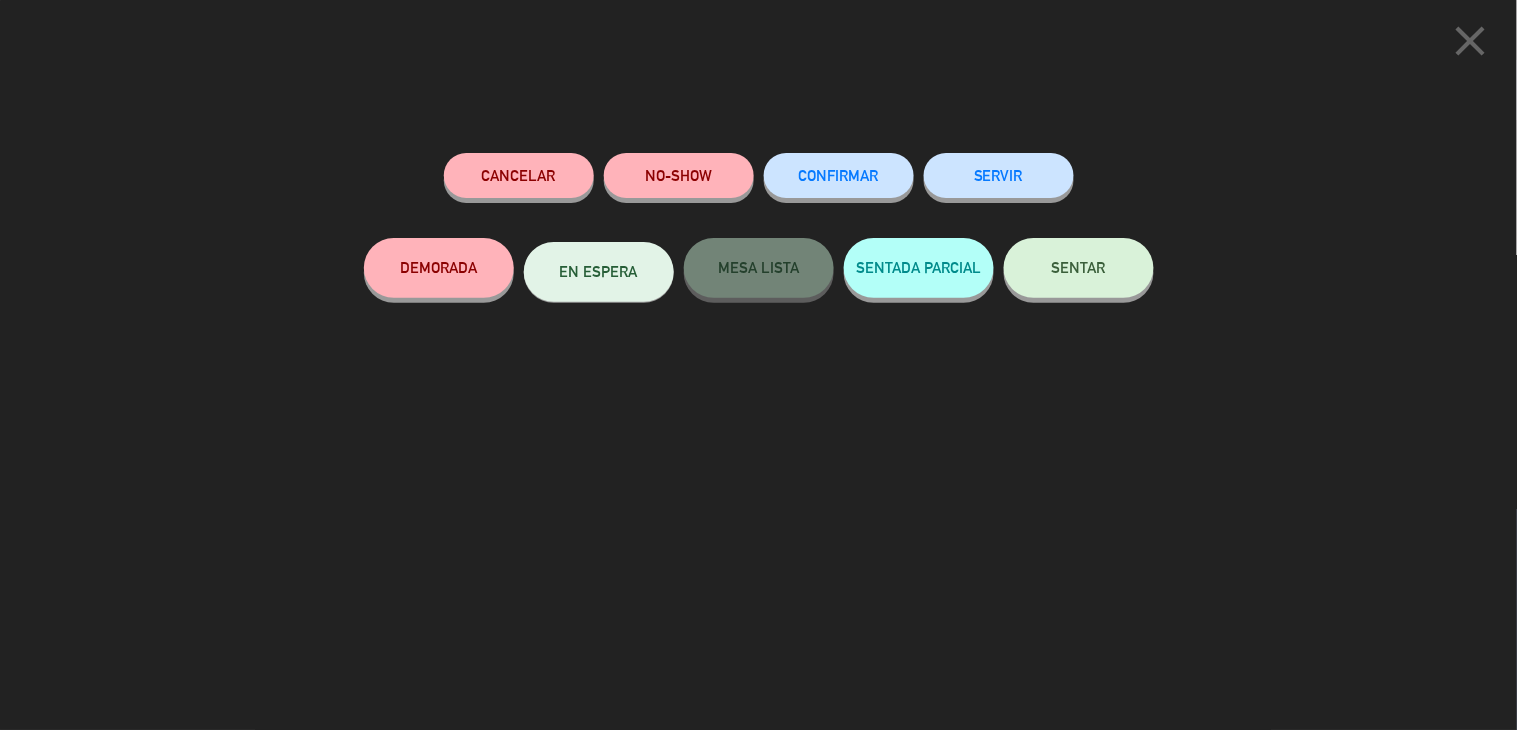 click on "SENTAR" 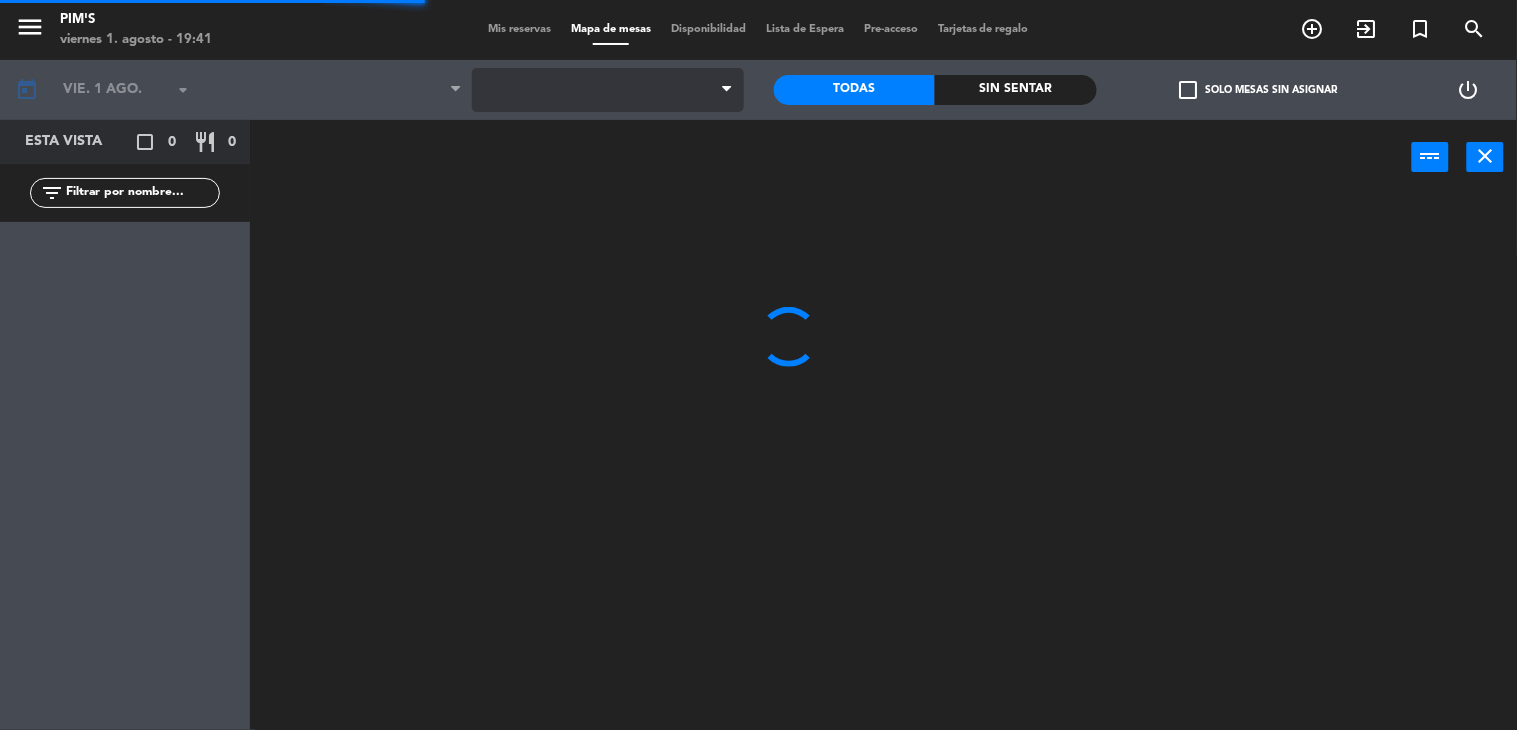 click at bounding box center (608, 90) 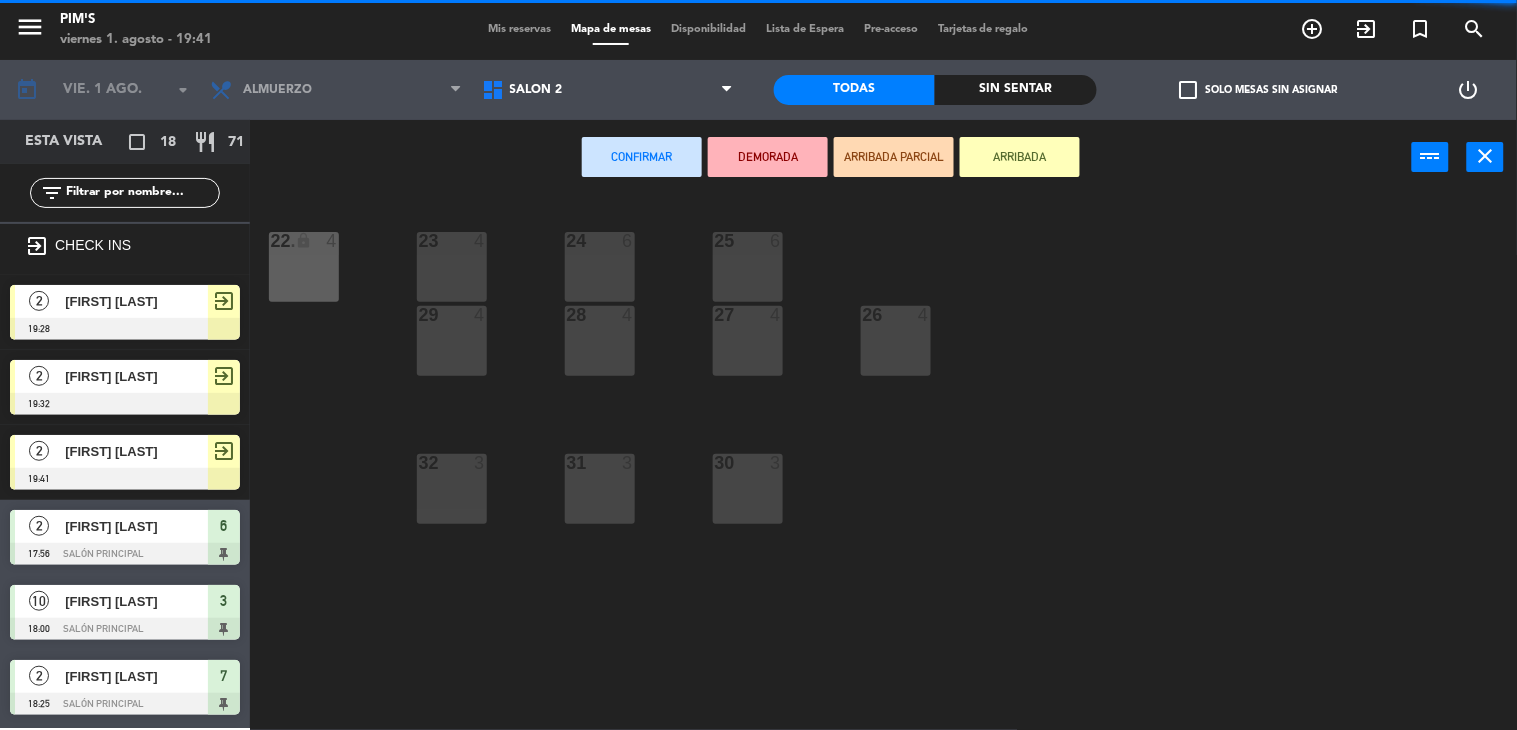 click on "Confirmar DEMORADA ARRIBADA PARCIAL ARRIBADA power_input close" at bounding box center (831, 158) 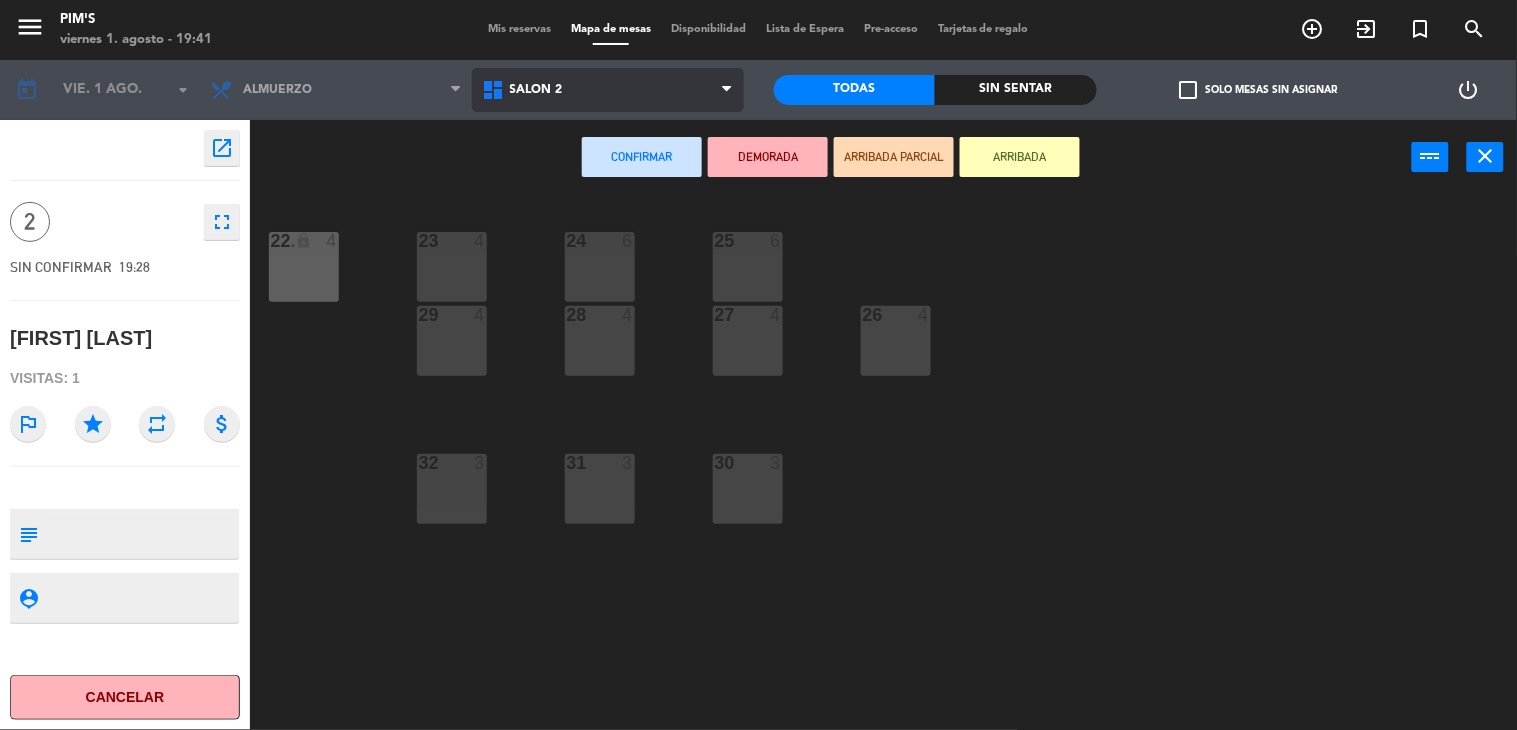 click on "Salón 2" at bounding box center (608, 90) 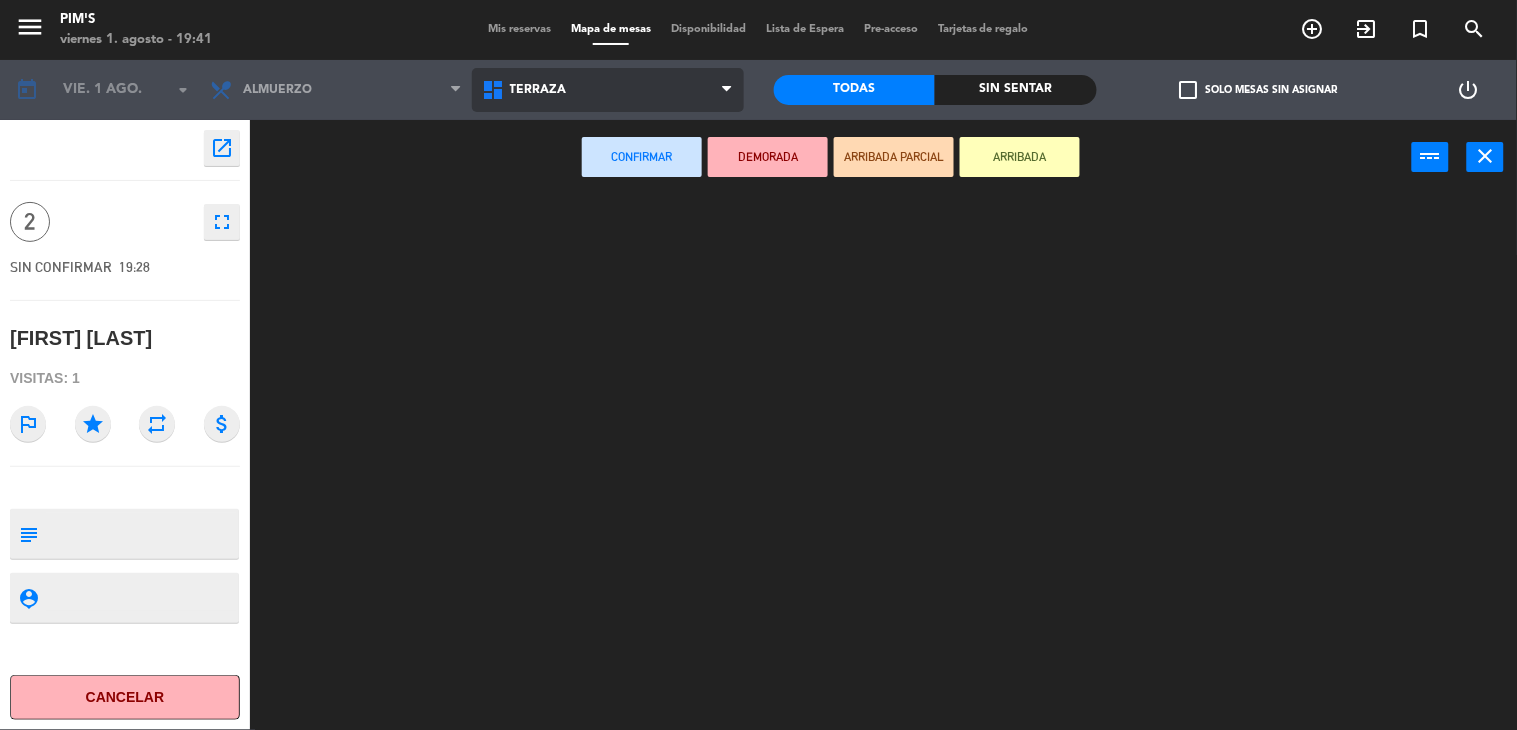click on "menu Pim's viernes 1. [DATE] - [TIME] Mis reservas Mapa de mesas Disponibilidad Lista de Espera Pre-acceso Tarjetas de regalo add_circle_outline exit_to_app turned_in_not search today vie. 1 ago. arrow_drop_down Almuerzo Almuerzo Almuerzo Salón 2 Salón principal Terraza Terraza Salón 2 Salón principal Terraza Todas Sin sentar check_box_outline_blank Solo mesas sin asignar power_settings_new open_in_new 2 fullscreen SIN CONFIRMAR [TIME] [FIRST] [LAST] Visitas: 1 outlined_flag star repeat attach_money subject person_pin Cancelar Confirmar DEMORADA ARRIVADA PARCIAL ARRIVADA power_input close" 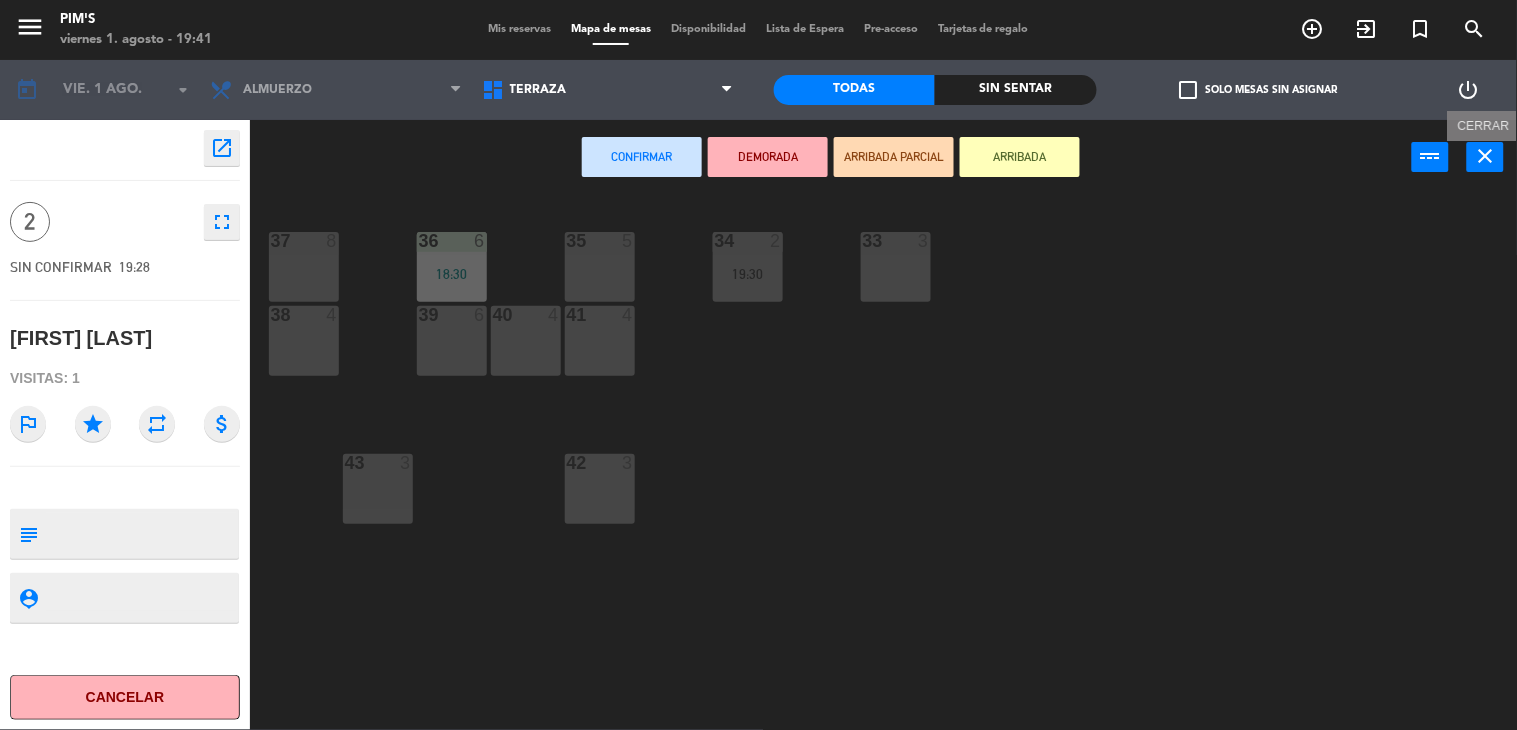 click on "close" at bounding box center [1486, 156] 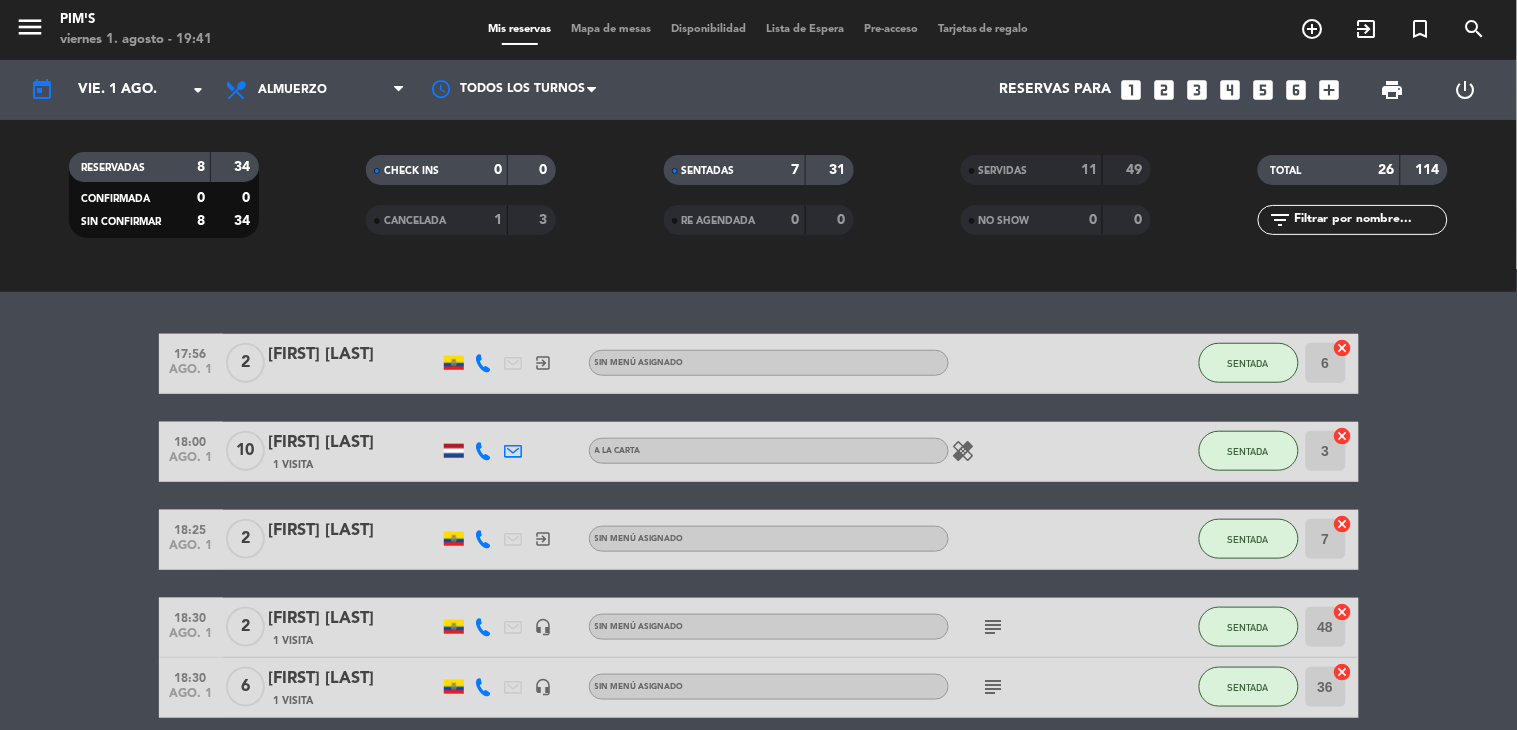 scroll, scrollTop: 888, scrollLeft: 0, axis: vertical 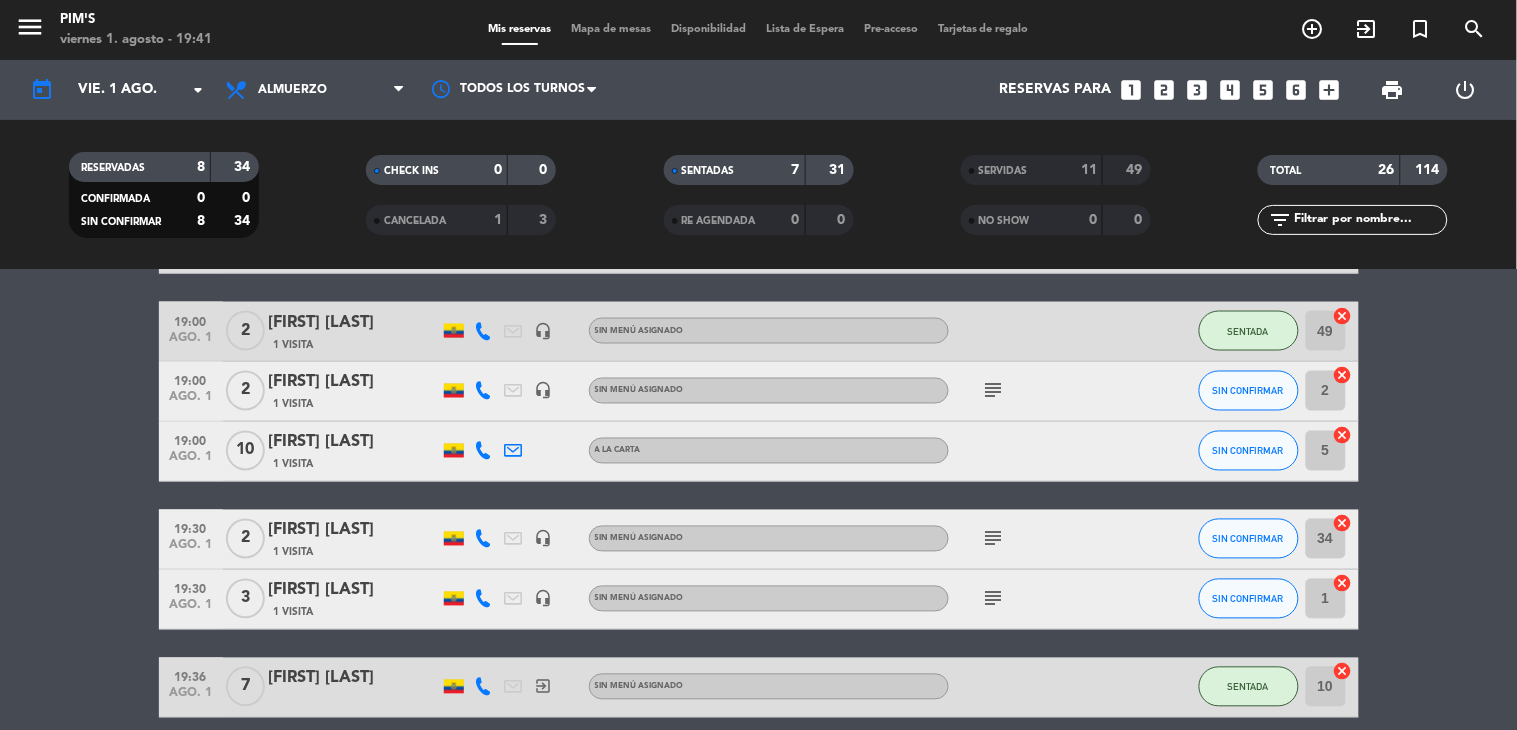 click on "cancel" 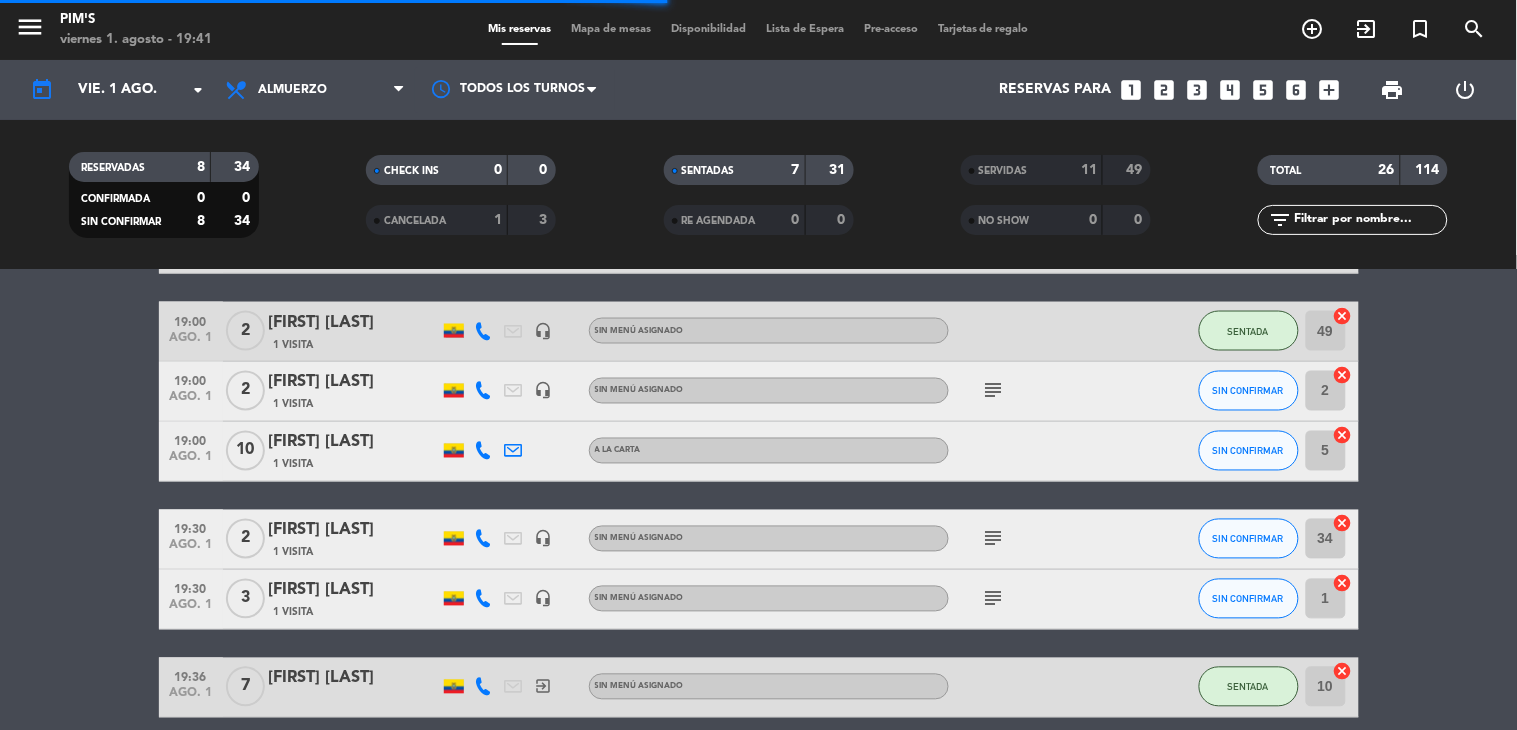 click on "subject" 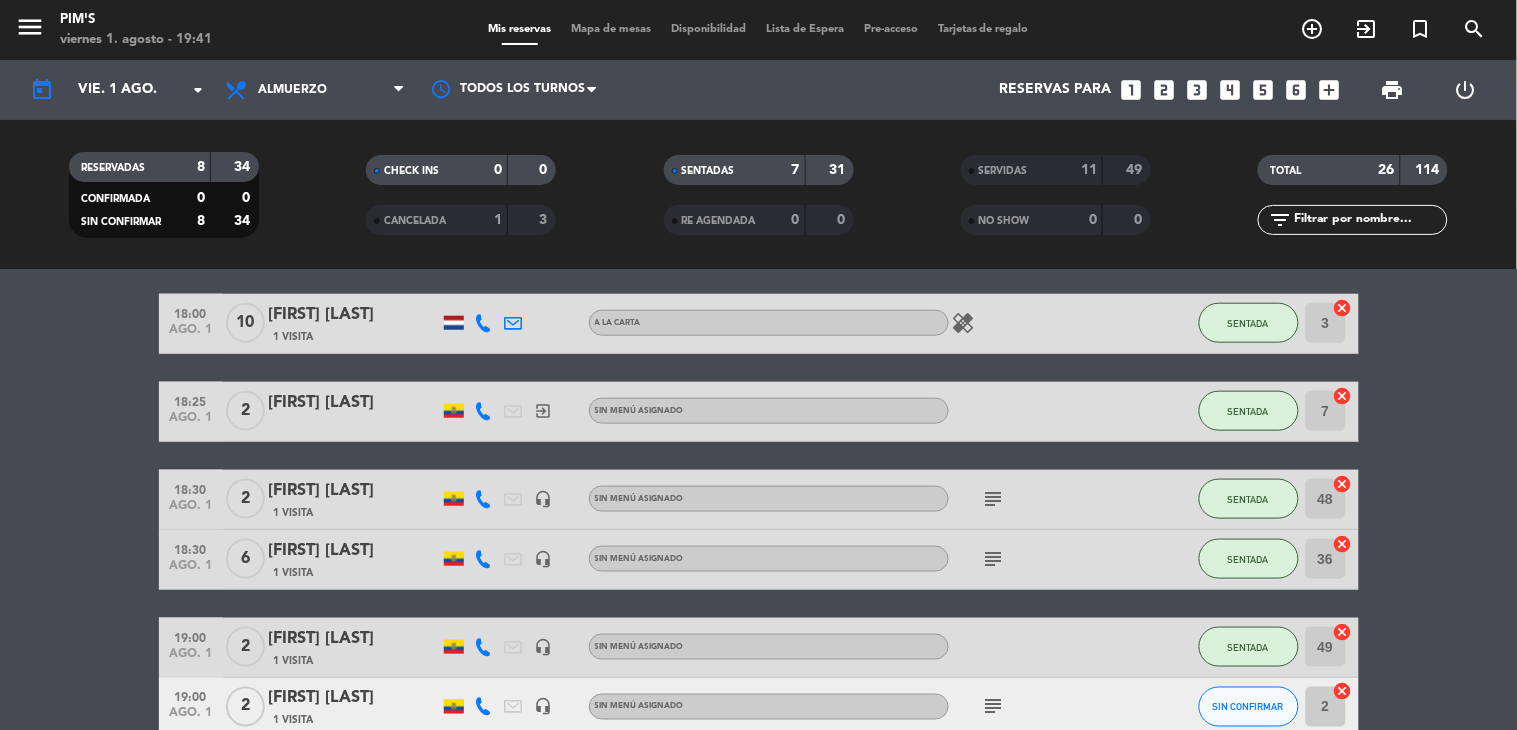 scroll, scrollTop: 888, scrollLeft: 0, axis: vertical 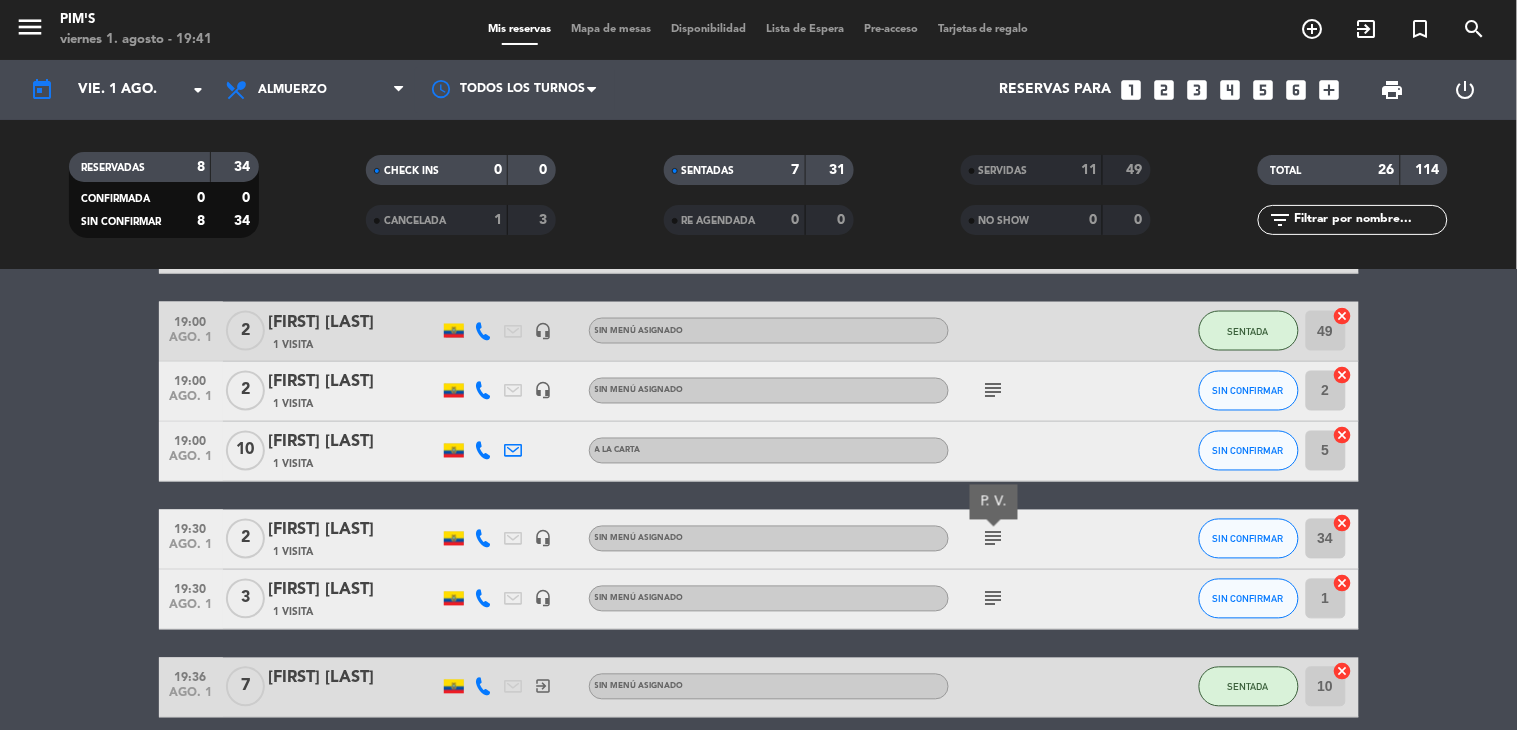 click on "cancel" 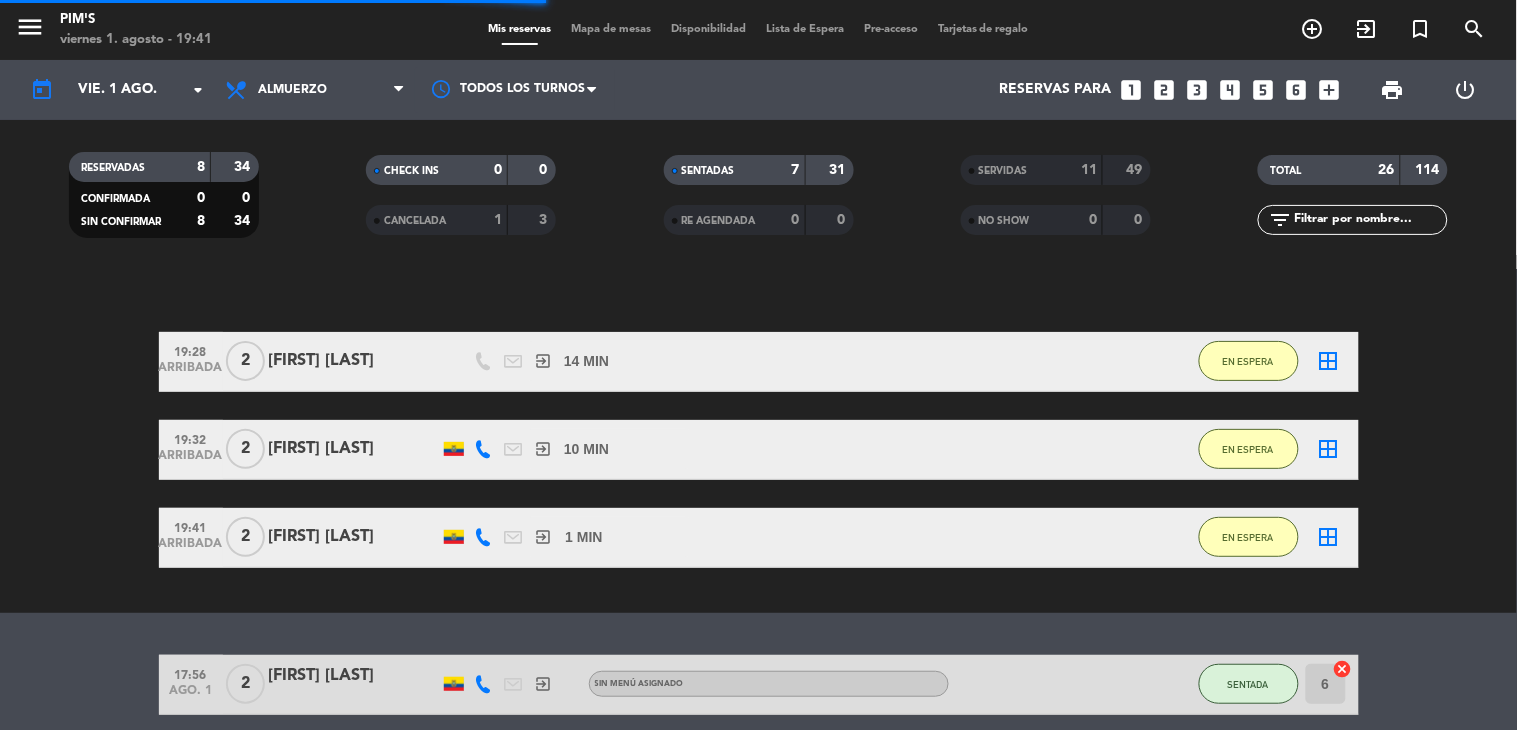 scroll, scrollTop: 0, scrollLeft: 0, axis: both 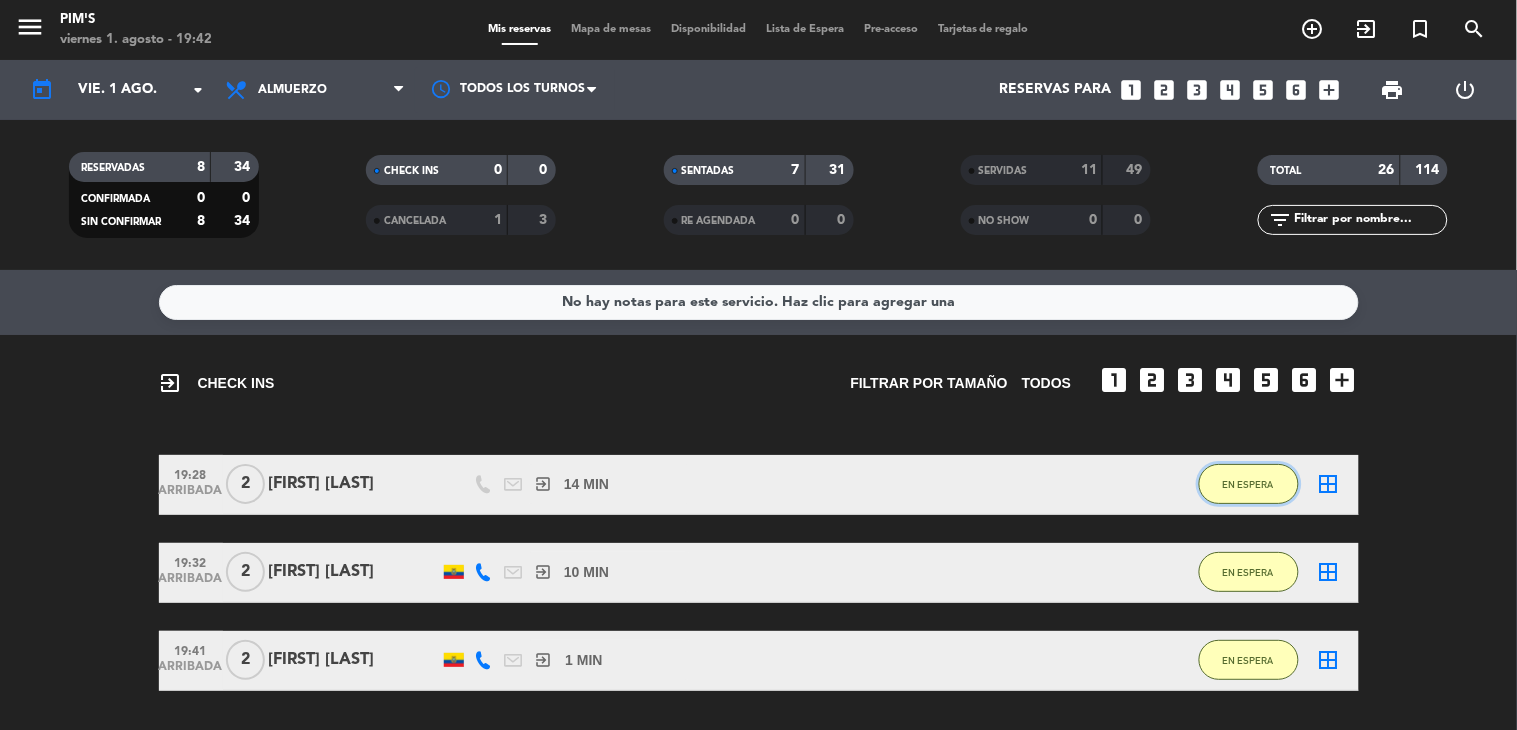 click on "EN ESPERA" 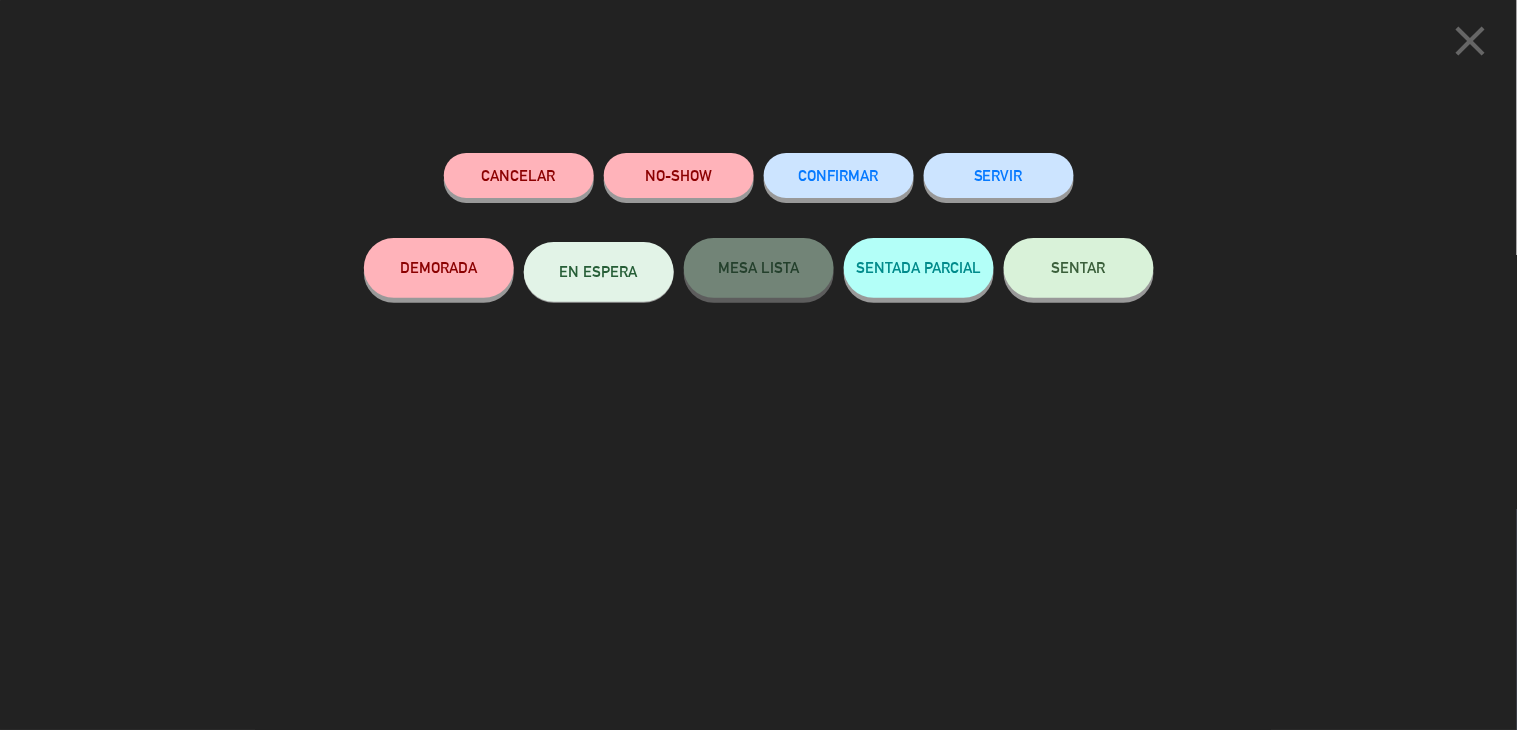 click on "SENTAR" 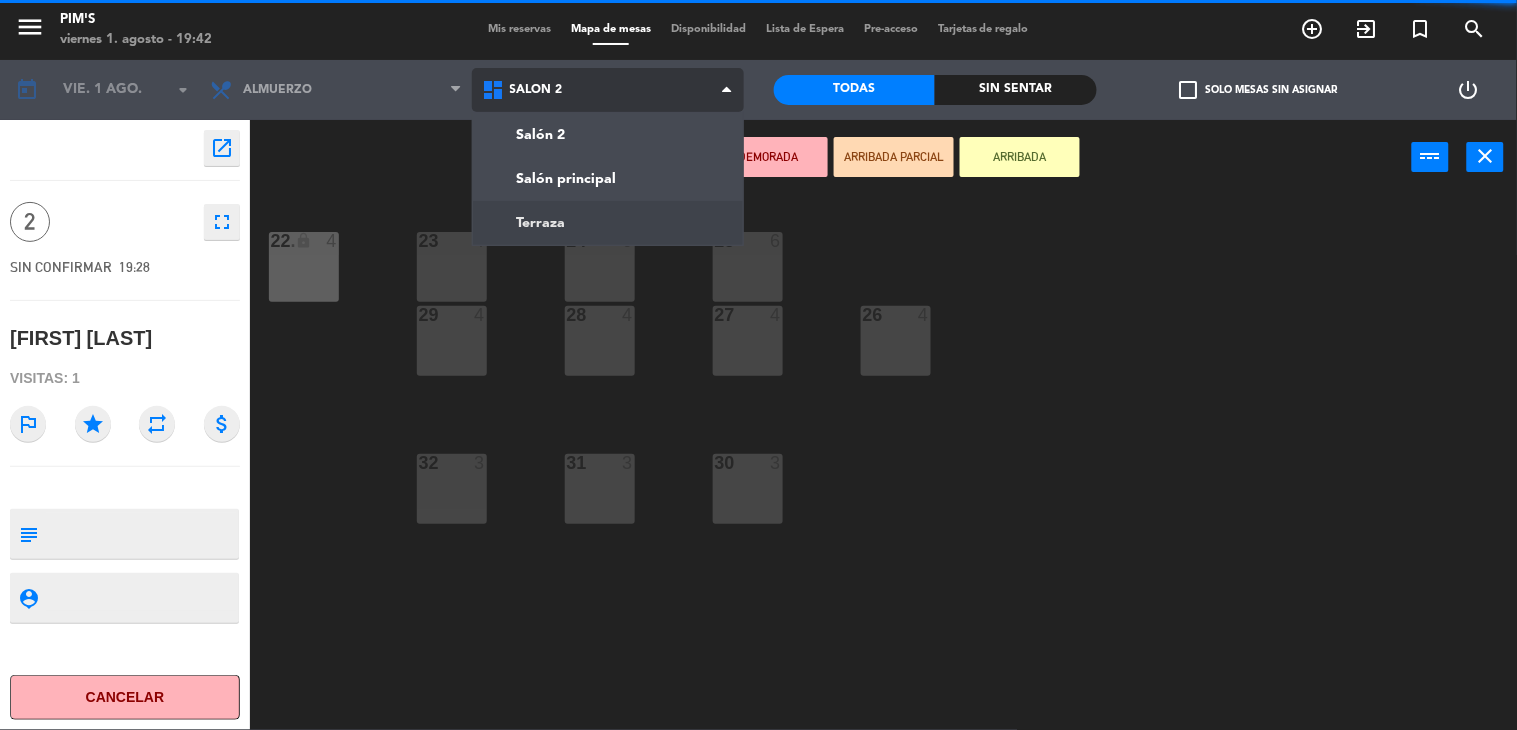 click on "menu Pim's viernes 1. agosto - 19:42 Mis reservas Mapa de mesas Disponibilidad Lista de Espera Pre-acceso Tarjetas de regalo add_circle_outline exit_to_app turned_in_not search today vie. 1 ago. arrow_drop_down Almuerzo Almuerzo Almuerzo Salón 2 Salón principal Terraza Salón 2 Salón 2 Salón principal Terraza Todas Sin sentar check_box_outline_blank Solo mesas sin asignar power_settings_new open_in_new 23 4 24 6 25 6 22 lock 4 22. 4 26 4 27 4 28 4 29 4 30 3 31 3 32 3" 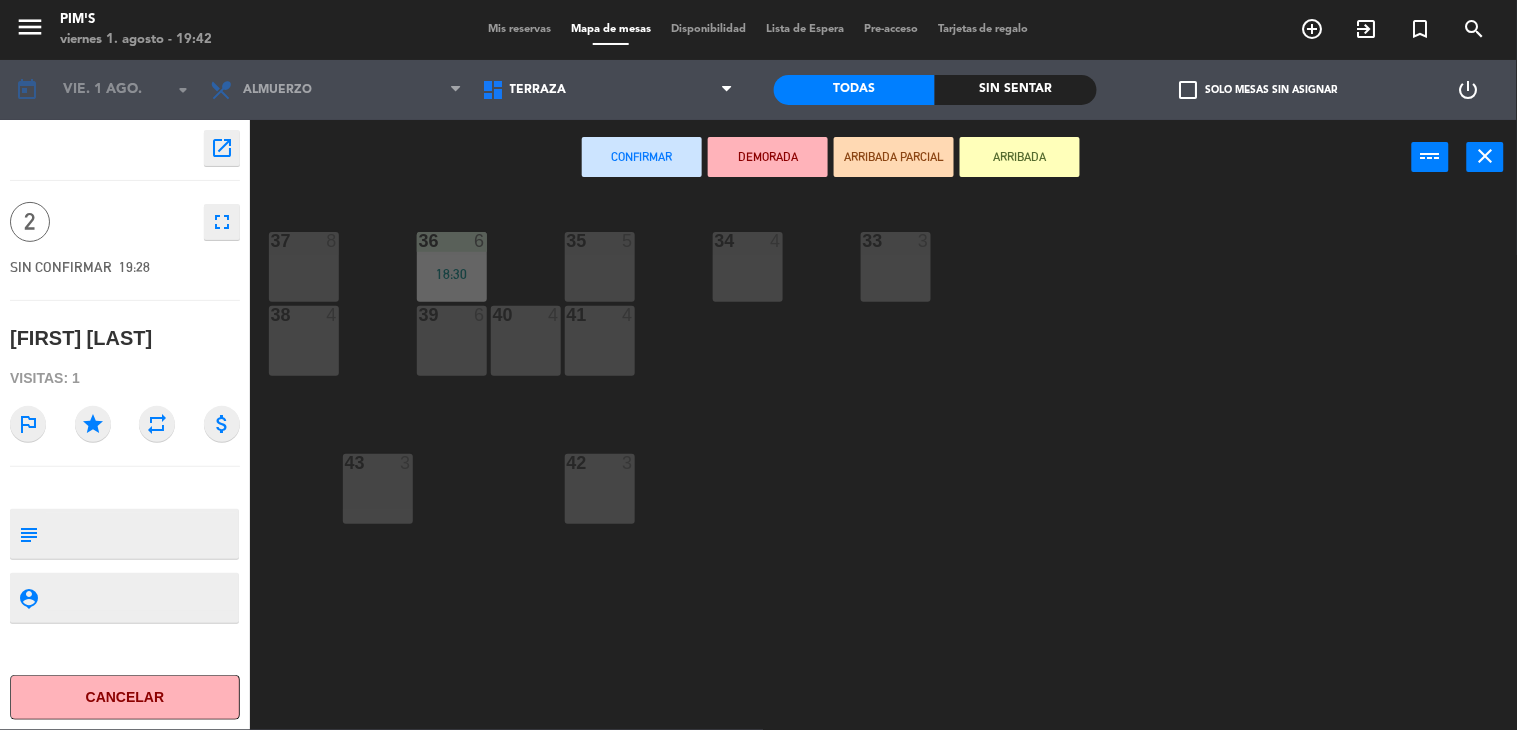 click on "36  6   18:30  35  5  34  4  33  3  37  8  40  4  39  6  38  4  41  4  42  3  43  3" 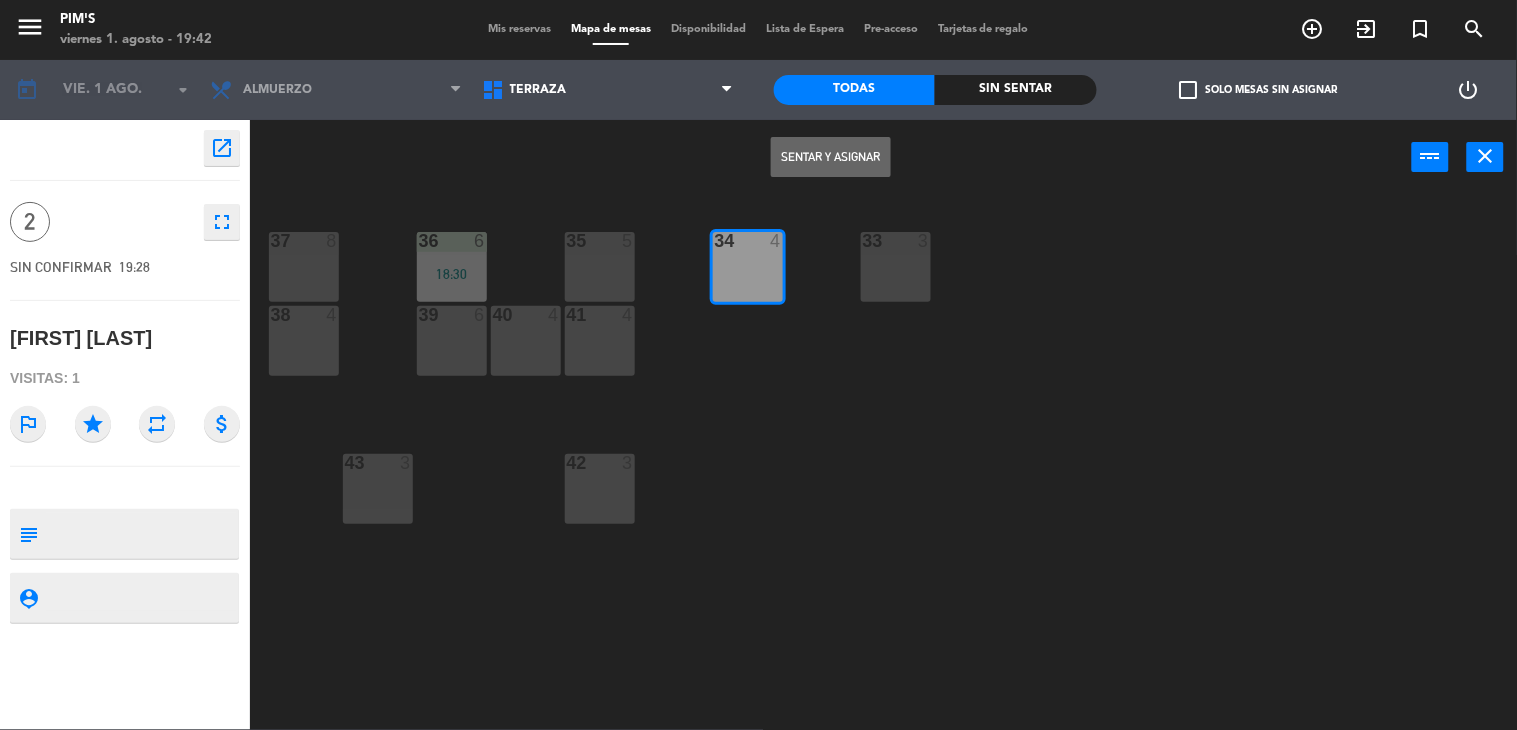 click on "Sentar y Asignar" at bounding box center [831, 157] 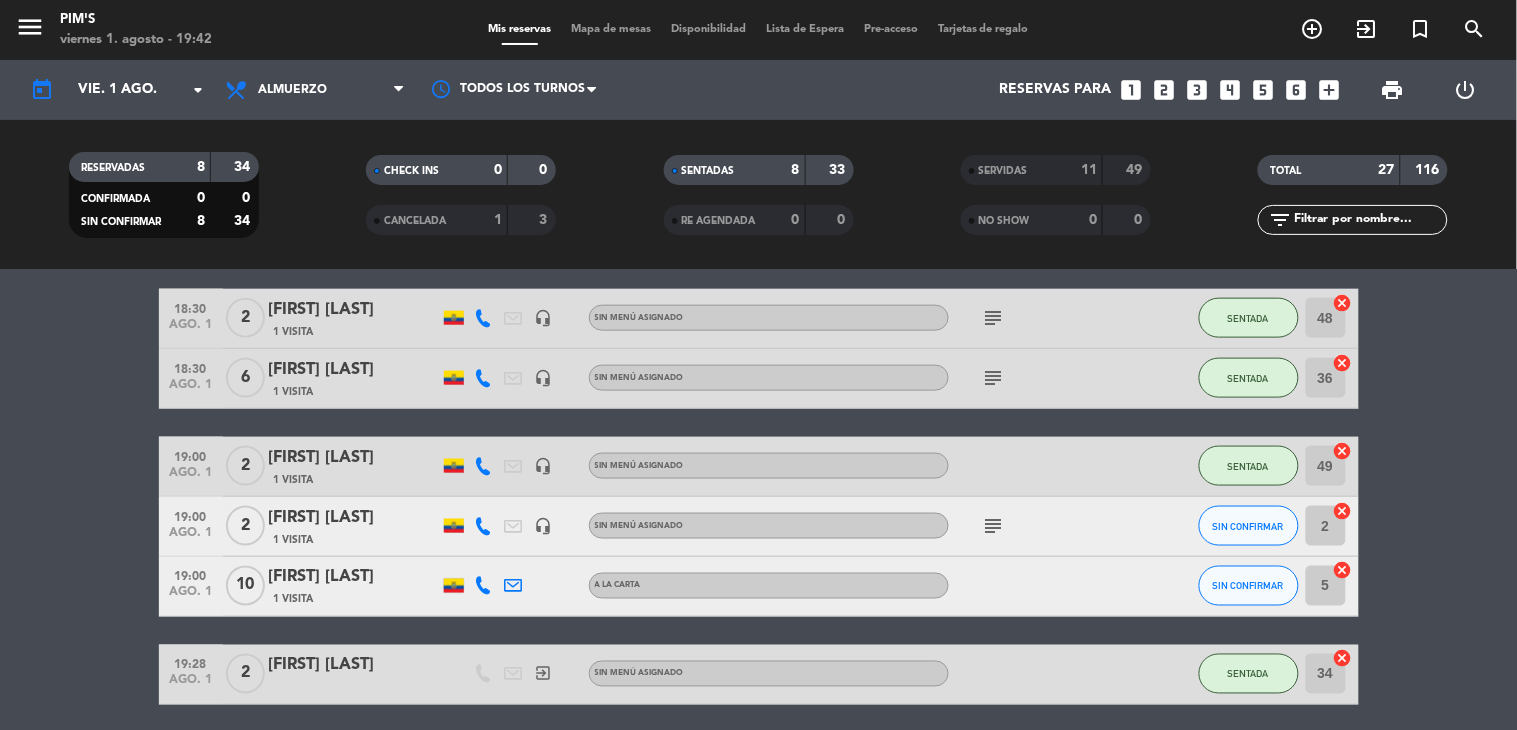 scroll, scrollTop: 666, scrollLeft: 0, axis: vertical 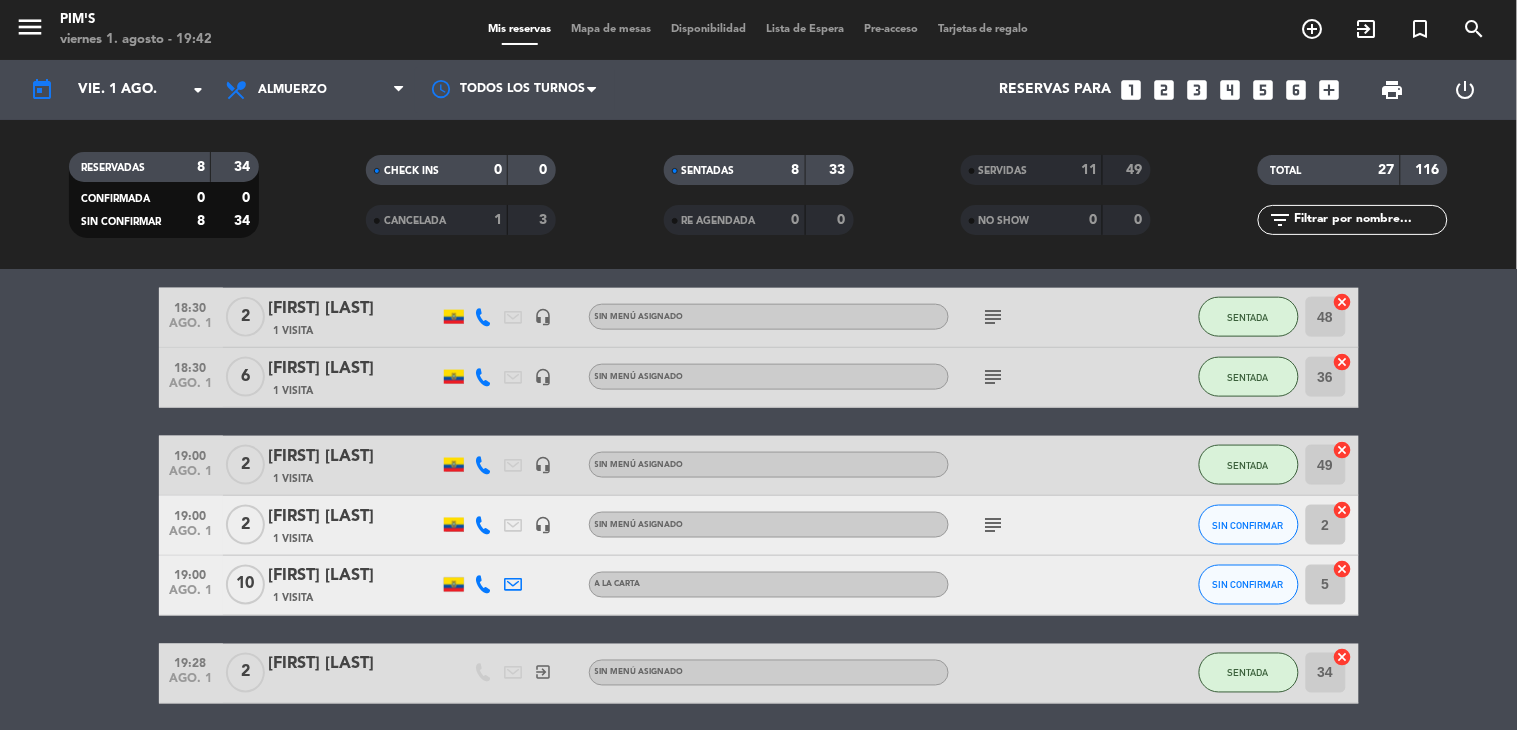 click on "cancel" 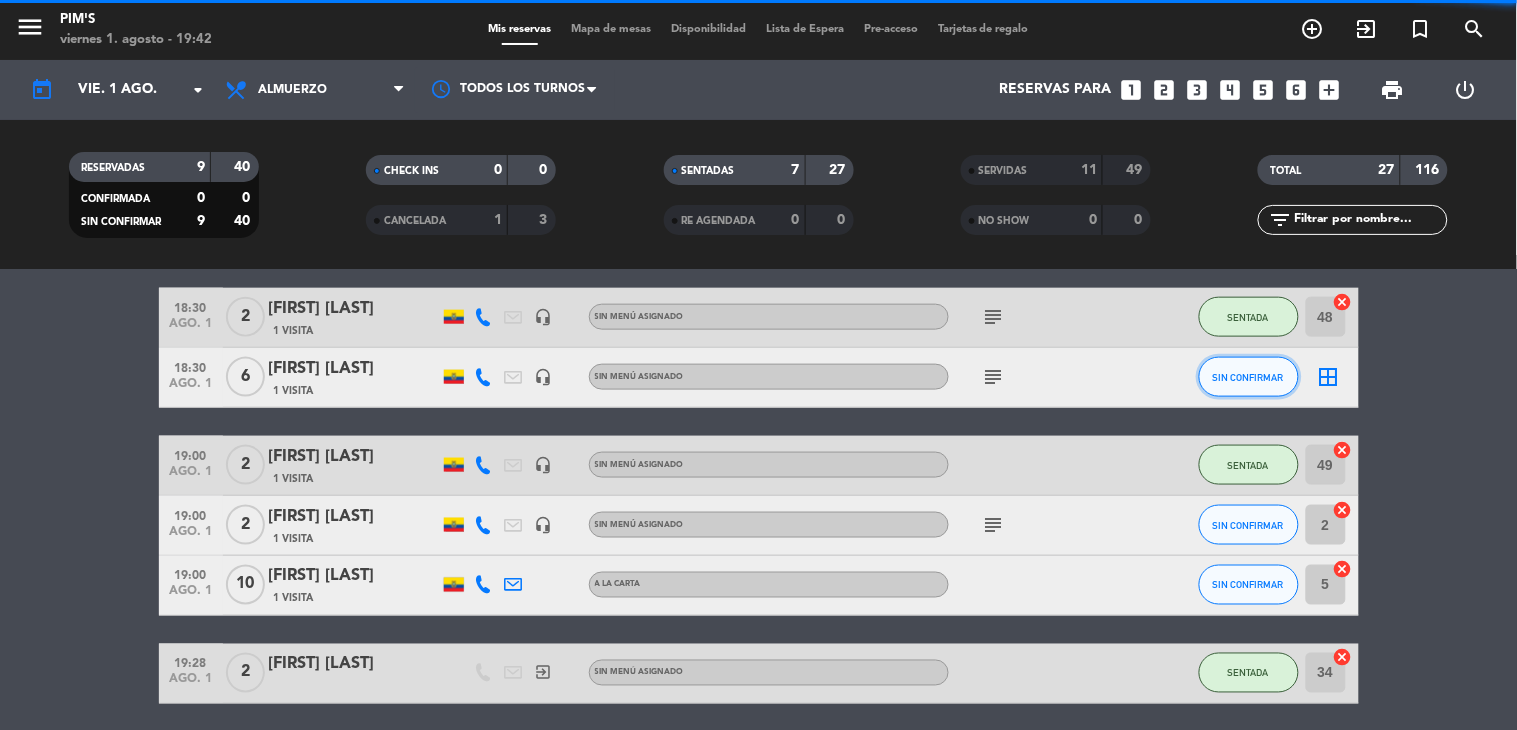 click on "SIN CONFIRMAR" 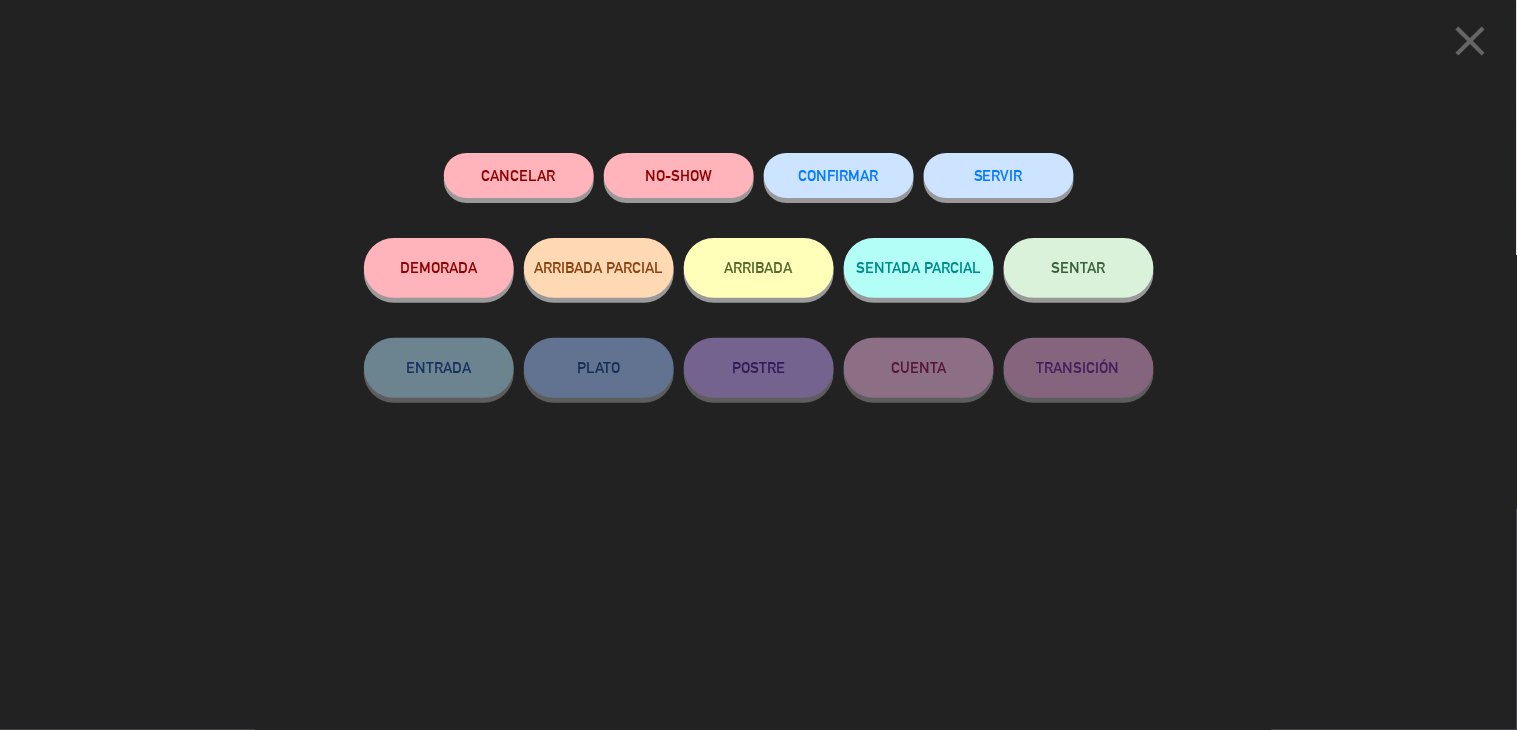drag, startPoint x: 1075, startPoint y: 267, endPoint x: 864, endPoint y: 76, distance: 284.6085 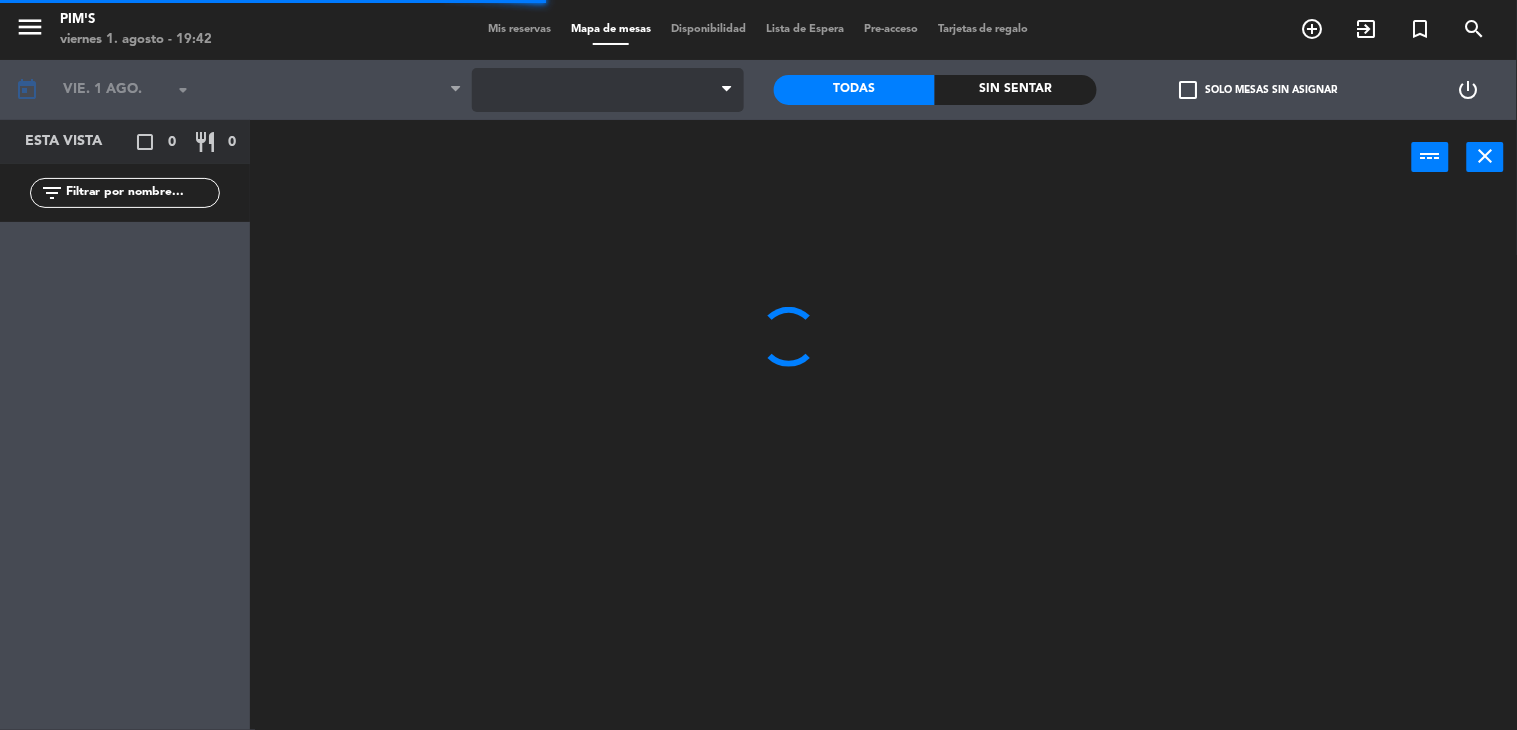 click at bounding box center [608, 90] 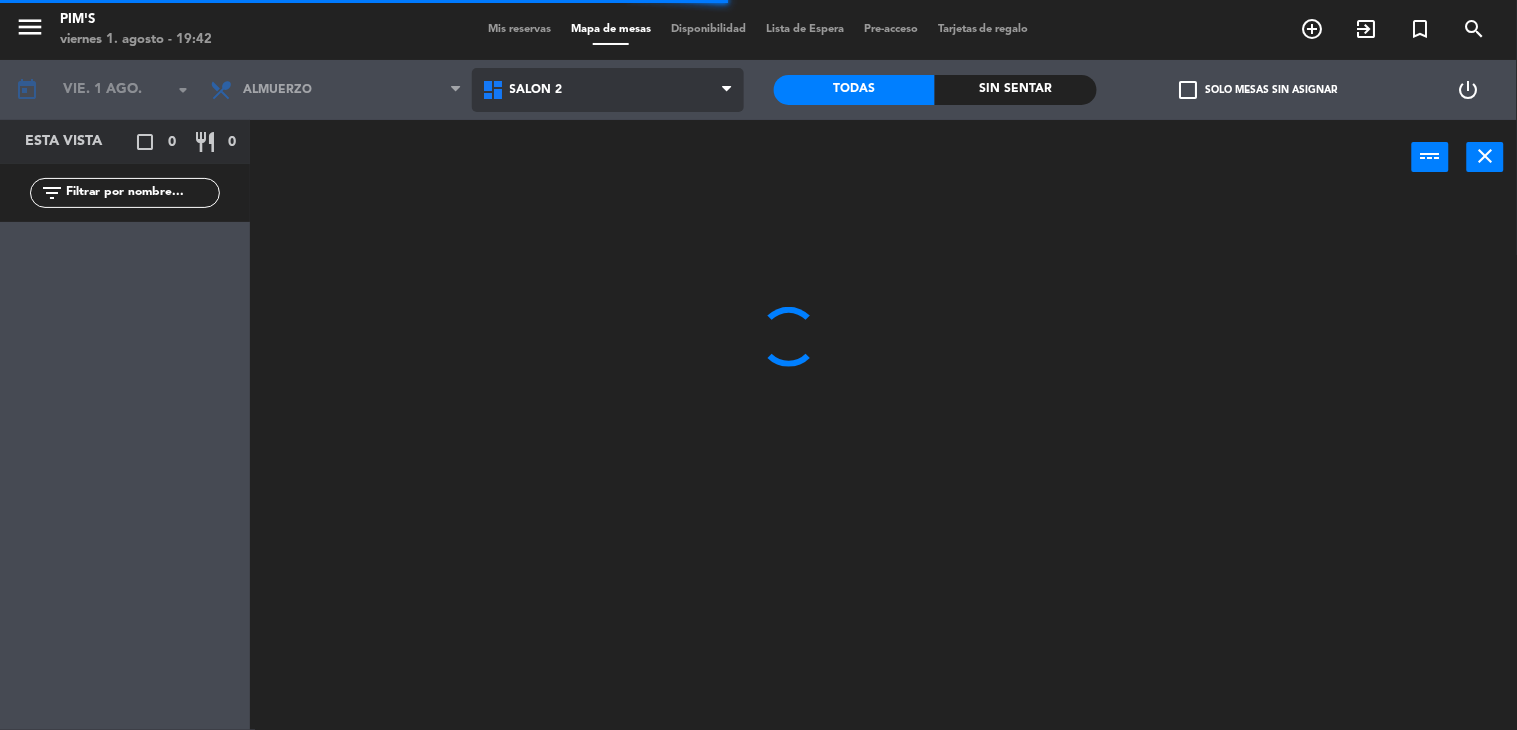click on "Salón 2" at bounding box center [608, 90] 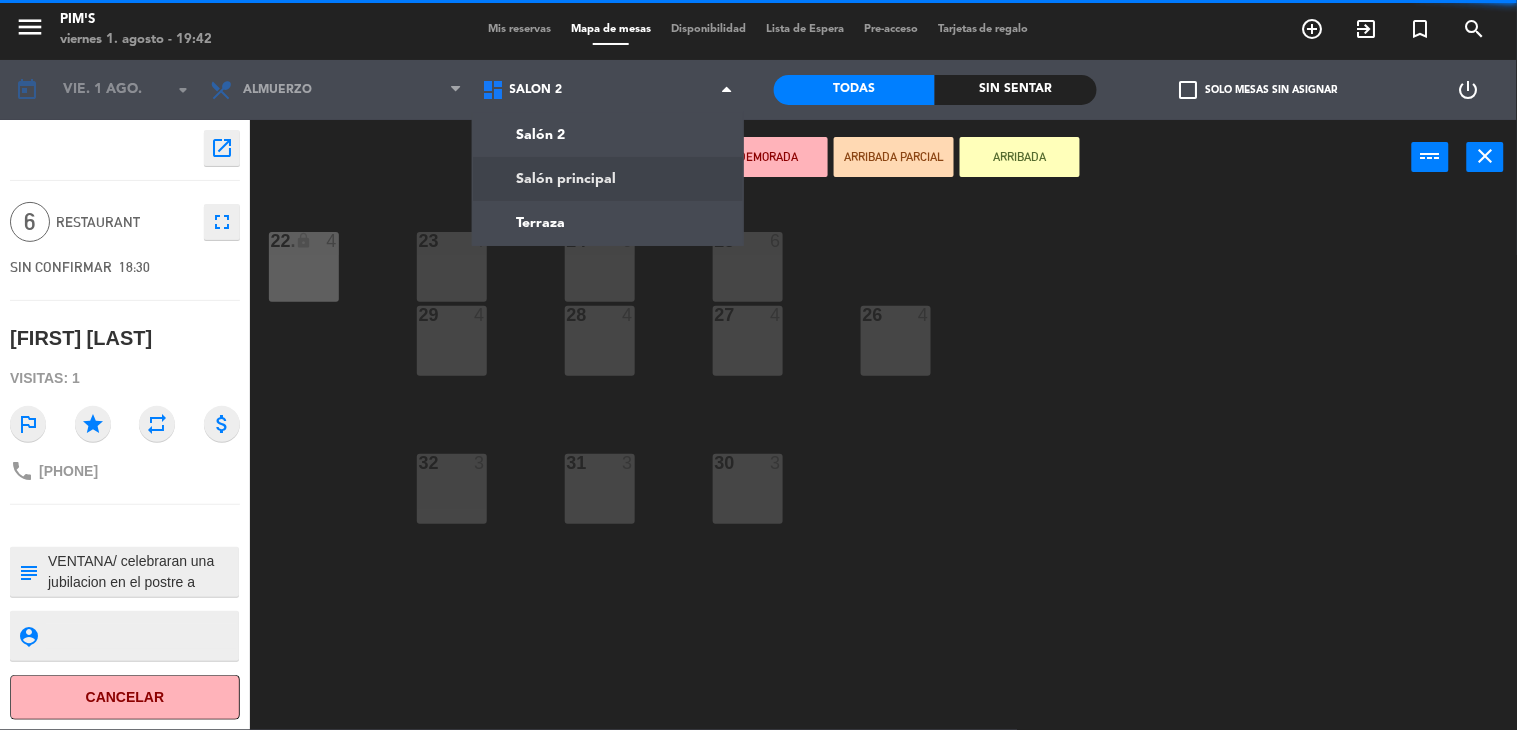 drag, startPoint x: 671, startPoint y: 162, endPoint x: 695, endPoint y: 178, distance: 28.84441 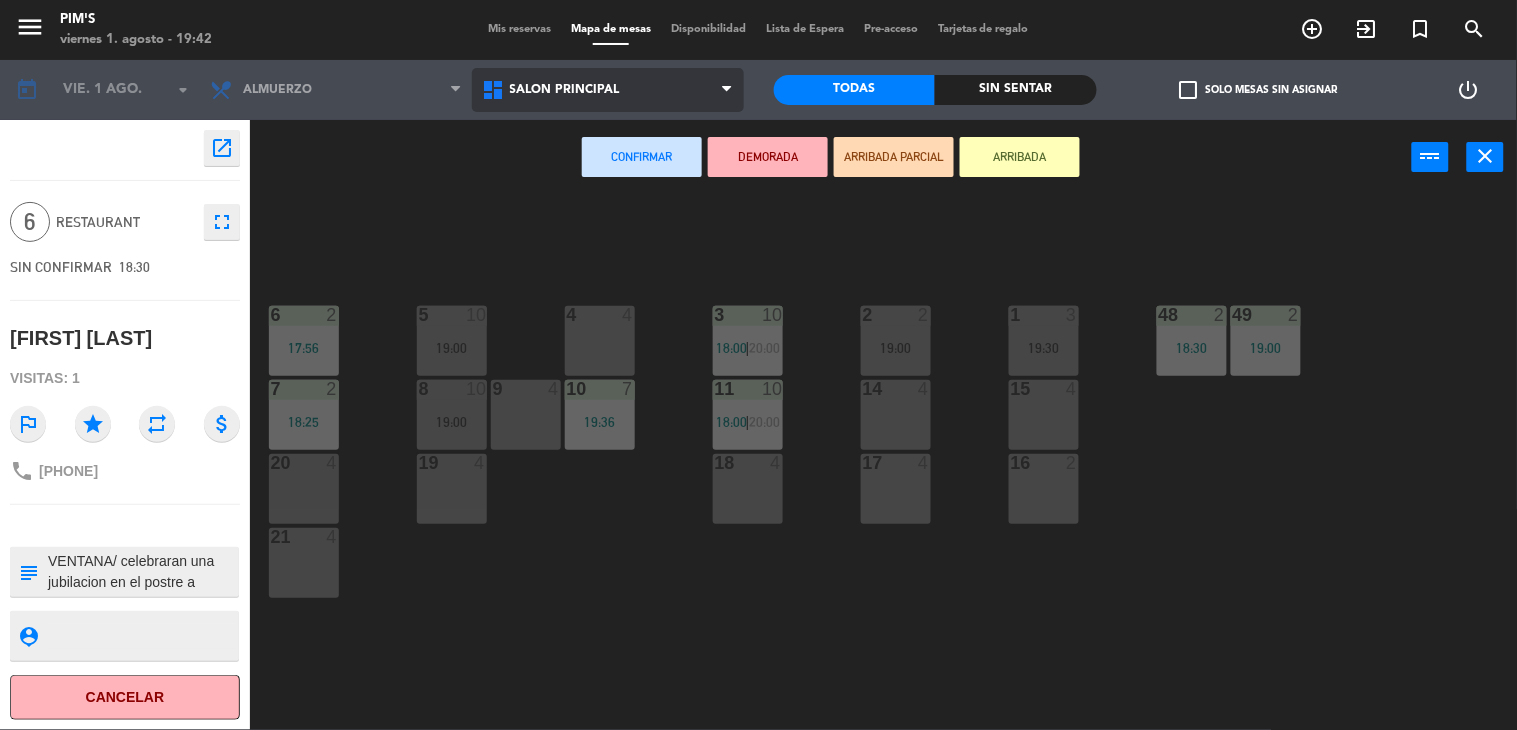 click on "Salón principal" at bounding box center [608, 90] 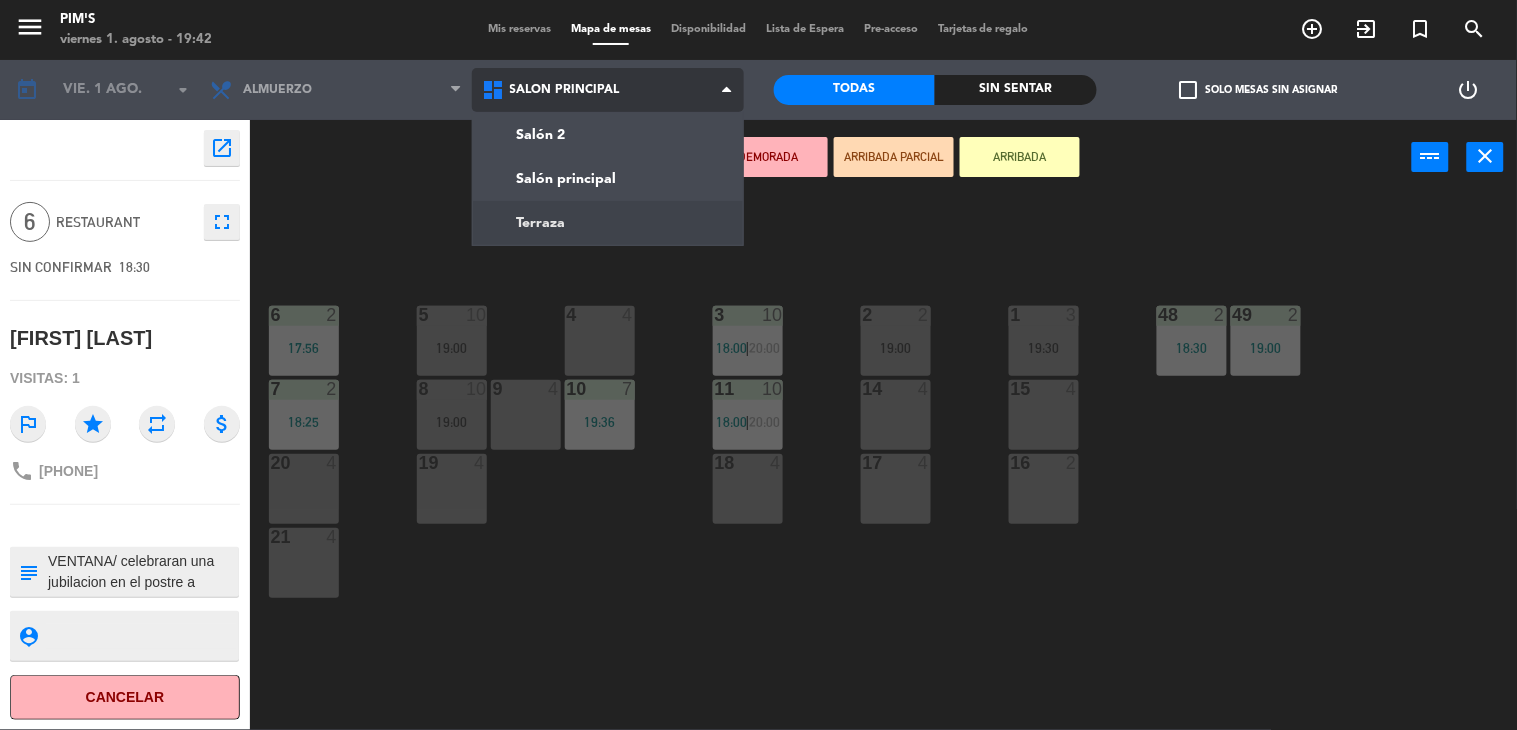 click on "menu  Pim's   [DAY] [DATE] - [TIME]   Mis reservas   Mapa de mesas   Disponibilidad   Lista de Espera   Pre-acceso   Tarjetas de regalo  add_circle_outline exit_to_app turned_in_not search today    vie. [DATE]  arrow_drop_down  Almuerzo  Almuerzo  Almuerzo  Salón 2   Salón principal   Terraza   Salón principal   Salón 2   Salón principal   Terraza   Todas  Sin sentar  check_box_outline_blank   Solo mesas sin asignar   power_settings_new    open_in_new 6  Restaurant  fullscreen  SIN CONFIRMAR   [TIME]   [FIRST] [LAST]  Visitas: 1 outlined_flag star repeat attach_money phone [PHONE] subject                              person_pin                              Cancelar   Confirmar   DEMORADA   ARRIBADA PARCIAL   ARRIBADA  power_input close 6  2   [TIME]  5  10   [TIME]  4  4  3  10   [TIME]    |    [TIME]     48  2   [TIME]  2  2   [TIME]  1  3   [TIME]  49  2   [TIME]  7  2   [TIME]  8  10   [TIME]  10  6  14  2   [TIME]    |    [TIME]     20  4  18  4  17  4  19  4  16  2  21  4" 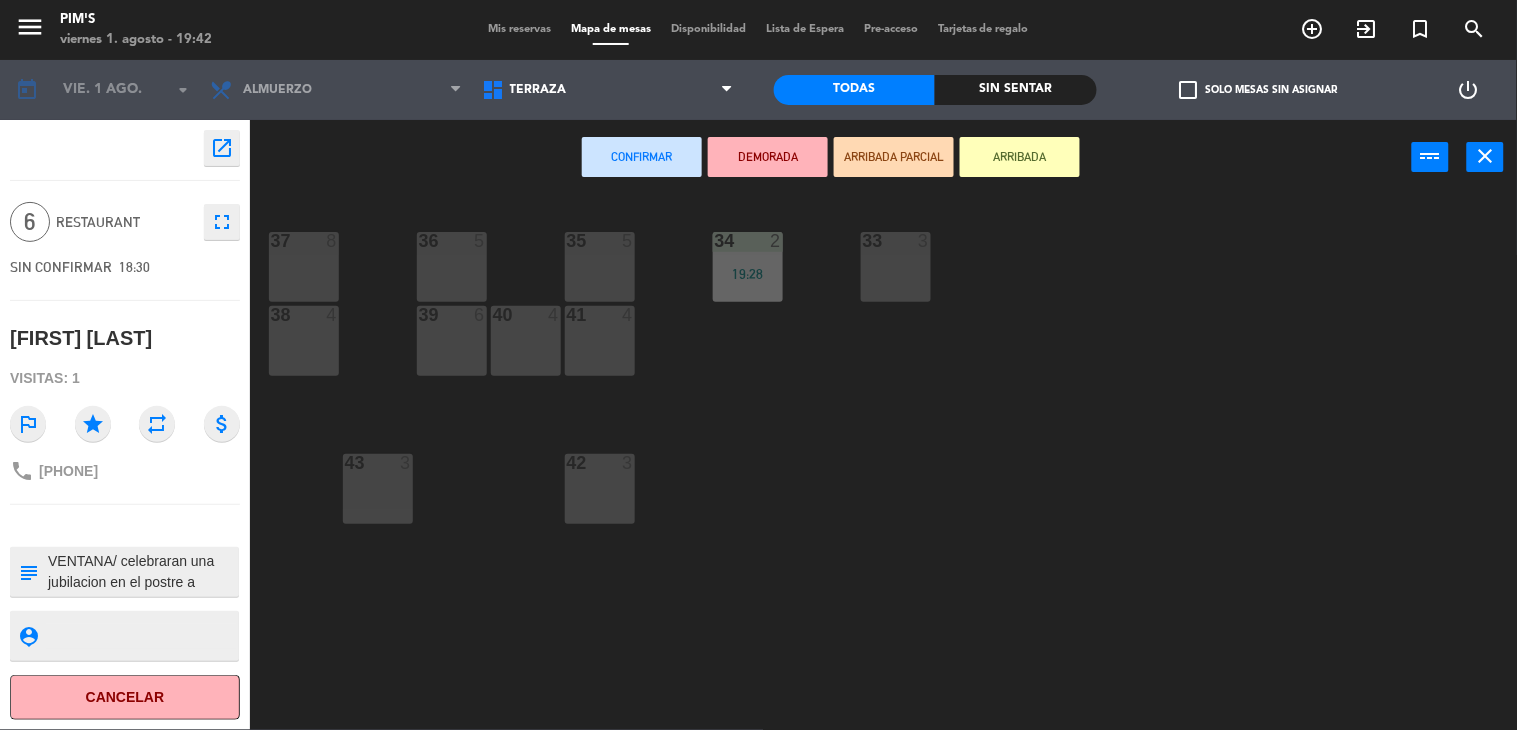 click on "35  5" at bounding box center [600, 267] 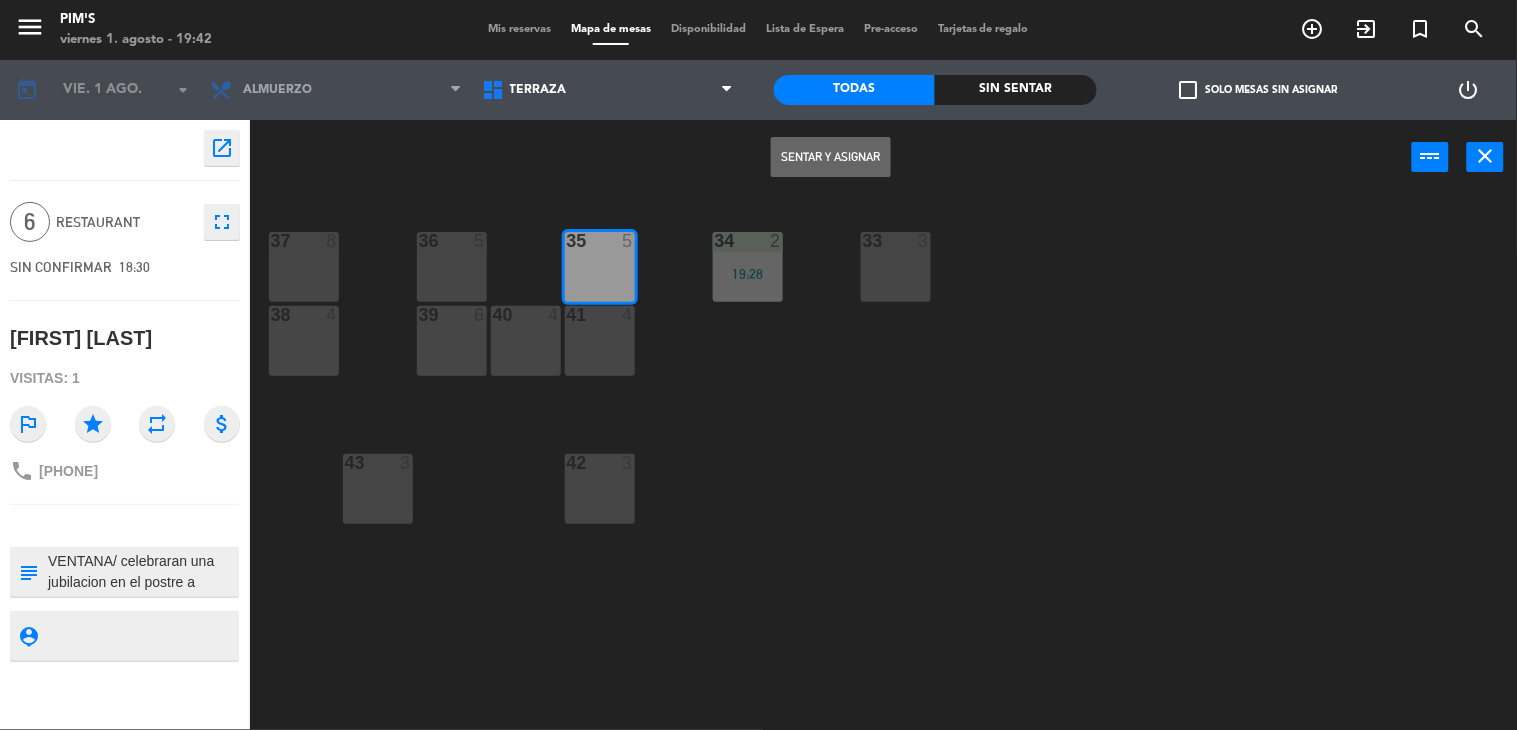 click on "Sentar y Asignar" at bounding box center (831, 157) 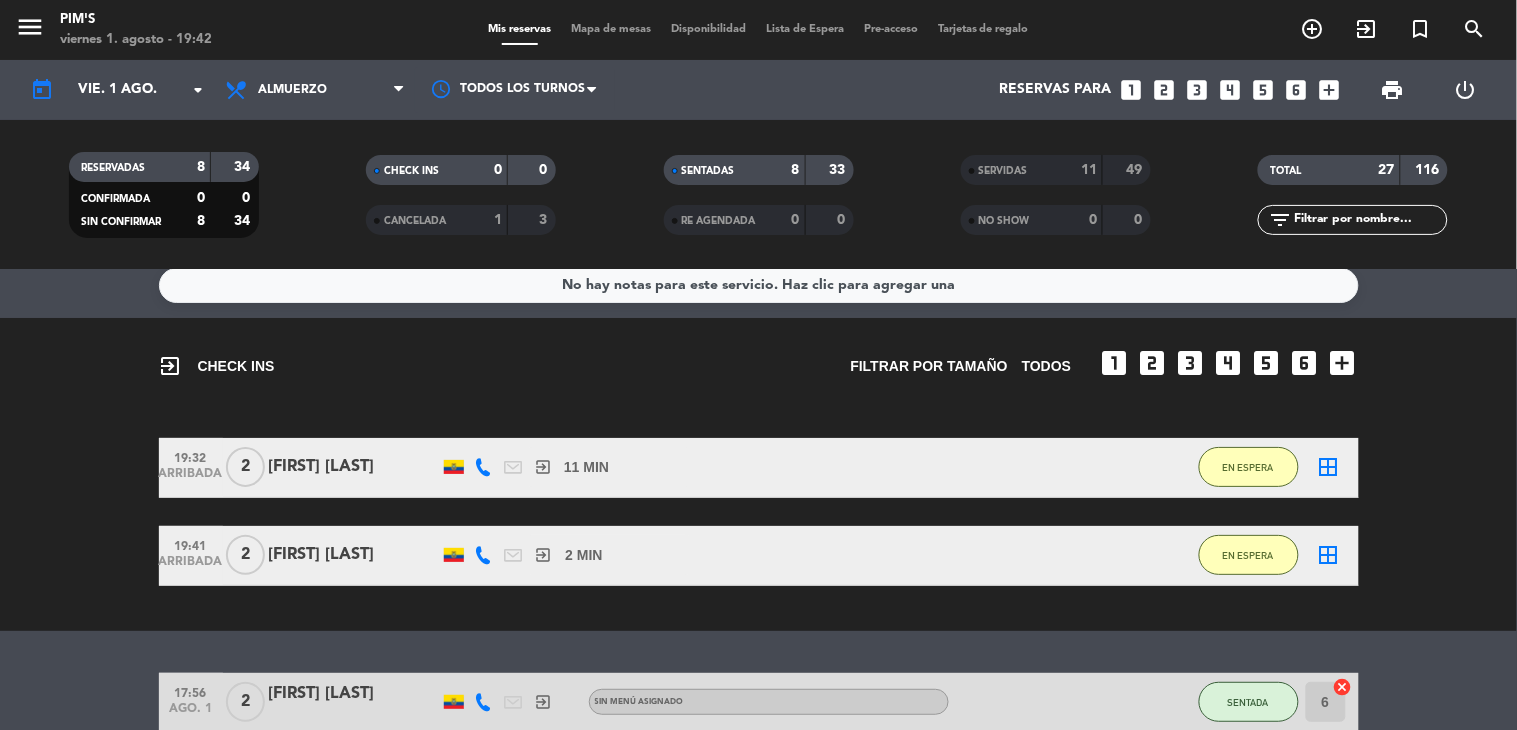 scroll, scrollTop: 0, scrollLeft: 0, axis: both 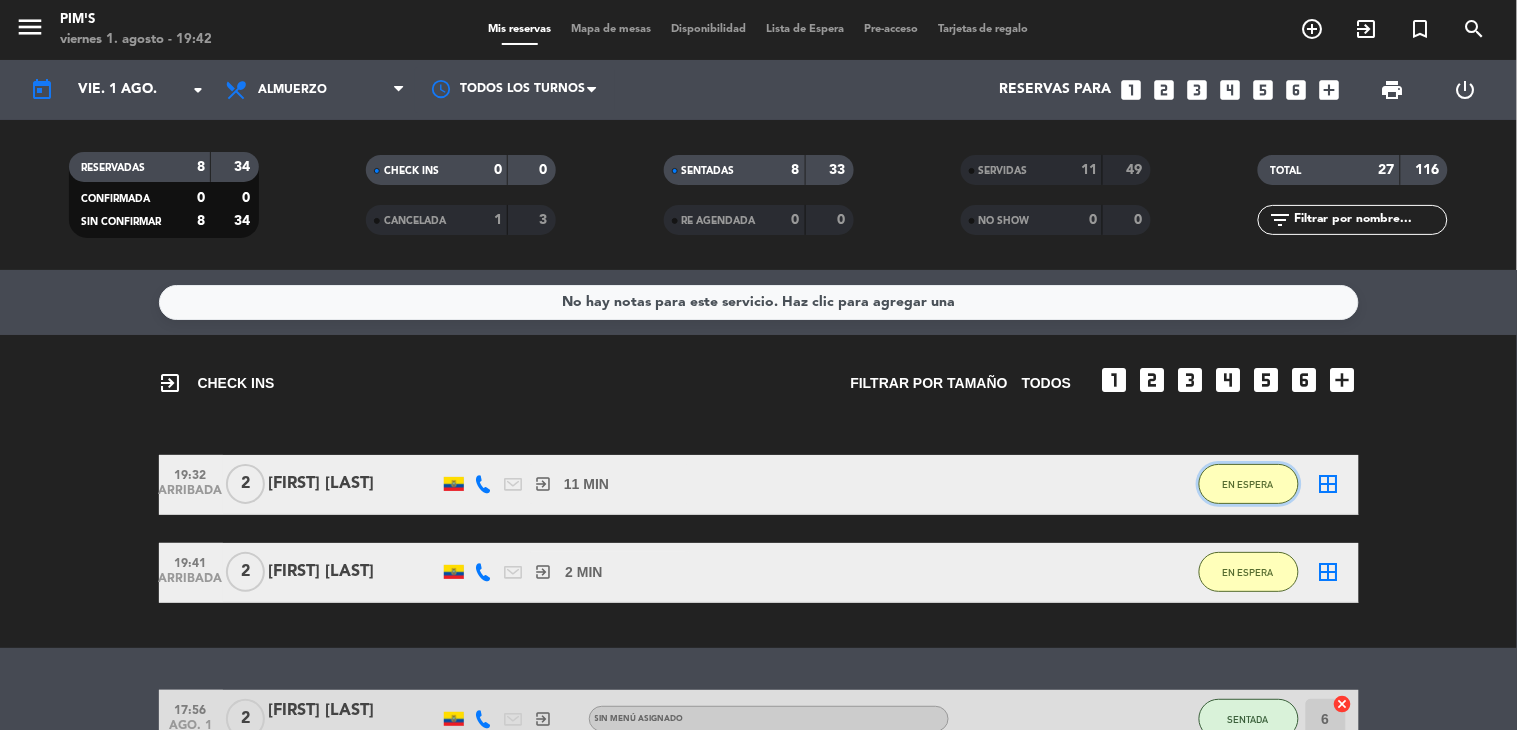 click on "EN ESPERA" 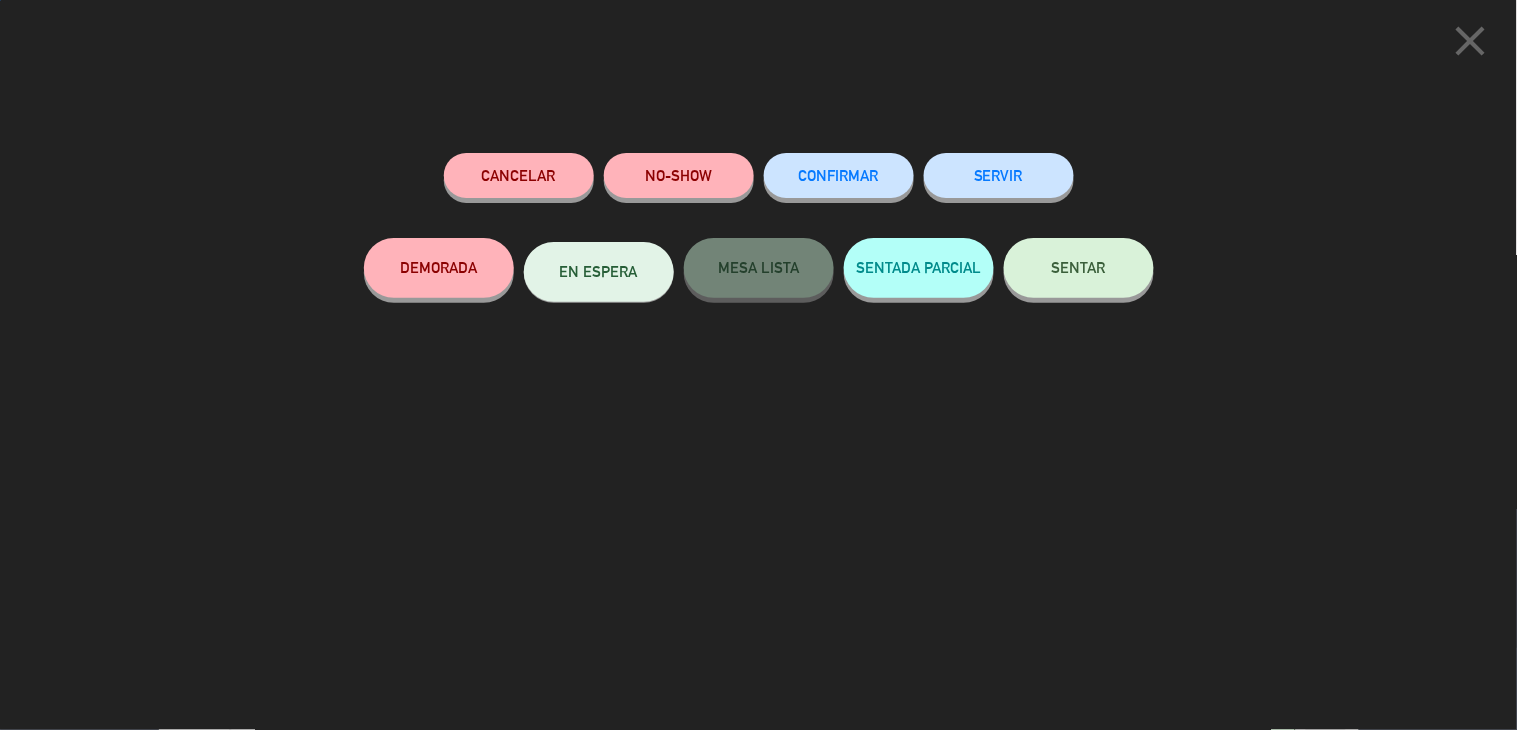 click on "SENTAR" 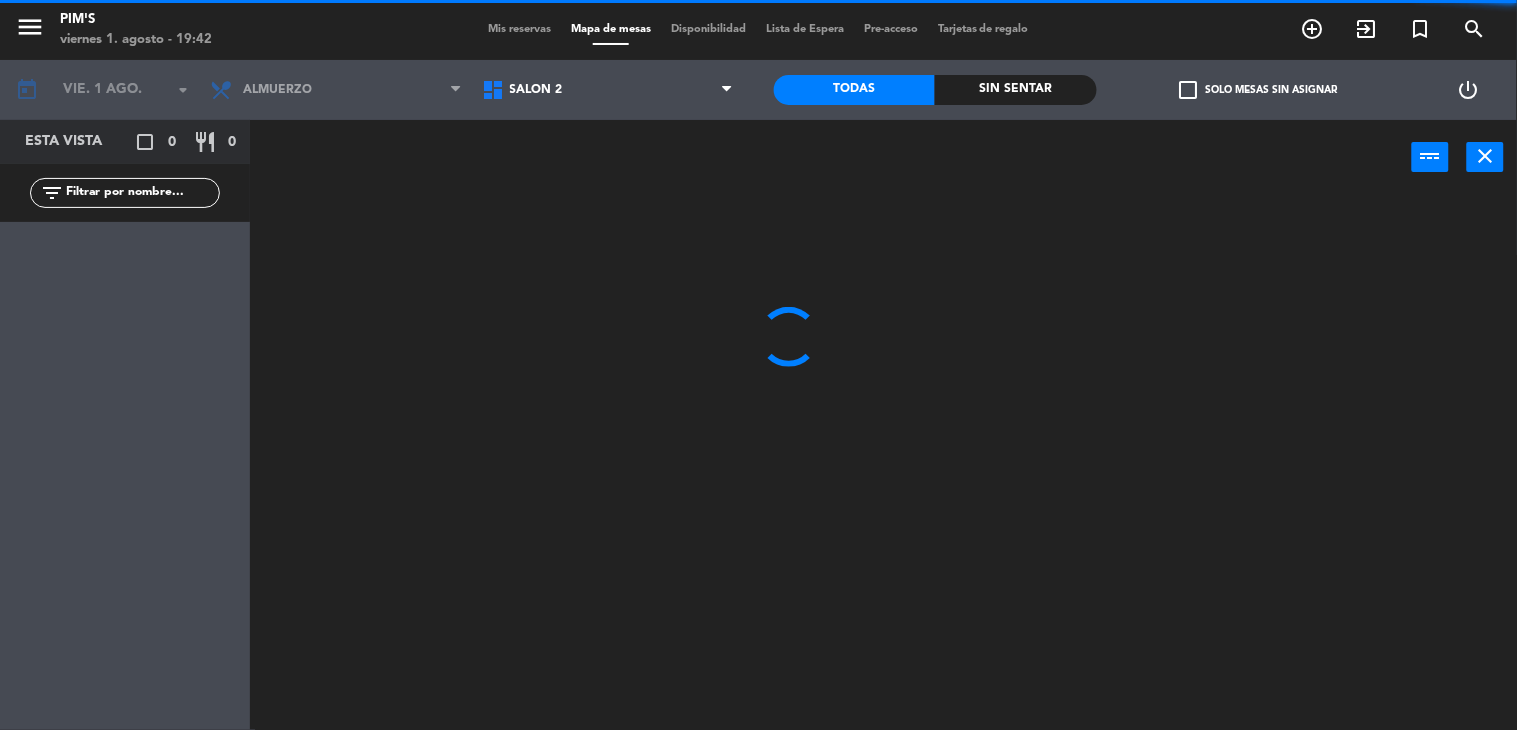 click on "Salón 2" at bounding box center [536, 90] 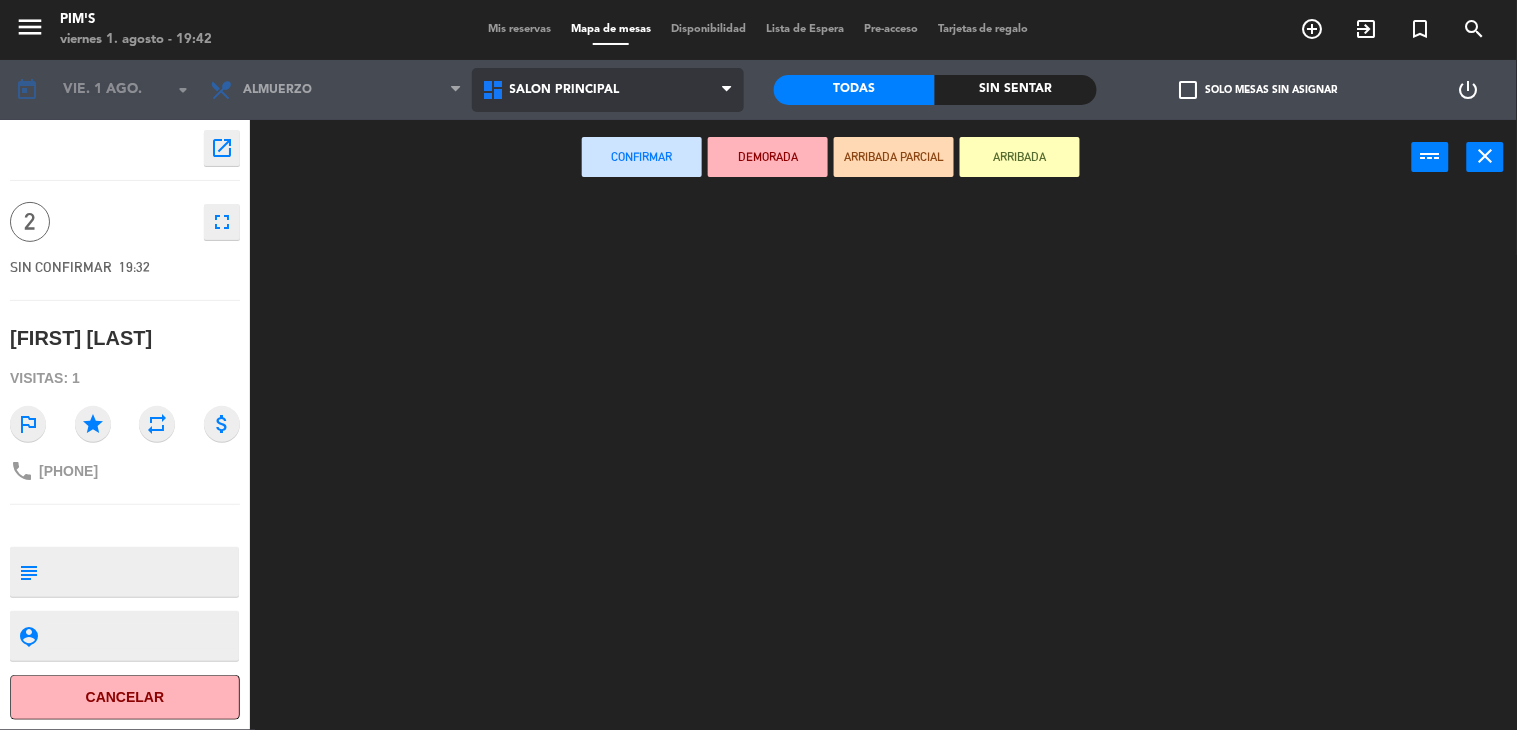 click on "menu  Pim's   viernes 1. agosto - 19:42   Mis reservas   Mapa de mesas   Disponibilidad   Lista de Espera   Pre-acceso   Tarjetas de regalo  add_circle_outline exit_to_app turned_in_not search today    vie. 1 ago. arrow_drop_down  Almuerzo  Almuerzo  Almuerzo  Salón 2   Salón principal   Terraza   Salón principal   Salón 2   Salón principal   Terraza   Todas  Sin sentar  check_box_outline_blank   Solo mesas sin asignar   power_settings_new    open_in_new 2    fullscreen  SIN CONFIRMAR   19:32   [FIRST] [LAST]  Visitas: 1 outlined_flag star repeat attach_money phone [PHONE] subject                              person_pin                              Cancelar   Confirmar   DEMORADA   ARRIBADA PARCIAL   ARRIBADA  power_input close" 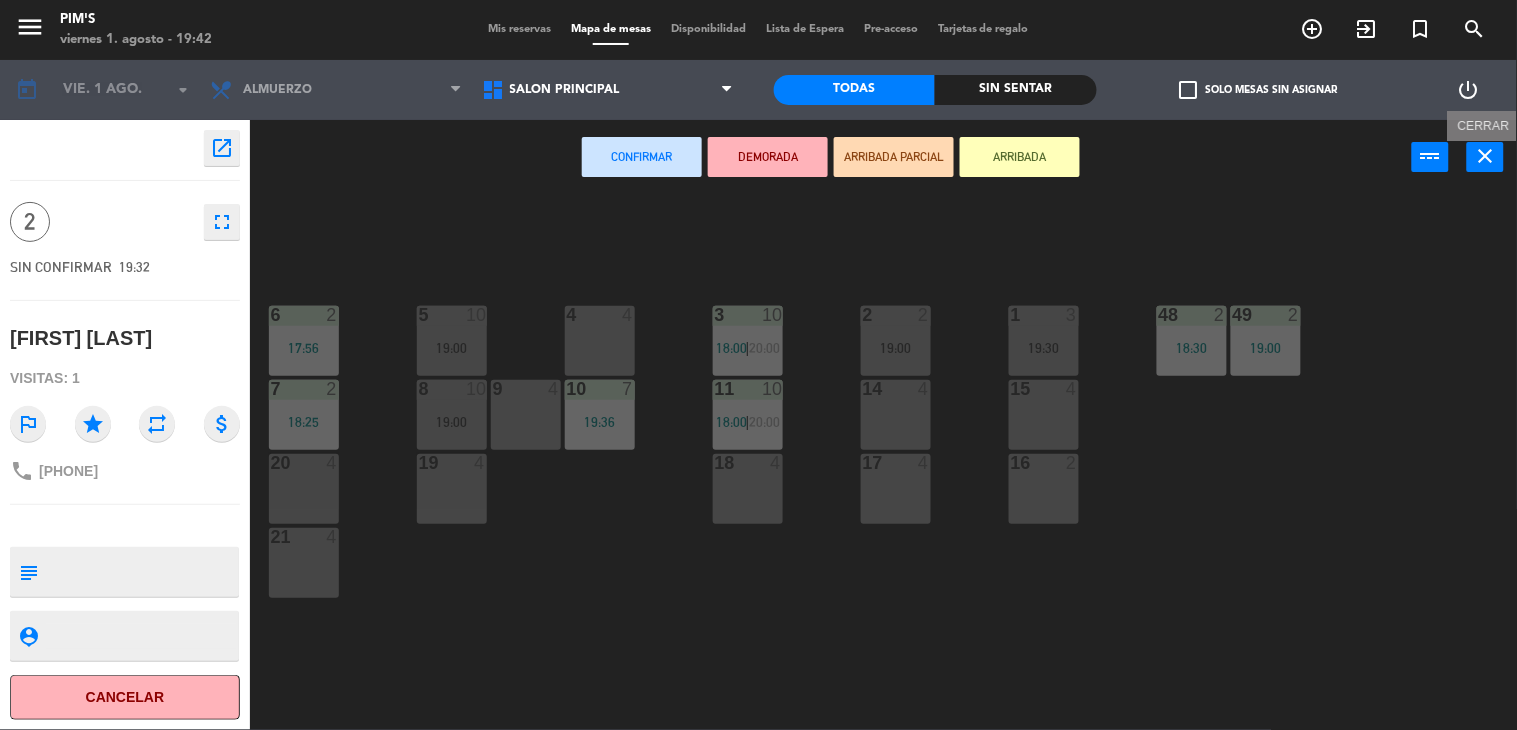 click on "close" at bounding box center (1486, 156) 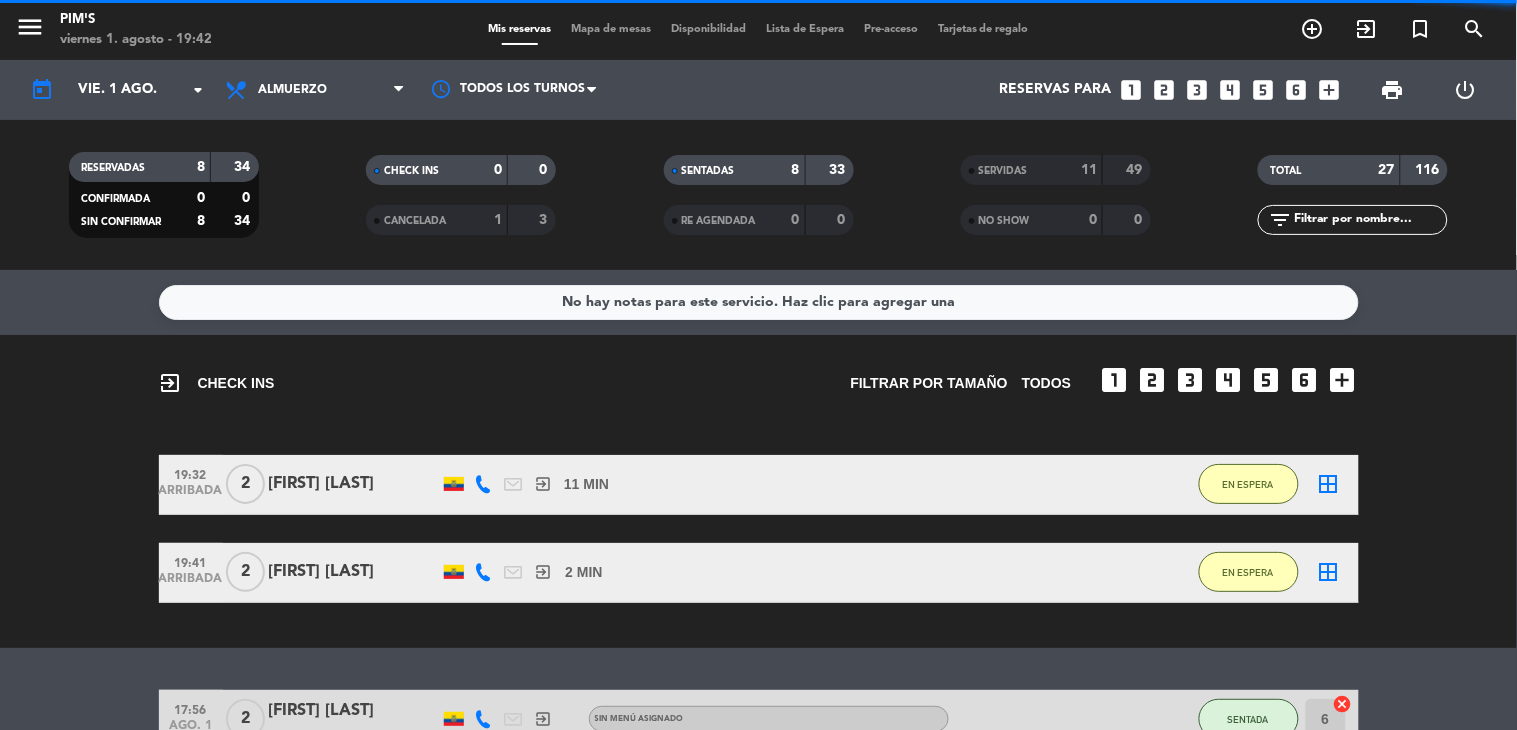 scroll, scrollTop: 111, scrollLeft: 0, axis: vertical 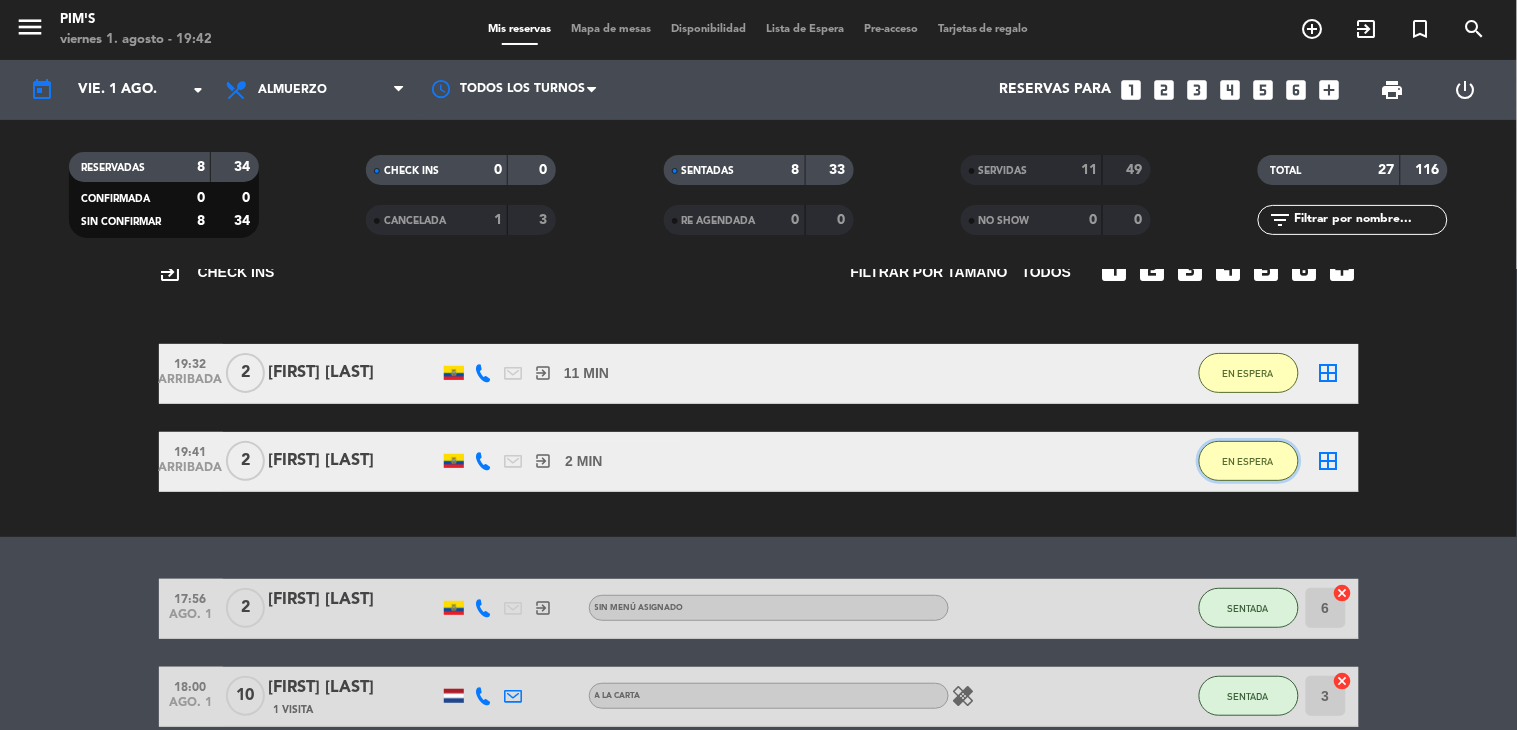 click on "EN ESPERA" 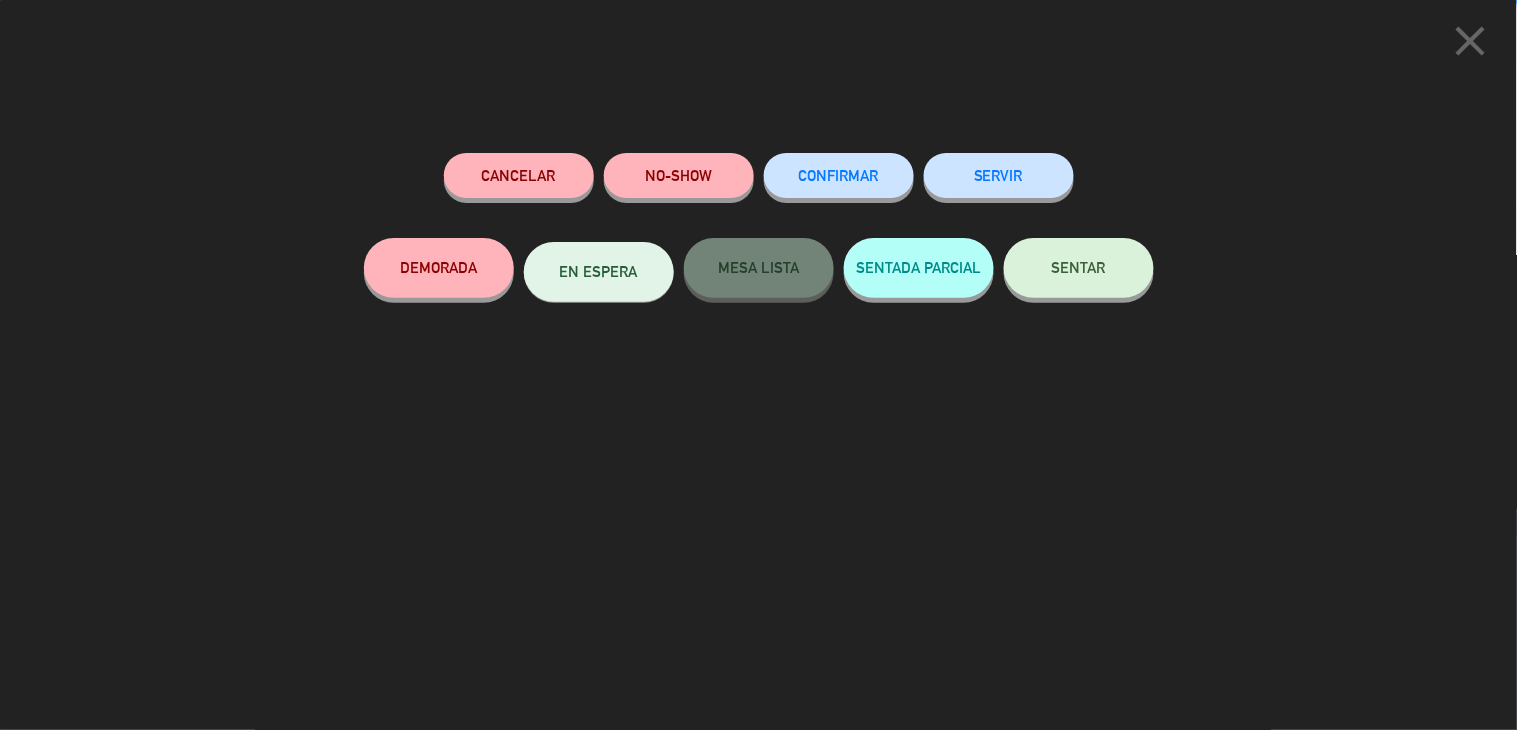 click on "SENTAR" 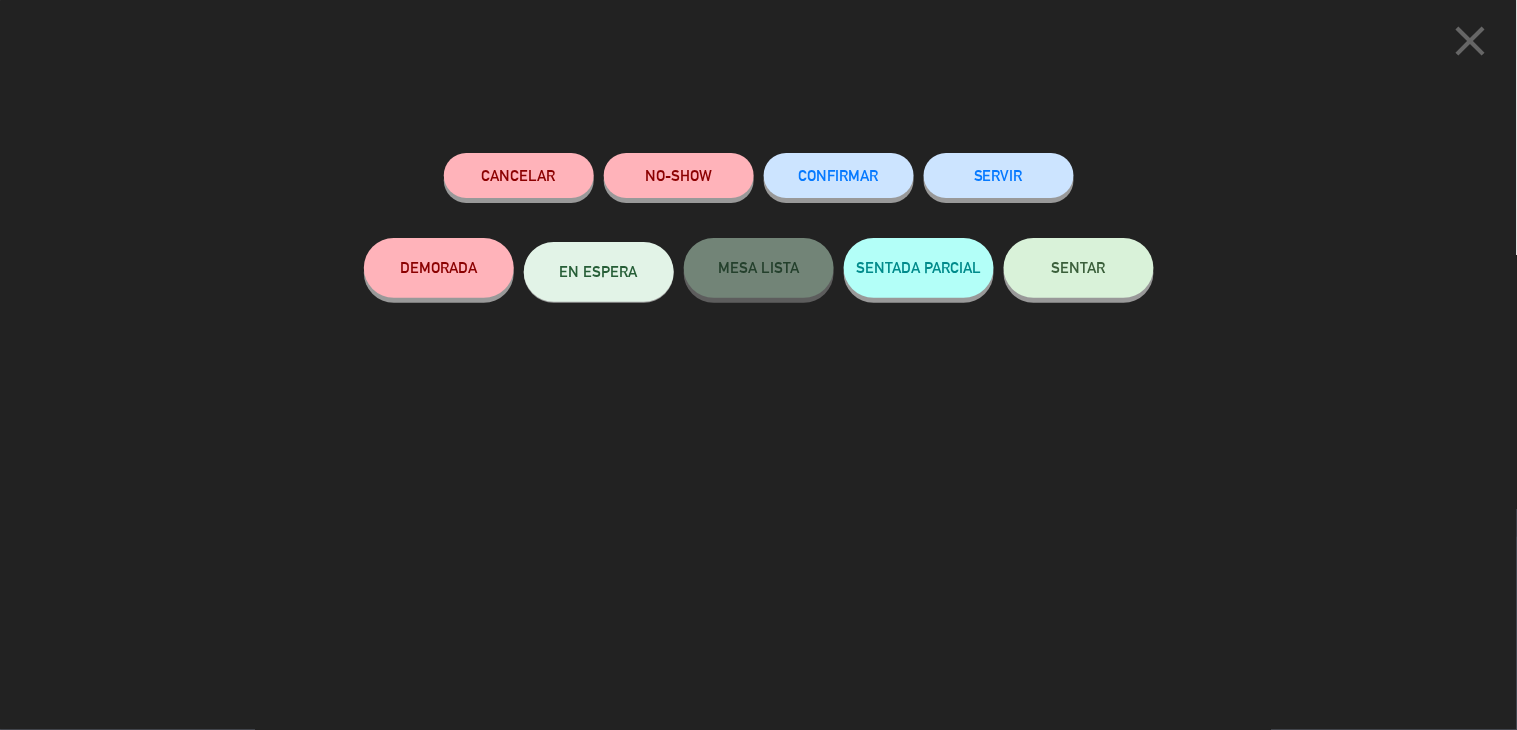click on "SENTAR" 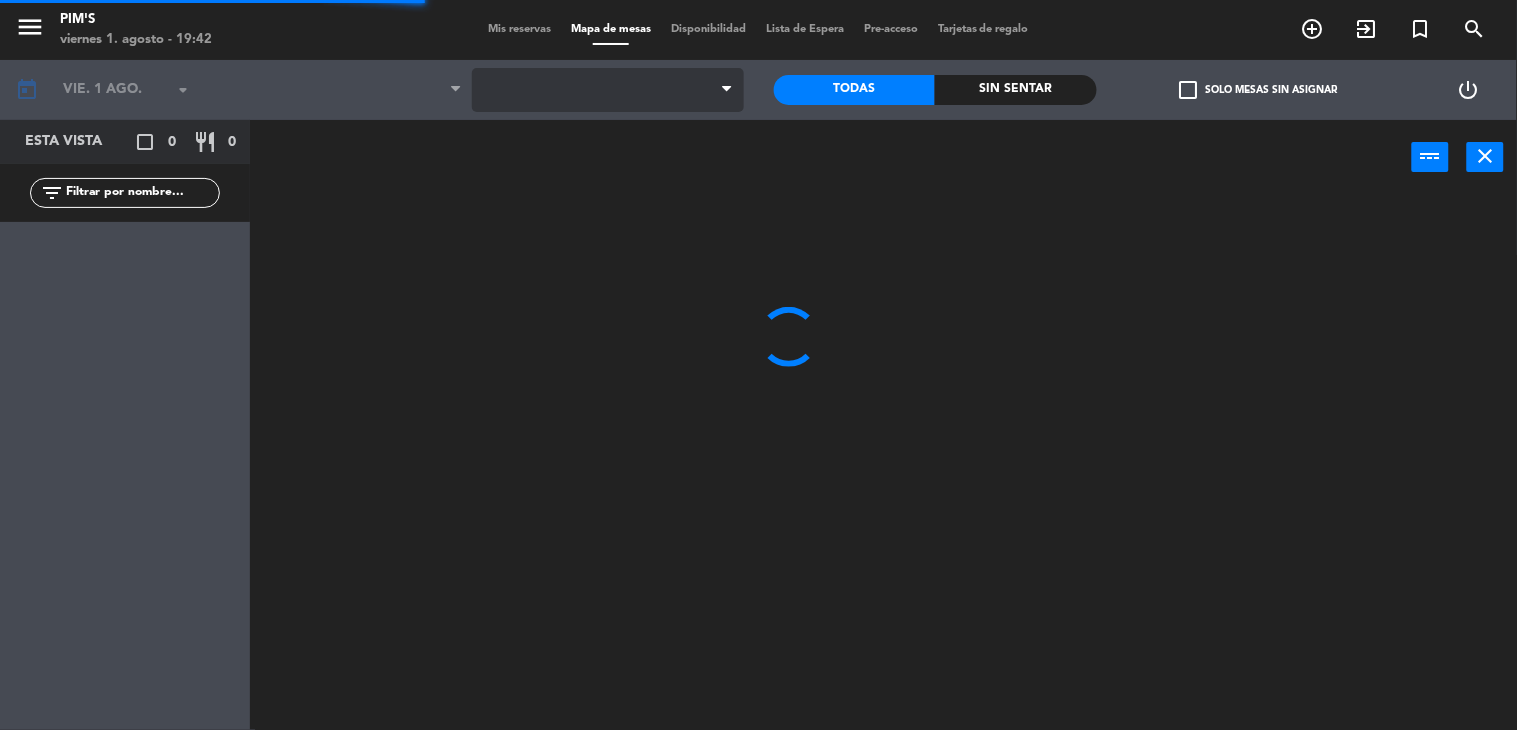 click at bounding box center (608, 90) 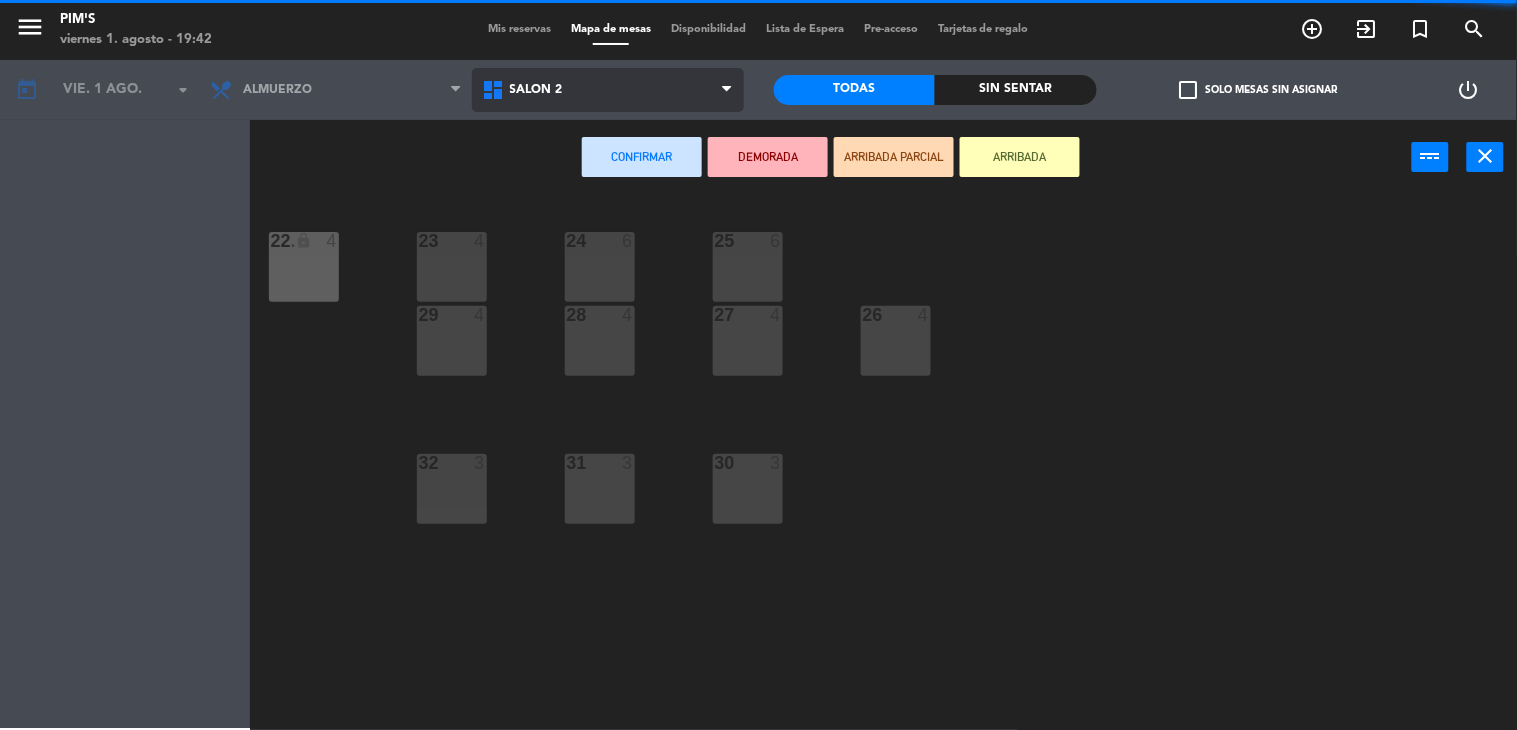 click on "Salón 2" at bounding box center (608, 90) 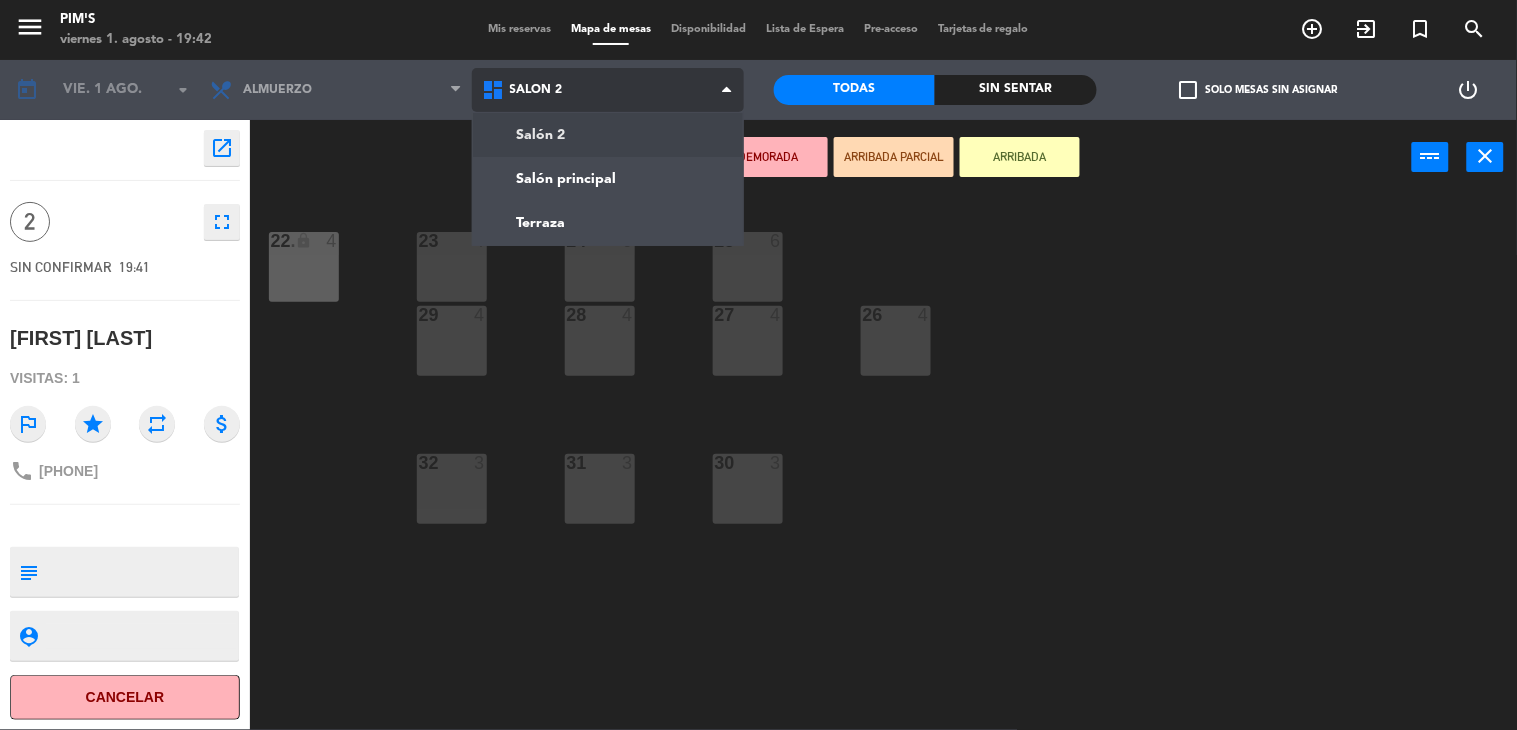 click on "menu Pim's viernes 1. [DATE] - [TIME] Mis reservas Mapa de mesas Disponibilidad Lista de Espera Pre-acceso Tarjetas de regalo add_circle_outline exit_to_app turned_in_not search today vie. 1 ago. arrow_drop_down Almuerzo Almuerzo Almuerzo Salón 2 Salón principal Terraza Salón 2 Salón 2 Salón principal Terraza Todas Sin sentar check_box_outline_blank Solo mesas sin asignar power_settings_new open_in_new 2 fullscreen SIN CONFIRMAR [TIME] [FIRST] [LAST] Visitas: 1 outlined_flag star repeat attach_money phone [PHONE] subject person_pin Cancelar Confirmar DEMORADA ARRIVADA PARCIAL ARRIVADA power_input close 23 4 24 6 25 6 22 lock 4 22. 4 26 4 27 4 28 4 29 4 30 3 31 3 32 3" 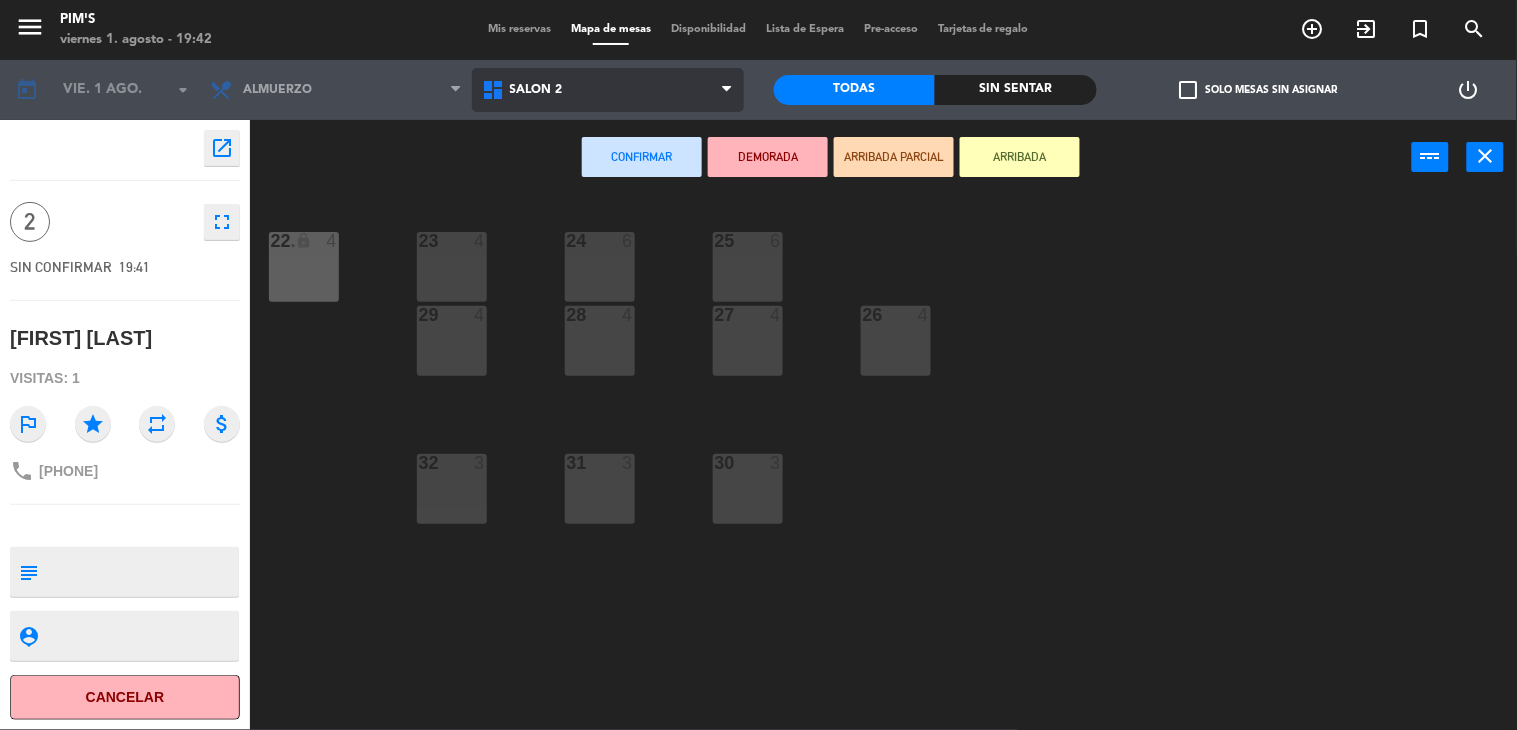 click on "Salón 2" at bounding box center [608, 90] 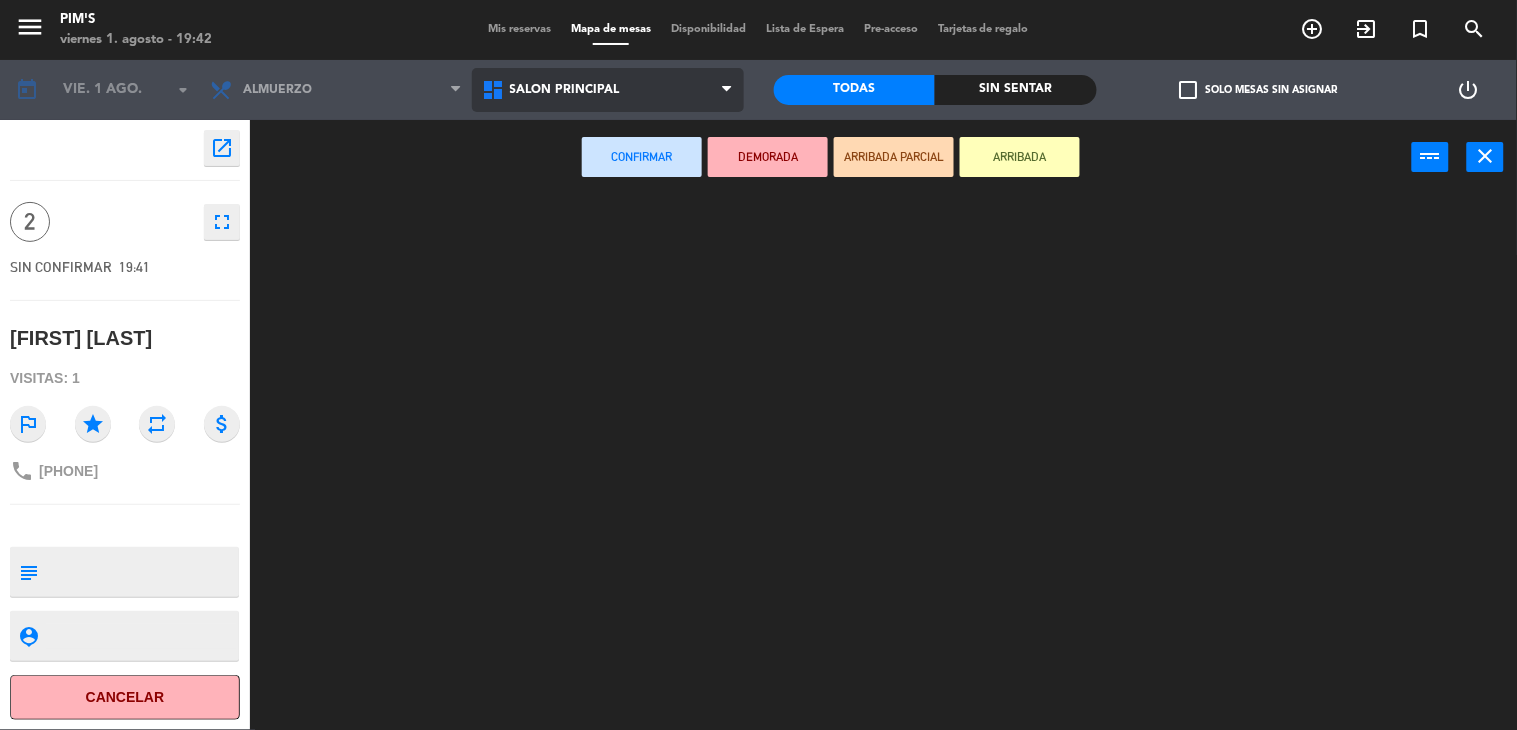 click on "menu  Pim's   viernes 1. agosto - 19:42   Mis reservas   Mapa de mesas   Disponibilidad   Lista de Espera   Pre-acceso   Tarjetas de regalo  add_circle_outline exit_to_app turned_in_not search today    vie. 1 ago. arrow_drop_down  Almuerzo  Almuerzo  Almuerzo  Salón 2   Salón principal   Terraza   Salón principal   Salón 2   Salón principal   Terraza   Todas  Sin sentar  check_box_outline_blank   Solo mesas sin asignar   power_settings_new    open_in_new 2    fullscreen  SIN CONFIRMAR   19:41   [FIRST] [LAST]  Visitas: 1 outlined_flag star repeat attach_money phone [PHONE] subject                              person_pin                              Cancelar   Confirmar   DEMORADA   ARRIBADA PARCIAL   ARRIBADA  power_input close" 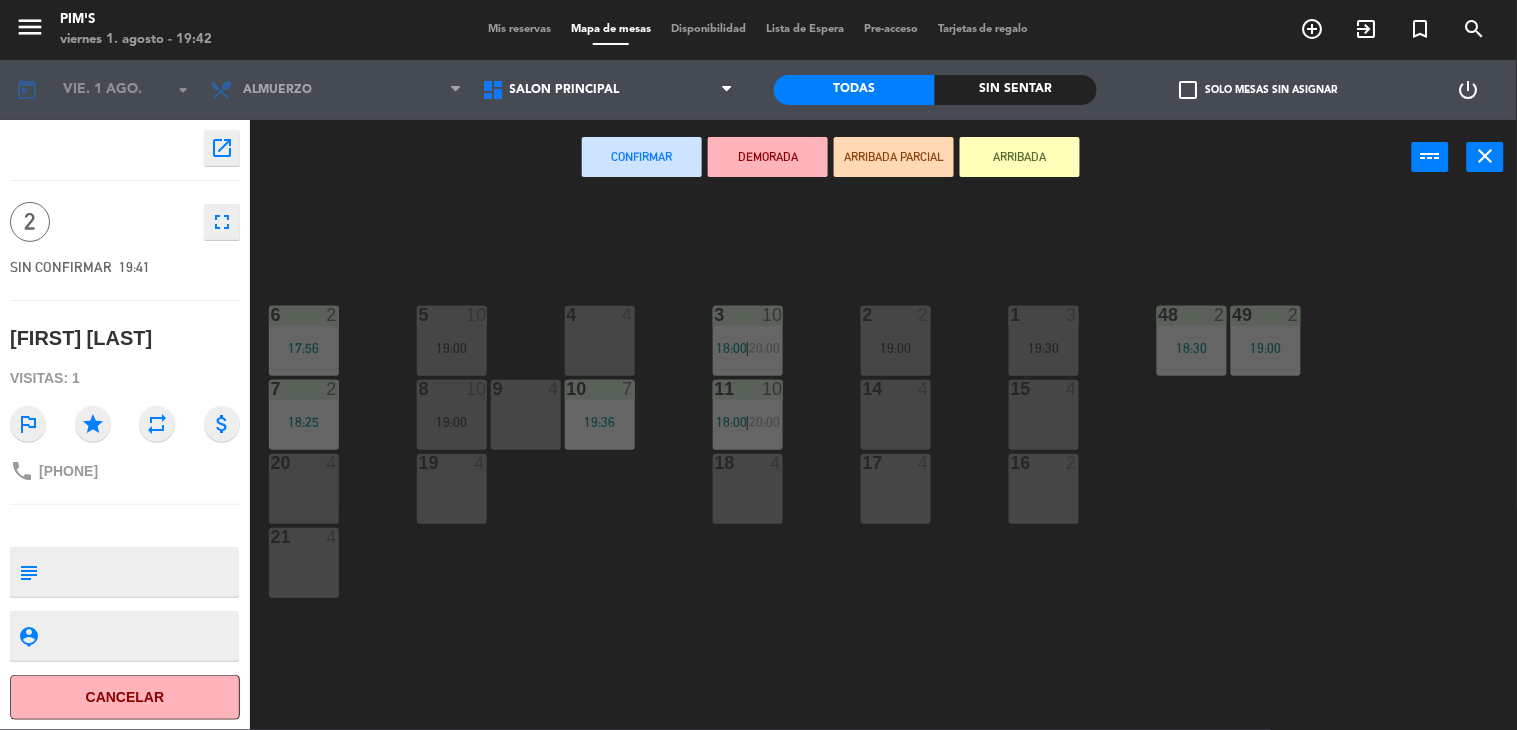 click on "14  4" at bounding box center [896, 415] 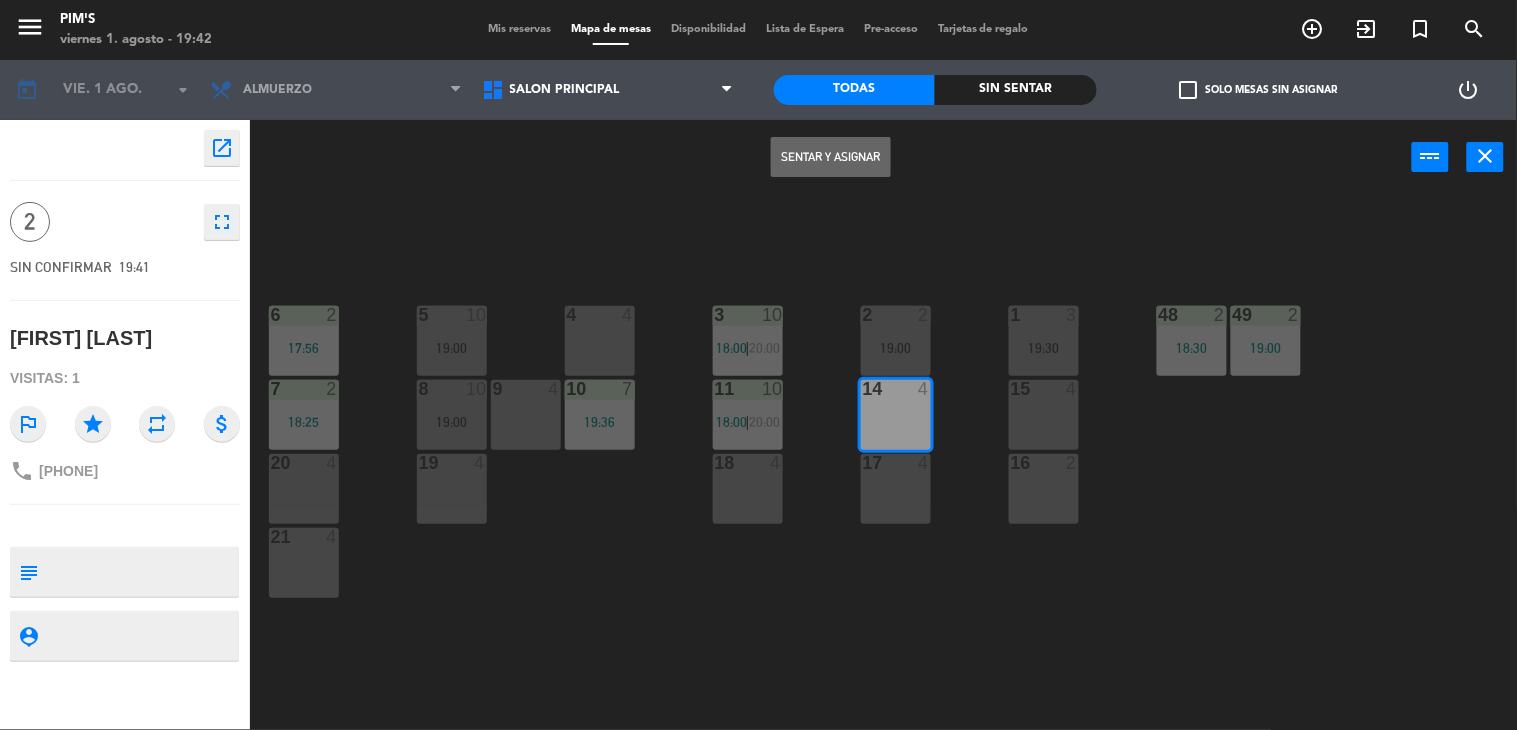 click on "Sentar y Asignar" at bounding box center [831, 157] 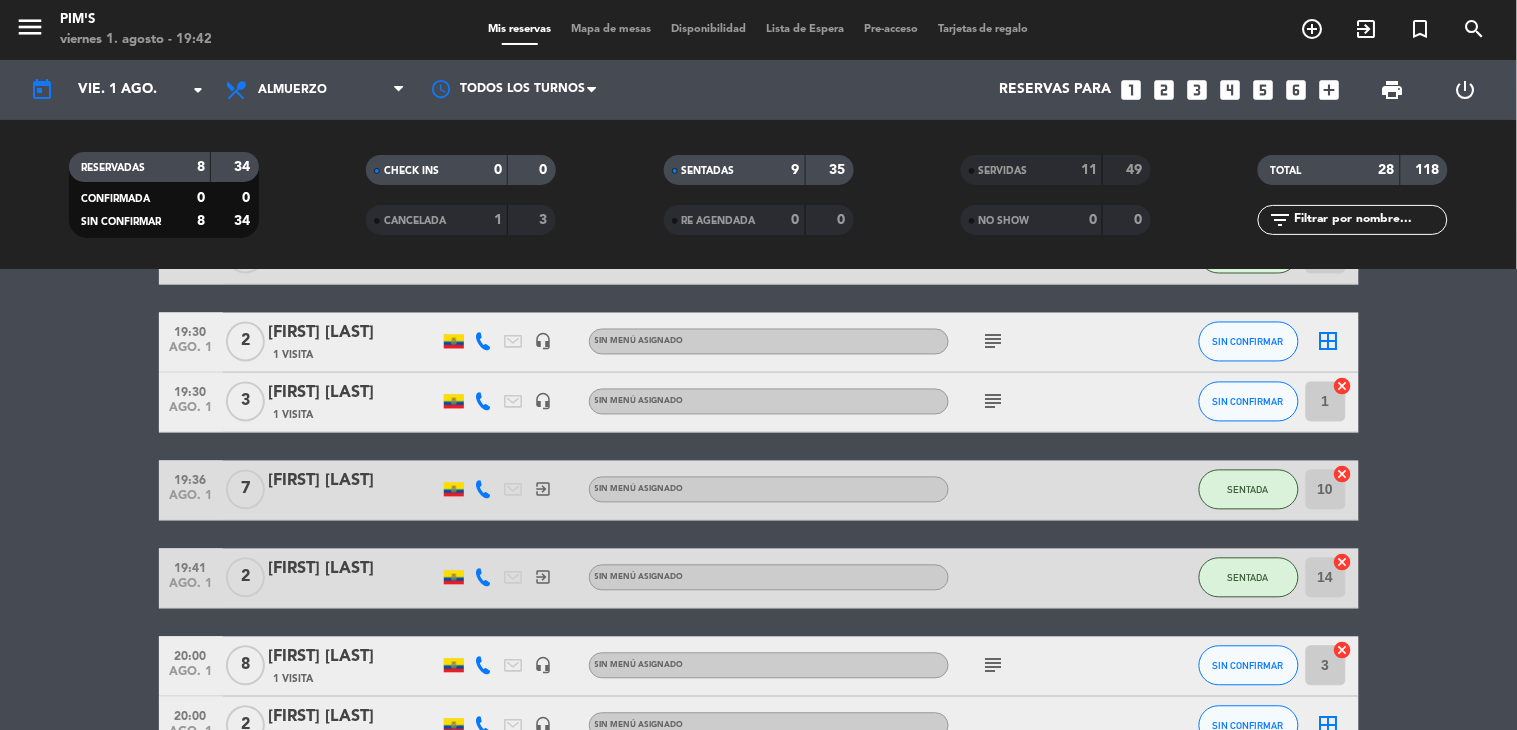 scroll, scrollTop: 1000, scrollLeft: 0, axis: vertical 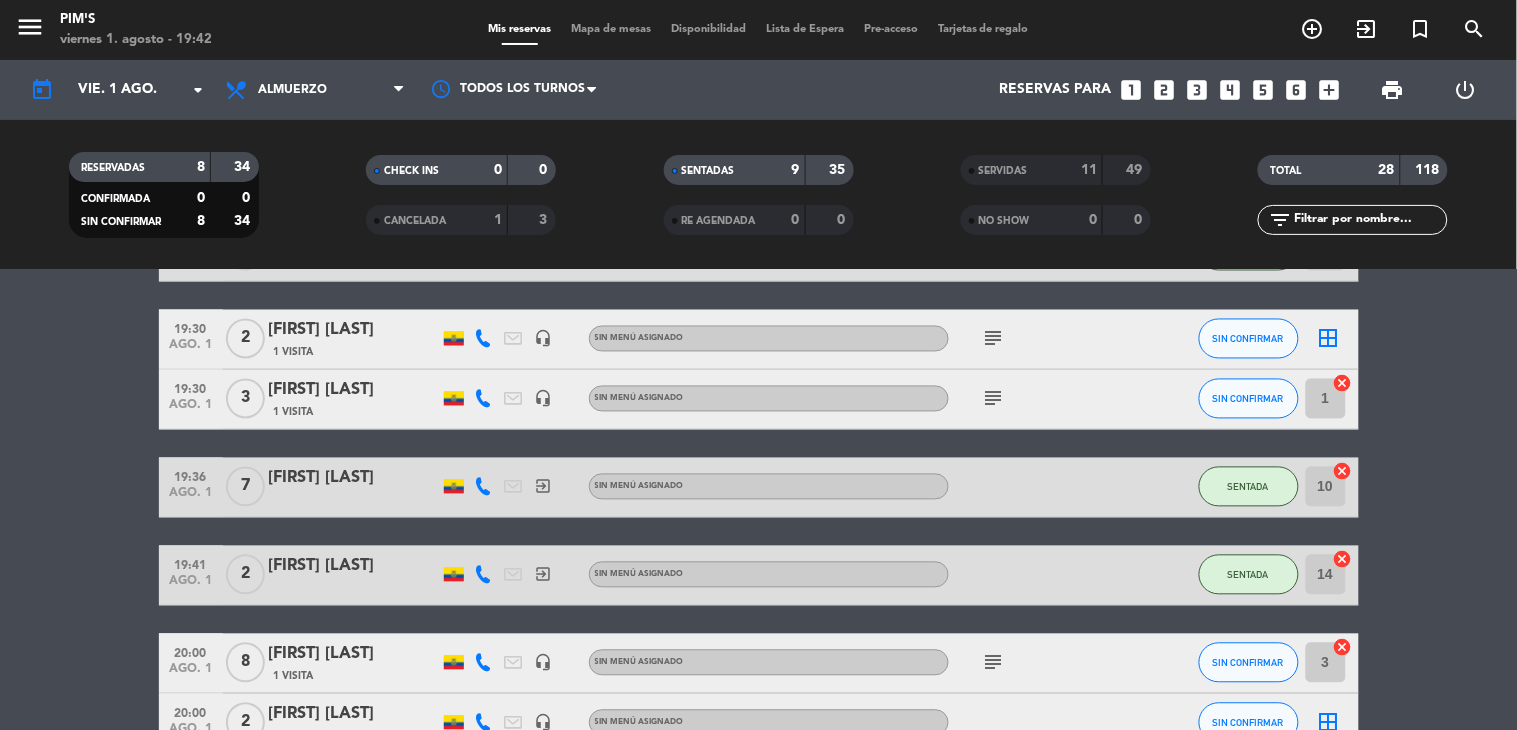 click on "subject" 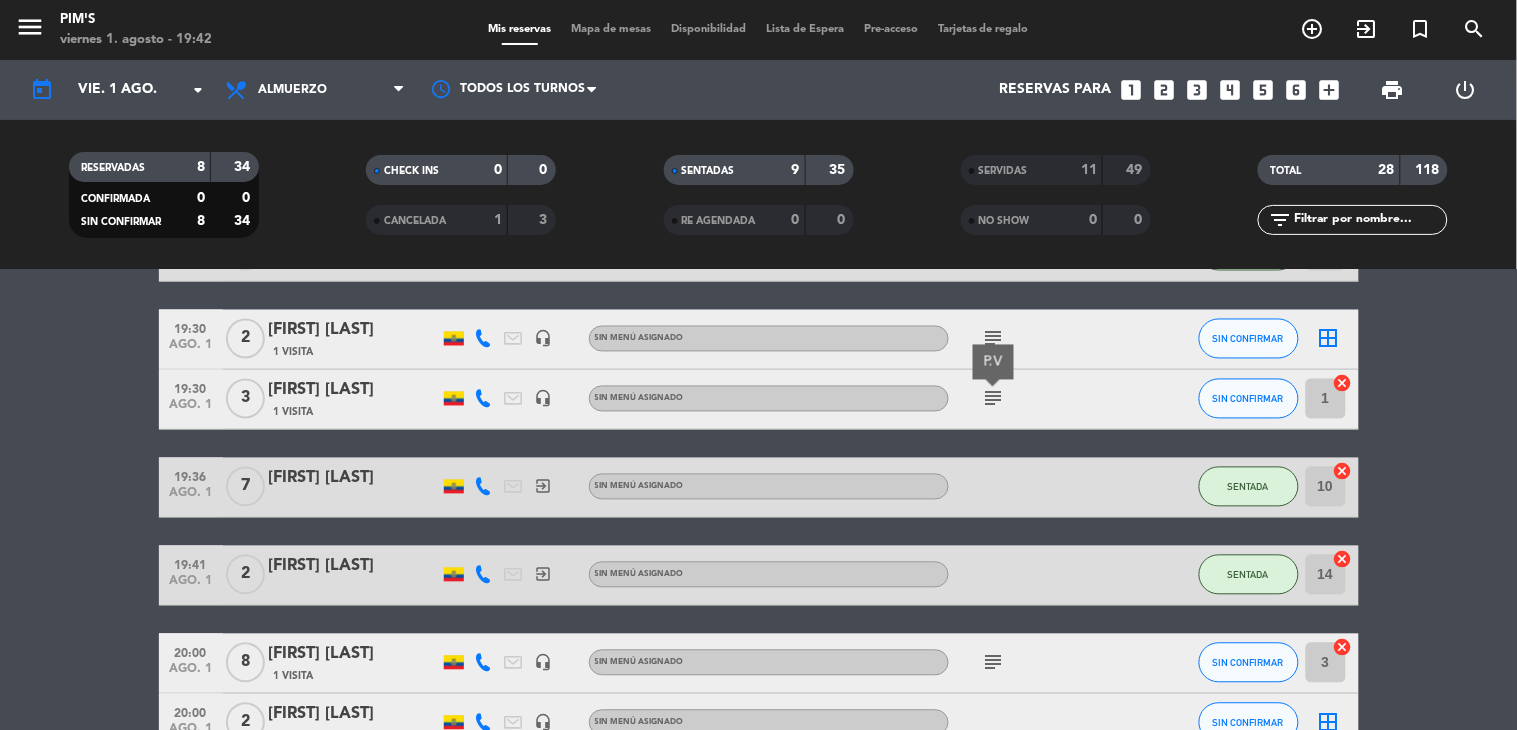 click on "cancel" 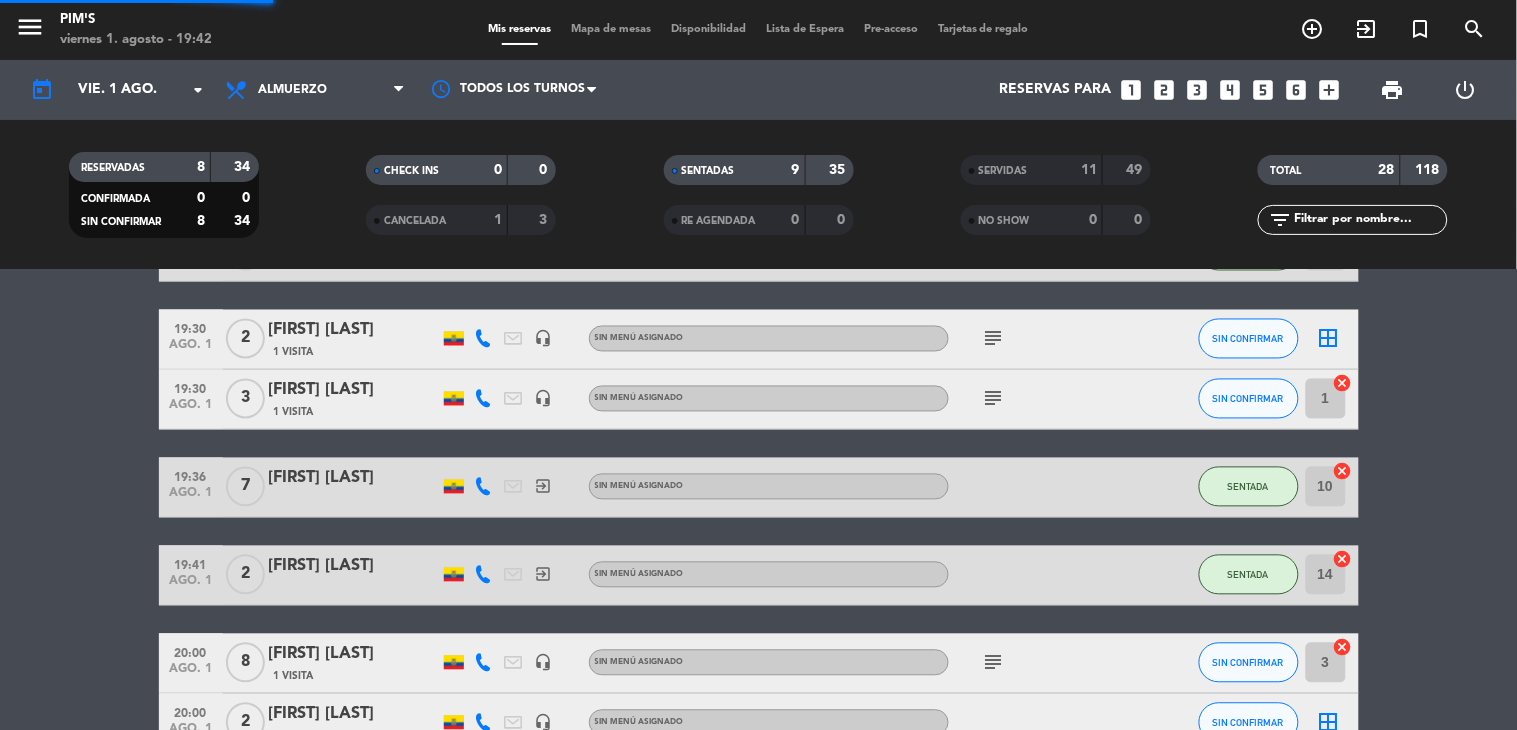 click on "cancel" 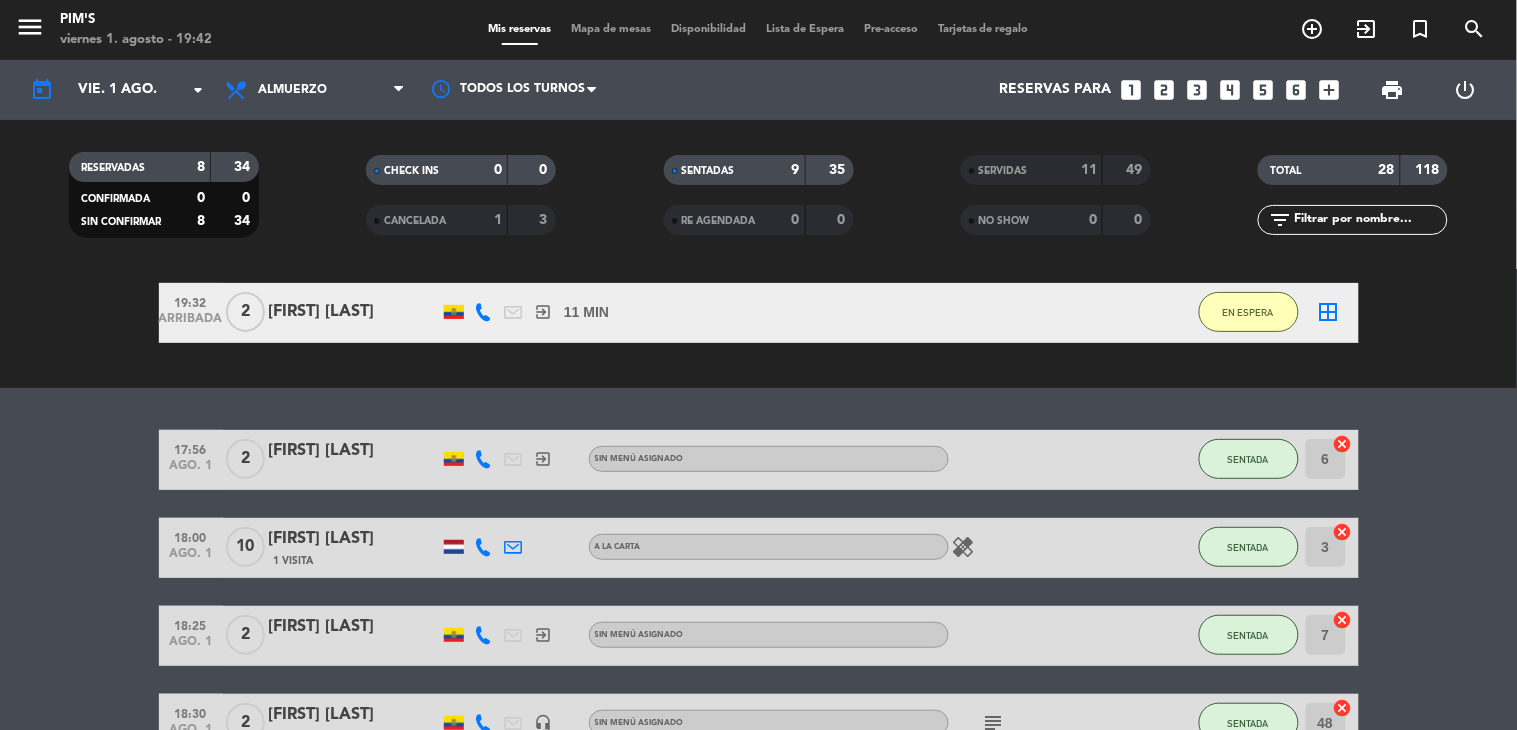 scroll, scrollTop: 111, scrollLeft: 0, axis: vertical 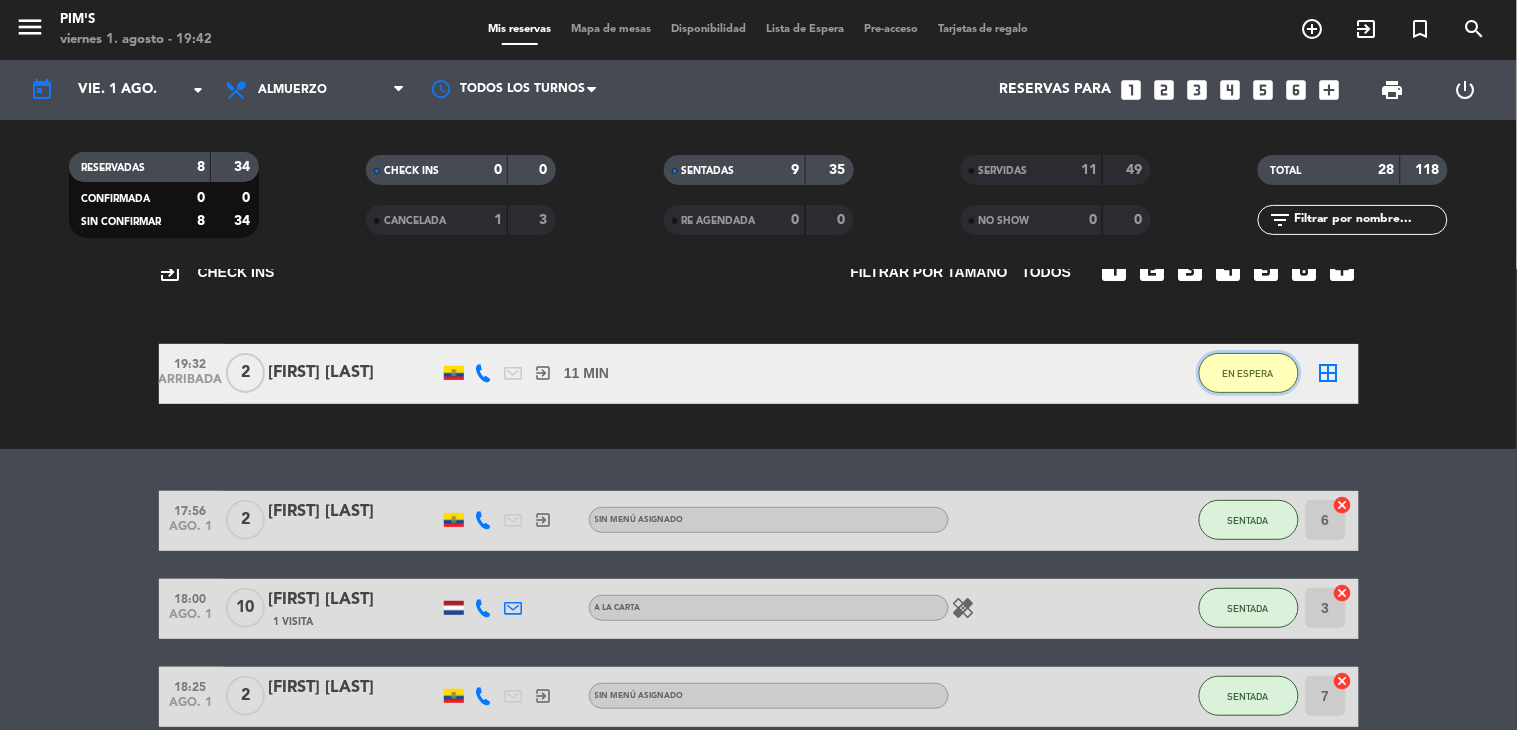 click on "EN ESPERA" 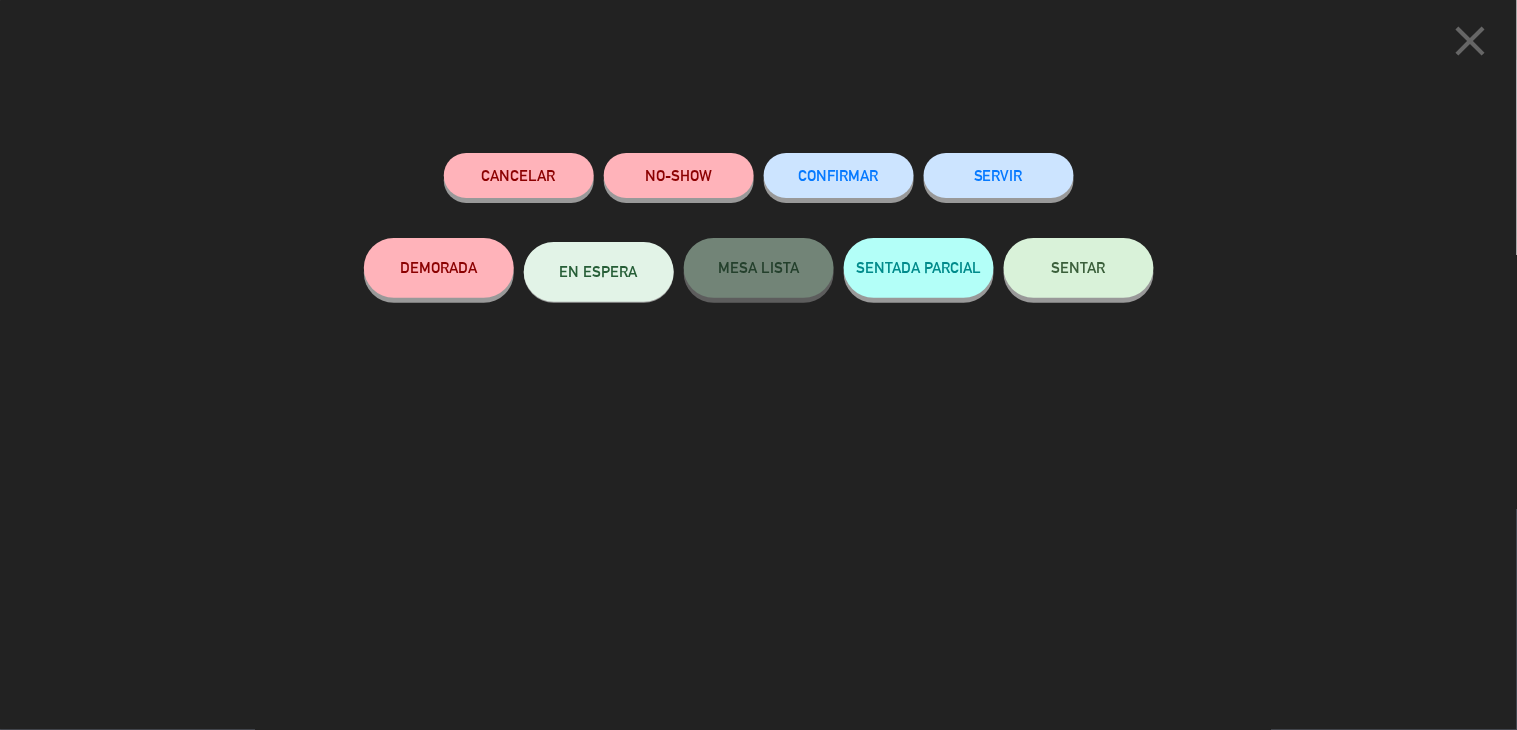 drag, startPoint x: 1024, startPoint y: 174, endPoint x: 1395, endPoint y: 327, distance: 401.31036 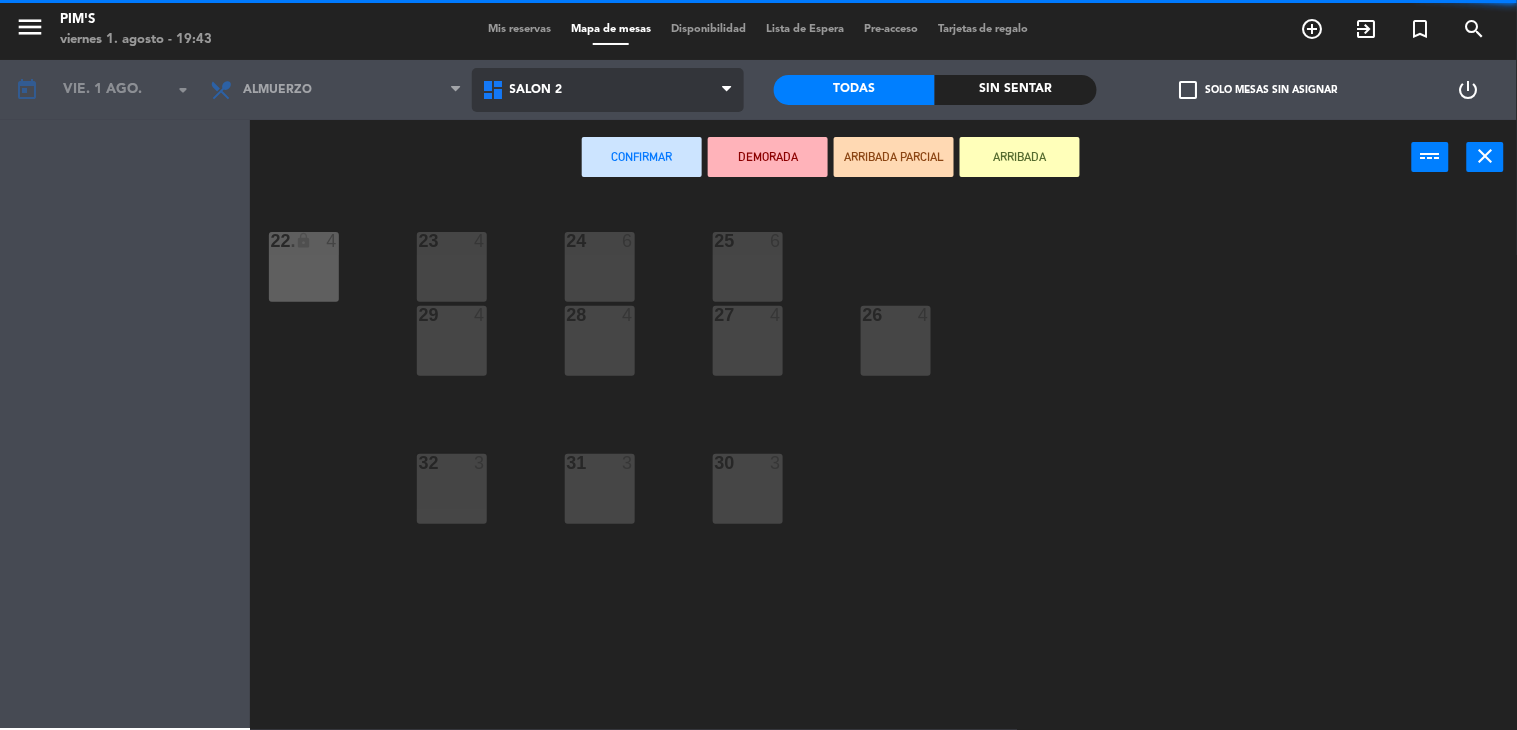 click on "Salón 2" at bounding box center [608, 90] 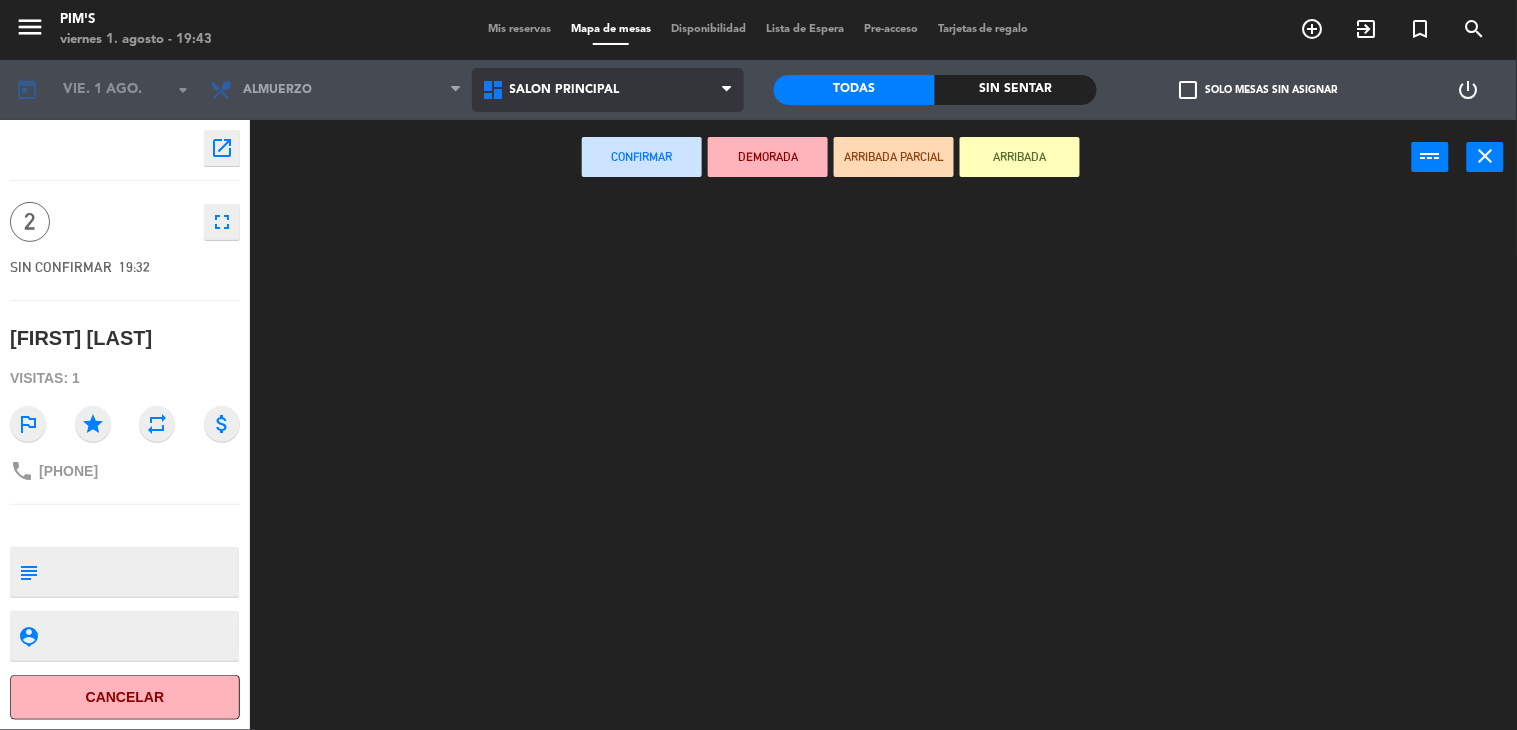 click on "menu Pim's [DATE] - 19:43 Mis reservas Mapa de mesas Disponibilidad Lista de Espera Pre-acceso Tarjetas de regalo add_circle_outline exit_to_app turned_in_not search today vie. 1 ago. arrow_drop_down Almuerzo Almuerzo Almuerzo Salón 2 Salón principal Terraza Salón principal Salón 2 Salón principal Terraza Todas Sin sentar check_box_outline_blank Solo mesas sin asignar power_settings_new open_in_new 2 fullscreen SIN CONFIRMAR 19:32 [FIRST] [LAST] Visitas: 1 outlined_flag star repeat attach_money phone +593[PHONE] subject person_pin Cancelar Confirmar DEMORADA ARRIBADA PARCIAL ARRIBADA power_input close" 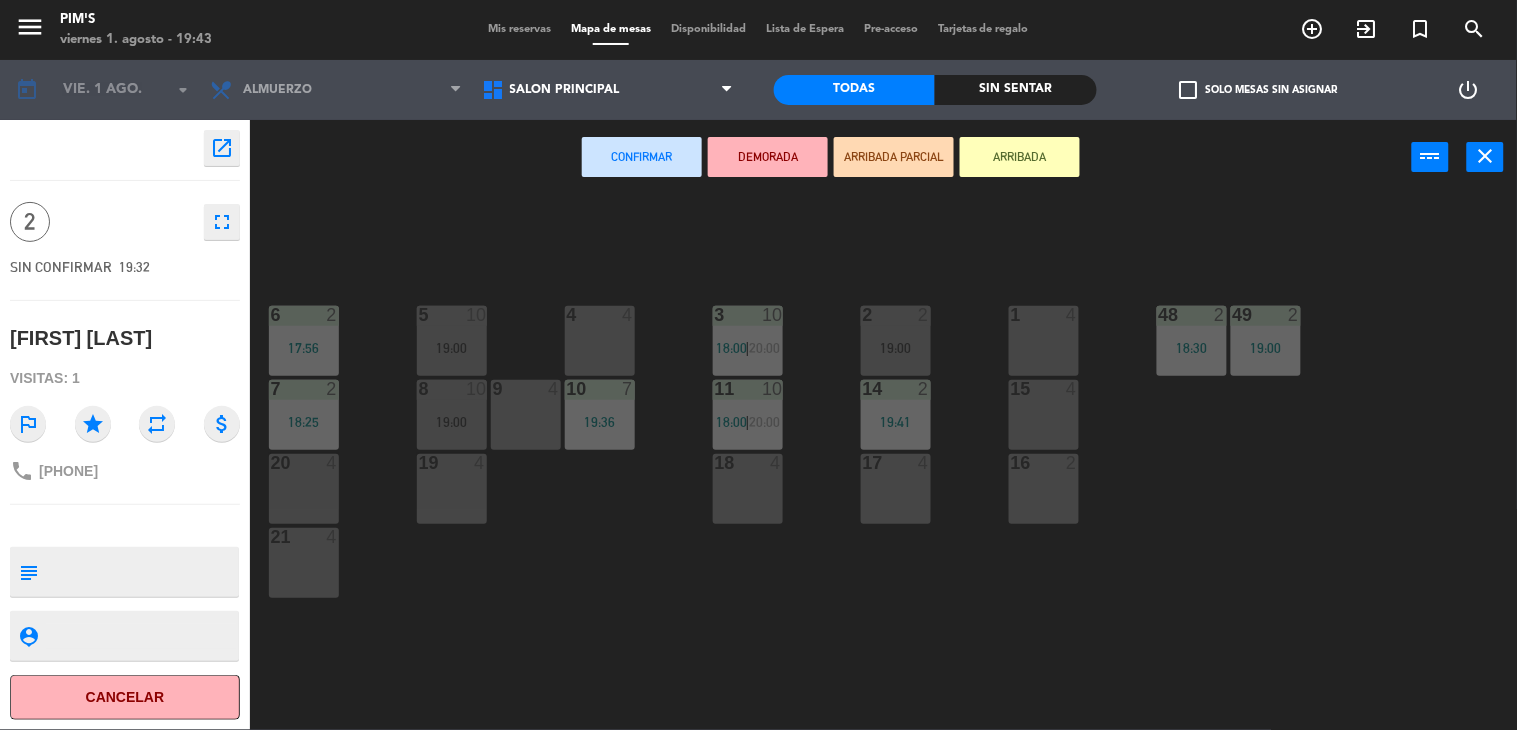 click at bounding box center (1043, 315) 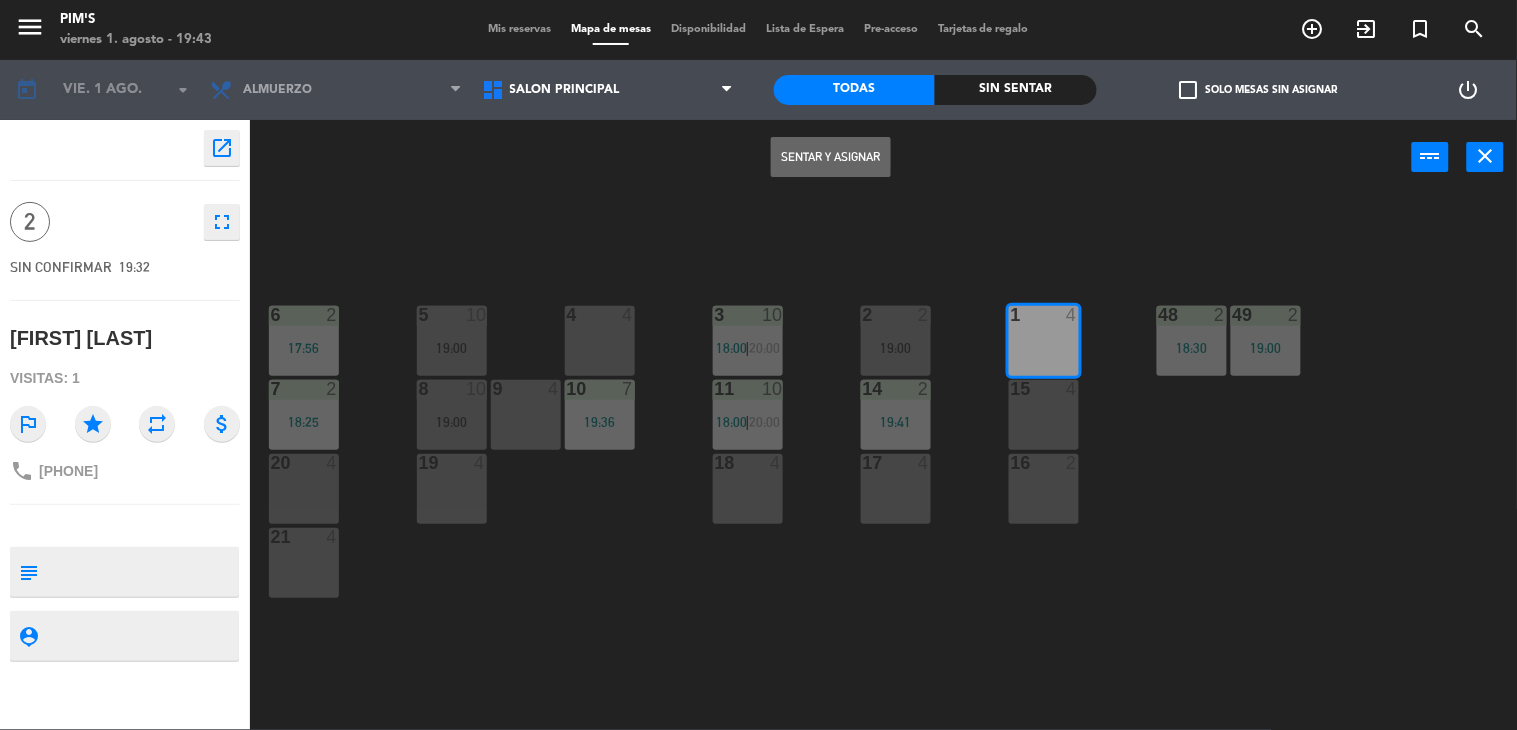 click on "Sentar y Asignar" at bounding box center [831, 157] 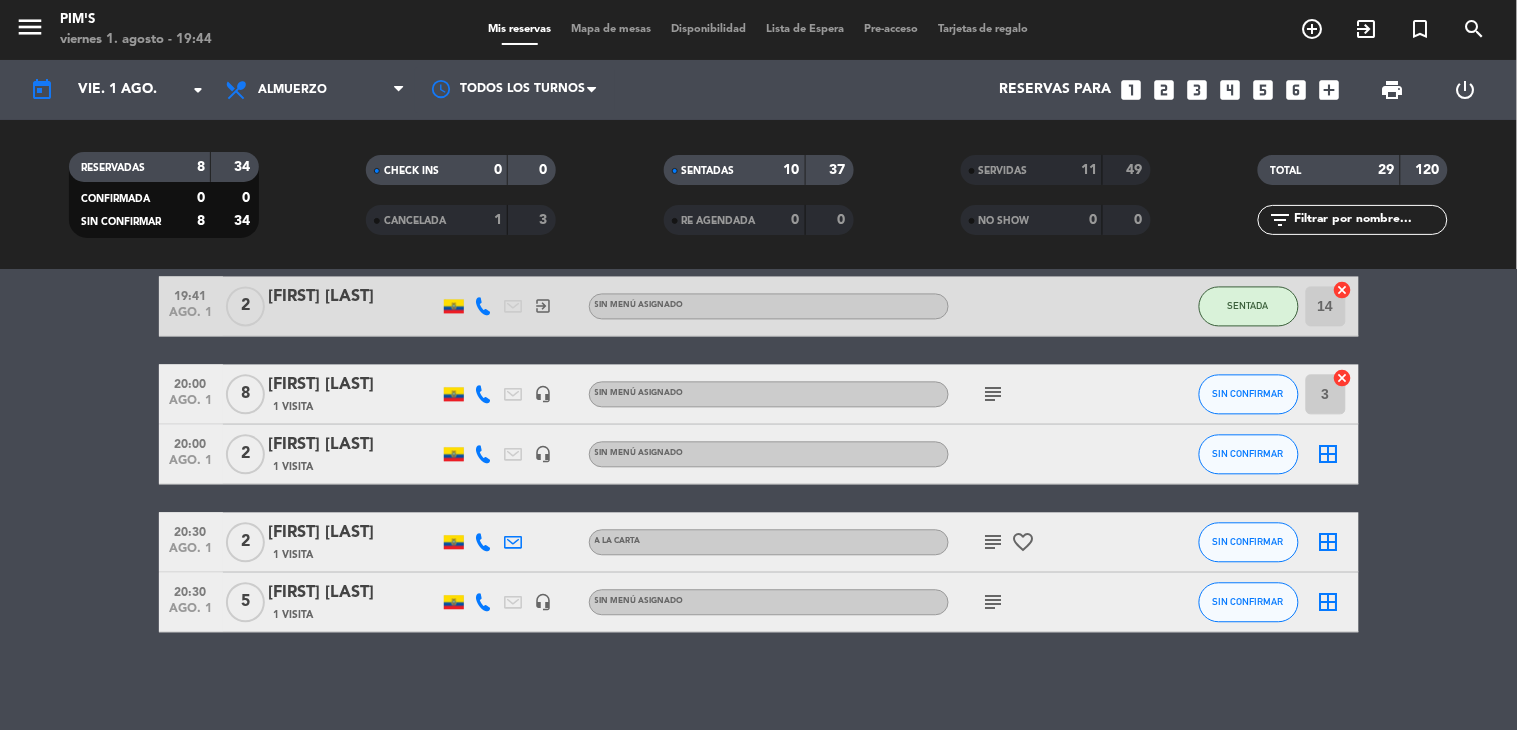 scroll, scrollTop: 1120, scrollLeft: 0, axis: vertical 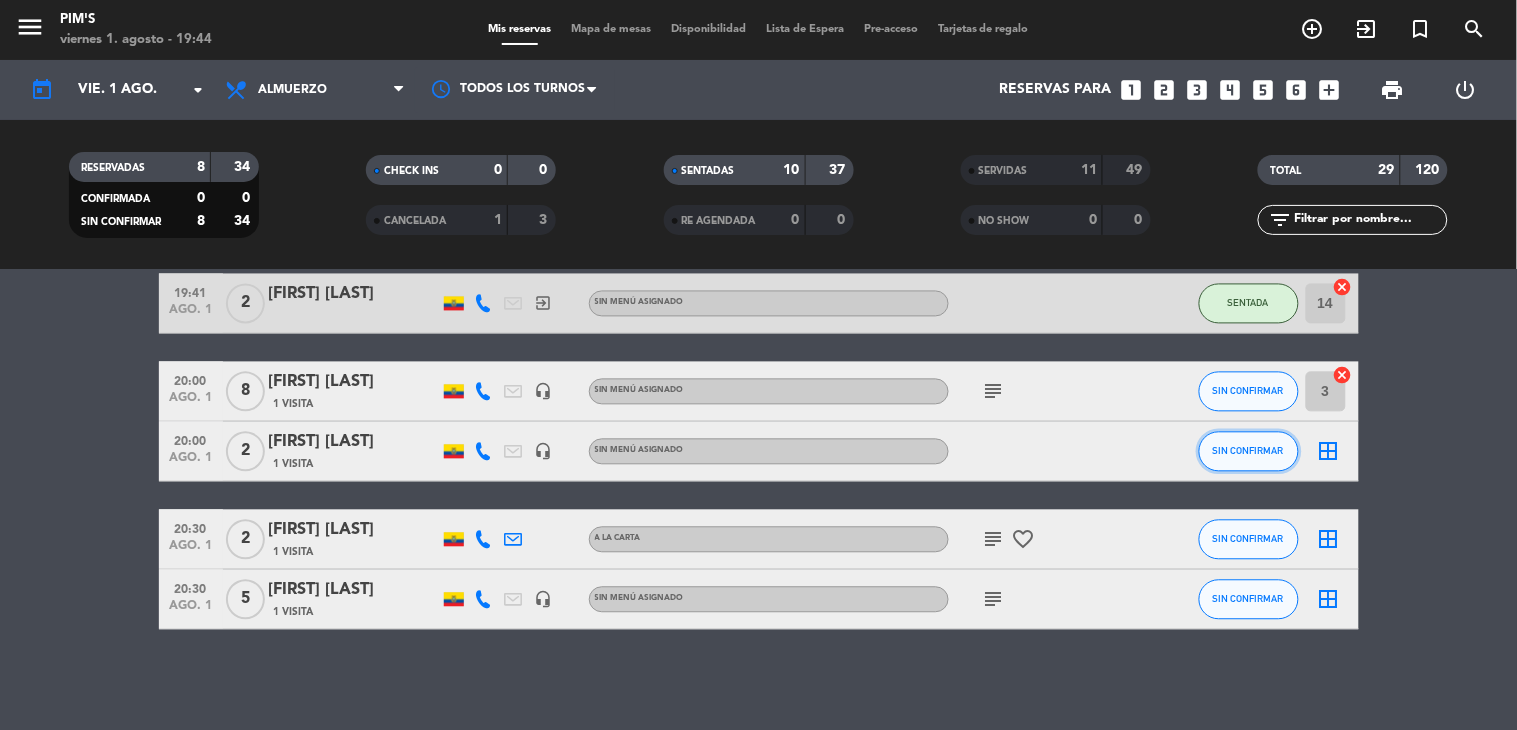 click on "SIN CONFIRMAR" 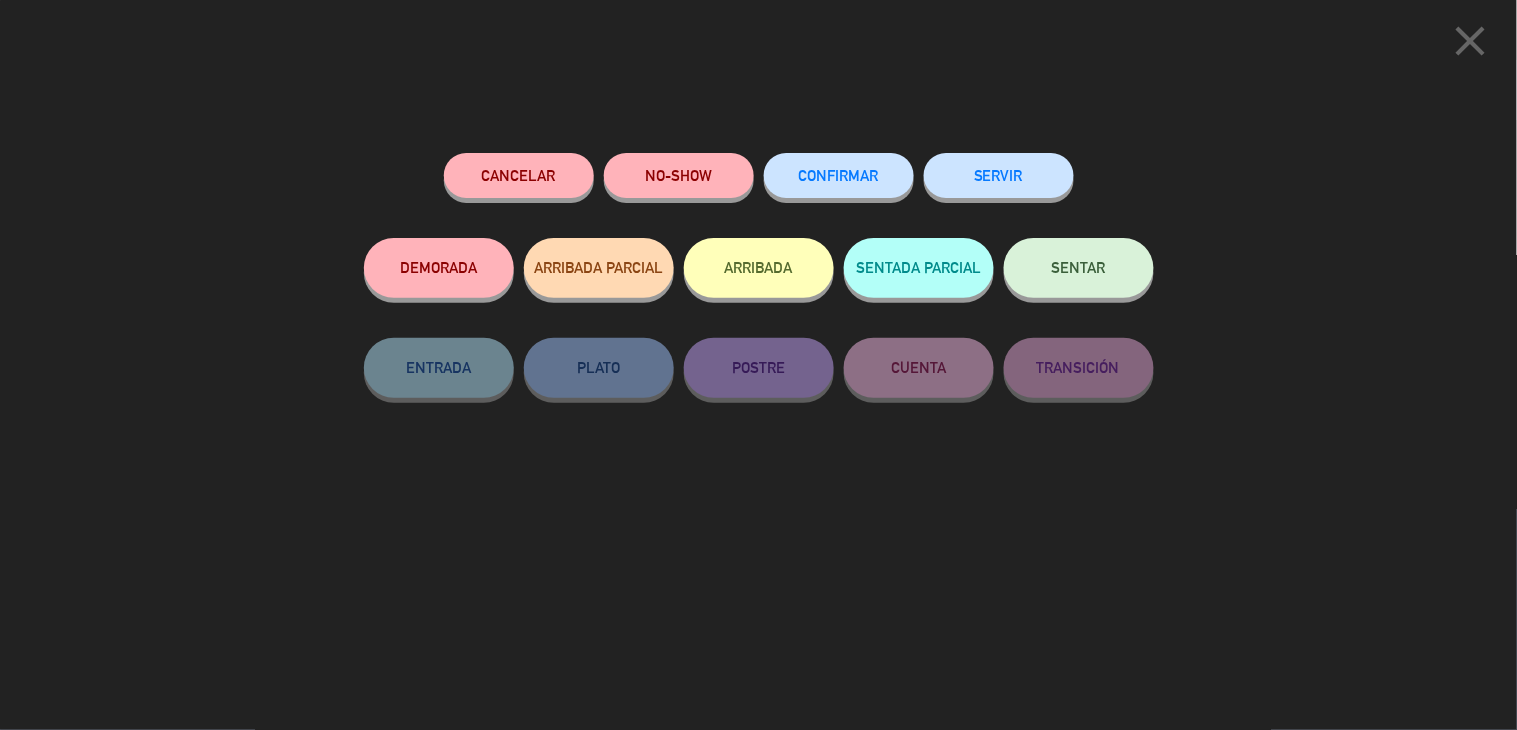 click on "SENTAR" 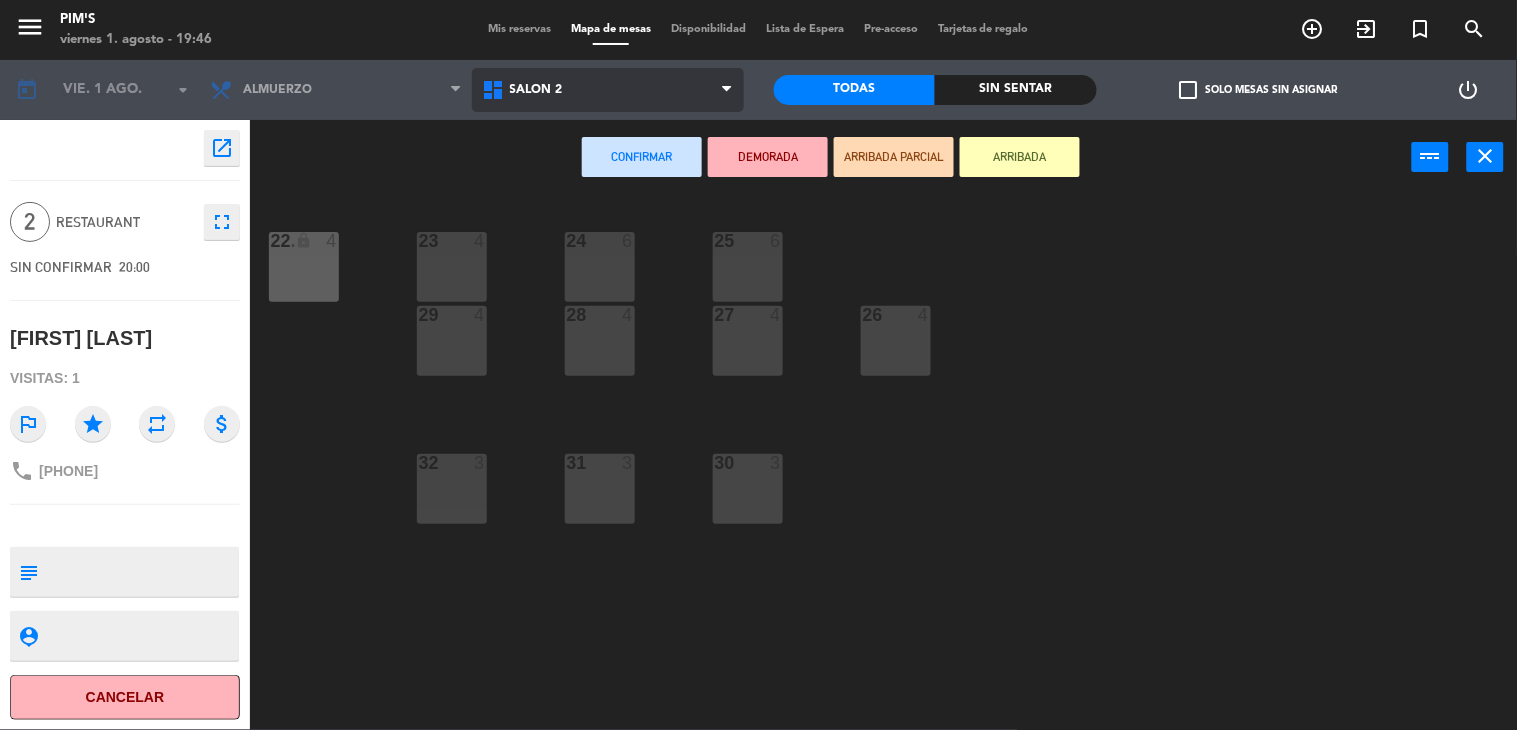 click on "Salón 2" at bounding box center [608, 90] 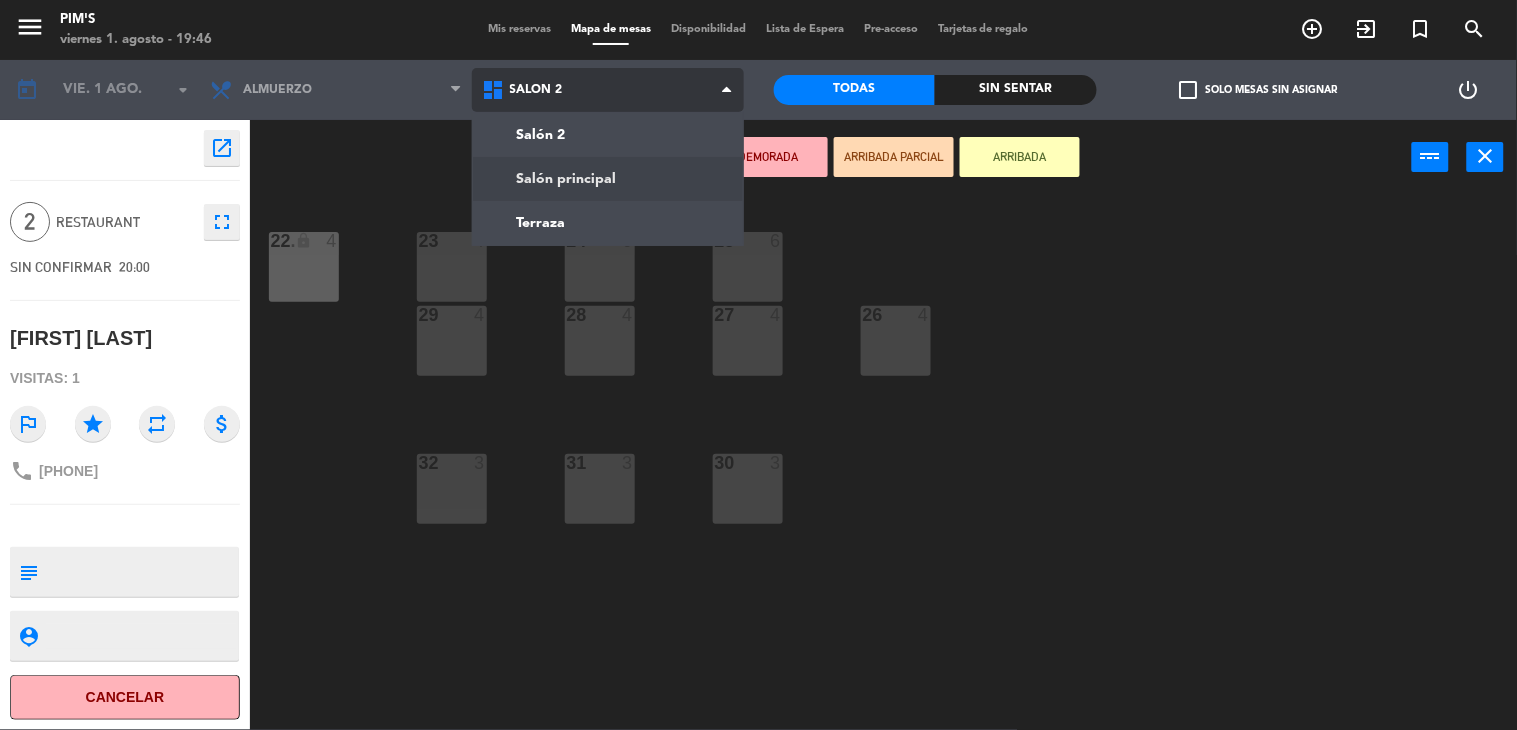 click on "menu Pim's viernes 1. agosto - 19:46 Mis reservas Mapa de mesas Disponibilidad Lista de Espera Pre-acceso Tarjetas de regalo add_circle_outline exit_to_app turned_in_not search today vie. 1 ago. arrow_drop_down Almuerzo Almuerzo Almuerzo Salón 2 Salón principal Terraza Salón 2 Salón 2 Salón principal Terraza Todas Sin sentar check_box_outline_blank Solo mesas sin asignar power_settings_new open_in_new 2 Restaurant fullscreen SIN CONFIRMAR 20:00 CRISTIAN HIDALGO Visitas: 1 outlined_flag star repeat attach_money phone [PHONE] subject person_pin Cancelar Confirmar DEMORADA ARRIBADA PARCIAL ARRIBADA power_input close 23 4 24 6 25 6 22 lock 4 22. 4 26 4 27 4 28 4 29 4 30 3 31 3 32 3" 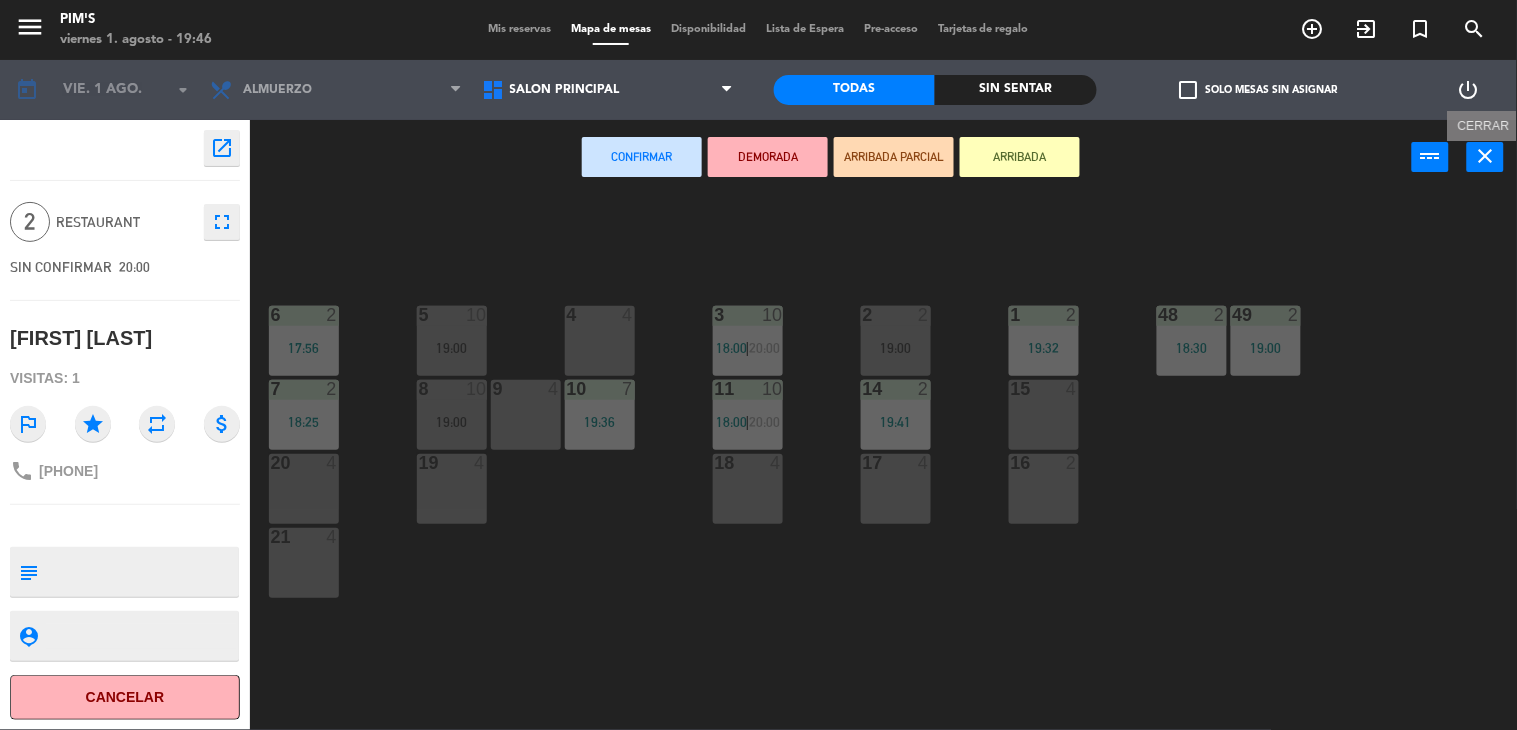 click on "close" at bounding box center (1486, 156) 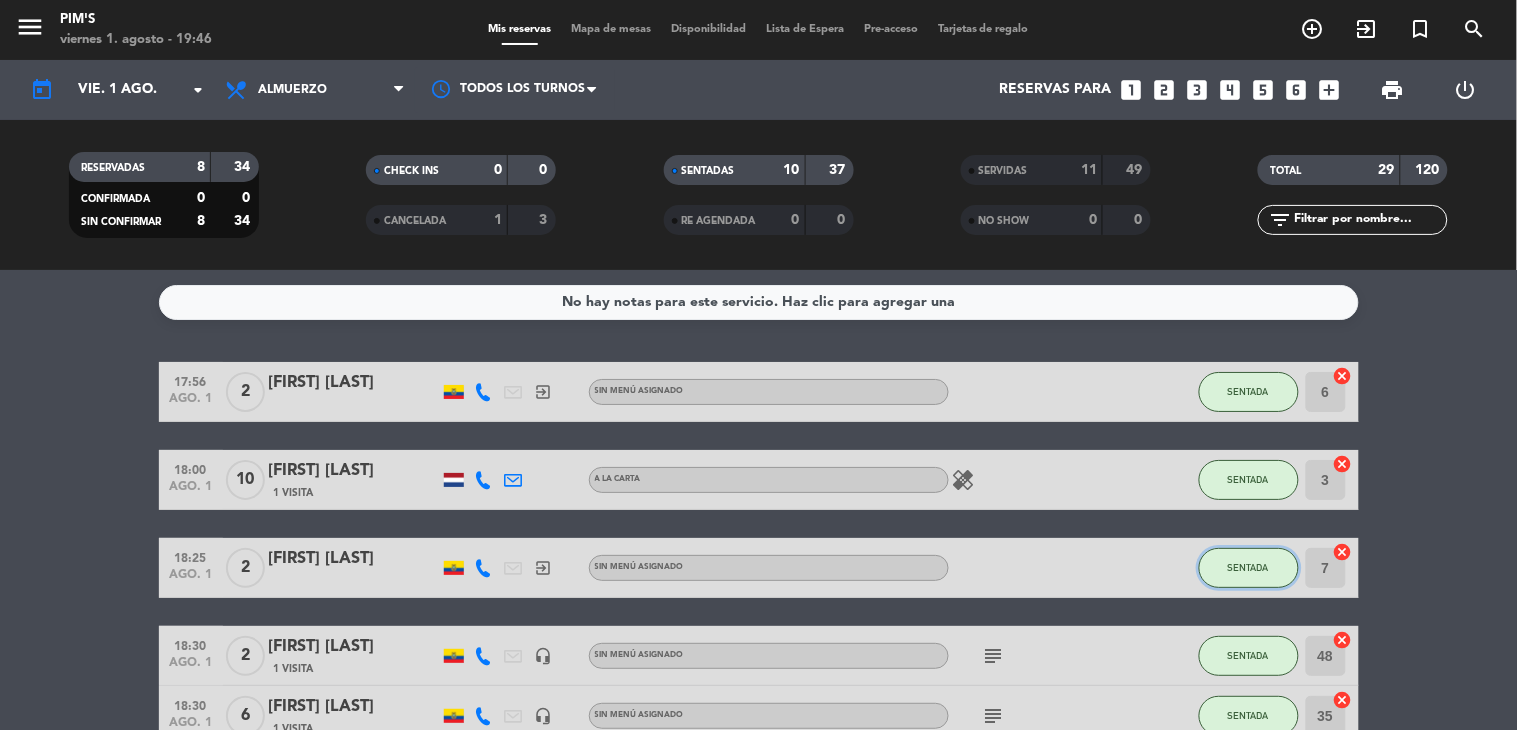 click on "SENTADA" 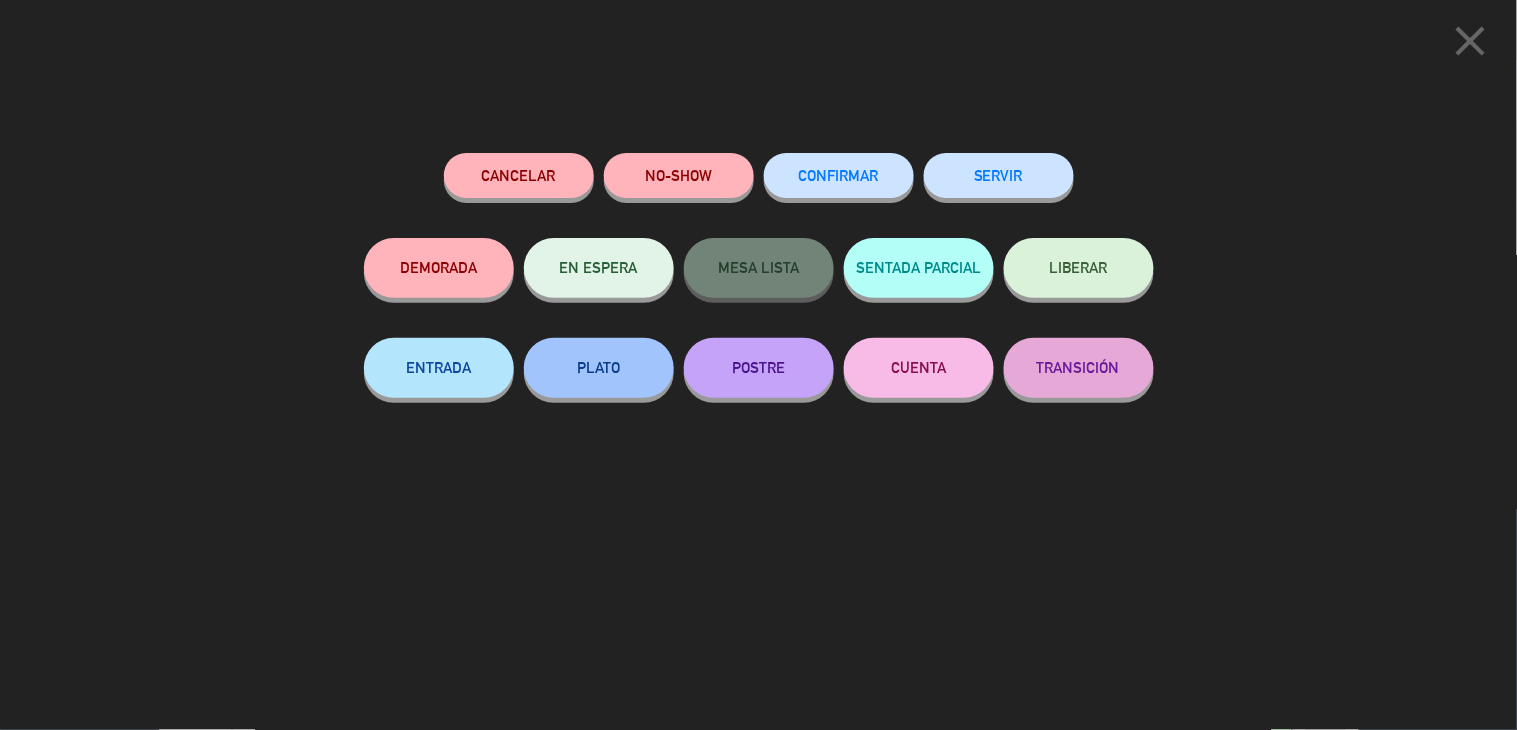 drag, startPoint x: 951, startPoint y: 171, endPoint x: 964, endPoint y: 180, distance: 15.811388 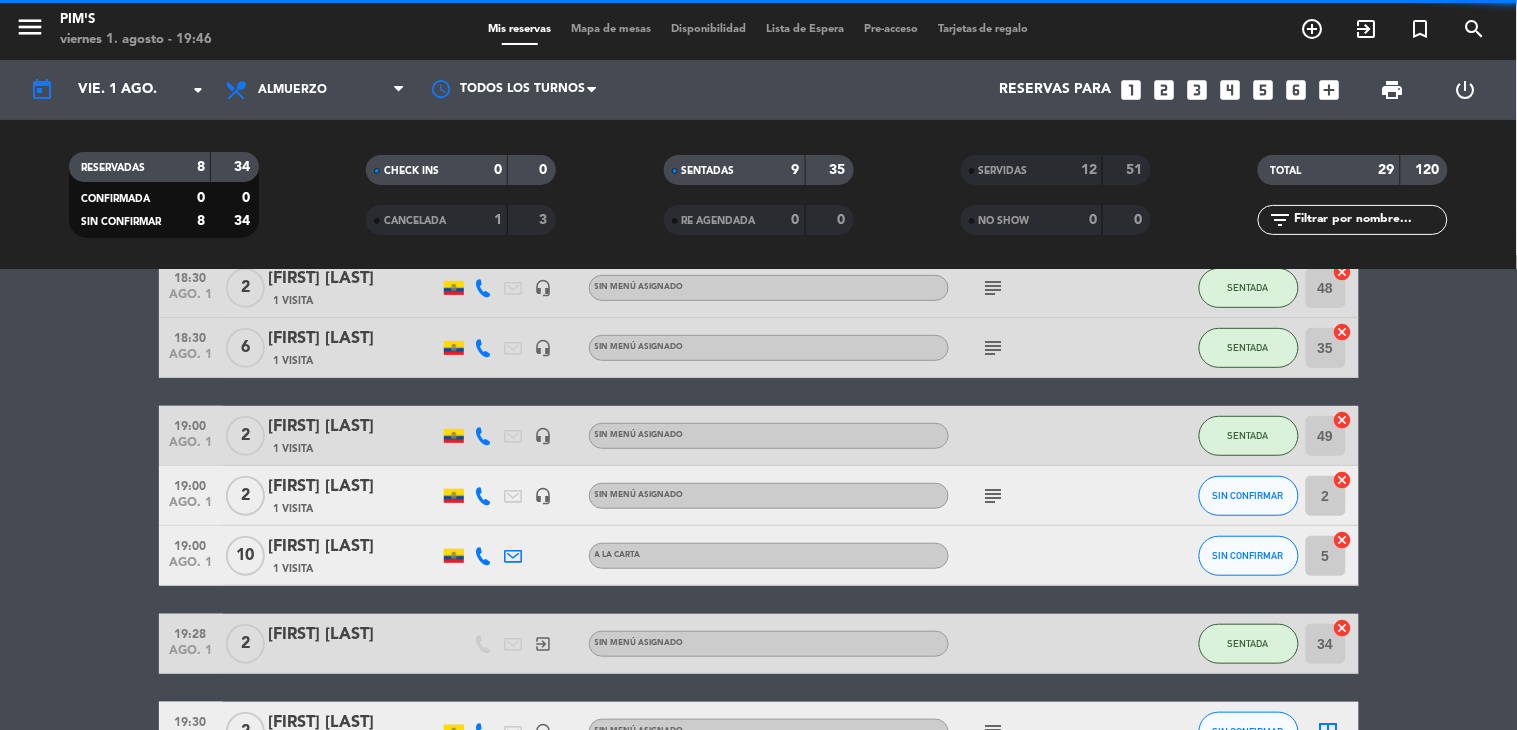 scroll, scrollTop: 333, scrollLeft: 0, axis: vertical 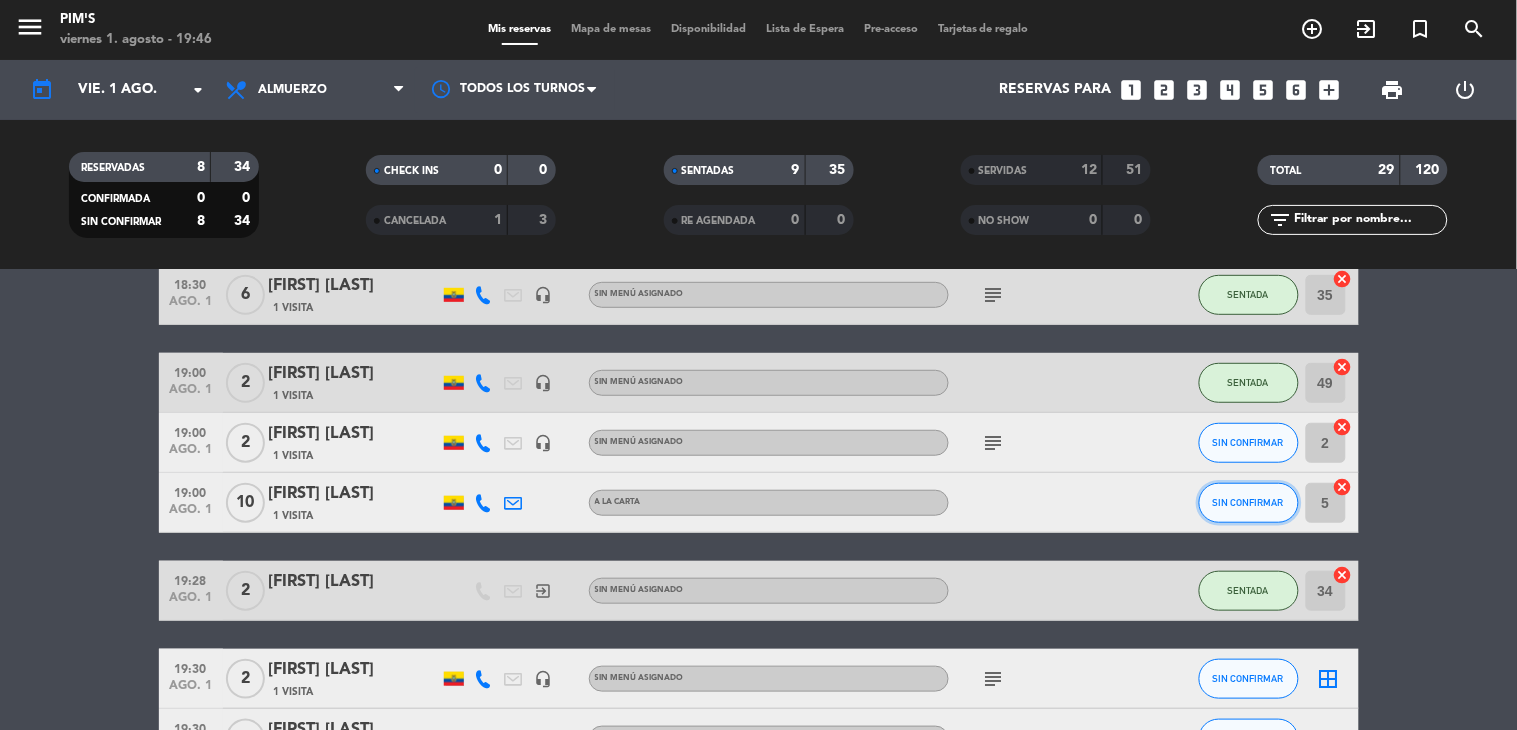 click on "SIN CONFIRMAR" 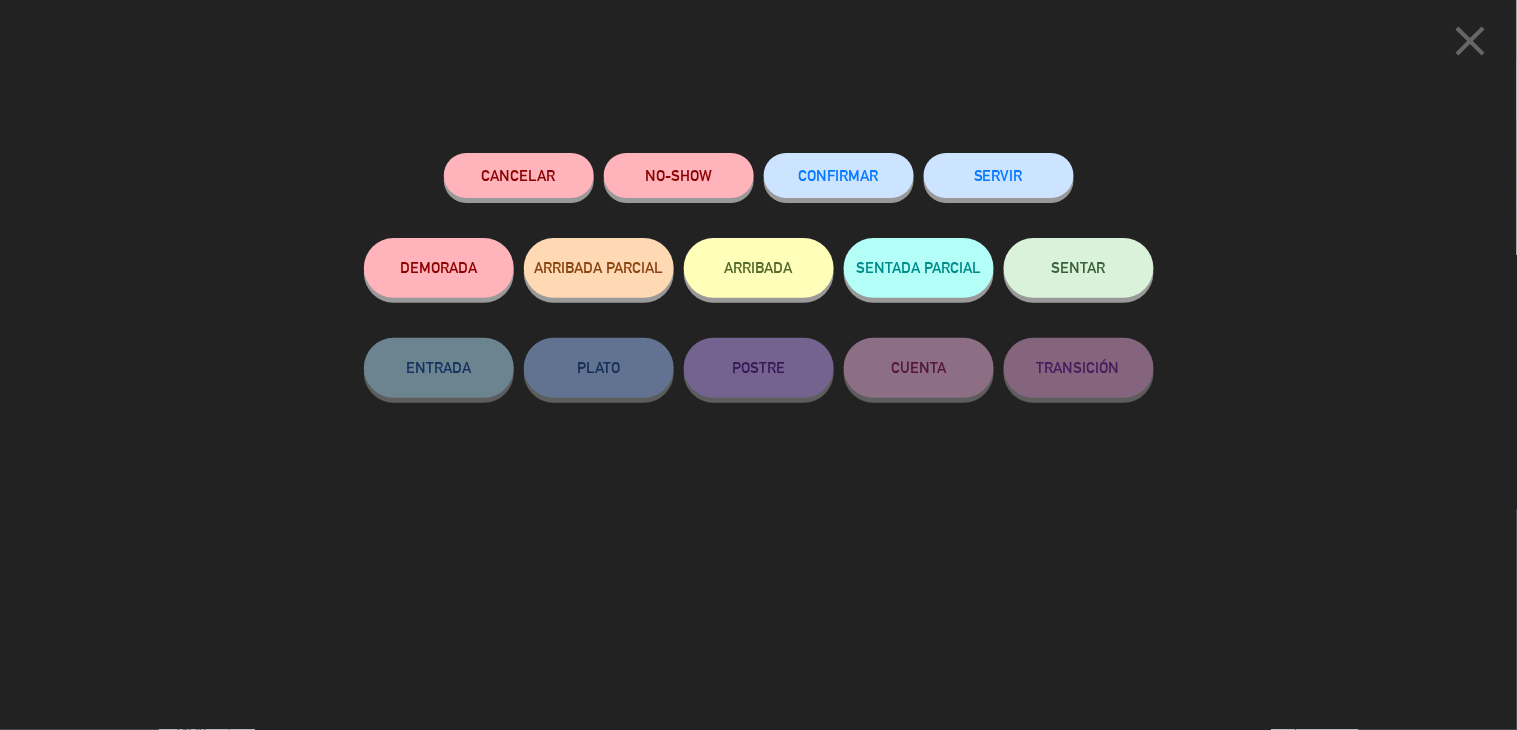 click on "NO-SHOW" 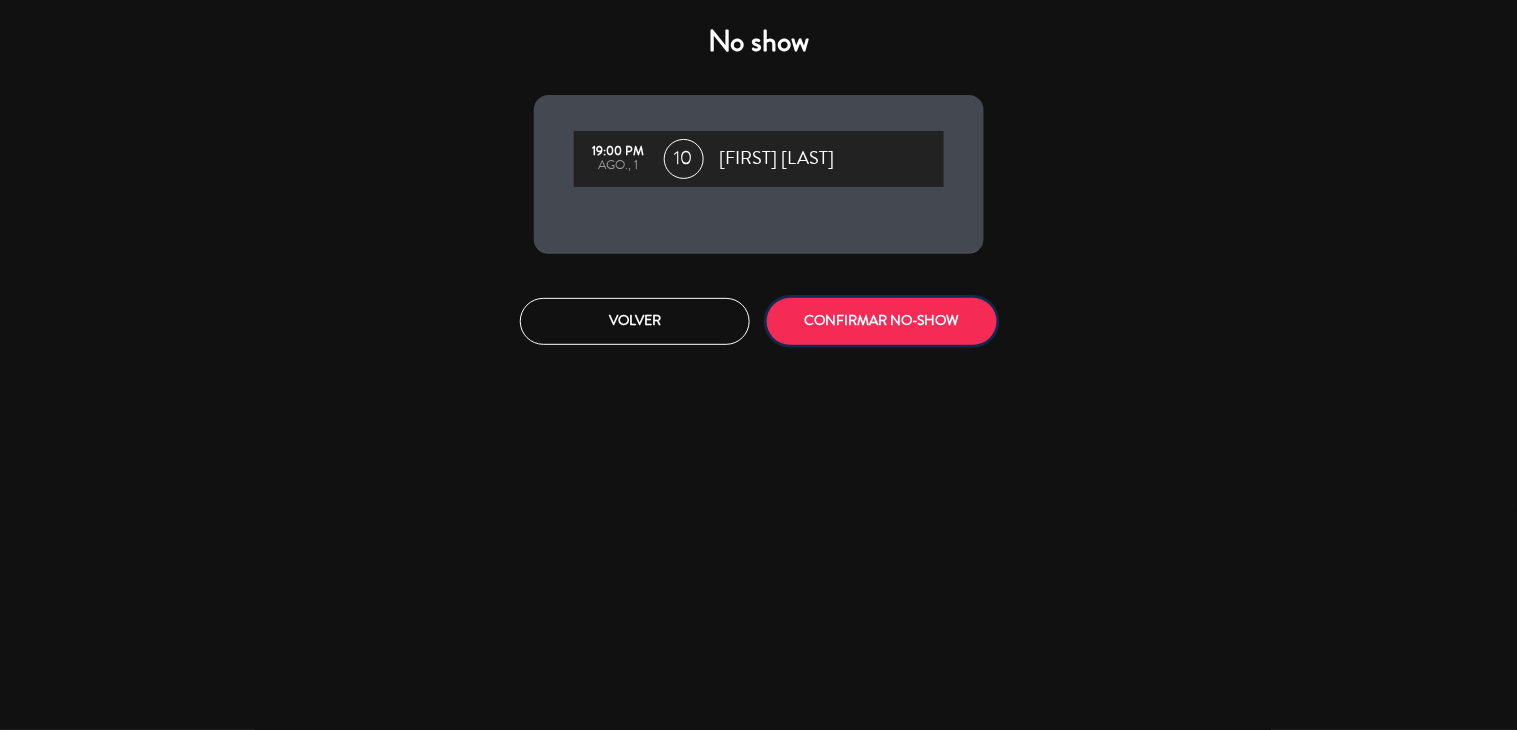click on "CONFIRMAR NO-SHOW" 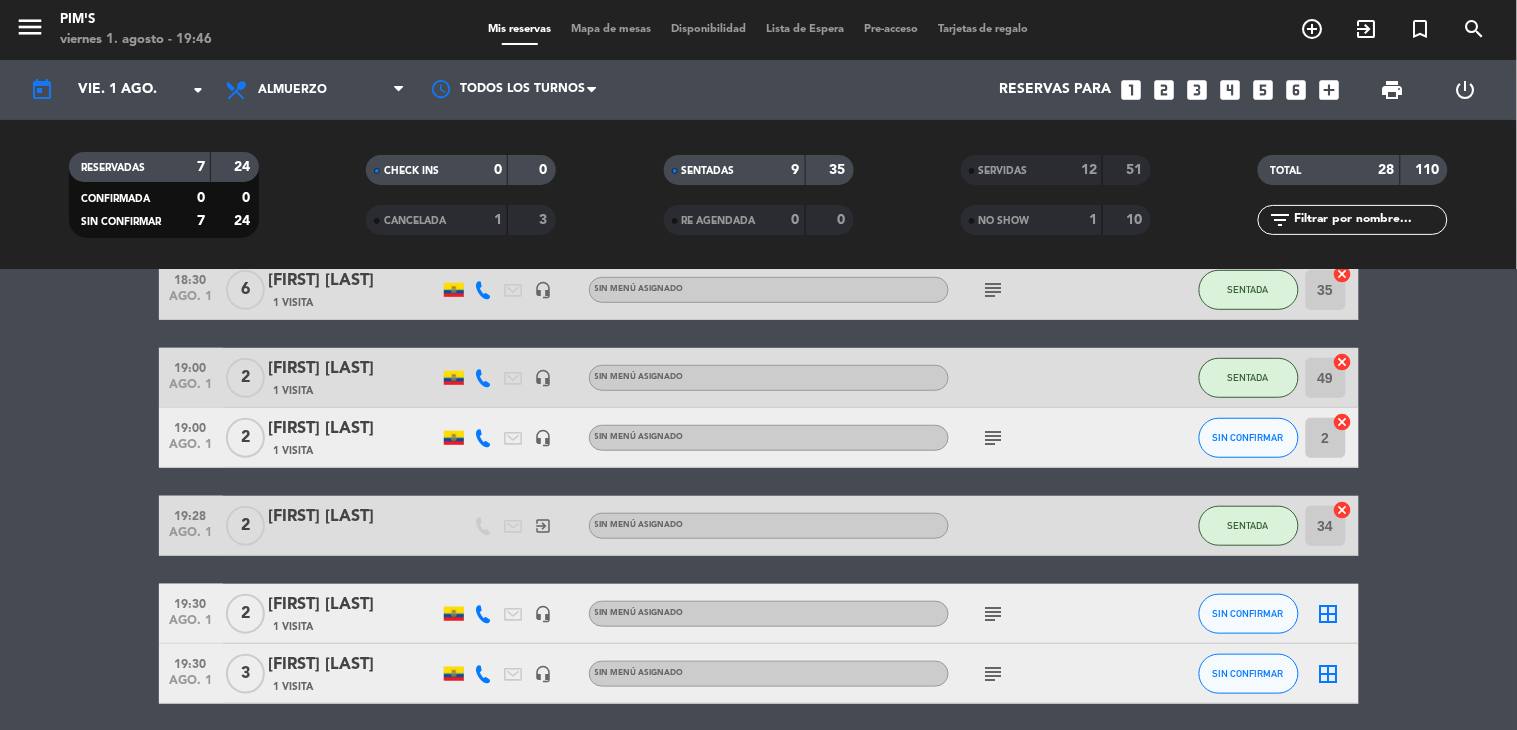 scroll, scrollTop: 555, scrollLeft: 0, axis: vertical 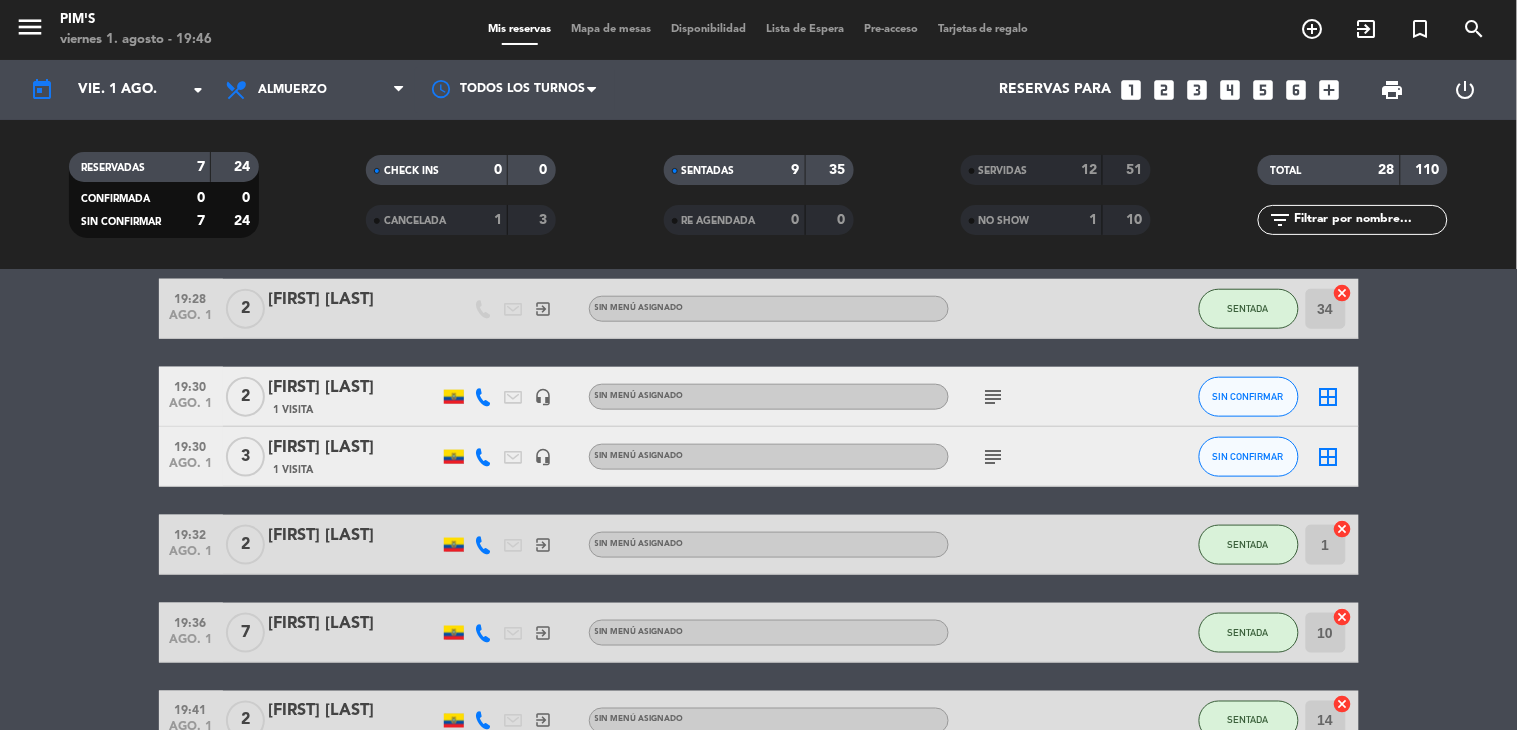 click on "subject" 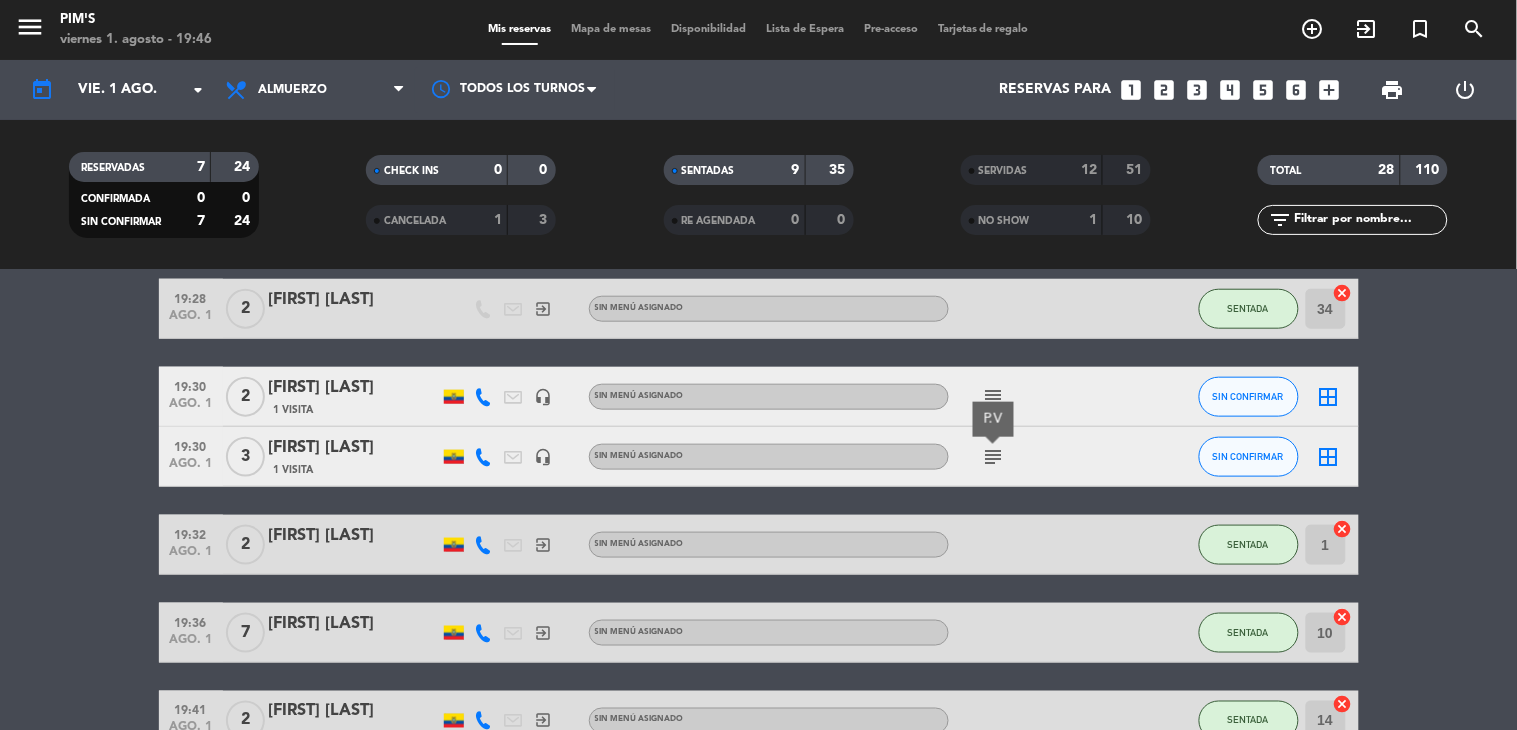 scroll, scrollTop: 777, scrollLeft: 0, axis: vertical 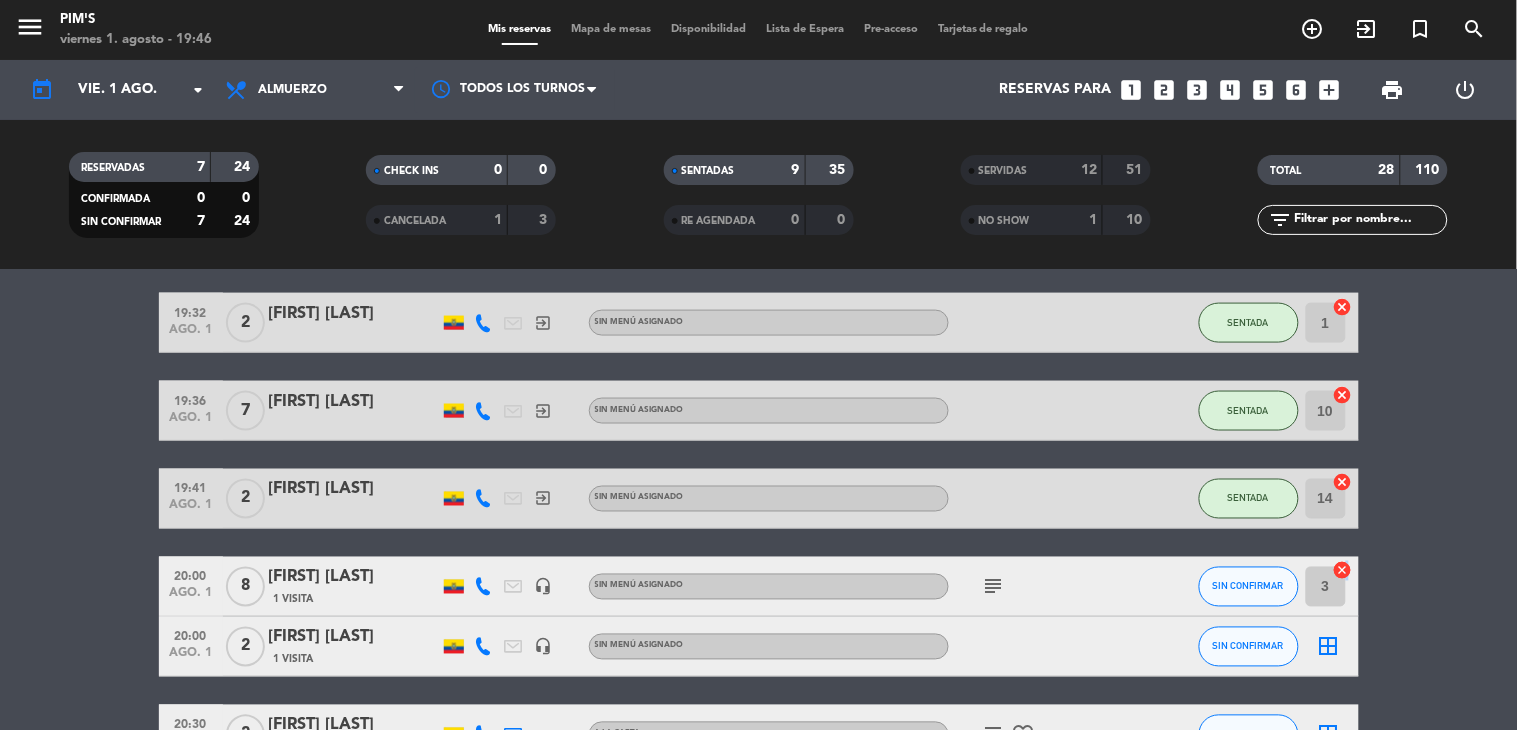click on "cancel" 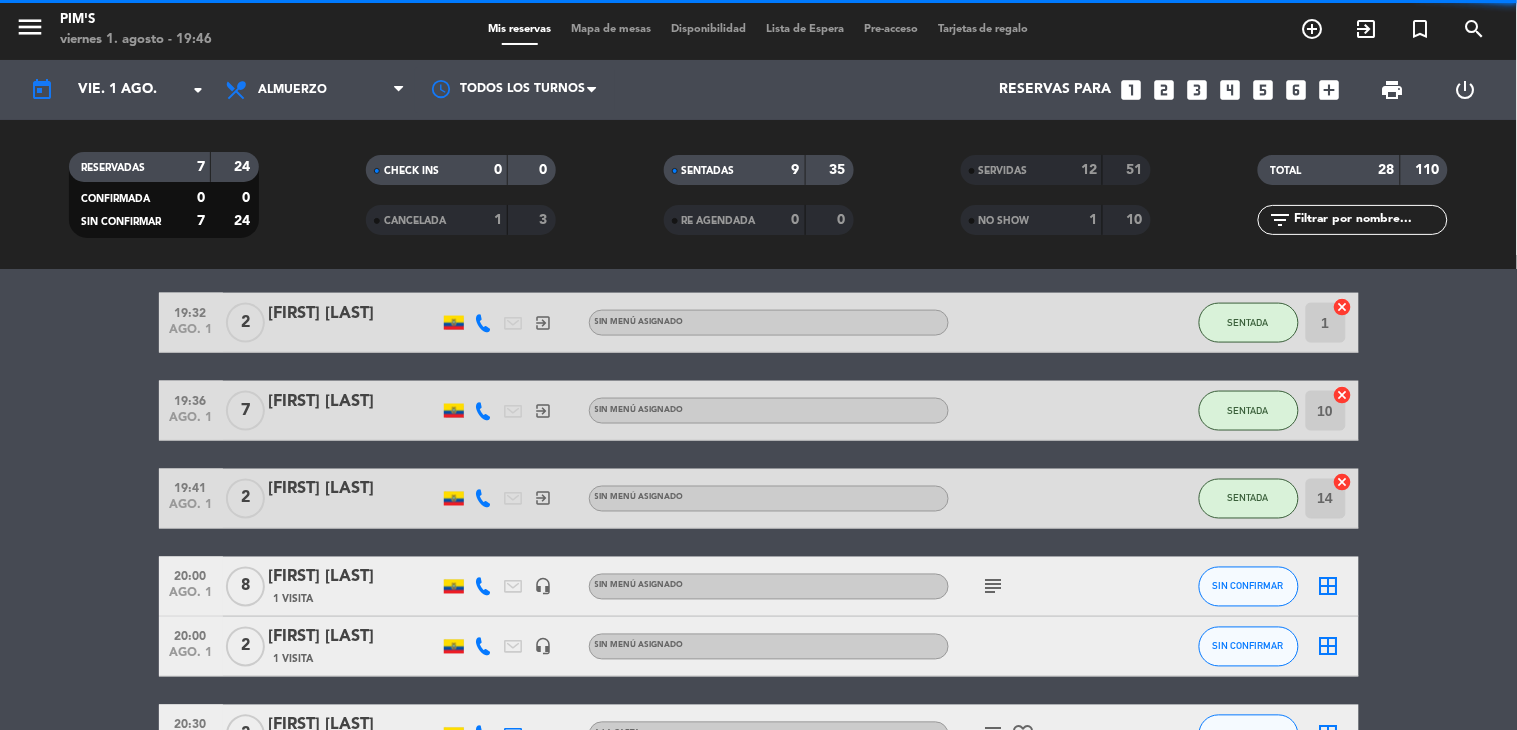click on "border_all" 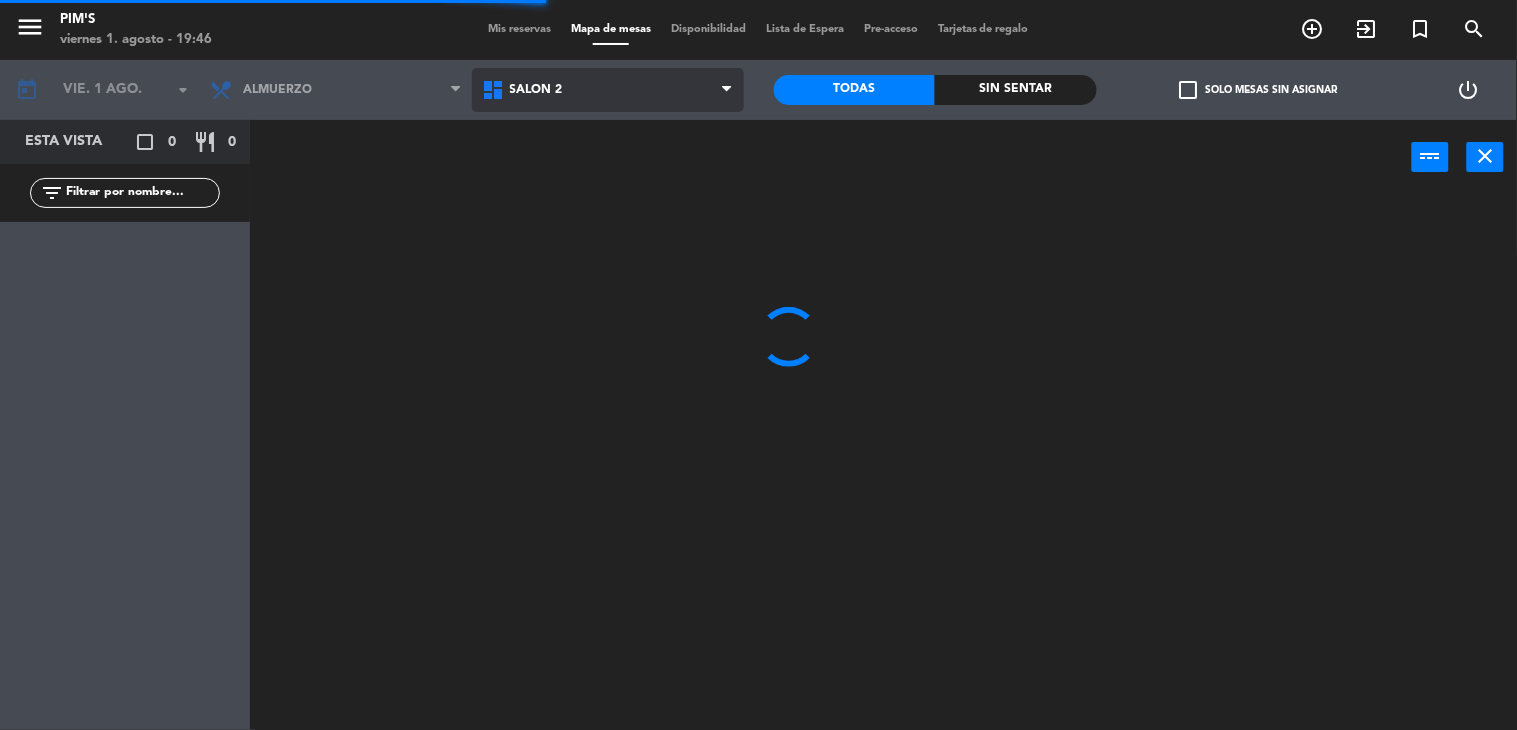 click on "Salón 2" at bounding box center [608, 90] 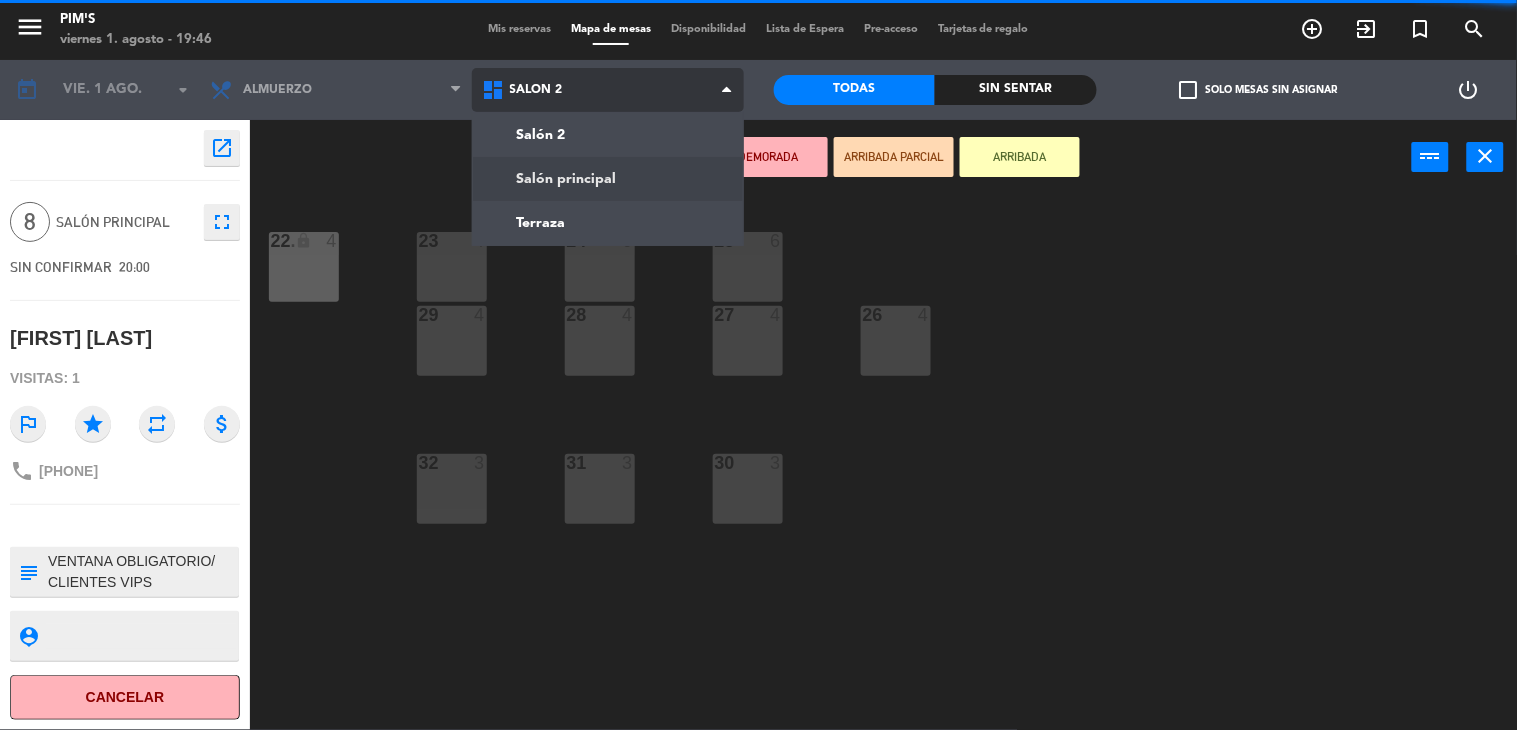 click on "menu  Pim's   viernes 1. agosto - 19:46   Mis reservas   Mapa de mesas   Disponibilidad   Lista de Espera   Pre-acceso   Tarjetas de regalo  add_circle_outline exit_to_app turned_in_not search today    vie. 1 ago. arrow_drop_down  Almuerzo  Almuerzo  Almuerzo  Salón 2   Salón principal   Terraza   Salón 2   Salón 2   Salón principal   Terraza   Todas  Sin sentar  check_box_outline_blank   Solo mesas sin asignar   power_settings_new    open_in_new 8  Salón principal  fullscreen  SIN CONFIRMAR   20:00   [FIRST] [LAST]  Visitas: 1 outlined_flag star repeat attach_money phone +593992217343 subject                              person_pin                              Cancelar   Confirmar   DEMORADA   ARRIBADA PARCIAL   ARRIBADA  power_input close 23  4  24  6  25  6  22 lock  4  22.  4  26  4  27  4  28  4  29  4  30  3  31  3  32  3" 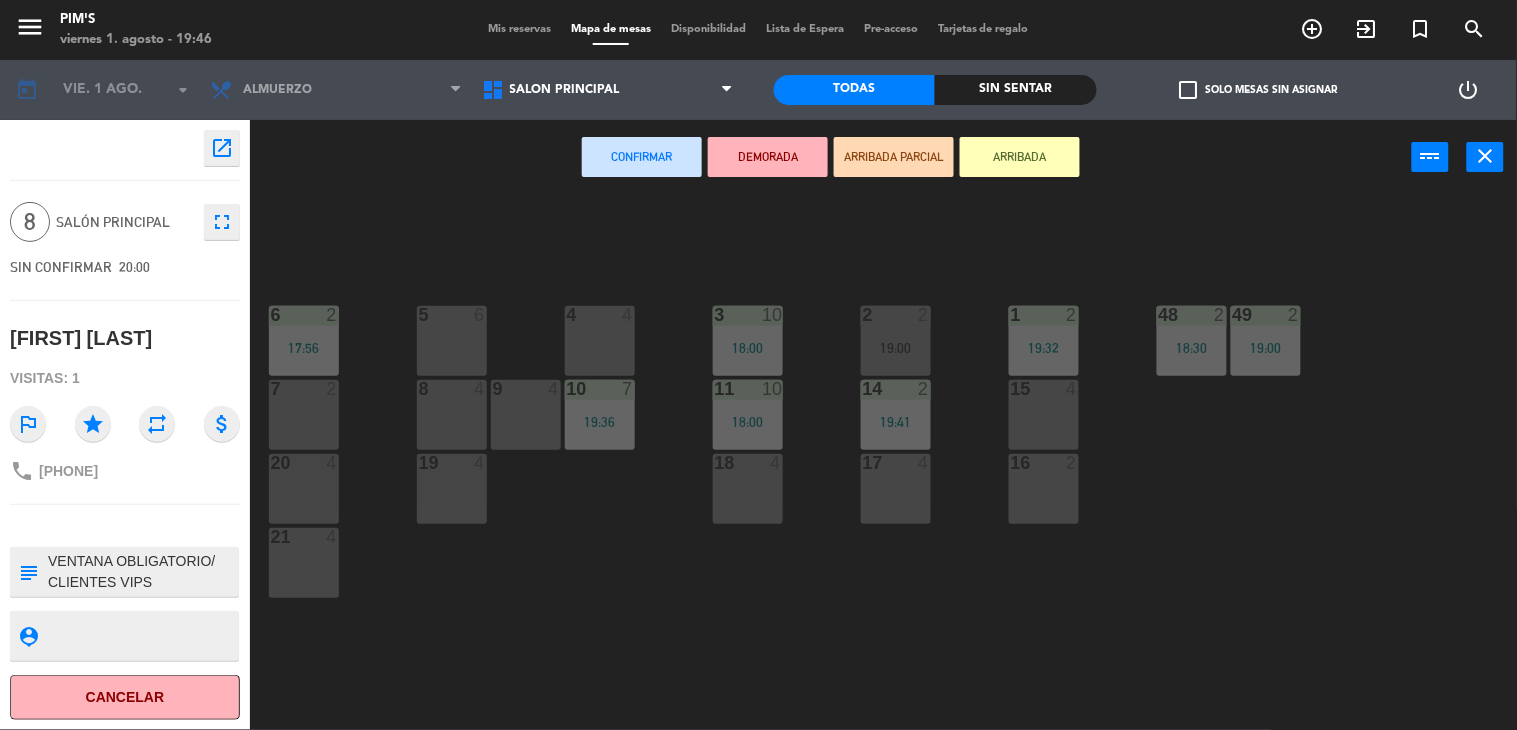 click on "5 6" at bounding box center [452, 341] 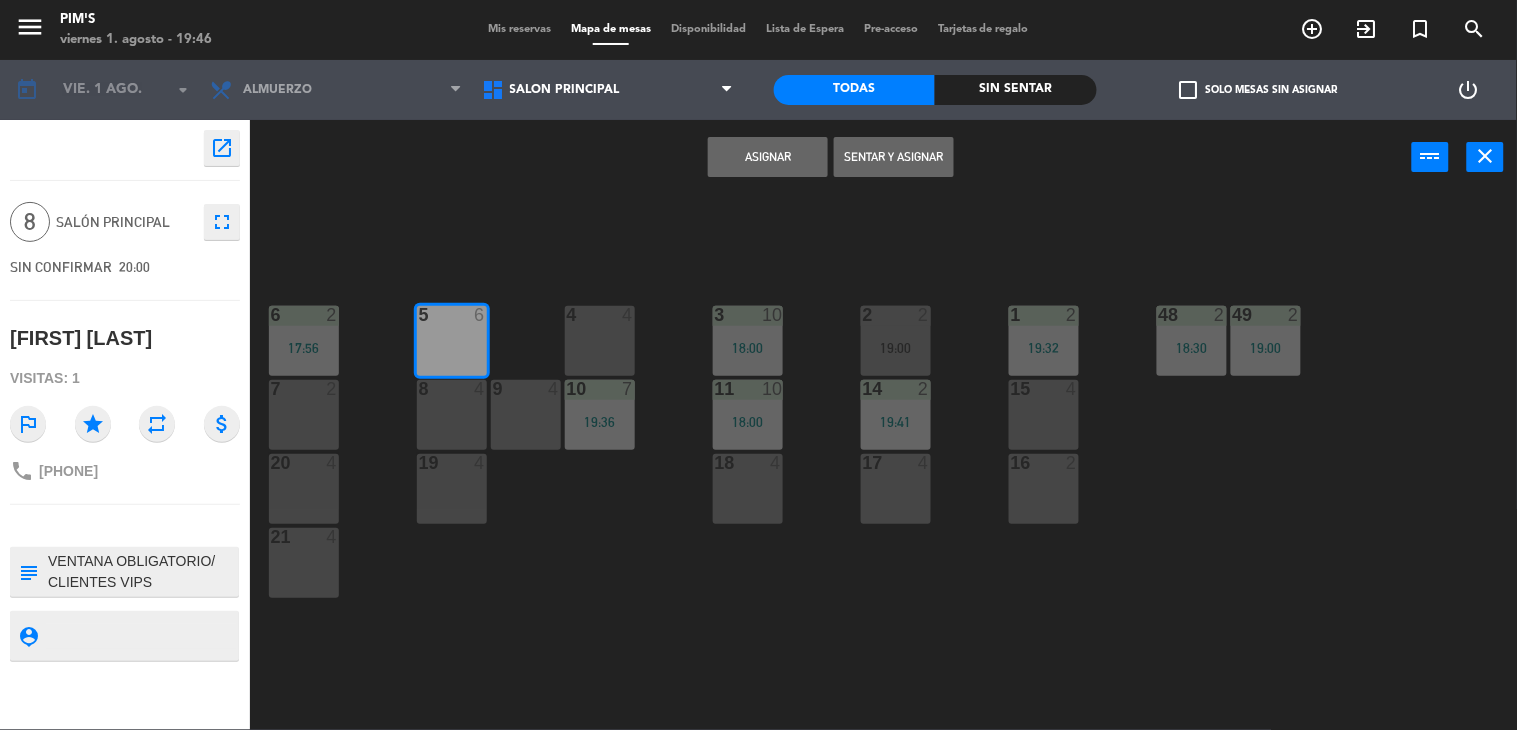 click at bounding box center (451, 389) 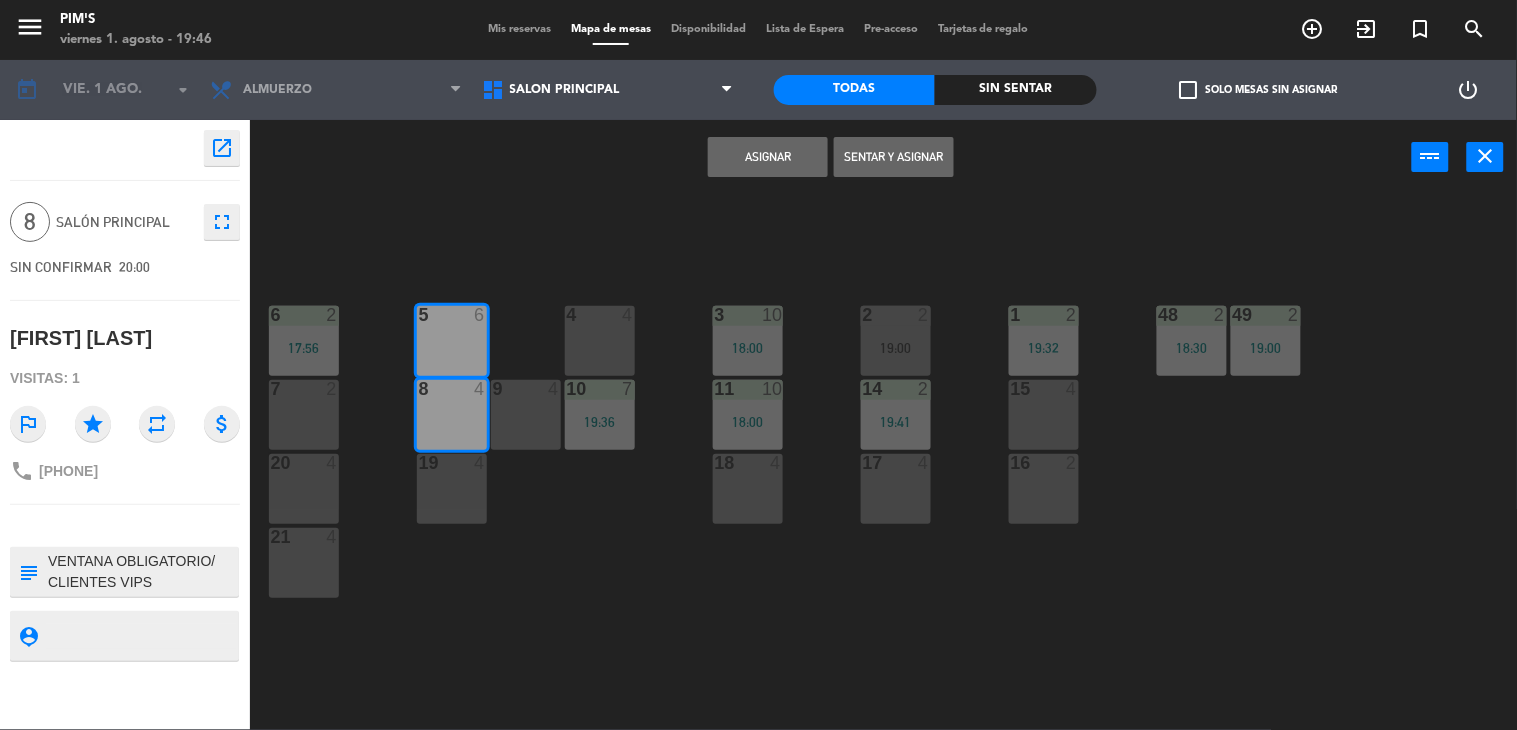 click on "Asignar   Sentar y Asignar  power_input close" at bounding box center [831, 158] 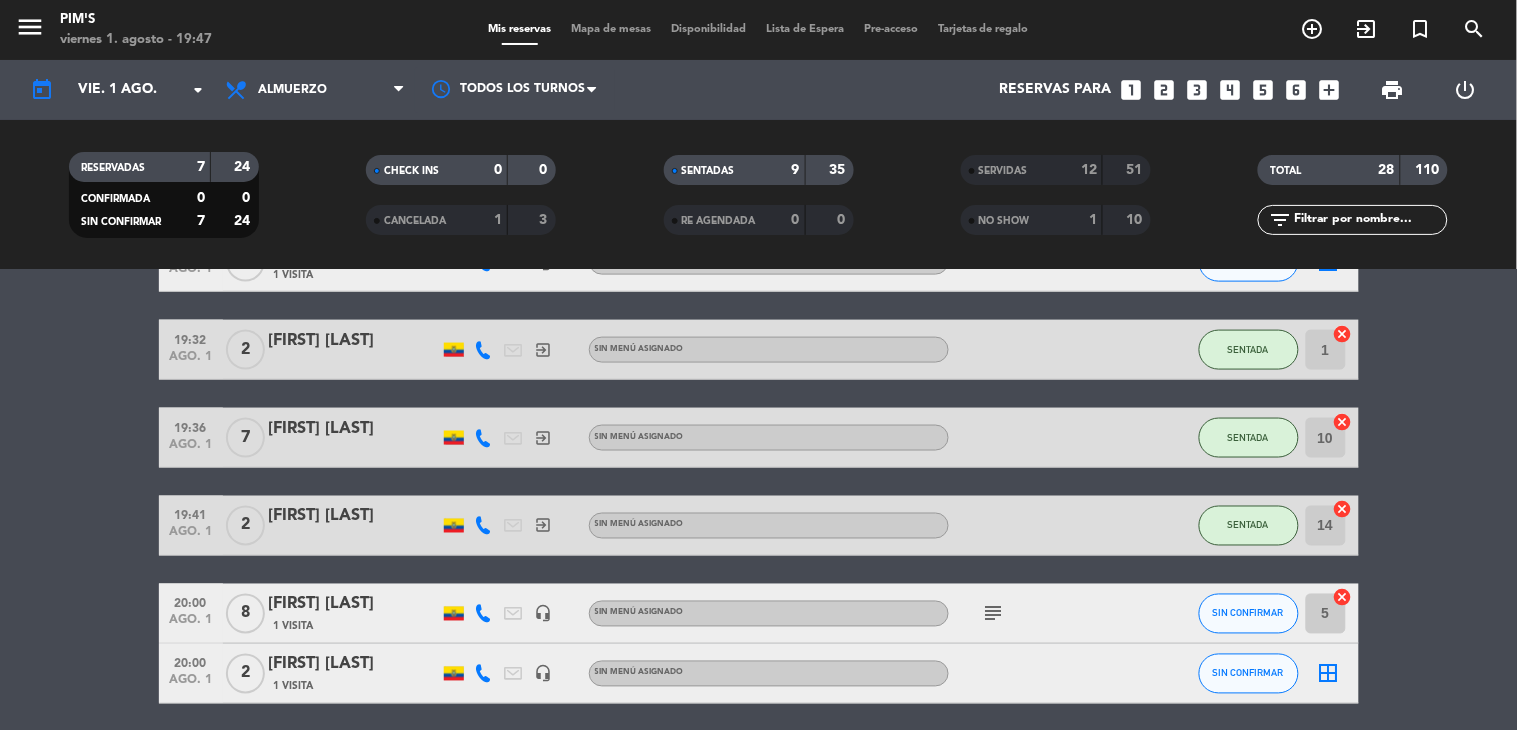 scroll, scrollTop: 972, scrollLeft: 0, axis: vertical 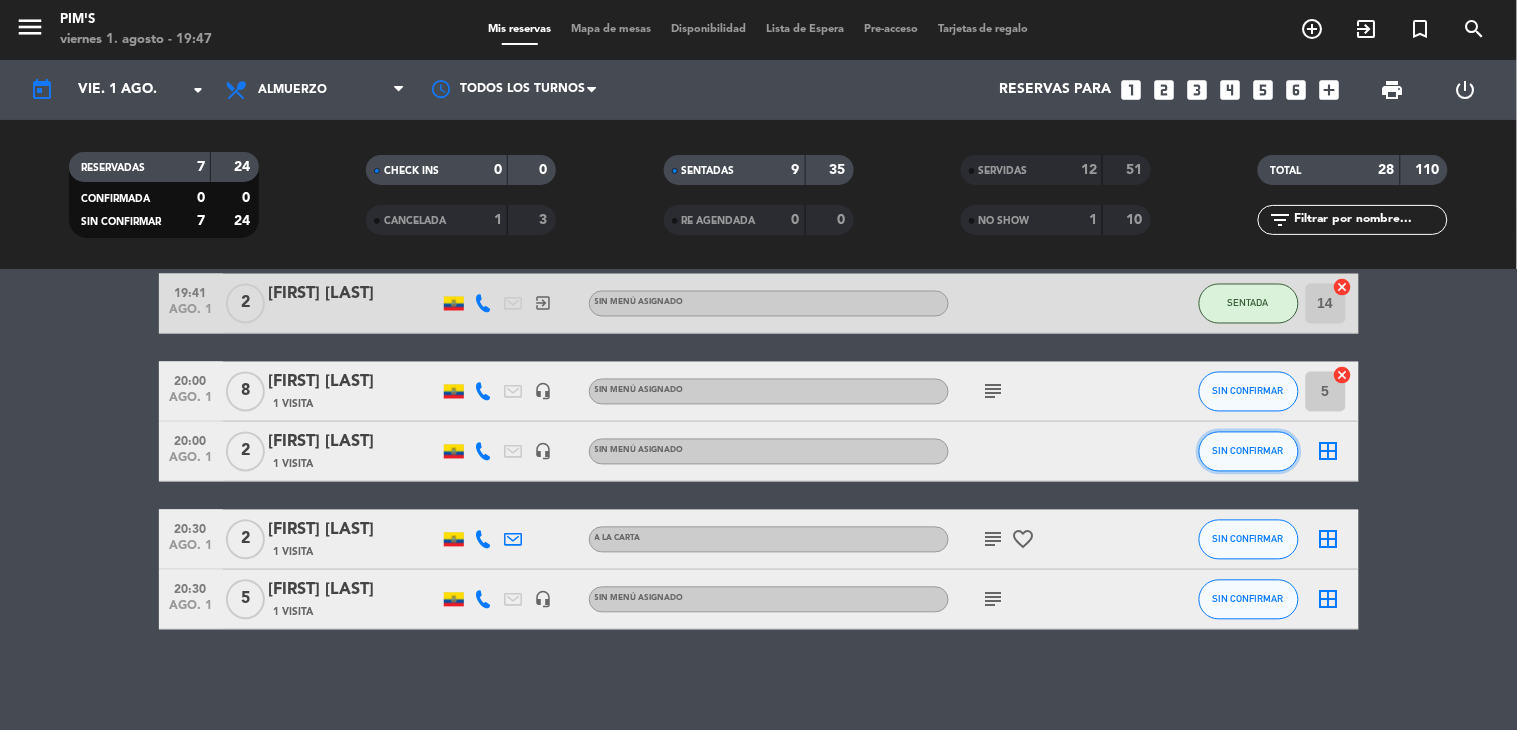 click on "SIN CONFIRMAR" 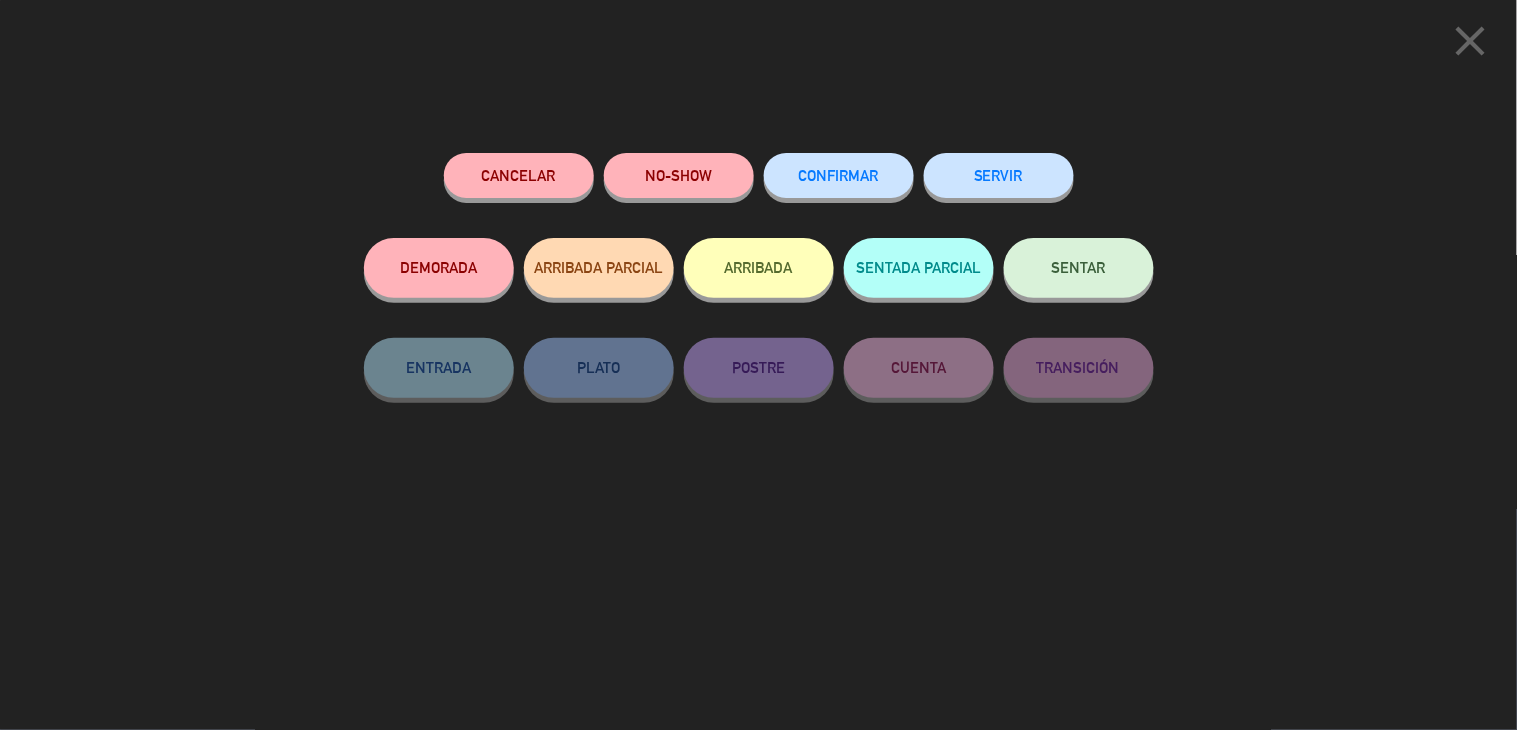 click on "SENTAR" 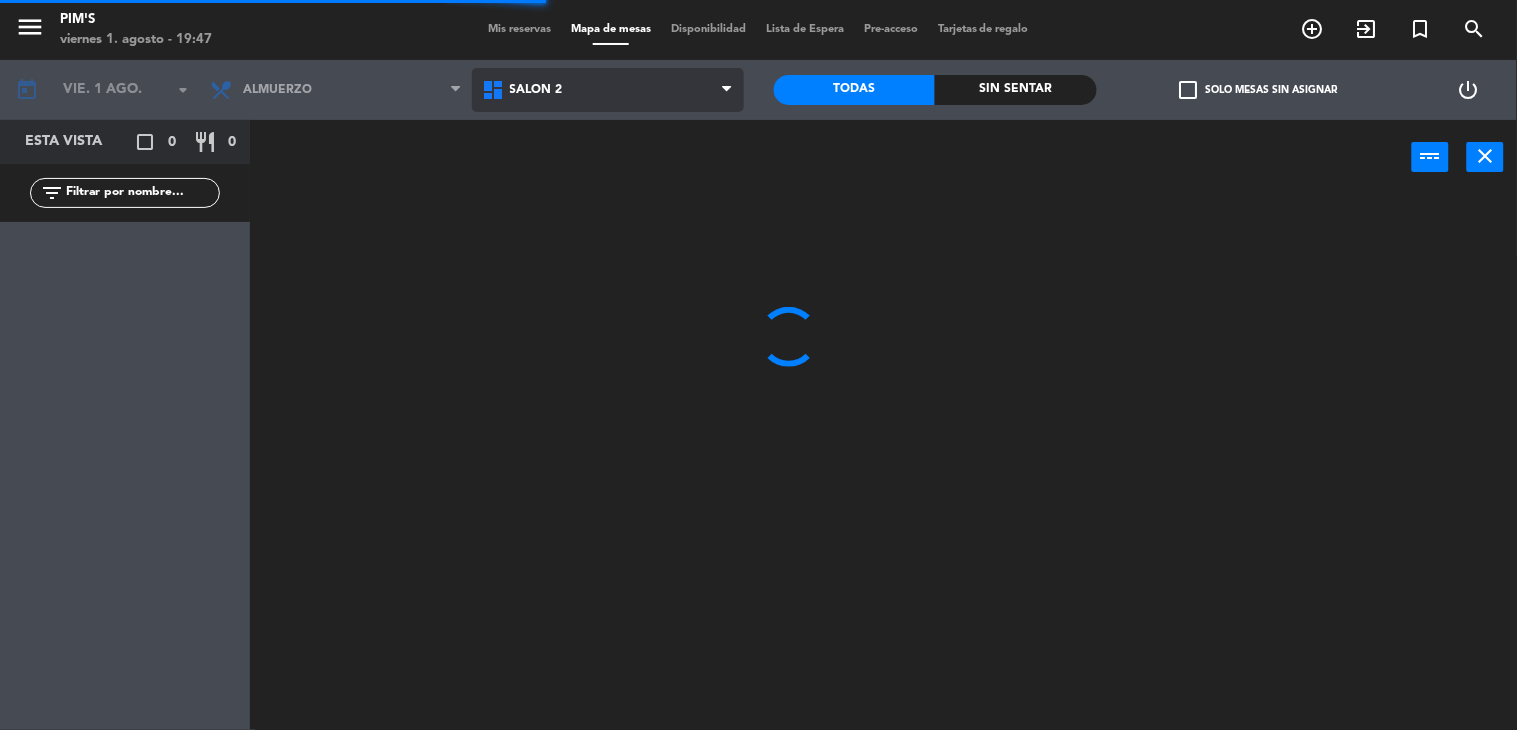 drag, startPoint x: 506, startPoint y: 88, endPoint x: 590, endPoint y: 92, distance: 84.095184 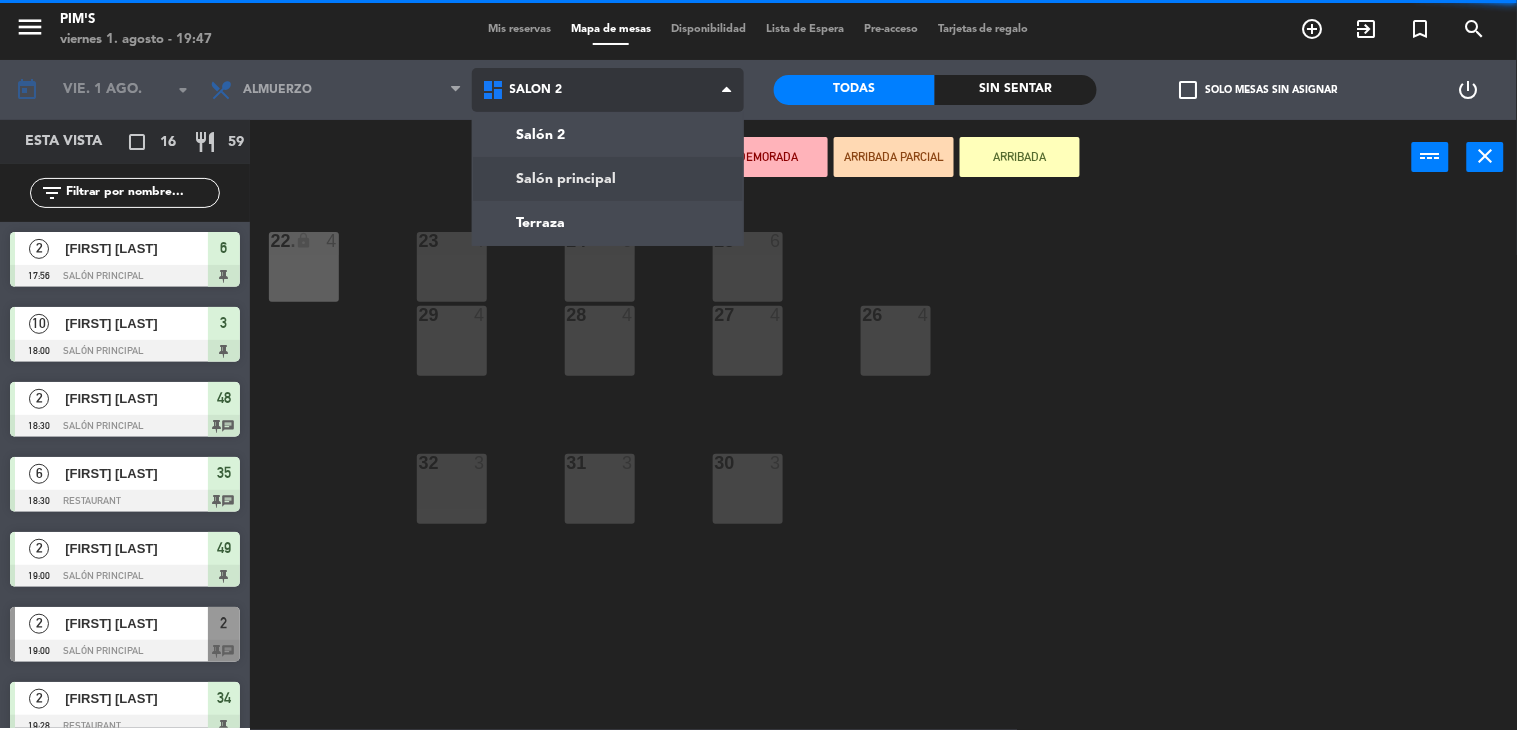 click on "menu Pim's viernes 1. [DATE] - [TIME] Mis reservas Mapa de mesas Disponibilidad Lista de Espera Pre-acceso Tarjetas de regalo add_circle_outline exit_to_app turned_in_not search today vie. 1 ago. arrow_drop_down Almuerzo Almuerzo Almuerzo Salón 2 Salón principal Terraza Salón 2 Salón 2 Salón principal Terraza Todas Sin sentar check_box_outline_blank Solo mesas sin asignar power_settings_new Esta vista crop_square 2 restaurant 59 filter_list 2 [FIRST] [LAST] [TIME] Salón principal 6 10 [FIRST] [LAST] [TIME] Salón principal 3 2 [FIRST] [LAST] [TIME] Salón principal 48 chat 6 [FIRST] [LAST] [TIME] Restaurant 35 chat 2 [FIRST] [LAST] [TIME] Salón principal 49 2 [FIRST] [LAST] [TIME] Salón principal 2 chat 2 [FIRST] [LAST] [TIME] Restaurant 34 2 [FIRST] [LAST] [TIME] Restaurant chat 3 [FIRST] [LAST] [TIME] Salón principal chat 2 [FIRST] [LAST] [TIME] Salón principal 1 [FIRST] [LAST] 7 [FIRST] [LAST] 5" 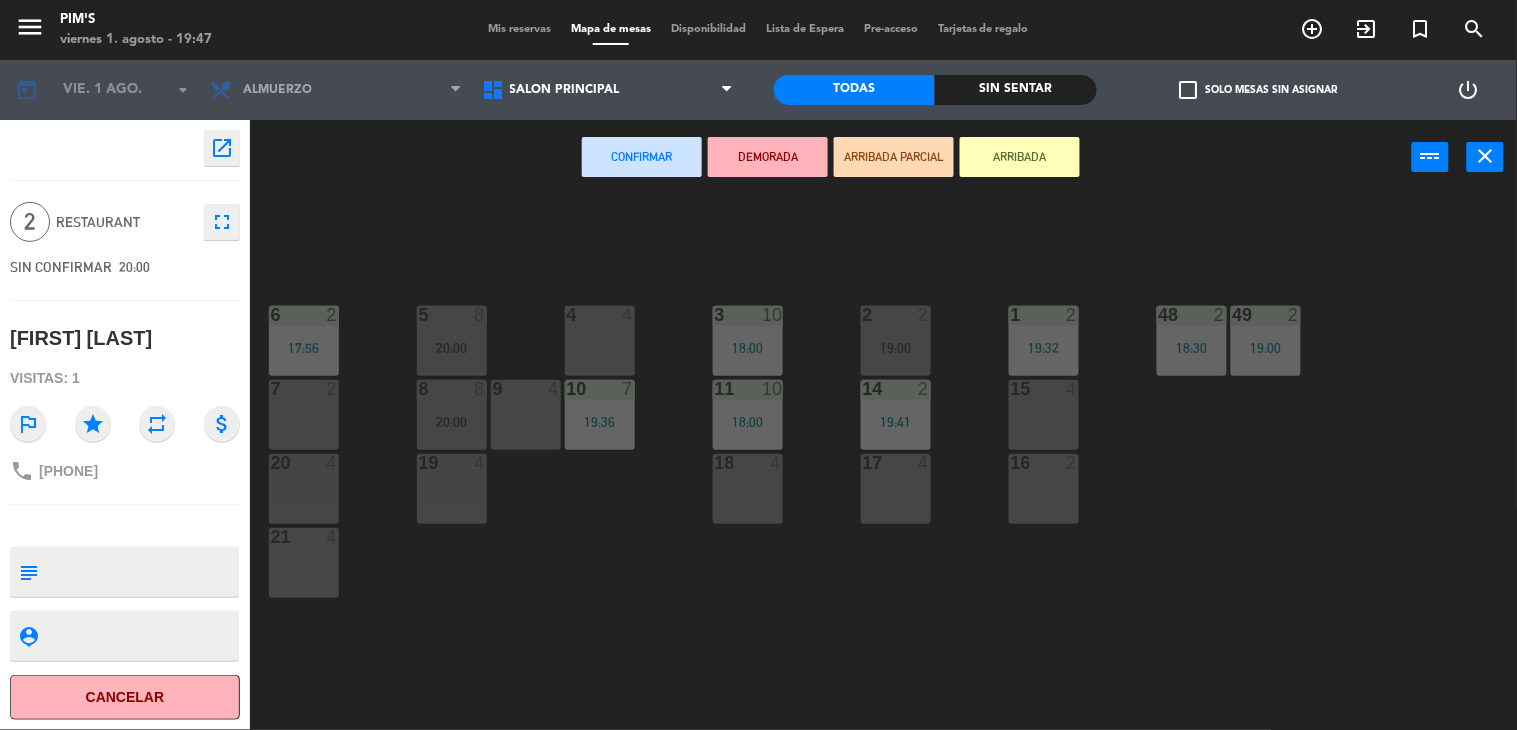 click at bounding box center [303, 389] 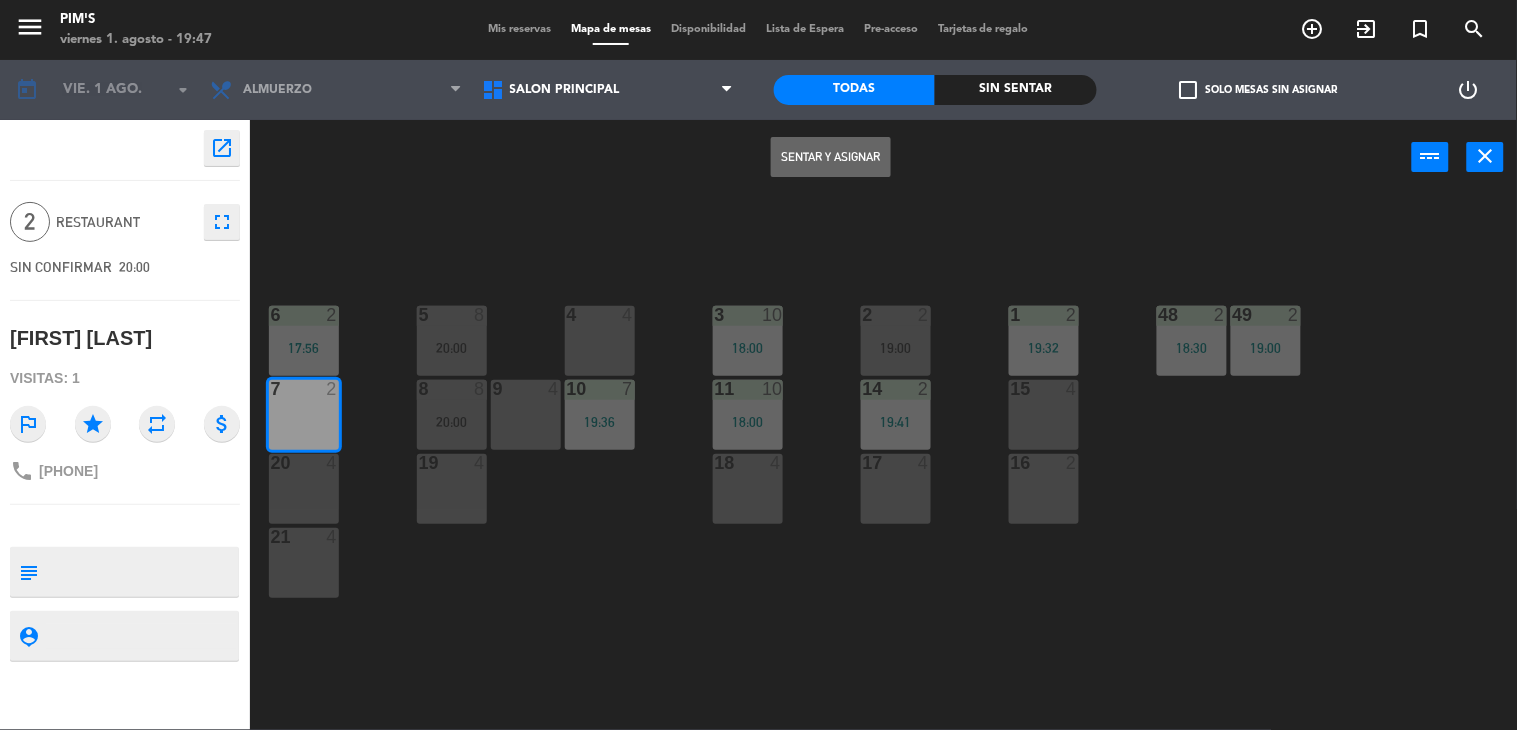 click on "Sentar y Asignar" at bounding box center [831, 157] 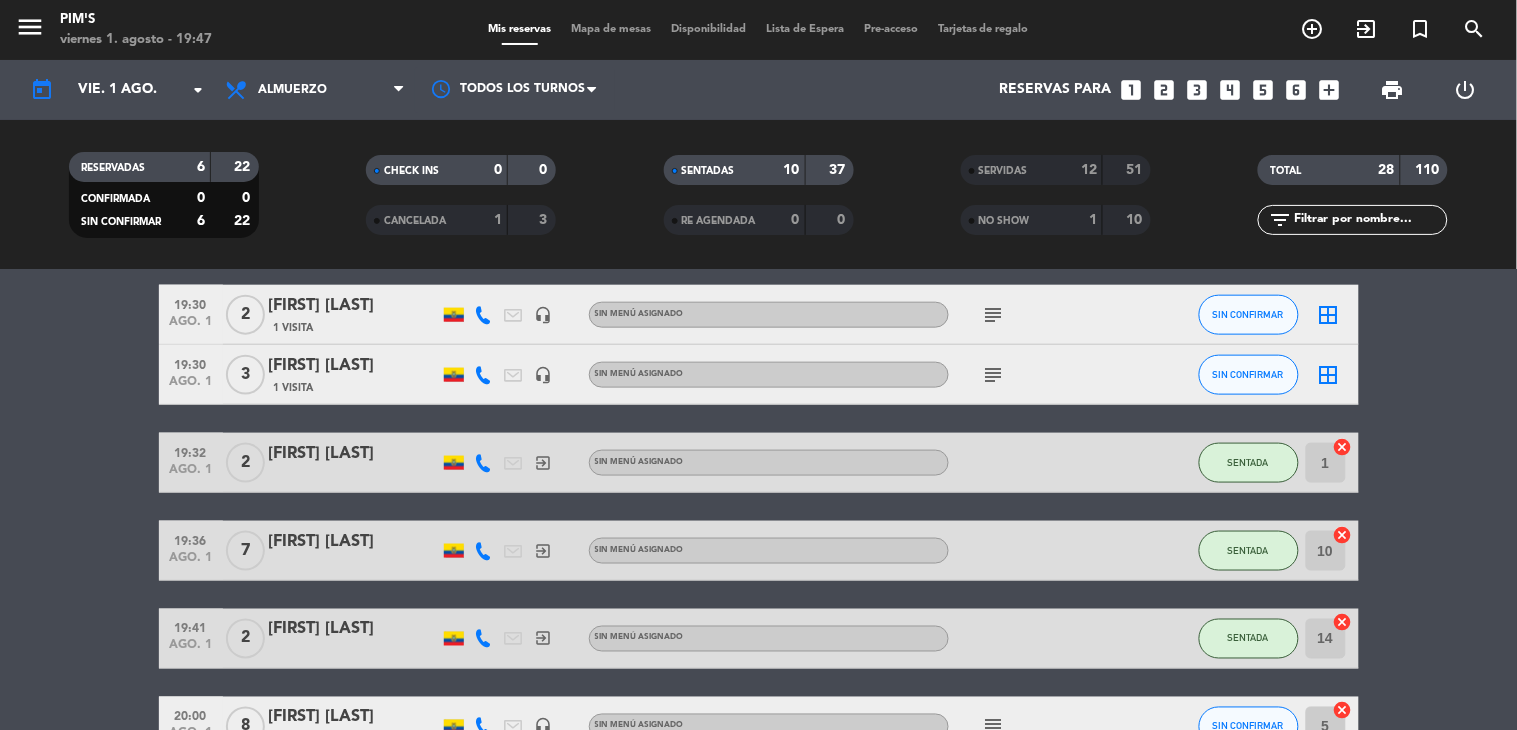 scroll, scrollTop: 555, scrollLeft: 0, axis: vertical 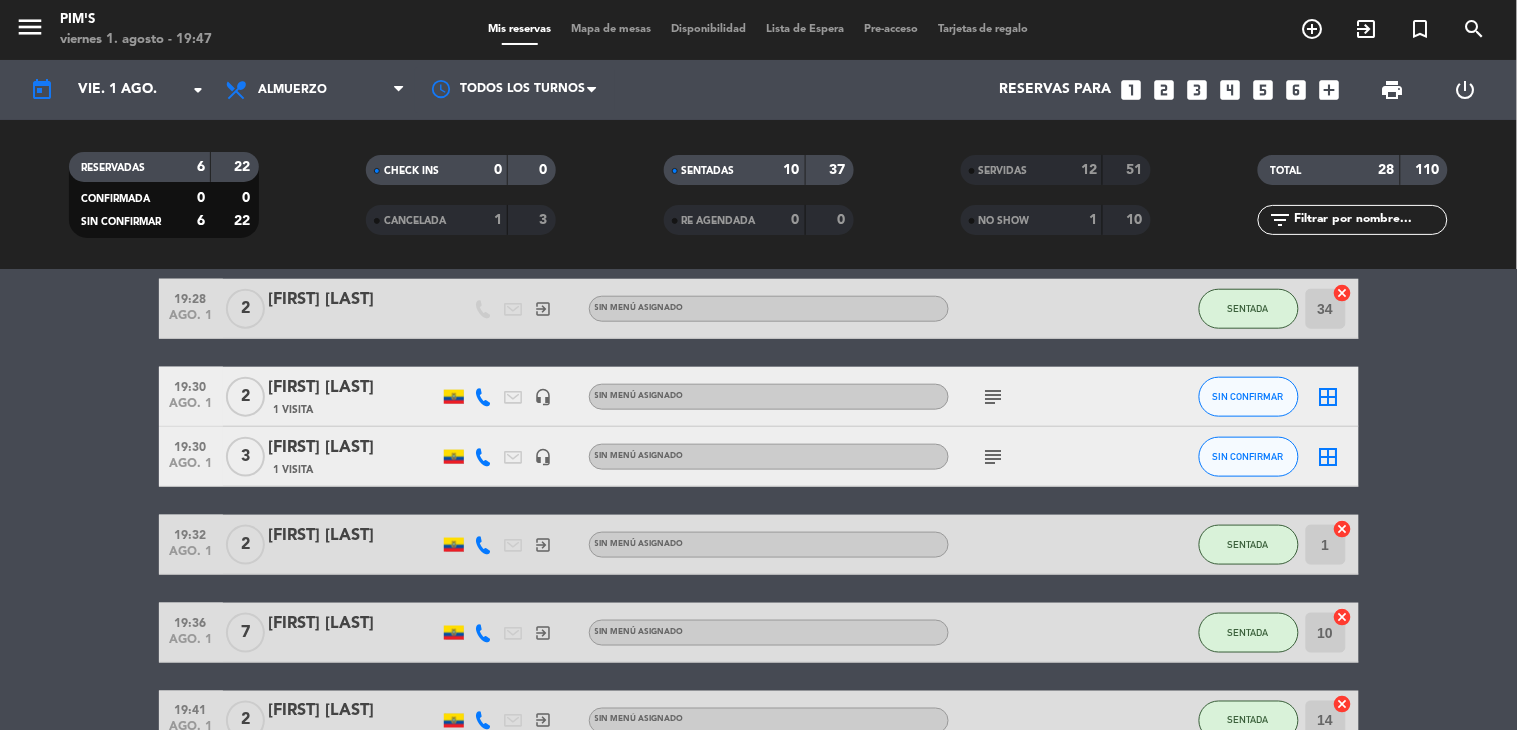 click on "subject" 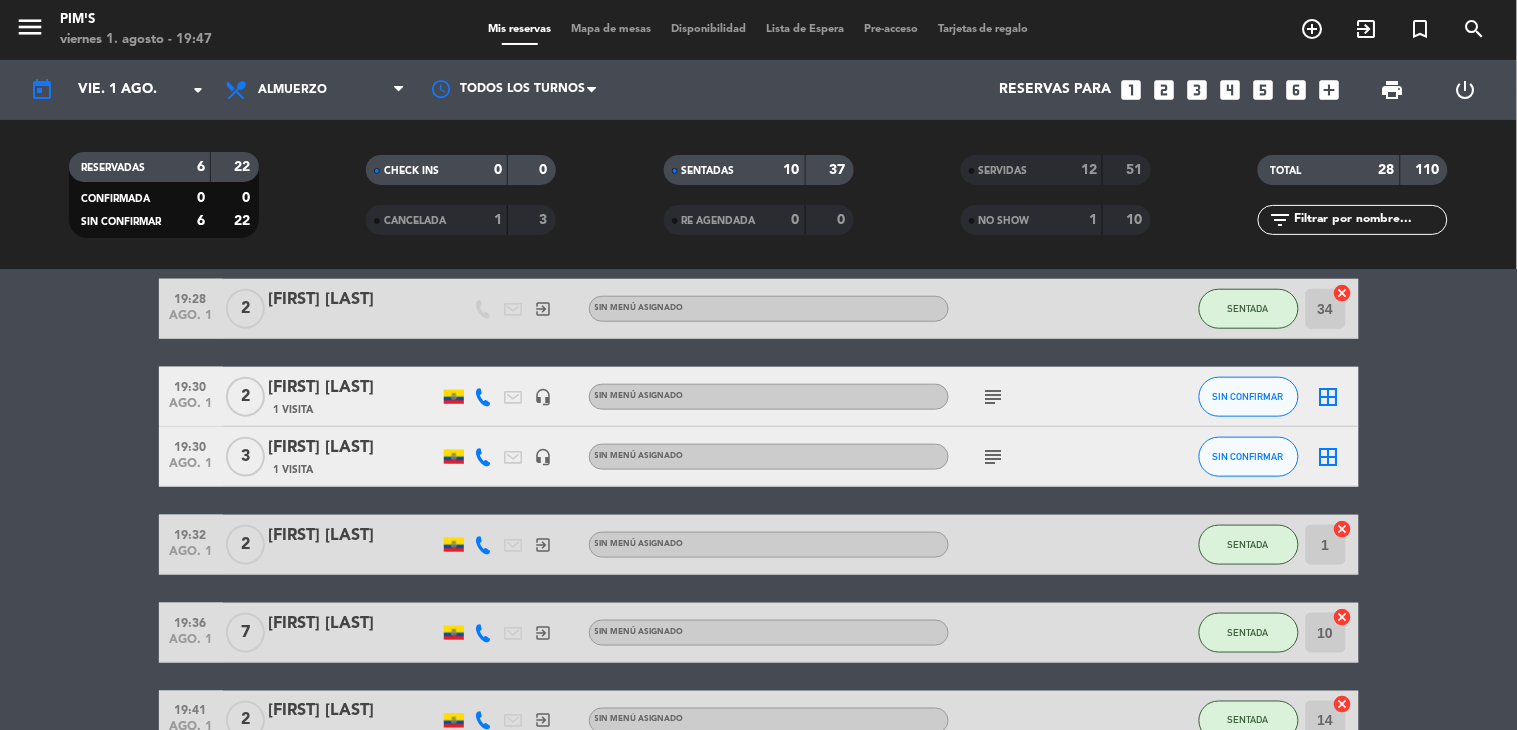 click on "subject" 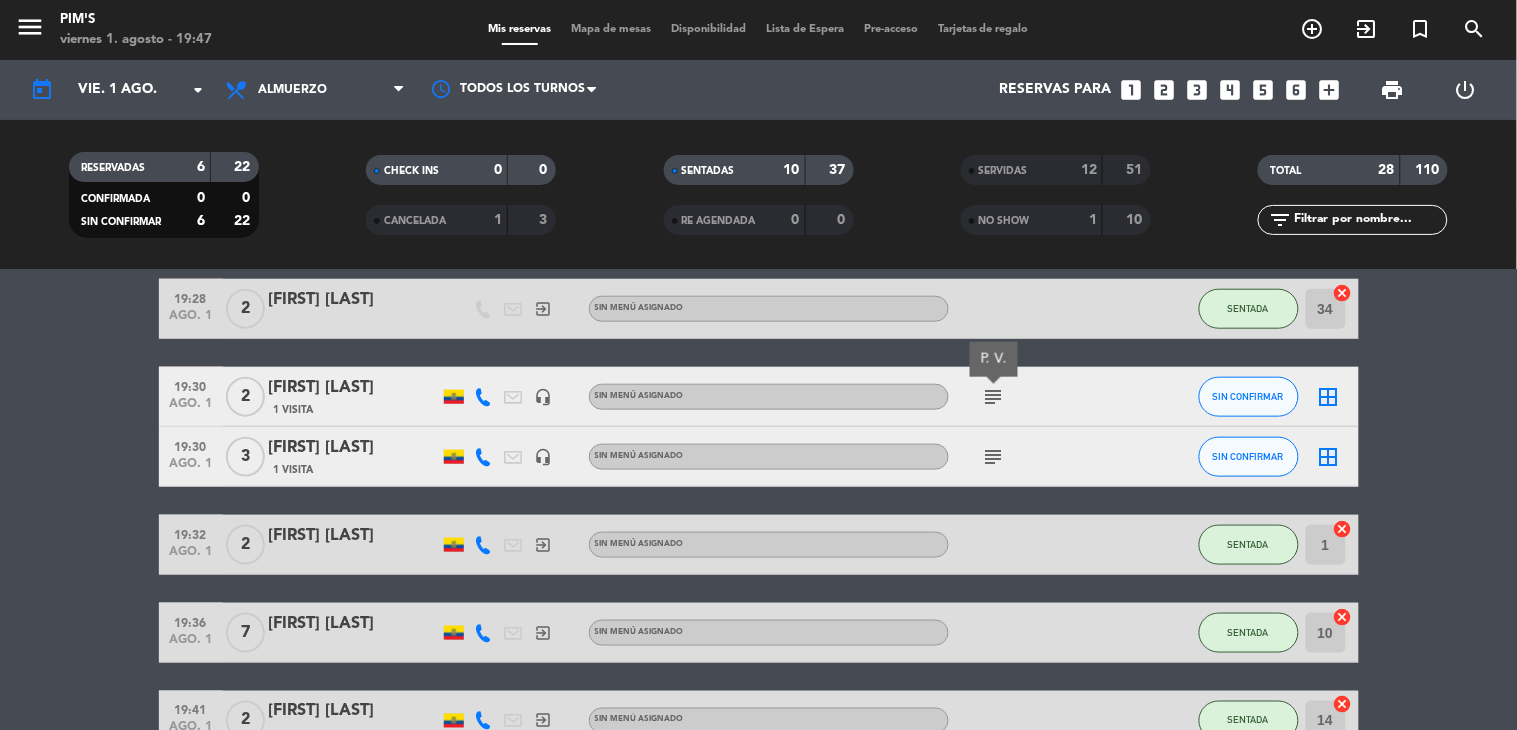 click on "subject" 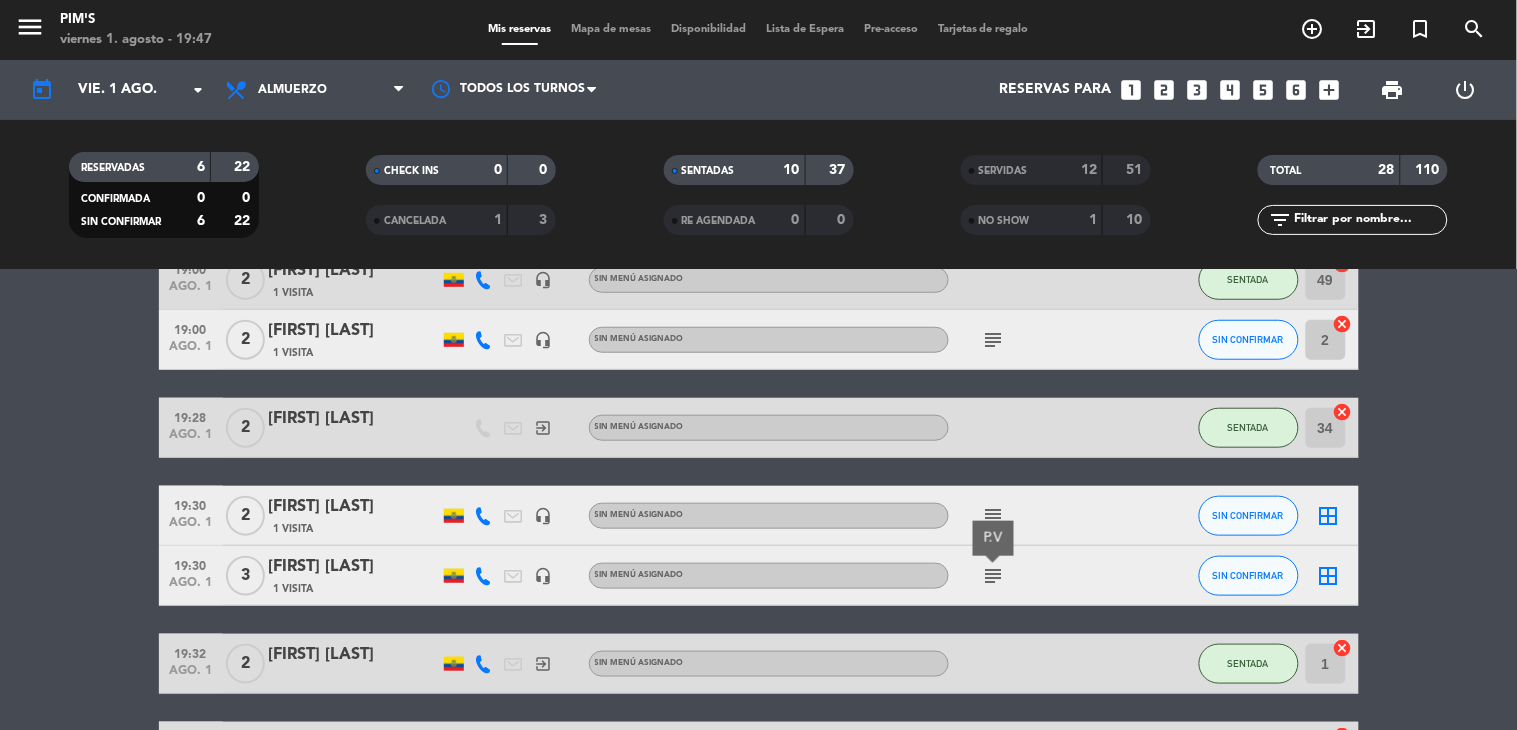 scroll, scrollTop: 333, scrollLeft: 0, axis: vertical 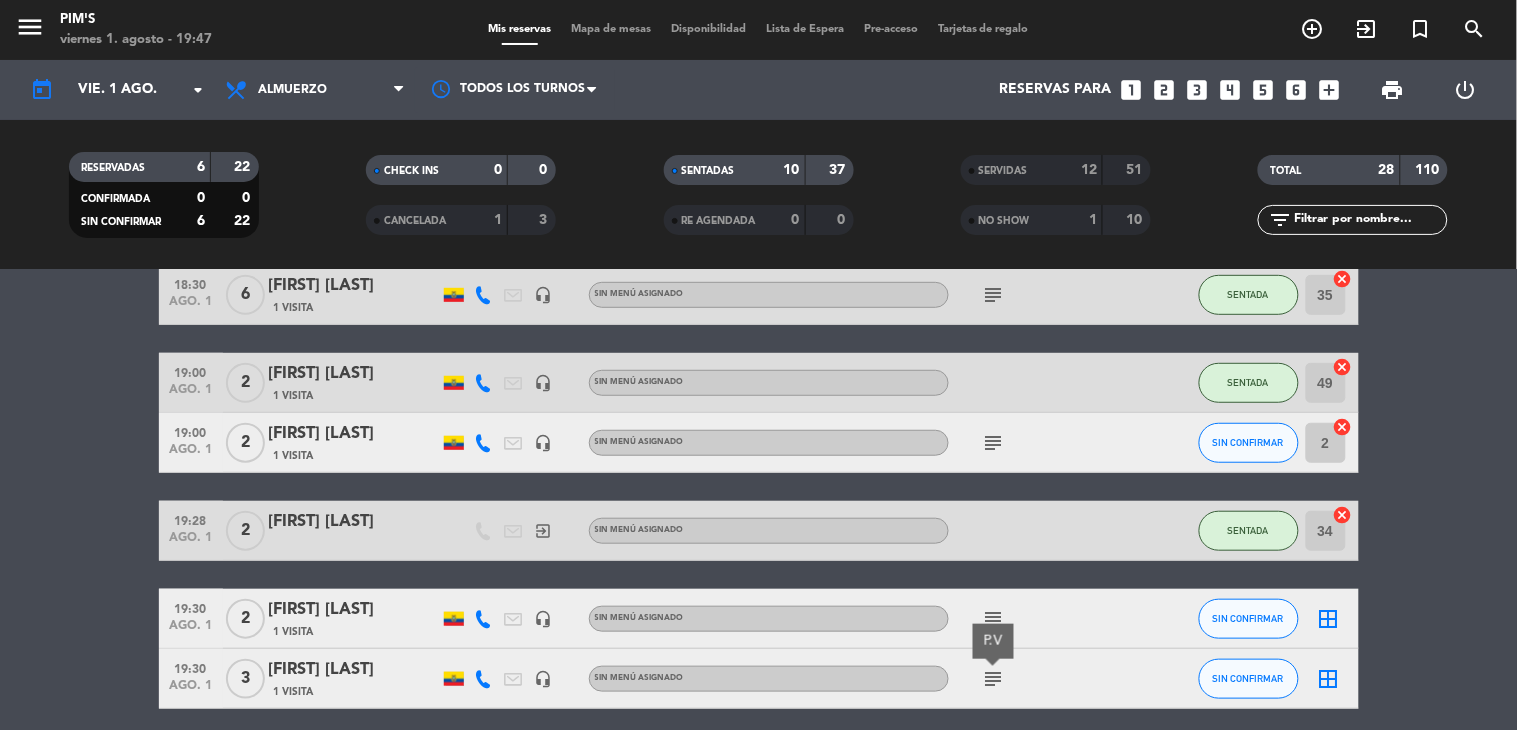 click on "subject" 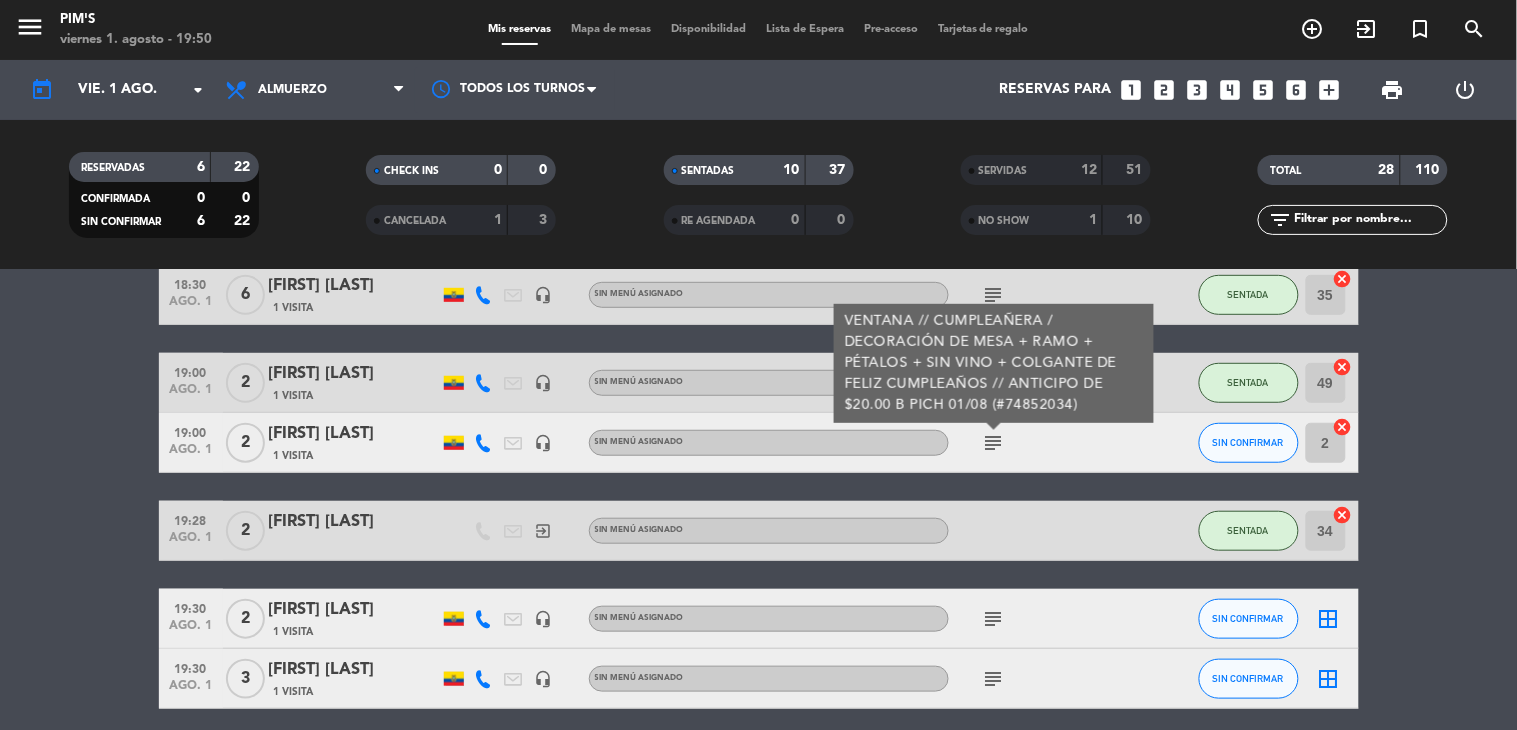 scroll, scrollTop: 972, scrollLeft: 0, axis: vertical 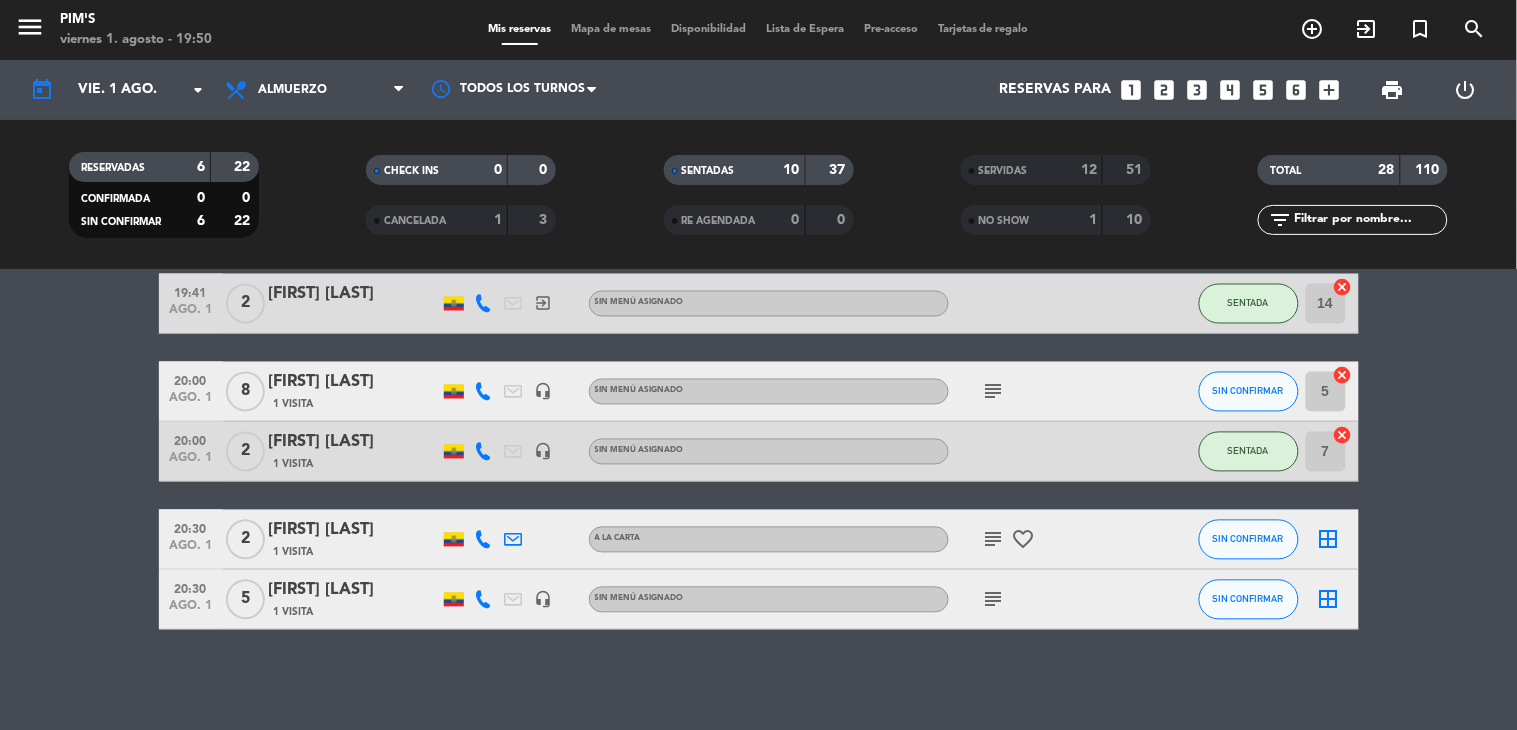 click 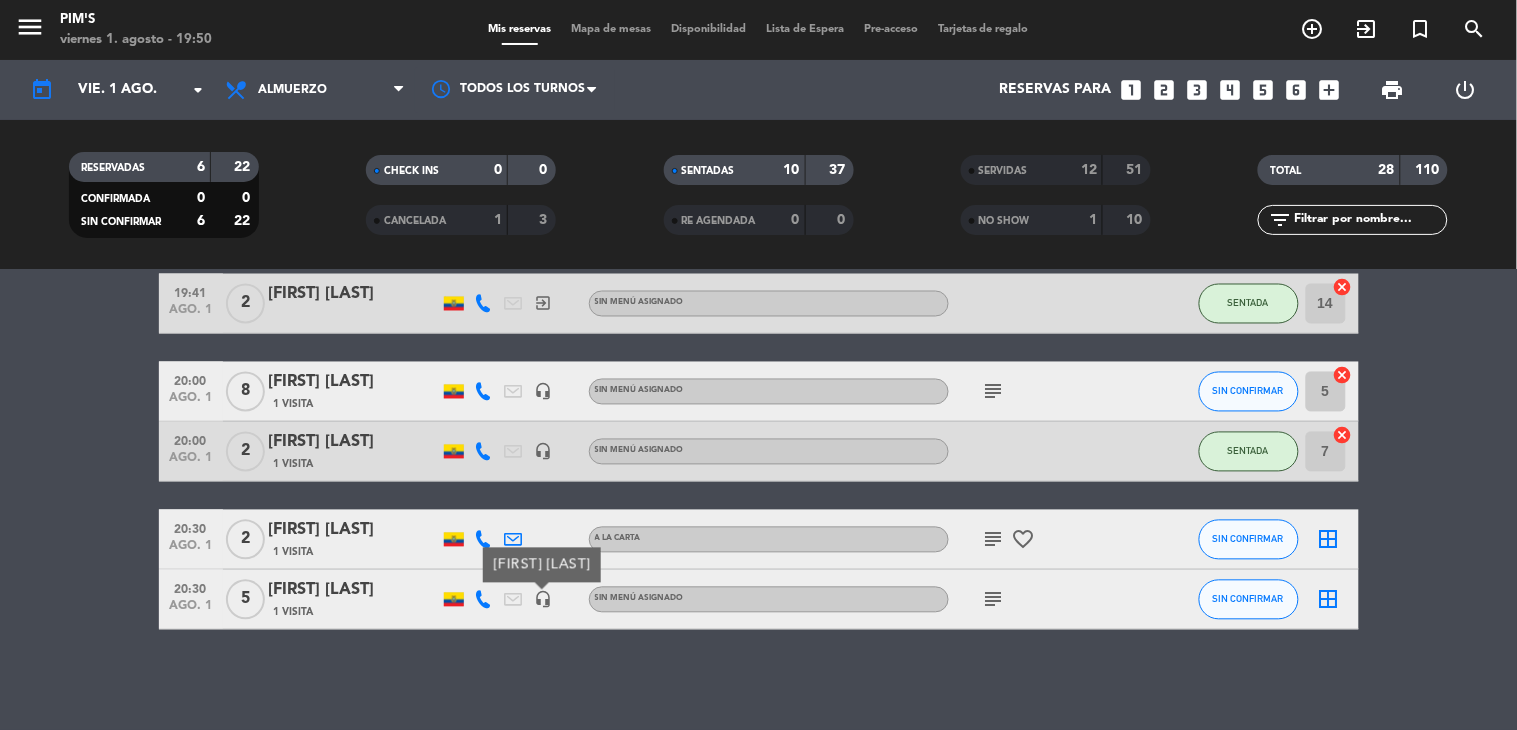 click on "headset_mic" 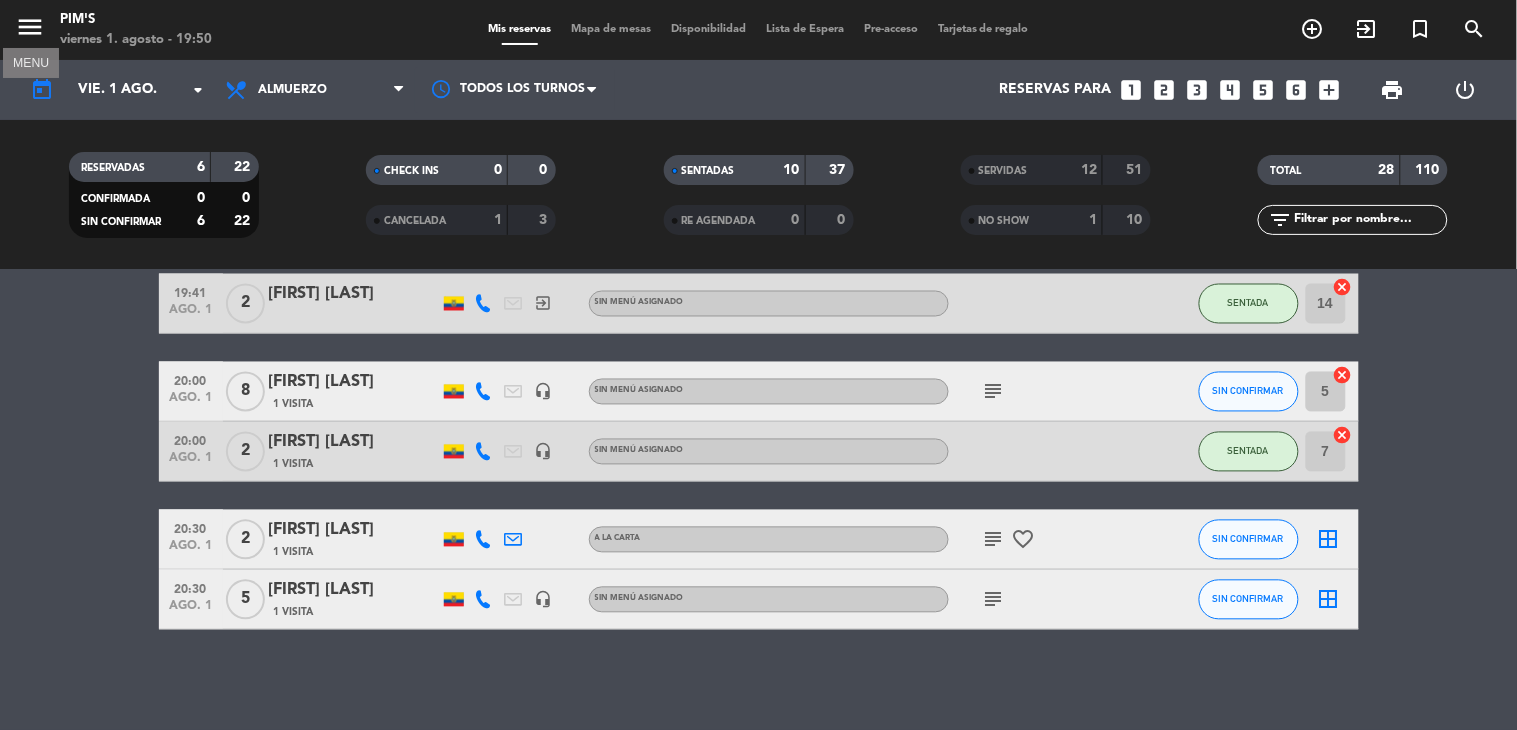 click on "menu" at bounding box center (30, 27) 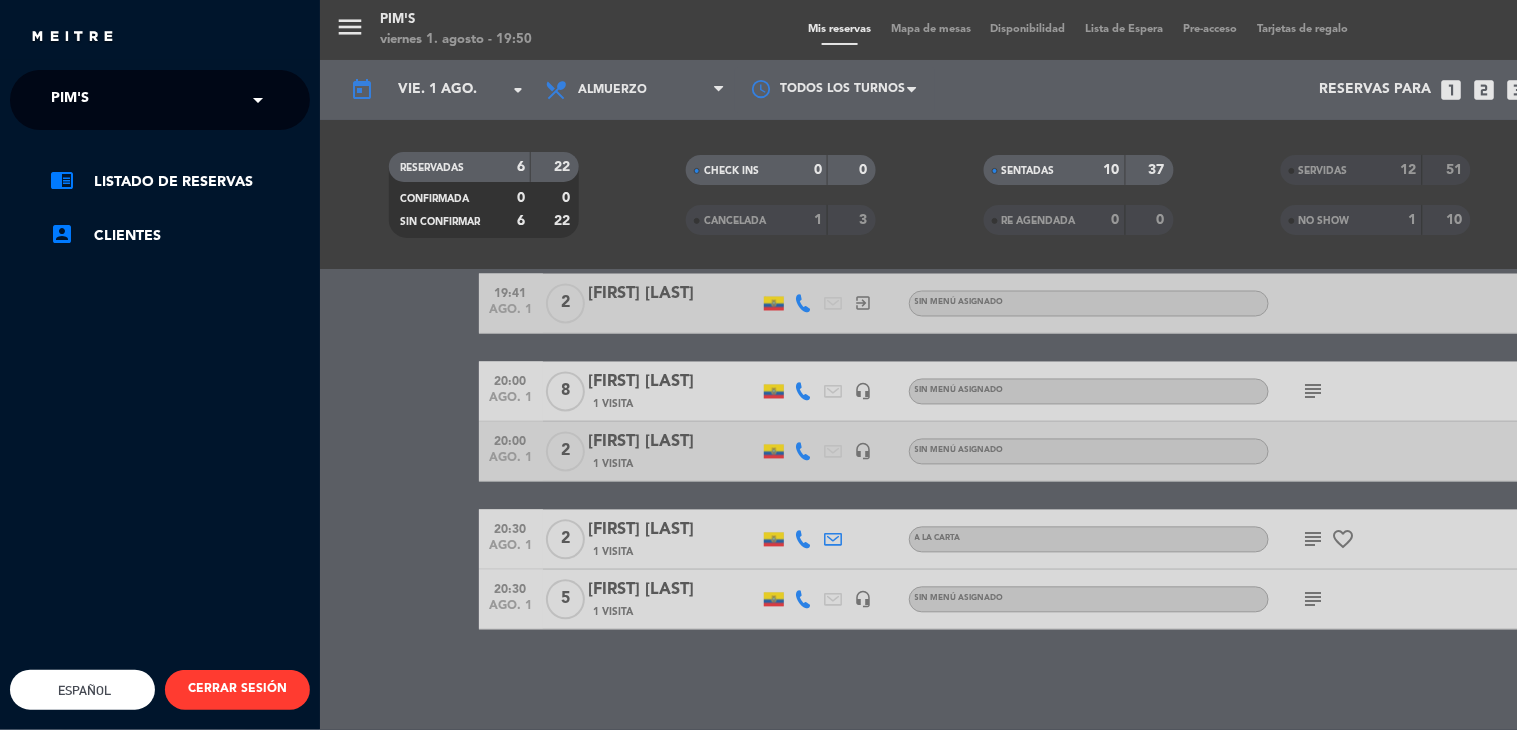 click on "× Pim's ×" 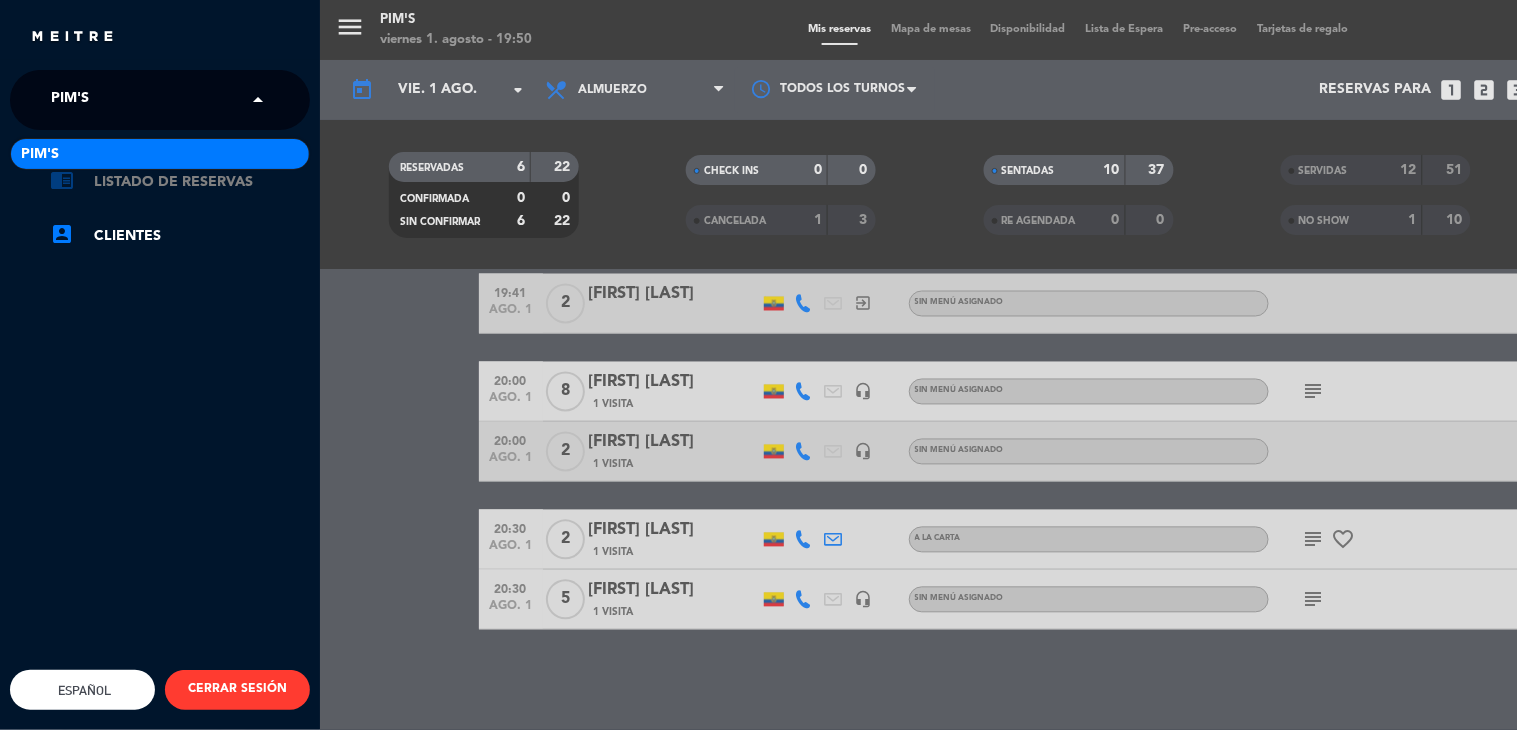 click on "chrome_reader_mode   Listado de Reservas" 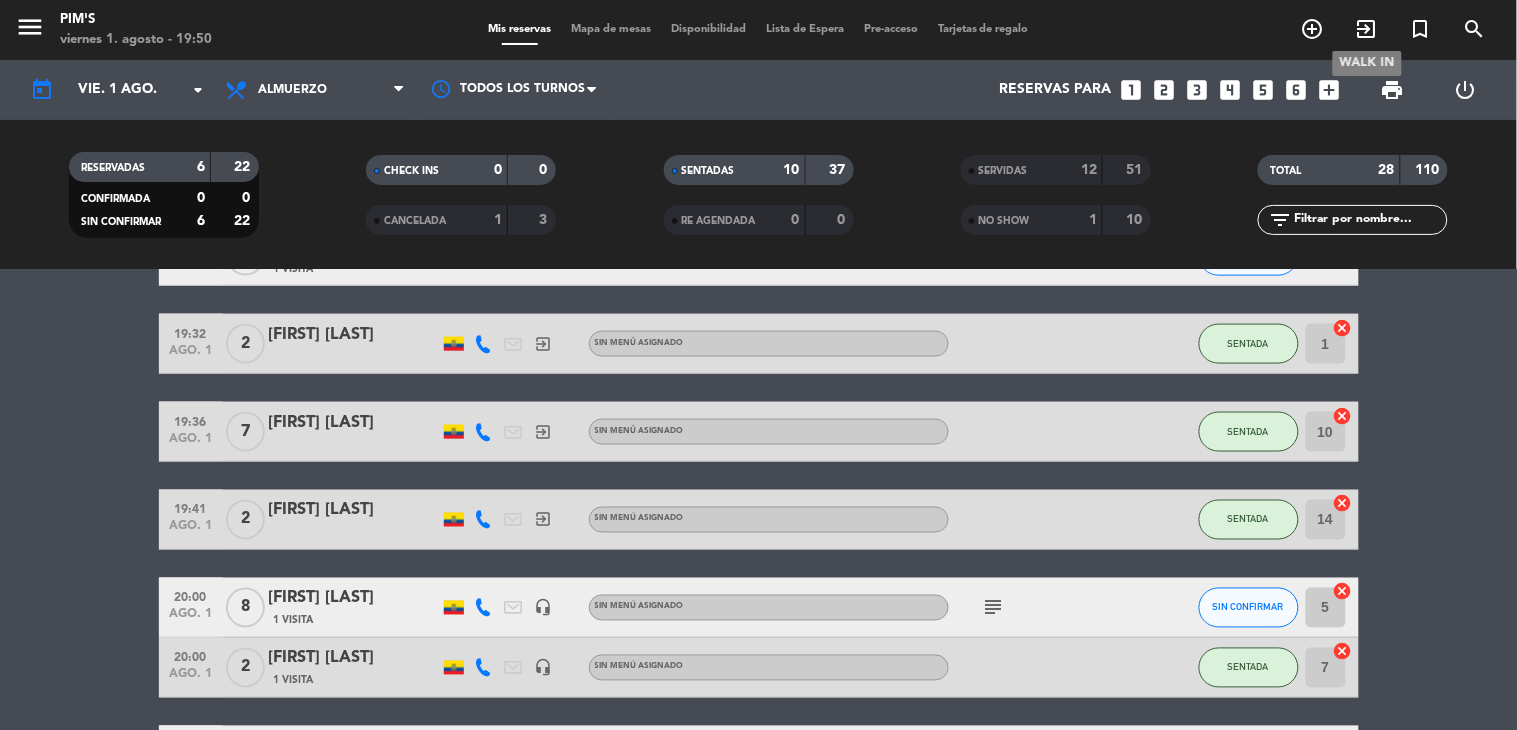 scroll, scrollTop: 638, scrollLeft: 0, axis: vertical 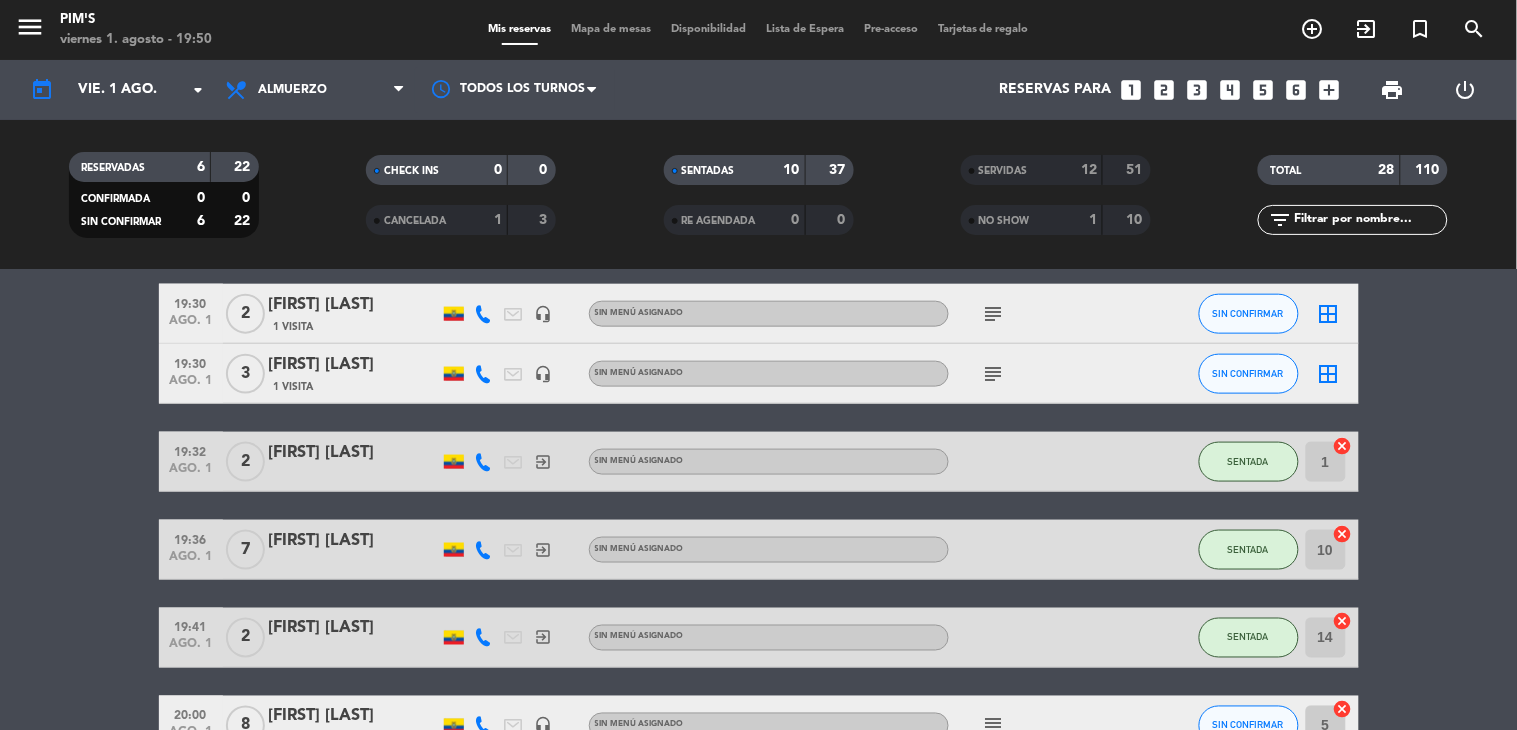 click on "Mapa de mesas" at bounding box center (611, 29) 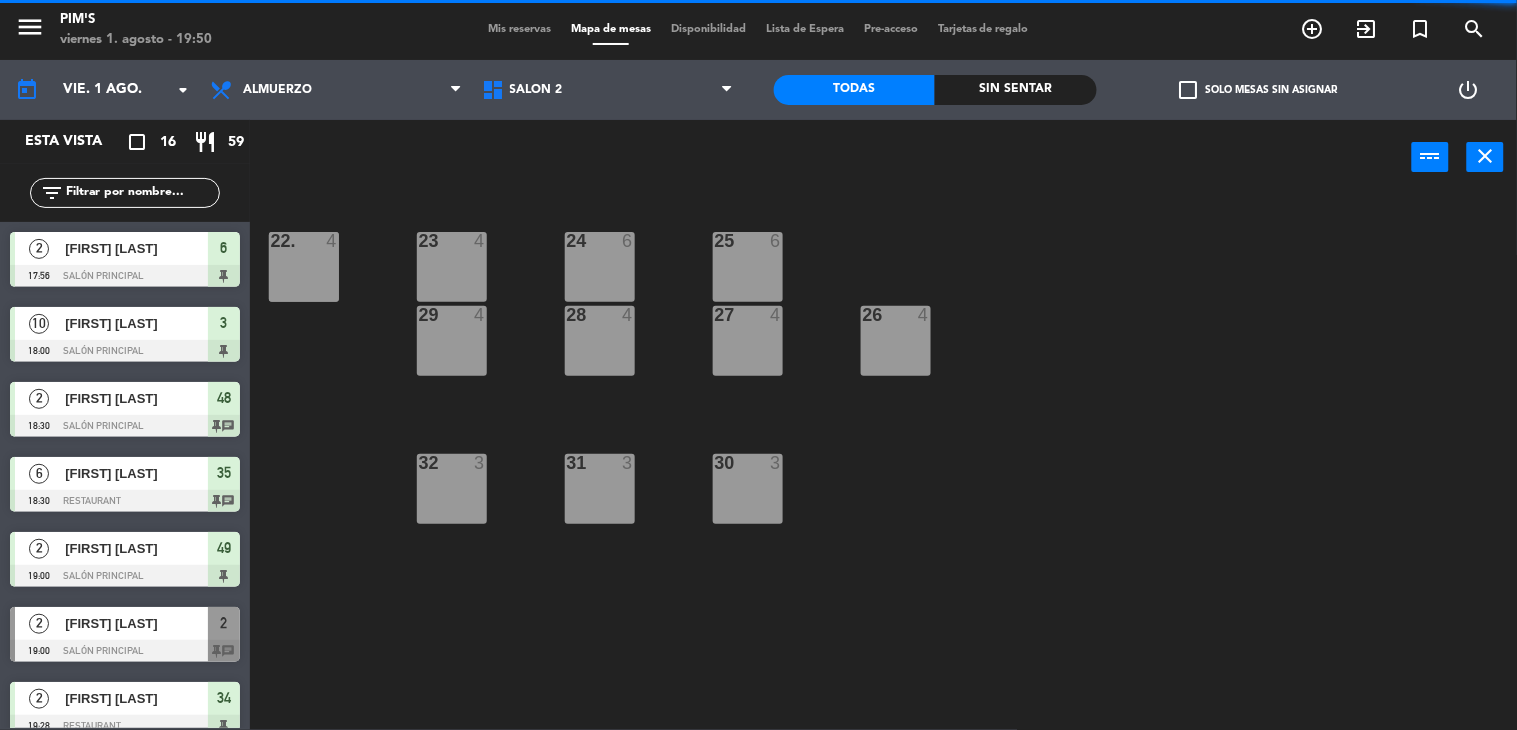 click on "Disponibilidad" at bounding box center [708, 29] 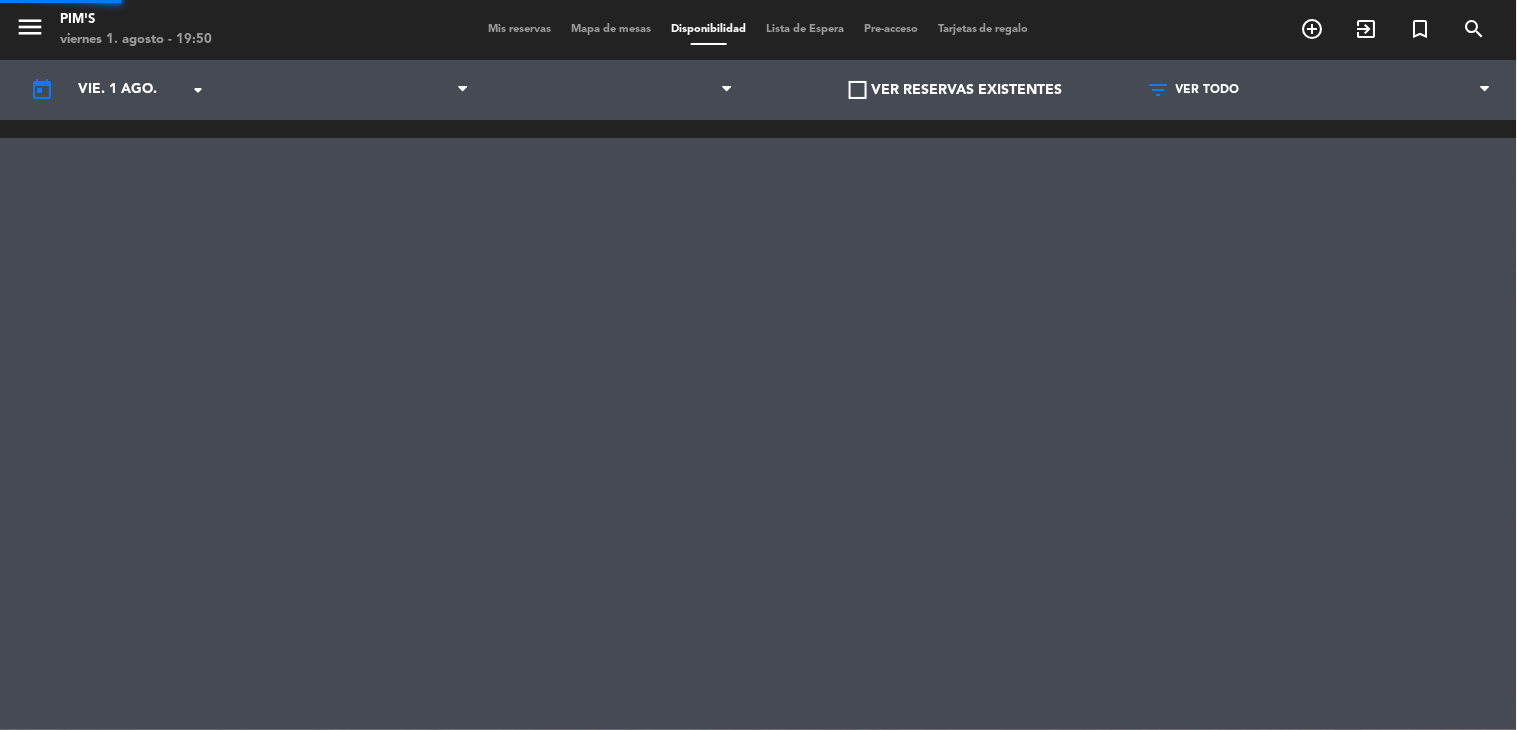 click on "Disponibilidad" at bounding box center (708, 29) 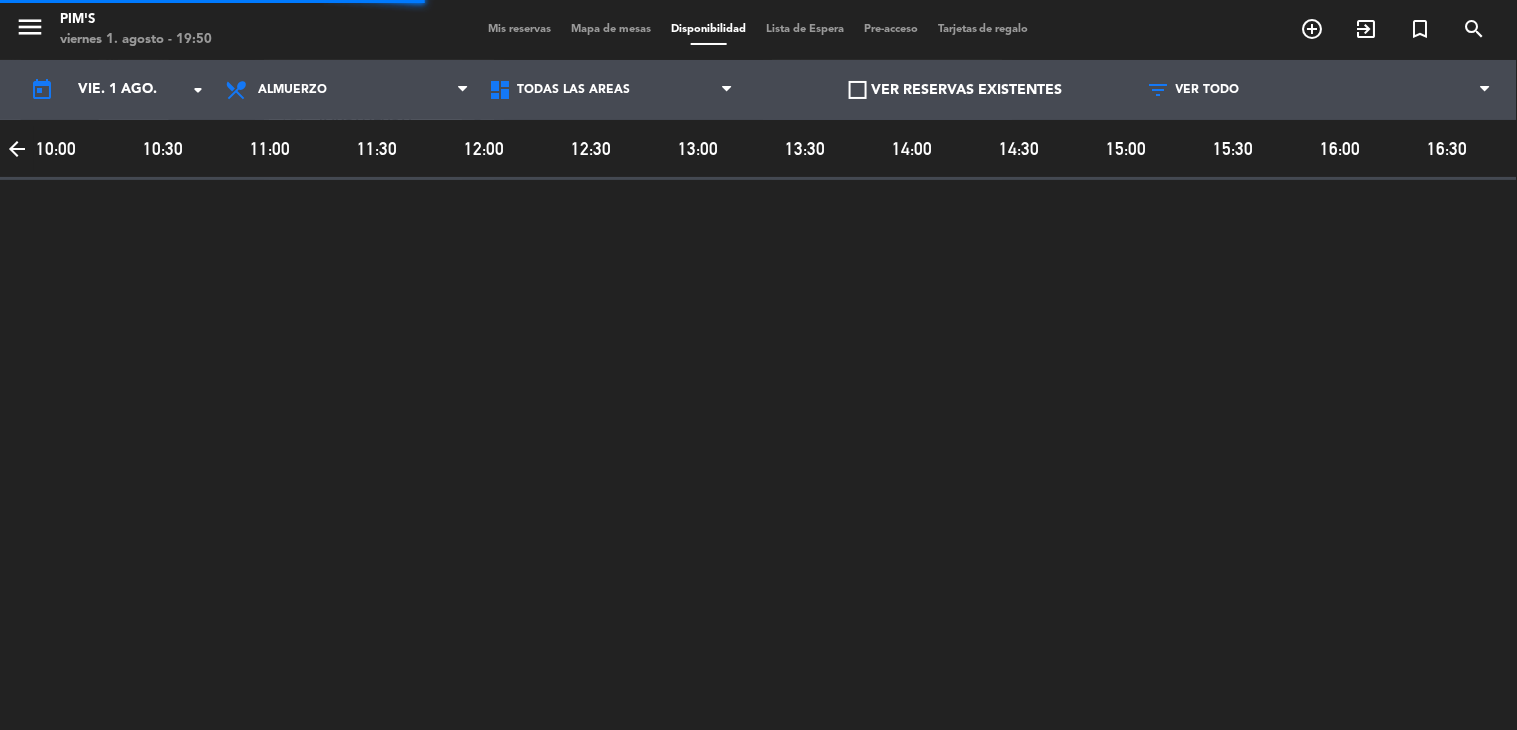 scroll, scrollTop: 0, scrollLeft: 1175, axis: horizontal 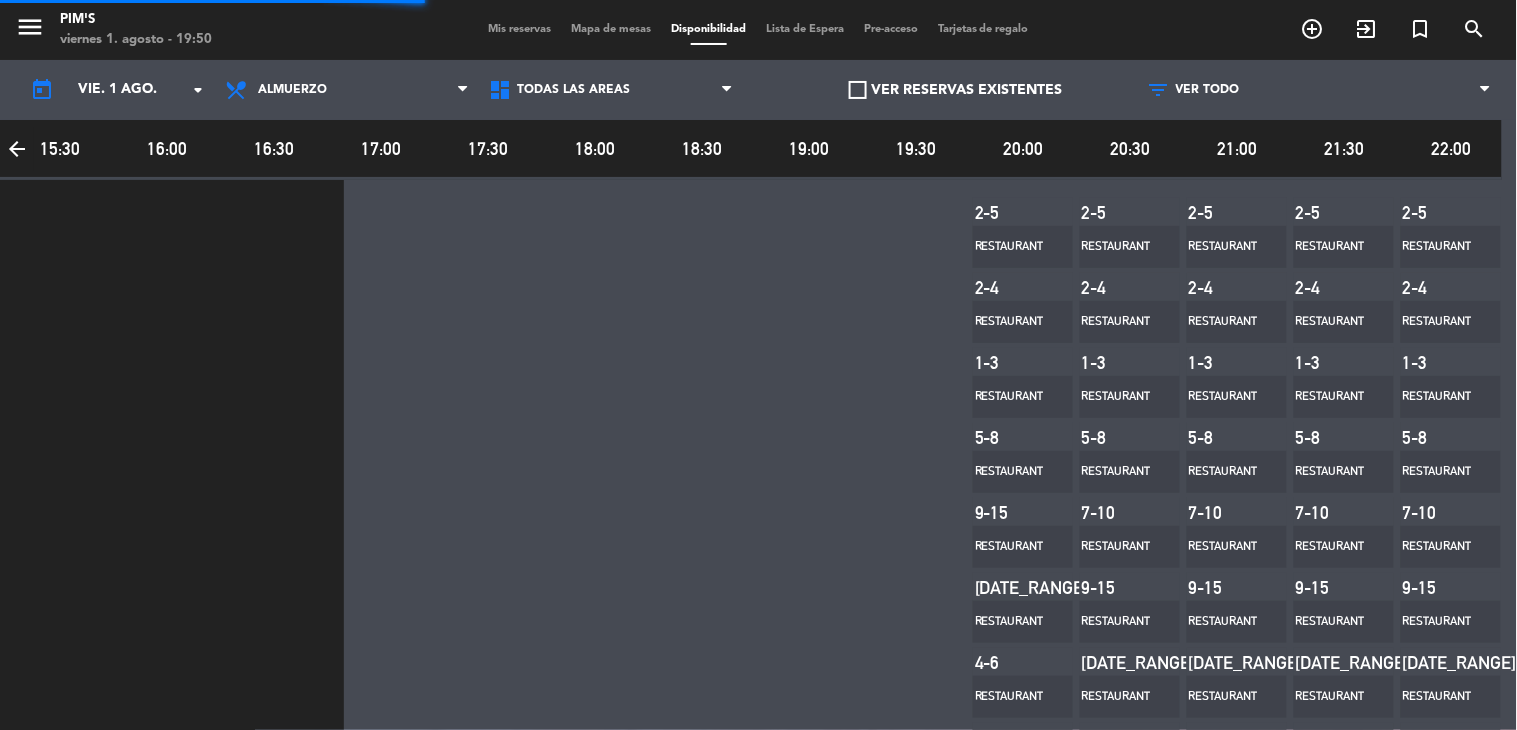 click on "Lista de Espera" at bounding box center [805, 29] 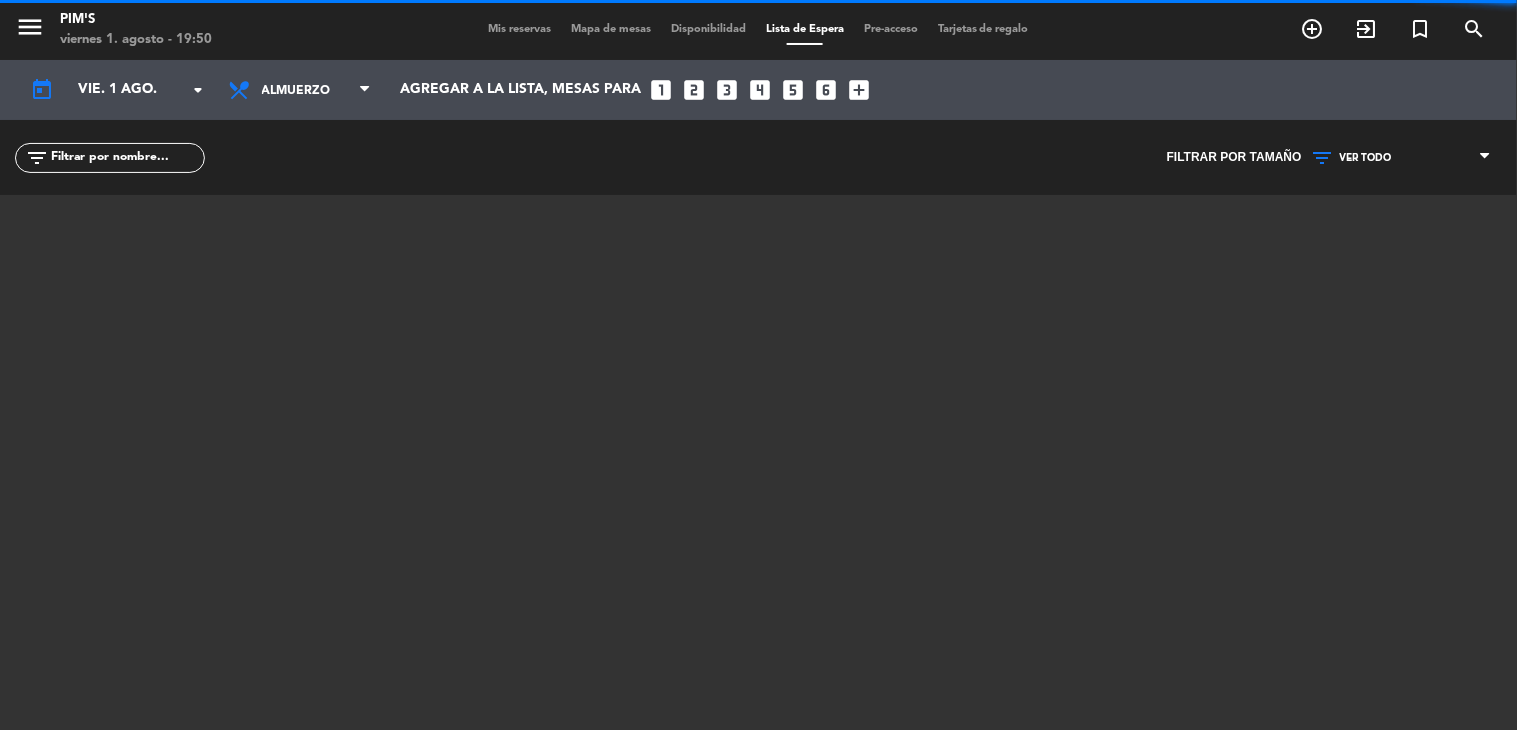 click on "Pre-acceso" at bounding box center (891, 29) 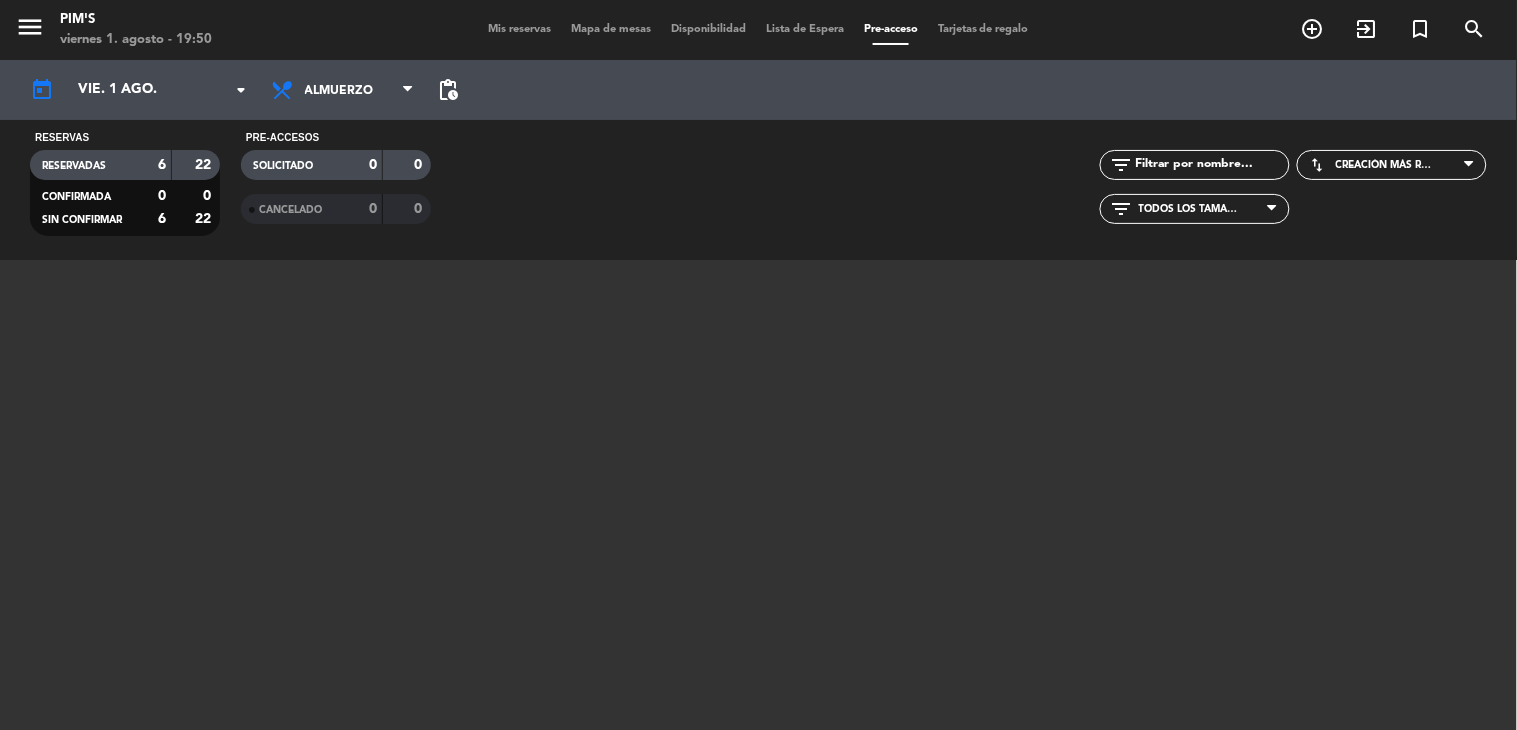 click on "Tarjetas de regalo" at bounding box center [983, 29] 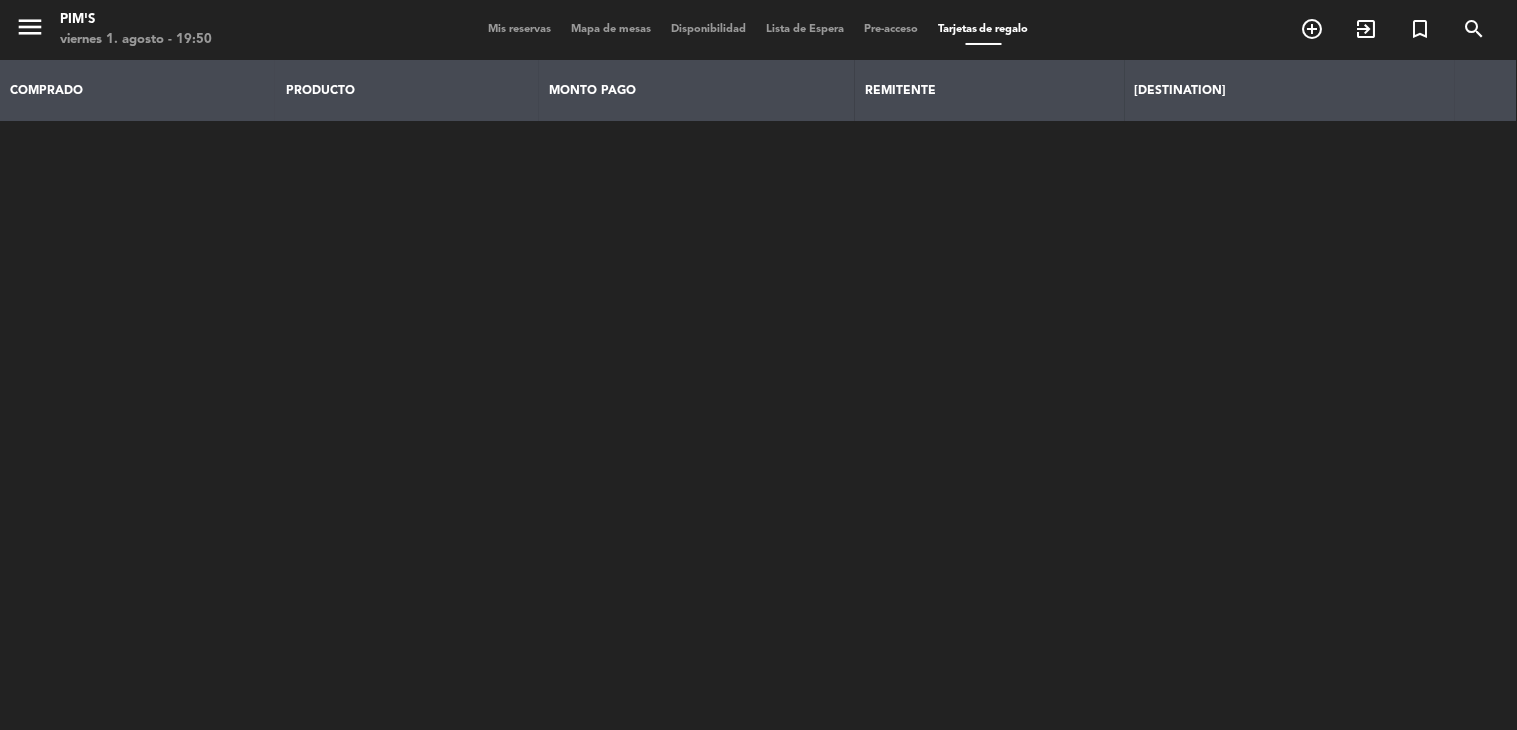 click on "Mis reservas" at bounding box center [519, 29] 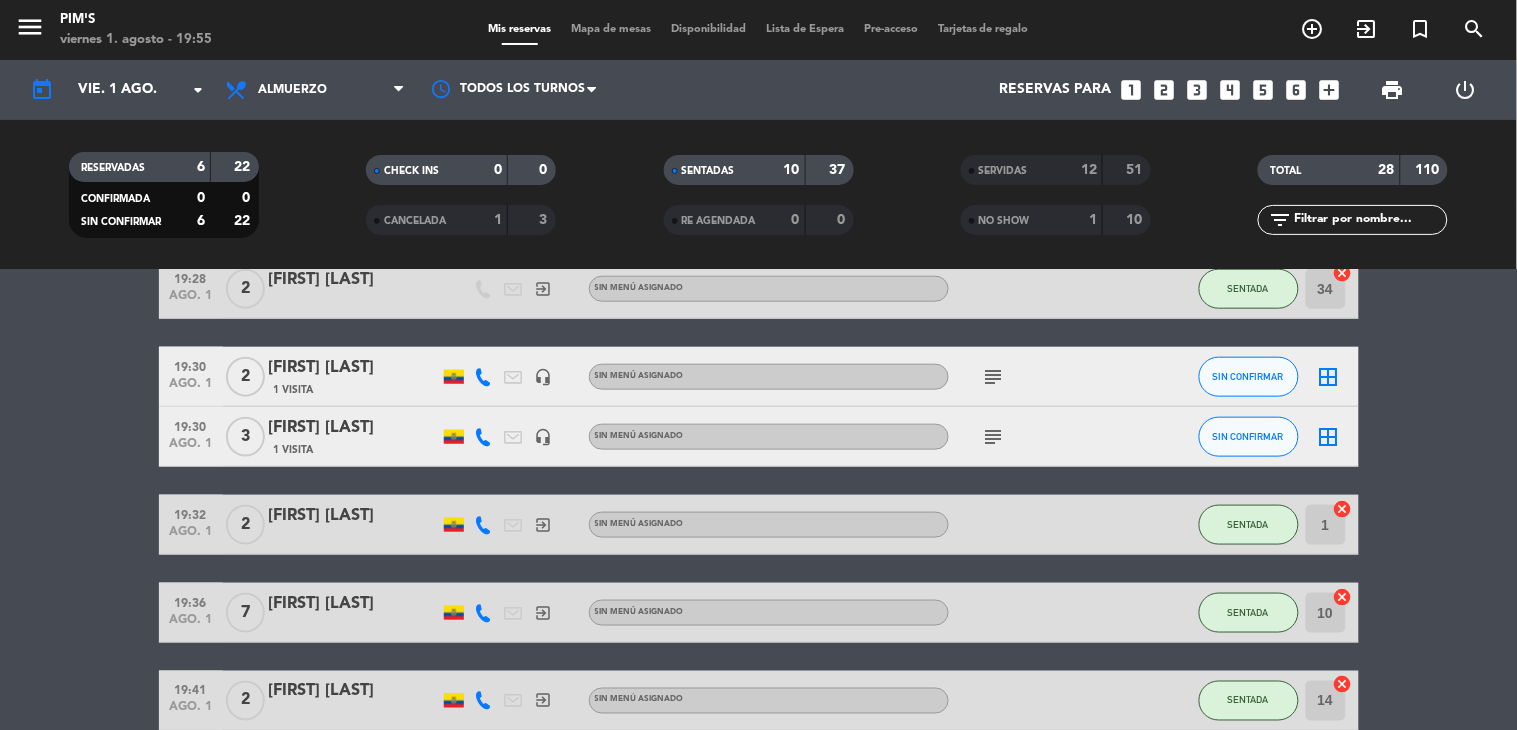 scroll, scrollTop: 555, scrollLeft: 0, axis: vertical 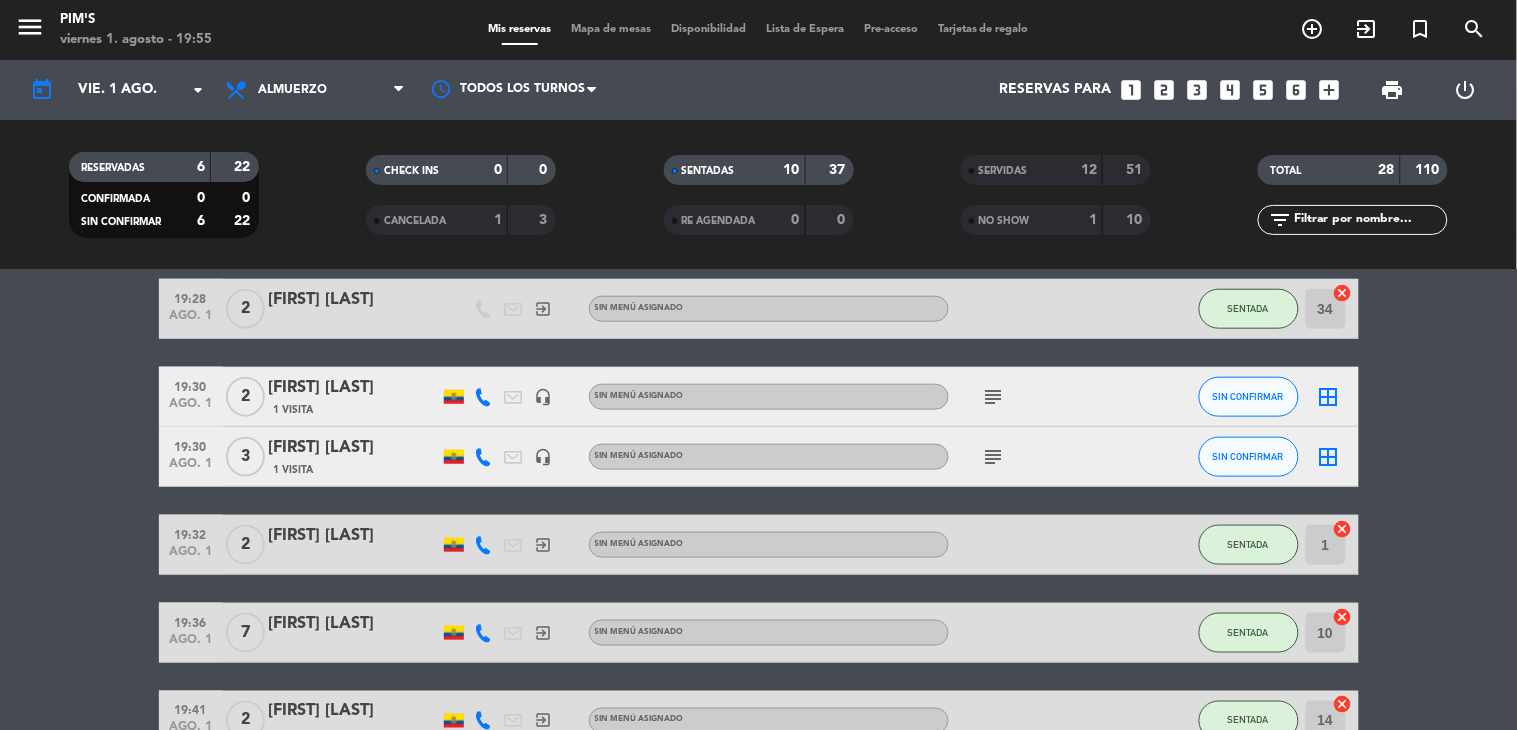 click on "subject" 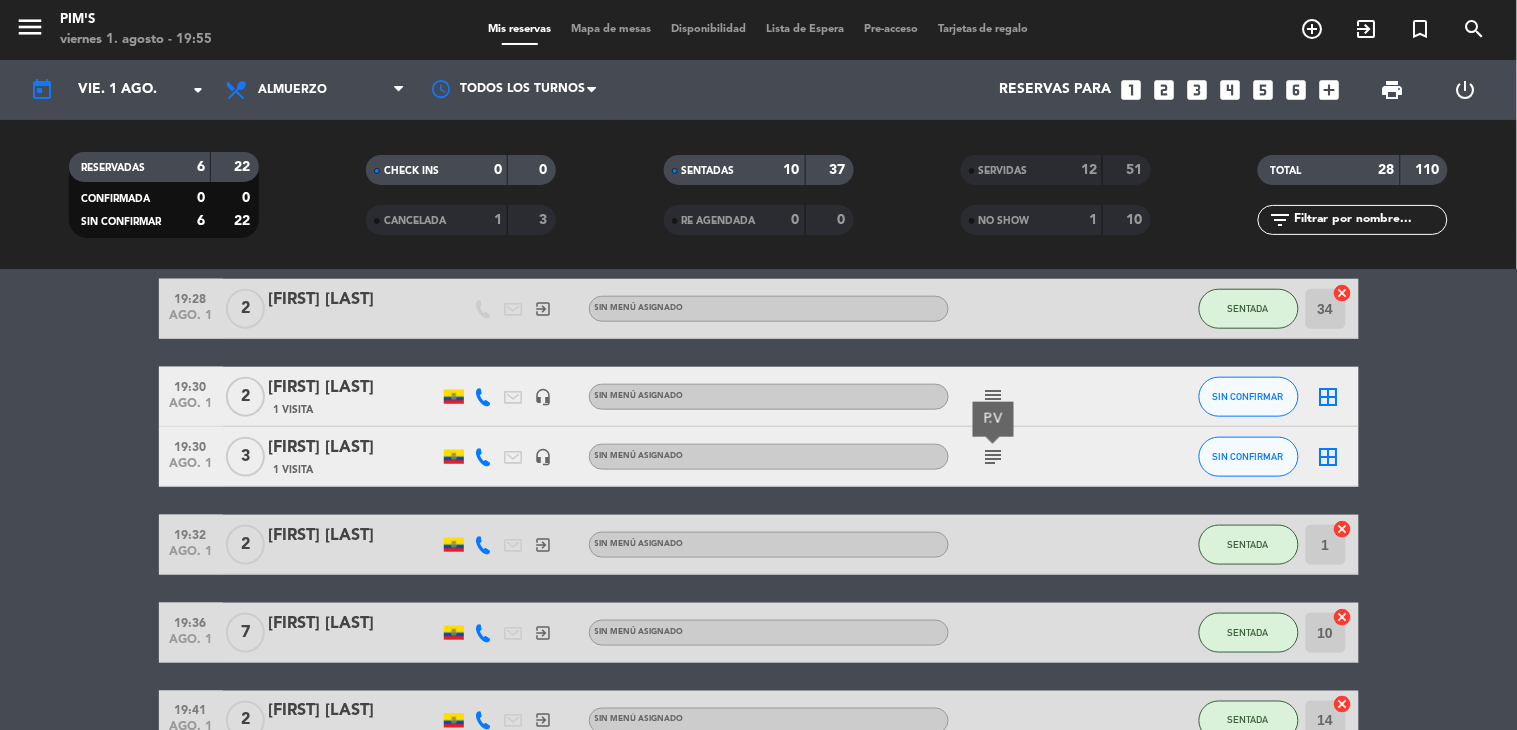 click on "headset_mic" 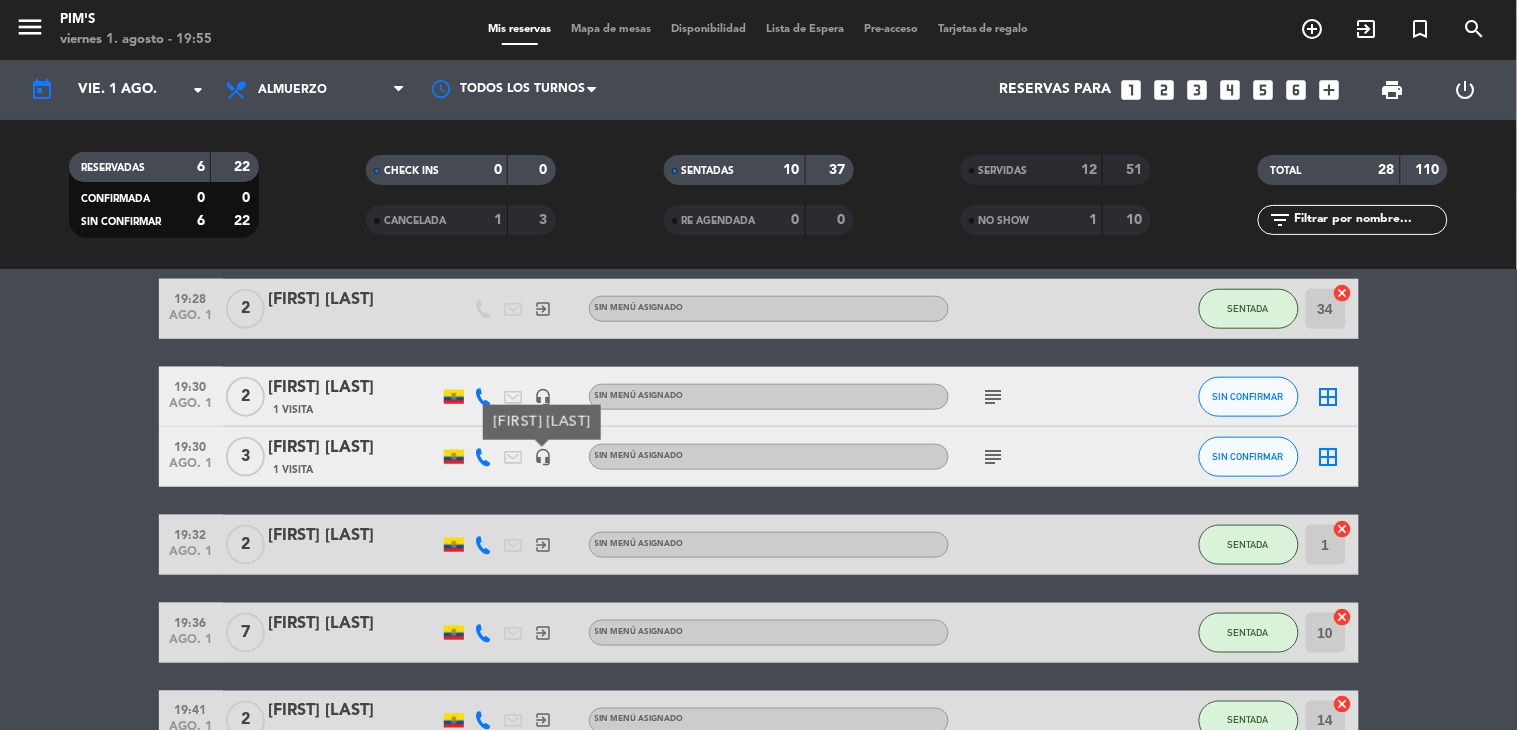 click on "headset_mic" 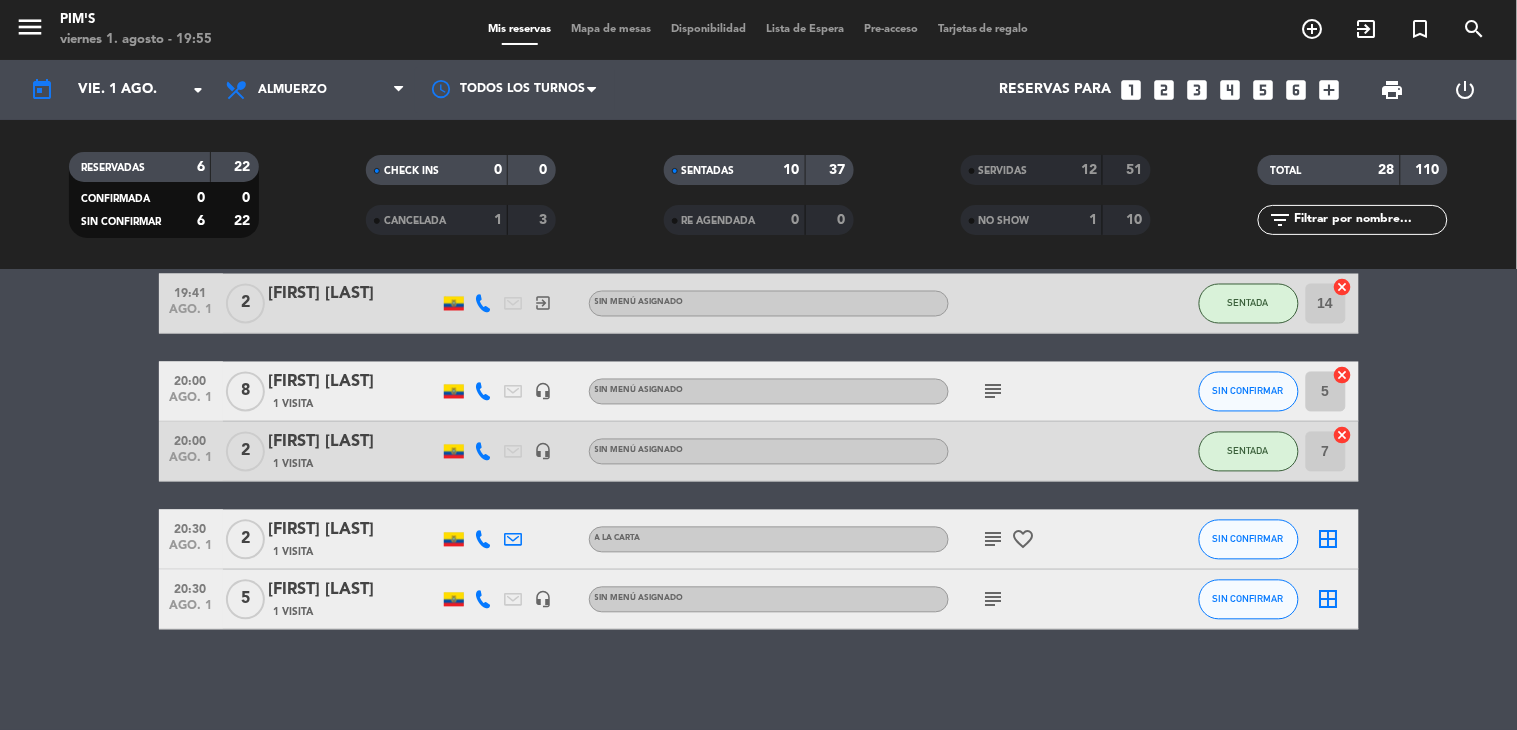 scroll, scrollTop: 416, scrollLeft: 0, axis: vertical 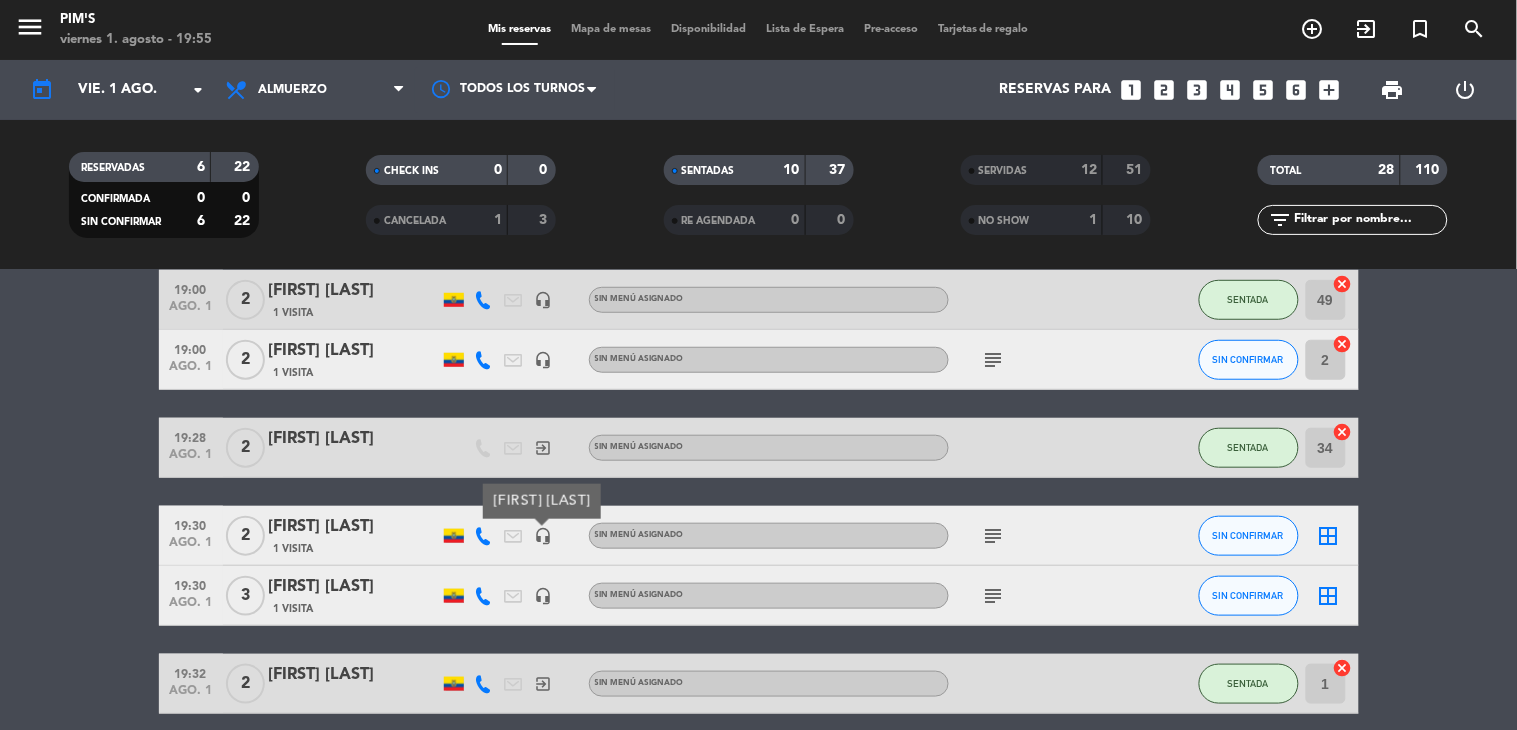 click on "headset_mic" 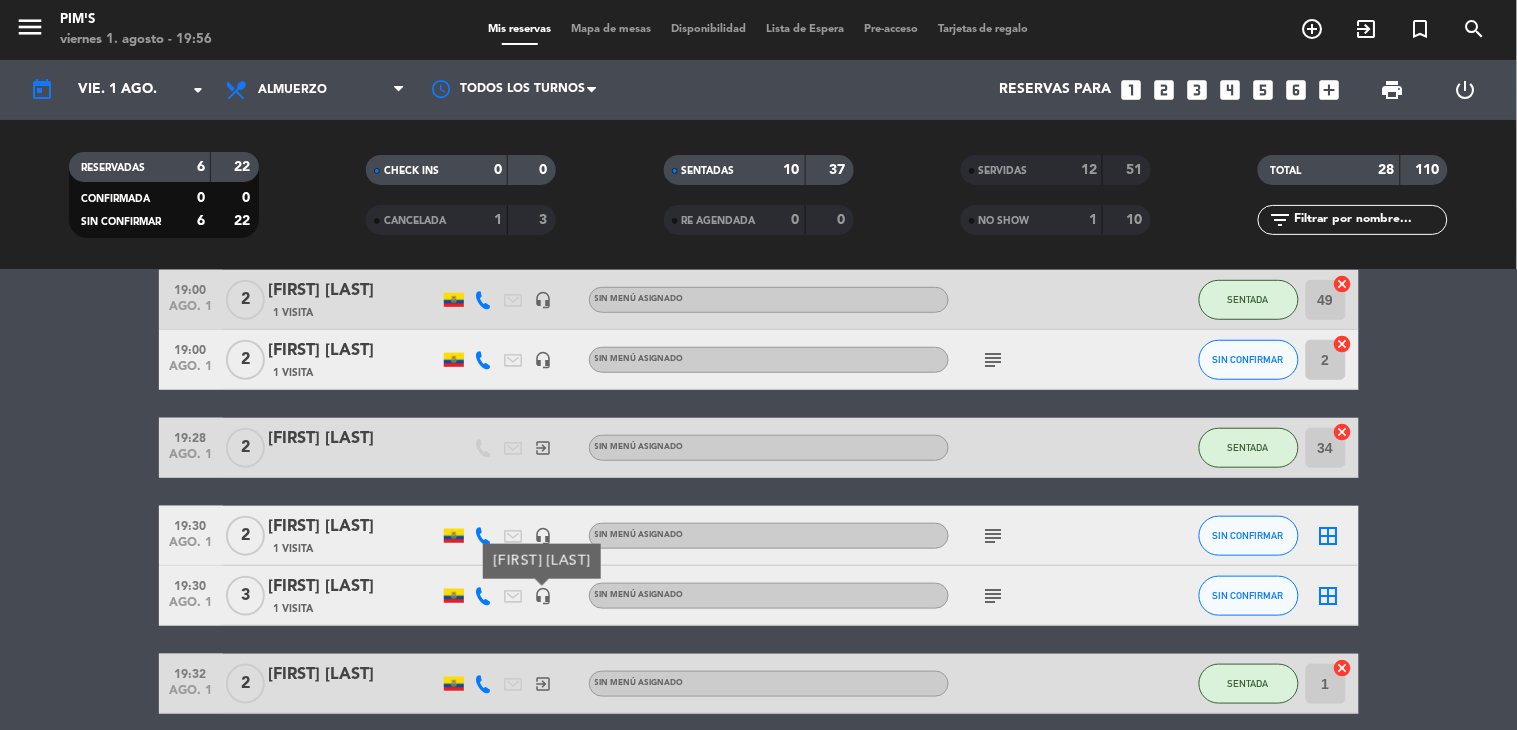 click 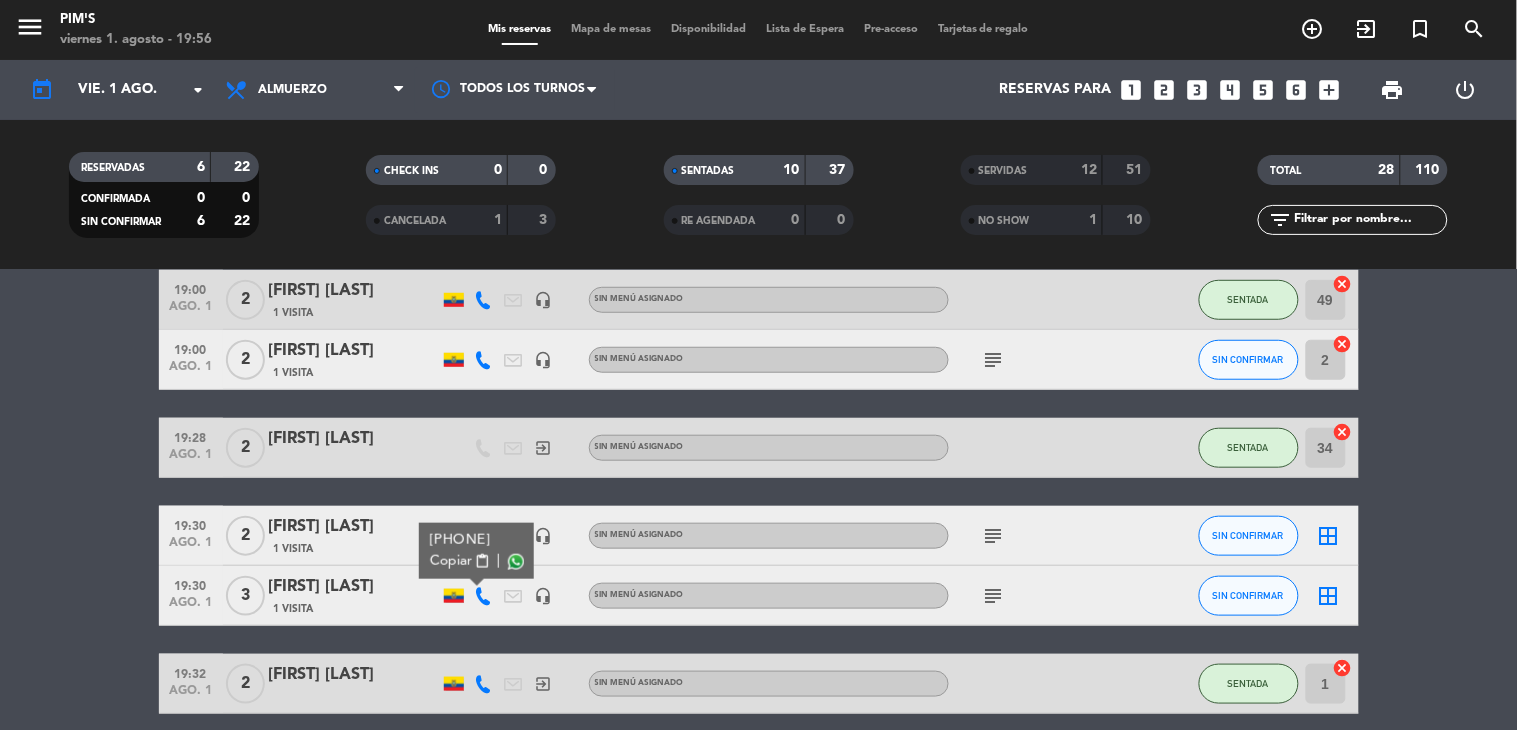 click on "Copiar" at bounding box center [450, 561] 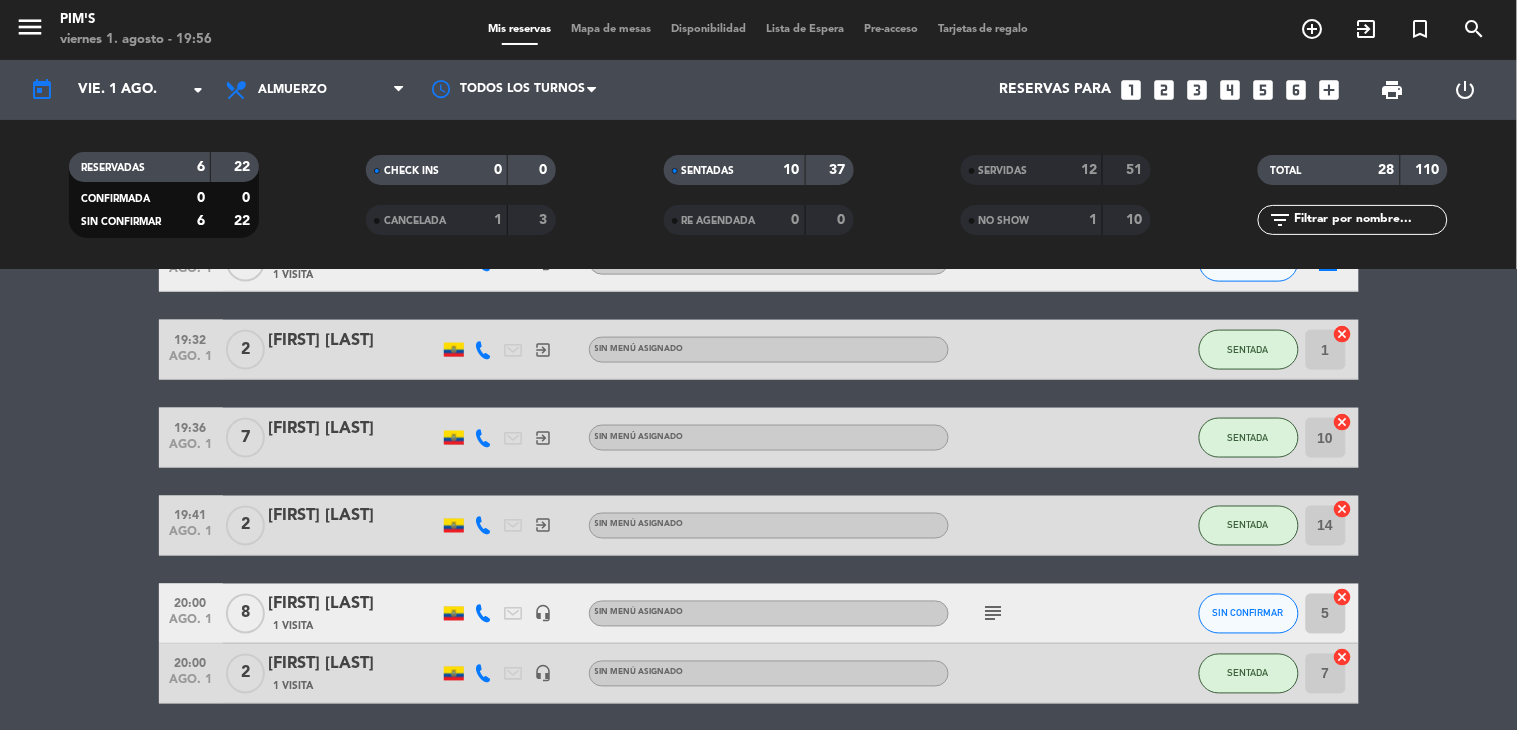 scroll, scrollTop: 861, scrollLeft: 0, axis: vertical 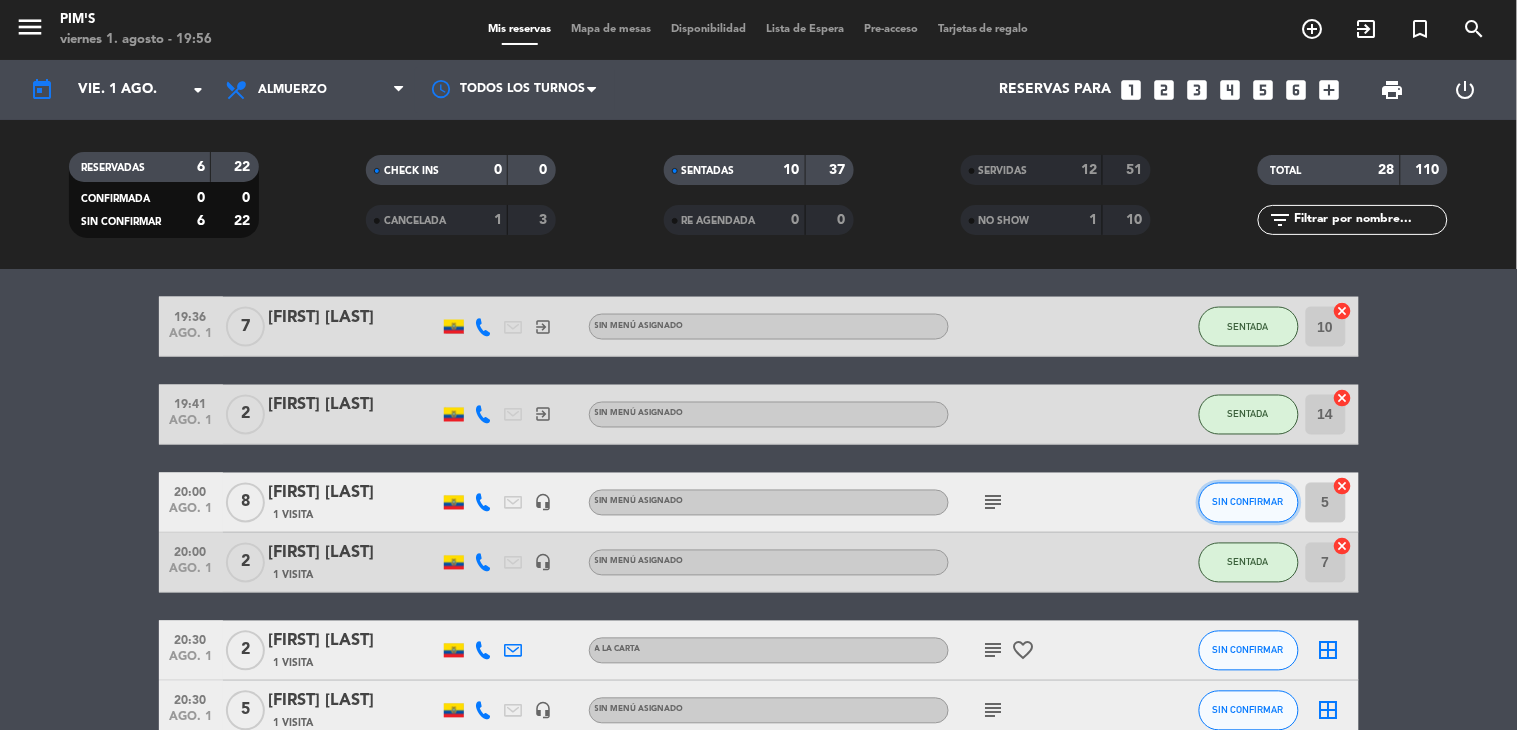 click on "SIN CONFIRMAR" 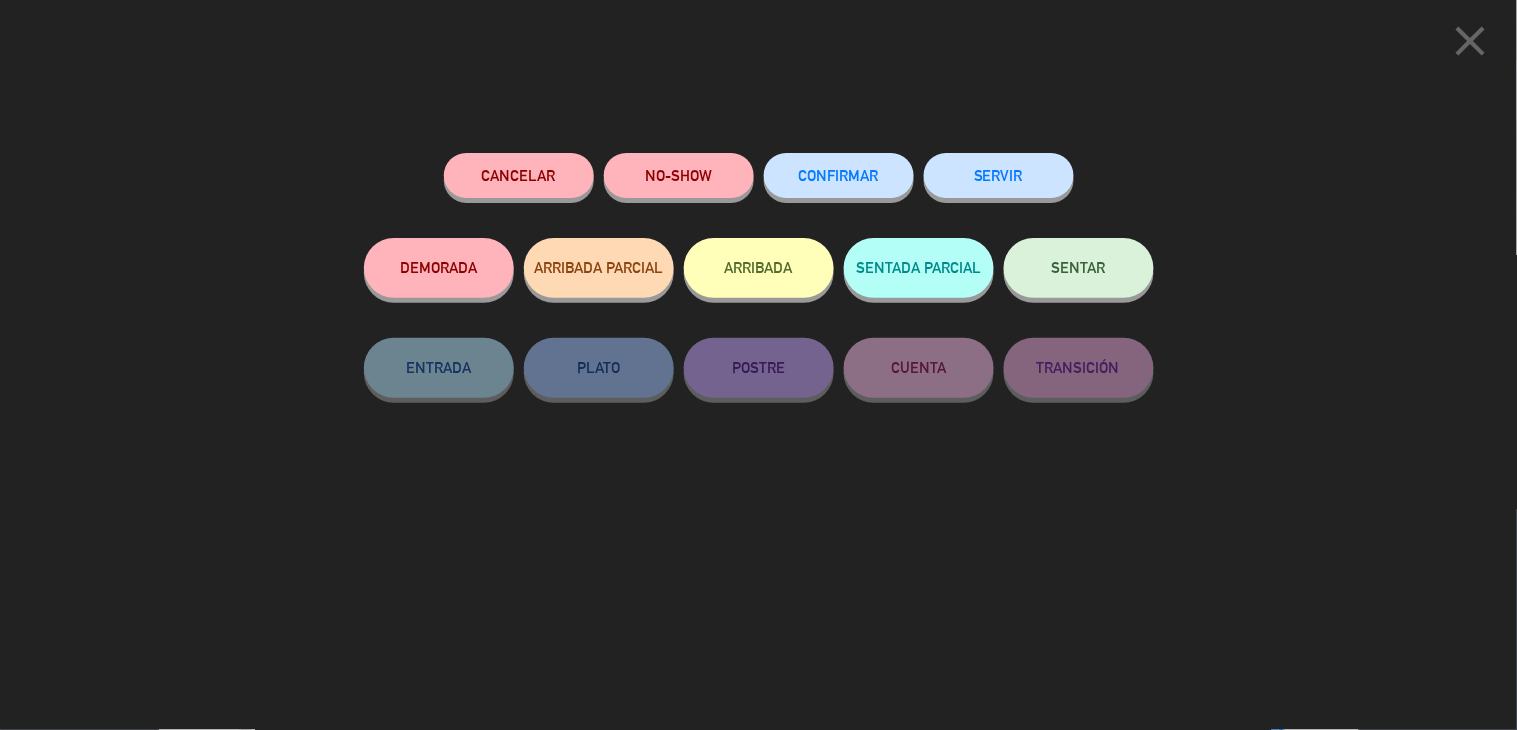 click on "SENTAR" 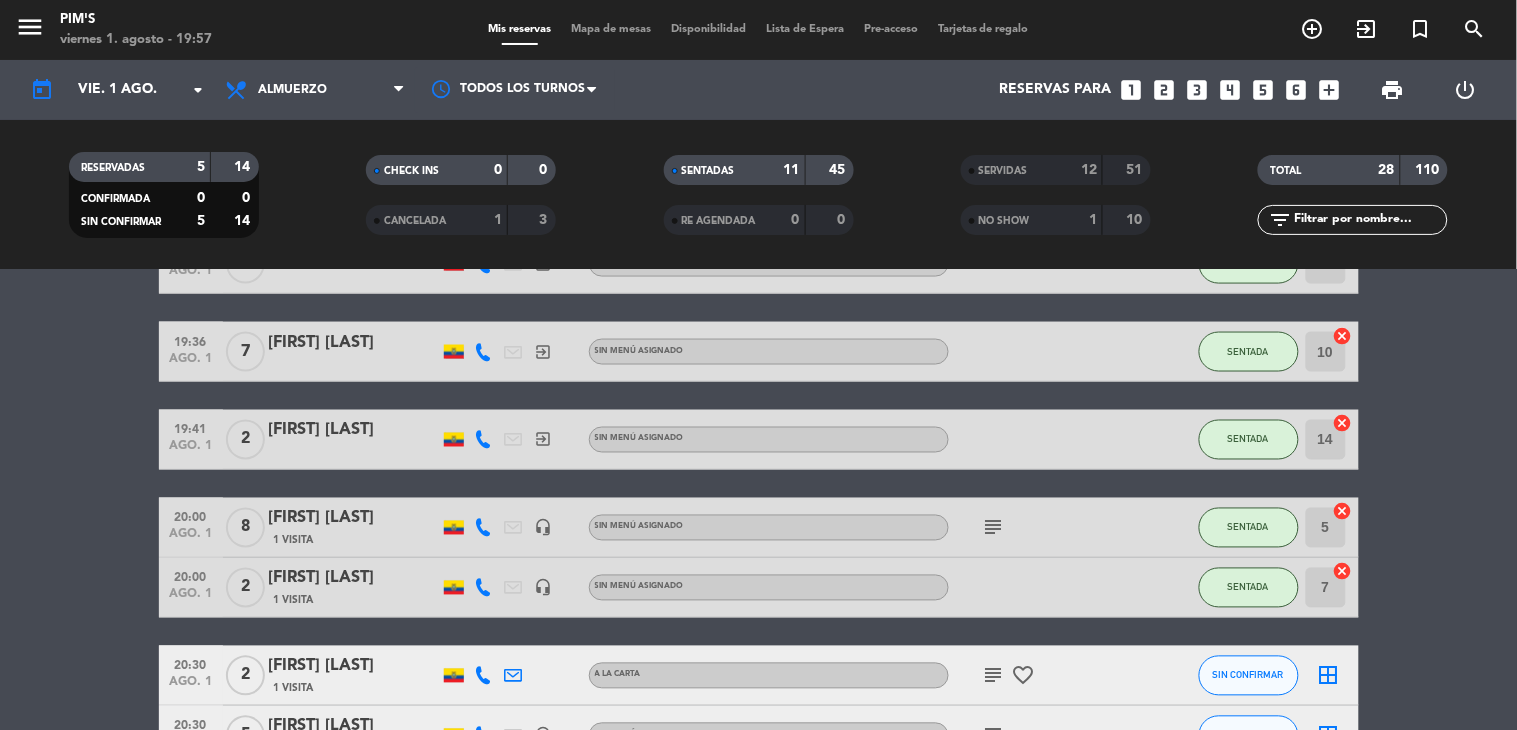 scroll, scrollTop: 972, scrollLeft: 0, axis: vertical 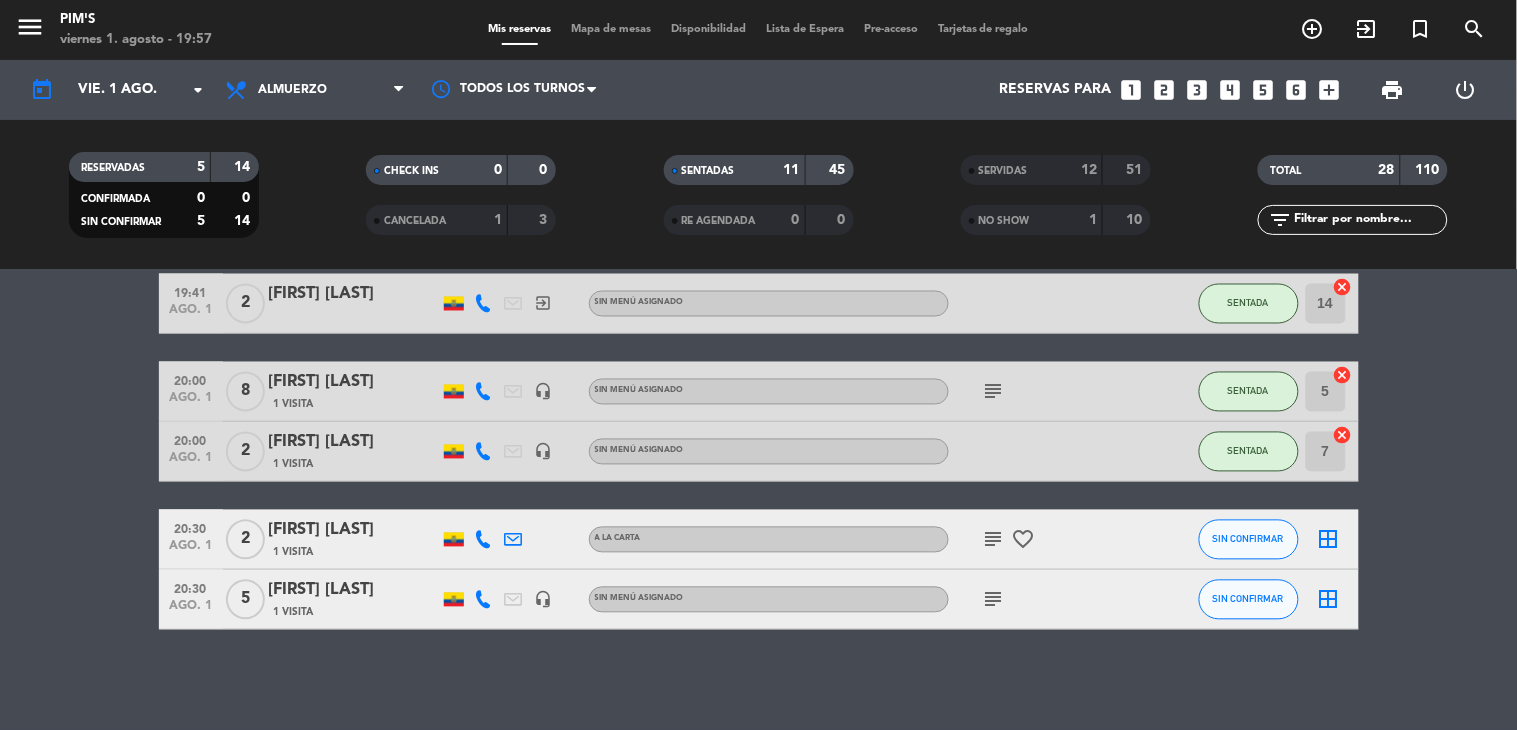 click on "subject" 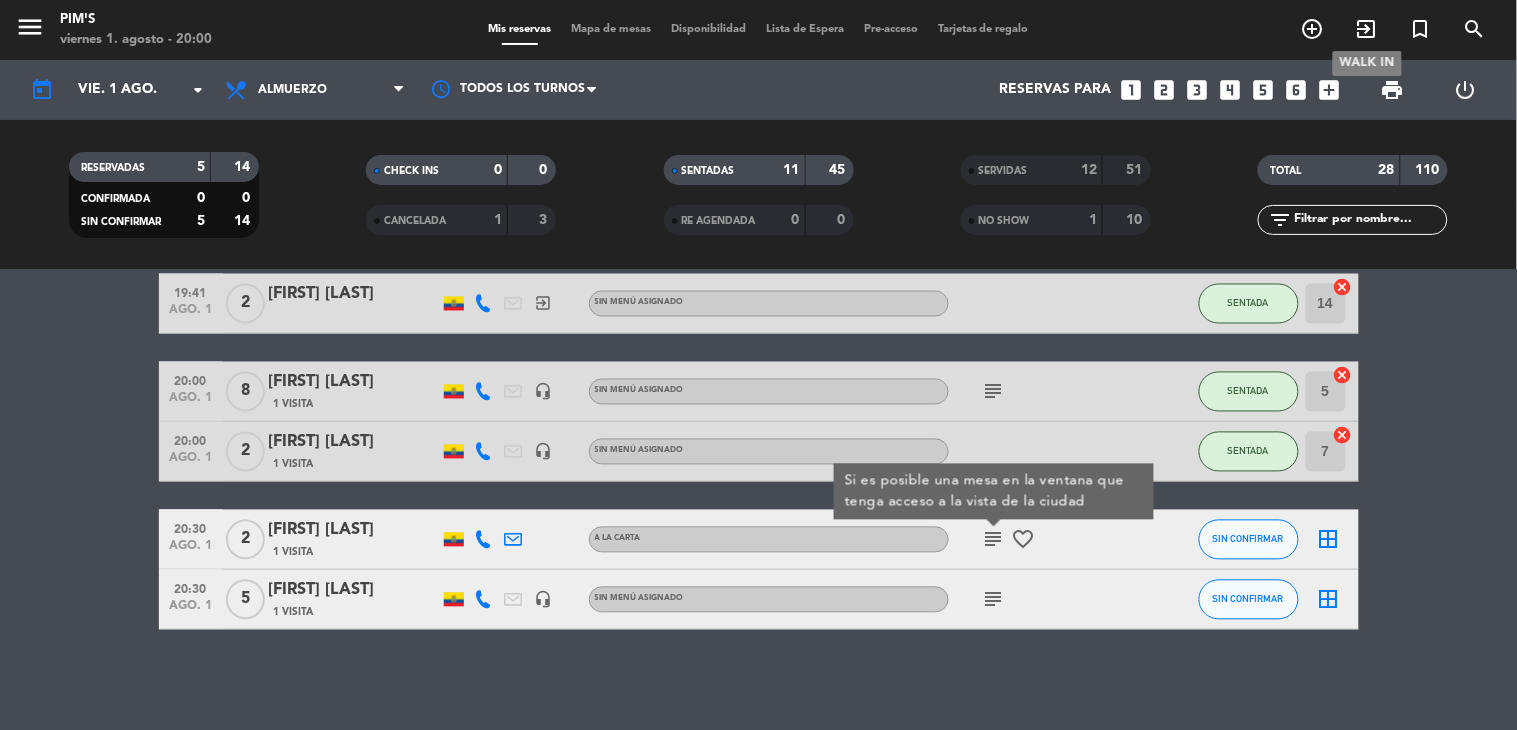 click on "exit_to_app" at bounding box center (1367, 29) 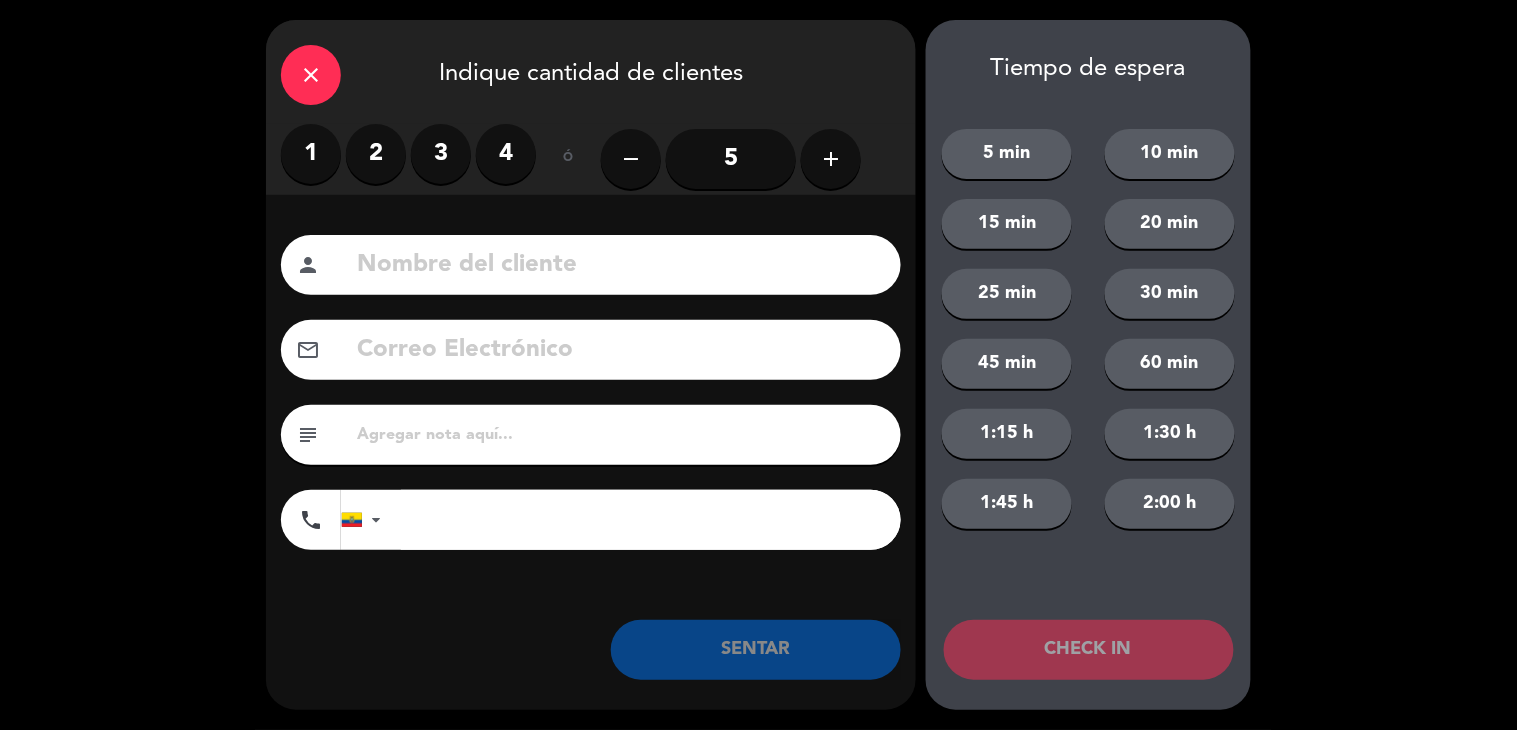 click on "2" at bounding box center (376, 154) 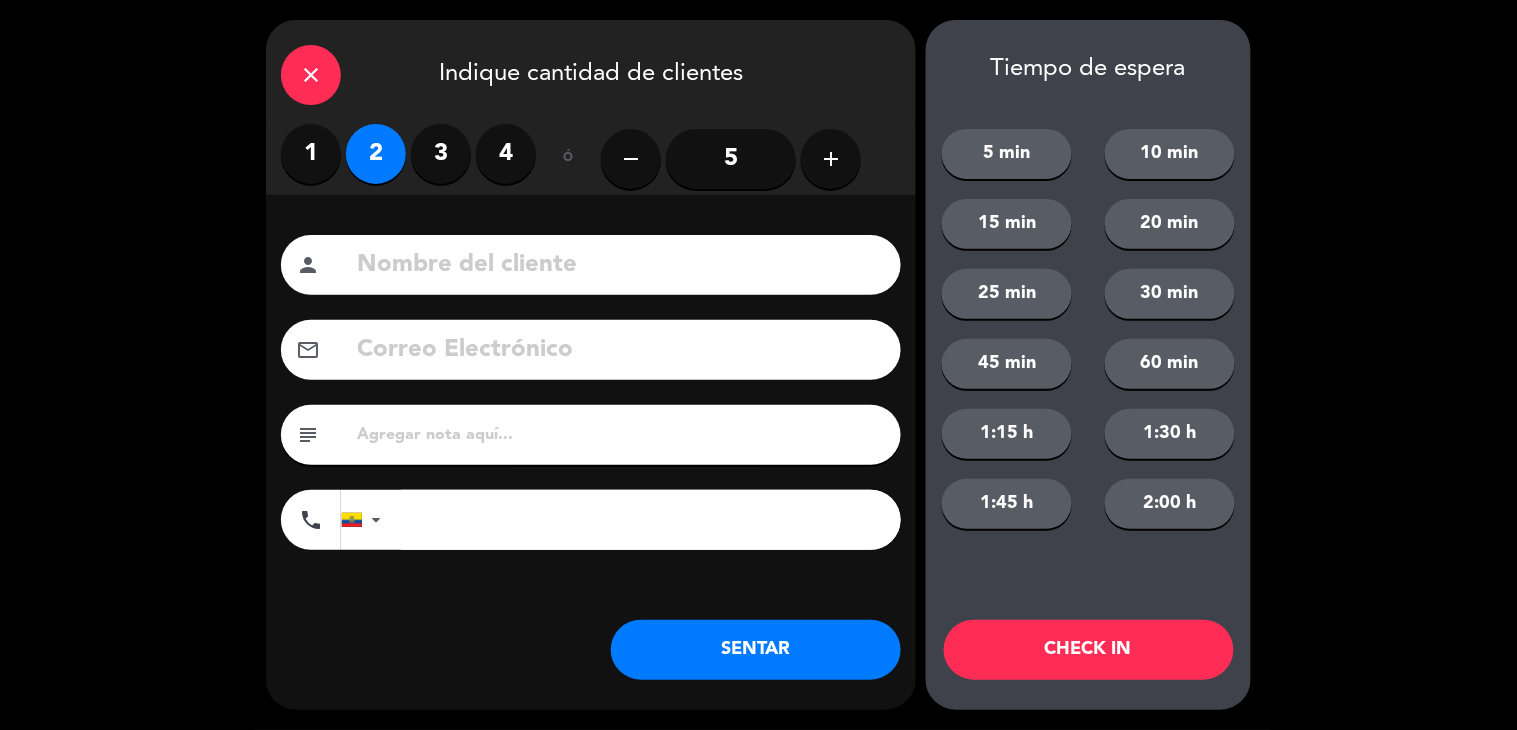 drag, startPoint x: 424, startPoint y: 275, endPoint x: 771, endPoint y: 351, distance: 355.22528 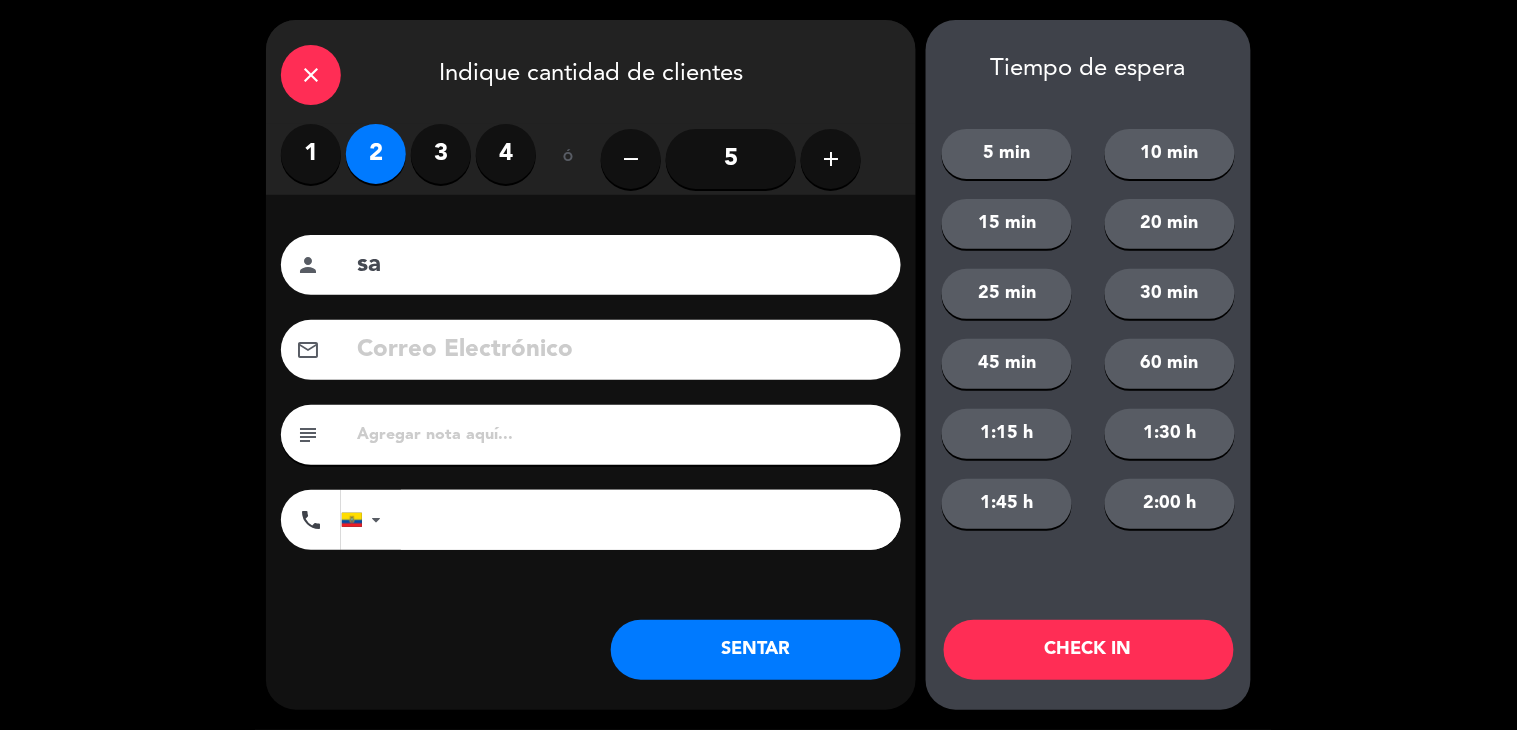 type on "s" 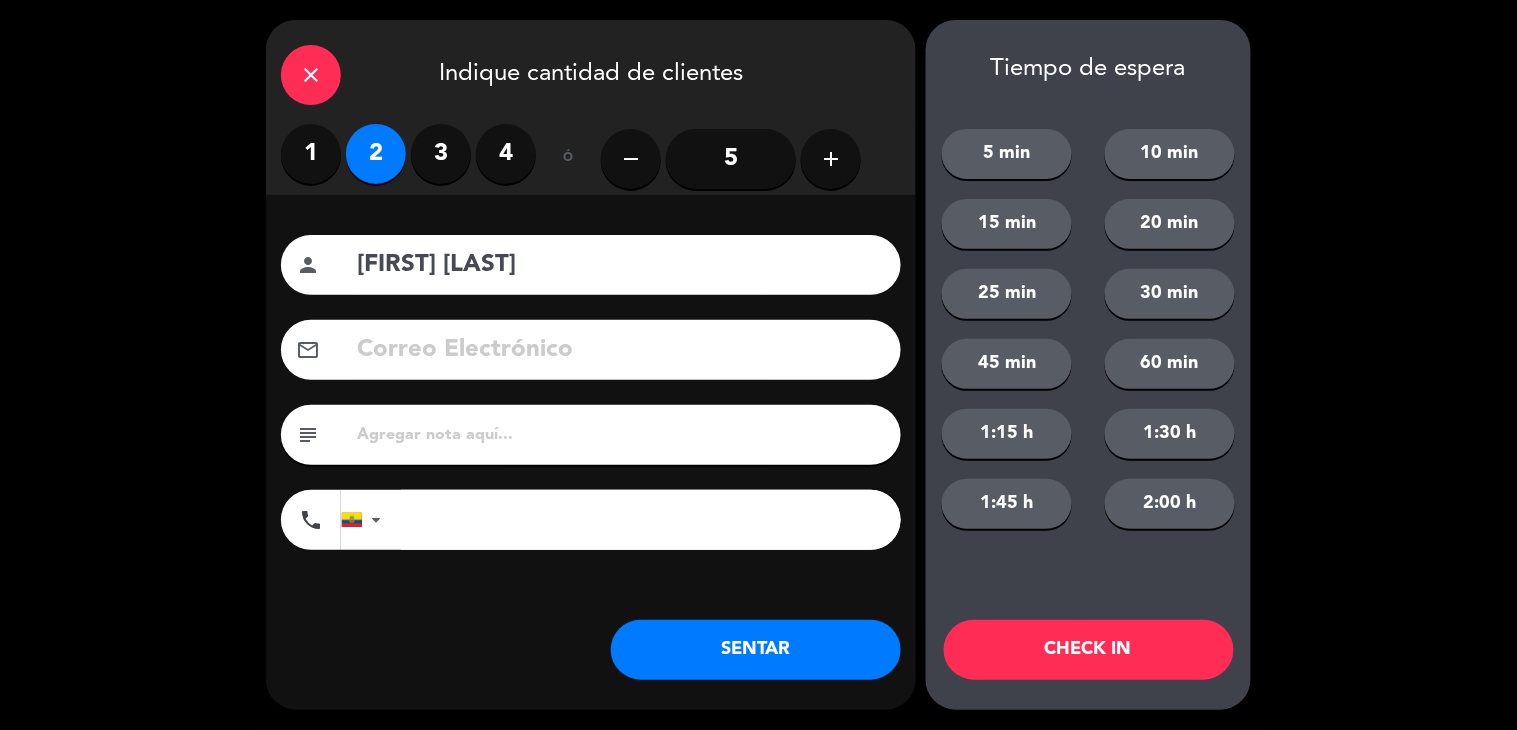 type on "[FIRST] [LAST]" 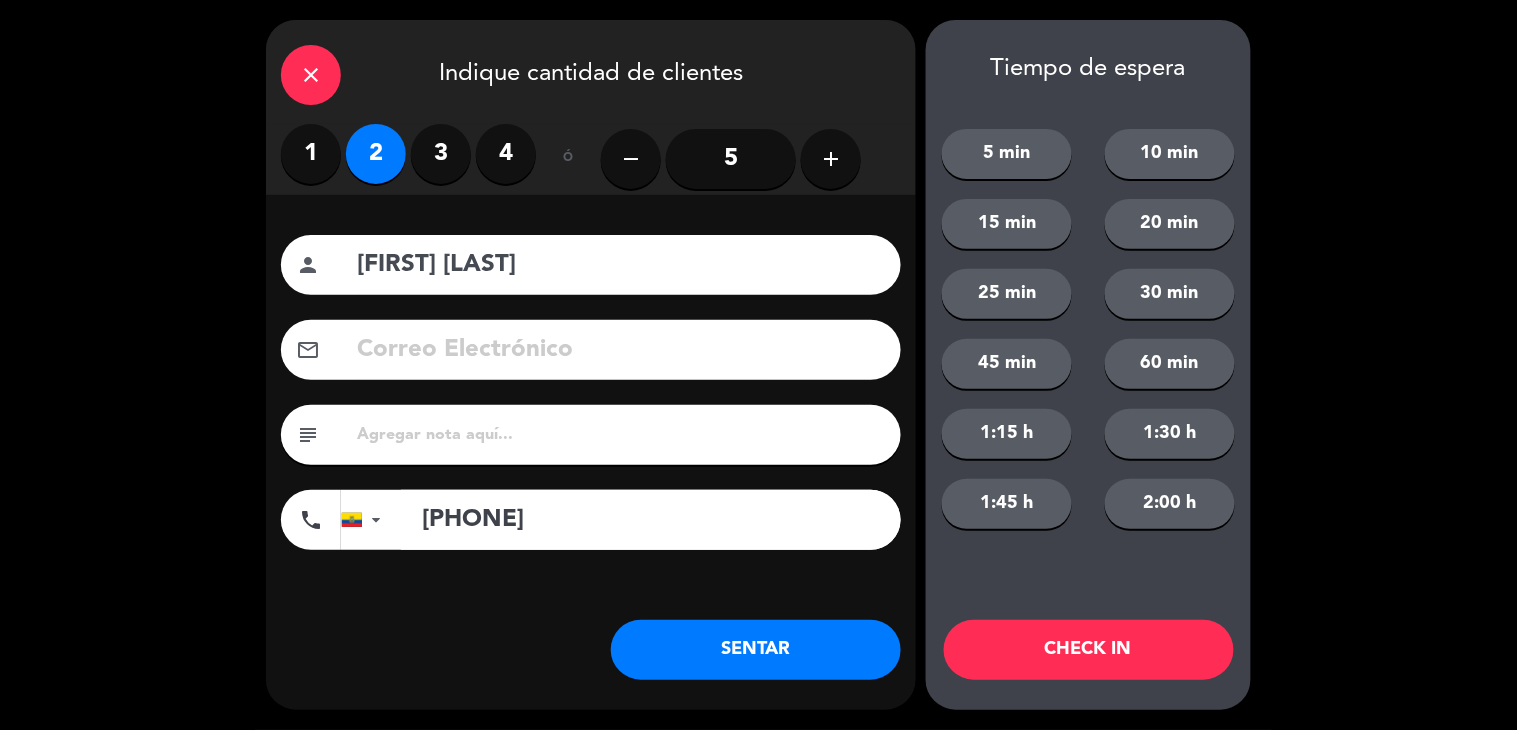 type on "[PHONE]" 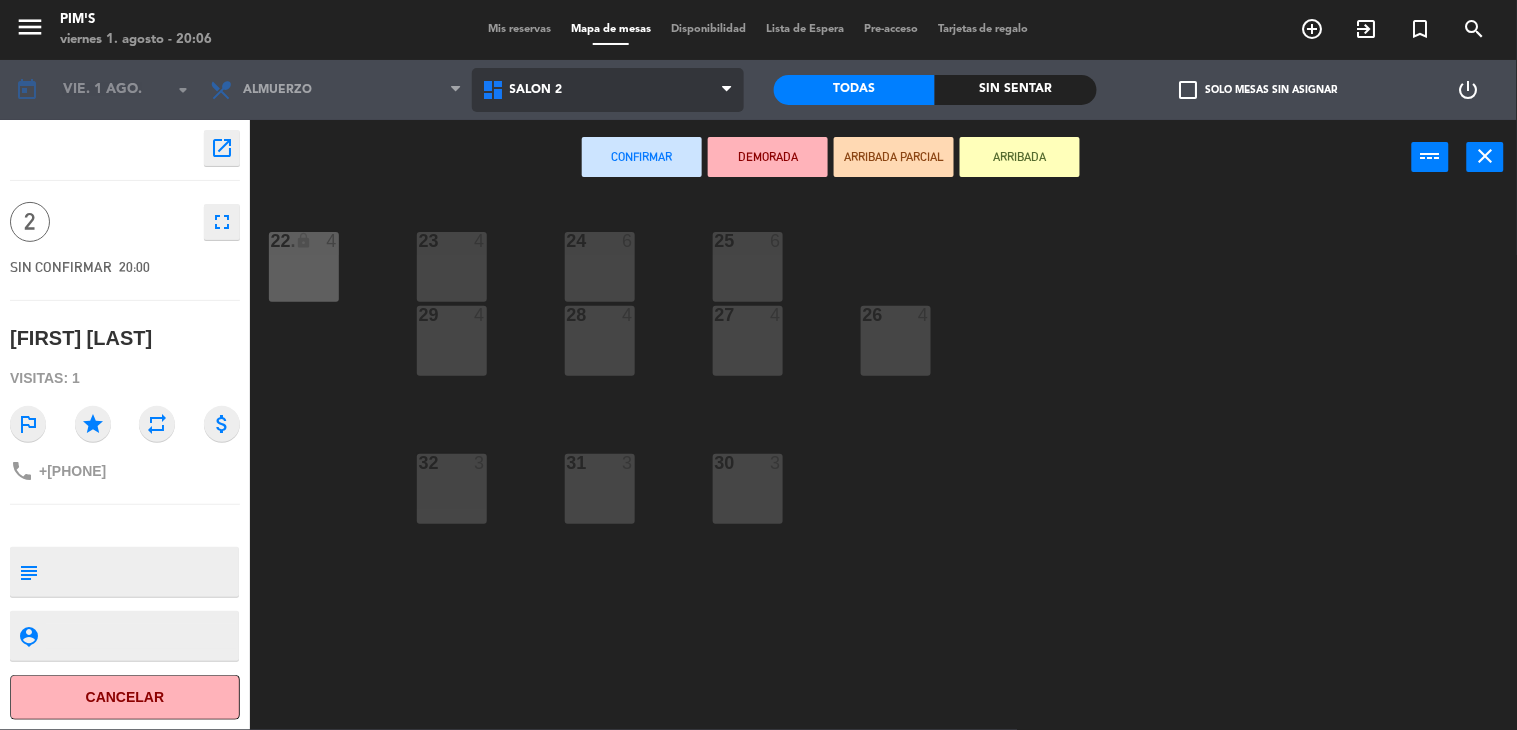 click on "Salón 2" at bounding box center [608, 90] 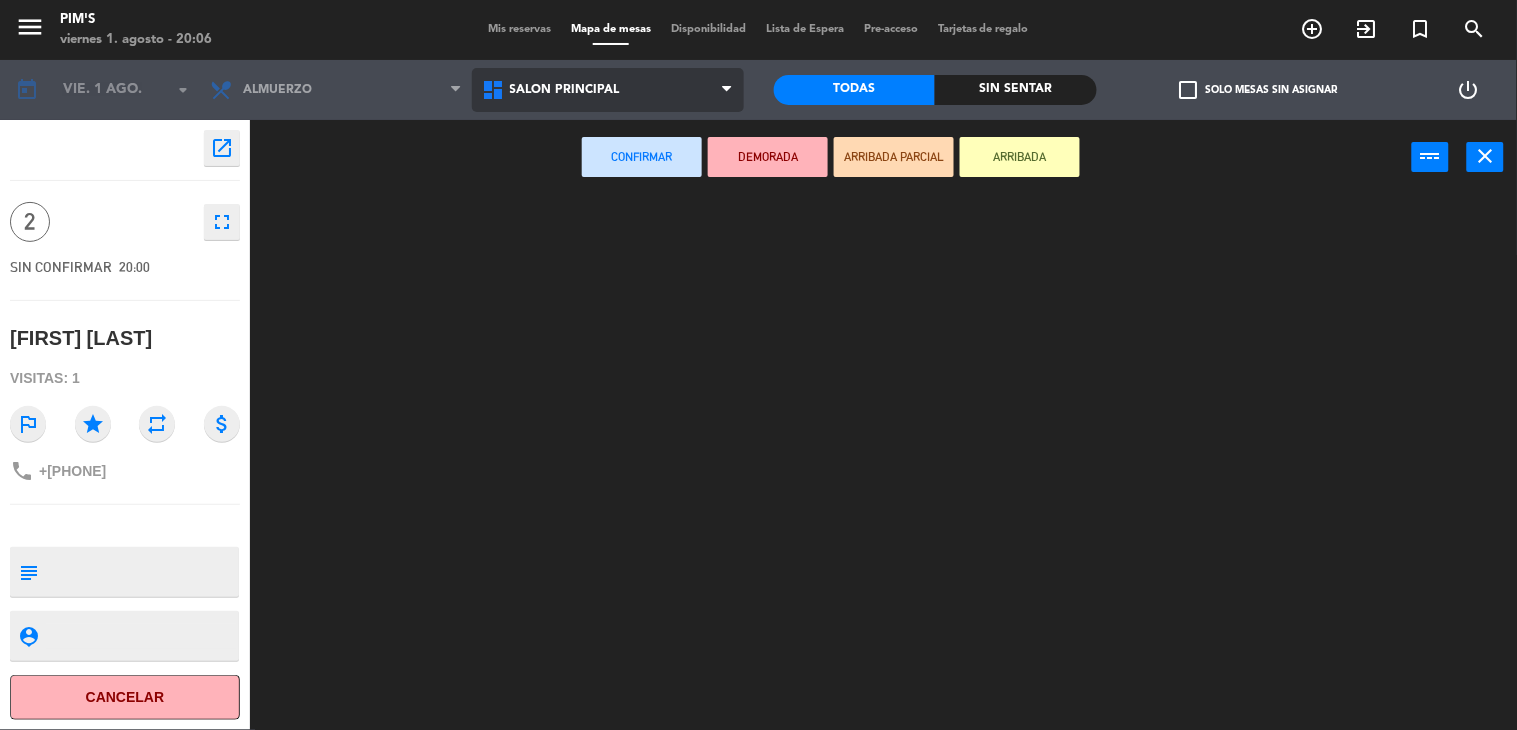 click on "menu Pim's [DATE] - 20:06 Mis reservas Mapa de mesas Disponibilidad Lista de Espera Pre-acceso Tarjetas de regalo add_circle_outline exit_to_app turned_in_not search today vie. 1 ago. arrow_drop_down Almuerzo Almuerzo Almuerzo Salón 2 Salón principal Terraza Salón principal Salón 2 Salón principal Terraza Todas Sin sentar check_box_outline_blank Solo mesas sin asignar power_settings_new open_in_new 2 fullscreen SIN CONFIRMAR 20:00 [FIRST] [LAST] Visitas: 1 outlined_flag star repeat attach_money phone +593[PHONE] subject person_pin Cancelar Confirmar DEMORADA ARRIBADA PARCIAL ARRIBADA power_input close" 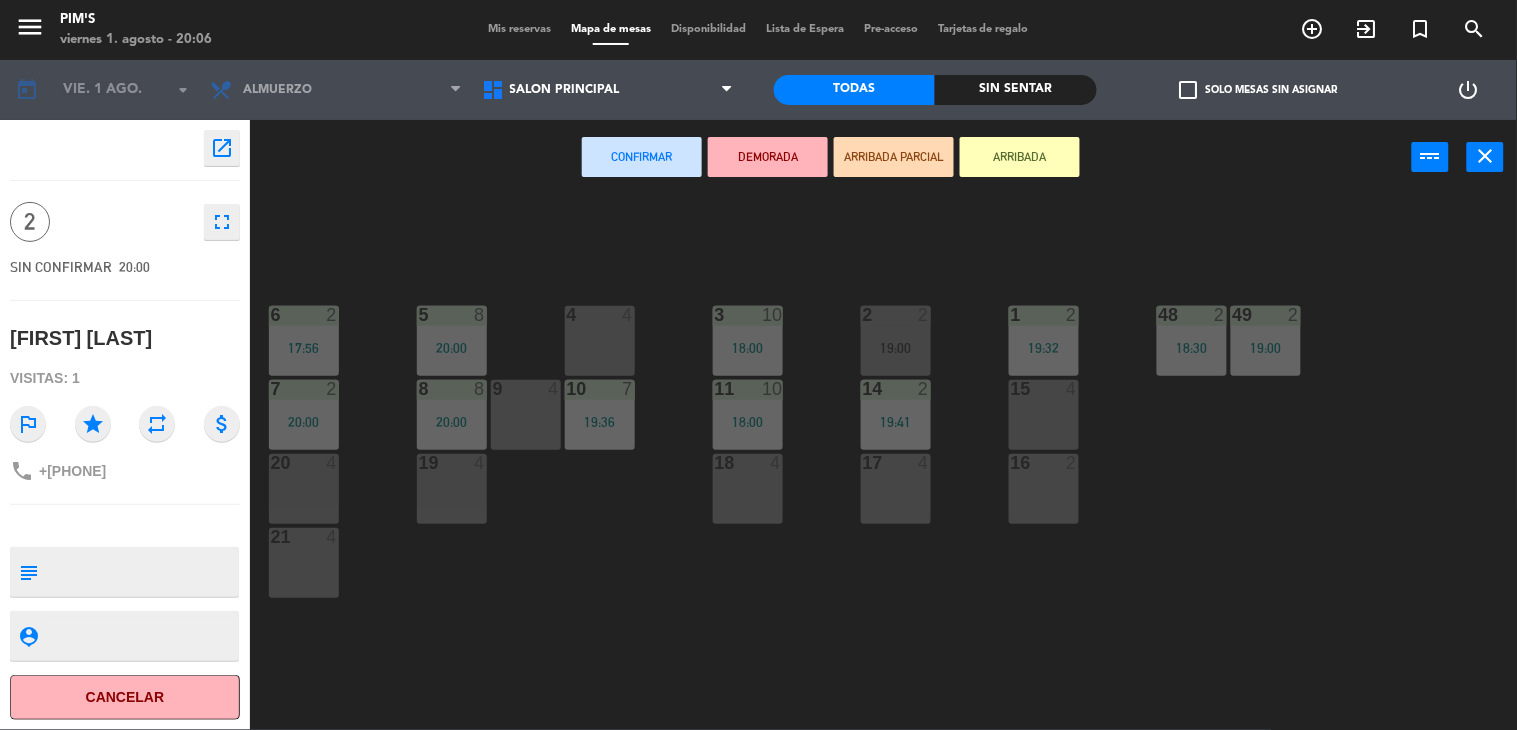 click on "4  4" at bounding box center (600, 341) 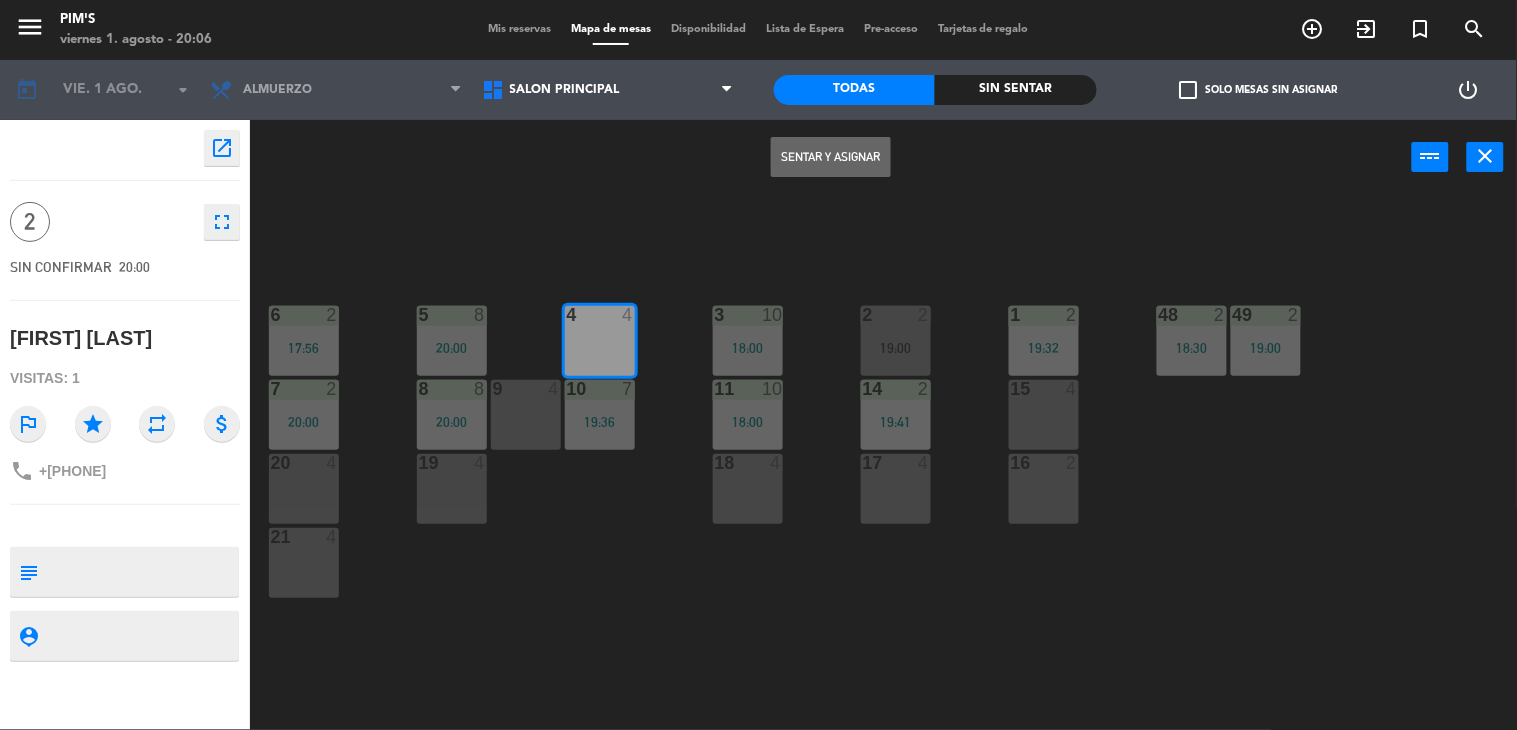 click on "Sentar y Asignar" at bounding box center (831, 157) 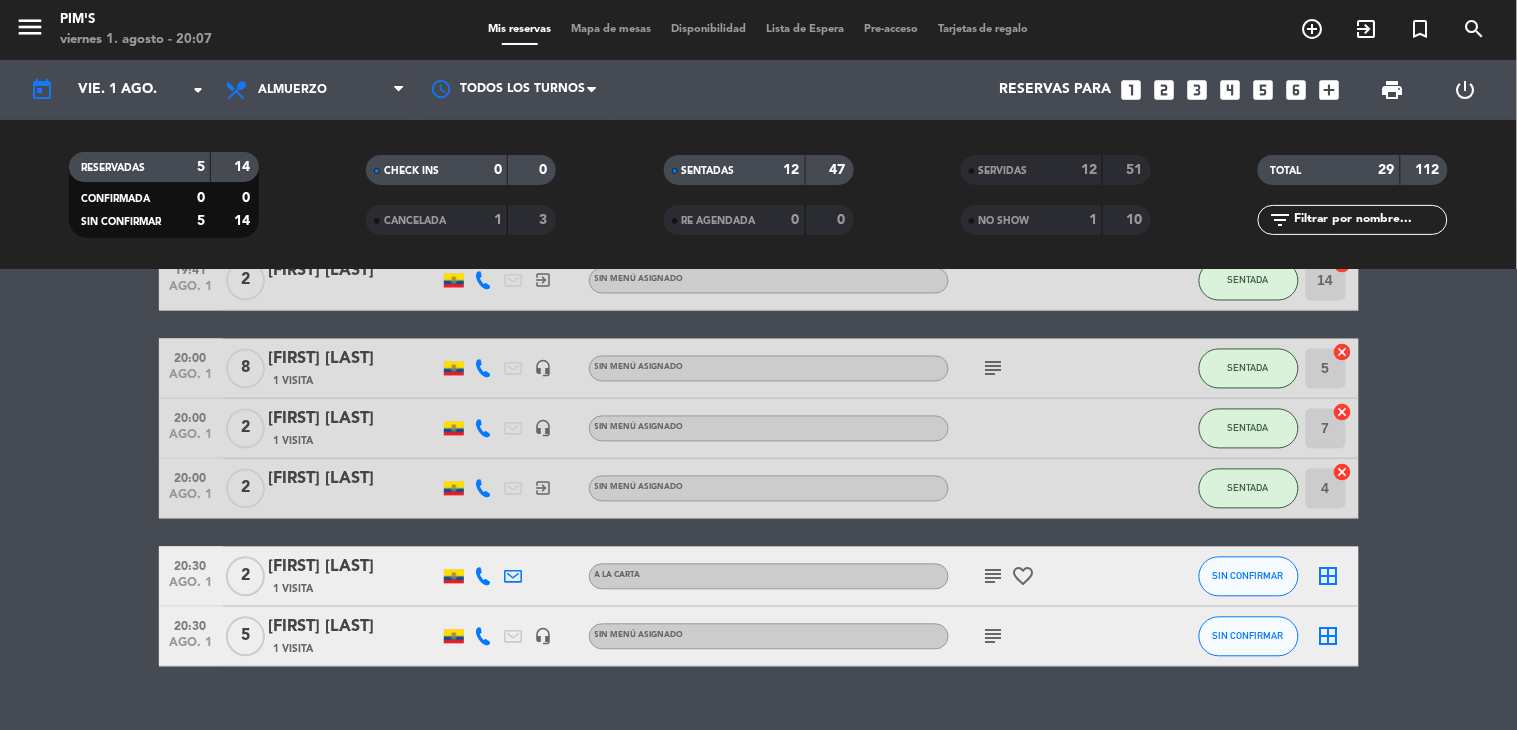 scroll, scrollTop: 1032, scrollLeft: 0, axis: vertical 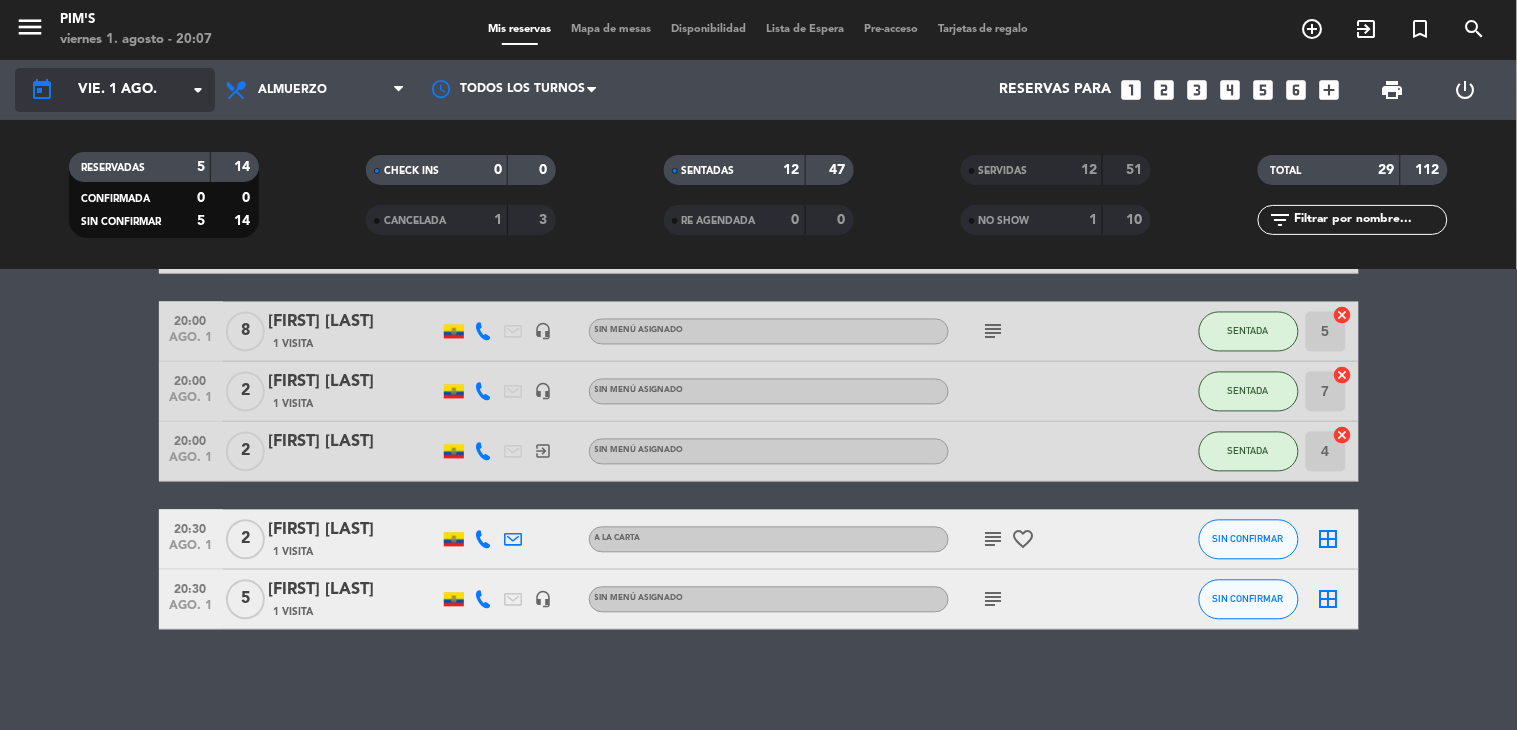 click on "vie. 1 ago." 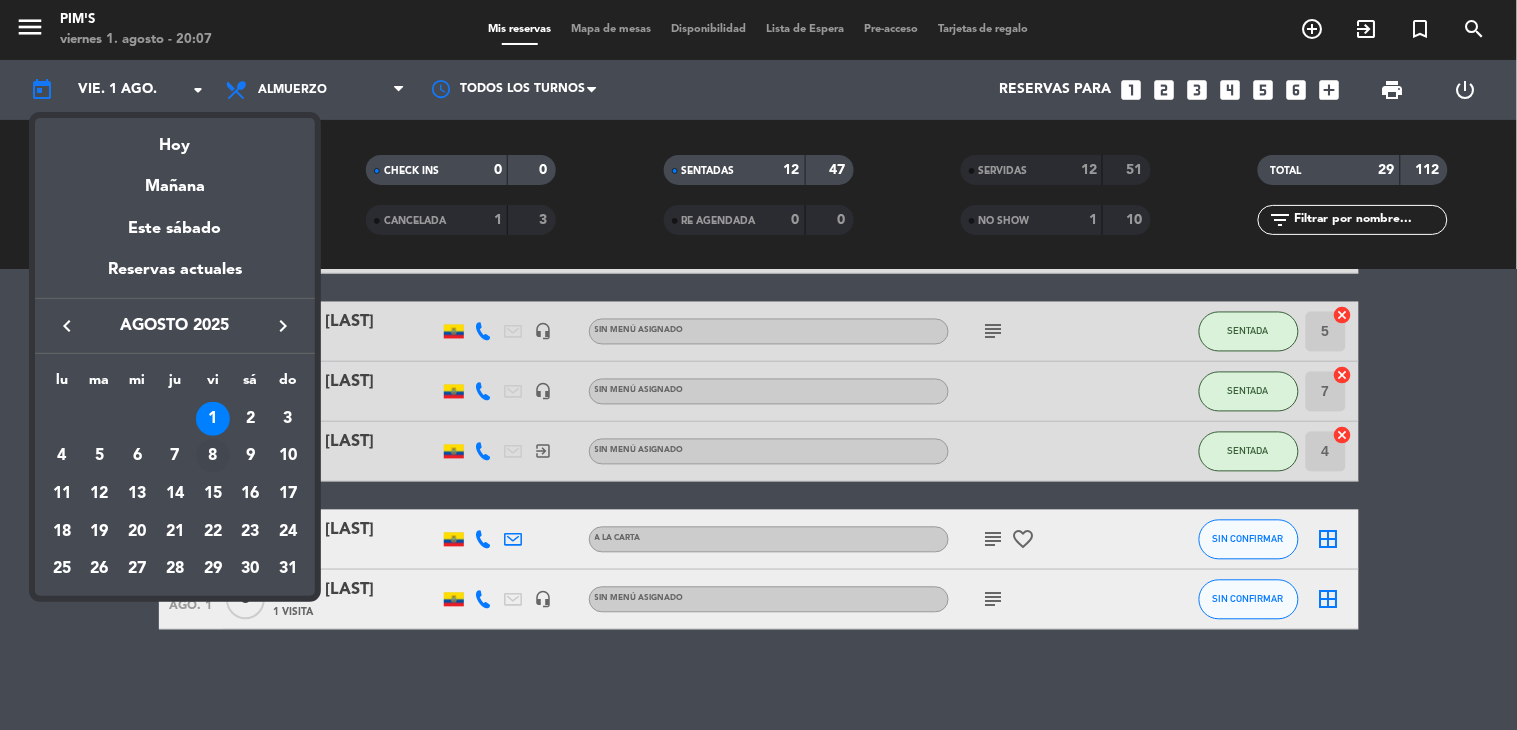 click on "8" at bounding box center (213, 456) 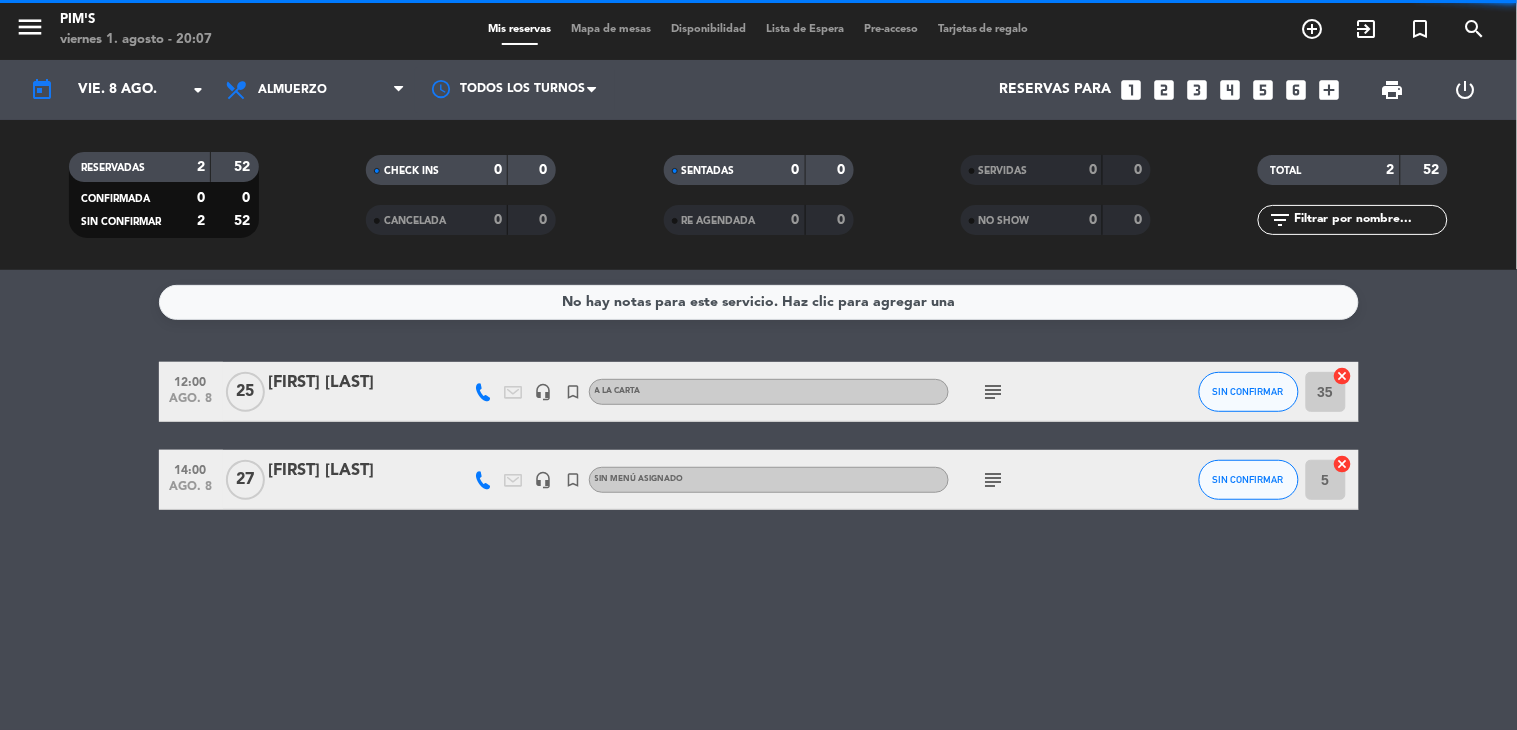 scroll, scrollTop: 0, scrollLeft: 0, axis: both 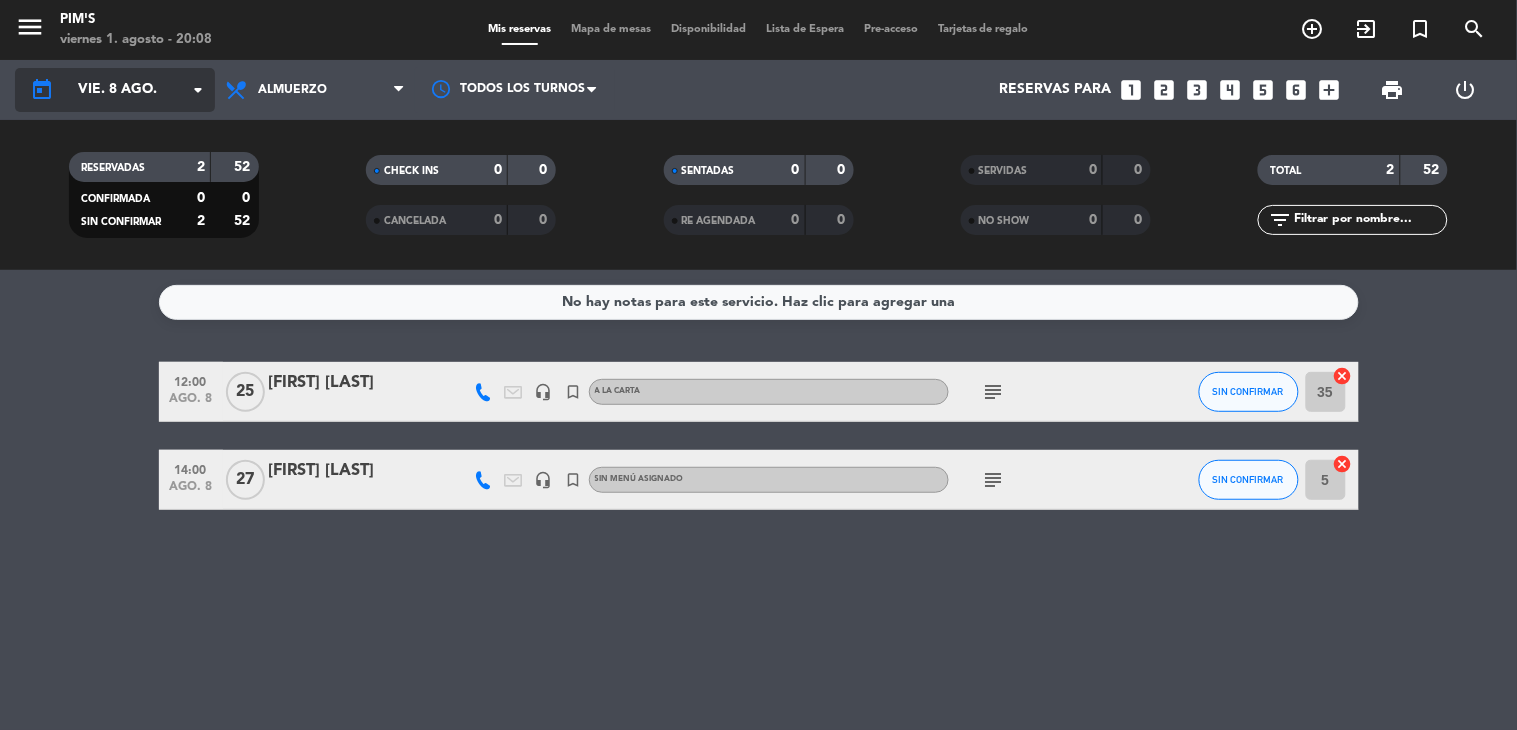 click on "vie. 8 ago." 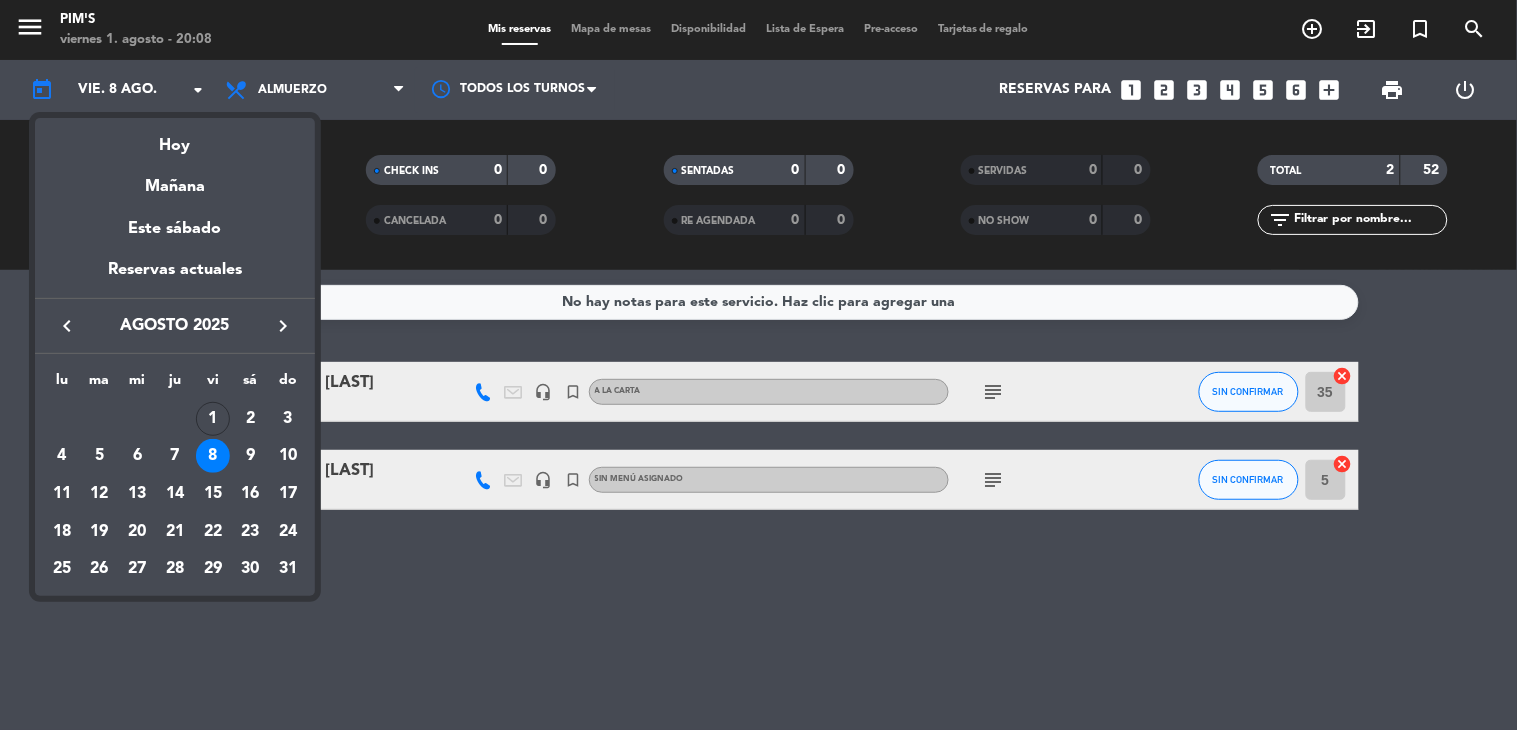 click on "1" at bounding box center [213, 419] 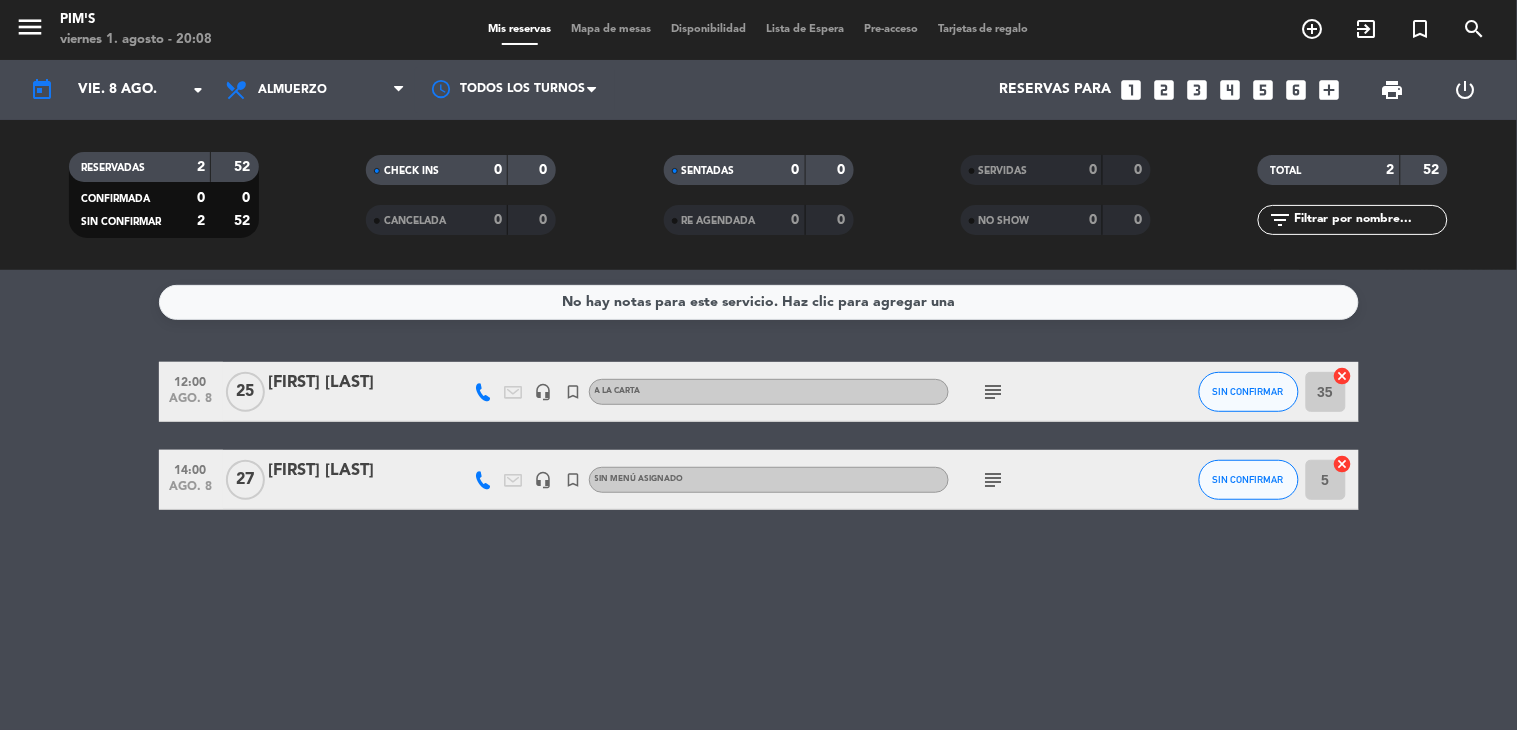 type on "vie. 1 ago." 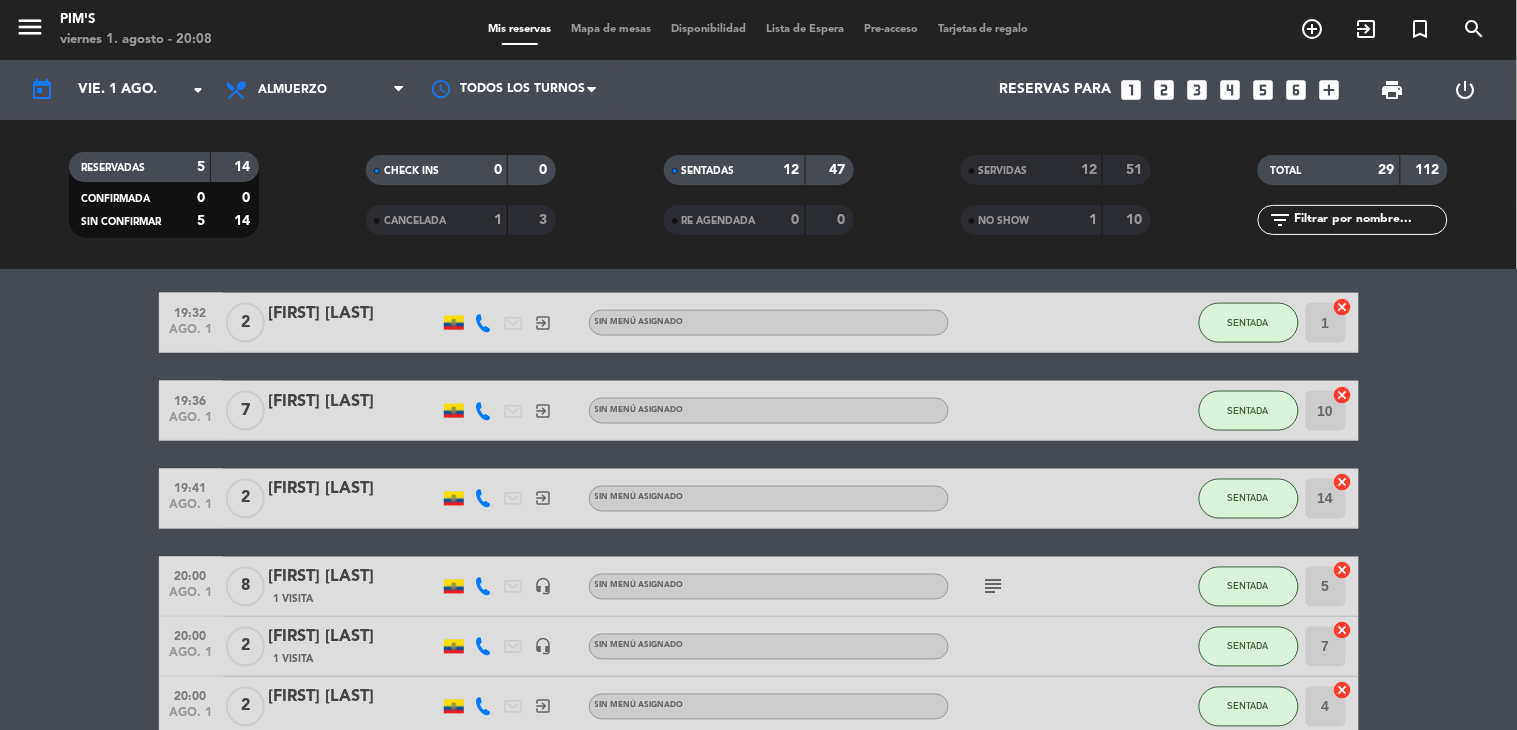 scroll, scrollTop: 1032, scrollLeft: 0, axis: vertical 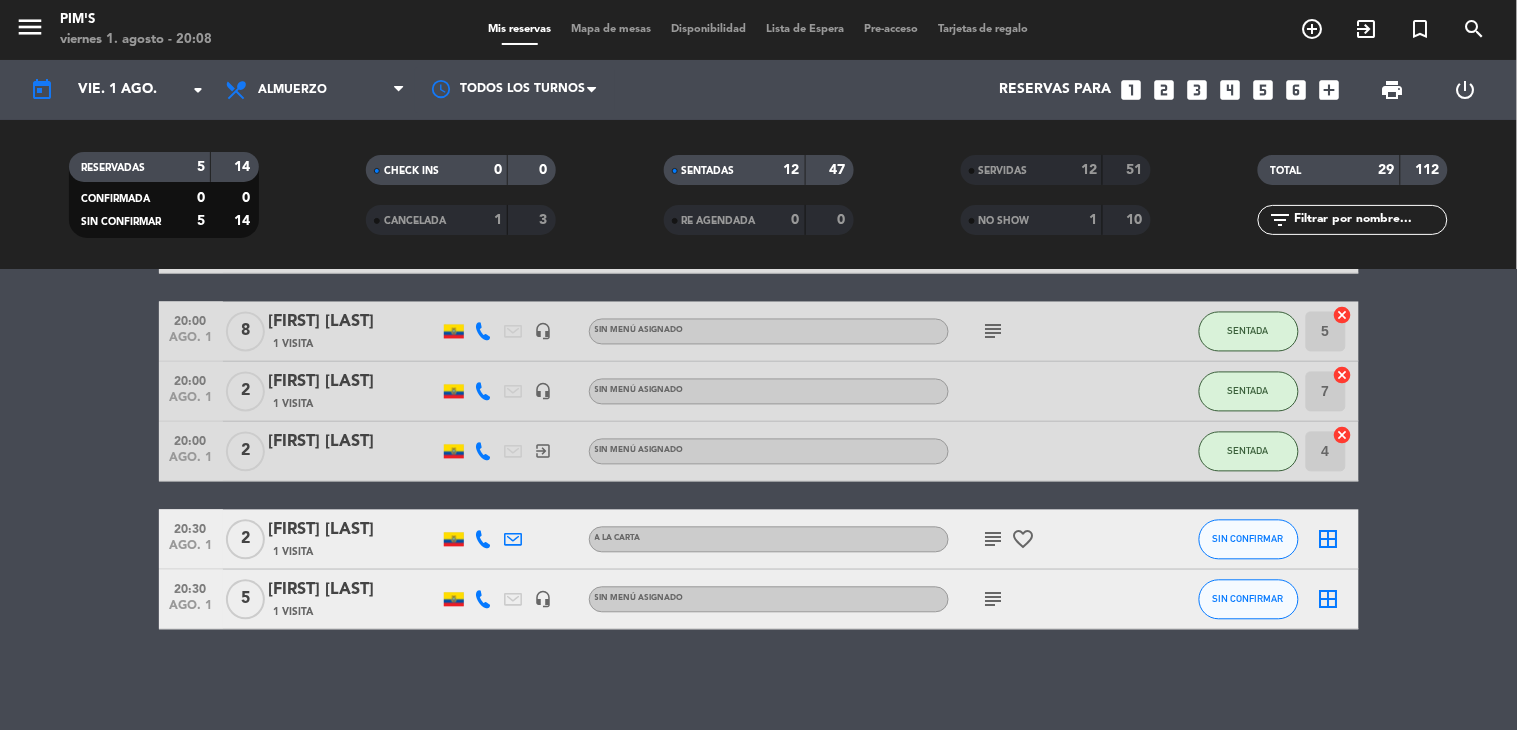 click on "subject" 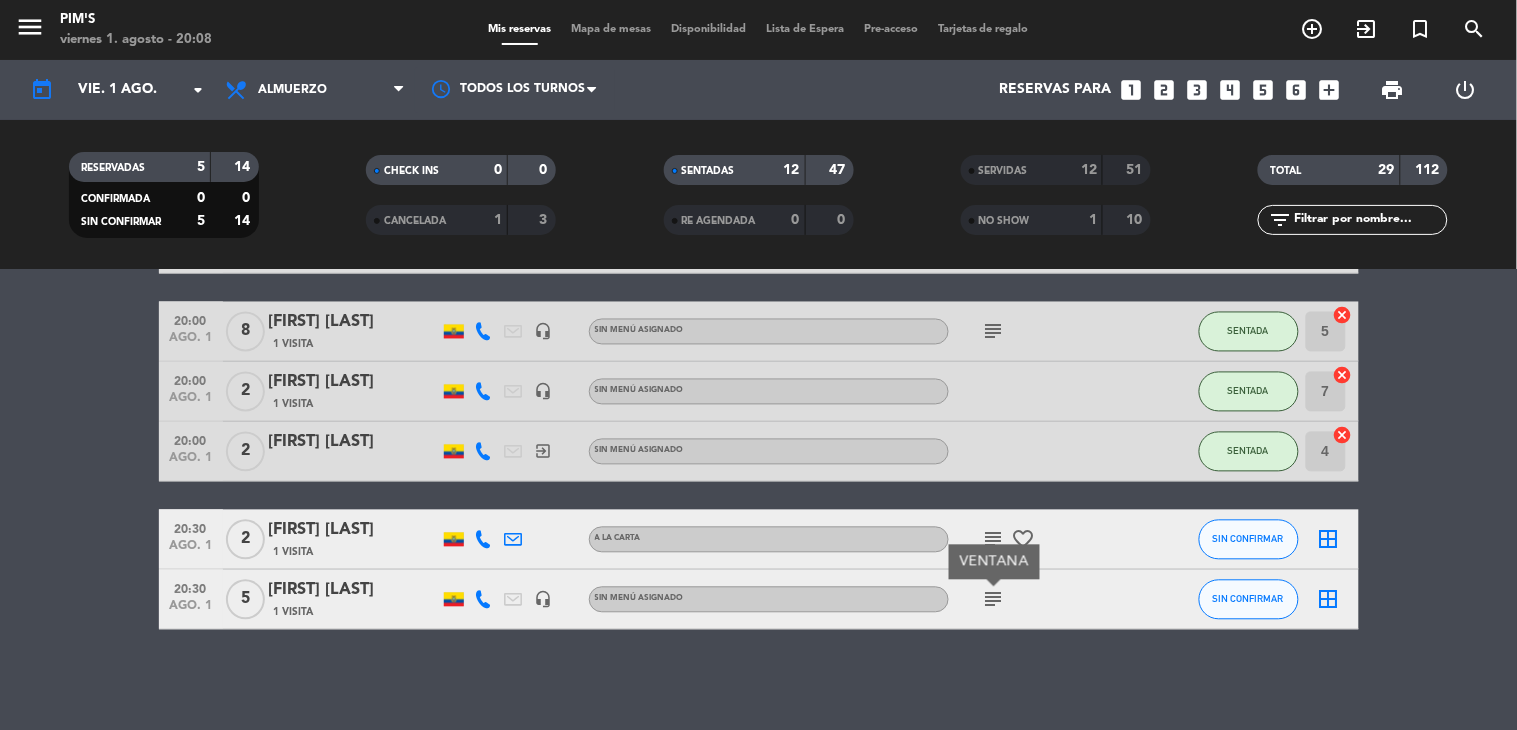 click on "subject" 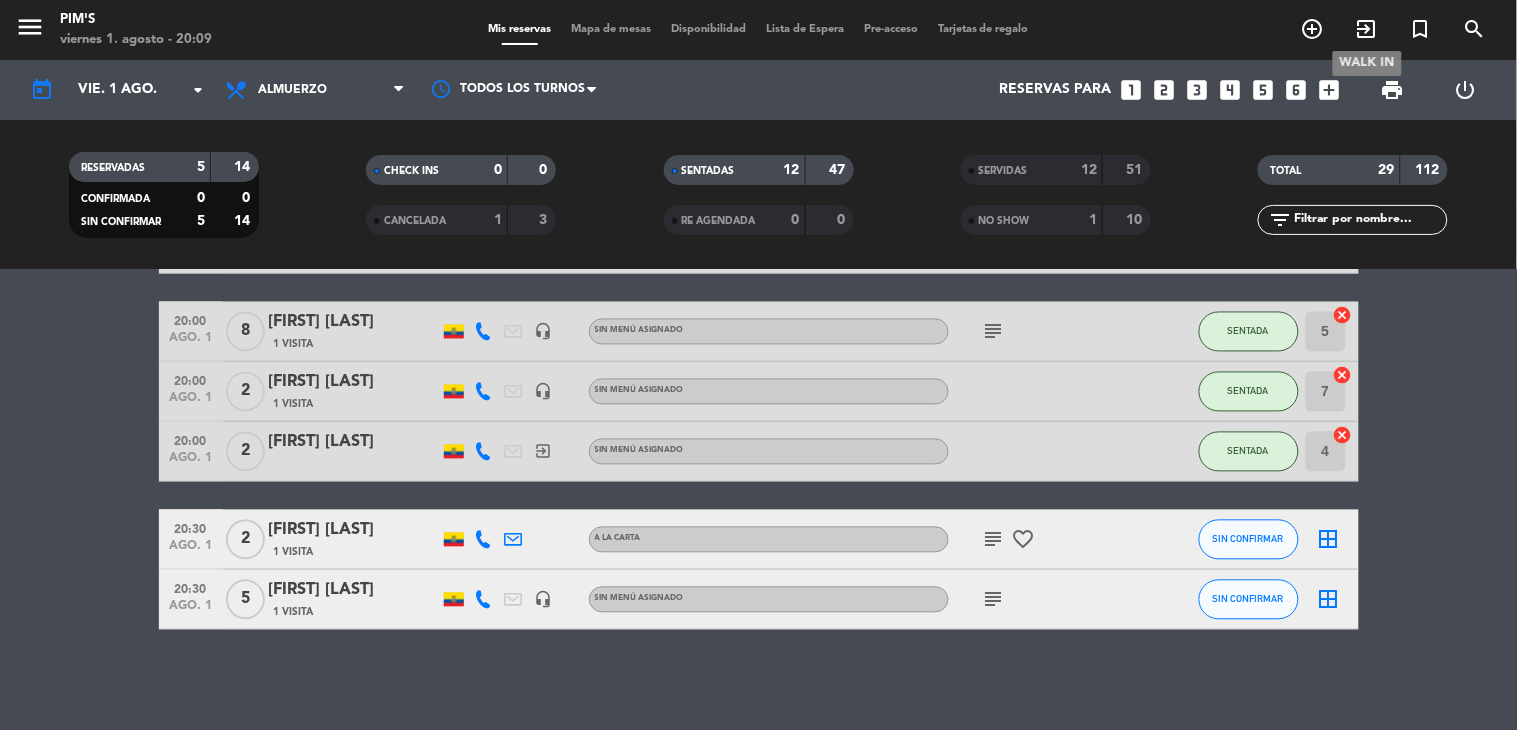 click on "exit_to_app" at bounding box center [1367, 29] 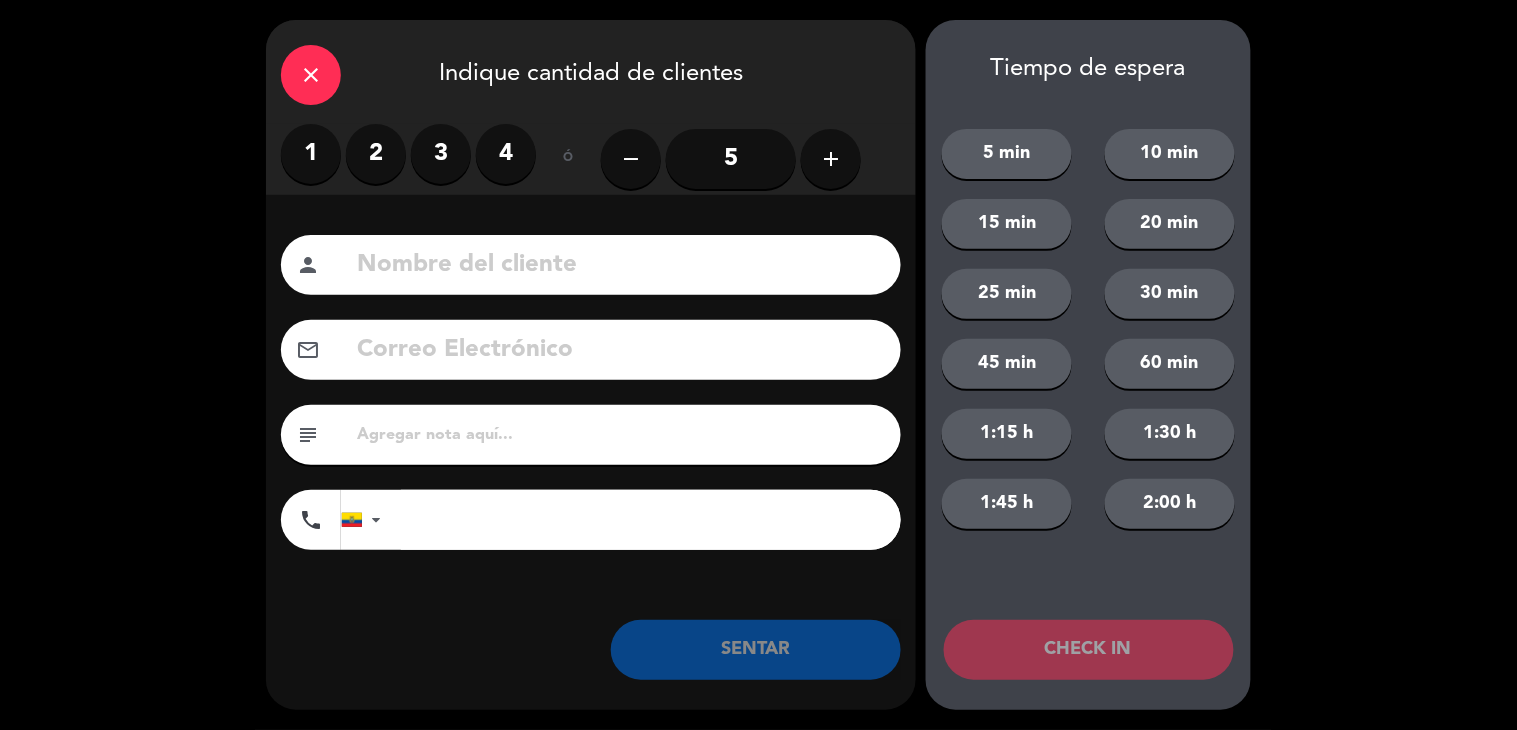 click on "close   Indique cantidad de clientes   1   2   3   4   ó  remove 5 add Nombre del cliente person Correo Electrónico email subject phone United States [PHONE] United Kingdom [PHONE] Peru (Perú) [PHONE] Argentina [PHONE] Brazil (Brasil) [PHONE] Afghanistan (‫افغانستان‬‎) [PHONE] Albania (‫الجزائري‬‎) [PHONE] Algeria (‫الجزائر‬‎) [PHONE] American Samoa [PHONE] Andorra [PHONE] Angola [PHONE] Anguilla [PHONE] Antigua and Barbuda [PHONE] Argentina [PHONE] Armenia (Հայաստան) [PHONE] Aruba [PHONE] Australia [PHONE] Austria (Österreich) [PHONE] Azerbaijan (‫آذربایجان‬‎) [PHONE] Bahamas [PHONE] Bahrain (‫البحرين‬‎) [PHONE] Bangladesh (বাংলাদেশ) [PHONE] Barbados [PHONE] Belarus (Беларусь) [PHONE] Belgium (België) [PHONE] Belize [PHONE] Benin (Bénin) [PHONE] Bermuda [PHONE] Bhutan (འབྲུག) [PHONE] Bolivia [PHONE] Bosnia and Herzegovina (Босна и Херцеговина) [PHONE] Botswana [PHONE] Brazil (Brasil) [PHONE] British Indian Ocean Territory [PHONE] British Virgin Islands [PHONE] Brunei [PHONE] Bulgaria (България) [PHONE] [PHONE] [PHONE] [PHONE]" 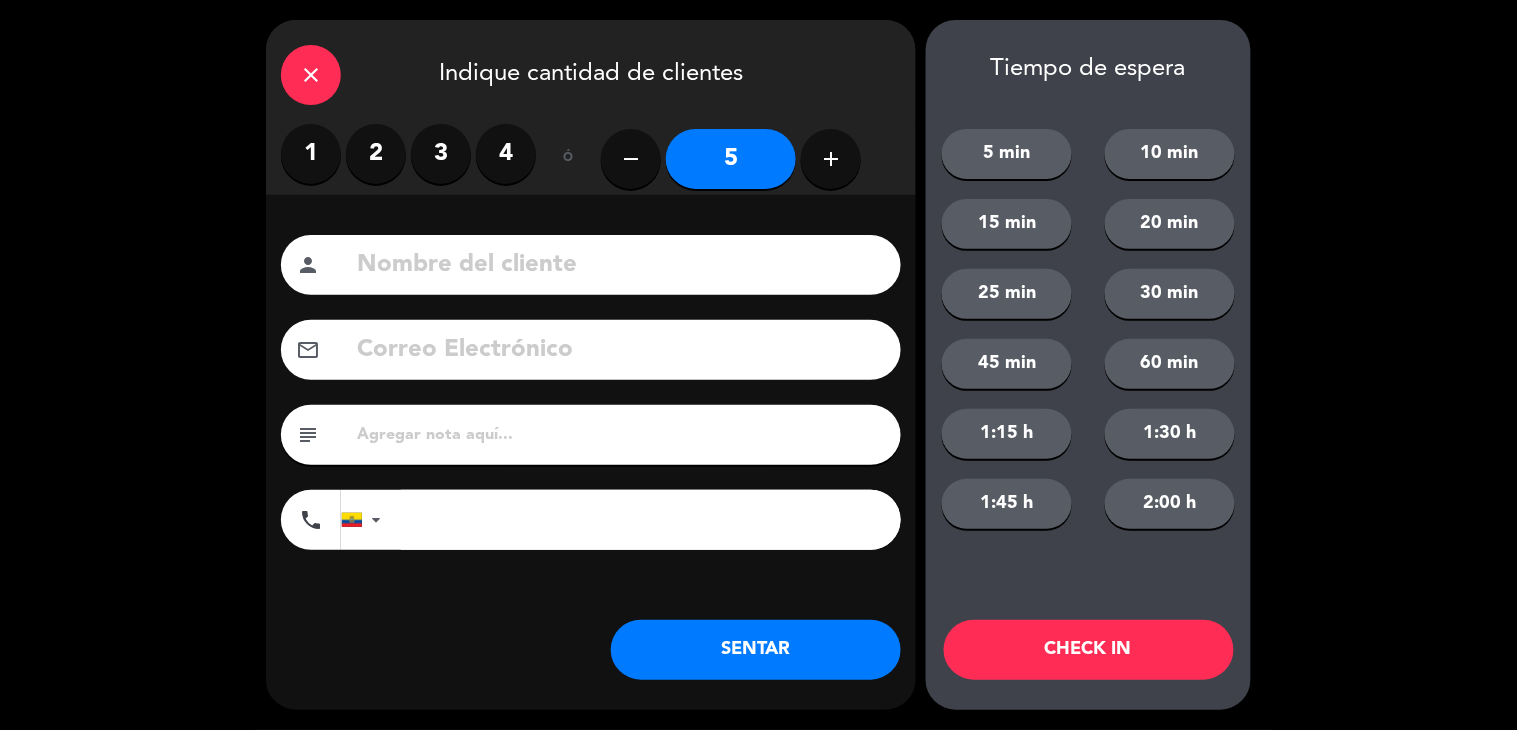 click 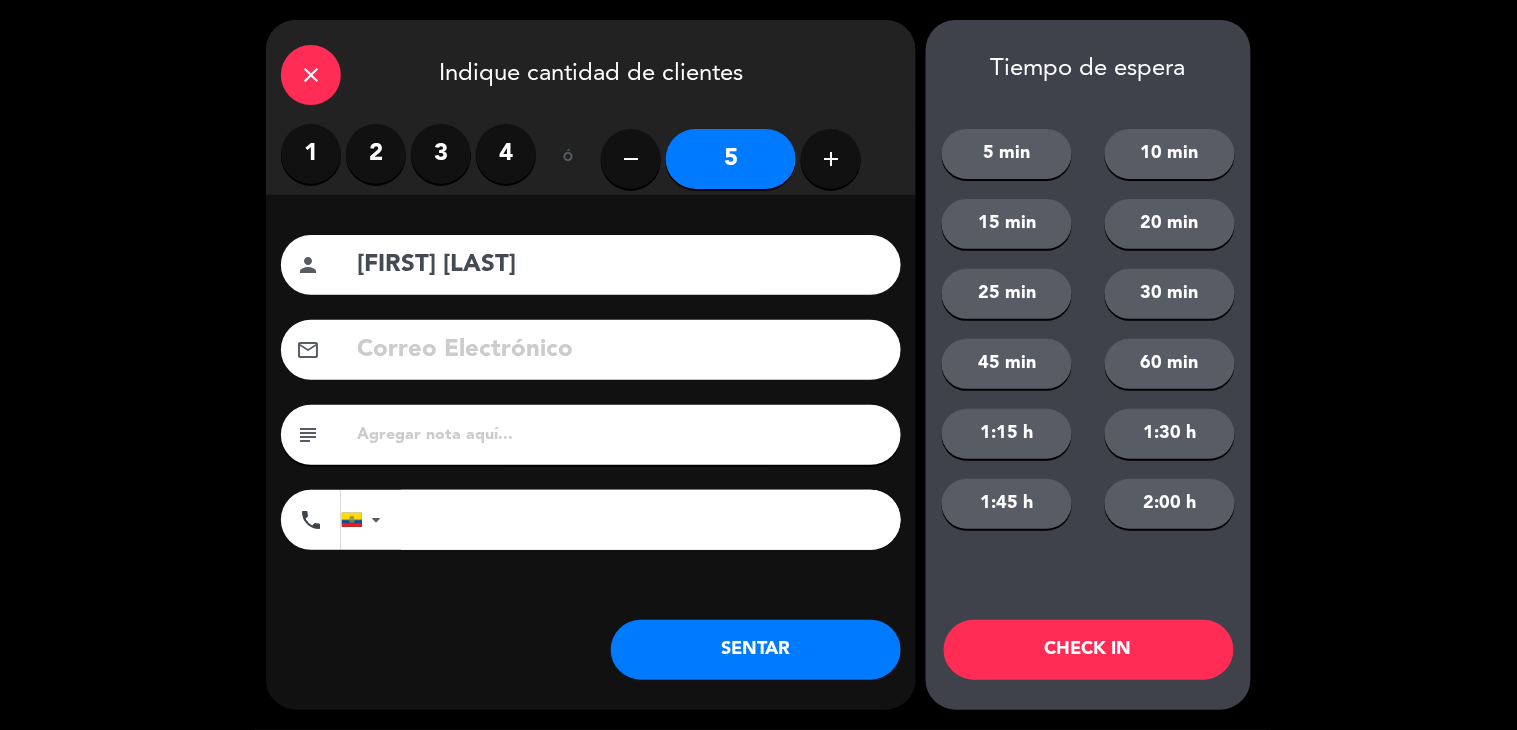 type on "[FIRST] [LAST]" 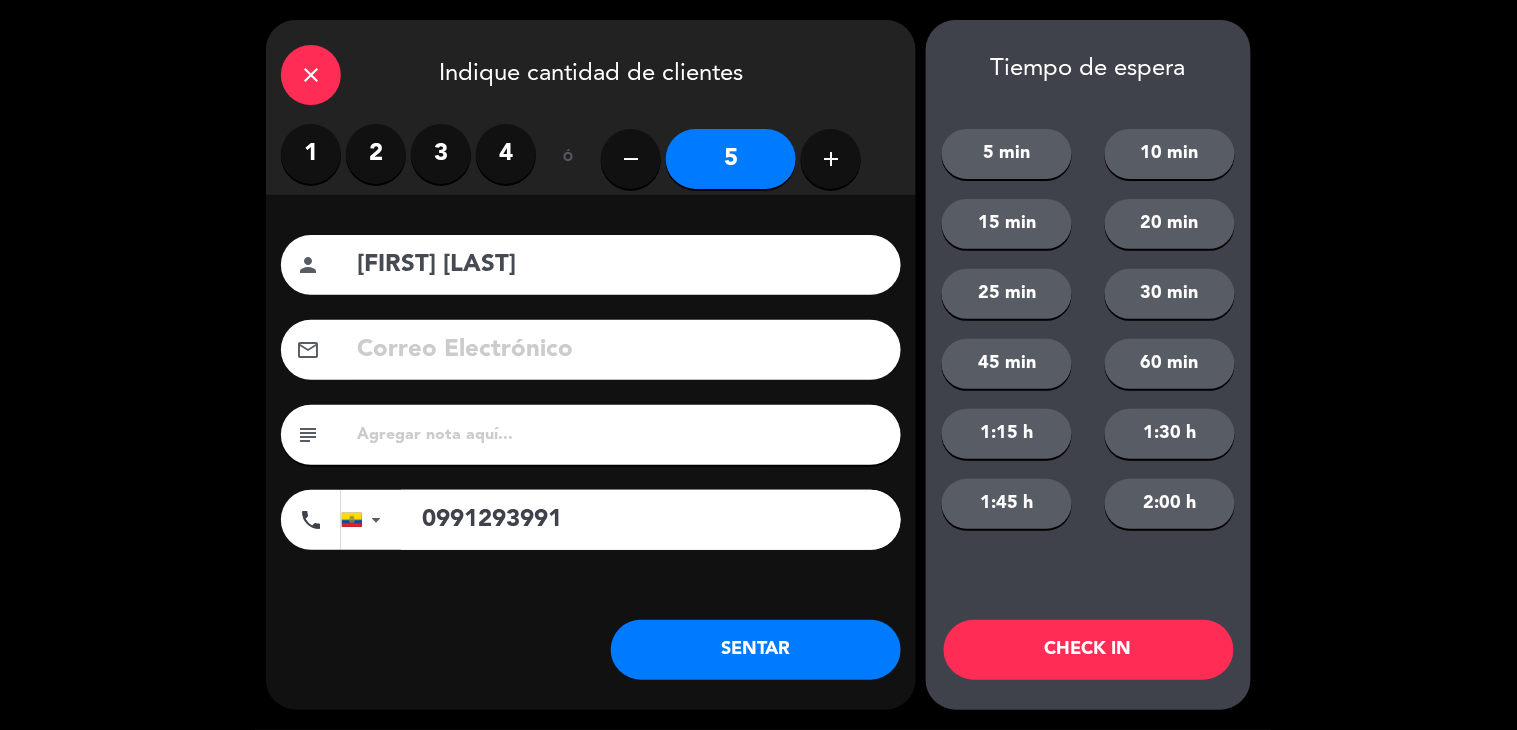 type on "0991293991" 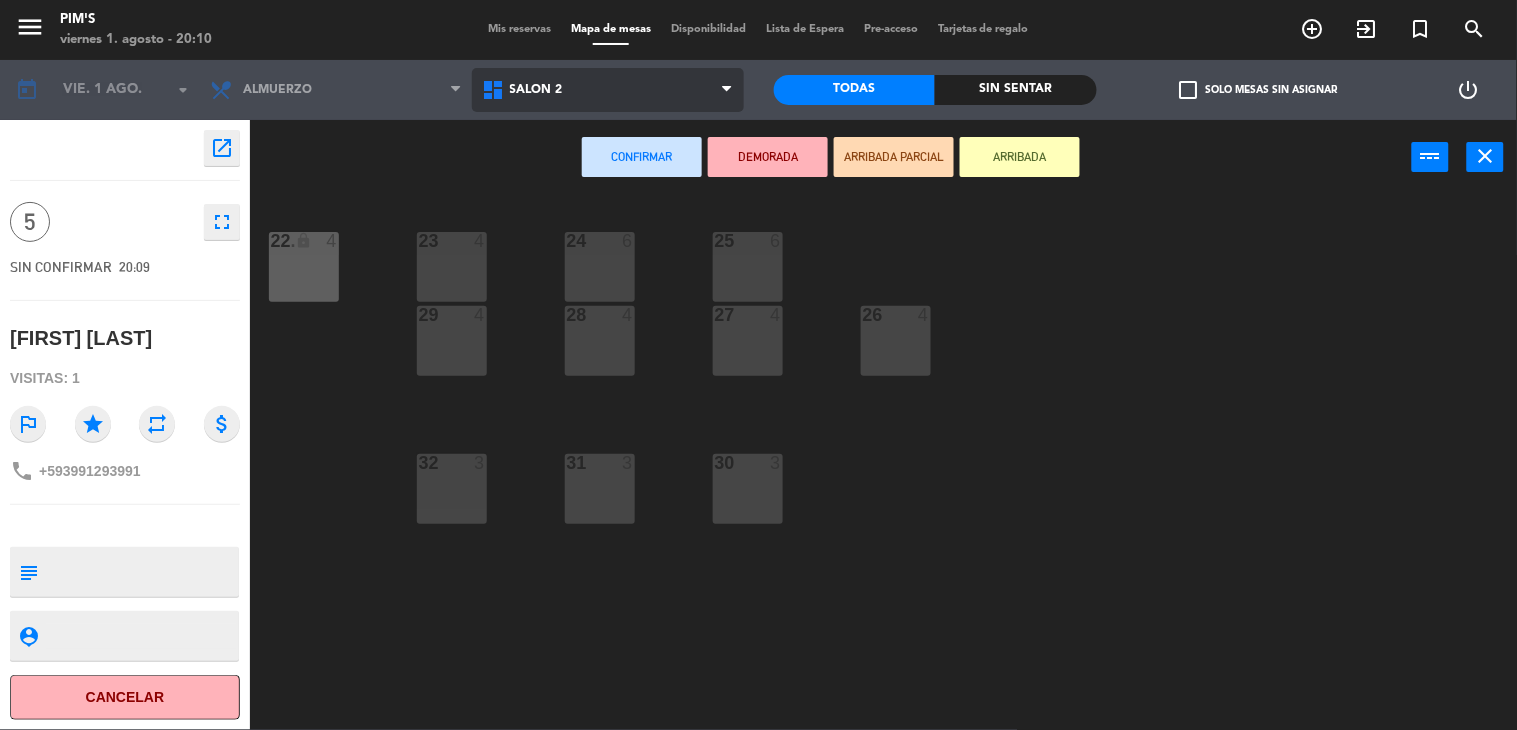 click on "Salón 2" at bounding box center [608, 90] 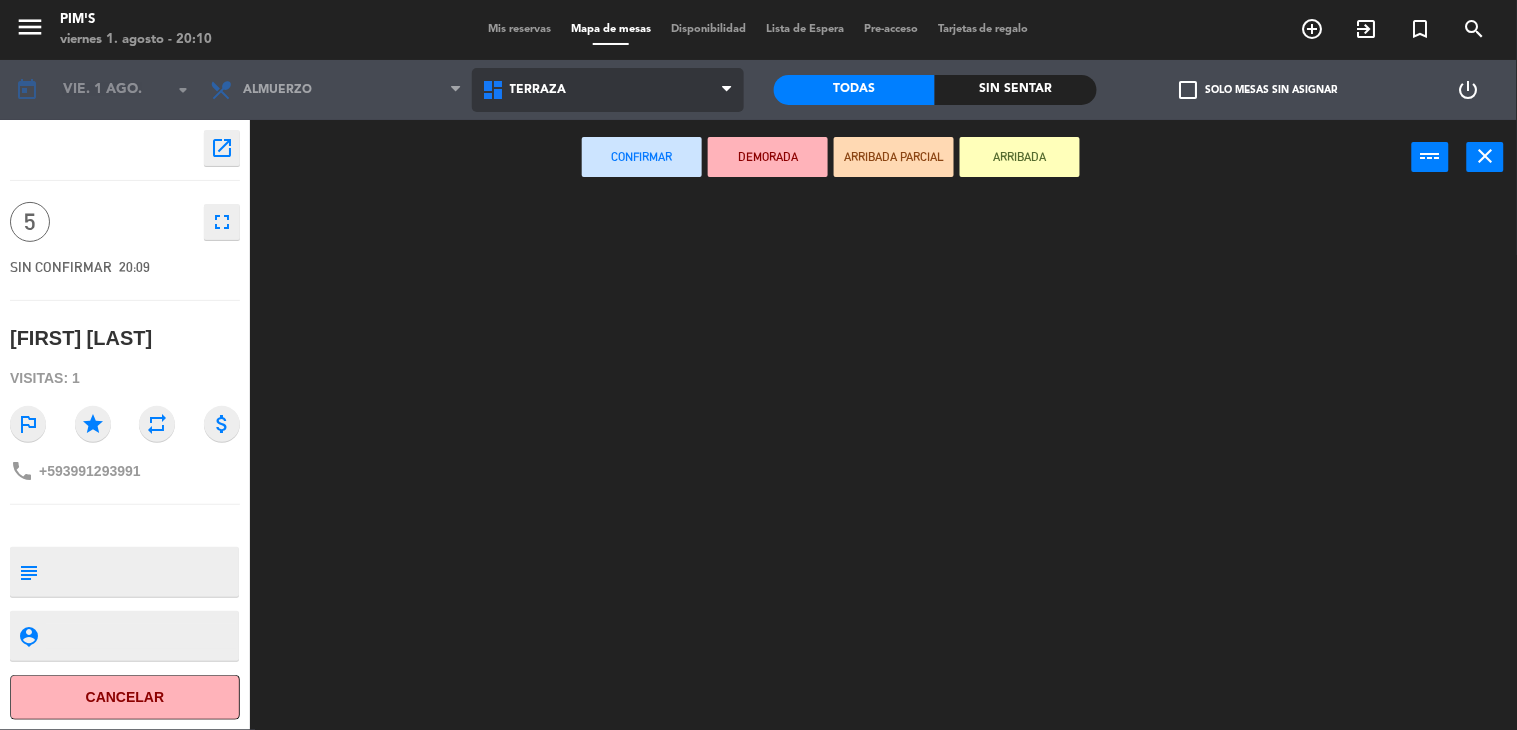 click on "menu Pim's viernes 1. [DATE] - [TIME] Mis reservas Mapa de mesas Disponibilidad Lista de Espera Pre-acceso Tarjetas de regalo add_circle_outline exit_to_app turned_in_not search today vie. 1 ago. arrow_drop_down Almuerzo Almuerzo Almuerzo Salón 2 Salón principal Terraza Terraza Salón 2 Salón principal Terraza Todas Sin sentar check_box_outline_blank Solo mesas sin asignar power_settings_new open_in_new 5 fullscreen SIN CONFIRMAR [TIME] [FIRST] [LAST] Visitas: 1 outlined_flag star repeat attach_money phone [PHONE] subject person_pin Cancelar Confirmar DEMORADA ARRIVADA PARCIAL ARRIVADA power_input close" 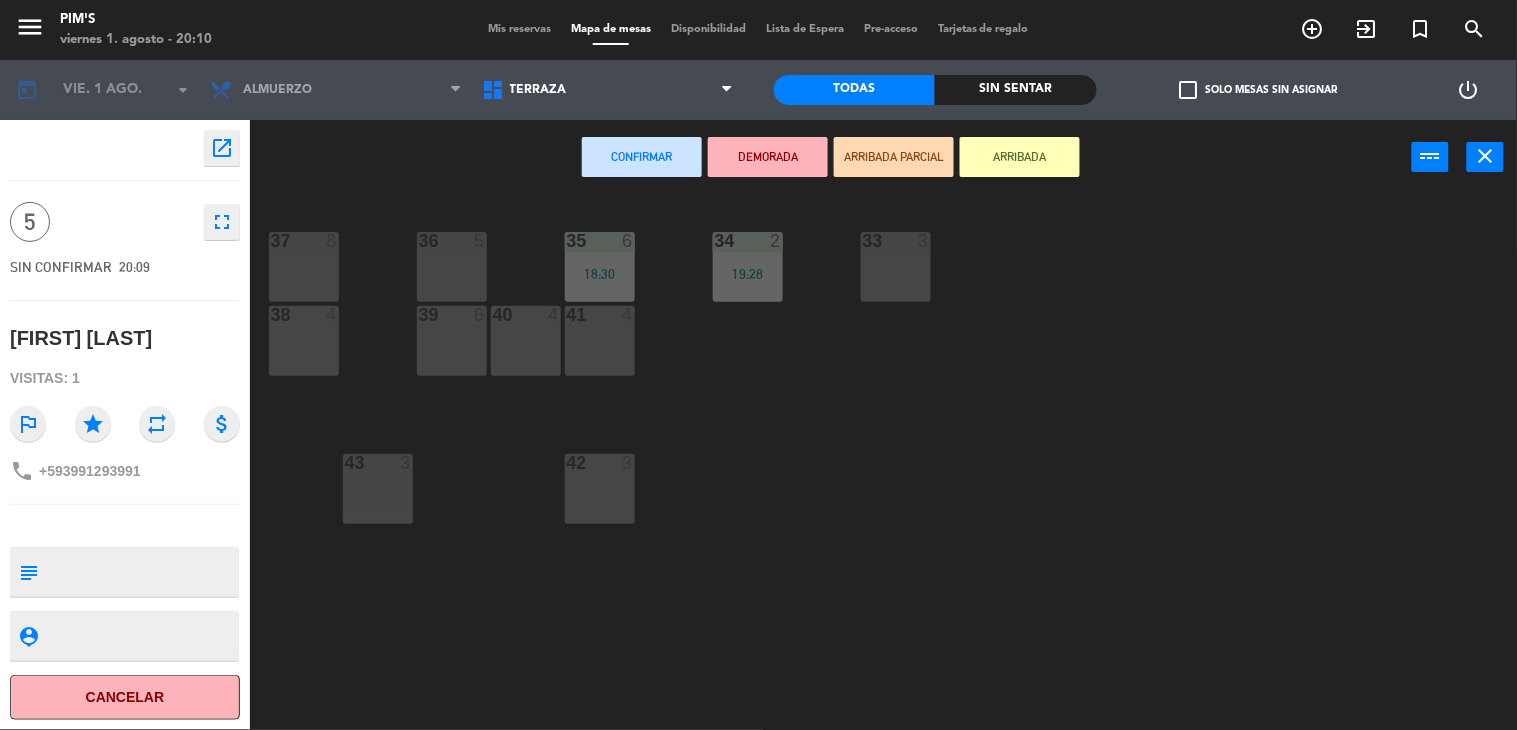 click on "37  8" at bounding box center [304, 267] 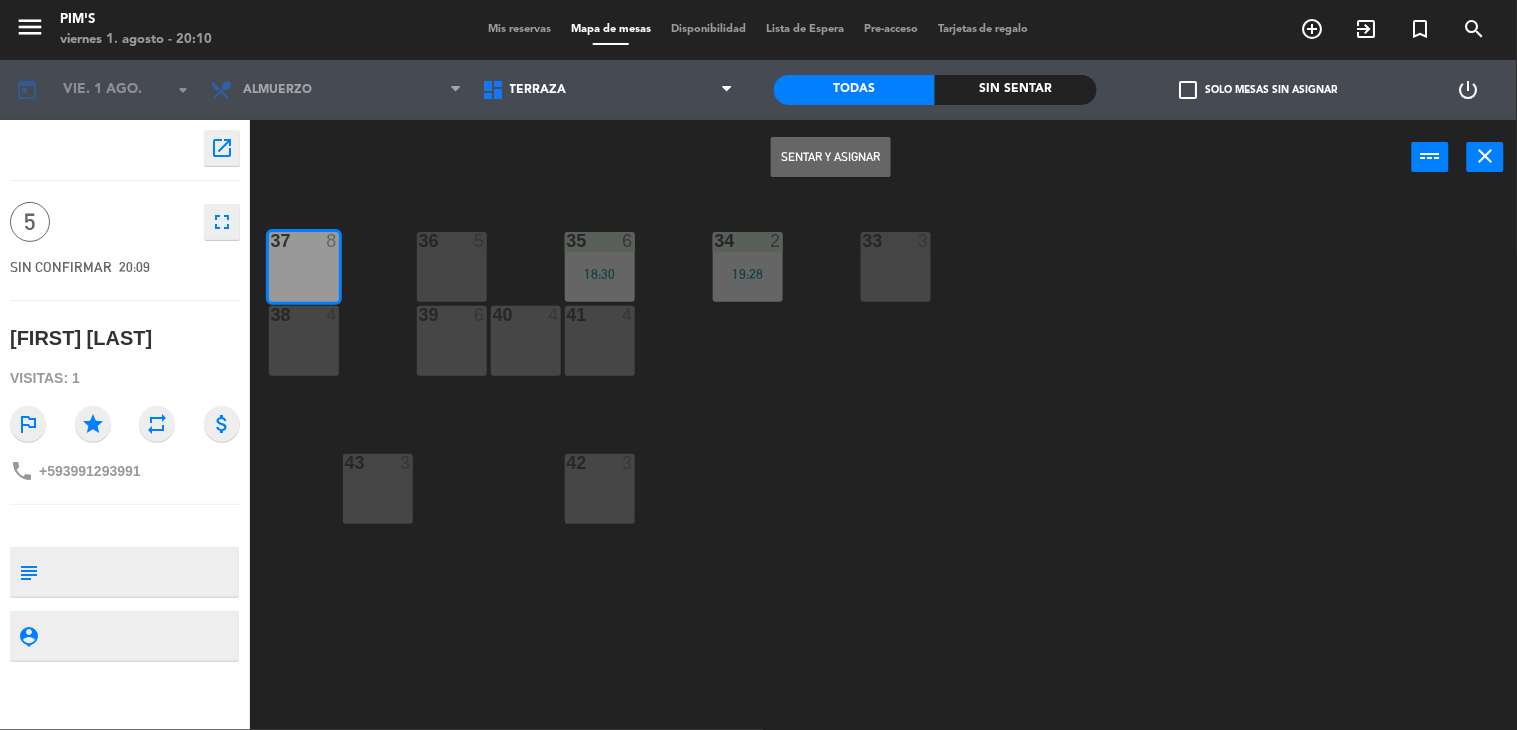 click on "Sentar y Asignar" at bounding box center [831, 157] 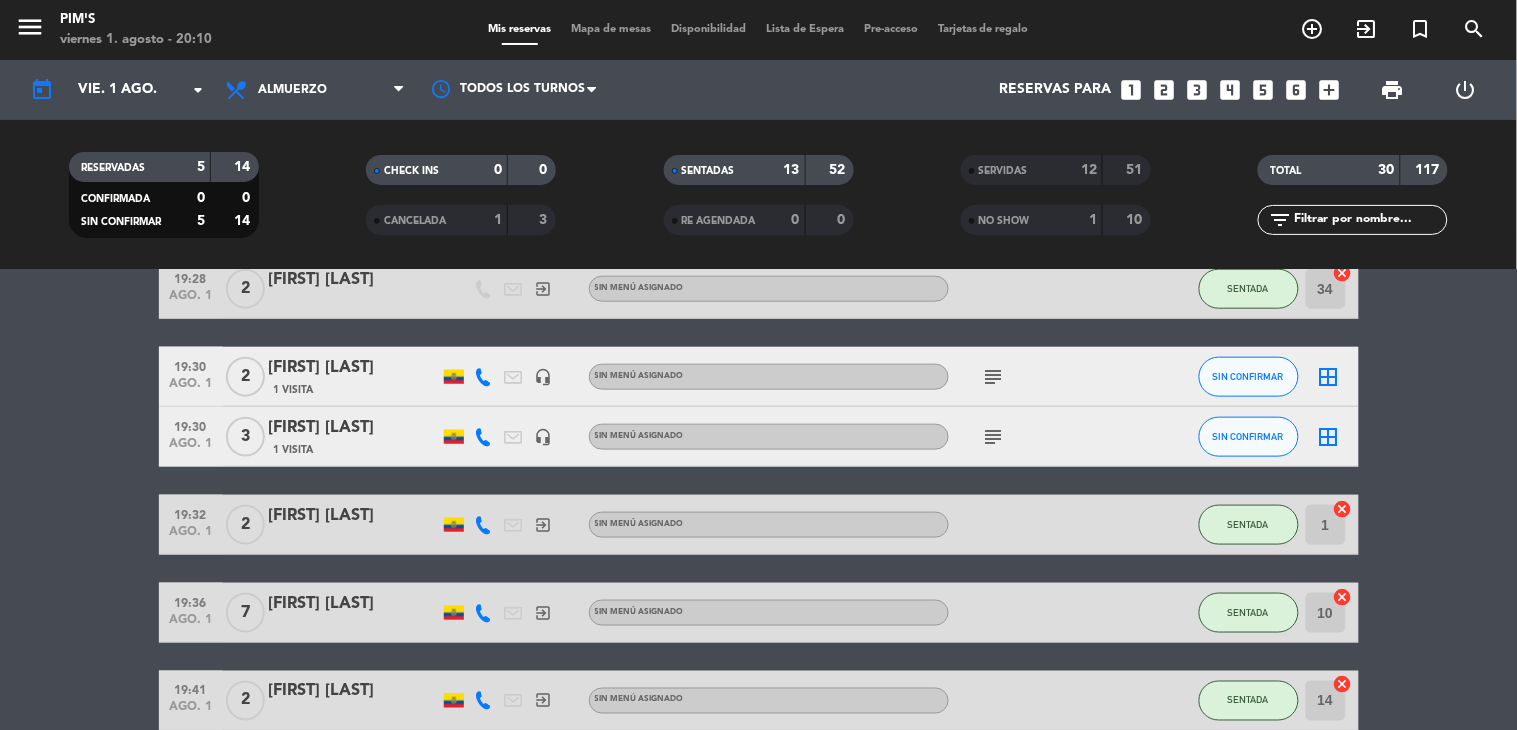 scroll, scrollTop: 444, scrollLeft: 0, axis: vertical 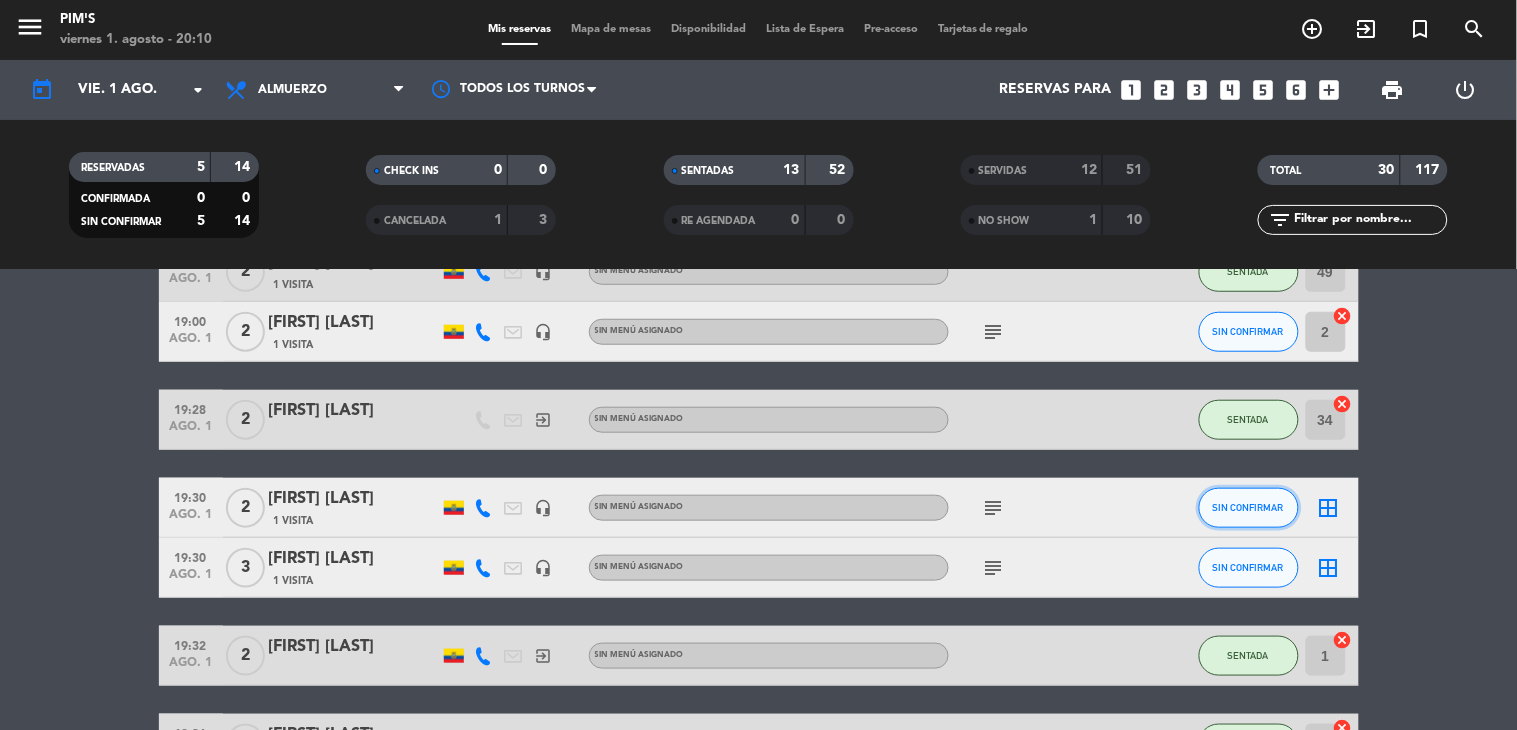 click on "SIN CONFIRMAR" 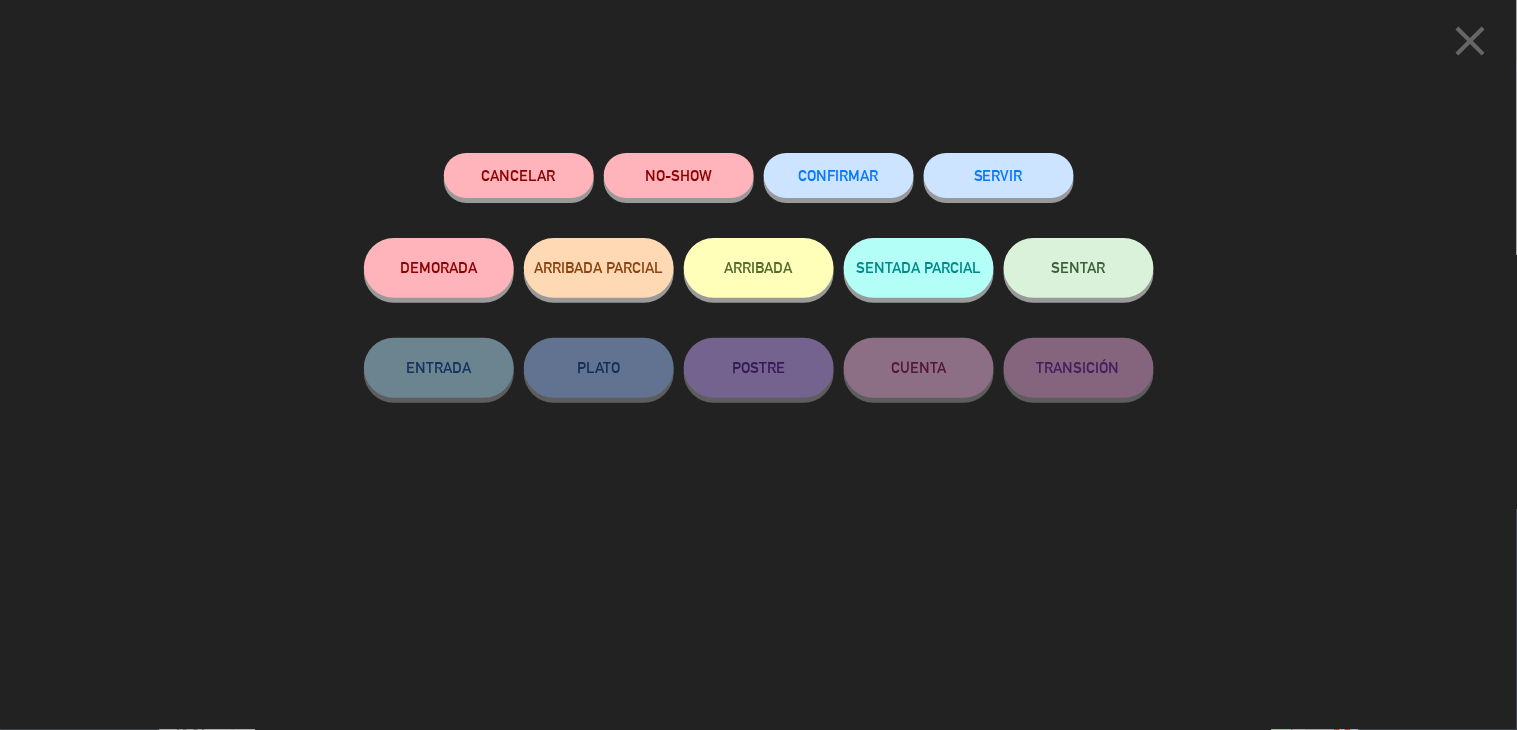 click on "NO-SHOW" 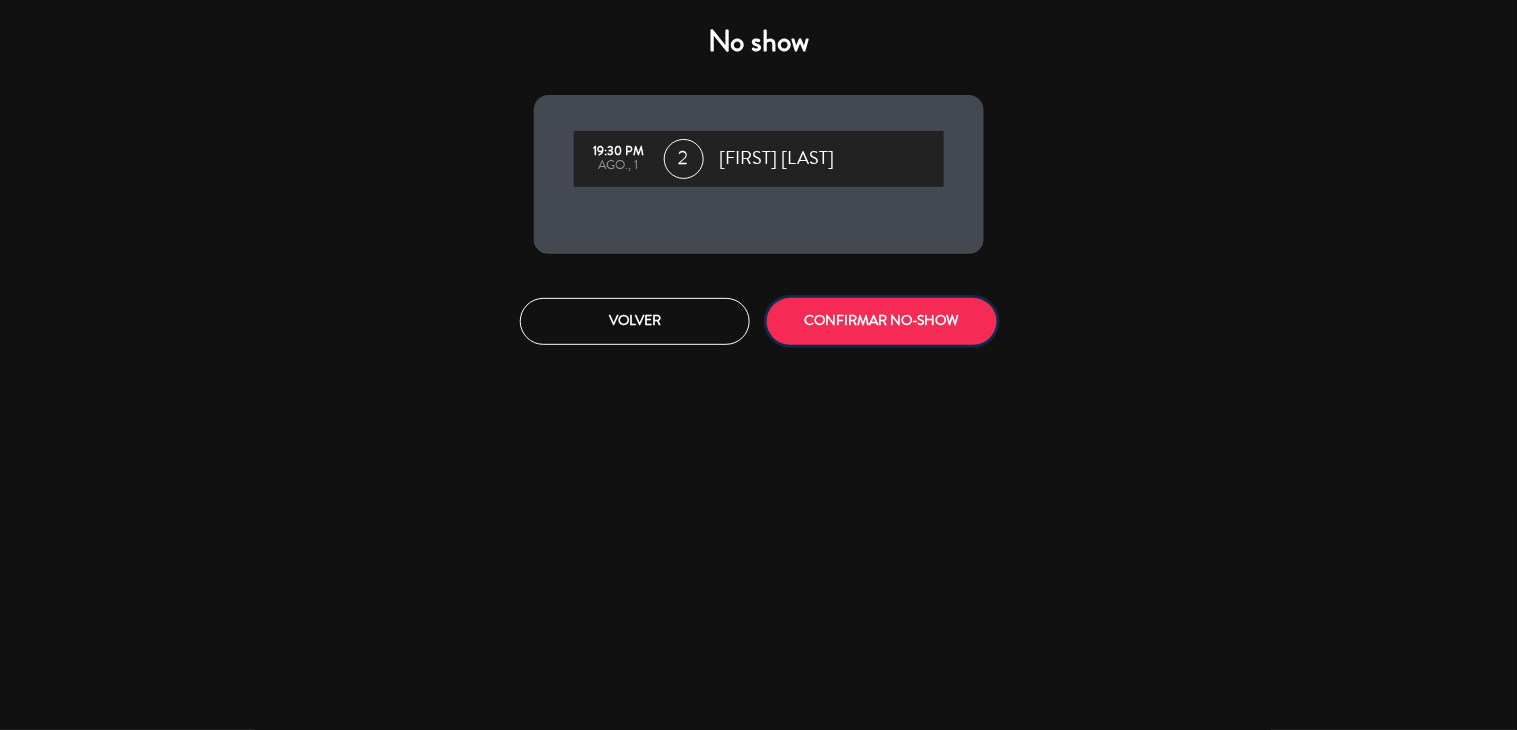 click on "CONFIRMAR NO-SHOW" 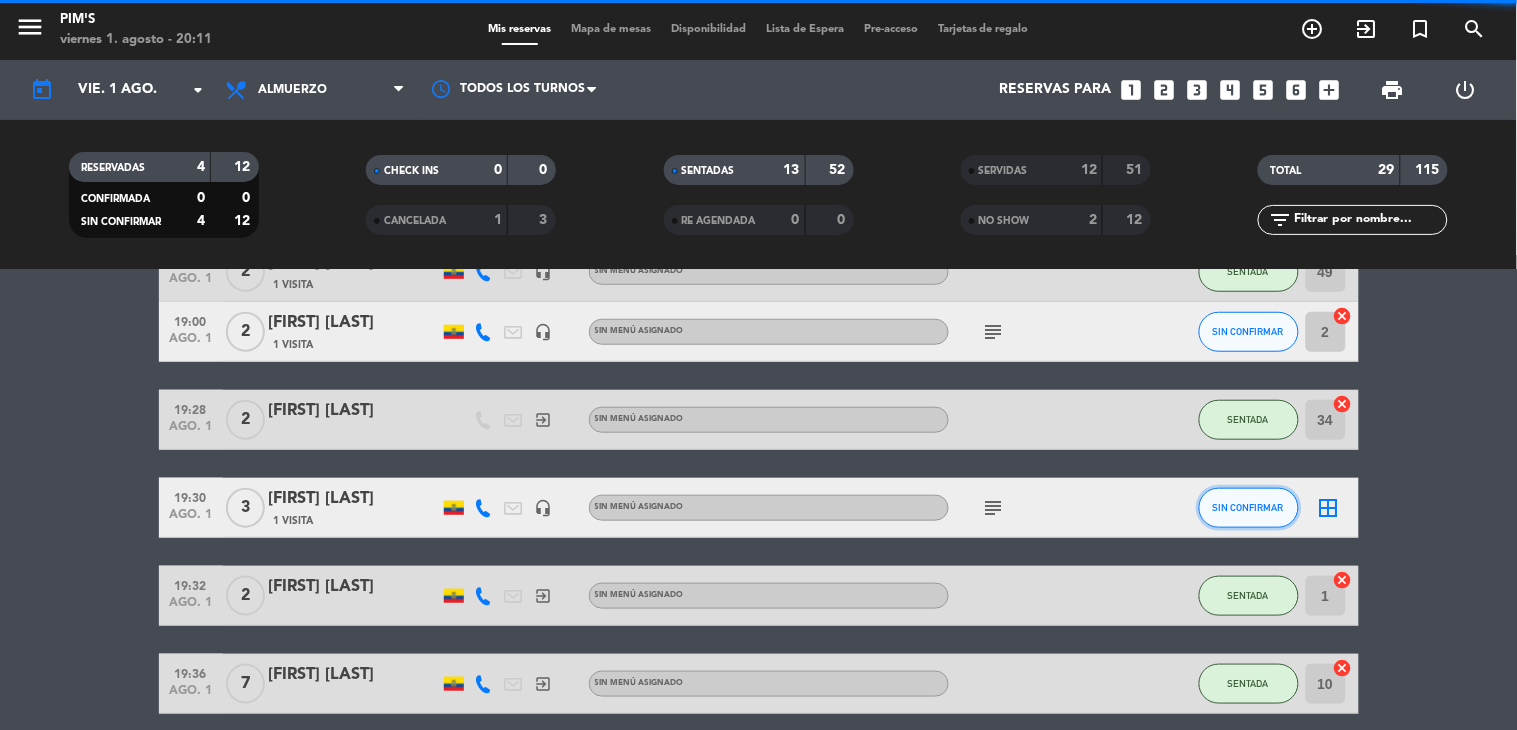 click on "SIN CONFIRMAR" 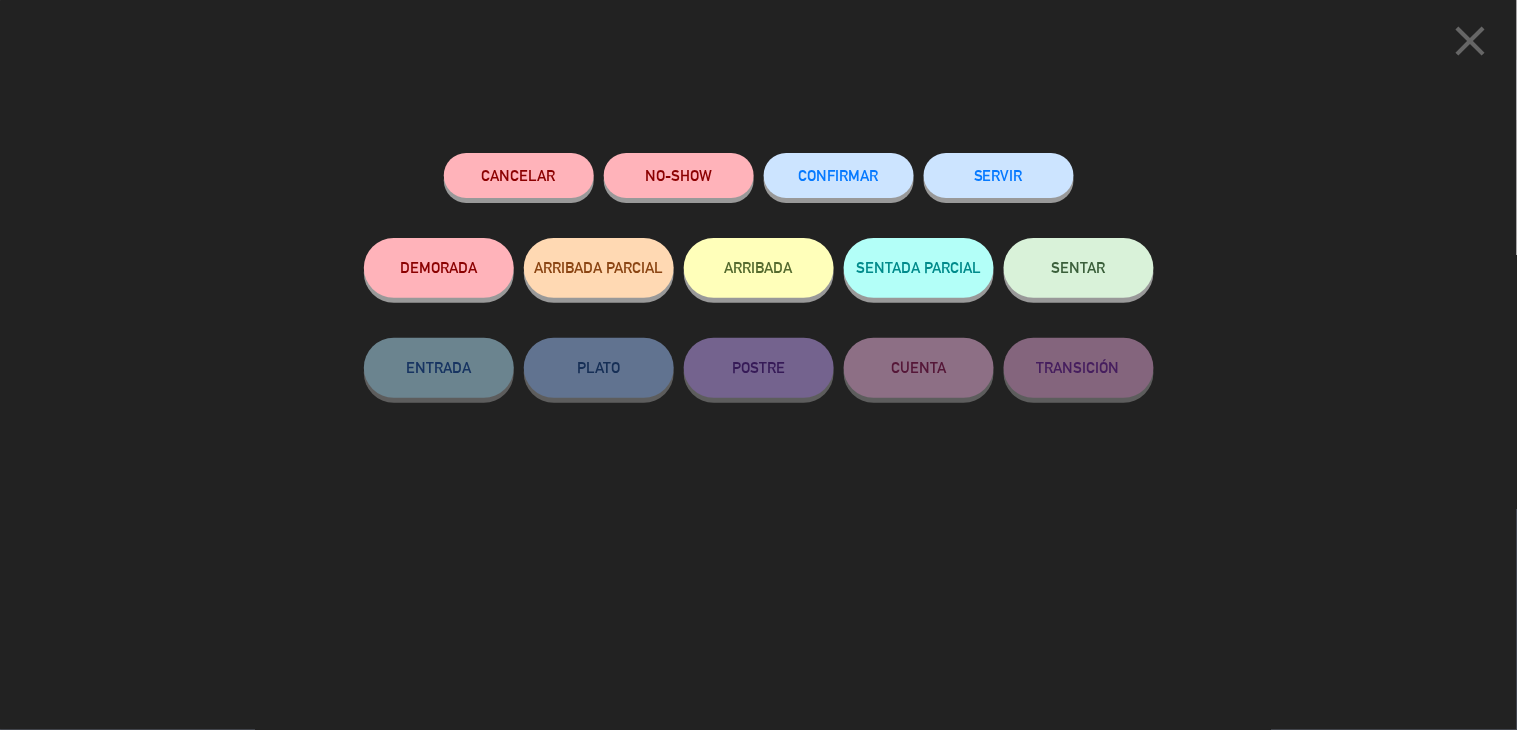click on "NO-SHOW" 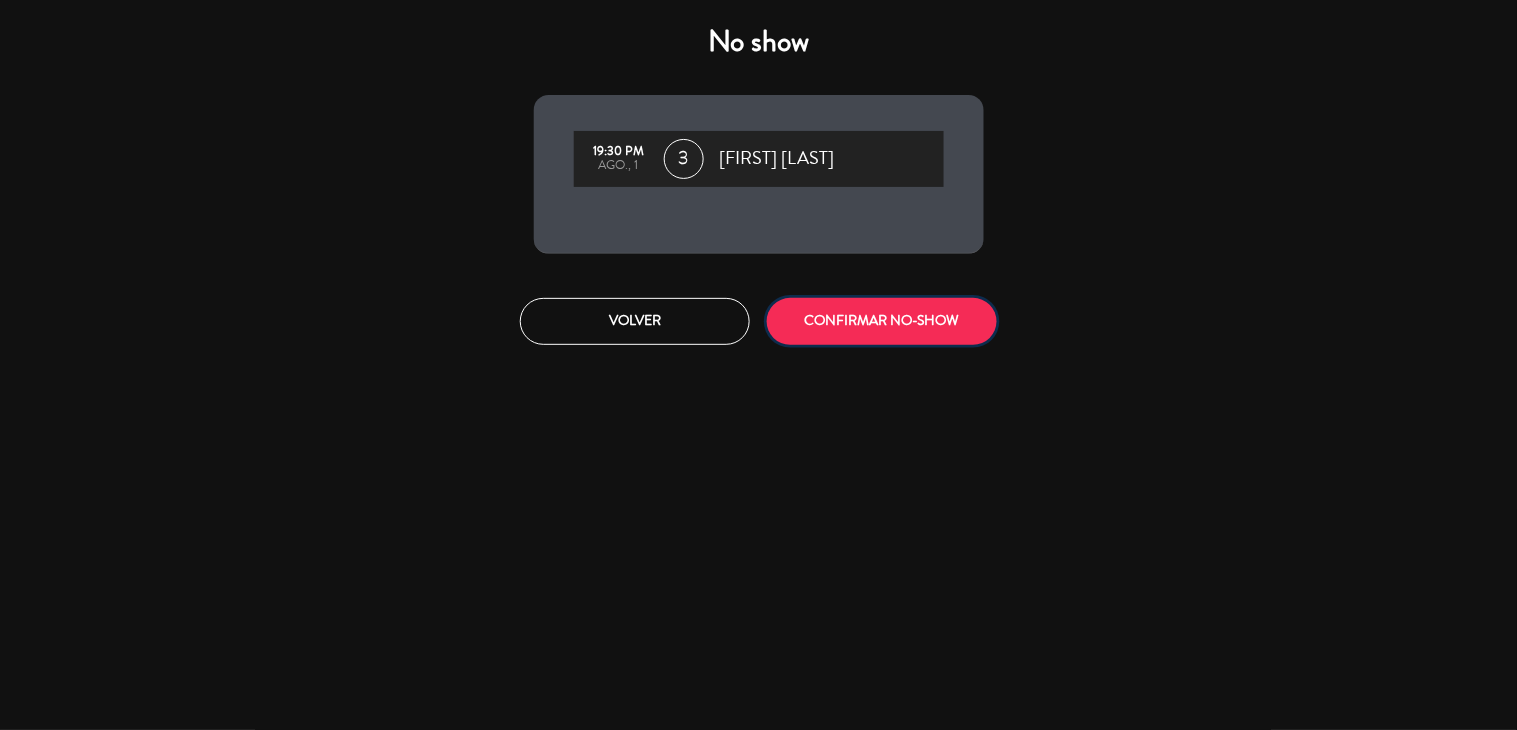 click on "CONFIRMAR NO-SHOW" 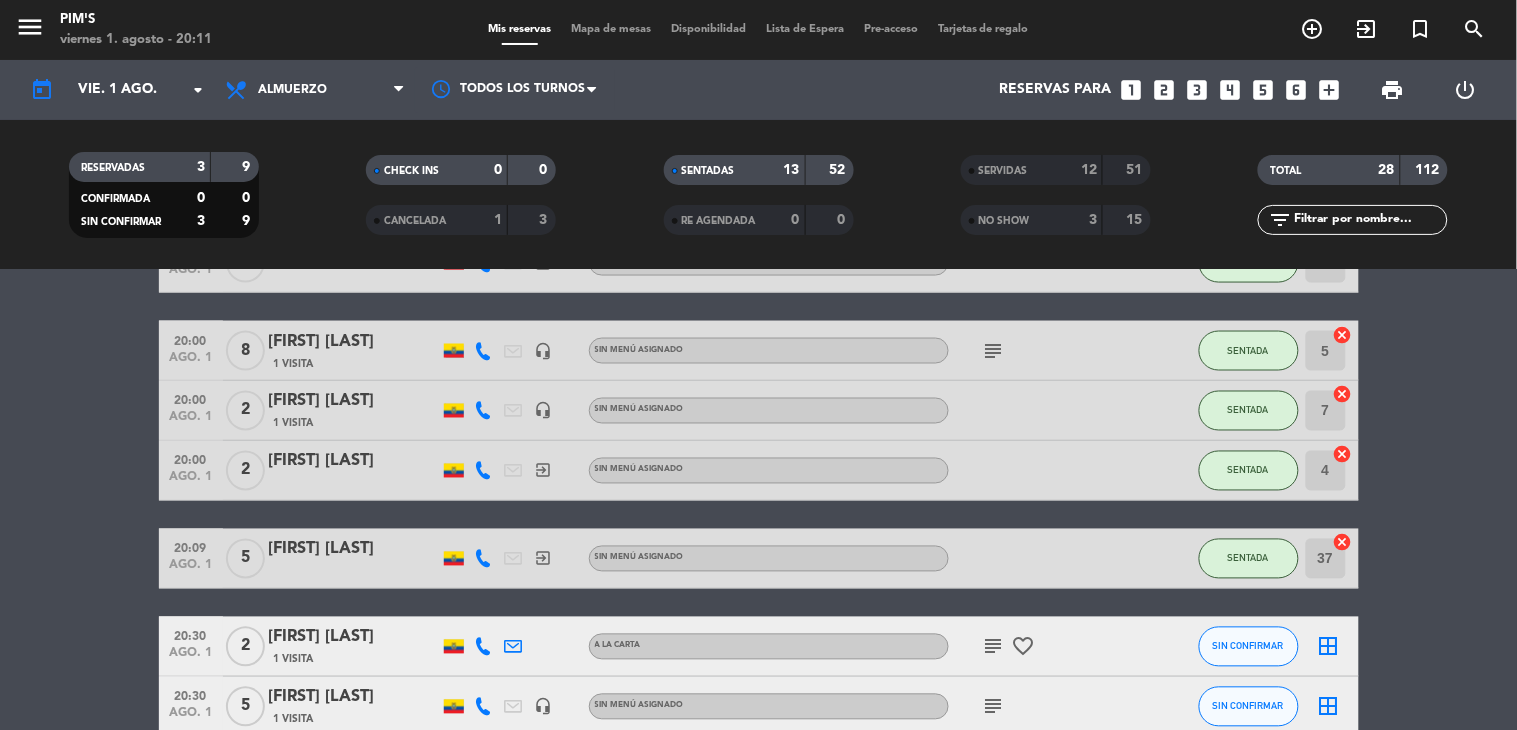 scroll, scrollTop: 972, scrollLeft: 0, axis: vertical 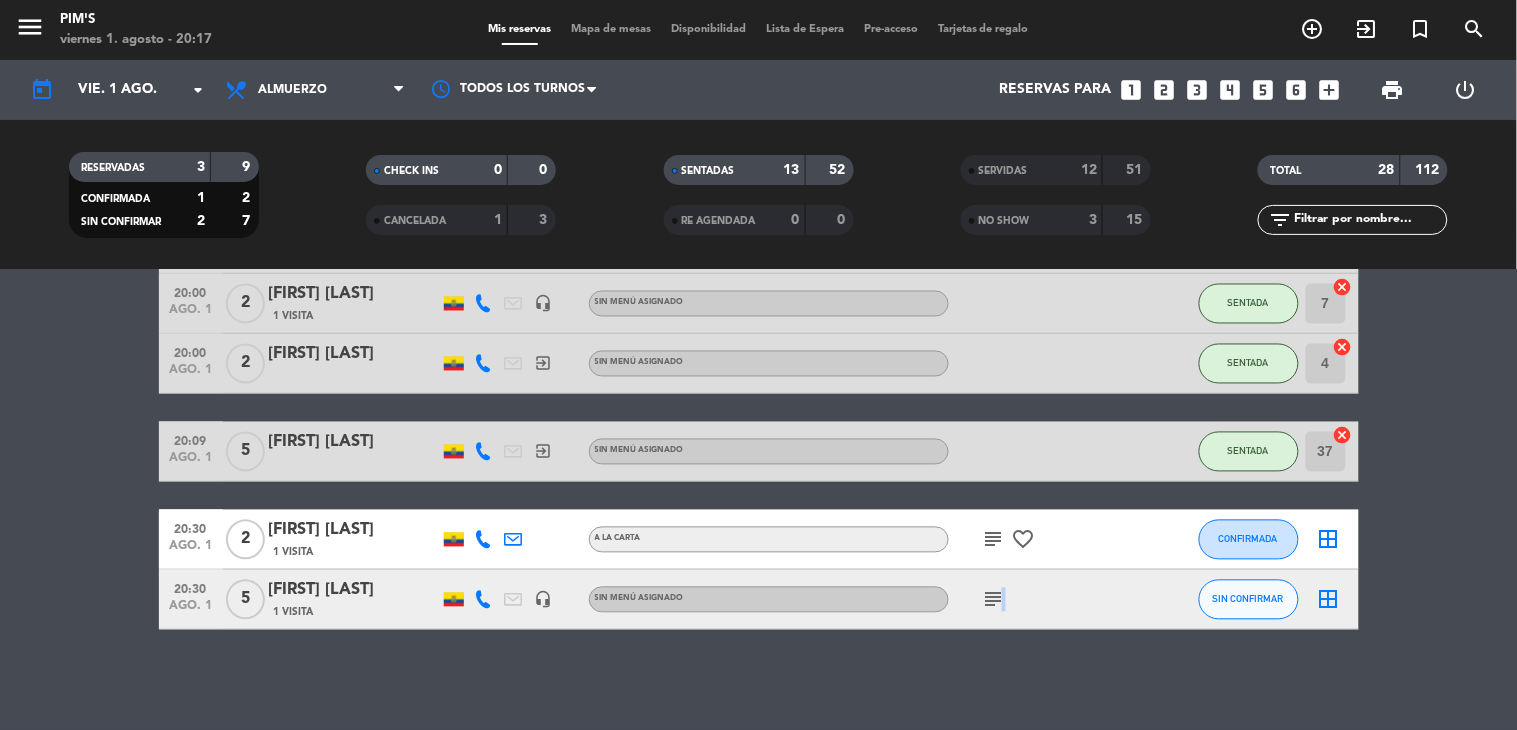 click on "subject" 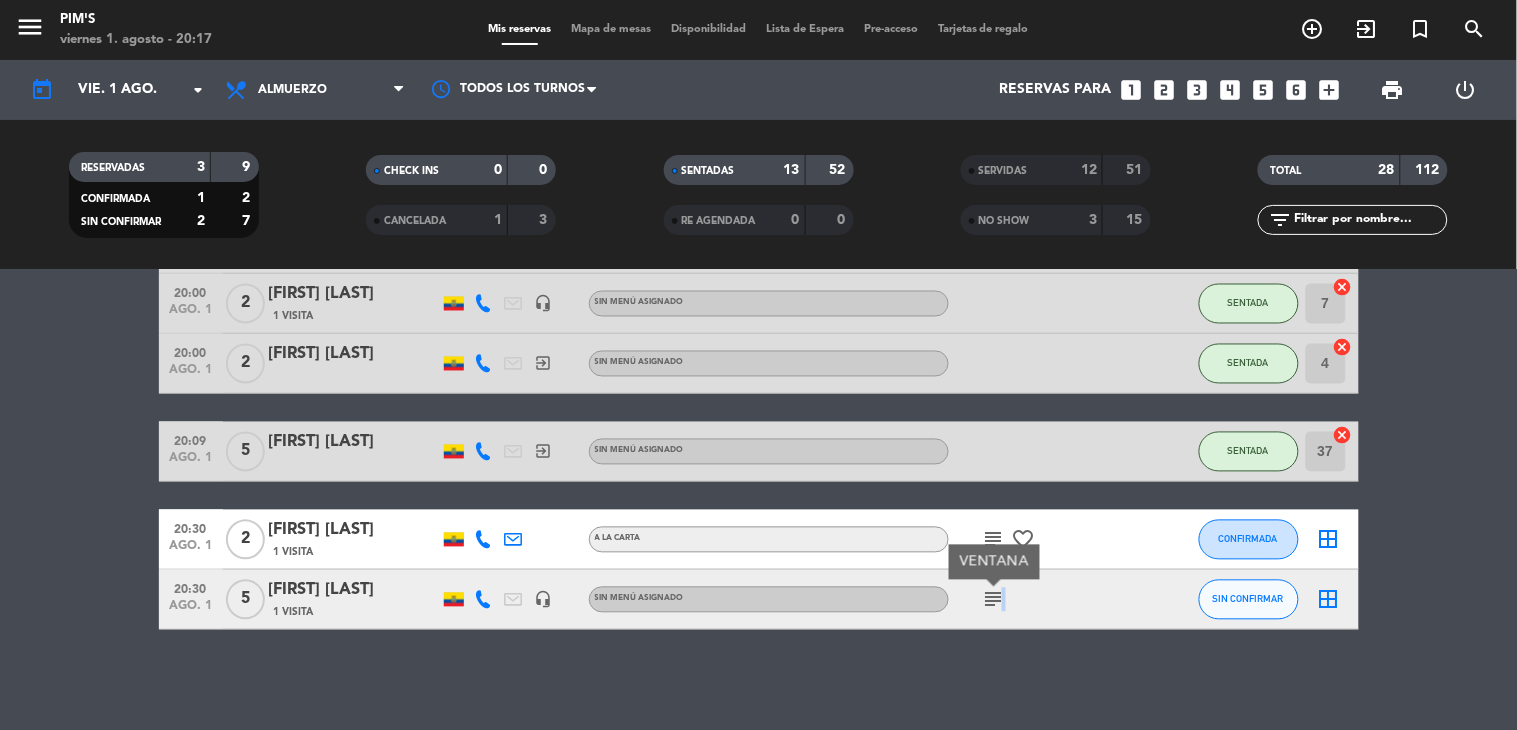 click on "subject" 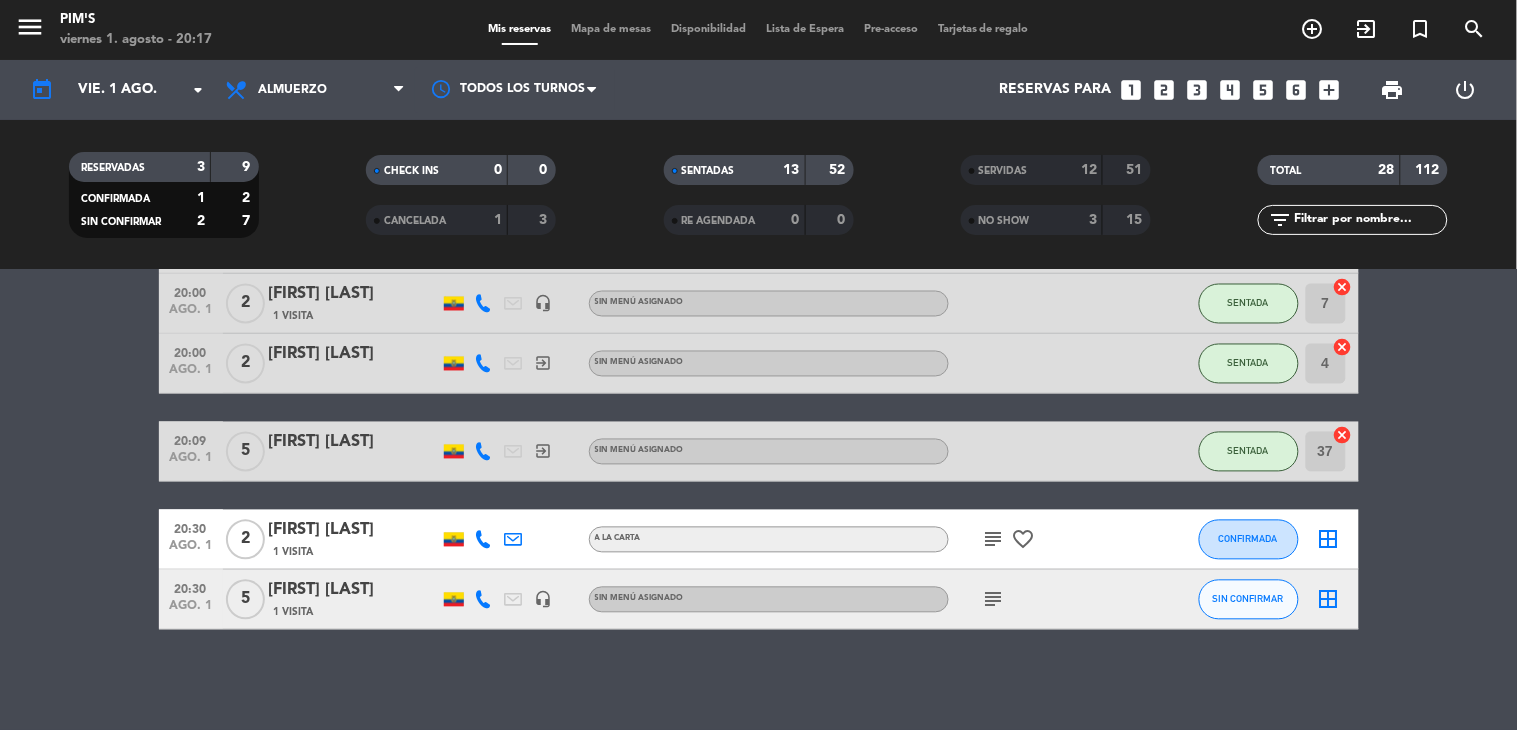 click on "No hay notas para este servicio. Haz clic para agregar una [TIME] ago. 1 2 [FIRST] [LAST] exit_to_app Sin menú asignado SENTADA 6 cancel 18:00 ago. 1 10 [FIRST] [LAST] 1 Visita A la Carta healing SENTADA 3 cancel 18:30 ago. 1 2 [FIRST] [LAST] 1 Visita headset_mic Sin menú asignado subject SENTADA 48 cancel 18:30 ago. 1 6 [FIRST] [LAST] 1 Visita headset_mic Sin menú asignado subject SENTADA 35 cancel 19:00 ago. 1 2 [FIRST] [LAST] 1 Visita headset_mic Sin menú asignado SENTADA 49 cancel 19:00 ago. 1 2 [FIRST] [LAST] 1 Visita headset_mic Sin menú asignado subject SIN CONFIRMAR 2 cancel 19:28 ago. 1 2 [FIRST] [LAST] exit_to_app Sin menú asignado SENTADA 34 cancel 19:32 ago. 1 2 [FIRST] [LAST] exit_to_app Sin menú asignado SENTADA 1 cancel 19:36 ago. 1 7 [FIRST] [LAST] exit_to_app Sin menú asignado SENTADA 10 cancel 19:41 ago. 1 2 [FIRST] [LAST] exit_to_app Sin menú asignado 5" 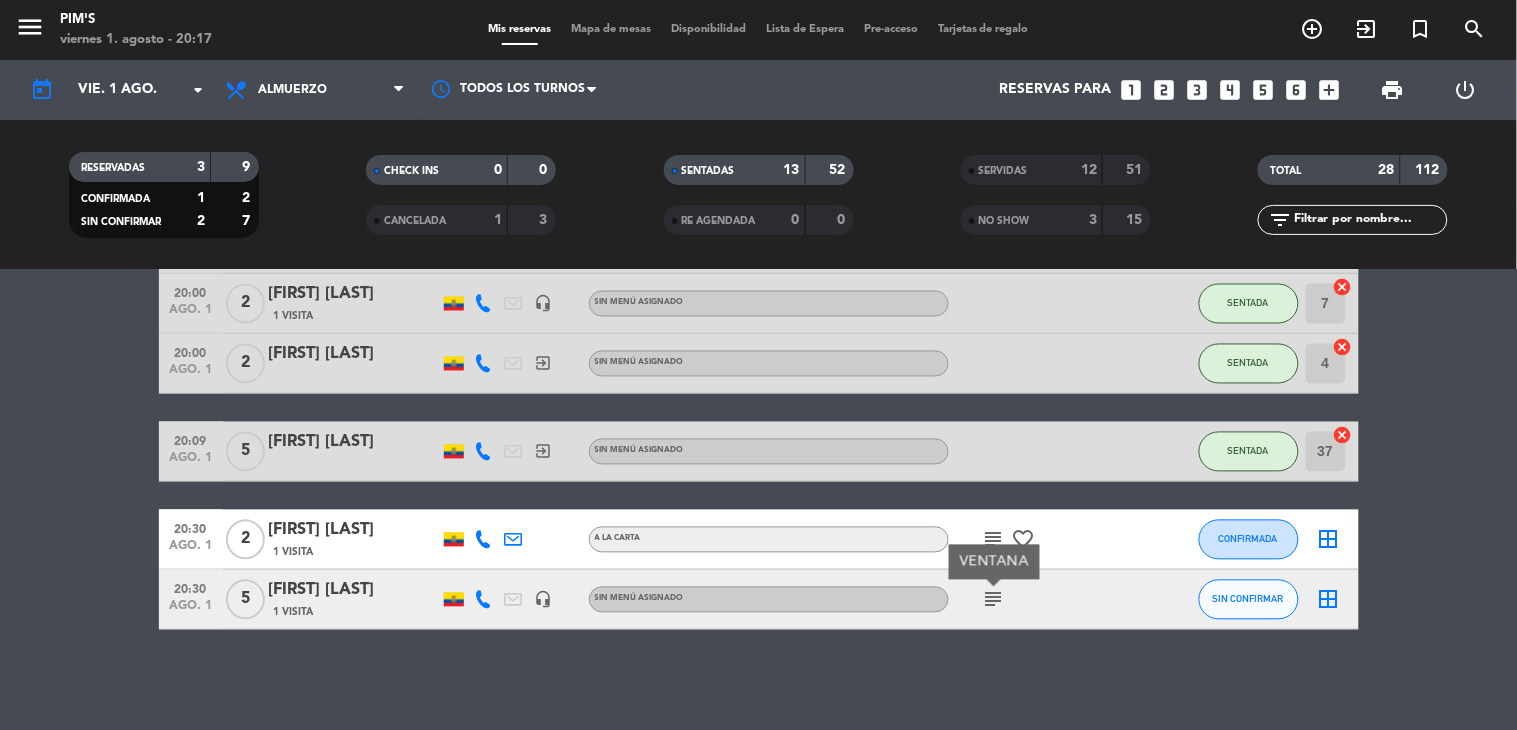 click on "subject" 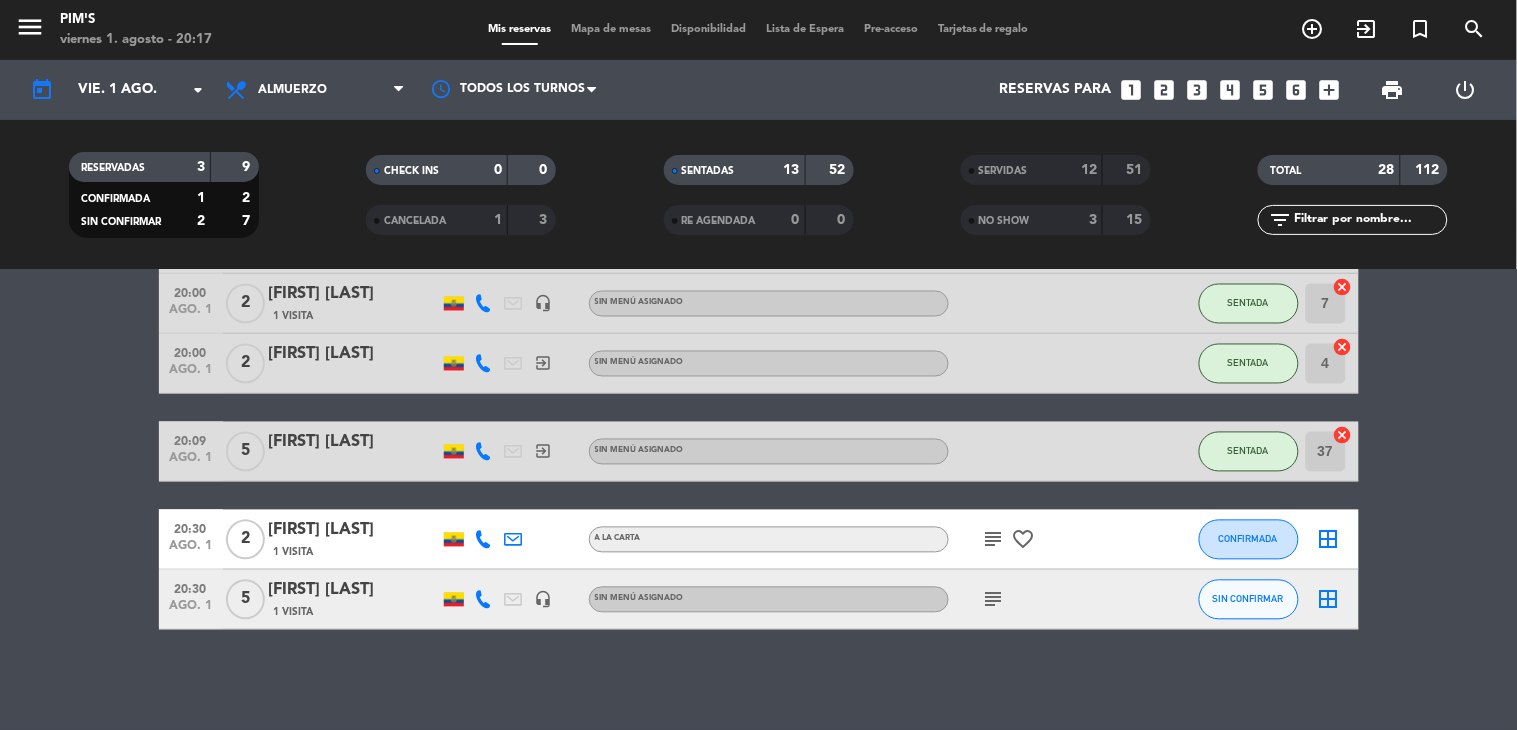 click on "subject" 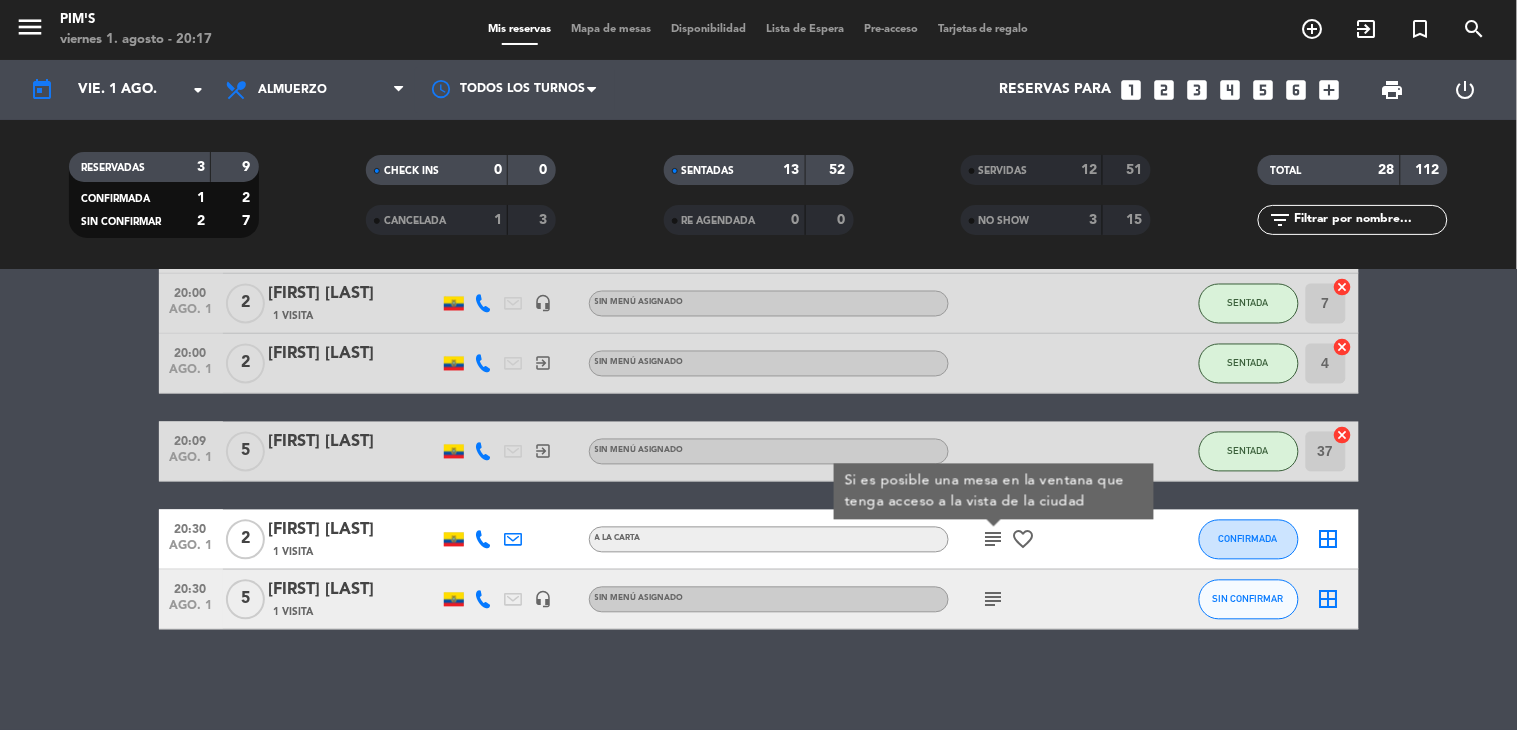 click on "subject" 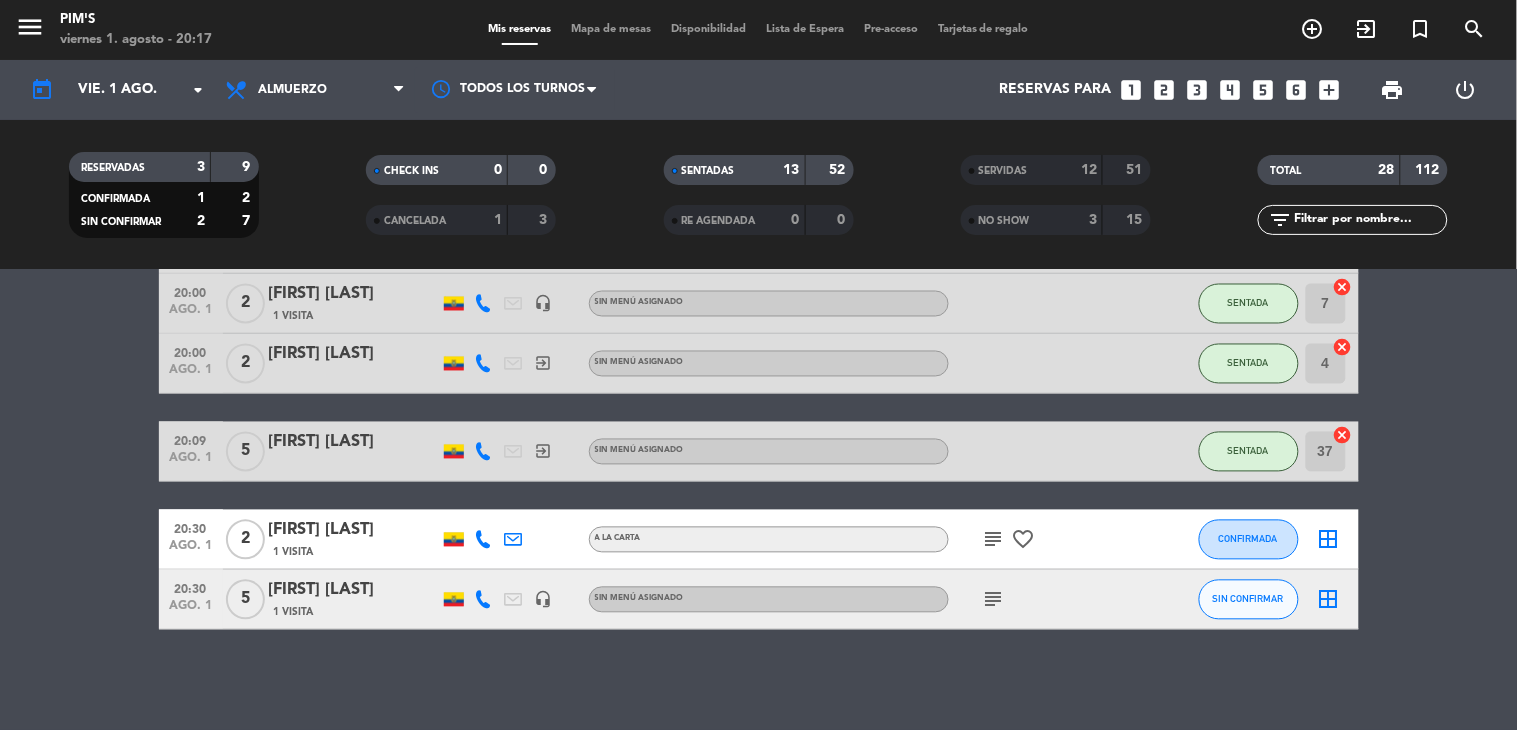 click on "No hay notas para este servicio. Haz clic para agregar una [TIME] ago. 1 2 [FIRST] [LAST] exit_to_app Sin menú asignado SENTADA 6 cancel 18:00 ago. 1 10 [FIRST] [LAST] 1 Visita A la Carta healing SENTADA 3 cancel 18:30 ago. 1 2 [FIRST] [LAST] 1 Visita headset_mic Sin menú asignado subject SENTADA 48 cancel 18:30 ago. 1 6 [FIRST] [LAST] 1 Visita headset_mic Sin menú asignado subject SENTADA 35 cancel 19:00 ago. 1 2 [FIRST] [LAST] 1 Visita headset_mic Sin menú asignado SENTADA 49 cancel 19:00 ago. 1 2 [FIRST] [LAST] 1 Visita headset_mic Sin menú asignado subject SIN CONFIRMAR 2 cancel 19:28 ago. 1 2 [FIRST] [LAST] exit_to_app Sin menú asignado SENTADA 34 cancel 19:32 ago. 1 2 [FIRST] [LAST] exit_to_app Sin menú asignado SENTADA 1 cancel 19:36 ago. 1 7 [FIRST] [LAST] exit_to_app Sin menú asignado SENTADA 10 cancel 19:41 ago. 1 2 [FIRST] [LAST] exit_to_app Sin menú asignado 5" 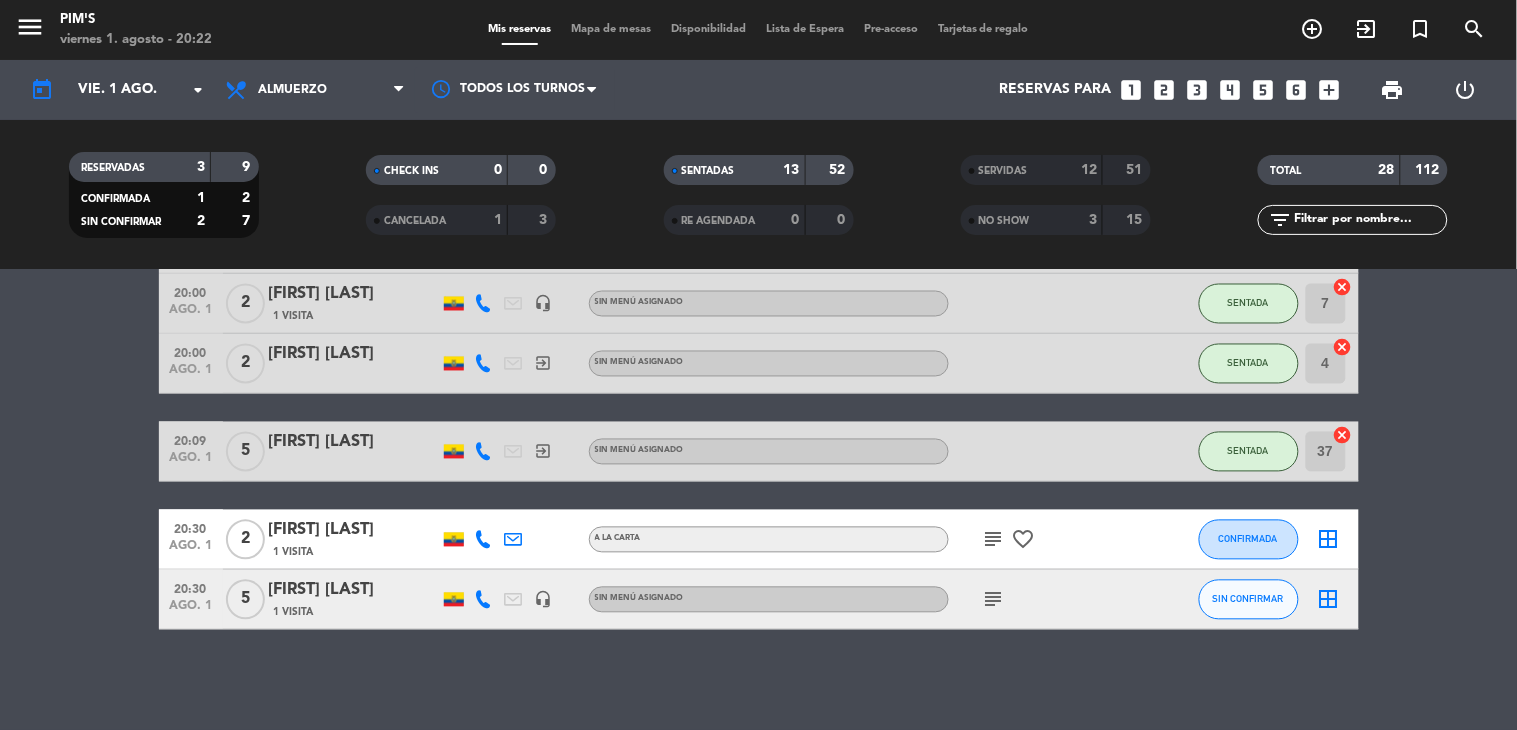 click on "1 Visita" 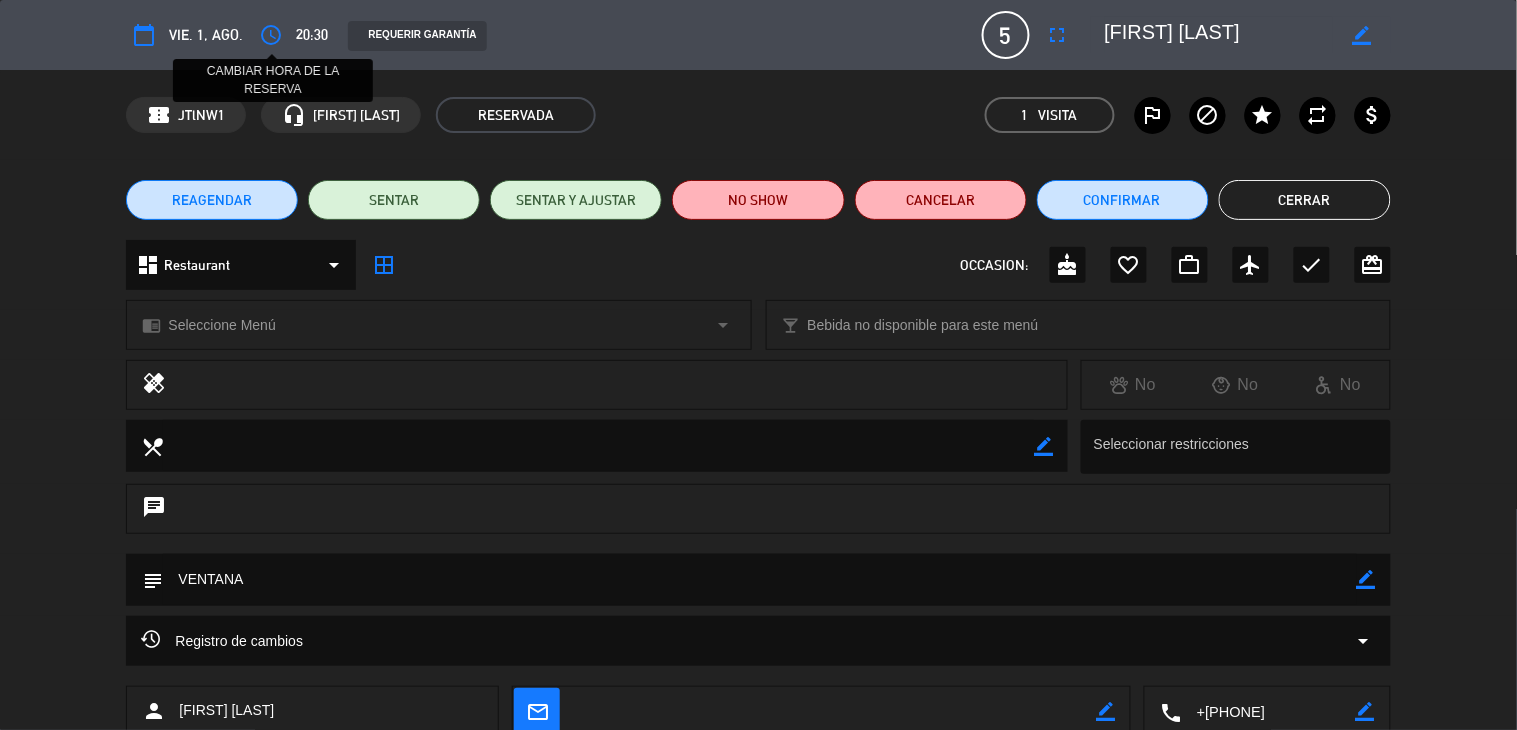 click on "access_time" at bounding box center [271, 35] 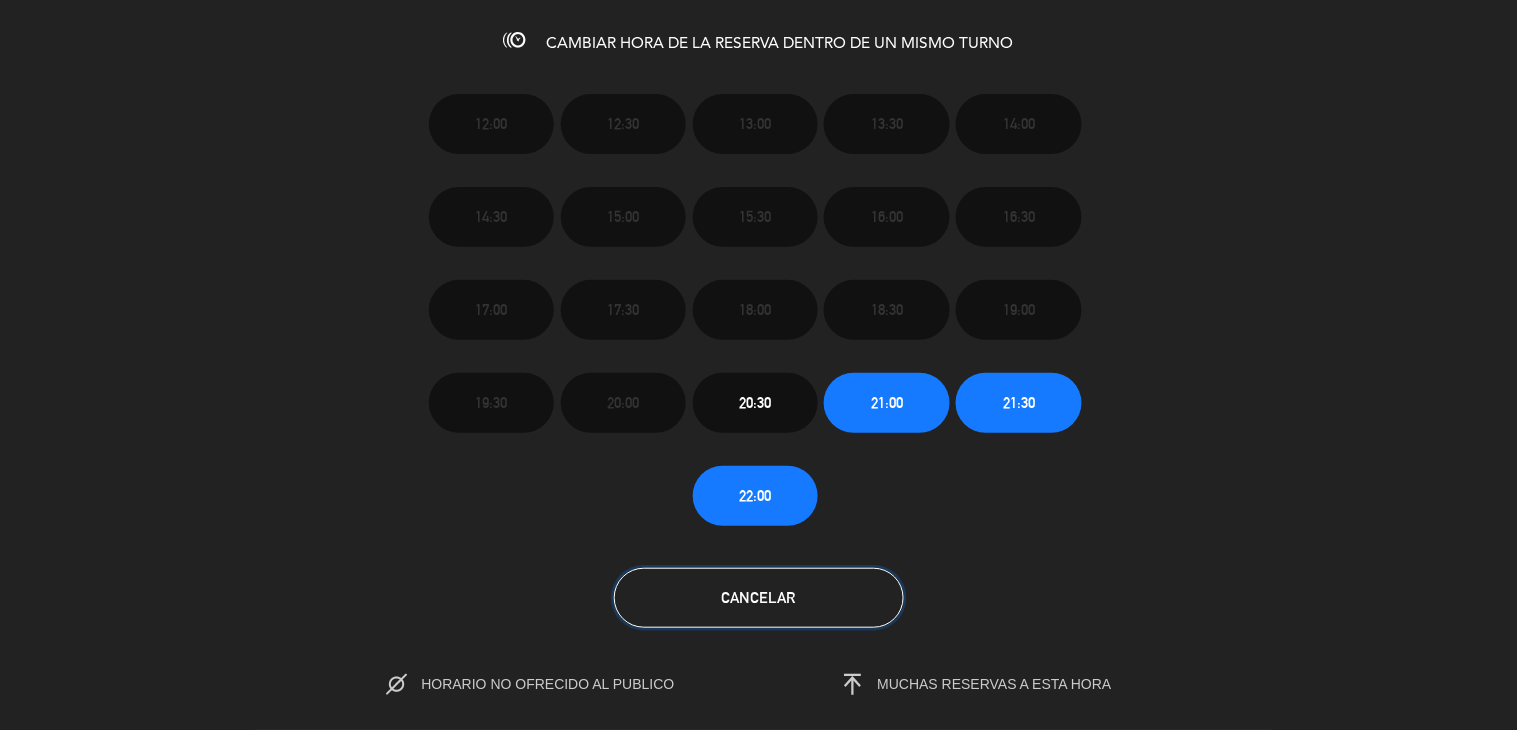 click on "Cancelar" 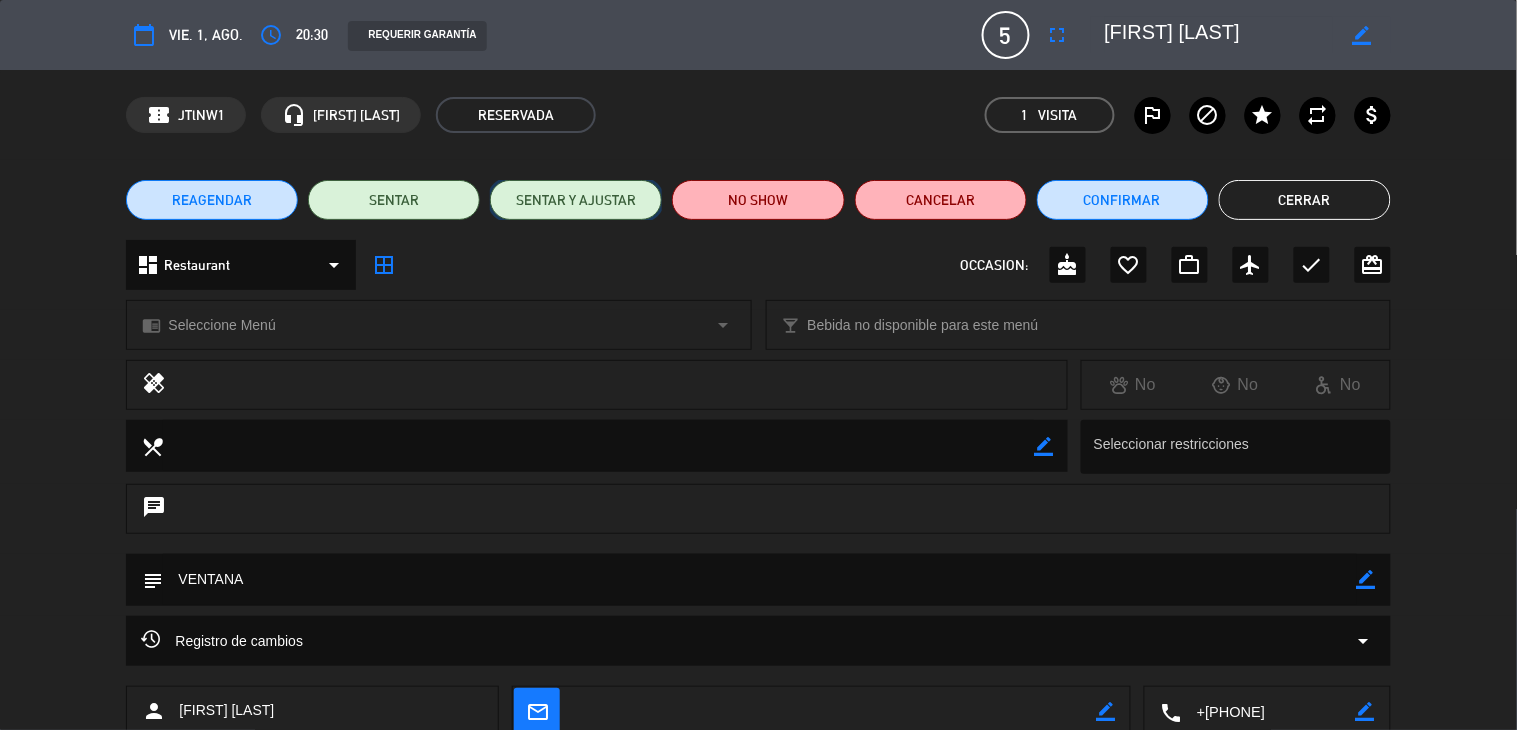 click on "SENTAR Y AJUSTAR" 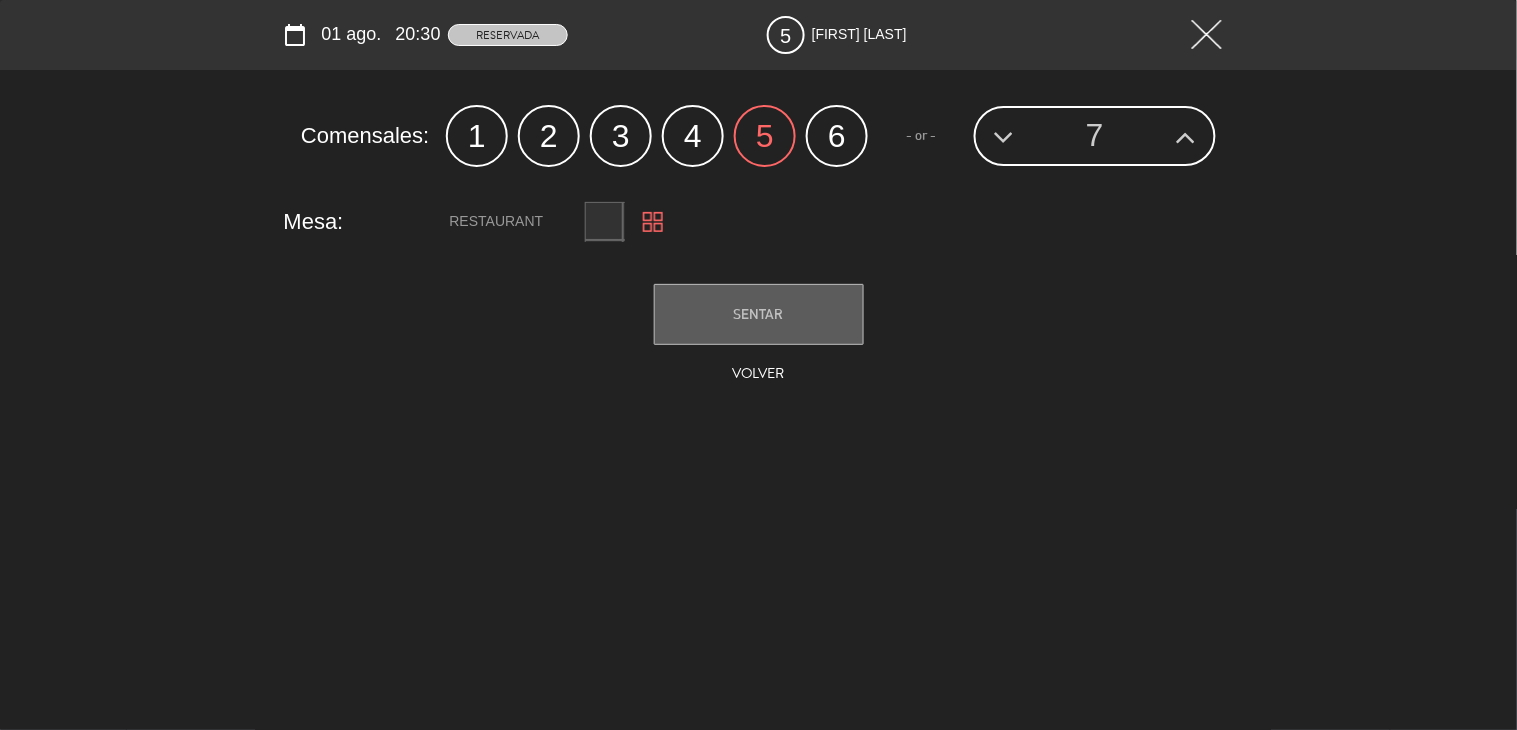 click on "6" 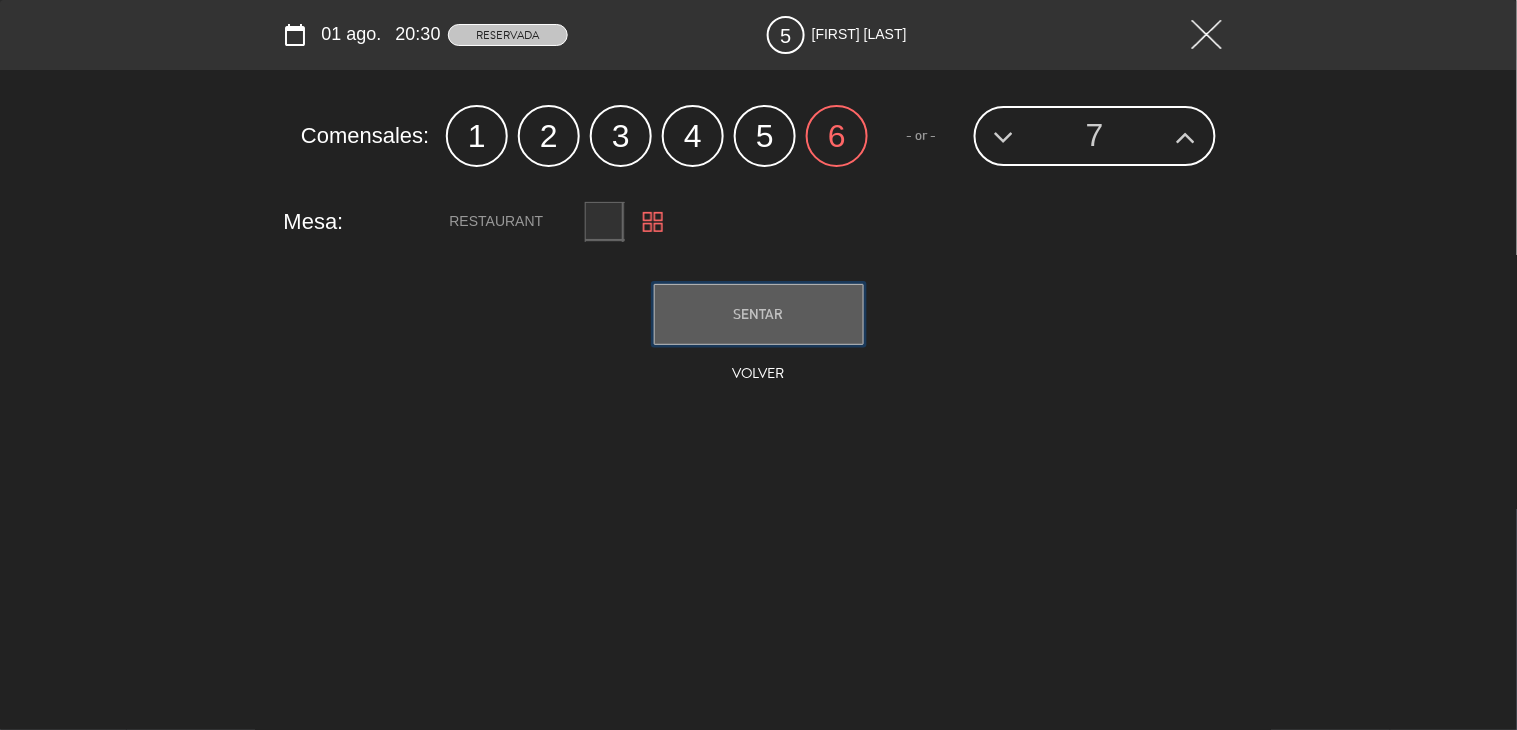 click on "SENTAR" 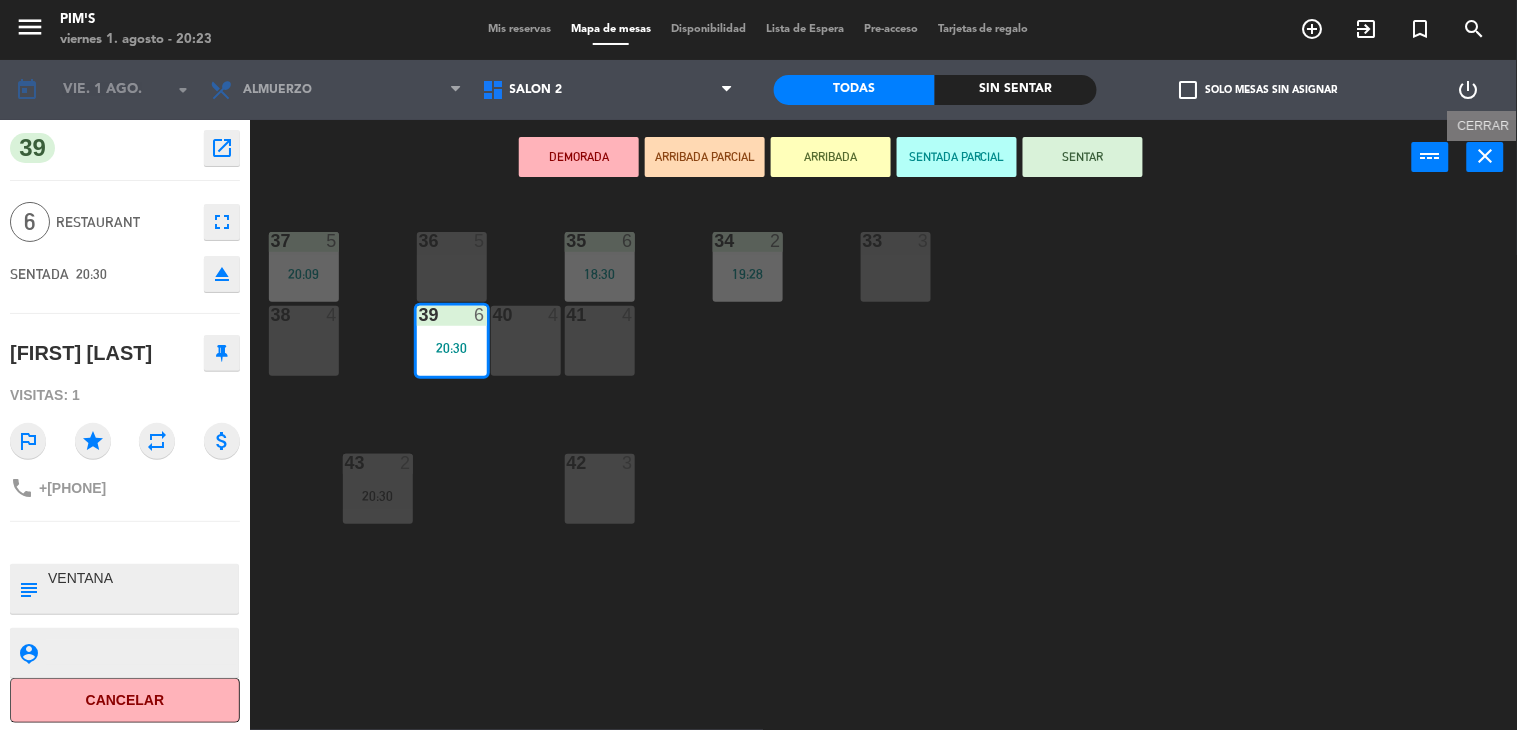 click on "close" at bounding box center (1485, 157) 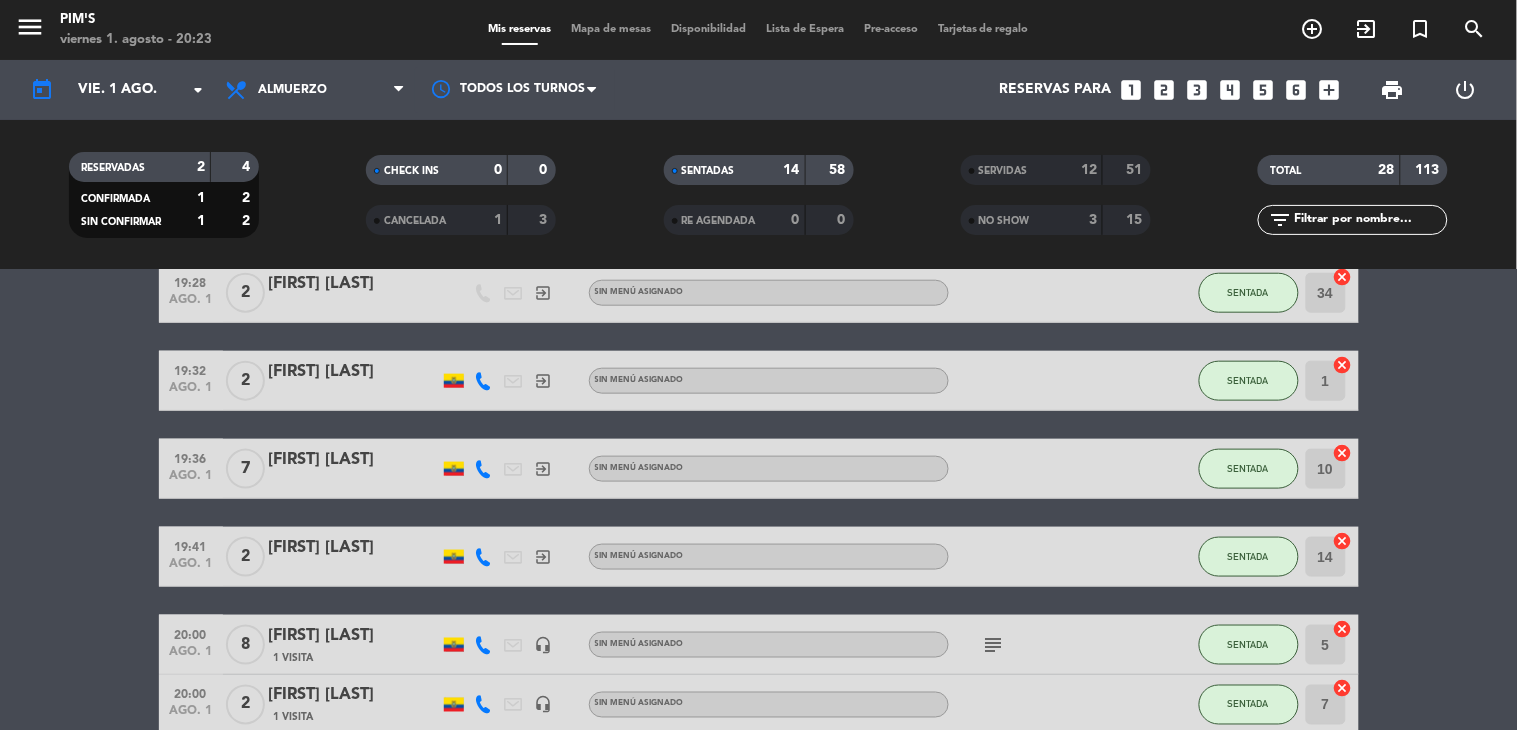 scroll, scrollTop: 972, scrollLeft: 0, axis: vertical 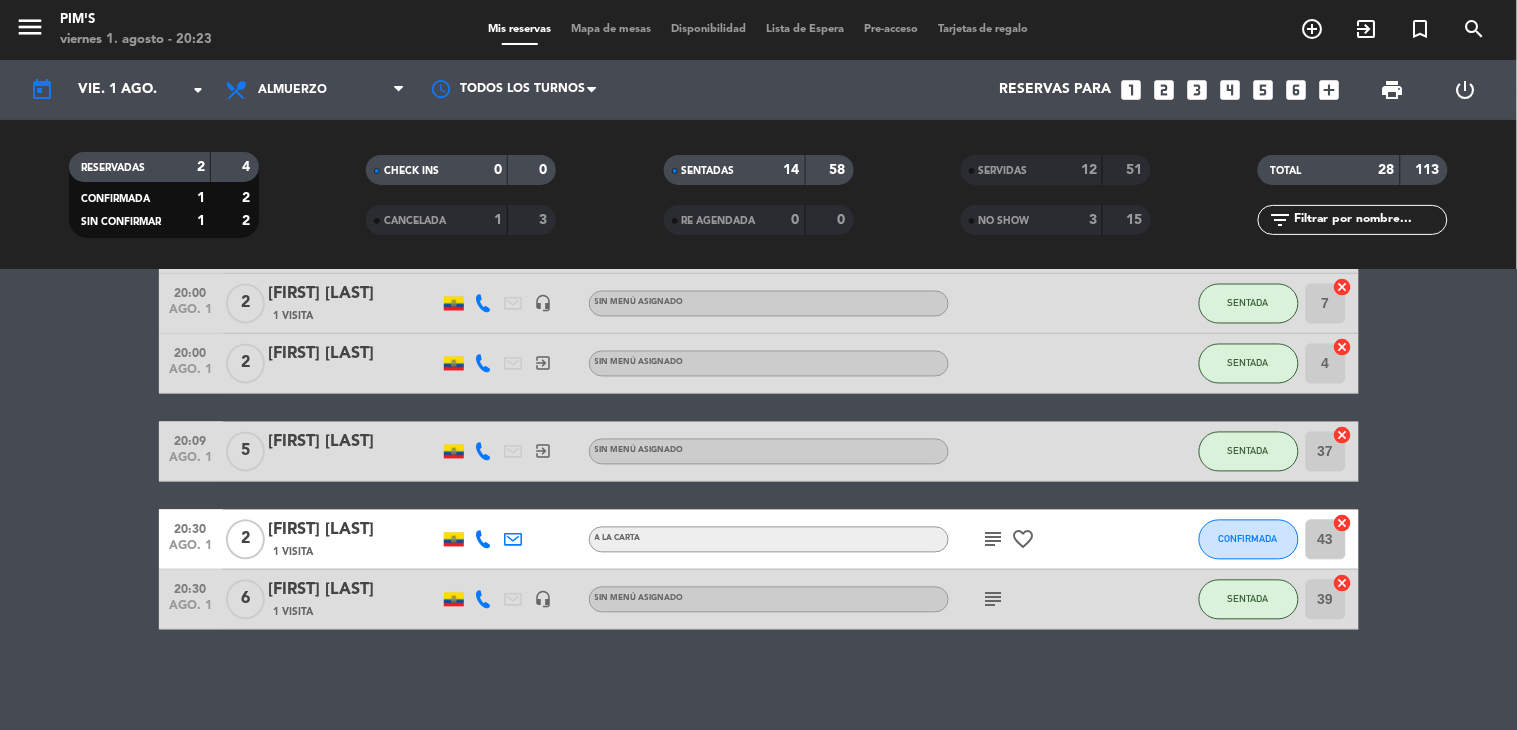 click on "cancel" 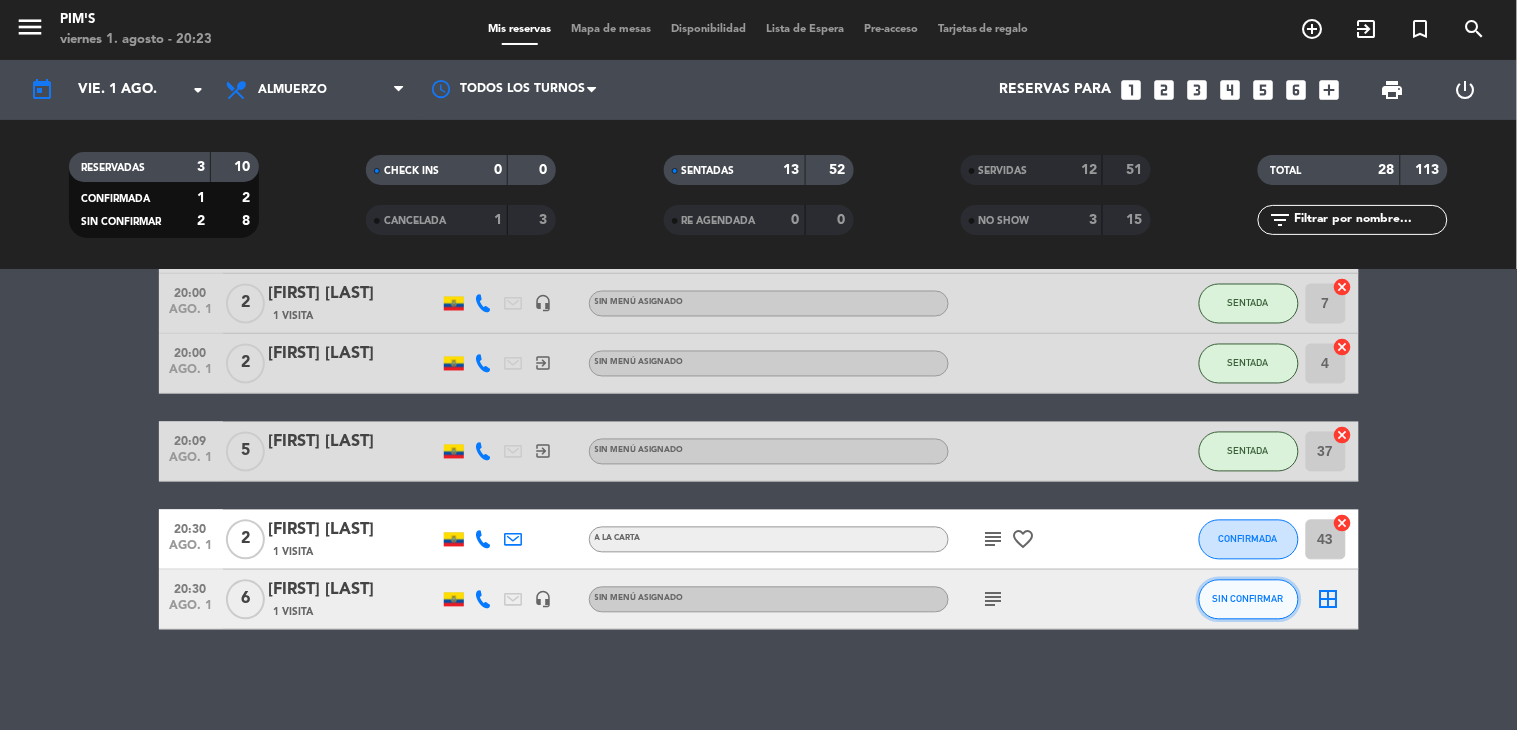 click on "SIN CONFIRMAR" 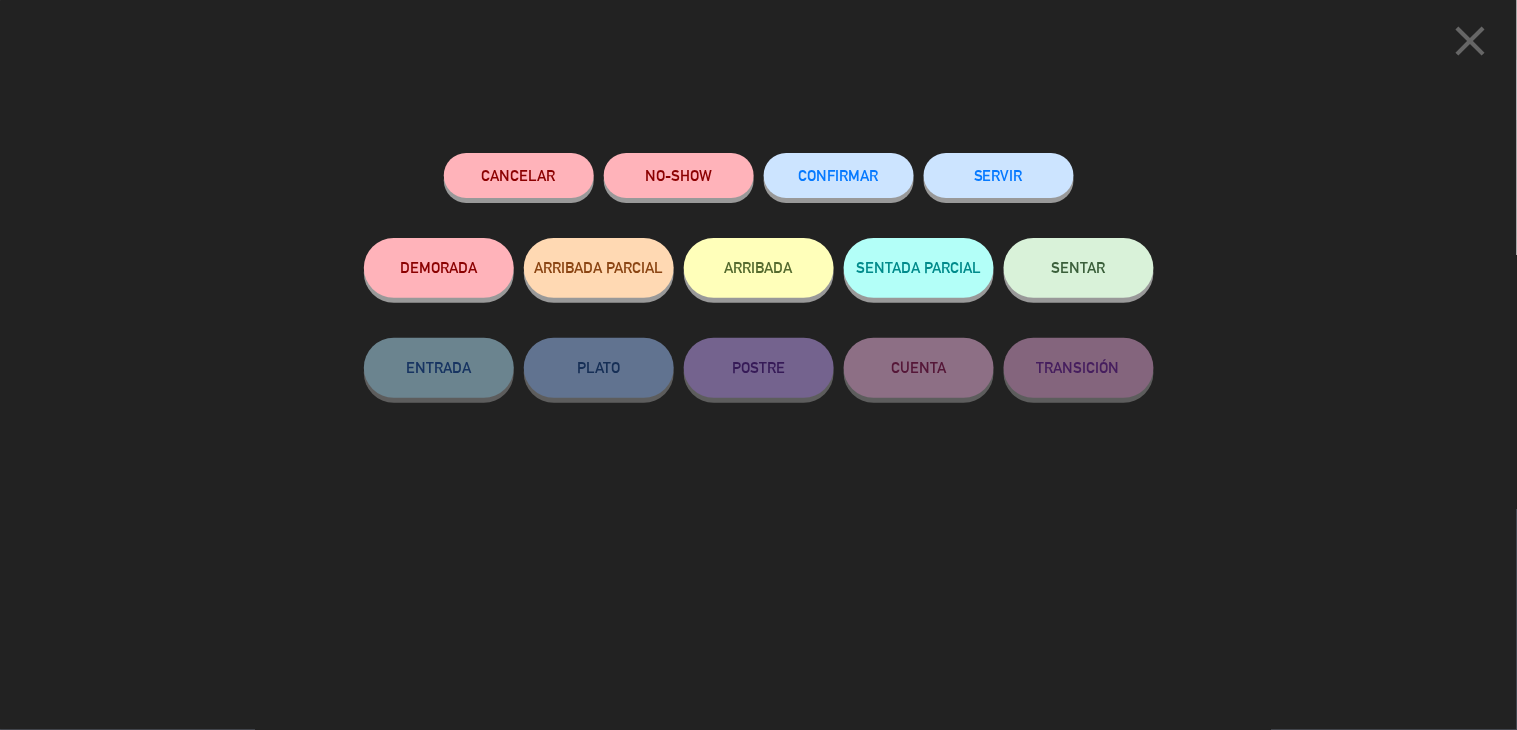 click on "SENTAR" 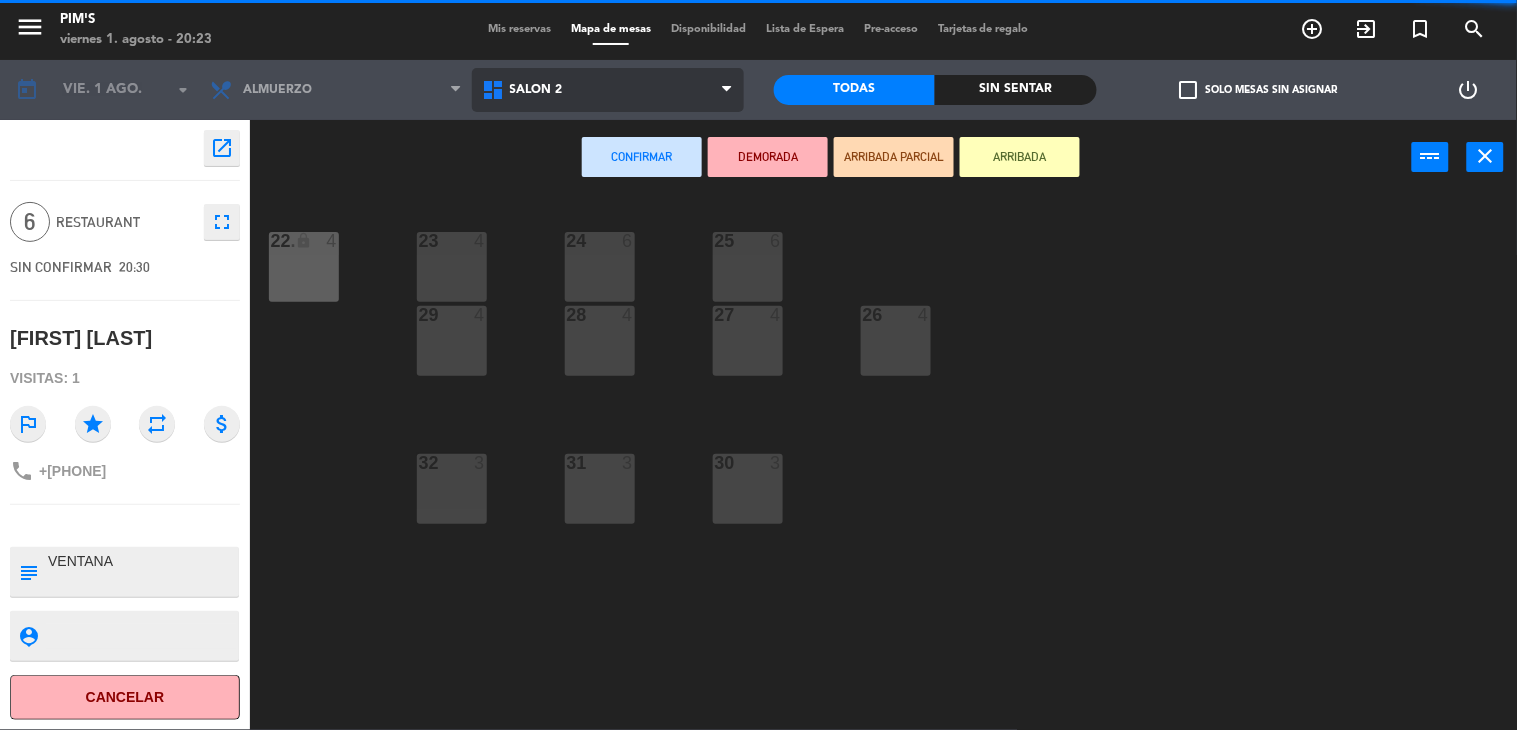 click on "Salón 2" at bounding box center (608, 90) 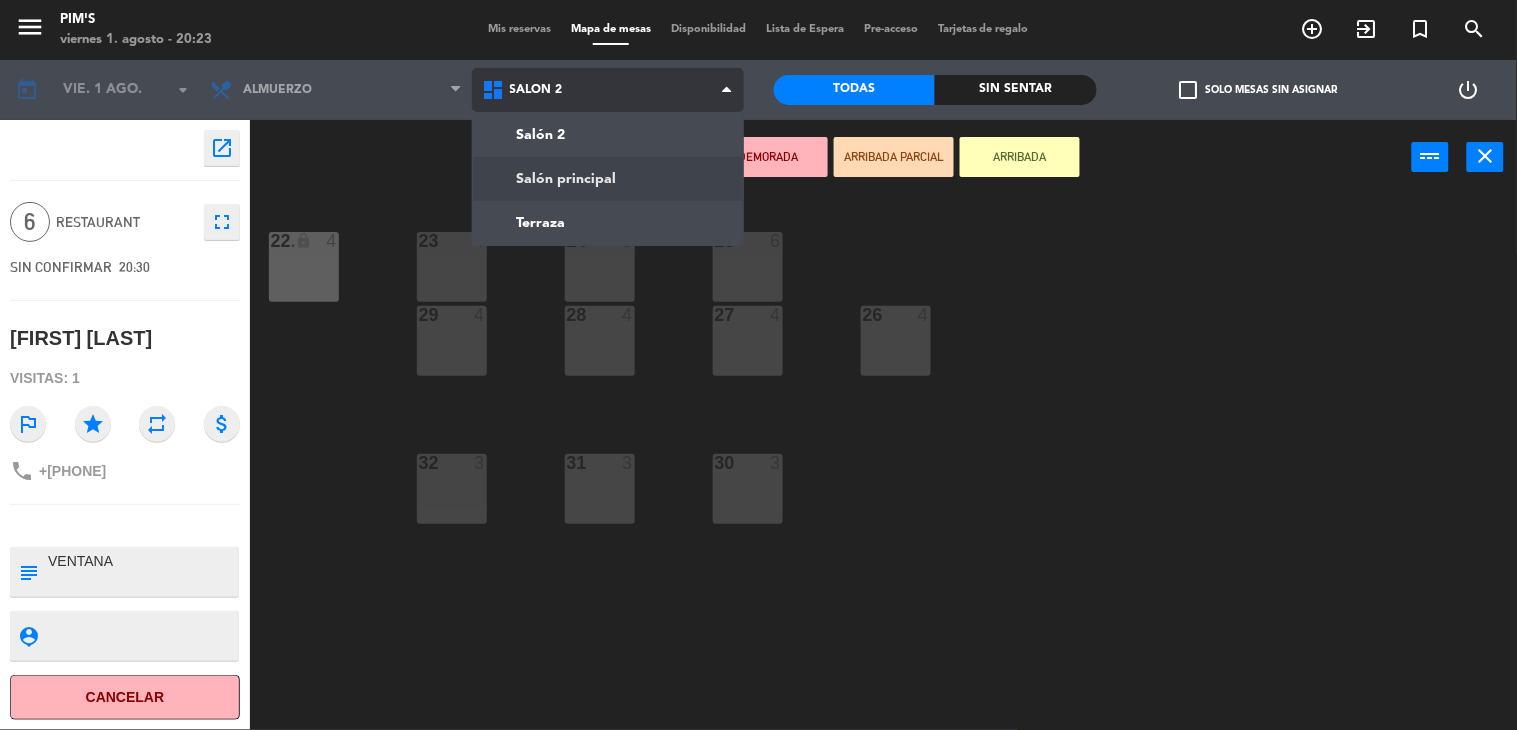 click on "menu Pim's viernes 1. agosto - 20:23 Mis reservas Mapa de mesas Disponibilidad Lista de Espera Pre-acceso Tarjetas de regalo add_circle_outline exit_to_app turned_in_not search today vie. 1 ago. arrow_drop_down Almuerzo Almuerzo Almuerzo Salón 2 Salón principal Terraza Salón 2 Salón 2 Salón principal Terraza Todas Sin sentar check_box_outline_blank Solo mesas sin asignar power_settings_new open_in_new 6 Restaurant fullscreen SIN CONFIRMAR 20:30 [FIRST] [LAST] Visitas: 1 outlined_flag star repeat attach_money phone +[PHONE] subject person_pin Cancelar Confirmar DEMORADA ARRIBADA PARCIAL ARRIBADA power_input close 23 4 24 6 25 6 22 lock 4 22. 4 26 4 27 4 28 4 29 4 30 3 31 3 32 3" 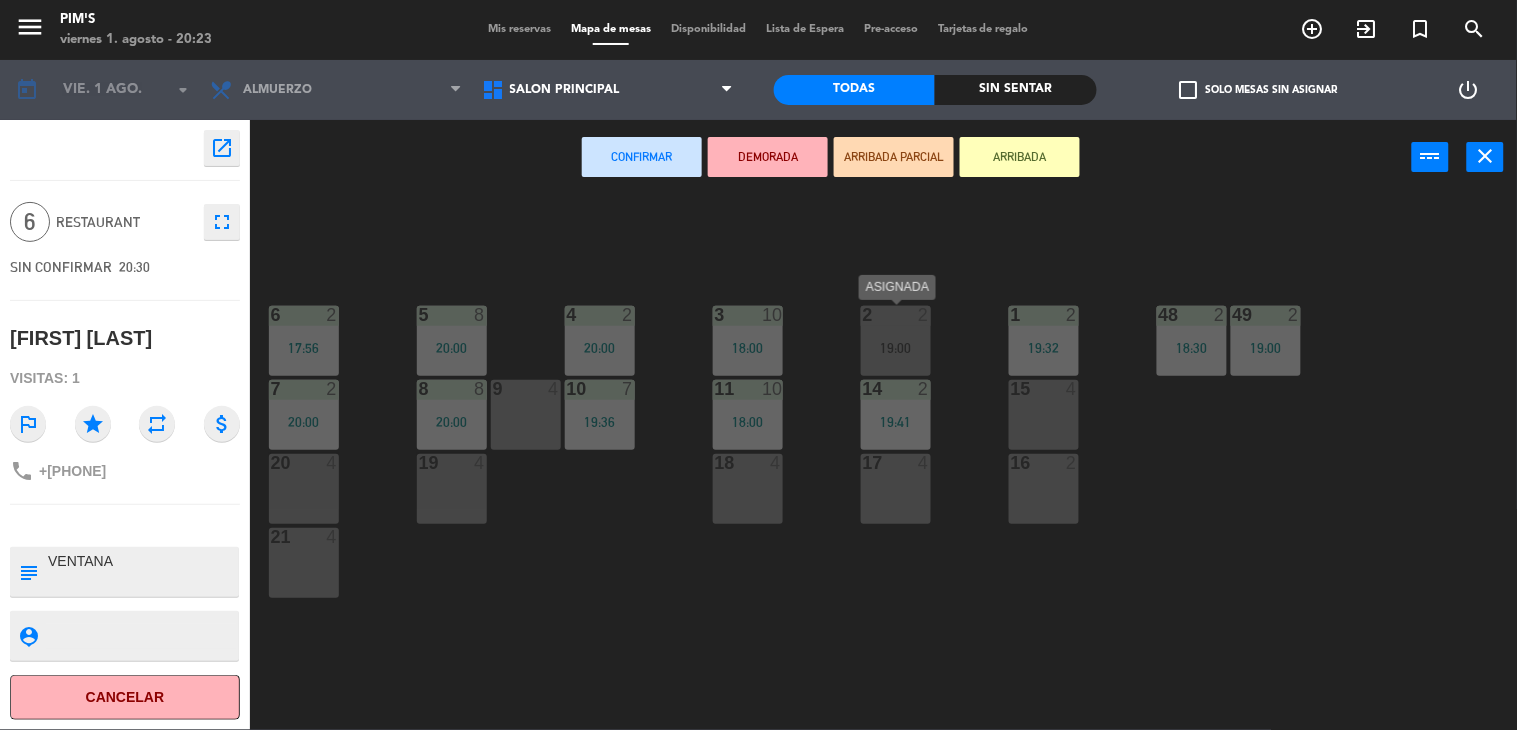 click on "2 2 [TIME]" at bounding box center [896, 341] 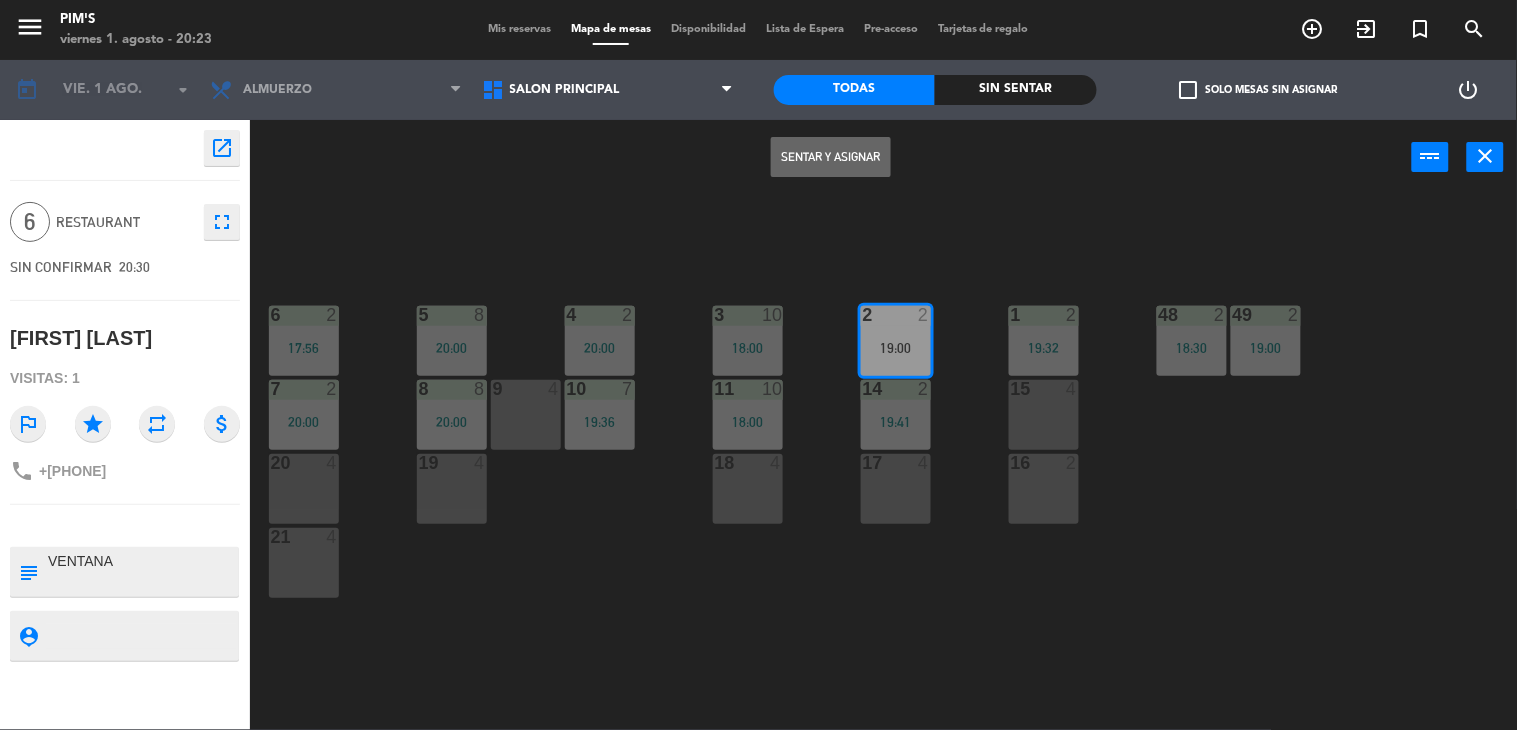 click on "Sentar y Asignar" at bounding box center (831, 157) 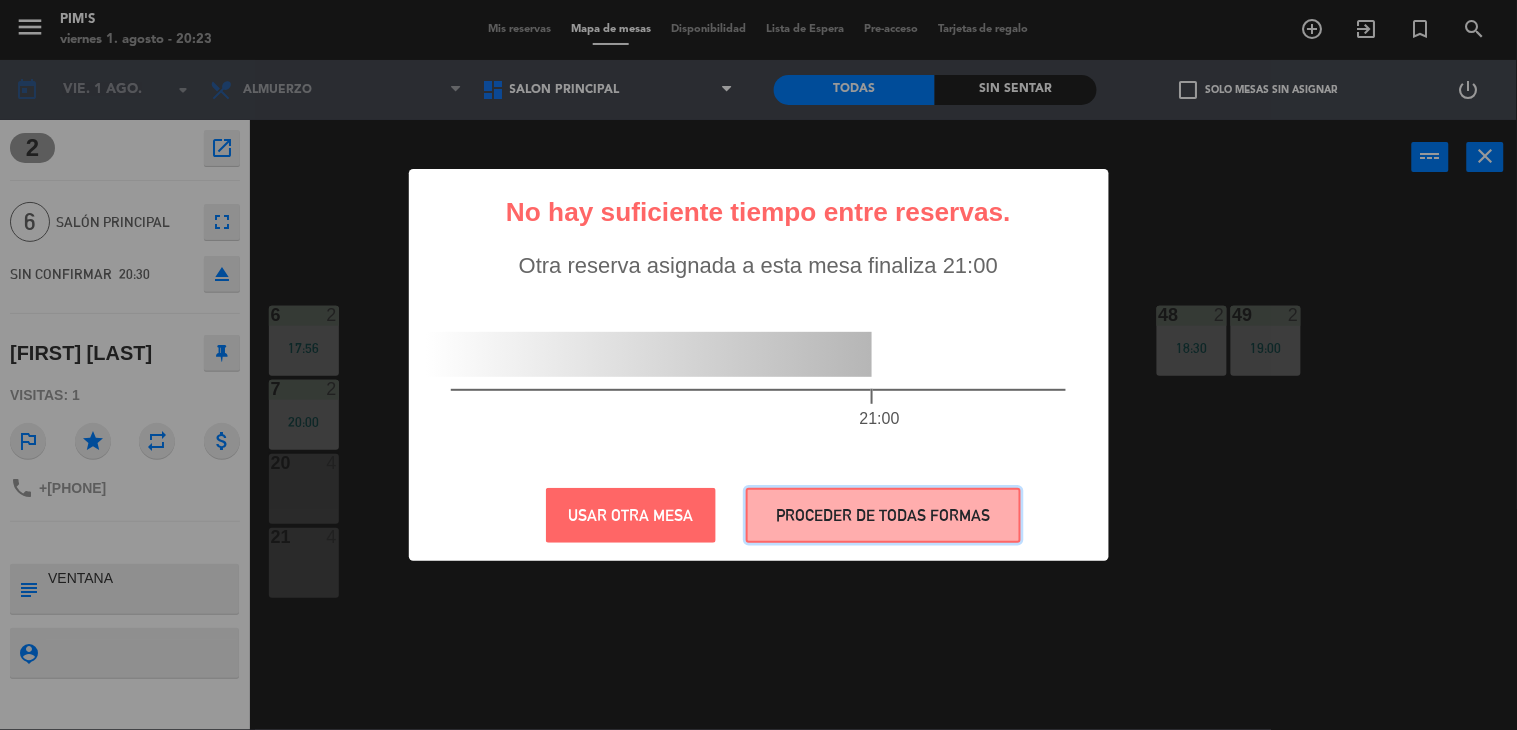click on "PROCEDER DE TODAS FORMAS" at bounding box center [883, 515] 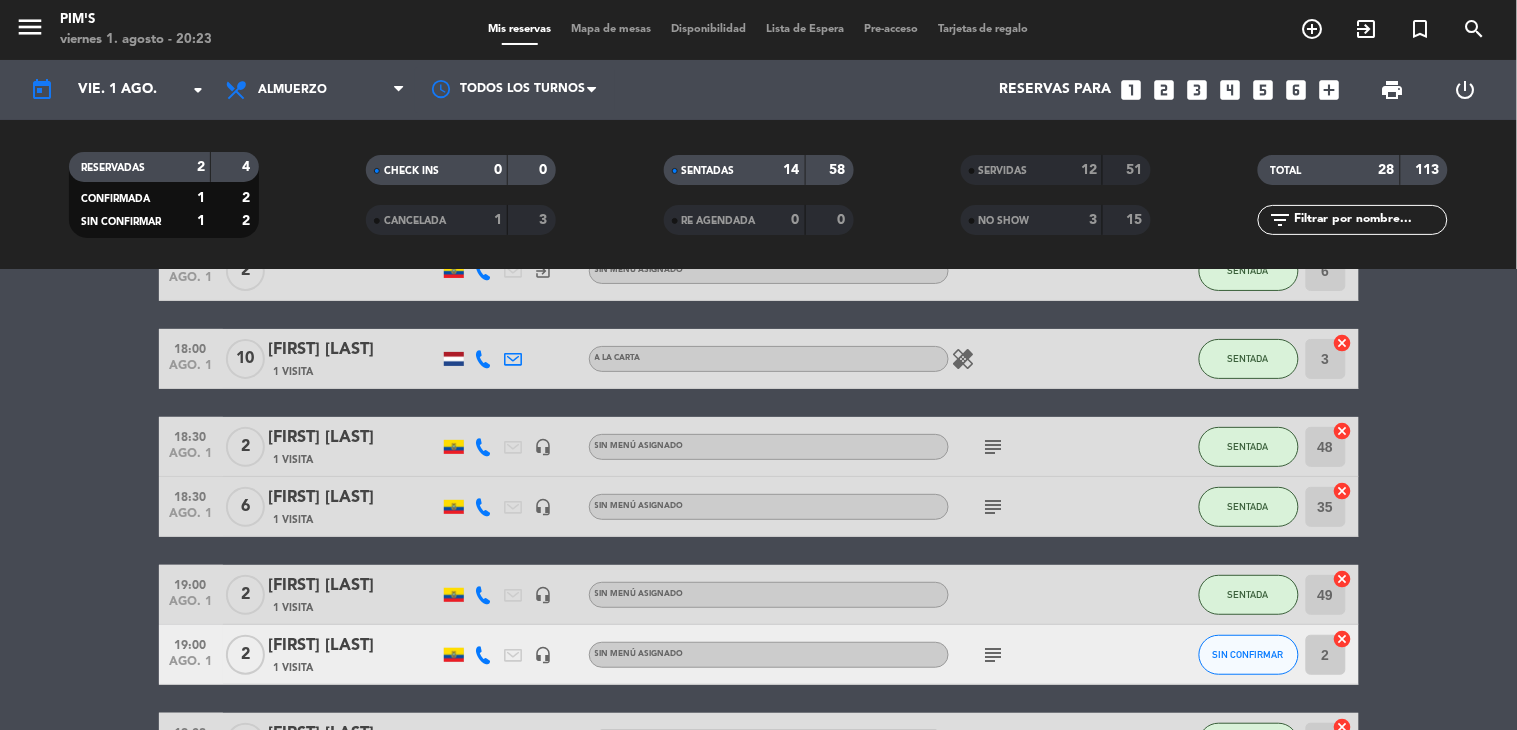 scroll, scrollTop: 444, scrollLeft: 0, axis: vertical 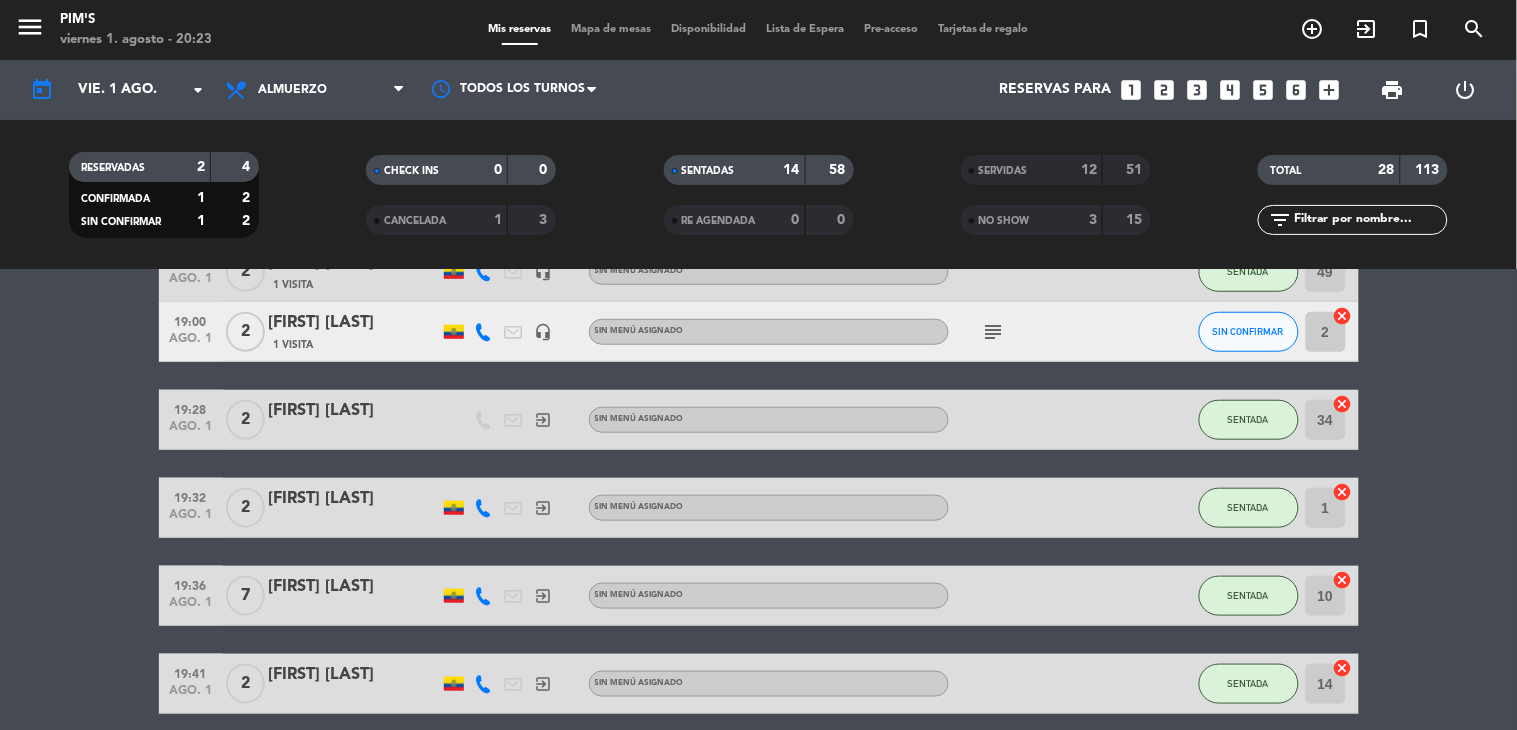 click on "cancel" 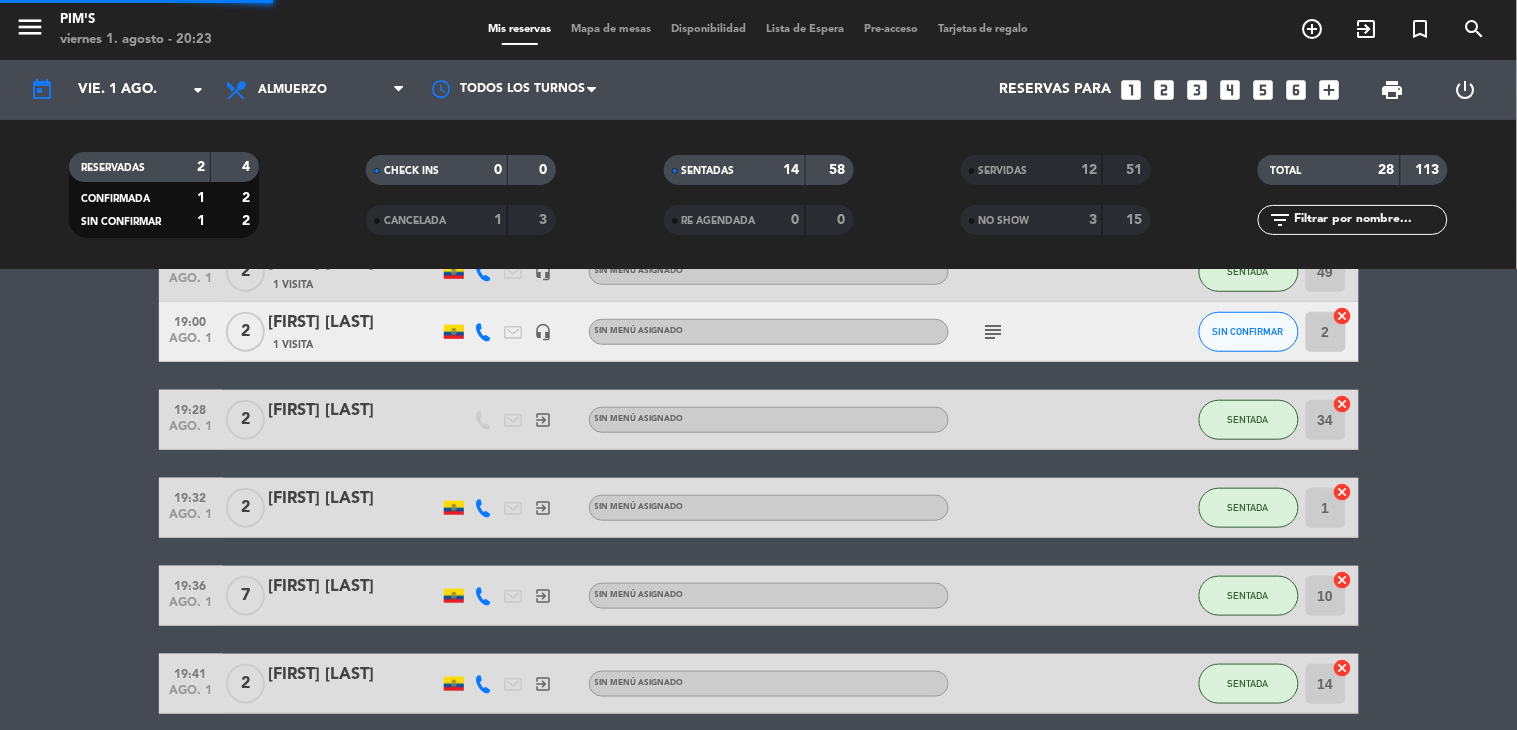 scroll, scrollTop: 972, scrollLeft: 0, axis: vertical 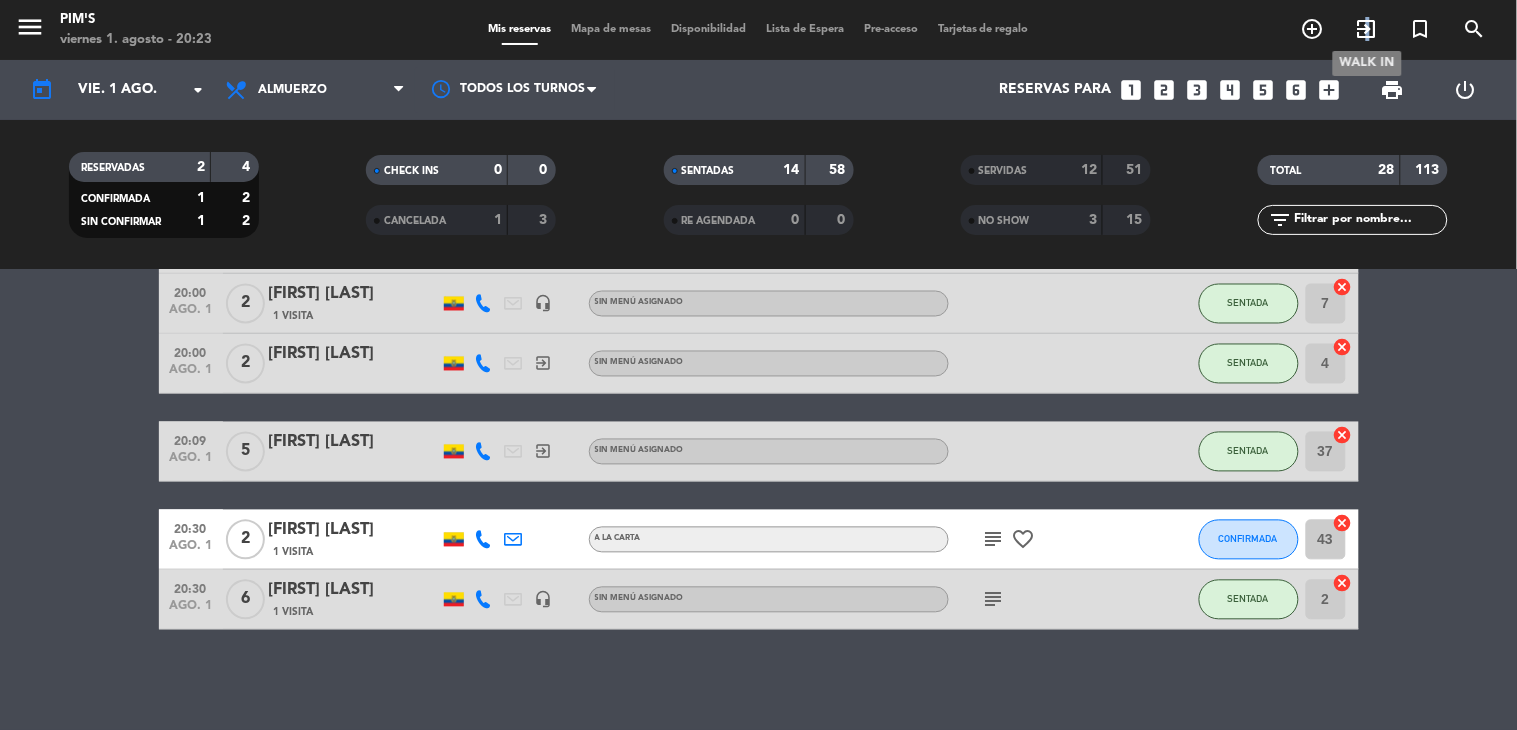 click on "exit_to_app" at bounding box center [1367, 29] 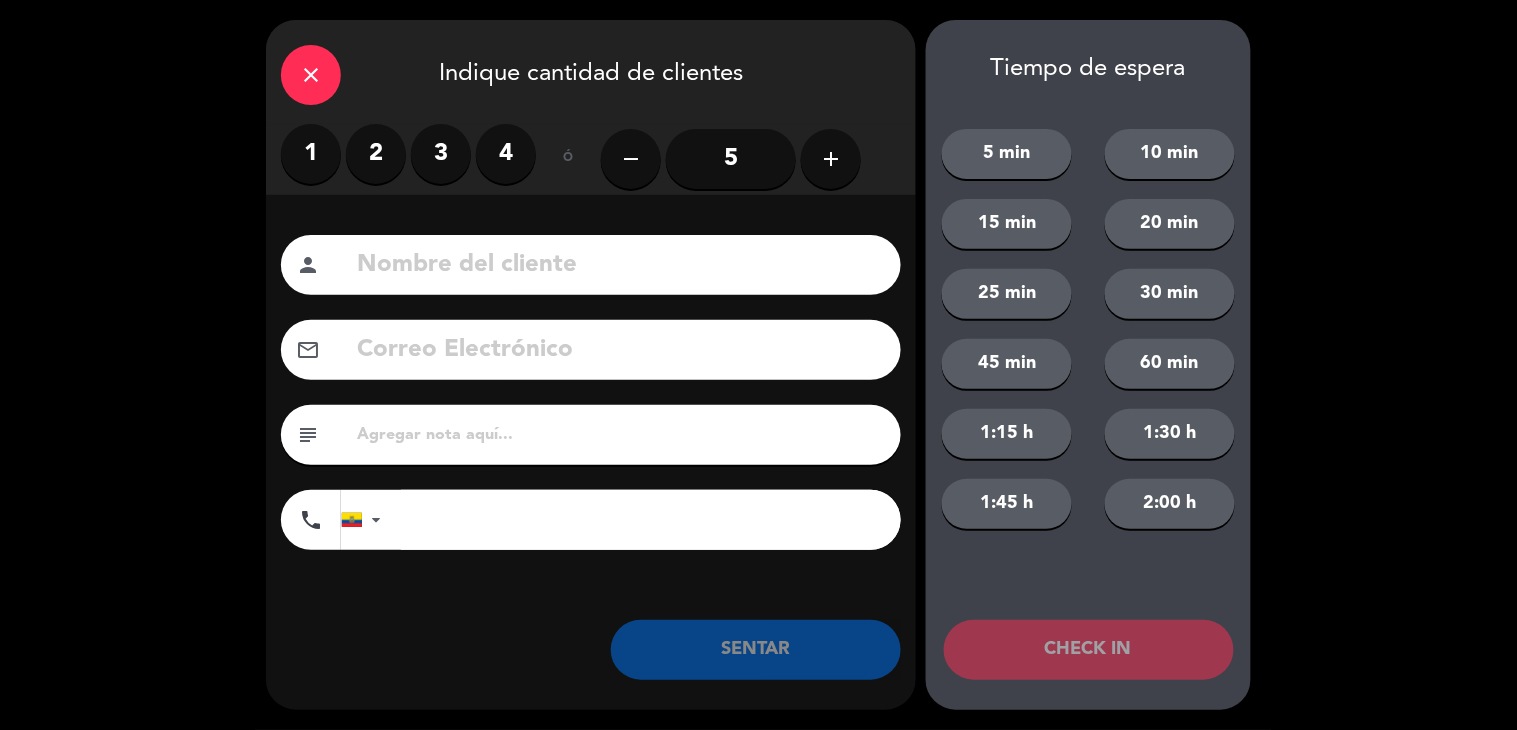 click on "2" at bounding box center (376, 154) 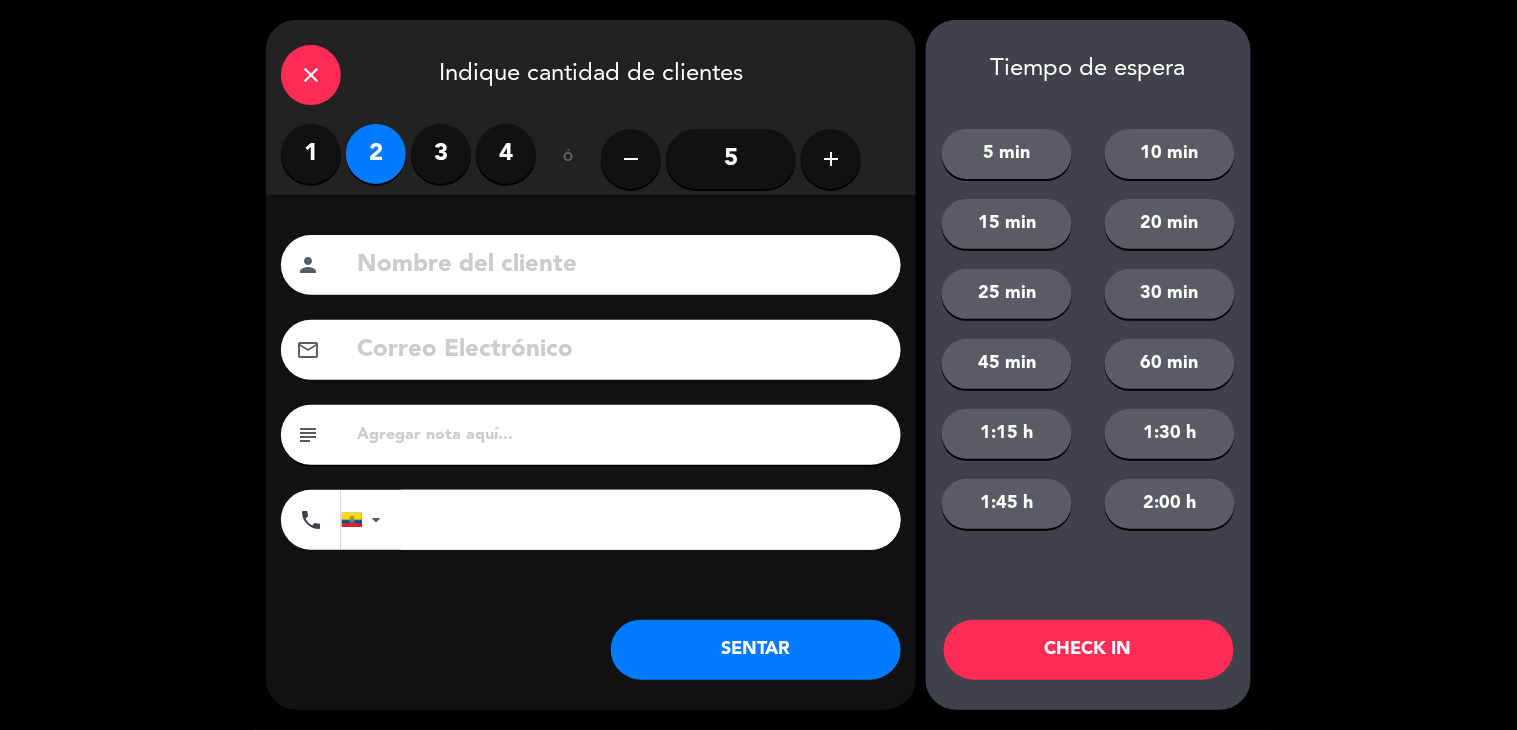 click 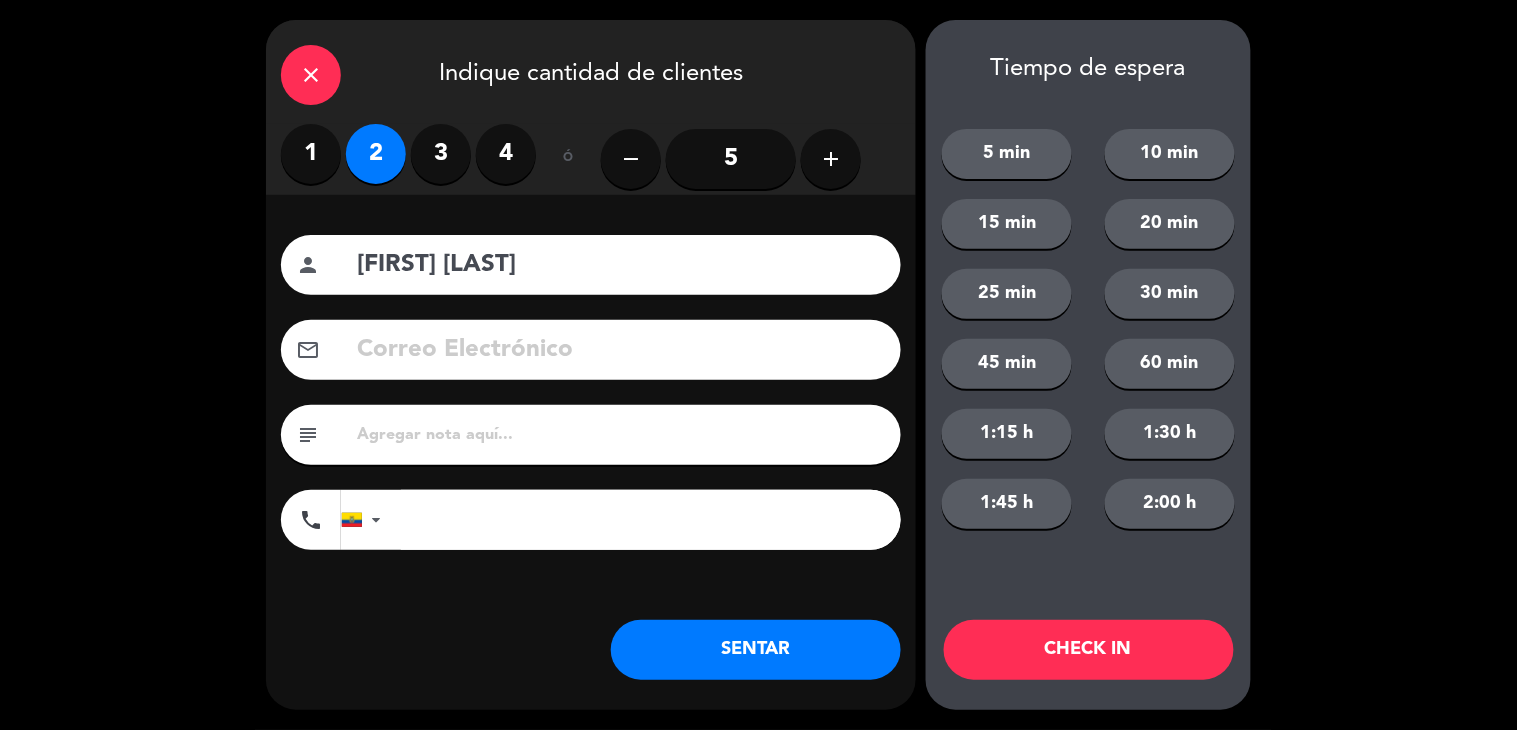 type on "[FIRST] [LAST]" 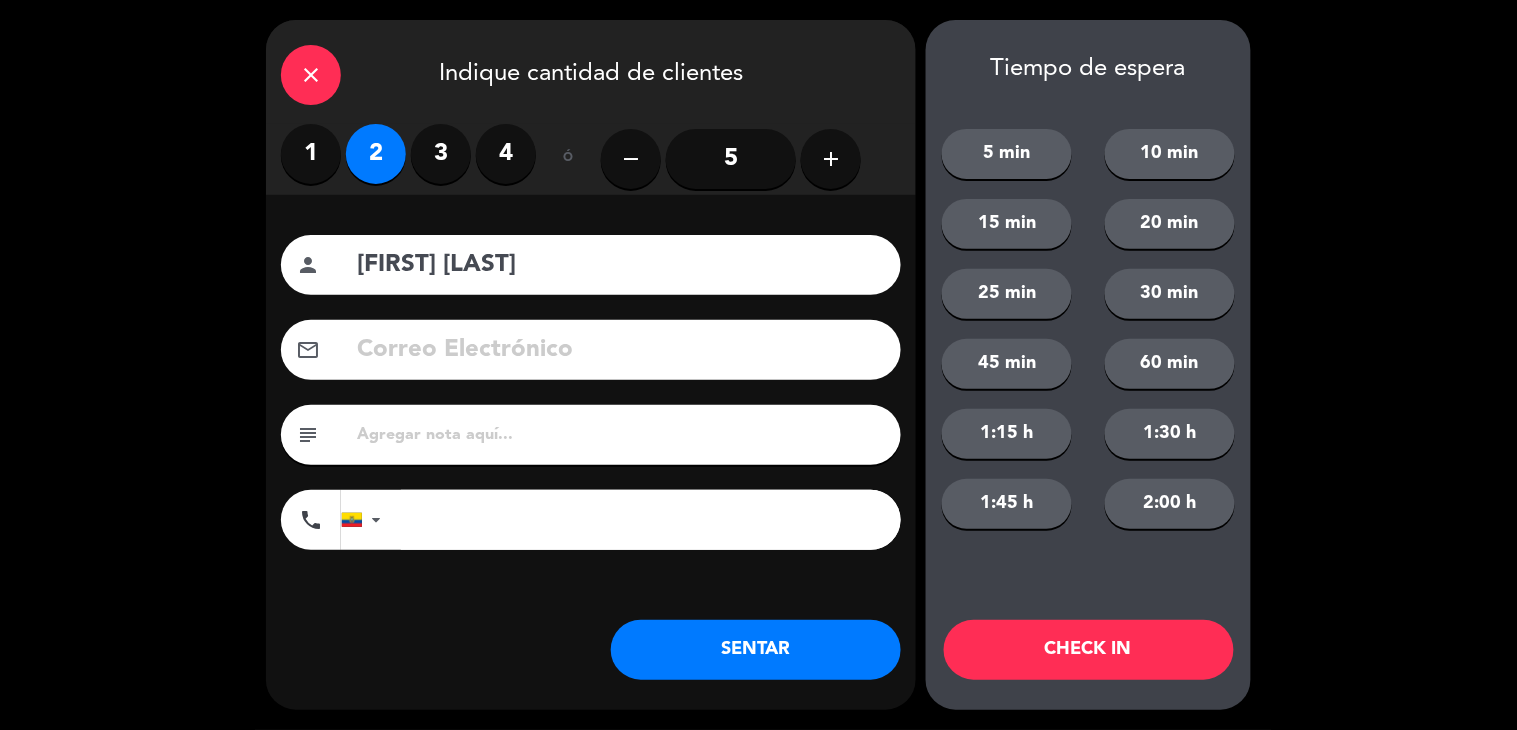 click at bounding box center [651, 520] 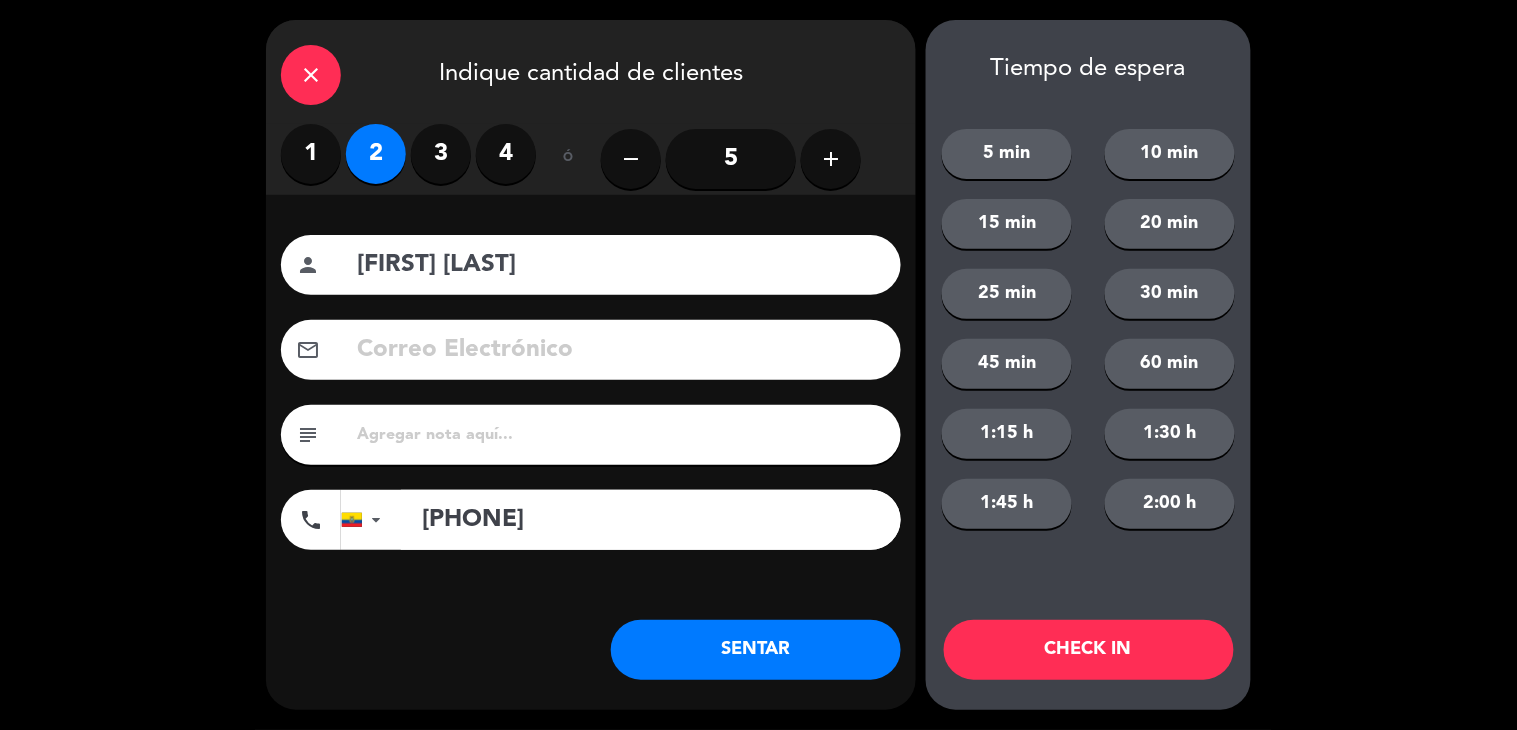 type on "[PHONE]" 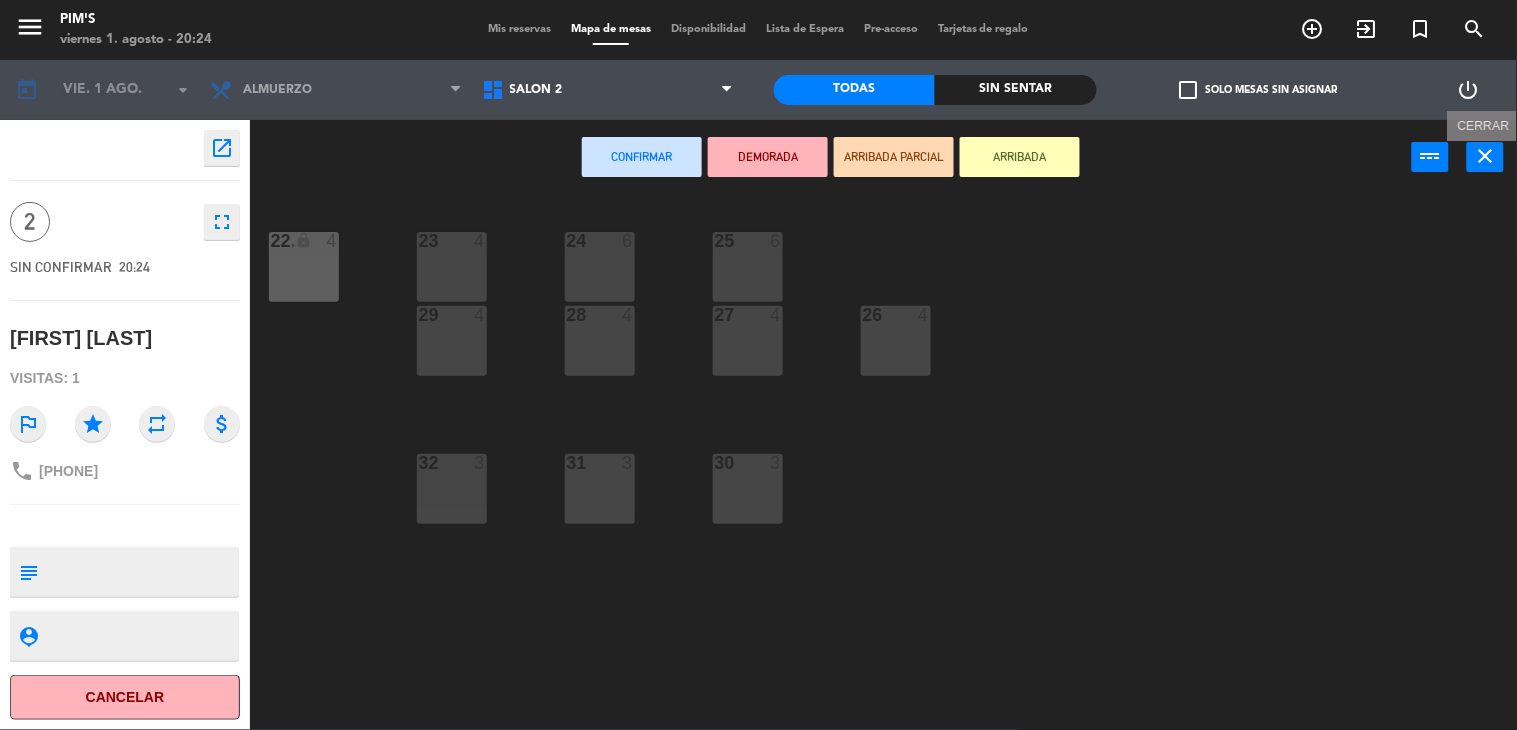 click on "close" at bounding box center (1486, 156) 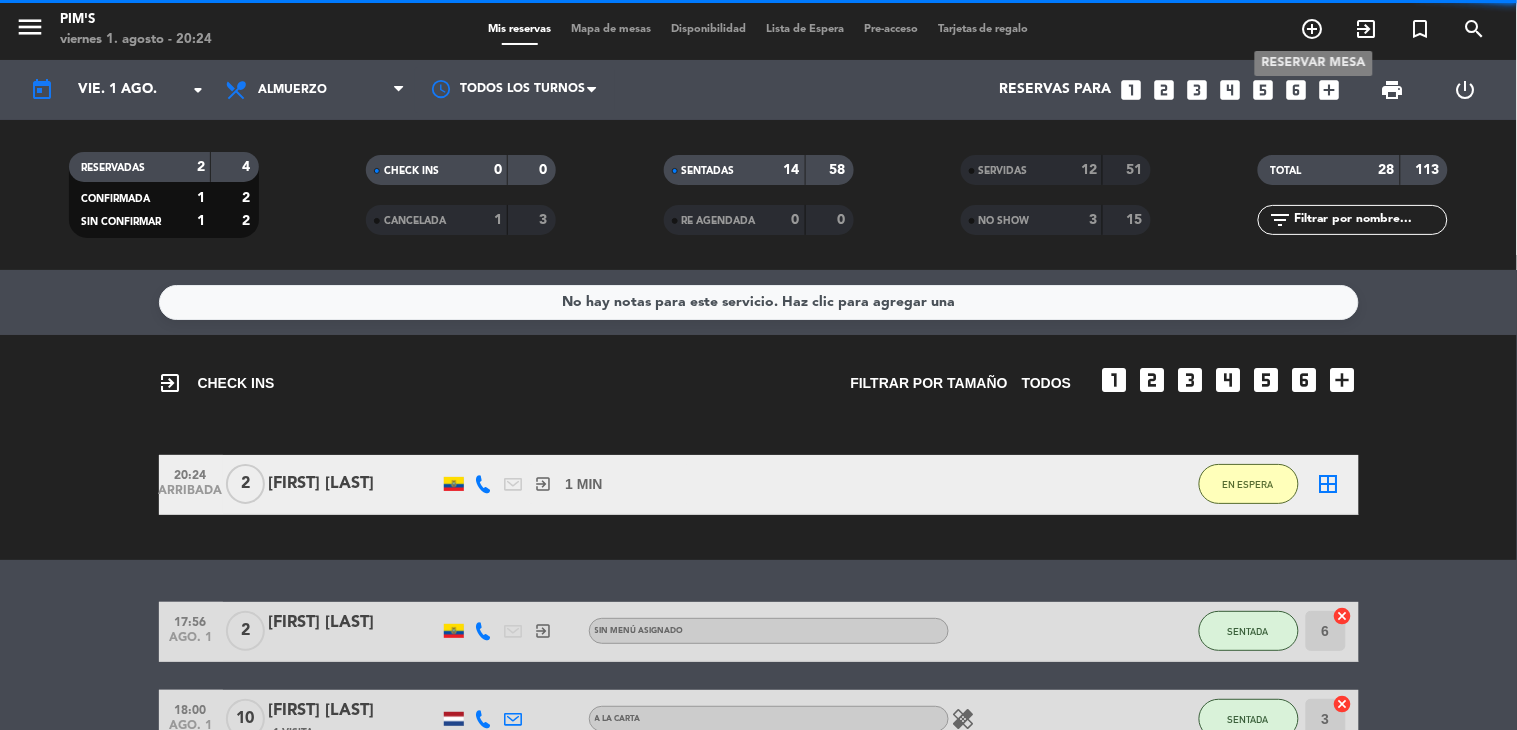 click on "add_circle_outline" at bounding box center [1313, 29] 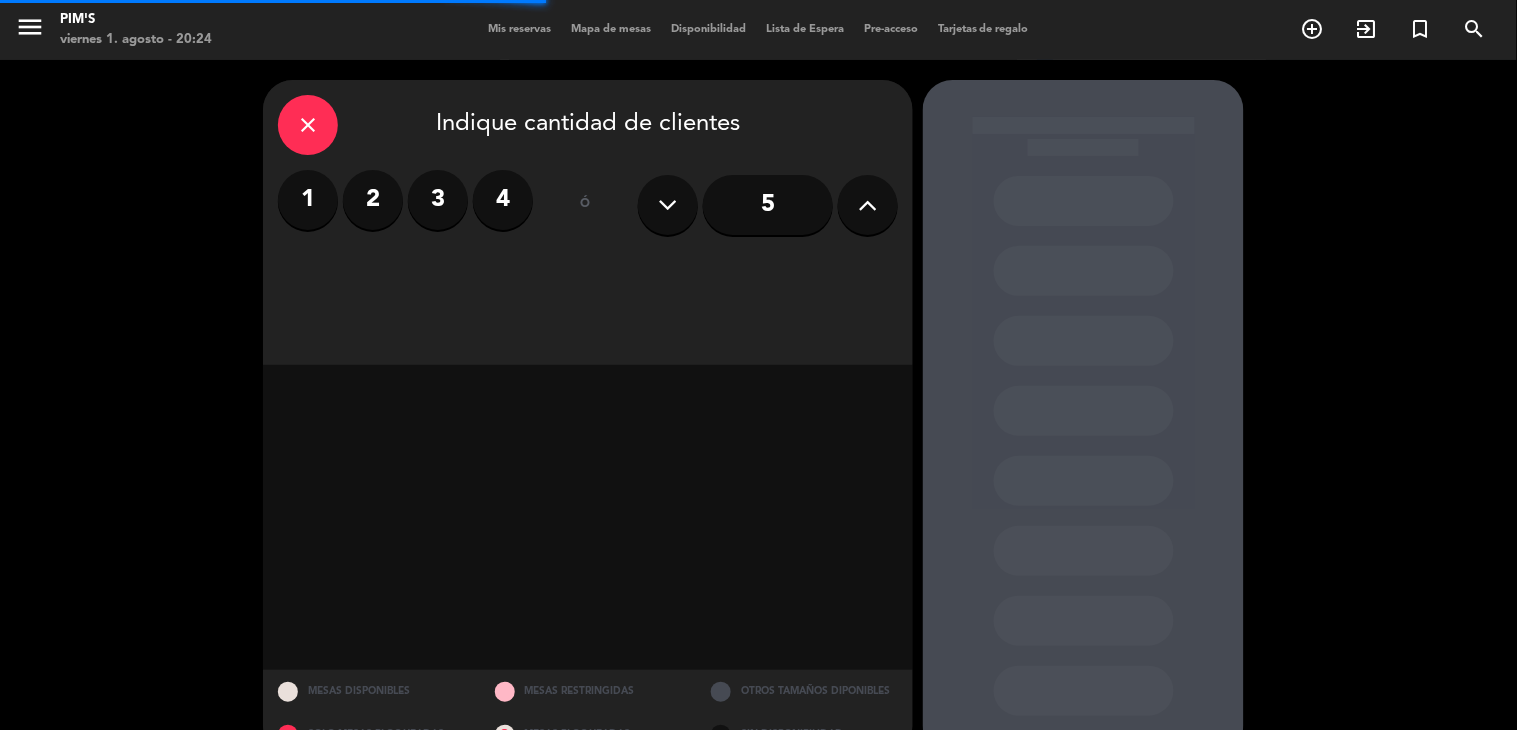 click on "2" at bounding box center [373, 200] 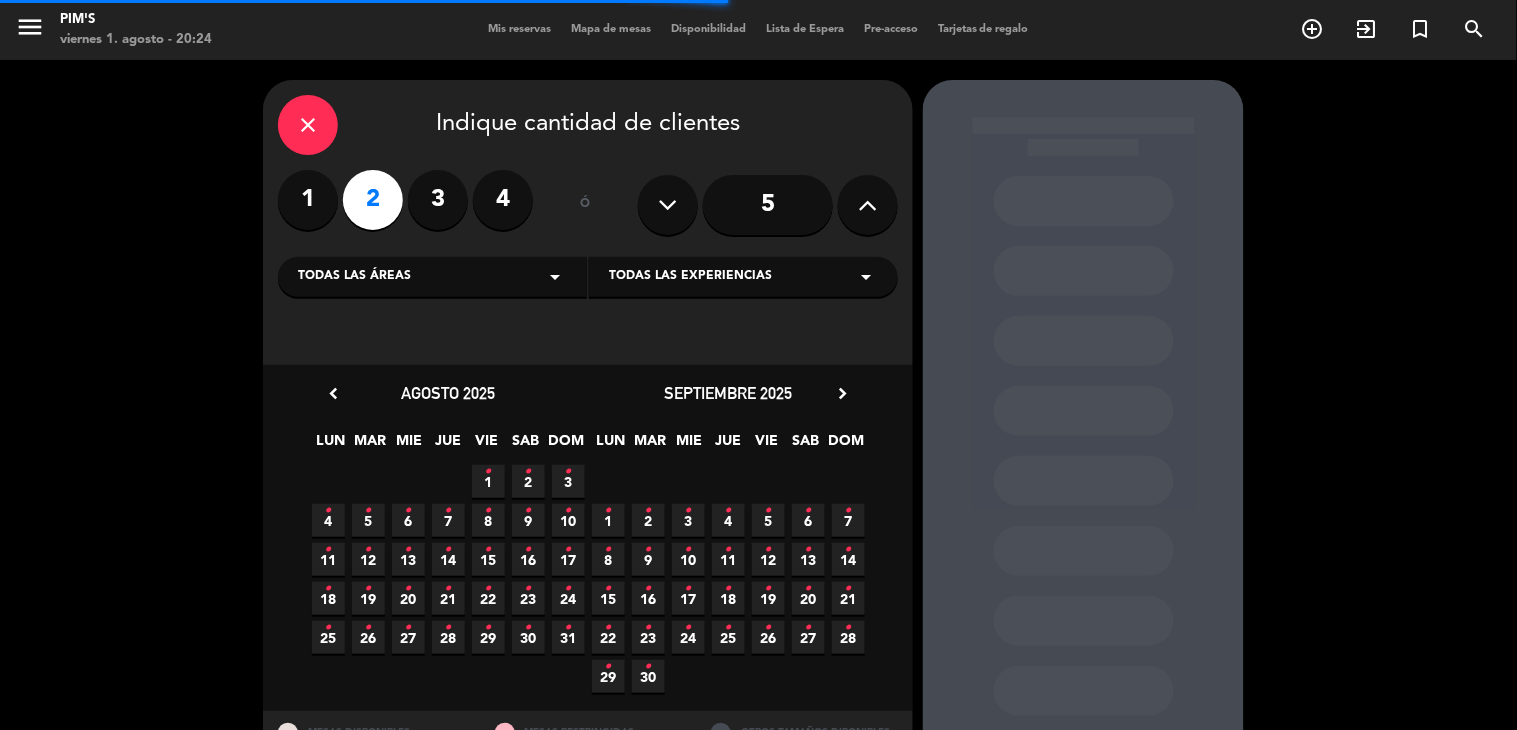 click on "•" at bounding box center (488, 472) 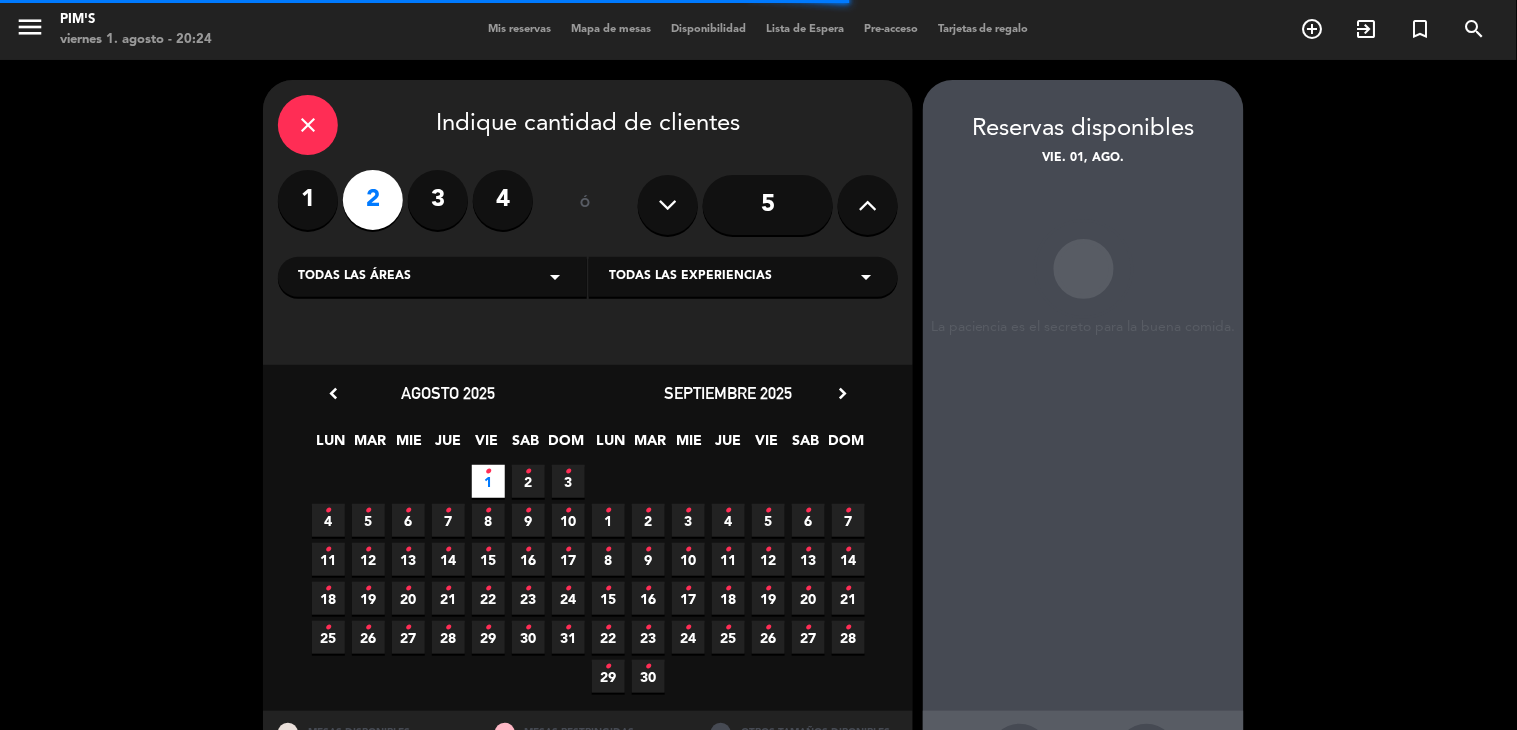 scroll, scrollTop: 80, scrollLeft: 0, axis: vertical 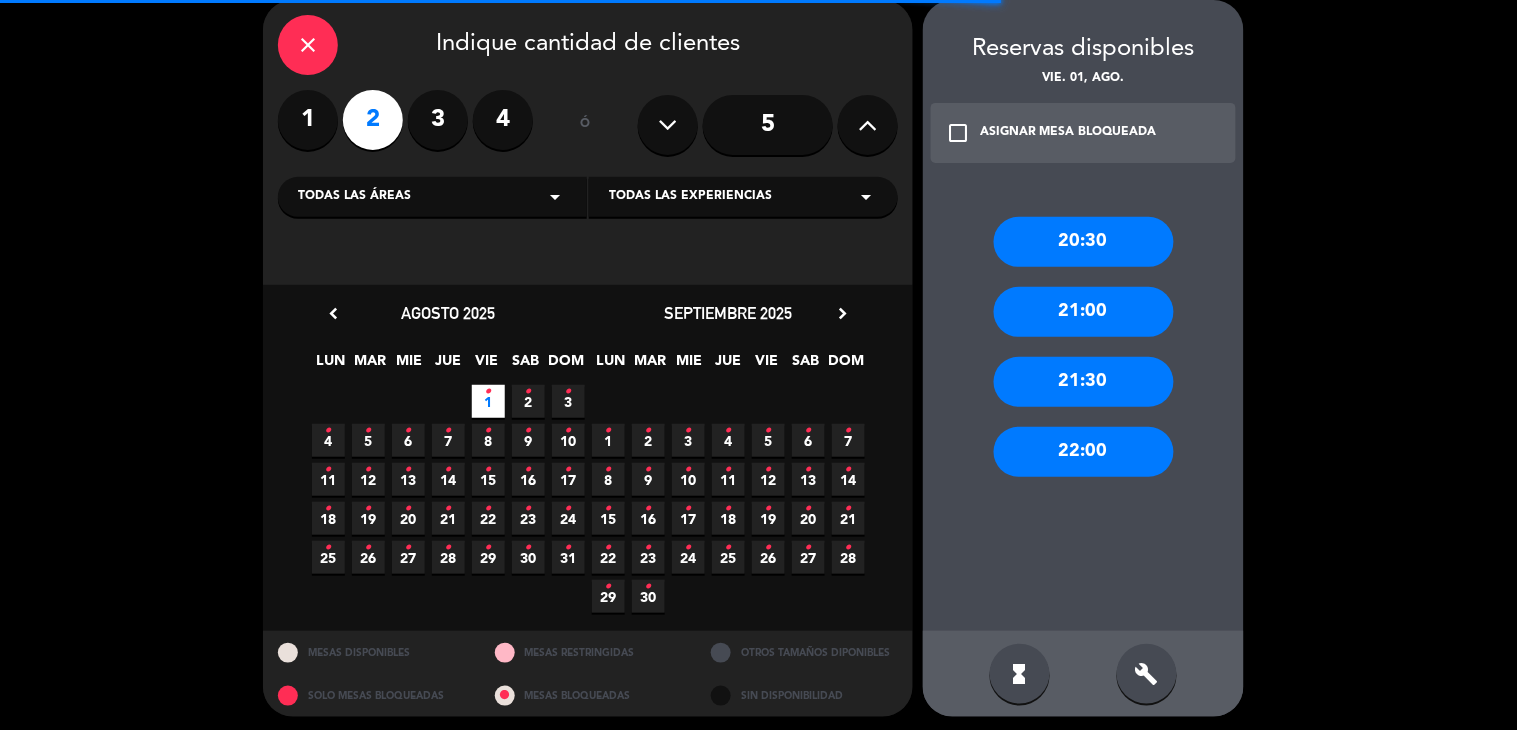 click on "21:00" at bounding box center [1084, 312] 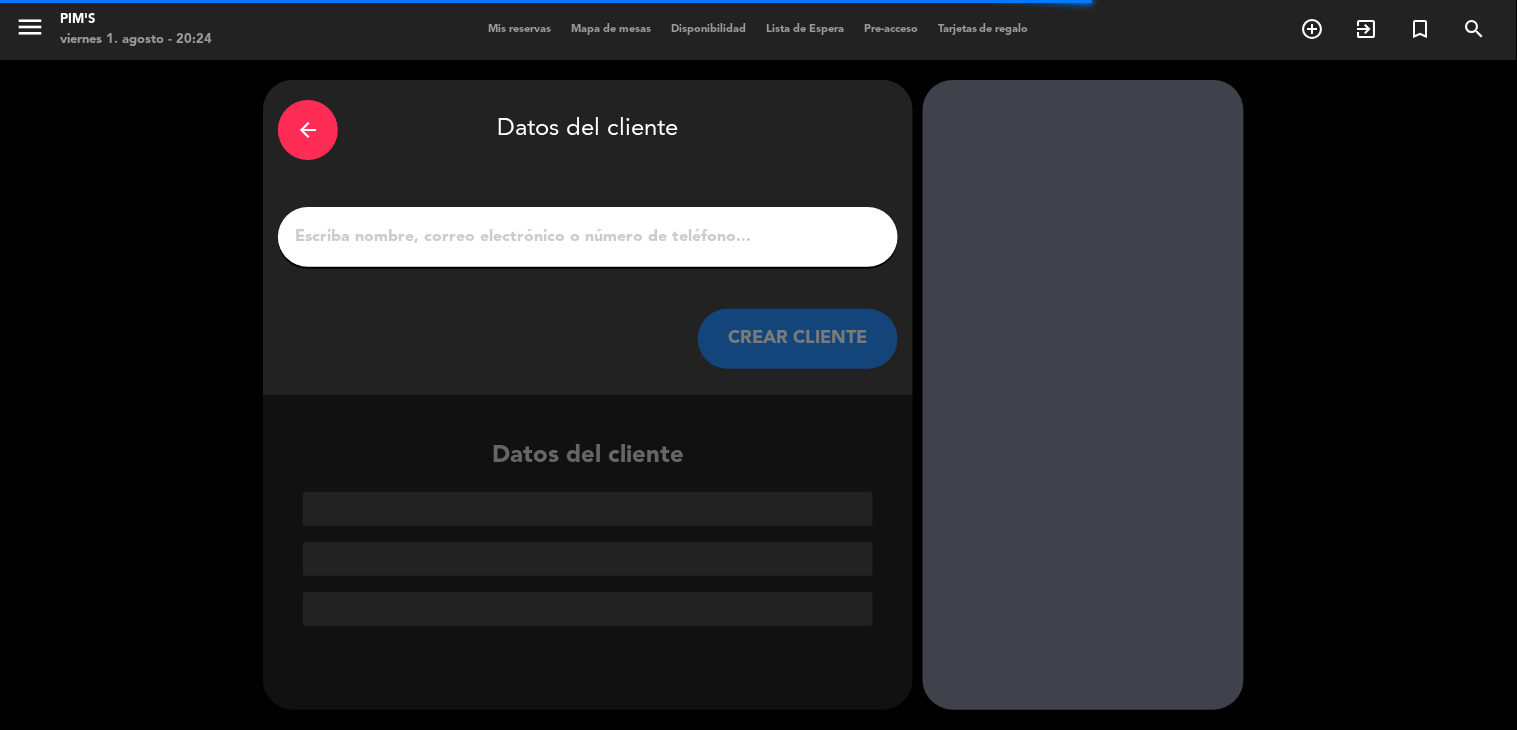 click at bounding box center (588, 237) 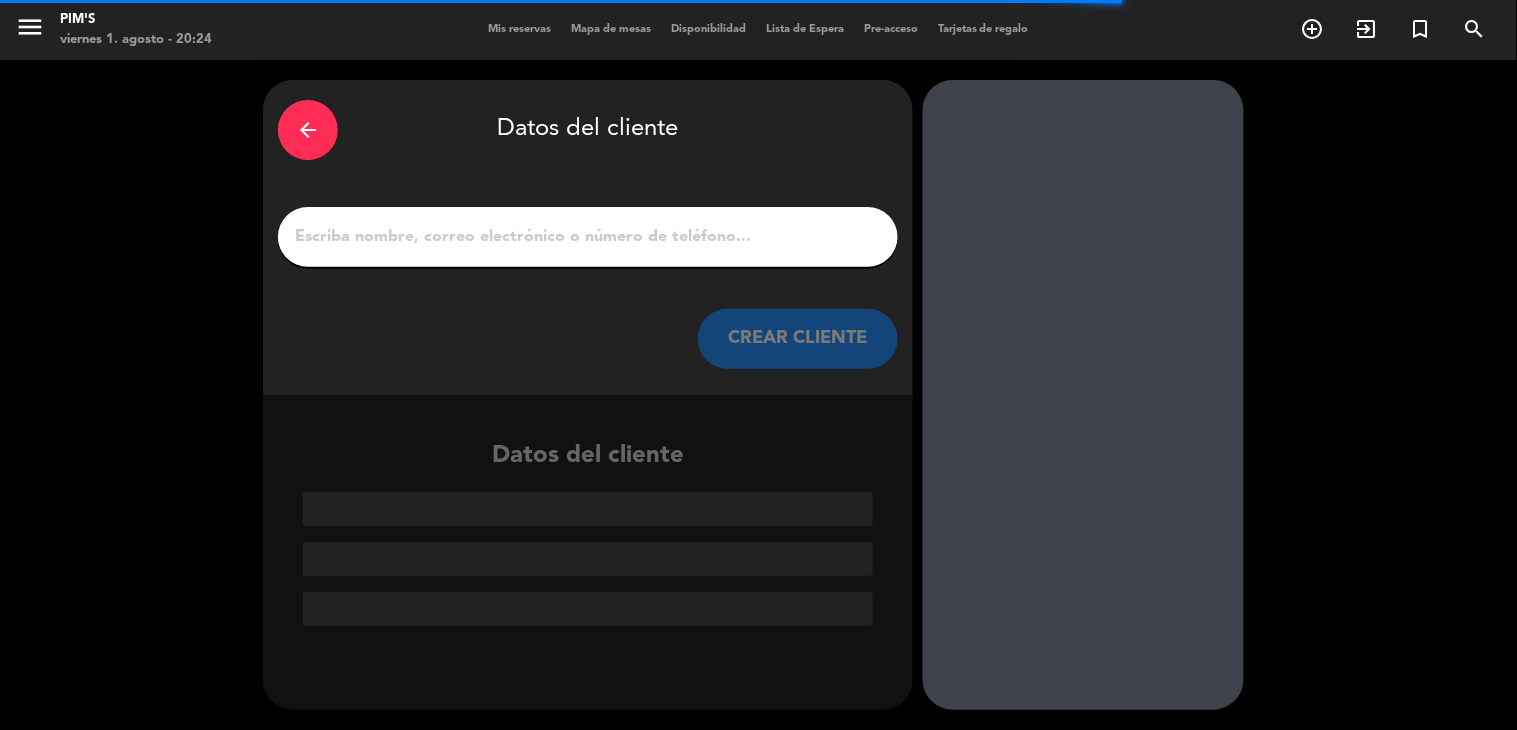 click on "1" at bounding box center [588, 237] 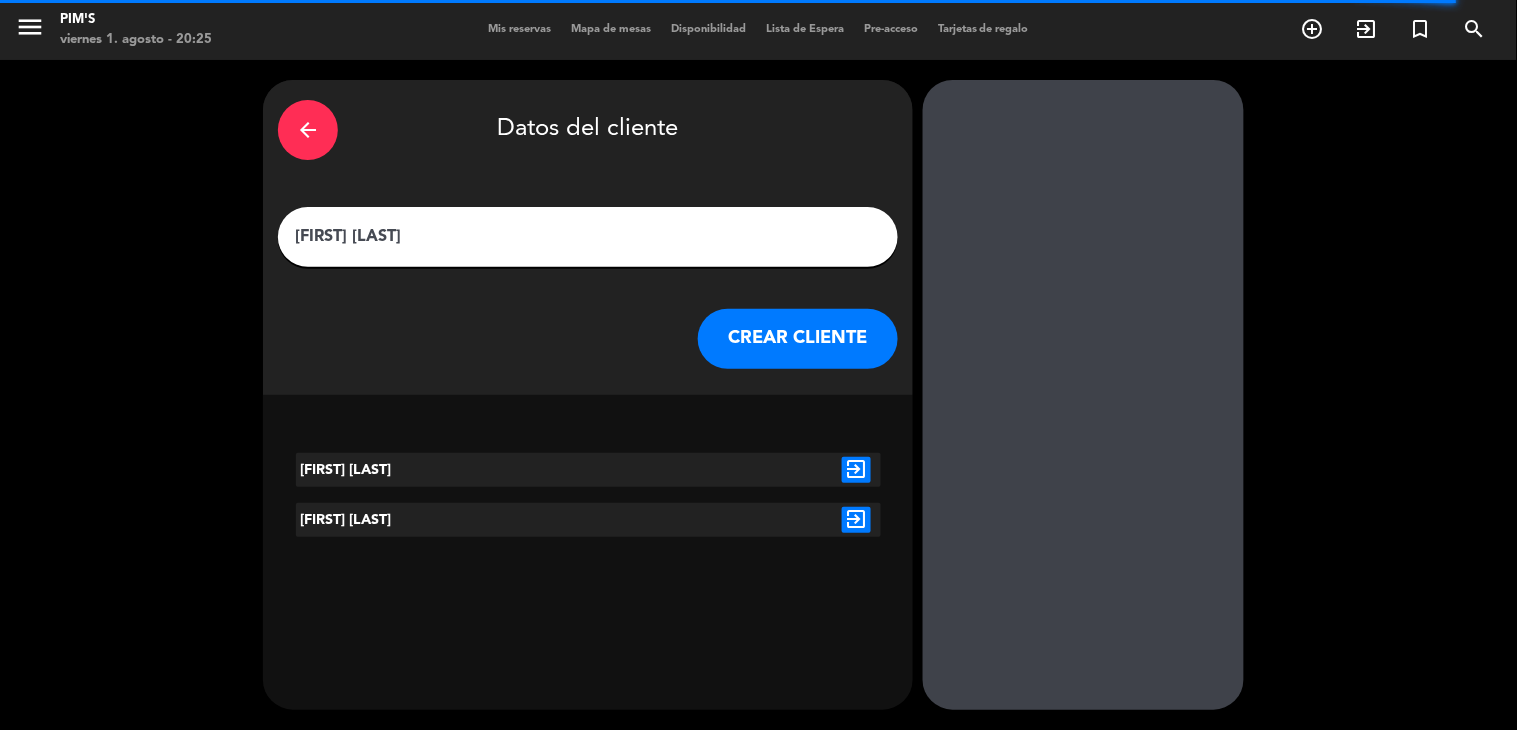 type on "[FIRST] [LAST]" 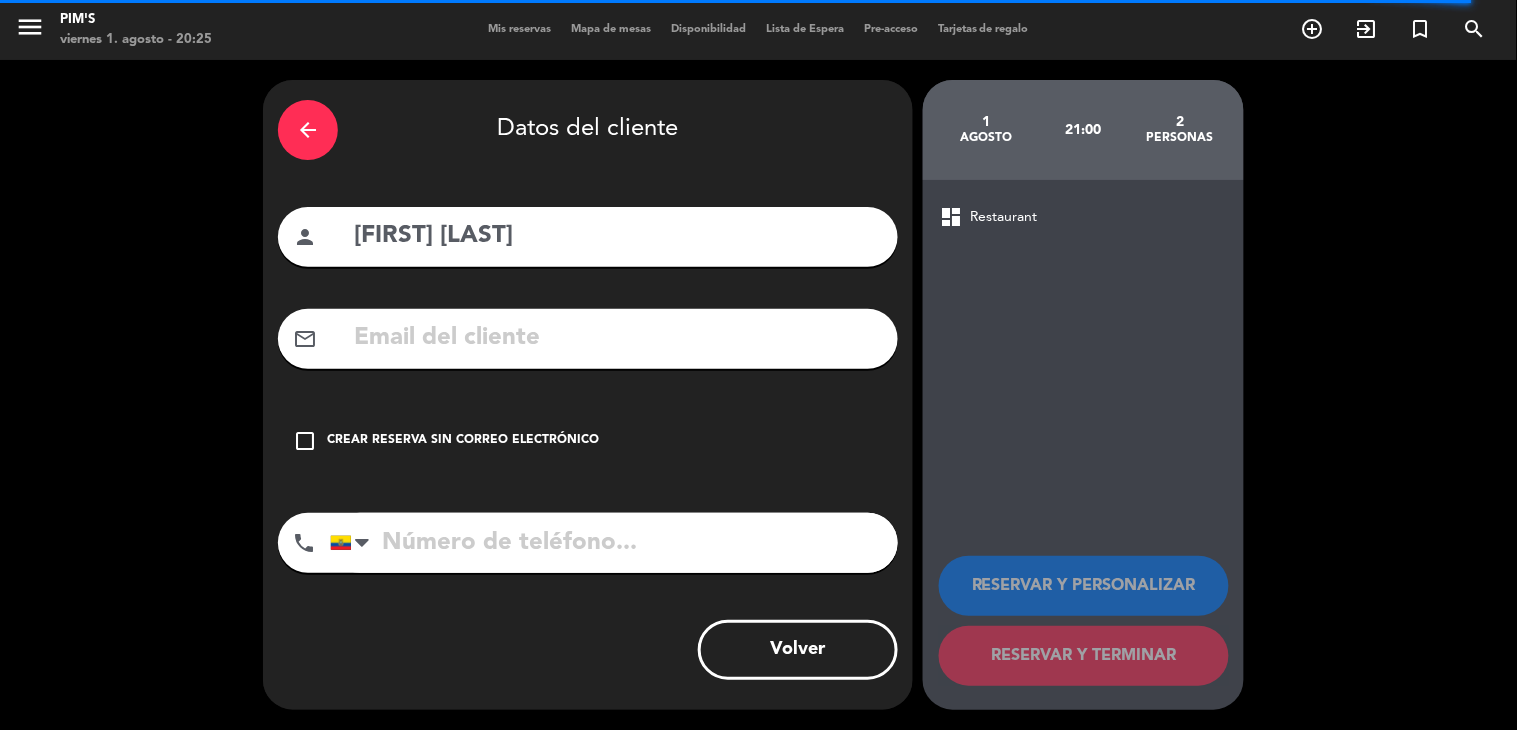 click at bounding box center (614, 543) 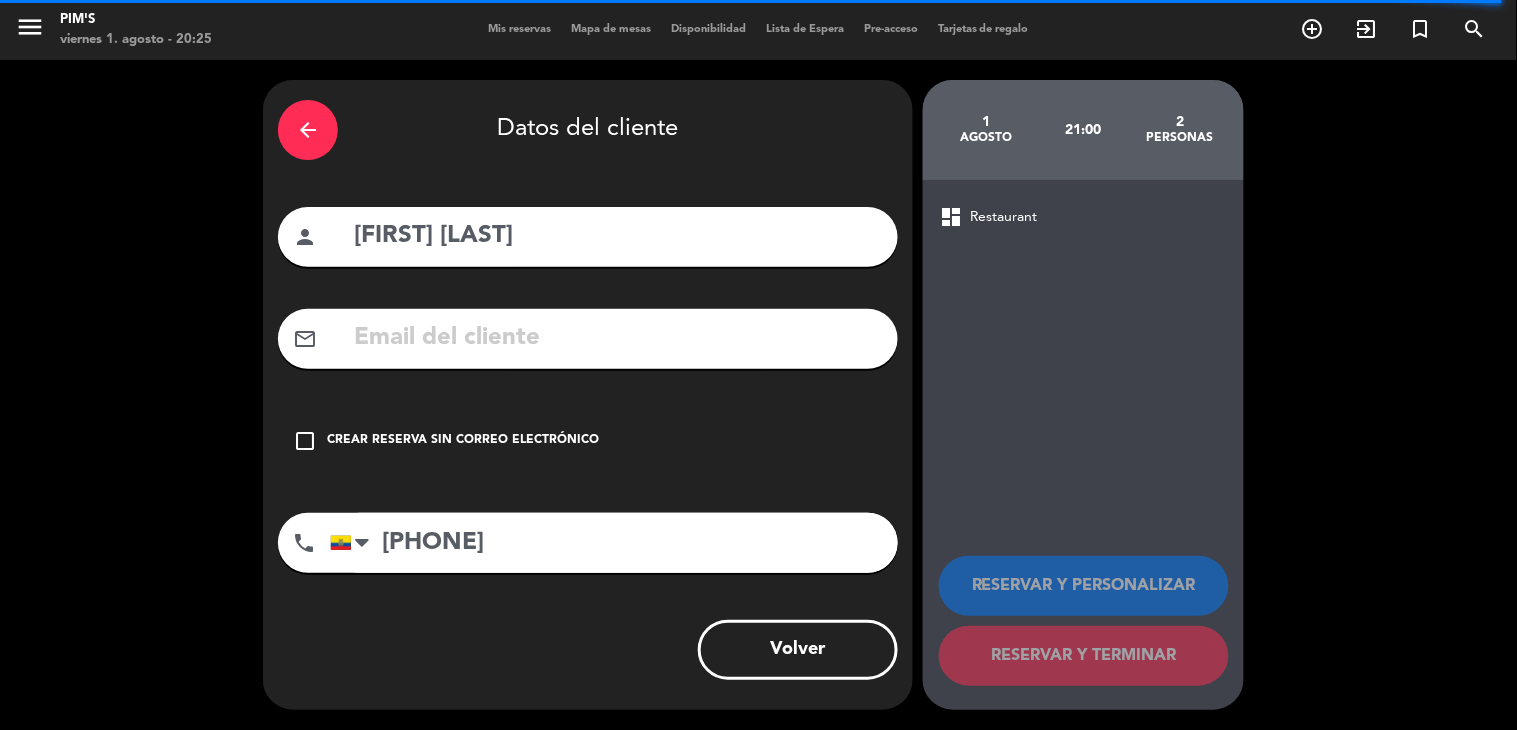 type on "[PHONE]" 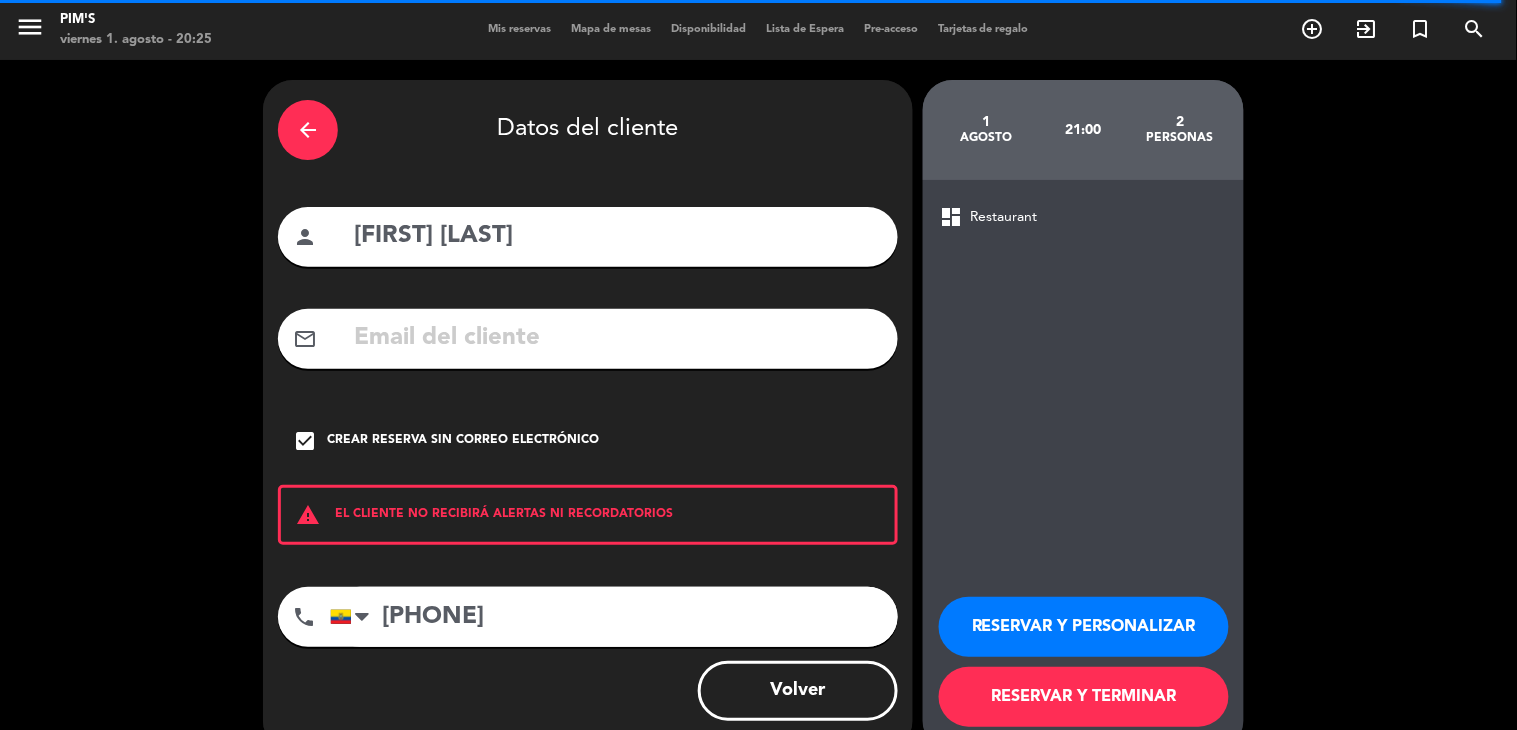 click on "RESERVAR Y PERSONALIZAR" at bounding box center [1084, 627] 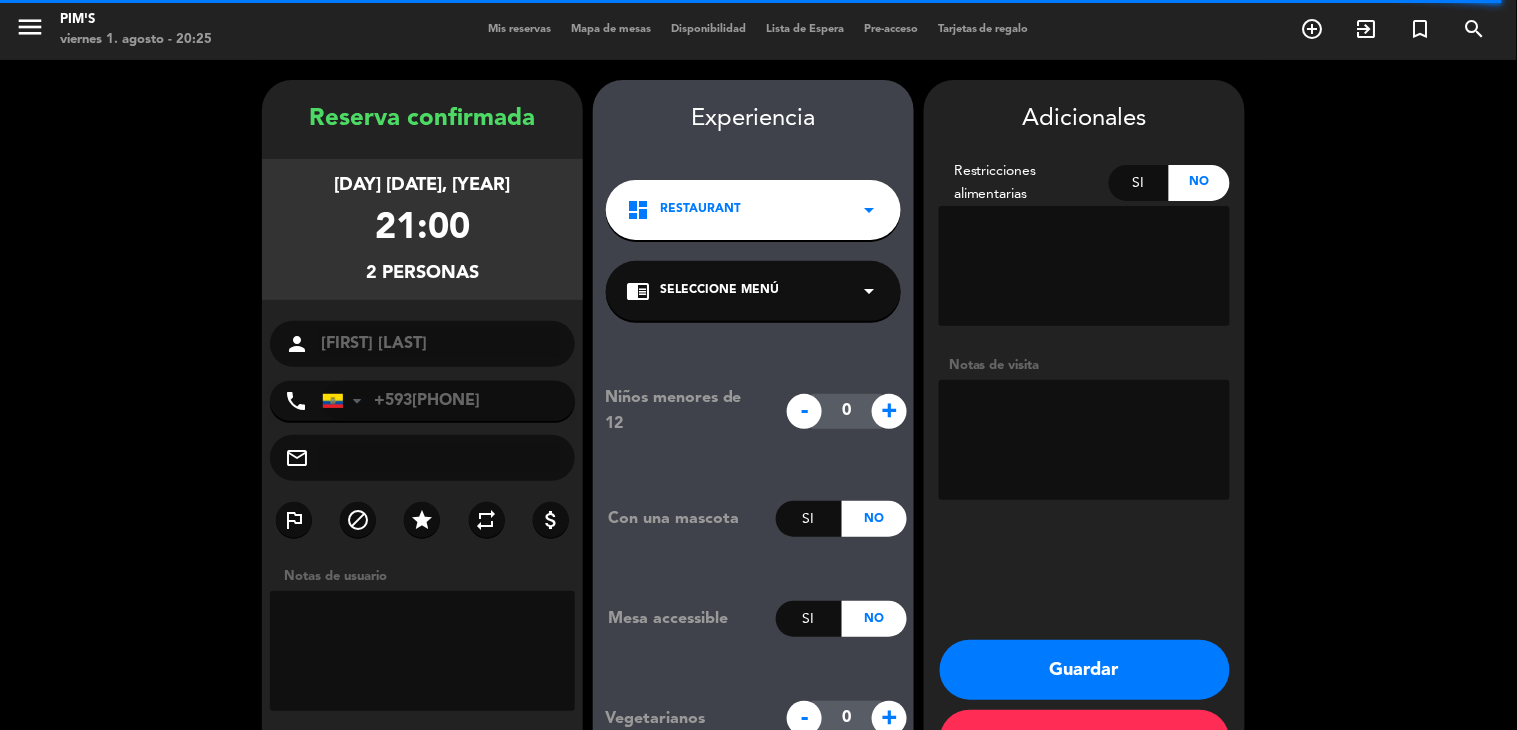 scroll, scrollTop: 70, scrollLeft: 0, axis: vertical 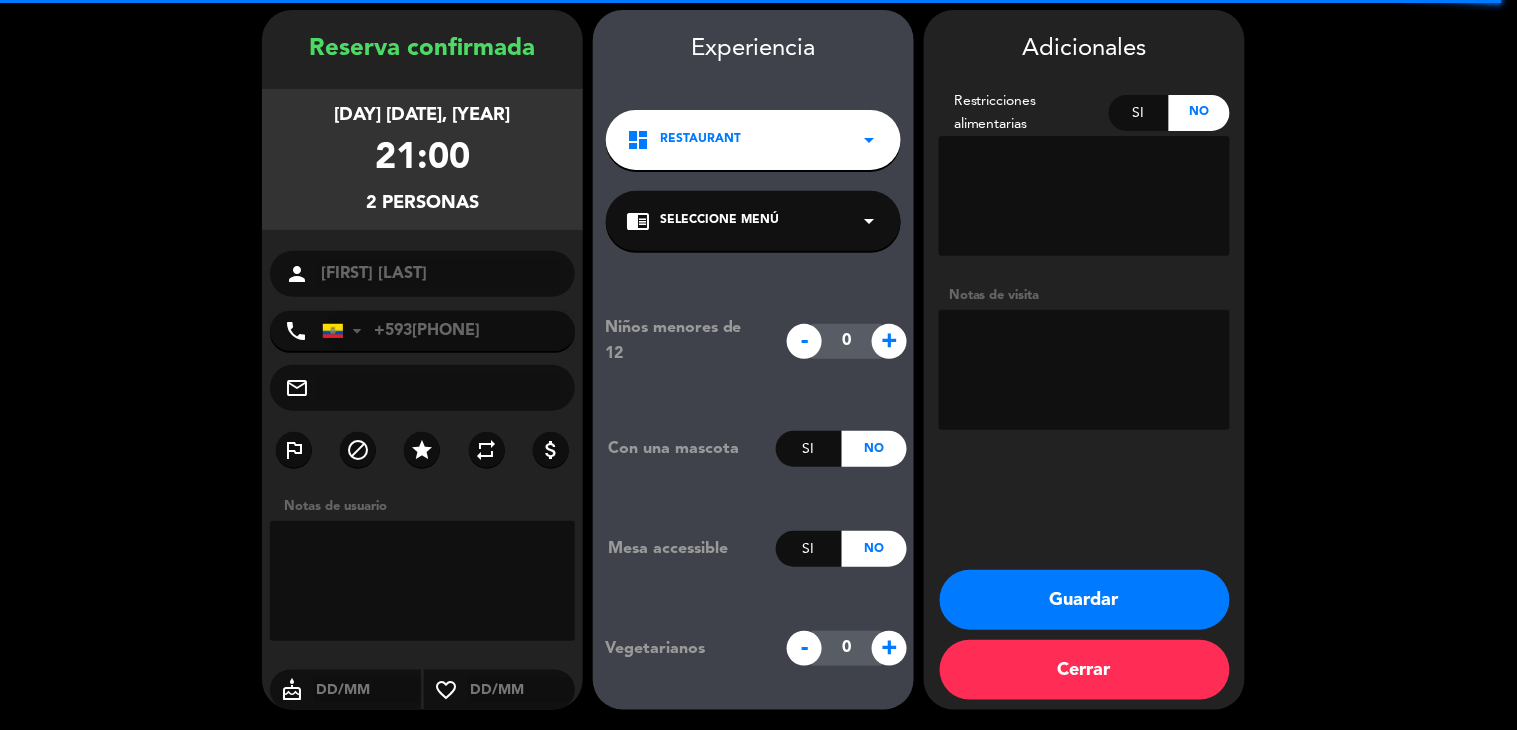 click at bounding box center [1084, 370] 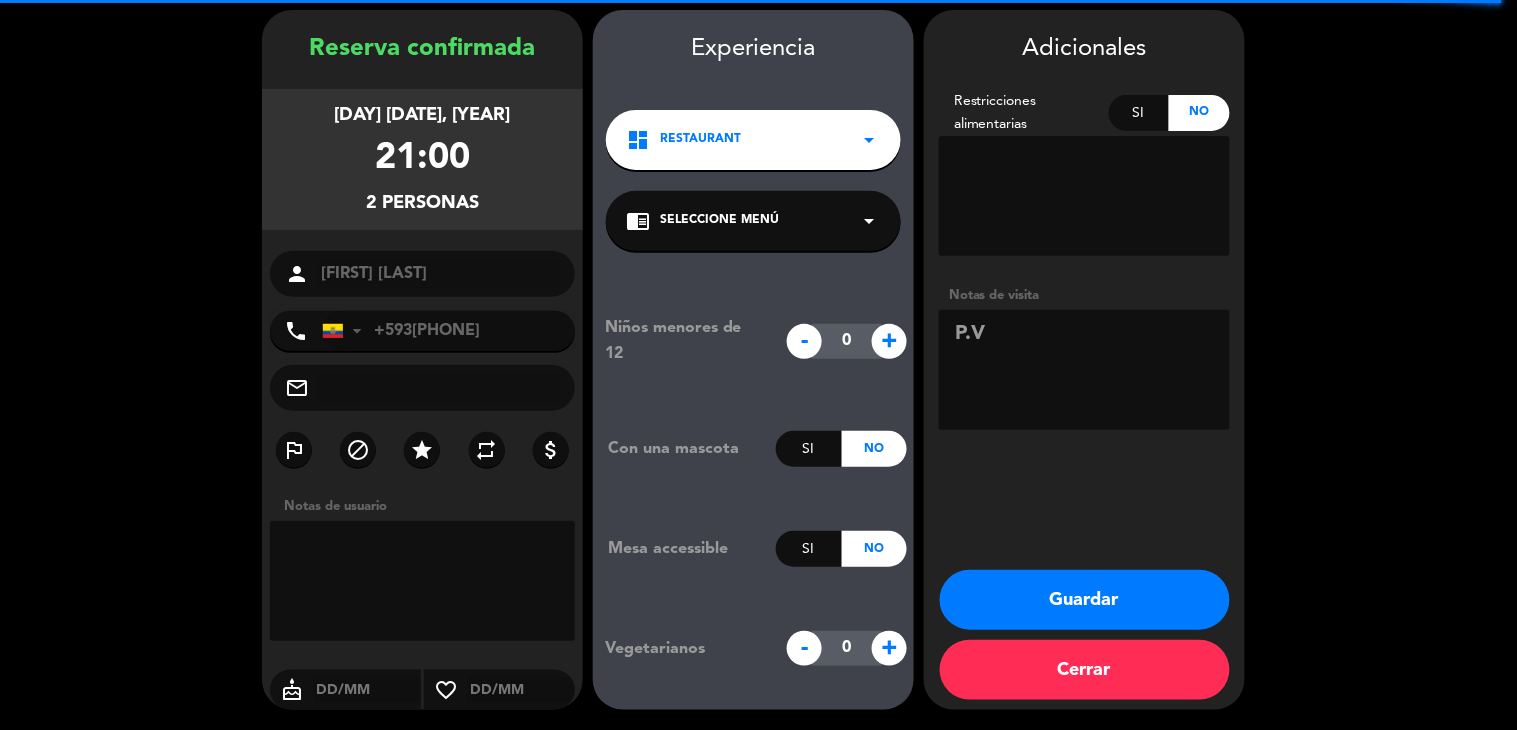 type on "P.V" 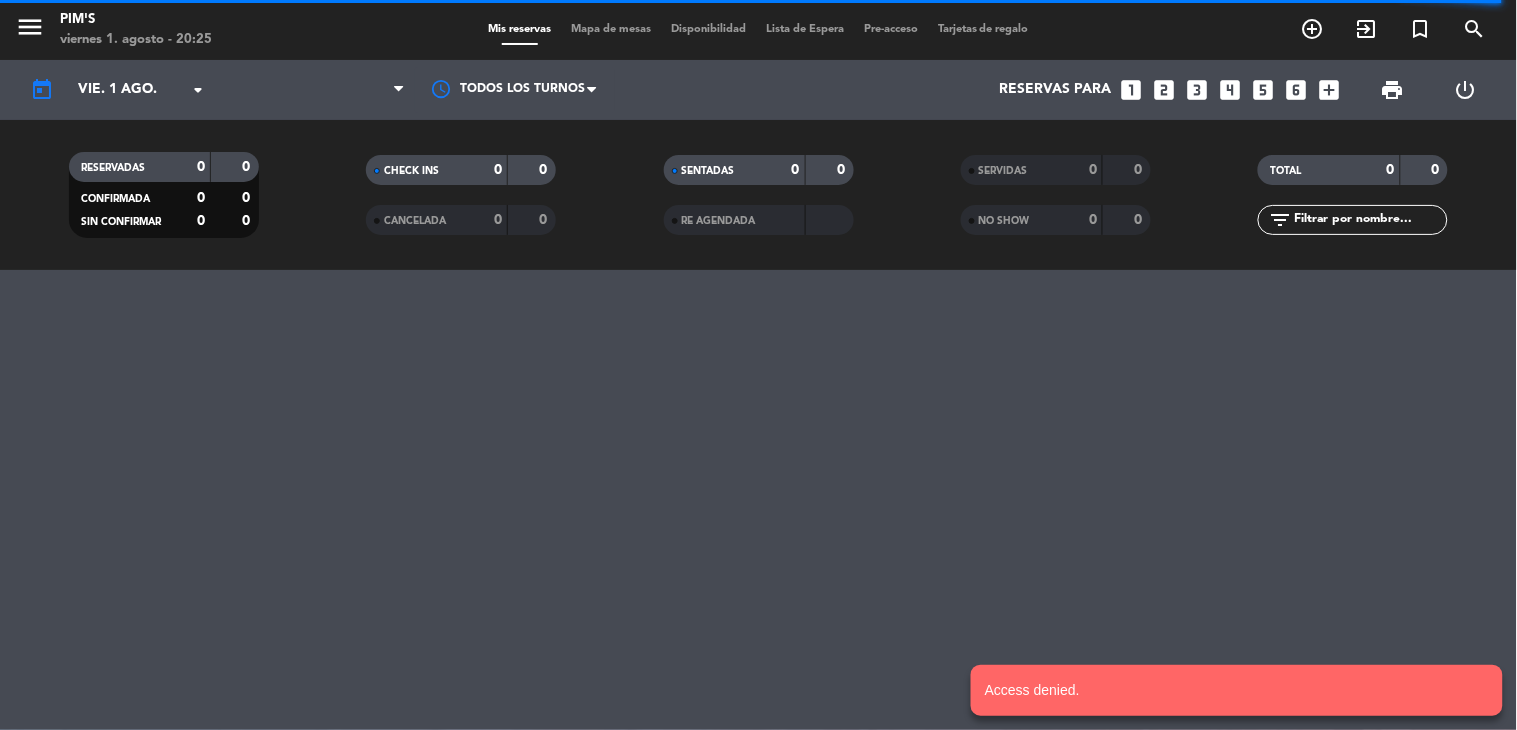 scroll, scrollTop: 0, scrollLeft: 0, axis: both 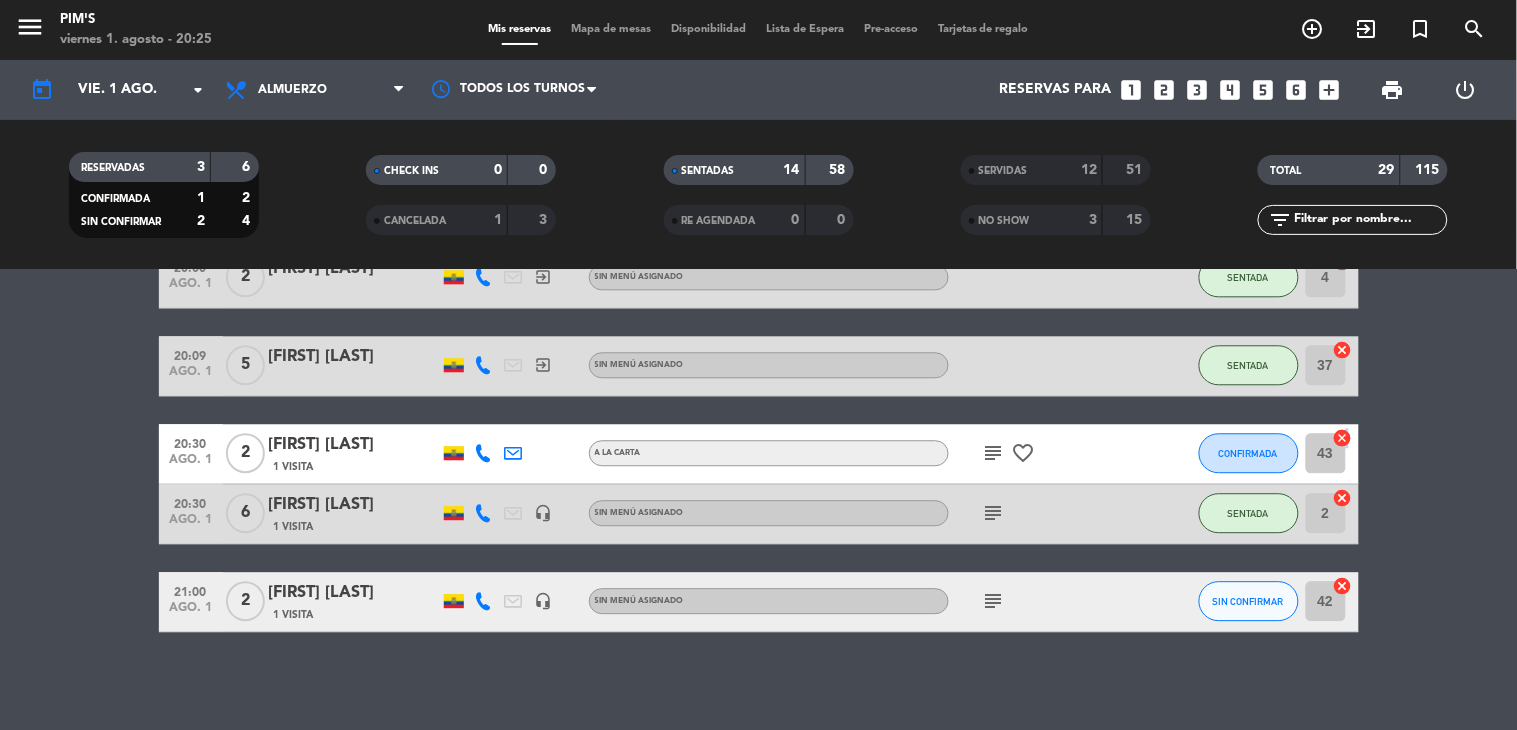 drag, startPoint x: 1333, startPoint y: 433, endPoint x: 1343, endPoint y: 495, distance: 62.801273 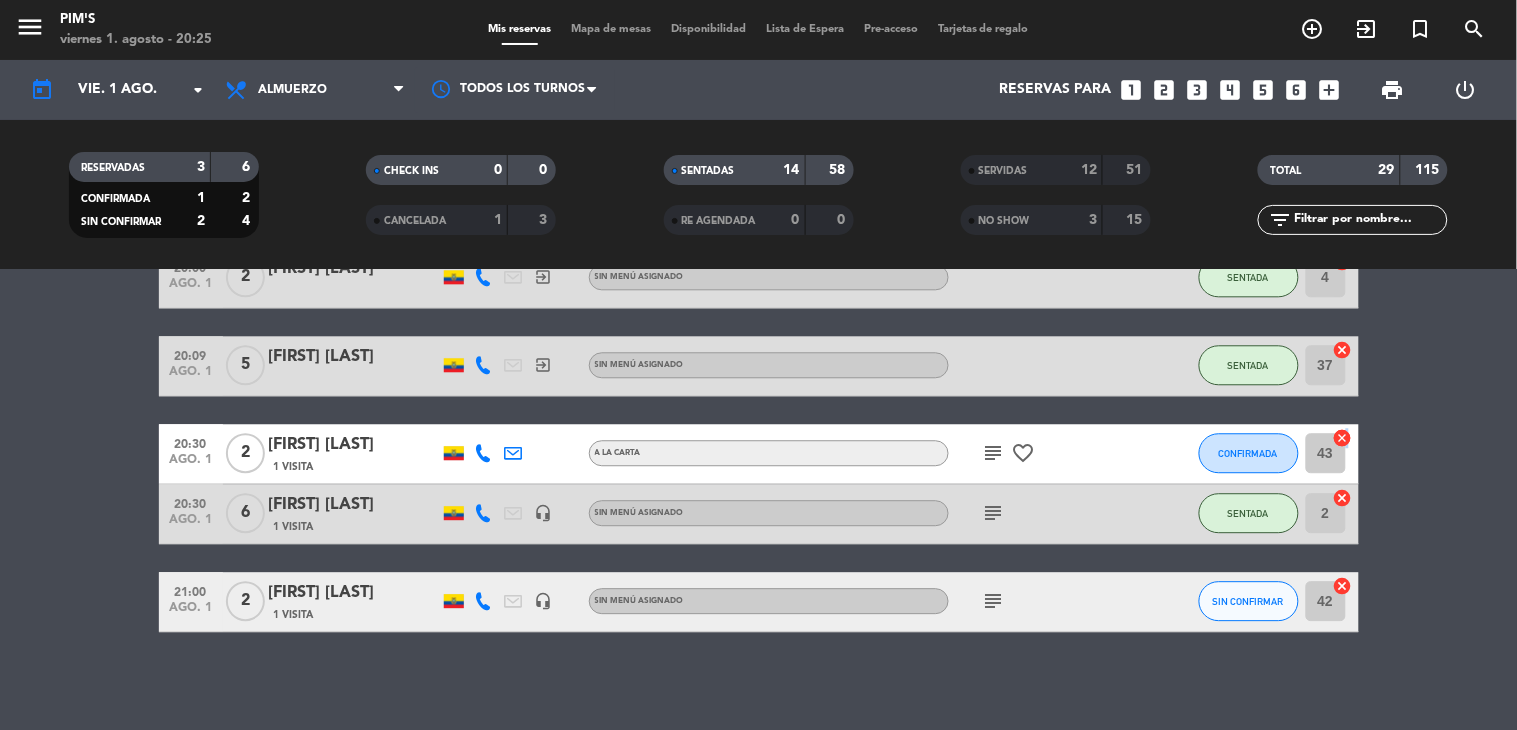 click on "cancel" 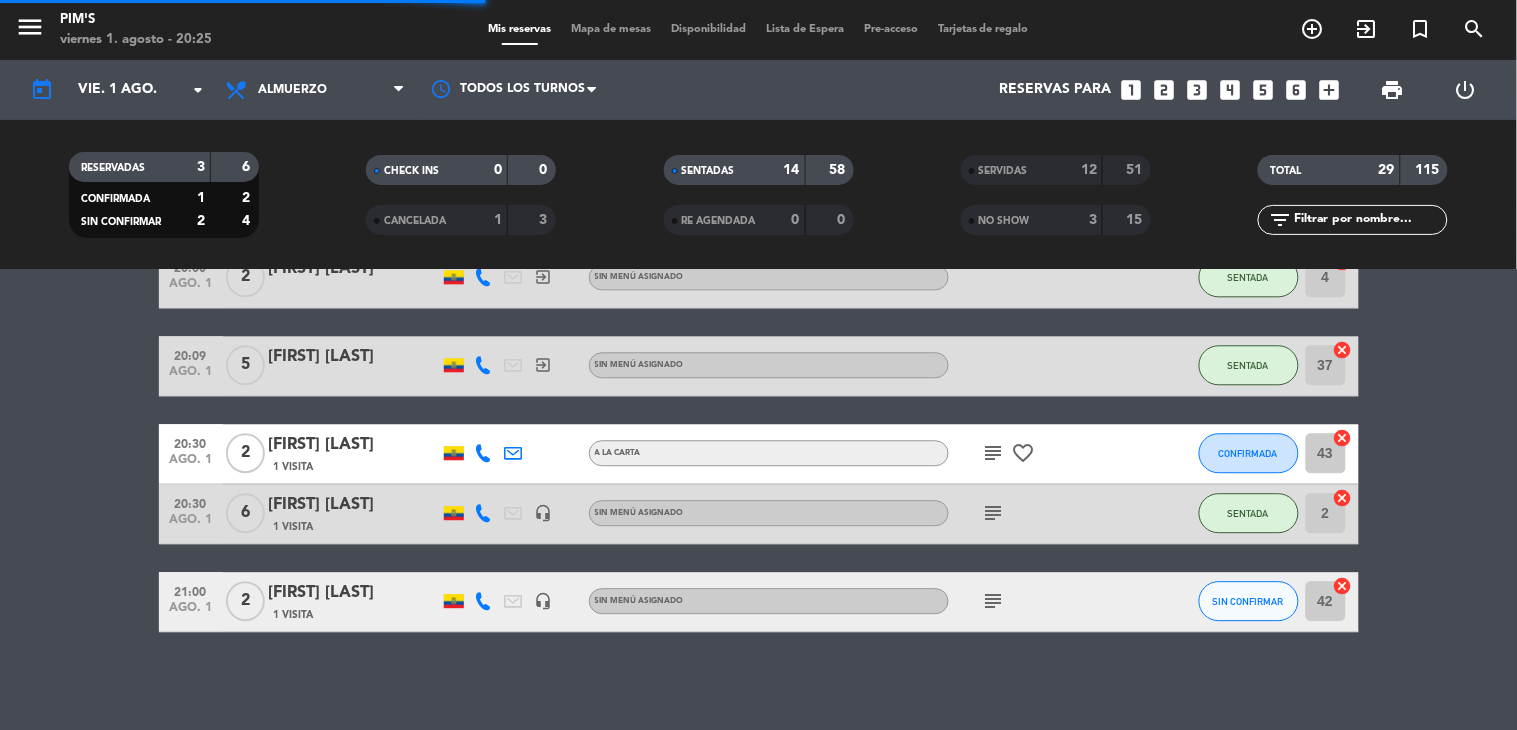 click on "cancel" 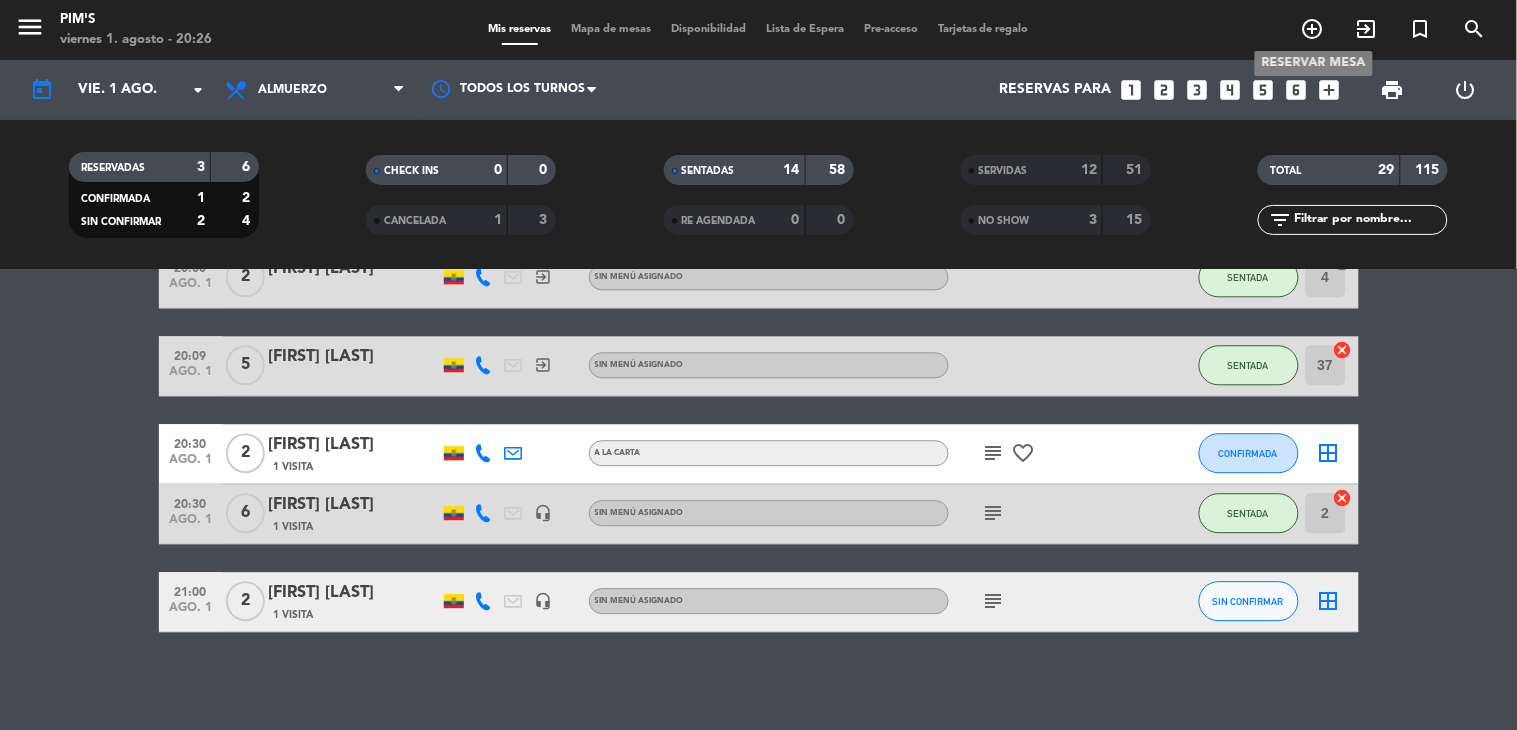 click on "add_circle_outline" at bounding box center [1313, 29] 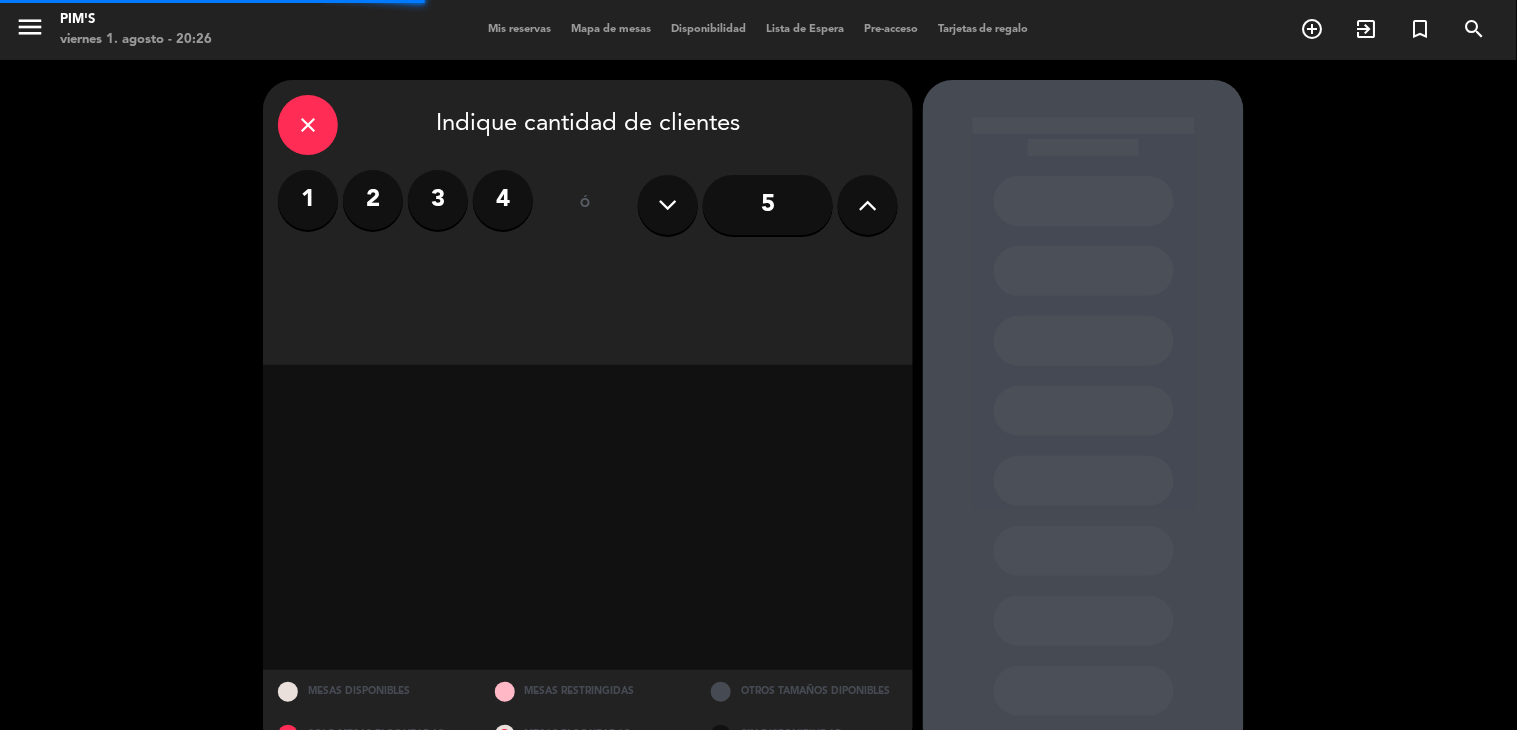click on "4" at bounding box center (503, 200) 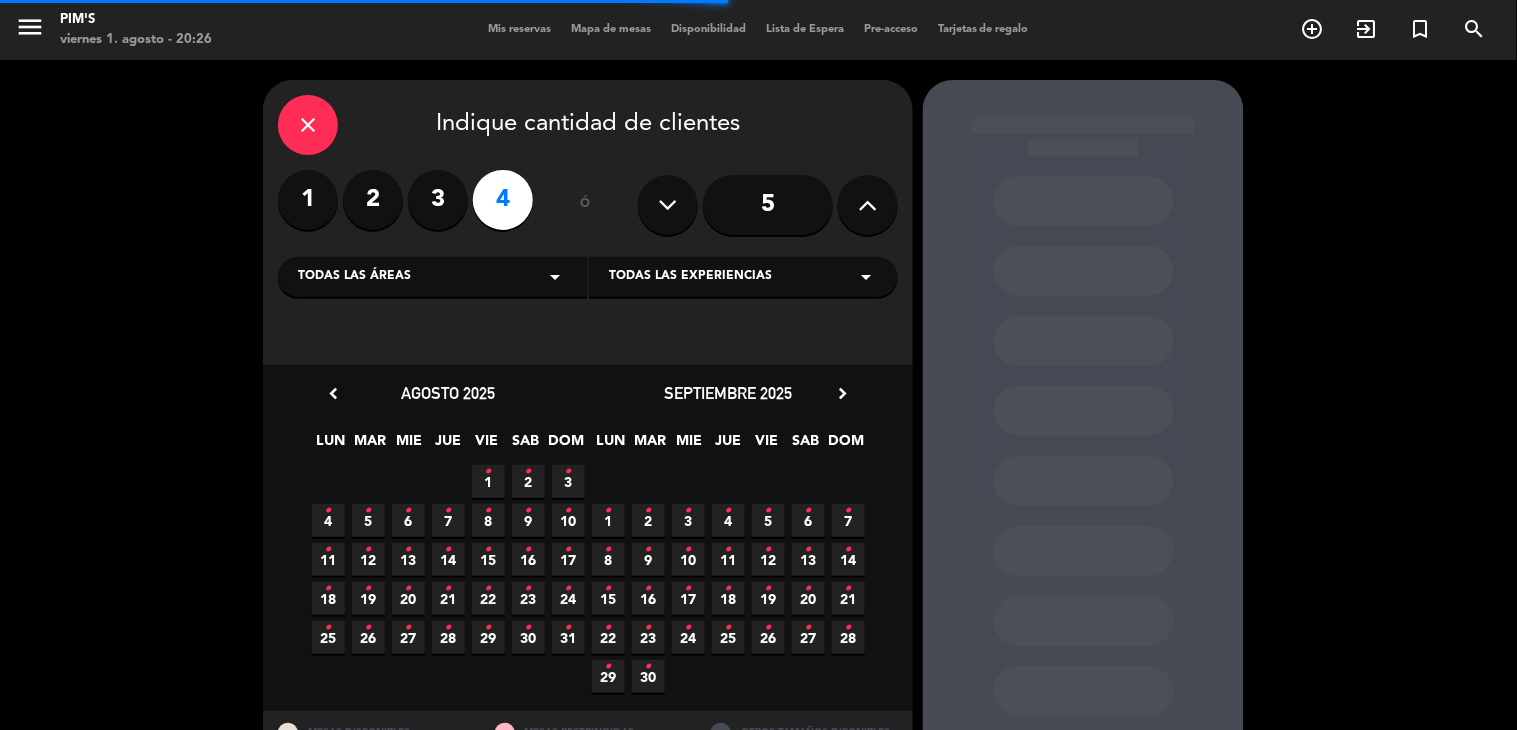 click on "•" at bounding box center [488, 472] 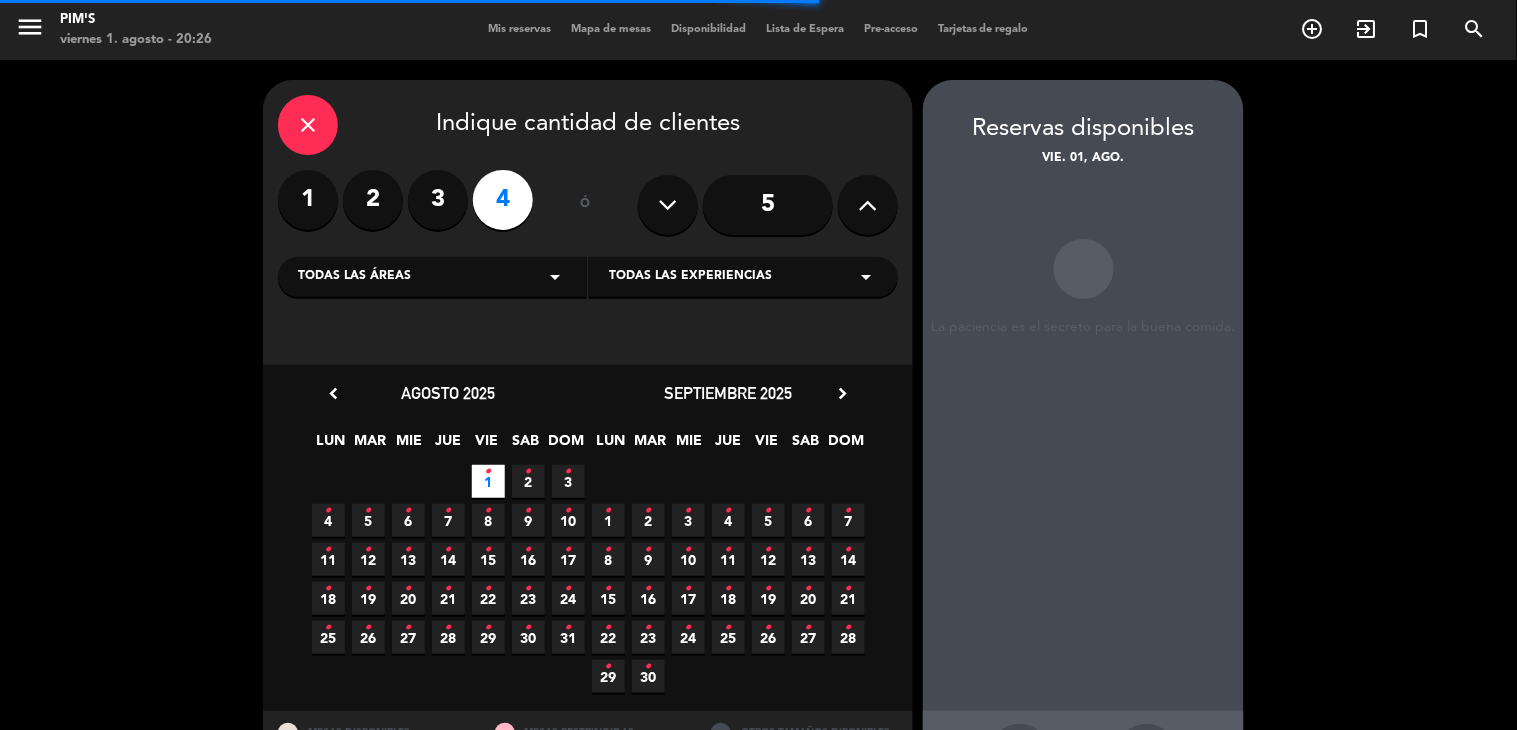 scroll, scrollTop: 80, scrollLeft: 0, axis: vertical 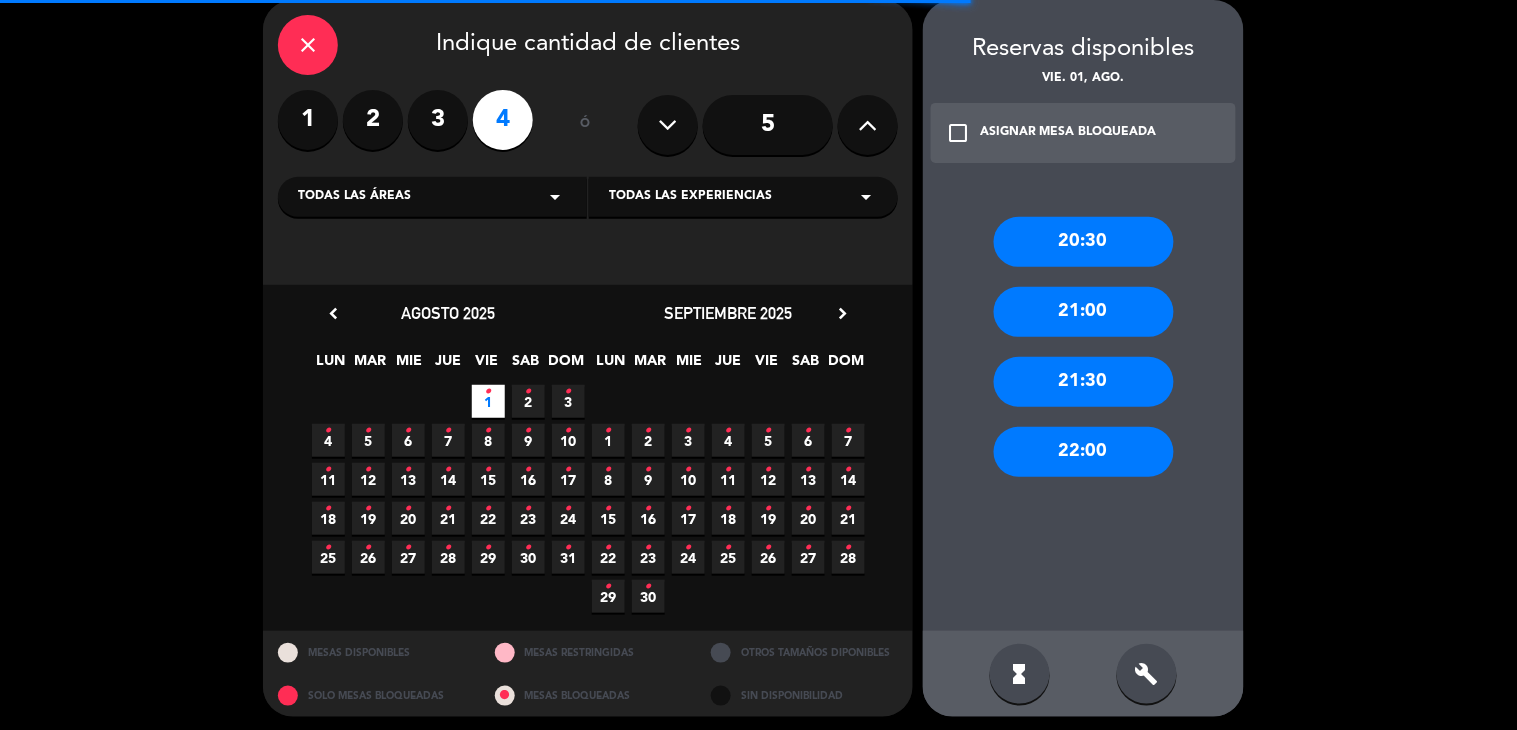 click on "21:30" at bounding box center [1084, 382] 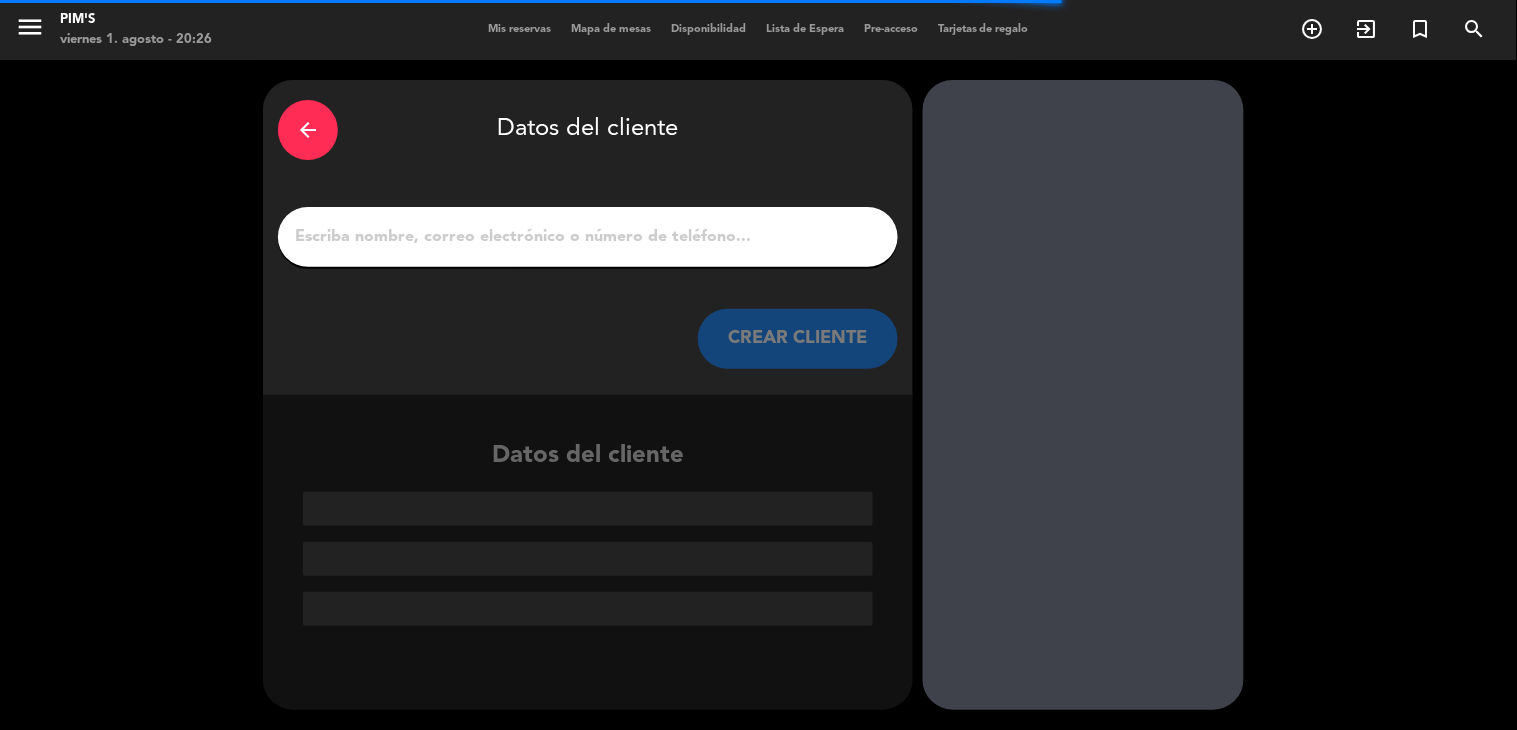 click at bounding box center [588, 237] 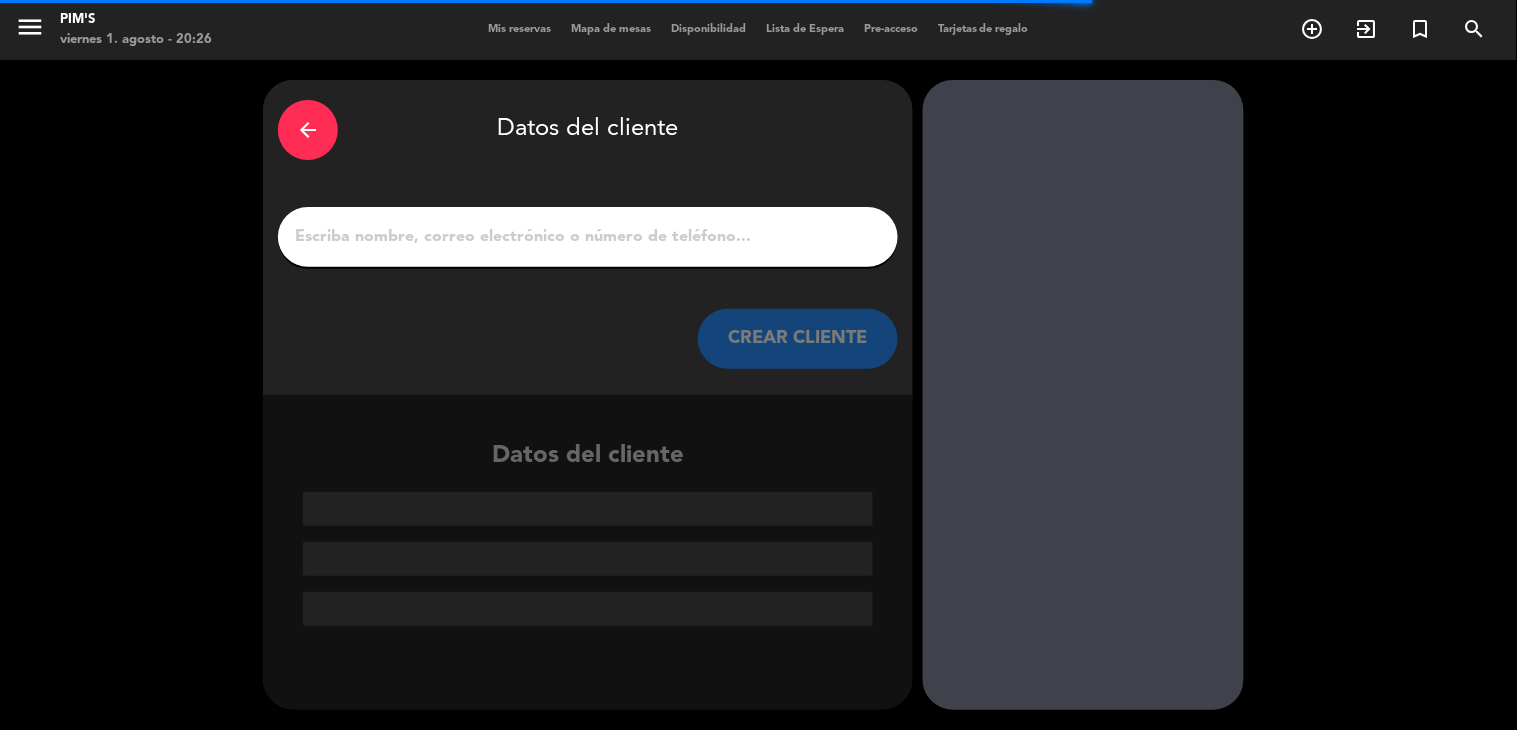 click at bounding box center (588, 237) 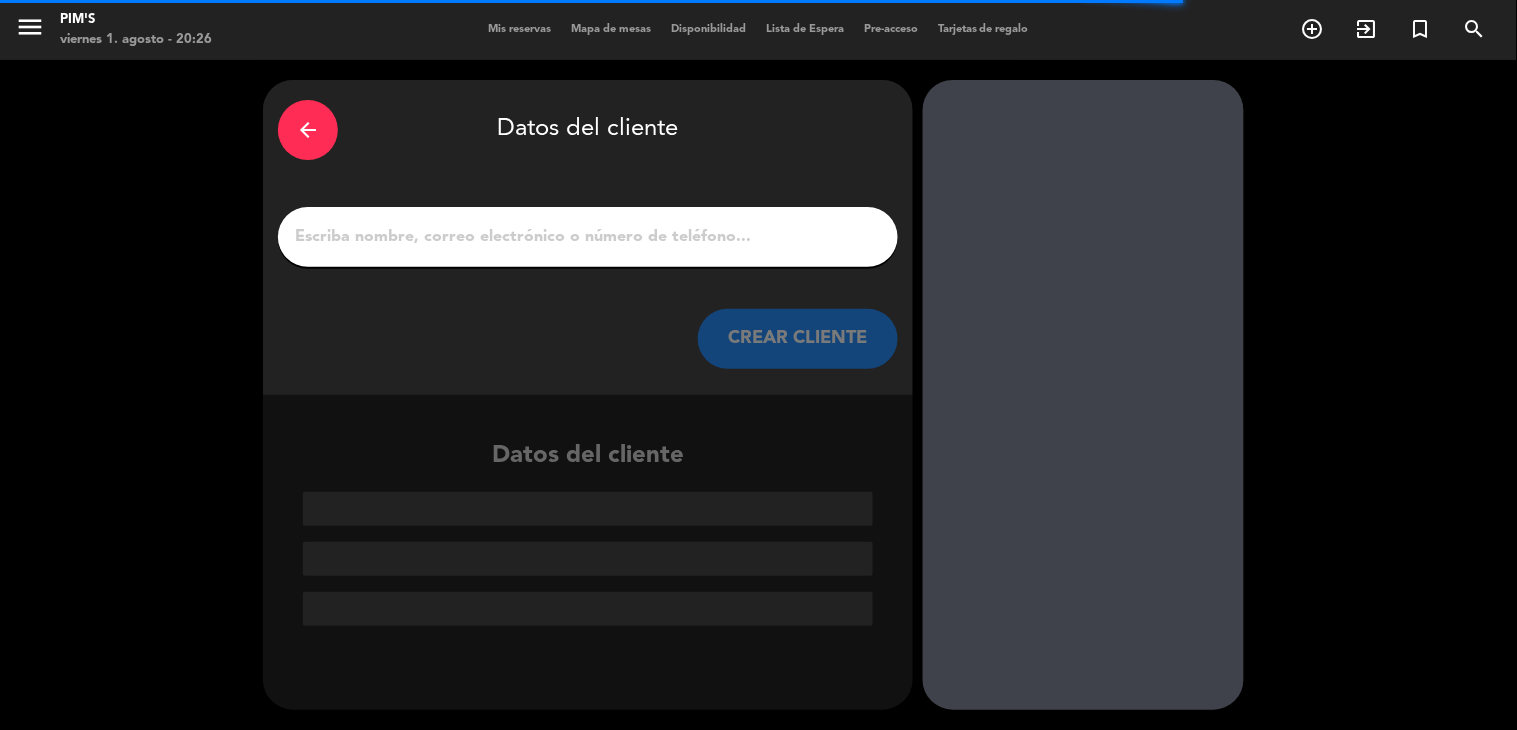 click at bounding box center (588, 237) 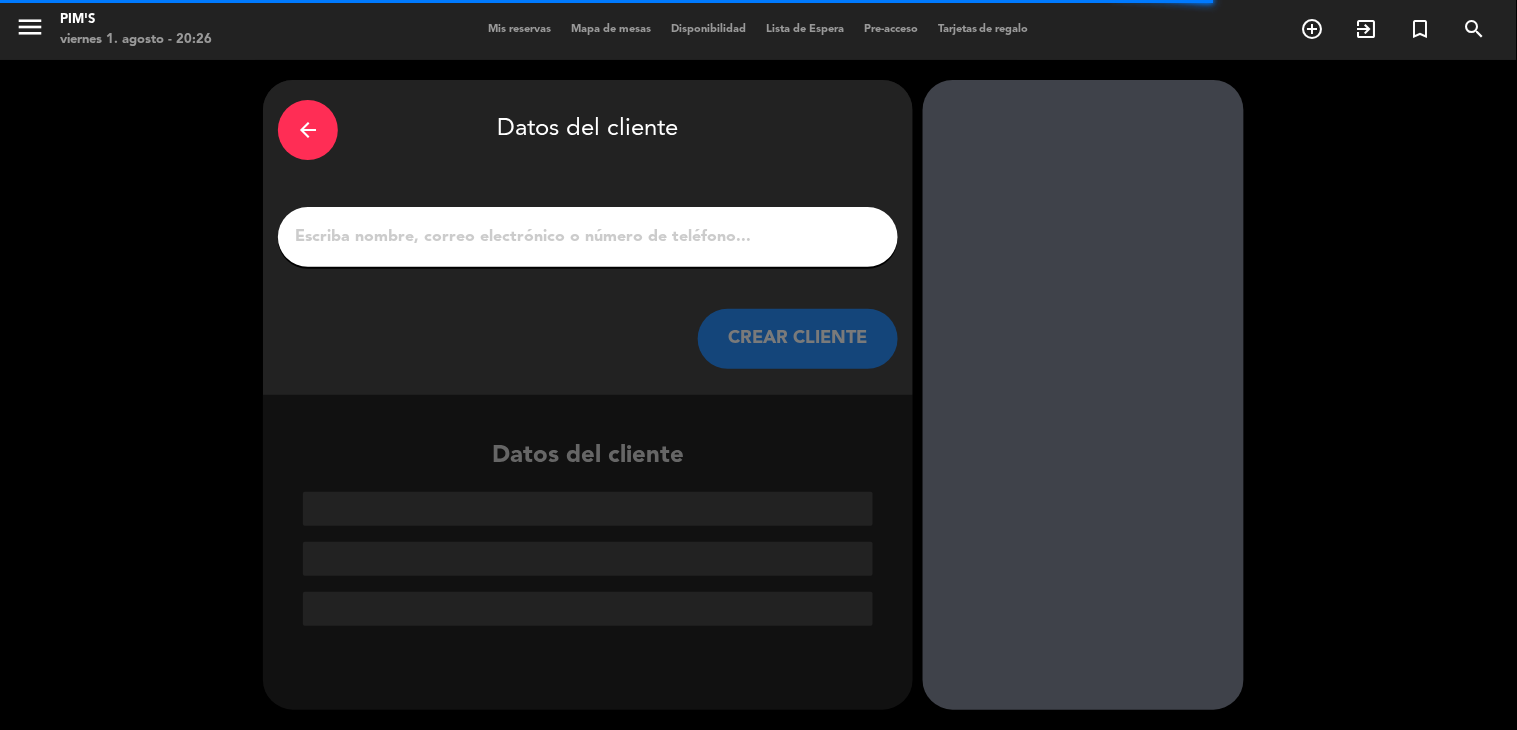 click on "1" at bounding box center [588, 237] 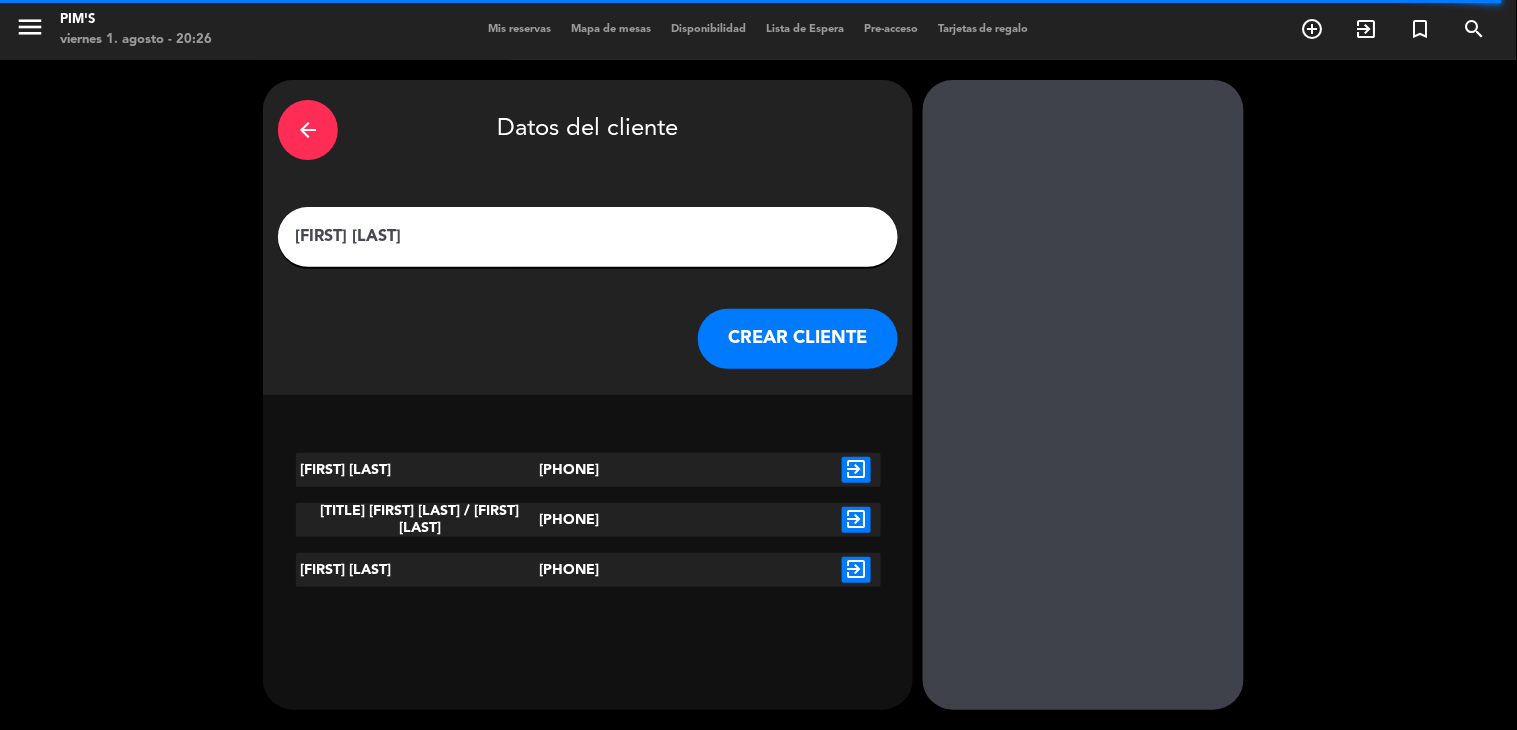 type on "[FIRST] [LAST]" 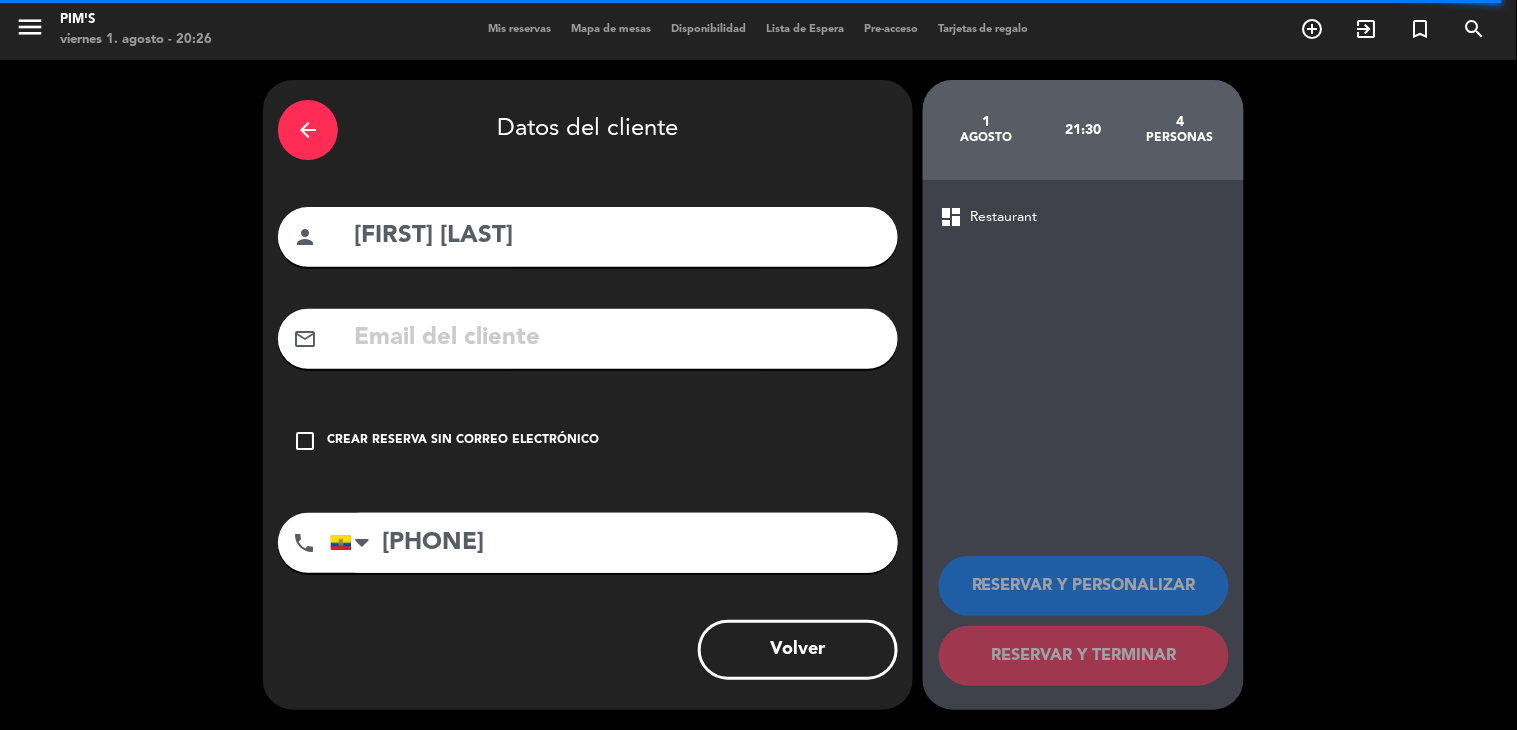 click on "Crear reserva sin correo electrónico" at bounding box center [463, 441] 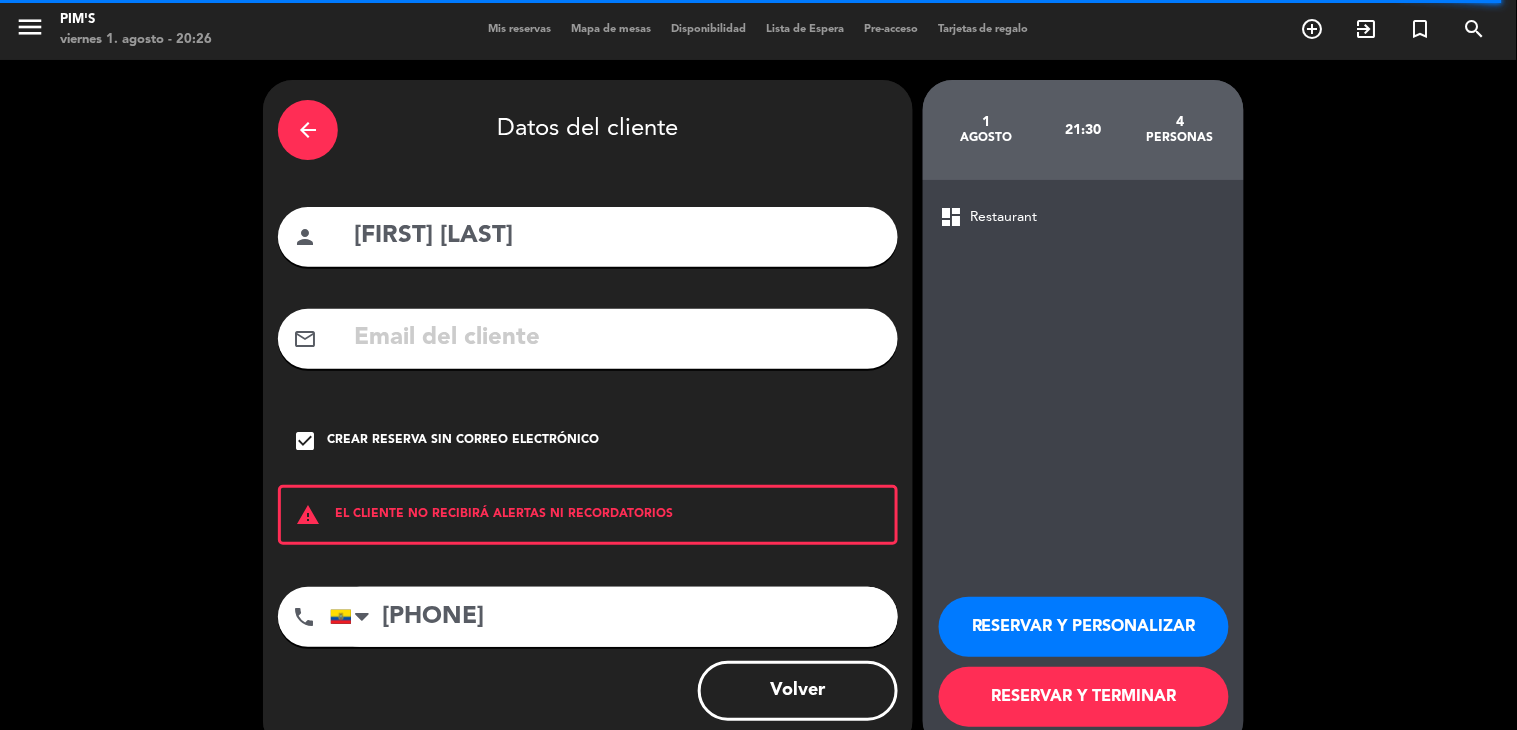 click on "RESERVAR Y PERSONALIZAR" at bounding box center [1084, 627] 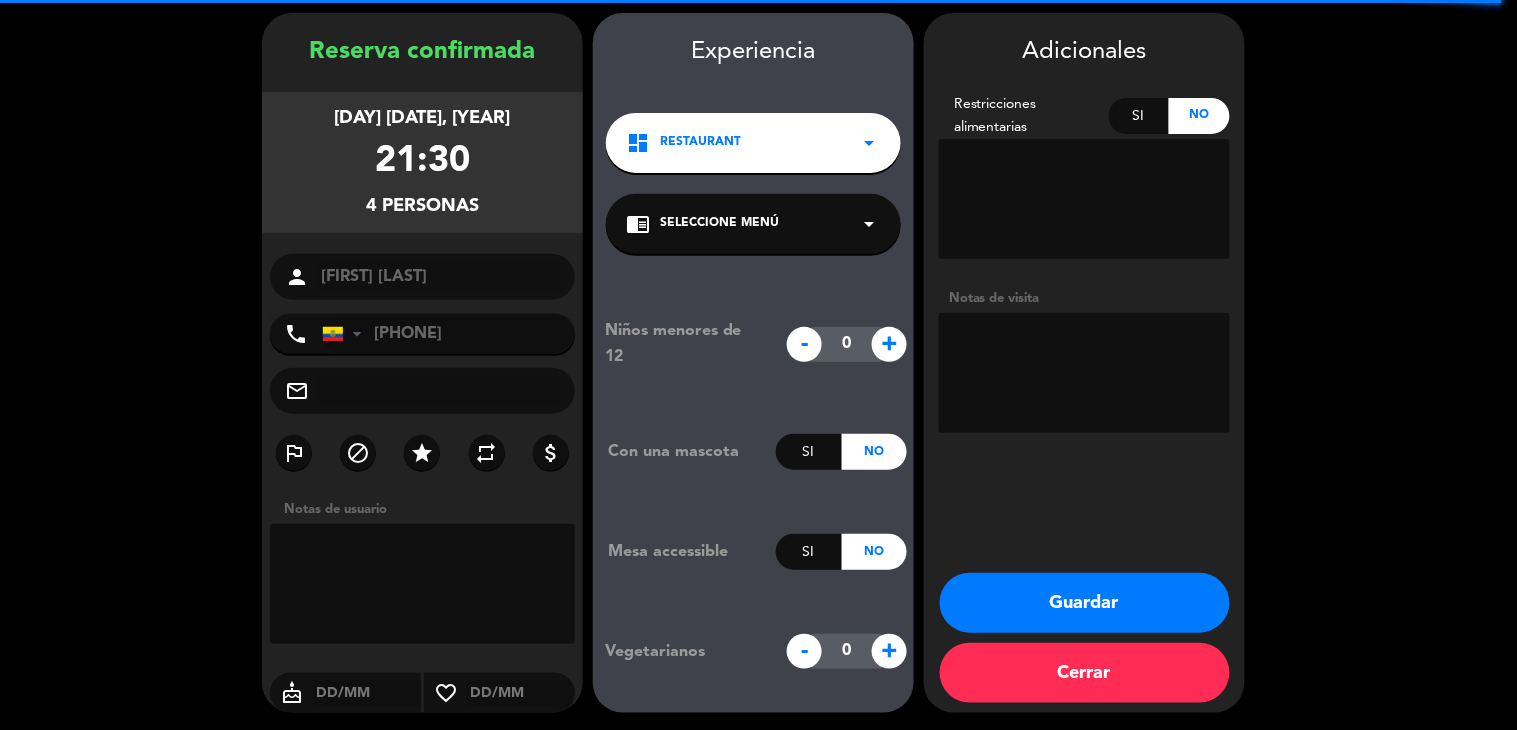 scroll, scrollTop: 70, scrollLeft: 0, axis: vertical 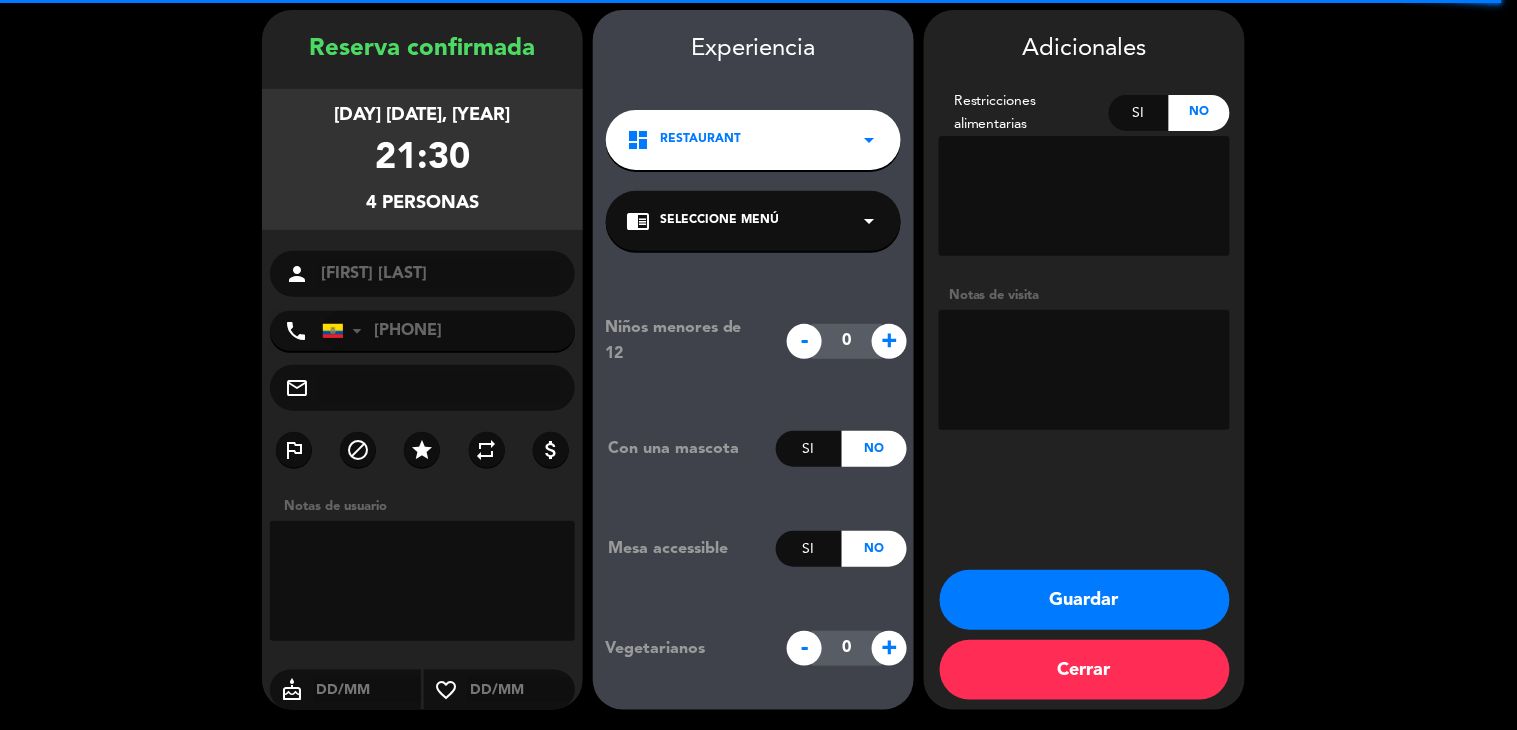 click at bounding box center (1084, 370) 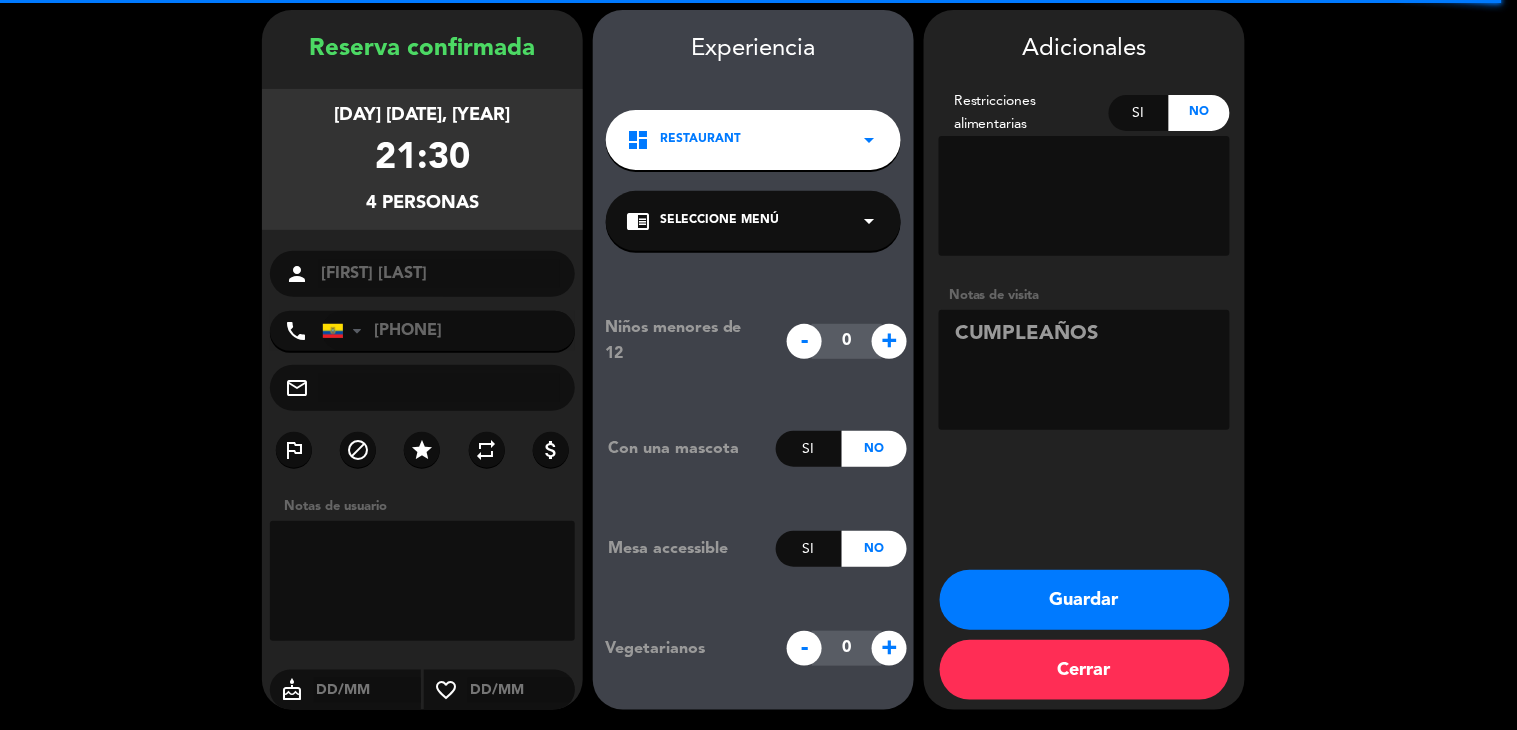 type on "CUMPLEAÑOS" 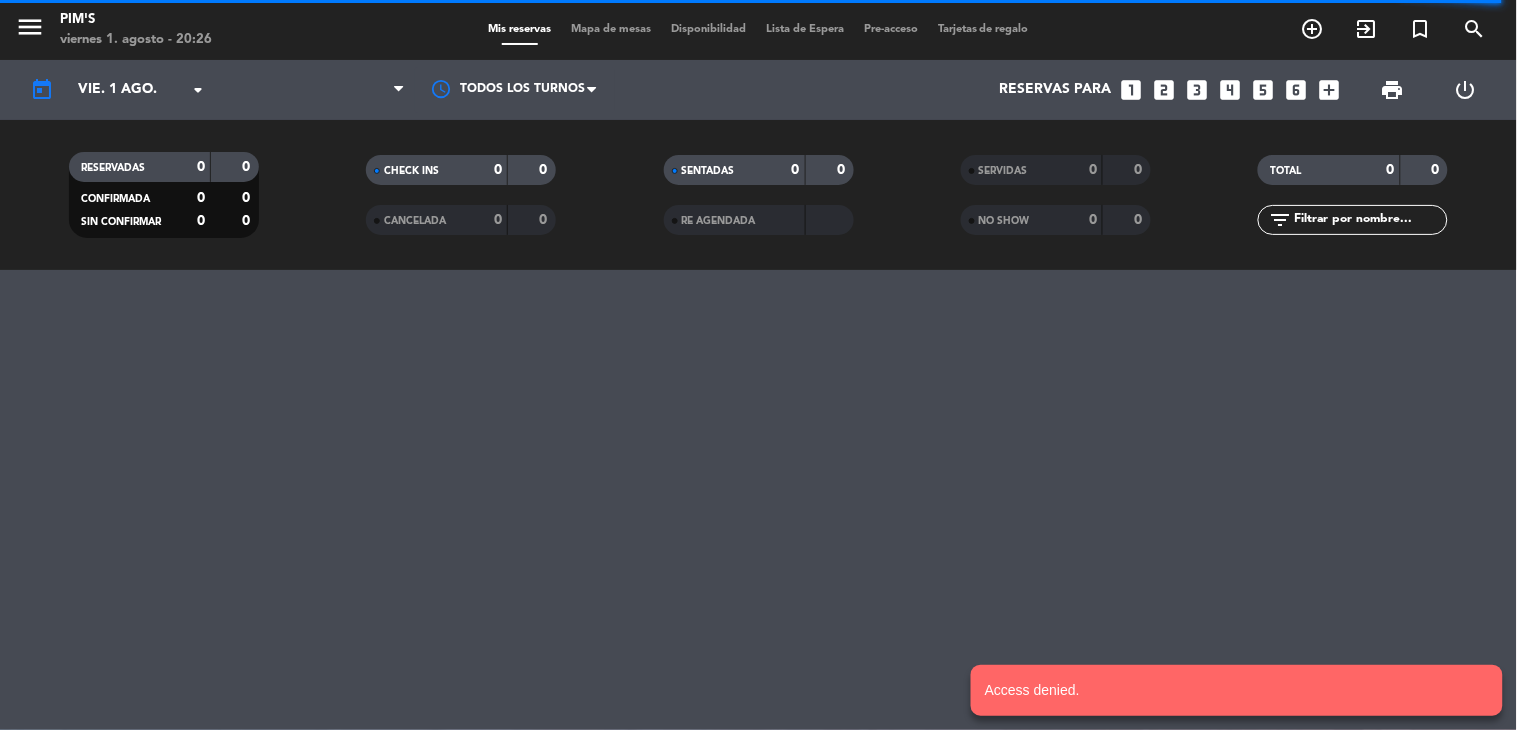 scroll, scrollTop: 0, scrollLeft: 0, axis: both 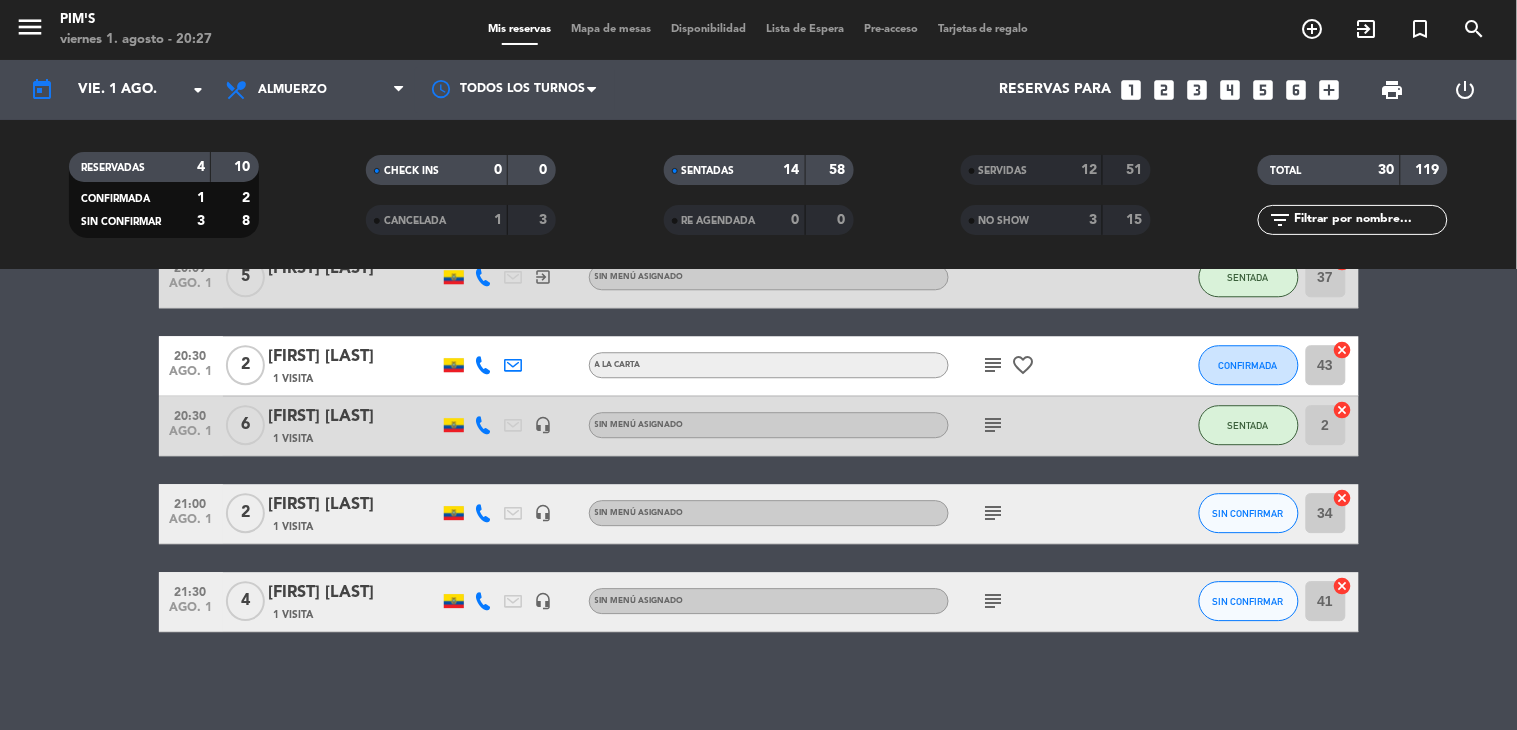 click on "[FIRST] [LAST]" 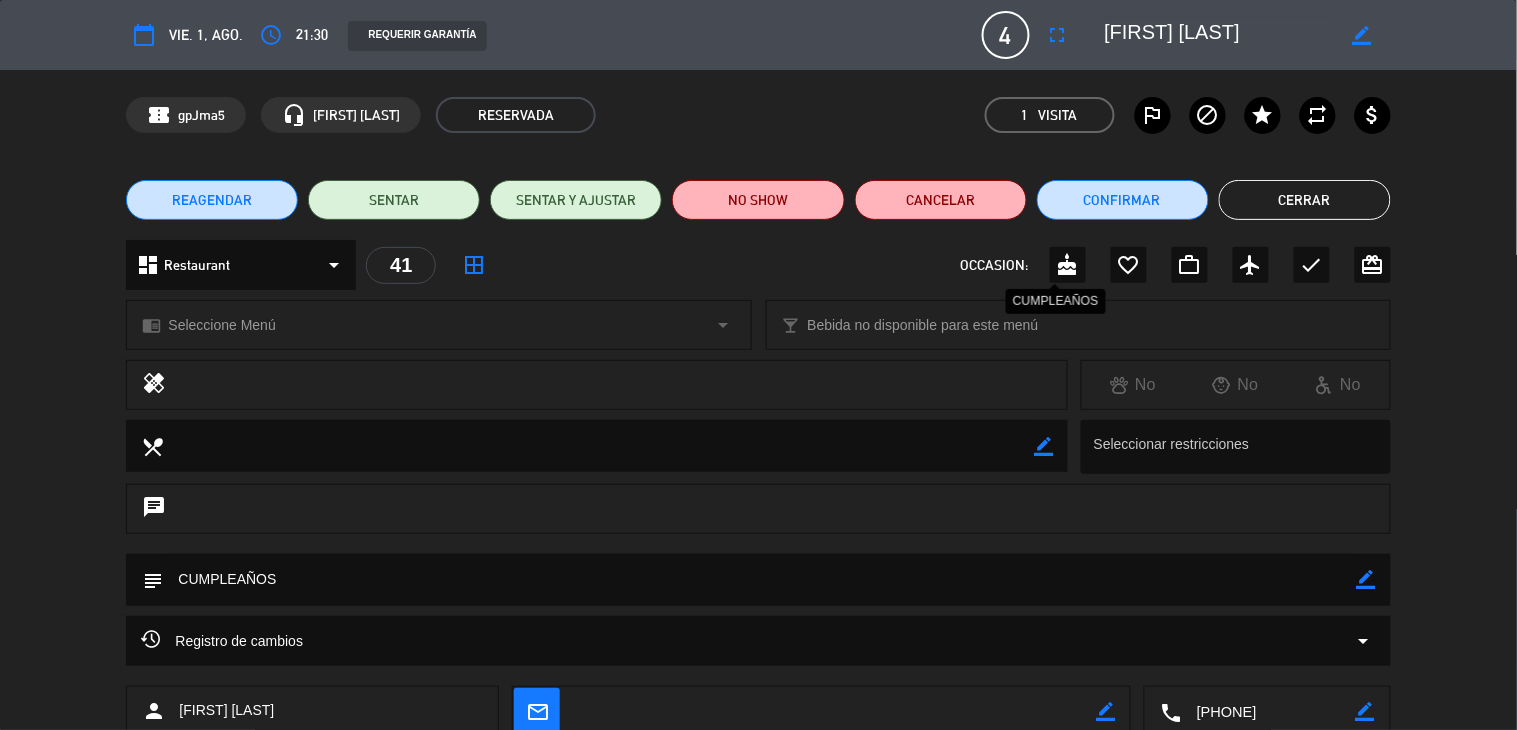 click on "cake" 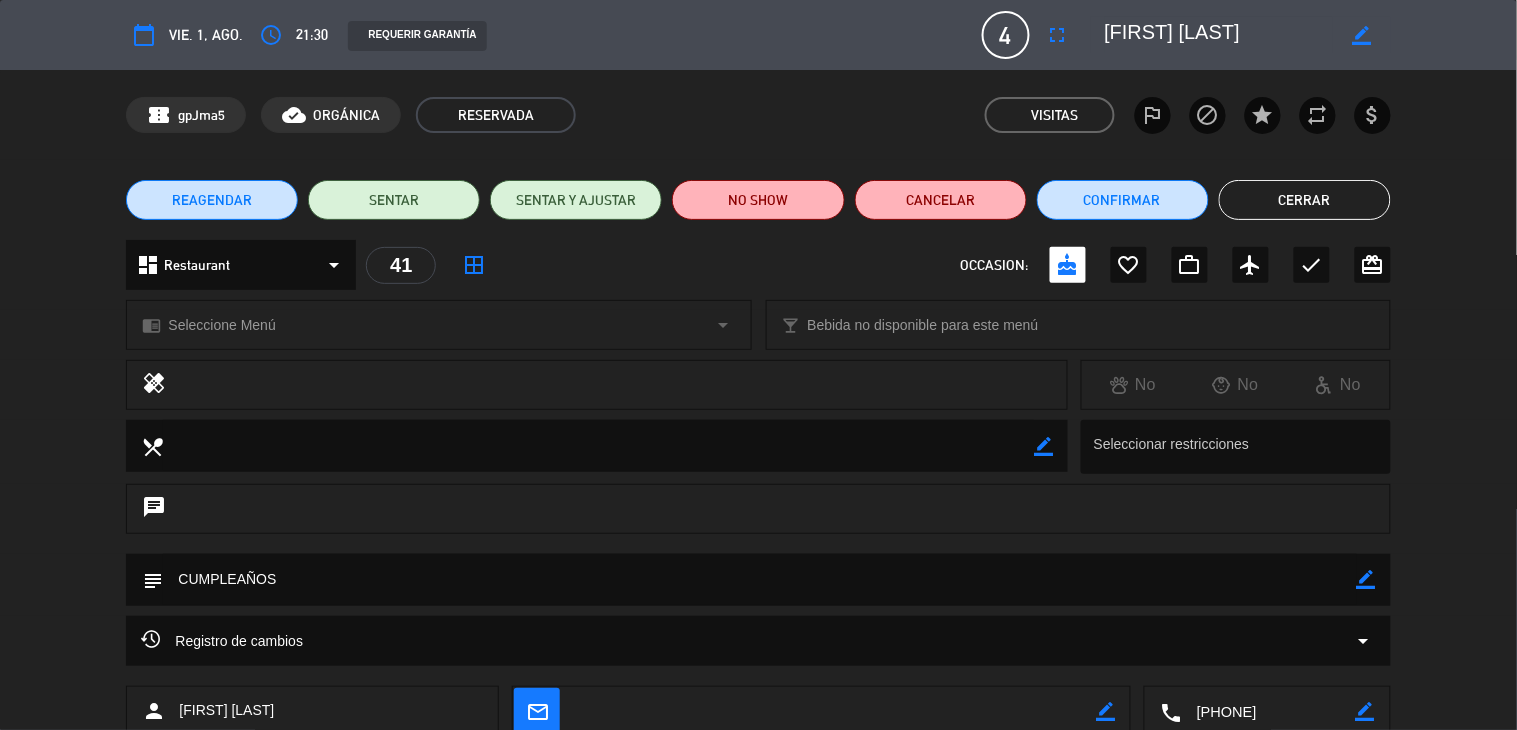 click on "border_color" 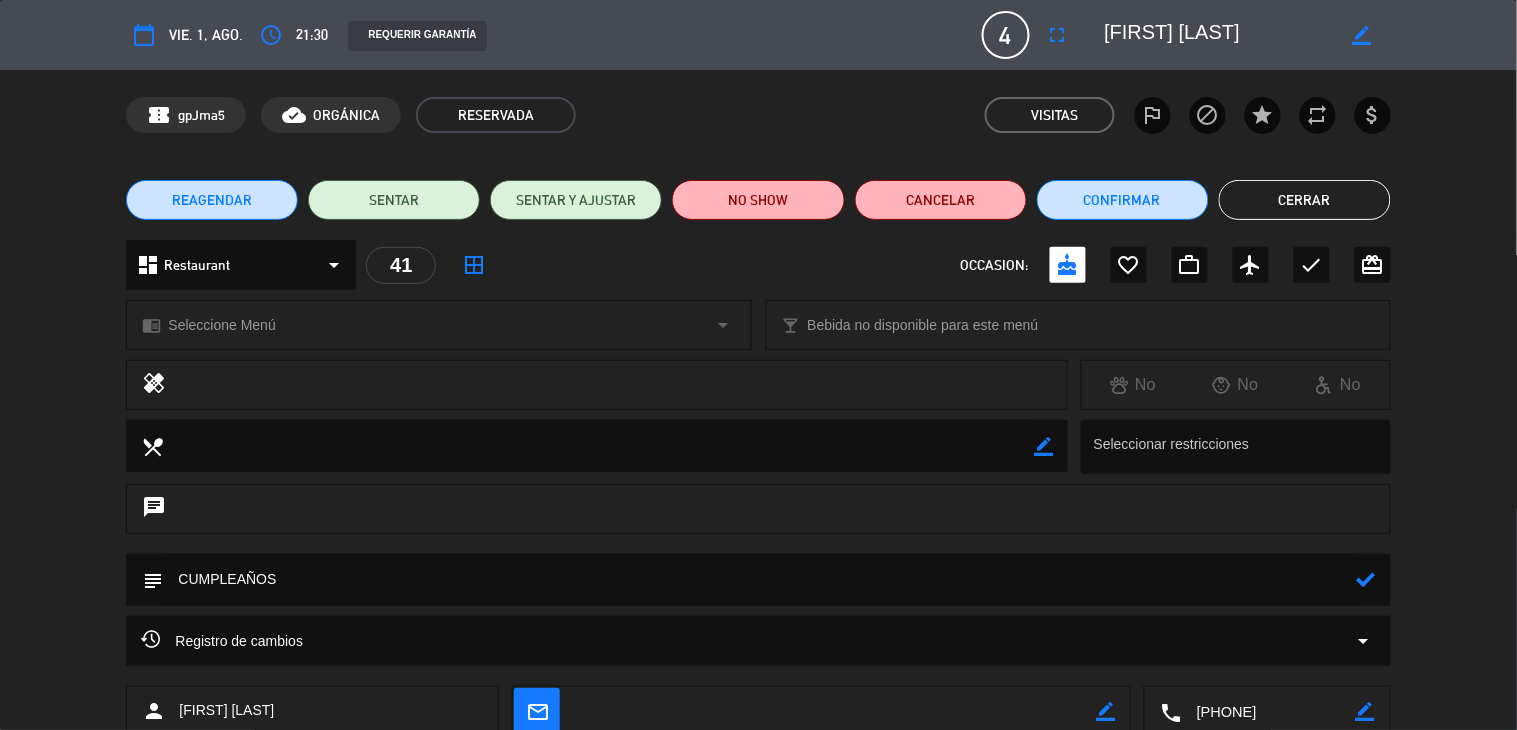 click 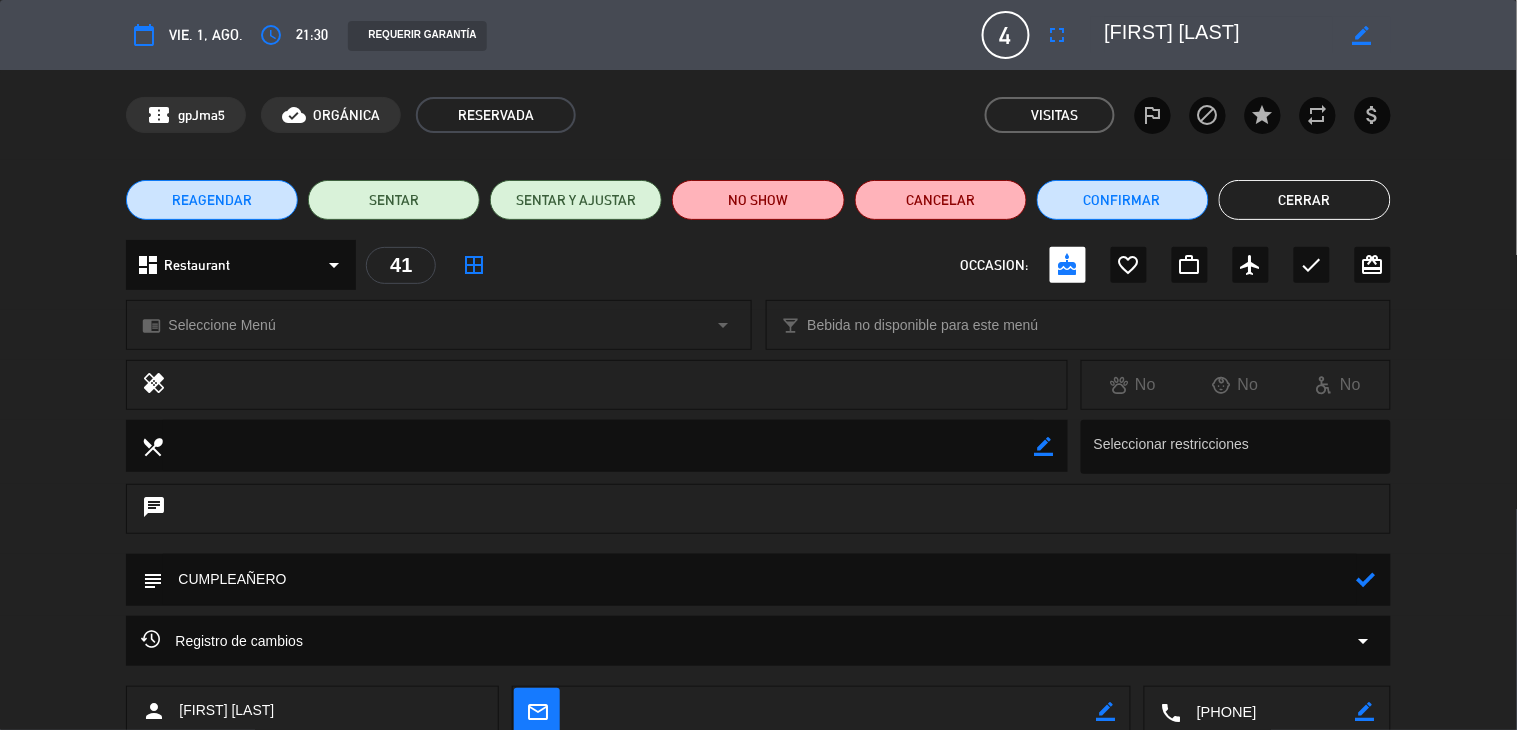type on "CUMPLEAÑERO" 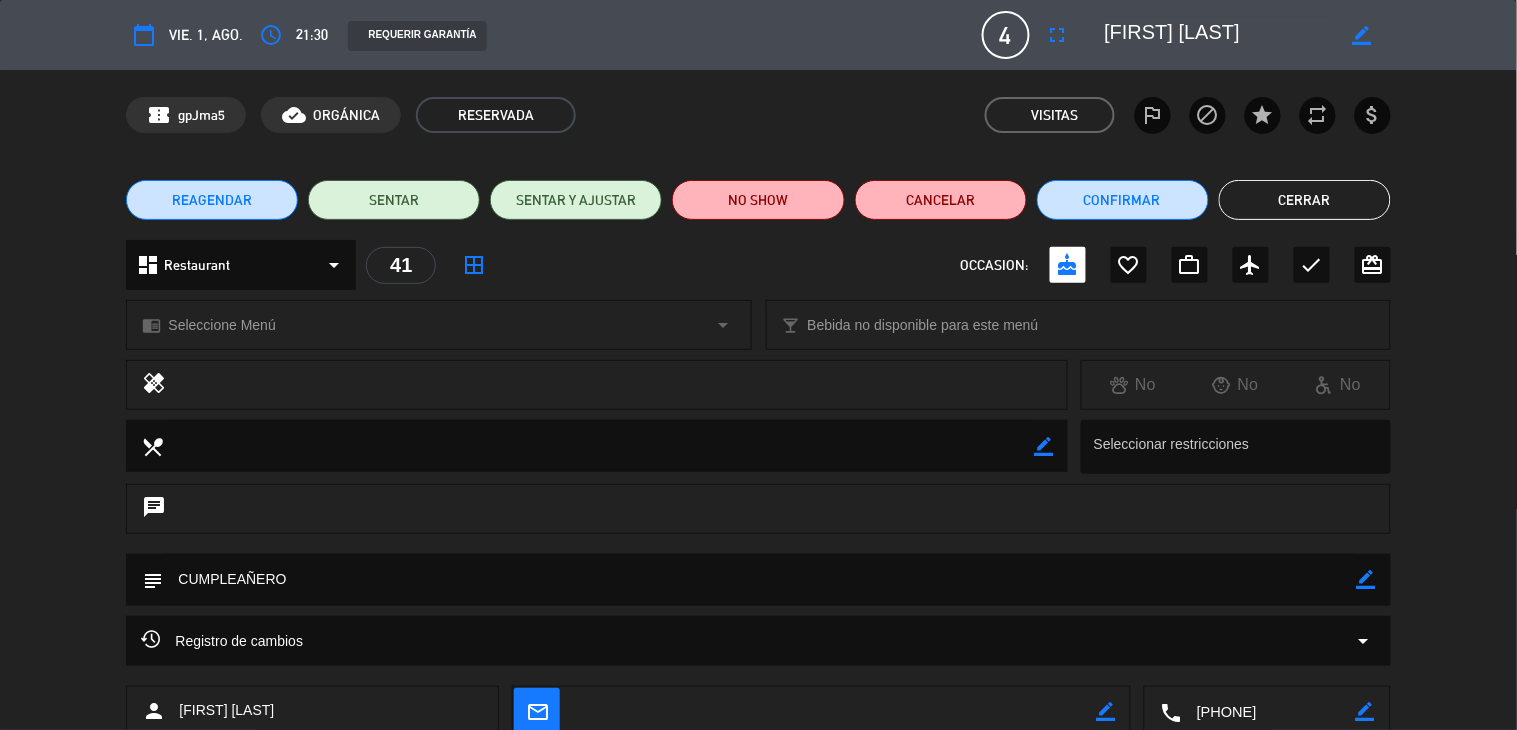 click on "Cerrar" 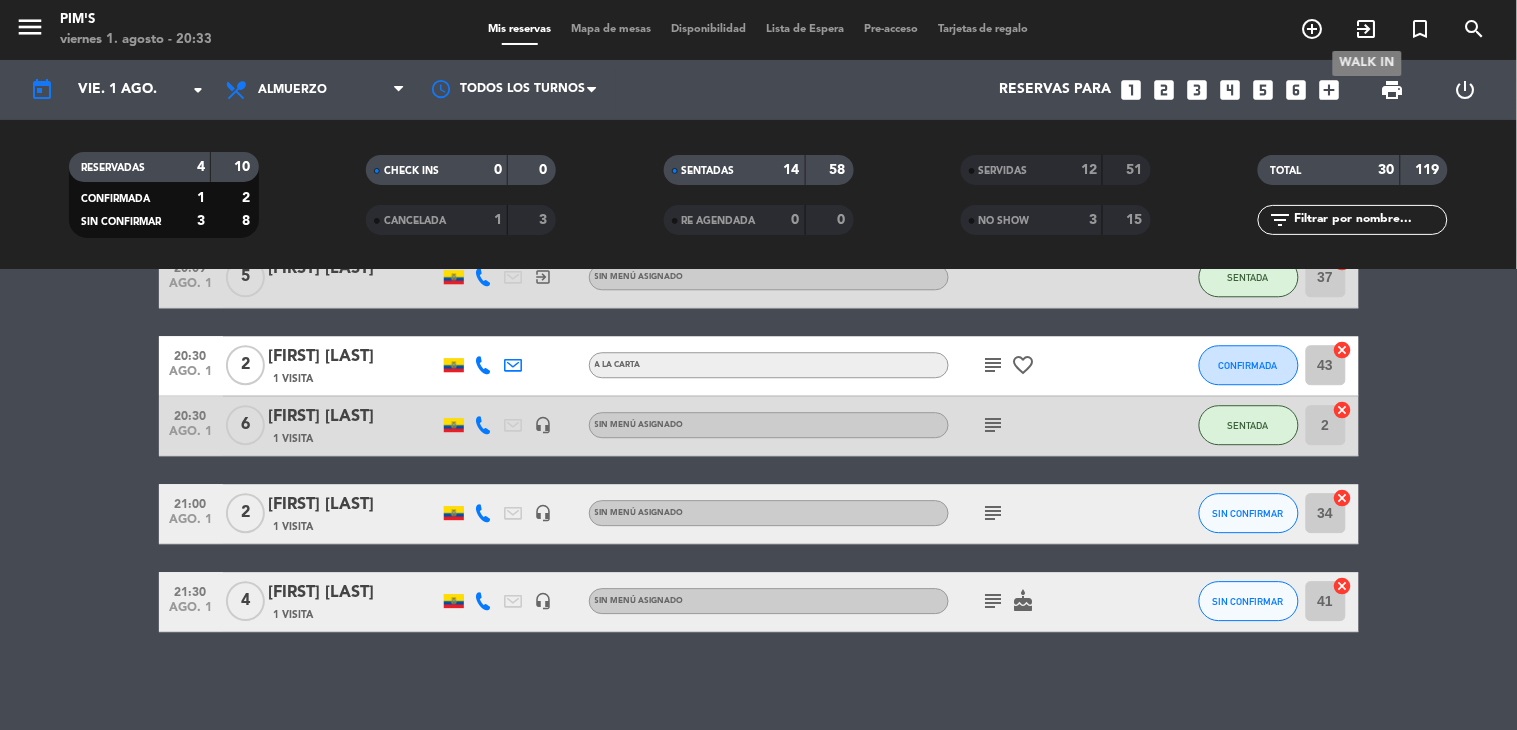 click on "exit_to_app" at bounding box center (1367, 29) 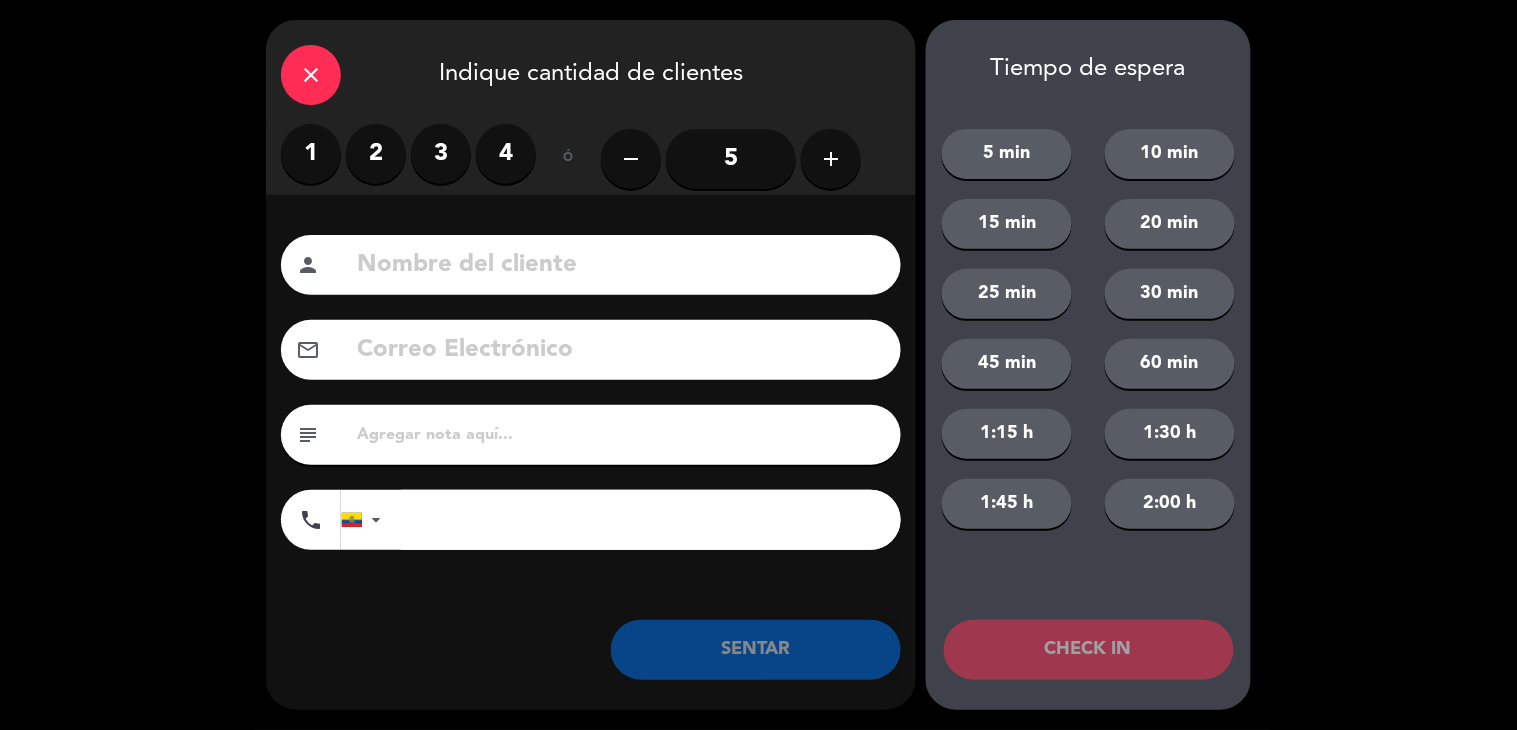 click on "add" 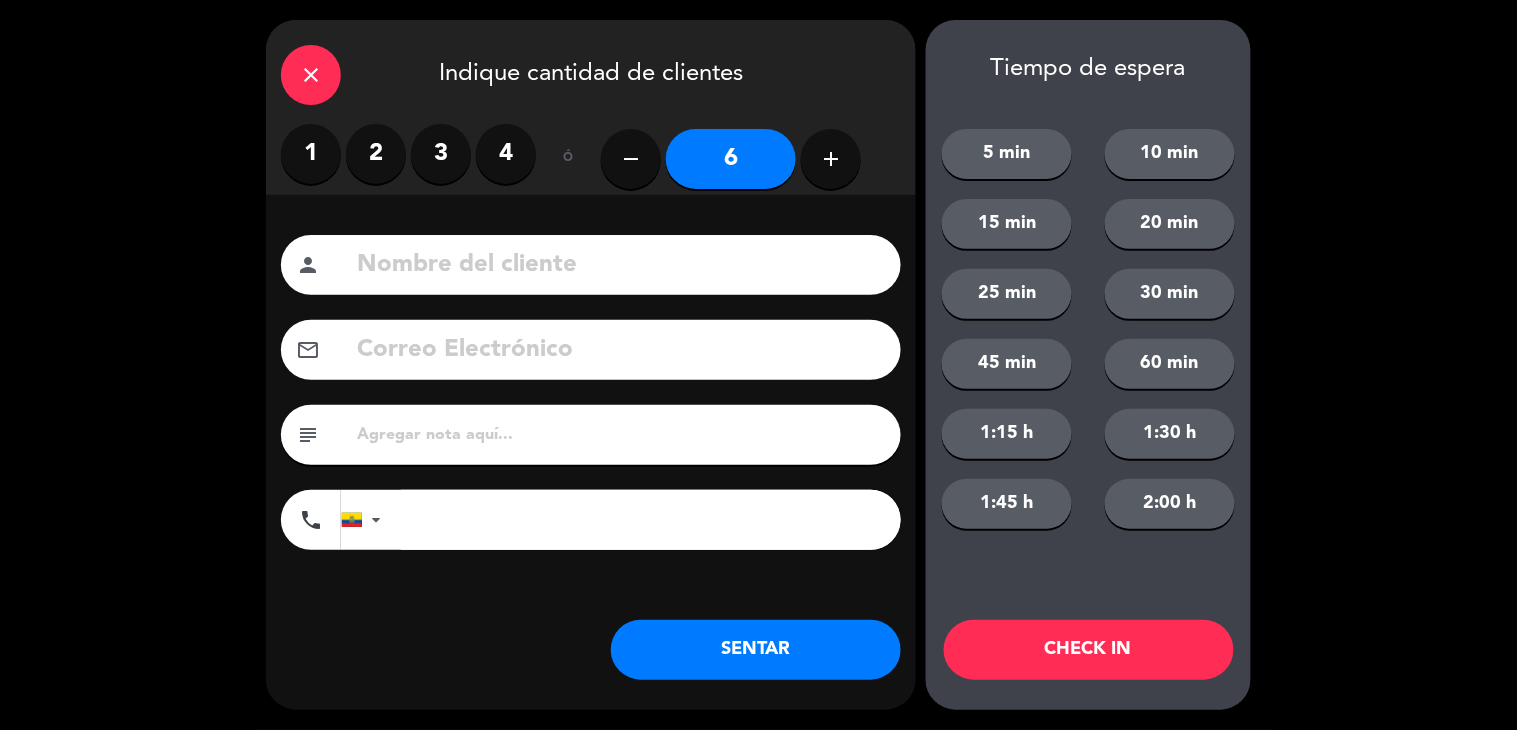 click on "add" 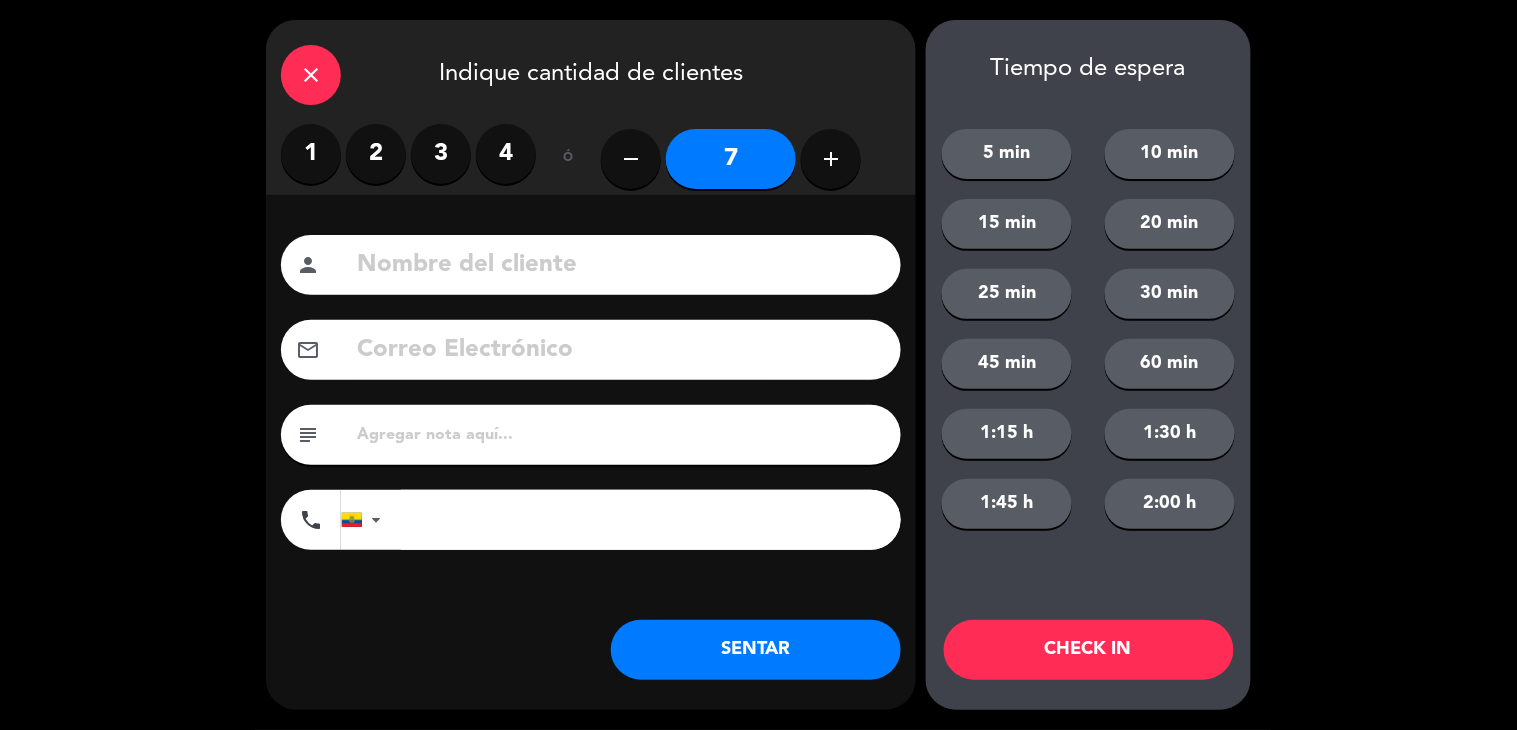 click on "add" 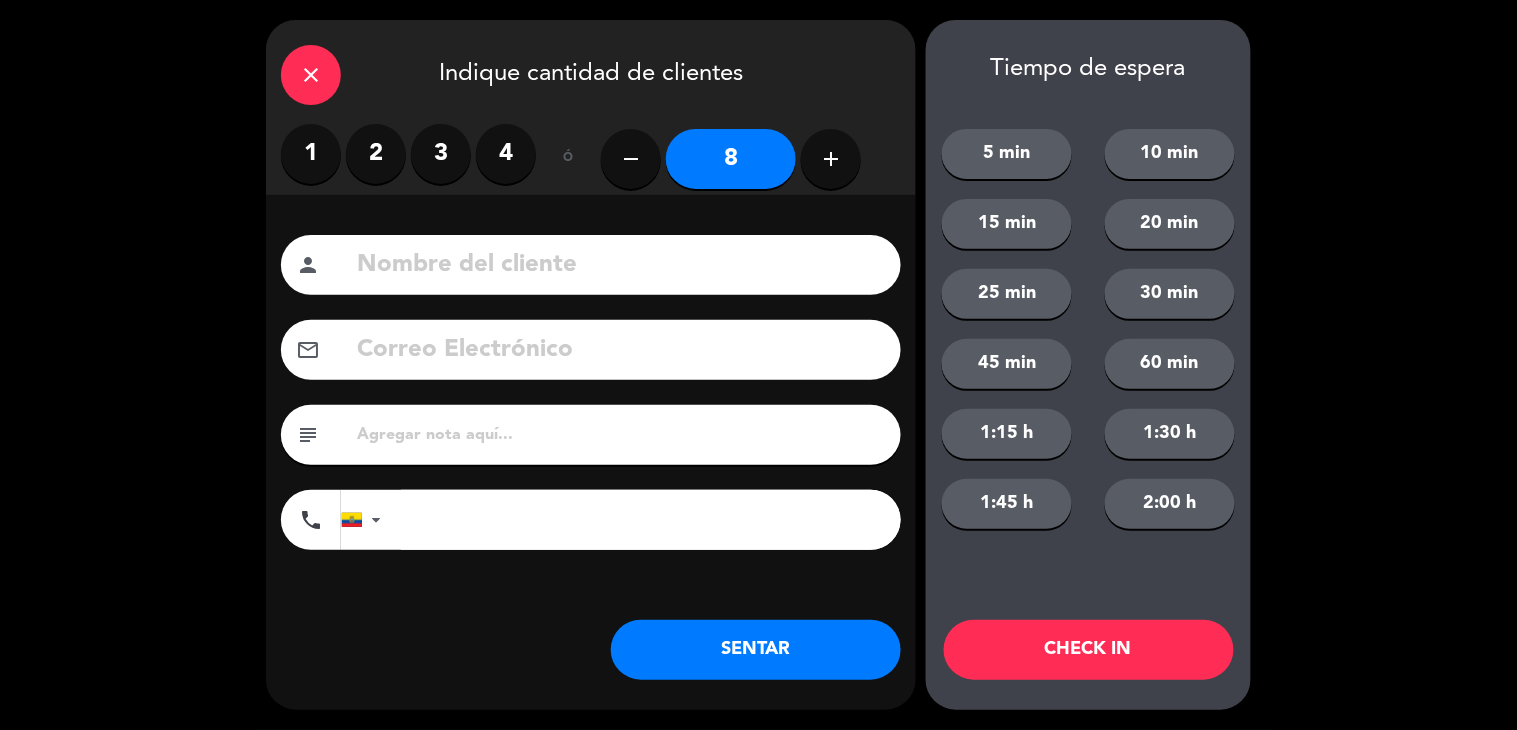 click on "add" 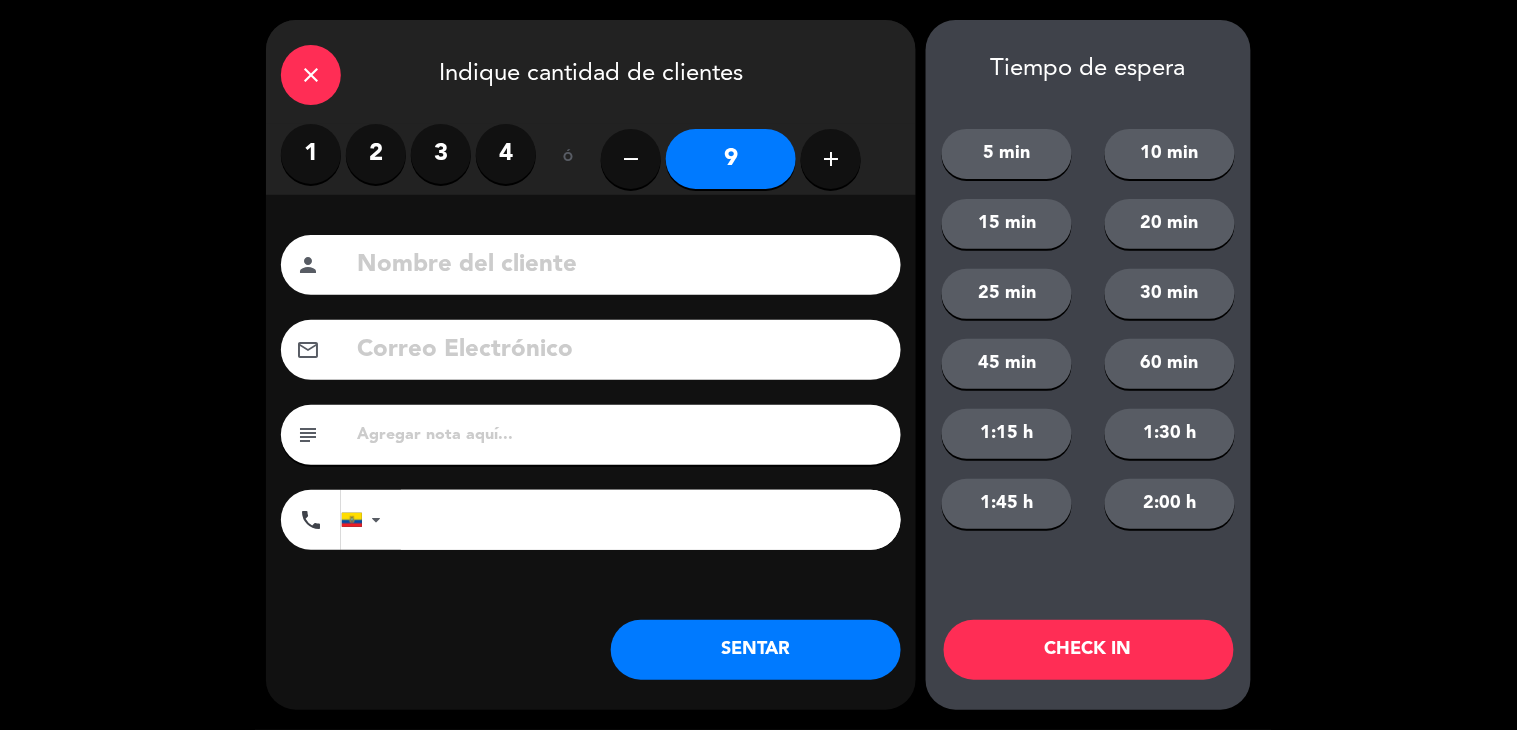 click on "add" 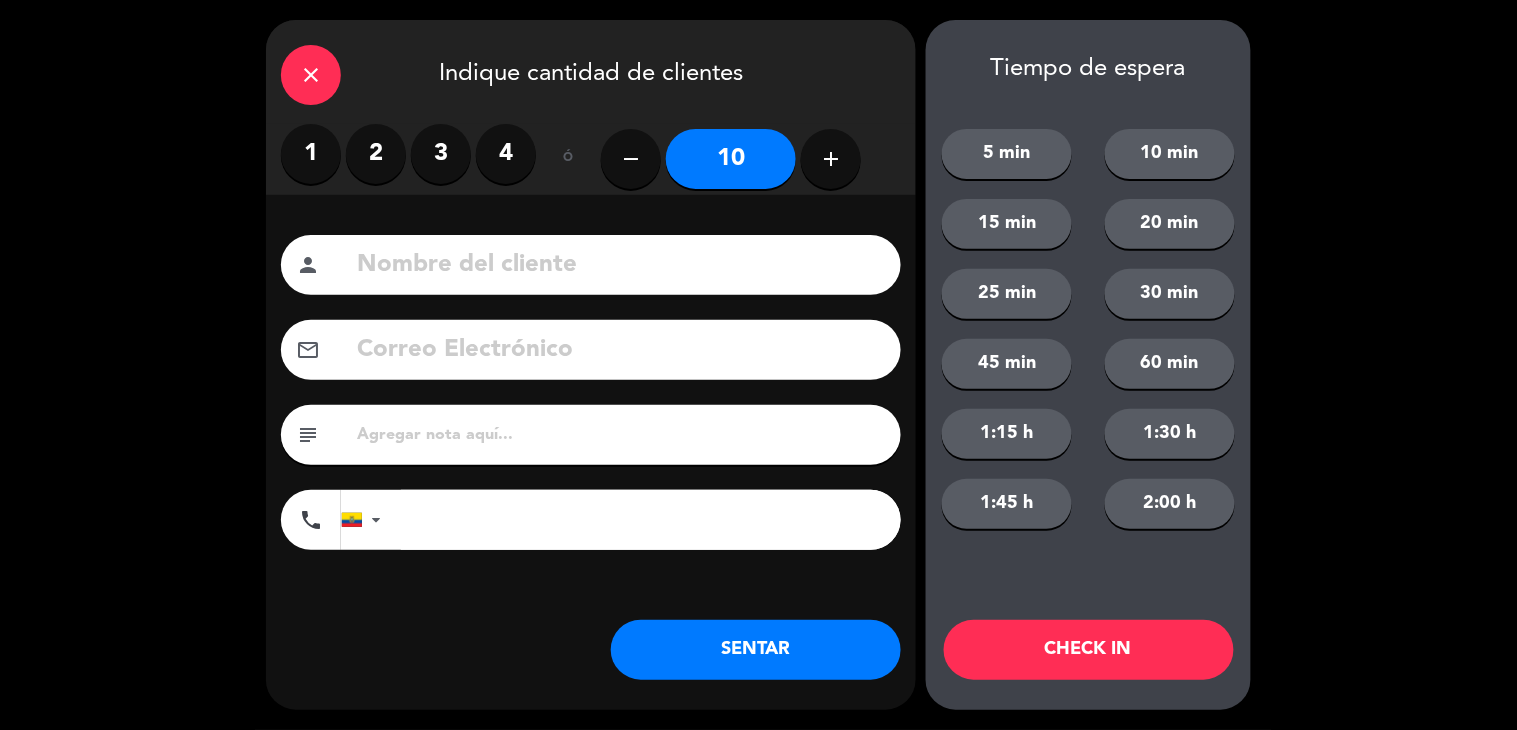 click 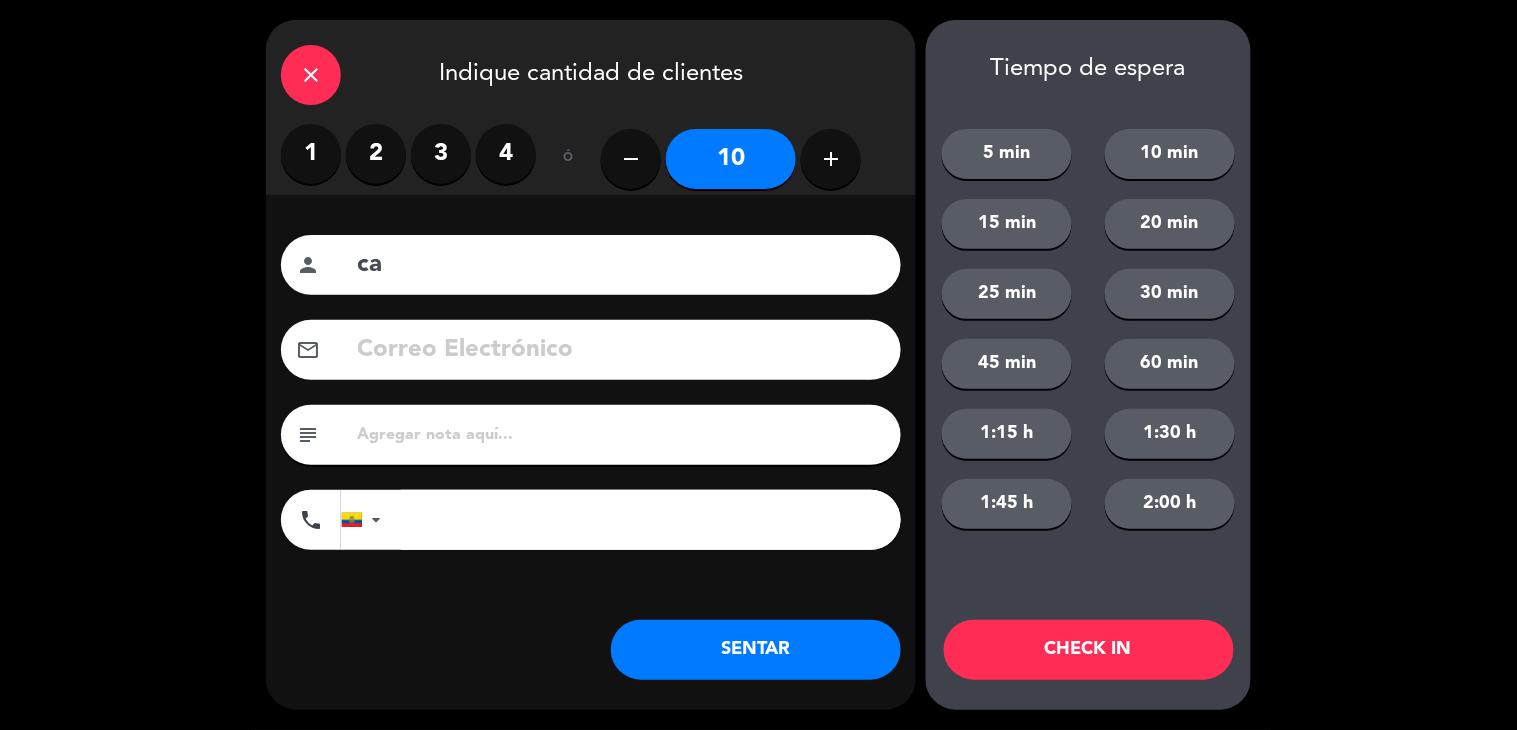 type on "c" 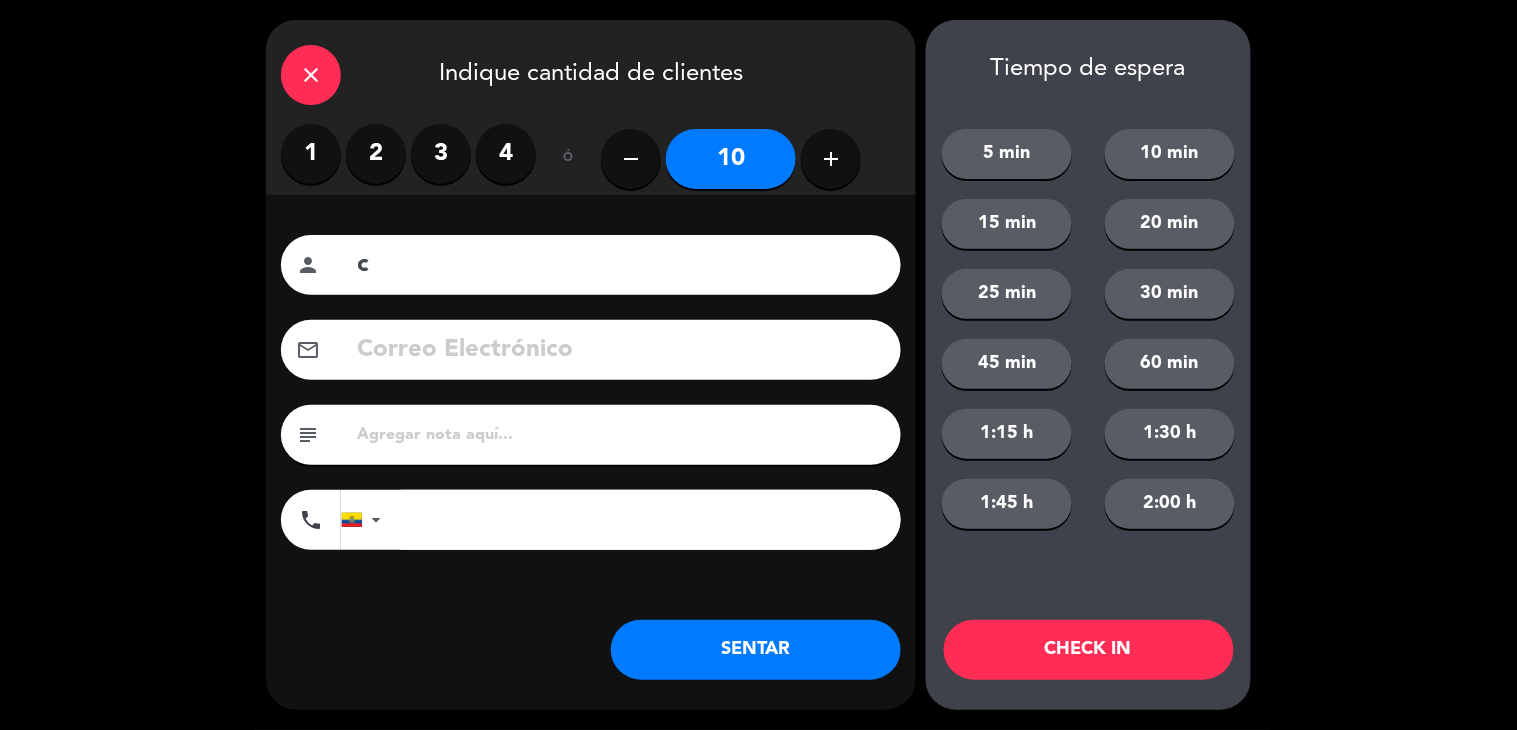 type 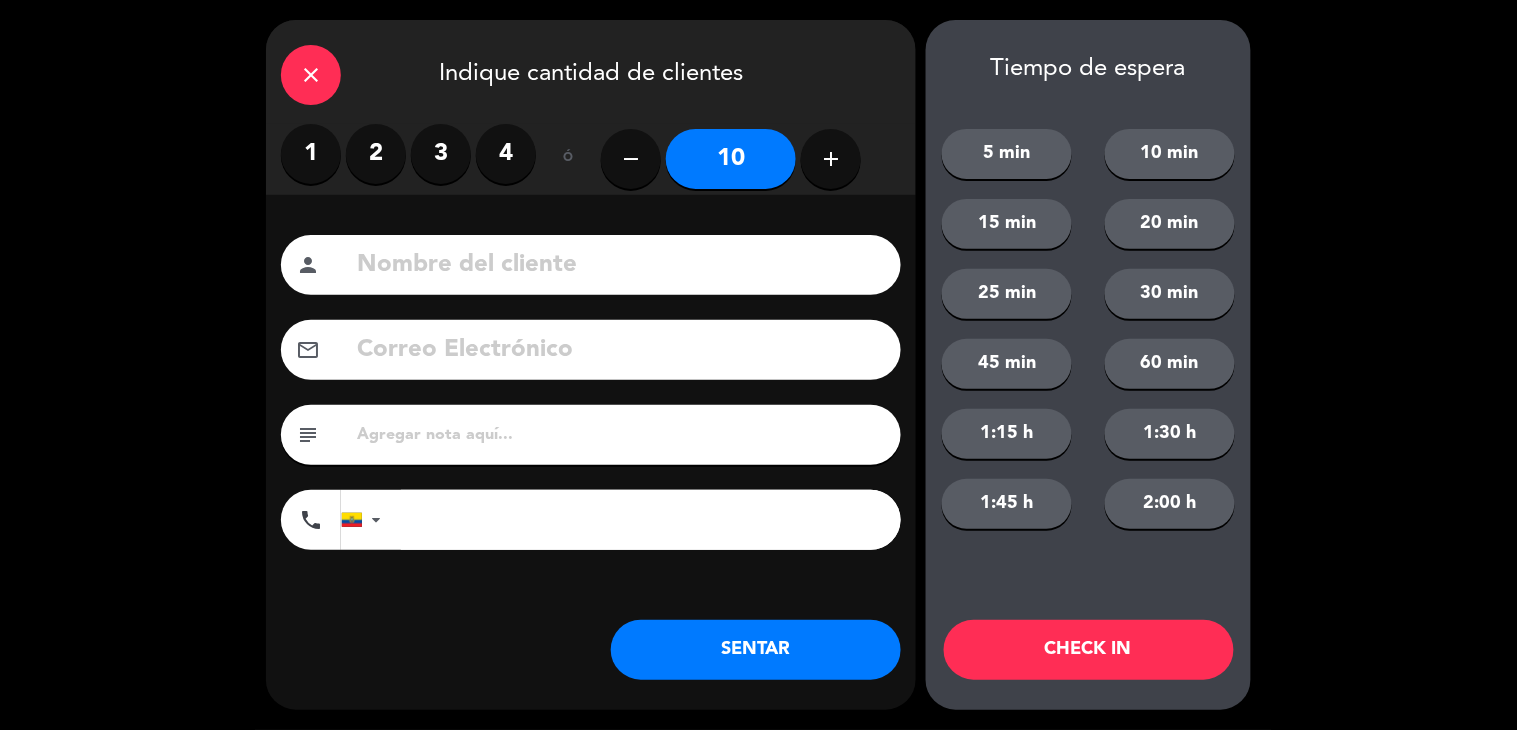 click on "remove" 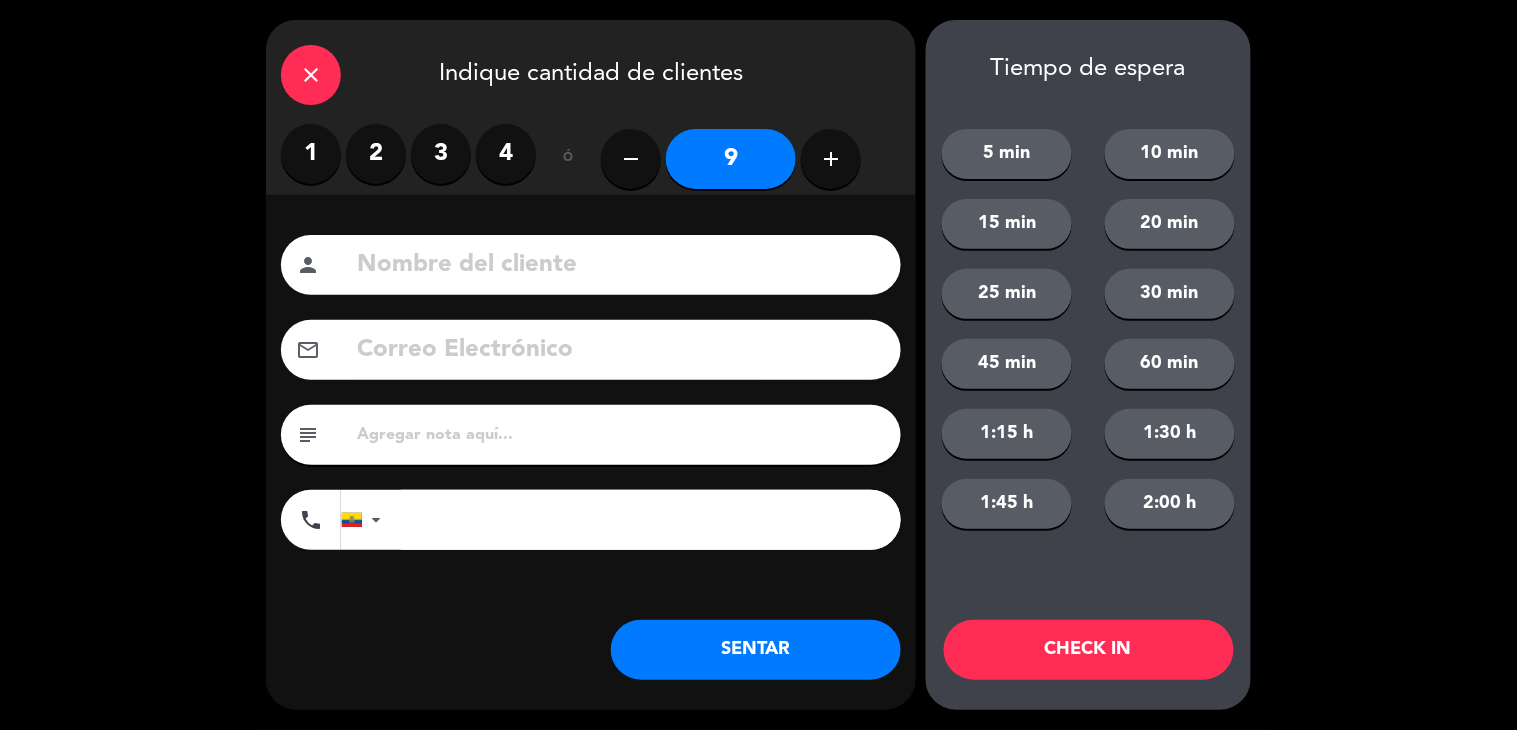 click 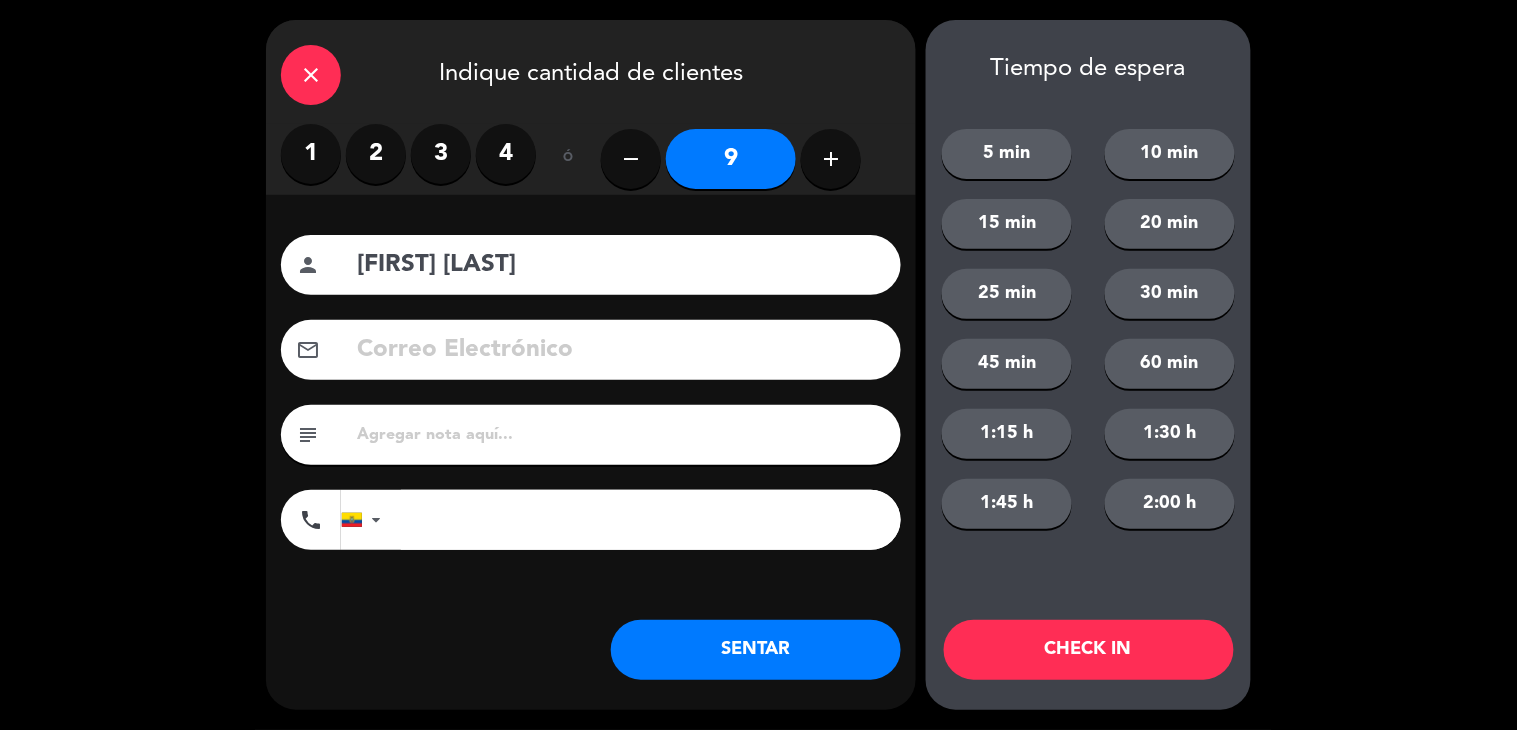 type on "[FIRST] [LAST]" 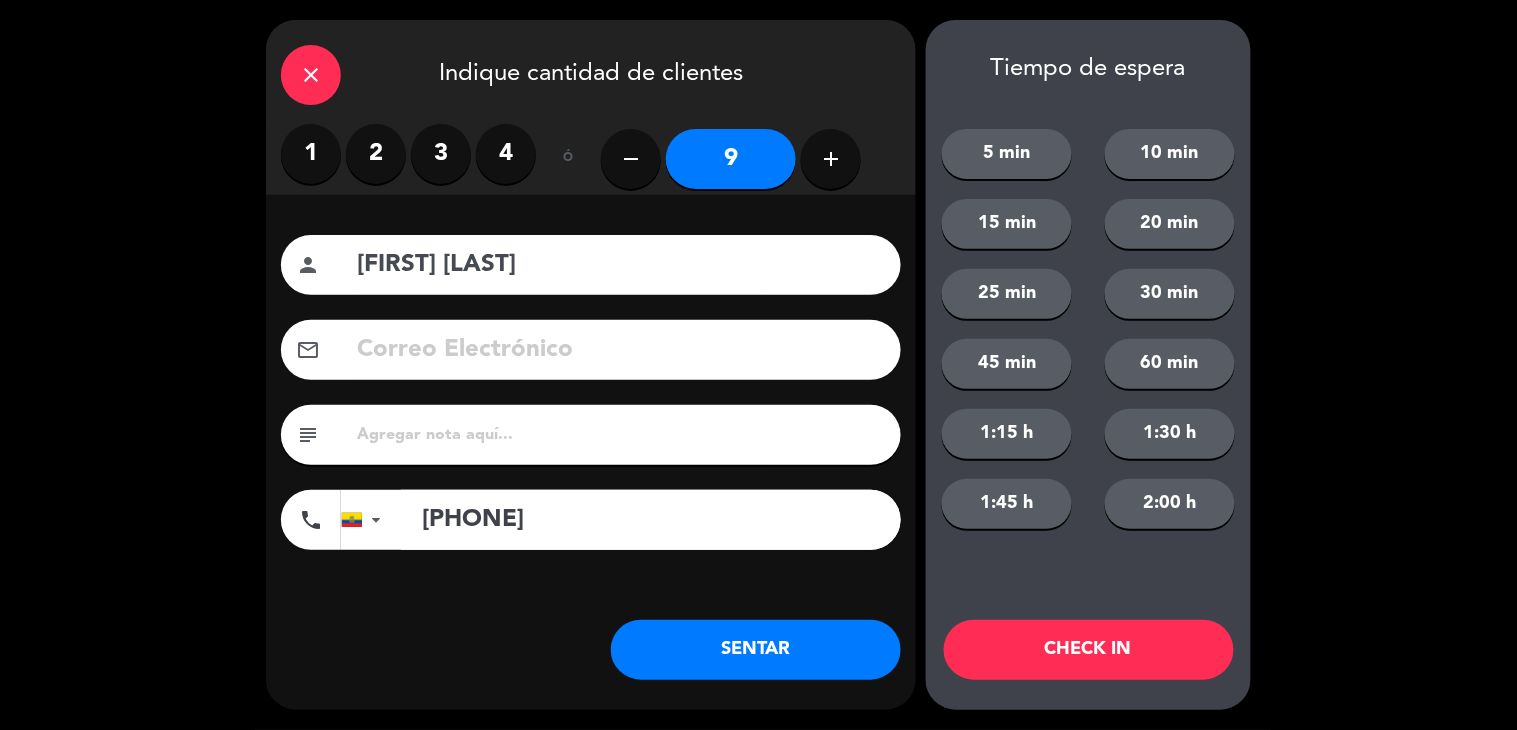 type on "[PHONE]" 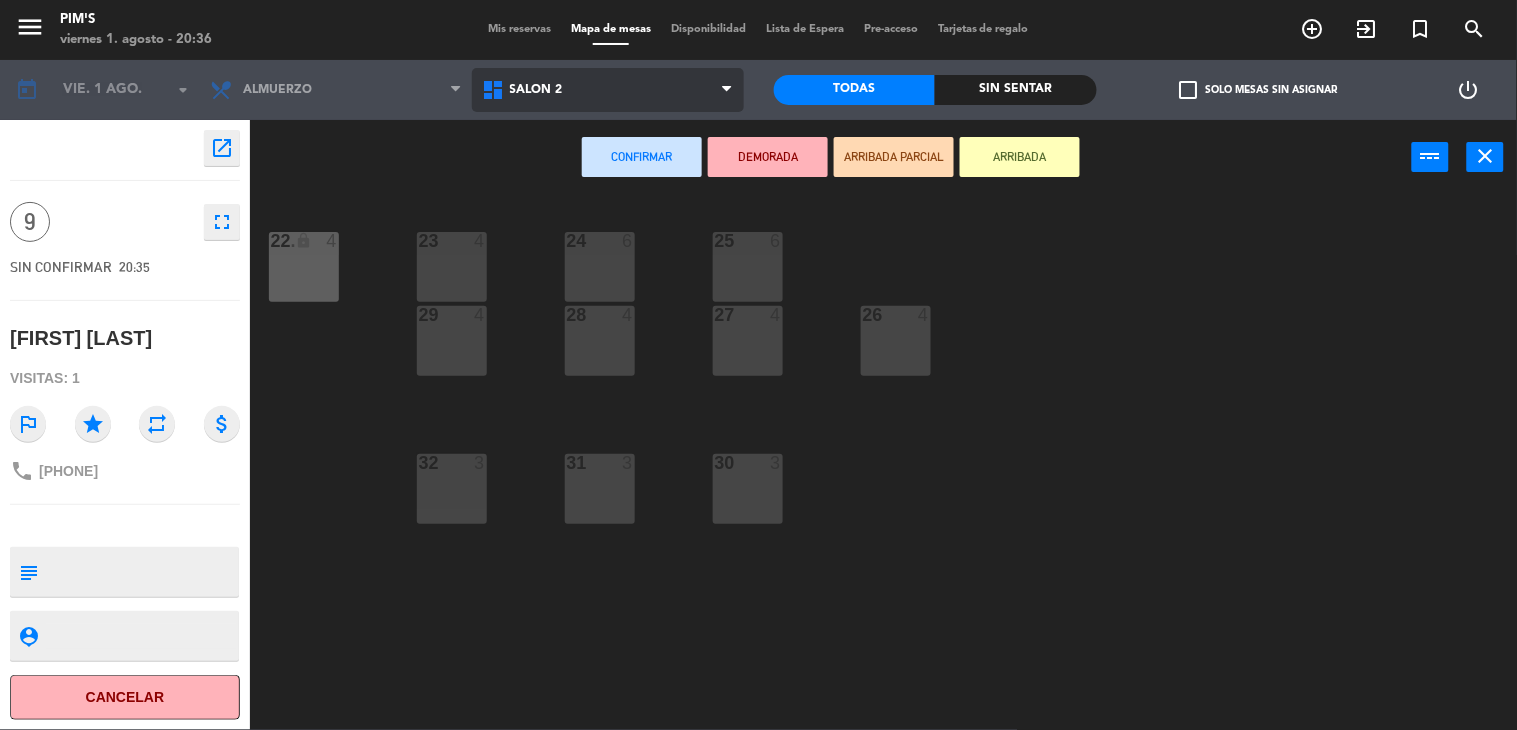 click on "Salón 2" at bounding box center [608, 90] 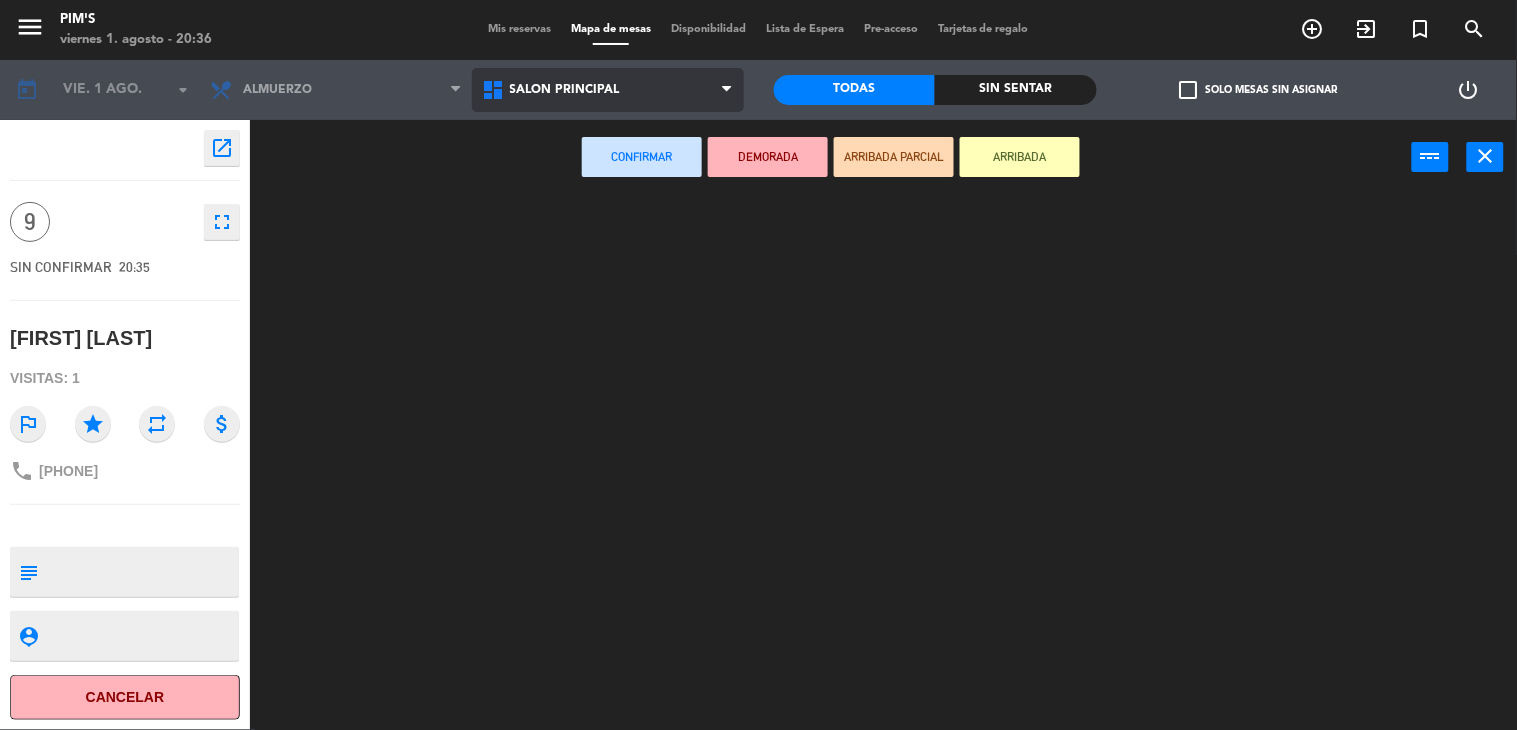 click on "menu Pim's viernes 1. [DATE] - [TIME] Mis reservas Mapa de mesas Disponibilidad Lista de Espera Pre-acceso Tarjetas de regalo add_circle_outline exit_to_app turned_in_not search today vie. 1 ago. arrow_drop_down Almuerzo Almuerzo Almuerzo Salón 2 Salón principal Terraza Salón principal Salón 2 Salón principal Terraza Todas Sin sentar check_box_outline_blank Solo mesas sin asignar power_settings_new open_in_new 9 fullscreen SIN CONFIRMAR [TIME] [FIRST] [LAST] Visitas: 1 outlined_flag star repeat attach_money phone [PHONE] subject person_pin Cancelar Confirmar DEMORADA ARRIVADA PARCIAL ARRIVADA power_input close" 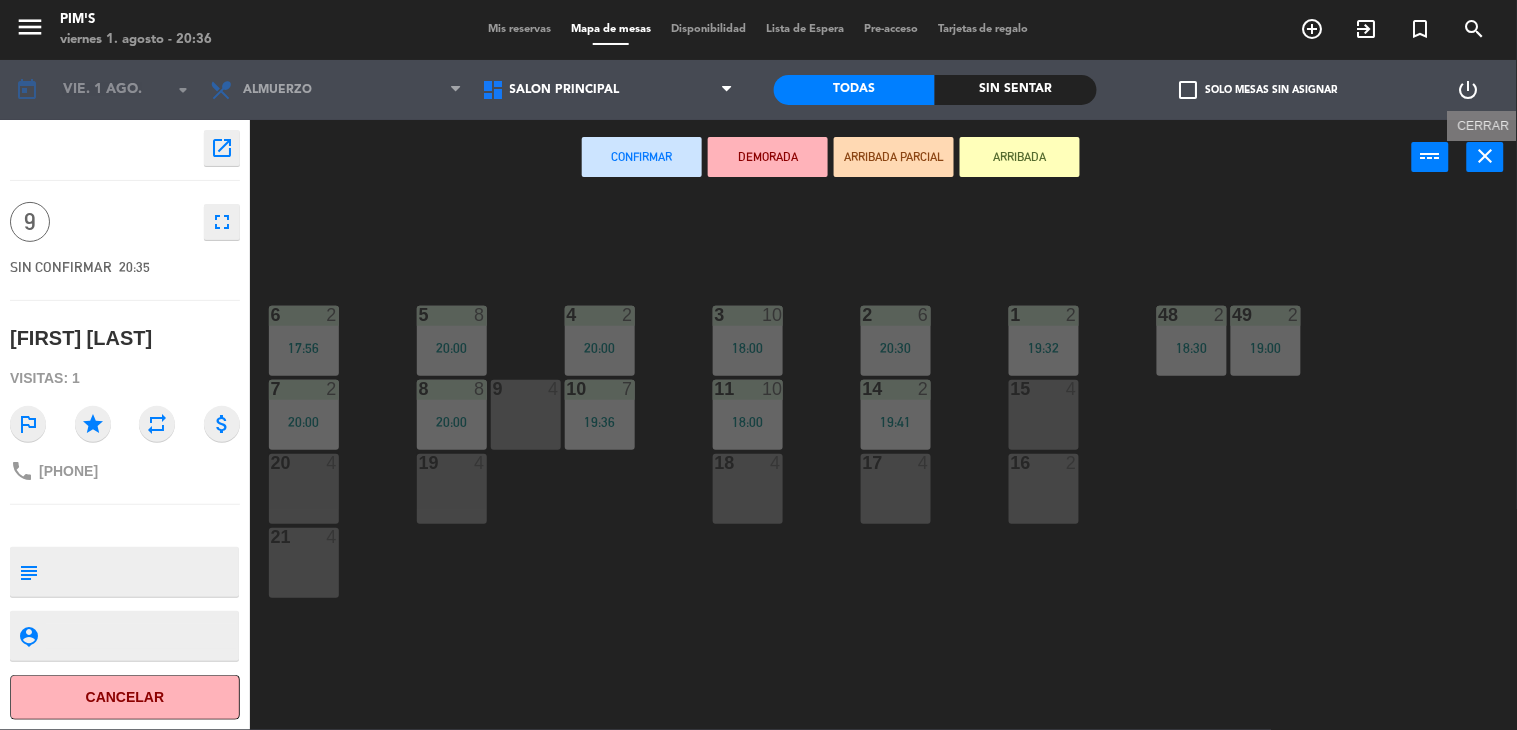 click on "close" at bounding box center (1486, 156) 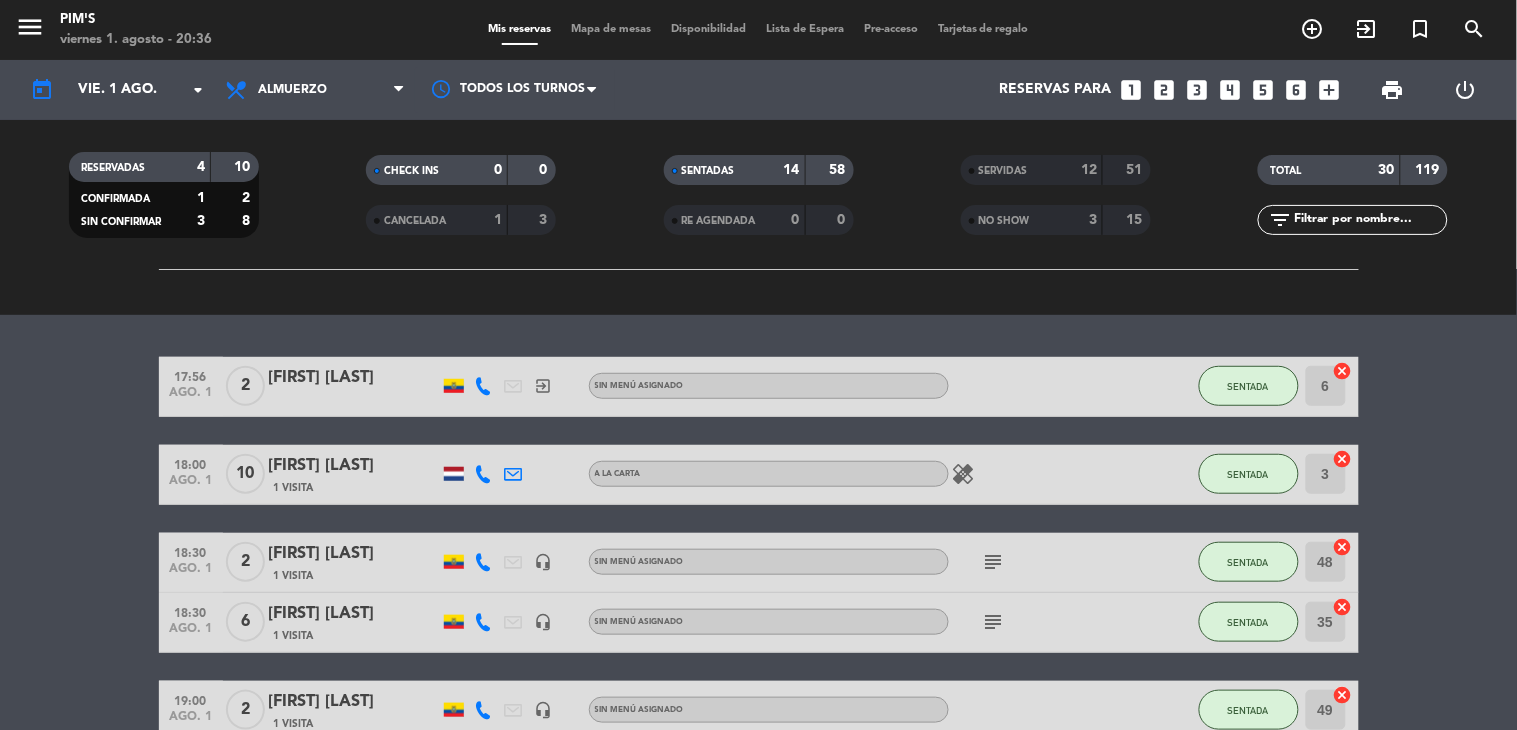 scroll, scrollTop: 111, scrollLeft: 0, axis: vertical 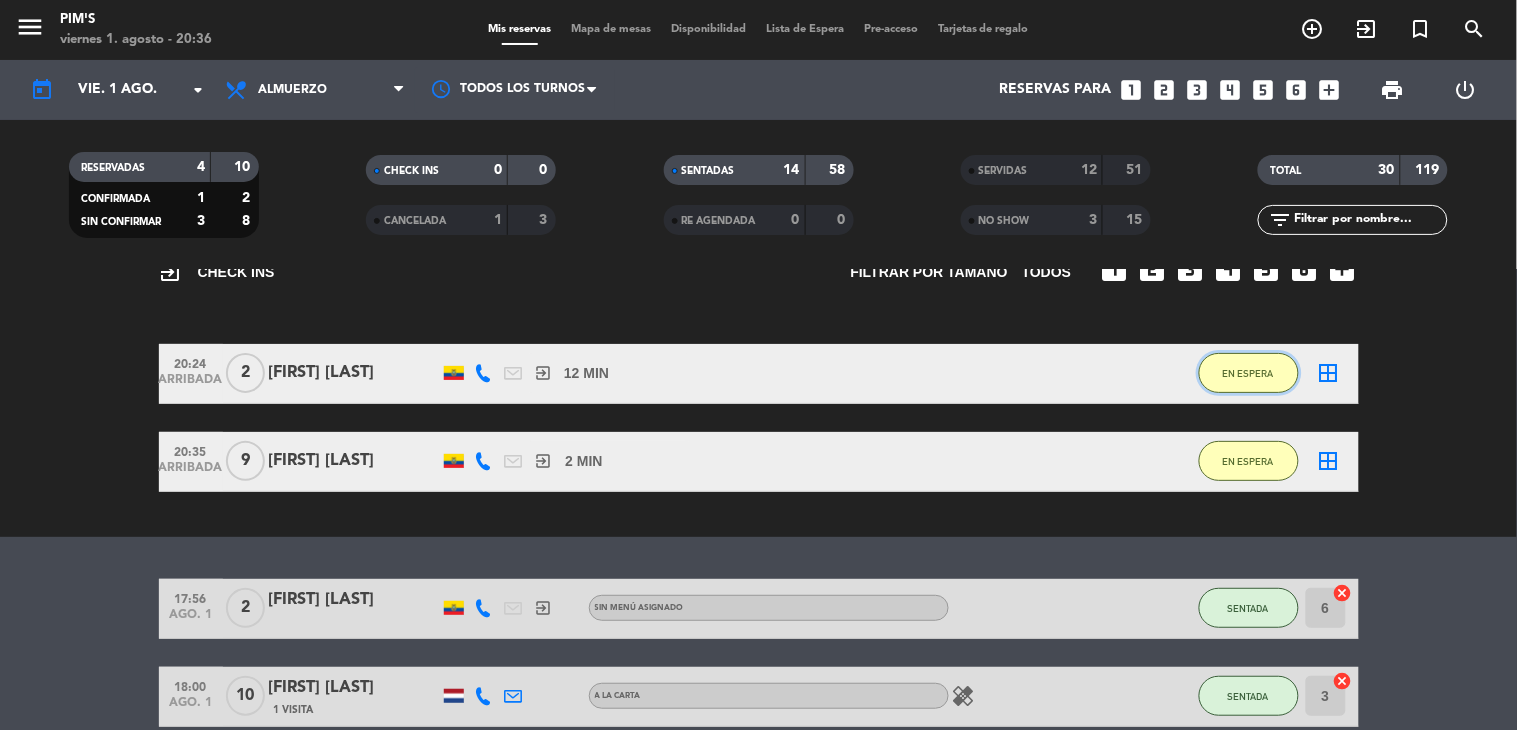 click on "EN ESPERA" 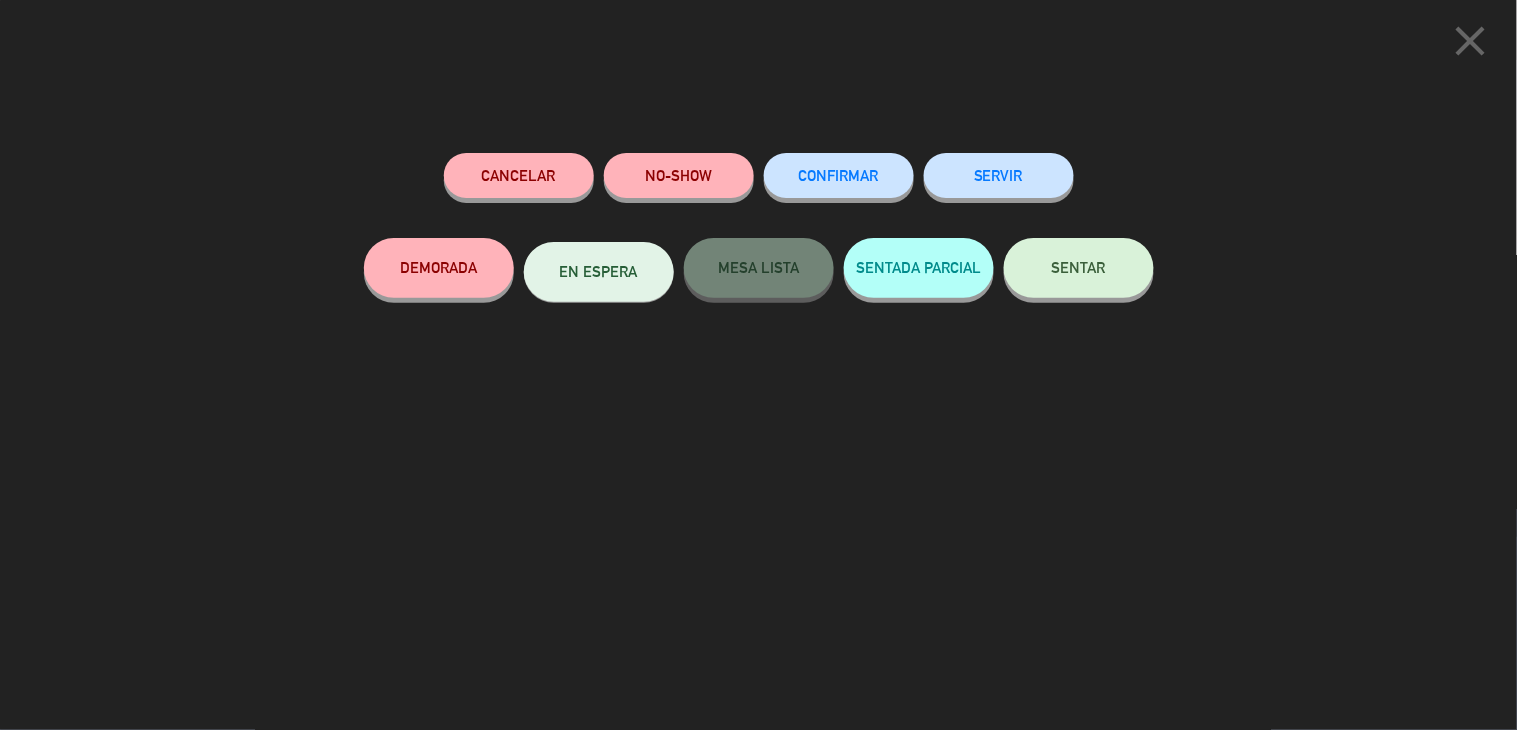 click on "SENTAR" 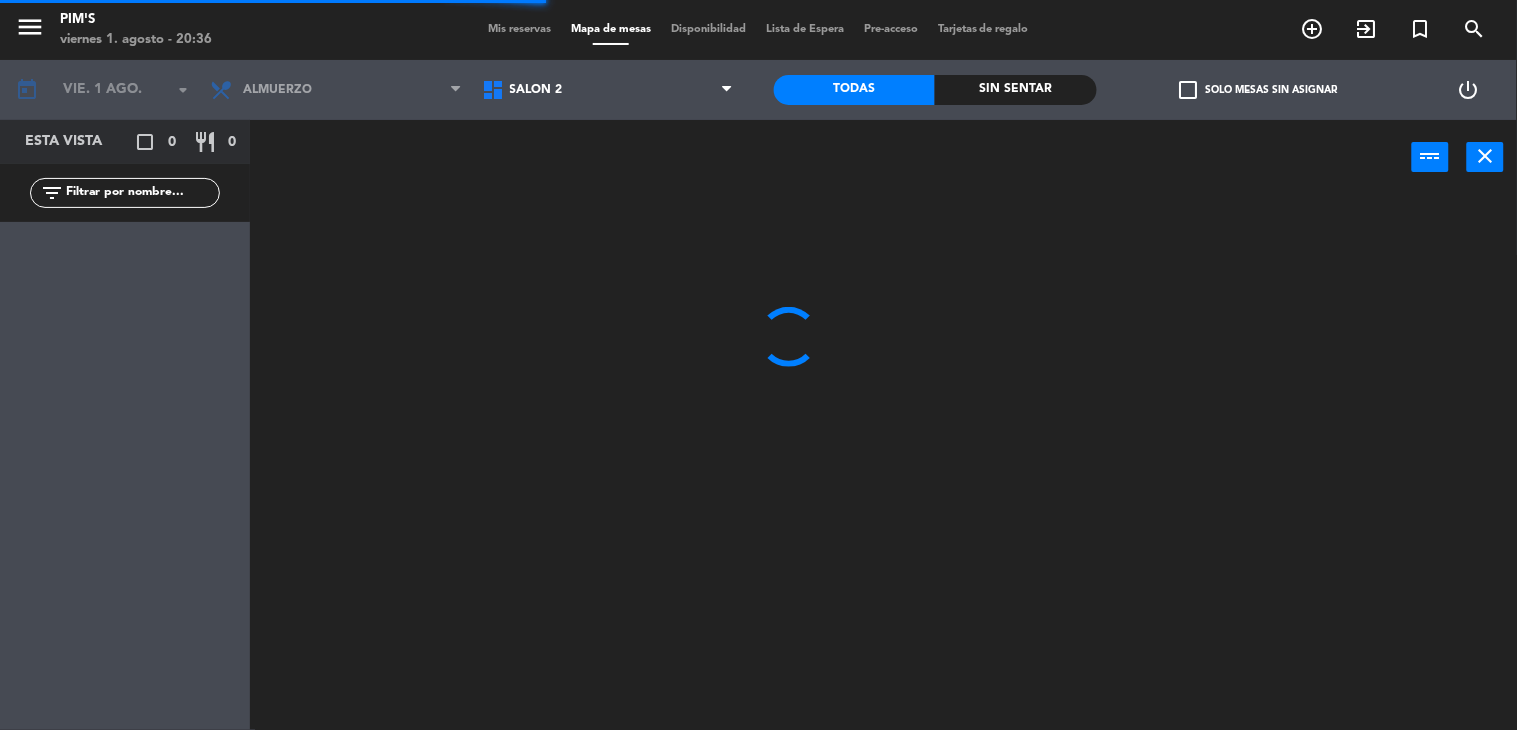 click on "Salón 2" at bounding box center [608, 90] 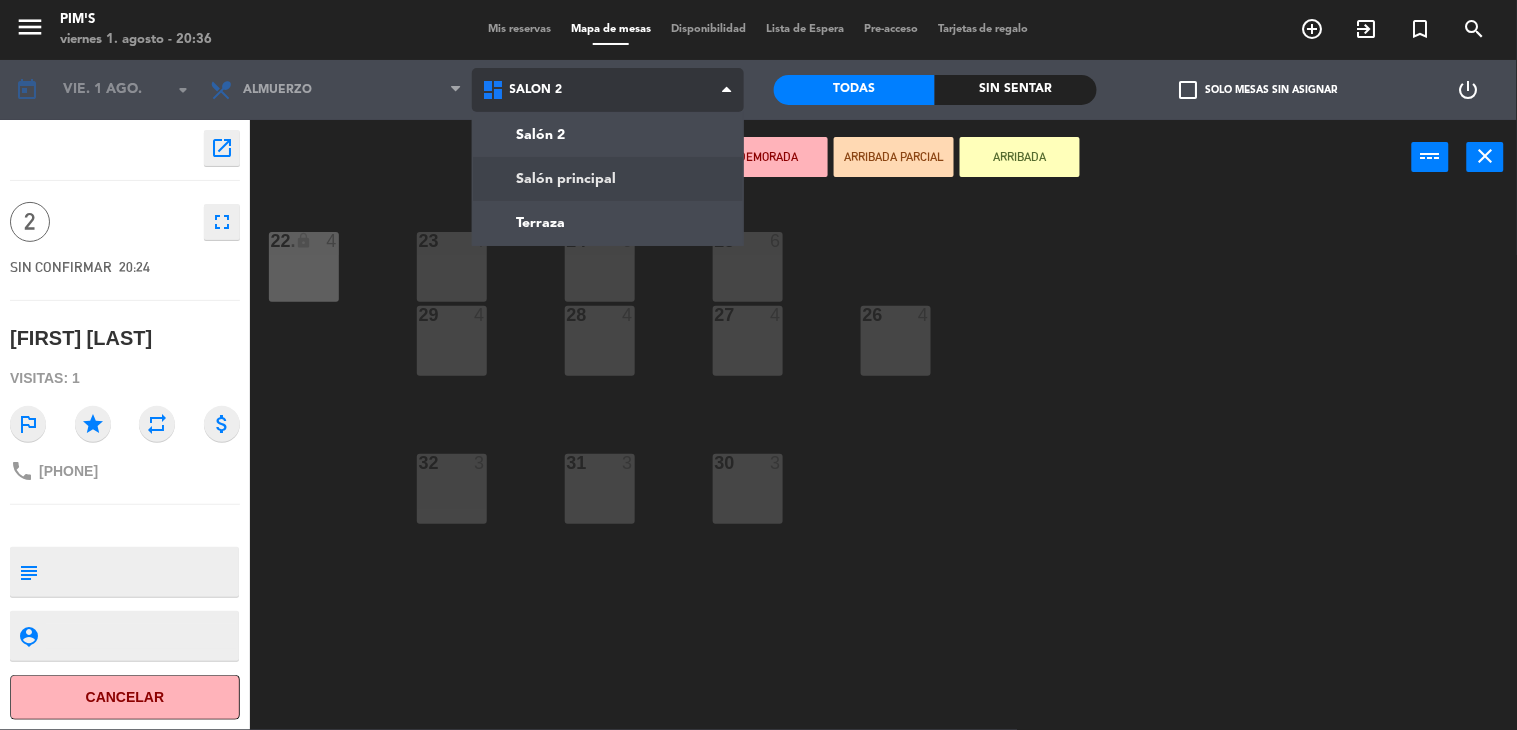 click on "menu  Pim's   viernes 1. agosto - 20:36   Mis reservas   Mapa de mesas   Disponibilidad   Lista de Espera   Pre-acceso   Tarjetas de regalo  add_circle_outline exit_to_app turned_in_not search today    vie. 1 ago. arrow_drop_down  Almuerzo  Almuerzo  Almuerzo  Salón 2   Salón principal   Terraza   Salón 2   Salón 2   Salón principal   Terraza   Todas  Sin sentar  check_box_outline_blank   Solo mesas sin asignar   power_settings_new    open_in_new 2    fullscreen  SIN CONFIRMAR   20:24   [FIRST] [LAST]  Visitas: 1 outlined_flag star repeat attach_money phone [PHONE] subject                              person_pin                              Cancelar   Confirmar   DEMORADA   ARRIBADA PARCIAL   ARRIBADA  power_input close 23  4  24  6  25  6  22 lock  4  22.  4  26  4  27  4  28  4  29  4  30  3  31  3  32  3" 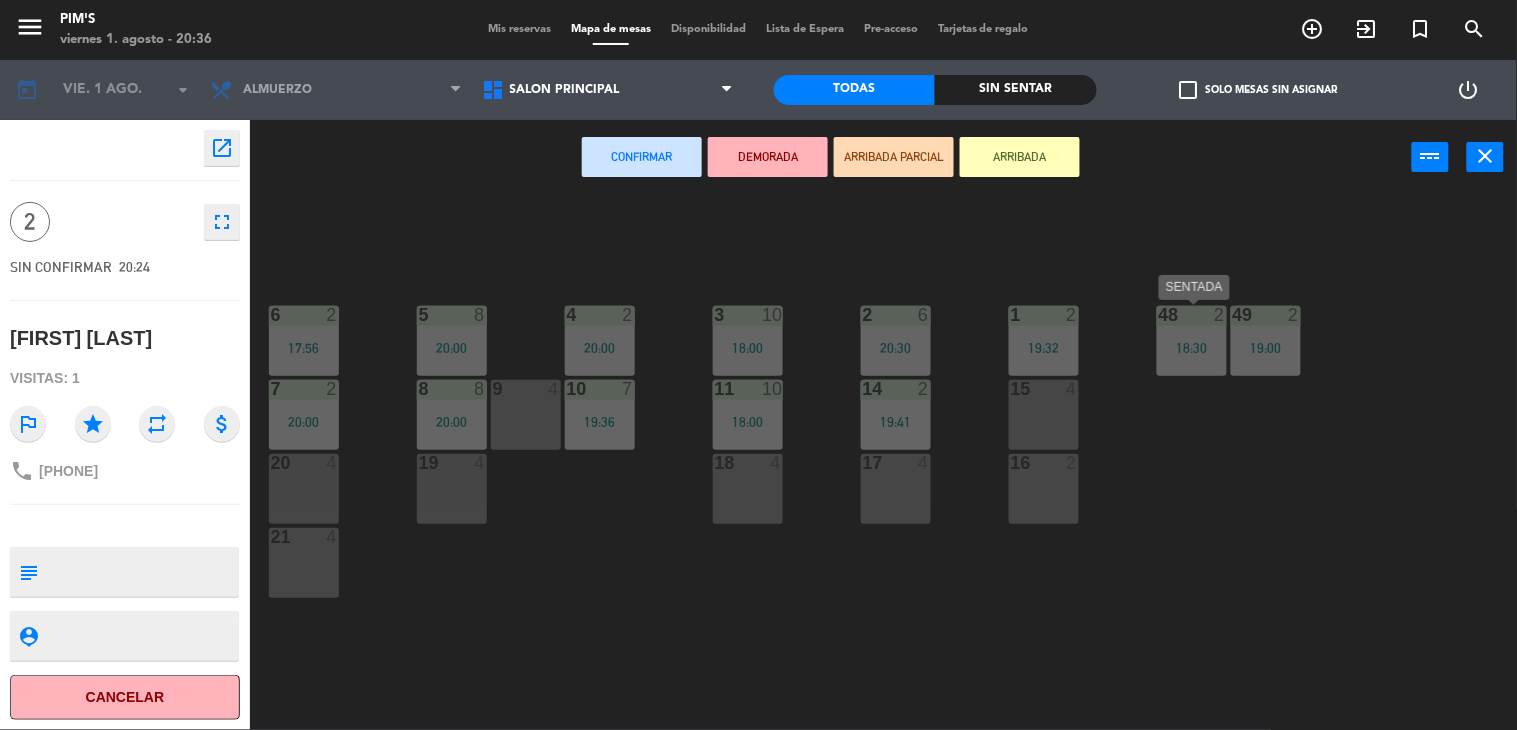 drag, startPoint x: 1197, startPoint y: 332, endPoint x: 1194, endPoint y: 298, distance: 34.132095 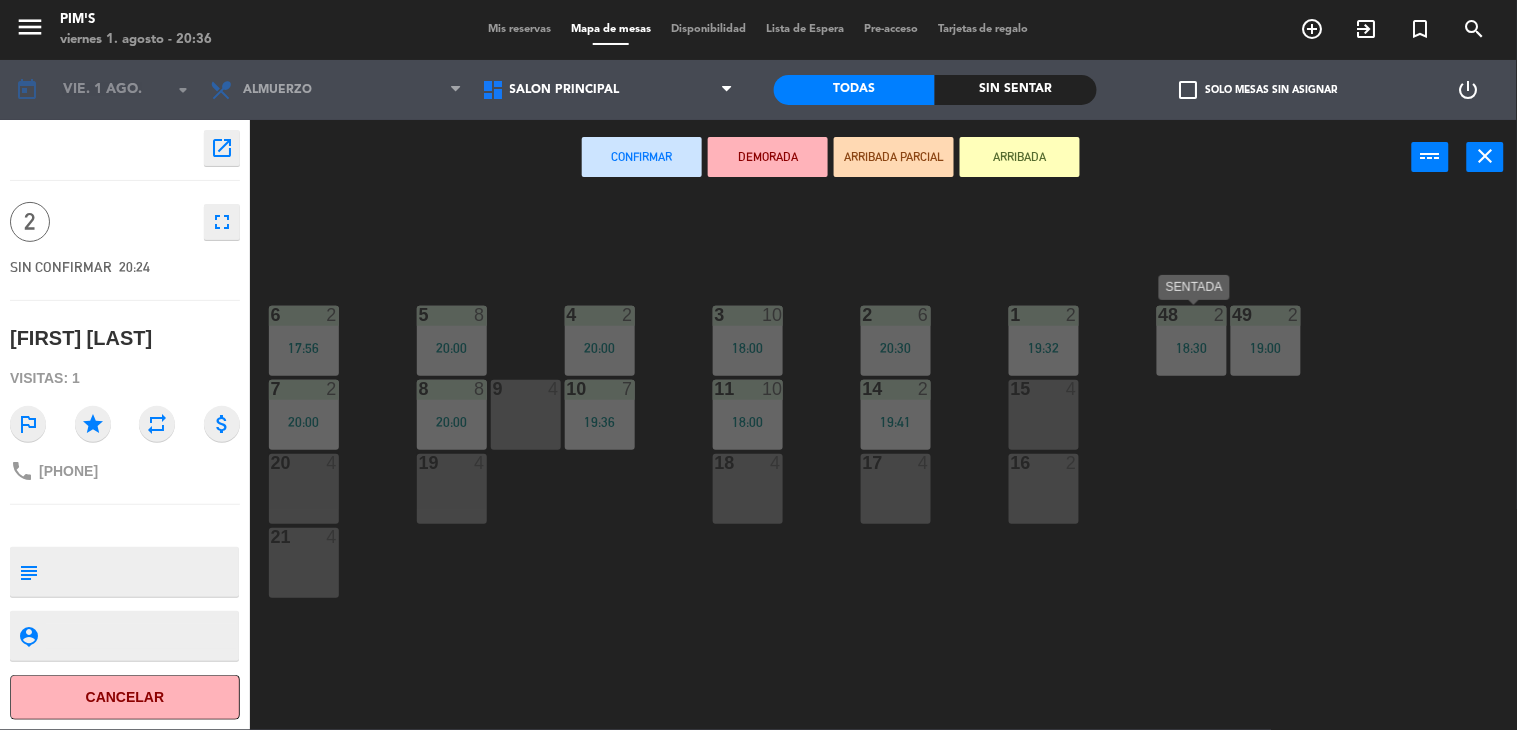 click on "48  2   18:30" at bounding box center [1192, 341] 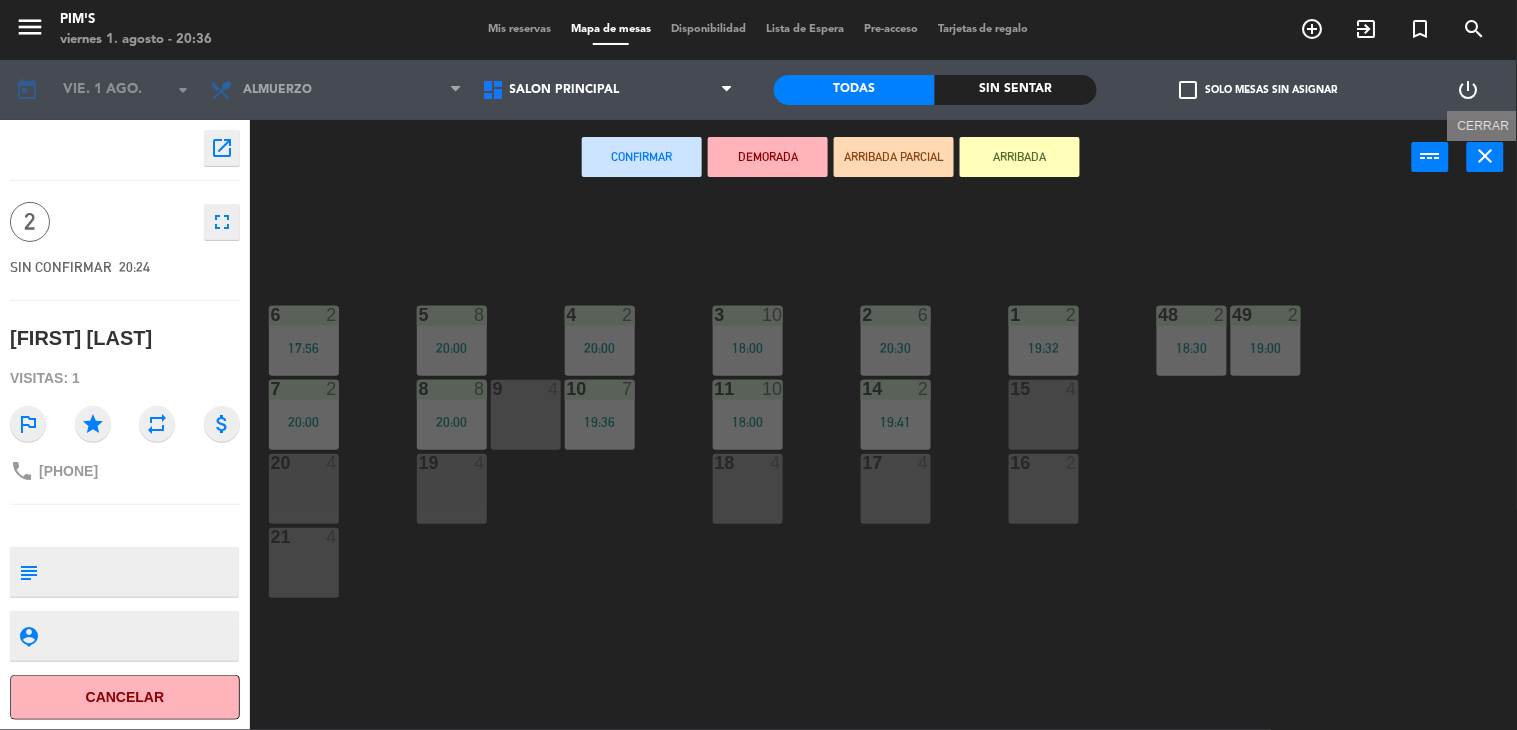 click on "close" at bounding box center (1486, 156) 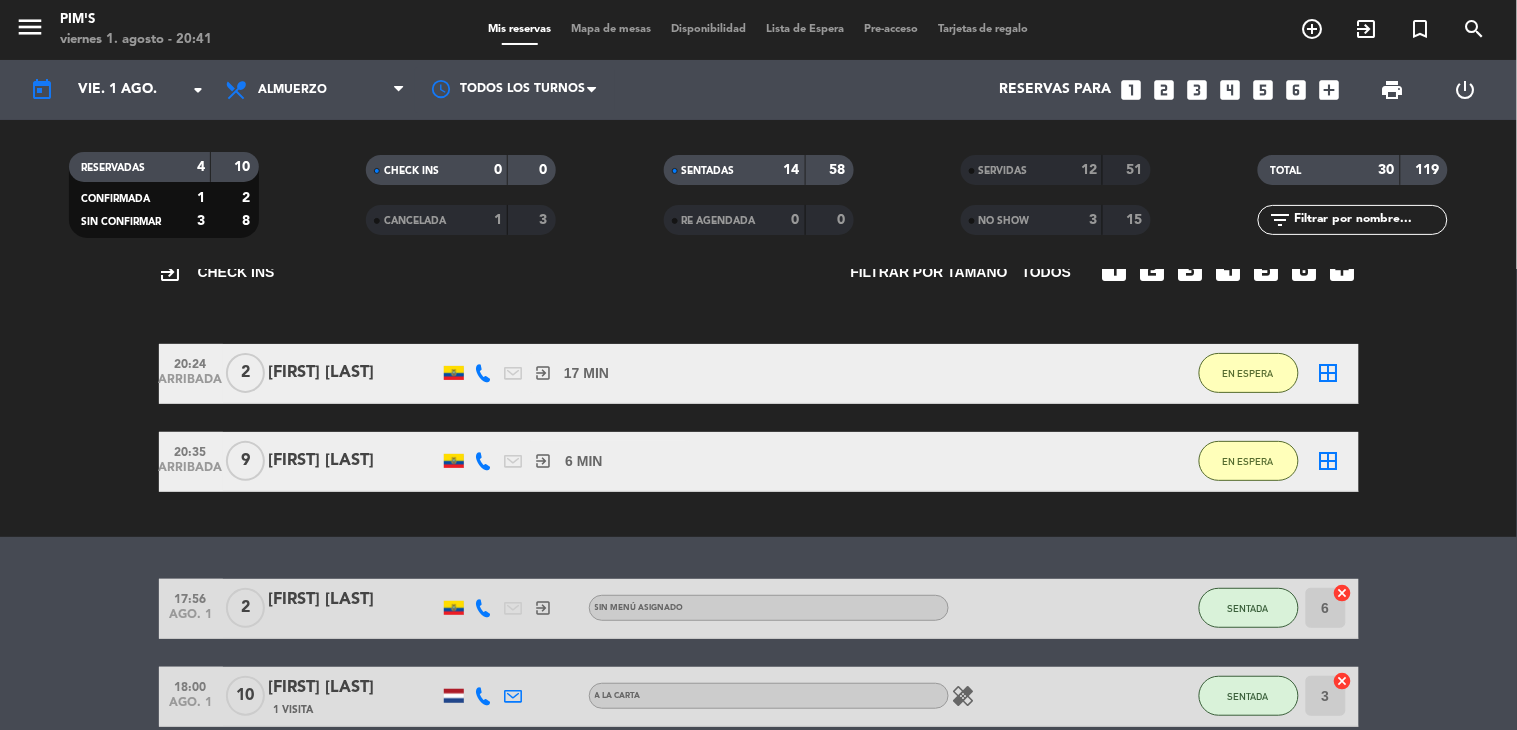 scroll, scrollTop: 333, scrollLeft: 0, axis: vertical 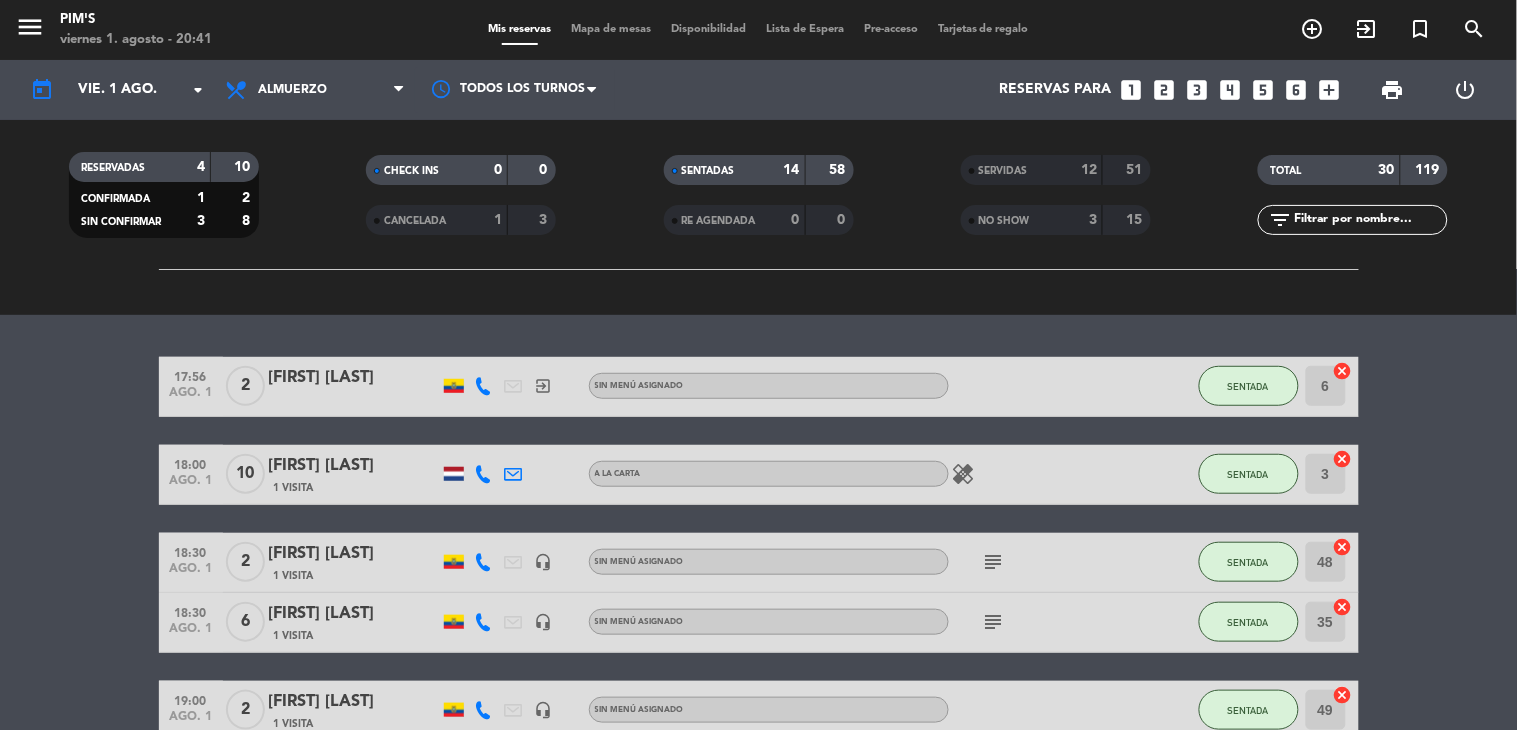 click on "SENTADA" 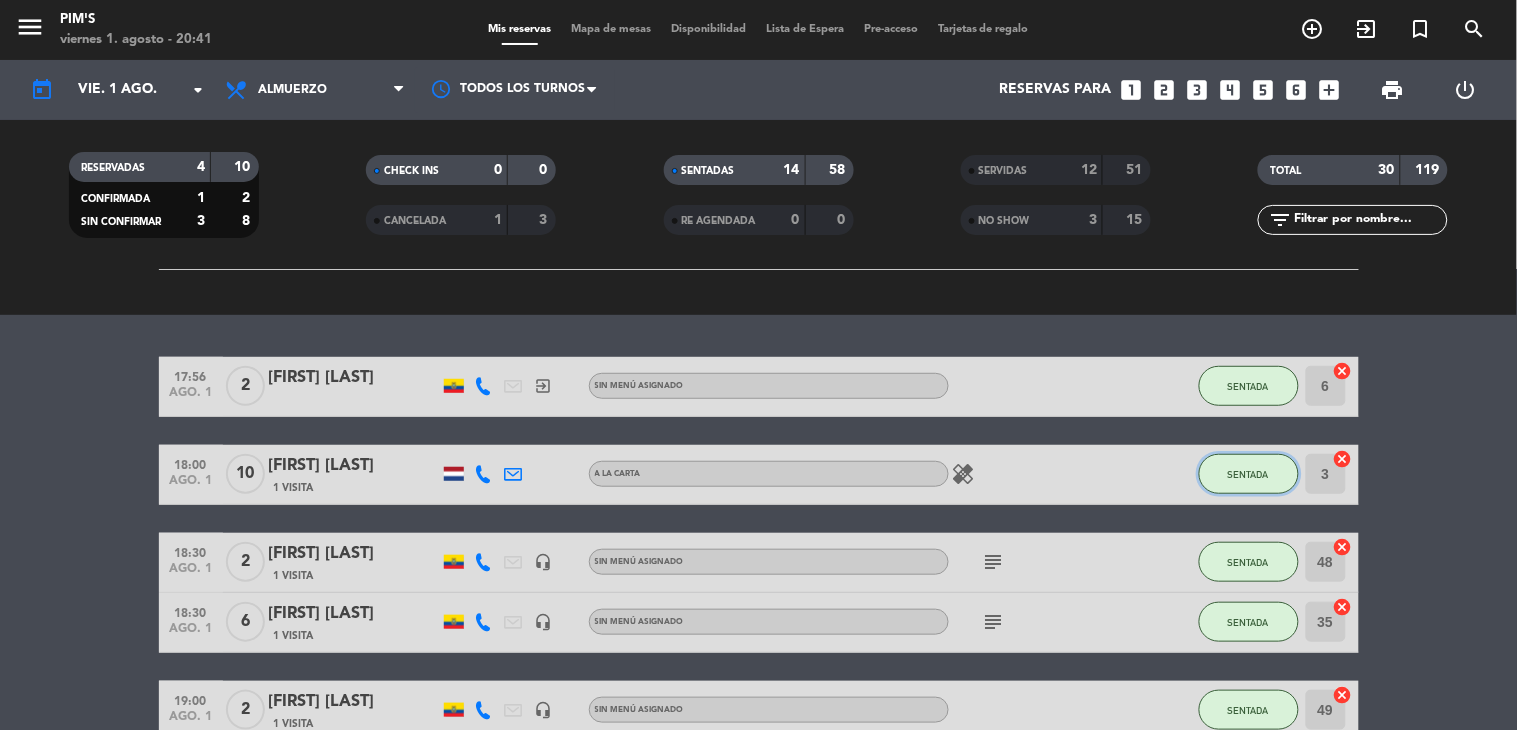 click on "SENTADA" 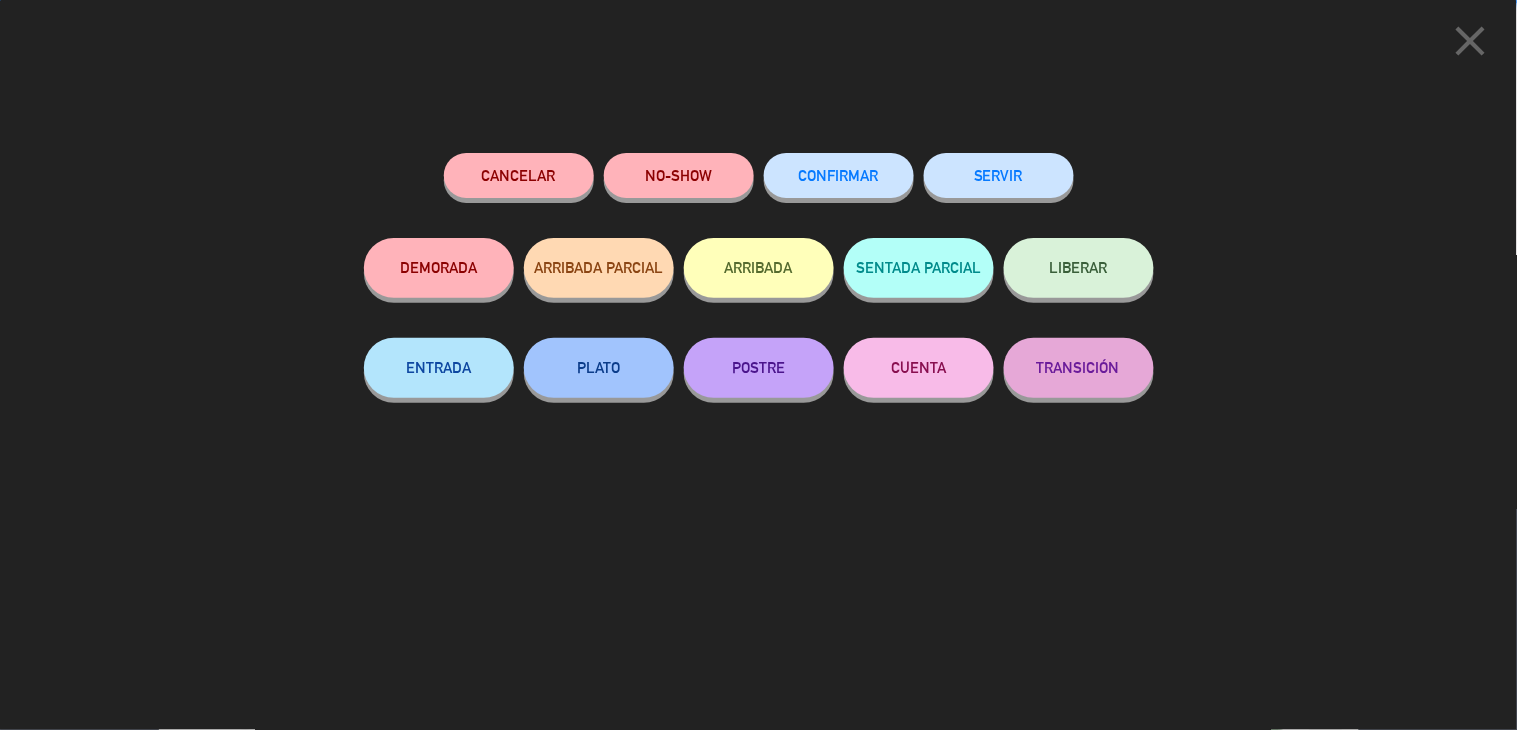 click on "SERVIR" 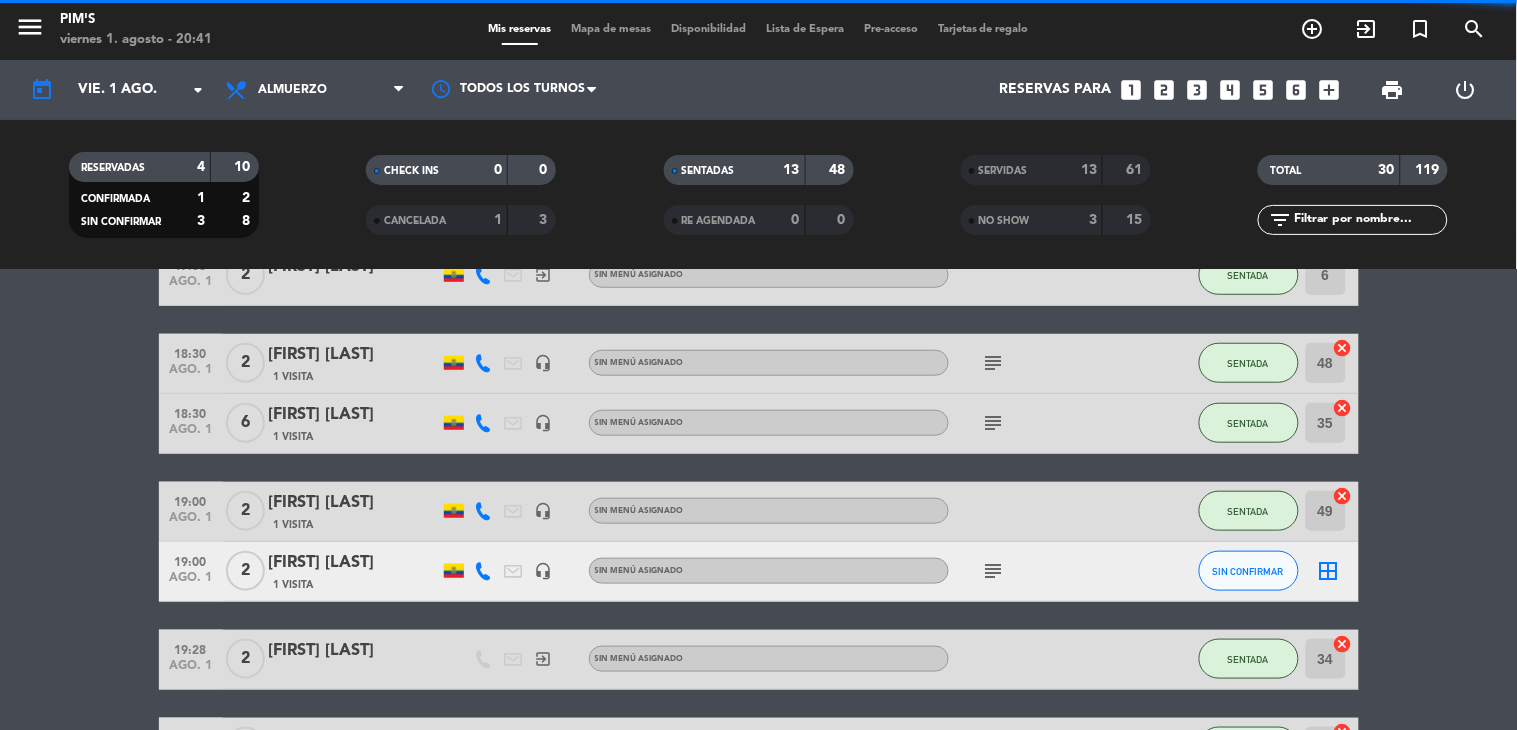 scroll, scrollTop: 555, scrollLeft: 0, axis: vertical 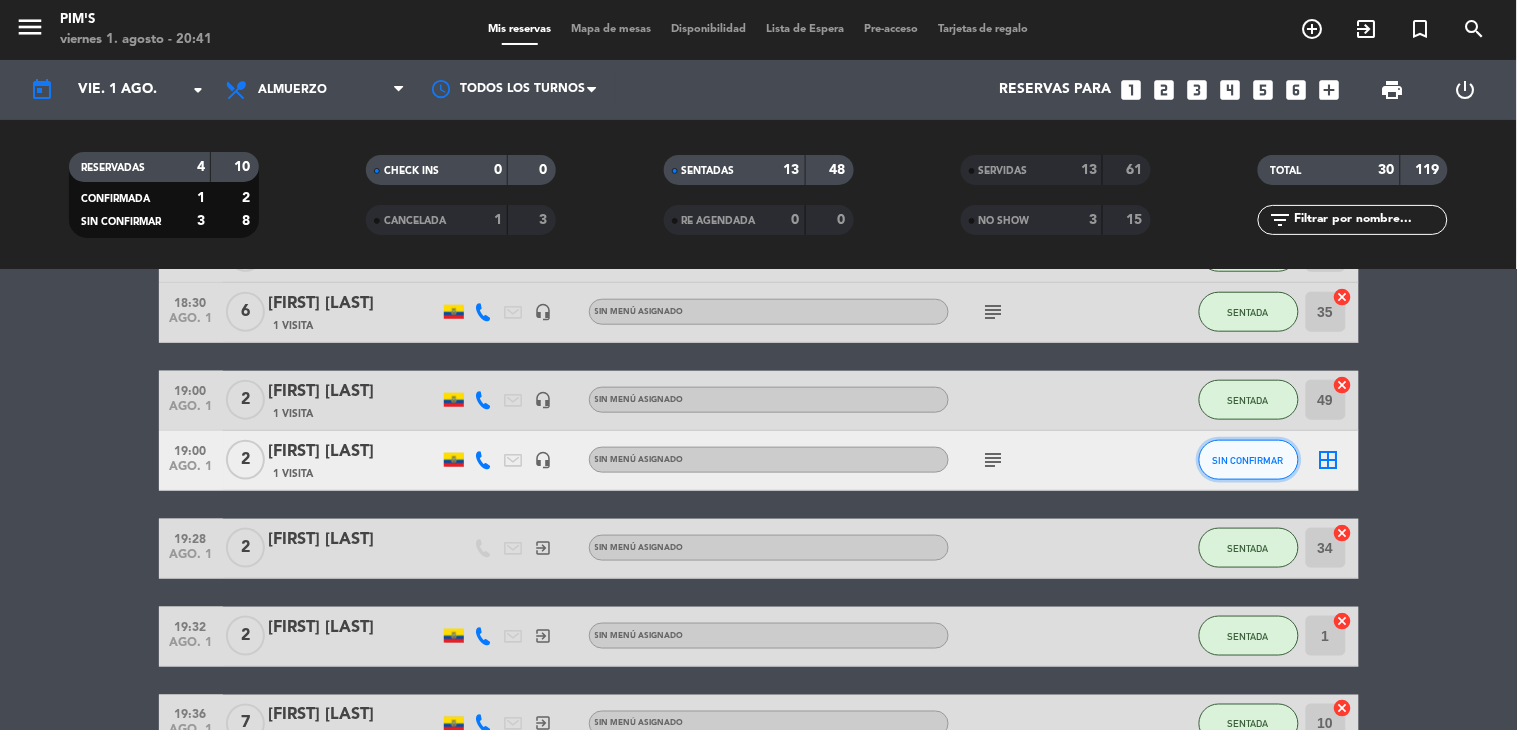 click on "SIN CONFIRMAR" 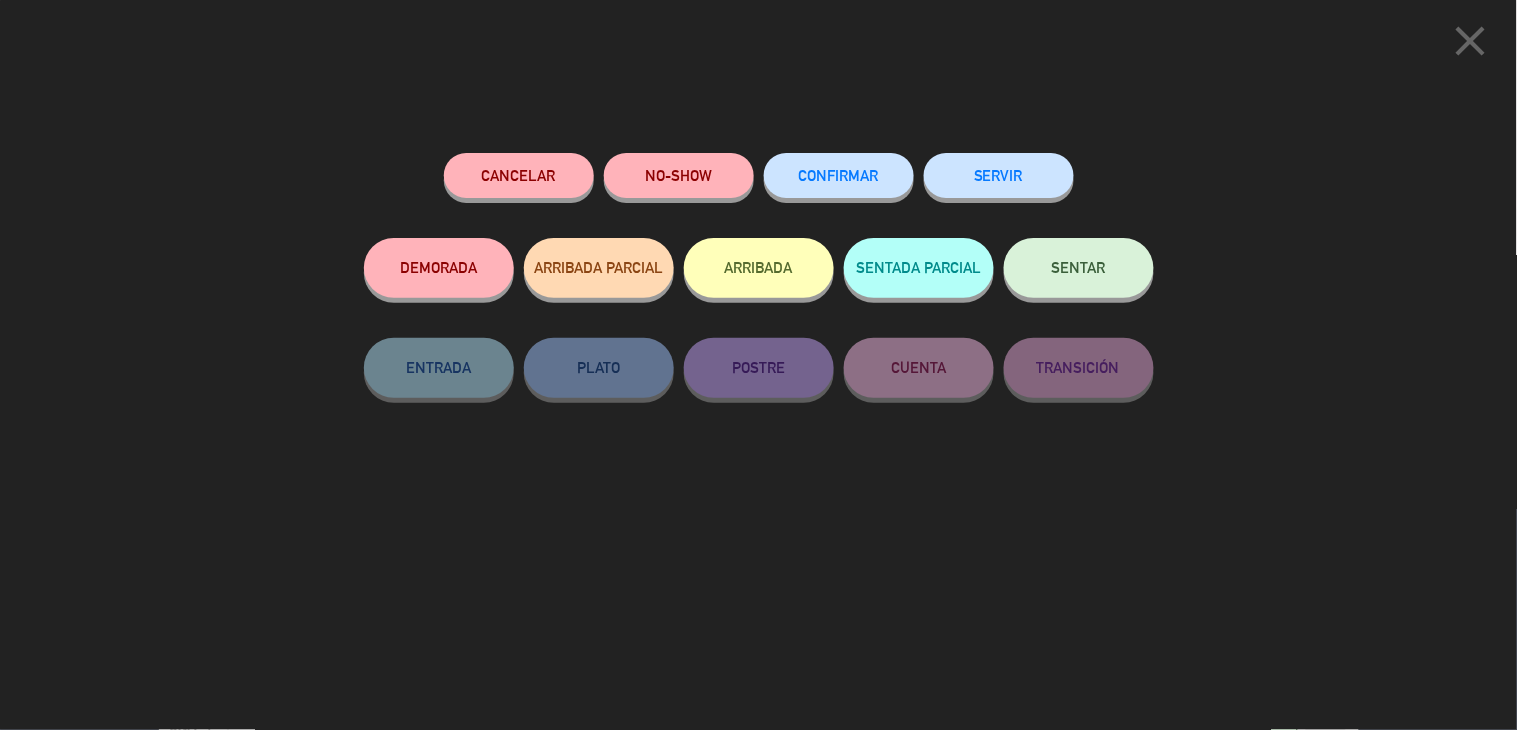 click on "NO-SHOW" 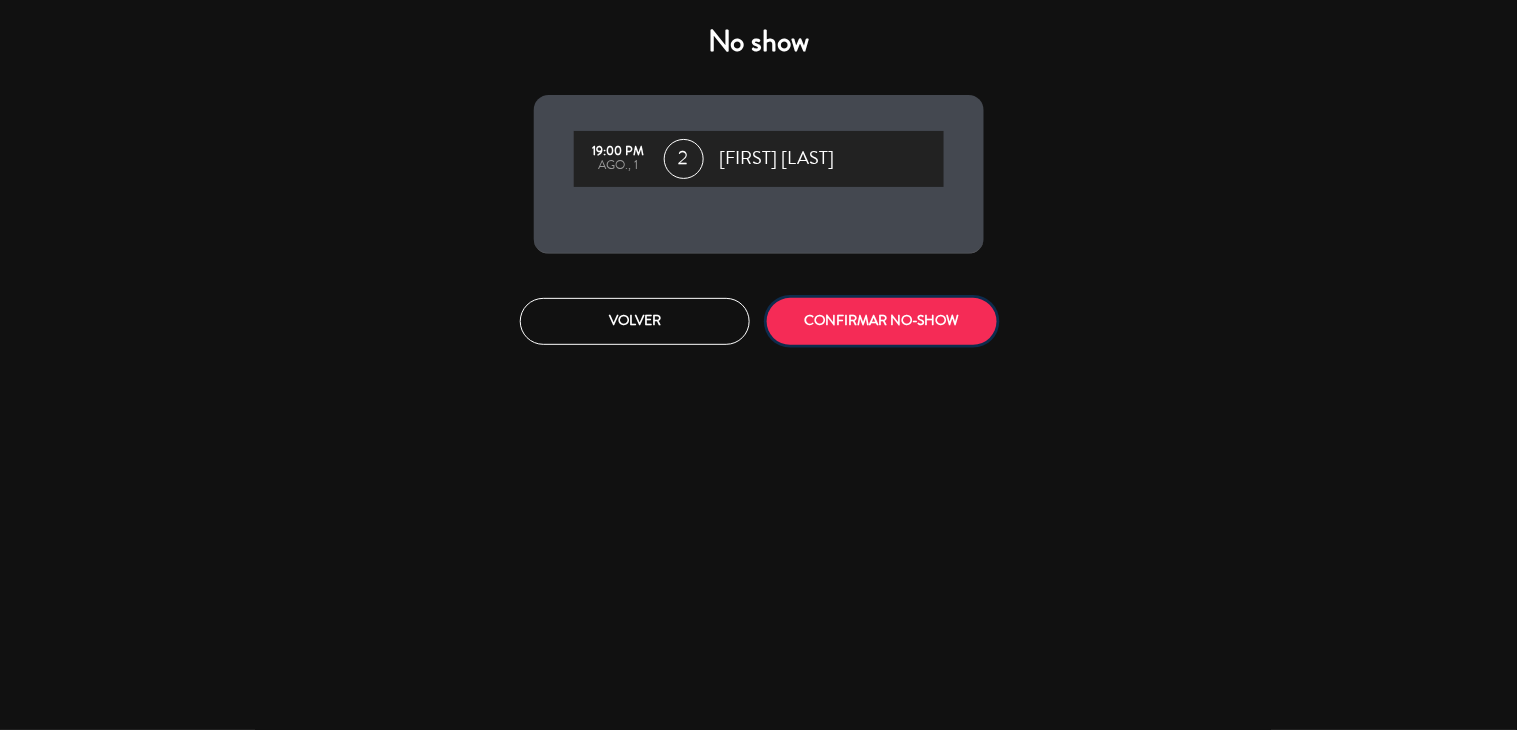 click on "CONFIRMAR NO-SHOW" 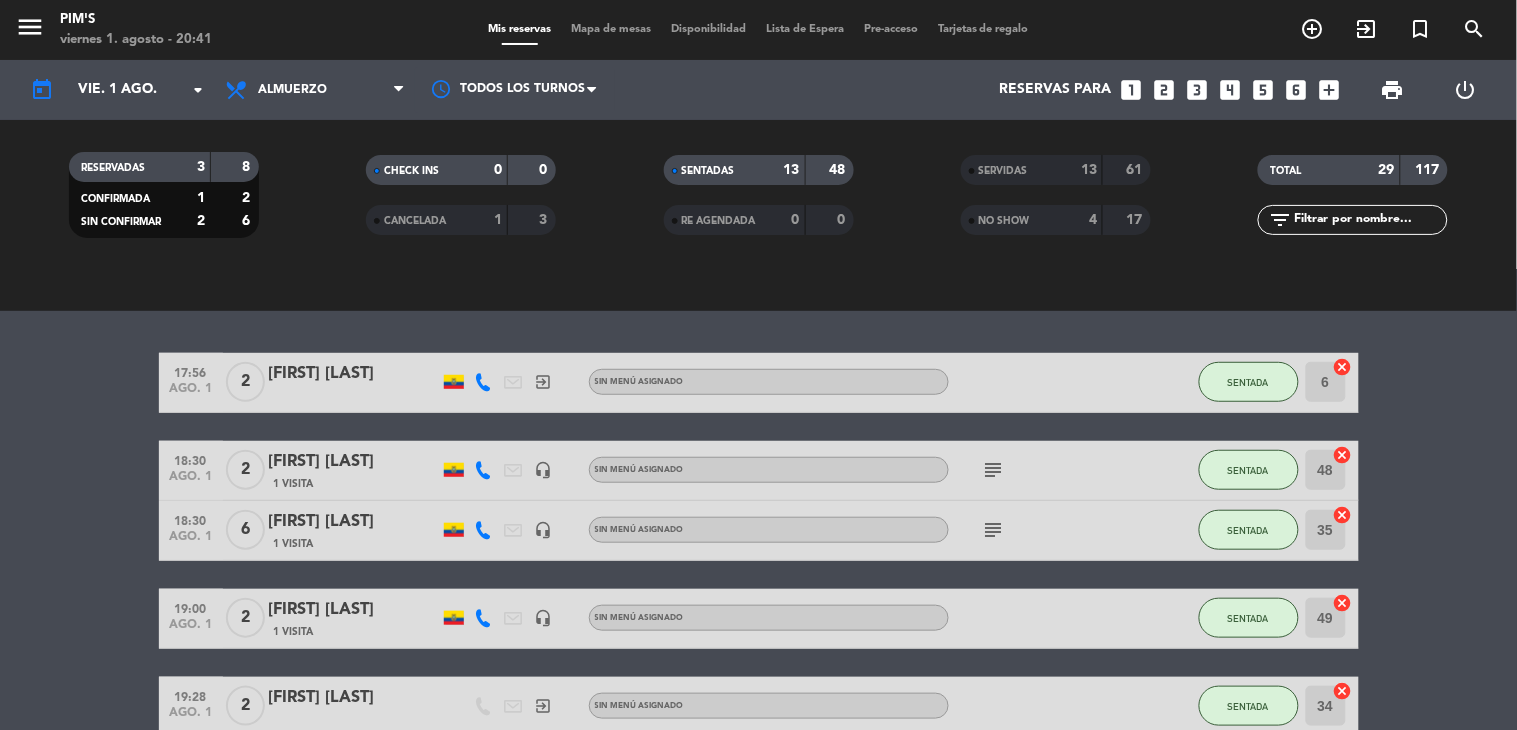 scroll, scrollTop: 111, scrollLeft: 0, axis: vertical 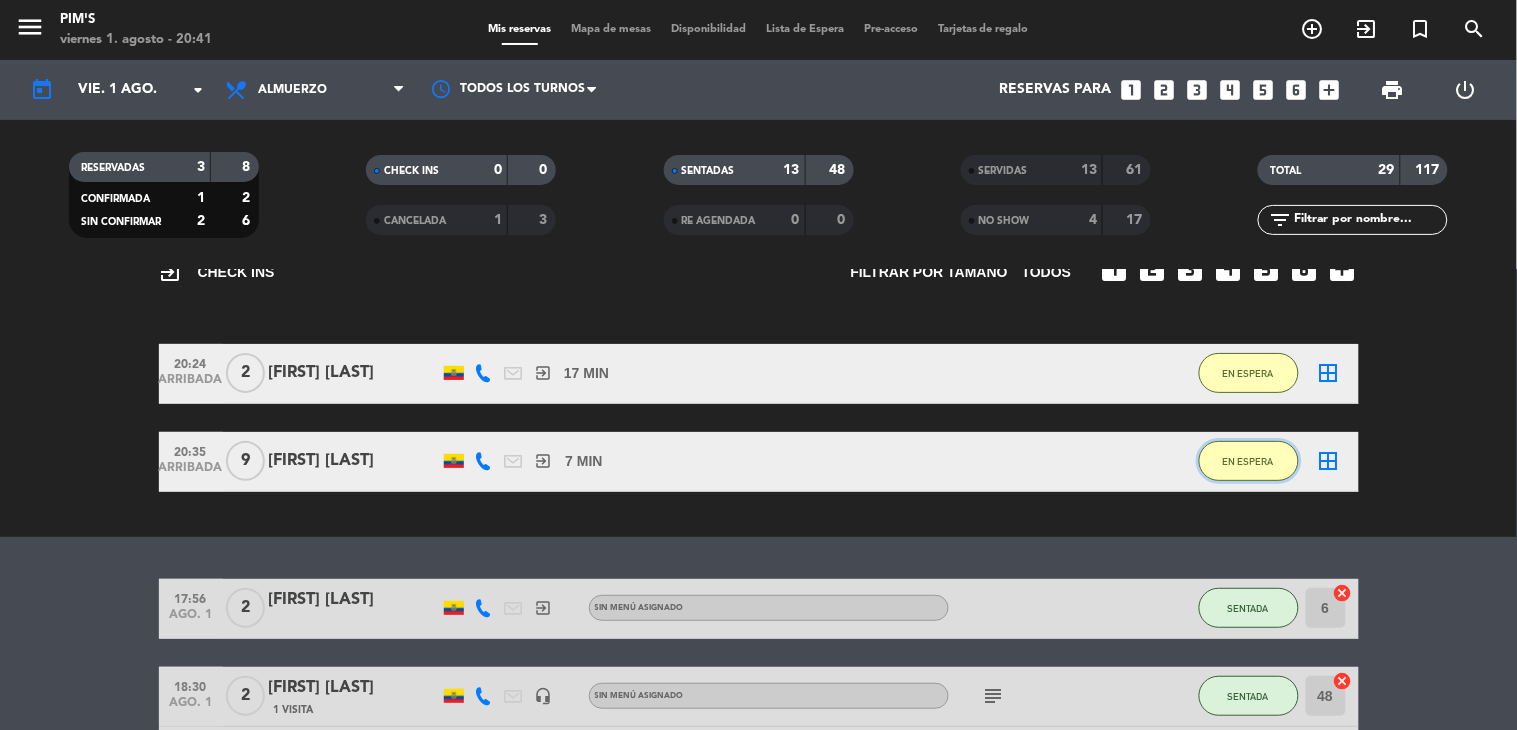 click on "EN ESPERA" 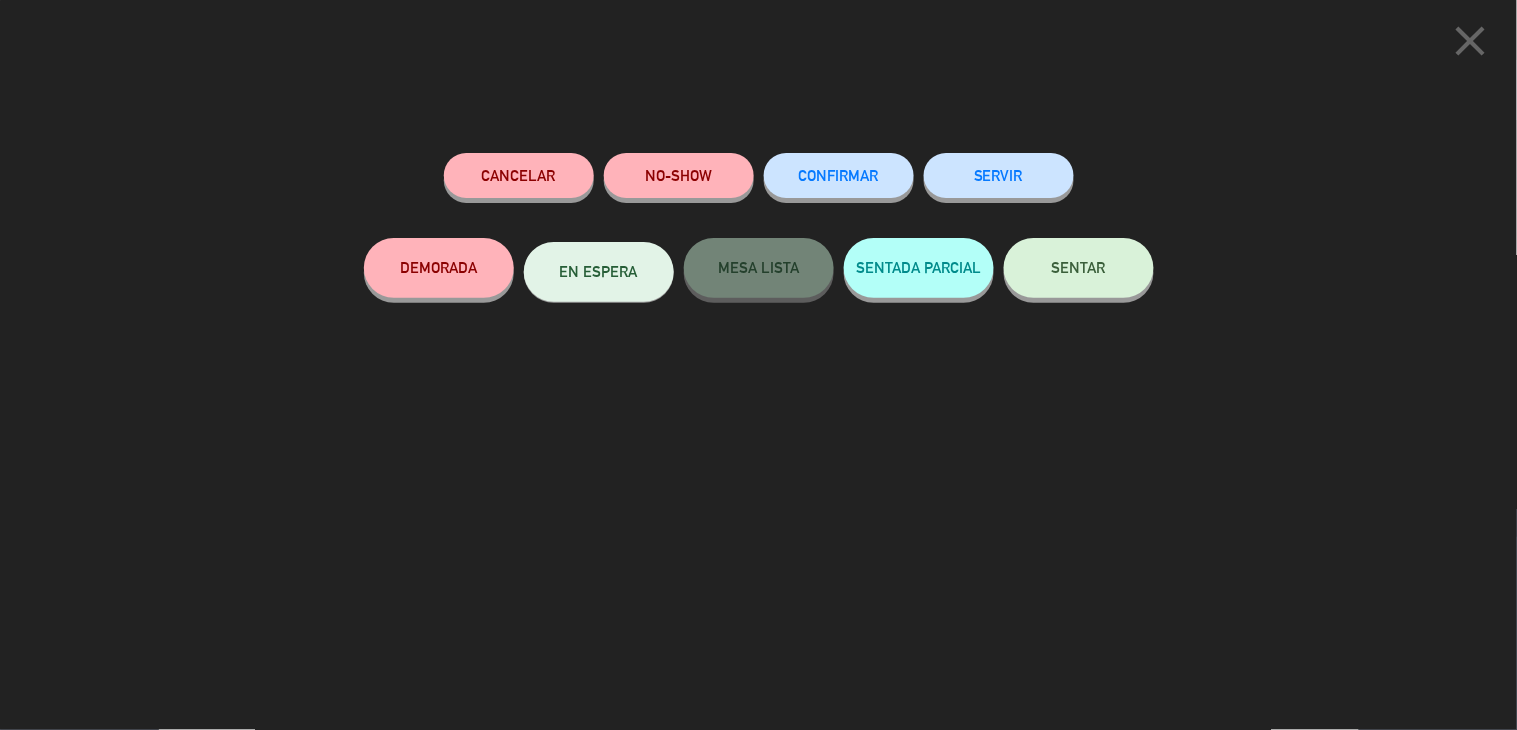 click on "SENTAR" 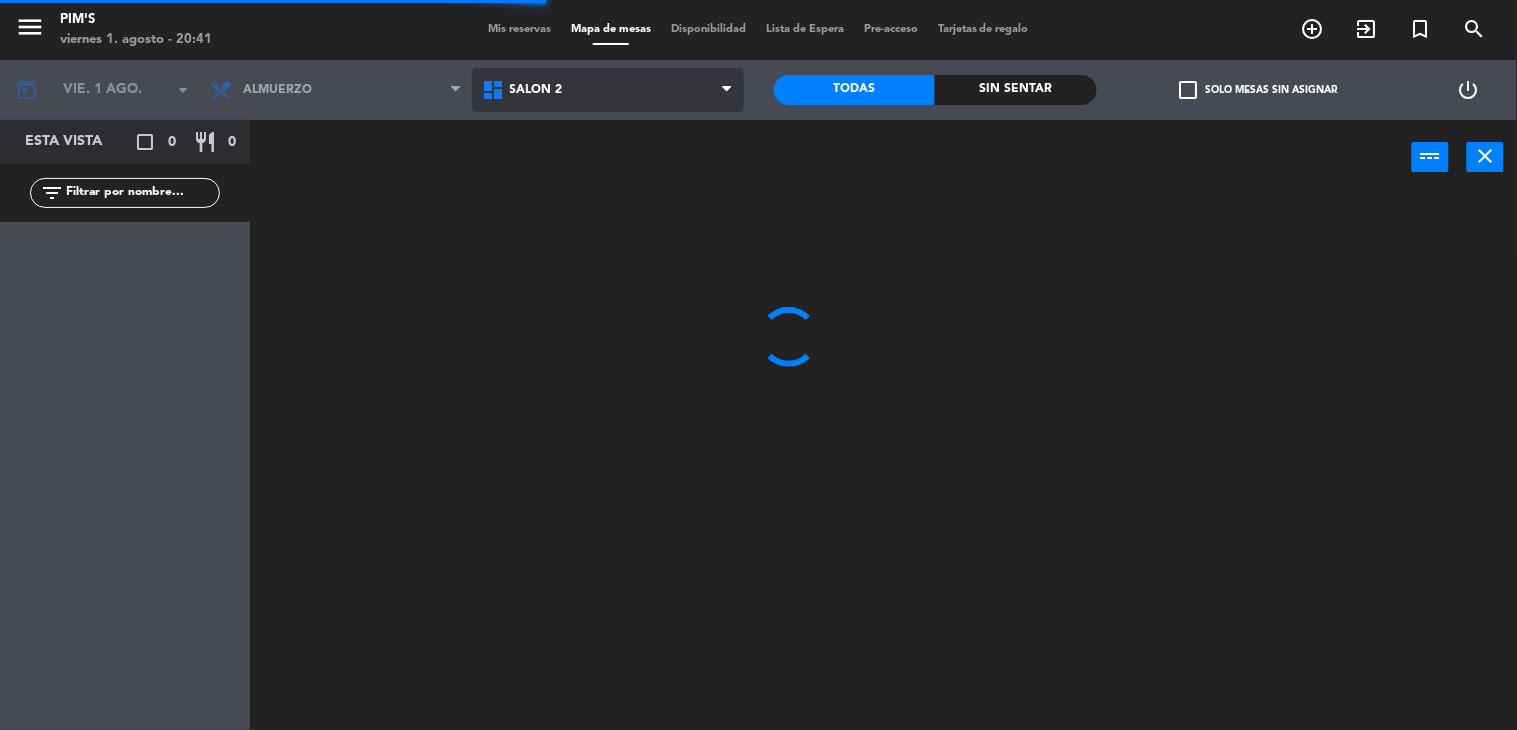 click on "Salón 2" at bounding box center [608, 90] 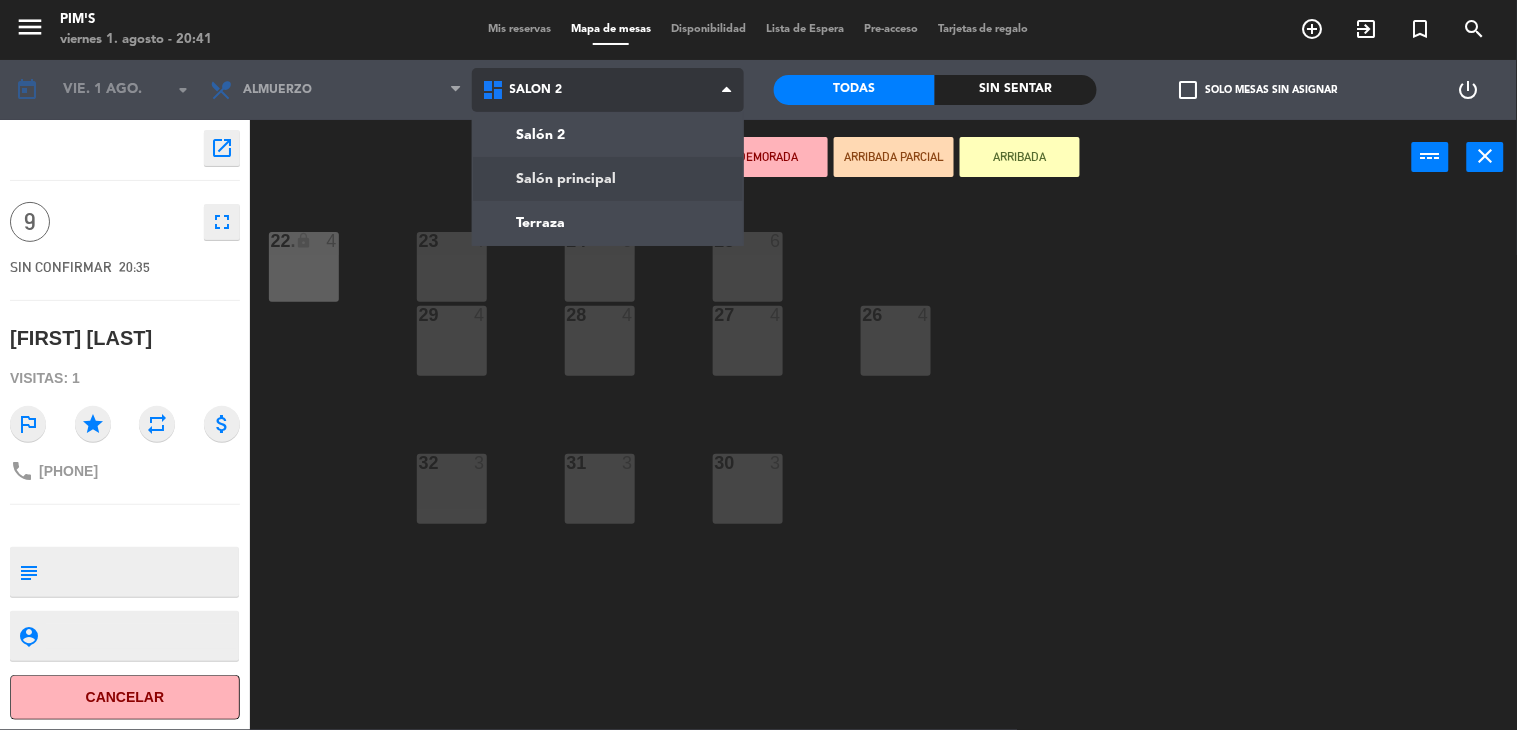 click on "menu  Pim's   viernes 1. agosto - 20:41   Mis reservas   Mapa de mesas   Disponibilidad   Lista de Espera   Pre-acceso   Tarjetas de regalo  add_circle_outline exit_to_app turned_in_not search today    vie. 1 ago. arrow_drop_down  Almuerzo  Almuerzo  Almuerzo  Salón 2   Salón principal   Terraza   Salón 2   Salón 2   Salón principal   Terraza   Todas  Sin sentar  check_box_outline_blank   Solo mesas sin asignar   power_settings_new    open_in_new 9    fullscreen  SIN CONFIRMAR   20:35   [FIRST] [LAST]  Visitas: 1 outlined_flag star repeat attach_money phone +593998841343 subject                              person_pin                              Cancelar   Confirmar   DEMORADA   ARRIBADA PARCIAL   ARRIBADA  power_input close 23  4  24  6  25  6  22 lock  4  22.  4  26  4  27  4  28  4  29  4  30  3  31  3  32  3" 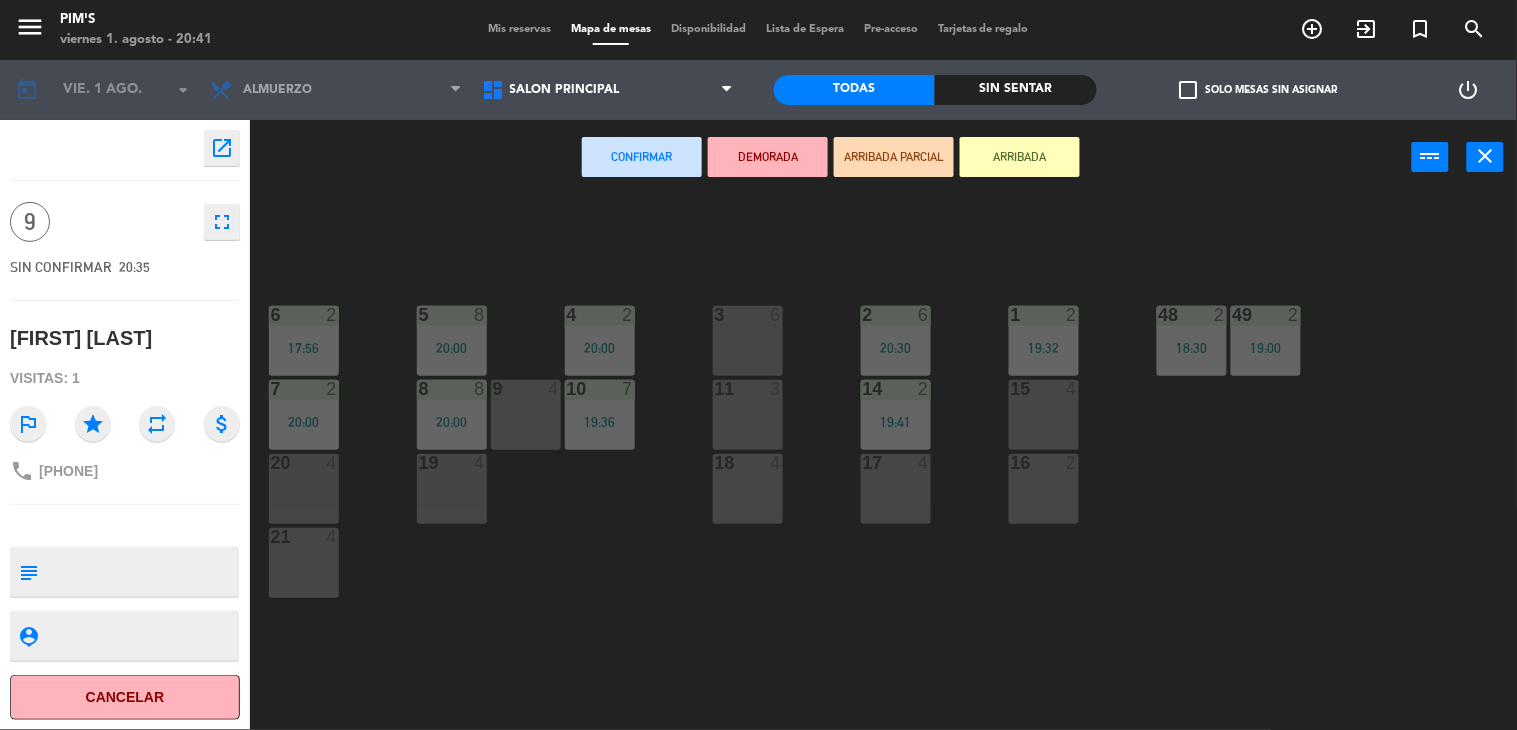 click on "3" at bounding box center (714, 315) 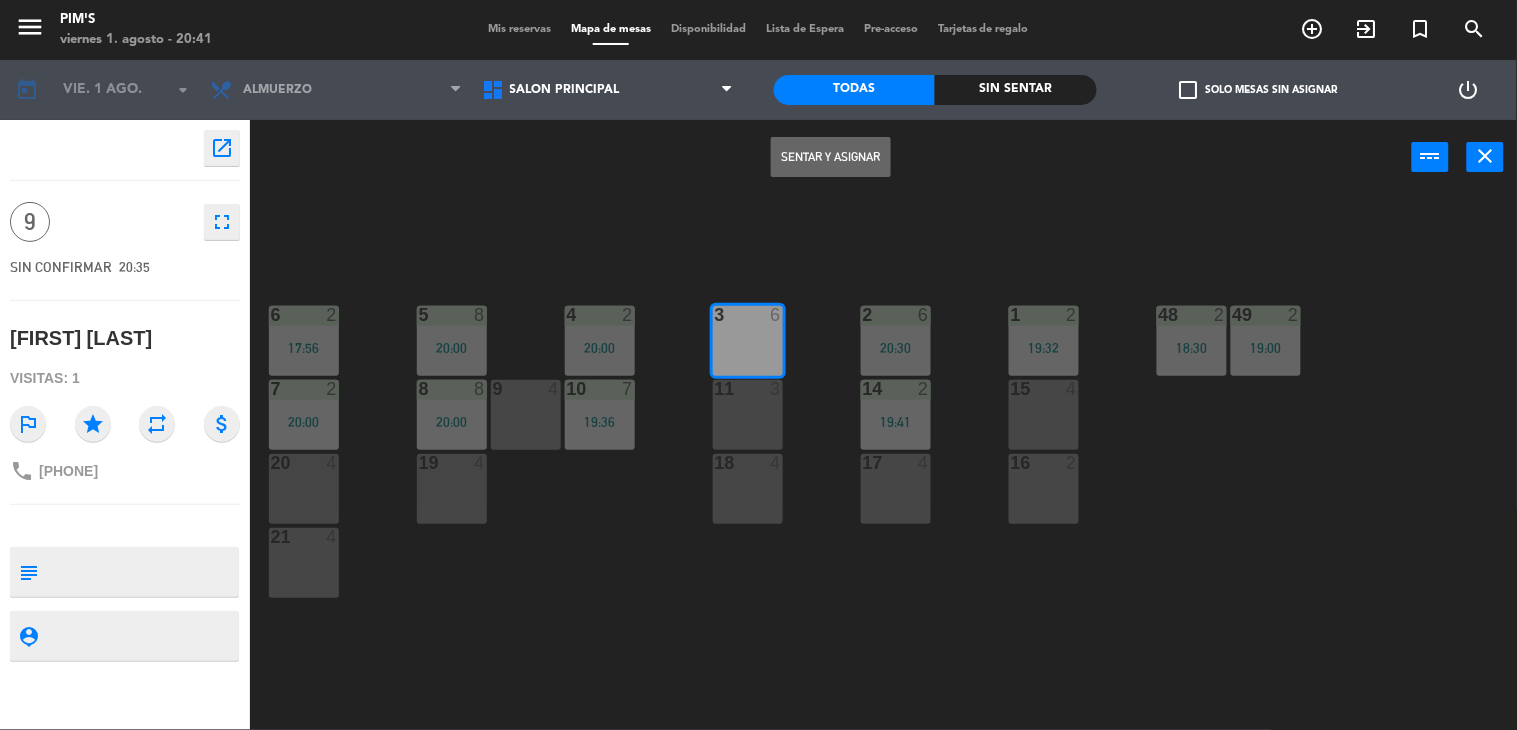 drag, startPoint x: 752, startPoint y: 404, endPoint x: 754, endPoint y: 371, distance: 33.06055 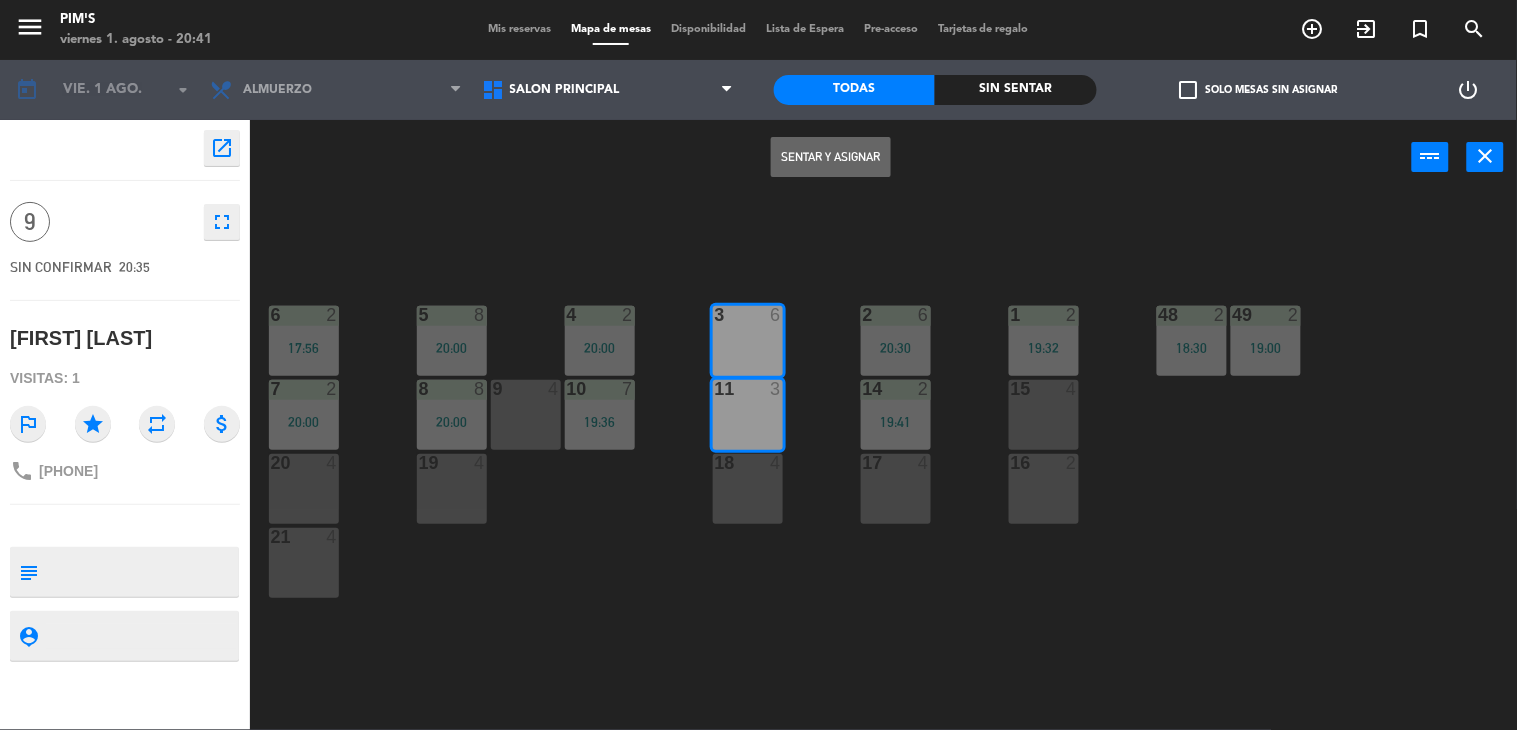 click on "Sentar y Asignar" at bounding box center [831, 157] 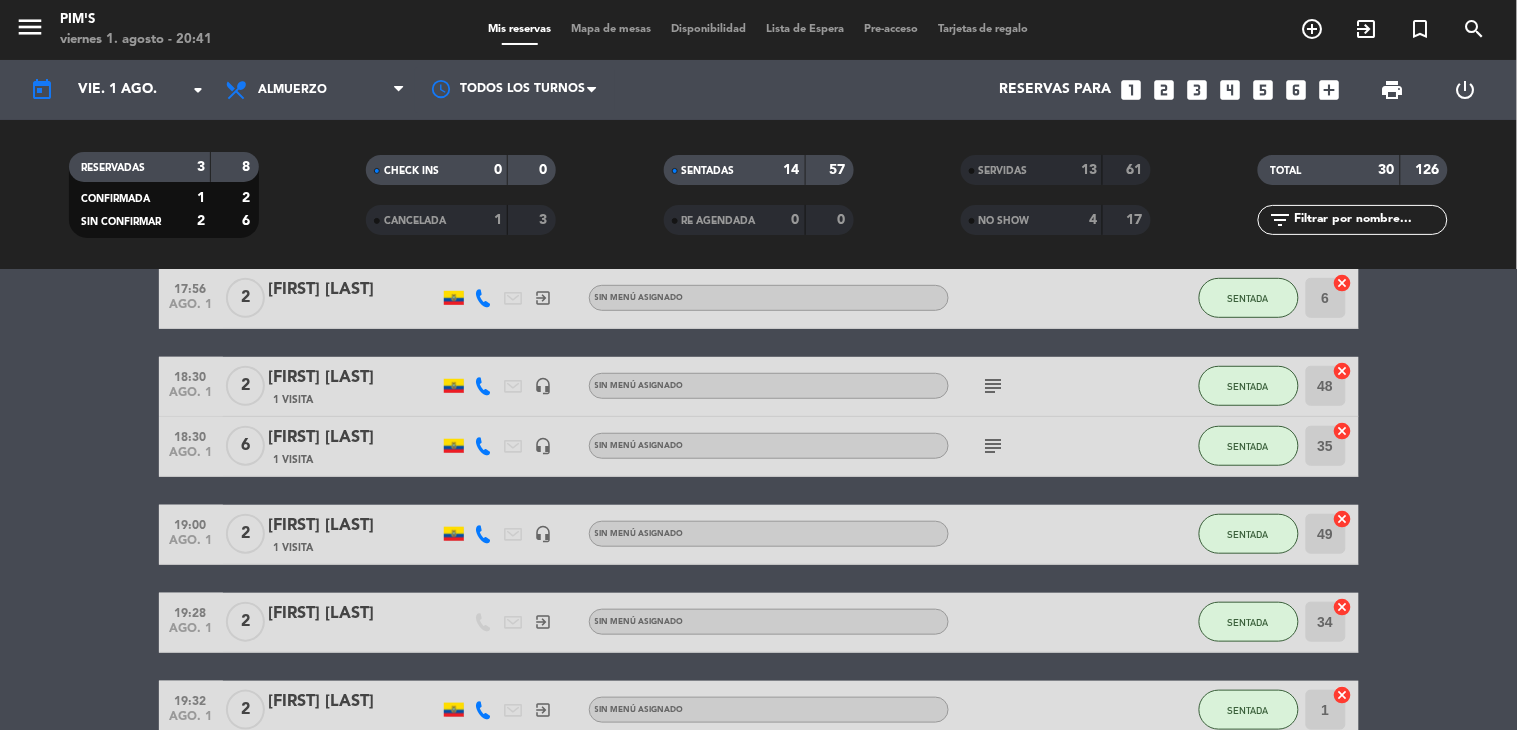 scroll, scrollTop: 0, scrollLeft: 0, axis: both 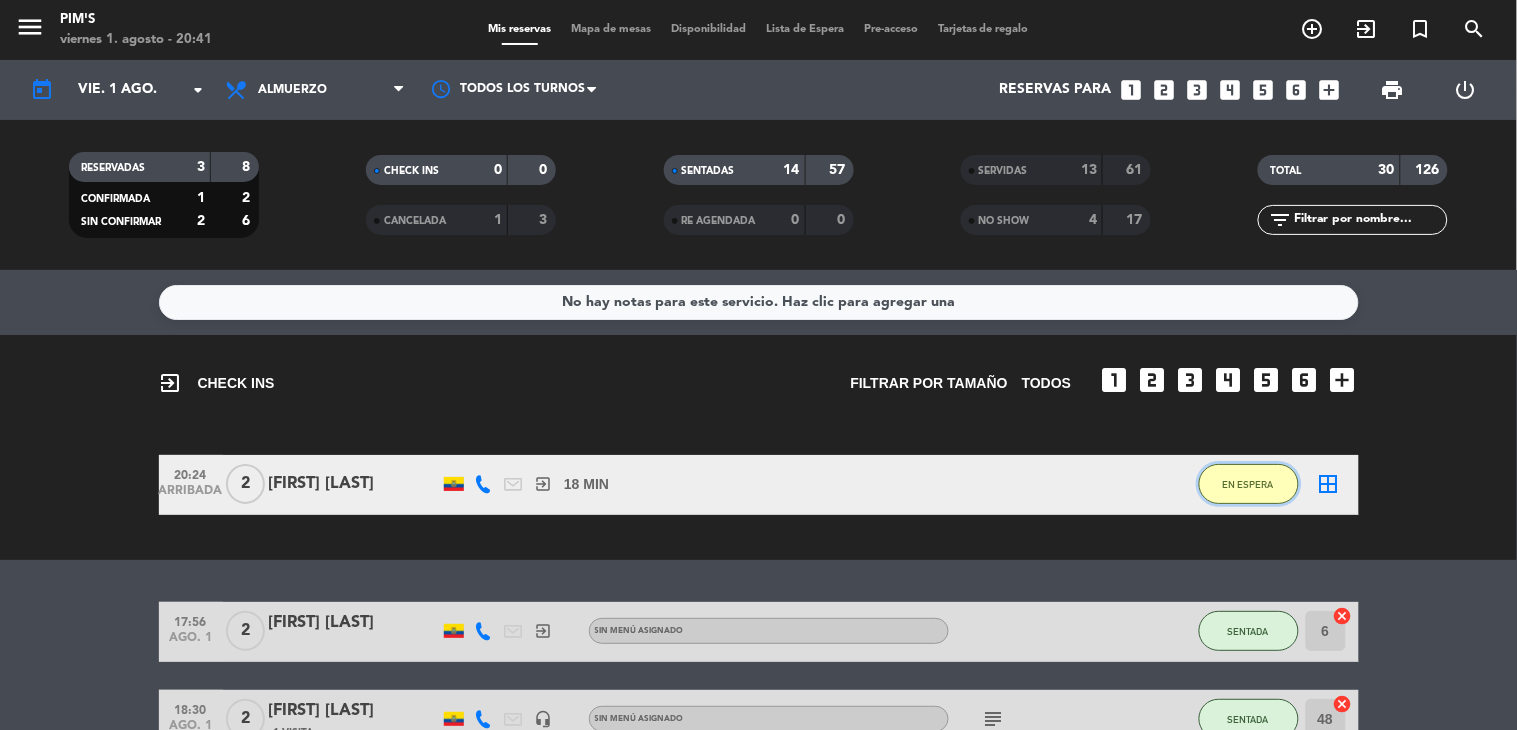 click on "EN ESPERA" 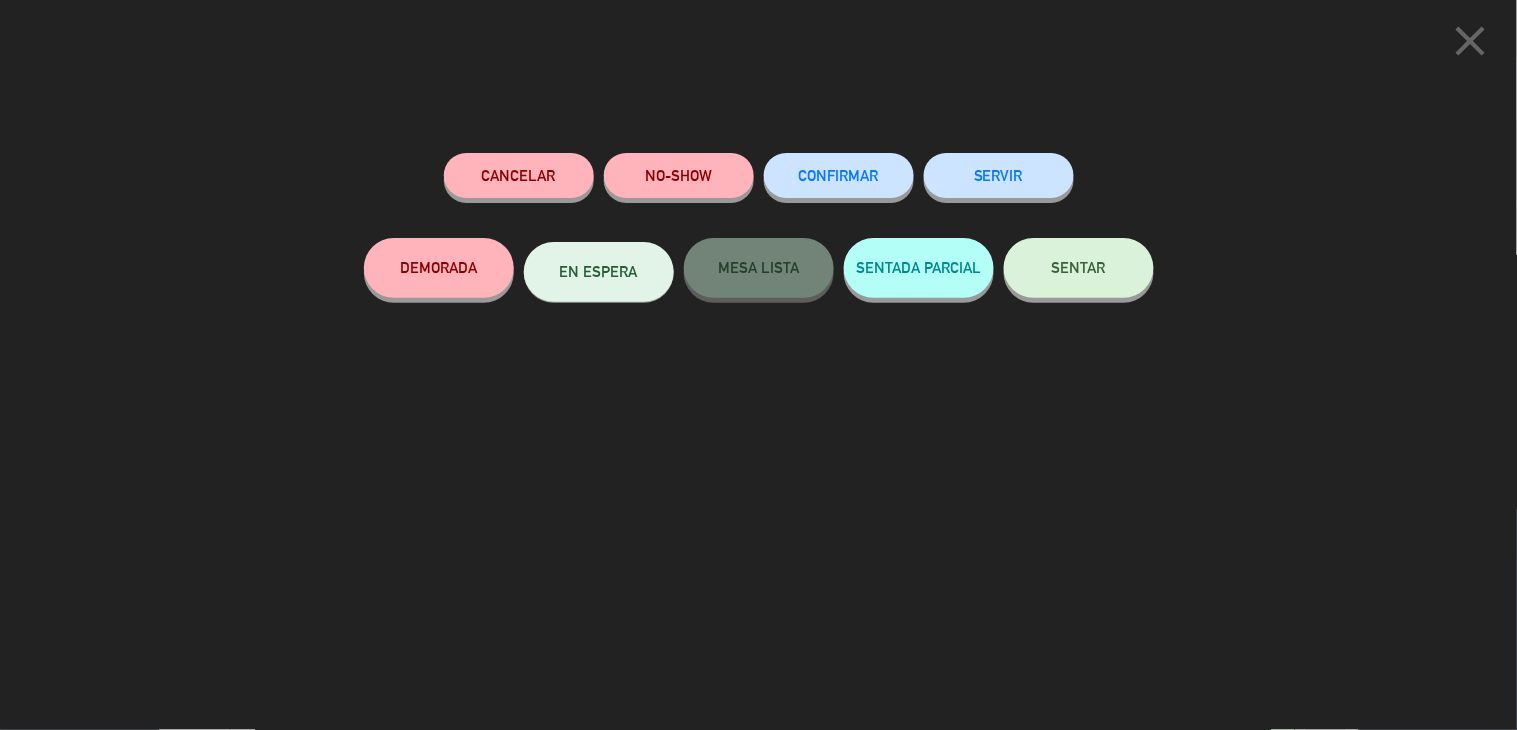 click on "SENTAR" 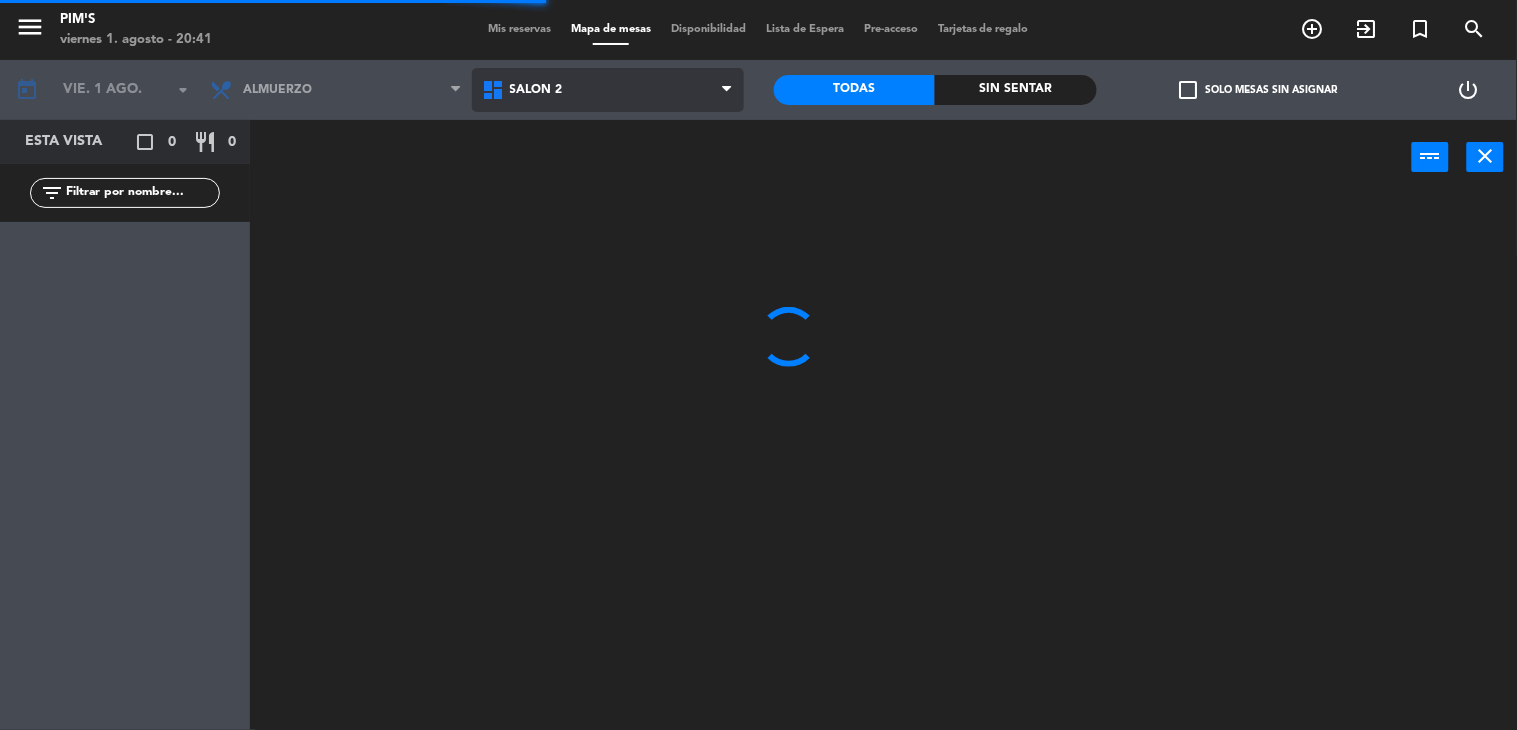 click on "Salón 2" at bounding box center [608, 90] 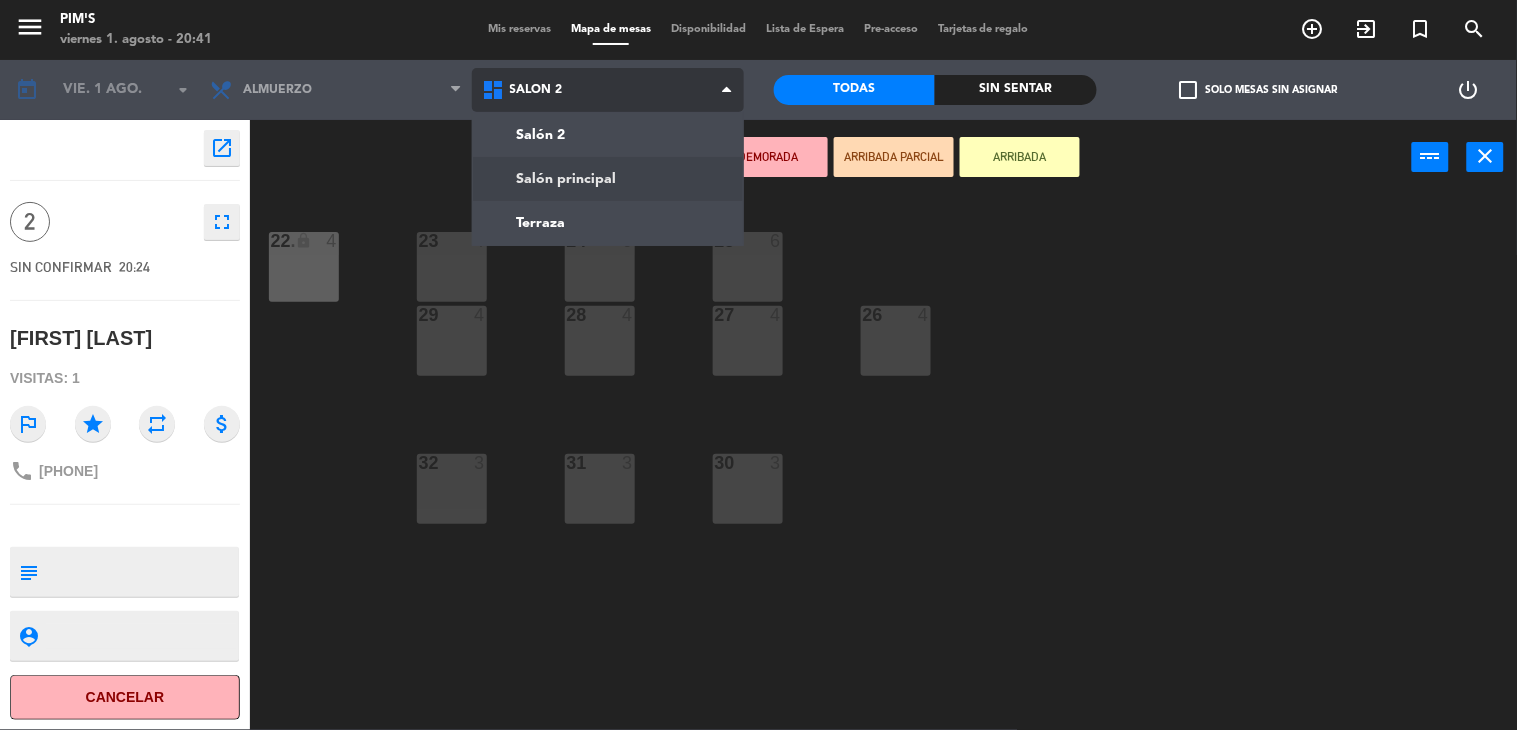 click on "menu Pim's viernes 1. agosto - 20:41 Mis reservas Mapa de mesas Disponibilidad Lista de Espera Pre-acceso Tarjetas de regalo add_circle_outline exit_to_app turned_in_not search today vie. 1 ago. arrow_drop_down Almuerzo Almuerzo Almuerzo Salón 2 Salón principal Terraza Salón 2 Salón 2 Salón principal Terraza Todas Sin sentar check_box_outline_blank Solo mesas sin asignar power_settings_new open_in_new 2 fullscreen SIN CONFIRMAR 20:24 SEBASTIAN KAROLYS Visitas: 1 outlined_flag star repeat attach_money phone [PHONE] subject person_pin Cancelar Confirmar DEMORADA ARRIBADA PARCIAL ARRIBADA power_input close 23 4 24 6 25 6 22 lock 4 22. 4 26 4 27 4 28 4 29 4 30 3 31 3 32 3" 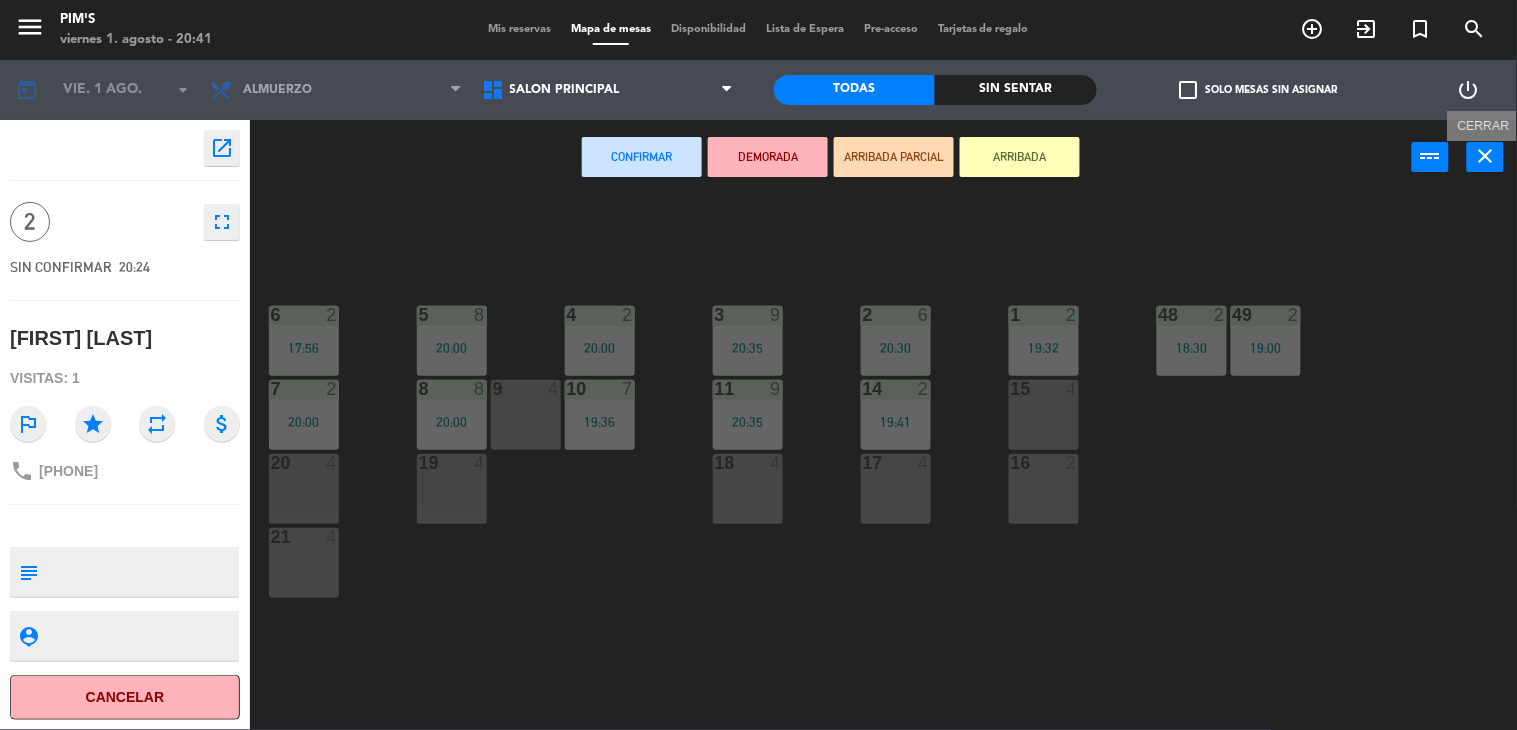 click on "close" at bounding box center [1486, 156] 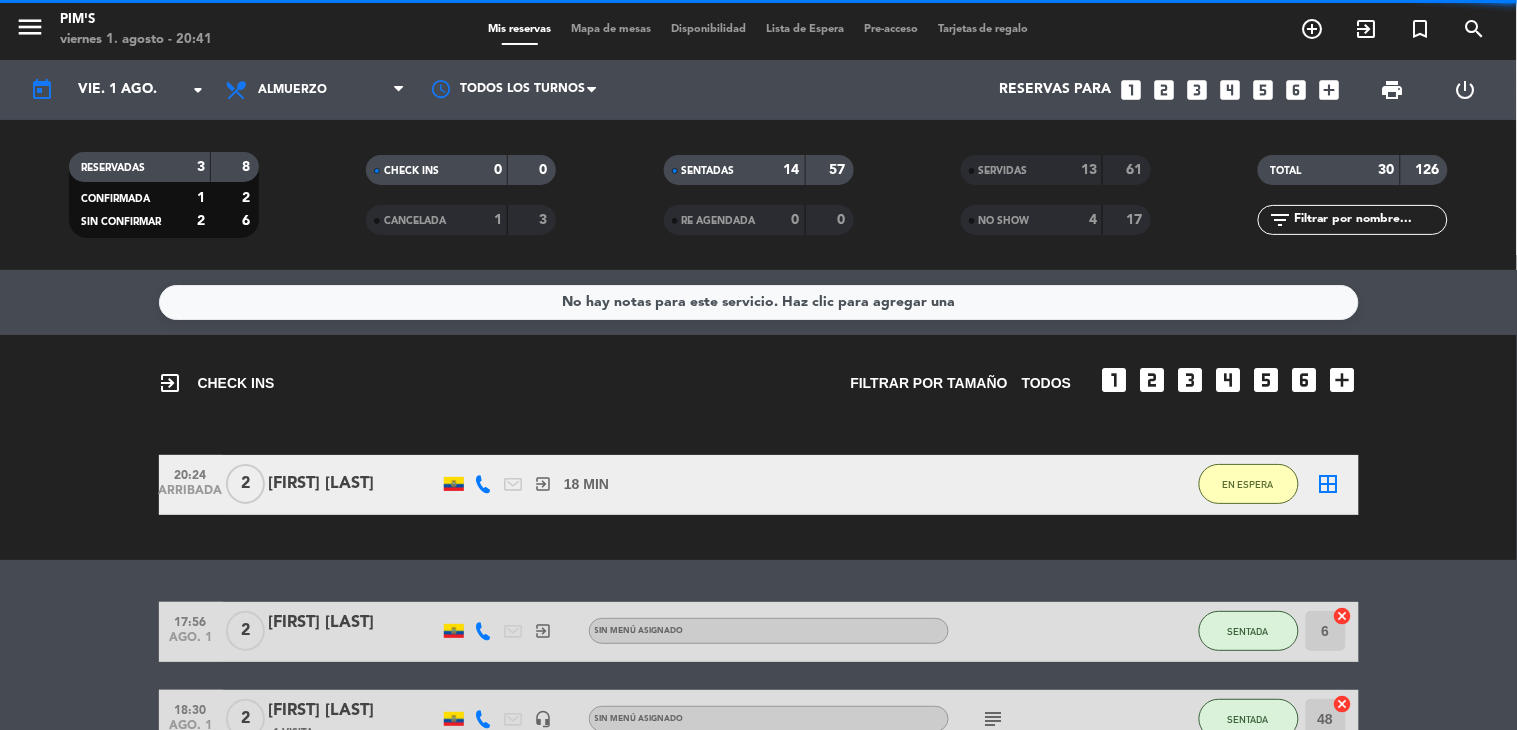 scroll, scrollTop: 333, scrollLeft: 0, axis: vertical 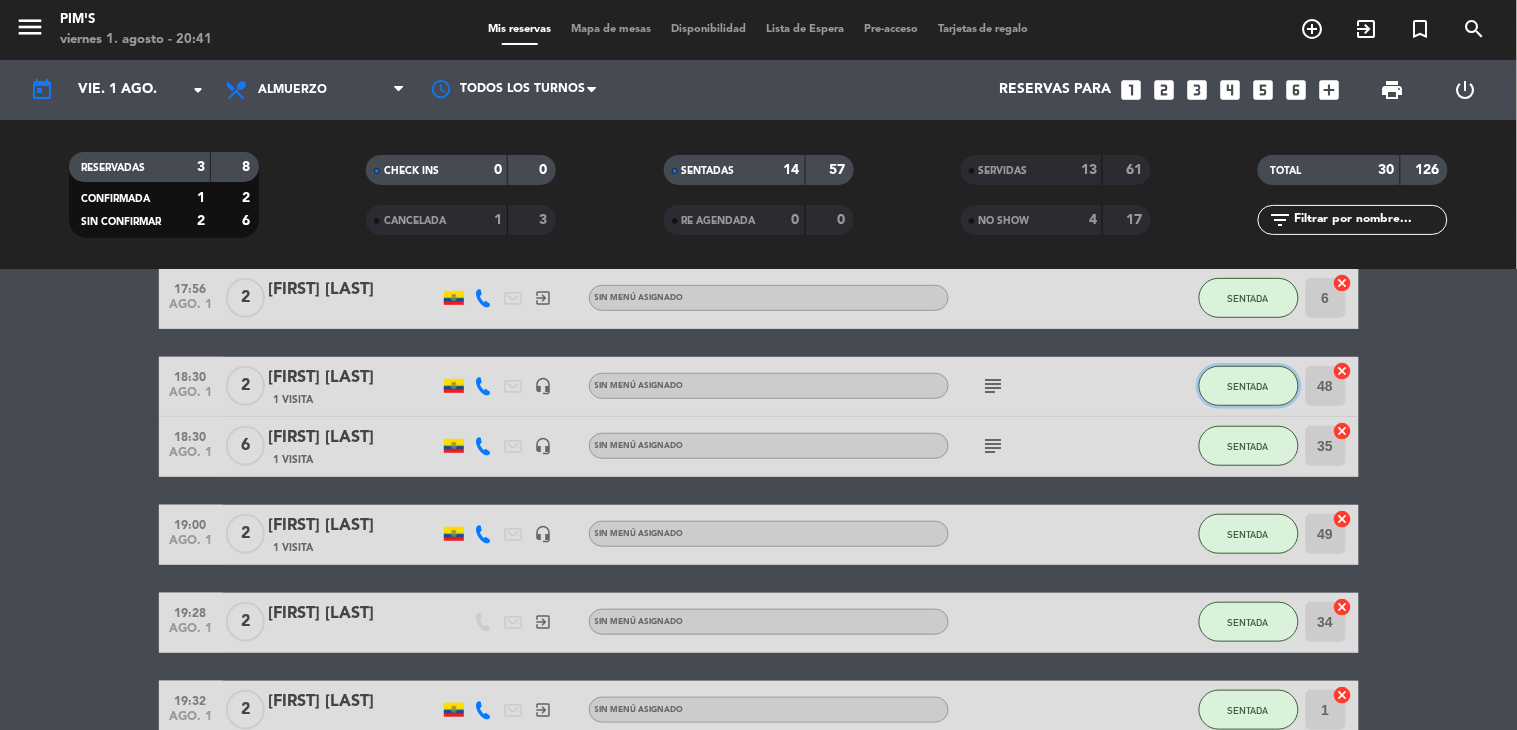 click on "SENTADA" 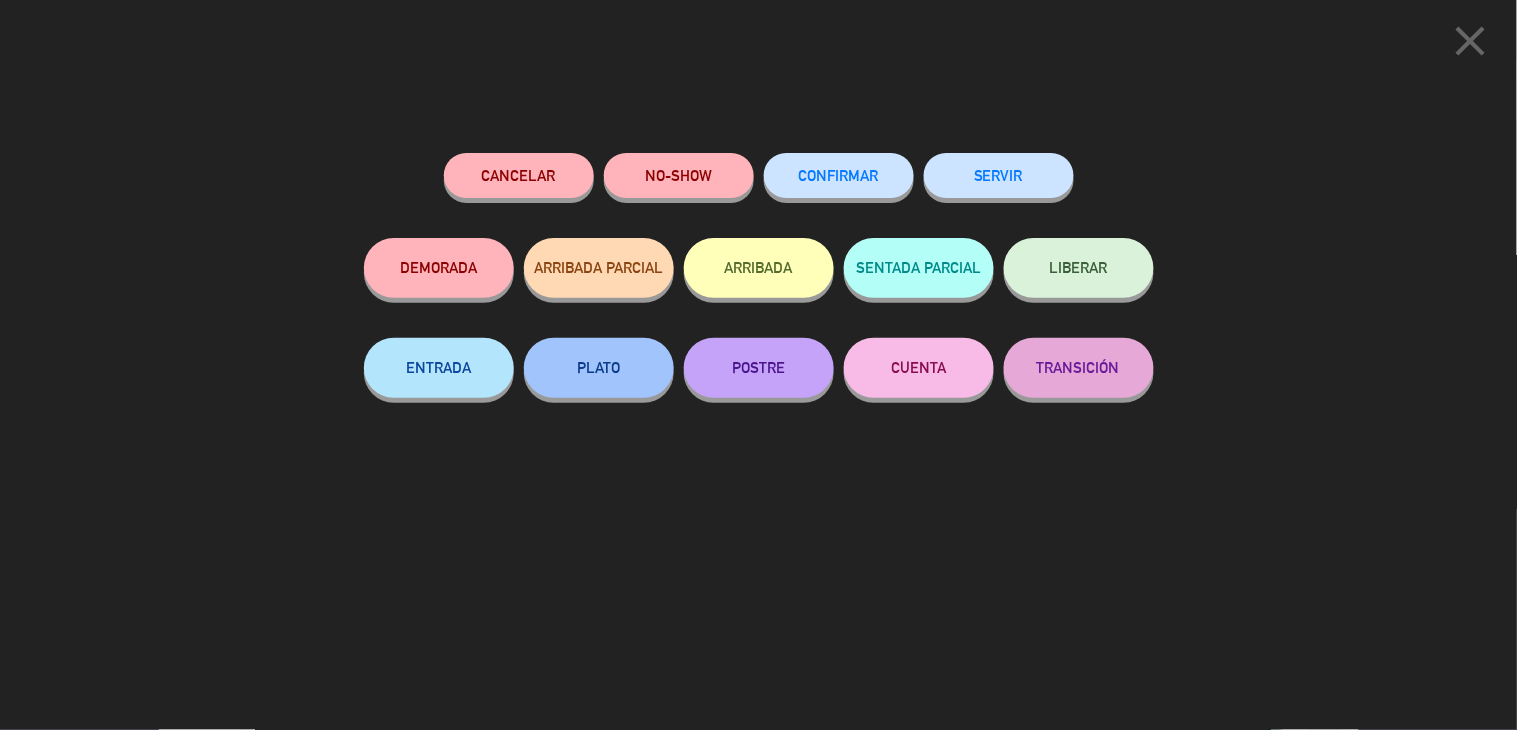 click on "SERVIR" 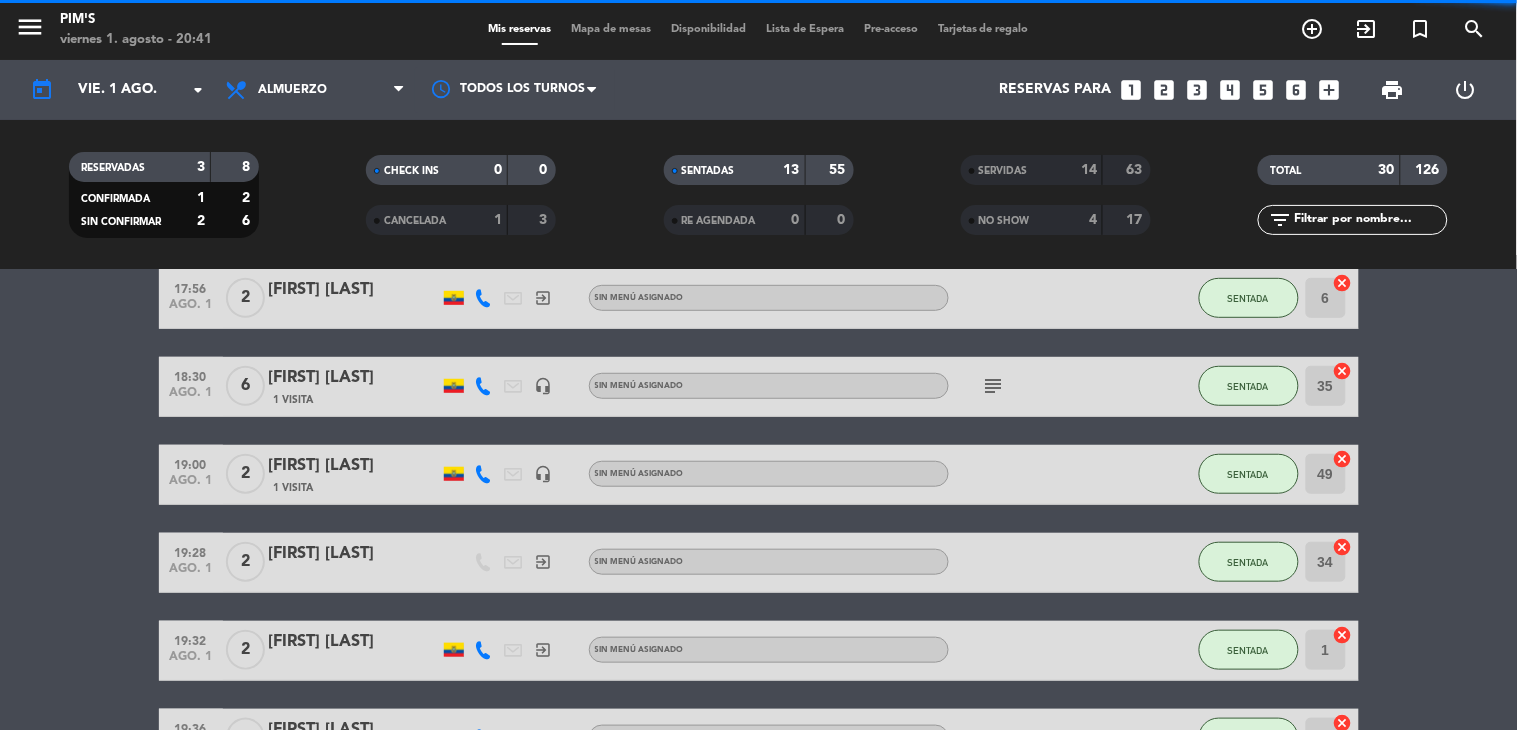 scroll, scrollTop: 0, scrollLeft: 0, axis: both 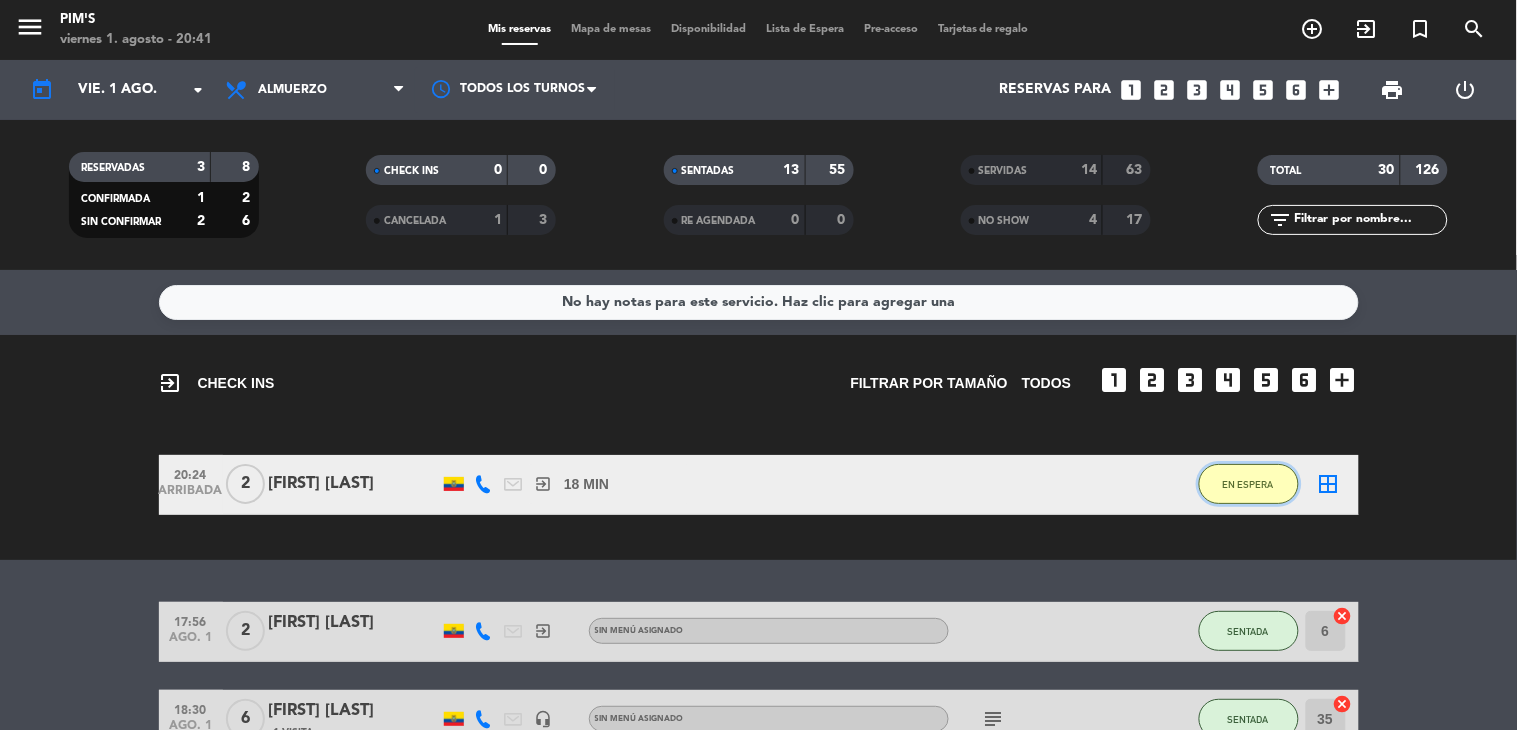 click on "EN ESPERA" 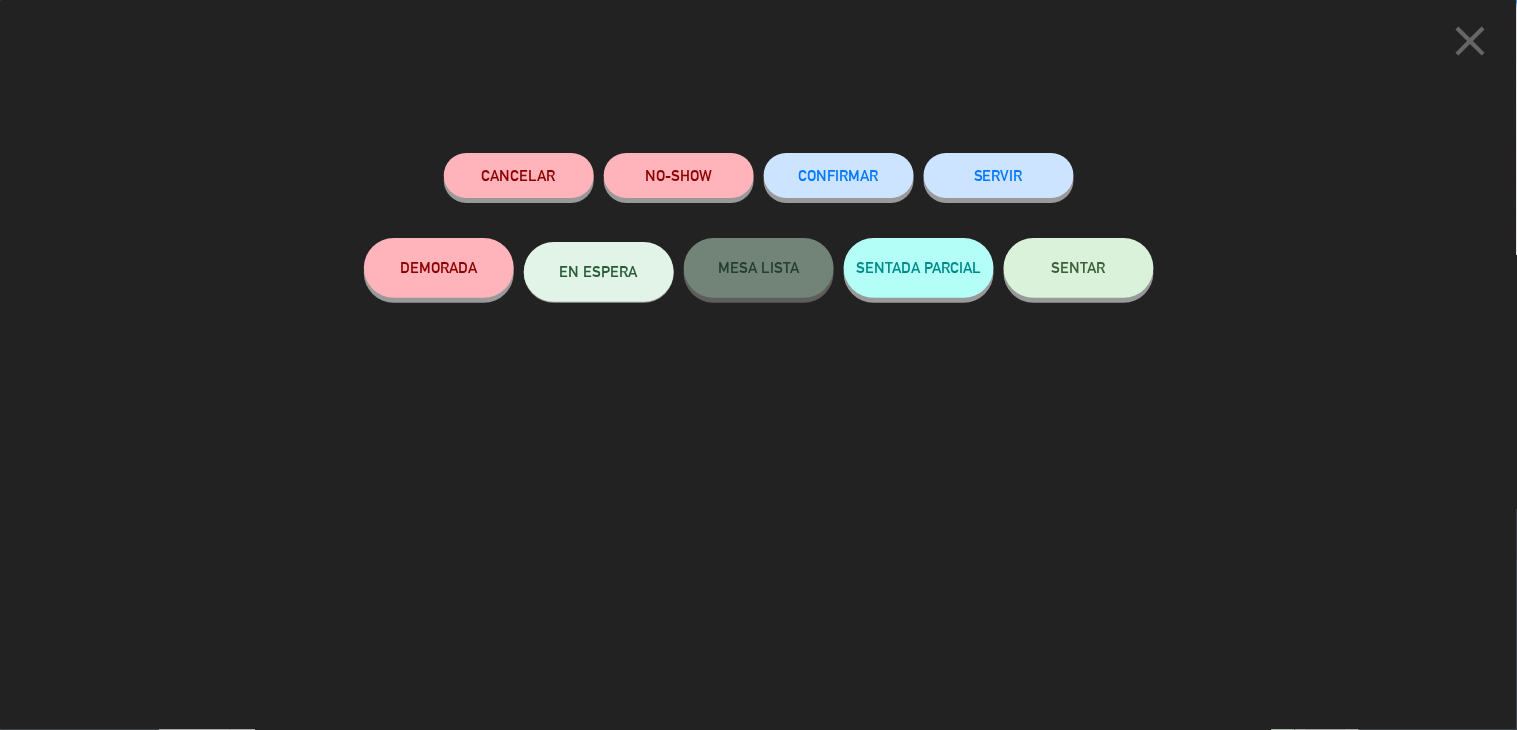 click on "SENTAR" 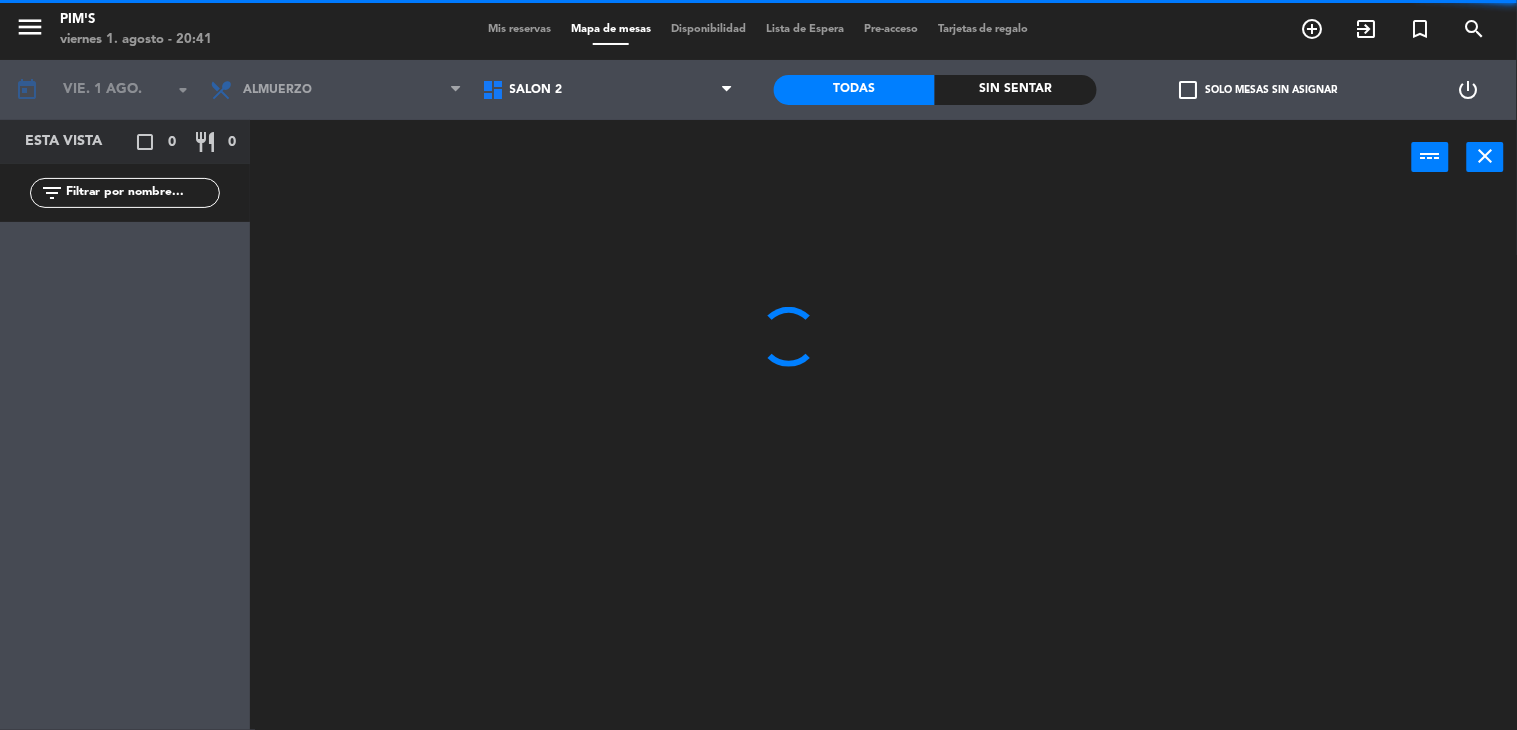 click on "Salón 2" at bounding box center [608, 90] 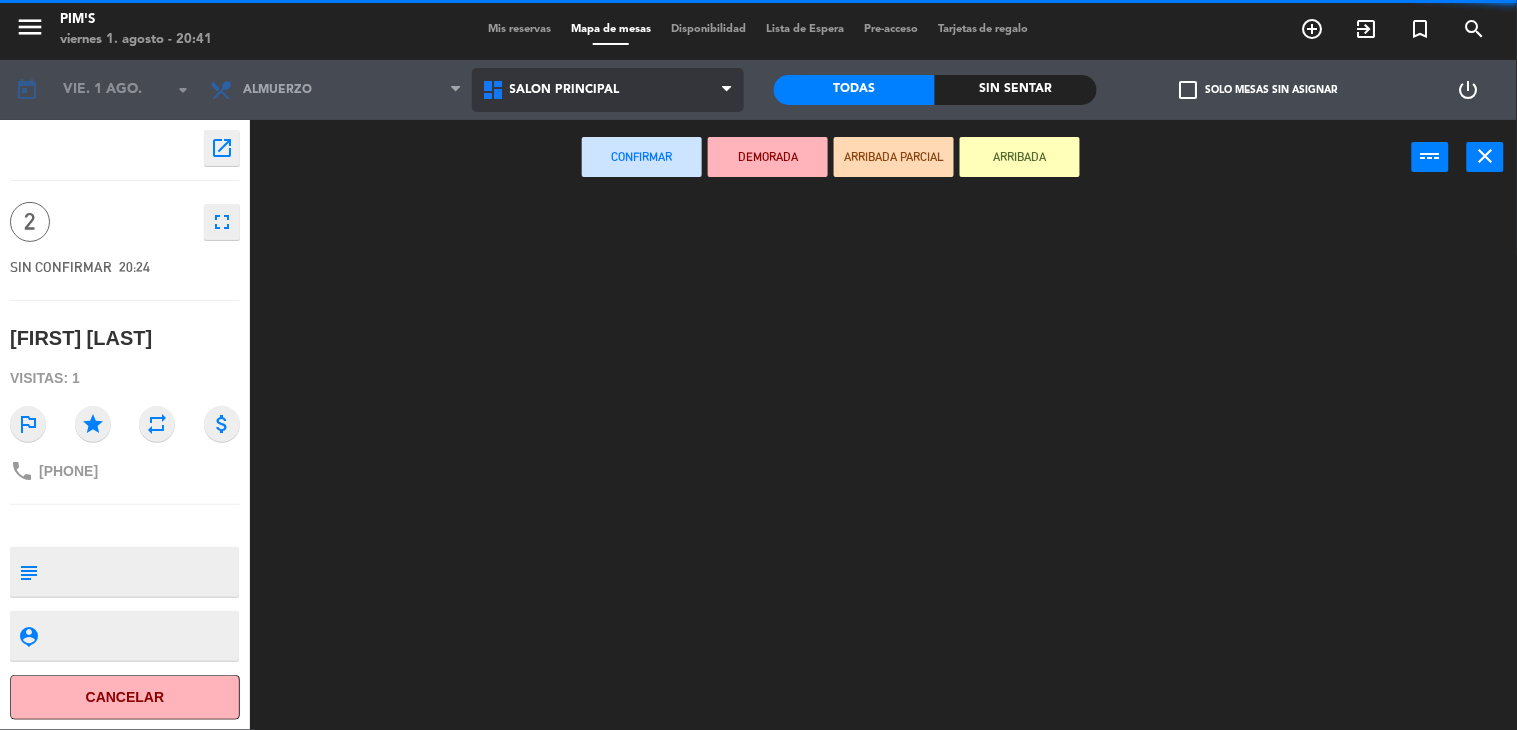 click on "menu  Pim's   [DAY] [DATE] - [TIME]   Mis reservas   Mapa de mesas   Disponibilidad   Lista de Espera   Pre-acceso   Tarjetas de regalo  add_circle_outline exit_to_app turned_in_not search today    vie. [DATE]  arrow_drop_down  Almuerzo  Almuerzo  Almuerzo  Salón 2   Salón principal   Terraza   Salón principal   Salón 2   Salón principal   Terraza   Todas  Sin sentar  check_box_outline_blank   Solo mesas sin asignar   power_settings_new    open_in_new 2    fullscreen  SIN CONFIRMAR   [TIME]   [FIRST] [LAST]  Visitas: 1 outlined_flag star repeat attach_money phone [PHONE] subject                              person_pin                              Cancelar   Confirmar   DEMORADA   ARRIBADA PARCIAL   ARRIBADA  power_input close" 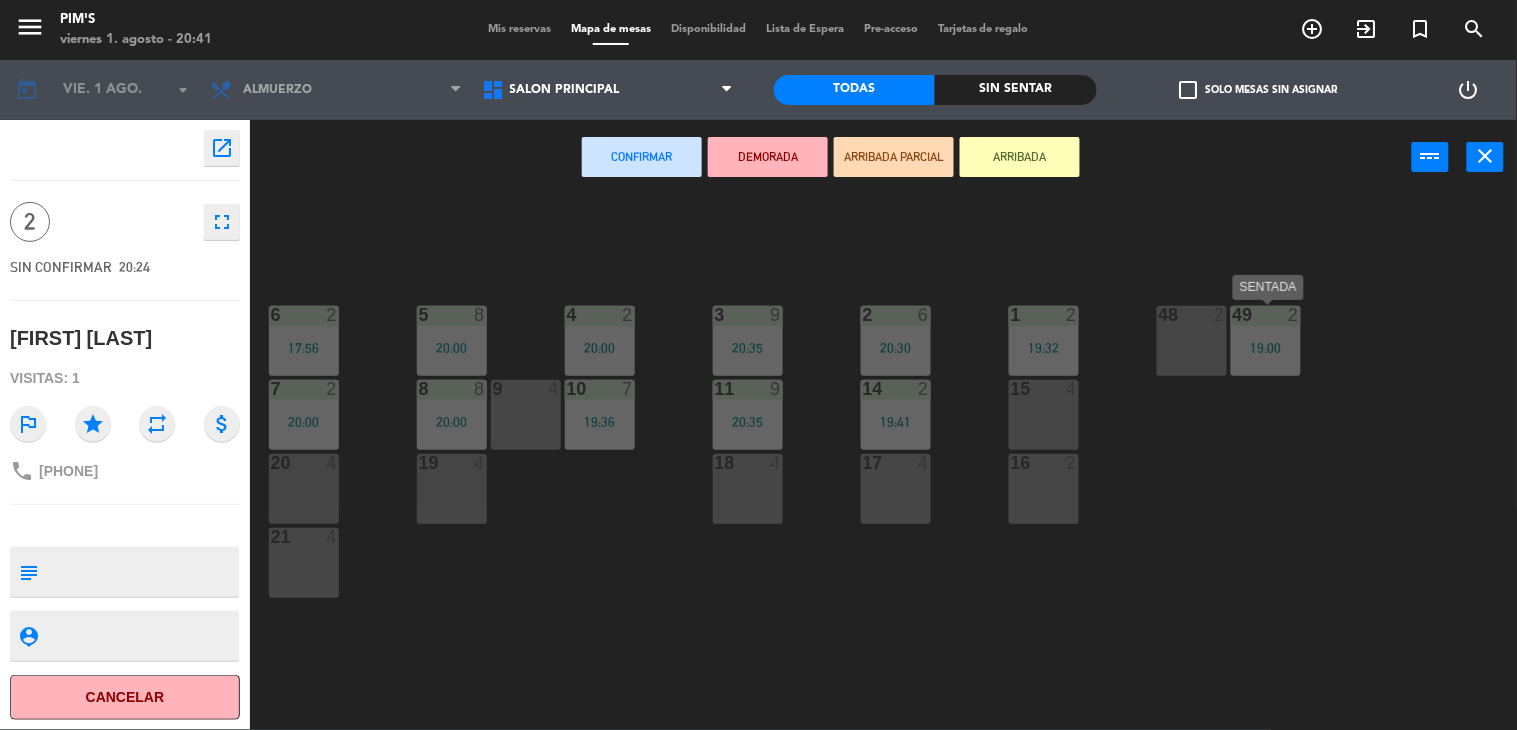 click on "49" at bounding box center (1233, 315) 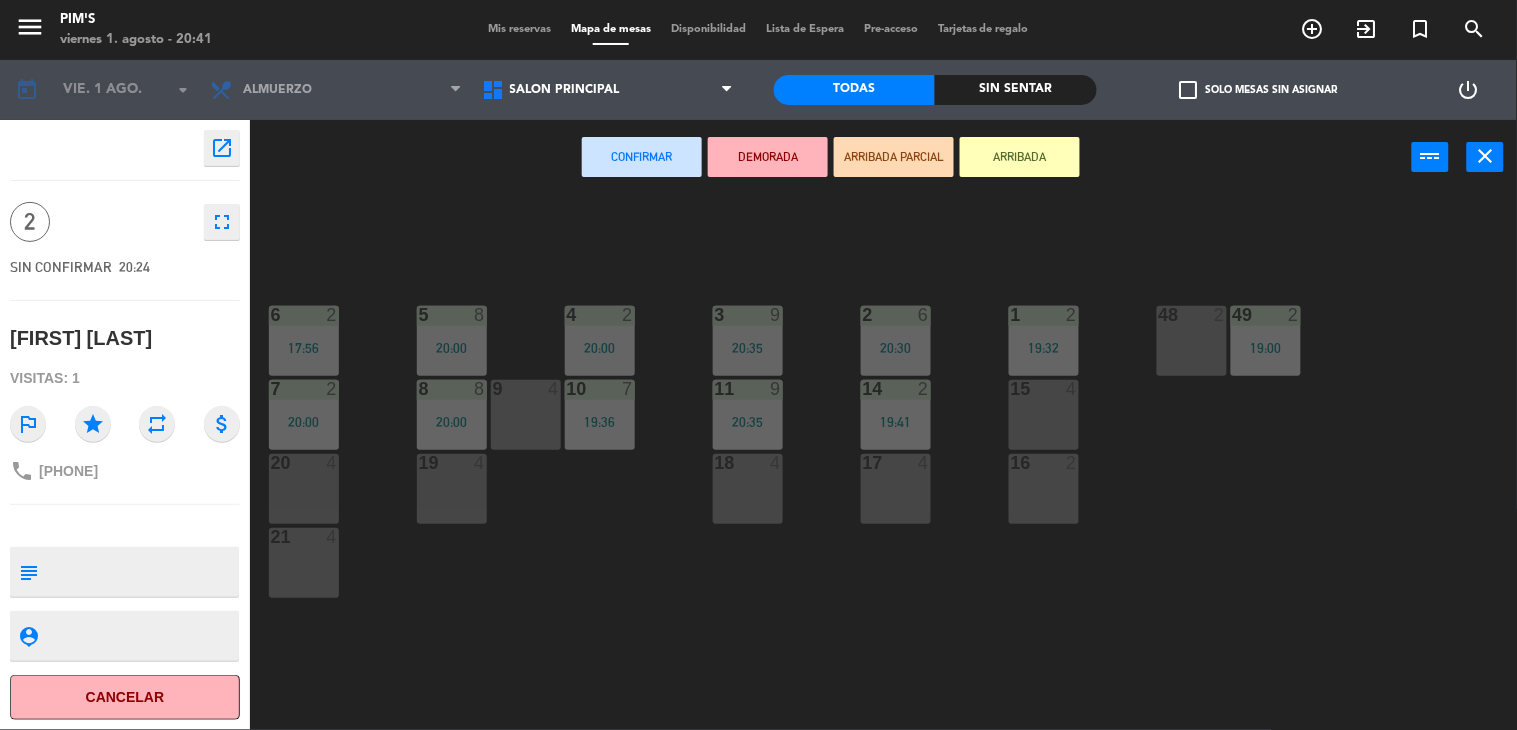 click on "48  2" at bounding box center (1192, 341) 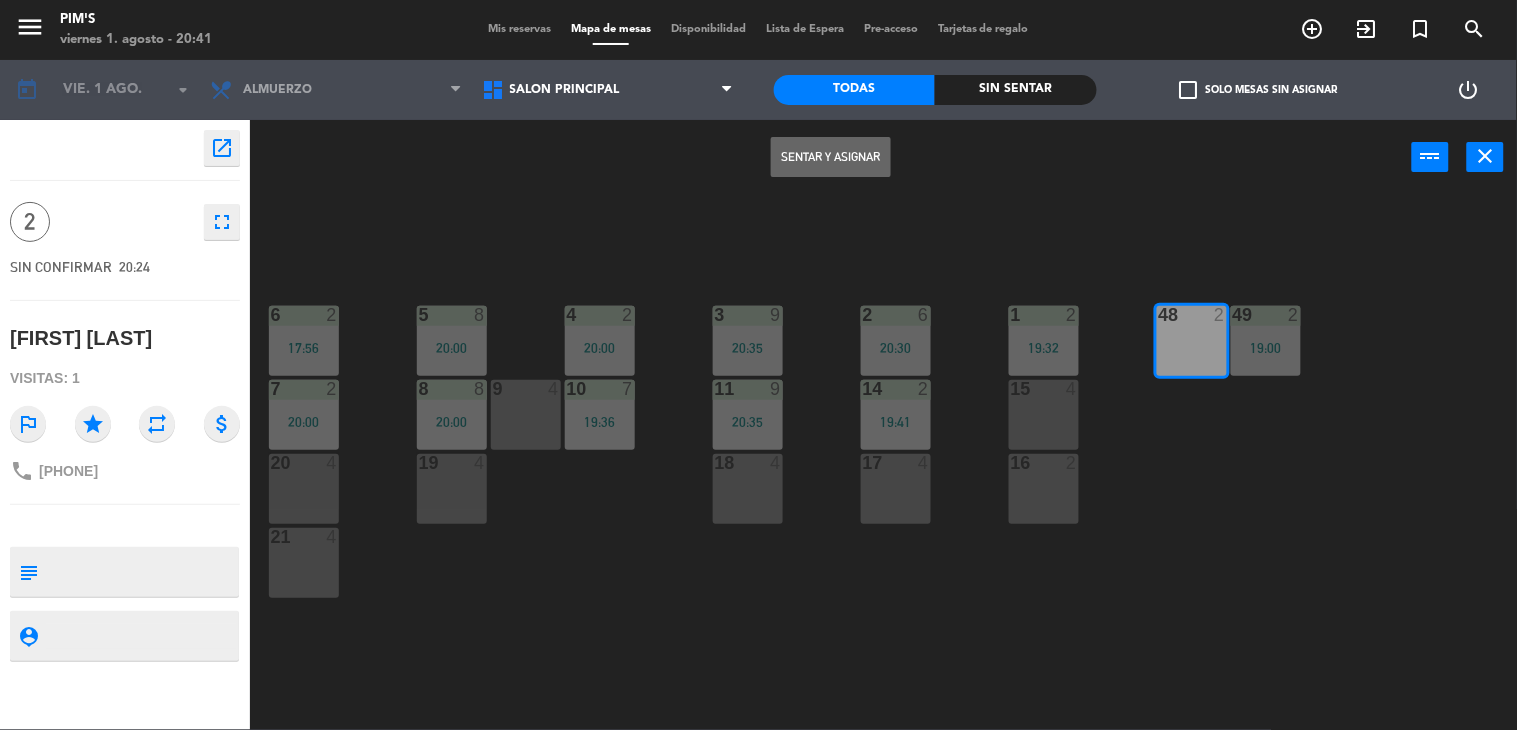 click on "Sentar y Asignar" at bounding box center [831, 157] 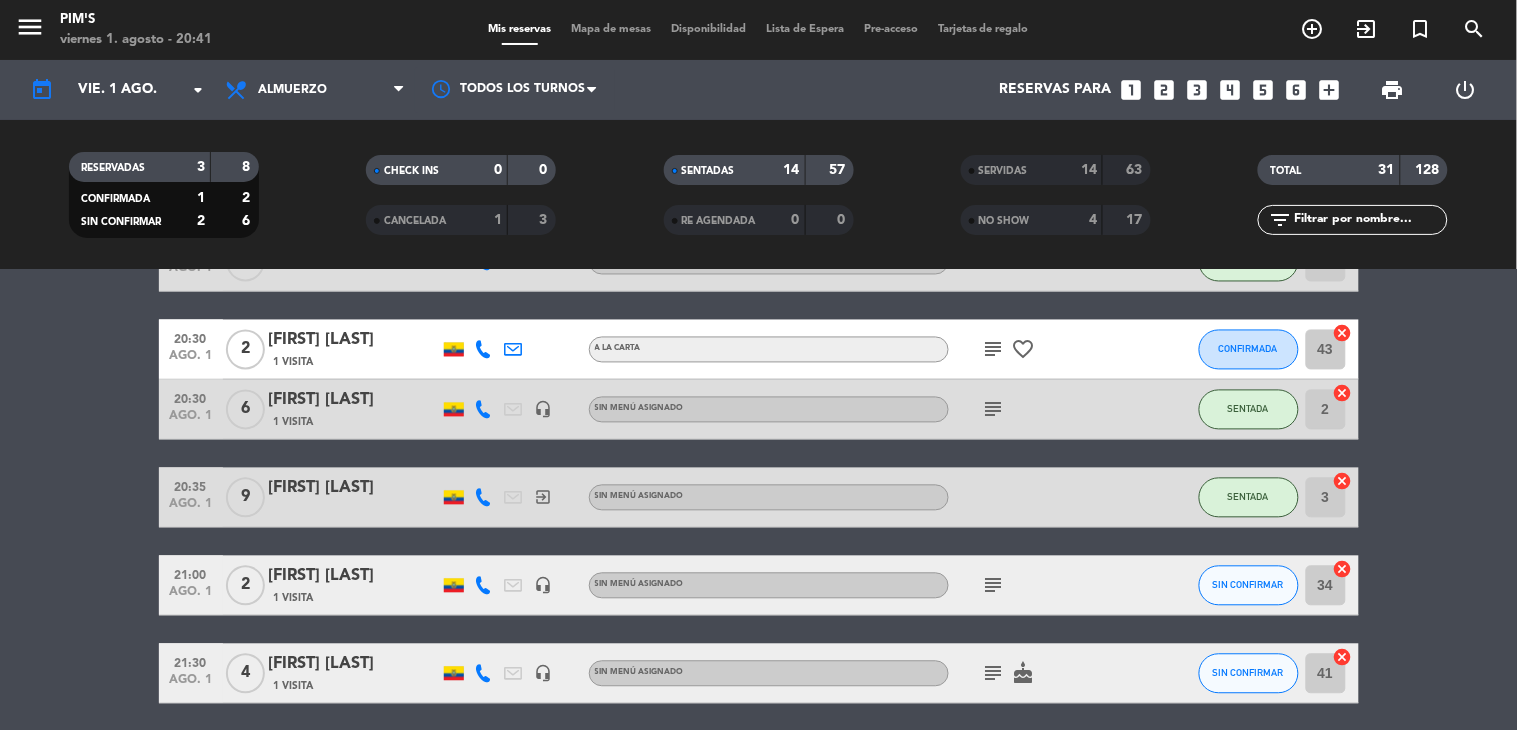 scroll, scrollTop: 1004, scrollLeft: 0, axis: vertical 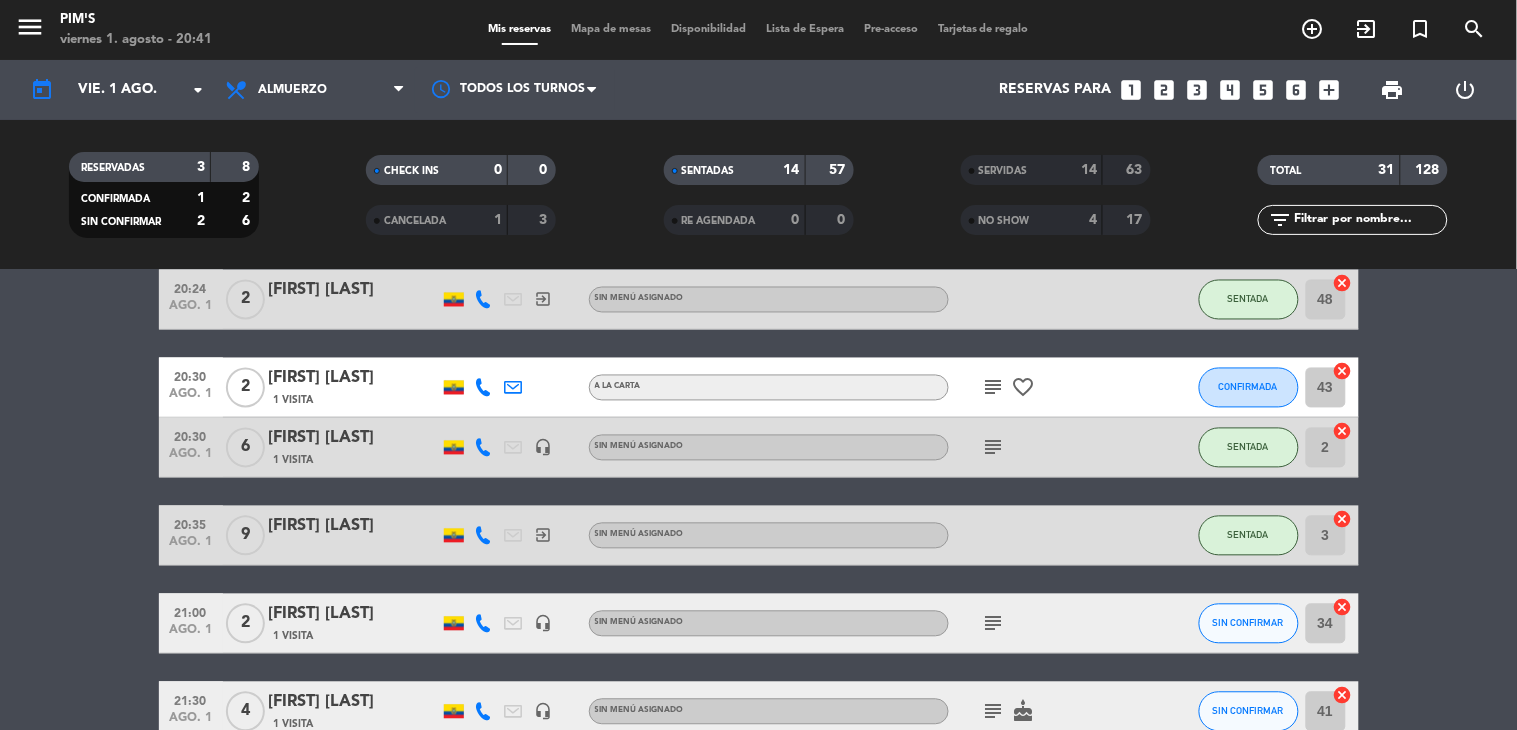 click on "subject" 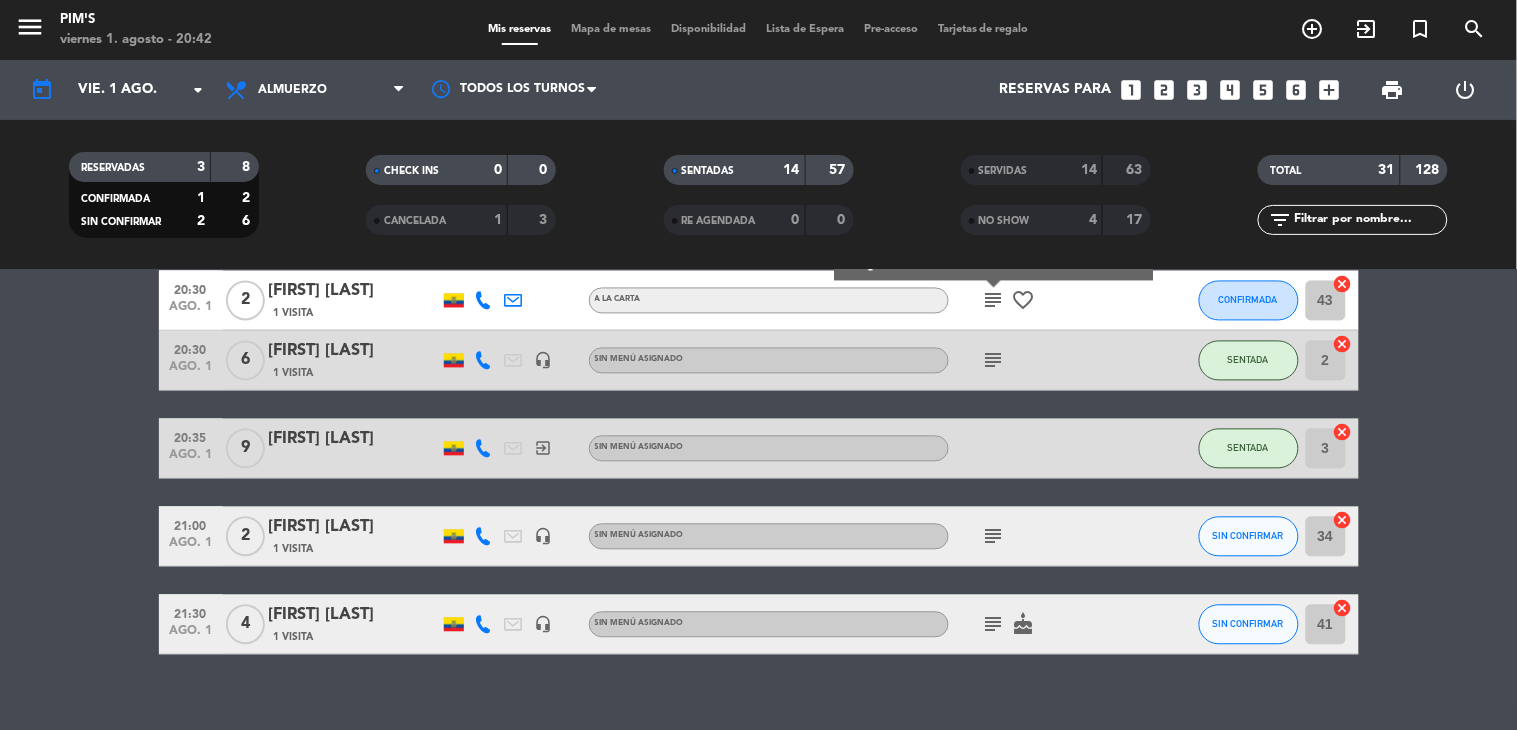 scroll, scrollTop: 1115, scrollLeft: 0, axis: vertical 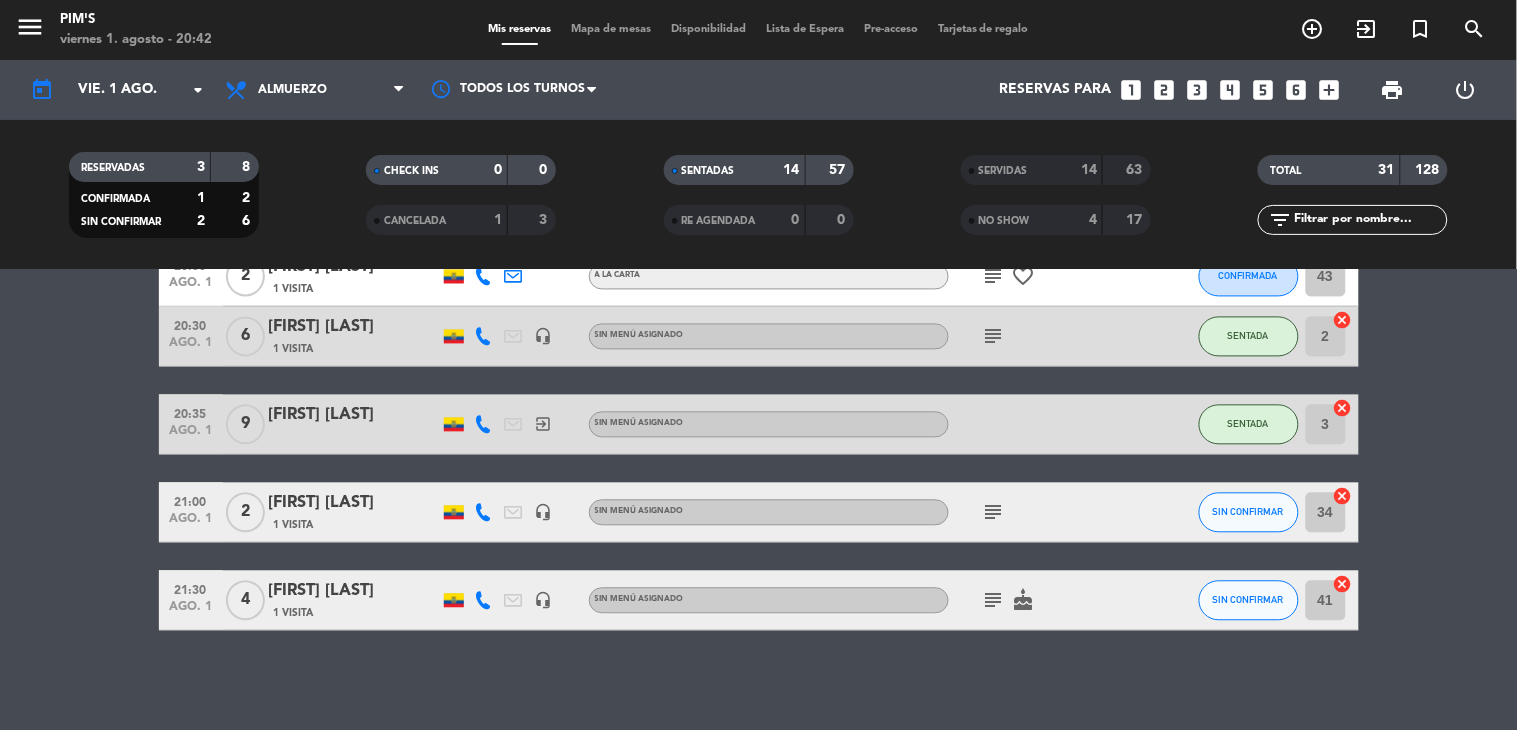 click on "cancel" 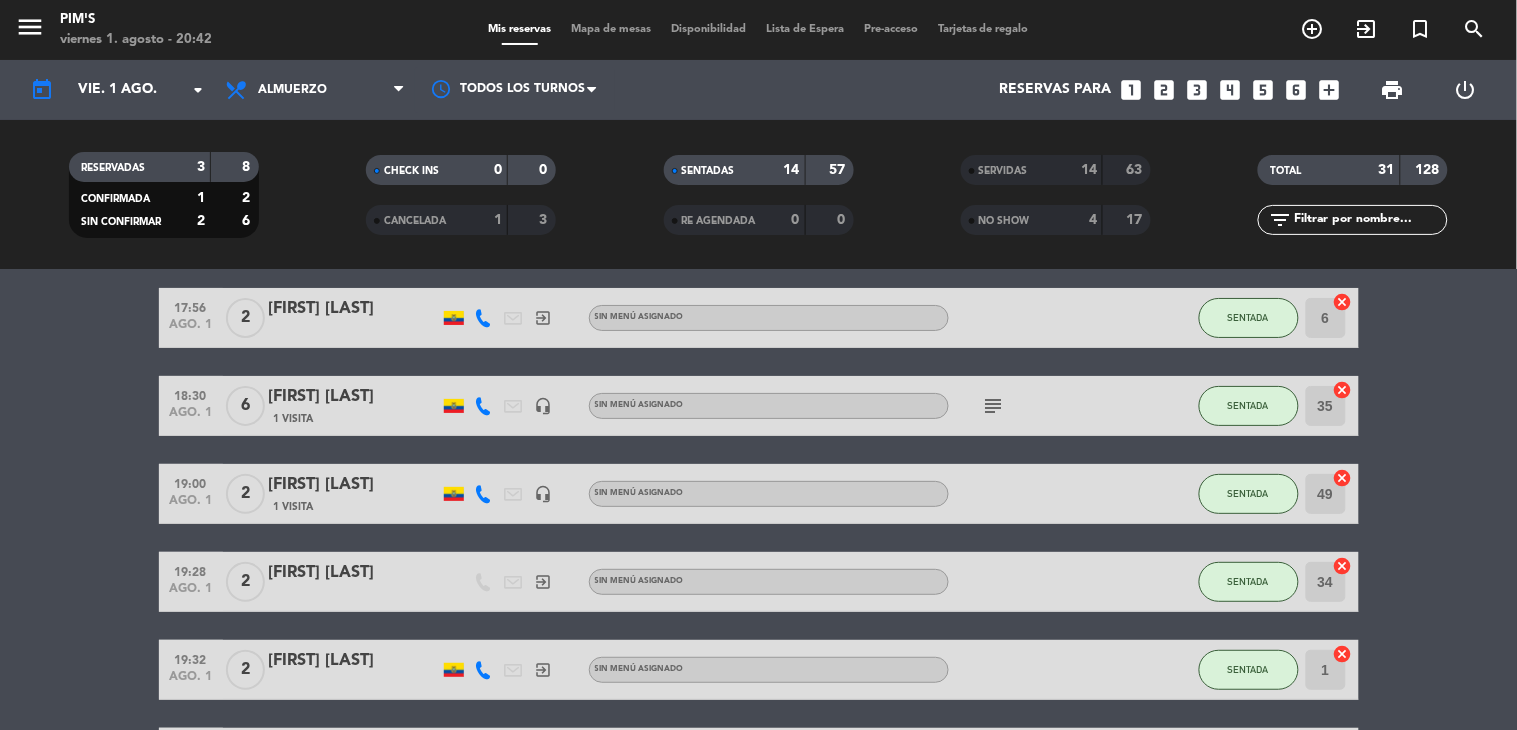 scroll, scrollTop: 111, scrollLeft: 0, axis: vertical 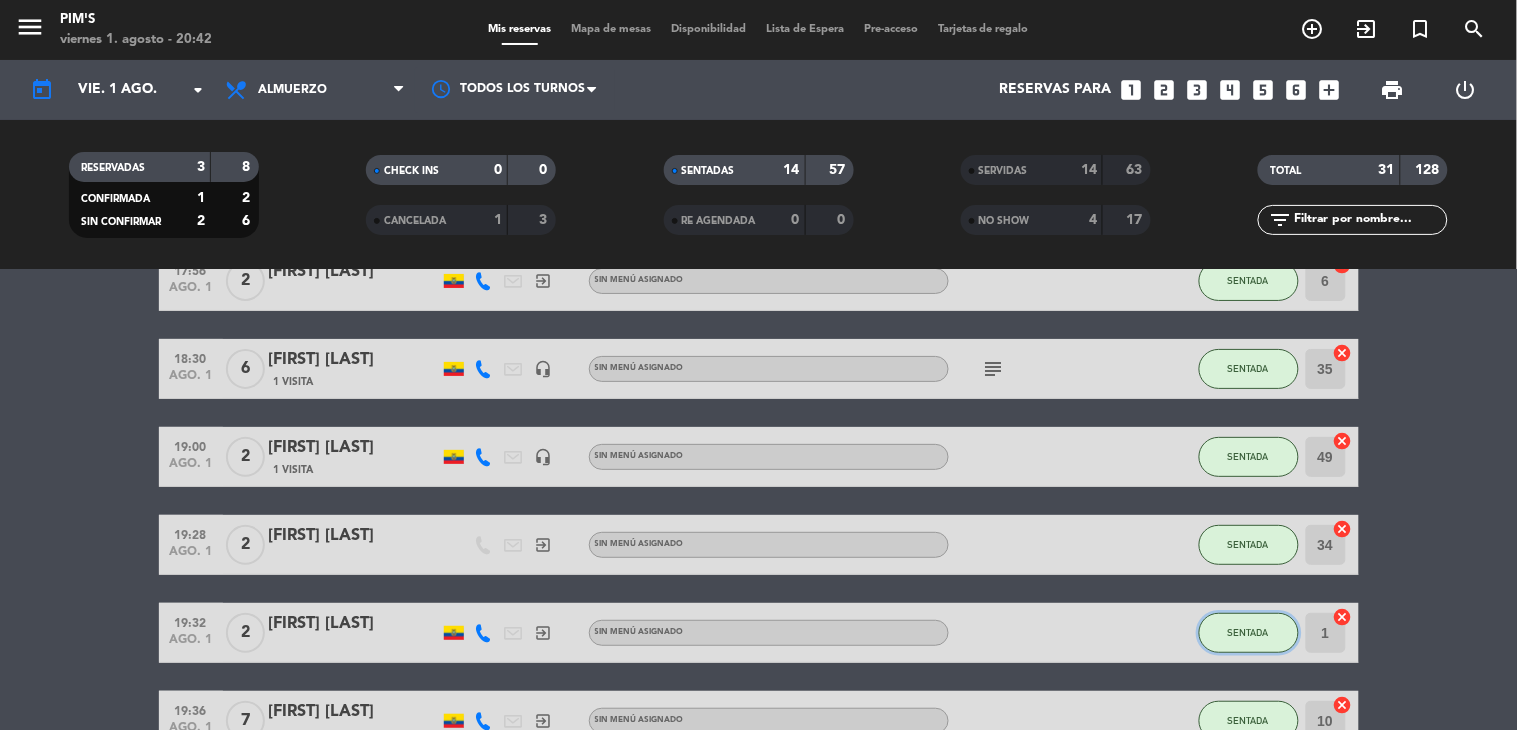 click on "SENTADA" 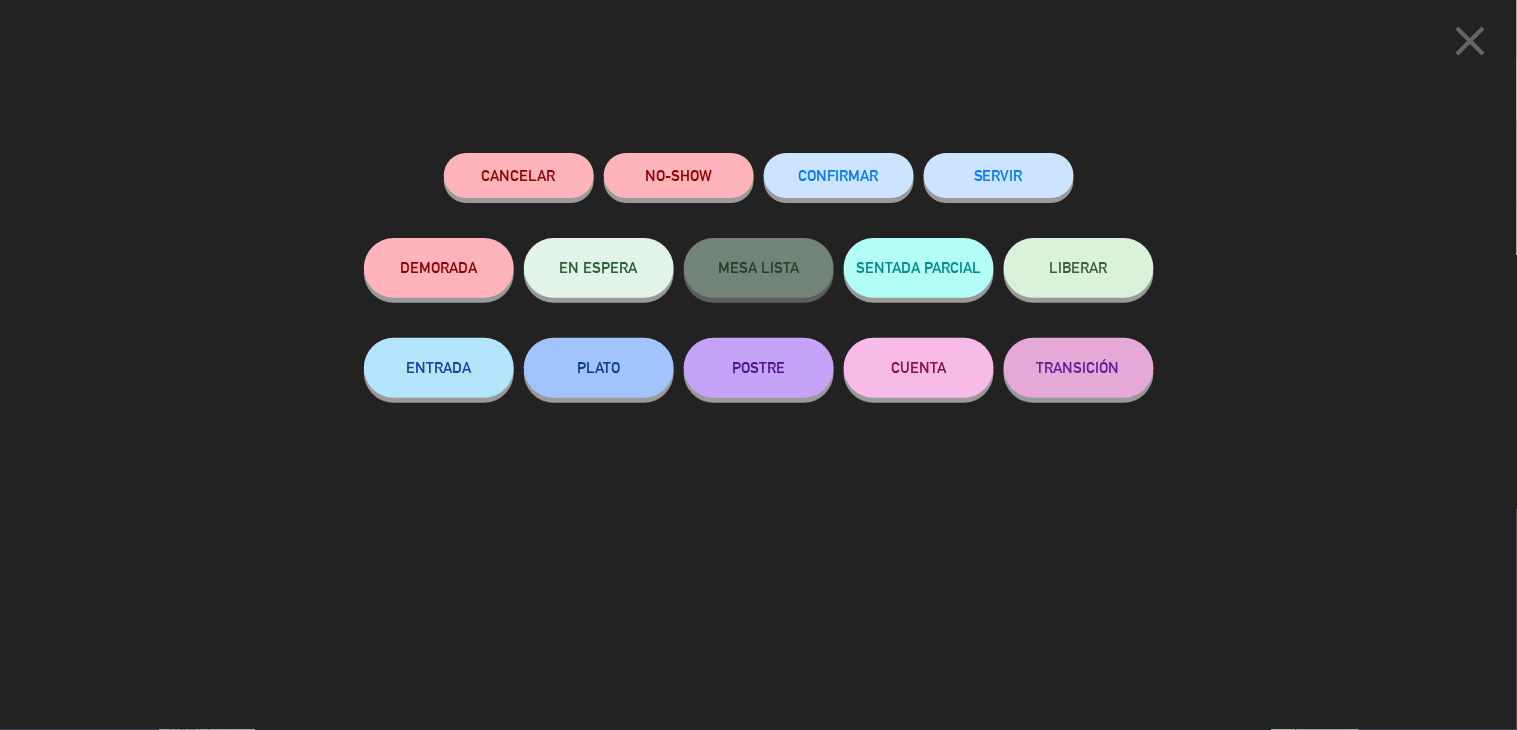 click on "SERVIR" 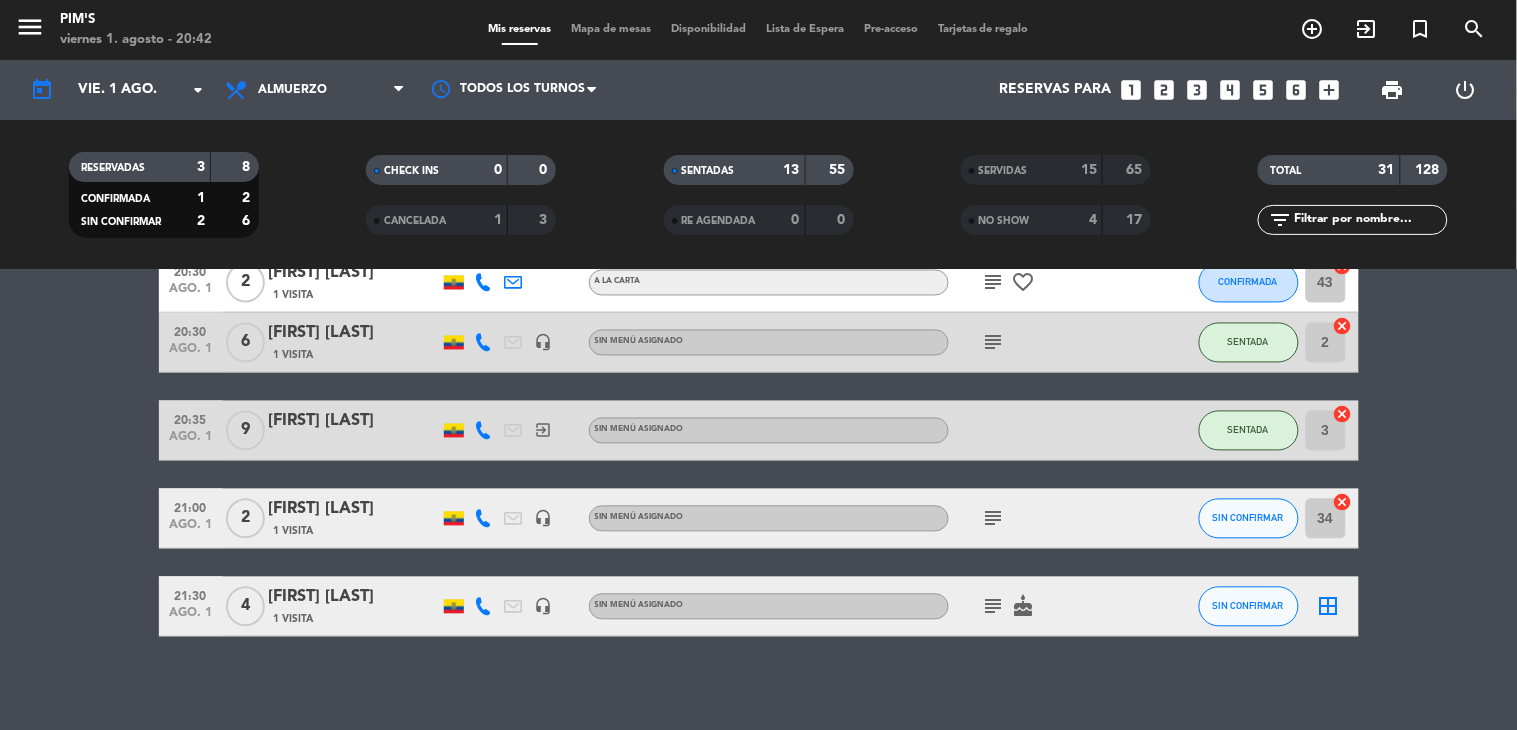scroll, scrollTop: 1027, scrollLeft: 0, axis: vertical 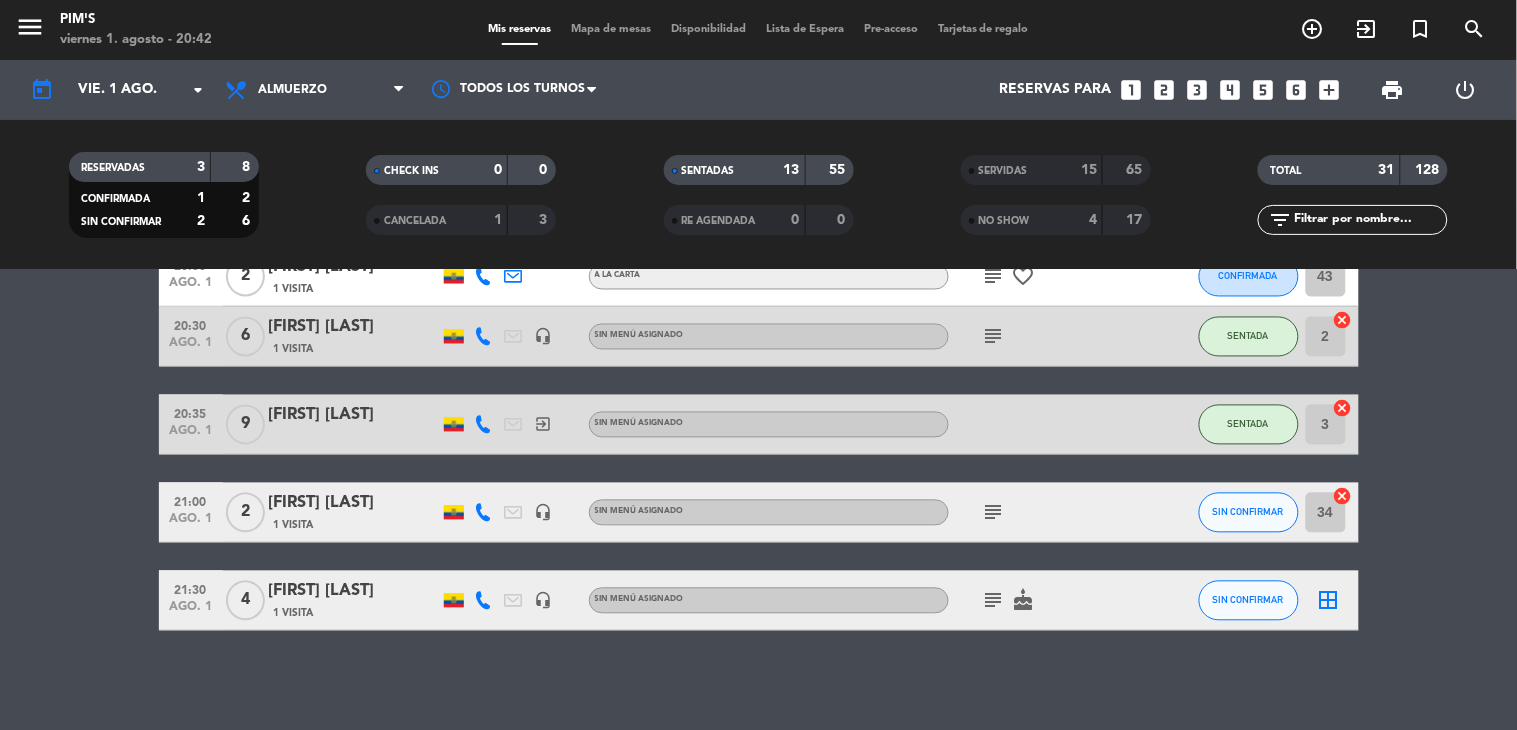 click on "border_all" 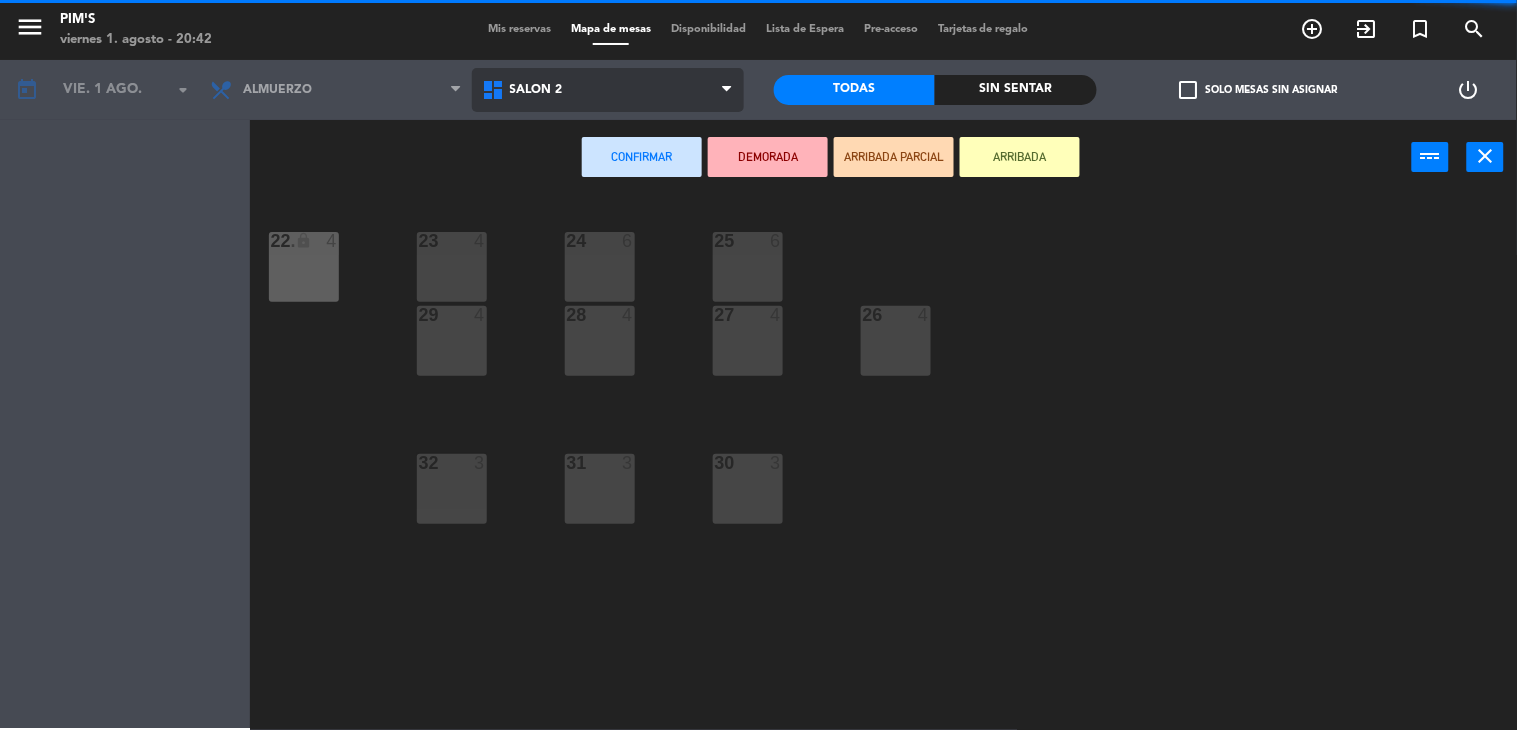 click on "Salón 2" at bounding box center [608, 90] 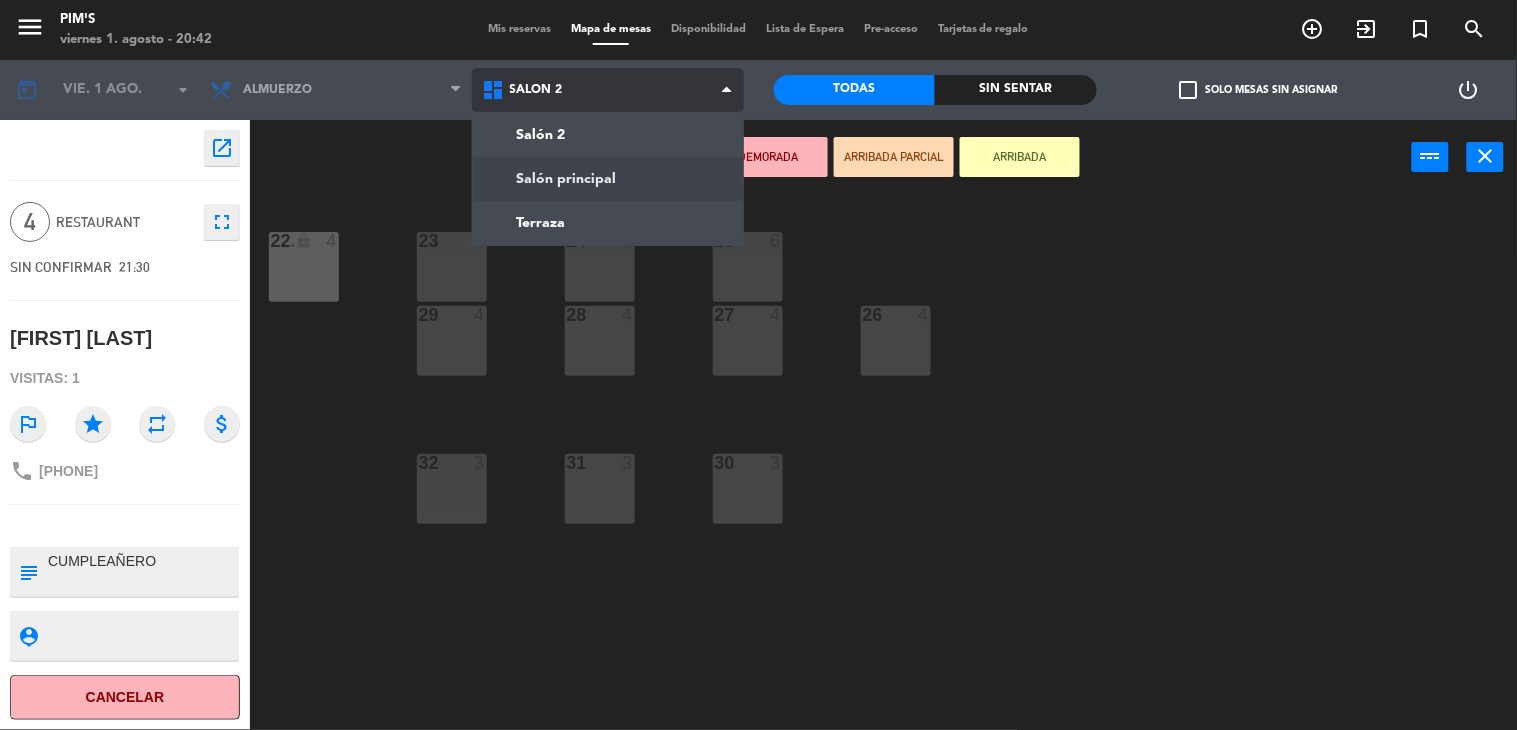 click on "menu Pim's [DATE] - 20:42 Mis reservas Mapa de mesas Disponibilidad Lista de Espera Pre-acceso Tarjetas de regalo add_circle_outline exit_to_app turned_in_not search today vie. 1 ago. arrow_drop_down Almuerzo Almuerzo Almuerzo Salón 2 Salón principal Terraza Salón 2 Salón 2 Salón principal Terraza Todas Sin sentar check_box_outline_blank Solo mesas sin asignar power_settings_new open_in_new 4 Restaurant fullscreen SIN CONFIRMAR 21:30 [FIRST] [LAST] Visitas: 1 outlined_flag star repeat attach_money phone +593[PHONE] subject person_pin Cancelar Confirmar DEMORADA ARRIBADA PARCIAL ARRIBADA power_input close 23 4 24 6 25 6 22 lock 4 22. 4 26 4 27 4 28 4 29 4 30 3 31 3 32 3" 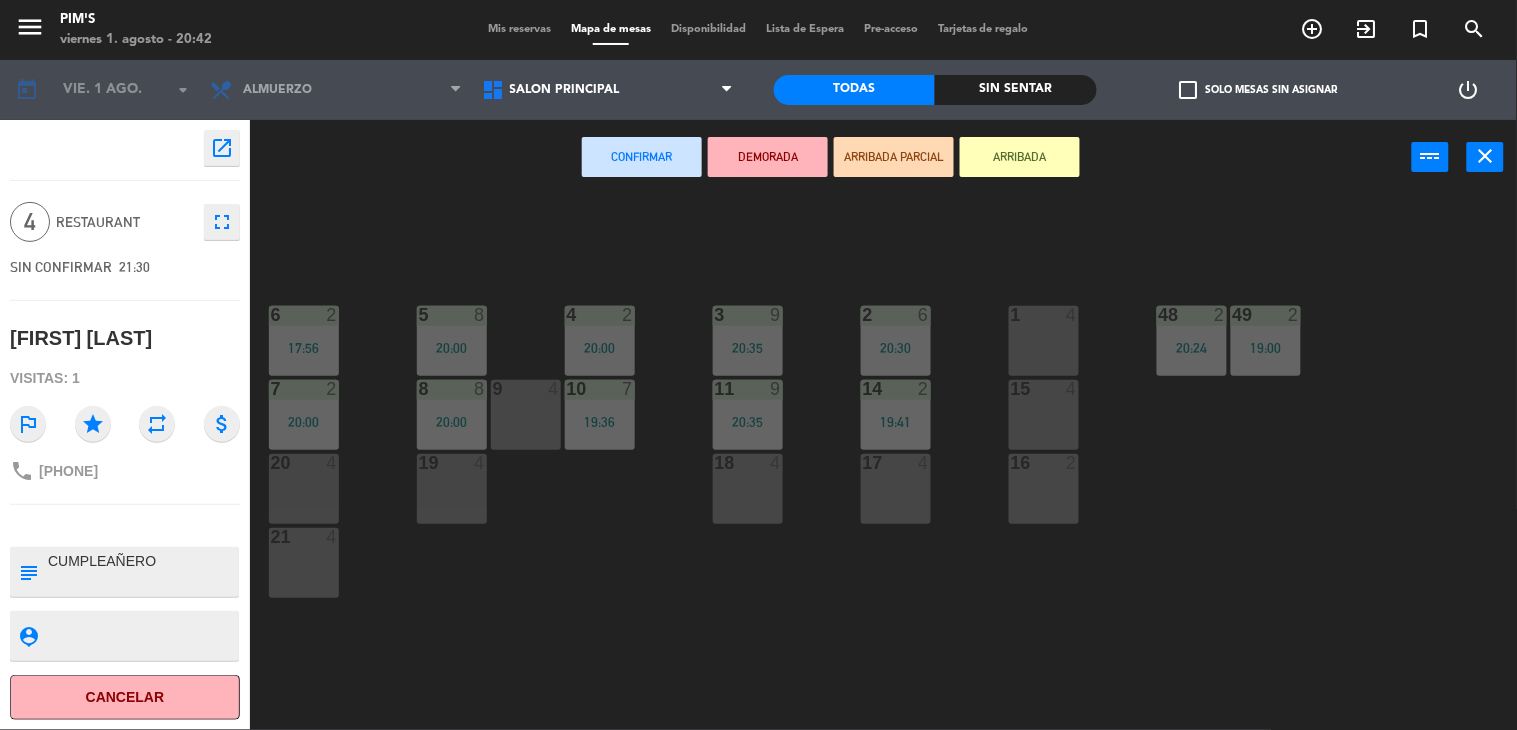 click on "1  4" at bounding box center [1044, 341] 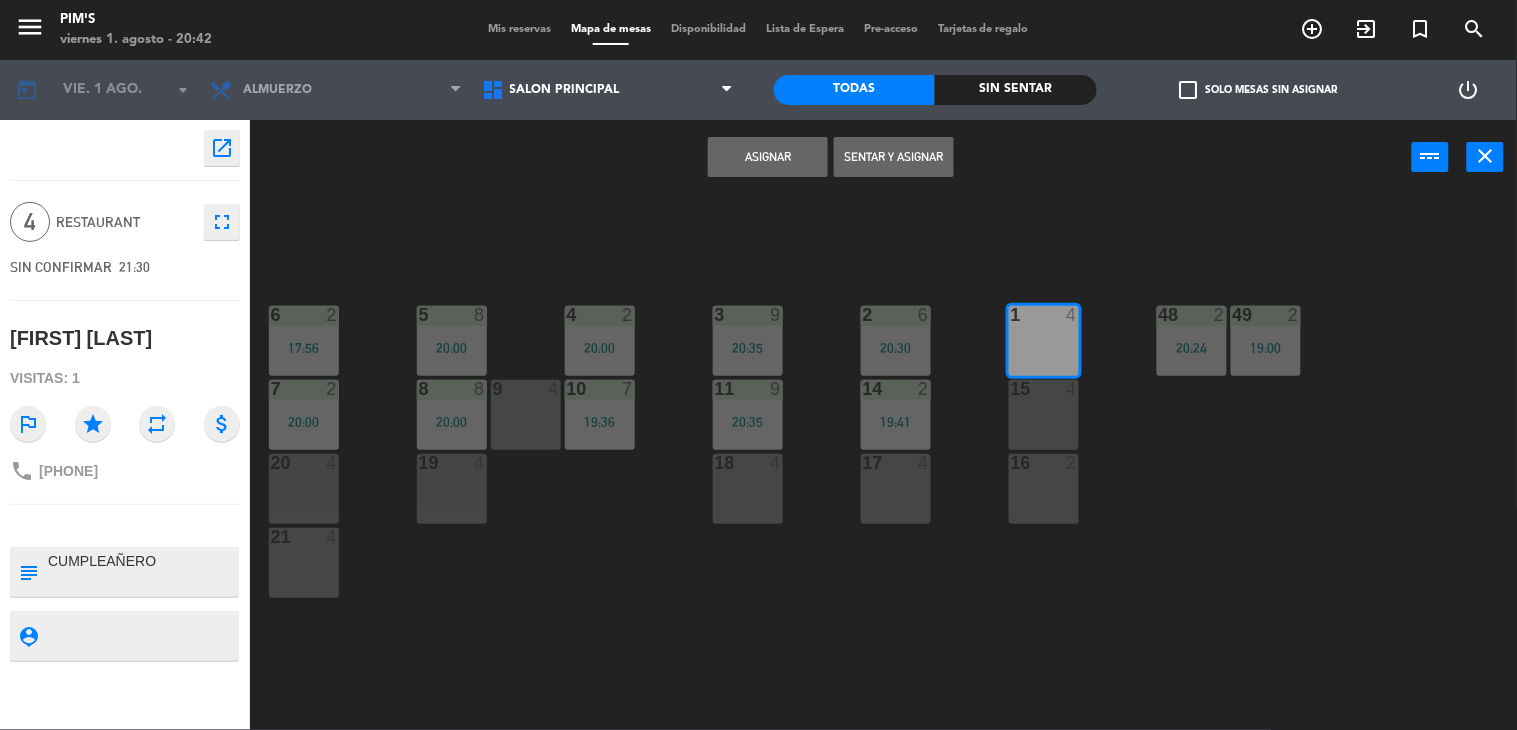 click on "Asignar" at bounding box center (768, 157) 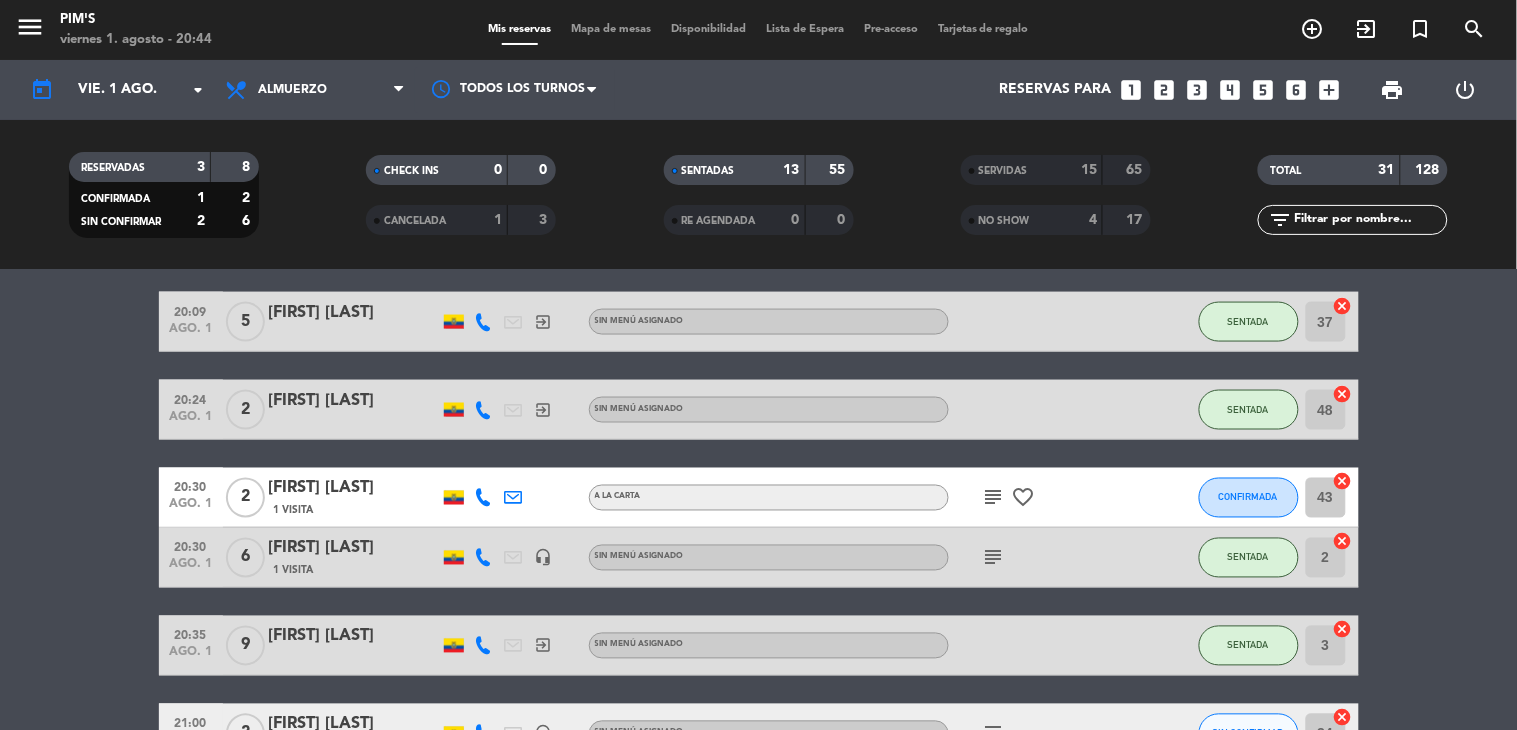scroll, scrollTop: 805, scrollLeft: 0, axis: vertical 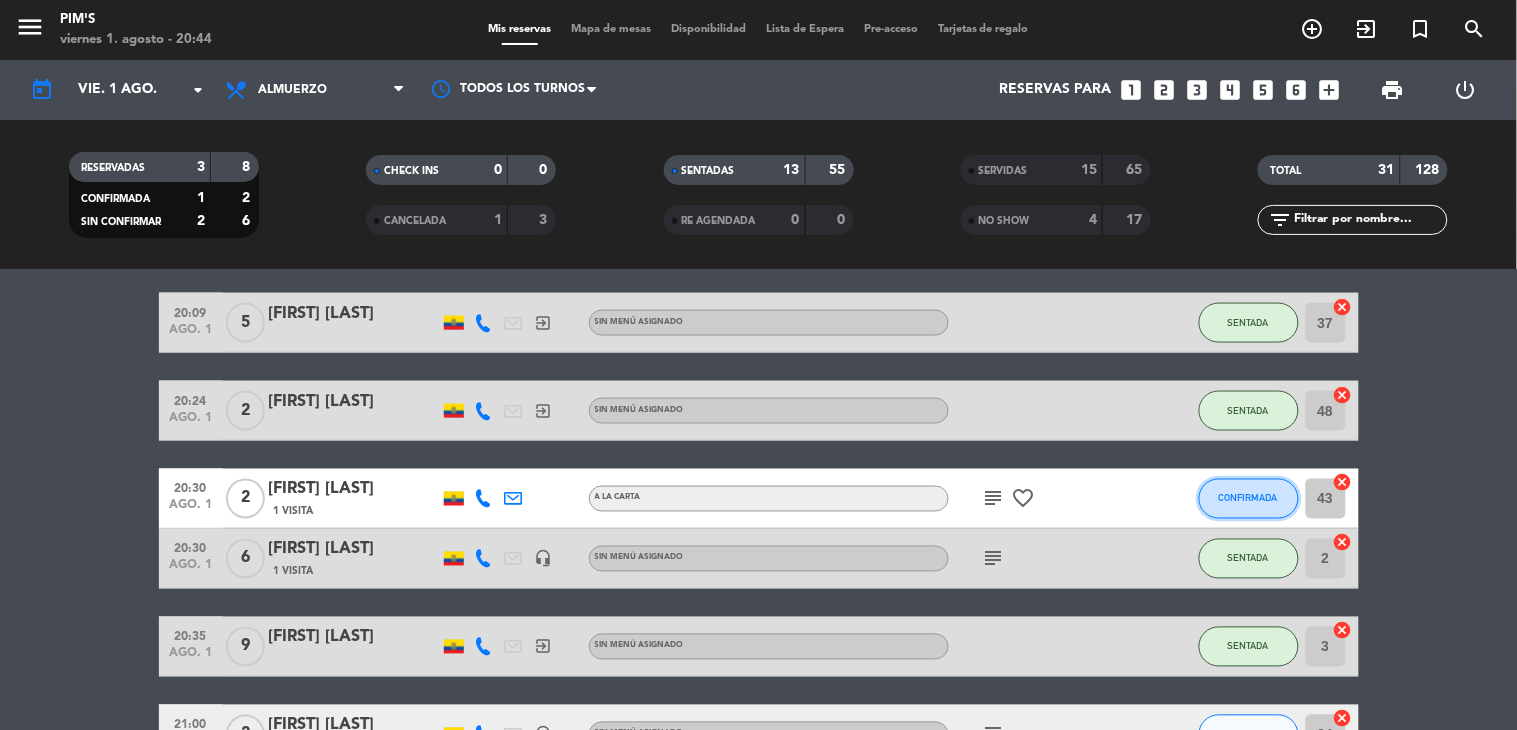 click on "CONFIRMADA" 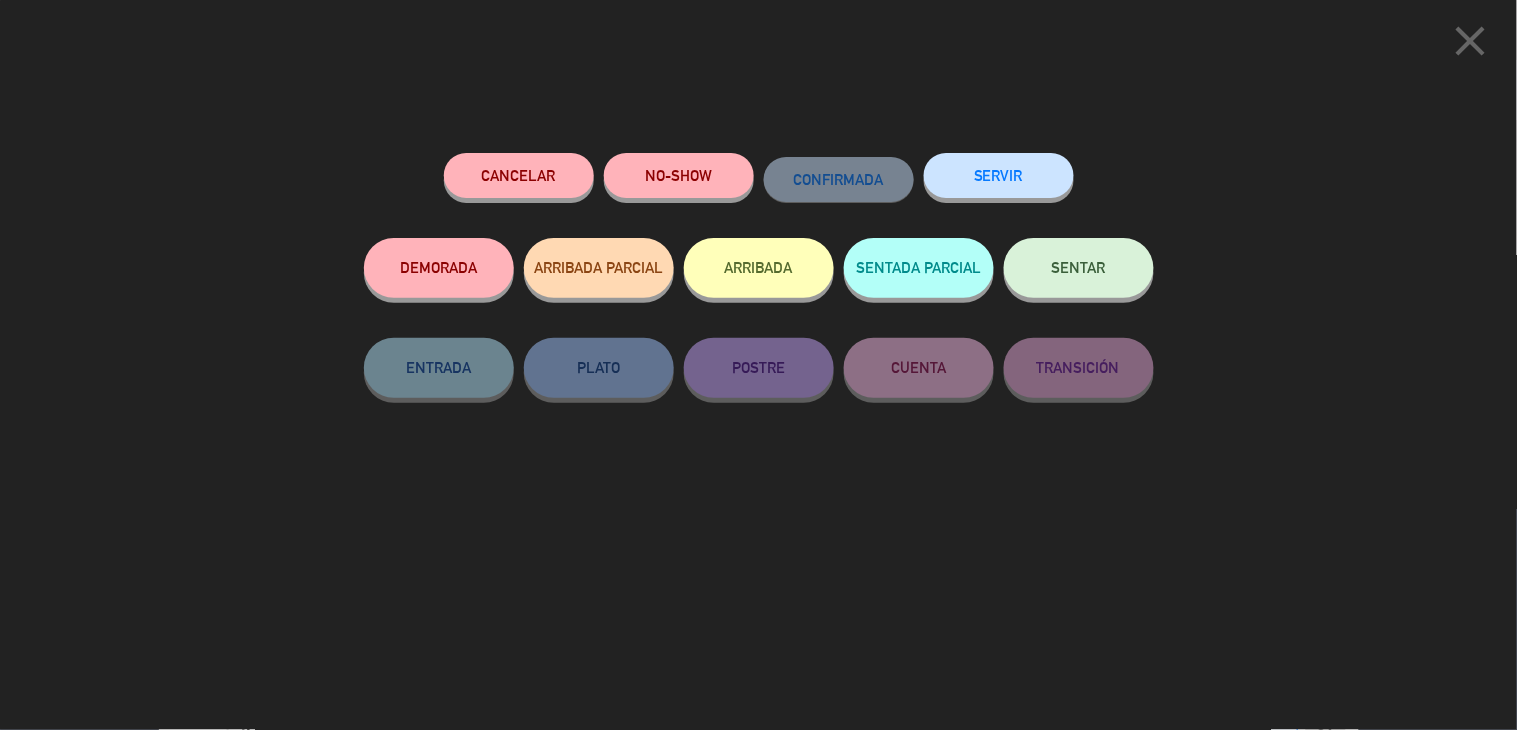 click on "close" 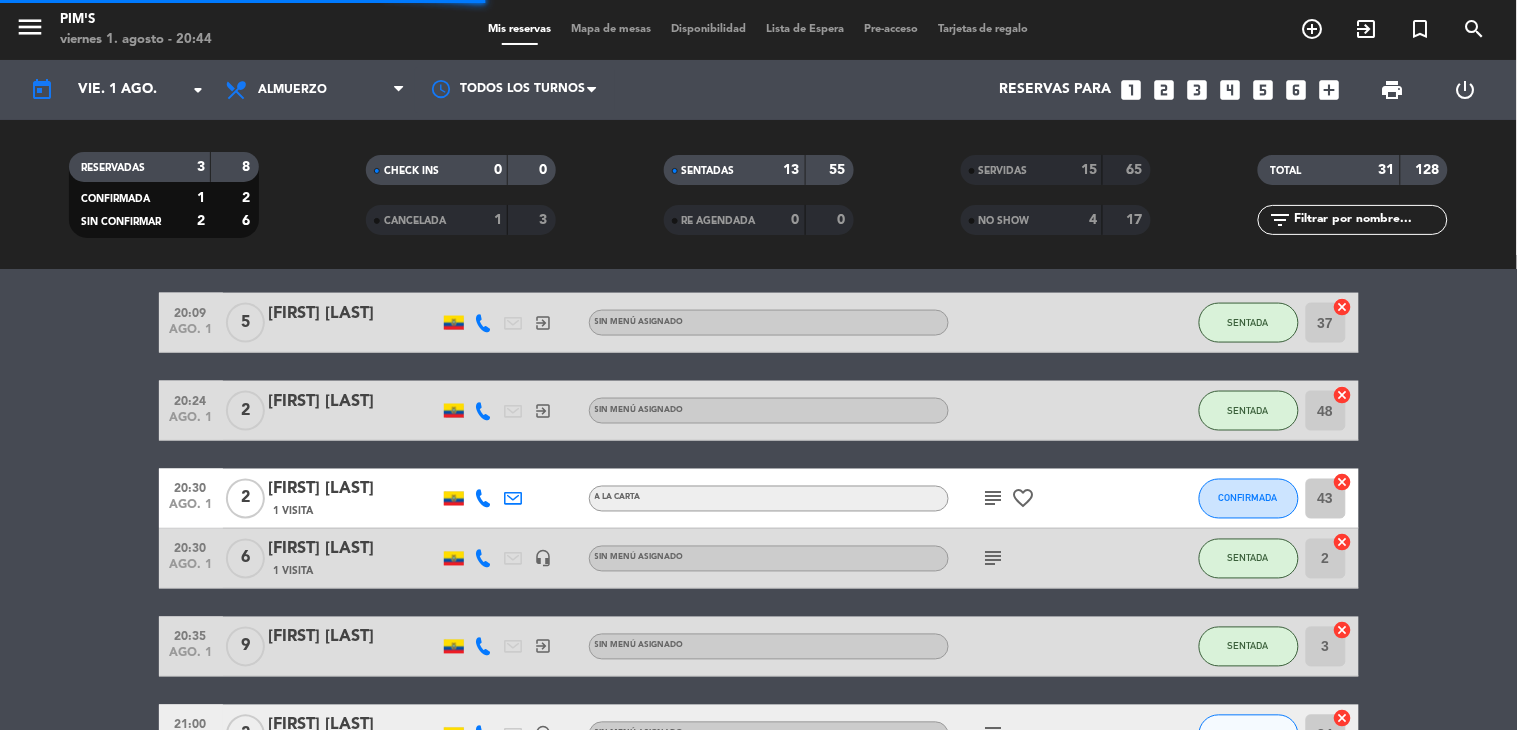 scroll, scrollTop: 1027, scrollLeft: 0, axis: vertical 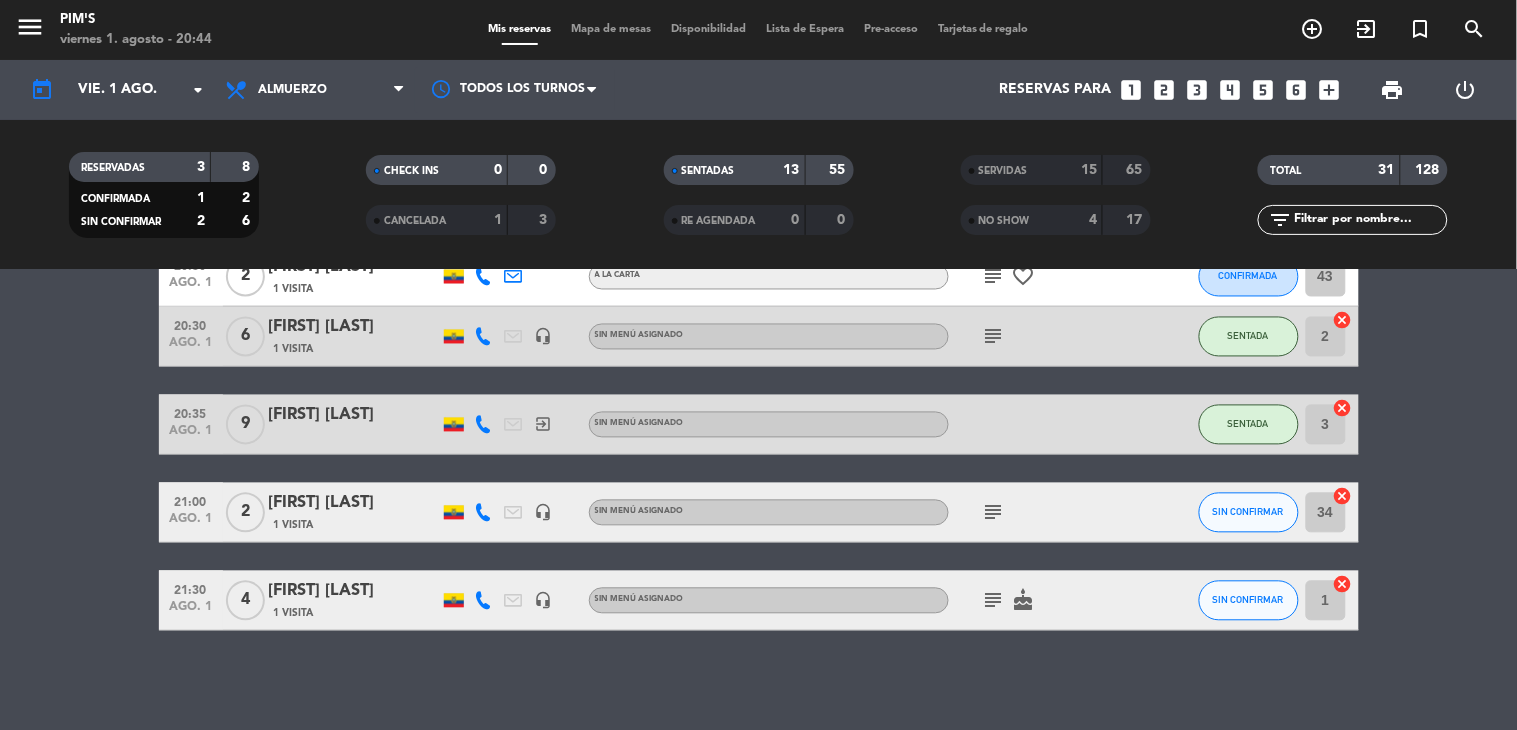 click on "headset_mic" 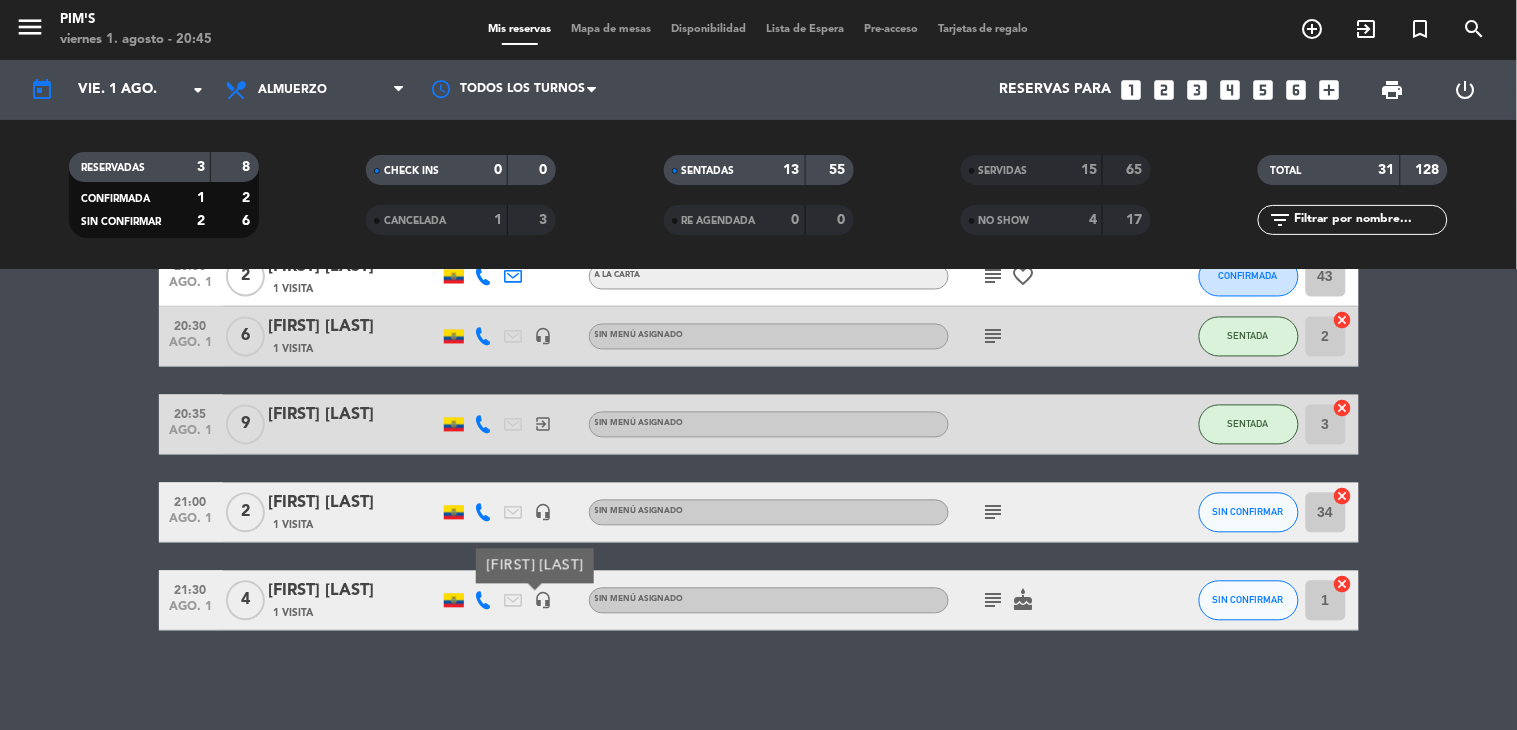 click on "subject" 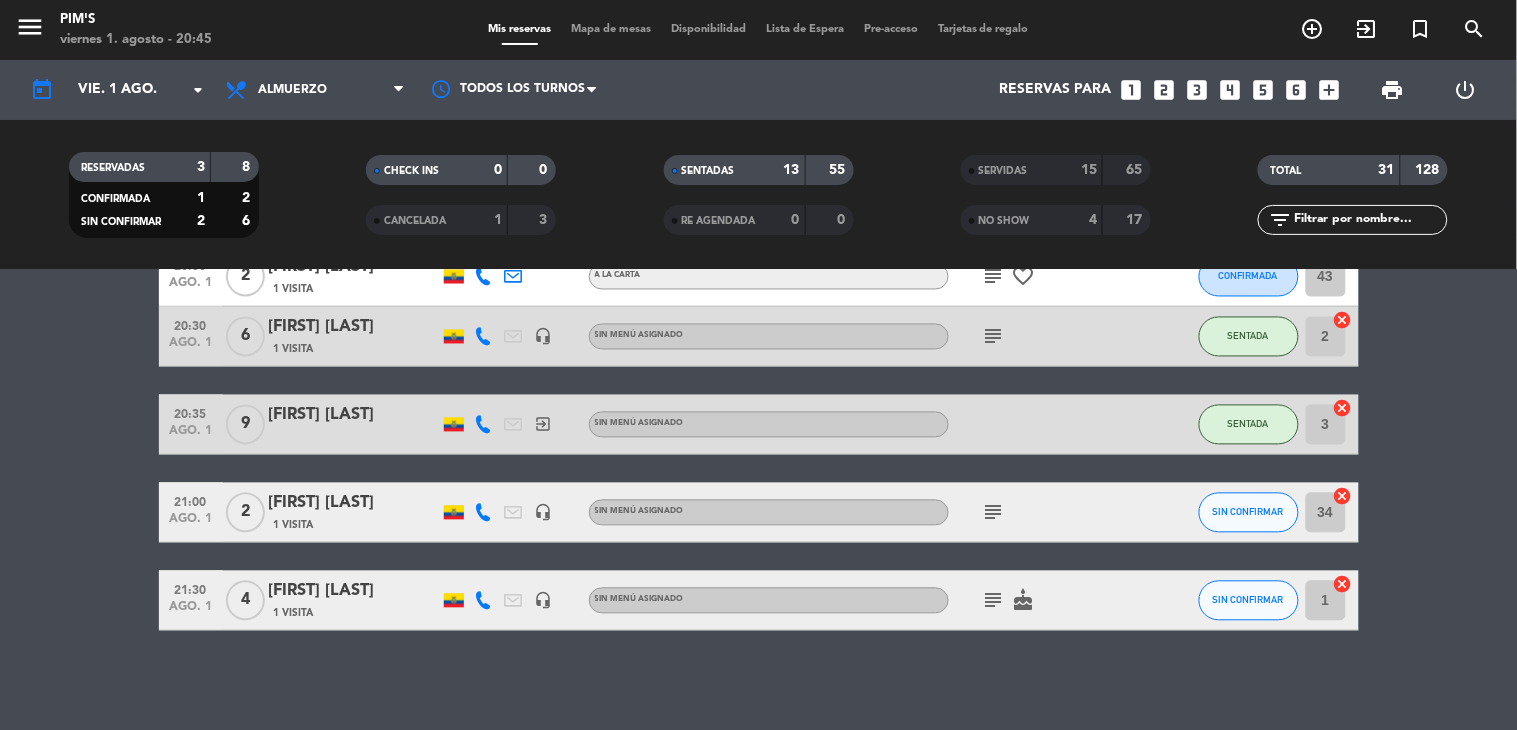 click on "subject" 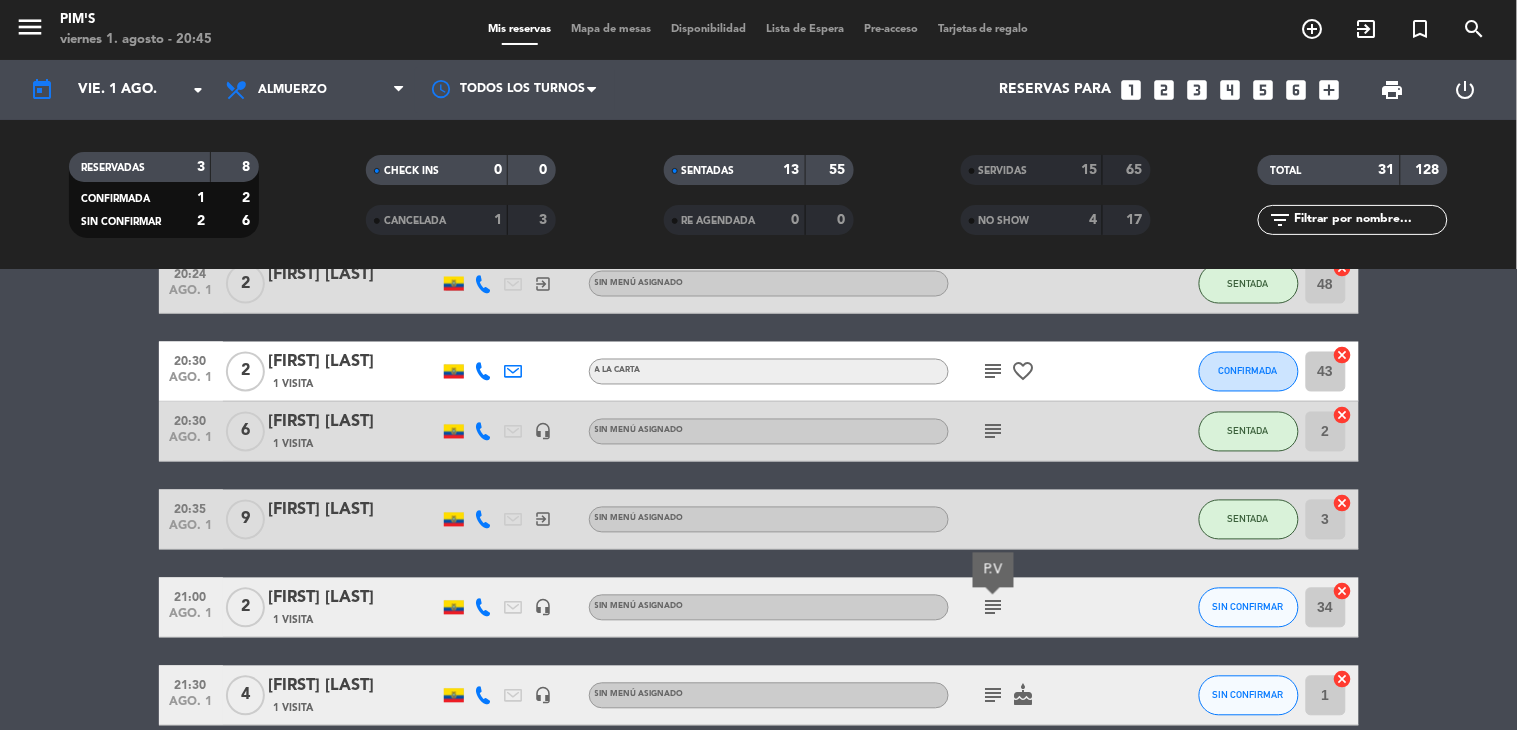 scroll, scrollTop: 1027, scrollLeft: 0, axis: vertical 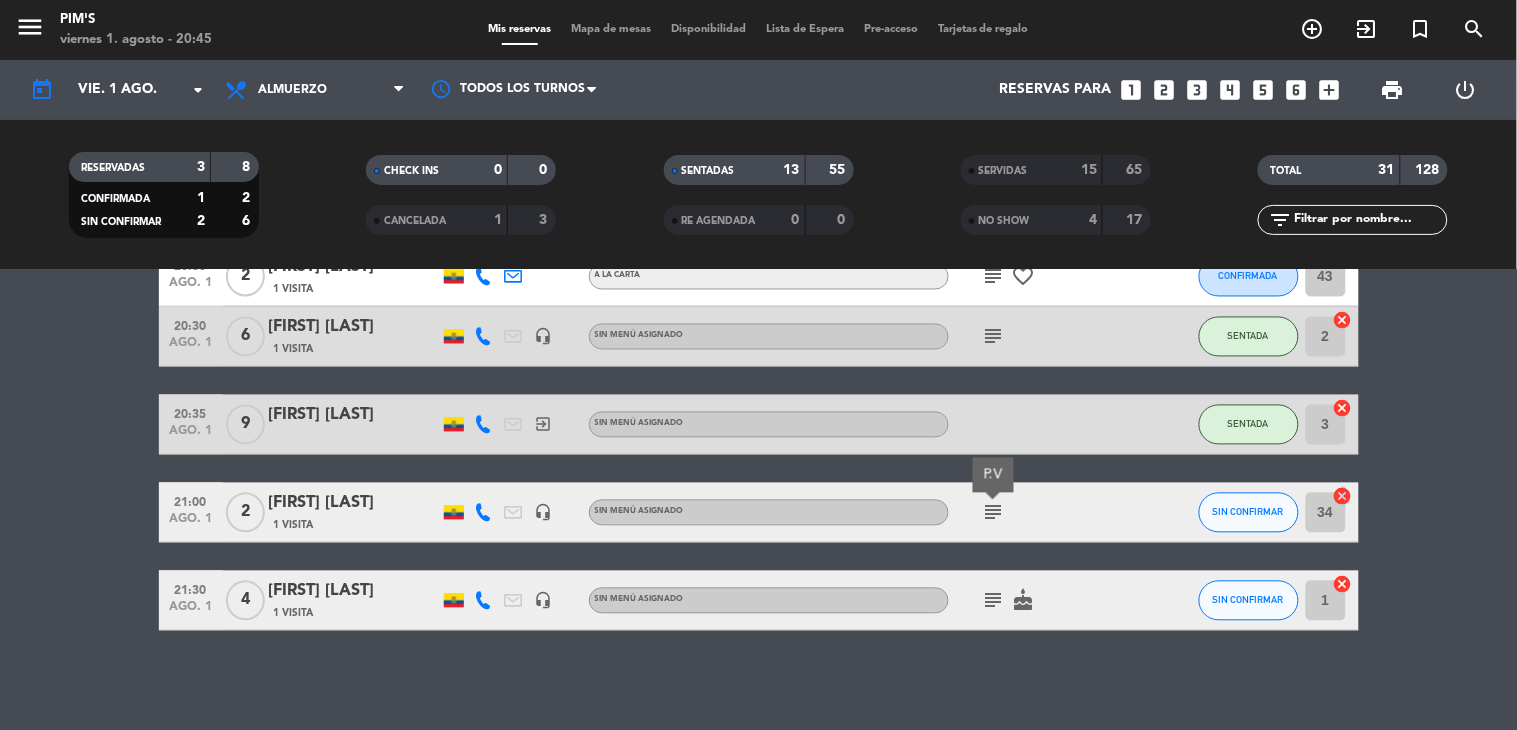 click on "cancel" 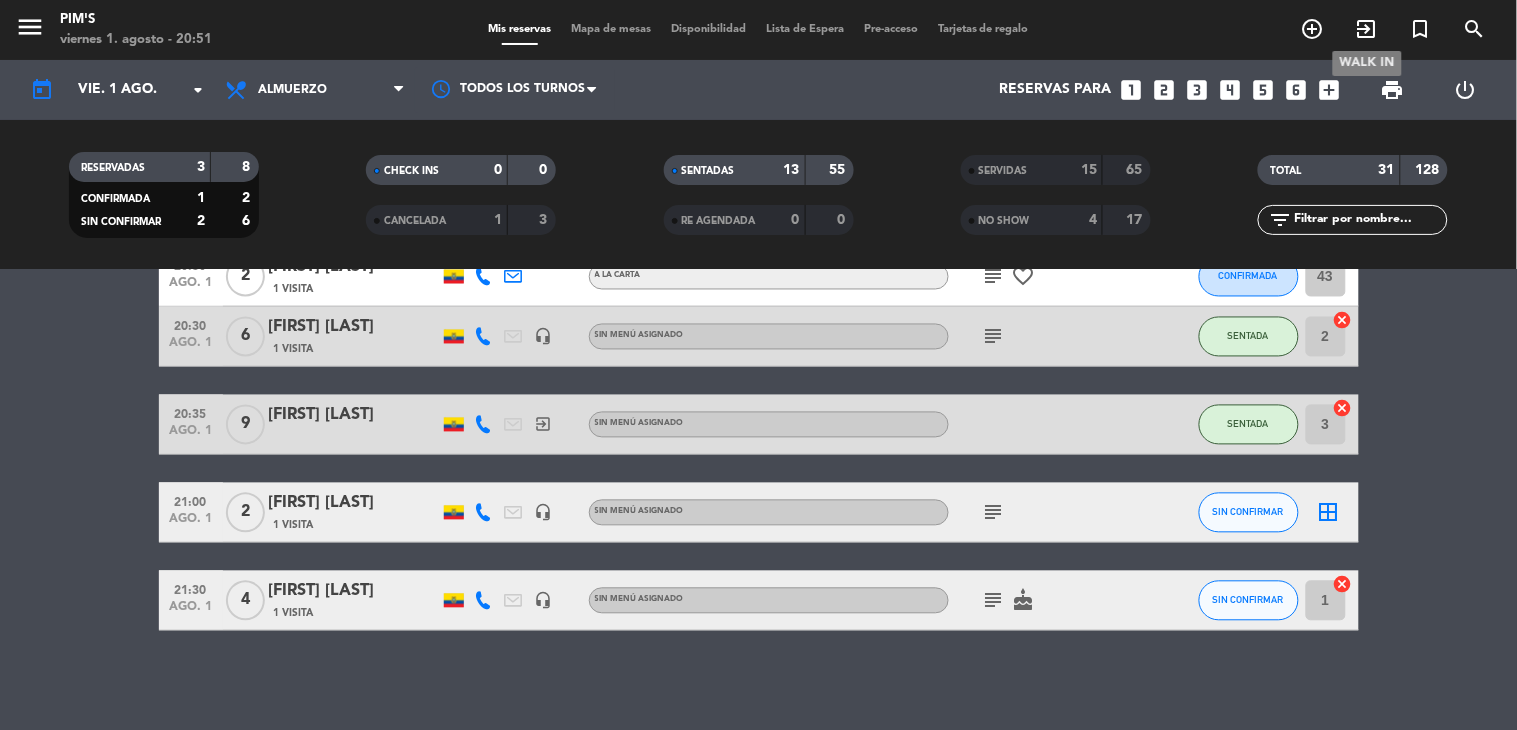click on "exit_to_app" at bounding box center [1367, 29] 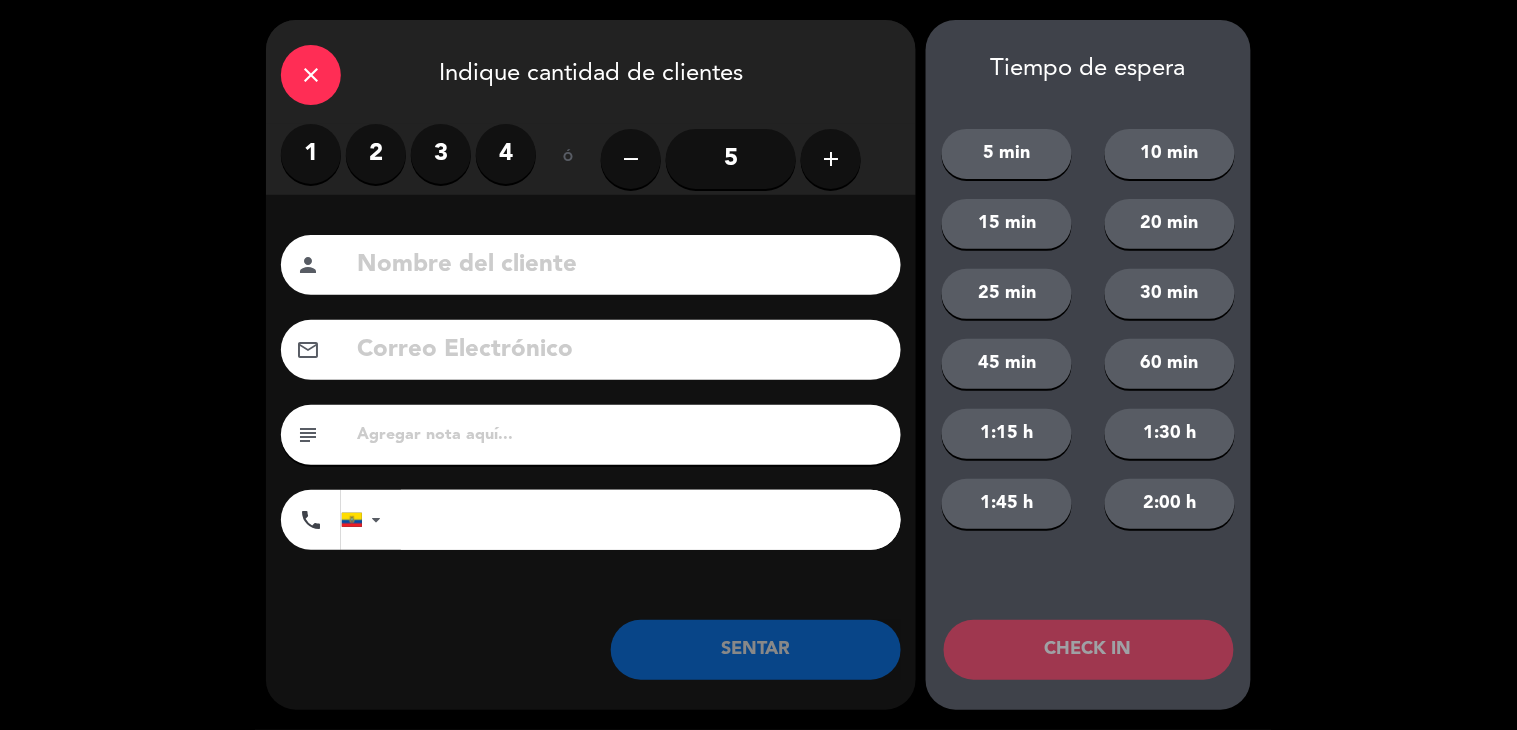 click on "4" at bounding box center [506, 154] 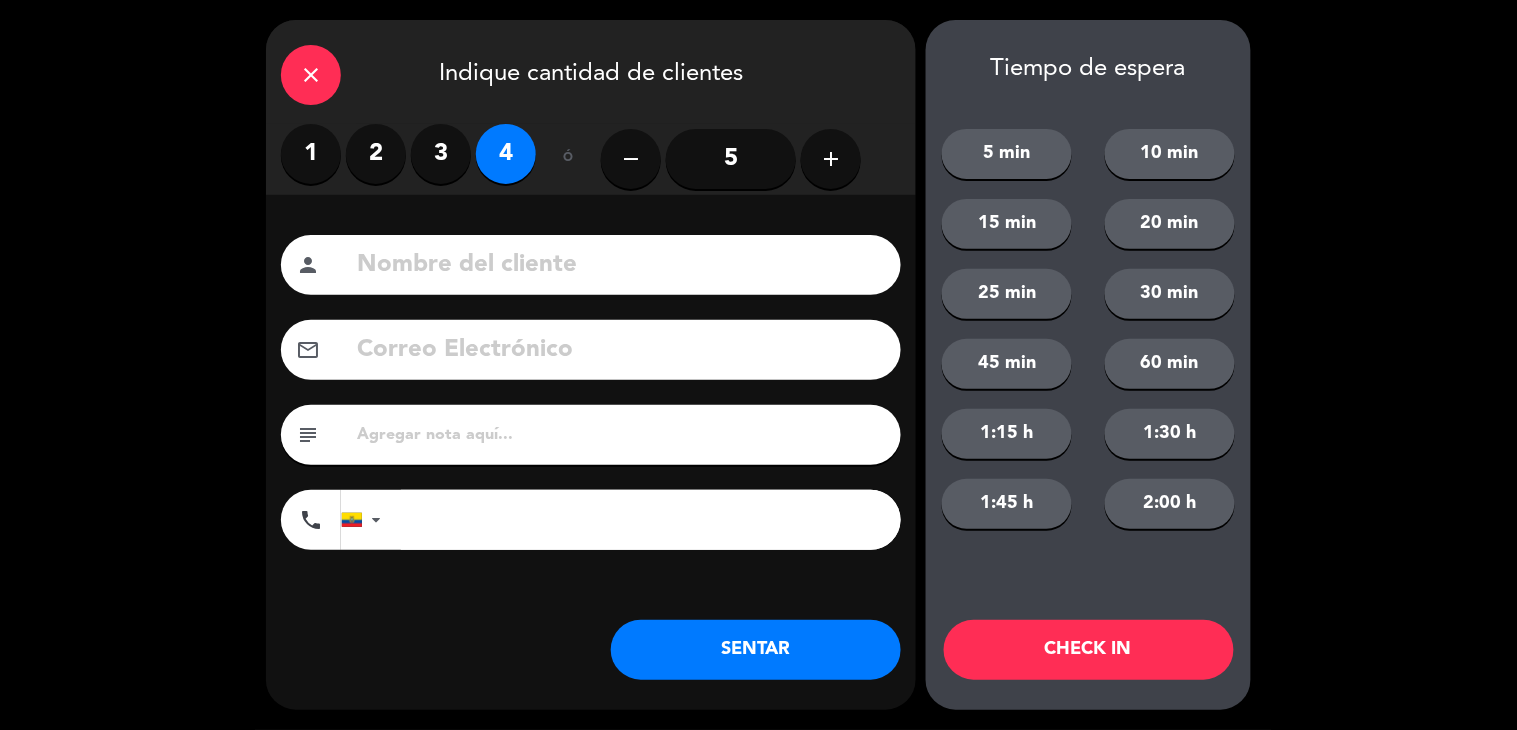 click 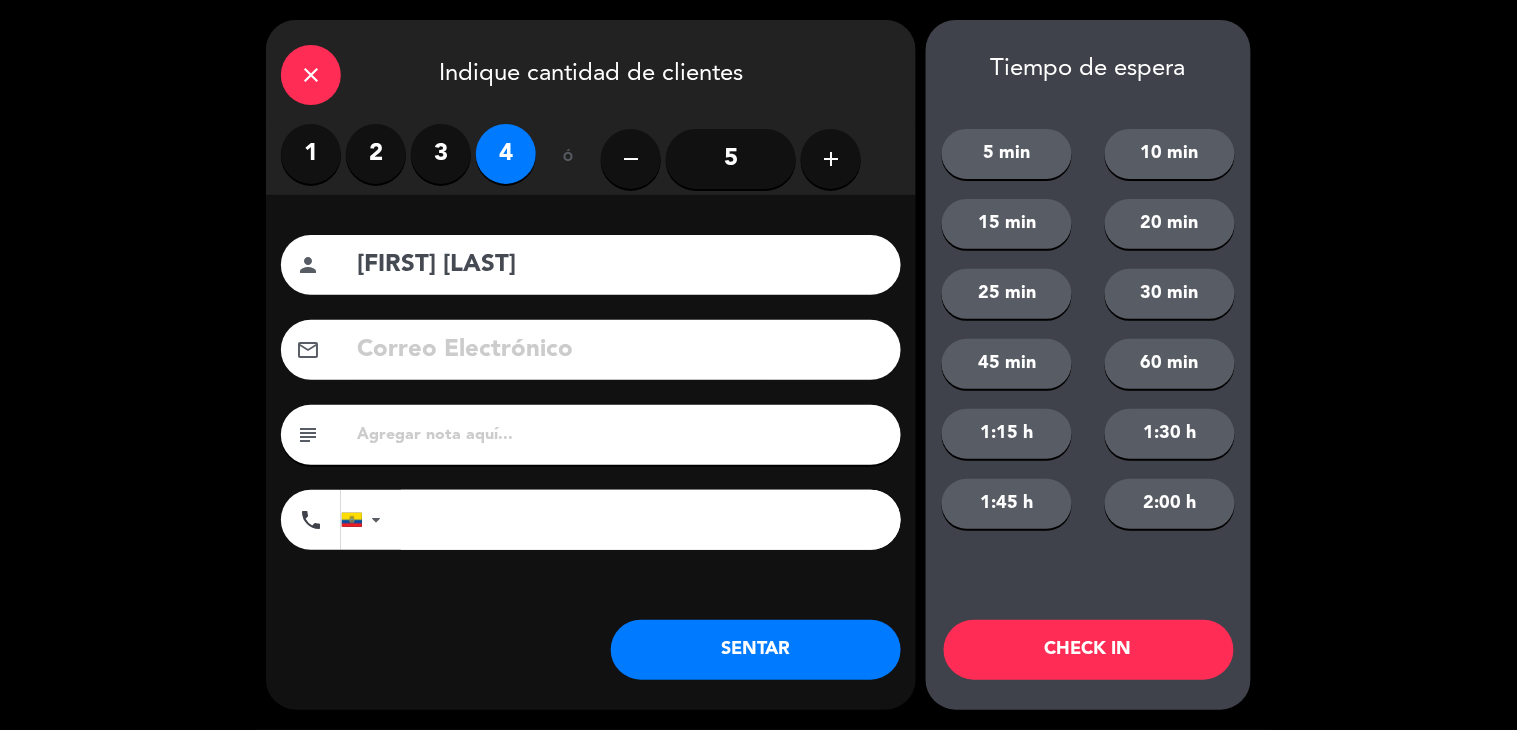 type on "[FIRST] [LAST]" 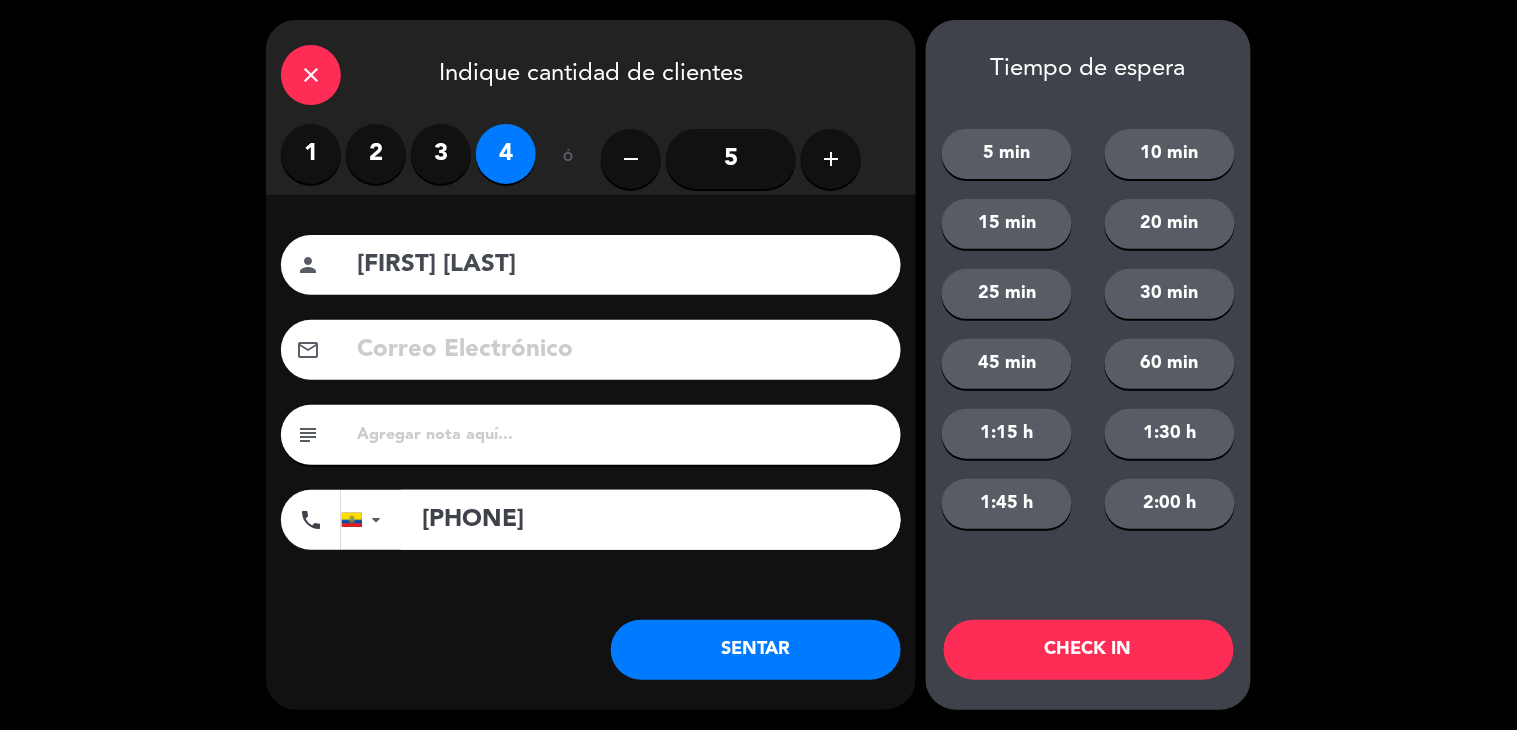 type on "[PHONE]" 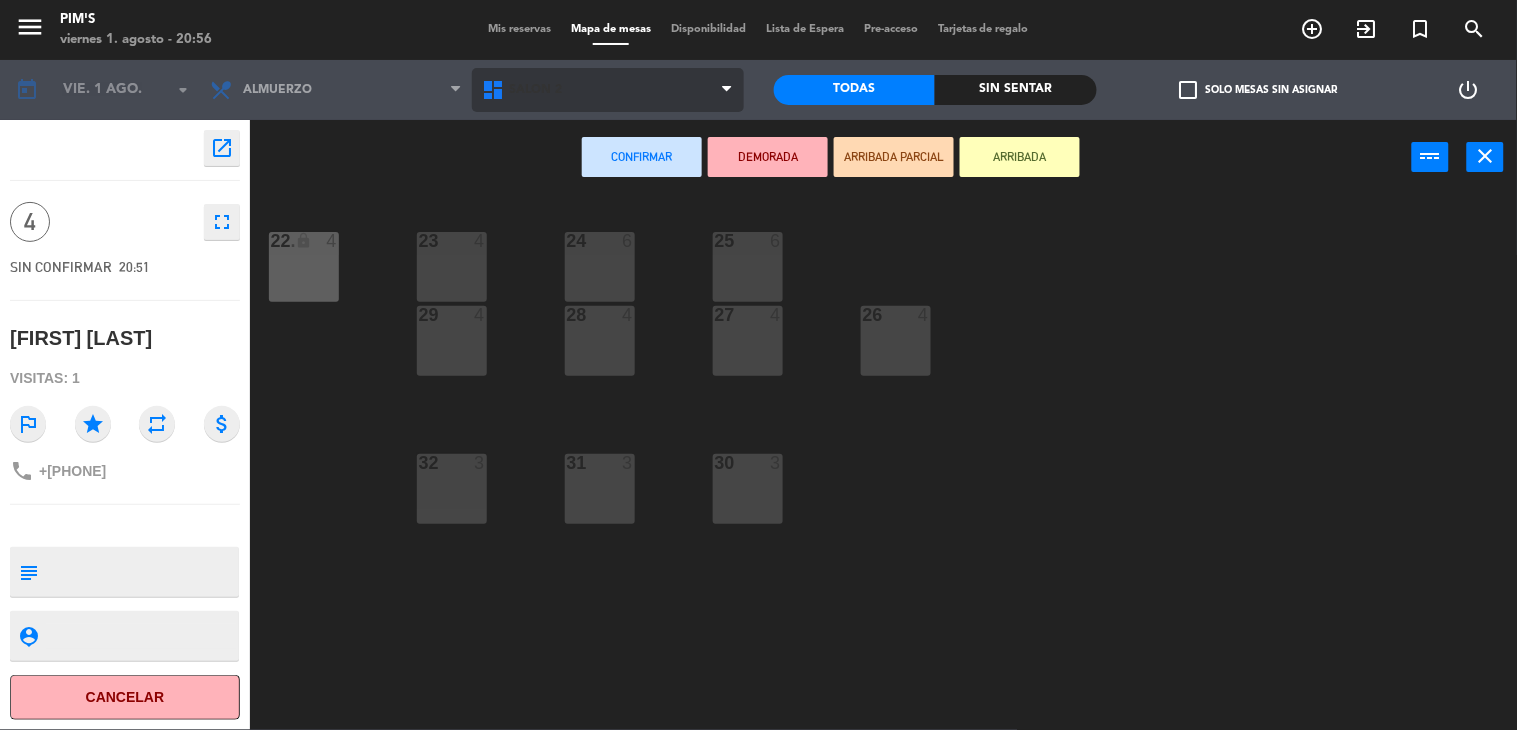 click on "Salón 2" at bounding box center (608, 90) 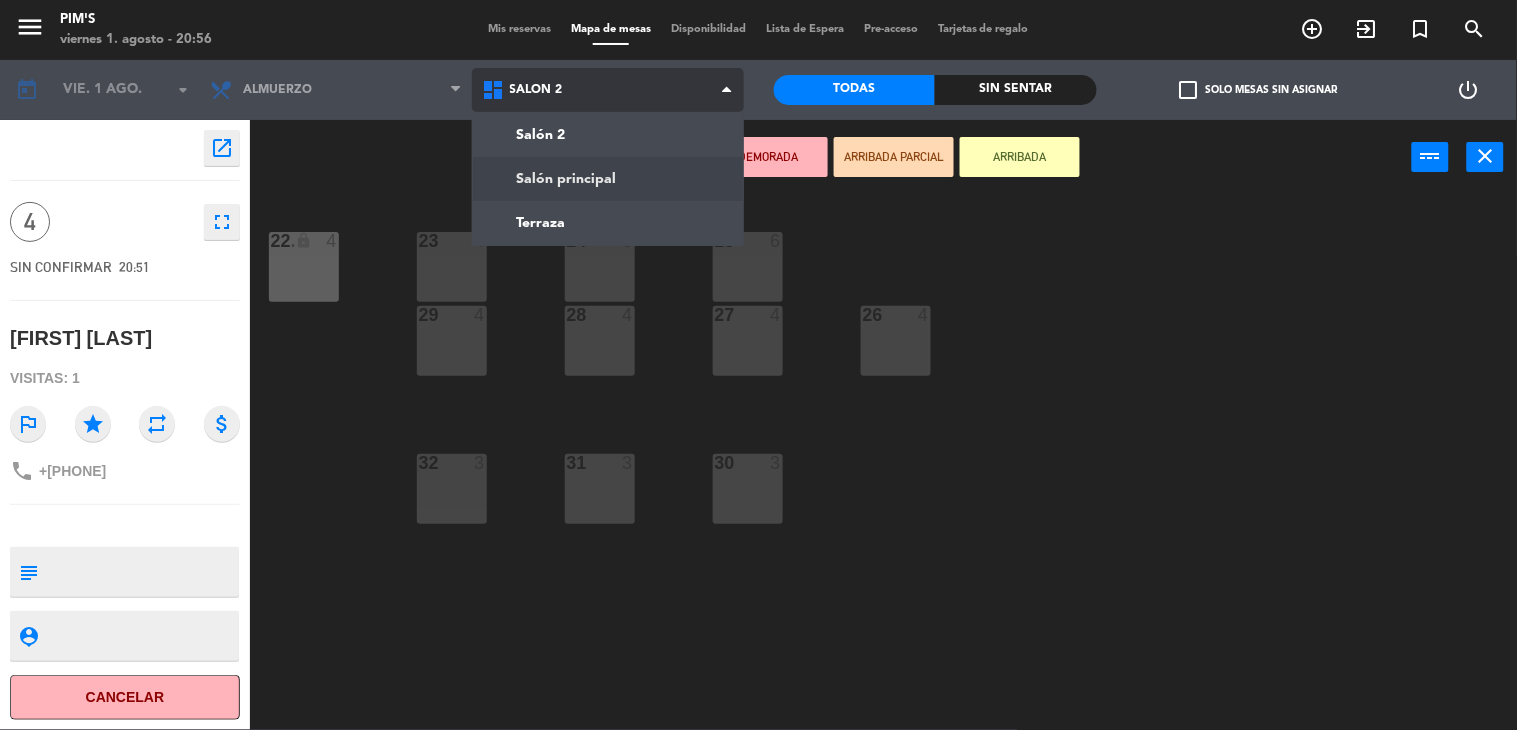 click on "menu  Pim's   viernes 1. agosto - 20:56   Mis reservas   Mapa de mesas   Disponibilidad   Lista de Espera   Pre-acceso   Tarjetas de regalo  add_circle_outline exit_to_app turned_in_not search today    vie. 1 ago. arrow_drop_down  Almuerzo  Almuerzo  Almuerzo  Salón 2   Salón principal   Terraza   Salón 2   Salón 2   Salón principal   Terraza   Todas  Sin sentar  check_box_outline_blank   Solo mesas sin asignar   power_settings_new    open_in_new 4    fullscreen  SIN CONFIRMAR   20:51   [FIRST] [LAST]  Visitas: 1 outlined_flag star repeat attach_money phone [PHONE] subject                              person_pin                              Cancelar   Confirmar   DEMORADA   ARRIBADA PARCIAL   ARRIBADA  power_input close 23  4  24  6  25  6  22 lock  4  22.  4  26  4  27  4  28  4  29  4  30  3  31  3  32  3" 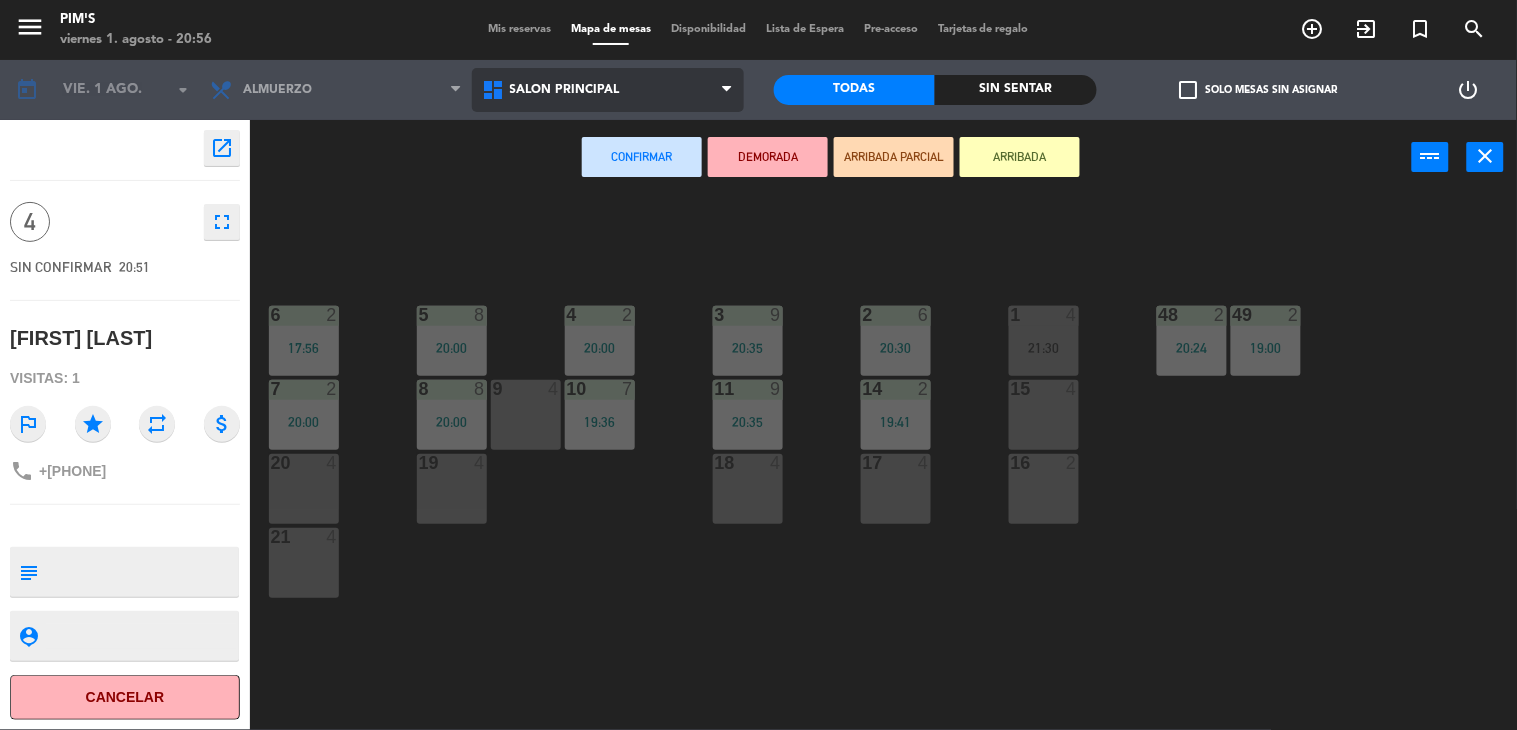 click on "Salón principal" at bounding box center (608, 90) 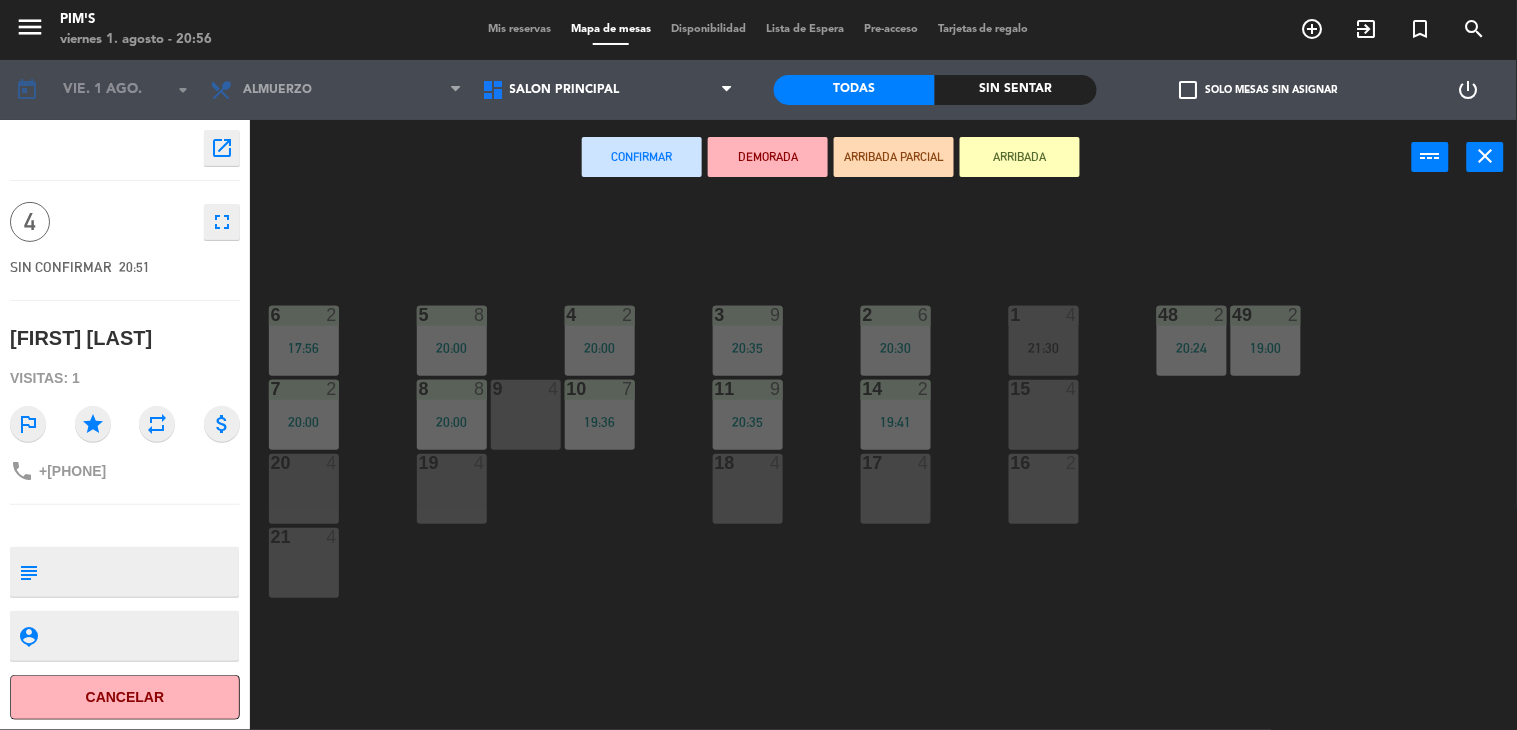click on "6  2   17:56  5  8   20:00  4  2   20:00  3  9   20:35  48  2   20:24  2  6   20:30  1  4   21:30  49  2   19:00  7  2   20:00  8  8   20:00  10  7   19:36  14  2   19:41  15  4  9  4  11  9   20:35  20  4  18  4  17  4  19  4  16  2  21  4" 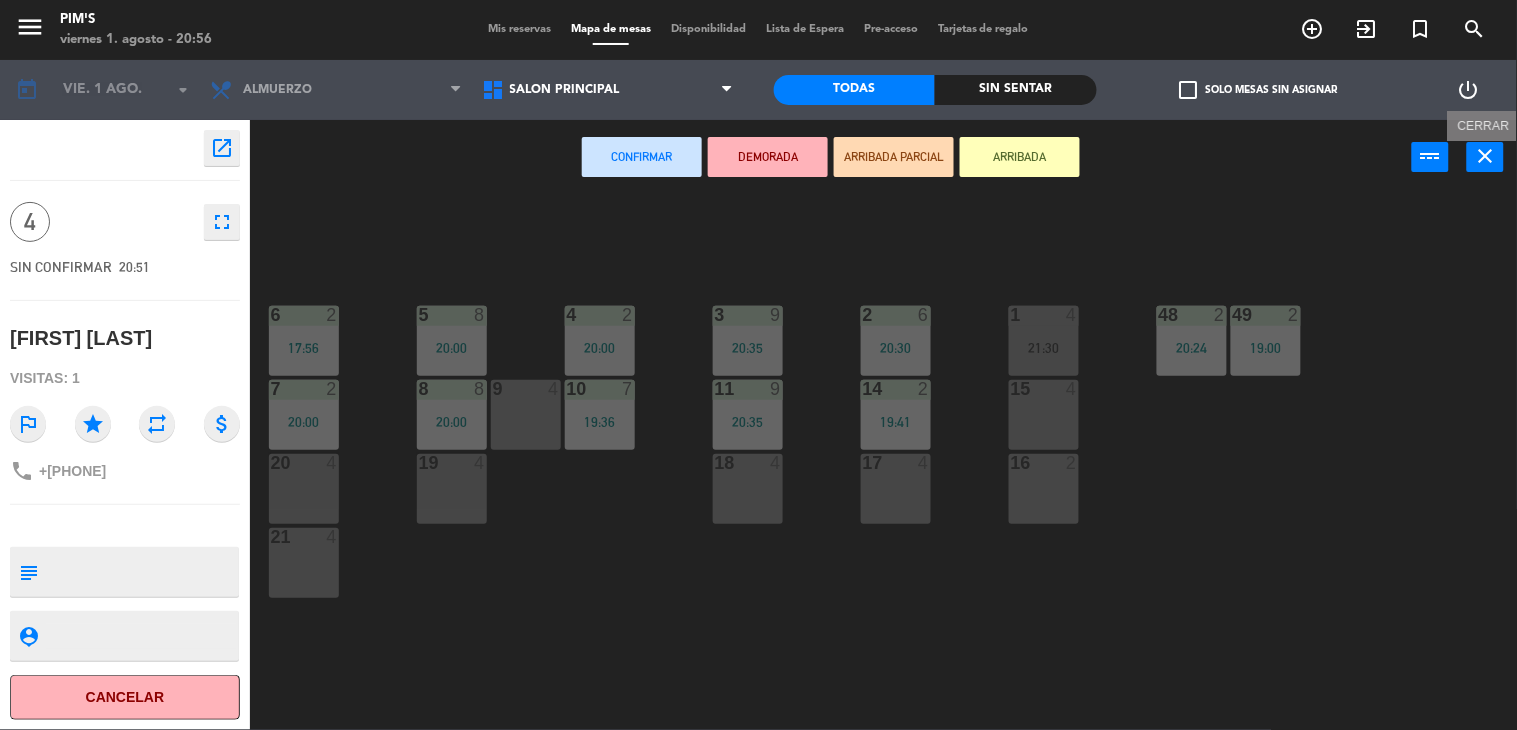 click on "close" at bounding box center [1486, 156] 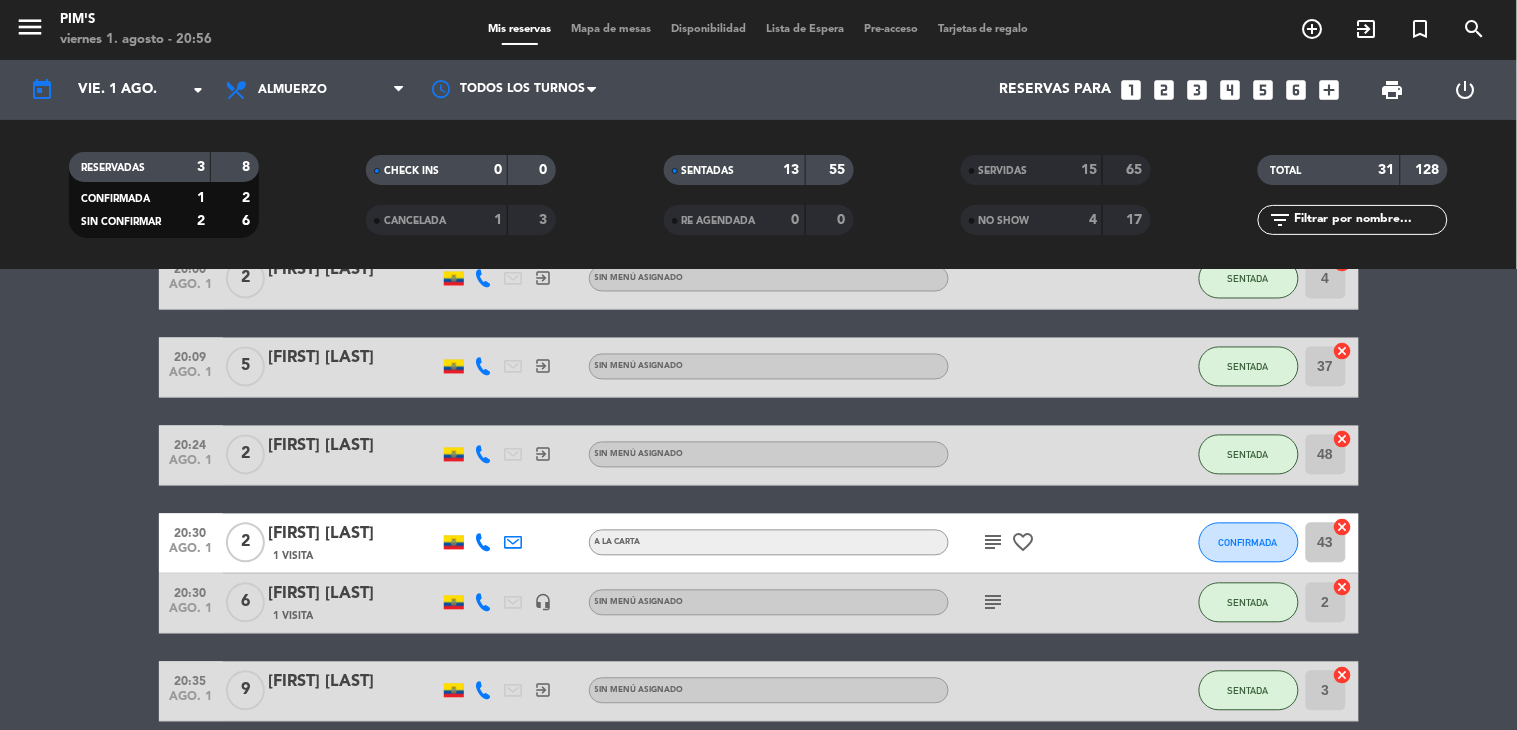 scroll, scrollTop: 777, scrollLeft: 0, axis: vertical 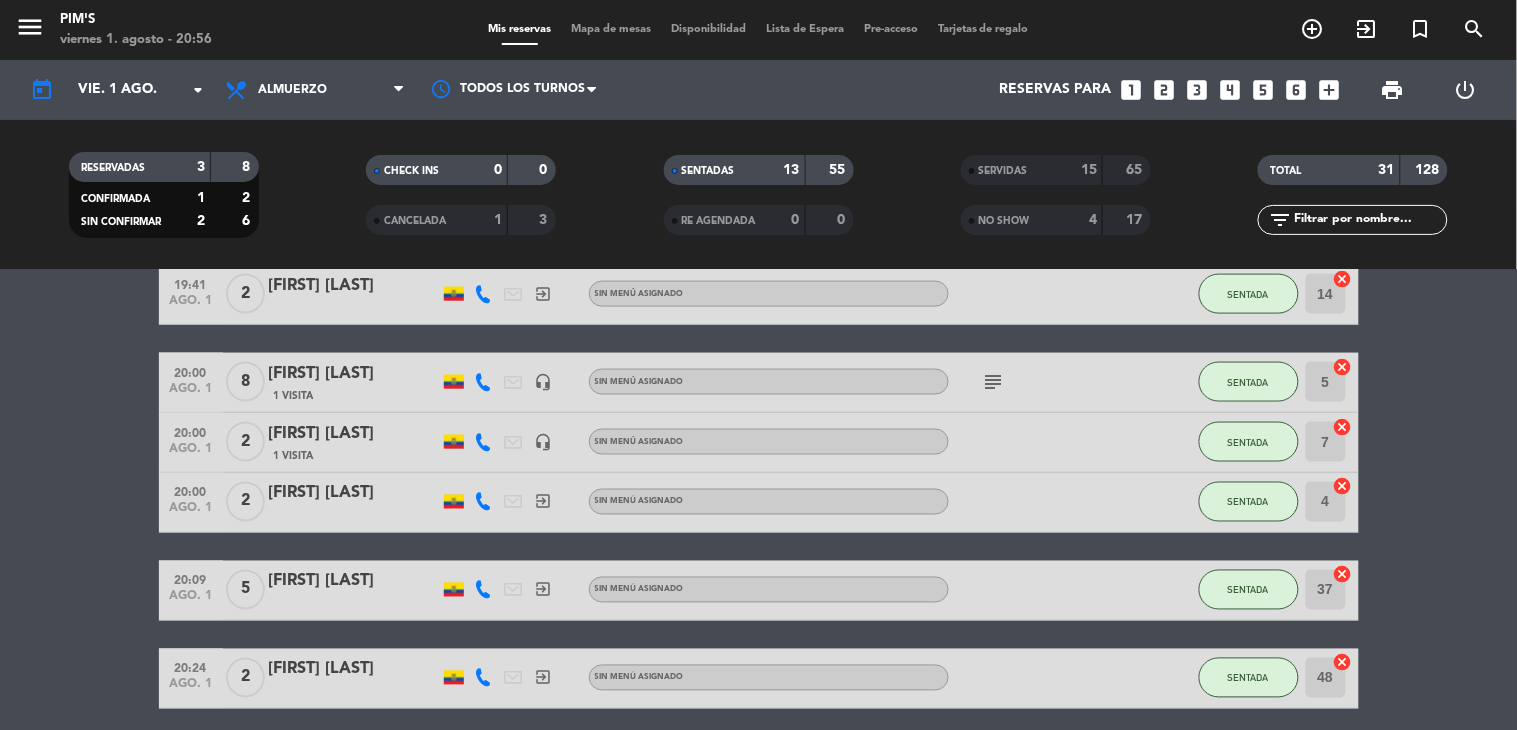click on "cancel" 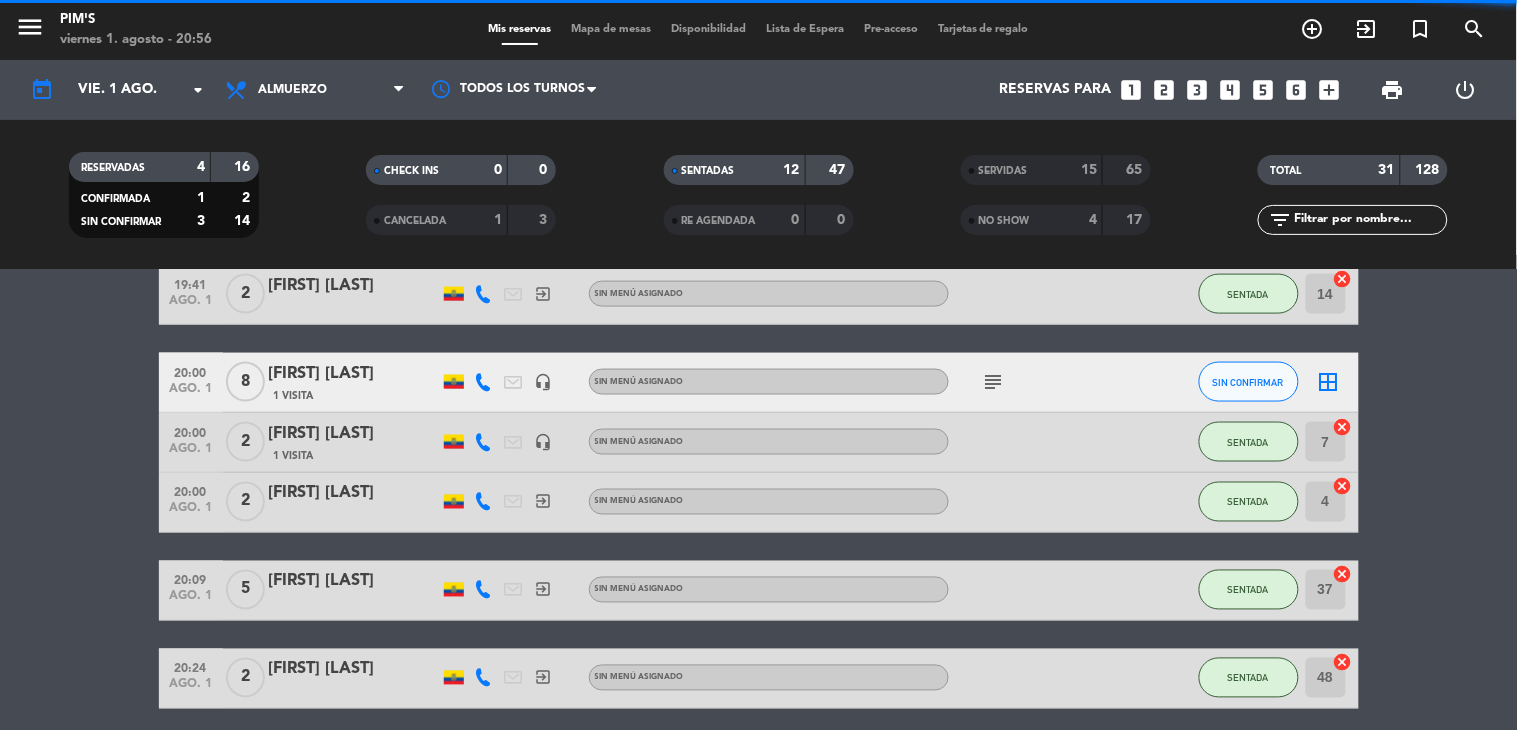 click on "[FIRST] [LAST]" 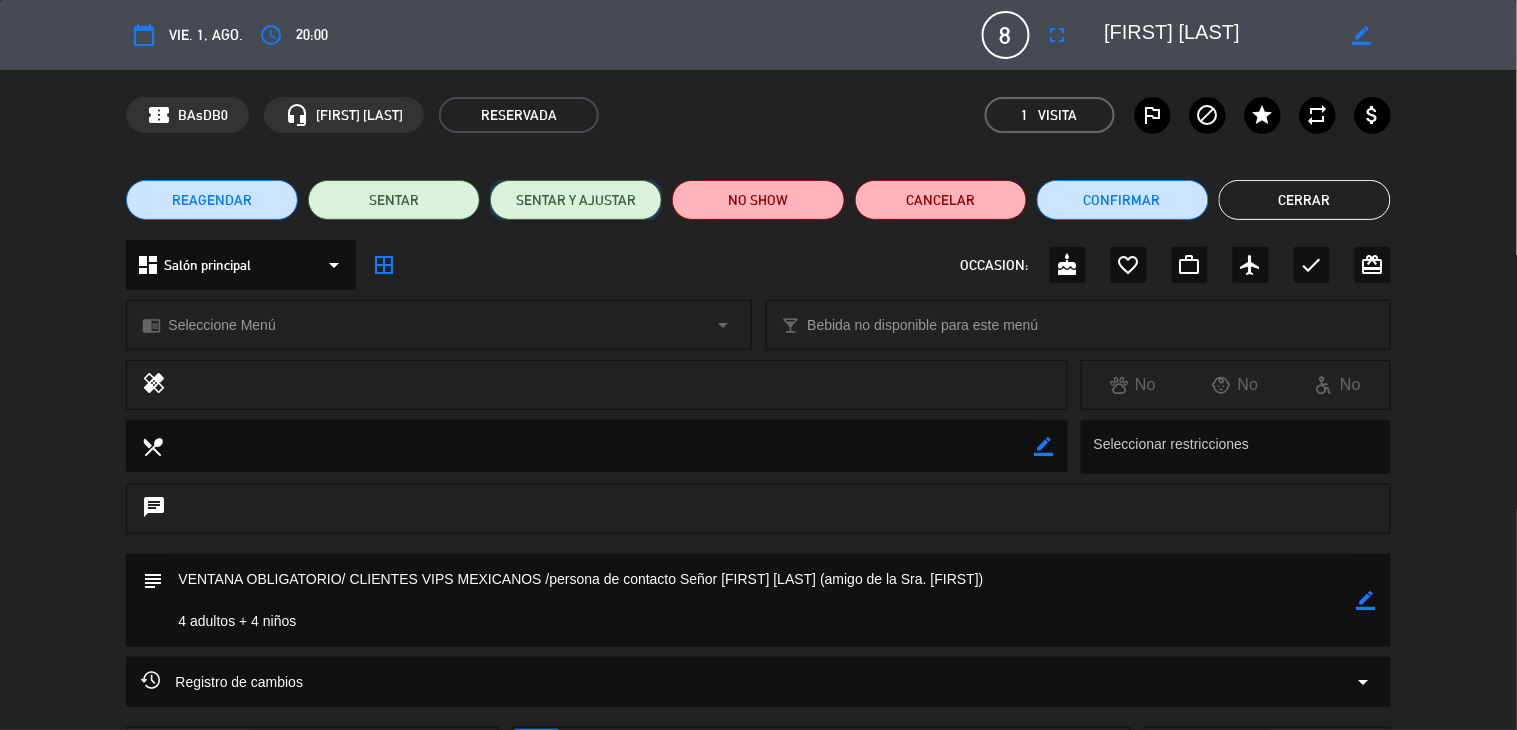 click on "SENTAR Y AJUSTAR" 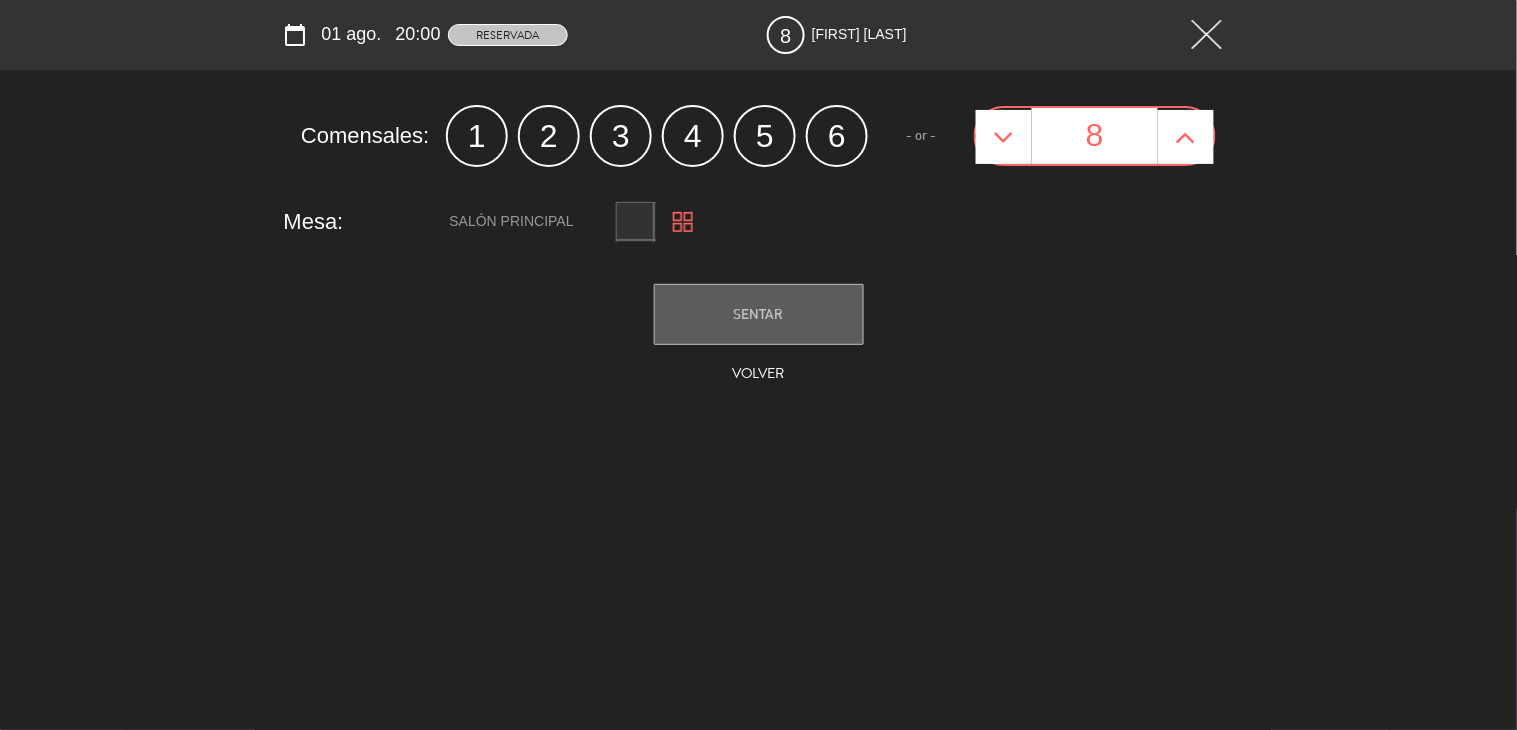 click on "5" 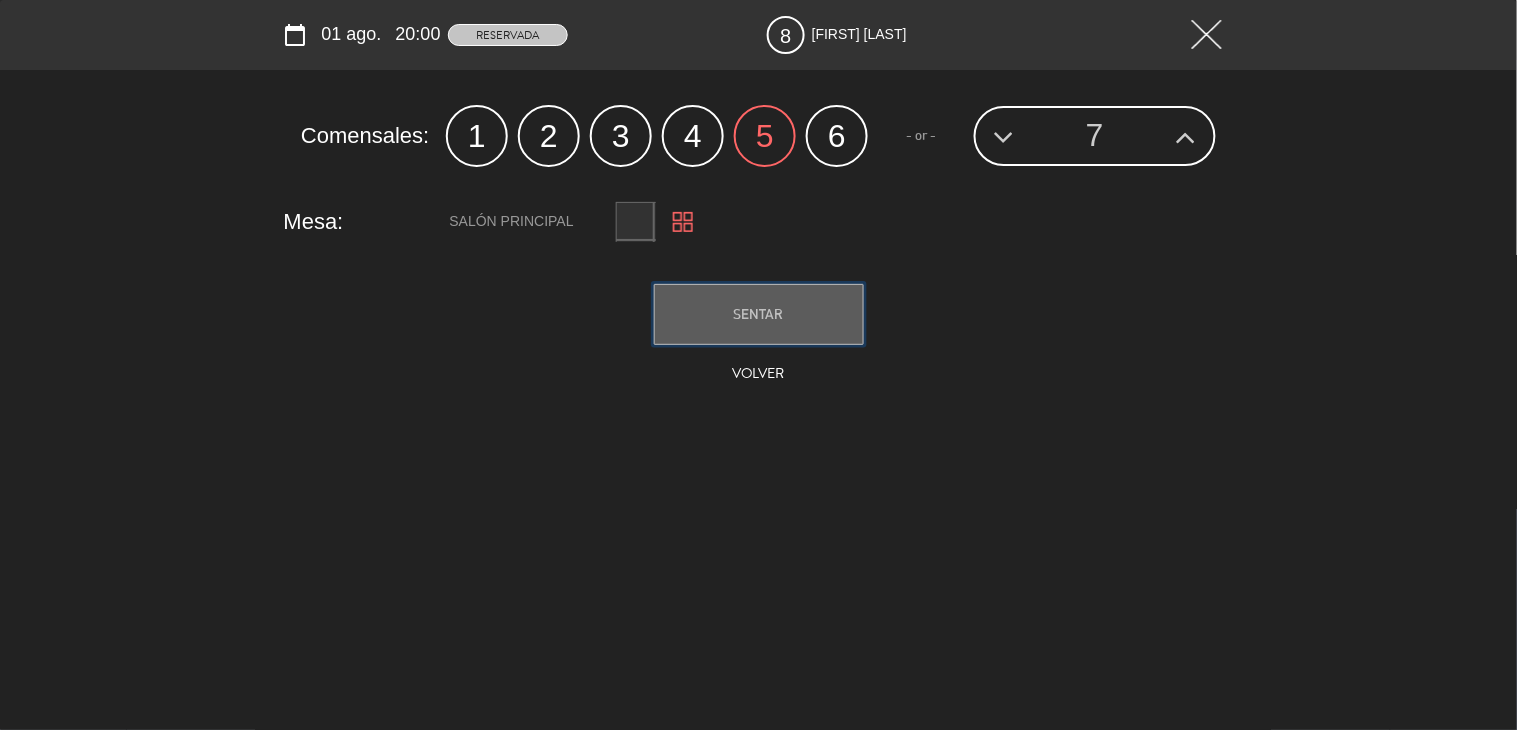 click on "SENTAR" 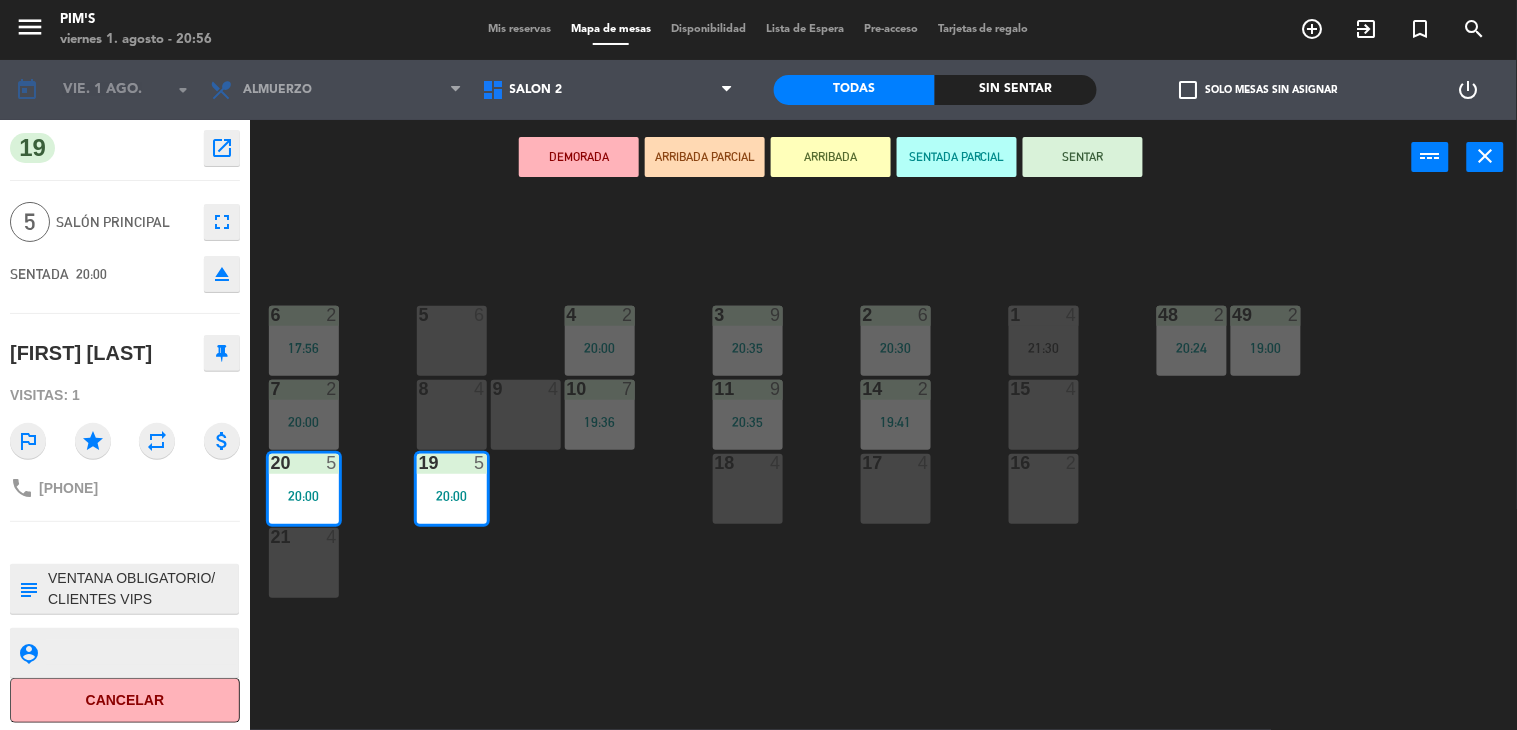 click on "5 6" at bounding box center (452, 341) 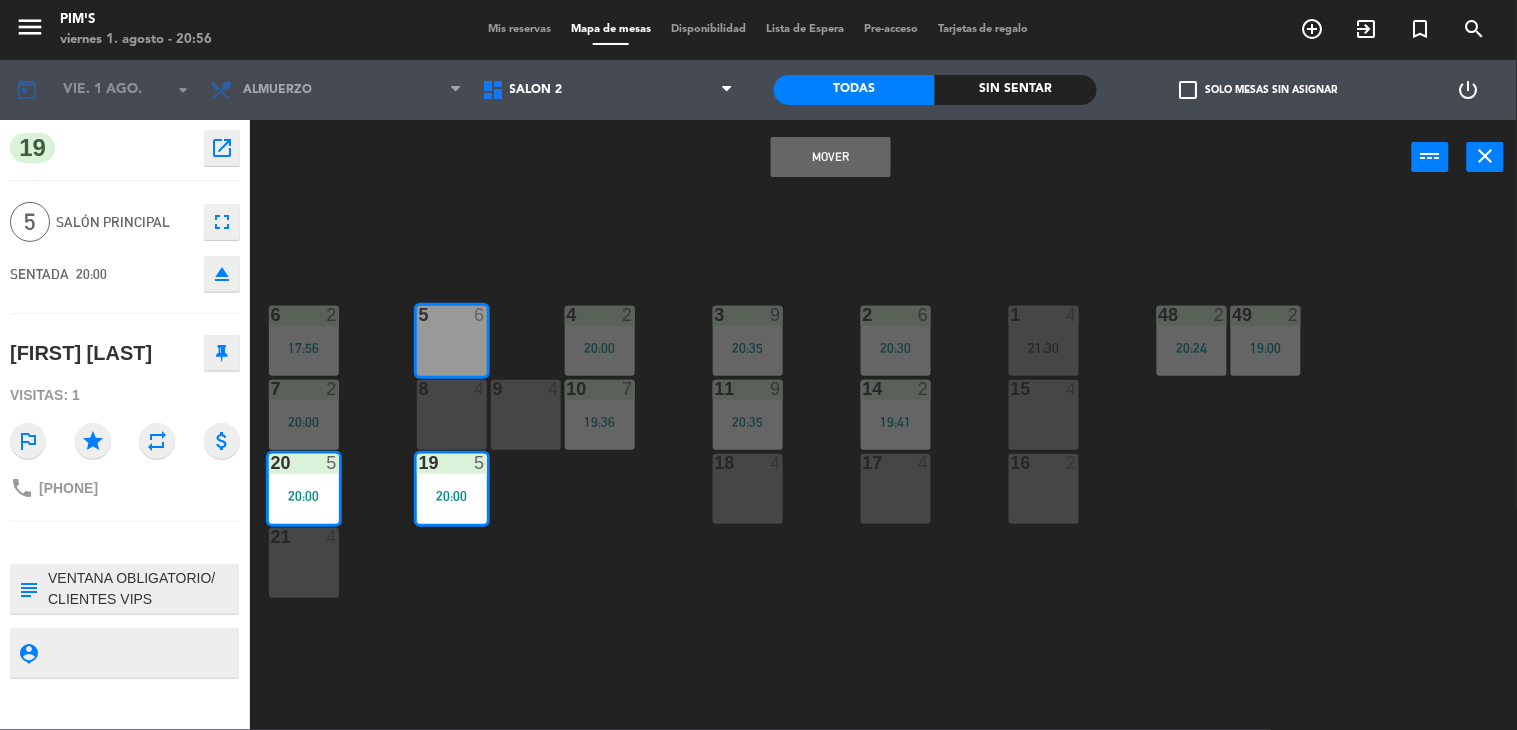 click on "20:00" at bounding box center [304, 496] 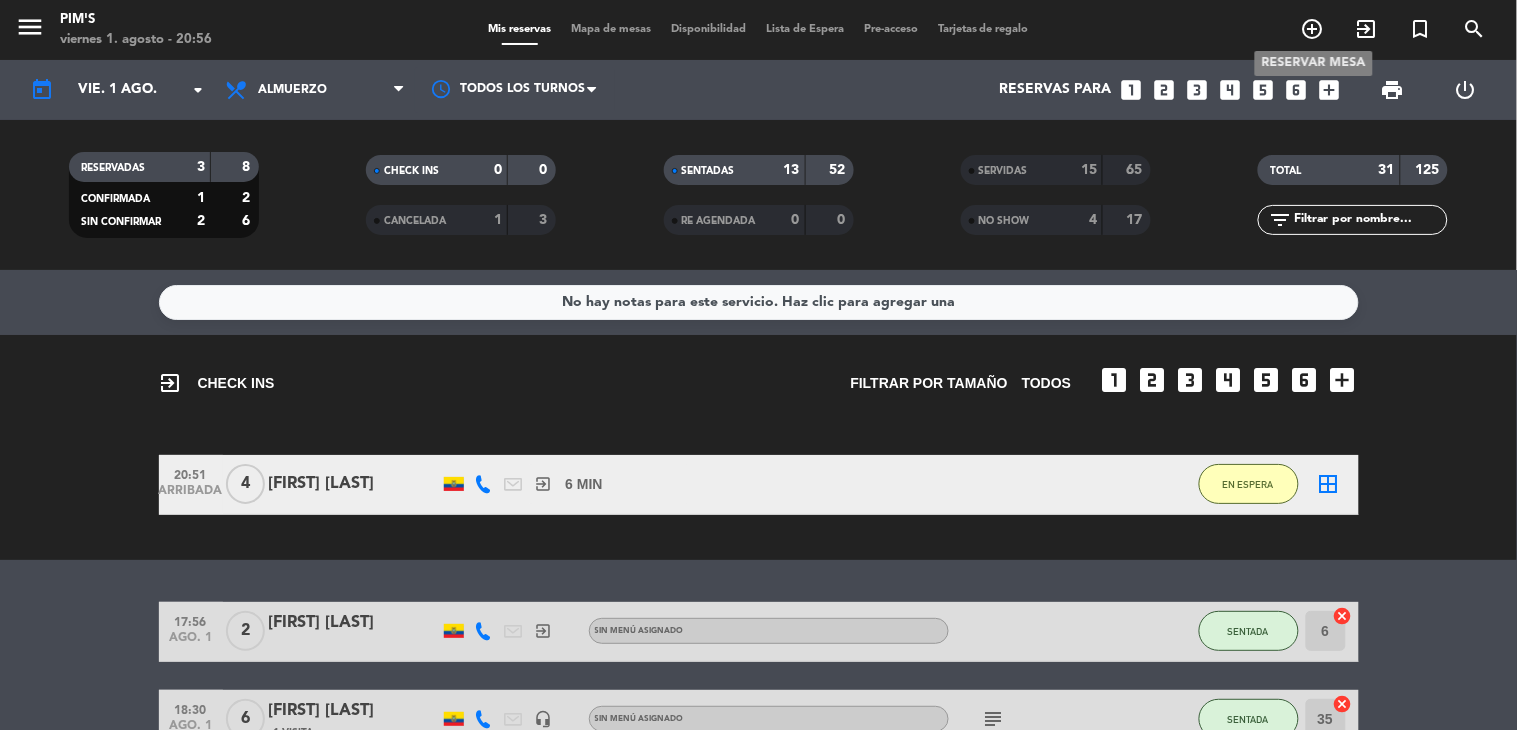 click on "add_circle_outline" at bounding box center (1313, 29) 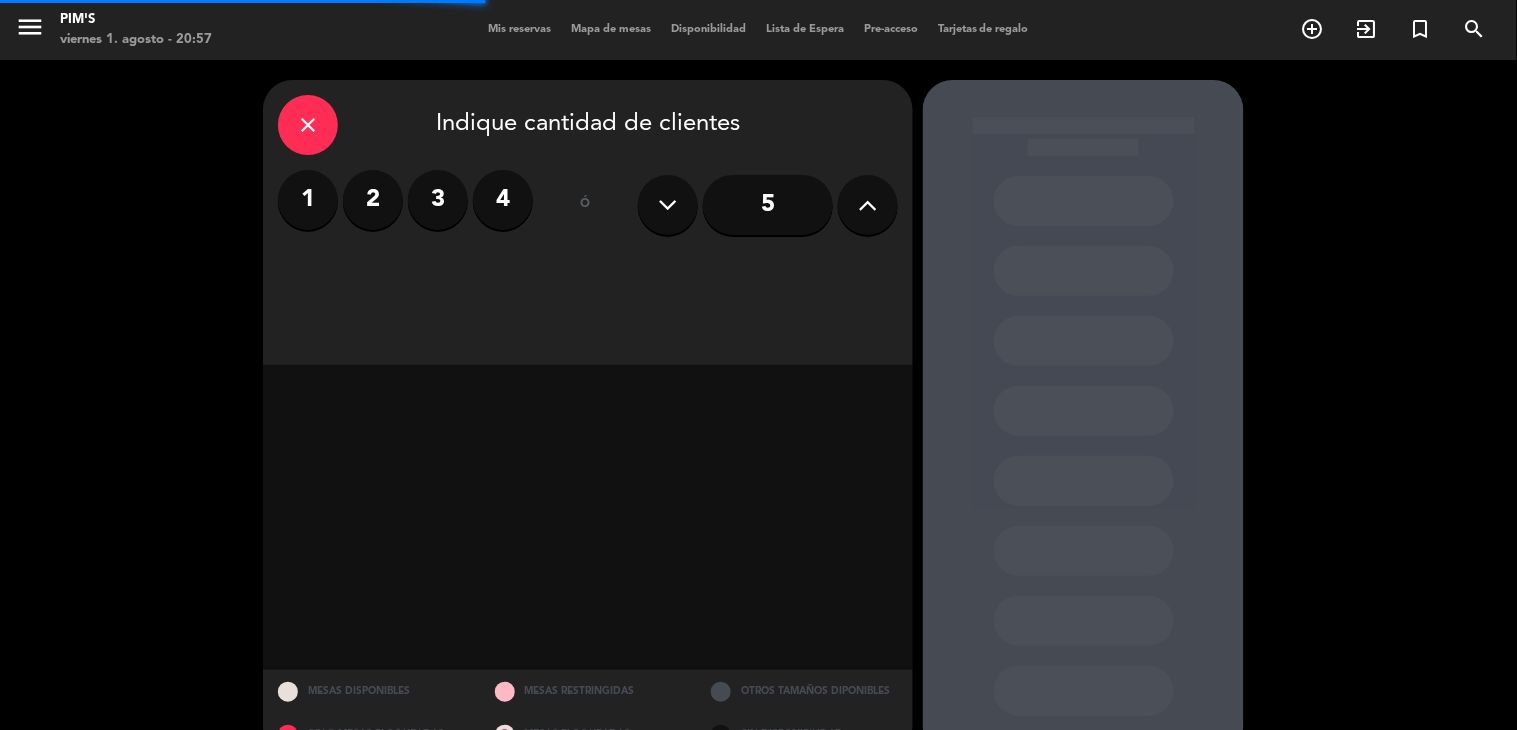 click on "2" at bounding box center (373, 200) 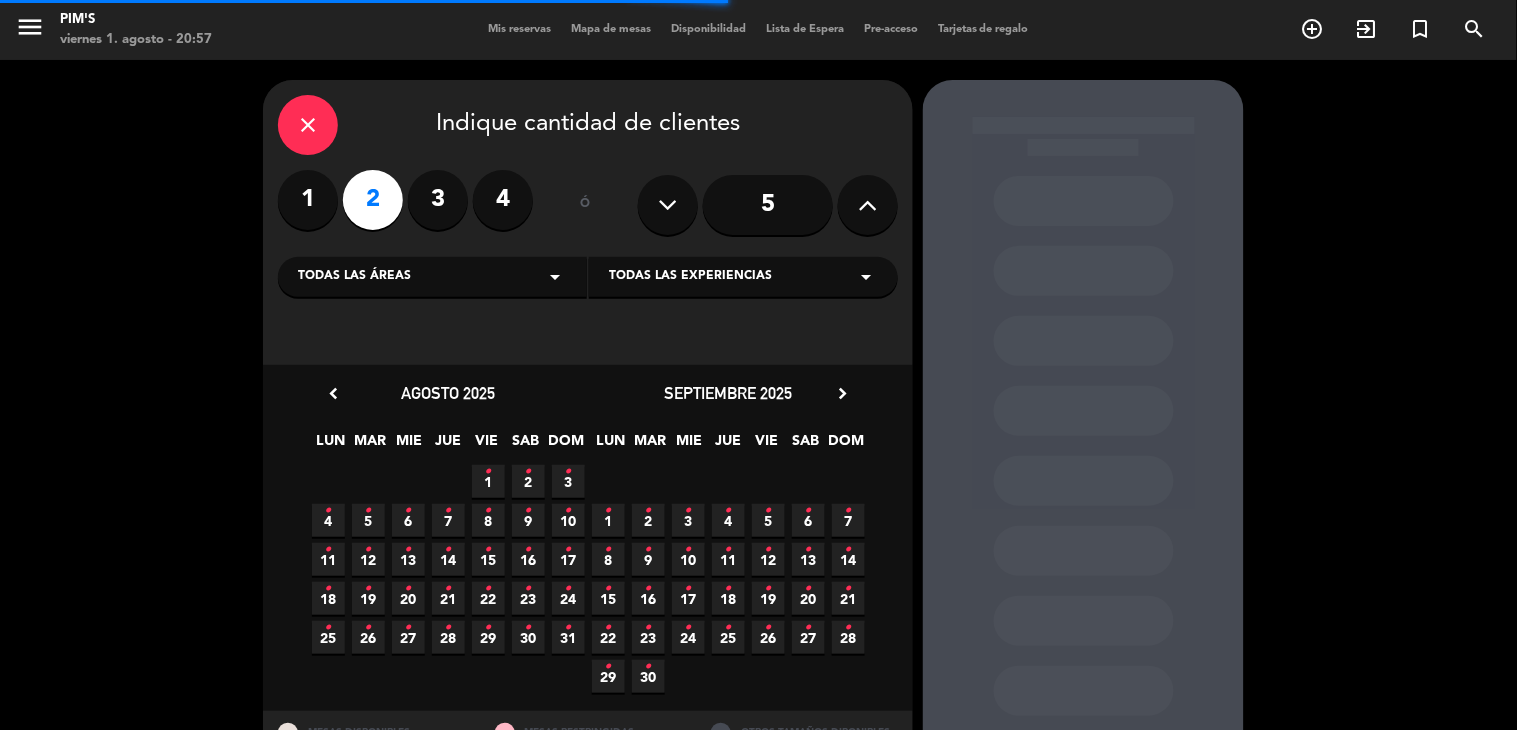 click on "1  •" at bounding box center [488, 481] 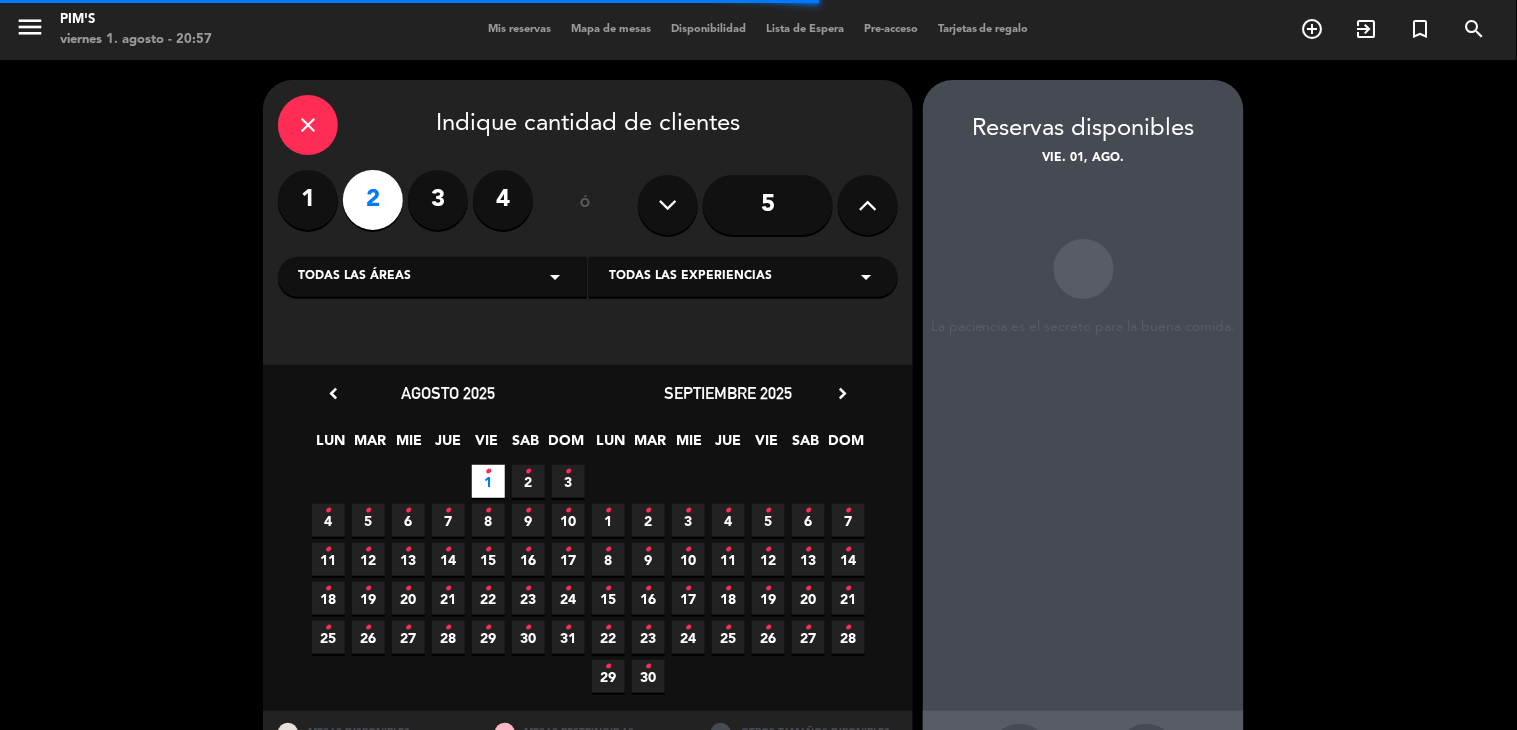 scroll, scrollTop: 80, scrollLeft: 0, axis: vertical 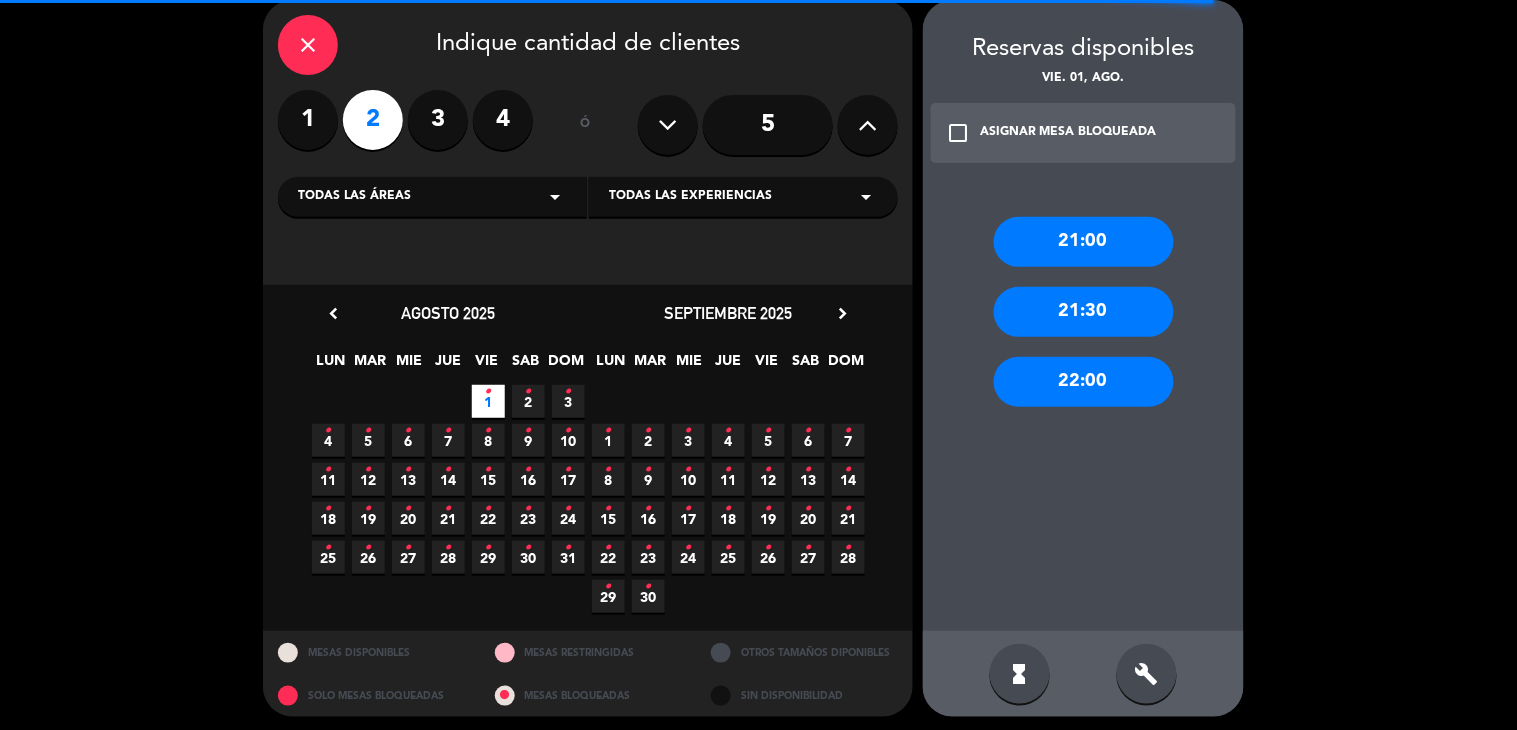 click on "21:30" at bounding box center [1084, 312] 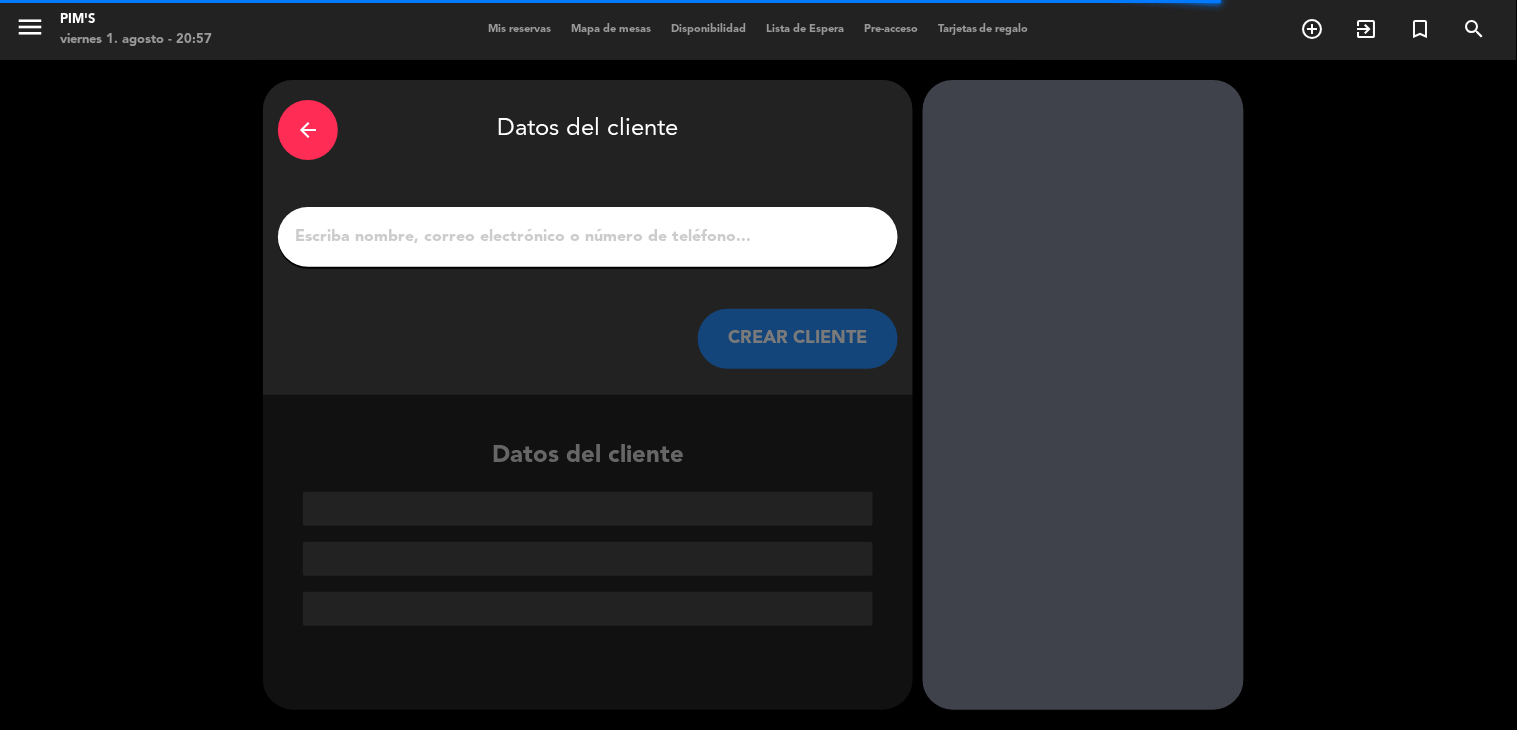 scroll, scrollTop: 0, scrollLeft: 0, axis: both 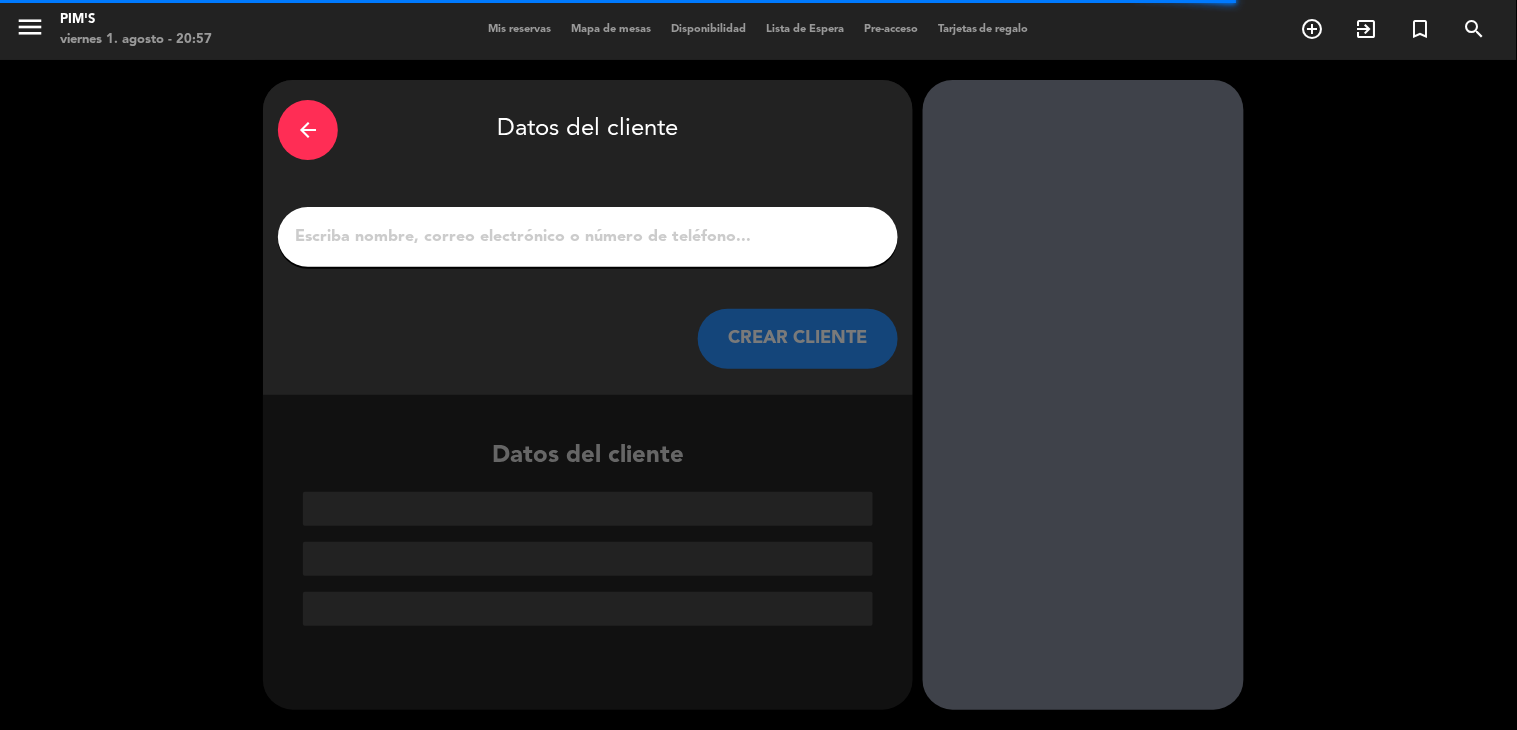 click on "1" at bounding box center [588, 237] 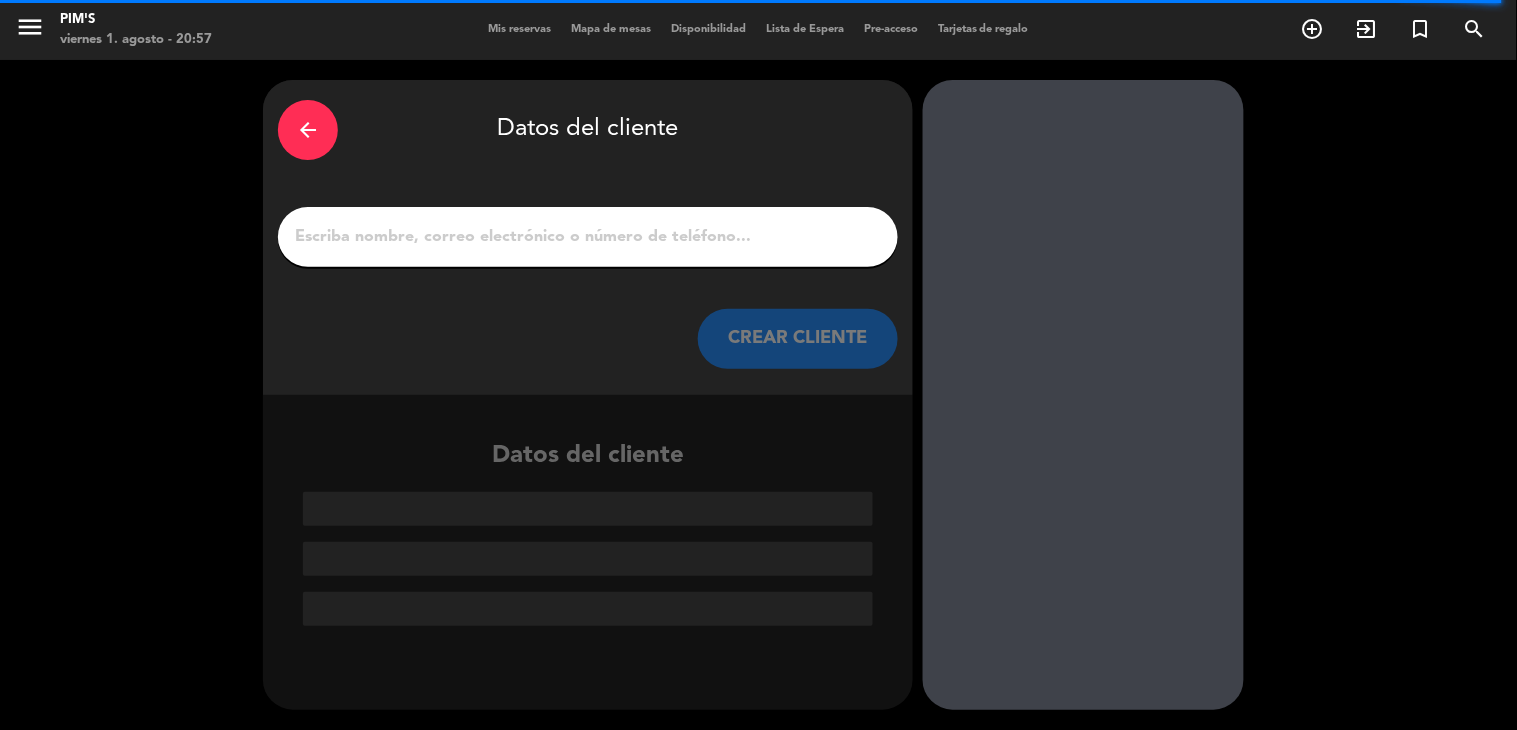 click on "arrow_back" at bounding box center [308, 130] 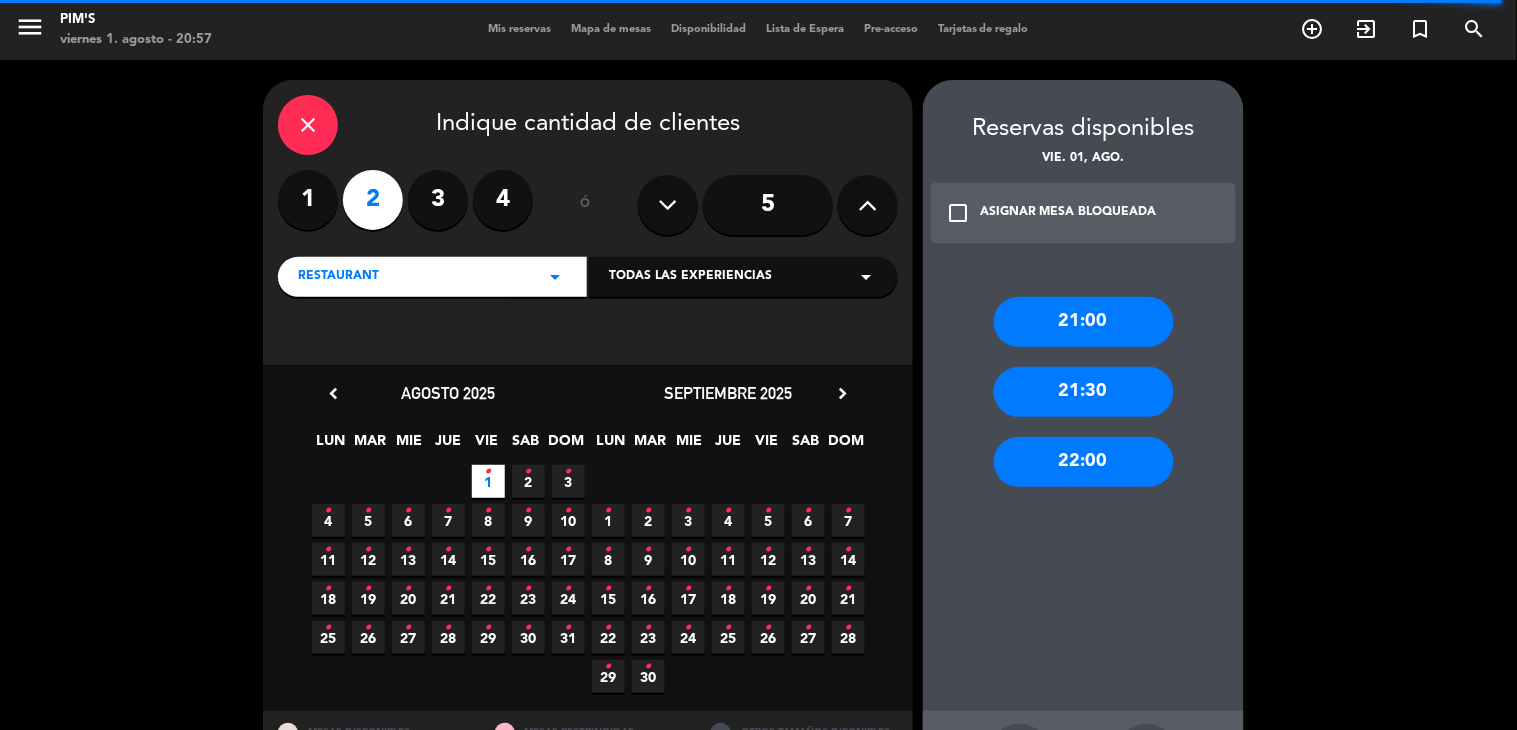 click on "close" at bounding box center [308, 125] 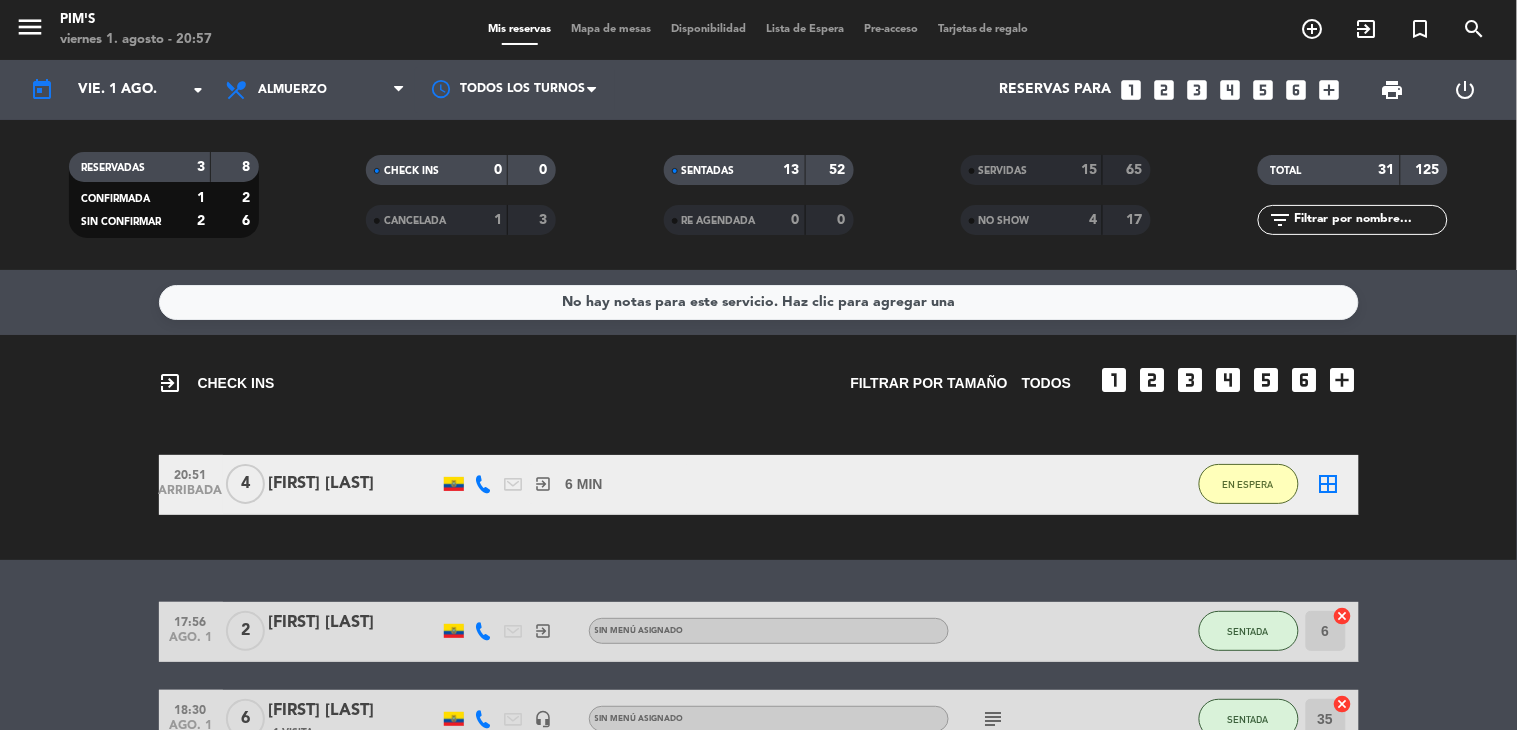 scroll, scrollTop: 111, scrollLeft: 0, axis: vertical 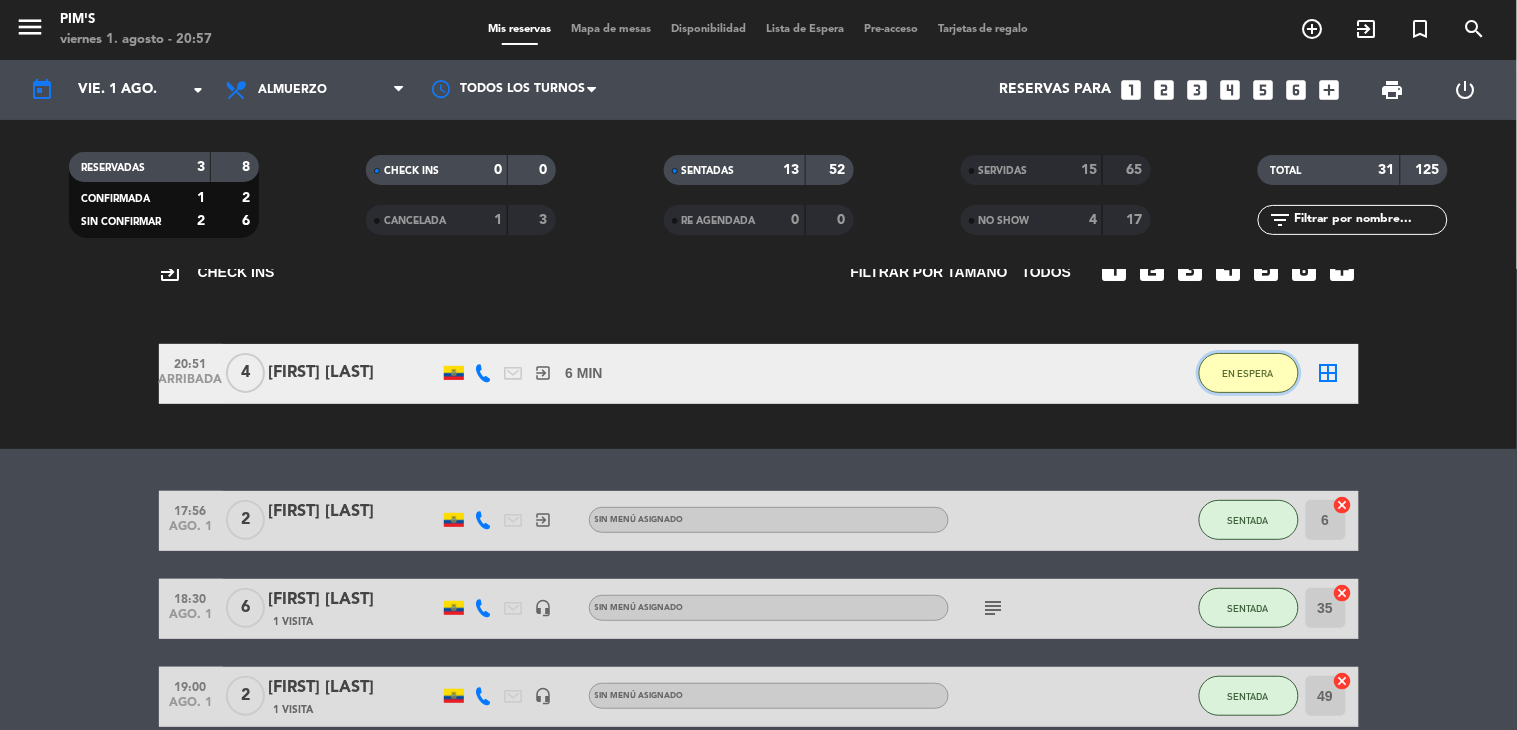 click on "EN ESPERA" 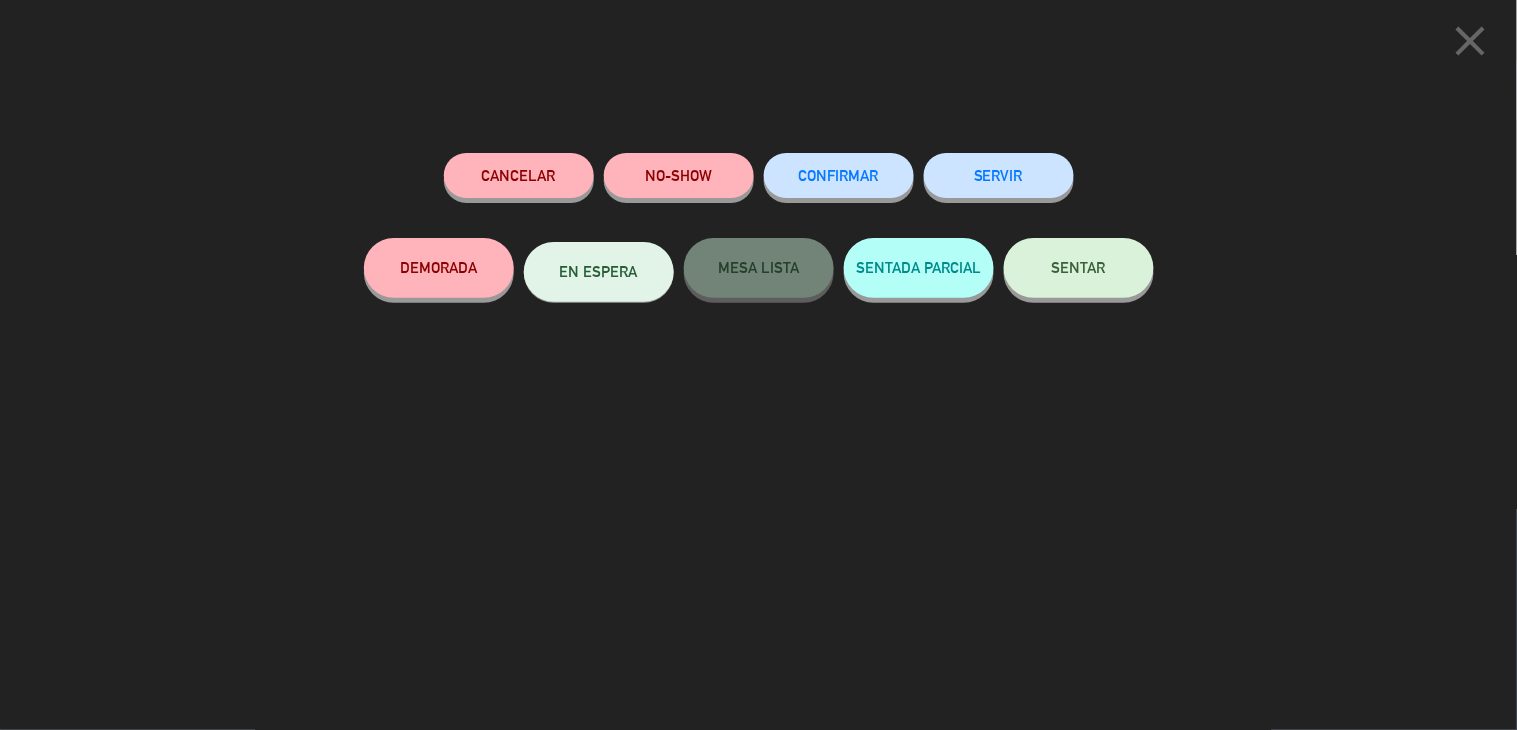 click on "SENTAR" 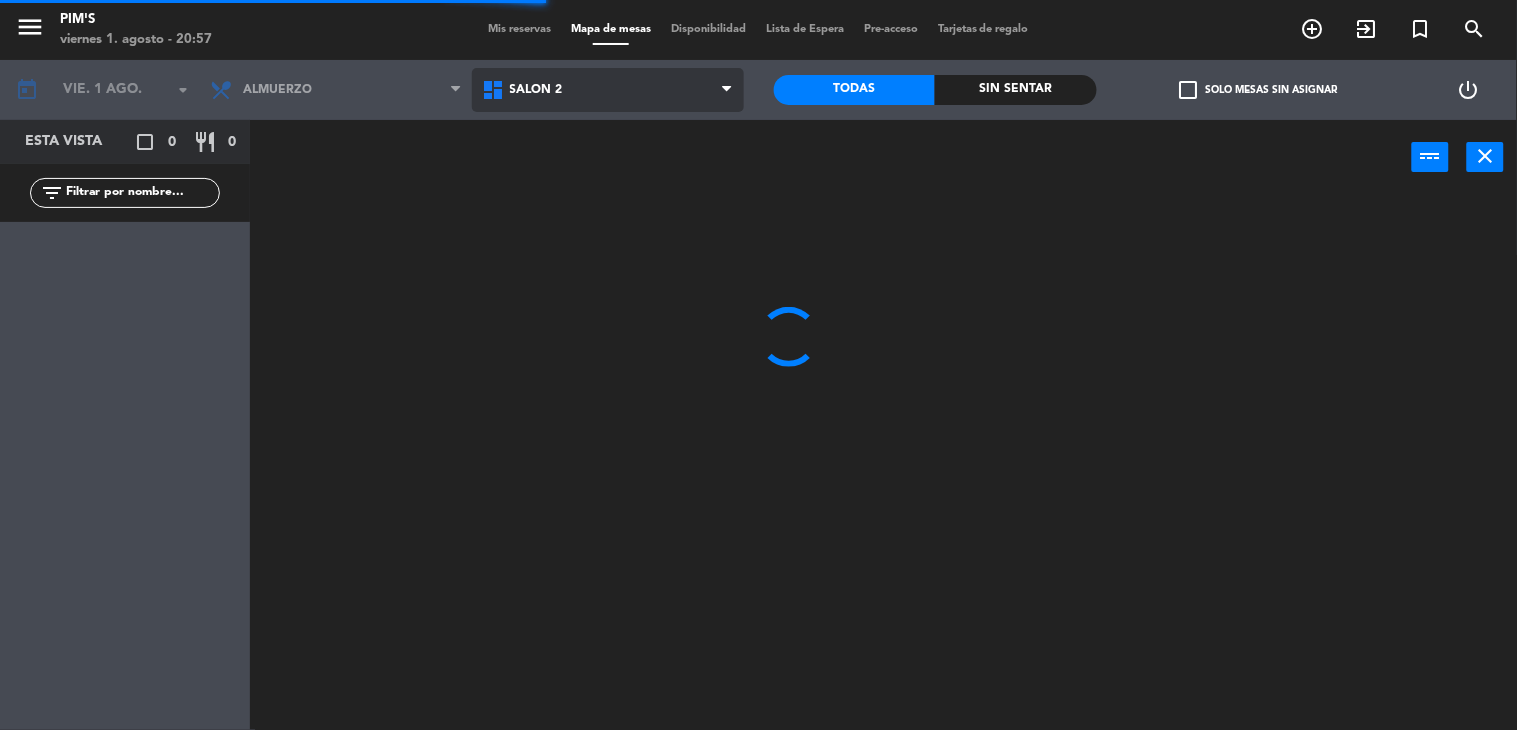 click on "Salón 2" at bounding box center (536, 90) 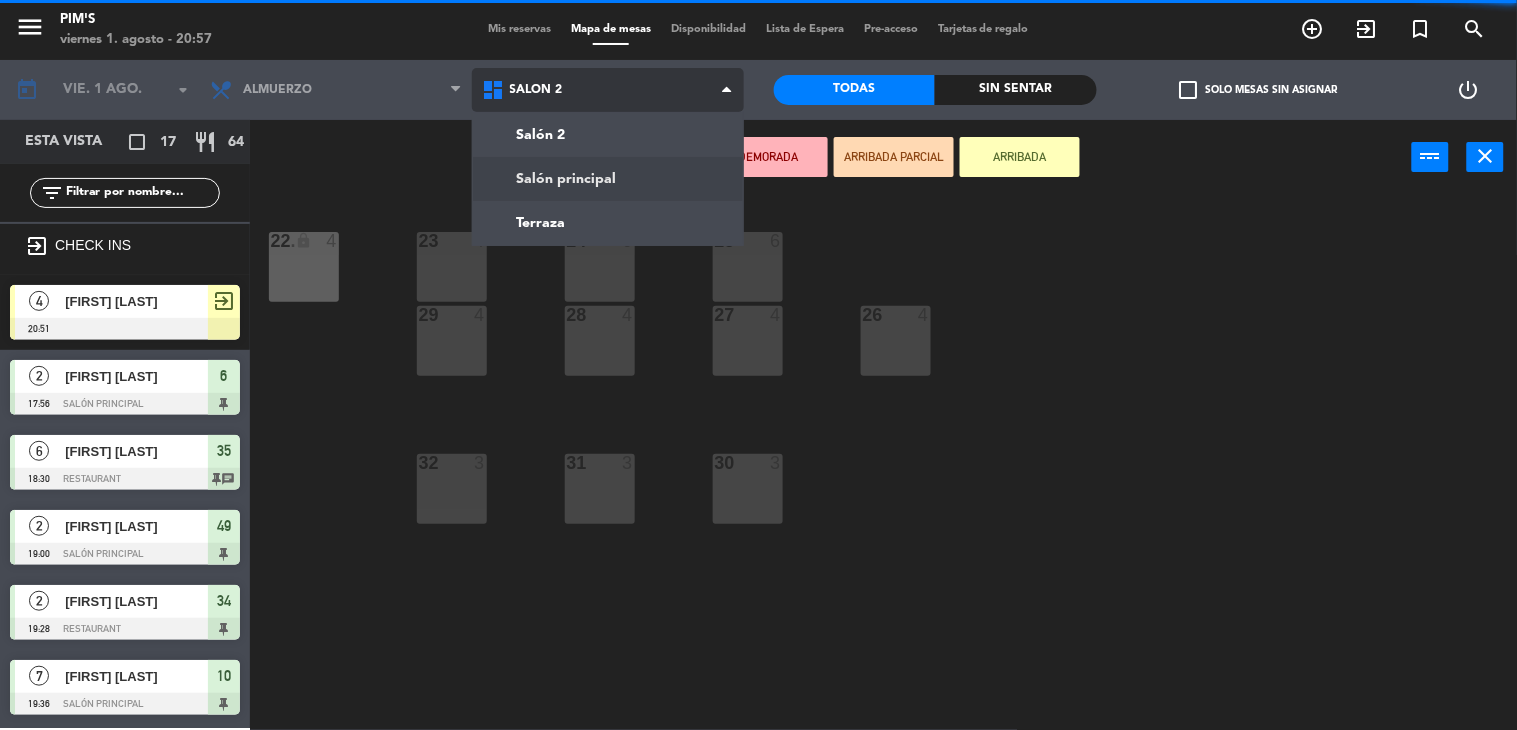 click on "menu Pim's viernes 1. agosto - 20:57 Mis reservas Mapa de mesas Disponibilidad Lista de Espera Pre-acceso Tarjetas de regalo add_circle_outline exit_to_app turned_in_not search today vie. 1 ago. arrow_drop_down Almuerzo Almuerzo Almuerzo Salón 2 Salón principal Terraza Salón 2 Salón 2 Salón principal Terraza Todas Sin sentar check_box_outline_blank Solo mesas sin asignar power_settings_new Esta vista crop_square 17 restaurant 64 filter_list exit_to_app CHECK INS 4 [FIRST] [LAST] 20:51 exit_to_app 2 [FIRST] [LAST] 17:56 Salón principal 6 6 [FIRST] [LAST] 18:30 Restaurant 35 chat 2 [FIRST] [LAST] 19:00 Salón principal 49 2 [FIRST] [LAST] 19:28 Restaurant 34 7 [FIRST] [LAST] 19:36 Salón principal 10 2 [FIRST] [LAST] 19:41 Salón principal 14 5 [FIRST] [LAST] 20:00 Salón principal 5 chat 2 [FIRST] [LAST] 20:00 Salón principal" 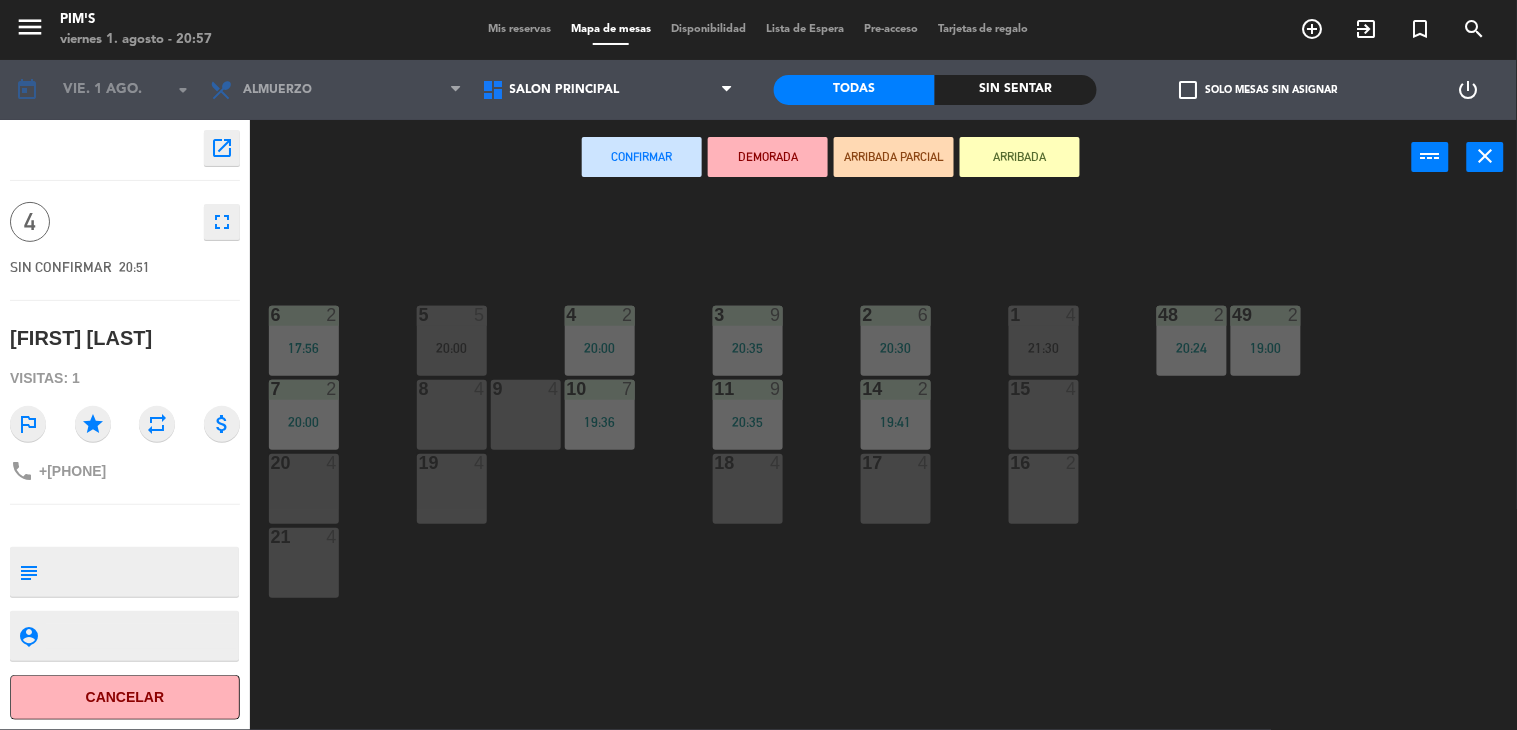 click on "8  4" at bounding box center (452, 415) 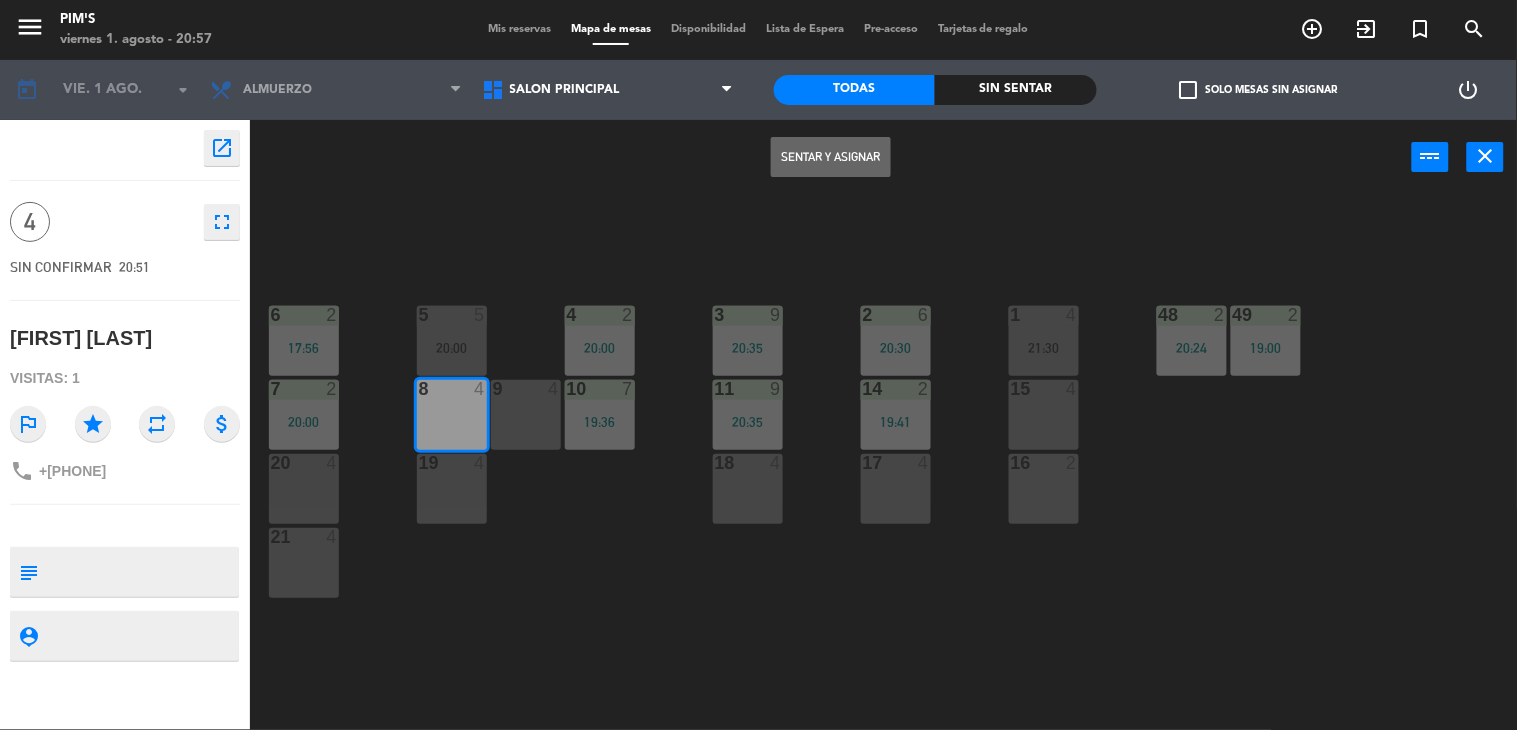 click on "Sentar y Asignar" at bounding box center [831, 157] 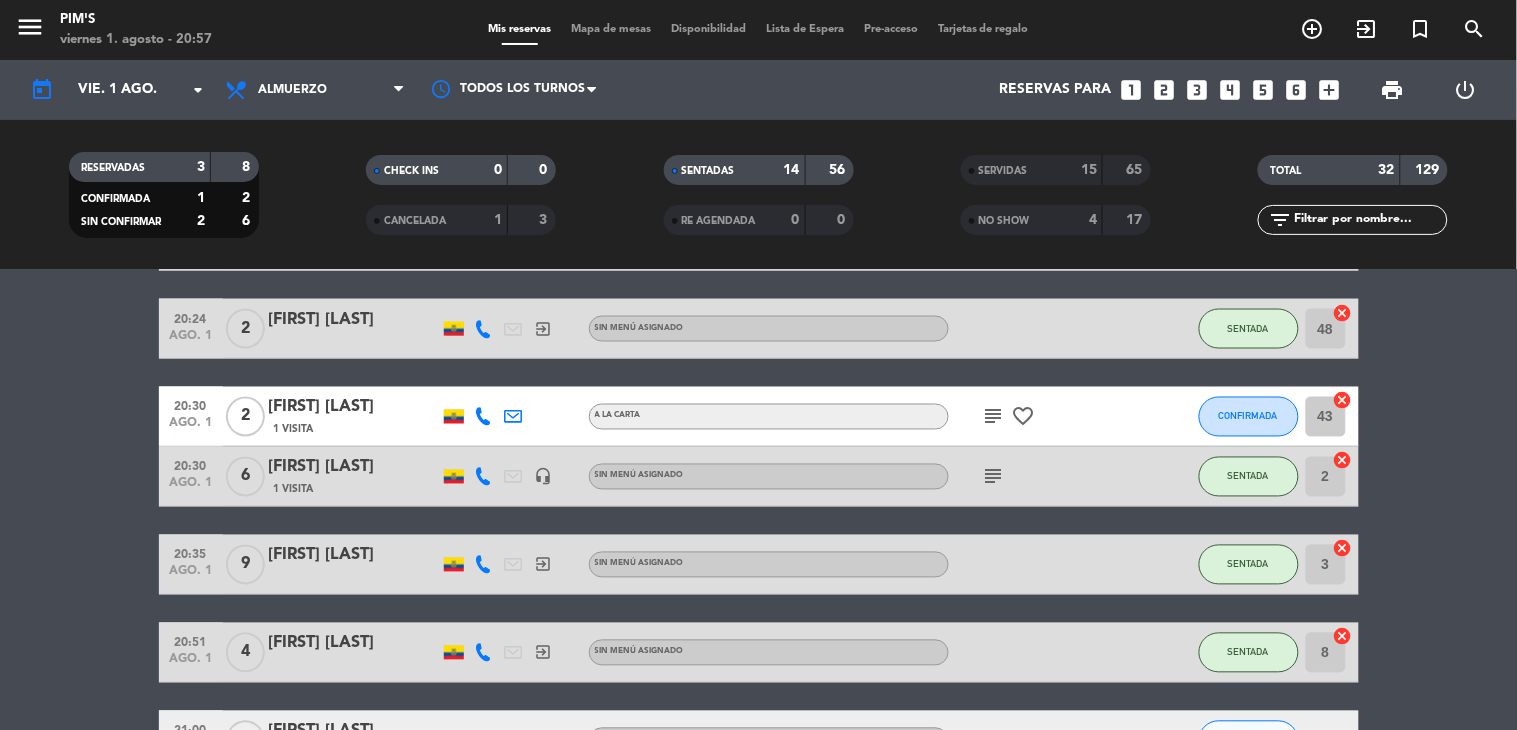 scroll, scrollTop: 888, scrollLeft: 0, axis: vertical 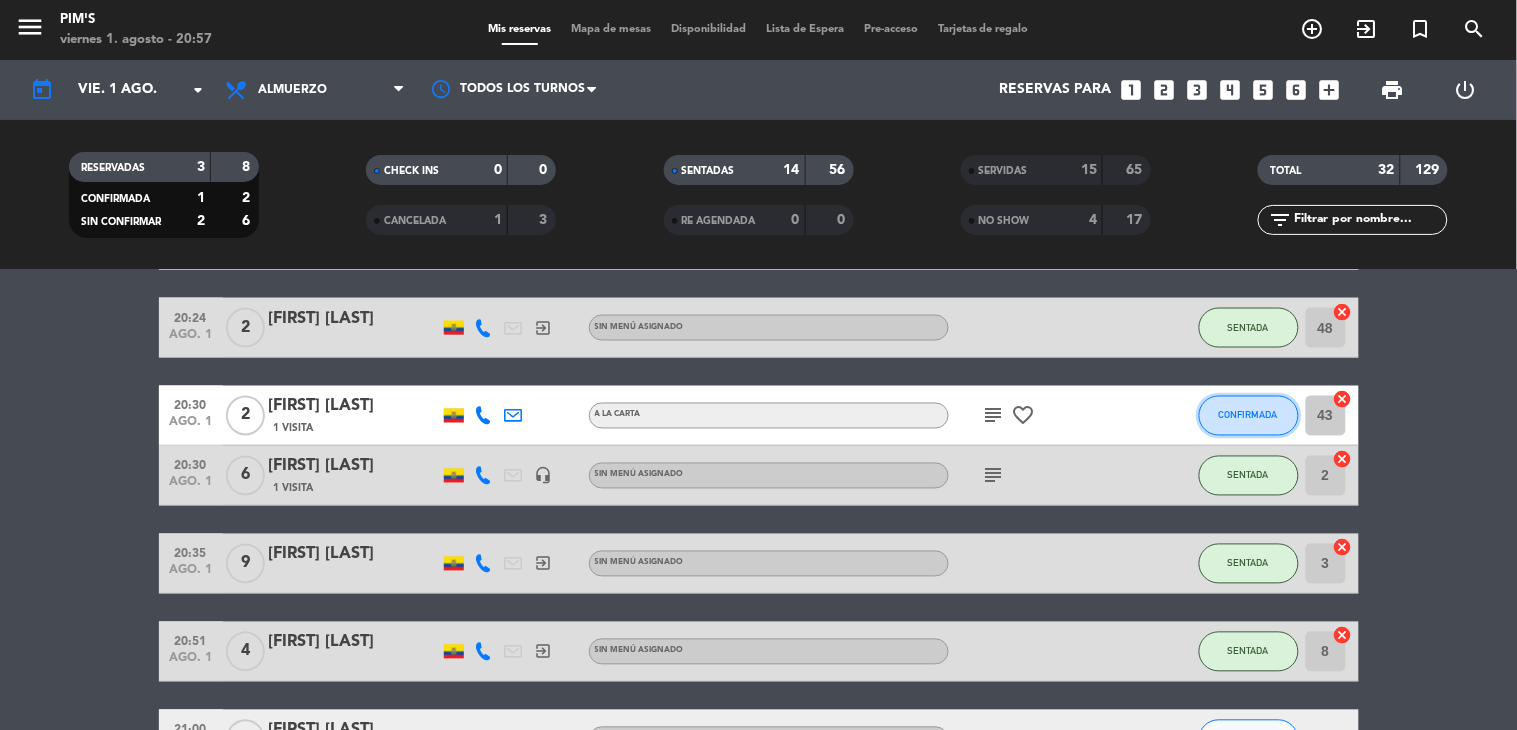 click on "CONFIRMADA" 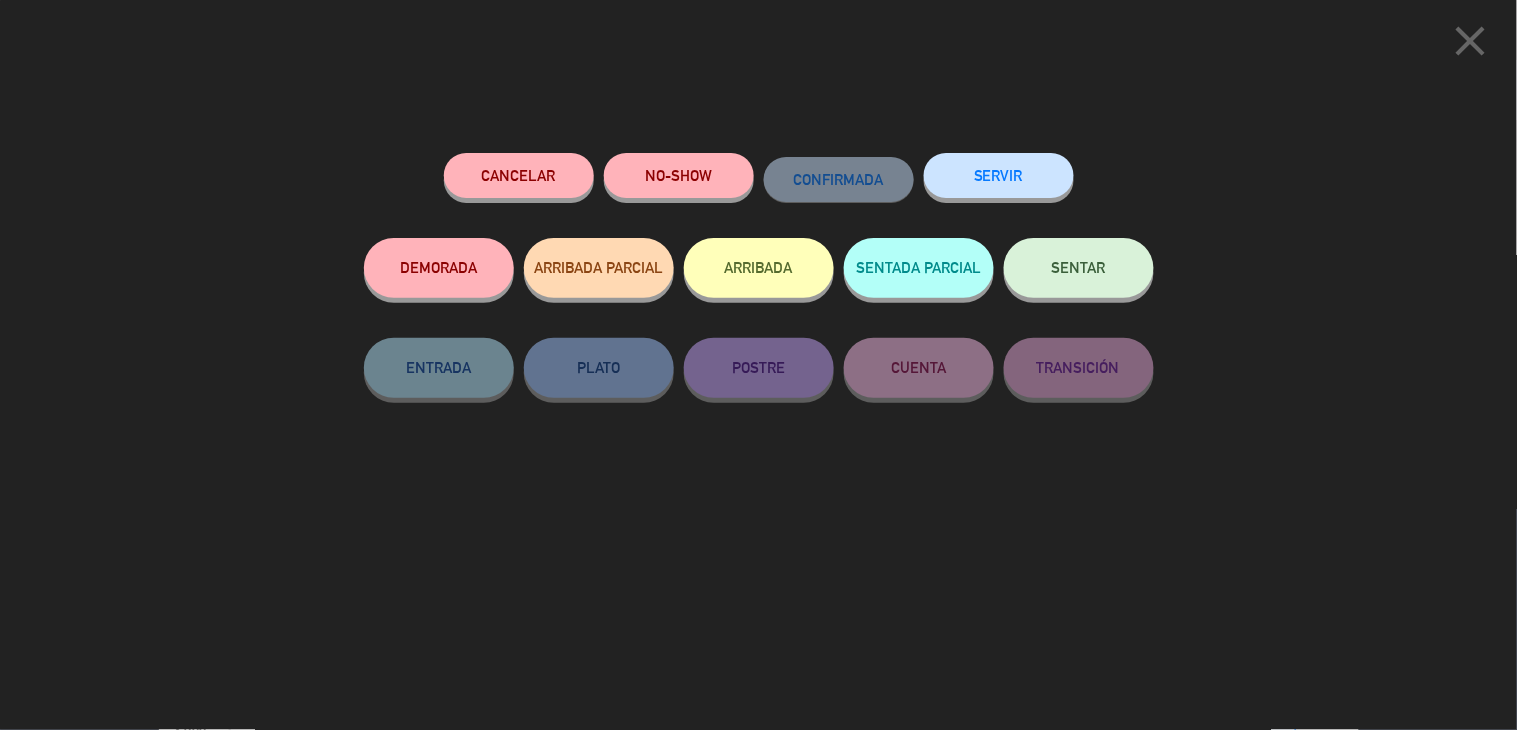 click on "NO-SHOW" 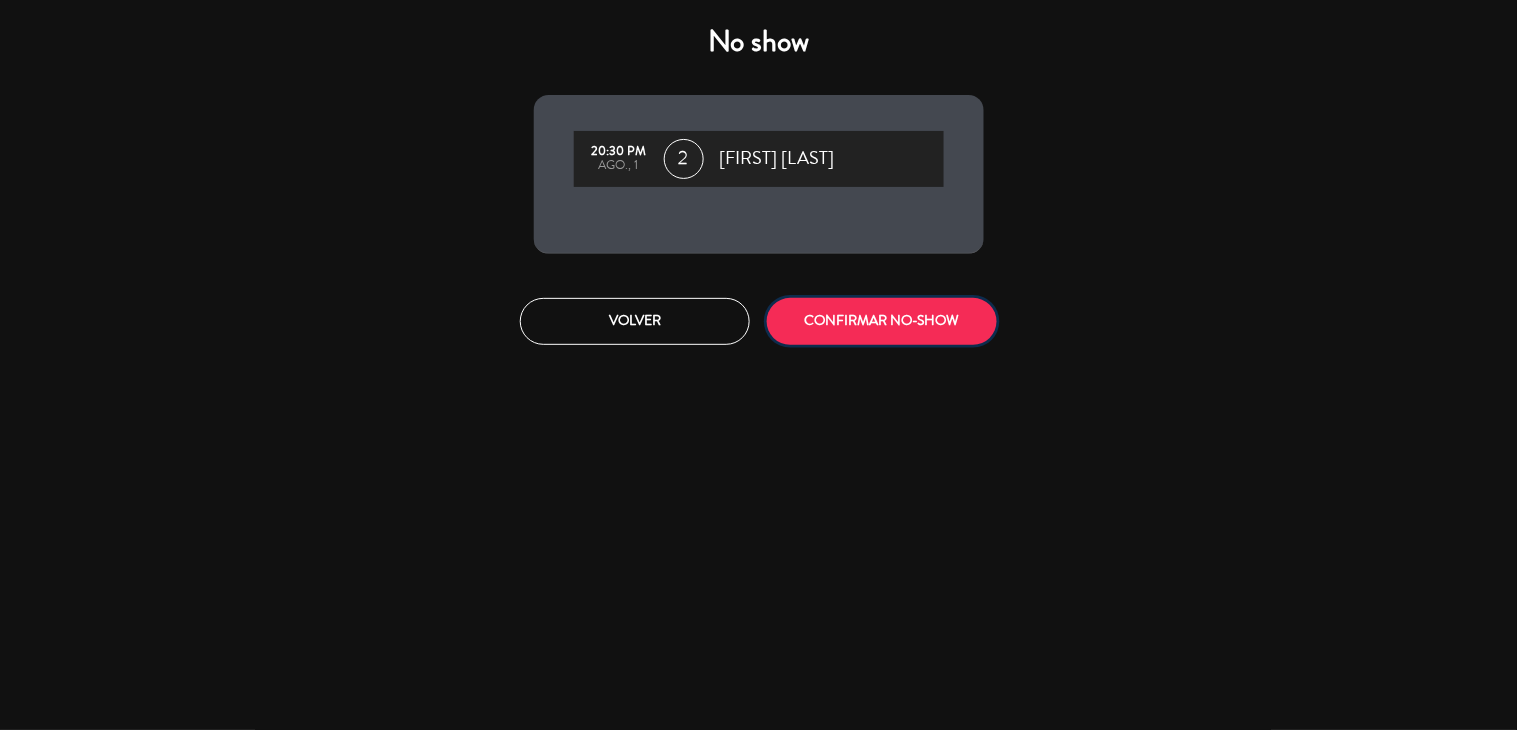 click on "CONFIRMAR NO-SHOW" 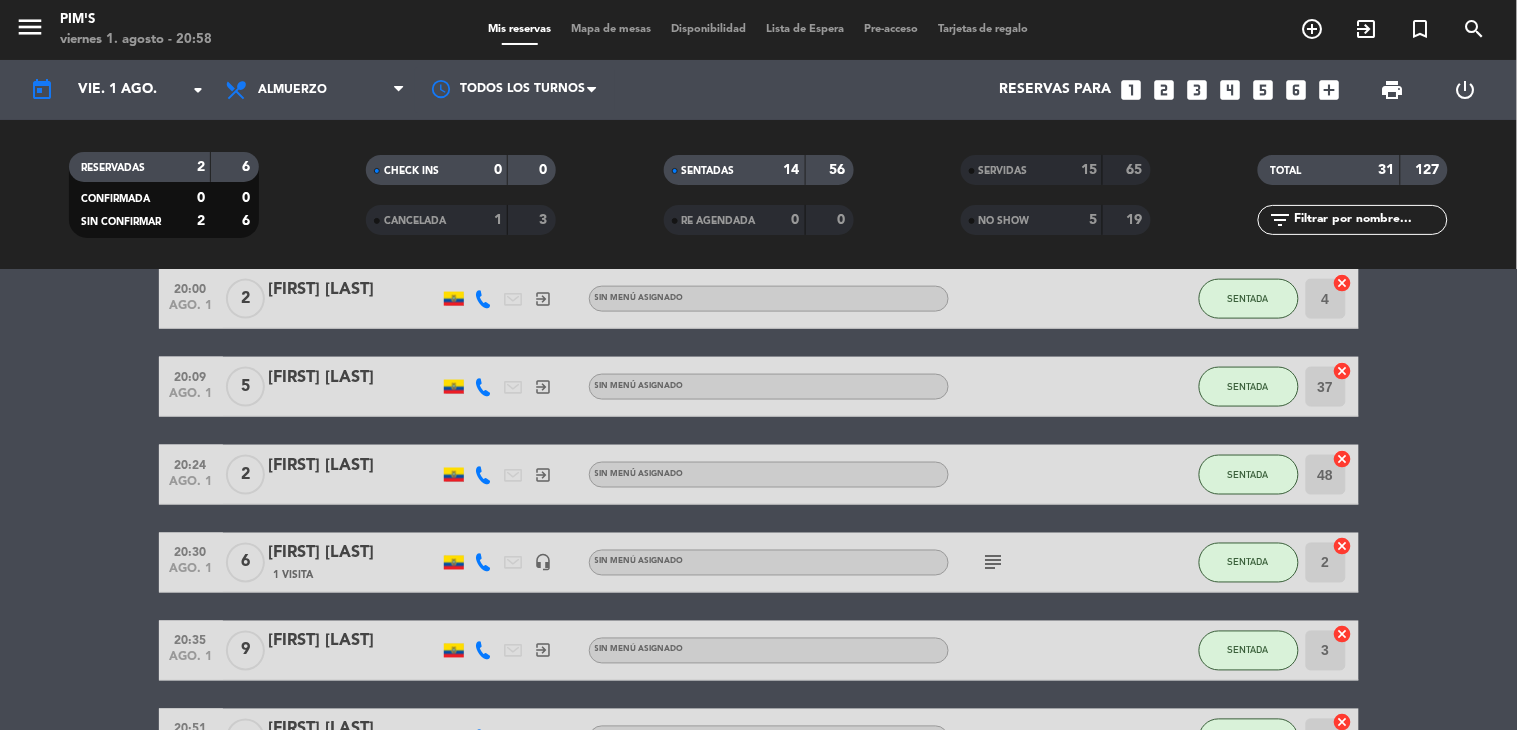 scroll, scrollTop: 777, scrollLeft: 0, axis: vertical 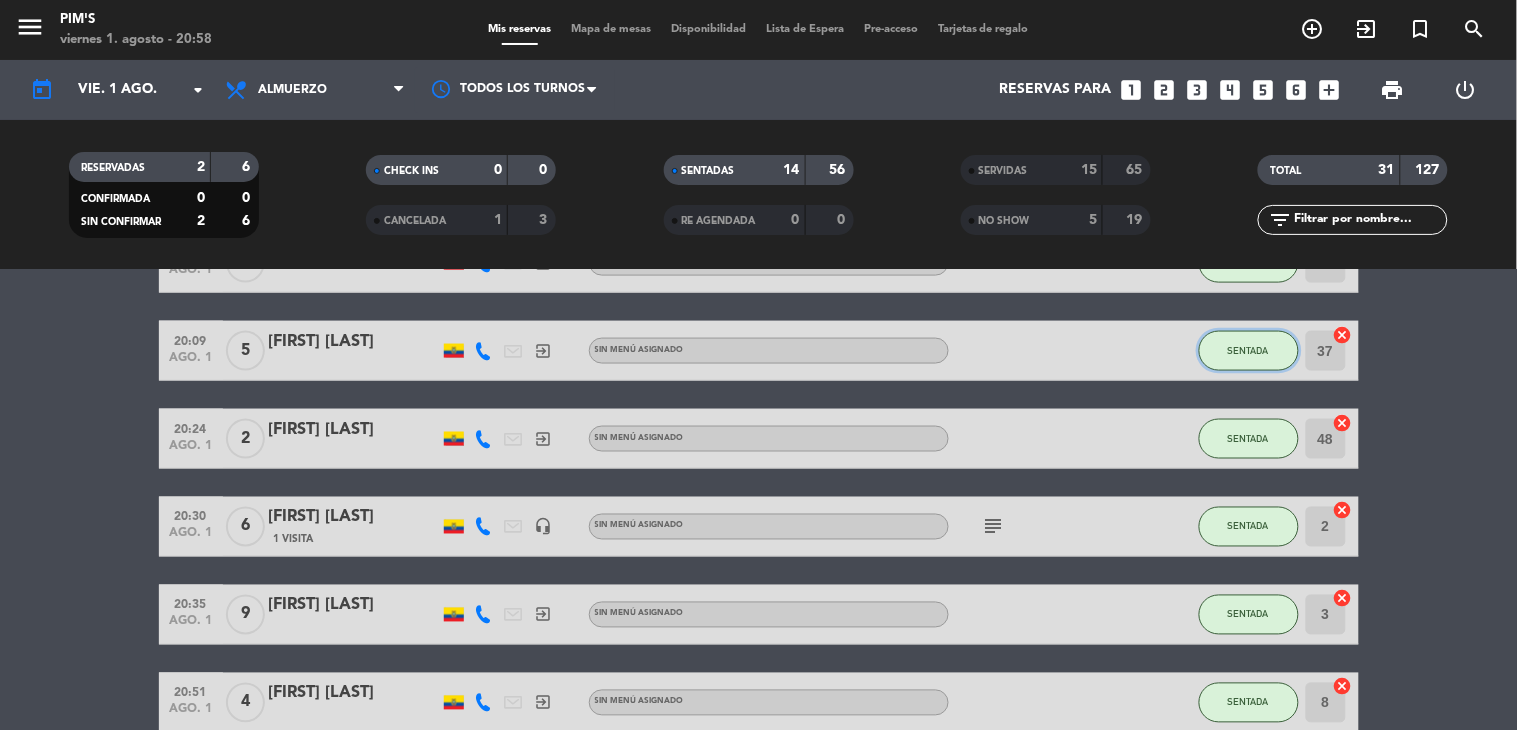 click on "SENTADA" 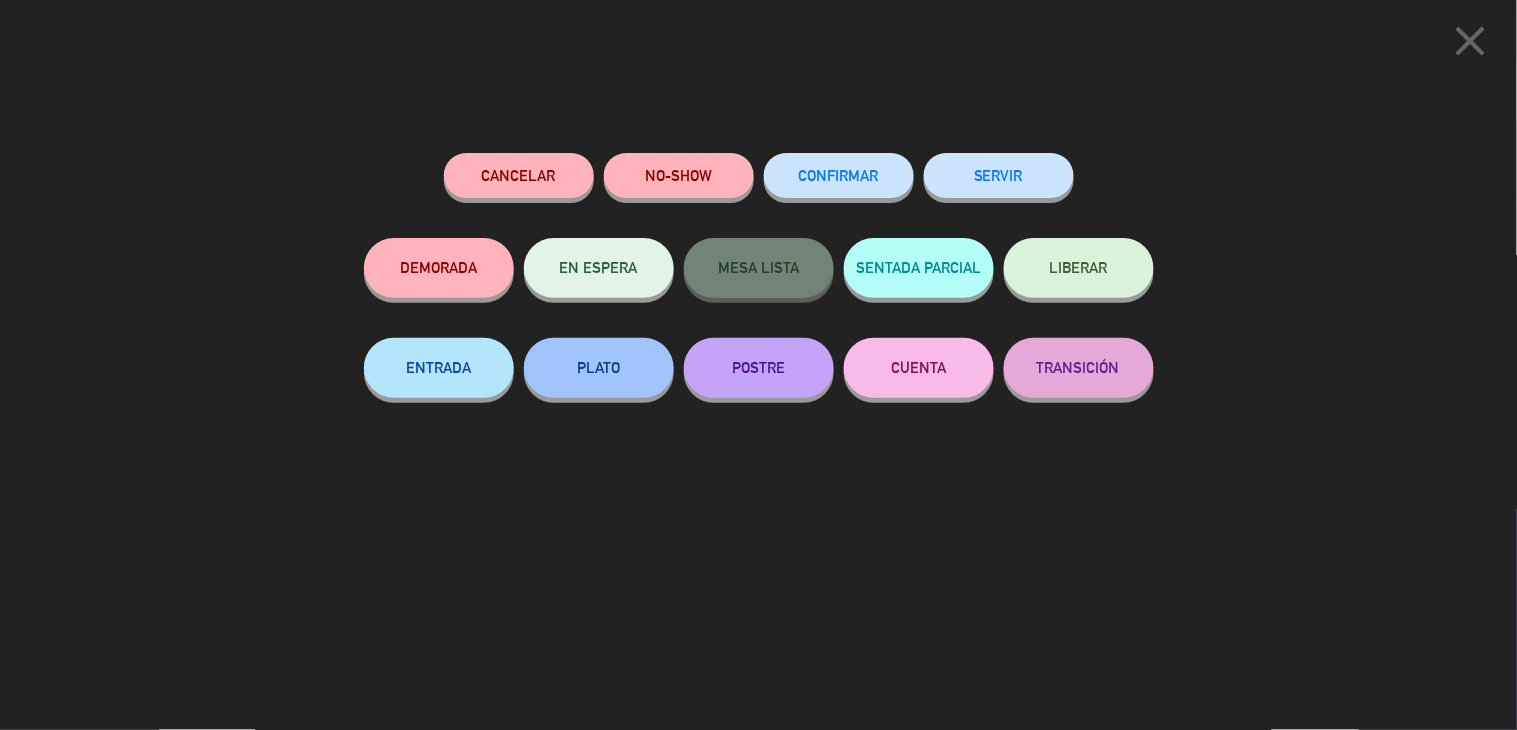 click on "SERVIR" 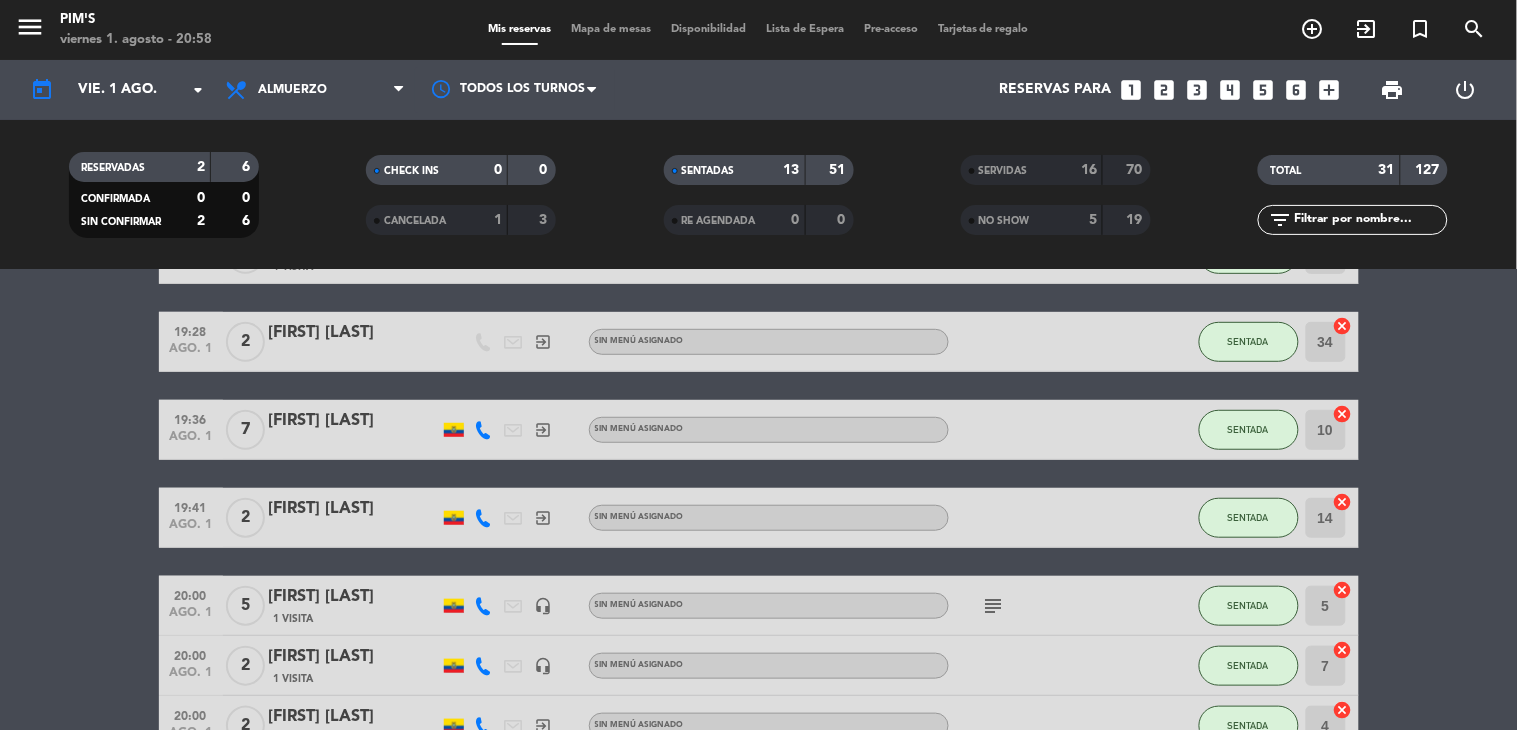 scroll, scrollTop: 301, scrollLeft: 0, axis: vertical 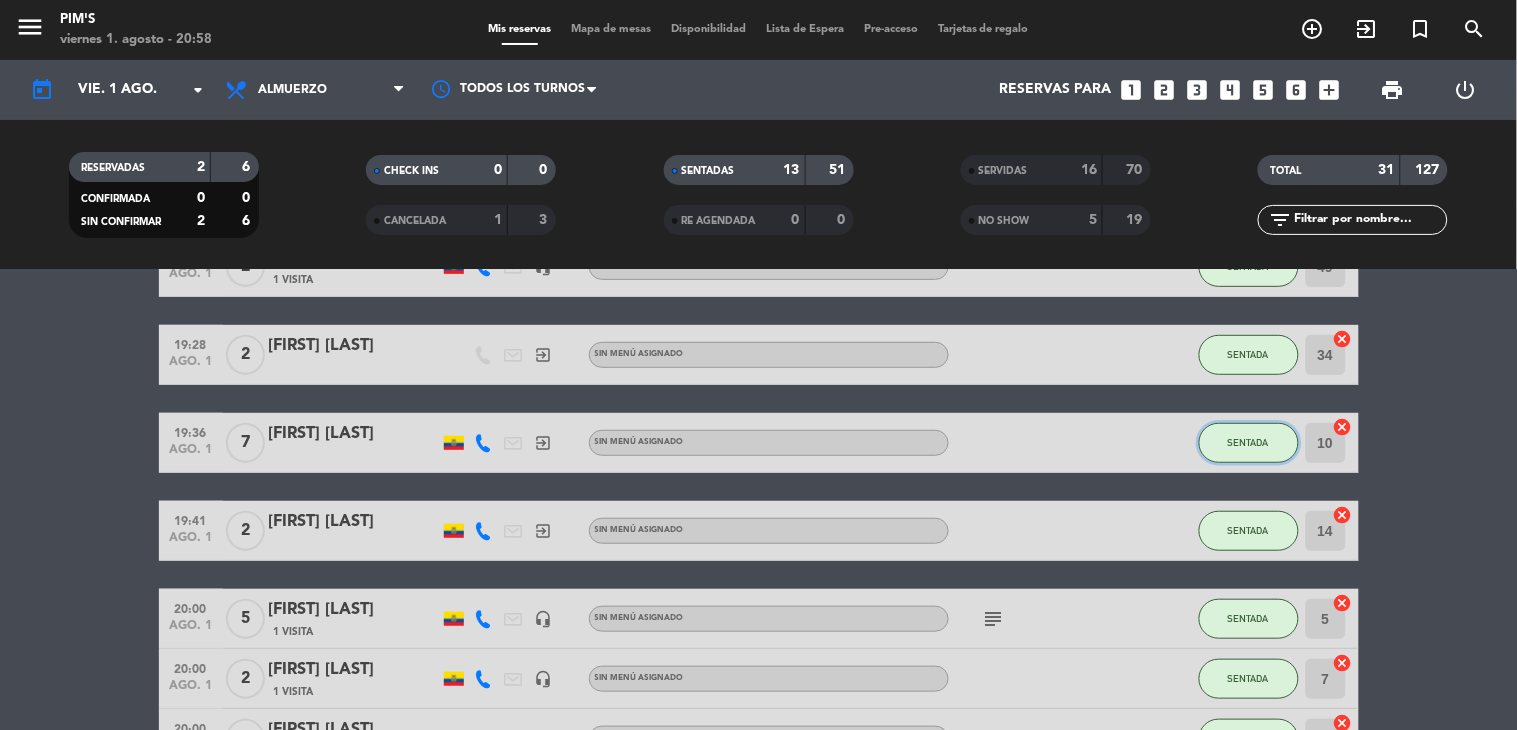 click on "SENTADA" 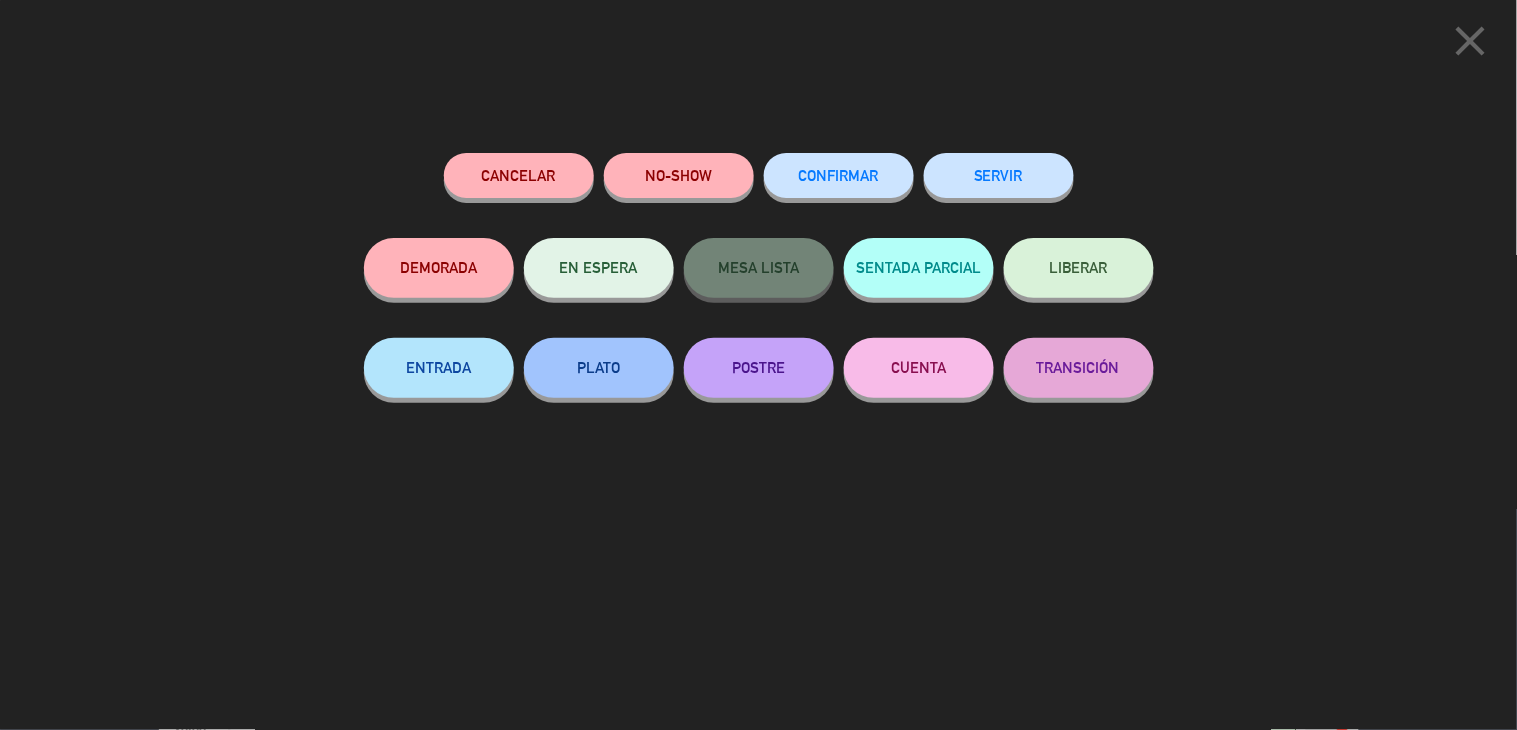 click on "SERVIR" 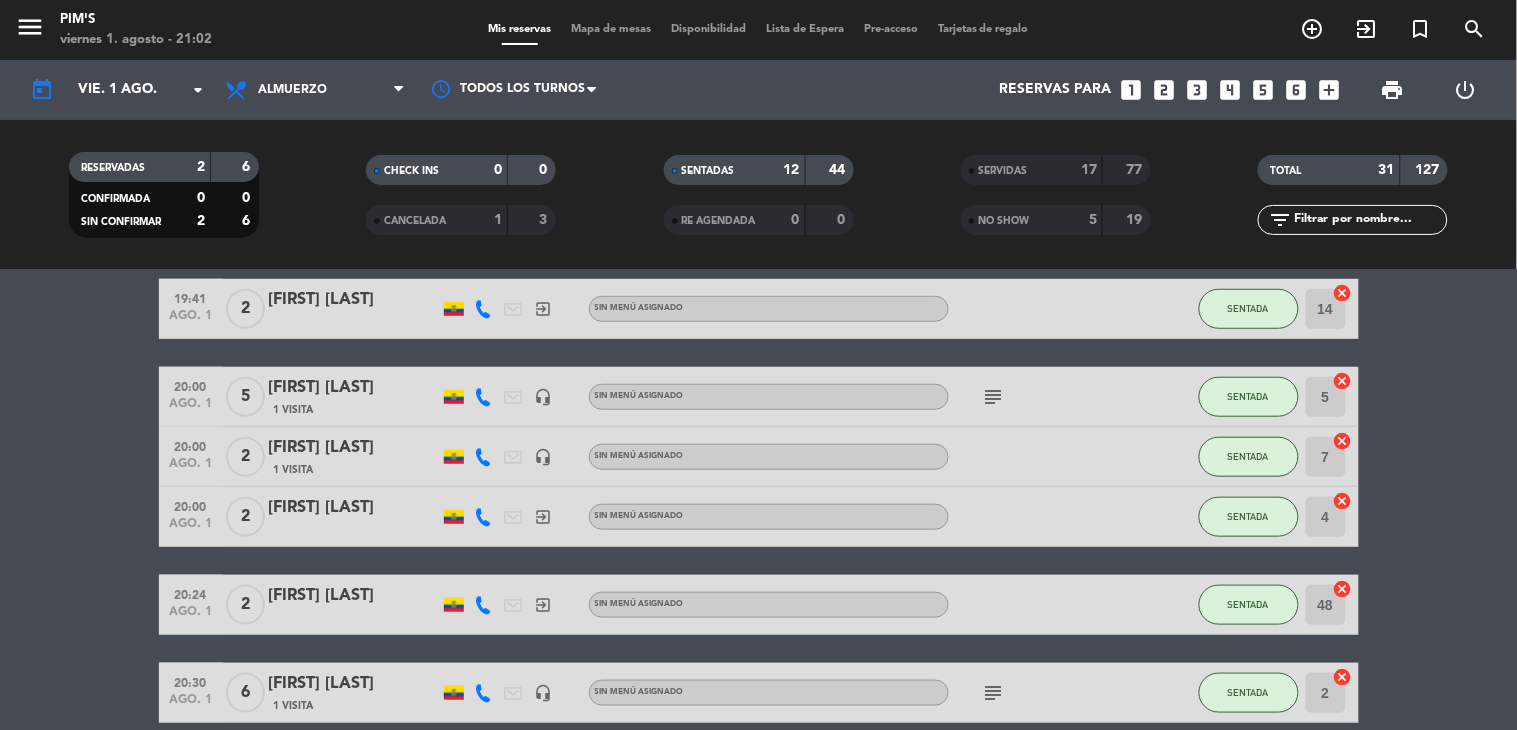 scroll, scrollTop: 213, scrollLeft: 0, axis: vertical 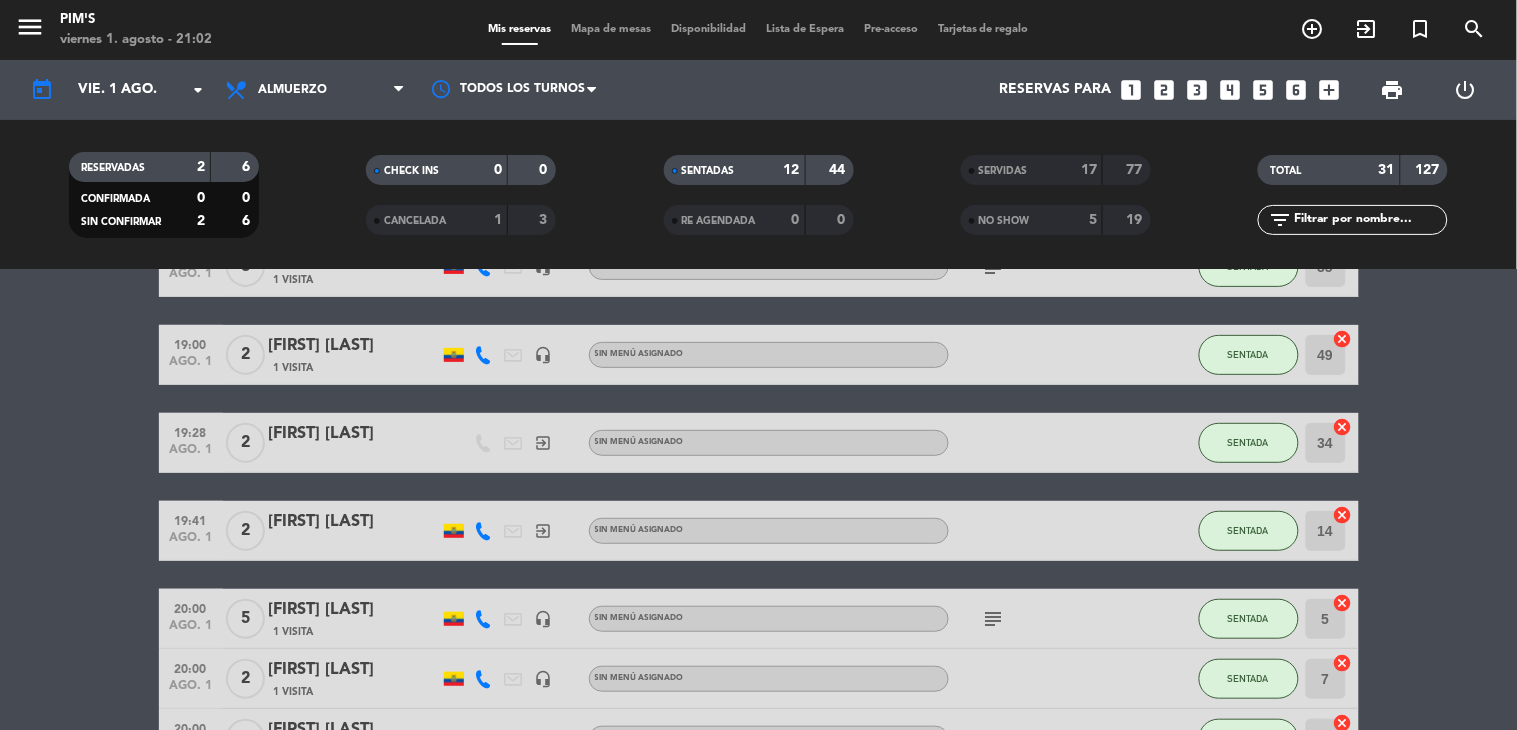 click on "cancel" 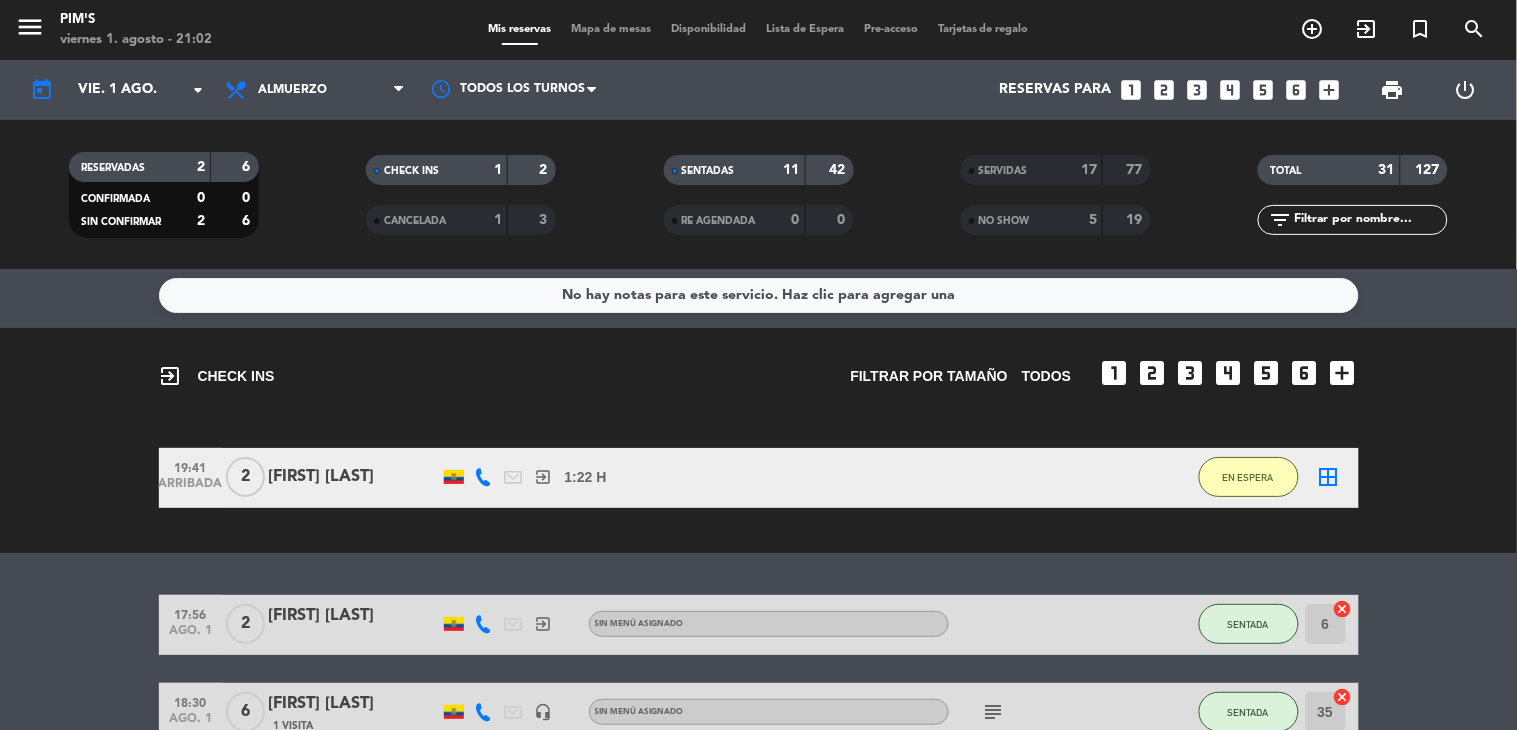 scroll, scrollTop: 0, scrollLeft: 0, axis: both 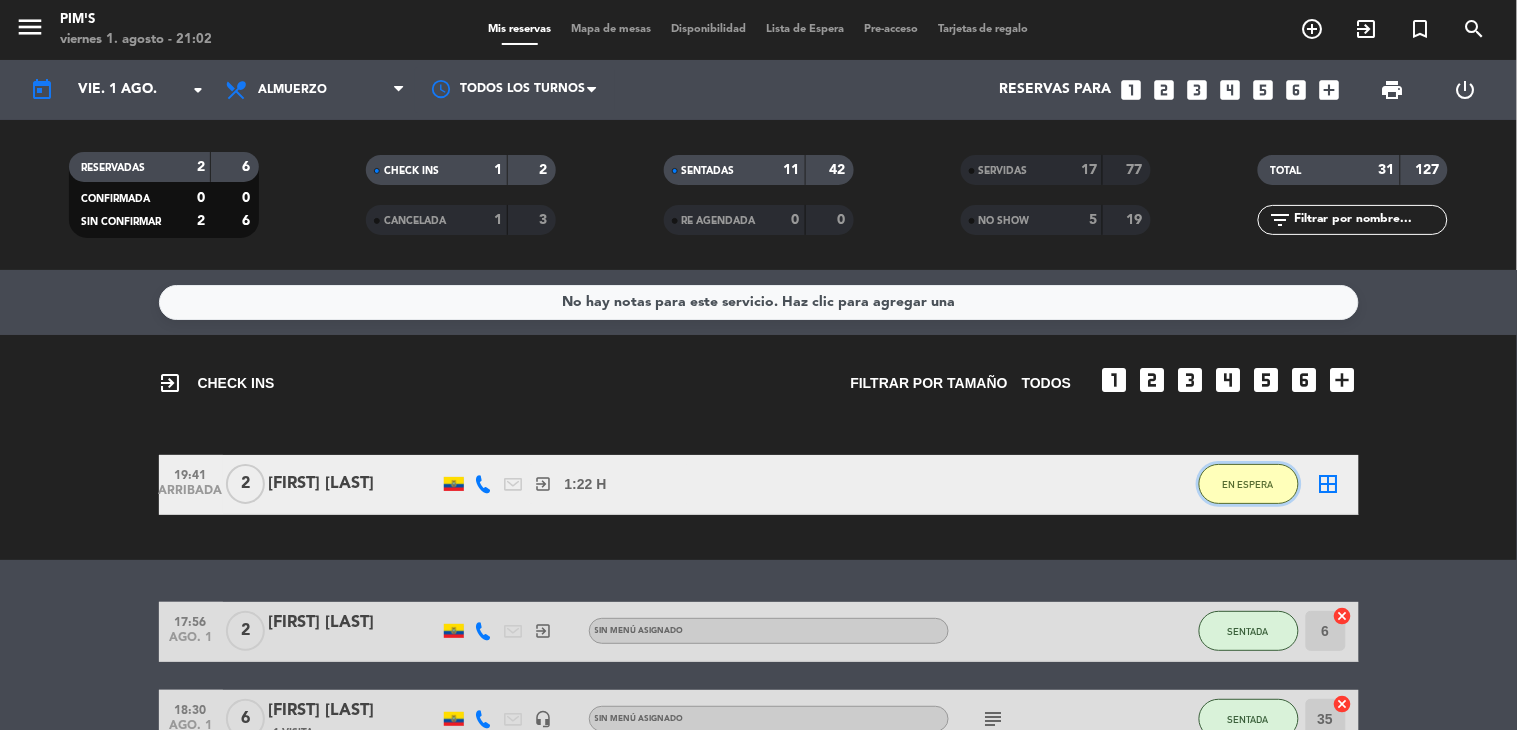 click on "EN ESPERA" 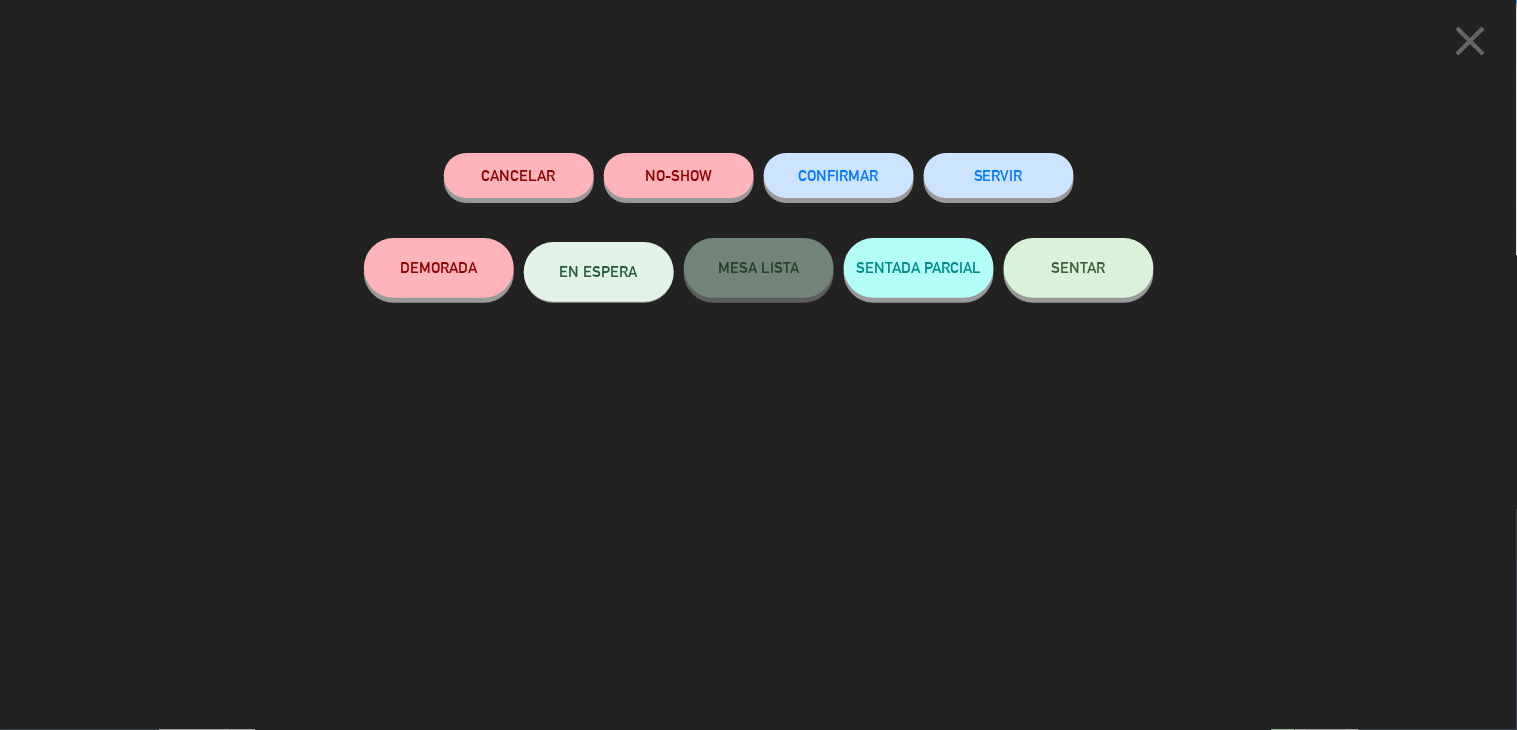 click on "SENTAR" 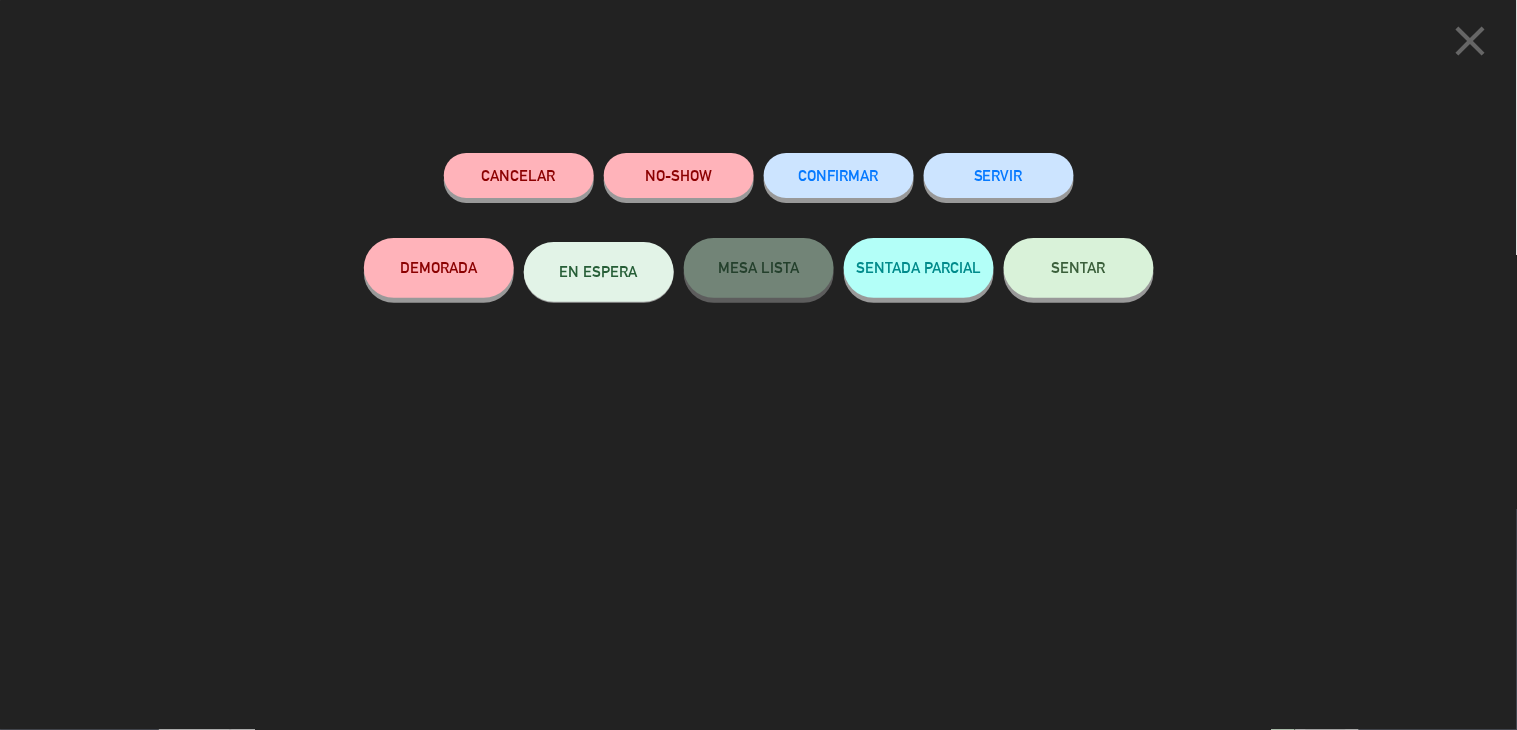 click on "SENTAR" 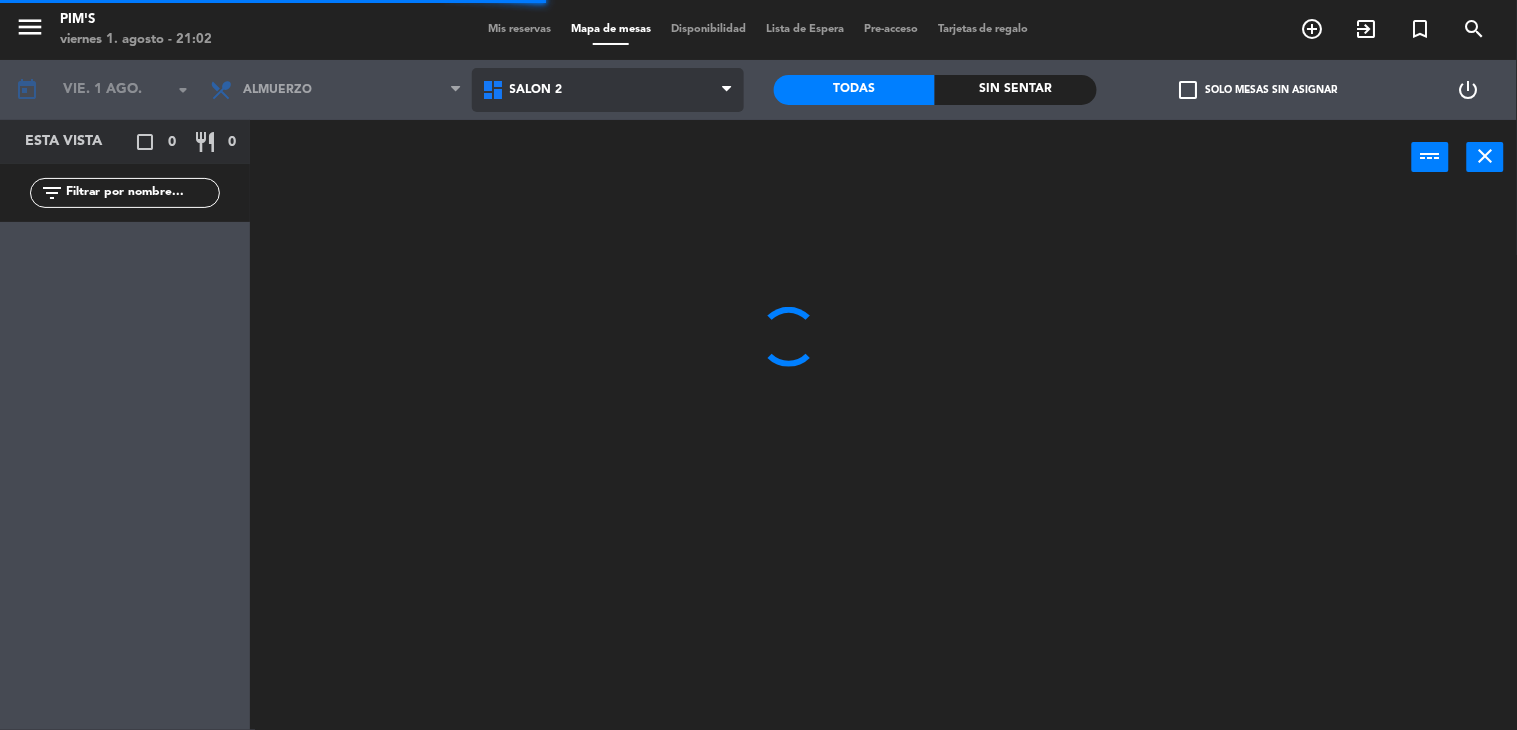 click on "Salón 2" at bounding box center (608, 90) 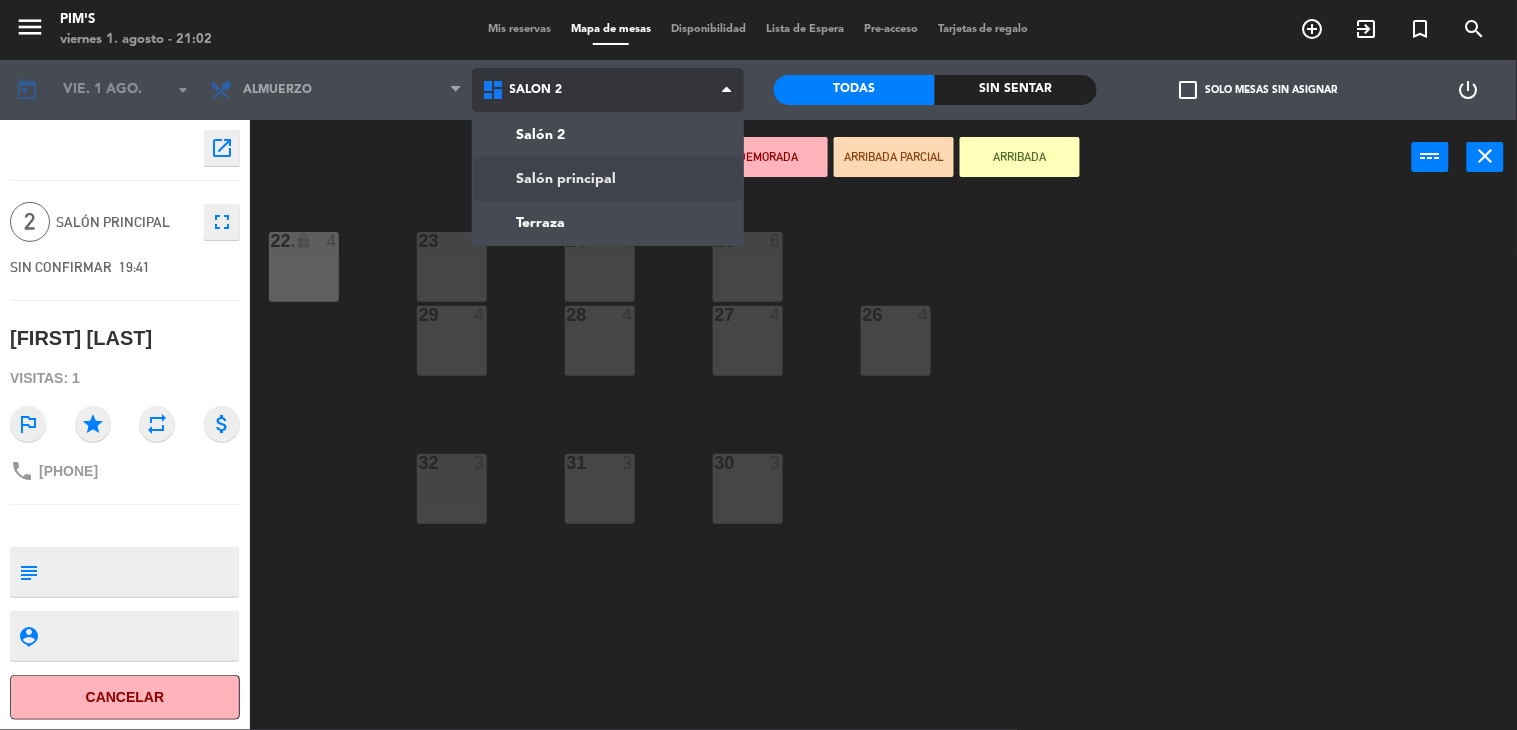 click on "menu  Pim's   viernes 1. agosto - 21:02   Mis reservas   Mapa de mesas   Disponibilidad   Lista de Espera   Pre-acceso   Tarjetas de regalo  add_circle_outline exit_to_app turned_in_not search today    vie. 1 ago. arrow_drop_down  Almuerzo  Almuerzo  Almuerzo  Salón 2   Salón principal   Terraza   Salón 2   Salón 2   Salón principal   Terraza   Todas  Sin sentar  check_box_outline_blank   Solo mesas sin asignar   power_settings_new    open_in_new 2  Salón principal  fullscreen  SIN CONFIRMAR   19:41   [FIRST] [LAST]  Visitas: 1 outlined_flag star repeat attach_money phone [PHONE] subject                              person_pin                              Cancelar   Confirmar   DEMORADA   ARRIBADA PARCIAL   ARRIBADA  power_input close 23  4  24  6  25  6  22 lock  4  22.  4  26  4  27  4  28  4  29  4  30  3  31  3  32  3" 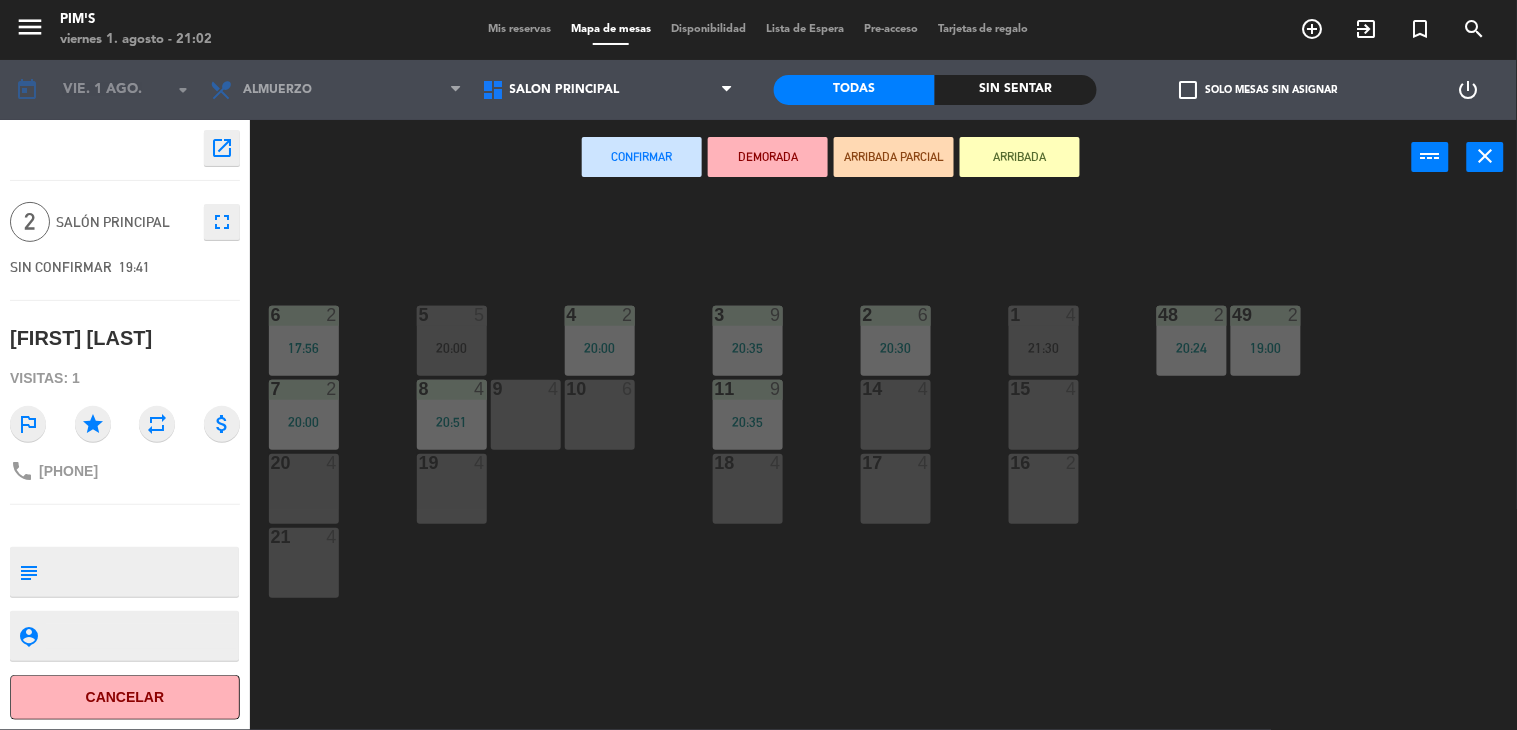 click on "14  4" at bounding box center (896, 415) 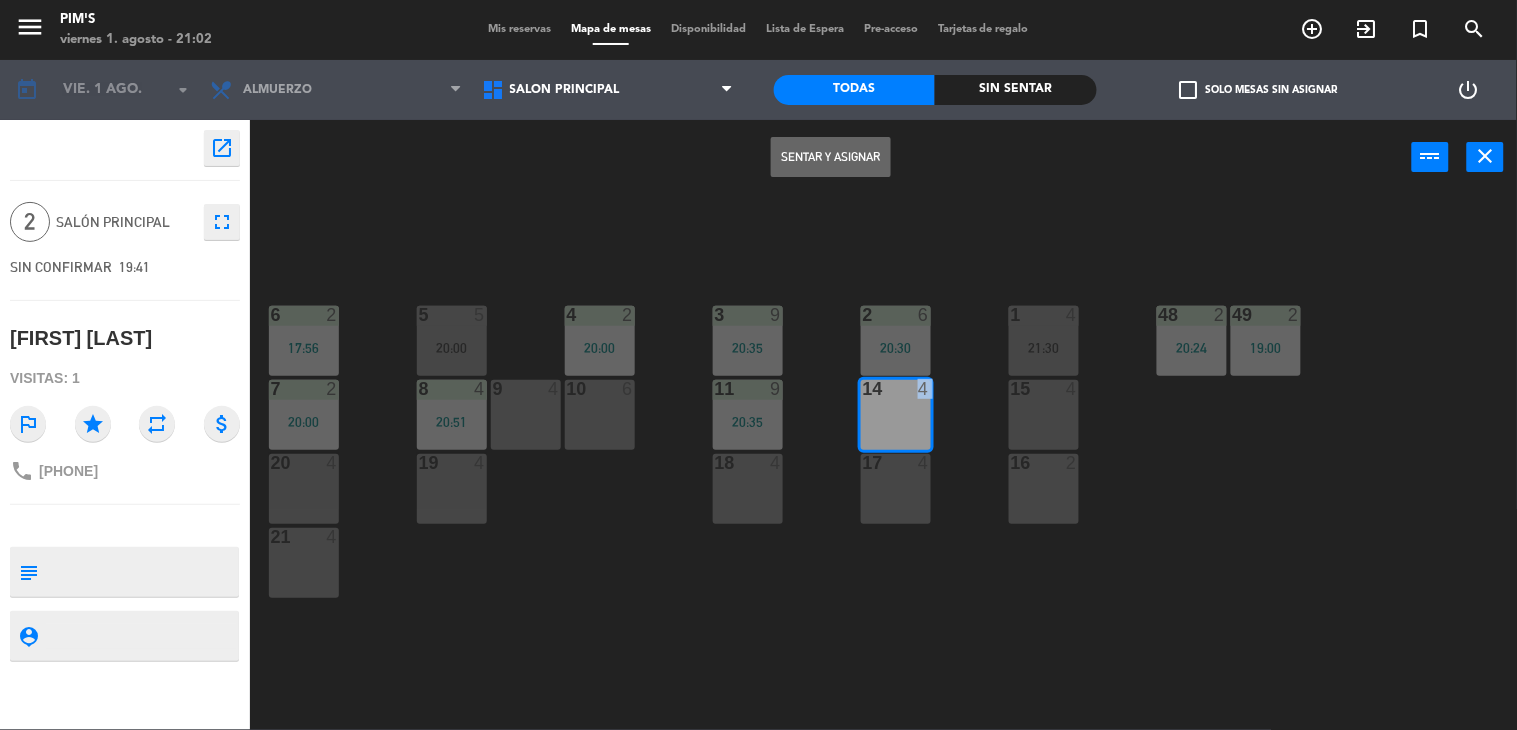 click on "Sentar y Asignar" at bounding box center [831, 157] 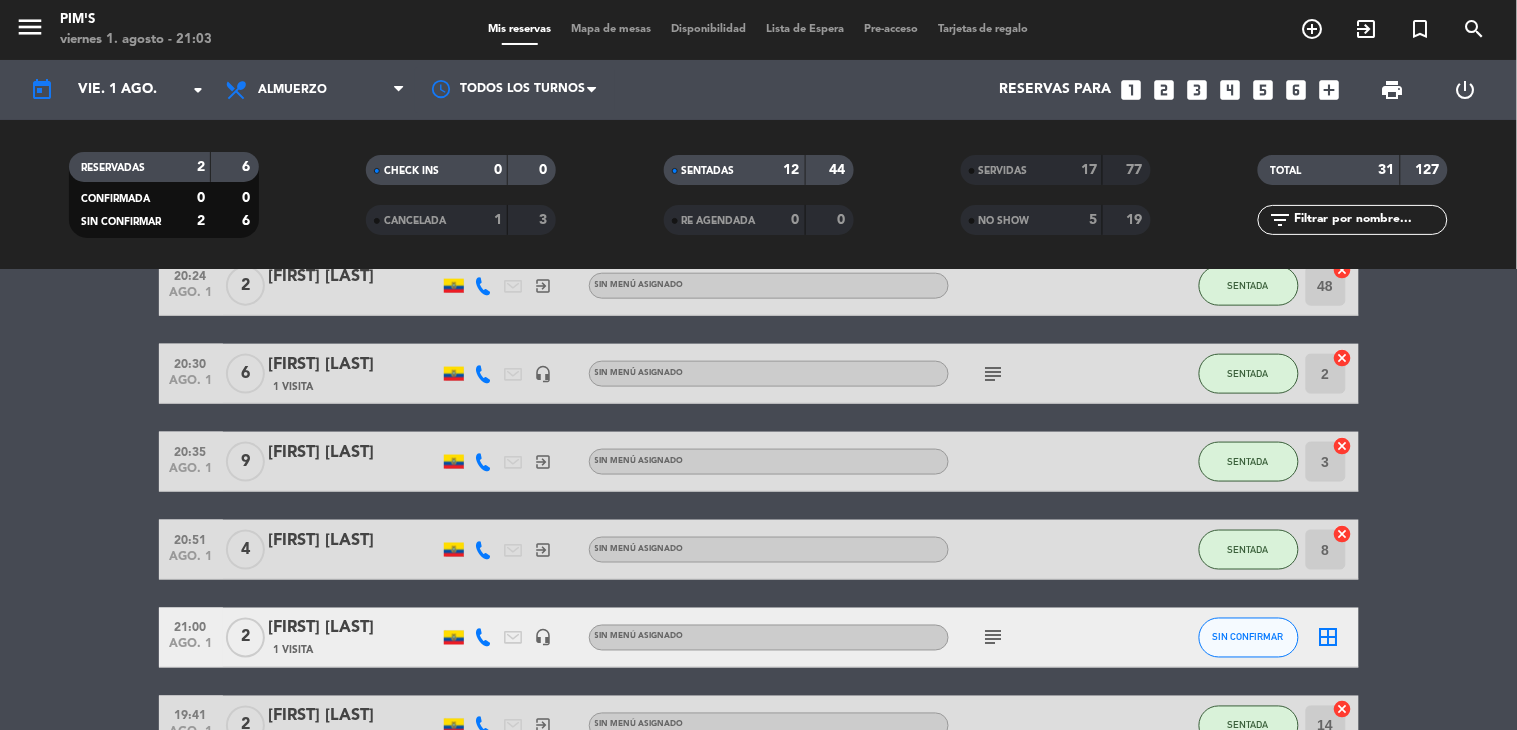 scroll, scrollTop: 880, scrollLeft: 0, axis: vertical 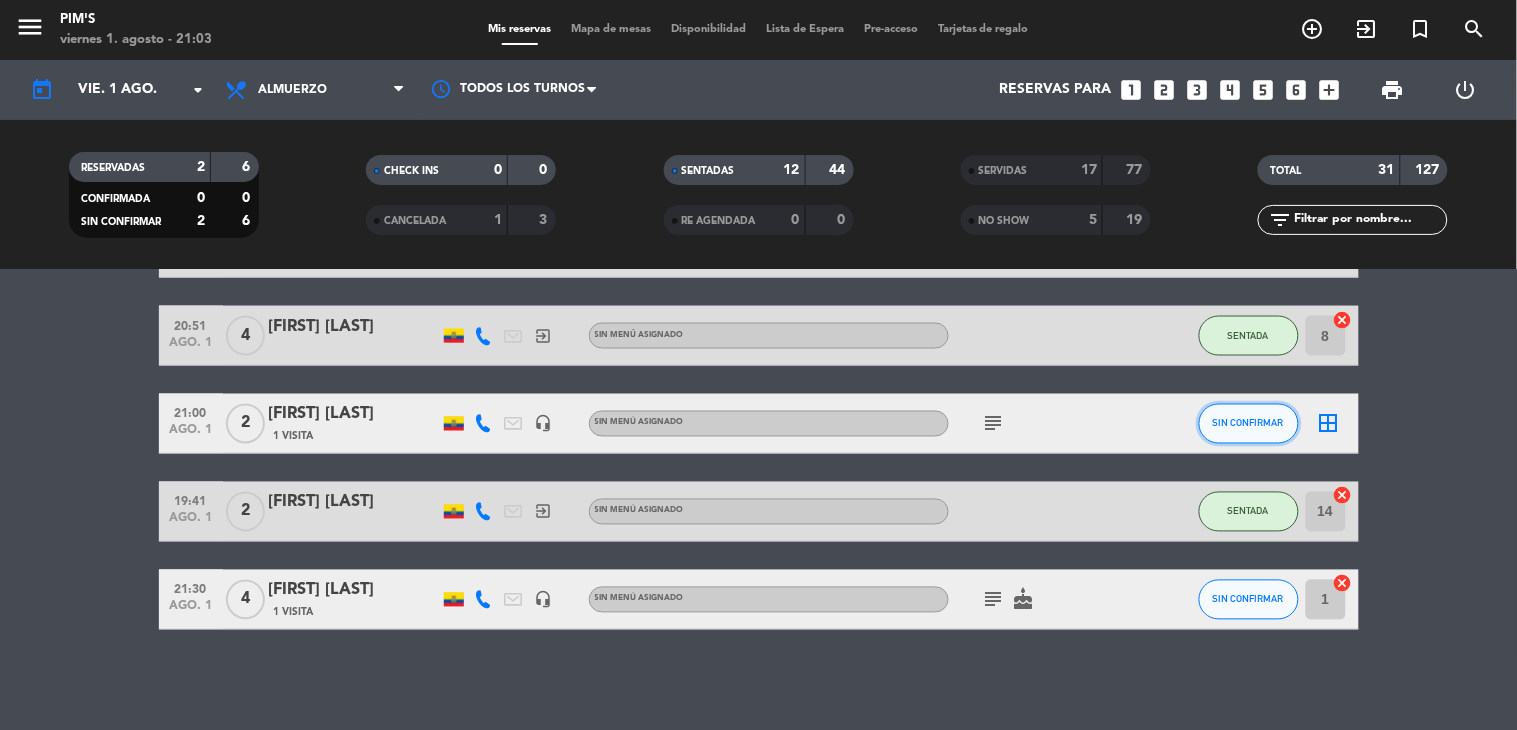 click on "SIN CONFIRMAR" 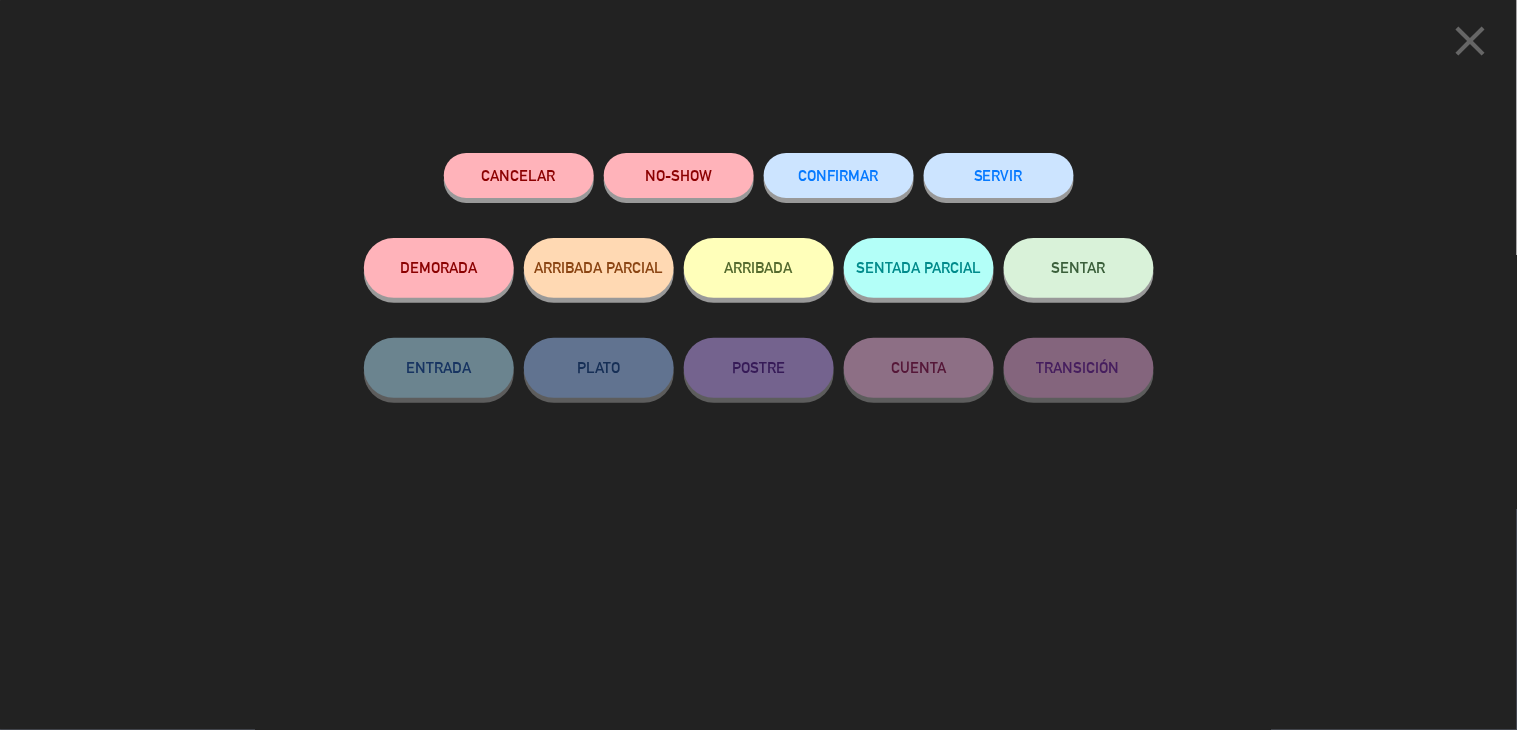 click on "SENTAR" 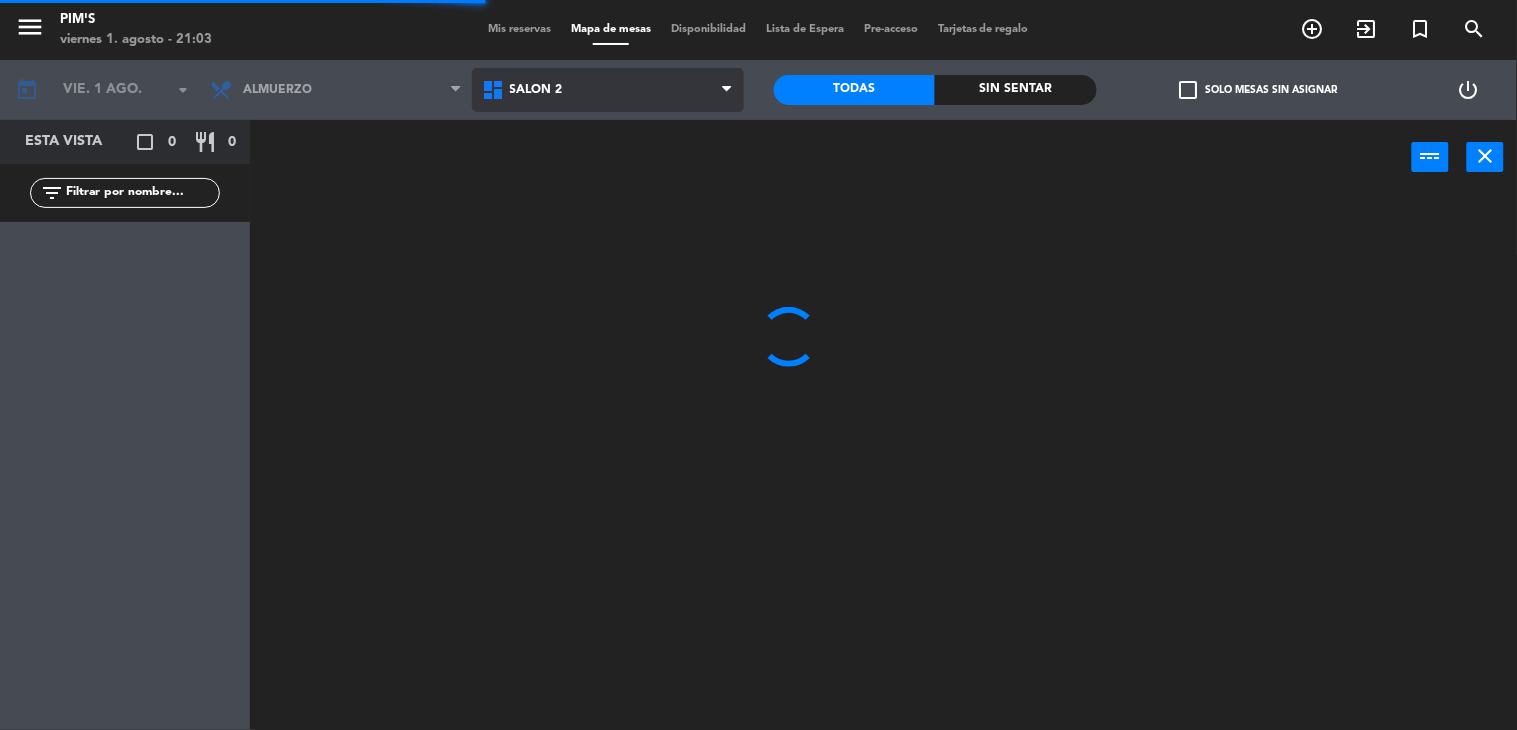 click on "Salón 2" at bounding box center [608, 90] 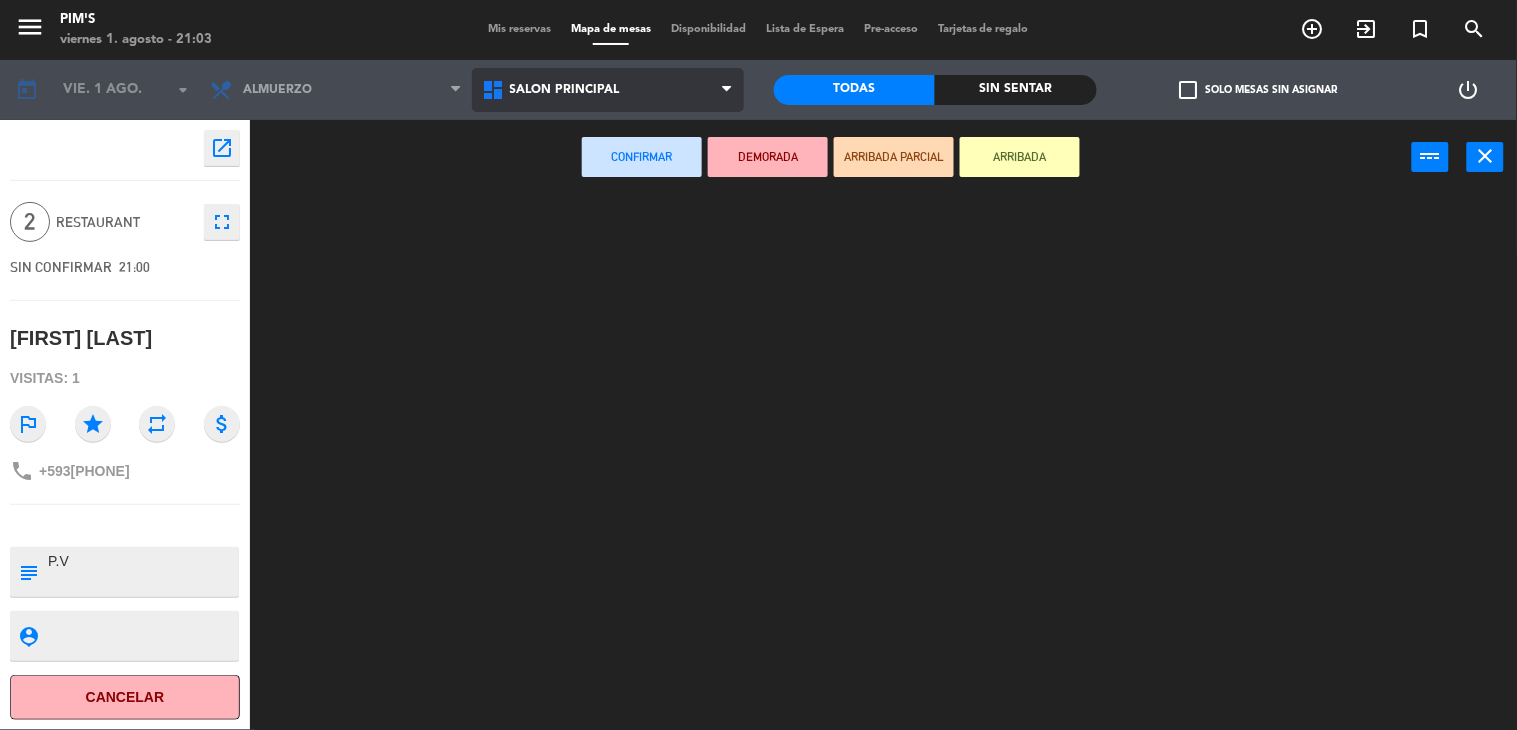 click on "menu  Pim's   viernes 1. agosto - 21:03   Mis reservas   Mapa de mesas   Disponibilidad   Lista de Espera   Pre-acceso   Tarjetas de regalo  add_circle_outline exit_to_app turned_in_not search today    vie. 1 ago. arrow_drop_down  Almuerzo  Almuerzo  Almuerzo  Salón 2   Salón principal   Terraza   Salón principal   Salón 2   Salón principal   Terraza   Todas  Sin sentar  check_box_outline_blank   Solo mesas sin asignar   power_settings_new    open_in_new 2  Restaurant  fullscreen  SIN CONFIRMAR   21:00   [FIRST] [LAST]  Visitas: 1 outlined_flag star repeat attach_money phone [PHONE] subject                              person_pin                              Cancelar   Confirmar   DEMORADA   ARRIBADA PARCIAL   ARRIBADA  power_input close" 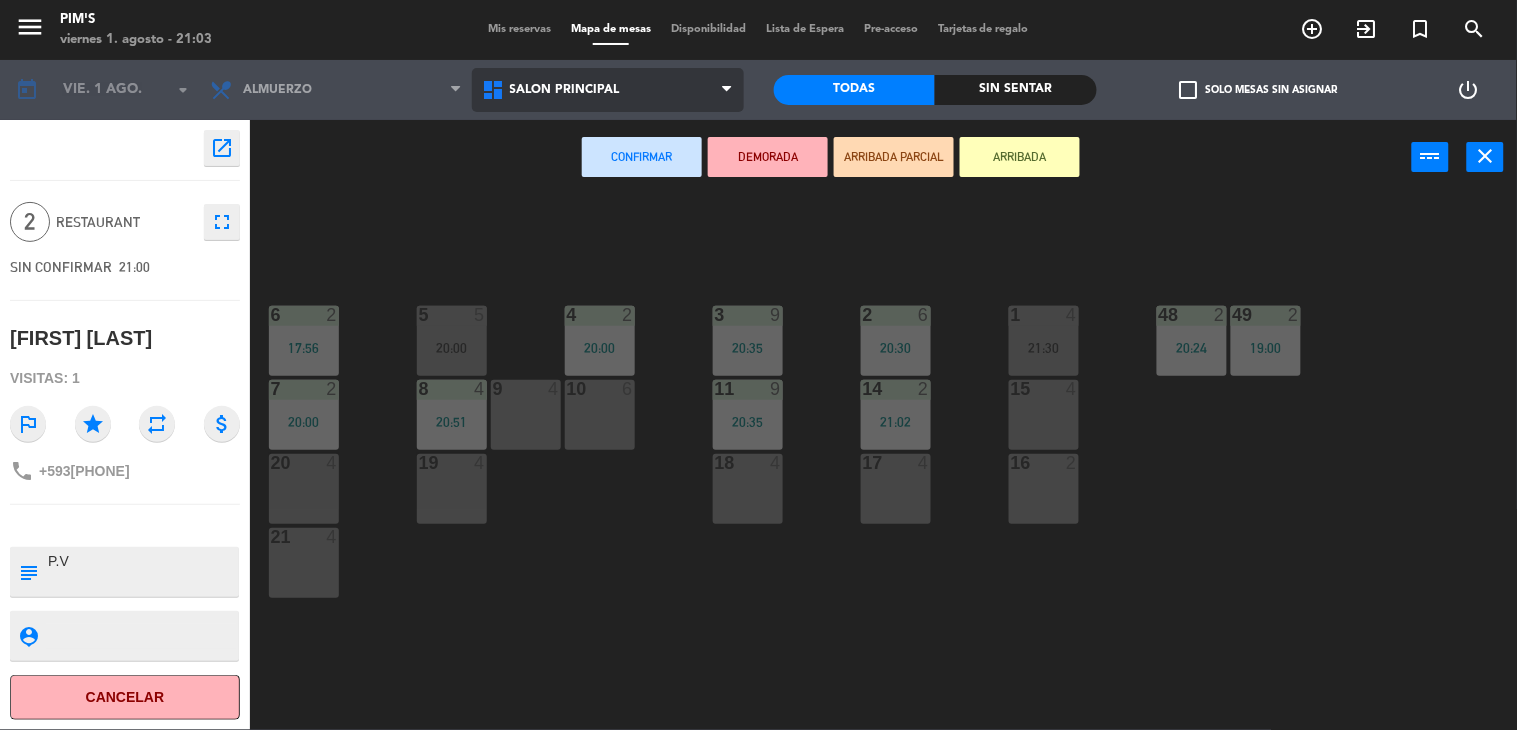 drag, startPoint x: 640, startPoint y: 94, endPoint x: 635, endPoint y: 153, distance: 59.211487 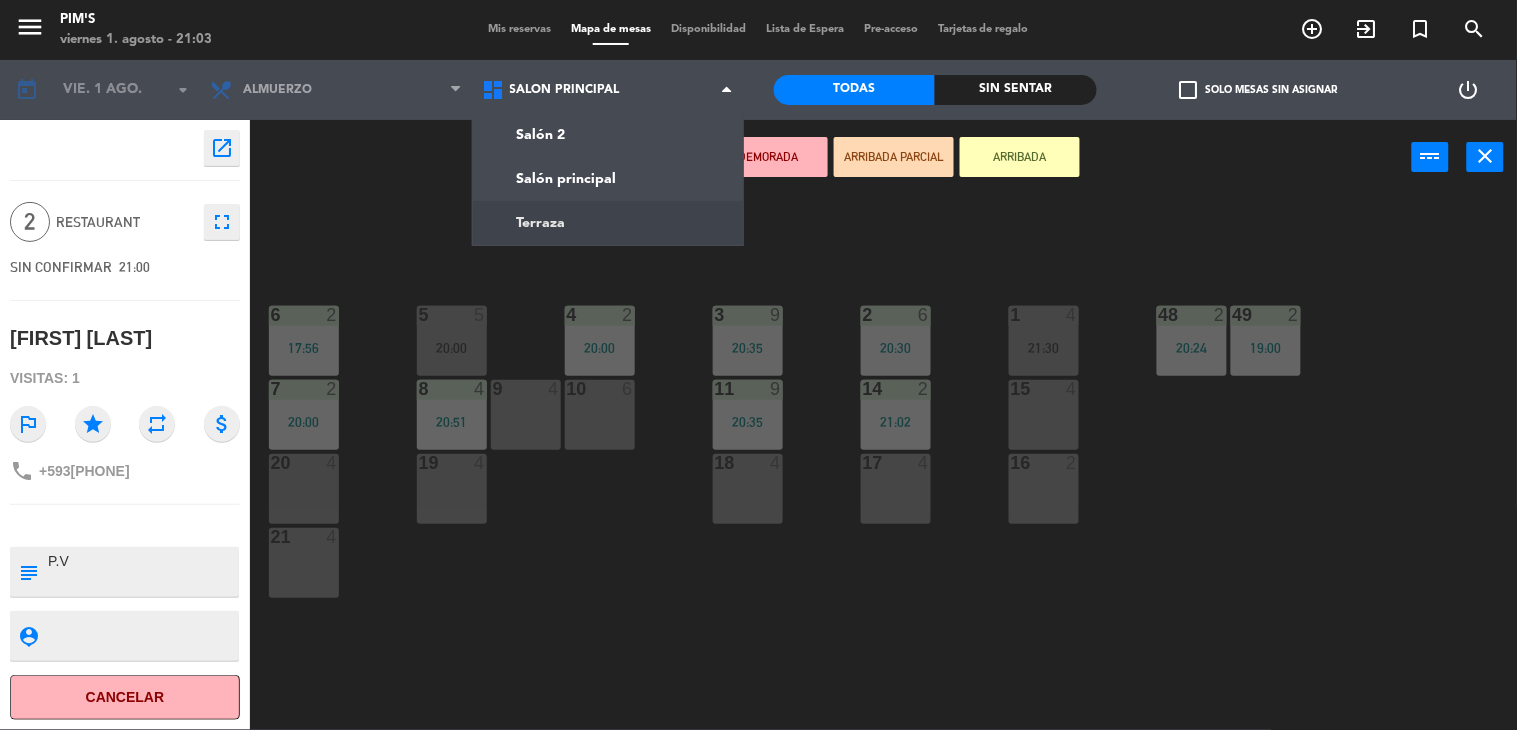 drag, startPoint x: 616, startPoint y: 216, endPoint x: 688, endPoint y: 216, distance: 72 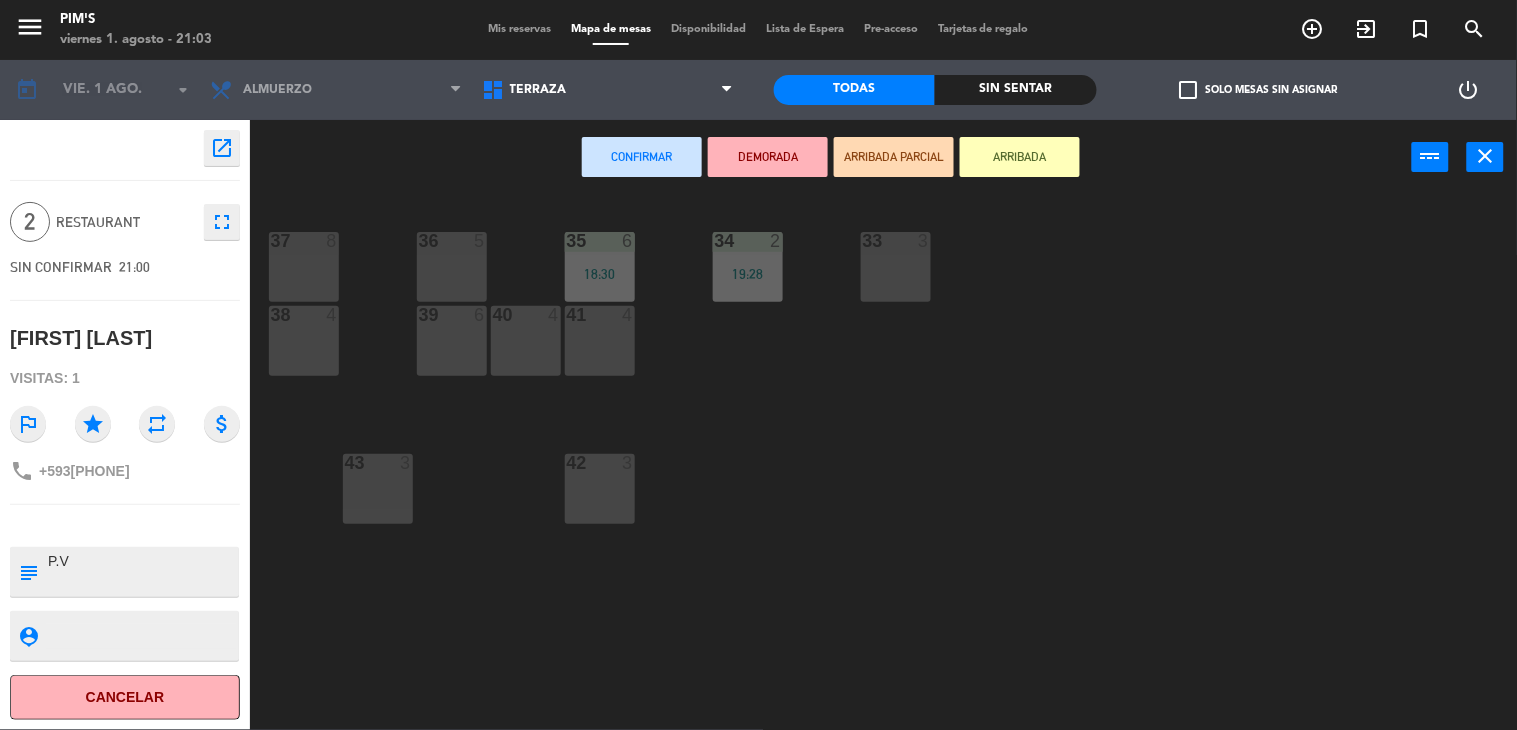 click on "33  3" at bounding box center [896, 267] 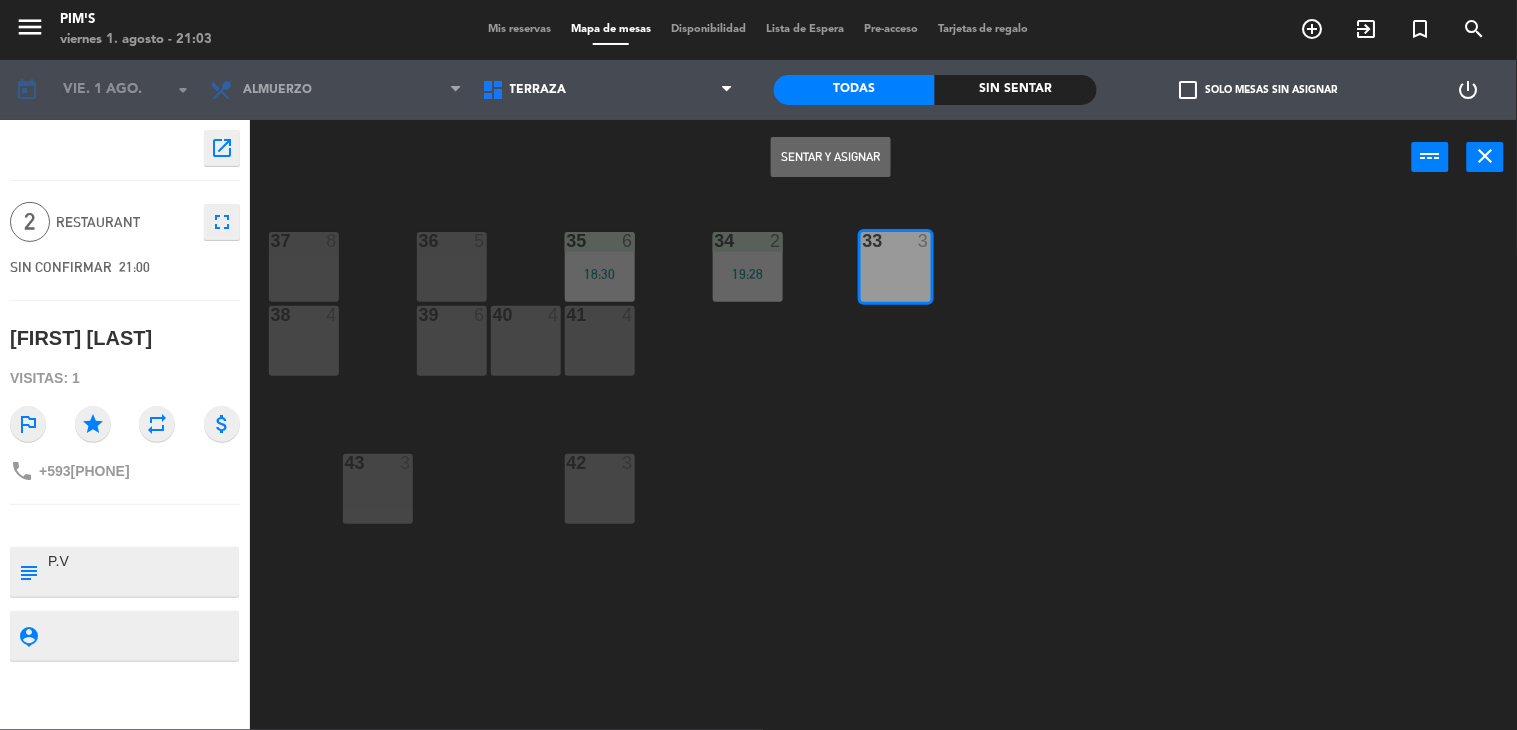 click on "Sentar y Asignar" at bounding box center [831, 157] 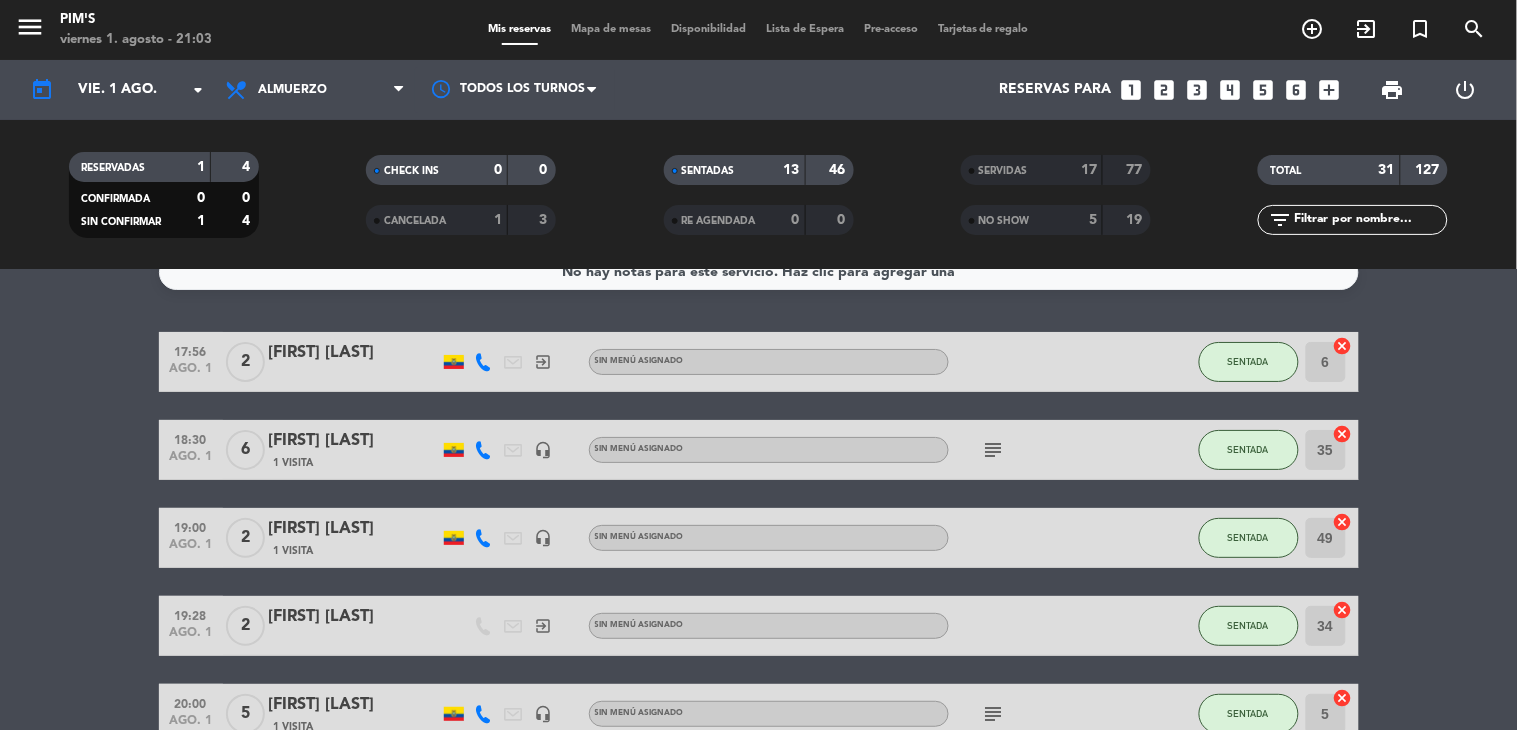 scroll, scrollTop: 0, scrollLeft: 0, axis: both 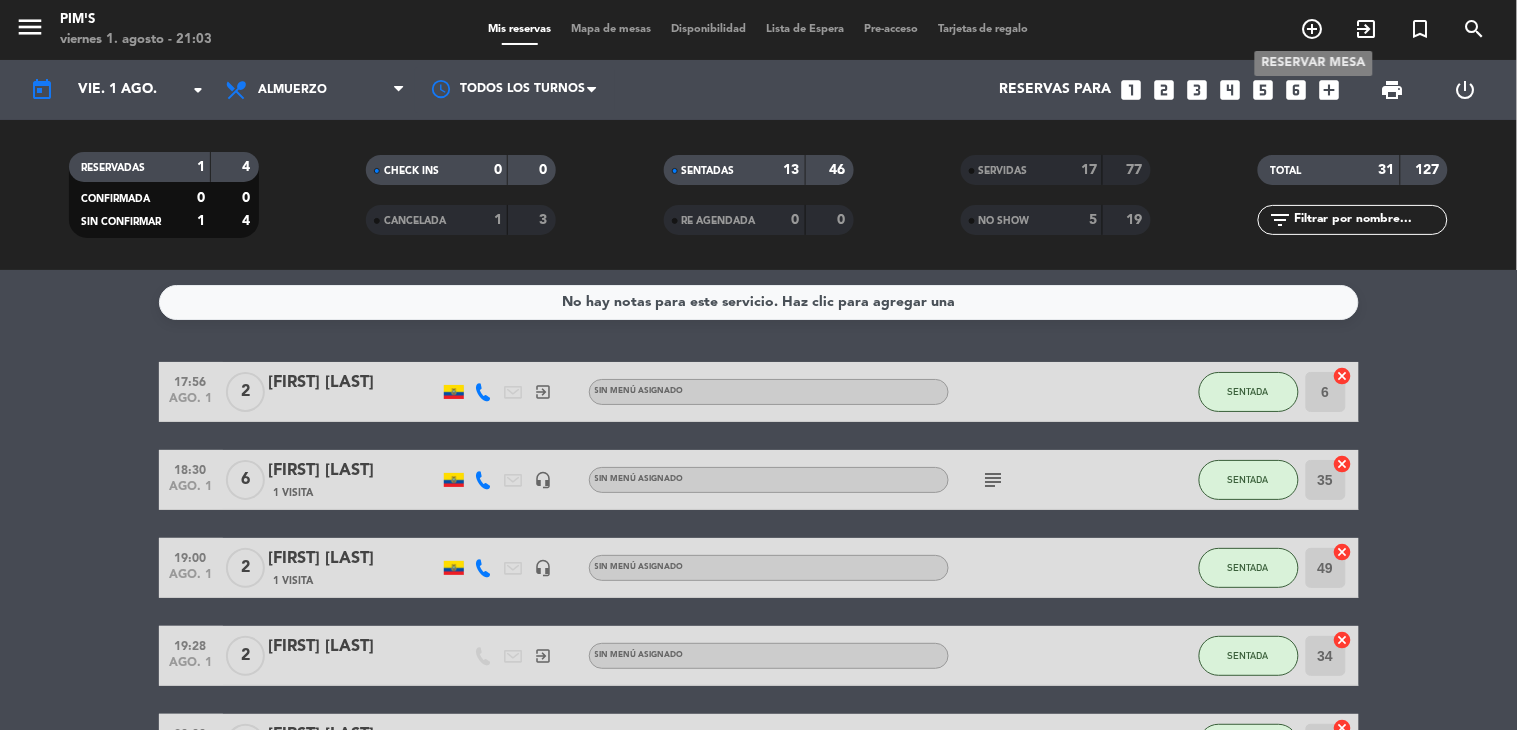 click on "add_circle_outline" at bounding box center [1313, 29] 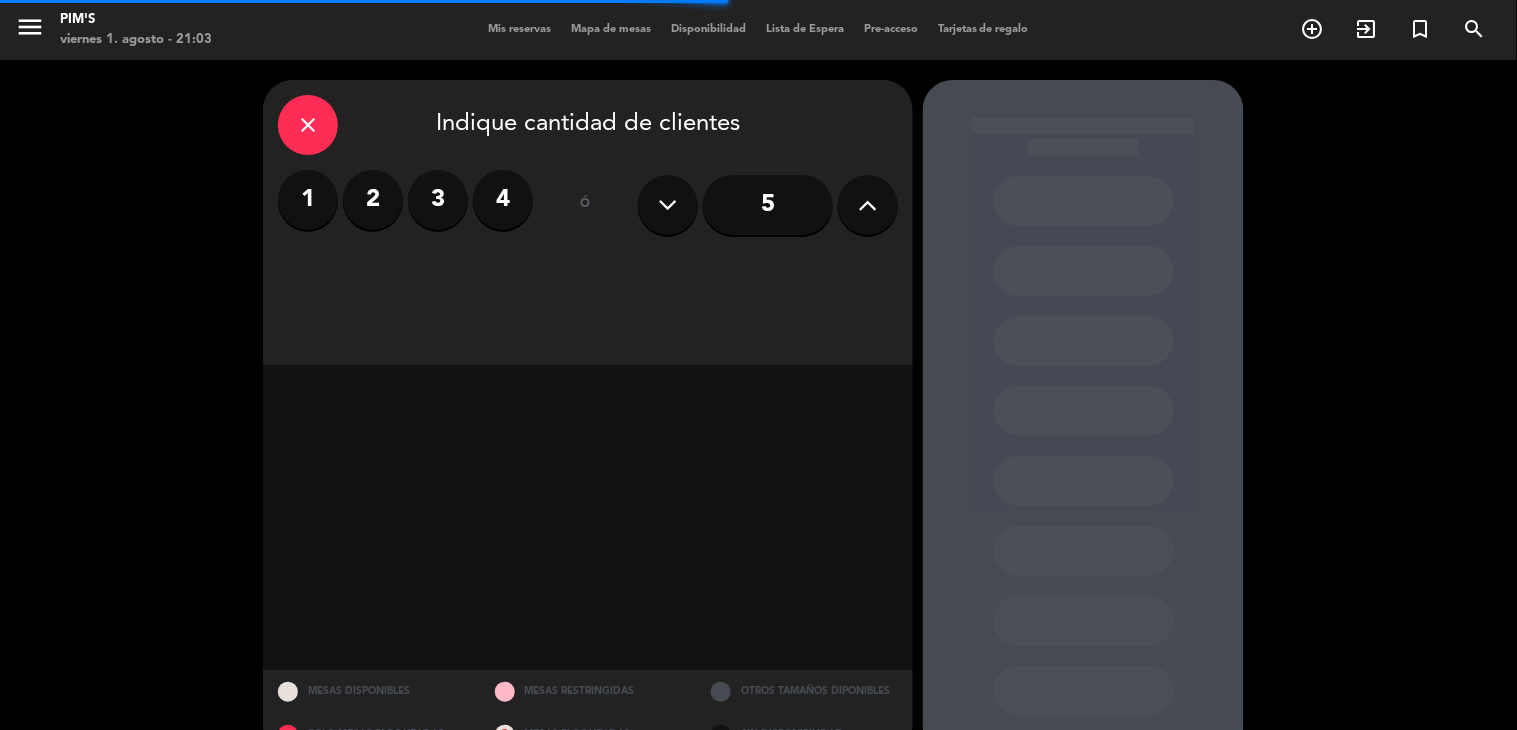 click on "2" at bounding box center [373, 200] 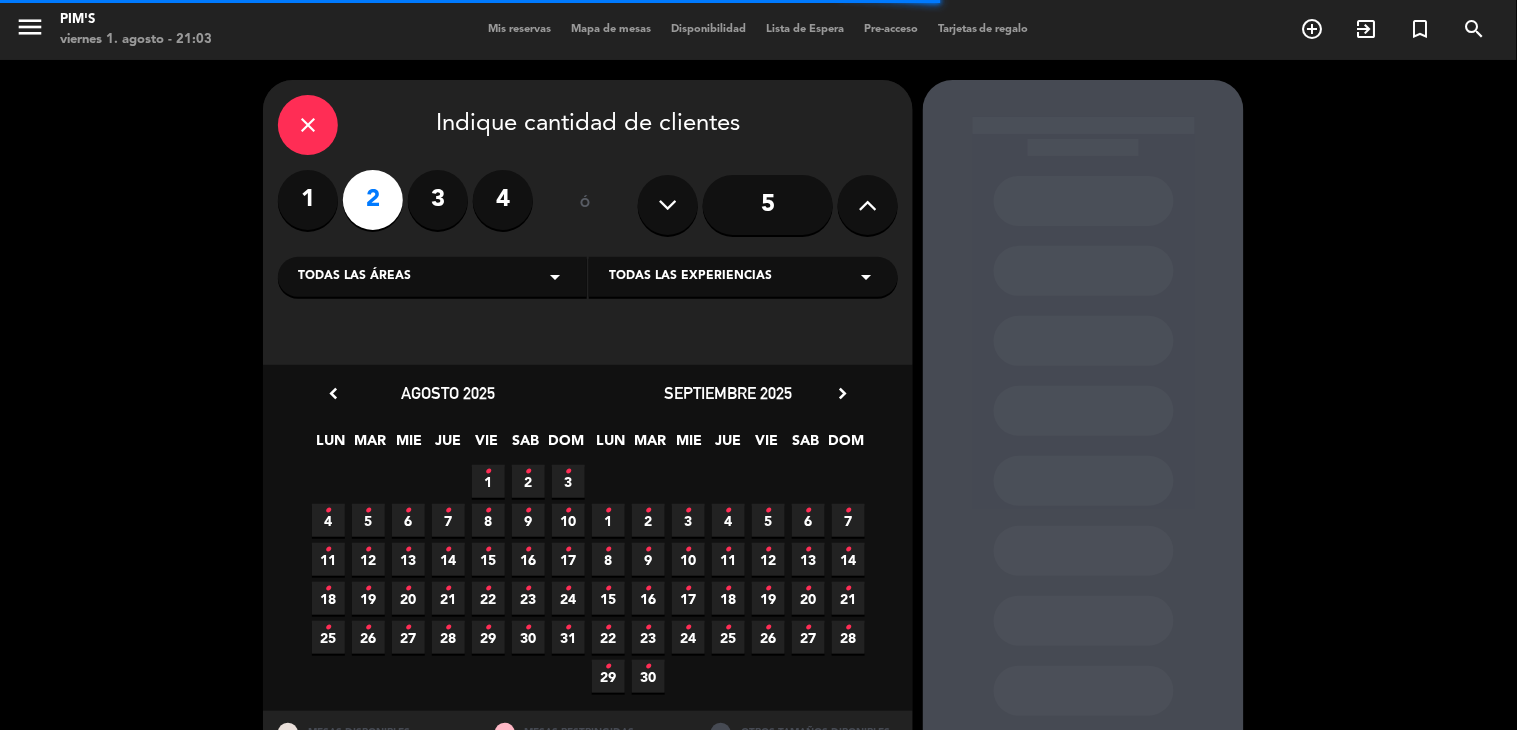 click on "•" at bounding box center (488, 472) 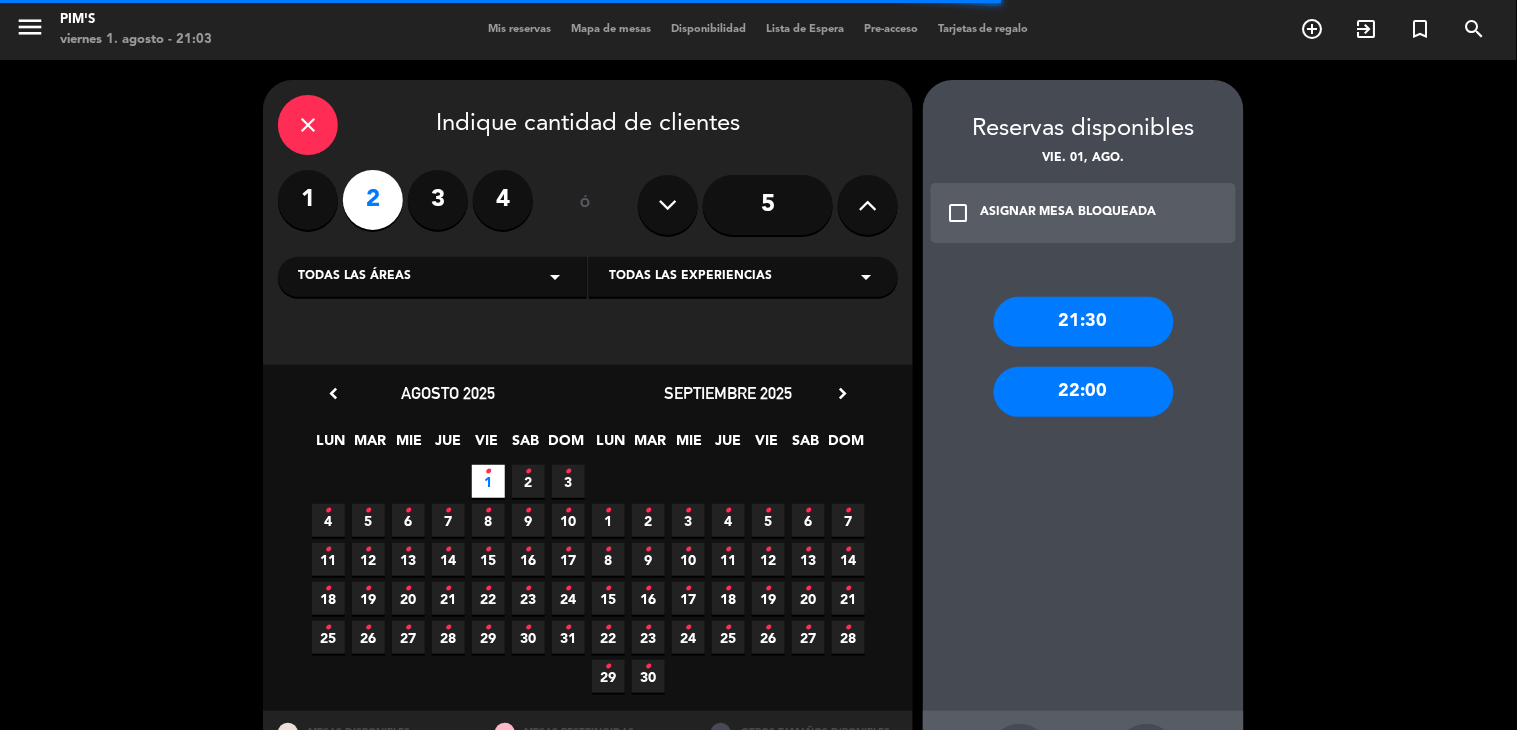 scroll, scrollTop: 80, scrollLeft: 0, axis: vertical 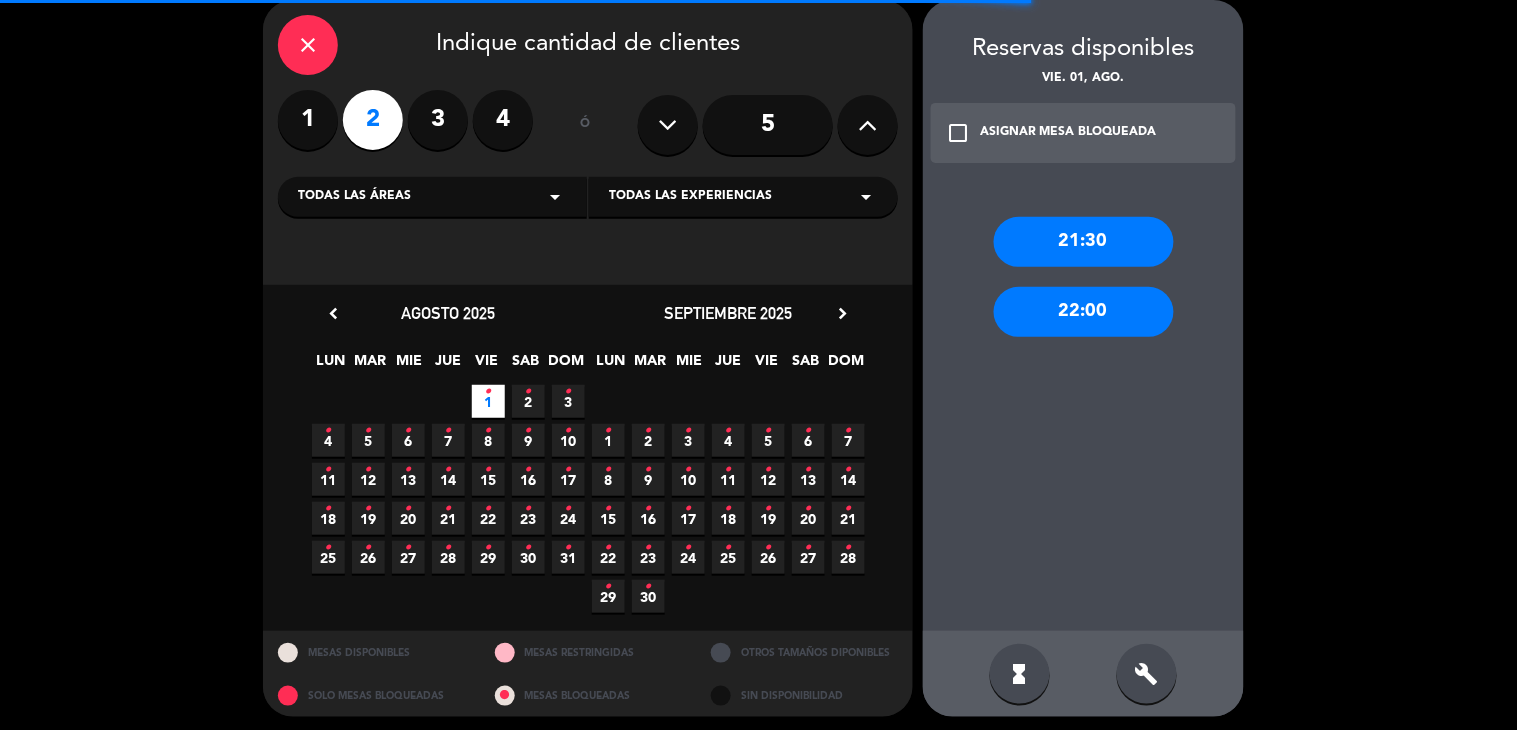 click on "21:30" at bounding box center [1084, 242] 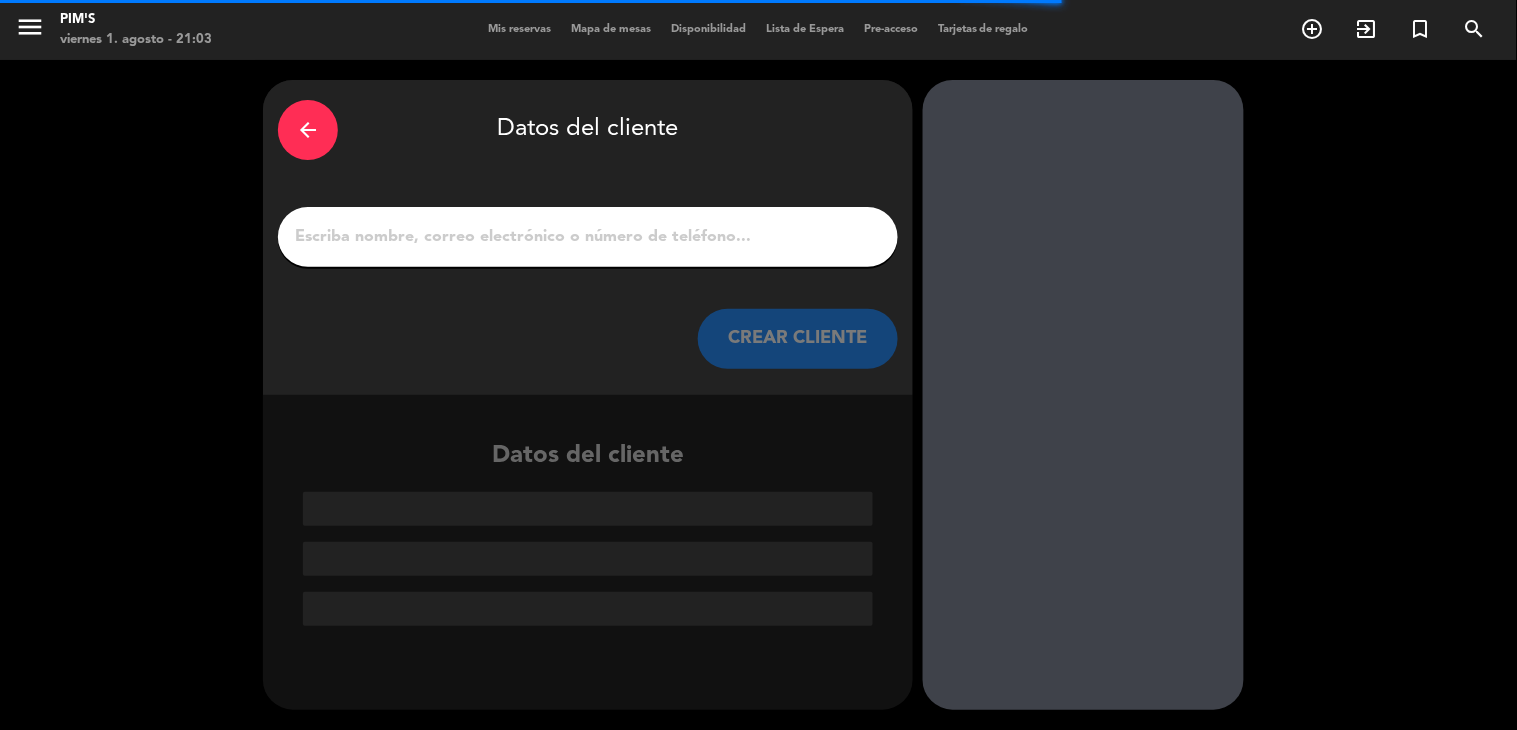 scroll, scrollTop: 0, scrollLeft: 0, axis: both 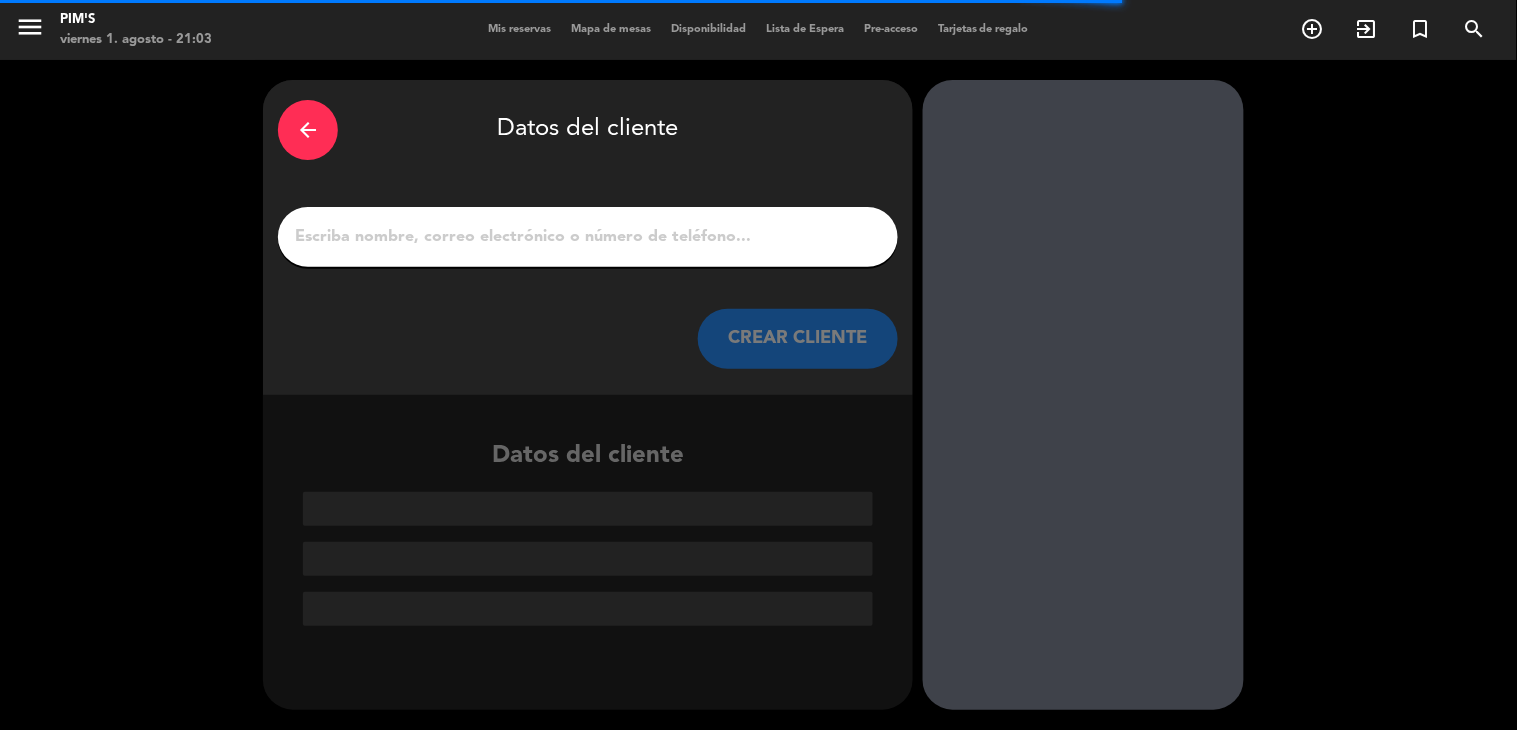 click at bounding box center [588, 237] 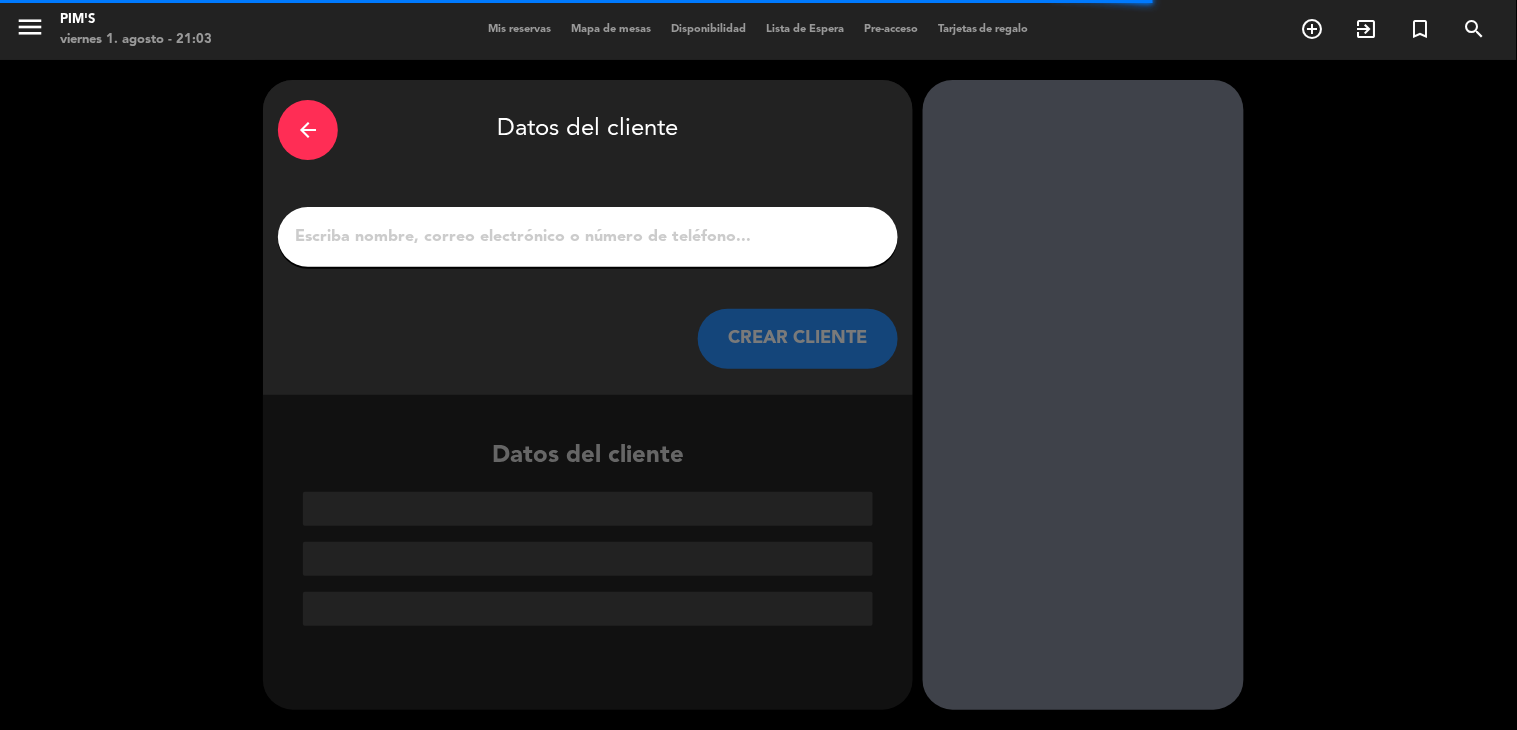 click on "1" at bounding box center [588, 237] 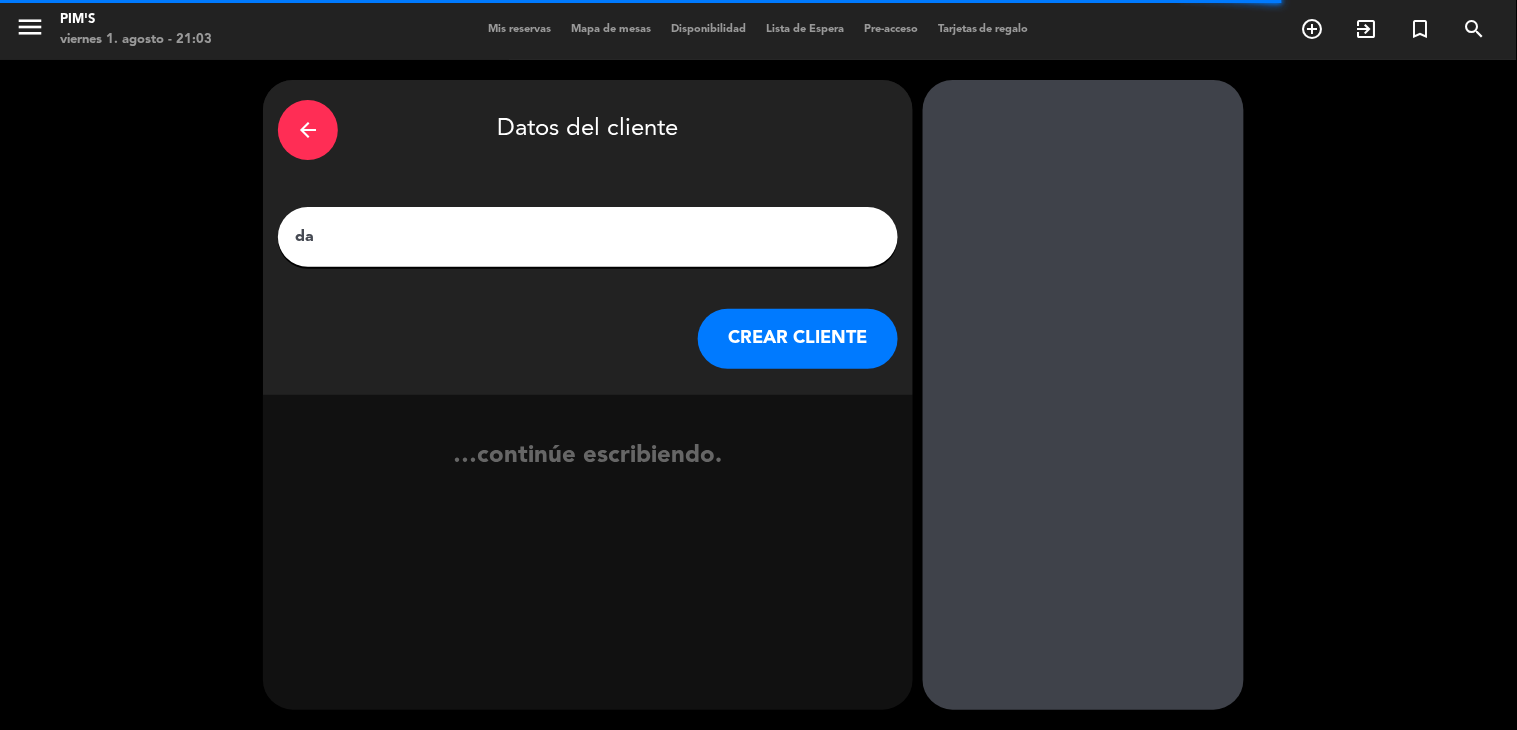 type on "d" 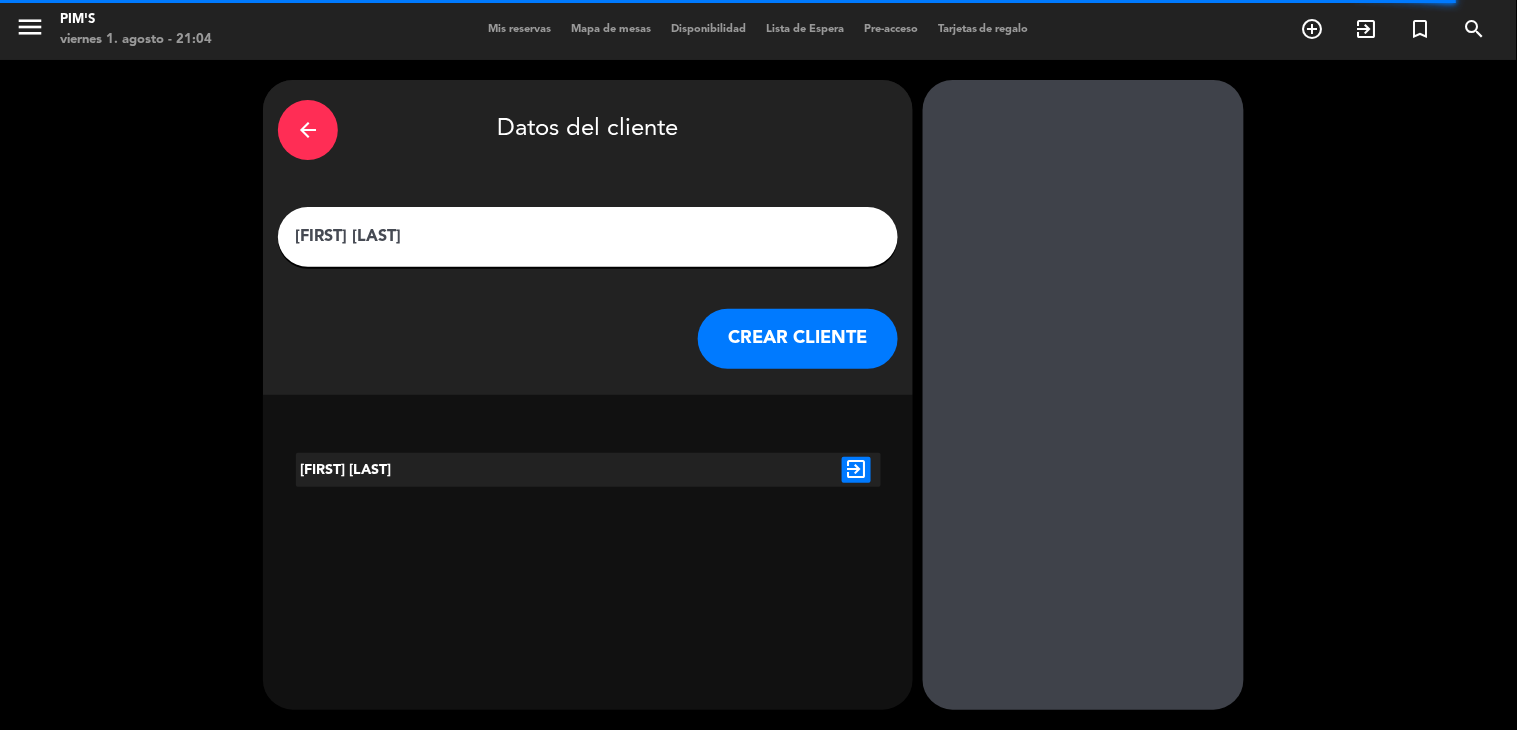 type on "[FIRST] [LAST]" 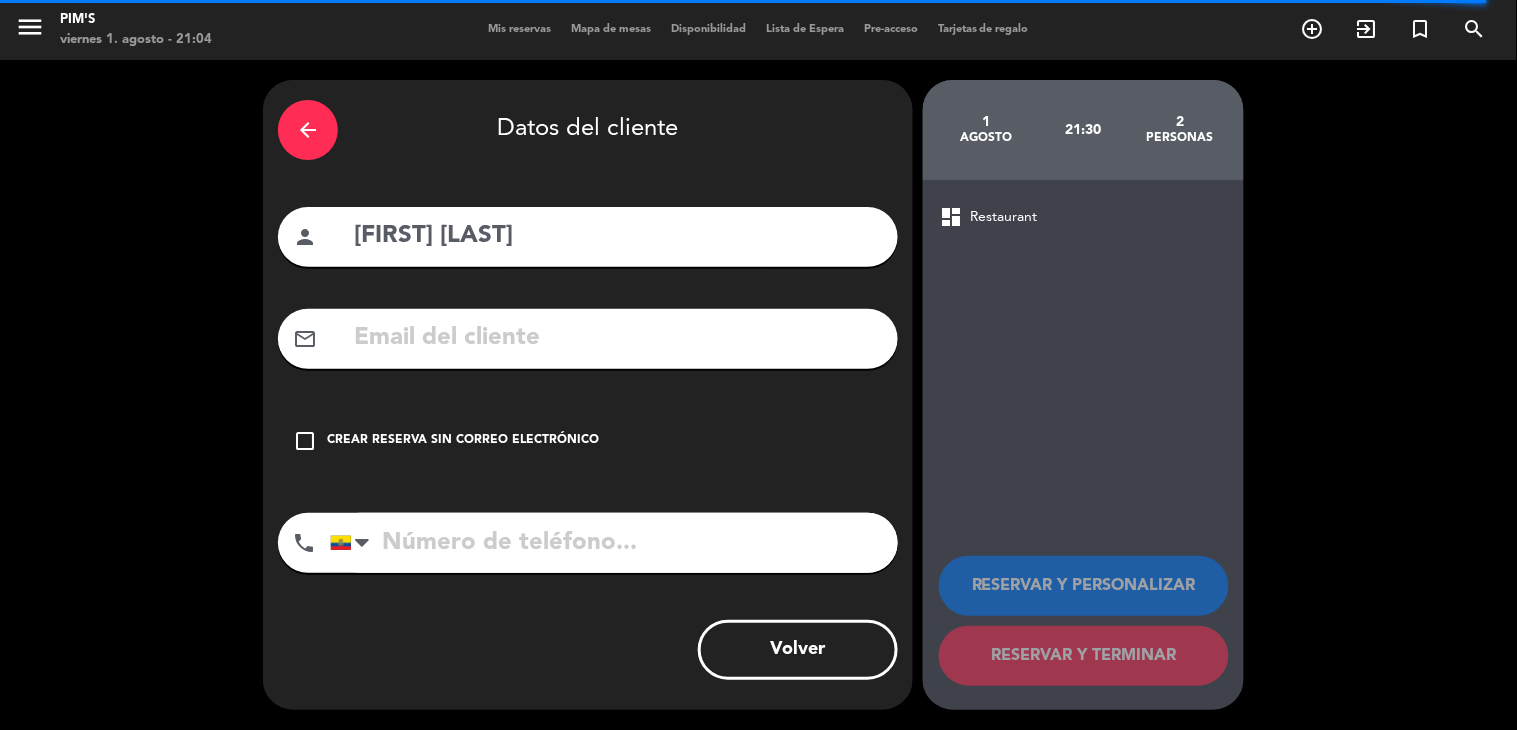 click on "check_box_outline_blank   Crear reserva sin correo electrónico" at bounding box center [588, 441] 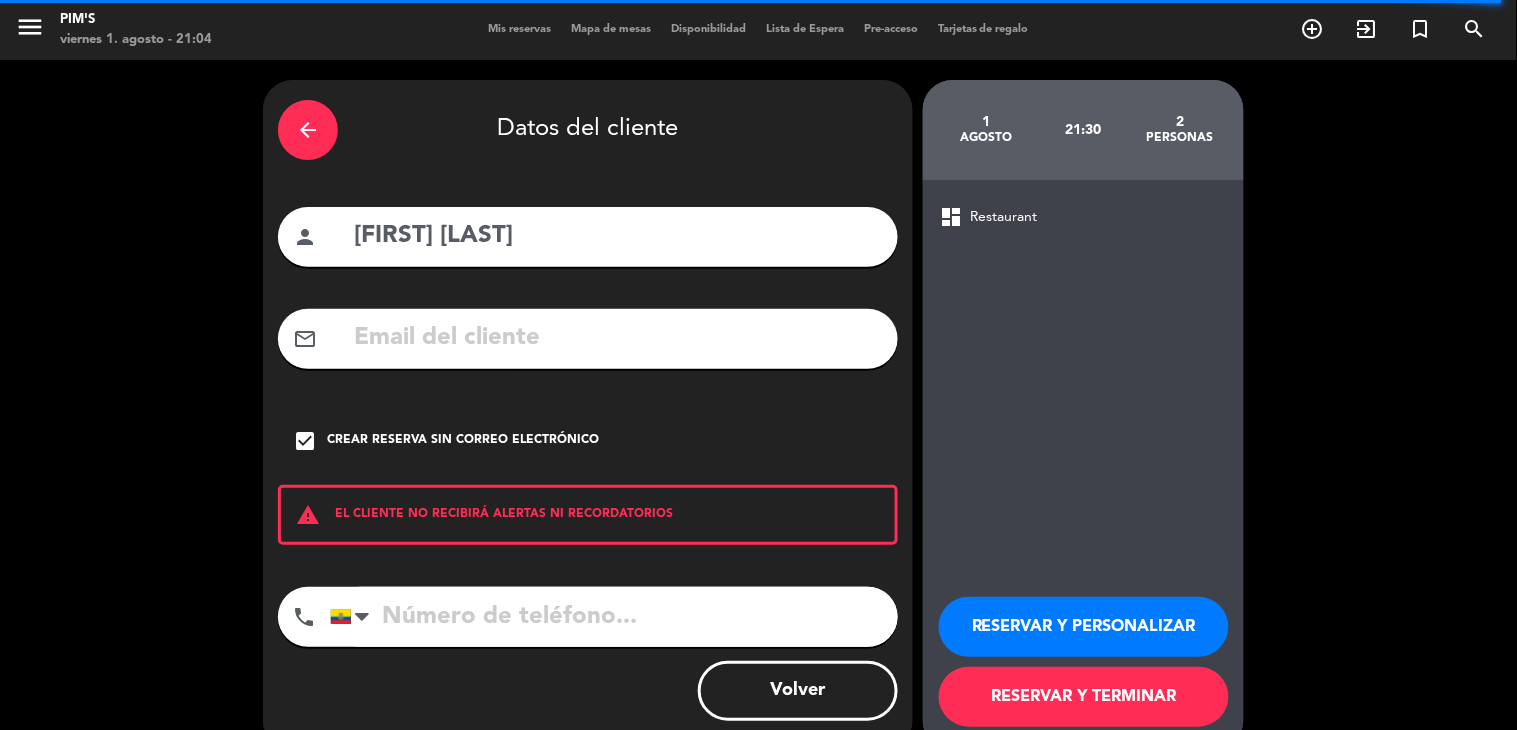 click at bounding box center [614, 617] 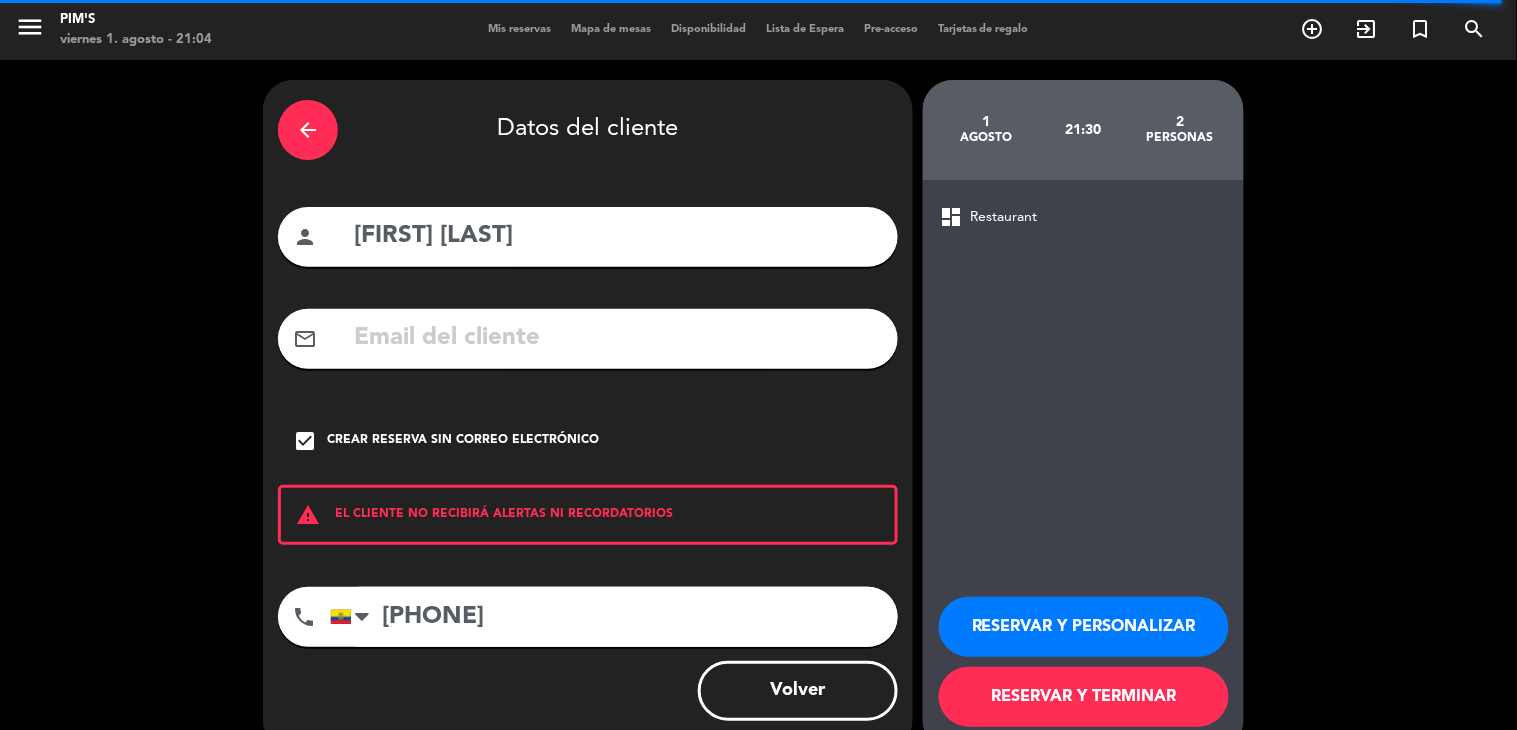 type on "[PHONE]" 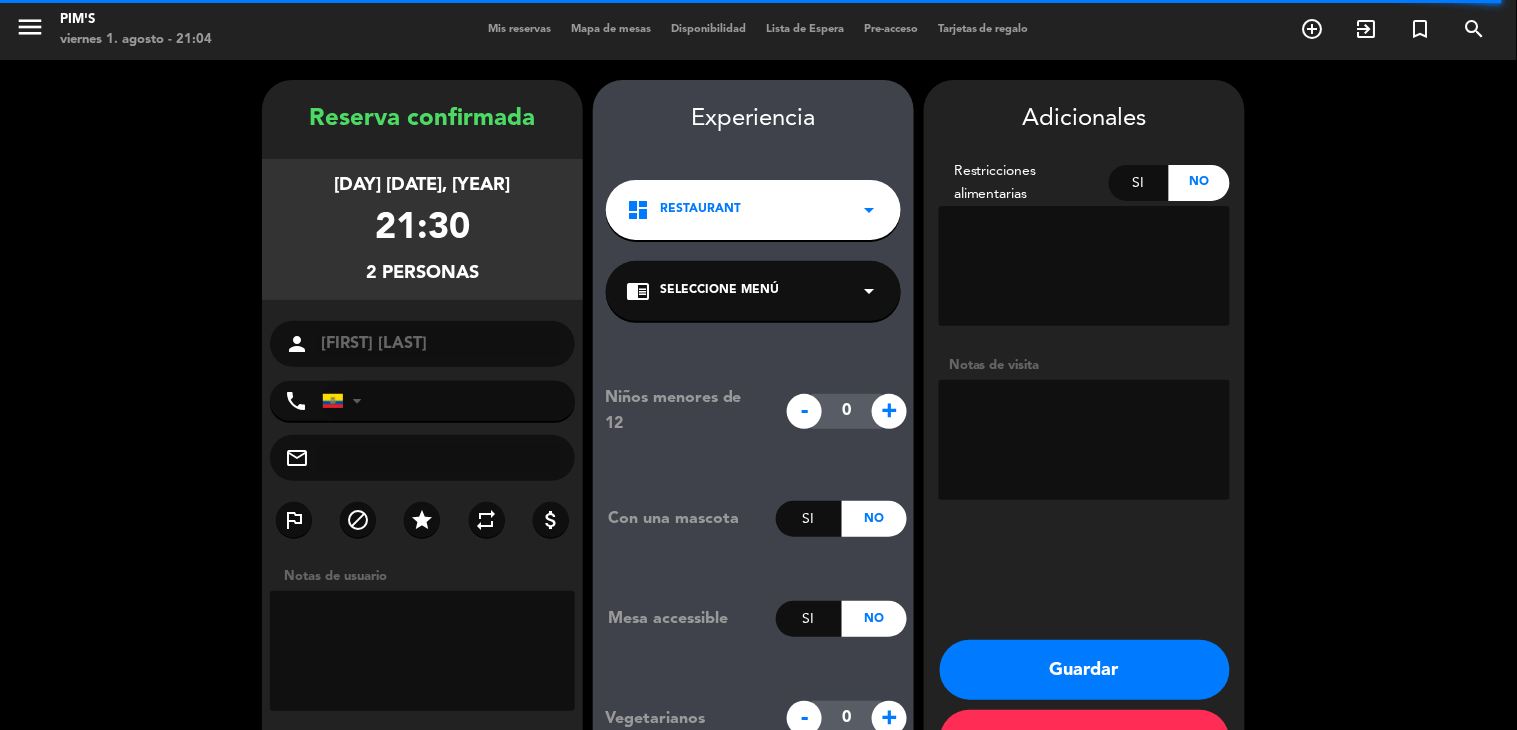 type on "[PHONE]" 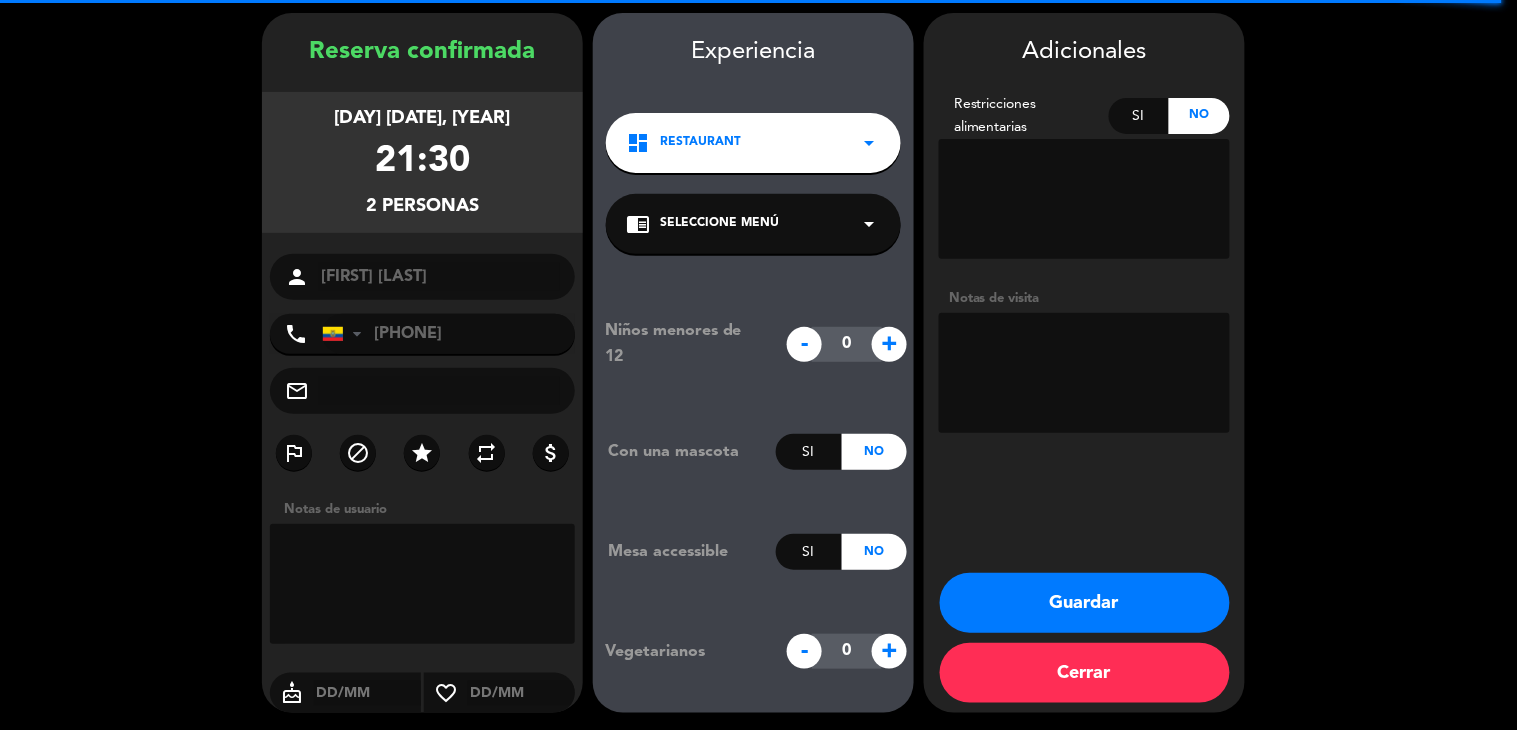scroll, scrollTop: 70, scrollLeft: 0, axis: vertical 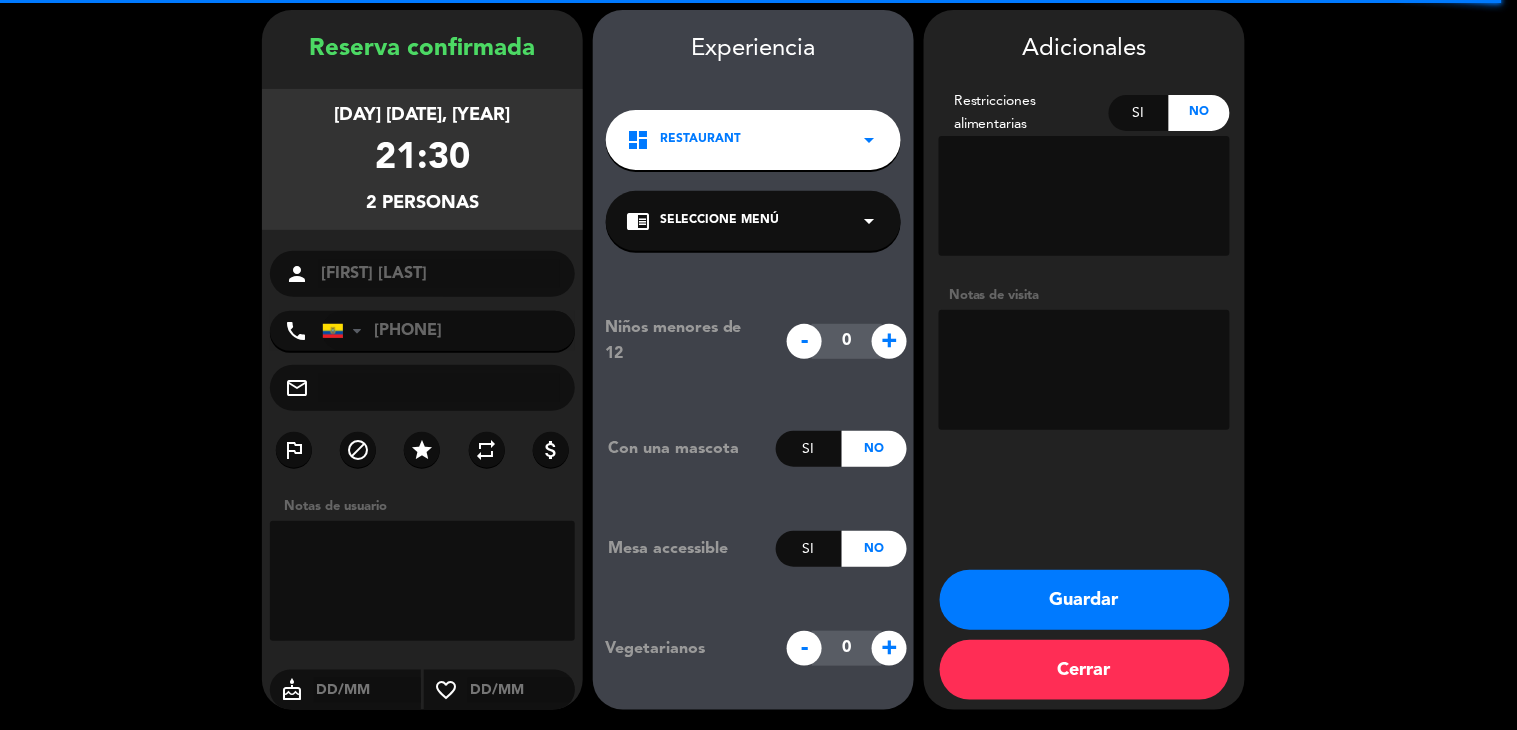 click on "Guardar" at bounding box center [1085, 600] 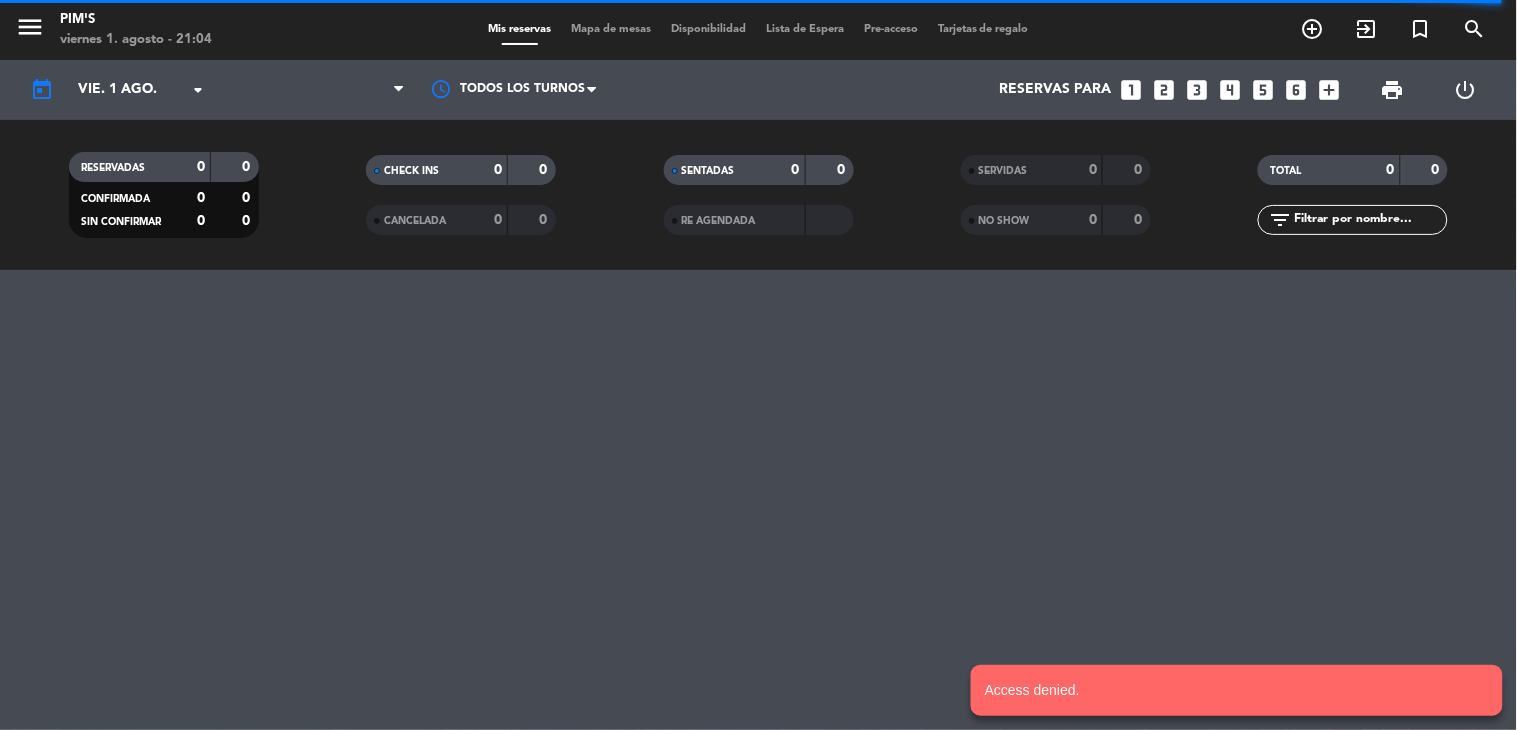 scroll, scrollTop: 0, scrollLeft: 0, axis: both 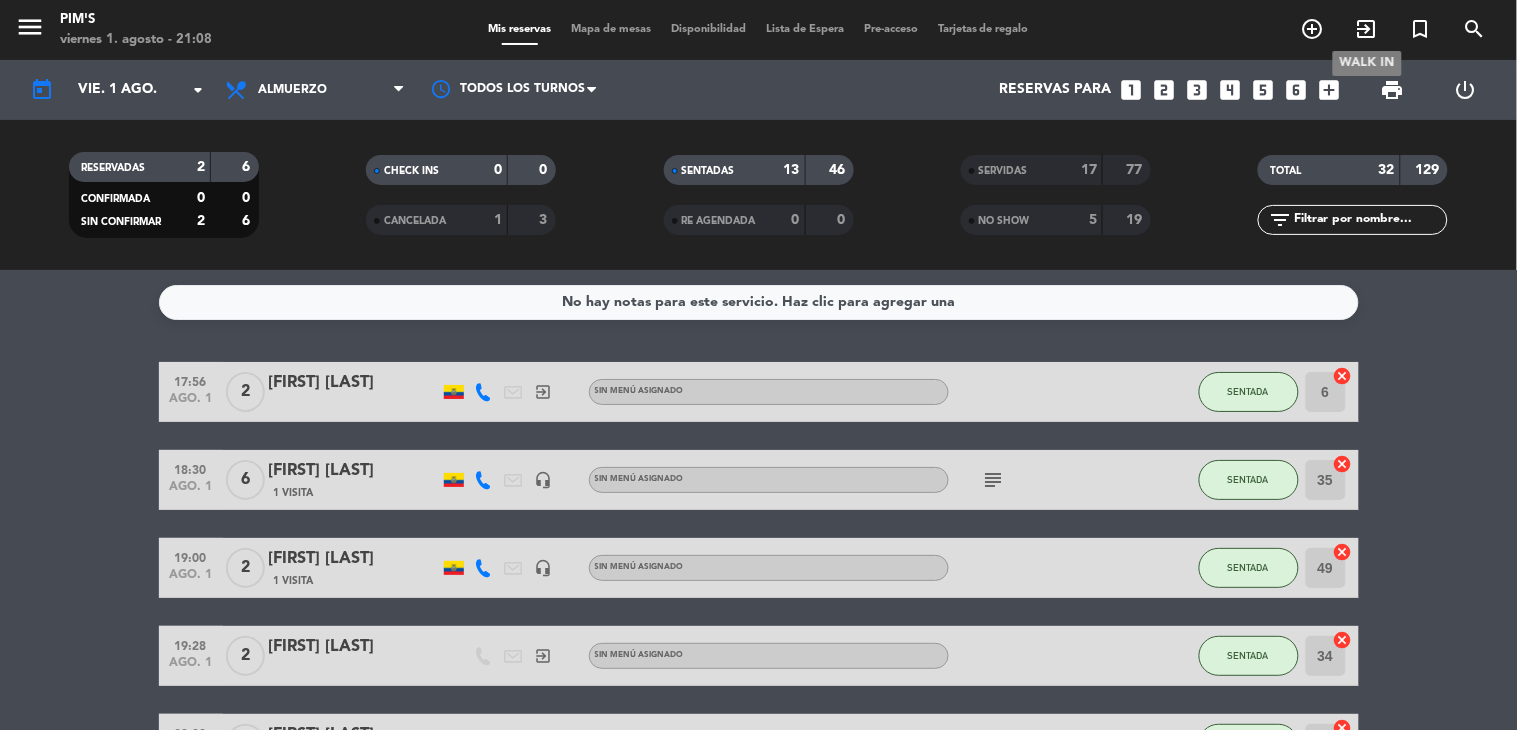 click on "exit_to_app" at bounding box center [1367, 29] 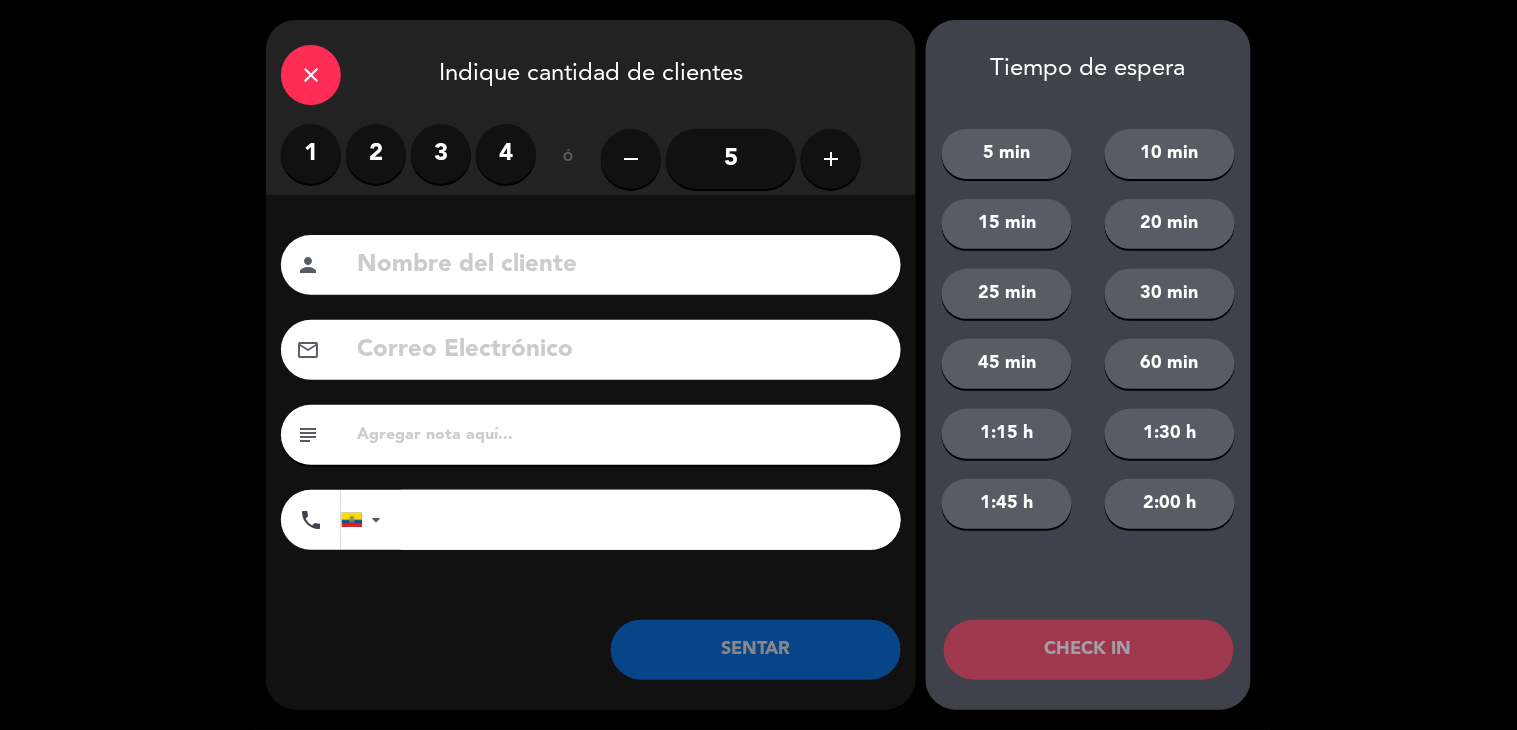click on "4" at bounding box center (506, 154) 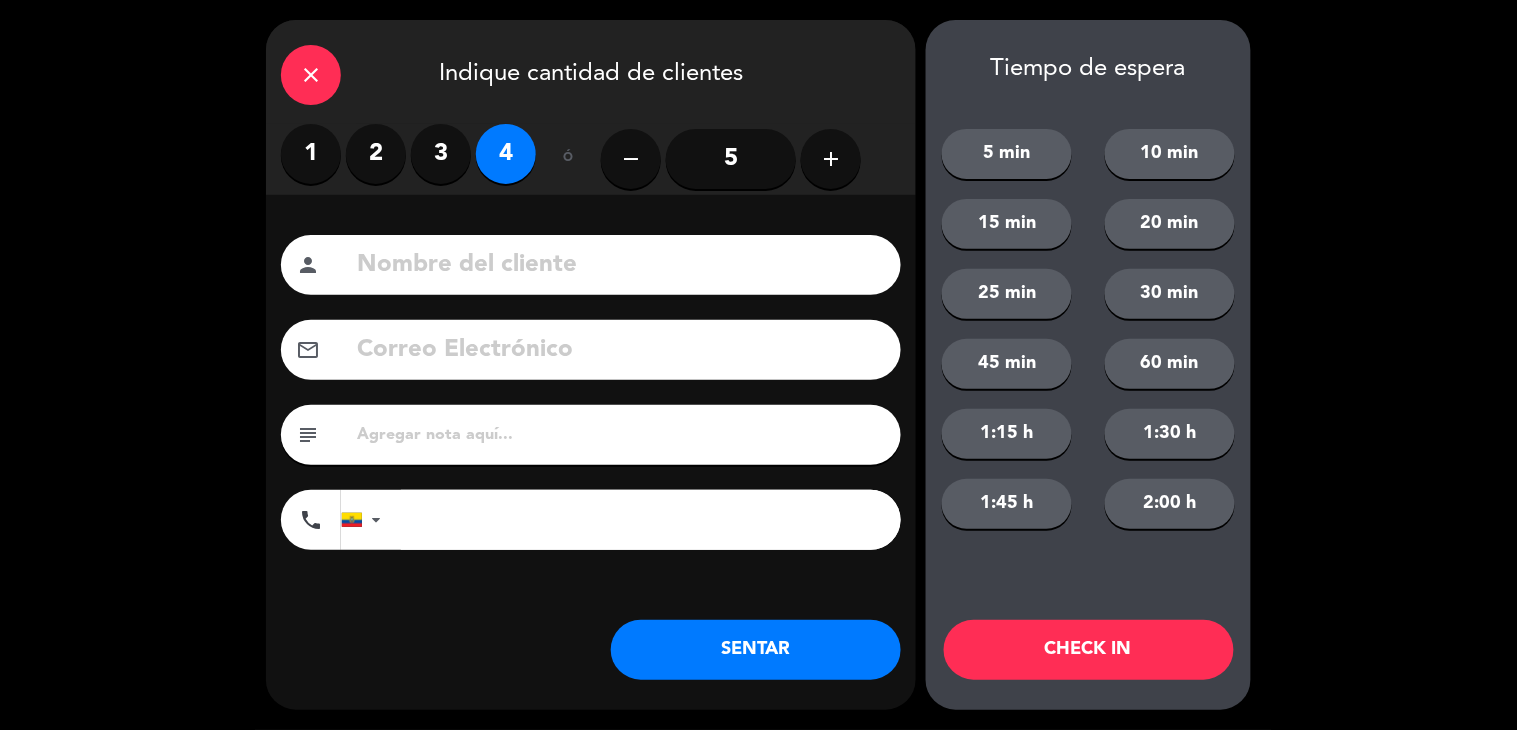 click 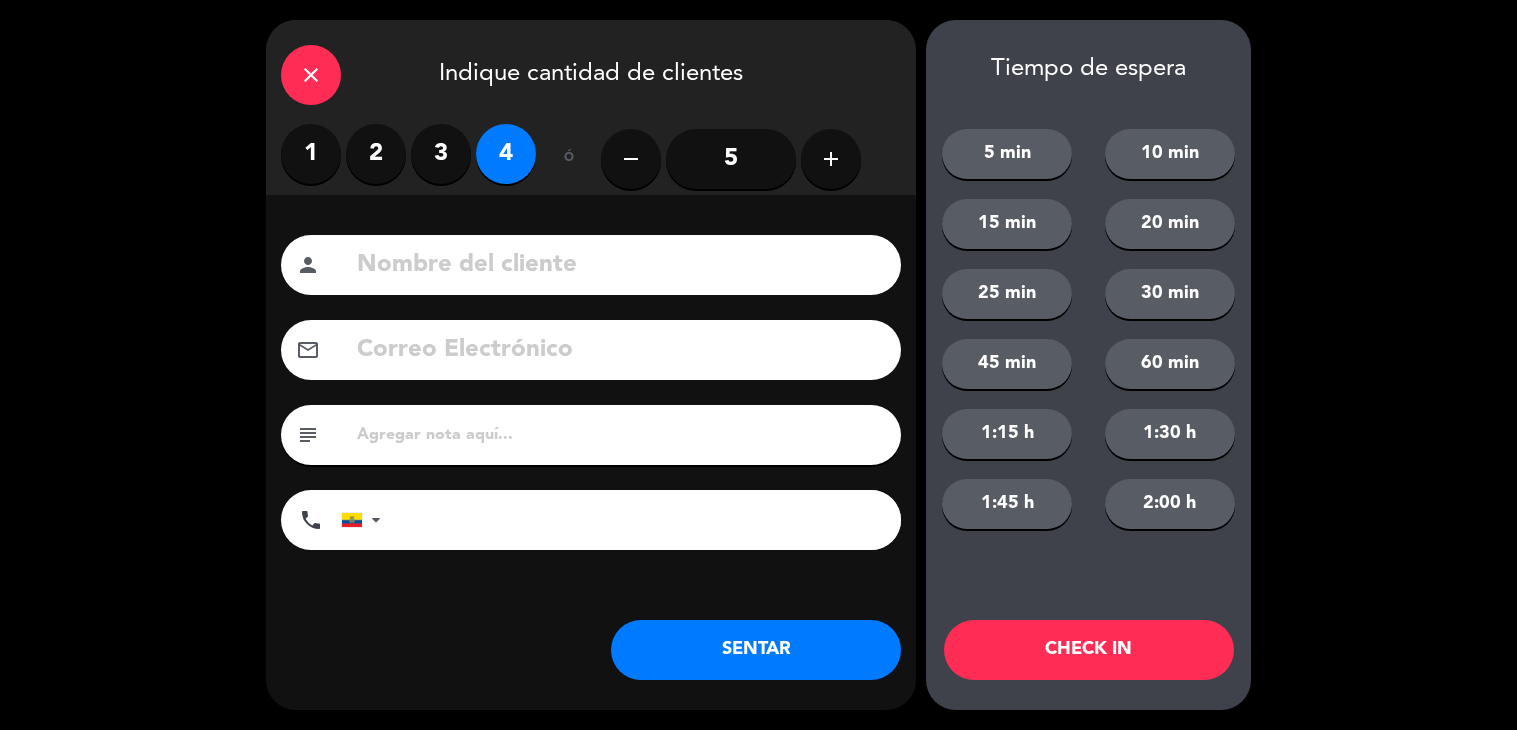 scroll, scrollTop: 0, scrollLeft: 0, axis: both 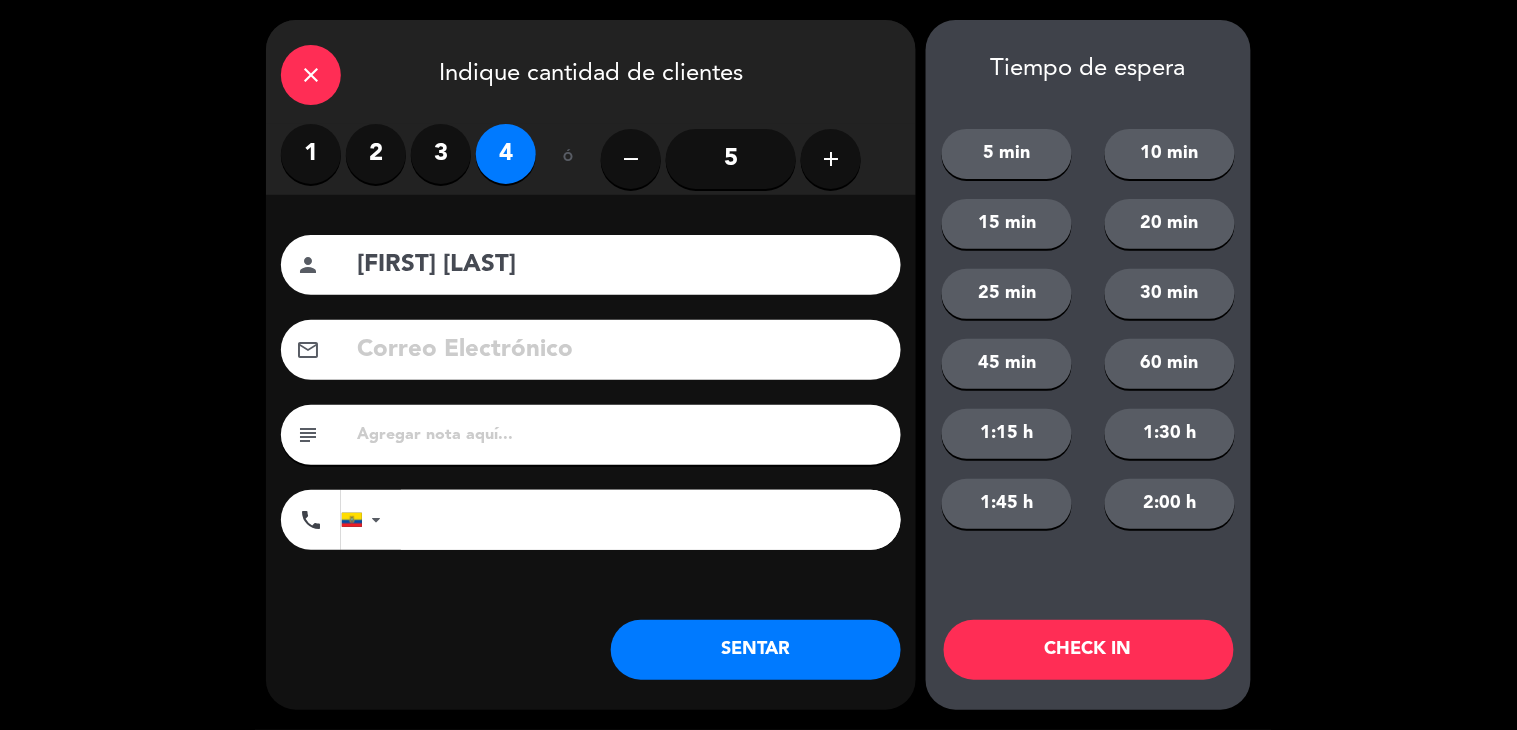type on "[FIRST] [LAST]" 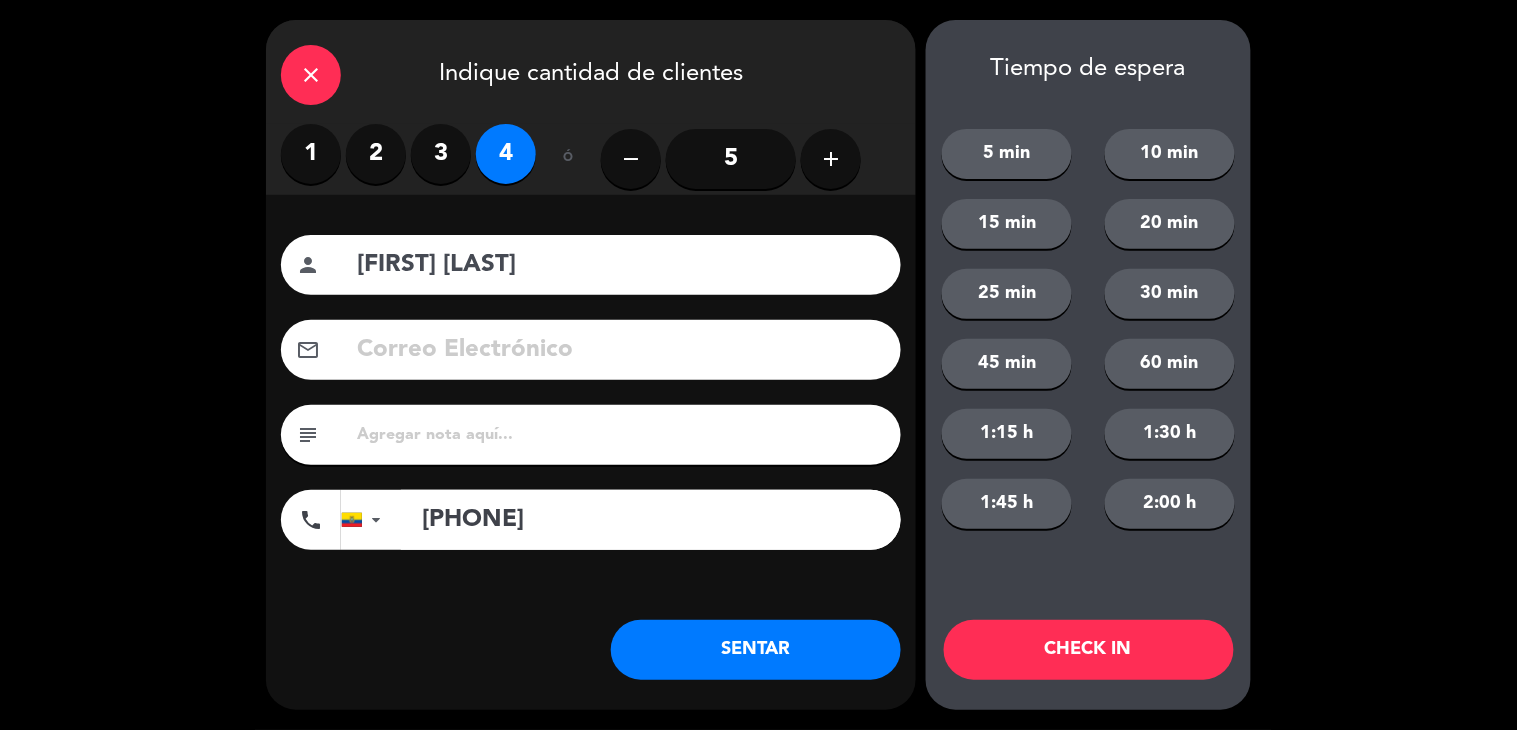 type on "[PHONE]" 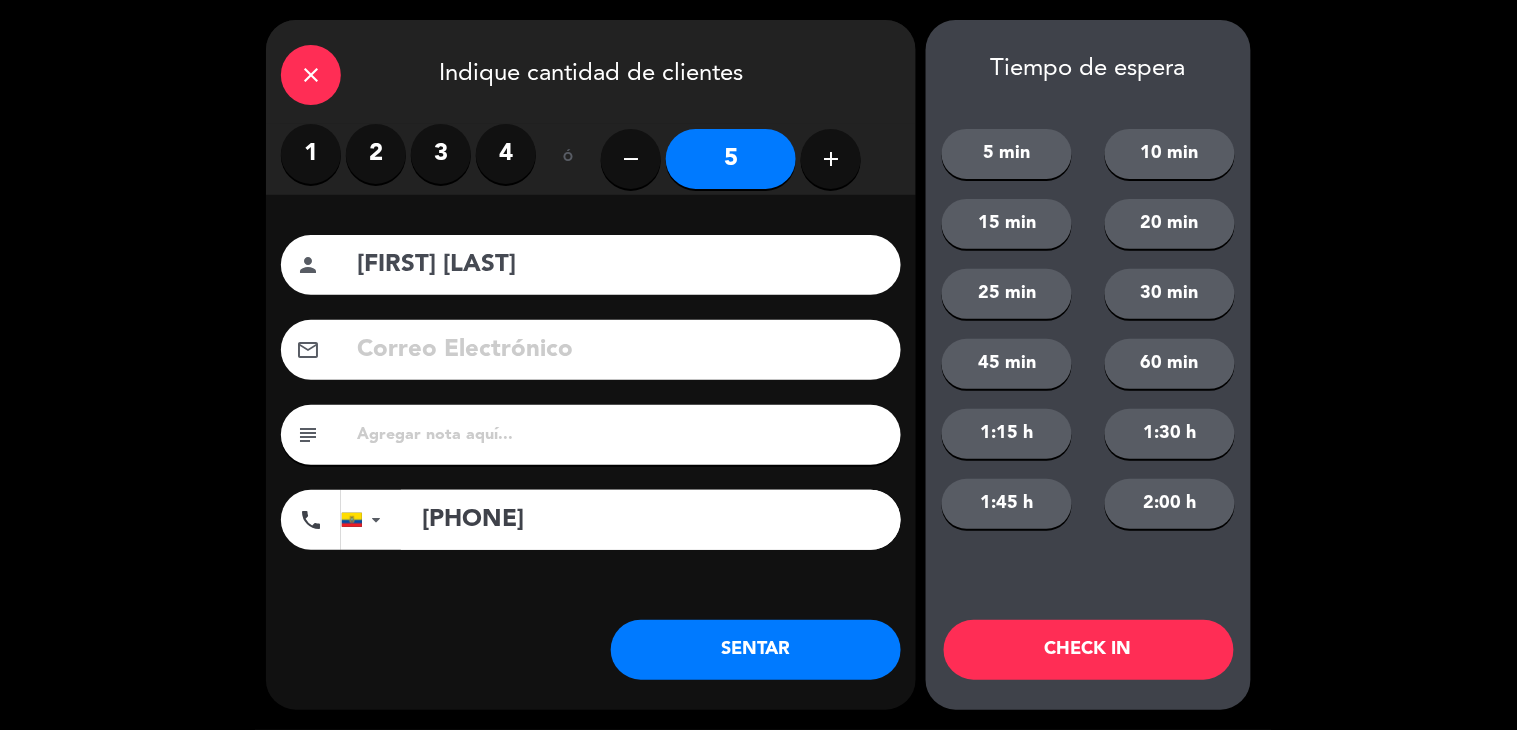 click on "SENTAR" 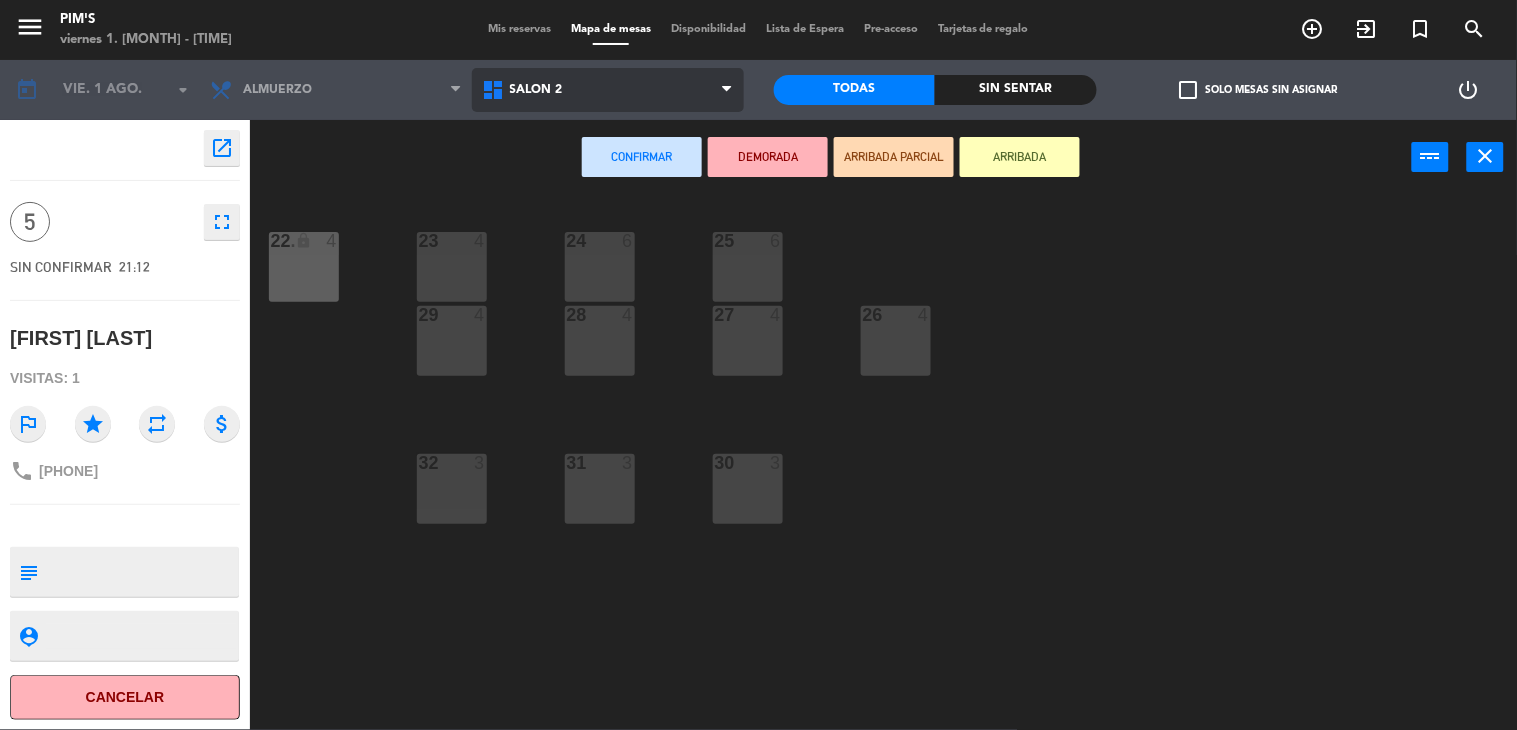 click on "Salón 2" at bounding box center [608, 90] 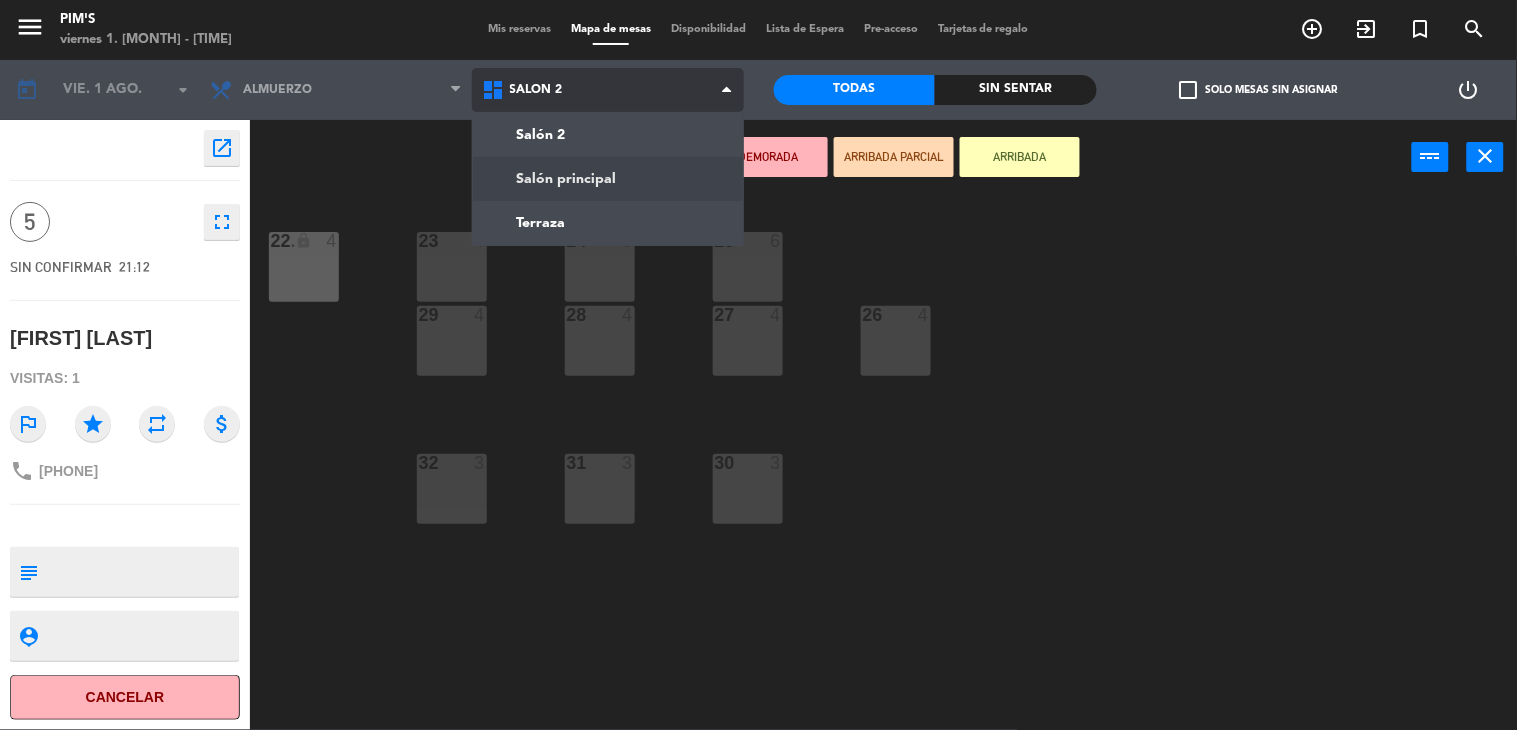 click on "menu Pim's viernes 1. agosto - 21:13 Mis reservas Mapa de mesas Disponibilidad Lista de Espera Pre-acceso Tarjetas de regalo add_circle_outline exit_to_app turned_in_not search today vie. 1 ago. arrow_drop_down Almuerzo Almuerzo Almuerzo Salón 2 Salón principal Terraza Salón 2 Salón 2 Salón principal Terraza Todas Sin sentar check_box_outline_blank Solo mesas sin asignar power_settings_new open_in_new 5 fullscreen SIN CONFIRMAR 21:12 [FIRST] [LAST] Visitas: 1 outlined_flag star repeat attach_money phone [PHONE] subject person_pin Cancelar Confirmar DEMORADA ARRIBADA PARCIAL ARRIBADA power_input close 23 4 24 6 25 6 22 lock 4 22. 4 26 4 27 4 28 4 29 4 30 3 31 3 32 3" 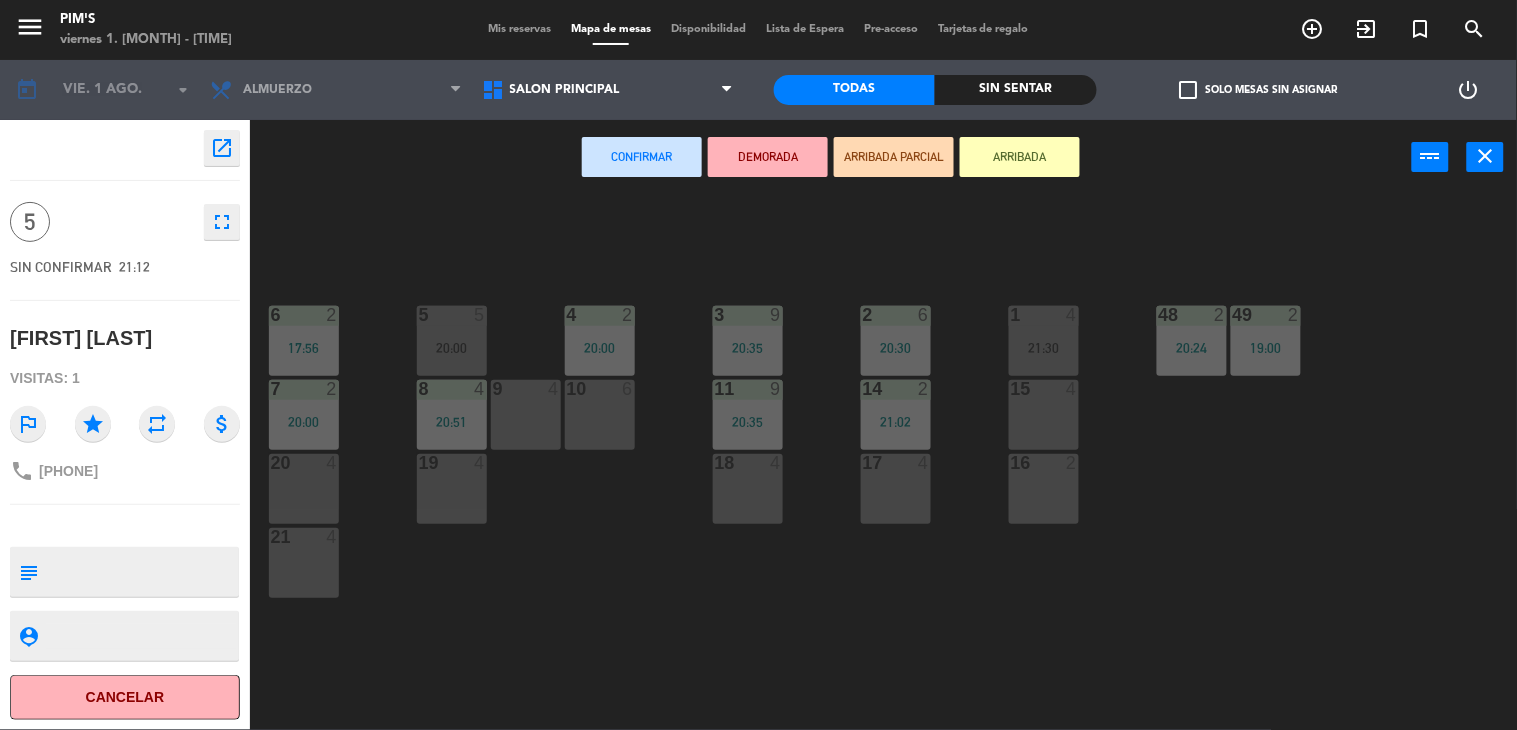 click on "15 6" at bounding box center [1044, 415] 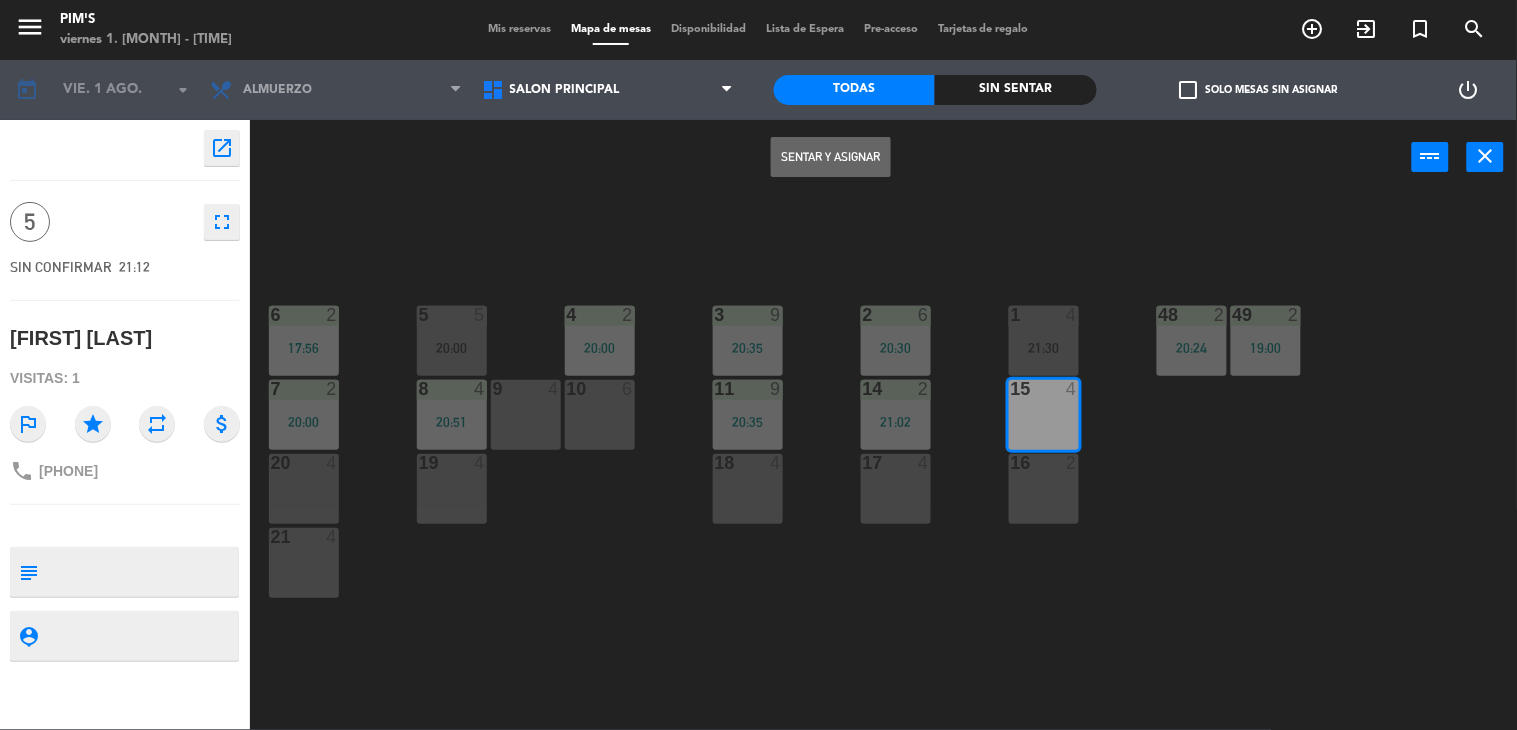 click on "Sentar y Asignar" at bounding box center (831, 157) 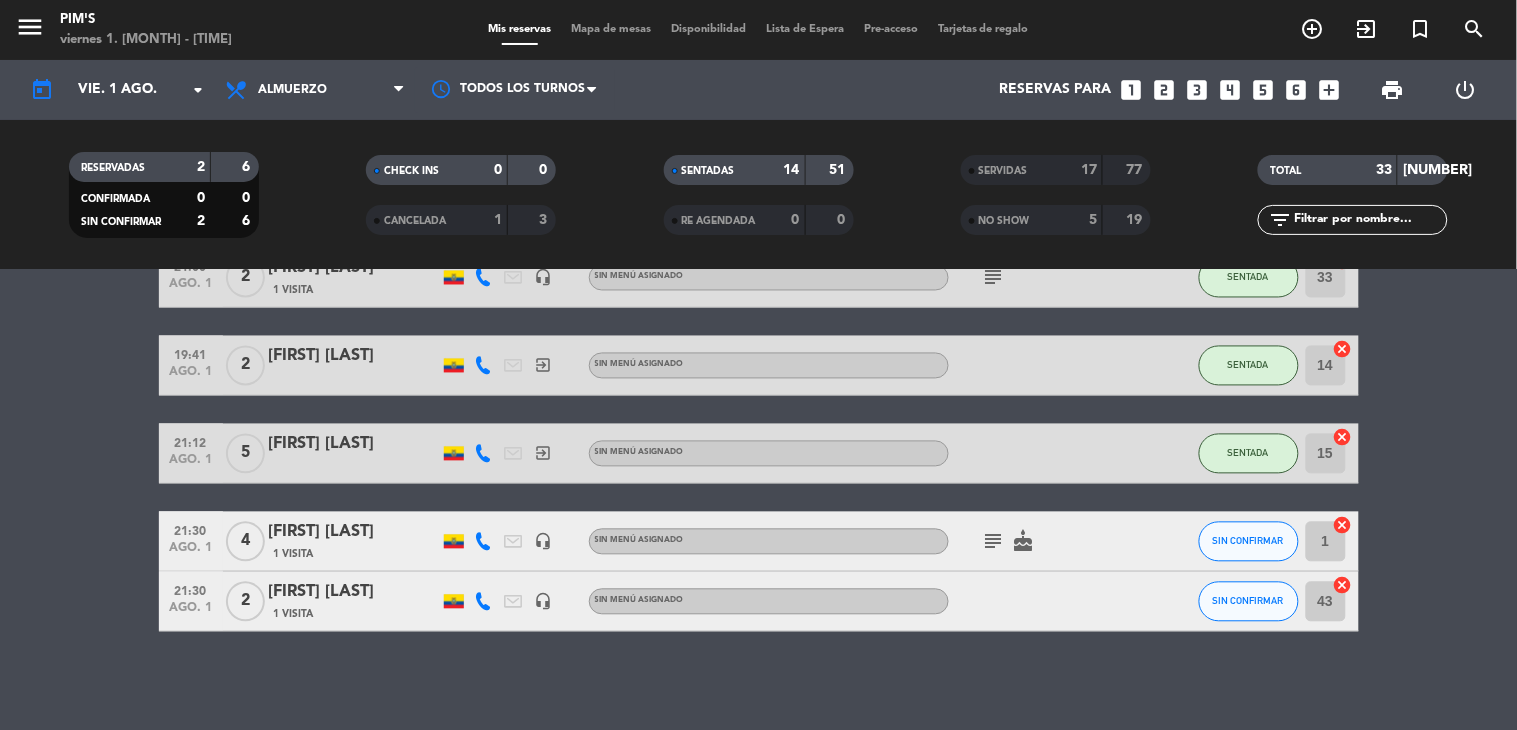 scroll, scrollTop: 1027, scrollLeft: 0, axis: vertical 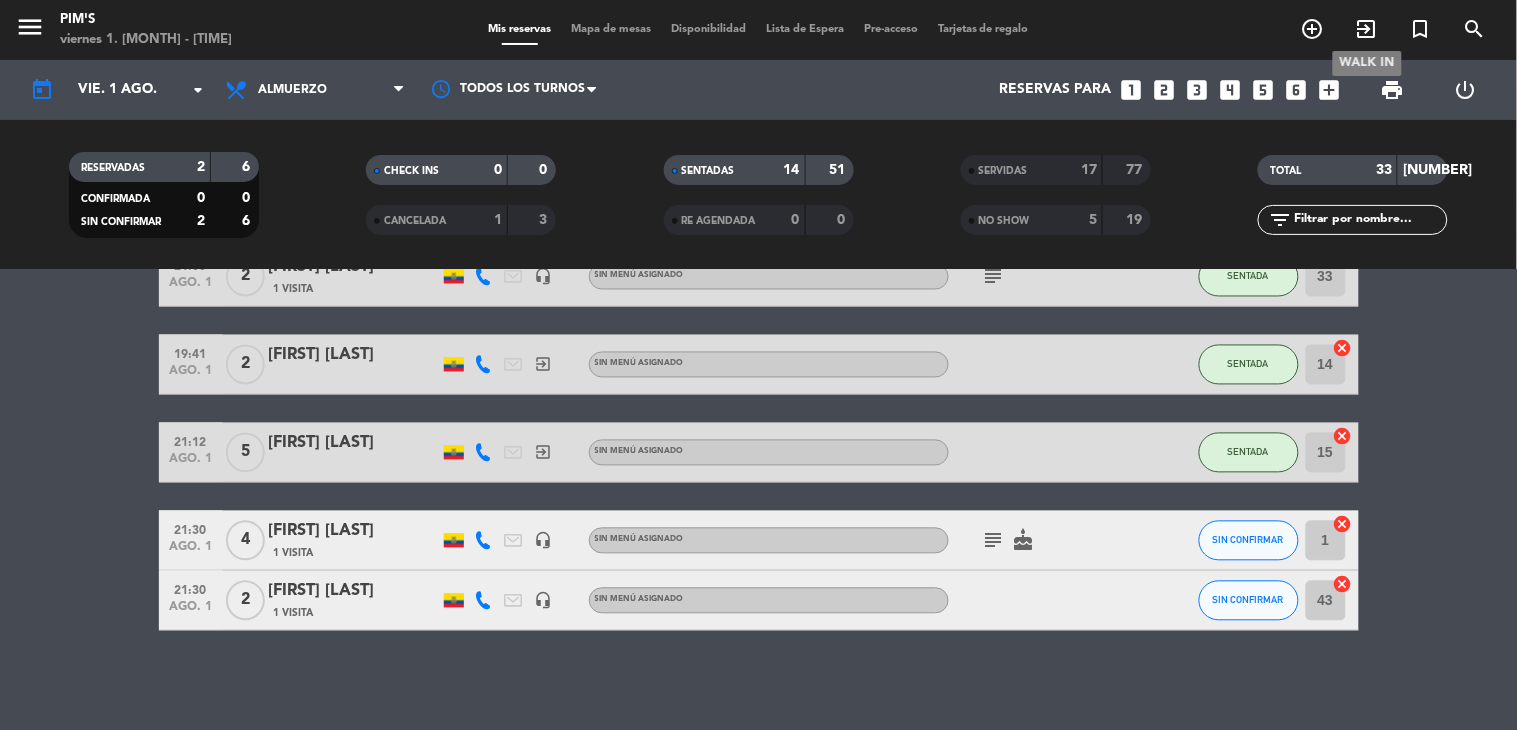 click on "exit_to_app" at bounding box center [1367, 29] 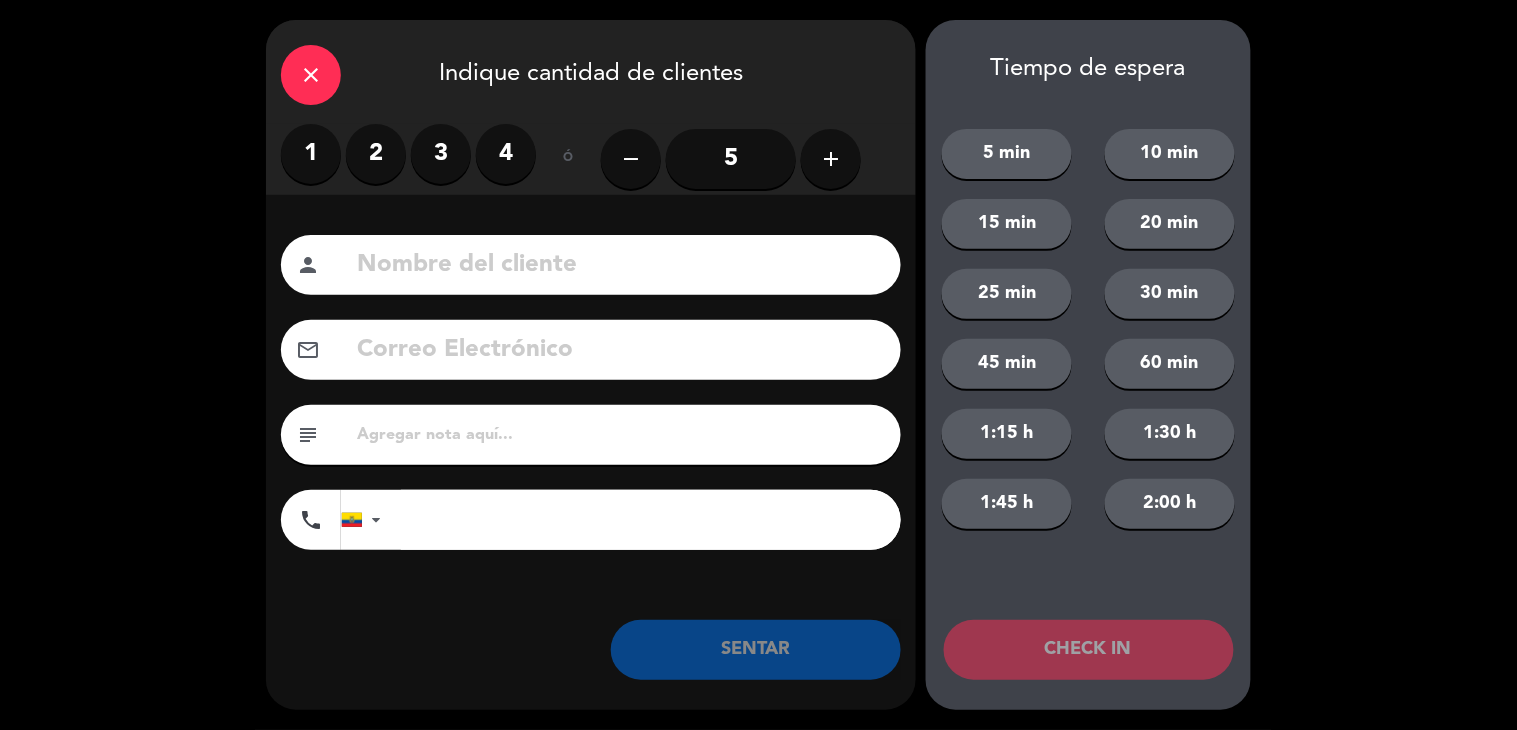 click on "2" at bounding box center [376, 154] 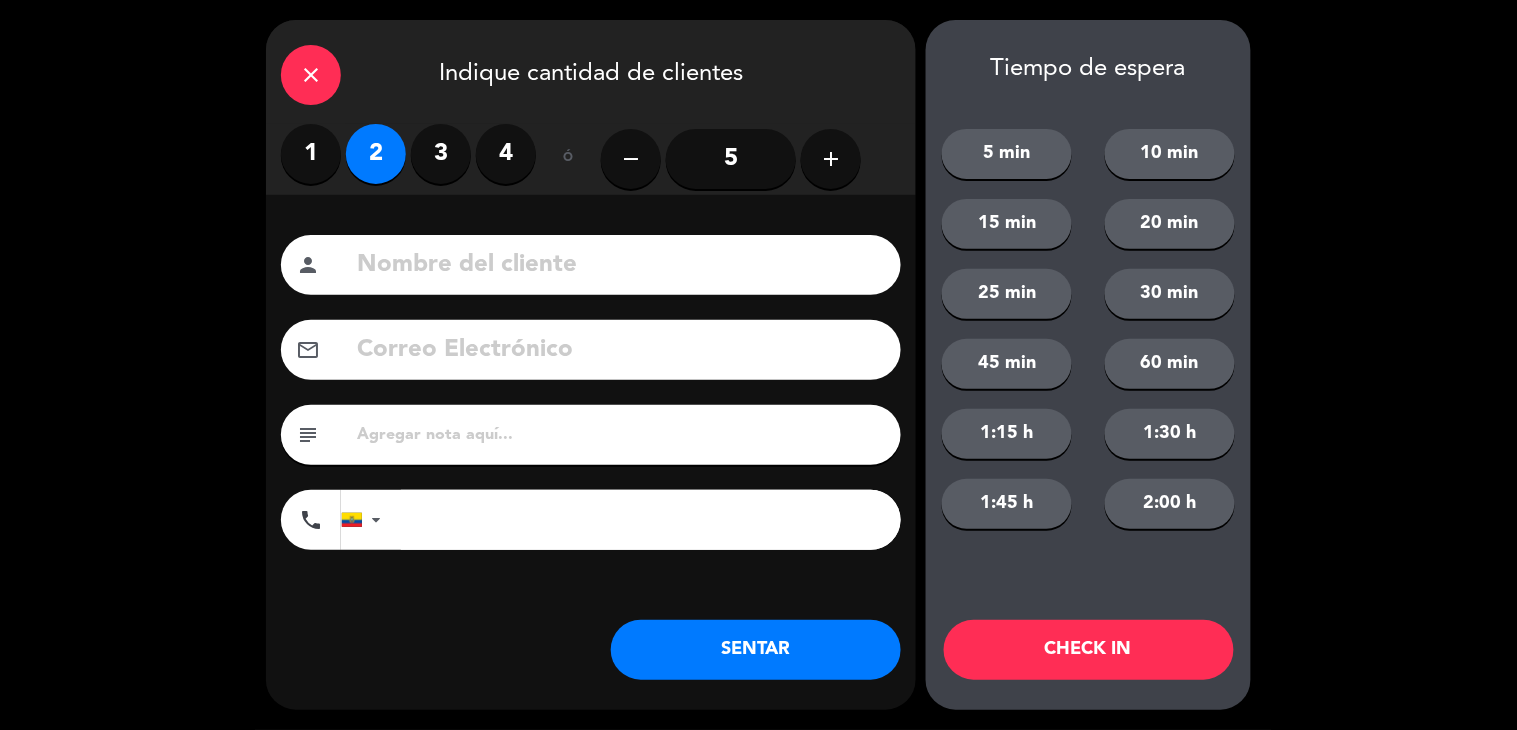 click 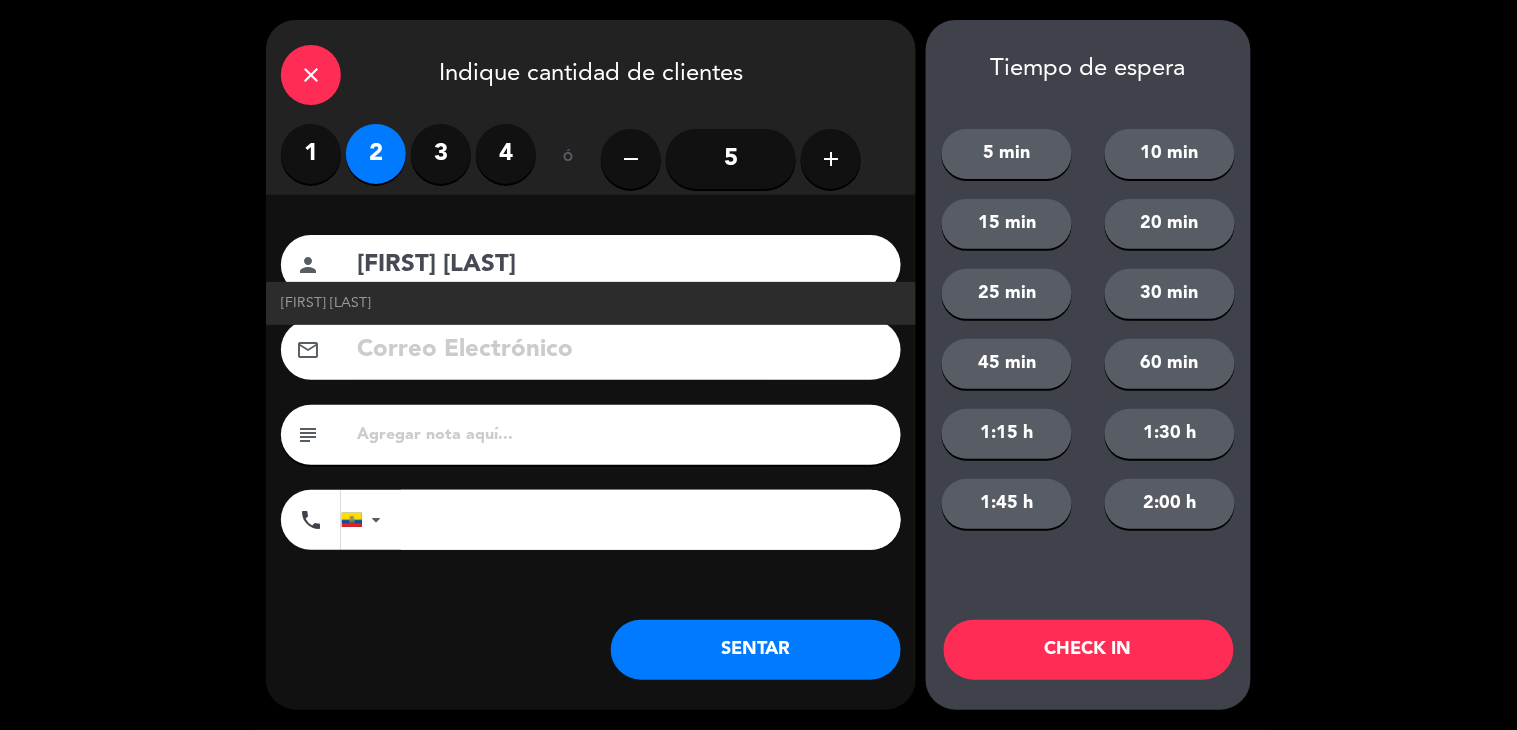 type on "[FIRST] [LAST]" 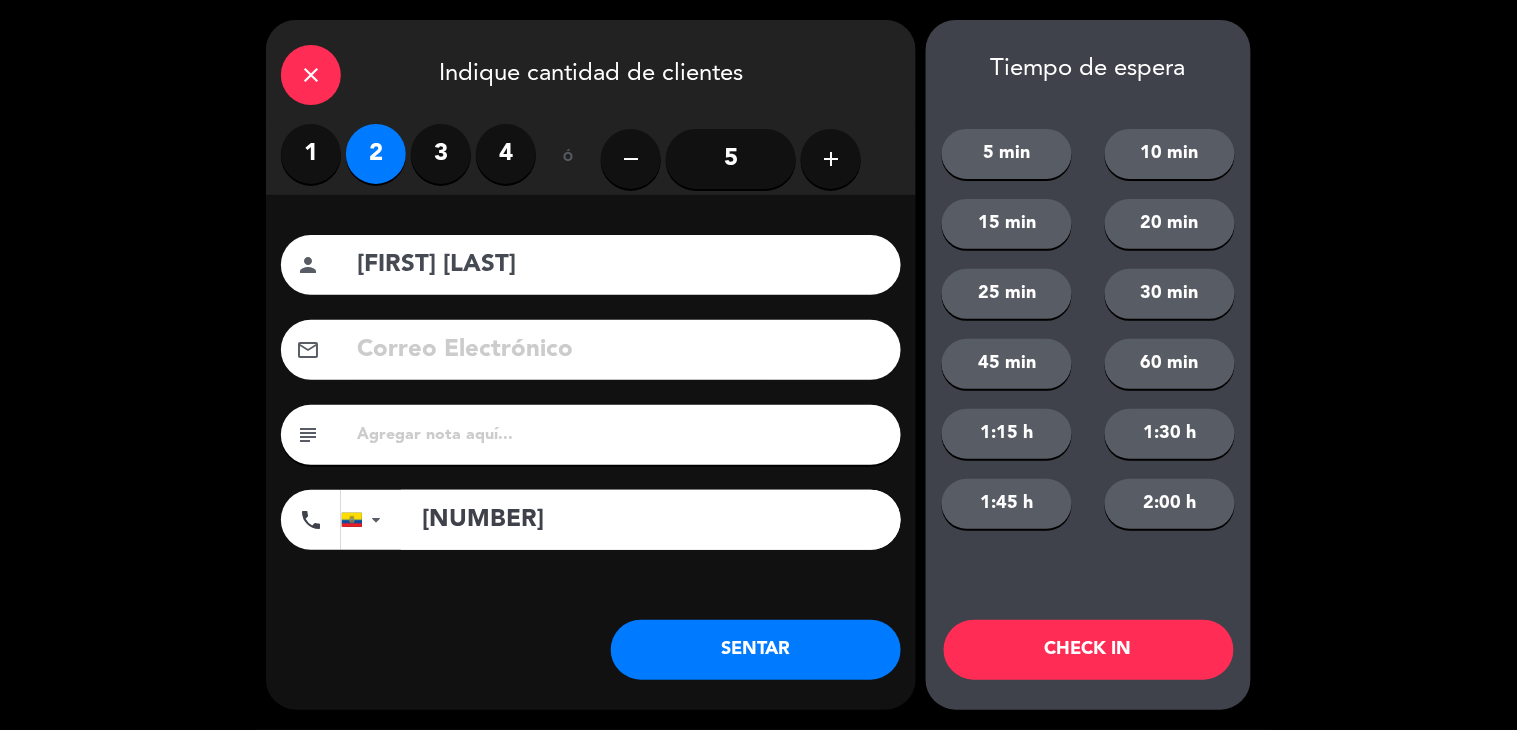 type on "[NUMBER]" 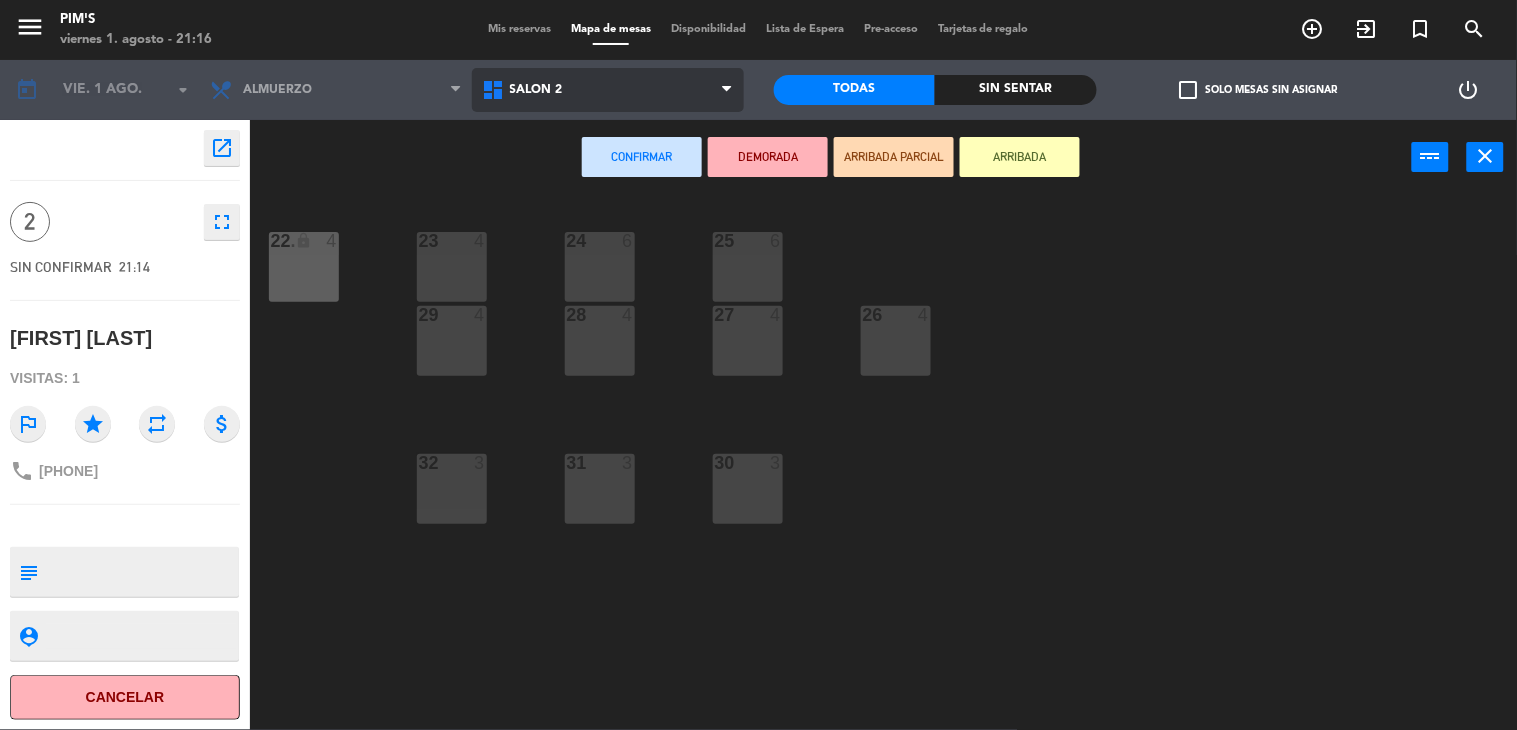 click on "Salón 2" at bounding box center (608, 90) 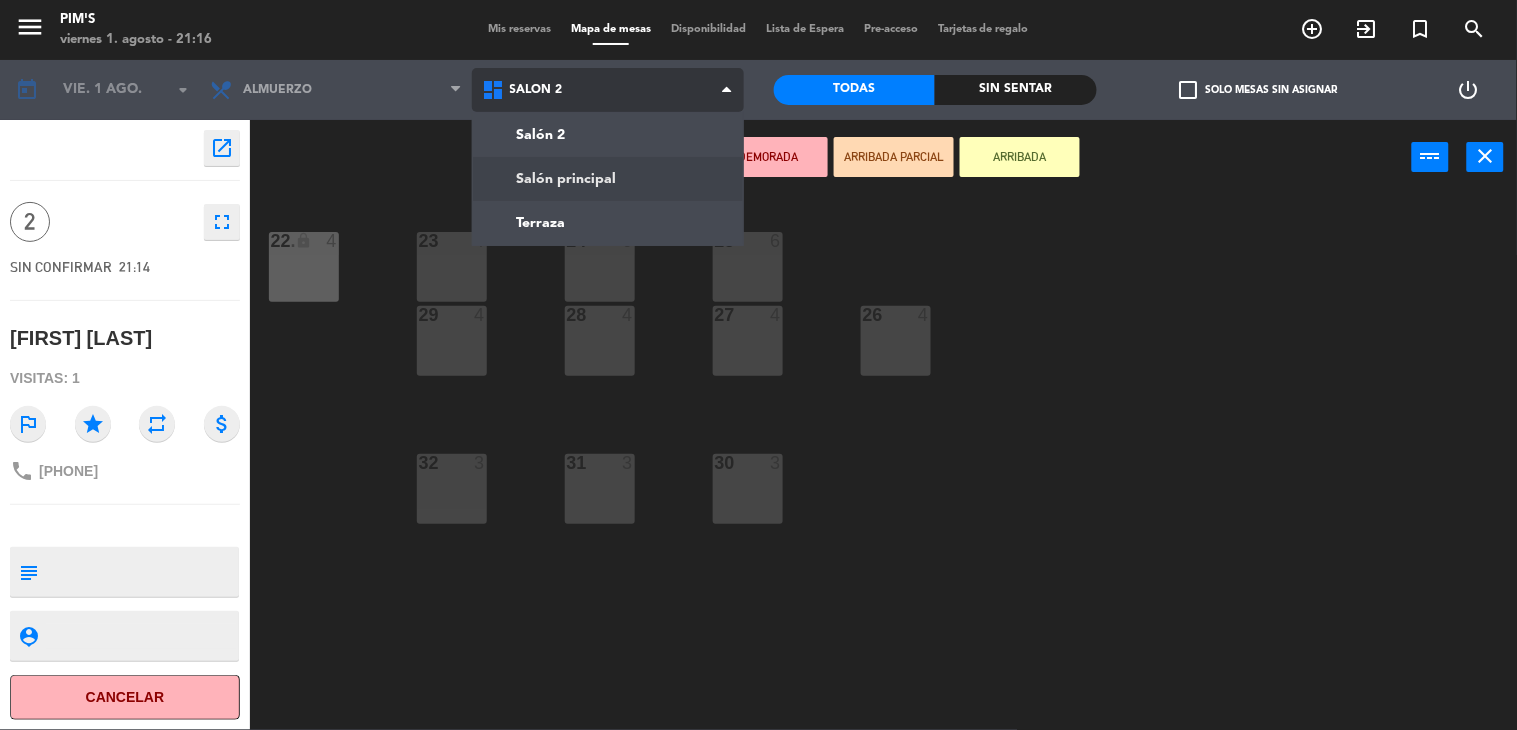 click on "menu Pim's viernes 1. agosto - 21:16 Mis reservas Mapa de mesas Disponibilidad Lista de Espera Pre-acceso Tarjetas de regalo add_circle_outline exit_to_app turned_in_not search today vie. 1 ago. arrow_drop_down Almuerzo Almuerzo Almuerzo Salón 2 Salón principal Terraza Salón 2 Salón 2 Salón principal Terraza Todas Sin sentar check_box_outline_blank Solo mesas sin asignar power_settings_new open_in_new 2 fullscreen SIN CONFIRMAR 21:14 [FIRST] [LAST] Visitas: 1 outlined_flag star repeat attach_money phone [PHONE] subject person_pin Cancelar Confirmar DEMORADA ARRIBADA PARCIAL ARRIBADA power_input close 23 4 24 6 25 6 22 lock 4 22. 4 26 4 27 4 28 4 29 4 30 3 31 3 32 3" 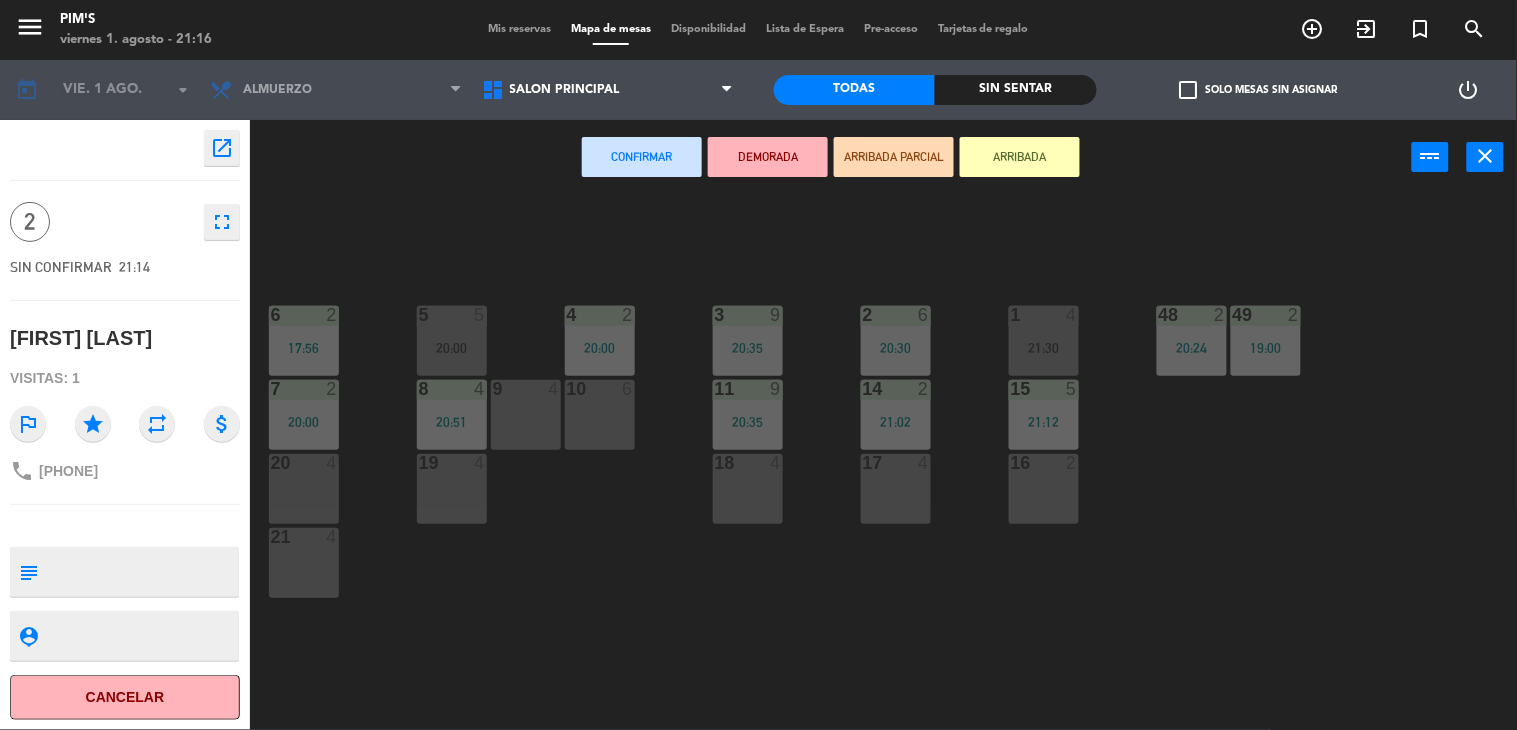 click on "Confirmar   DEMORADA   ARRIBADA PARCIAL   ARRIBADA  power_input close" 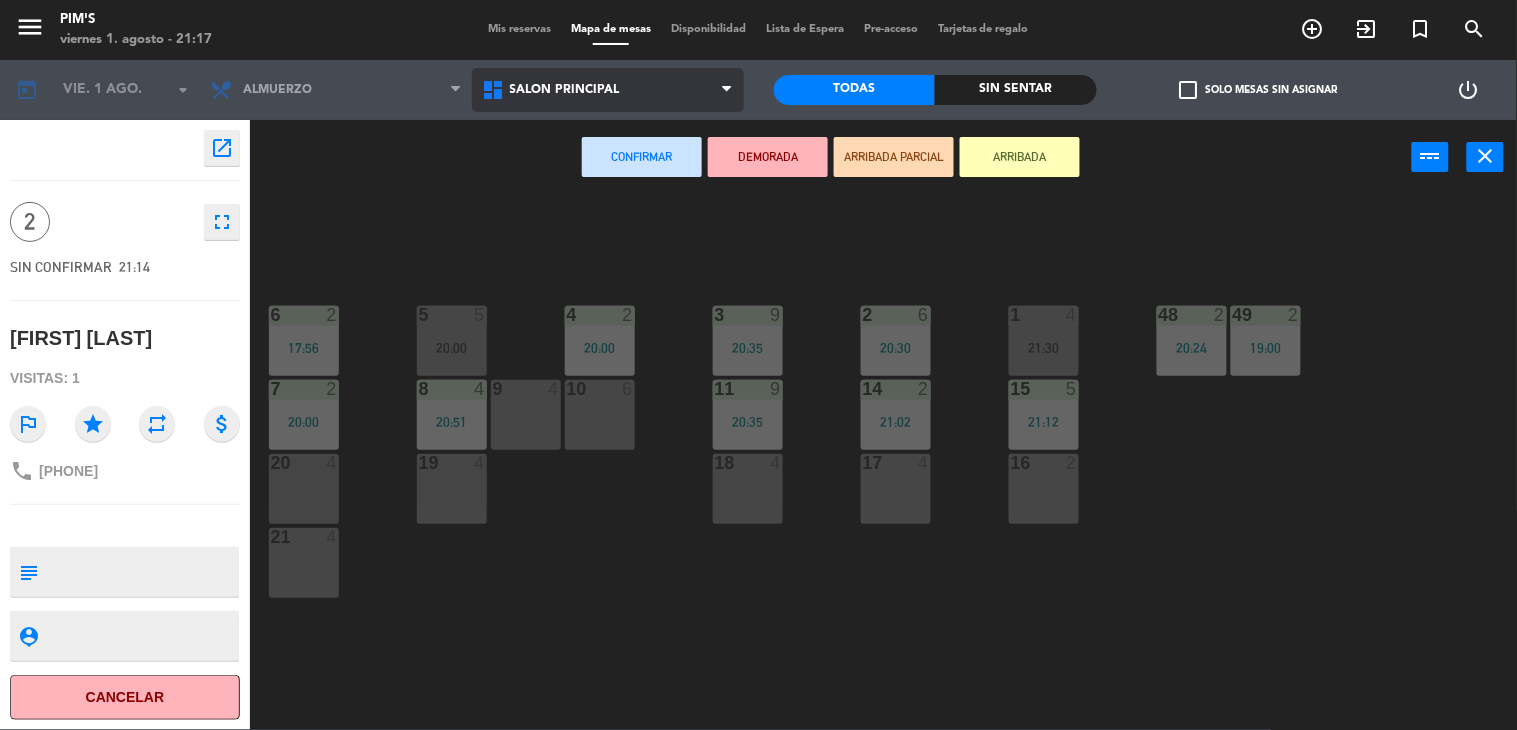 click on "Salón principal" at bounding box center (608, 90) 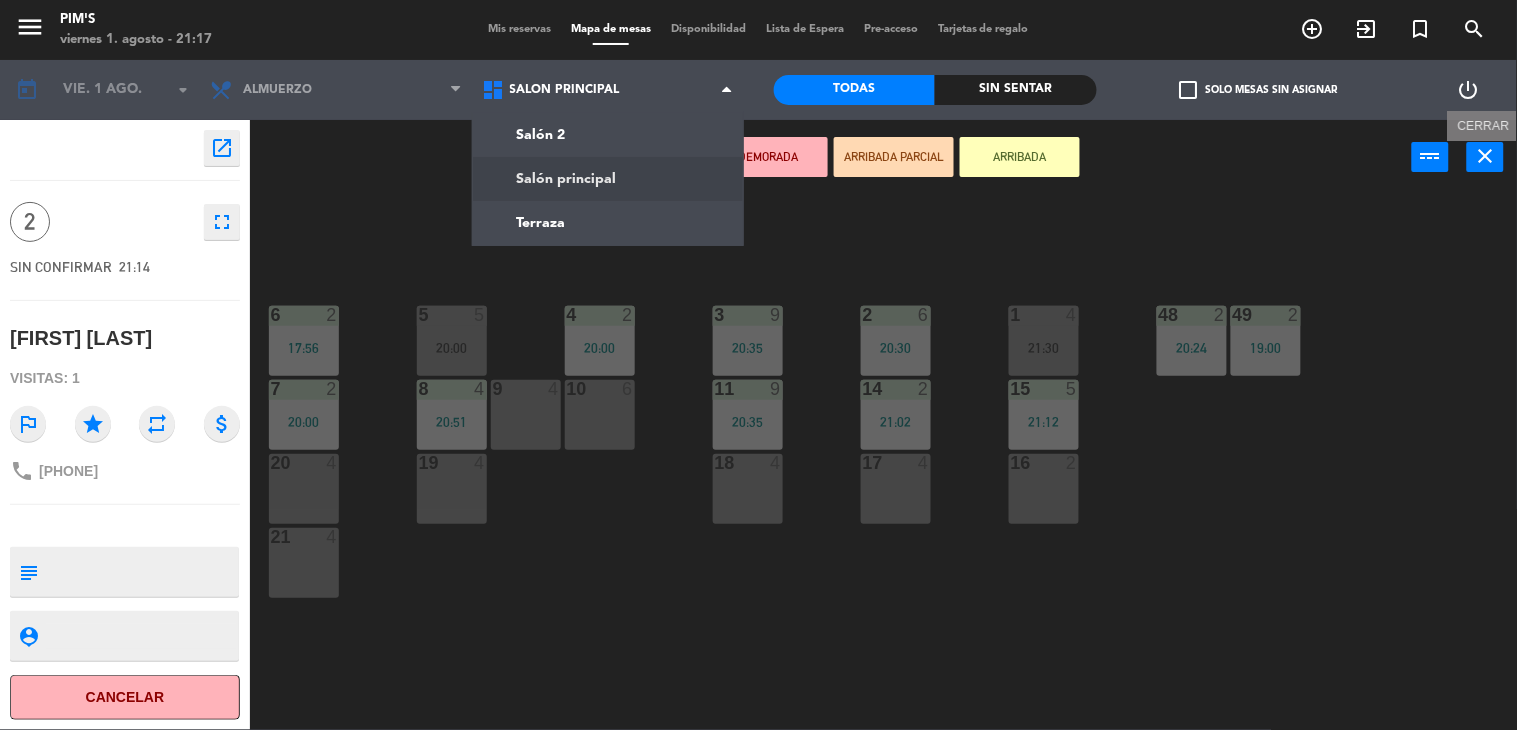 click on "close" at bounding box center [1486, 156] 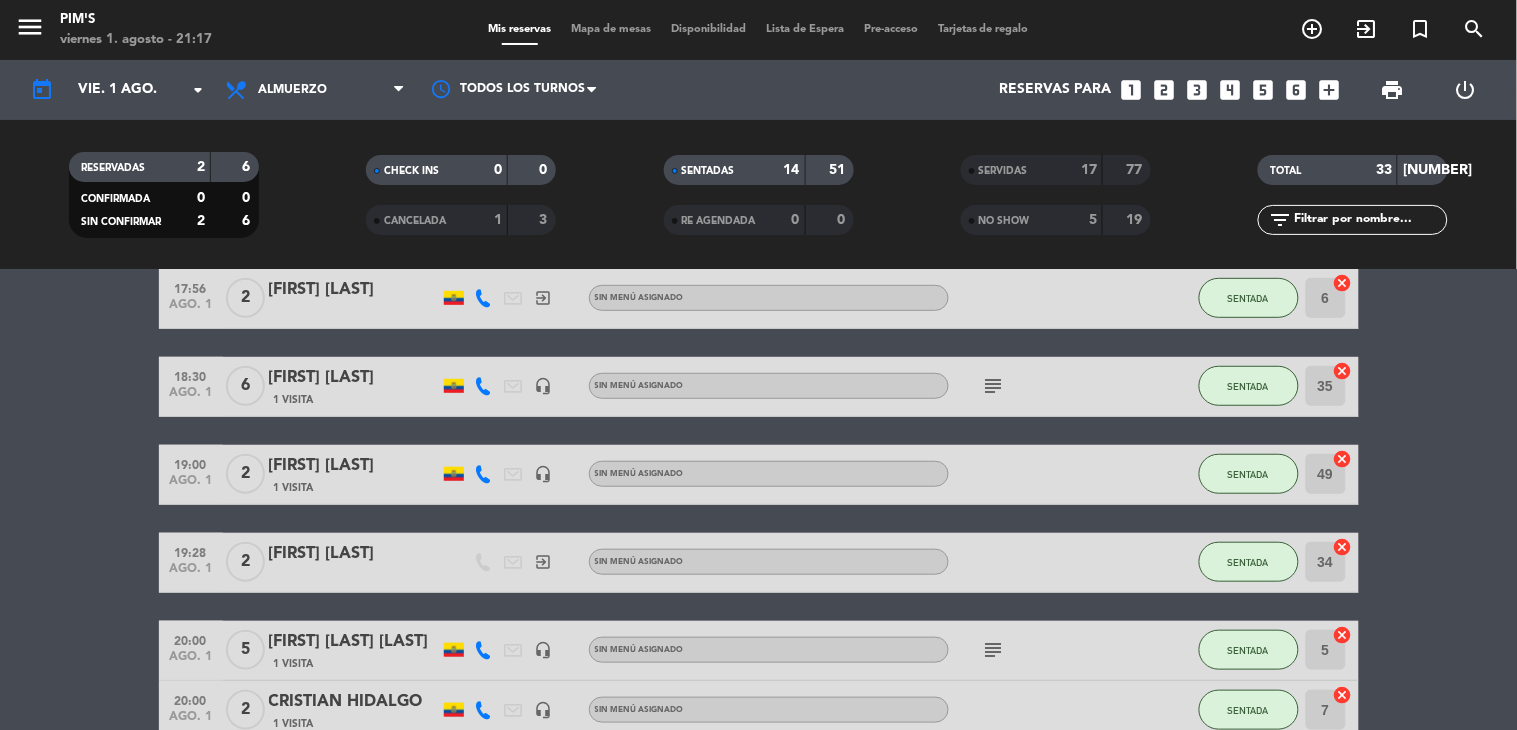 scroll, scrollTop: 444, scrollLeft: 0, axis: vertical 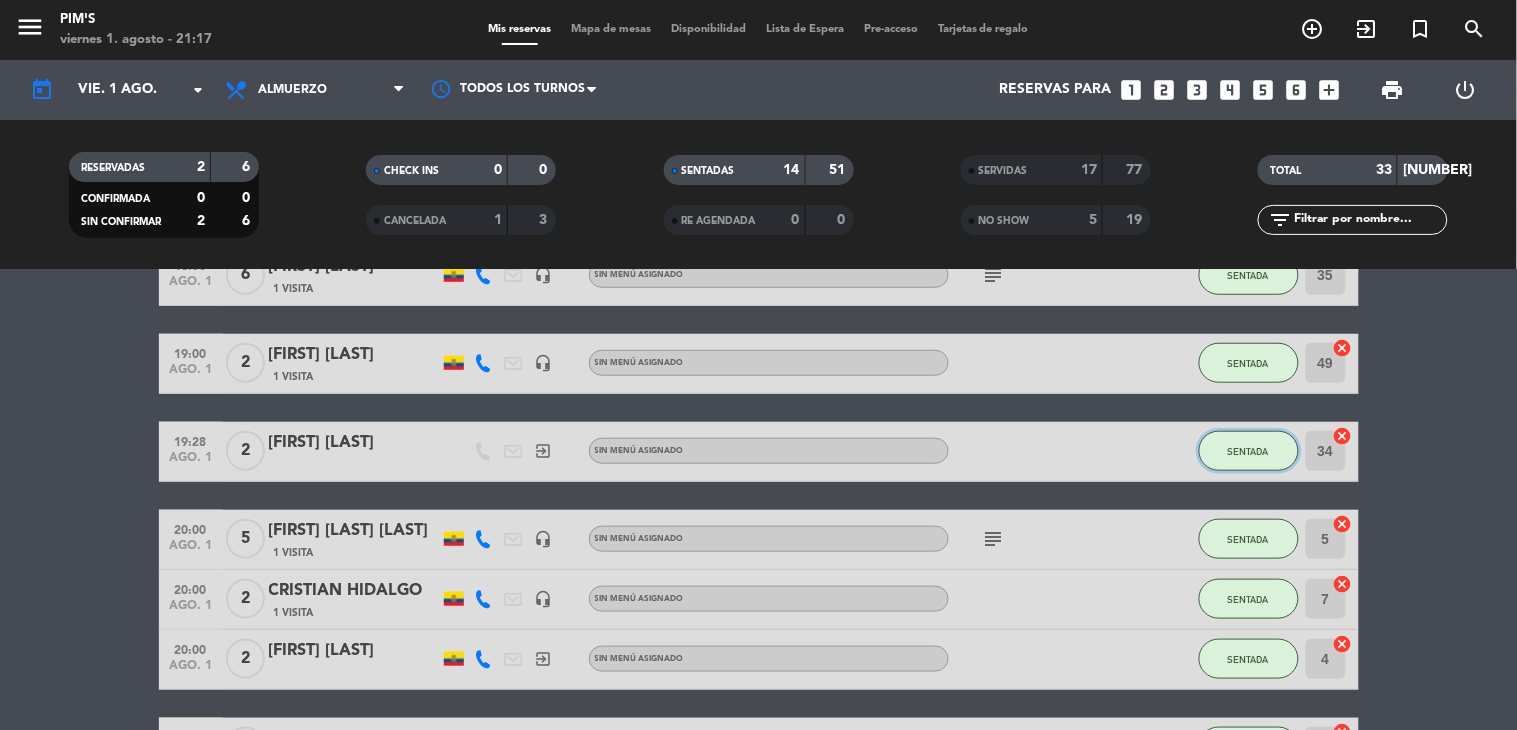 click on "SENTADA" 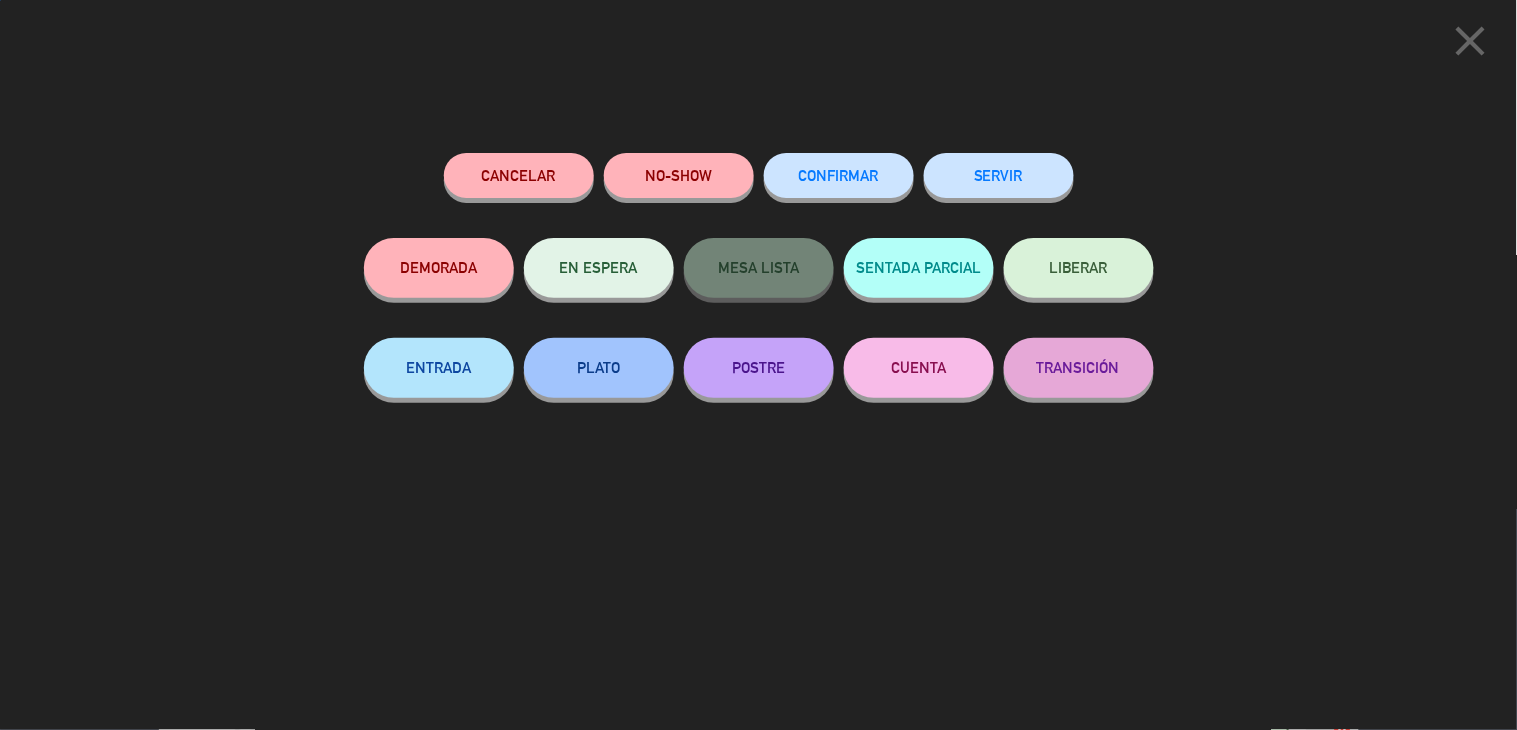click on "SERVIR" 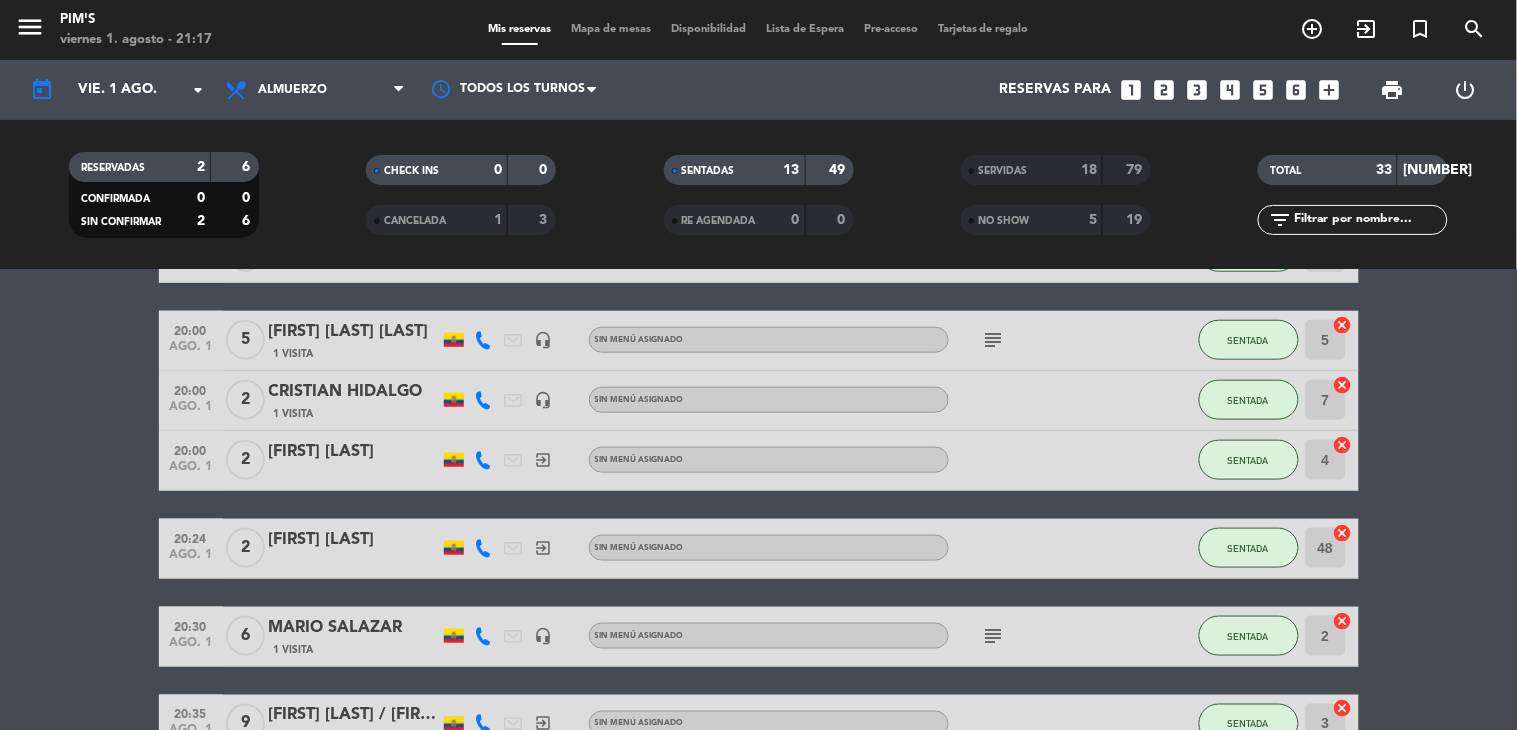 scroll, scrollTop: 666, scrollLeft: 0, axis: vertical 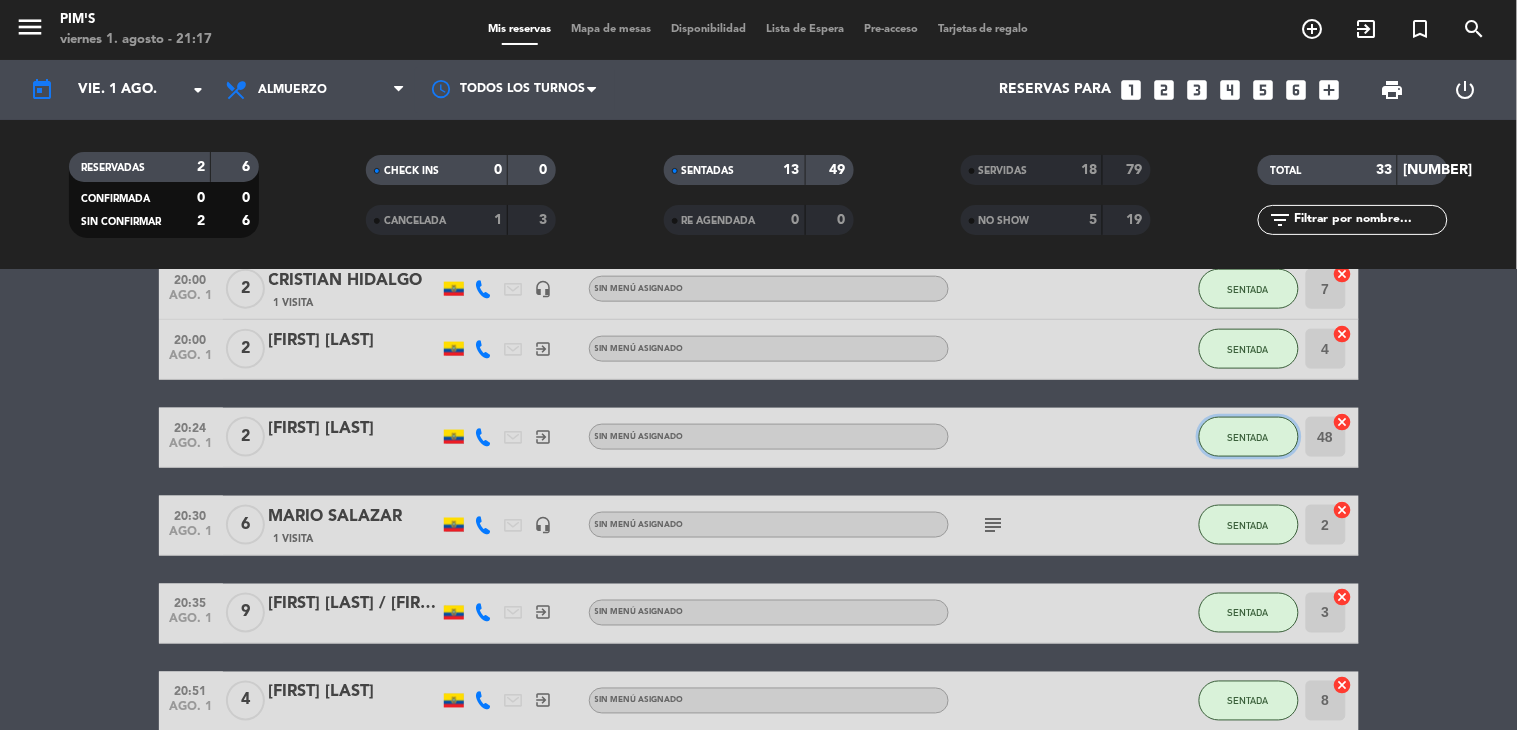 click on "SENTADA" 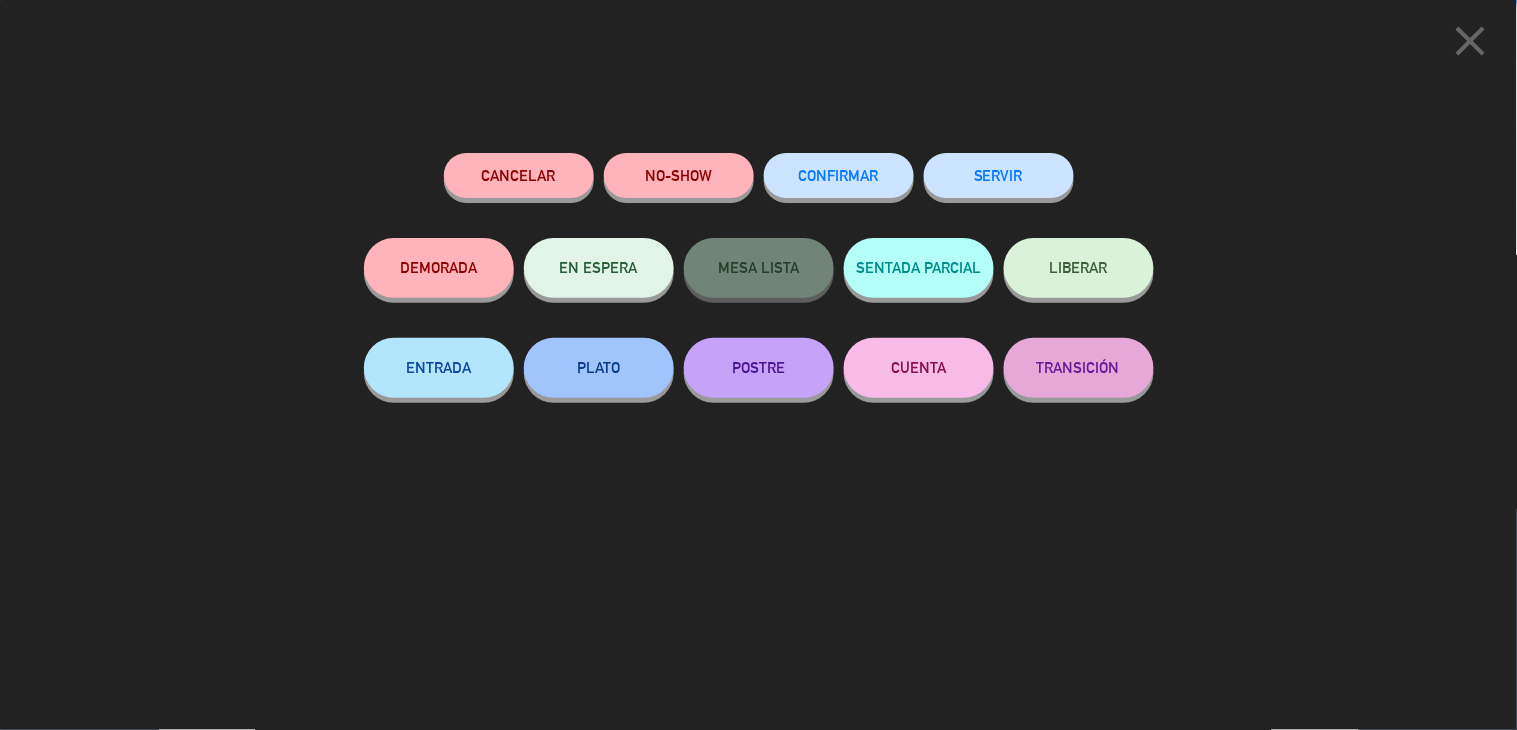 click on "SERVIR" 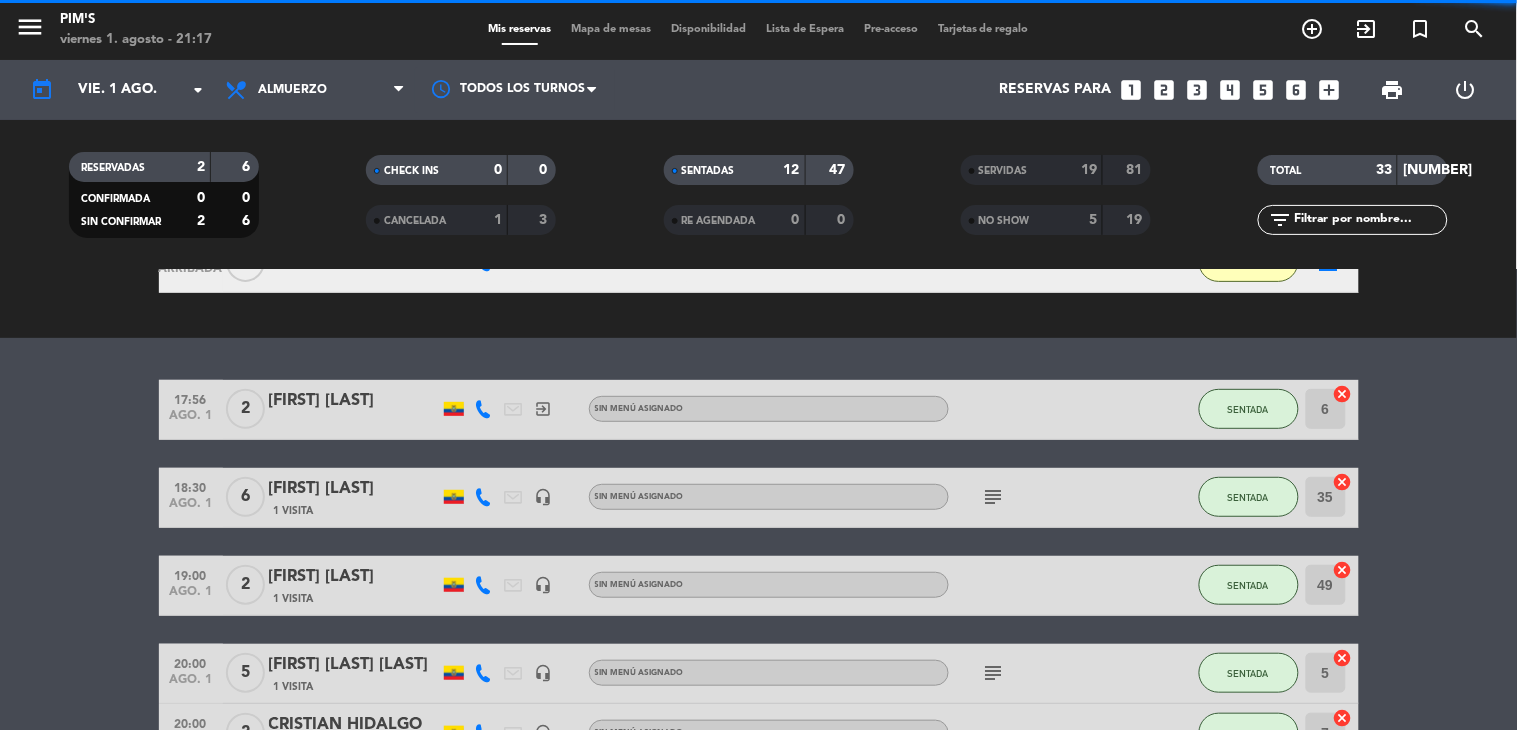 scroll, scrollTop: 0, scrollLeft: 0, axis: both 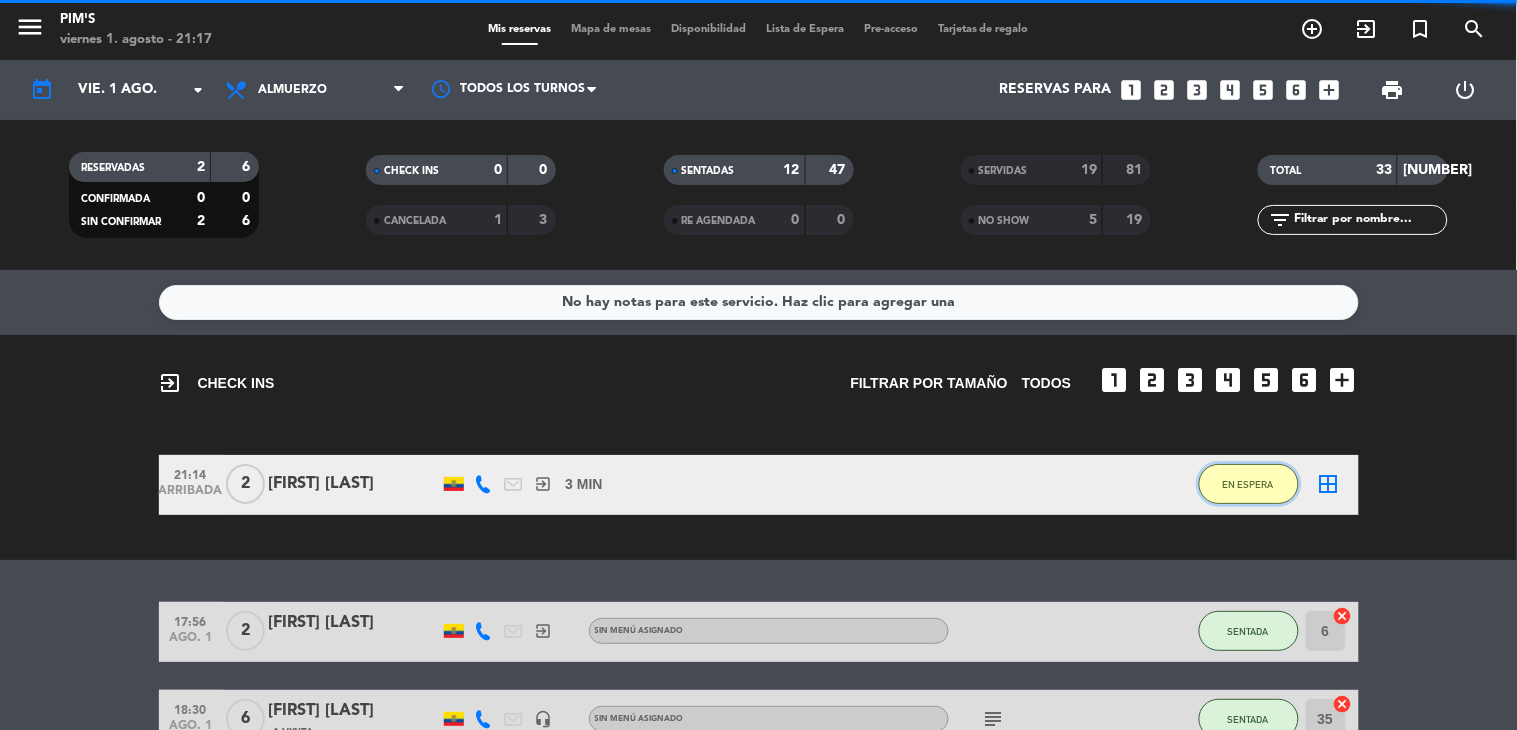 click on "EN ESPERA" 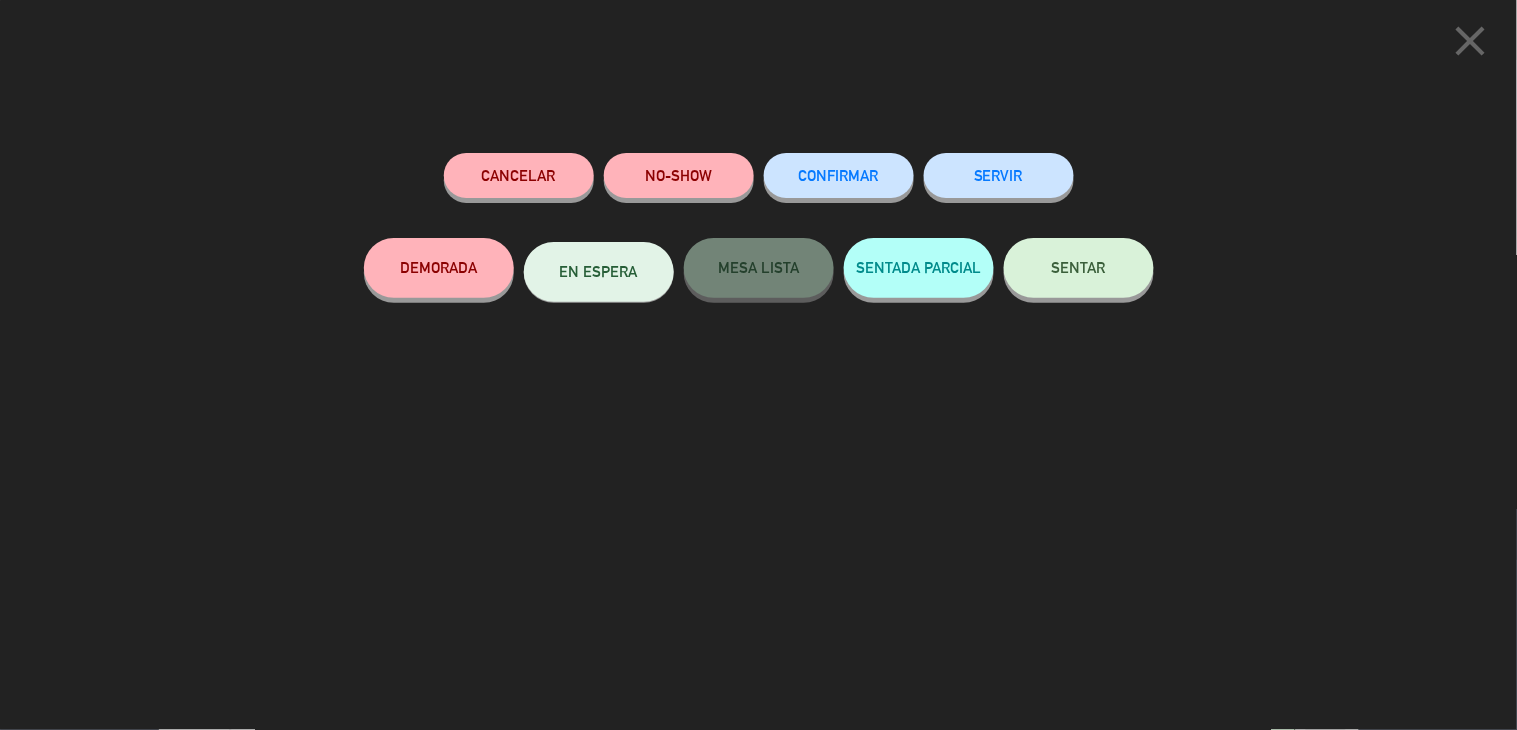 click on "SENTAR" 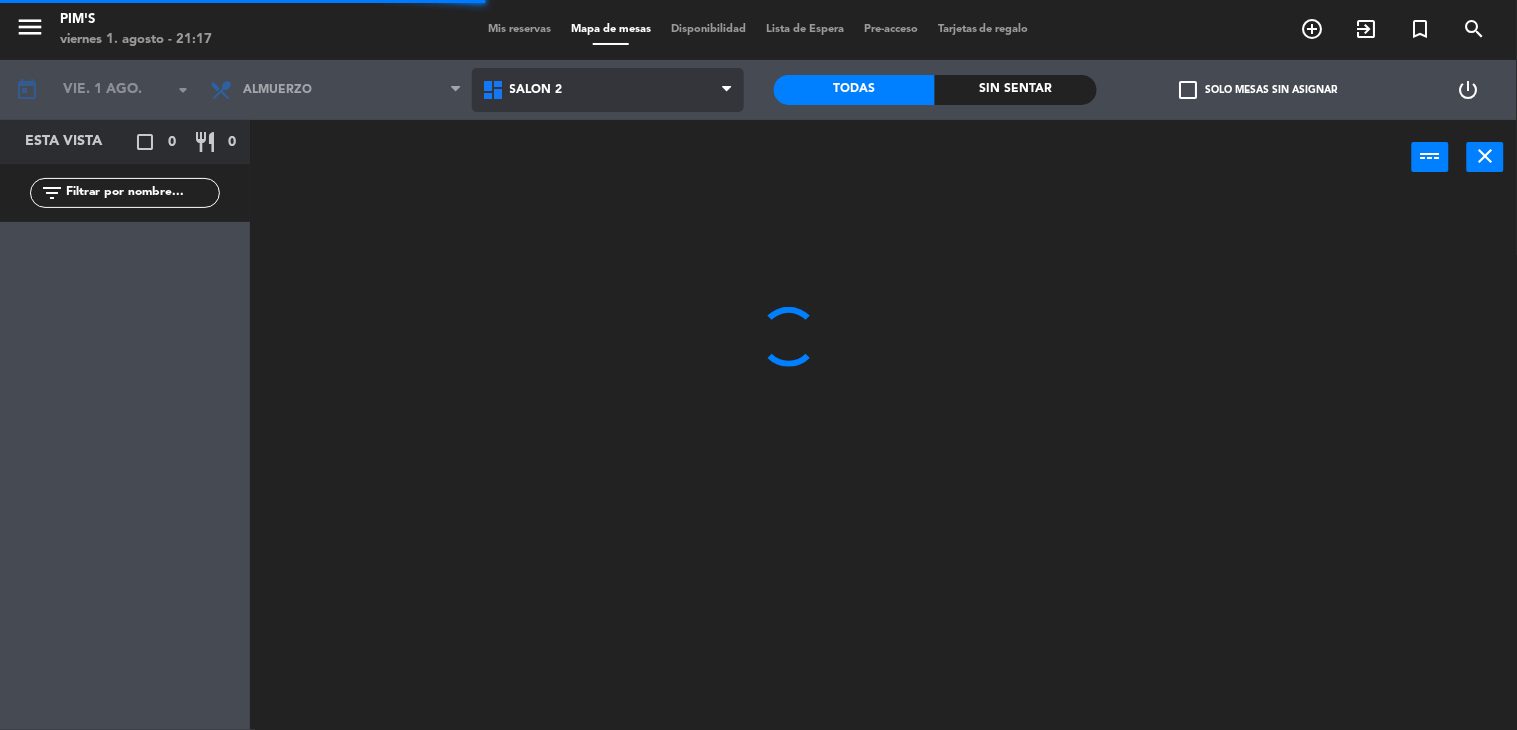 click on "Salón 2" at bounding box center [608, 90] 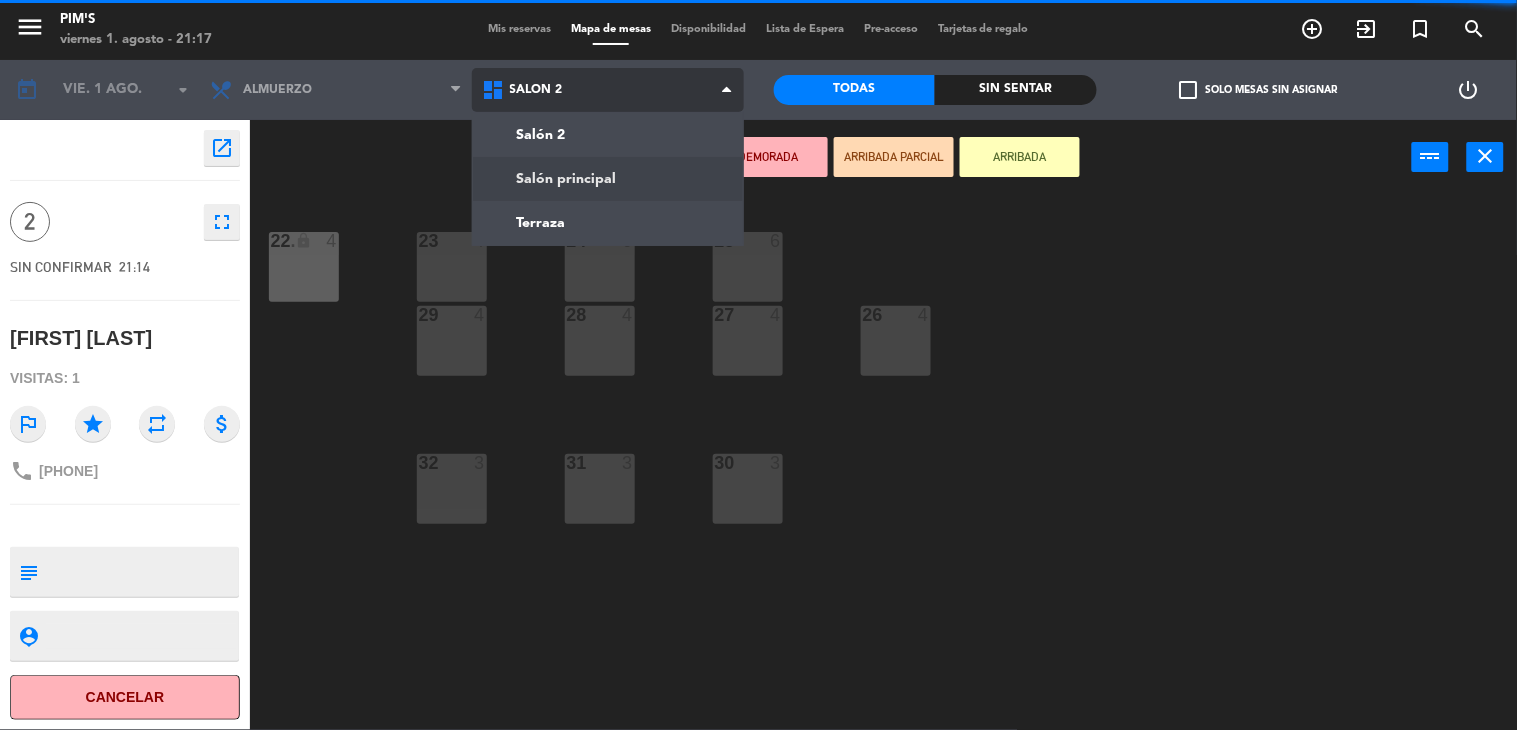 click on "menu  Pim's   viernes 1. agosto - 21:17   Mis reservas   Mapa de mesas   Disponibilidad   Lista de Espera   Pre-acceso   Tarjetas de regalo  add_circle_outline exit_to_app turned_in_not search today    vie. 1 ago. arrow_drop_down  Almuerzo  Almuerzo  Almuerzo  Salón 2   Salón principal   Terraza   Salón 2   Salón 2   Salón principal   Terraza   Todas  Sin sentar  check_box_outline_blank   Solo mesas sin asignar   power_settings_new    open_in_new 2    fullscreen  SIN CONFIRMAR   21:14   GUSTAVO CACERES  Visitas: 1 outlined_flag star repeat attach_money phone +593991340863 subject                              person_pin                              Cancelar   Confirmar   DEMORADA   ARRIBADA PARCIAL   ARRIBADA  power_input close 23  4  24  6  25  6  22 lock  4  22.  4  26  4  27  4  28  4  29  4  30  3  31  3  32  3" 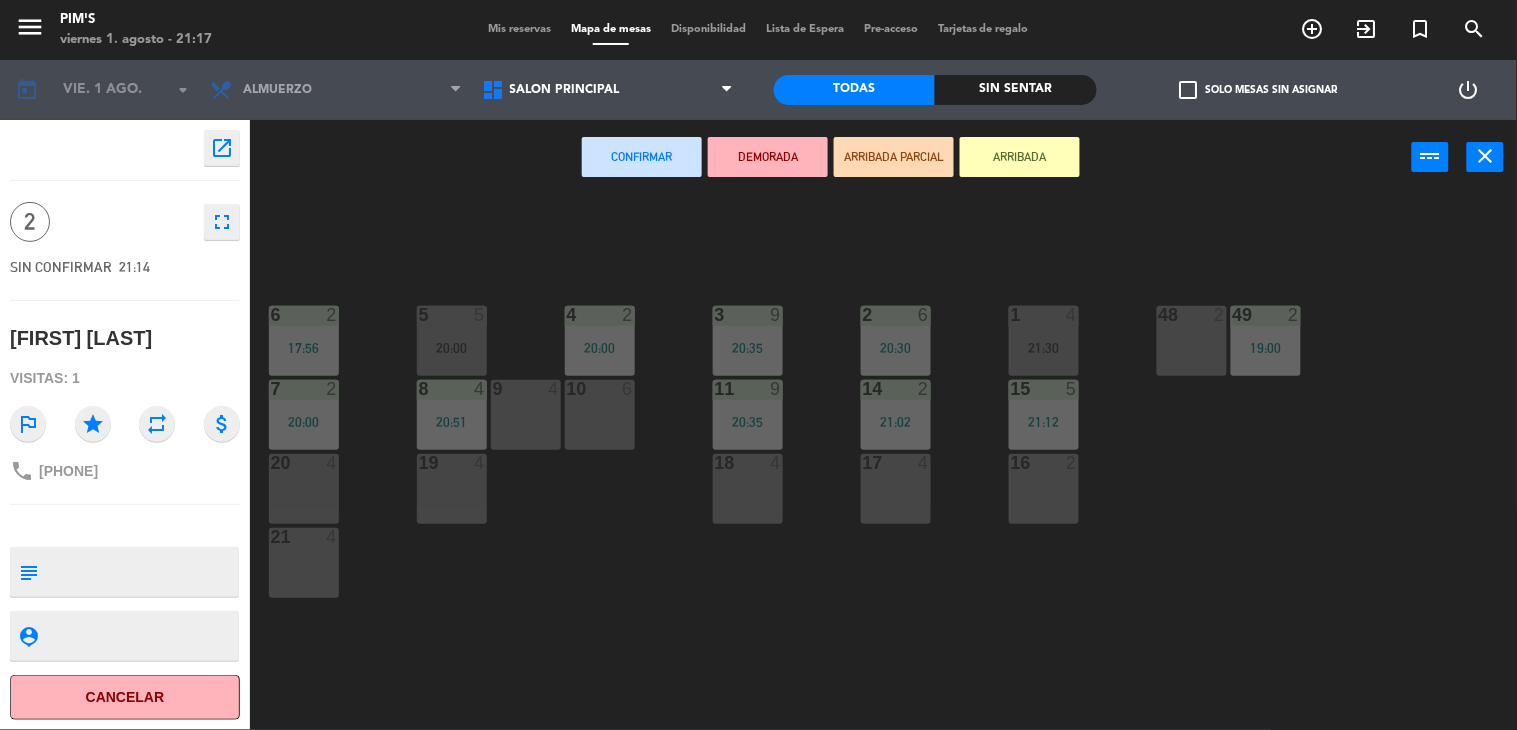 drag, startPoint x: 1177, startPoint y: 338, endPoint x: 1166, endPoint y: 314, distance: 26.400757 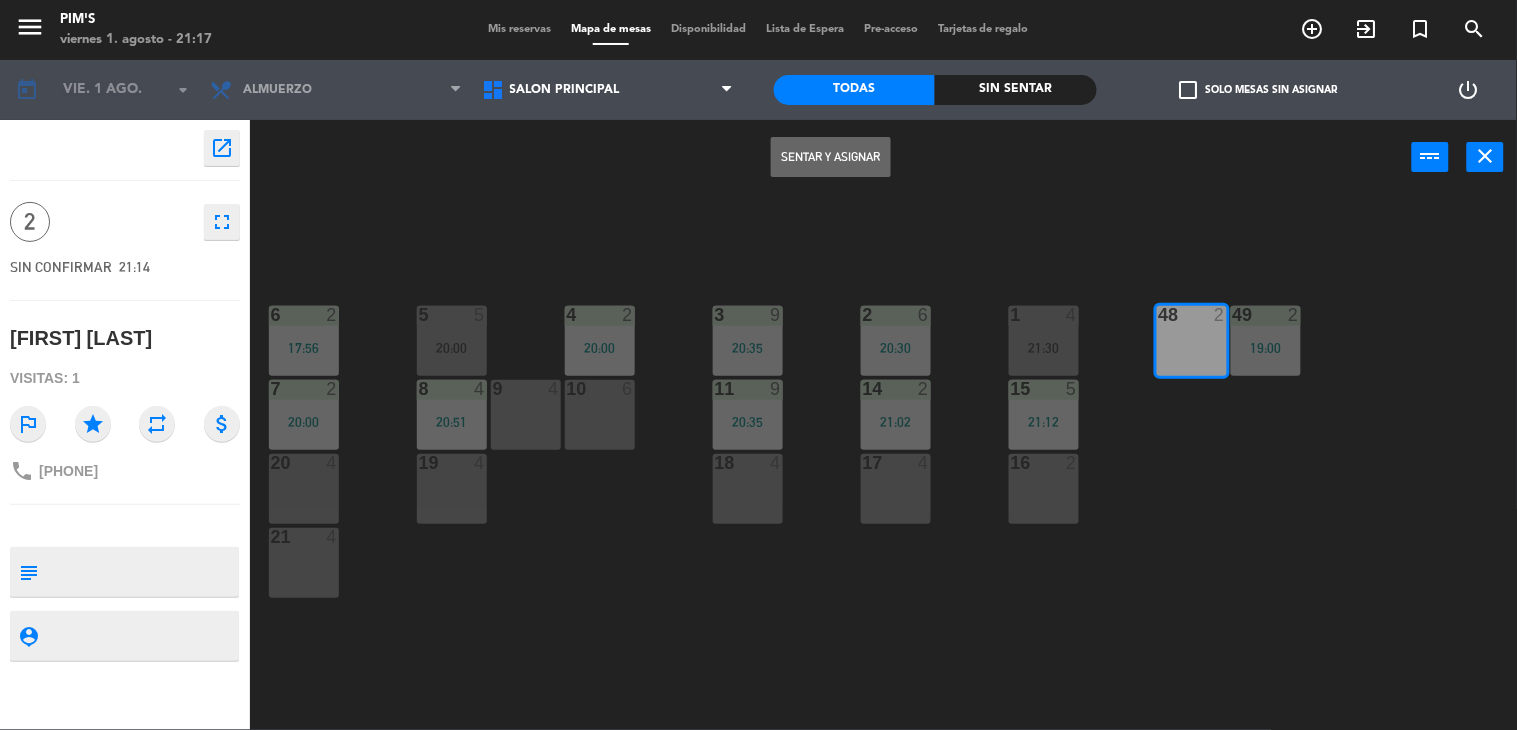 click on "Sentar y Asignar" at bounding box center [831, 157] 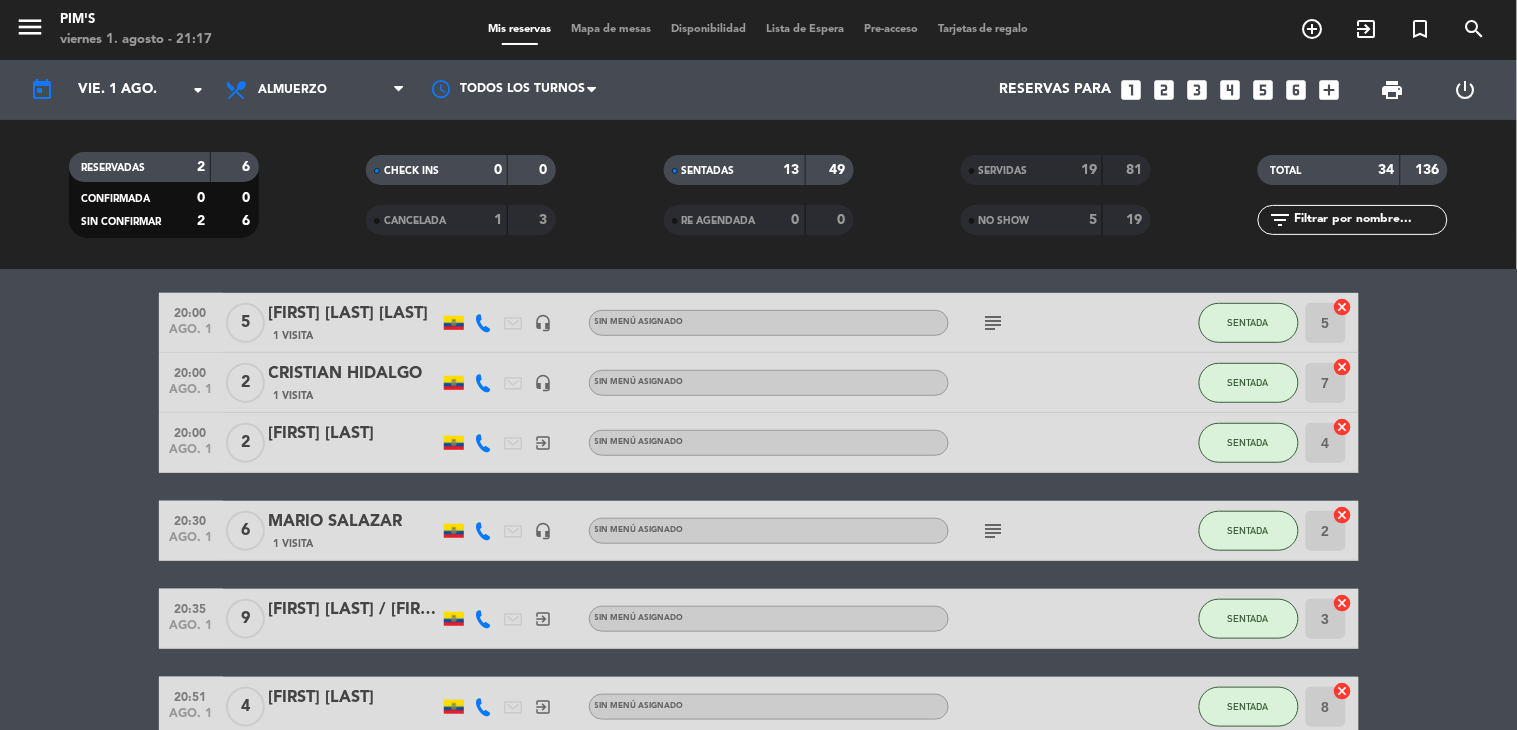 scroll, scrollTop: 222, scrollLeft: 0, axis: vertical 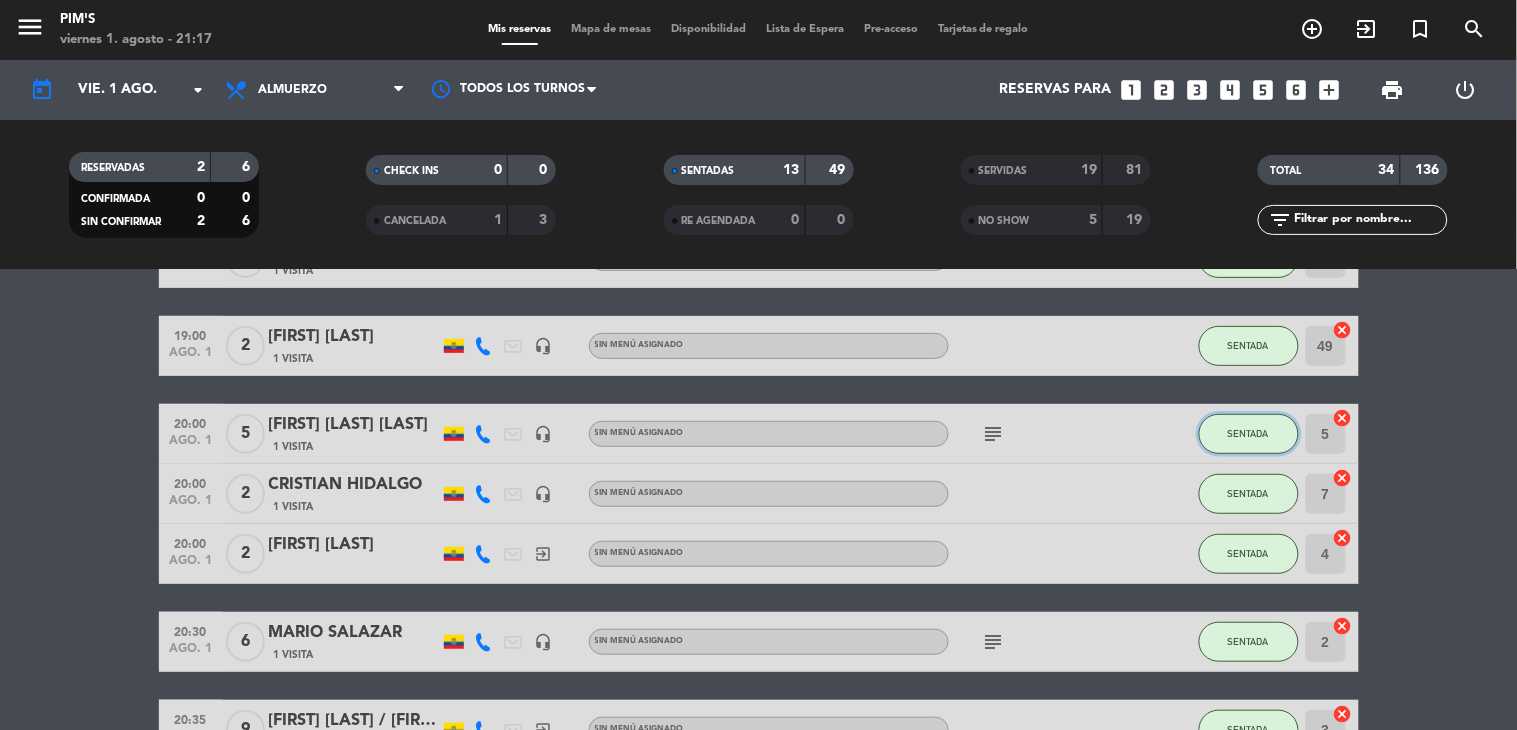 click on "SENTADA" 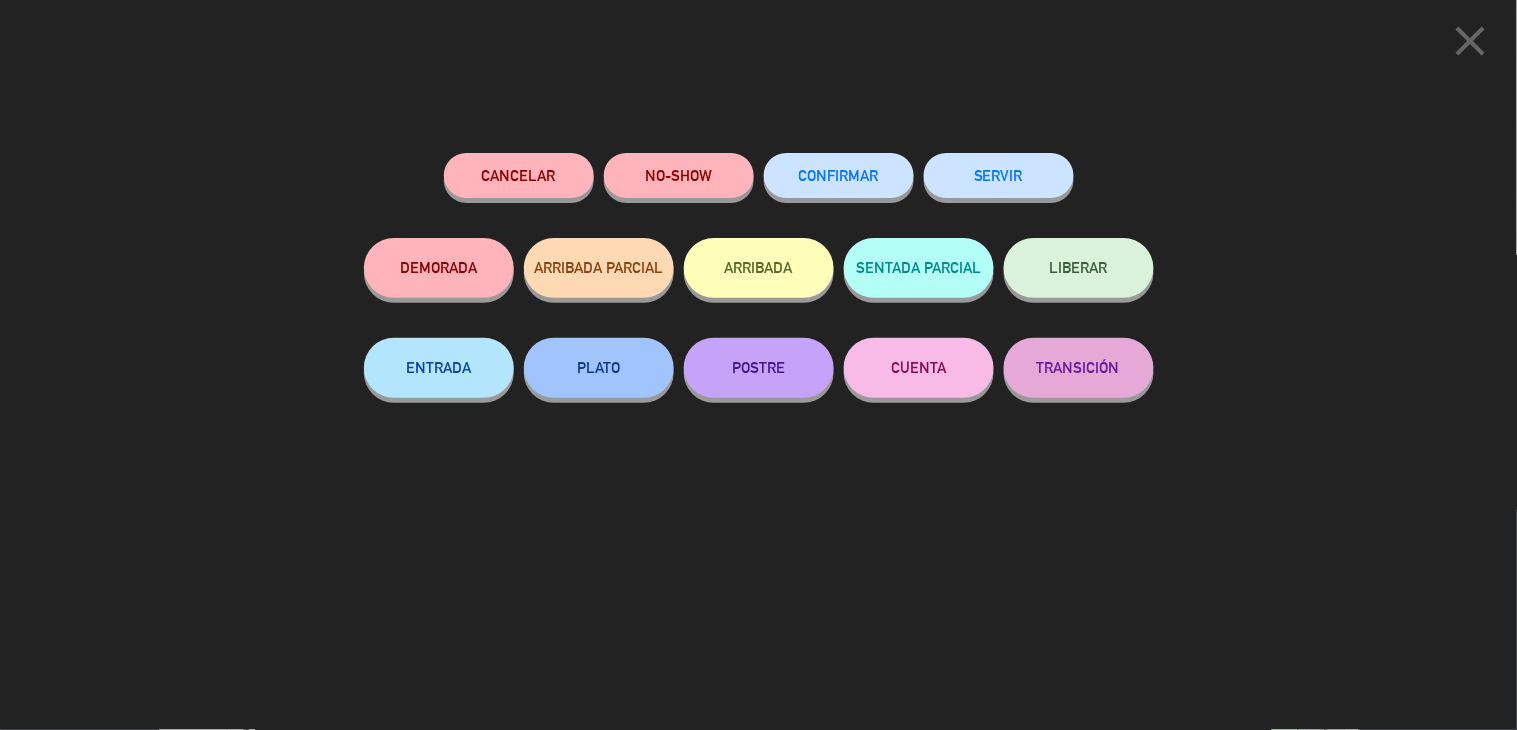 click on "LIBERAR" 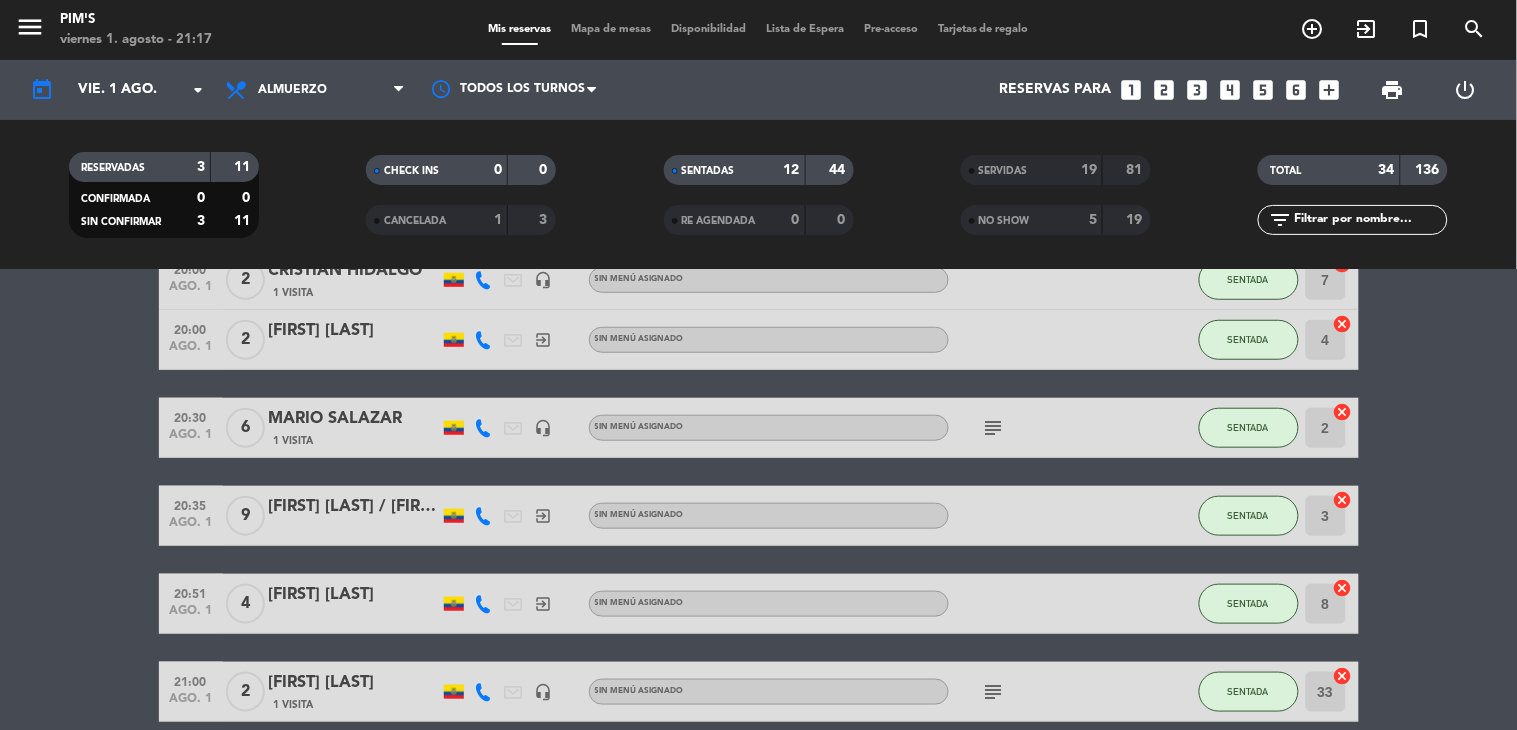 scroll, scrollTop: 444, scrollLeft: 0, axis: vertical 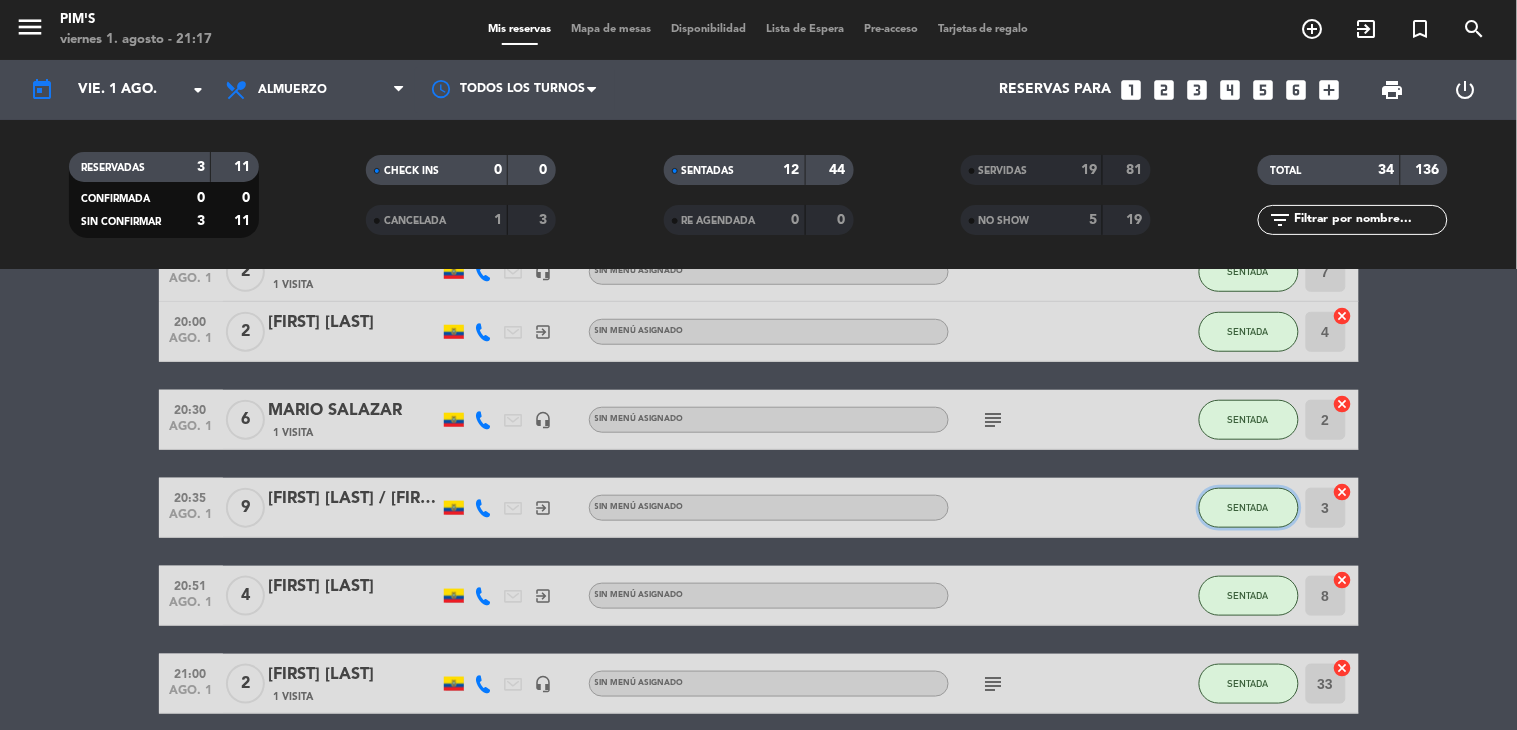 click on "SENTADA" 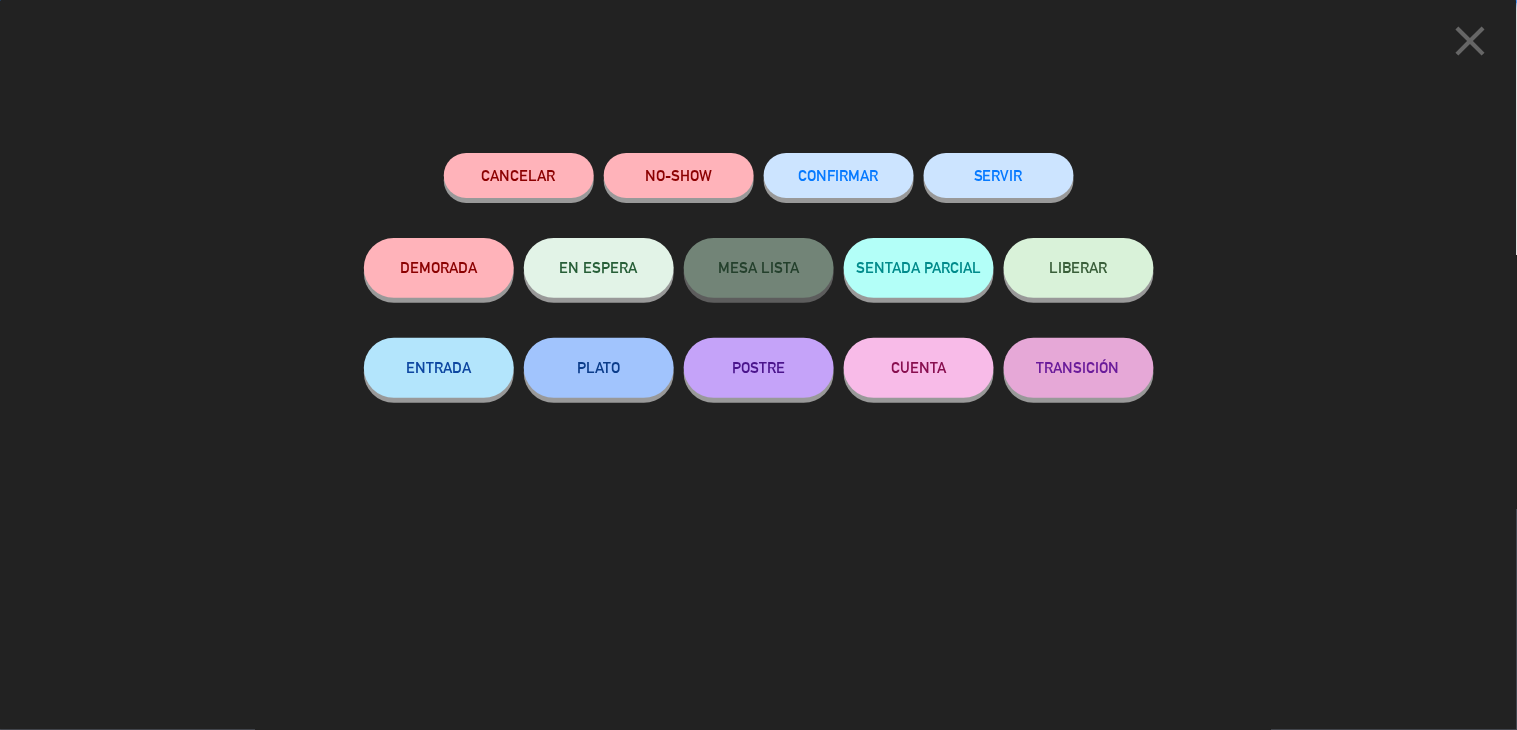 click on "LIBERAR" 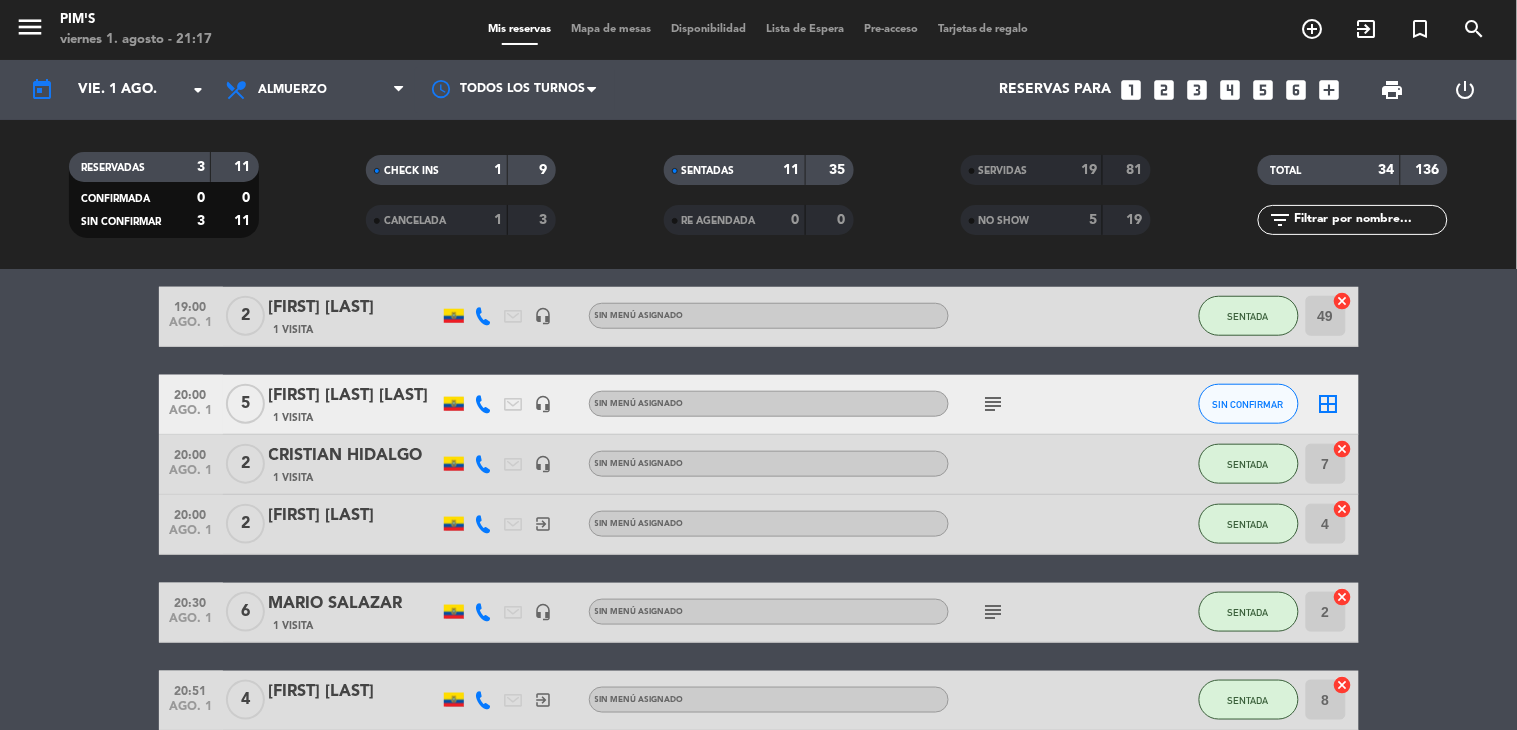 scroll, scrollTop: 461, scrollLeft: 0, axis: vertical 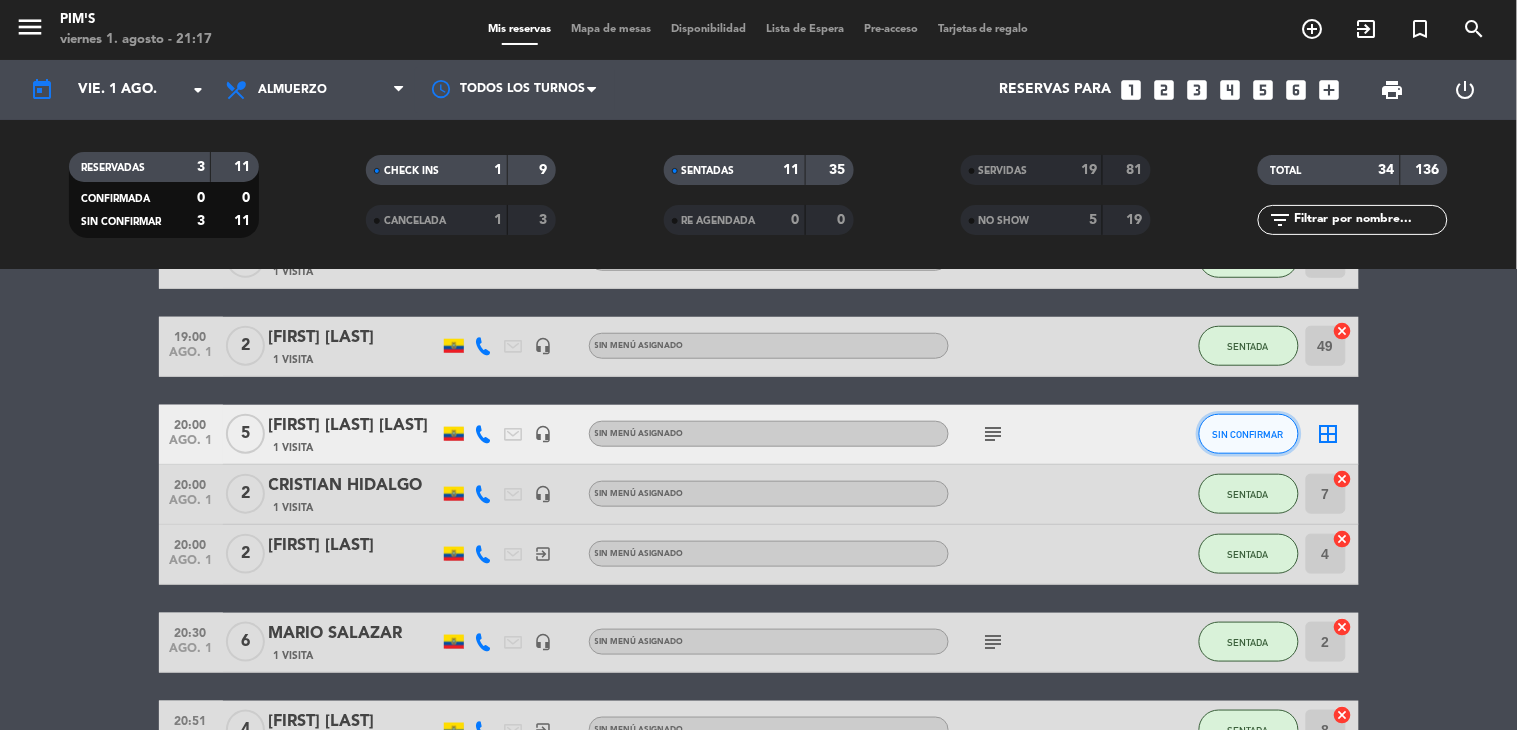 click on "SIN CONFIRMAR" 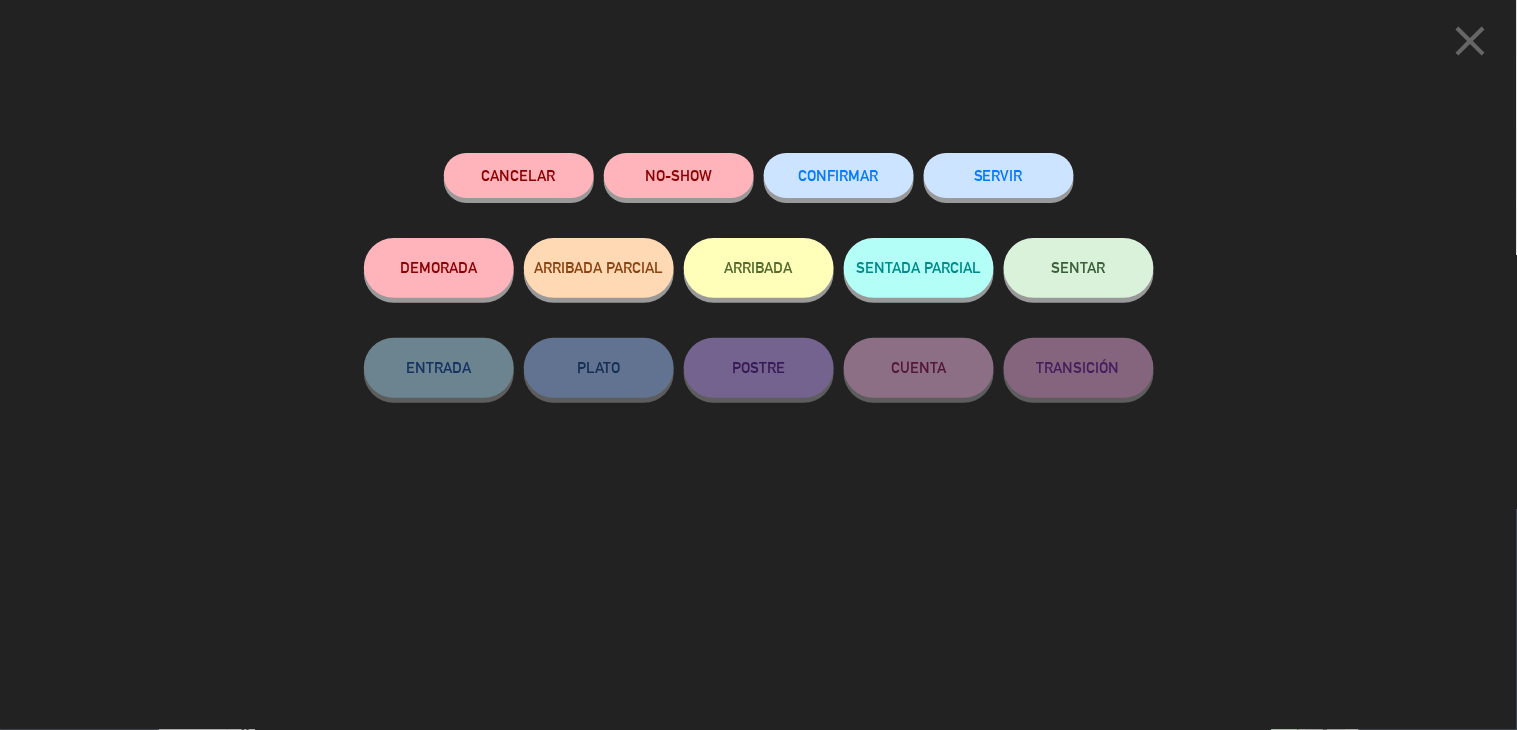 click on "SENTAR" 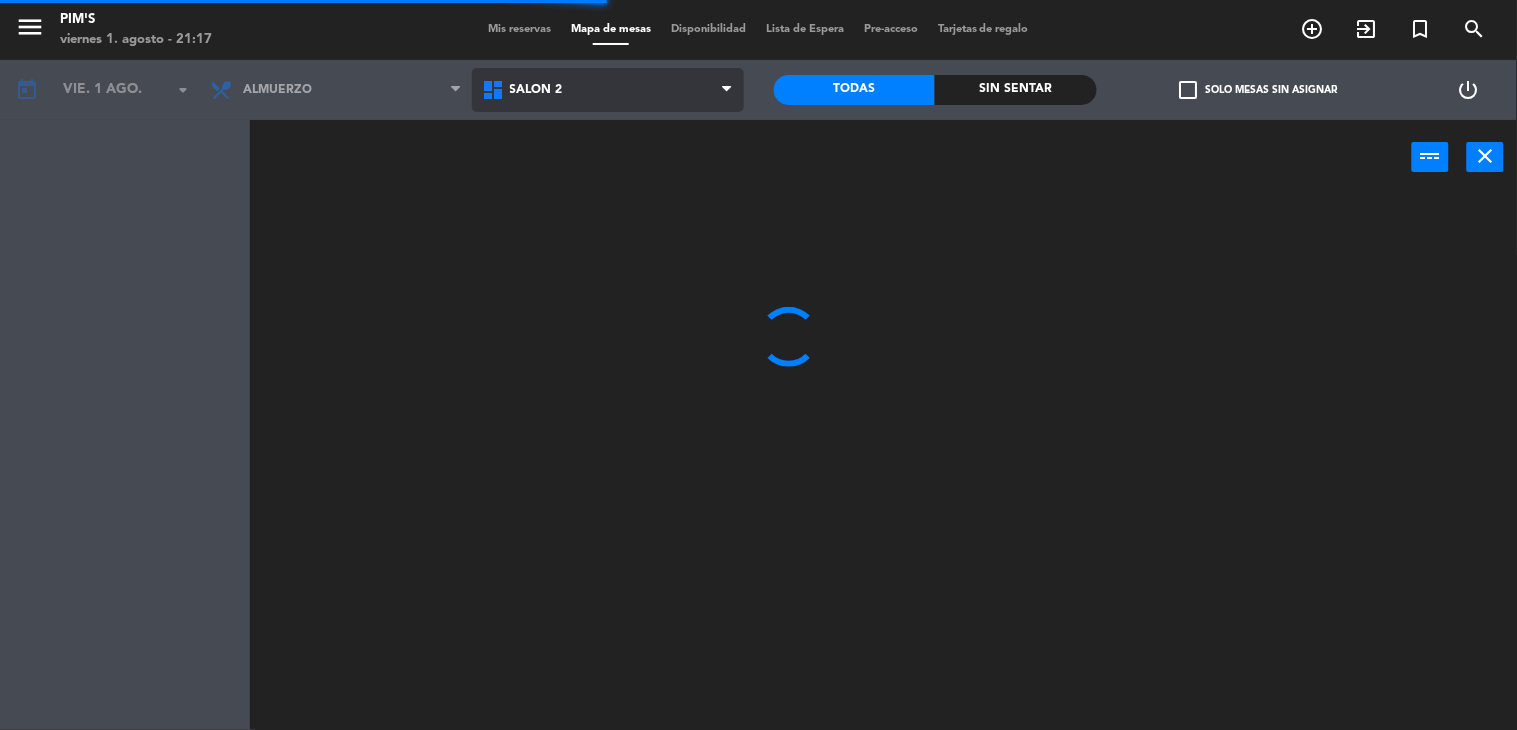 click on "Salón 2" at bounding box center (608, 90) 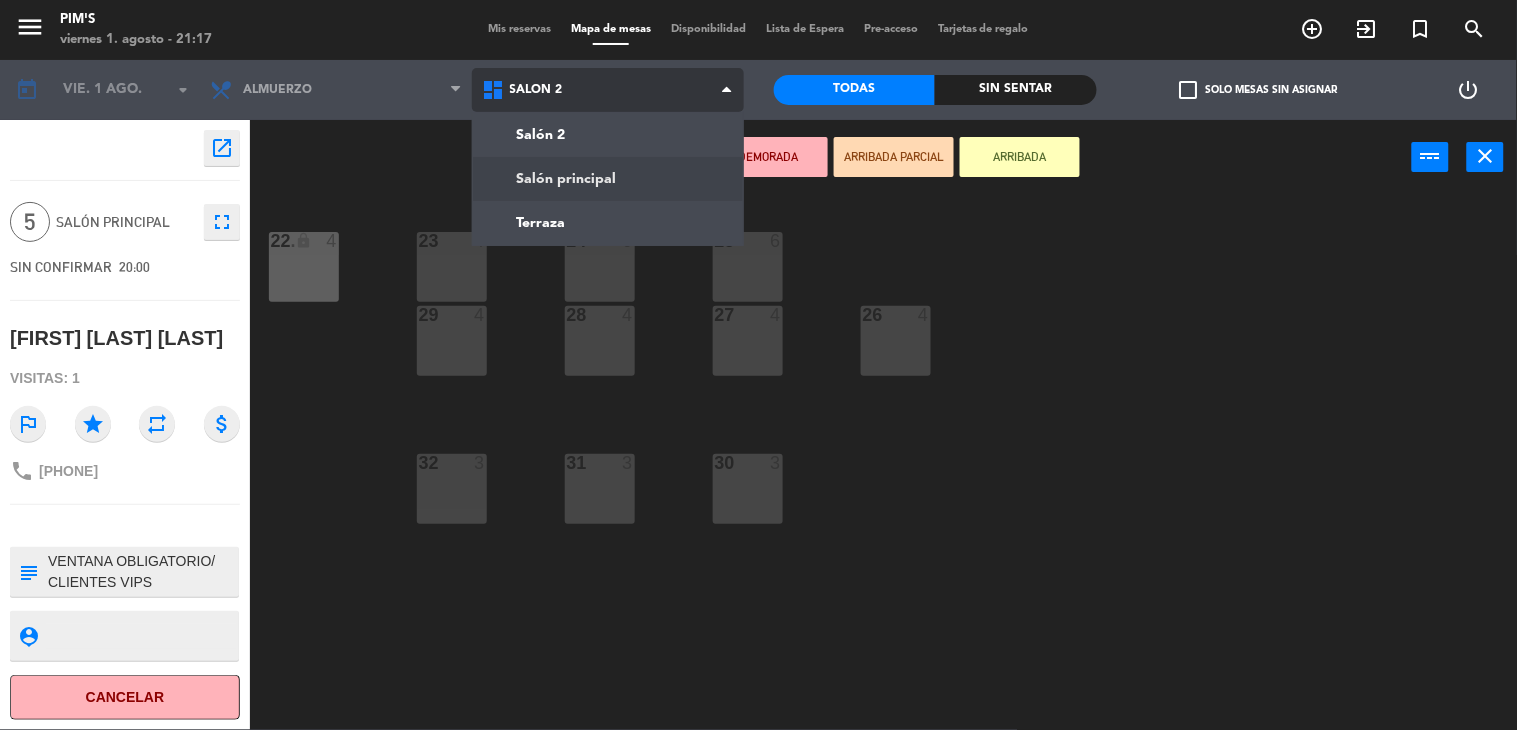click on "menu  Pim's   viernes 1. agosto - 21:17   Mis reservas   Mapa de mesas   Disponibilidad   Lista de Espera   Pre-acceso   Tarjetas de regalo  add_circle_outline exit_to_app turned_in_not search today    vie. 1 ago. arrow_drop_down  Almuerzo  Almuerzo  Almuerzo  Salón 2   Salón principal   Terraza   Salón 2   Salón 2   Salón principal   Terraza   Todas  Sin sentar  check_box_outline_blank   Solo mesas sin asignar   power_settings_new    open_in_new 5  Salón principal  fullscreen  SIN CONFIRMAR   20:00   ADRIANA CARLOS GONZALEZ   Visitas: 1 outlined_flag star repeat attach_money phone +593992217343 subject                              person_pin                              Cancelar   Confirmar   DEMORADA   ARRIBADA PARCIAL   ARRIBADA  power_input close 23  4  24  6  25  6  22 lock  4  22.  4  26  4  27  4  28  4  29  4  30  3  31  3  32  3" 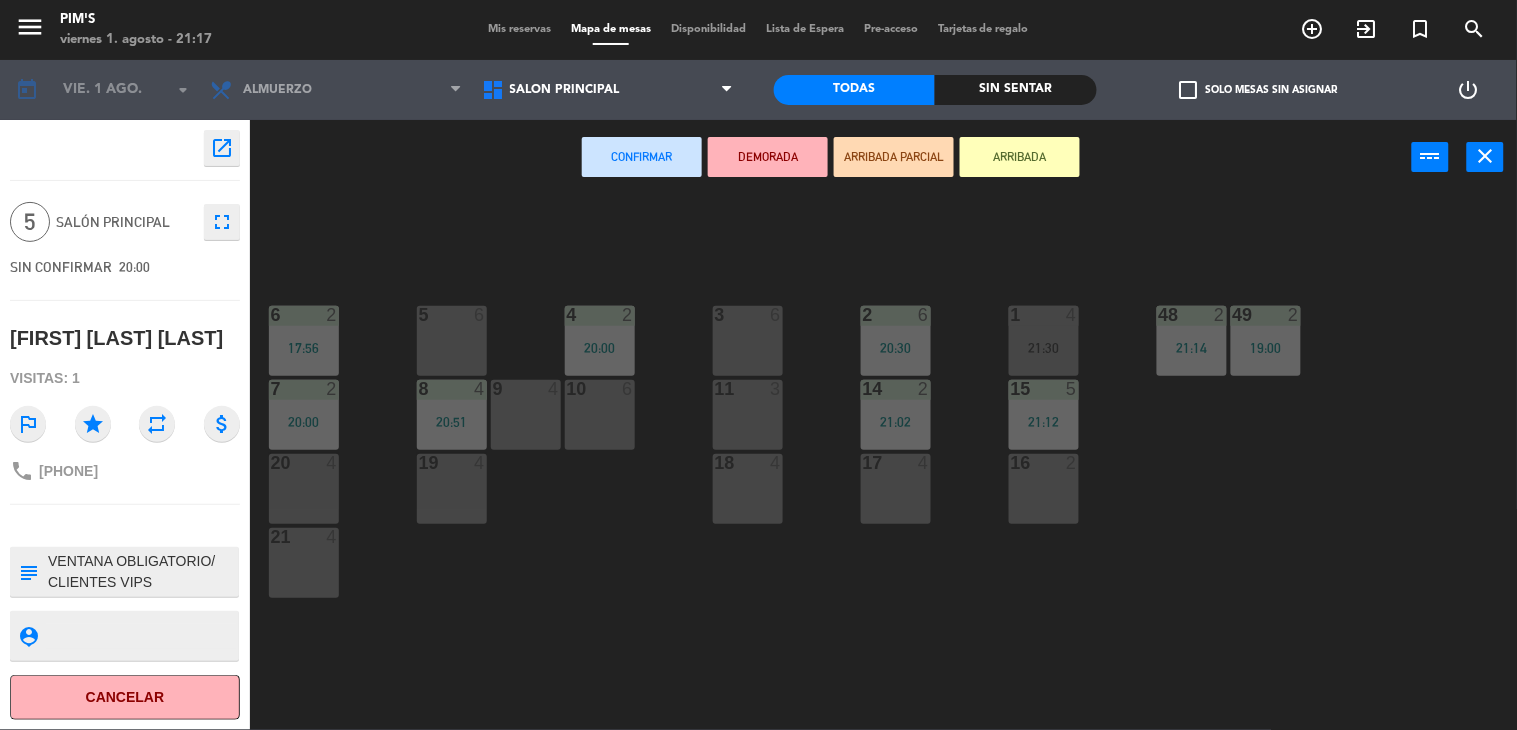 click on "5 6" at bounding box center [452, 341] 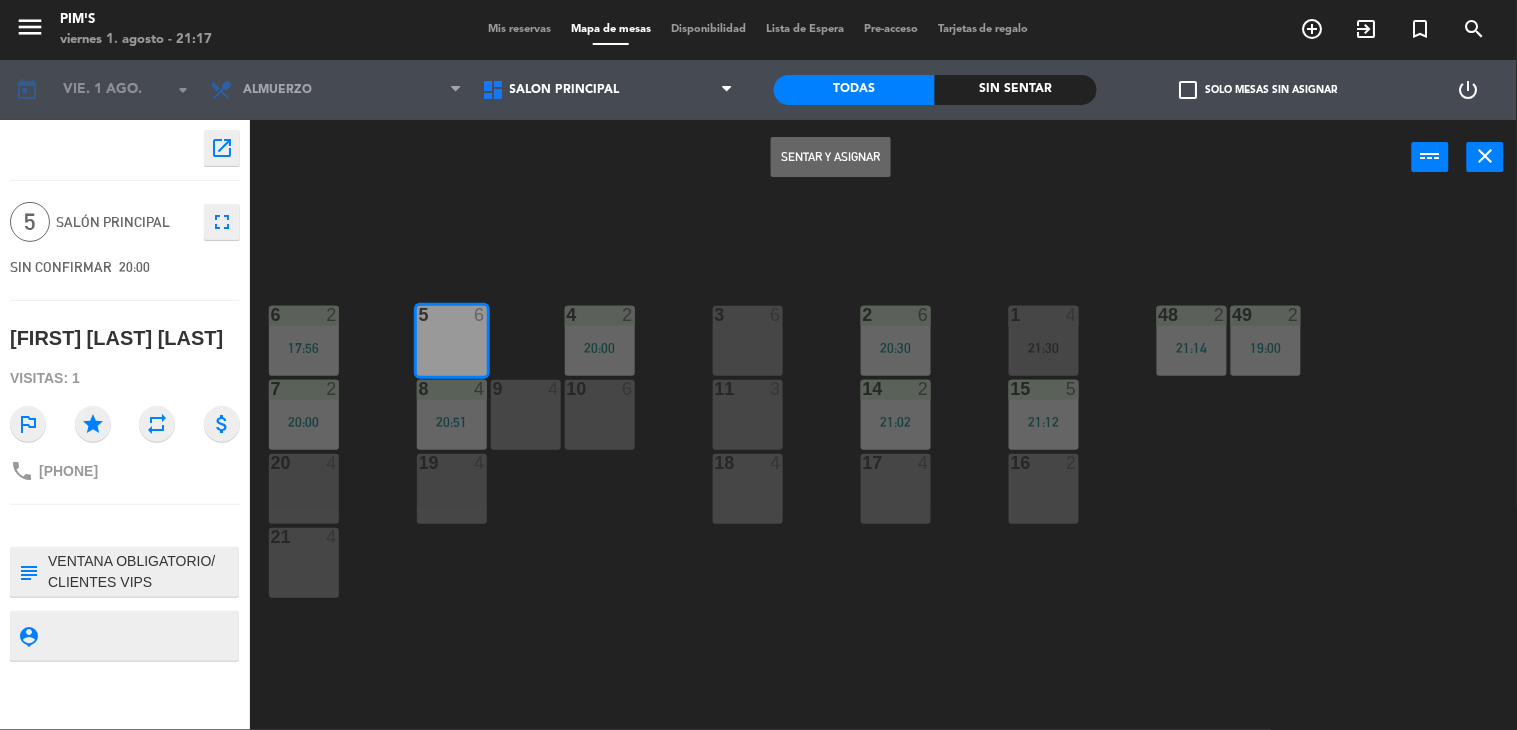 click on "Sentar y Asignar" at bounding box center [831, 157] 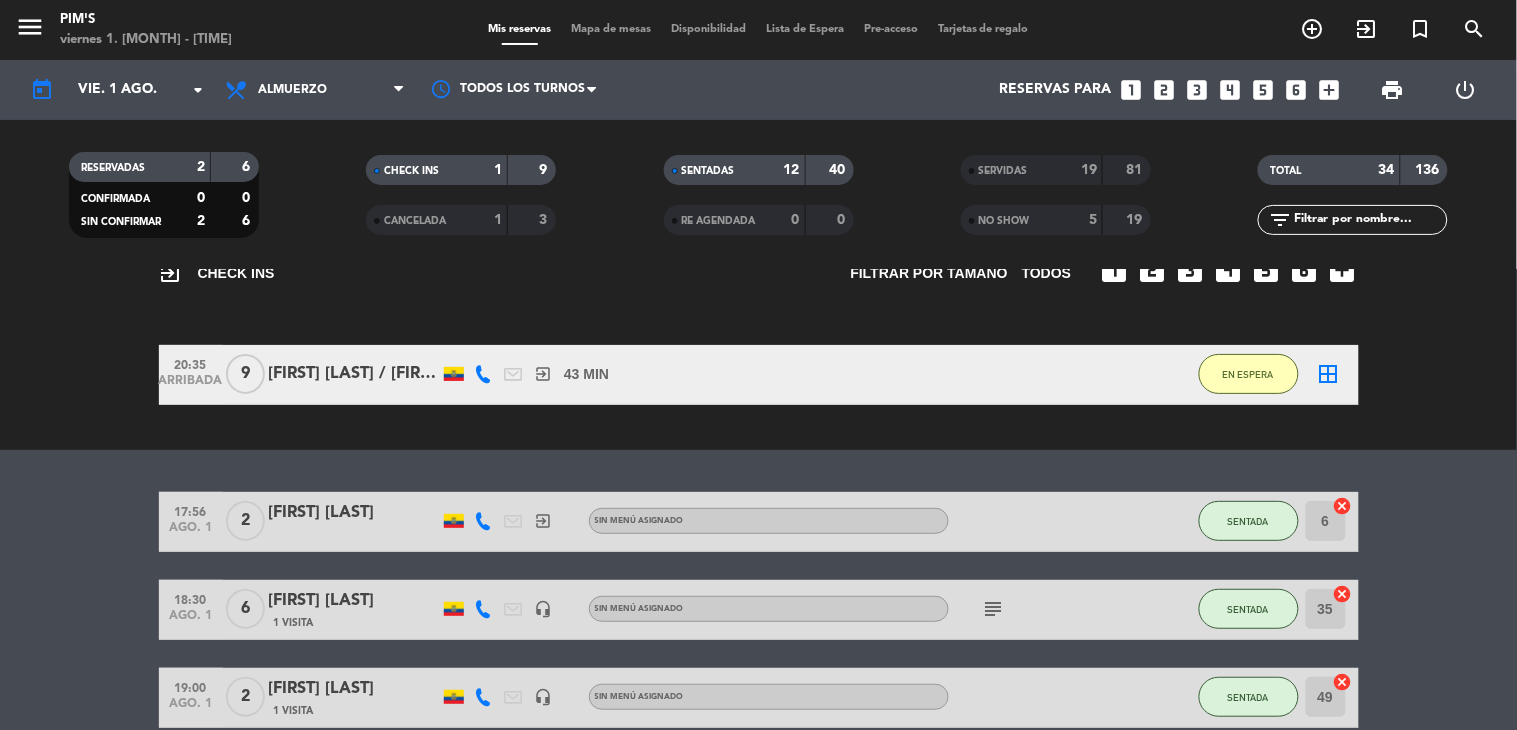 scroll, scrollTop: 111, scrollLeft: 0, axis: vertical 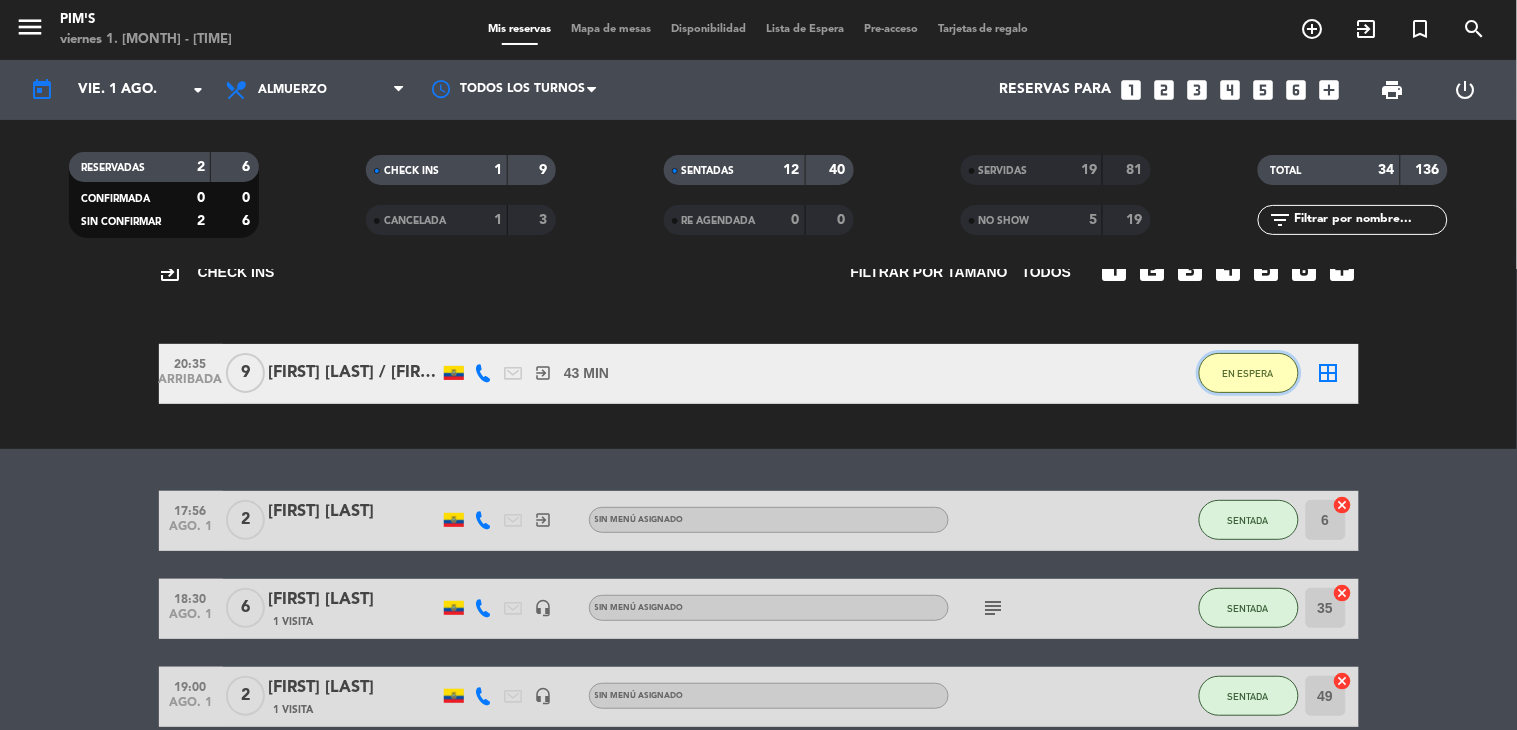 click on "EN ESPERA" 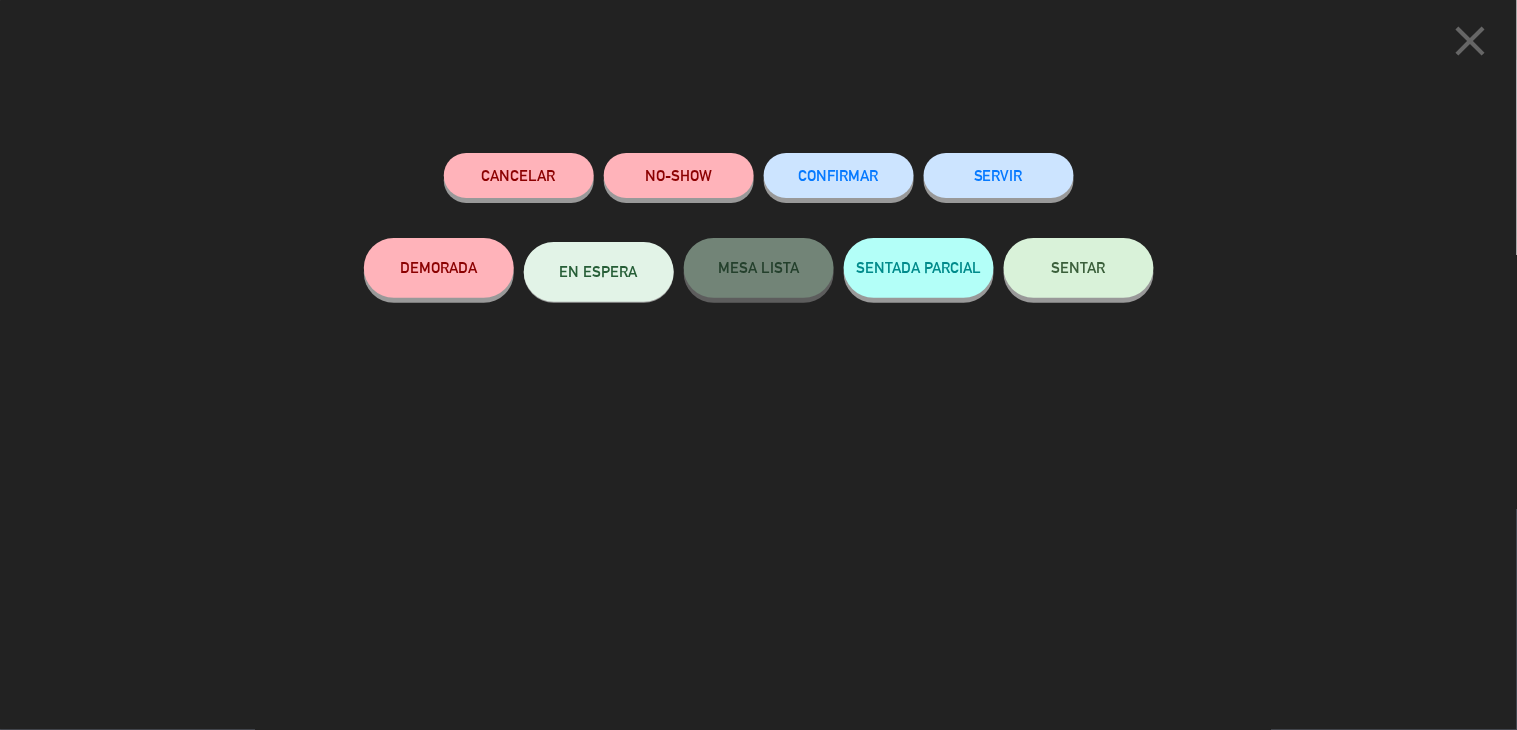 click on "SENTAR" 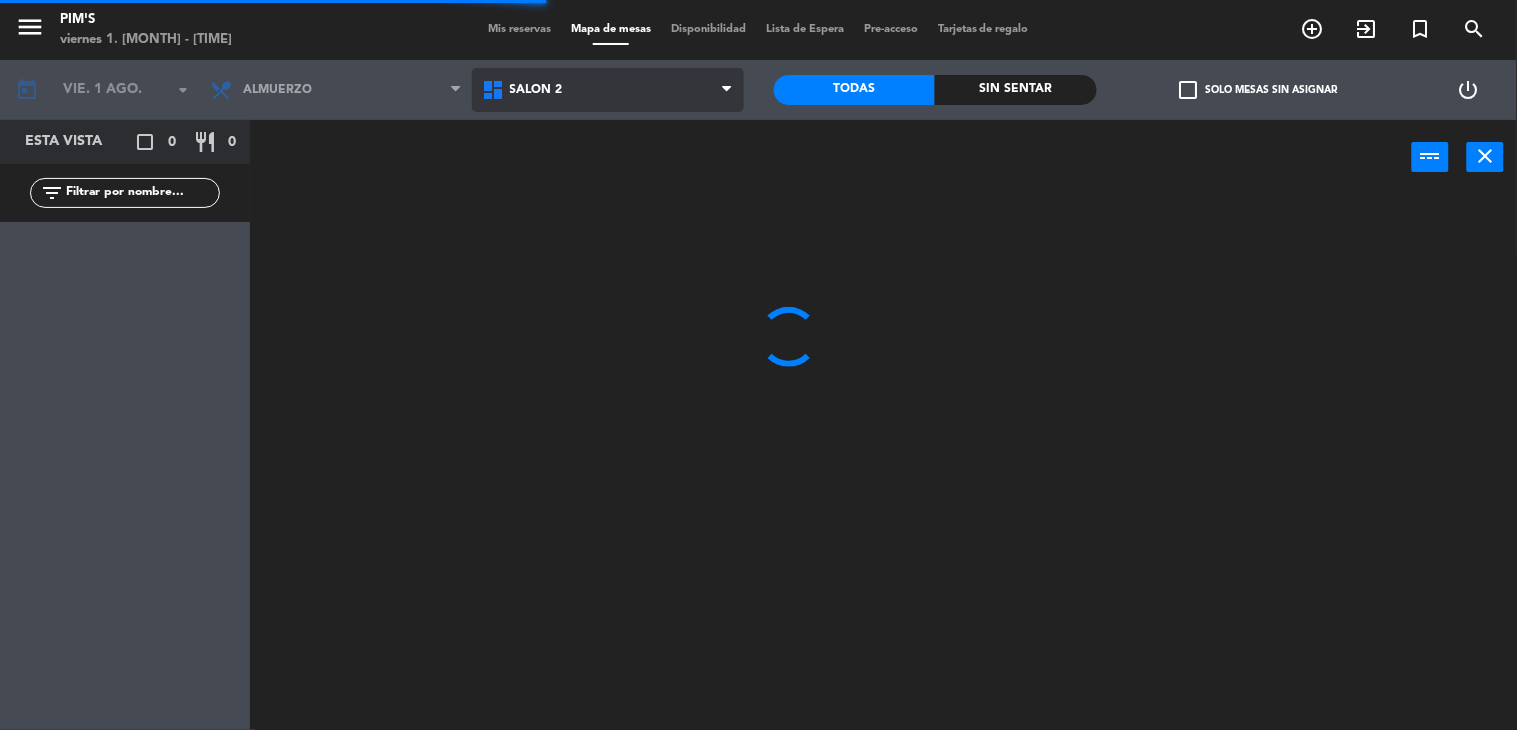 click on "Salón 2" at bounding box center [608, 90] 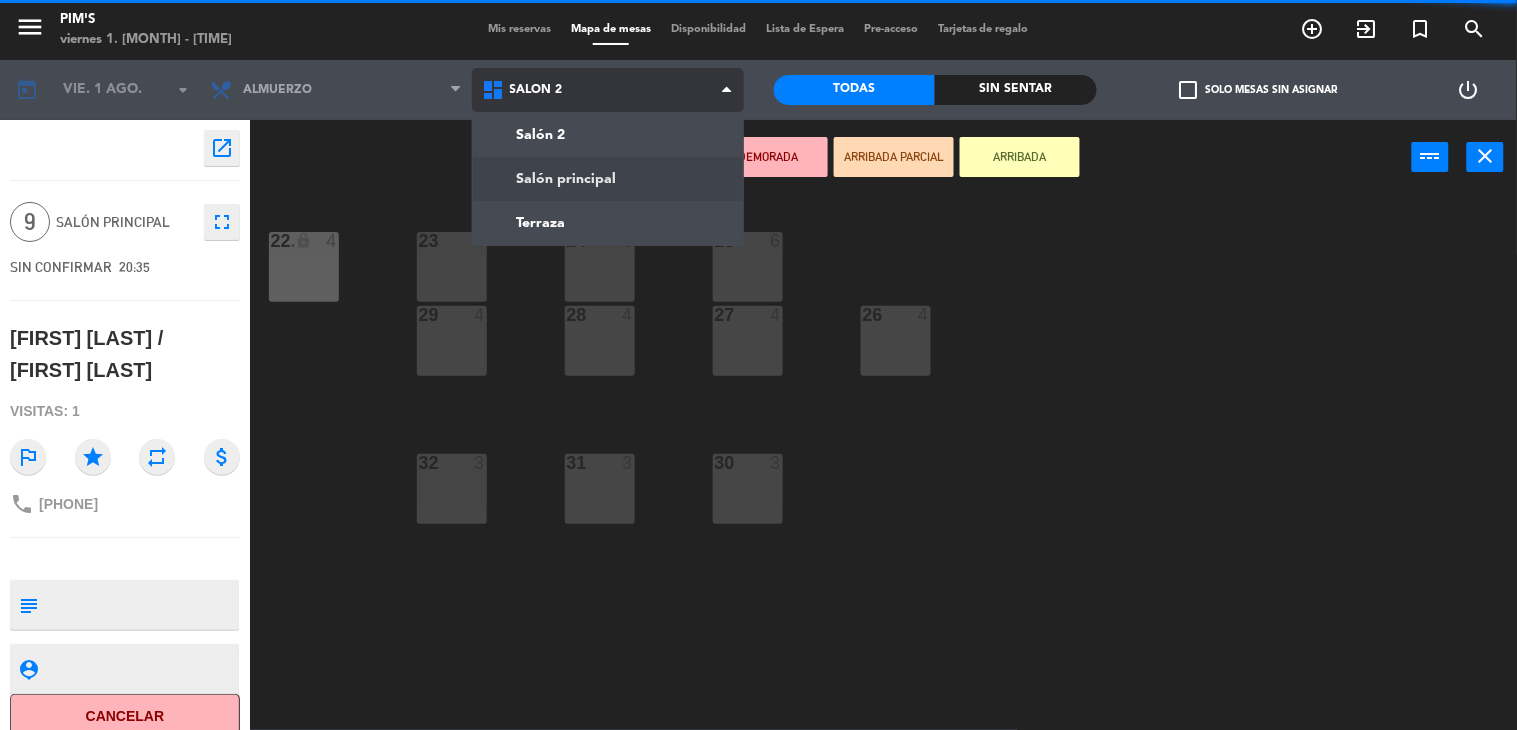 click on "menu  Pim's   viernes 1. agosto - 21:18   Mis reservas   Mapa de mesas   Disponibilidad   Lista de Espera   Pre-acceso   Tarjetas de regalo  add_circle_outline exit_to_app turned_in_not search today    vie. 1 ago. arrow_drop_down  Almuerzo  Almuerzo  Almuerzo  Salón 2   Salón principal   Terraza   Salón 2   Salón 2   Salón principal   Terraza   Todas  Sin sentar  check_box_outline_blank   Solo mesas sin asignar   power_settings_new    open_in_new 9  Salón principal  fullscreen  SIN CONFIRMAR   20:35   CARLOS SARMIENTO / DEYSI CHABAR  Visitas: 1 outlined_flag star repeat attach_money phone +593998841343 subject                              person_pin                              Cancelar   Confirmar   DEMORADA   ARRIBADA PARCIAL   ARRIBADA  power_input close 23  4  24  6  25  6  22 lock  4  22.  4  26  4  27  4  28  4  29  4  30  3  31  3  32  3" 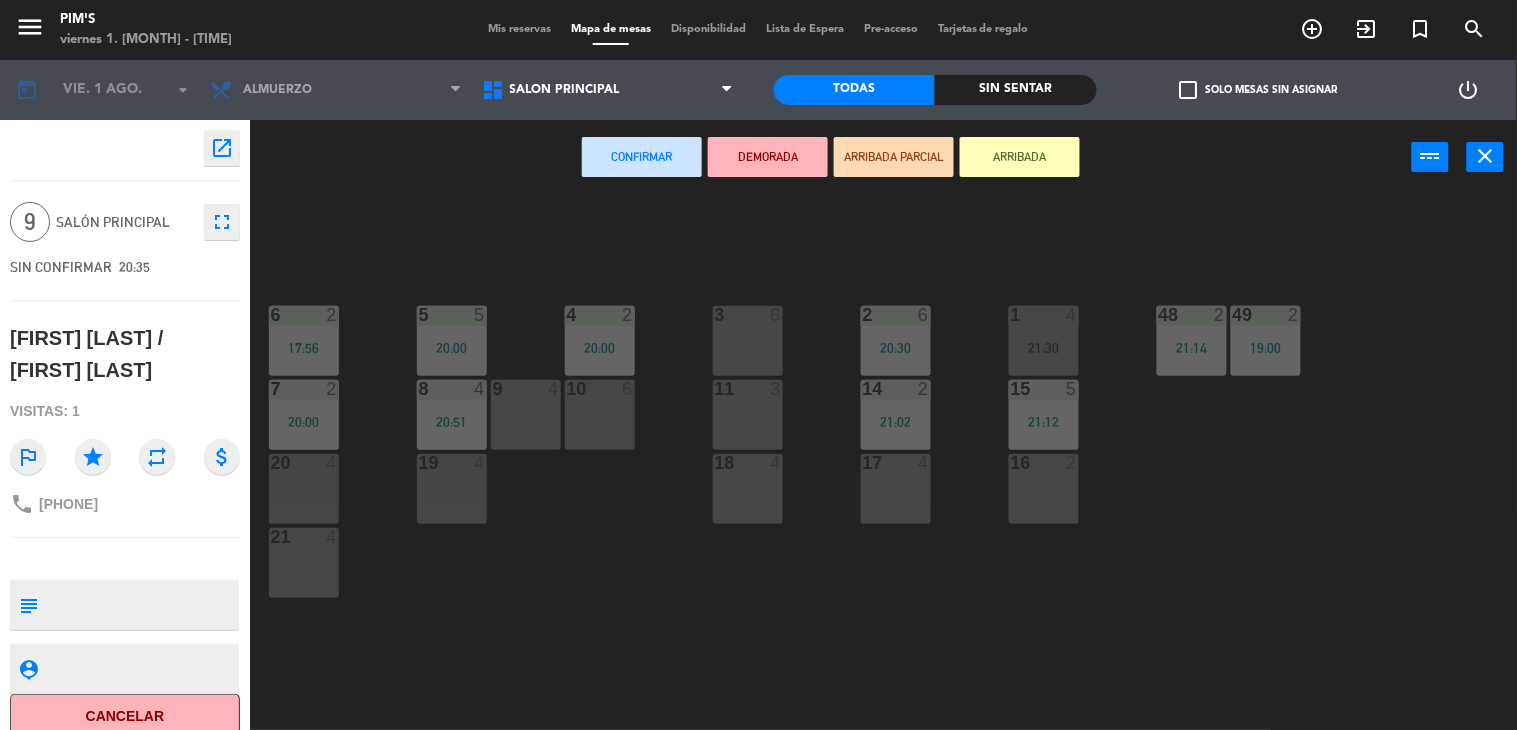 click on "3  6" at bounding box center (748, 341) 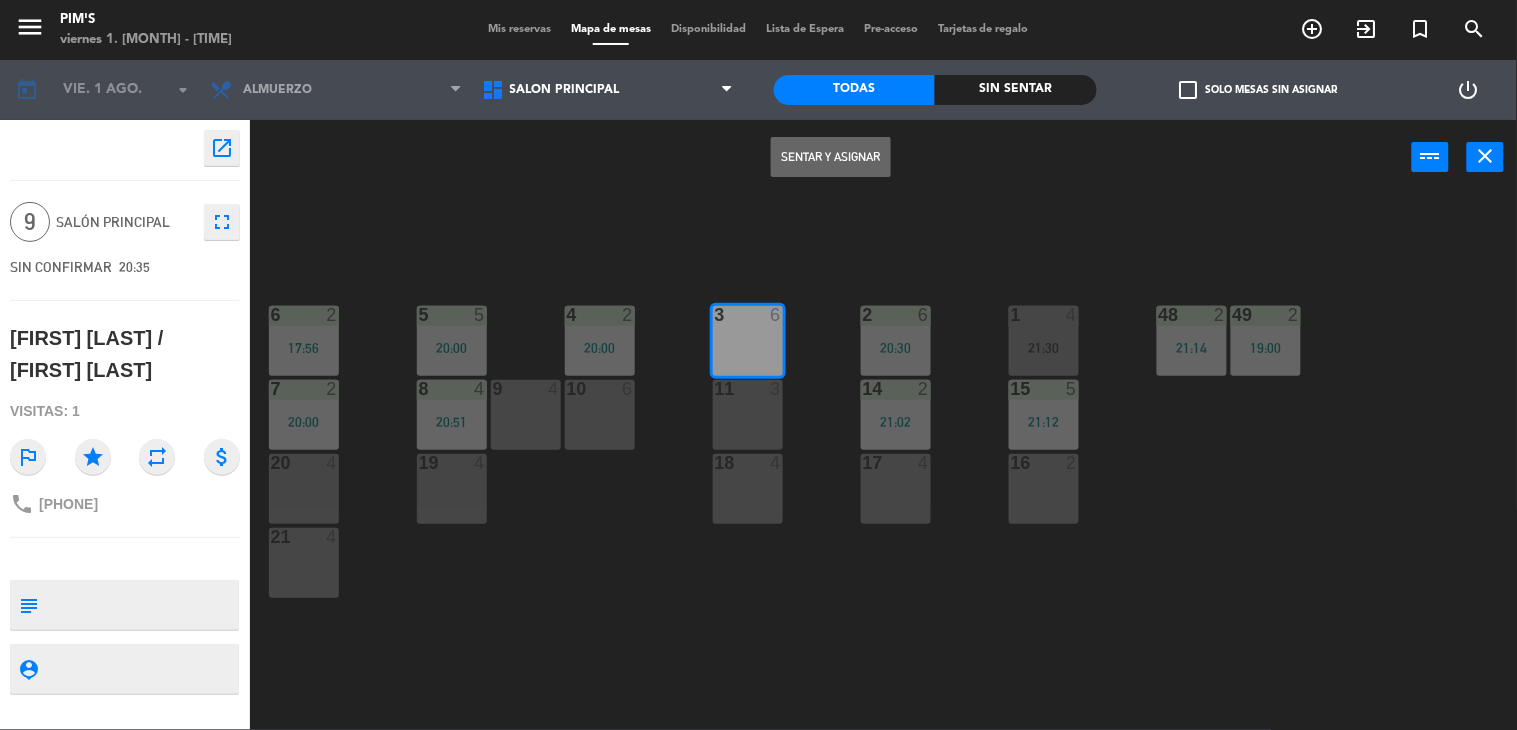 click on "Sentar y Asignar" at bounding box center (831, 157) 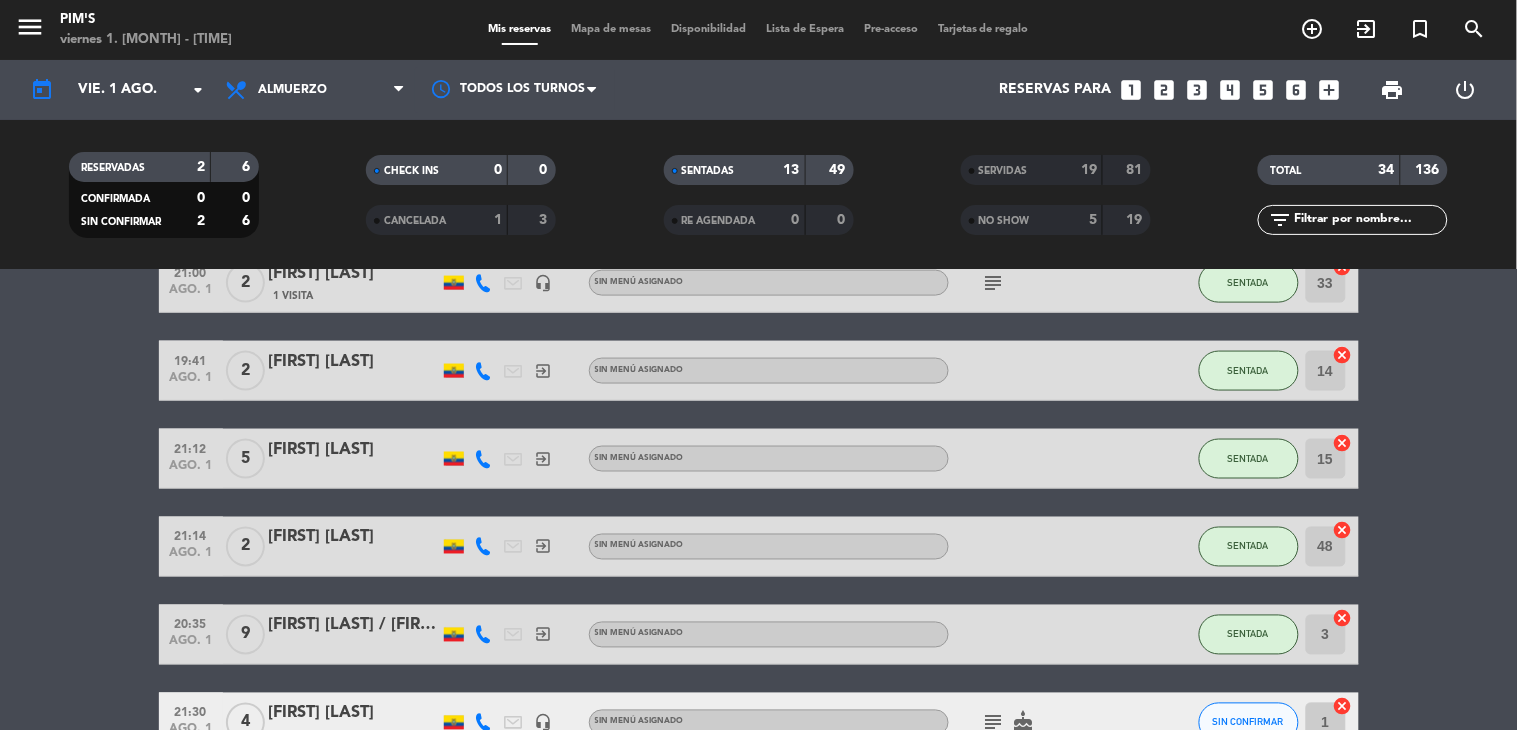 scroll, scrollTop: 940, scrollLeft: 0, axis: vertical 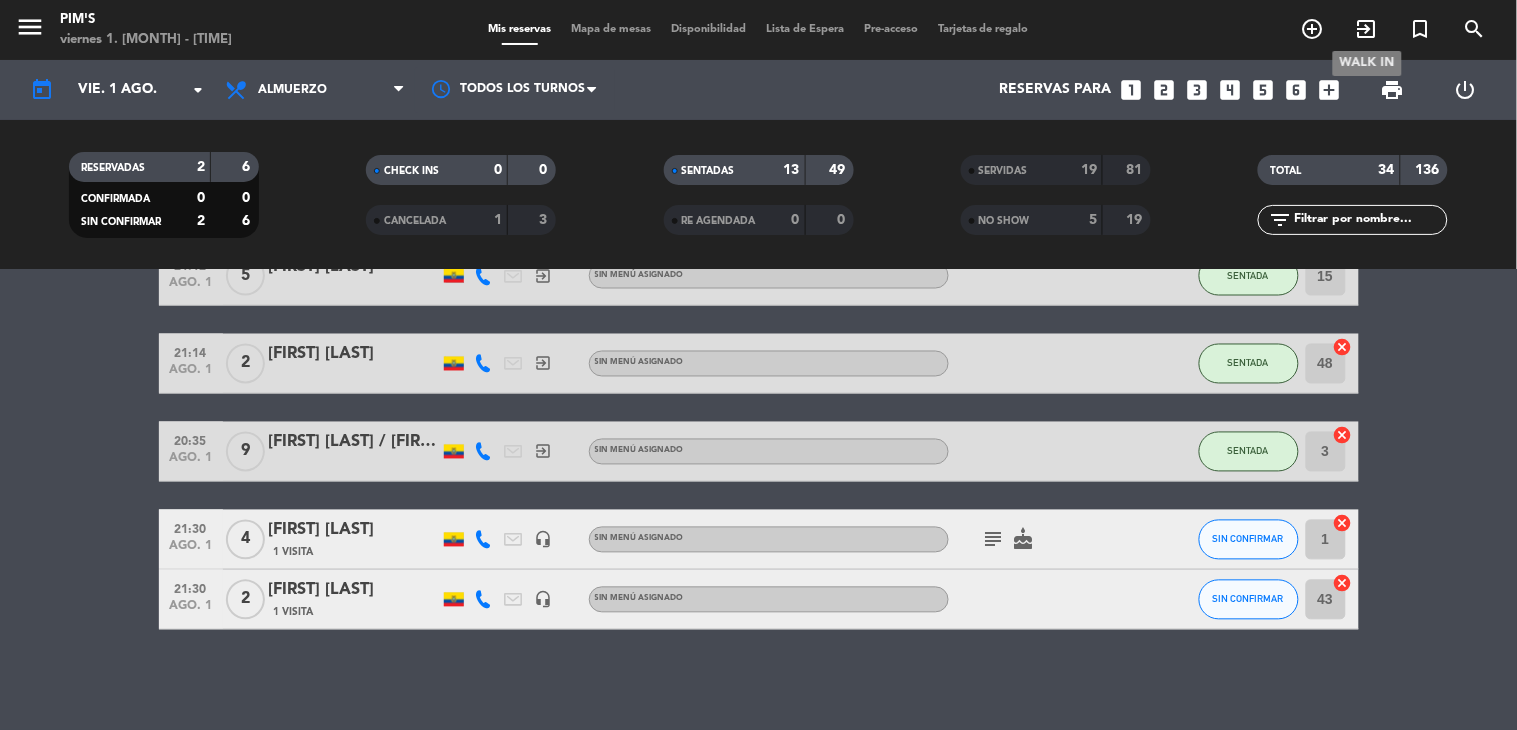 click on "exit_to_app" at bounding box center [1367, 29] 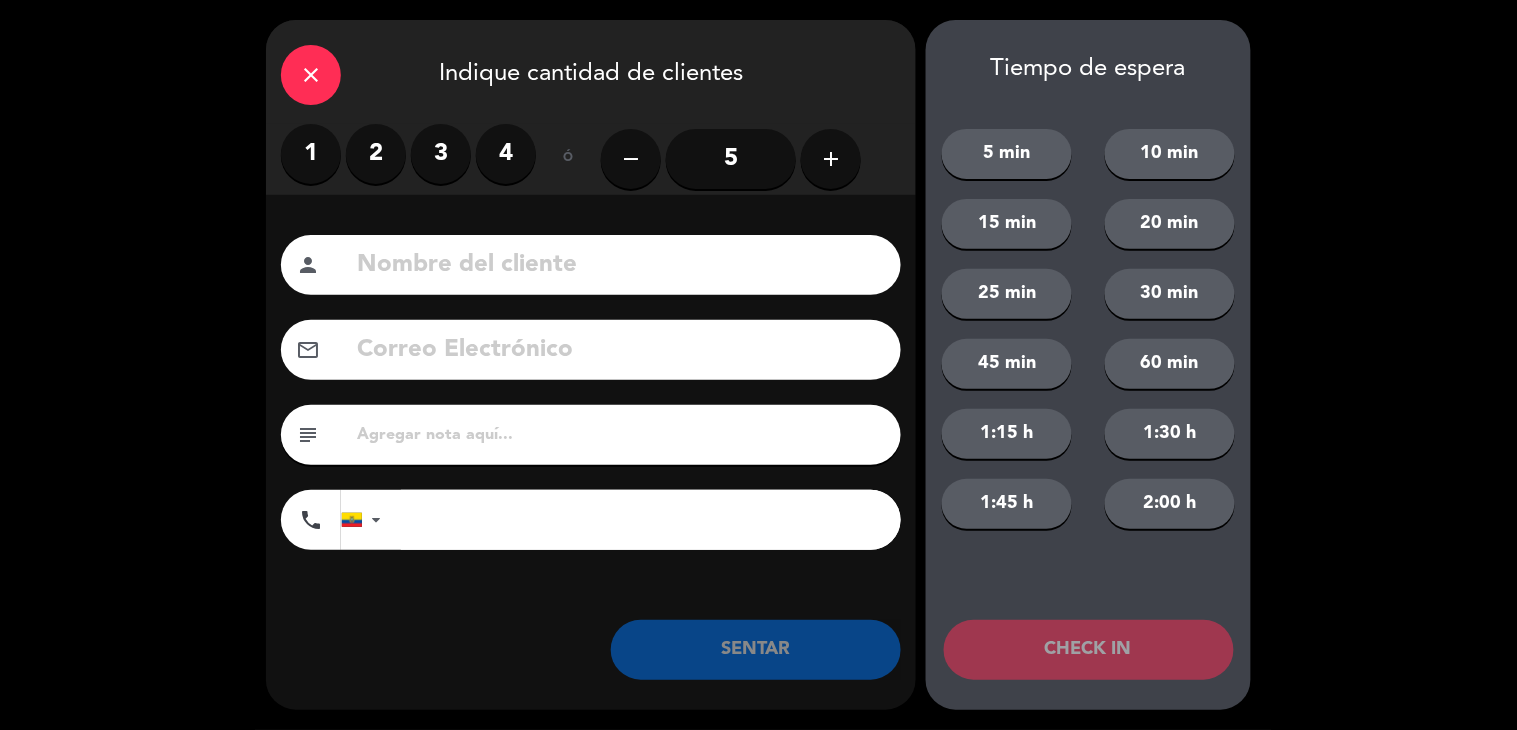 click on "2" at bounding box center (376, 154) 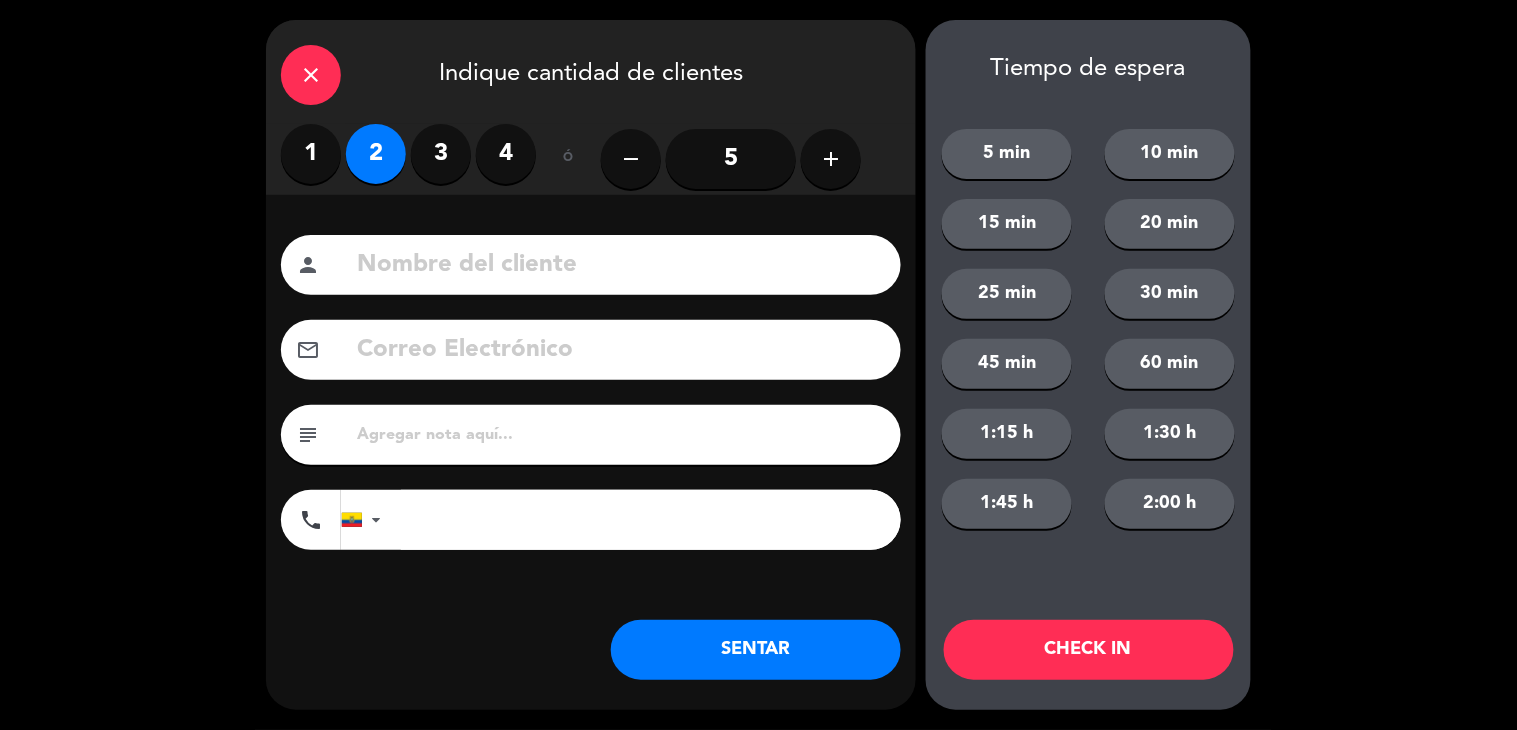click 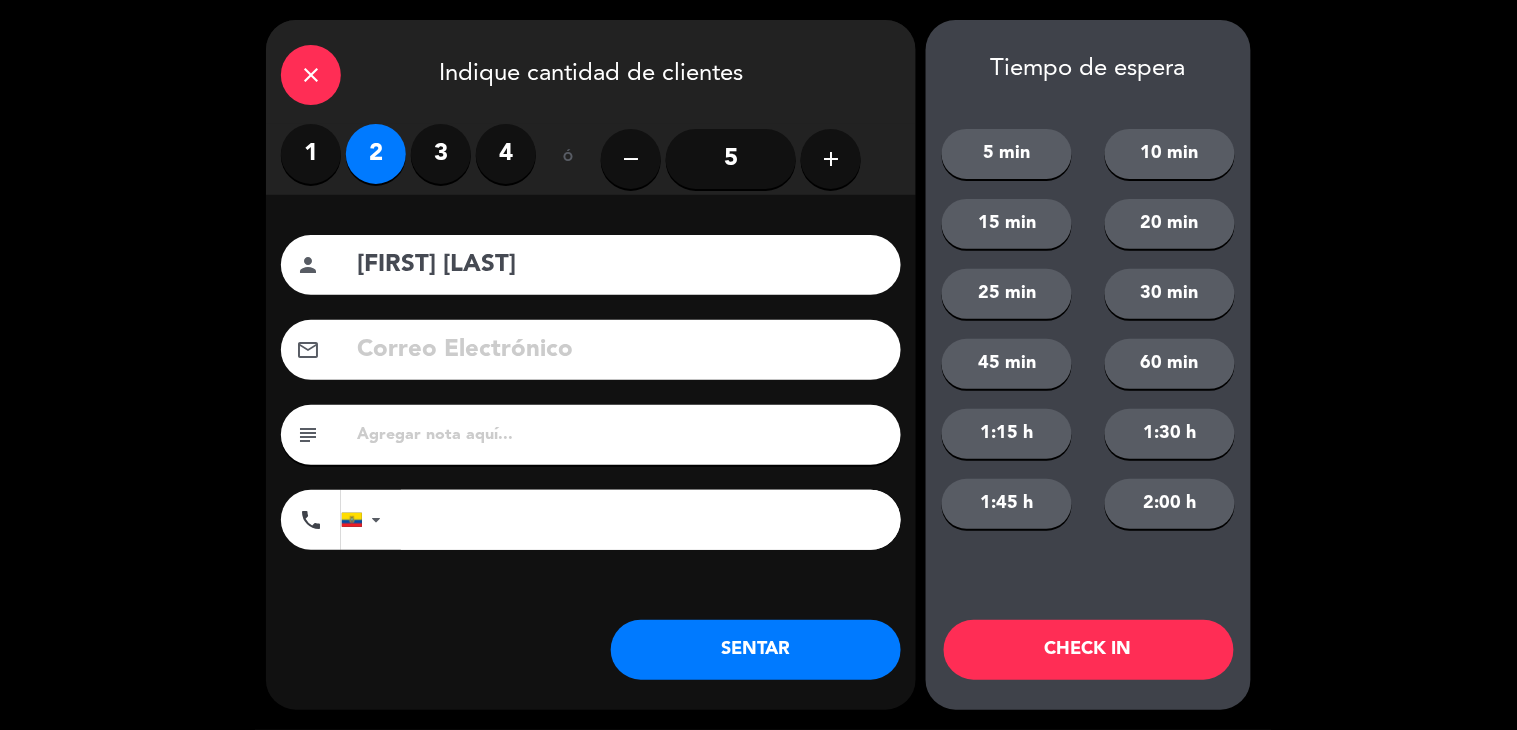 type on "IVAN MORRILLO" 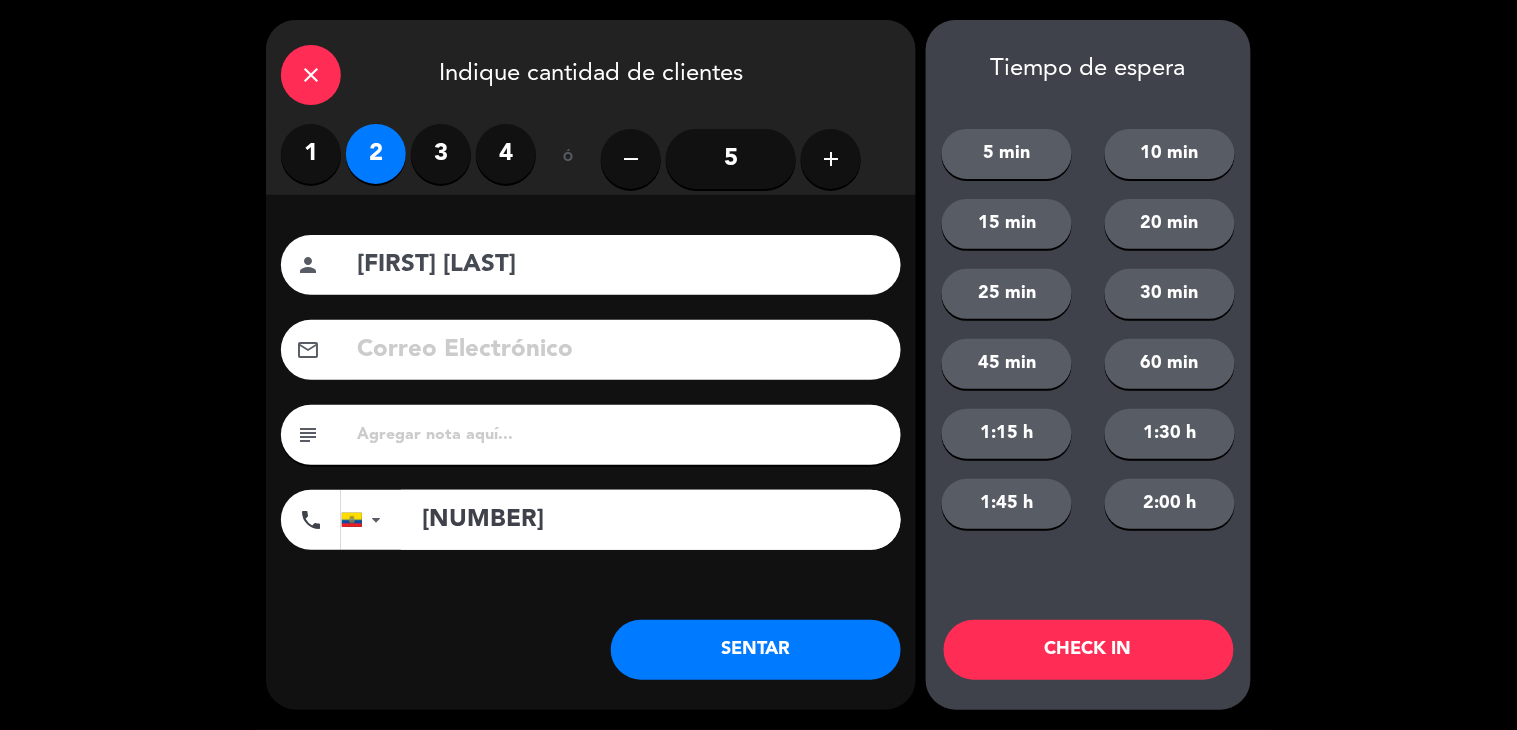 type on "0999478455" 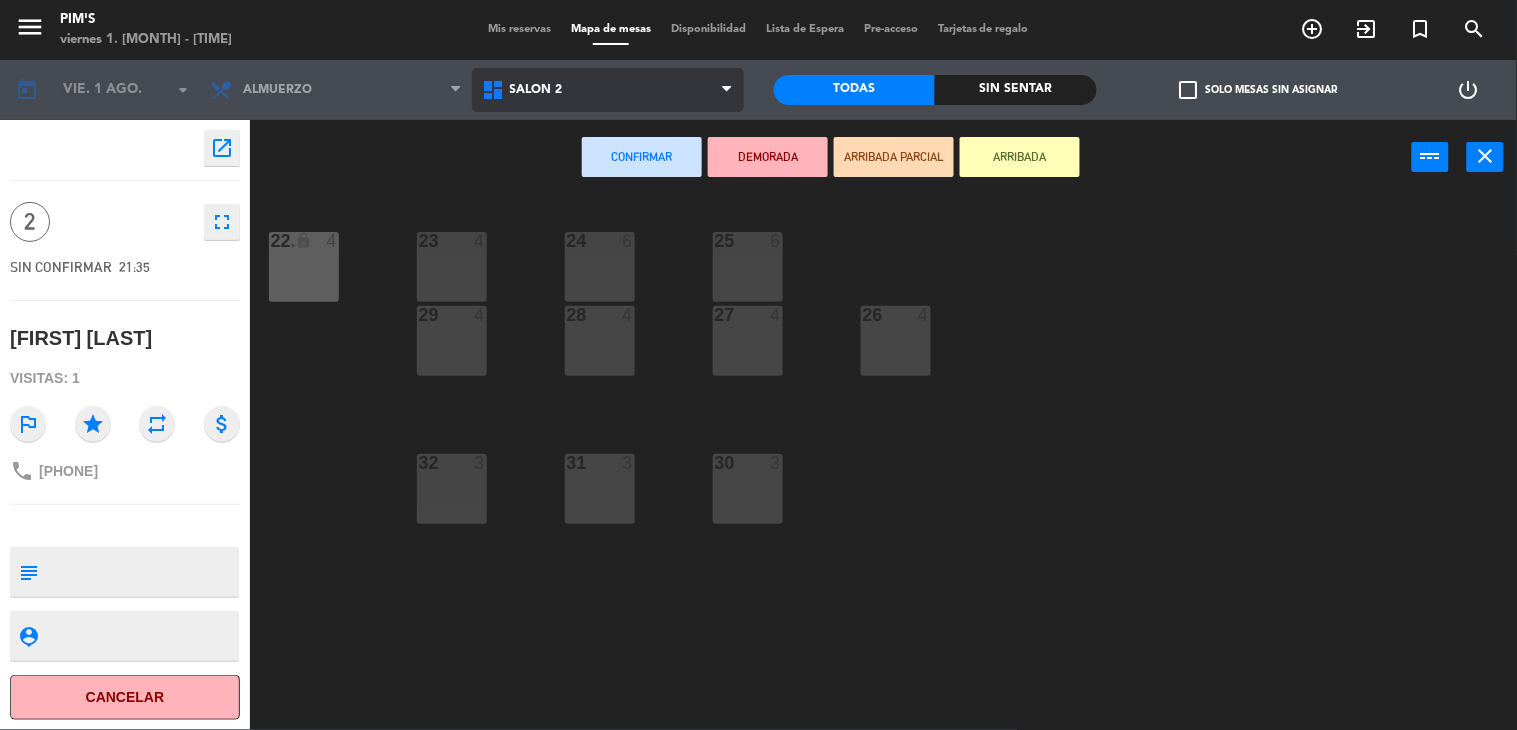 click on "Salón 2" at bounding box center (608, 90) 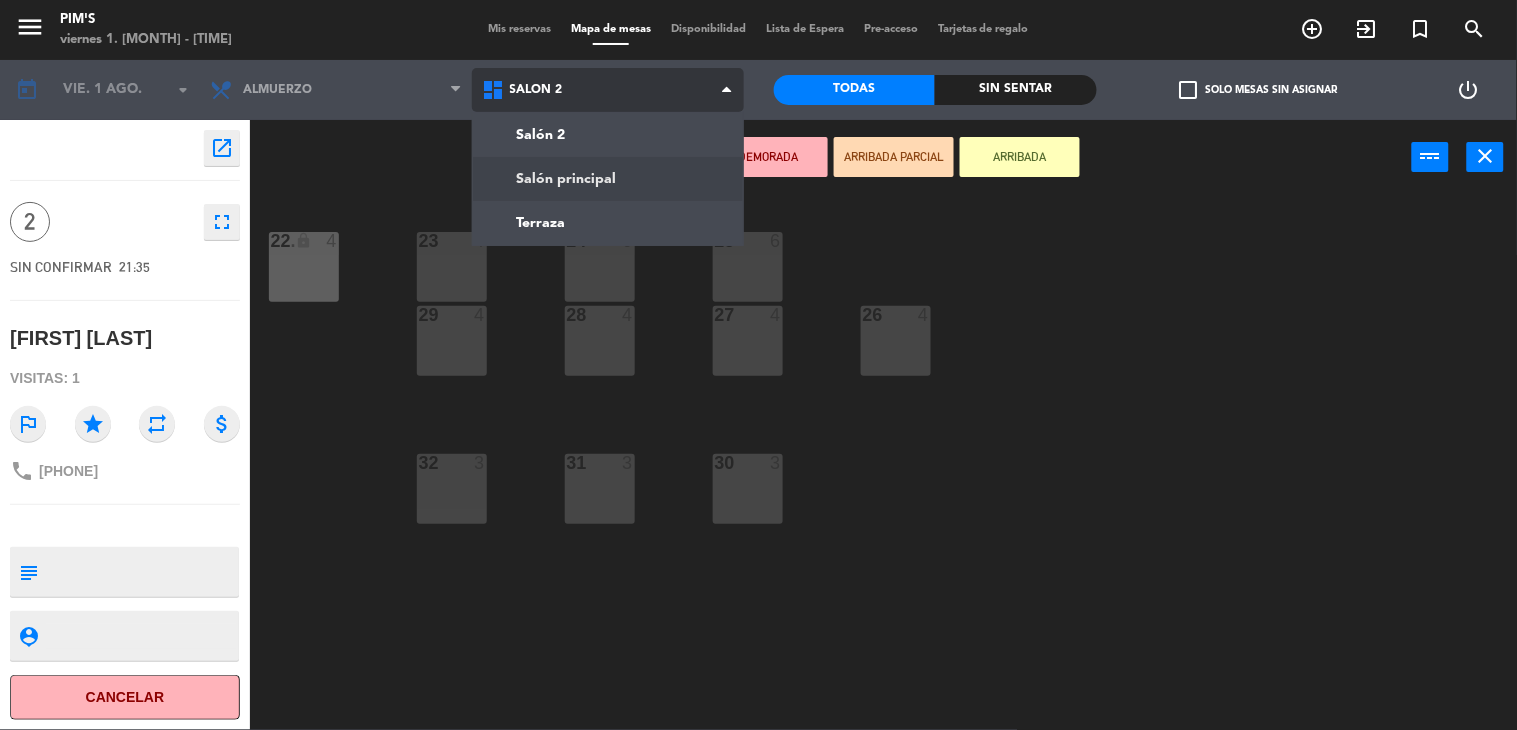 click on "menu  Pim's   viernes 1. agosto - 21:35   Mis reservas   Mapa de mesas   Disponibilidad   Lista de Espera   Pre-acceso   Tarjetas de regalo  add_circle_outline exit_to_app turned_in_not search today    vie. 1 ago. arrow_drop_down  Almuerzo  Almuerzo  Almuerzo  Salón 2   Salón principal   Terraza   Salón 2   Salón 2   Salón principal   Terraza   Todas  Sin sentar  check_box_outline_blank   Solo mesas sin asignar   power_settings_new    open_in_new 2    fullscreen  SIN CONFIRMAR   21:35   IVAN MORRILLO  Visitas: 1 outlined_flag star repeat attach_money phone +593999478455 subject                              person_pin                              Cancelar   Confirmar   DEMORADA   ARRIBADA PARCIAL   ARRIBADA  power_input close 23  4  24  6  25  6  22 lock  4  22.  4  26  4  27  4  28  4  29  4  30  3  31  3  32  3" 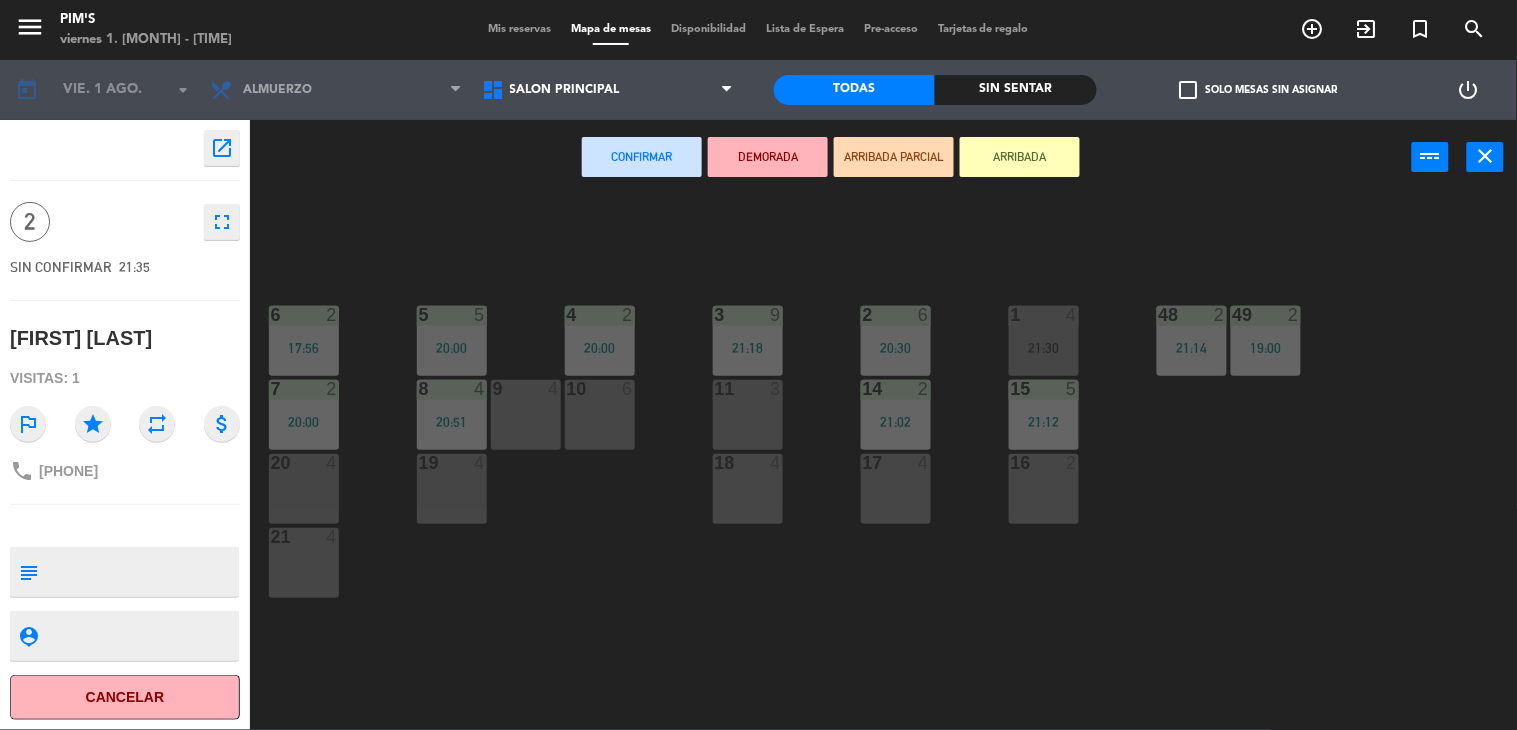 click on "11  3" at bounding box center (748, 415) 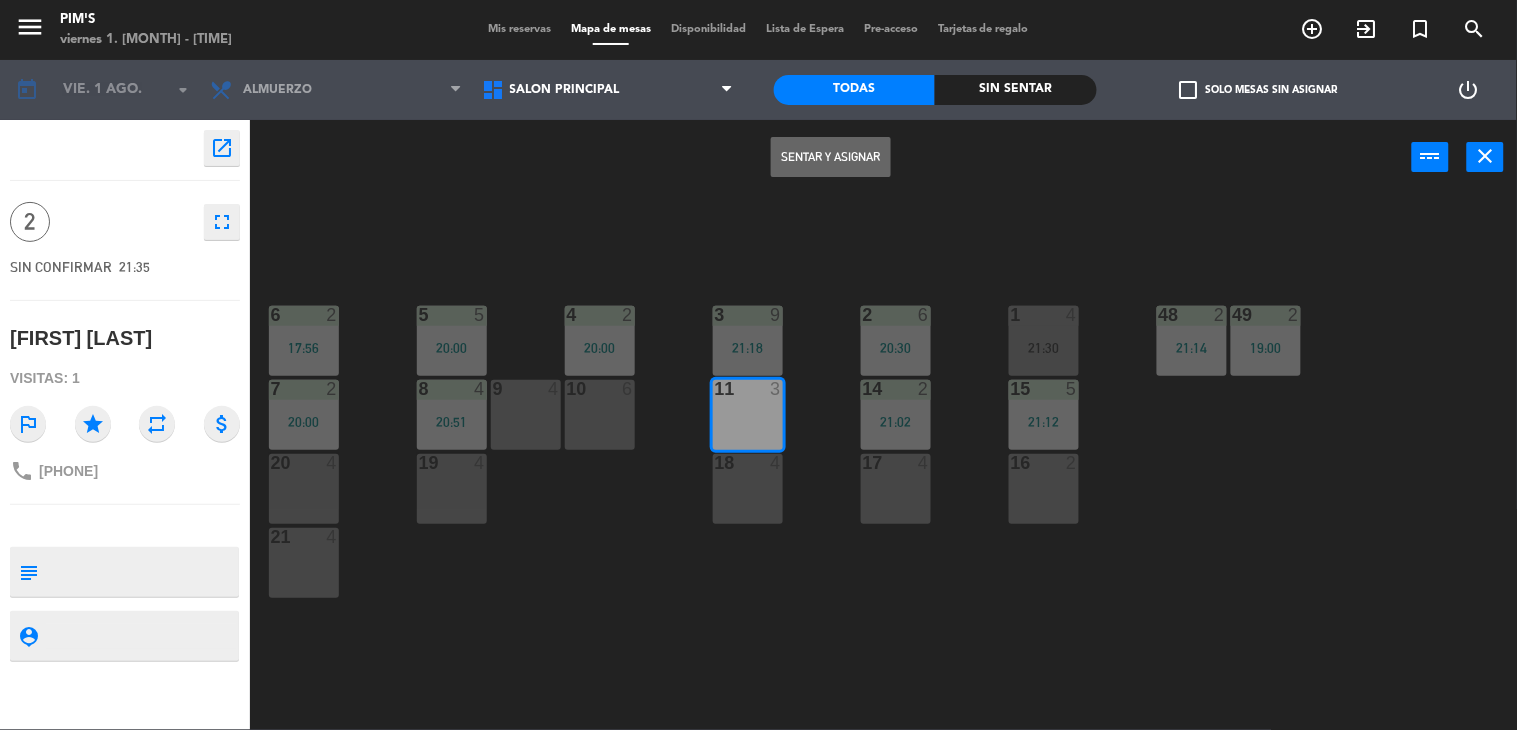 click on "Sentar y Asignar" at bounding box center (831, 157) 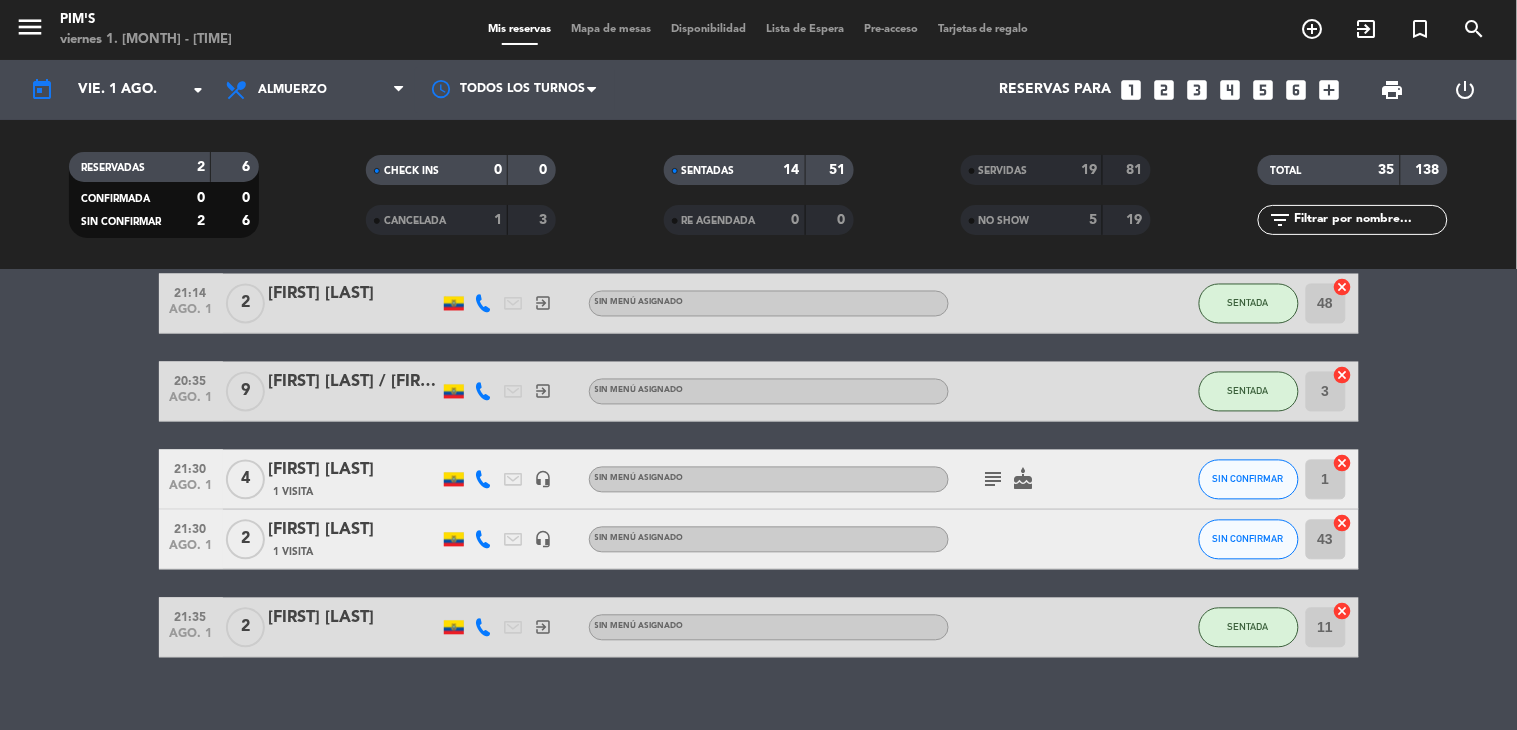 scroll, scrollTop: 1027, scrollLeft: 0, axis: vertical 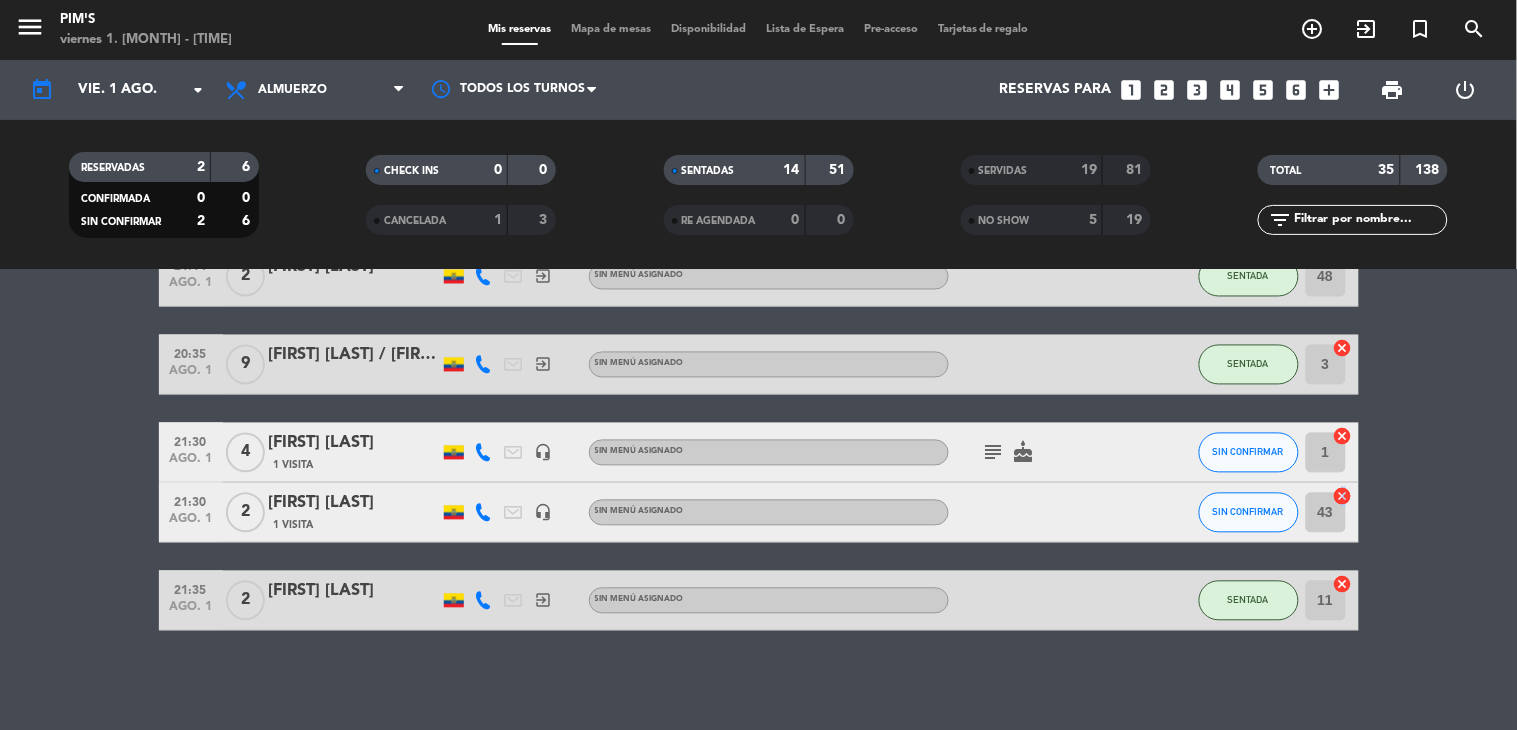 click on "cancel" 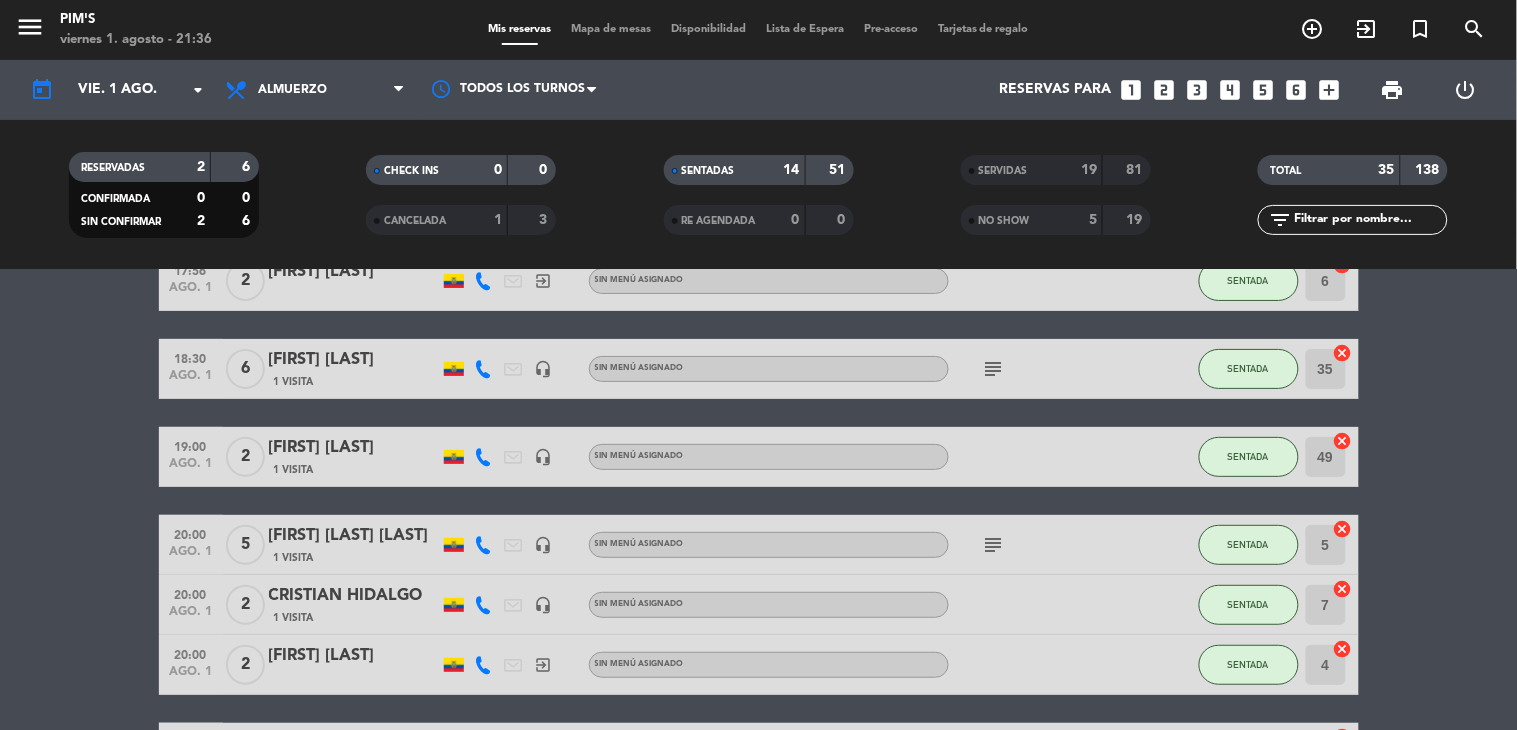 scroll, scrollTop: 222, scrollLeft: 0, axis: vertical 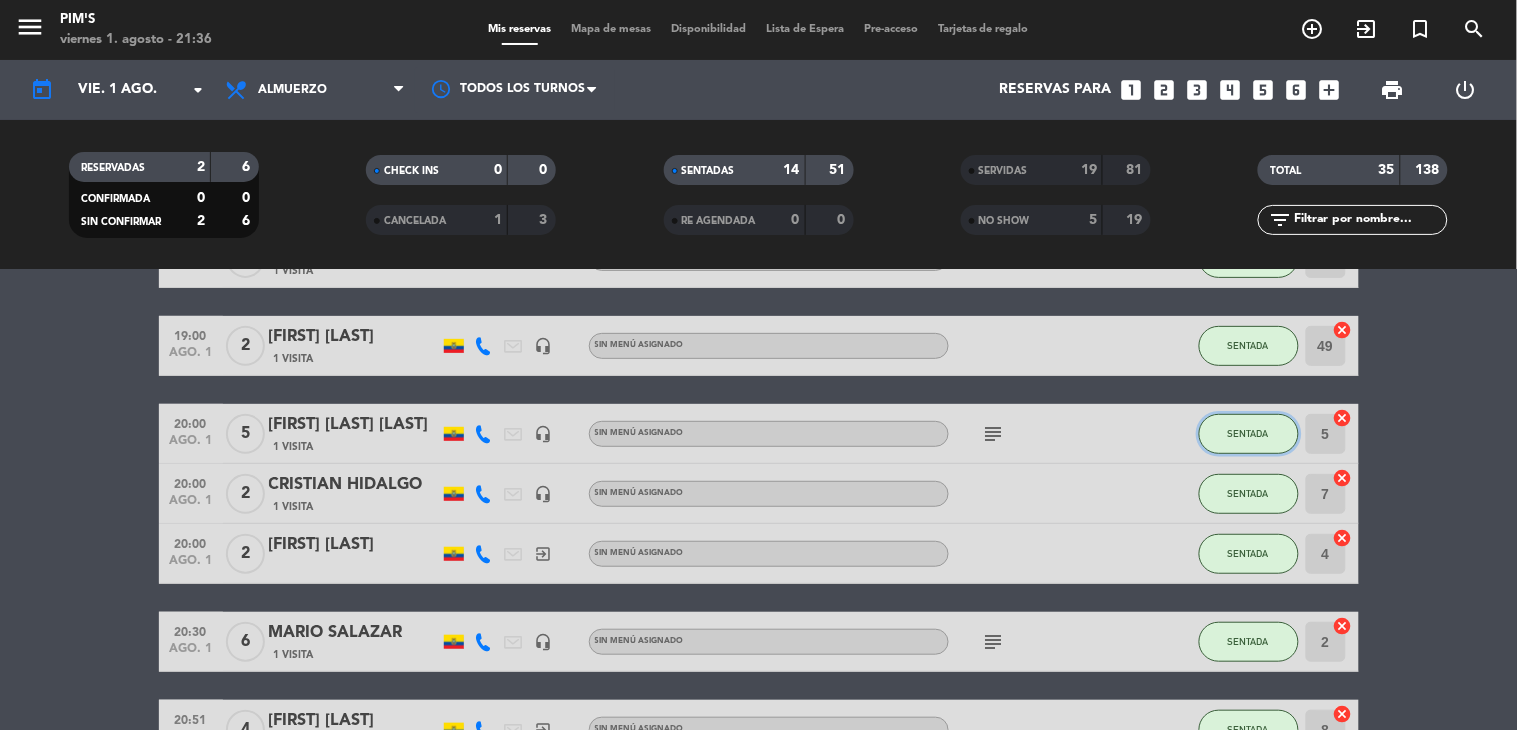 click on "SENTADA" 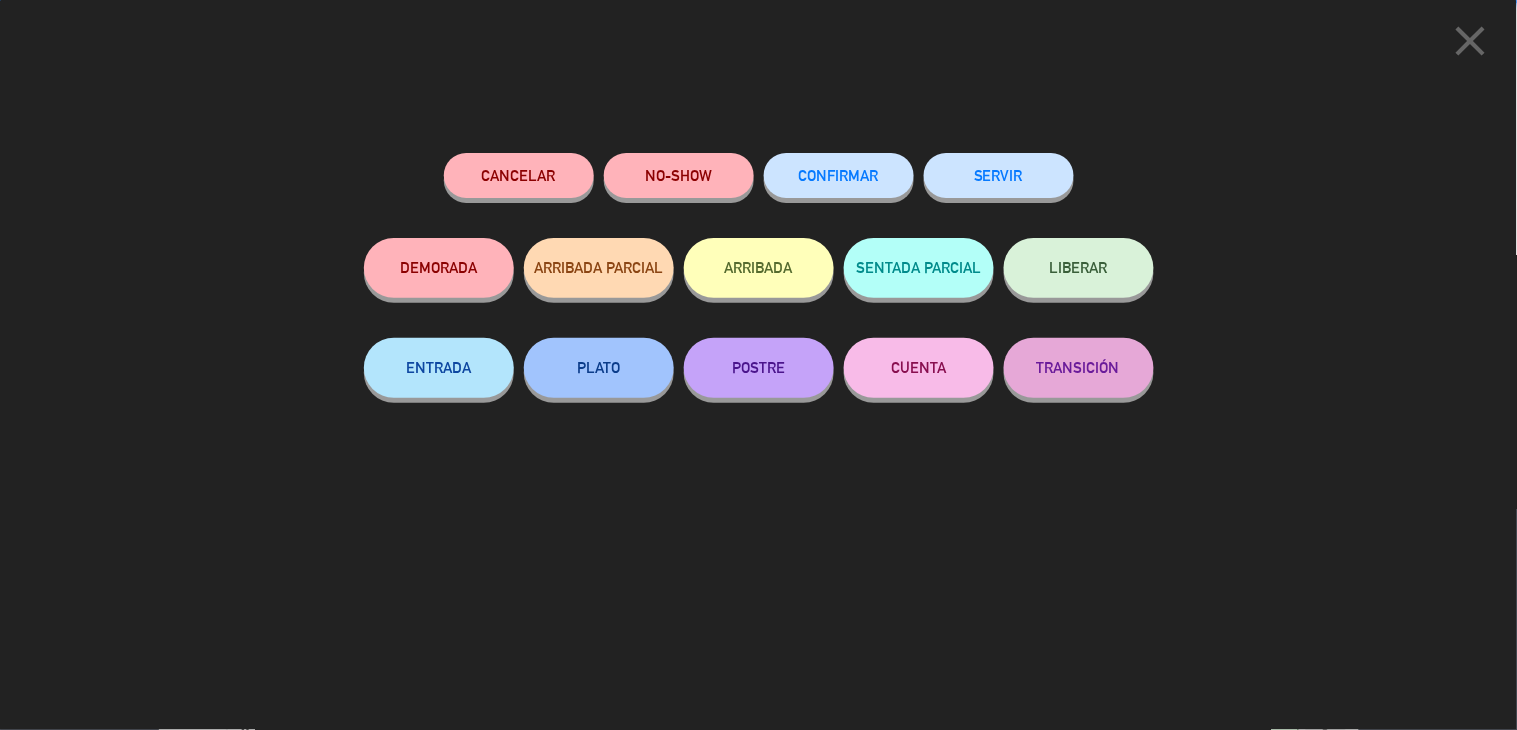 click on "SERVIR" 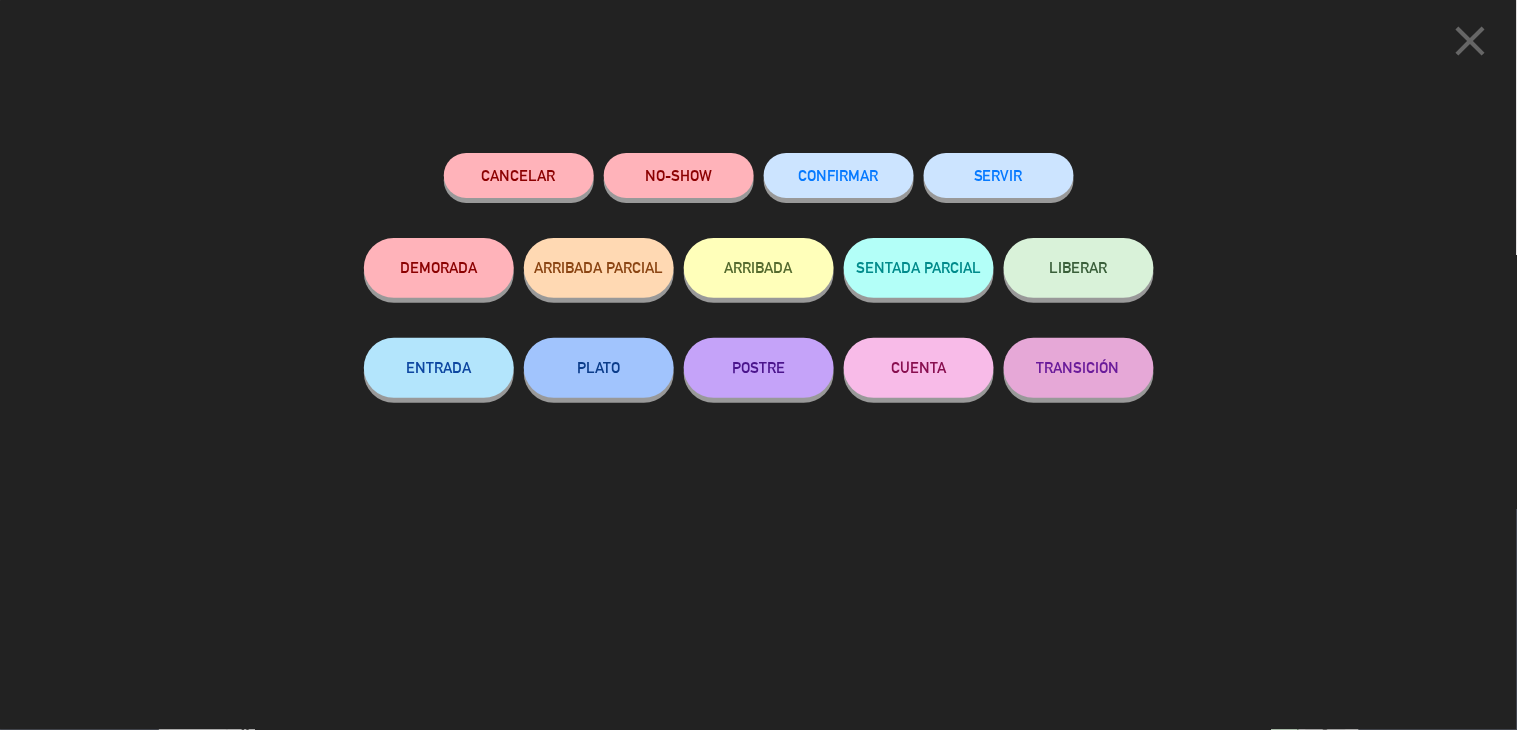 click on "SERVIR" 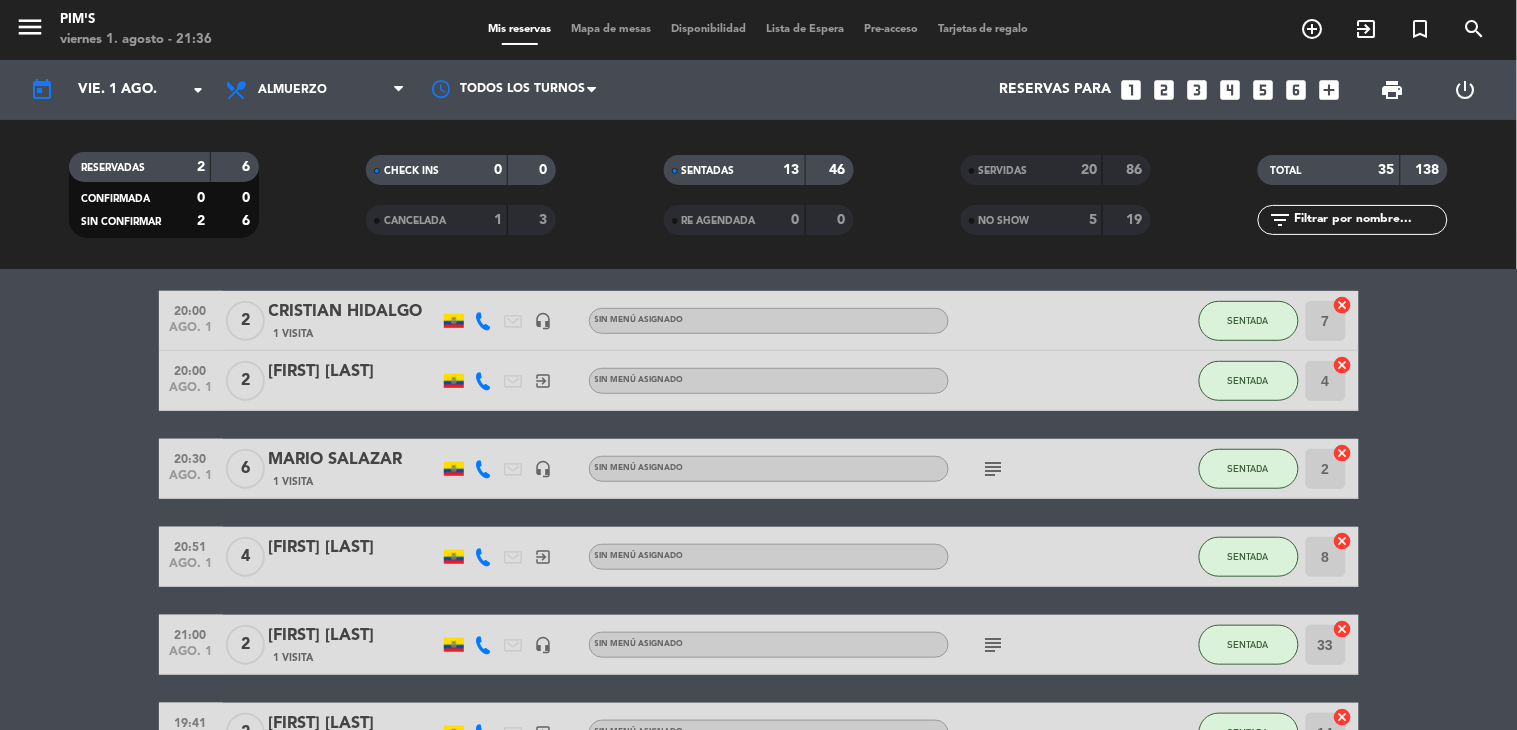 scroll, scrollTop: 333, scrollLeft: 0, axis: vertical 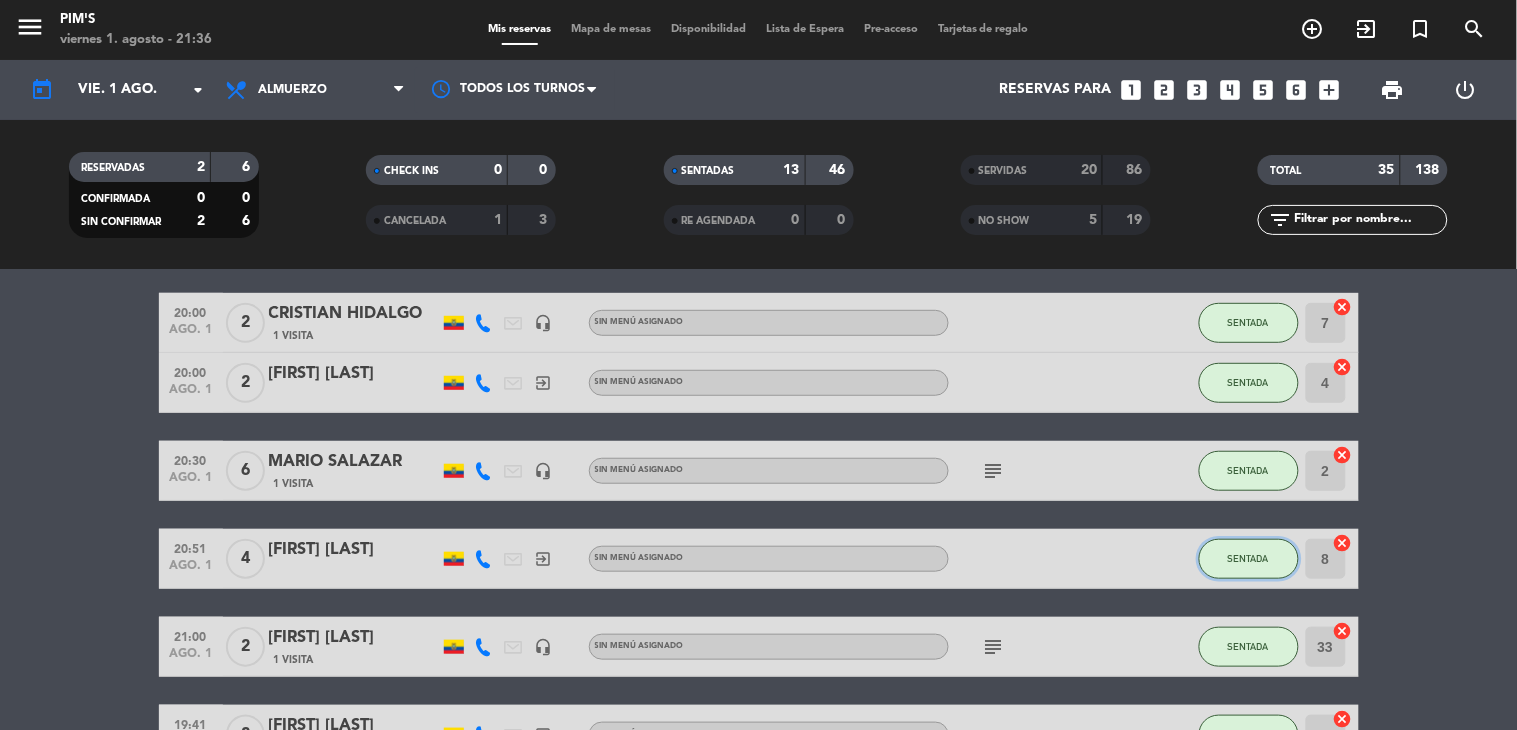 click on "SENTADA" 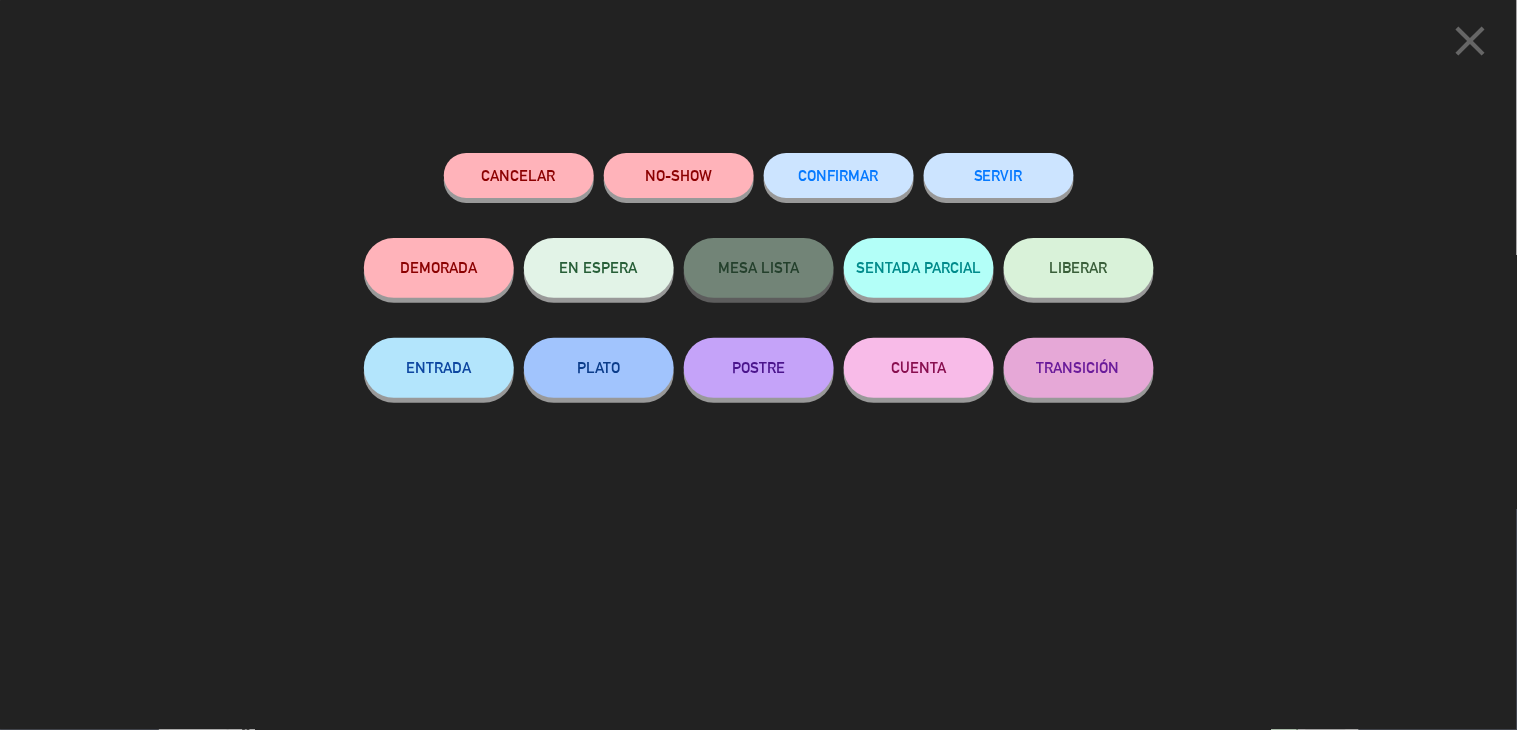 click on "SERVIR" 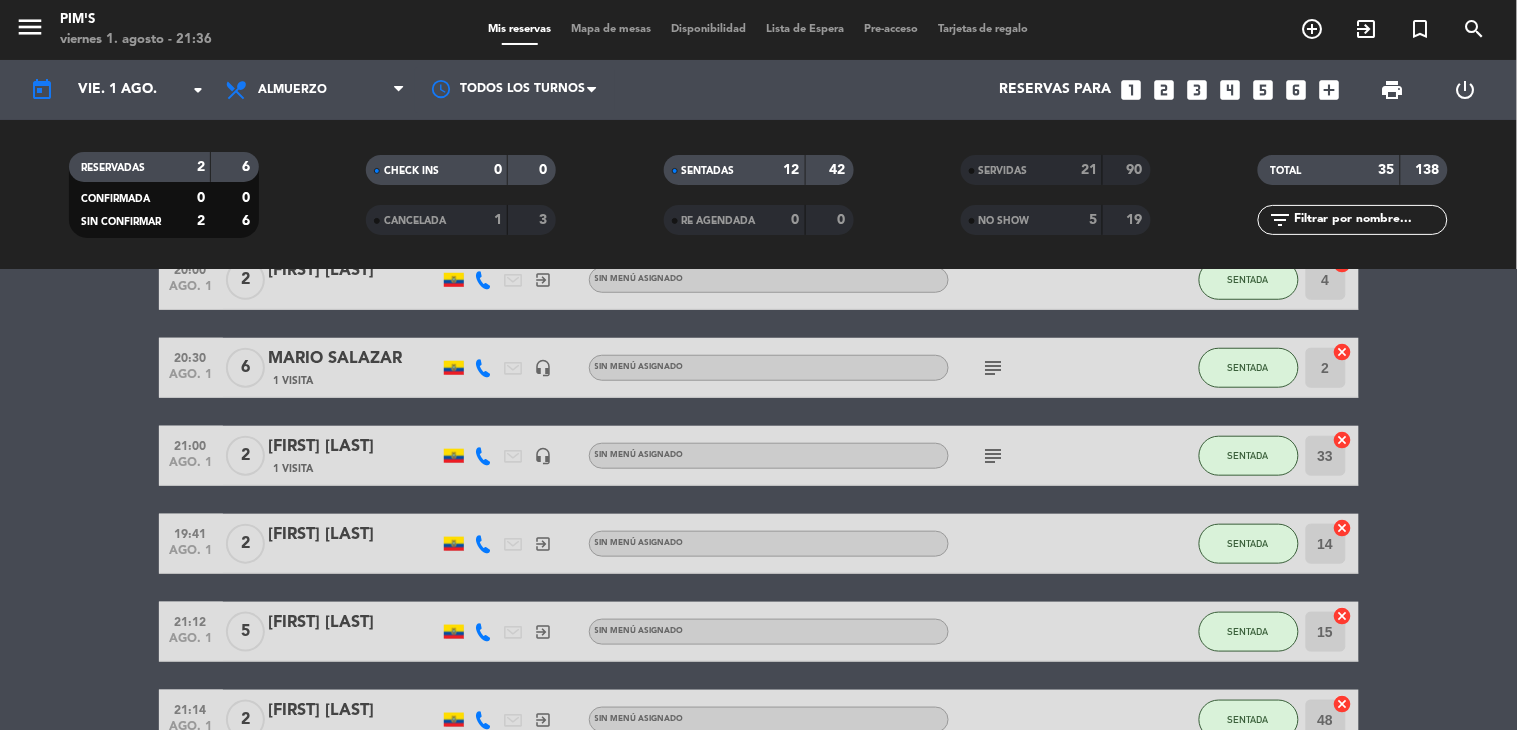 scroll, scrollTop: 435, scrollLeft: 0, axis: vertical 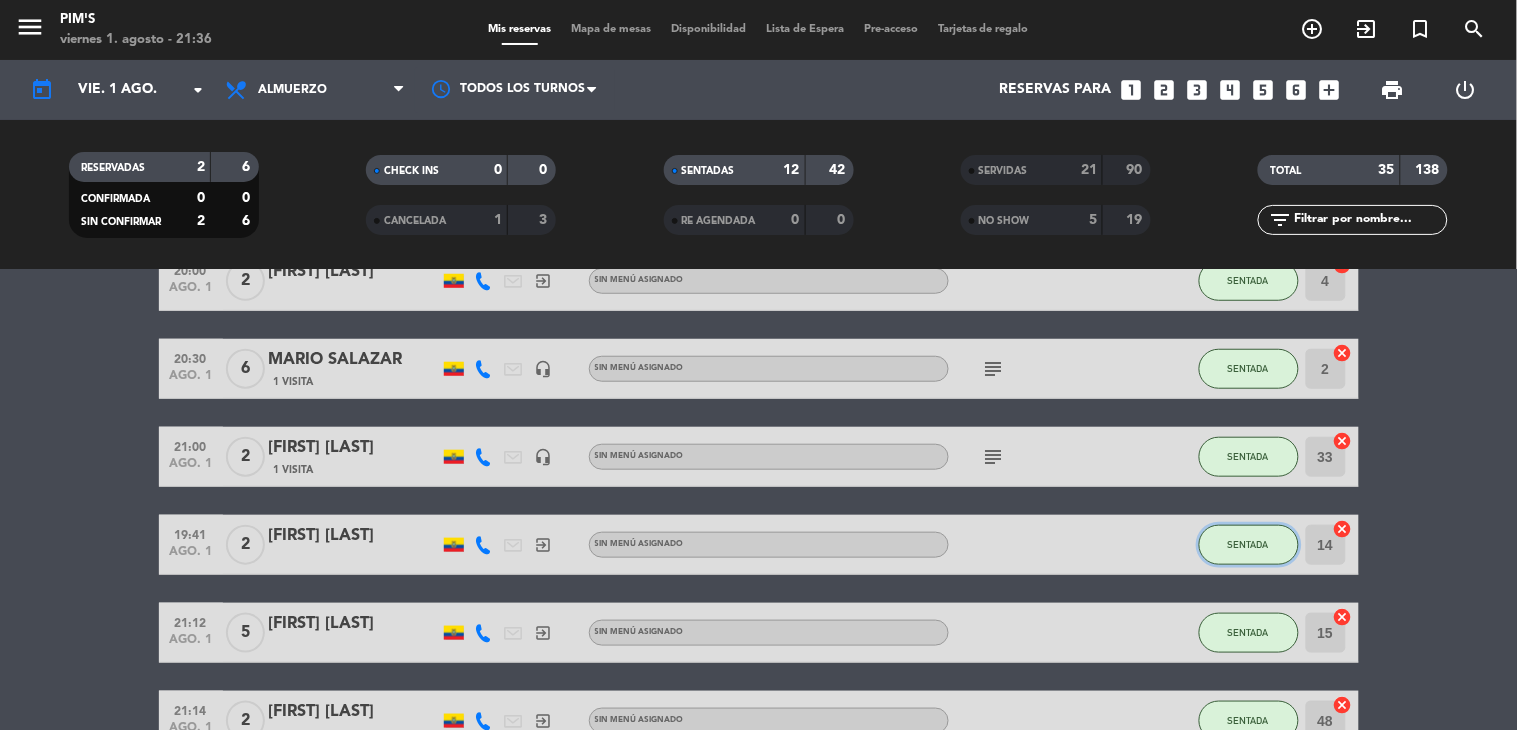 click on "SENTADA" 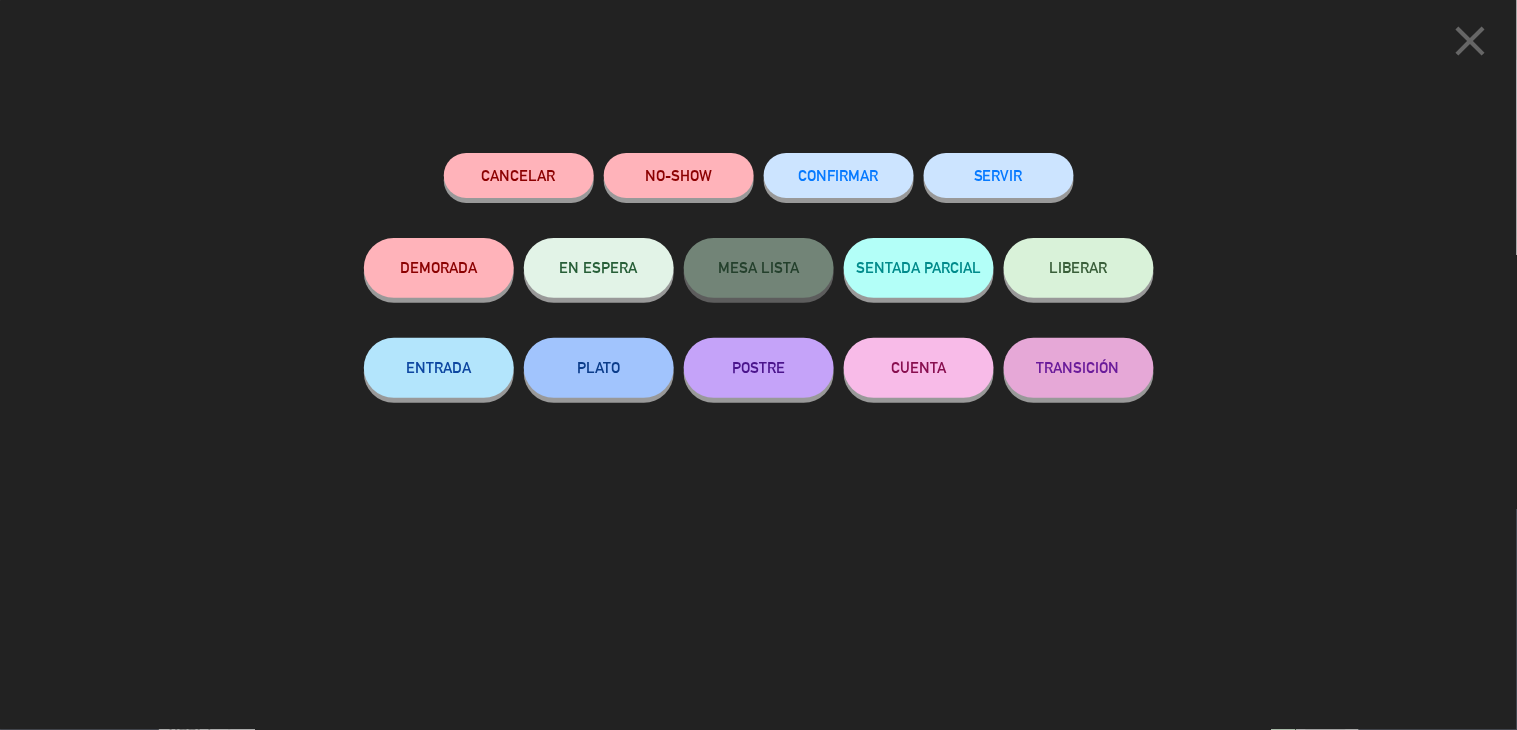 click on "SERVIR" 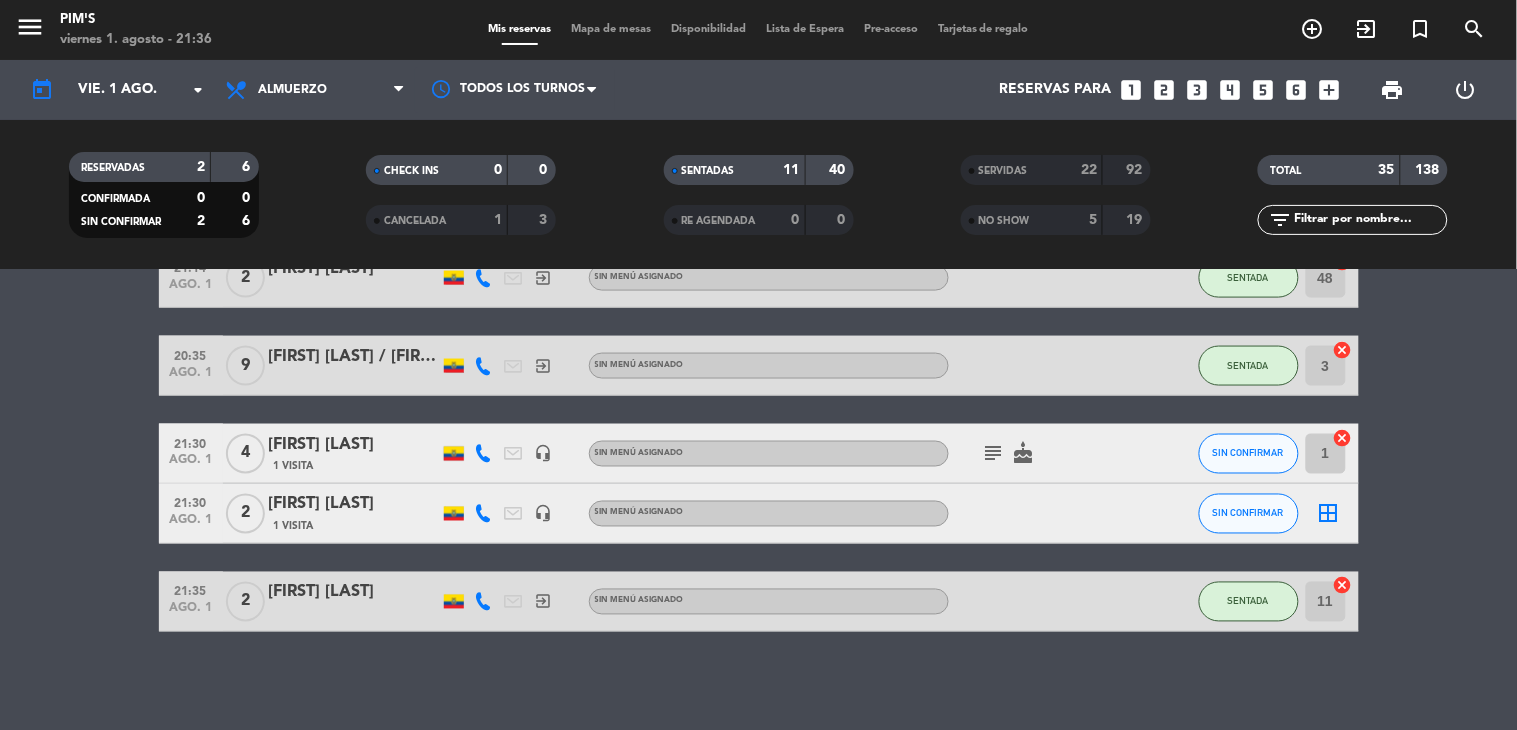scroll, scrollTop: 792, scrollLeft: 0, axis: vertical 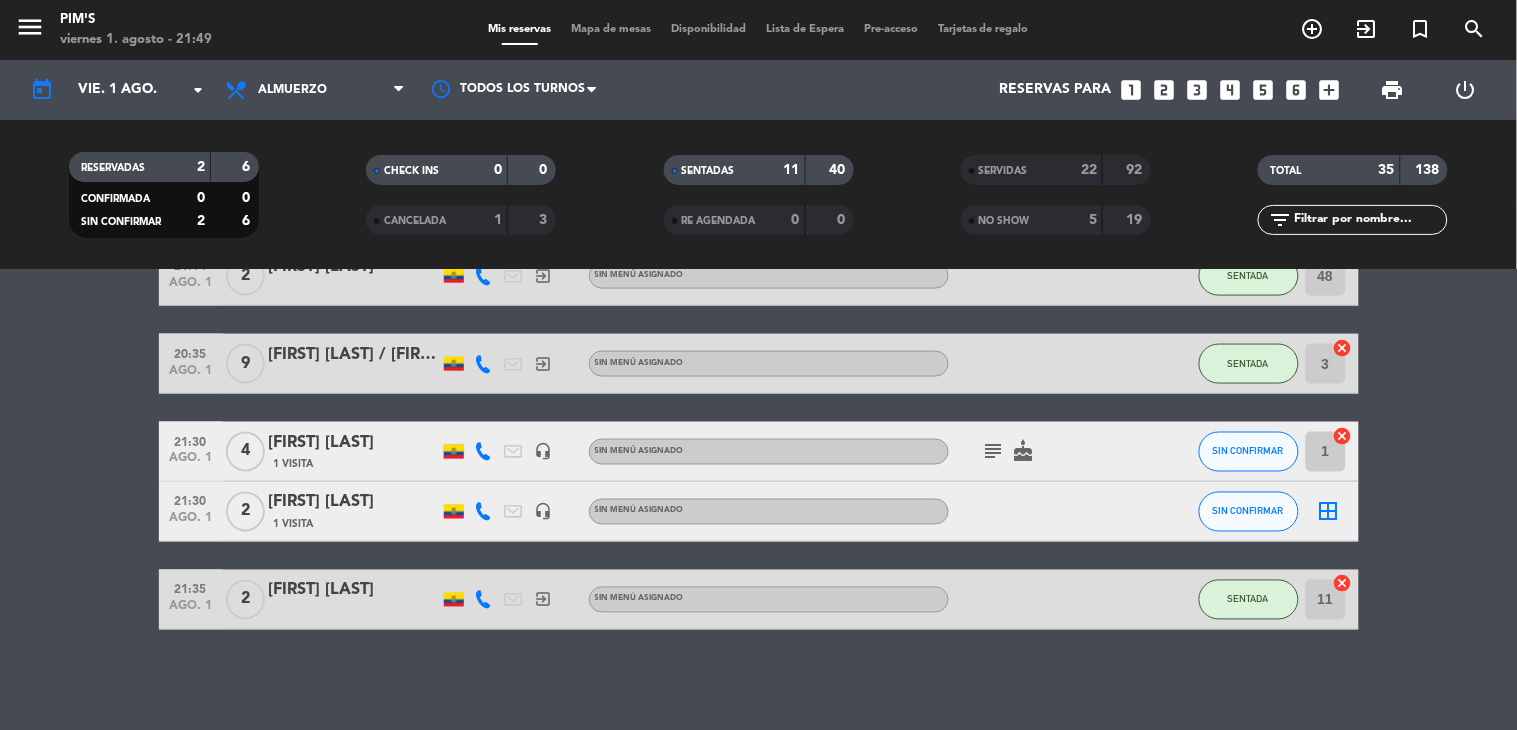 click on "[FIRST] [LAST]" 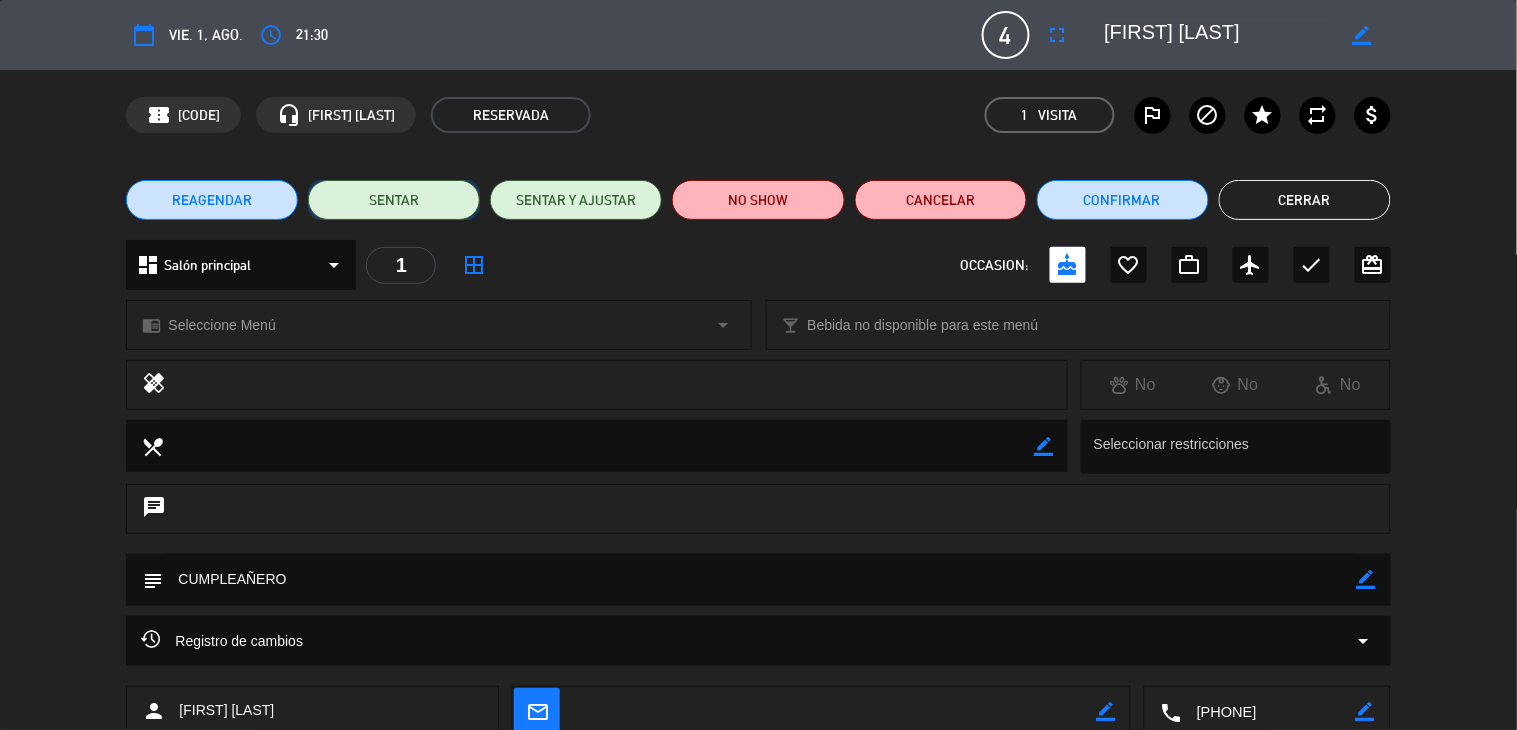 click on "SENTAR" 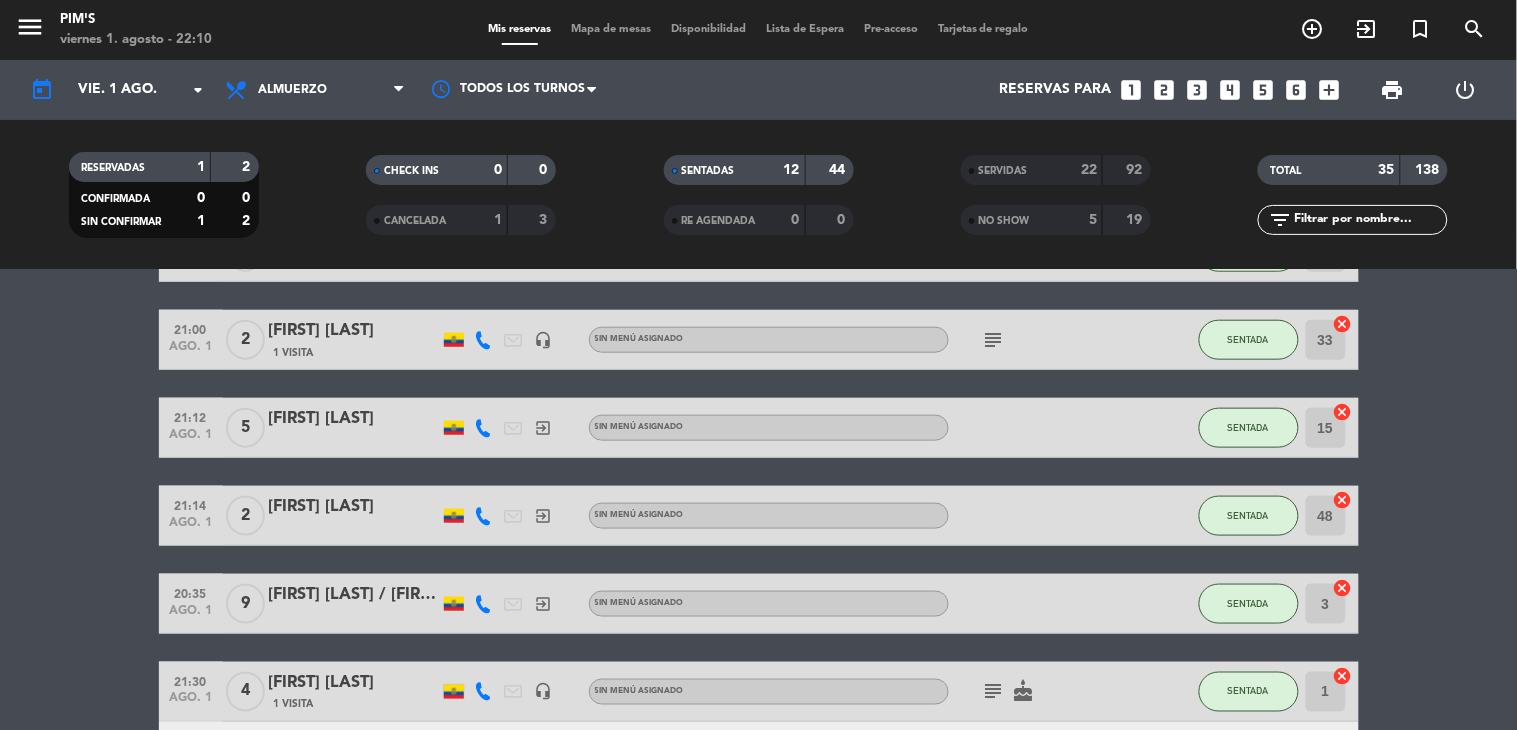 scroll, scrollTop: 681, scrollLeft: 0, axis: vertical 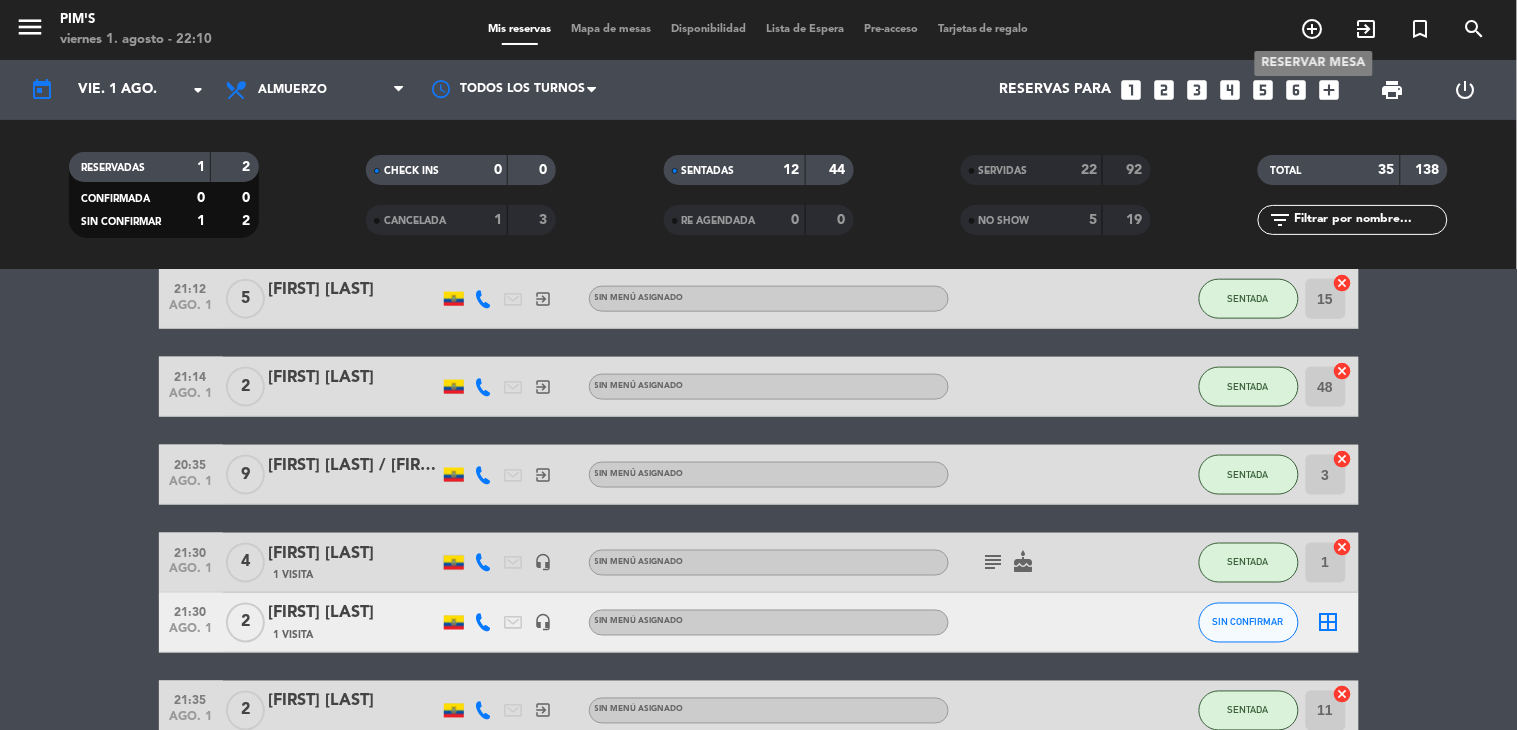 click on "add_circle_outline" at bounding box center [1313, 29] 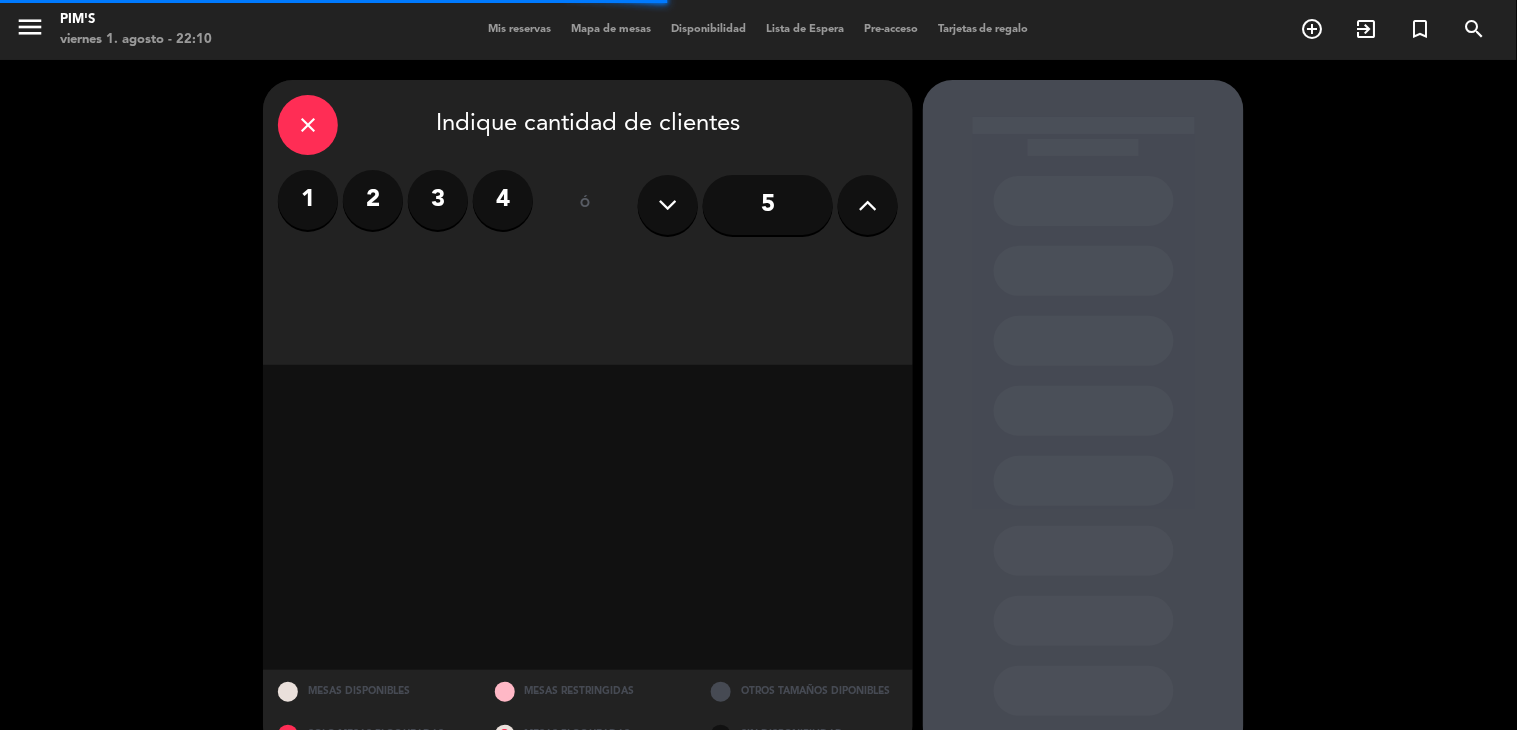 click at bounding box center (868, 205) 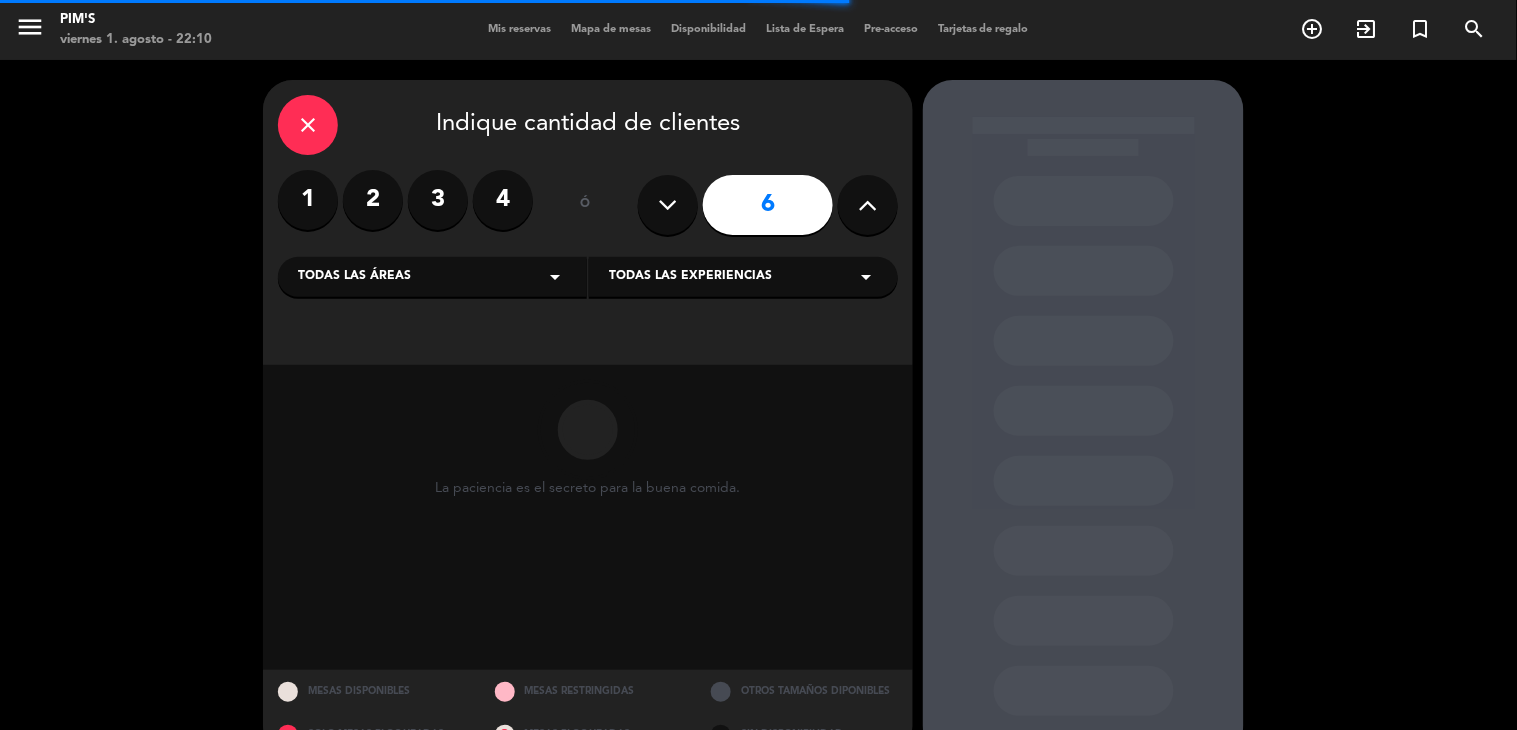 click at bounding box center [868, 205] 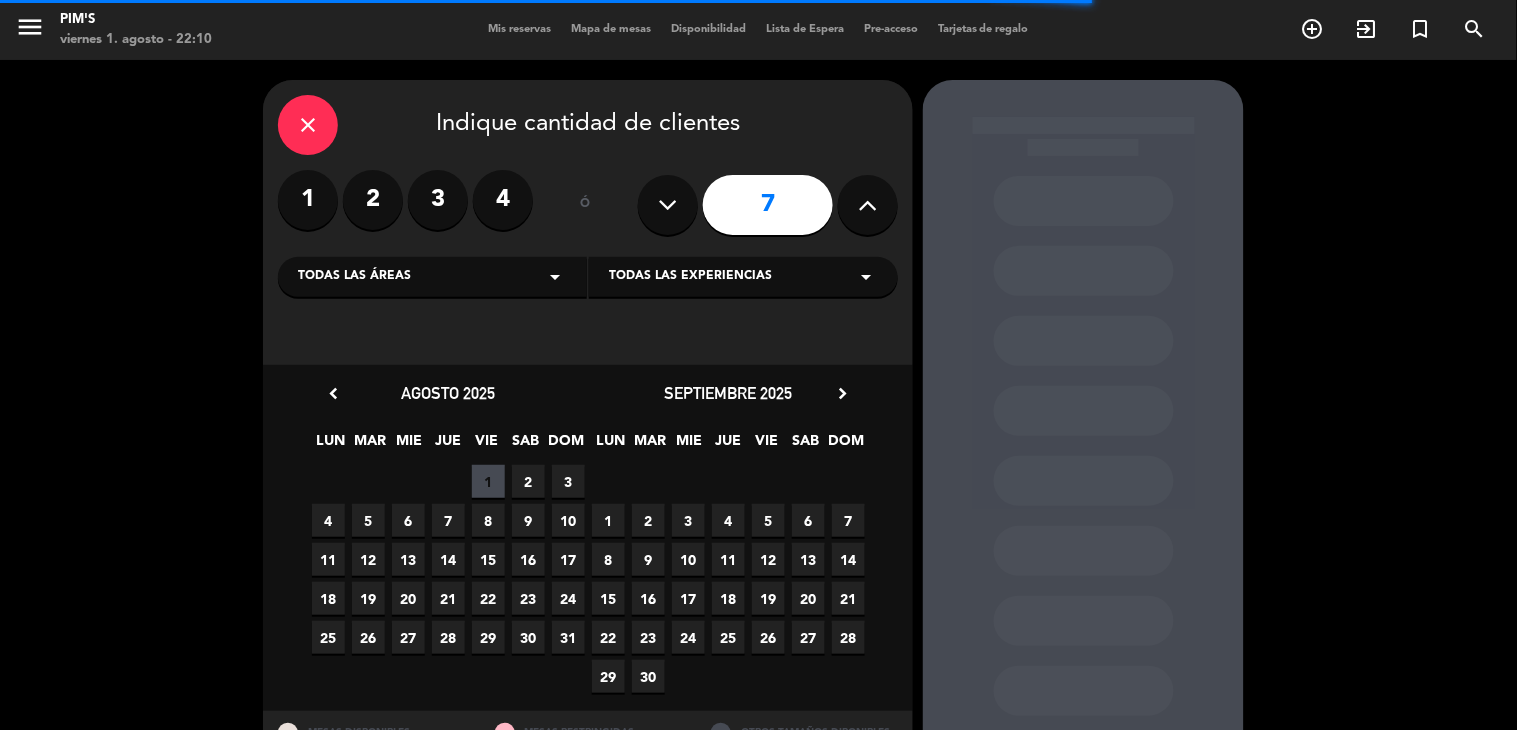 click on "close" at bounding box center [308, 125] 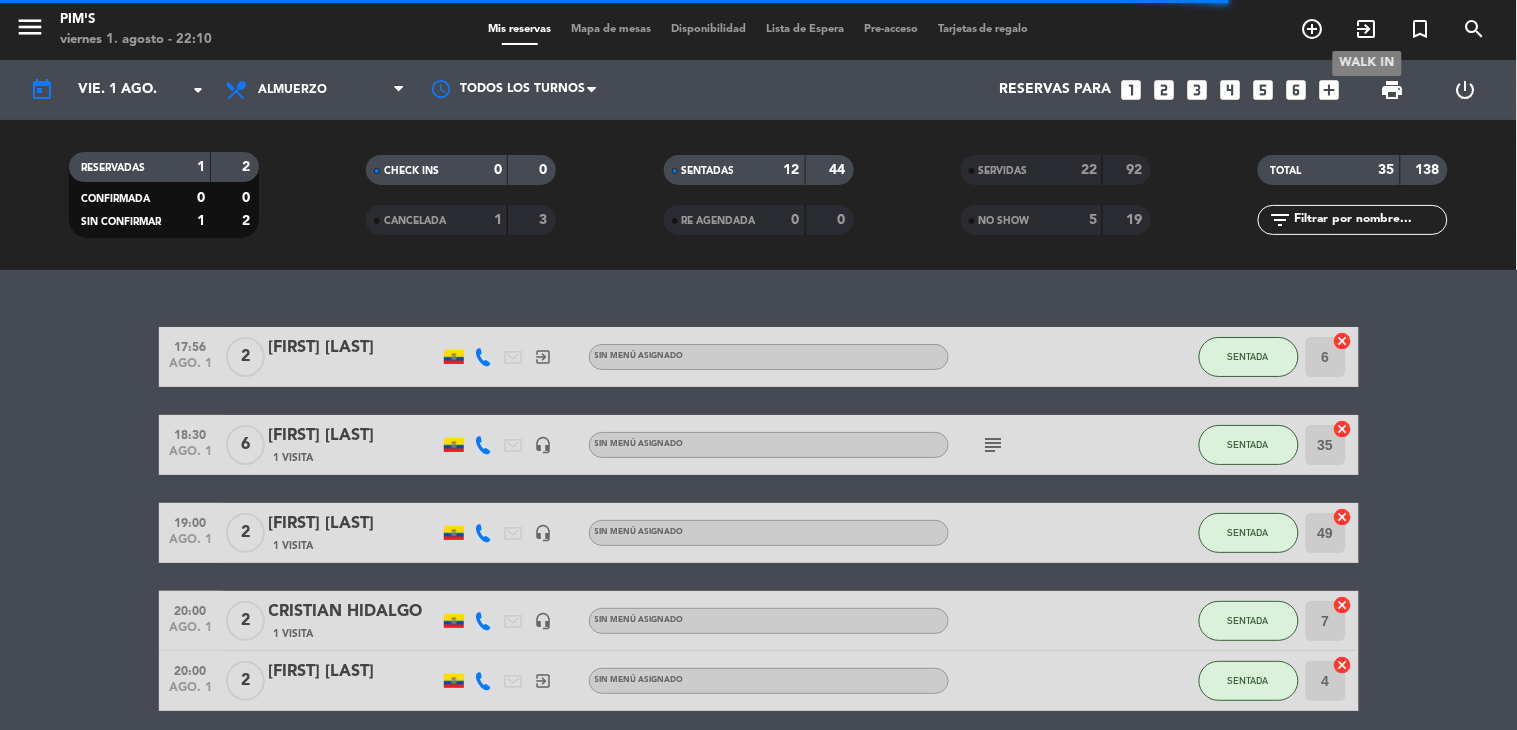click on "exit_to_app" at bounding box center [1367, 29] 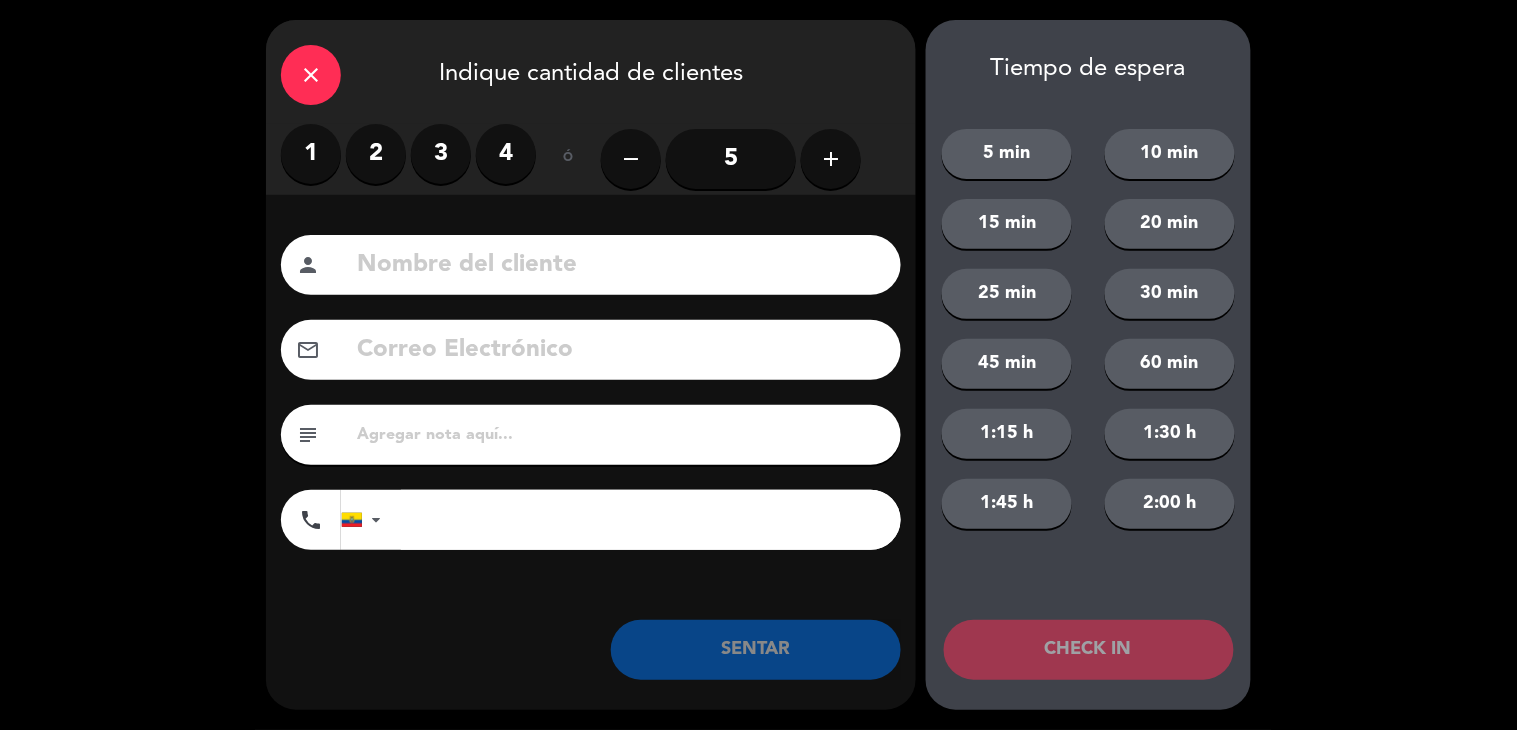 click on "add" 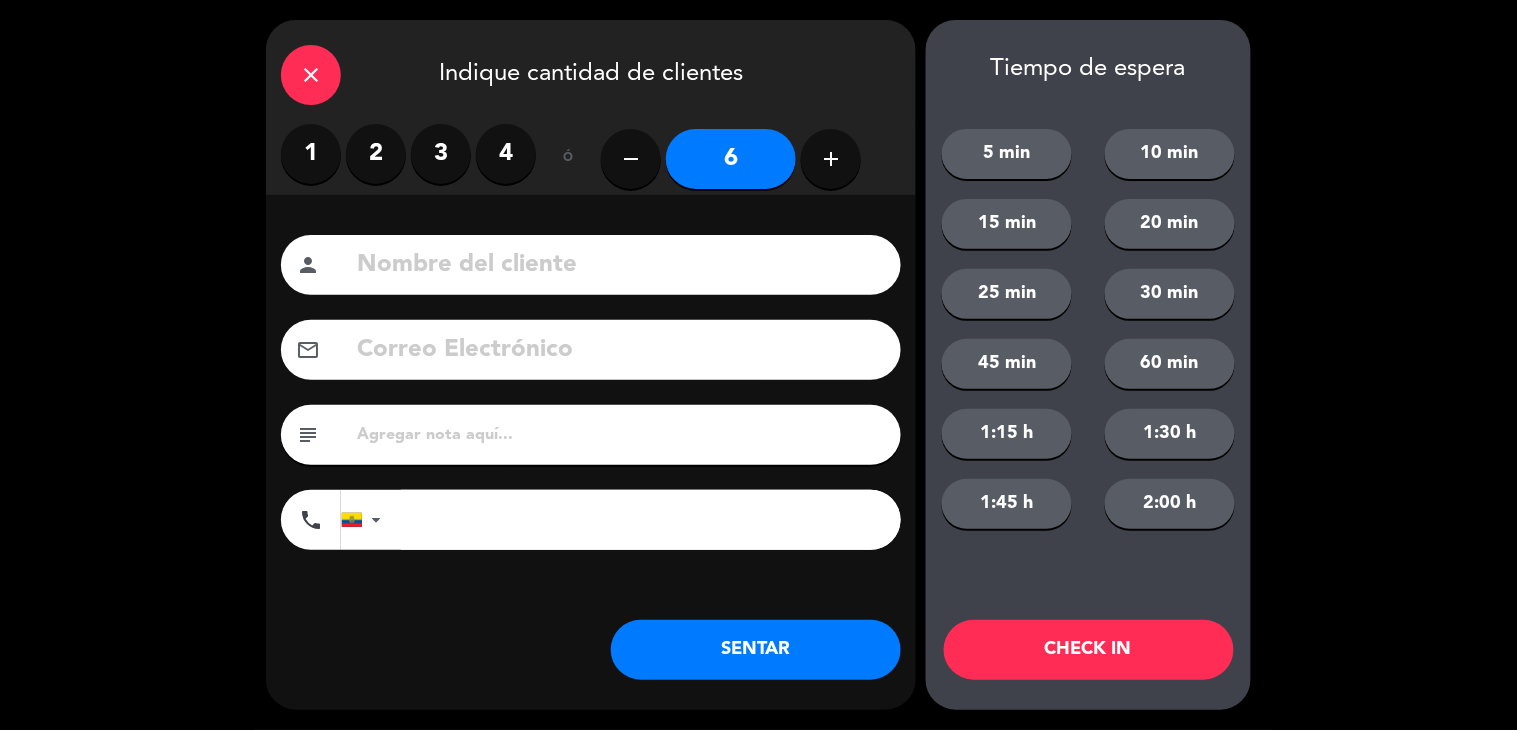 click on "add" 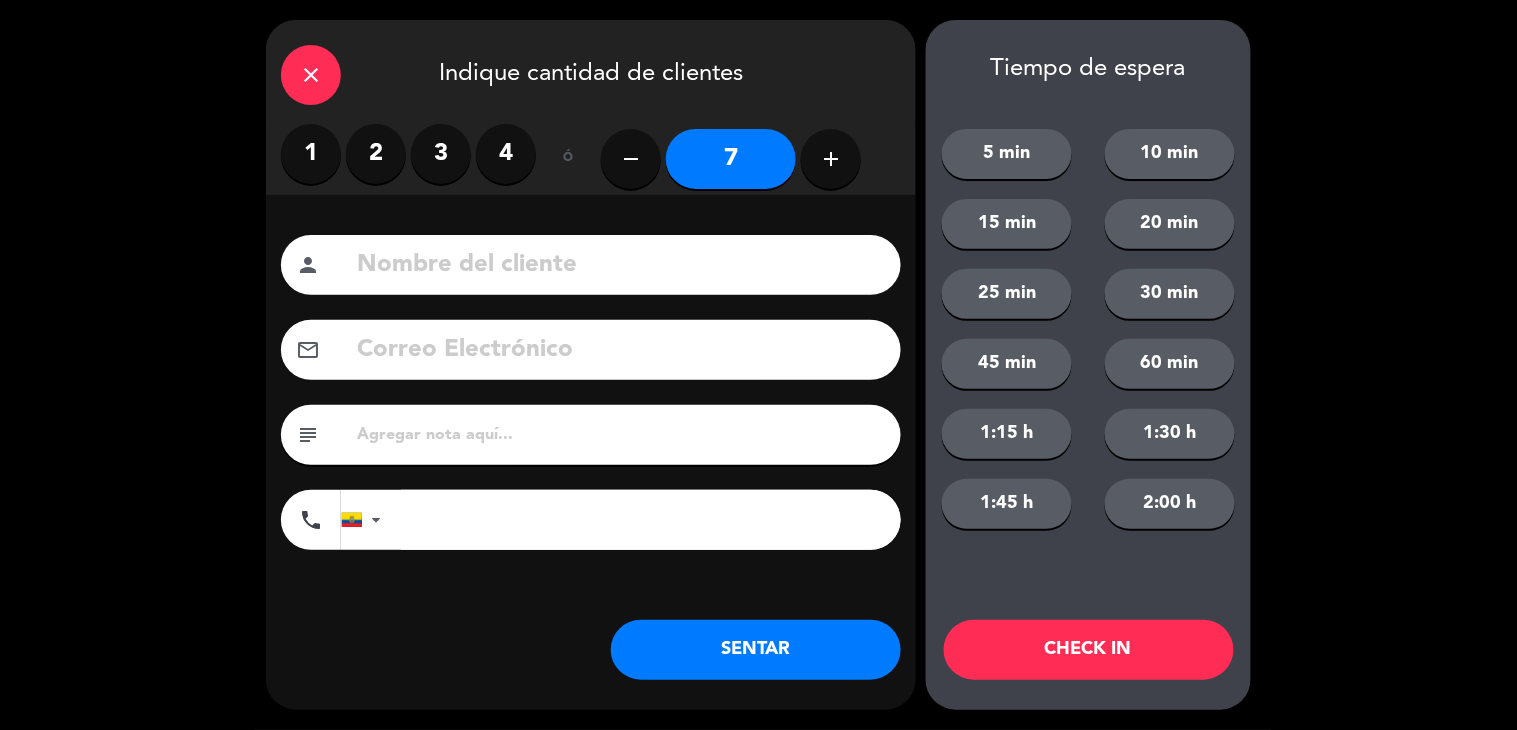 click on "add" 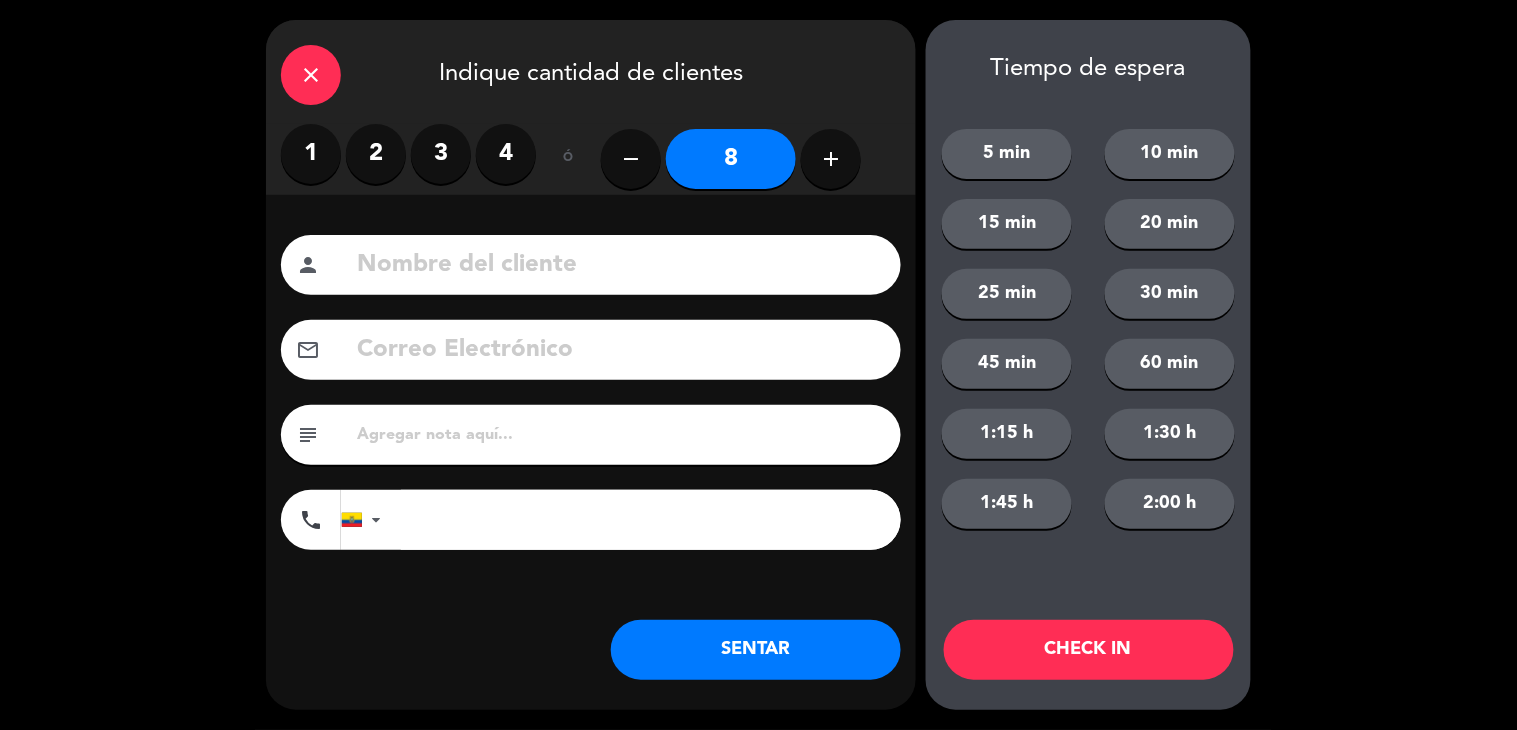 click on "remove" 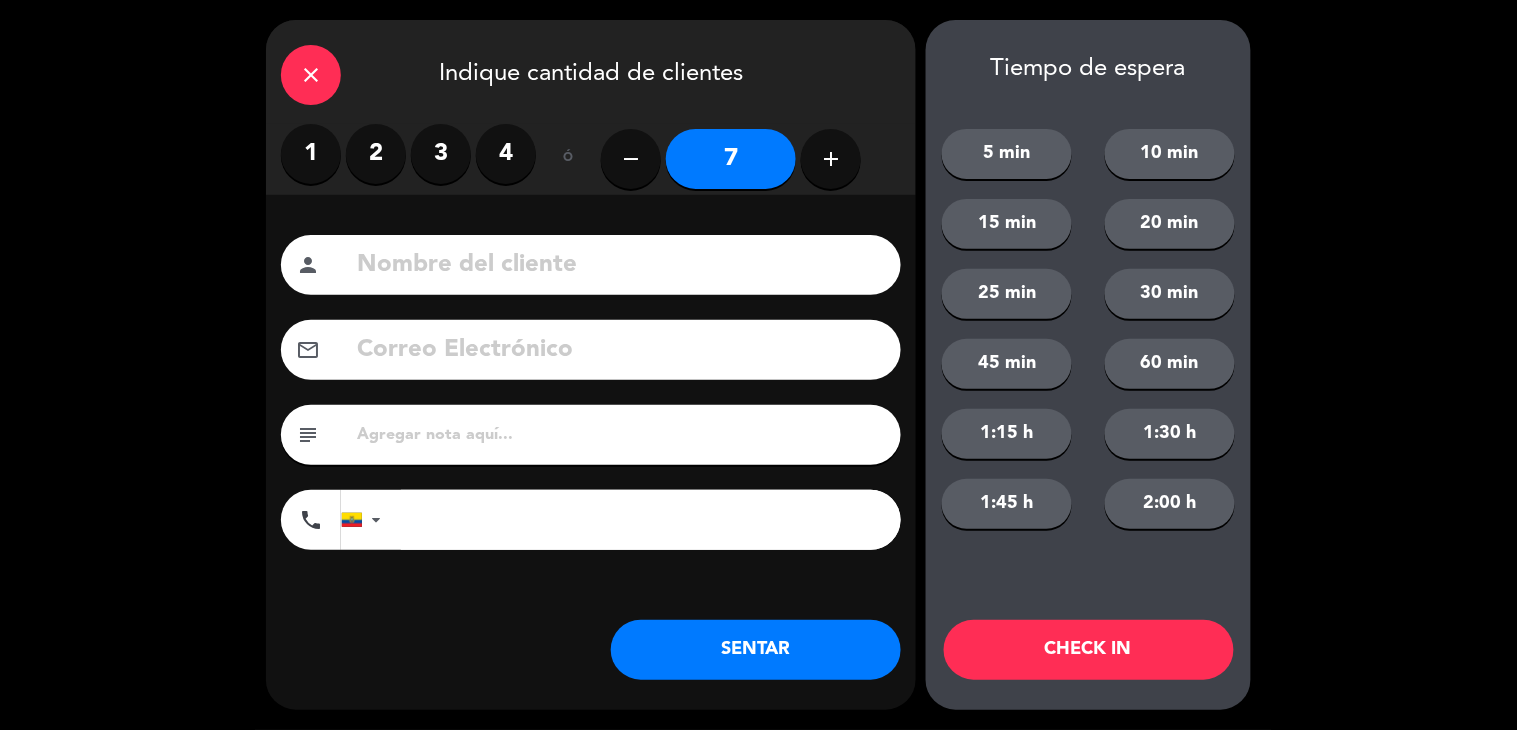 click 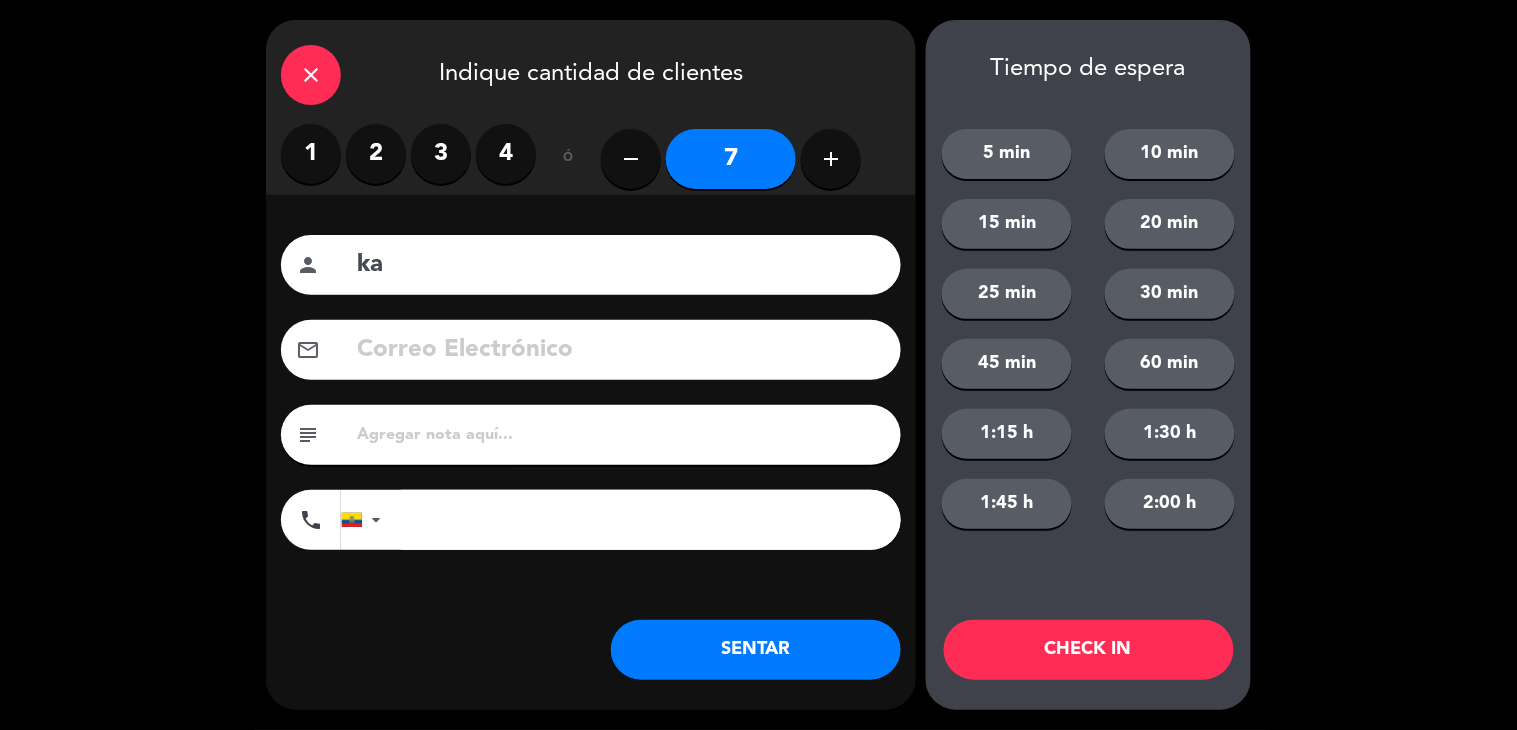 type on "k" 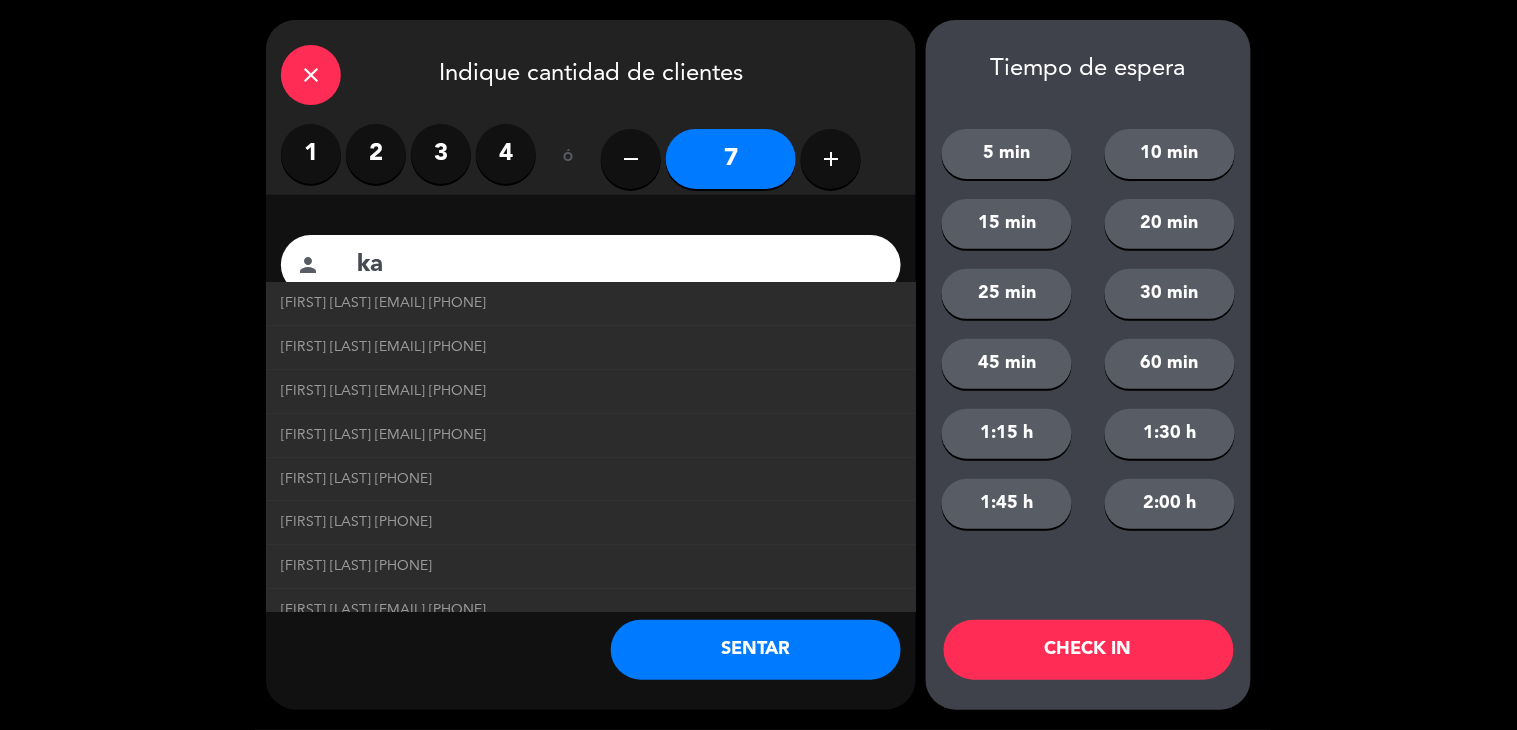 type on "k" 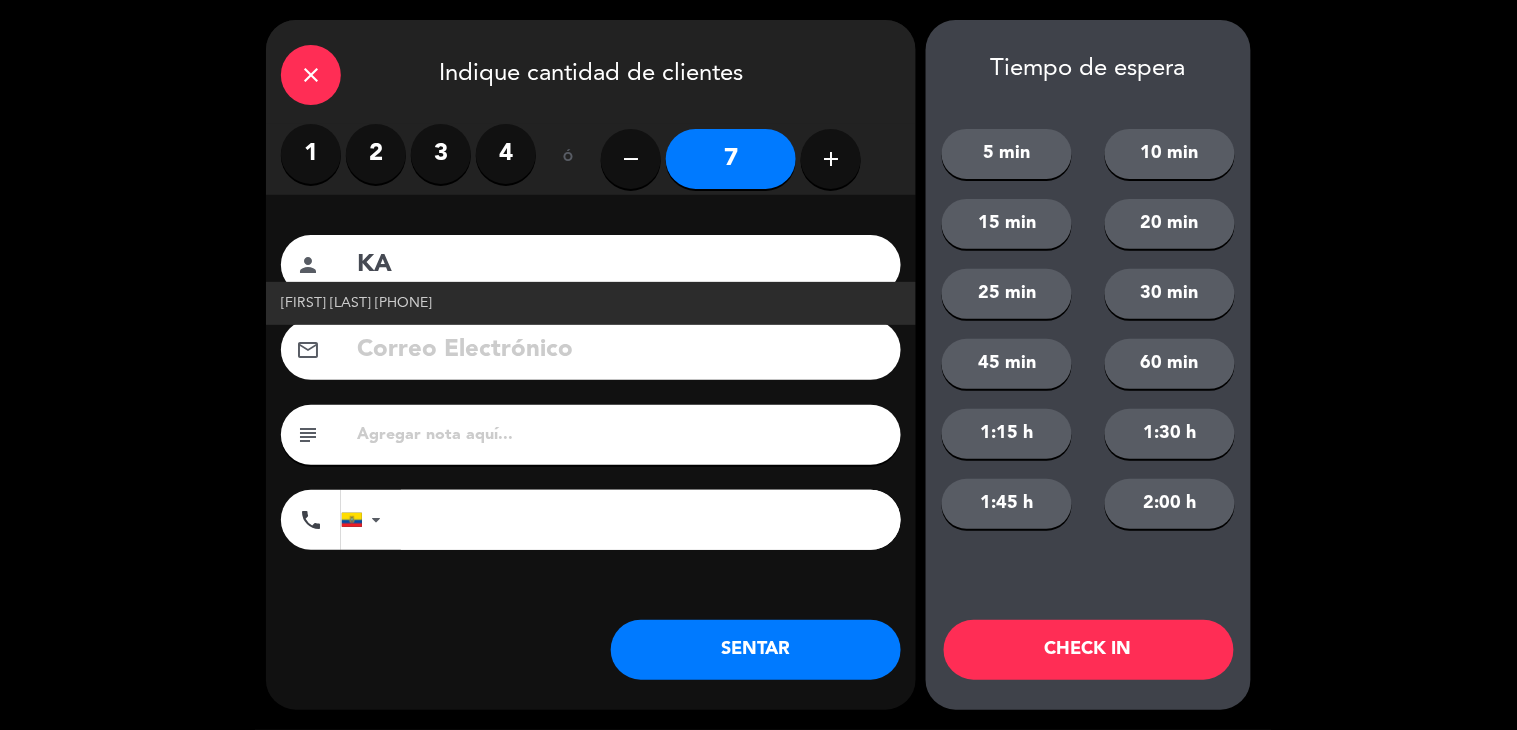 click on "KAREN BORREGO  +593982776962" 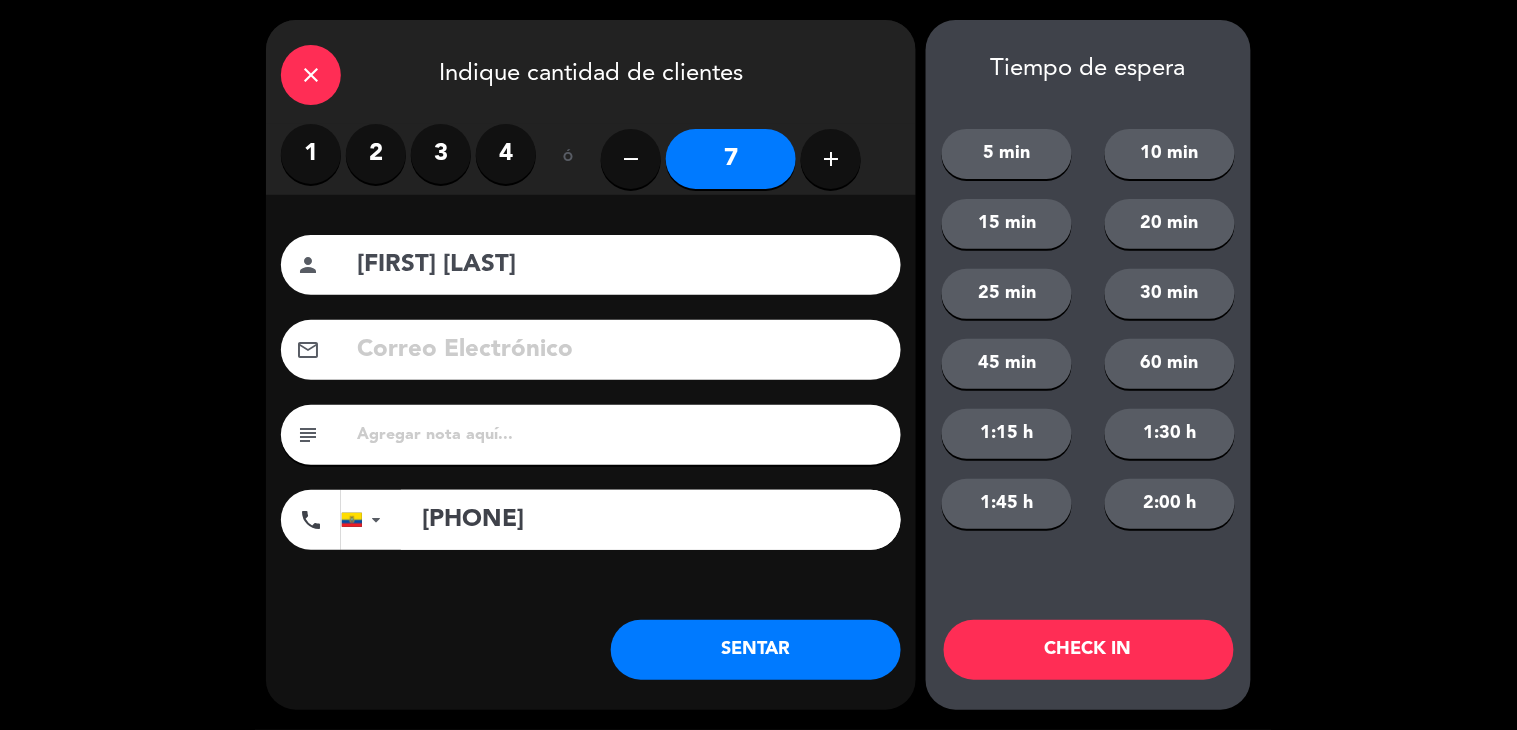 click on "SENTAR" 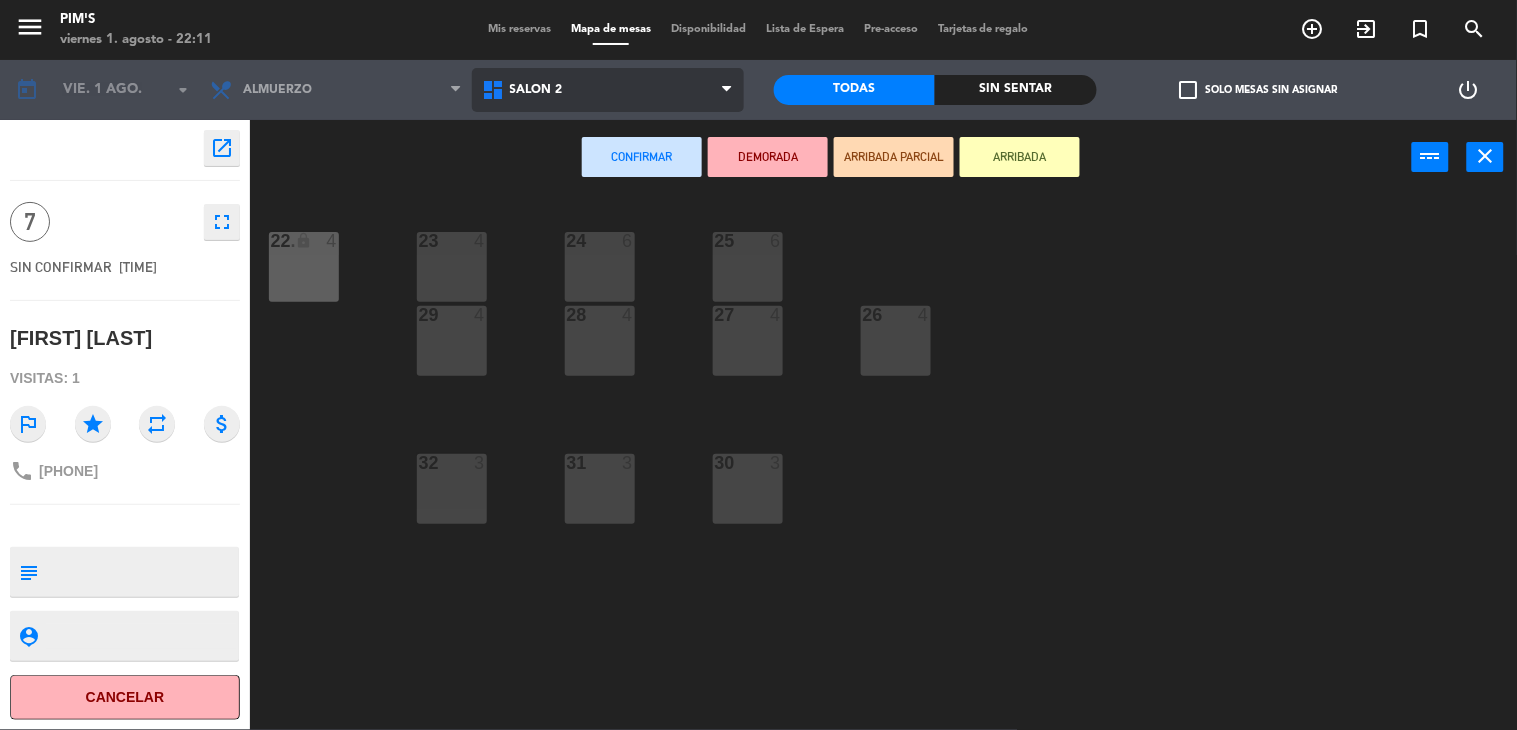 click on "Salón 2" at bounding box center [608, 90] 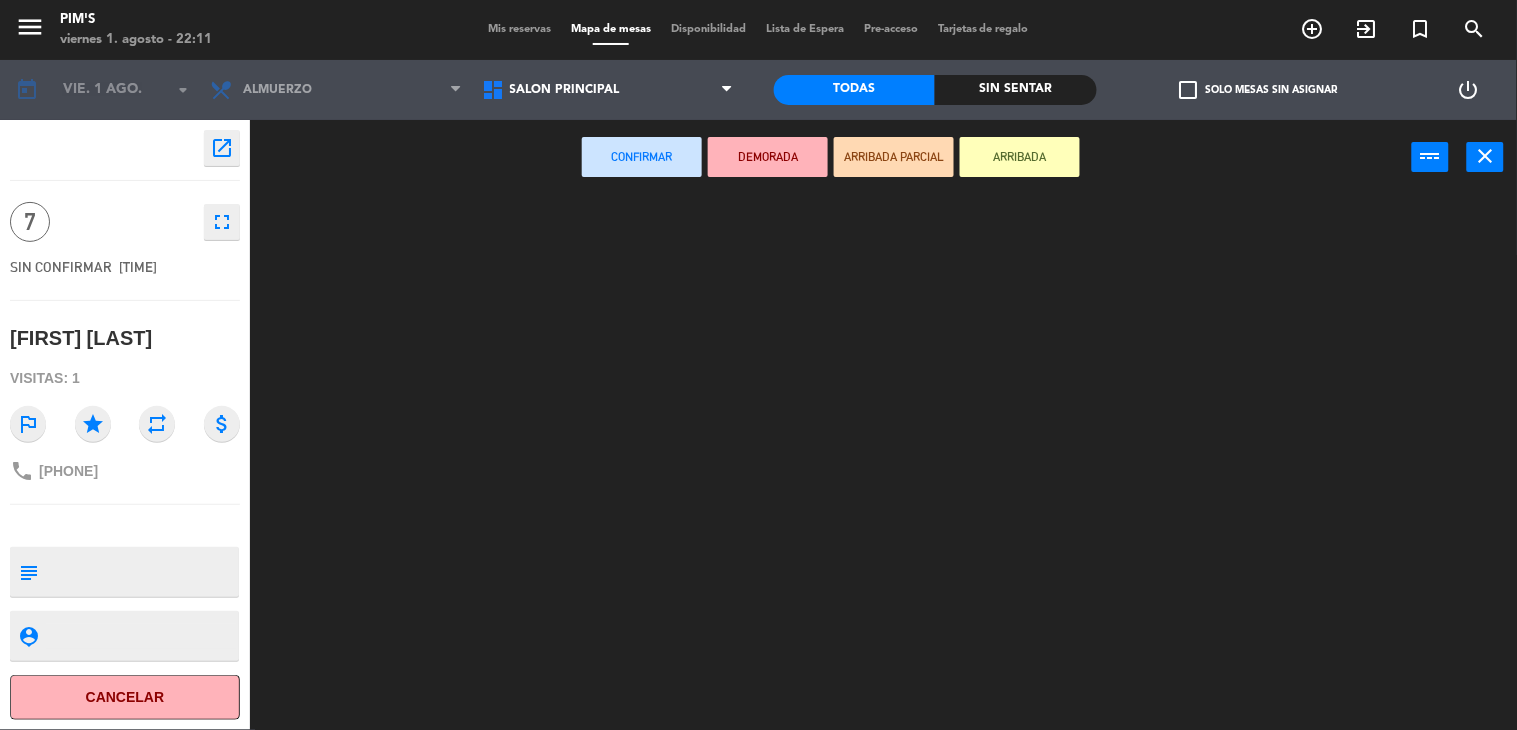 click on "menu  Pim's   viernes 1. agosto - 22:11   Mis reservas   Mapa de mesas   Disponibilidad   Lista de Espera   Pre-acceso   Tarjetas de regalo  add_circle_outline exit_to_app turned_in_not search today    vie. 1 ago. arrow_drop_down  Almuerzo  Almuerzo  Almuerzo  Salón 2   Salón principal   Terraza   Salón principal   Salón 2   Salón principal   Terraza   Todas  Sin sentar  check_box_outline_blank   Solo mesas sin asignar   power_settings_new    open_in_new 7    fullscreen  SIN CONFIRMAR   22:11   KAREN BORREGO  Visitas: 1 outlined_flag star repeat attach_money phone +593982776962 subject                              person_pin                              Cancelar   Confirmar   DEMORADA   ARRIBADA PARCIAL   ARRIBADA  power_input close" 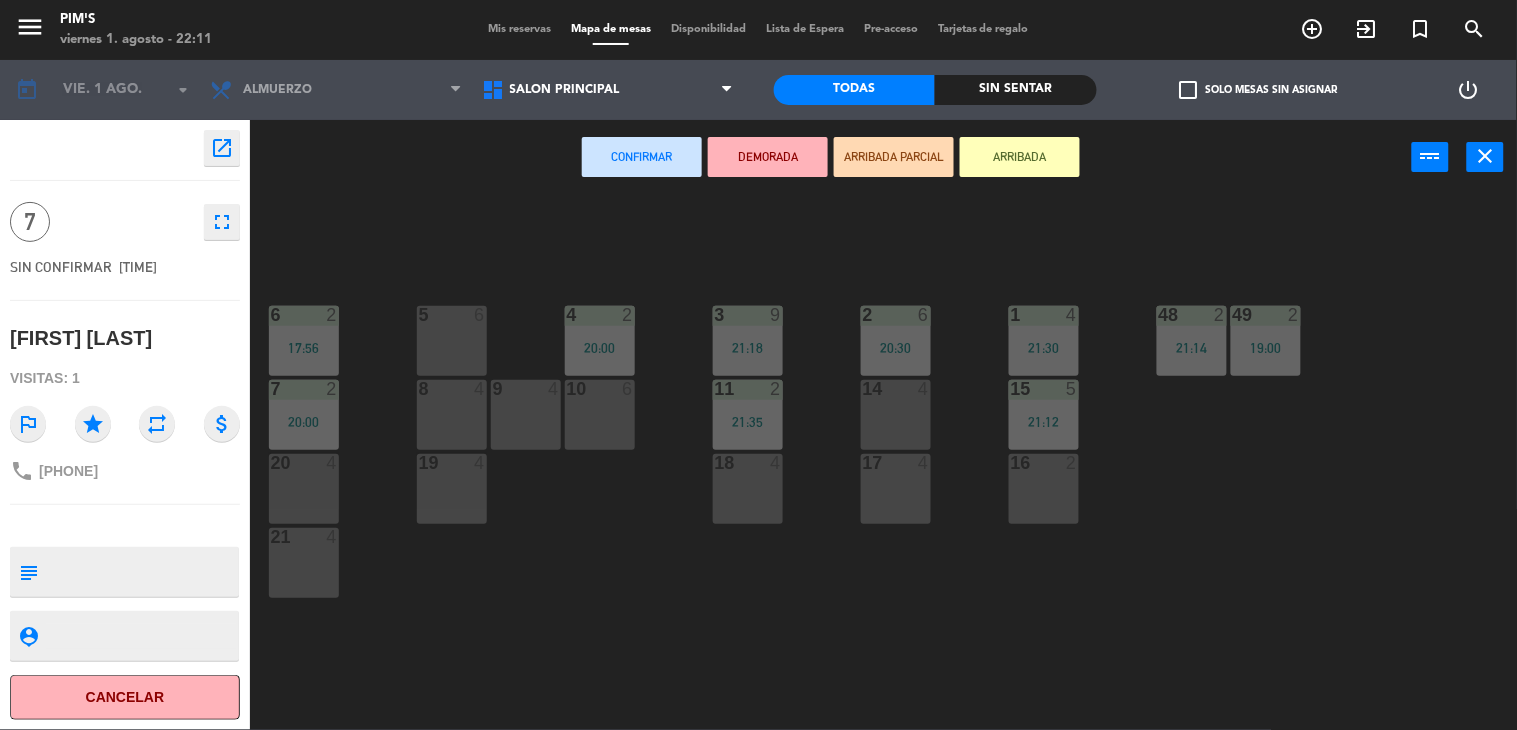 click on "5 6" at bounding box center (452, 341) 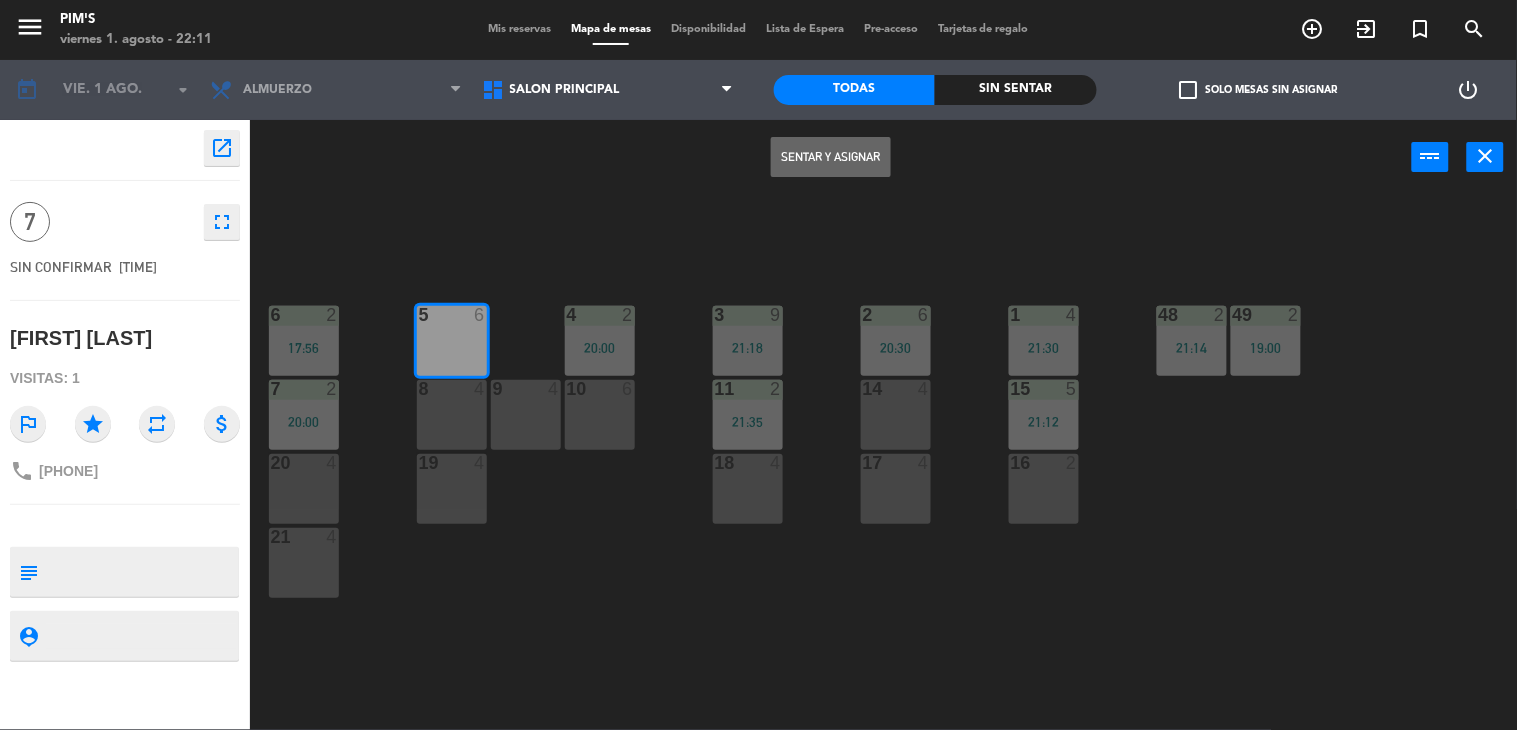 click on "Sentar y Asignar" at bounding box center (831, 157) 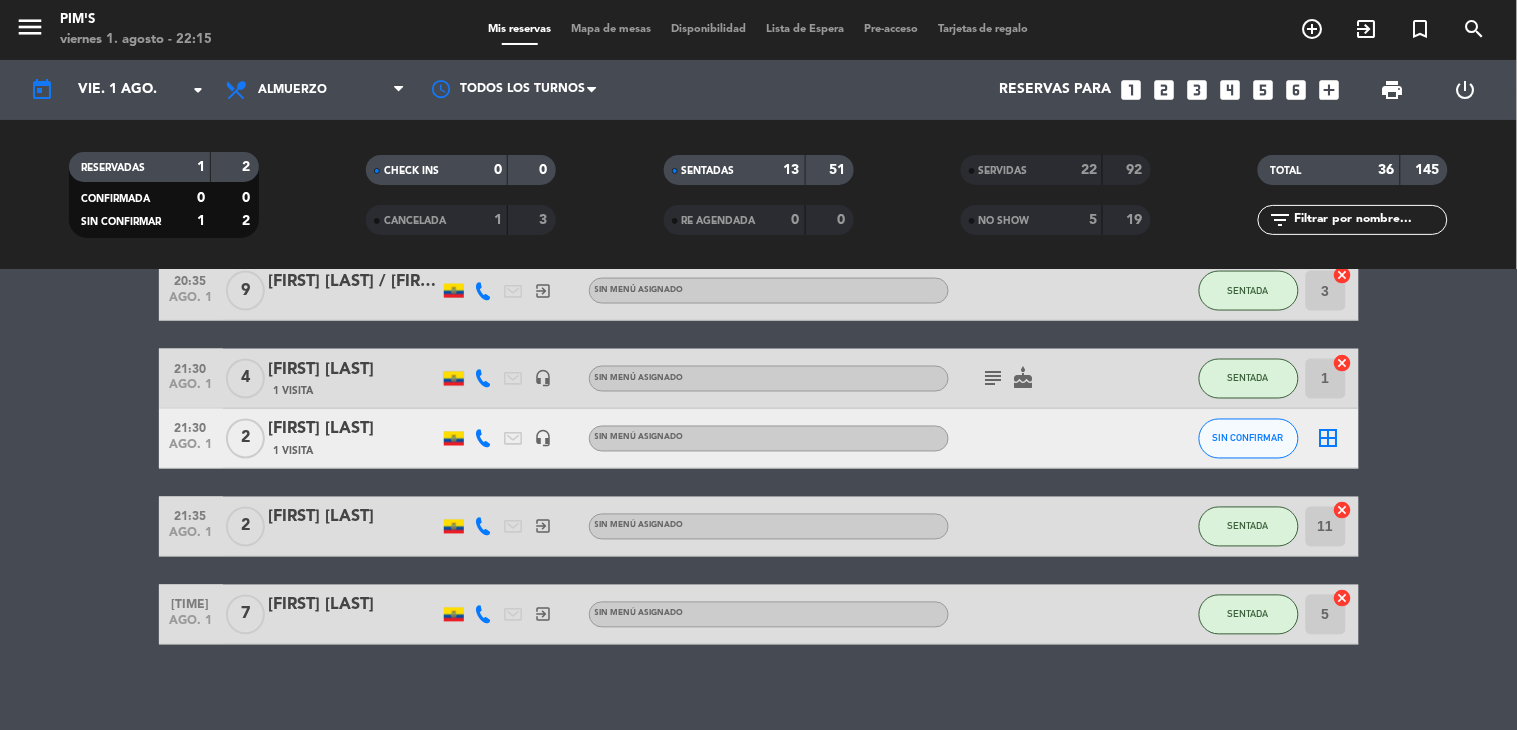 scroll, scrollTop: 880, scrollLeft: 0, axis: vertical 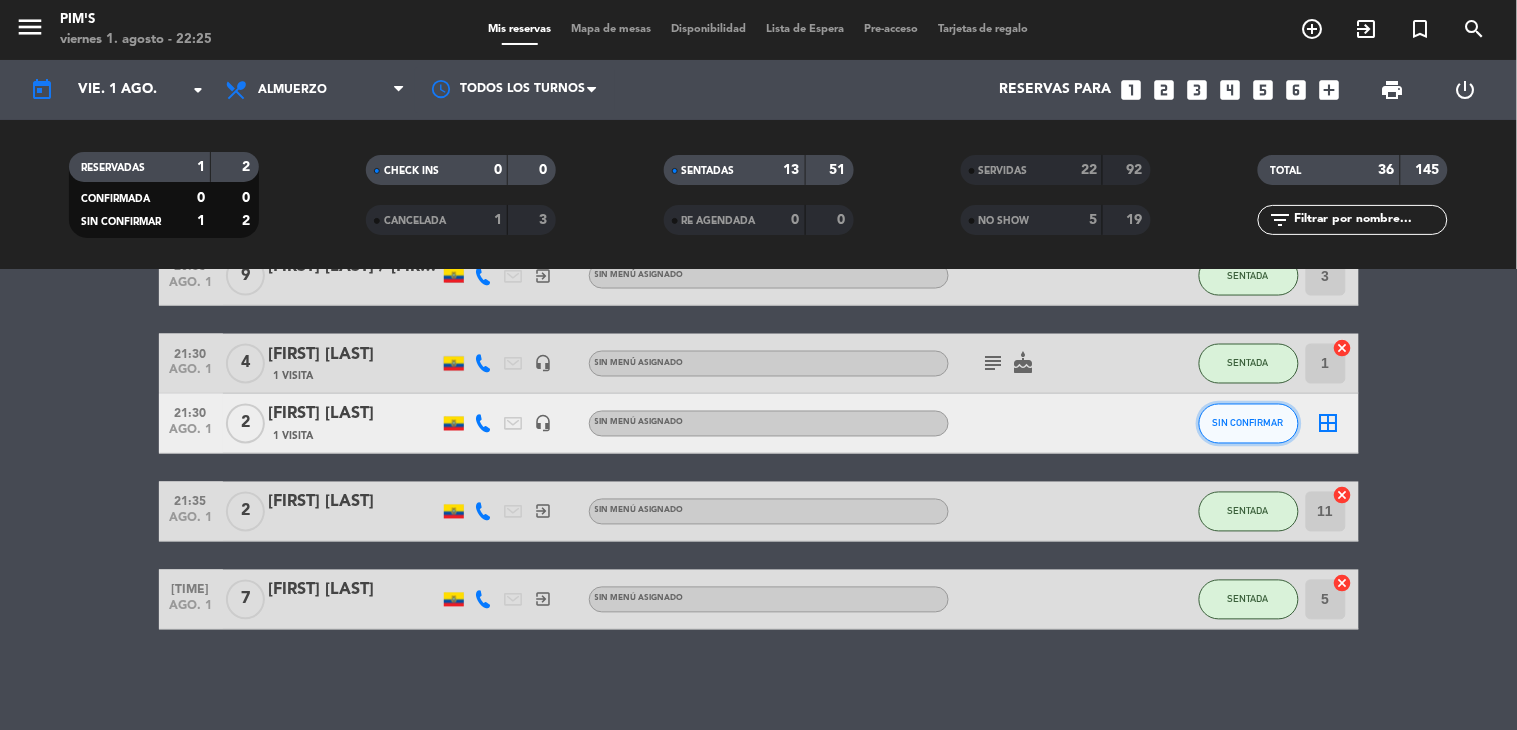 click on "SIN CONFIRMAR" 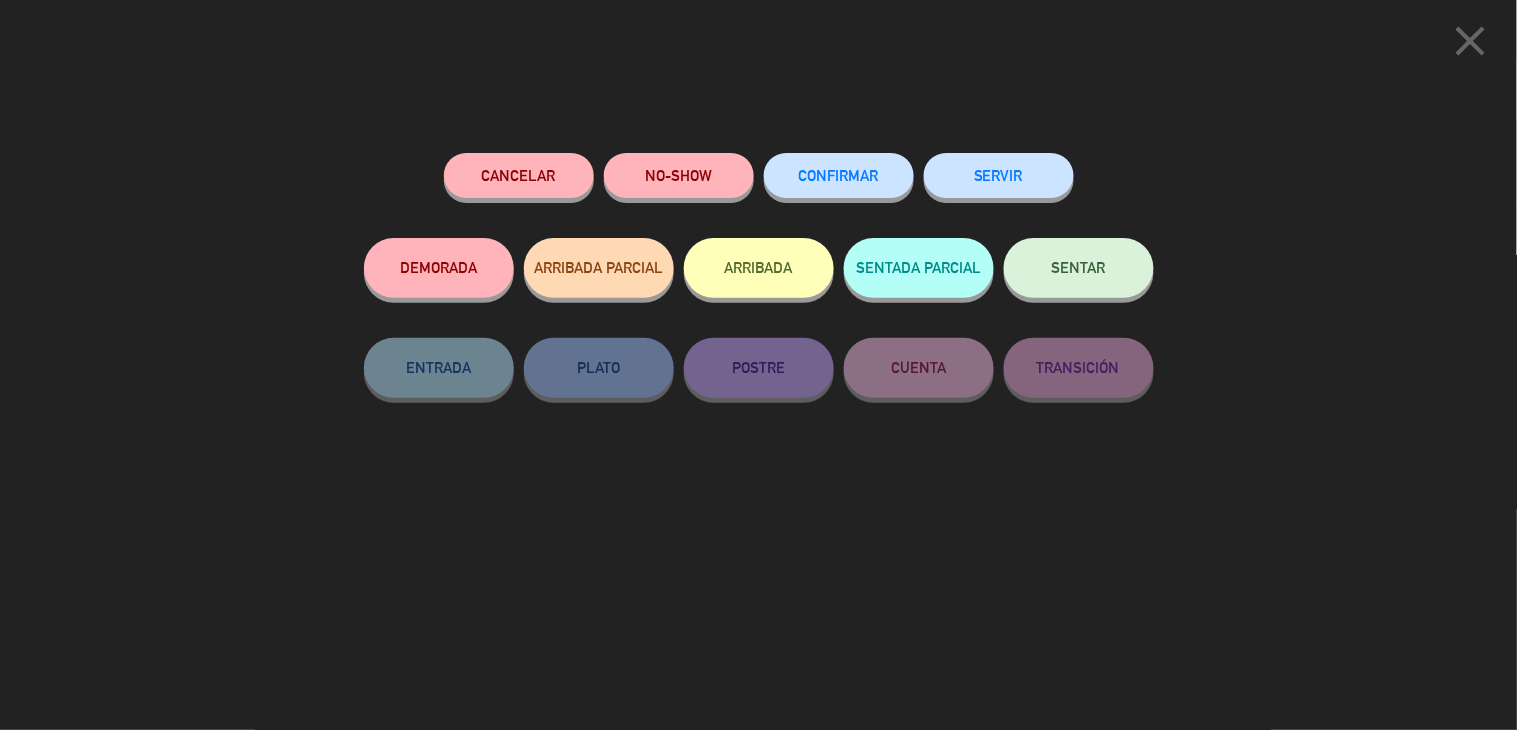 click on "NO-SHOW" 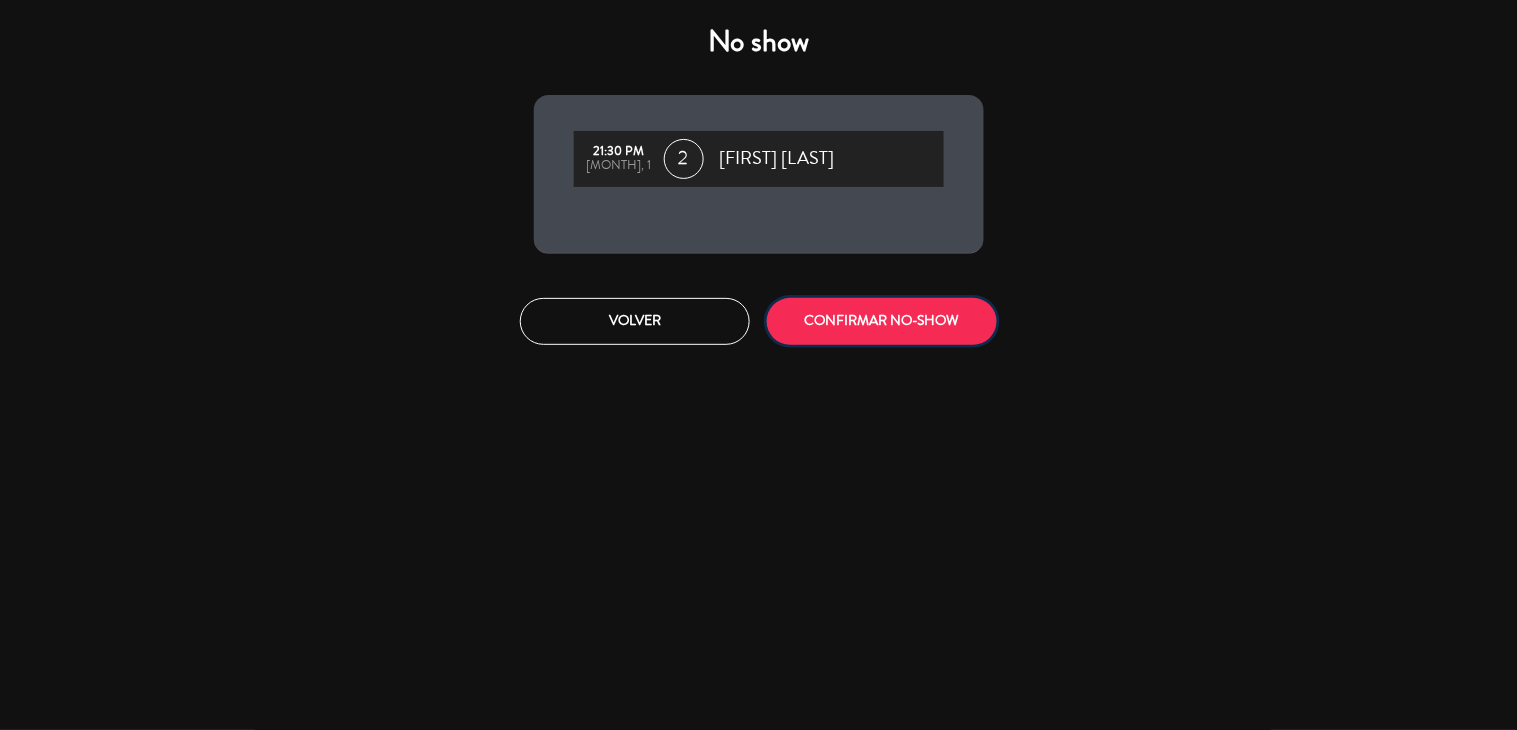 click on "CONFIRMAR NO-SHOW" 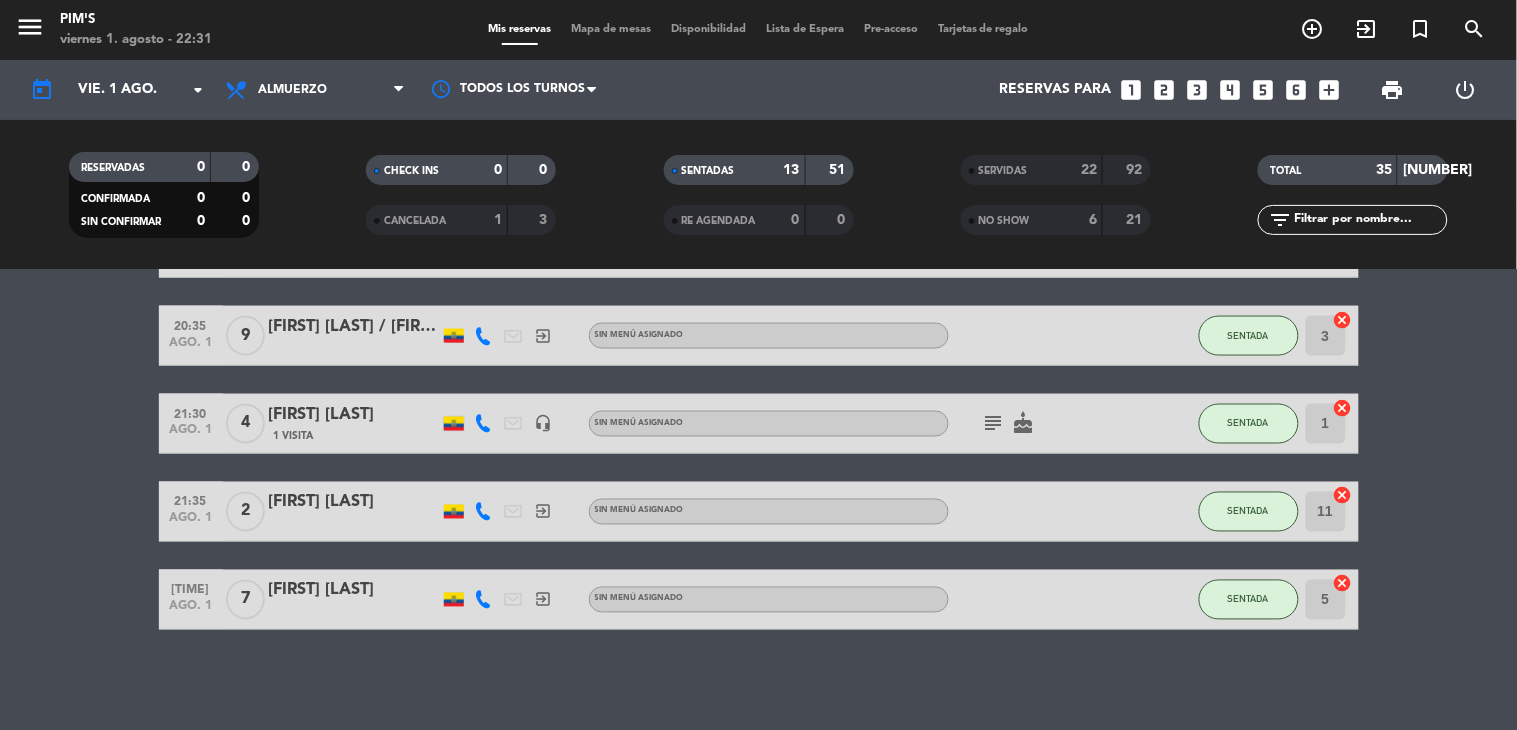 scroll, scrollTop: 375, scrollLeft: 0, axis: vertical 